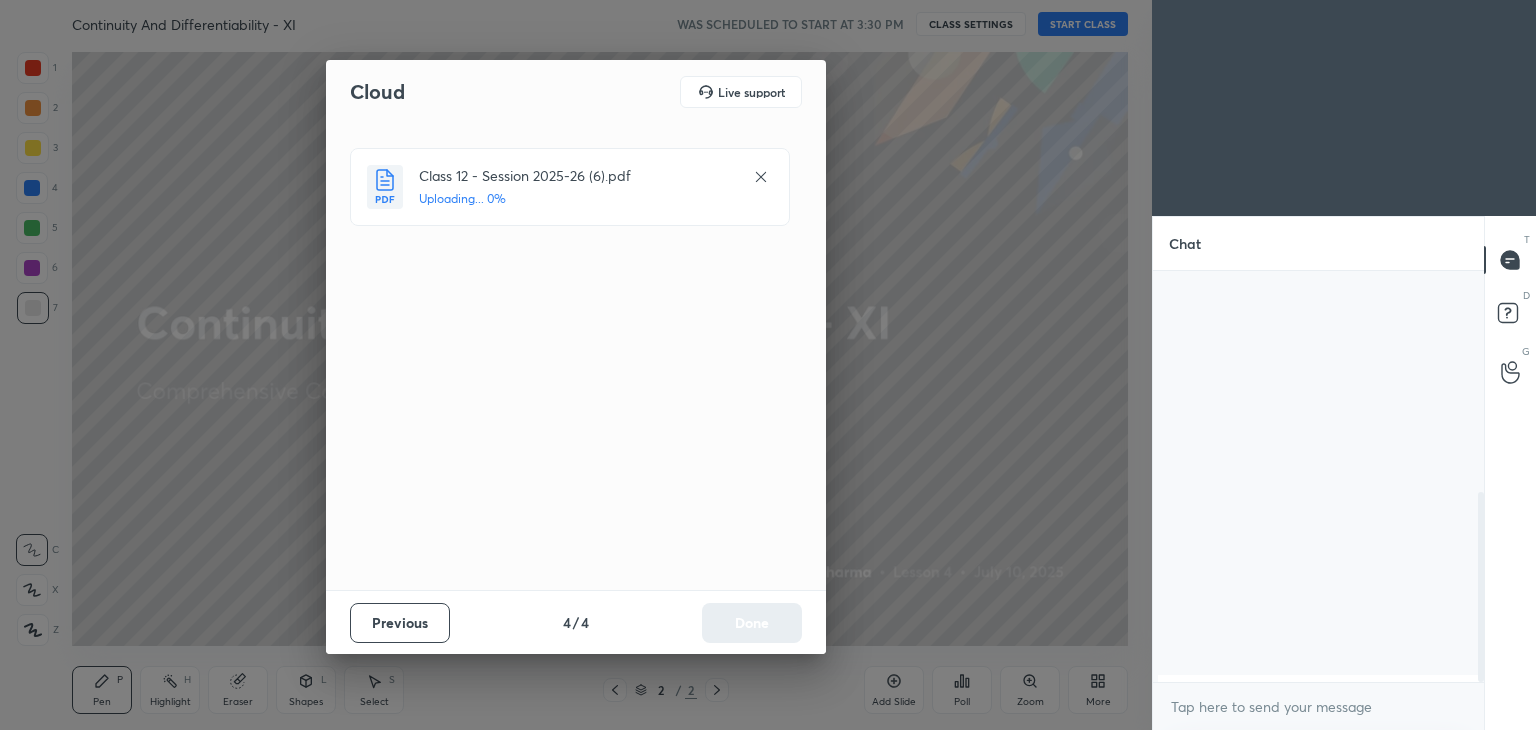 scroll, scrollTop: 0, scrollLeft: 0, axis: both 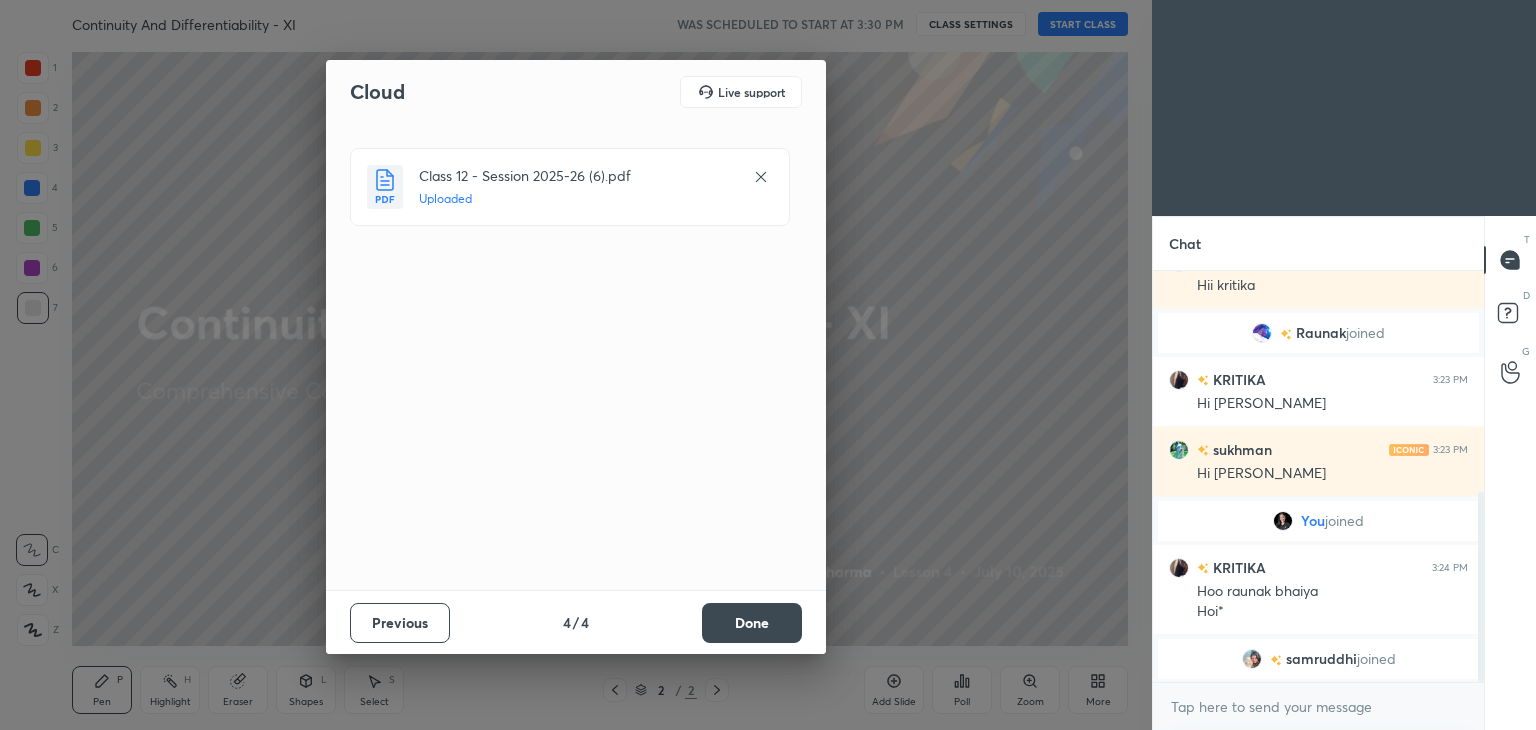 click on "Done" at bounding box center [752, 623] 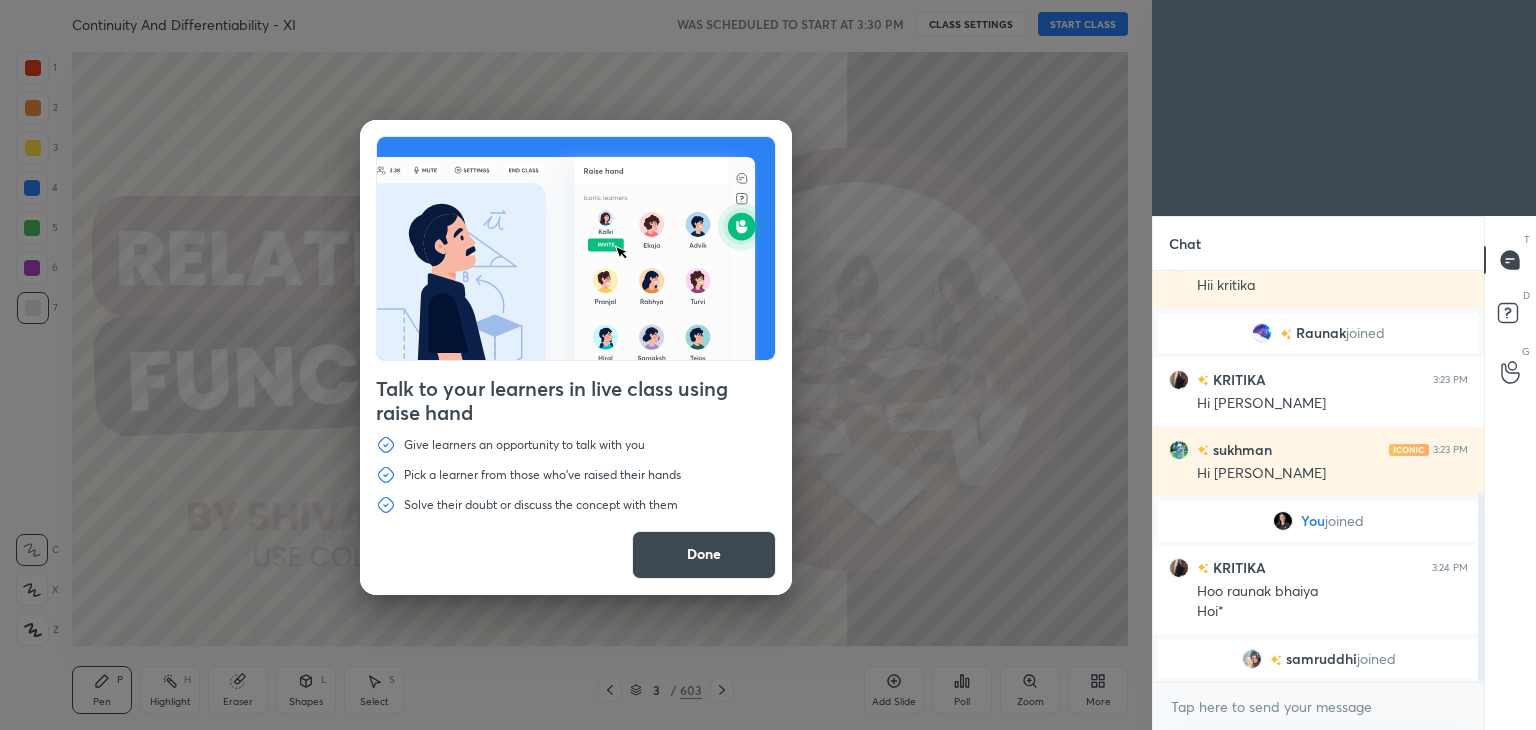 click on "Done" at bounding box center (704, 555) 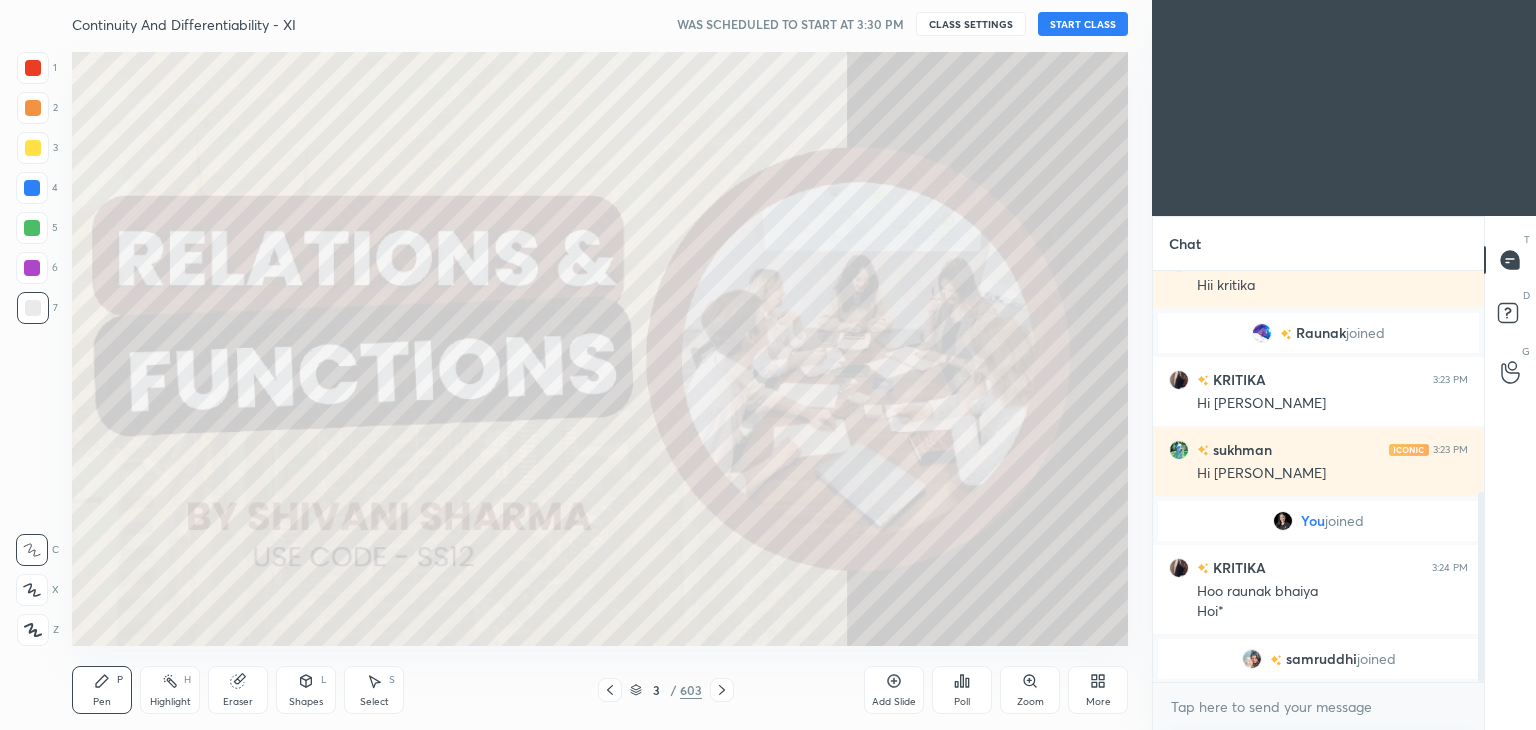 click 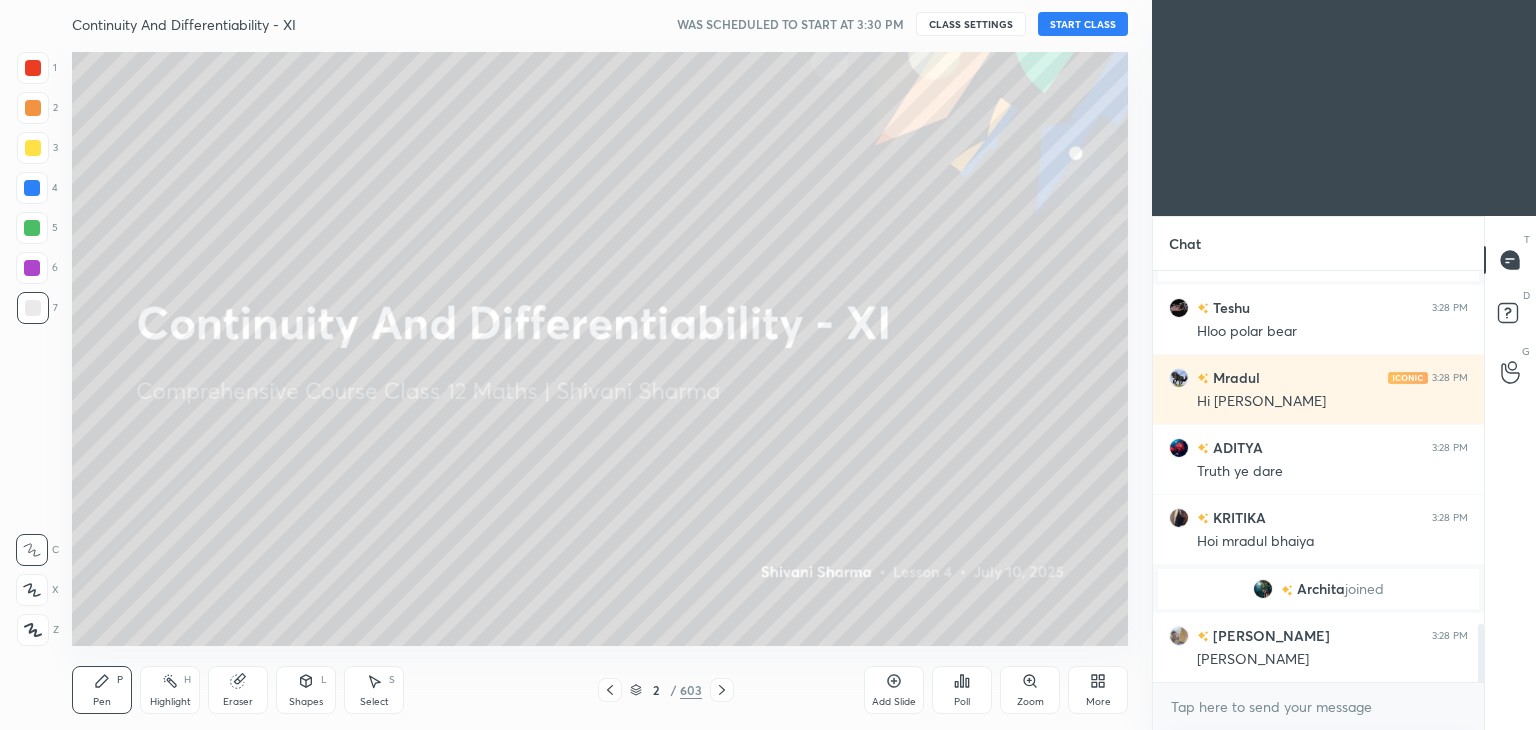 scroll, scrollTop: 2560, scrollLeft: 0, axis: vertical 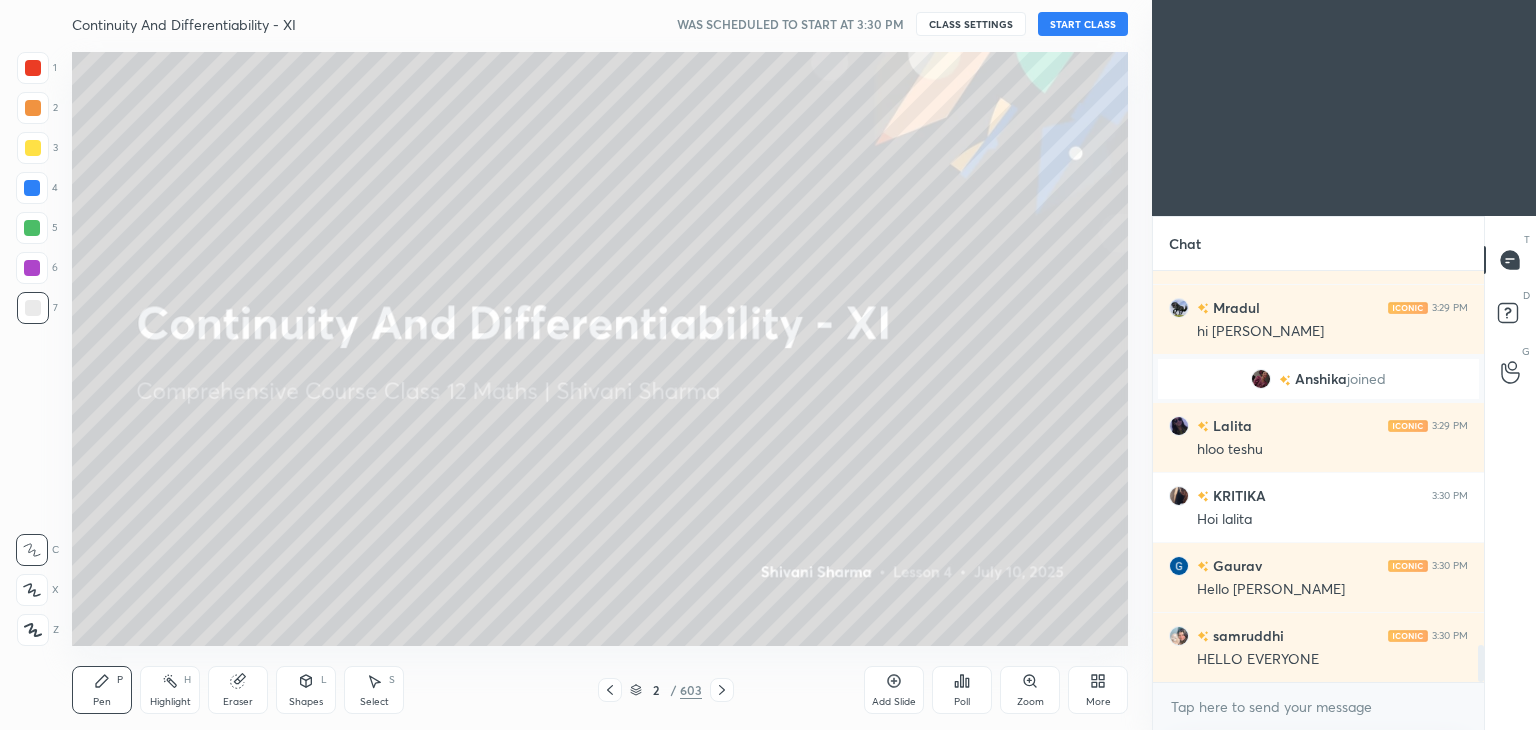 click on "START CLASS" at bounding box center (1083, 24) 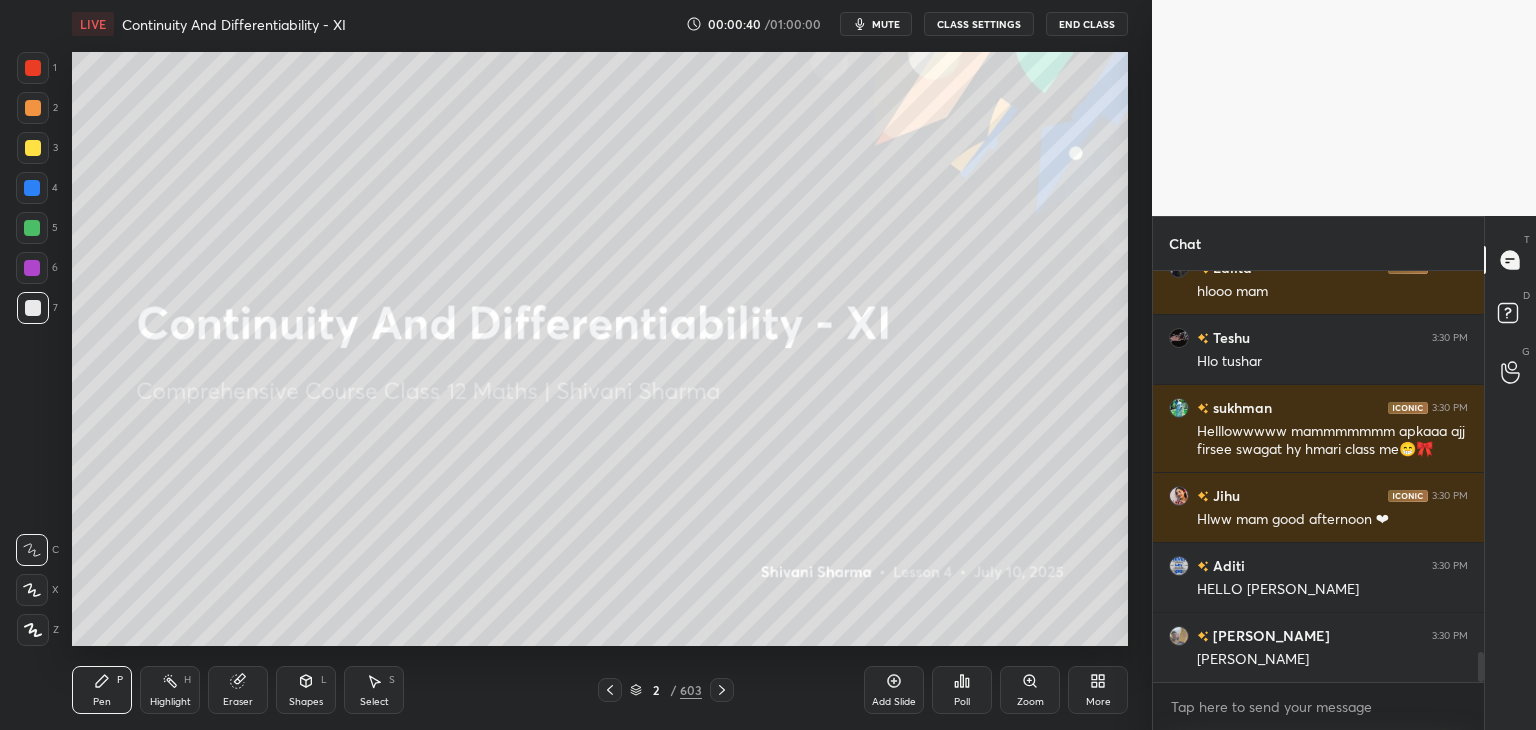 scroll, scrollTop: 5288, scrollLeft: 0, axis: vertical 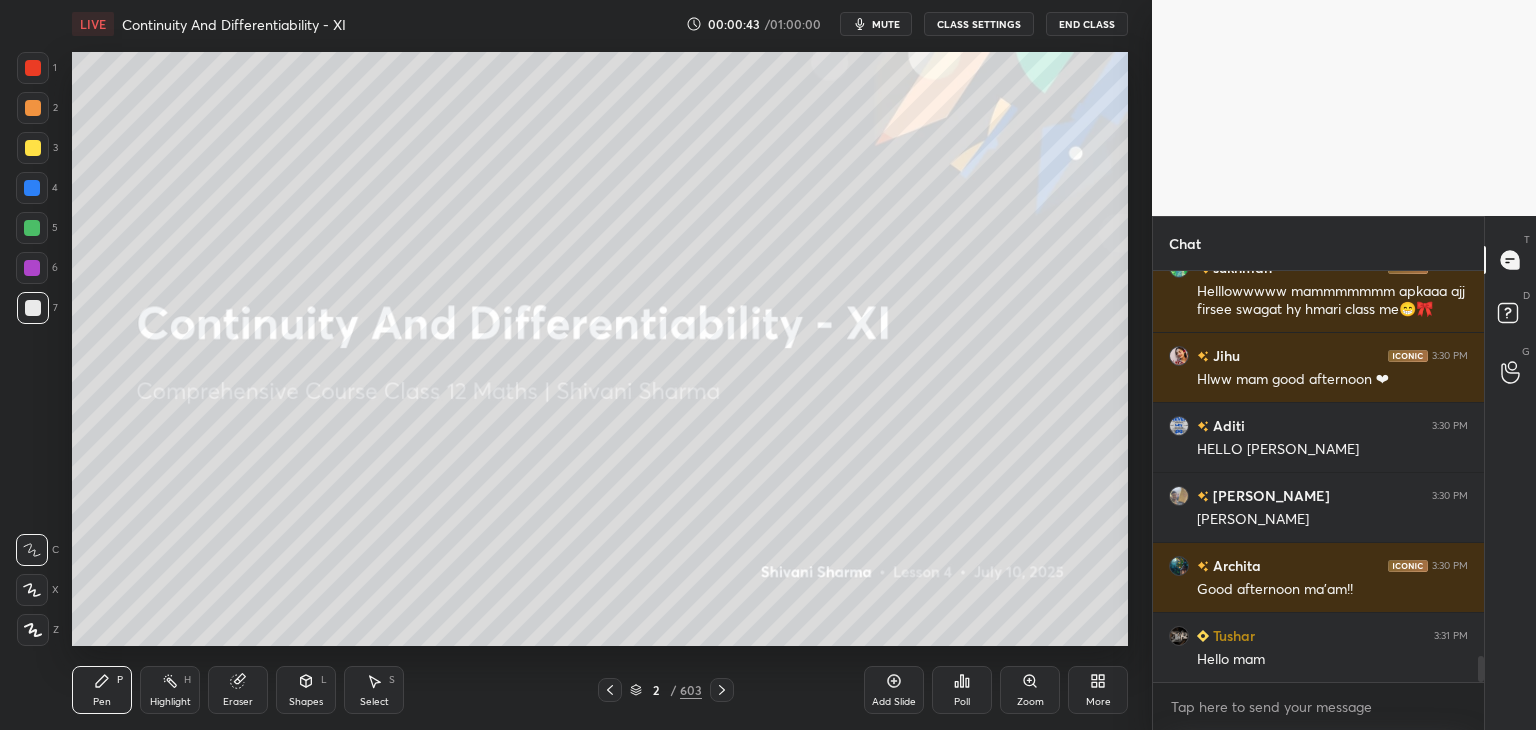 drag, startPoint x: 1479, startPoint y: 661, endPoint x: 1488, endPoint y: 776, distance: 115.35164 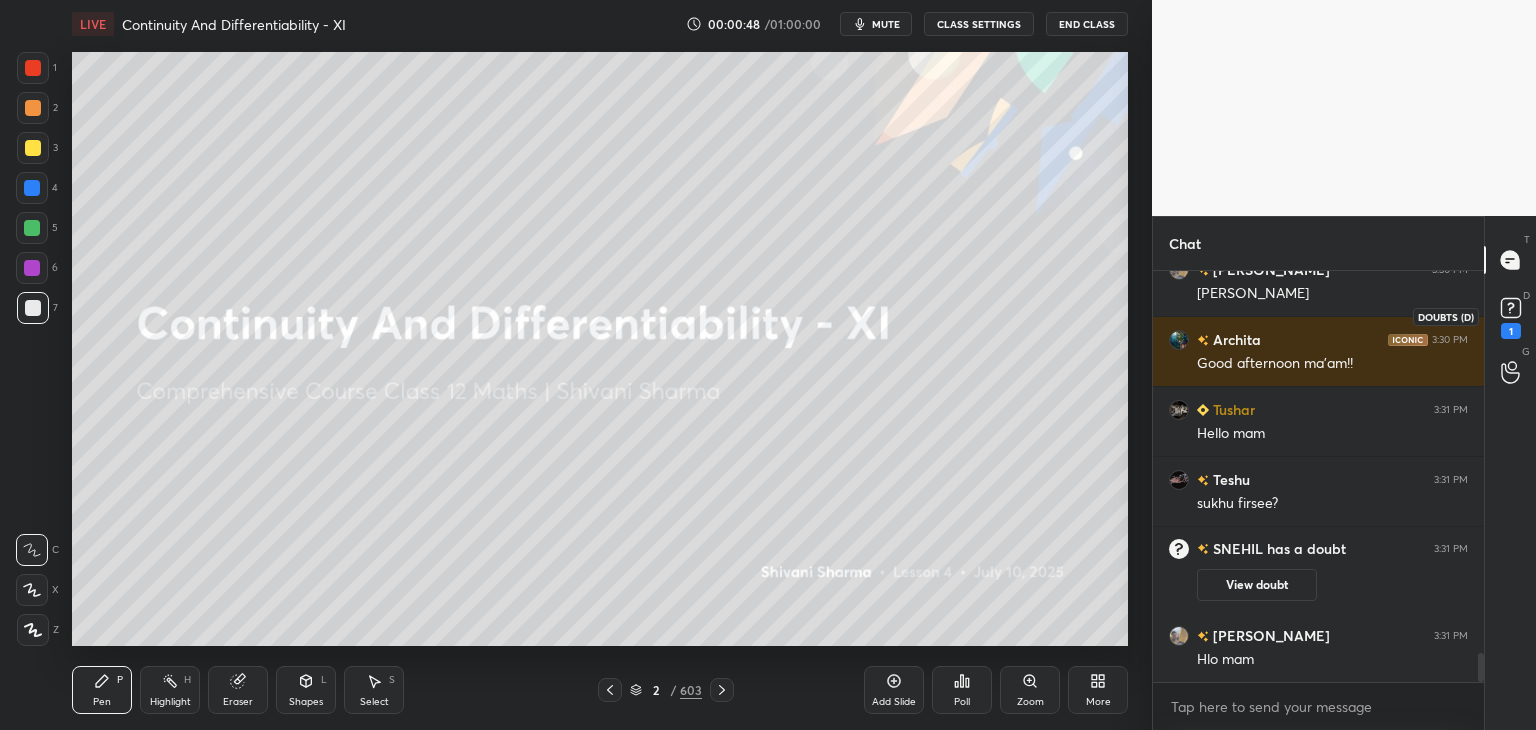 scroll, scrollTop: 5472, scrollLeft: 0, axis: vertical 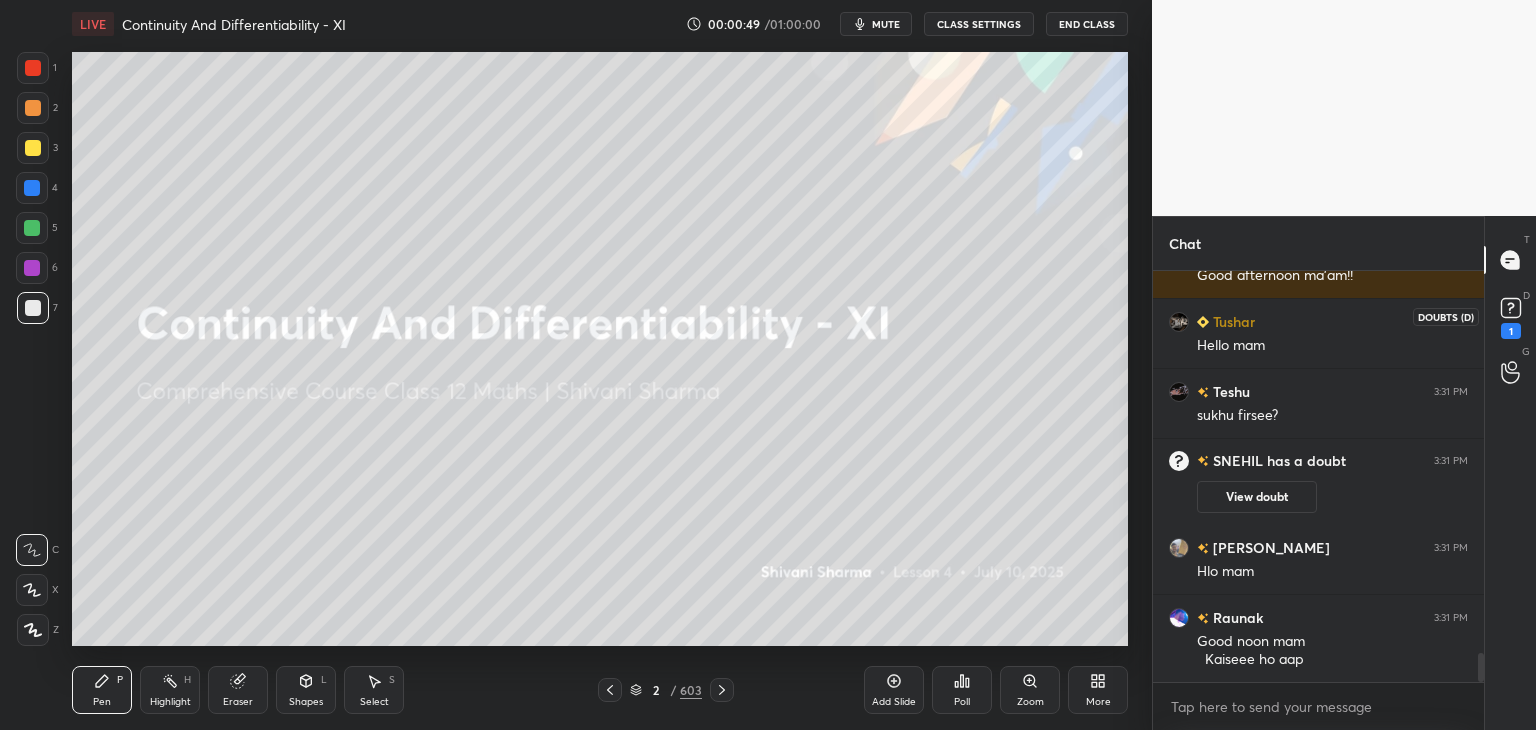 click on "1" at bounding box center [1511, 331] 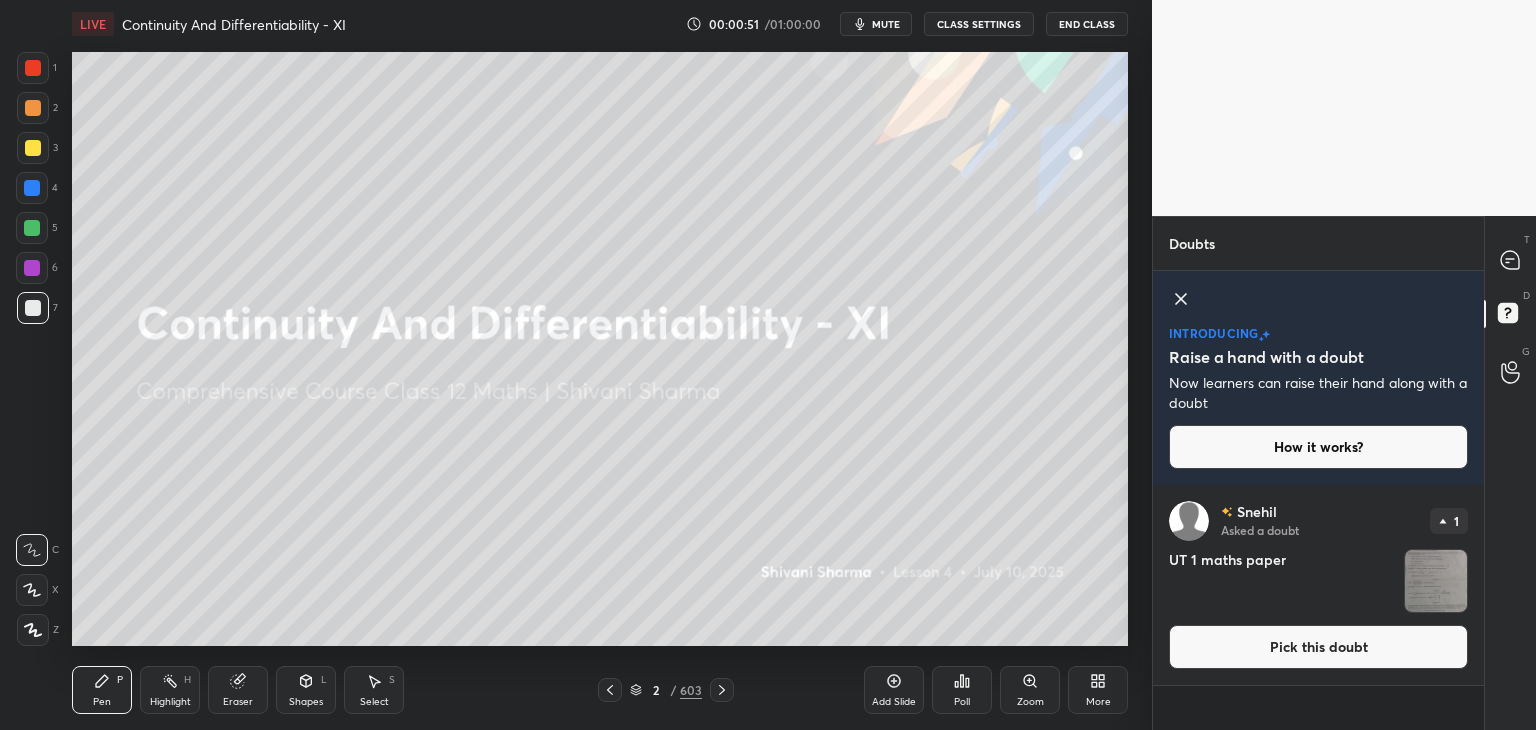click at bounding box center [1436, 581] 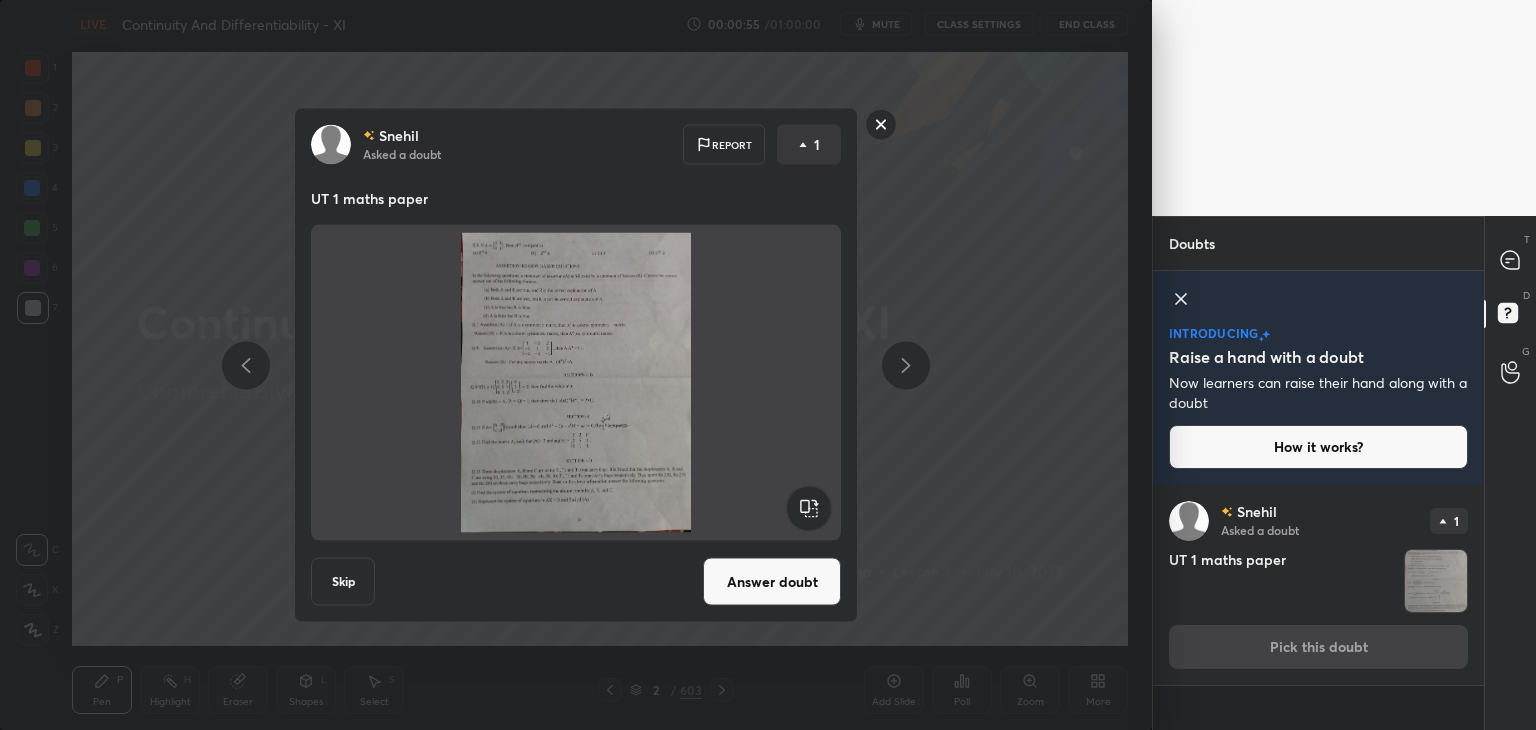 click 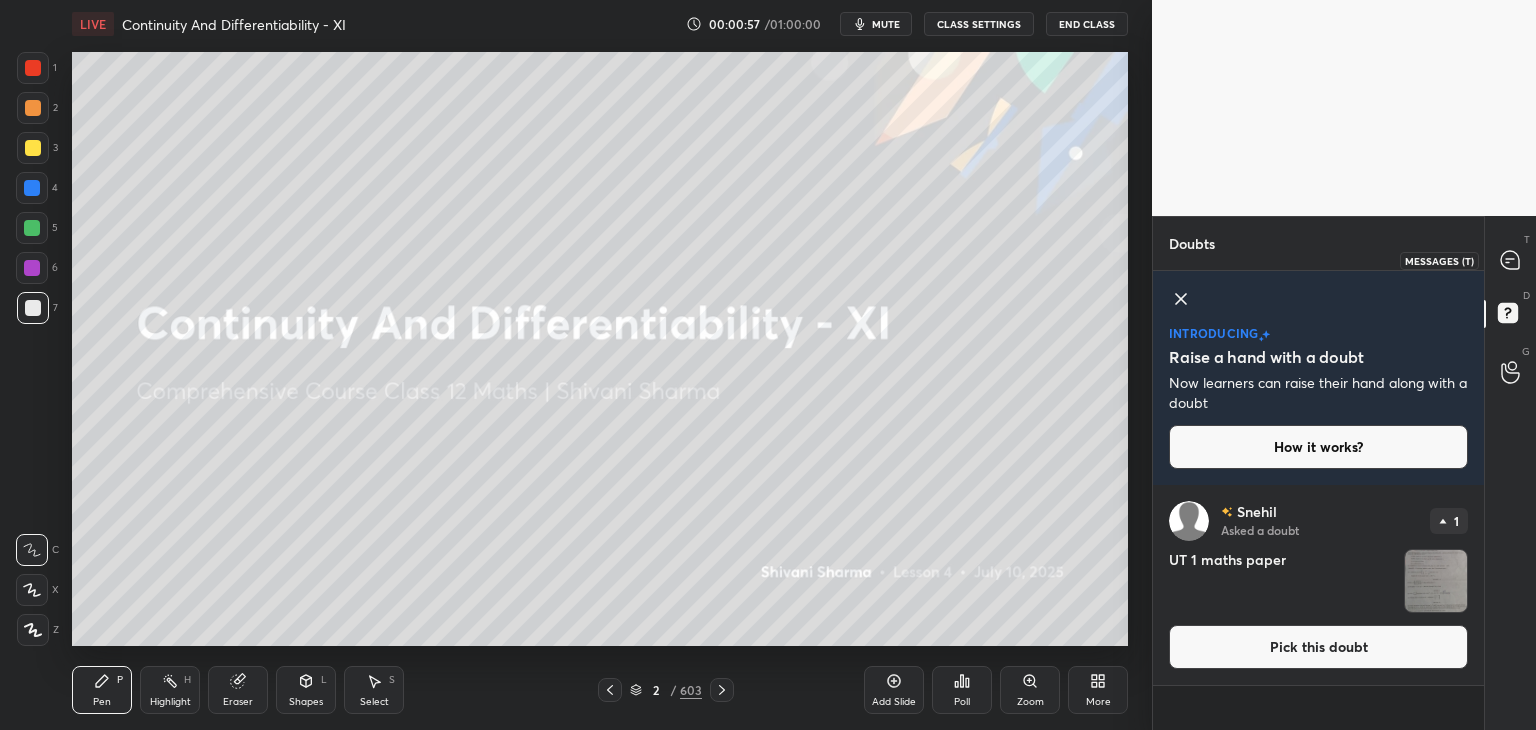 click 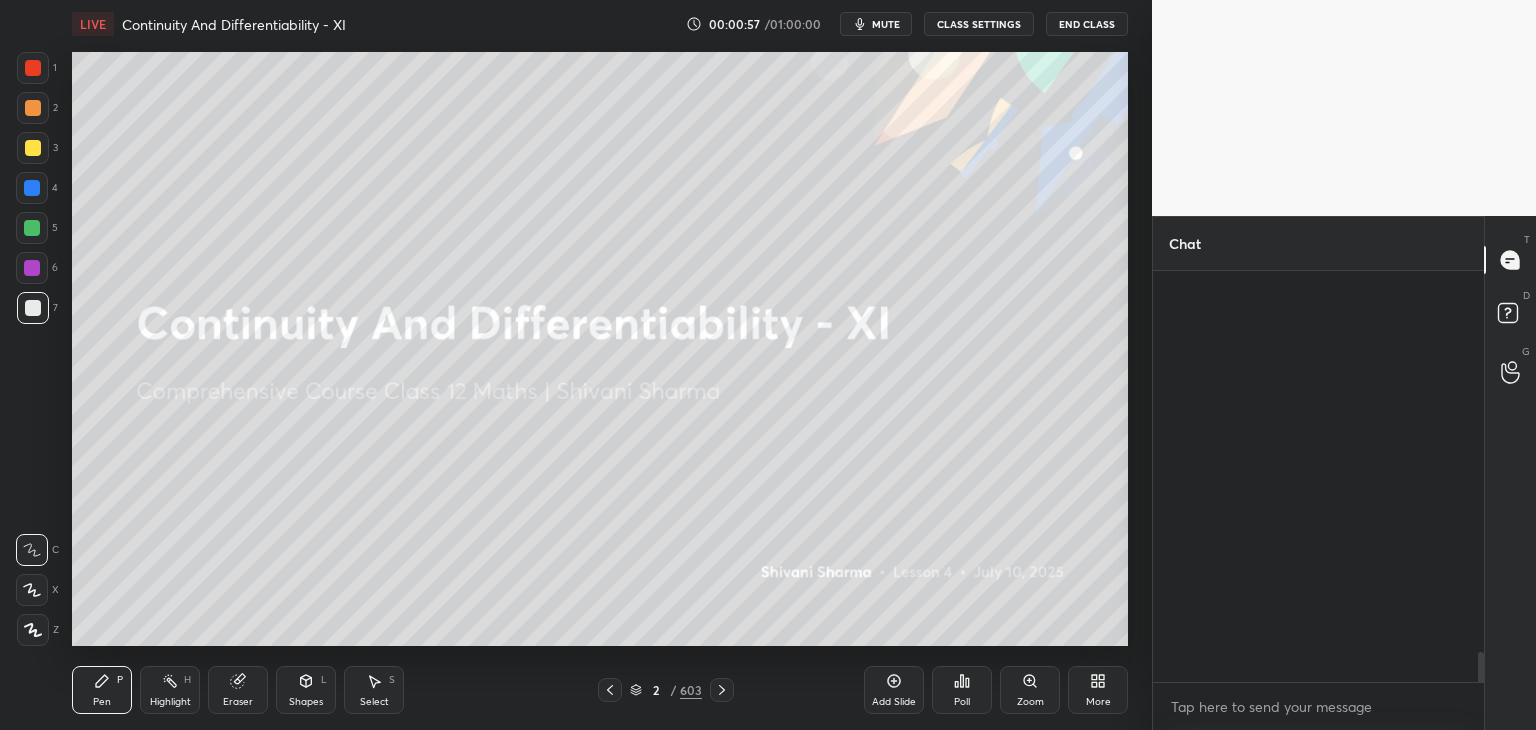 scroll, scrollTop: 5916, scrollLeft: 0, axis: vertical 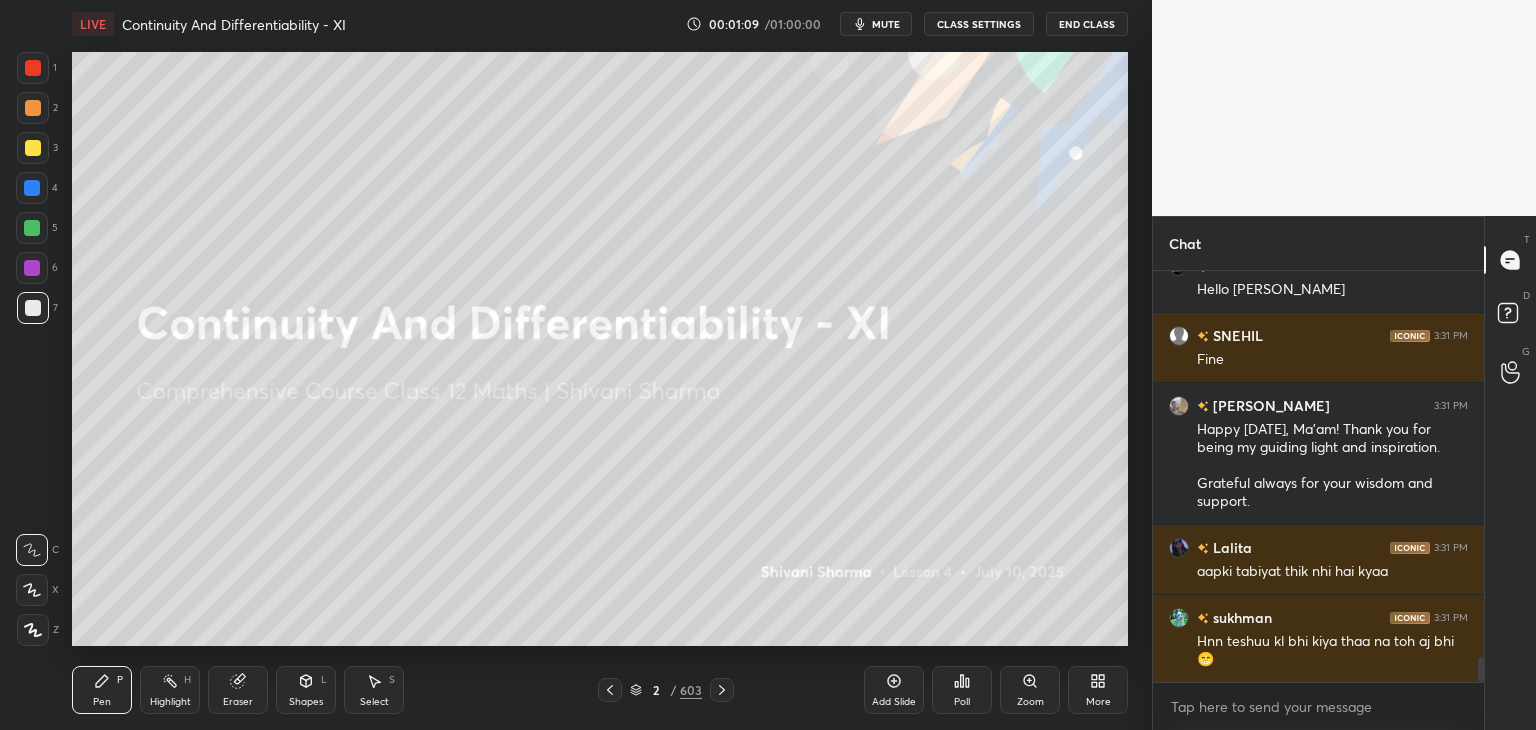 click at bounding box center (1481, 669) 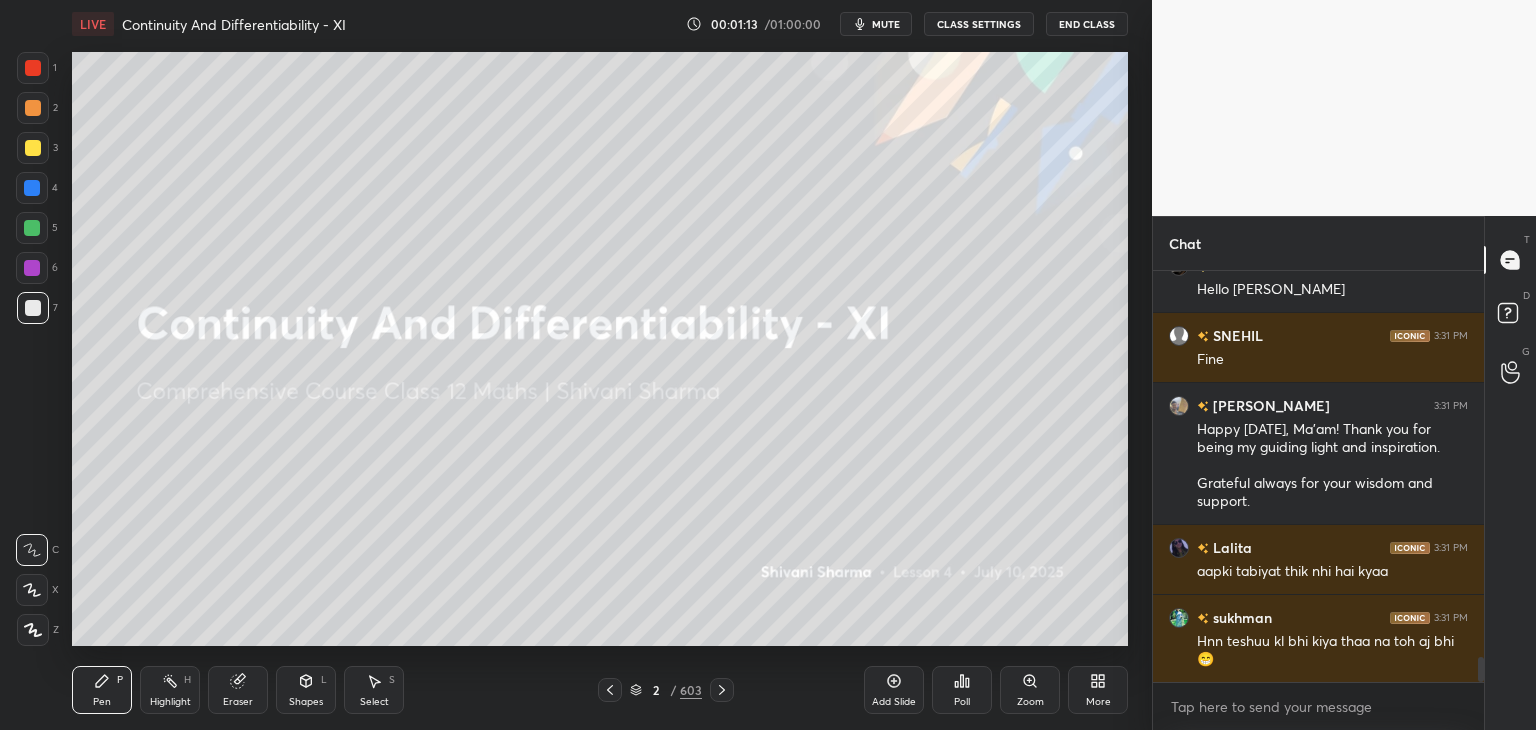 scroll, scrollTop: 6486, scrollLeft: 0, axis: vertical 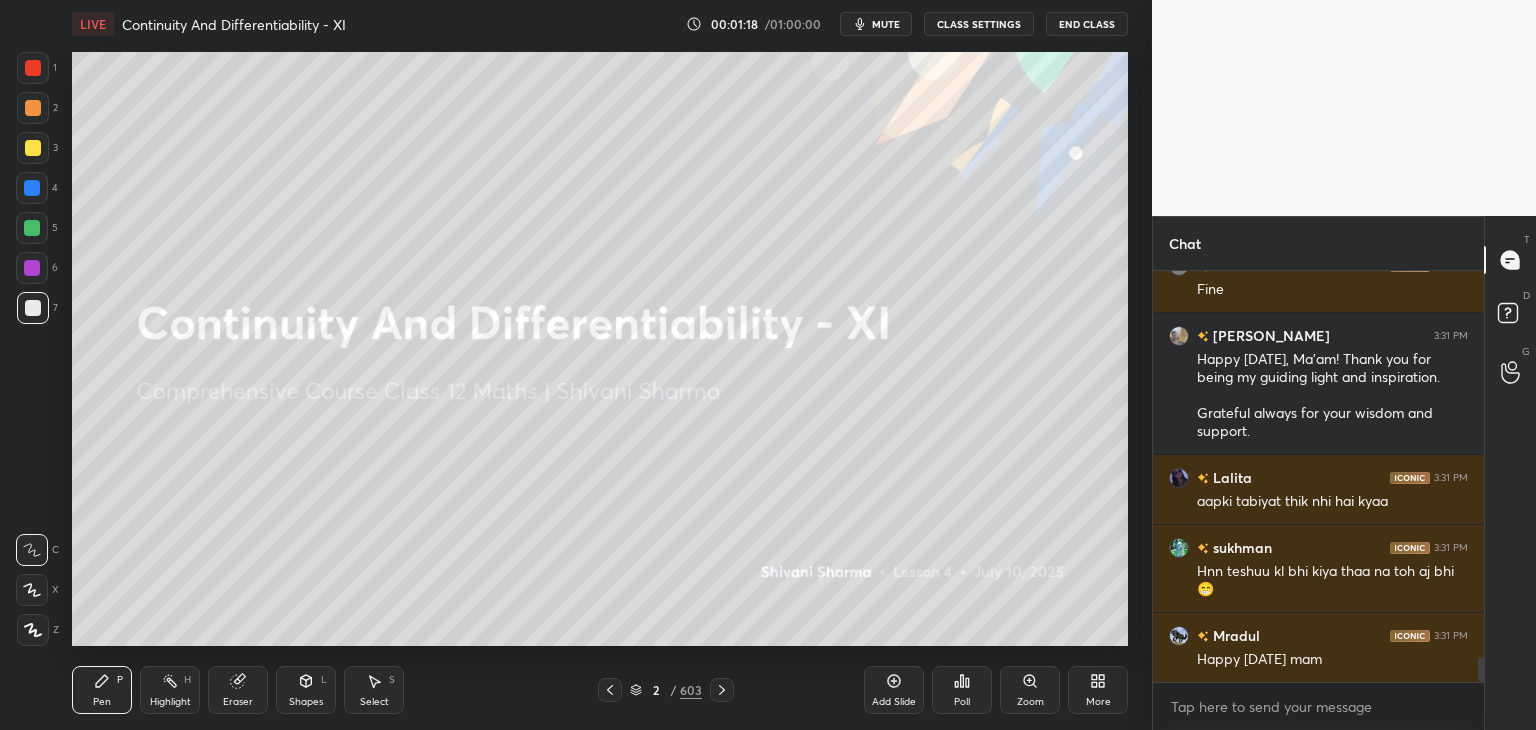 drag, startPoint x: 1484, startPoint y: 665, endPoint x: 1482, endPoint y: 705, distance: 40.04997 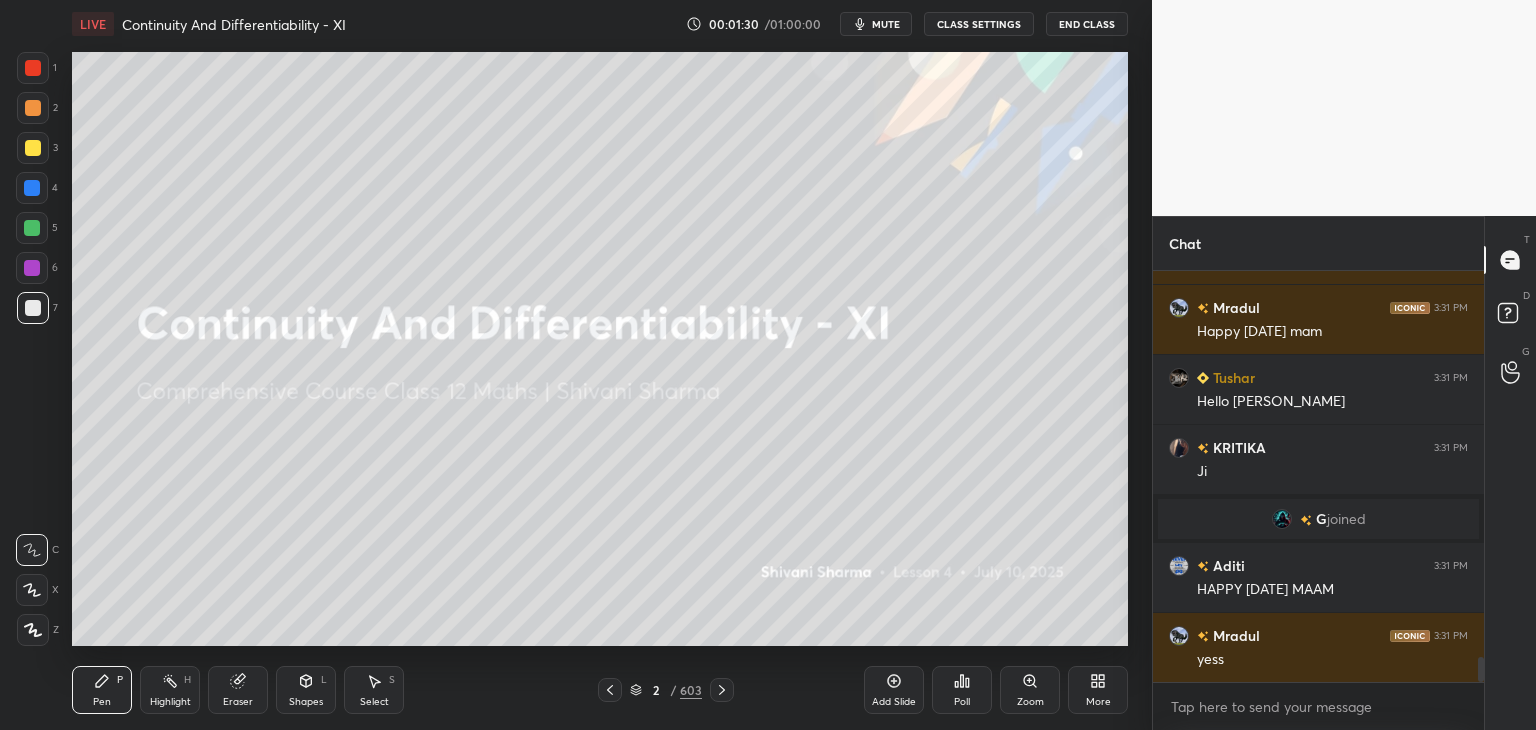 scroll, scrollTop: 6260, scrollLeft: 0, axis: vertical 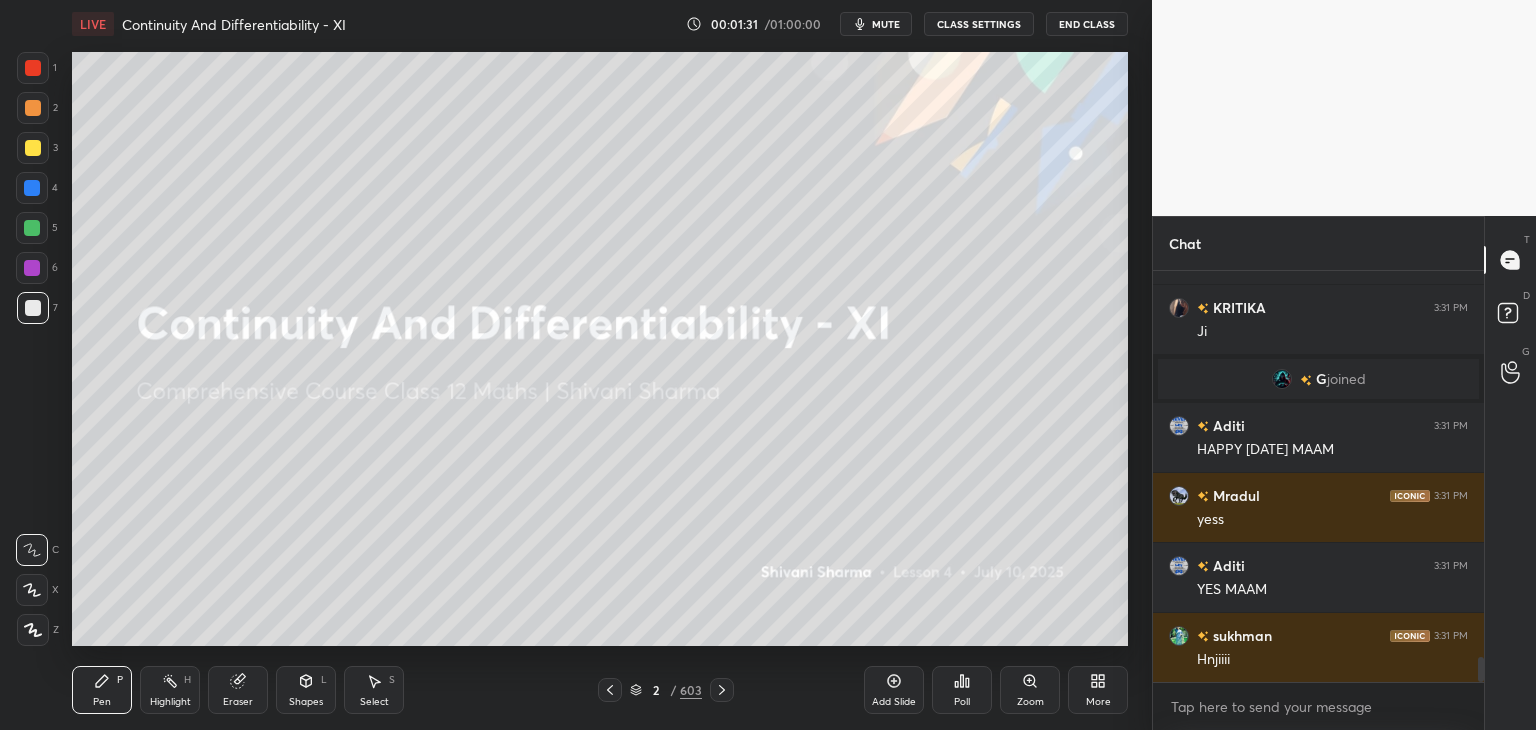click on "mute" at bounding box center [886, 24] 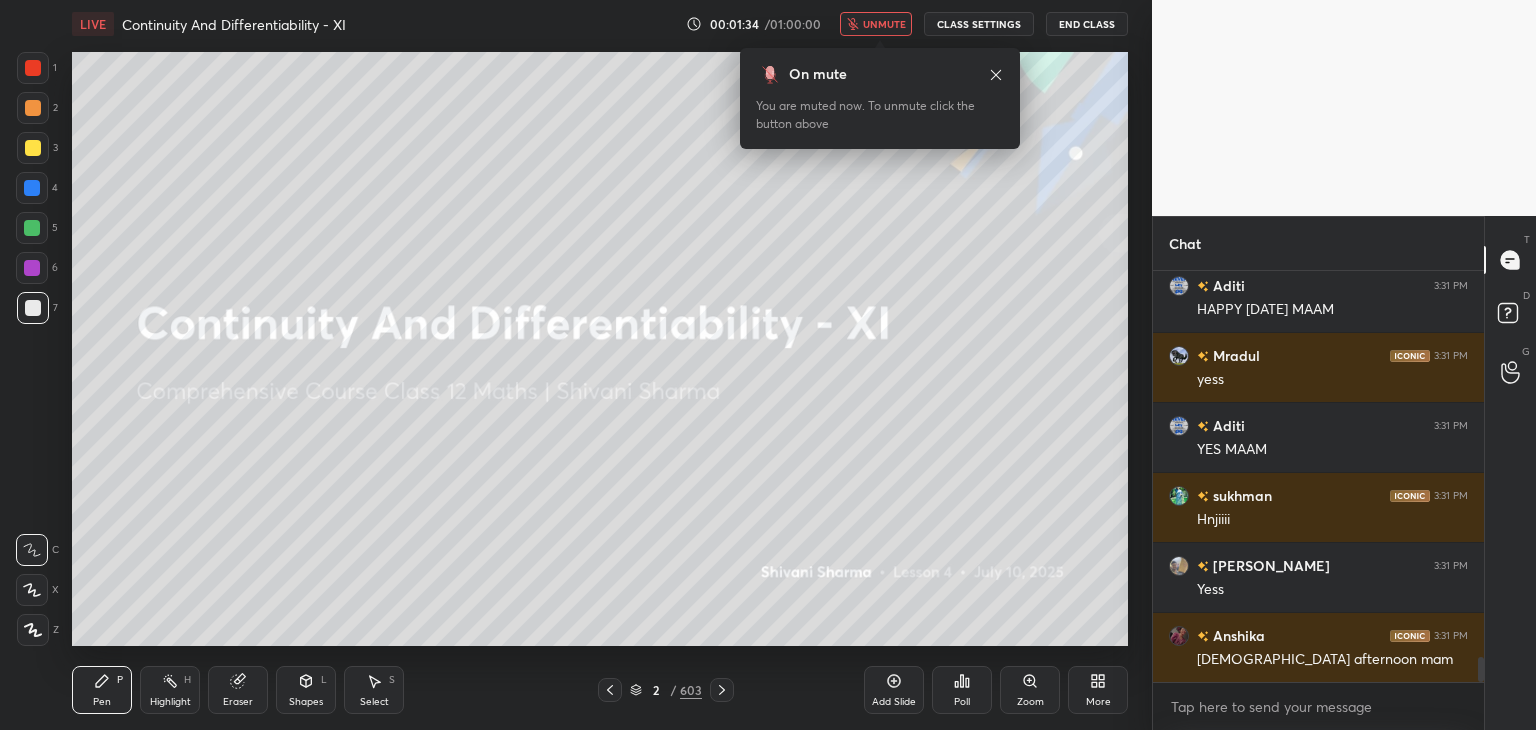 scroll, scrollTop: 6540, scrollLeft: 0, axis: vertical 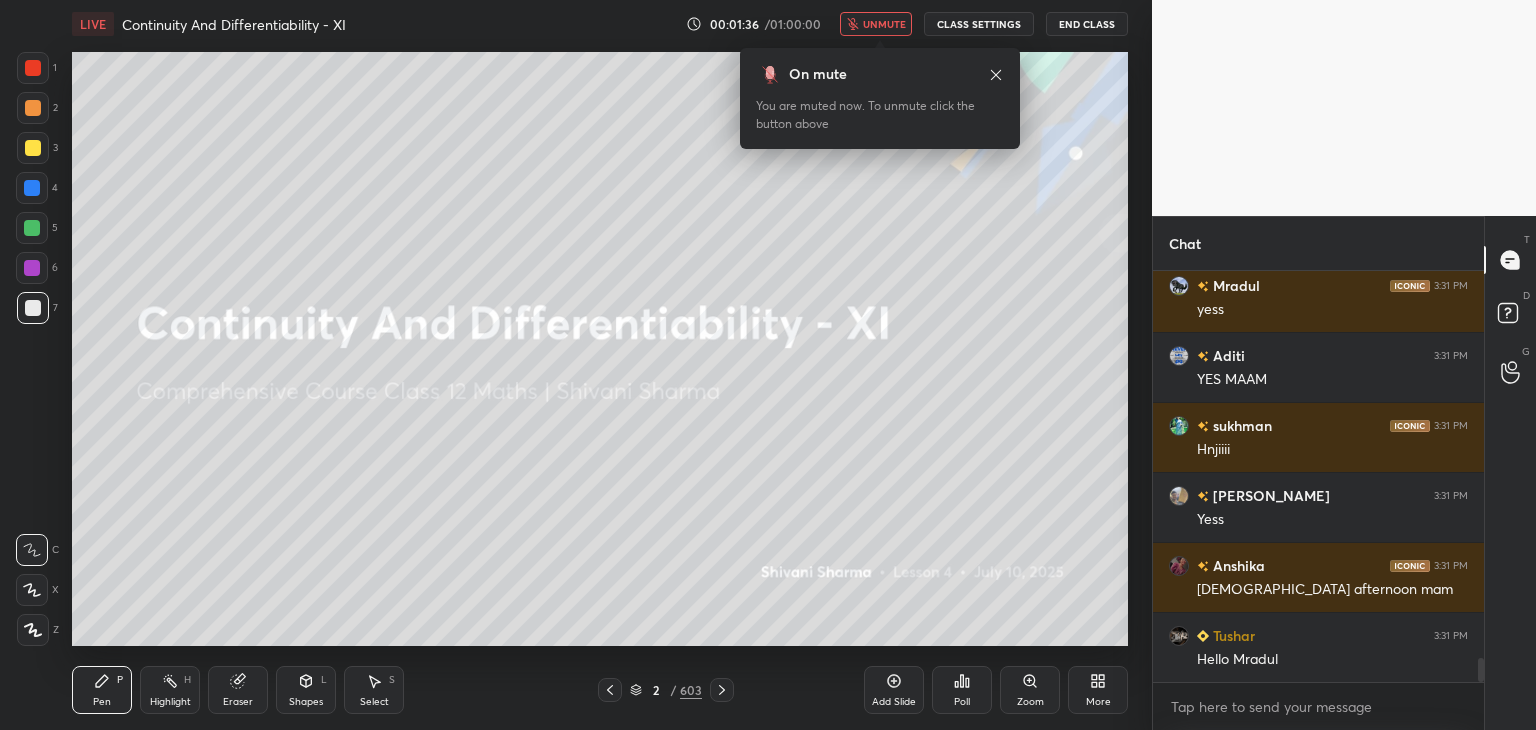 click on "unmute" at bounding box center [884, 24] 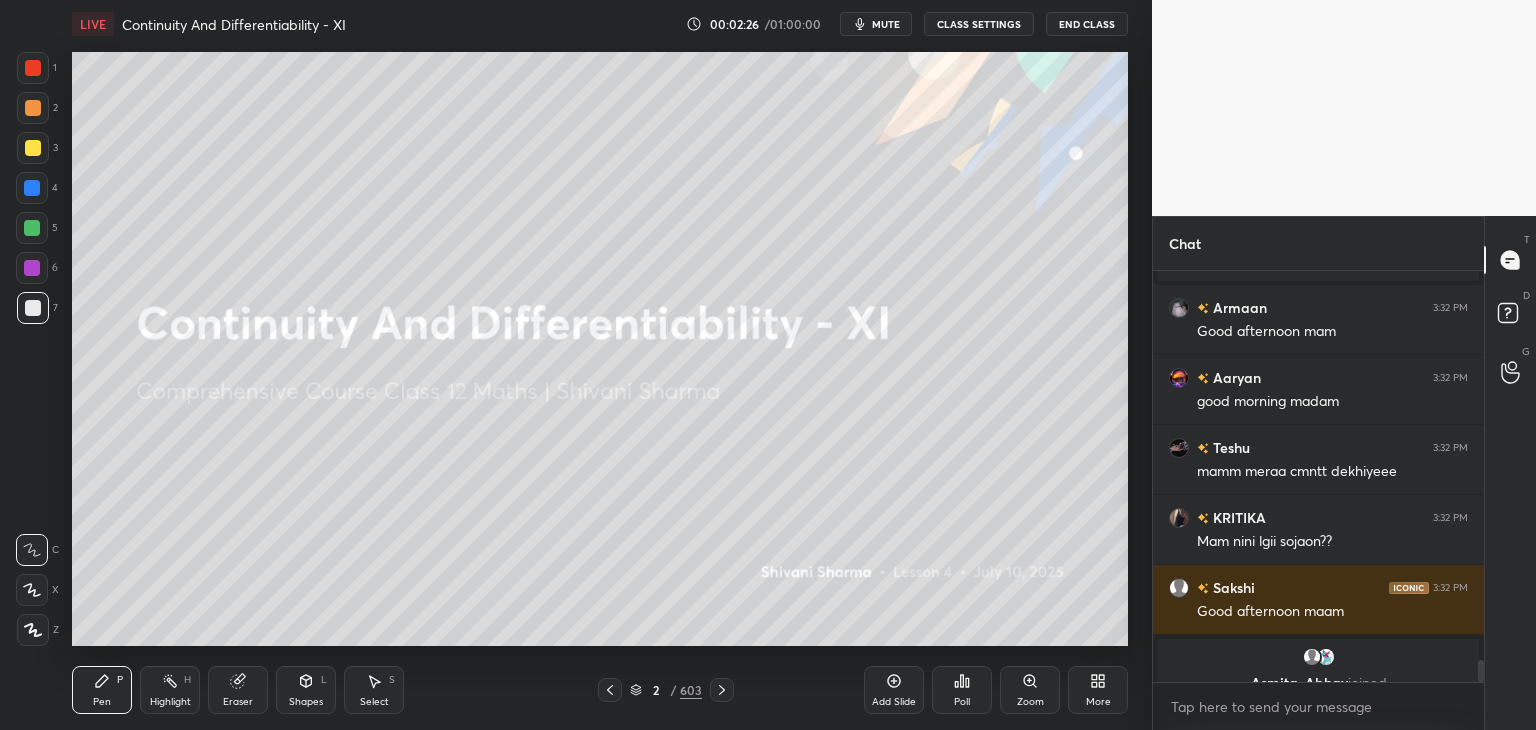 scroll, scrollTop: 7354, scrollLeft: 0, axis: vertical 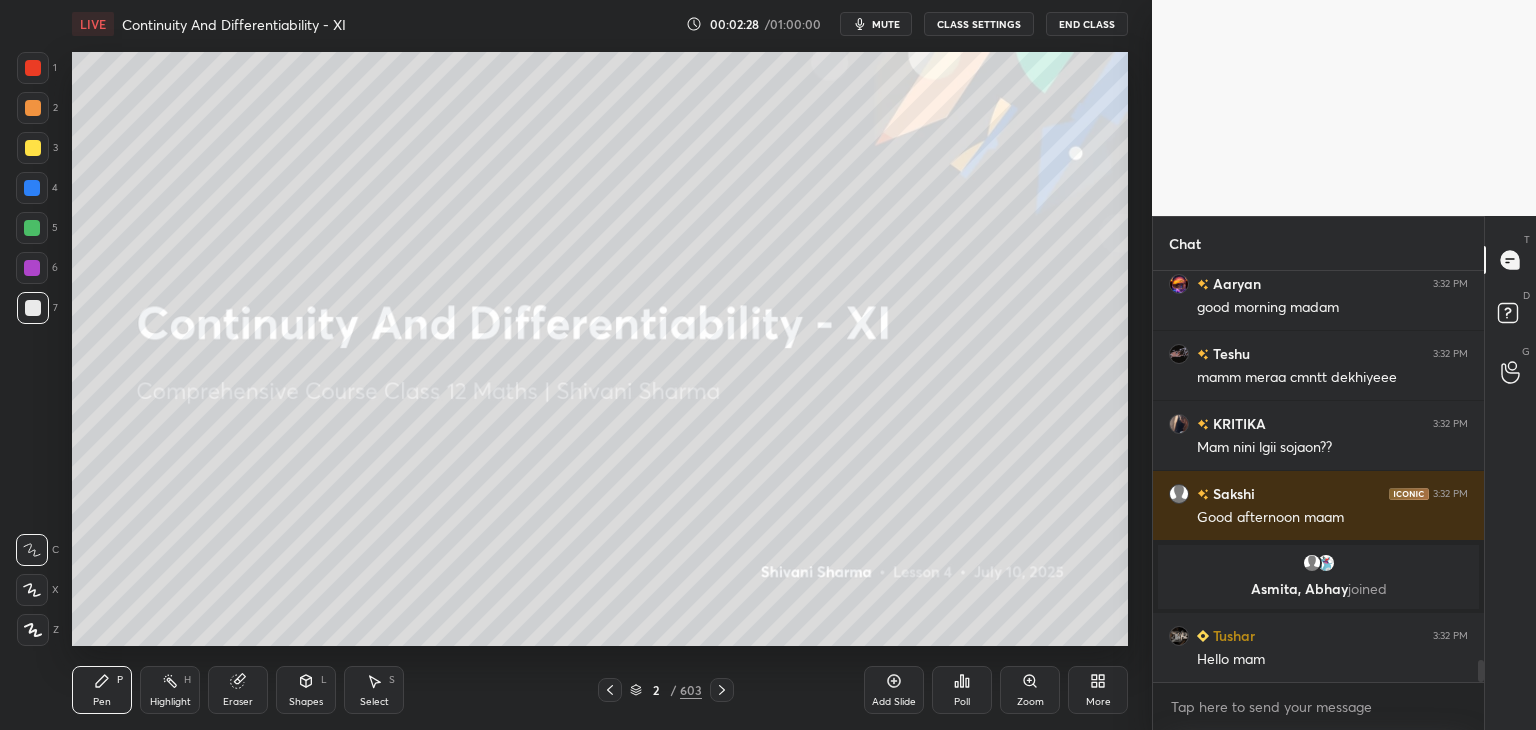 click on "mute" at bounding box center [876, 24] 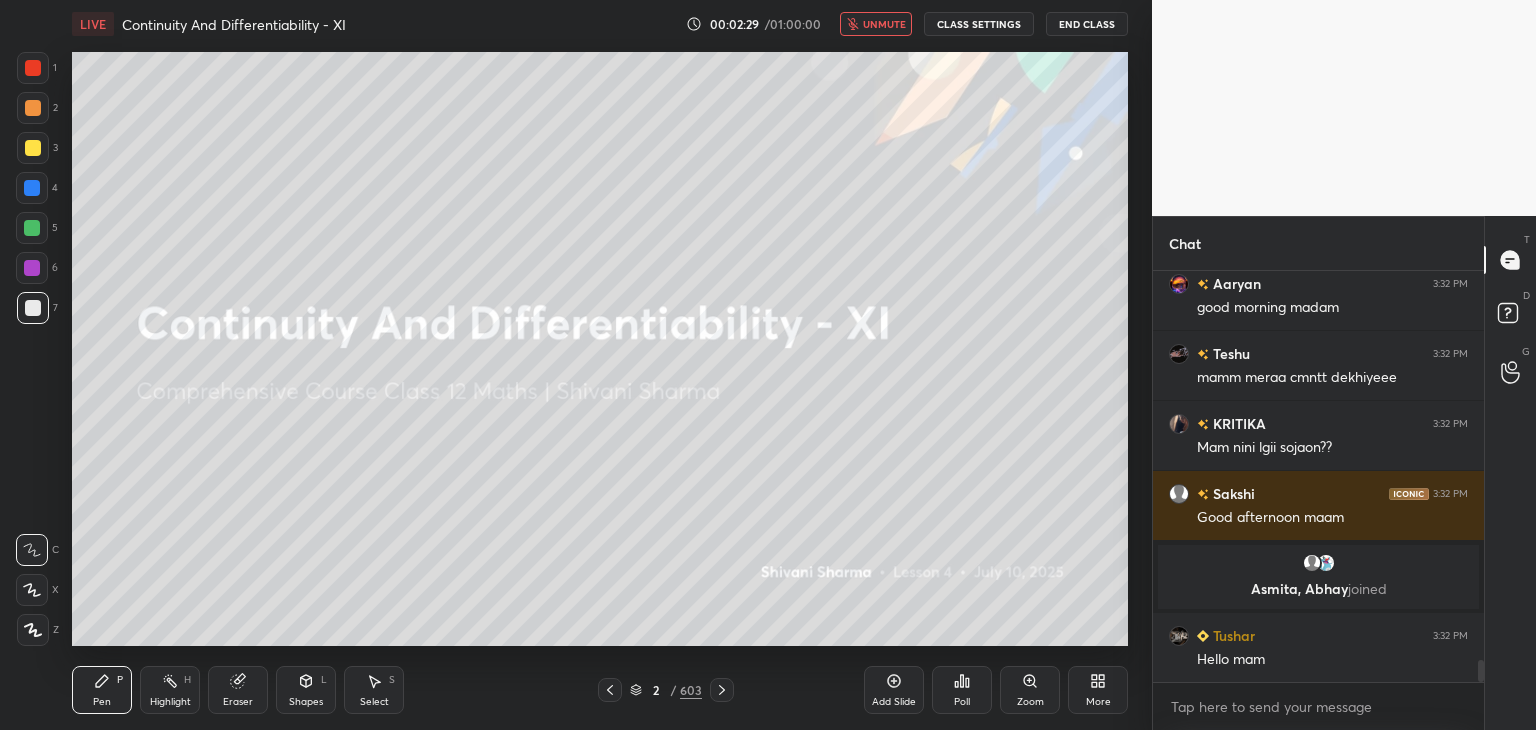 scroll, scrollTop: 7414, scrollLeft: 0, axis: vertical 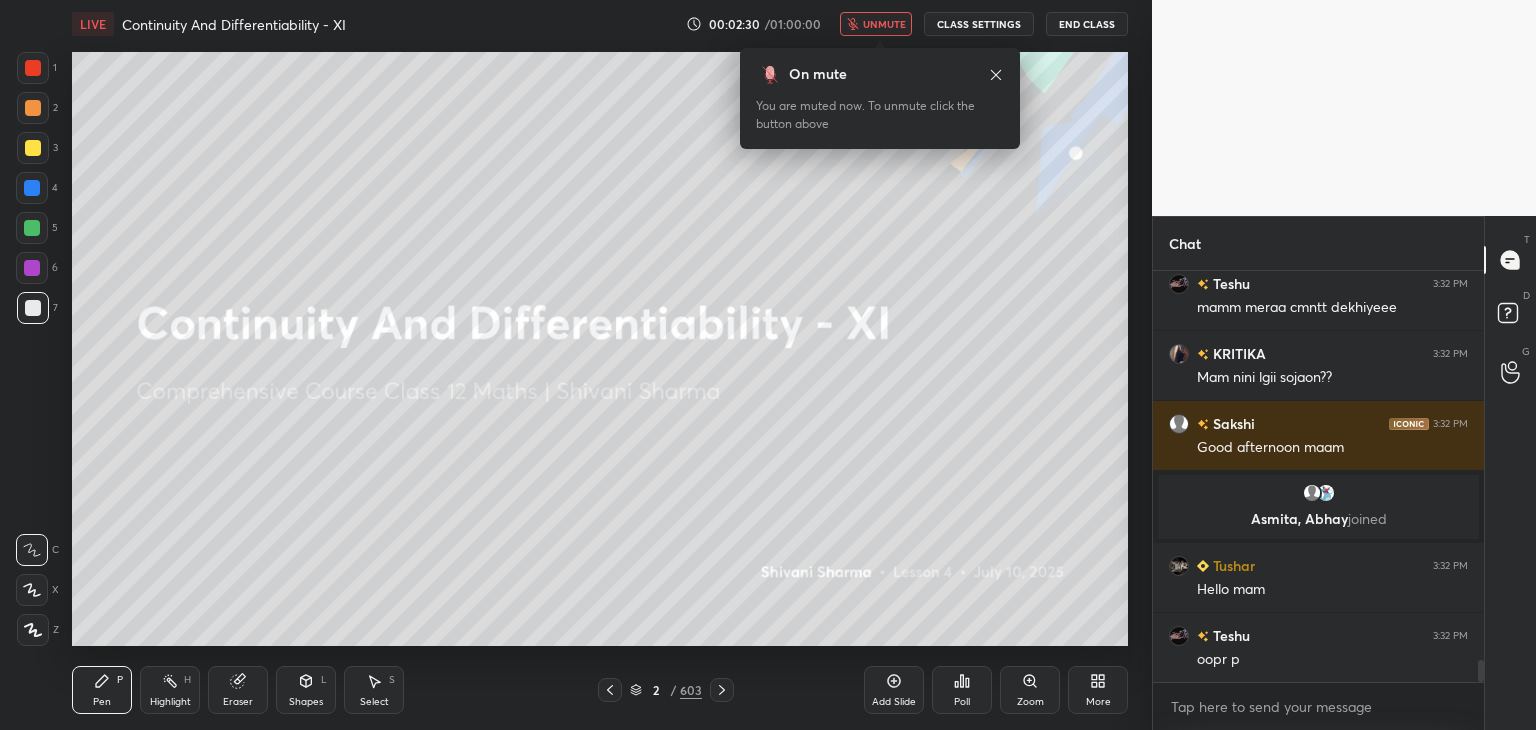 click on "unmute" at bounding box center (884, 24) 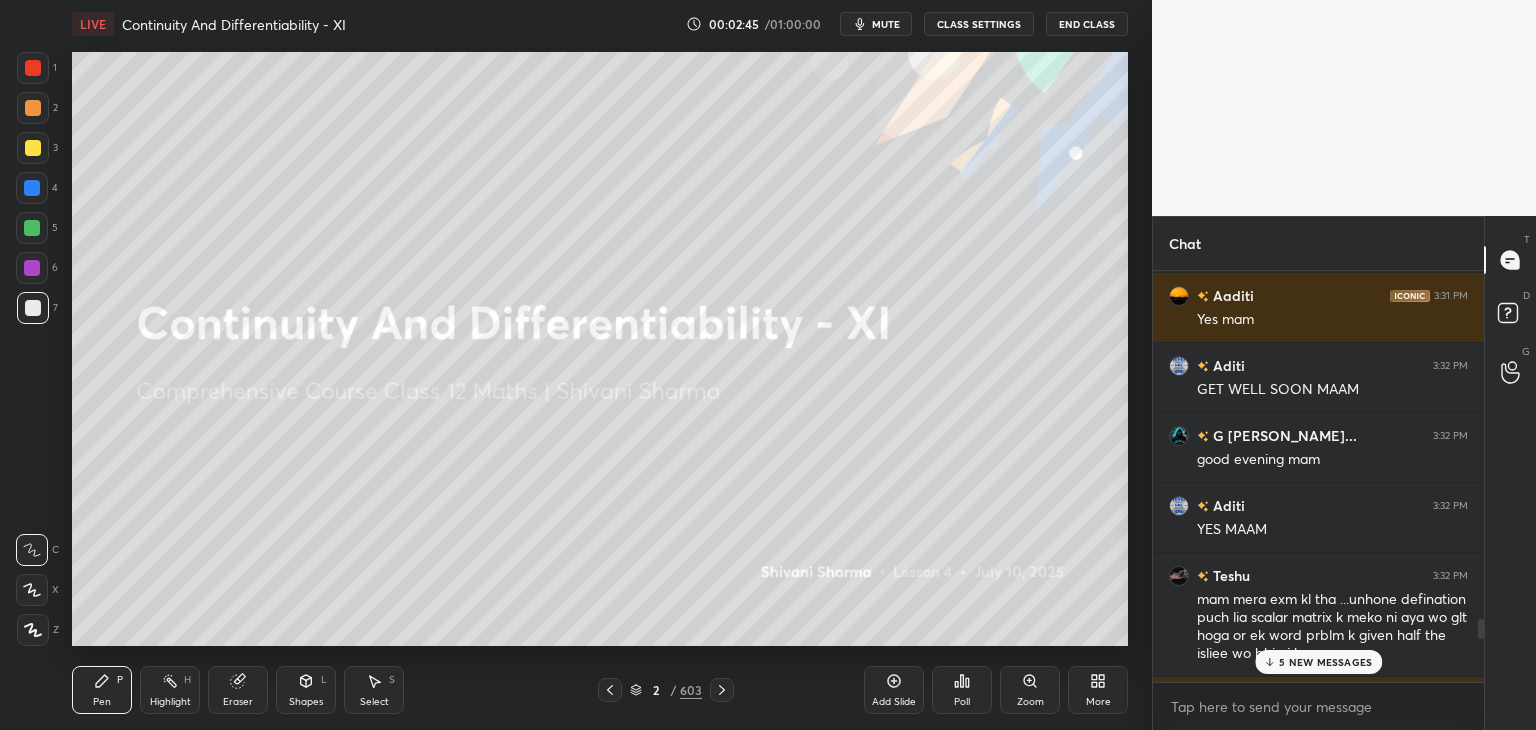 scroll, scrollTop: 7965, scrollLeft: 0, axis: vertical 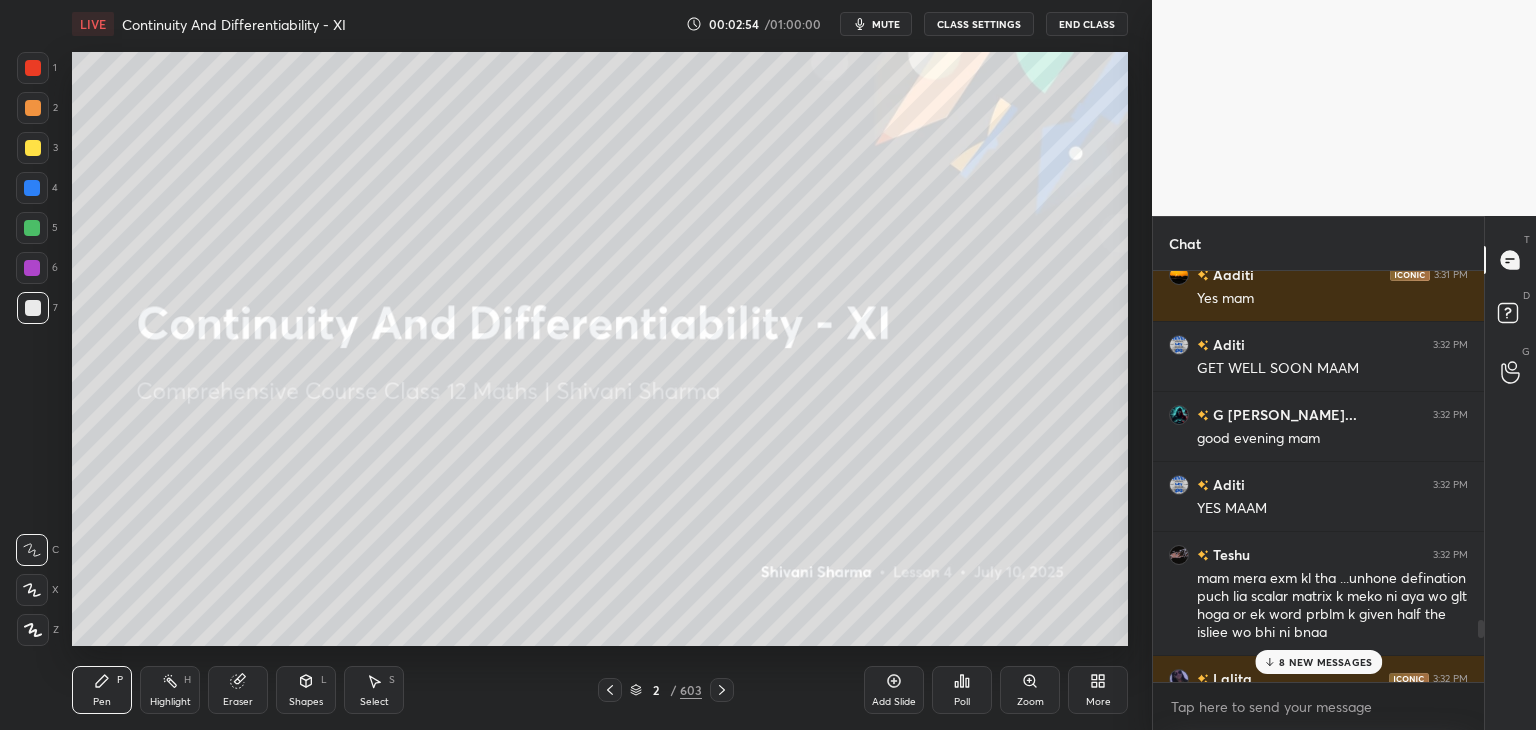 drag, startPoint x: 1480, startPoint y: 668, endPoint x: 1496, endPoint y: 694, distance: 30.528675 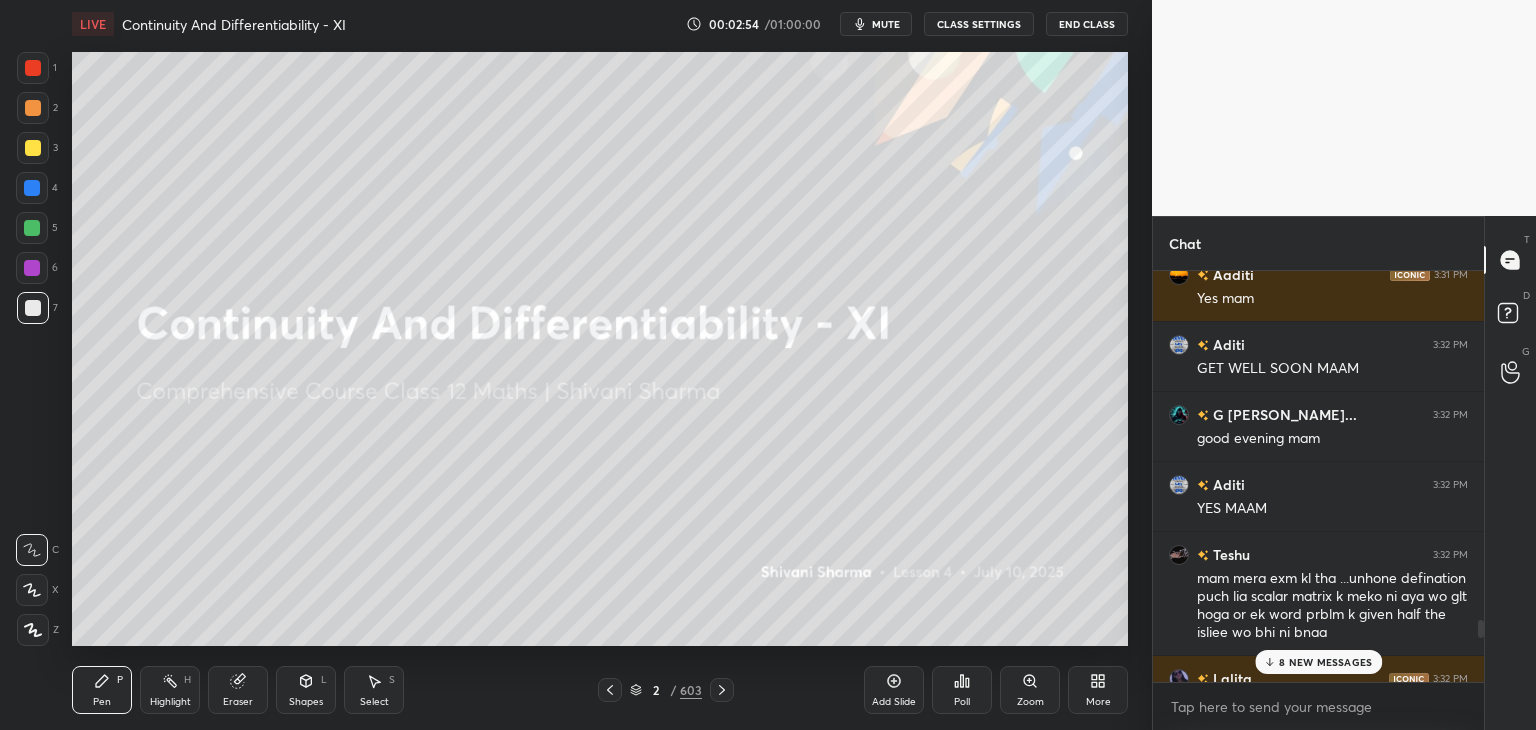 click on "Chat Tushar 3:31 PM Hello Mradul Aaditi 3:31 PM Yes mam Aditi 3:32 PM GET WELL SOON MAAM G kartikey... 3:32 PM good evening mam Aditi 3:32 PM YES MAAM Teshu 3:32 PM mam mera exm kl tha ...unhone defination puch lia scalar matrix k meko ni aya wo glt hoga or ek word prblm k given half the isliee wo bhi ni bnaa Lalita 3:32 PM hnjii mam ADITYA 3:32 PM Happy  guru purmia miss sukhman 3:32 PM Exercise ky sum solve kiye 8 tkk Mradul 3:32 PM hi tushar Shuvodeep, Armaan, Aaryan  joined Archita 3:32 PM okk Sakshi  joined Armaan 3:32 PM Good afternoon mam Aaryan 3:32 PM good morning madam Teshu 3:32 PM mamm meraa cmntt dekhiyeee KRITIKA 3:32 PM Mam nini lgii sojaon?? 8 NEW MESSAGES Enable hand raising Enable raise hand to speak to learners. Once enabled, chat will be turned off temporarily. Enable x   introducing Raise a hand with a doubt Now learners can raise their hand along with a doubt  How it works? Snehil Asked a doubt 1 UT 1 maths paper Pick this doubt NEW DOUBTS ASKED No one has raised a hand yet Got it T D G" at bounding box center (1344, 473) 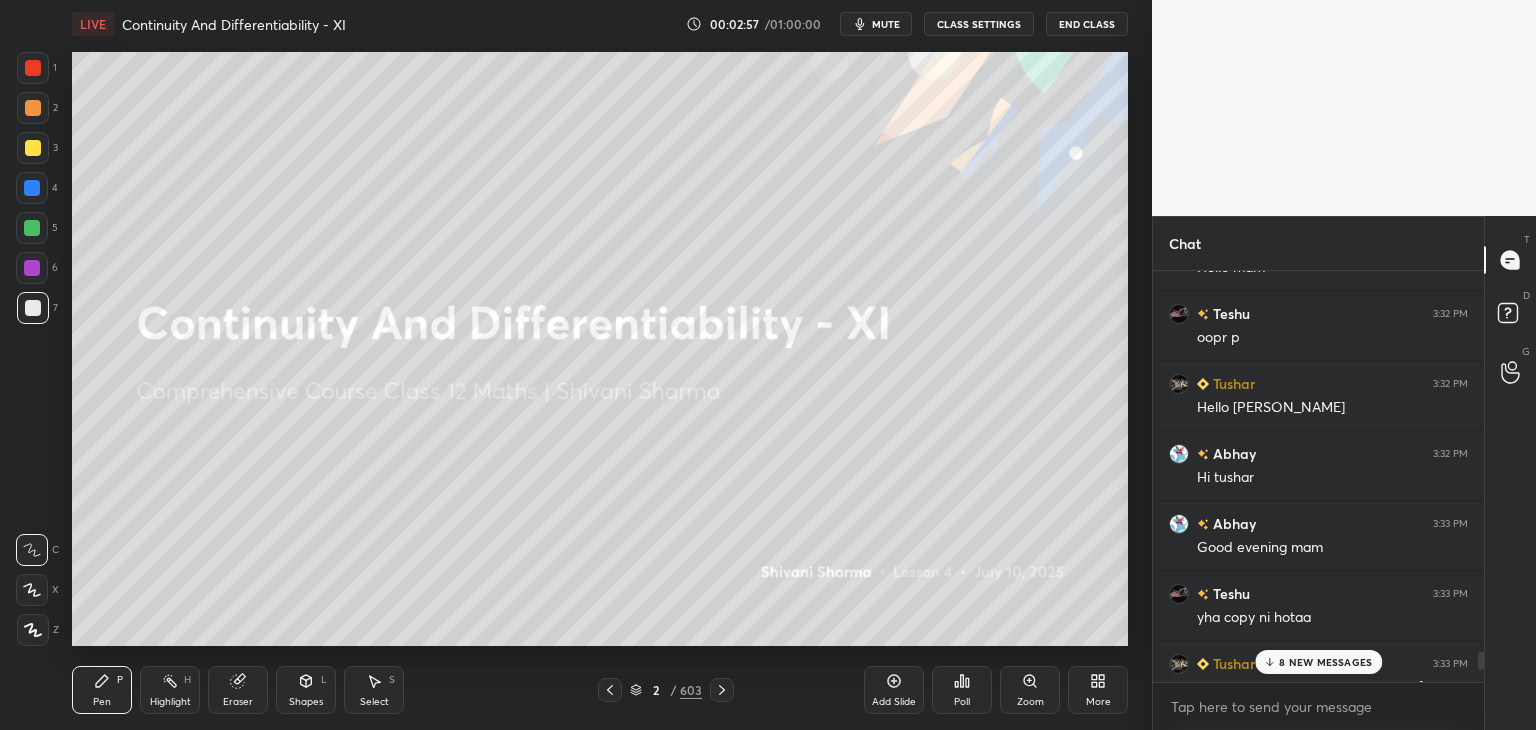 scroll, scrollTop: 9534, scrollLeft: 0, axis: vertical 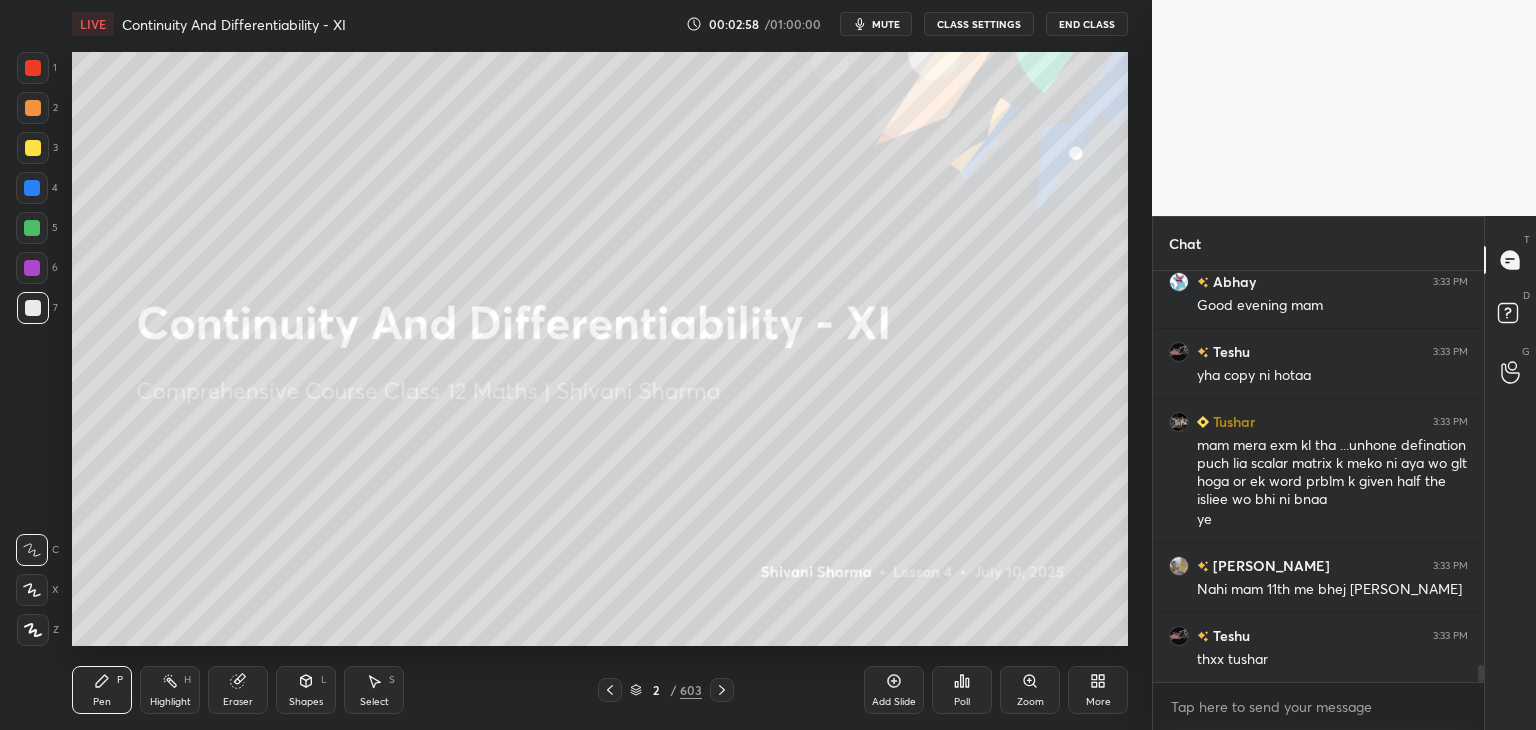 drag, startPoint x: 1482, startPoint y: 630, endPoint x: 1505, endPoint y: 741, distance: 113.35784 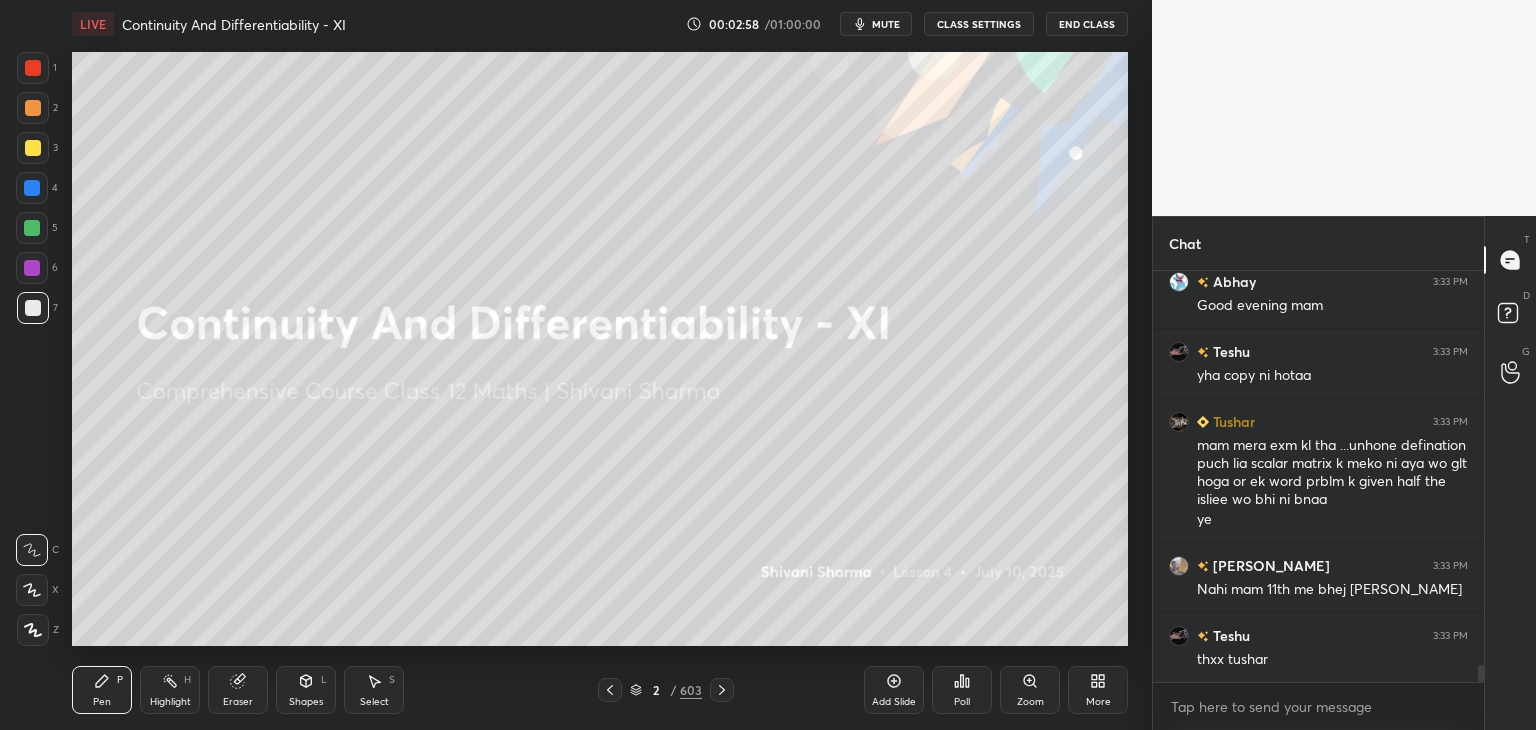 click on "1 2 3 4 5 6 7 C X Z C X Z E E Erase all   H H LIVE Continuity And Differentiability - XI 00:02:58 /  01:00:00 mute CLASS SETTINGS End Class Setting up your live class Poll for   secs No correct answer Start poll Back Continuity And Differentiability - XI • L4 of Comprehensive Course Class 12 Maths | Shivani Sharma Shivani Sharma Pen P Highlight H Eraser Shapes L Select S 2 / 603 Add Slide Poll Zoom More Chat Abhay 3:32 PM Hi tushar Abhay 3:33 PM Good evening mam Teshu 3:33 PM yha copy ni hotaa Tushar 3:33 PM mam mera exm kl tha ...unhone defination puch lia scalar matrix k meko ni aya wo glt hoga or ek word prblm k given half the isliee wo bhi ni bnaa ye Arihant 3:33 PM Nahi mam 11th me bhej dena hoga Teshu 3:33 PM thxx tushar JUMP TO LATEST Enable hand raising Enable raise hand to speak to learners. Once enabled, chat will be turned off temporarily. Enable x   introducing Raise a hand with a doubt Now learners can raise their hand along with a doubt  How it works? Snehil Asked a doubt 1 UT 1 maths paper T" at bounding box center (768, 0) 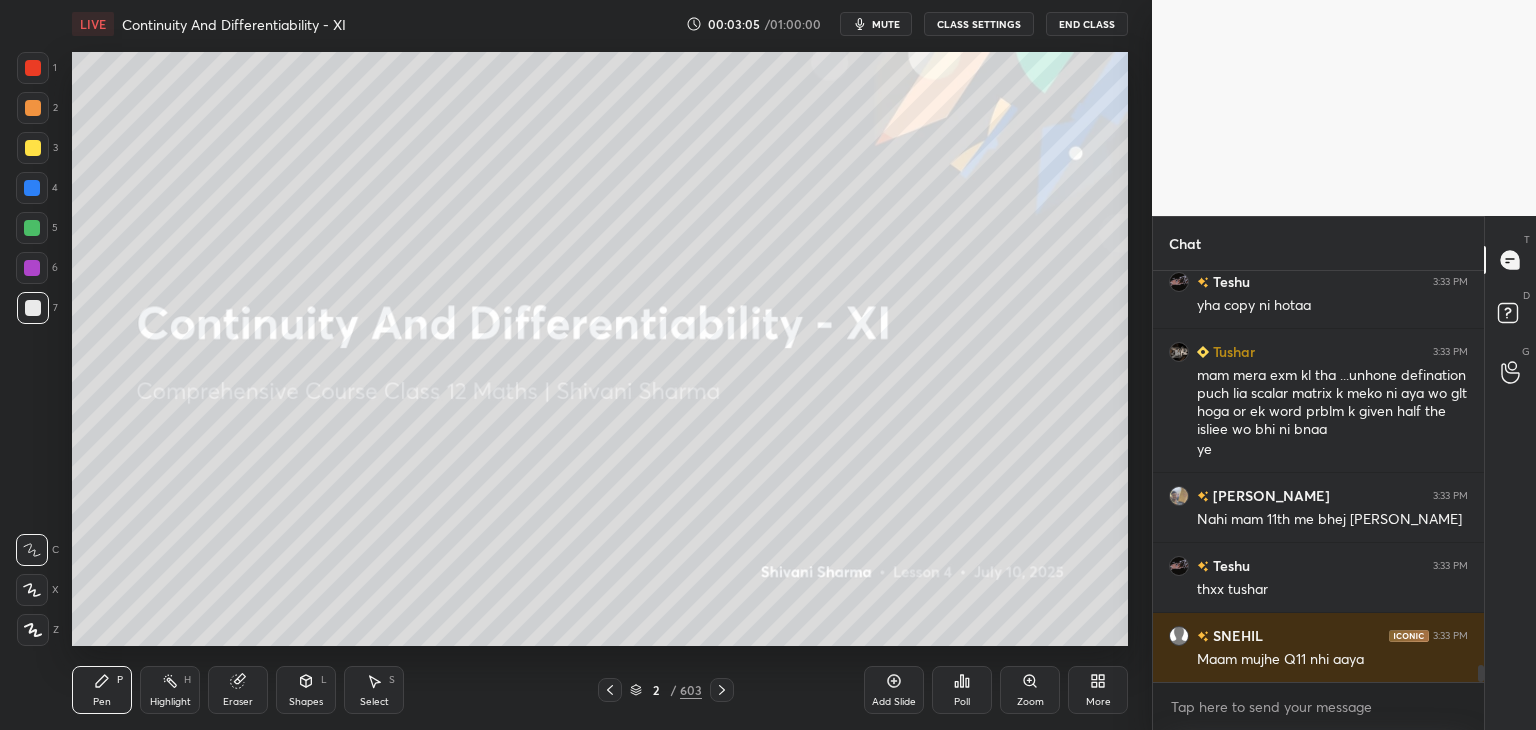 scroll, scrollTop: 9674, scrollLeft: 0, axis: vertical 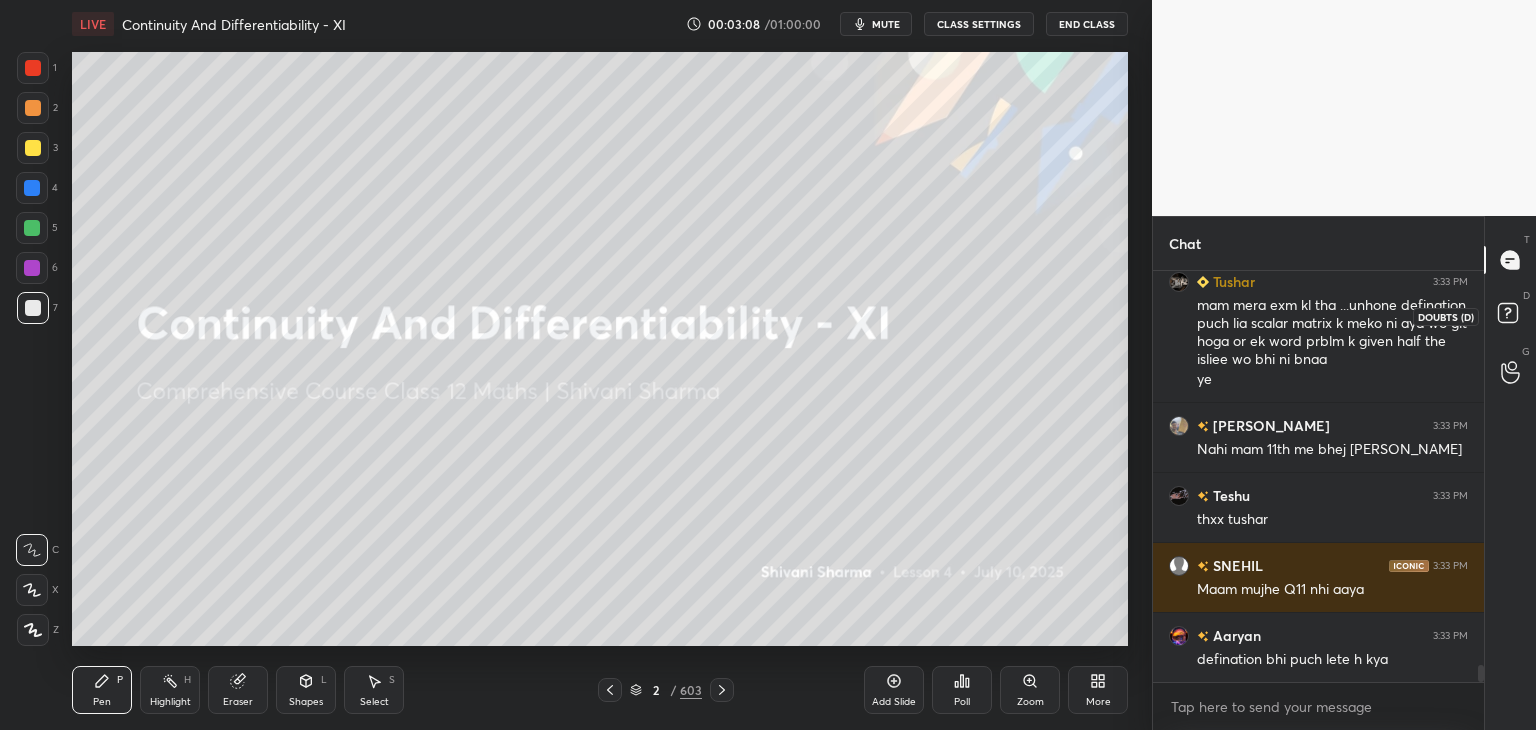 click 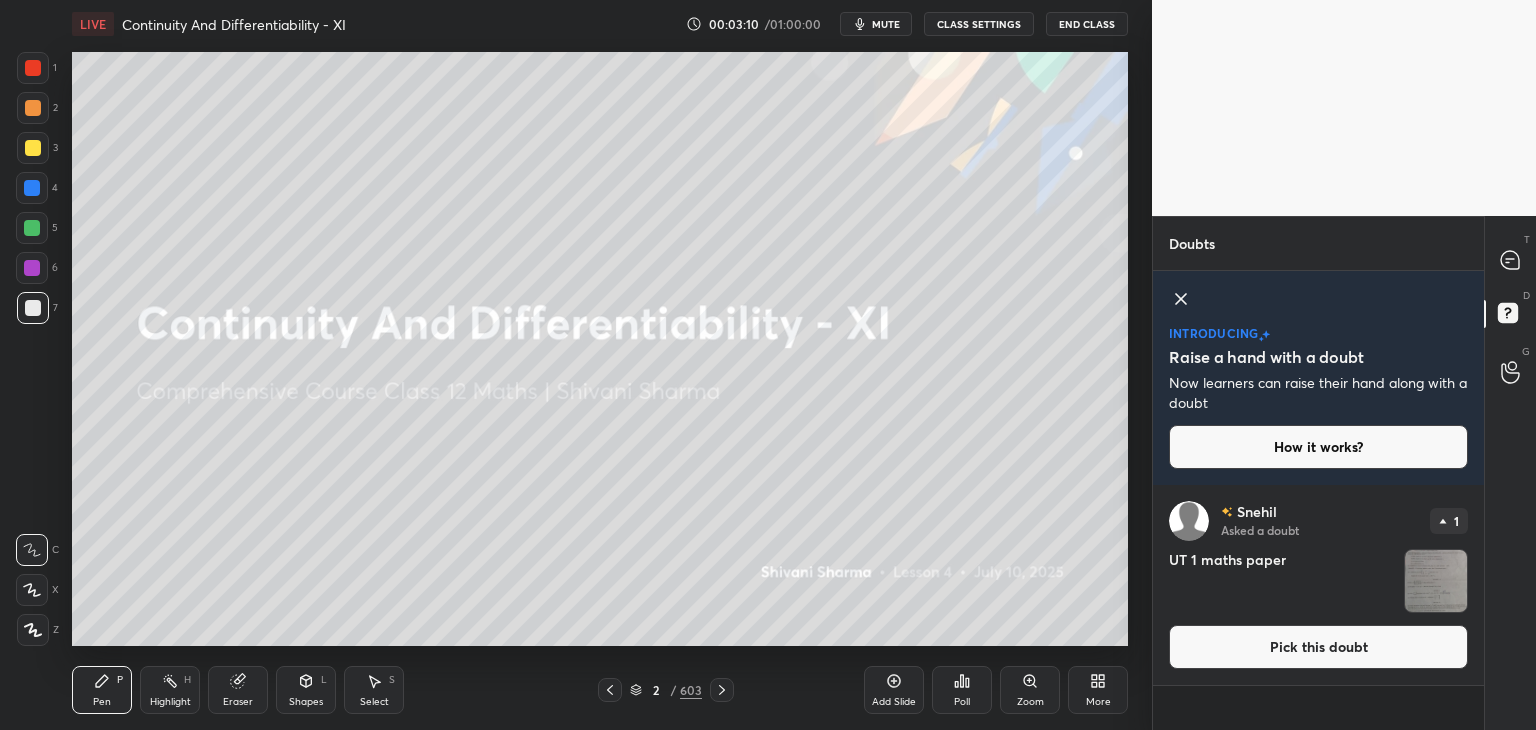 click at bounding box center [1436, 581] 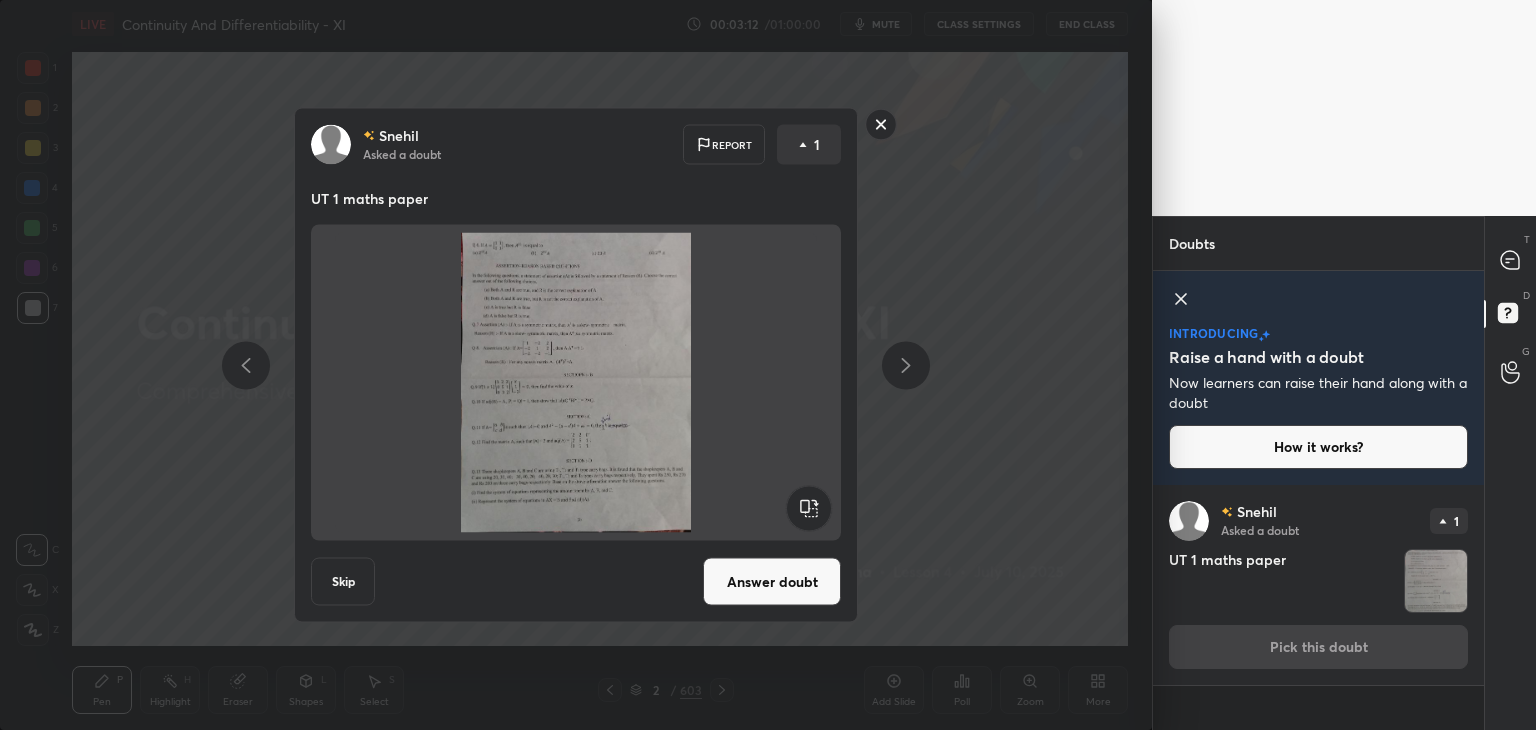 click on "Answer doubt" at bounding box center [772, 582] 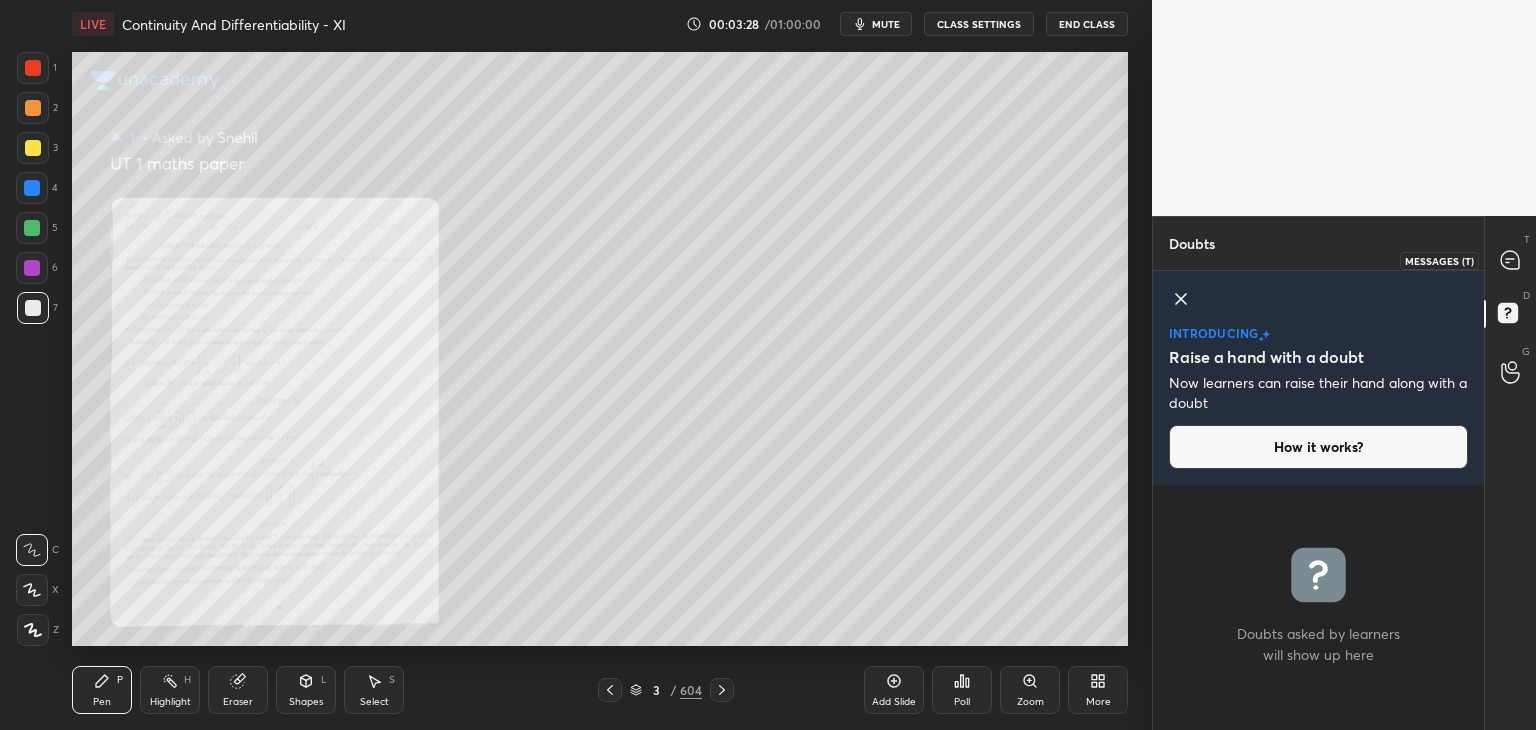 click 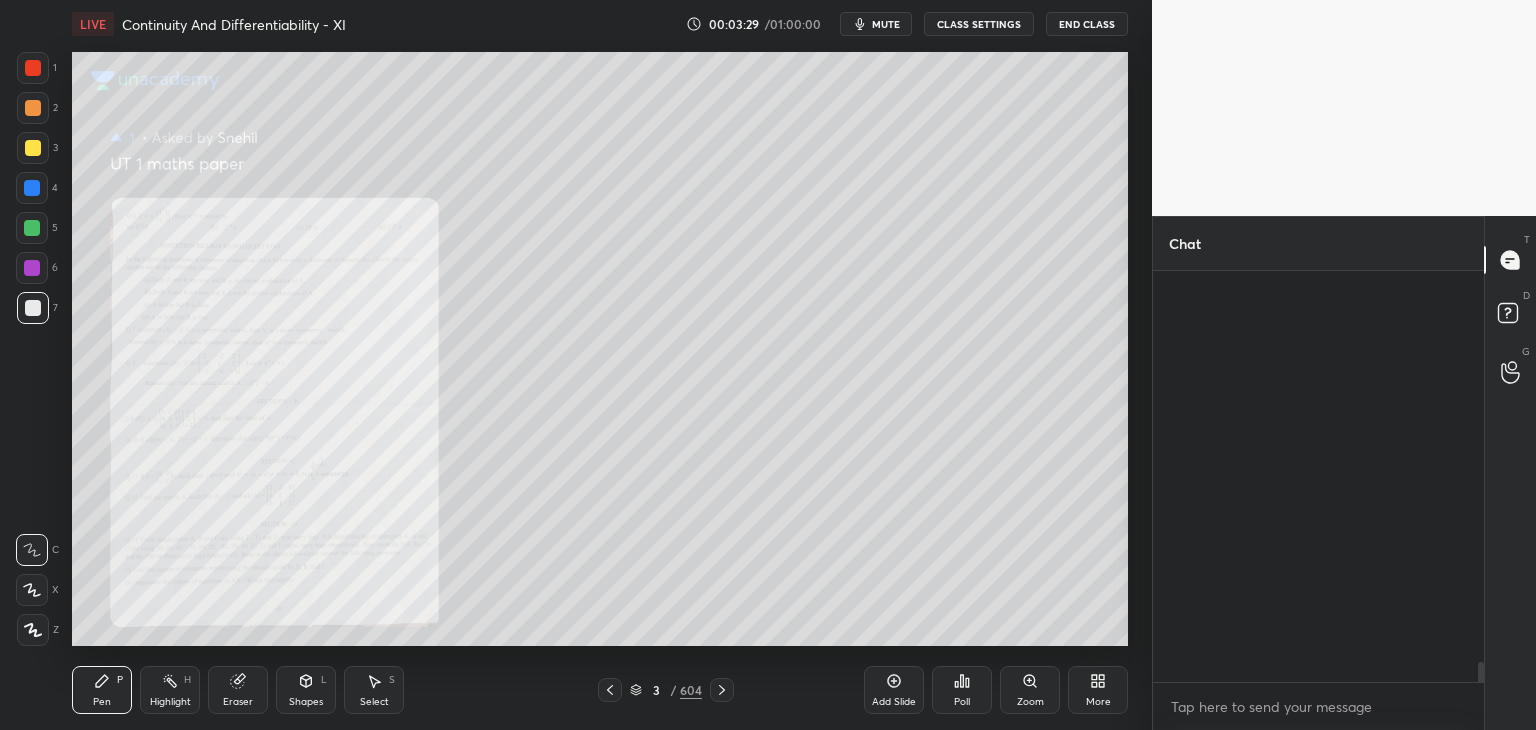 scroll, scrollTop: 10092, scrollLeft: 0, axis: vertical 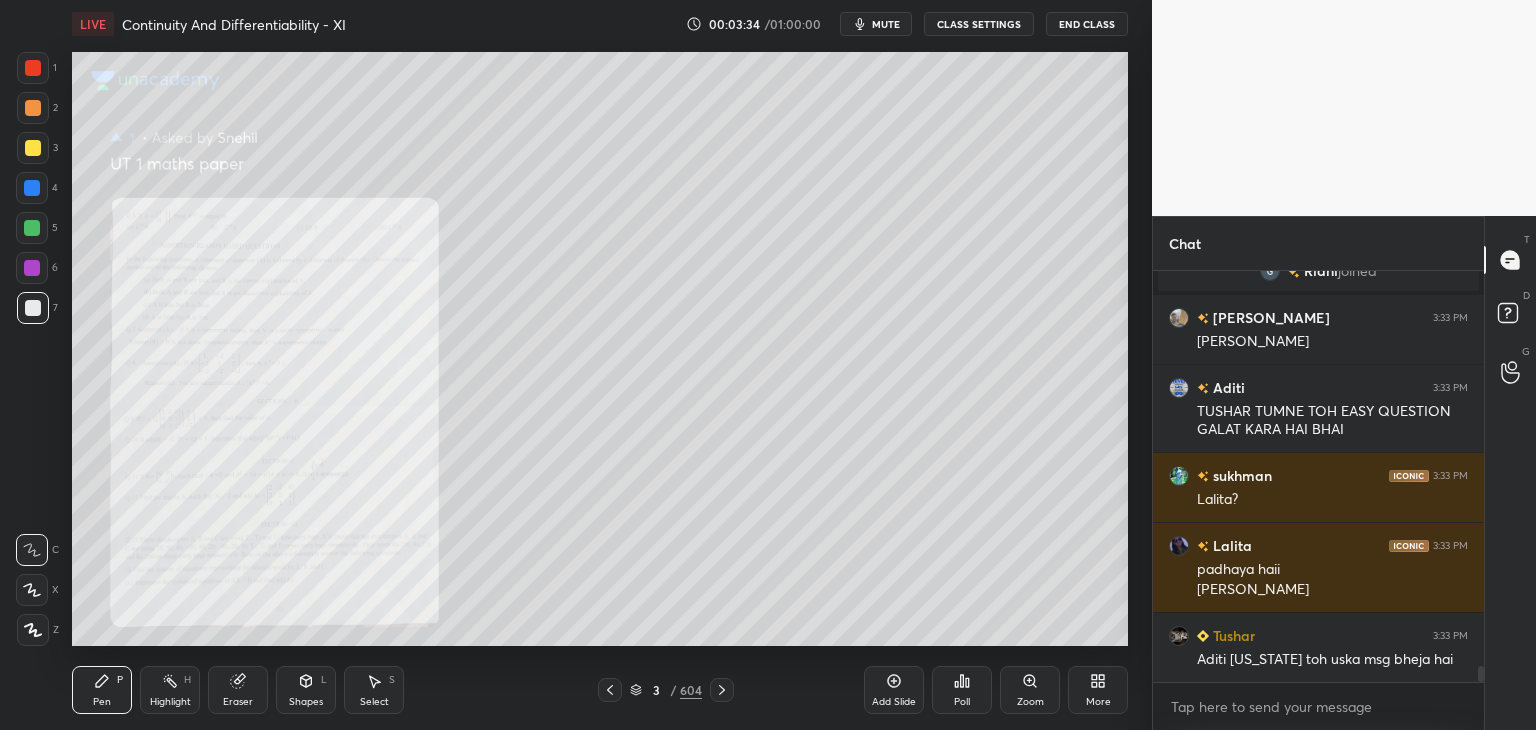 click on "Zoom" at bounding box center [1030, 690] 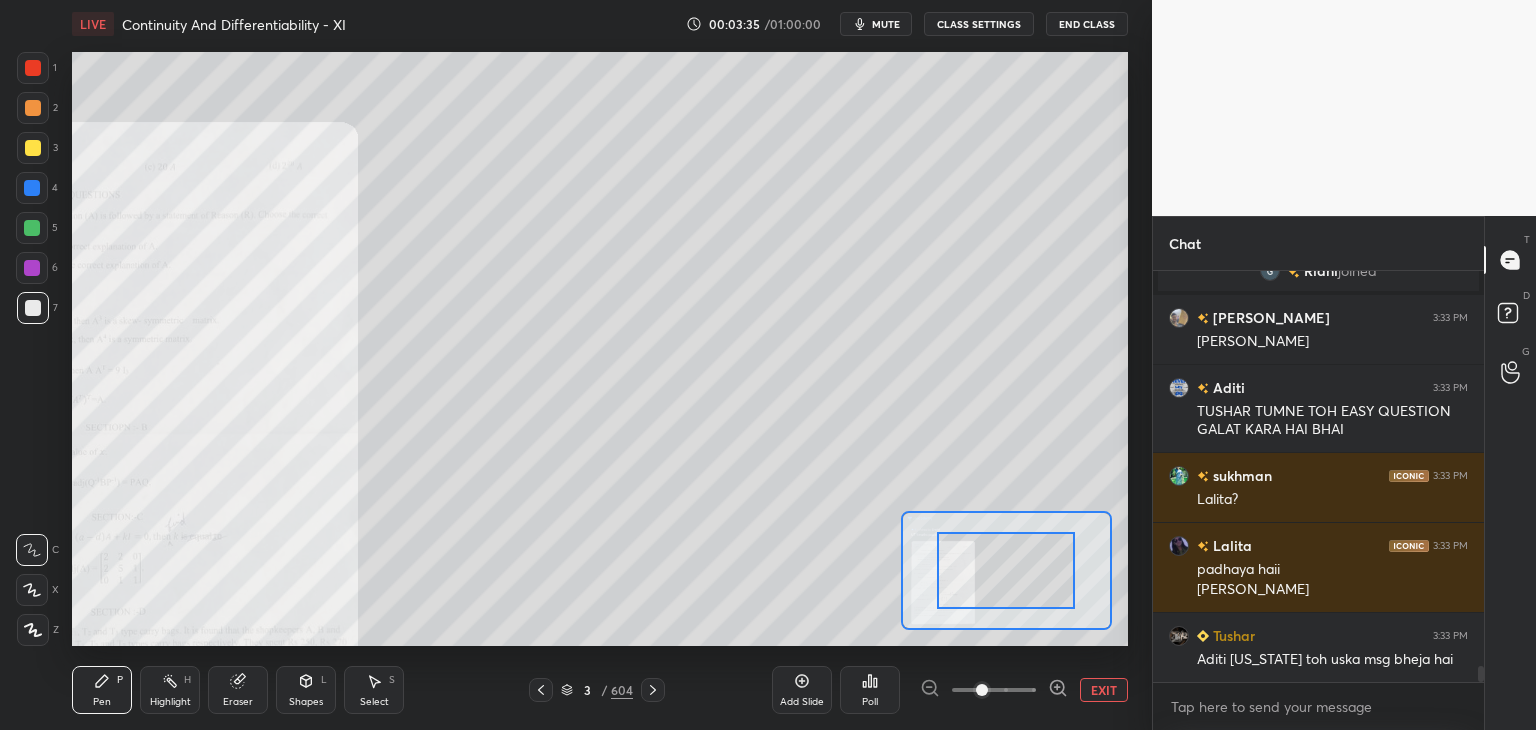 scroll, scrollTop: 10348, scrollLeft: 0, axis: vertical 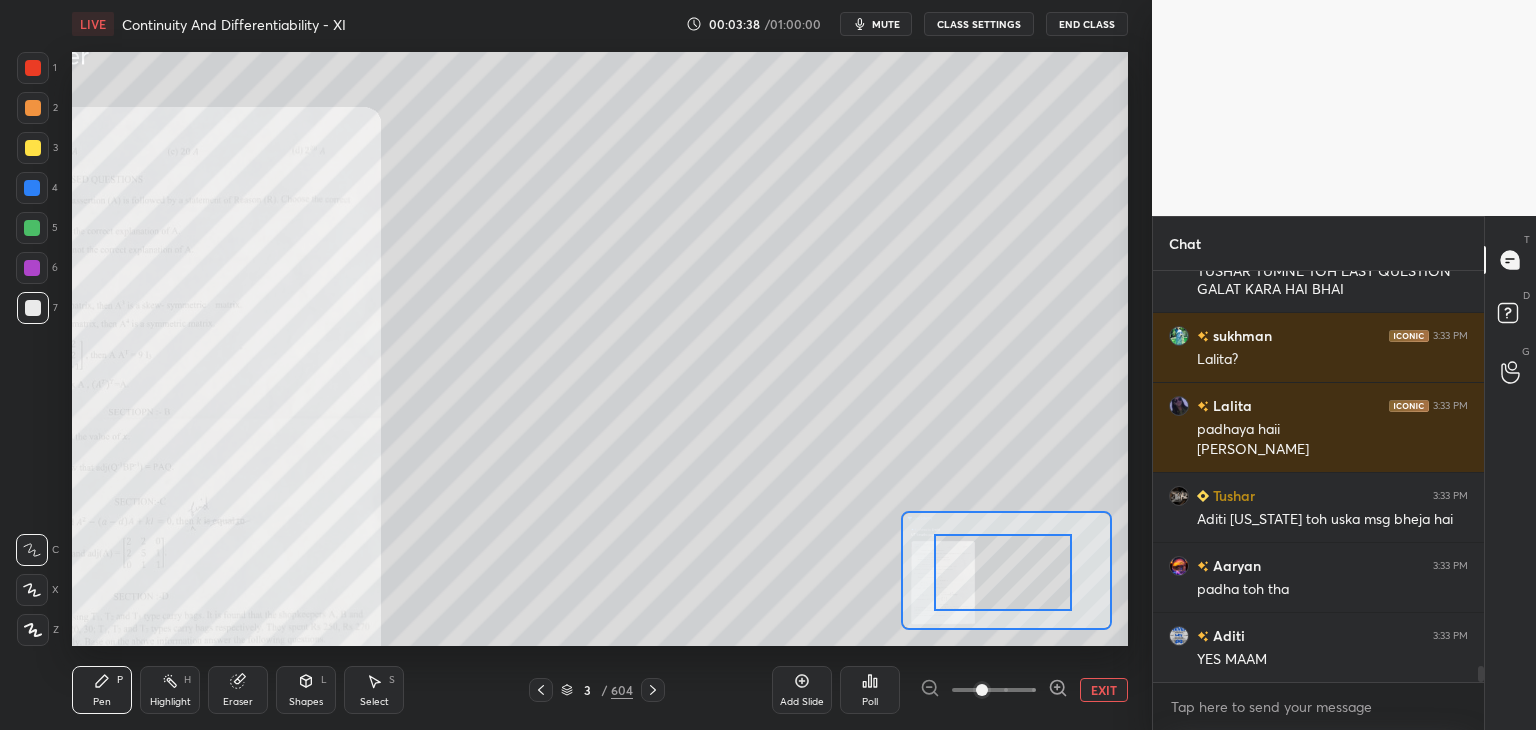 drag, startPoint x: 967, startPoint y: 571, endPoint x: 949, endPoint y: 579, distance: 19.697716 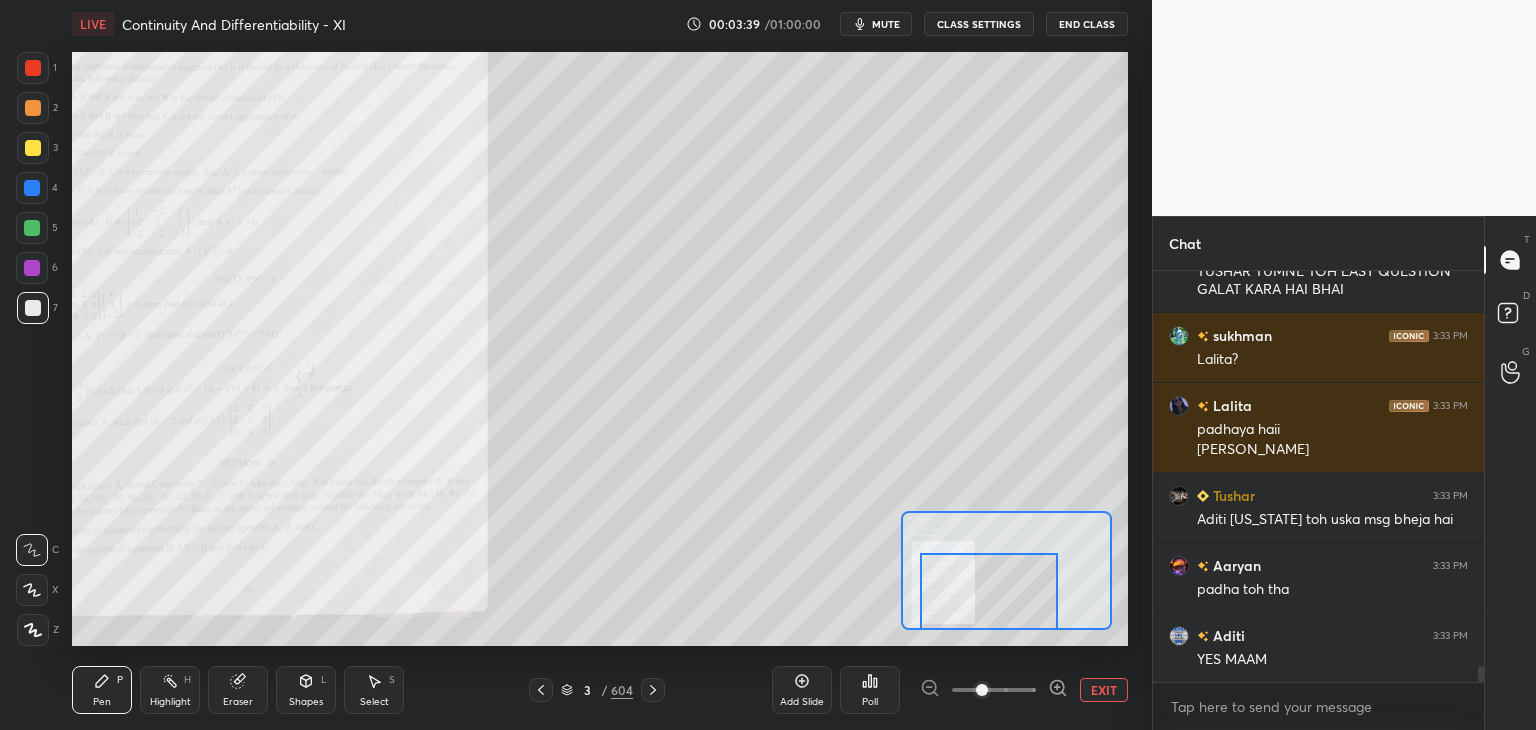 scroll, scrollTop: 10488, scrollLeft: 0, axis: vertical 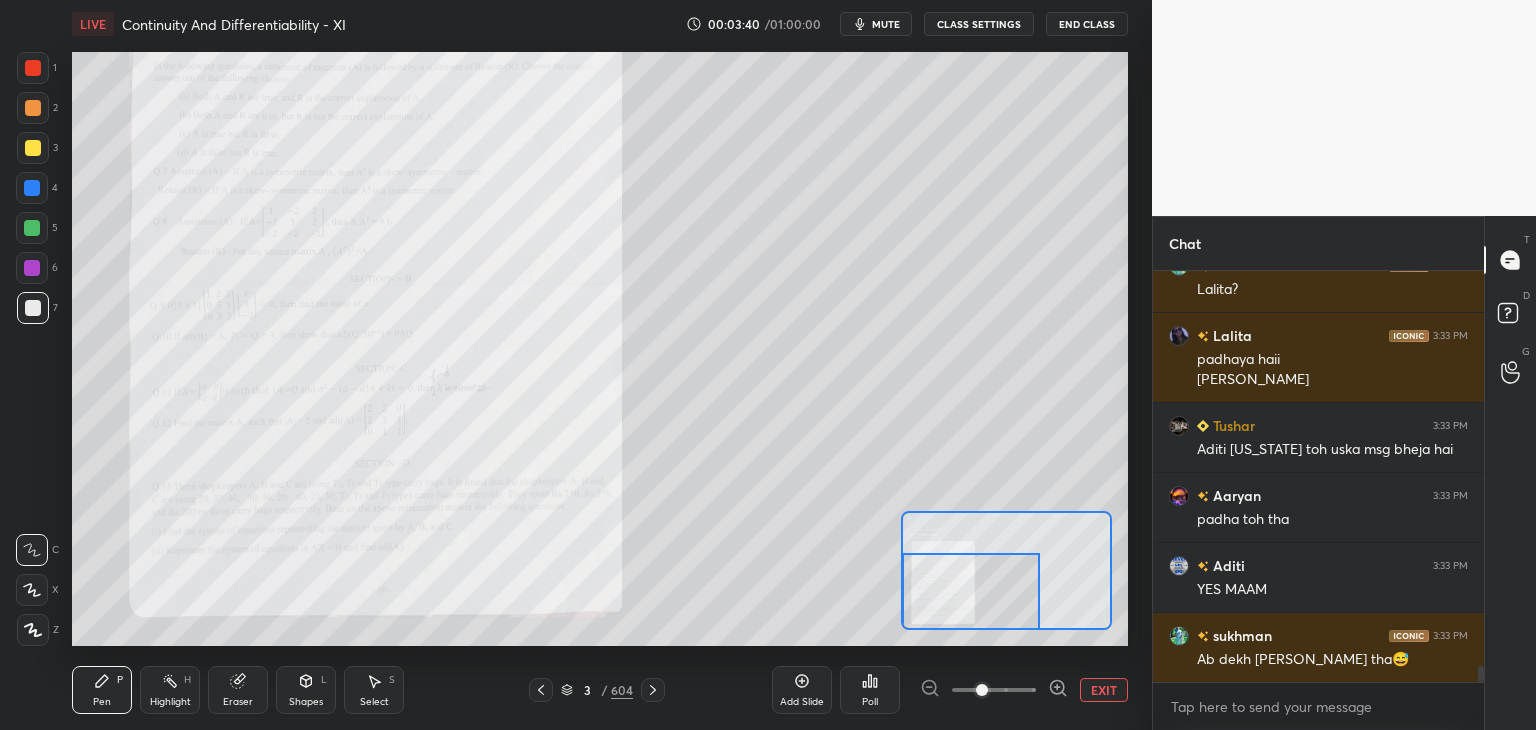 drag, startPoint x: 949, startPoint y: 579, endPoint x: 916, endPoint y: 601, distance: 39.661064 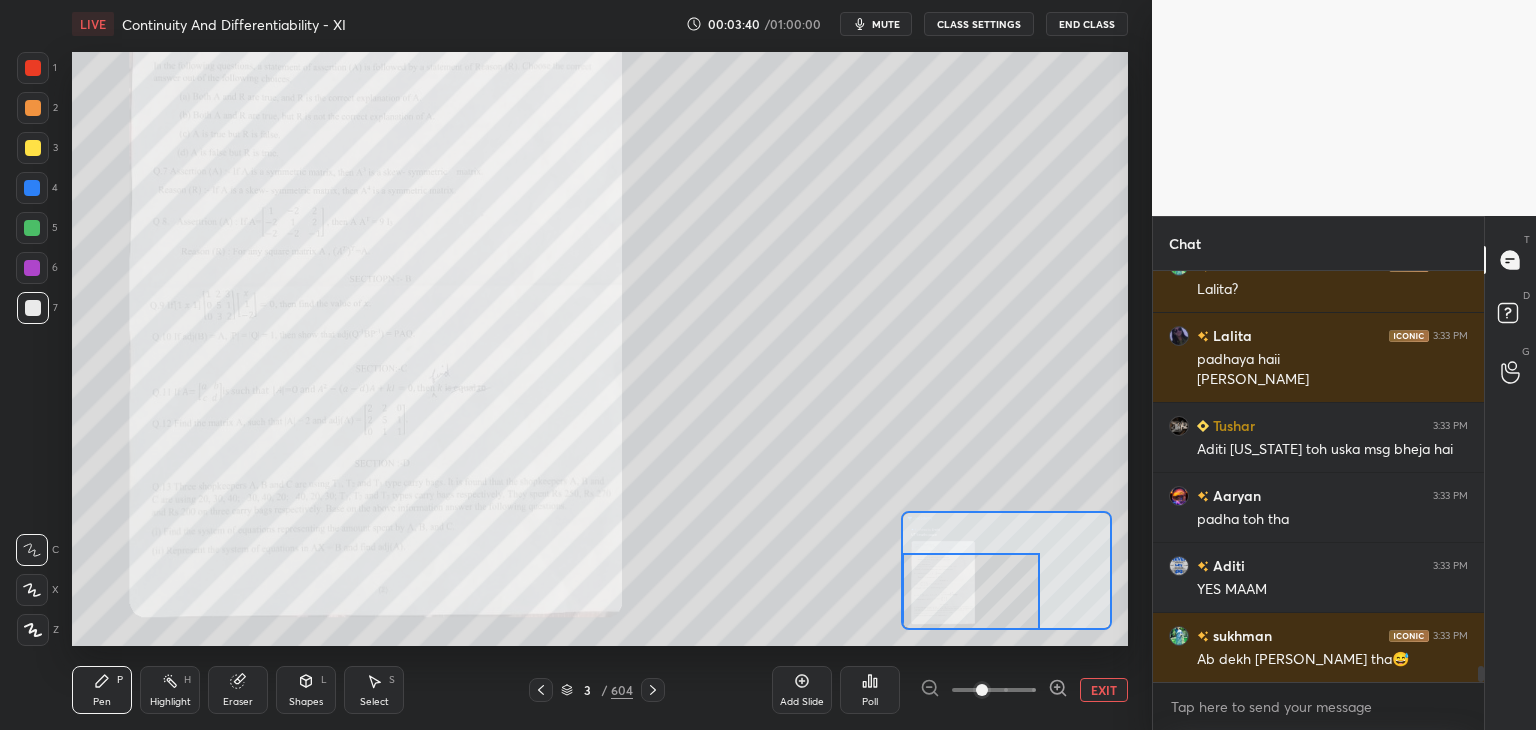 click at bounding box center [971, 591] 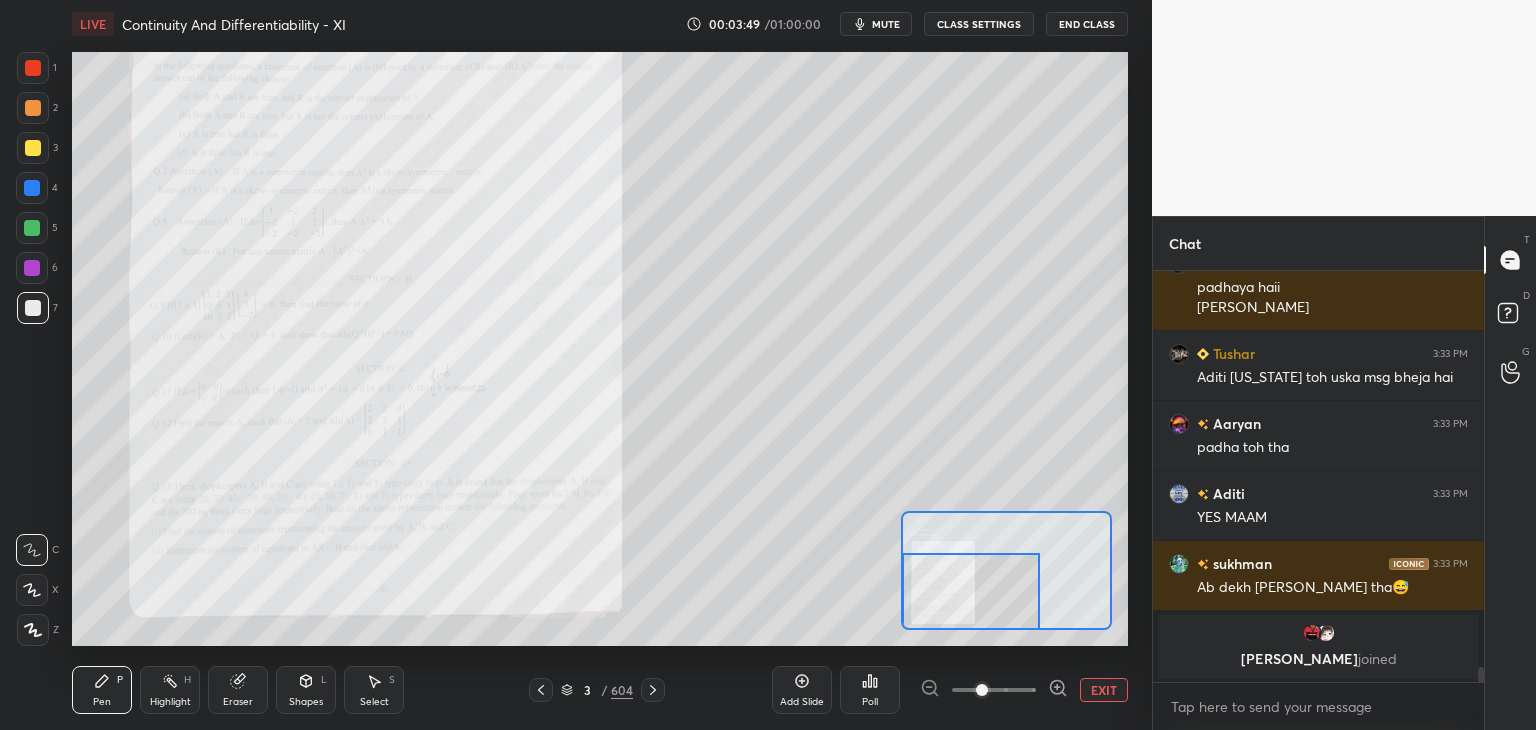 scroll, scrollTop: 8380, scrollLeft: 0, axis: vertical 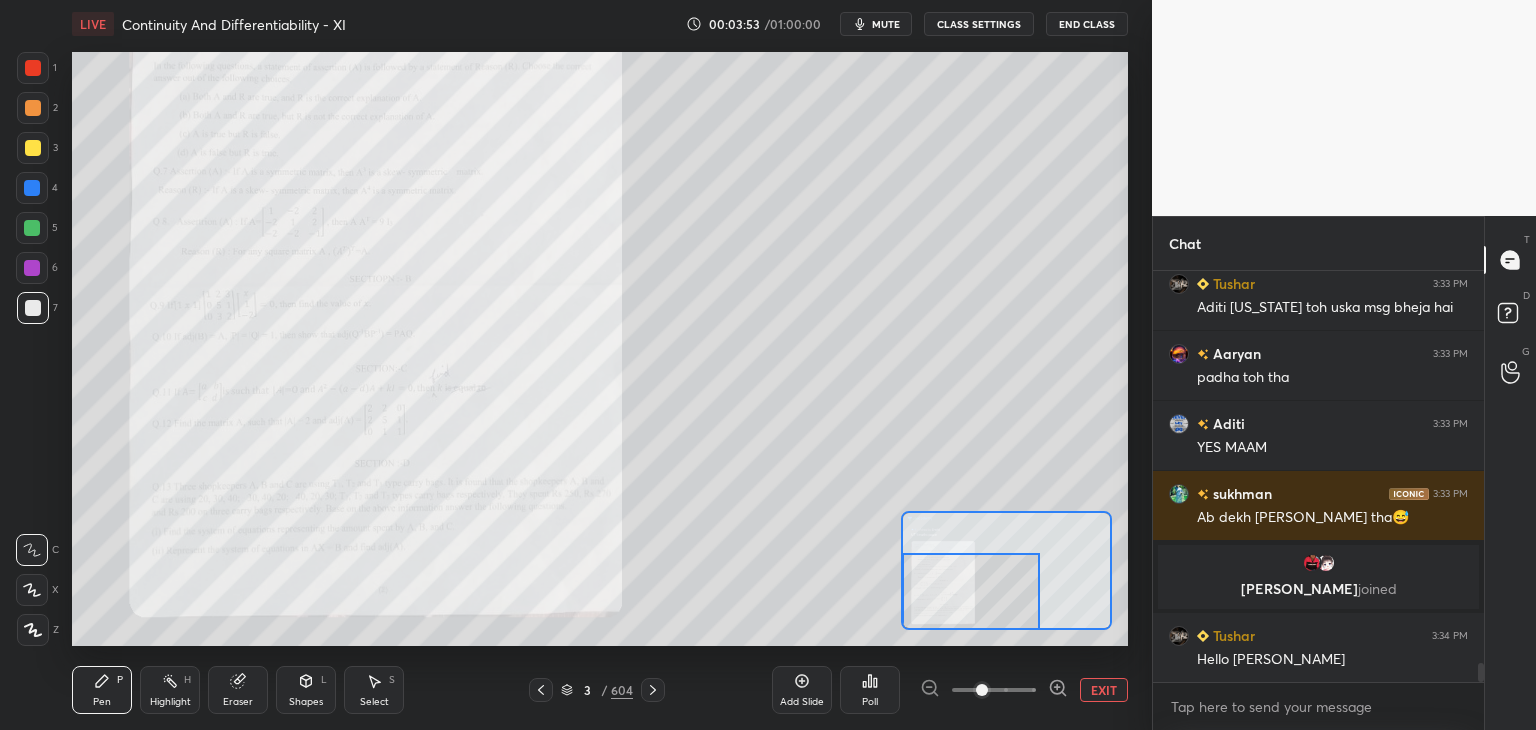 click at bounding box center (33, 148) 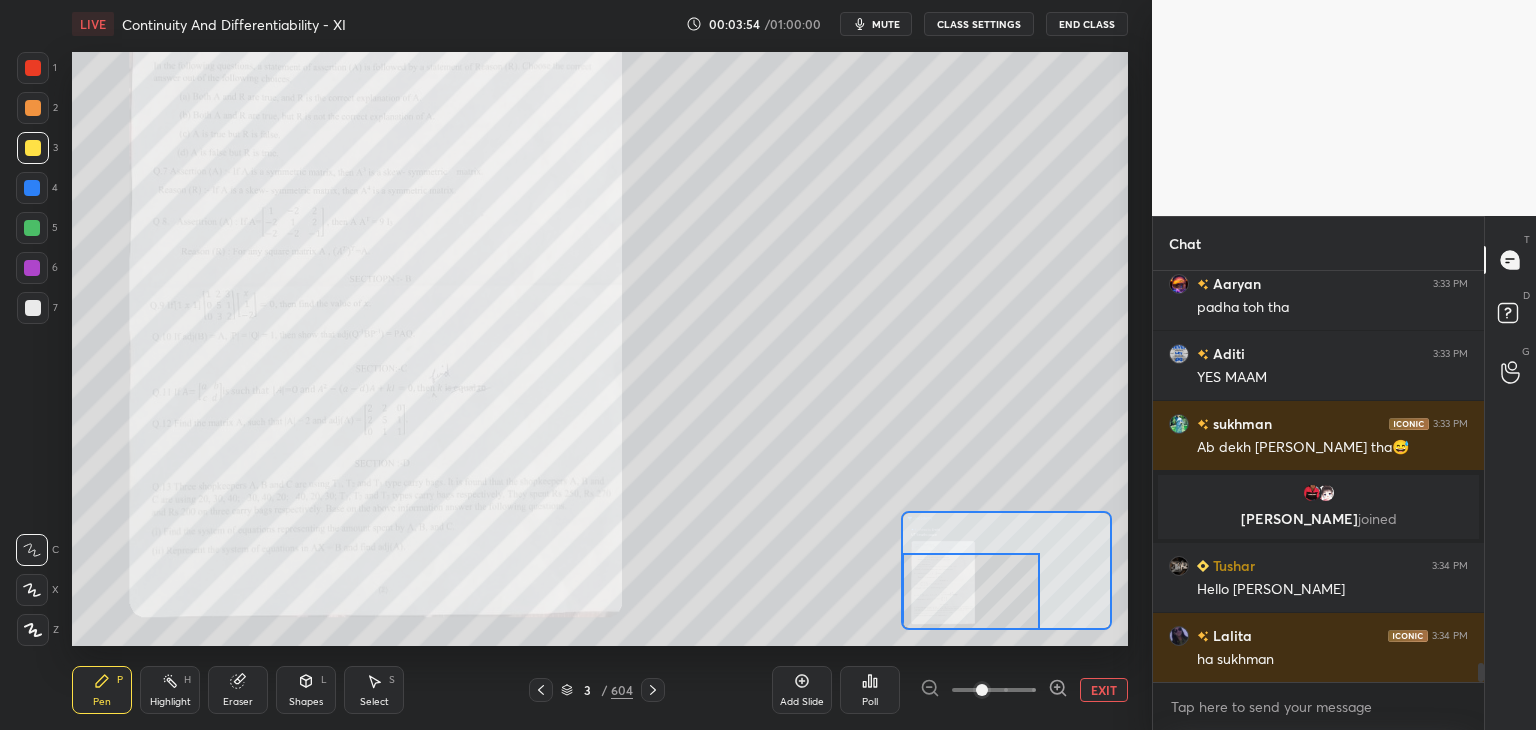 drag, startPoint x: 24, startPoint y: 635, endPoint x: 36, endPoint y: 632, distance: 12.369317 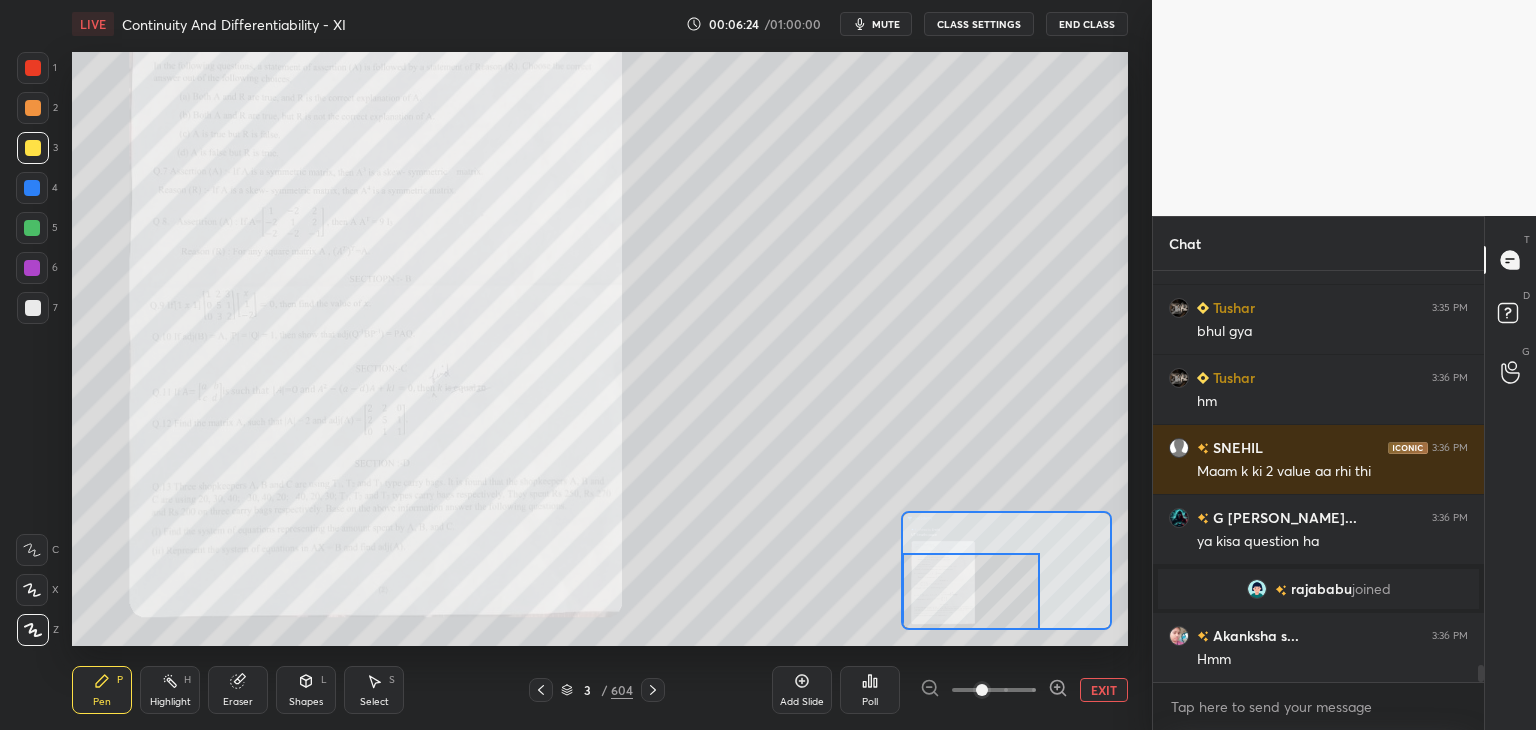 scroll, scrollTop: 9592, scrollLeft: 0, axis: vertical 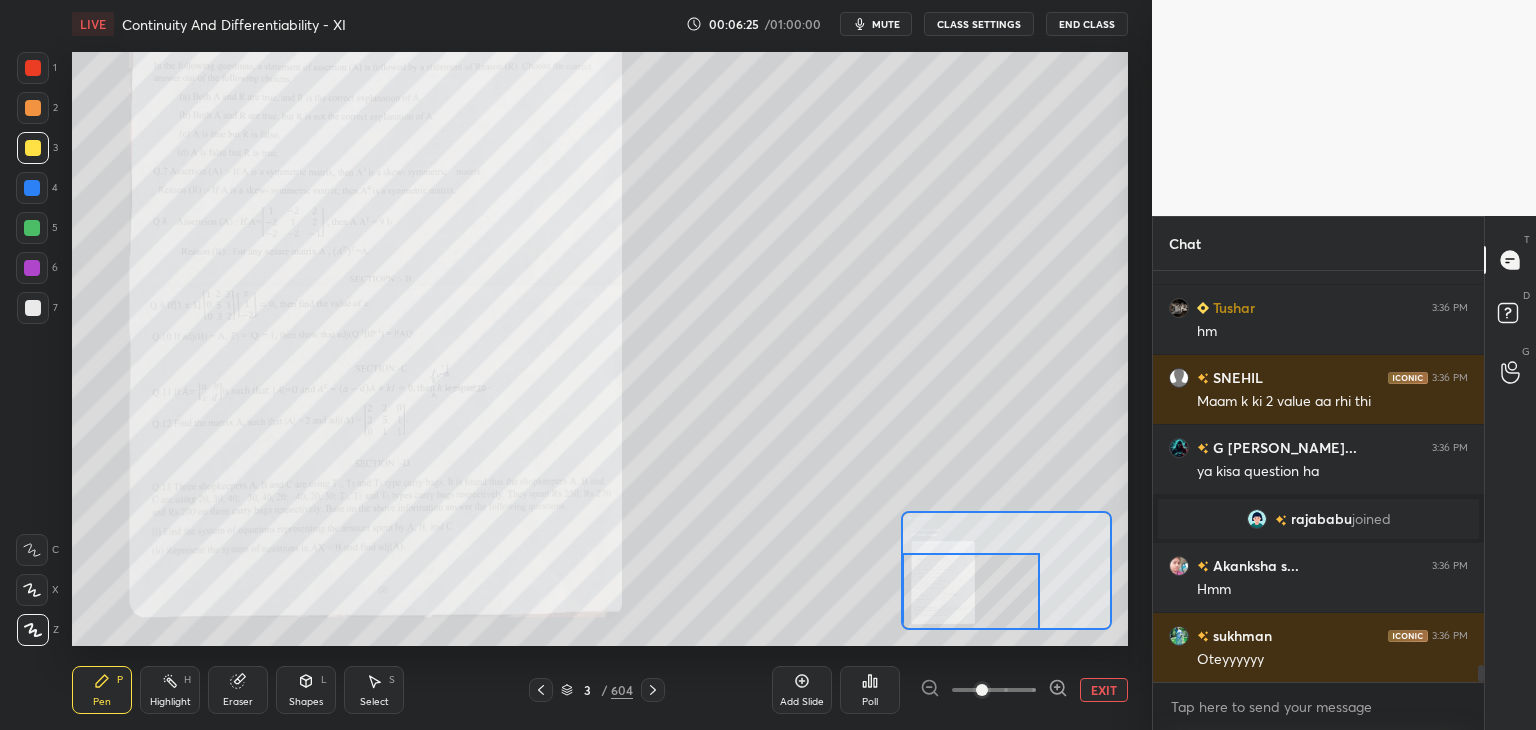 click on "EXIT" at bounding box center (1104, 690) 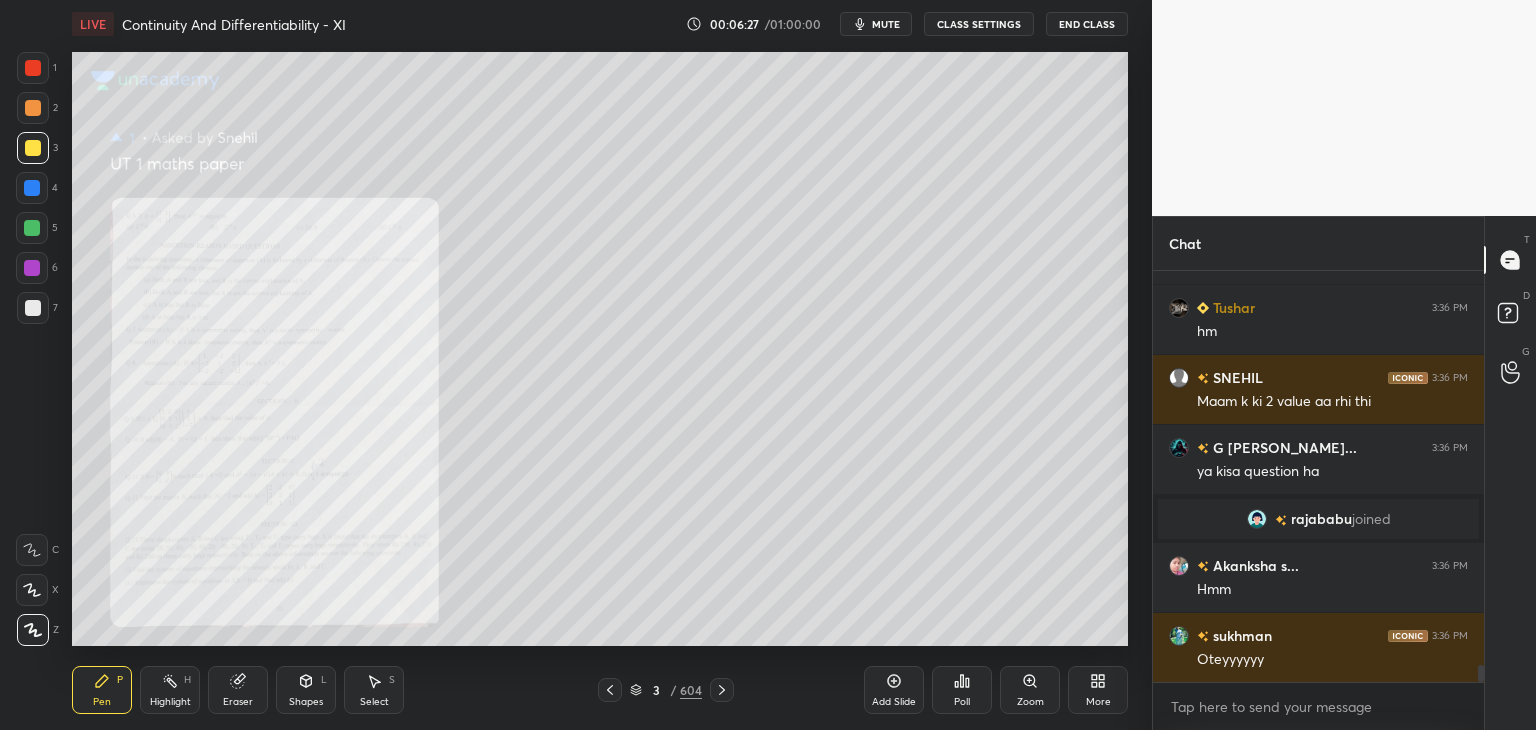 scroll, scrollTop: 9662, scrollLeft: 0, axis: vertical 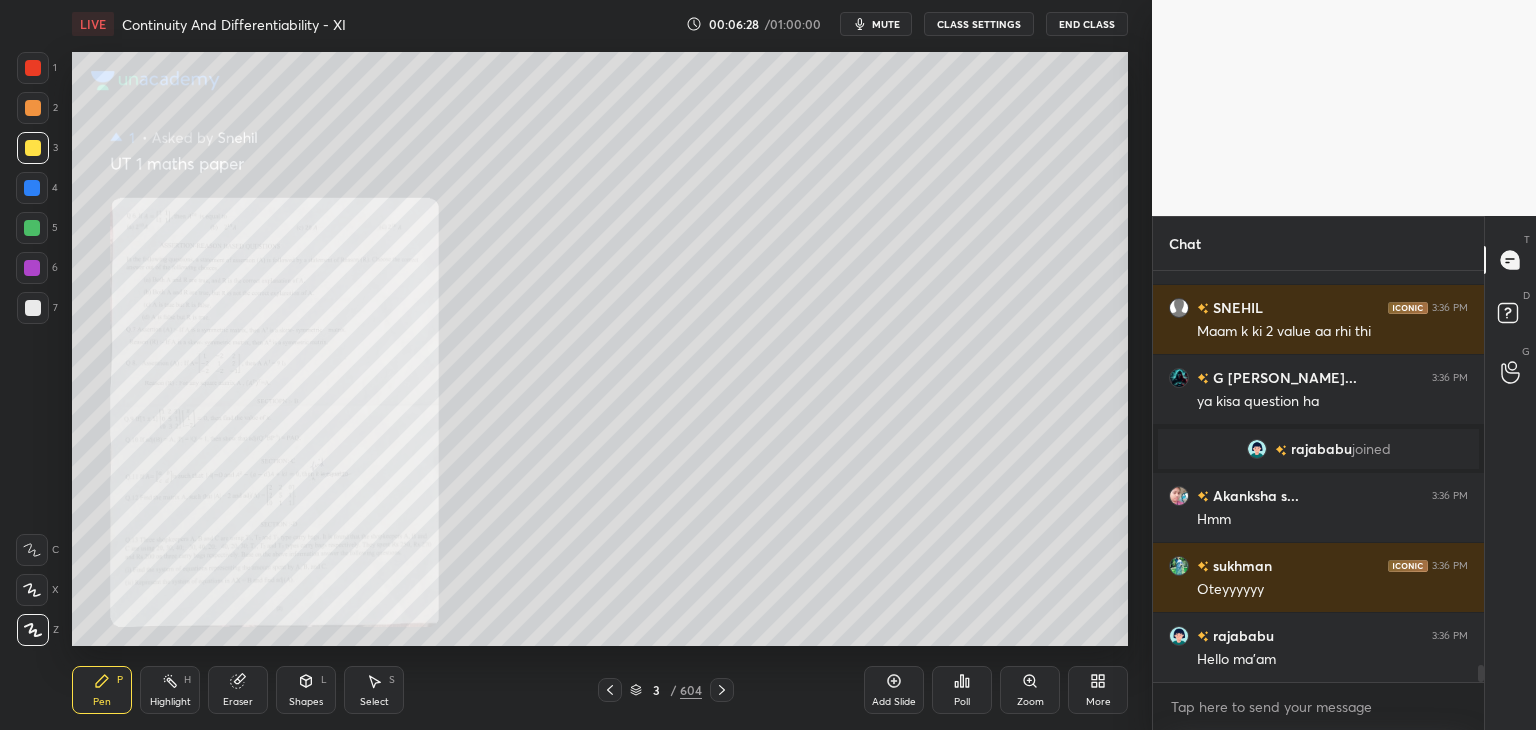 click on "mute" at bounding box center [886, 24] 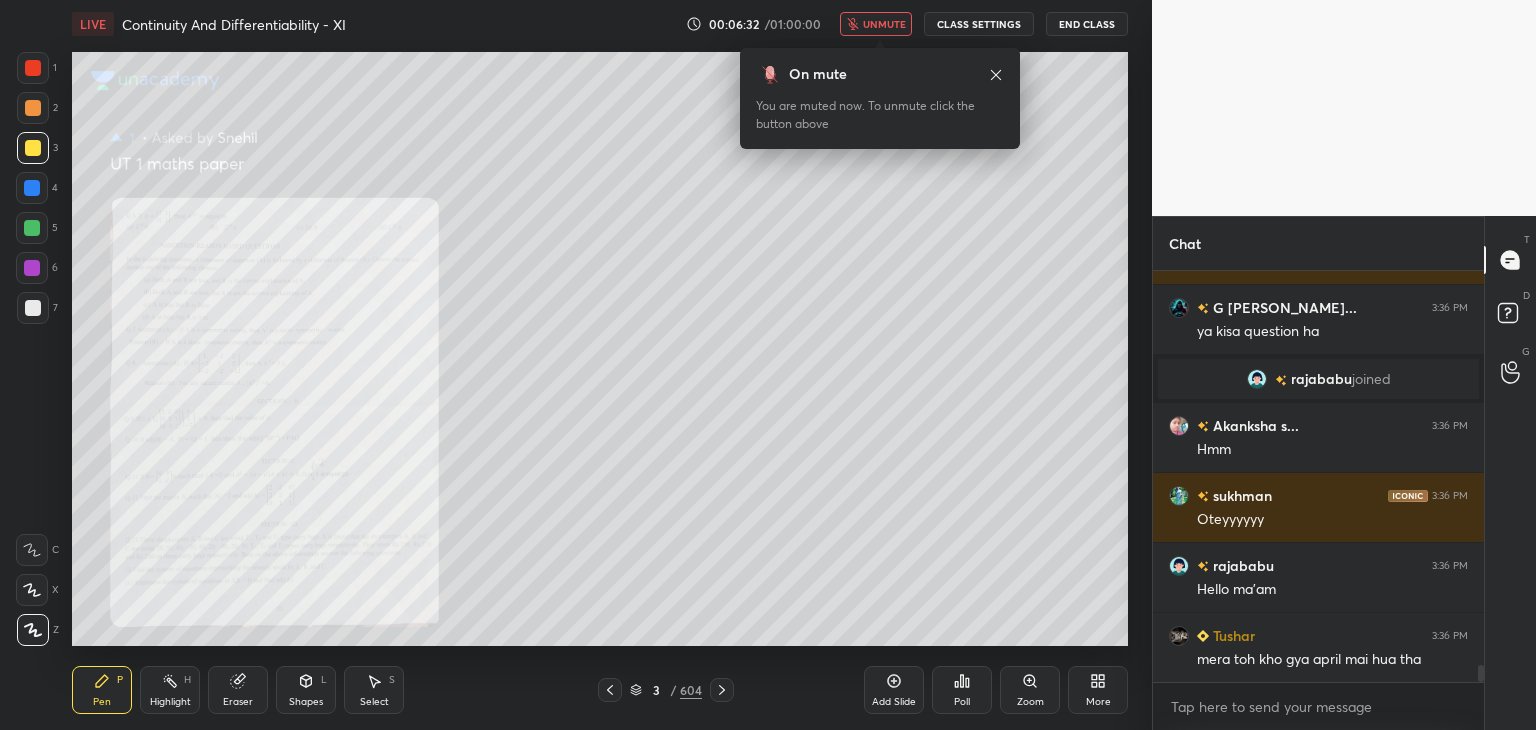 scroll, scrollTop: 9820, scrollLeft: 0, axis: vertical 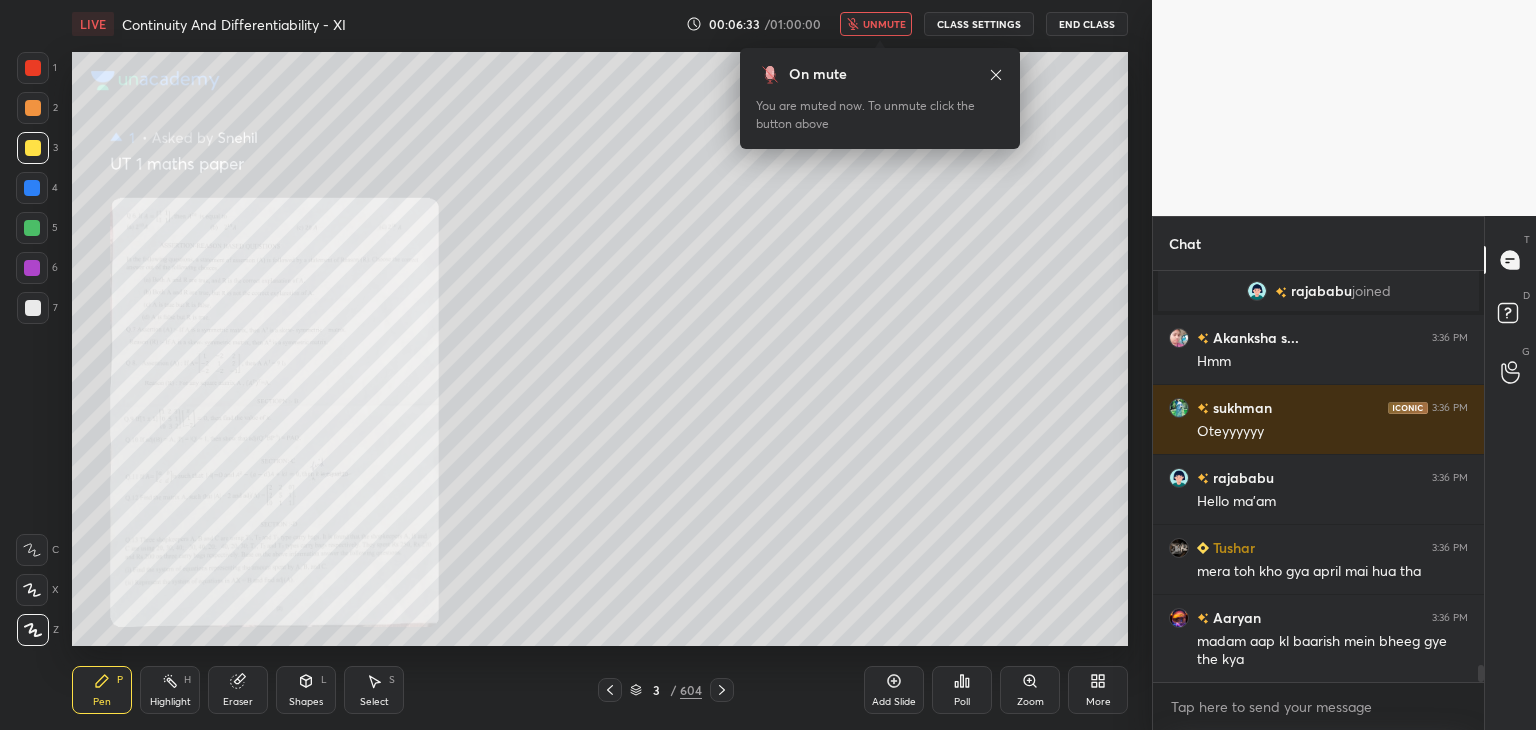 click on "unmute" at bounding box center (884, 24) 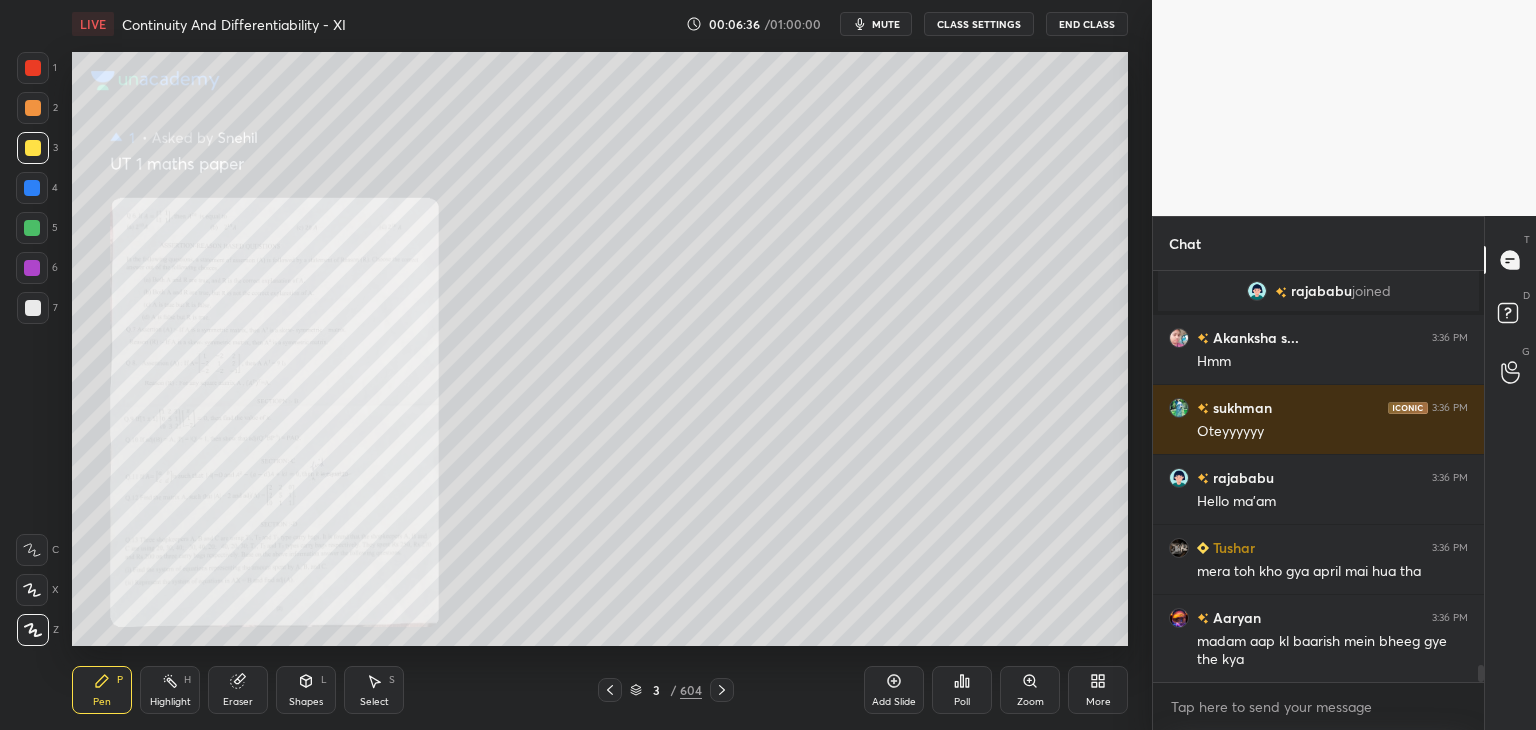 click 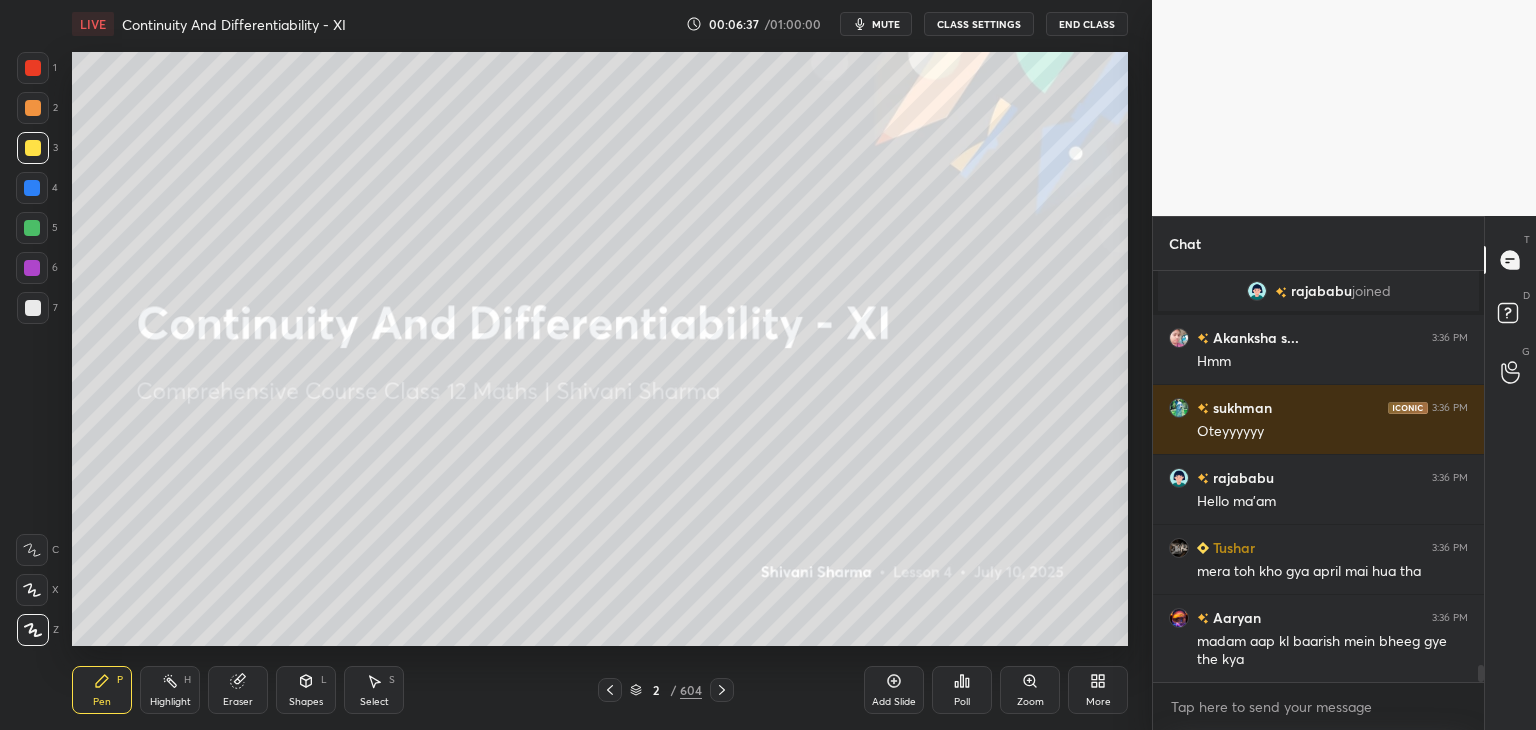 click 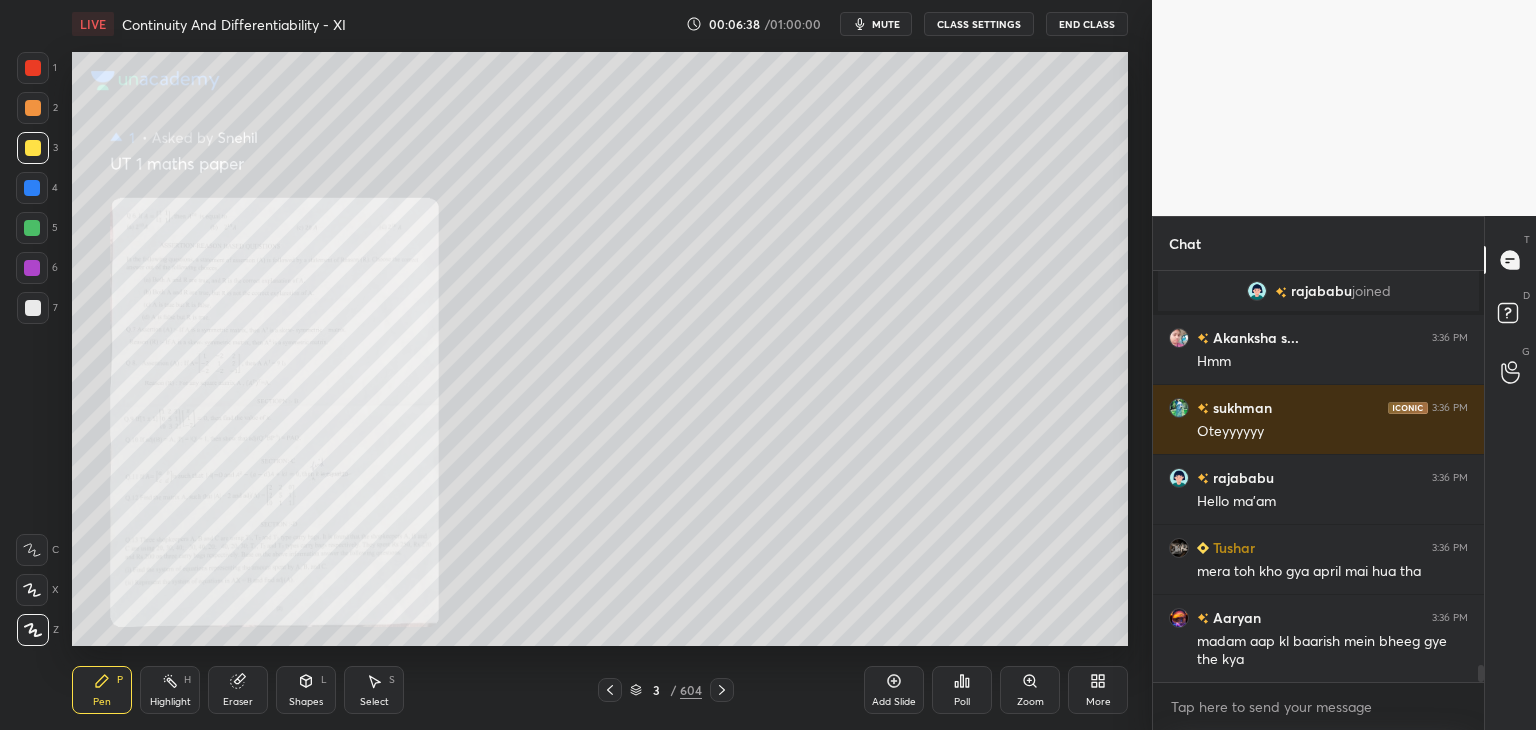 click 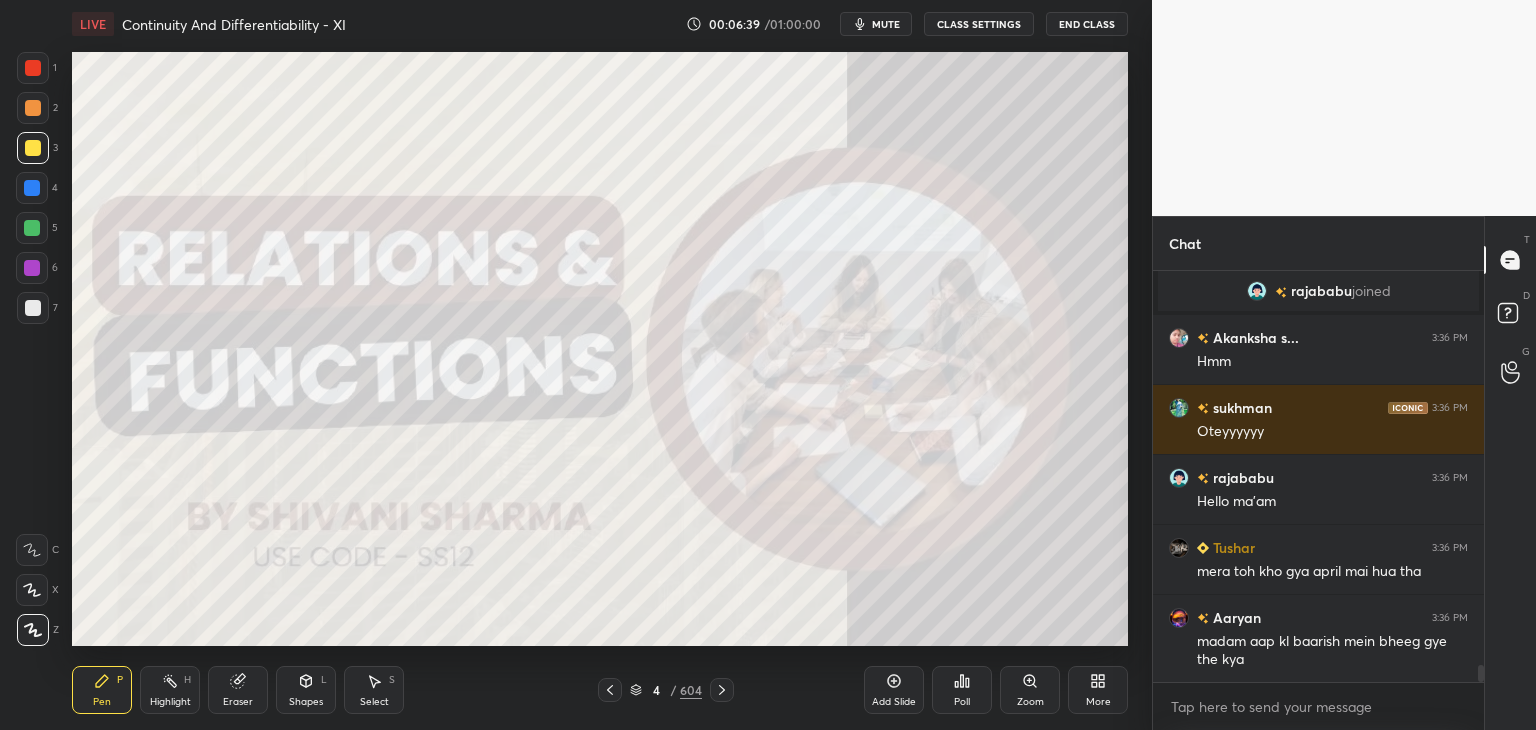 click on "/" at bounding box center [673, 690] 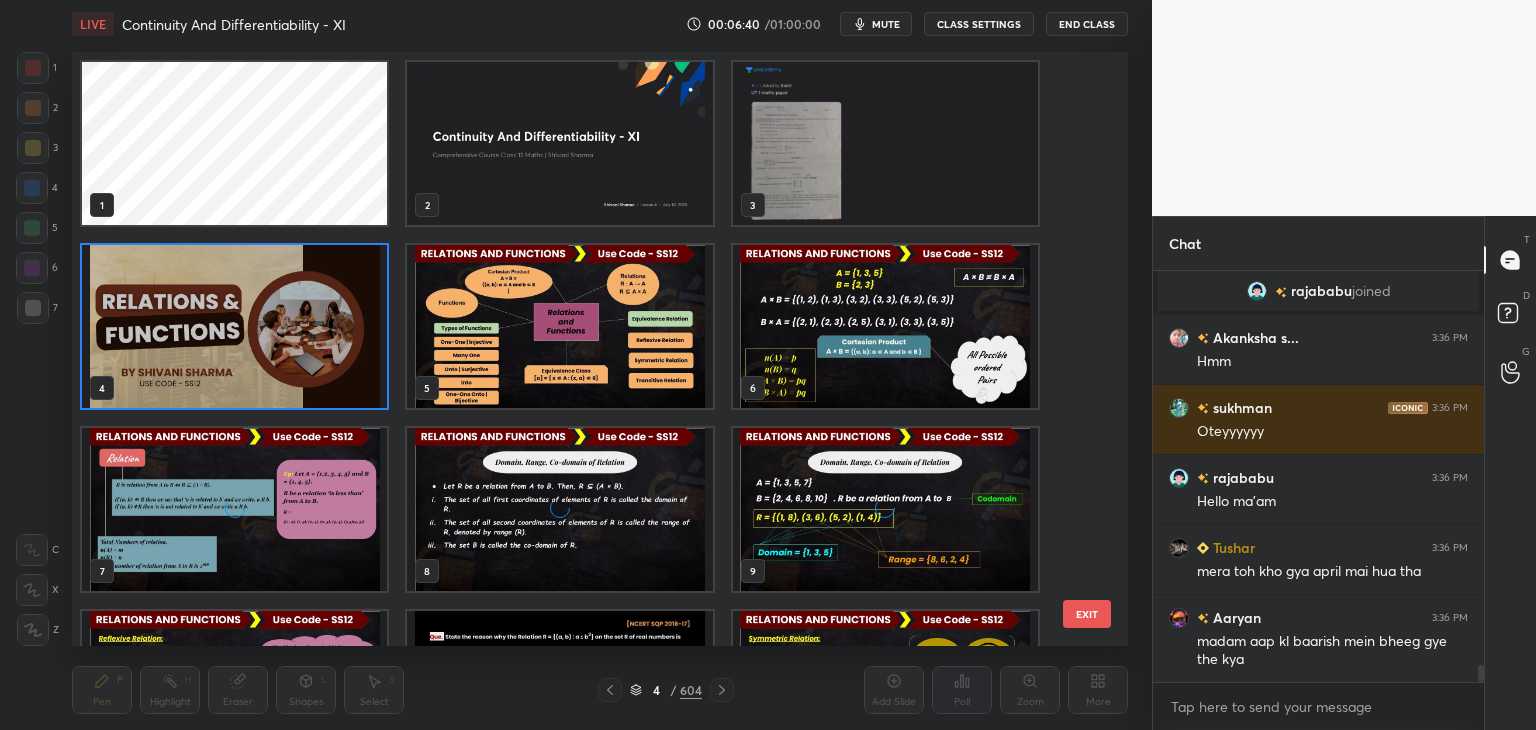 scroll, scrollTop: 6, scrollLeft: 10, axis: both 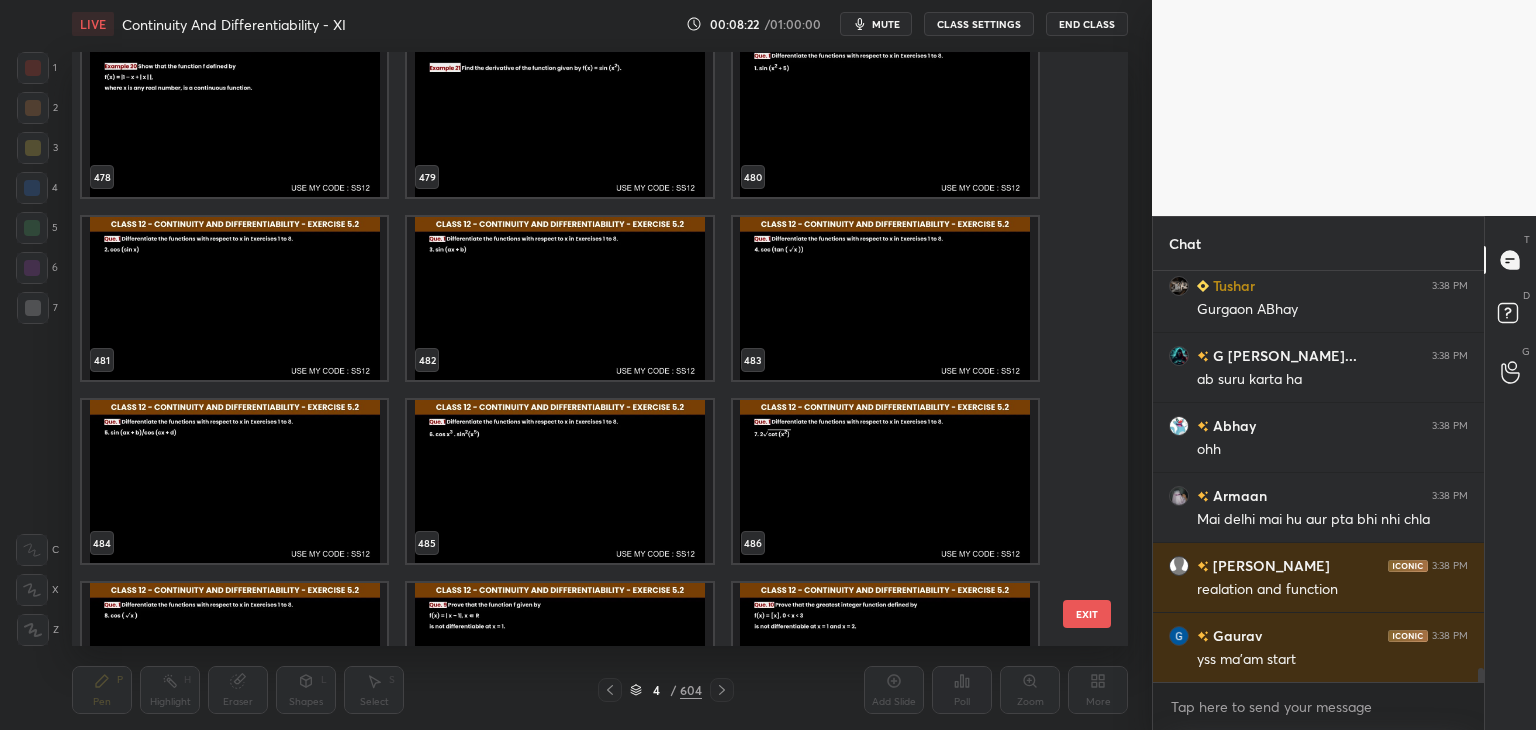 click at bounding box center (885, 115) 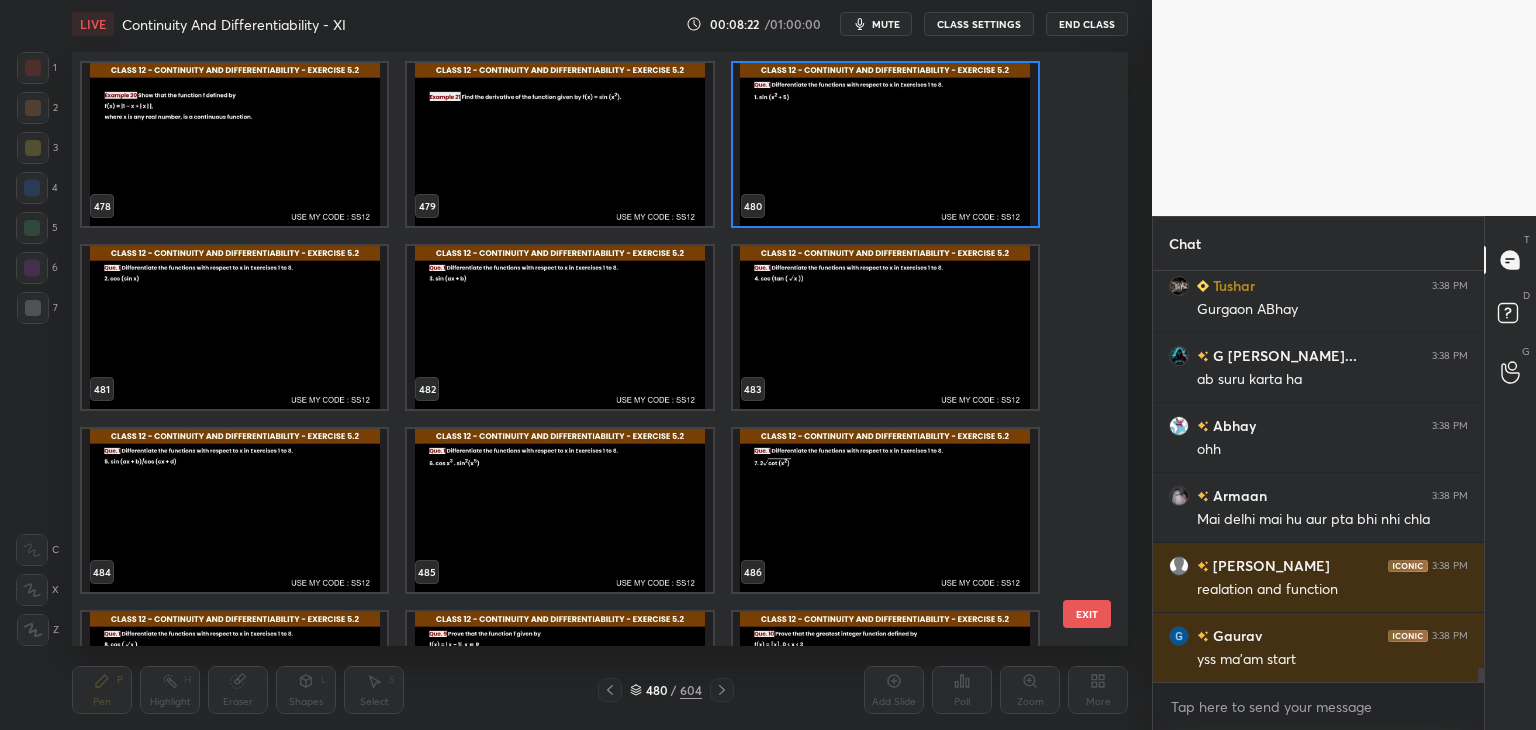 click on "472 473 474 475 476 477 478 479 480 481 482 483 484 485 486 487 488 489" at bounding box center (582, 349) 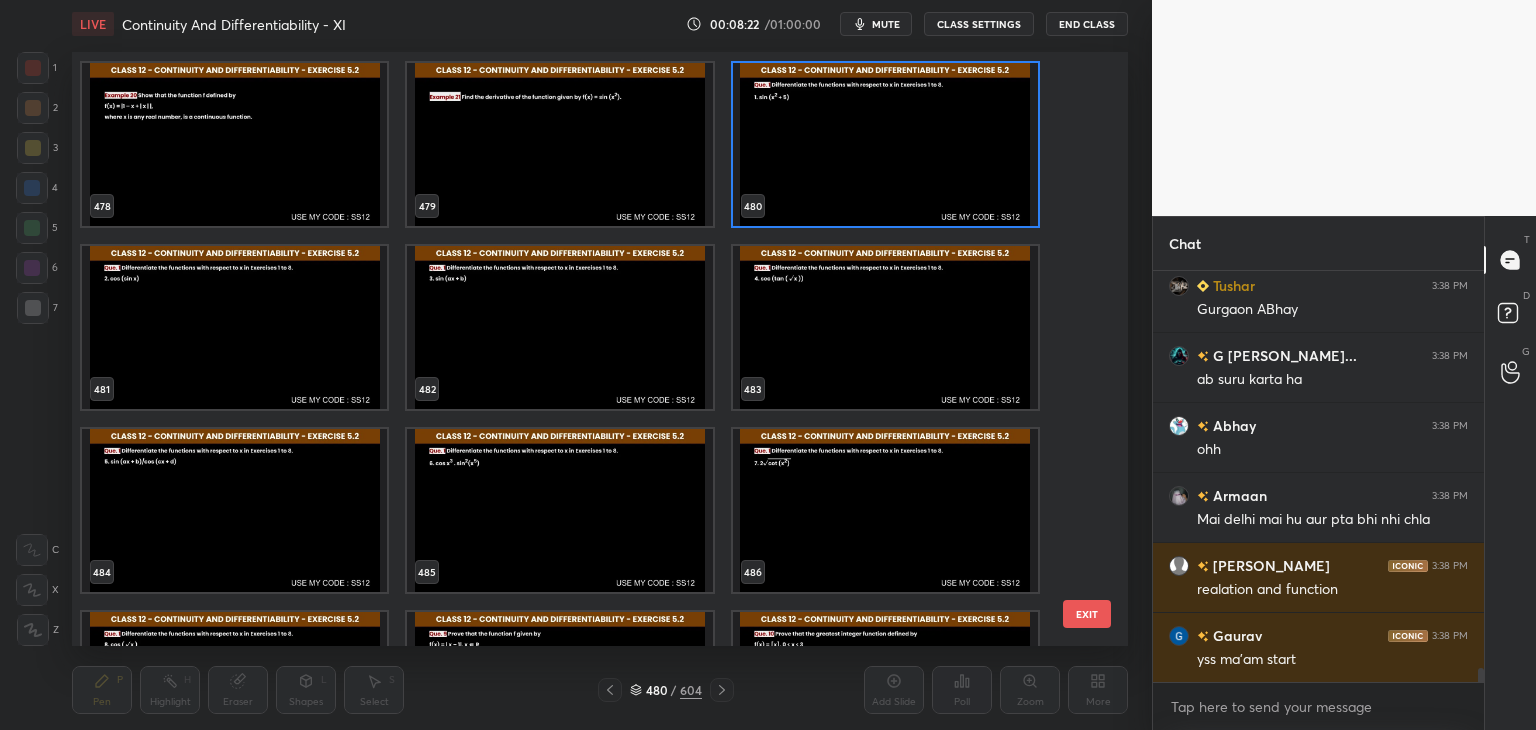 click at bounding box center [885, 144] 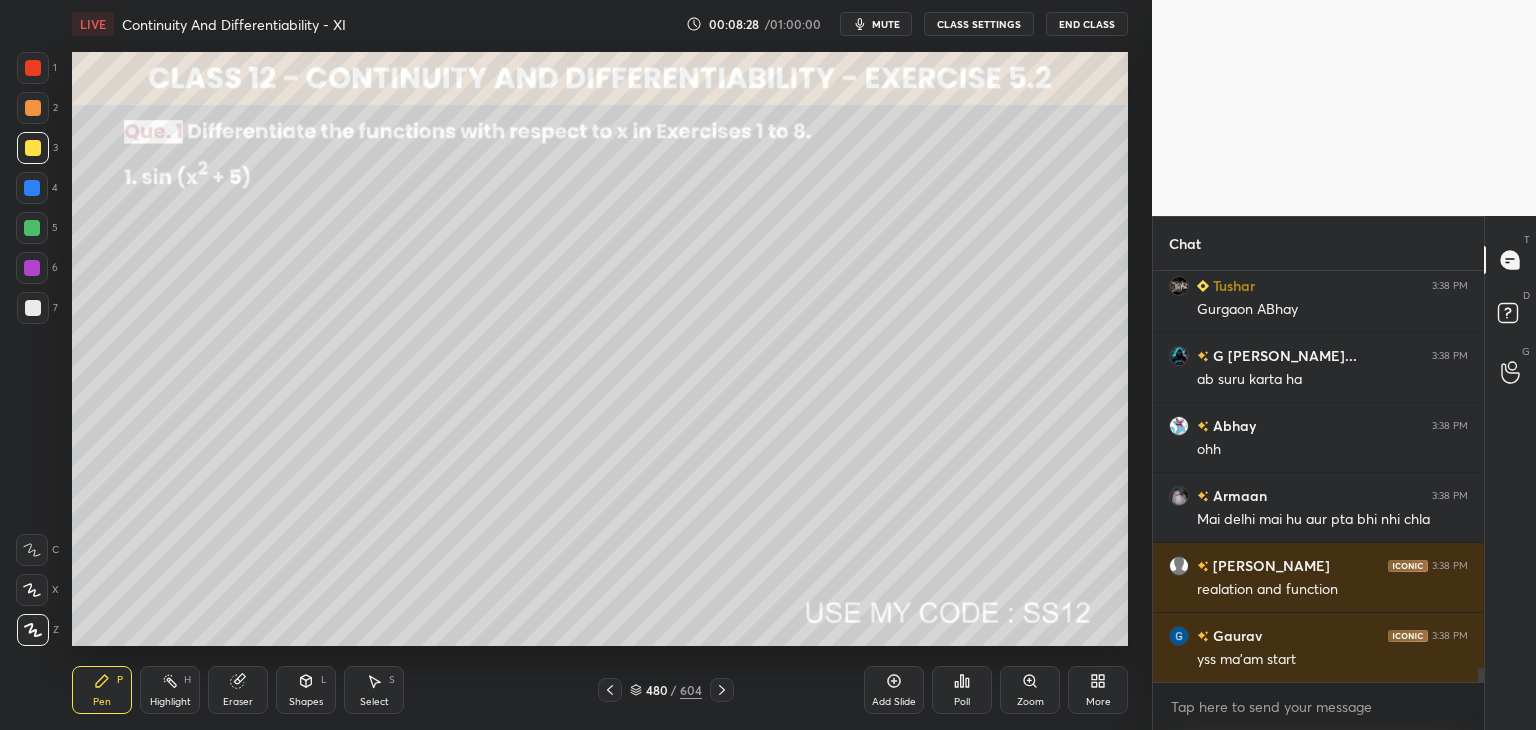 click 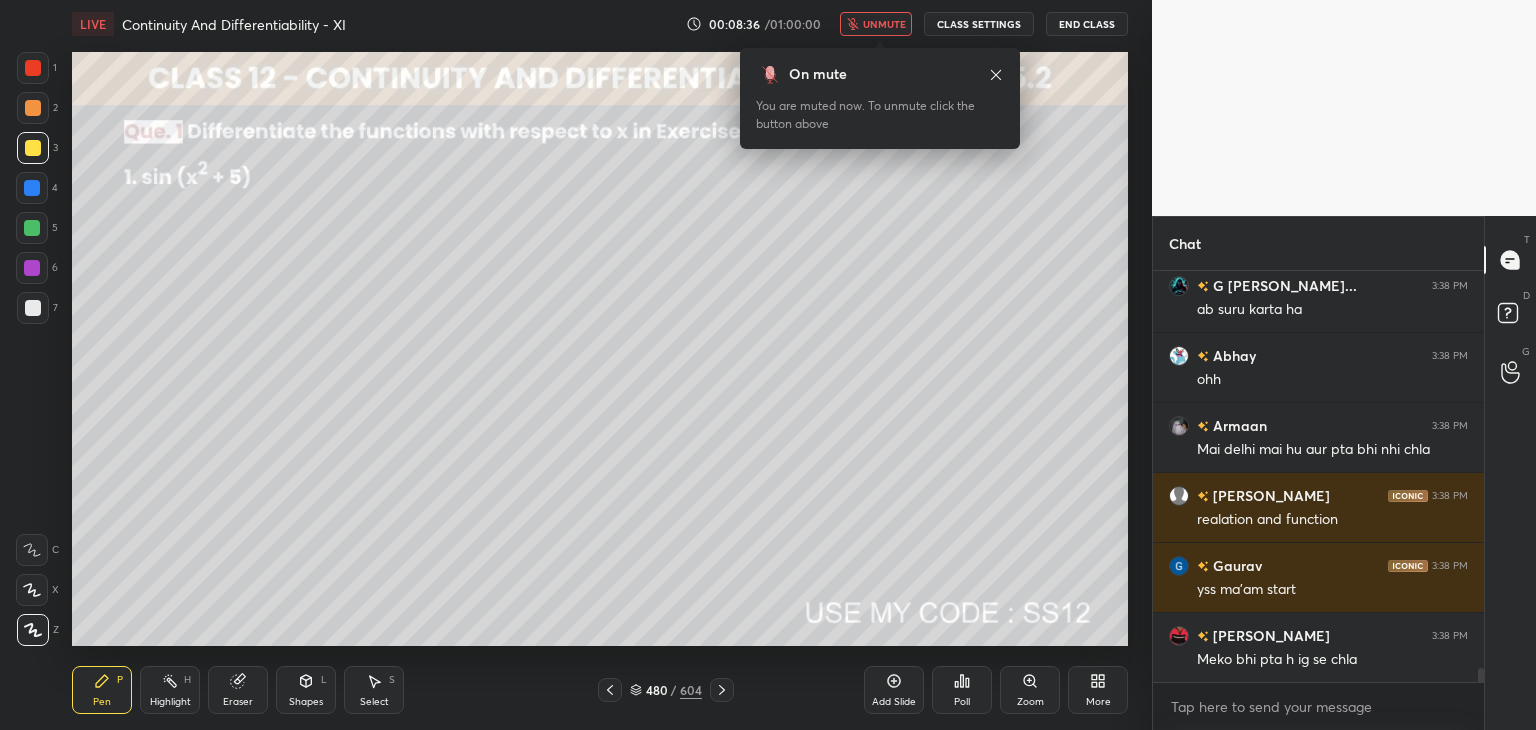 click on "unmute" at bounding box center [884, 24] 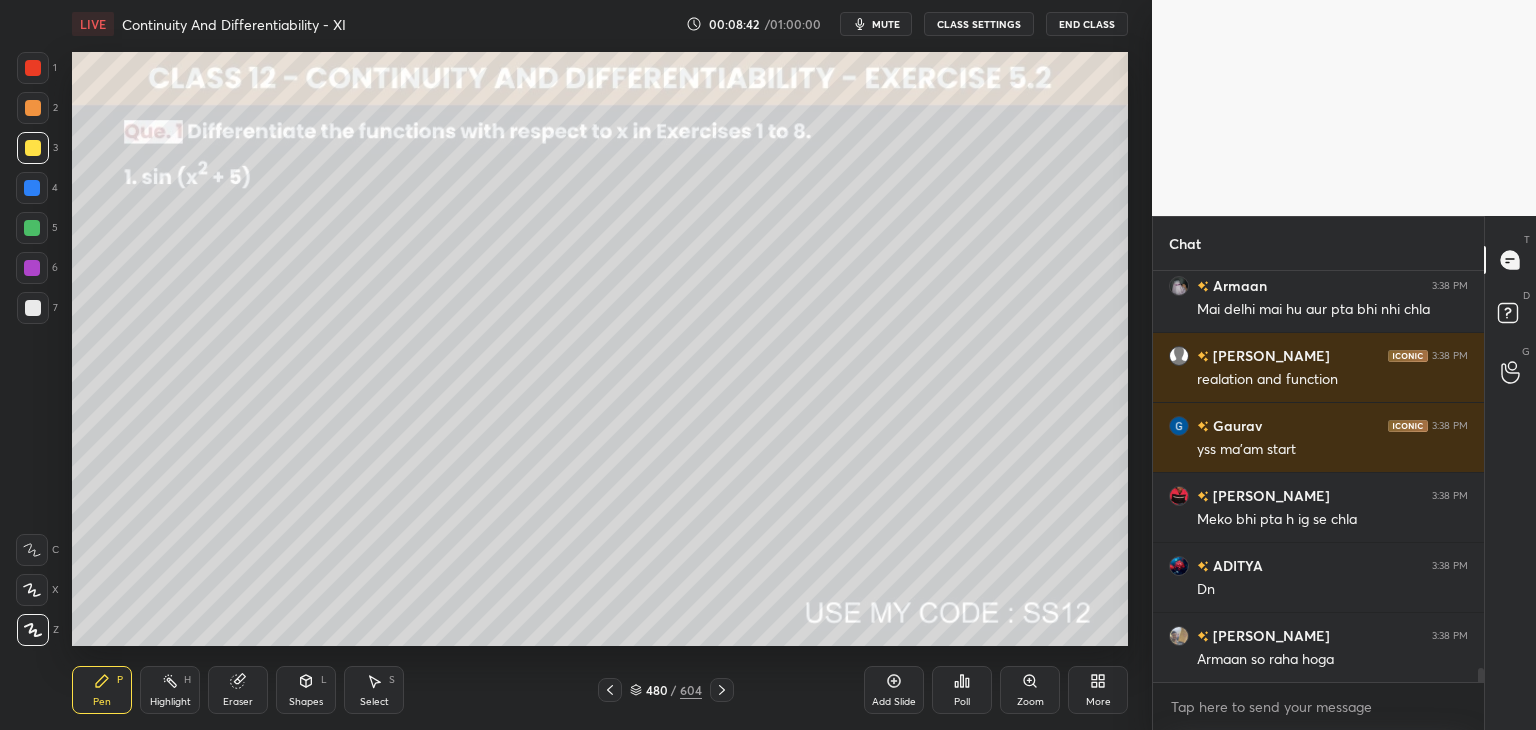 scroll, scrollTop: 11964, scrollLeft: 0, axis: vertical 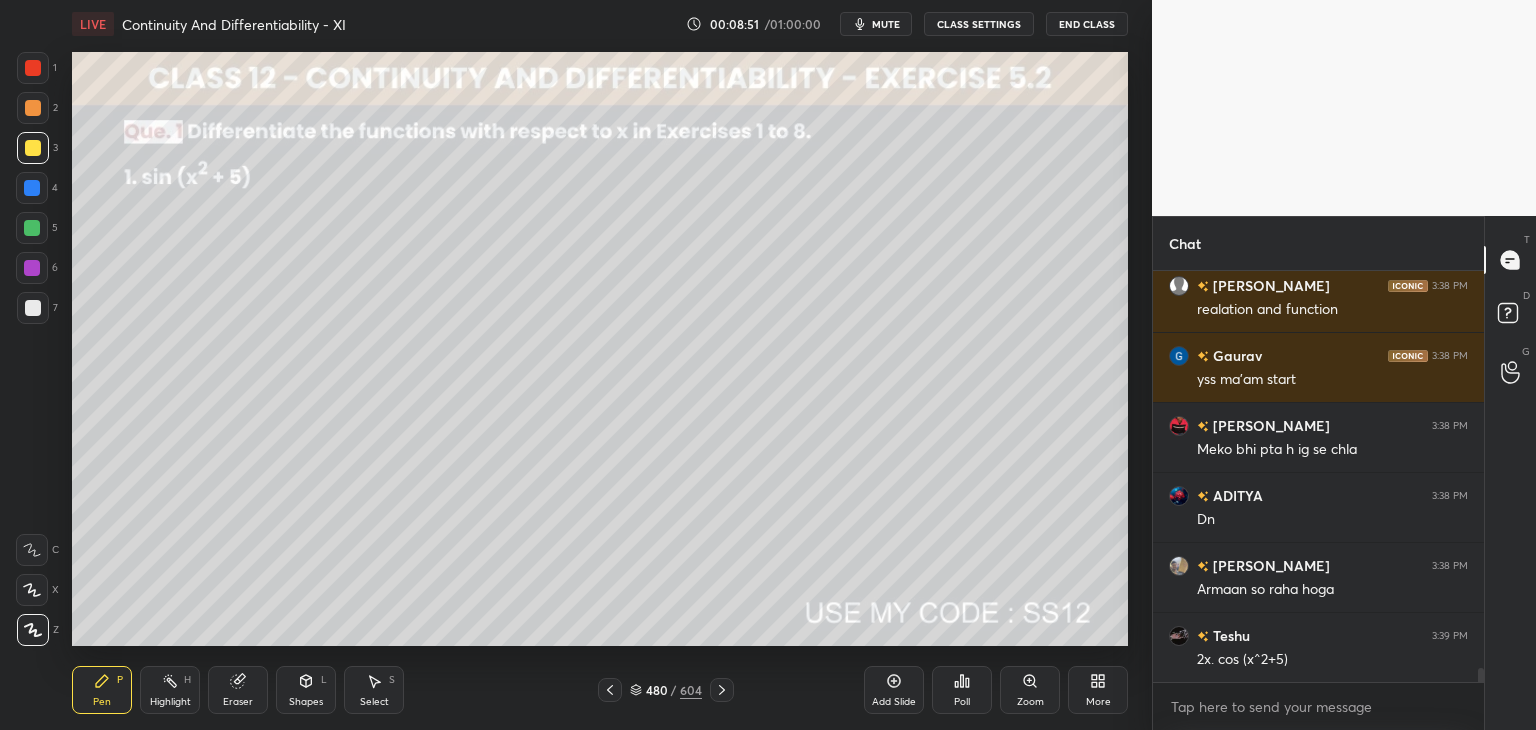 click at bounding box center (33, 308) 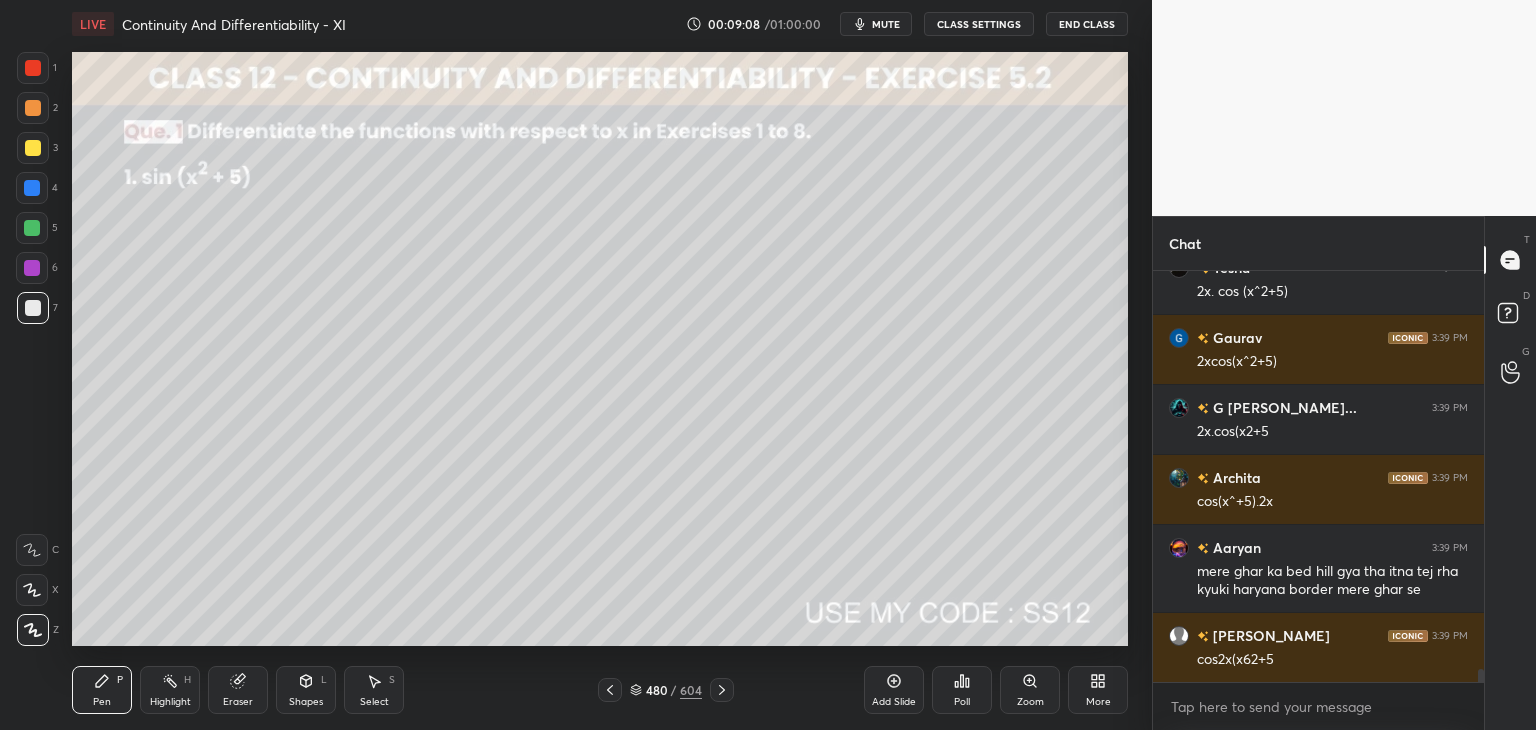 scroll, scrollTop: 12402, scrollLeft: 0, axis: vertical 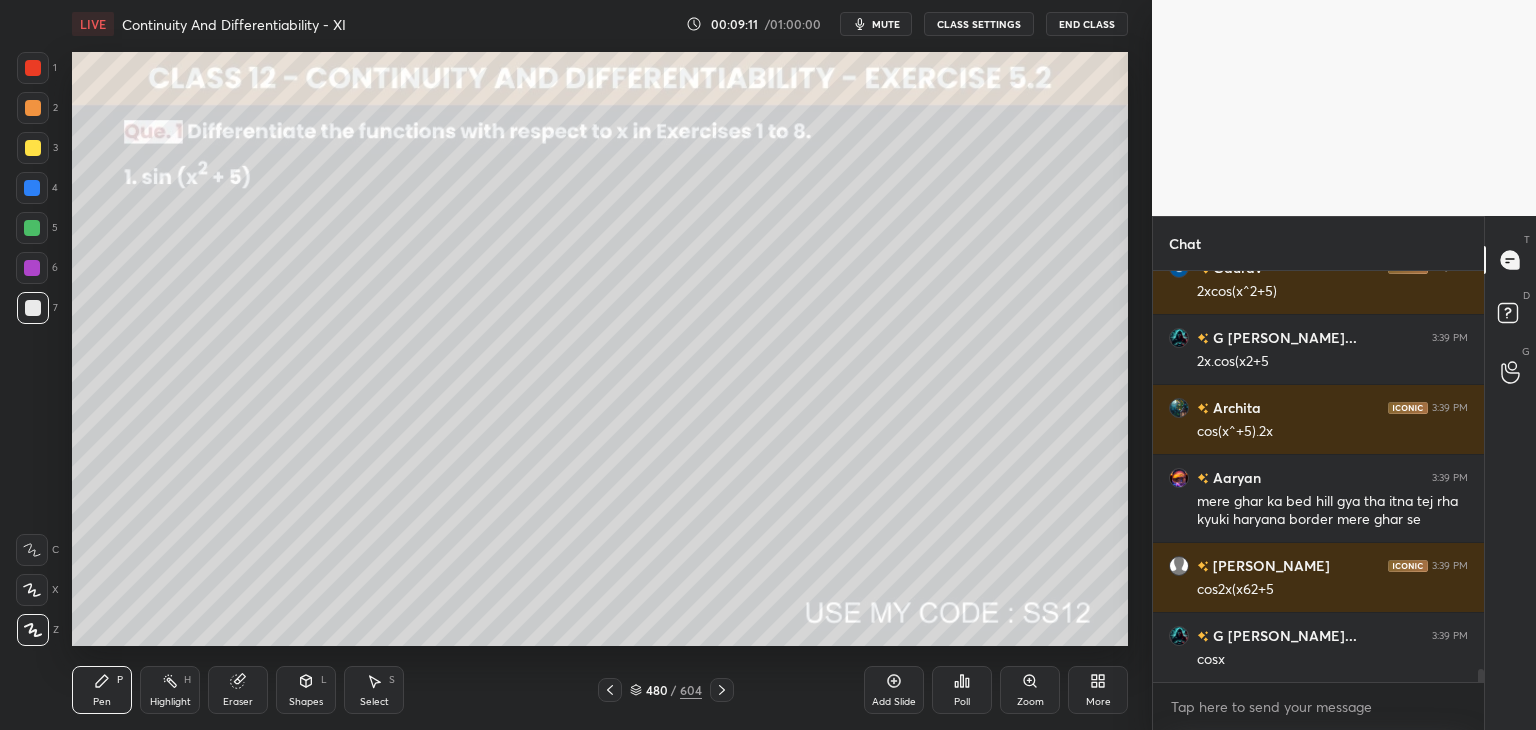 click on "Shapes" at bounding box center [306, 702] 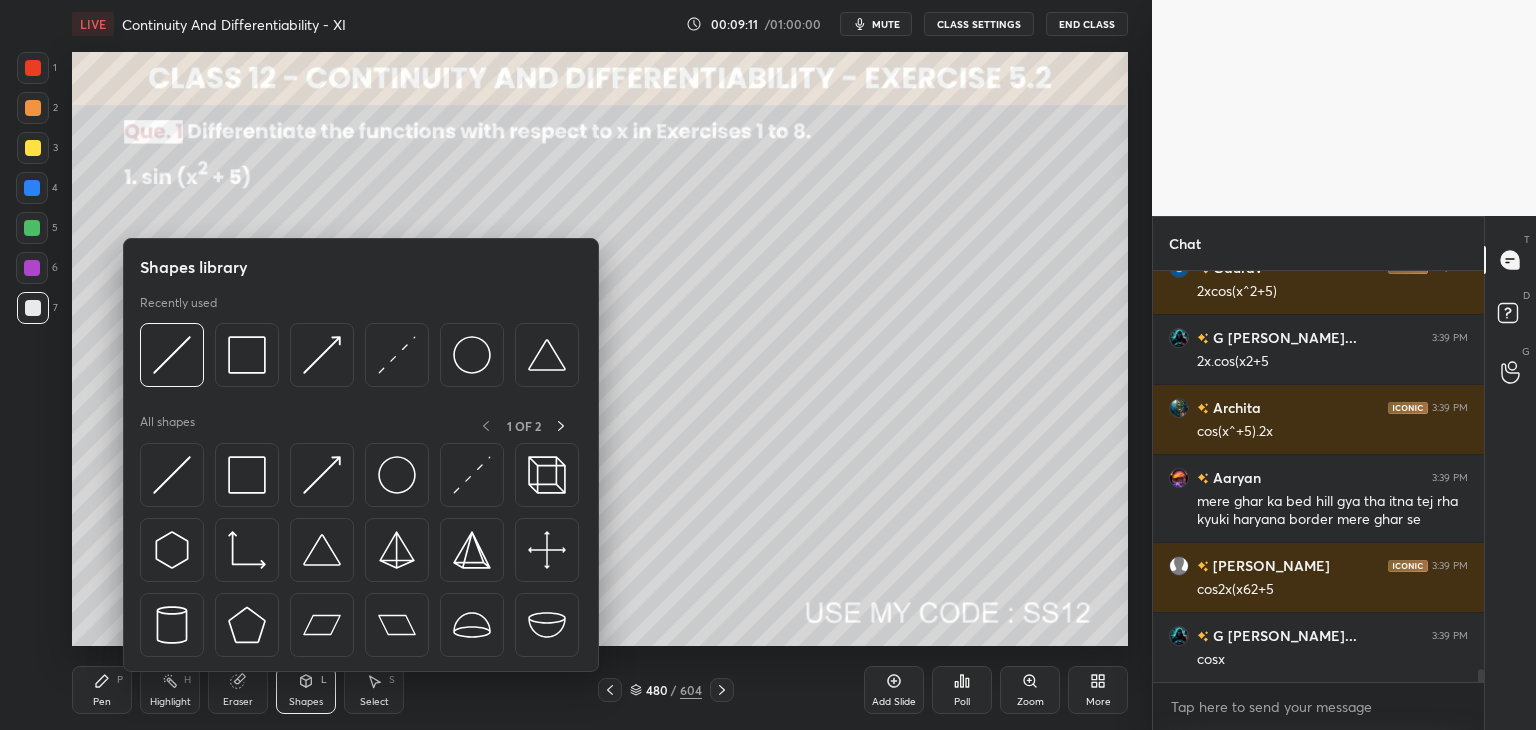 scroll, scrollTop: 12472, scrollLeft: 0, axis: vertical 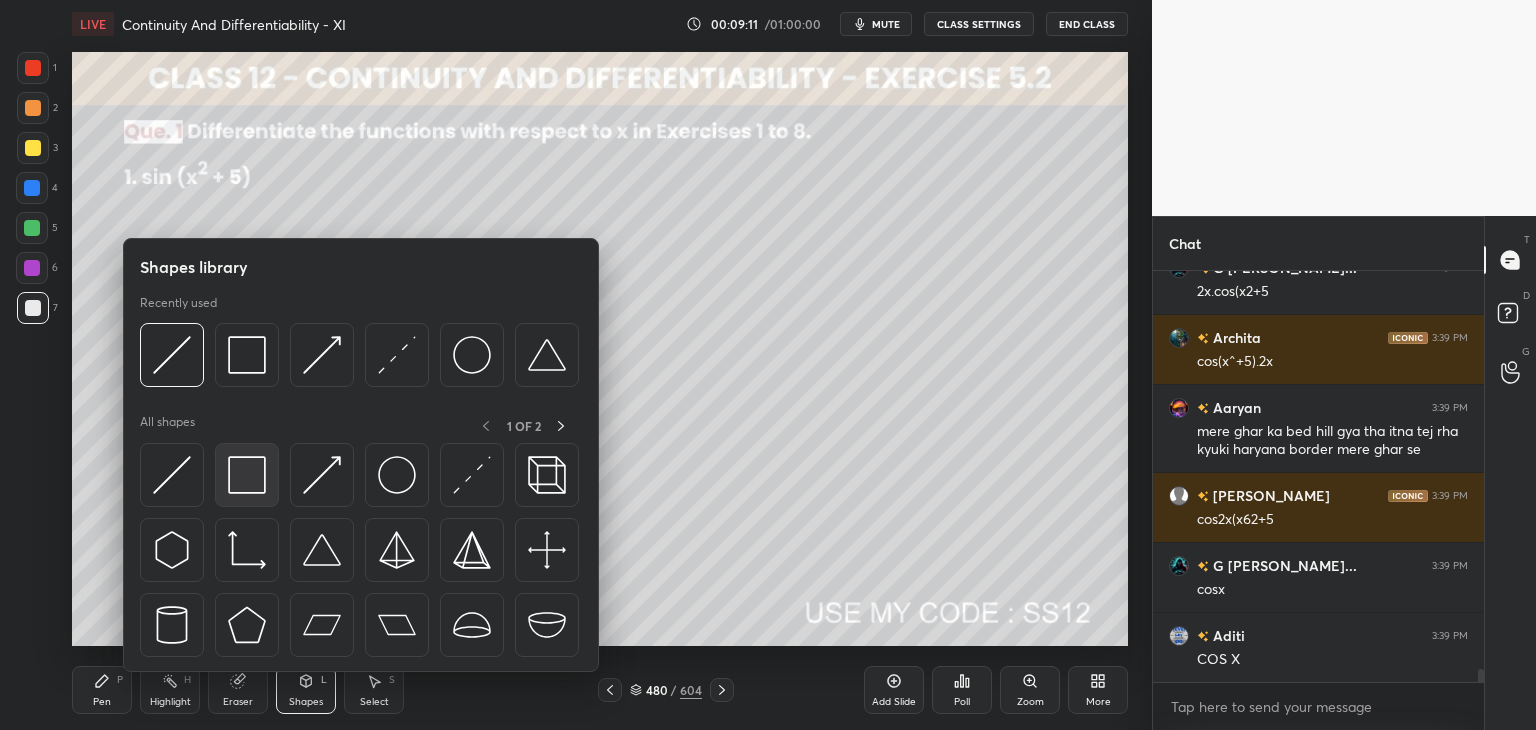 click at bounding box center [247, 475] 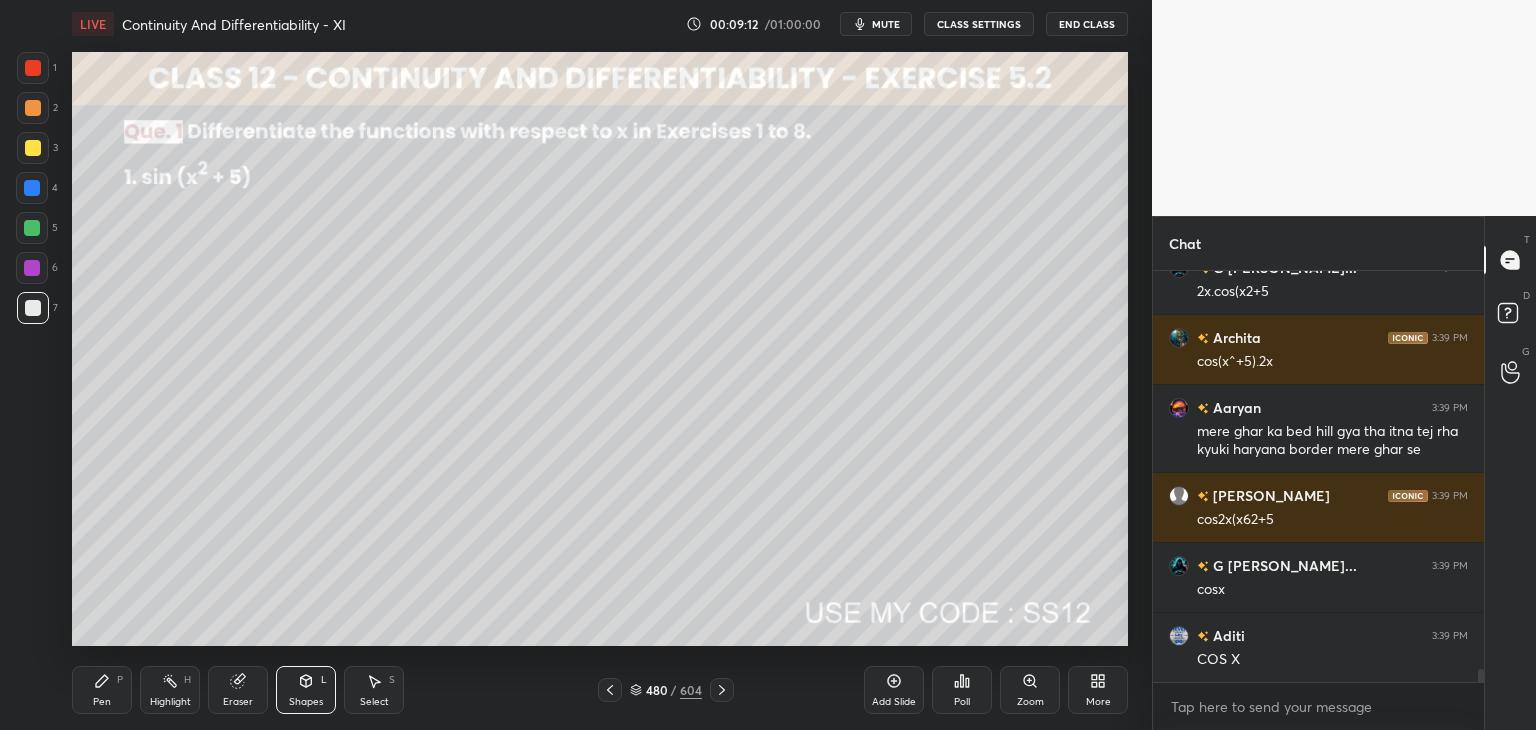 scroll, scrollTop: 12542, scrollLeft: 0, axis: vertical 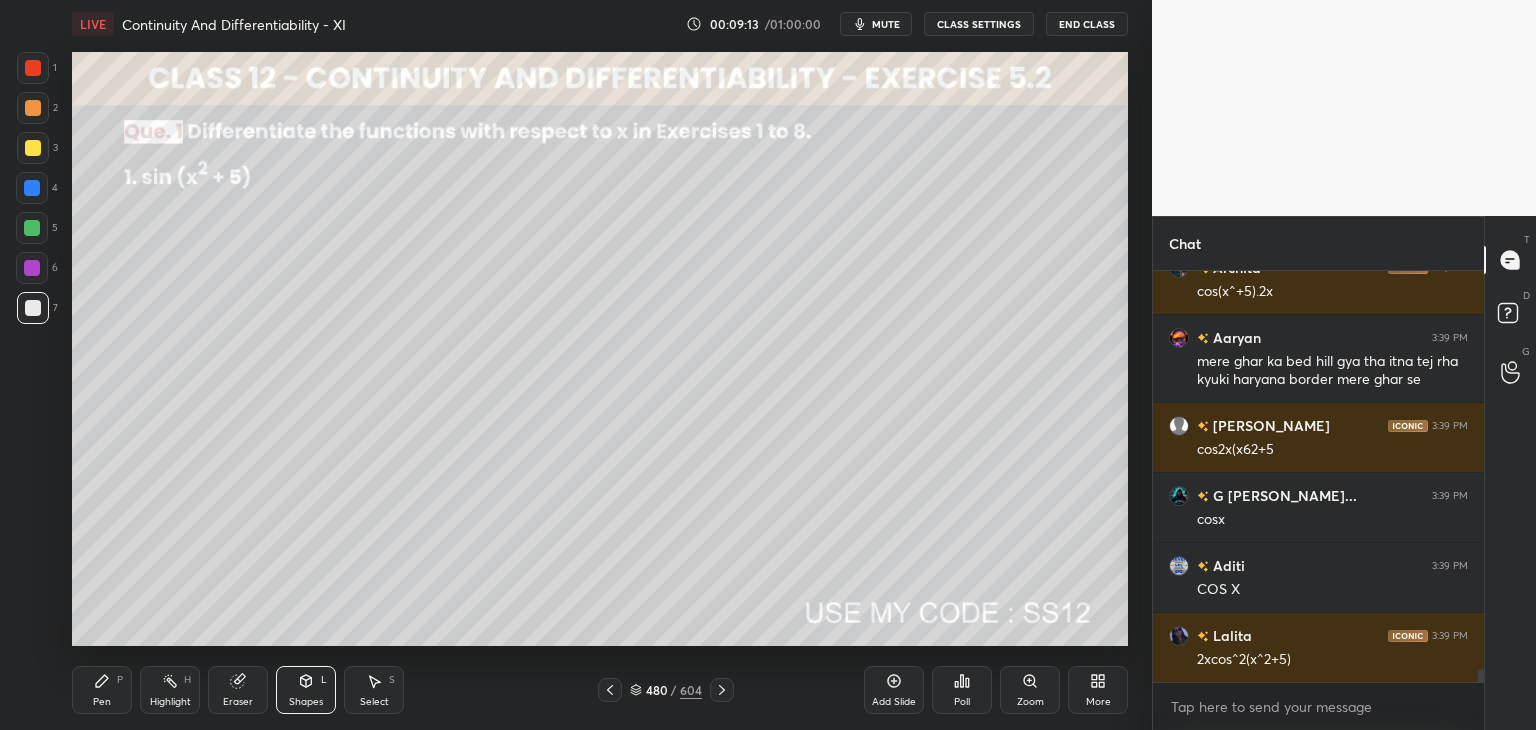 click at bounding box center (33, 68) 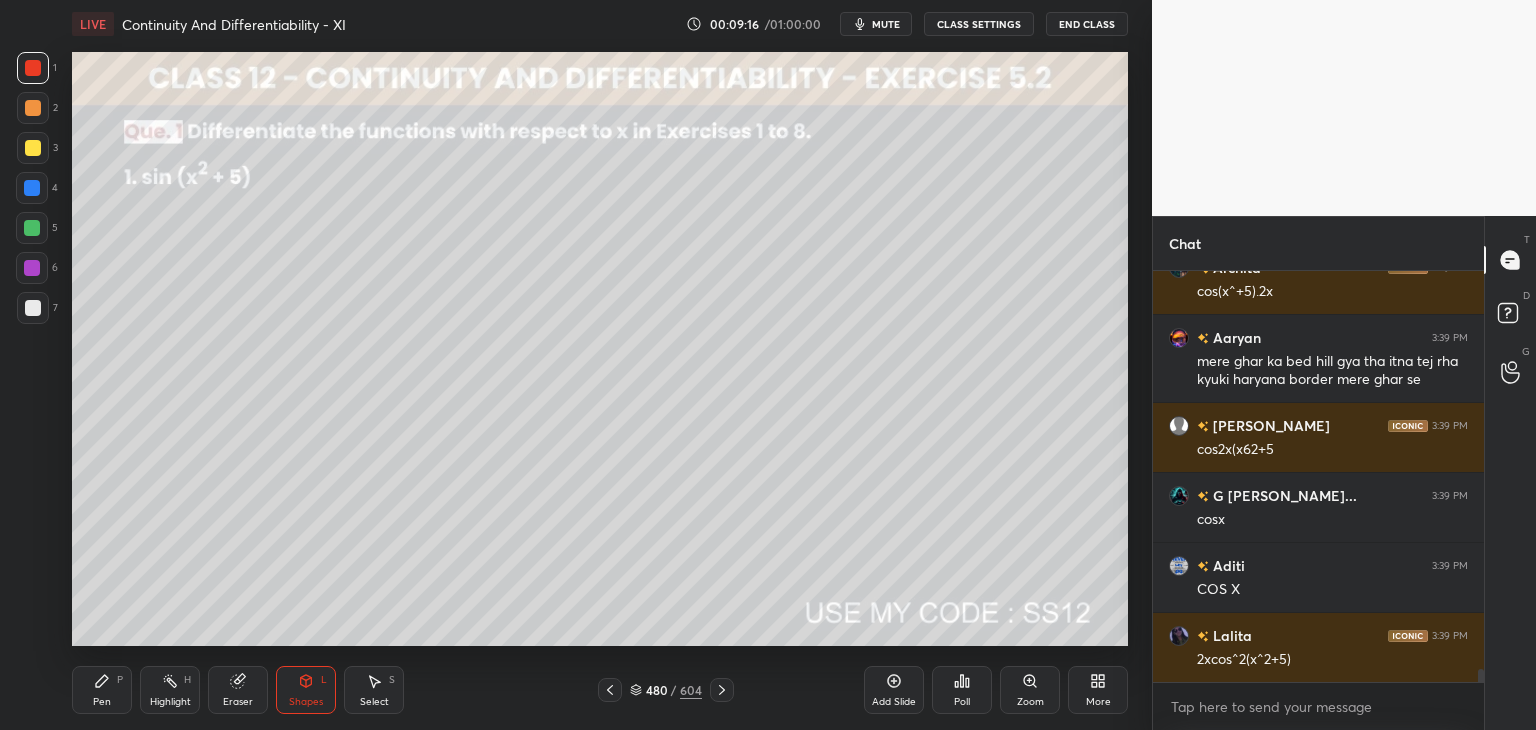 drag, startPoint x: 104, startPoint y: 711, endPoint x: 110, endPoint y: 701, distance: 11.661903 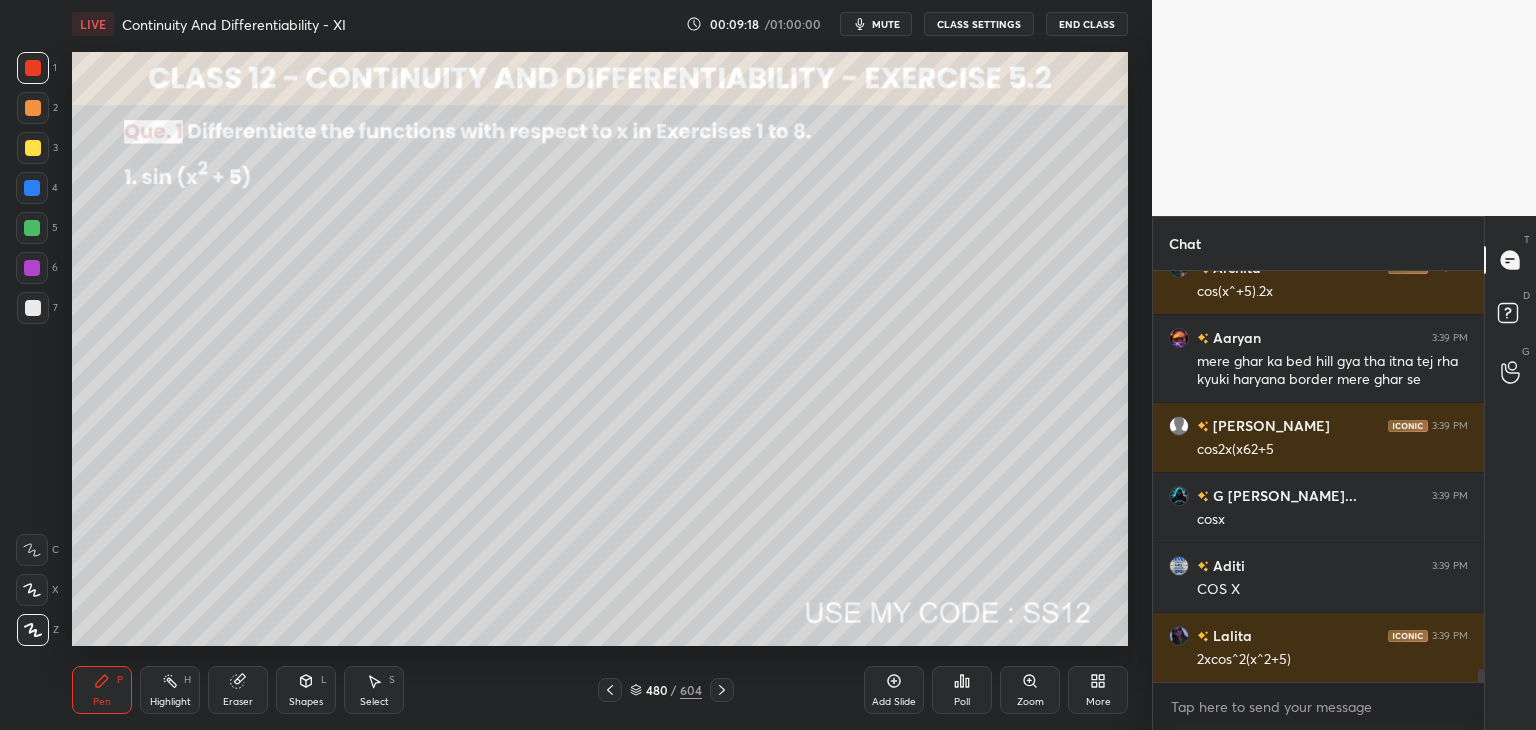 scroll, scrollTop: 12612, scrollLeft: 0, axis: vertical 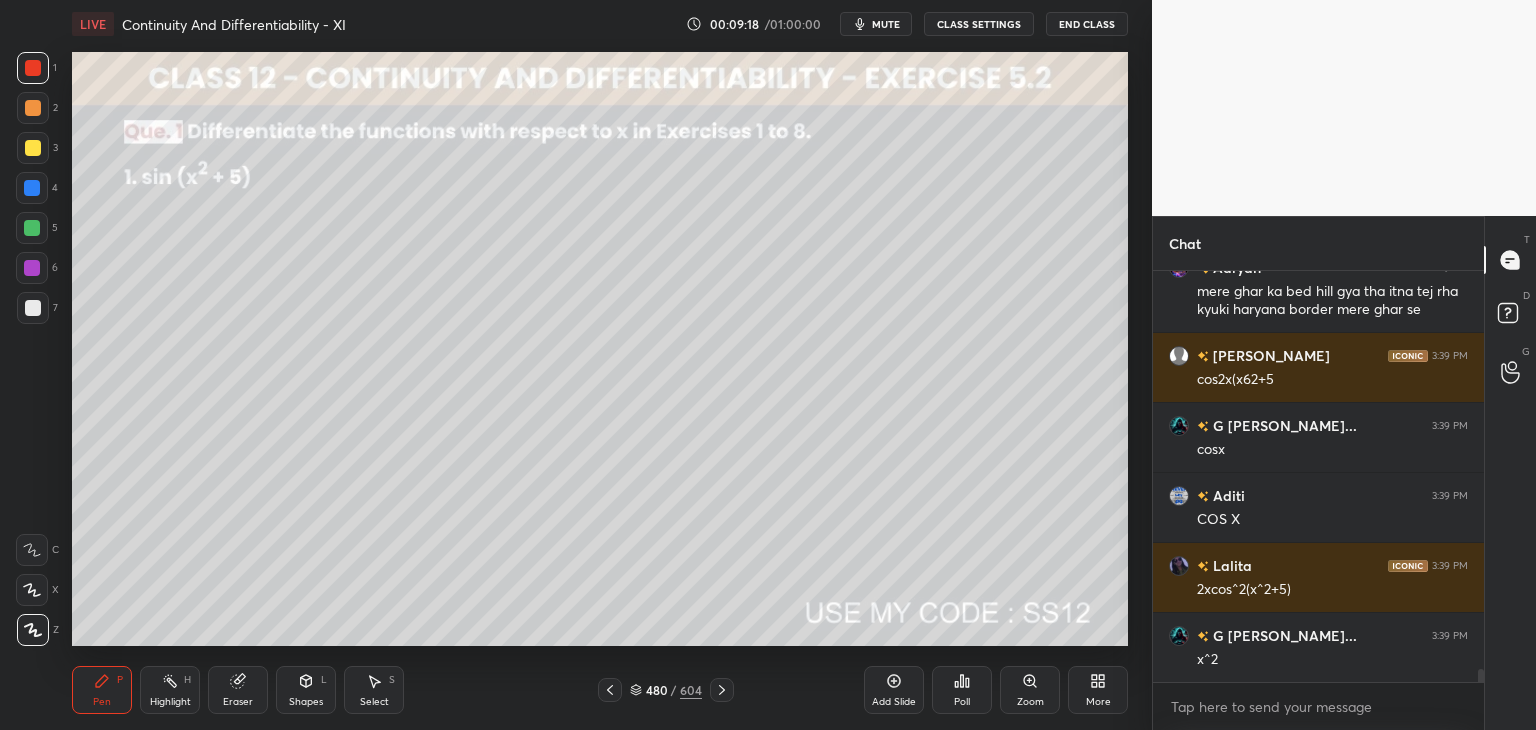 drag, startPoint x: 32, startPoint y: 67, endPoint x: 60, endPoint y: 99, distance: 42.520584 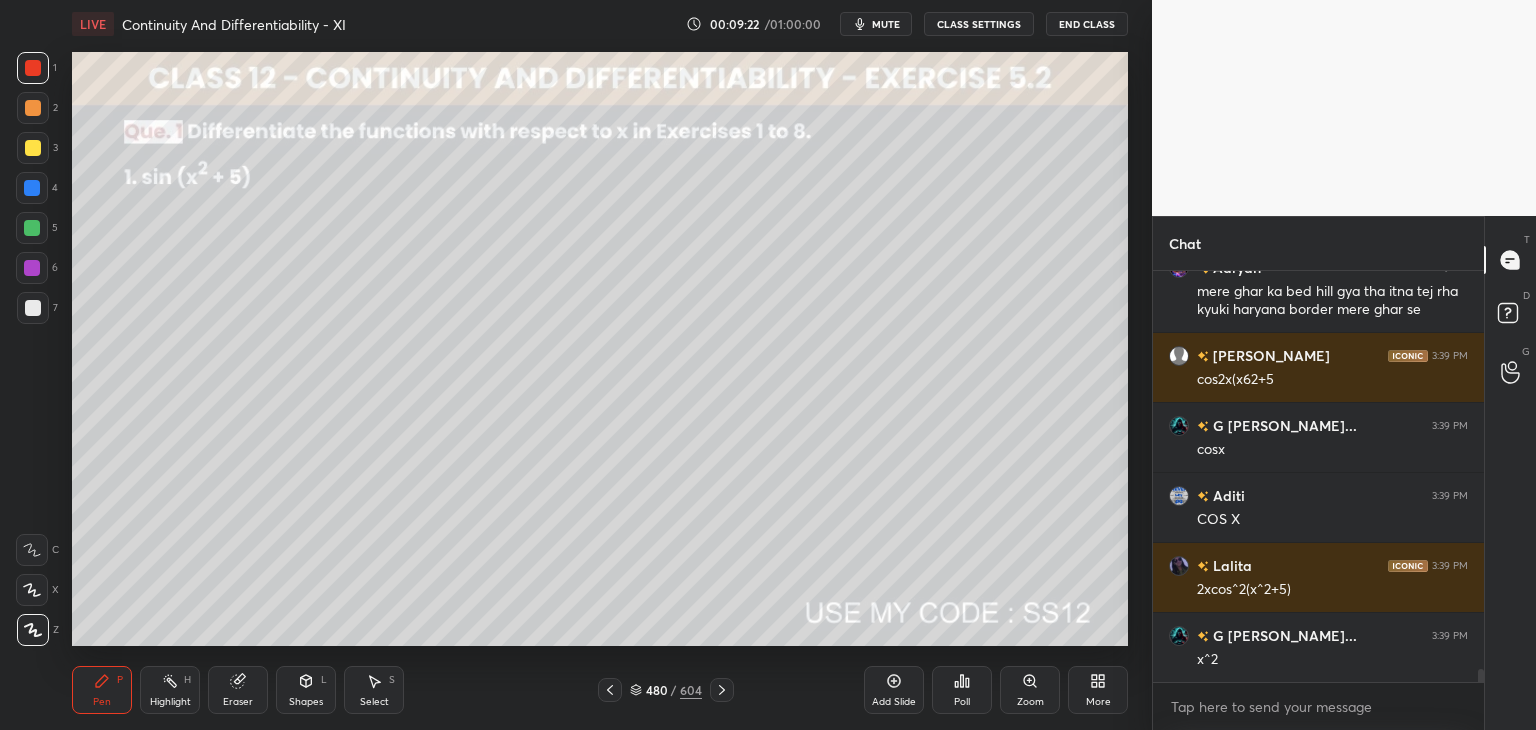 scroll, scrollTop: 12632, scrollLeft: 0, axis: vertical 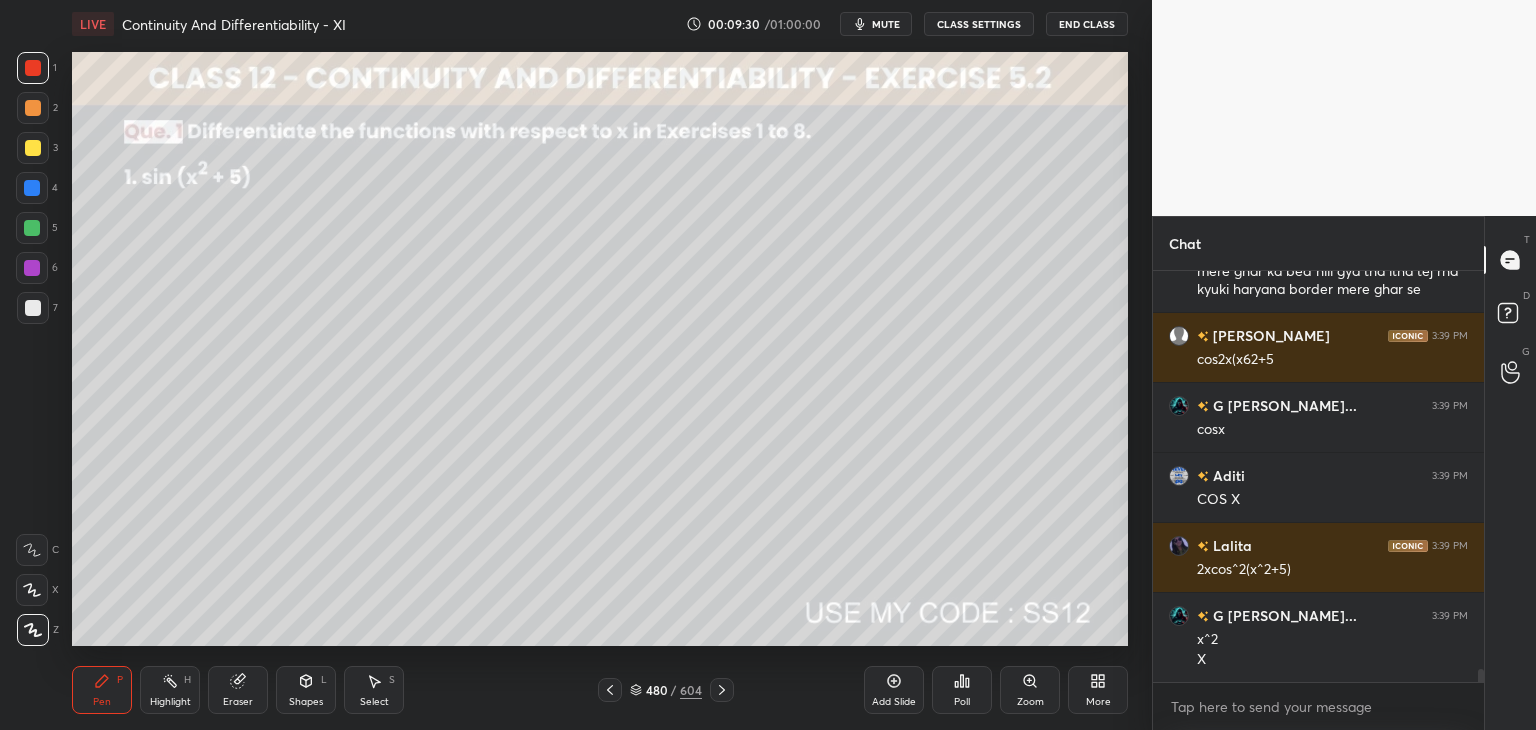 click on "Eraser" at bounding box center (238, 702) 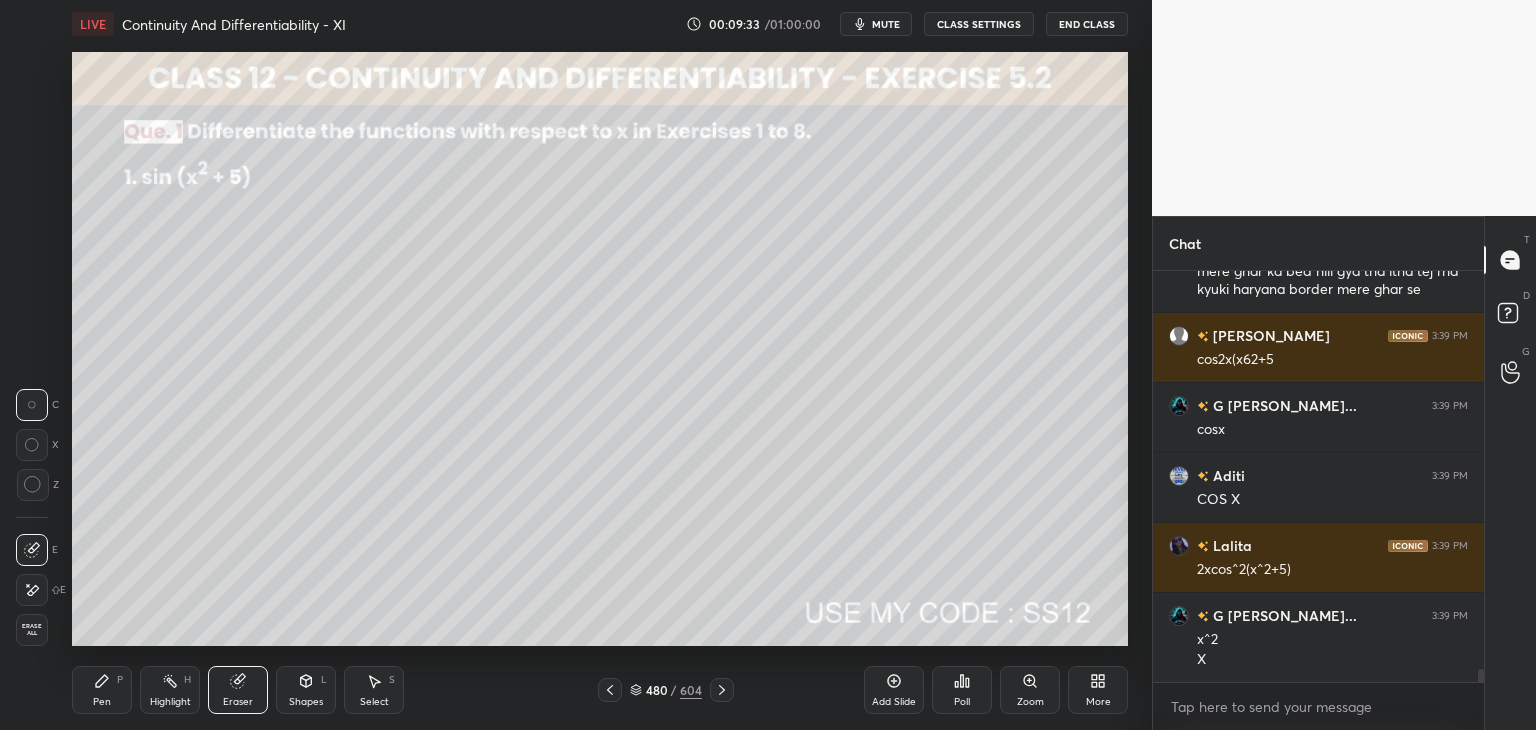 drag, startPoint x: 104, startPoint y: 705, endPoint x: 133, endPoint y: 653, distance: 59.5399 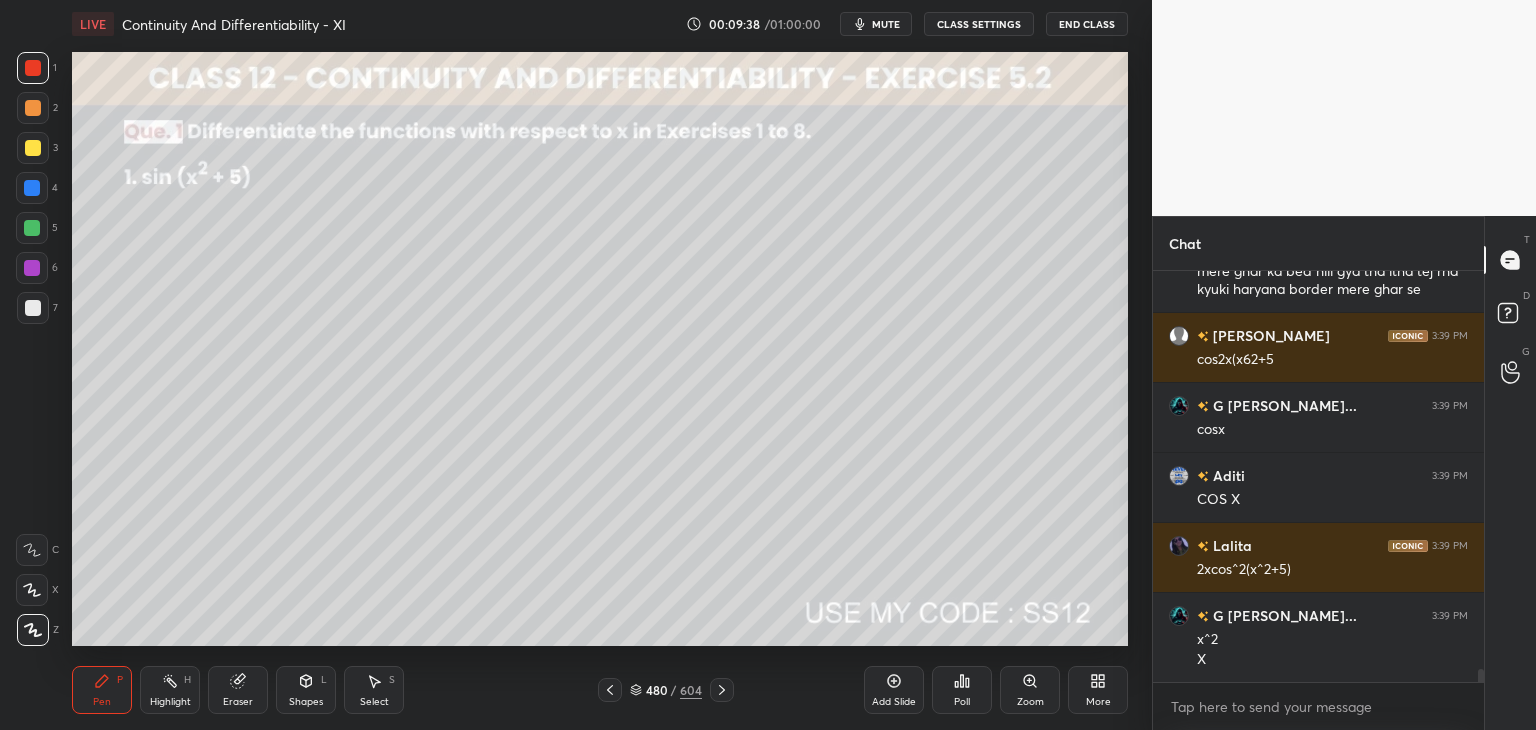drag, startPoint x: 241, startPoint y: 703, endPoint x: 274, endPoint y: 647, distance: 65 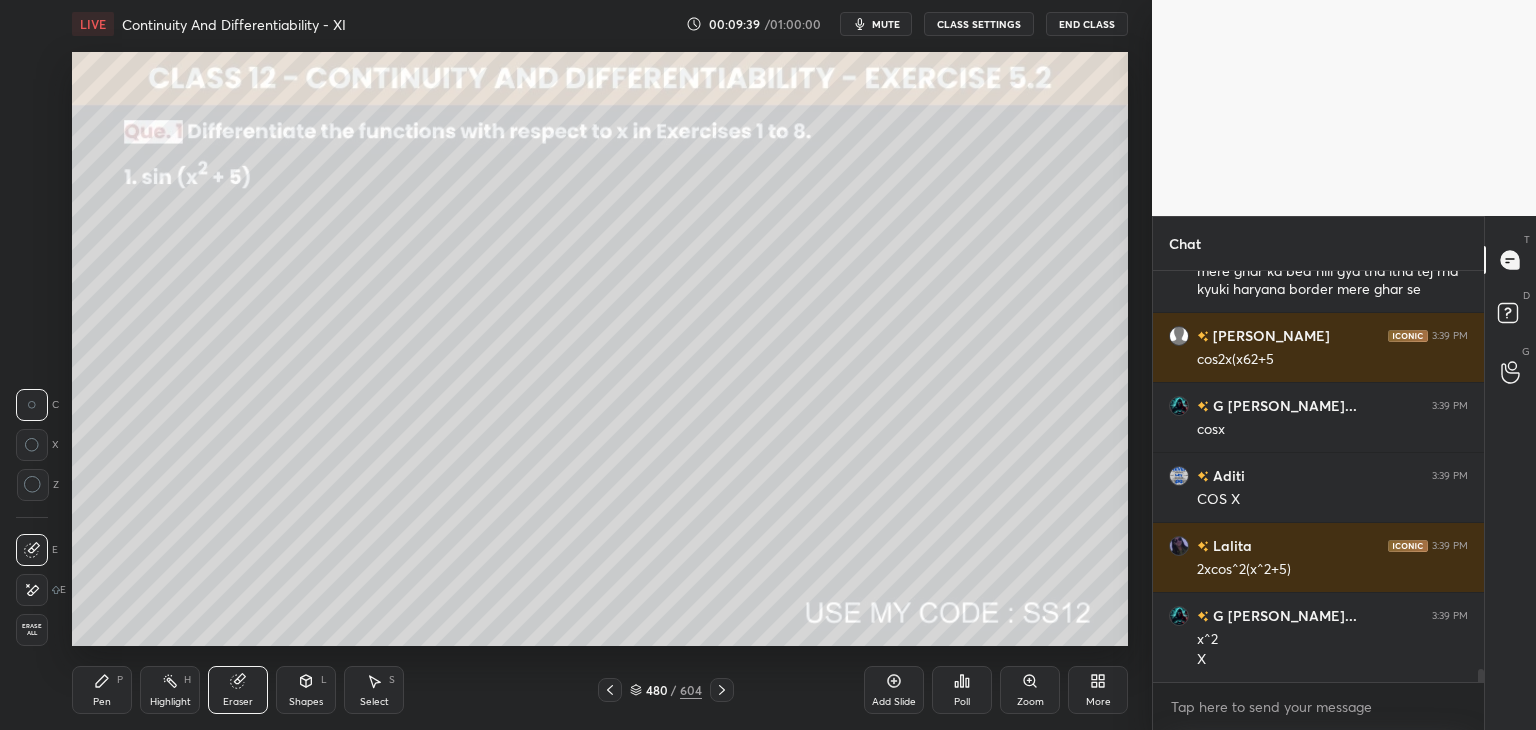 scroll, scrollTop: 12702, scrollLeft: 0, axis: vertical 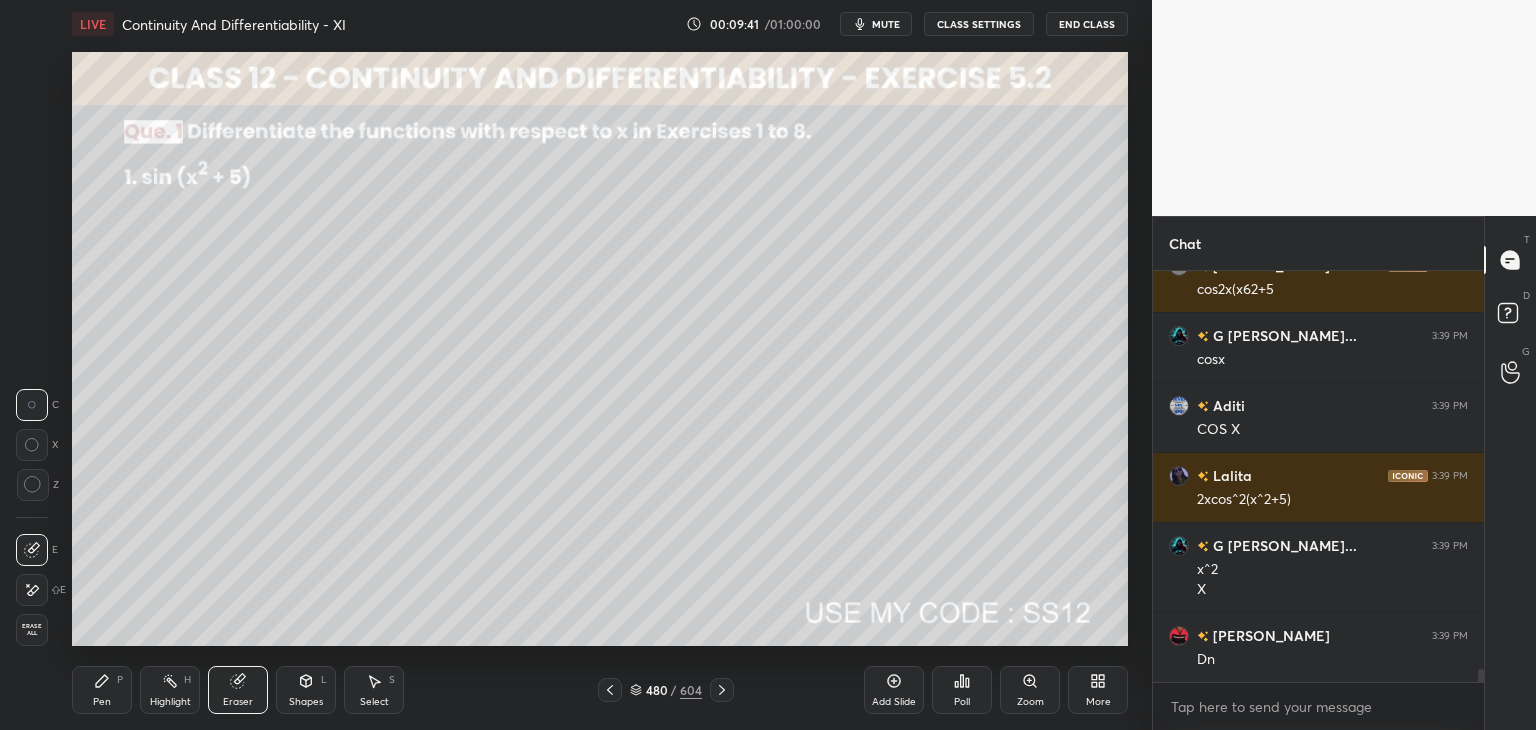 drag, startPoint x: 95, startPoint y: 711, endPoint x: 152, endPoint y: 677, distance: 66.37017 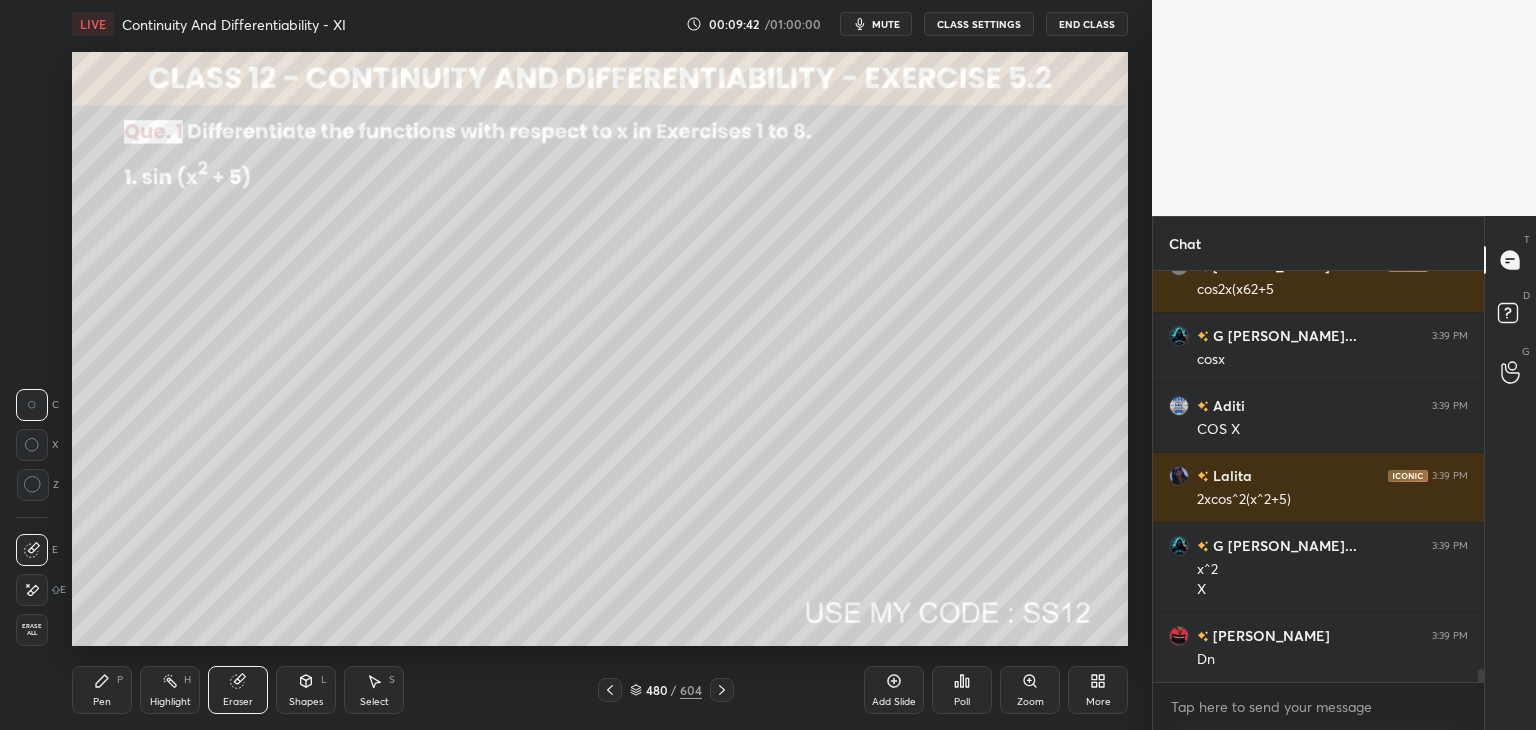 click on "Pen P" at bounding box center (102, 690) 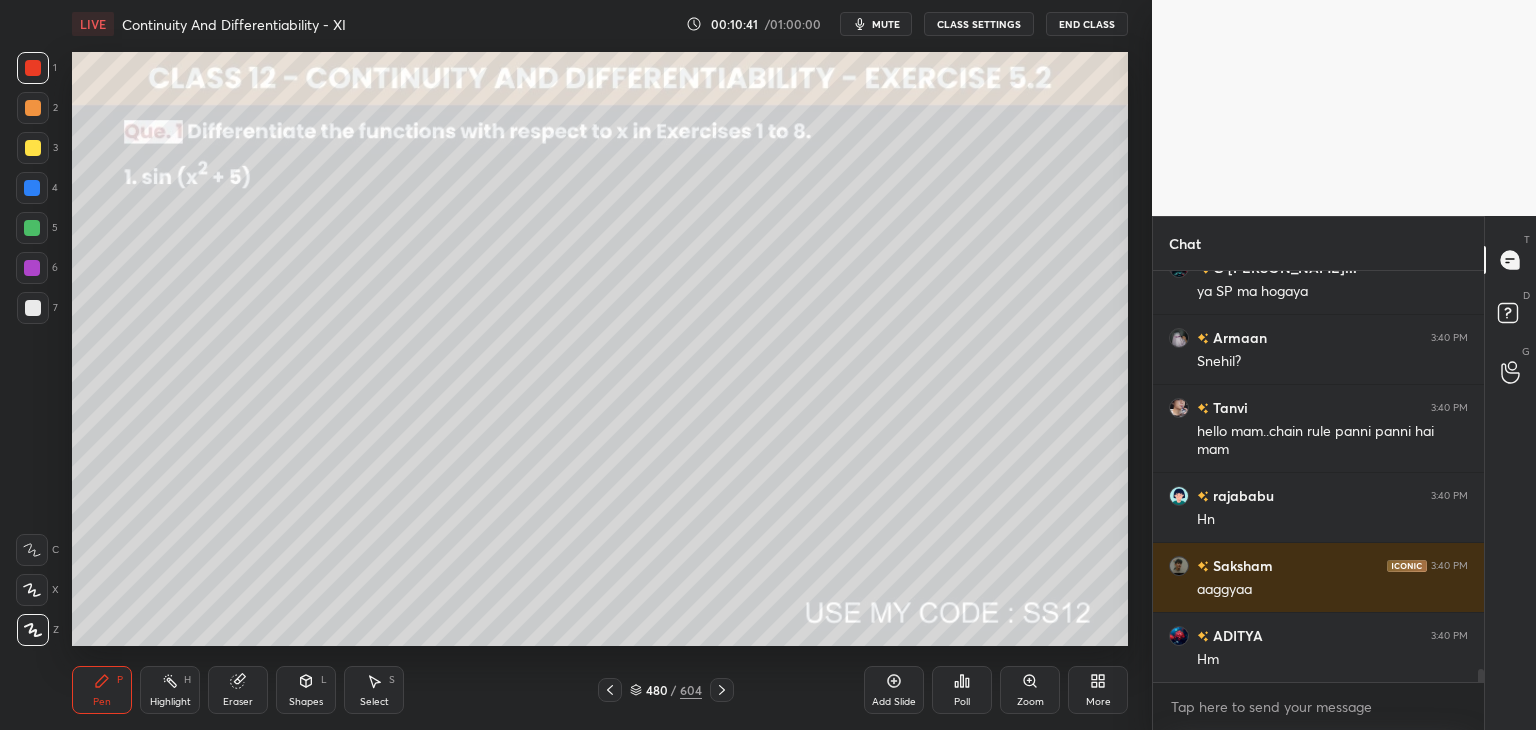 scroll, scrollTop: 13190, scrollLeft: 0, axis: vertical 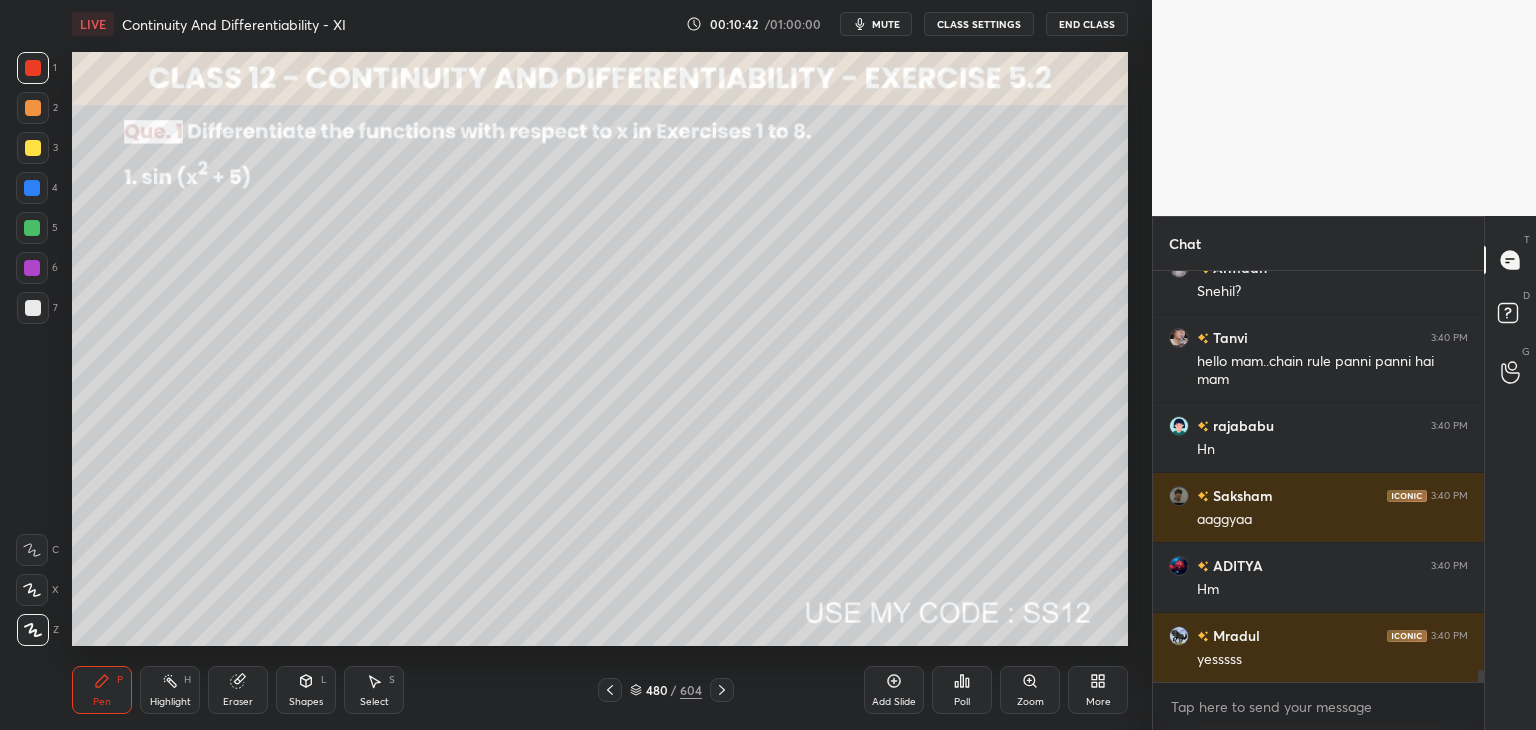 click 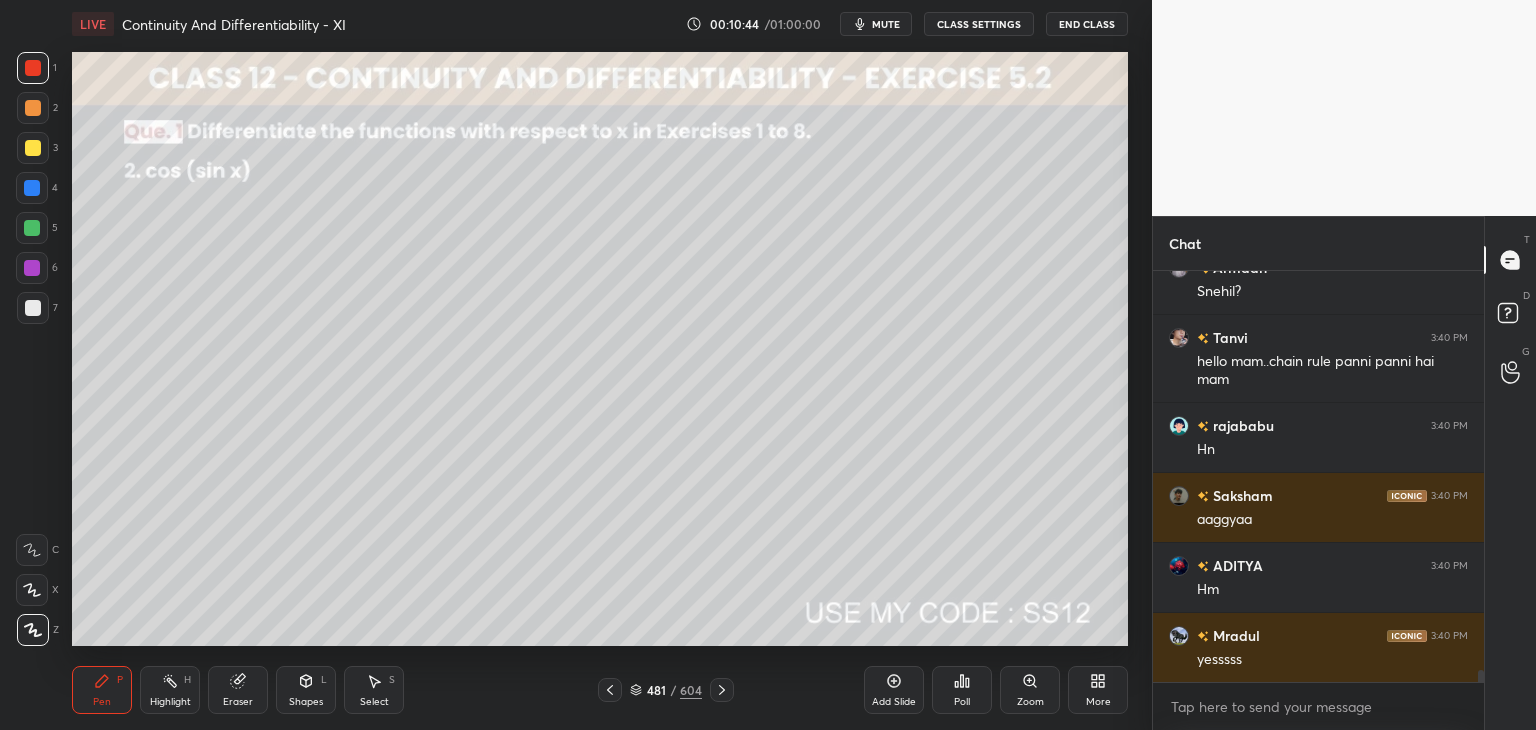 scroll, scrollTop: 13260, scrollLeft: 0, axis: vertical 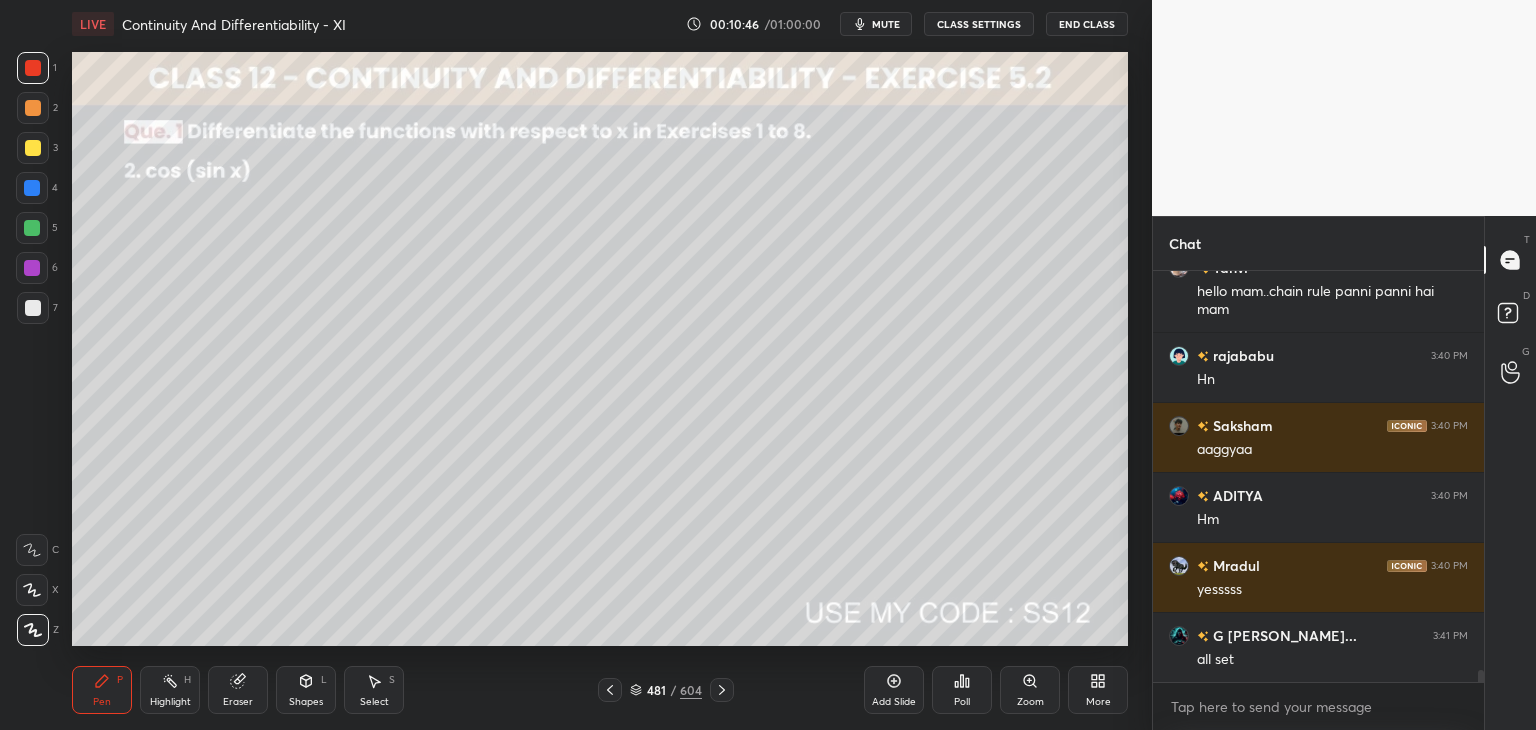 click 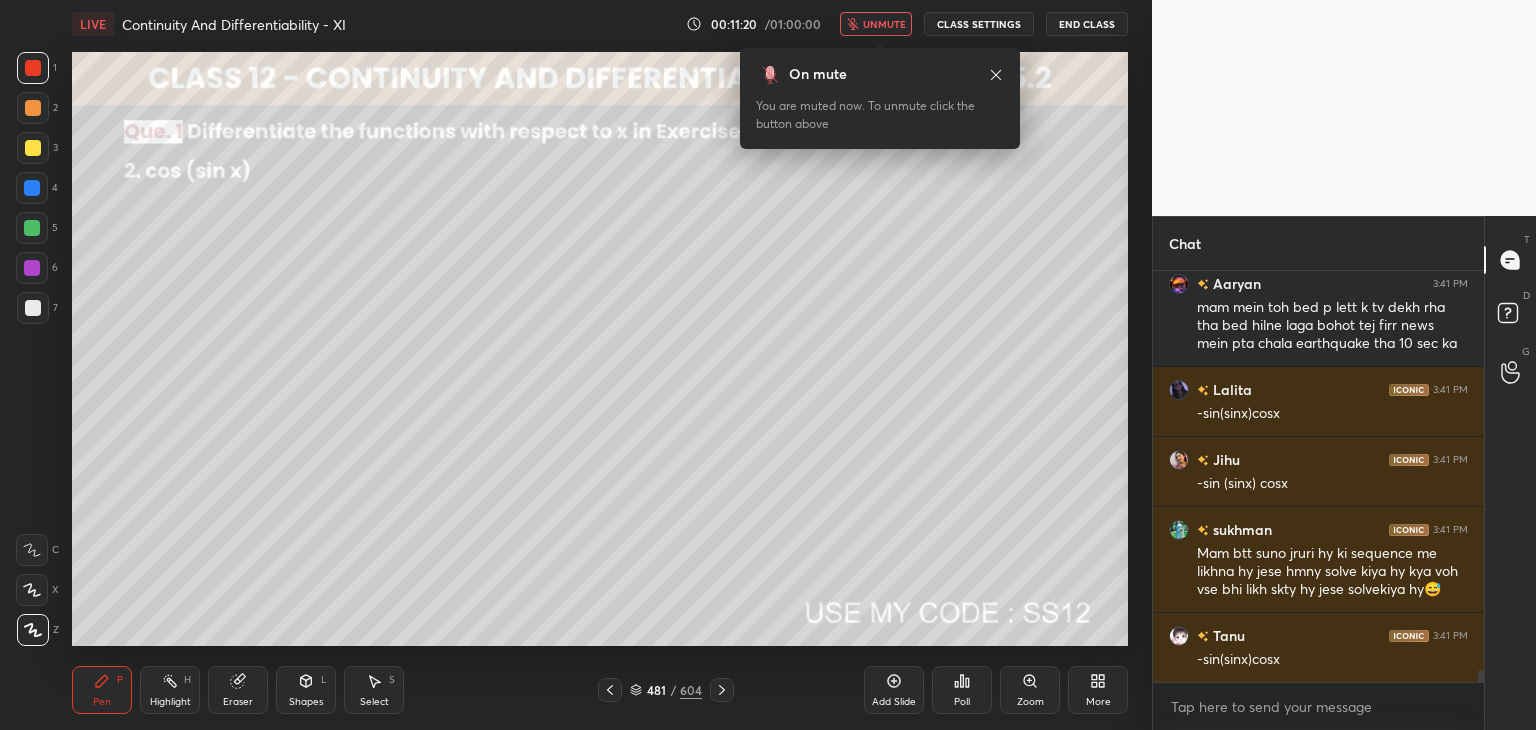 scroll, scrollTop: 14120, scrollLeft: 0, axis: vertical 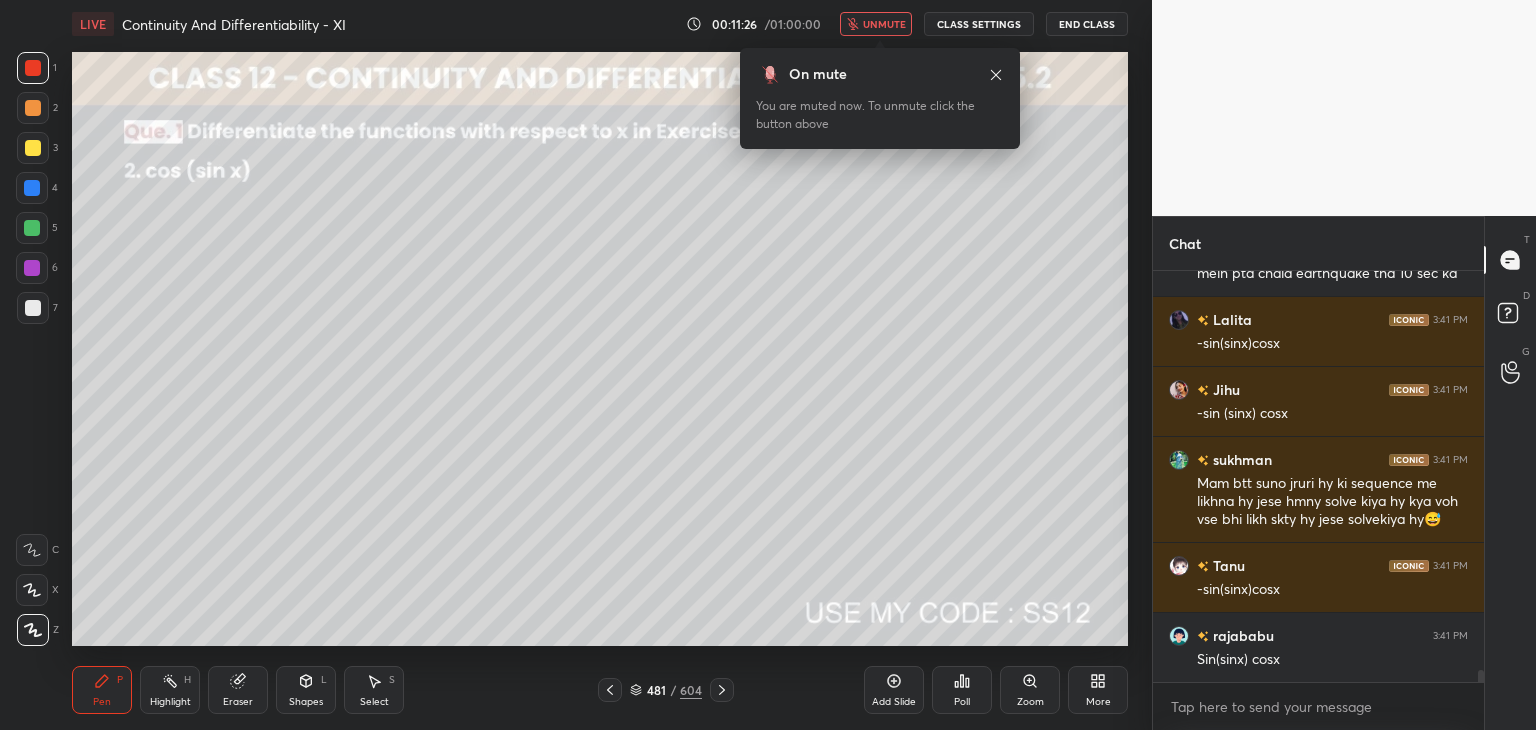click on "unmute" at bounding box center [876, 24] 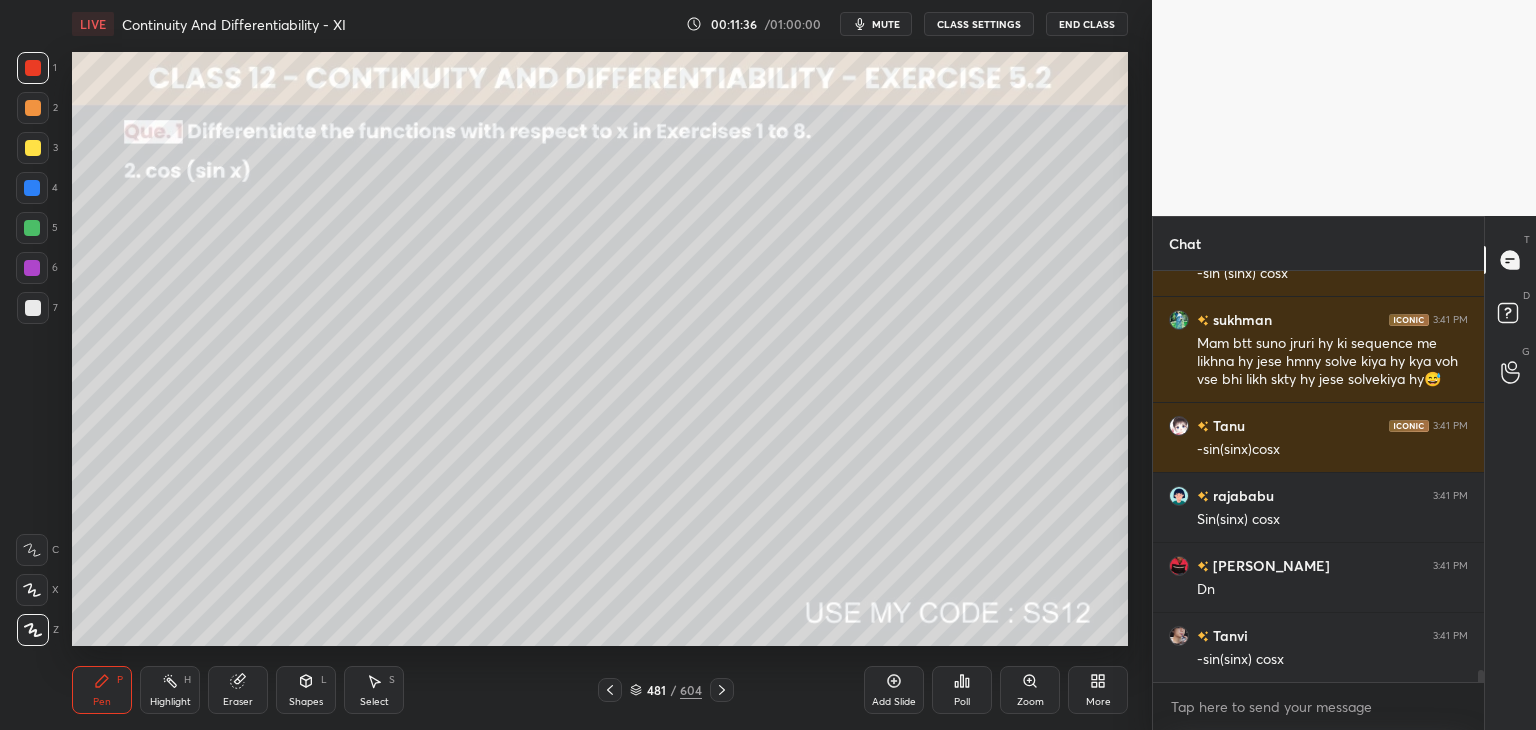 scroll, scrollTop: 14330, scrollLeft: 0, axis: vertical 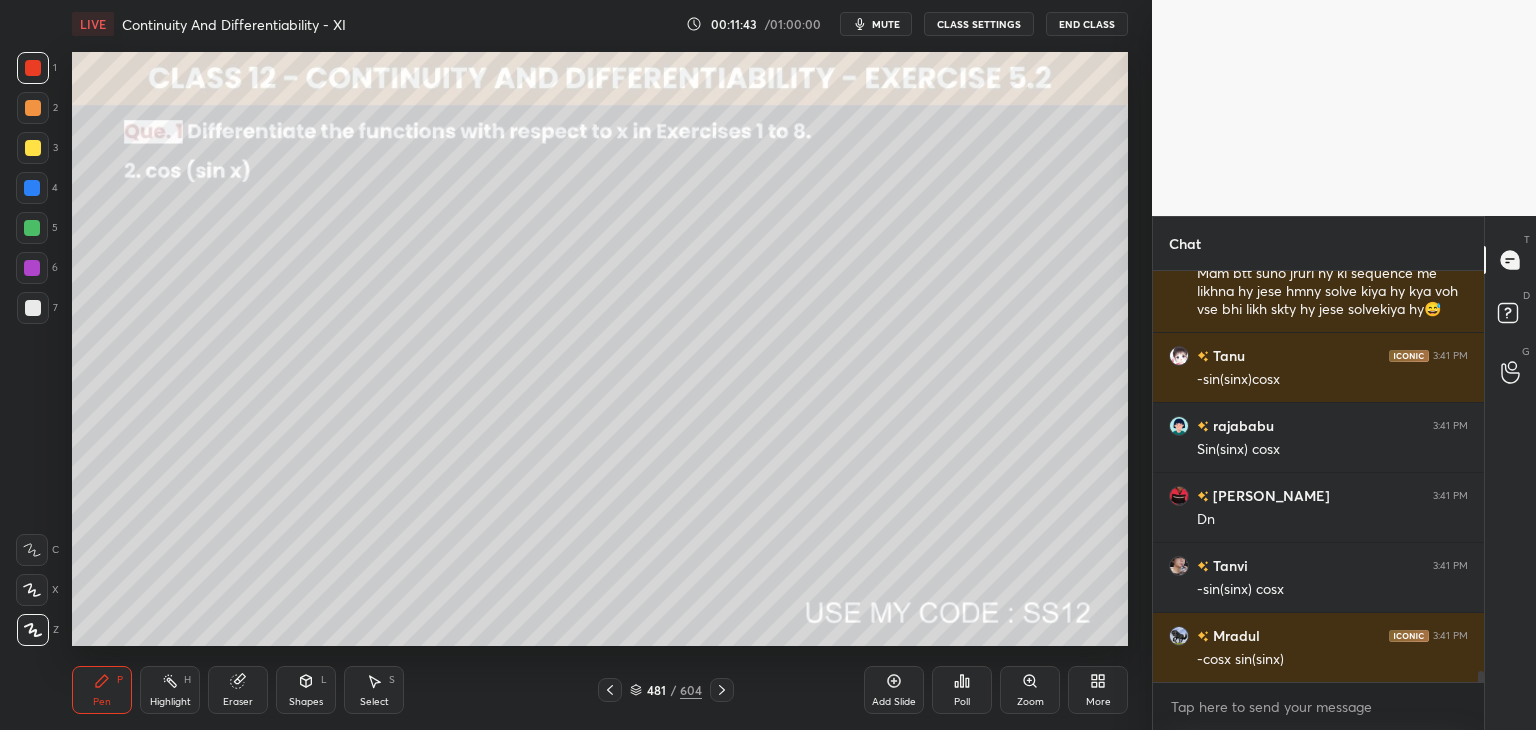 drag, startPoint x: 30, startPoint y: 148, endPoint x: 48, endPoint y: 192, distance: 47.539455 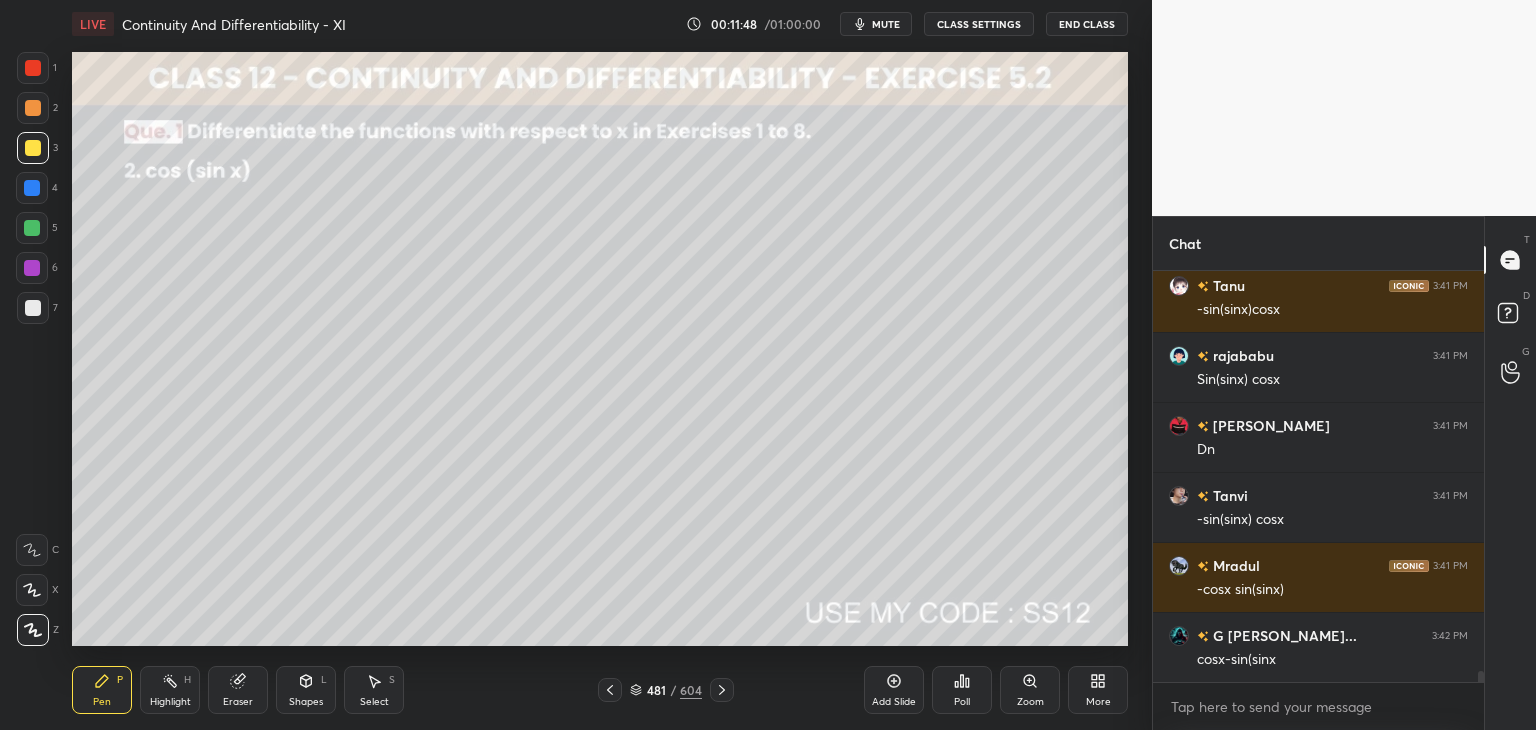 scroll, scrollTop: 14470, scrollLeft: 0, axis: vertical 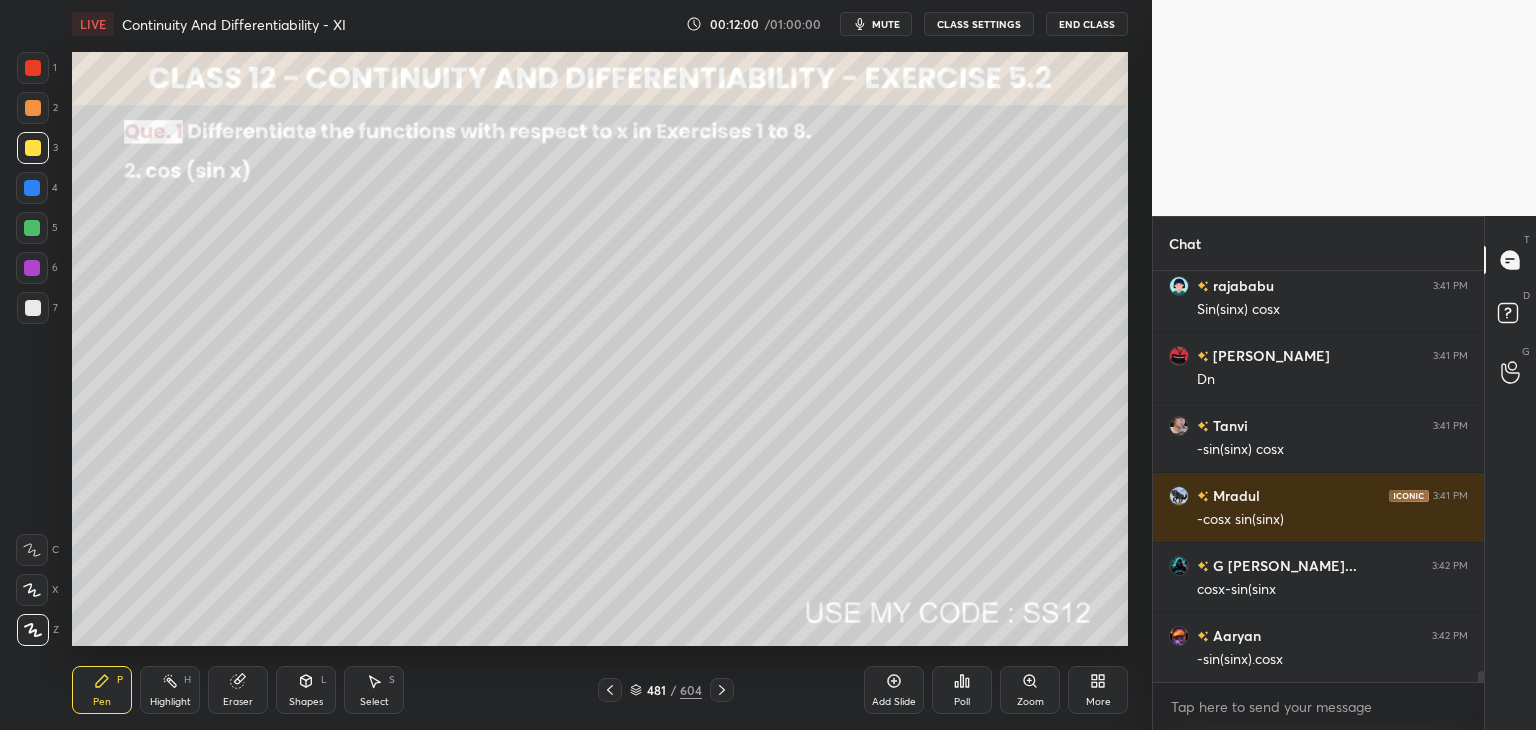 click on "Shapes" at bounding box center (306, 702) 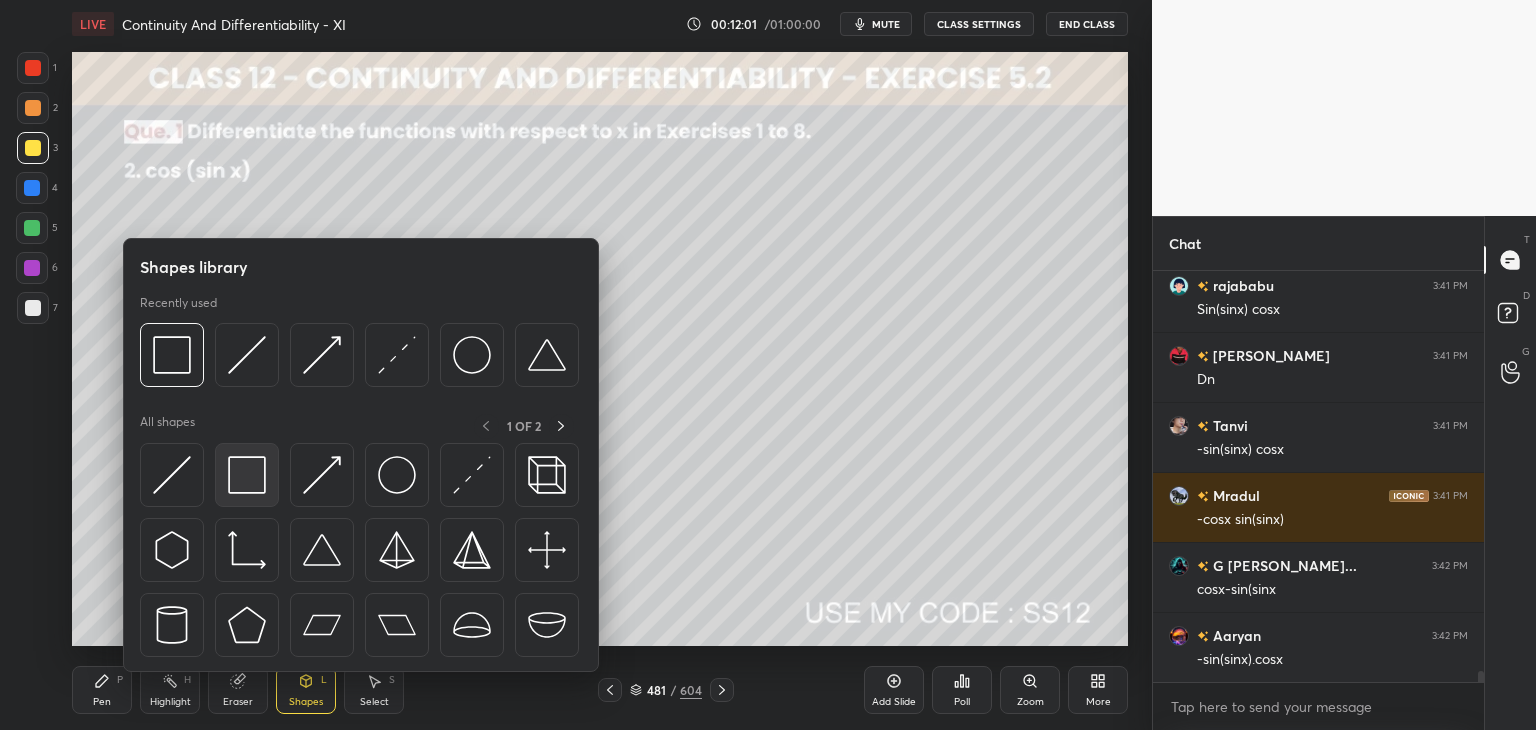 click at bounding box center (247, 475) 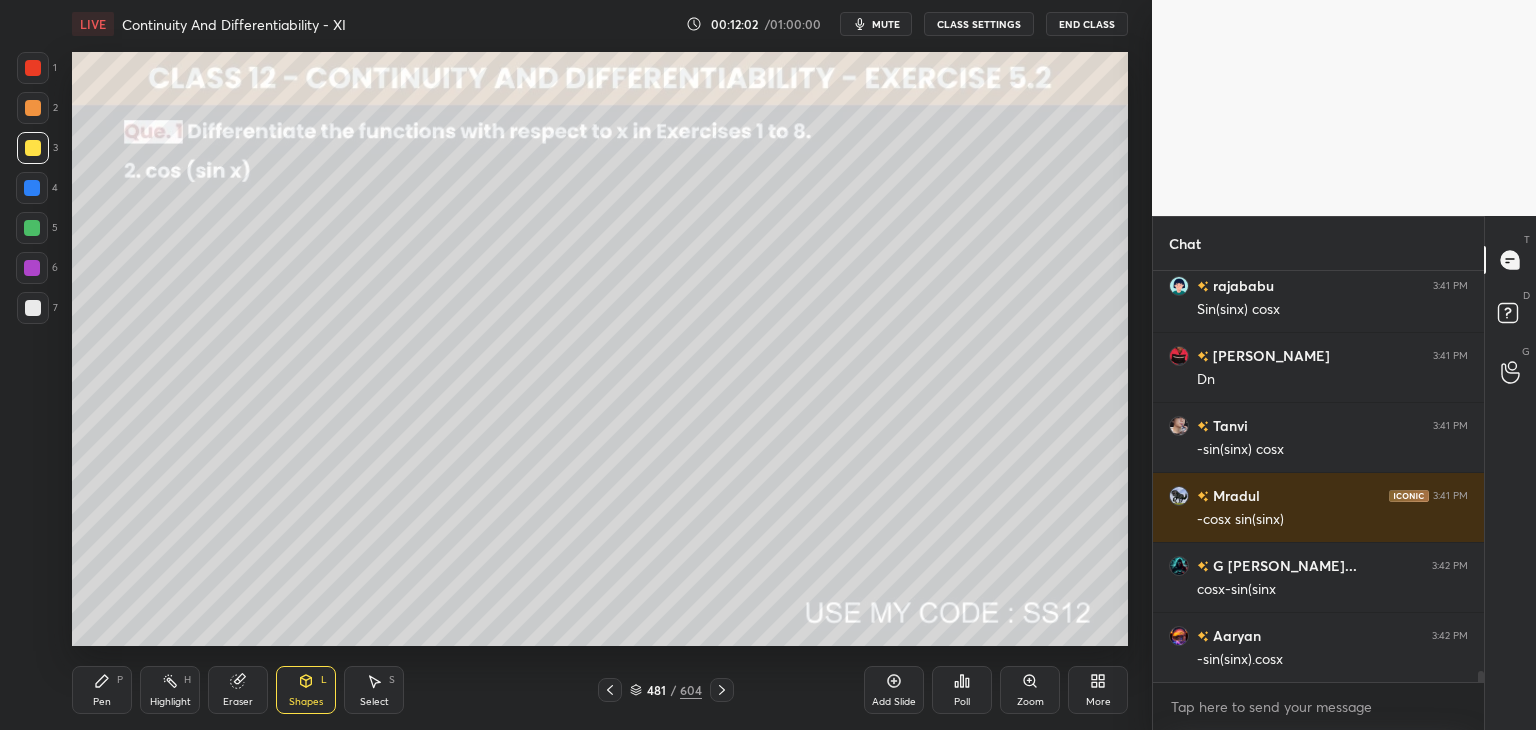 click at bounding box center [33, 68] 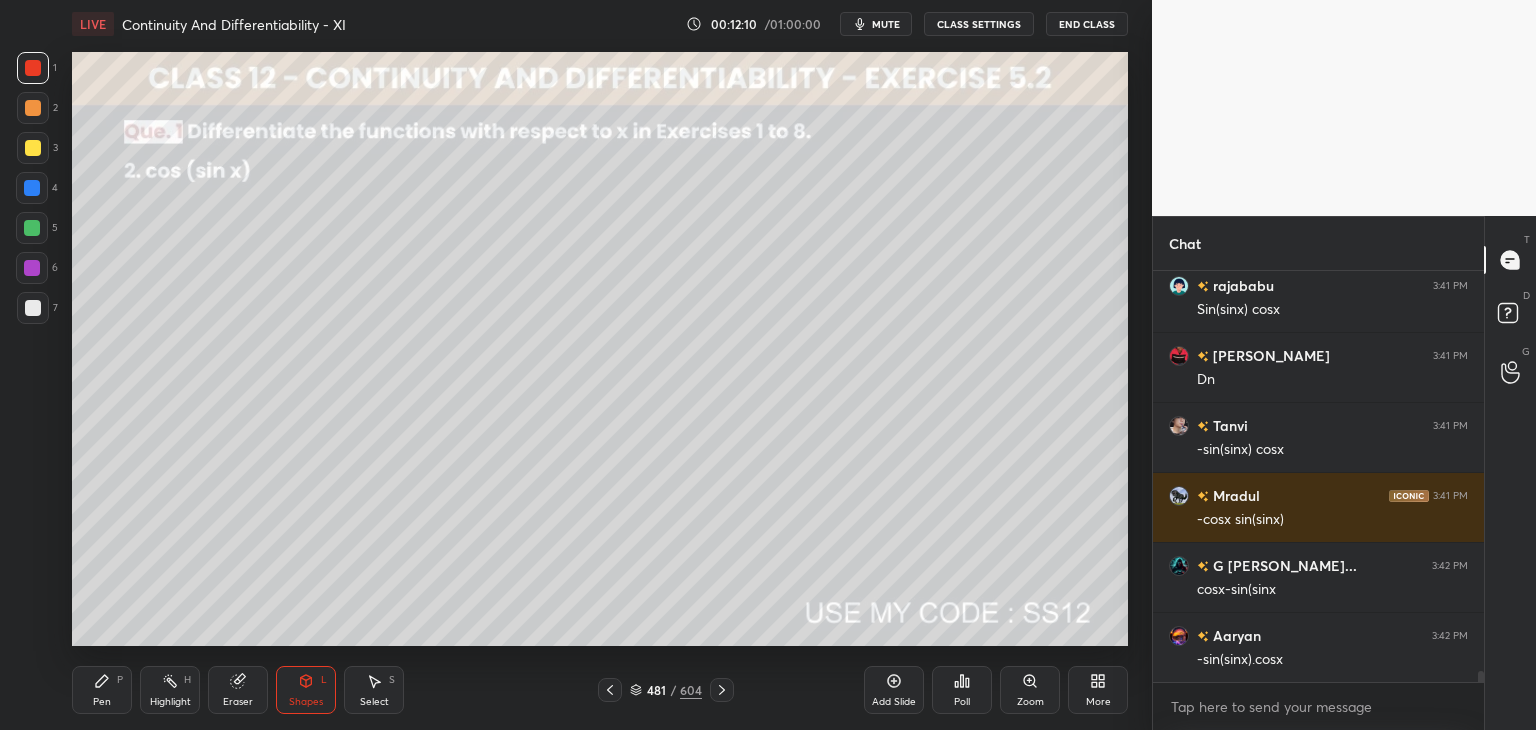 click on "Pen" at bounding box center [102, 702] 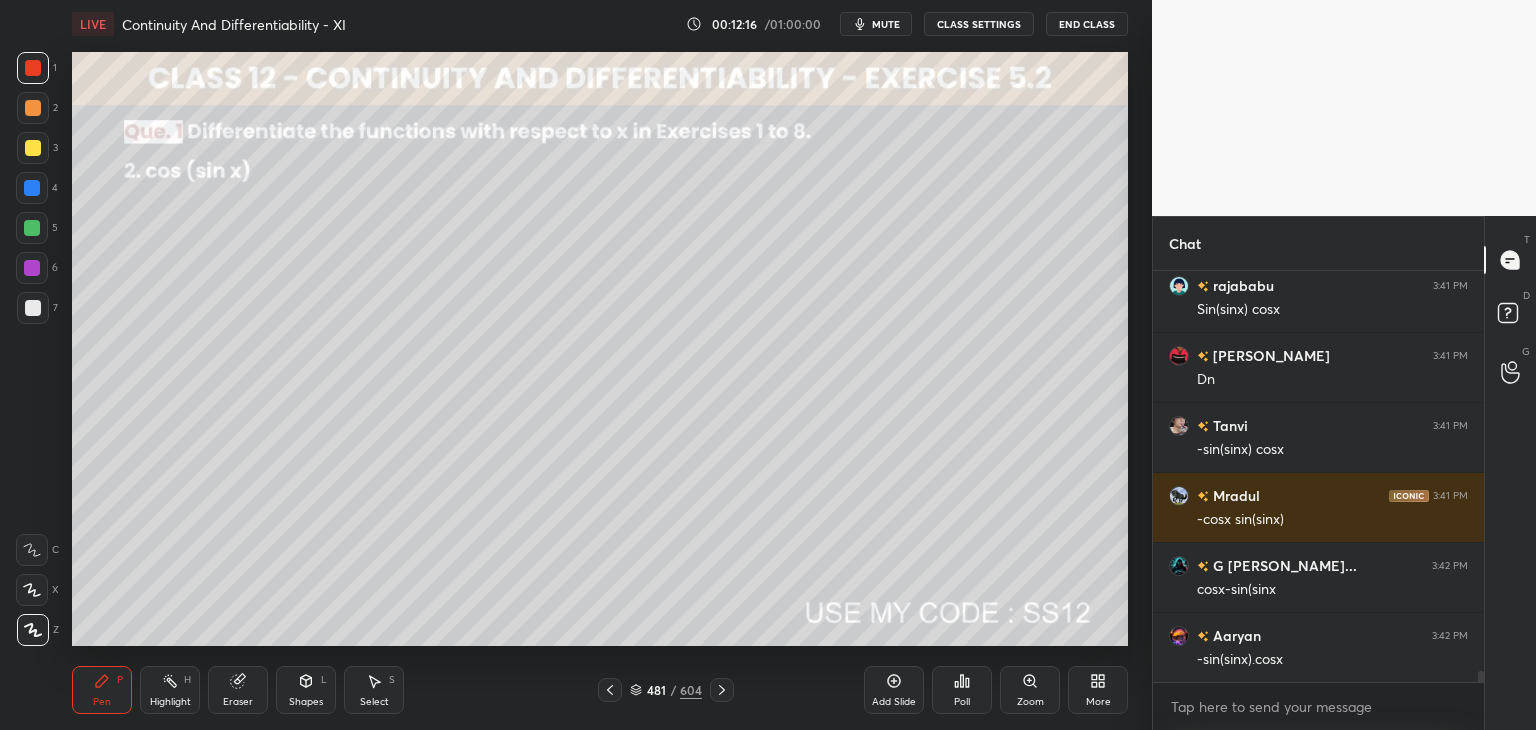 click at bounding box center [33, 308] 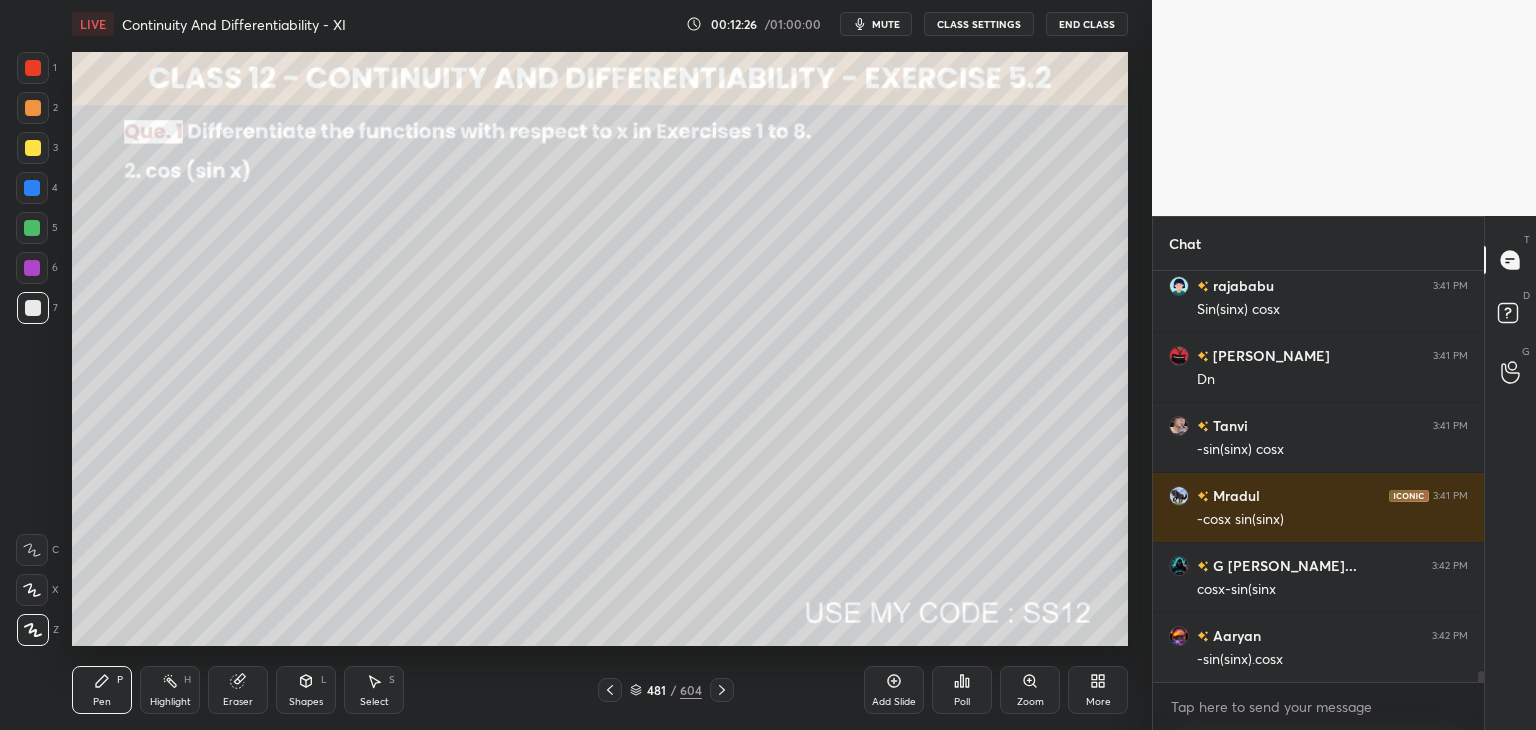 click on "Eraser" at bounding box center (238, 690) 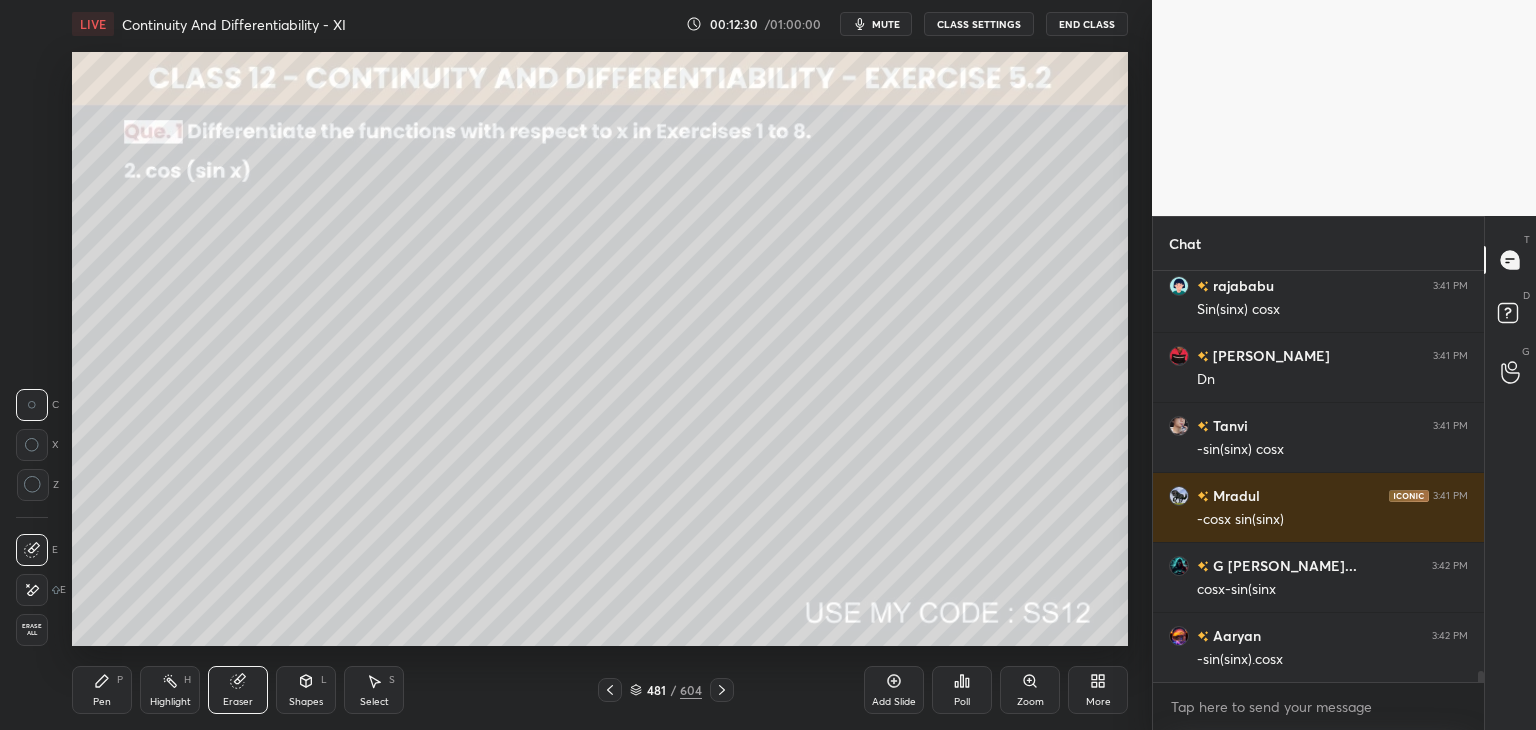 drag, startPoint x: 109, startPoint y: 701, endPoint x: 116, endPoint y: 651, distance: 50.48762 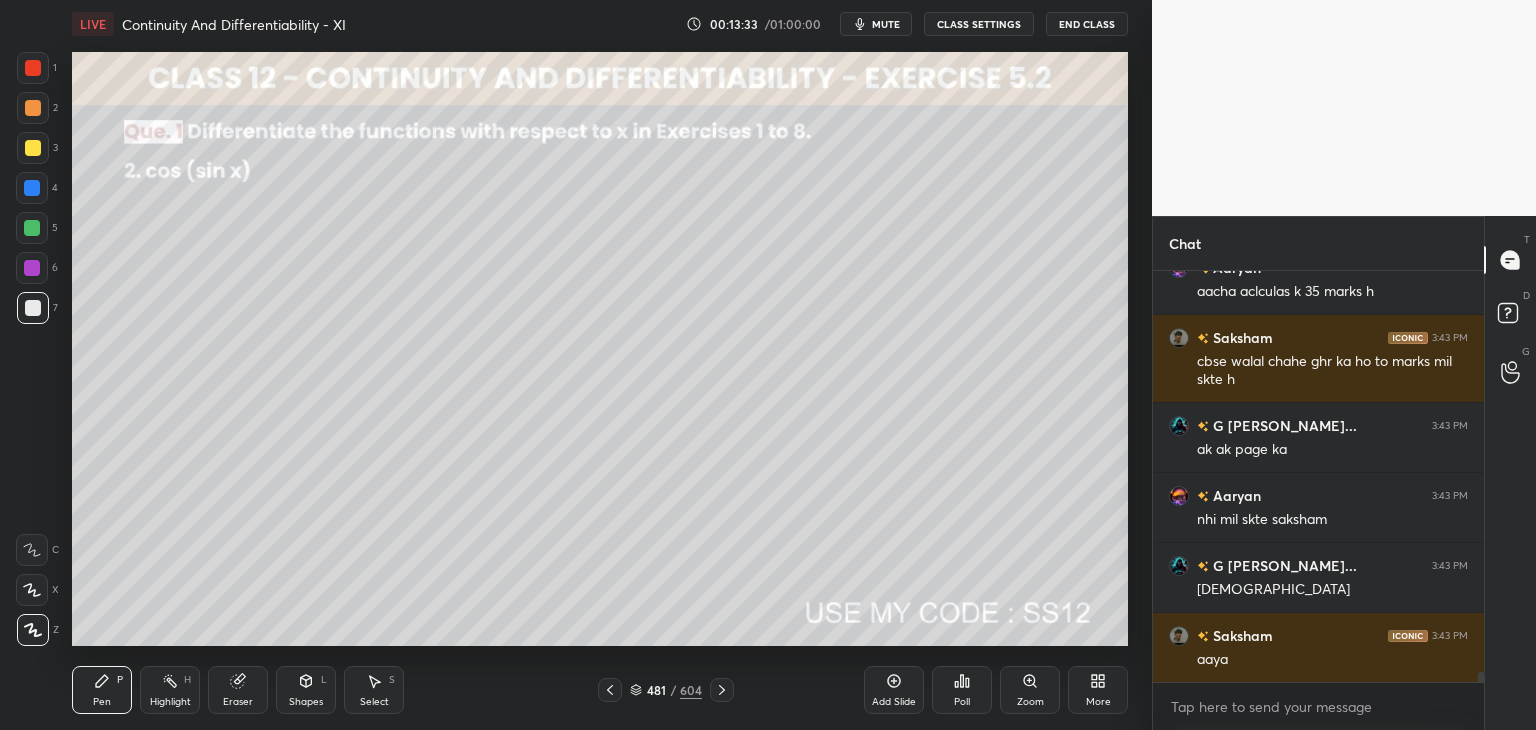 scroll, scrollTop: 15768, scrollLeft: 0, axis: vertical 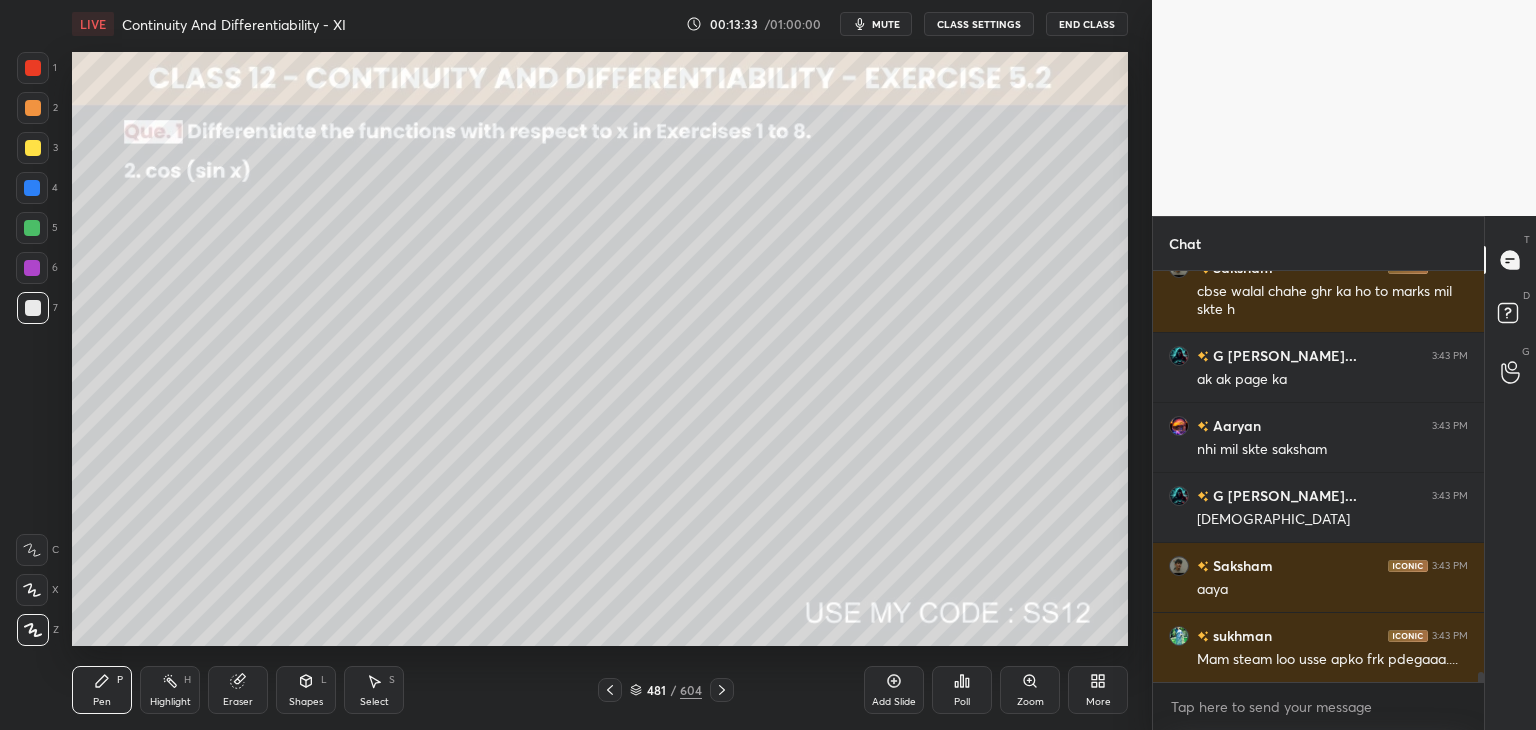 click 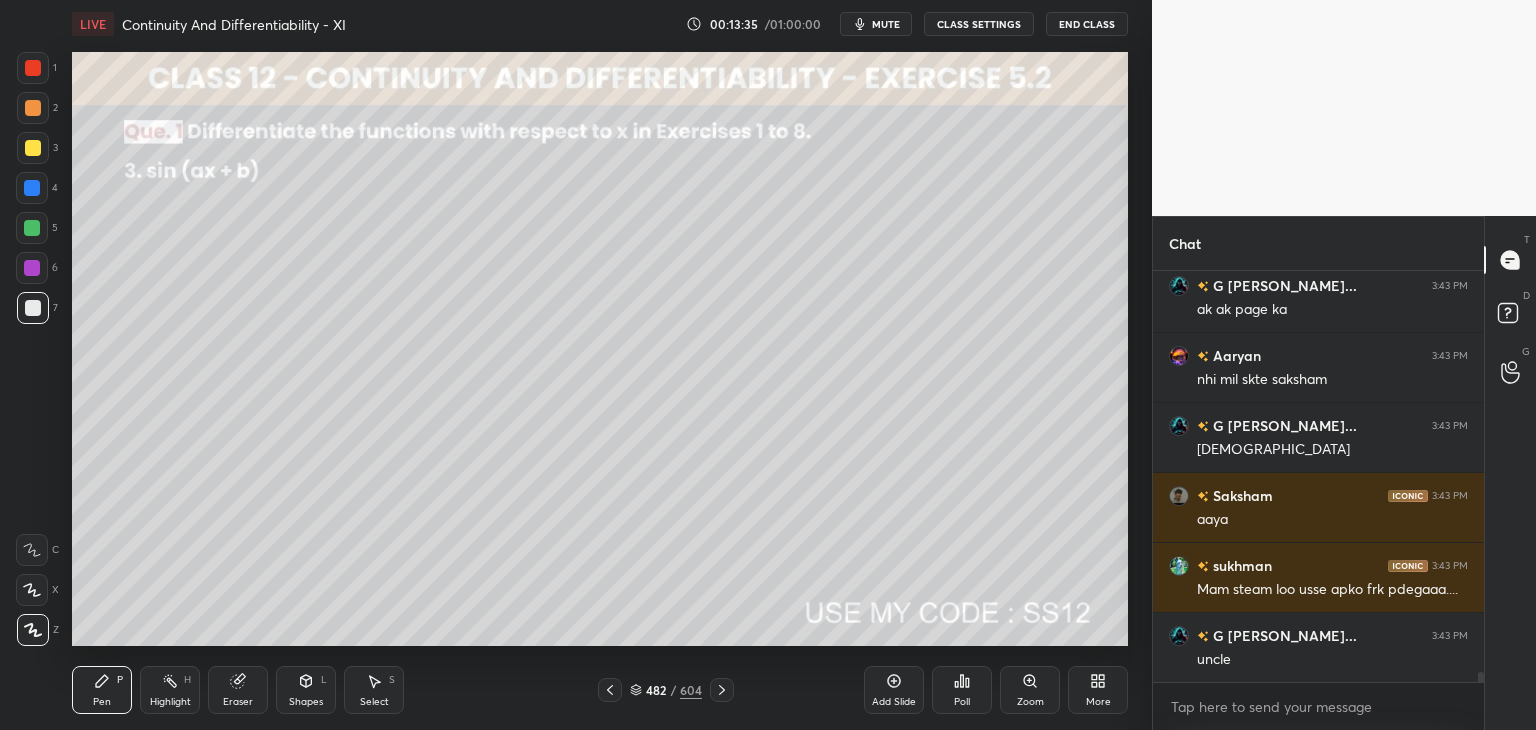 scroll, scrollTop: 15908, scrollLeft: 0, axis: vertical 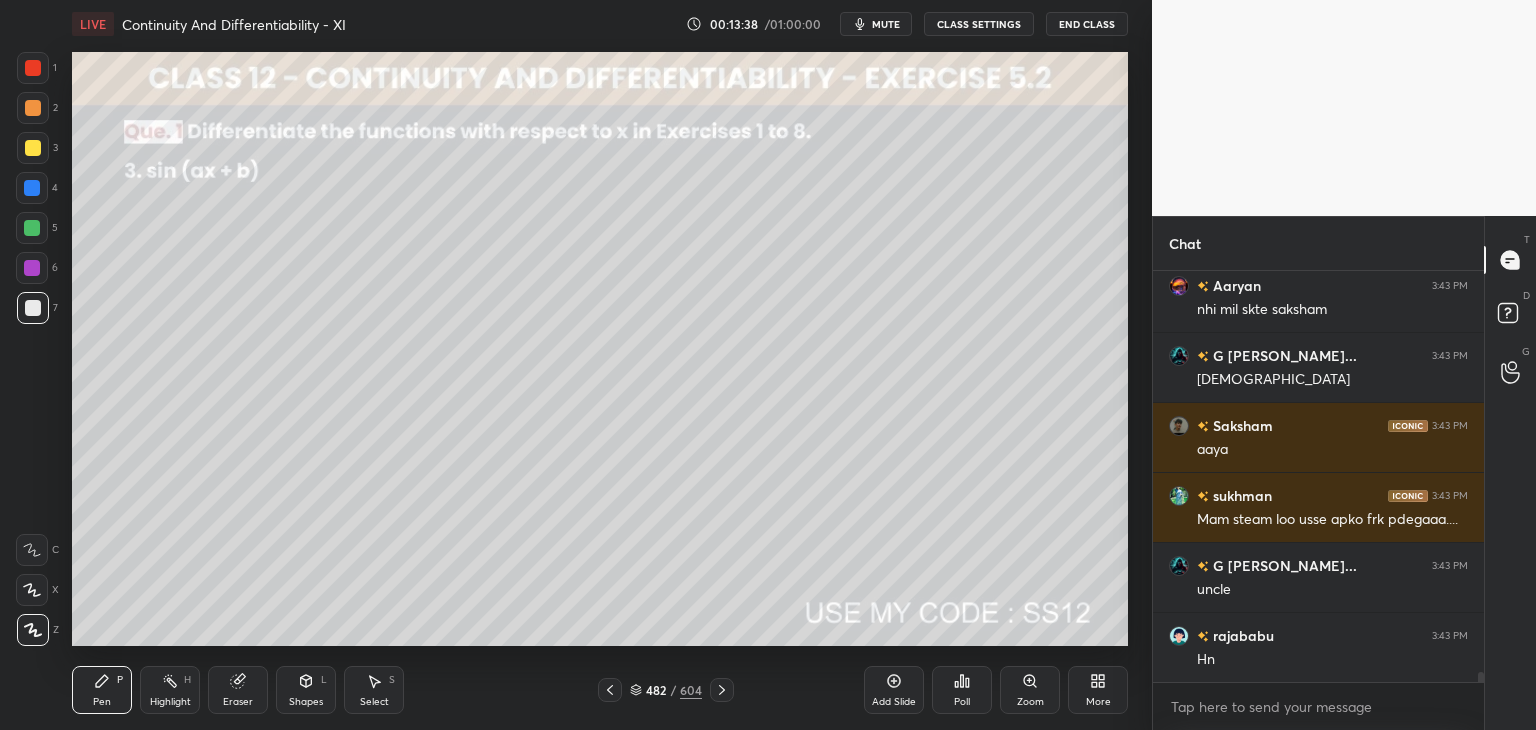 click on "mute" at bounding box center (886, 24) 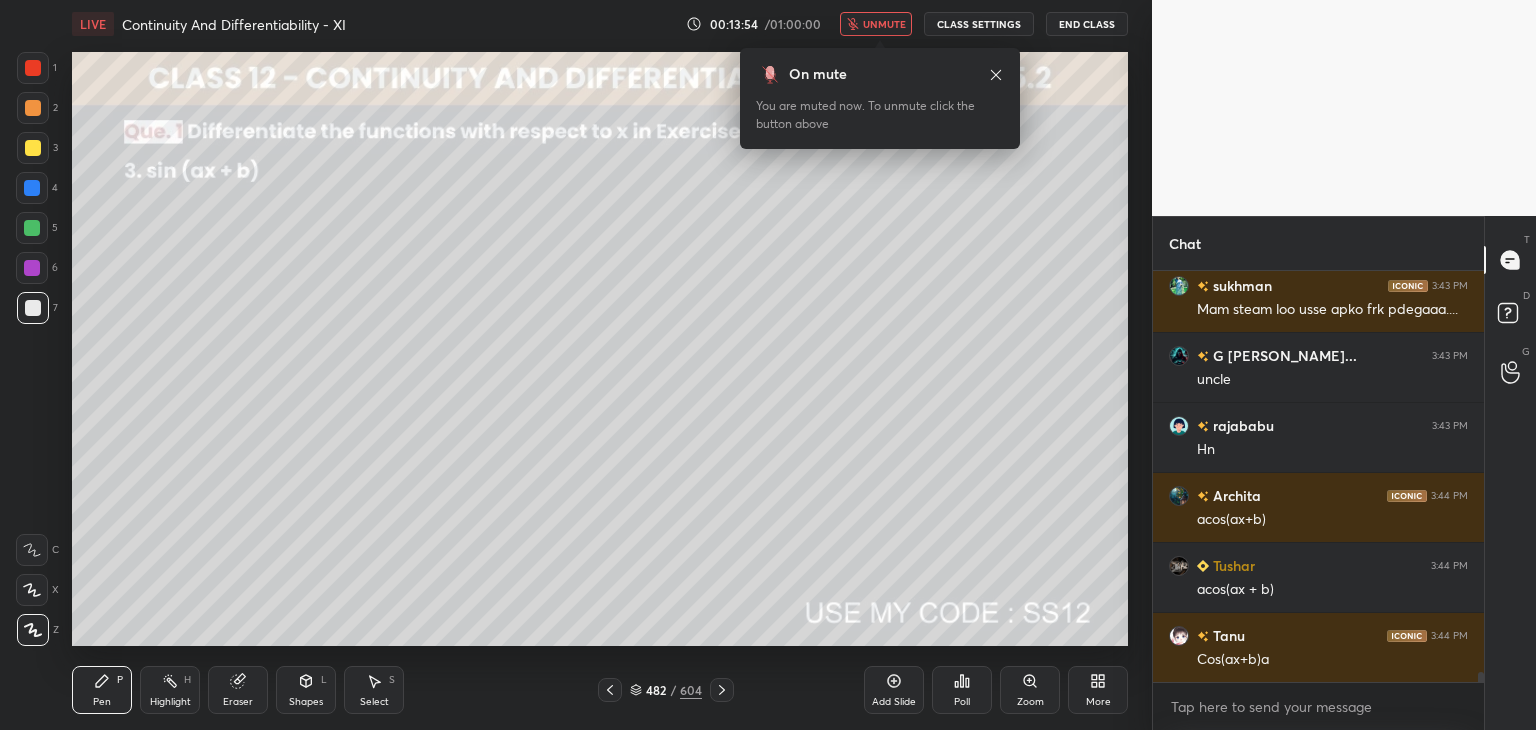 scroll, scrollTop: 16258, scrollLeft: 0, axis: vertical 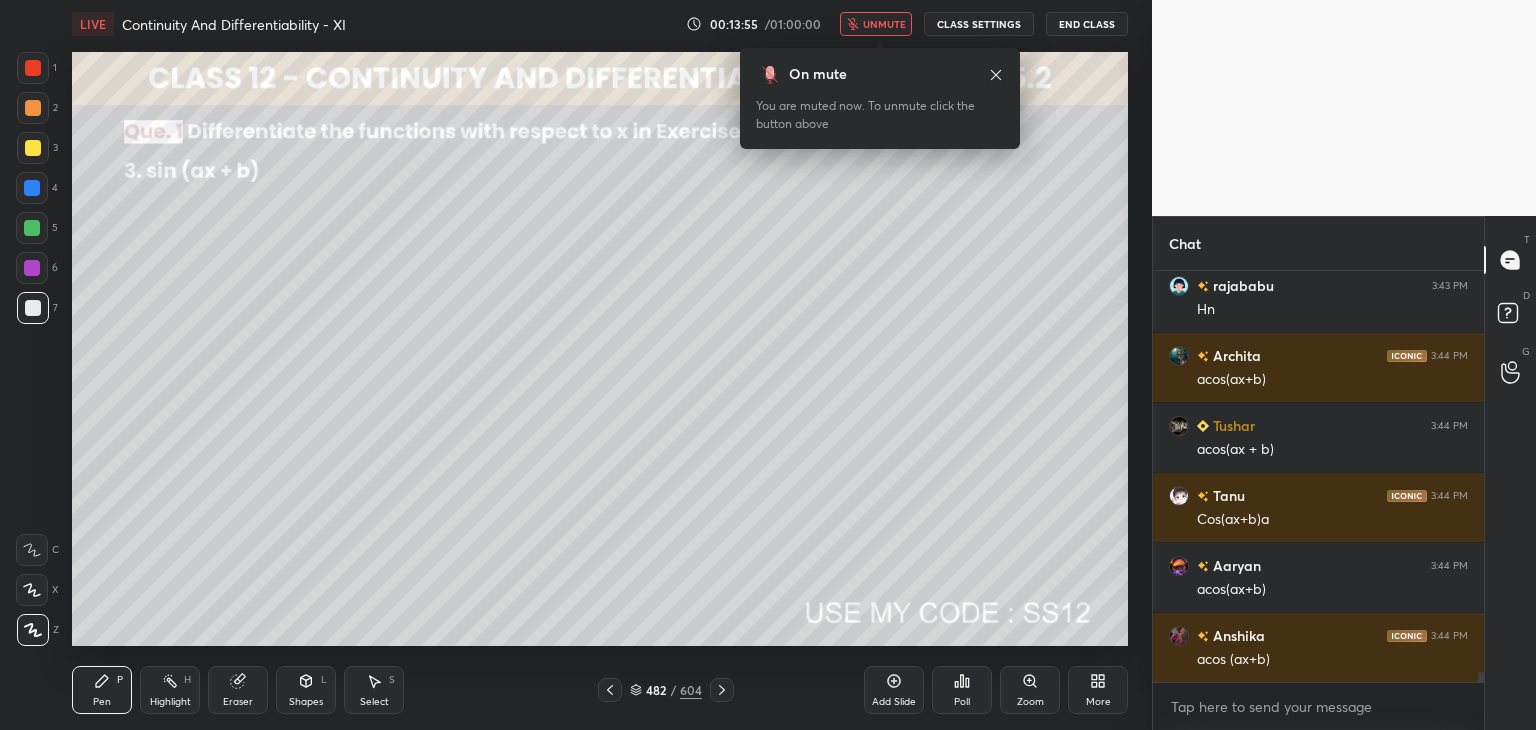 click on "unmute" at bounding box center [884, 24] 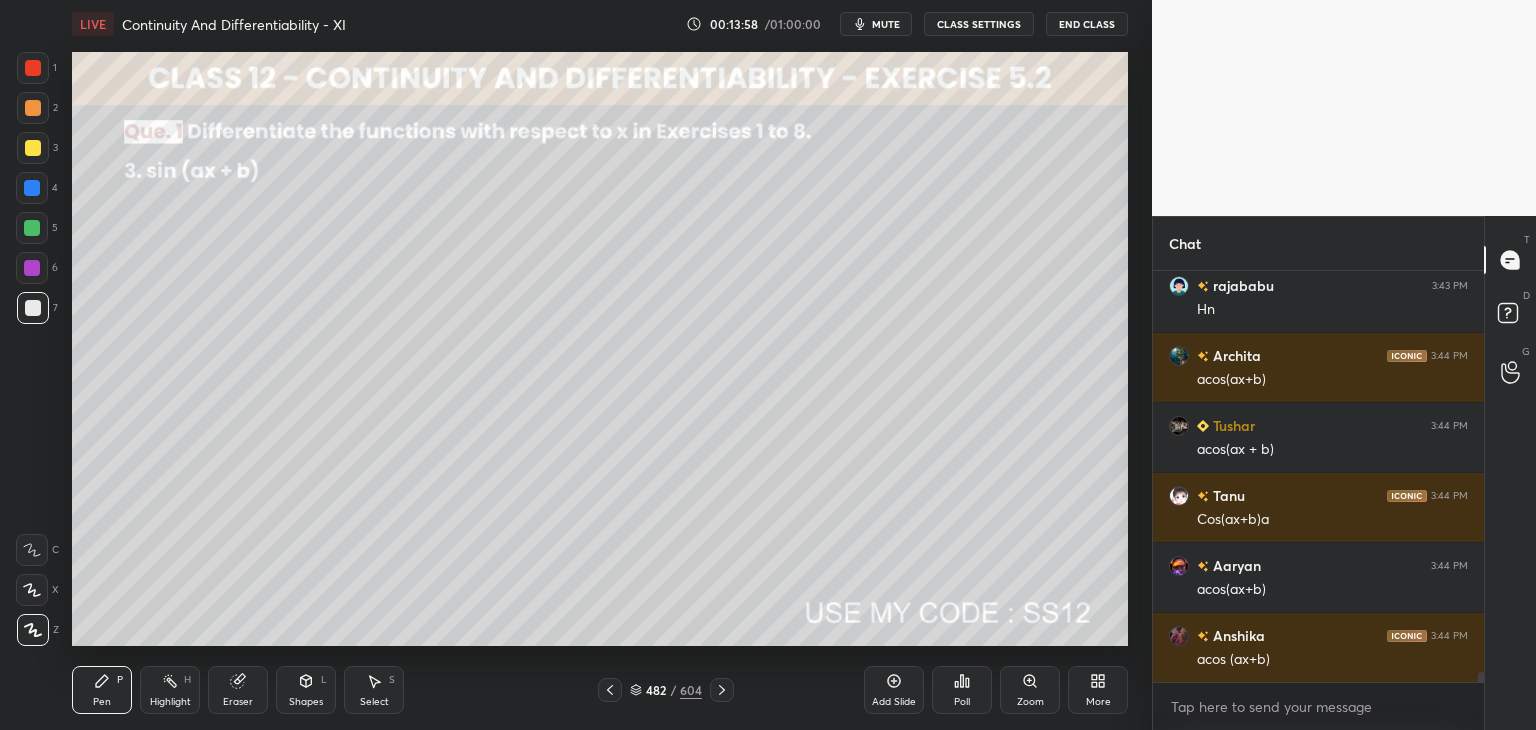 click on "Pen" at bounding box center (102, 702) 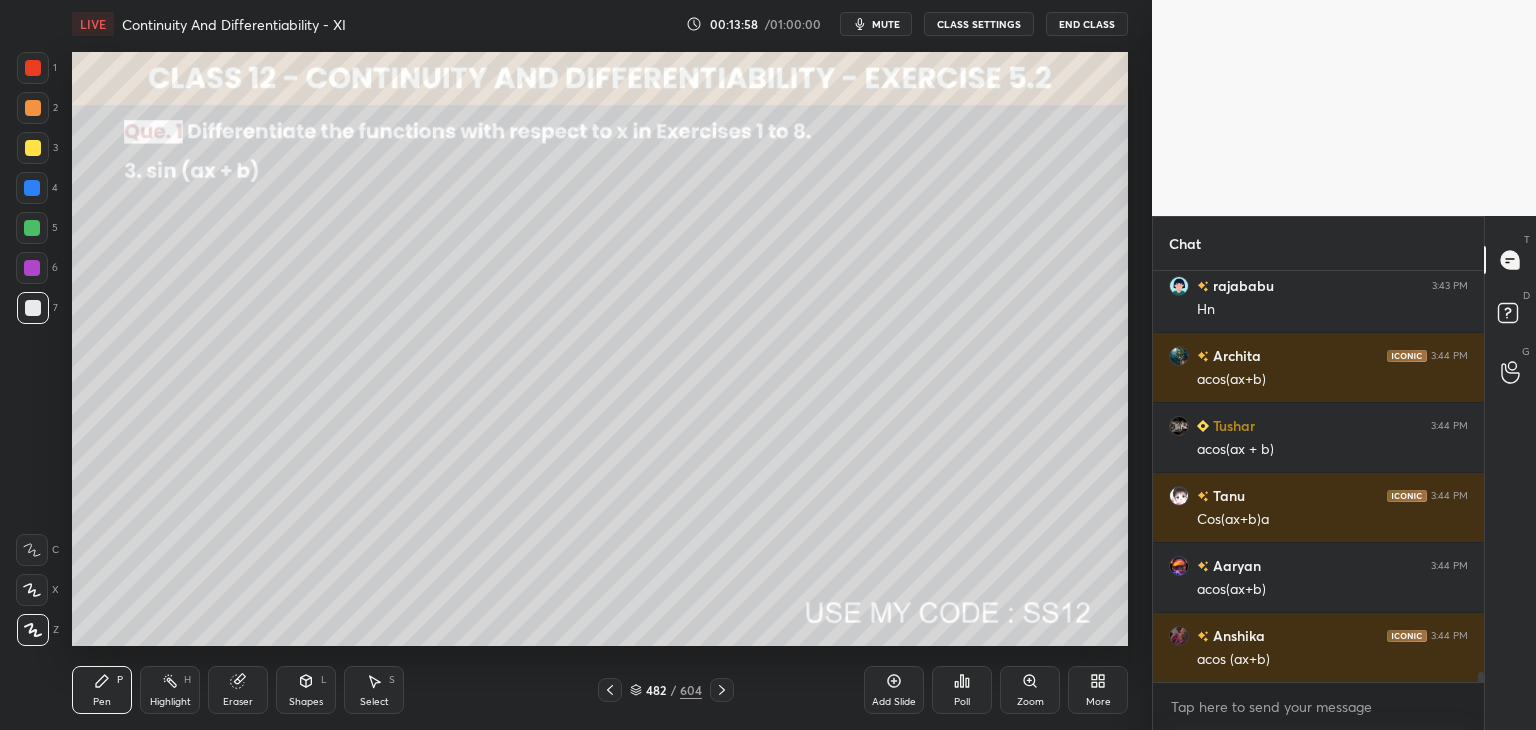 scroll, scrollTop: 16328, scrollLeft: 0, axis: vertical 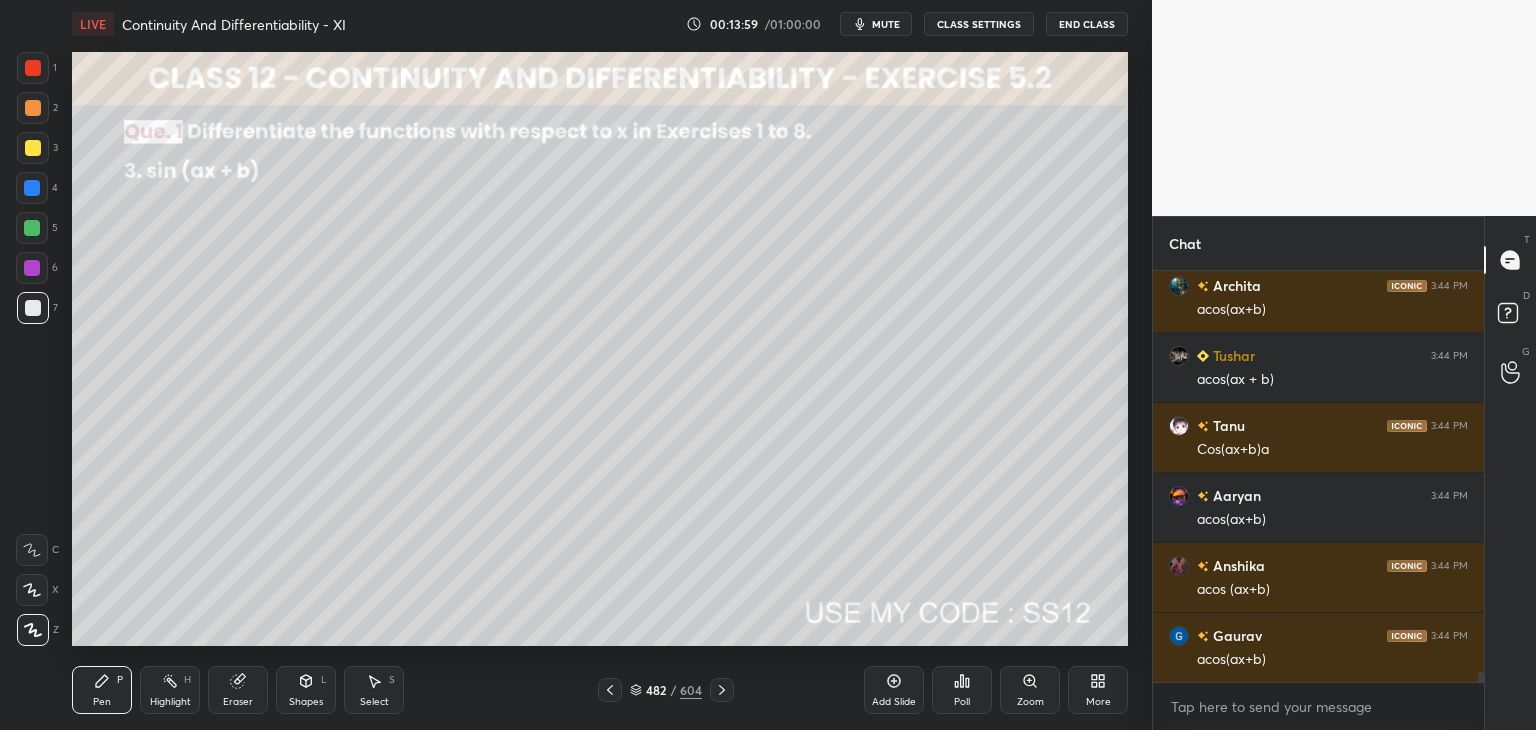 click at bounding box center [33, 148] 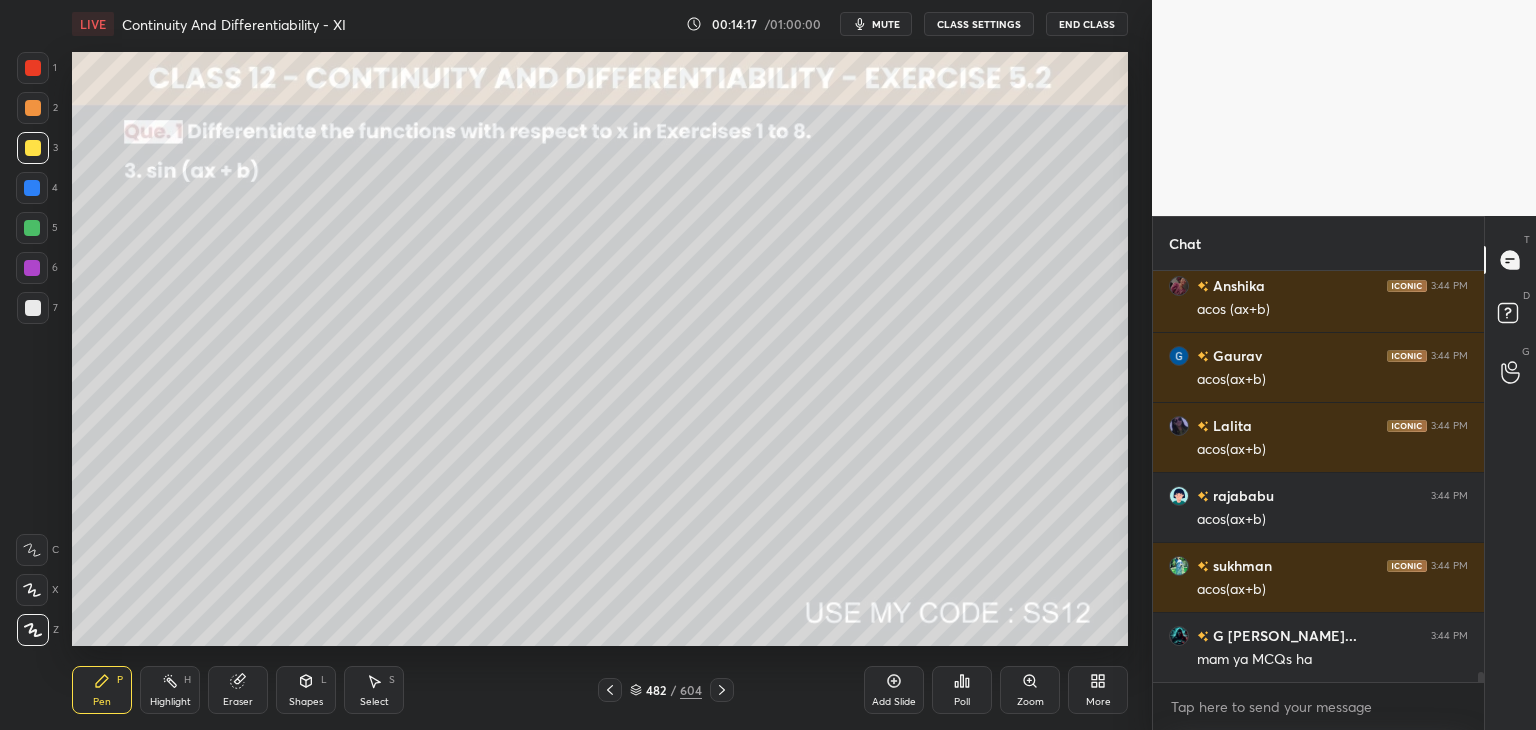 scroll, scrollTop: 16678, scrollLeft: 0, axis: vertical 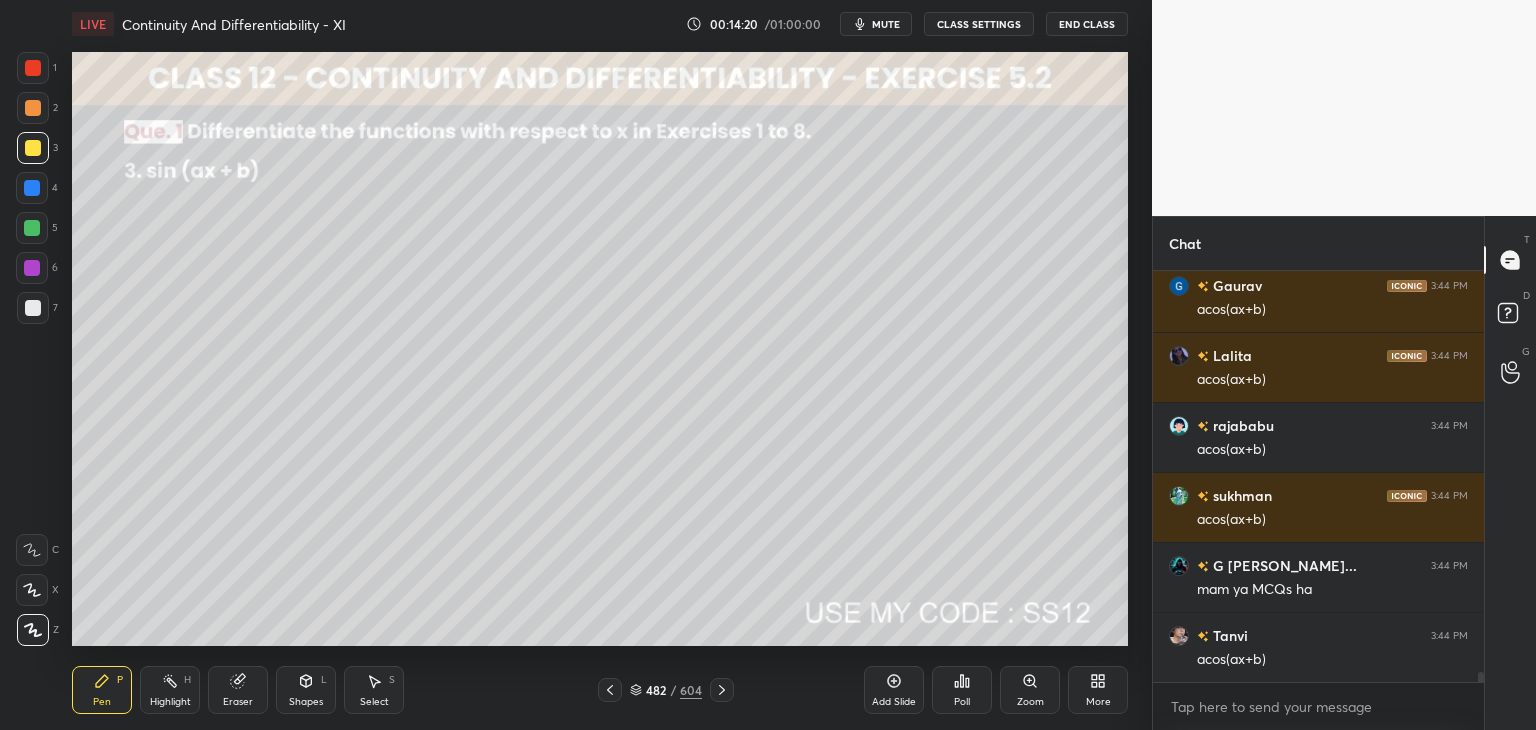 click on "Shapes L" at bounding box center [306, 690] 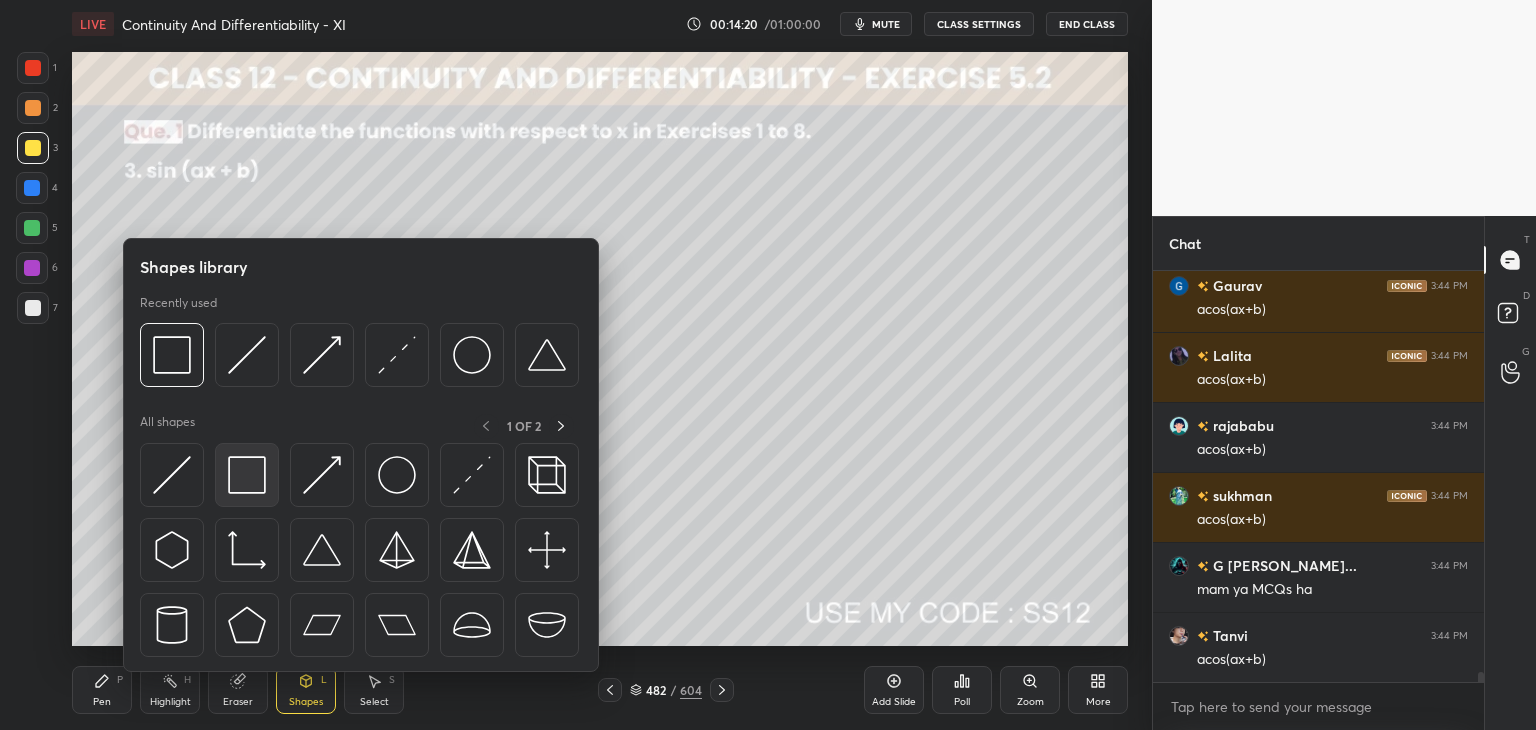 click at bounding box center [247, 475] 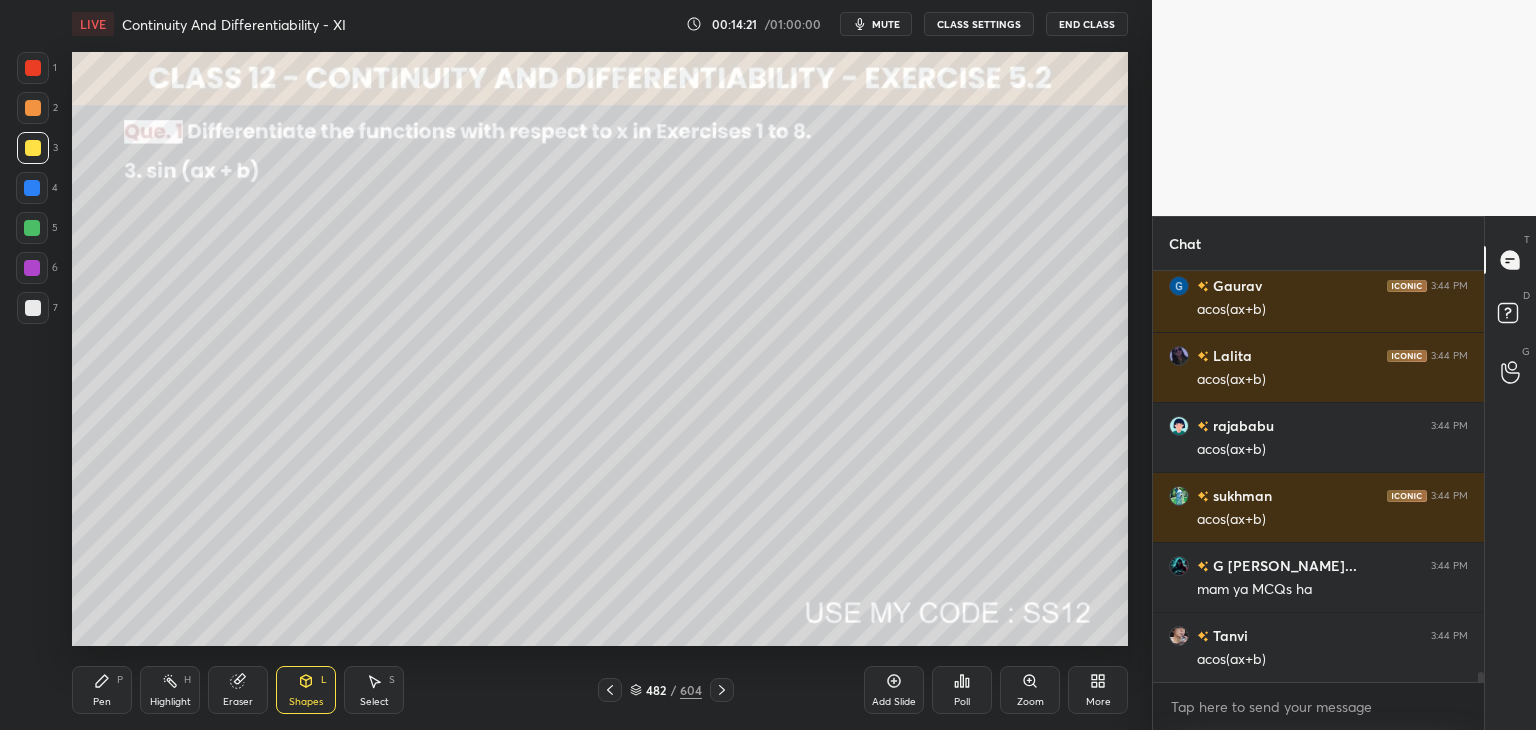 click at bounding box center (33, 68) 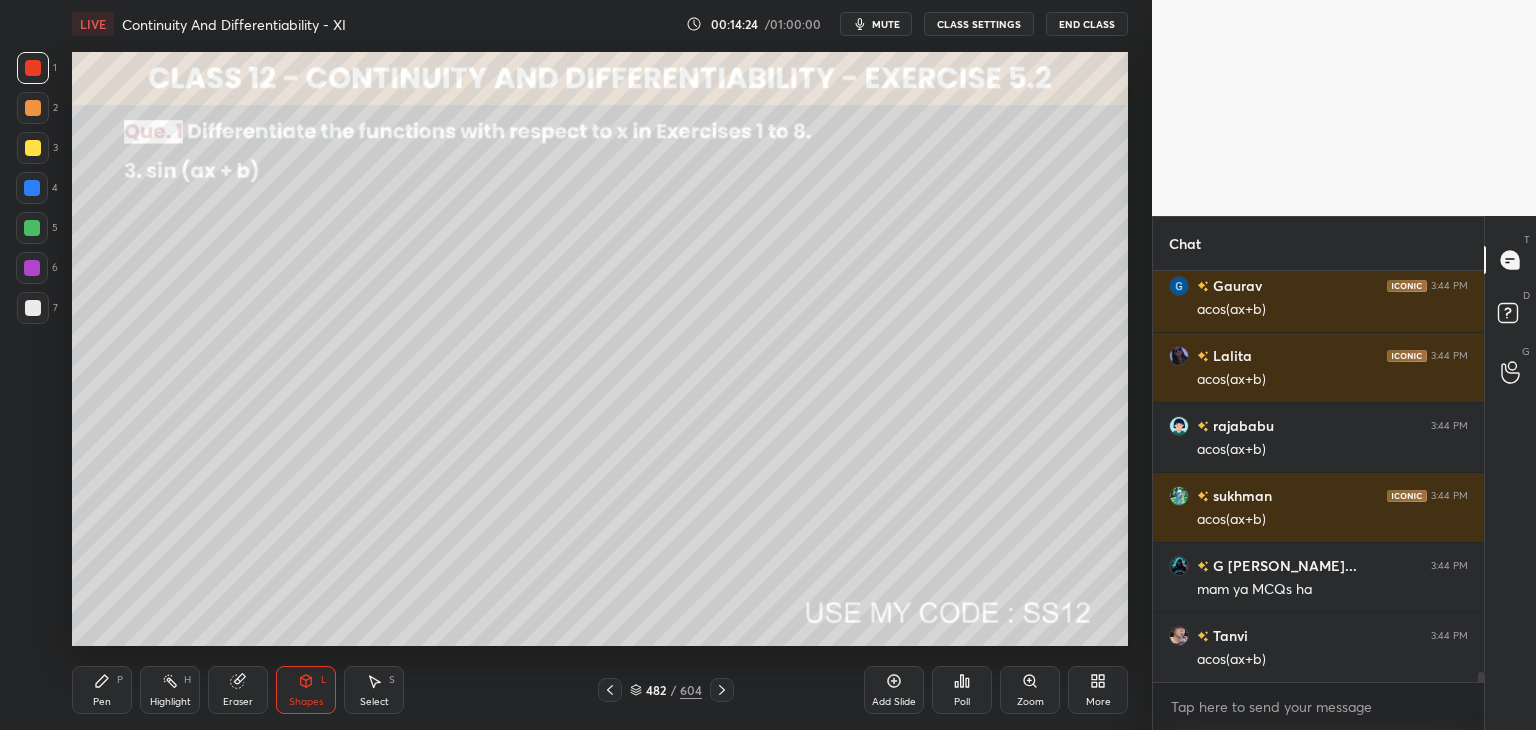 click on "Pen" at bounding box center (102, 702) 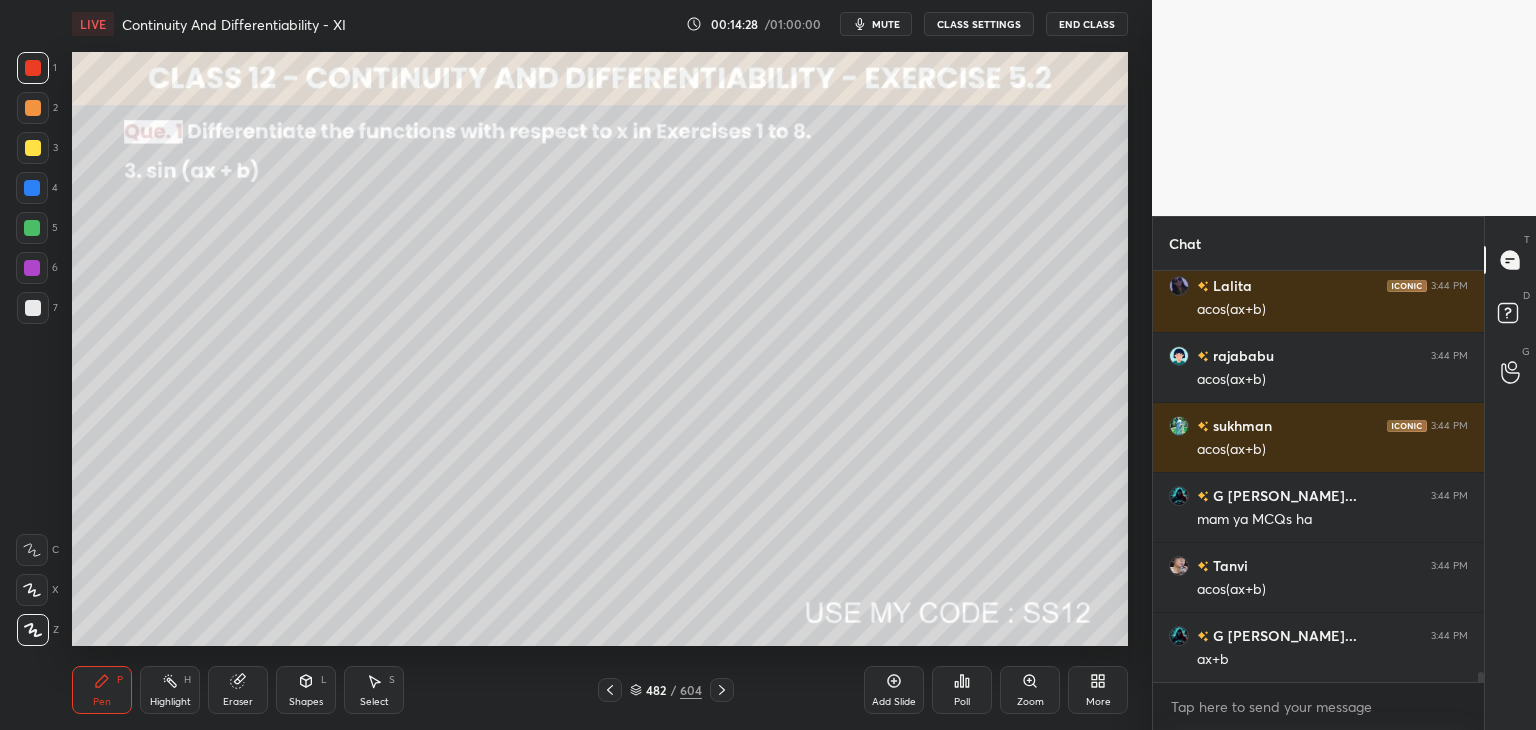 scroll, scrollTop: 16836, scrollLeft: 0, axis: vertical 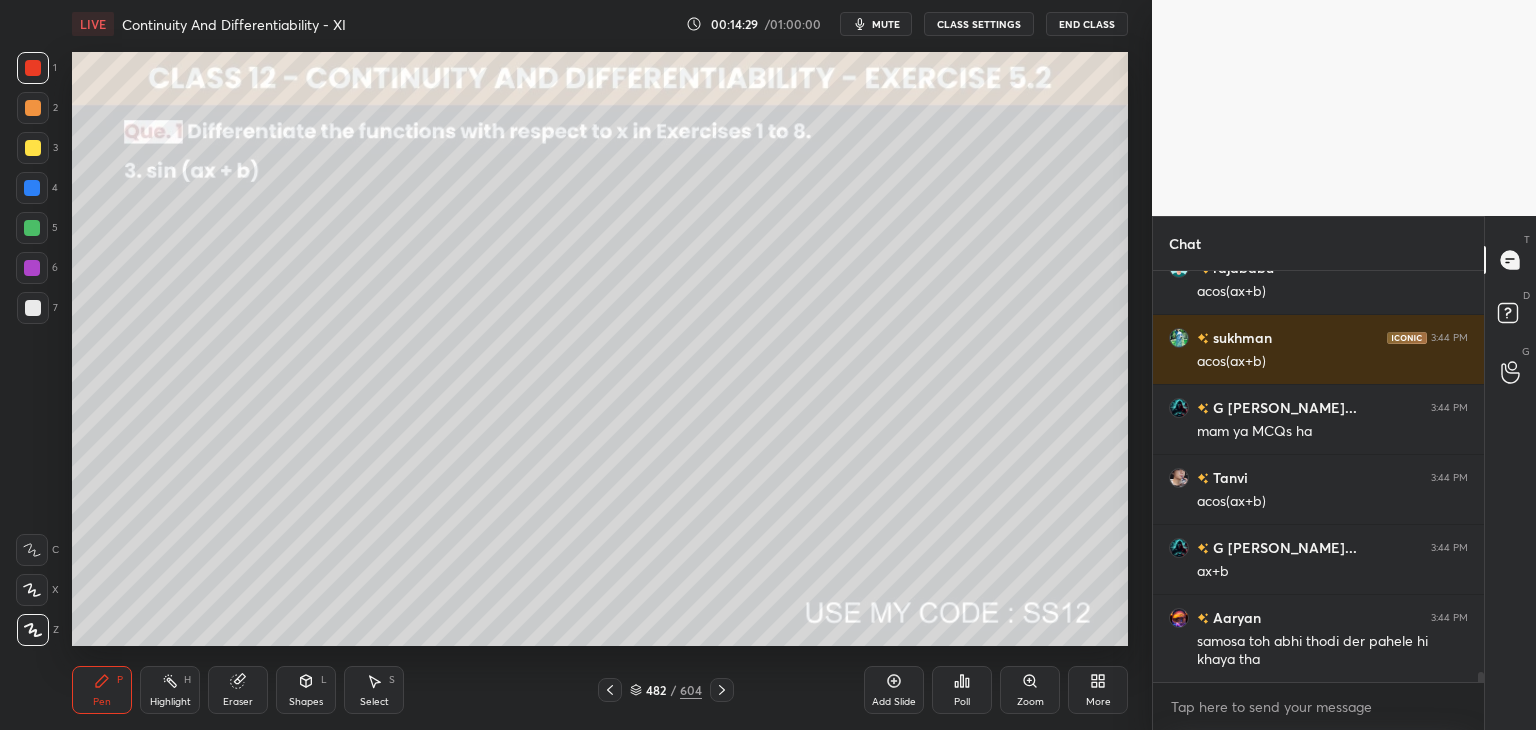 click at bounding box center [33, 308] 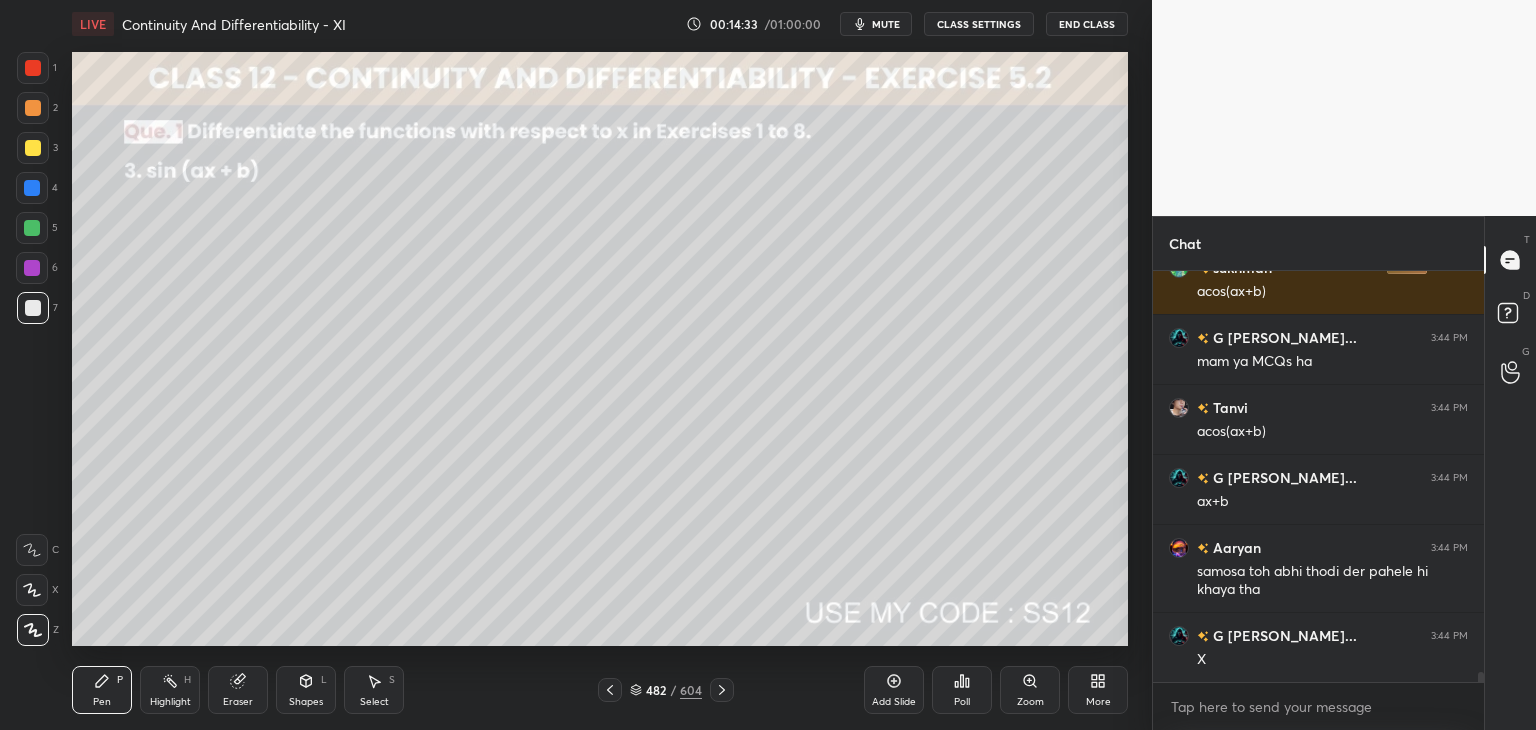 scroll, scrollTop: 16926, scrollLeft: 0, axis: vertical 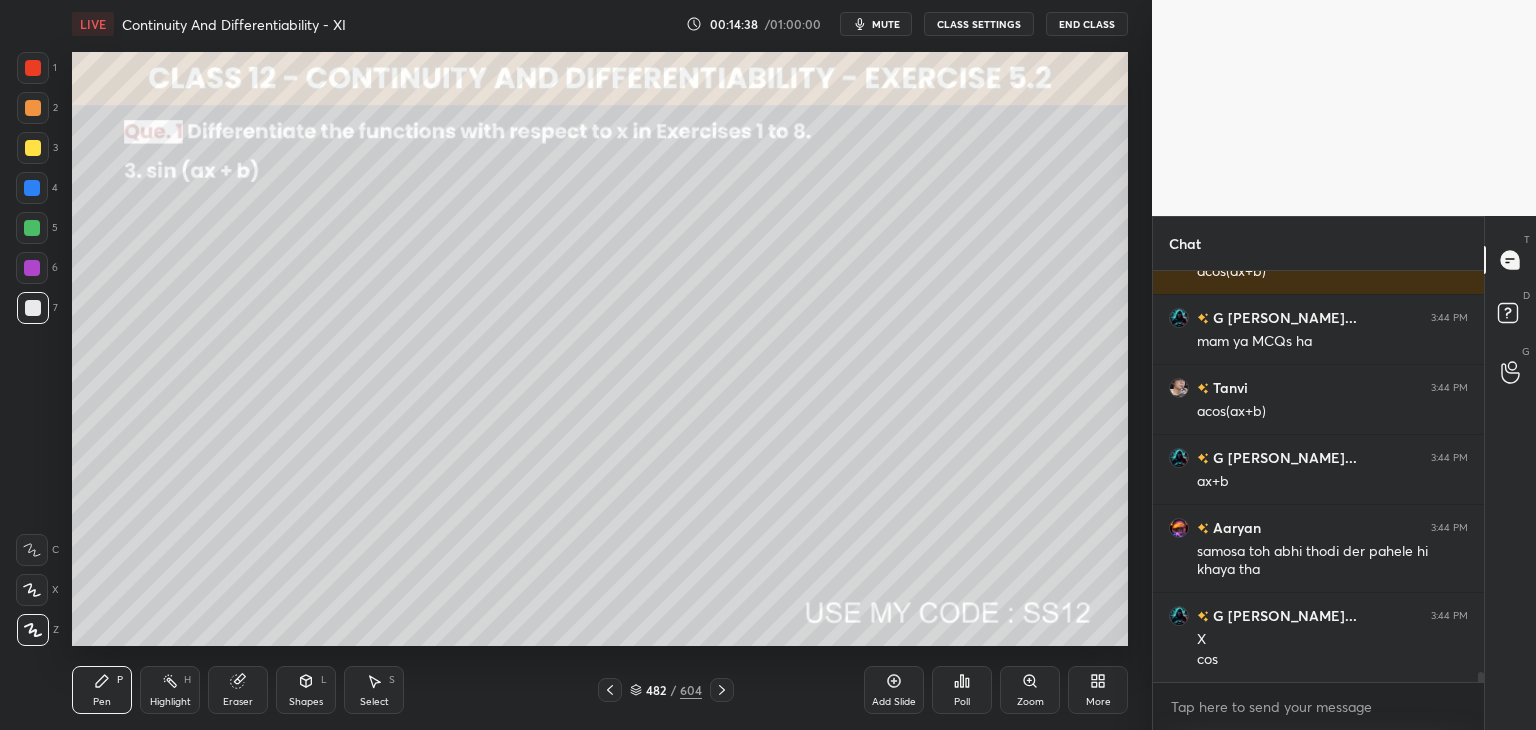drag, startPoint x: 248, startPoint y: 701, endPoint x: 248, endPoint y: 681, distance: 20 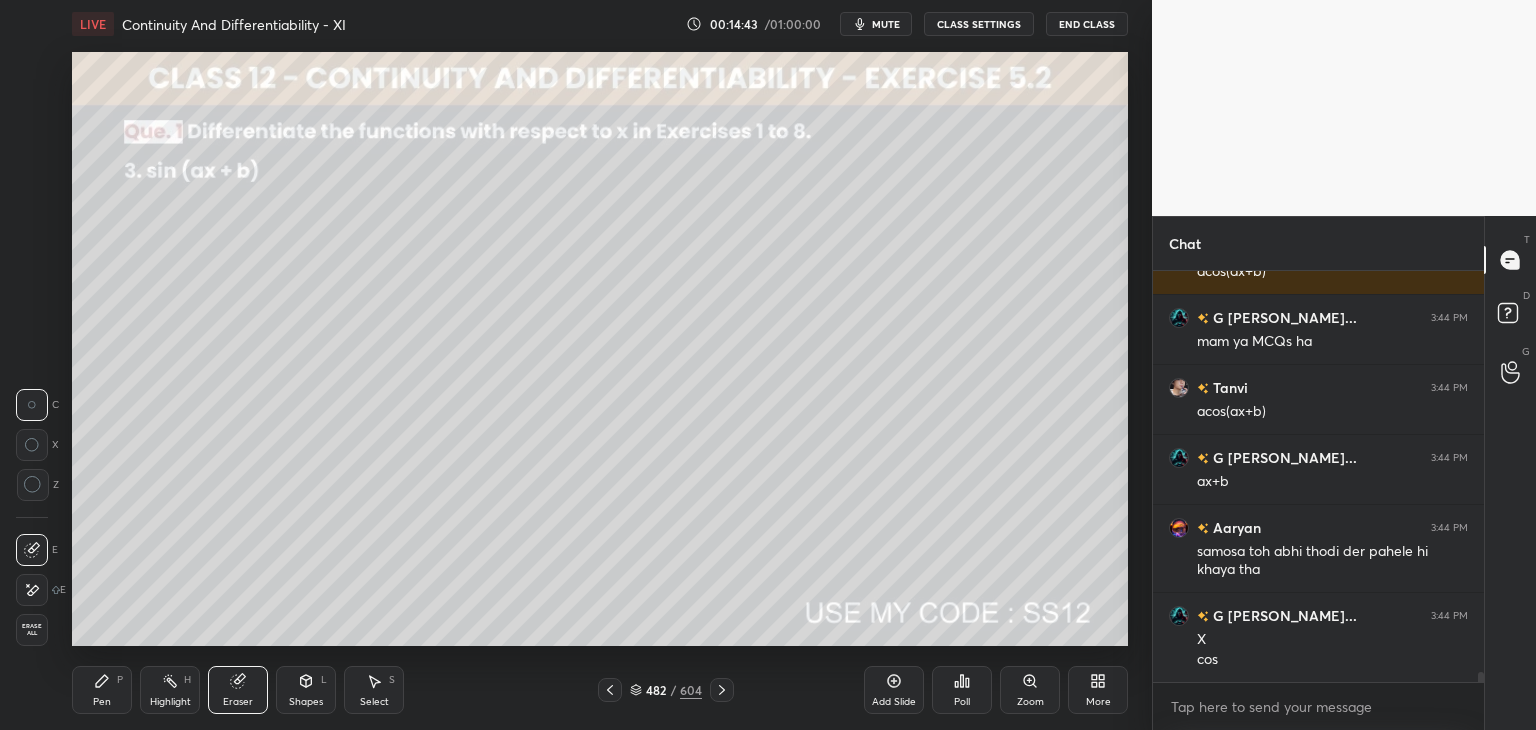 click on "Pen" at bounding box center (102, 702) 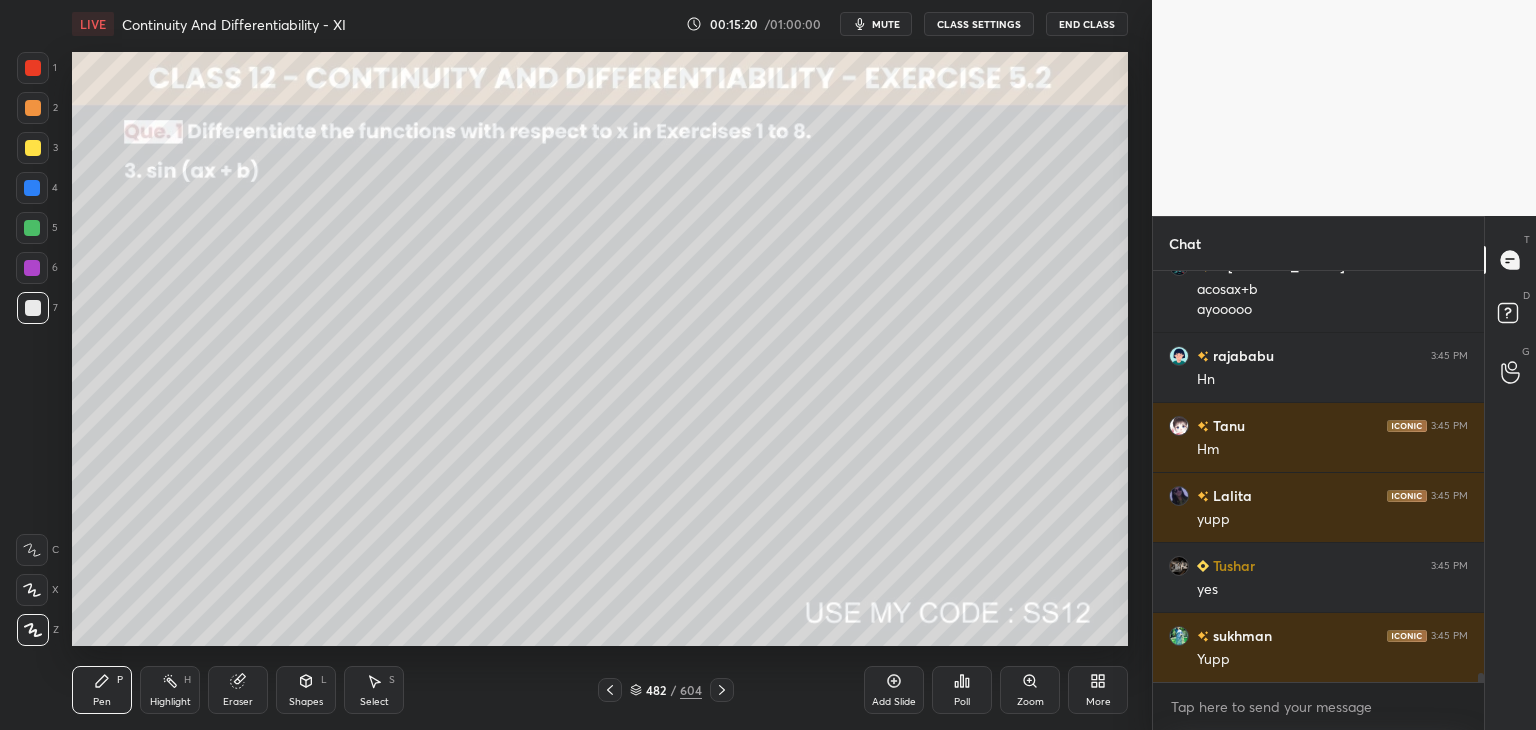 scroll, scrollTop: 17596, scrollLeft: 0, axis: vertical 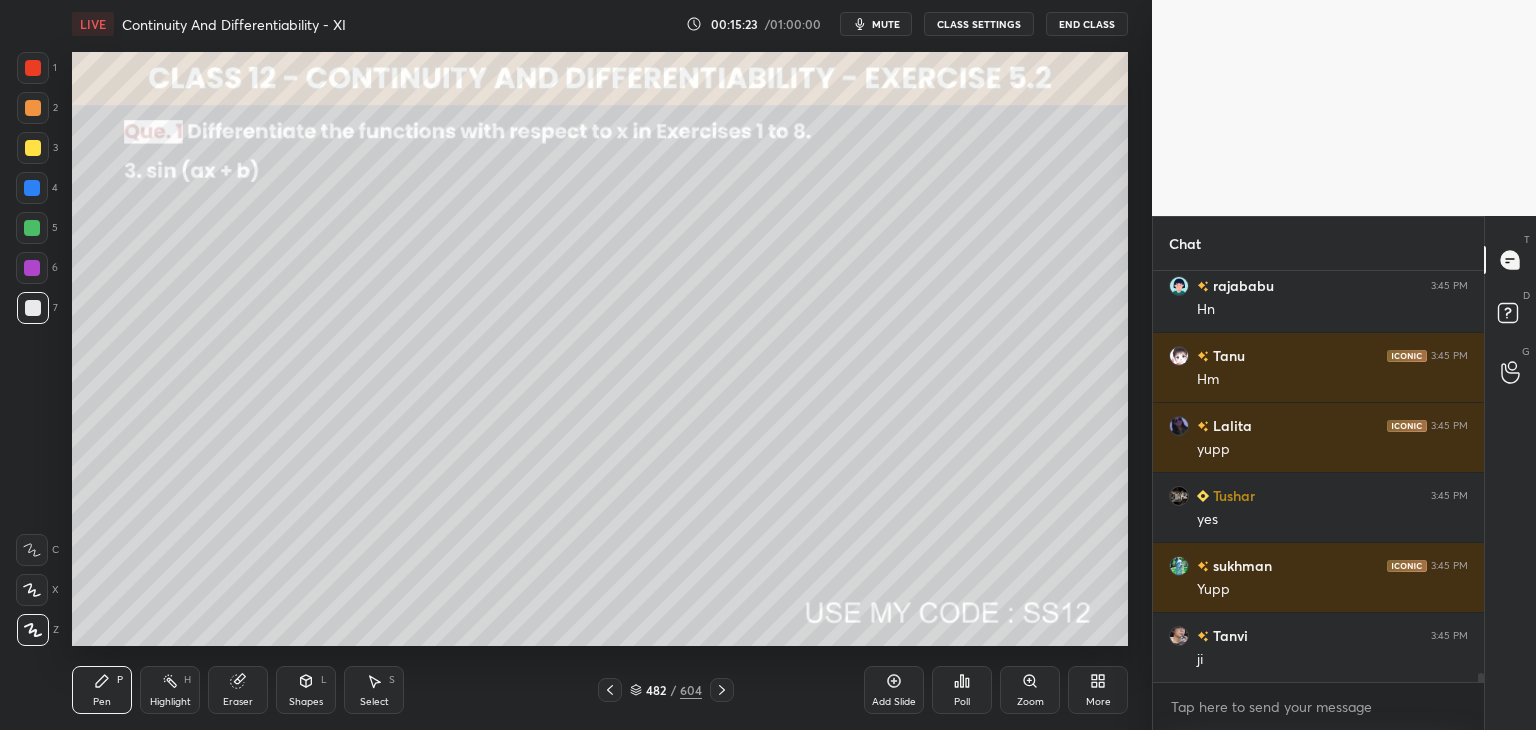 click 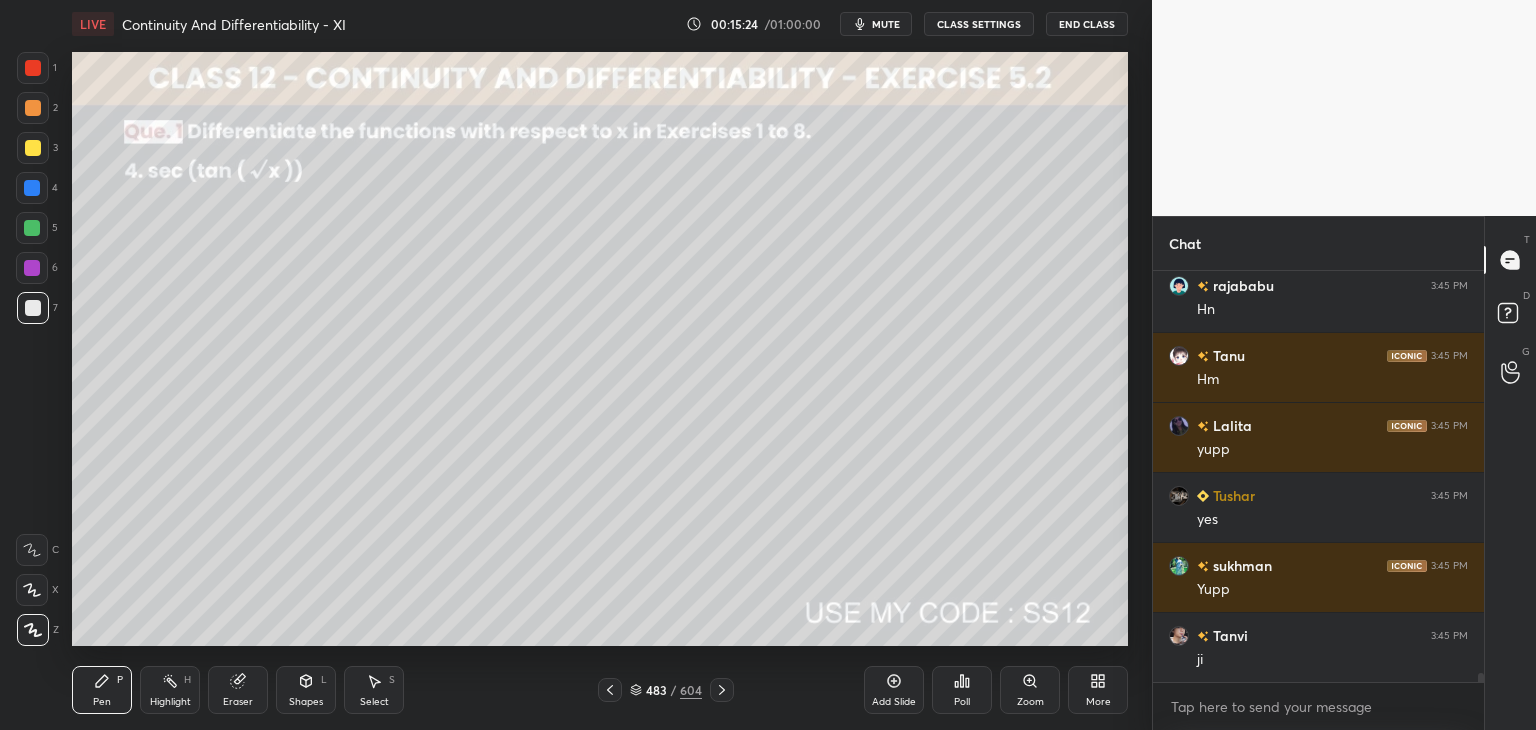 scroll, scrollTop: 17666, scrollLeft: 0, axis: vertical 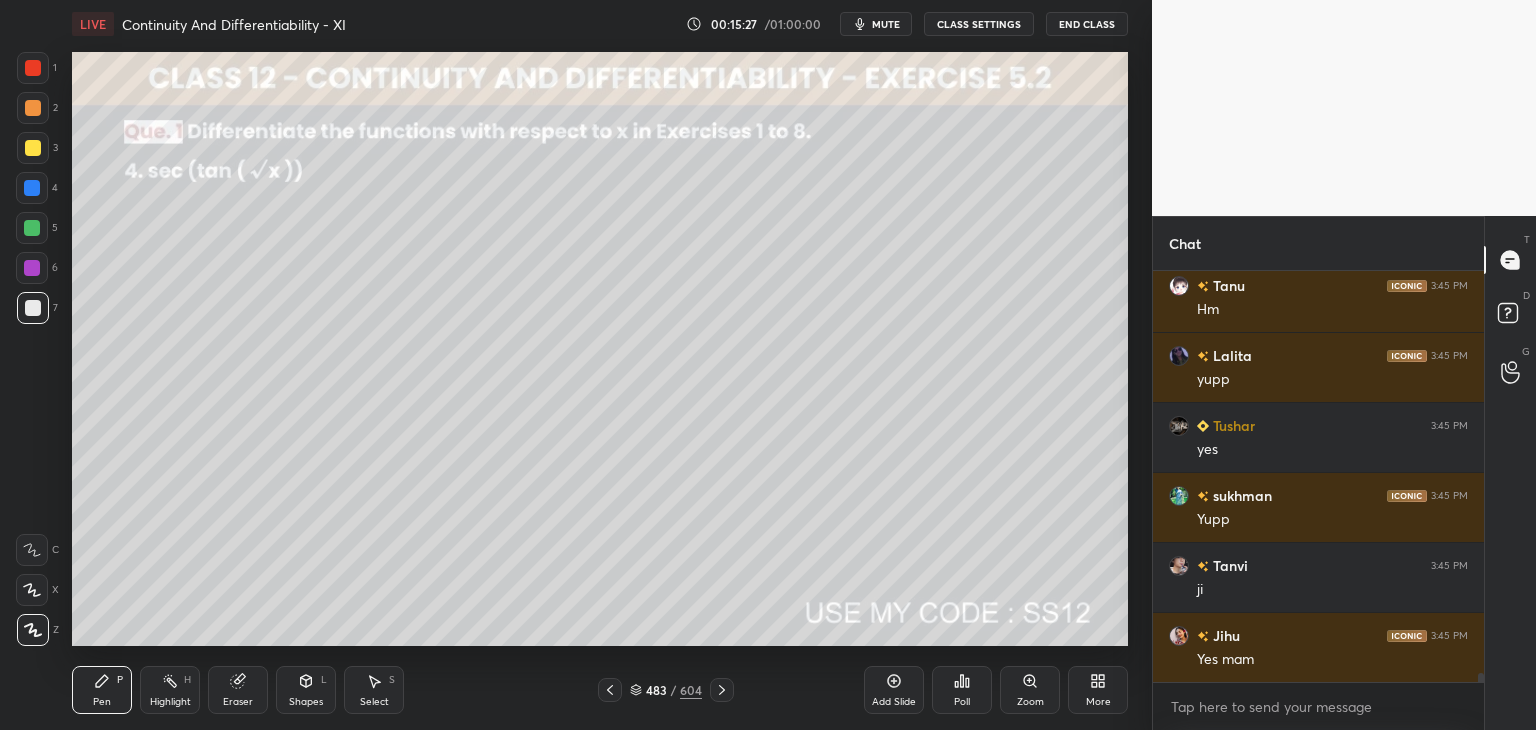 click on "mute" at bounding box center (886, 24) 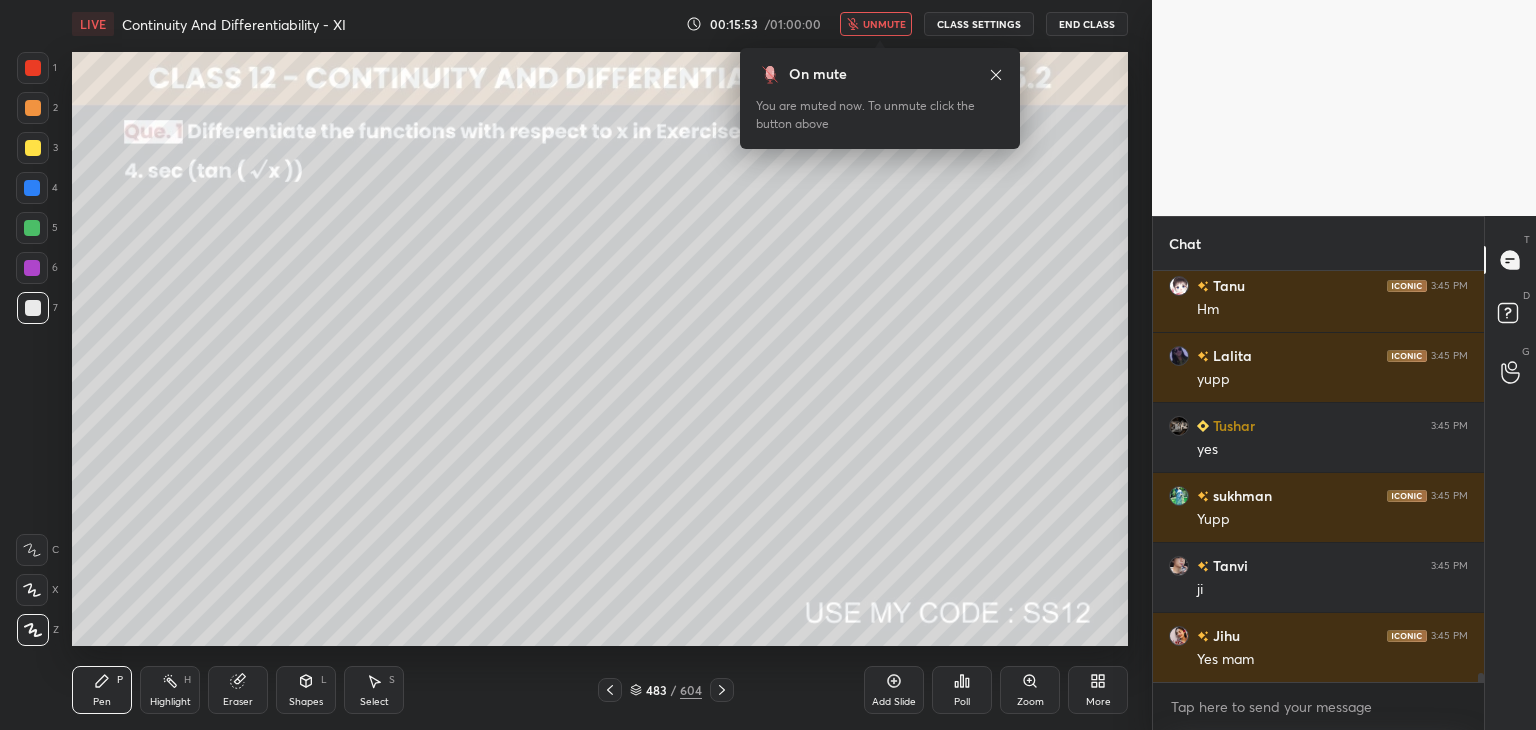 drag, startPoint x: 891, startPoint y: 25, endPoint x: 897, endPoint y: 36, distance: 12.529964 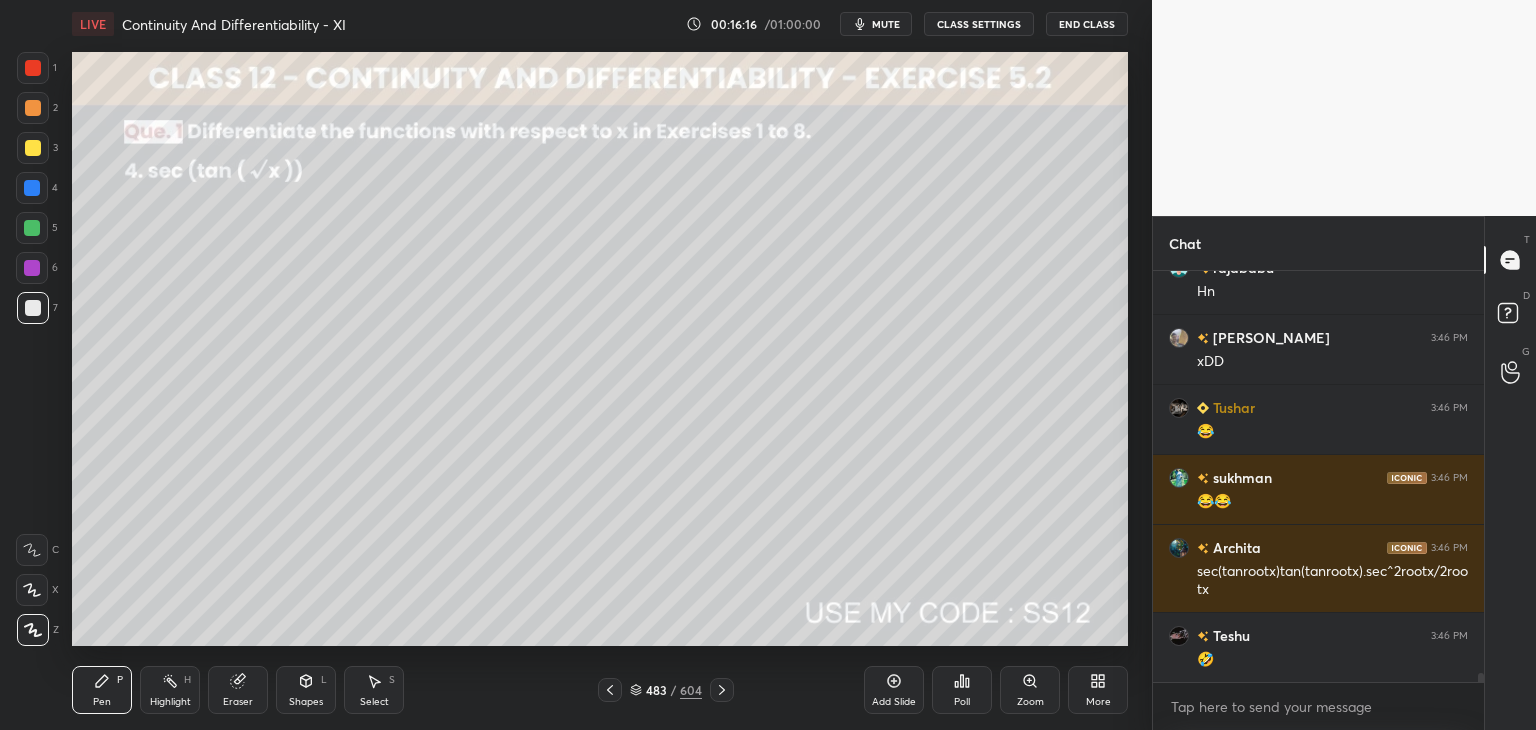 scroll, scrollTop: 18314, scrollLeft: 0, axis: vertical 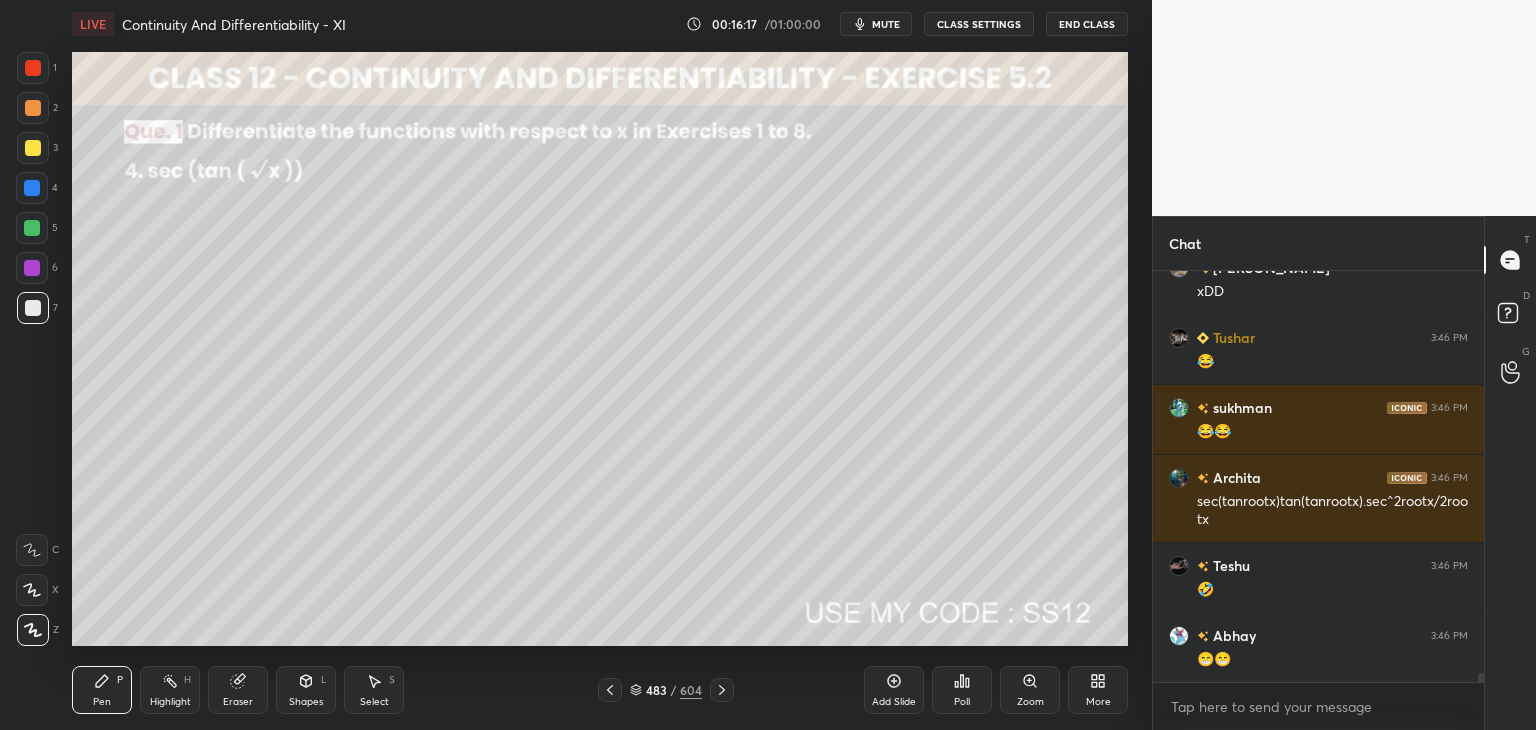 click at bounding box center (33, 308) 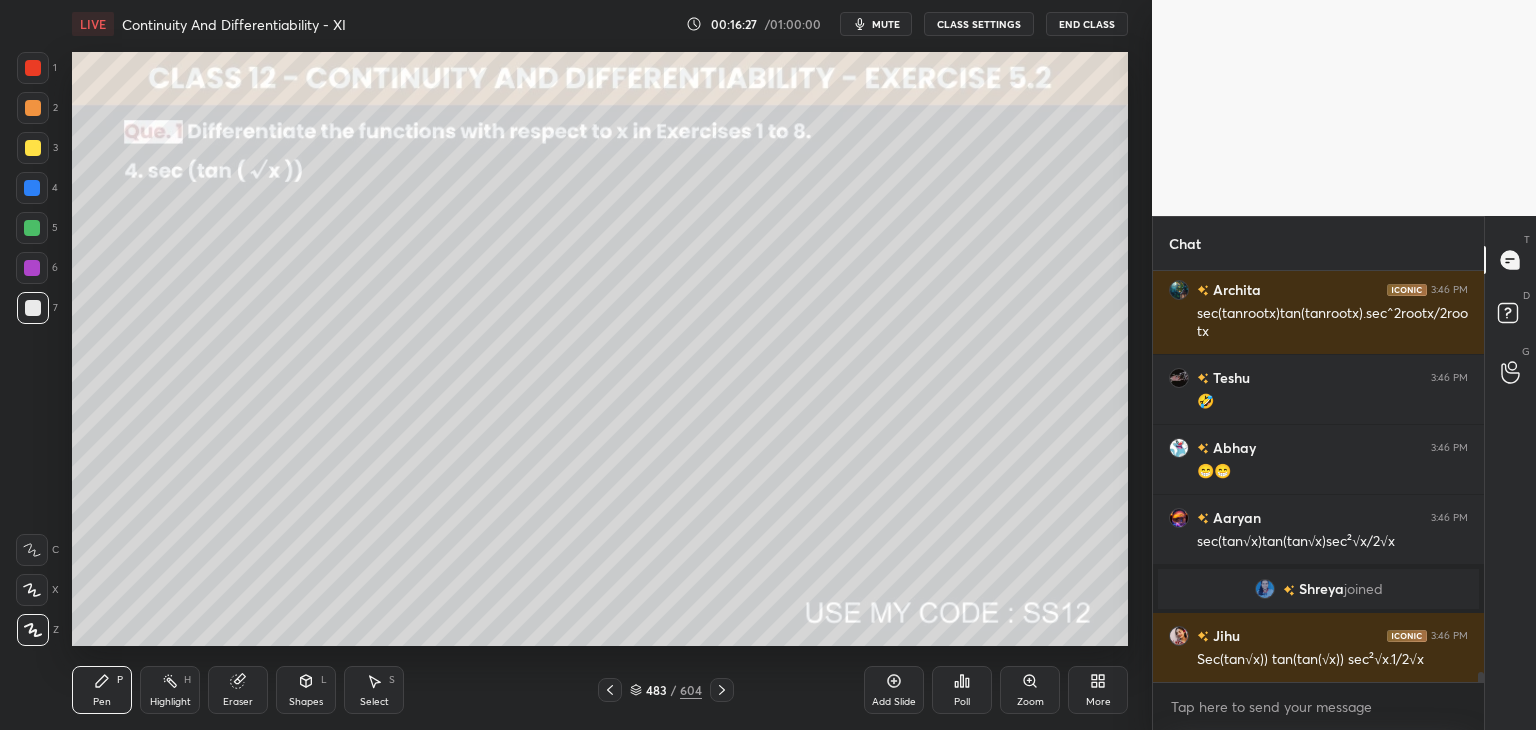 scroll, scrollTop: 16564, scrollLeft: 0, axis: vertical 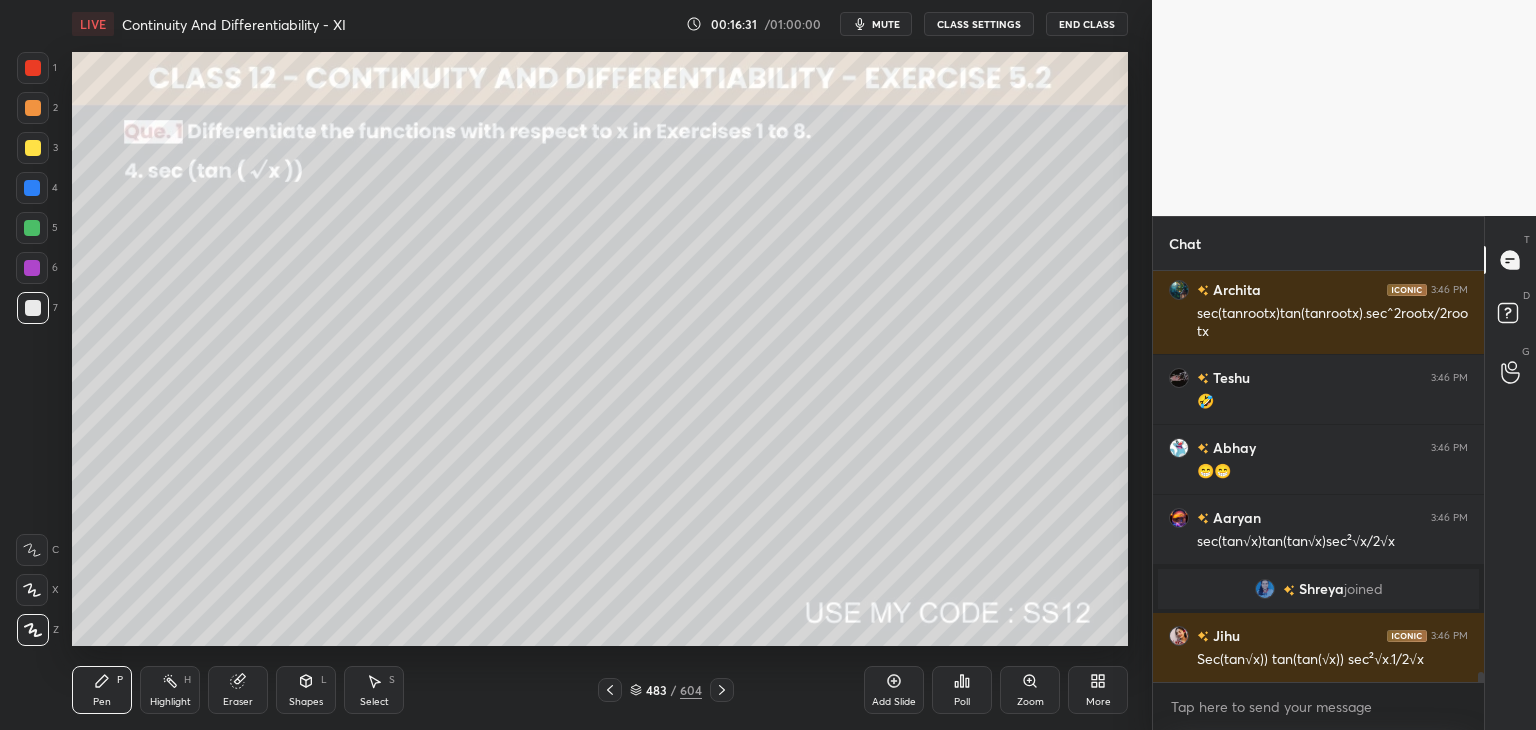 click at bounding box center (33, 148) 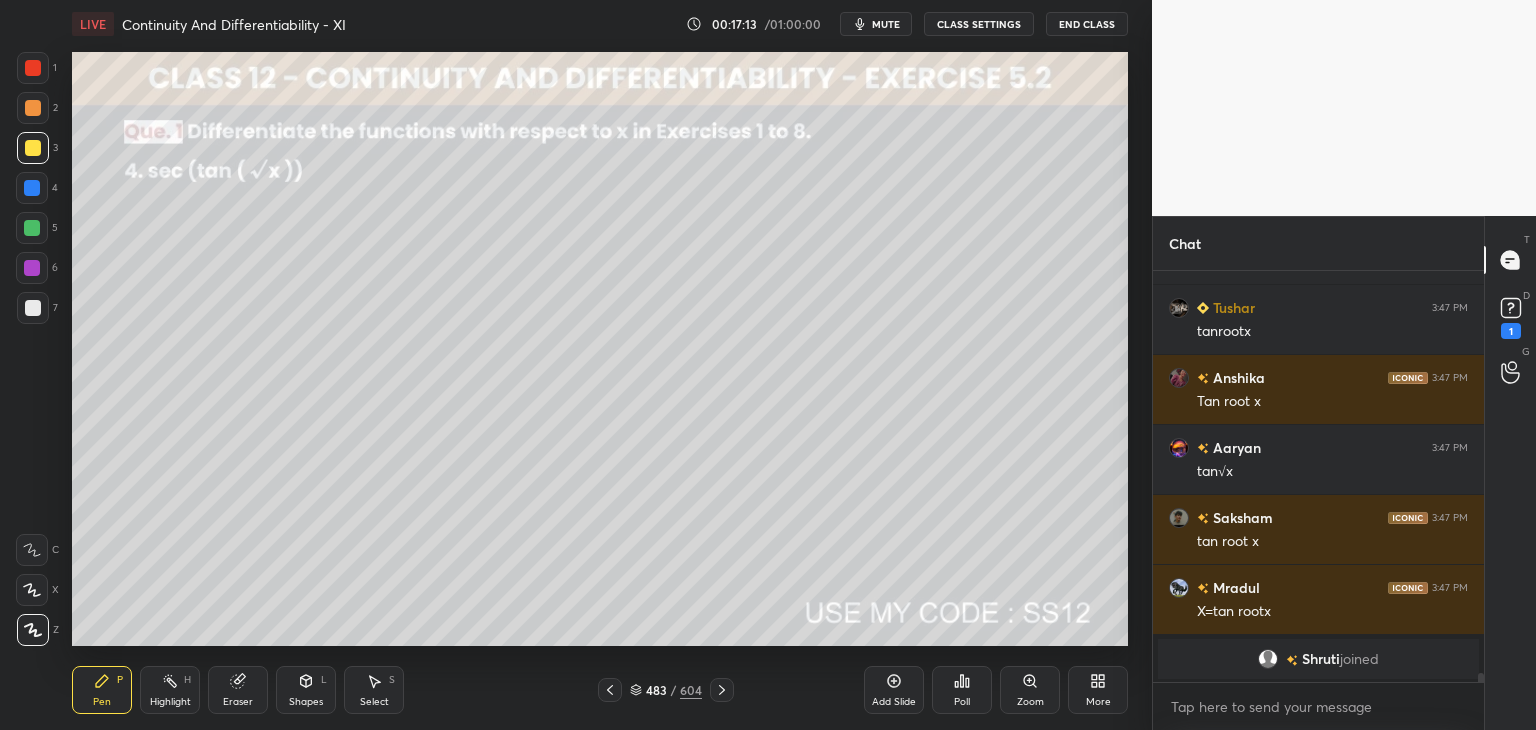 scroll, scrollTop: 17446, scrollLeft: 0, axis: vertical 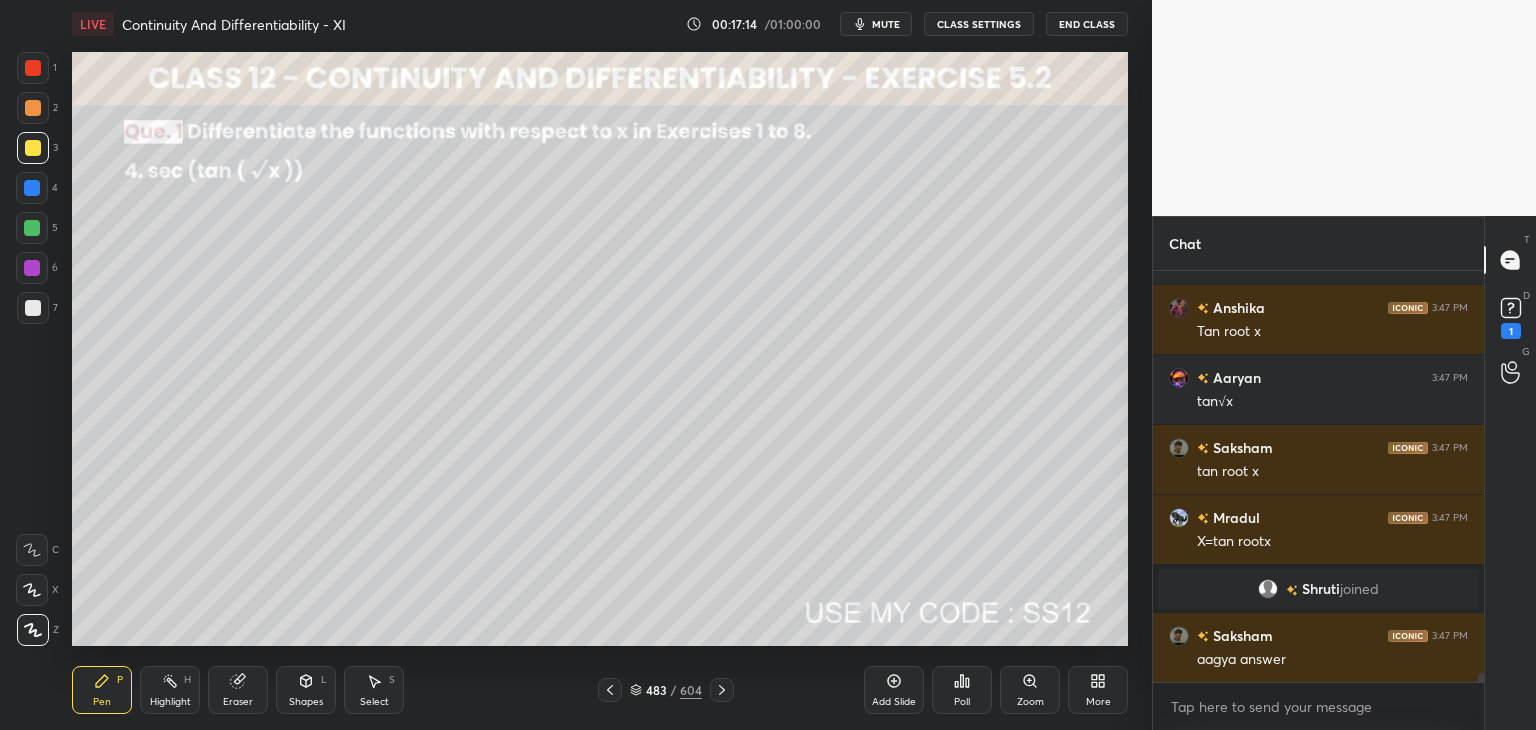 click at bounding box center (33, 68) 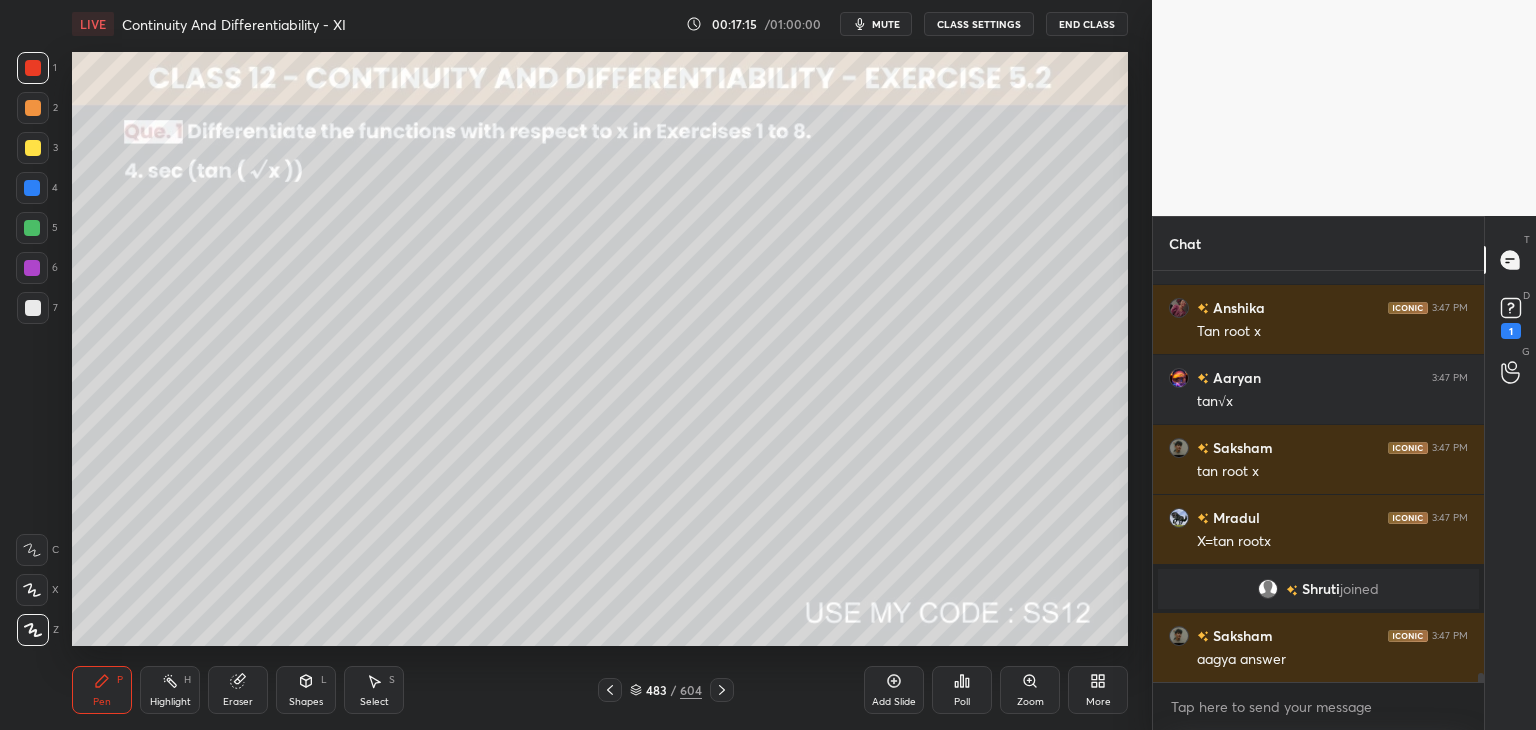 scroll, scrollTop: 17516, scrollLeft: 0, axis: vertical 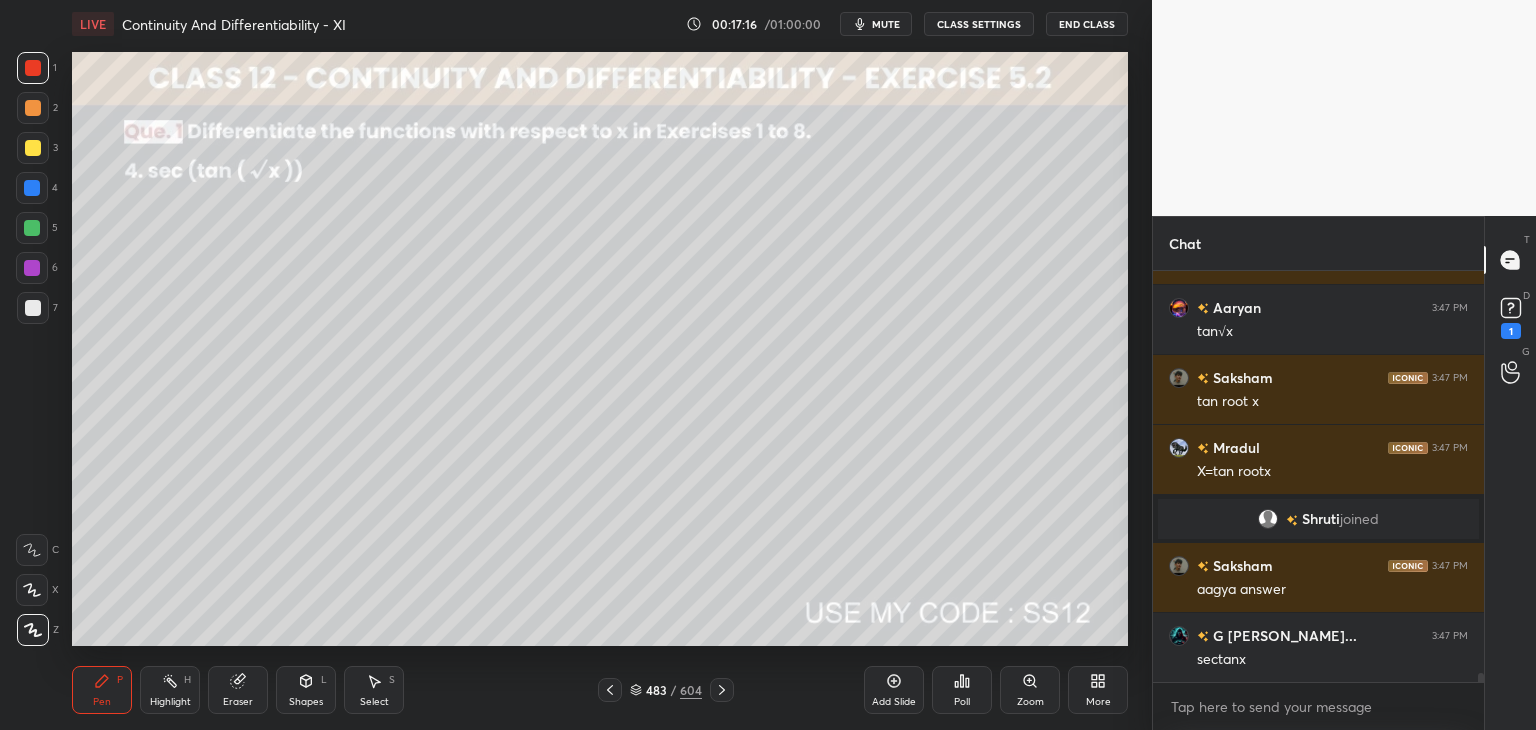 click on "Shapes" at bounding box center (306, 702) 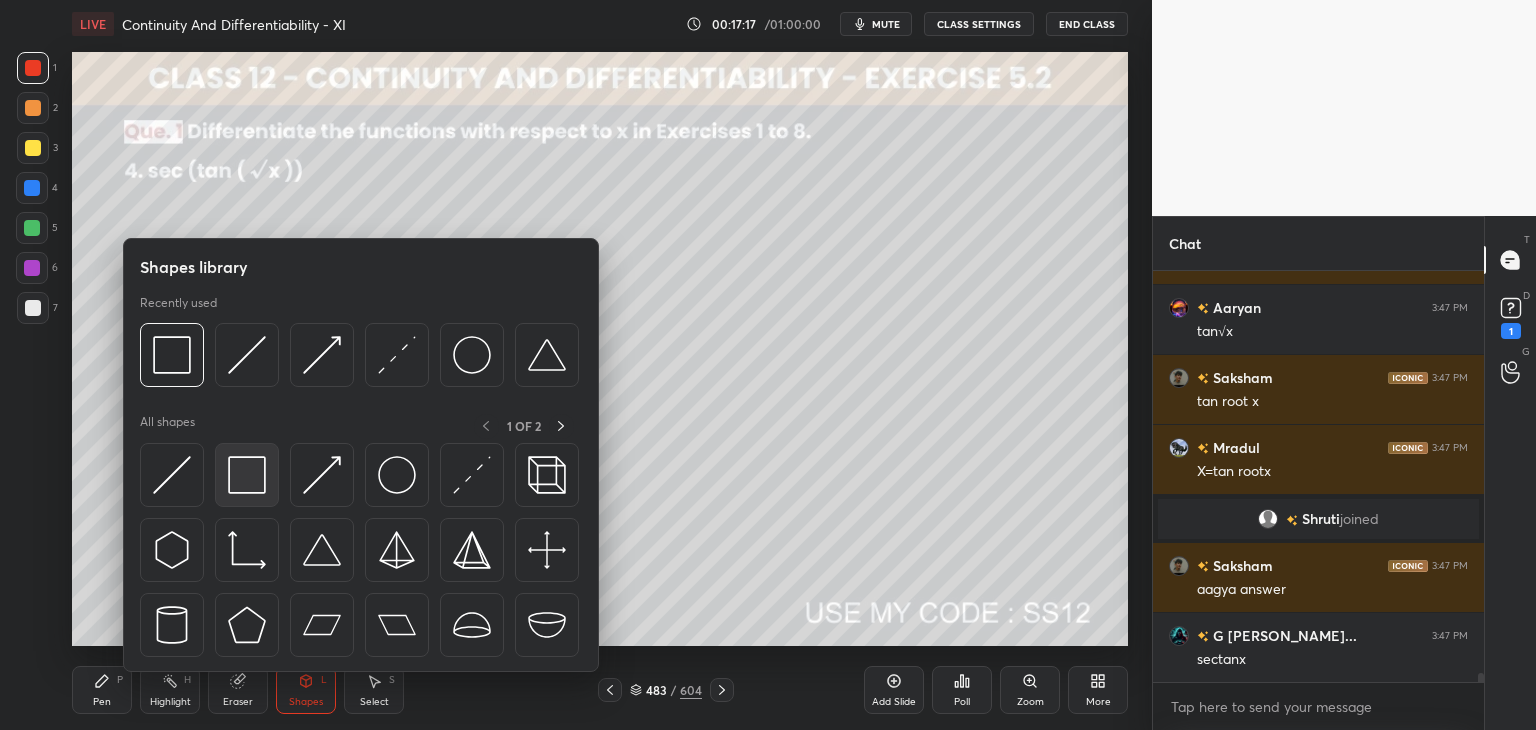 click at bounding box center (247, 475) 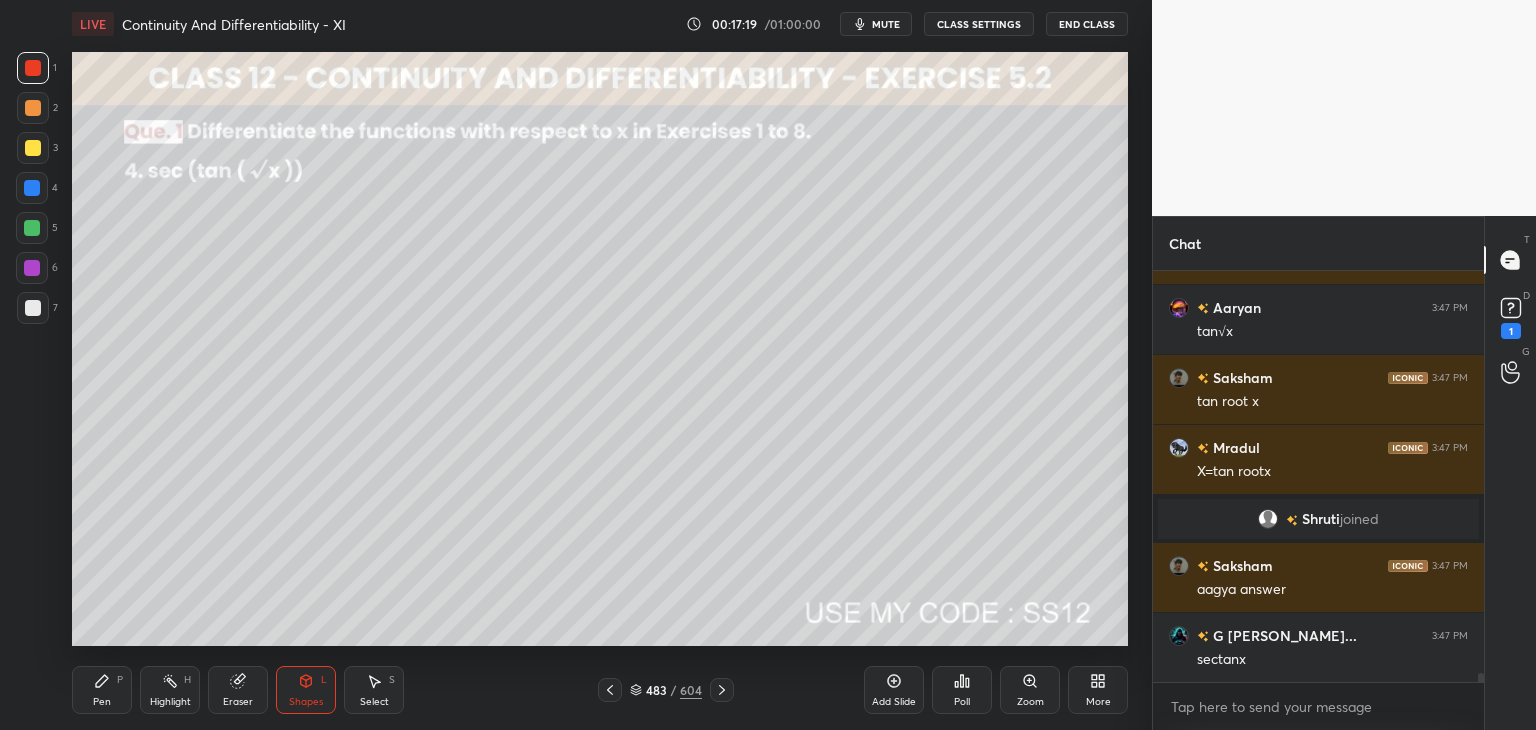 click on "Pen" at bounding box center [102, 702] 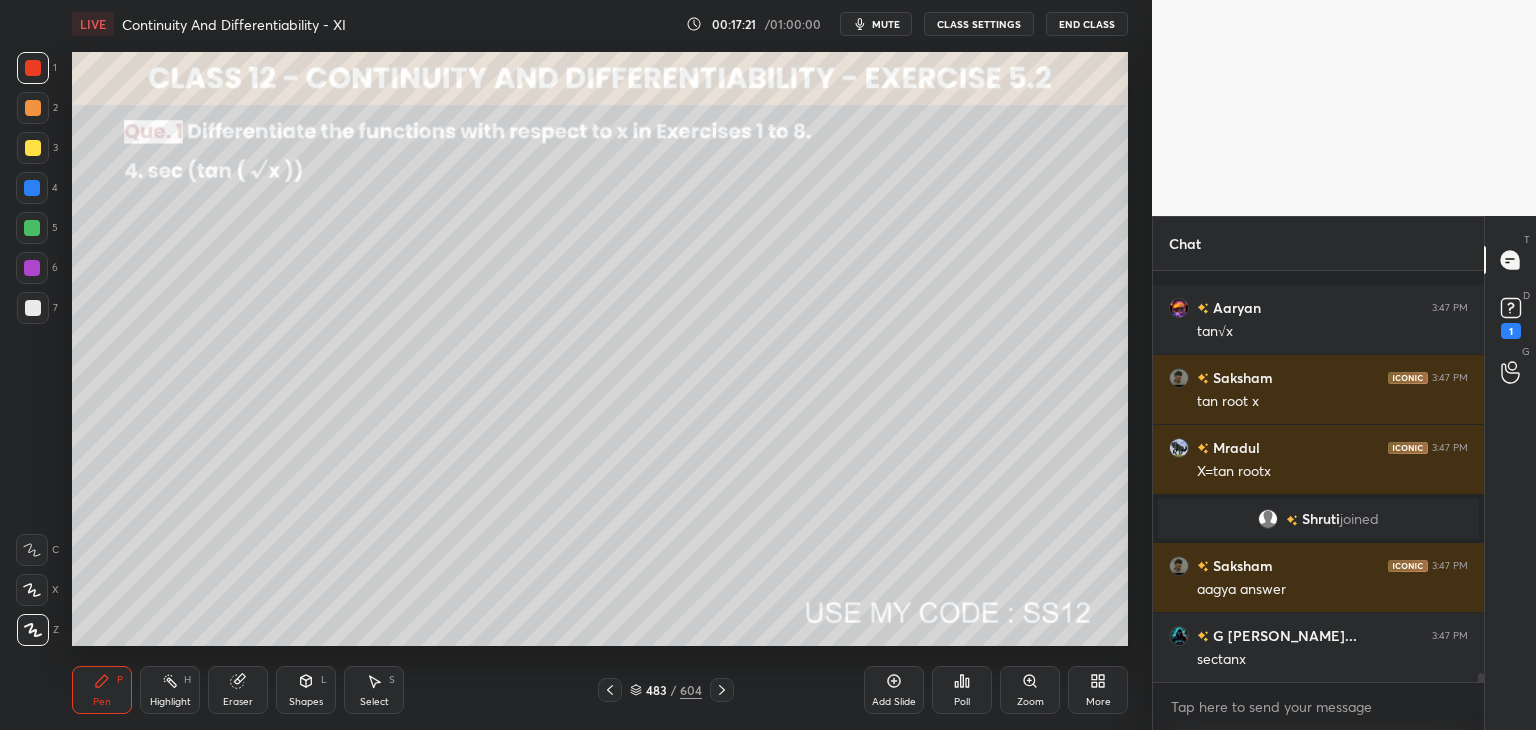 scroll, scrollTop: 17604, scrollLeft: 0, axis: vertical 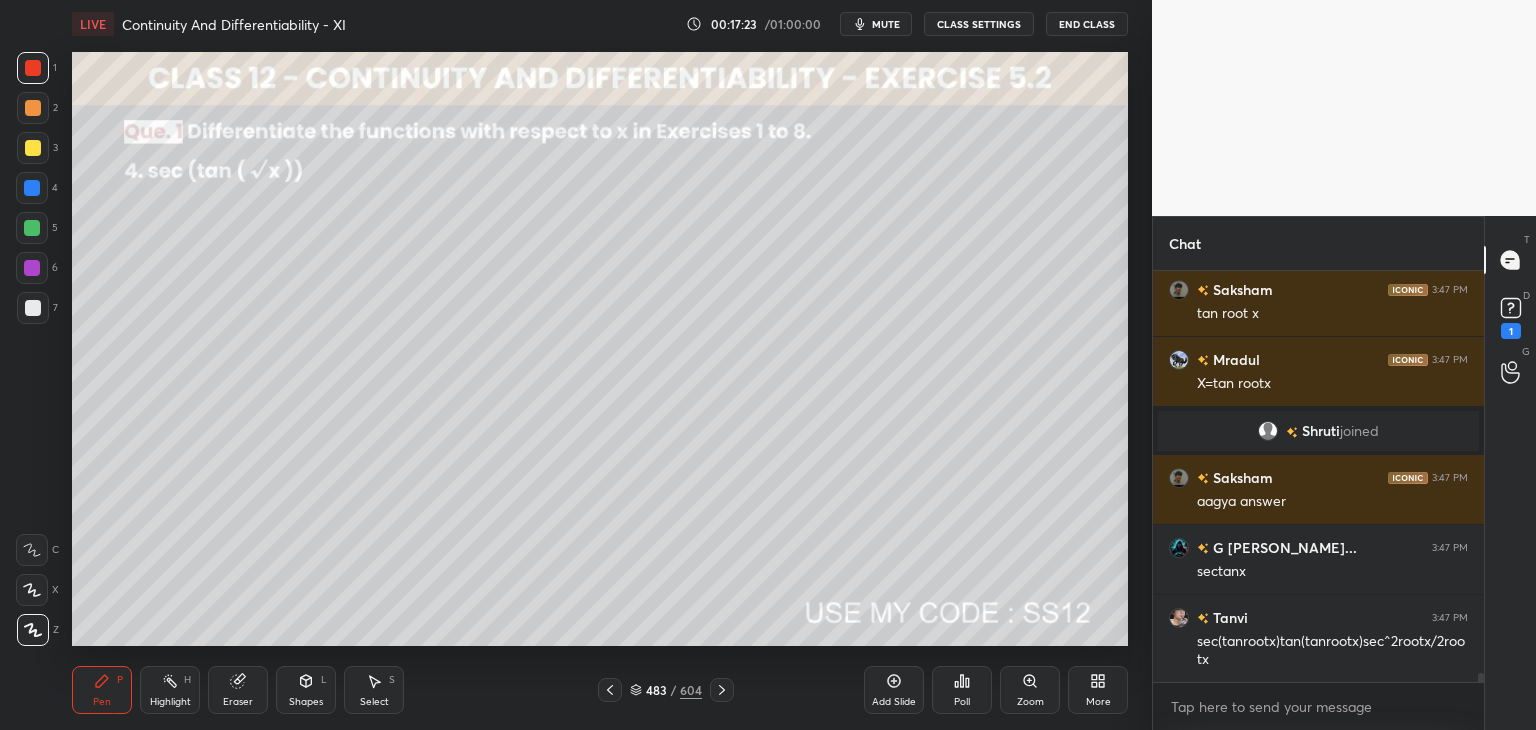 drag, startPoint x: 41, startPoint y: 312, endPoint x: 60, endPoint y: 324, distance: 22.472204 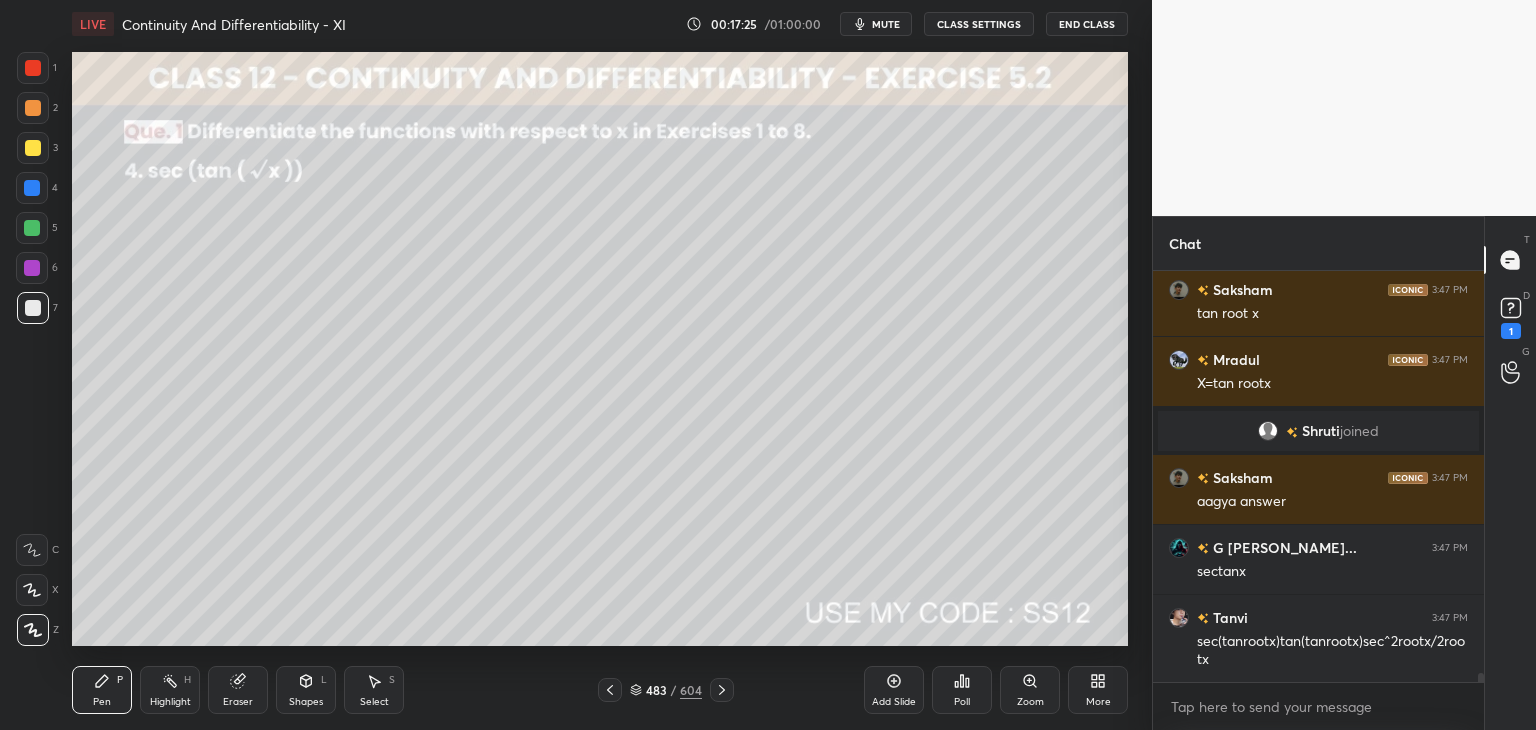 scroll, scrollTop: 17674, scrollLeft: 0, axis: vertical 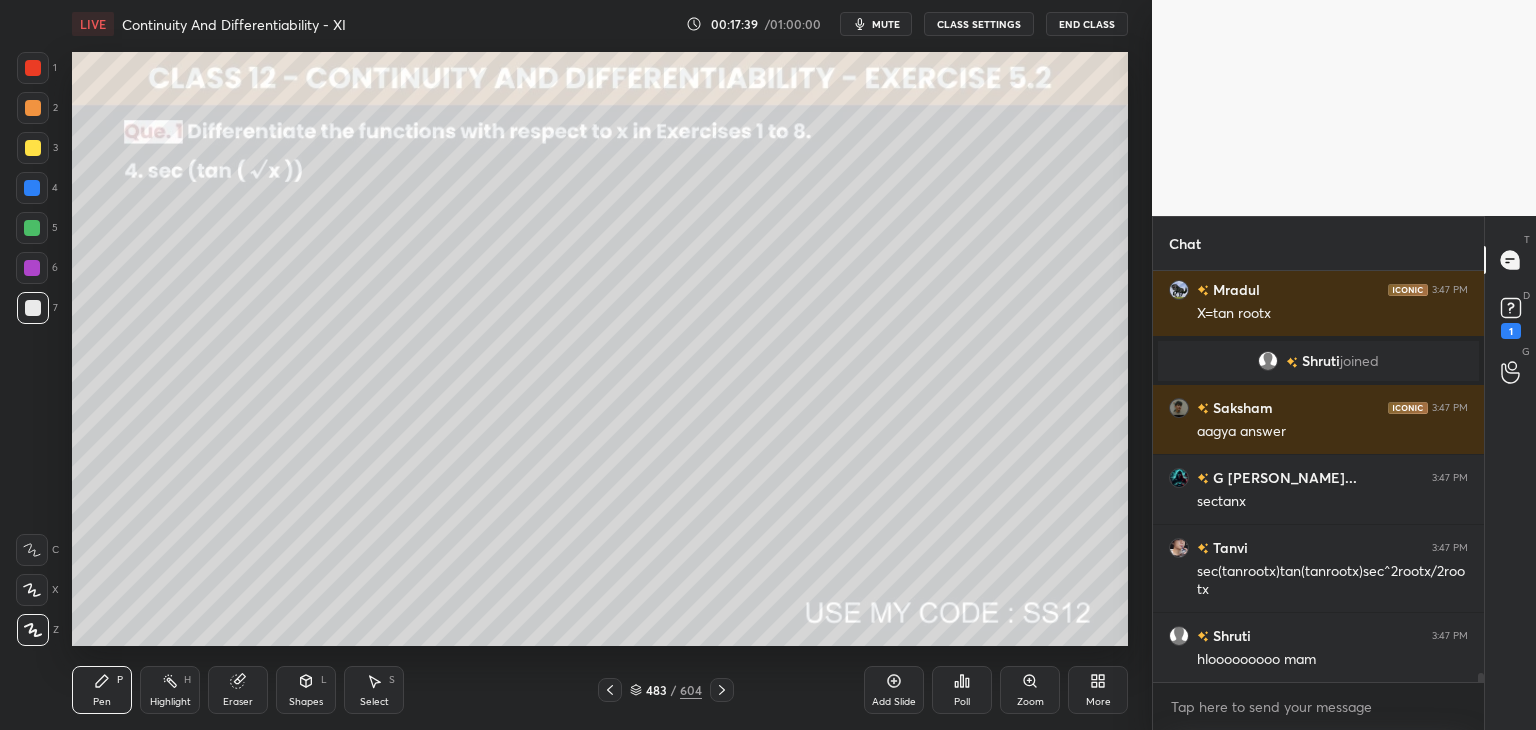 drag, startPoint x: 235, startPoint y: 697, endPoint x: 249, endPoint y: 653, distance: 46.173584 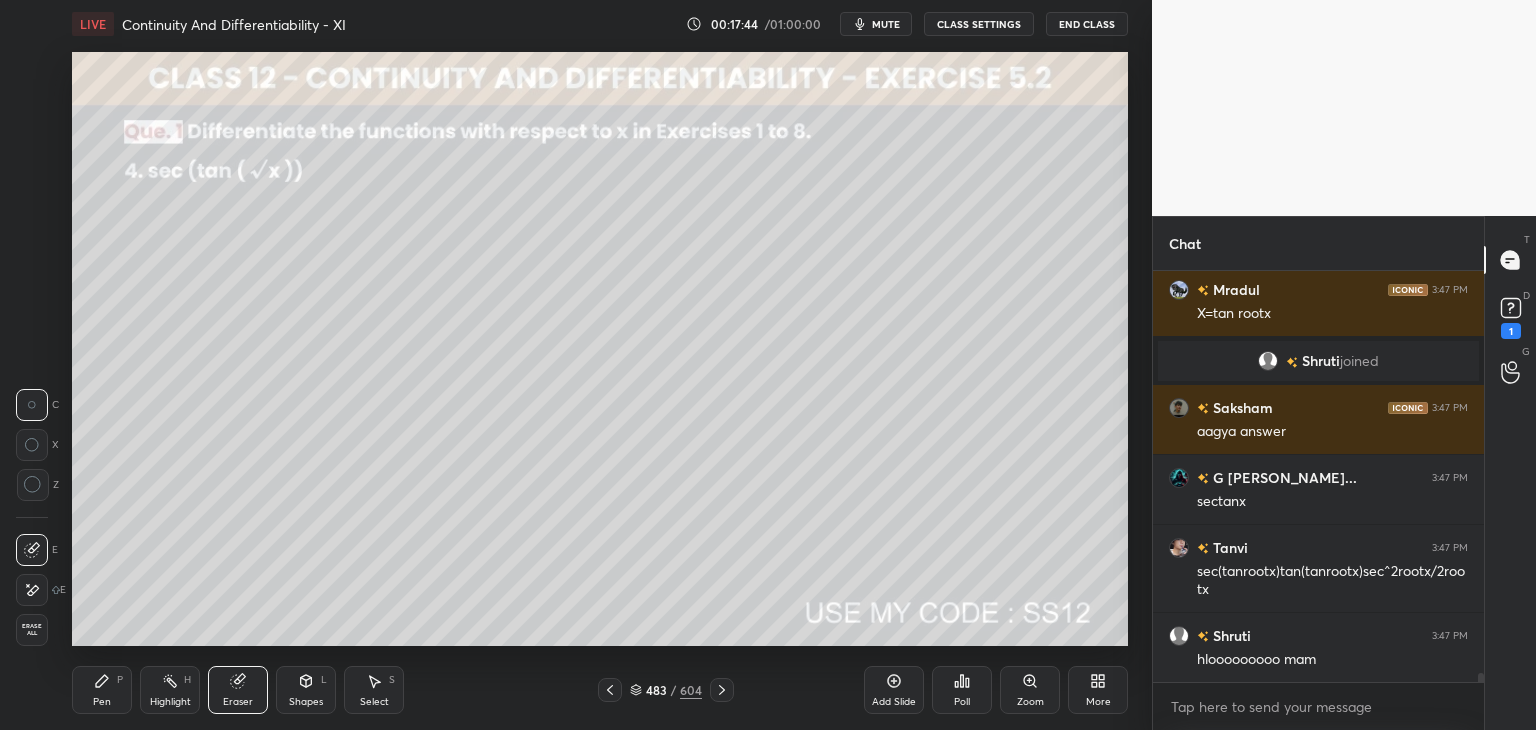 scroll, scrollTop: 17744, scrollLeft: 0, axis: vertical 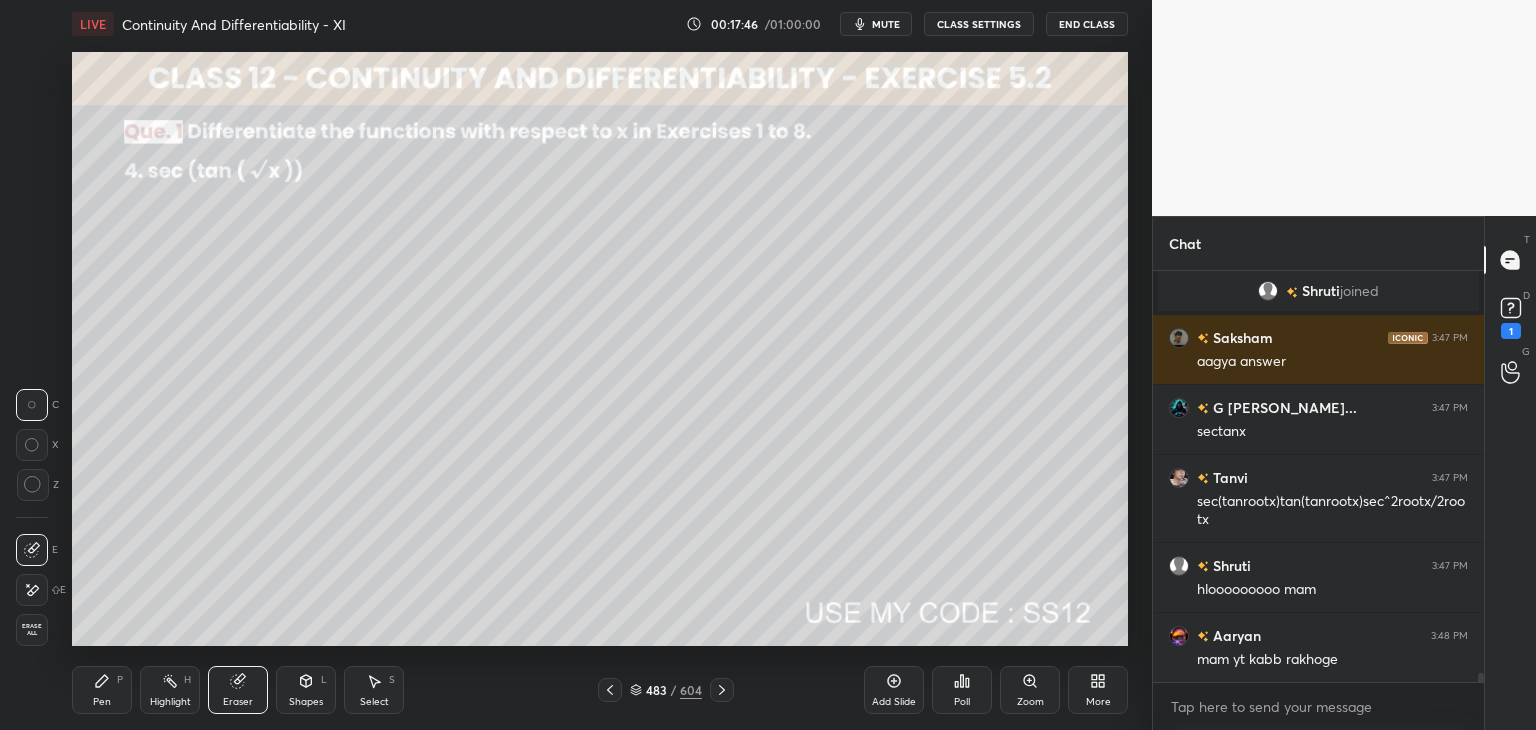 click on "Pen P" at bounding box center [102, 690] 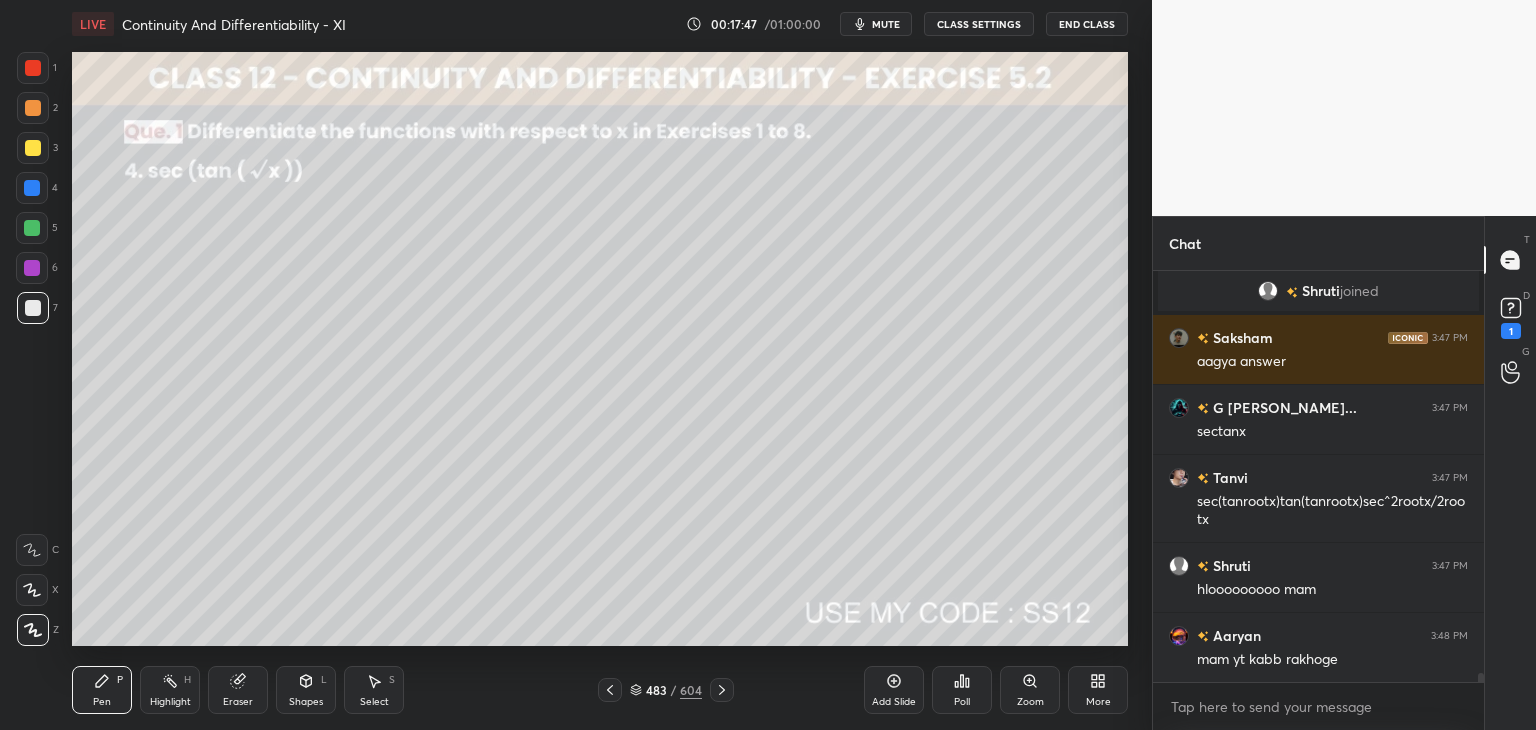 click at bounding box center [33, 148] 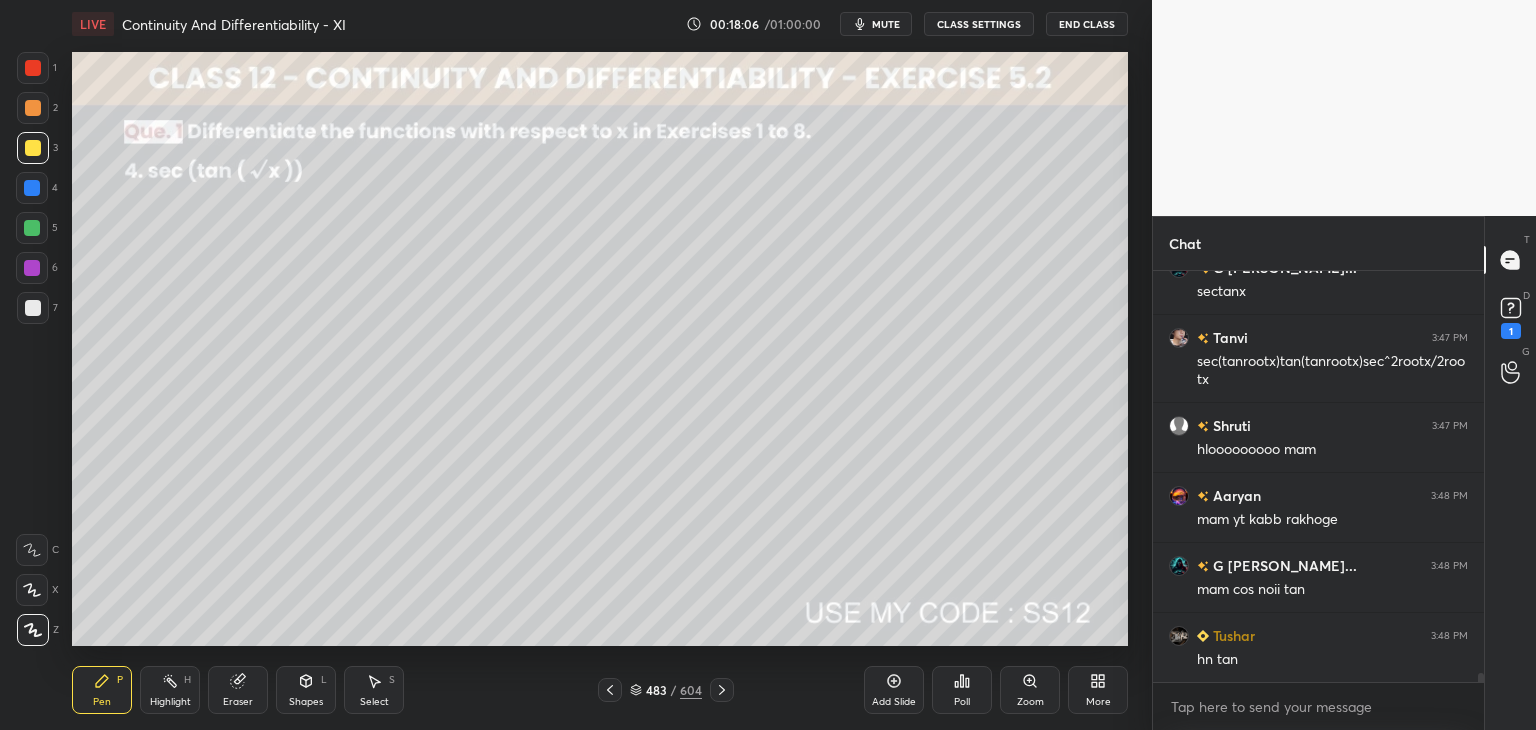 scroll, scrollTop: 17954, scrollLeft: 0, axis: vertical 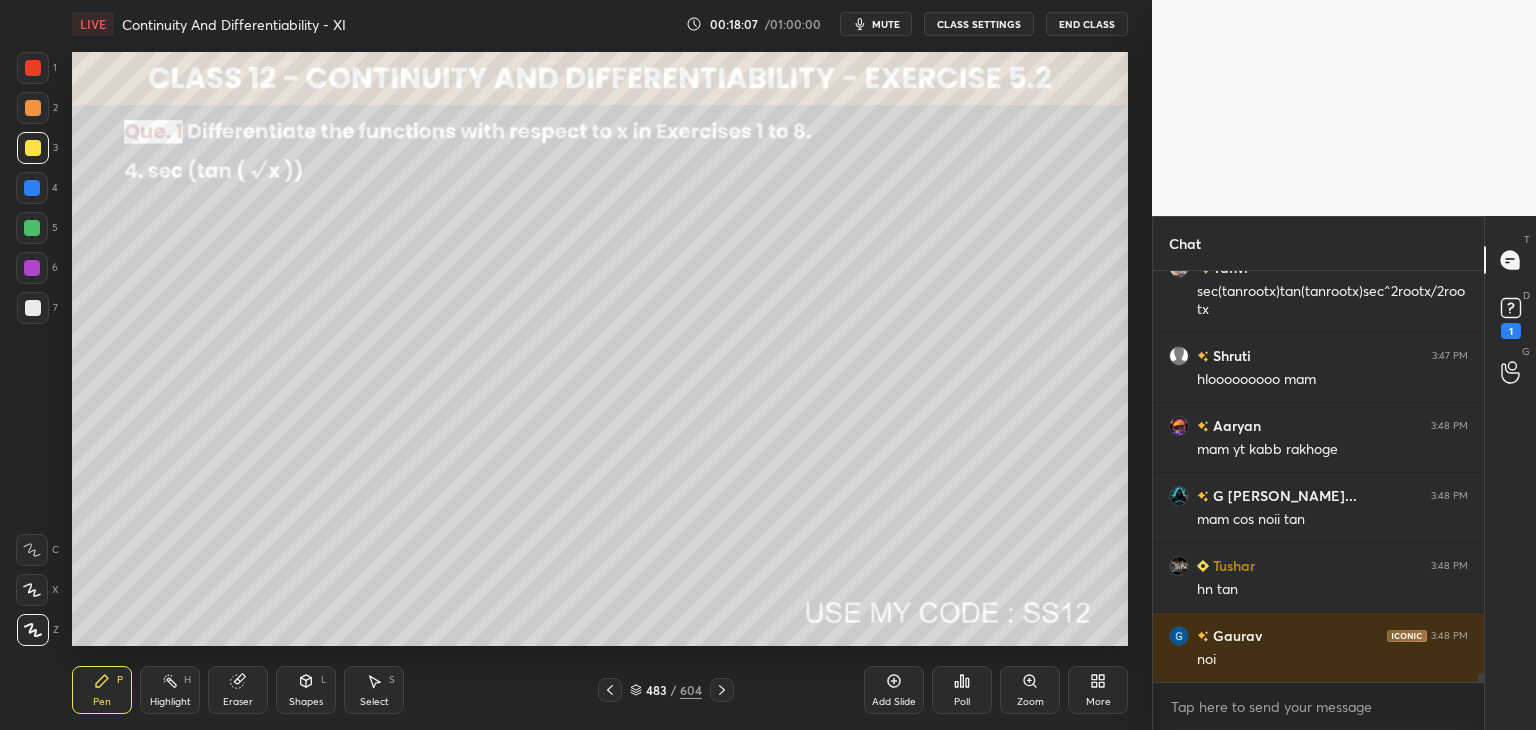 click on "mute" at bounding box center [886, 24] 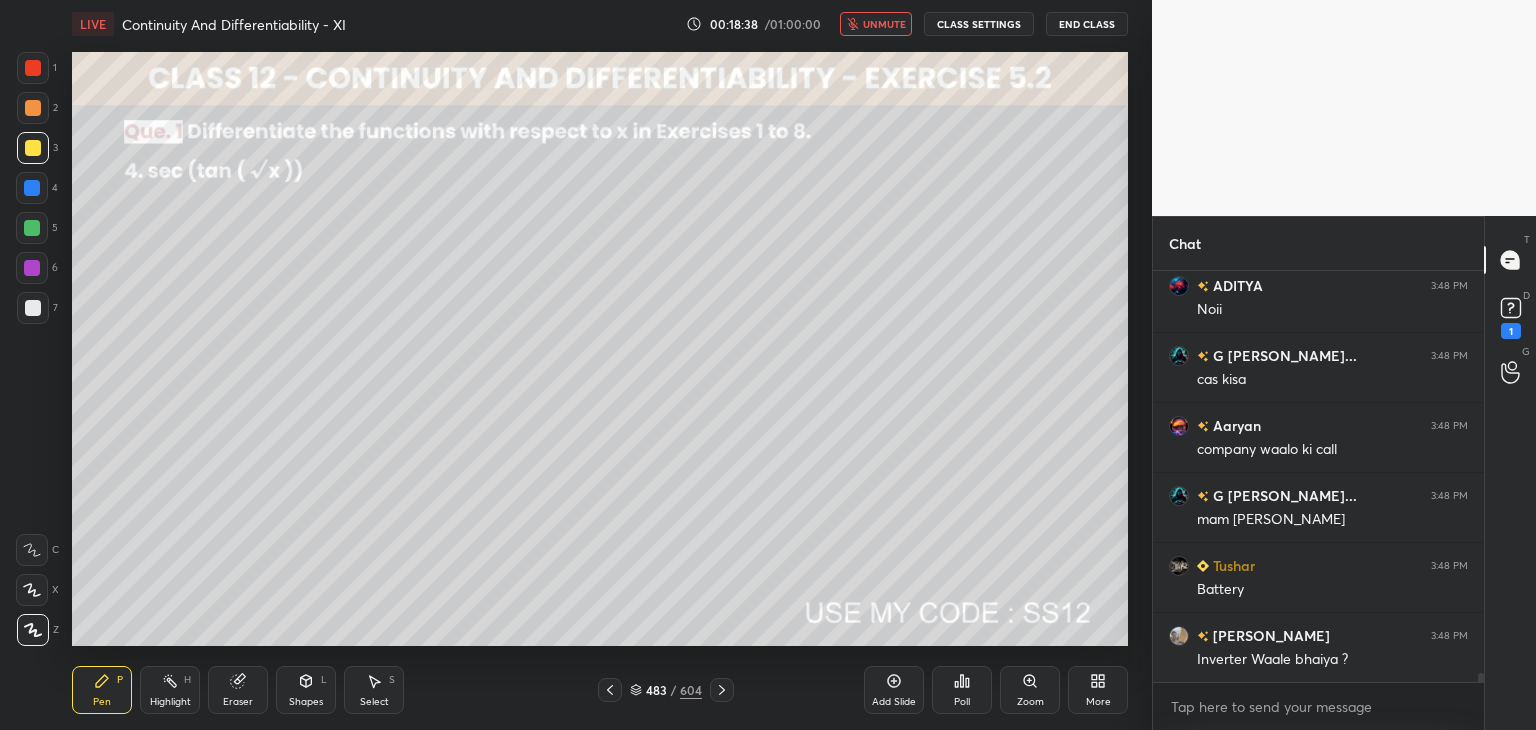 scroll, scrollTop: 18654, scrollLeft: 0, axis: vertical 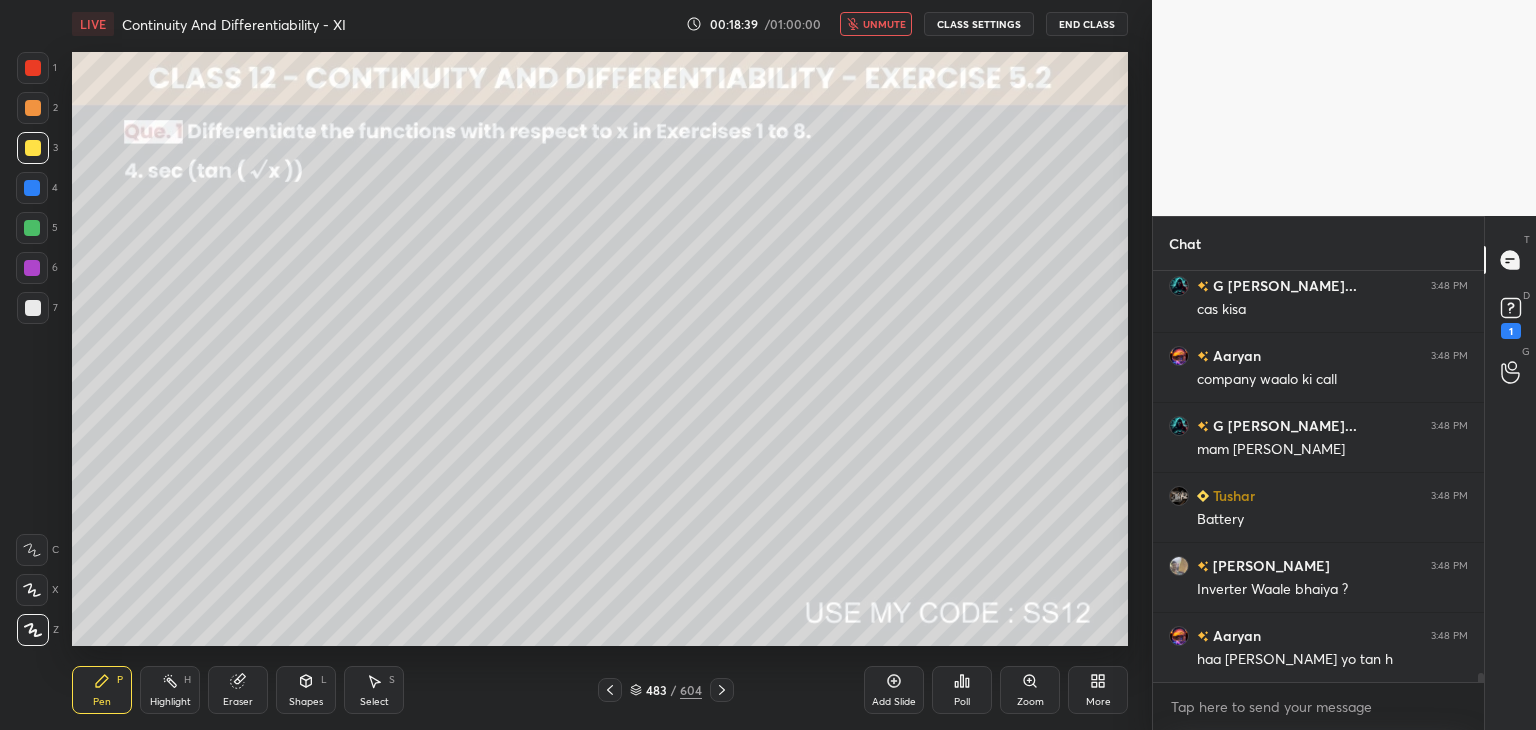 click on "unmute" at bounding box center [884, 24] 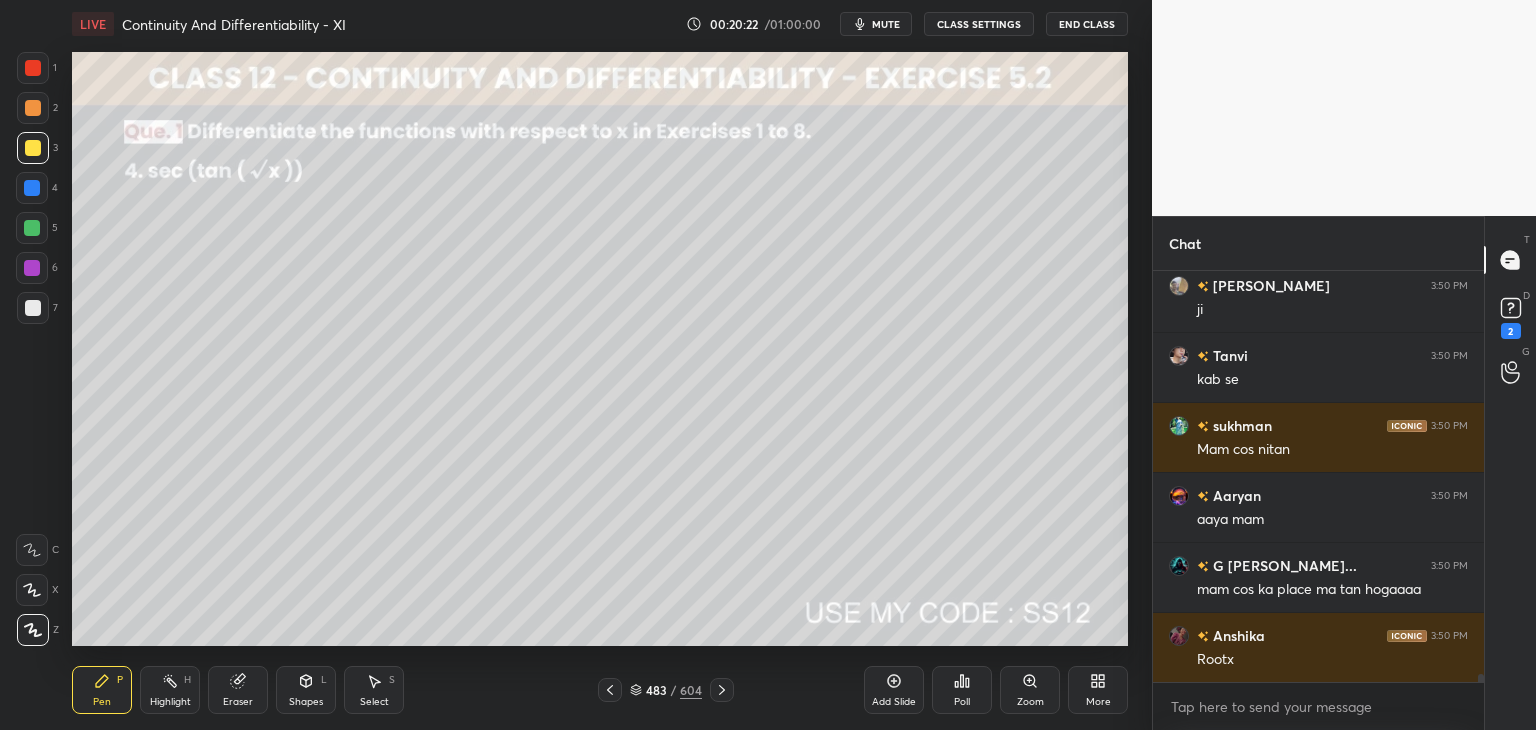 scroll, scrollTop: 19780, scrollLeft: 0, axis: vertical 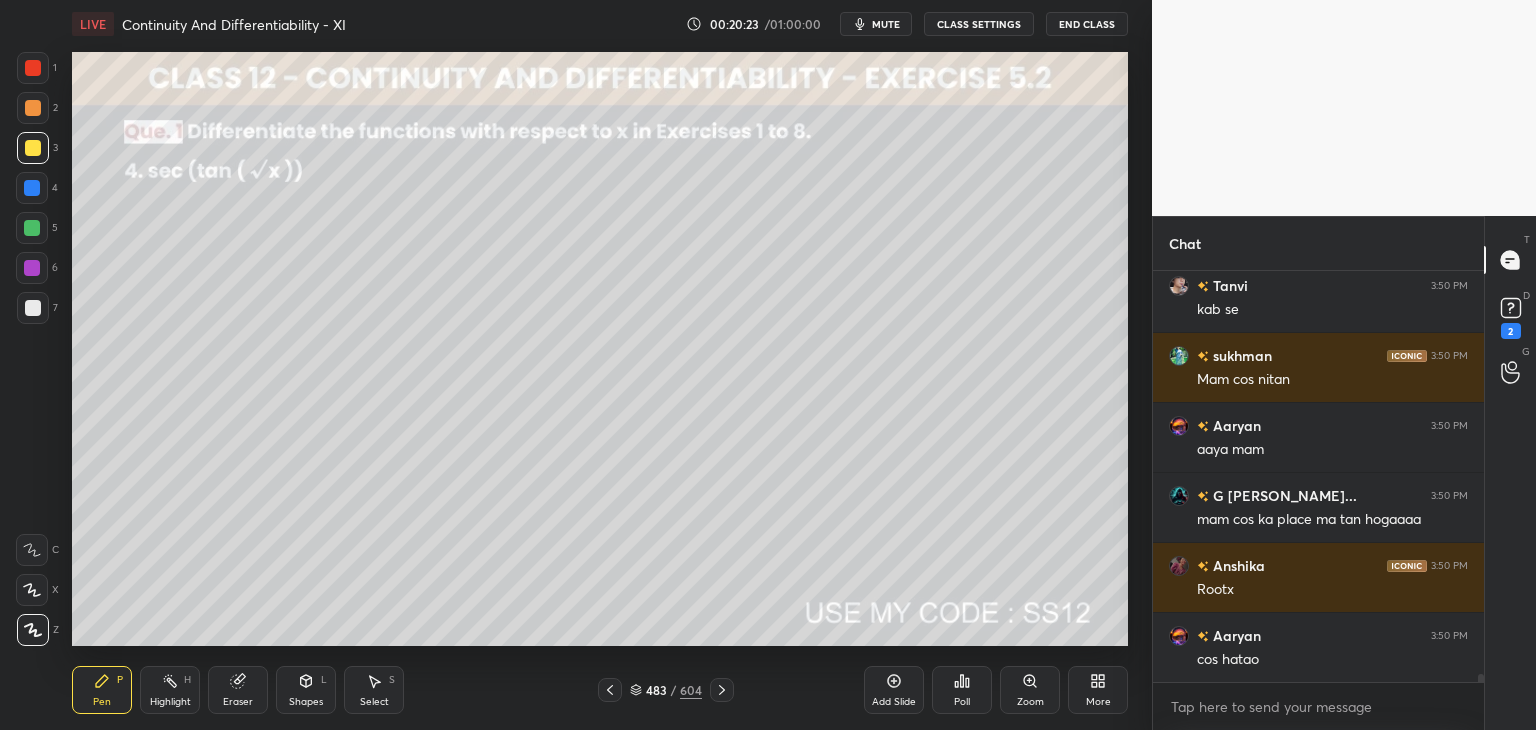 click on "Eraser" at bounding box center (238, 702) 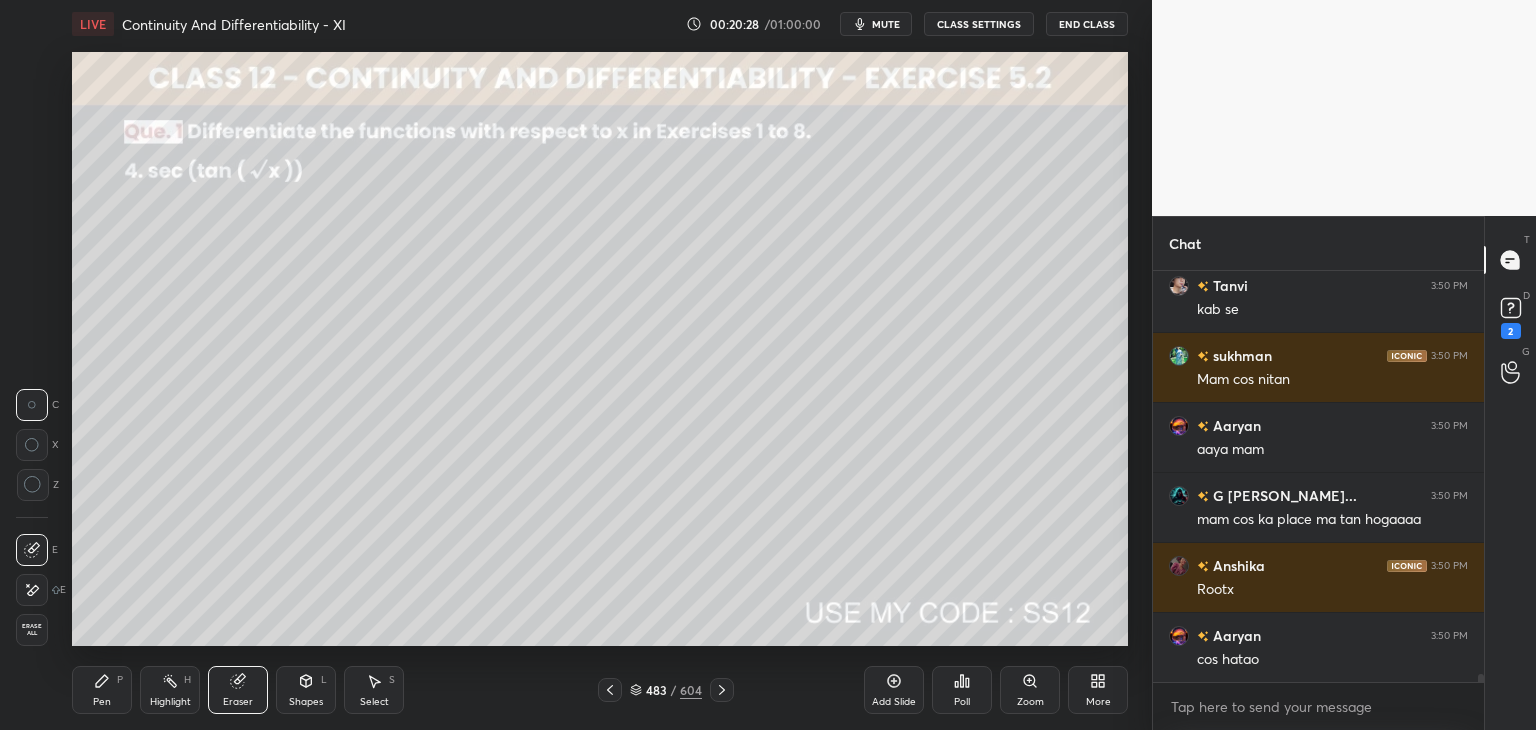 drag, startPoint x: 103, startPoint y: 705, endPoint x: 96, endPoint y: 692, distance: 14.764823 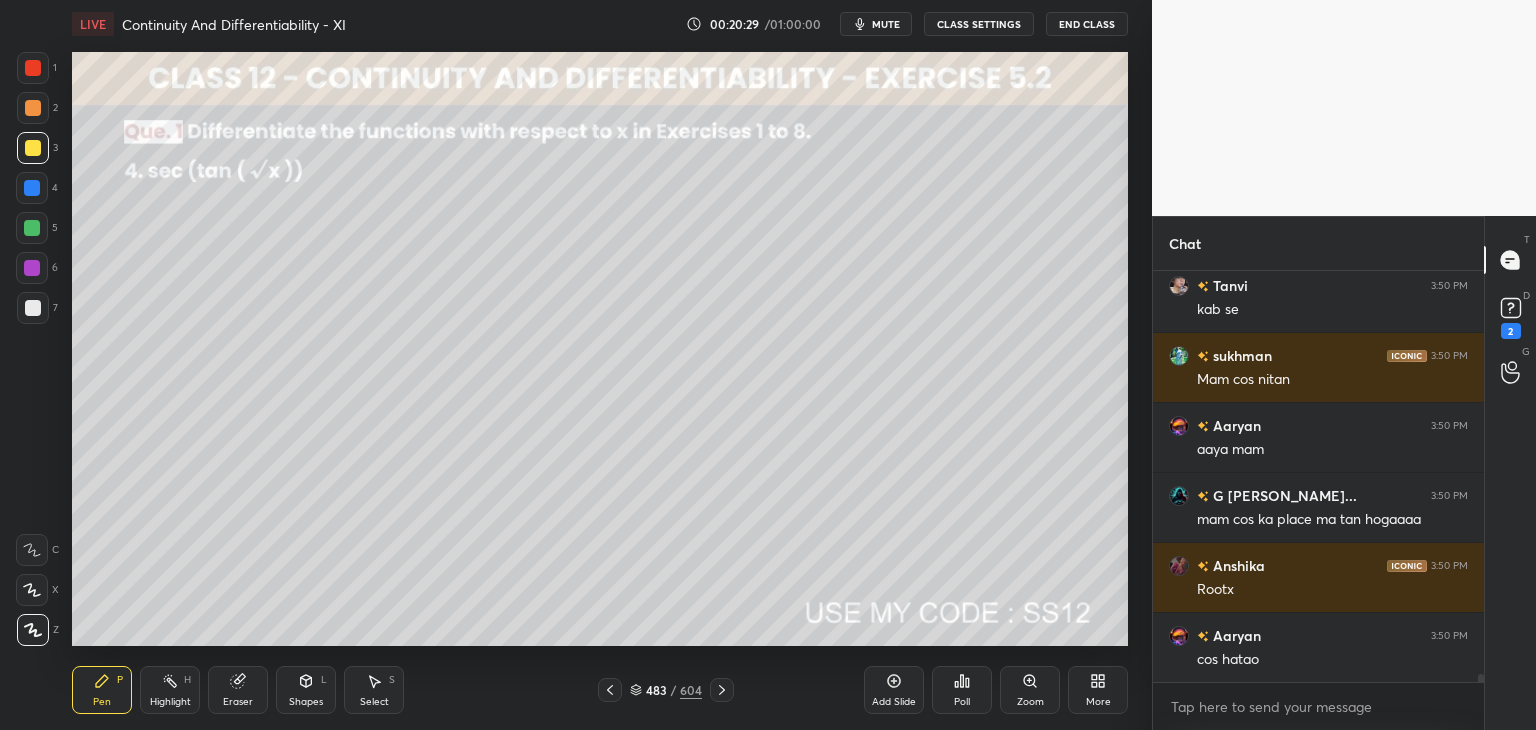 click at bounding box center [33, 308] 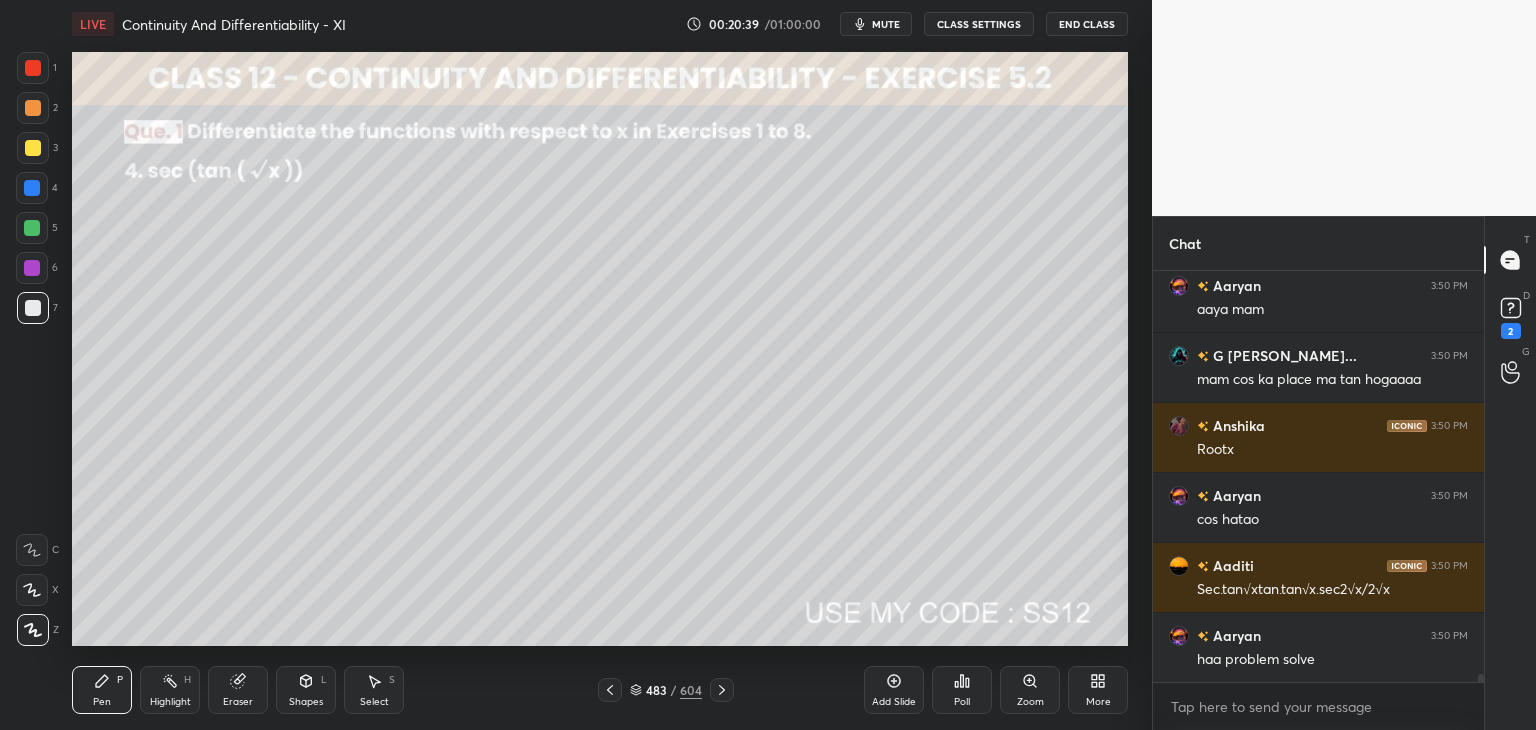 scroll, scrollTop: 19990, scrollLeft: 0, axis: vertical 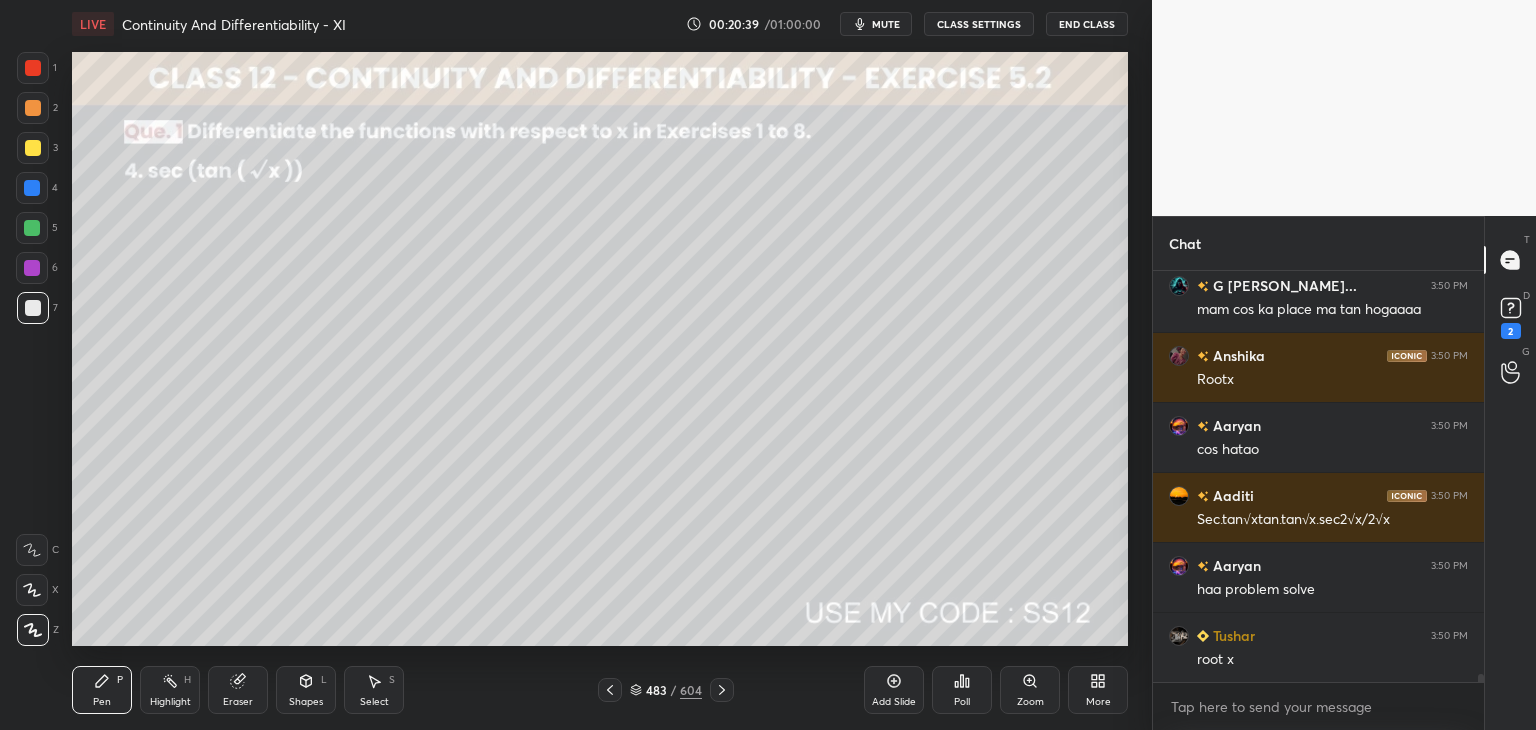 click at bounding box center [33, 148] 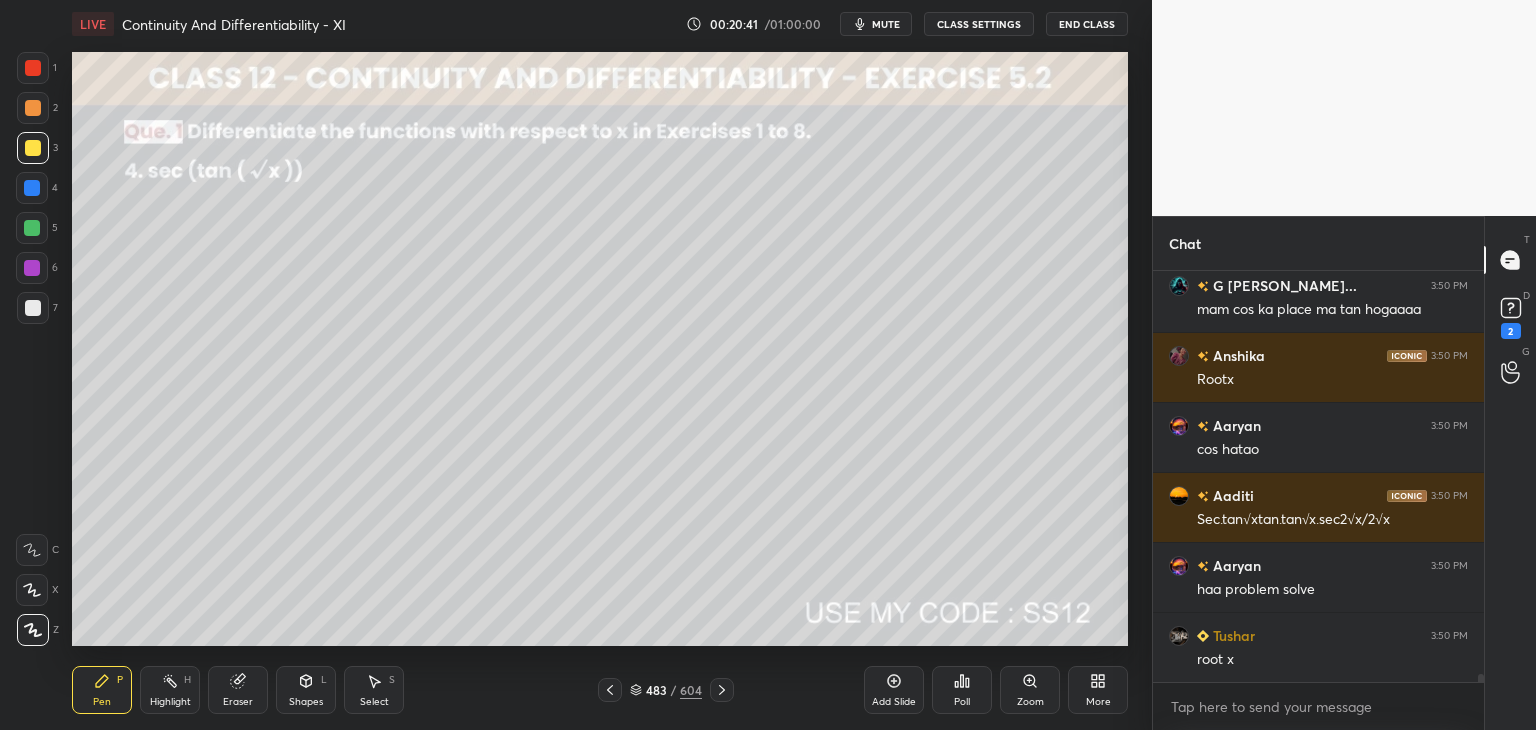 drag, startPoint x: 382, startPoint y: 697, endPoint x: 388, endPoint y: 682, distance: 16.155495 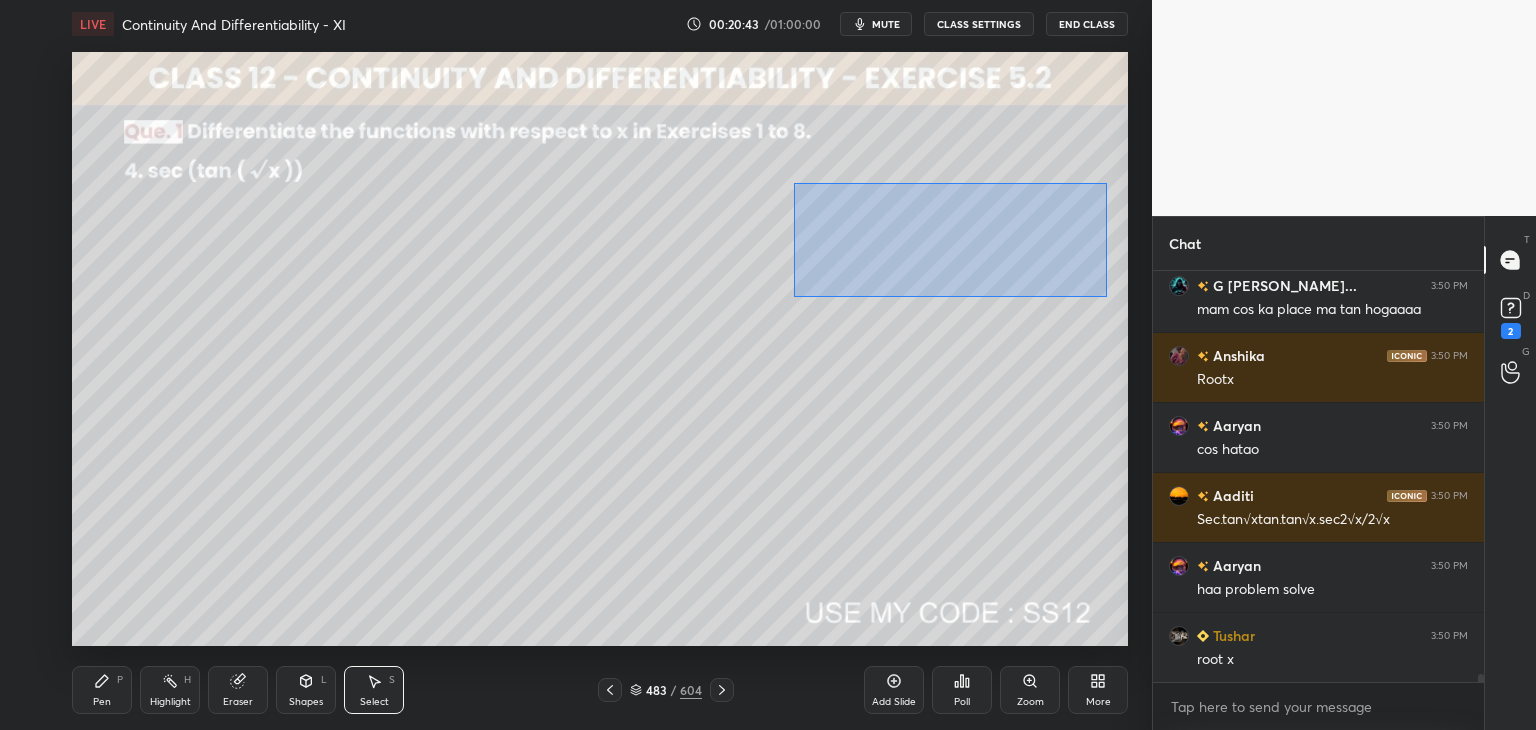 drag, startPoint x: 827, startPoint y: 233, endPoint x: 1120, endPoint y: 290, distance: 298.4929 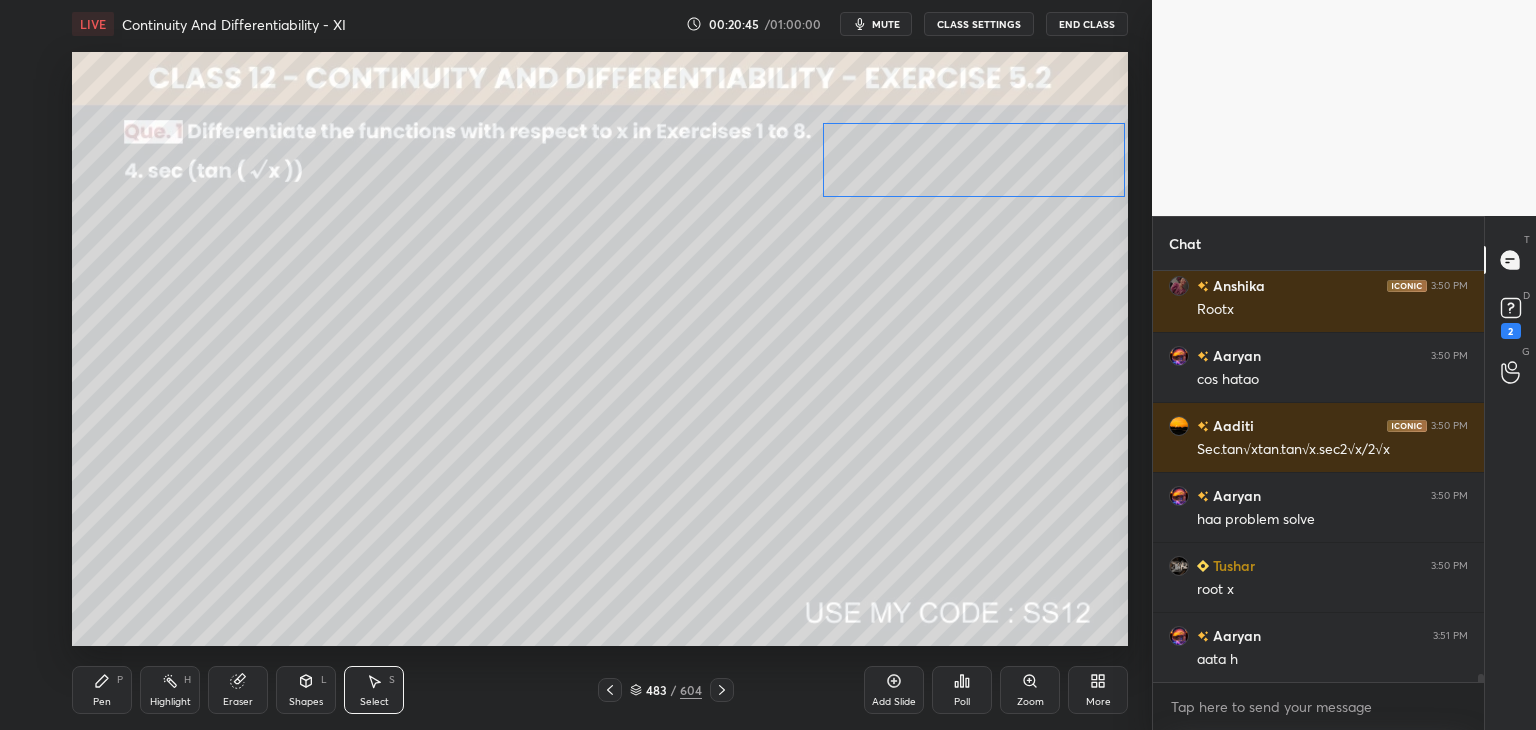 scroll, scrollTop: 20130, scrollLeft: 0, axis: vertical 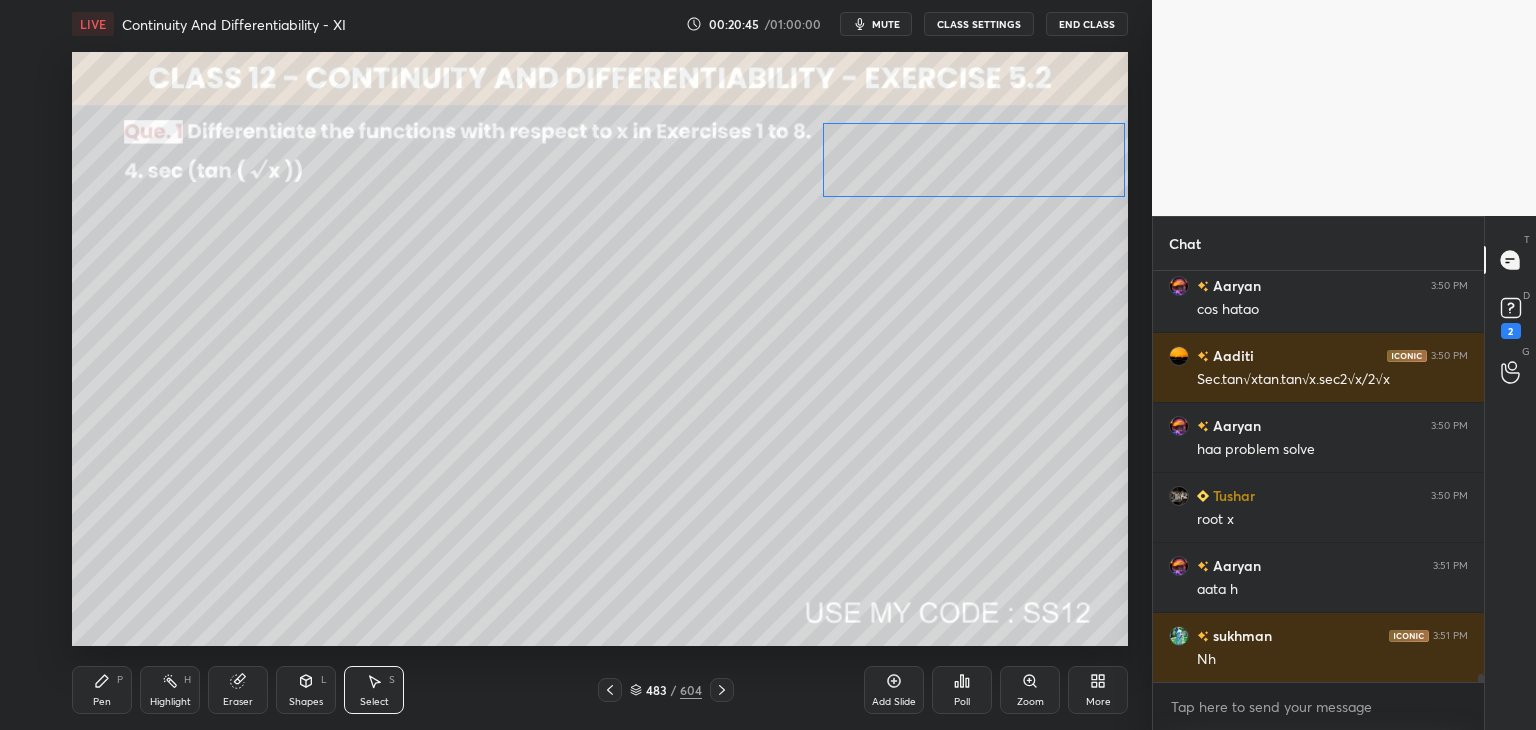 drag, startPoint x: 973, startPoint y: 238, endPoint x: 980, endPoint y: 161, distance: 77.31753 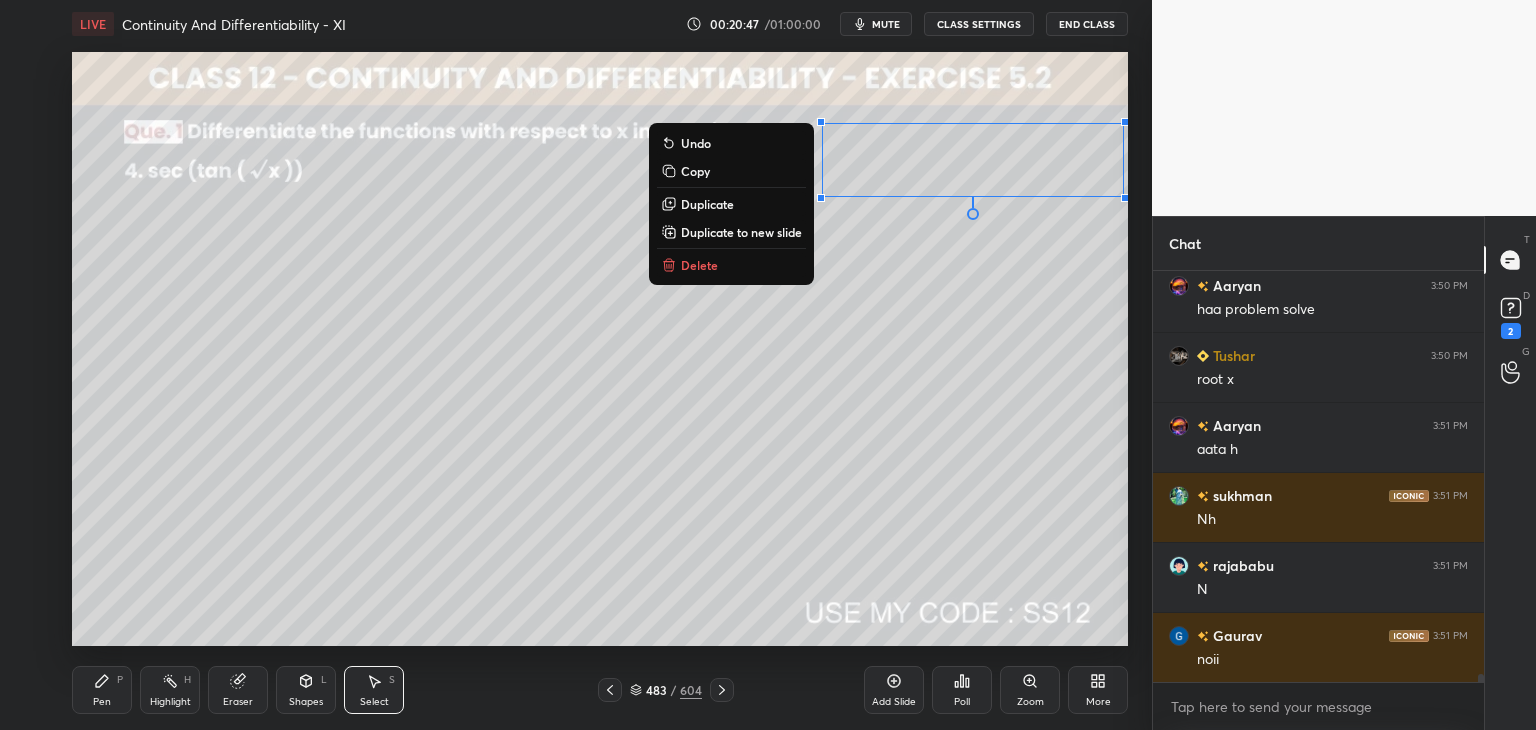 click on "Pen" at bounding box center (102, 702) 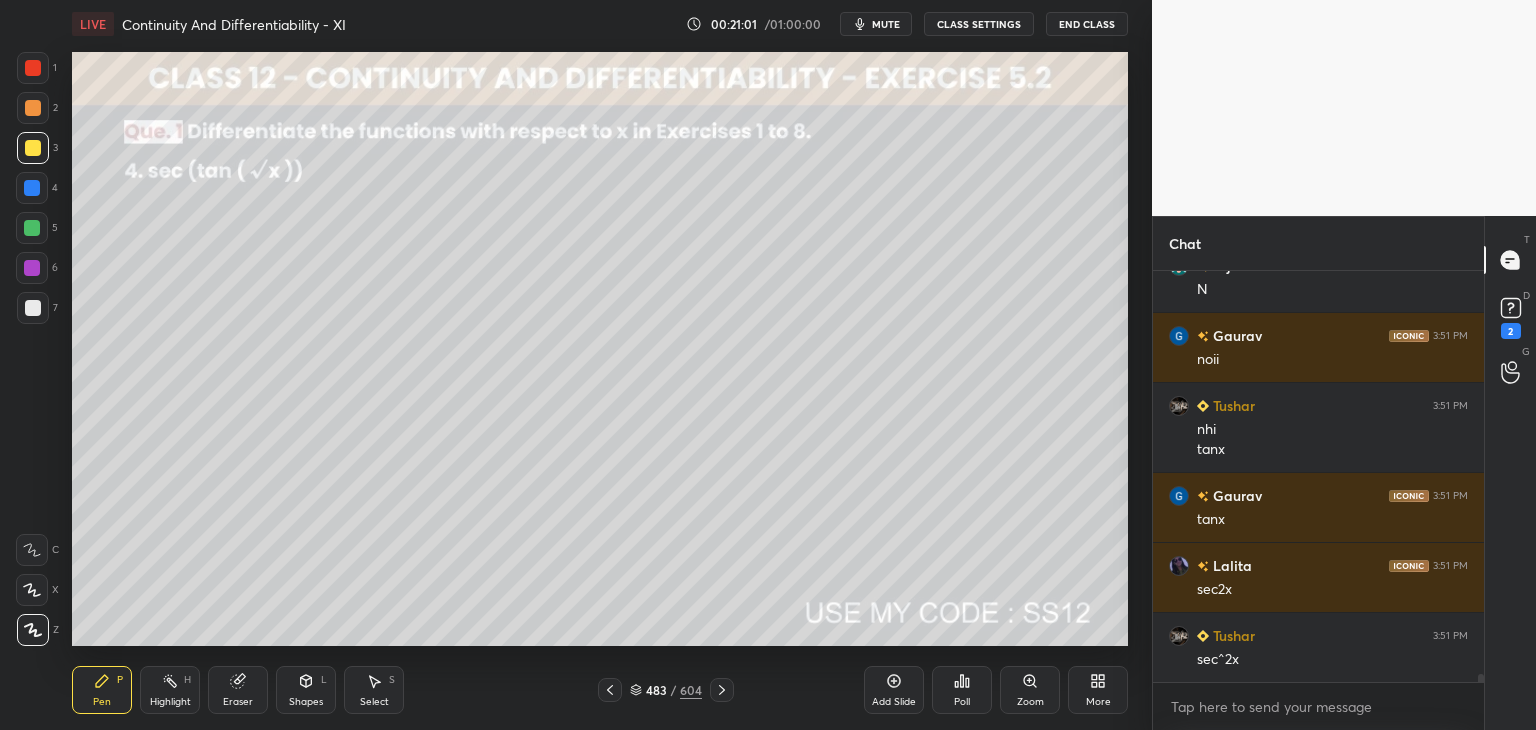 scroll, scrollTop: 20640, scrollLeft: 0, axis: vertical 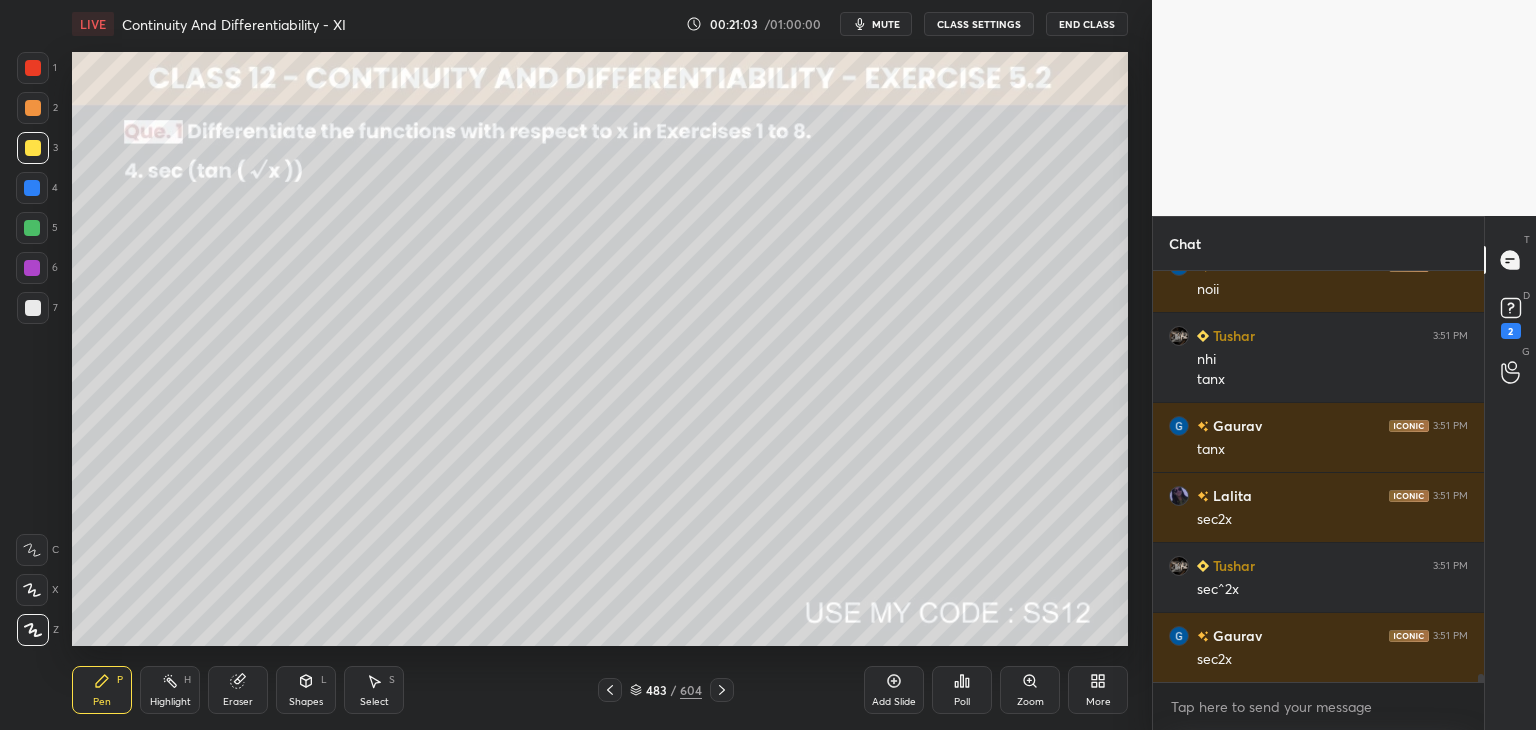 click at bounding box center [33, 68] 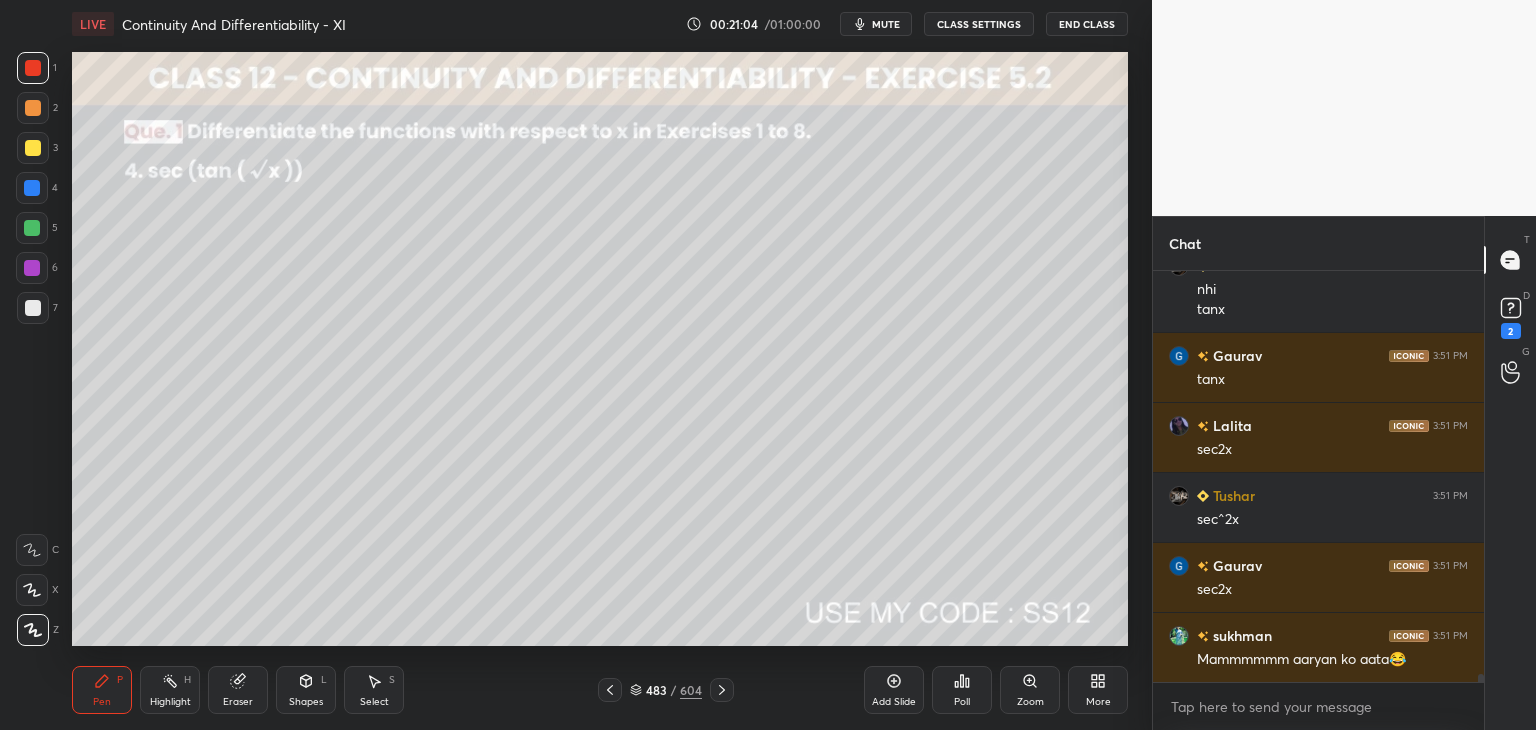 scroll, scrollTop: 20798, scrollLeft: 0, axis: vertical 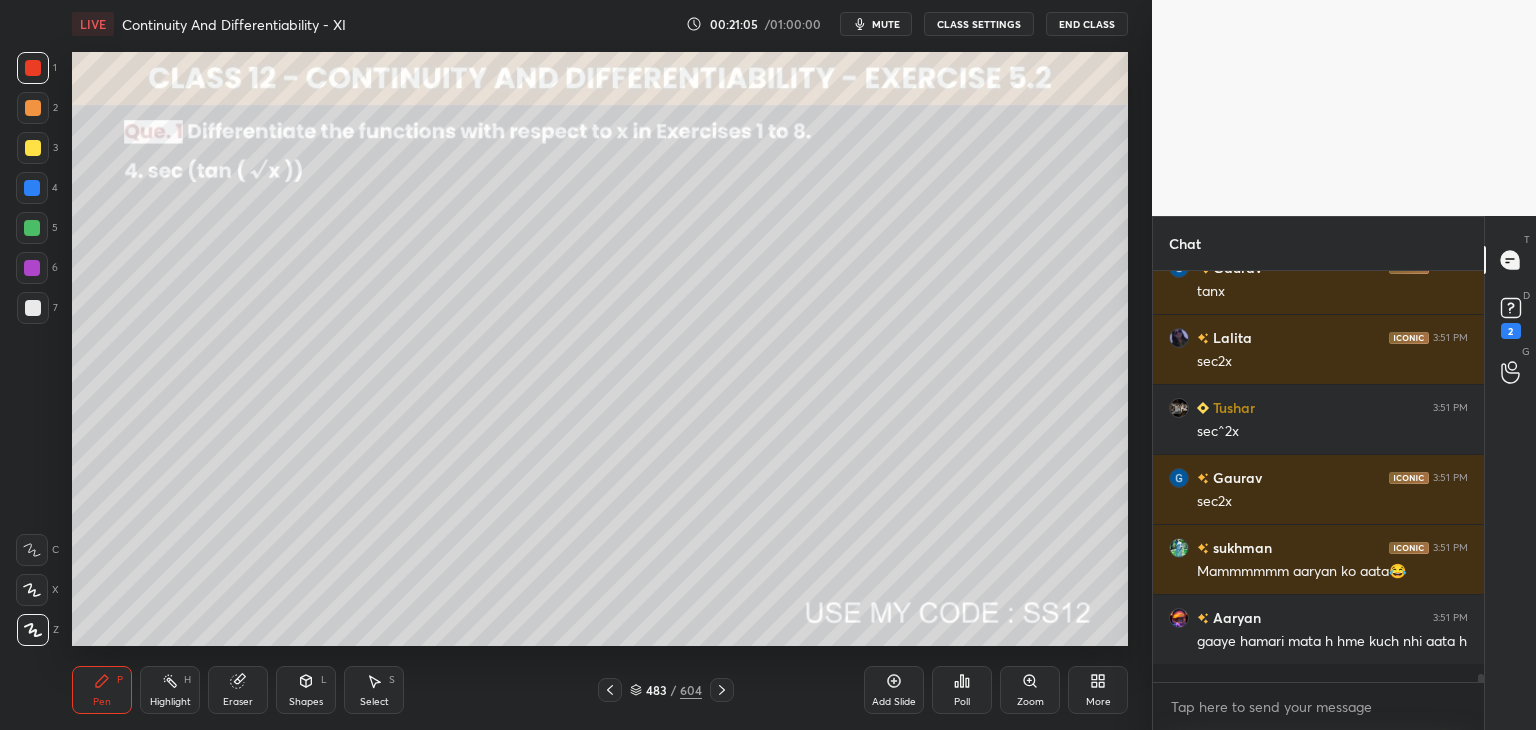 click on "Shapes" at bounding box center (306, 702) 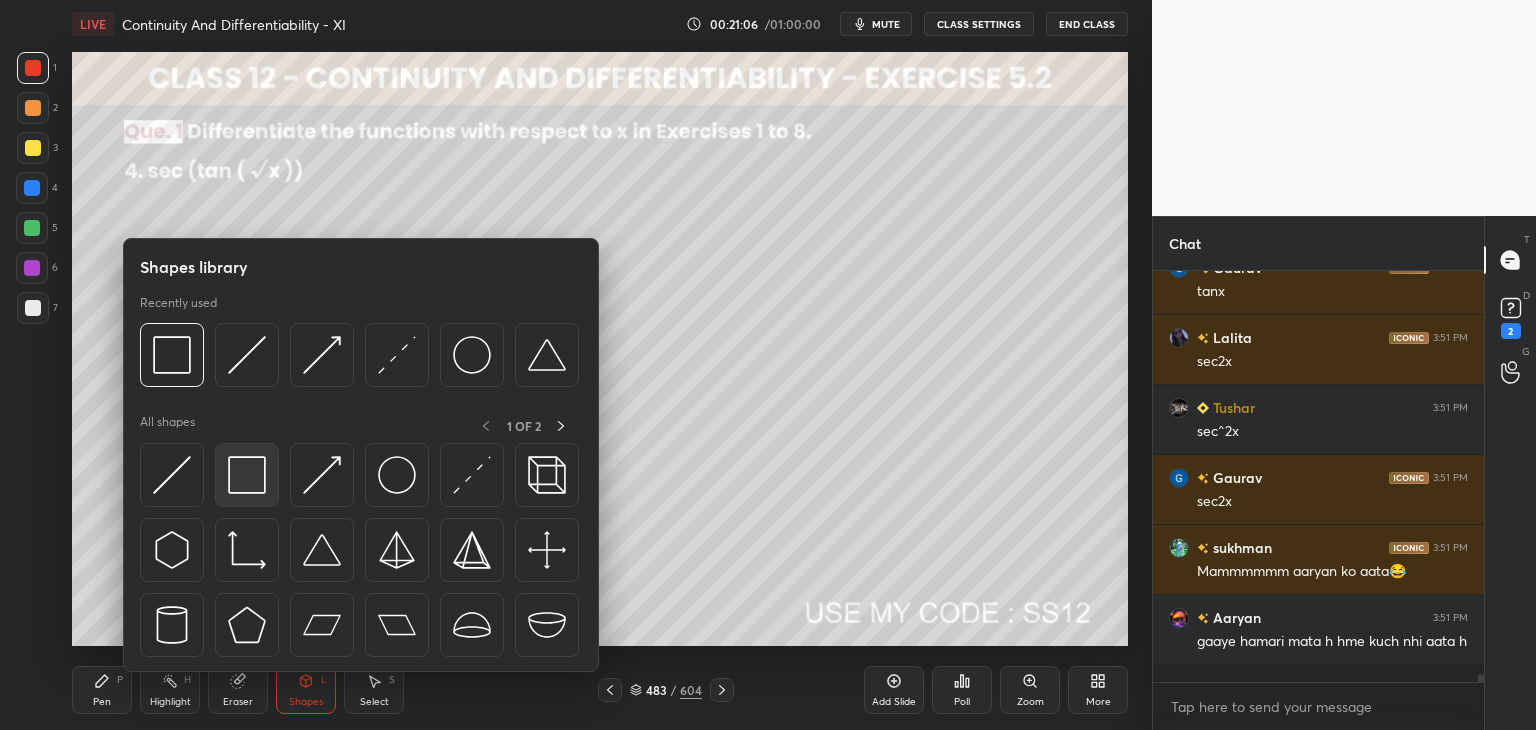 click at bounding box center (247, 475) 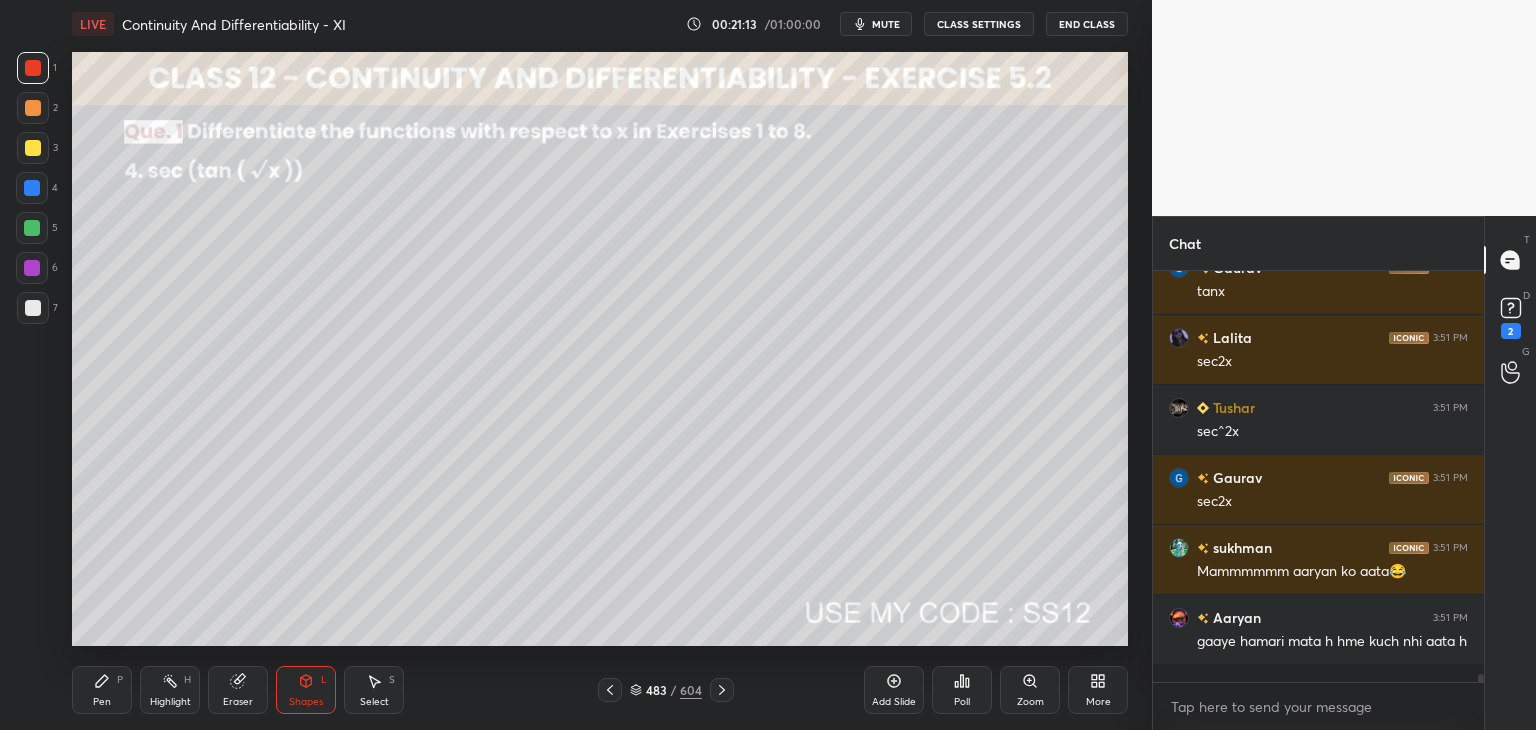 scroll, scrollTop: 20868, scrollLeft: 0, axis: vertical 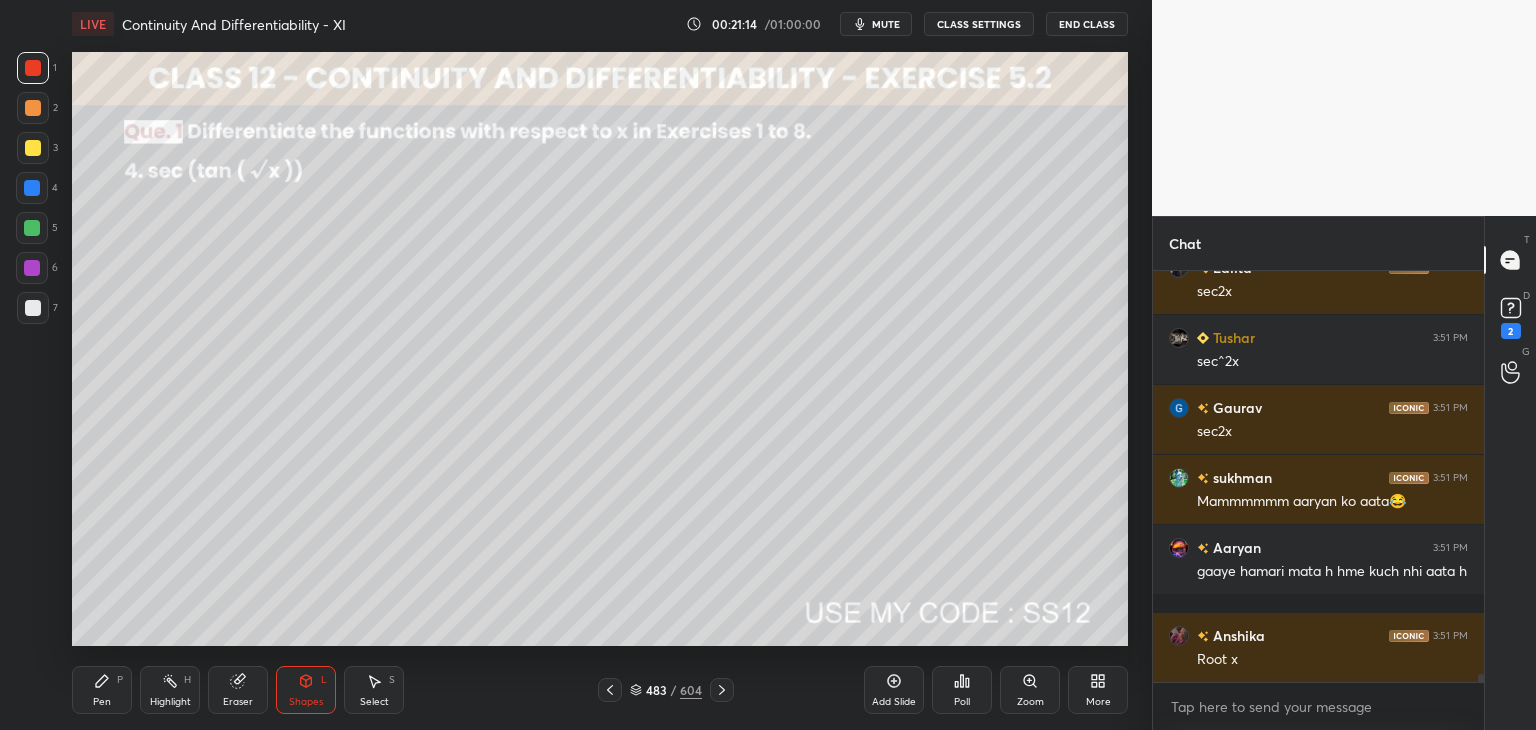 drag, startPoint x: 367, startPoint y: 695, endPoint x: 358, endPoint y: 670, distance: 26.57066 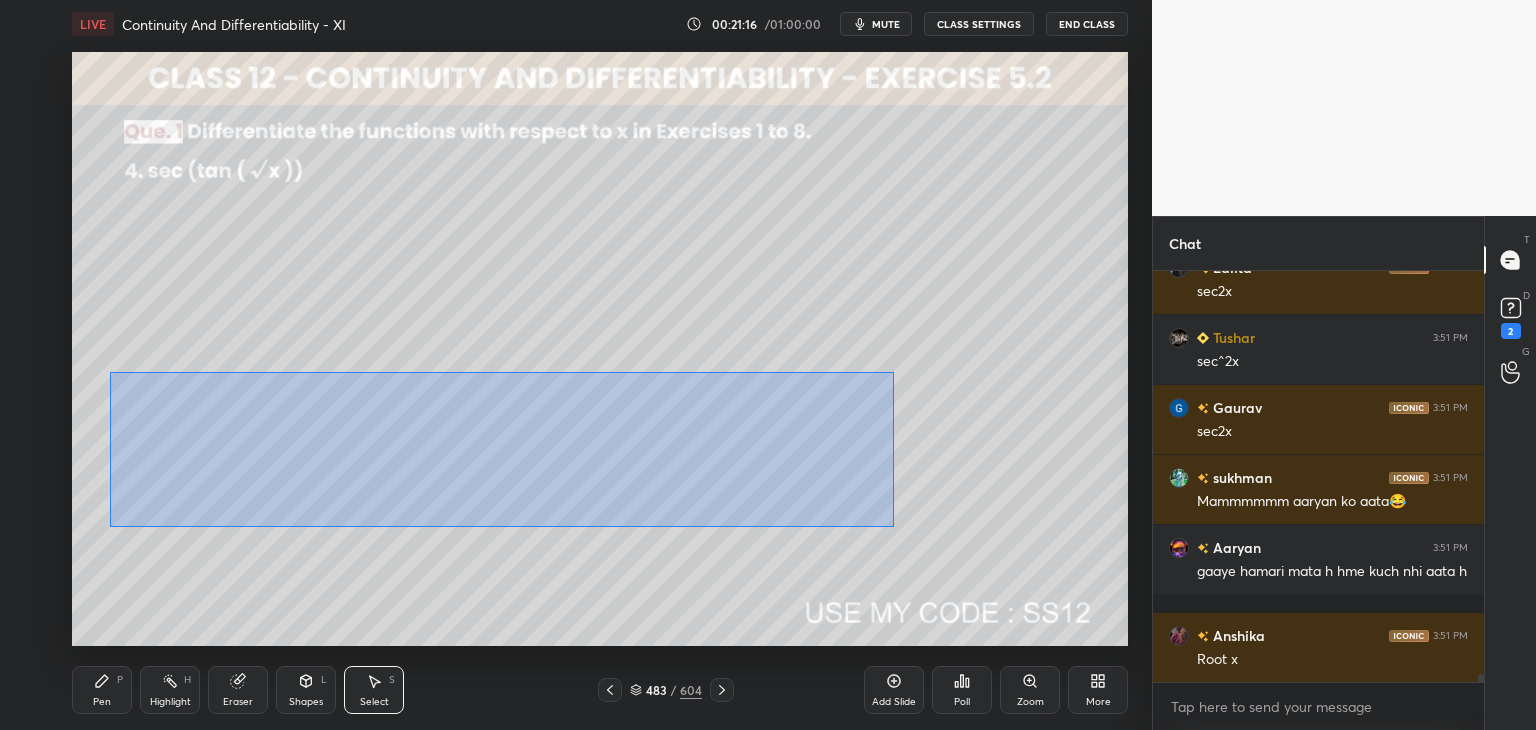 drag, startPoint x: 111, startPoint y: 373, endPoint x: 888, endPoint y: 523, distance: 791.3463 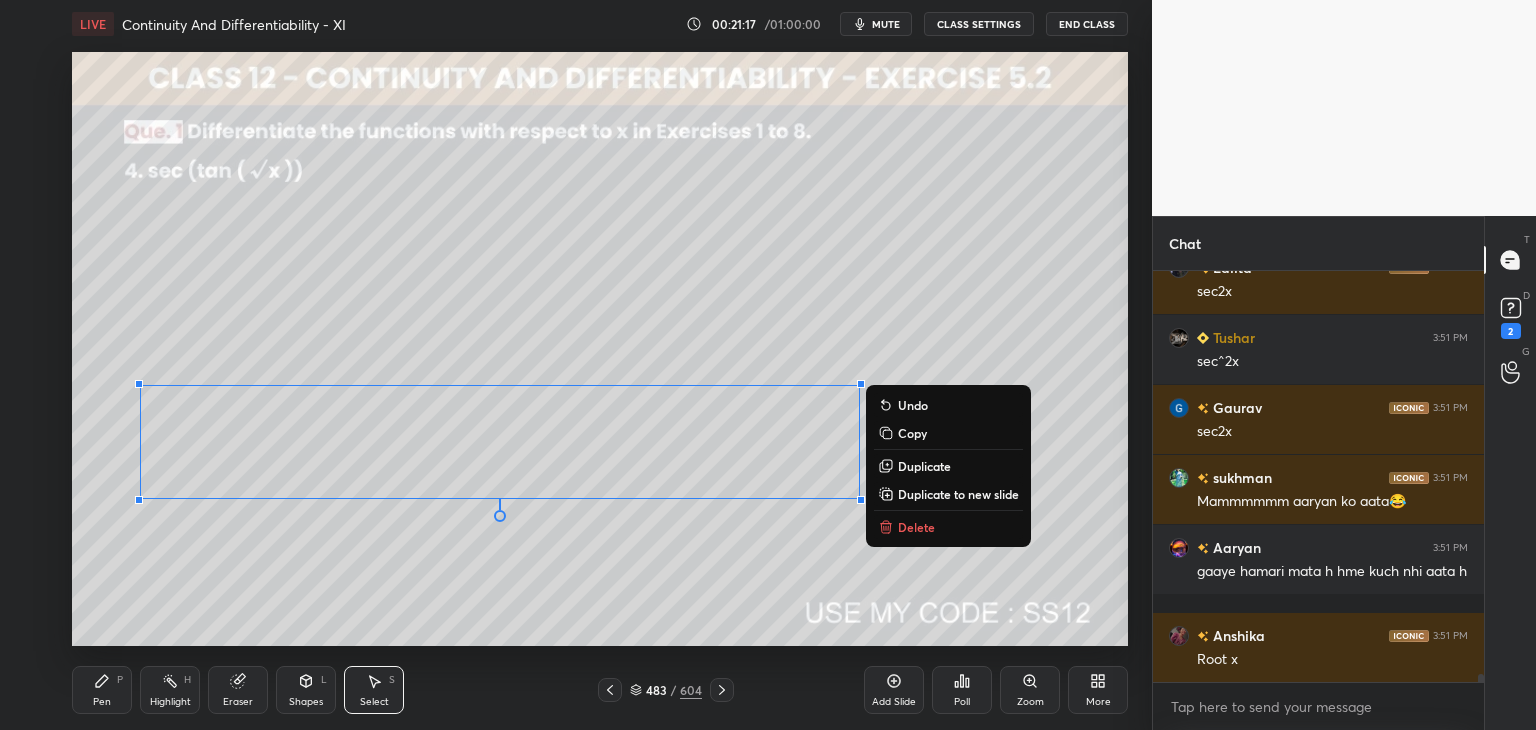 scroll, scrollTop: 20938, scrollLeft: 0, axis: vertical 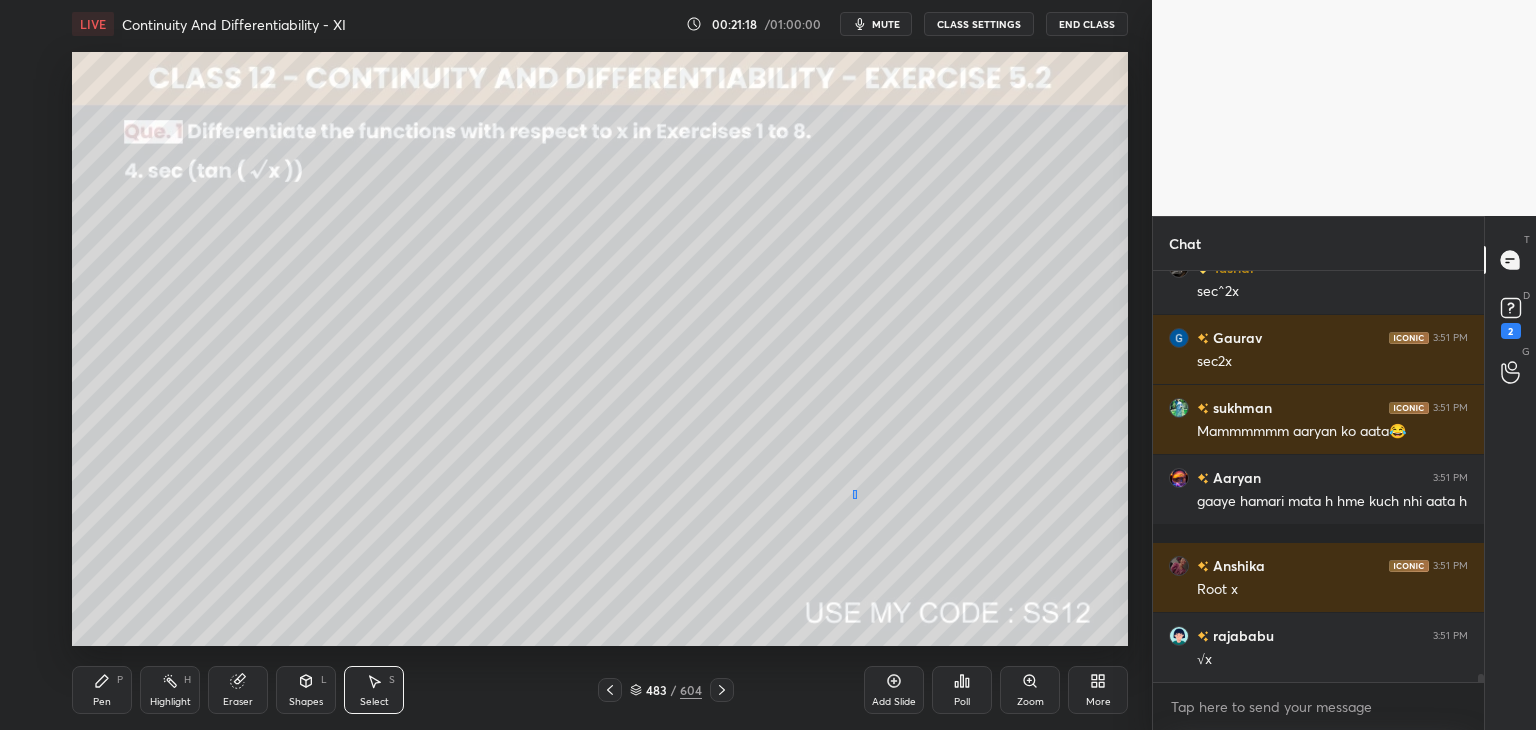 drag, startPoint x: 856, startPoint y: 497, endPoint x: 764, endPoint y: 485, distance: 92.779305 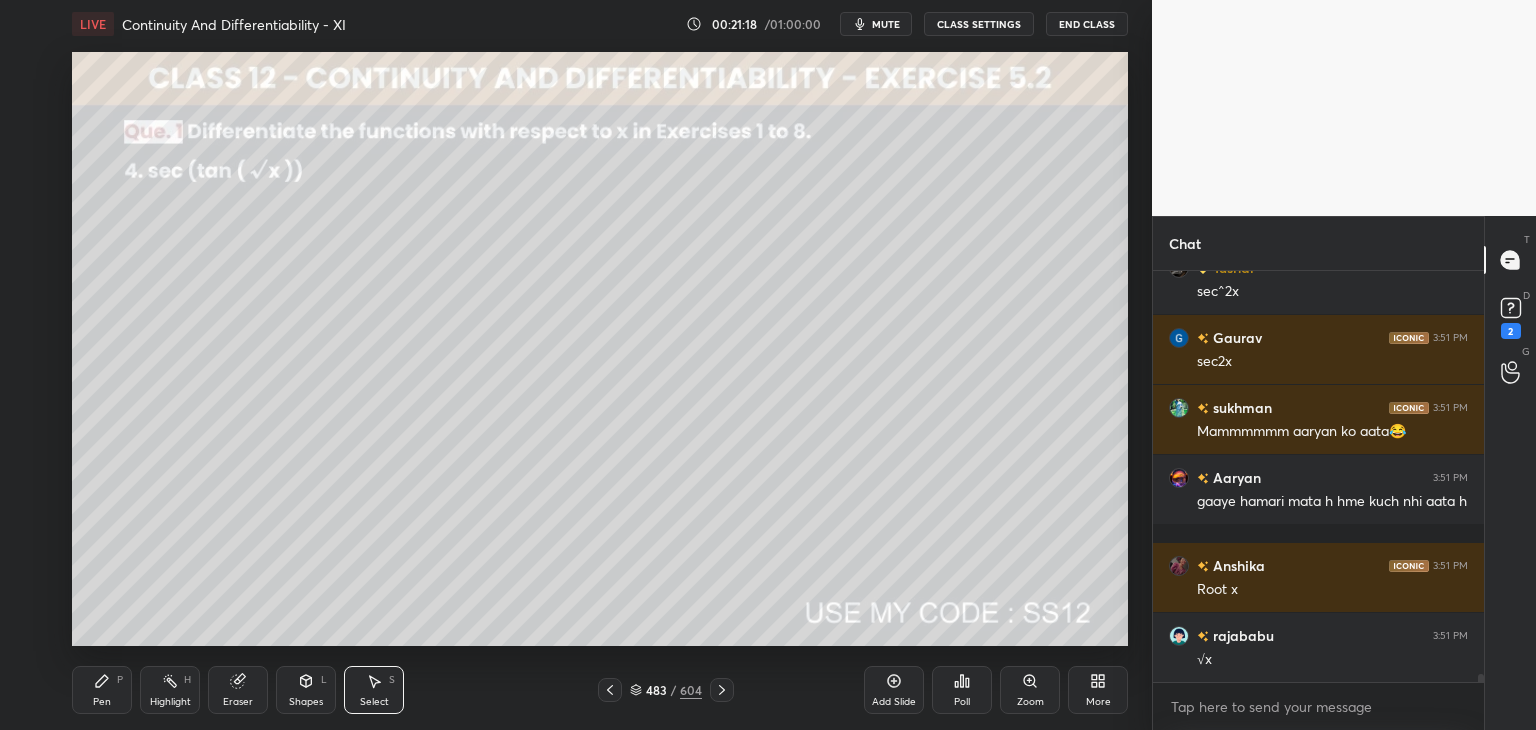 scroll, scrollTop: 21008, scrollLeft: 0, axis: vertical 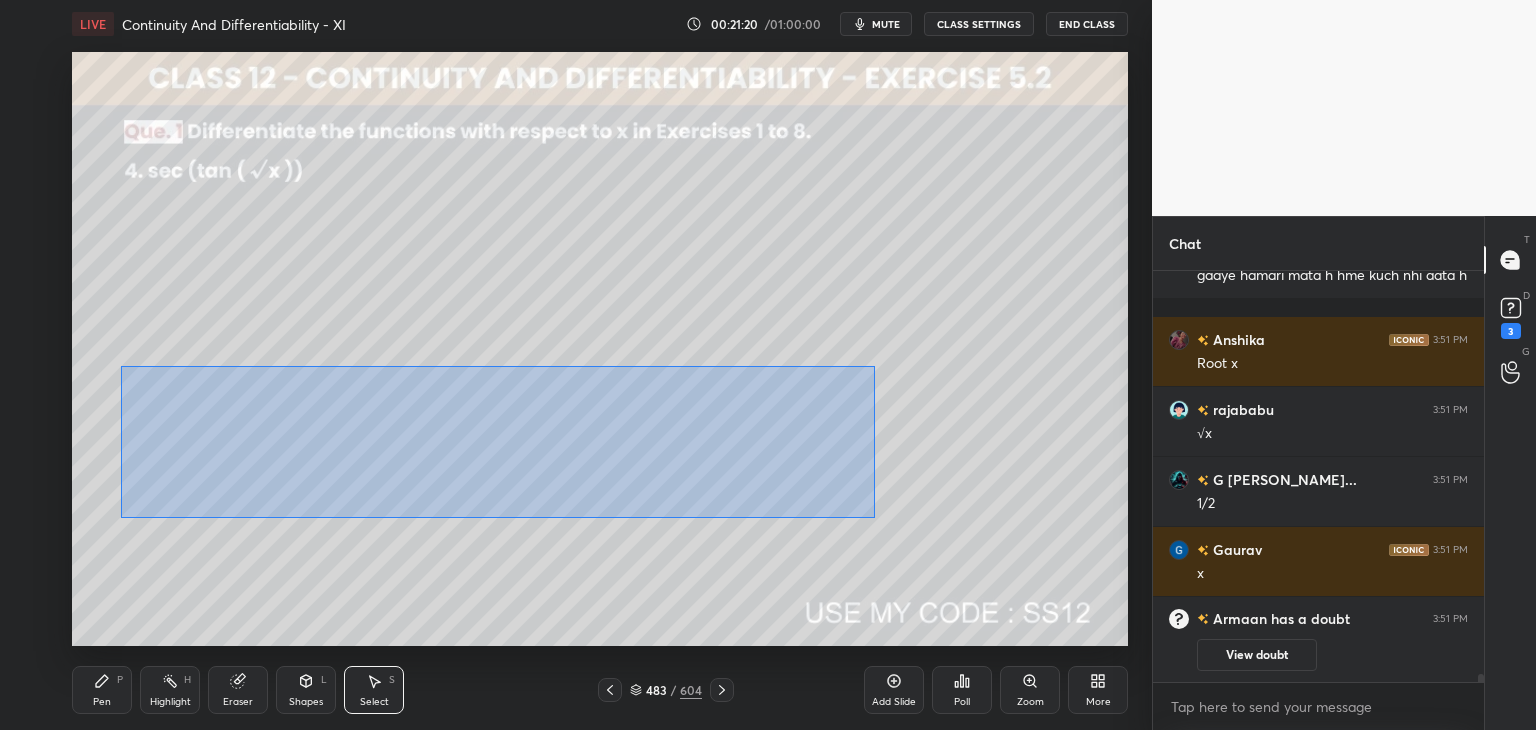 drag, startPoint x: 120, startPoint y: 366, endPoint x: 886, endPoint y: 515, distance: 780.357 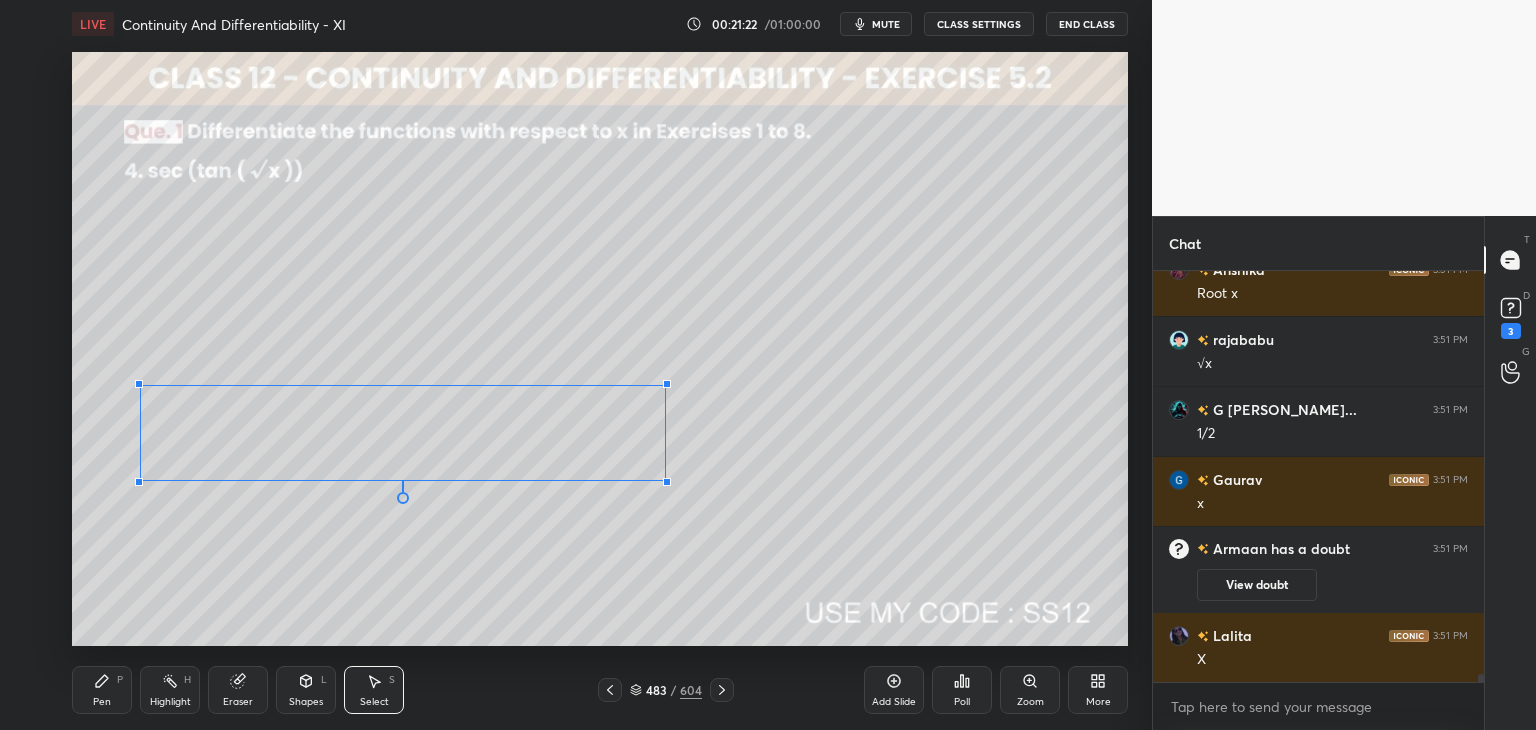 scroll, scrollTop: 20602, scrollLeft: 0, axis: vertical 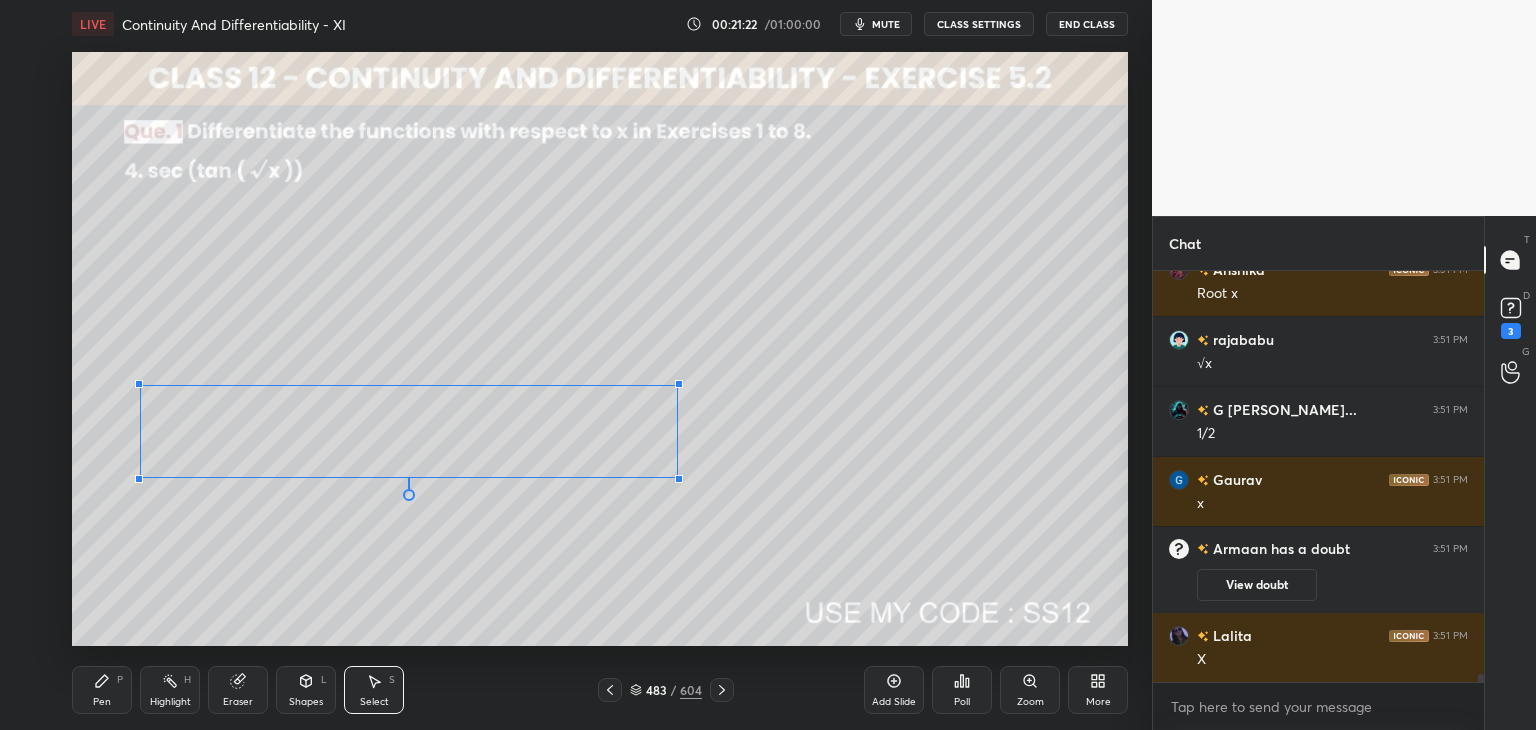 drag, startPoint x: 860, startPoint y: 500, endPoint x: 648, endPoint y: 455, distance: 216.72333 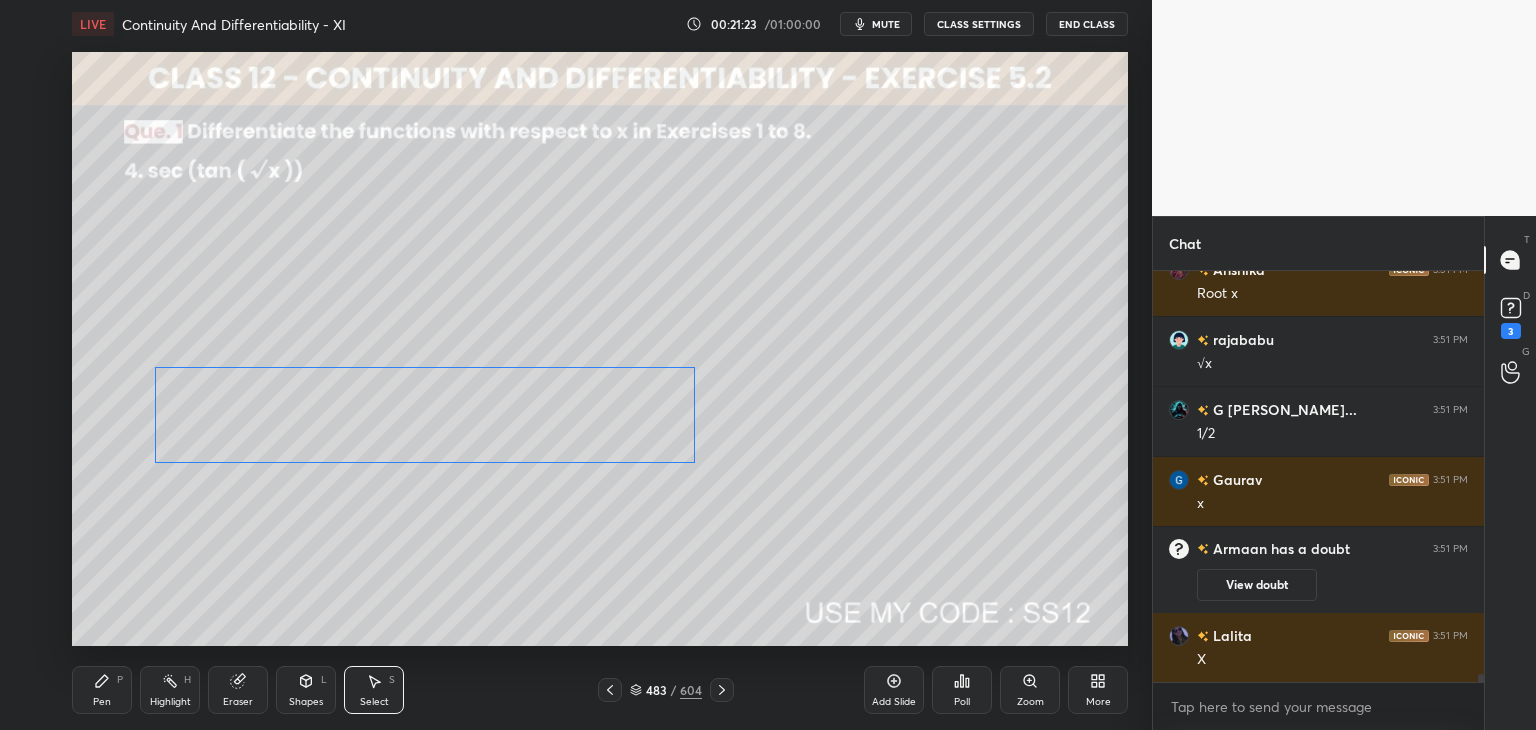 scroll, scrollTop: 20672, scrollLeft: 0, axis: vertical 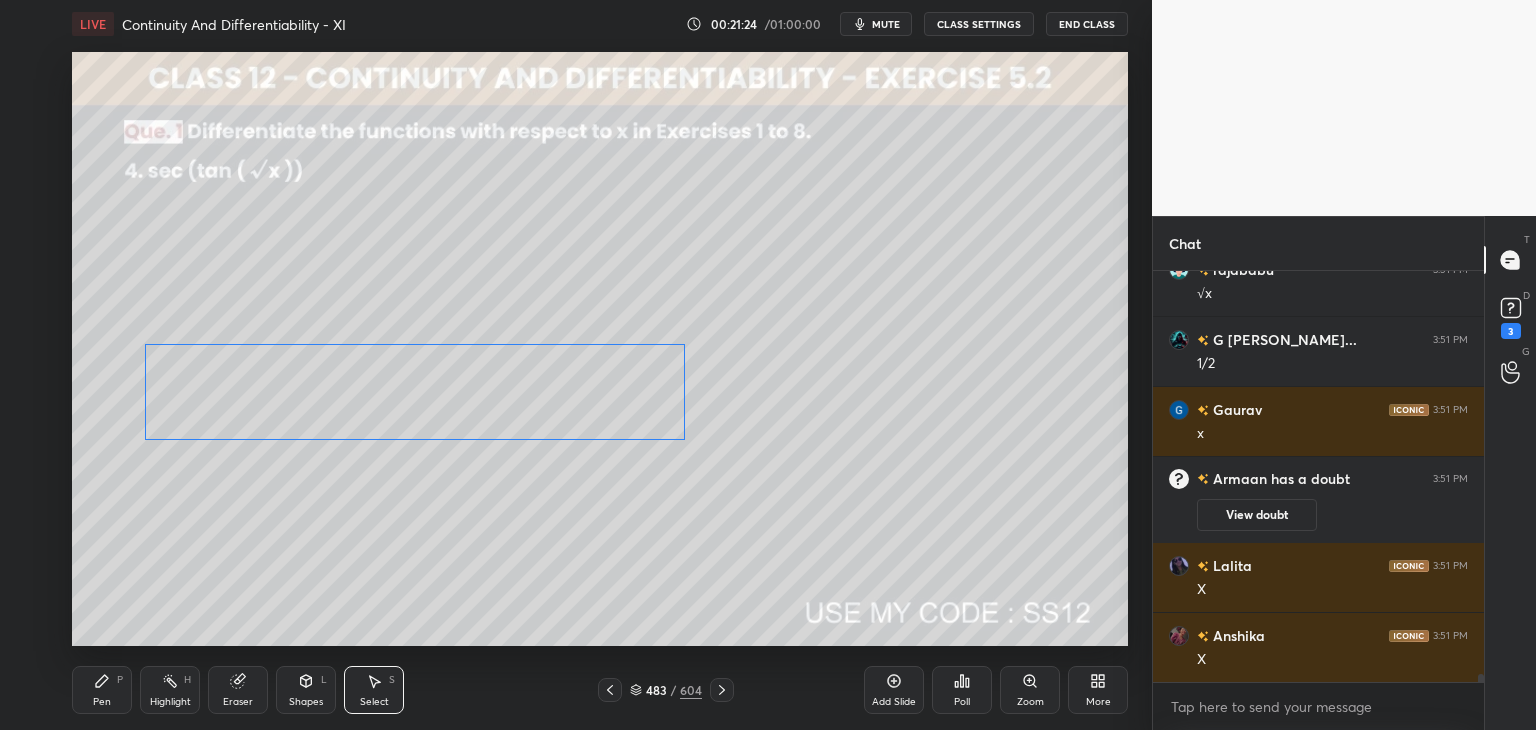 drag, startPoint x: 486, startPoint y: 445, endPoint x: 472, endPoint y: 430, distance: 20.518284 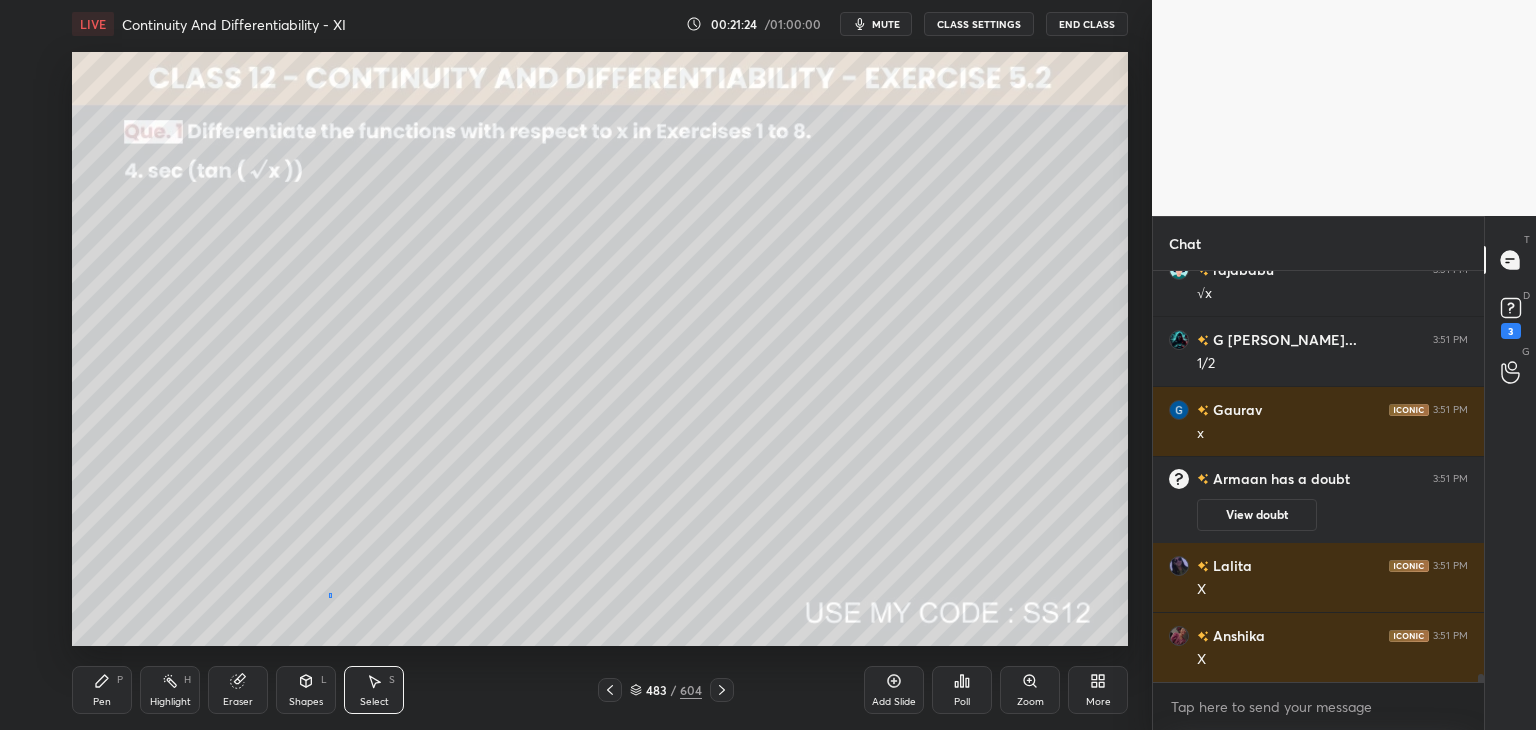 click on "0 ° Undo Copy Duplicate Duplicate to new slide Delete" at bounding box center (600, 349) 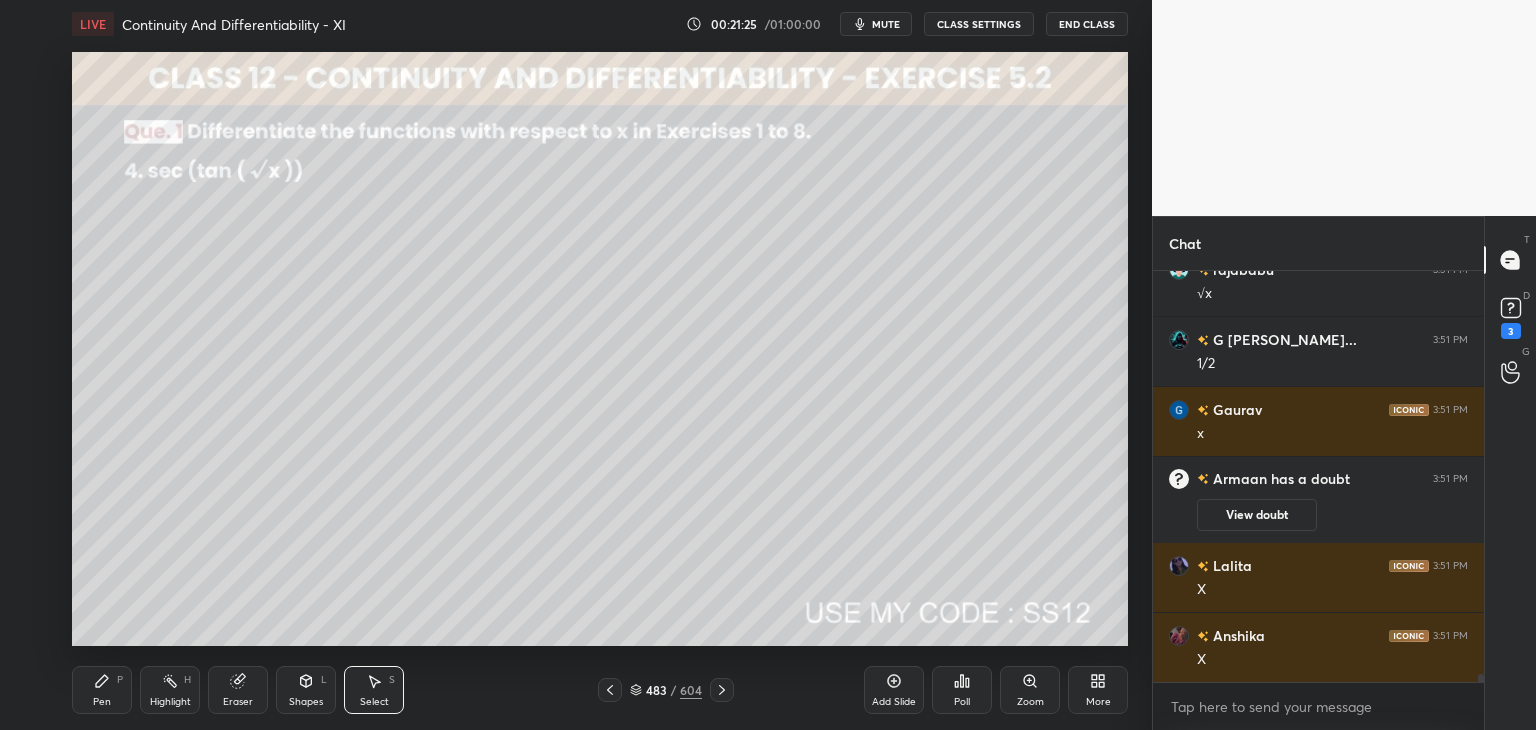 click on "Pen" at bounding box center (102, 702) 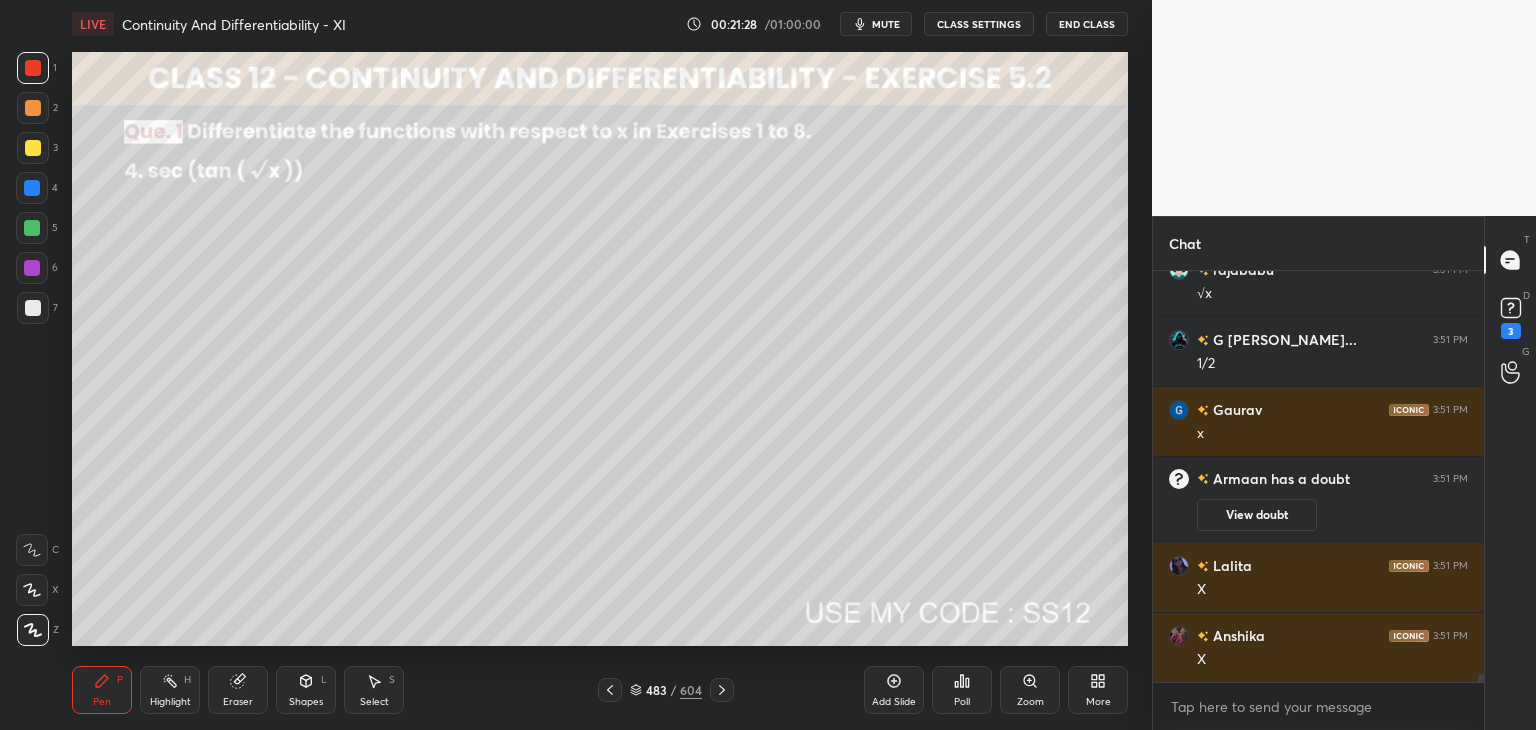 drag, startPoint x: 39, startPoint y: 314, endPoint x: 63, endPoint y: 349, distance: 42.43819 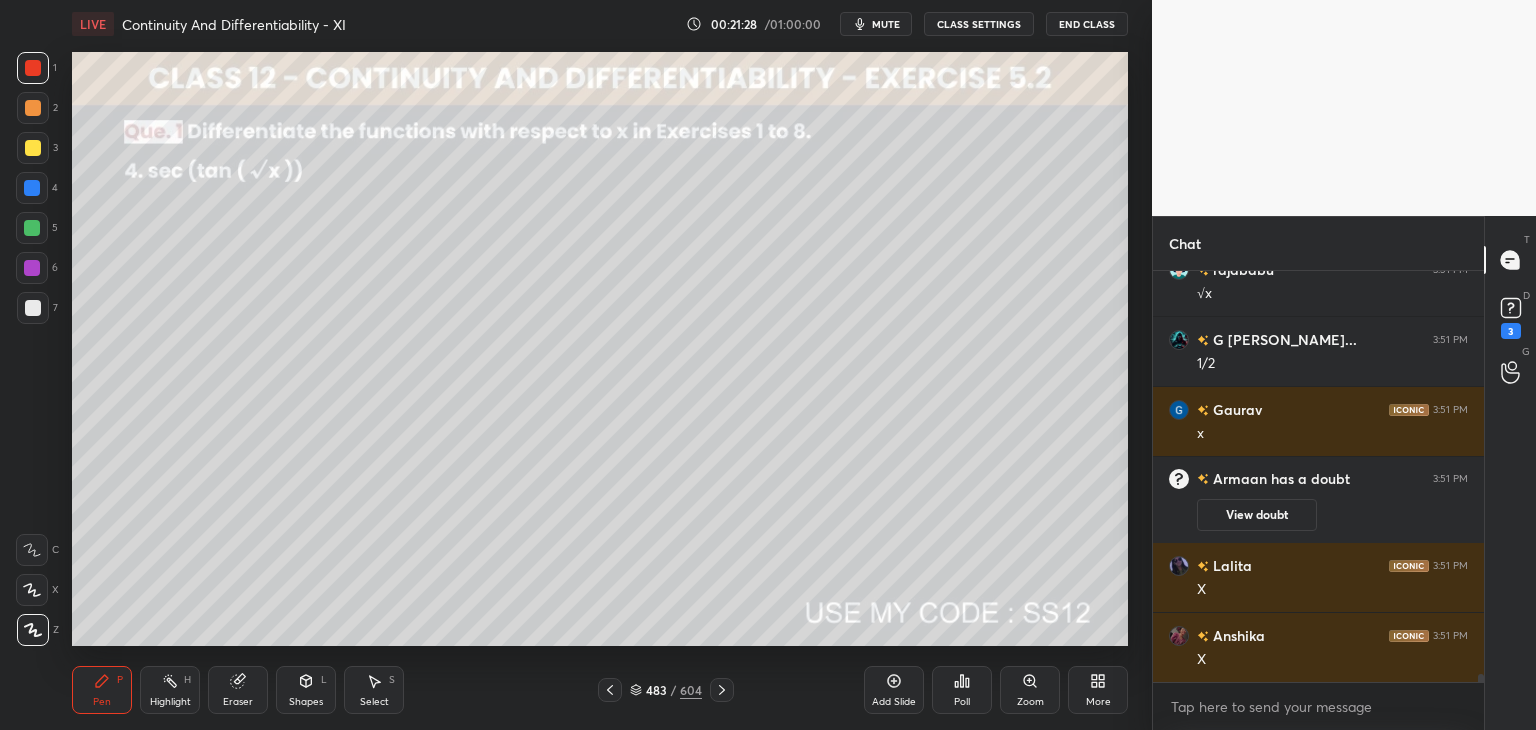 click at bounding box center [33, 308] 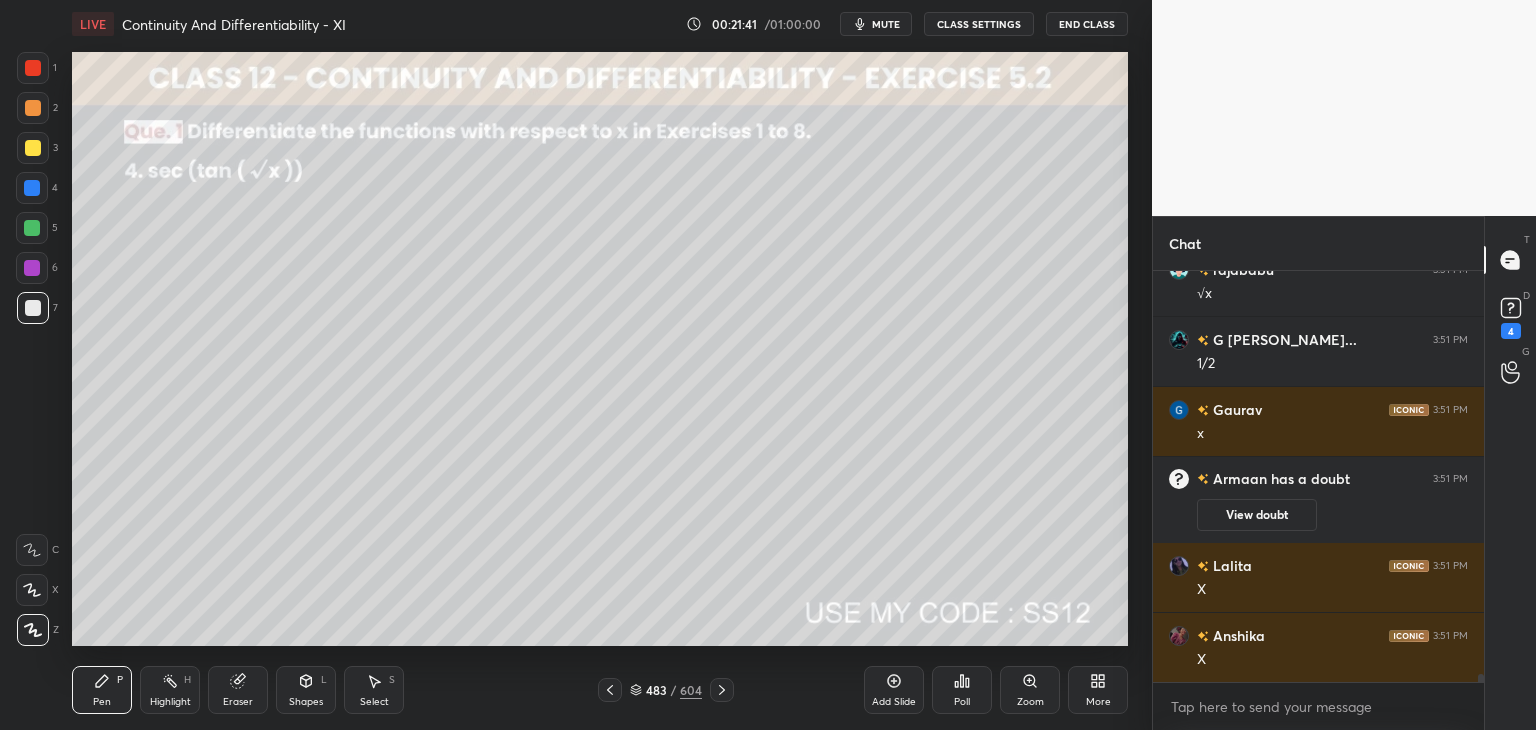 scroll, scrollTop: 20758, scrollLeft: 0, axis: vertical 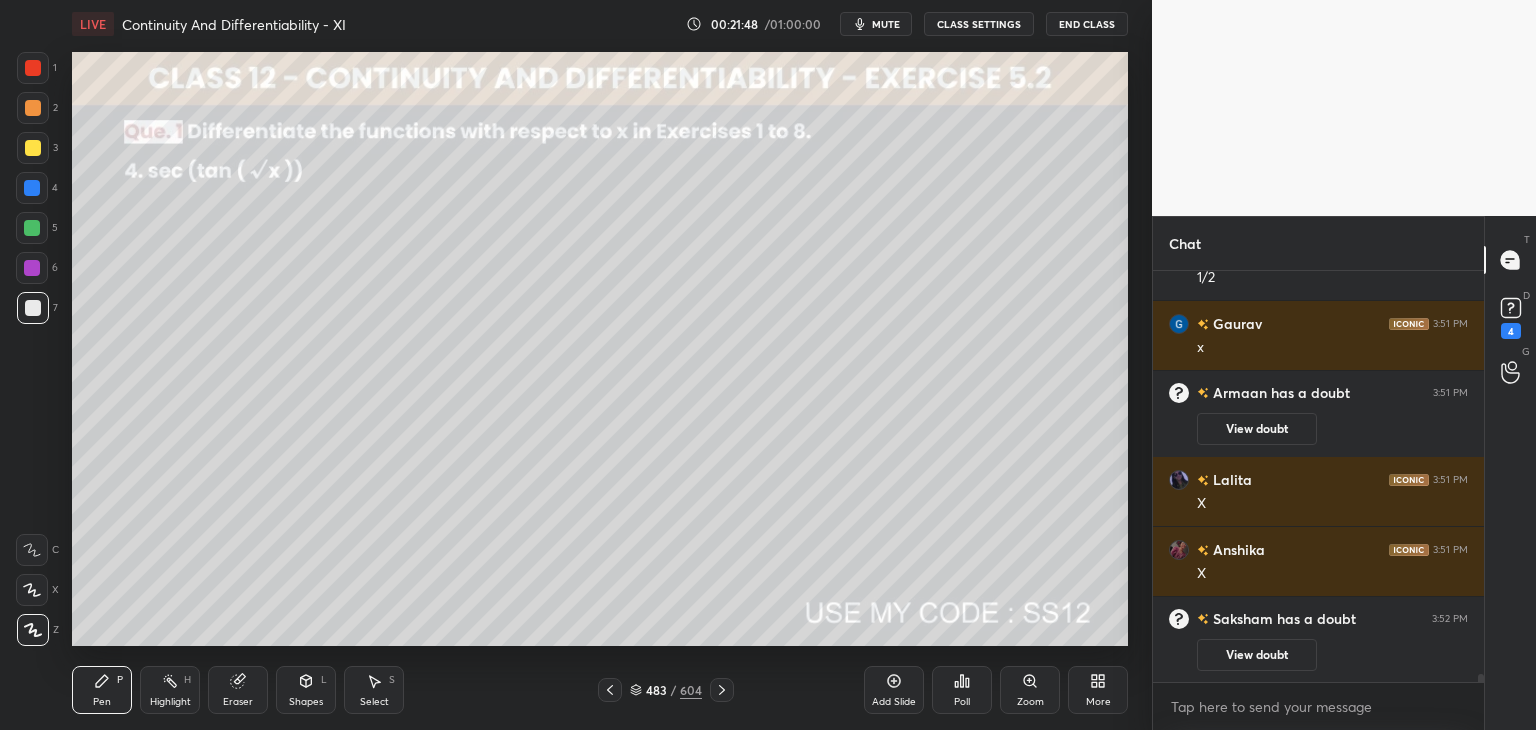 drag, startPoint x: 232, startPoint y: 687, endPoint x: 242, endPoint y: 677, distance: 14.142136 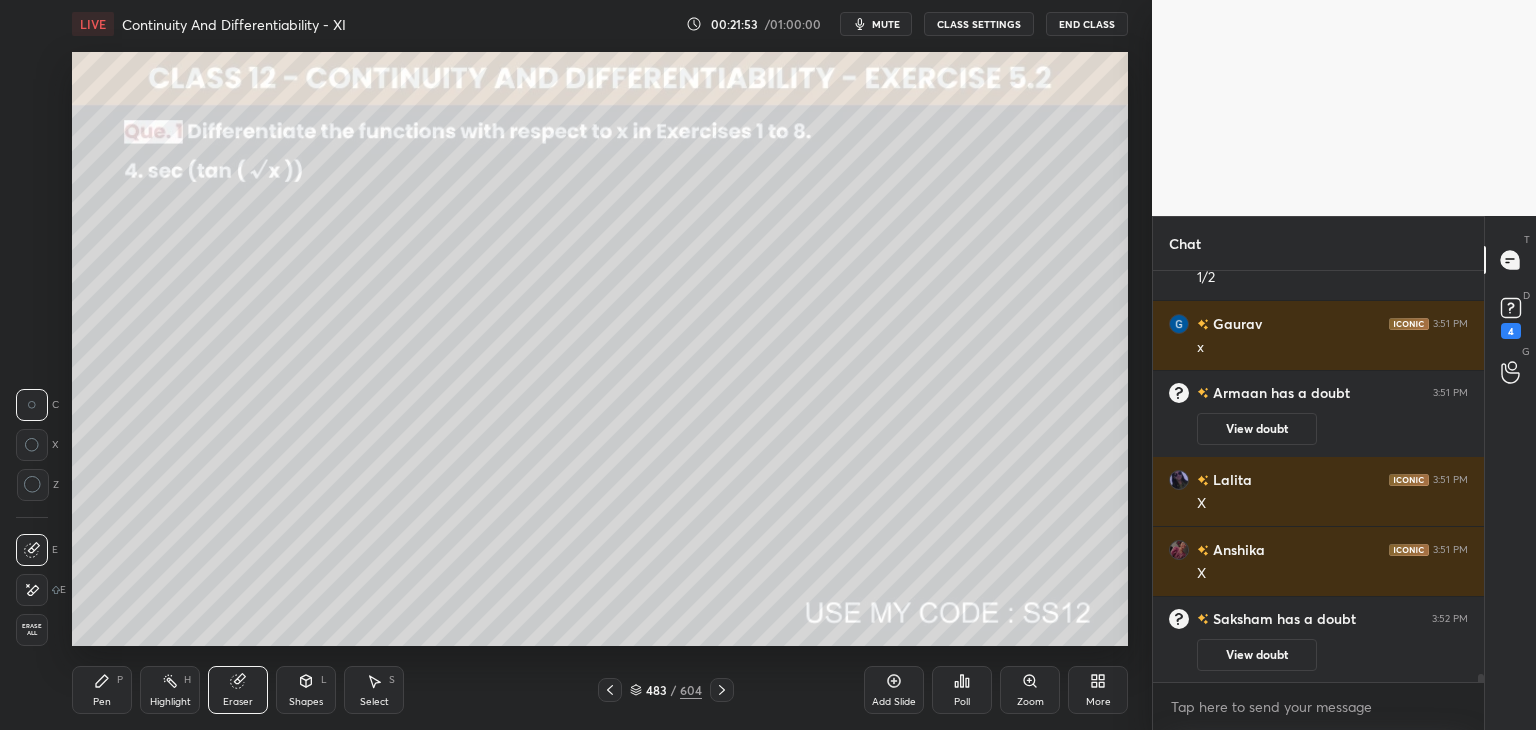 click 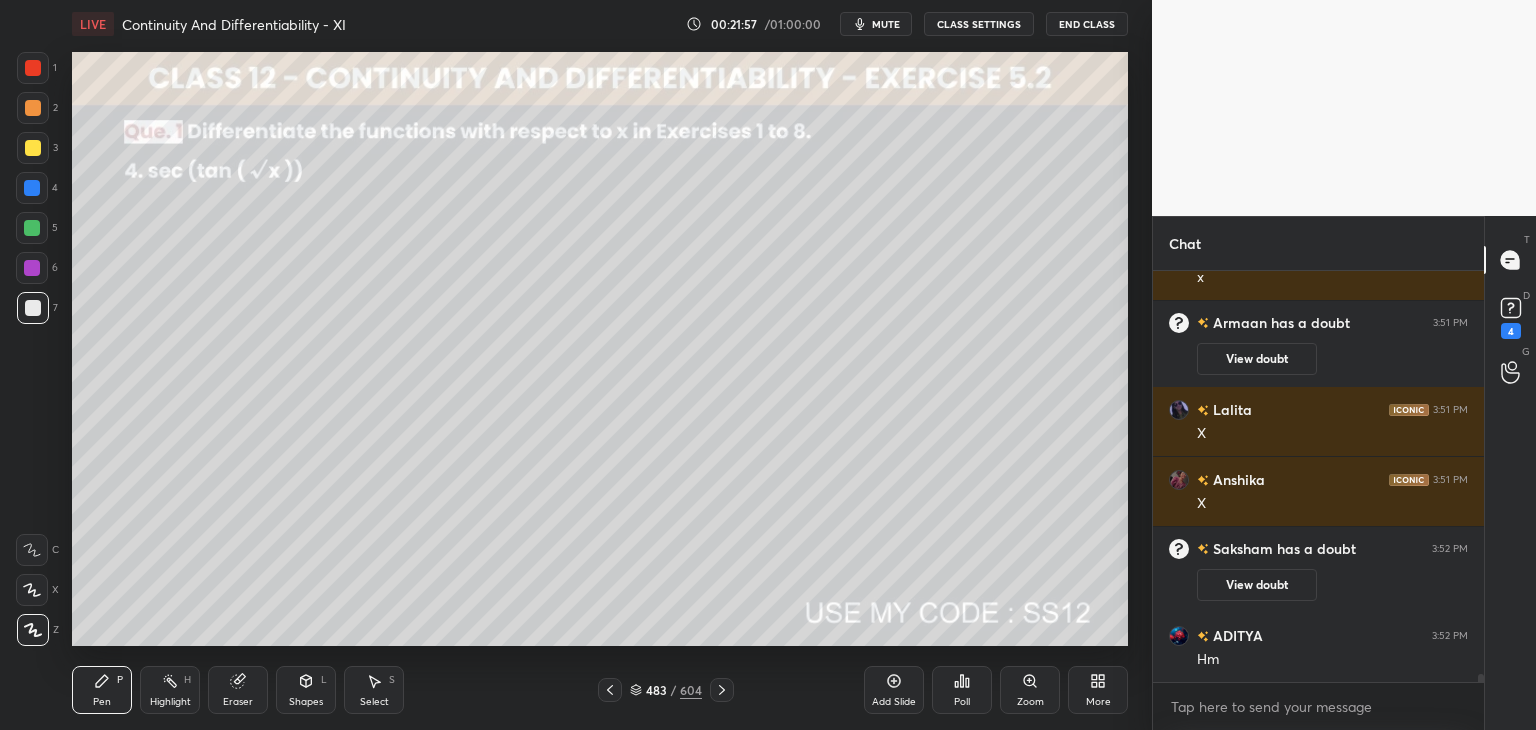 scroll, scrollTop: 20748, scrollLeft: 0, axis: vertical 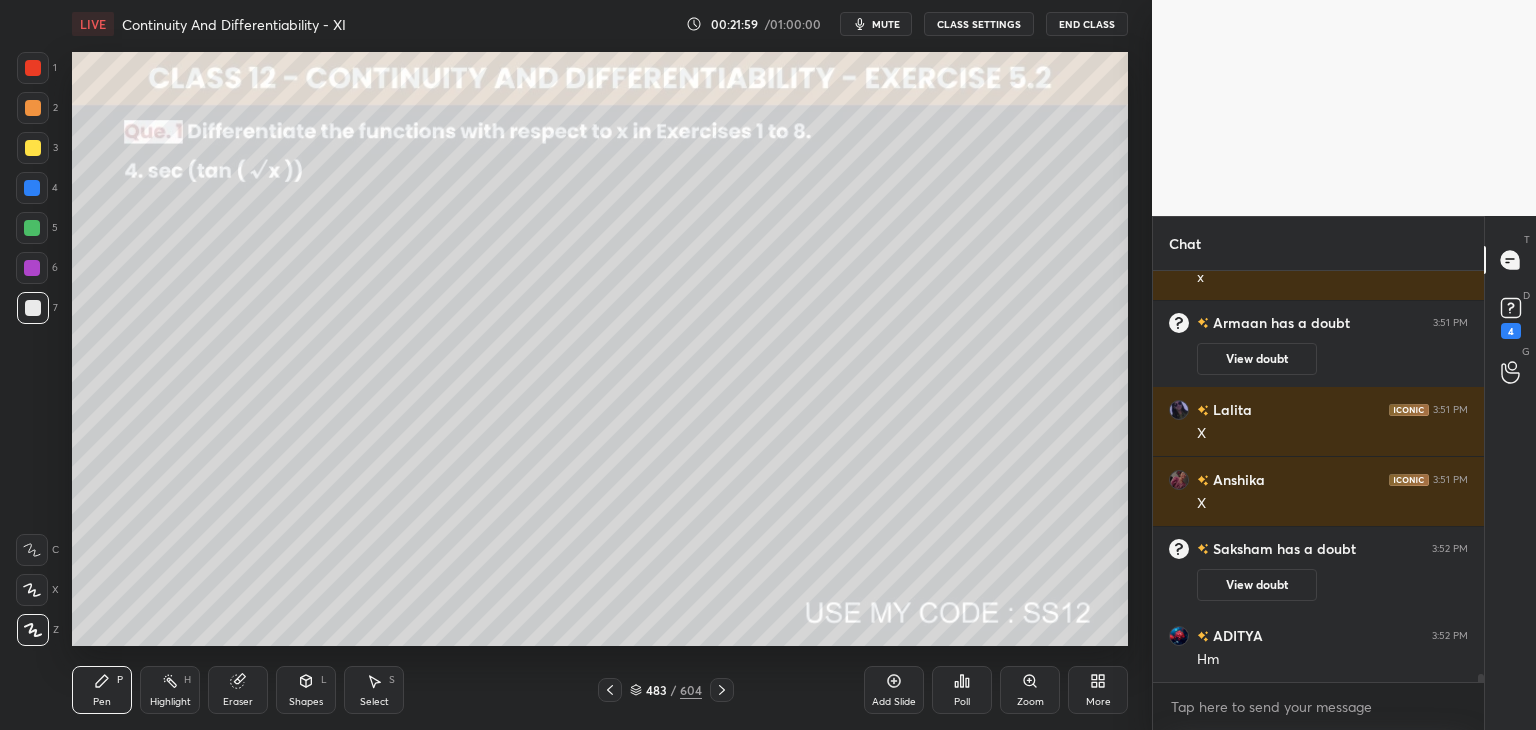 click at bounding box center (33, 148) 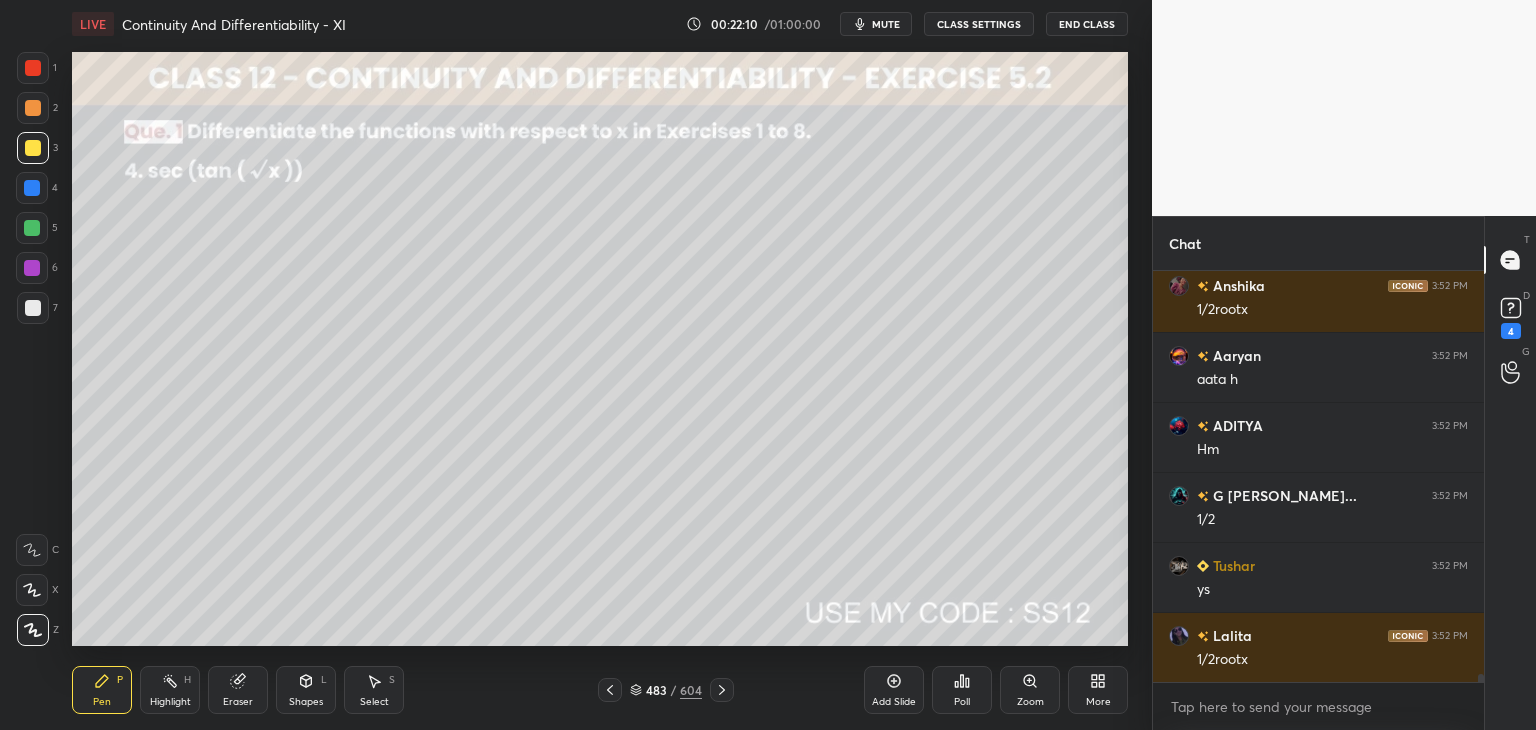 scroll, scrollTop: 21378, scrollLeft: 0, axis: vertical 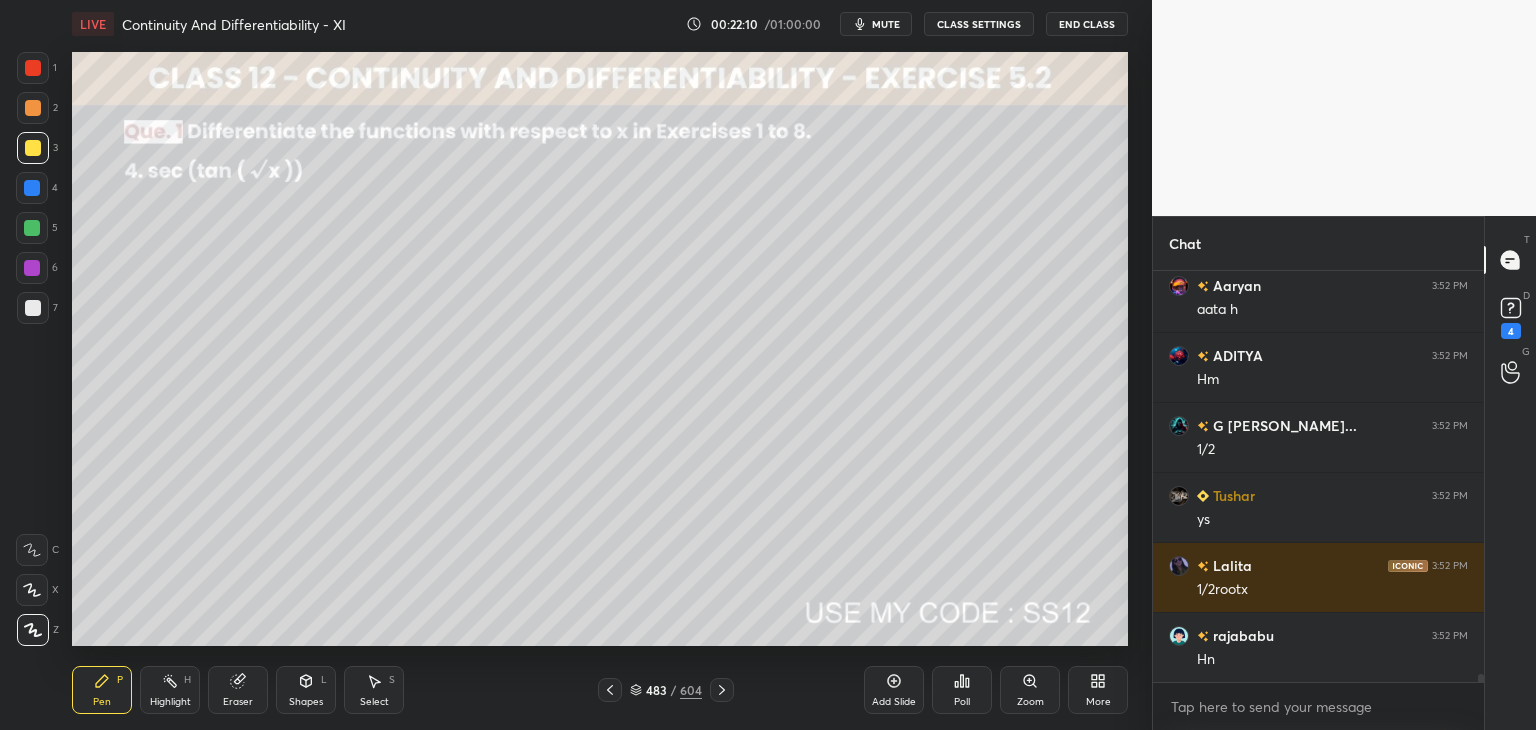 click on "Select" at bounding box center (374, 702) 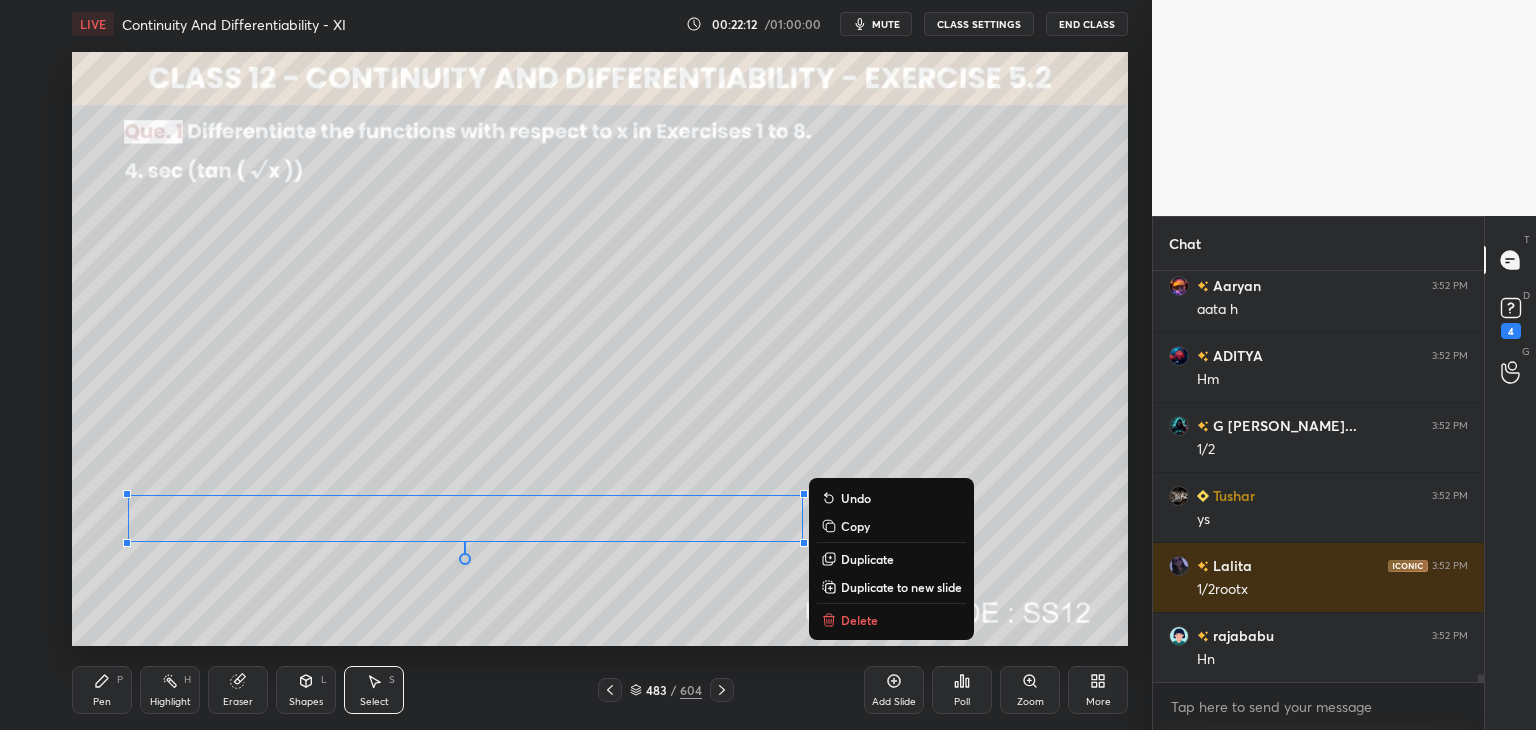 scroll, scrollTop: 21448, scrollLeft: 0, axis: vertical 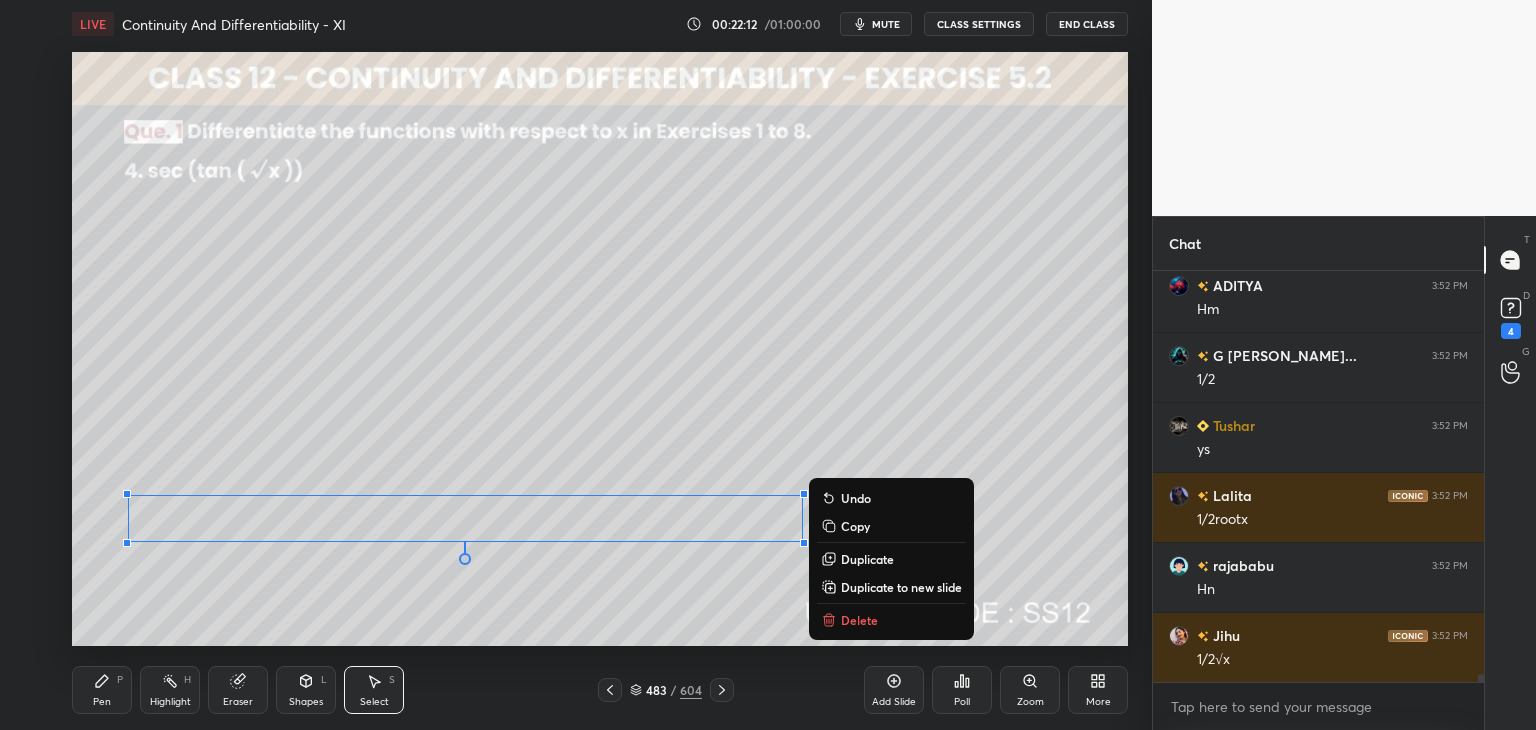 drag, startPoint x: 171, startPoint y: 504, endPoint x: 980, endPoint y: 649, distance: 821.8917 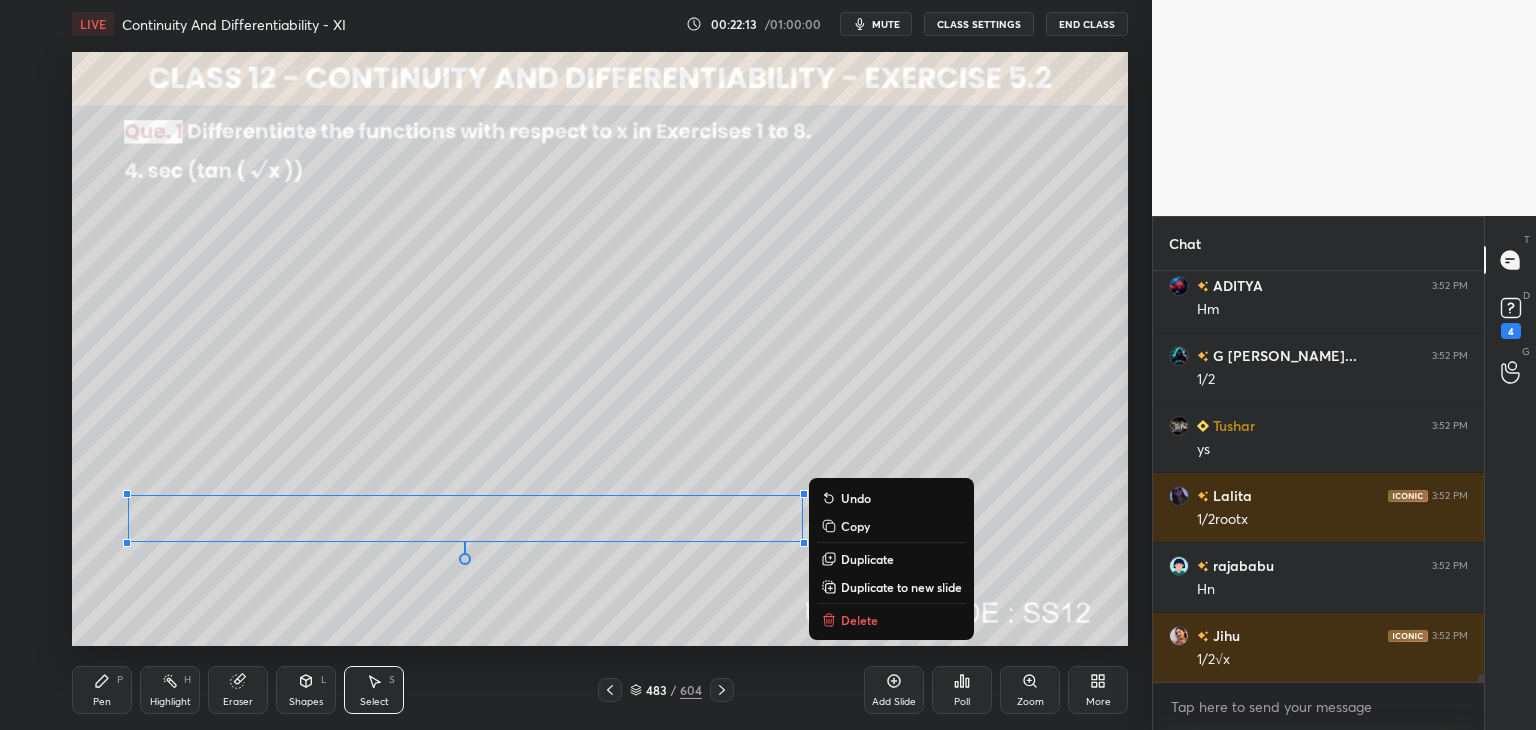 drag, startPoint x: 563, startPoint y: 629, endPoint x: 567, endPoint y: 642, distance: 13.601471 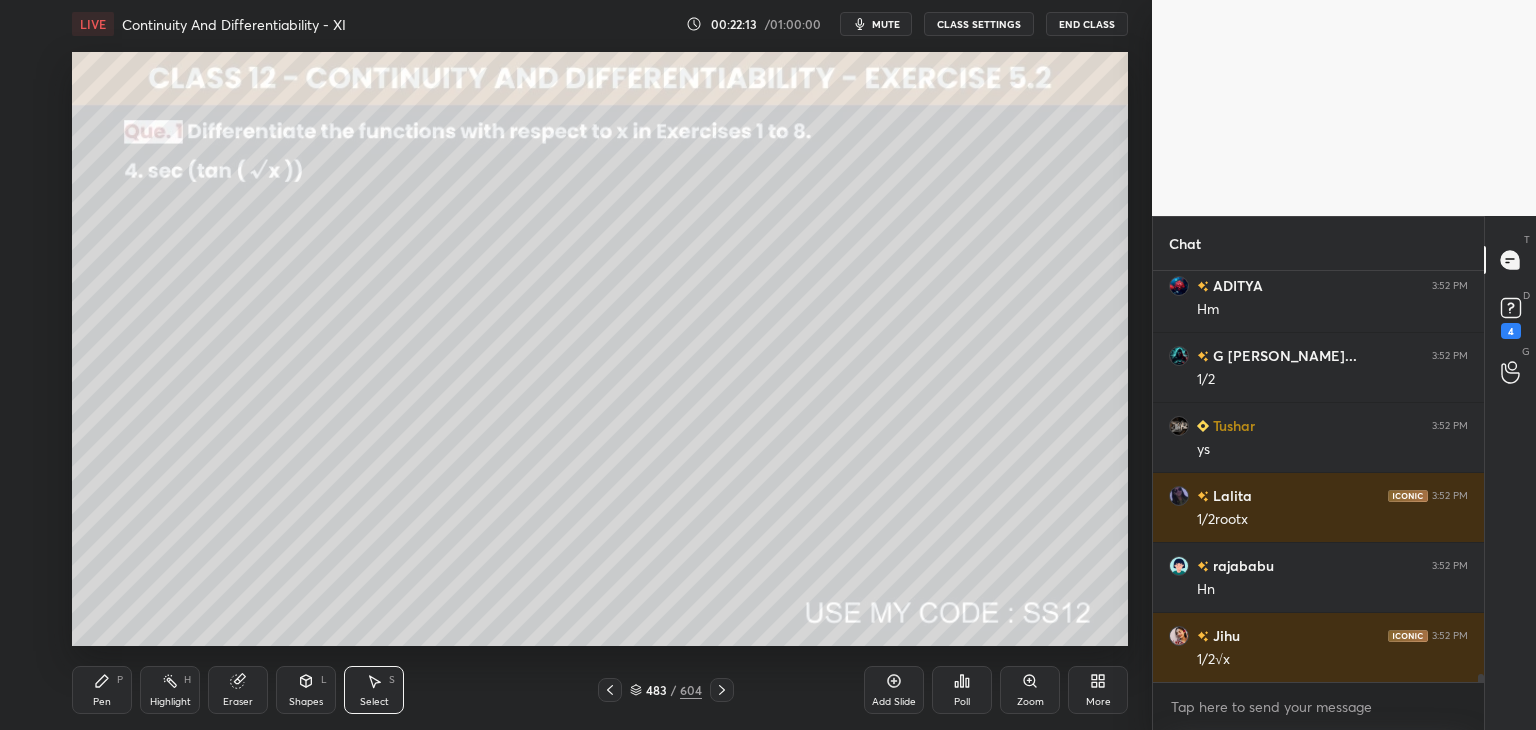click on "Select S" at bounding box center (374, 690) 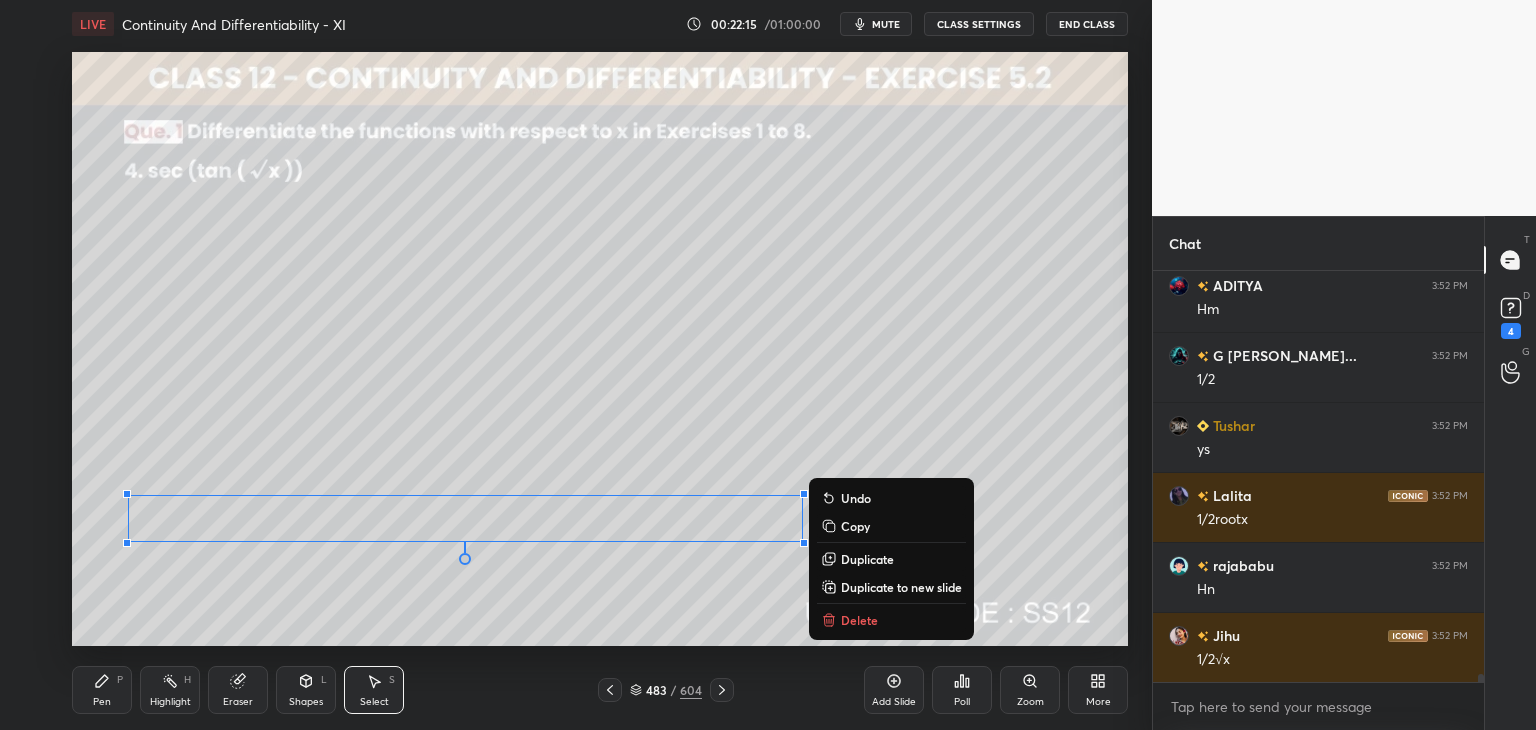 drag, startPoint x: 125, startPoint y: 469, endPoint x: 949, endPoint y: 622, distance: 838.0841 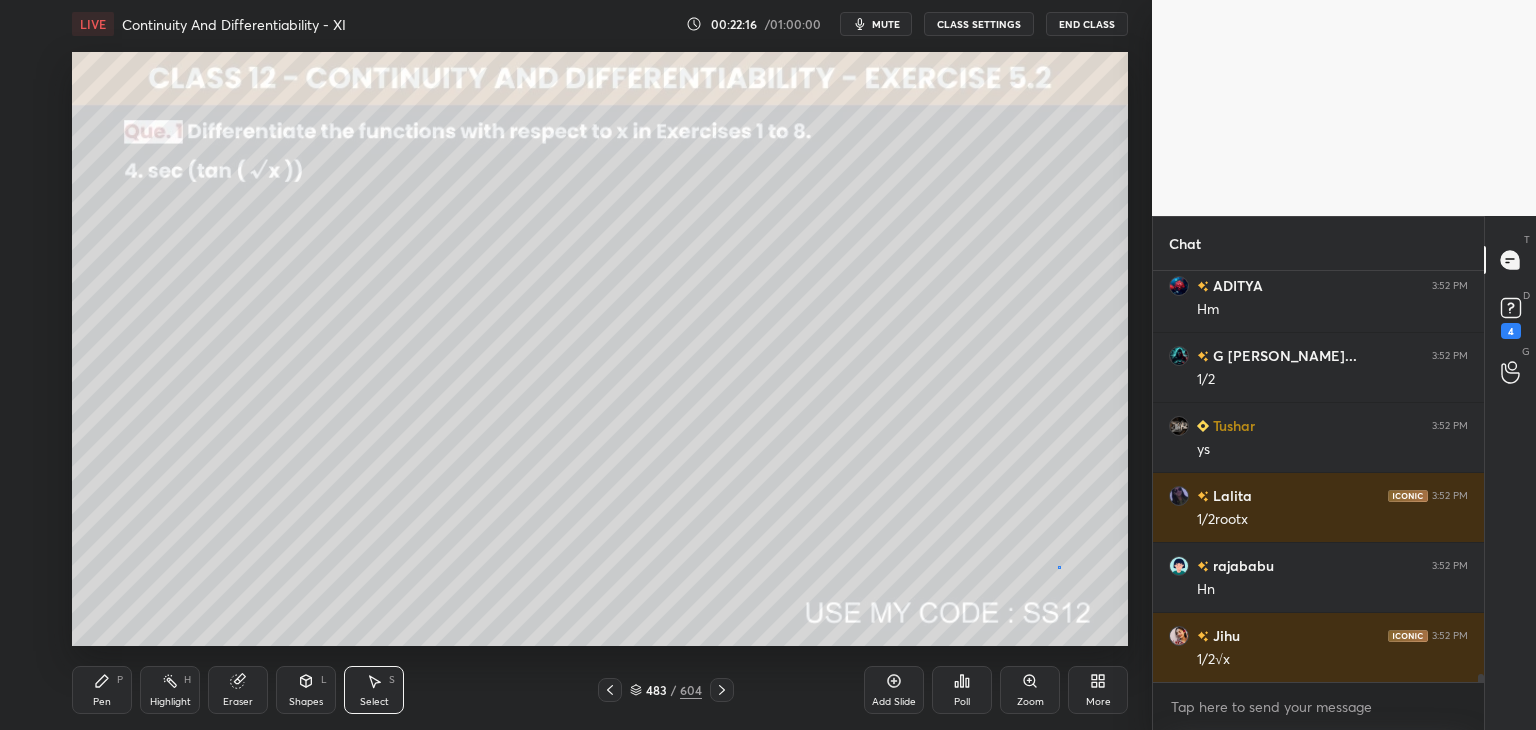 drag, startPoint x: 1059, startPoint y: 567, endPoint x: 998, endPoint y: 568, distance: 61.008198 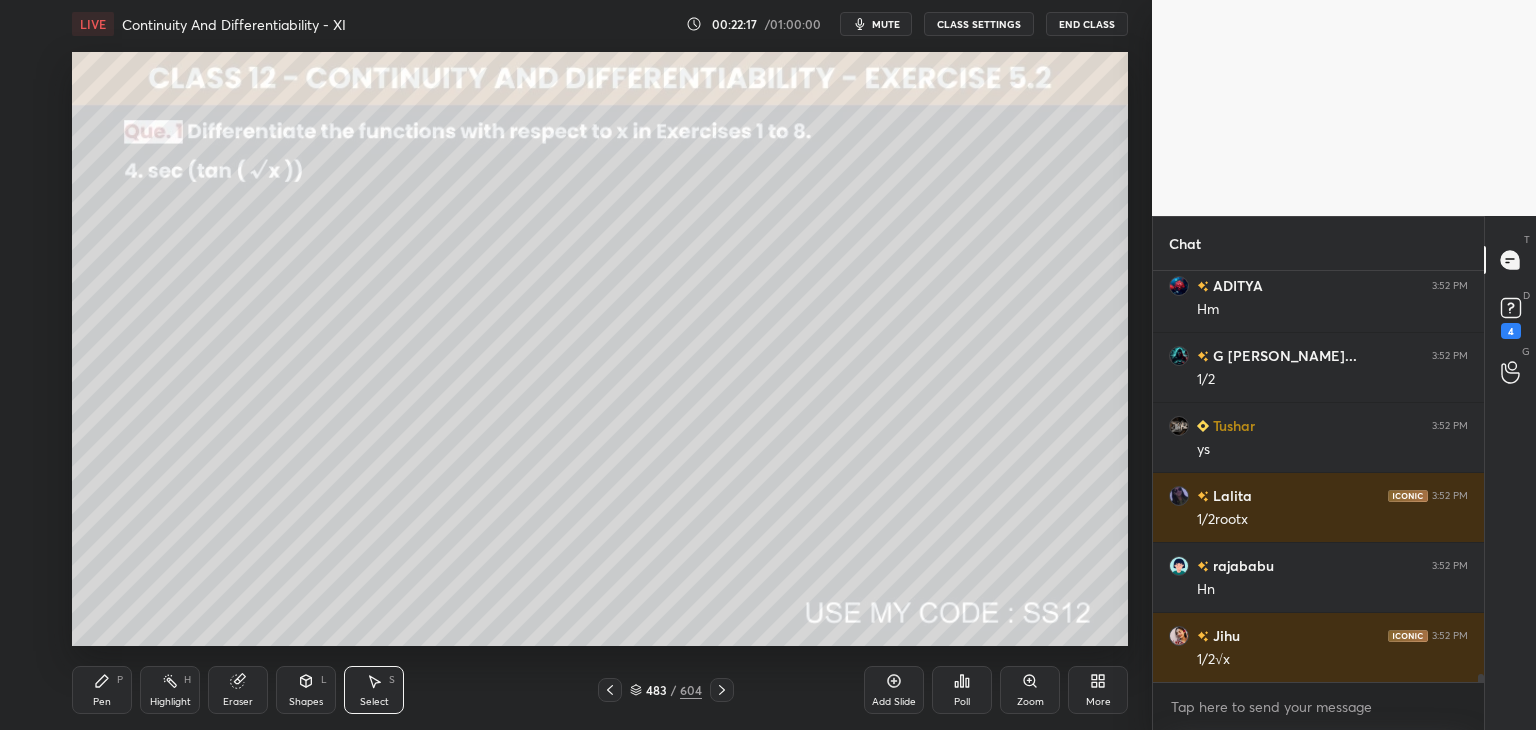 scroll, scrollTop: 21518, scrollLeft: 0, axis: vertical 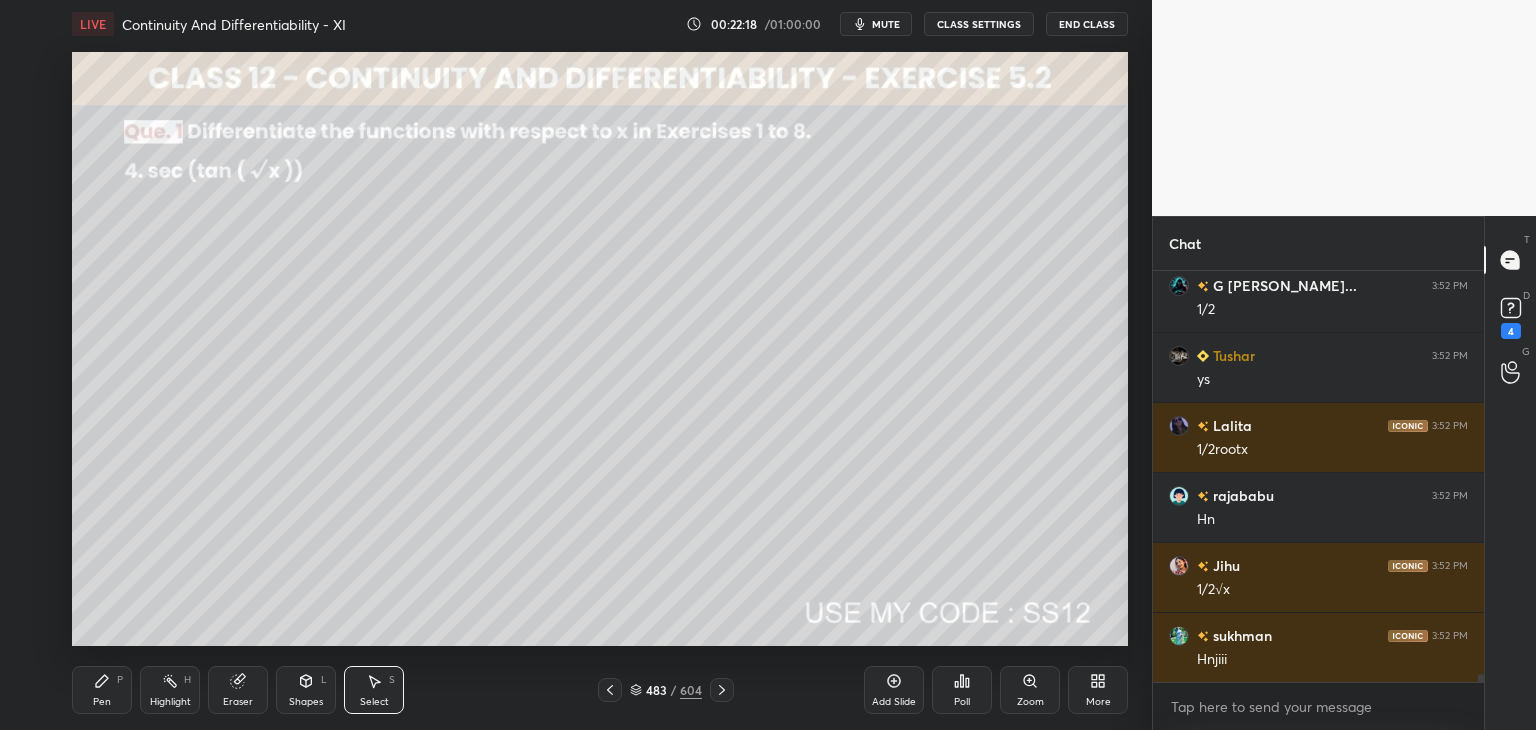 drag, startPoint x: 386, startPoint y: 687, endPoint x: 364, endPoint y: 647, distance: 45.65085 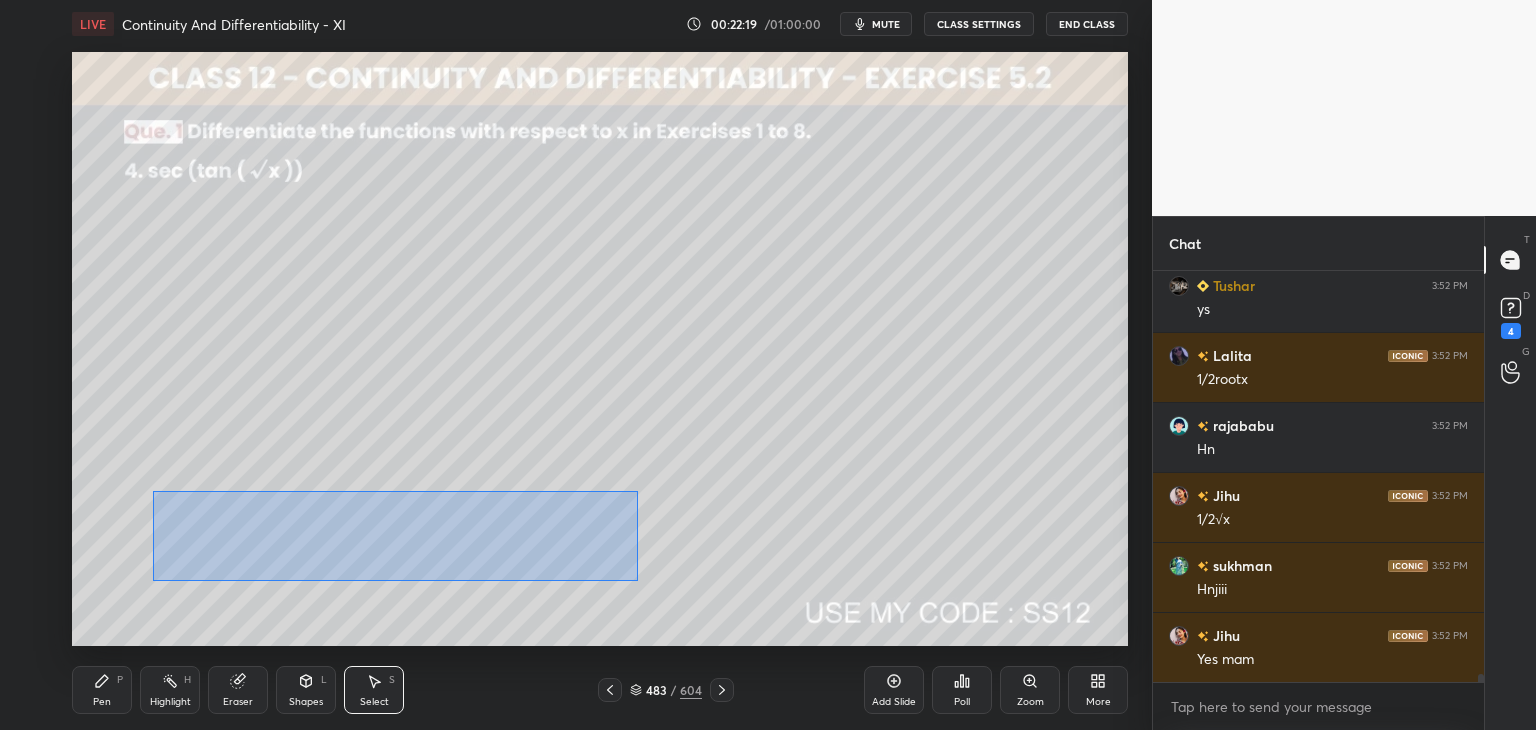 scroll, scrollTop: 21658, scrollLeft: 0, axis: vertical 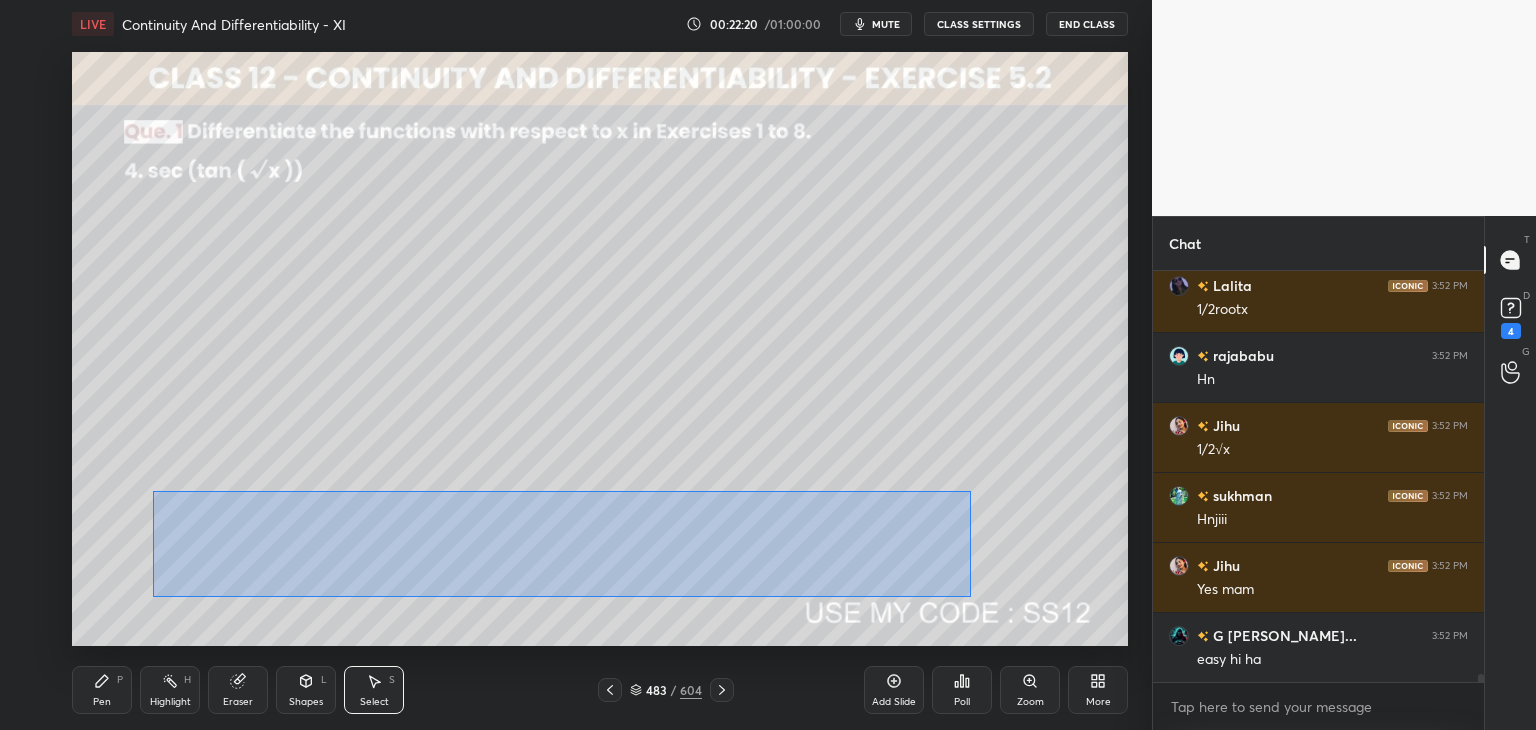 drag, startPoint x: 158, startPoint y: 497, endPoint x: 971, endPoint y: 591, distance: 818.41614 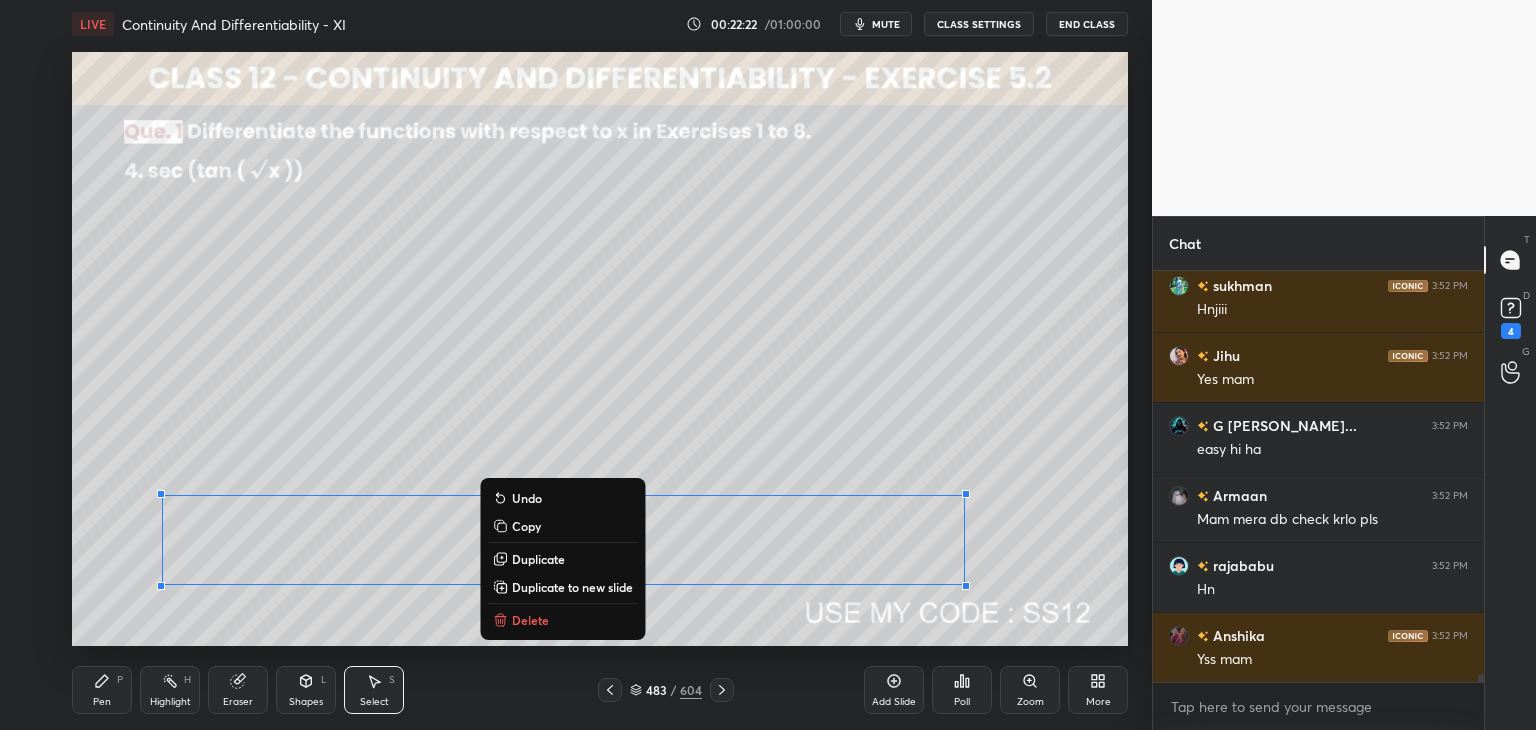 scroll, scrollTop: 21938, scrollLeft: 0, axis: vertical 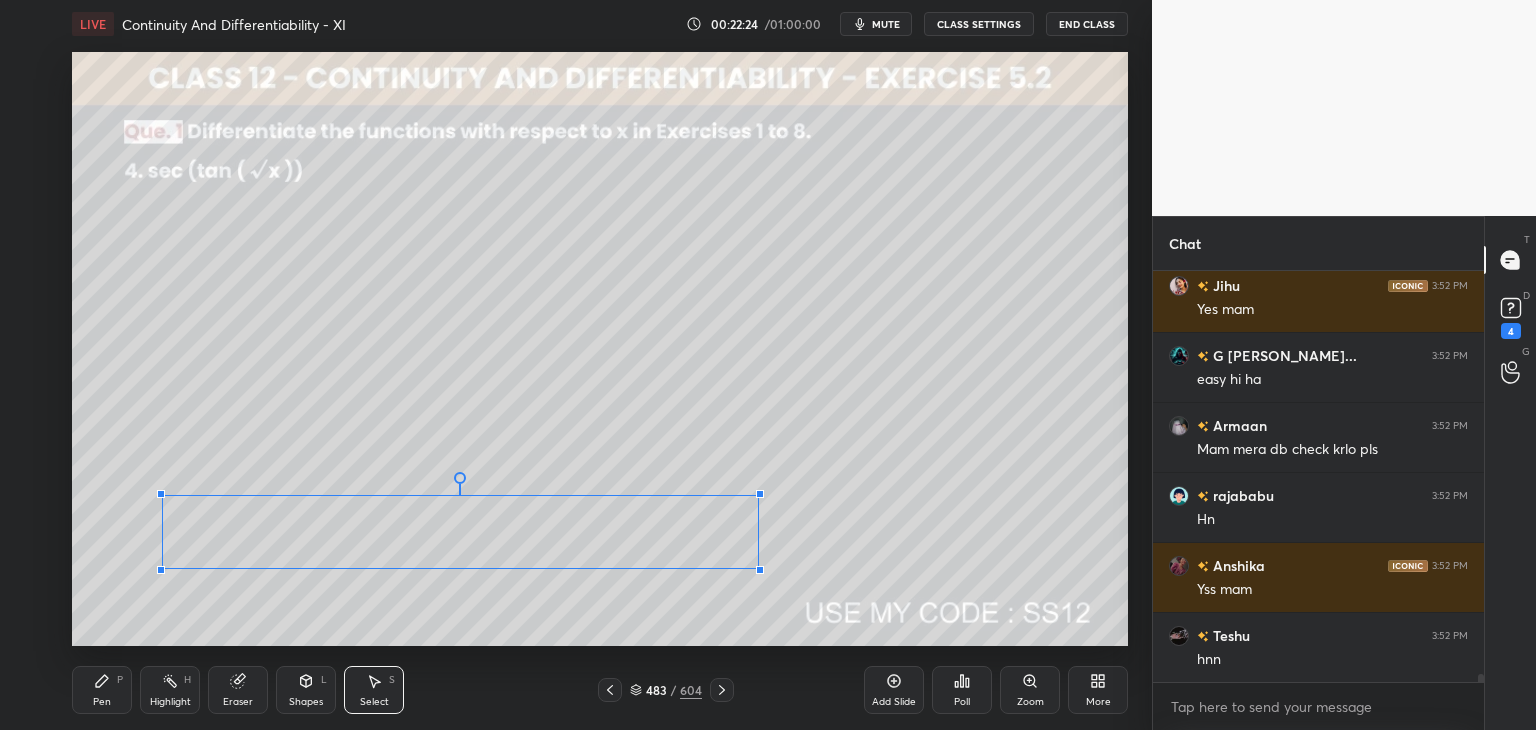 drag, startPoint x: 964, startPoint y: 587, endPoint x: 755, endPoint y: 564, distance: 210.26175 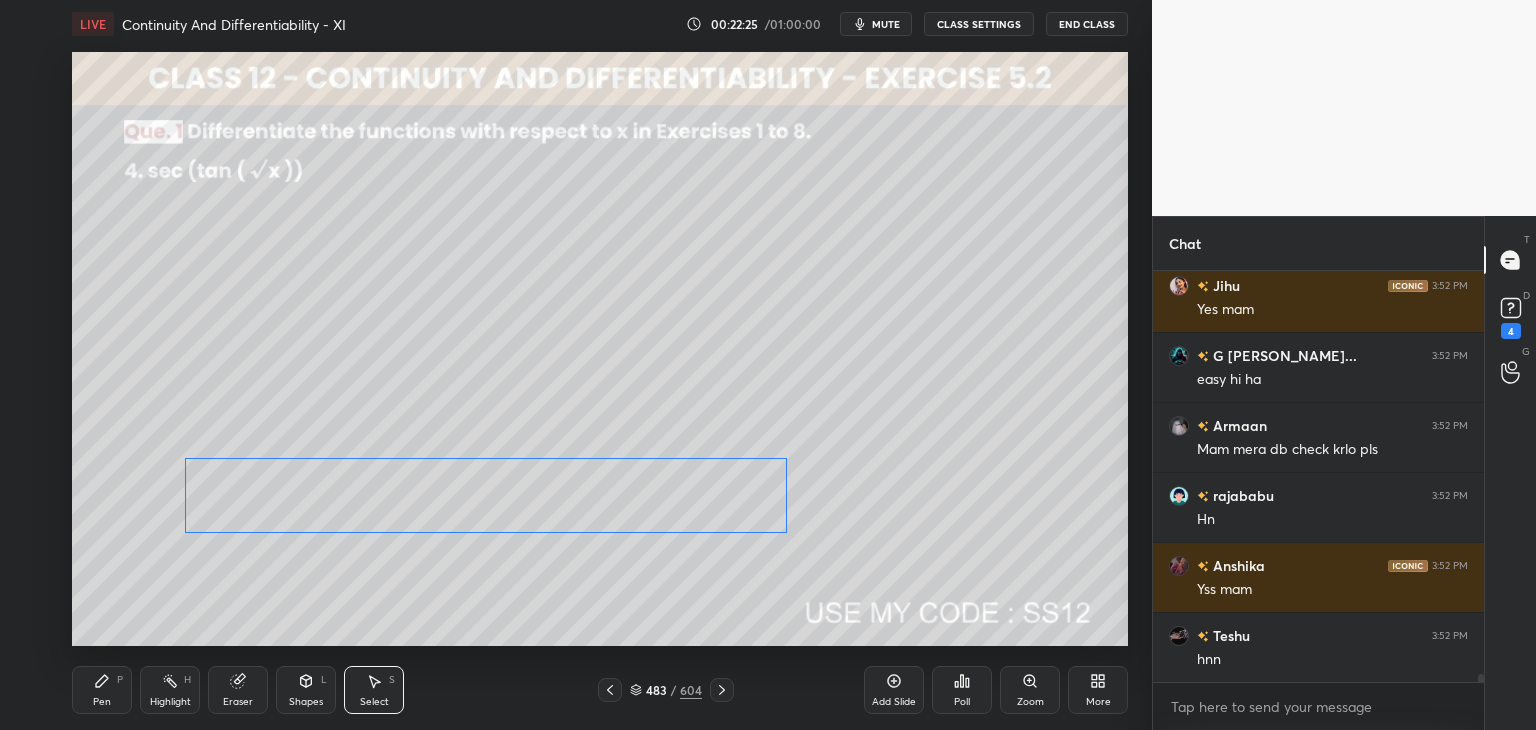 drag, startPoint x: 664, startPoint y: 531, endPoint x: 679, endPoint y: 496, distance: 38.078865 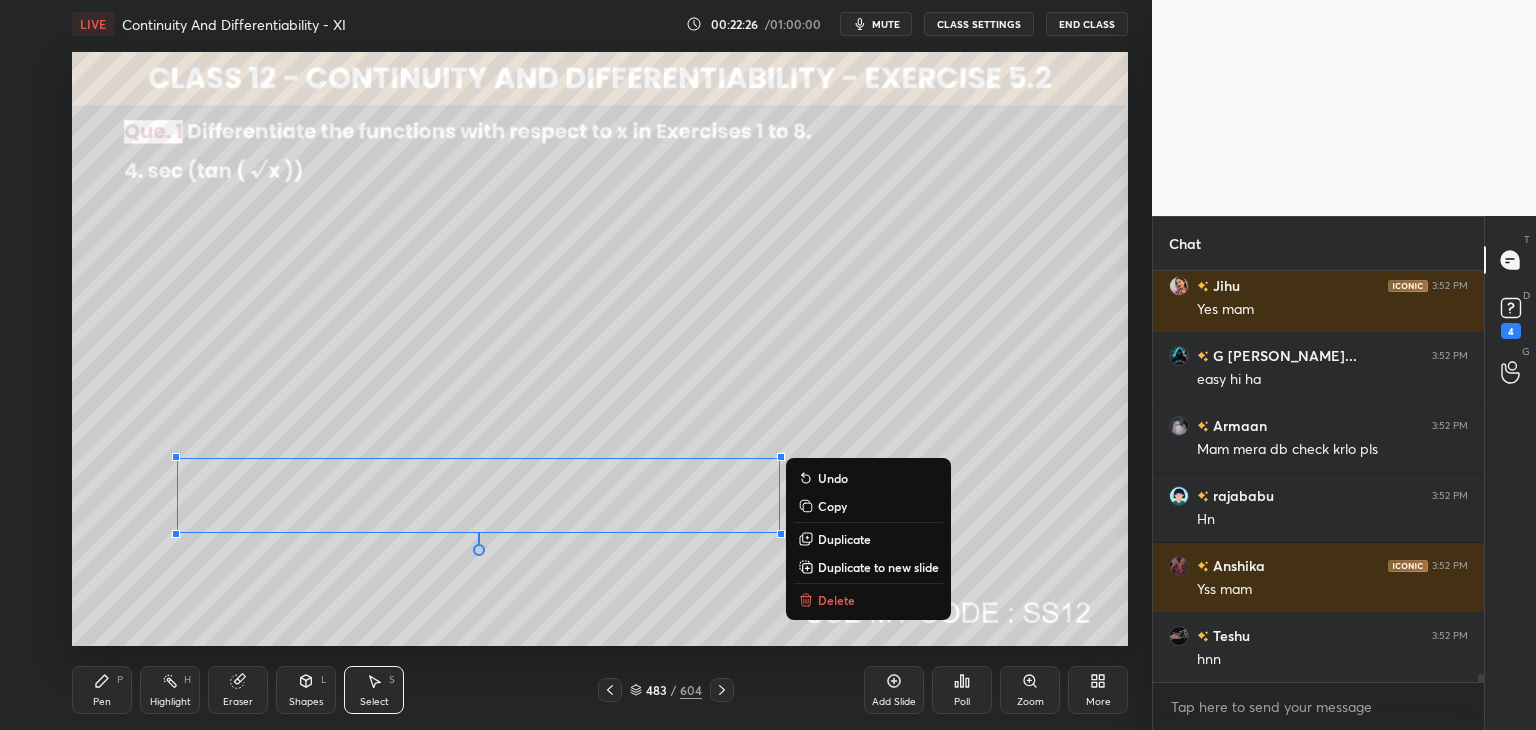 click on "0 ° Undo Copy Duplicate Duplicate to new slide Delete" at bounding box center (600, 349) 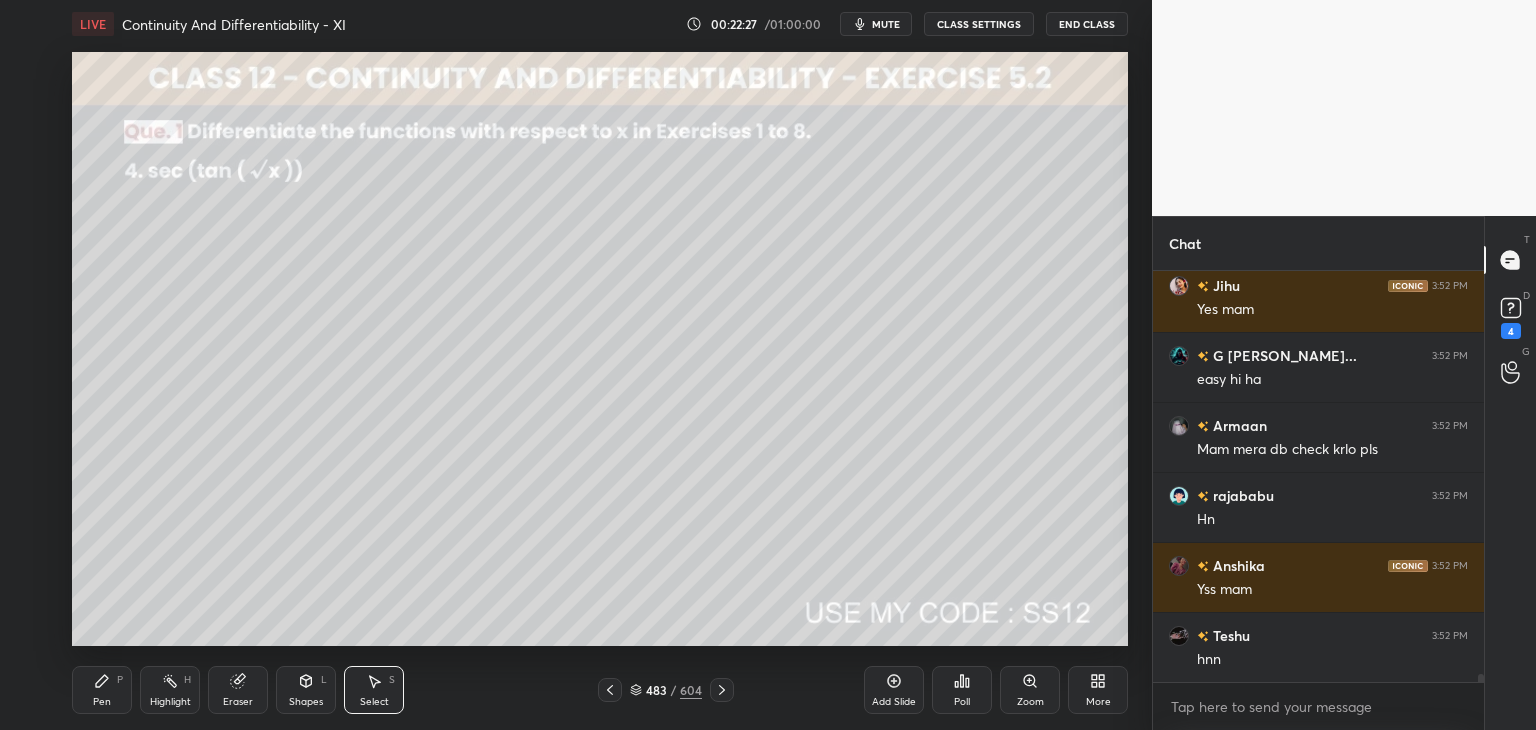 click on "Pen" at bounding box center [102, 702] 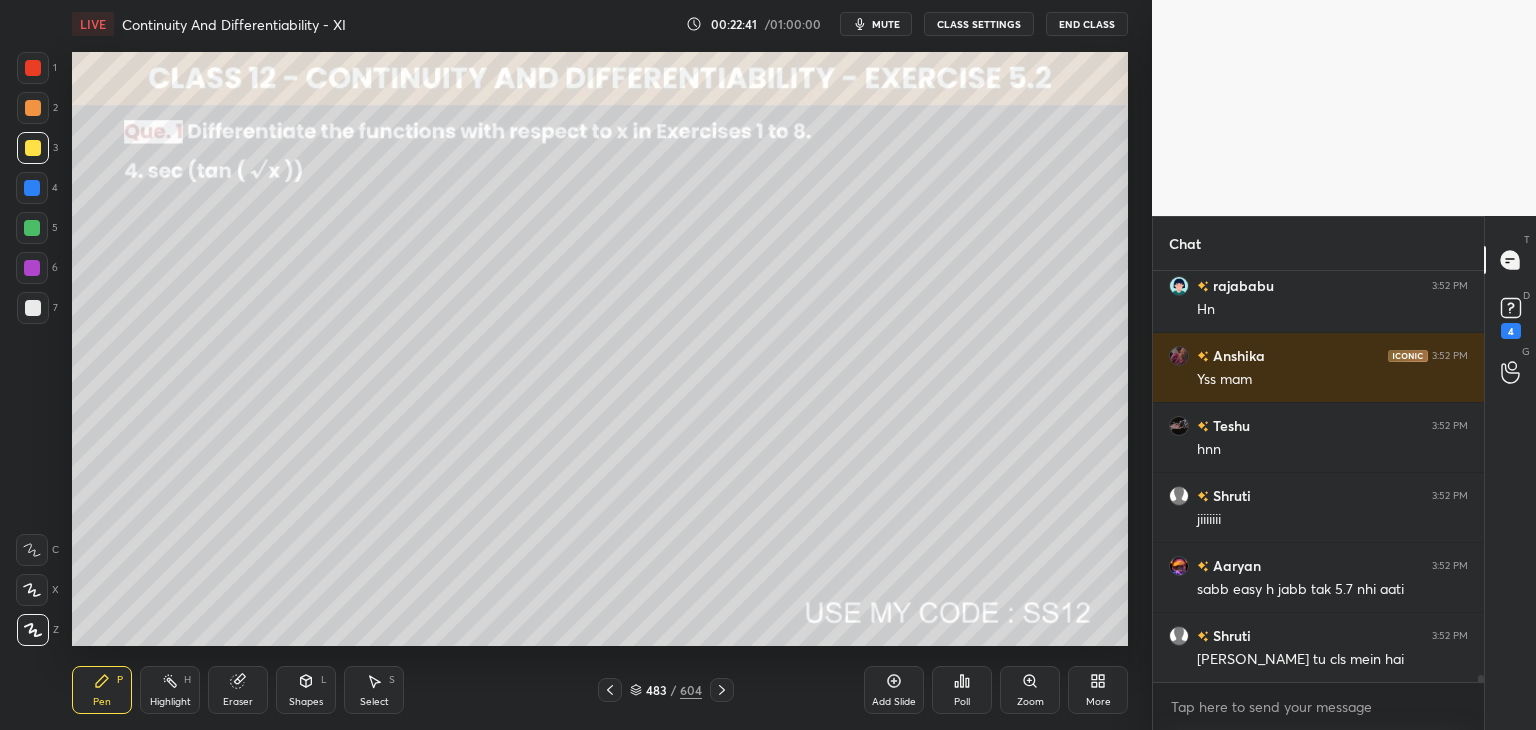 scroll, scrollTop: 22218, scrollLeft: 0, axis: vertical 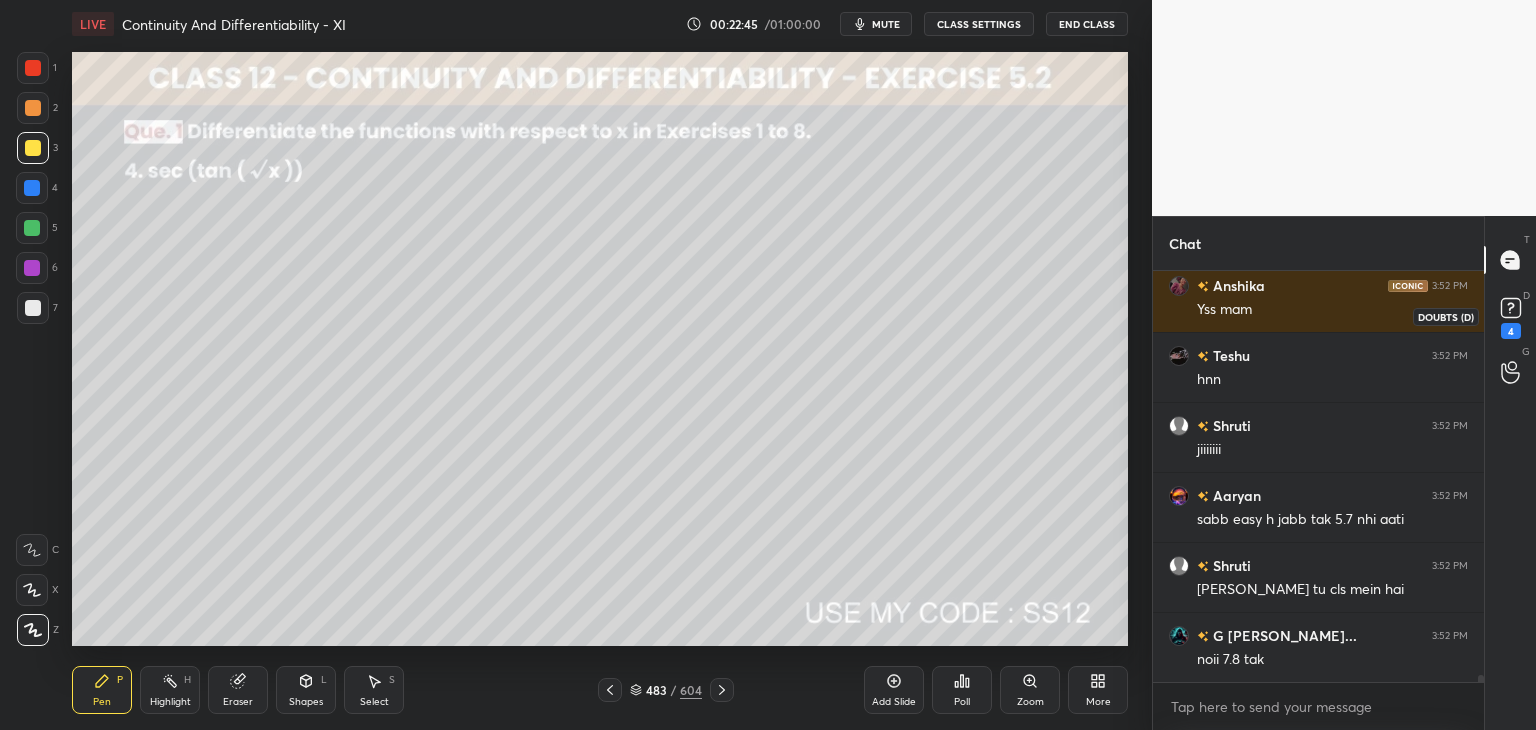 click on "4" at bounding box center (1511, 316) 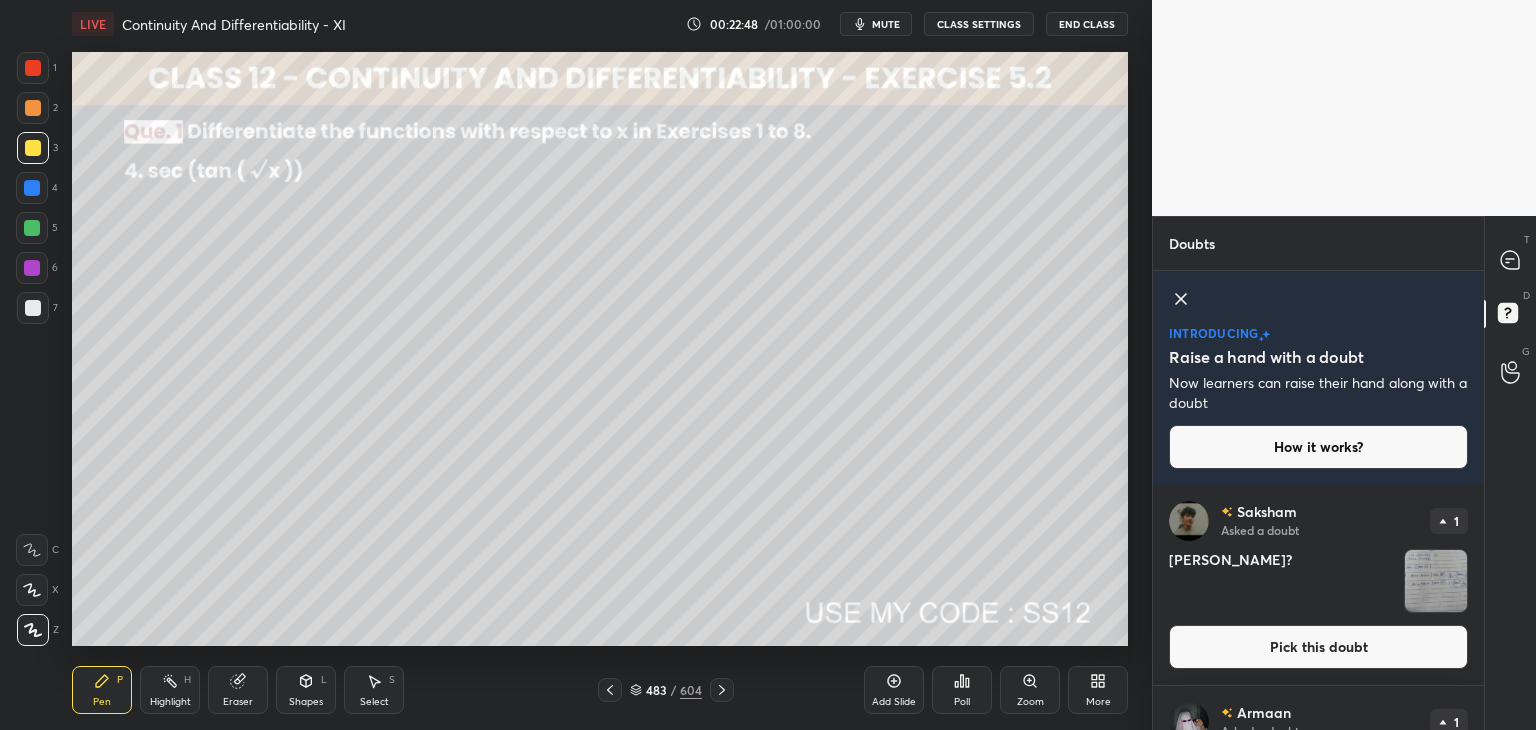 click on "Pick this doubt" at bounding box center (1318, 647) 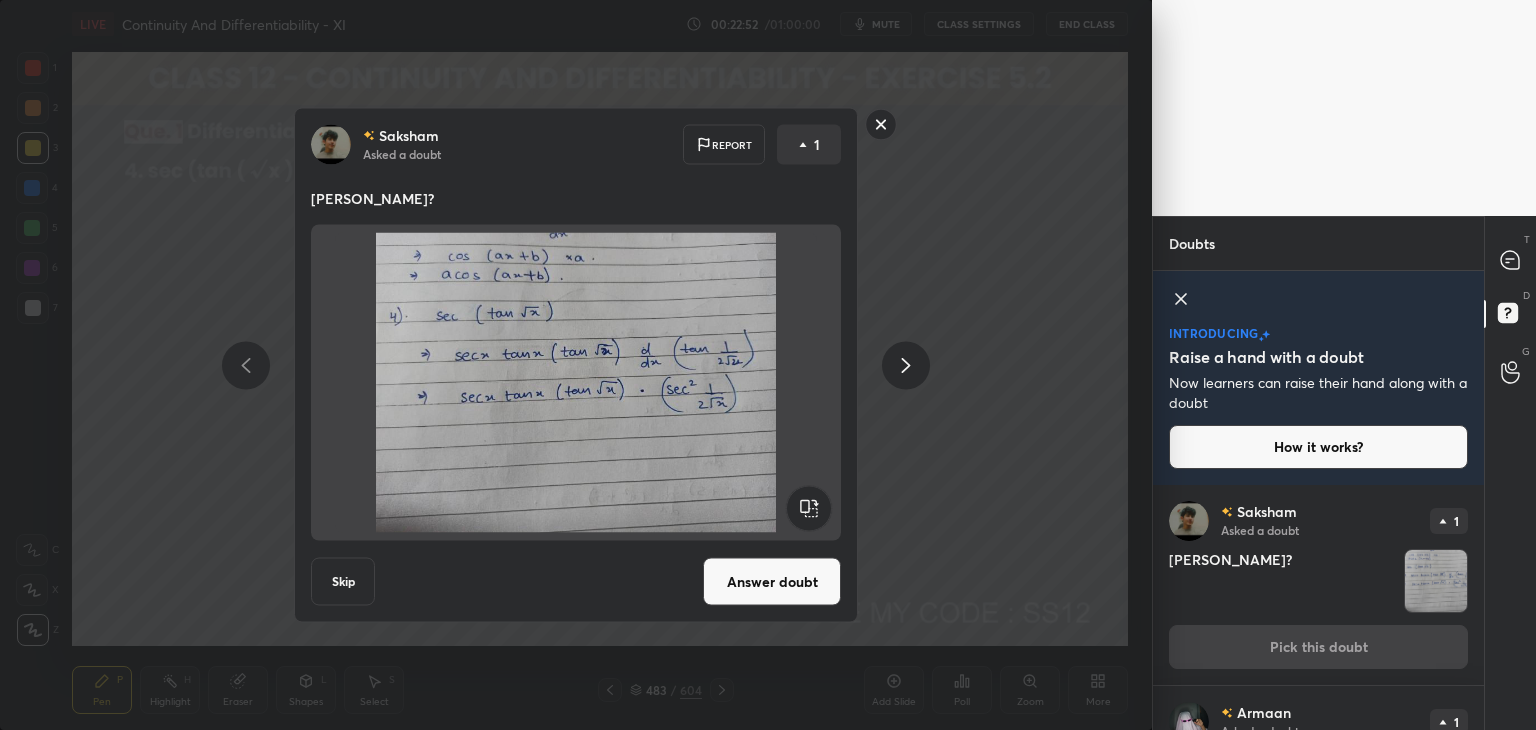 click on "Answer doubt" at bounding box center [772, 582] 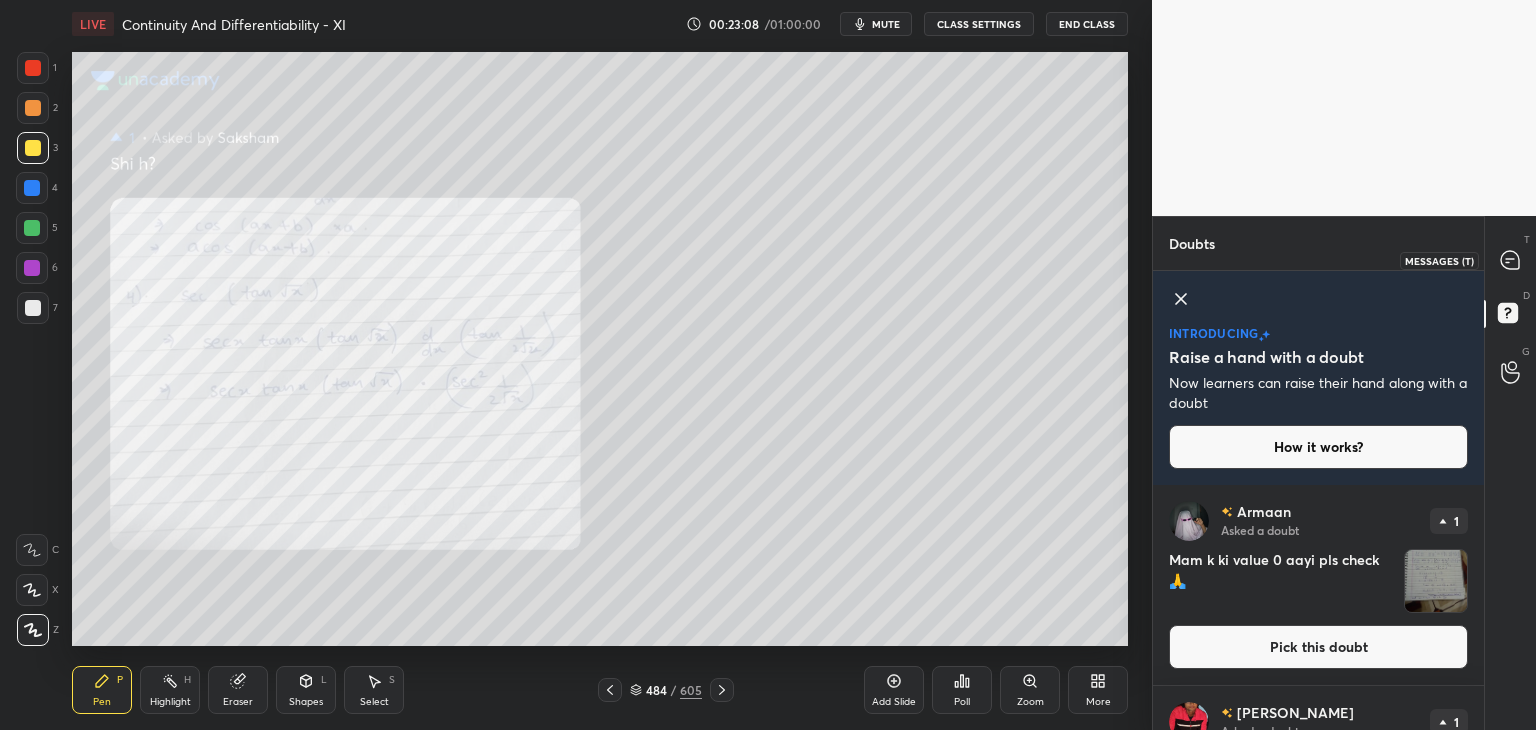 click 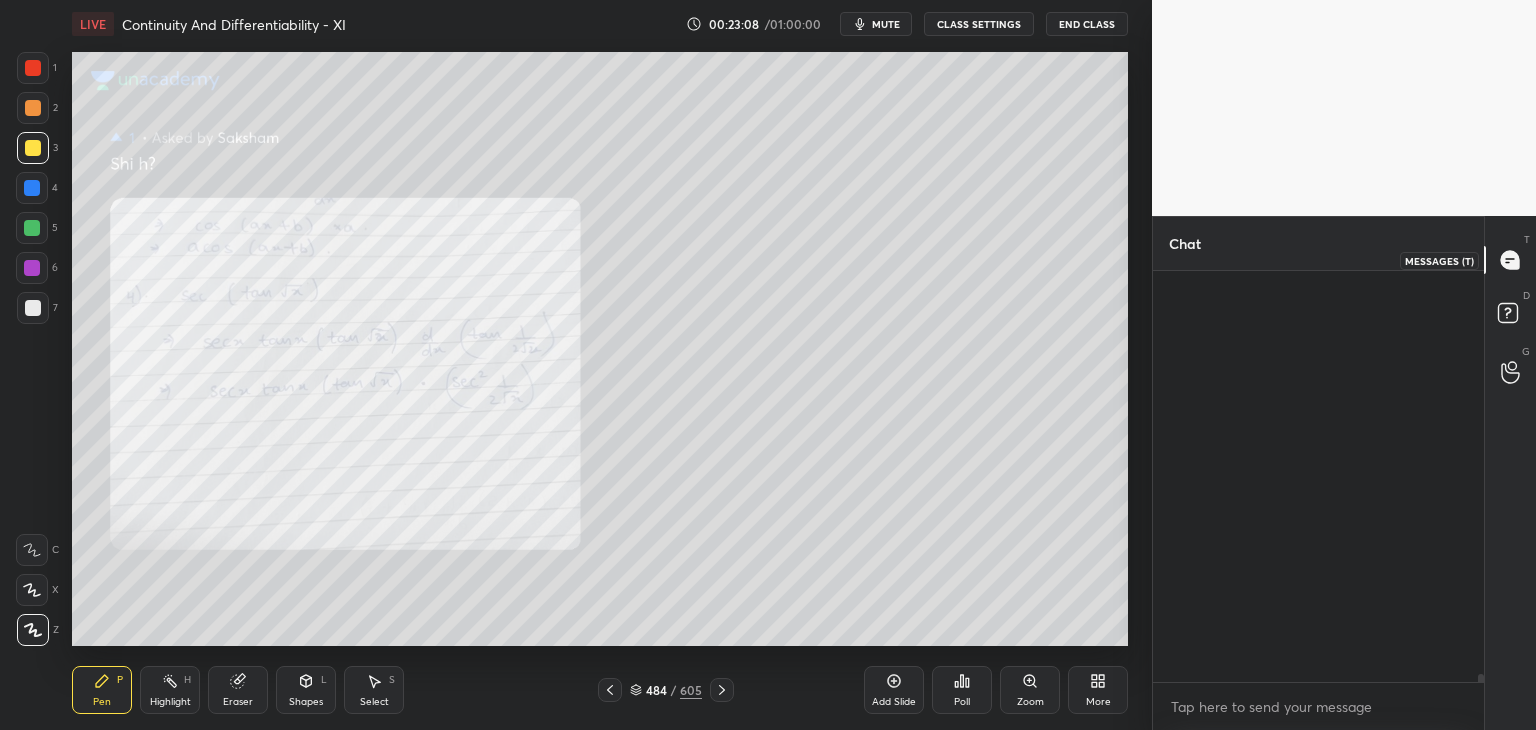 scroll, scrollTop: 22576, scrollLeft: 0, axis: vertical 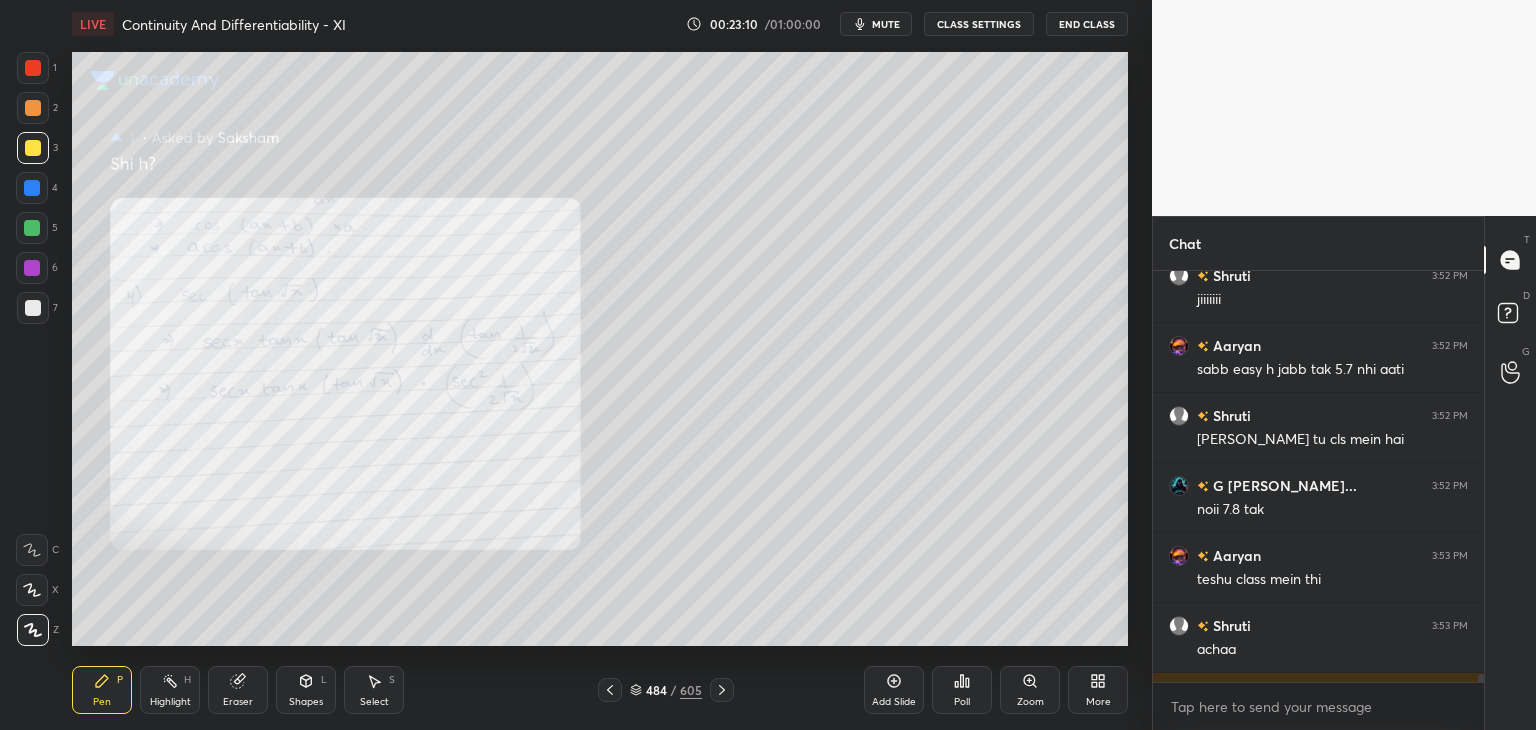 click on "Teshu 3:52 PM hnn Shruti 3:52 PM jiiiiiii Aaryan 3:52 PM sabb easy h jabb tak 5.7 nhi aati Shruti 3:52 PM hein teshu tu cls mein hai G kartikey... 3:52 PM noii 7.8 tak Aaryan 3:53 PM teshu class mein thi Shruti 3:53 PM achaa Saksham 3:53 PM jjiiiiiiiiiiiii JUMP TO LATEST Enable hand raising Enable raise hand to speak to learners. Once enabled, chat will be turned off temporarily. Enable x" at bounding box center (1318, 500) 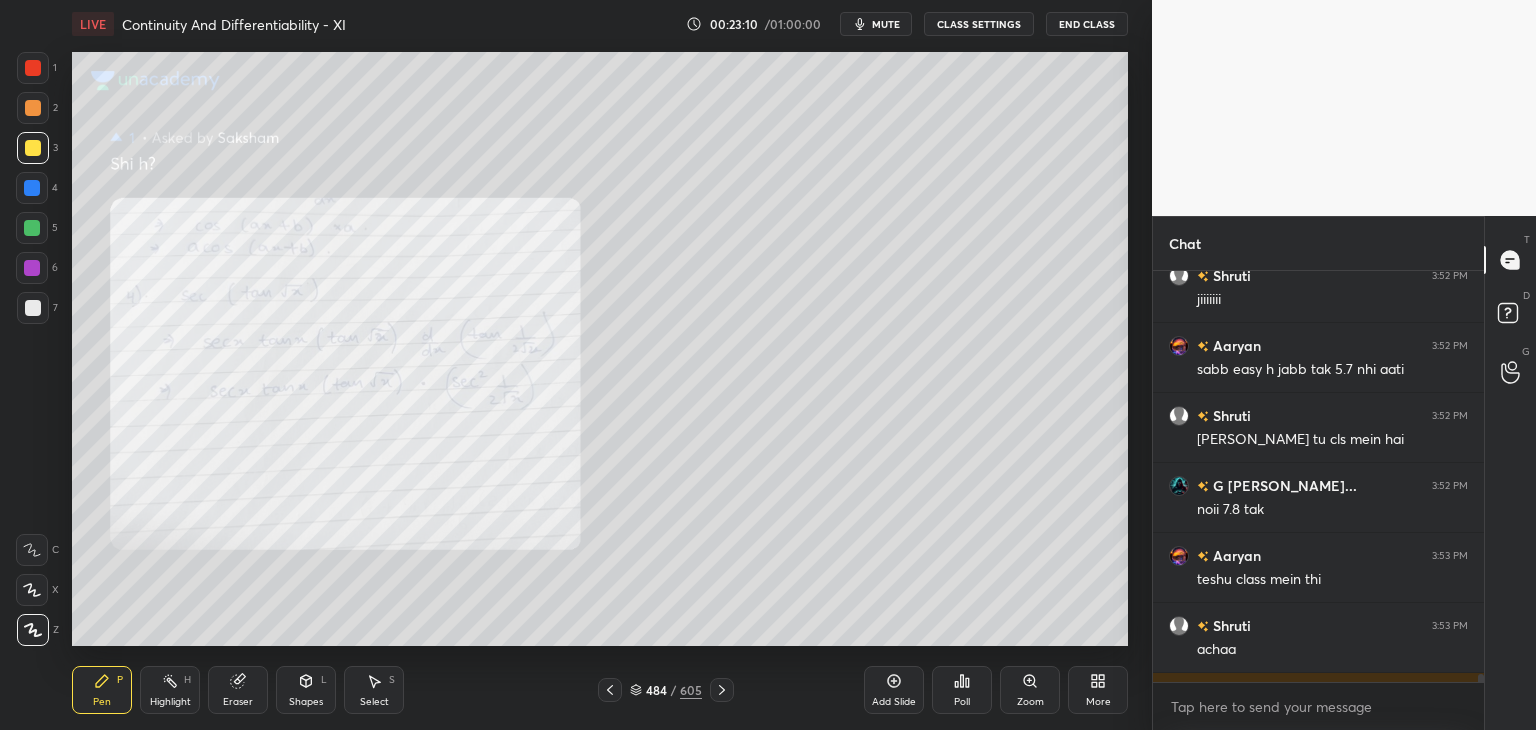 click on "Teshu 3:52 PM hnn Shruti 3:52 PM jiiiiiii Aaryan 3:52 PM sabb easy h jabb tak 5.7 nhi aati Shruti 3:52 PM hein teshu tu cls mein hai G kartikey... 3:52 PM noii 7.8 tak Aaryan 3:53 PM teshu class mein thi Shruti 3:53 PM achaa Saksham 3:53 PM jjiiiiiiiiiiiii JUMP TO LATEST Enable hand raising Enable raise hand to speak to learners. Once enabled, chat will be turned off temporarily. Enable x" at bounding box center [1318, 500] 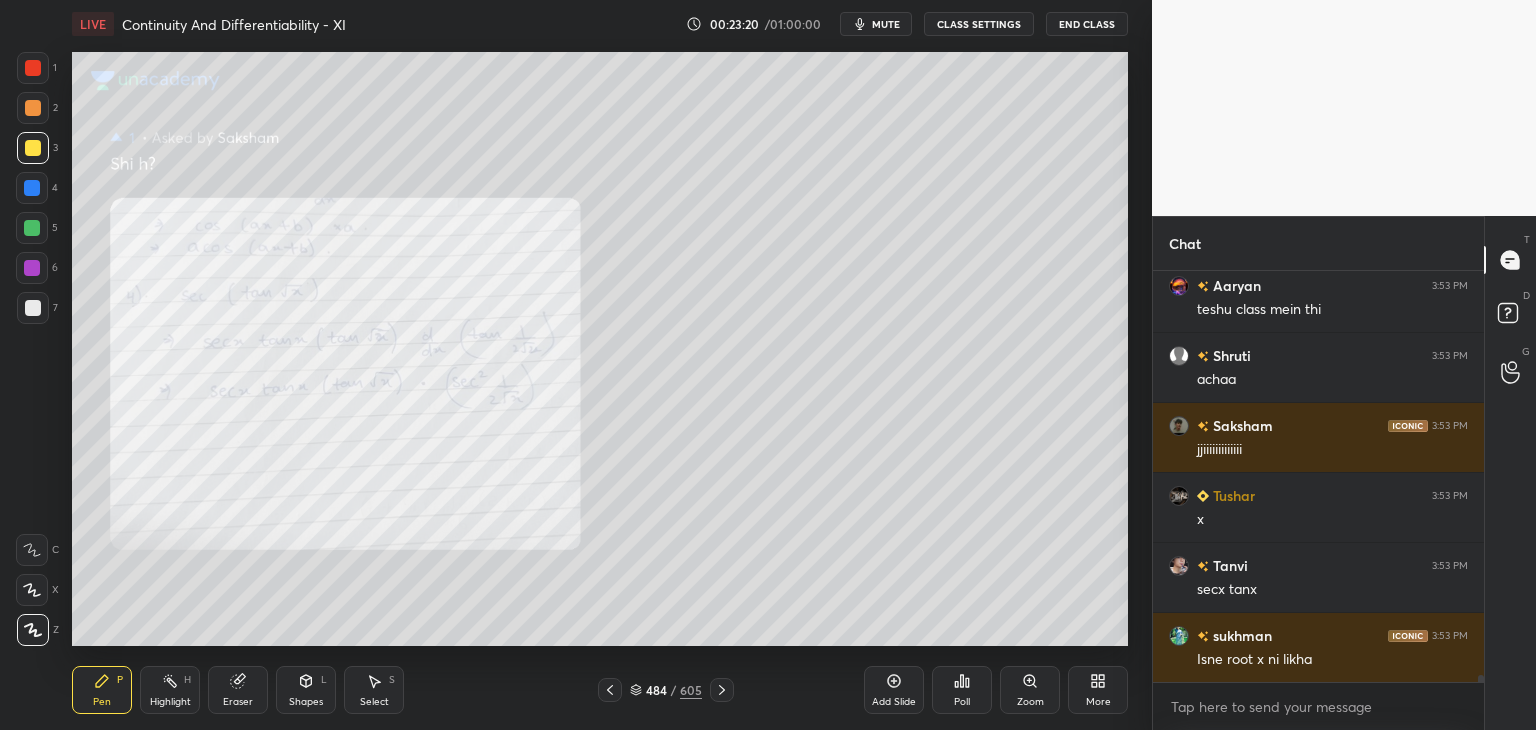 scroll, scrollTop: 22916, scrollLeft: 0, axis: vertical 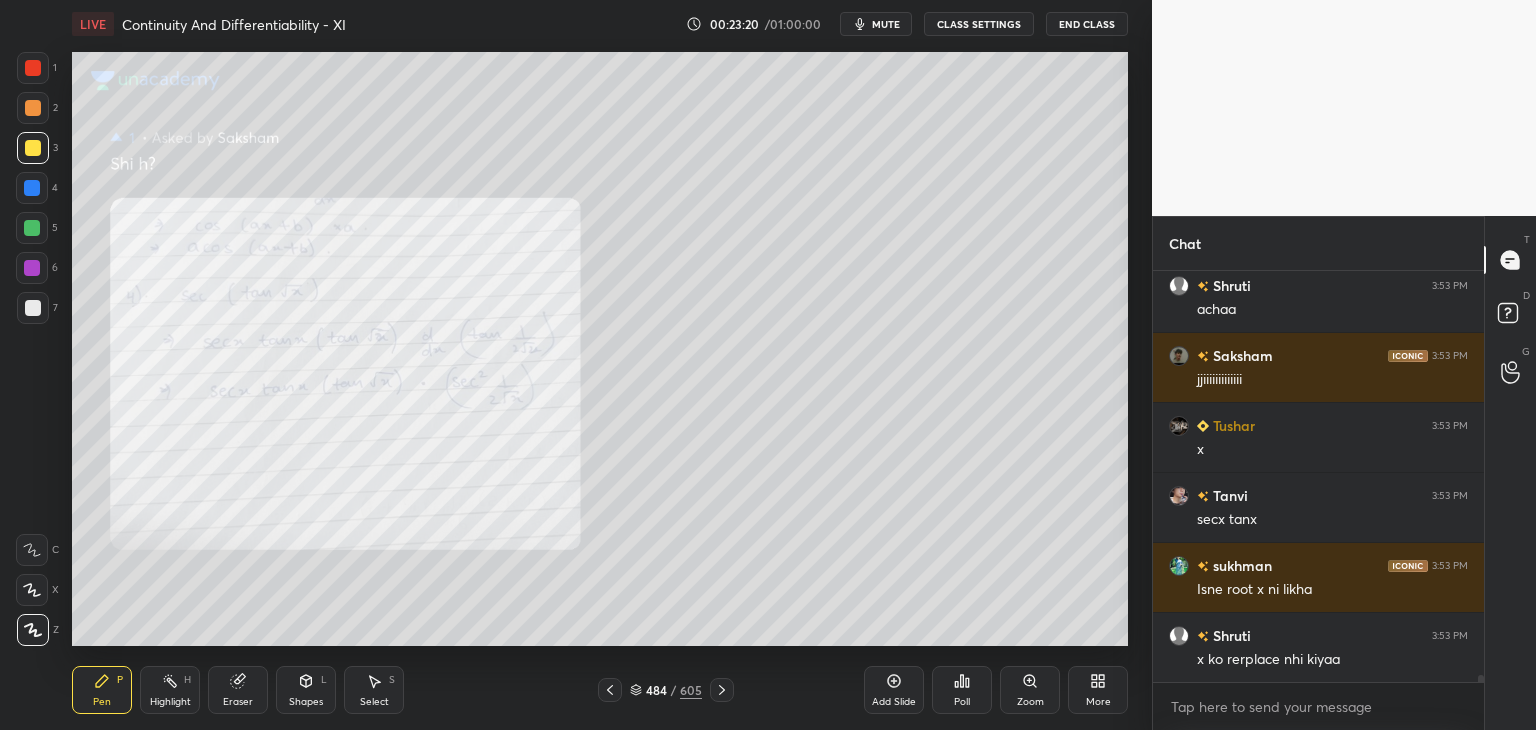 click at bounding box center [33, 68] 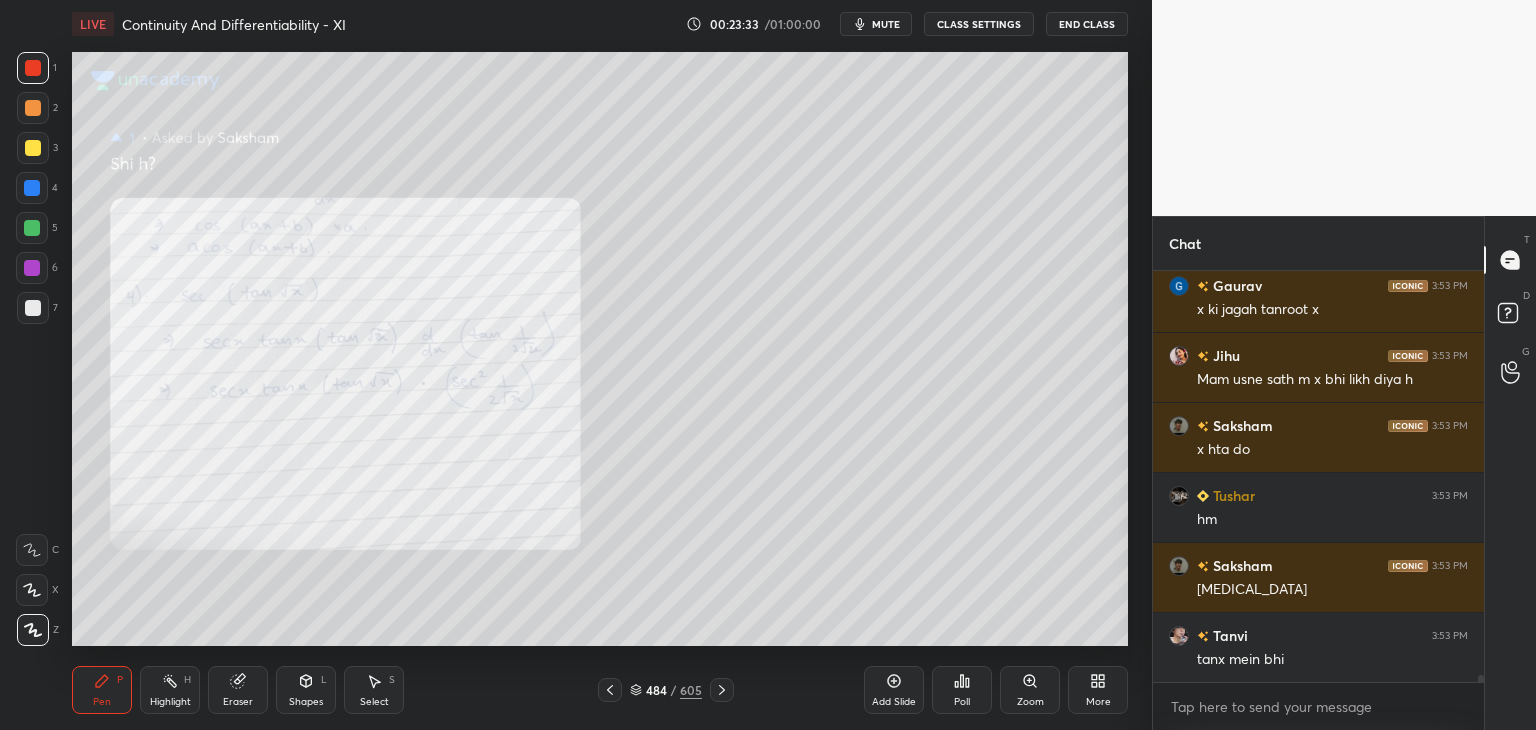 scroll, scrollTop: 23546, scrollLeft: 0, axis: vertical 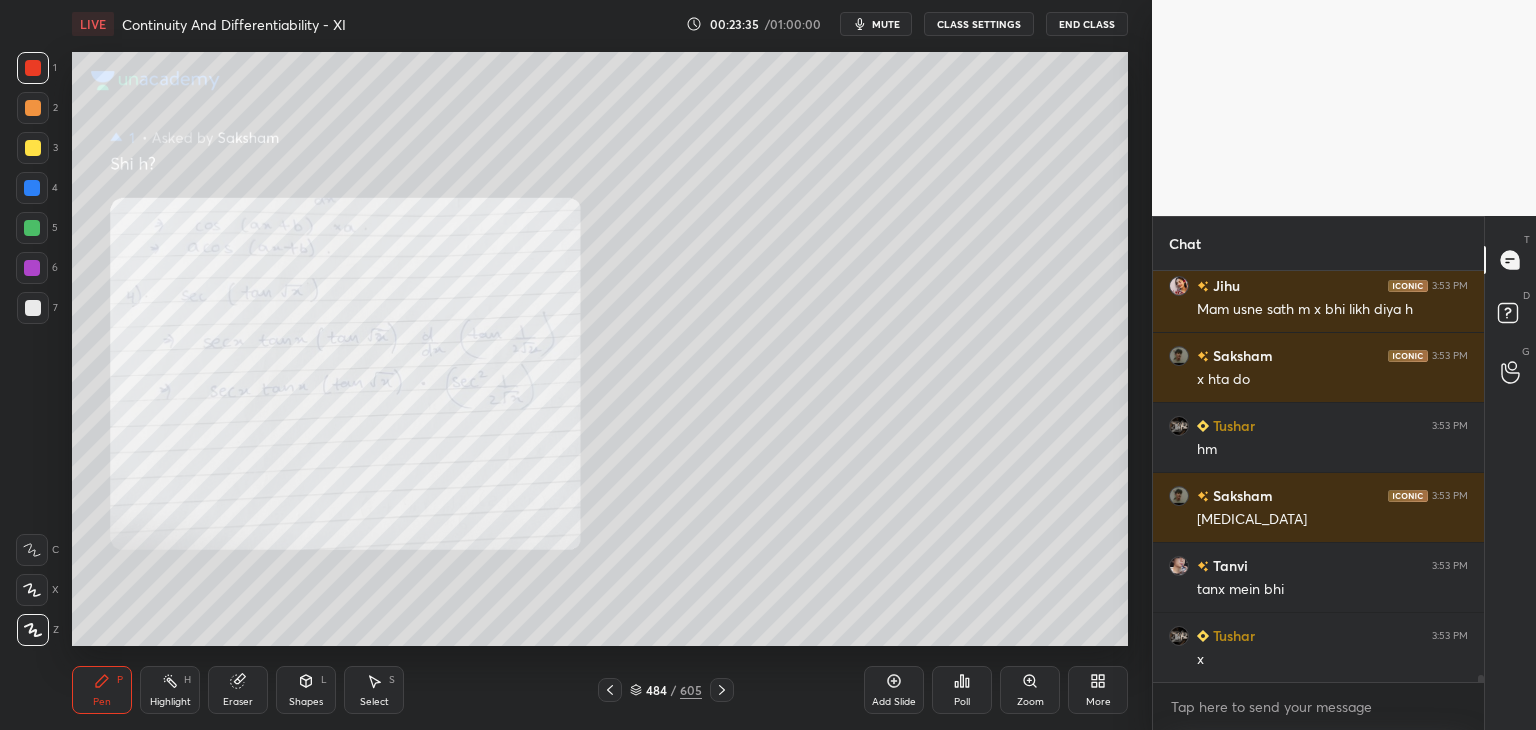 click 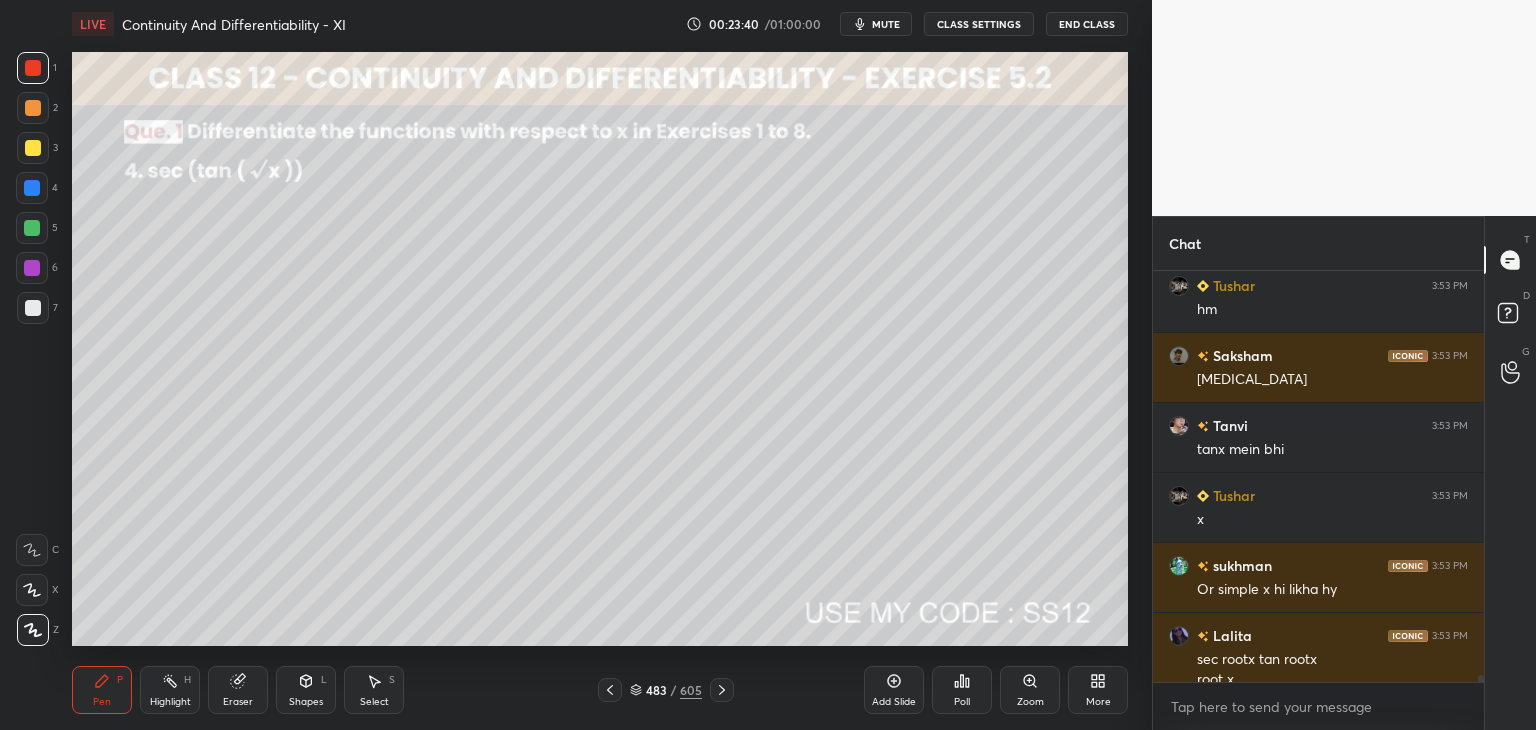 scroll, scrollTop: 23706, scrollLeft: 0, axis: vertical 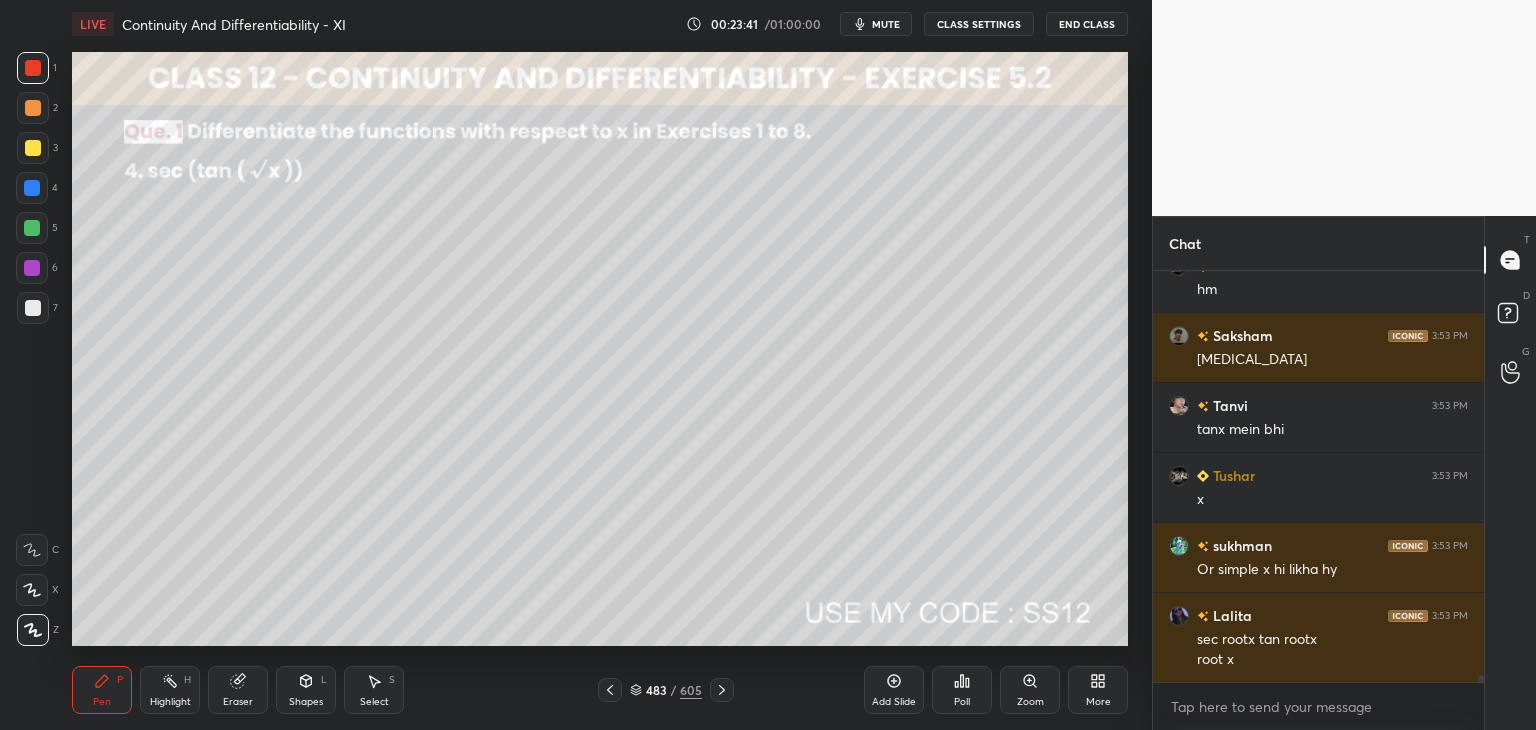 click 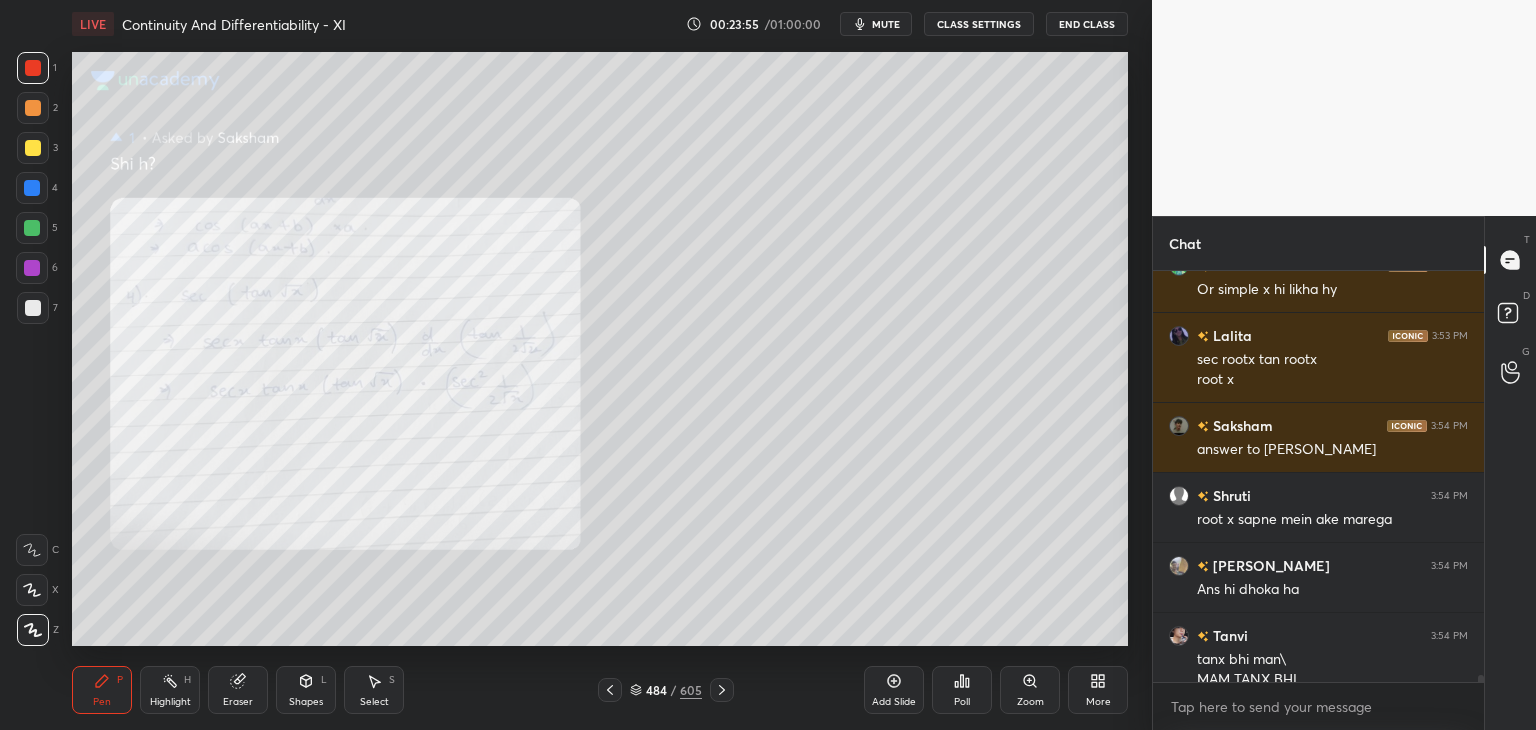 scroll, scrollTop: 24006, scrollLeft: 0, axis: vertical 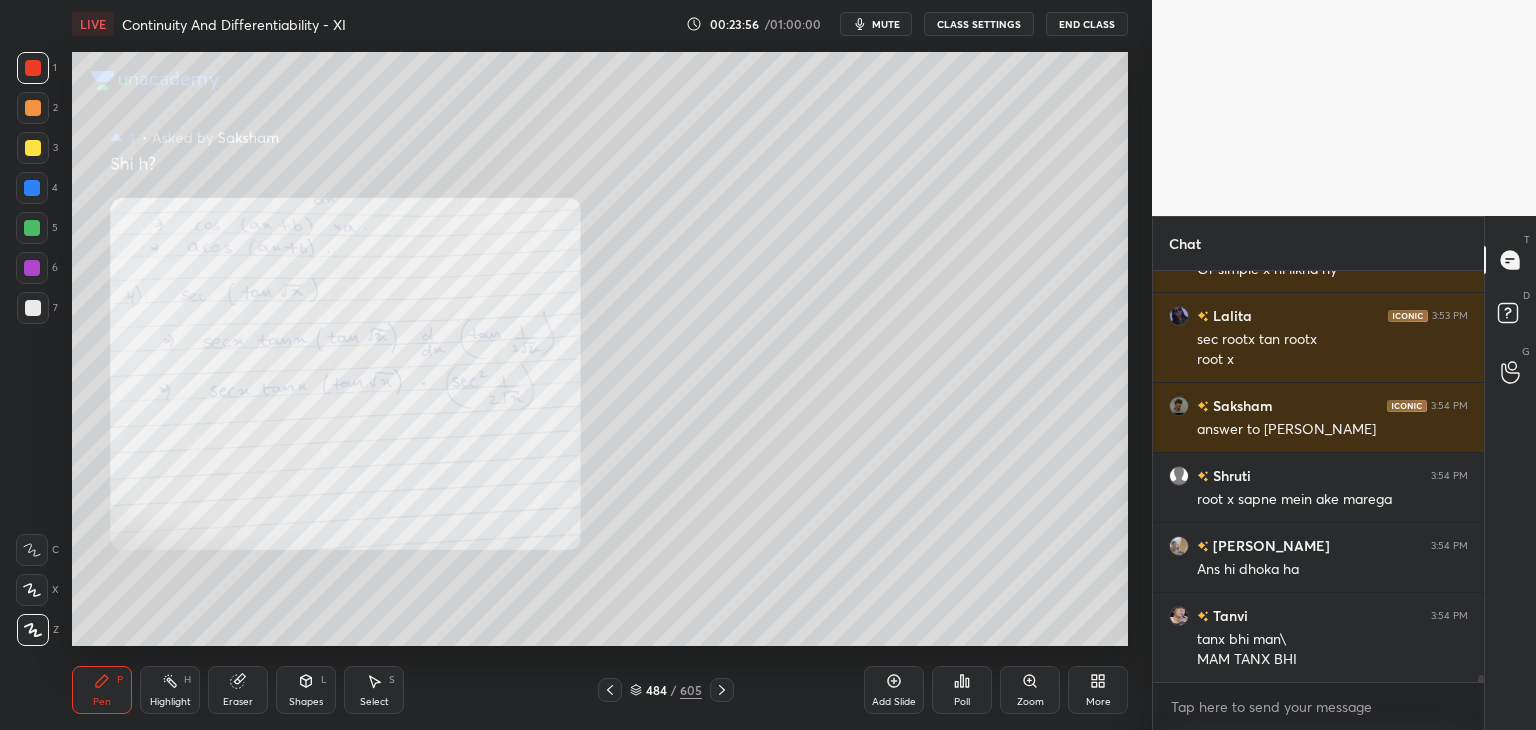 click 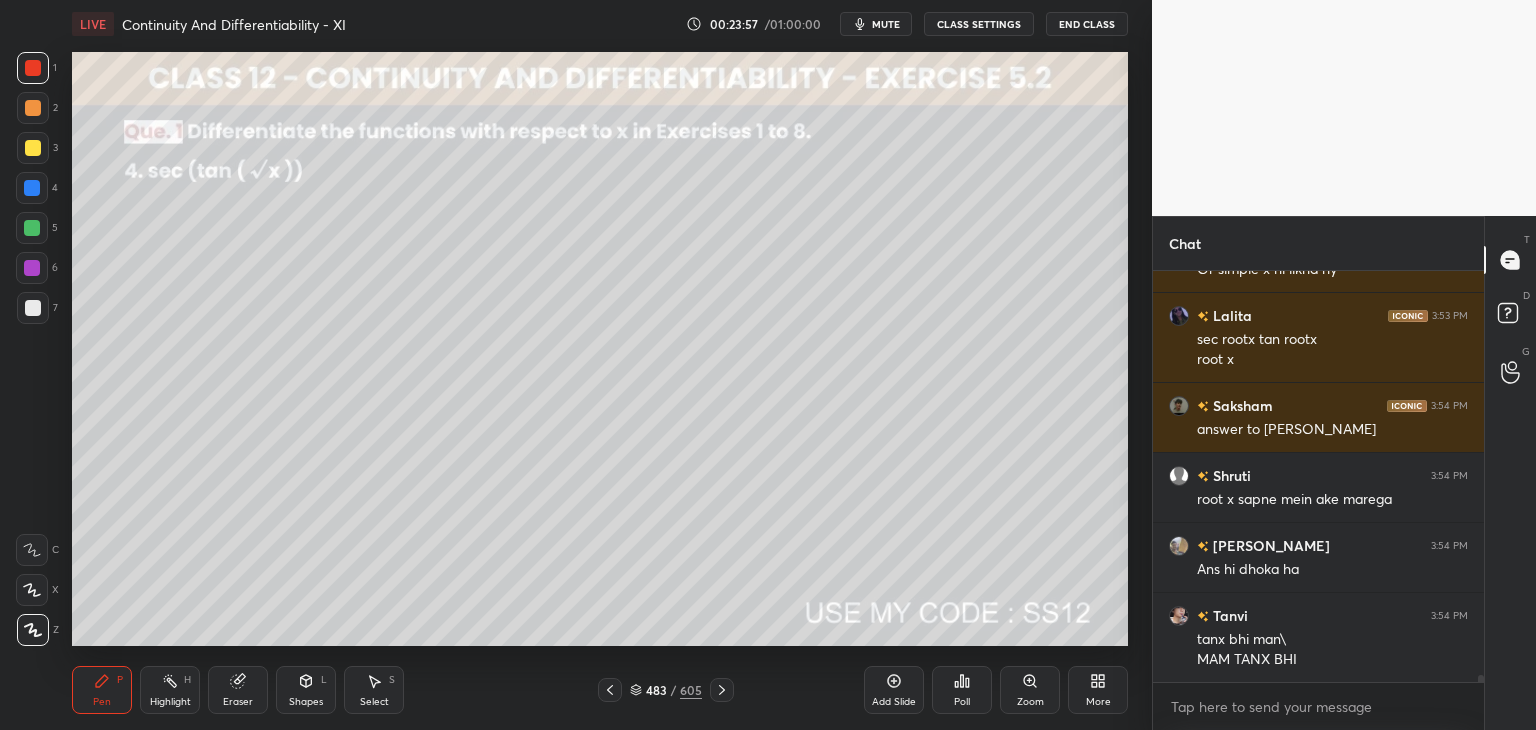 scroll, scrollTop: 24076, scrollLeft: 0, axis: vertical 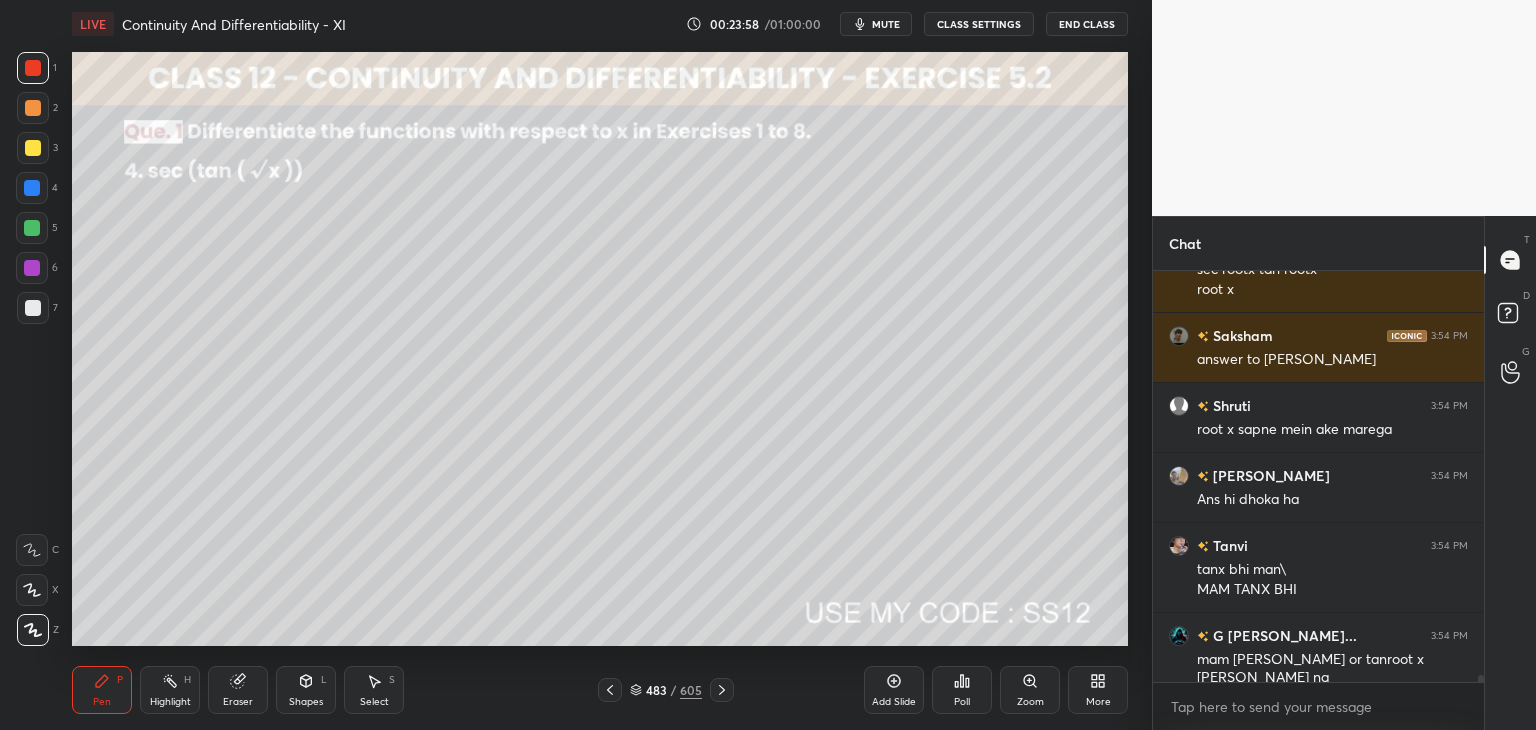 click 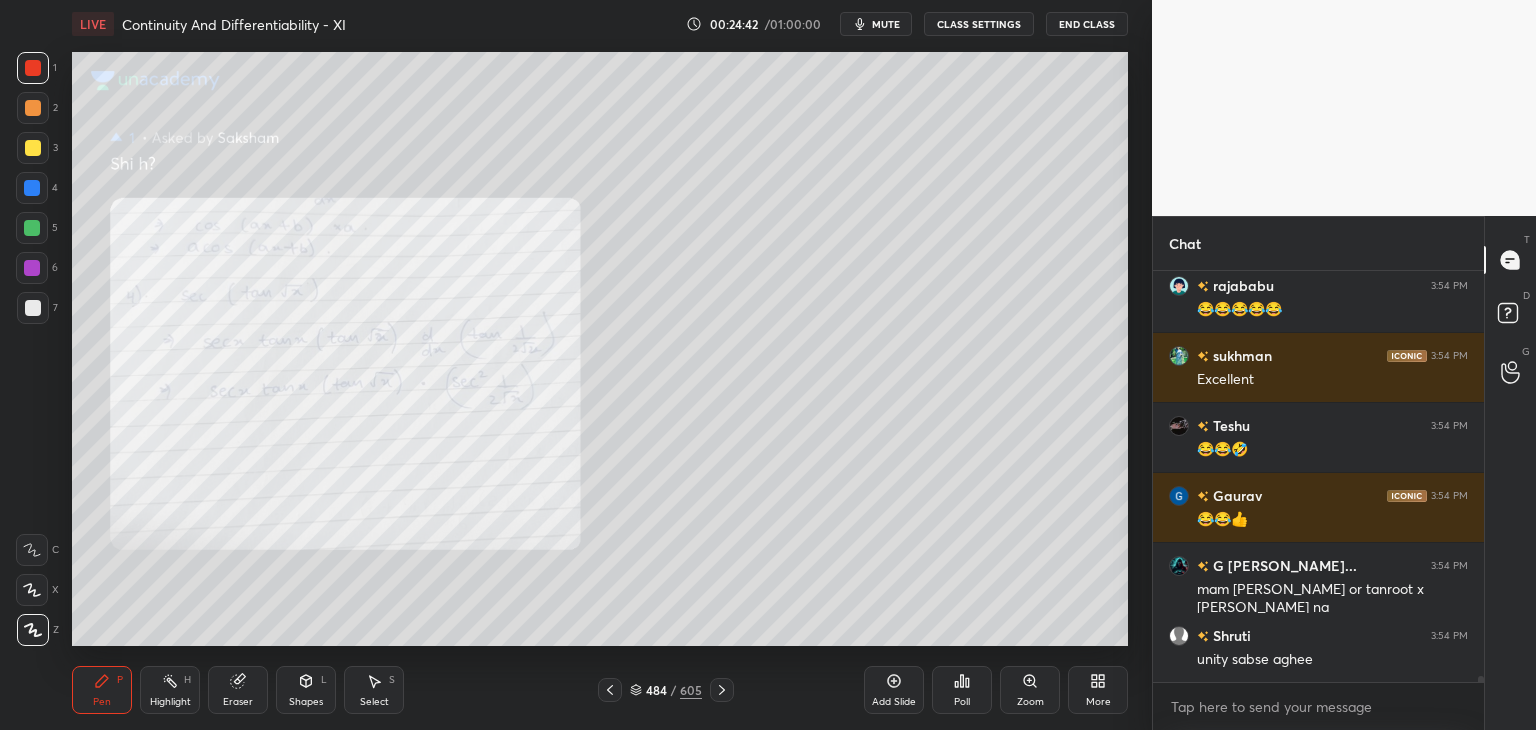 scroll, scrollTop: 25774, scrollLeft: 0, axis: vertical 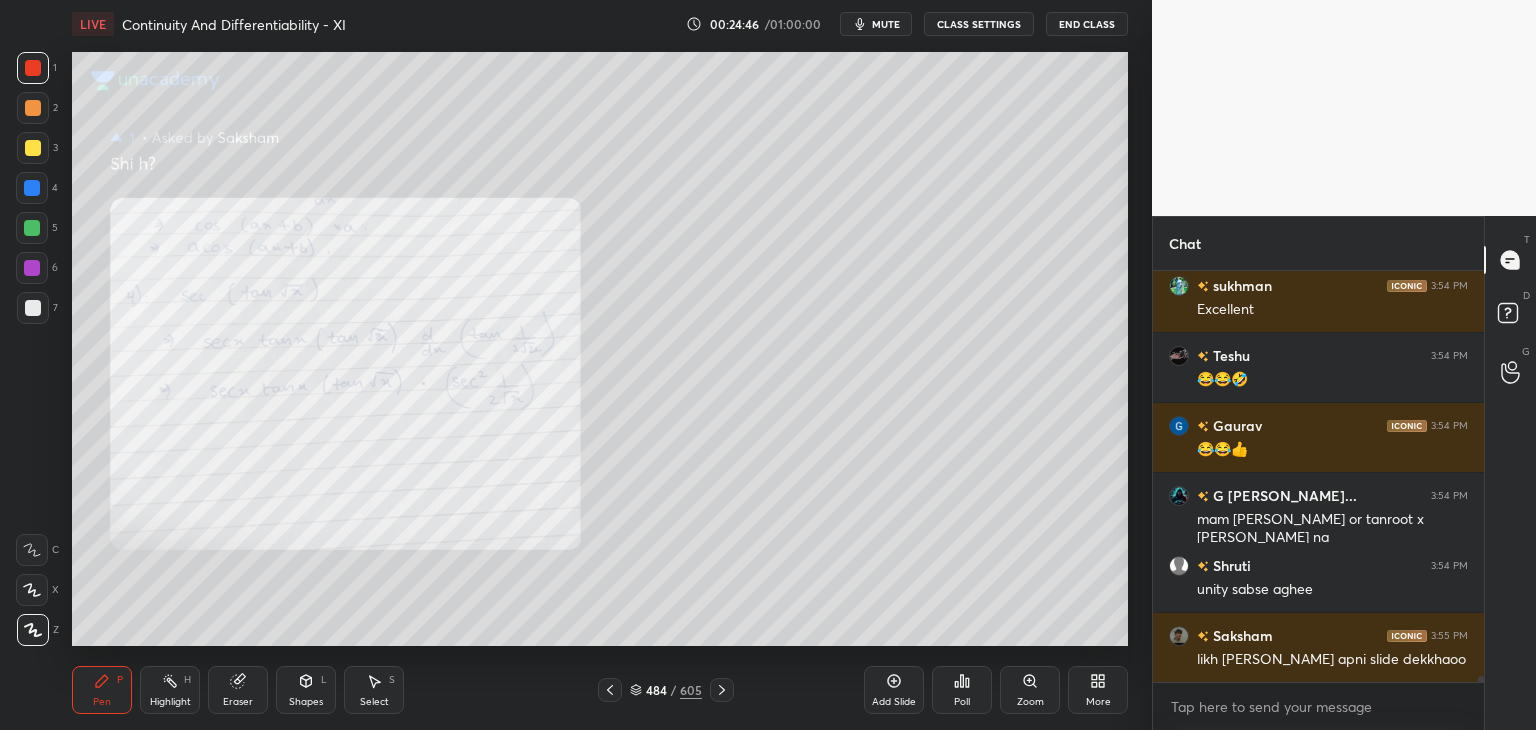 click 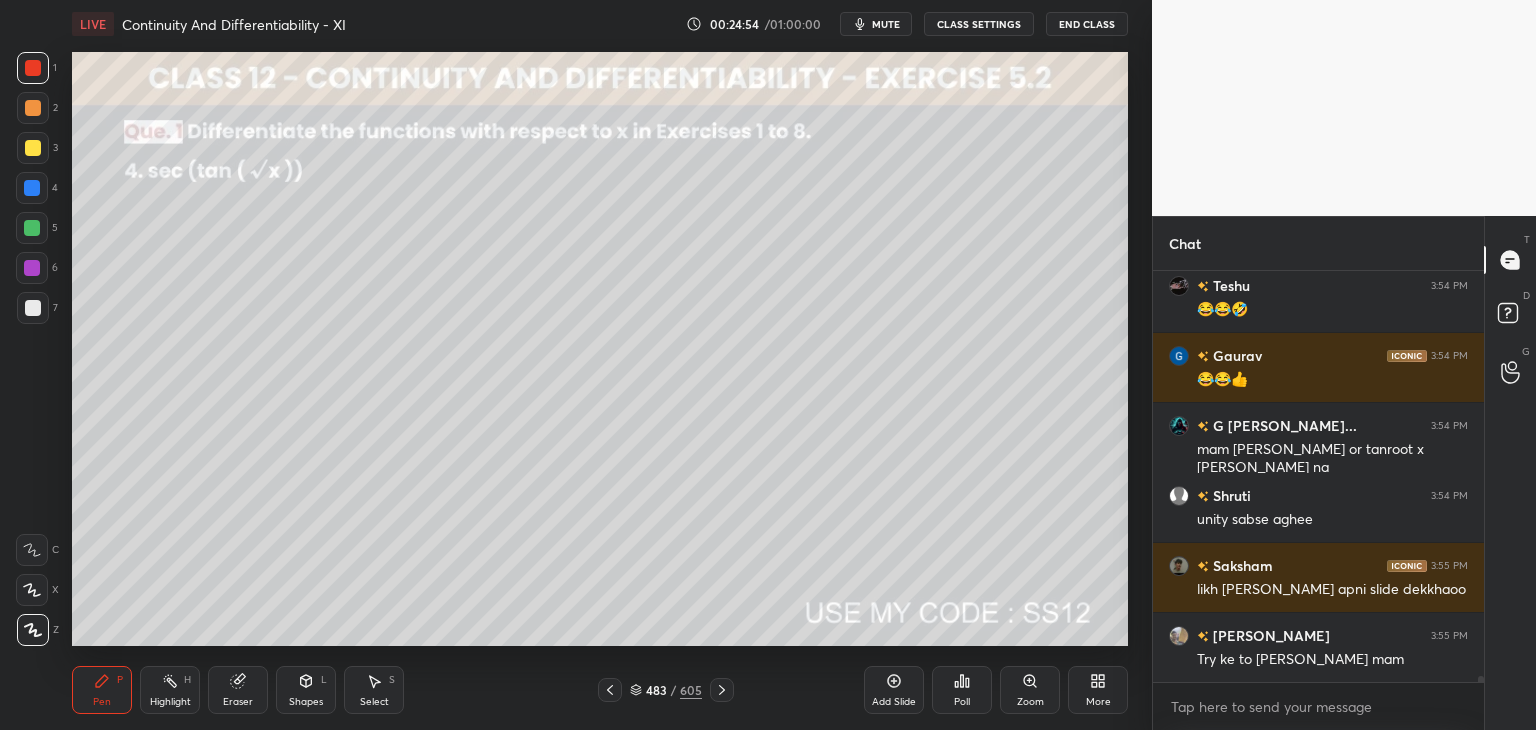 scroll, scrollTop: 25914, scrollLeft: 0, axis: vertical 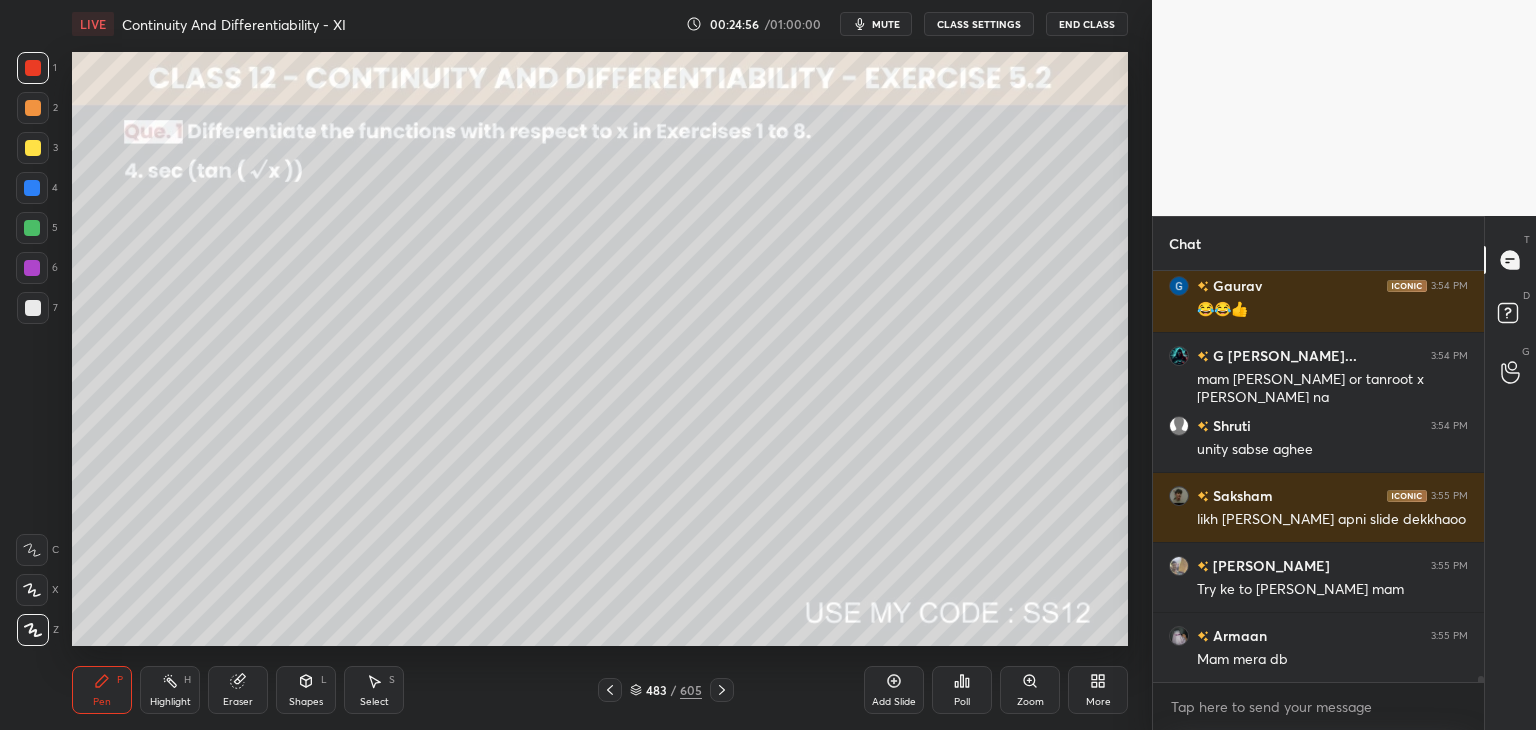 drag, startPoint x: 721, startPoint y: 693, endPoint x: 778, endPoint y: 675, distance: 59.77458 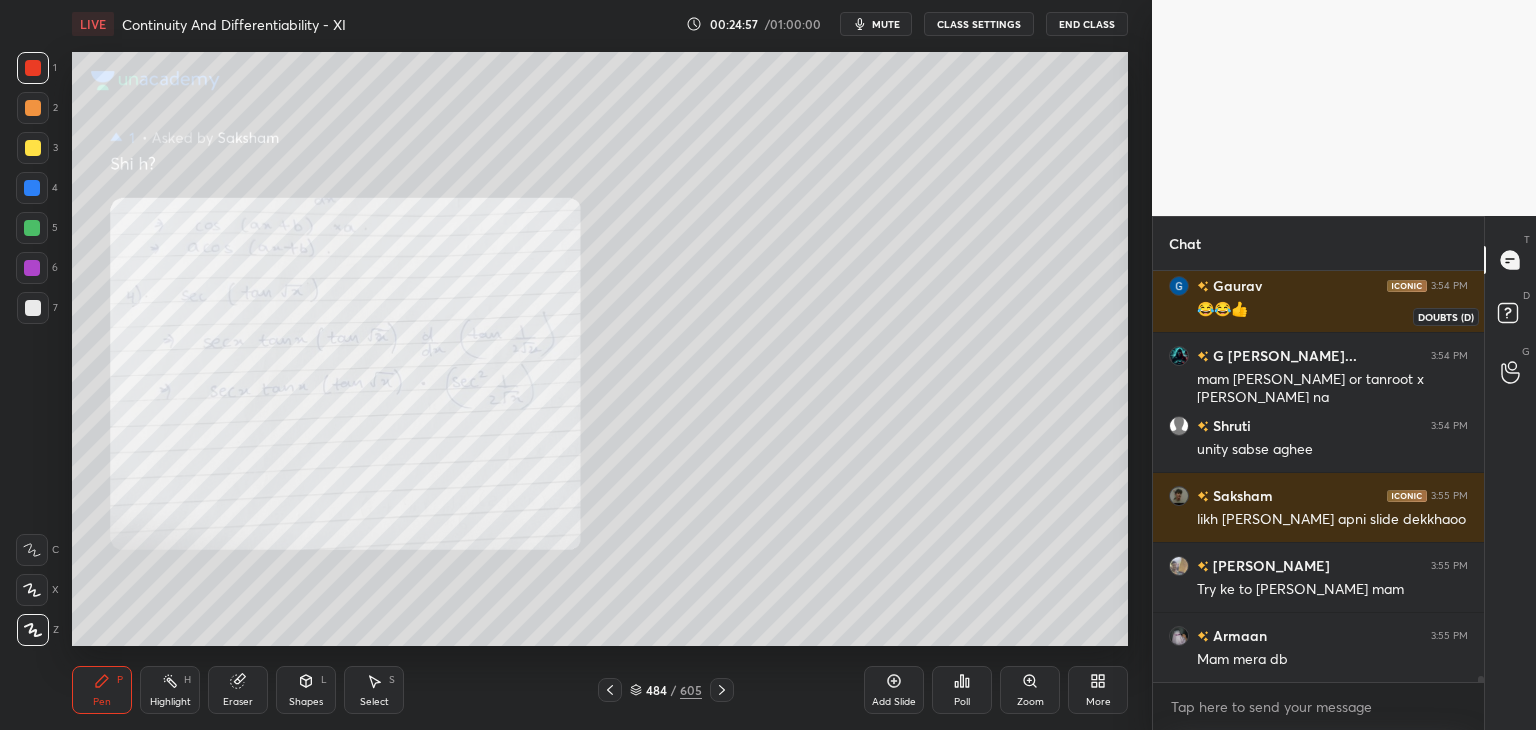 click 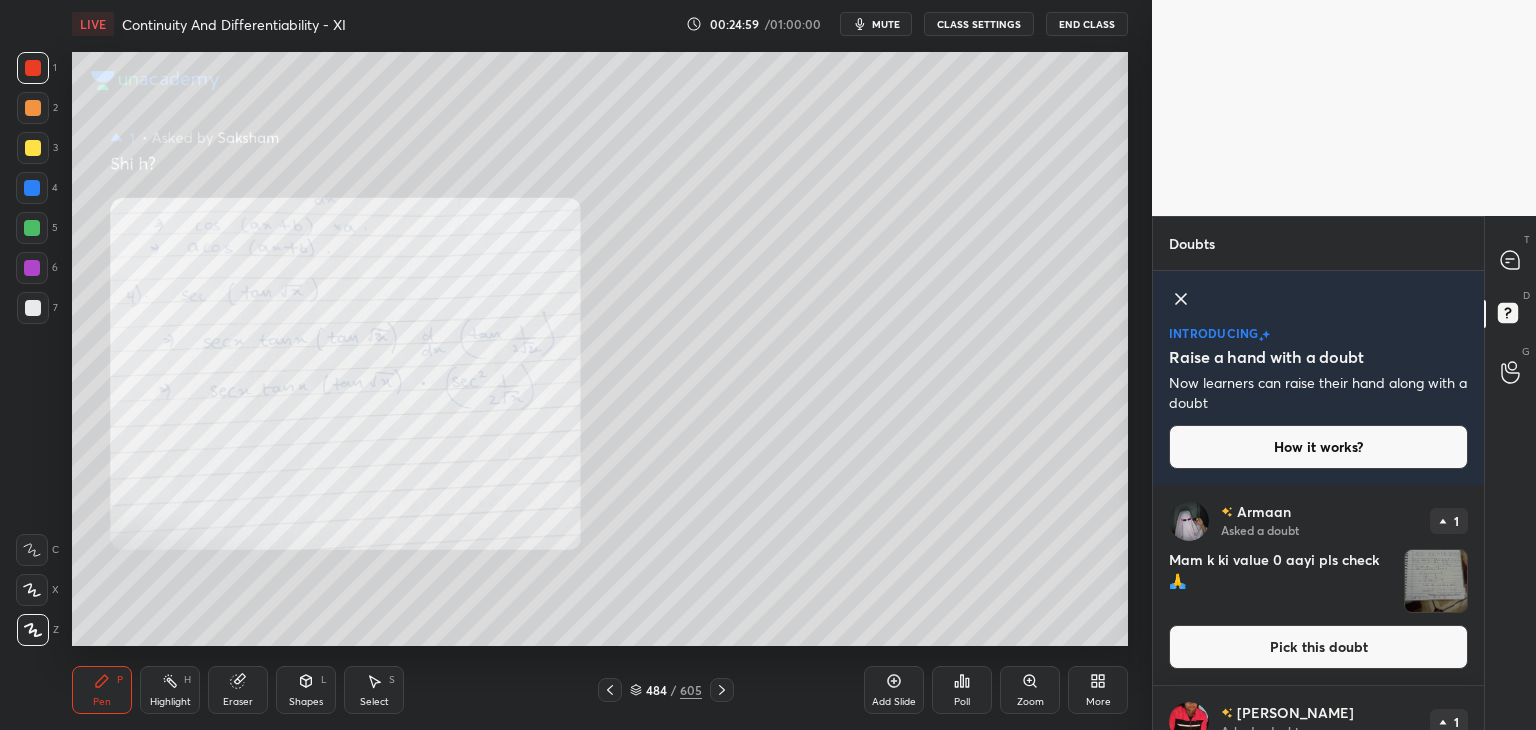 click at bounding box center [1436, 581] 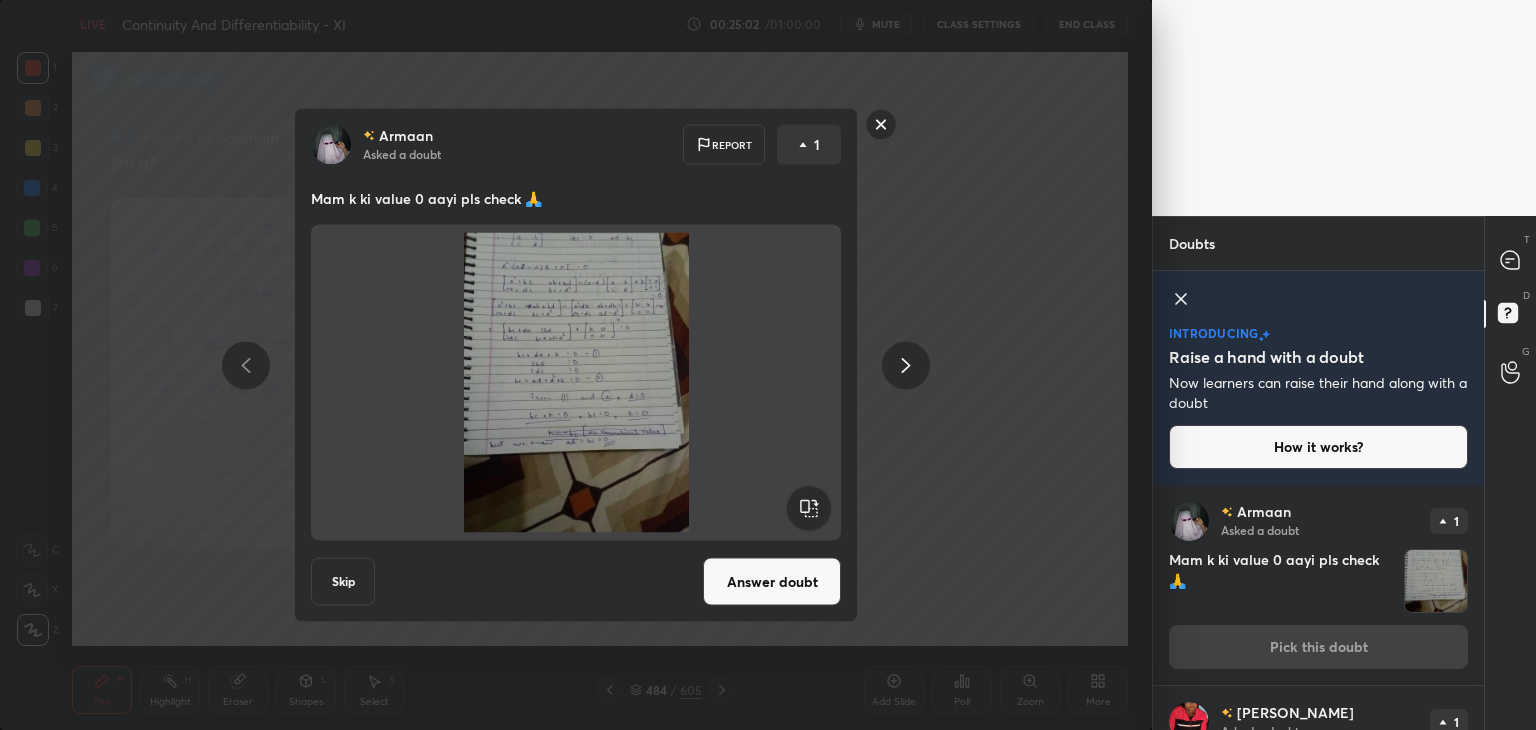 click 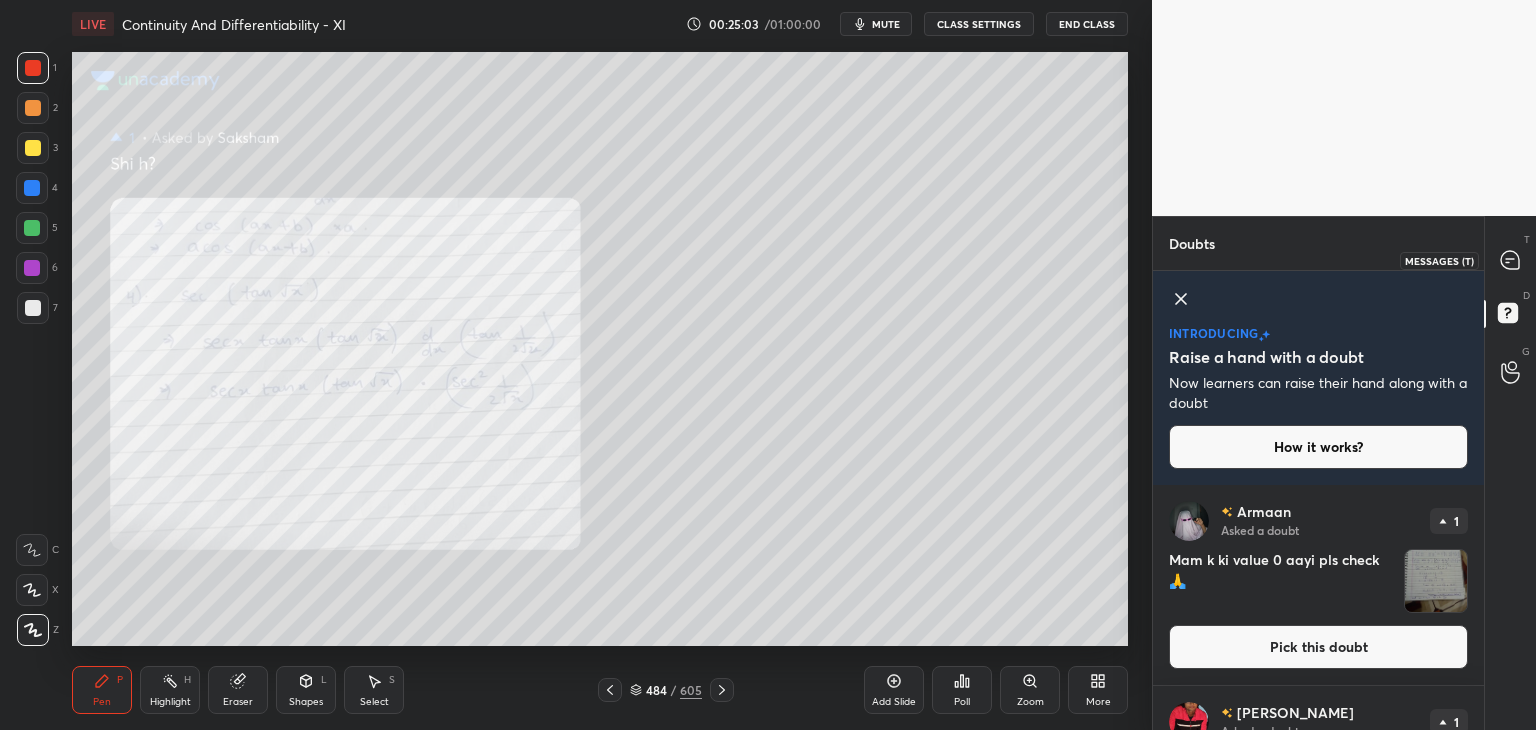 drag, startPoint x: 1506, startPoint y: 257, endPoint x: 1501, endPoint y: 276, distance: 19.646883 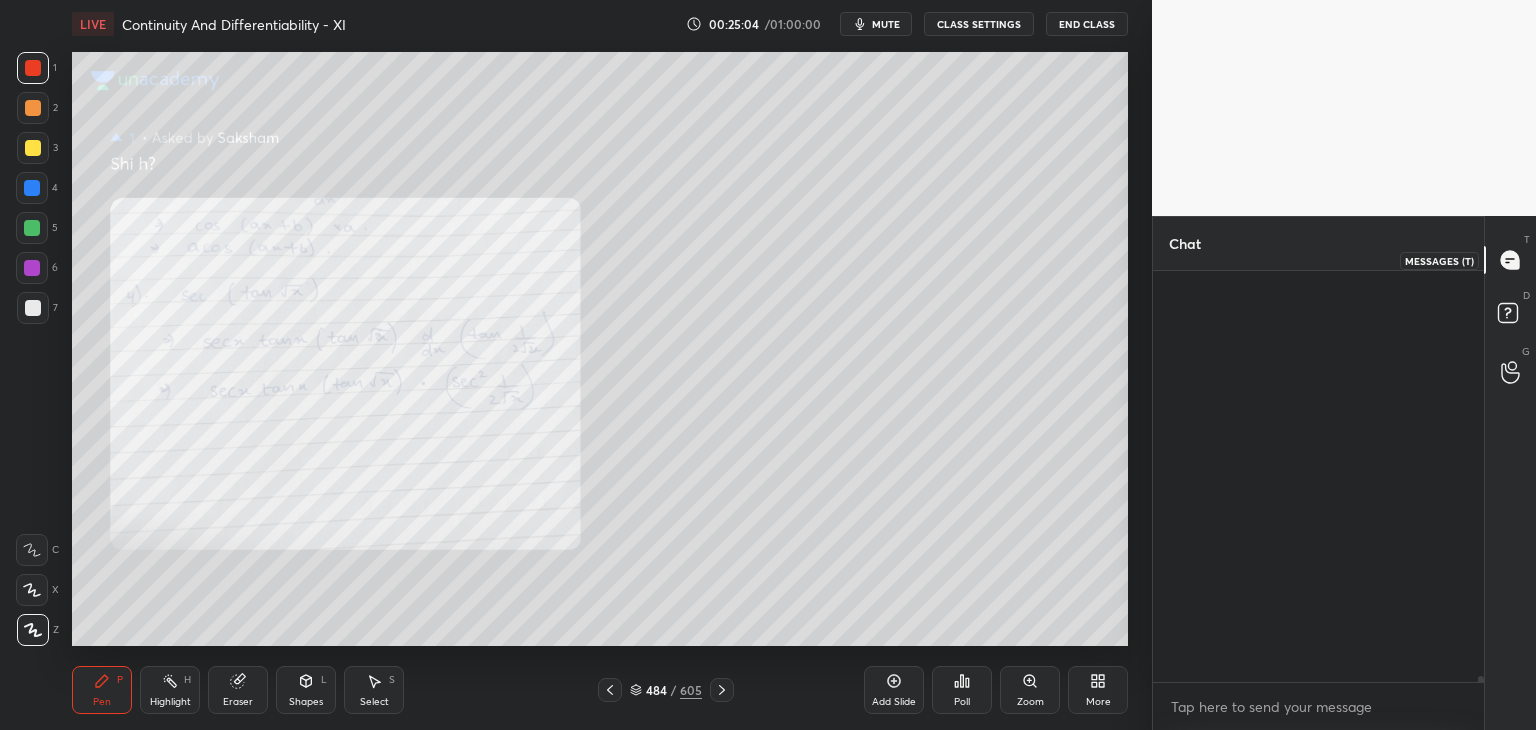 scroll, scrollTop: 25914, scrollLeft: 0, axis: vertical 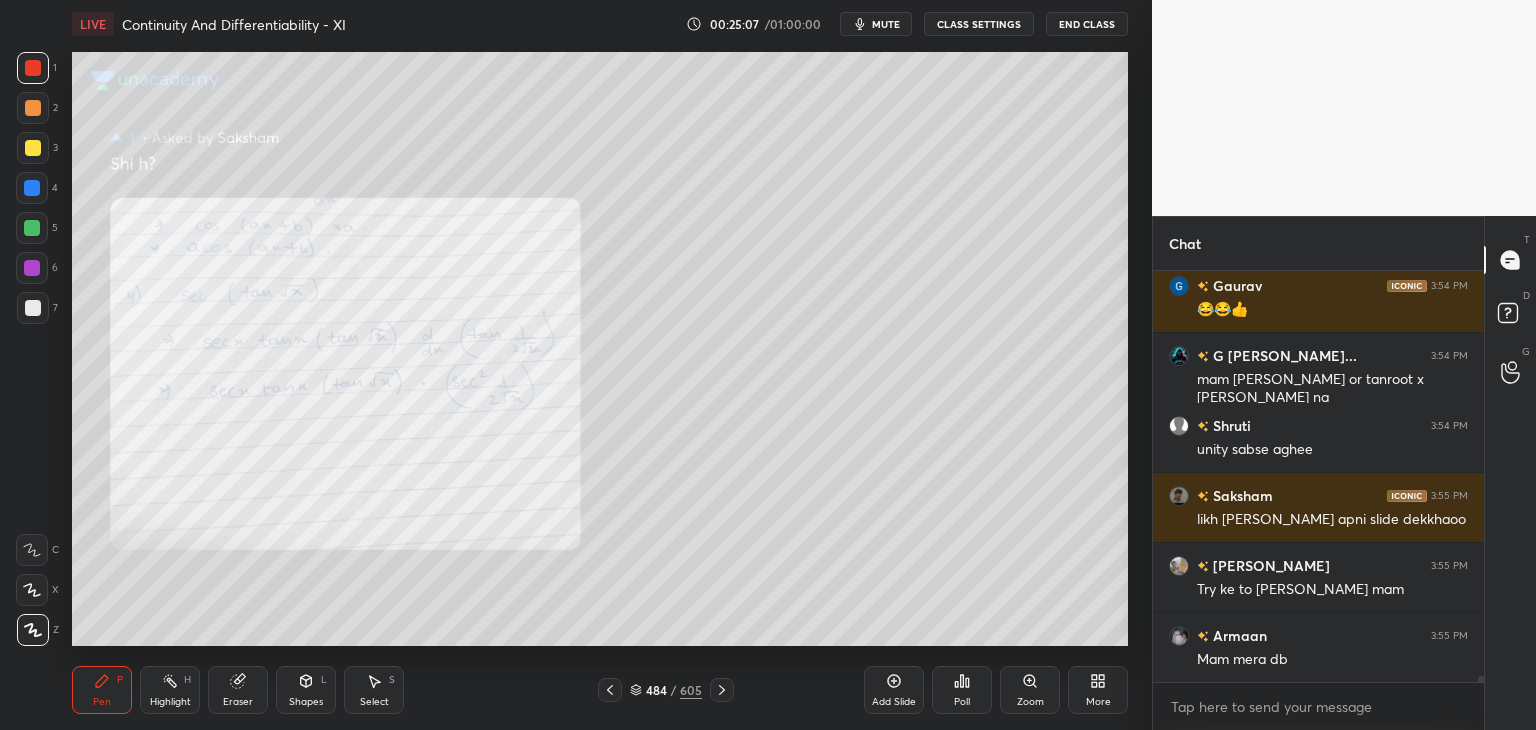 click 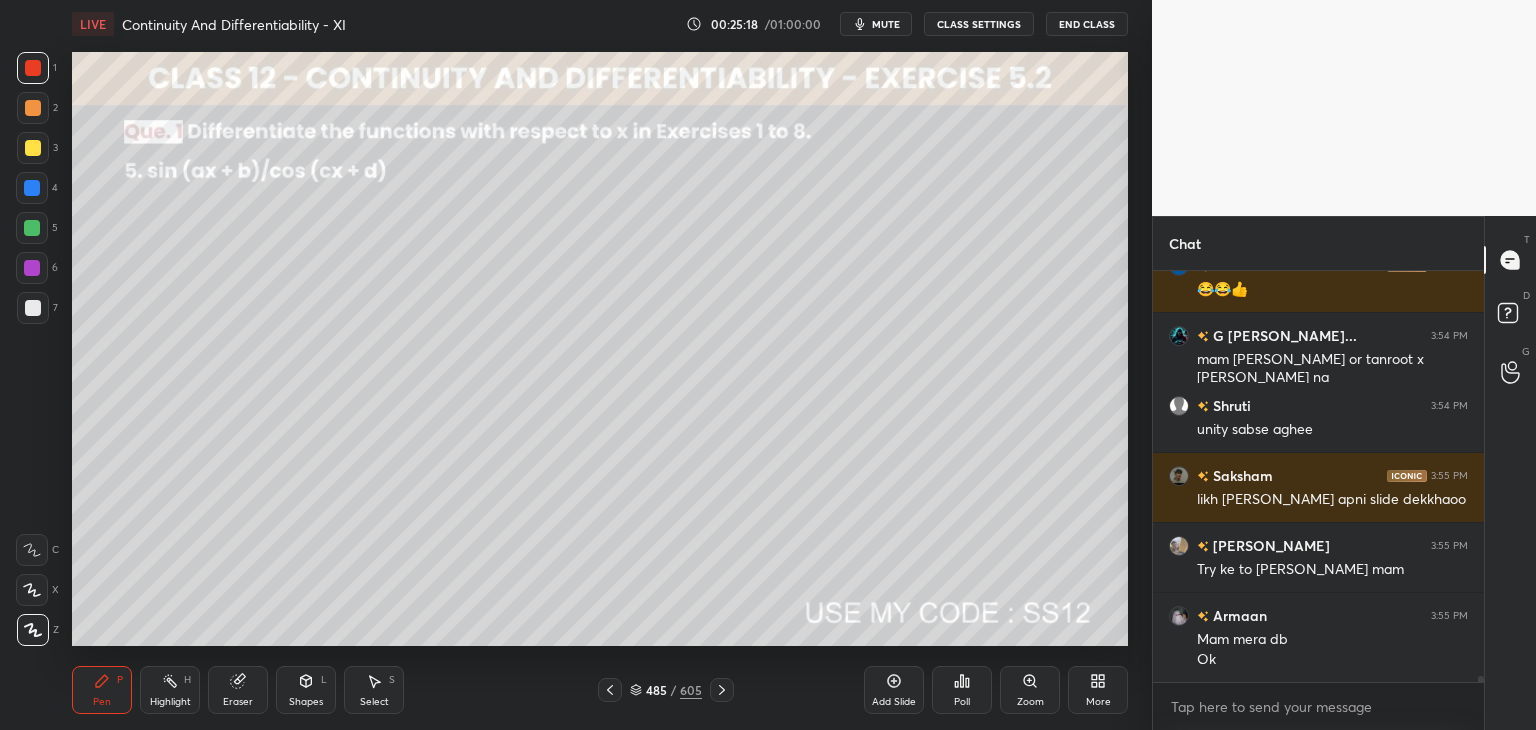 scroll, scrollTop: 26004, scrollLeft: 0, axis: vertical 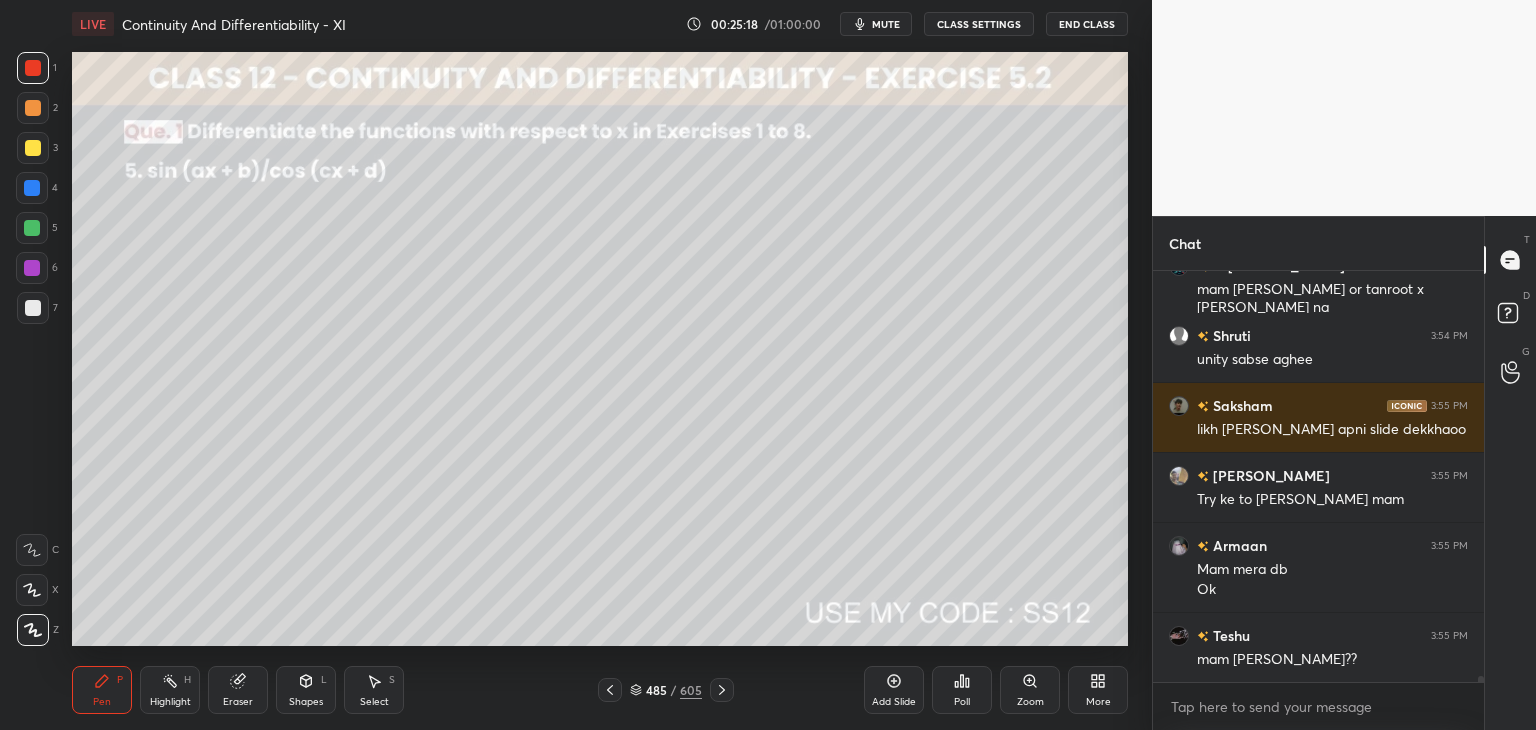 click on "mute" at bounding box center (886, 24) 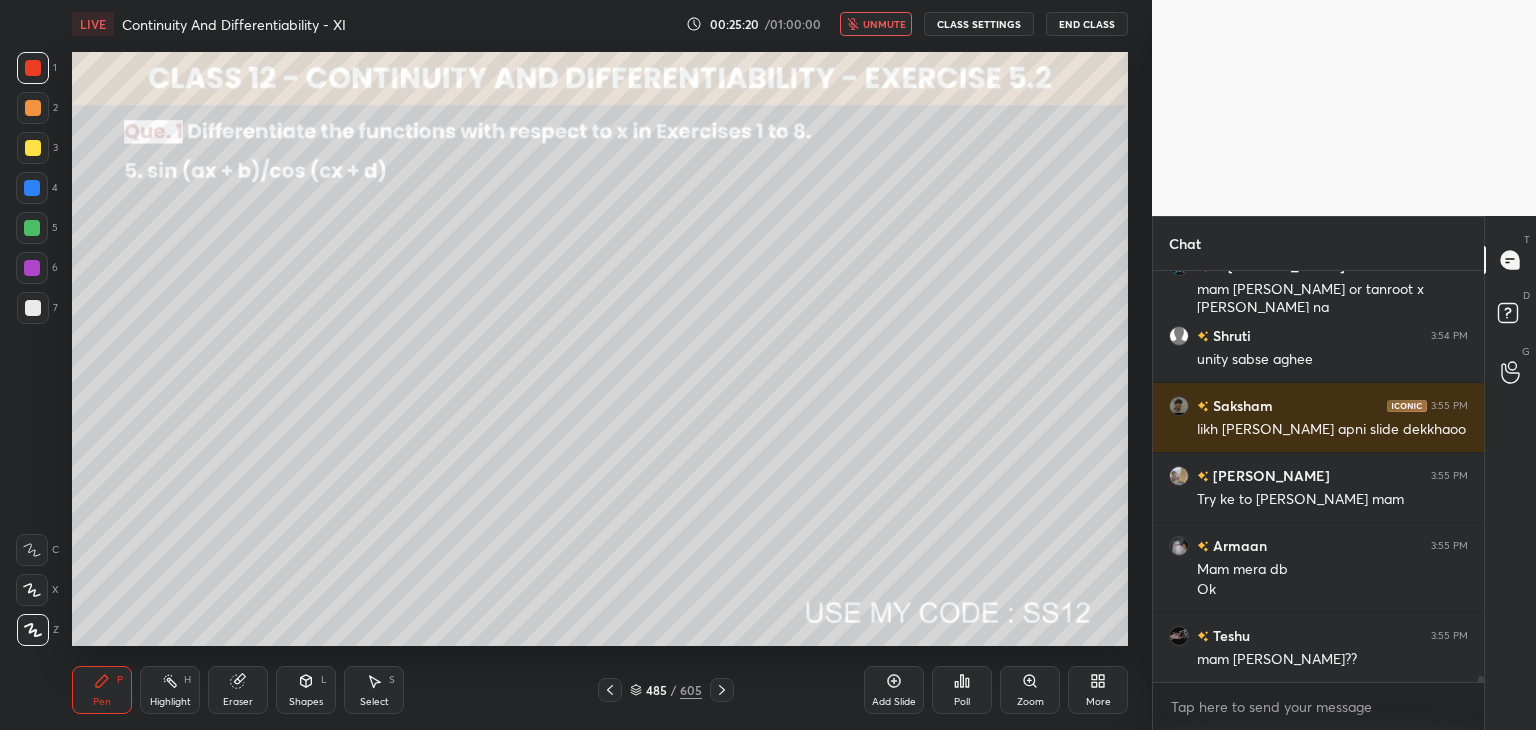 click on "unmute" at bounding box center [884, 24] 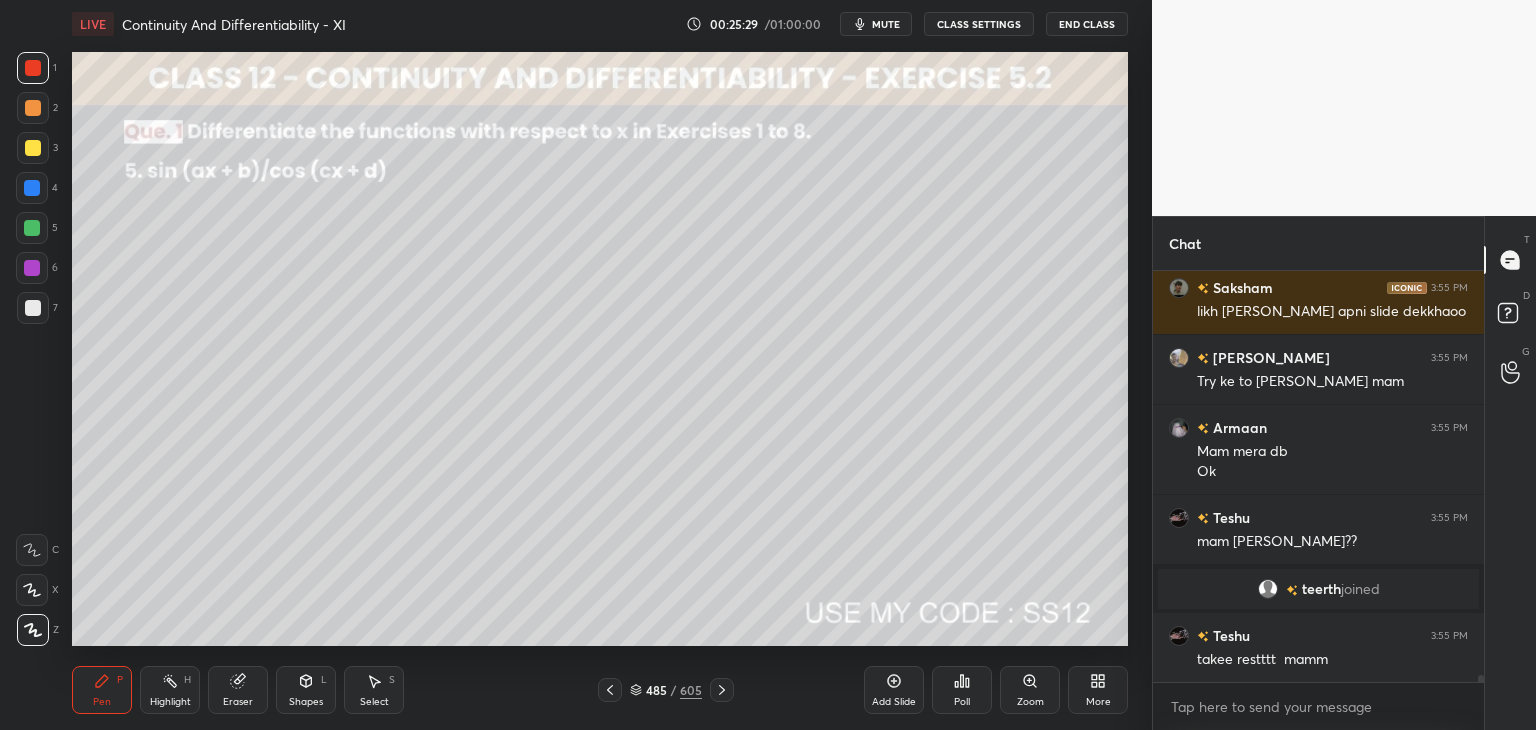 scroll, scrollTop: 24316, scrollLeft: 0, axis: vertical 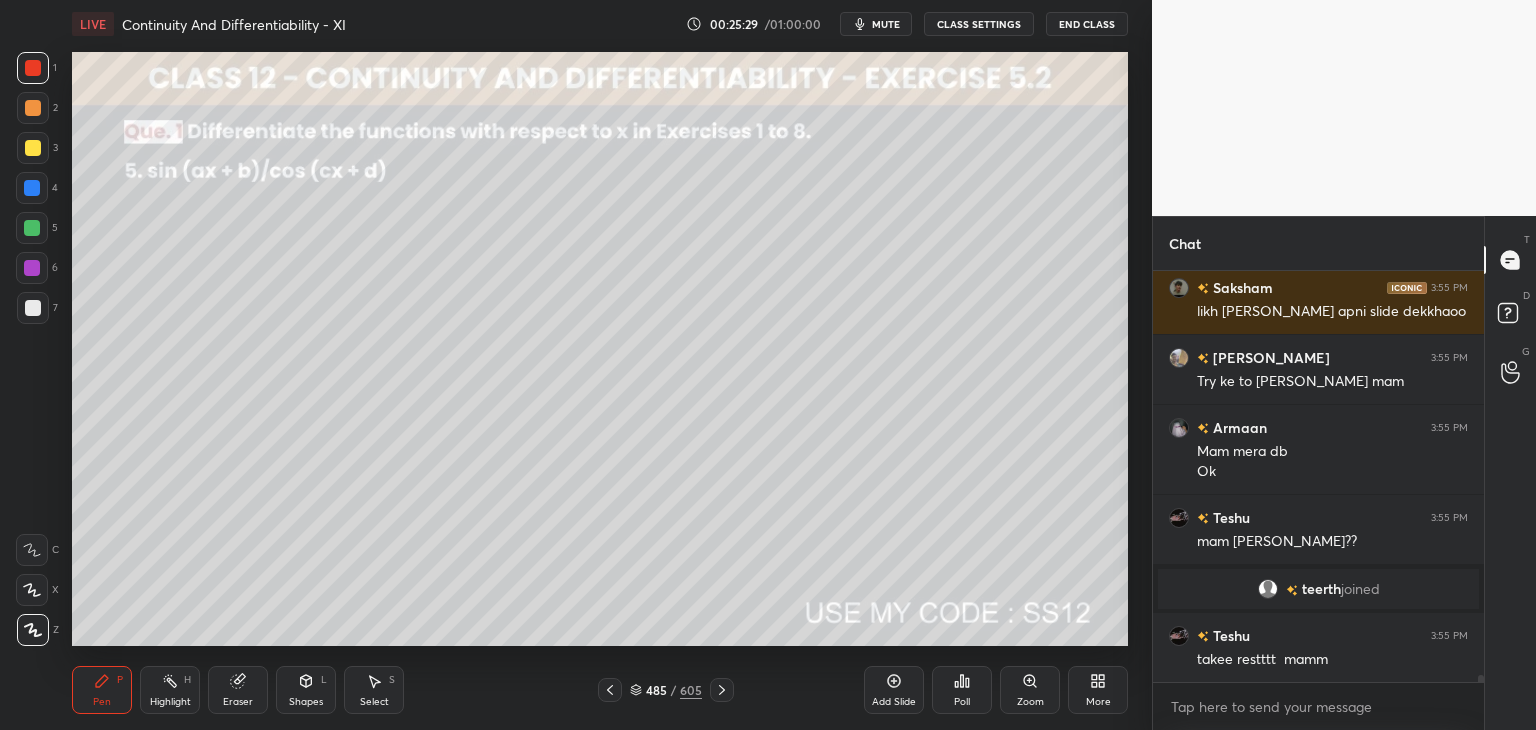 drag, startPoint x: 894, startPoint y: 25, endPoint x: 903, endPoint y: 42, distance: 19.235384 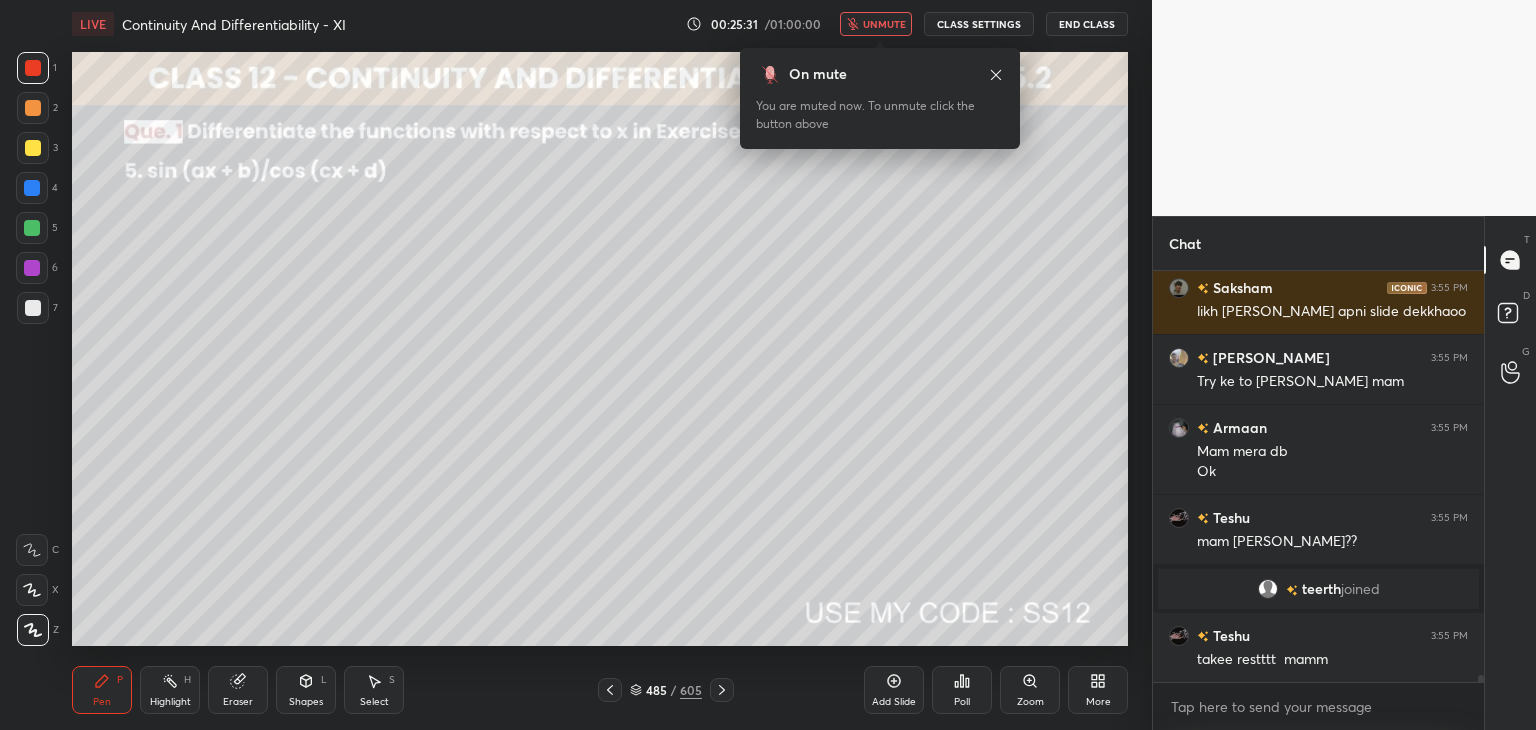 scroll, scrollTop: 24386, scrollLeft: 0, axis: vertical 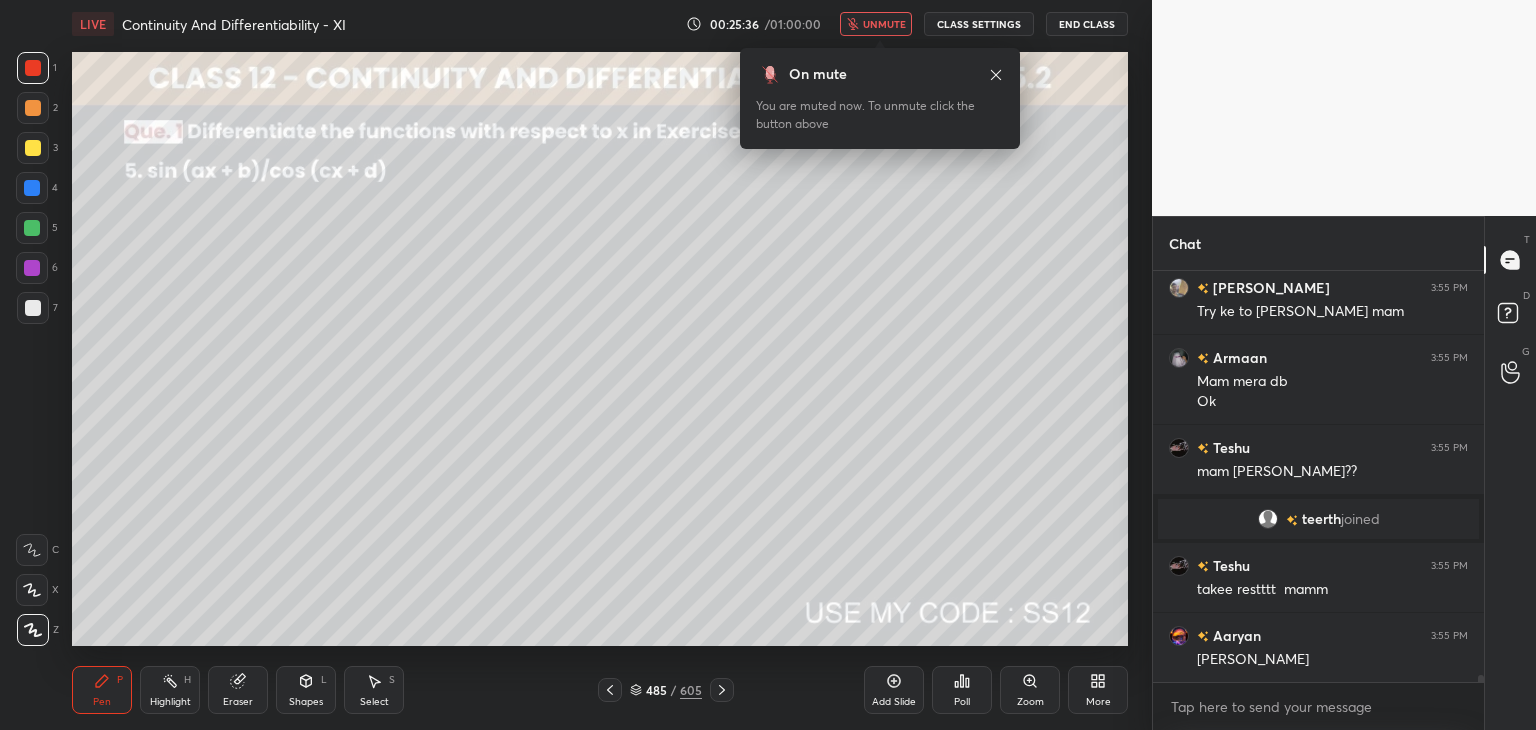 click on "unmute" at bounding box center (884, 24) 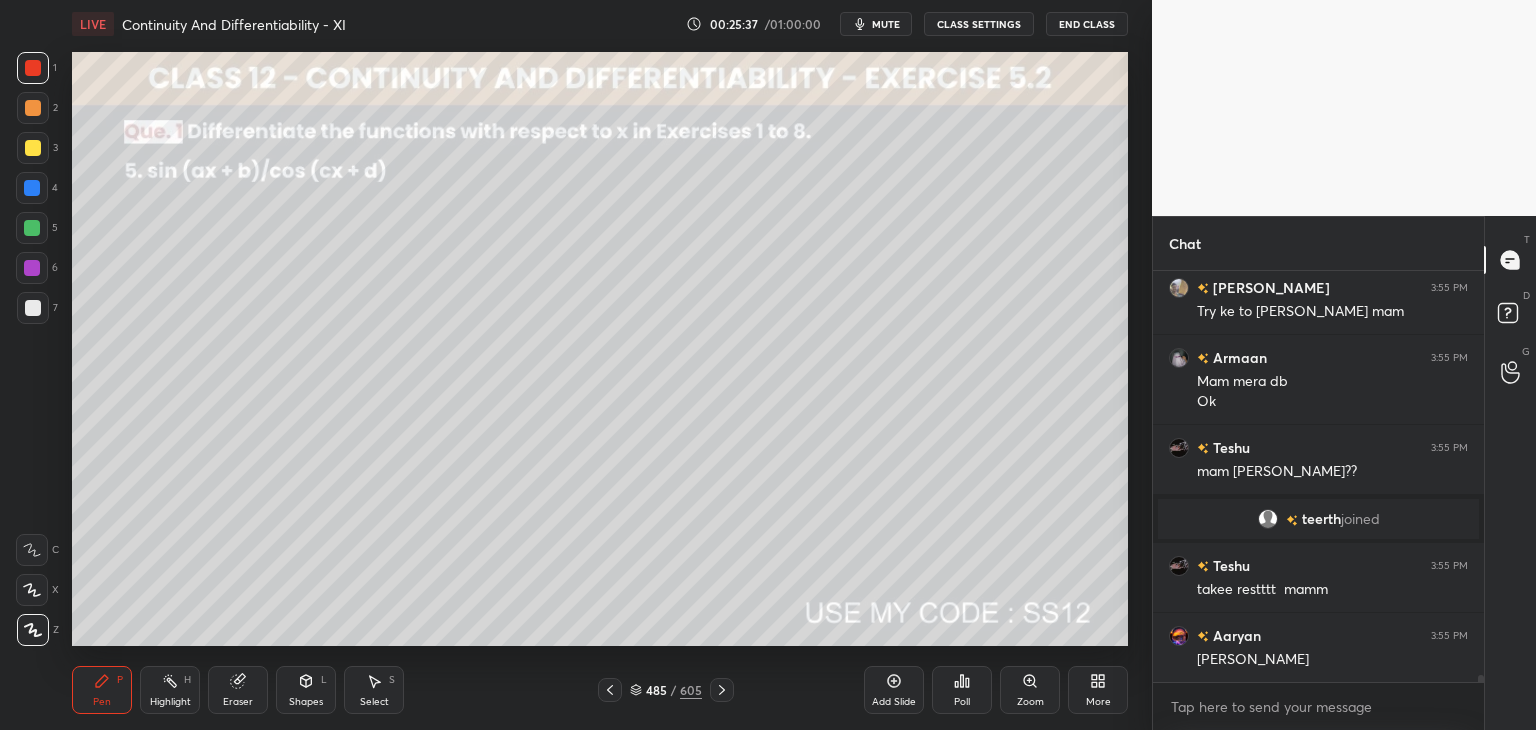 scroll, scrollTop: 24456, scrollLeft: 0, axis: vertical 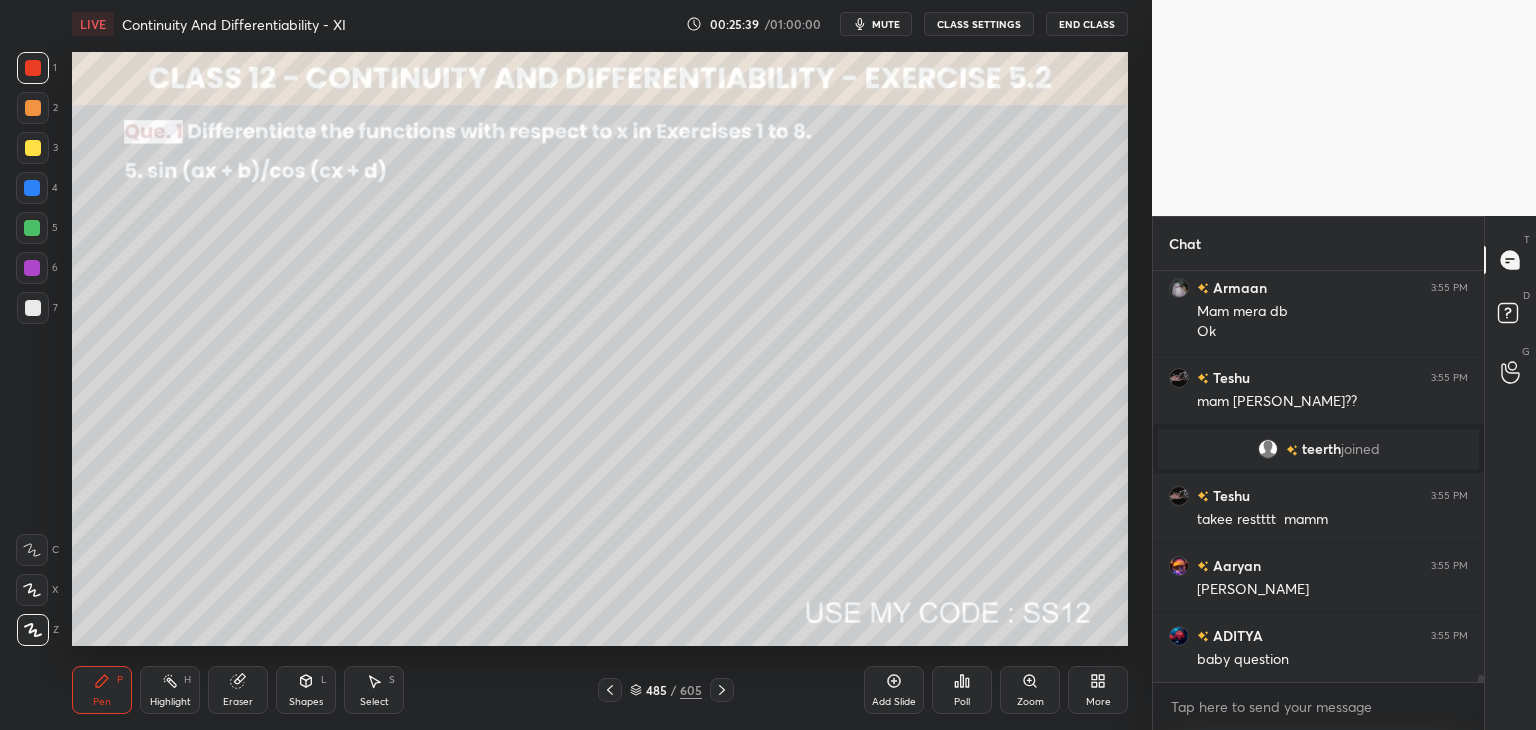 drag, startPoint x: 96, startPoint y: 700, endPoint x: 104, endPoint y: 685, distance: 17 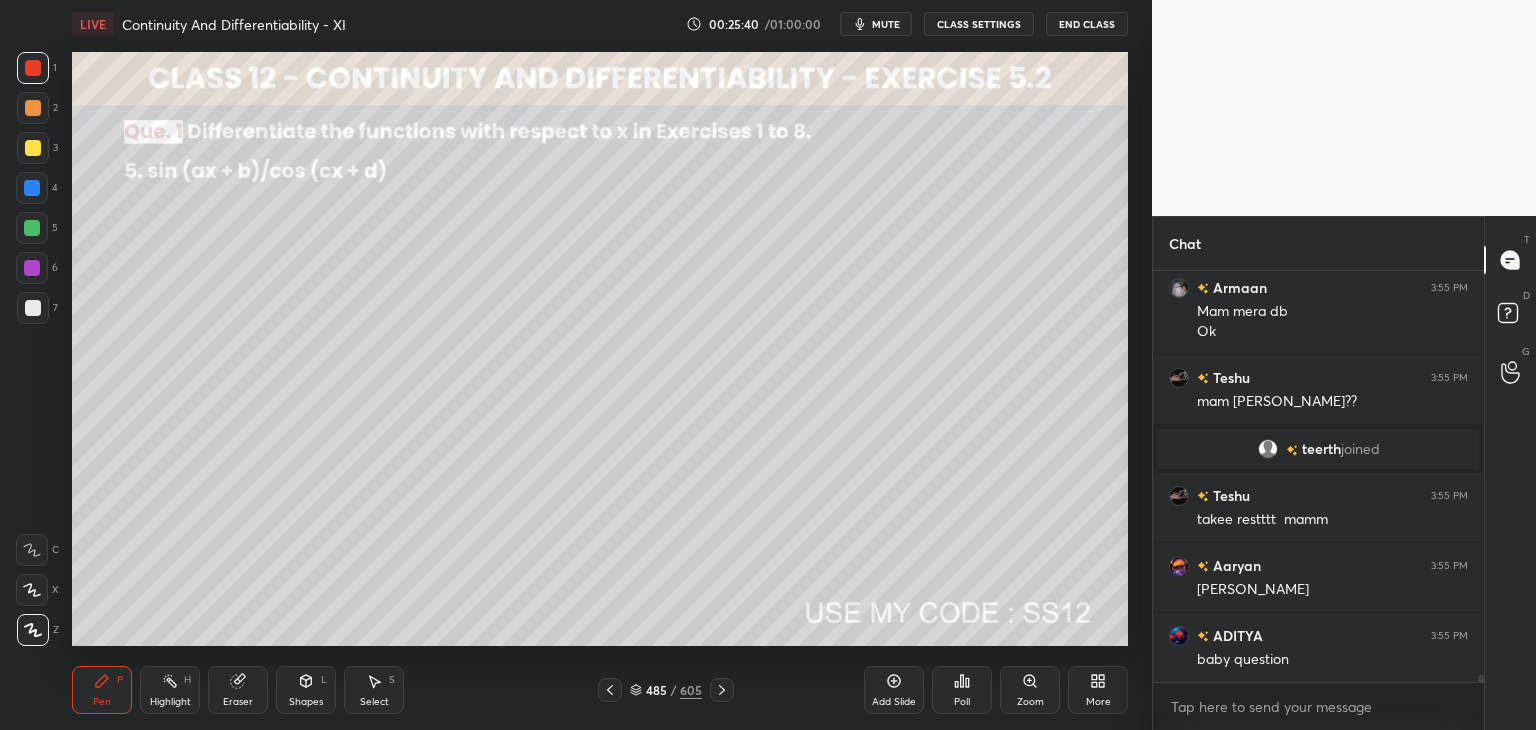 click at bounding box center (33, 148) 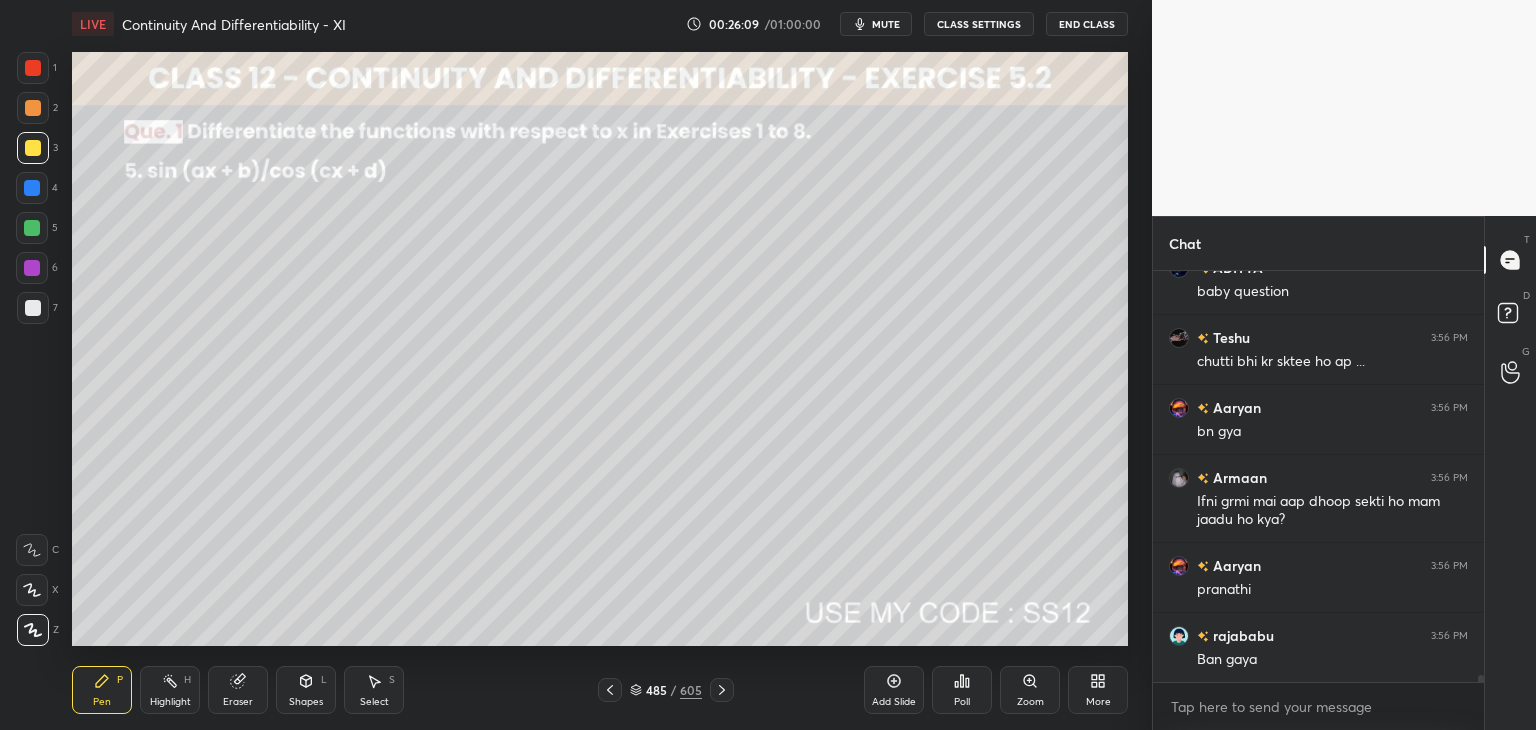 scroll, scrollTop: 24894, scrollLeft: 0, axis: vertical 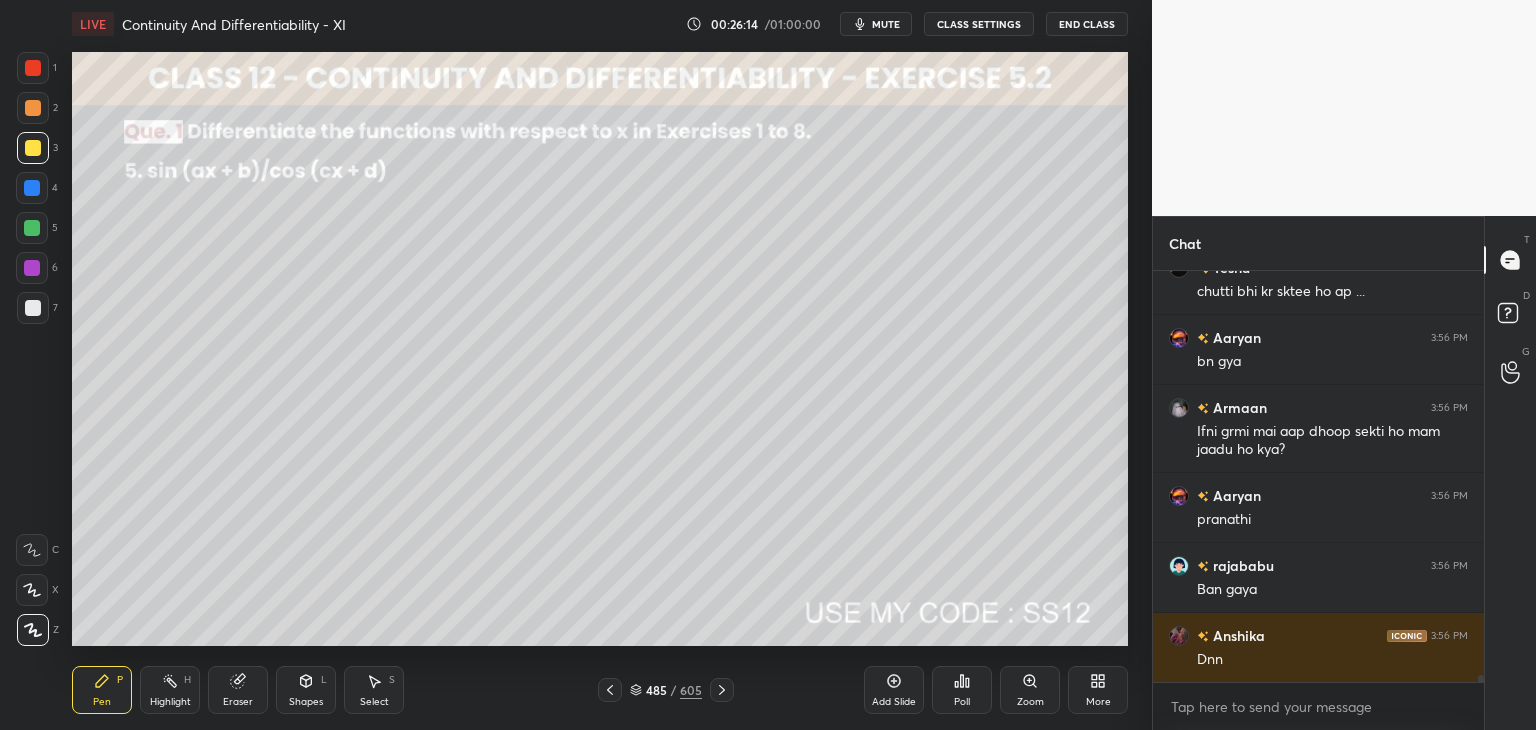 click at bounding box center [33, 148] 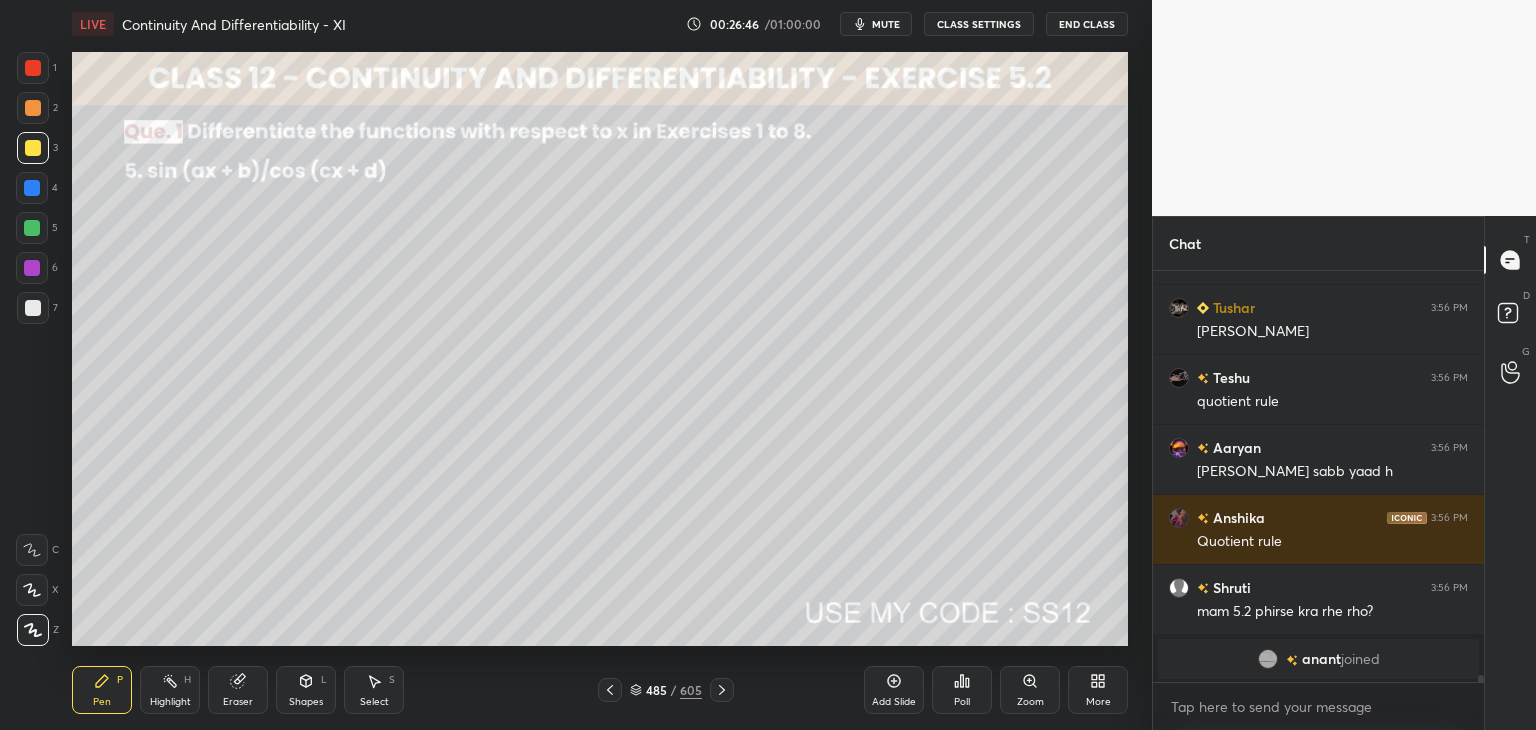scroll, scrollTop: 25212, scrollLeft: 0, axis: vertical 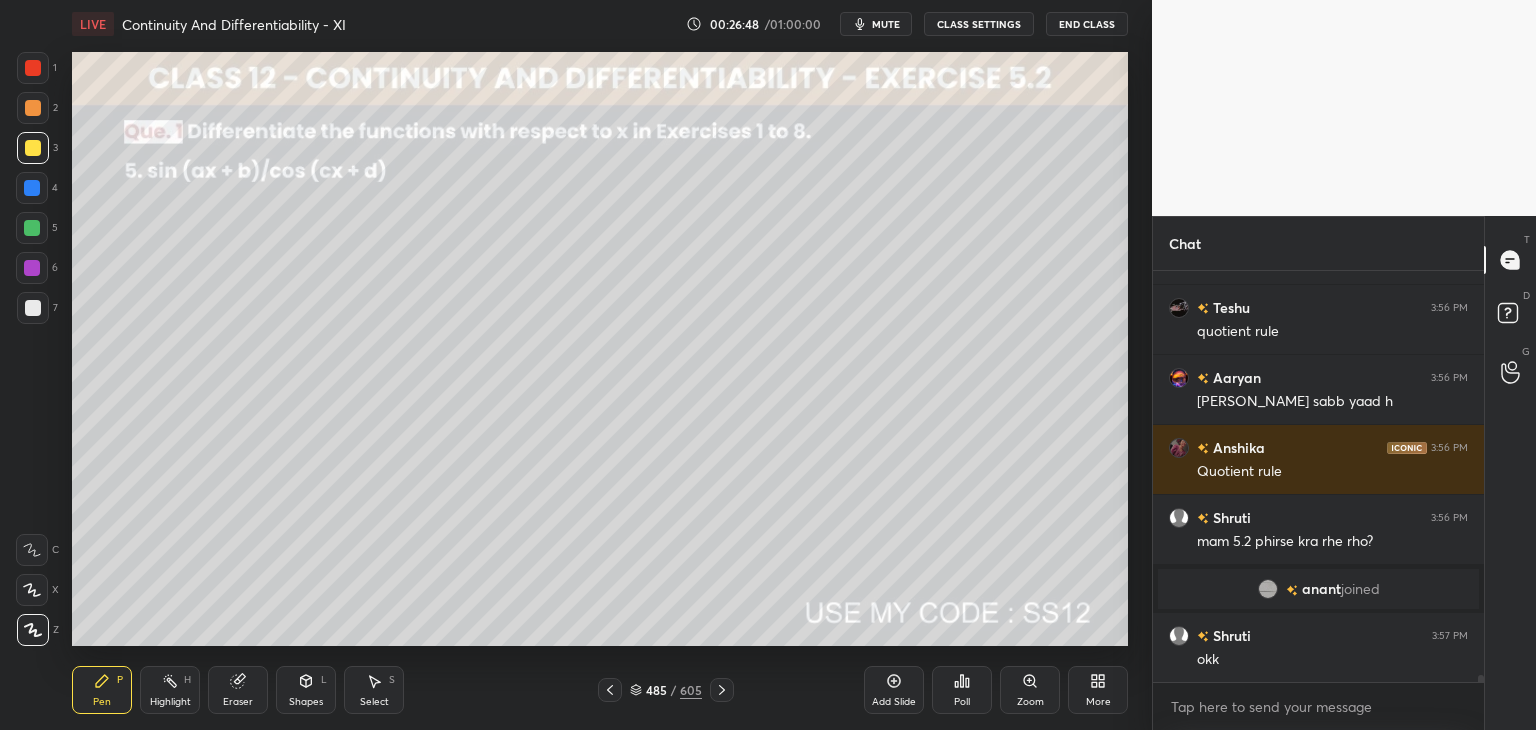 click at bounding box center [33, 68] 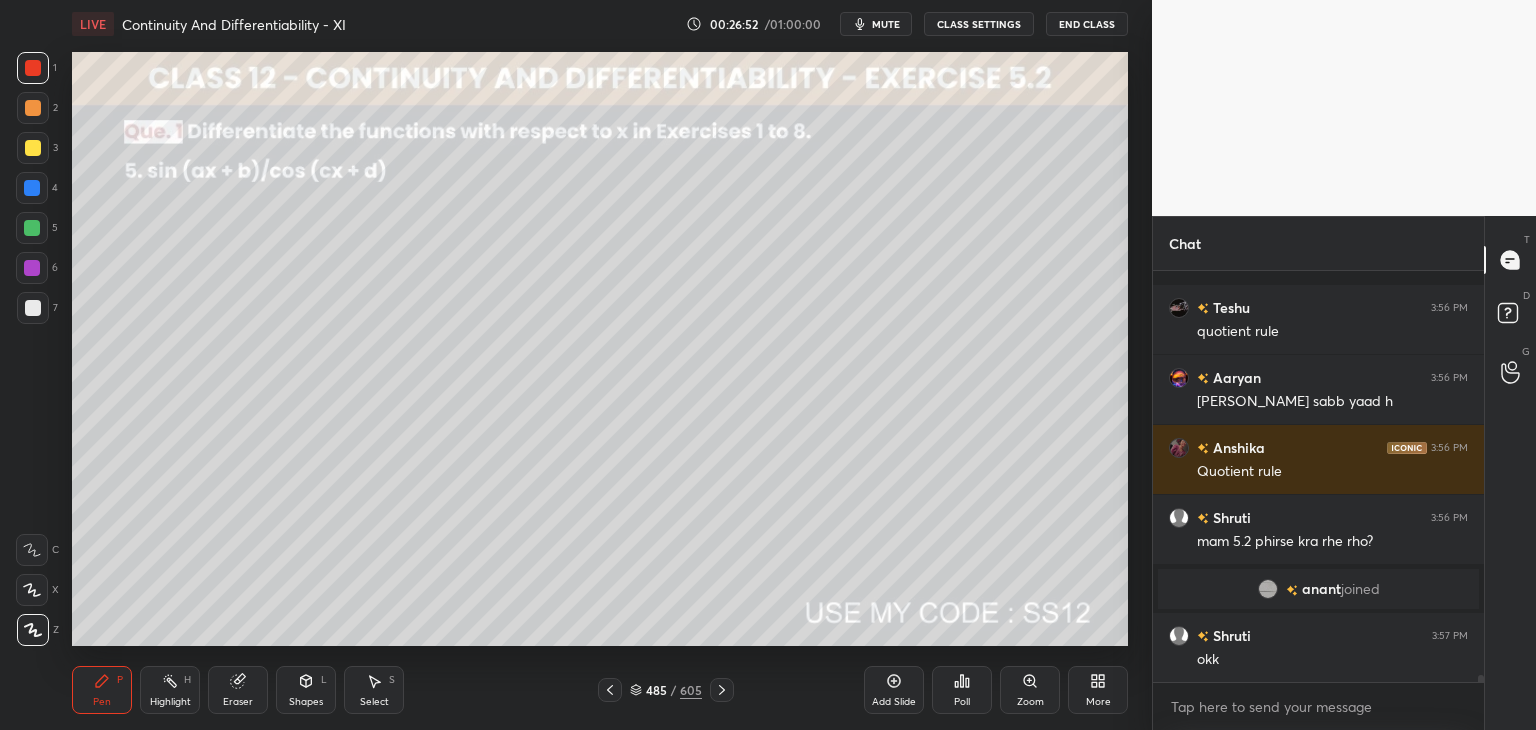 scroll, scrollTop: 25300, scrollLeft: 0, axis: vertical 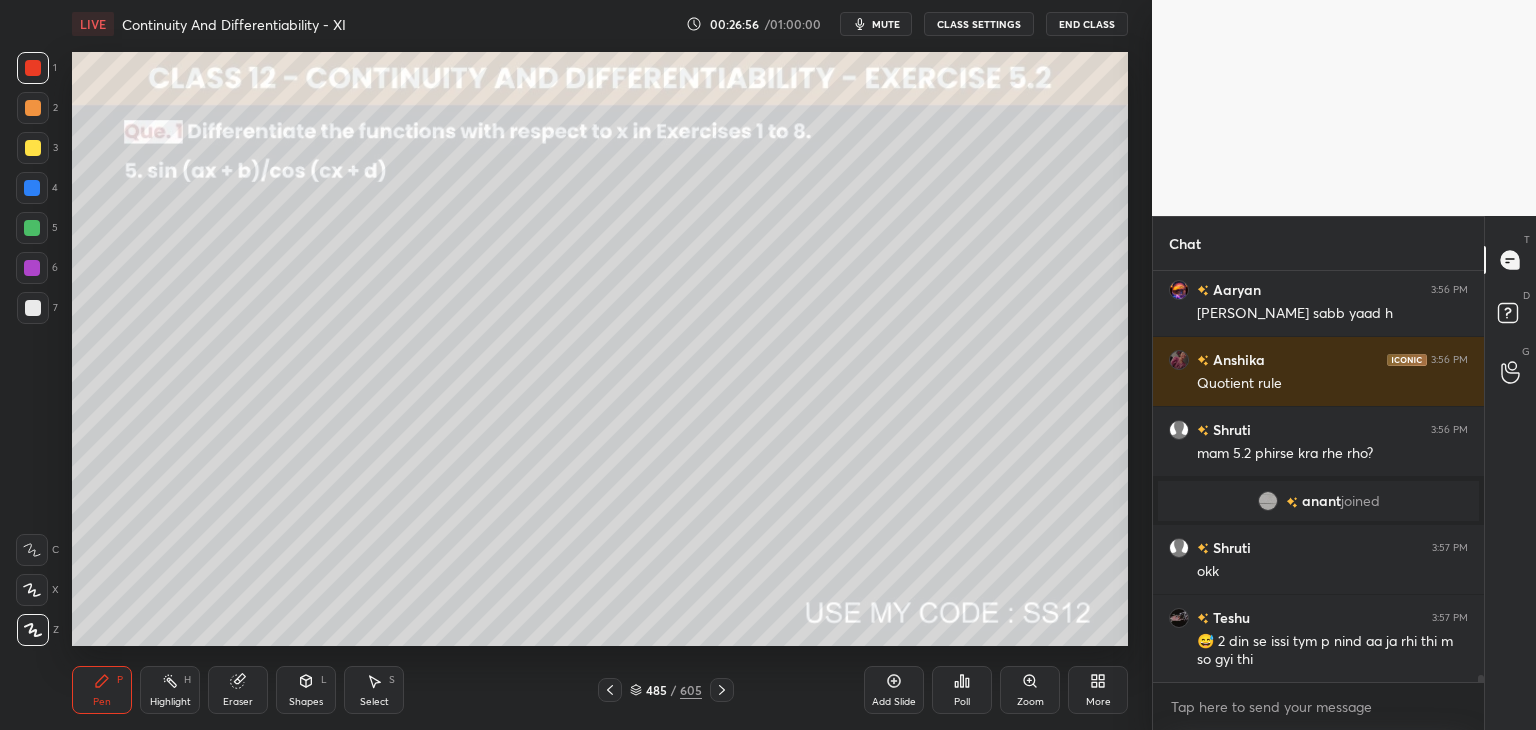 click at bounding box center [33, 148] 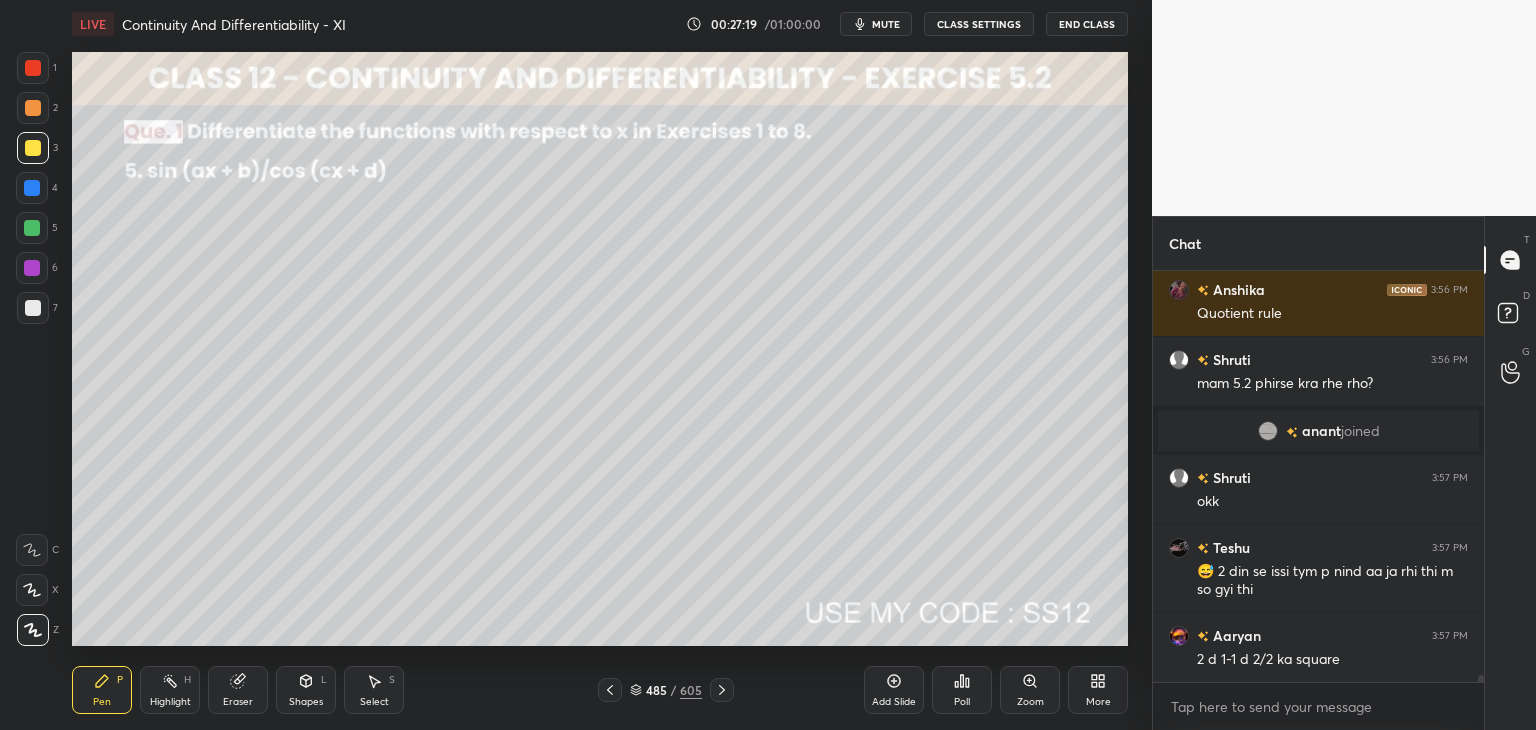 scroll, scrollTop: 25440, scrollLeft: 0, axis: vertical 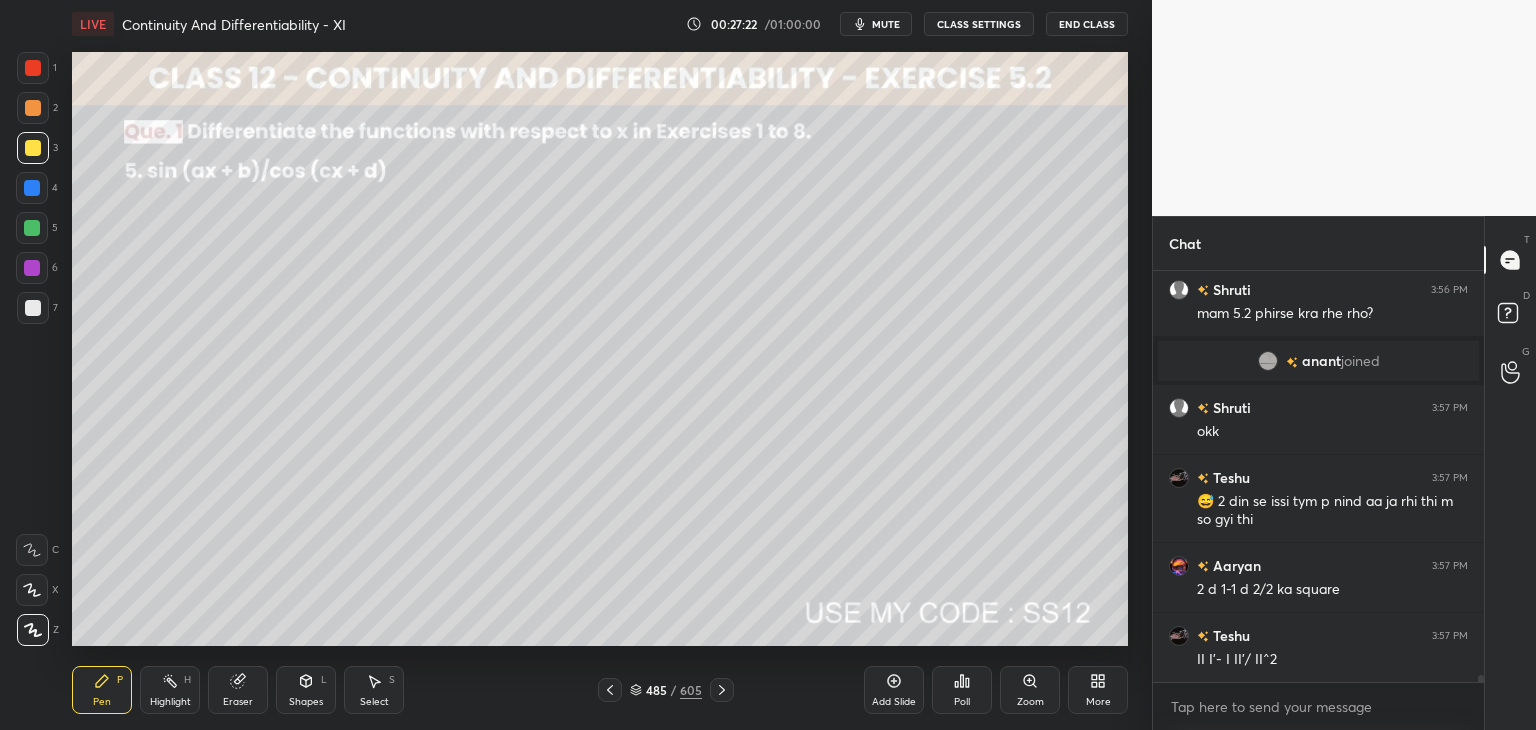 click on "Shapes L" at bounding box center [306, 690] 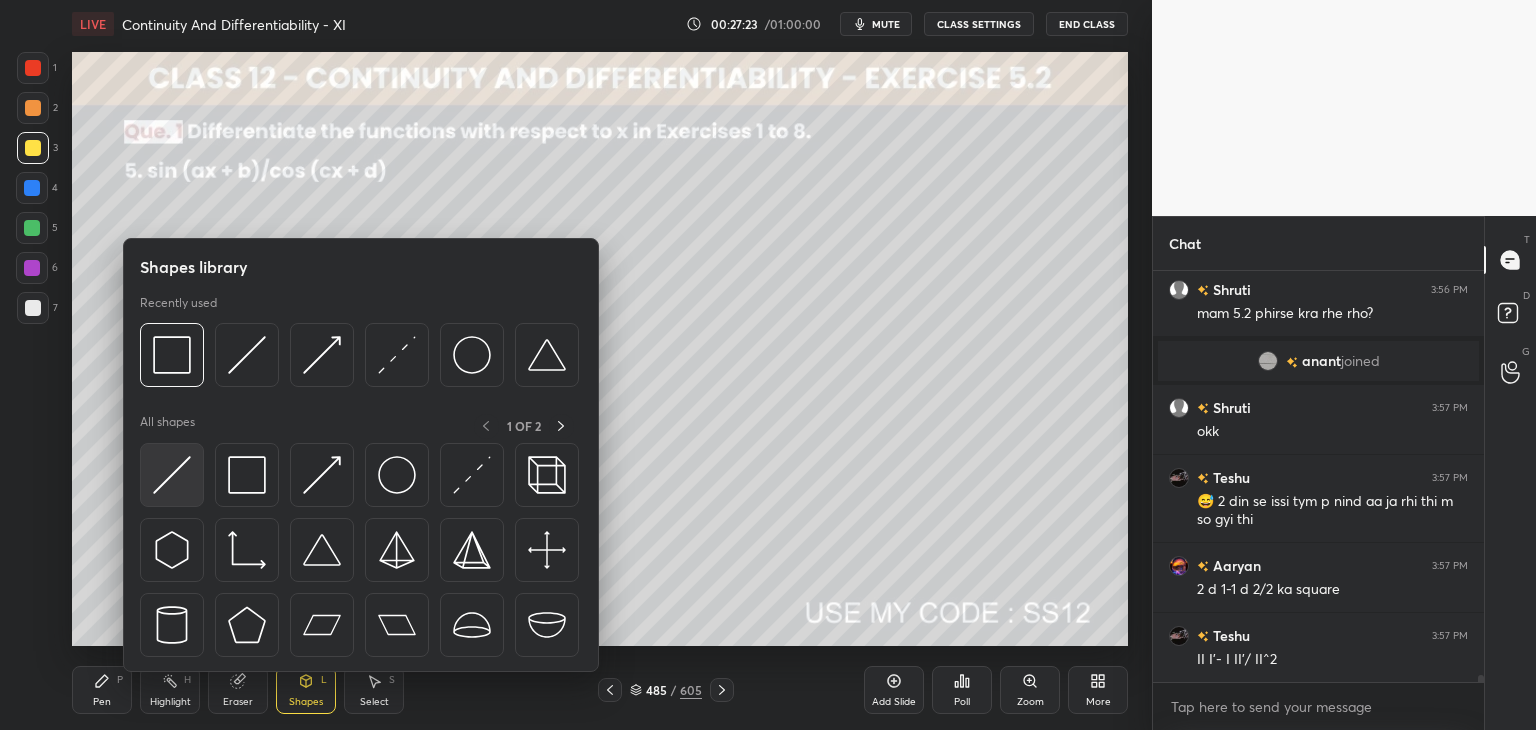 click at bounding box center (172, 475) 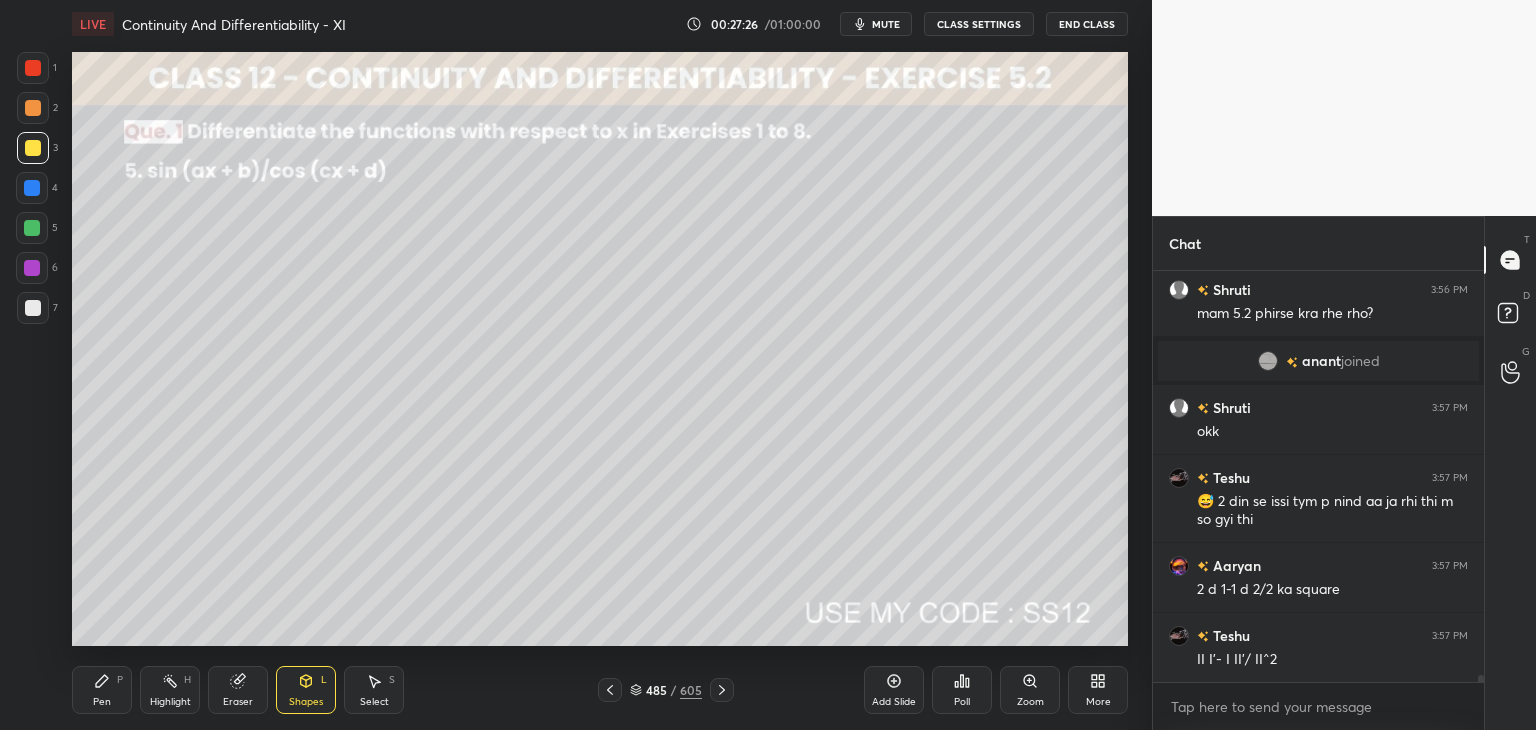 click on "Pen" at bounding box center [102, 702] 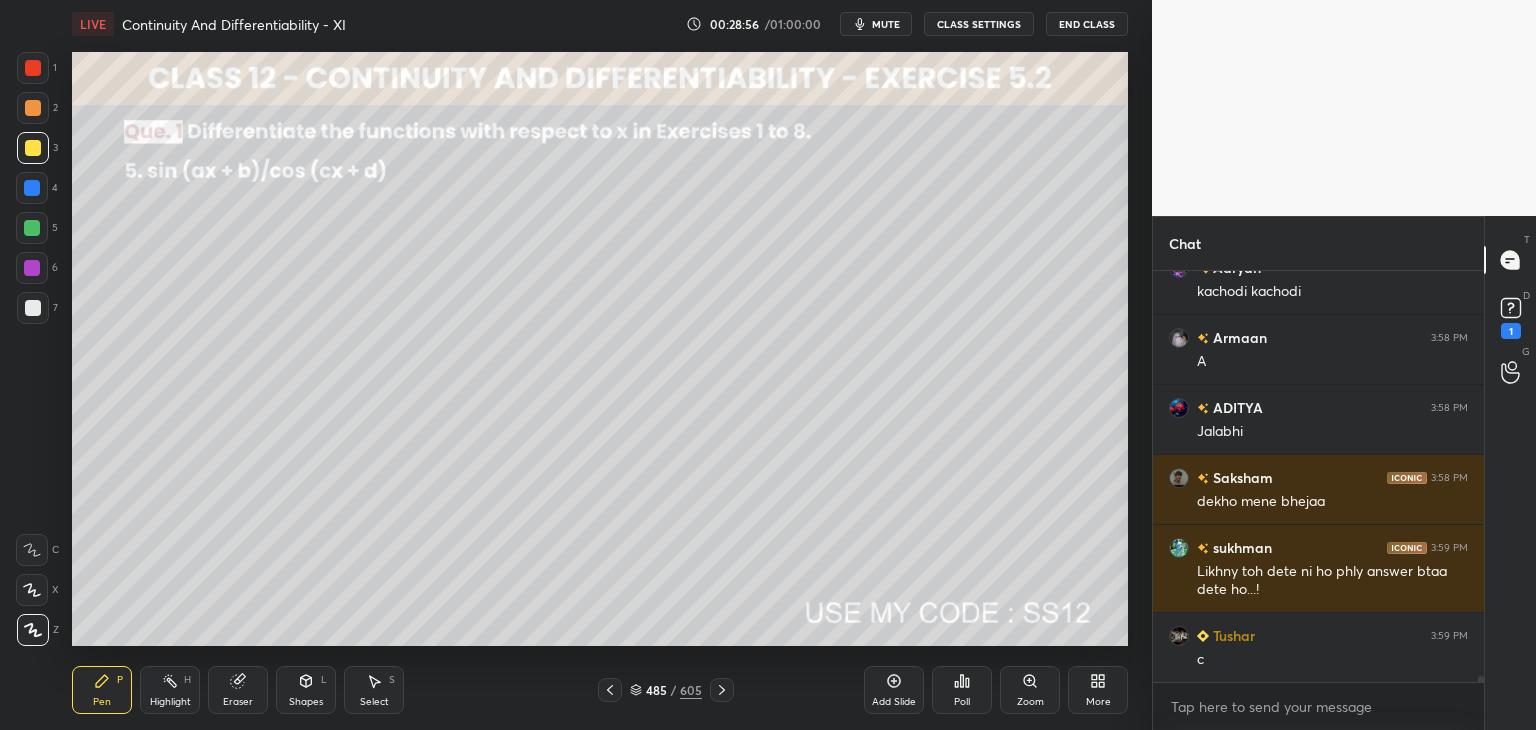 scroll, scrollTop: 26890, scrollLeft: 0, axis: vertical 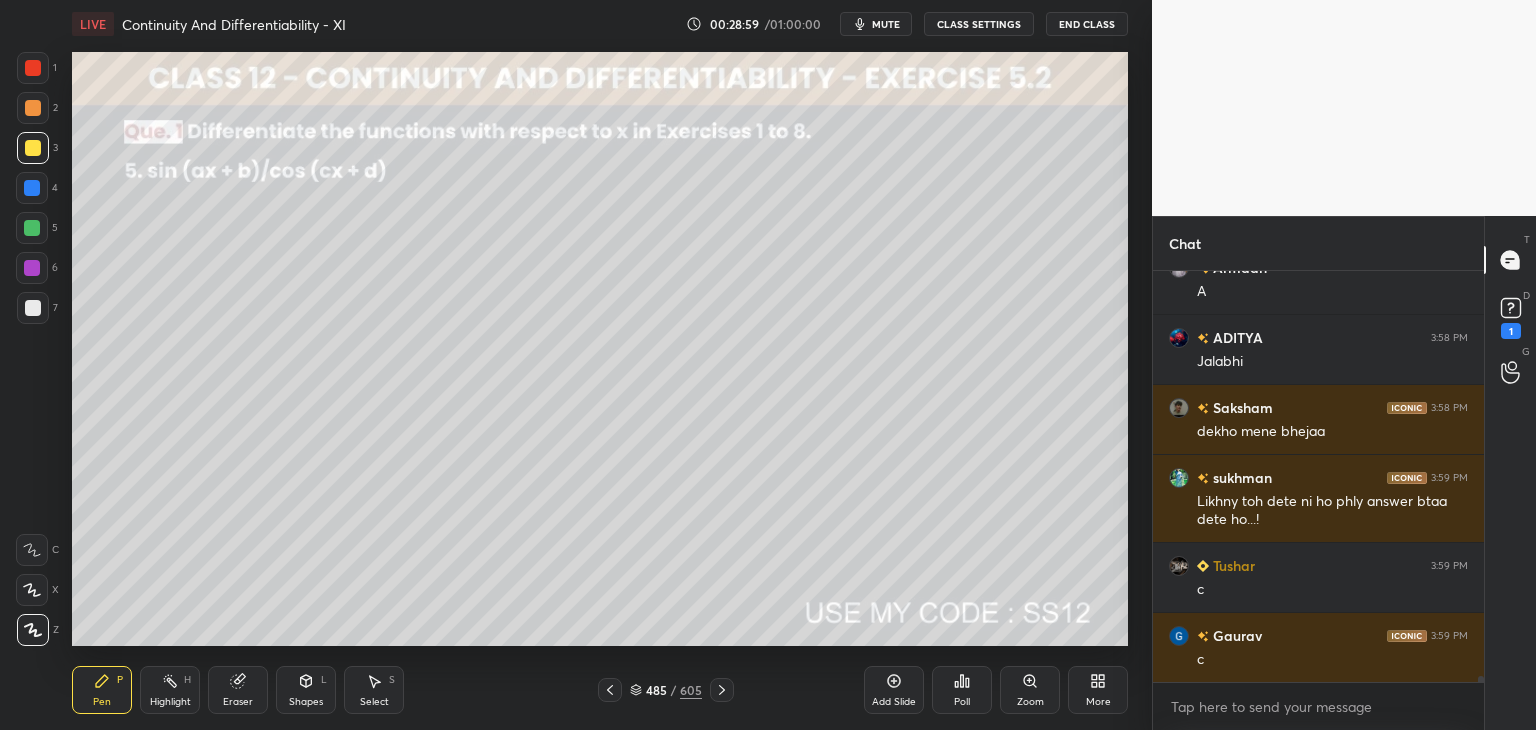 click on "Shapes L" at bounding box center [306, 690] 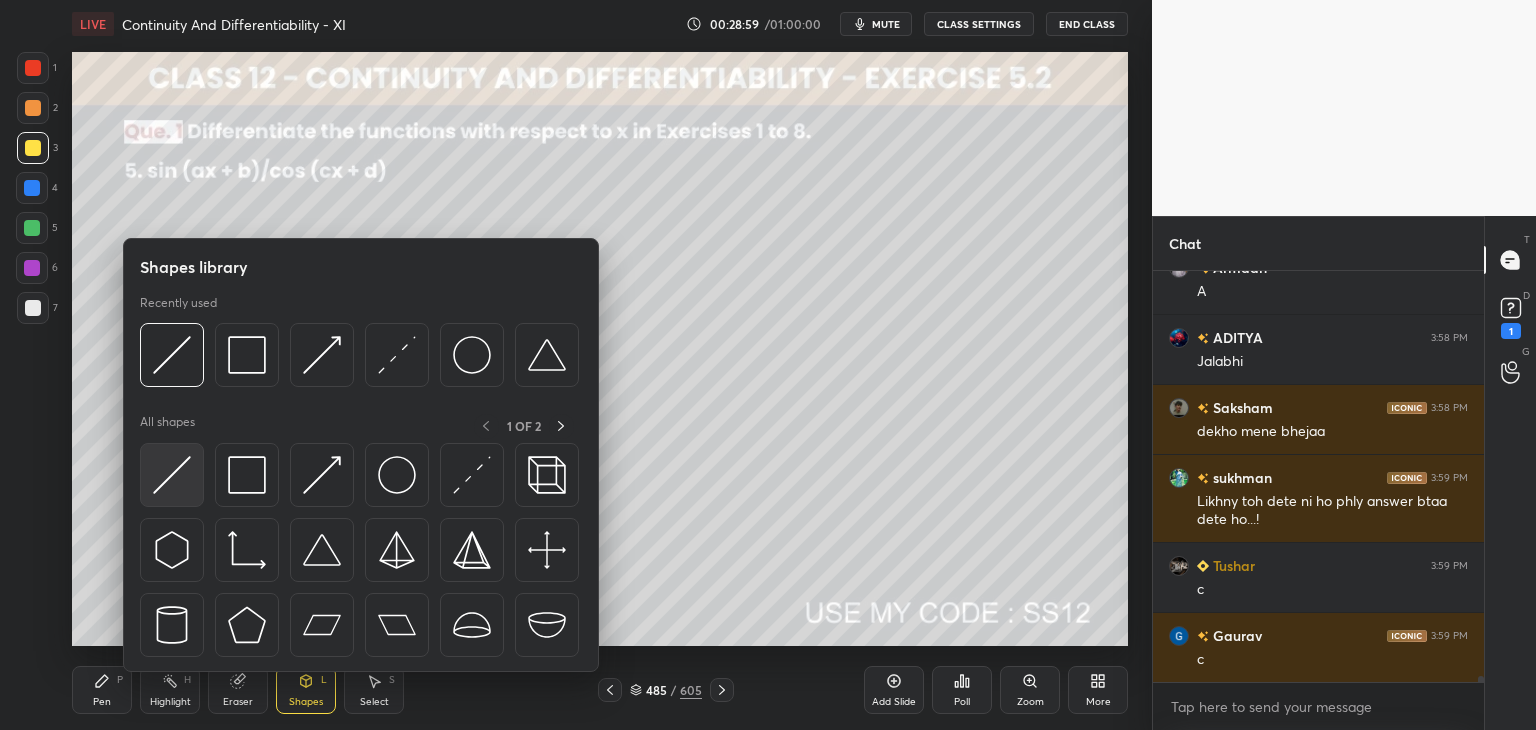 click at bounding box center [172, 475] 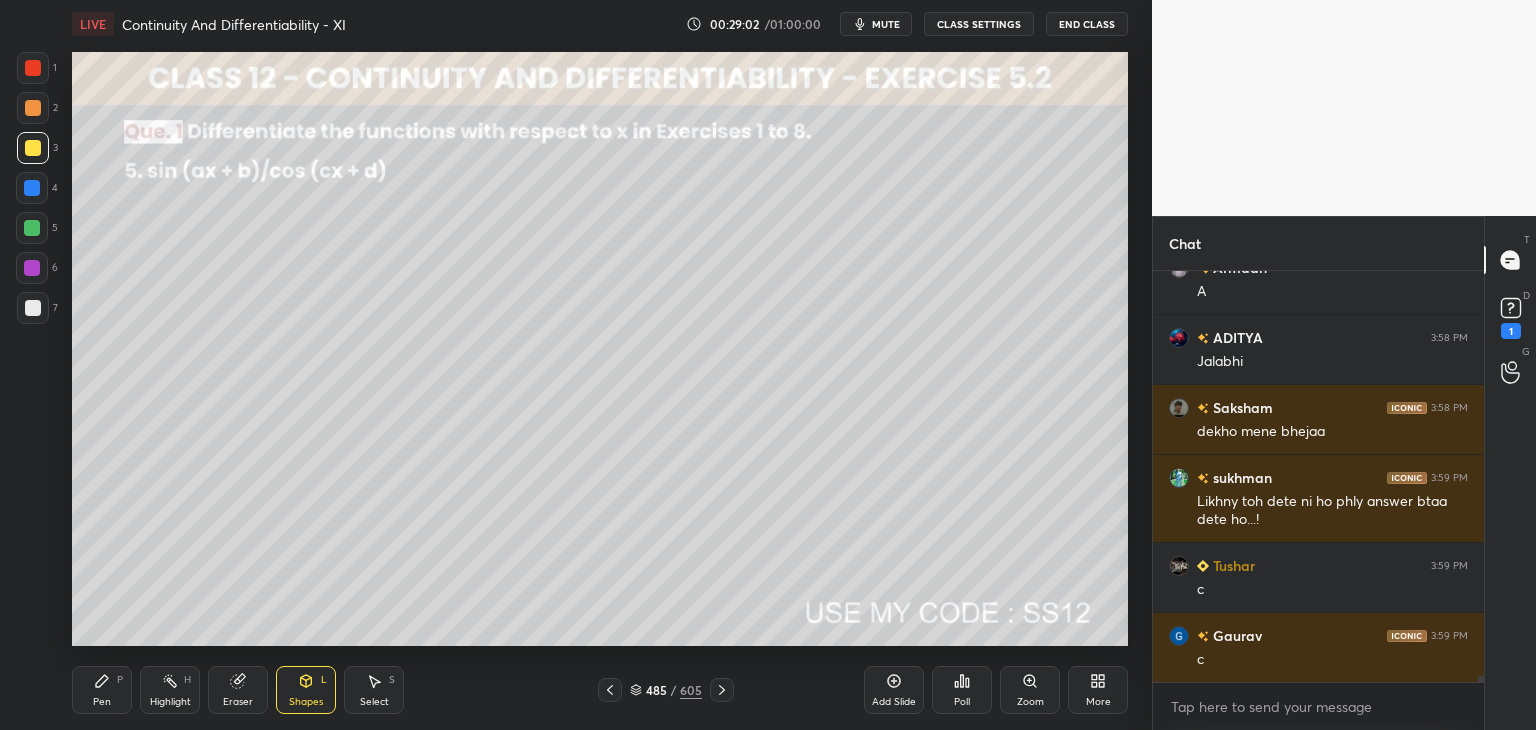 scroll, scrollTop: 26960, scrollLeft: 0, axis: vertical 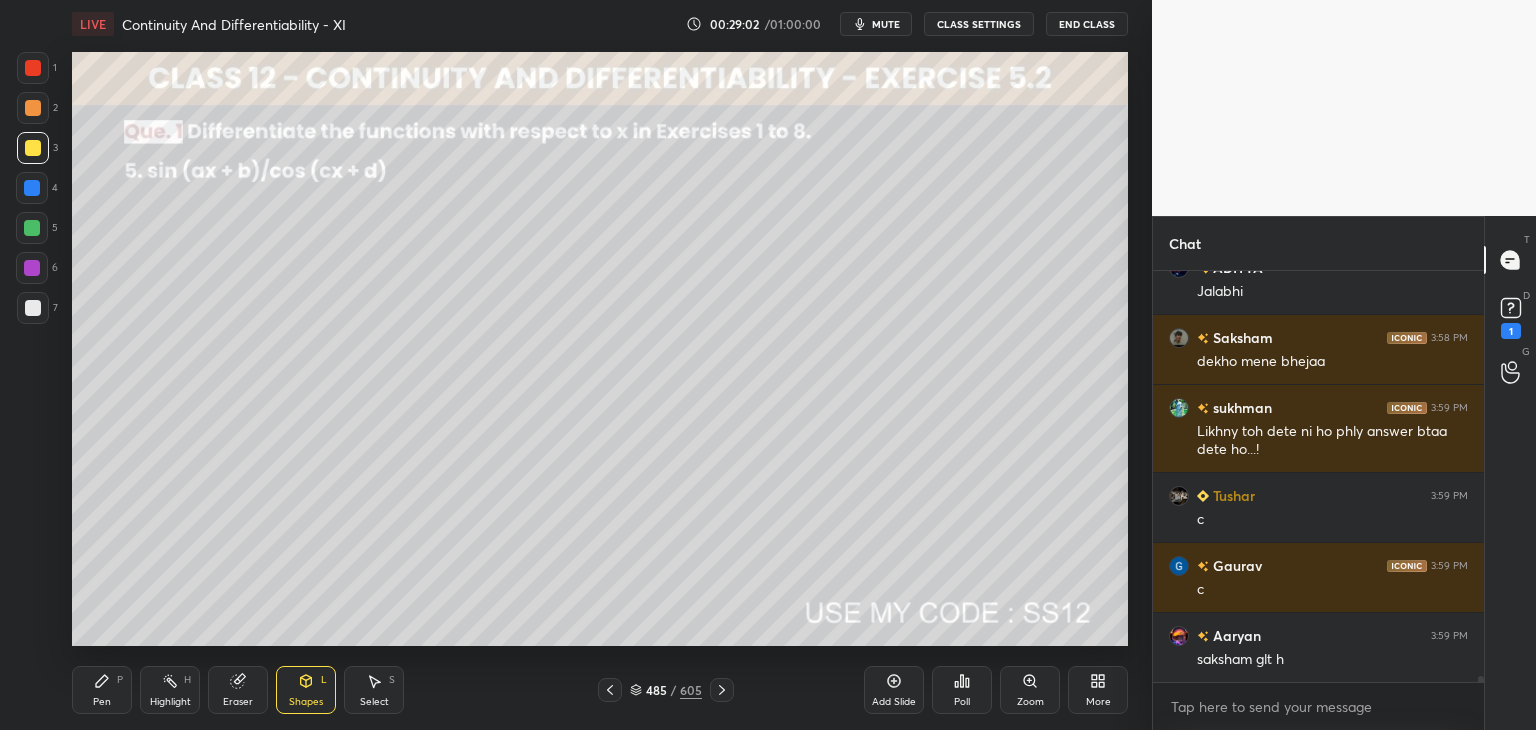 click on "Pen" at bounding box center [102, 702] 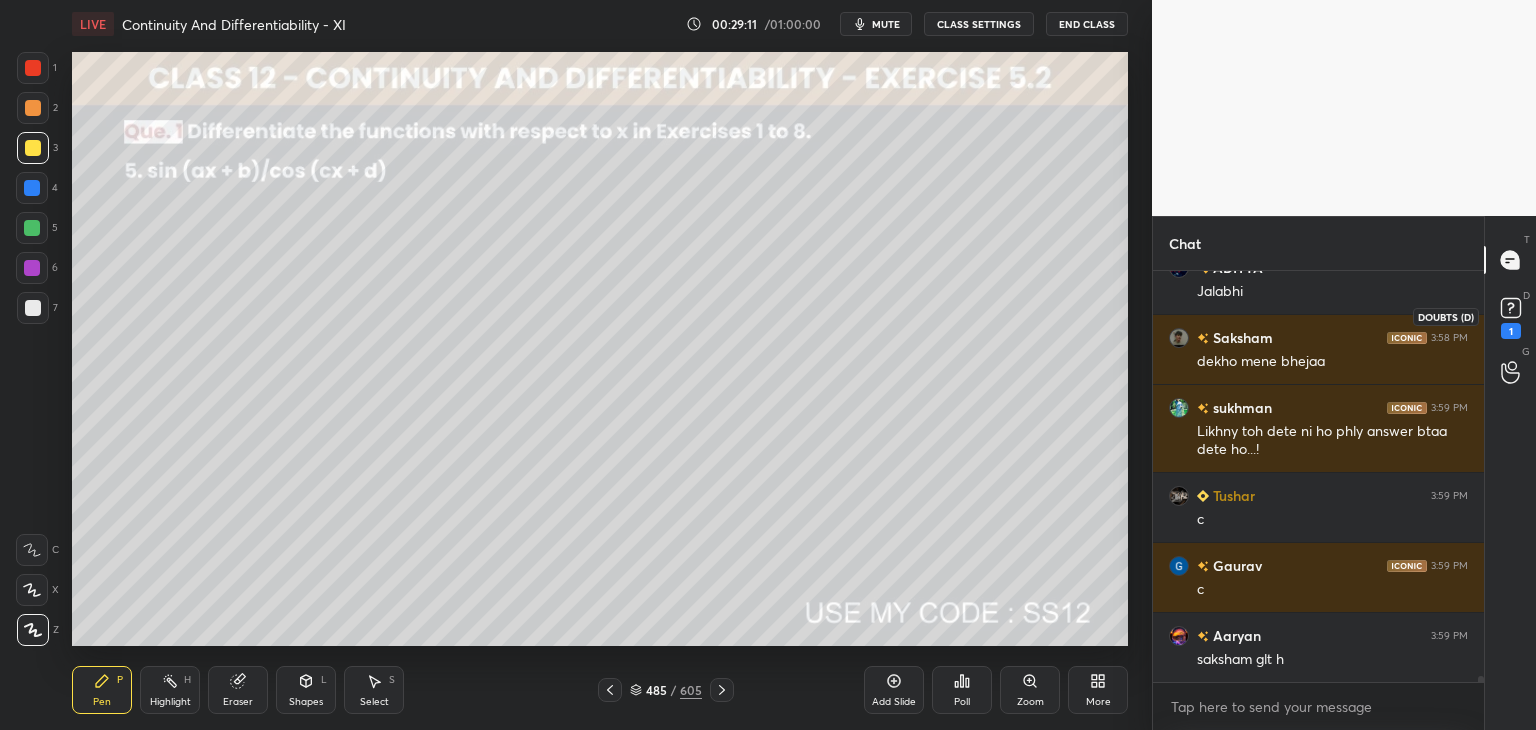 drag, startPoint x: 1511, startPoint y: 320, endPoint x: 1501, endPoint y: 345, distance: 26.925823 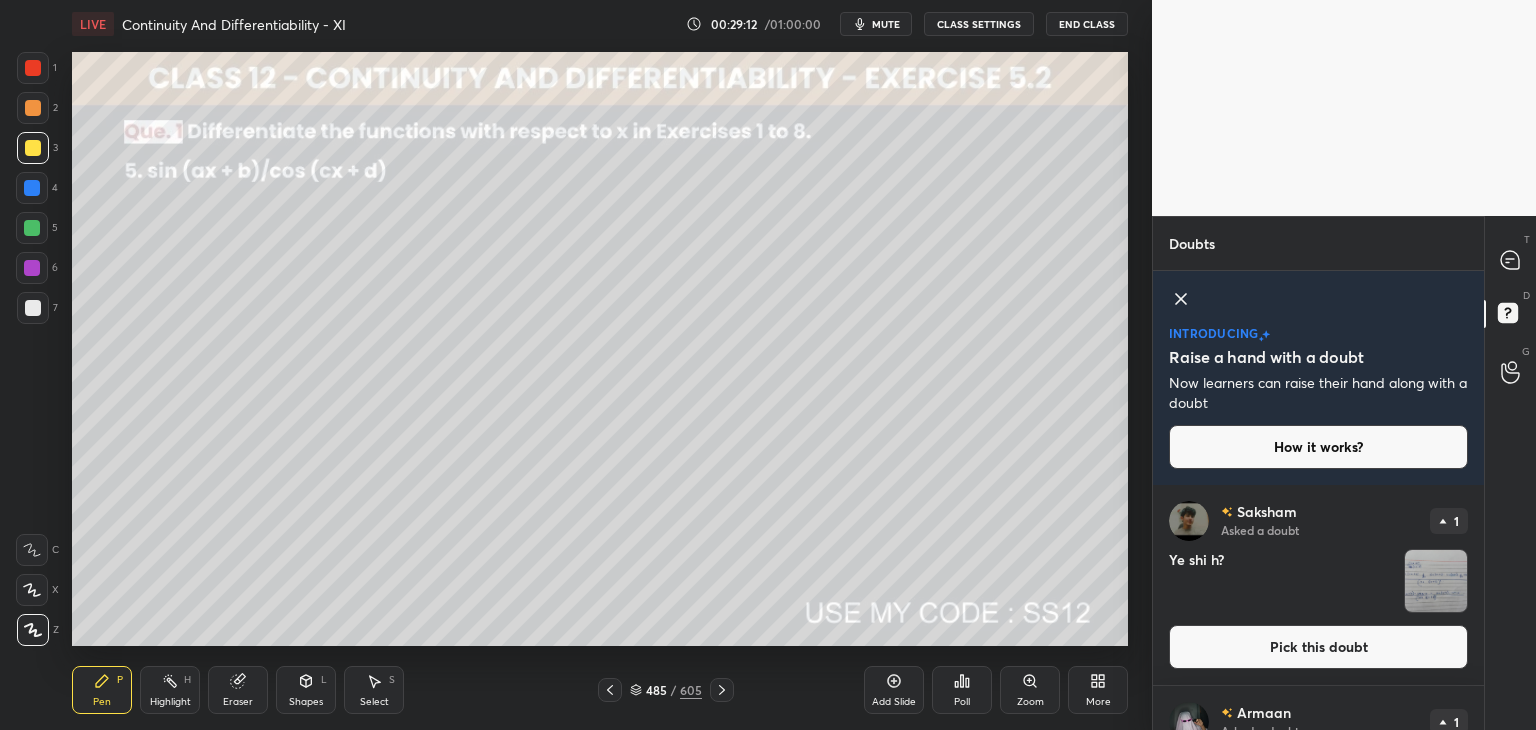 drag, startPoint x: 1254, startPoint y: 653, endPoint x: 1229, endPoint y: 621, distance: 40.60788 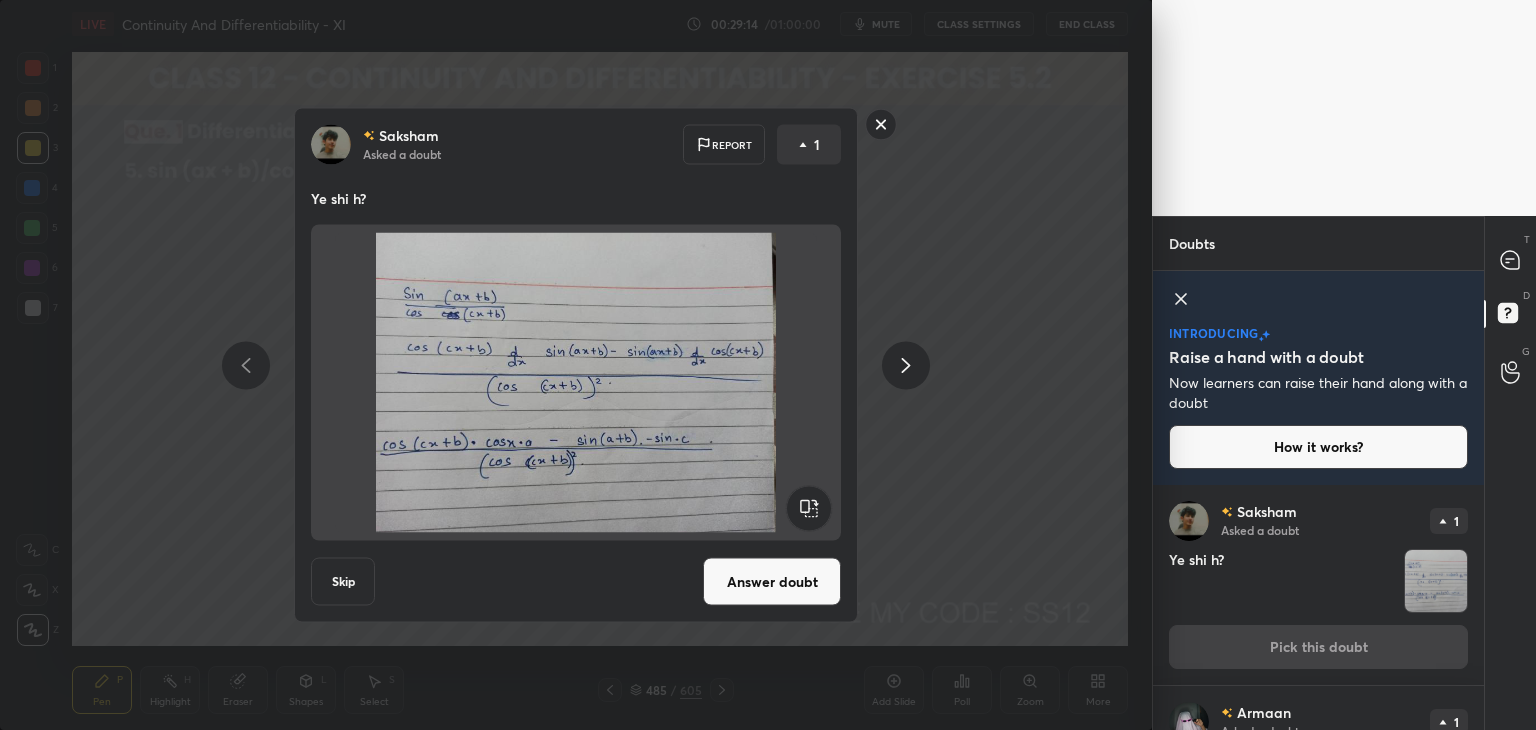 click on "Answer doubt" at bounding box center [772, 582] 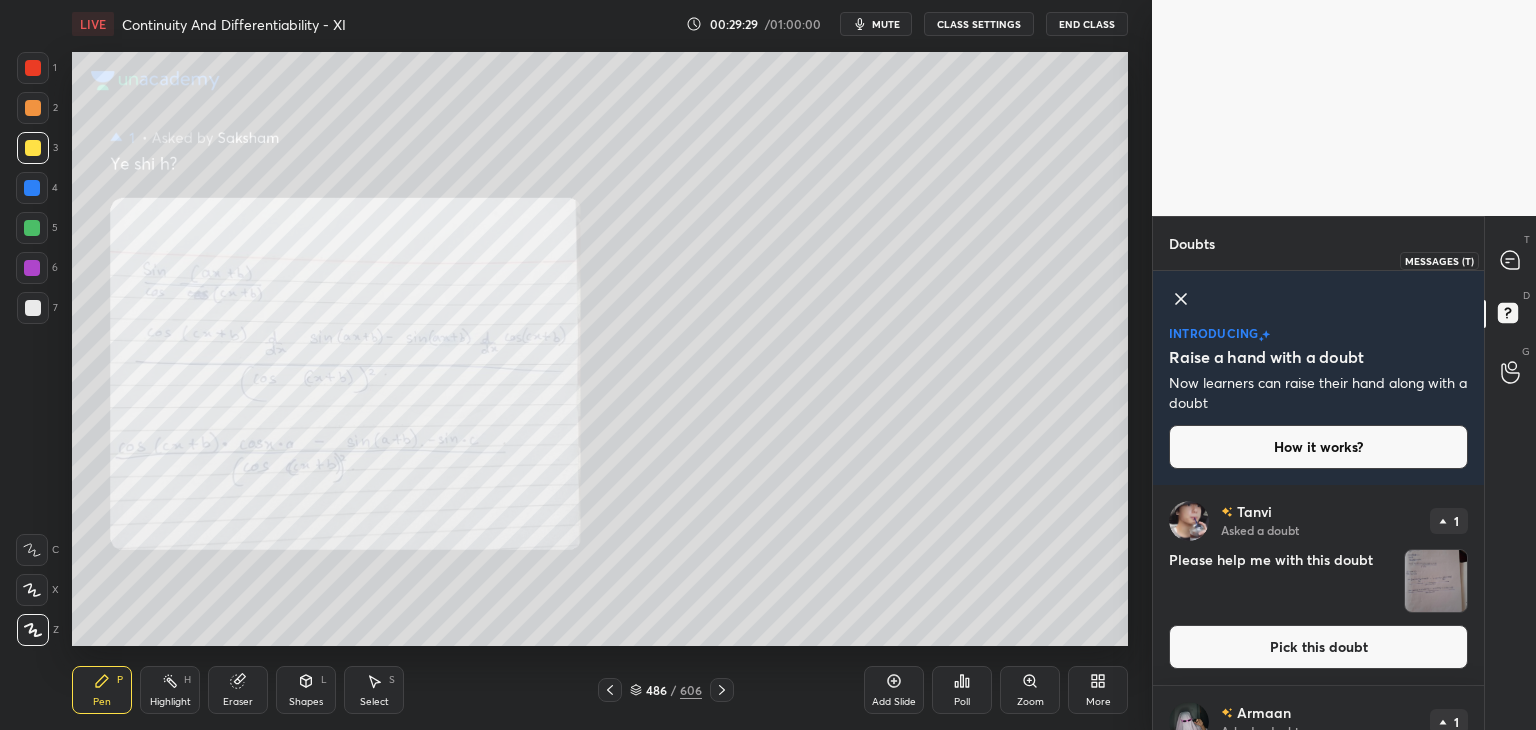 click 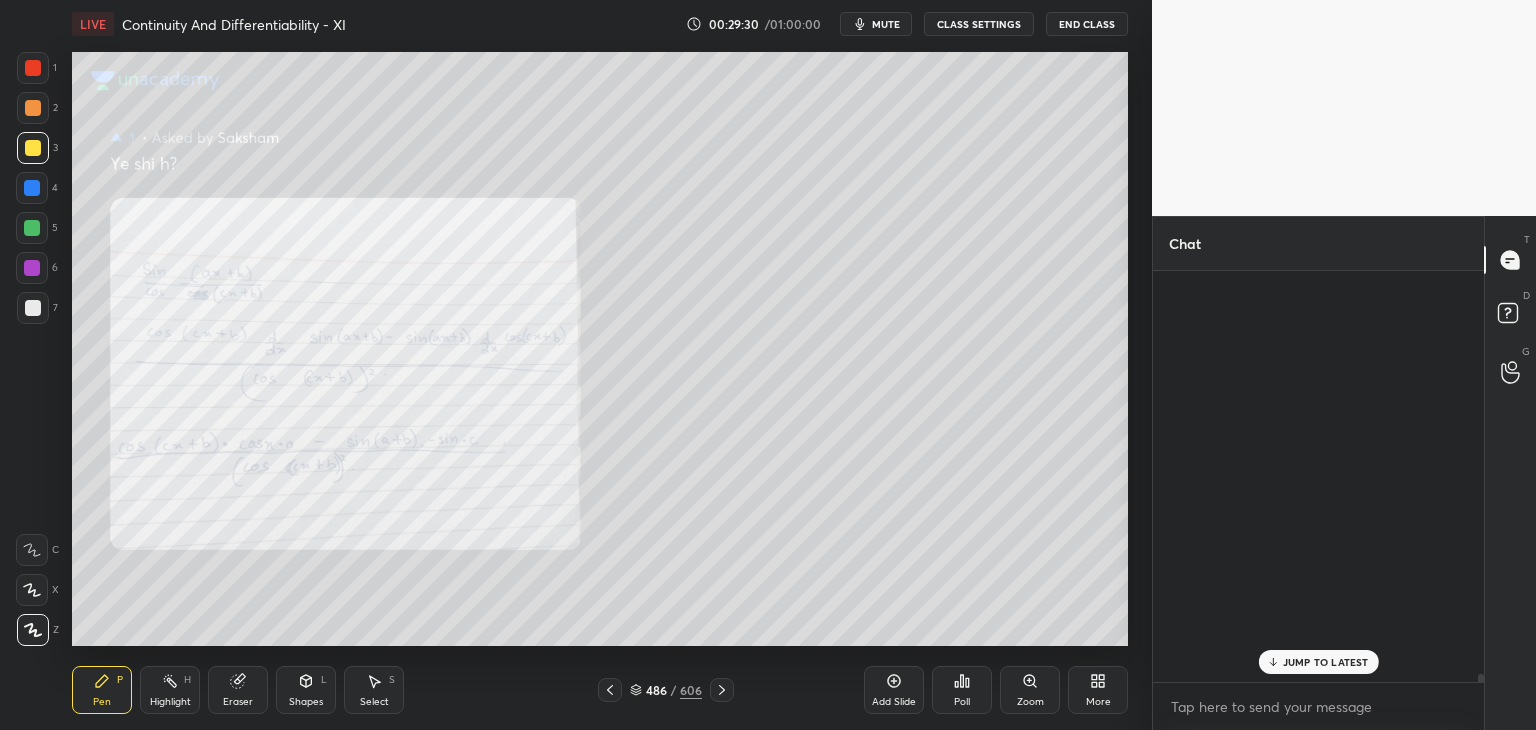 scroll, scrollTop: 27418, scrollLeft: 0, axis: vertical 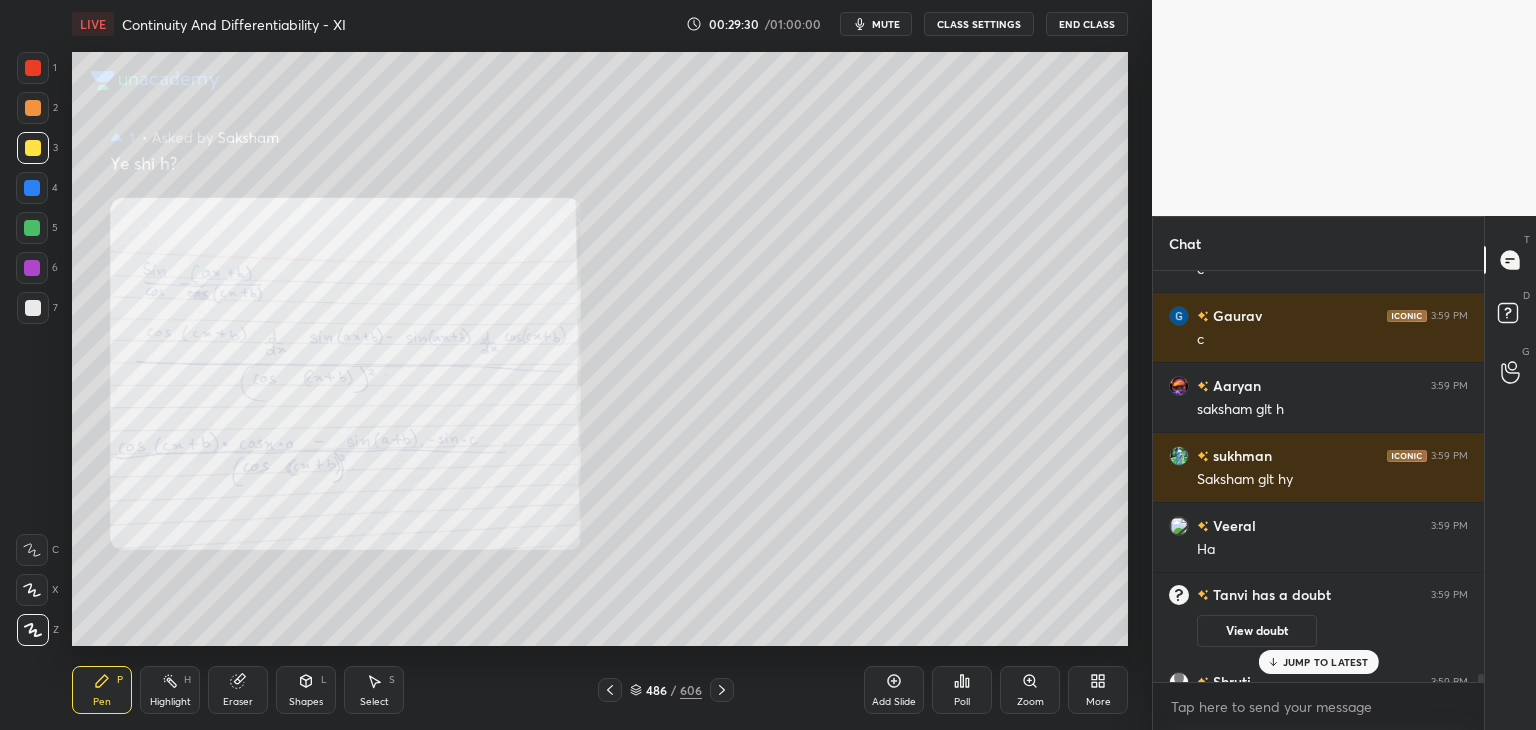 click on "JUMP TO LATEST" at bounding box center (1326, 662) 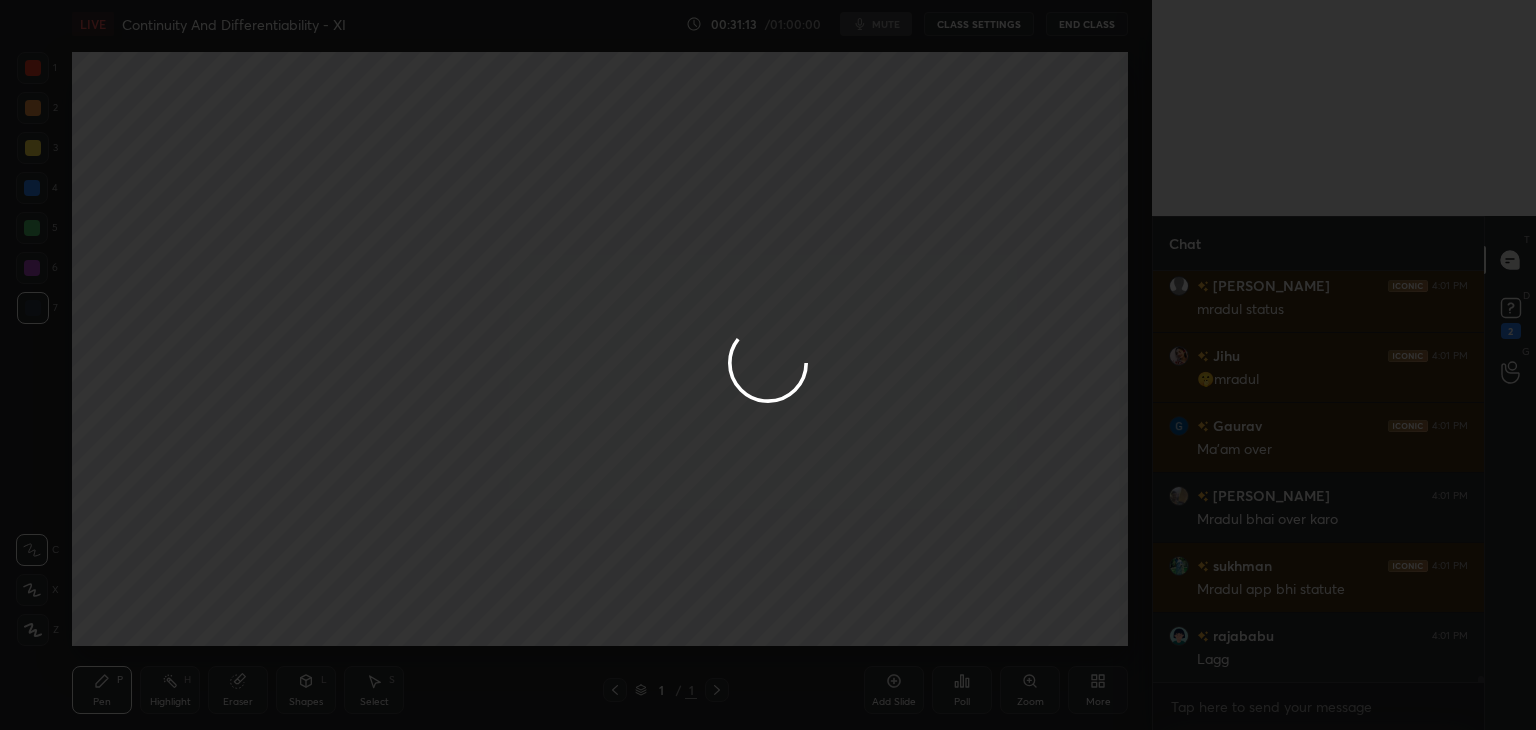 scroll, scrollTop: 29610, scrollLeft: 0, axis: vertical 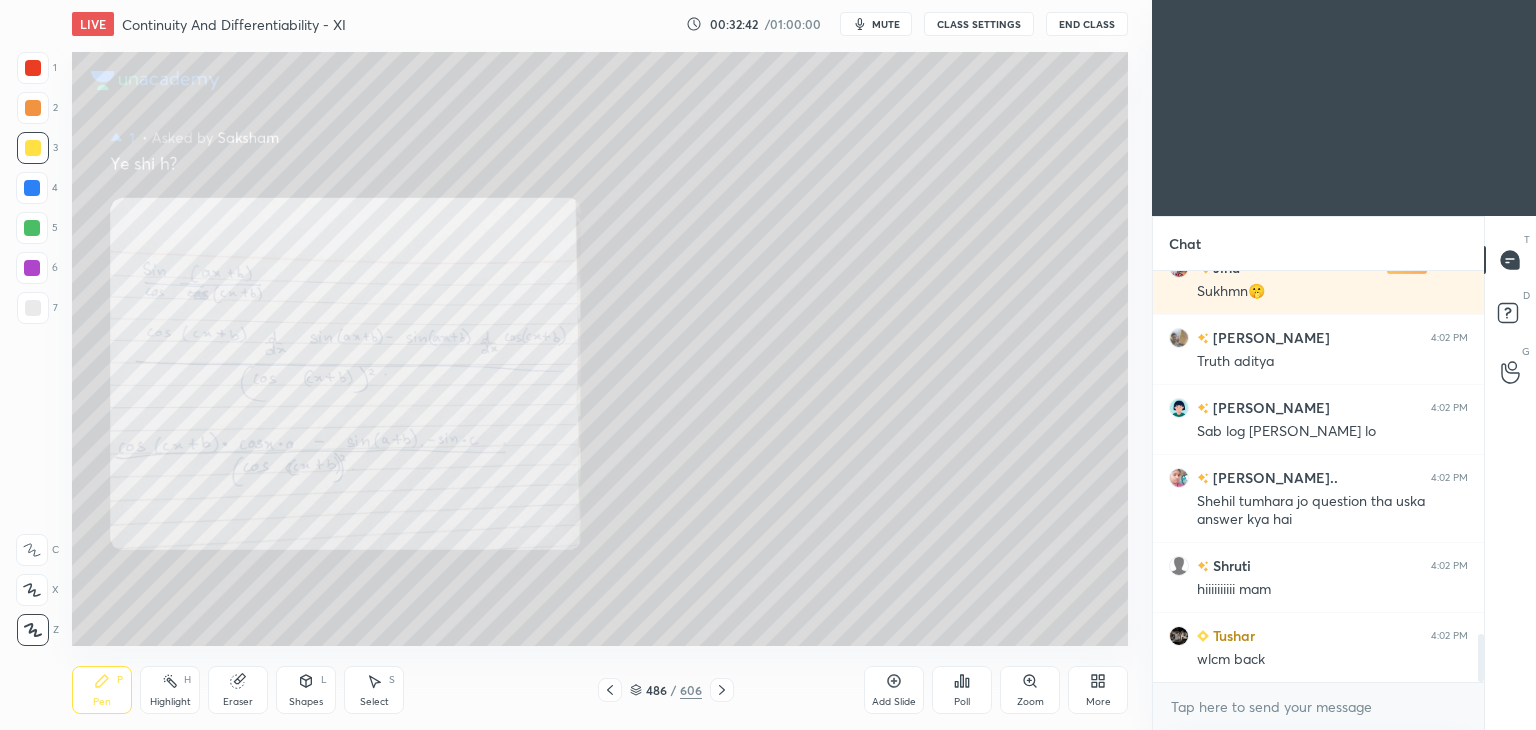 click on "More" at bounding box center (1098, 690) 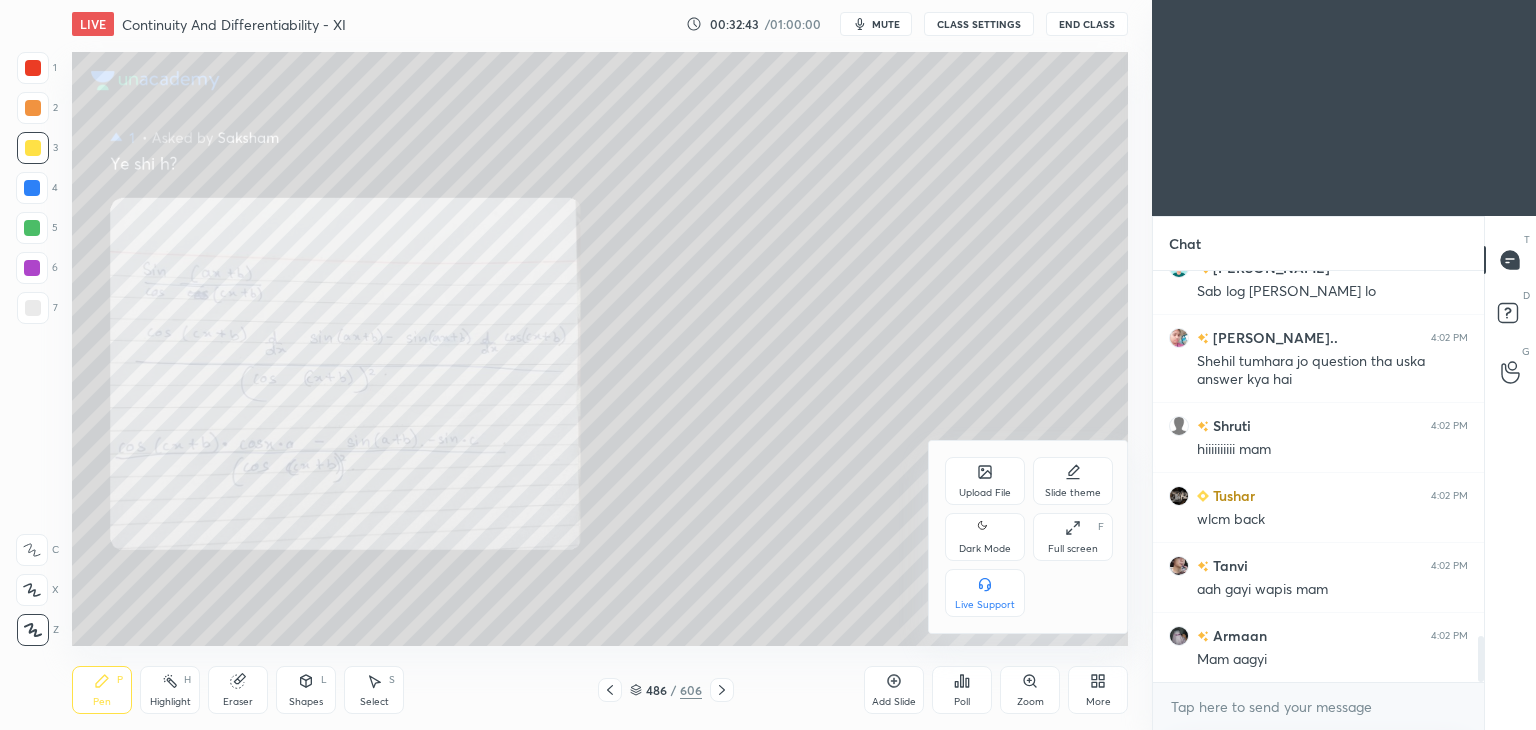scroll, scrollTop: 3310, scrollLeft: 0, axis: vertical 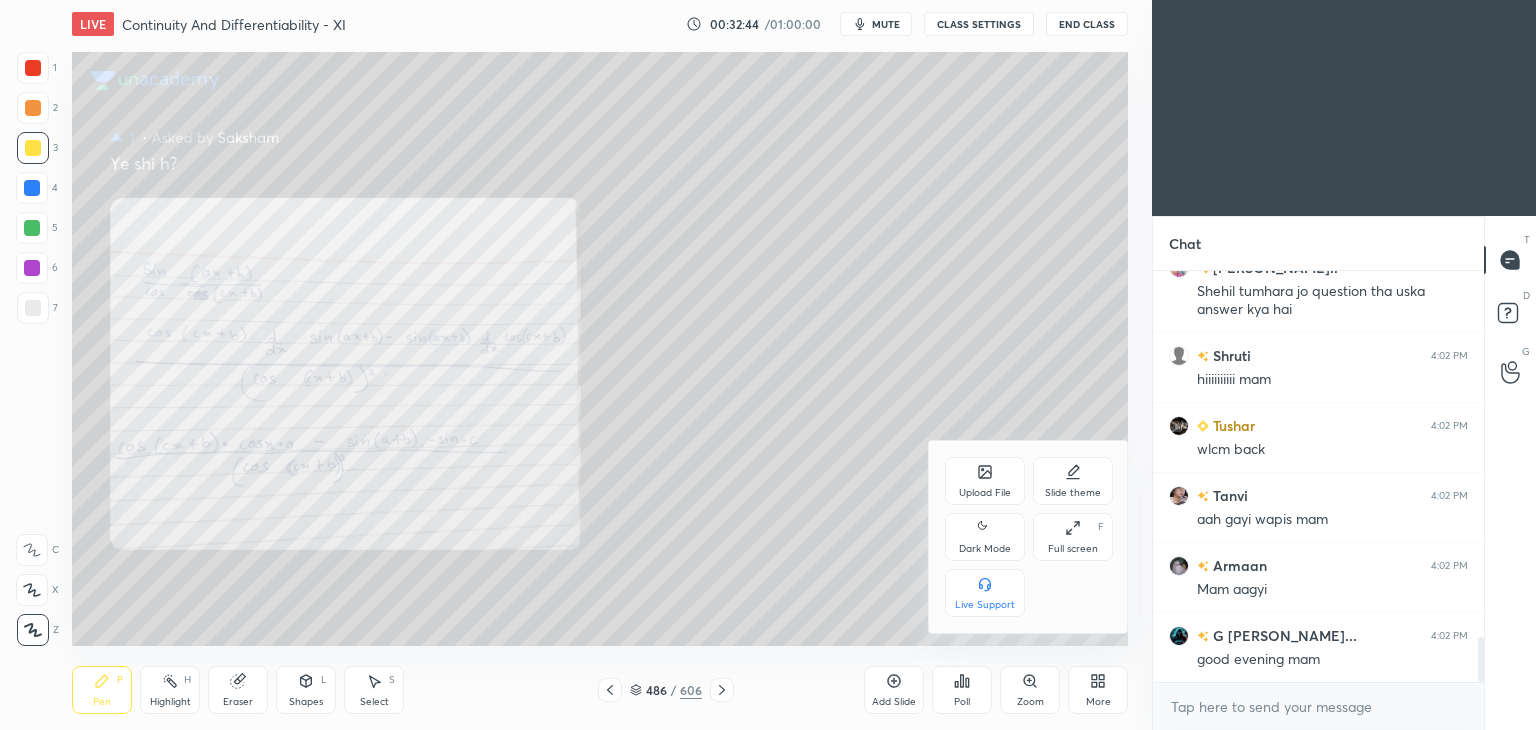 click 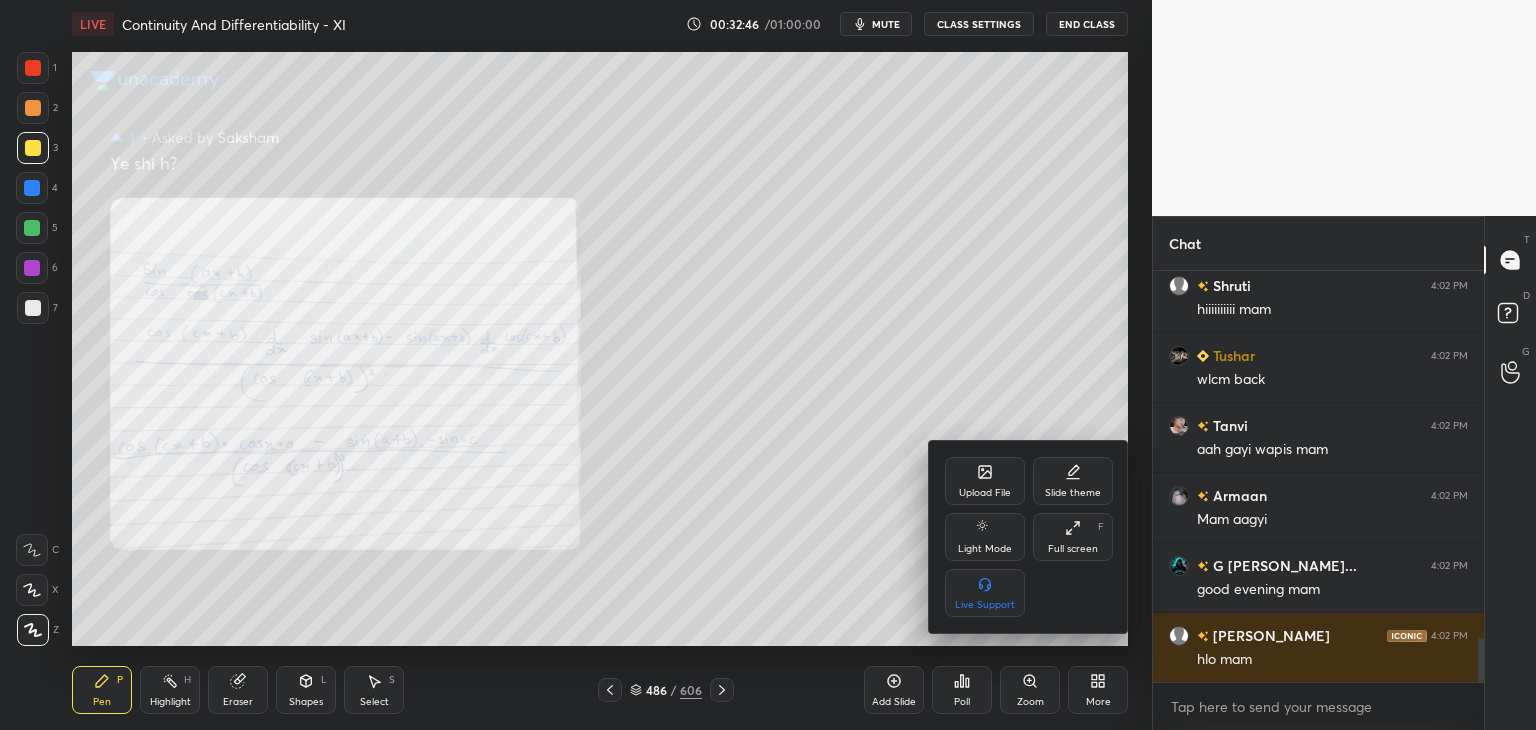 scroll, scrollTop: 3450, scrollLeft: 0, axis: vertical 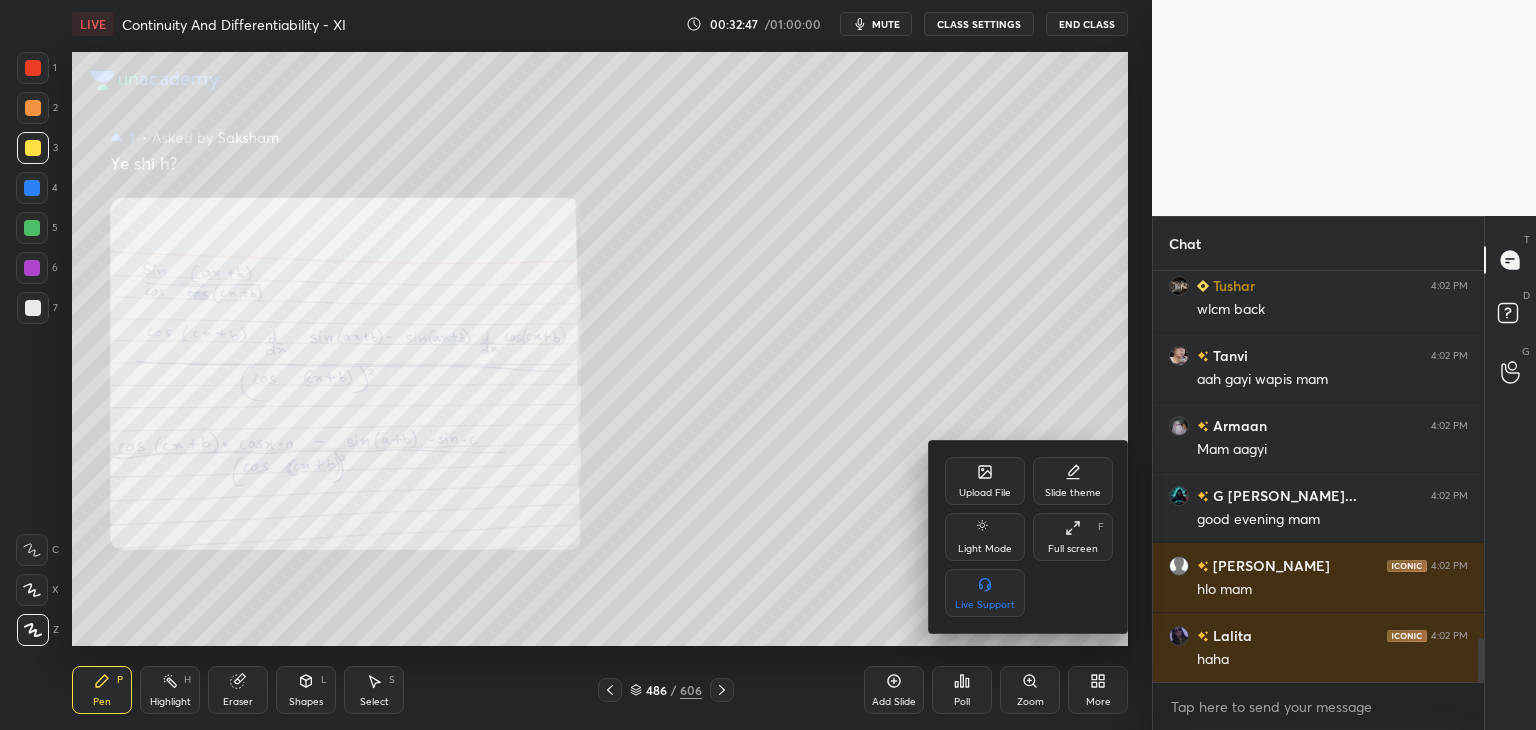 click at bounding box center [768, 365] 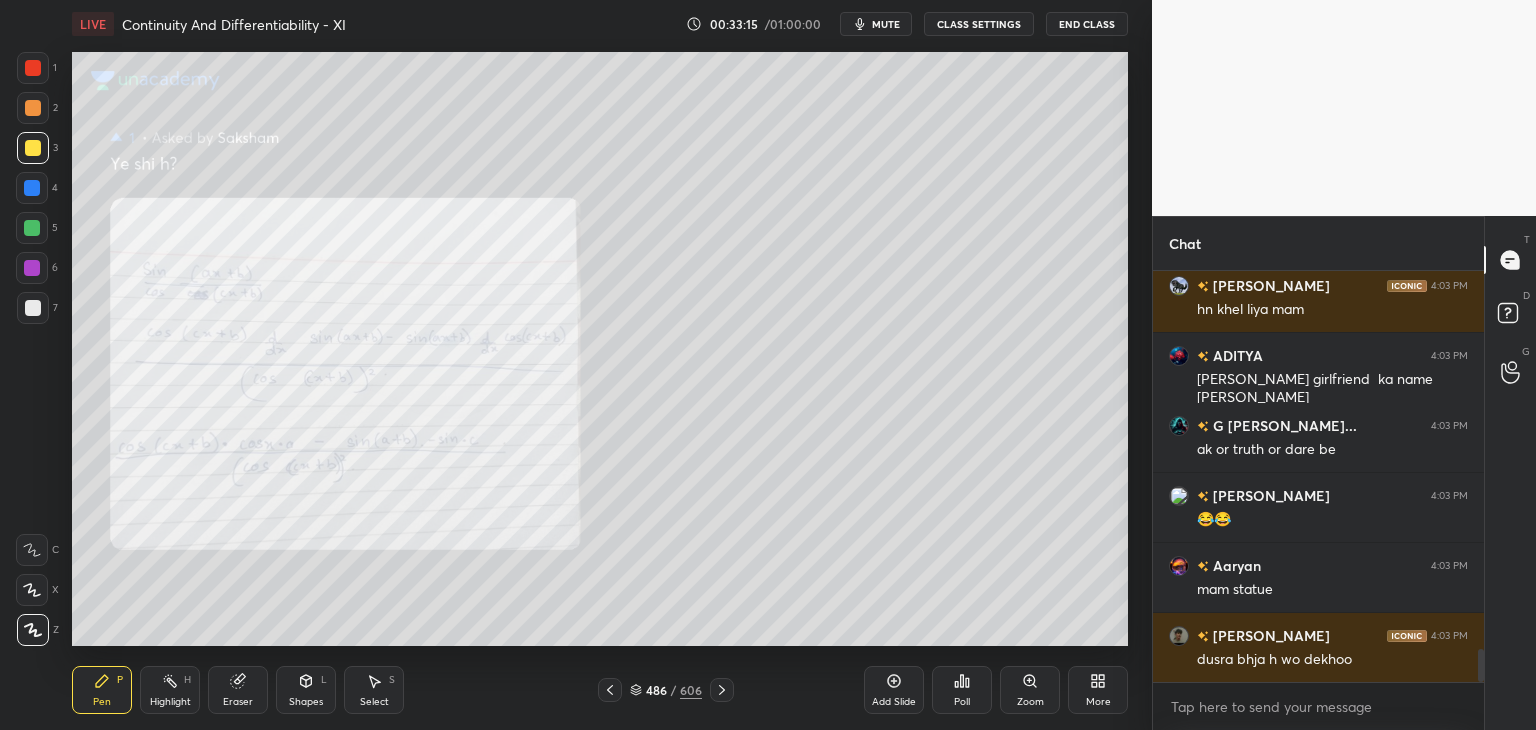 scroll, scrollTop: 4850, scrollLeft: 0, axis: vertical 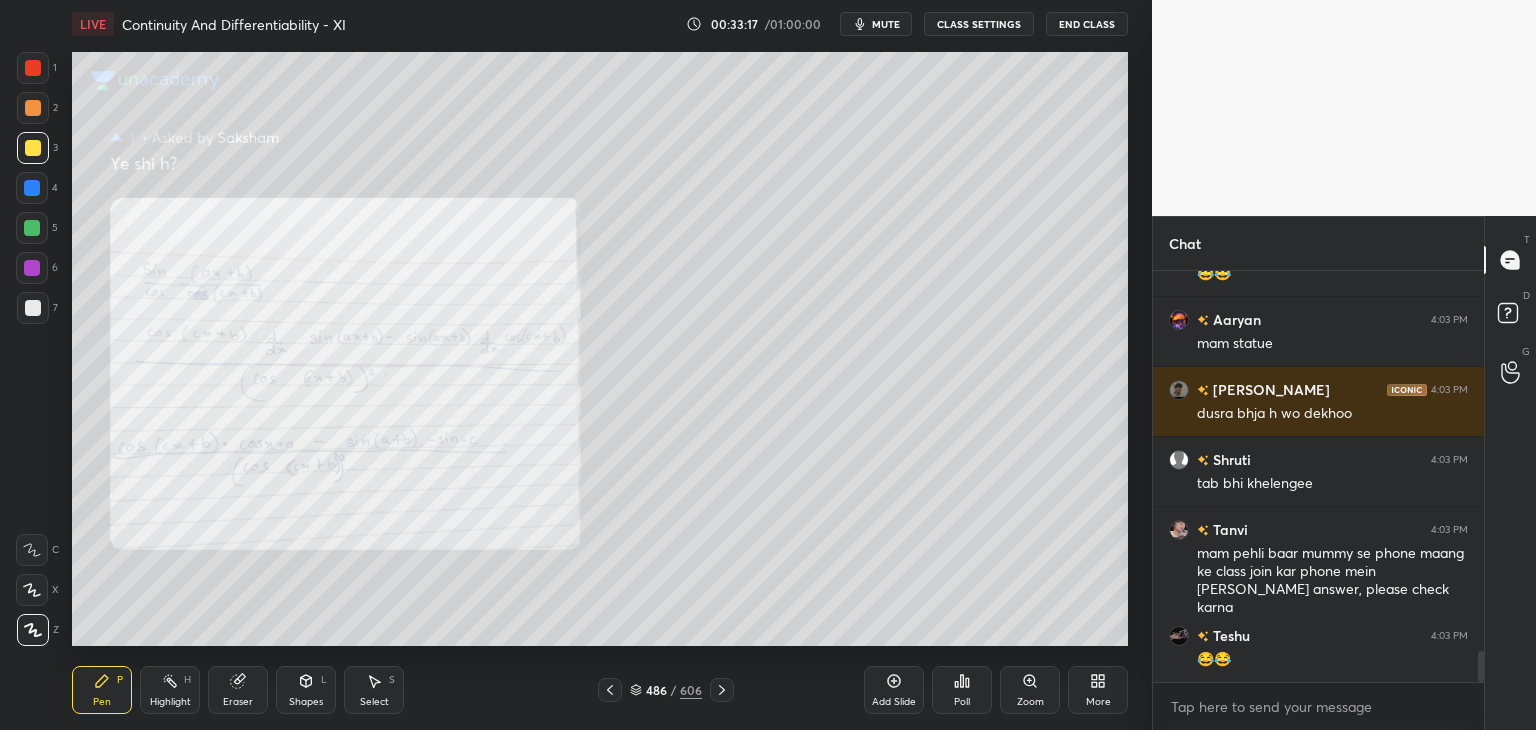 click at bounding box center (33, 68) 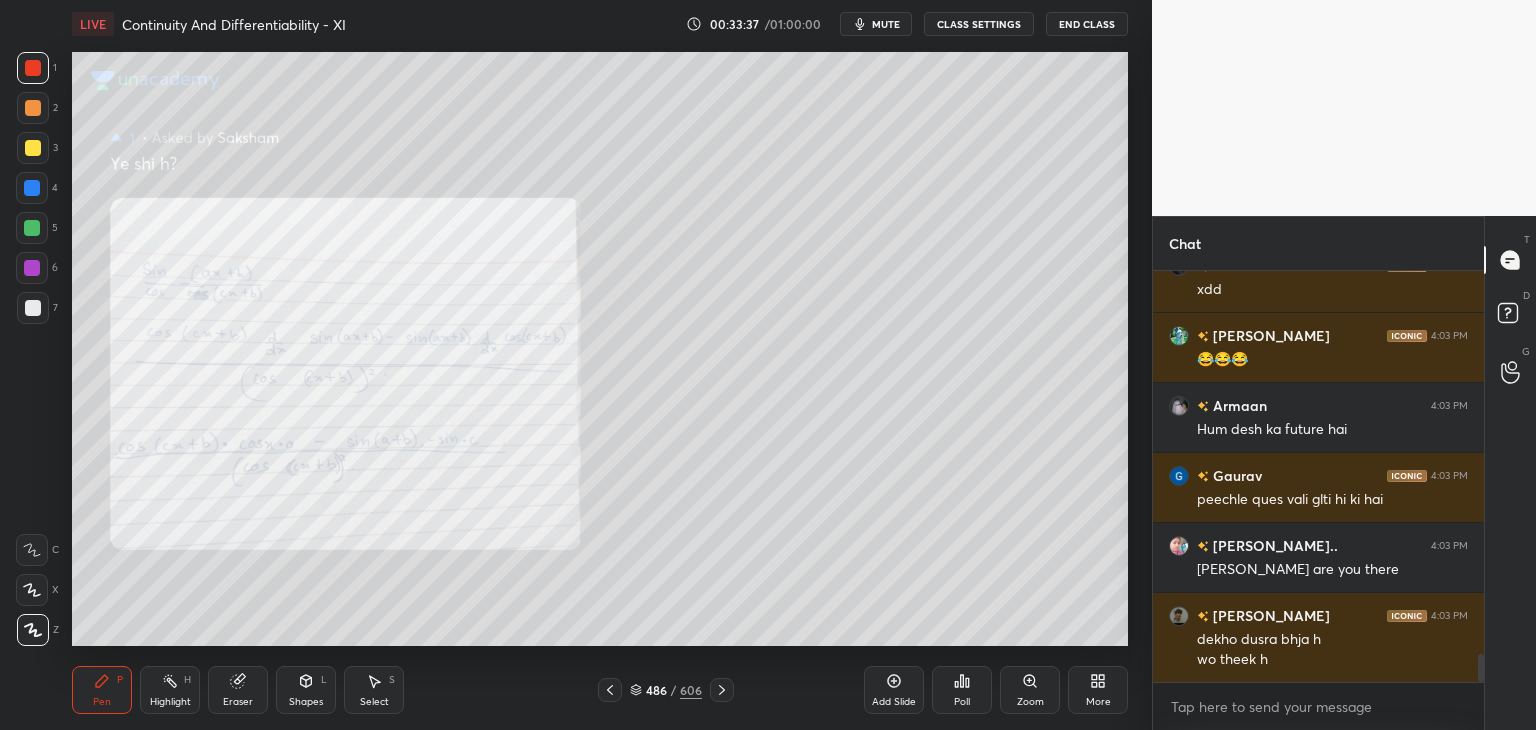 scroll, scrollTop: 5606, scrollLeft: 0, axis: vertical 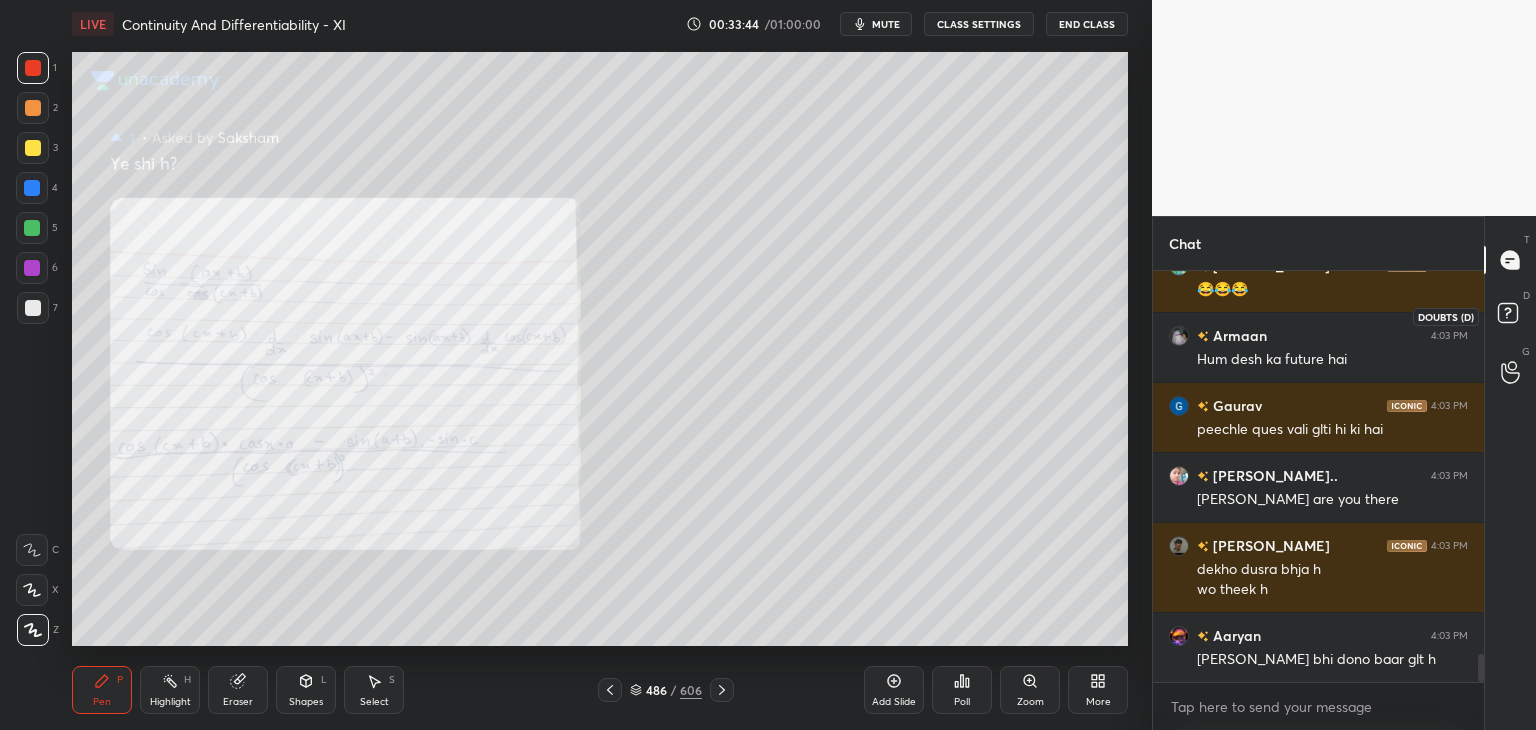 click 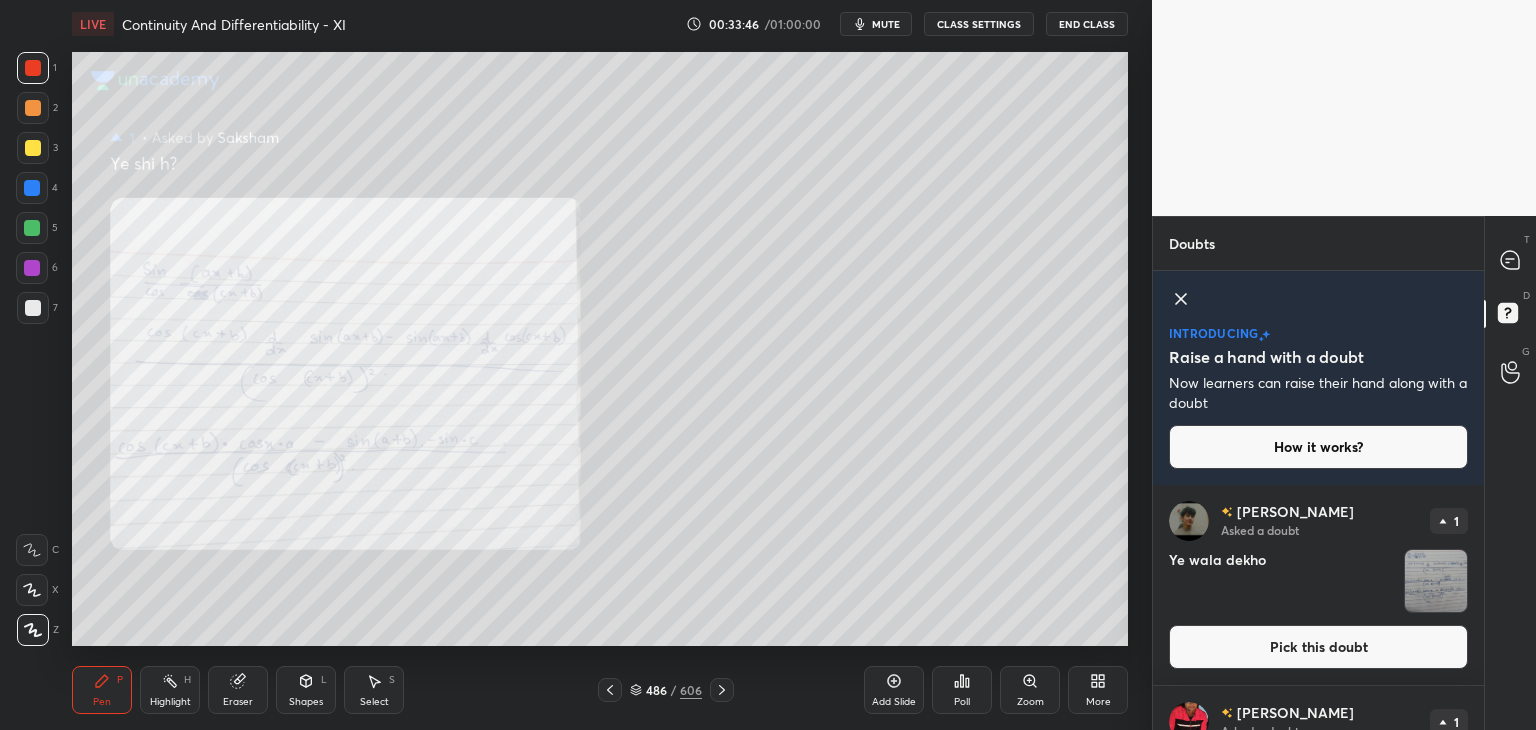 click at bounding box center (1436, 581) 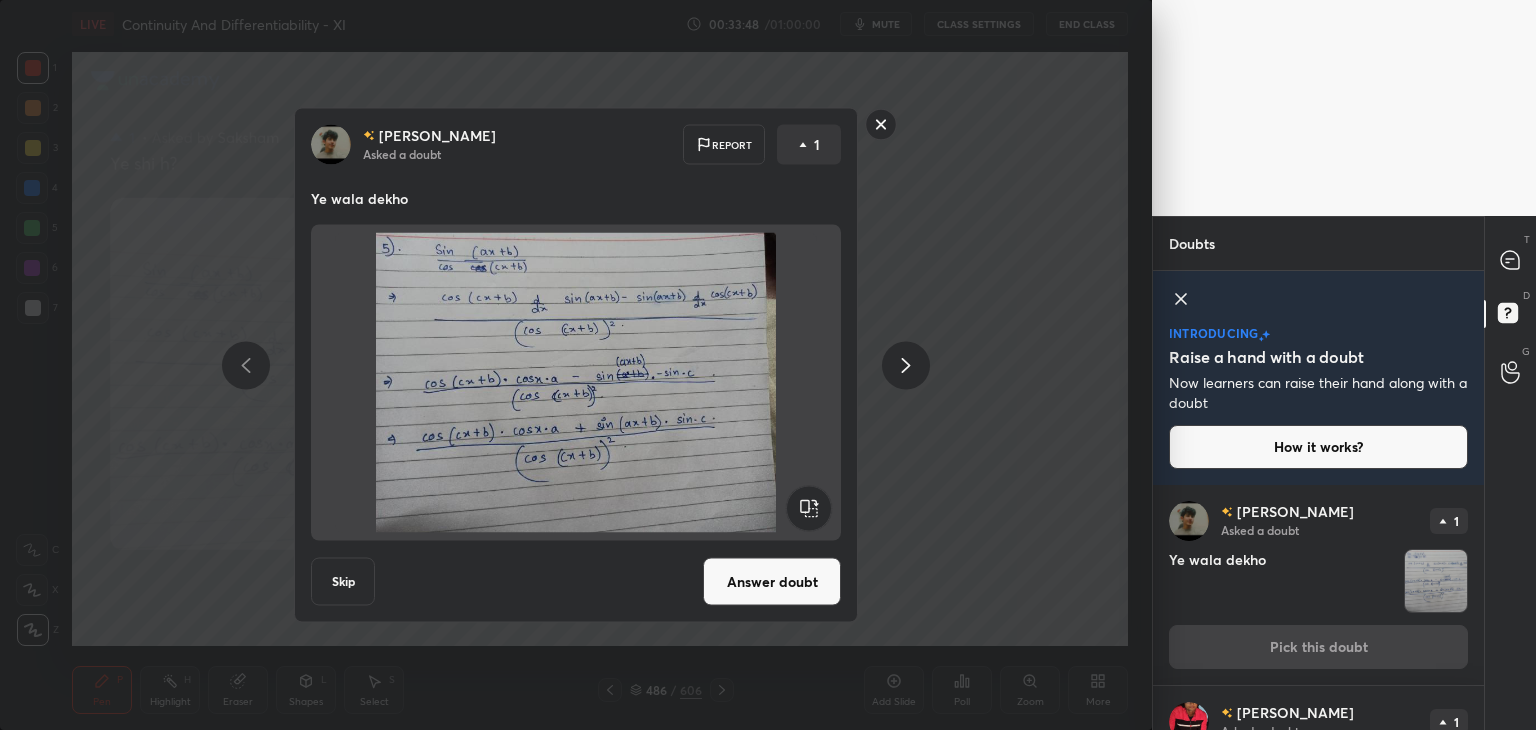 click on "Answer doubt" at bounding box center (772, 582) 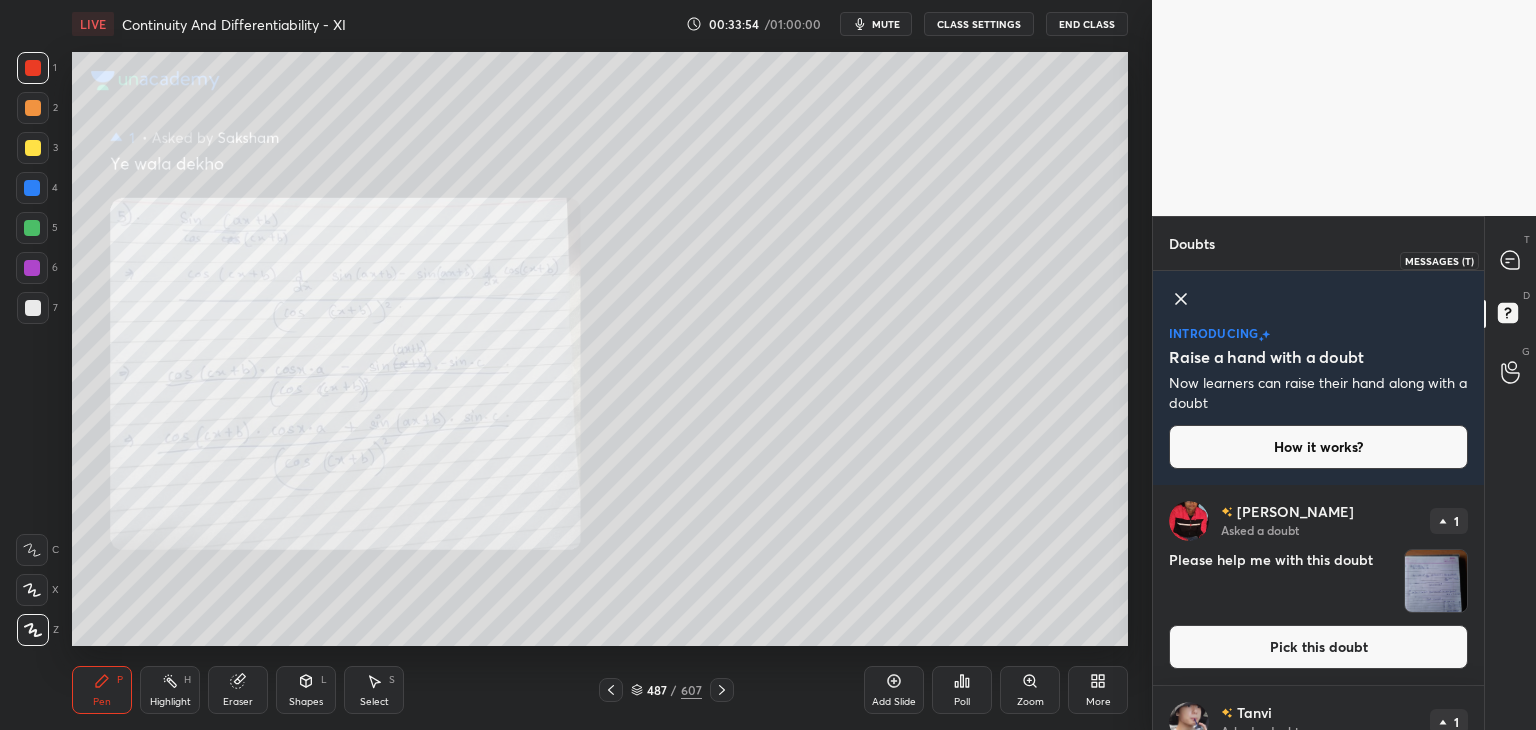 click 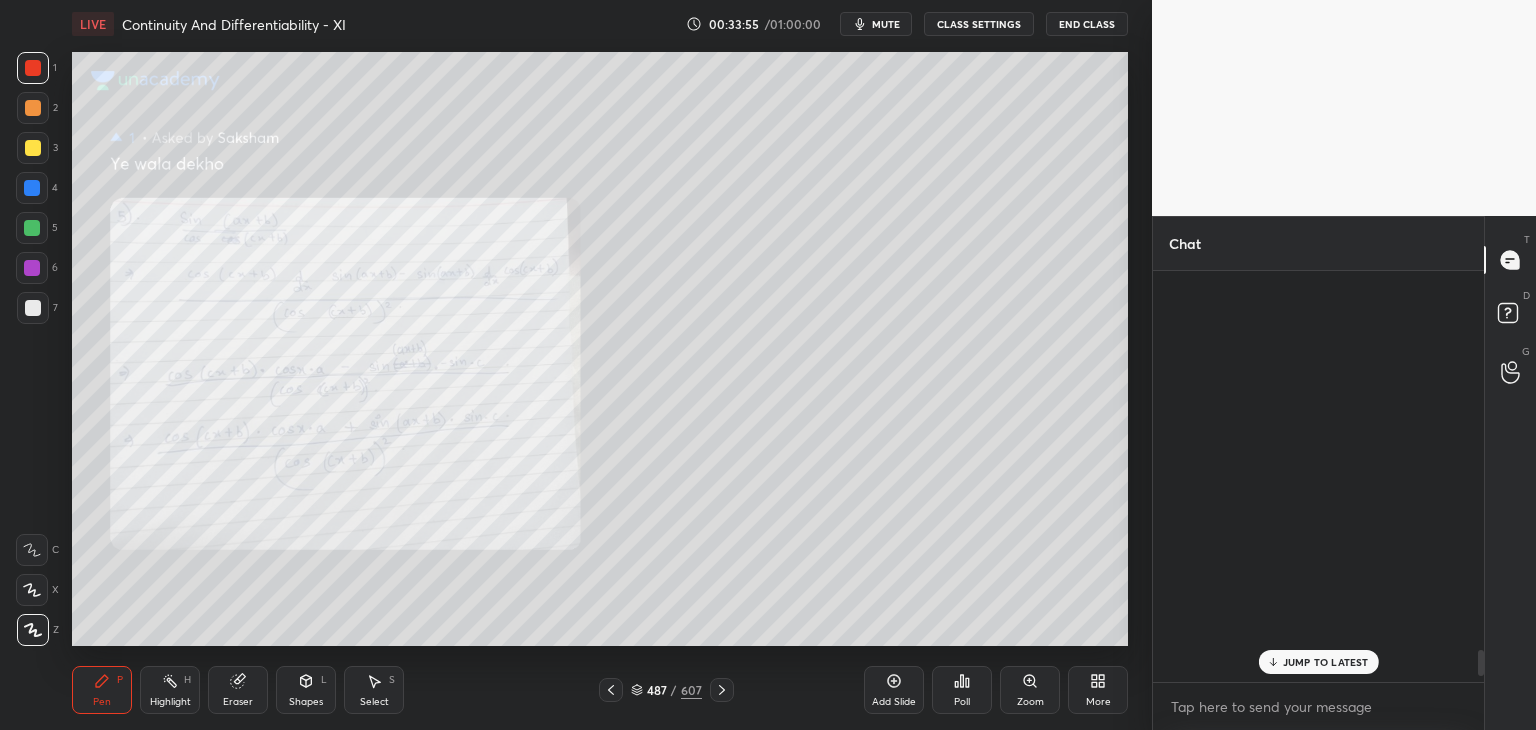 scroll, scrollTop: 6102, scrollLeft: 0, axis: vertical 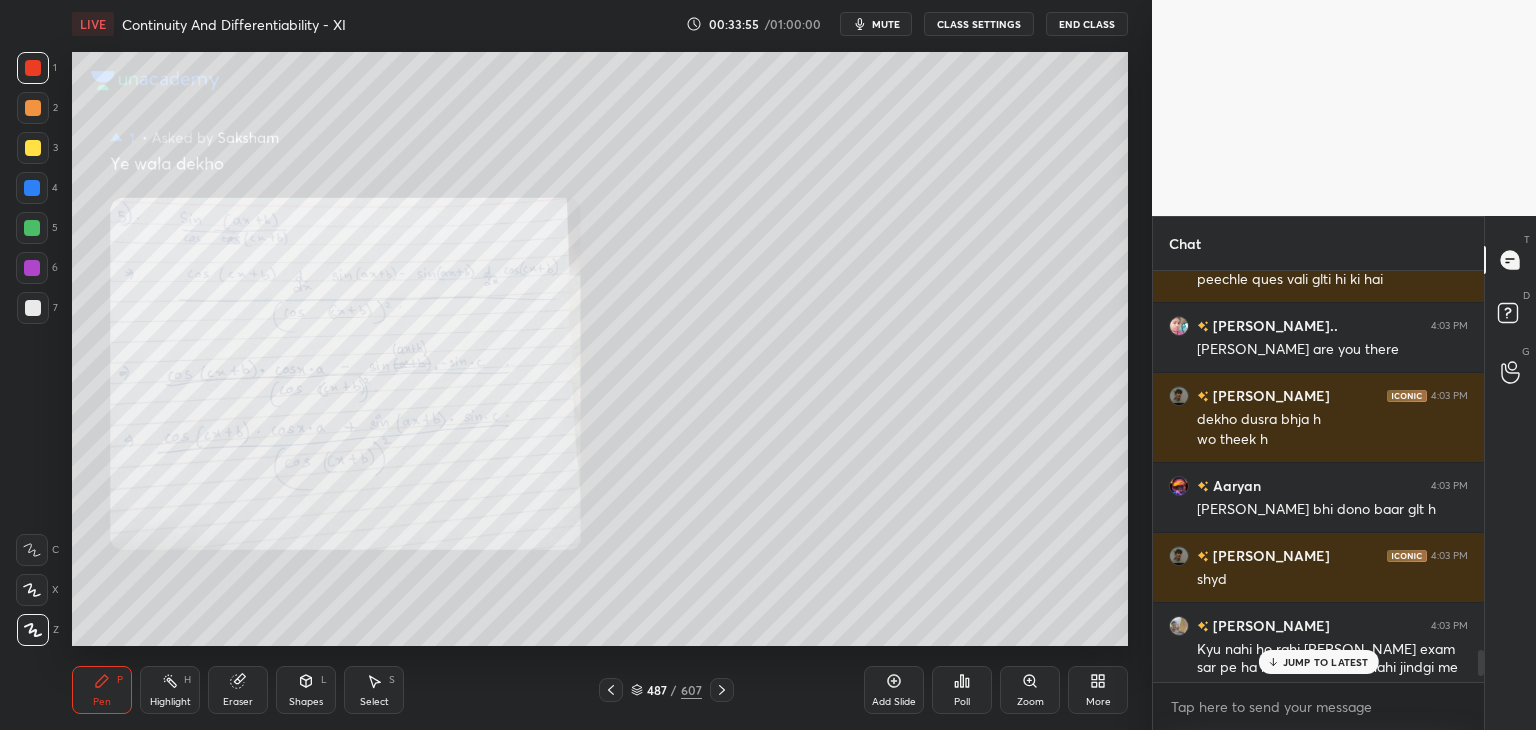 click on "JUMP TO LATEST" at bounding box center (1318, 662) 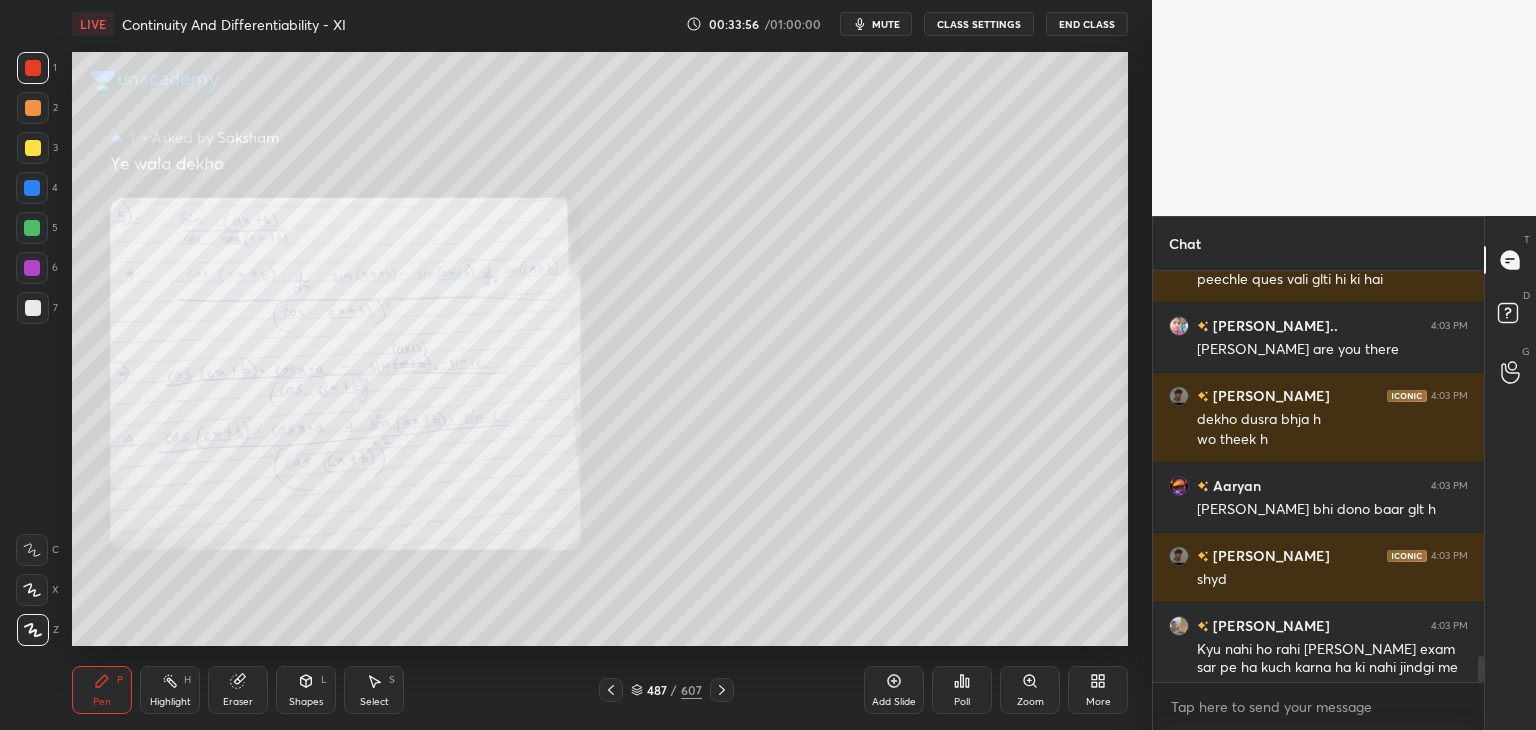 scroll, scrollTop: 6198, scrollLeft: 0, axis: vertical 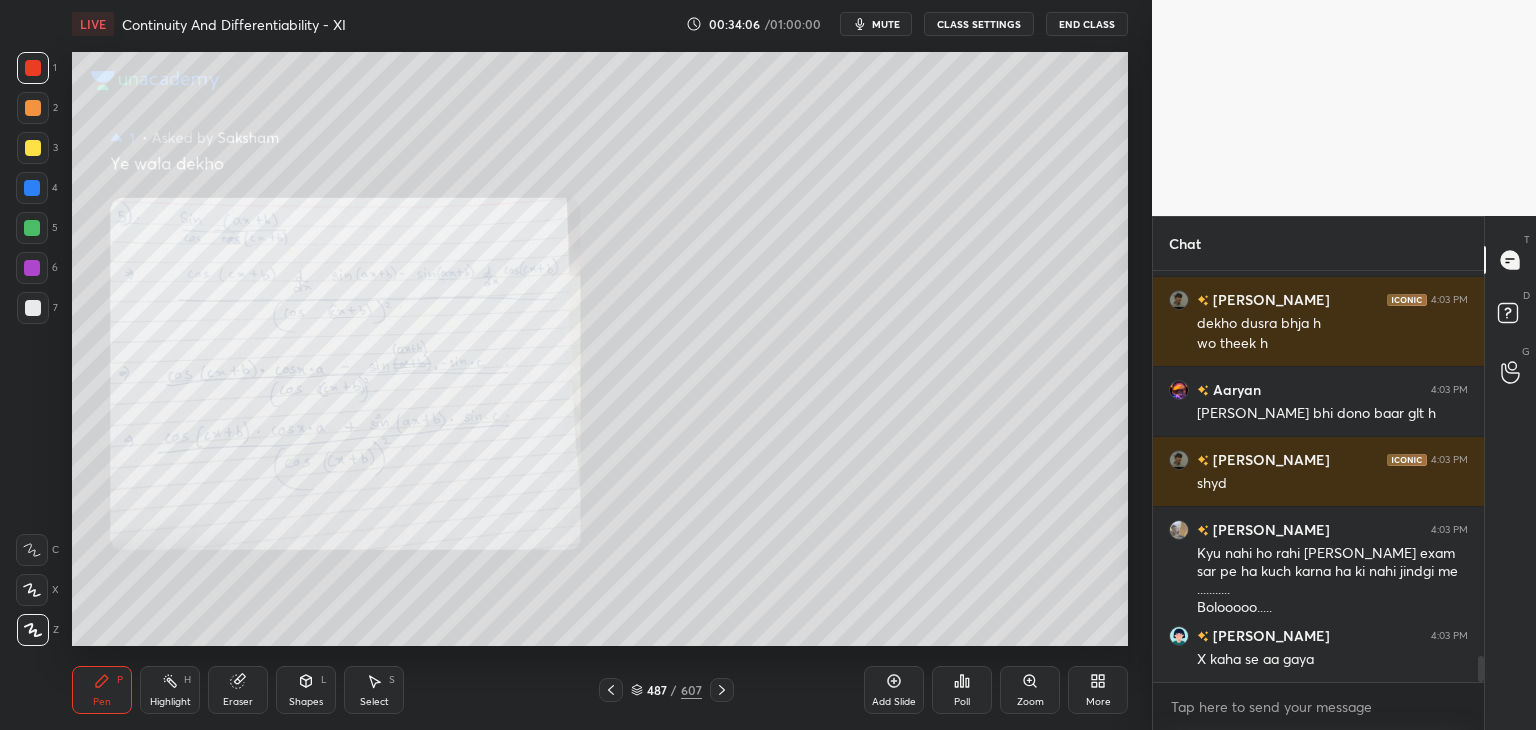 click at bounding box center (611, 690) 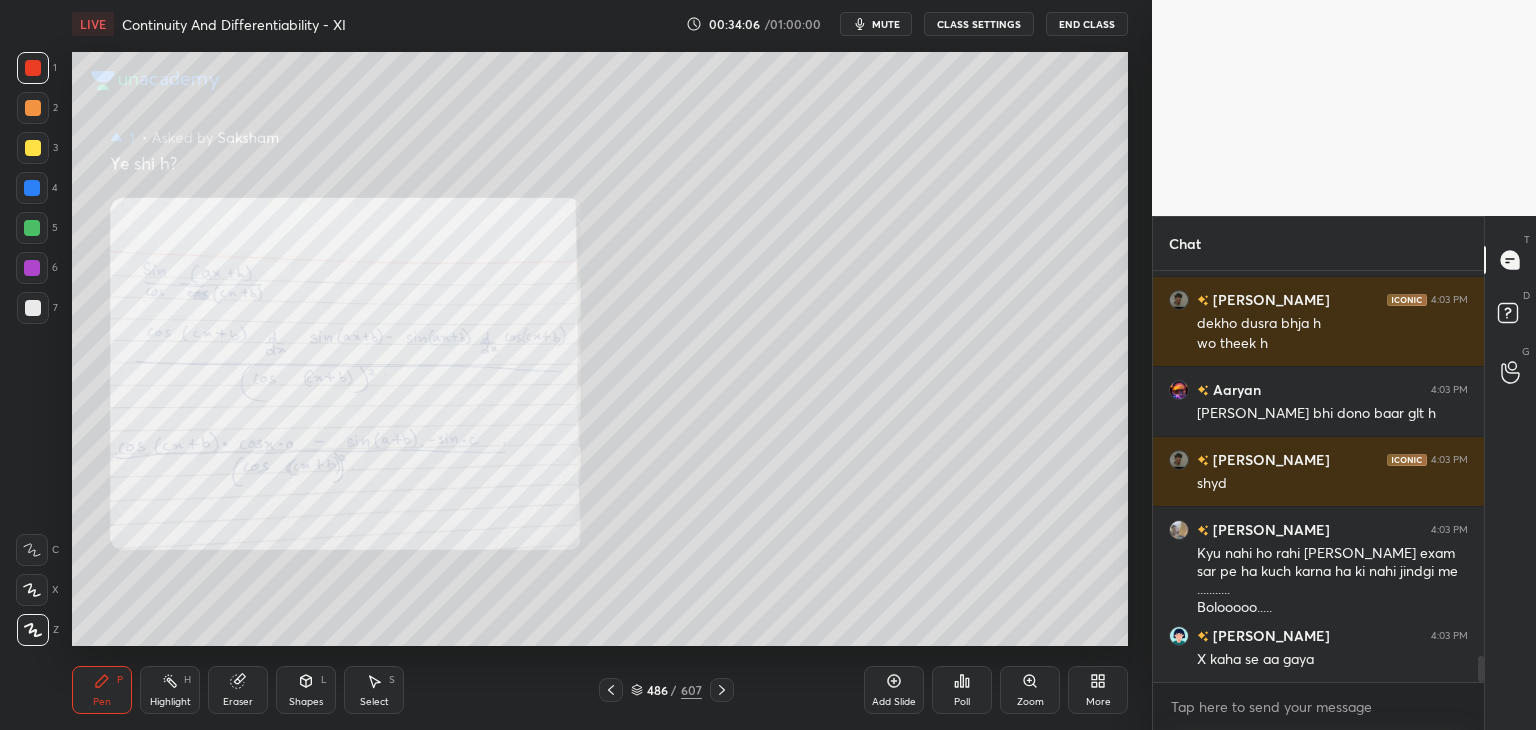 click on "Pen P Highlight H Eraser Shapes L Select S 486 / 607 Add Slide Poll Zoom More" at bounding box center [600, 690] 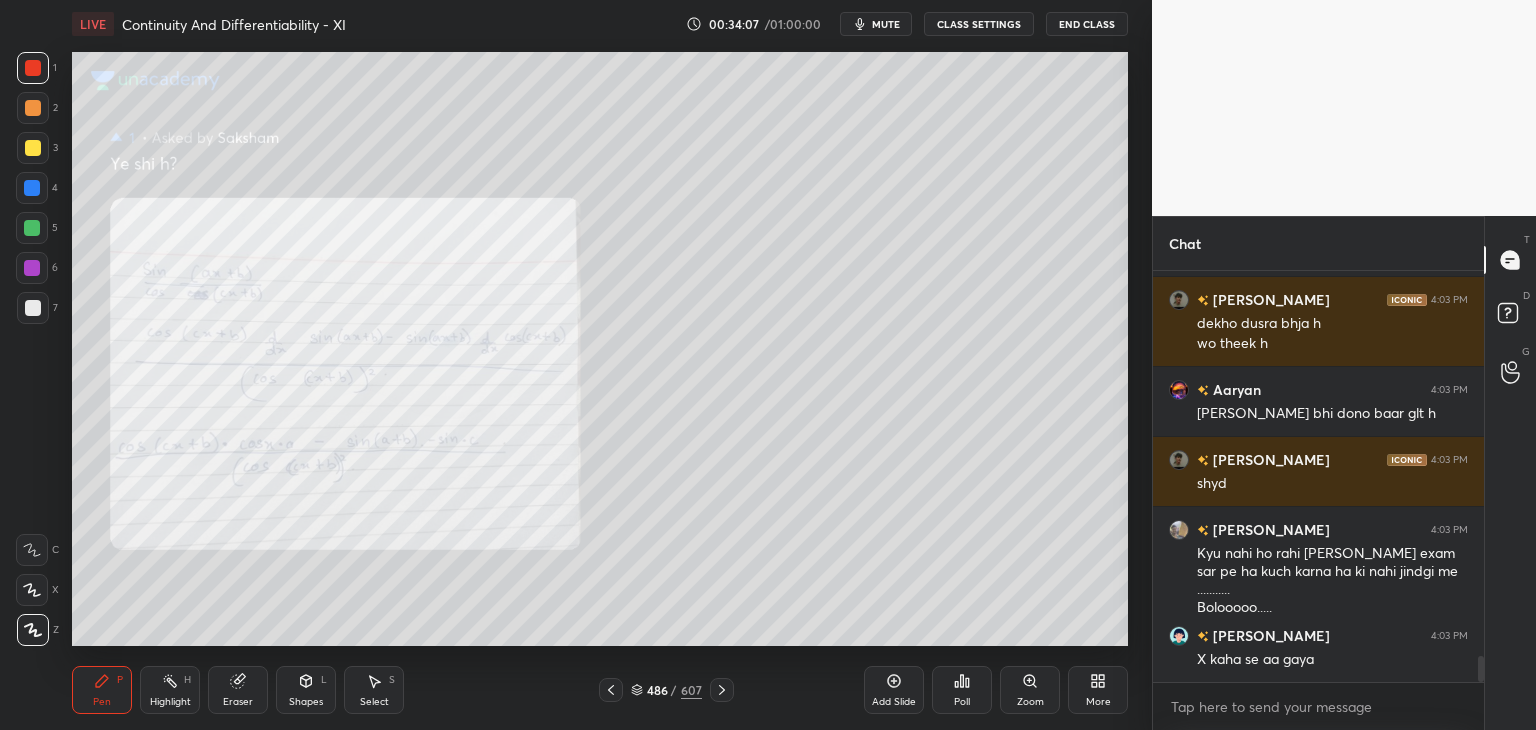 click 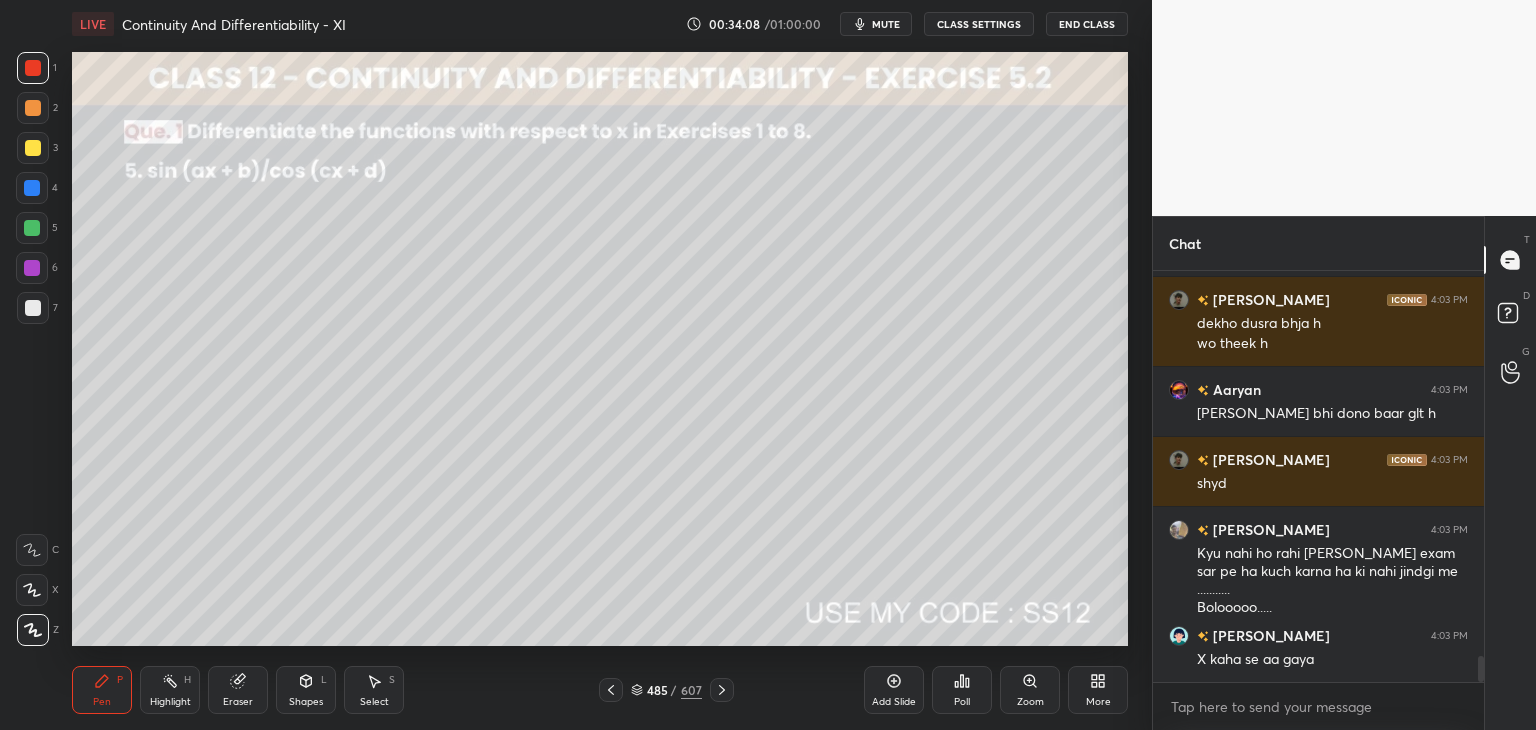click 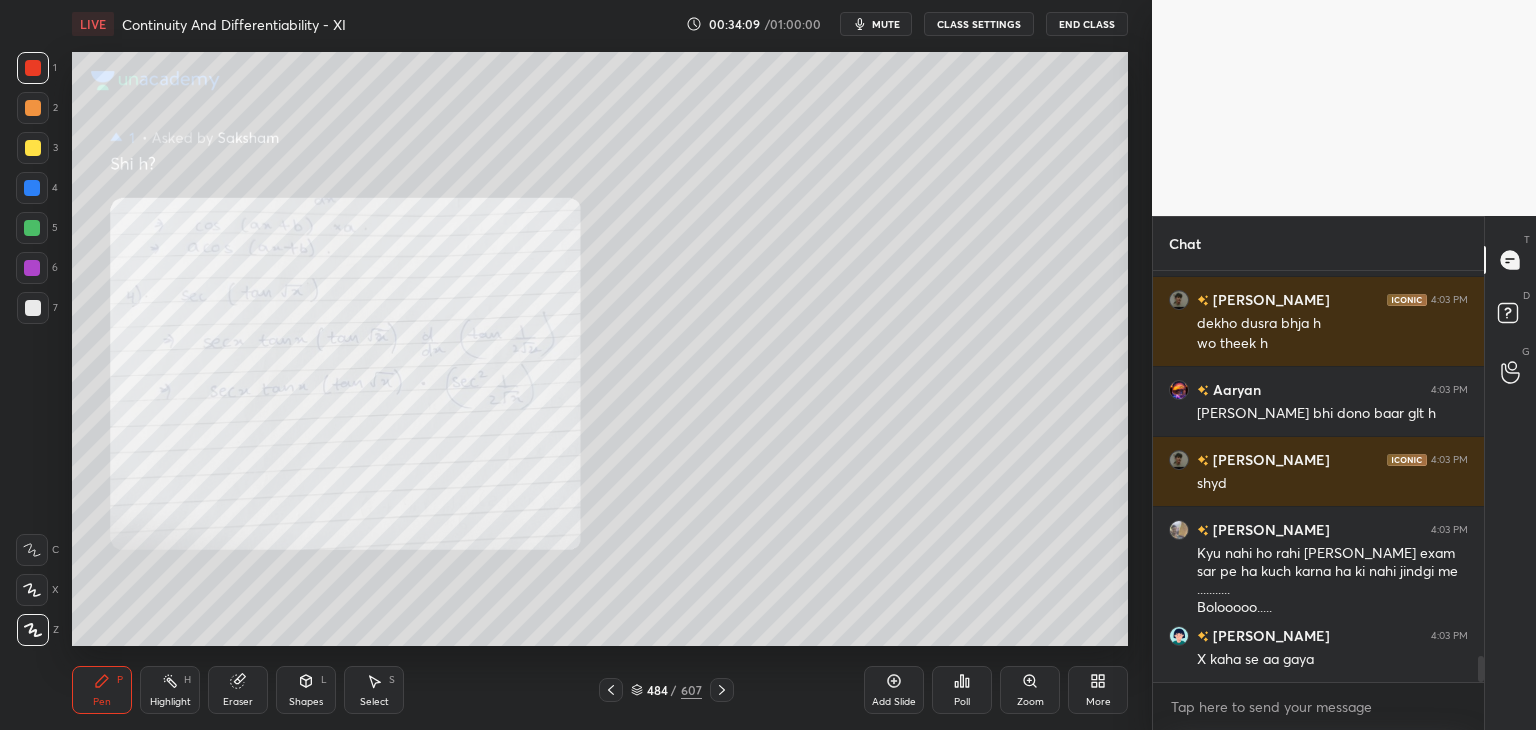 drag, startPoint x: 721, startPoint y: 691, endPoint x: 688, endPoint y: 653, distance: 50.32892 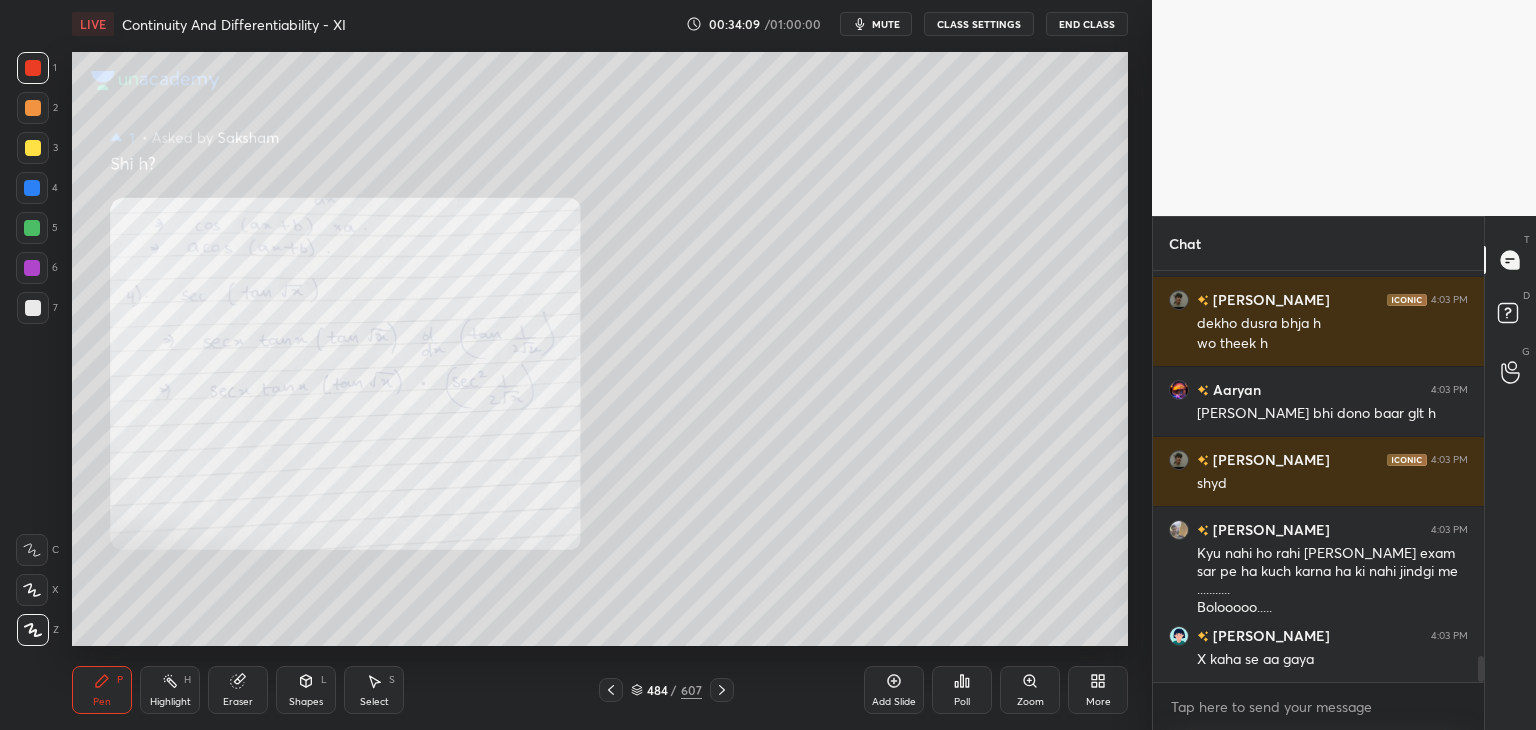 click 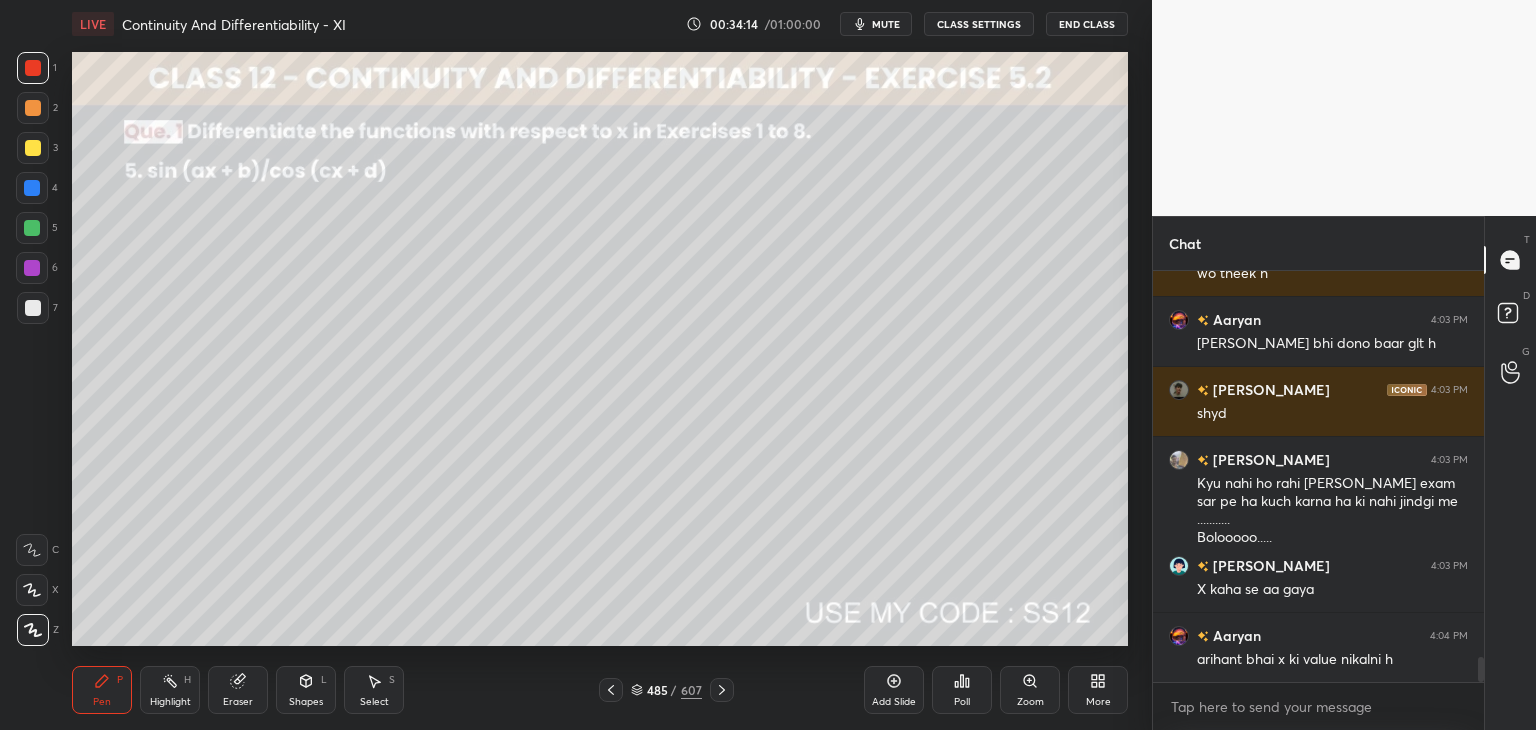 scroll, scrollTop: 6338, scrollLeft: 0, axis: vertical 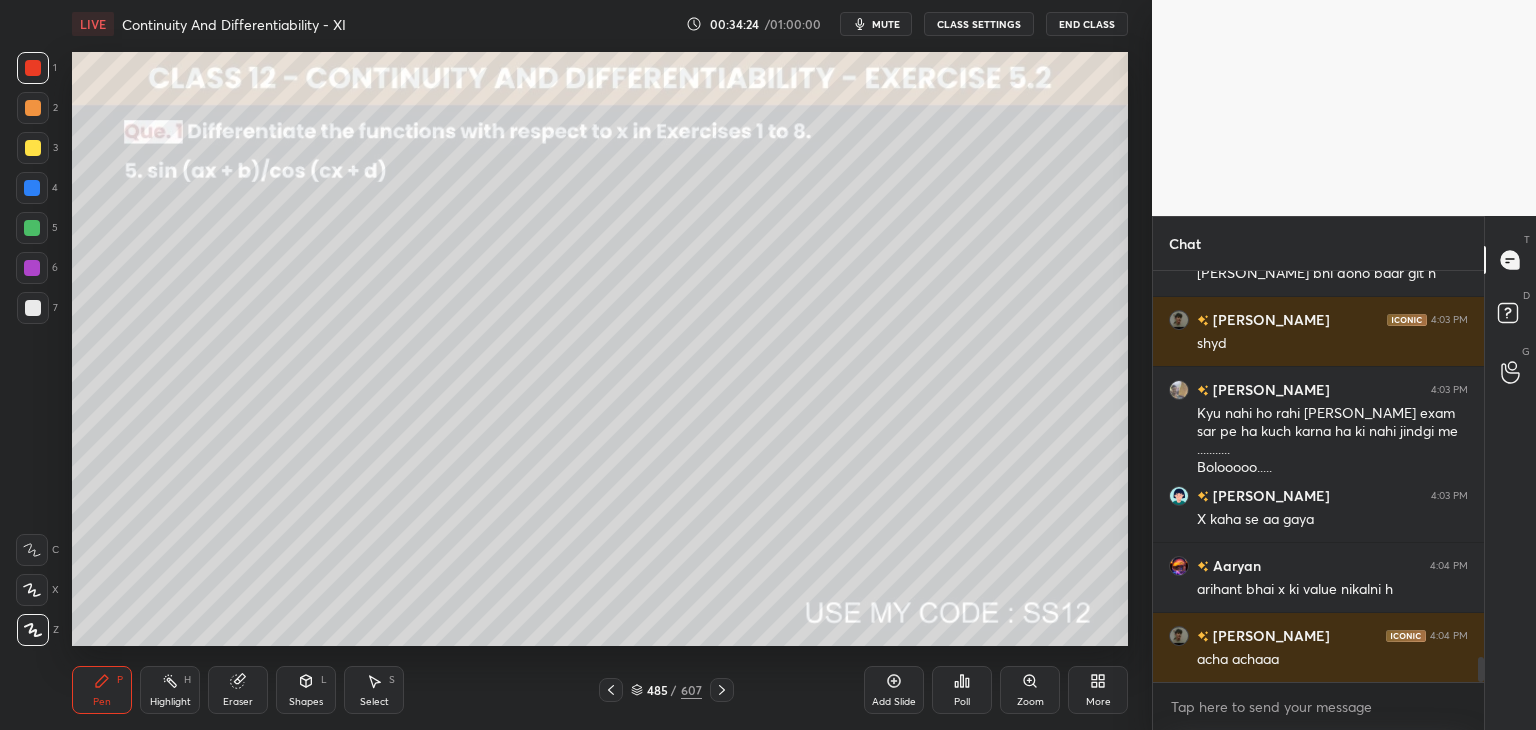 click on "Eraser" at bounding box center (238, 702) 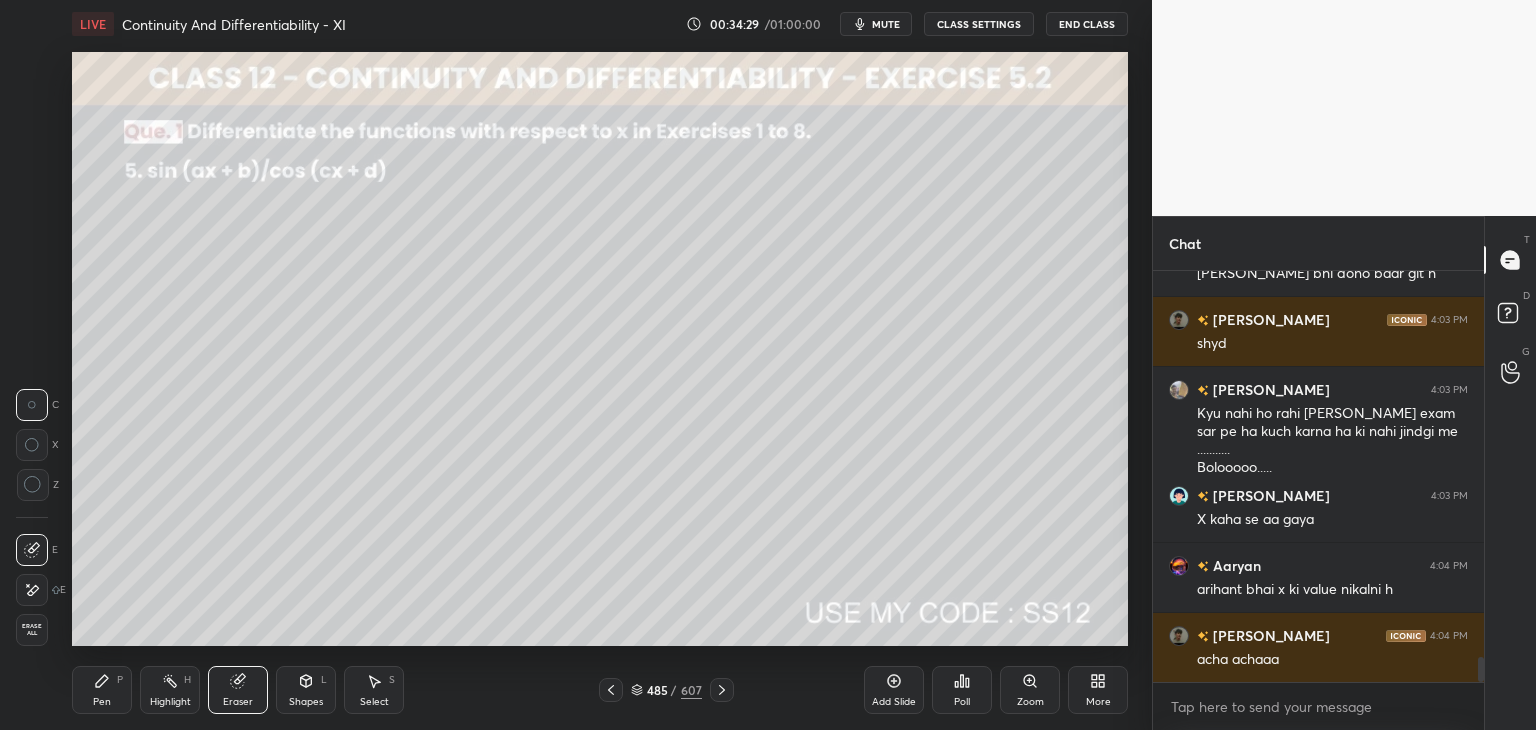 scroll, scrollTop: 6408, scrollLeft: 0, axis: vertical 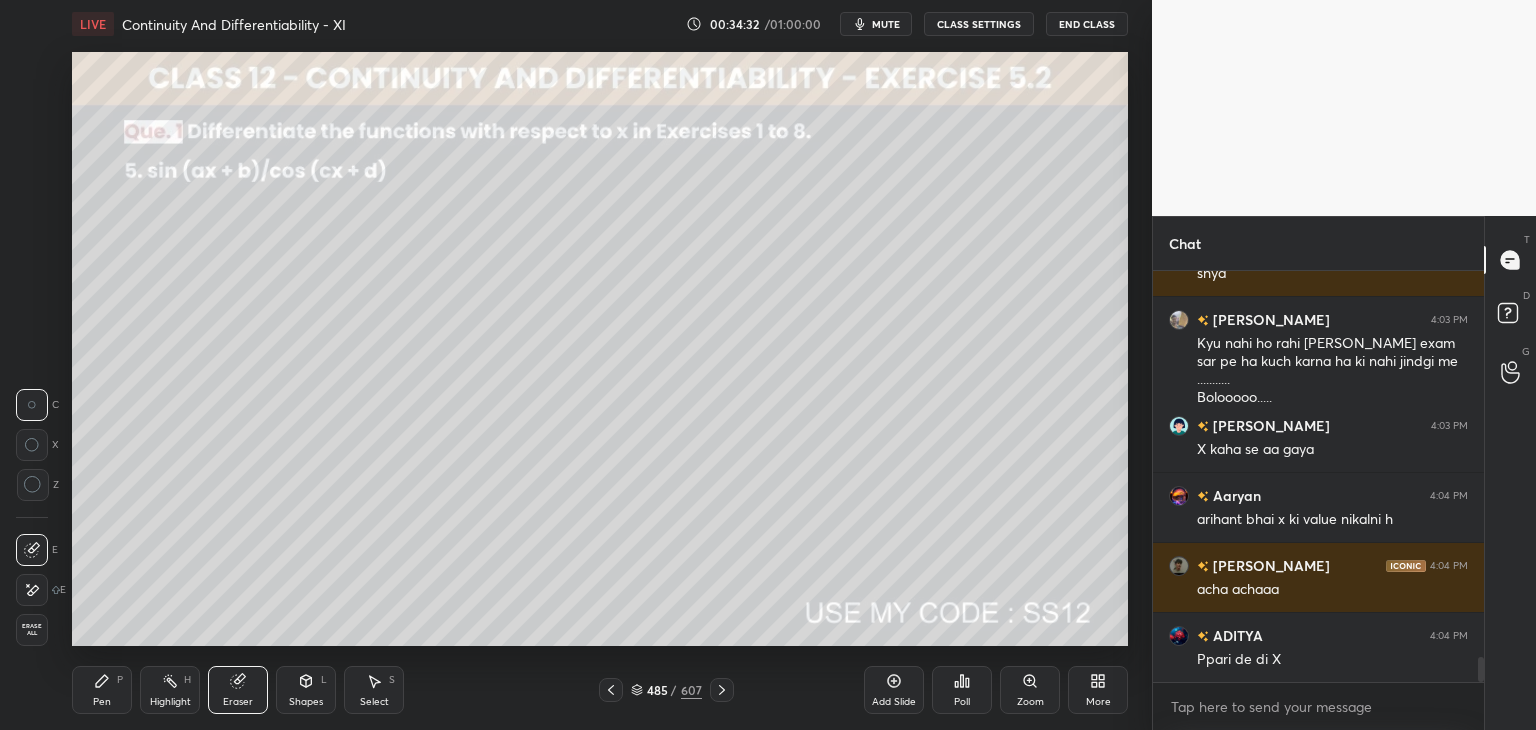 click on "Pen P" at bounding box center (102, 690) 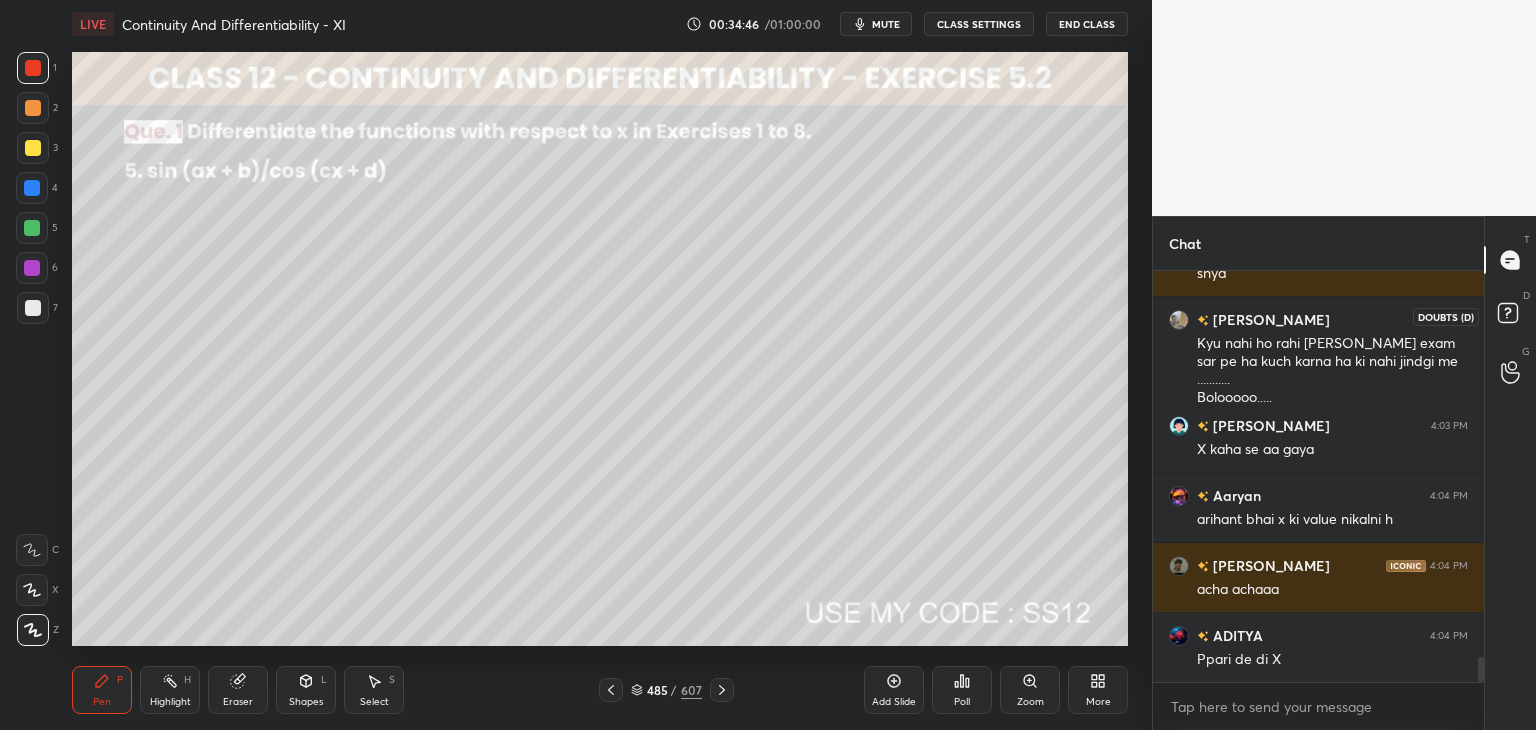 click 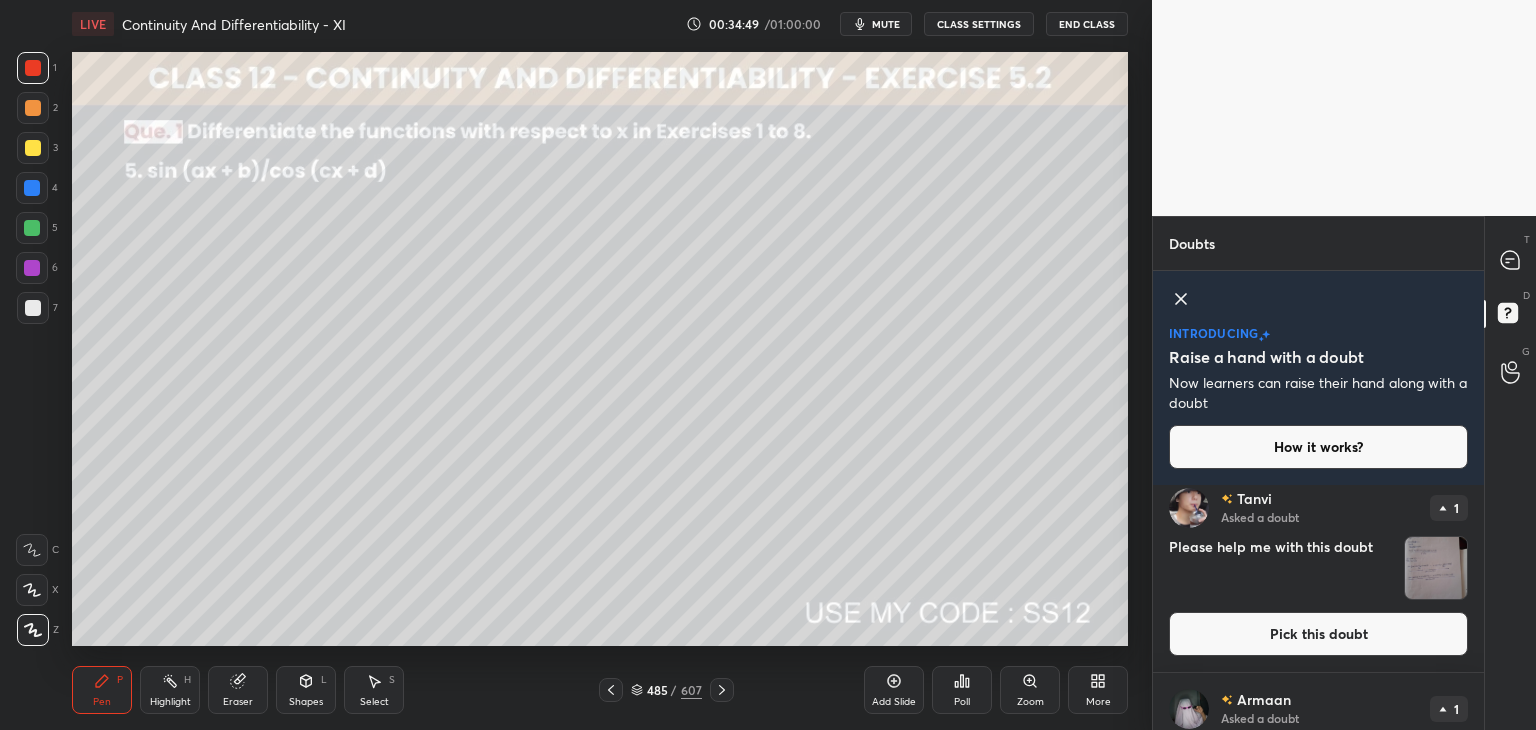 click at bounding box center (1436, 568) 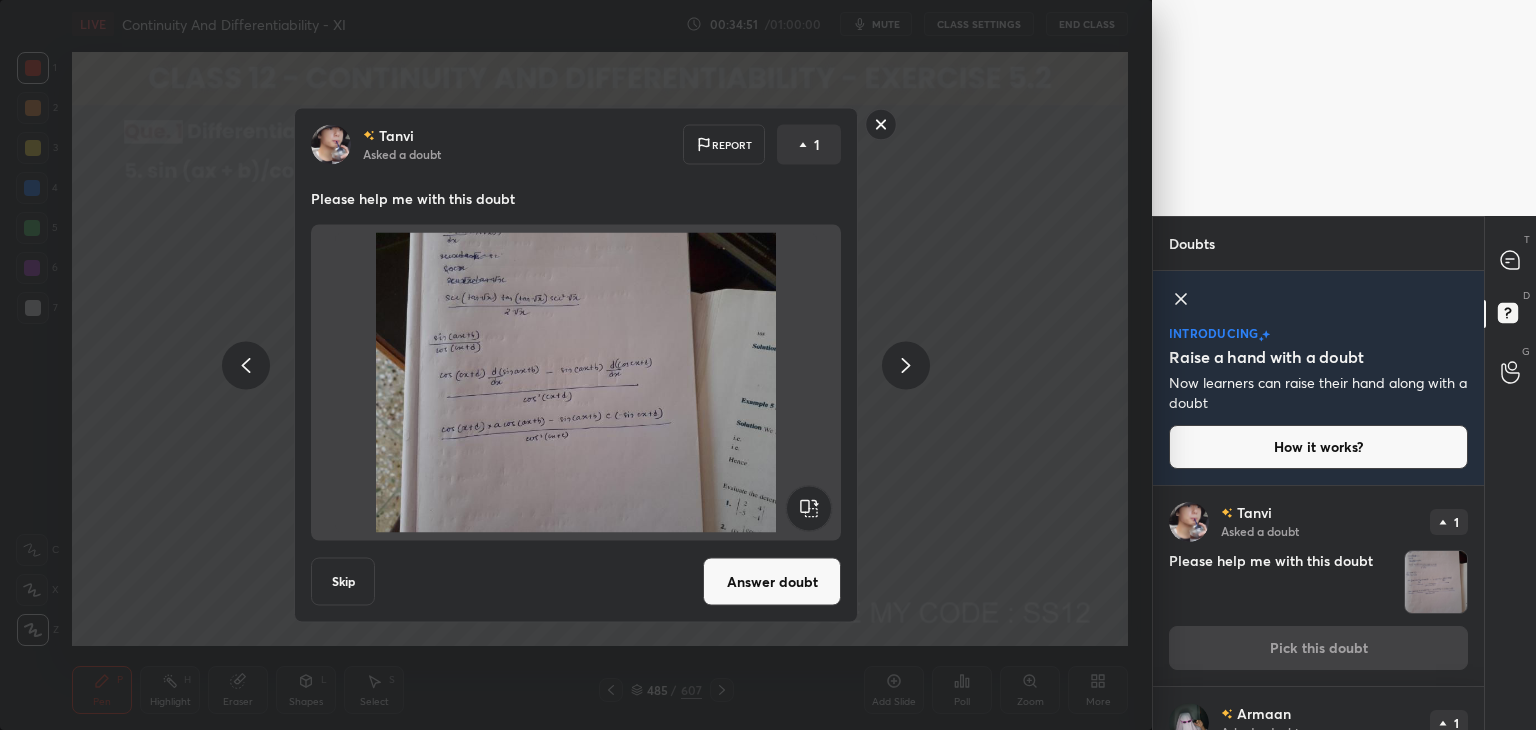 click on "Answer doubt" at bounding box center [772, 582] 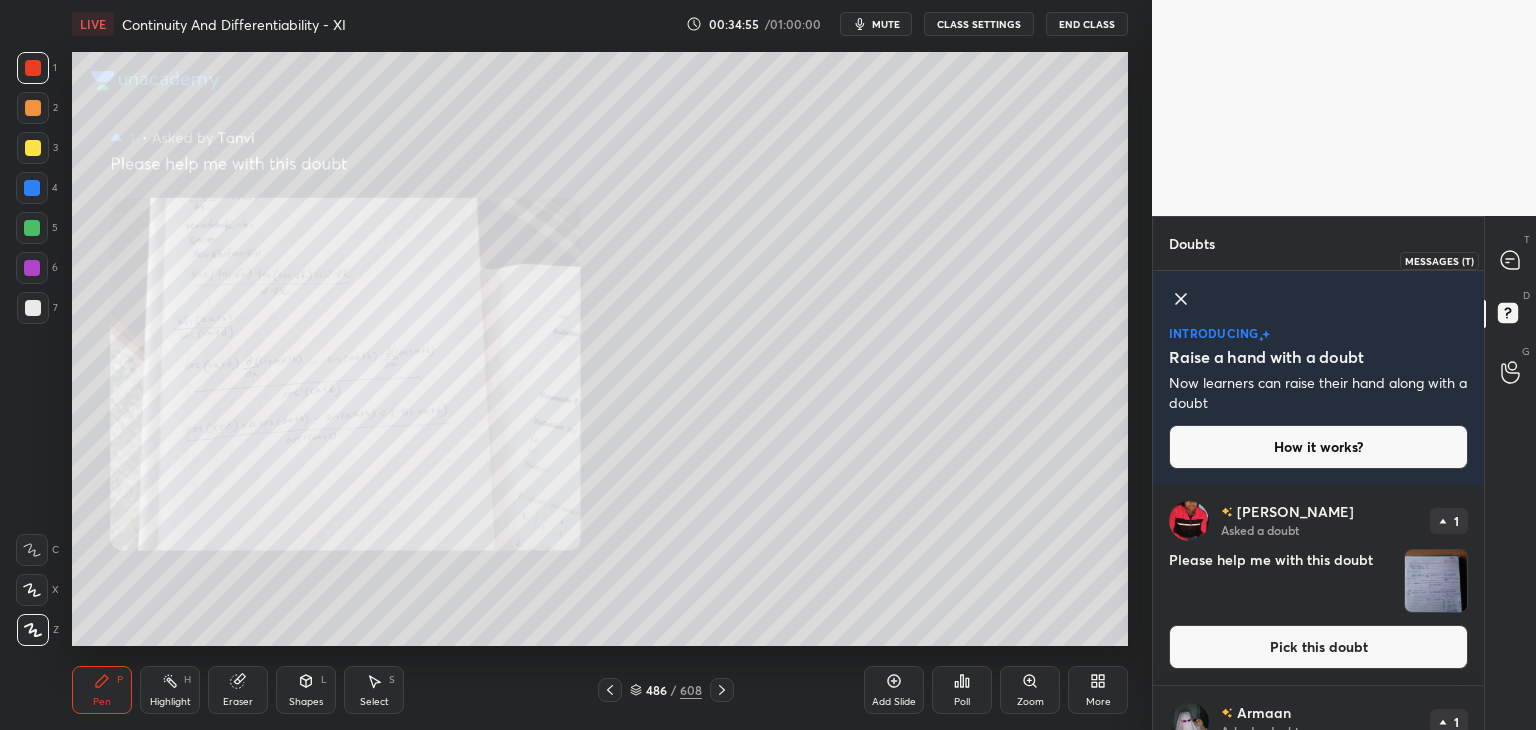 click at bounding box center [1511, 260] 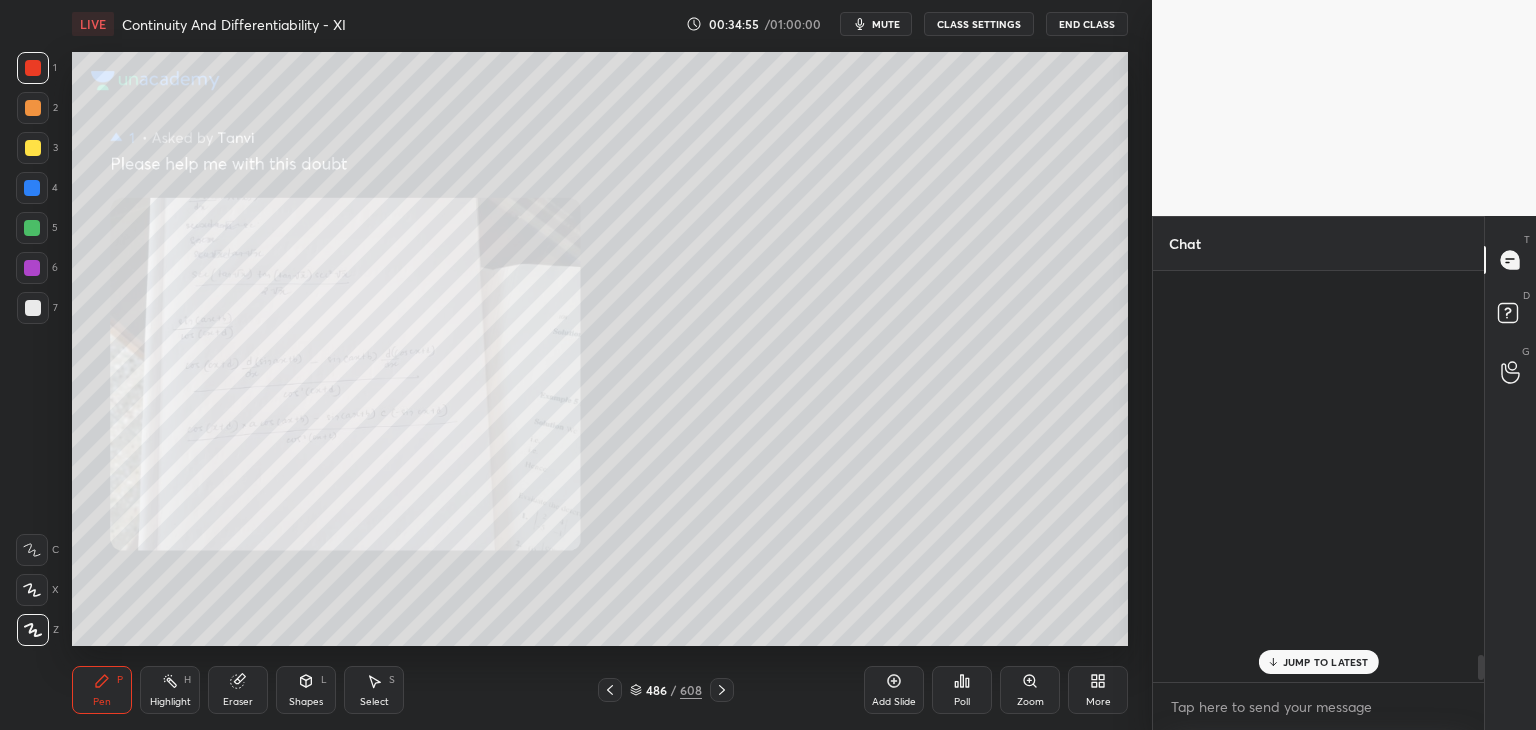 scroll, scrollTop: 6458, scrollLeft: 0, axis: vertical 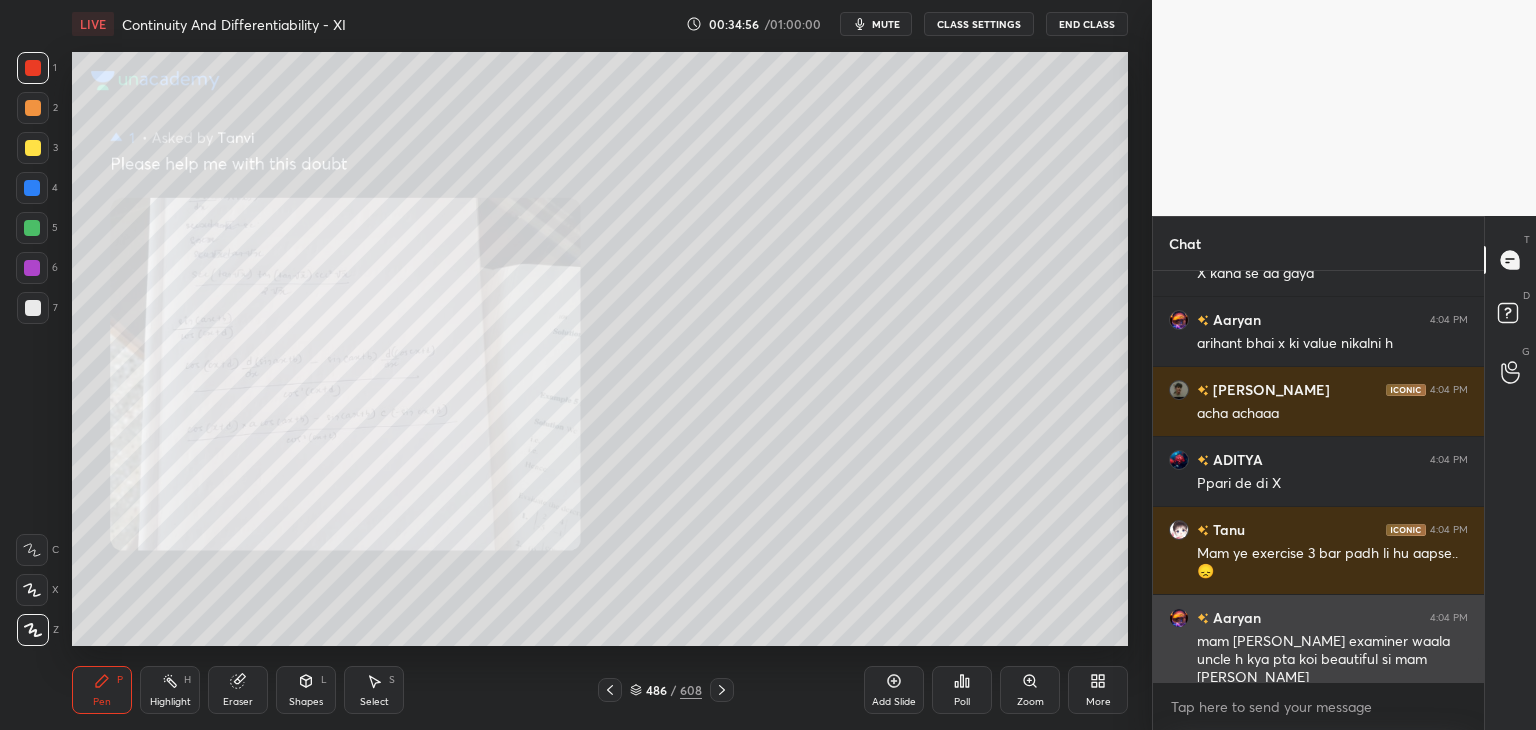 click on "mam aapko kya examiner waala uncle h kya pta koi beautiful si mam ho" at bounding box center (1332, 660) 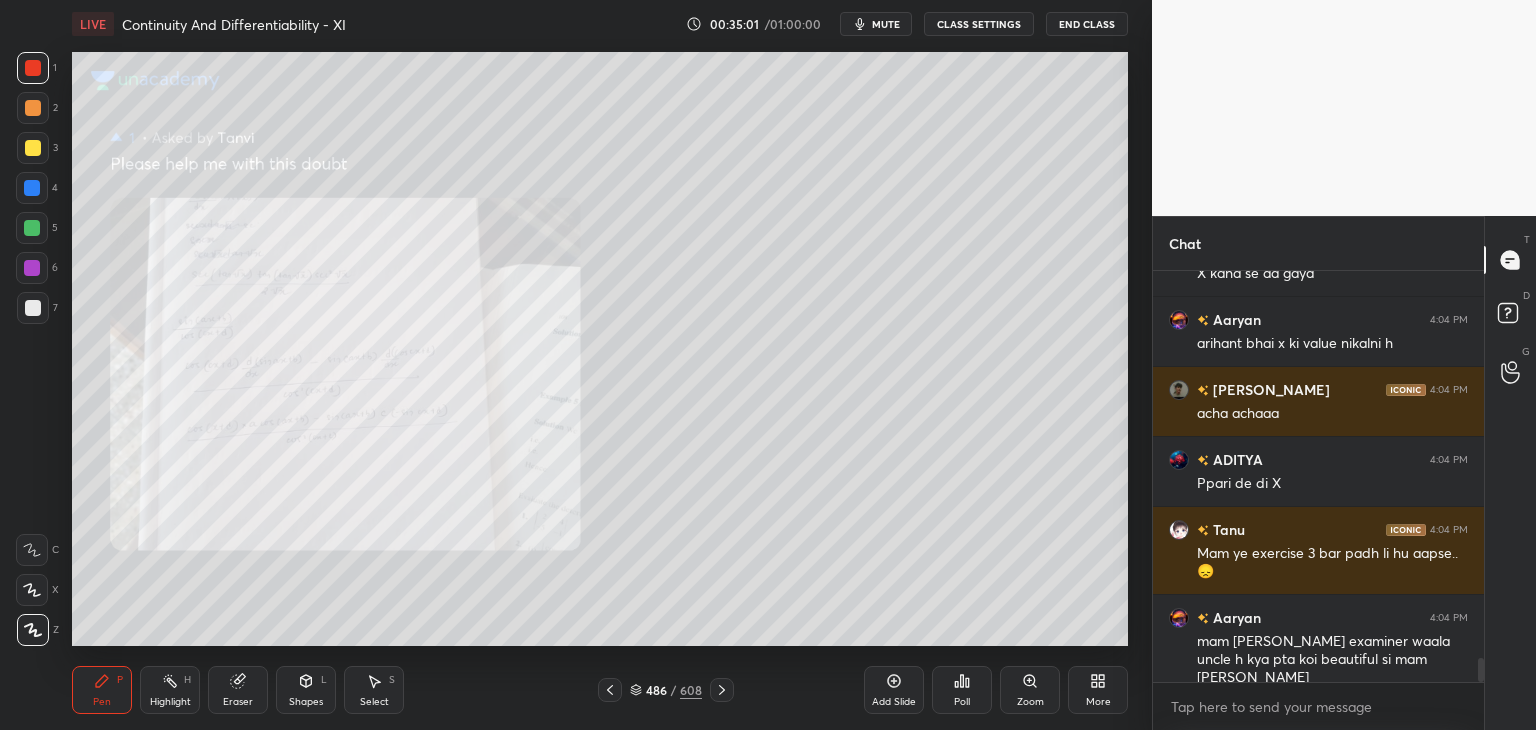 click on "Zoom" at bounding box center (1030, 702) 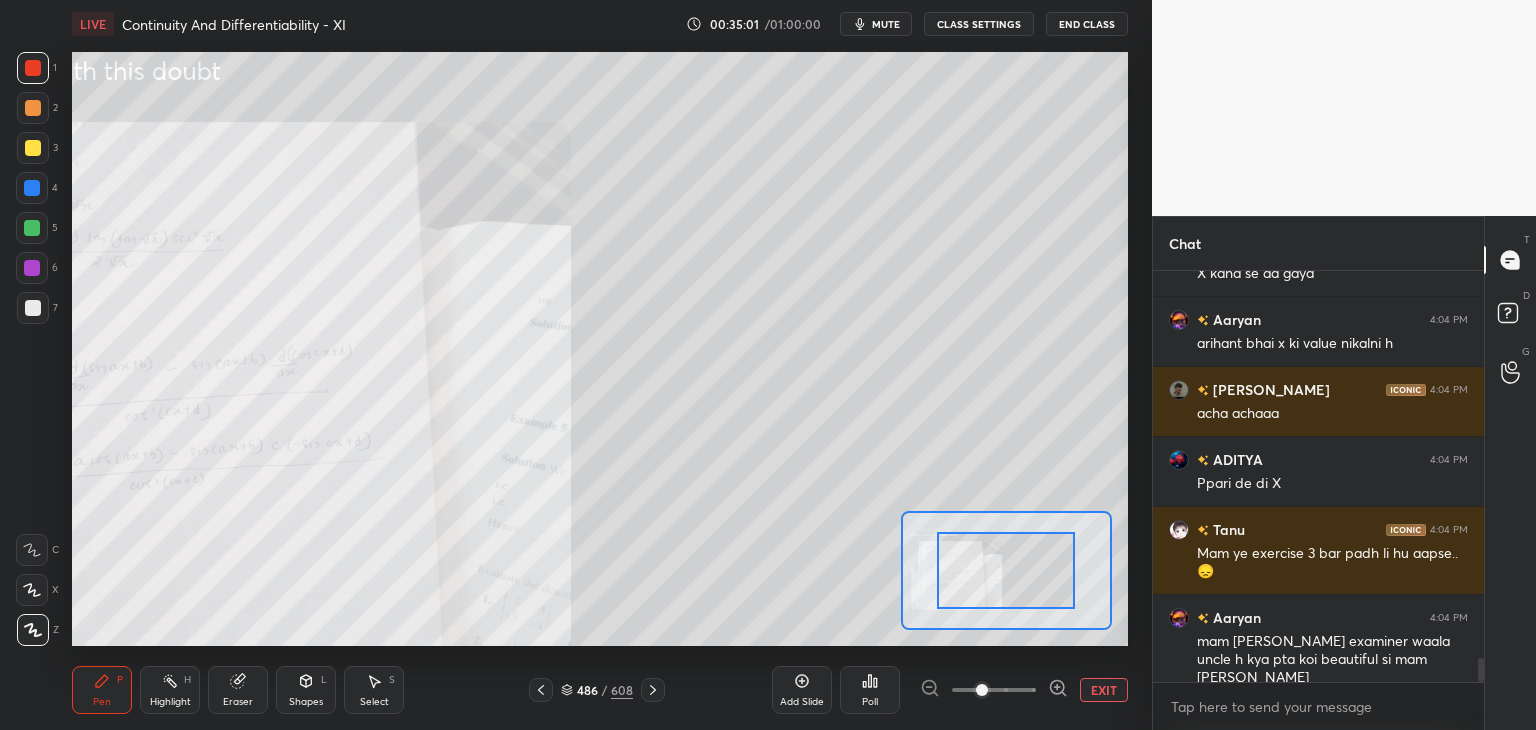 scroll, scrollTop: 6654, scrollLeft: 0, axis: vertical 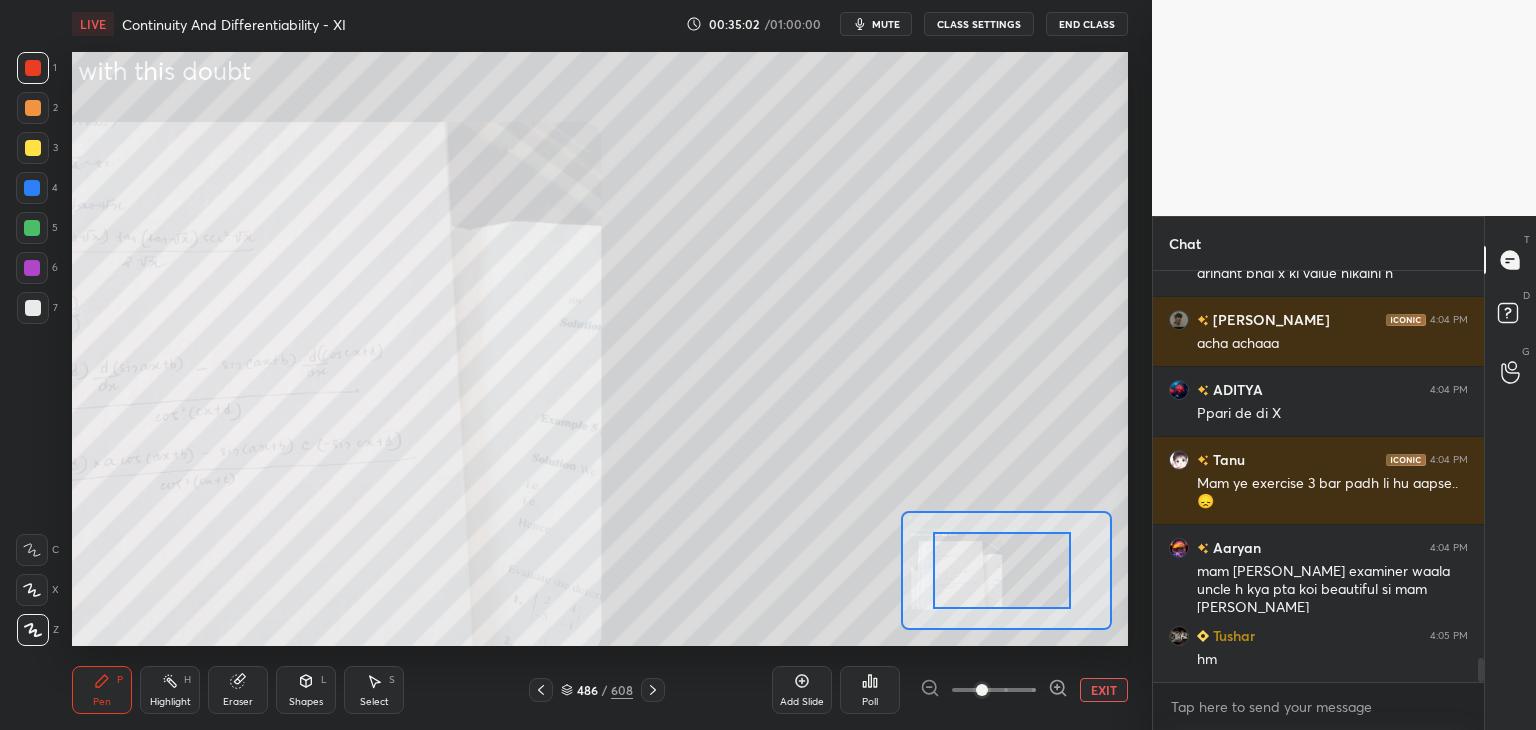drag, startPoint x: 964, startPoint y: 576, endPoint x: 949, endPoint y: 583, distance: 16.552946 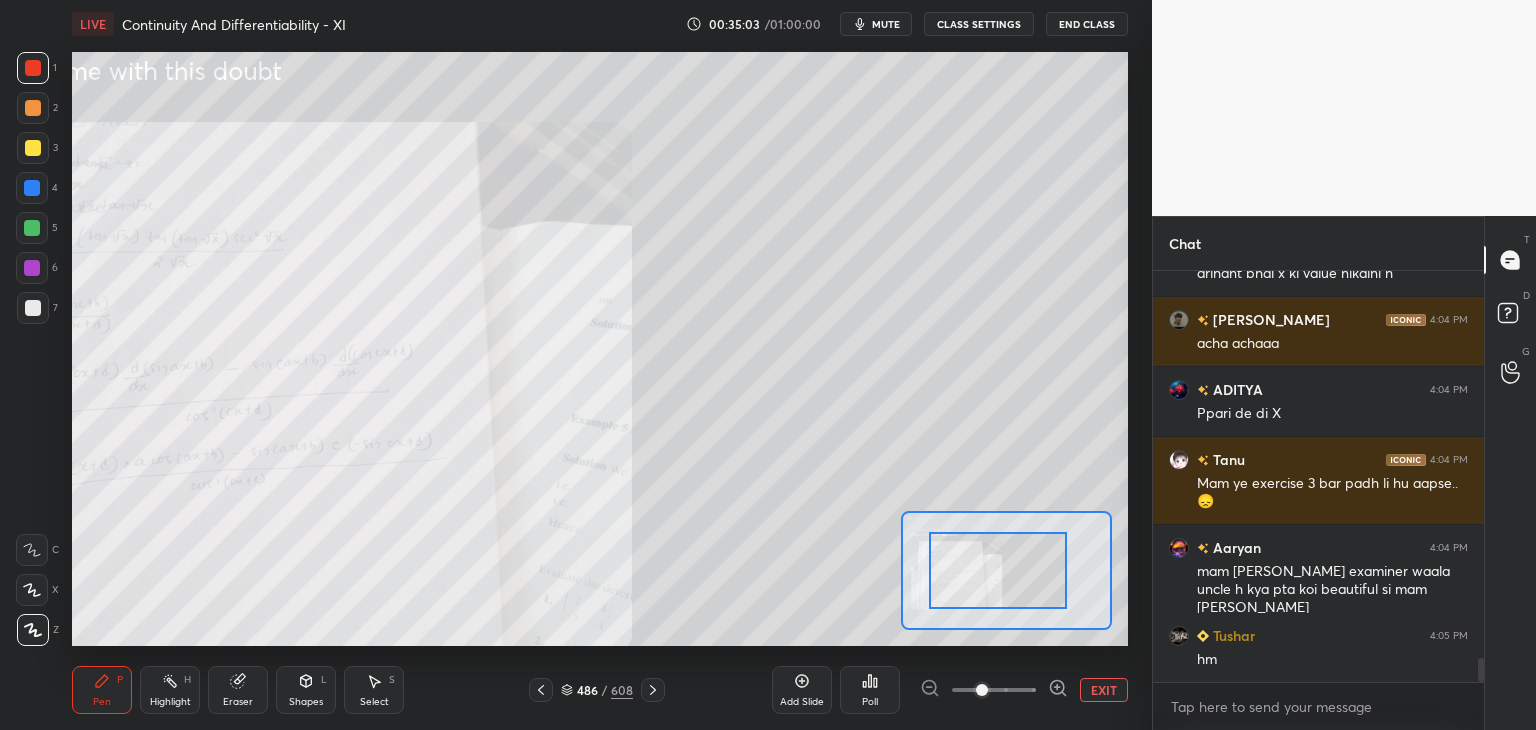 click at bounding box center [998, 570] 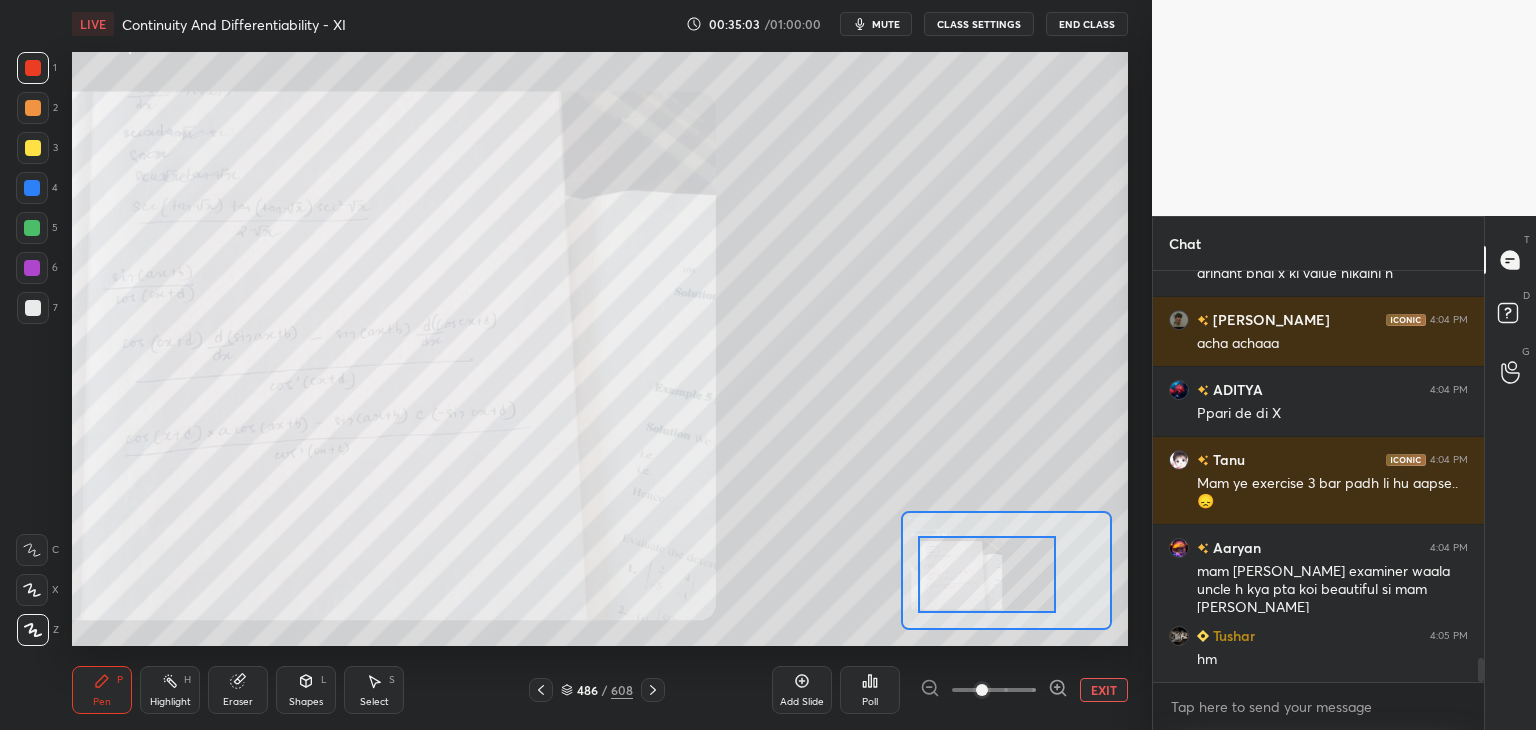 click at bounding box center [987, 574] 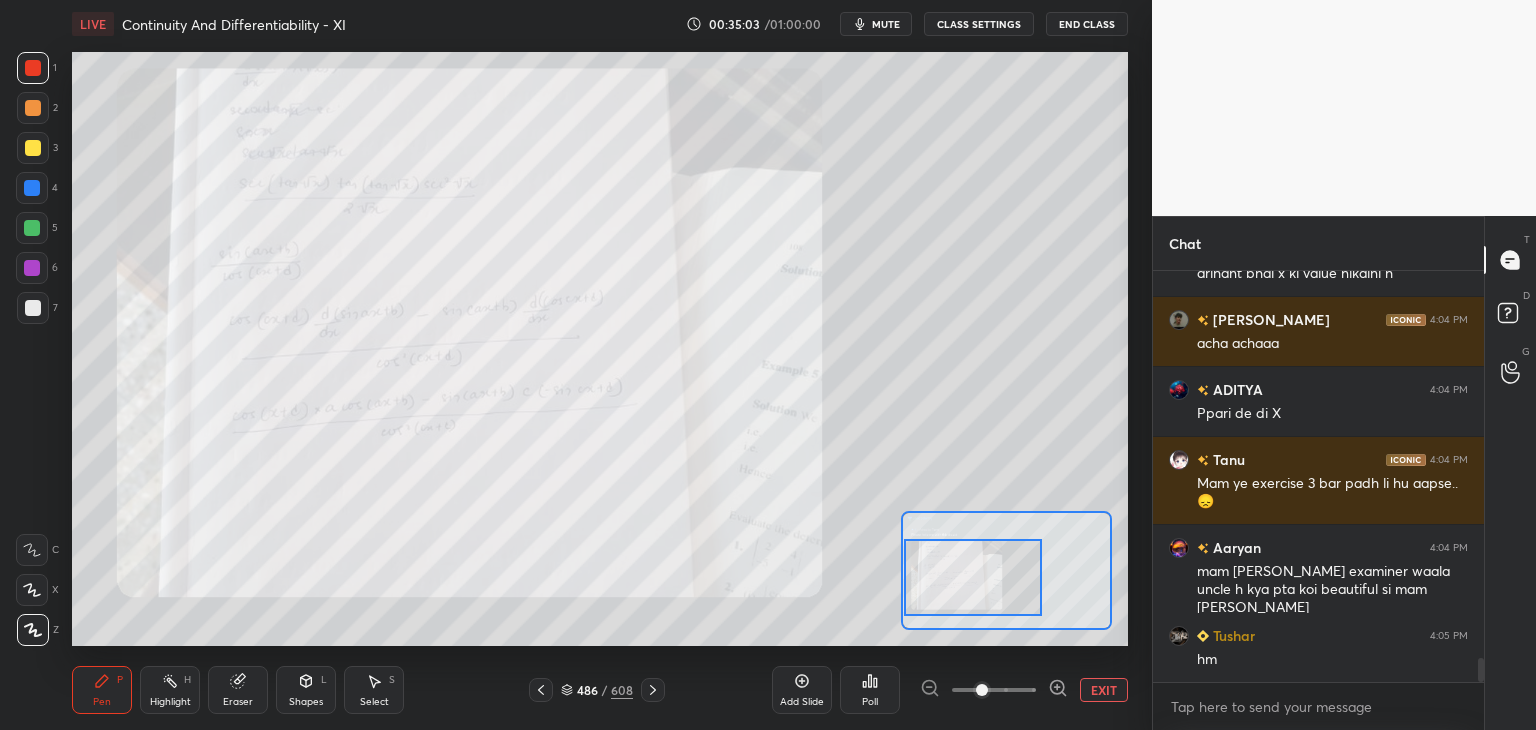 scroll, scrollTop: 6724, scrollLeft: 0, axis: vertical 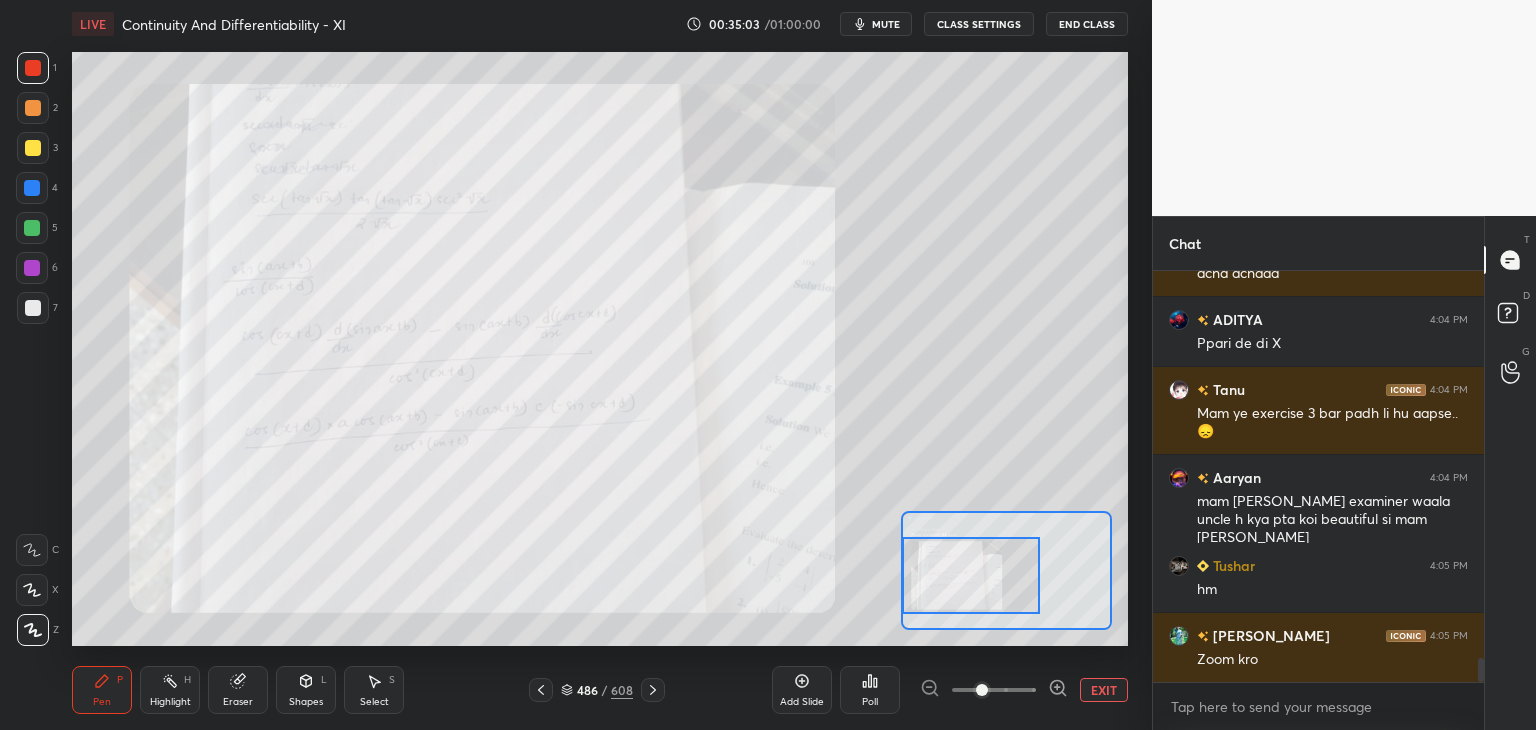 click at bounding box center (971, 575) 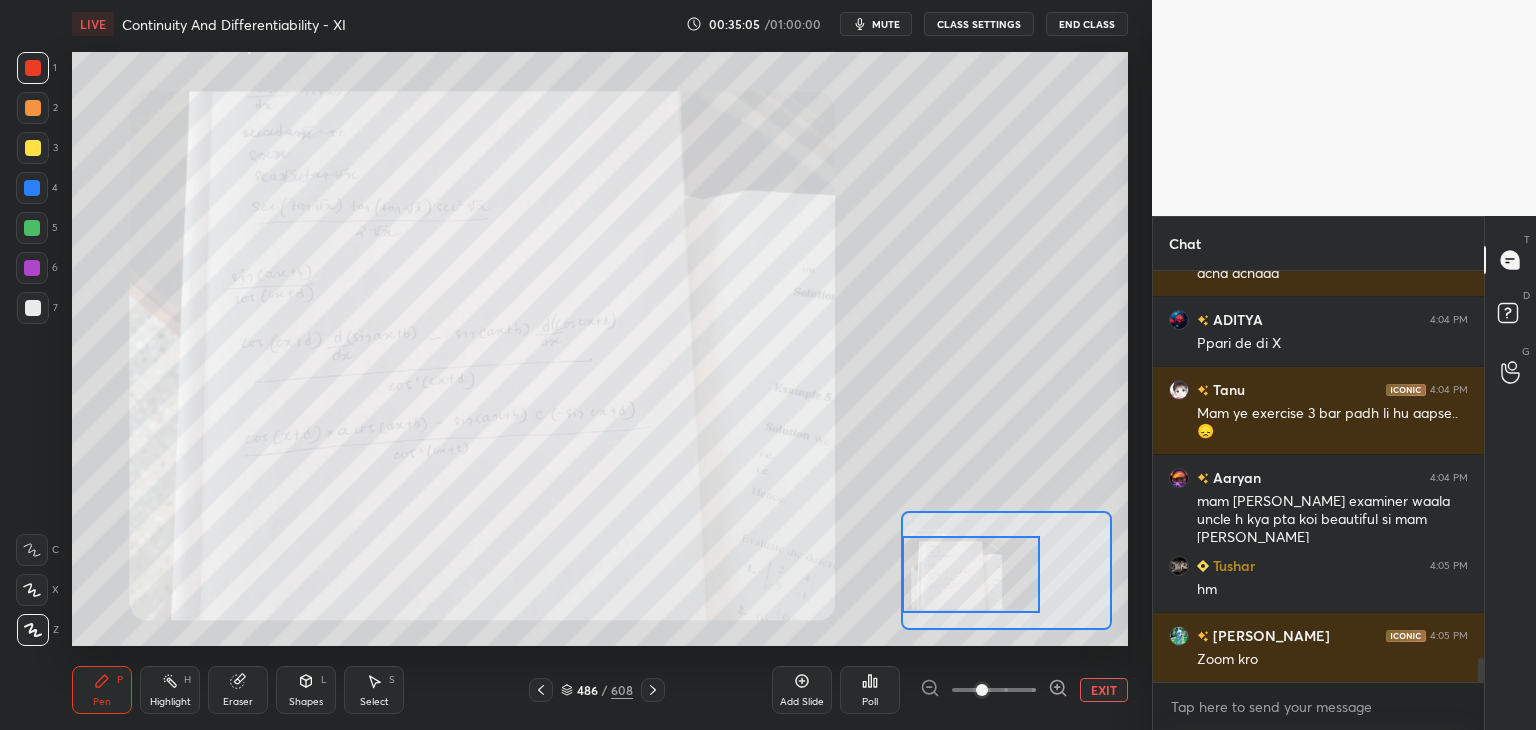 click 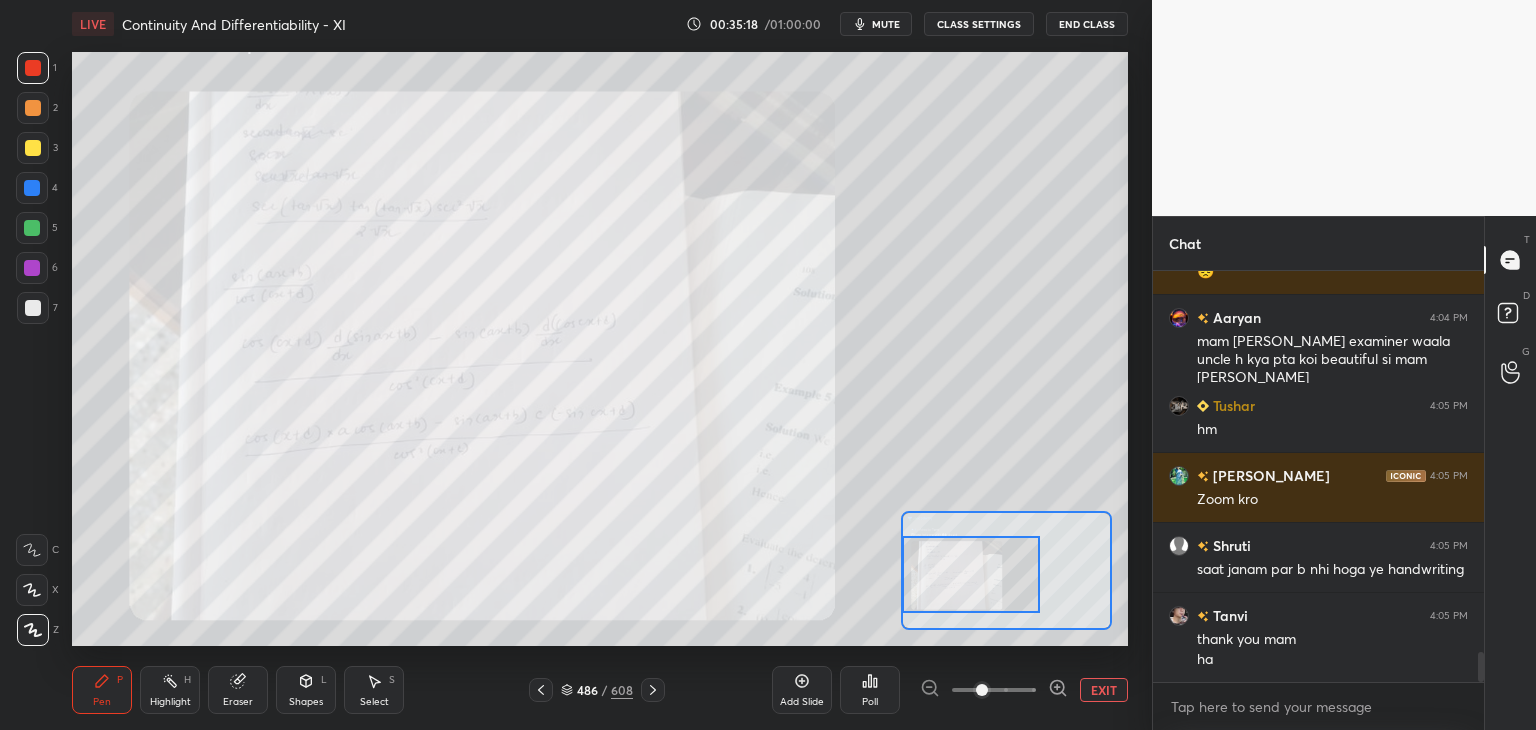 scroll, scrollTop: 5370, scrollLeft: 0, axis: vertical 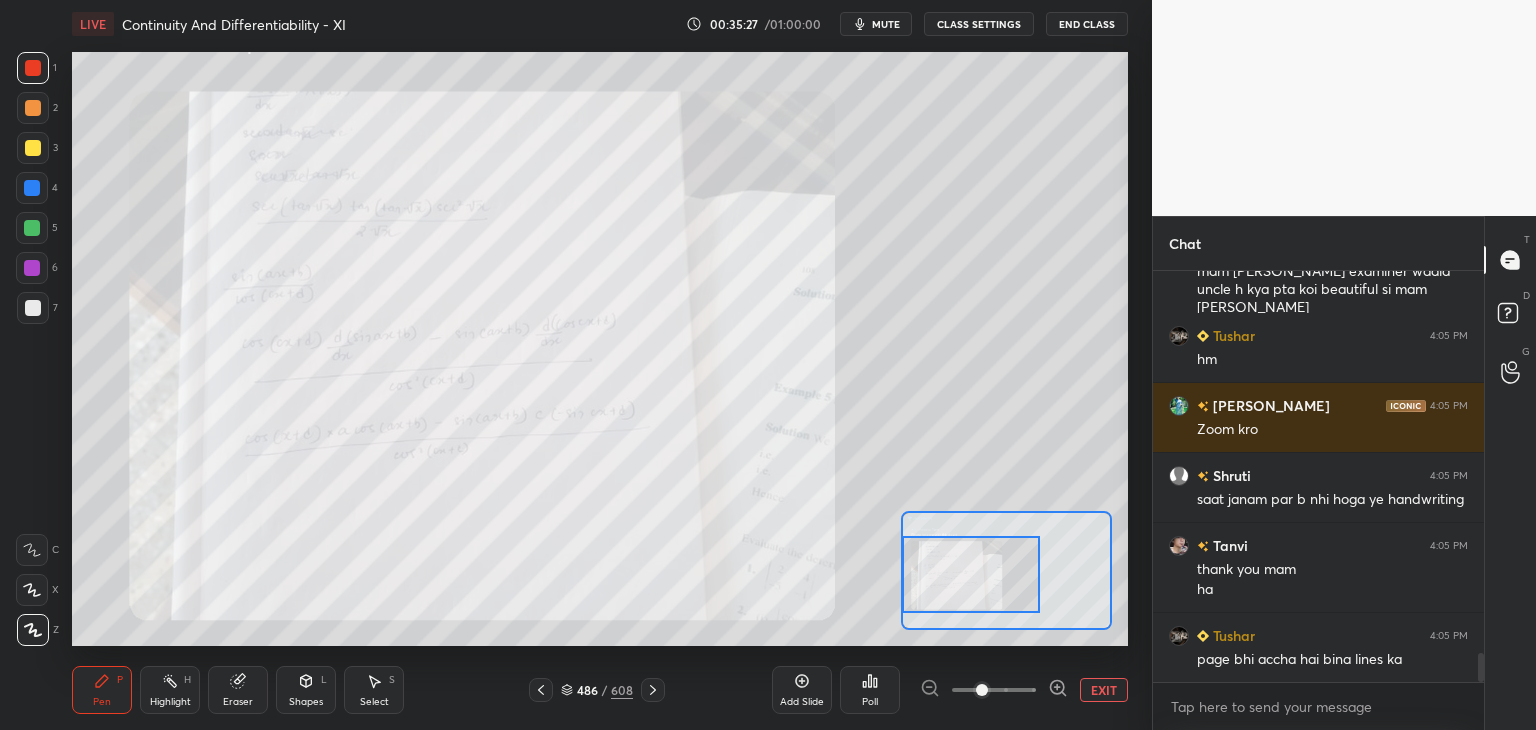 click on "EXIT" at bounding box center [1104, 690] 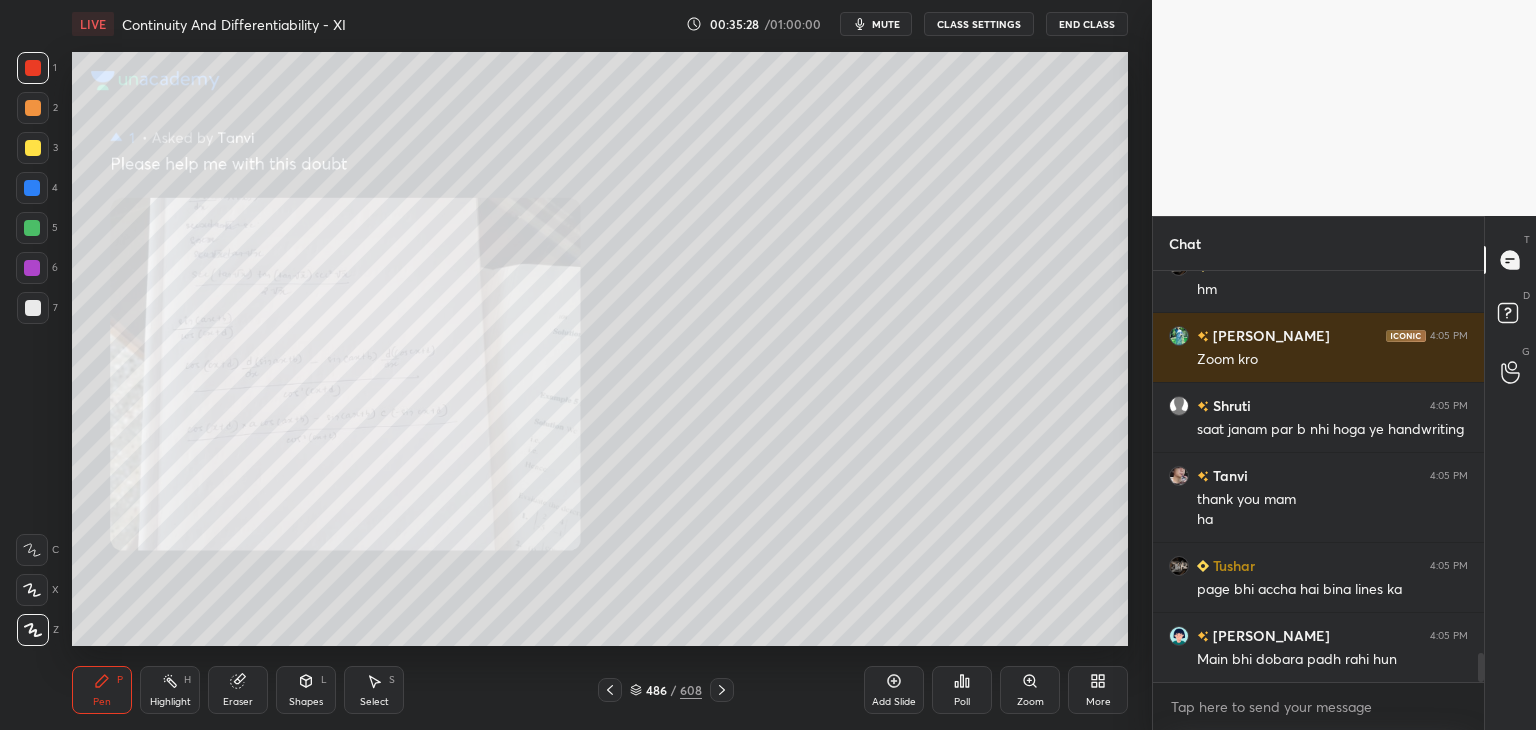 scroll, scrollTop: 5510, scrollLeft: 0, axis: vertical 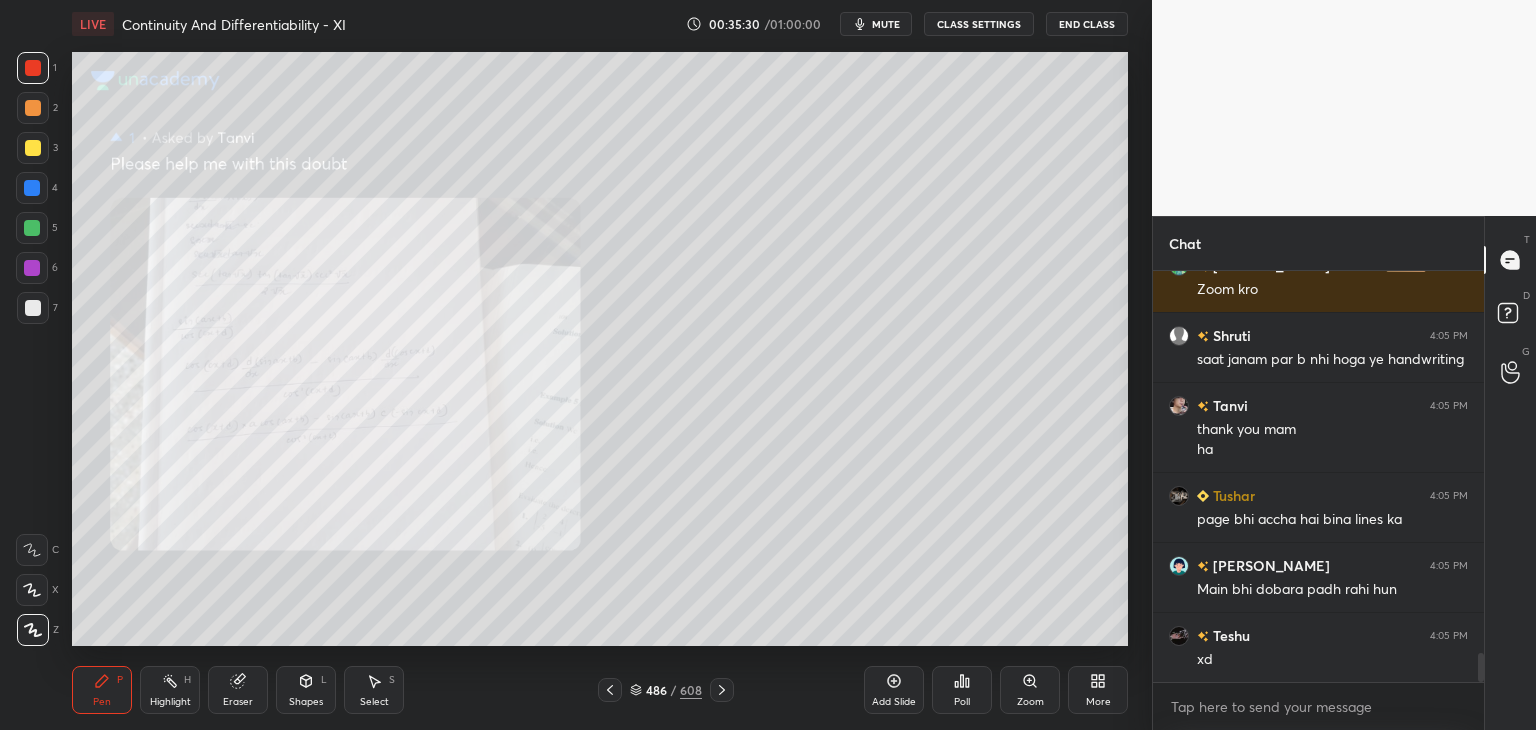click 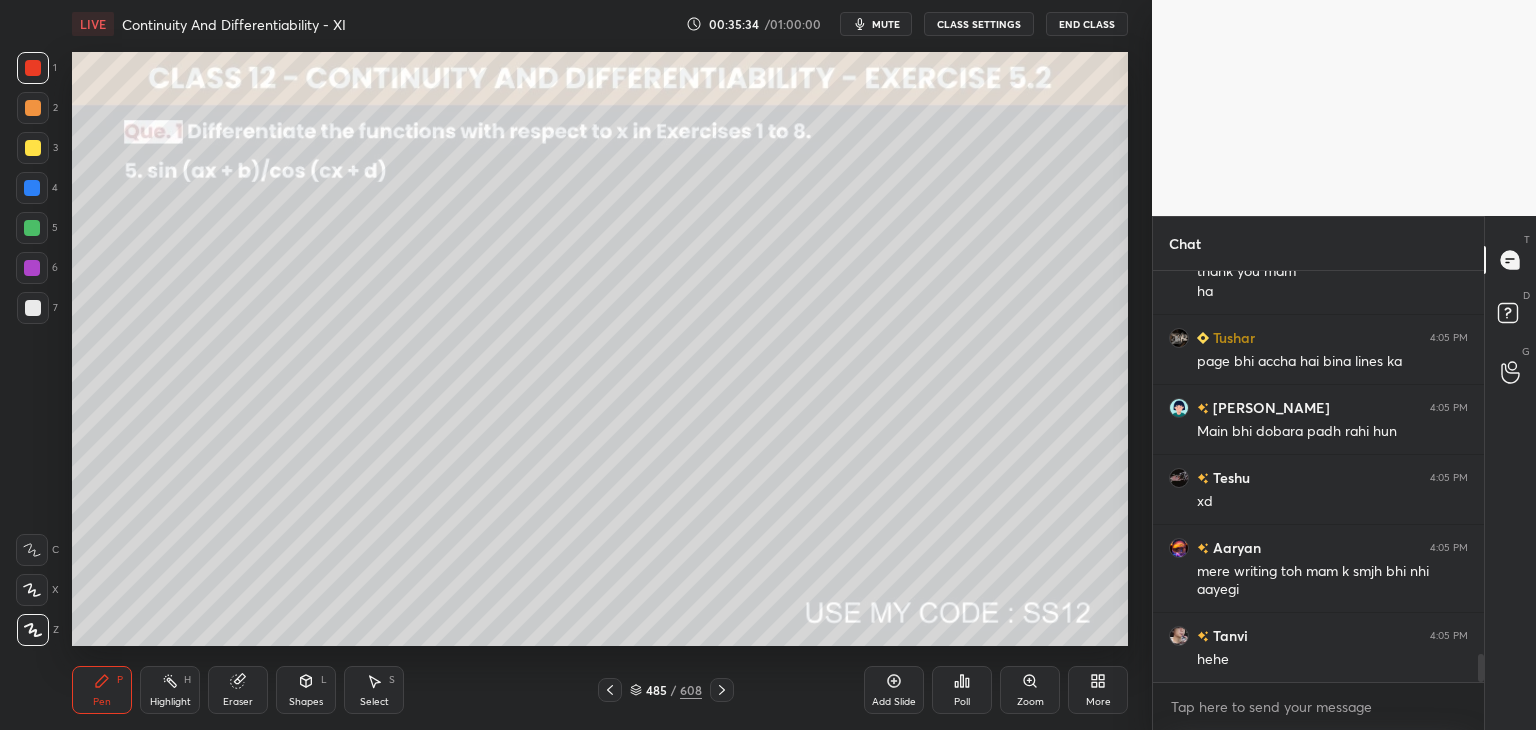 scroll, scrollTop: 5738, scrollLeft: 0, axis: vertical 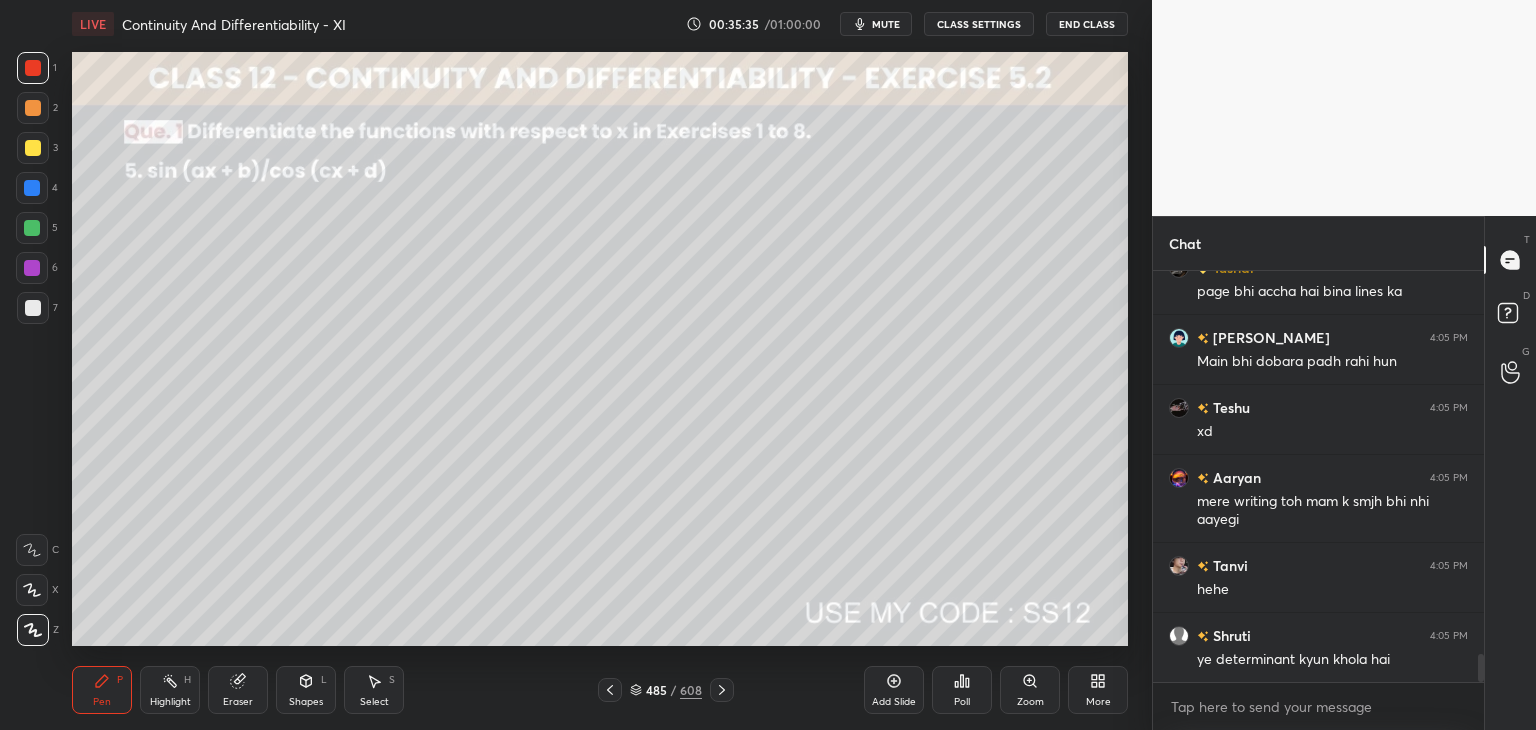 click 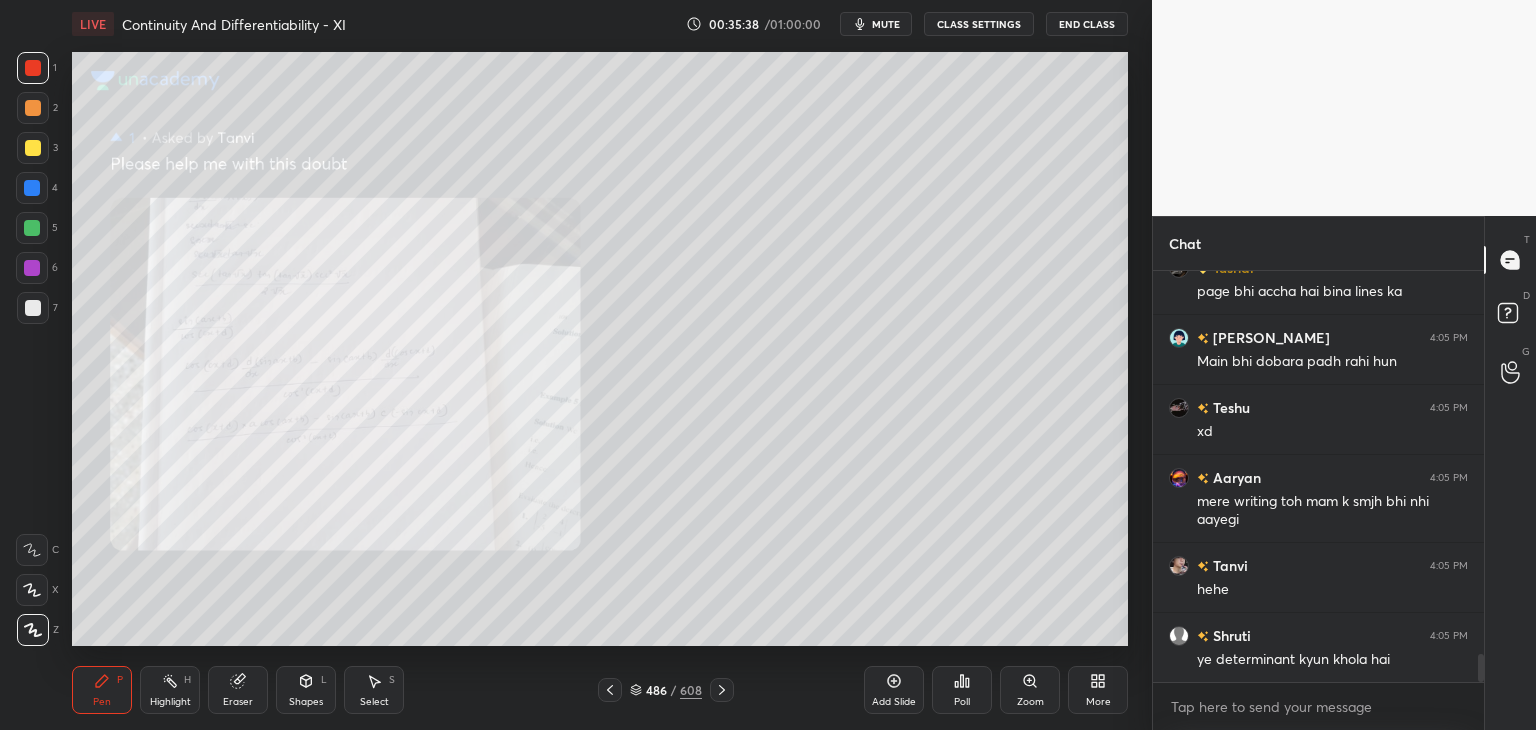 click 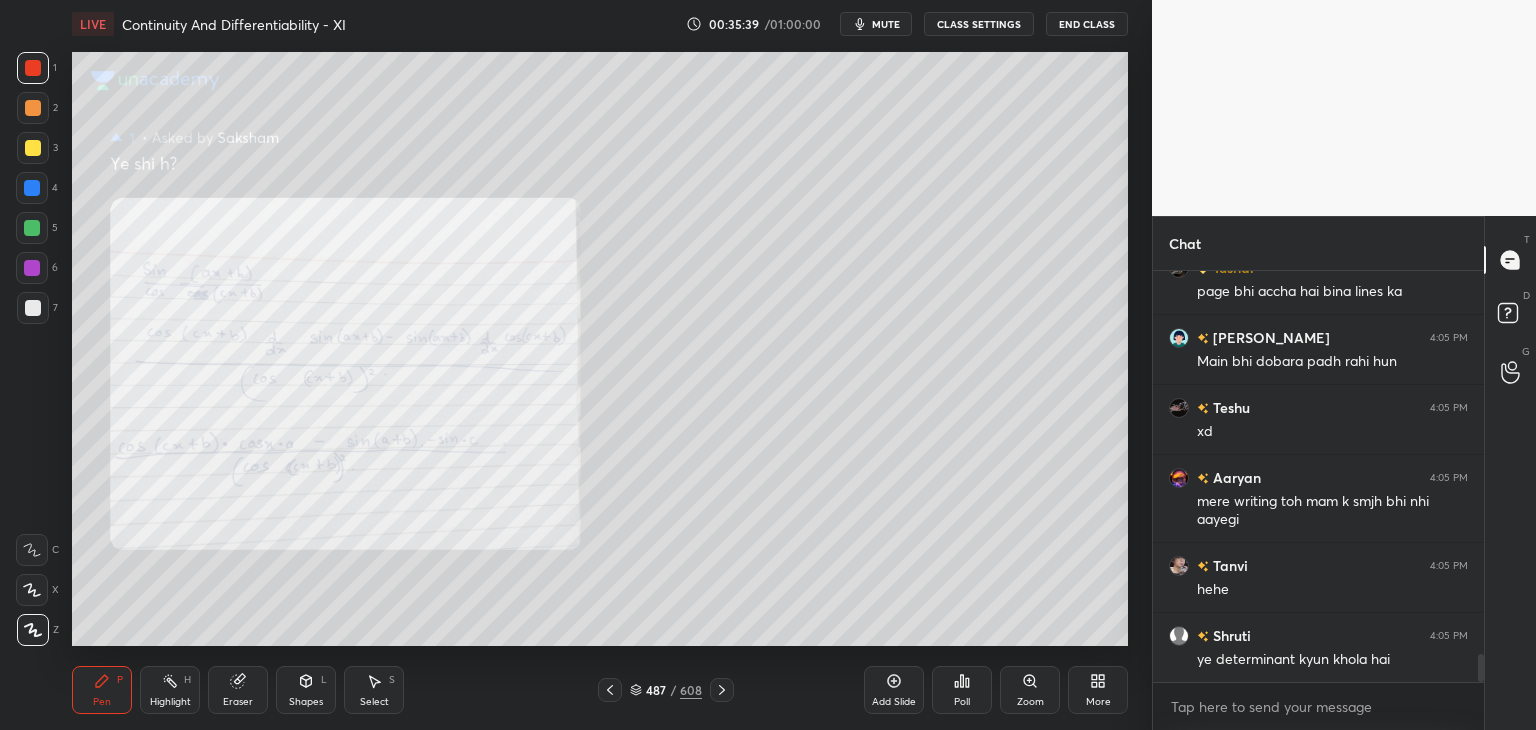click 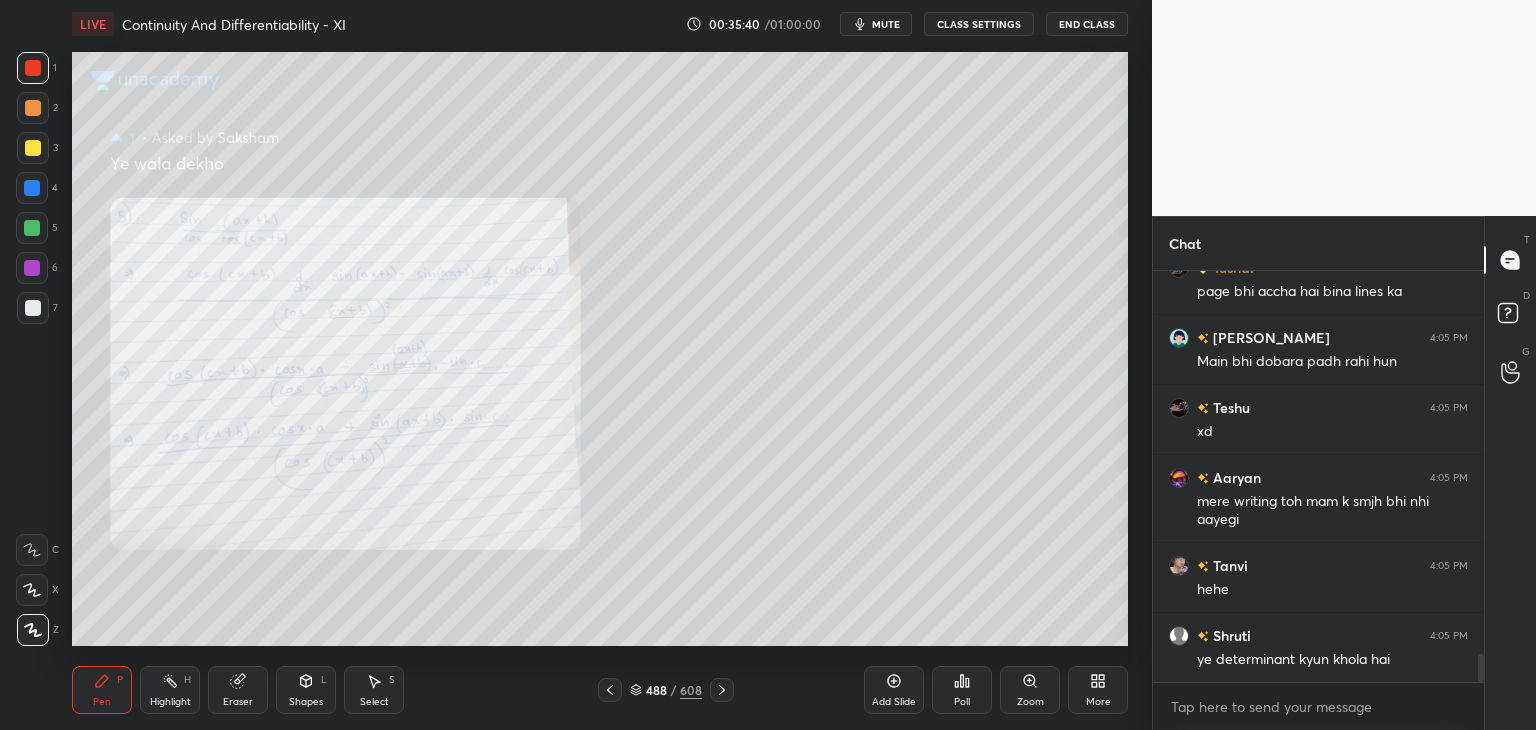 click 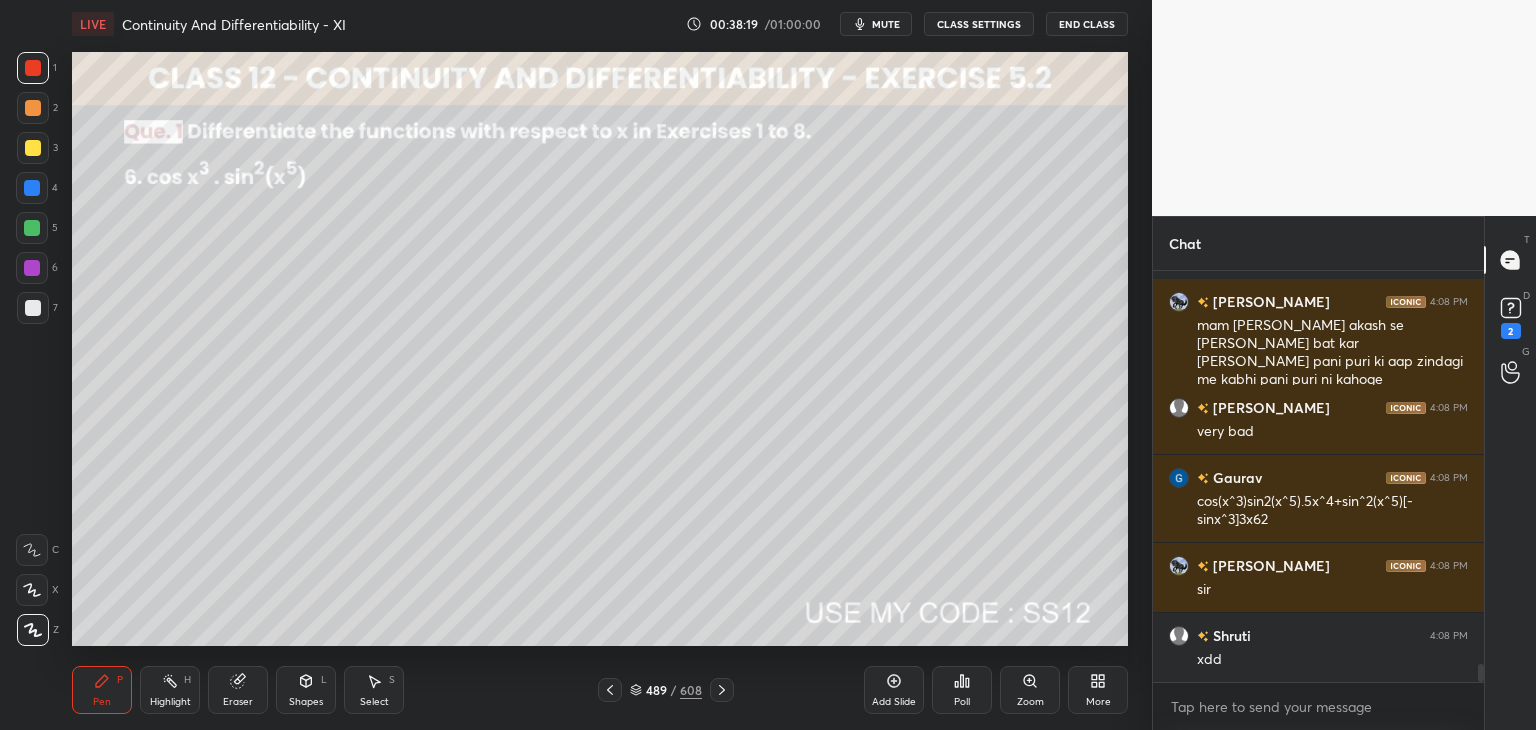 scroll, scrollTop: 9008, scrollLeft: 0, axis: vertical 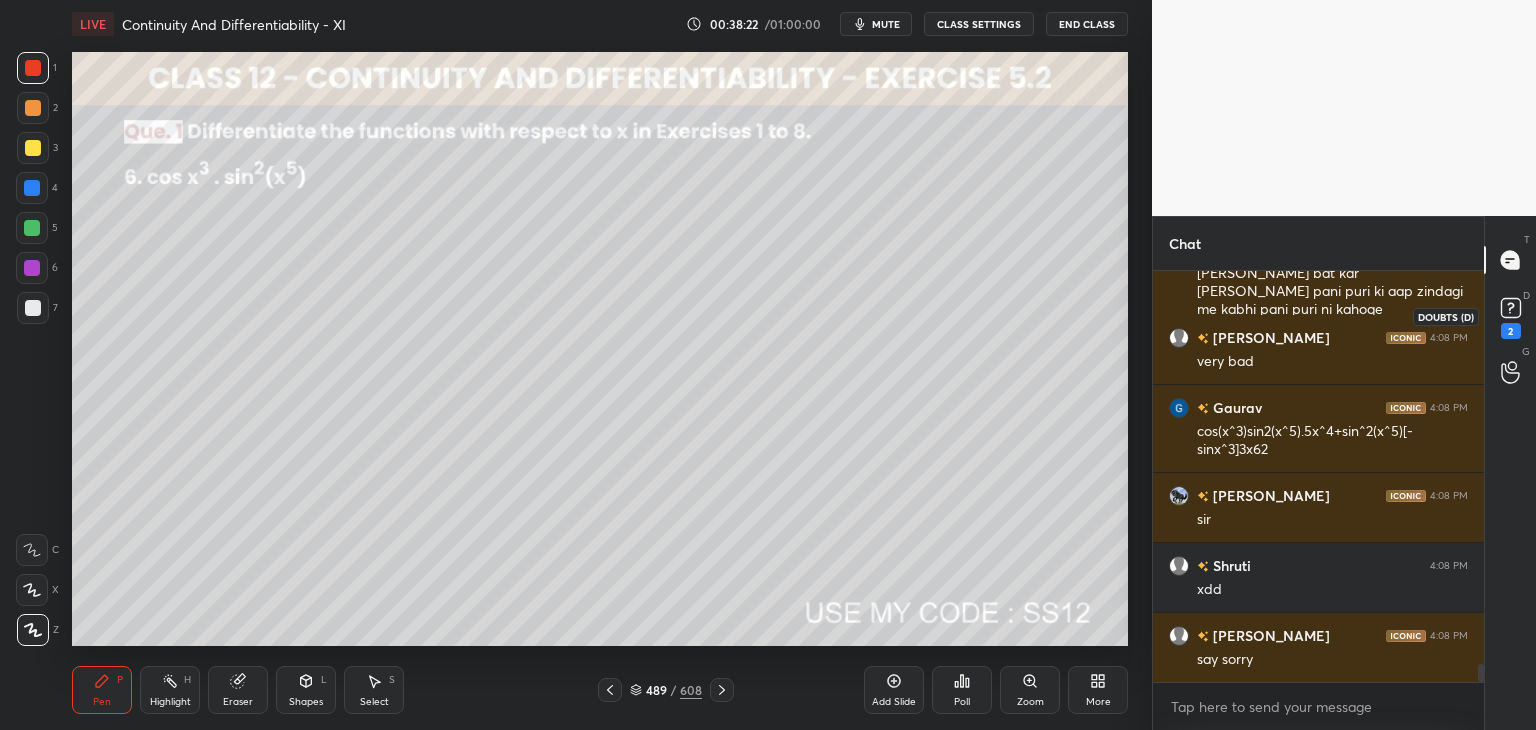 click 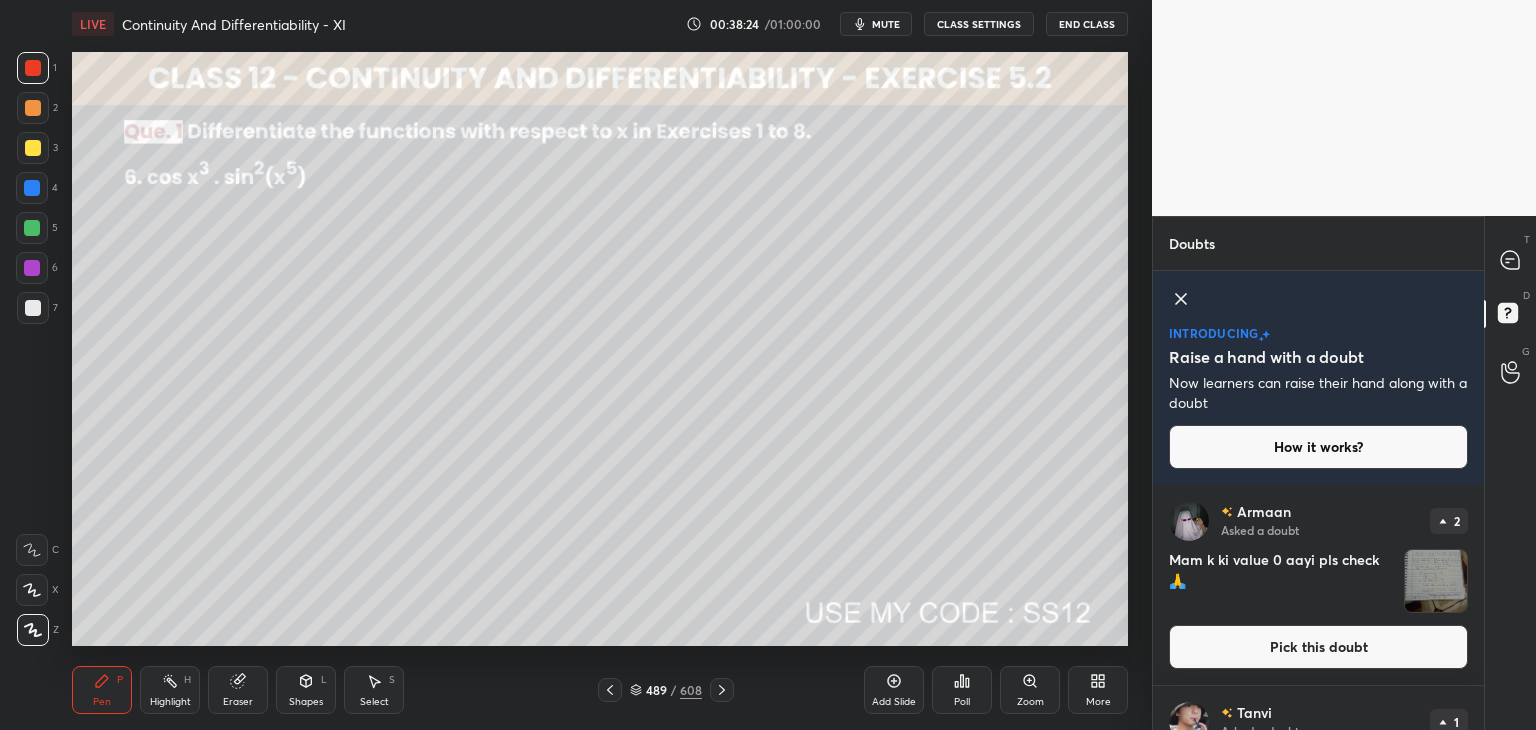 scroll, scrollTop: 214, scrollLeft: 0, axis: vertical 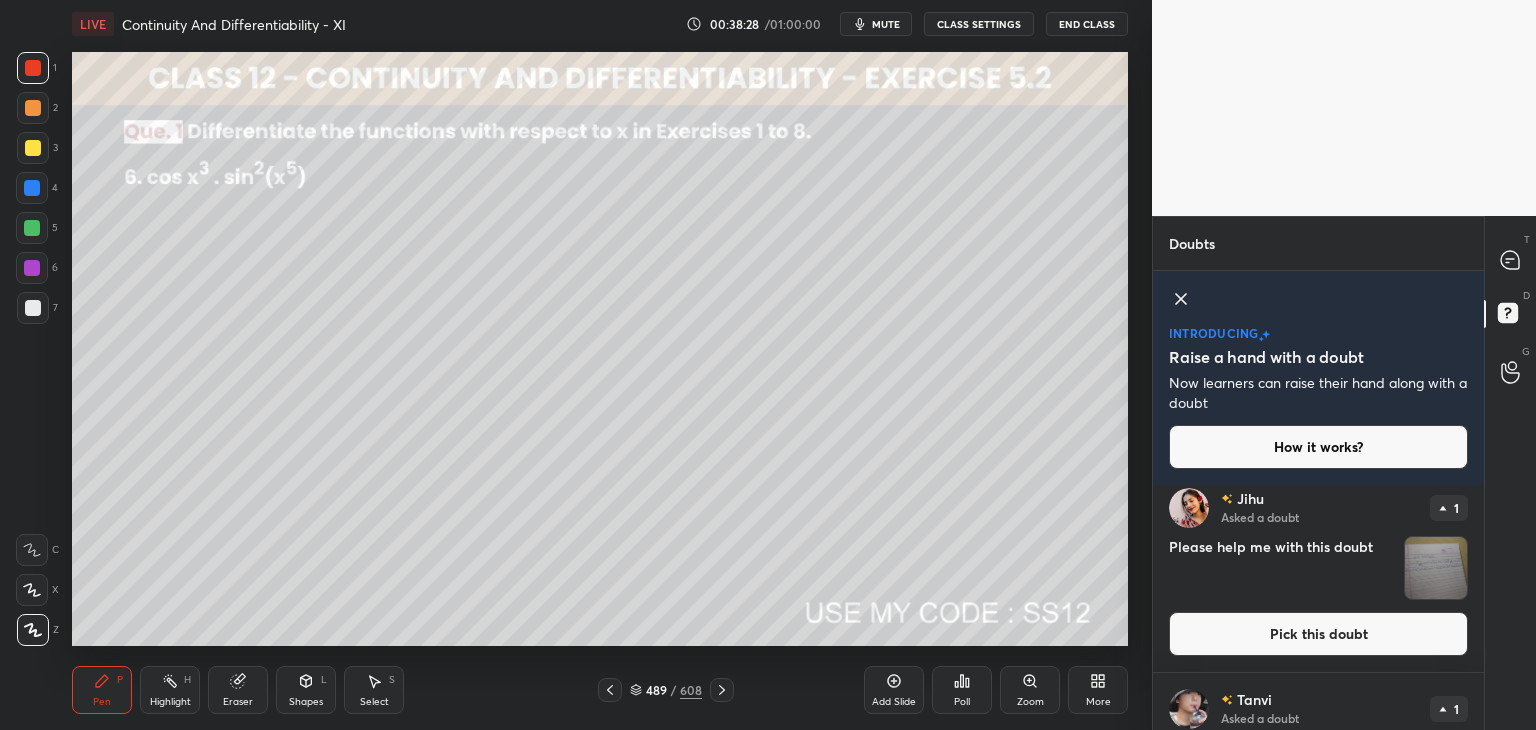 click on "T Messages (T) D Doubts (D) G Raise Hand (G)" at bounding box center [1510, 473] 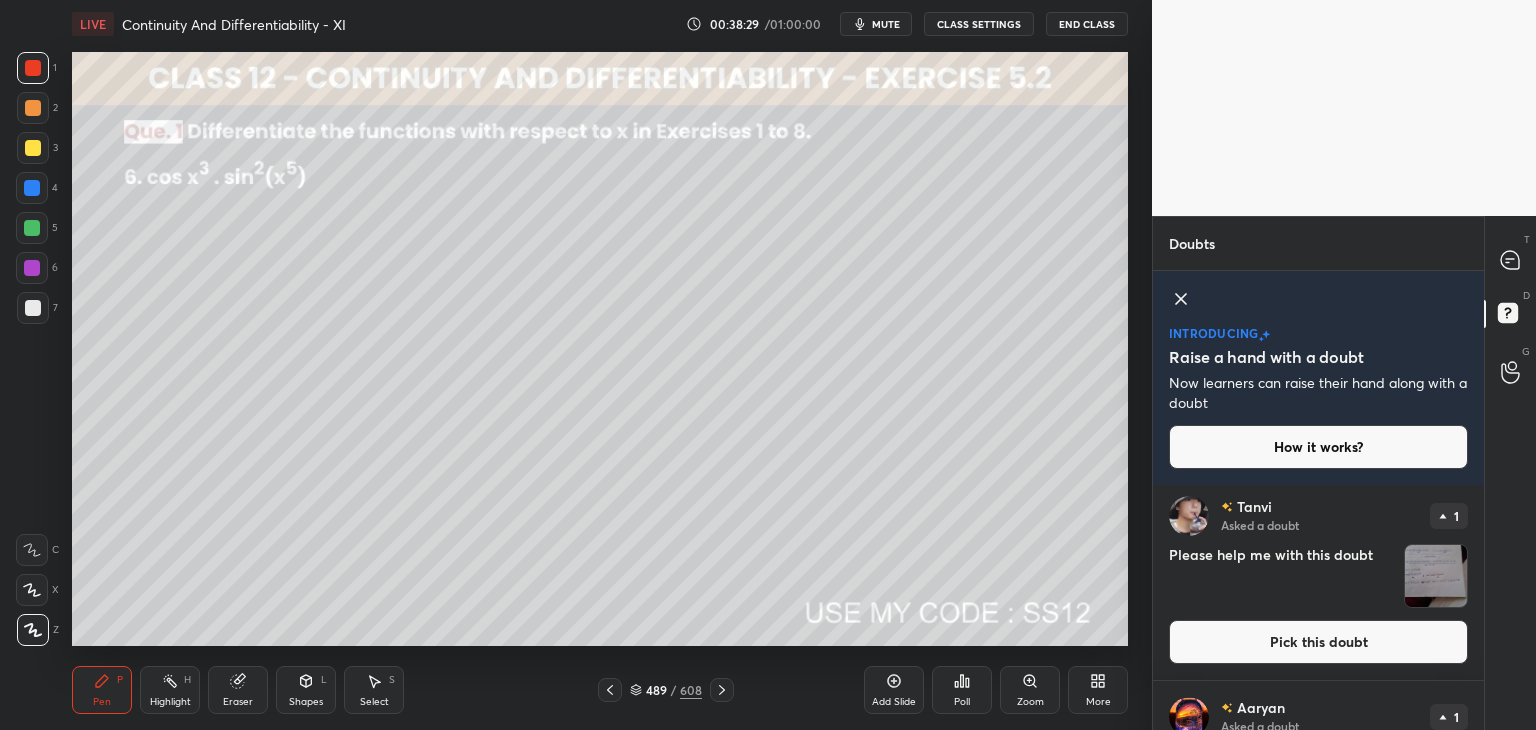 scroll, scrollTop: 428, scrollLeft: 0, axis: vertical 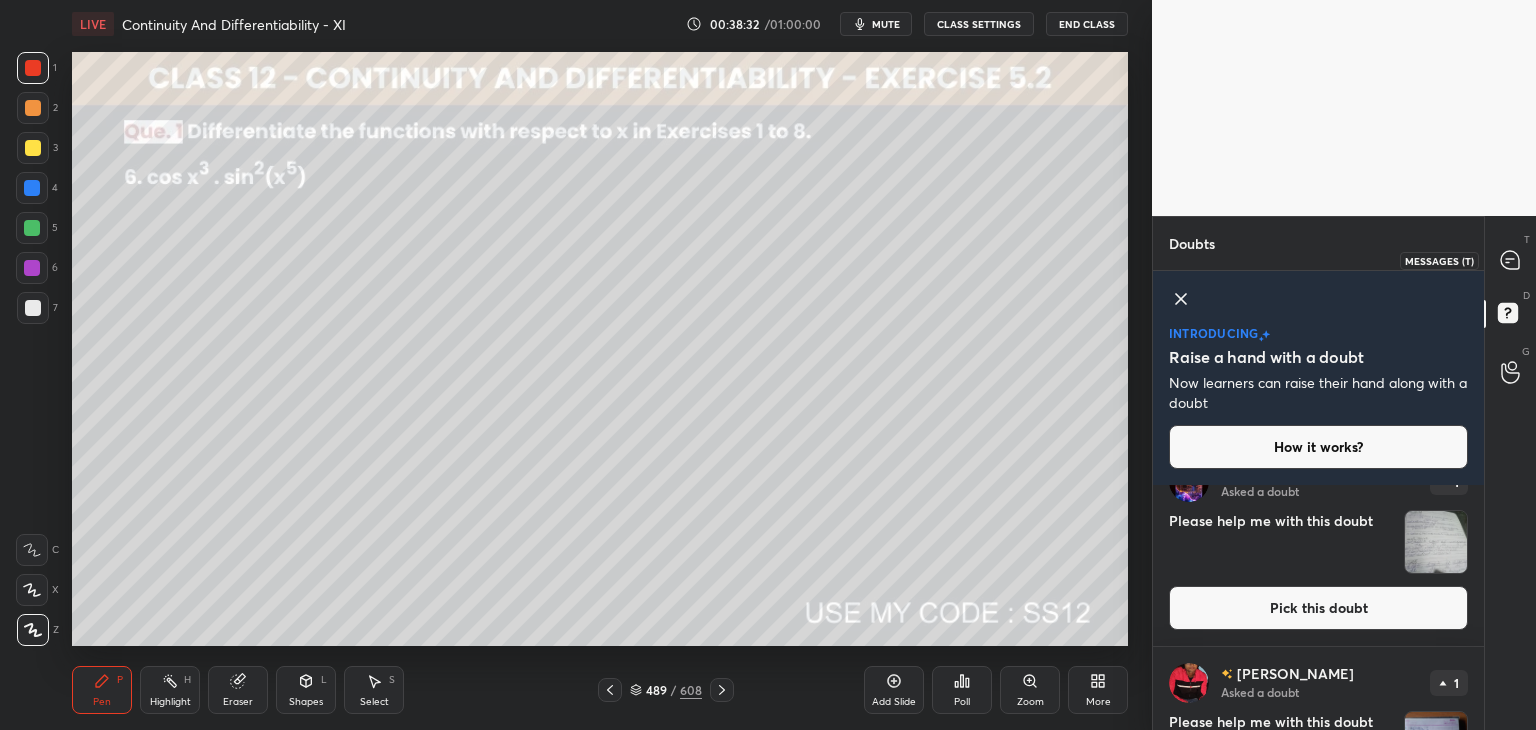 click 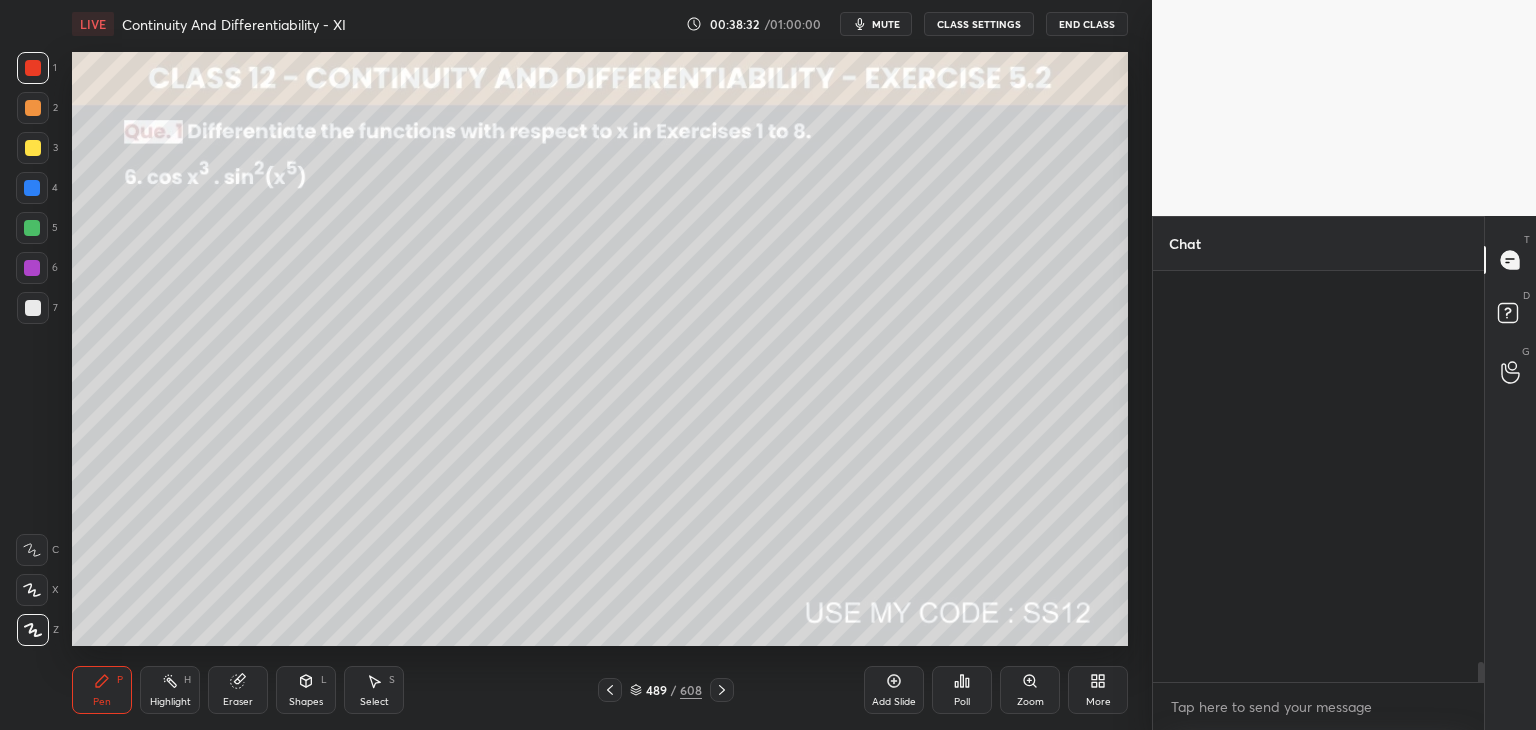 scroll, scrollTop: 9624, scrollLeft: 0, axis: vertical 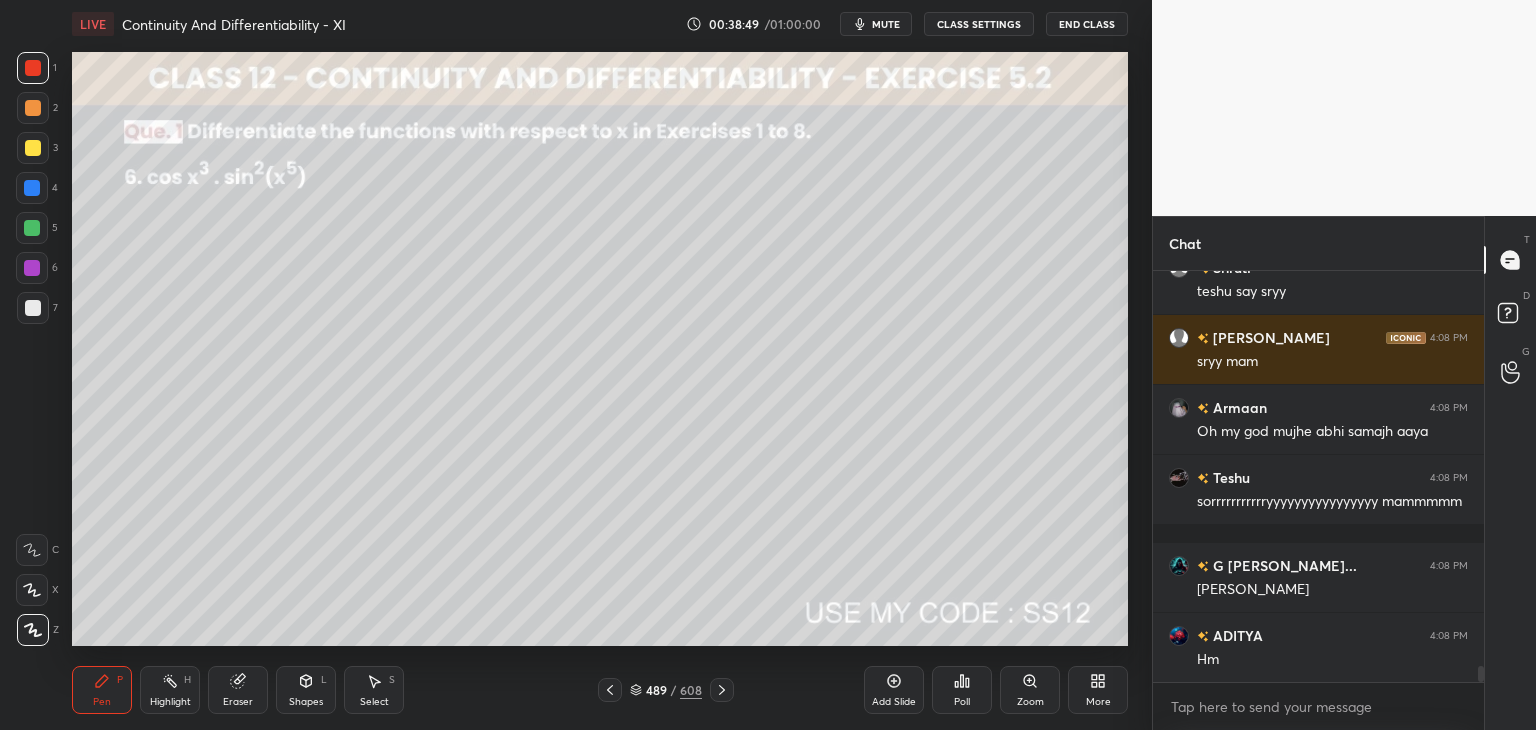 click at bounding box center (33, 148) 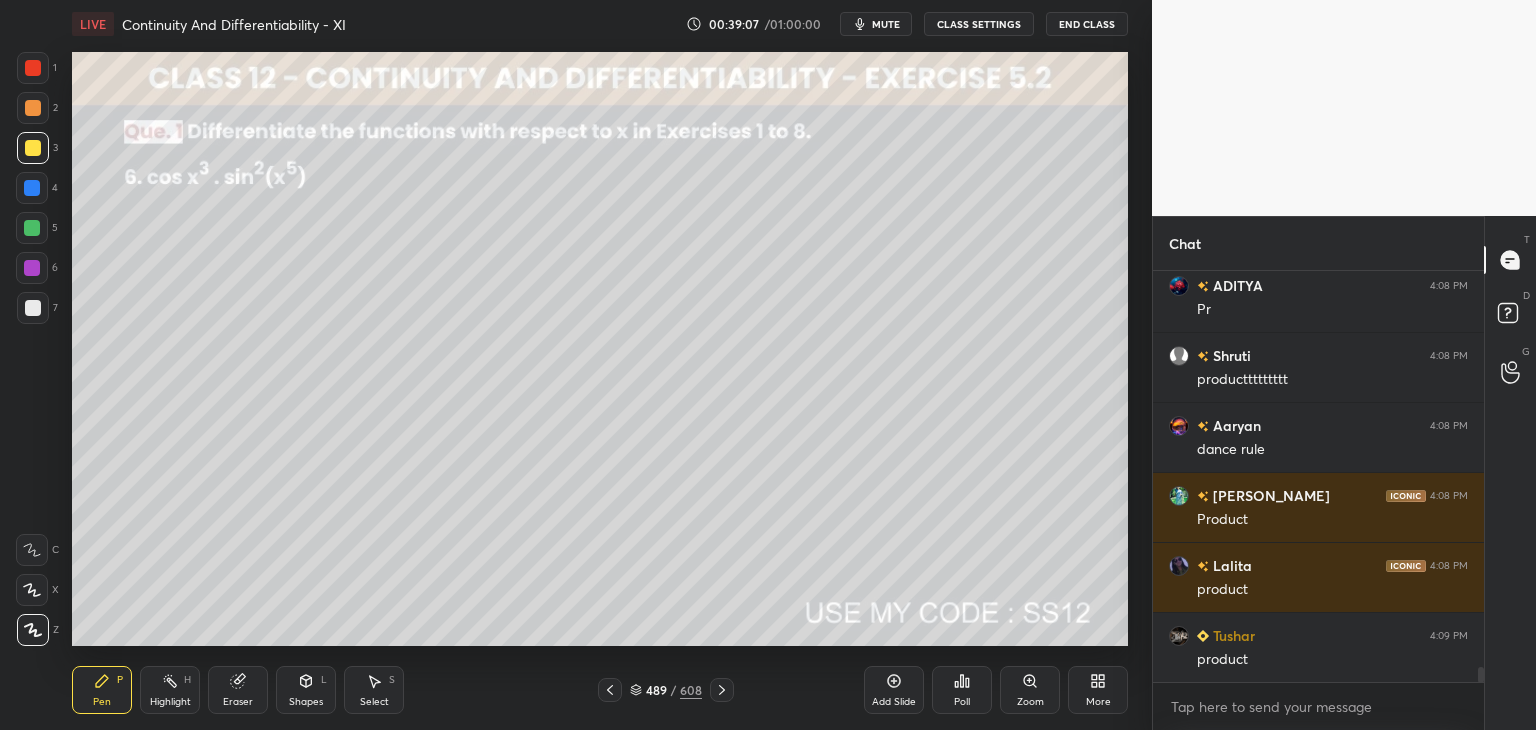 scroll, scrollTop: 10698, scrollLeft: 0, axis: vertical 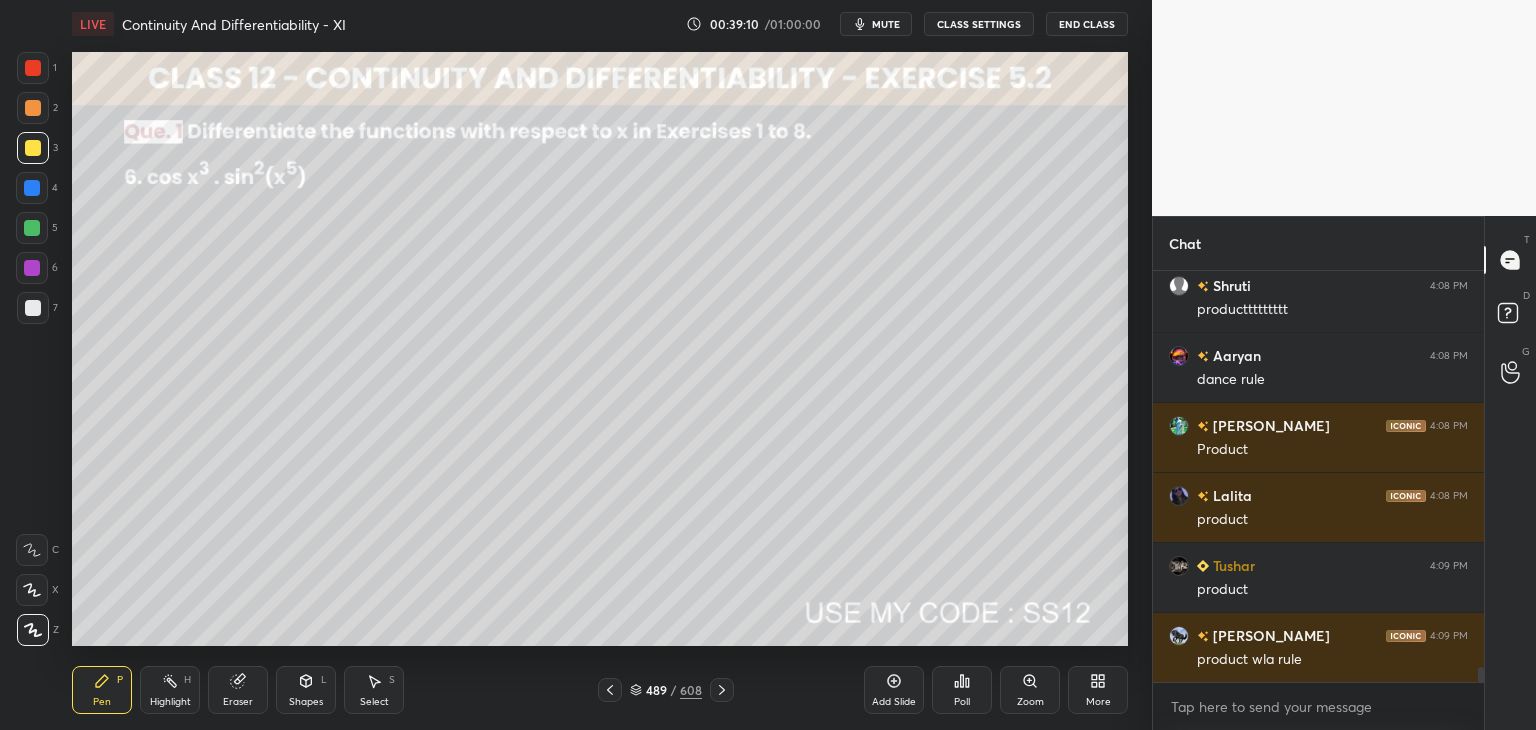 click at bounding box center (33, 308) 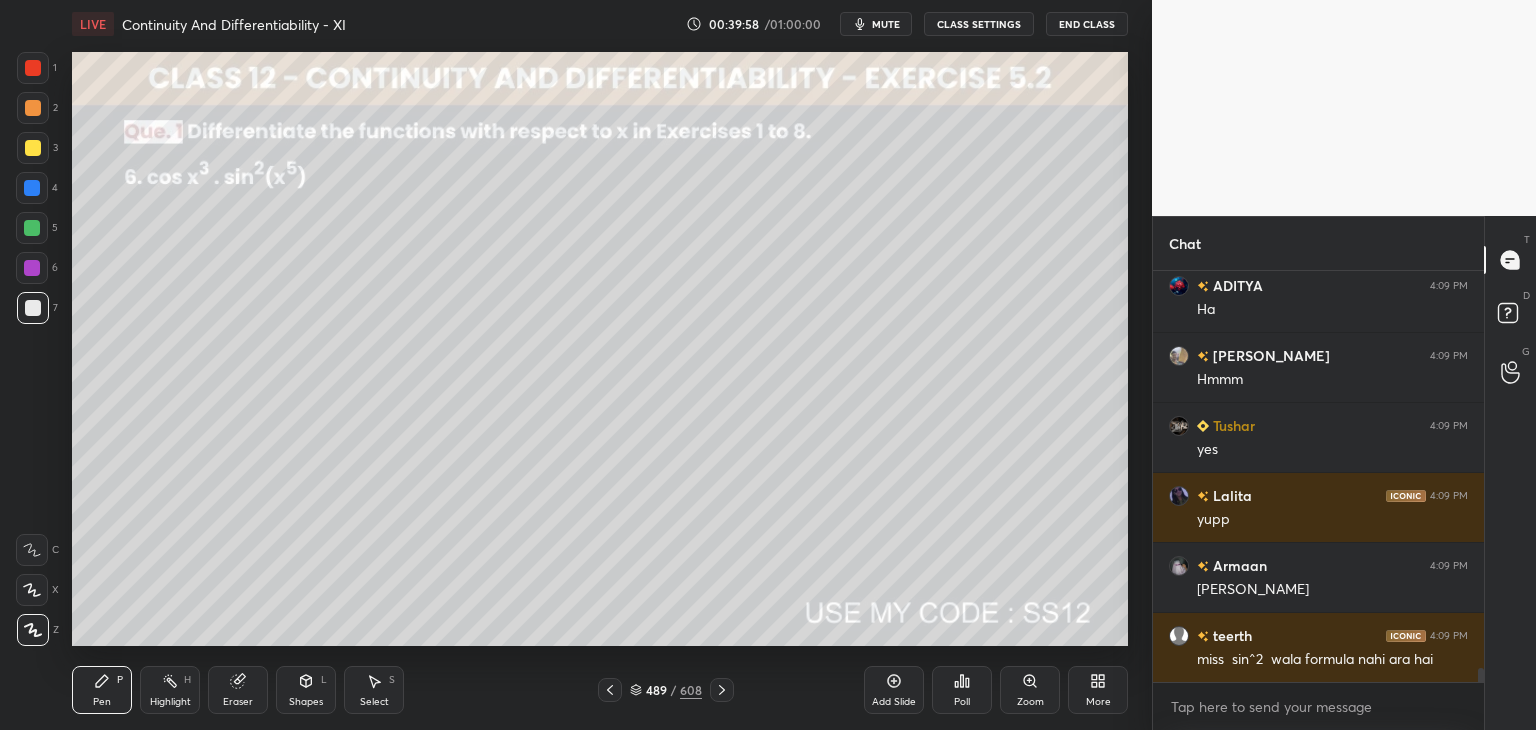 scroll, scrollTop: 11558, scrollLeft: 0, axis: vertical 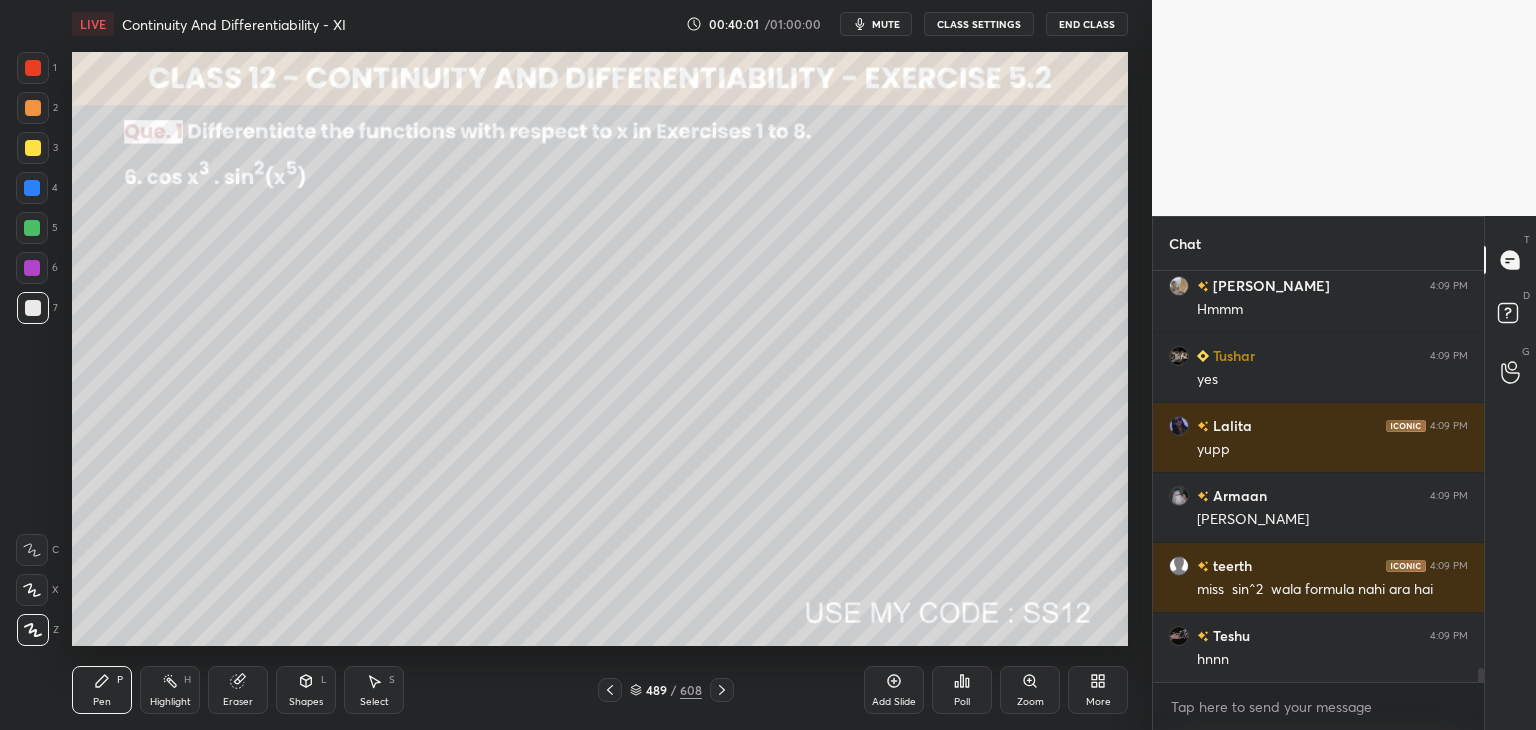 click at bounding box center [33, 148] 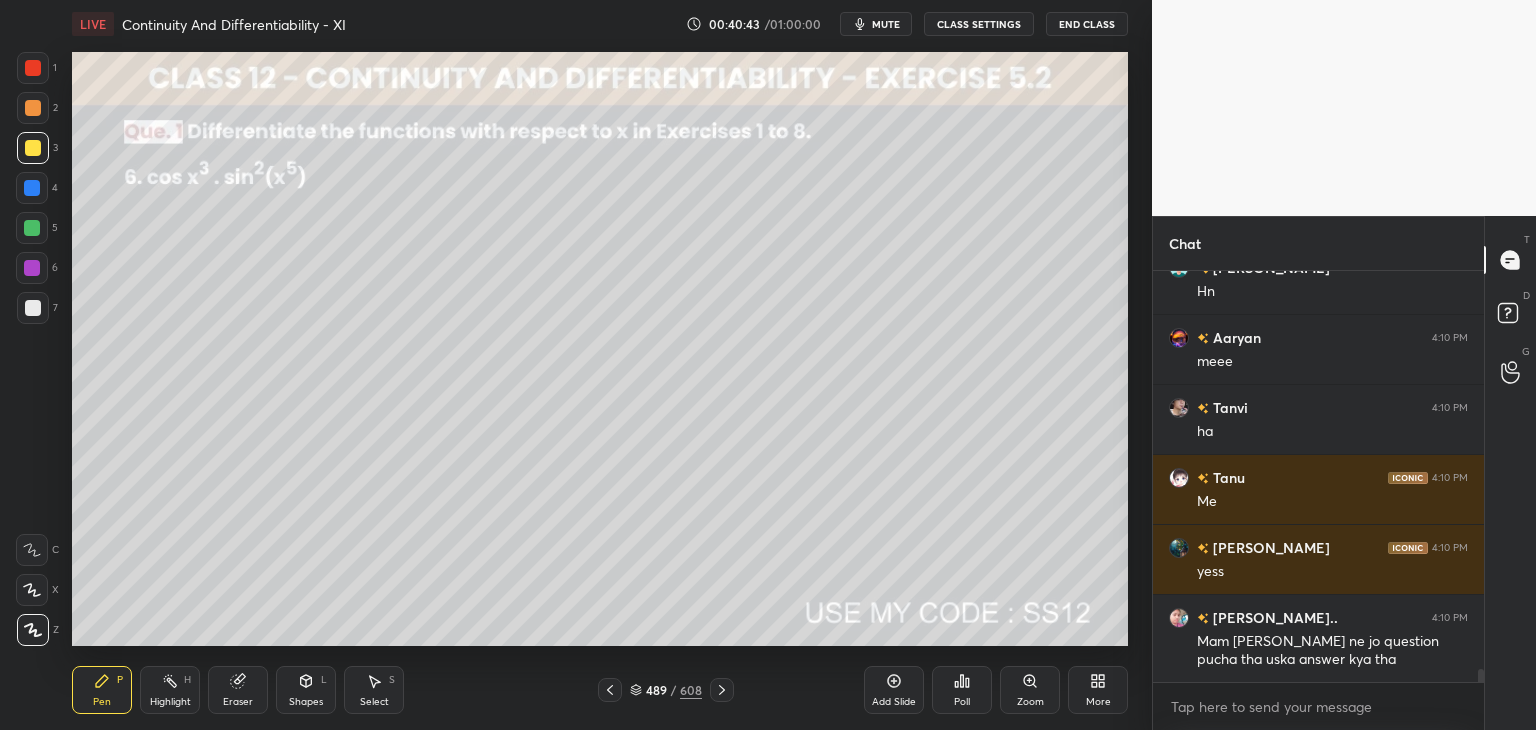 scroll, scrollTop: 12696, scrollLeft: 0, axis: vertical 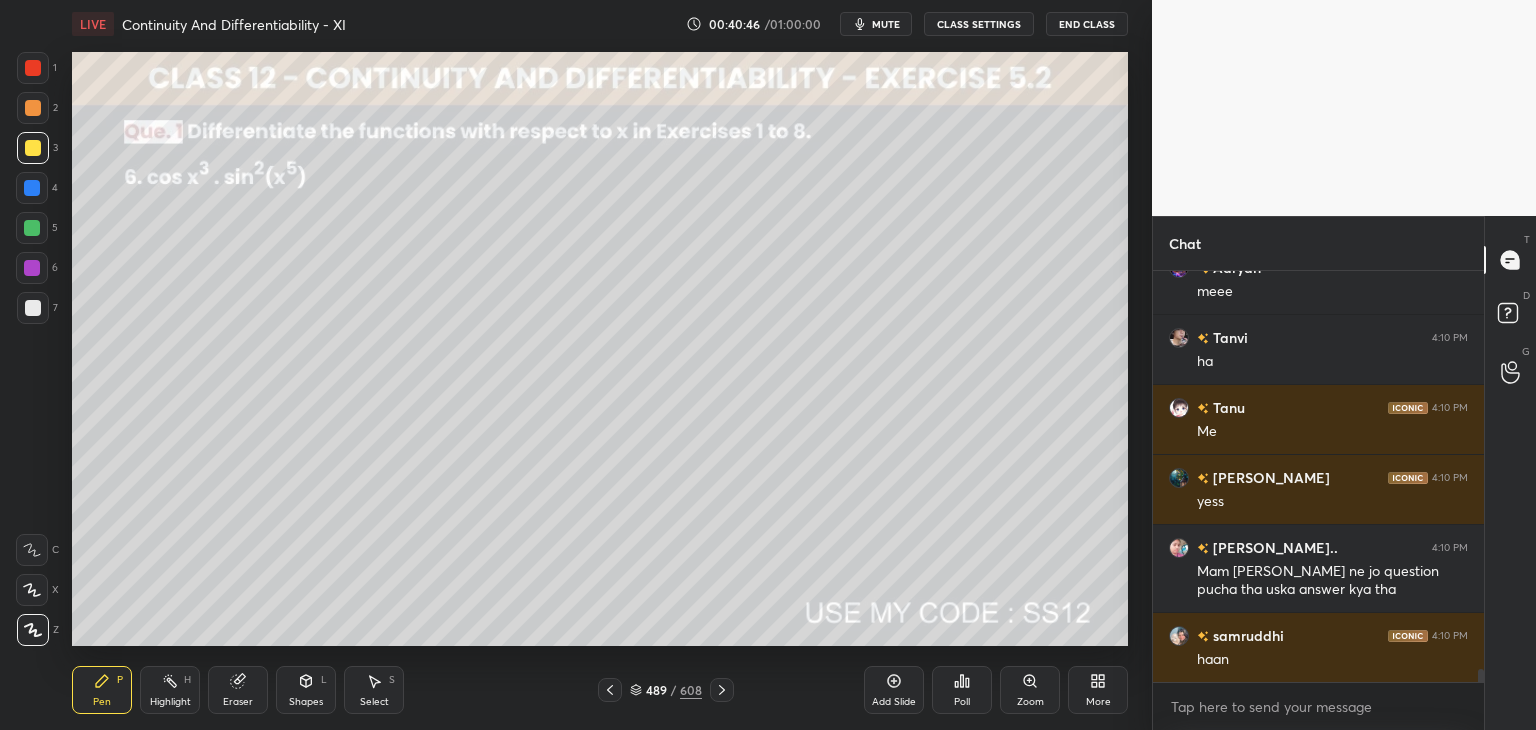 click at bounding box center (33, 68) 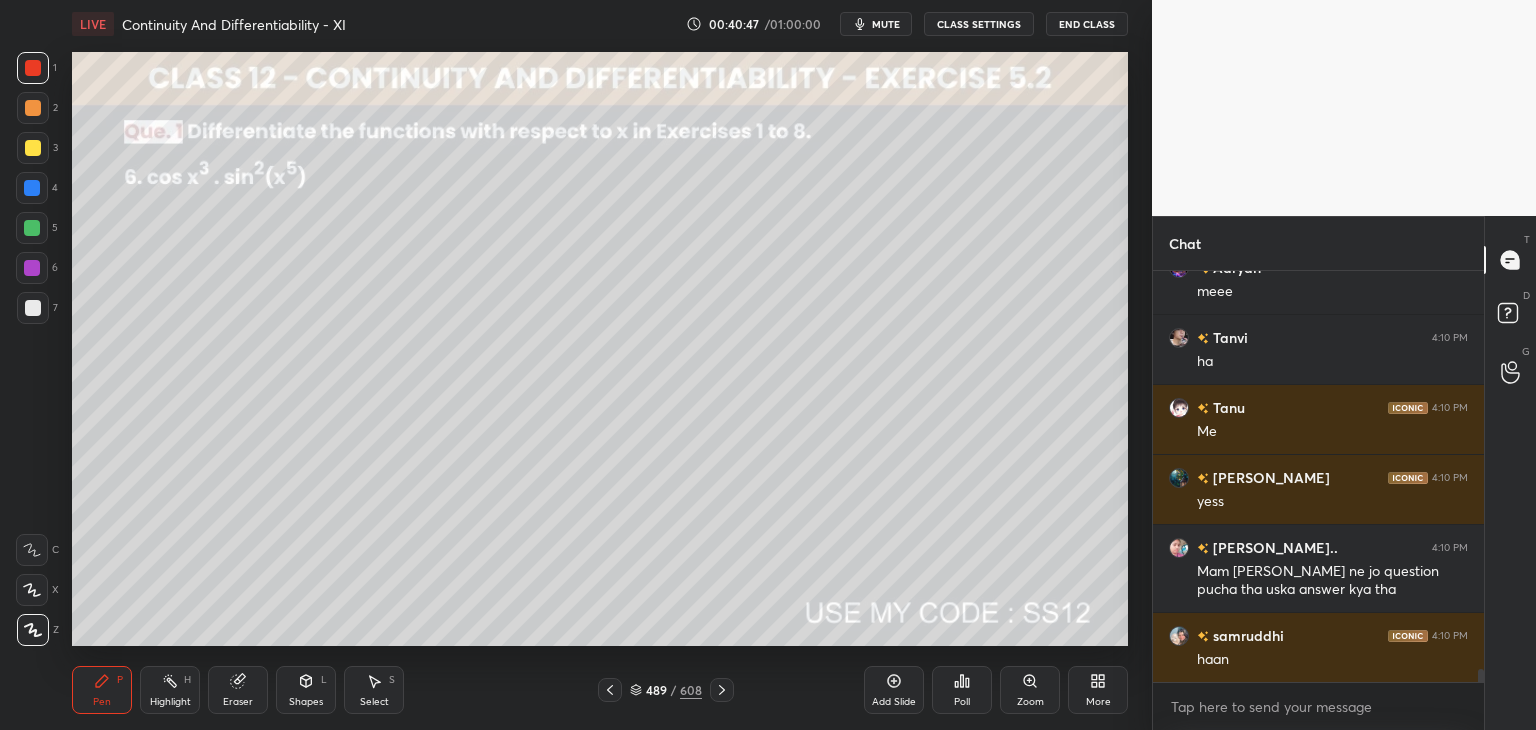 click on "Shapes L" at bounding box center (306, 690) 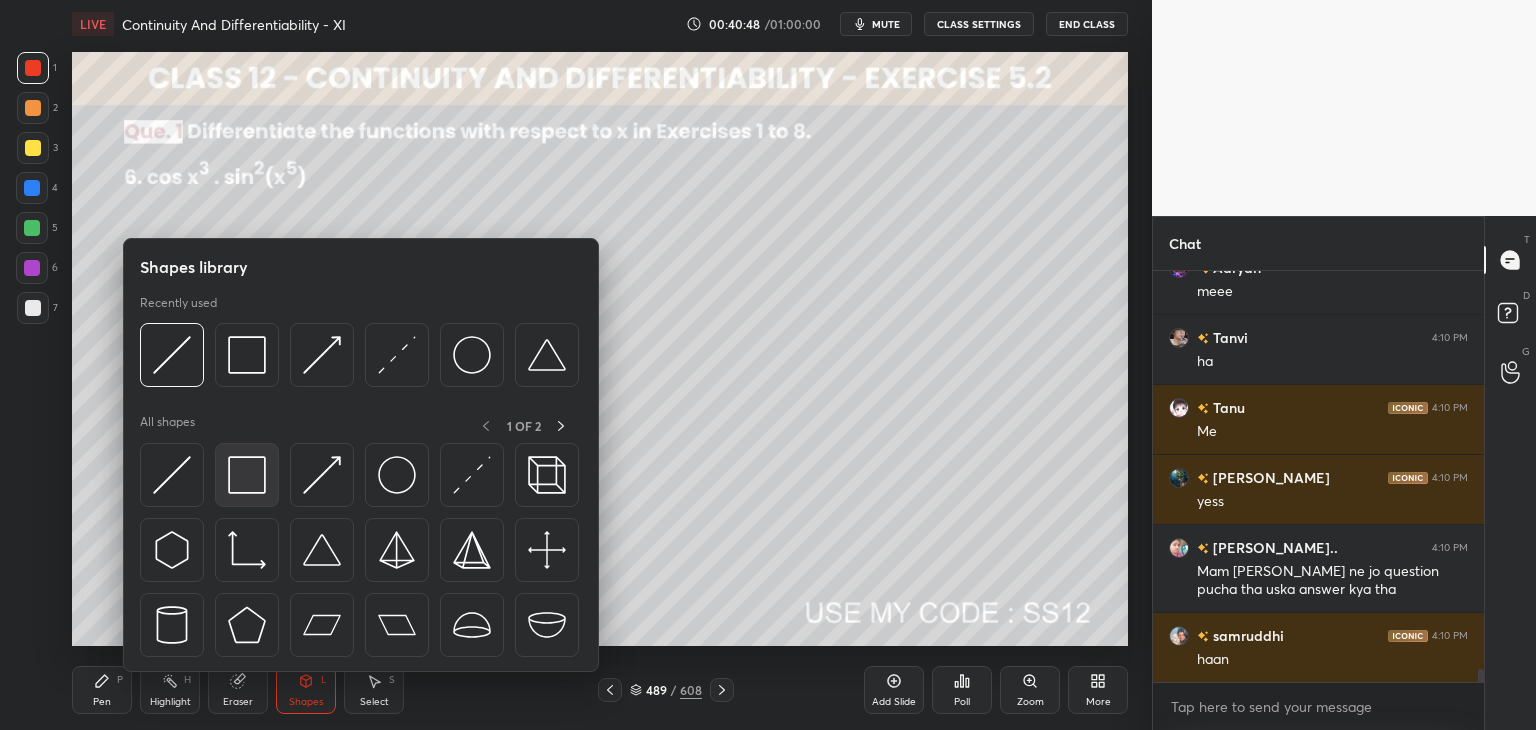 click at bounding box center [247, 475] 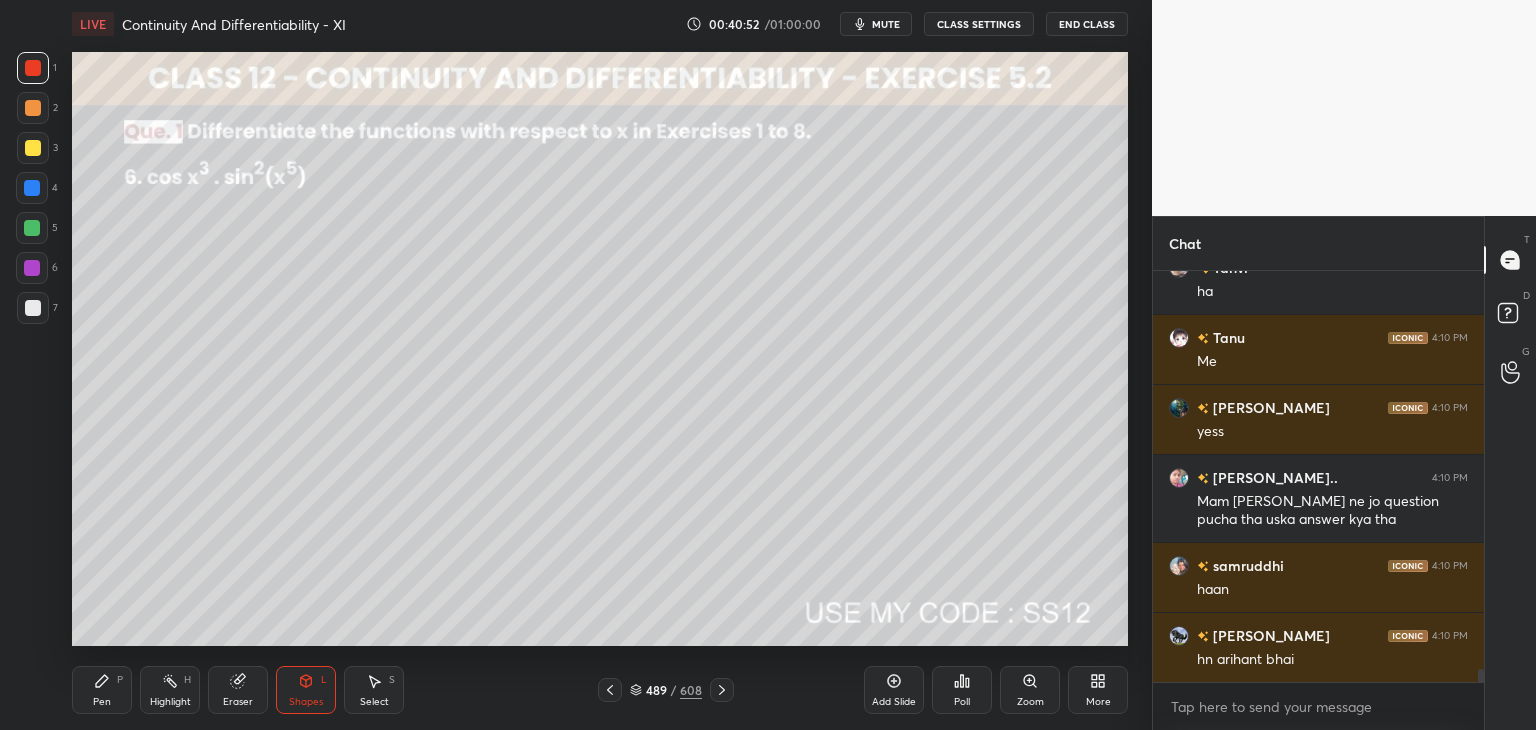 scroll, scrollTop: 12836, scrollLeft: 0, axis: vertical 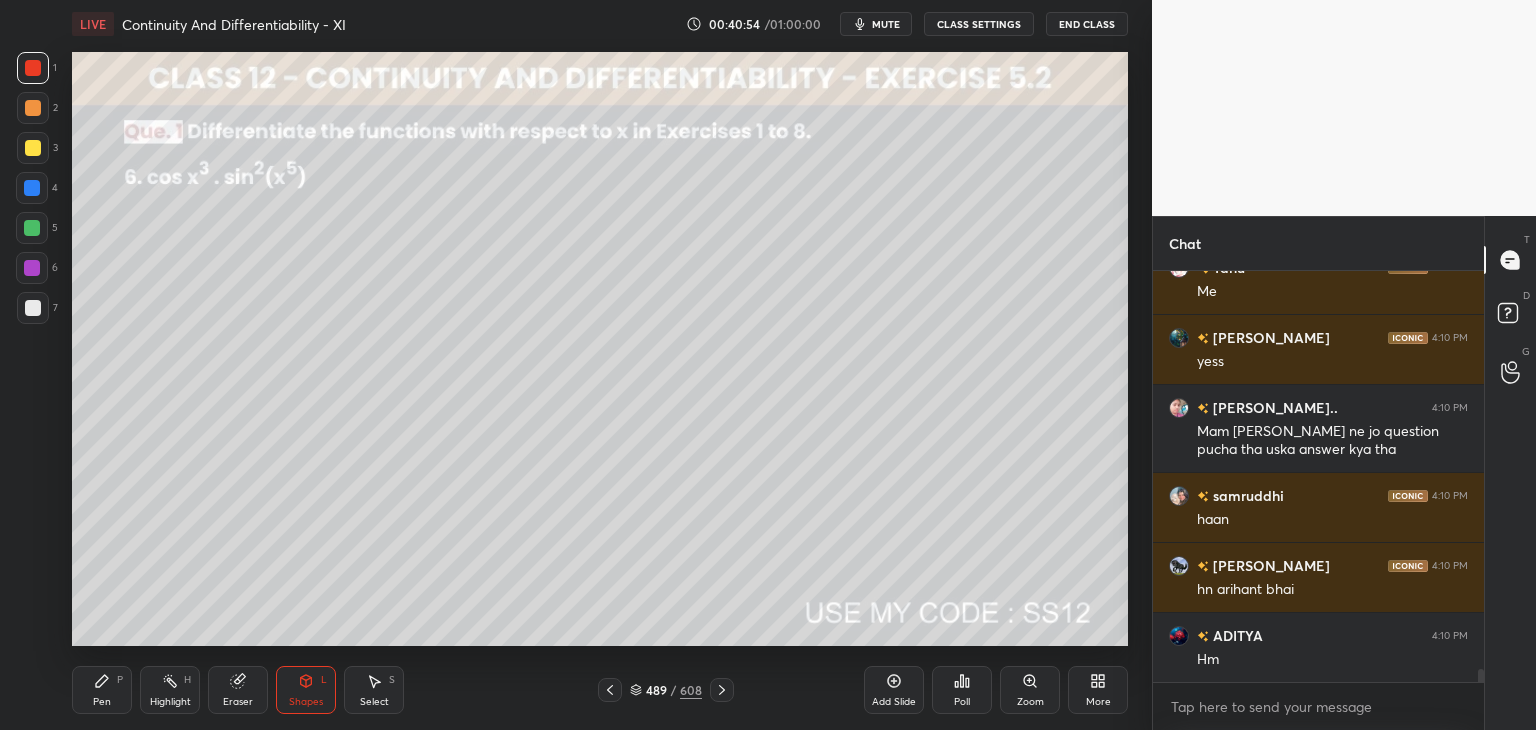 drag, startPoint x: 105, startPoint y: 700, endPoint x: 124, endPoint y: 689, distance: 21.954498 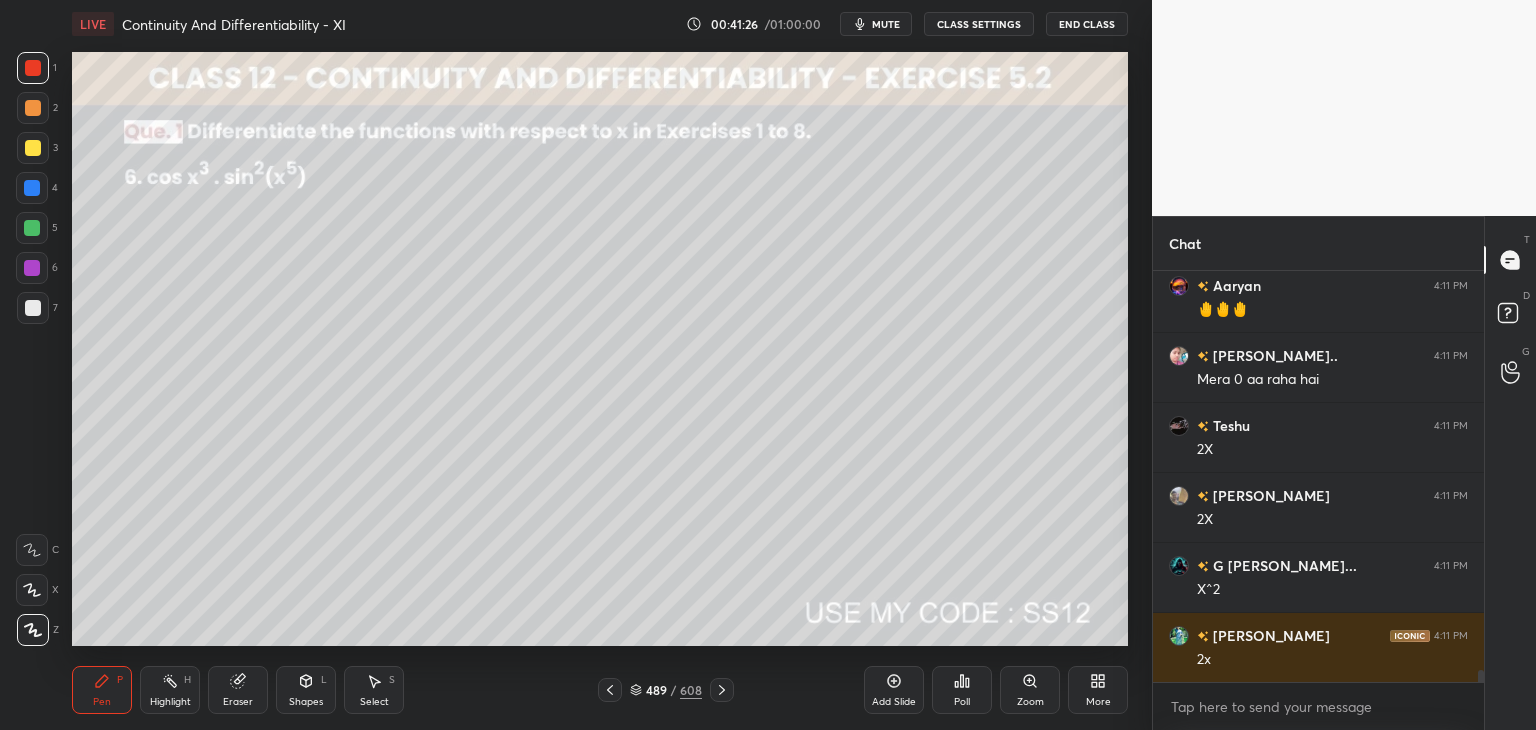 scroll, scrollTop: 13466, scrollLeft: 0, axis: vertical 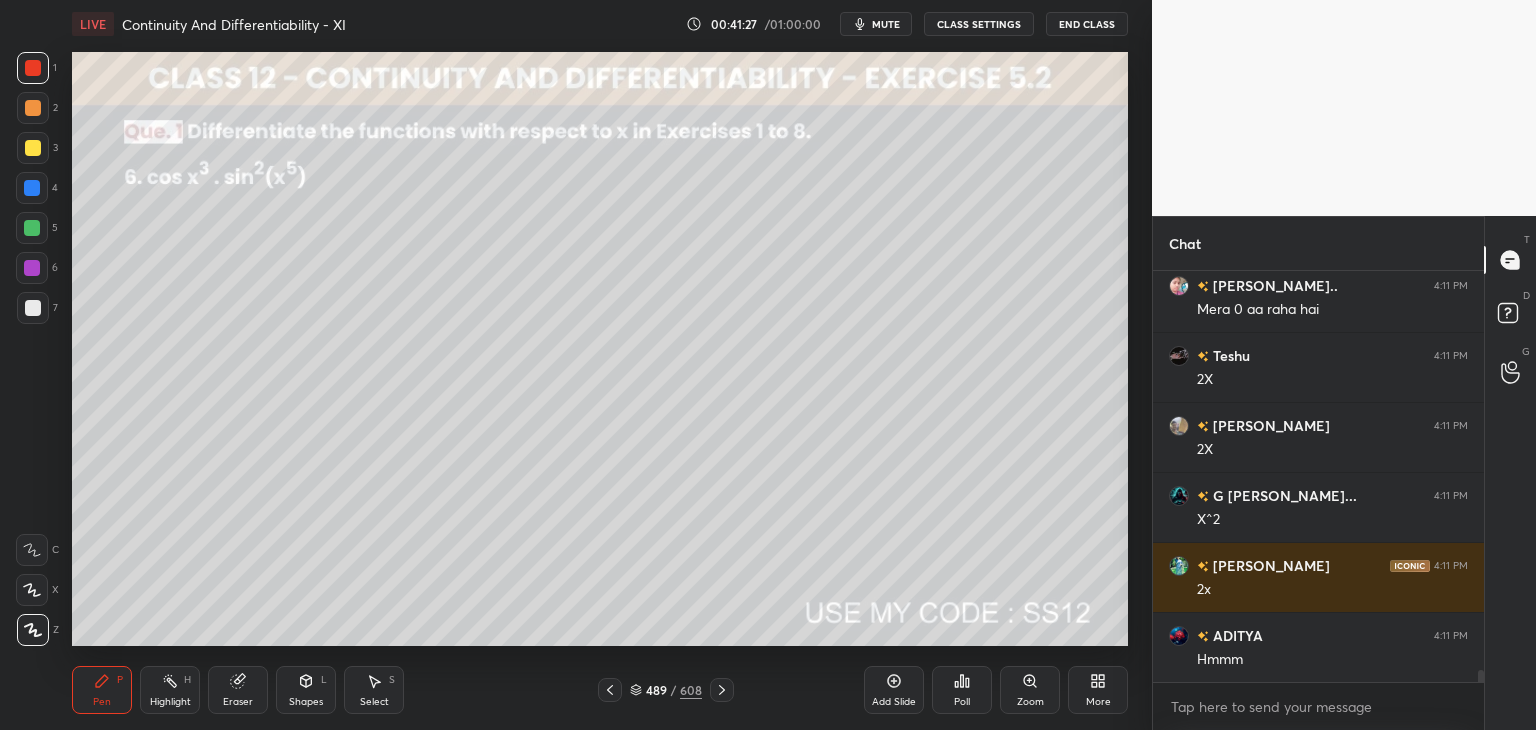 drag, startPoint x: 31, startPoint y: 309, endPoint x: 48, endPoint y: 313, distance: 17.464249 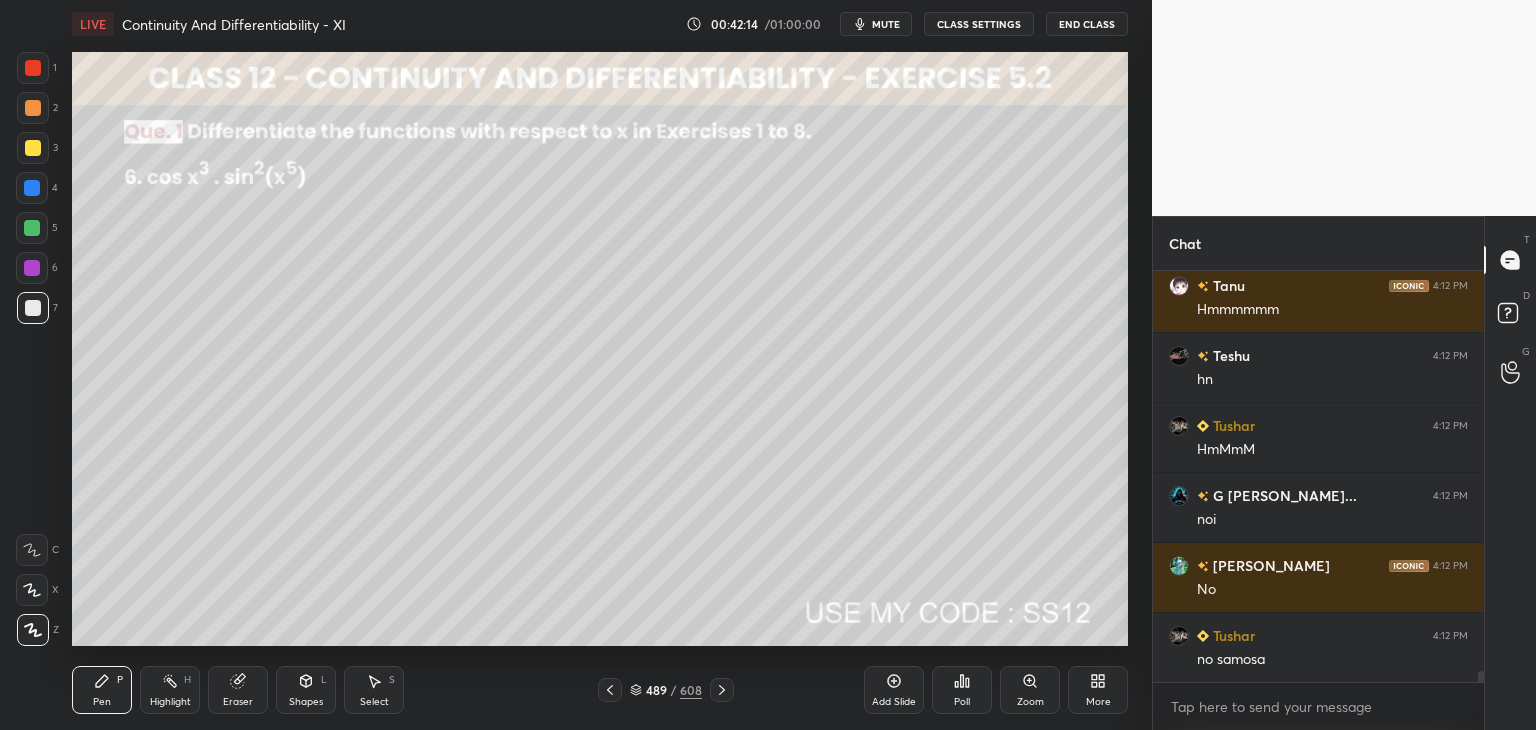 scroll, scrollTop: 14744, scrollLeft: 0, axis: vertical 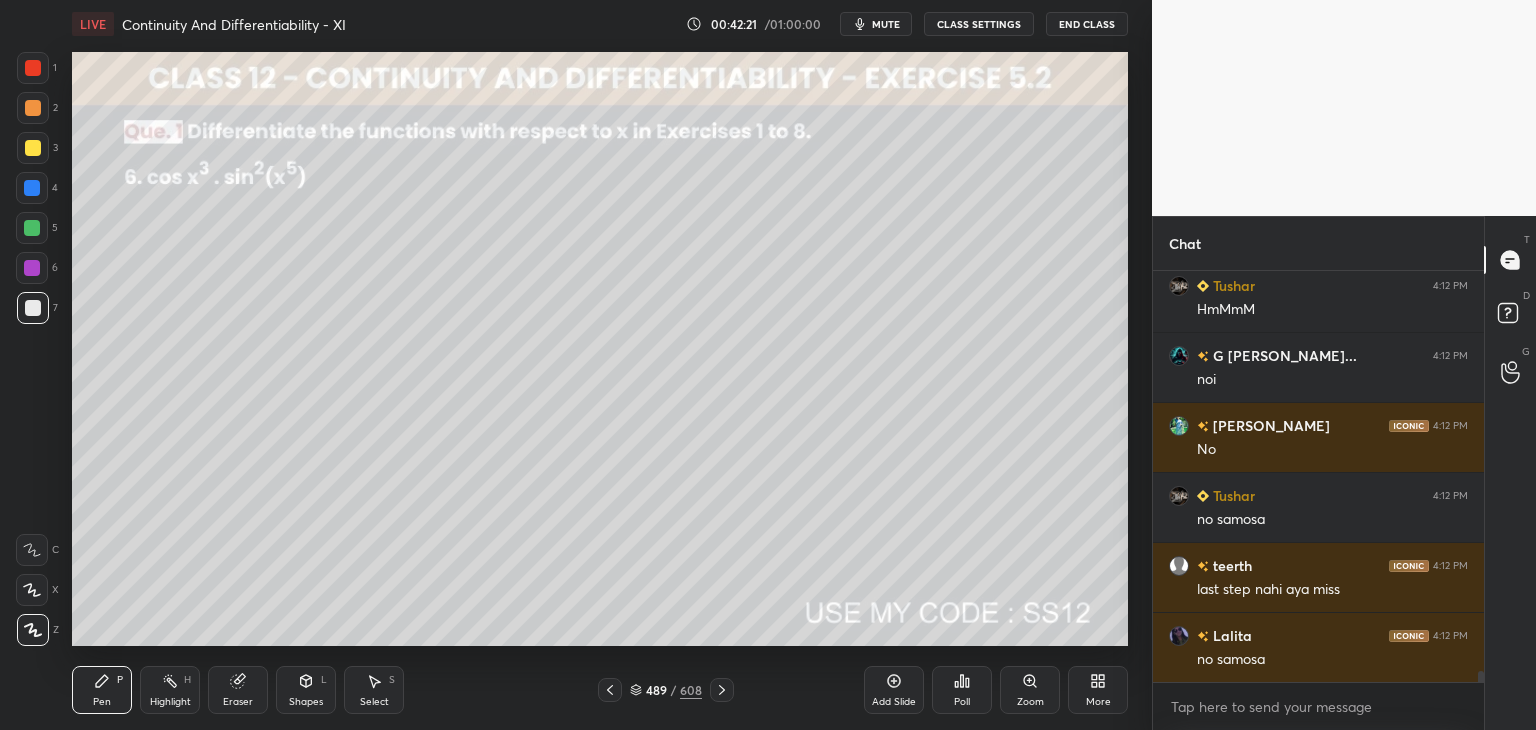 click on "Select S" at bounding box center [374, 690] 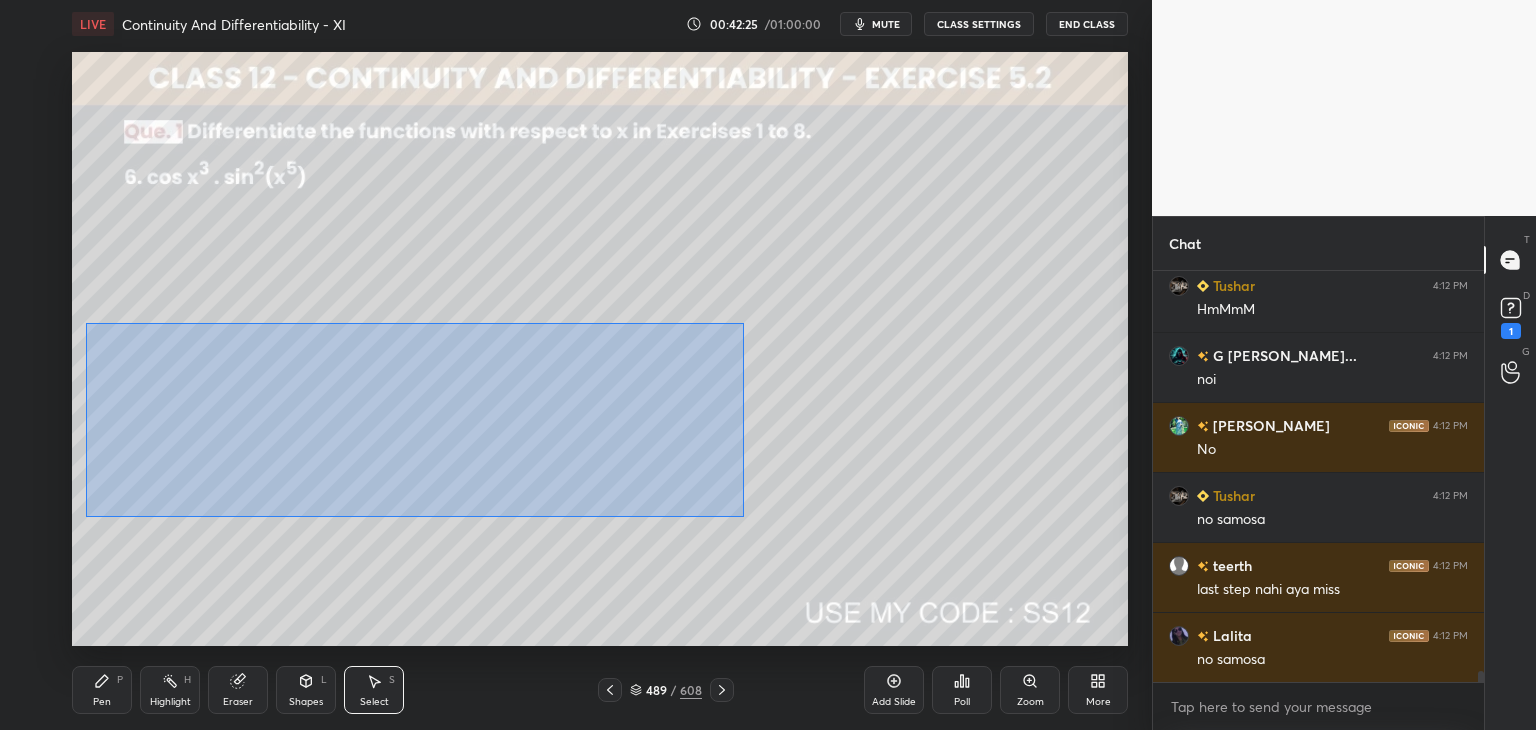 scroll, scrollTop: 14830, scrollLeft: 0, axis: vertical 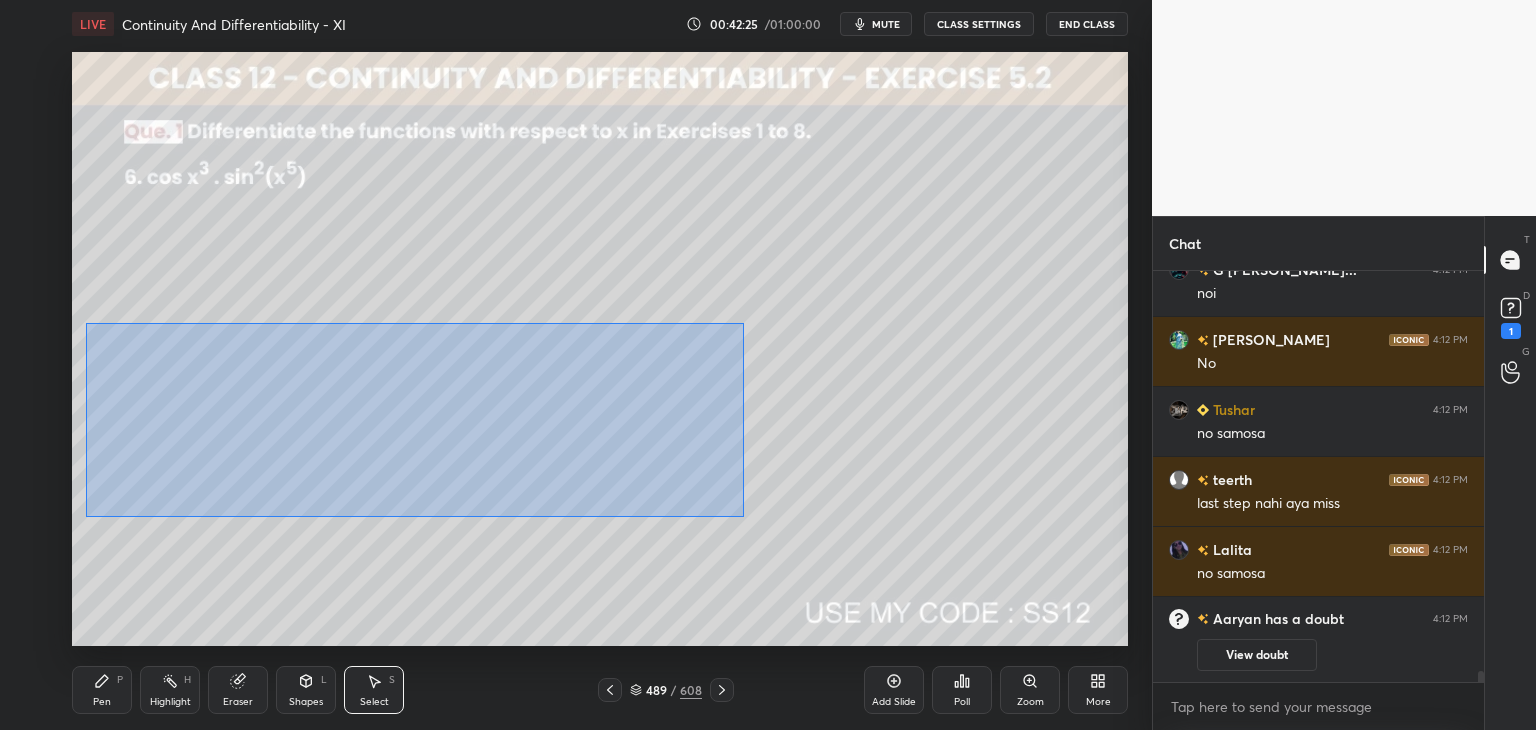 drag, startPoint x: 88, startPoint y: 326, endPoint x: 736, endPoint y: 514, distance: 674.7207 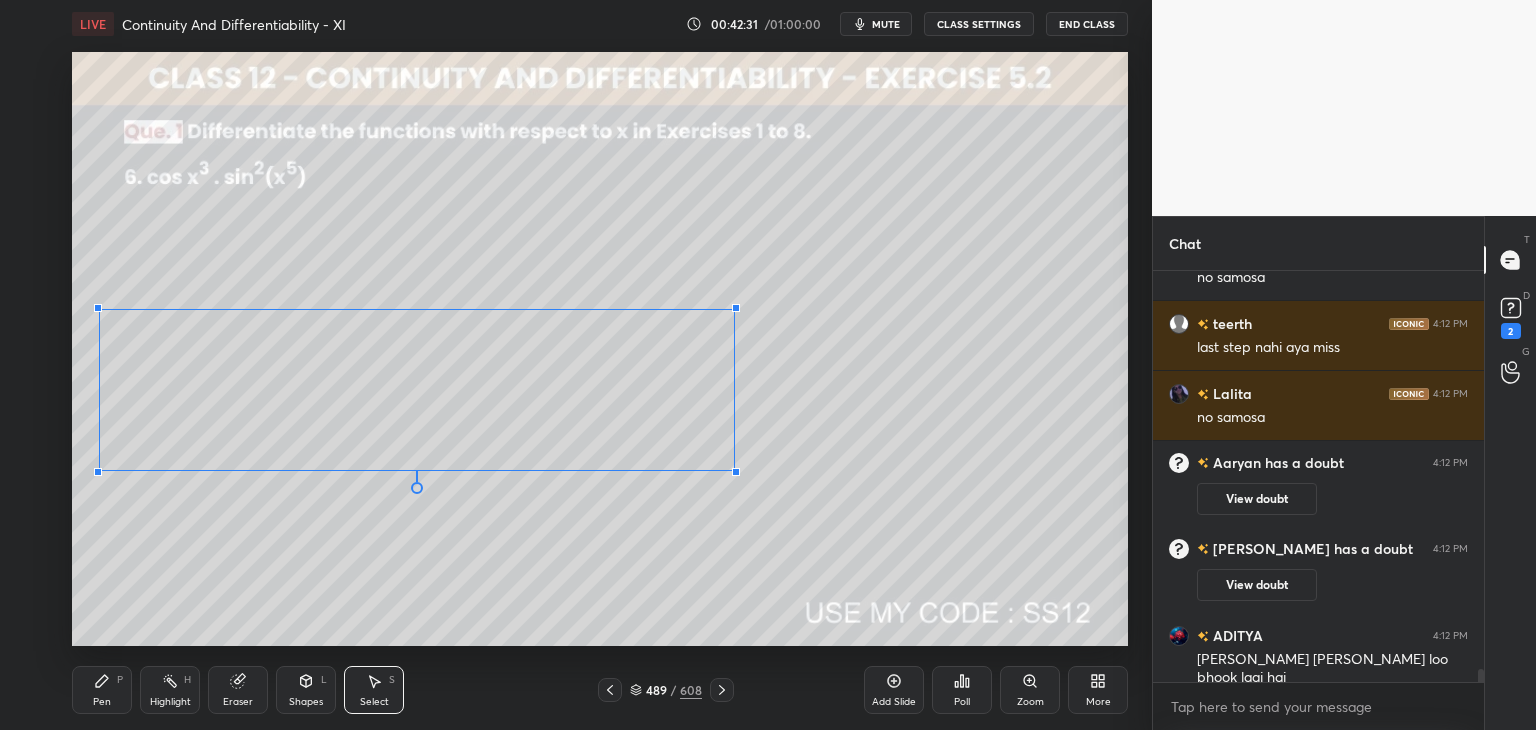 scroll, scrollTop: 12598, scrollLeft: 0, axis: vertical 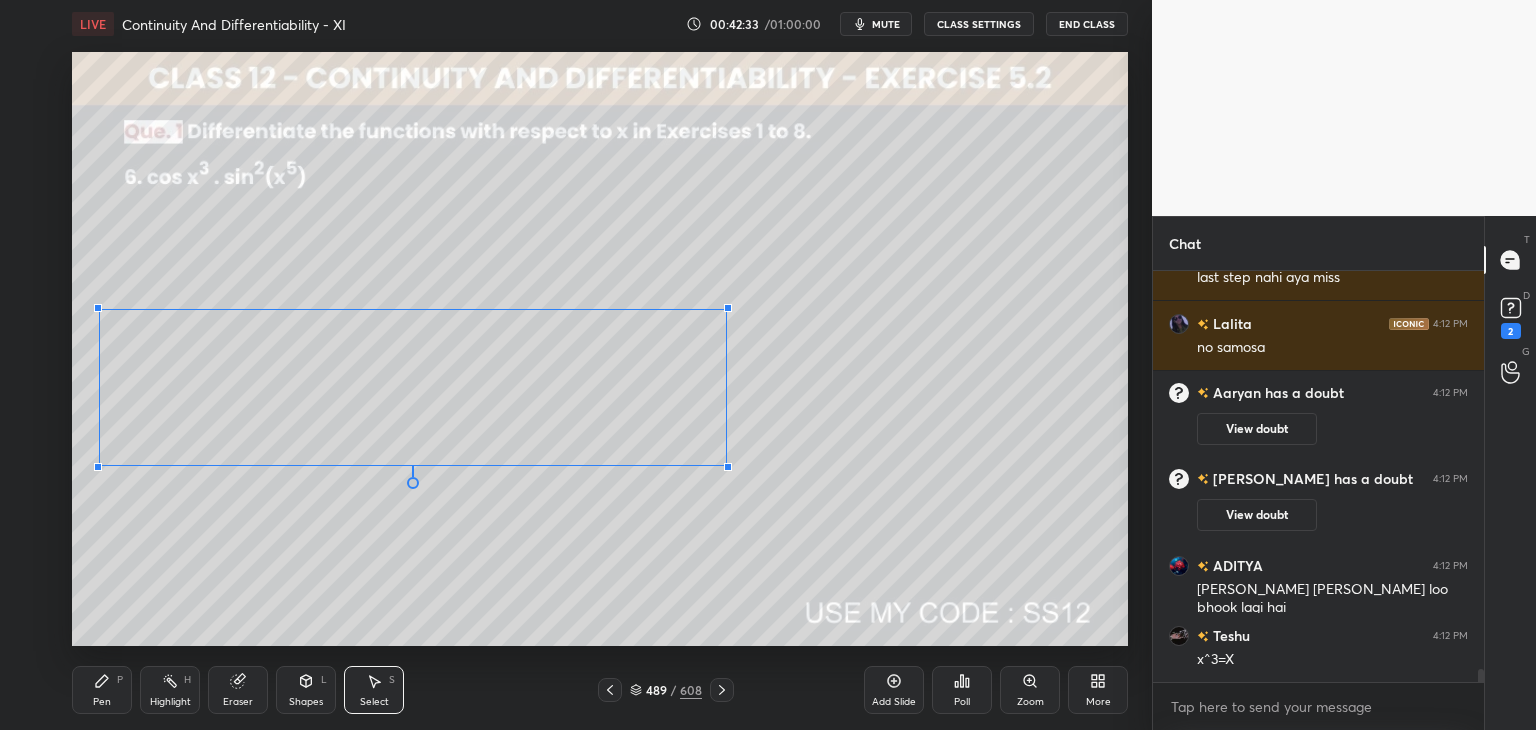 drag, startPoint x: 729, startPoint y: 511, endPoint x: 726, endPoint y: 465, distance: 46.09772 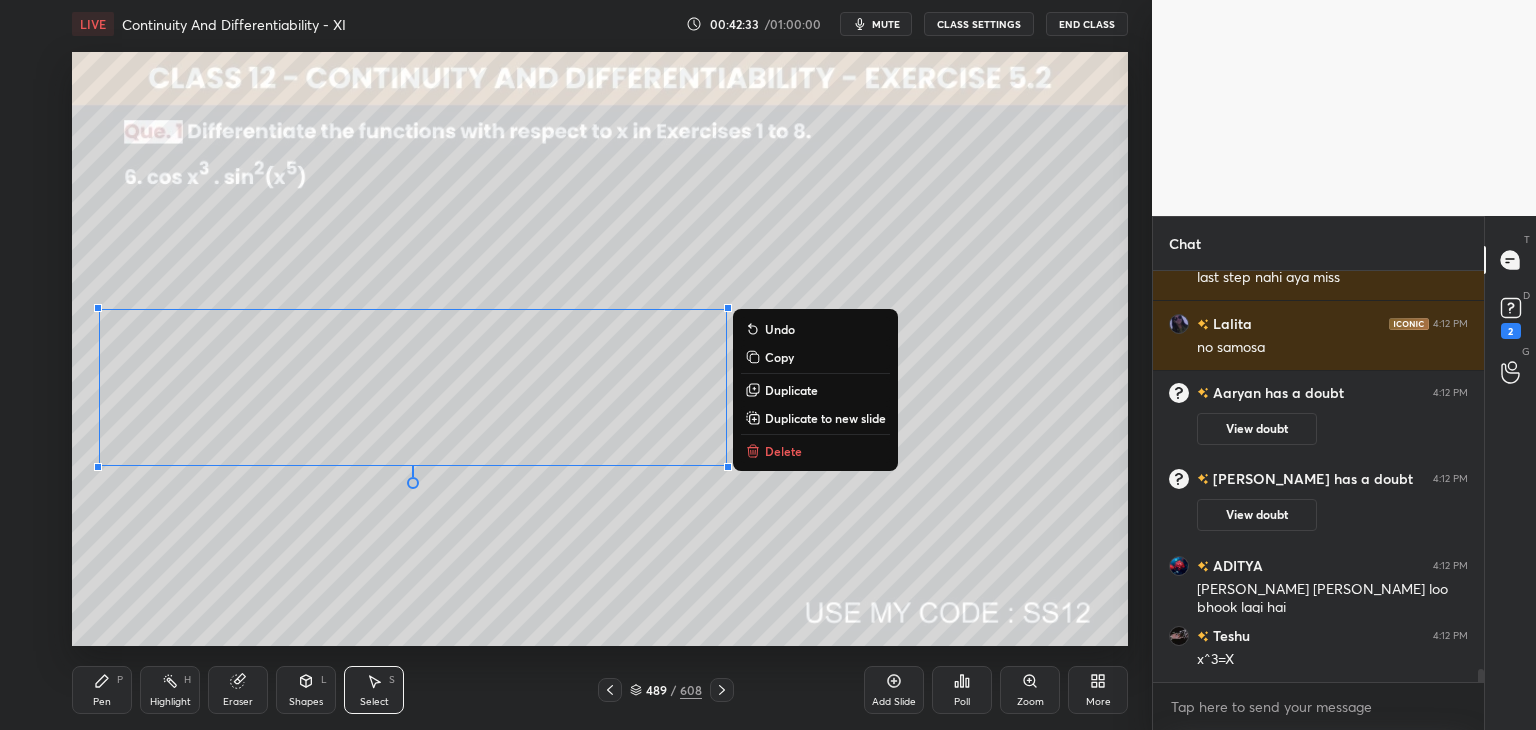 click on "0 ° Undo Copy Duplicate Duplicate to new slide Delete" at bounding box center (600, 349) 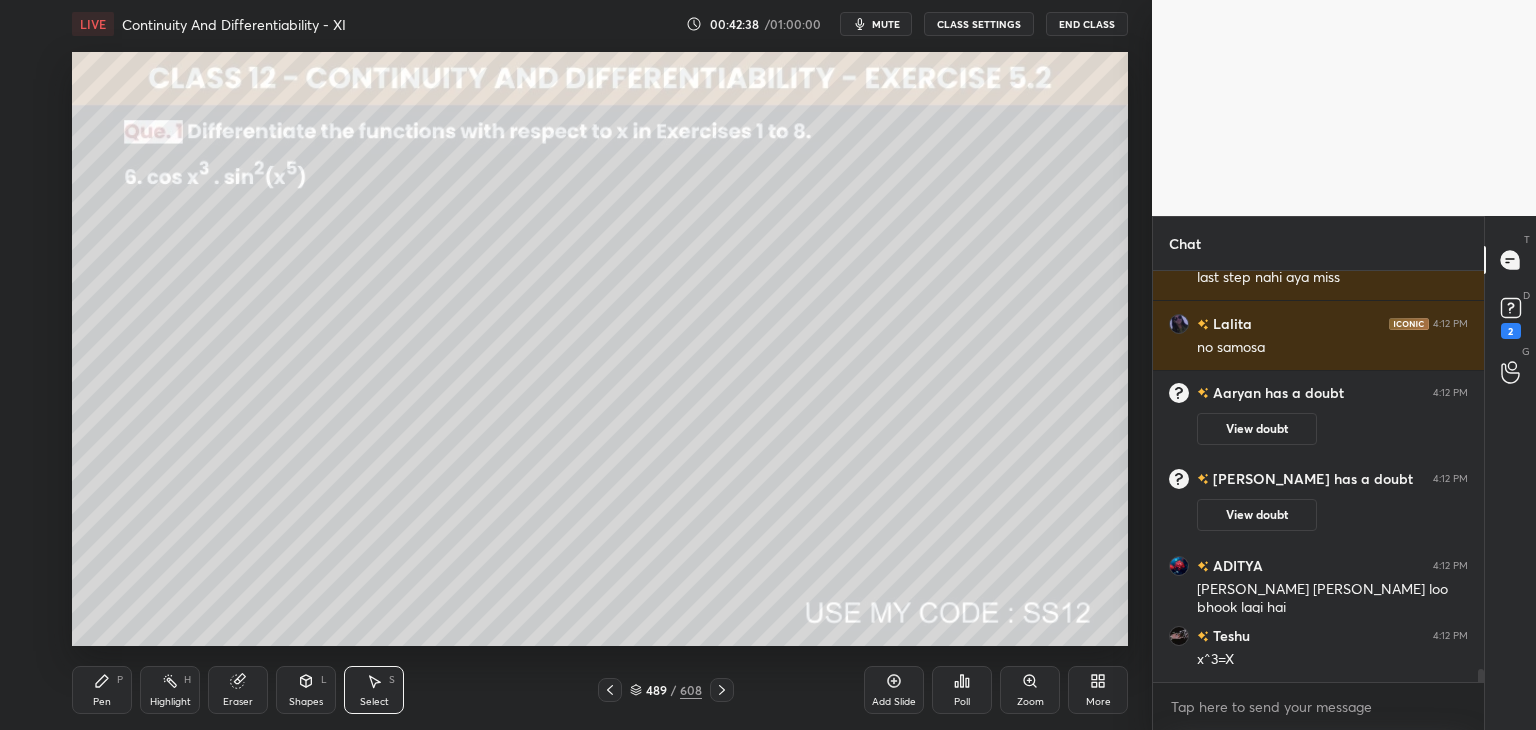 click on "Add Slide" at bounding box center [894, 702] 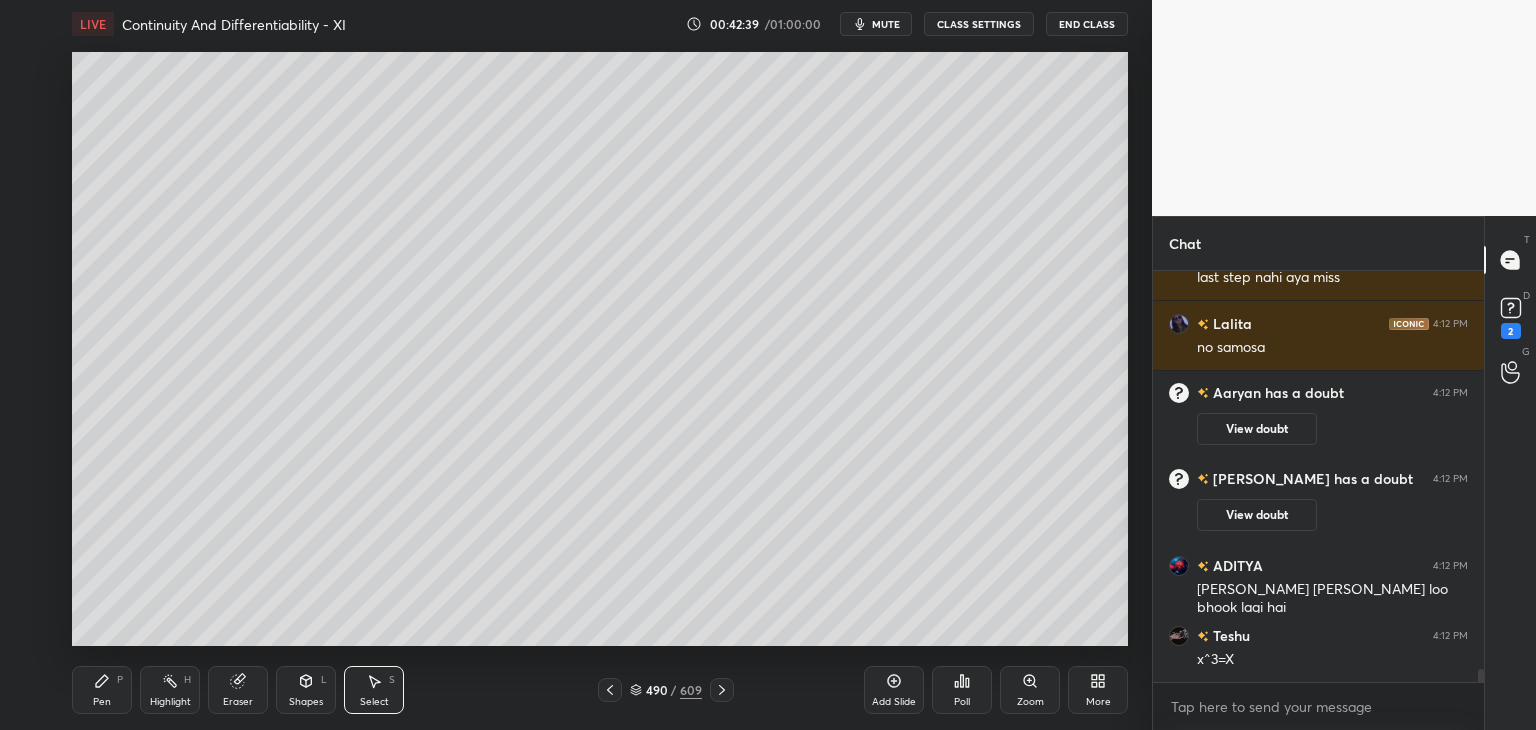 click on "Pen" at bounding box center (102, 702) 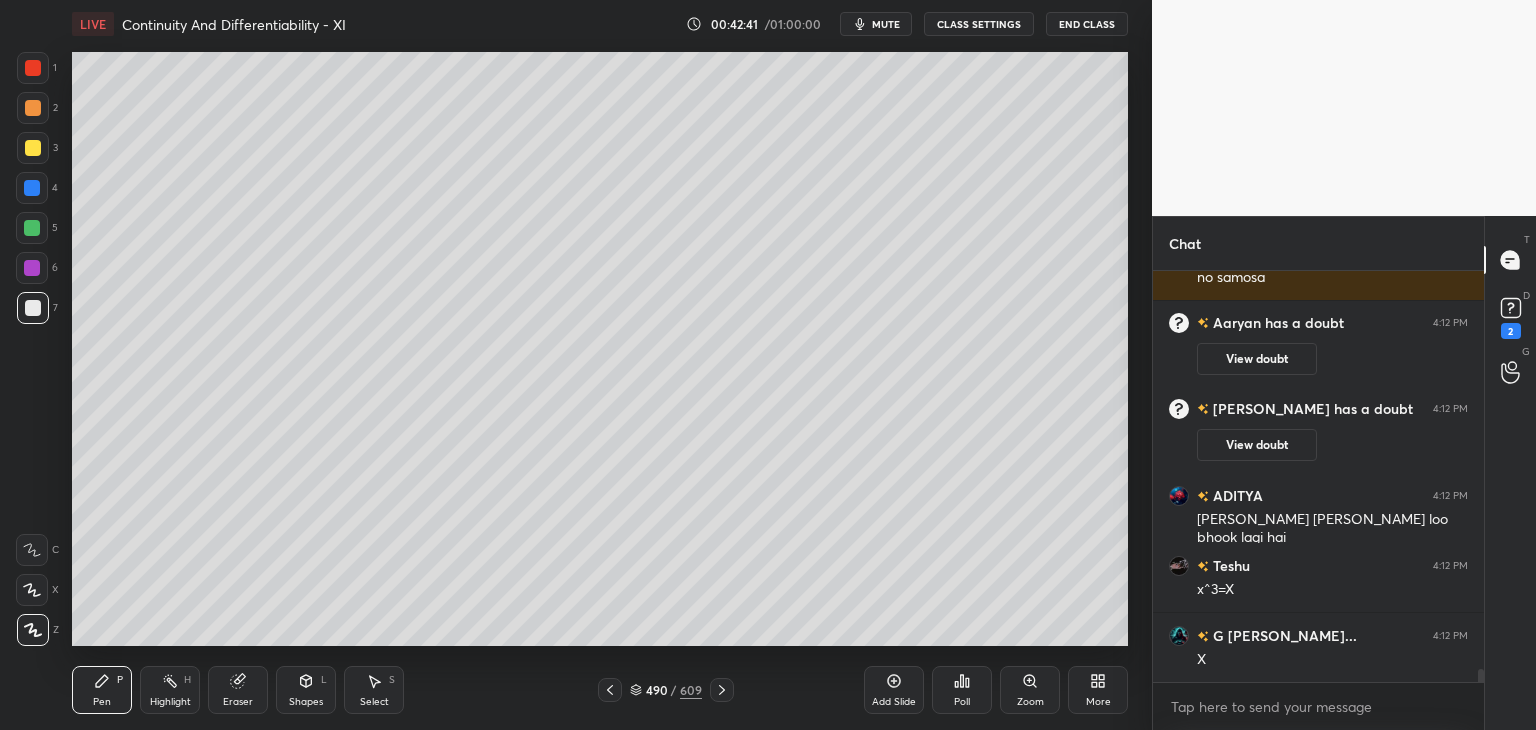 scroll, scrollTop: 12738, scrollLeft: 0, axis: vertical 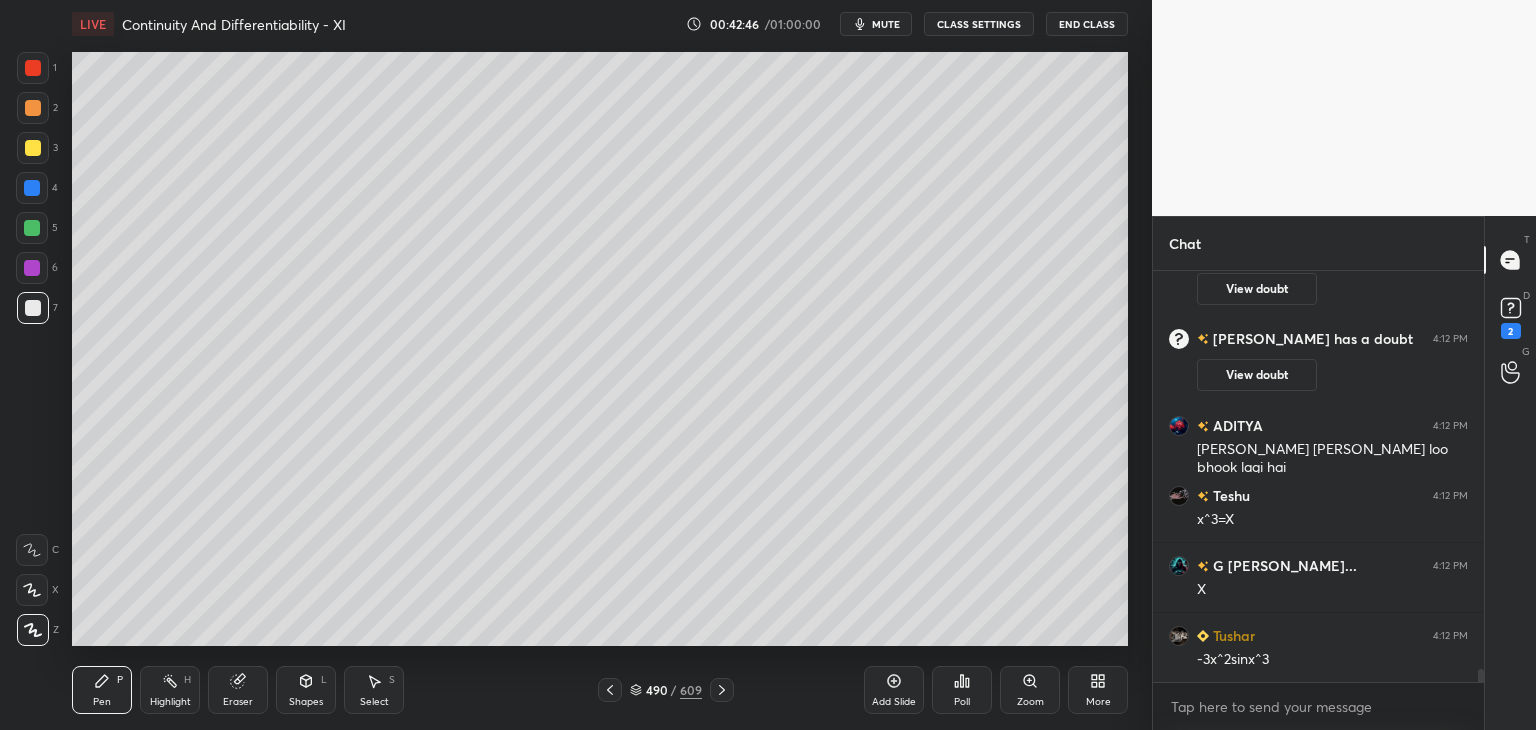 click at bounding box center [33, 68] 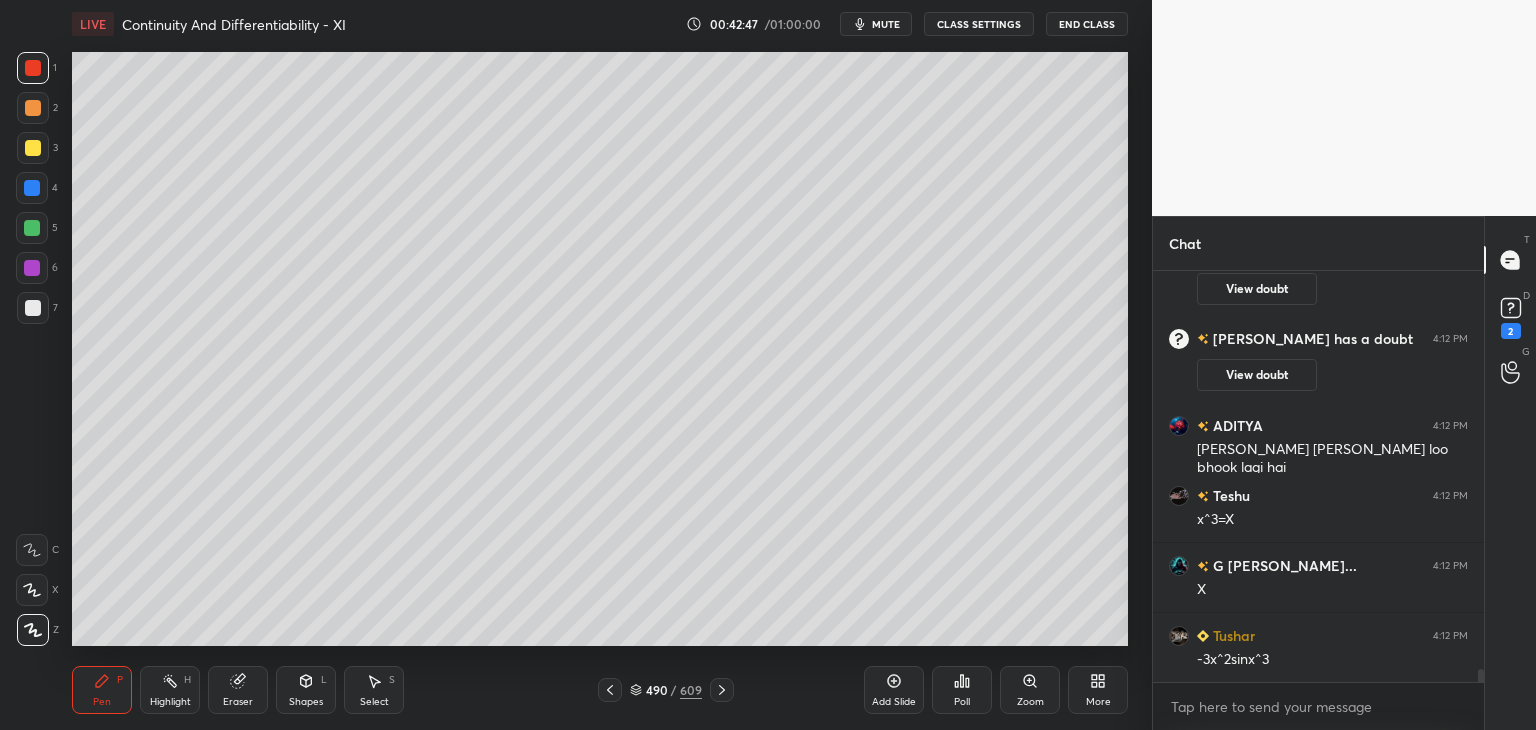 scroll, scrollTop: 12808, scrollLeft: 0, axis: vertical 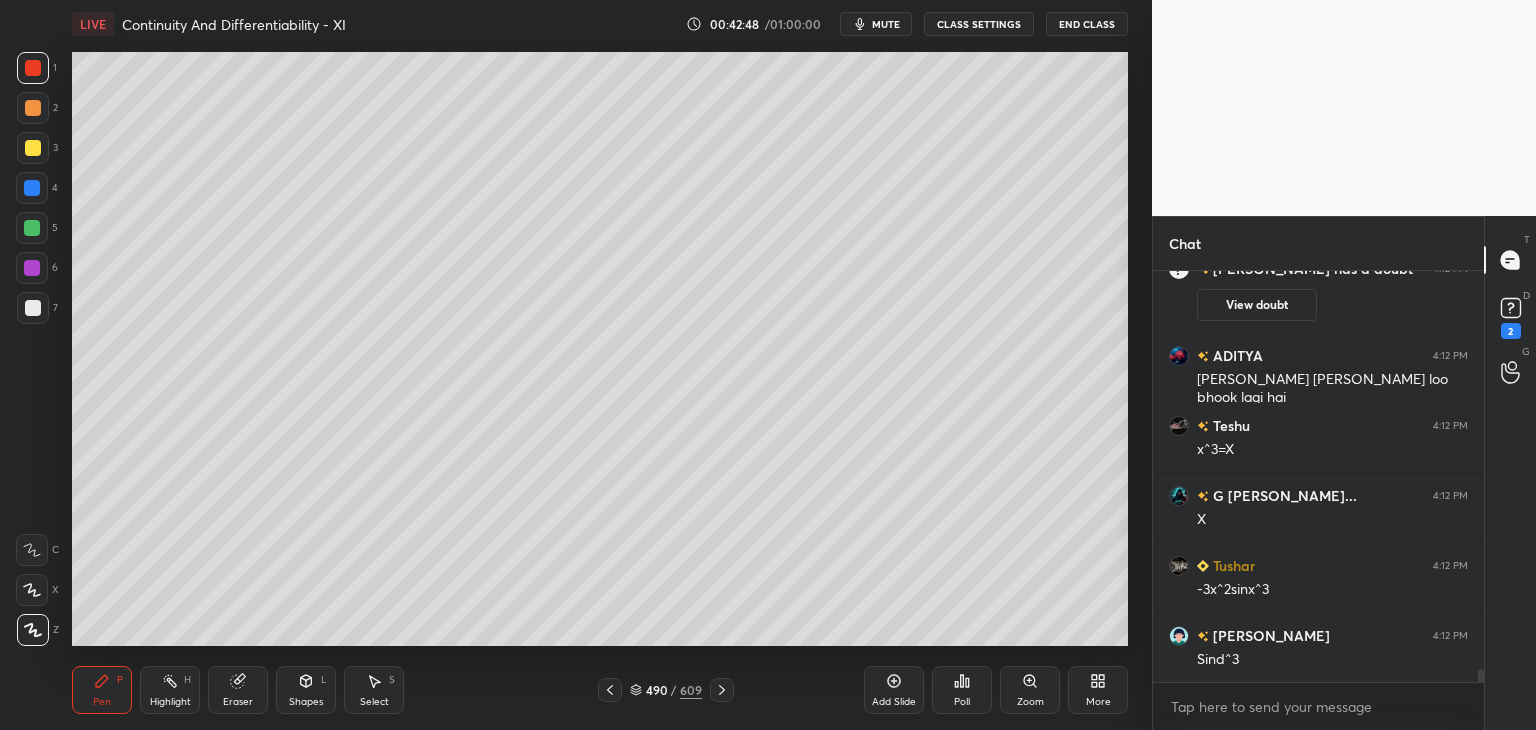click on "Shapes" at bounding box center [306, 702] 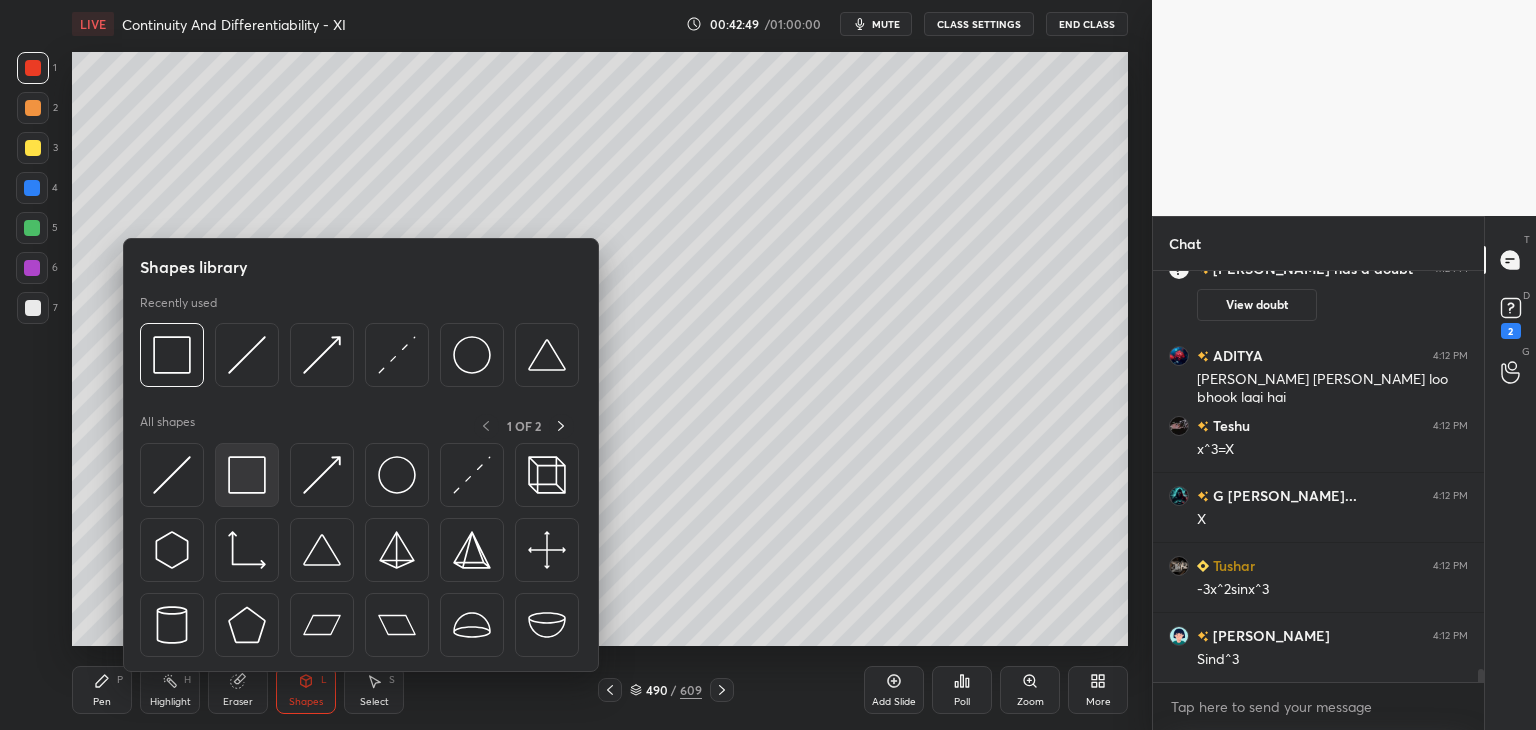 click at bounding box center (247, 475) 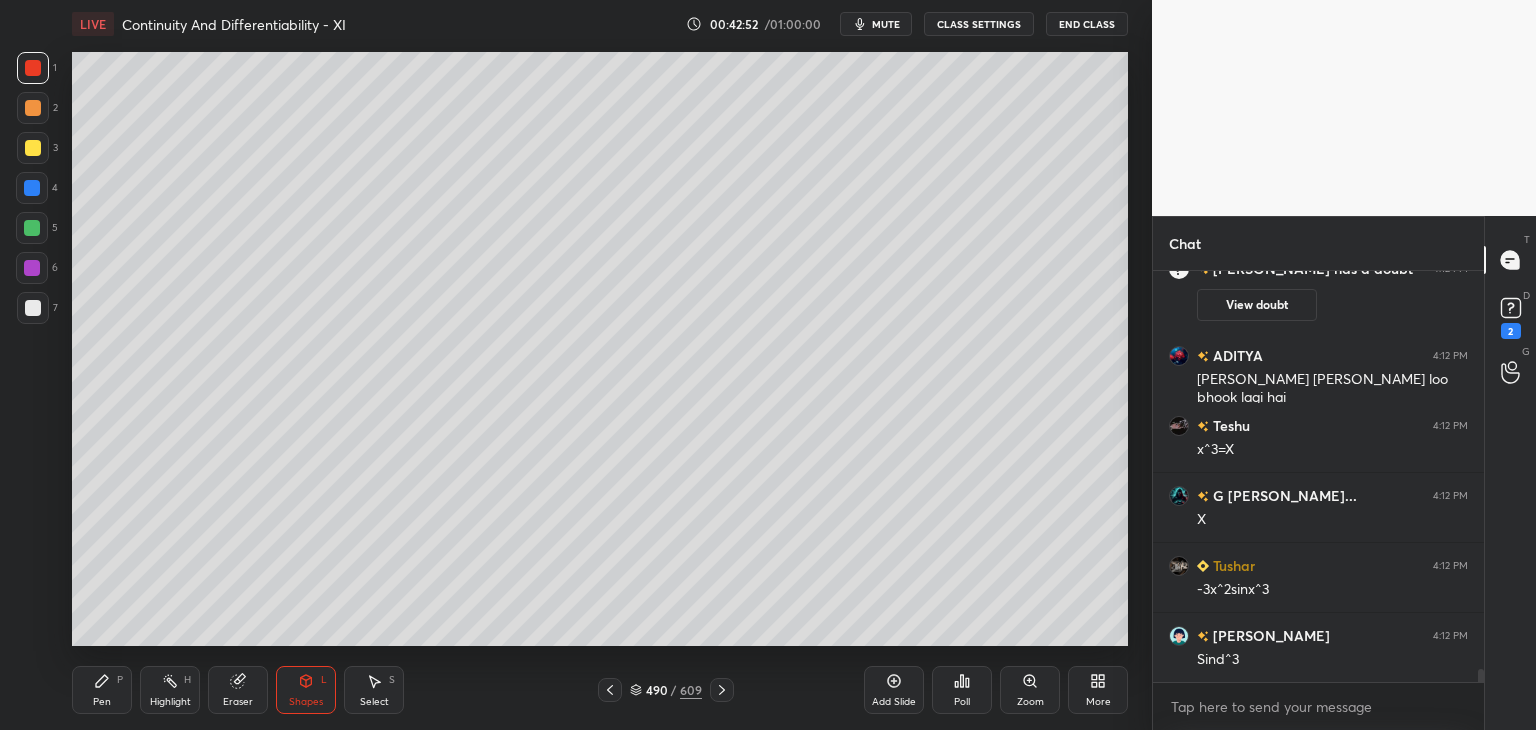 drag, startPoint x: 100, startPoint y: 689, endPoint x: 120, endPoint y: 655, distance: 39.446167 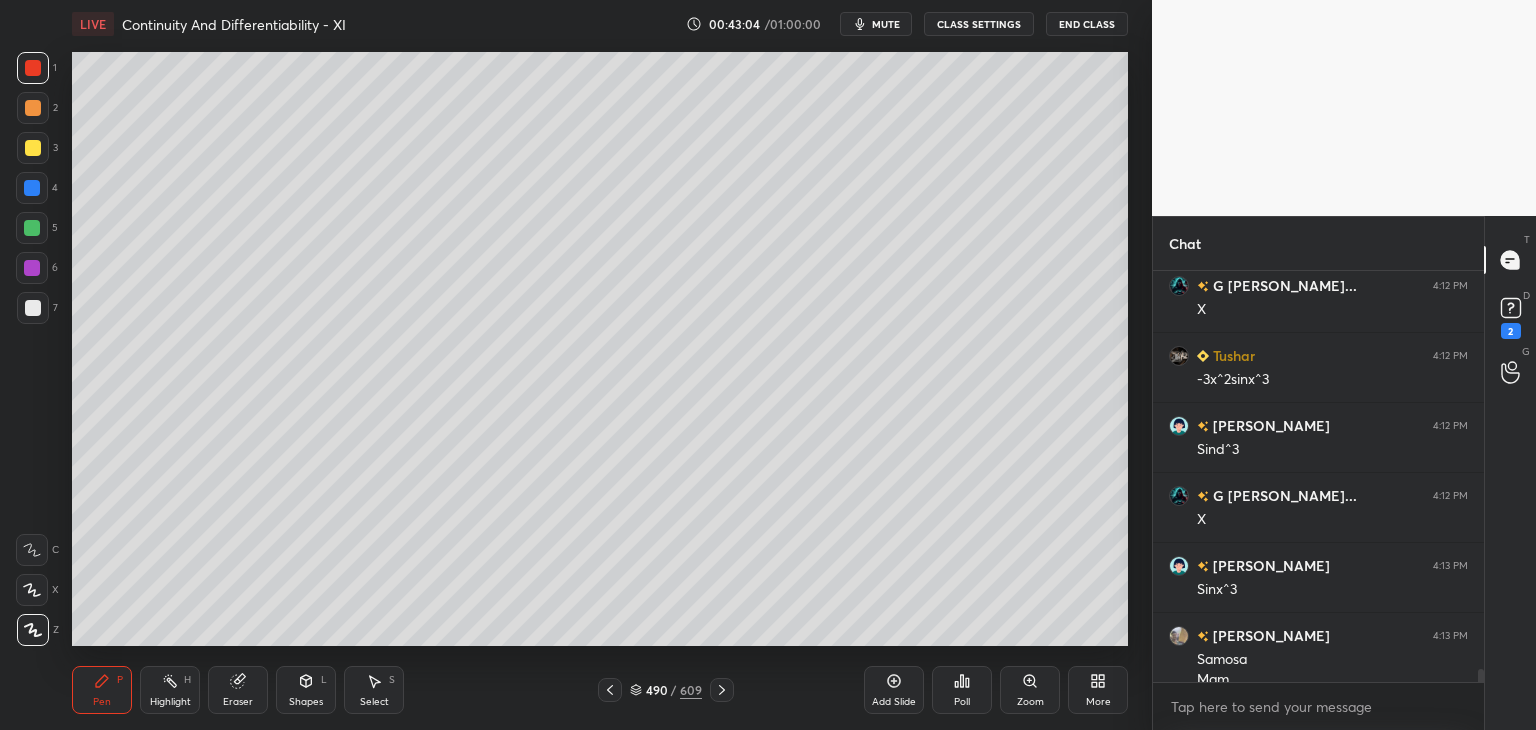 scroll, scrollTop: 13038, scrollLeft: 0, axis: vertical 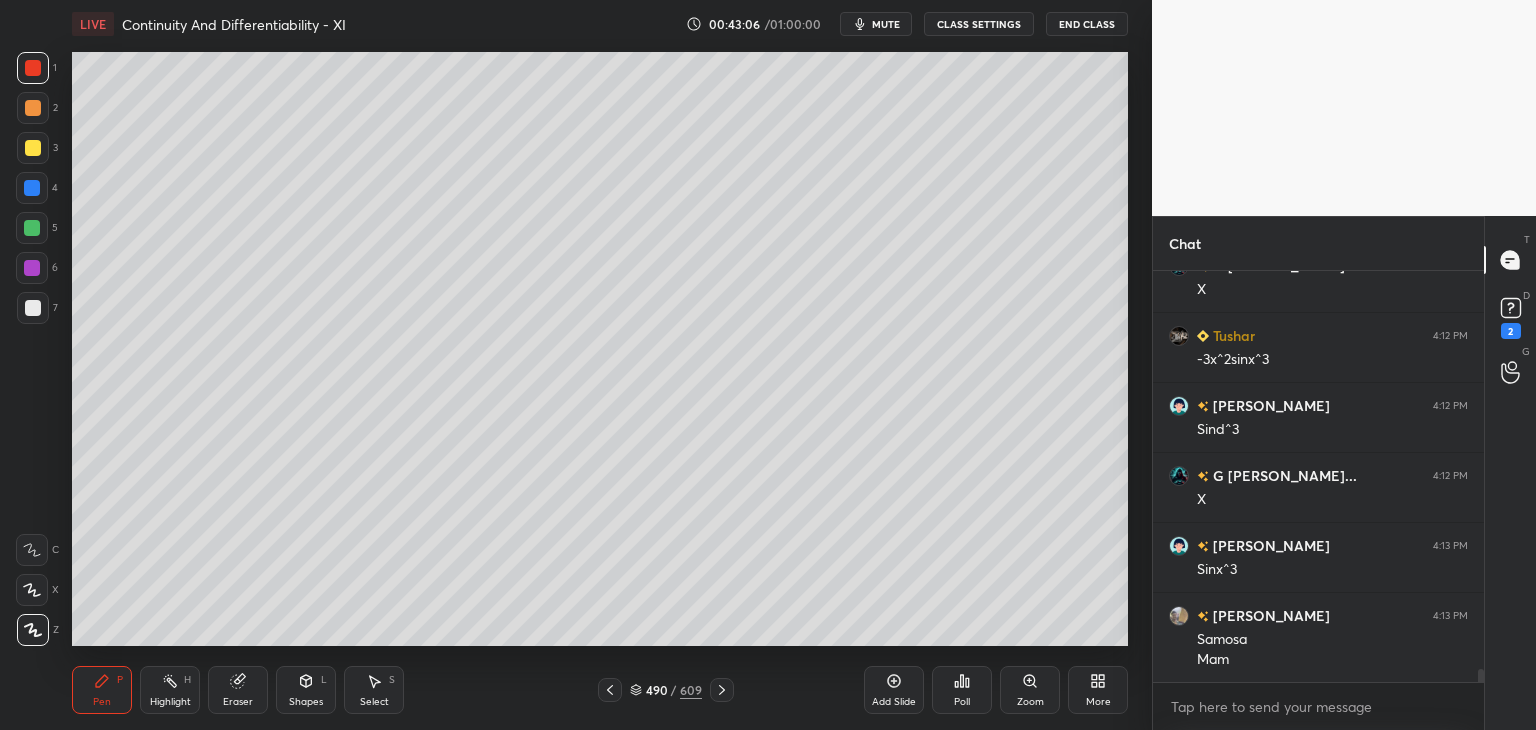 click at bounding box center (33, 308) 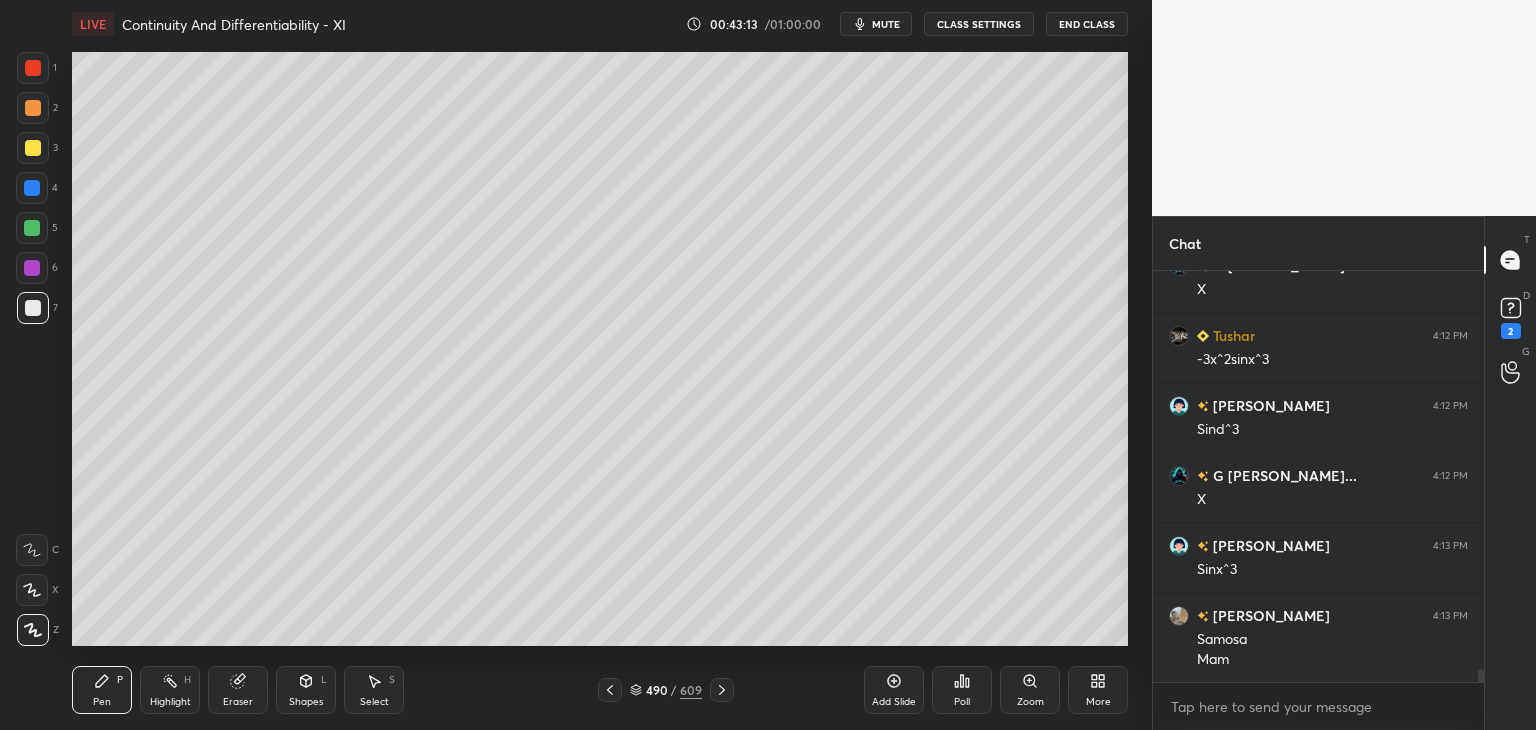 scroll, scrollTop: 13108, scrollLeft: 0, axis: vertical 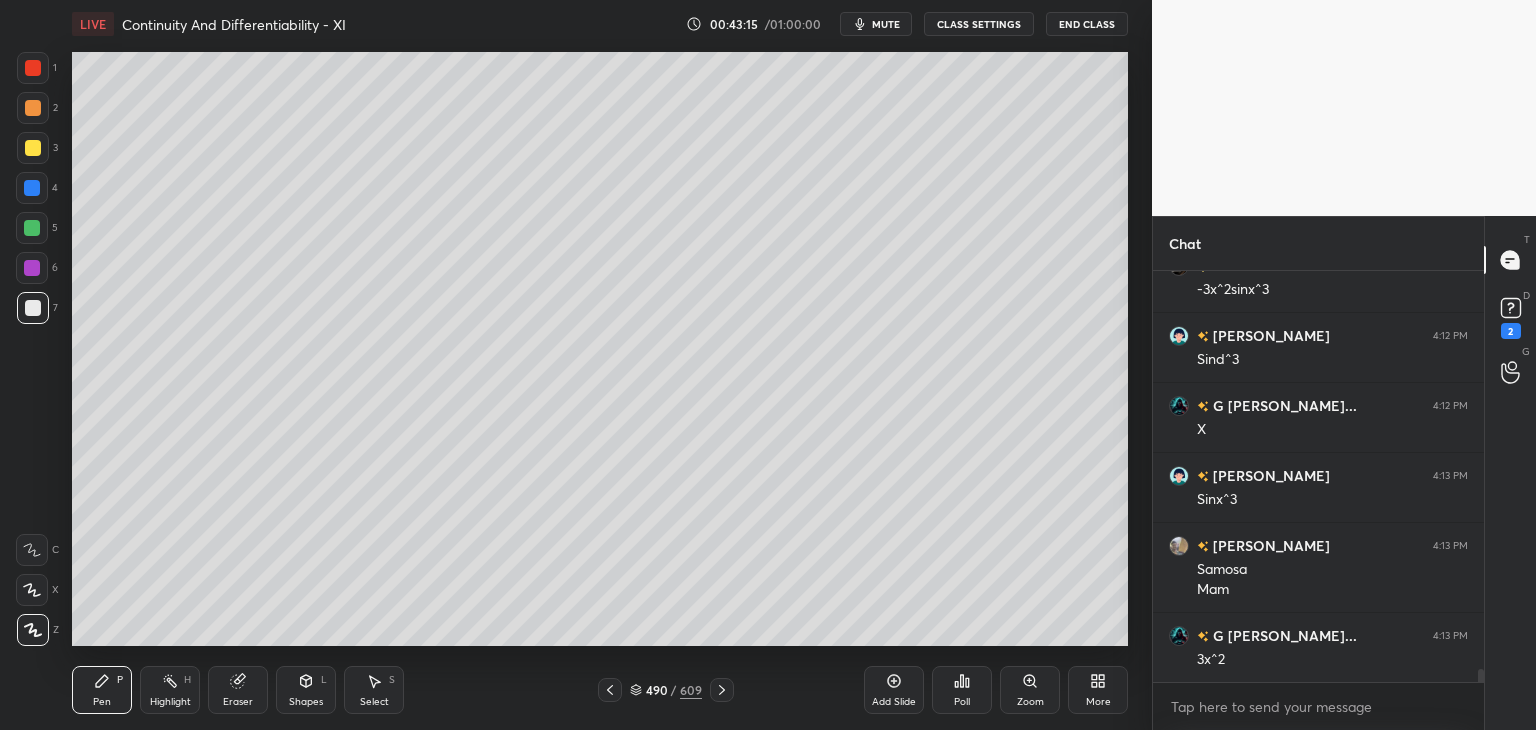 click on "Select S" at bounding box center (374, 690) 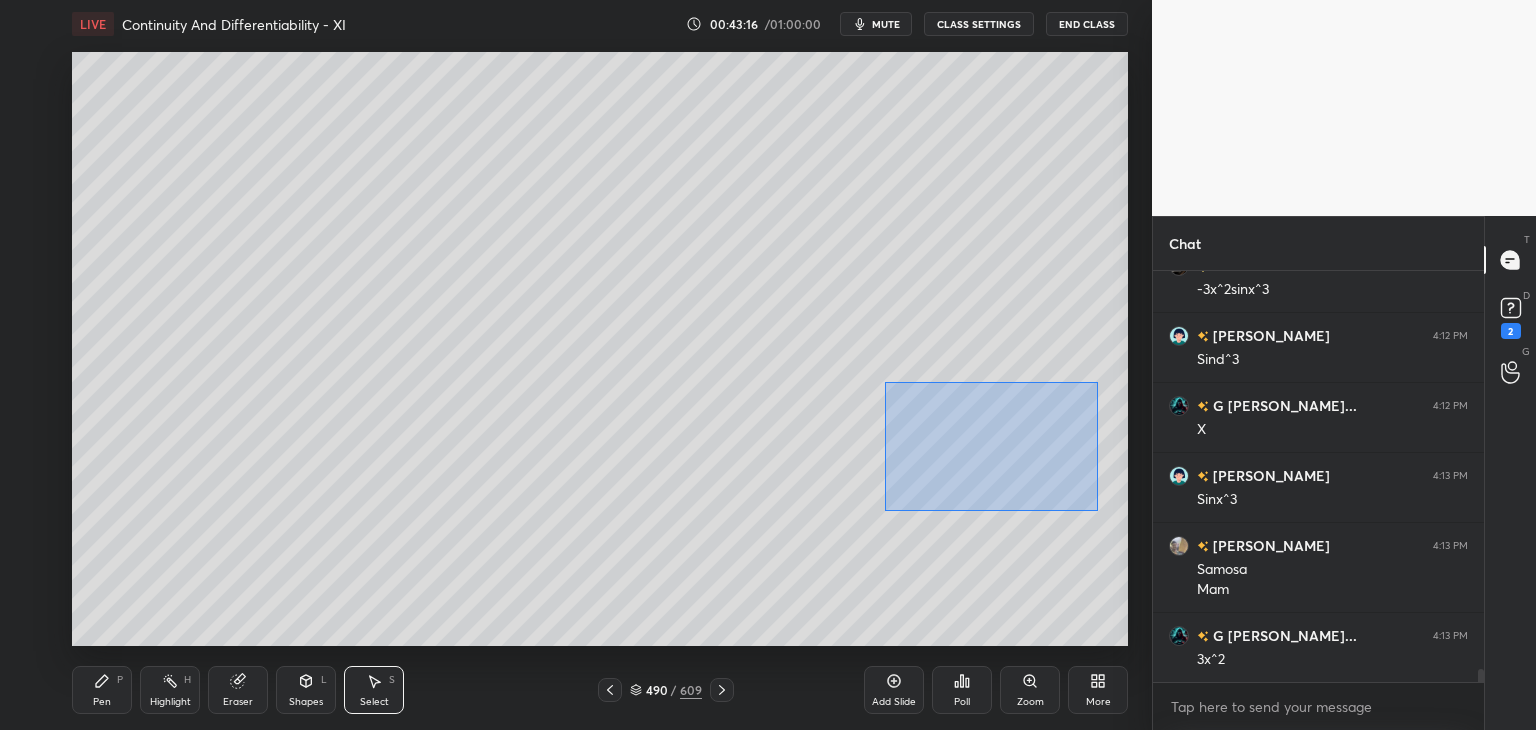 drag, startPoint x: 884, startPoint y: 381, endPoint x: 1091, endPoint y: 501, distance: 239.26764 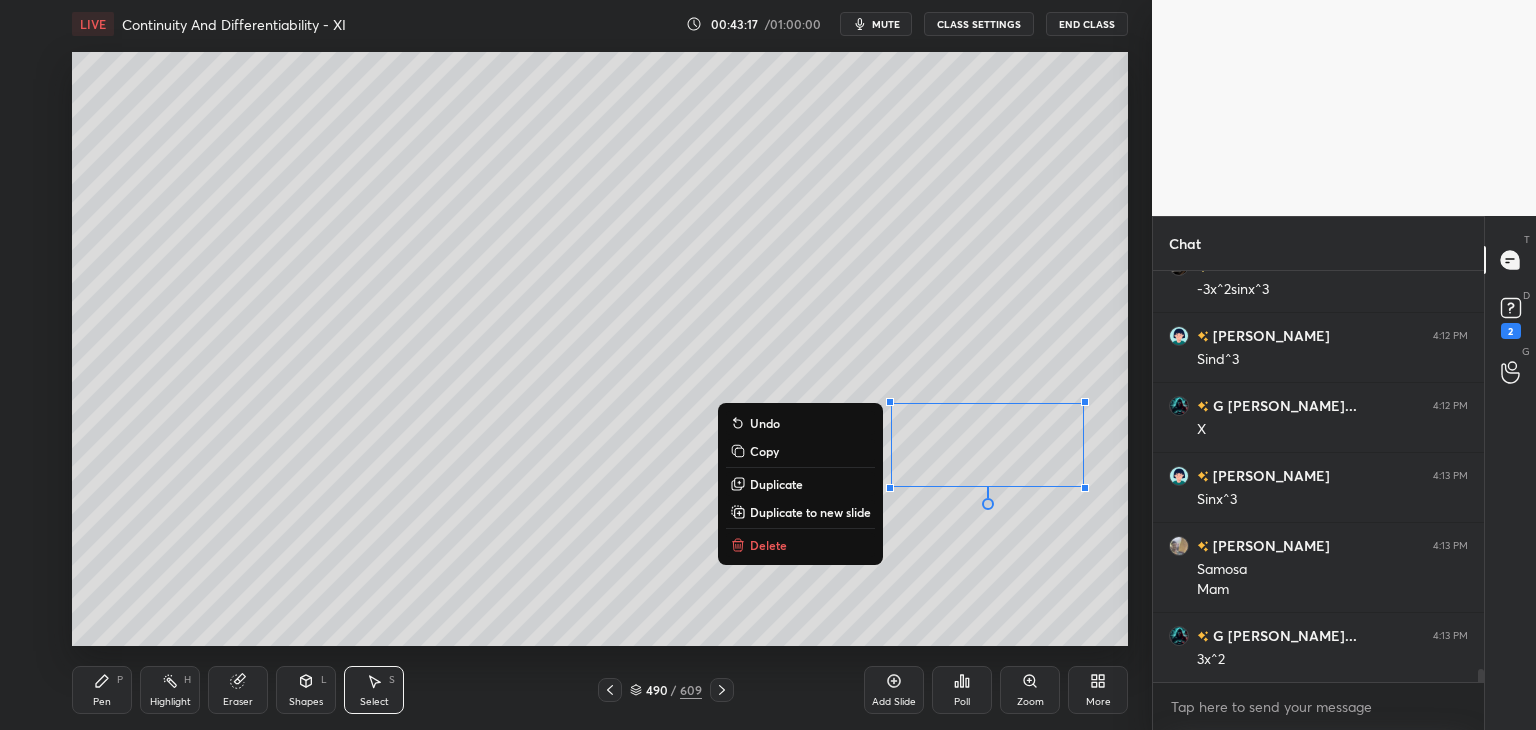 click on "Copy" at bounding box center (800, 451) 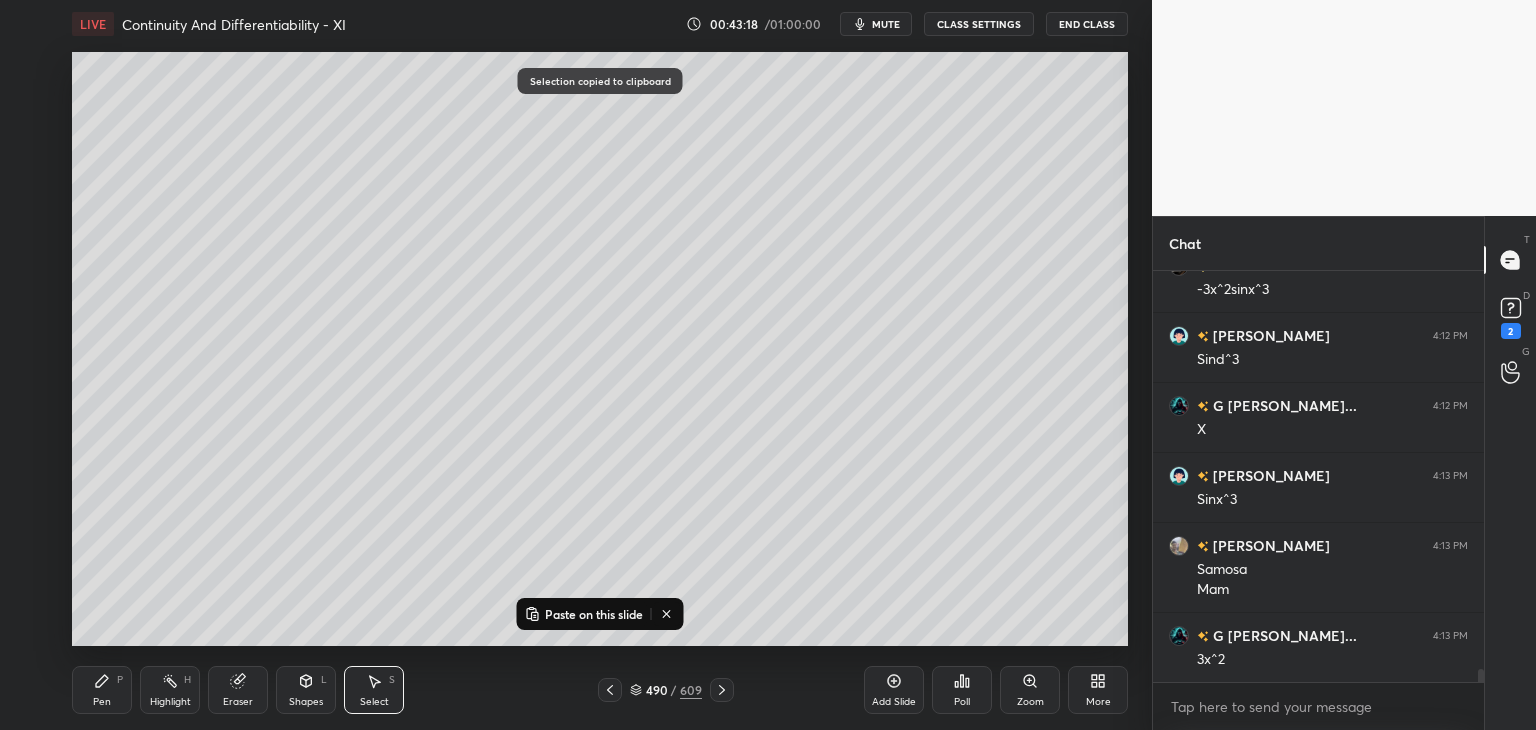 drag, startPoint x: 610, startPoint y: 694, endPoint x: 634, endPoint y: 648, distance: 51.884487 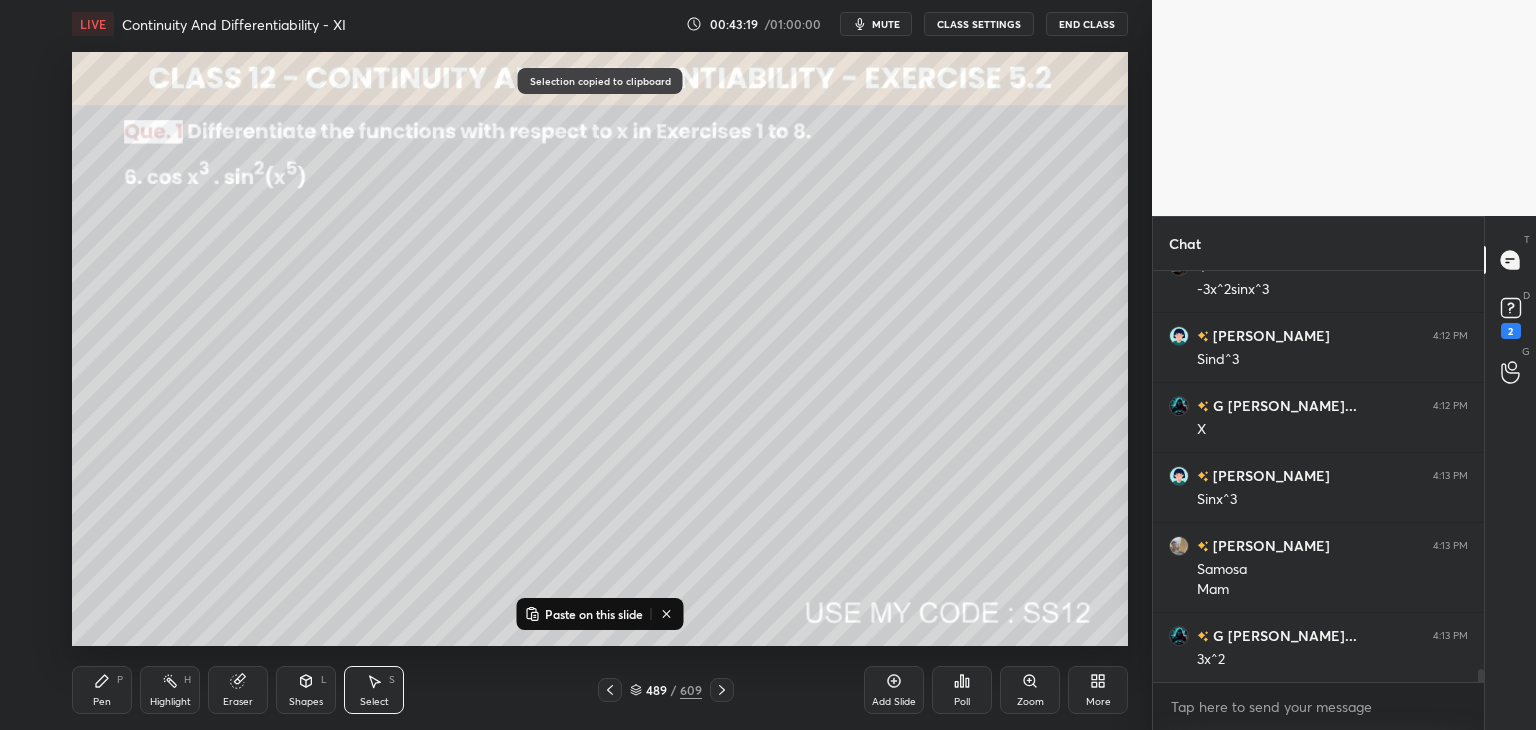 click on "Paste on this slide" at bounding box center (594, 614) 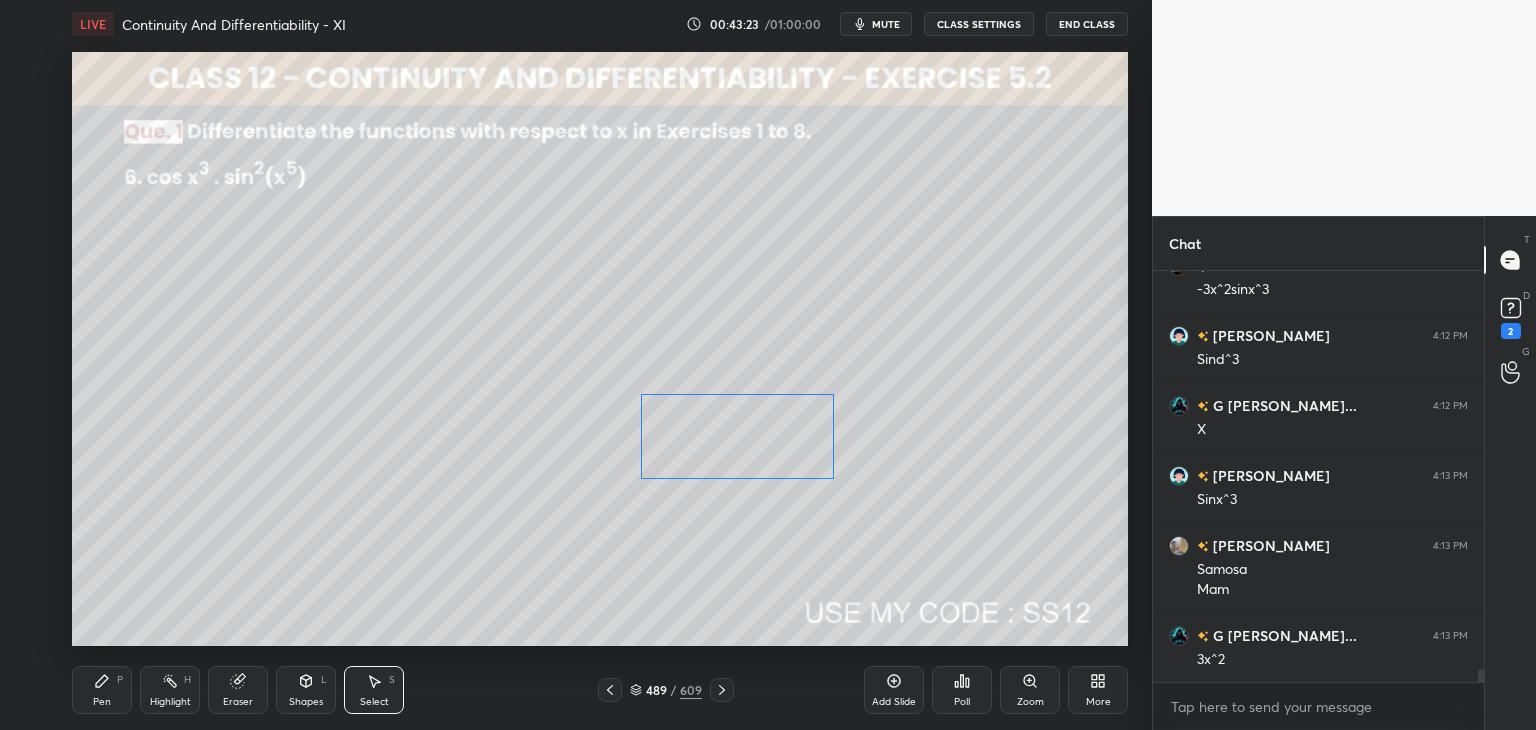 drag, startPoint x: 975, startPoint y: 469, endPoint x: 742, endPoint y: 470, distance: 233.00215 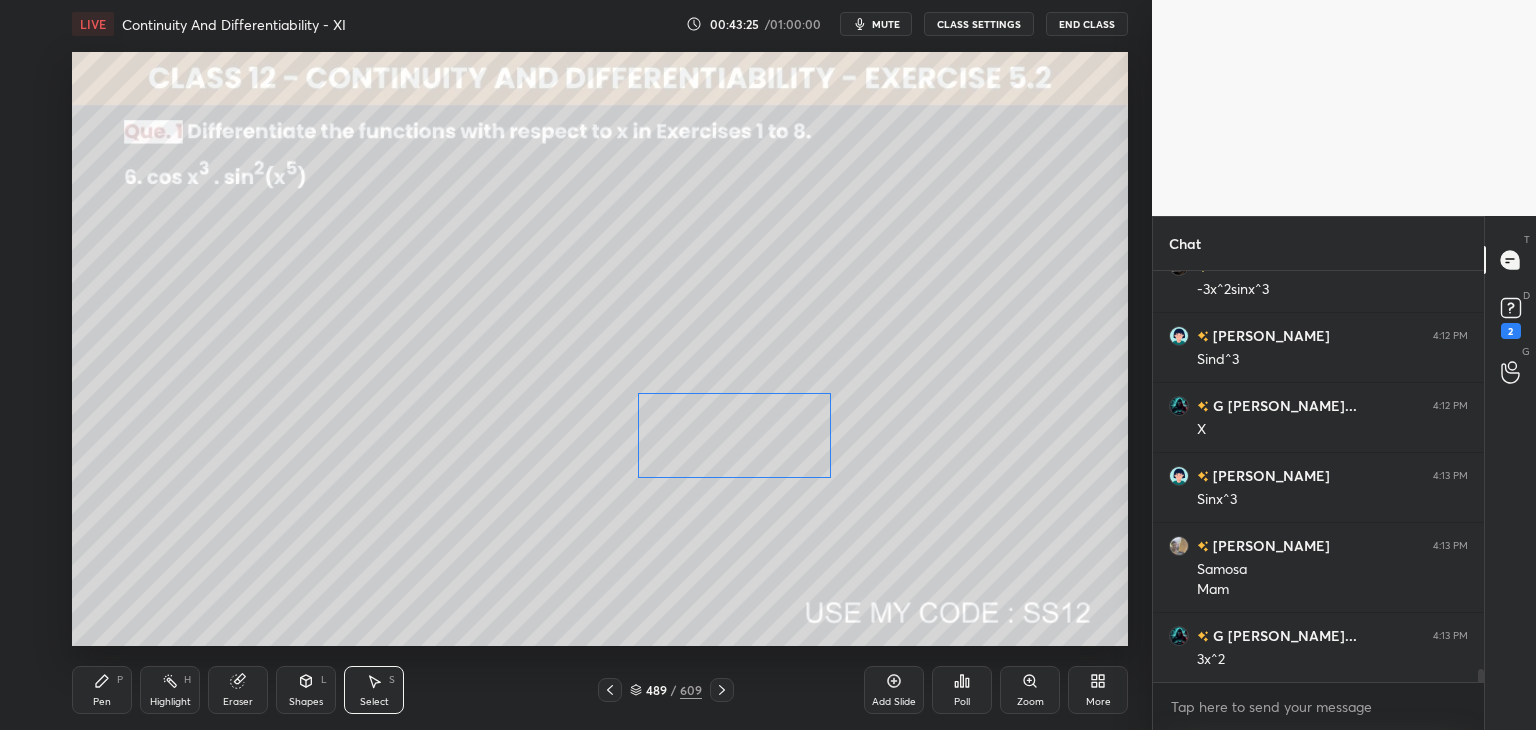 click on "0 ° Undo Copy Paste here Duplicate Duplicate to new slide Delete" at bounding box center [600, 349] 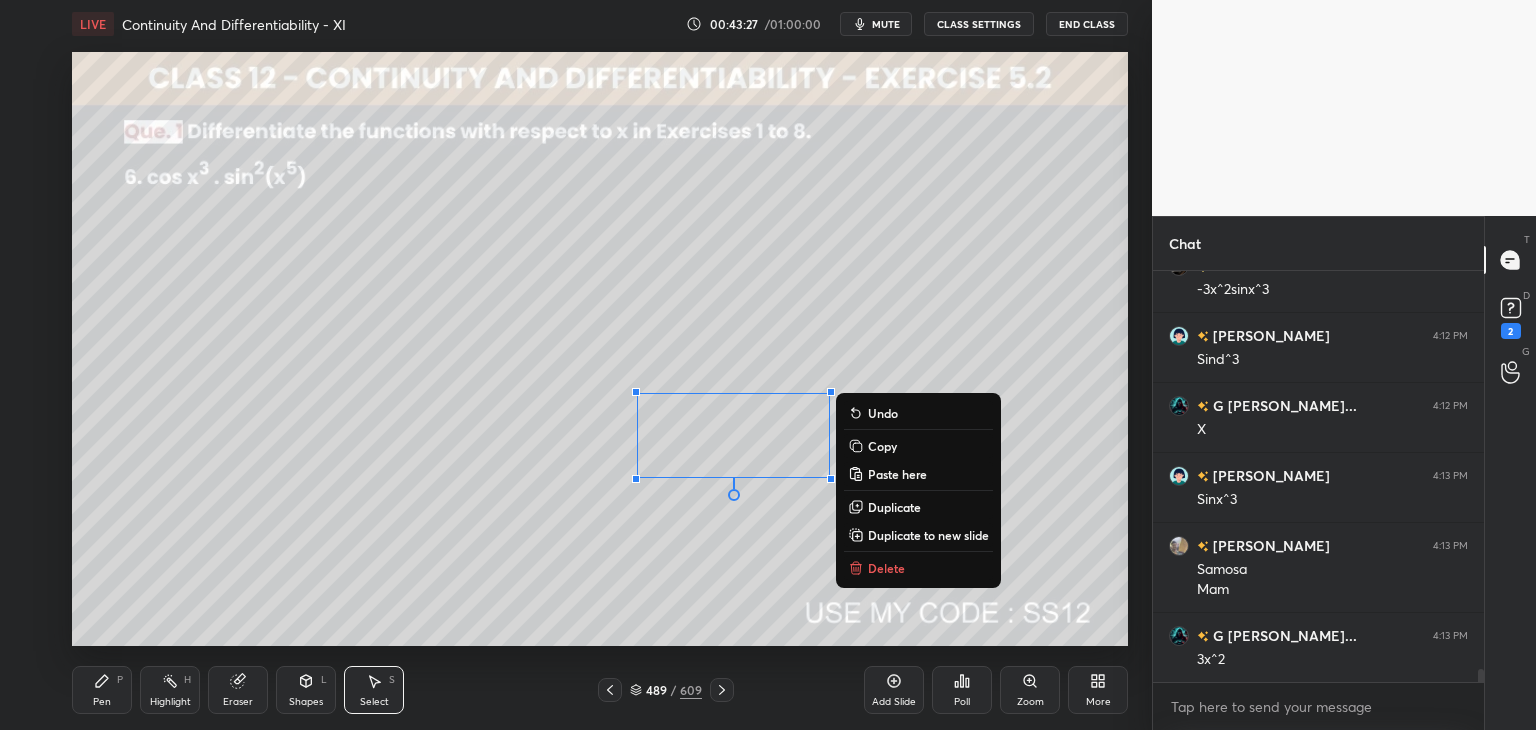 click on "0 ° Undo Copy Paste here Duplicate Duplicate to new slide Delete" at bounding box center [600, 349] 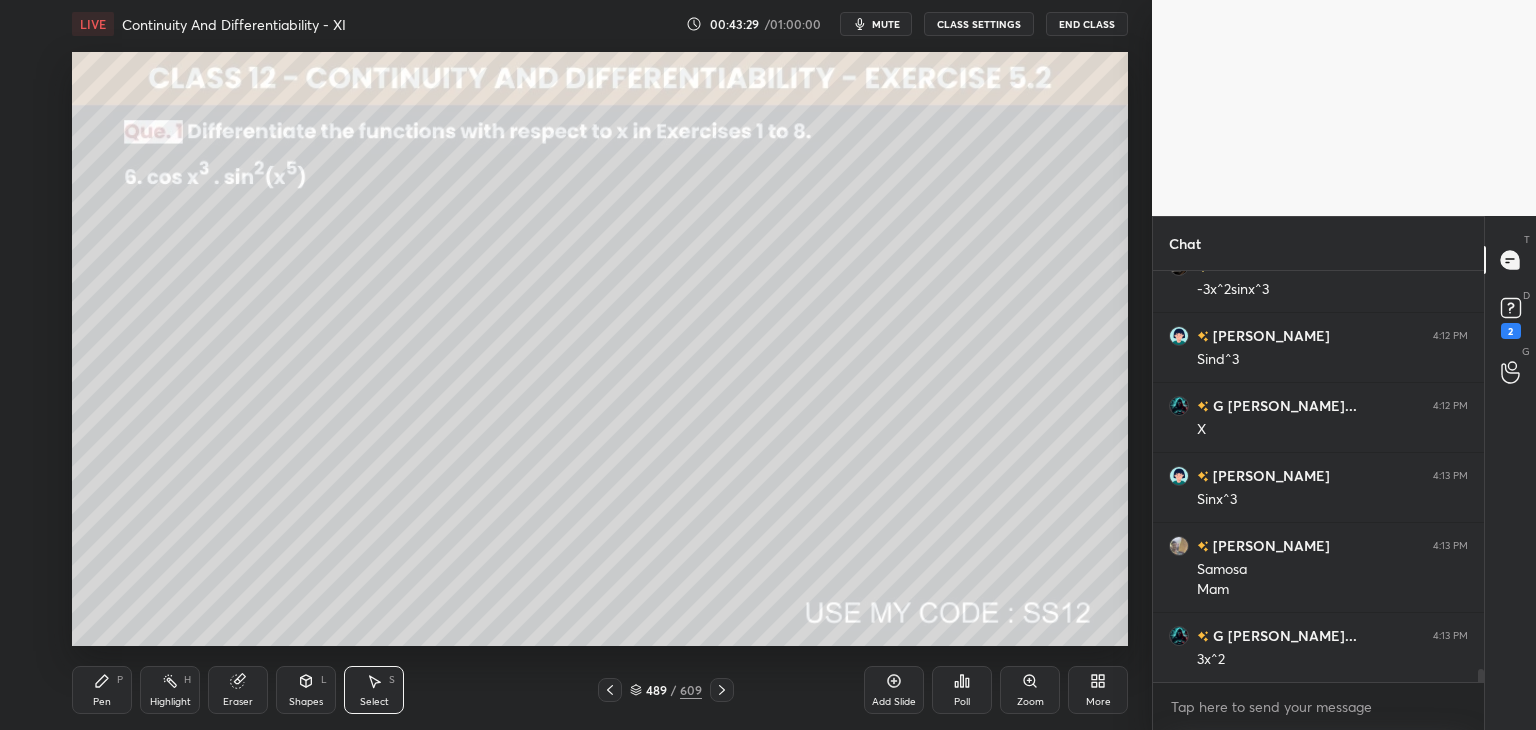 drag, startPoint x: 240, startPoint y: 698, endPoint x: 259, endPoint y: 668, distance: 35.510563 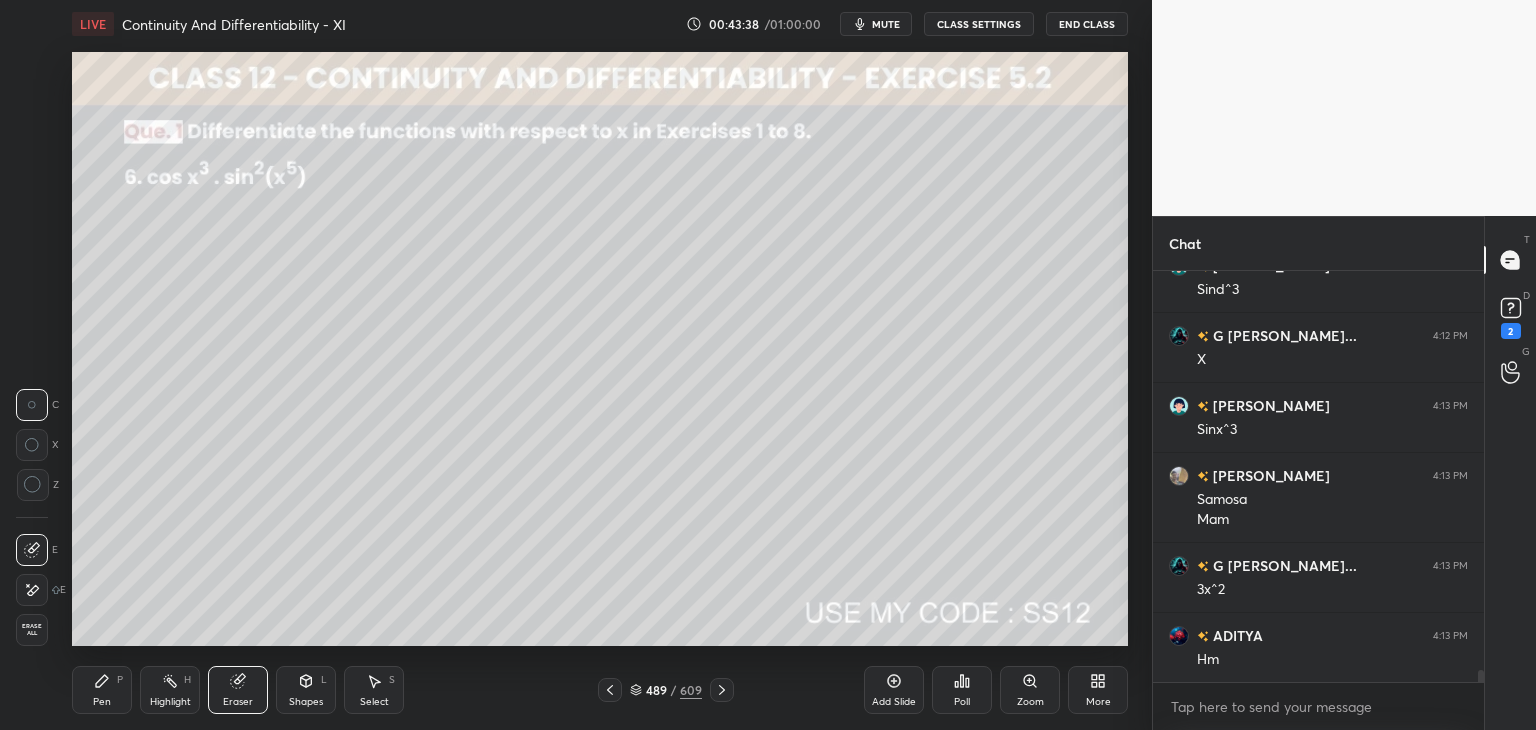 scroll, scrollTop: 13248, scrollLeft: 0, axis: vertical 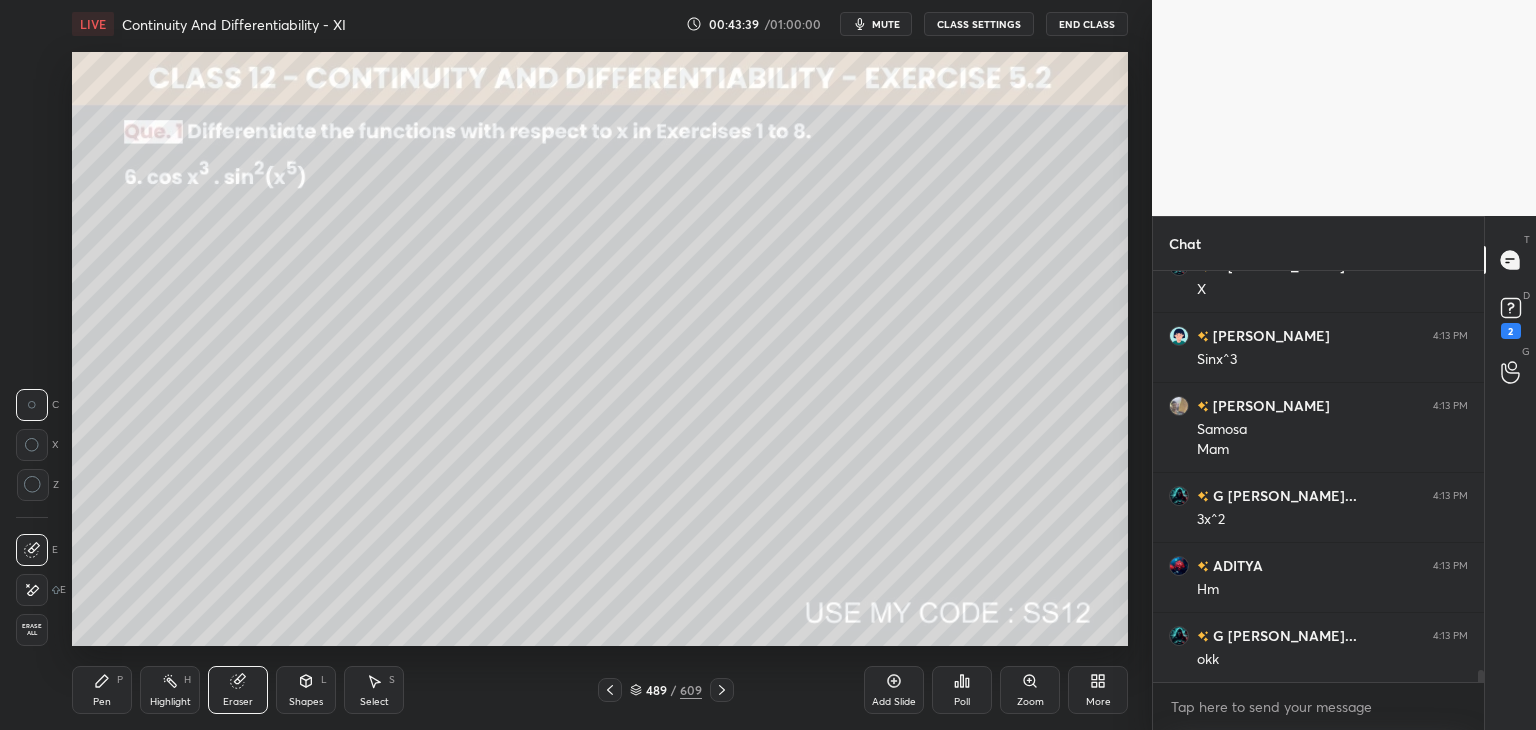 drag, startPoint x: 99, startPoint y: 699, endPoint x: 108, endPoint y: 684, distance: 17.492855 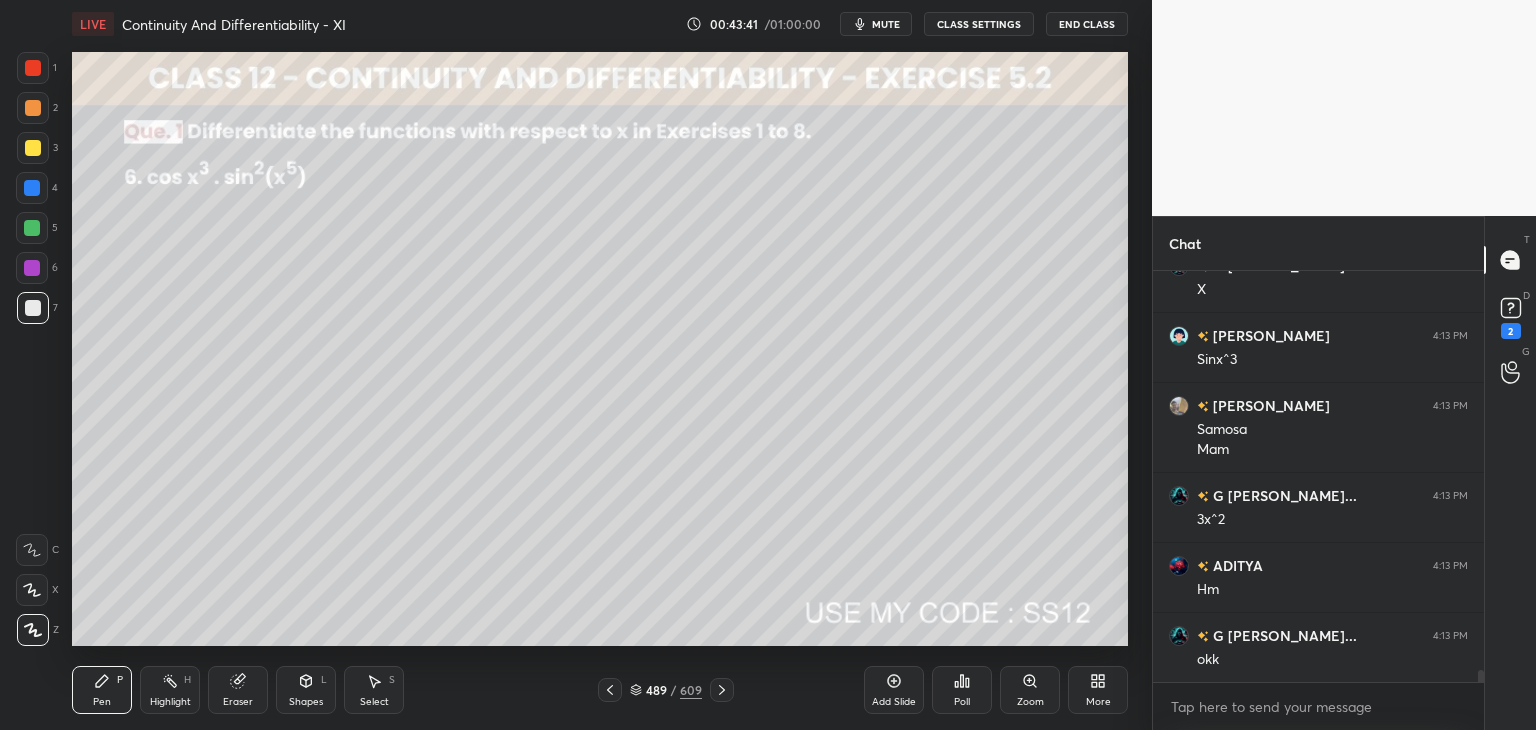 click at bounding box center [33, 148] 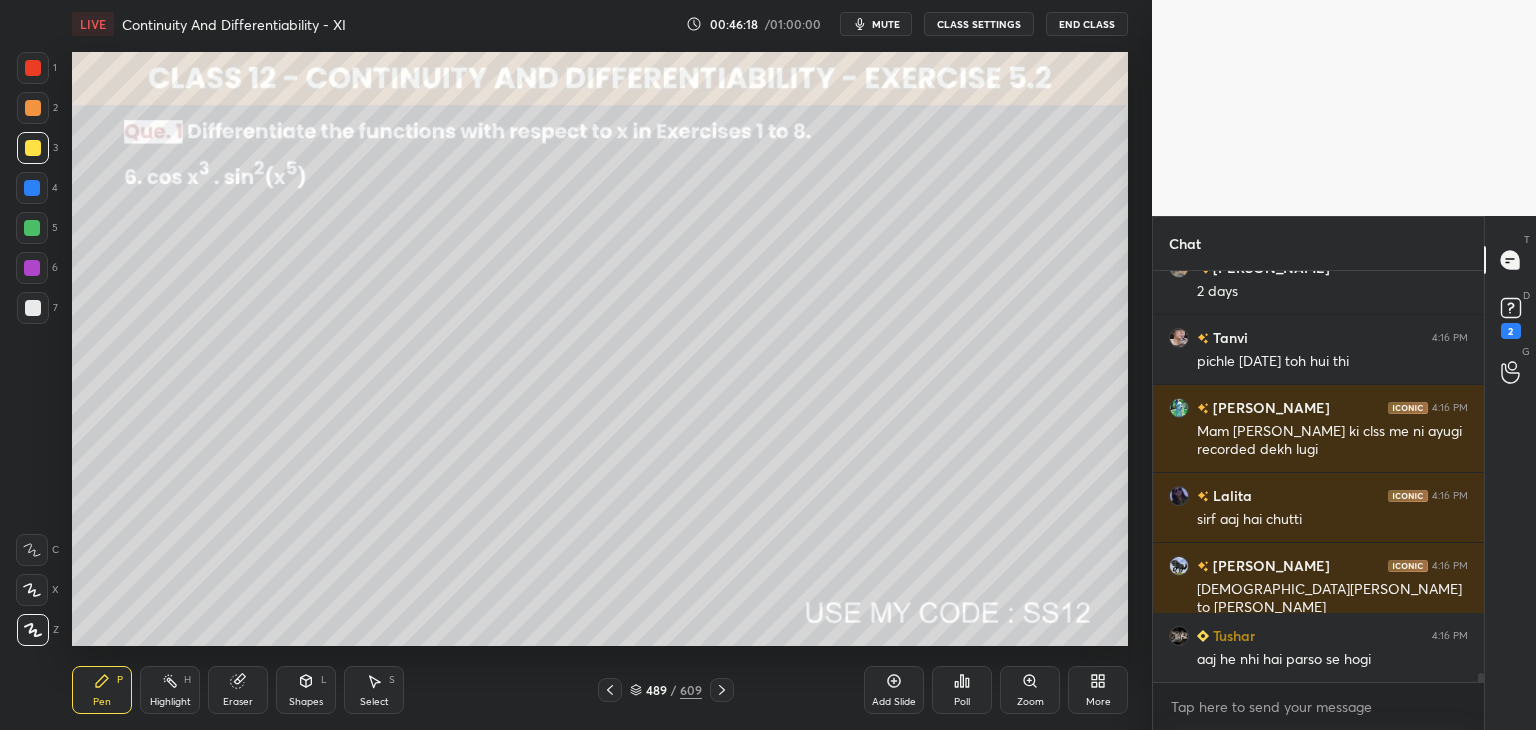 scroll, scrollTop: 17772, scrollLeft: 0, axis: vertical 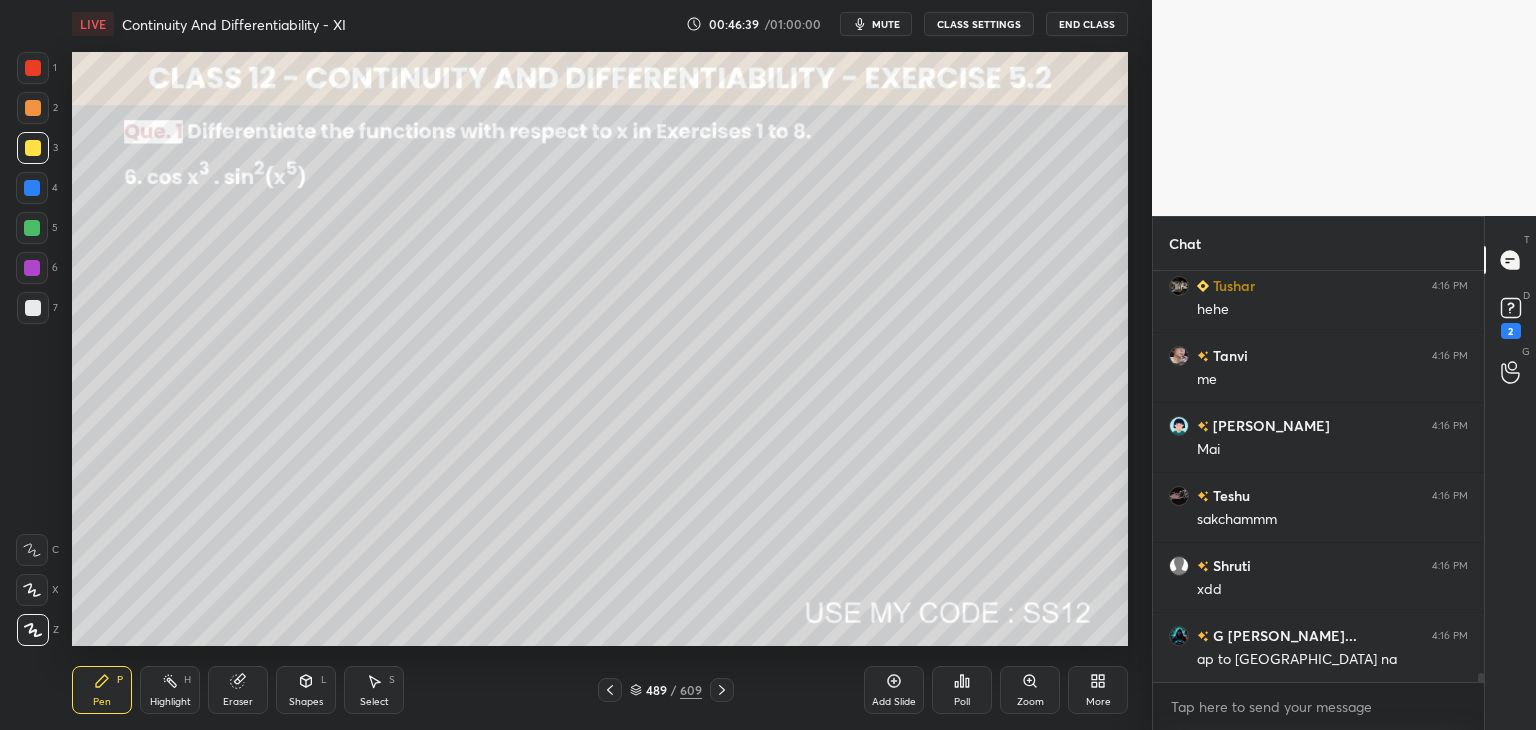 click on "Add Slide" at bounding box center [894, 702] 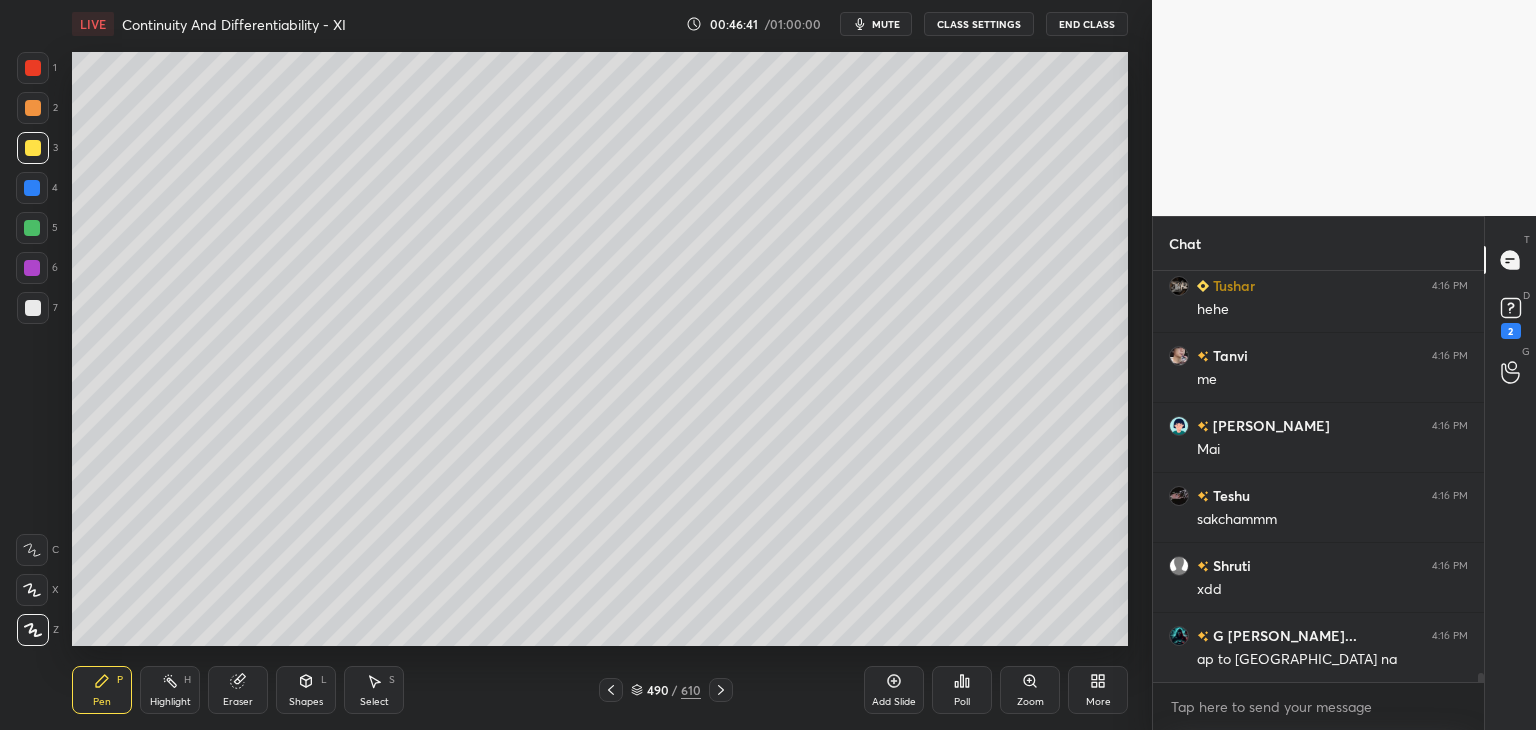 click at bounding box center (33, 148) 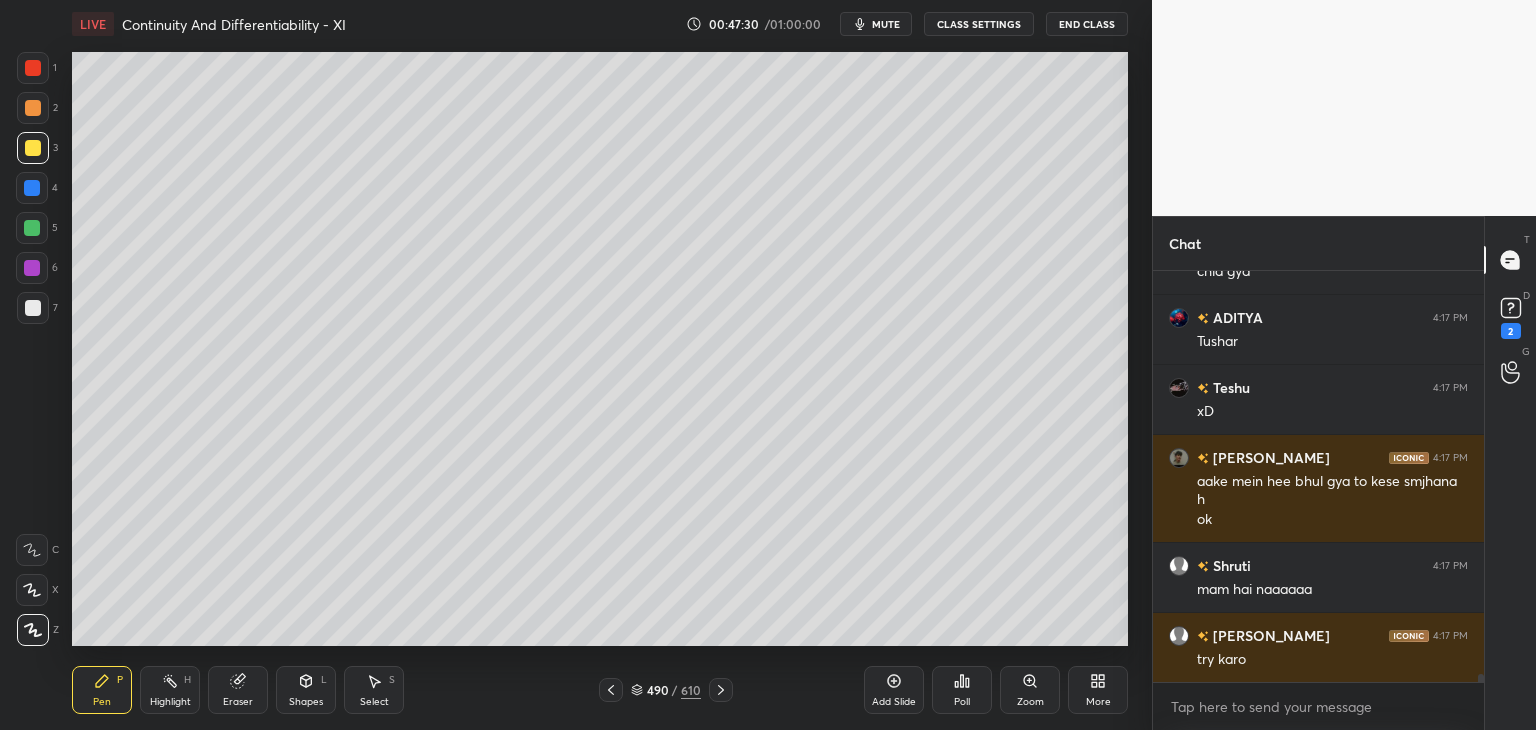 scroll, scrollTop: 19700, scrollLeft: 0, axis: vertical 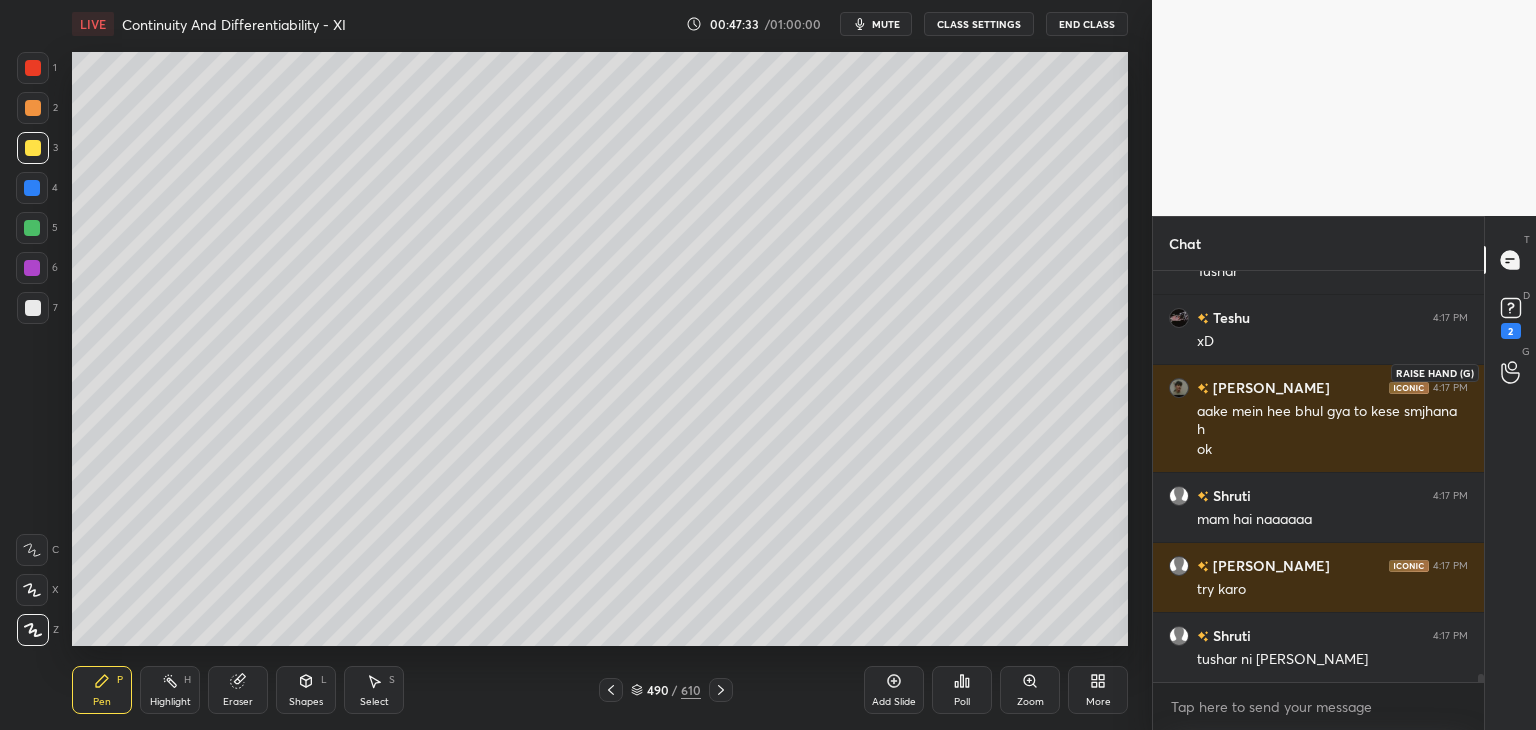 click 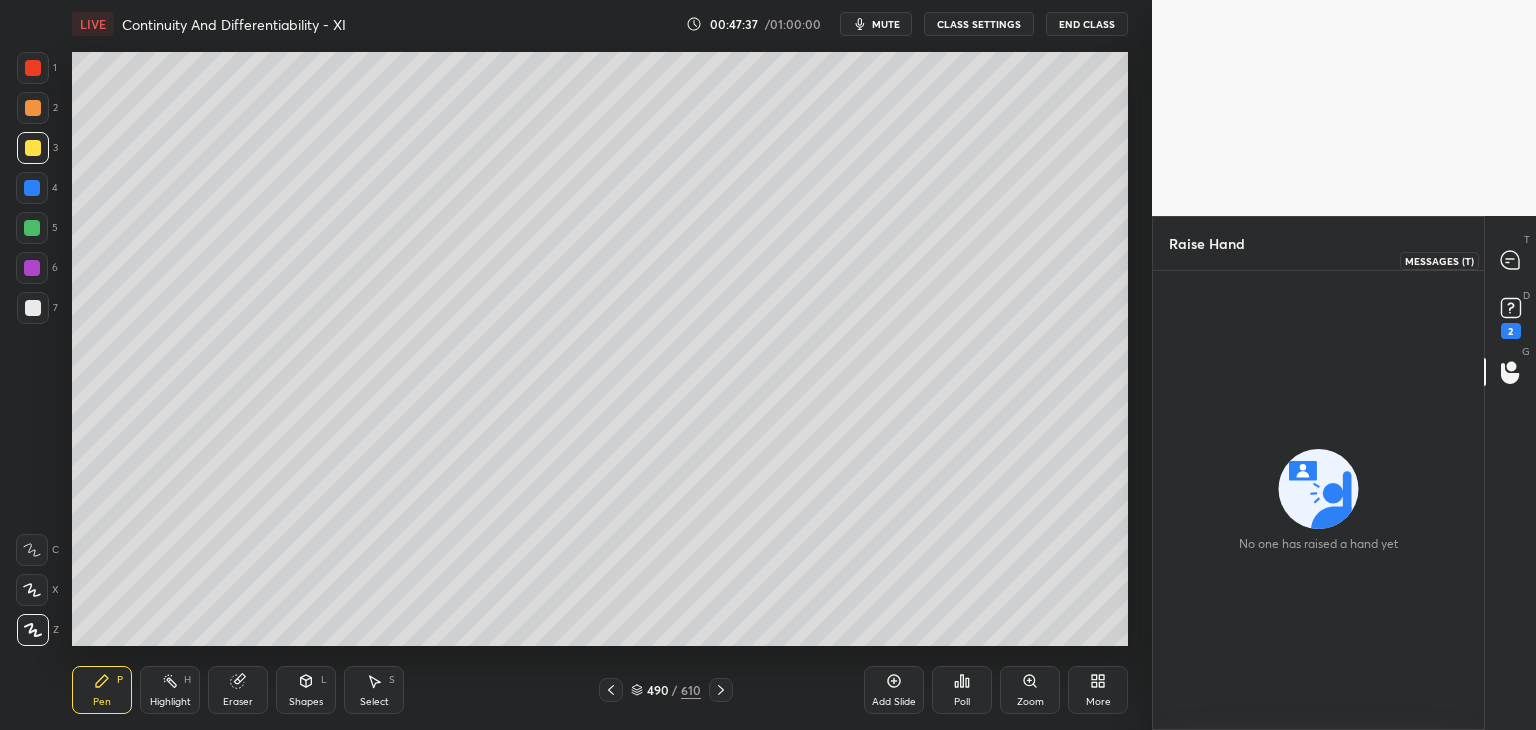 click 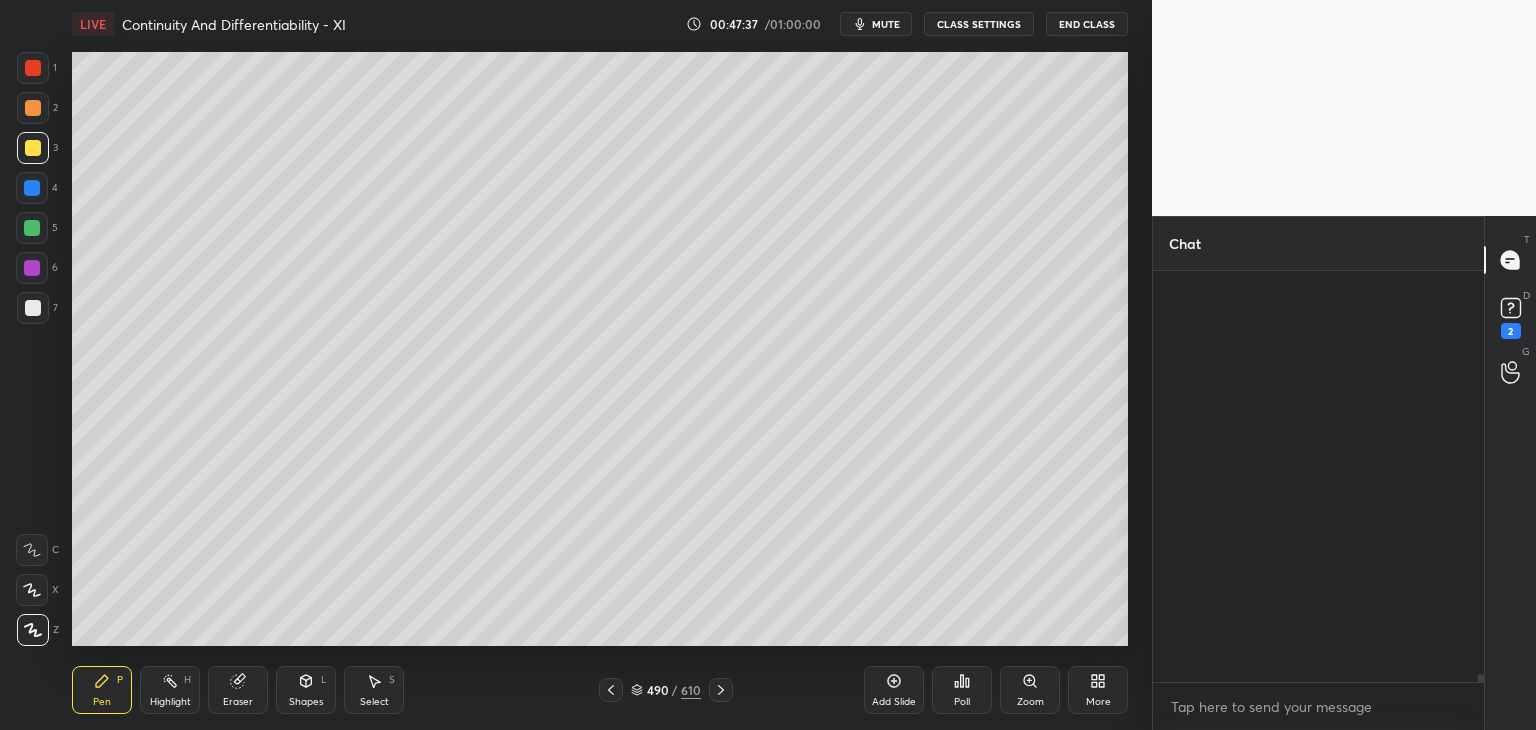 scroll, scrollTop: 20096, scrollLeft: 0, axis: vertical 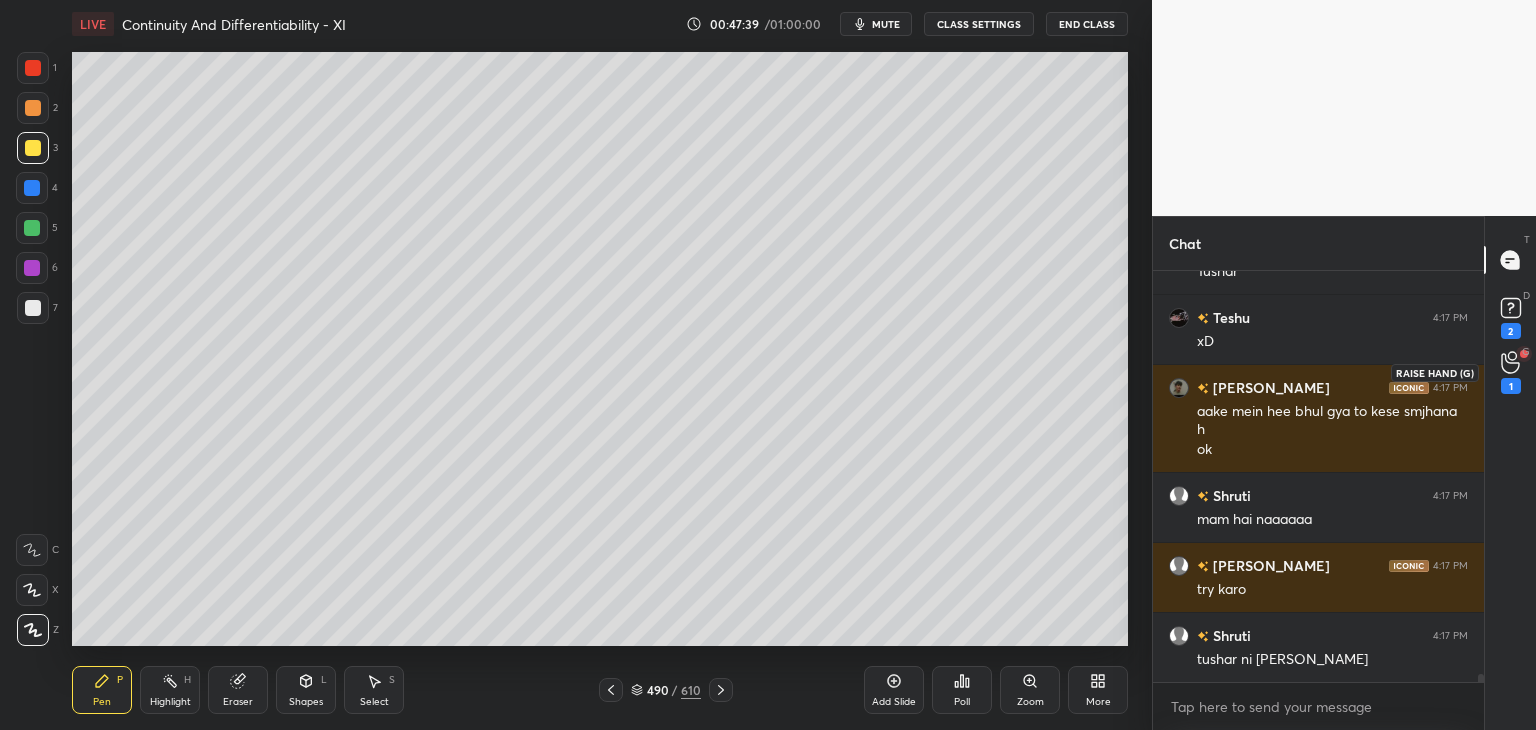 click on "1" at bounding box center [1511, 386] 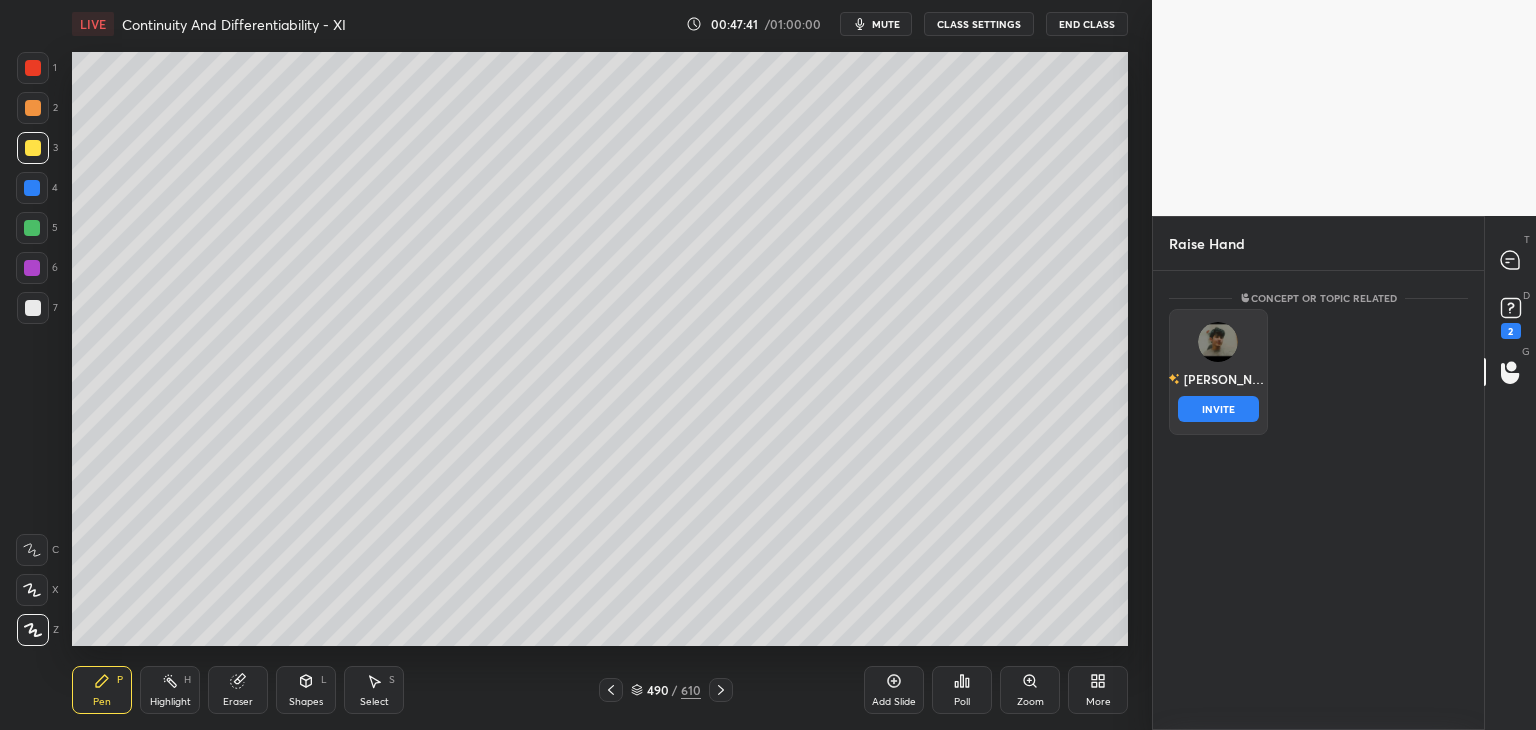click on "INVITE" at bounding box center (1218, 409) 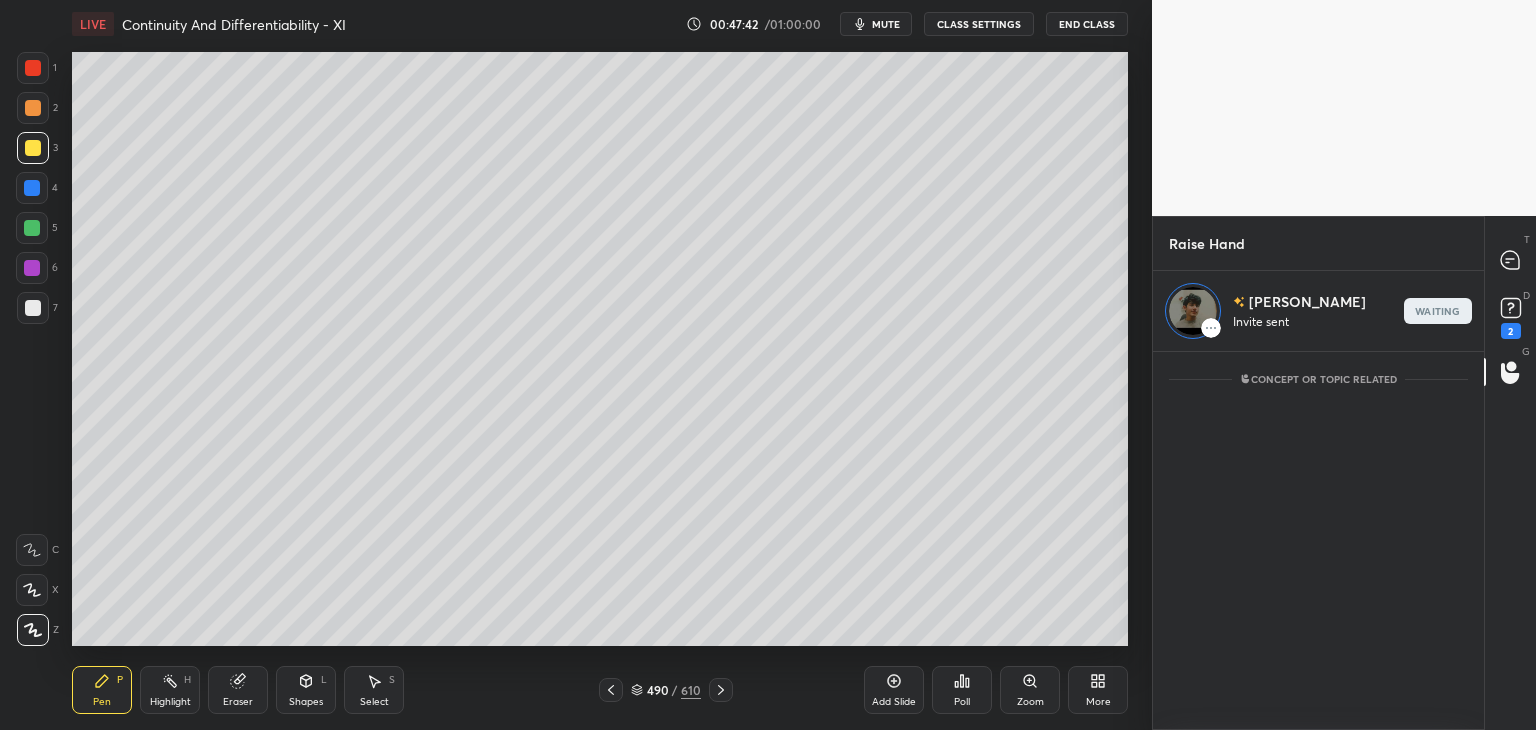 scroll, scrollTop: 373, scrollLeft: 325, axis: both 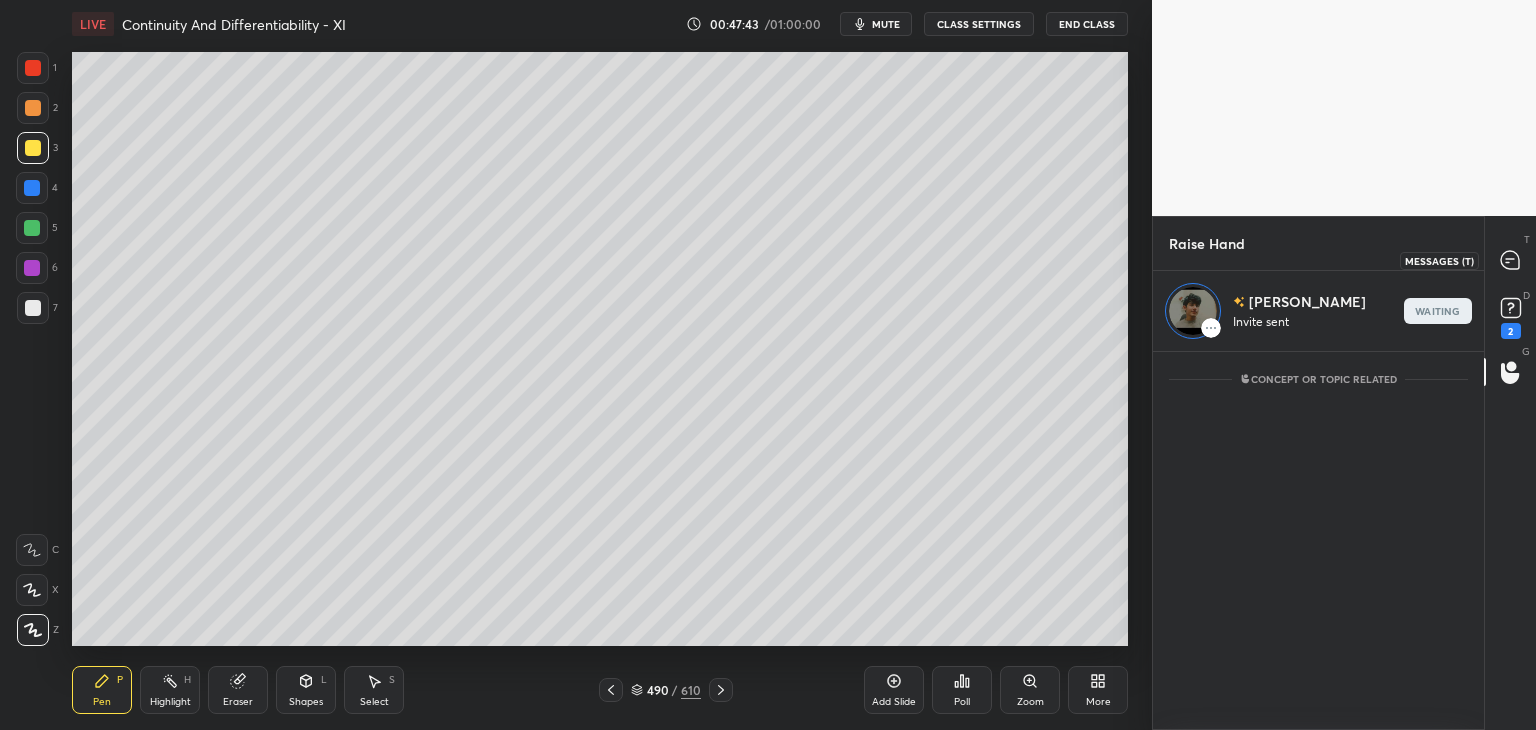 click 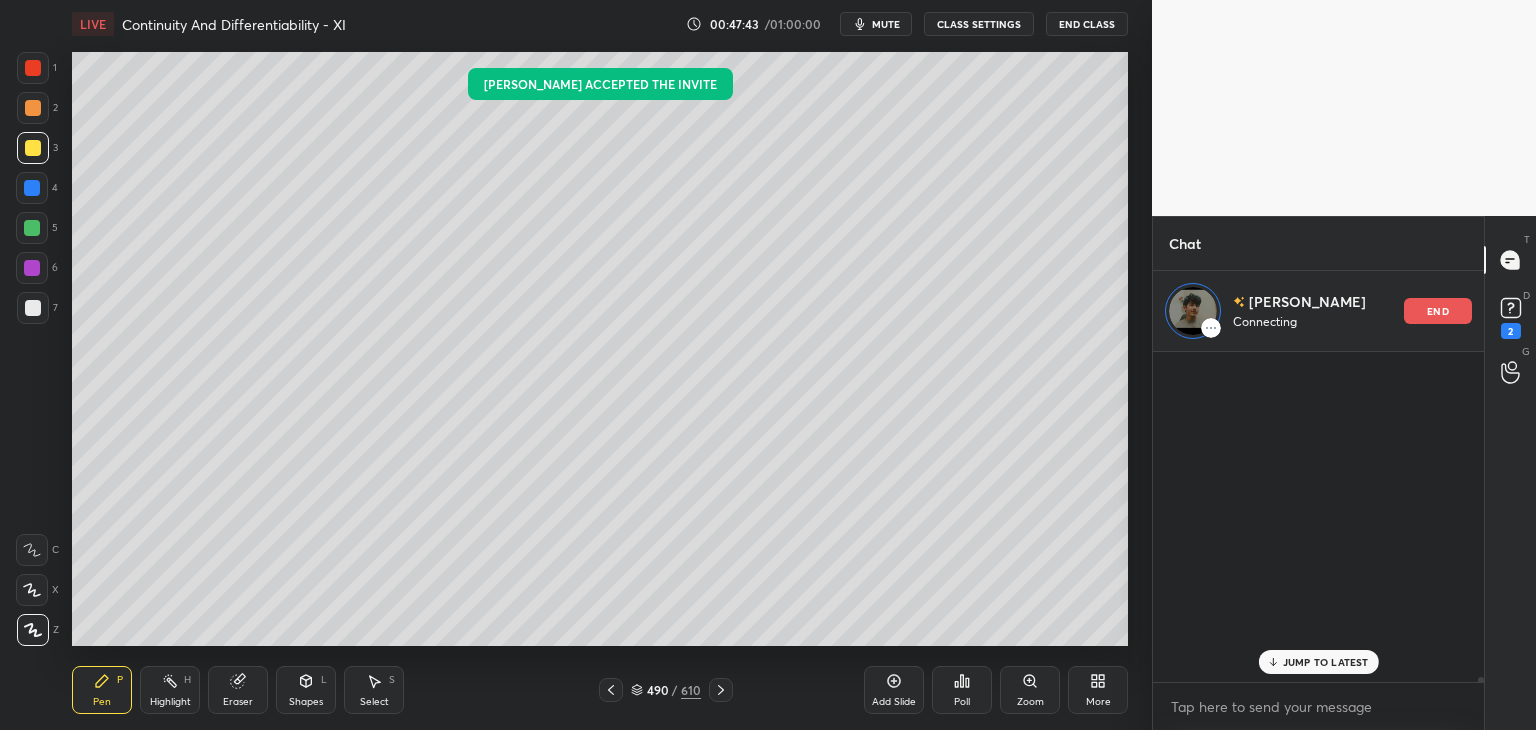 scroll, scrollTop: 159, scrollLeft: 325, axis: both 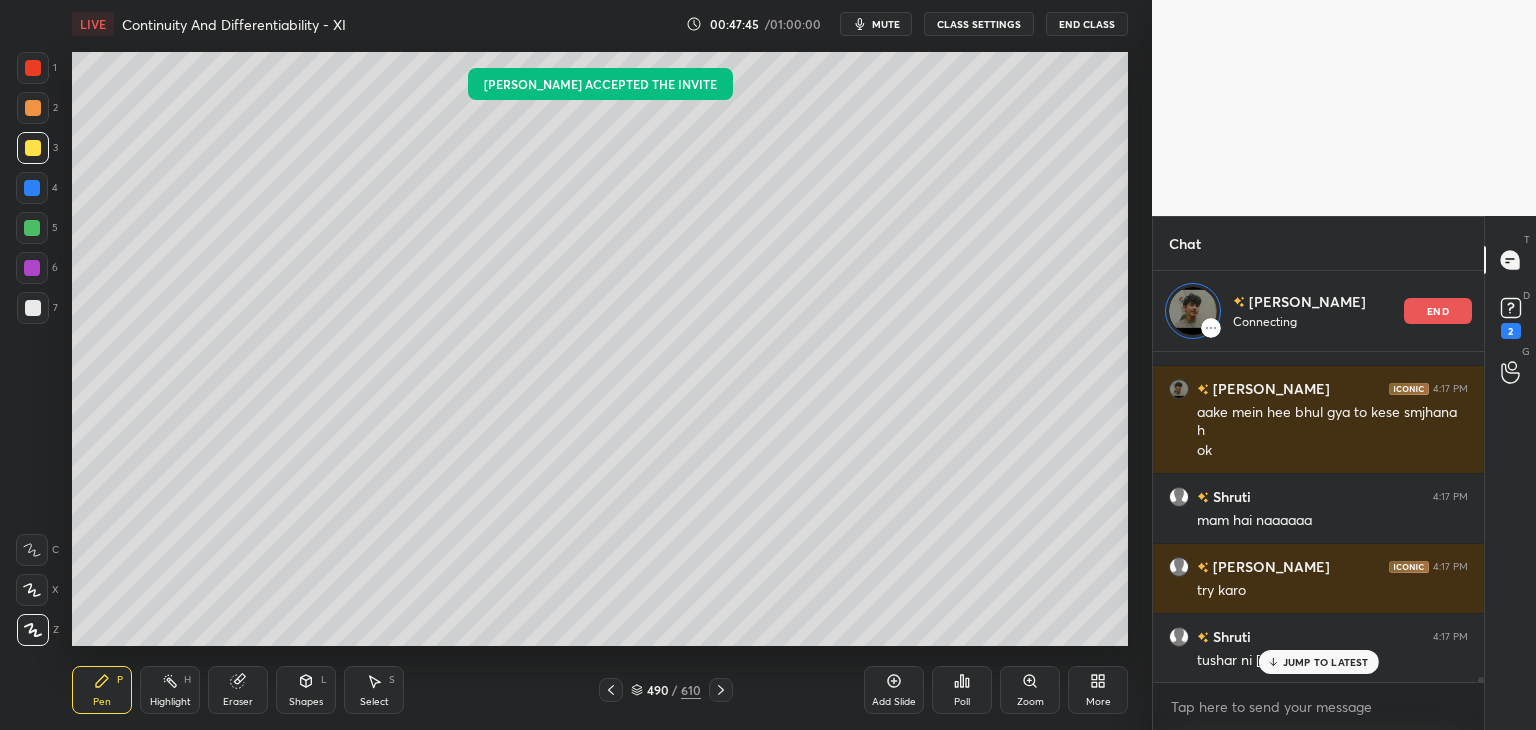 click on "JUMP TO LATEST" at bounding box center [1326, 662] 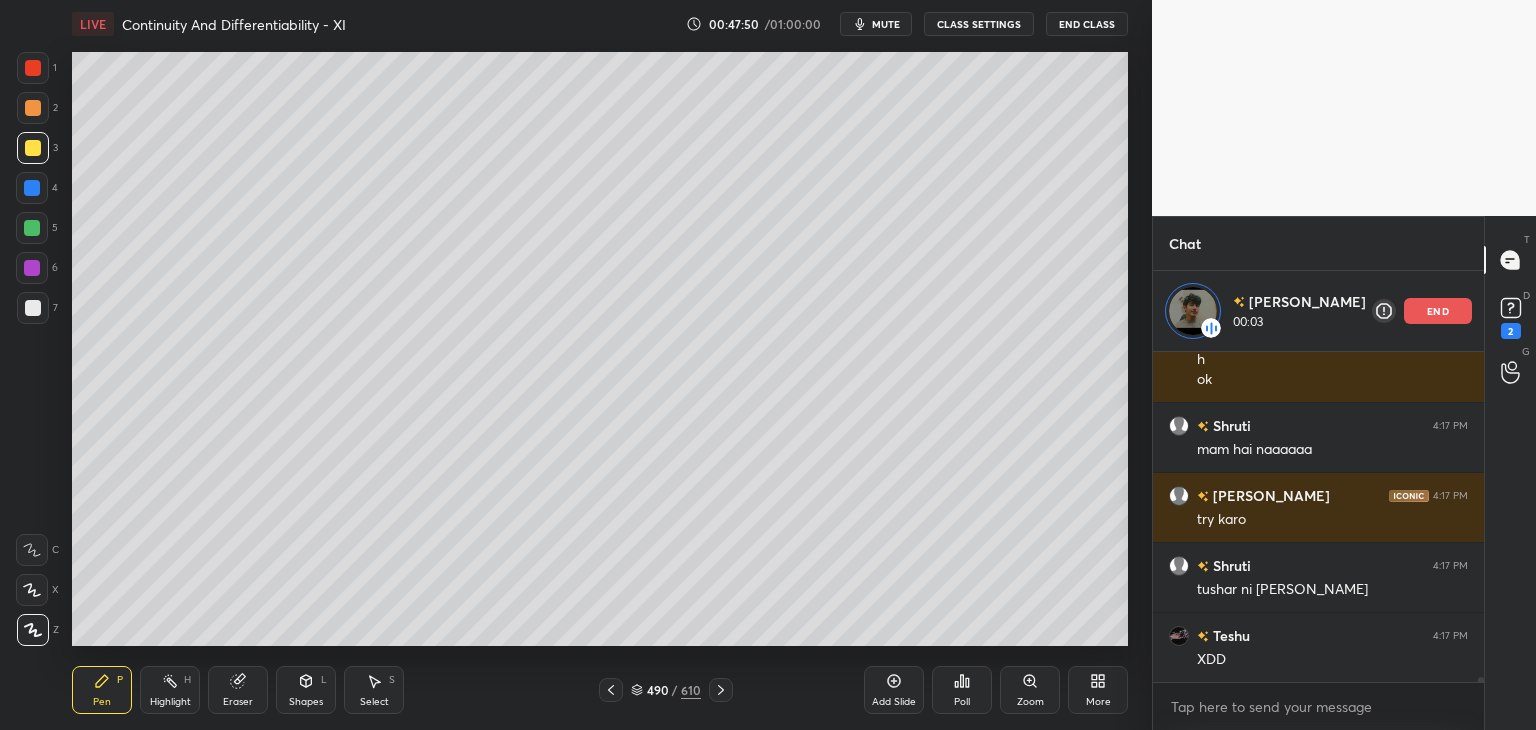 scroll, scrollTop: 20316, scrollLeft: 0, axis: vertical 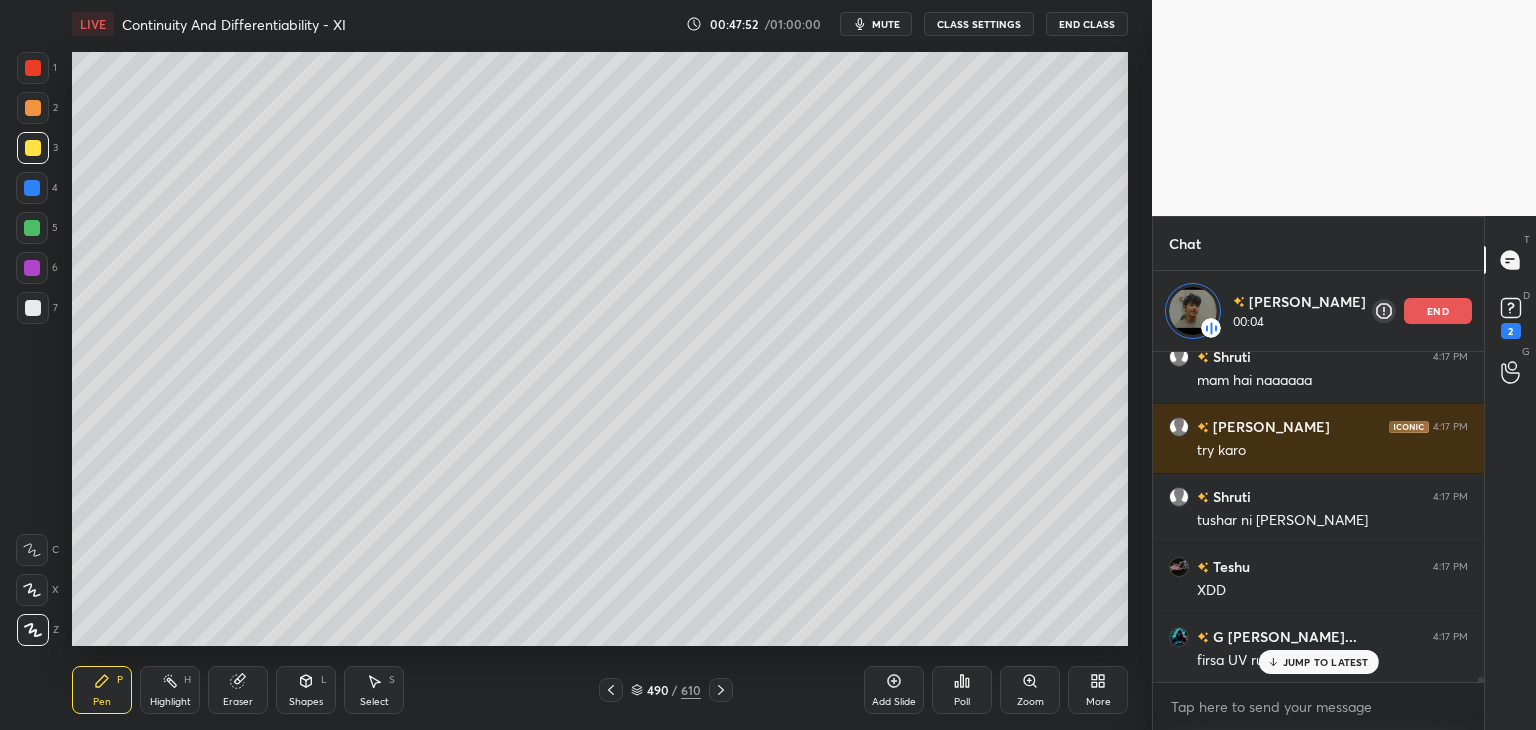 click at bounding box center (33, 308) 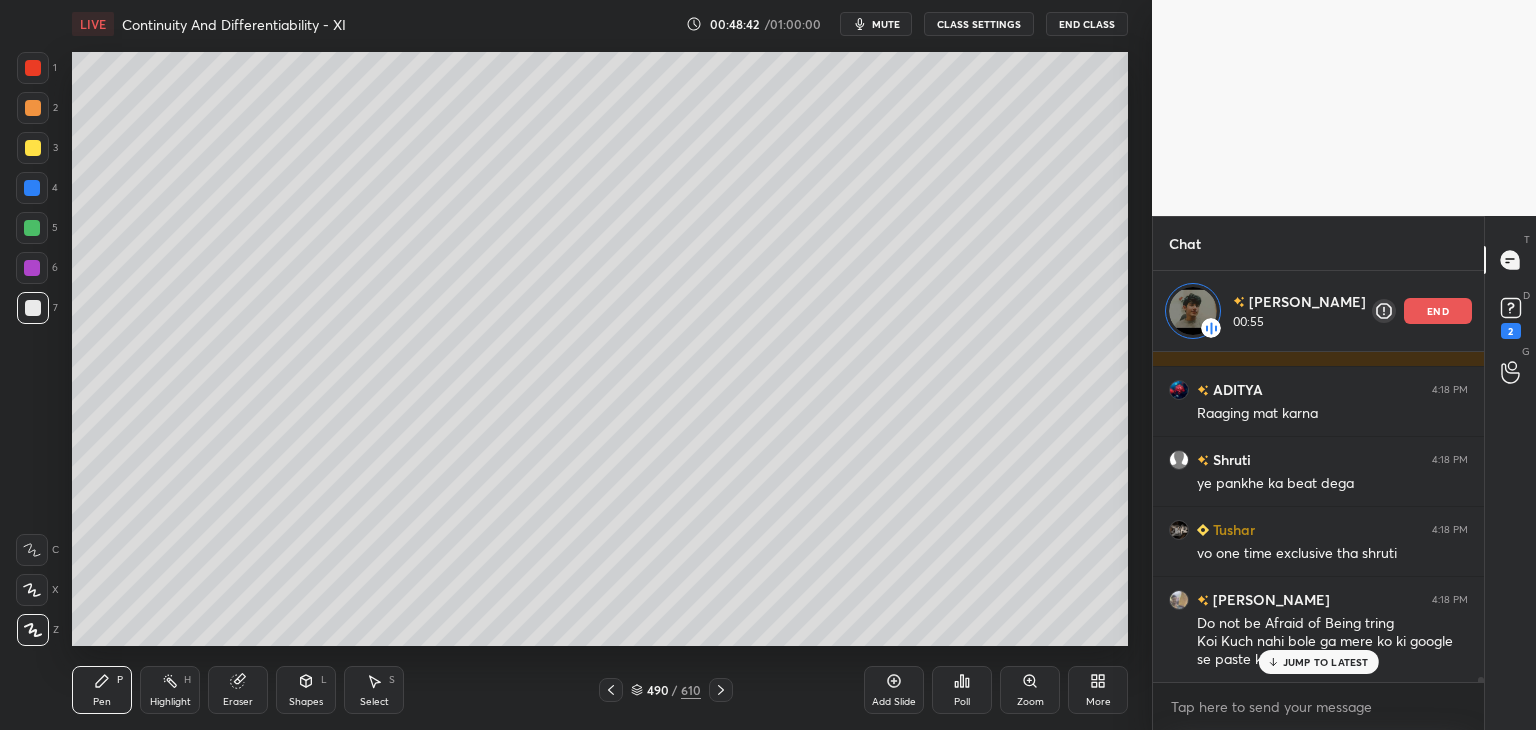scroll, scrollTop: 20772, scrollLeft: 0, axis: vertical 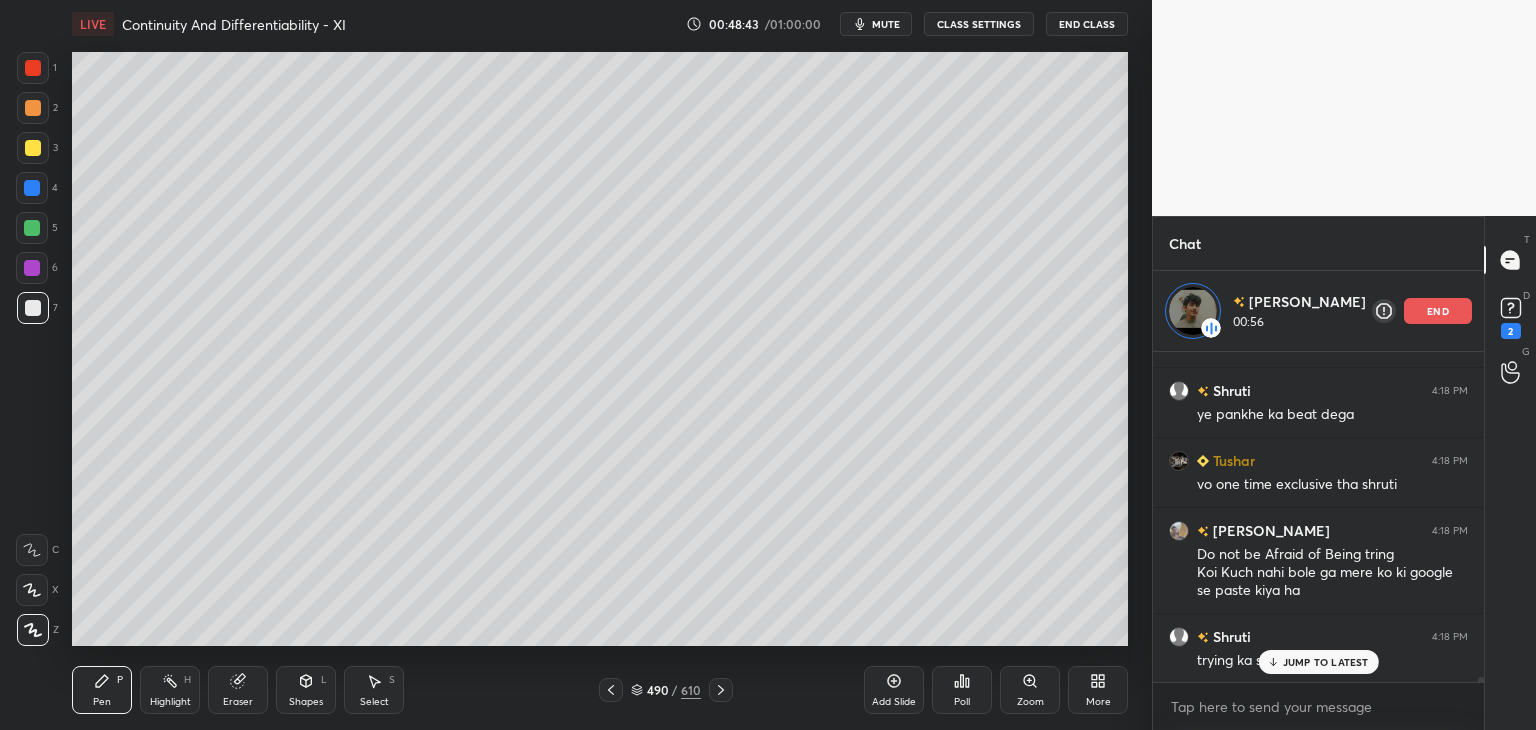click on "Select" at bounding box center [374, 702] 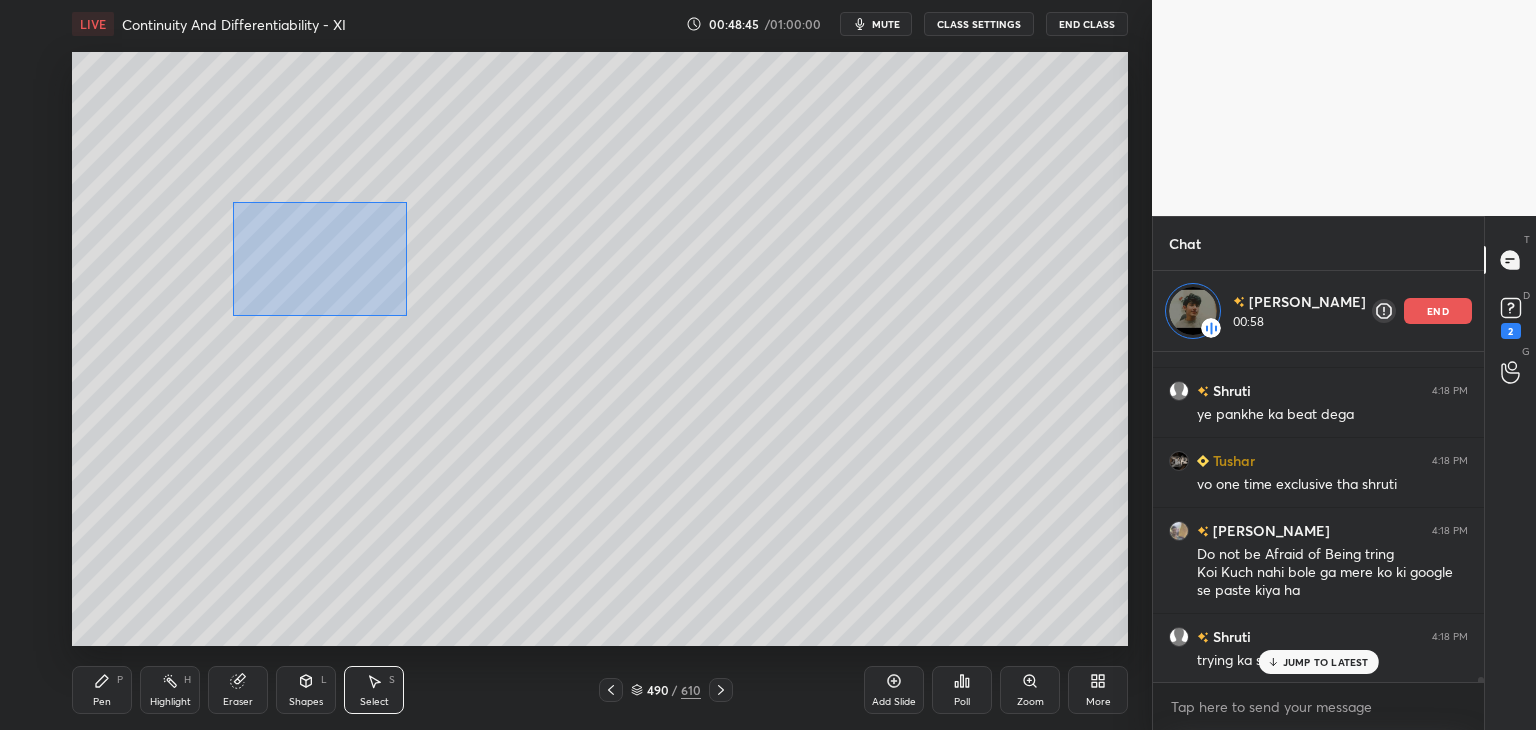 drag, startPoint x: 234, startPoint y: 208, endPoint x: 416, endPoint y: 304, distance: 205.76686 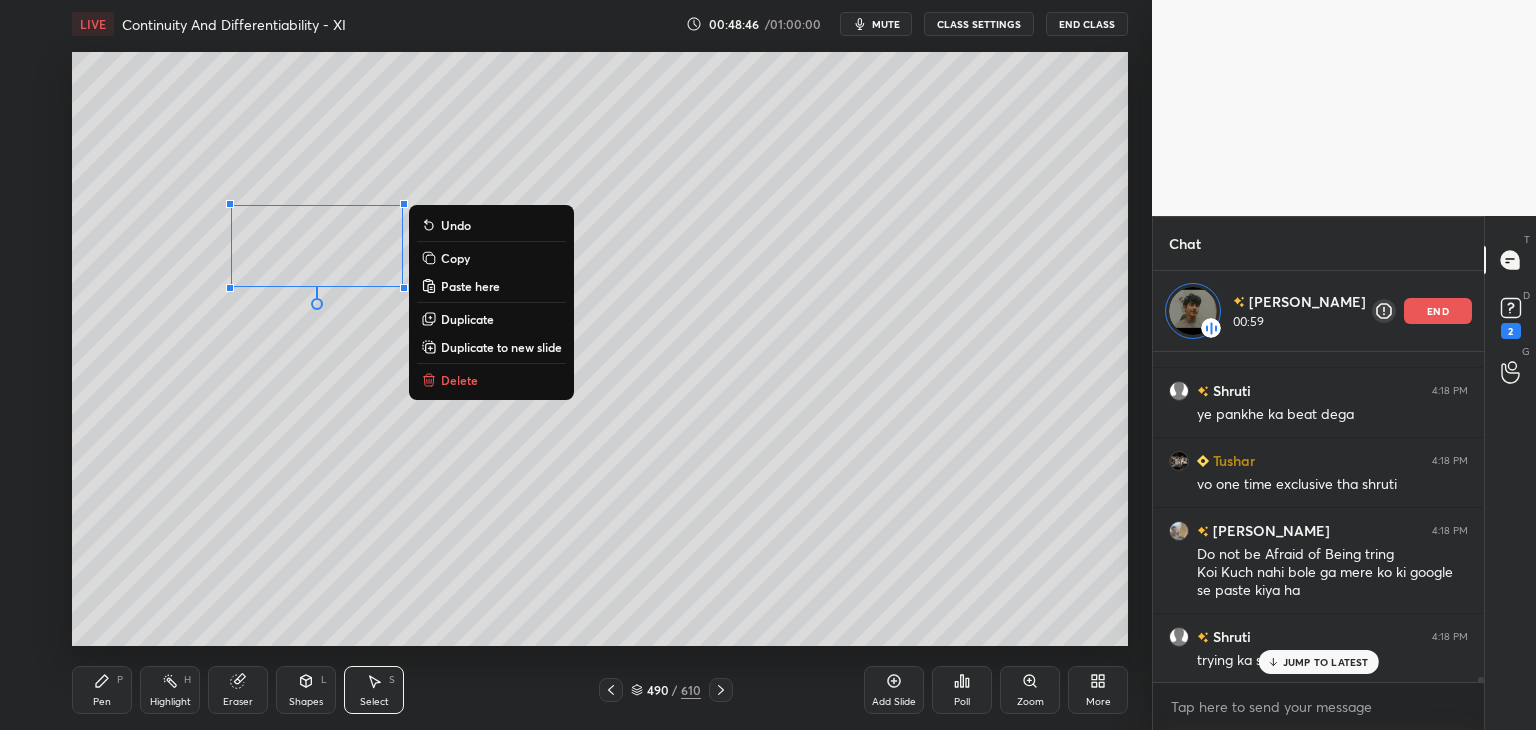 click on "Copy" at bounding box center (455, 258) 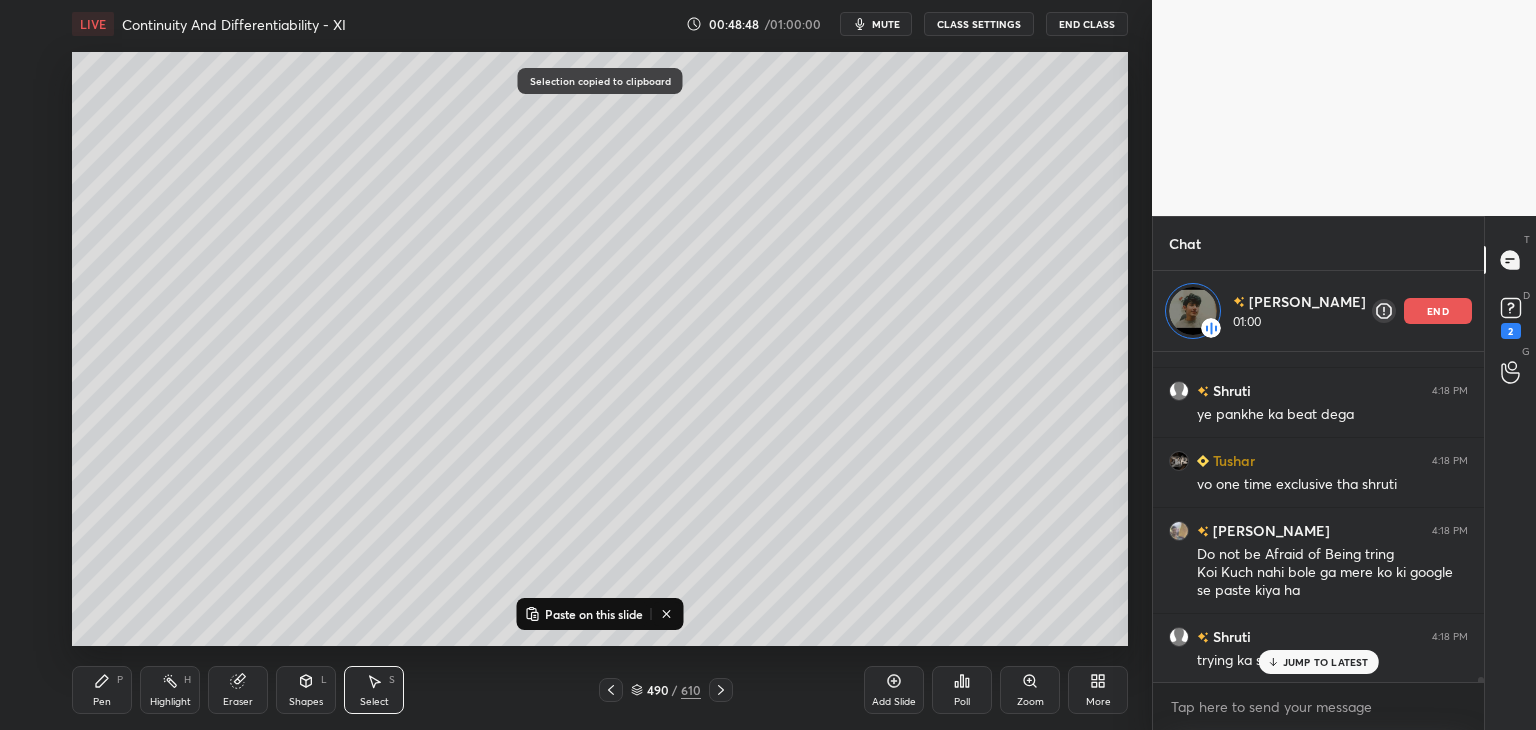drag, startPoint x: 900, startPoint y: 696, endPoint x: 820, endPoint y: 639, distance: 98.229324 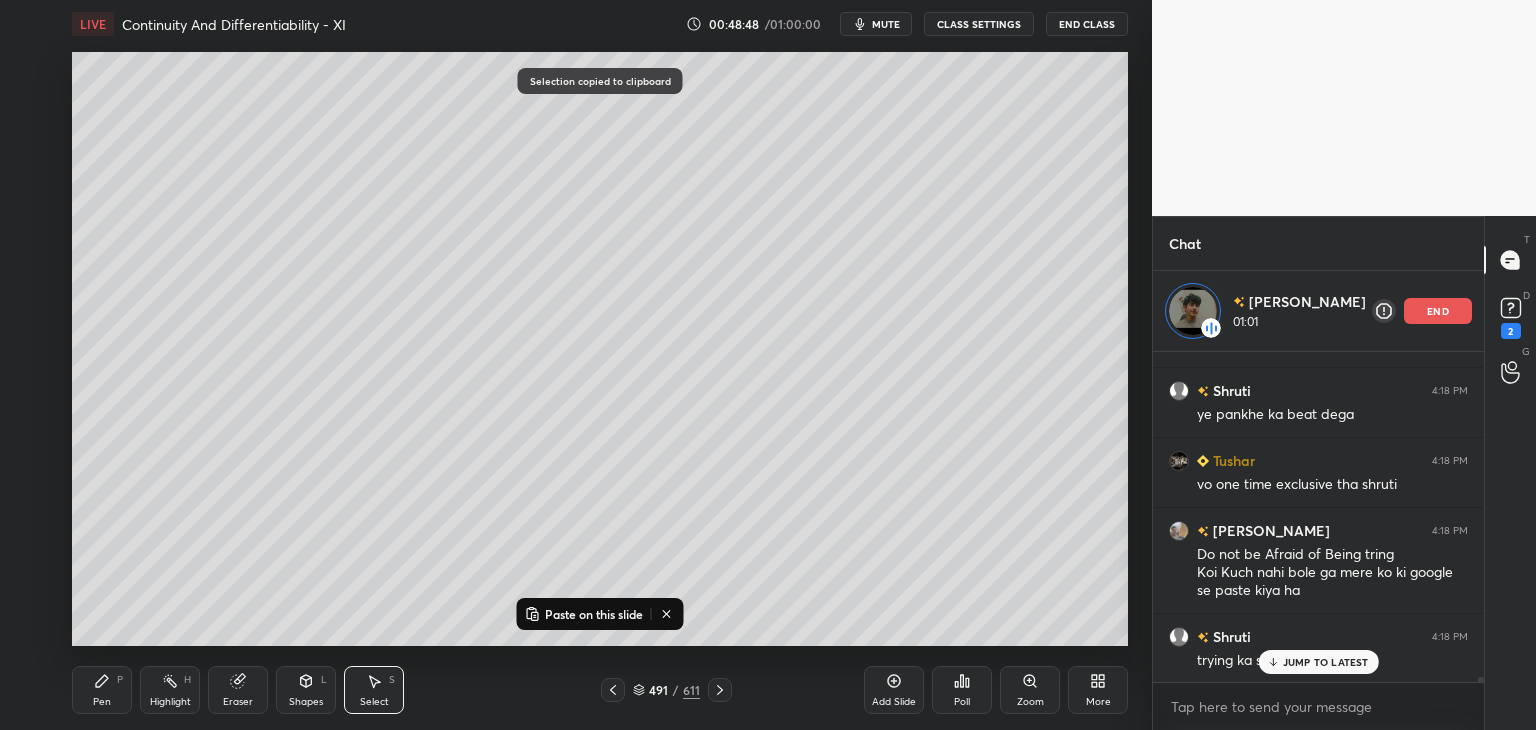 drag, startPoint x: 593, startPoint y: 612, endPoint x: 600, endPoint y: 598, distance: 15.652476 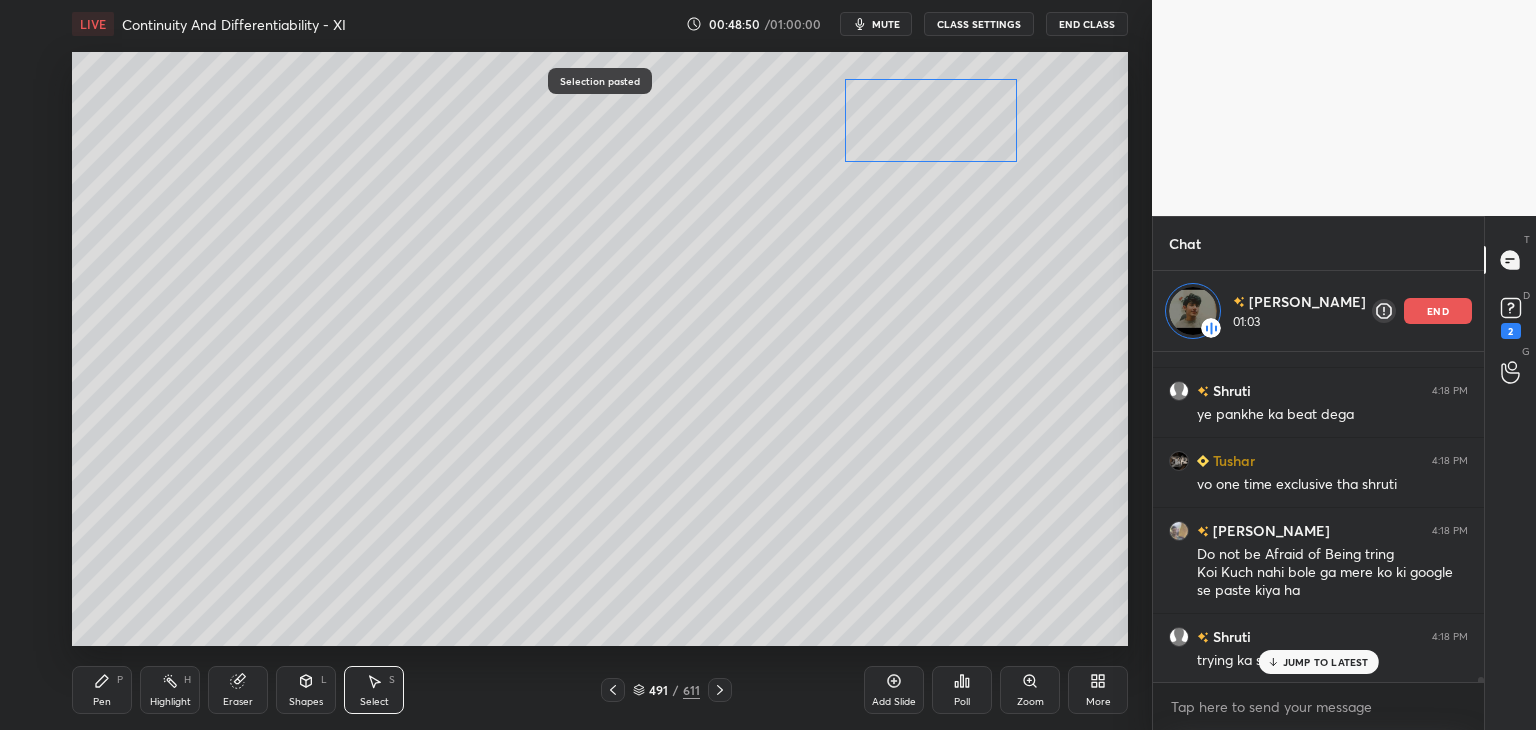 drag, startPoint x: 301, startPoint y: 253, endPoint x: 913, endPoint y: 137, distance: 622.8965 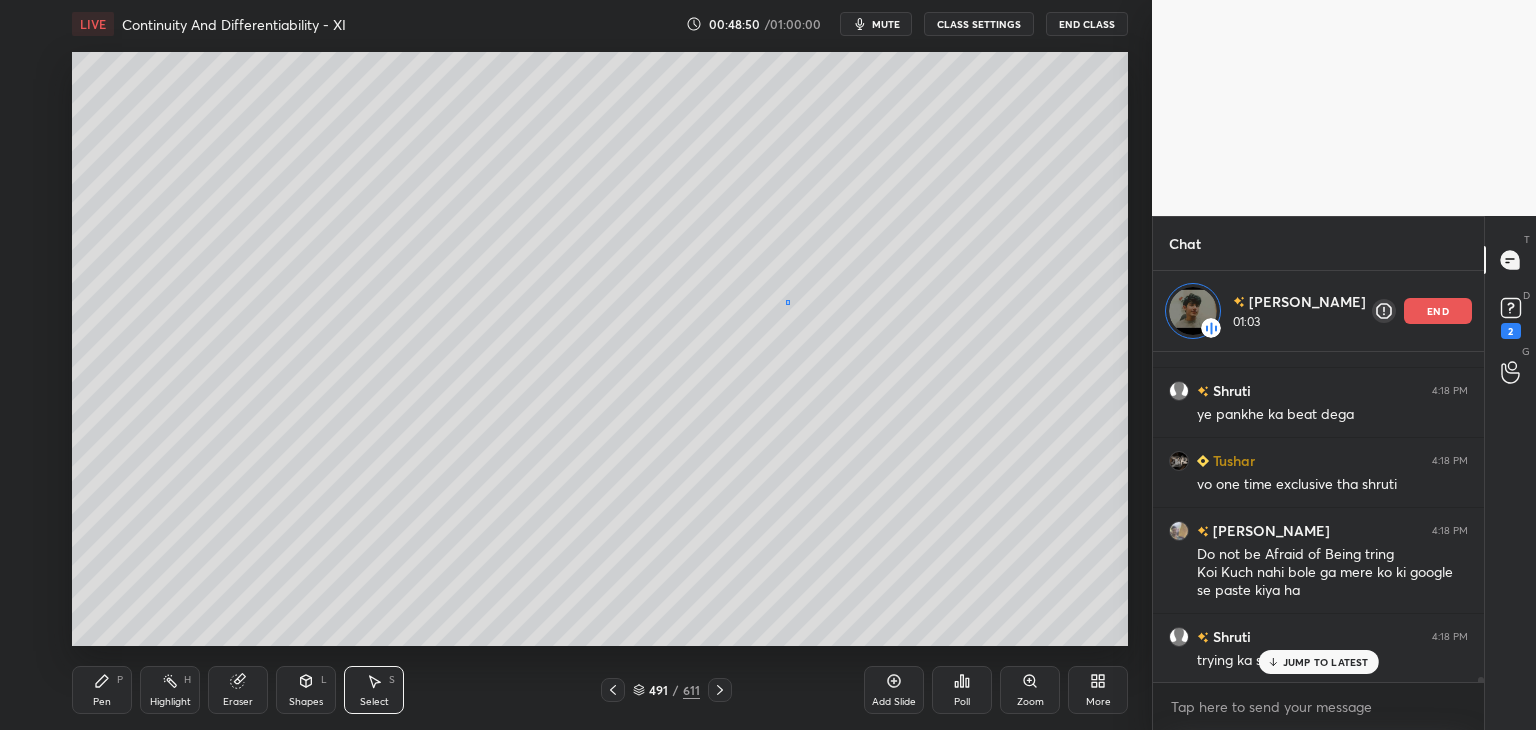 drag, startPoint x: 788, startPoint y: 304, endPoint x: 639, endPoint y: 373, distance: 164.2011 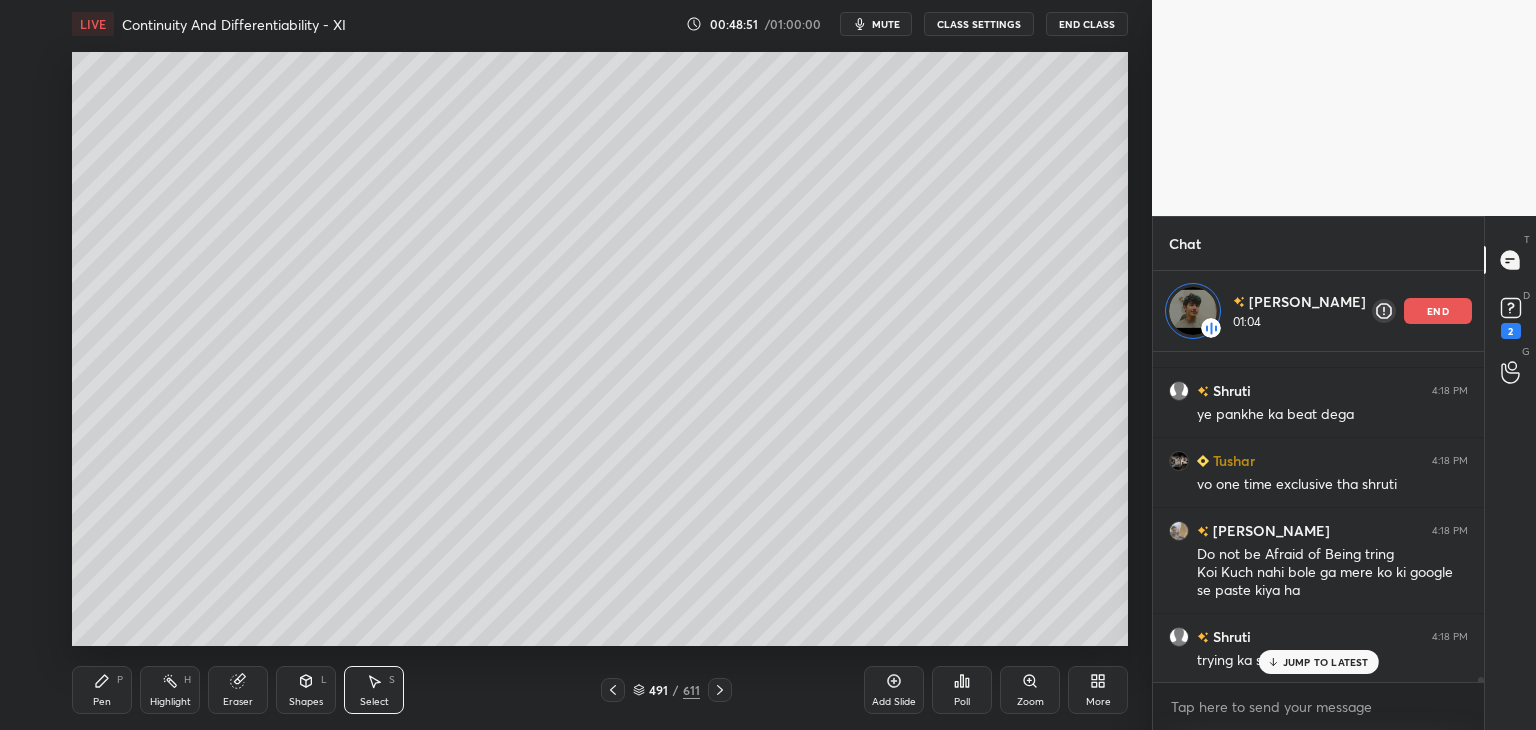 click on "Pen" at bounding box center (102, 702) 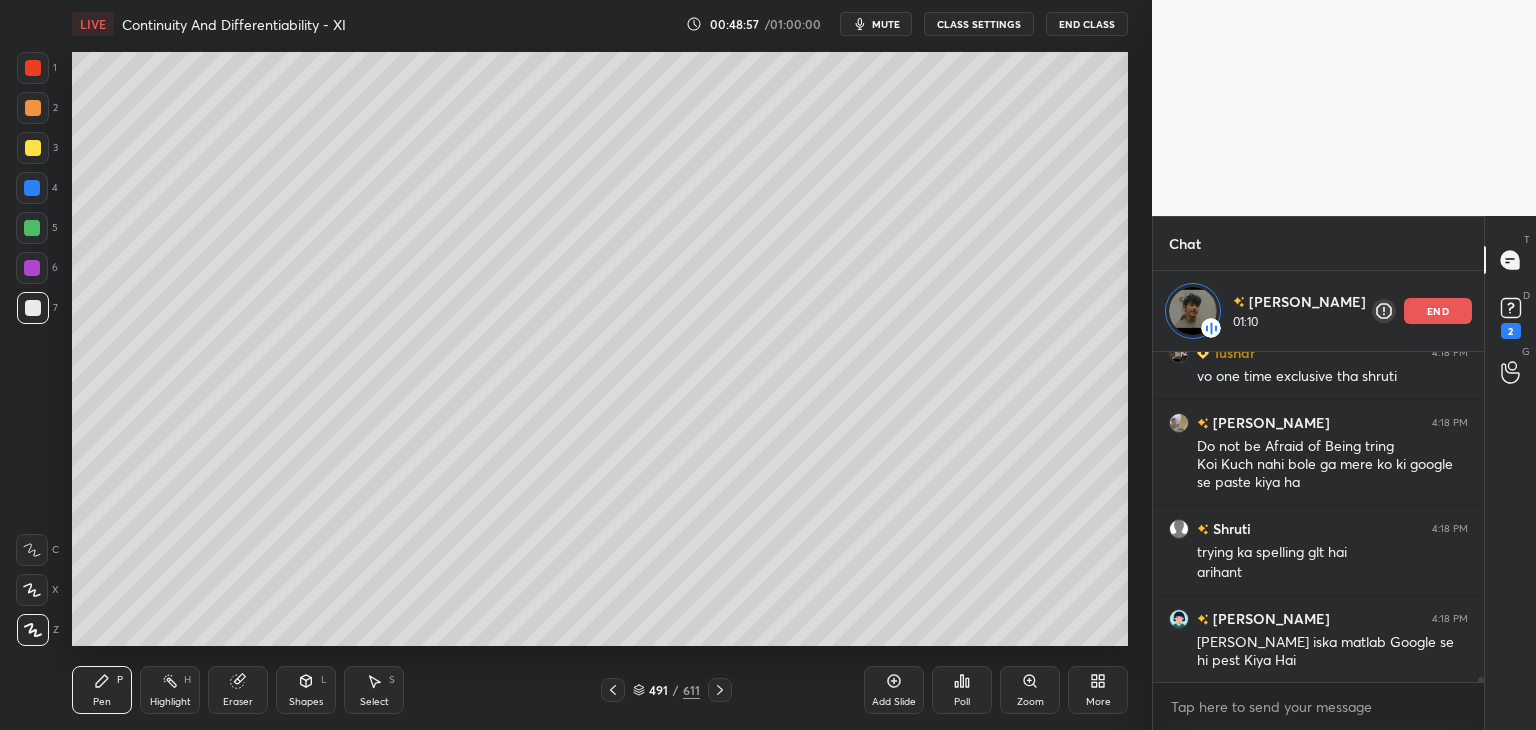 scroll, scrollTop: 20951, scrollLeft: 0, axis: vertical 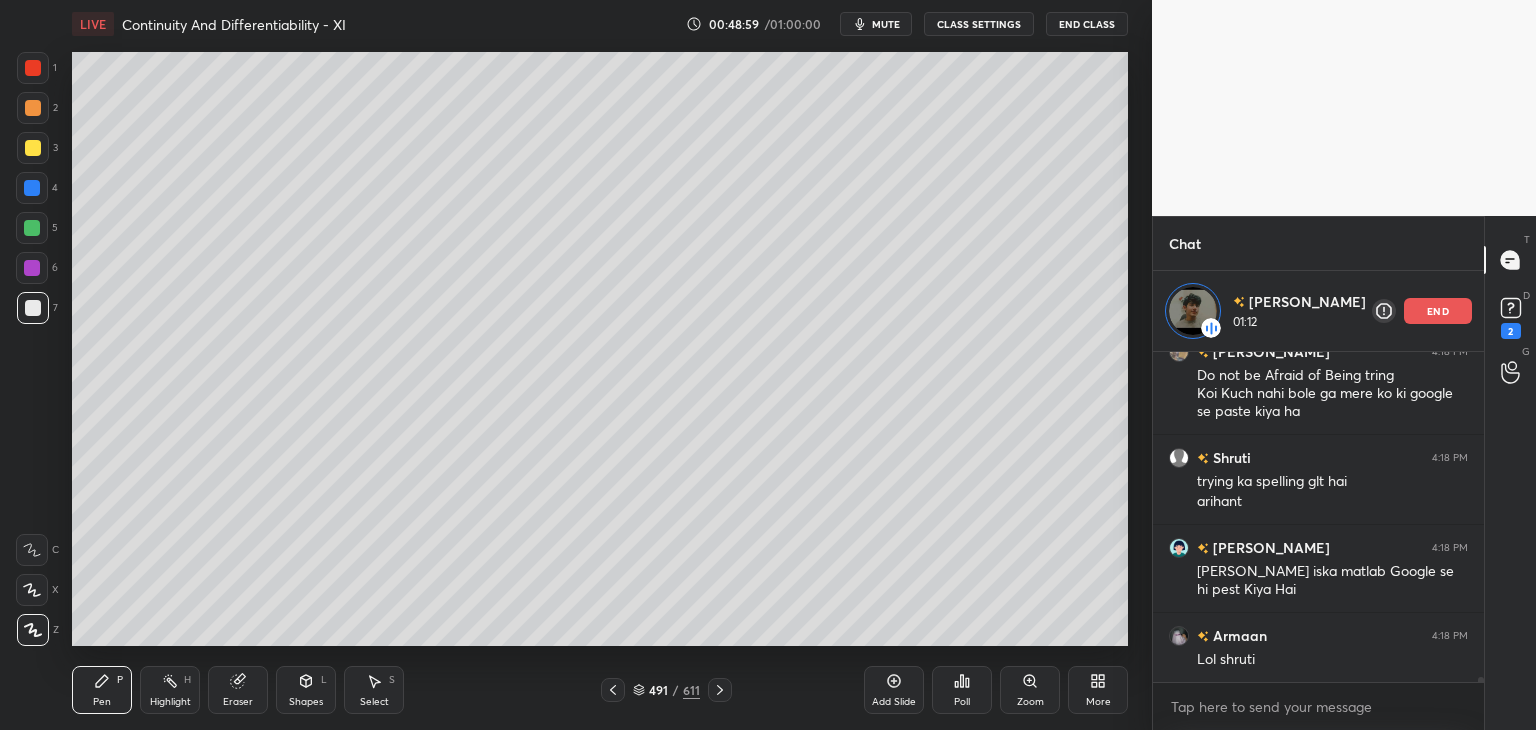 click on "Select" at bounding box center (374, 702) 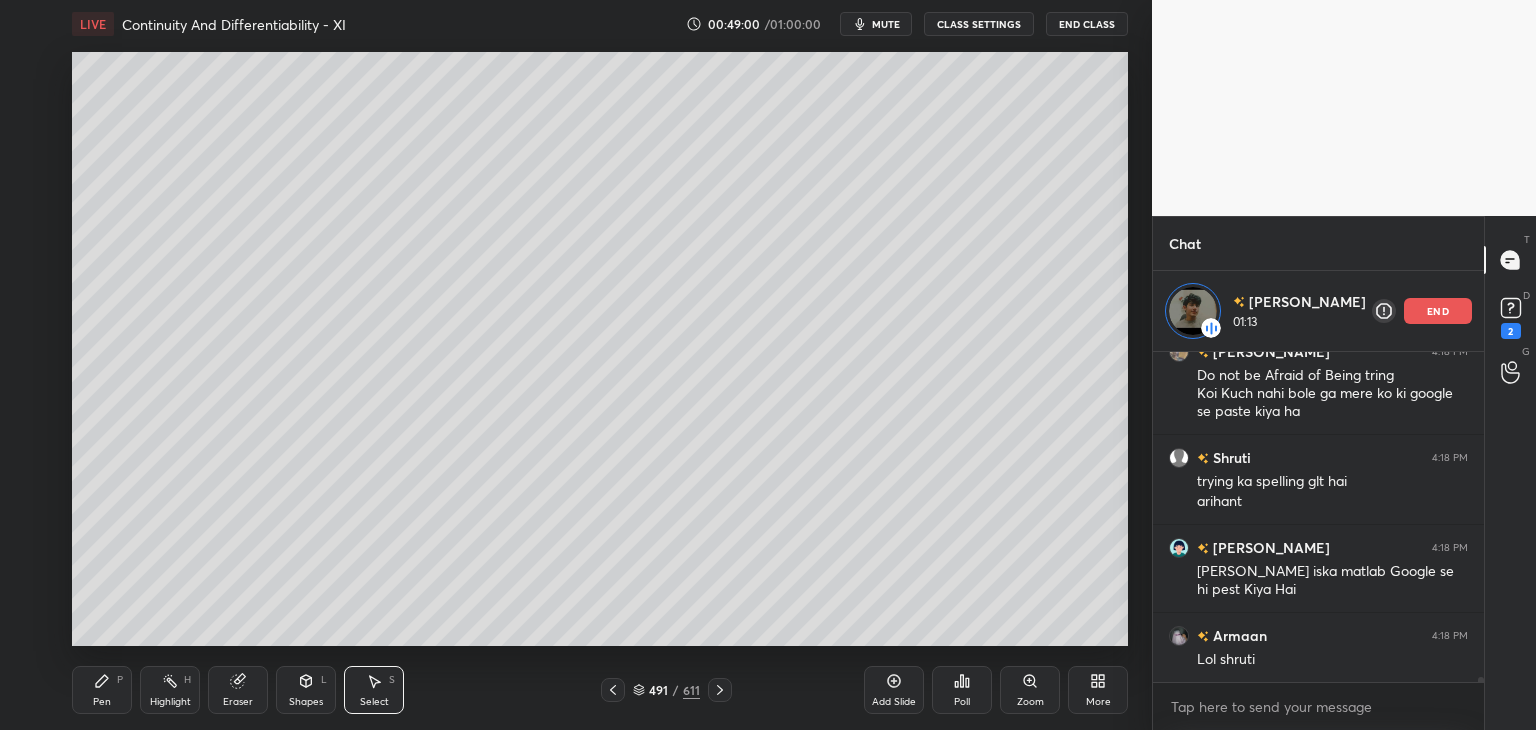 scroll, scrollTop: 21020, scrollLeft: 0, axis: vertical 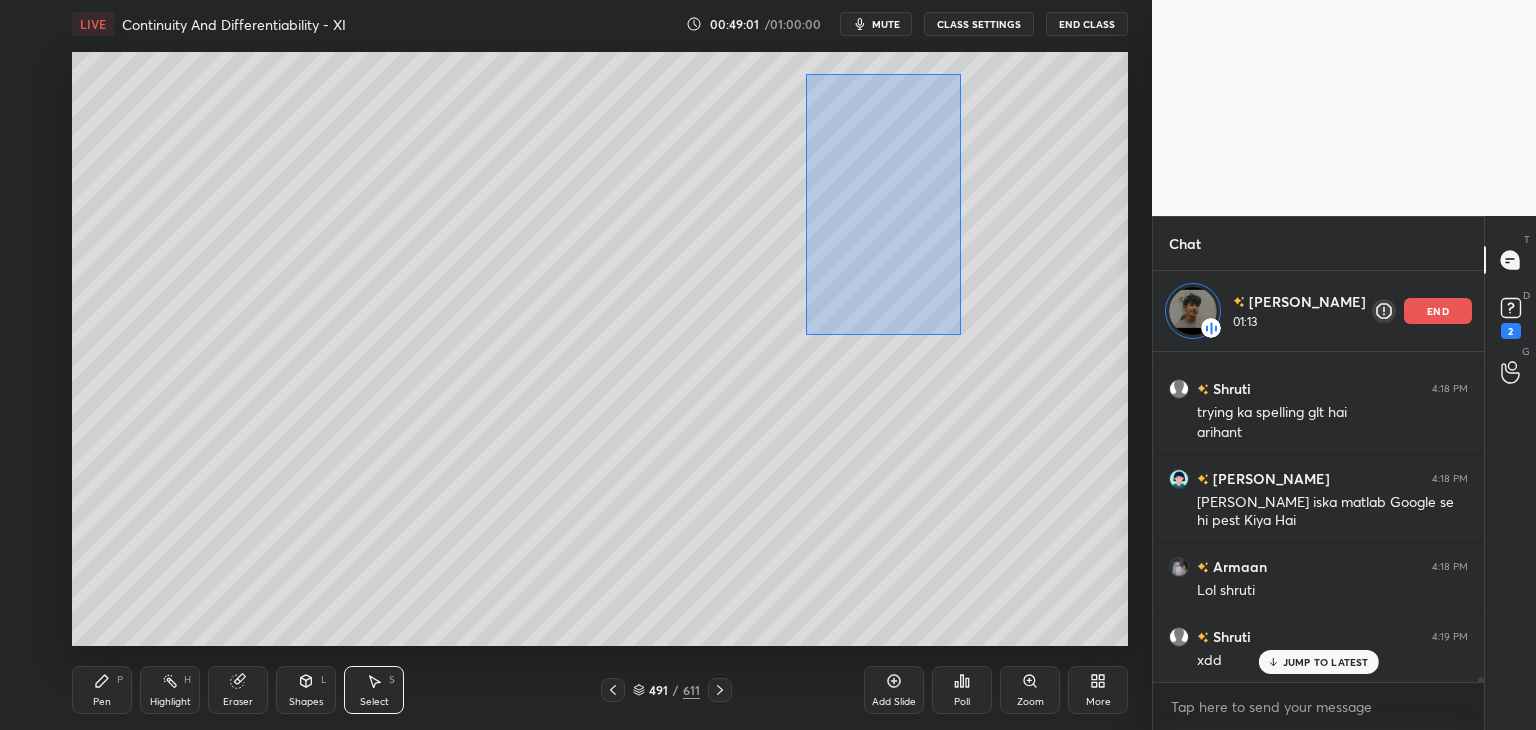 drag, startPoint x: 805, startPoint y: 74, endPoint x: 1157, endPoint y: 343, distance: 443.01807 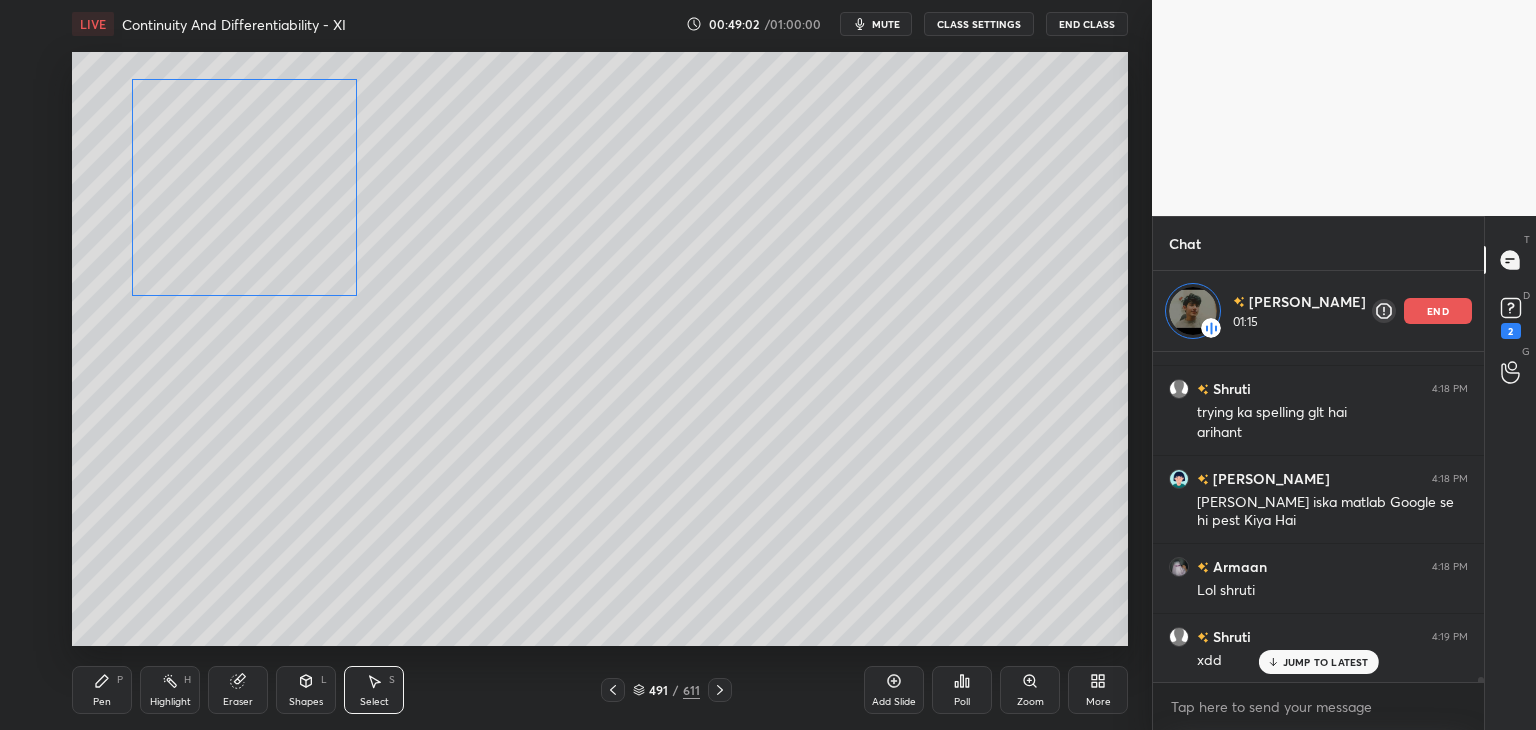 drag, startPoint x: 944, startPoint y: 201, endPoint x: 244, endPoint y: 219, distance: 700.2314 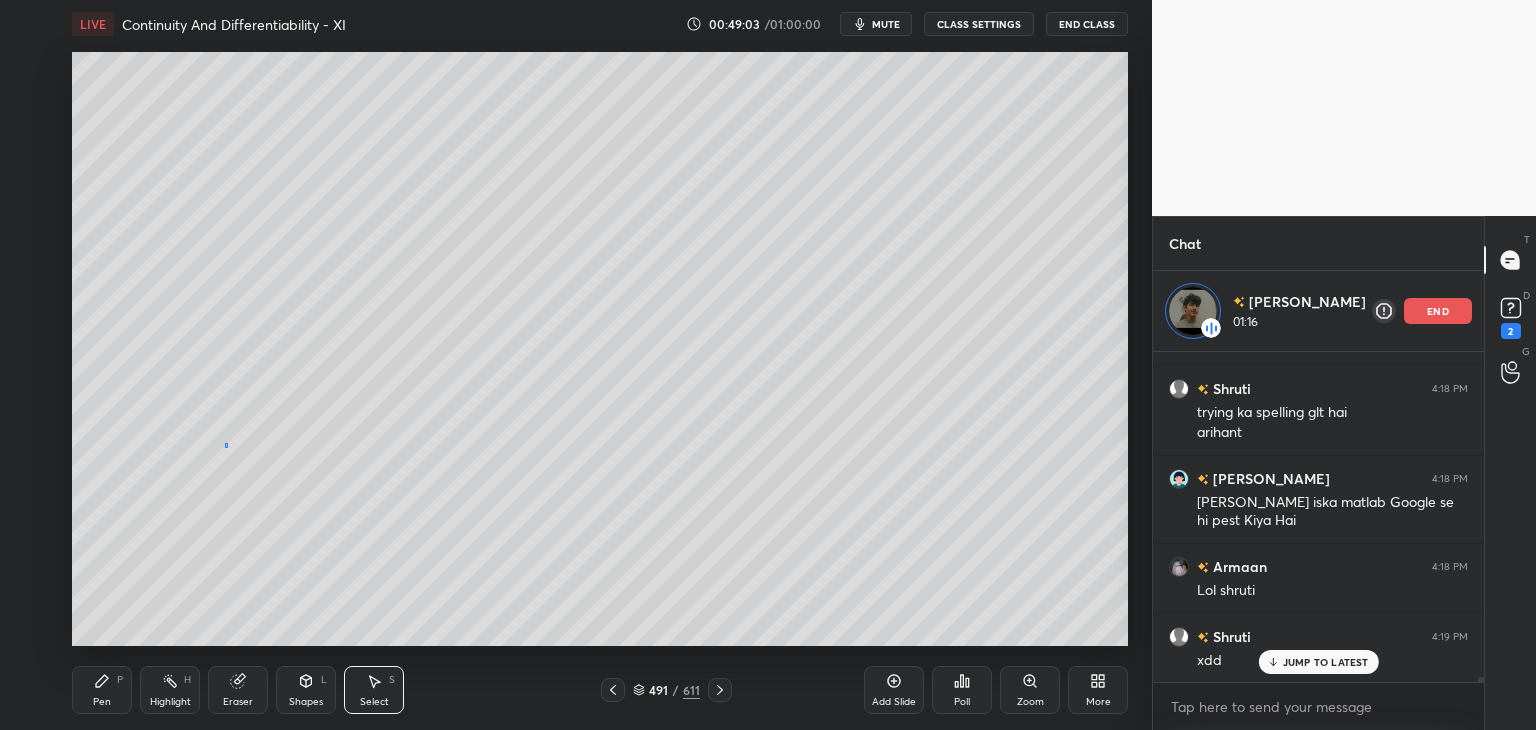 drag, startPoint x: 225, startPoint y: 447, endPoint x: 225, endPoint y: 524, distance: 77 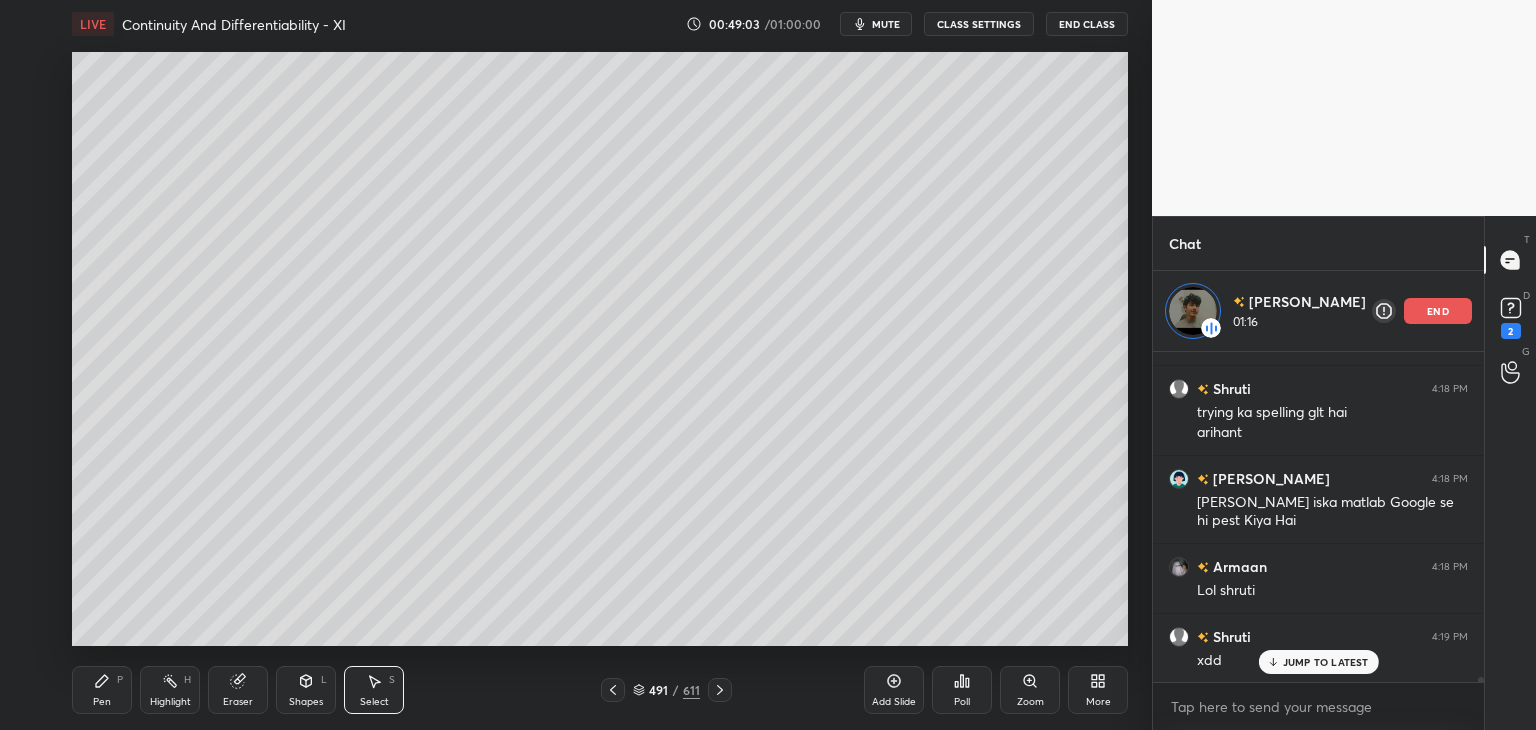 click on "Pen" at bounding box center [102, 702] 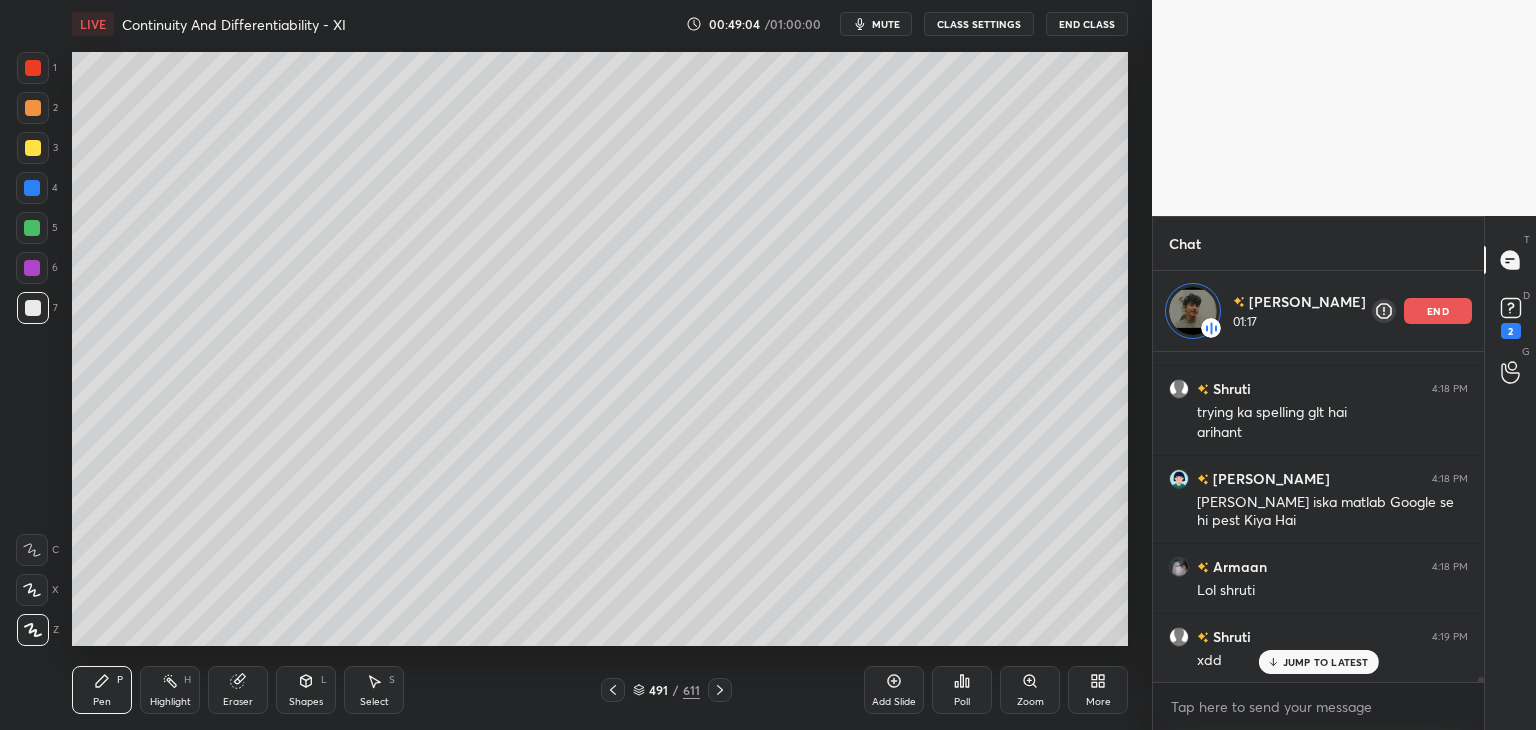click at bounding box center (33, 308) 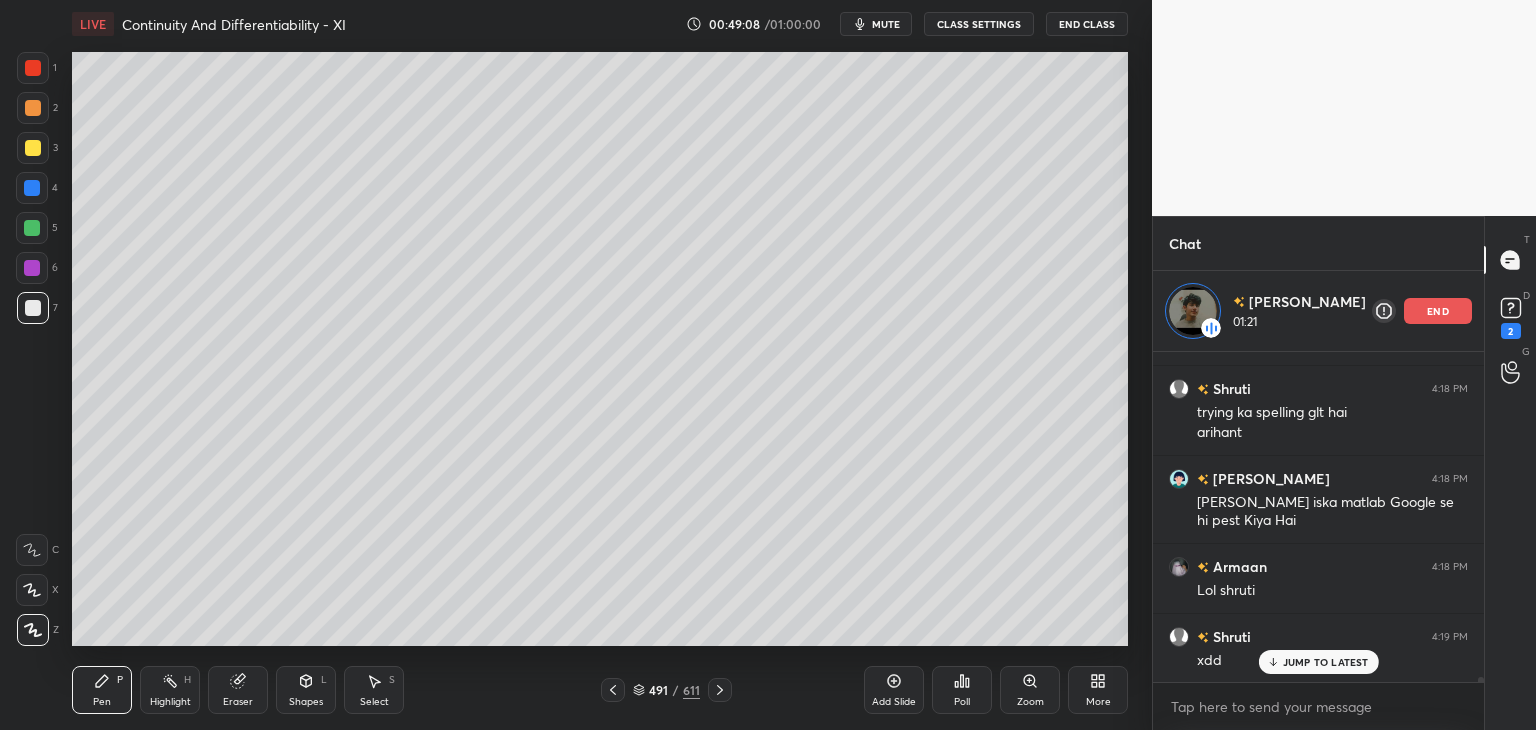 scroll, scrollTop: 21091, scrollLeft: 0, axis: vertical 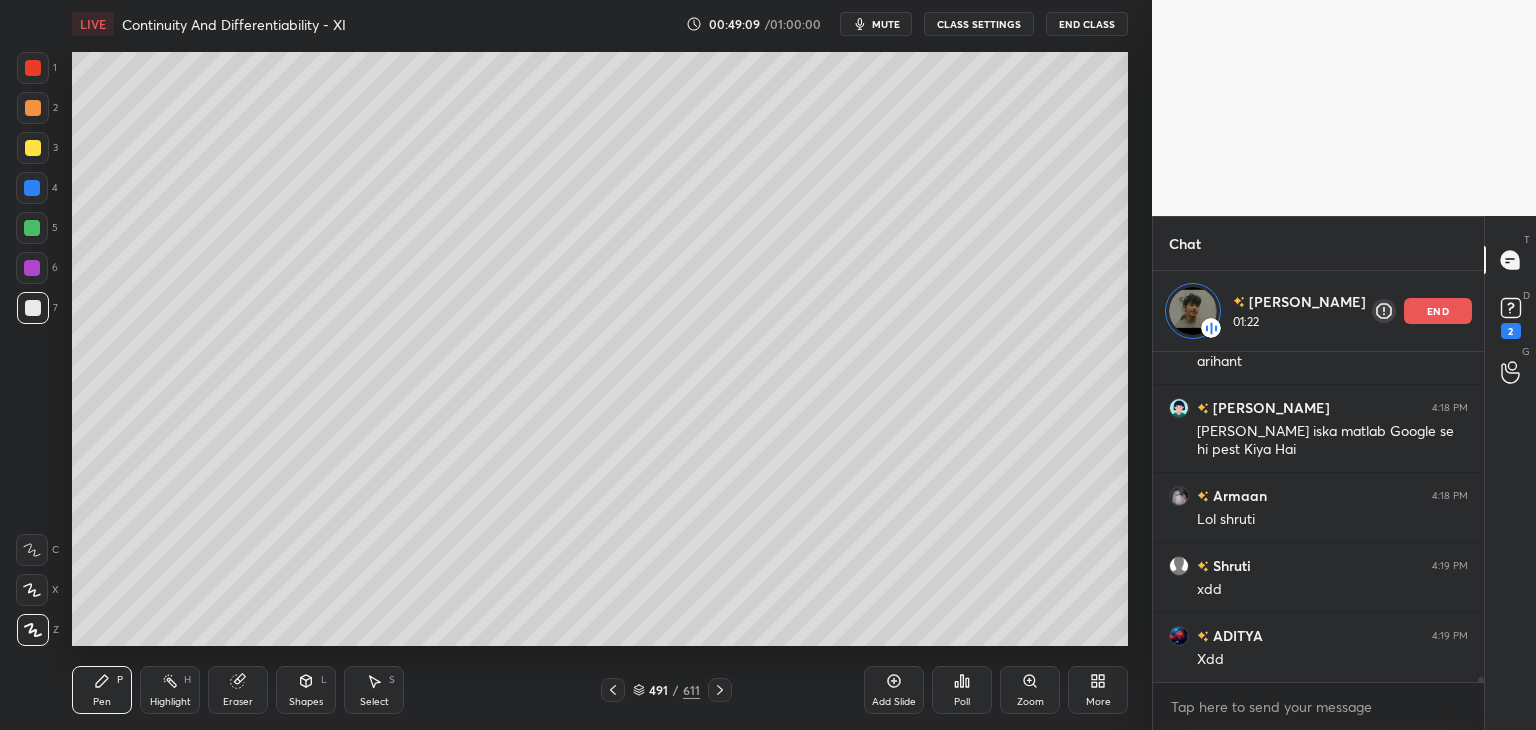 click on "Eraser" at bounding box center [238, 702] 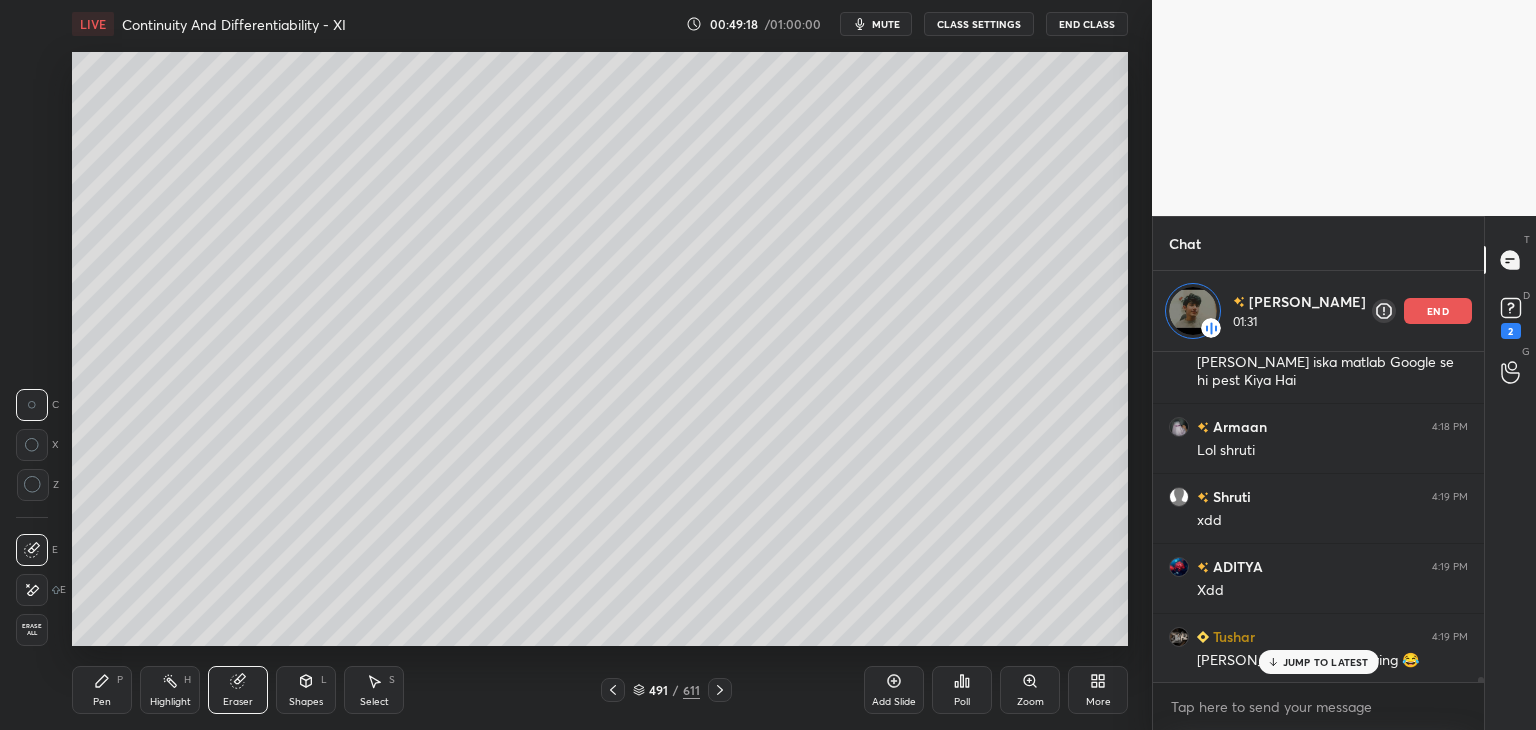 scroll, scrollTop: 21231, scrollLeft: 0, axis: vertical 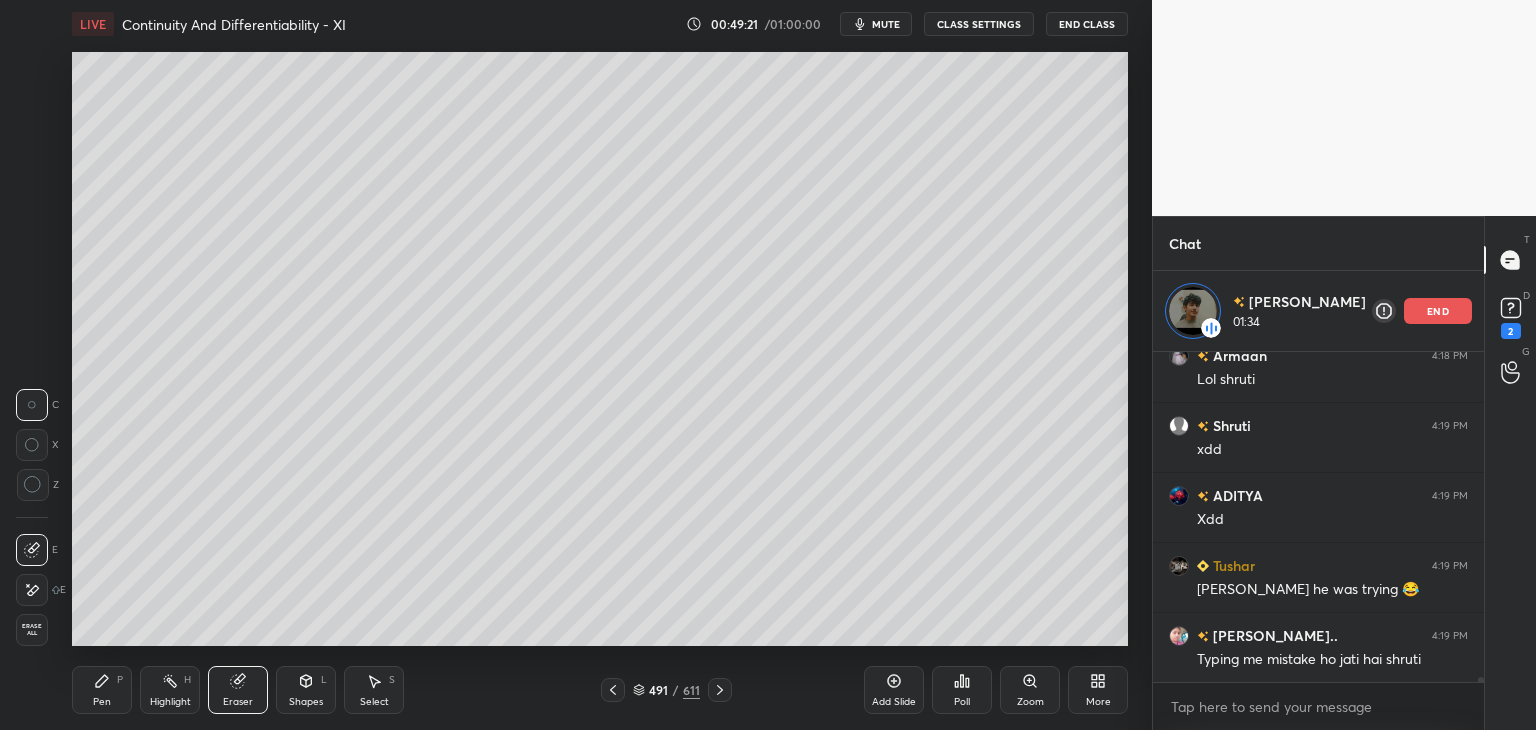 click 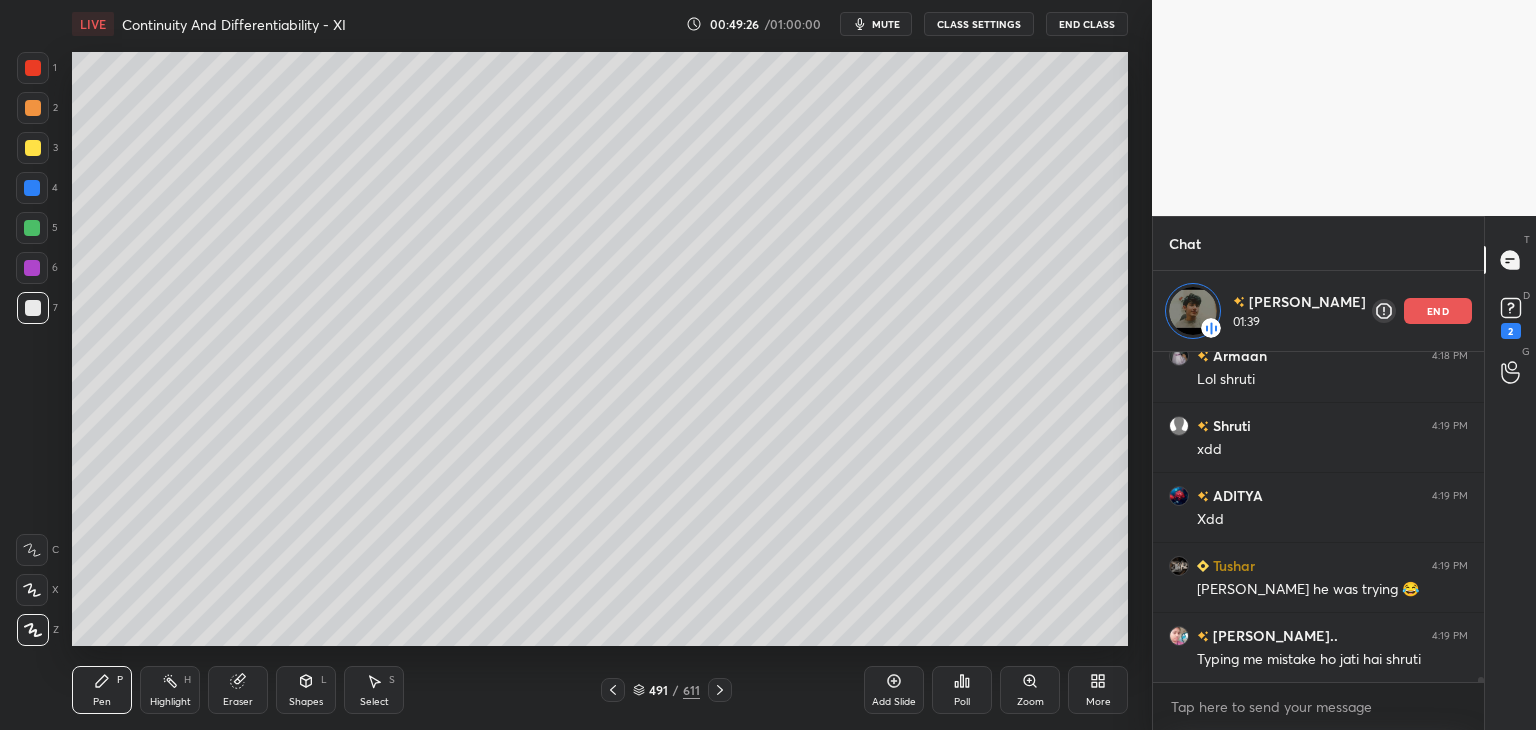 scroll, scrollTop: 21319, scrollLeft: 0, axis: vertical 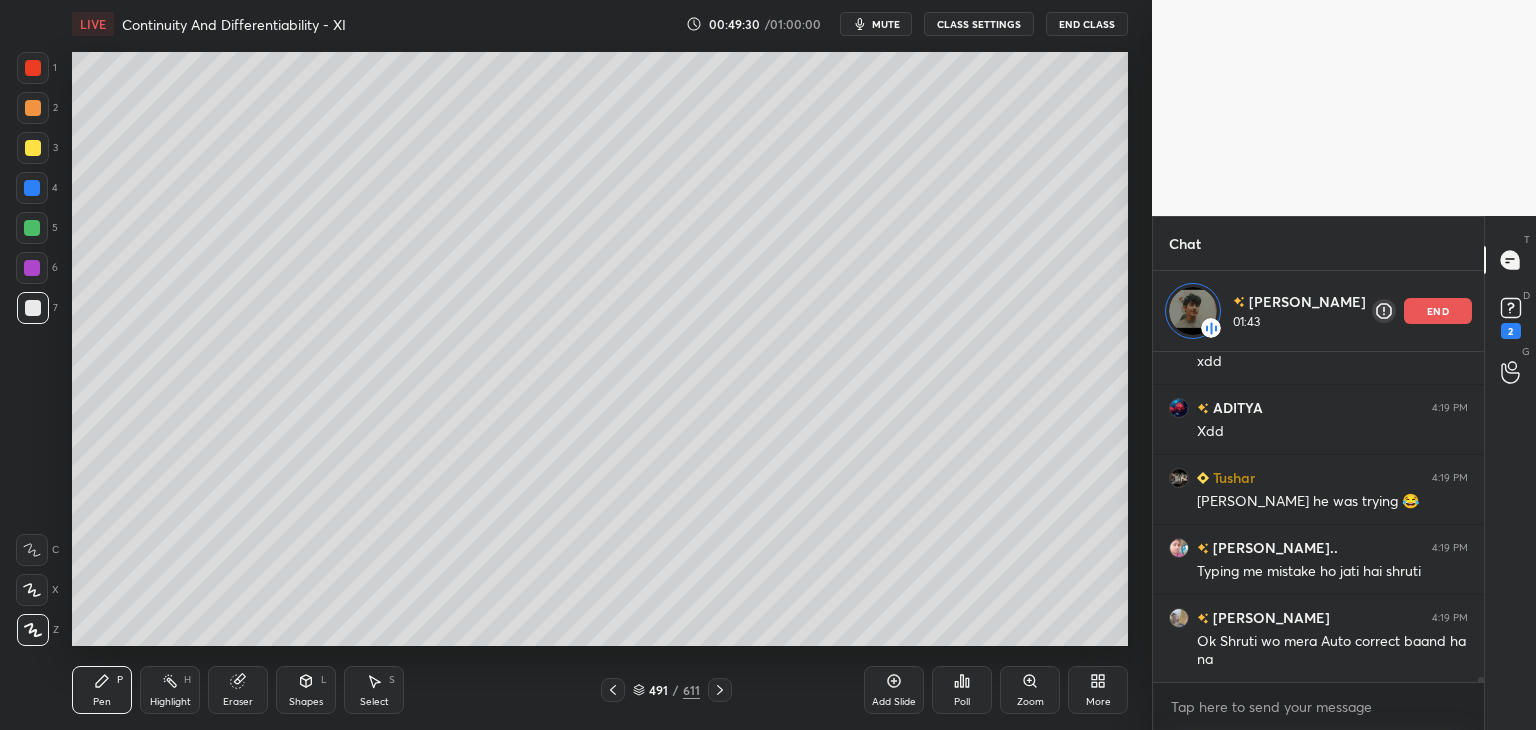 drag, startPoint x: 234, startPoint y: 695, endPoint x: 216, endPoint y: 653, distance: 45.694637 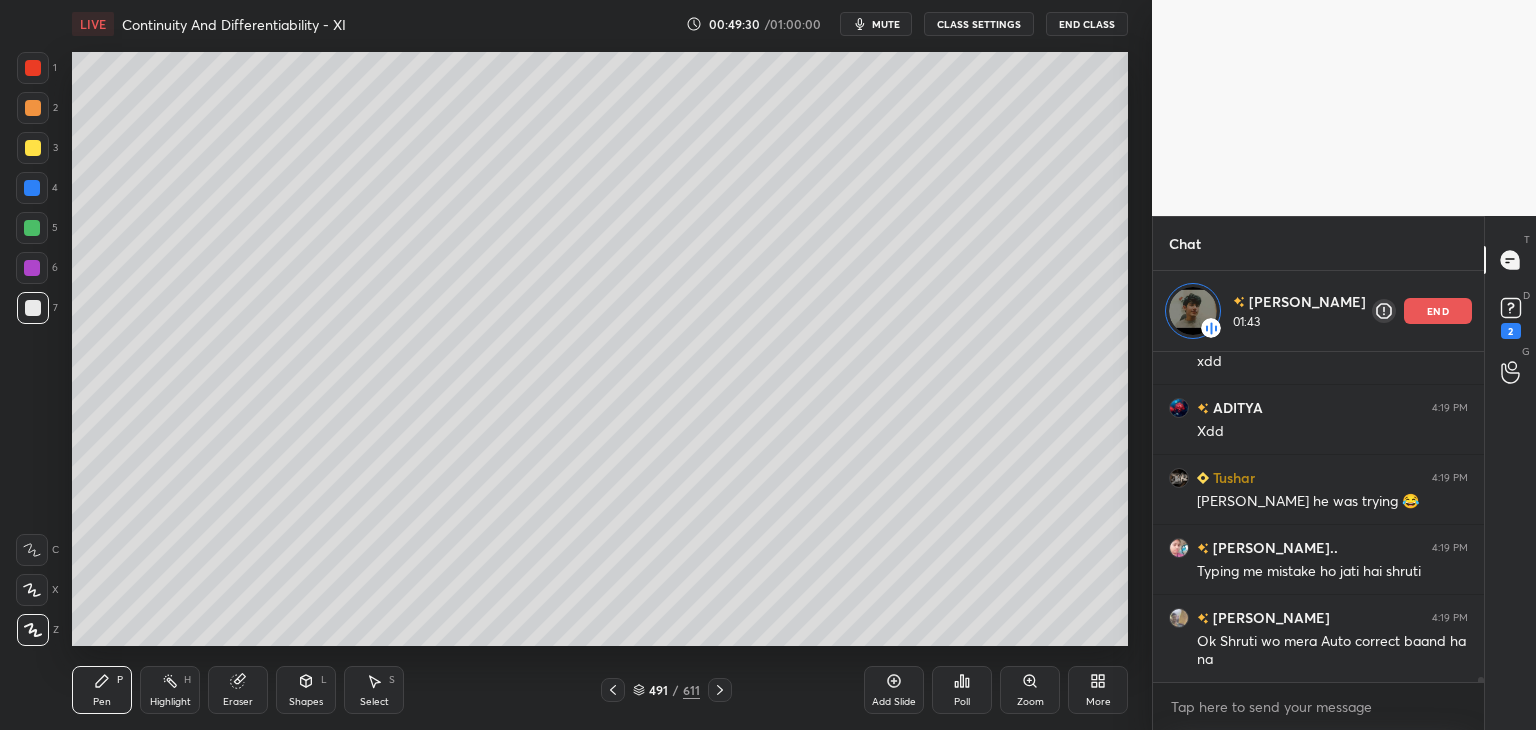 click on "Eraser" at bounding box center (238, 690) 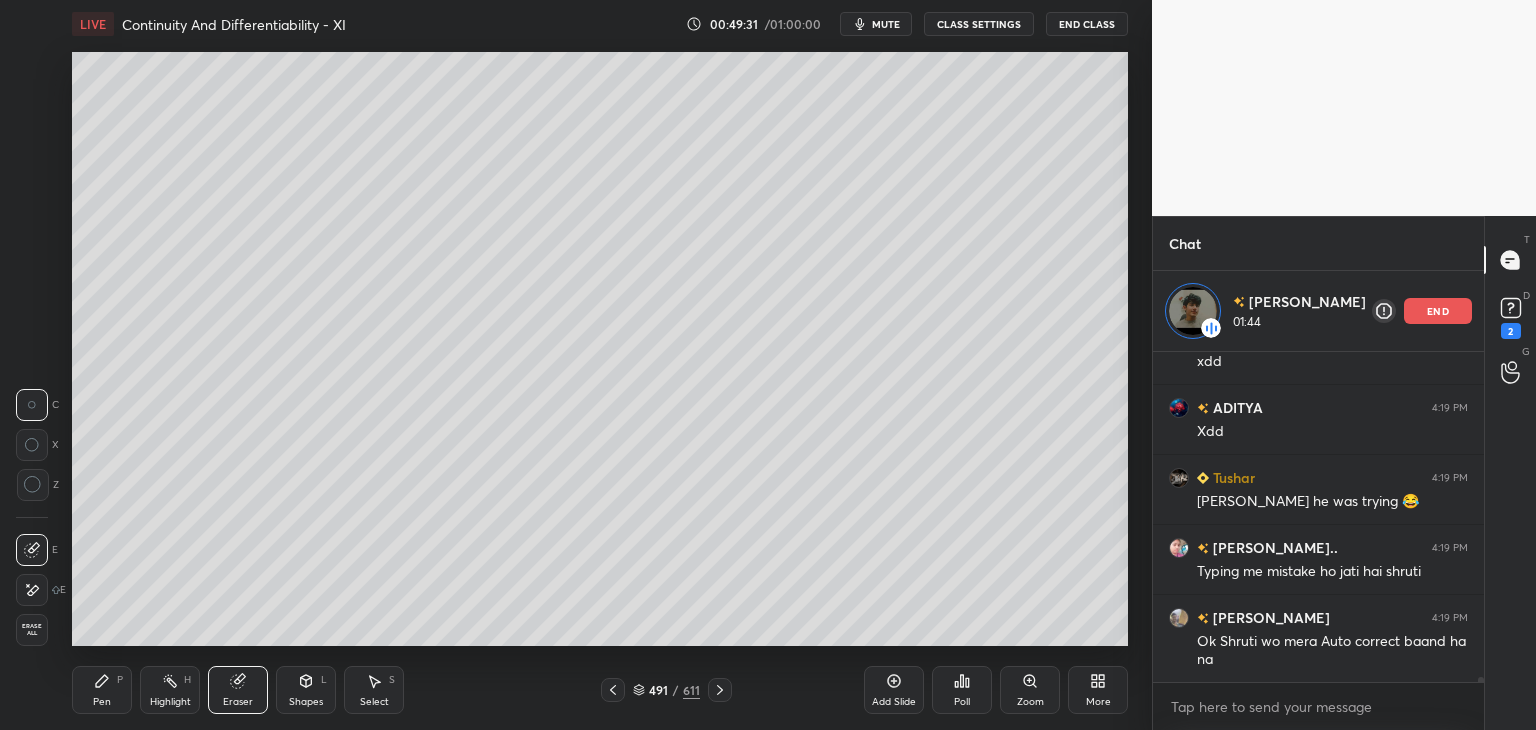 click 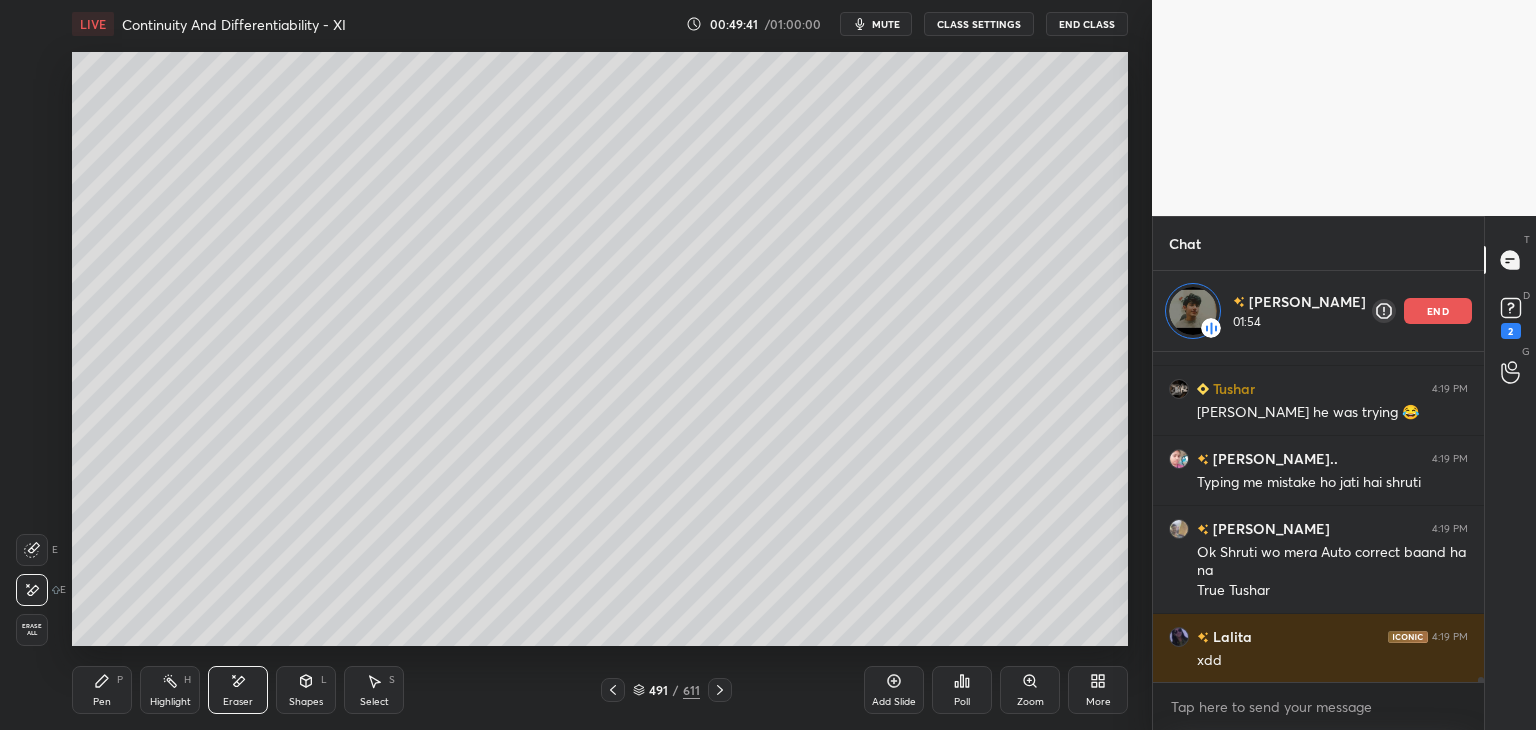 scroll, scrollTop: 21479, scrollLeft: 0, axis: vertical 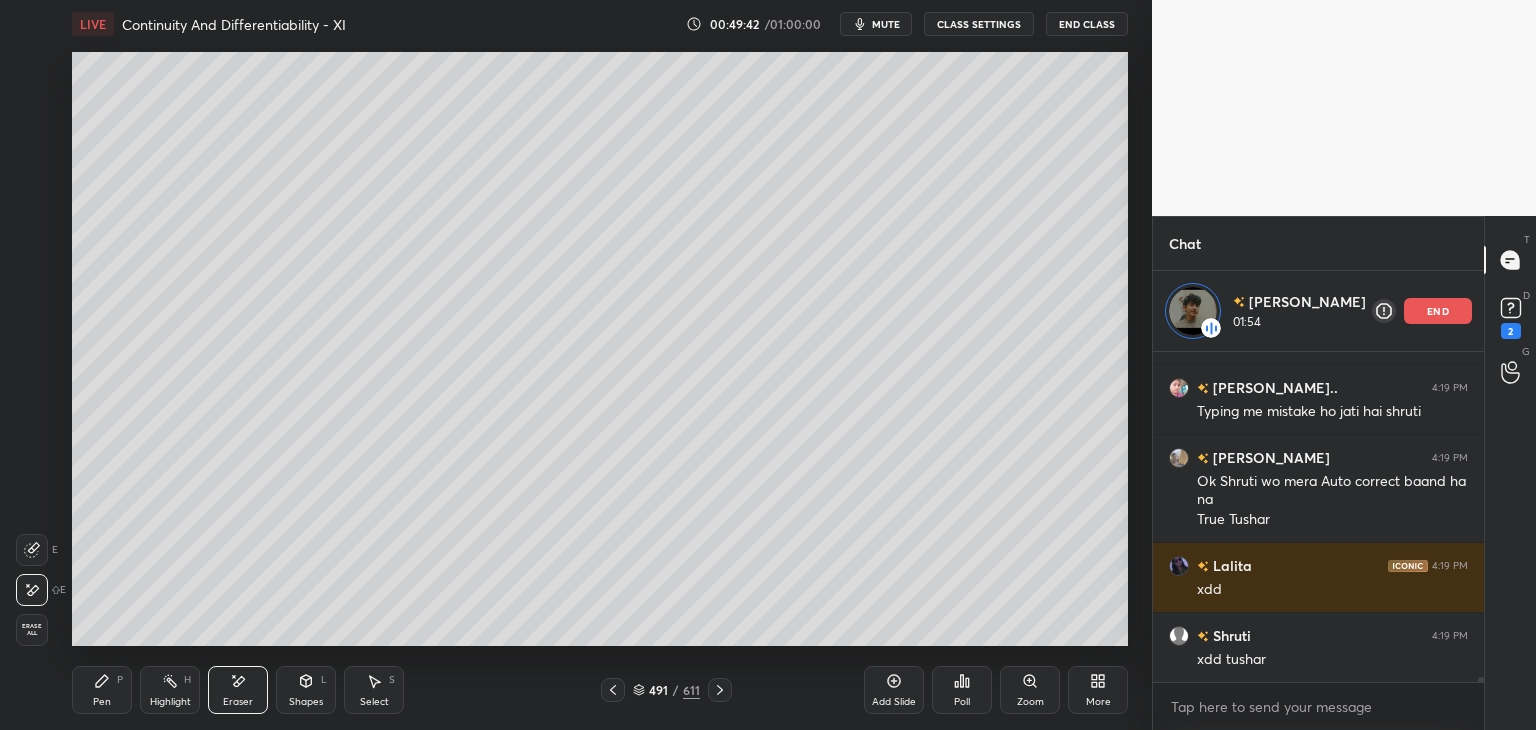 click on "Pen" at bounding box center [102, 702] 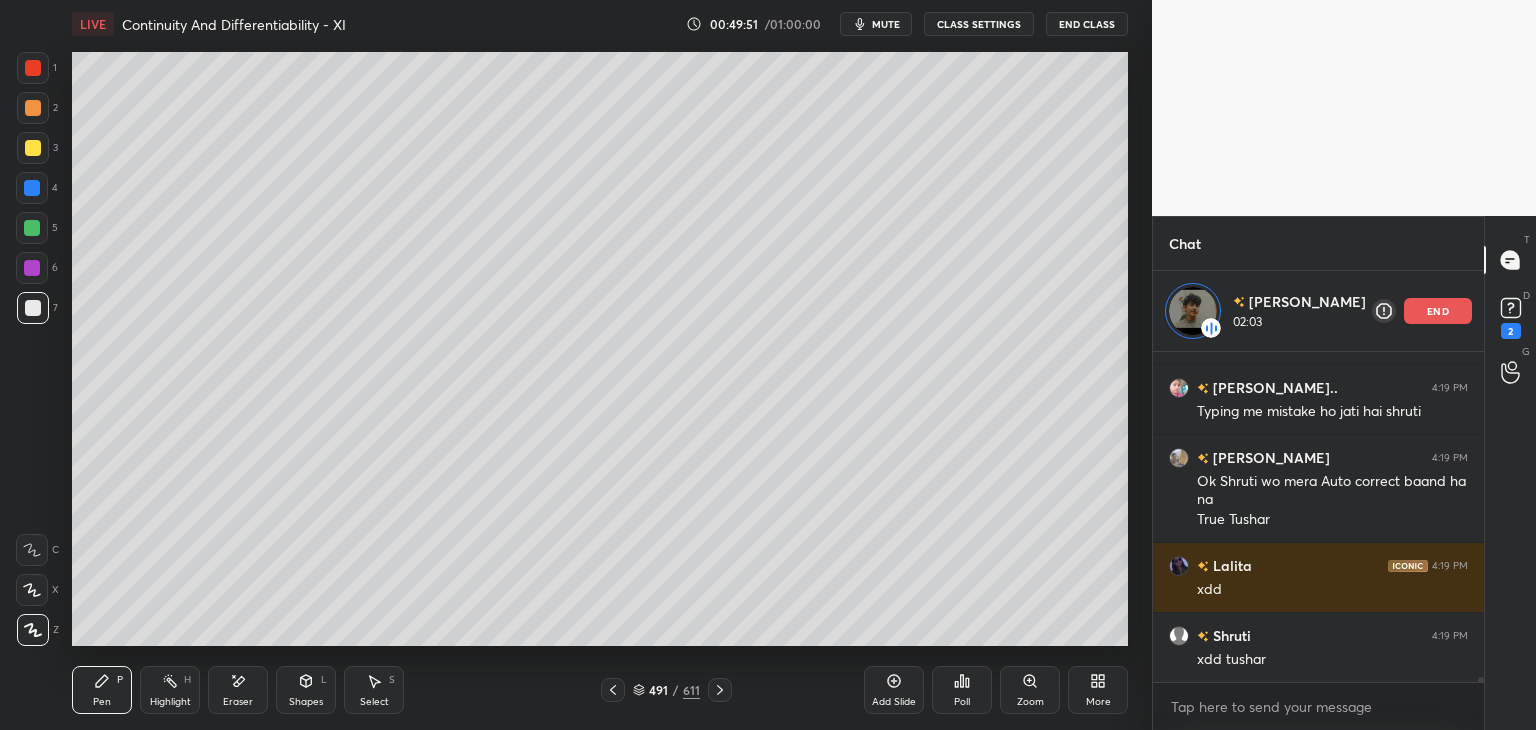 scroll, scrollTop: 21499, scrollLeft: 0, axis: vertical 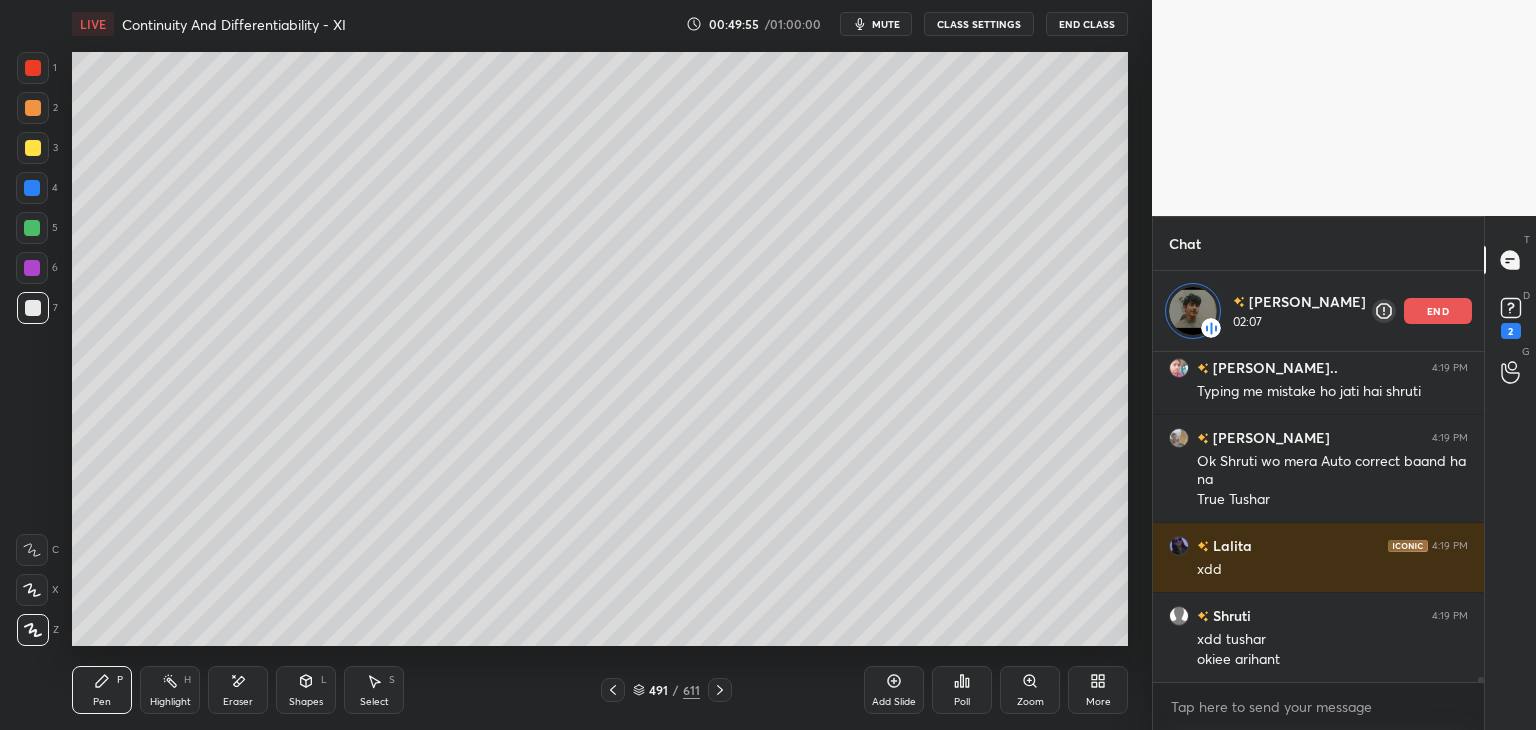 click at bounding box center (33, 68) 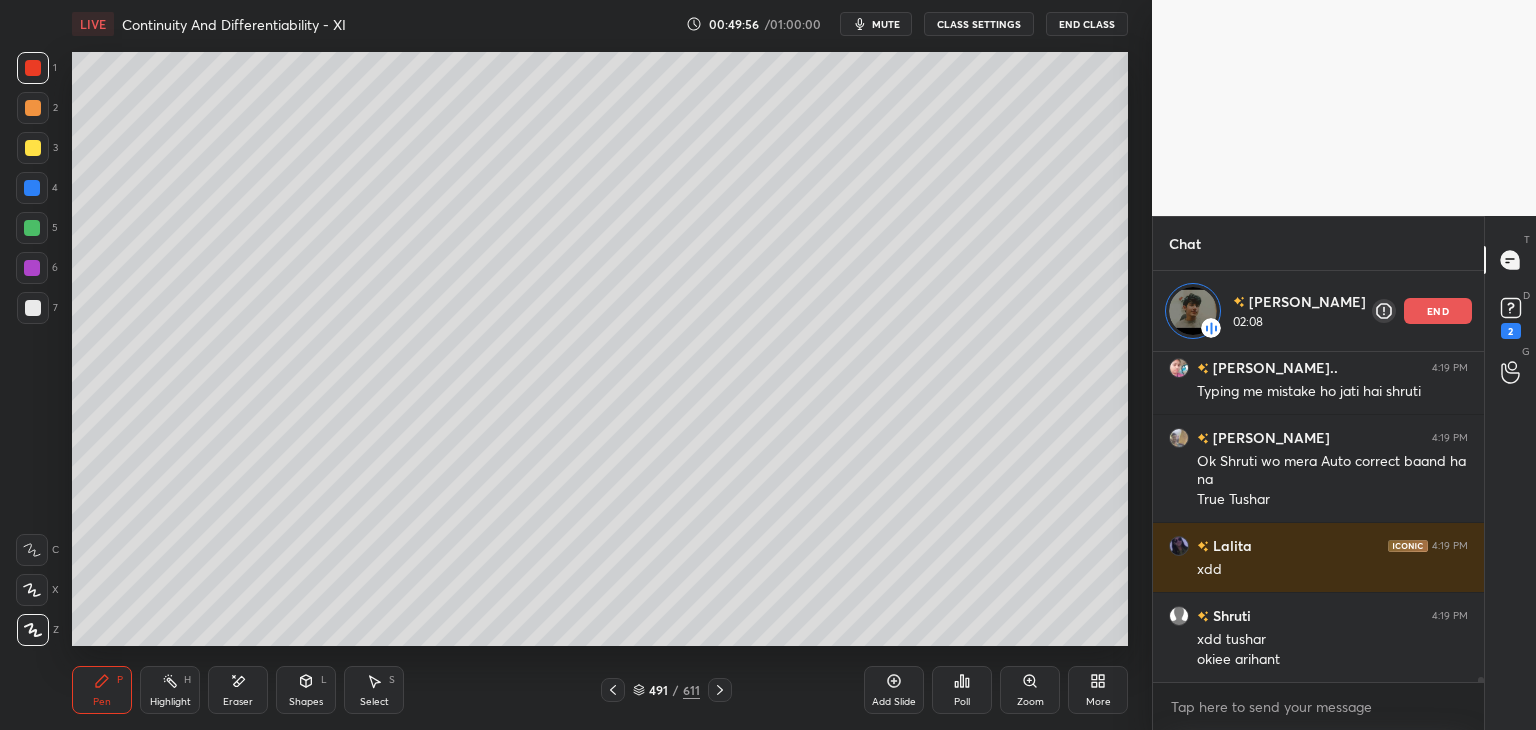 drag, startPoint x: 303, startPoint y: 689, endPoint x: 299, endPoint y: 676, distance: 13.601471 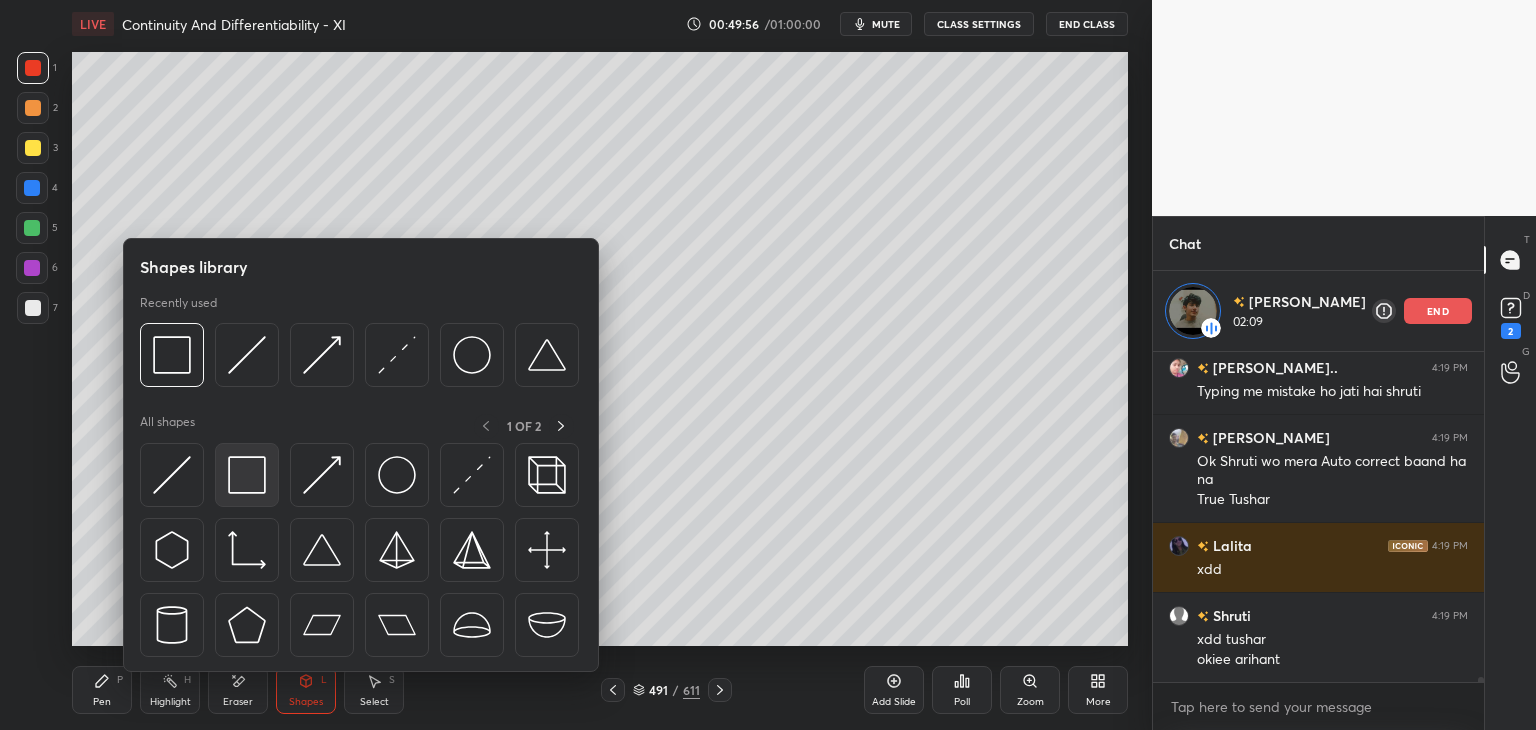 click at bounding box center [247, 475] 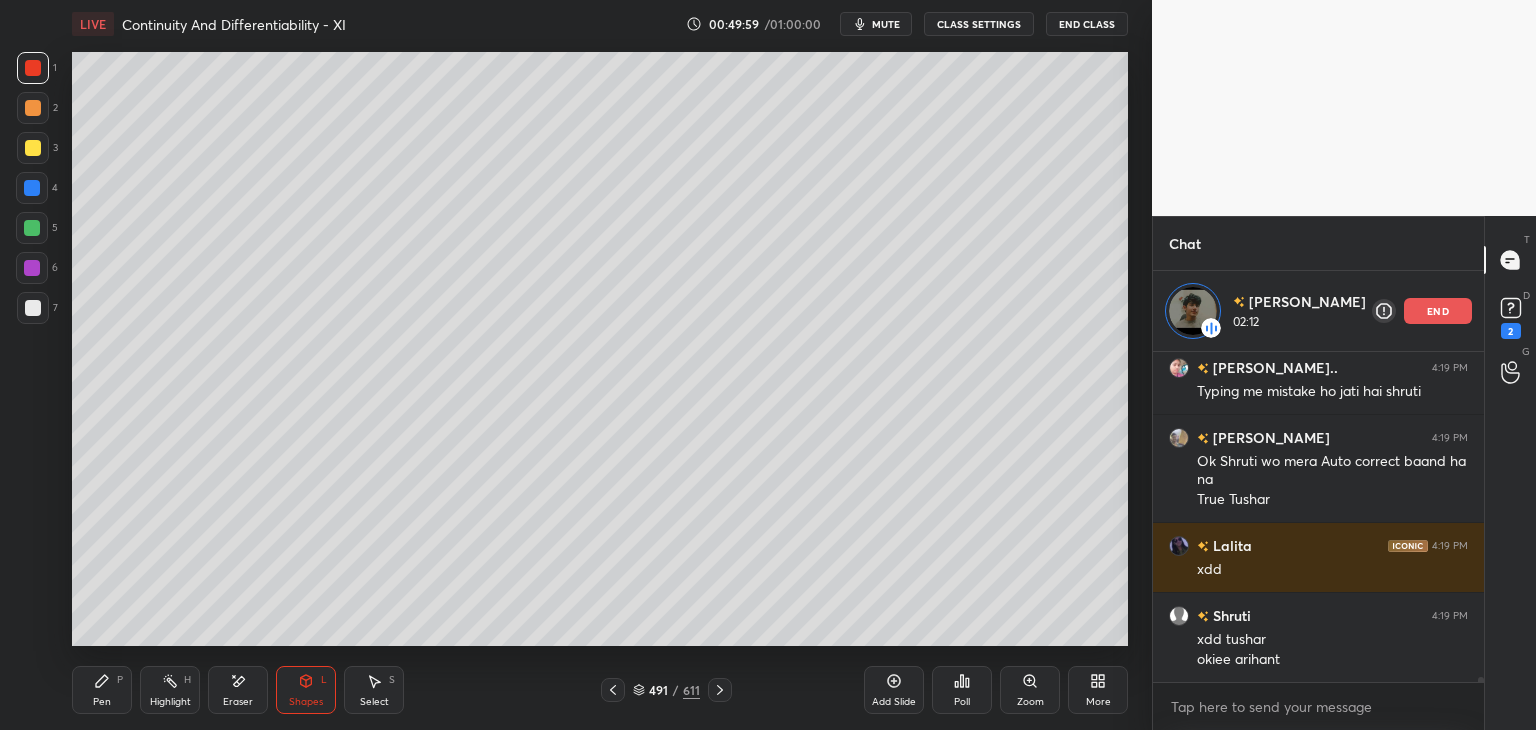 click on "Pen" at bounding box center [102, 702] 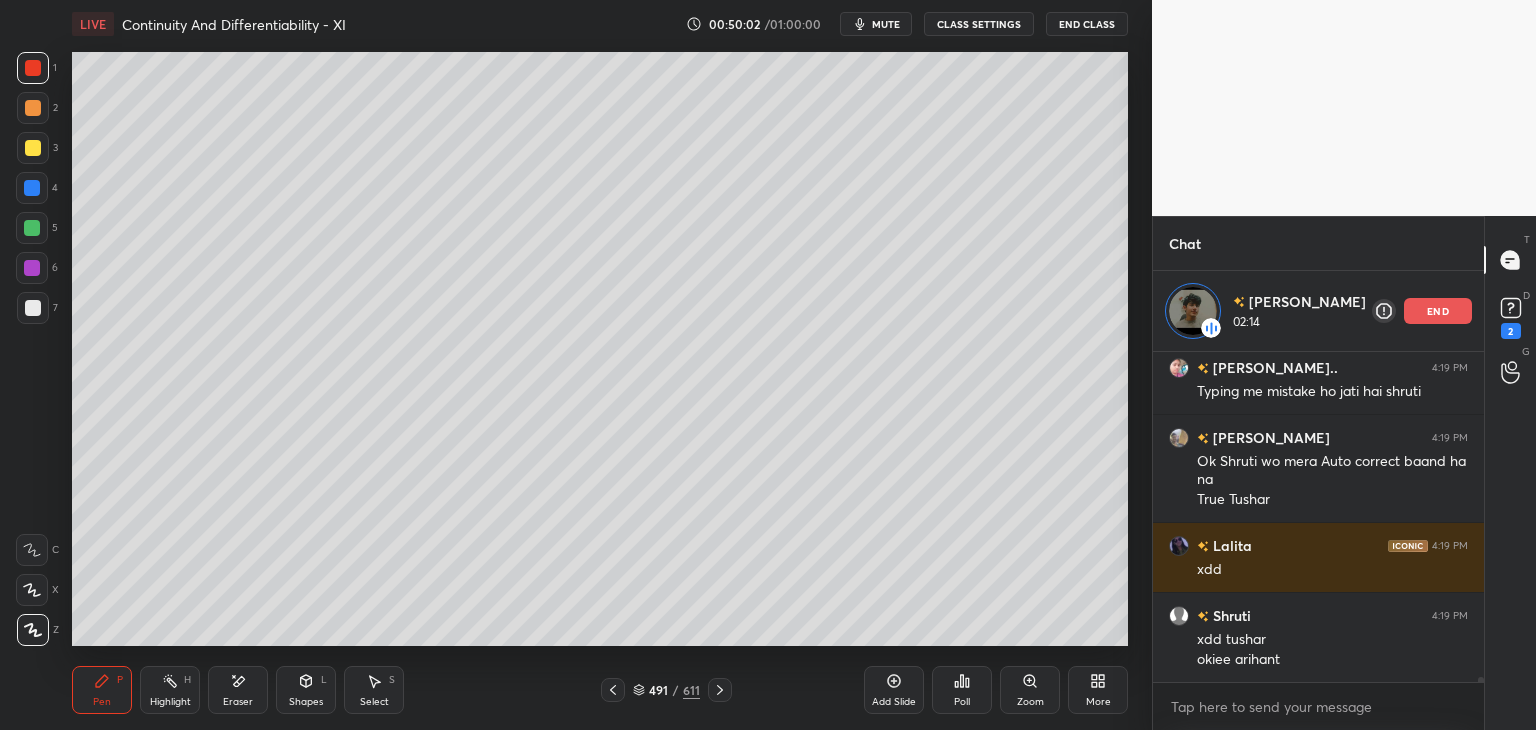 drag, startPoint x: 37, startPoint y: 306, endPoint x: 64, endPoint y: 344, distance: 46.615448 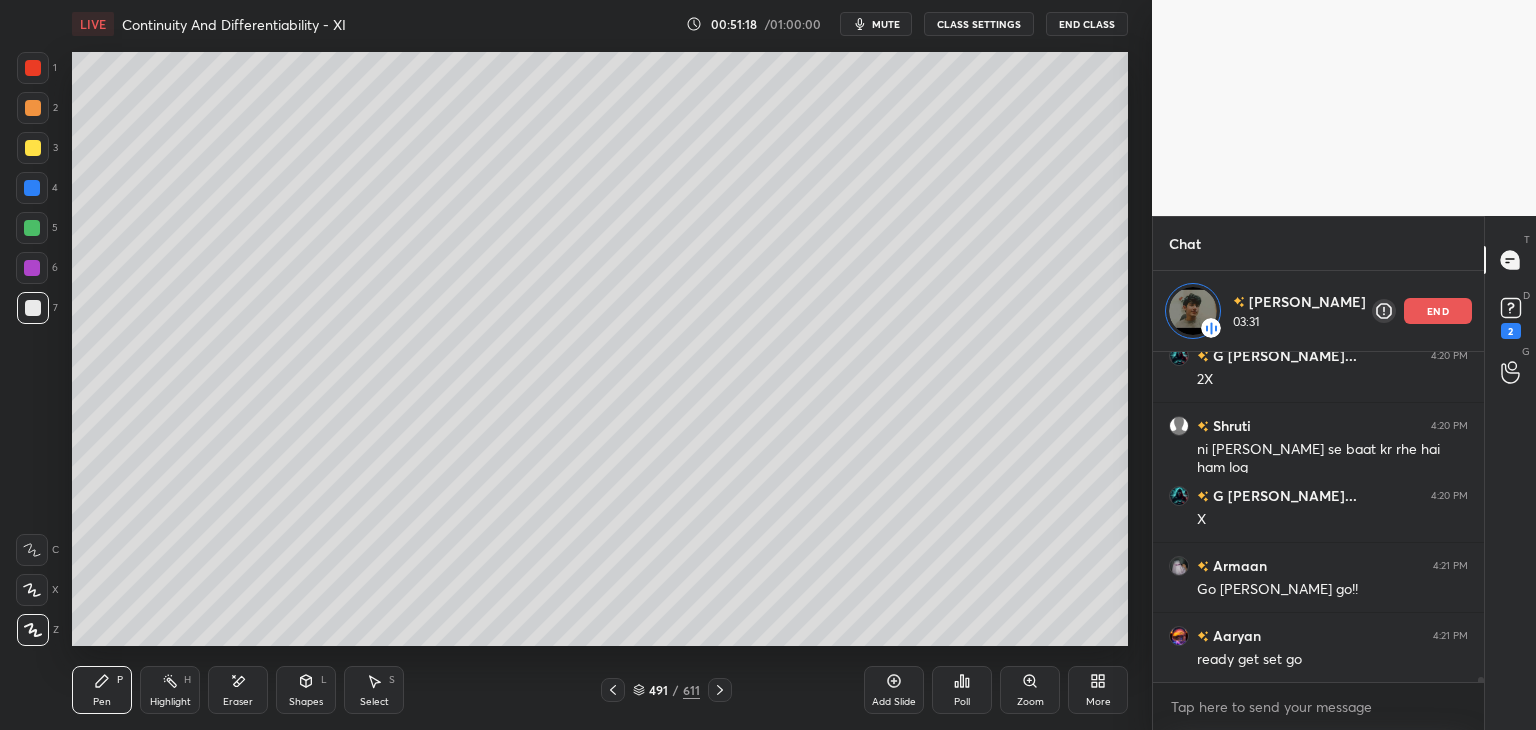 scroll, scrollTop: 22268, scrollLeft: 0, axis: vertical 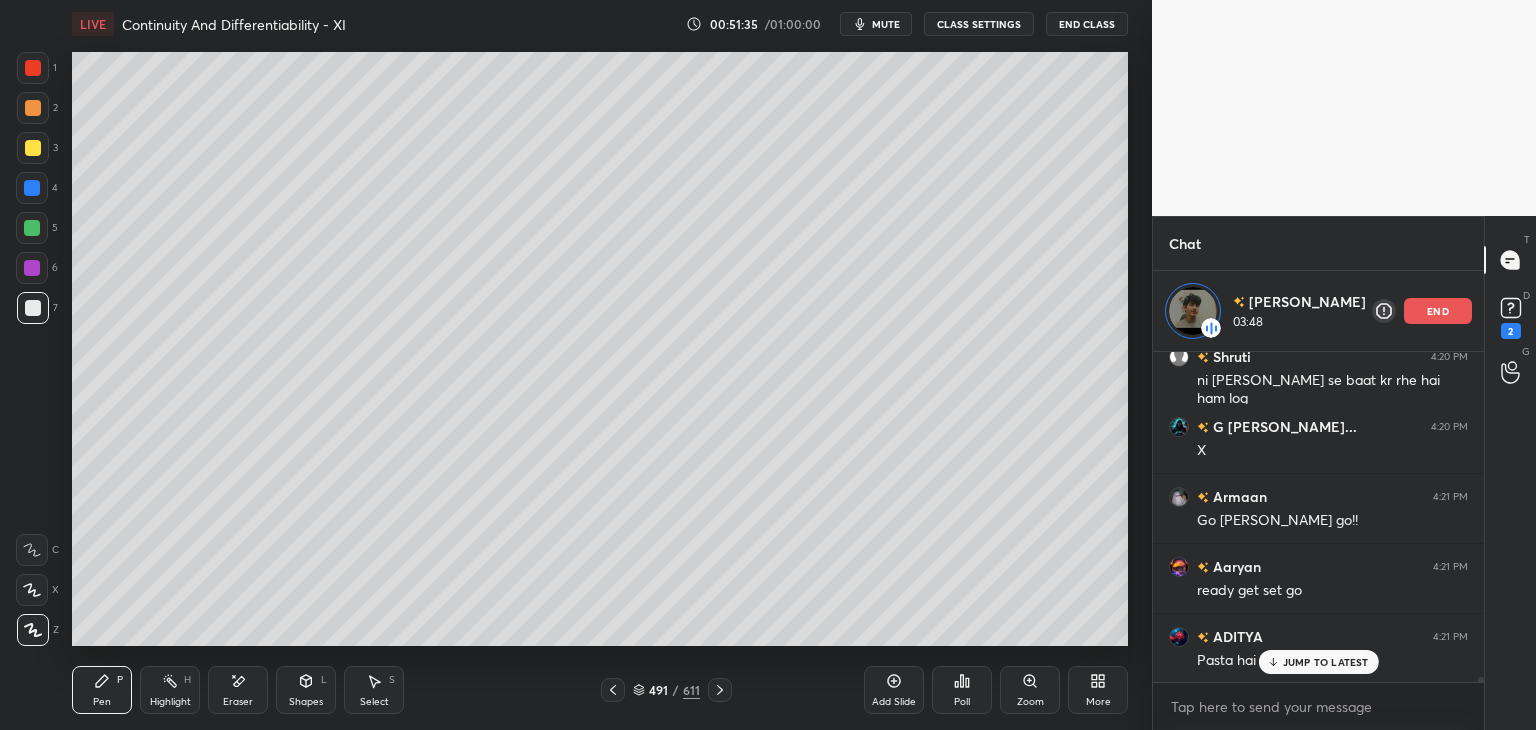 drag, startPoint x: 33, startPoint y: 69, endPoint x: 52, endPoint y: 161, distance: 93.941475 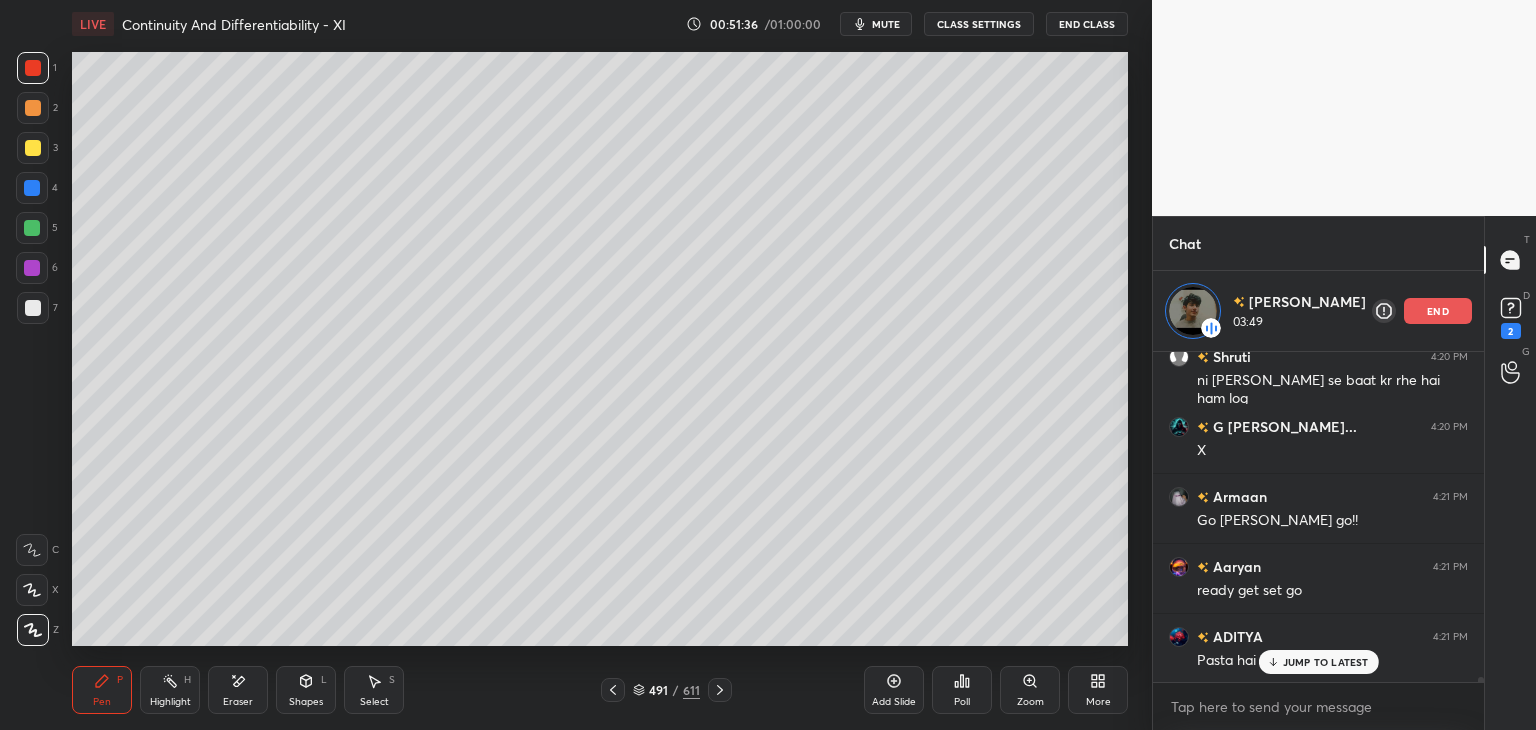drag, startPoint x: 309, startPoint y: 692, endPoint x: 310, endPoint y: 673, distance: 19.026299 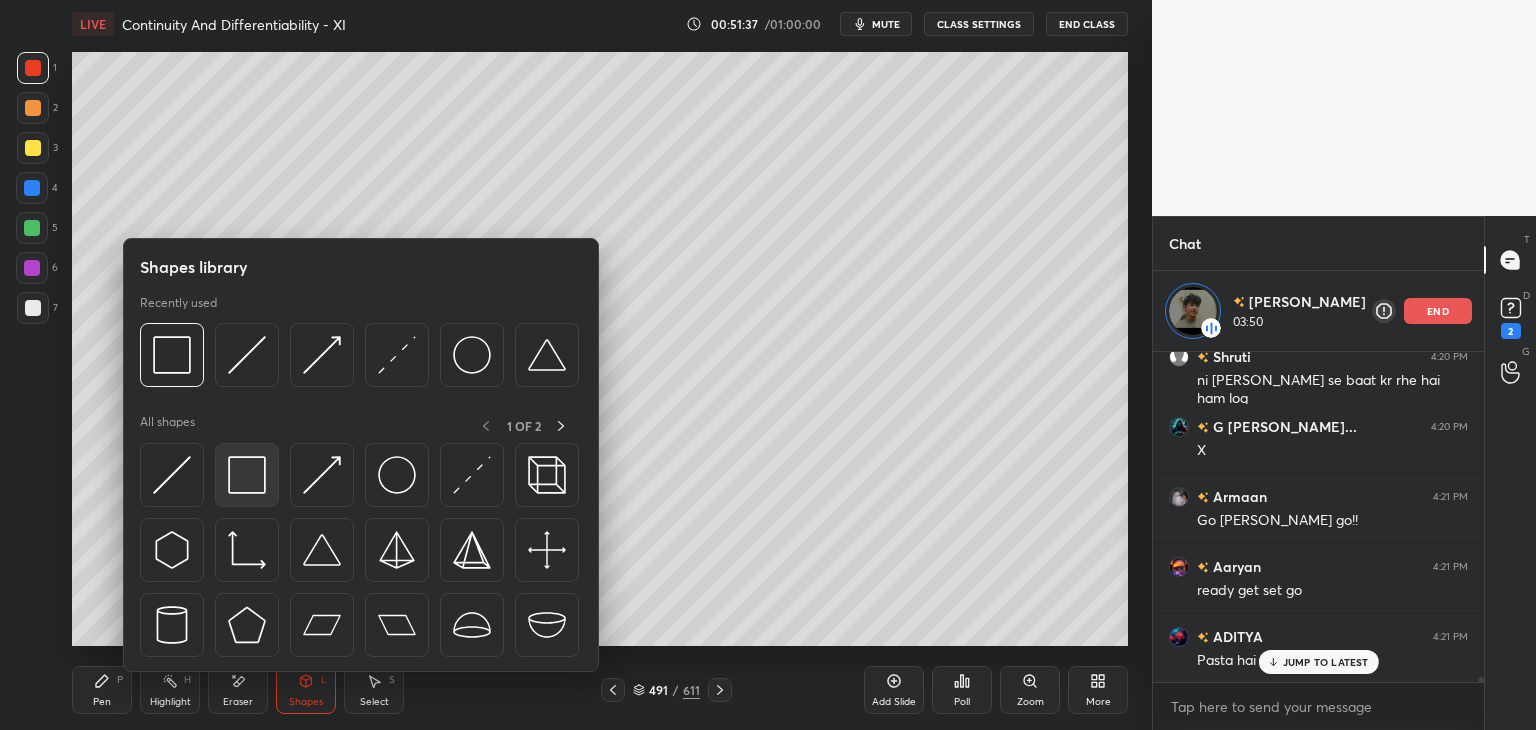 click at bounding box center (247, 475) 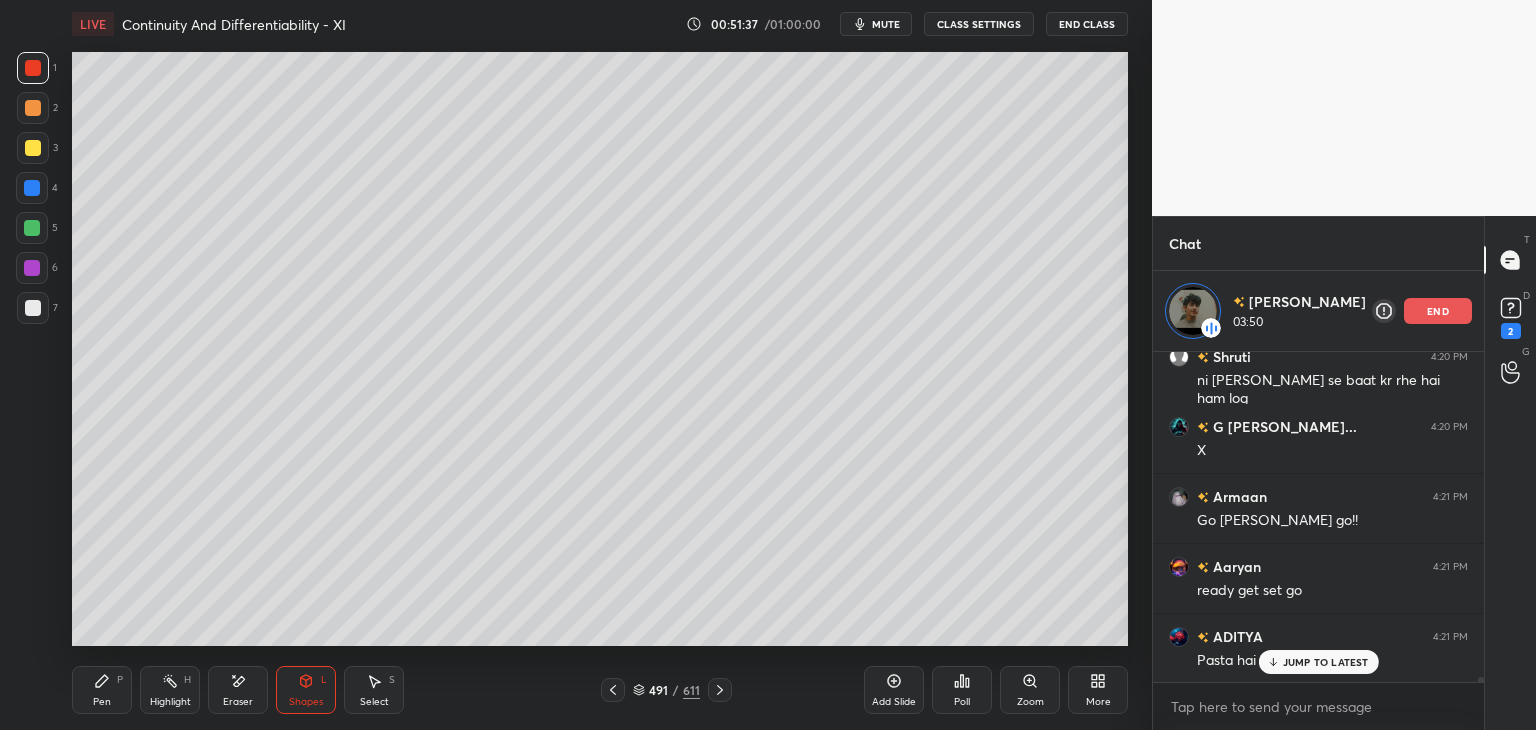 scroll, scrollTop: 22339, scrollLeft: 0, axis: vertical 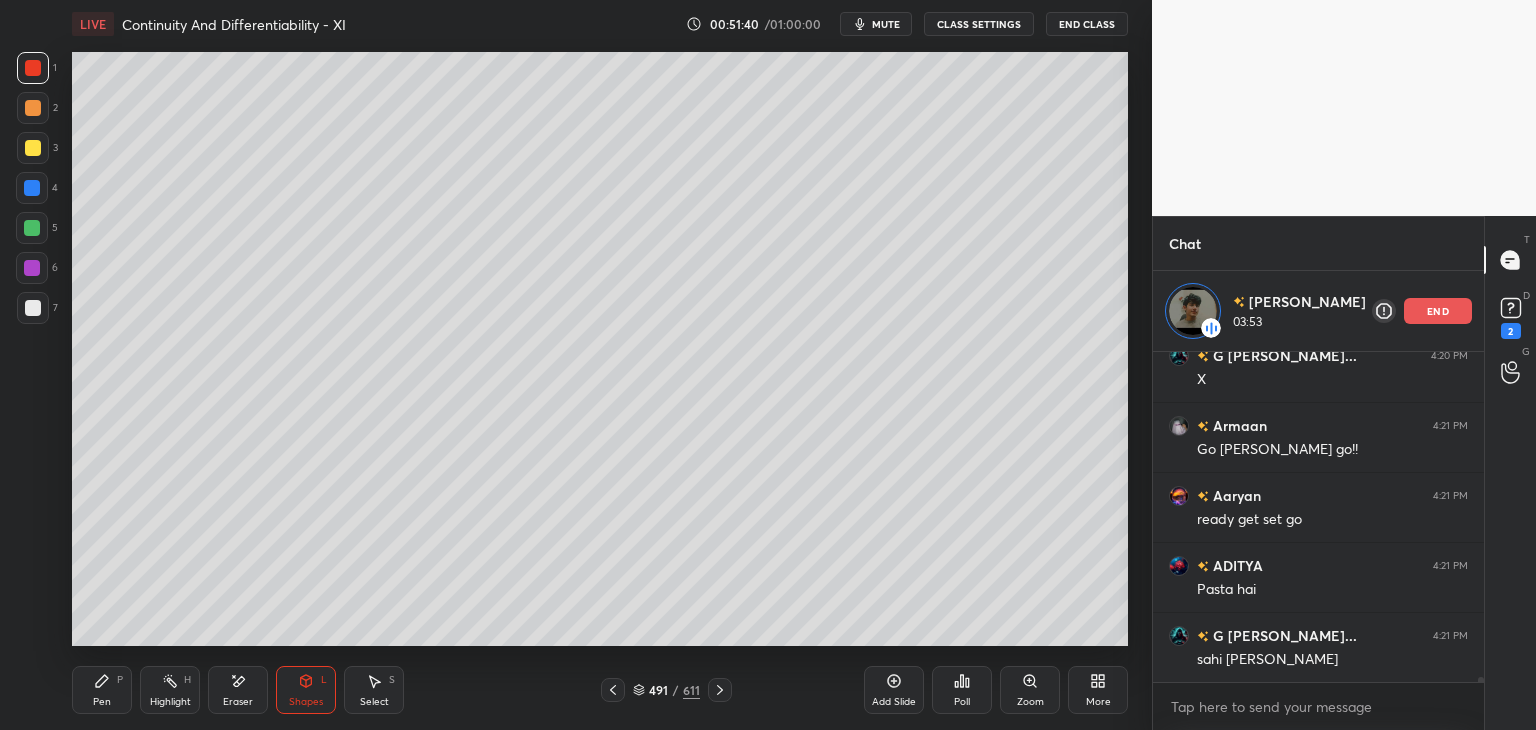 click on "Pen P" at bounding box center [102, 690] 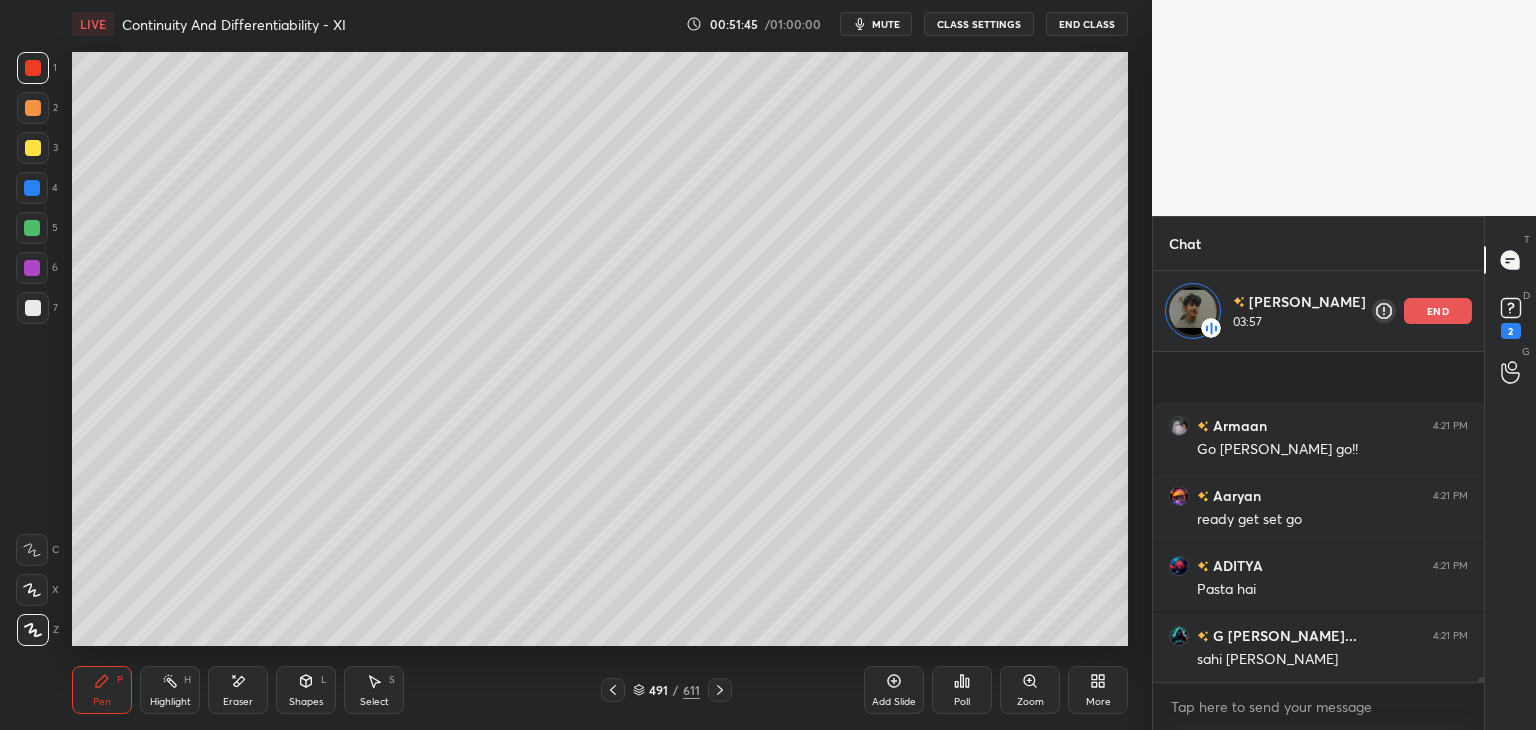 scroll, scrollTop: 22463, scrollLeft: 0, axis: vertical 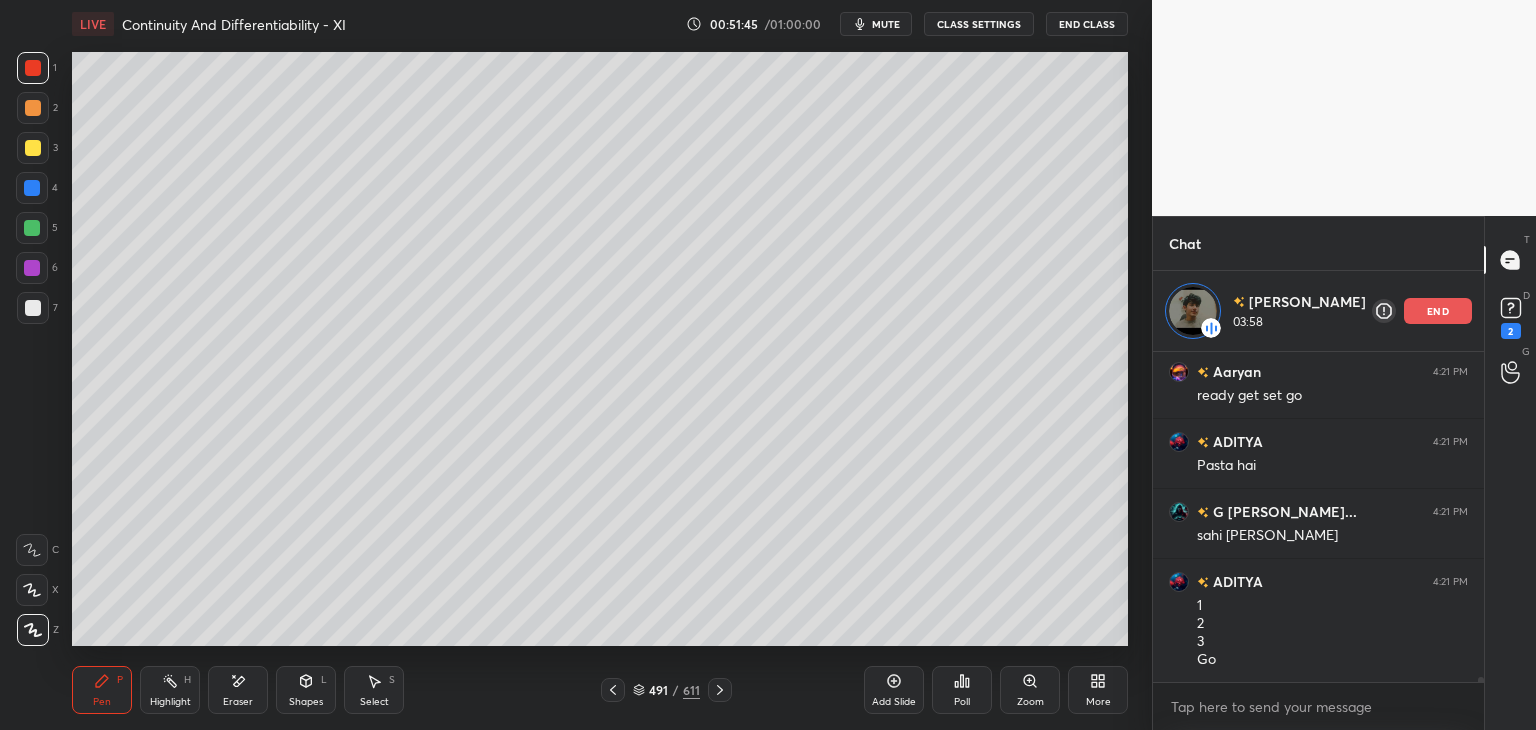click at bounding box center (33, 308) 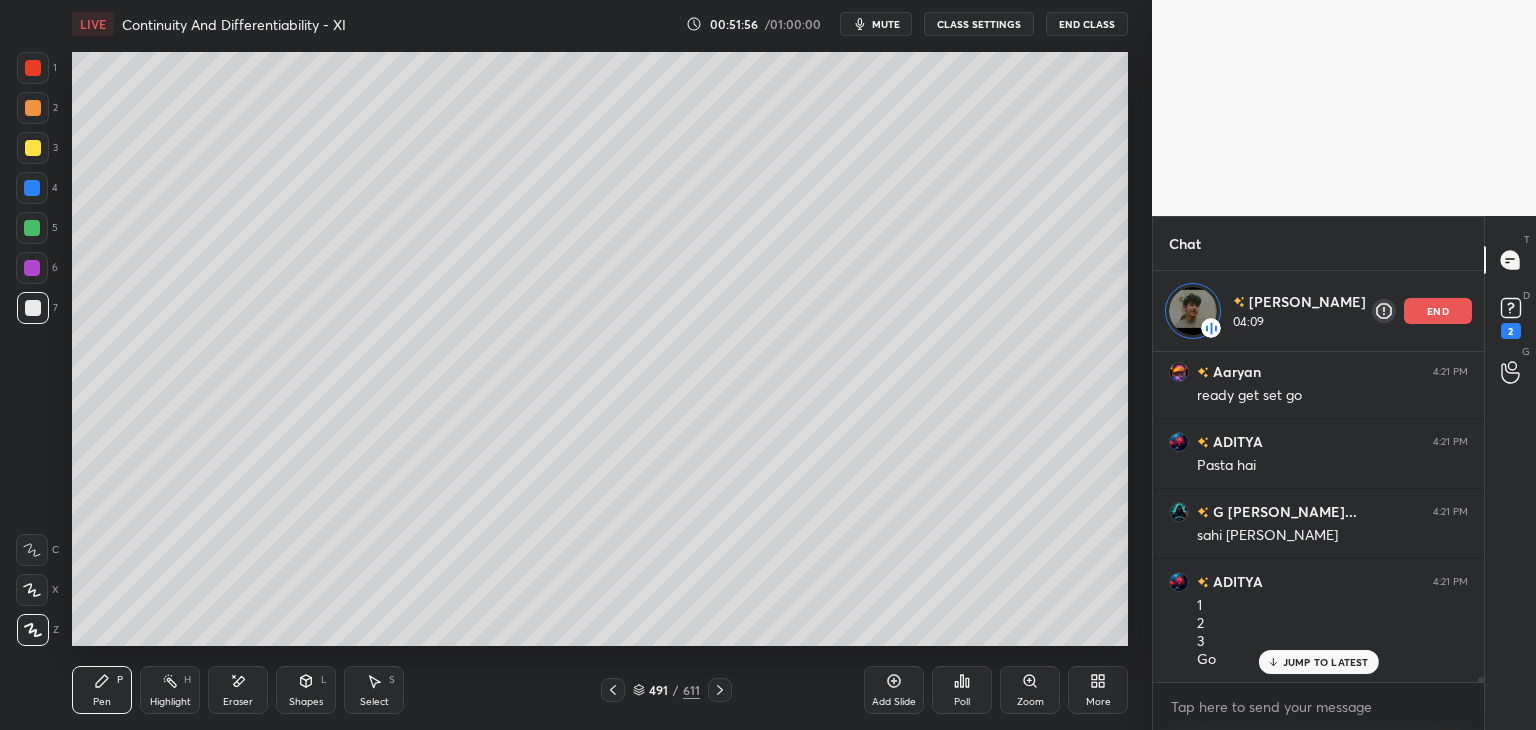 scroll, scrollTop: 22532, scrollLeft: 0, axis: vertical 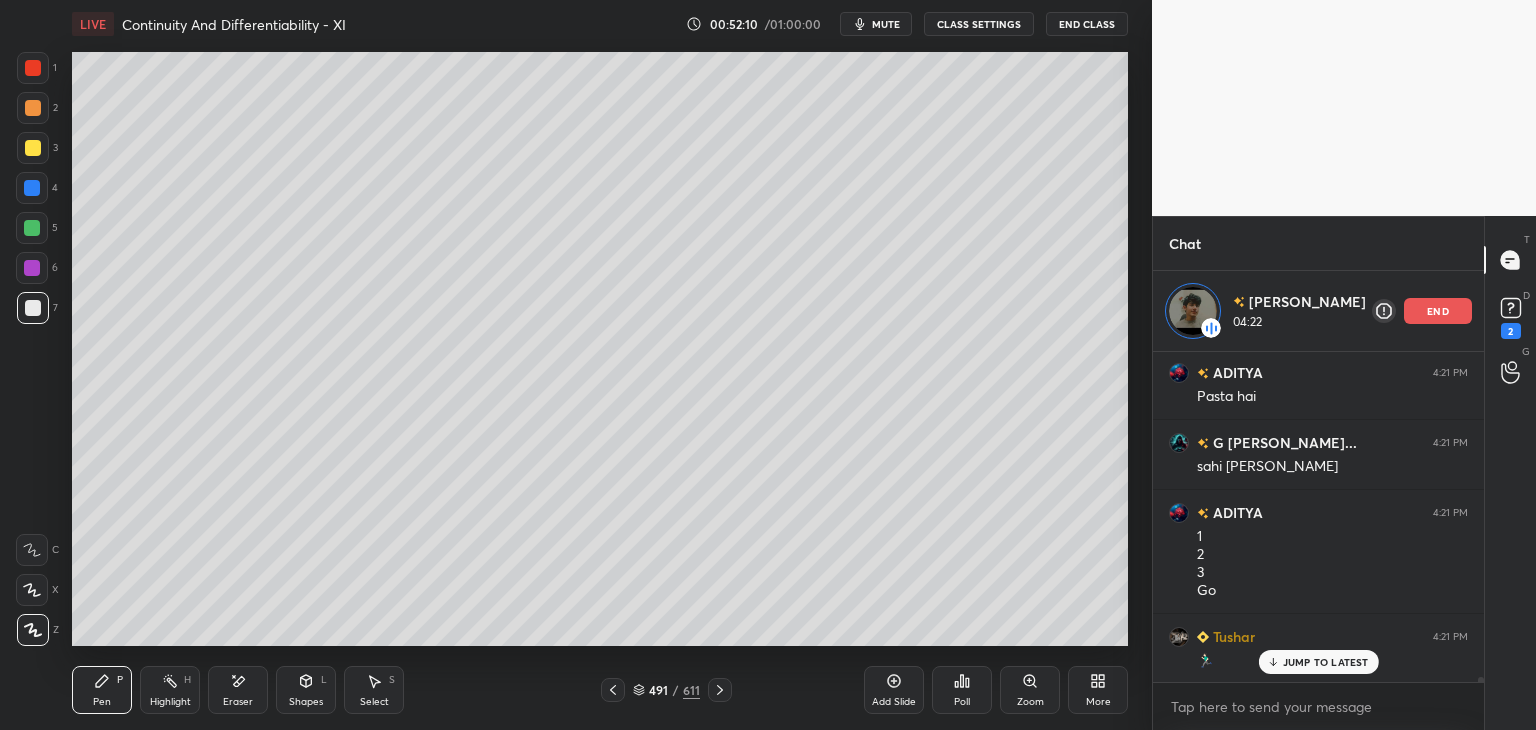 drag, startPoint x: 378, startPoint y: 694, endPoint x: 374, endPoint y: 654, distance: 40.1995 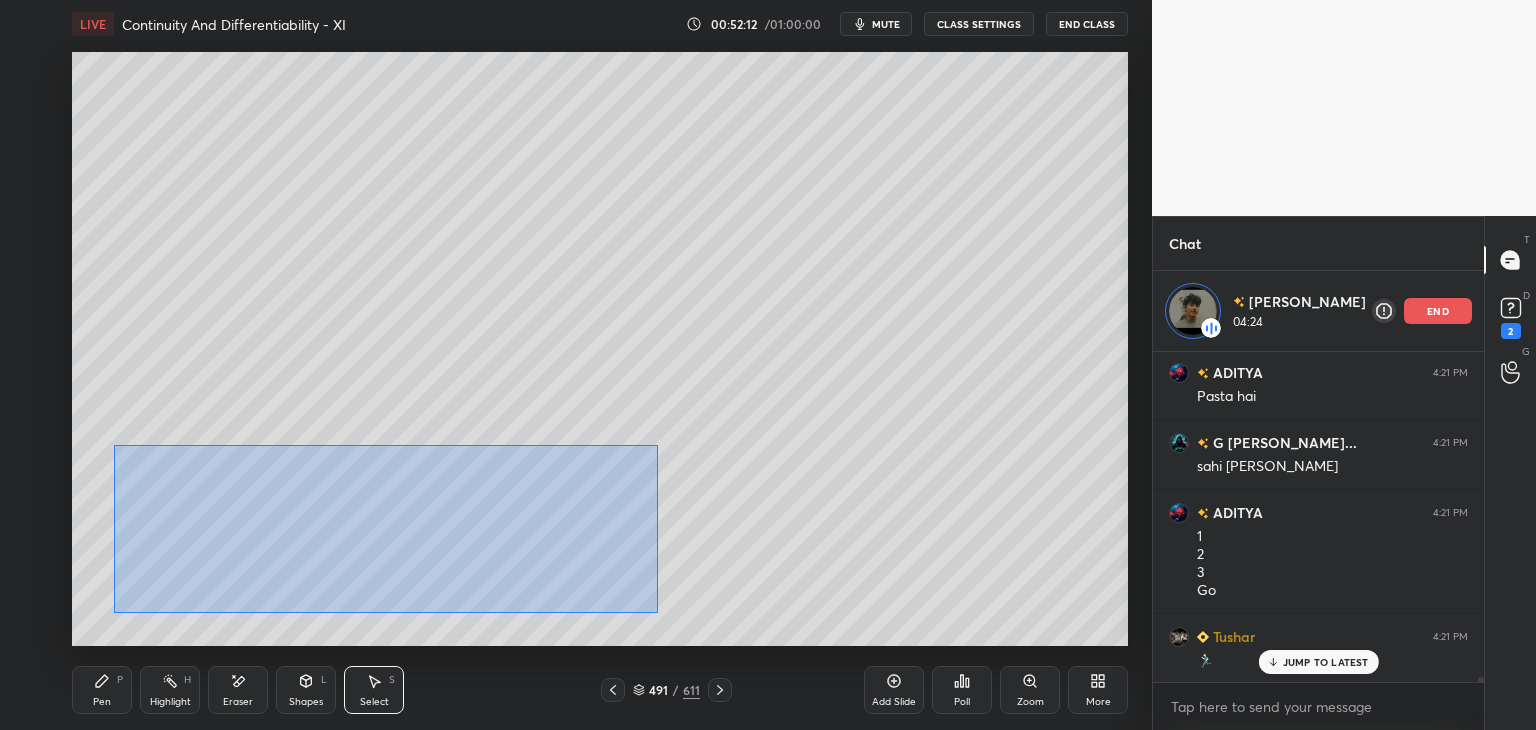 drag, startPoint x: 114, startPoint y: 445, endPoint x: 643, endPoint y: 596, distance: 550.1291 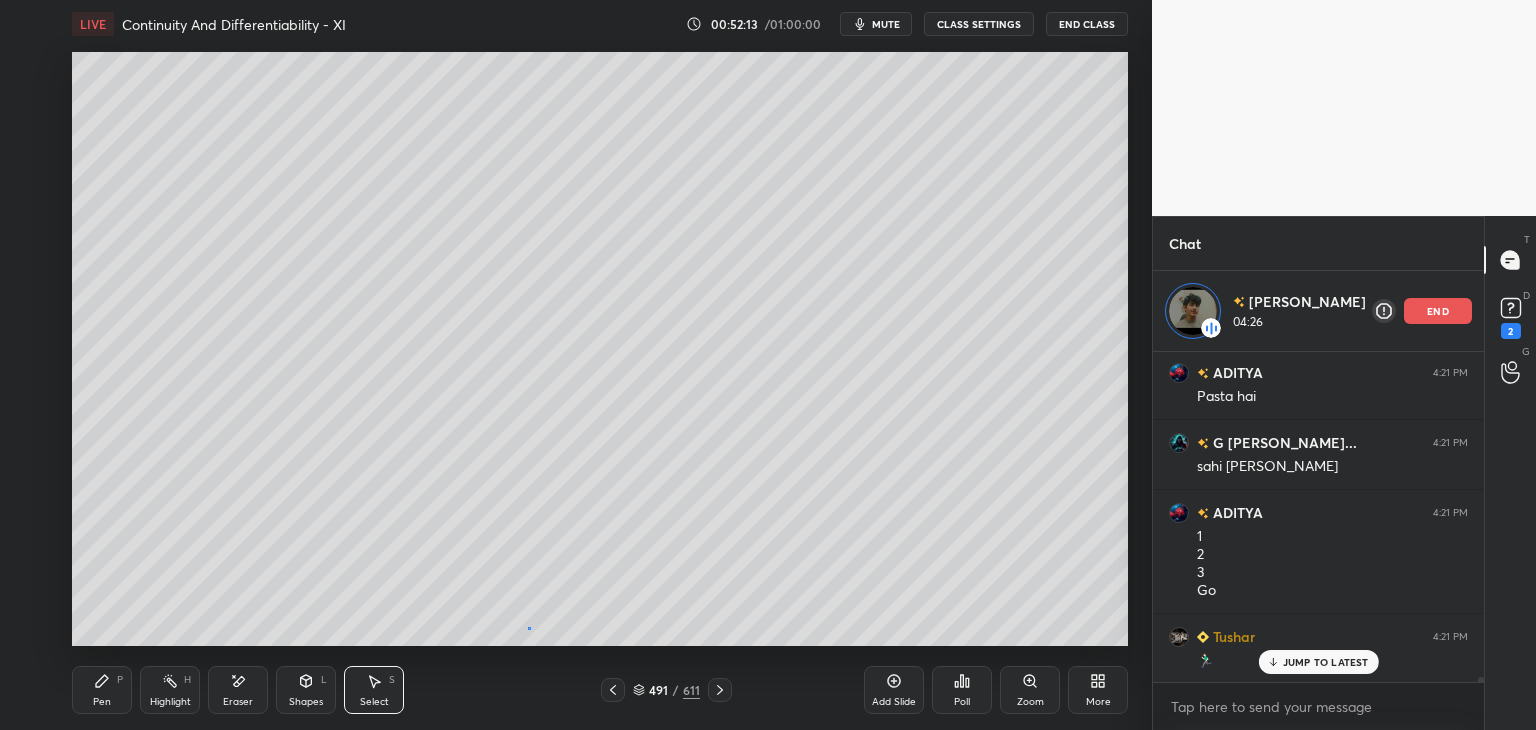 drag, startPoint x: 528, startPoint y: 628, endPoint x: 496, endPoint y: 625, distance: 32.140316 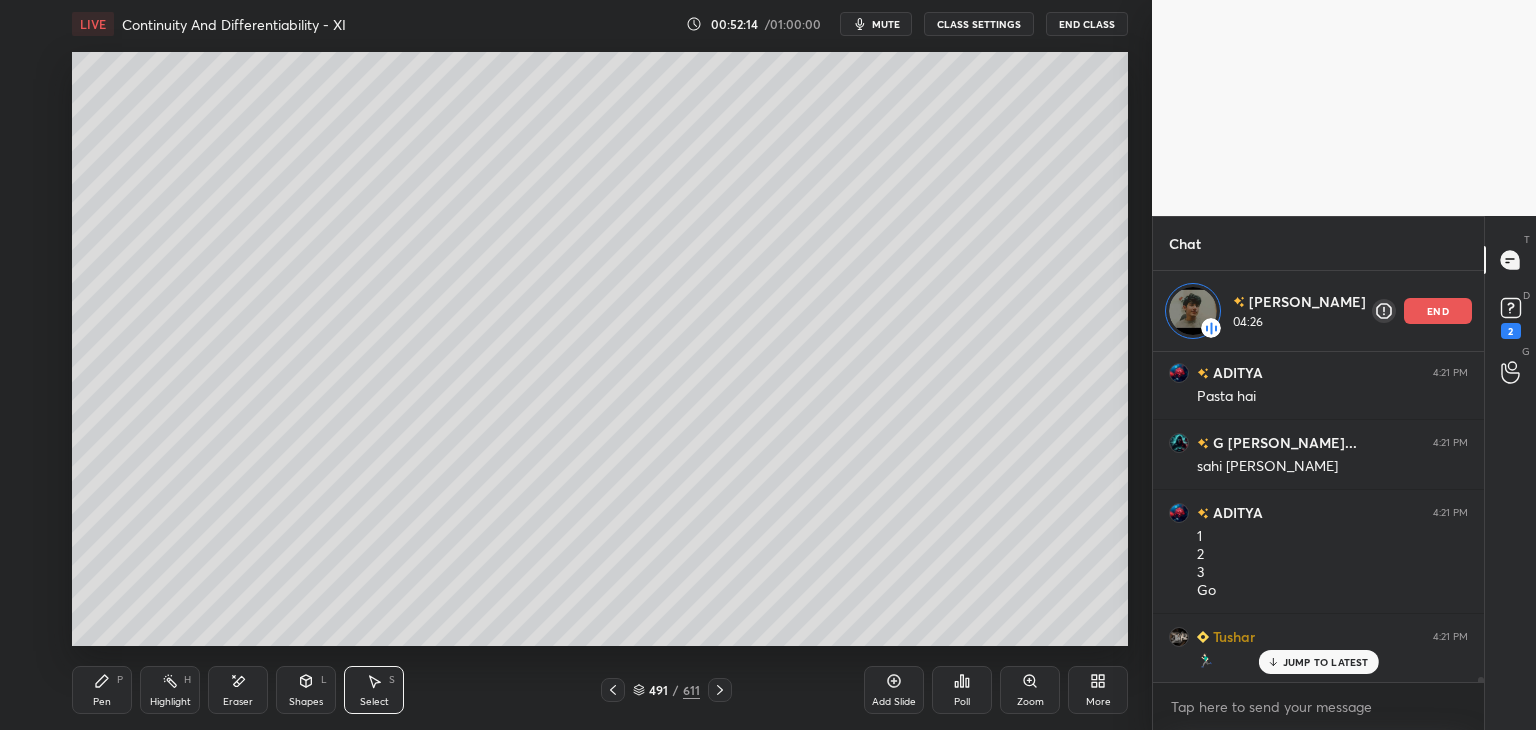 drag, startPoint x: 380, startPoint y: 703, endPoint x: 366, endPoint y: 689, distance: 19.79899 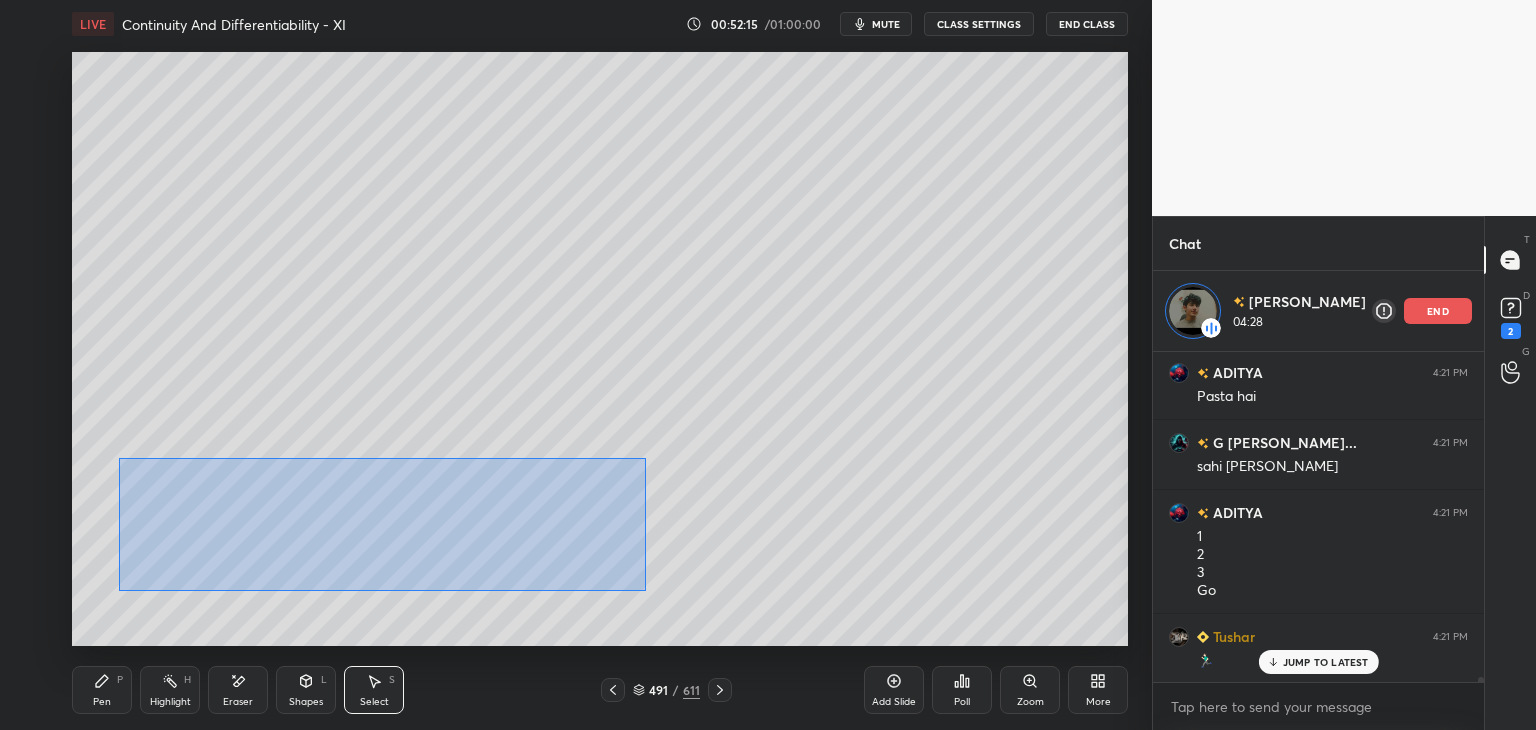 drag, startPoint x: 121, startPoint y: 462, endPoint x: 636, endPoint y: 587, distance: 529.9528 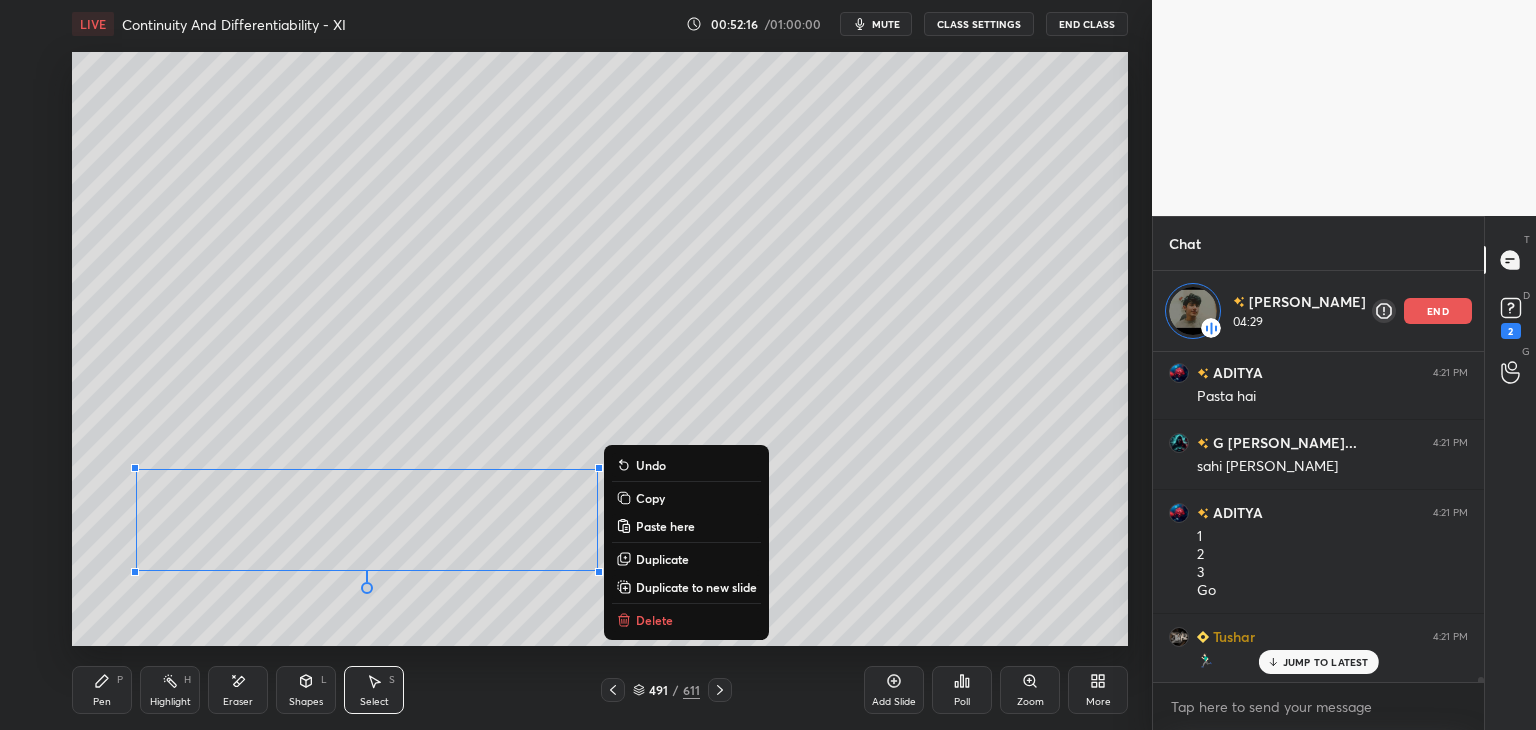 scroll, scrollTop: 22603, scrollLeft: 0, axis: vertical 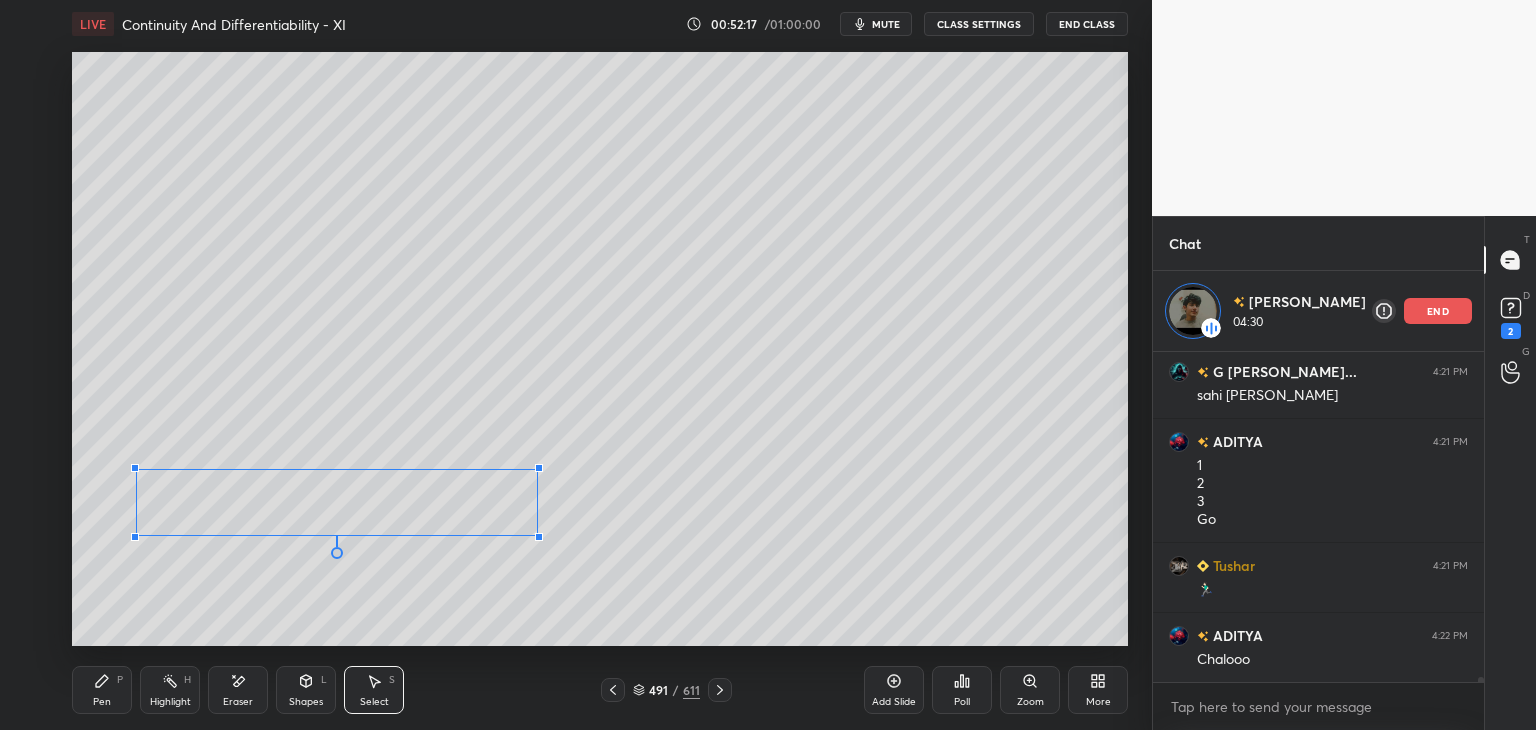 drag, startPoint x: 594, startPoint y: 568, endPoint x: 547, endPoint y: 545, distance: 52.3259 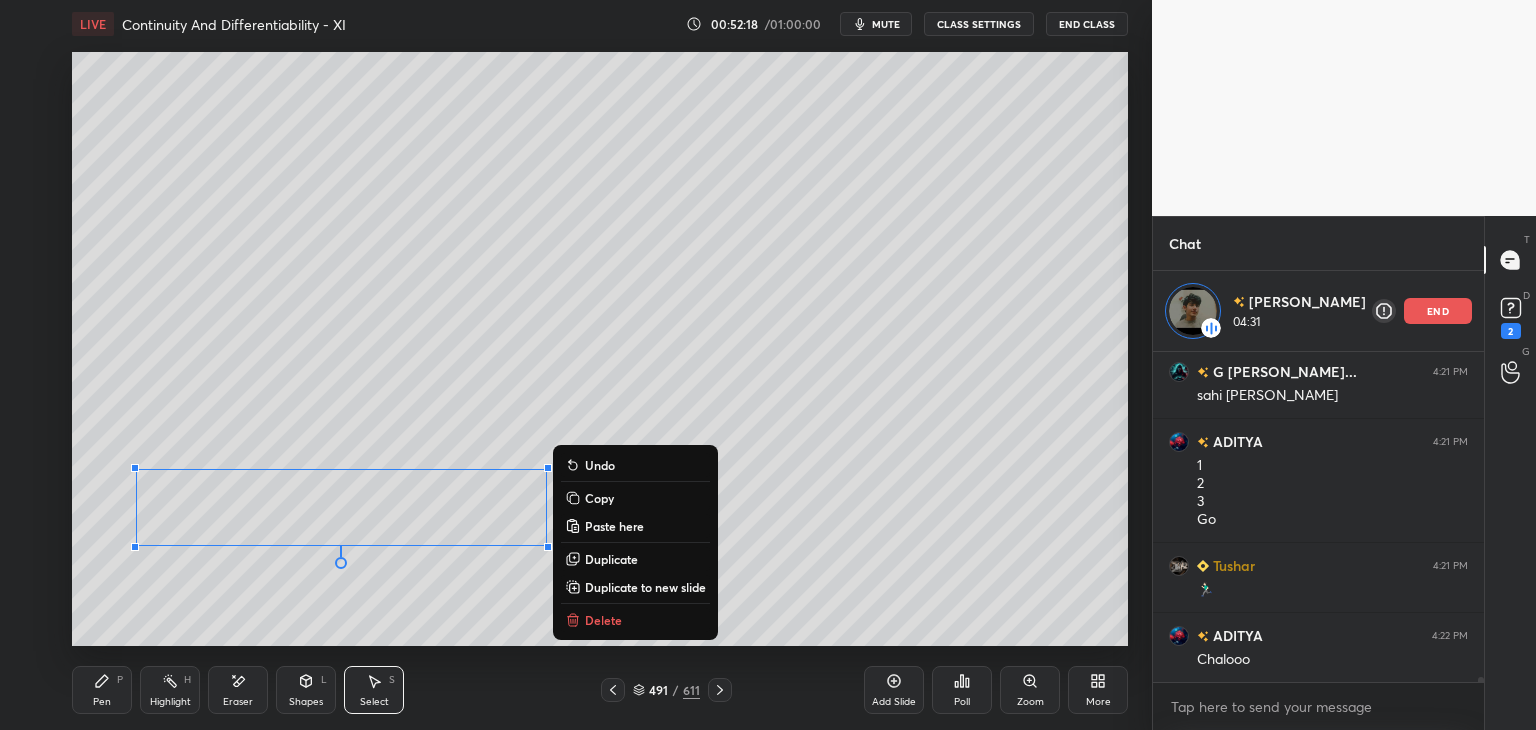 click on "Pen P" at bounding box center (102, 690) 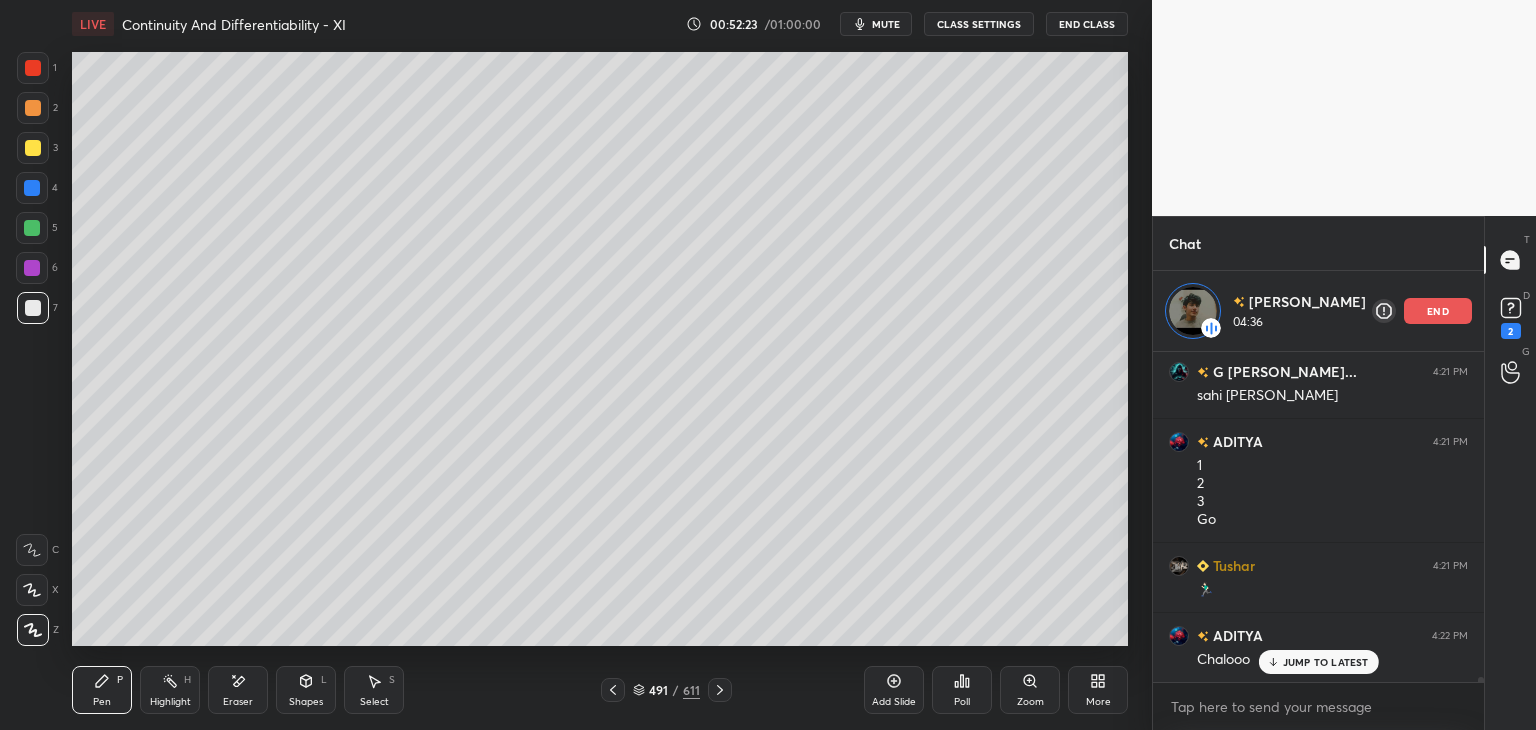 scroll, scrollTop: 22672, scrollLeft: 0, axis: vertical 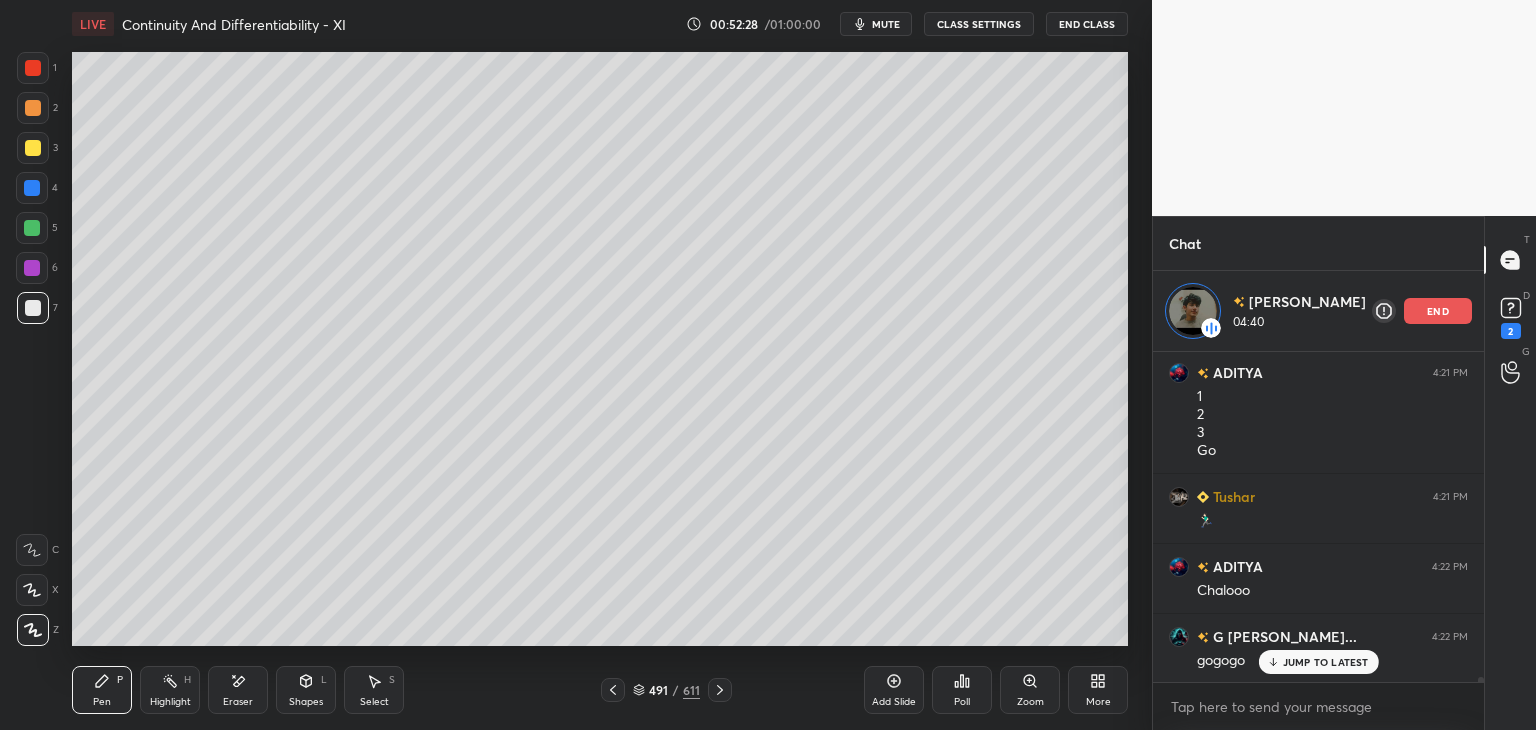 click on "Eraser" at bounding box center [238, 702] 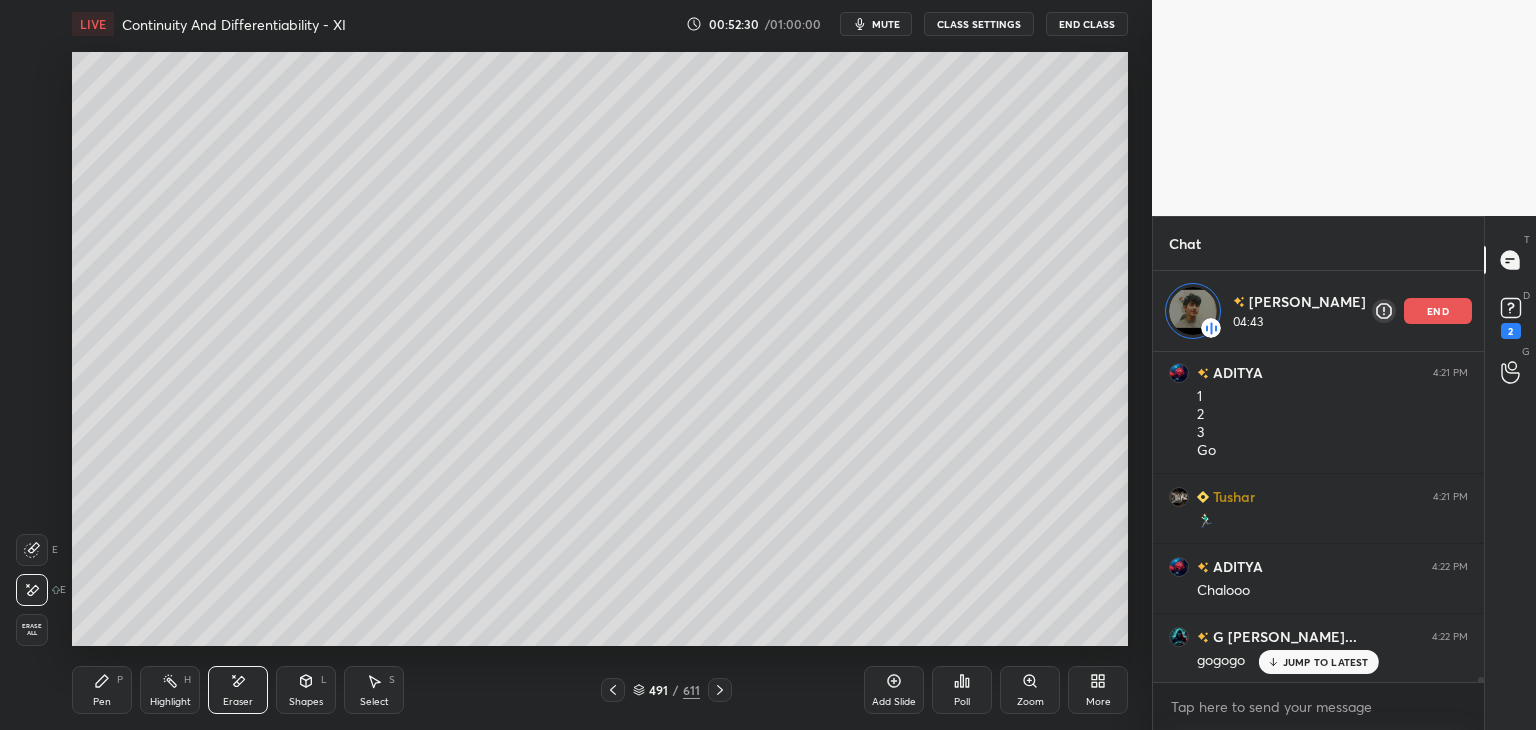 drag, startPoint x: 84, startPoint y: 706, endPoint x: 87, endPoint y: 687, distance: 19.235384 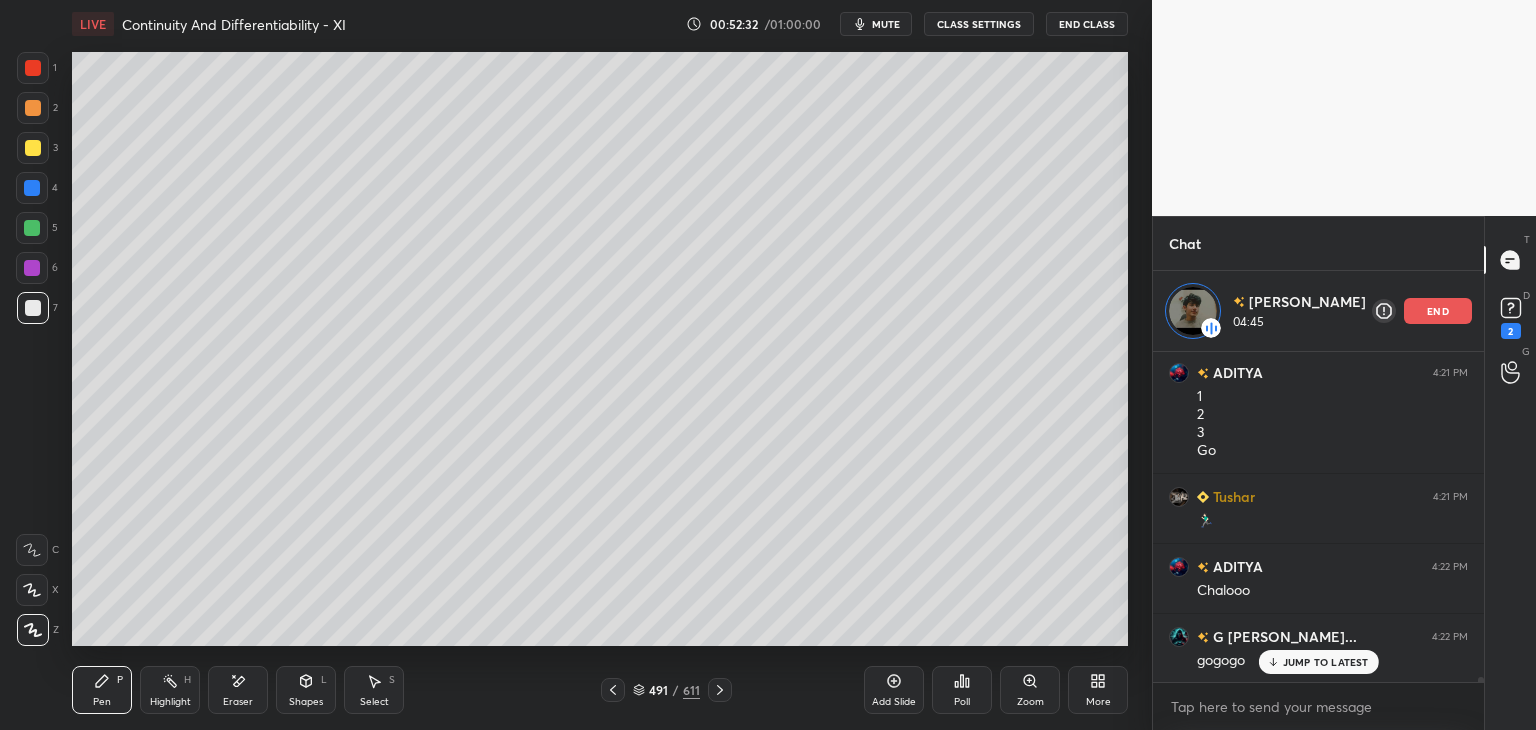 click on "Select" at bounding box center (374, 702) 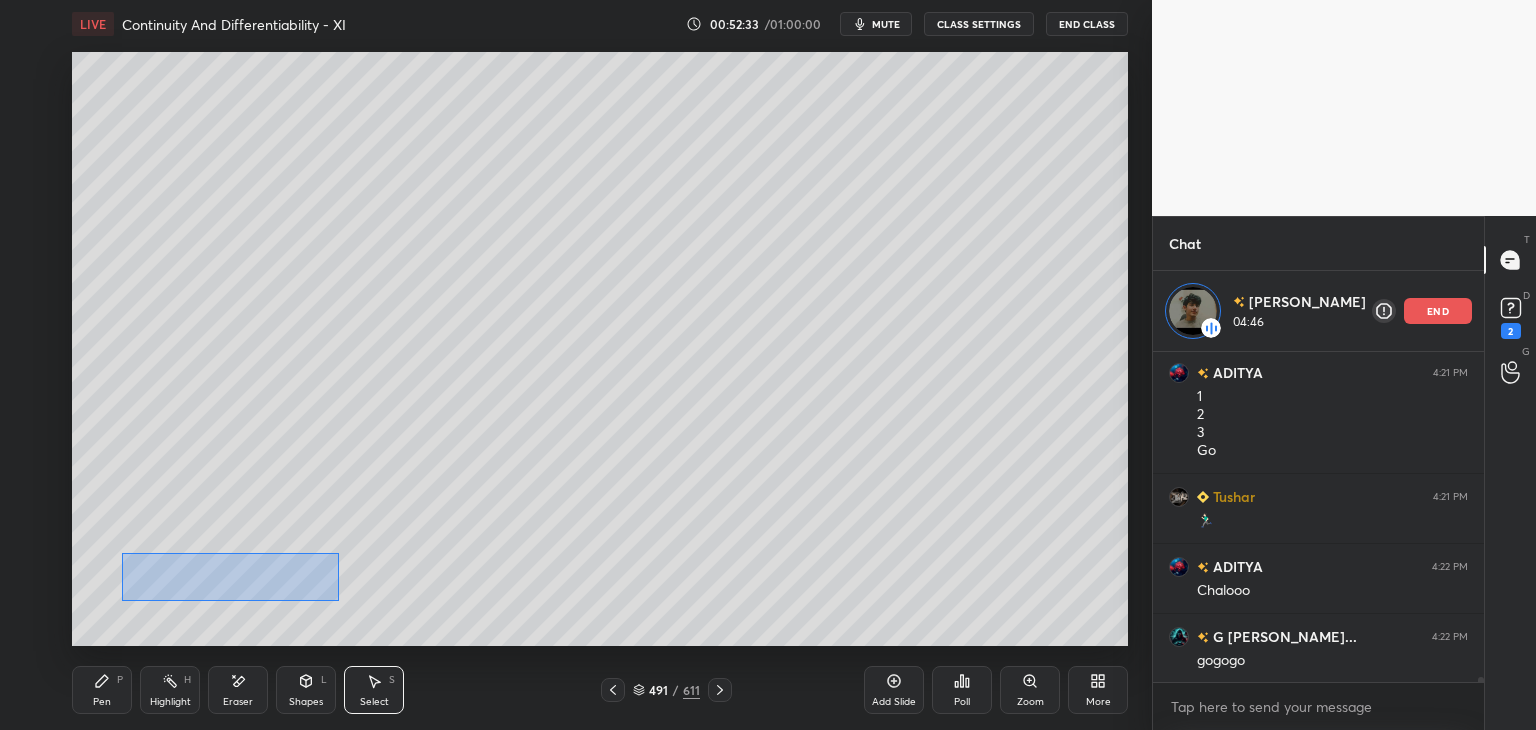 scroll, scrollTop: 22743, scrollLeft: 0, axis: vertical 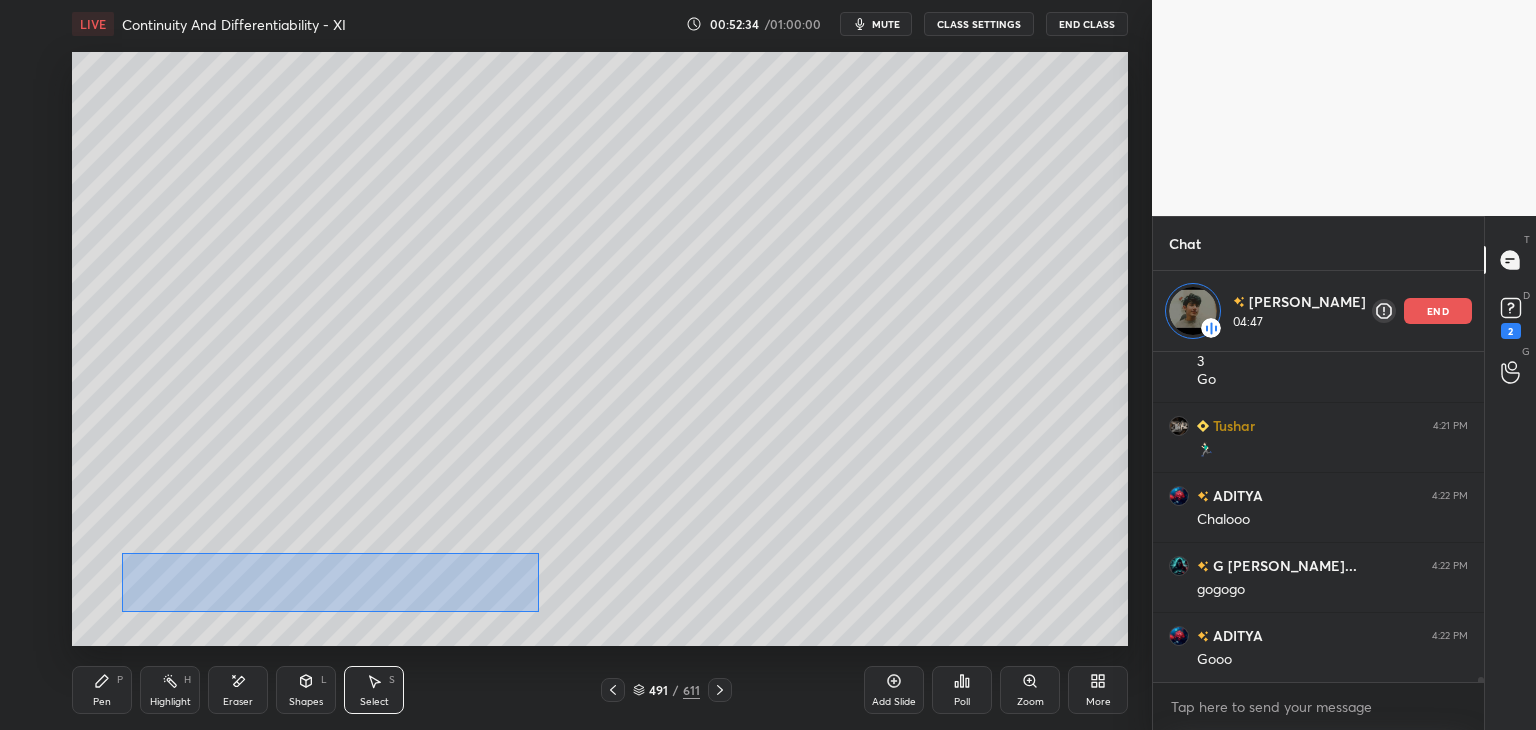 drag, startPoint x: 135, startPoint y: 558, endPoint x: 548, endPoint y: 589, distance: 414.1618 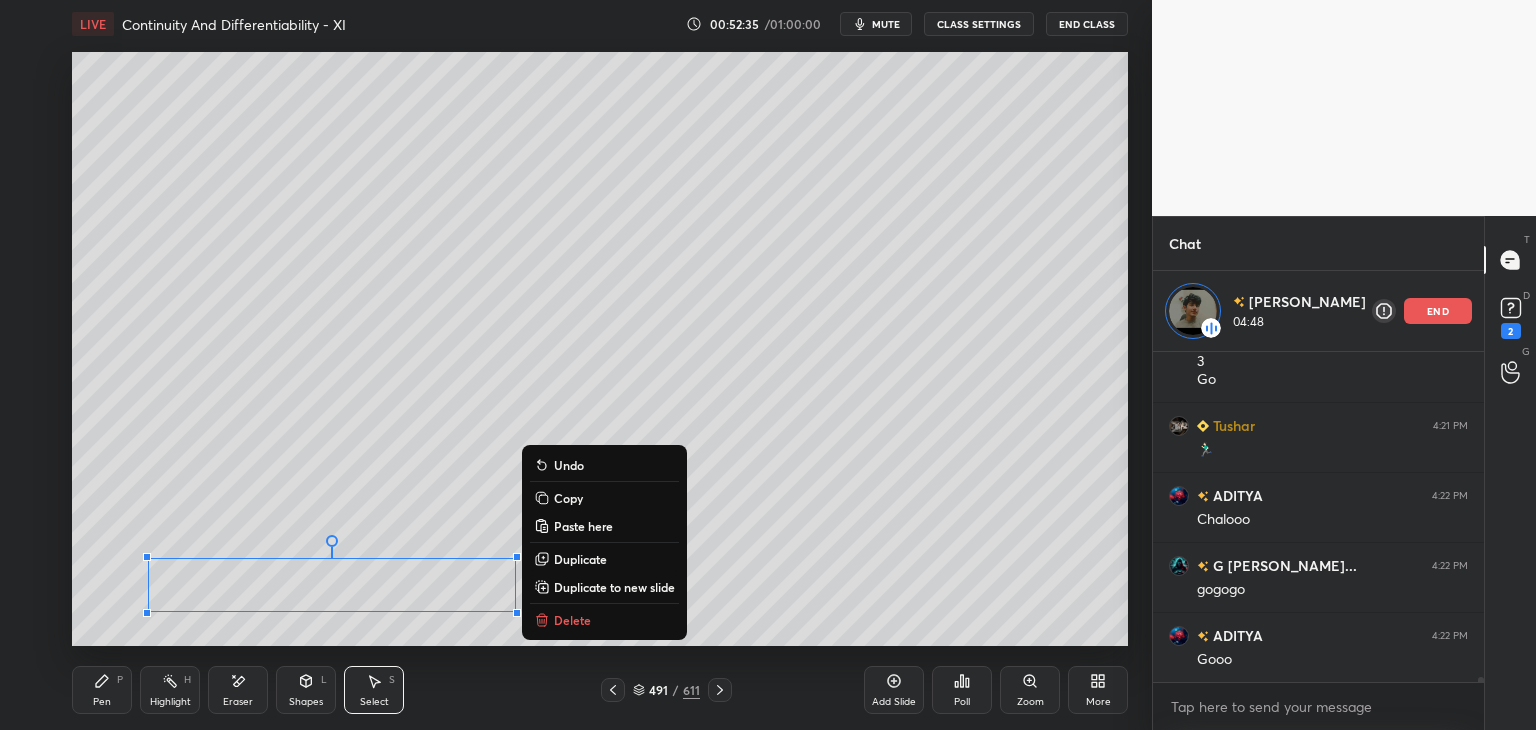 drag, startPoint x: 568, startPoint y: 504, endPoint x: 576, endPoint y: 541, distance: 37.85499 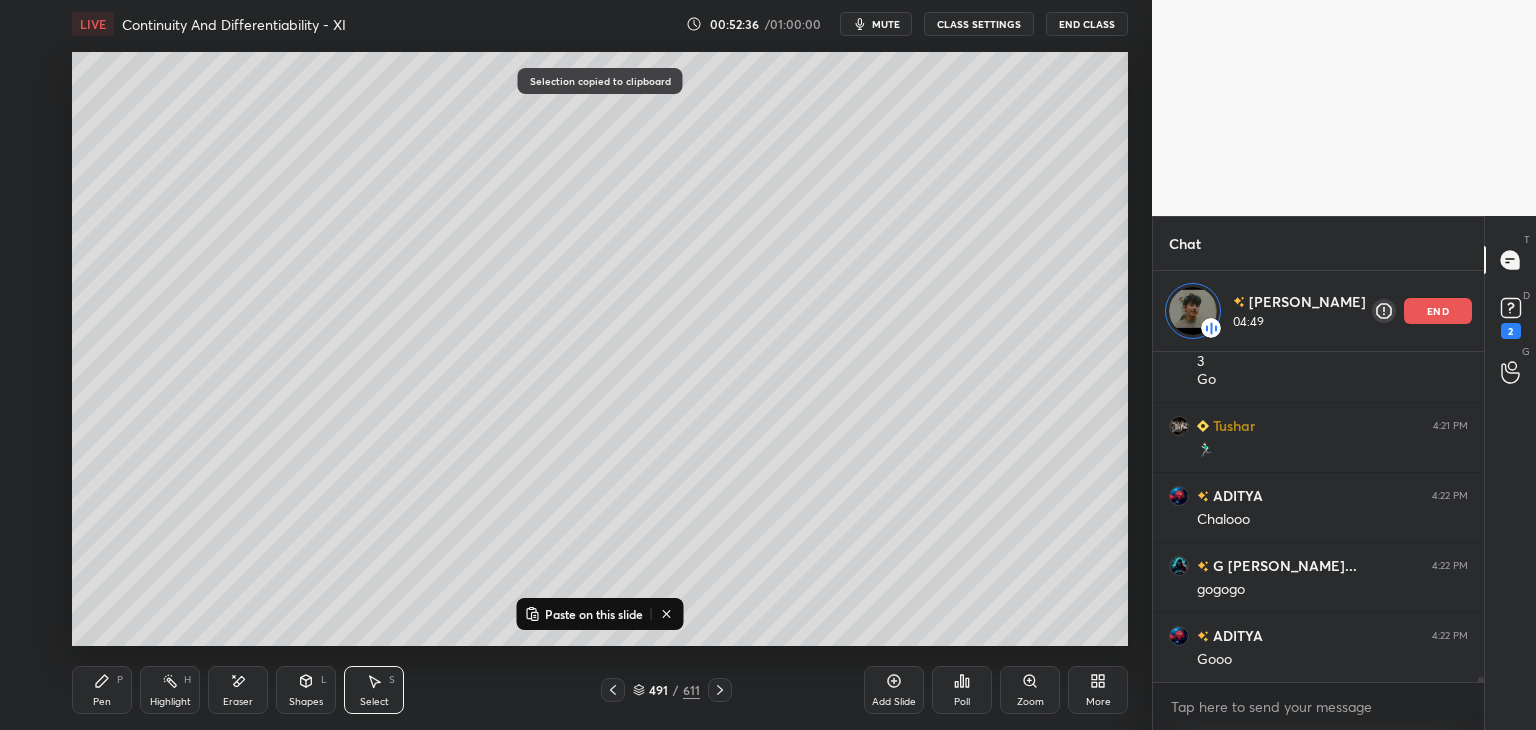 click 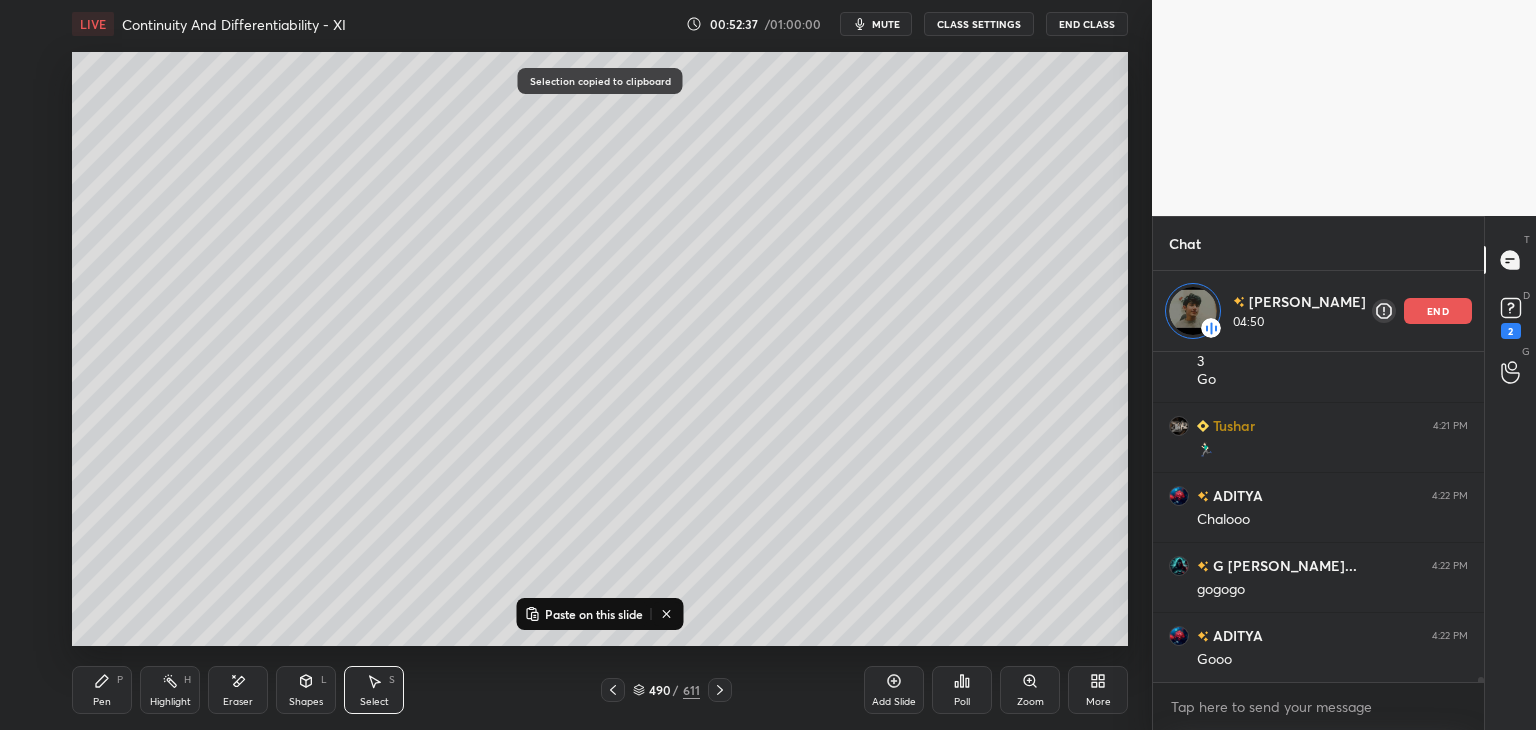 click on "Paste on this slide" at bounding box center [594, 614] 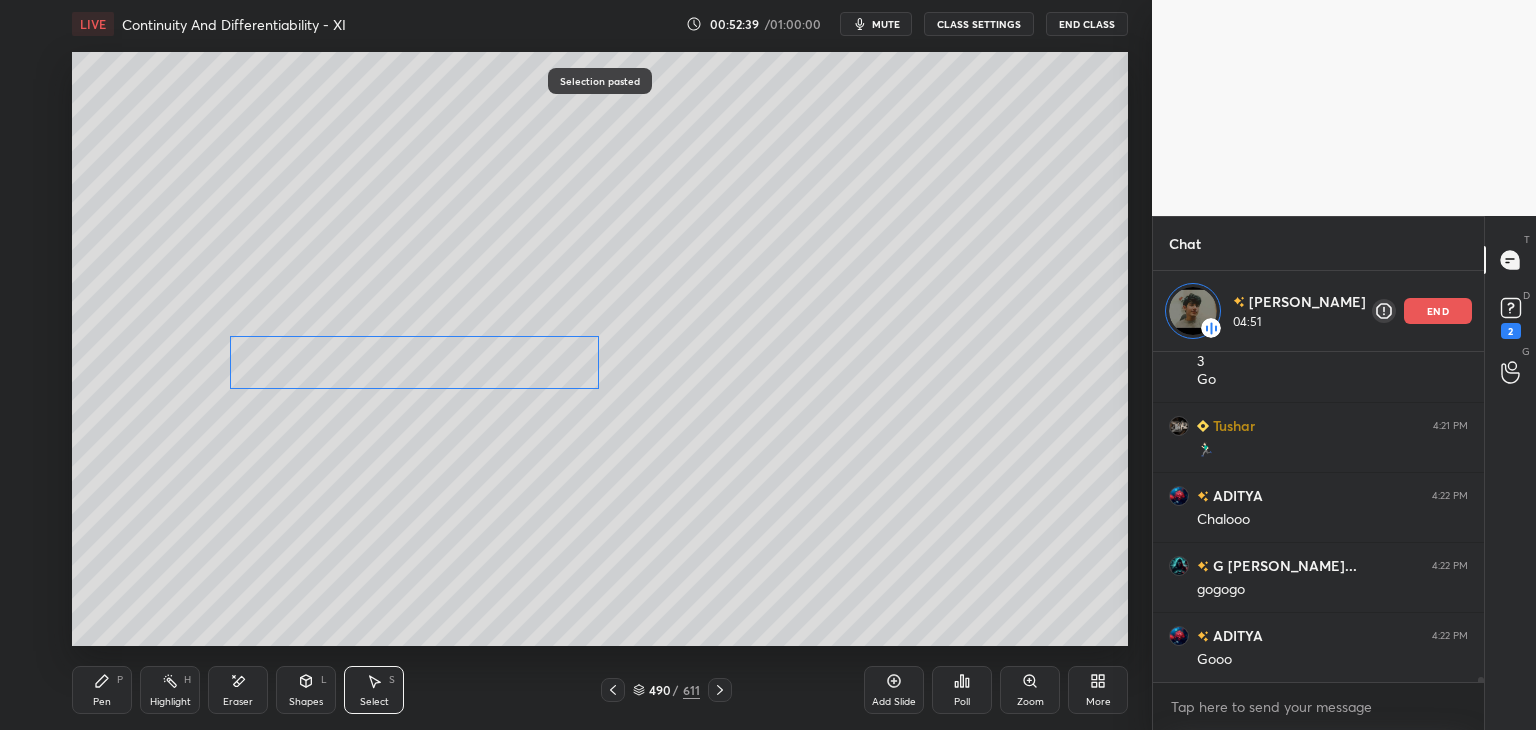 drag, startPoint x: 377, startPoint y: 572, endPoint x: 477, endPoint y: 382, distance: 214.7091 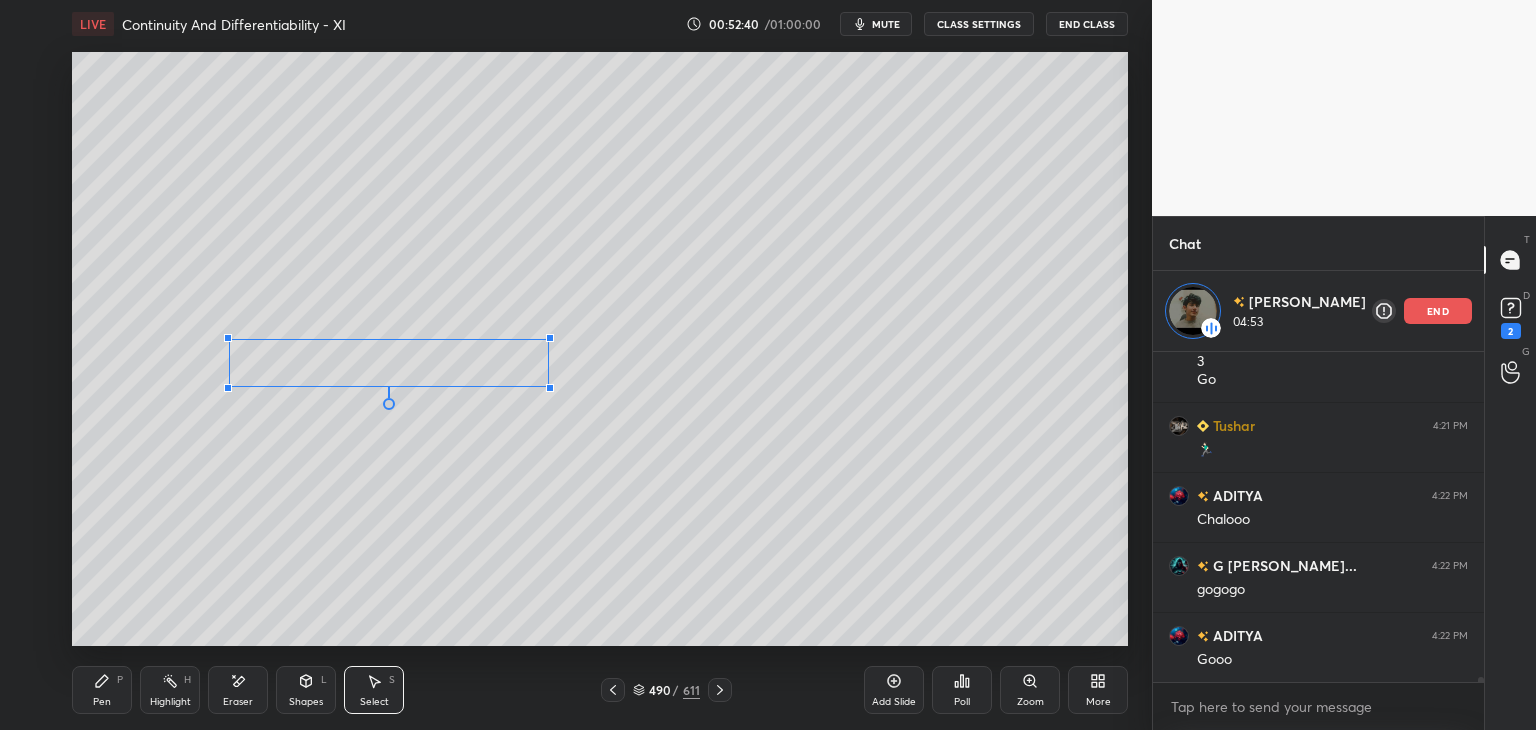 drag, startPoint x: 595, startPoint y: 389, endPoint x: 532, endPoint y: 396, distance: 63.387695 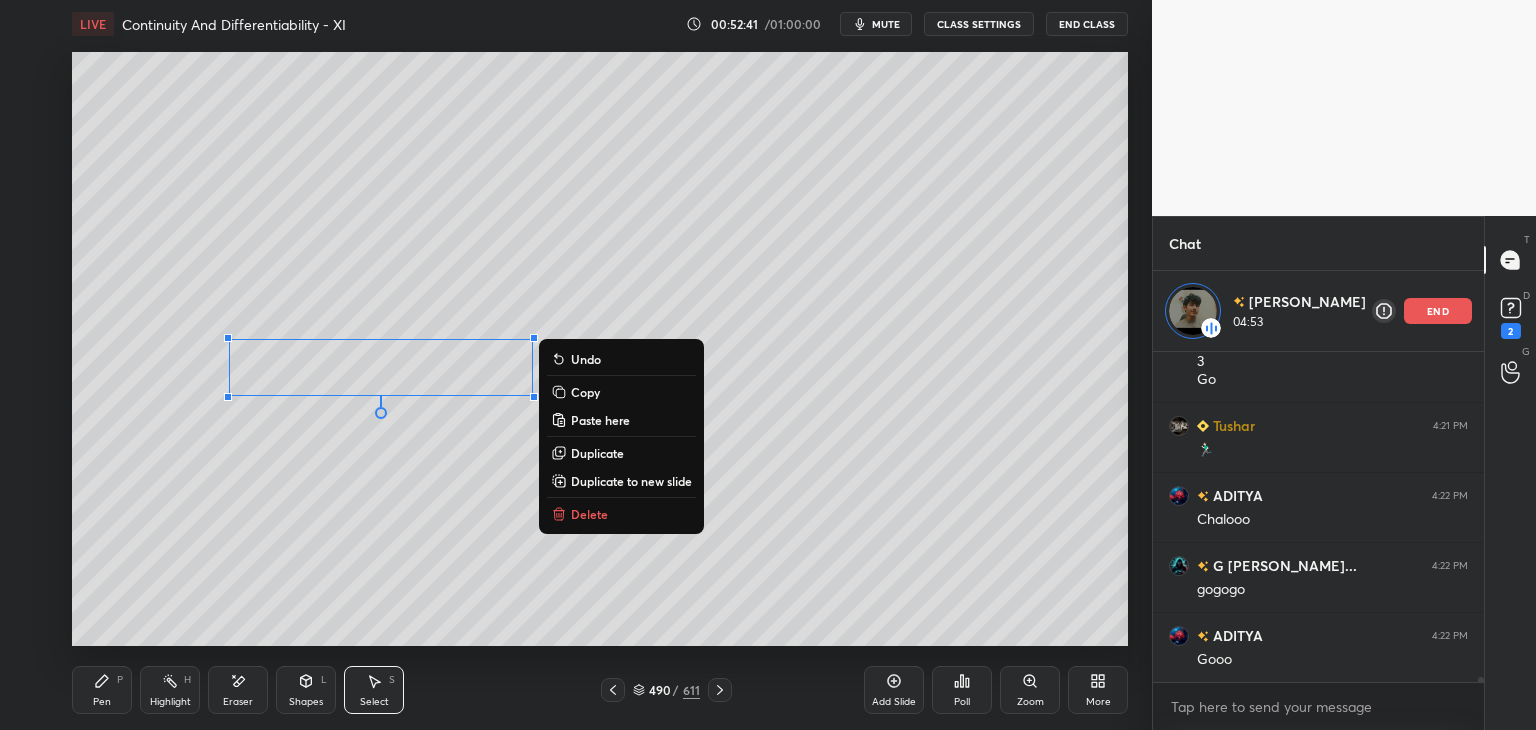 scroll, scrollTop: 22812, scrollLeft: 0, axis: vertical 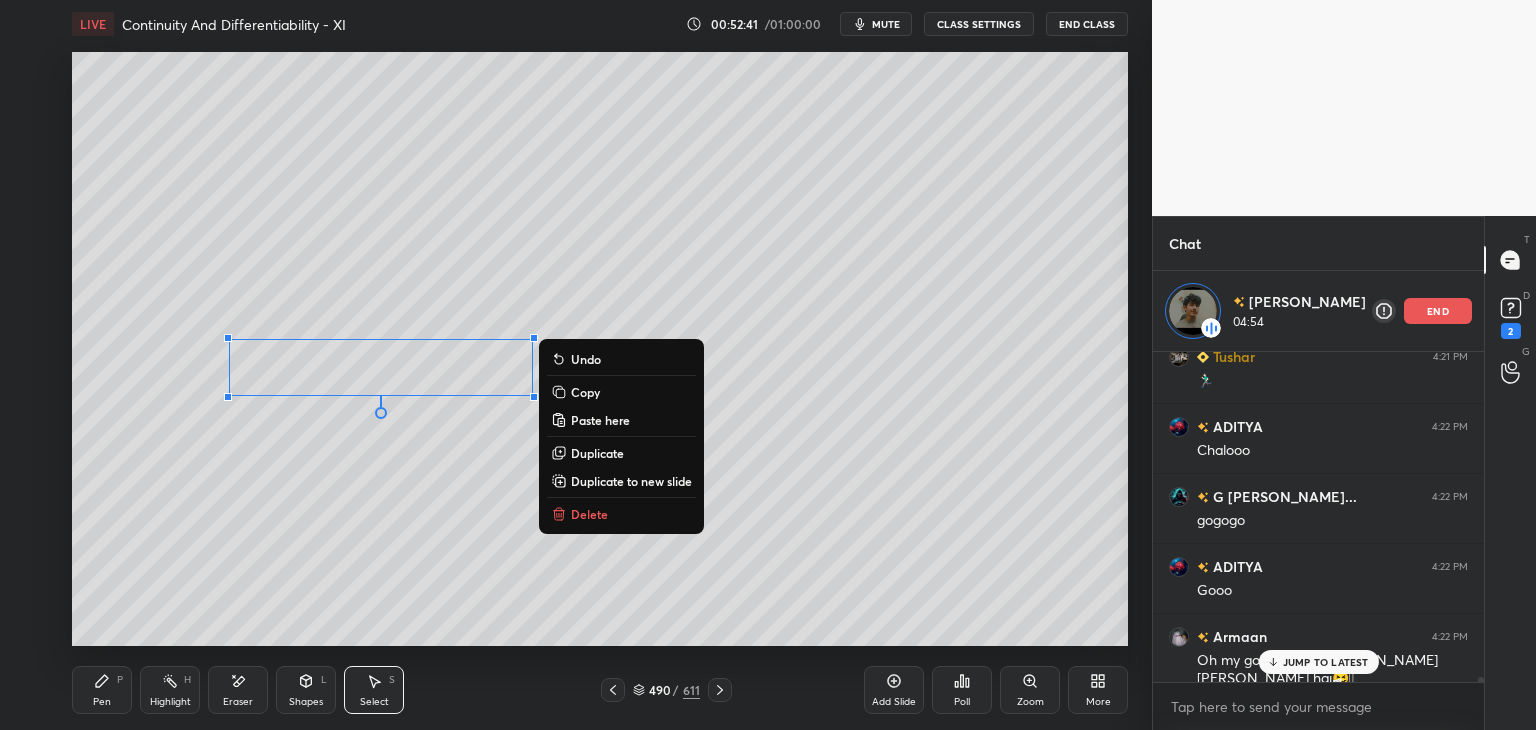 drag, startPoint x: 498, startPoint y: 495, endPoint x: 492, endPoint y: 435, distance: 60.299255 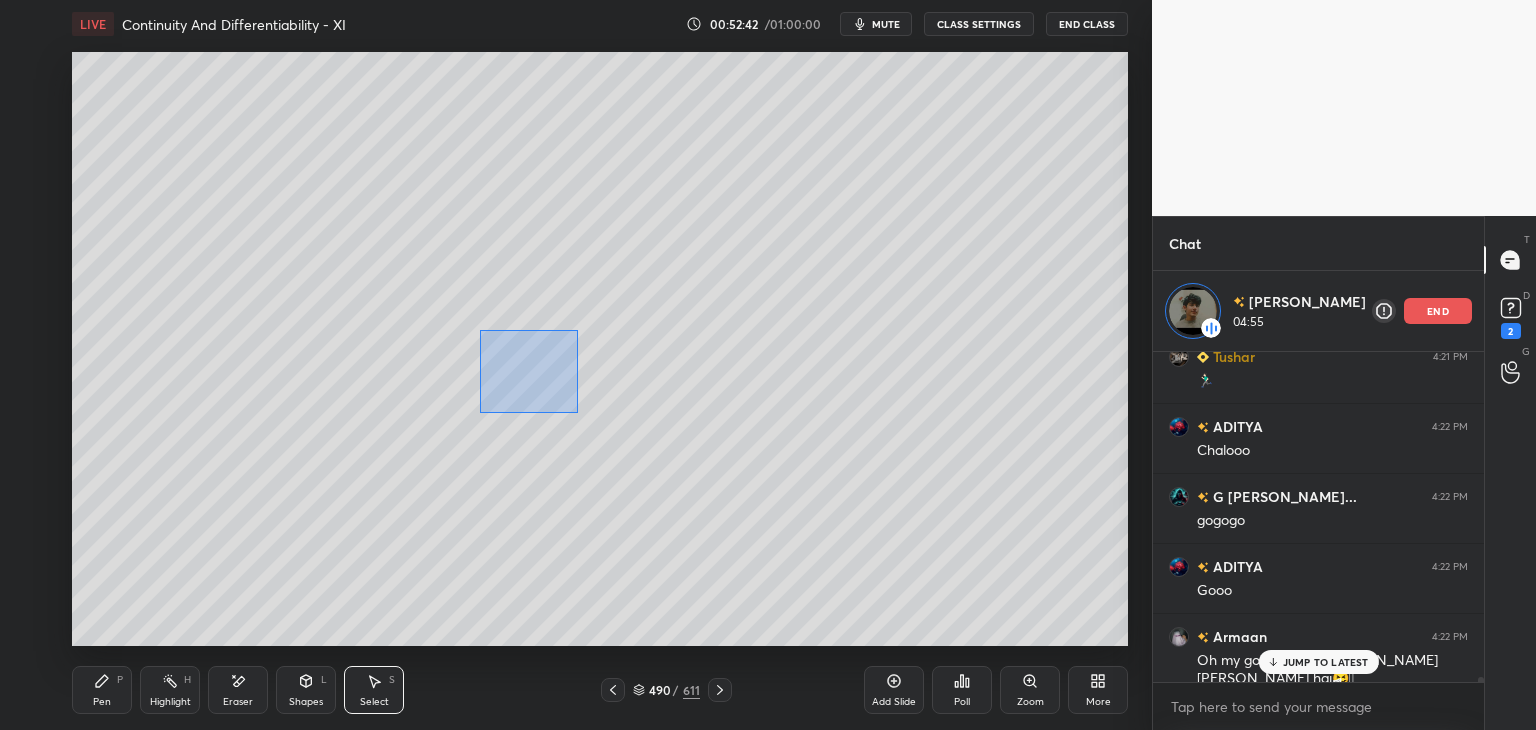 drag, startPoint x: 480, startPoint y: 329, endPoint x: 546, endPoint y: 390, distance: 89.87213 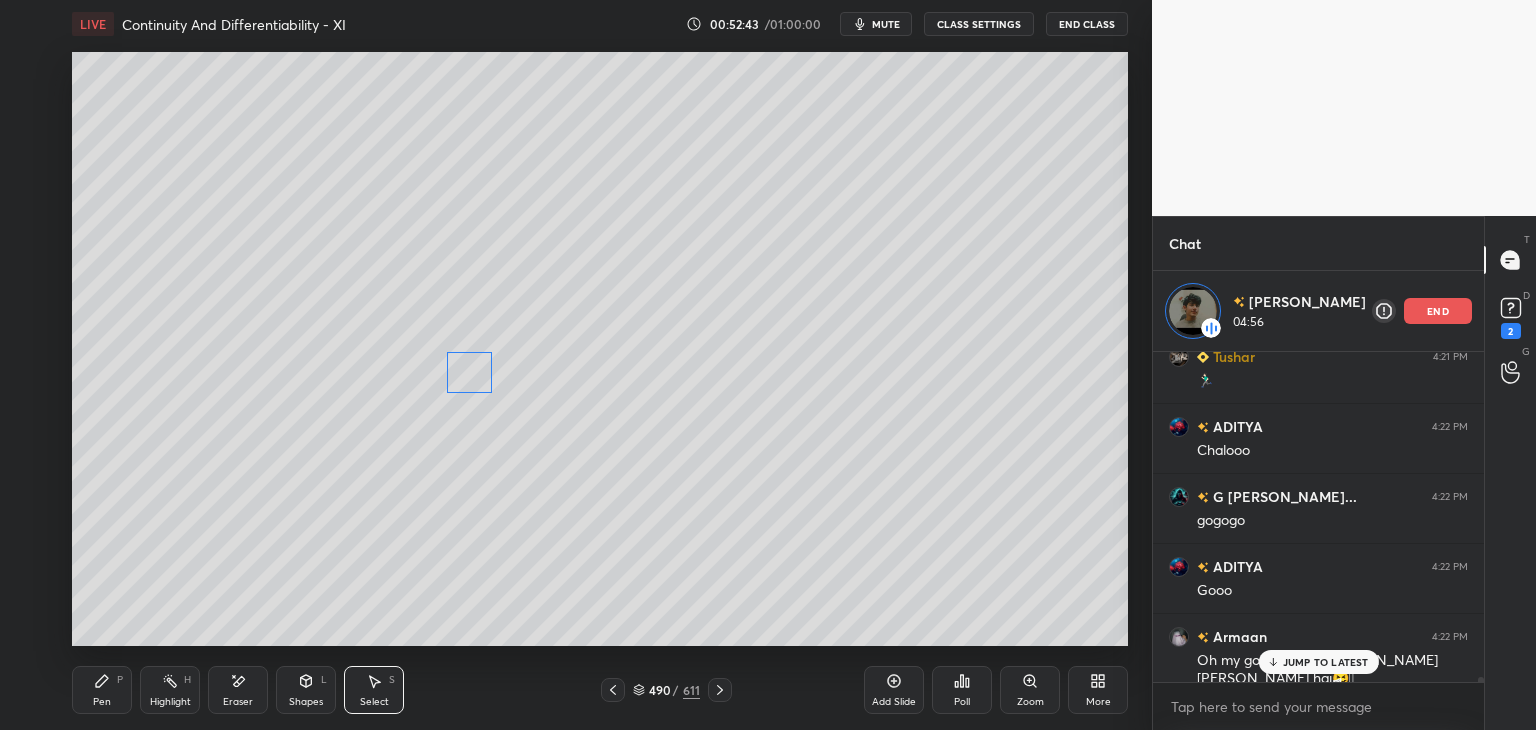drag, startPoint x: 501, startPoint y: 369, endPoint x: 477, endPoint y: 377, distance: 25.298222 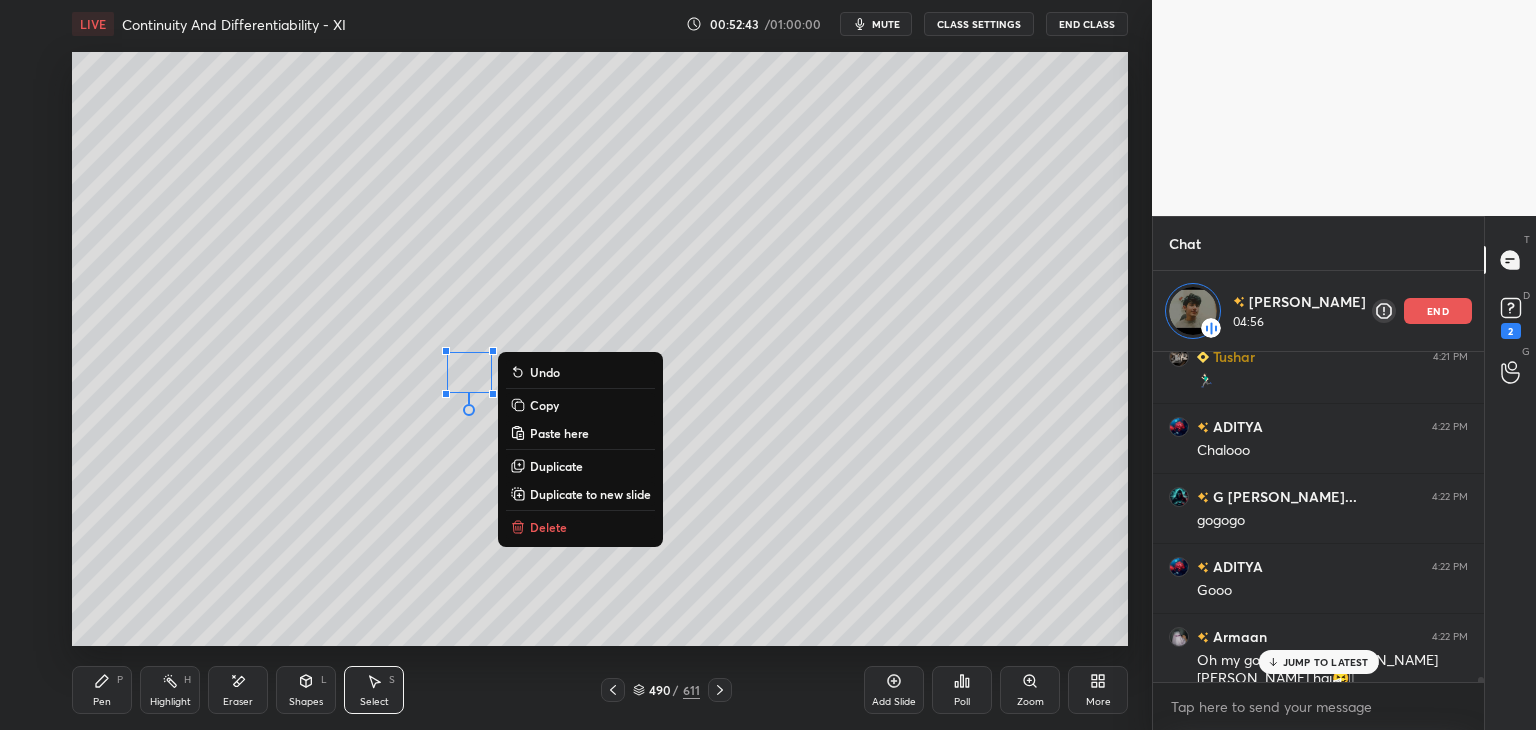drag, startPoint x: 404, startPoint y: 526, endPoint x: 342, endPoint y: 549, distance: 66.12866 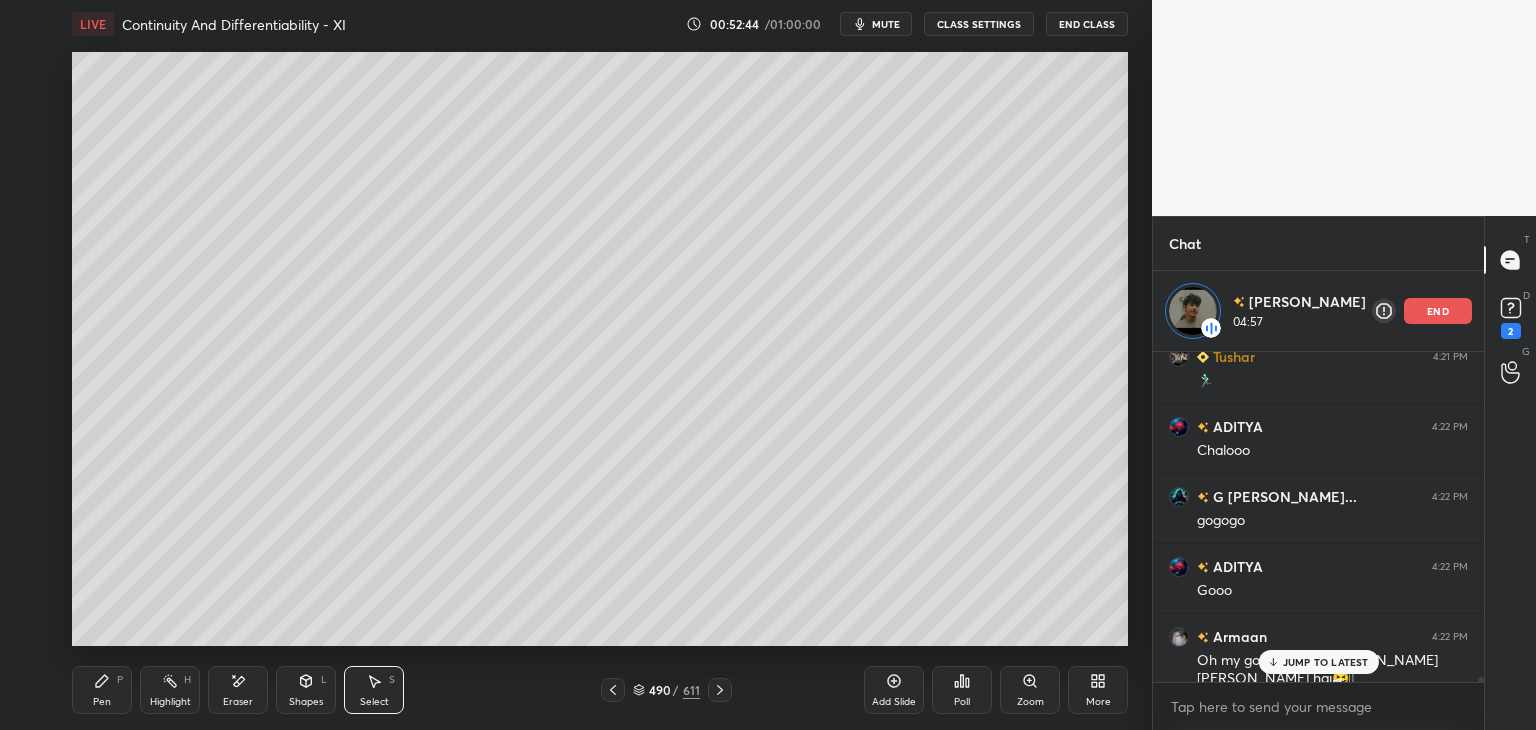 drag, startPoint x: 85, startPoint y: 709, endPoint x: 93, endPoint y: 657, distance: 52.611786 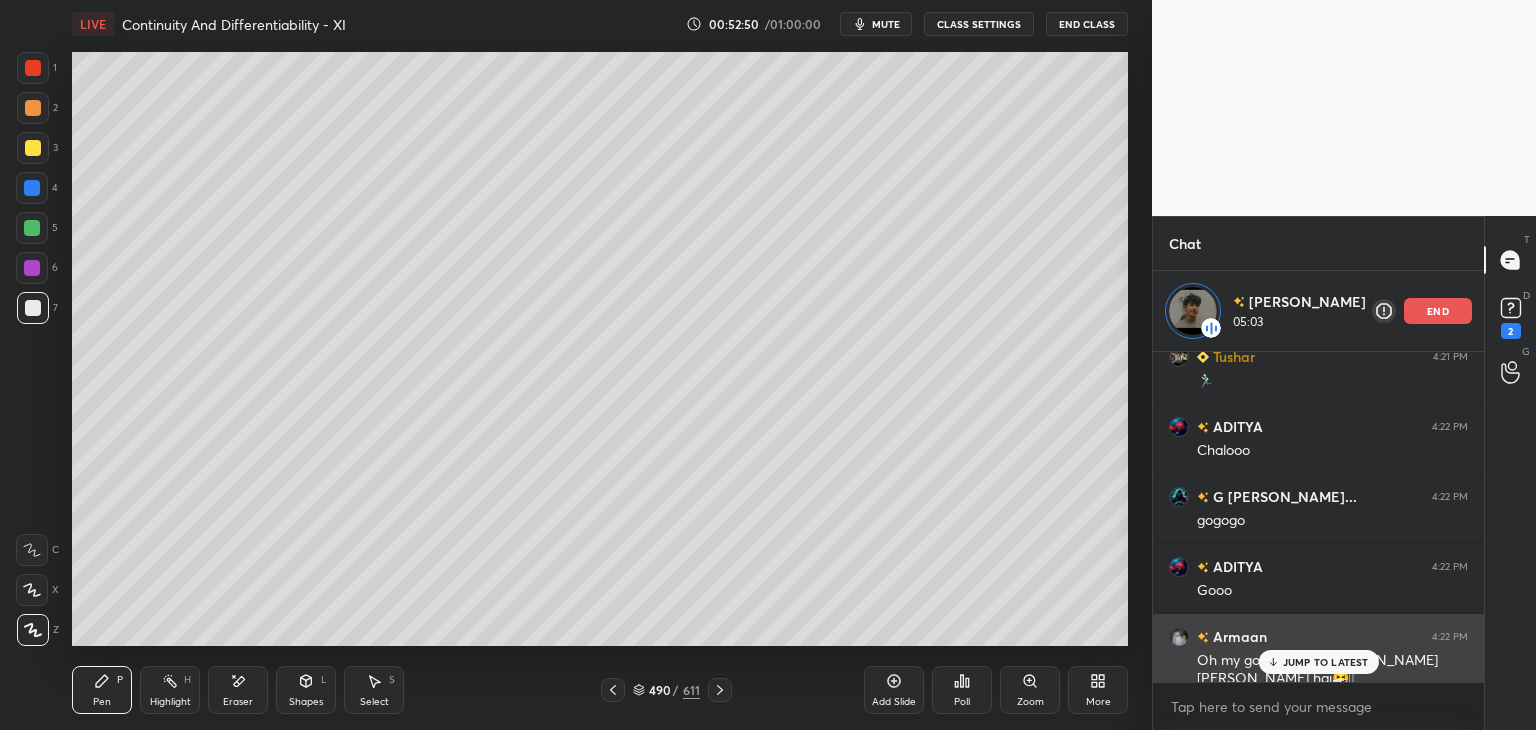 click on "JUMP TO LATEST" at bounding box center [1326, 662] 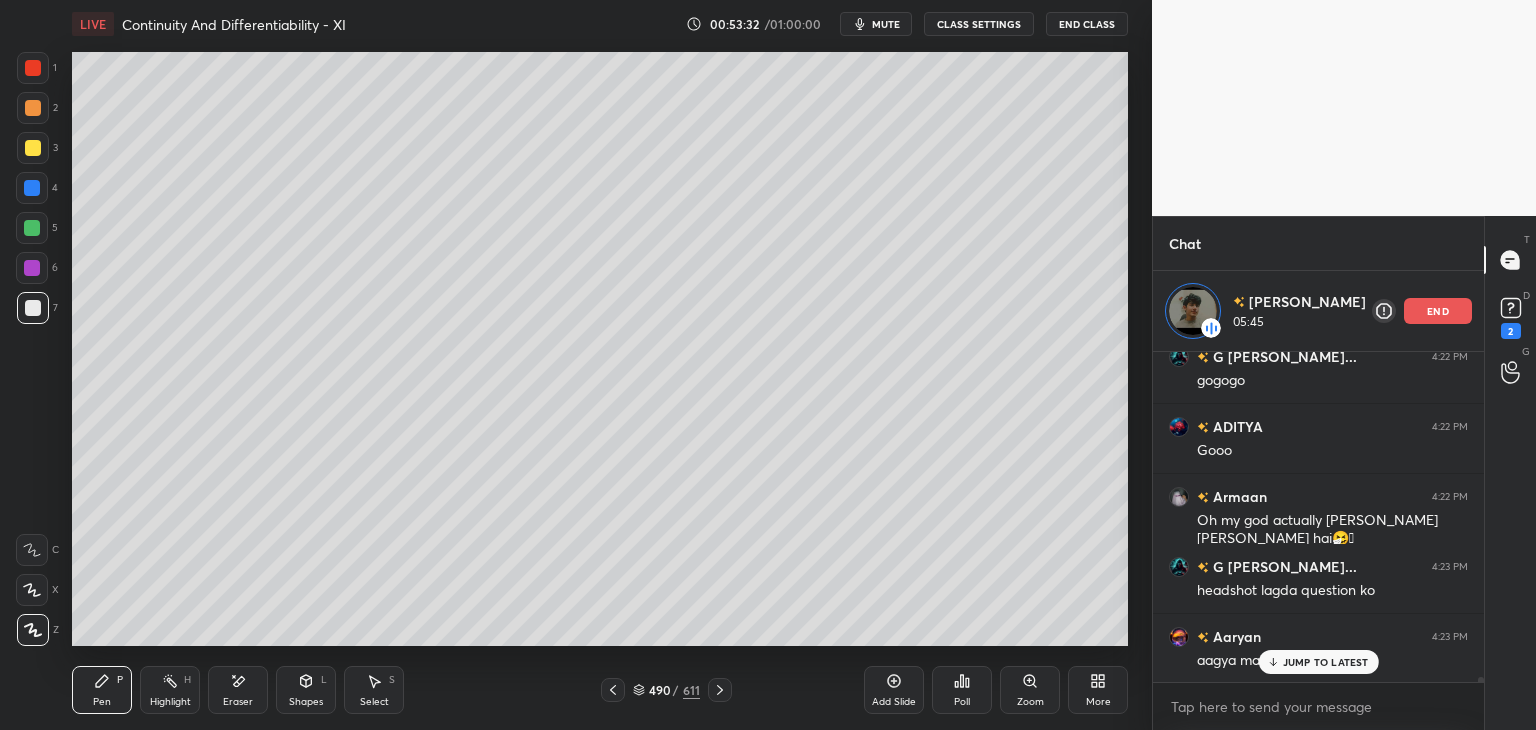 scroll, scrollTop: 23023, scrollLeft: 0, axis: vertical 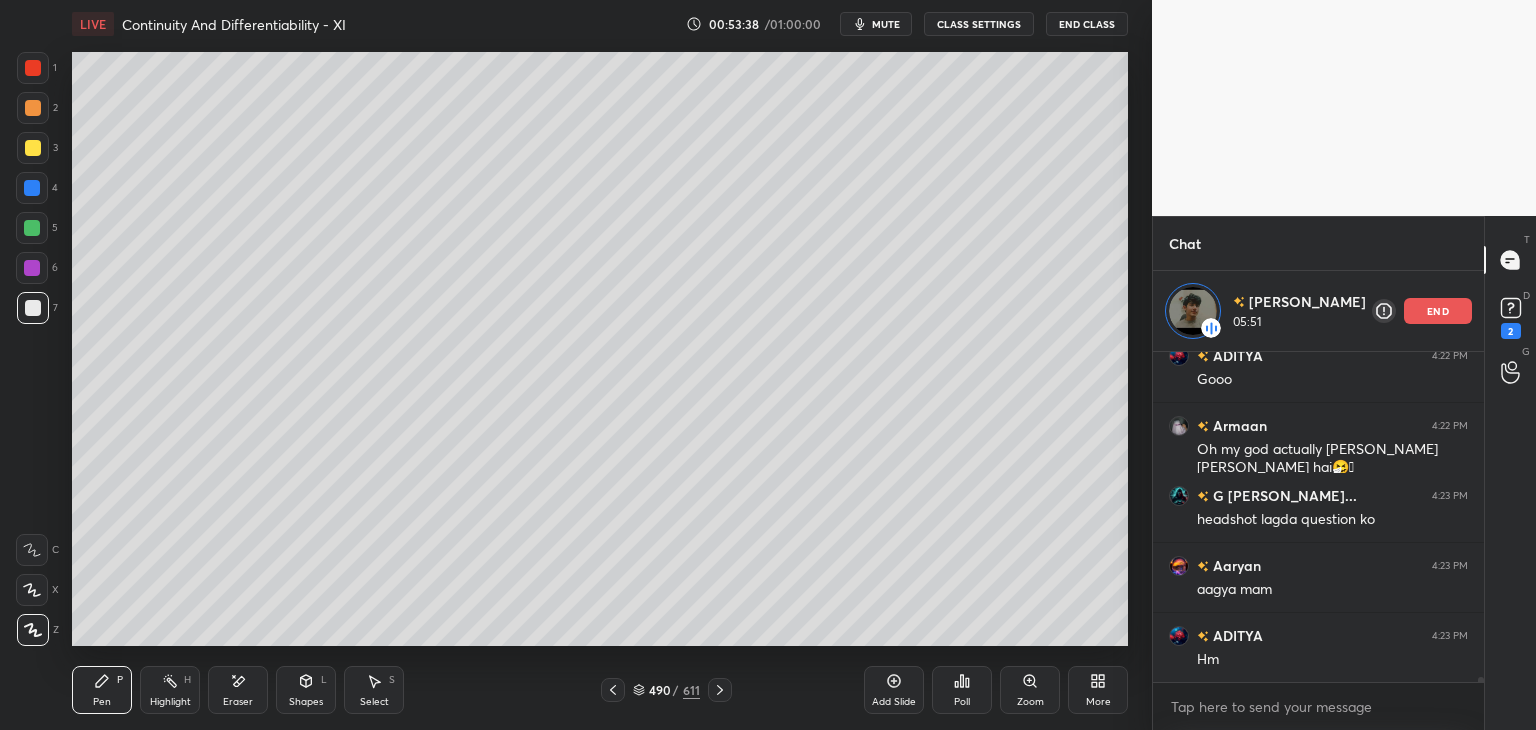 click on "end" at bounding box center (1438, 311) 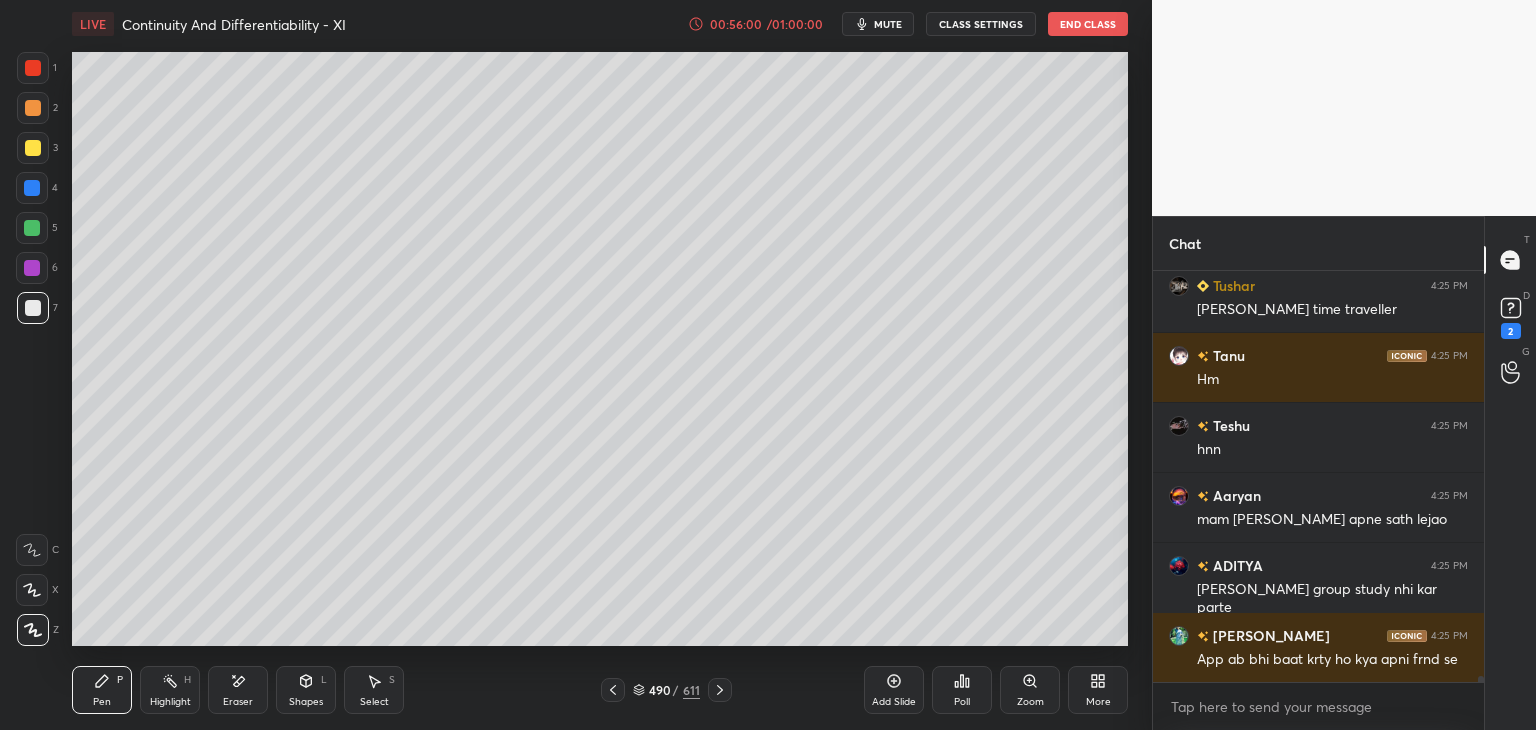 scroll, scrollTop: 26082, scrollLeft: 0, axis: vertical 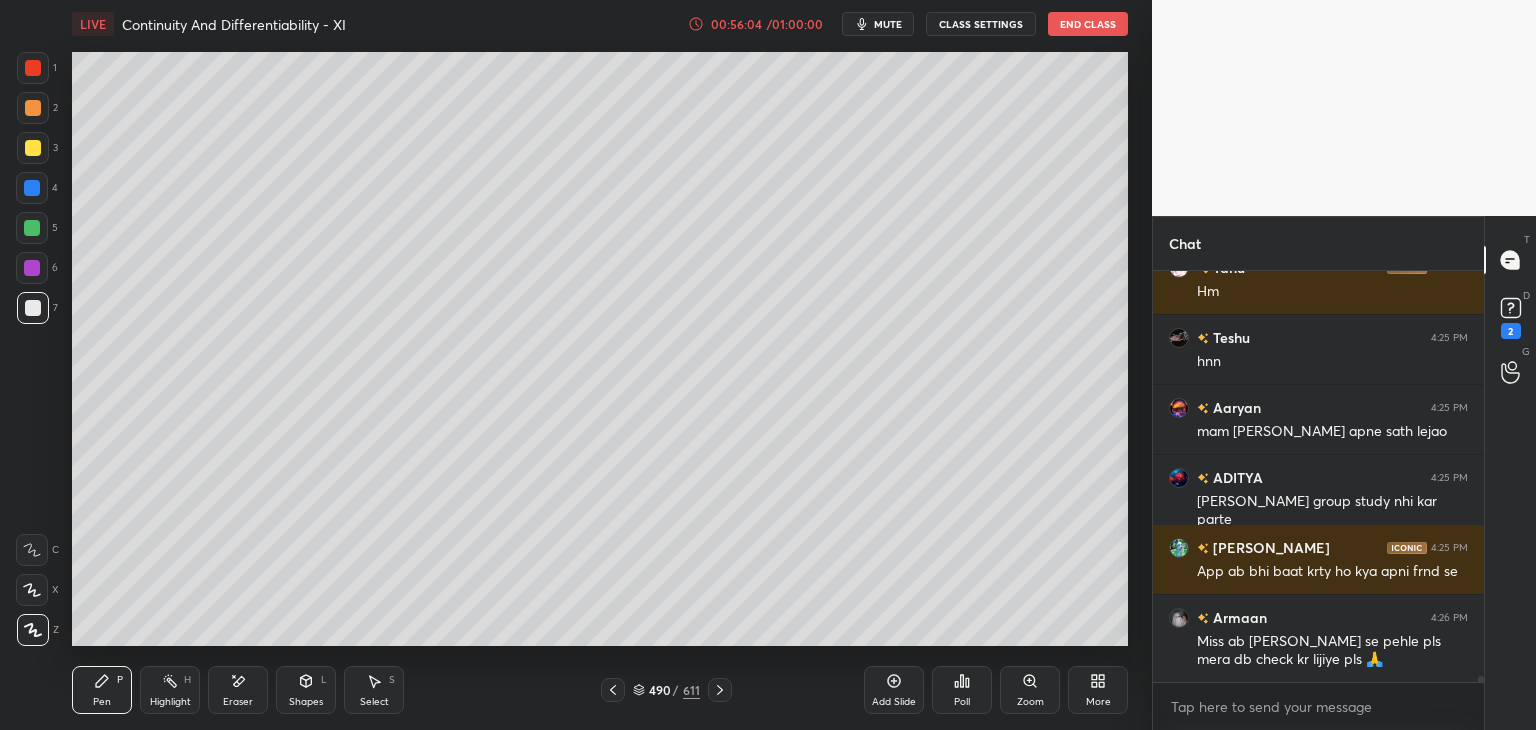 click 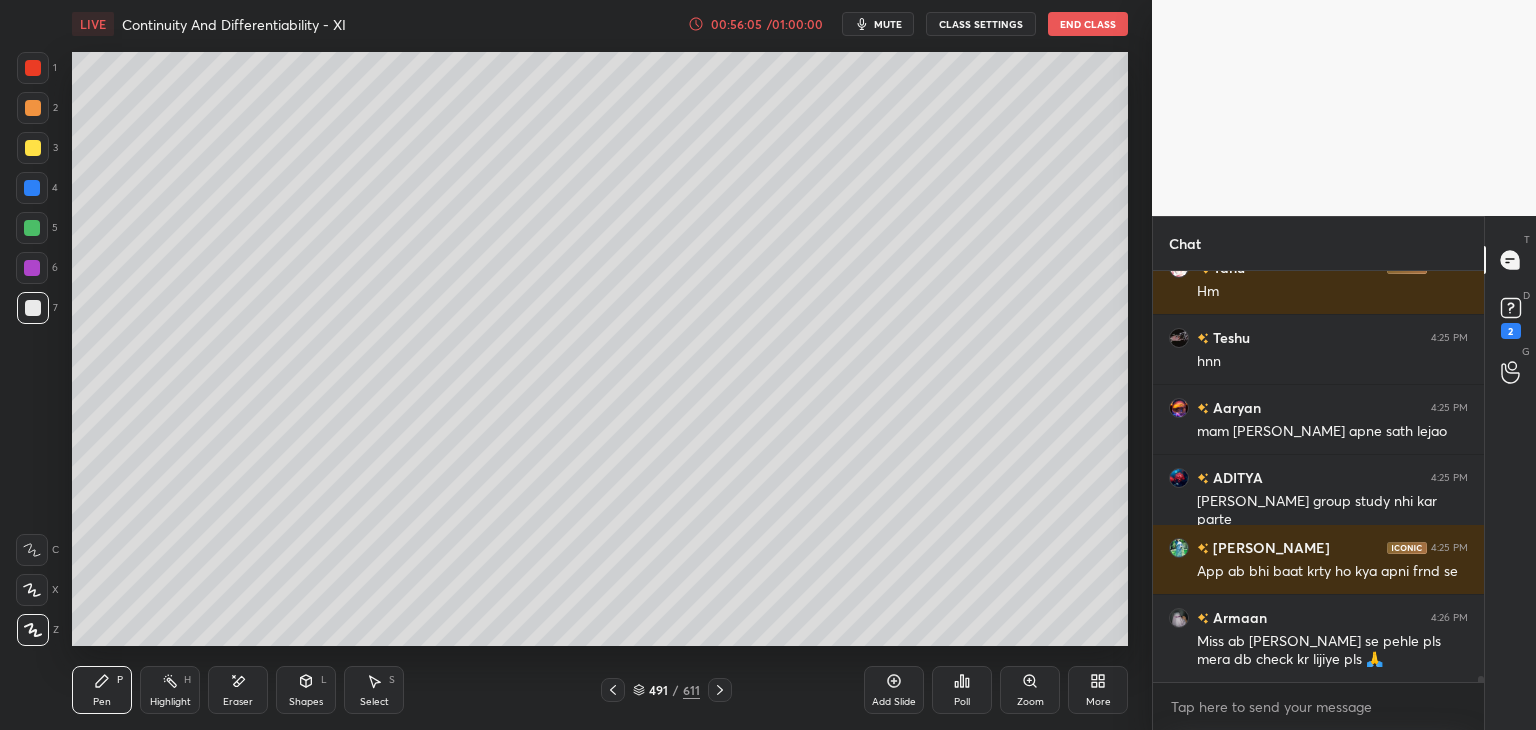 click 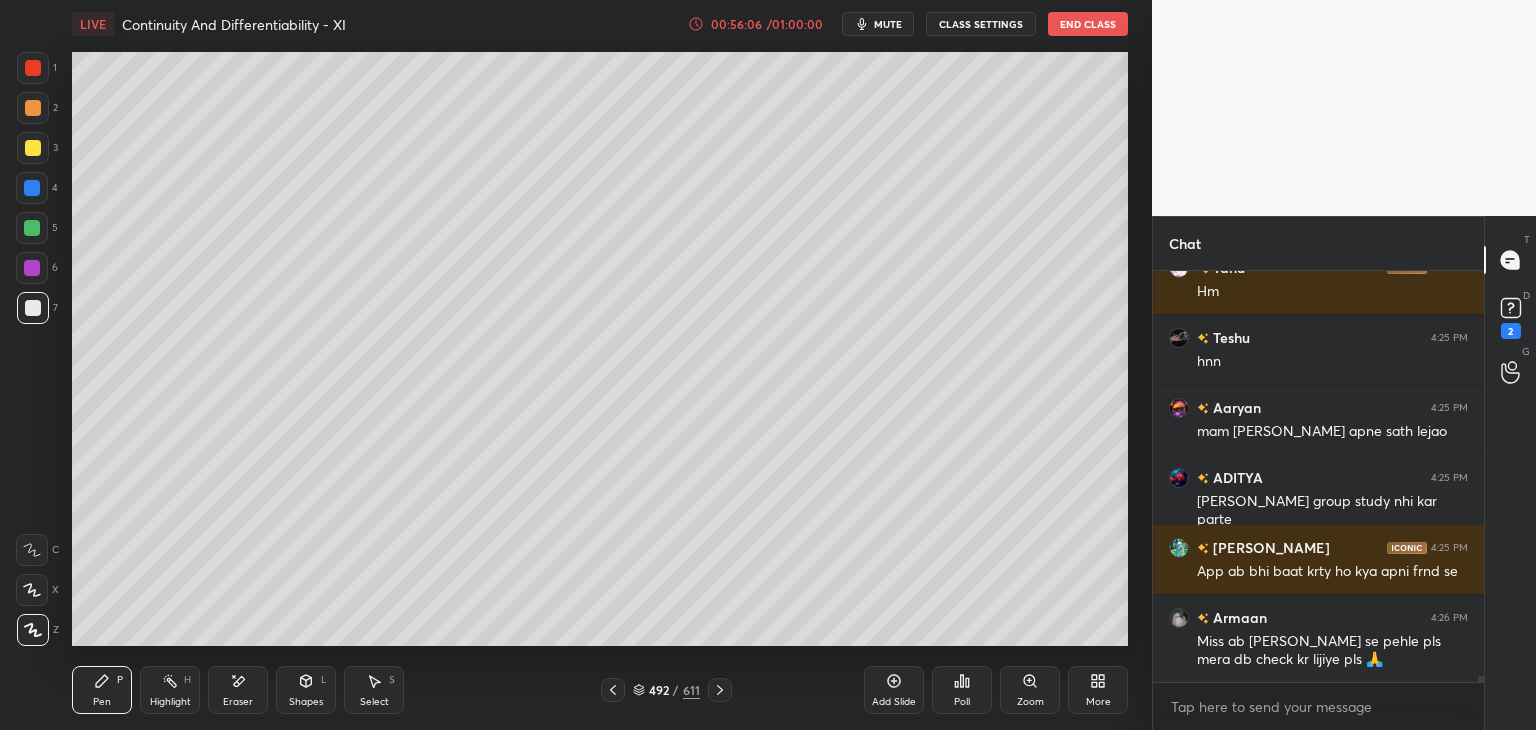 click 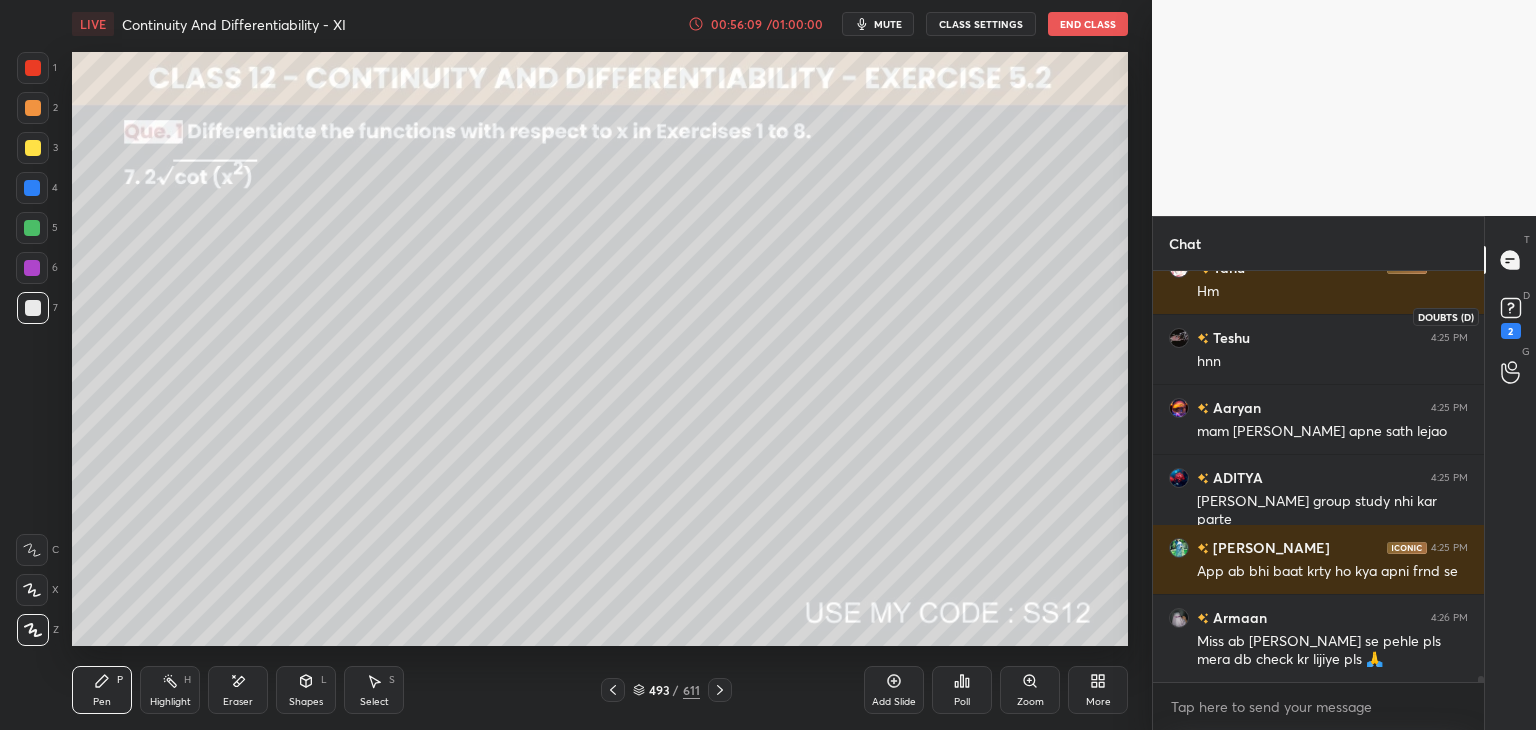 click on "2" at bounding box center (1511, 331) 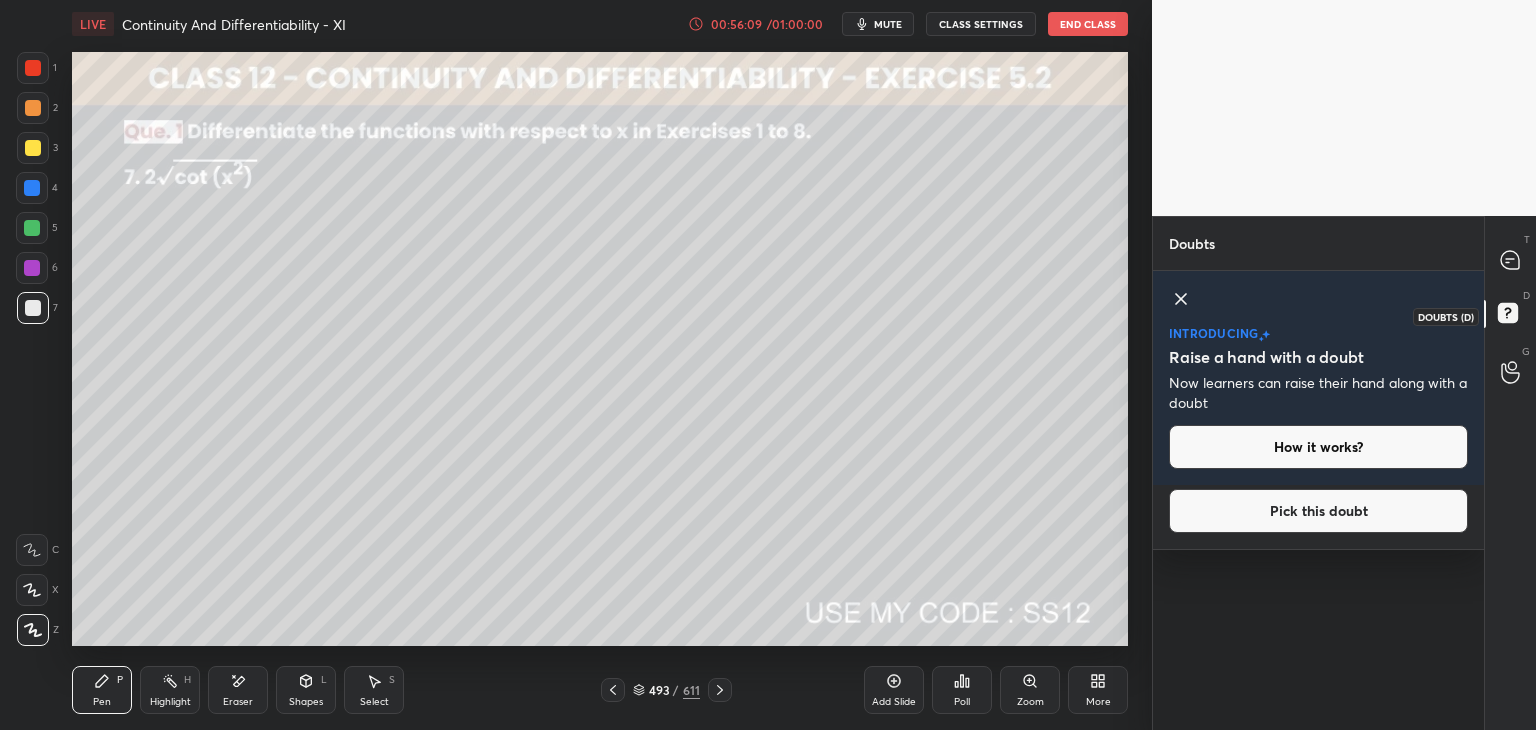 scroll, scrollTop: 0, scrollLeft: 0, axis: both 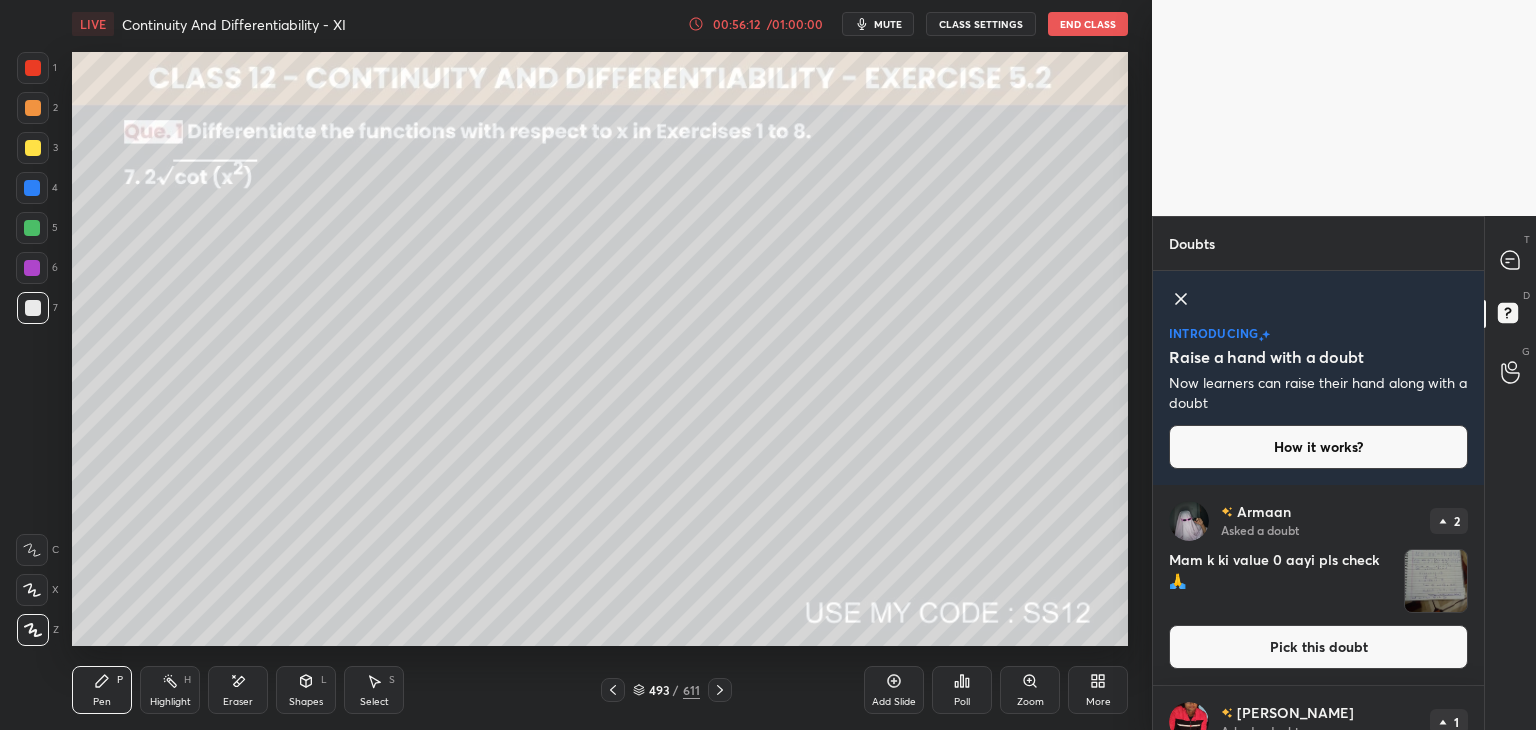 click on "Pick this doubt" at bounding box center (1318, 647) 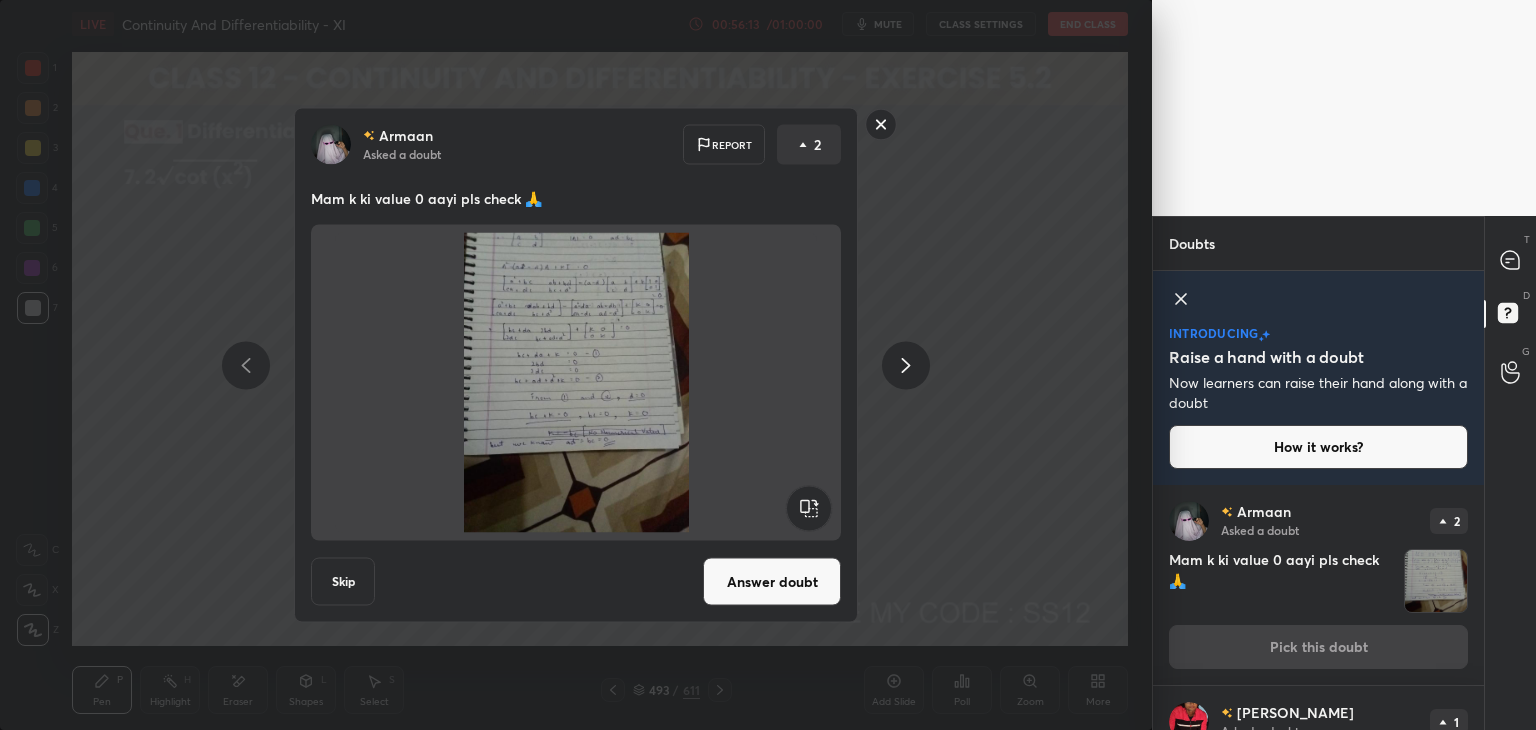 drag, startPoint x: 768, startPoint y: 585, endPoint x: 772, endPoint y: 608, distance: 23.345236 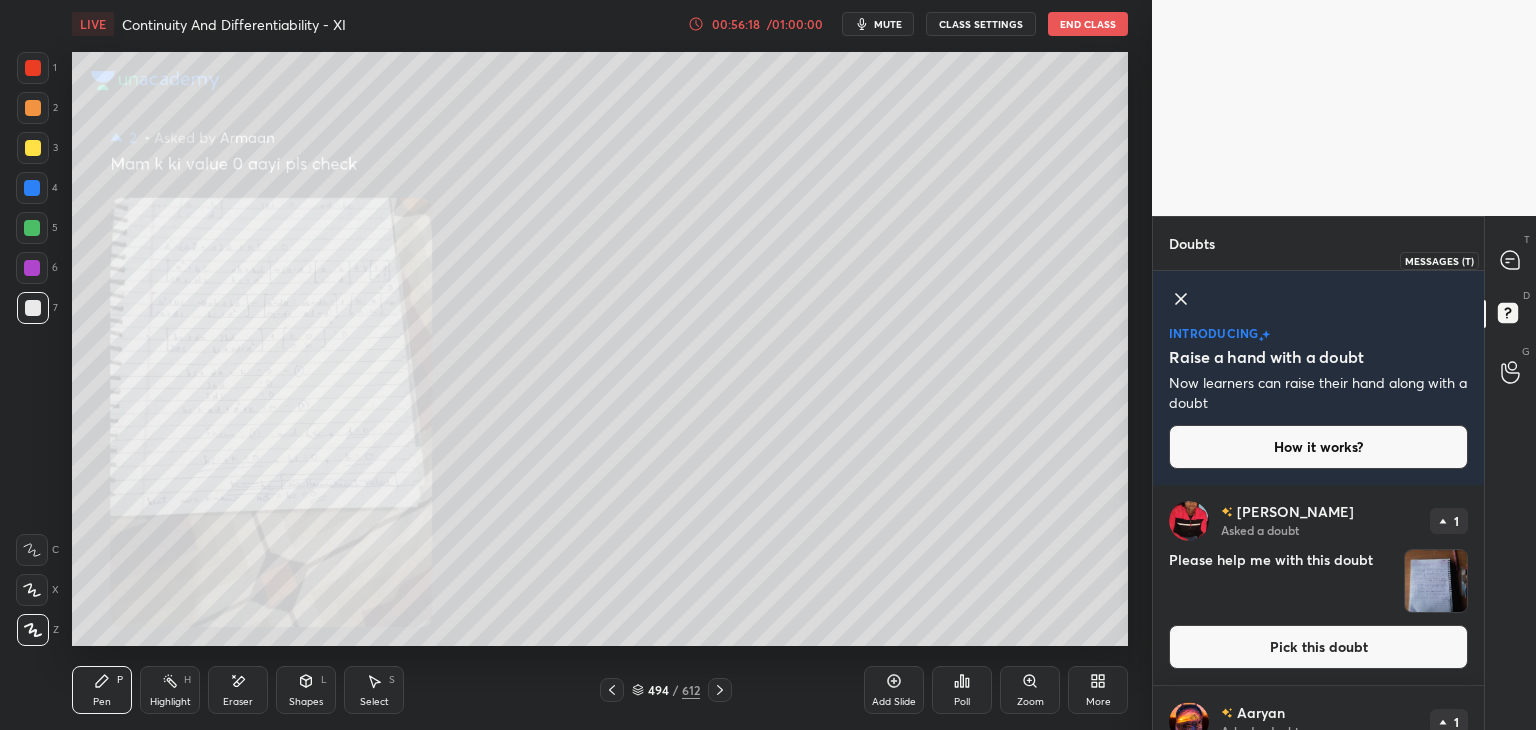drag, startPoint x: 1513, startPoint y: 253, endPoint x: 1508, endPoint y: 273, distance: 20.615528 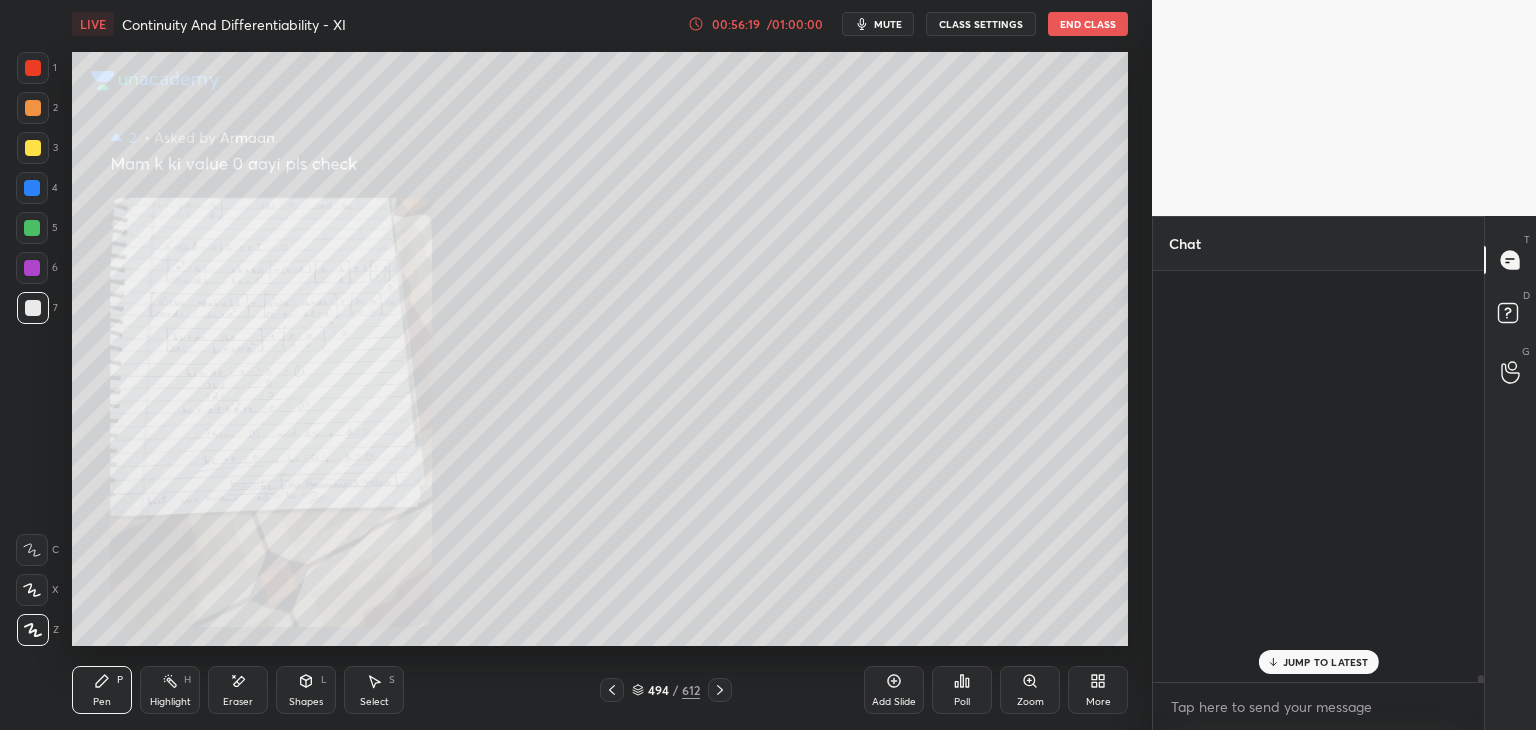 scroll, scrollTop: 26182, scrollLeft: 0, axis: vertical 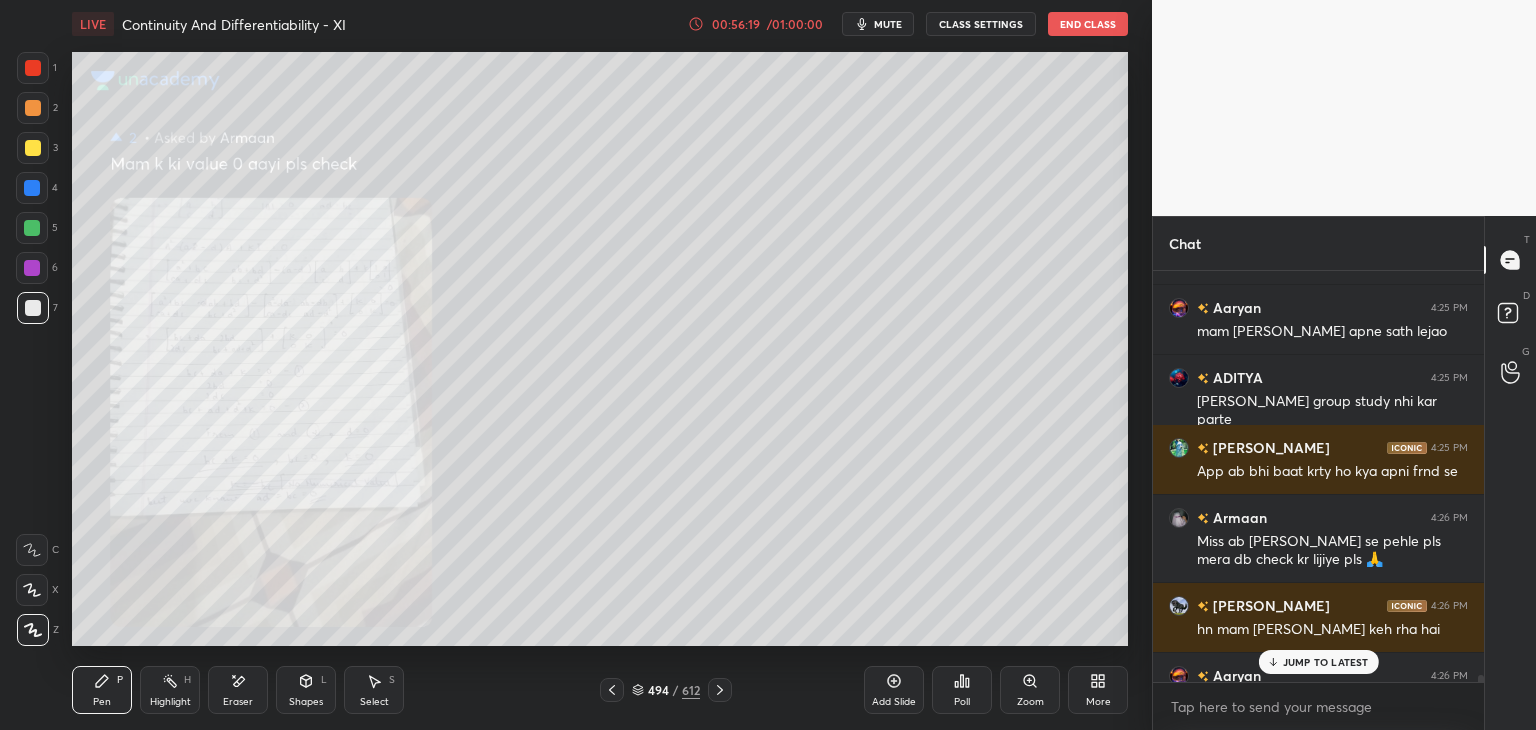 click on "JUMP TO LATEST" at bounding box center (1326, 662) 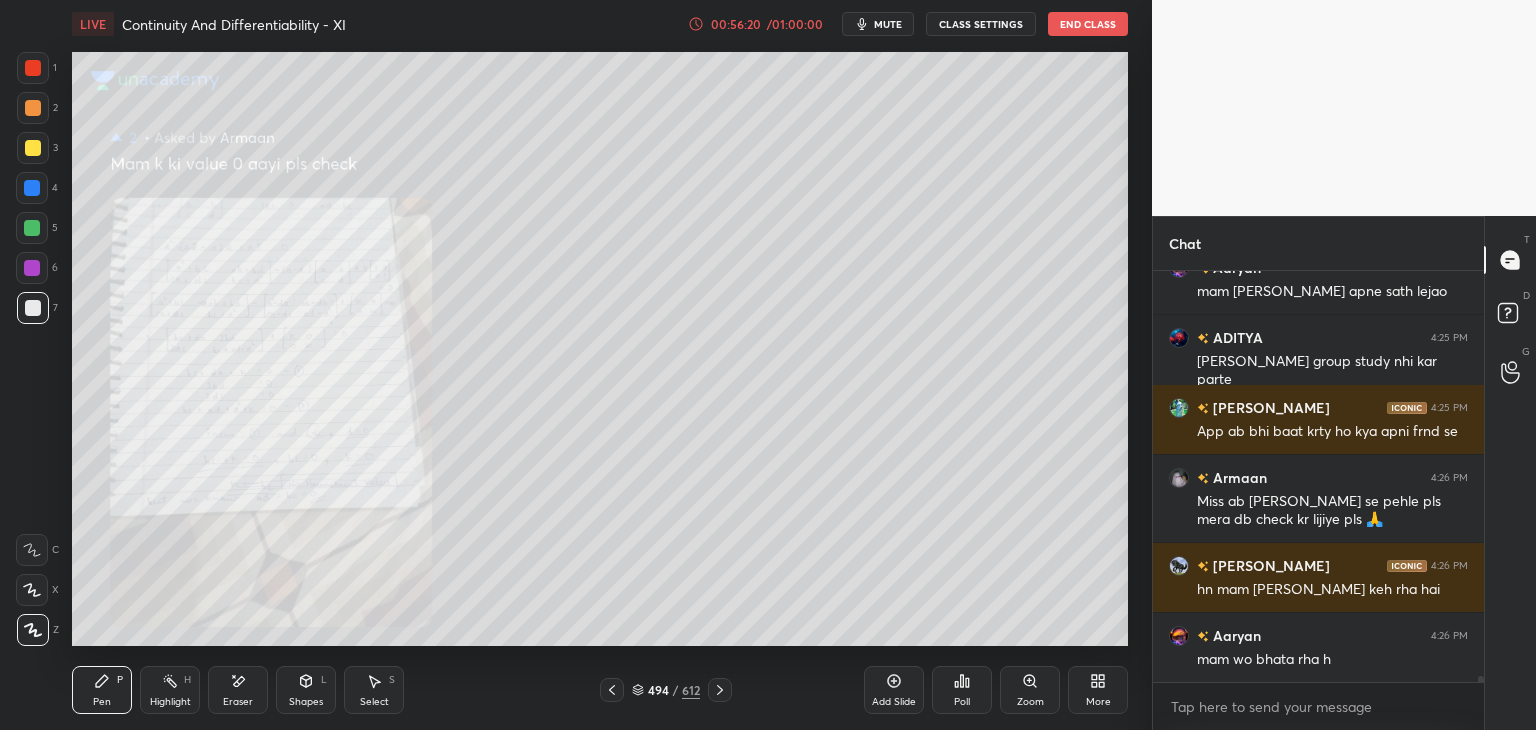 scroll, scrollTop: 26292, scrollLeft: 0, axis: vertical 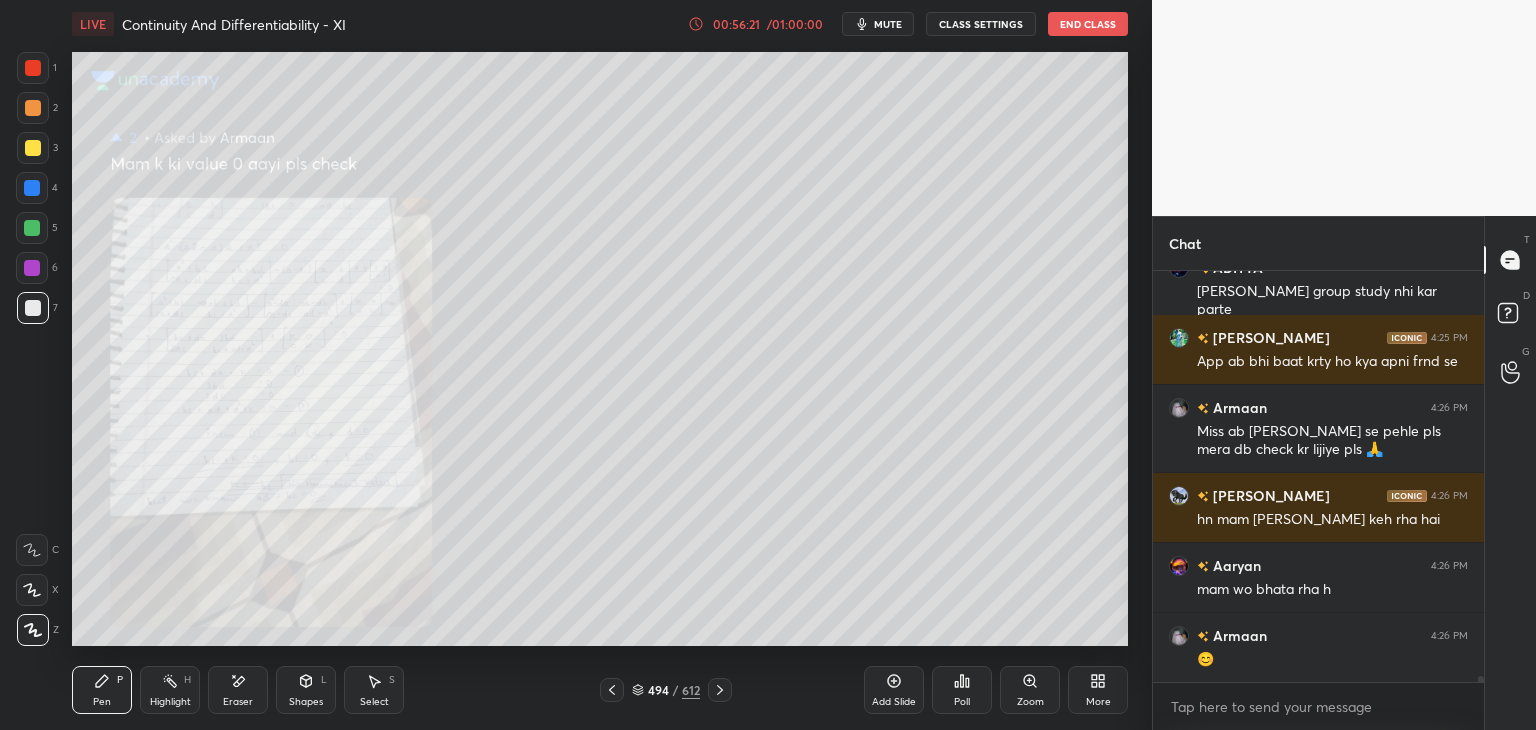 click at bounding box center (720, 690) 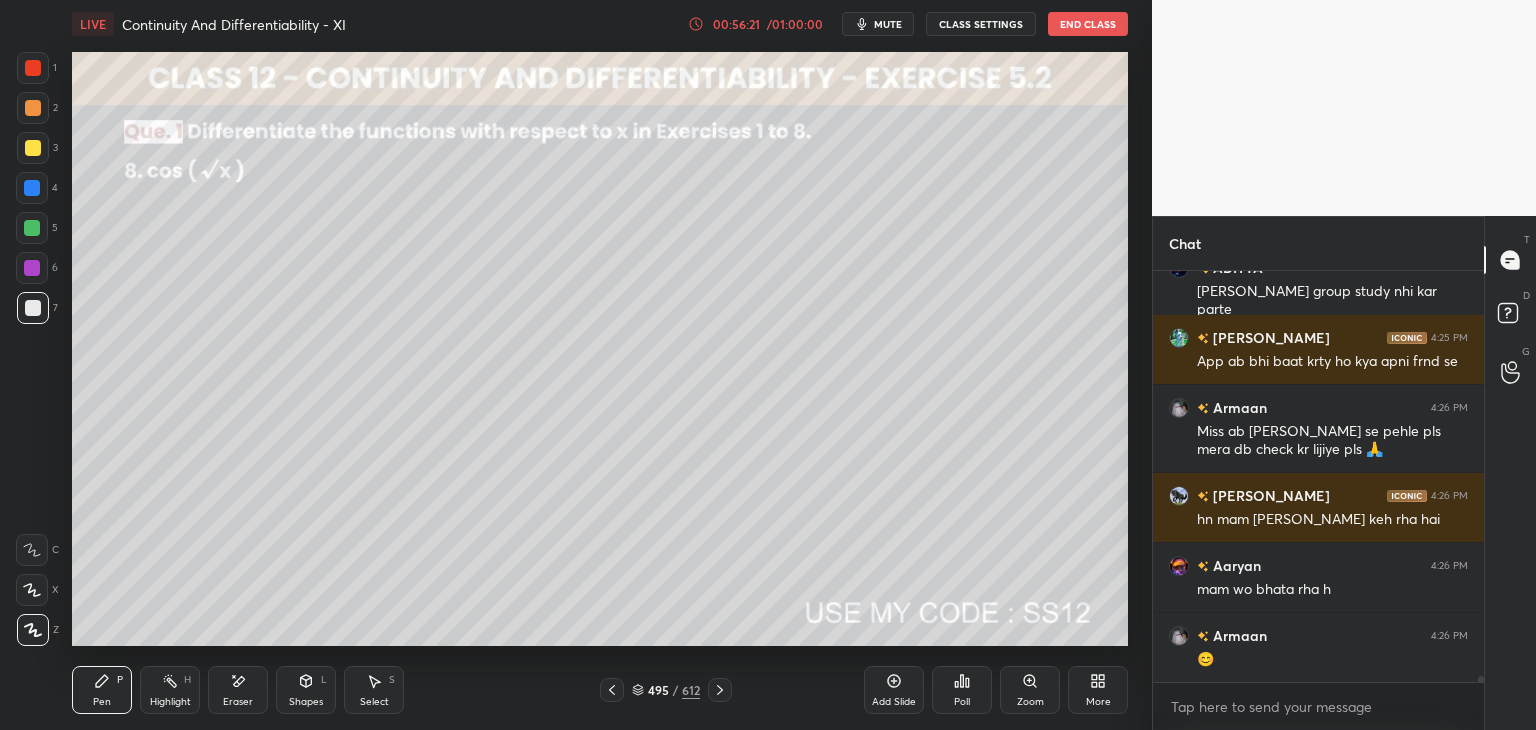click 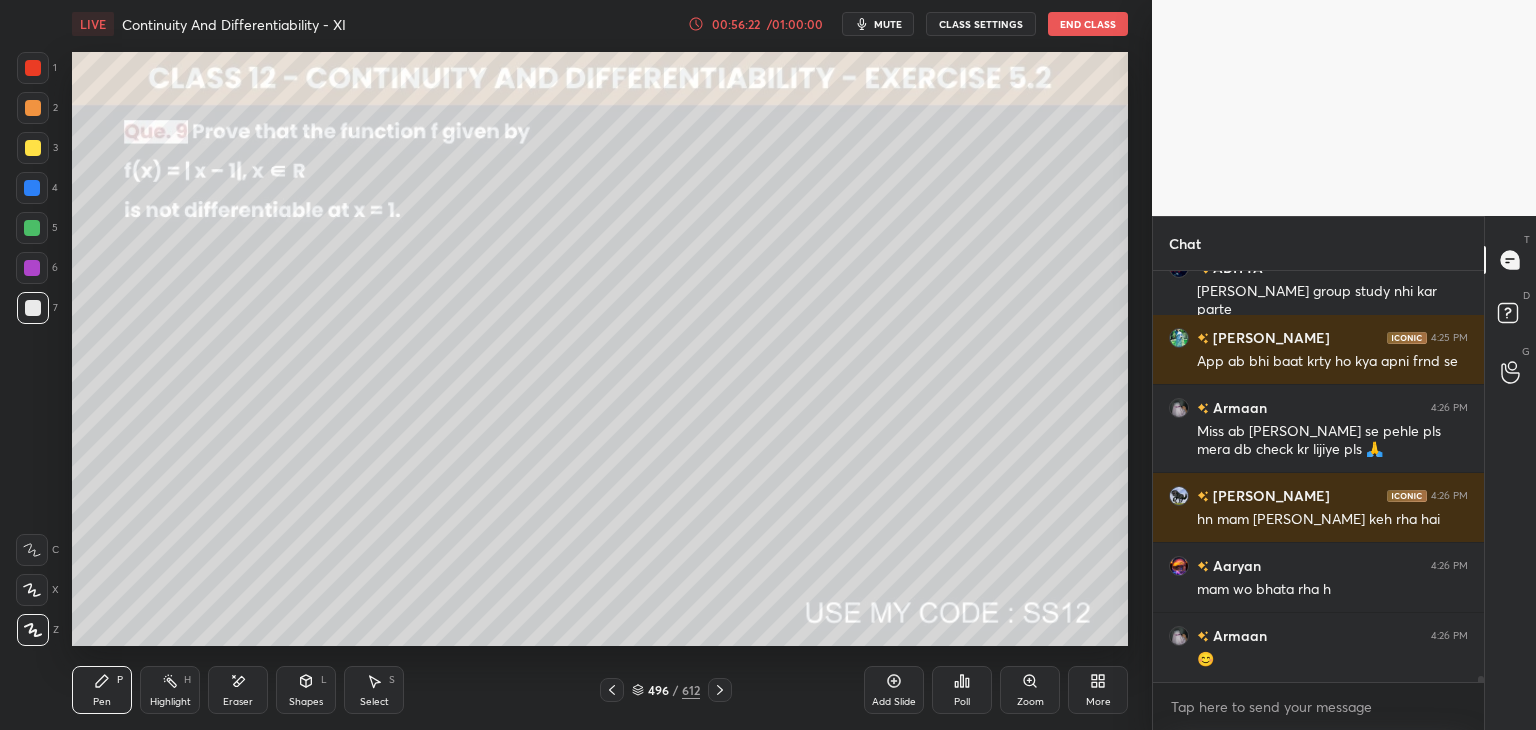 click at bounding box center (720, 690) 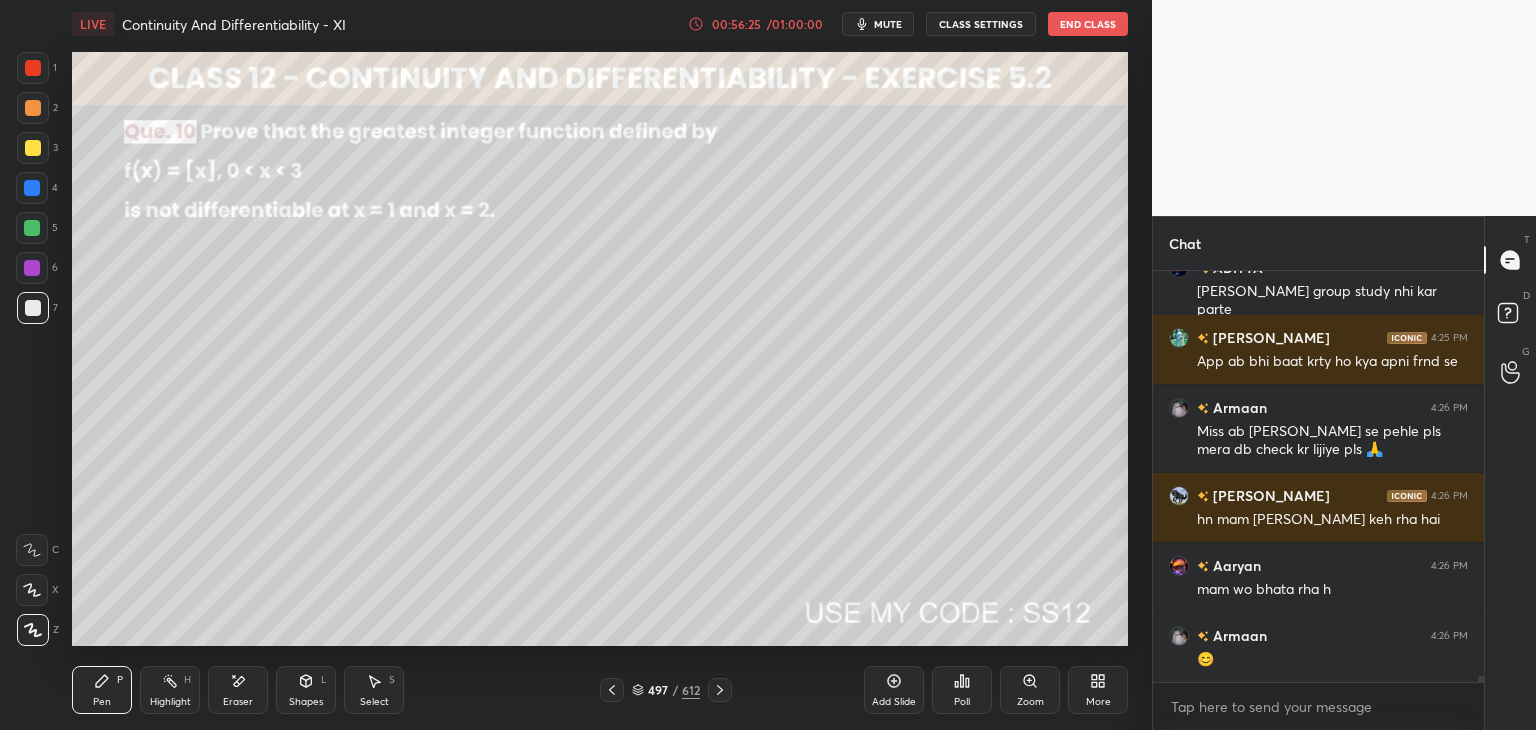 click 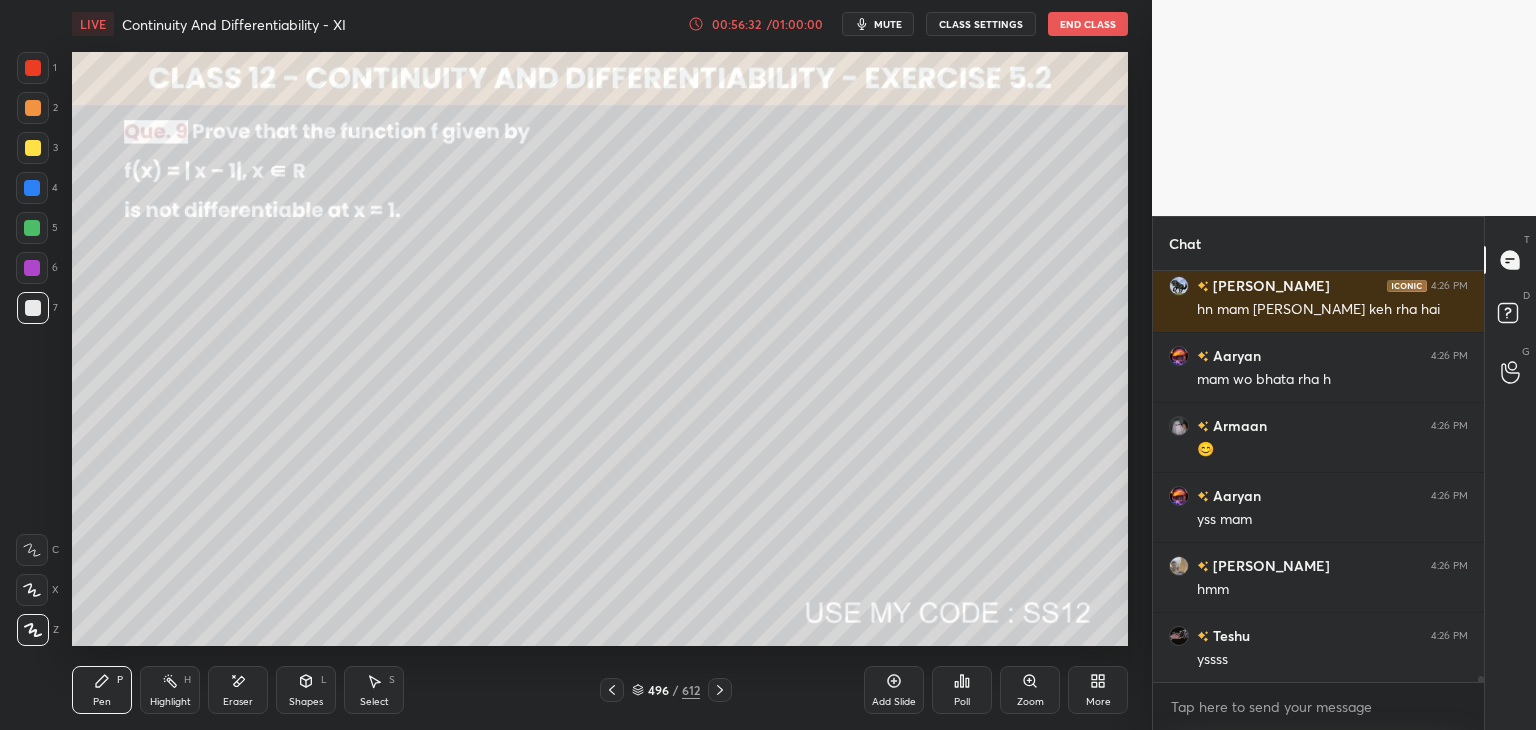 scroll, scrollTop: 26572, scrollLeft: 0, axis: vertical 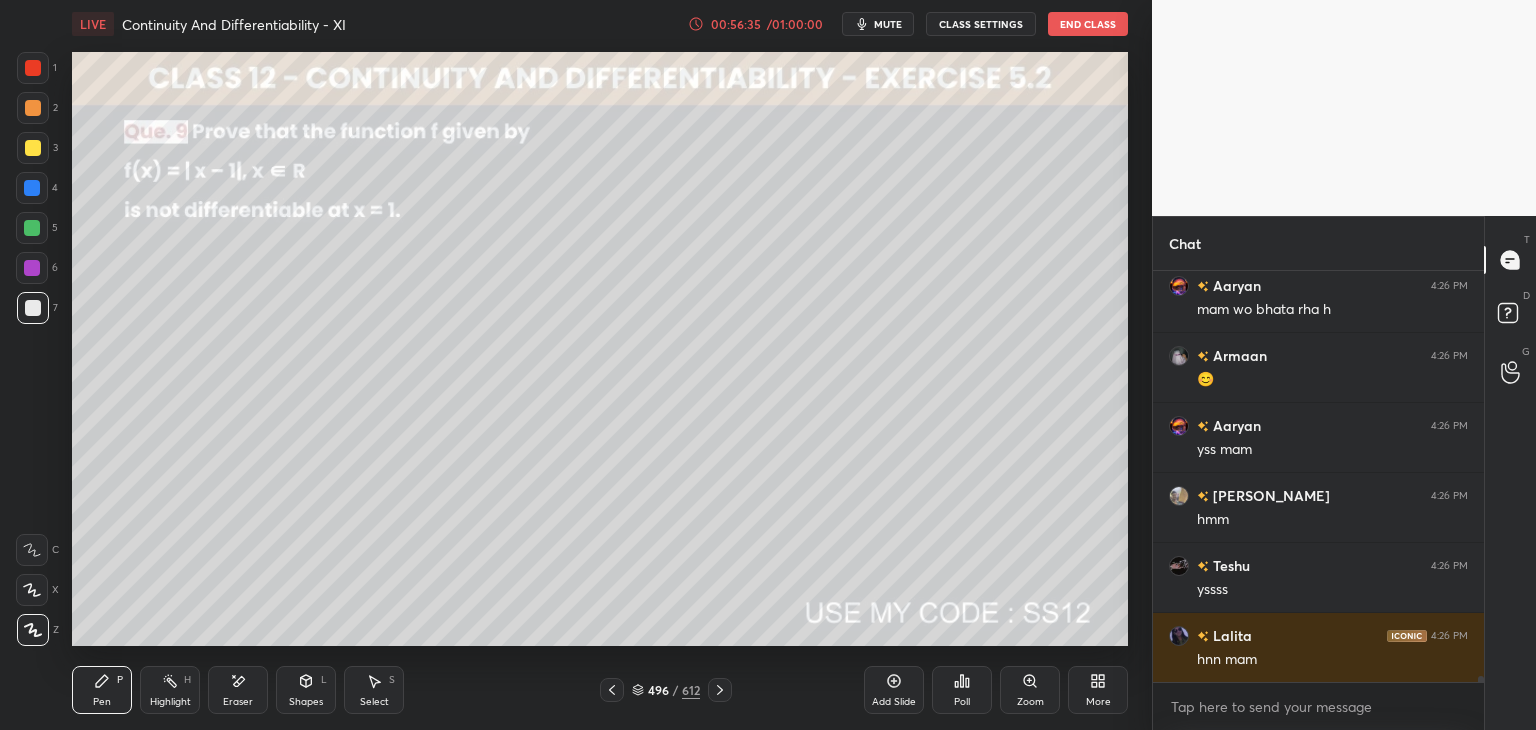 click 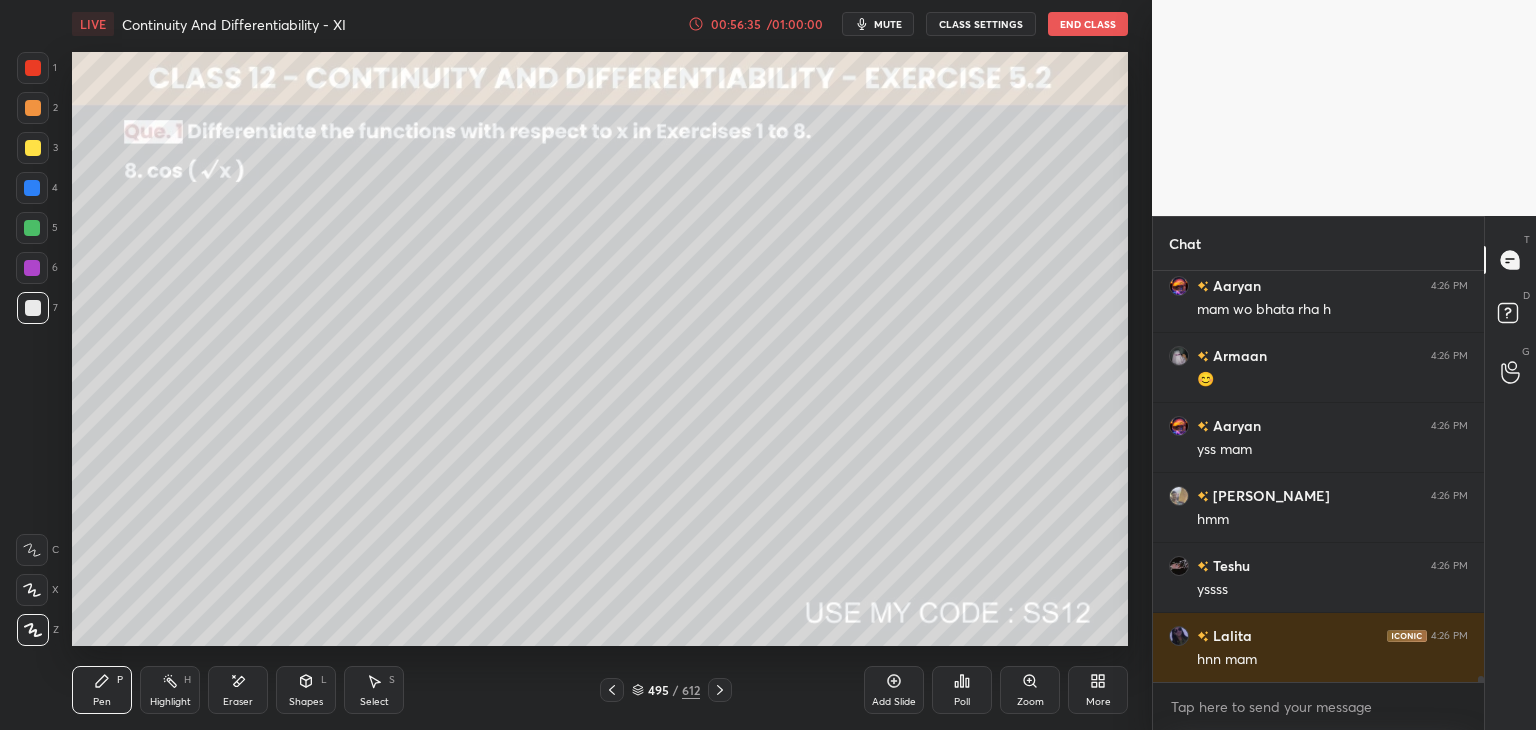 click at bounding box center (612, 690) 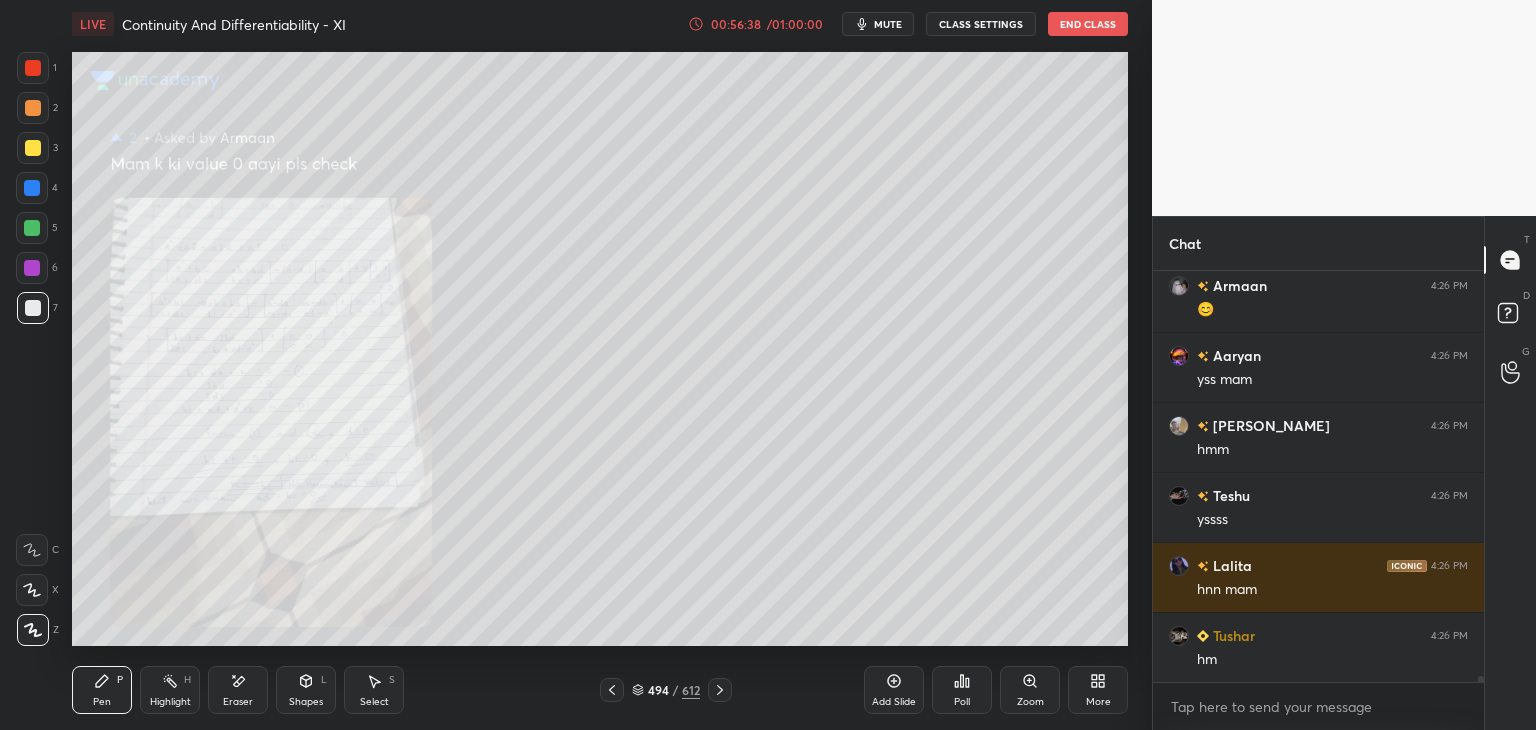 click on "Zoom" at bounding box center (1030, 702) 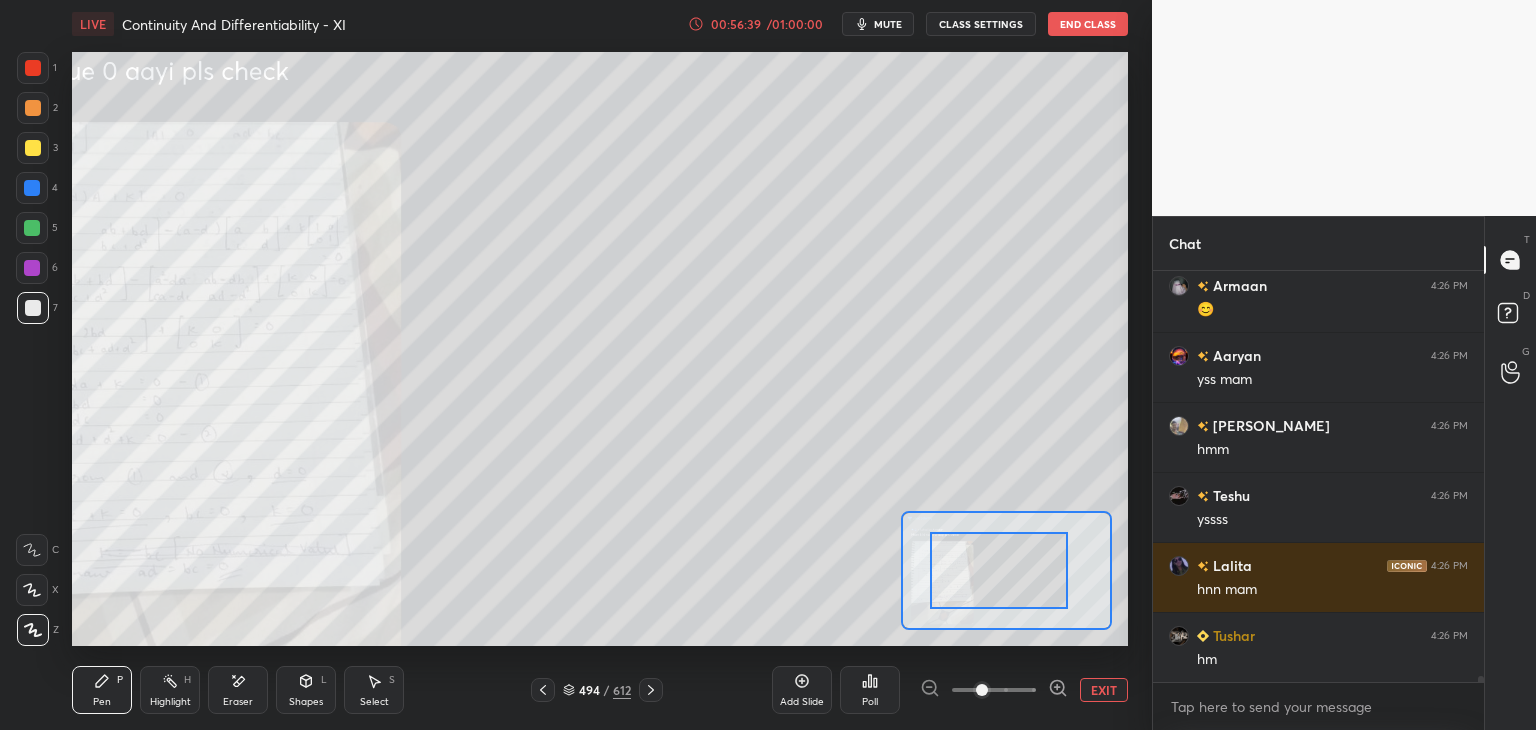 click at bounding box center [999, 570] 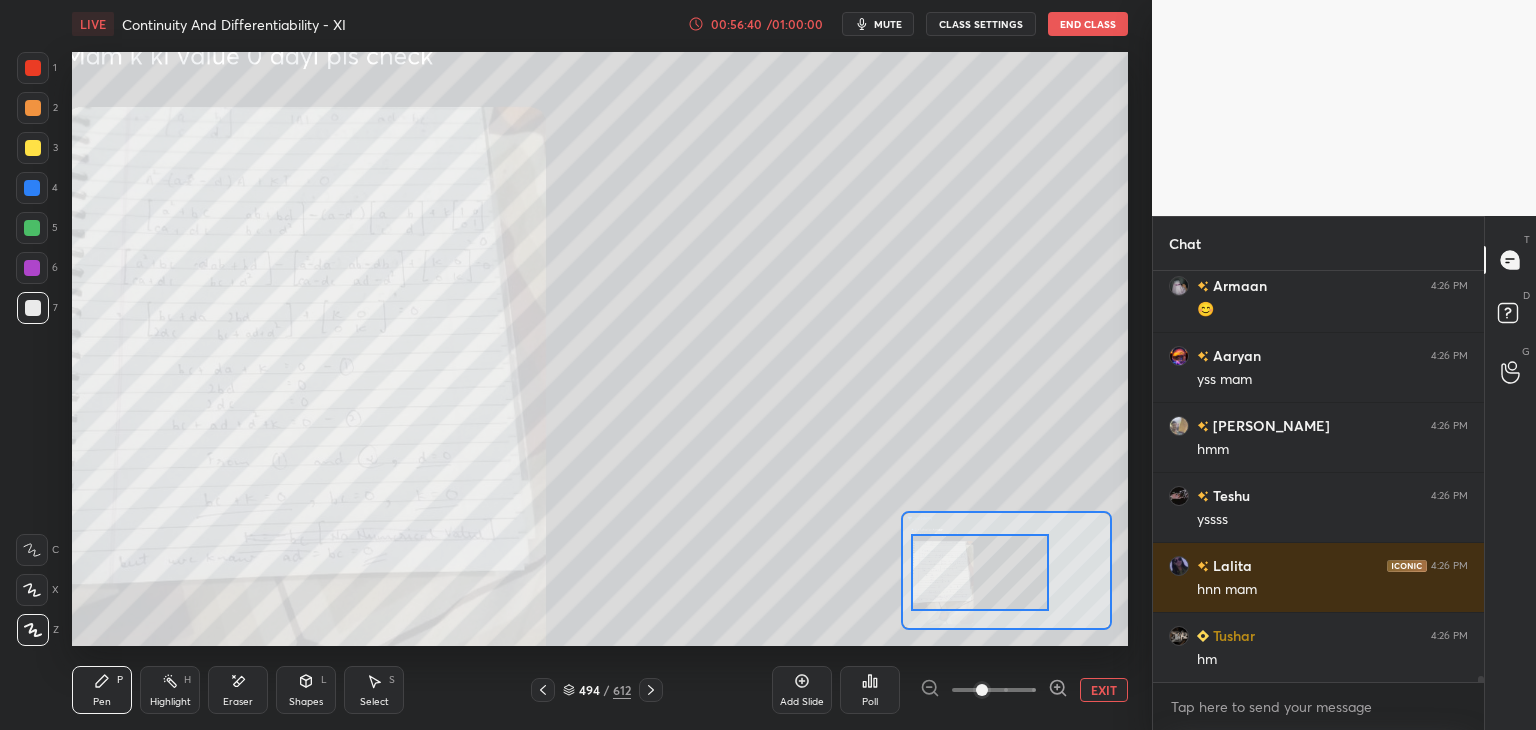 click at bounding box center (980, 572) 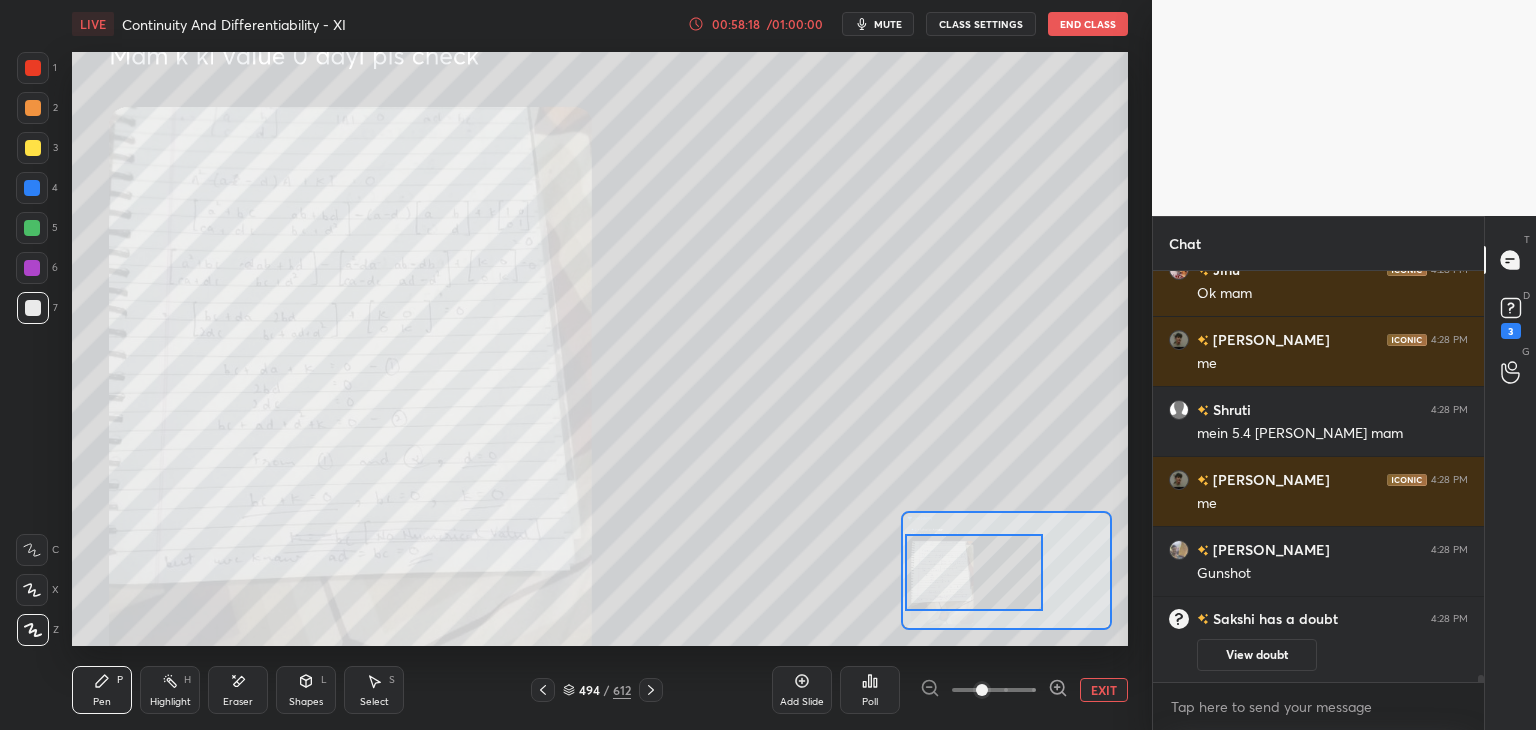 scroll, scrollTop: 24804, scrollLeft: 0, axis: vertical 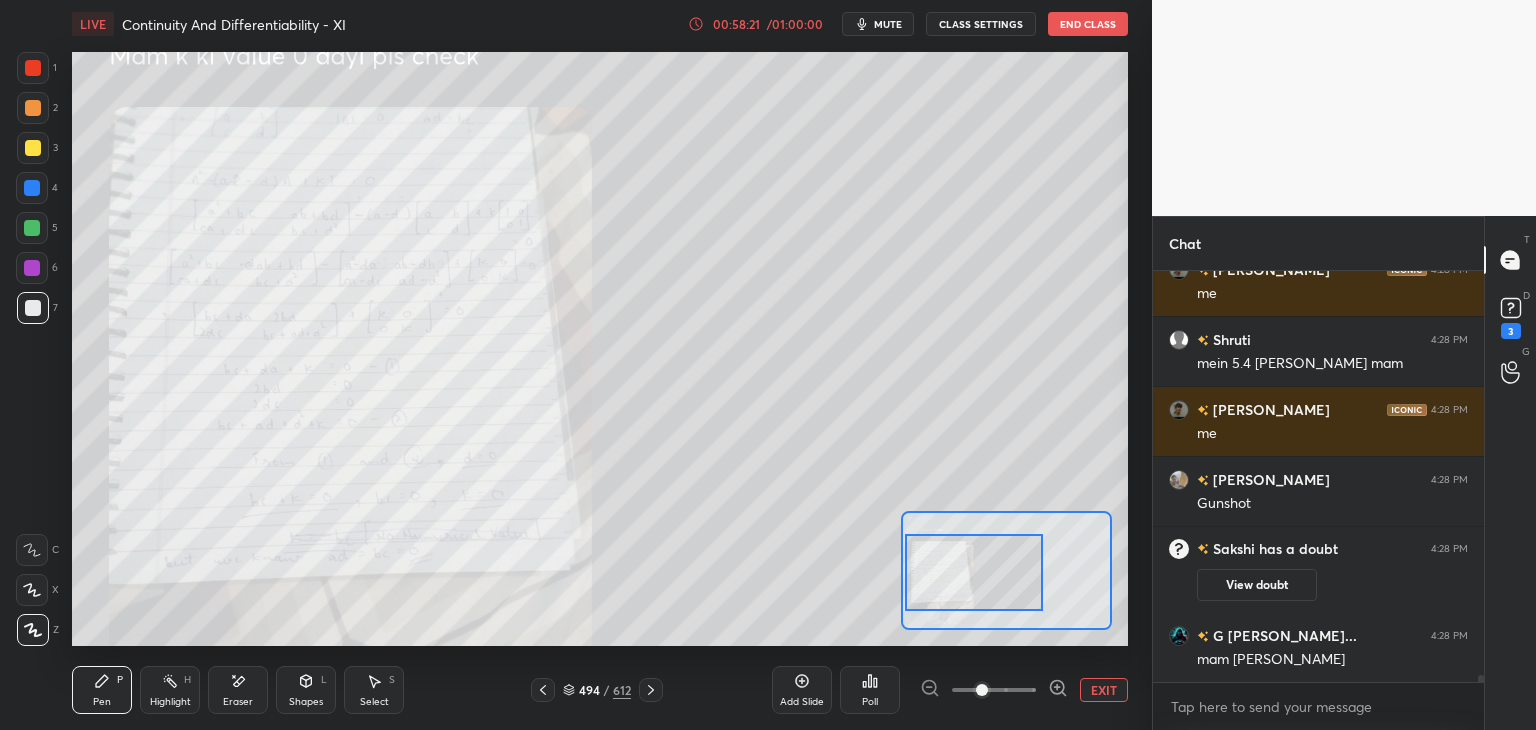 click 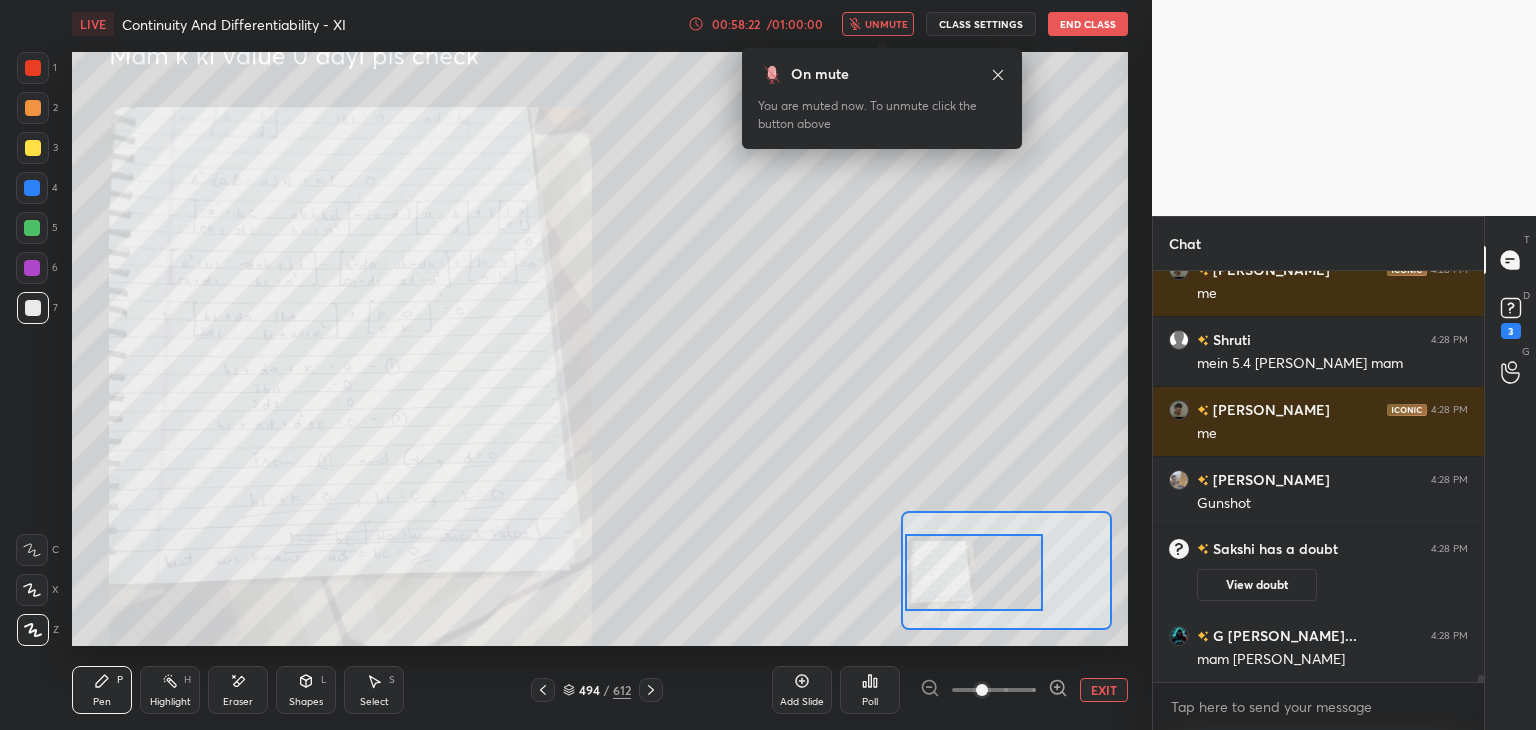 click on "unmute" at bounding box center [886, 24] 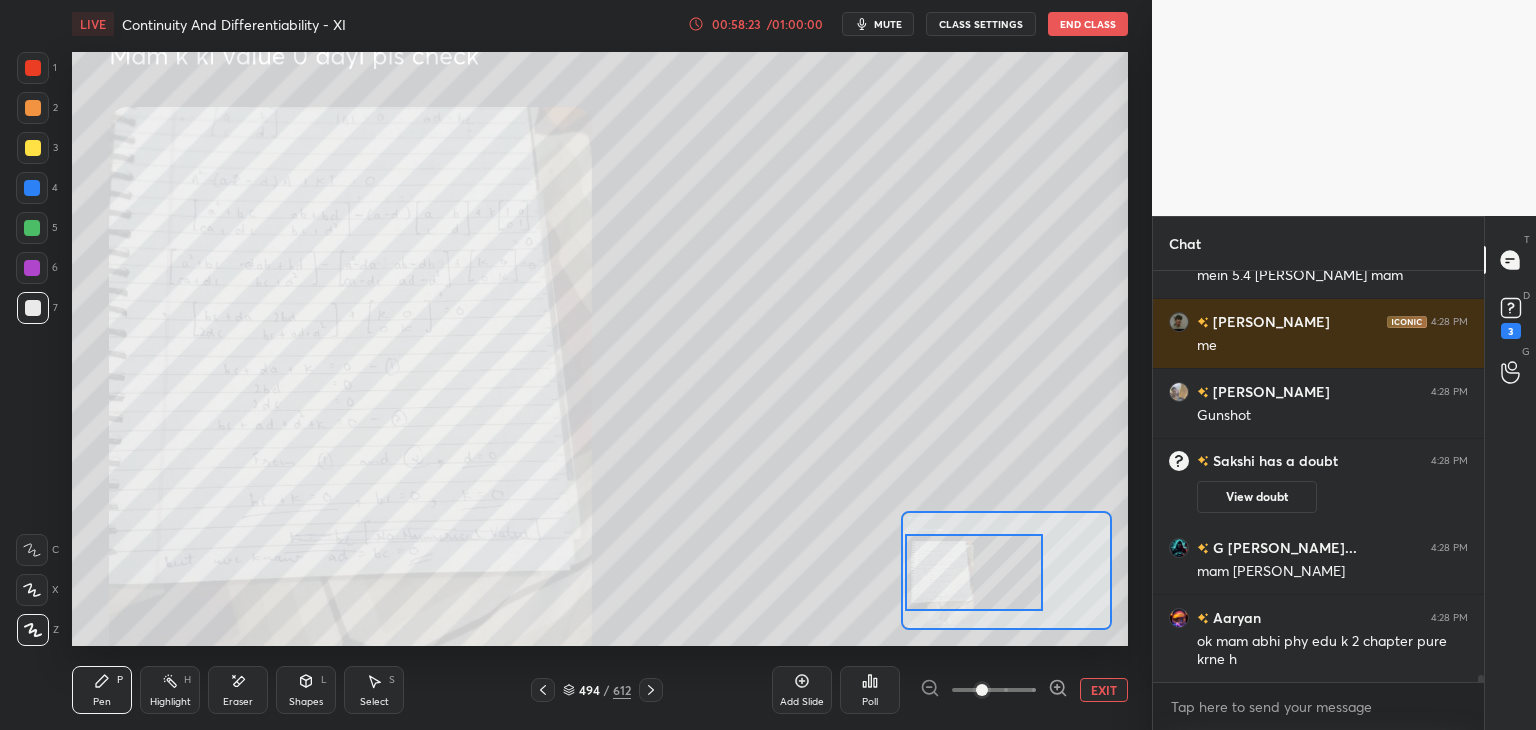 scroll, scrollTop: 25032, scrollLeft: 0, axis: vertical 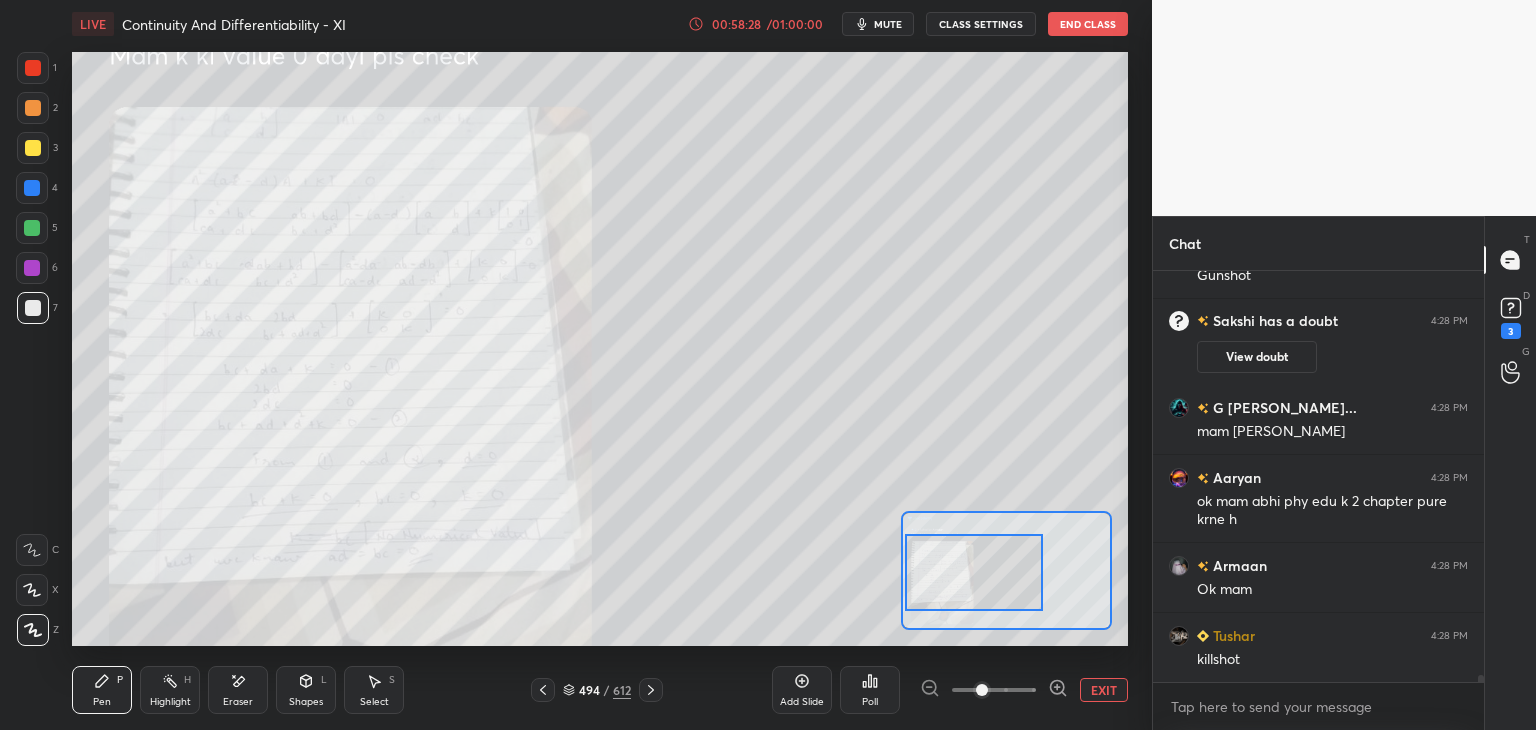 click on "EXIT" at bounding box center (1104, 690) 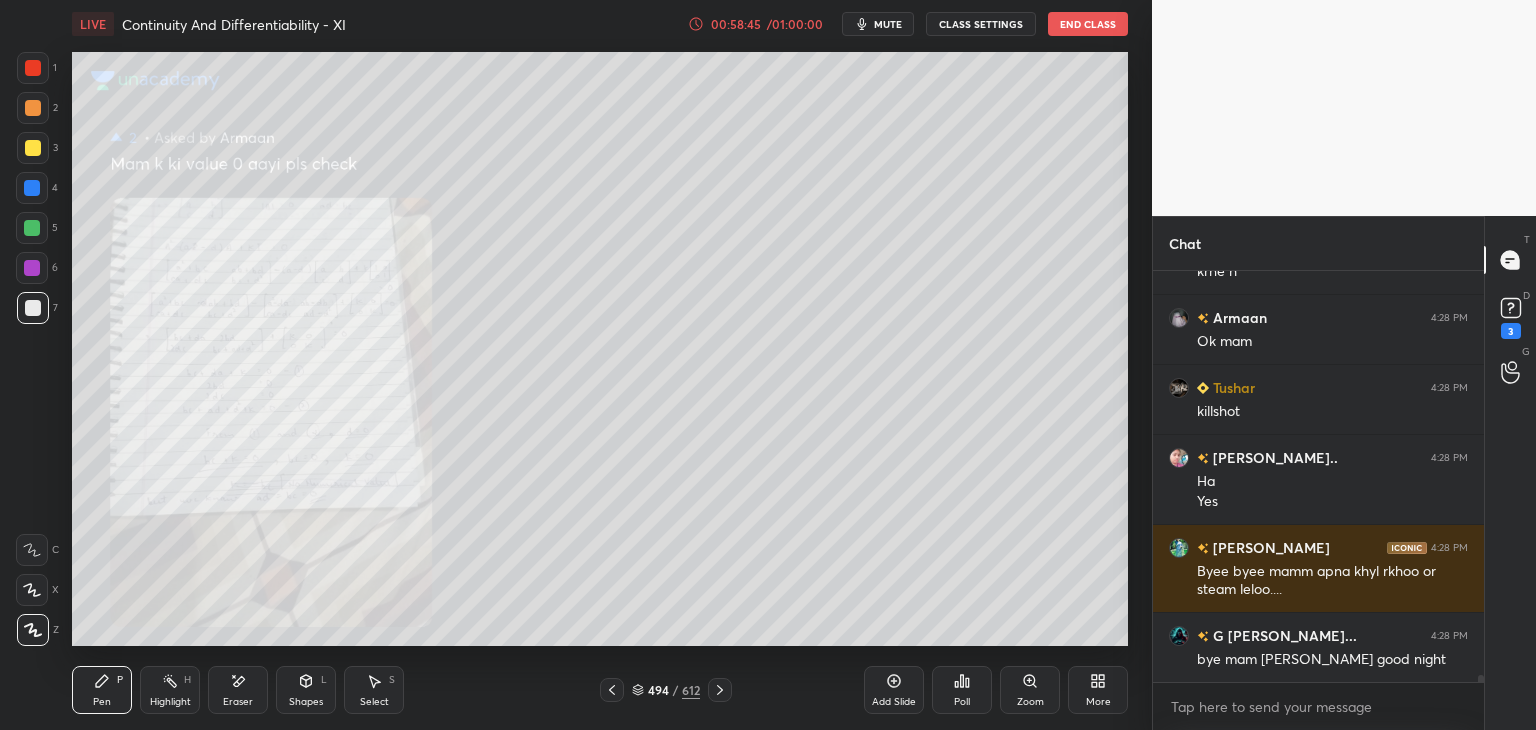 scroll, scrollTop: 25350, scrollLeft: 0, axis: vertical 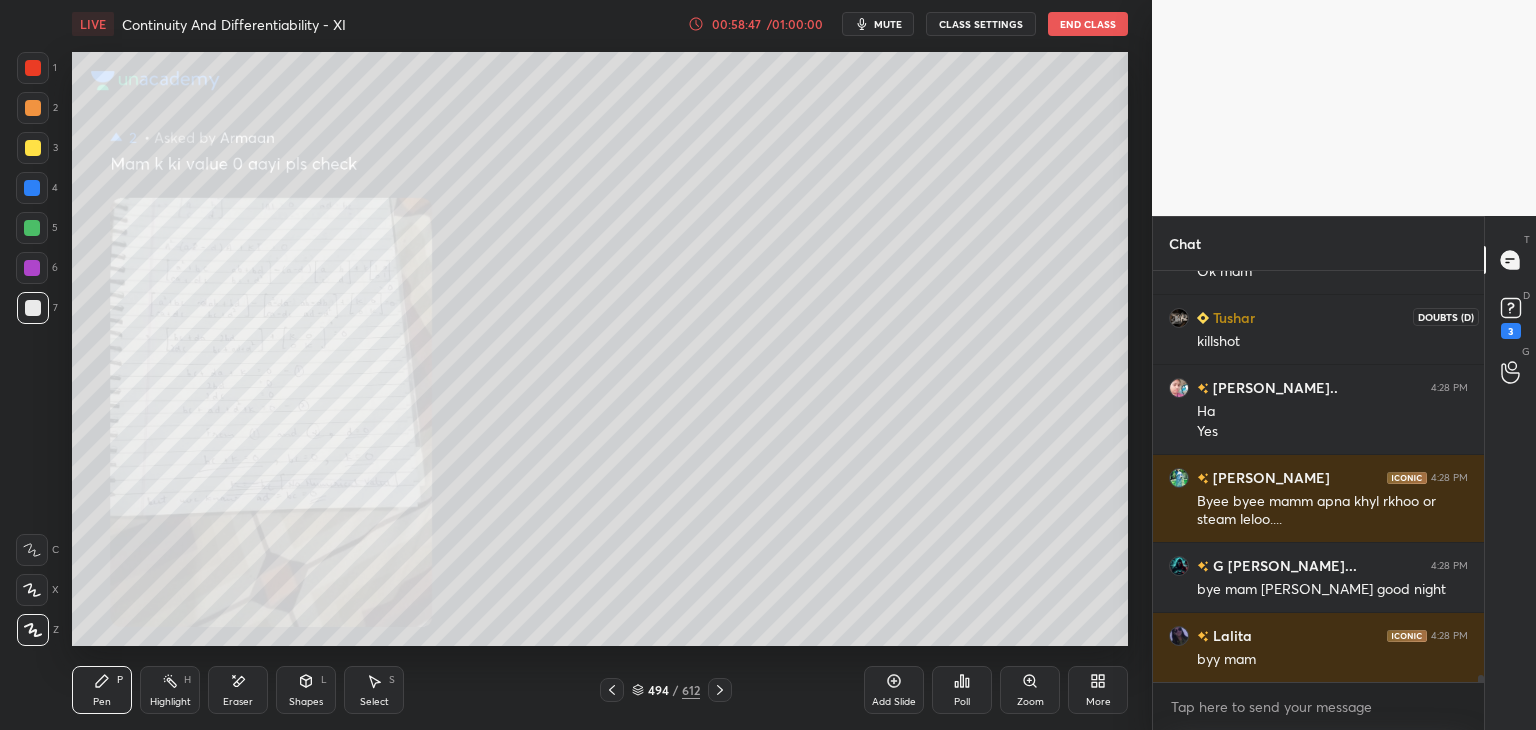 click on "3" at bounding box center [1511, 331] 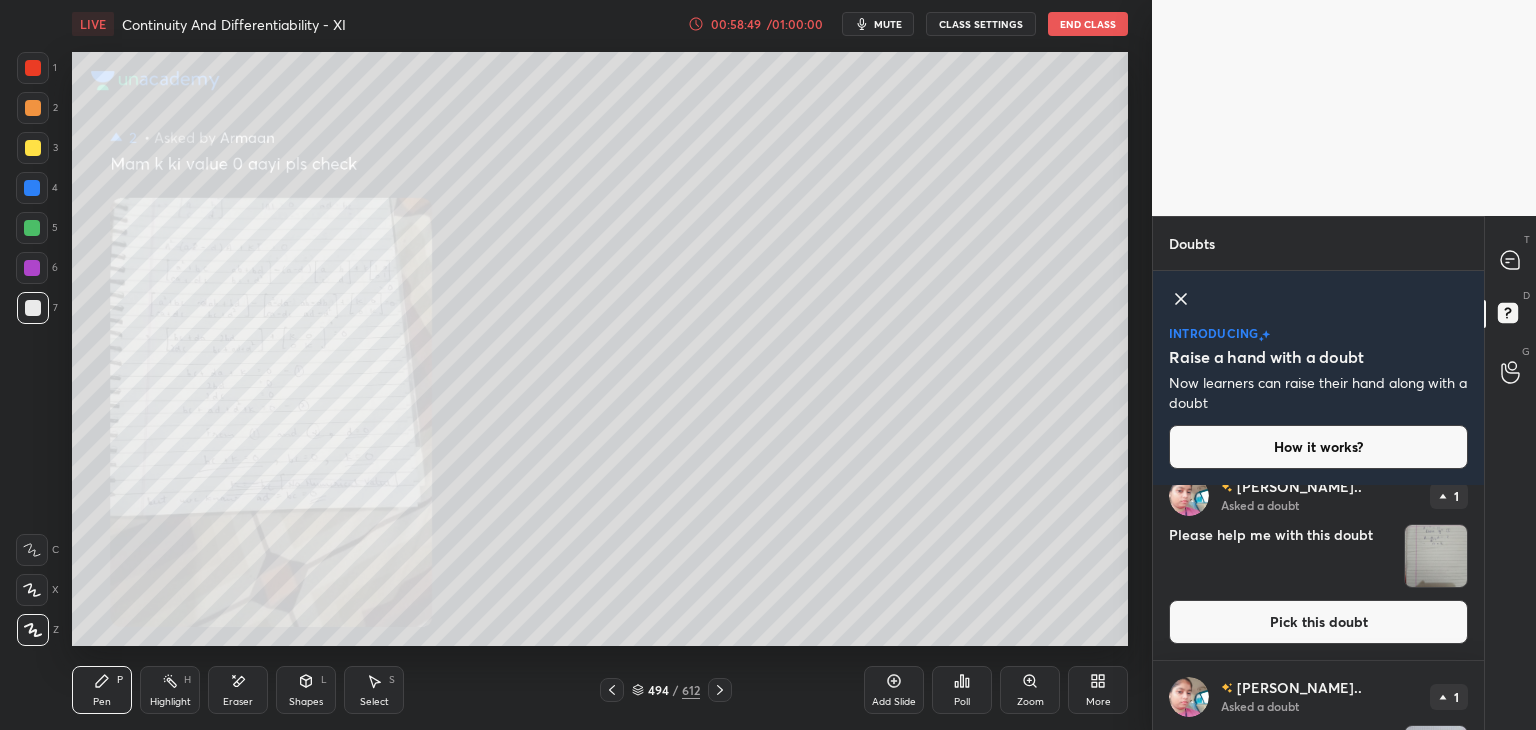 scroll, scrollTop: 214, scrollLeft: 0, axis: vertical 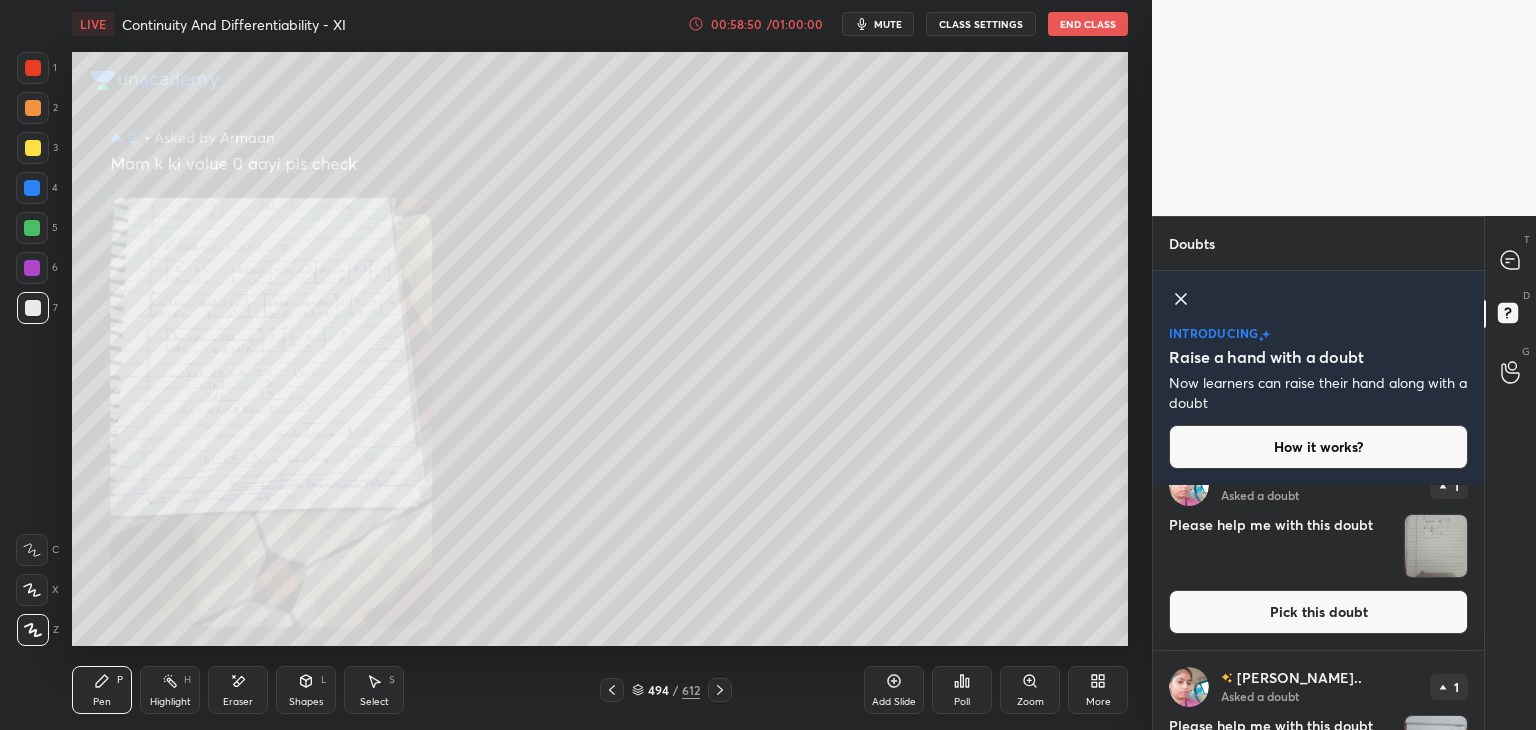 click at bounding box center [1436, 546] 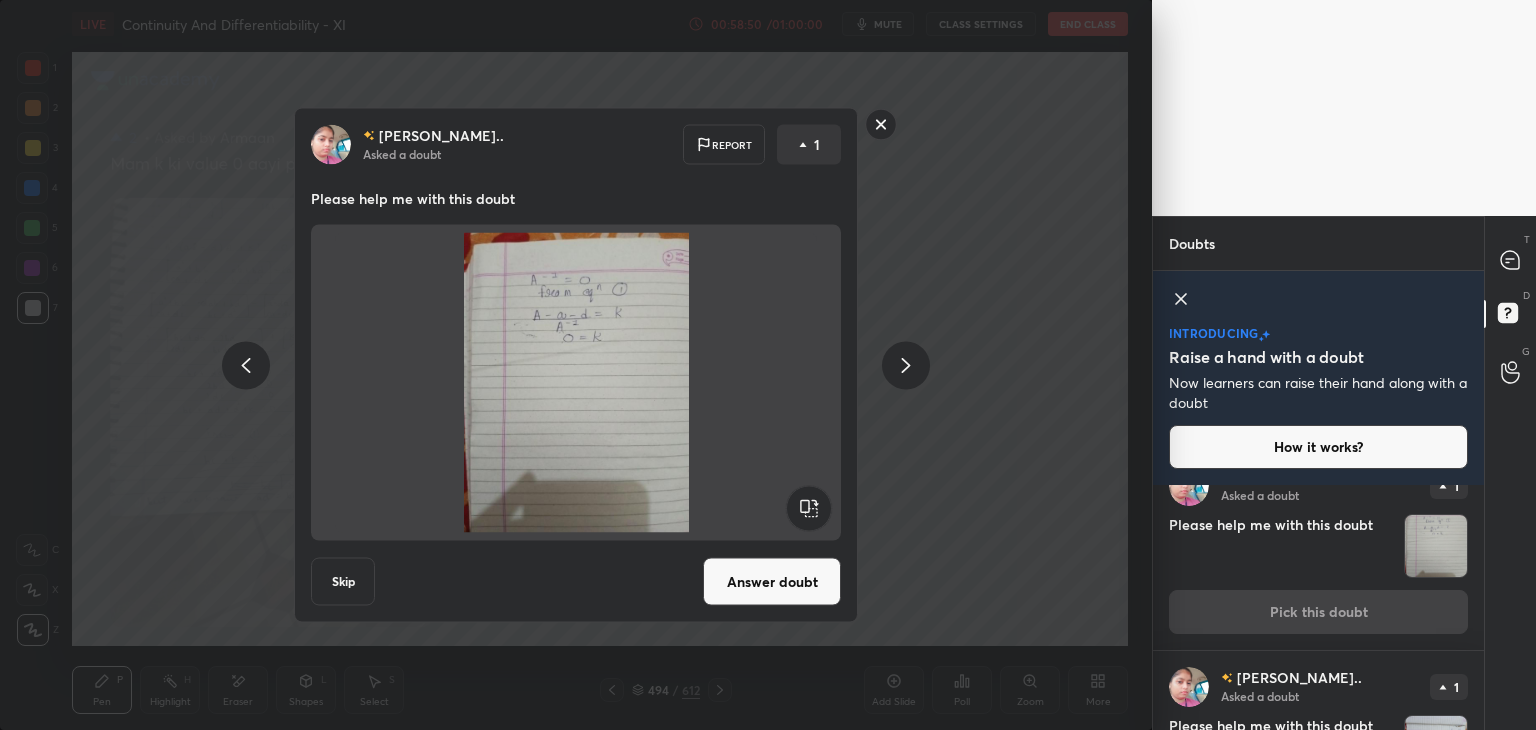 scroll, scrollTop: 179, scrollLeft: 0, axis: vertical 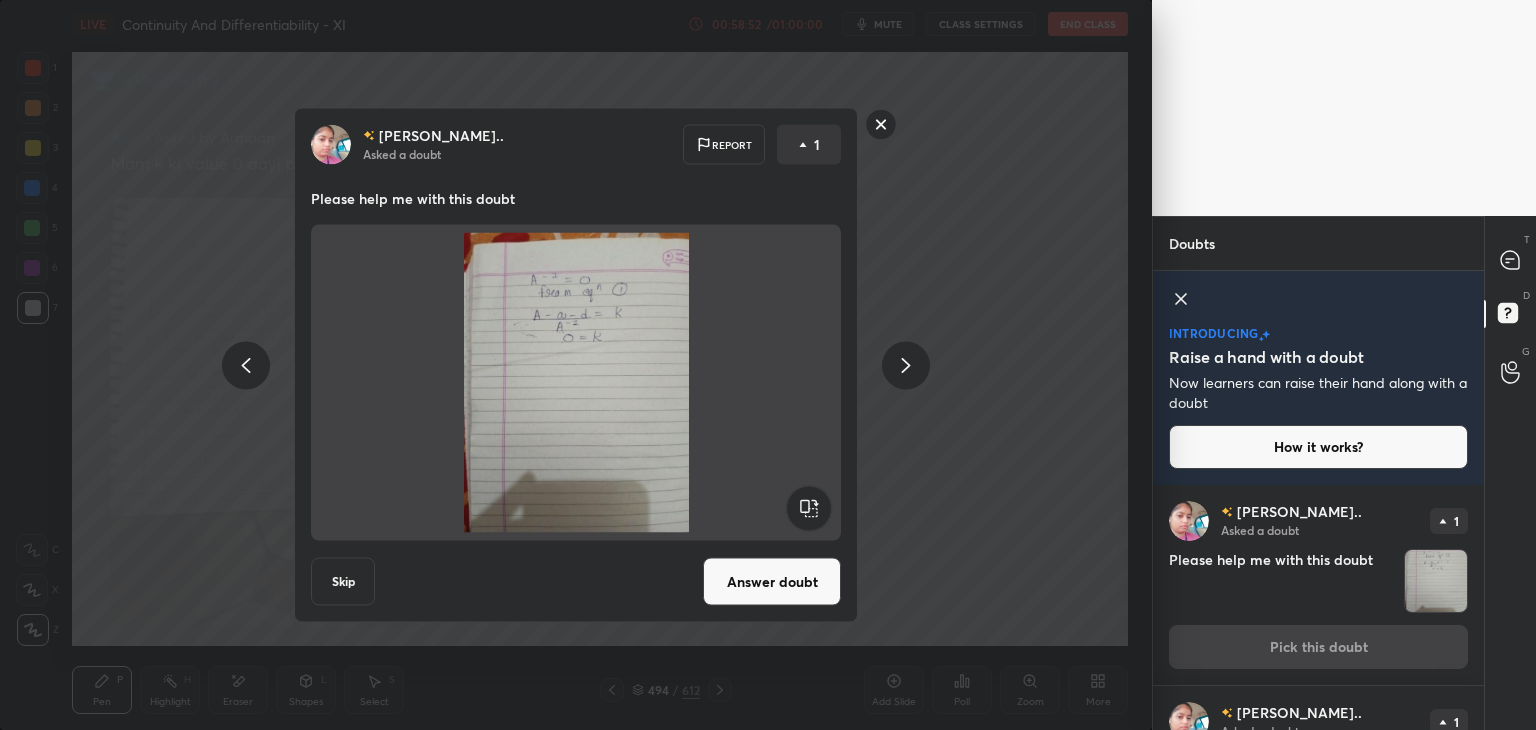 click 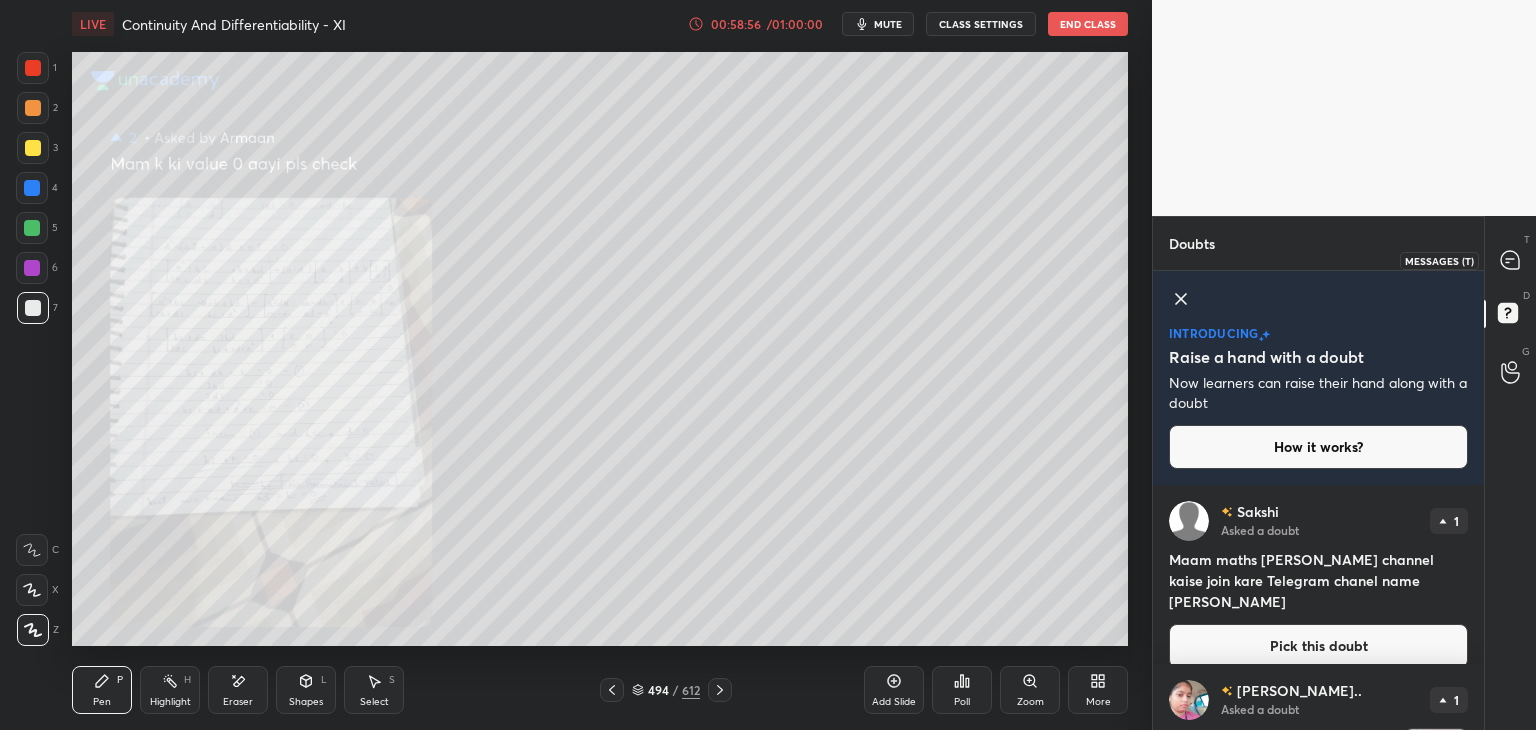 drag, startPoint x: 1505, startPoint y: 262, endPoint x: 1502, endPoint y: 297, distance: 35.128338 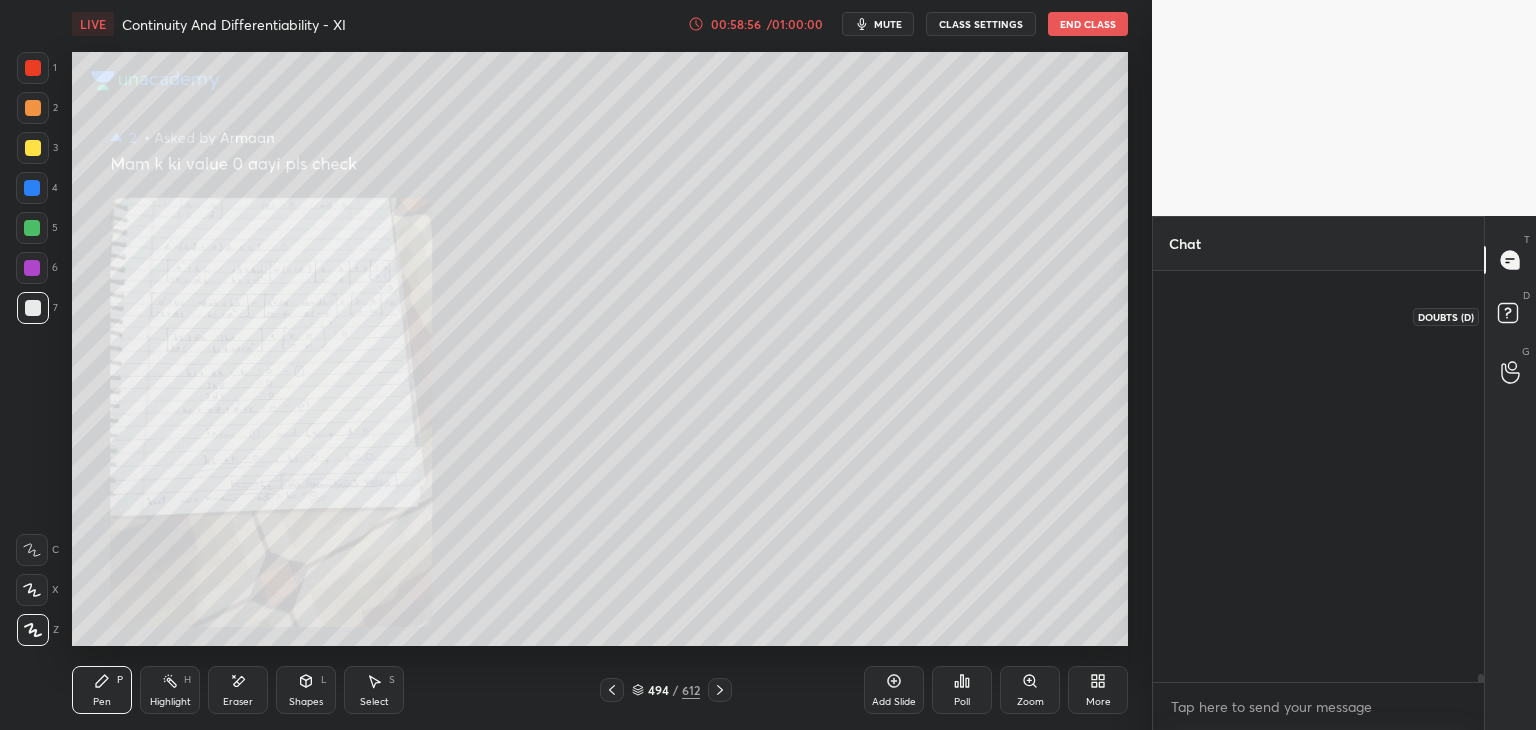 scroll, scrollTop: 25996, scrollLeft: 0, axis: vertical 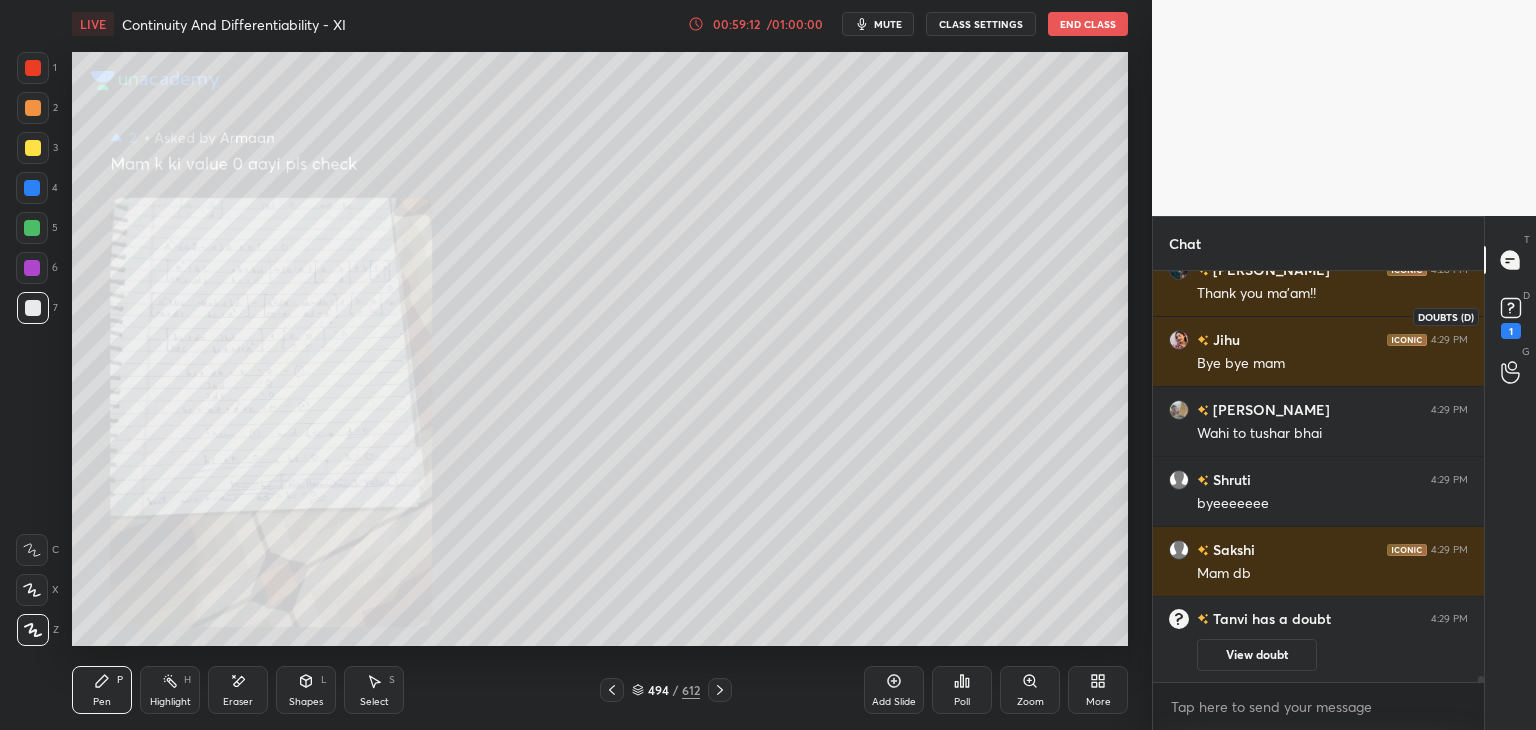 drag, startPoint x: 1514, startPoint y: 333, endPoint x: 1507, endPoint y: 350, distance: 18.384777 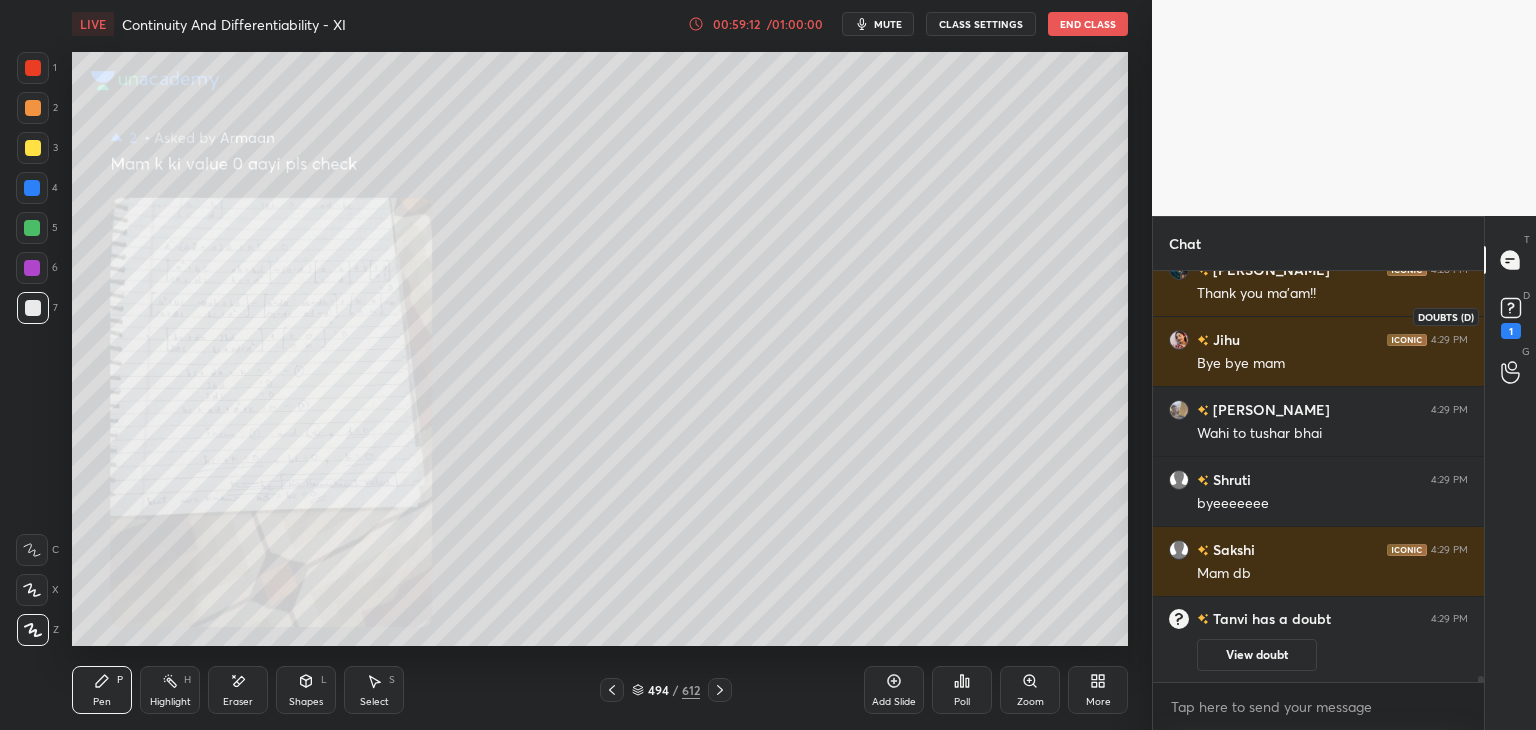 click on "1" at bounding box center [1511, 331] 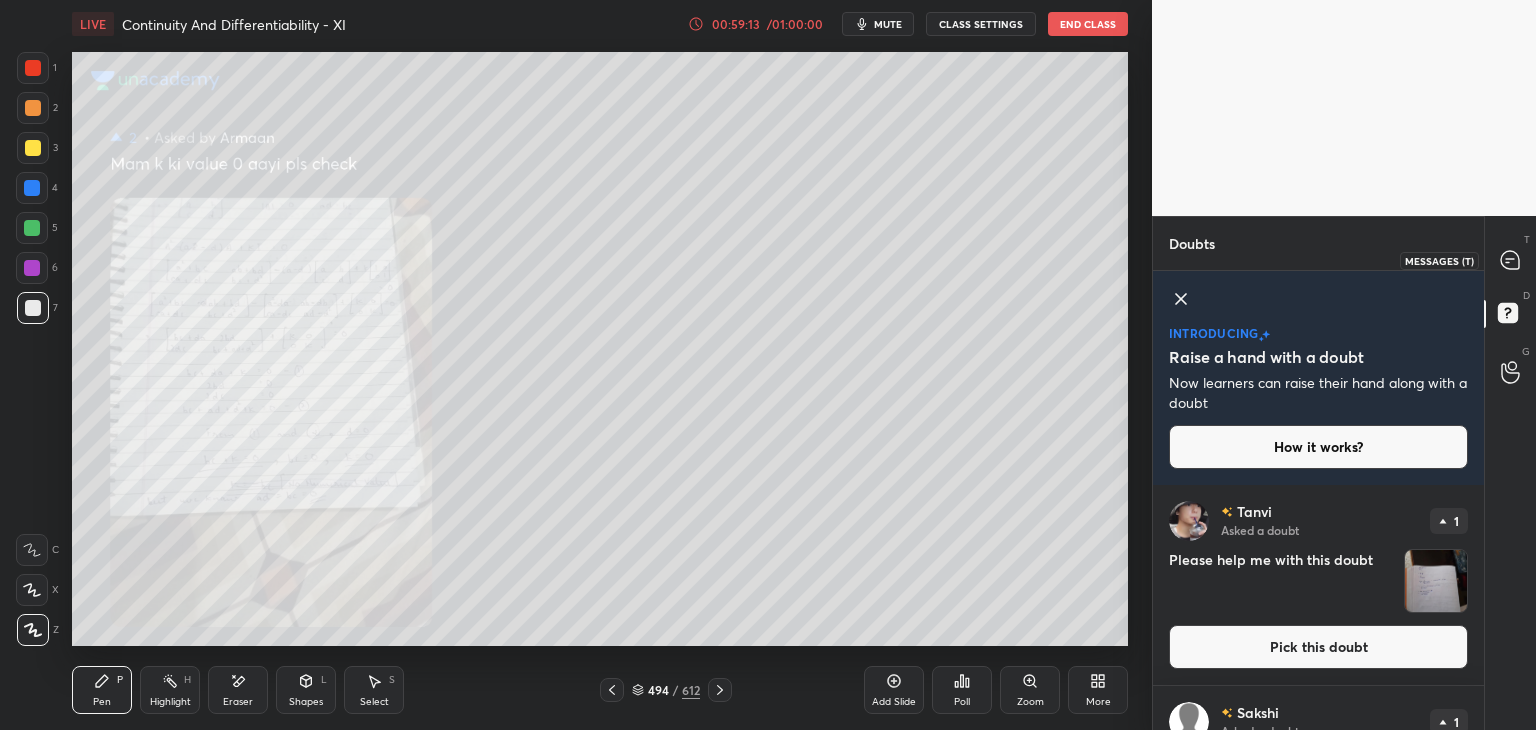 click 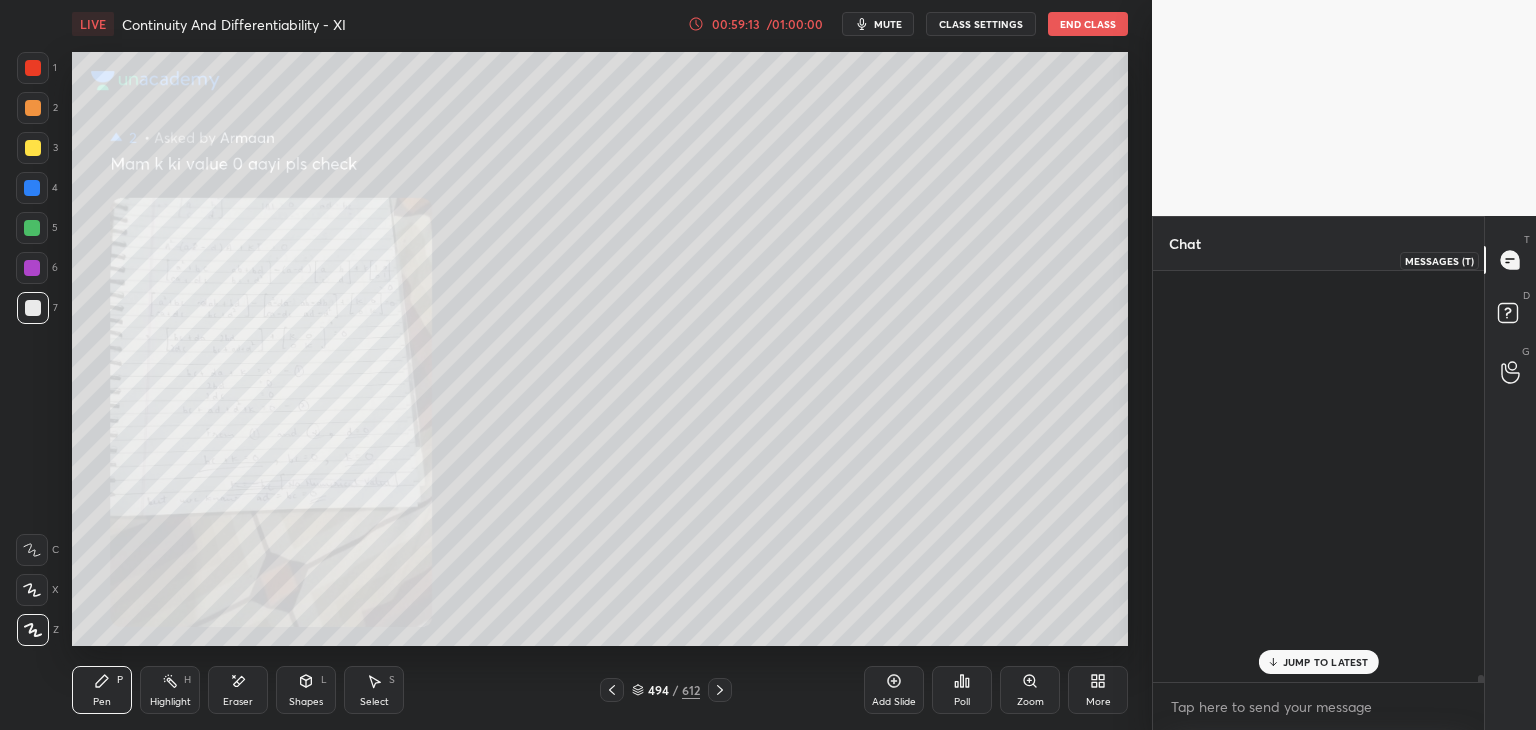 scroll, scrollTop: 25910, scrollLeft: 0, axis: vertical 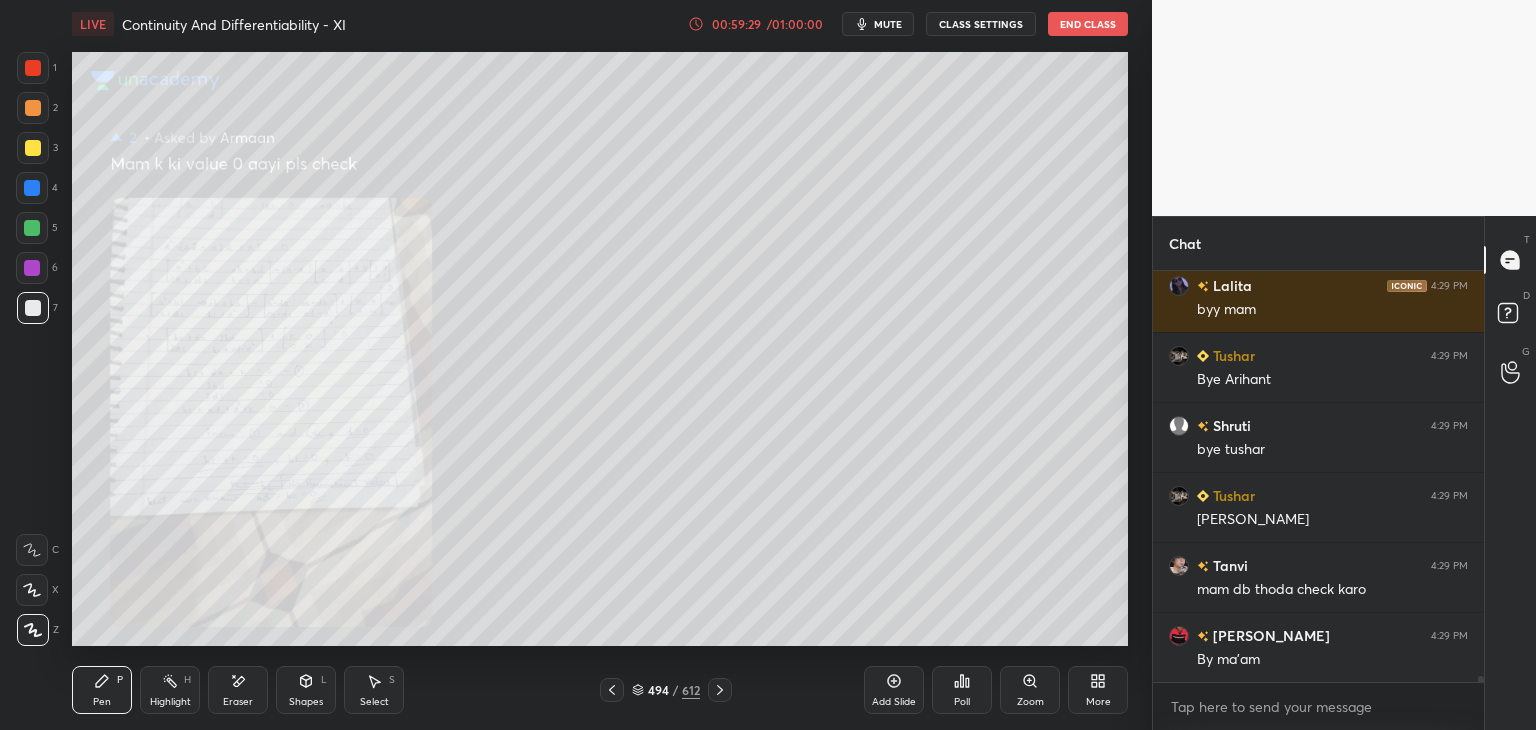 click 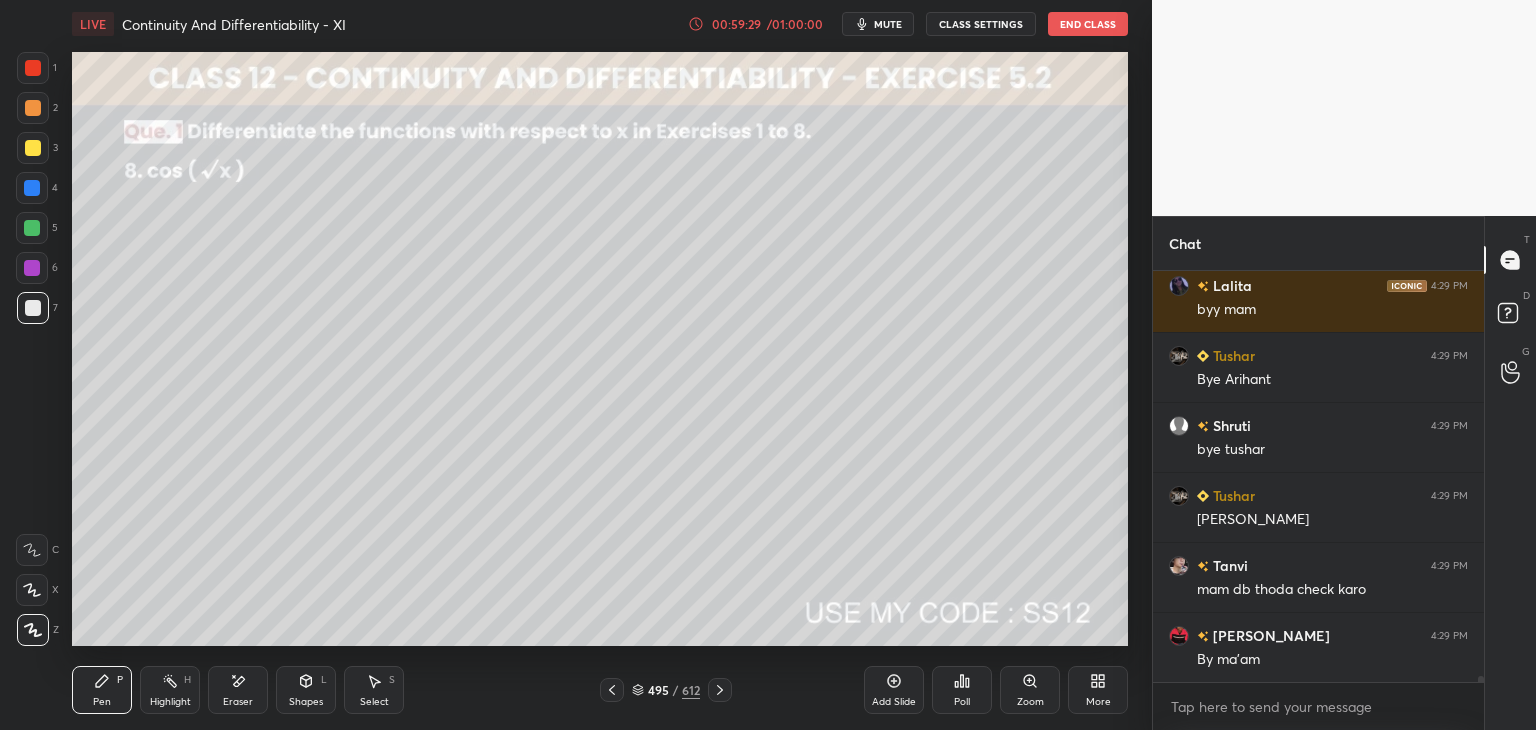 click 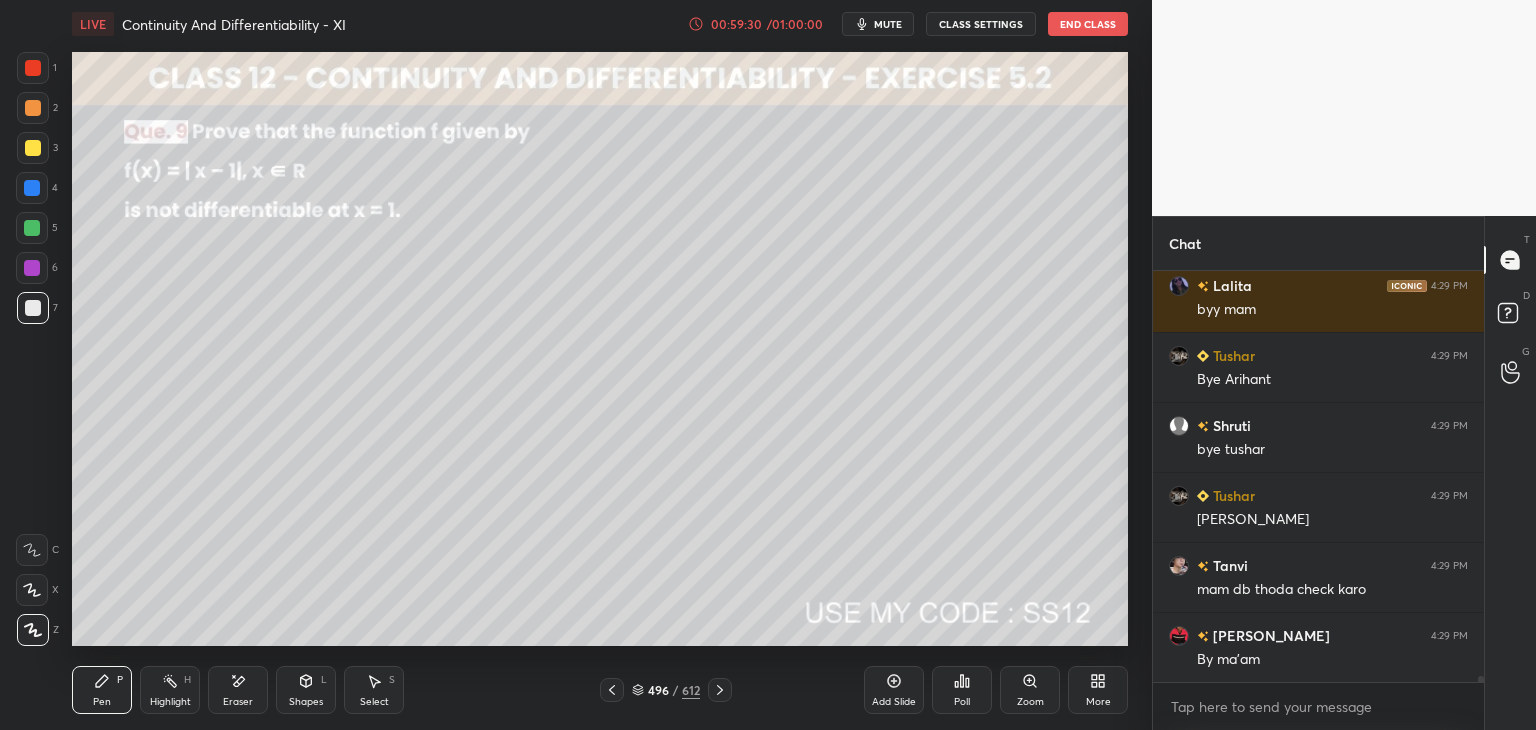 scroll, scrollTop: 26840, scrollLeft: 0, axis: vertical 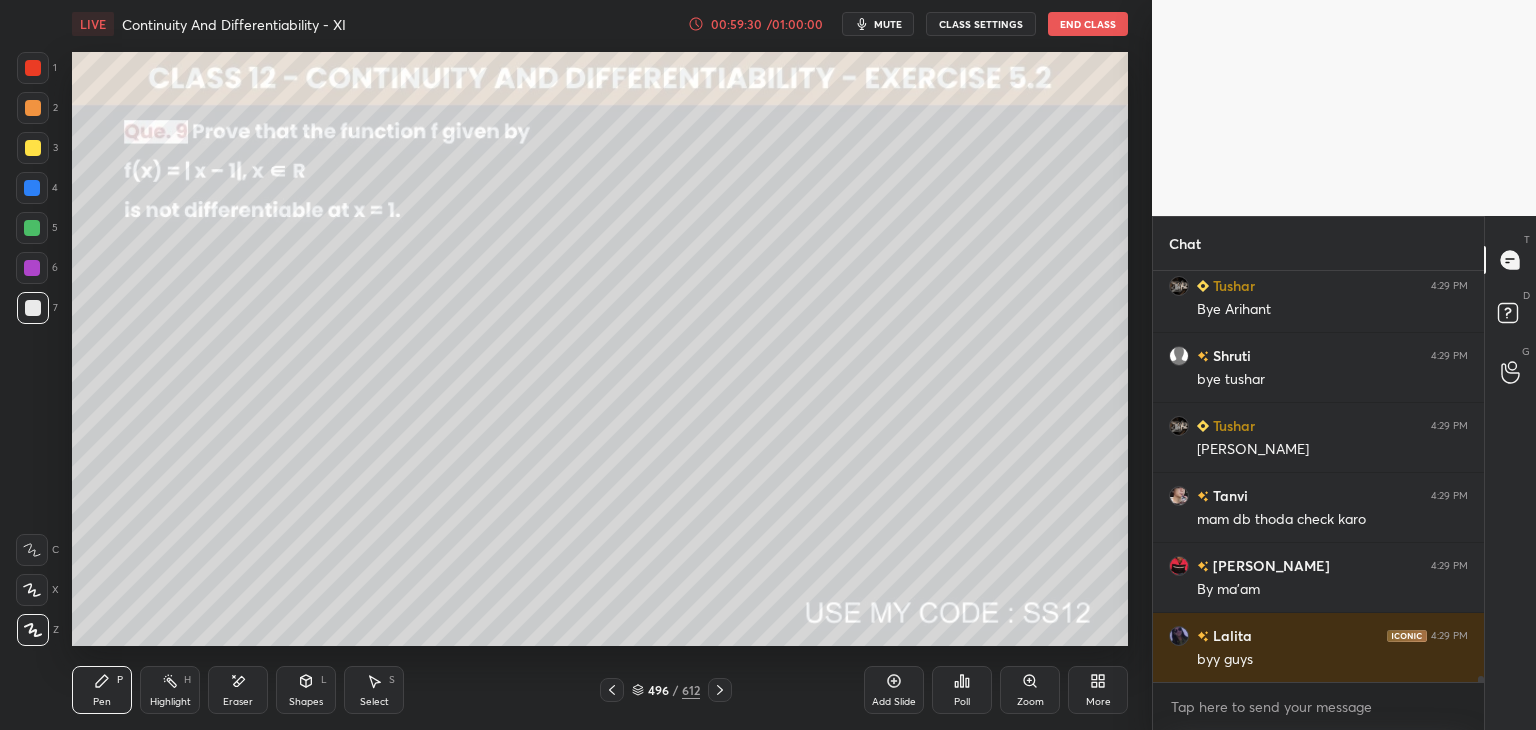 click 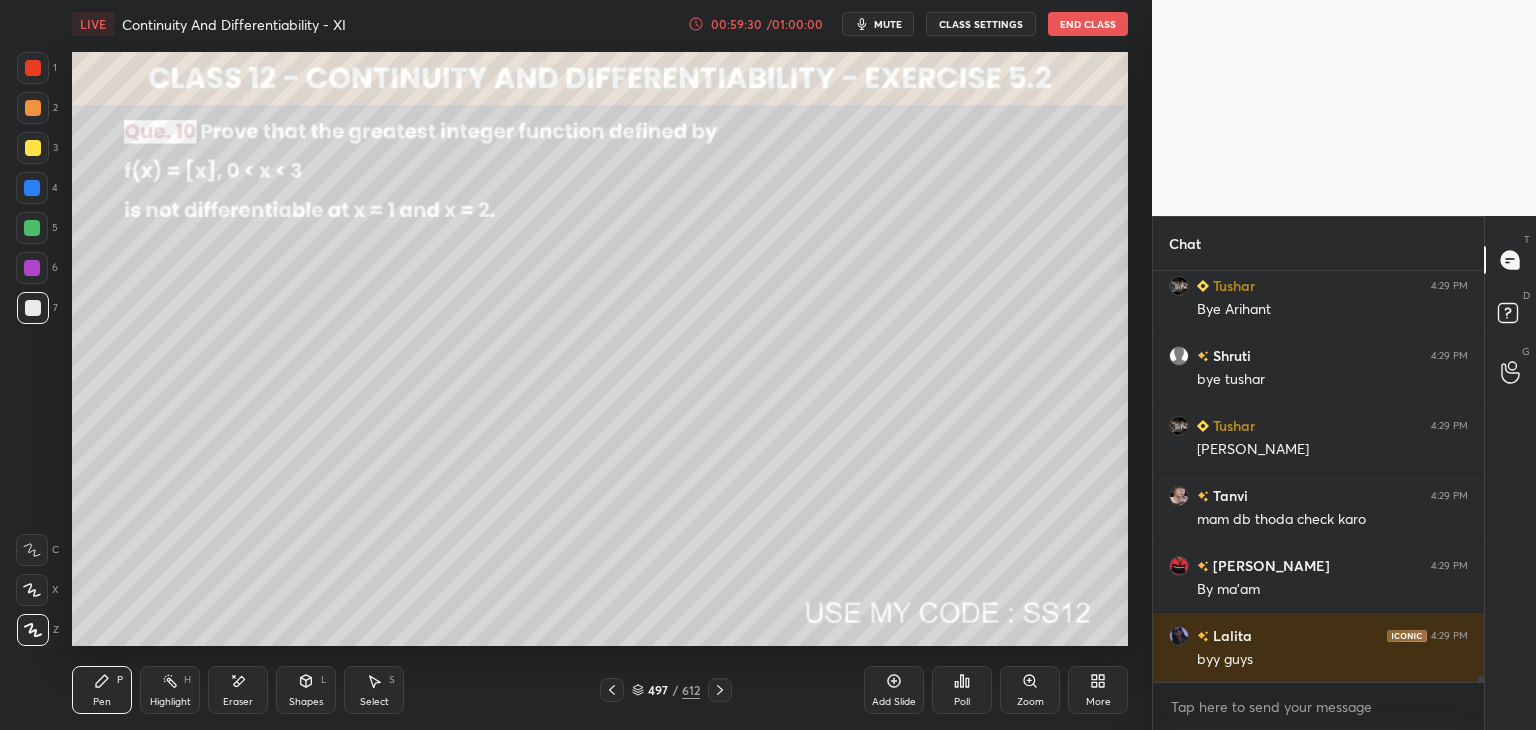 click 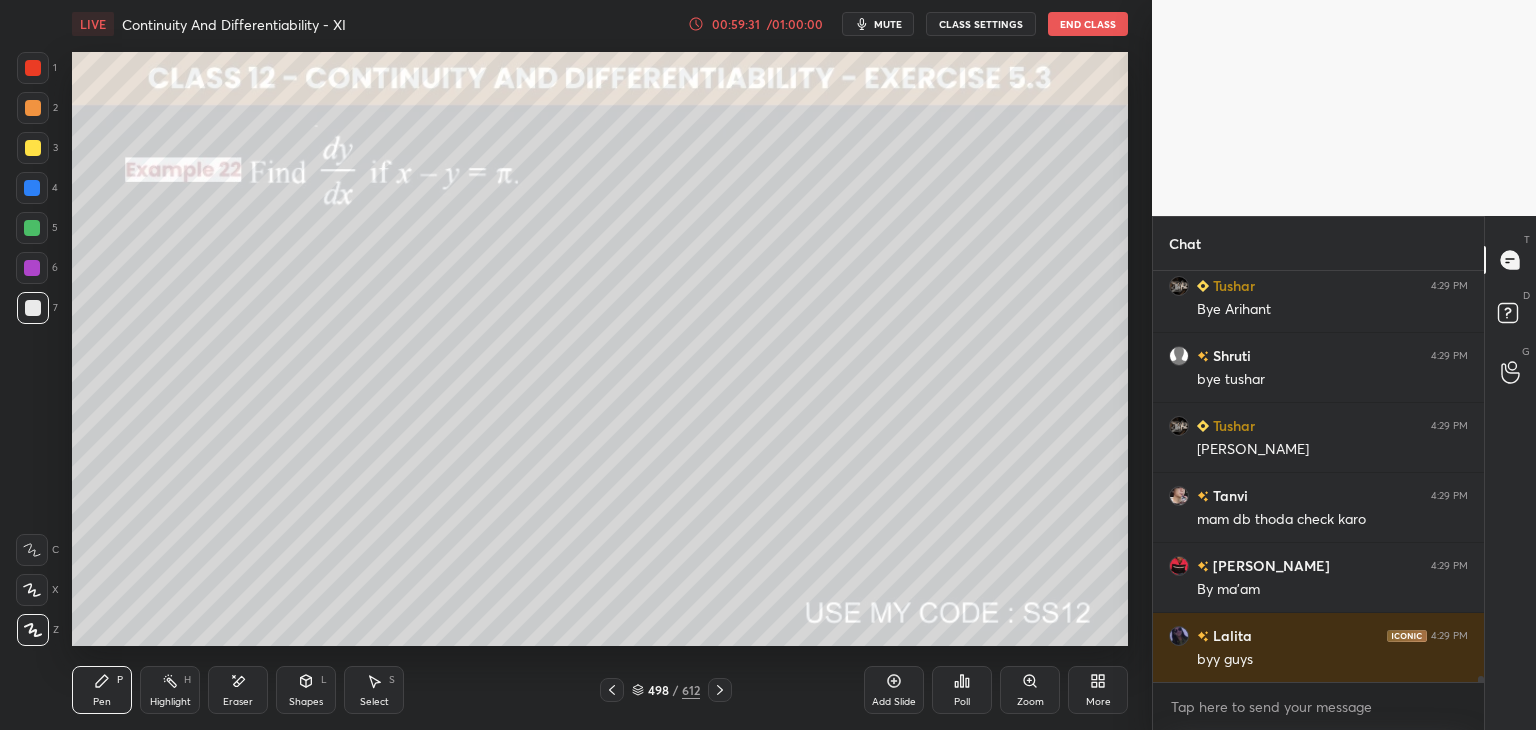 click on "/" at bounding box center [675, 690] 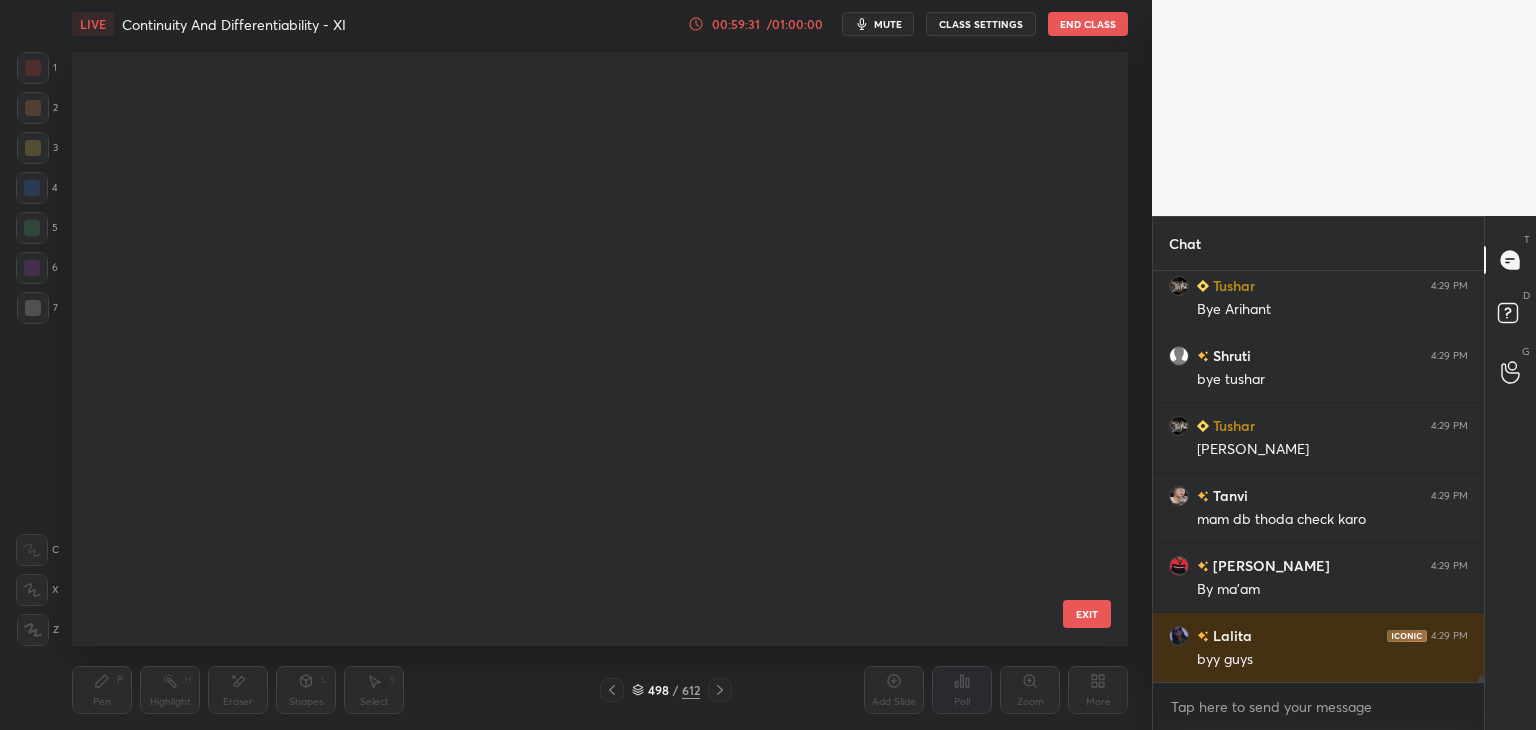 scroll, scrollTop: 29784, scrollLeft: 0, axis: vertical 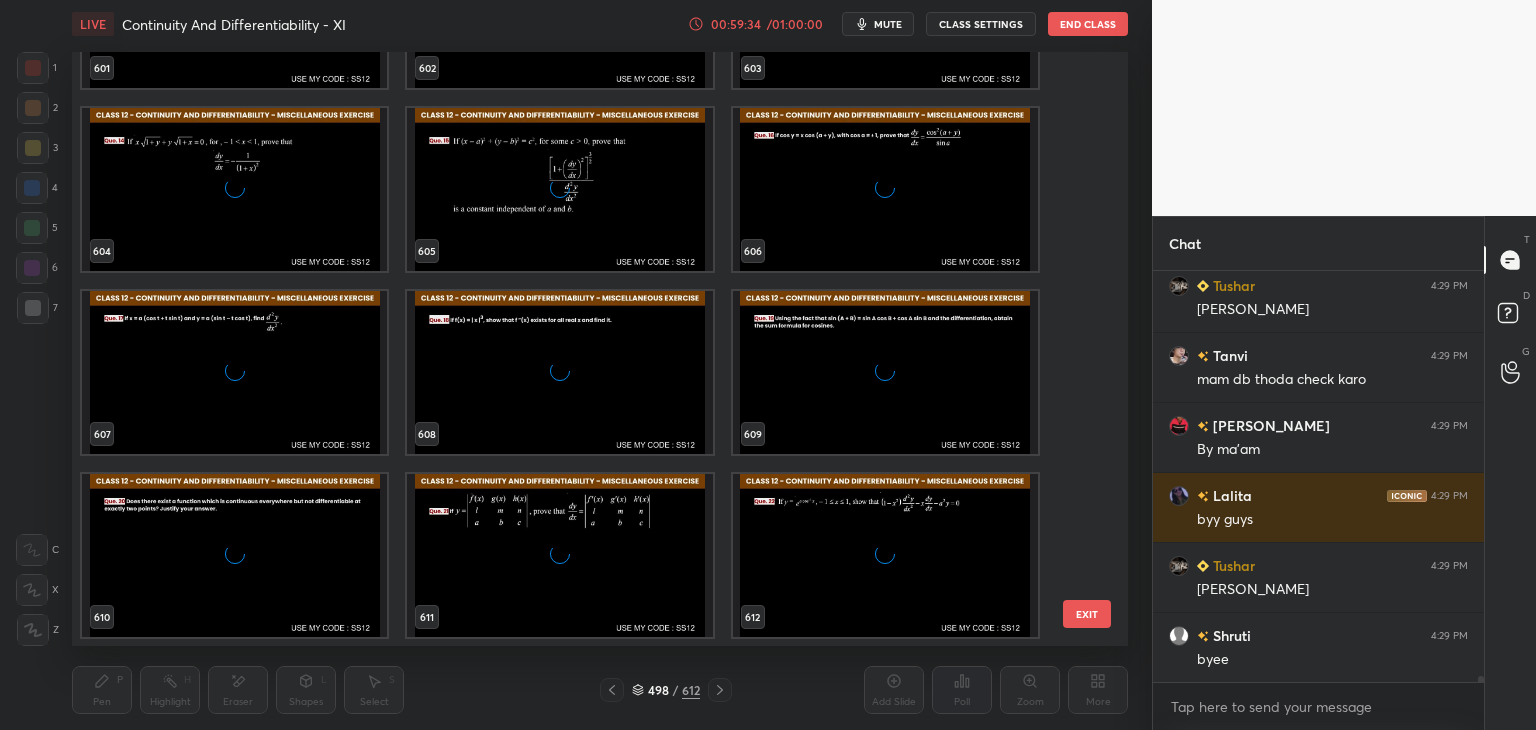 click on "EXIT" at bounding box center [1087, 614] 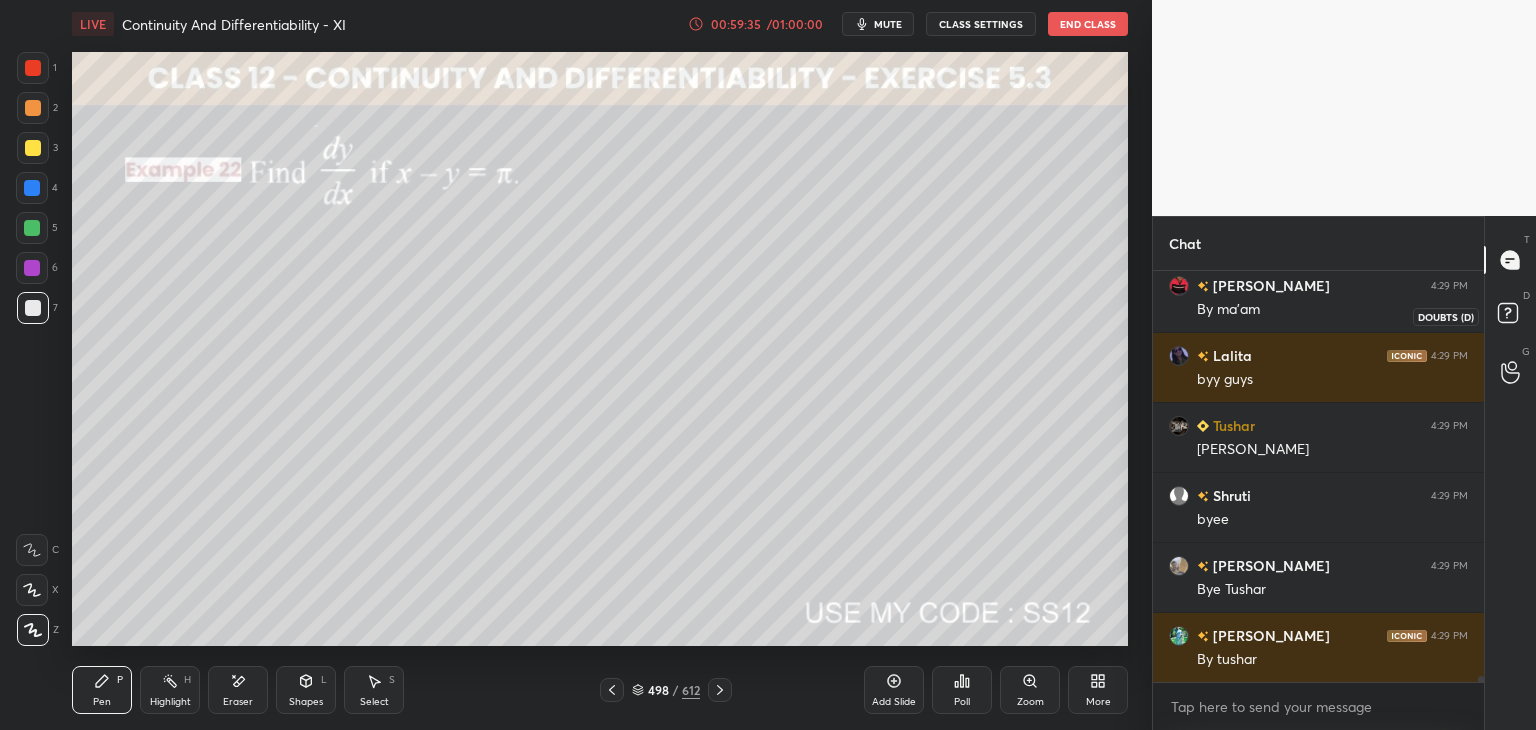 click 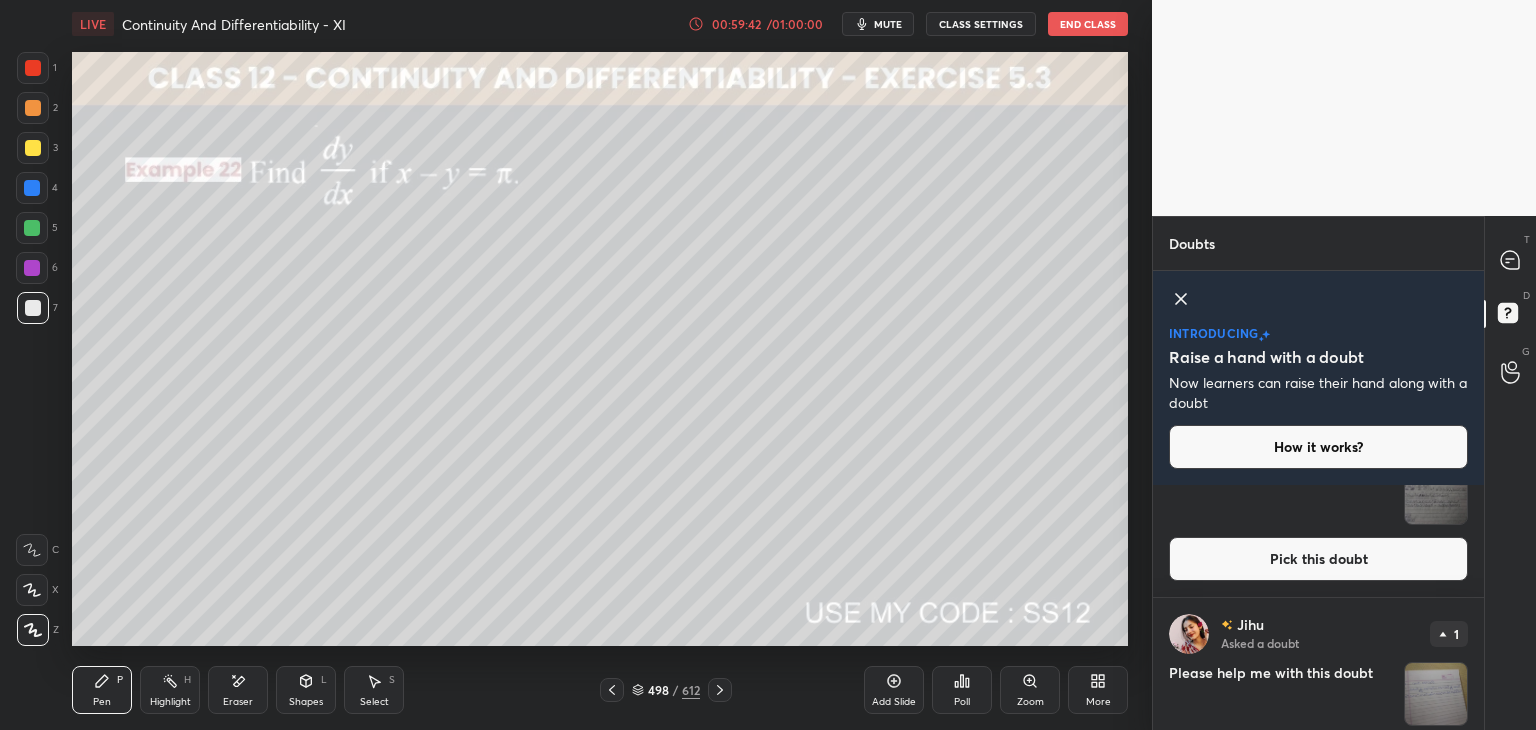 click on "T Messages (T) D Doubts (D) G Raise Hand (G)" at bounding box center (1510, 473) 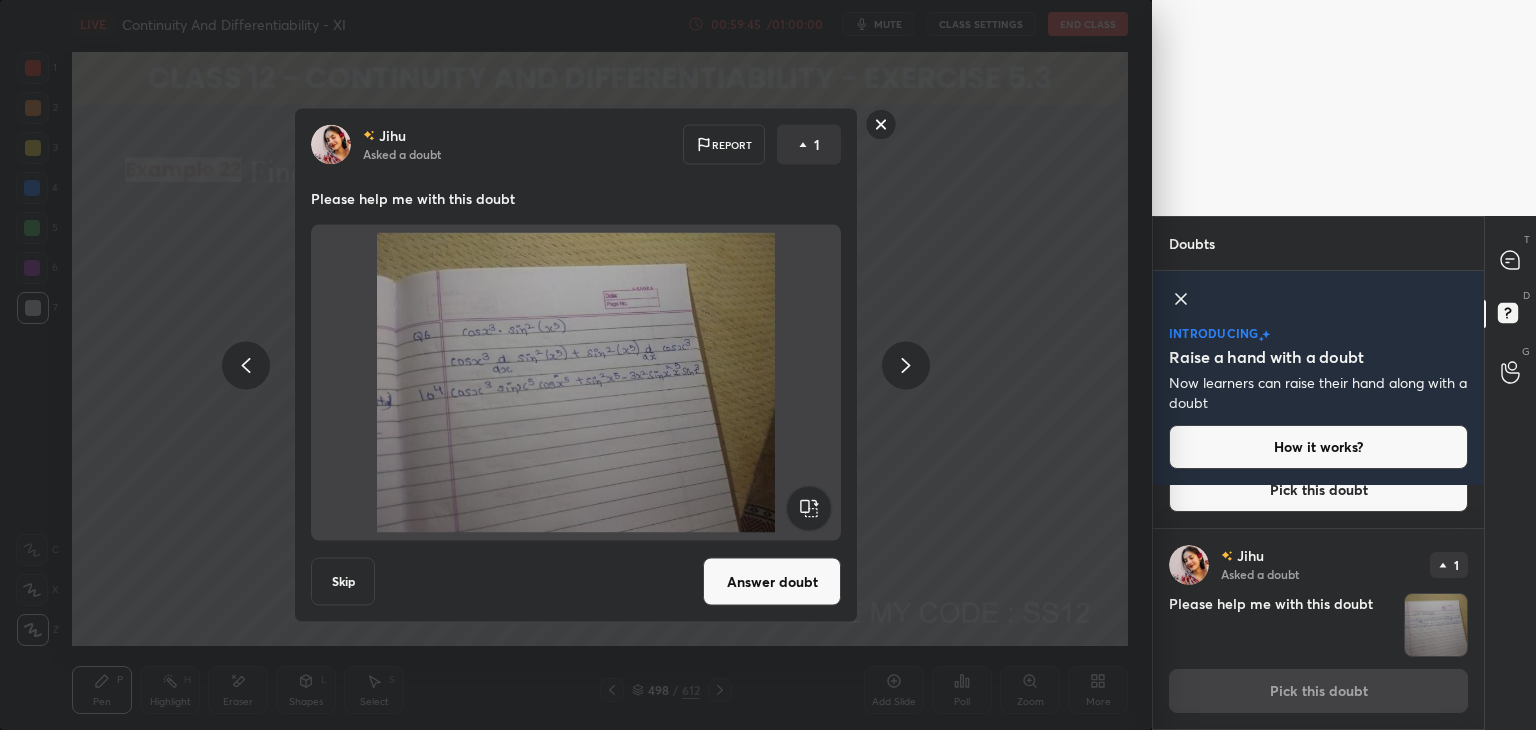 drag, startPoint x: 880, startPoint y: 129, endPoint x: 892, endPoint y: 153, distance: 26.832815 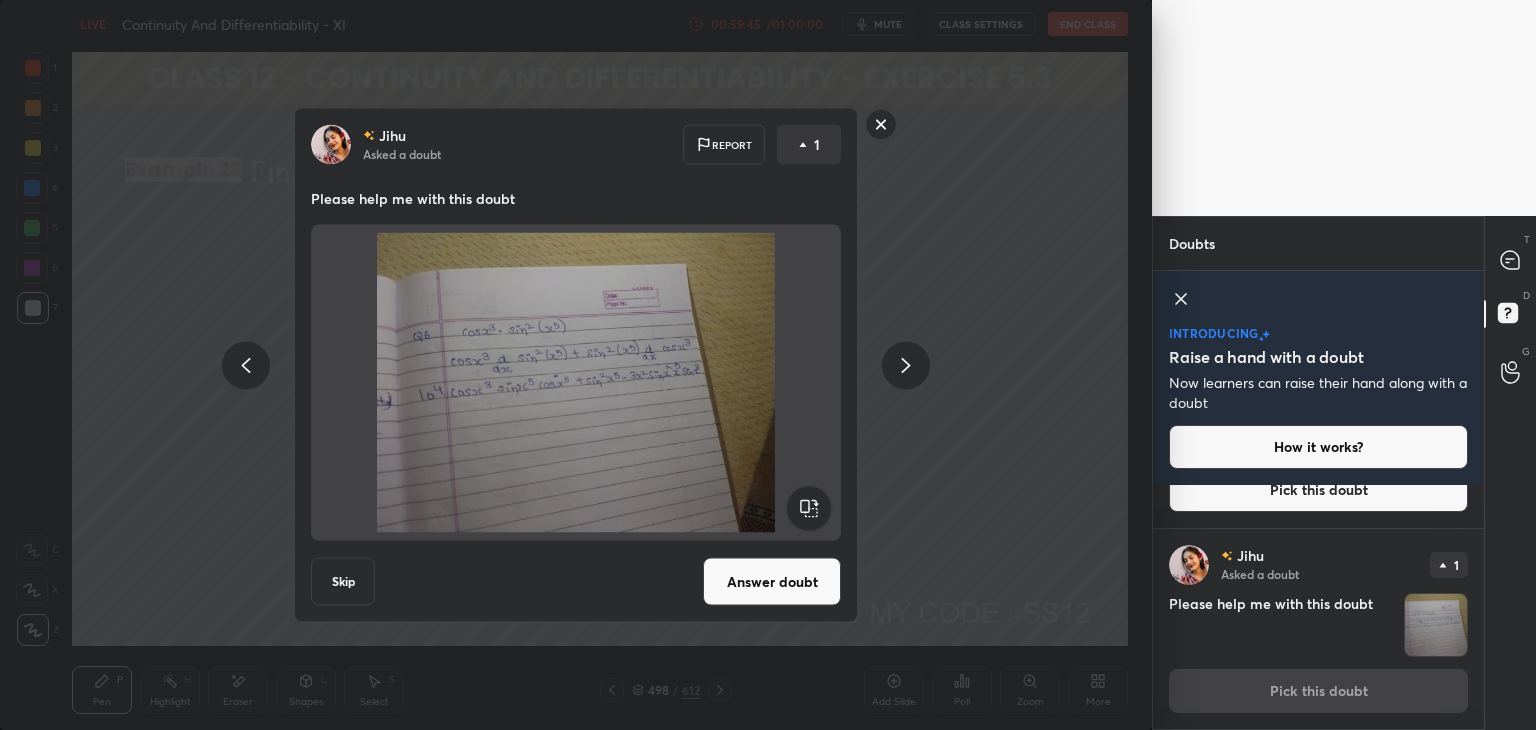 click 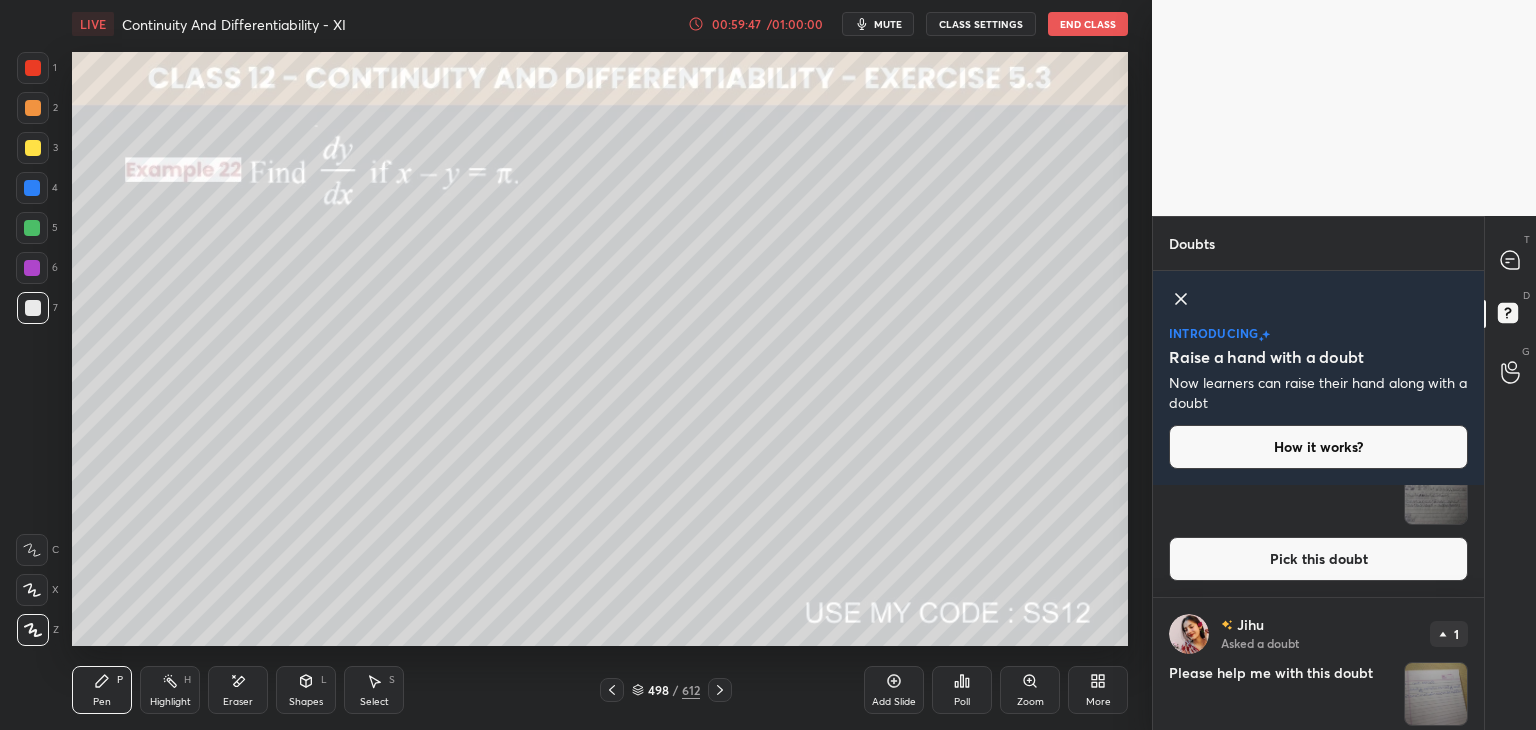 click on "Jihu Asked a doubt 1 Please help me with this doubt Pick this doubt" at bounding box center [1318, 698] 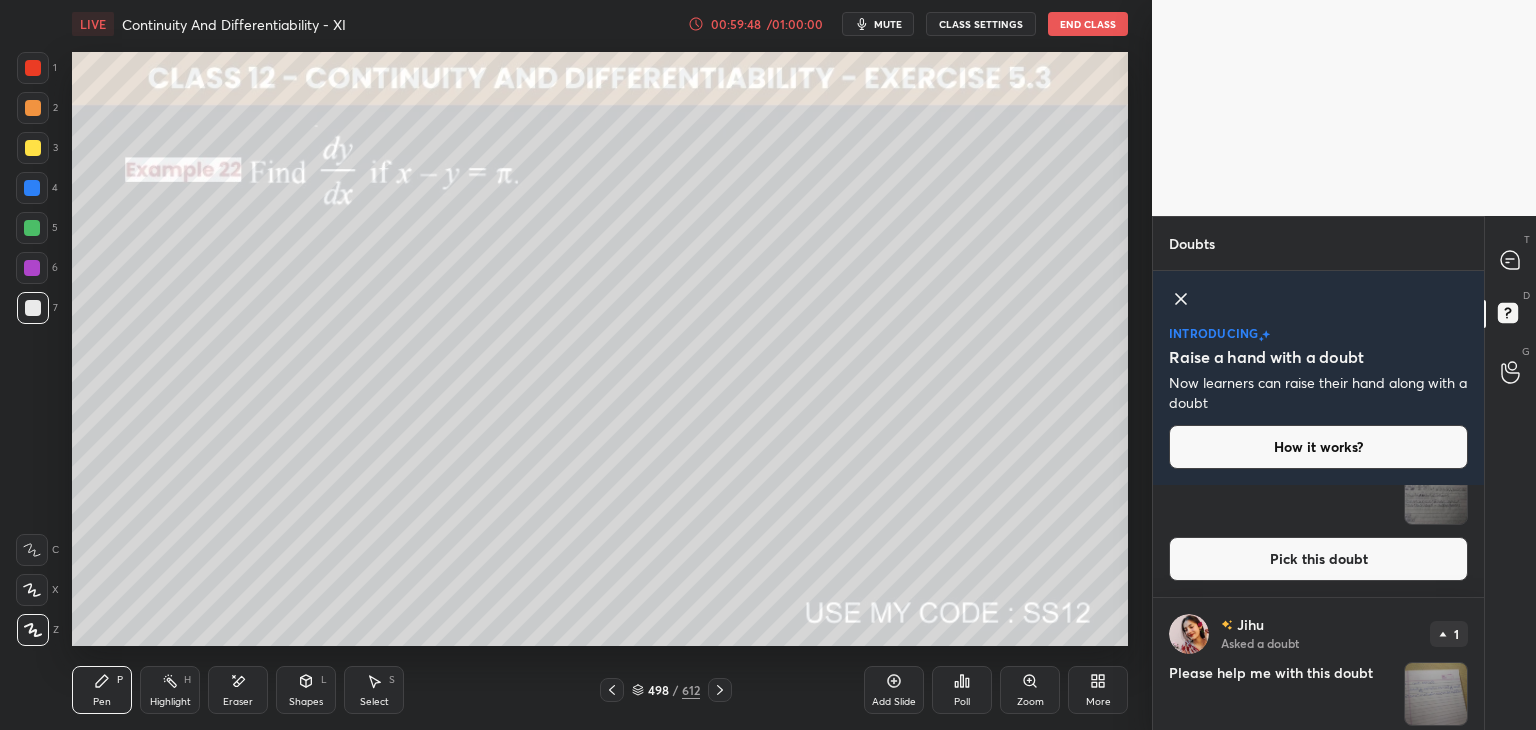 click on "Jihu Asked a doubt 1 Please help me with this doubt Pick this doubt" at bounding box center [1318, 698] 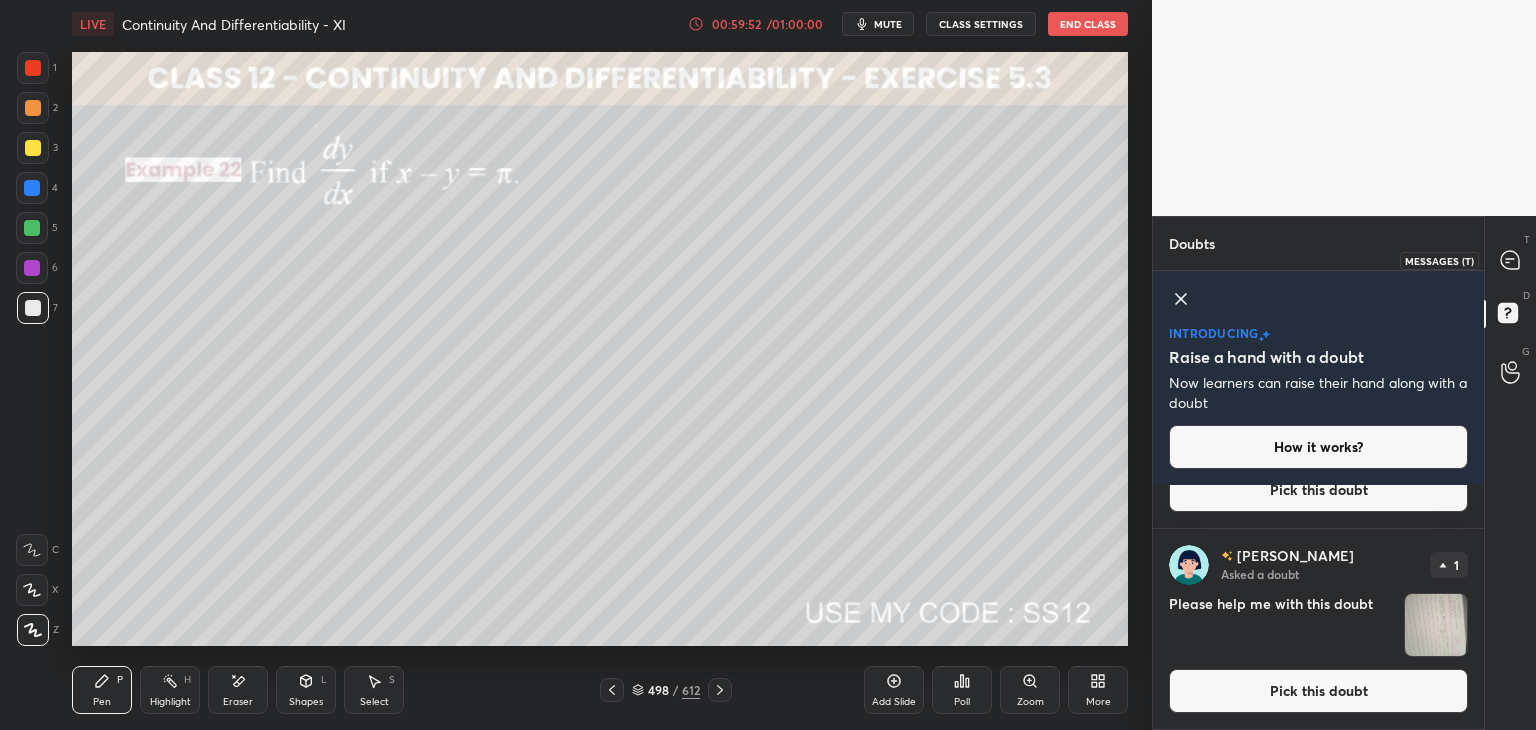 click 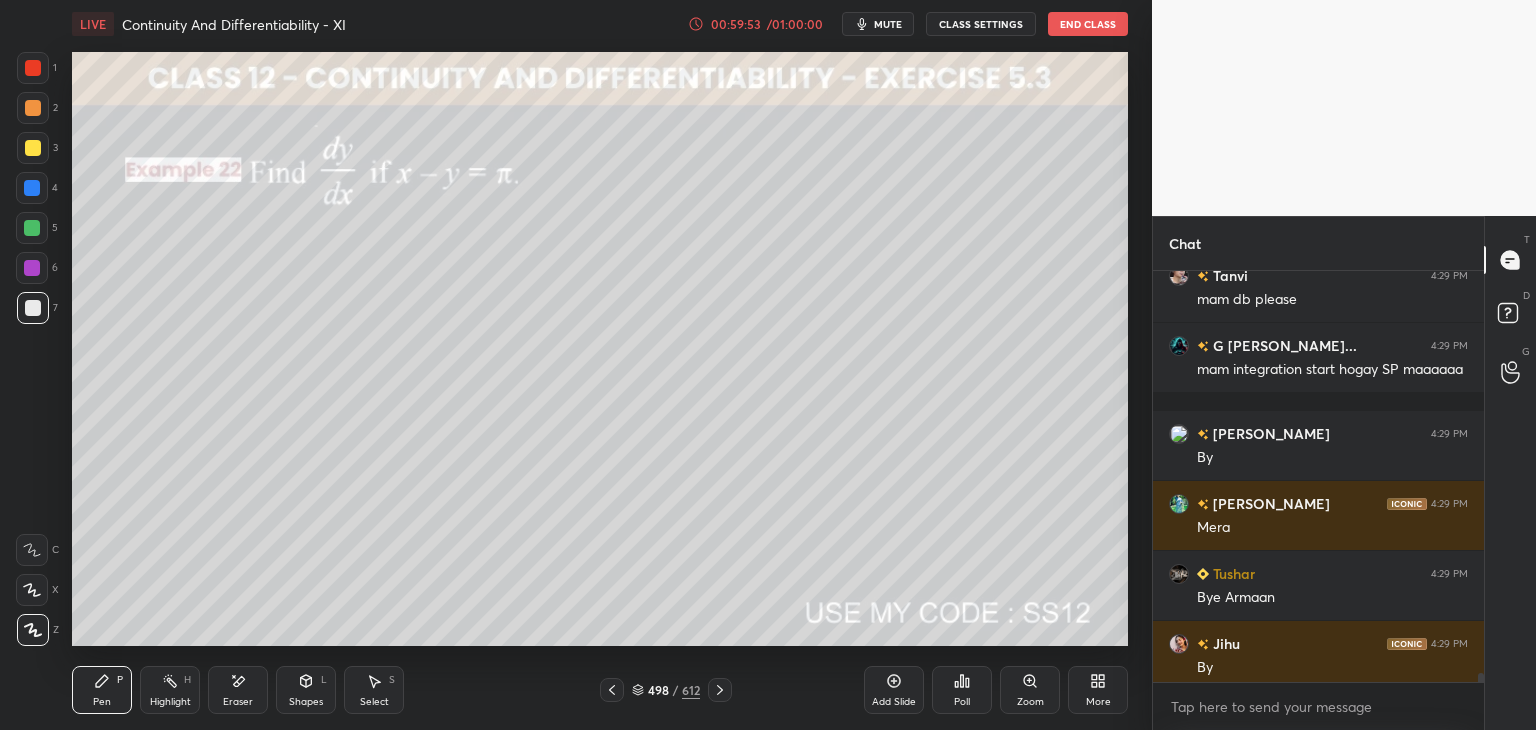click at bounding box center [1481, 681] 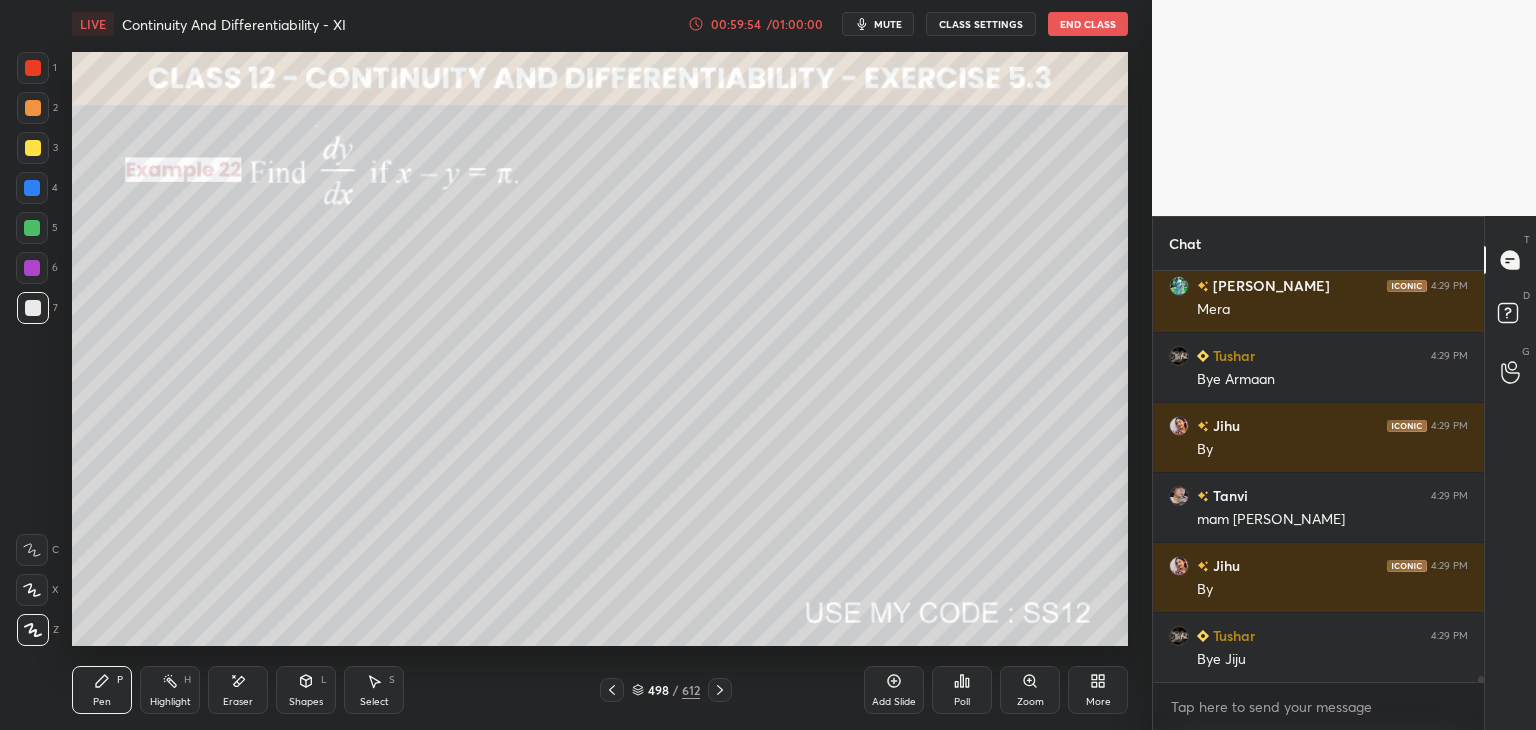 click at bounding box center [1481, 684] 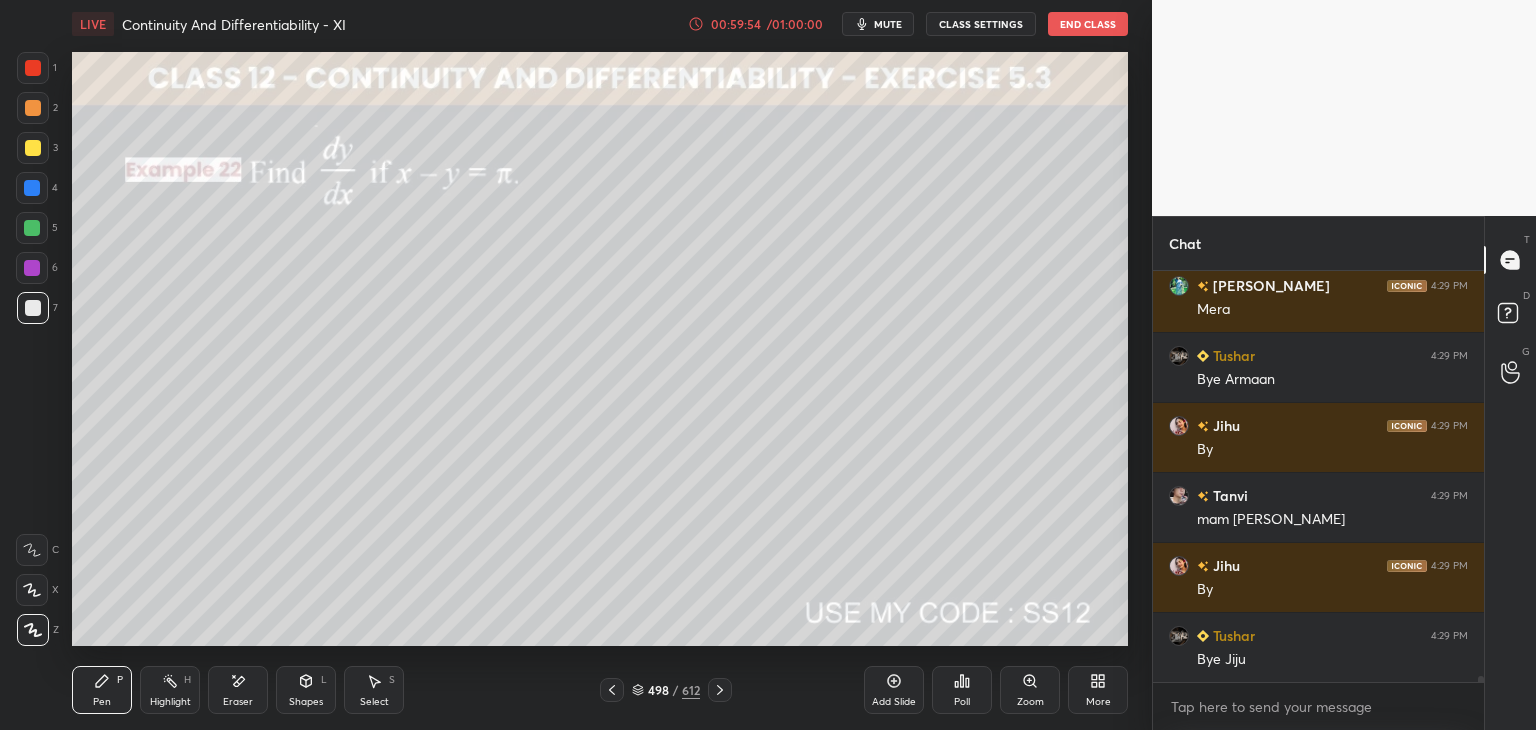 click on "Veeral 4:29 PM By sukhman 4:29 PM Mera Tushar 4:29 PM Bye Armaan Jihu 4:29 PM By Tanvi 4:29 PM mam mera Jihu 4:29 PM By Tushar 4:29 PM Bye Jiju JUMP TO LATEST Enable hand raising Enable raise hand to speak to learners. Once enabled, chat will be turned off temporarily. Enable x" at bounding box center [1318, 500] 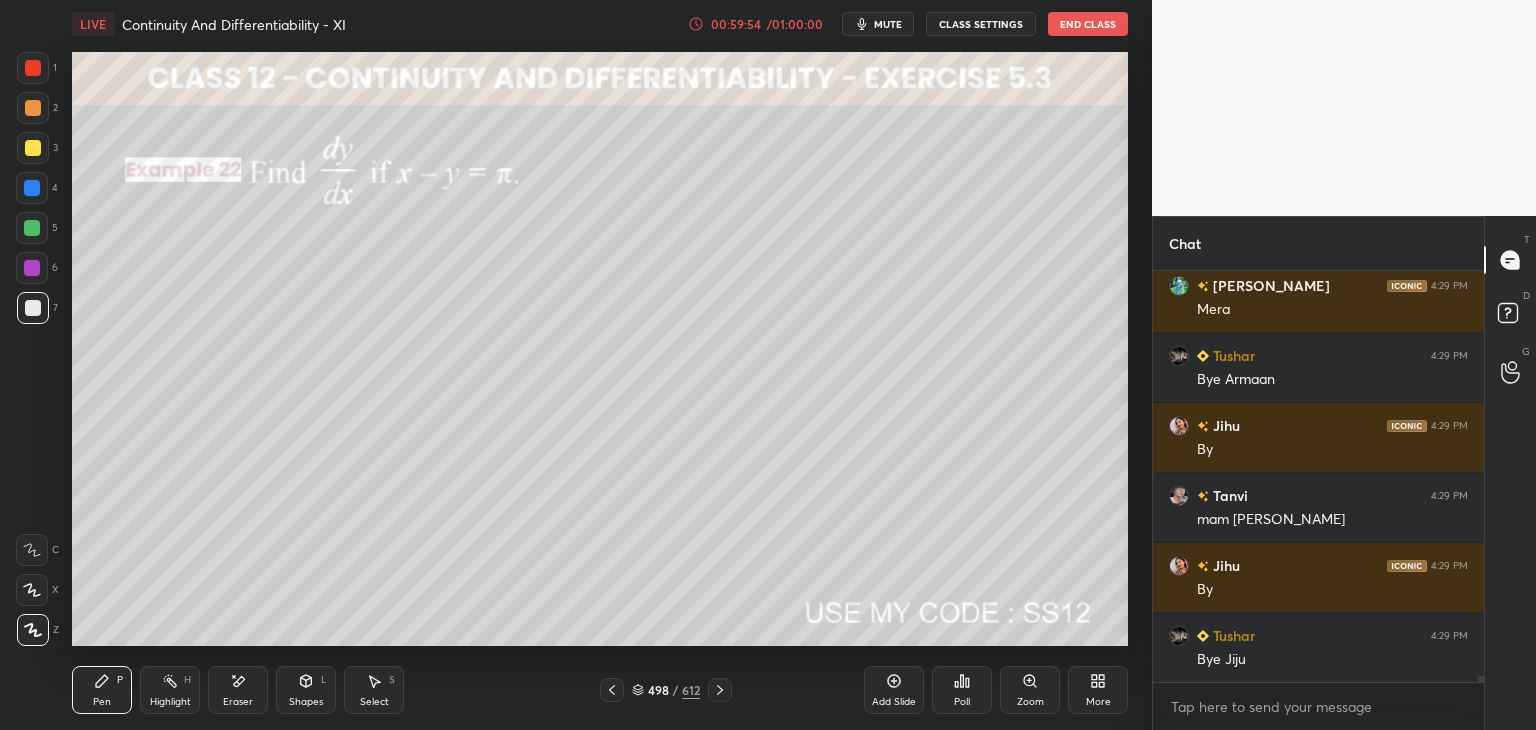 click on "sukhman 4:29 PM Mera Tushar 4:29 PM Bye Armaan Jihu 4:29 PM By Tanvi 4:29 PM mam mera Jihu 4:29 PM By Tushar 4:29 PM Bye Jiju Shruti 4:29 PM mam sp kab strt hogi? JUMP TO LATEST Enable hand raising Enable raise hand to speak to learners. Once enabled, chat will be turned off temporarily. Enable x" at bounding box center (1318, 500) 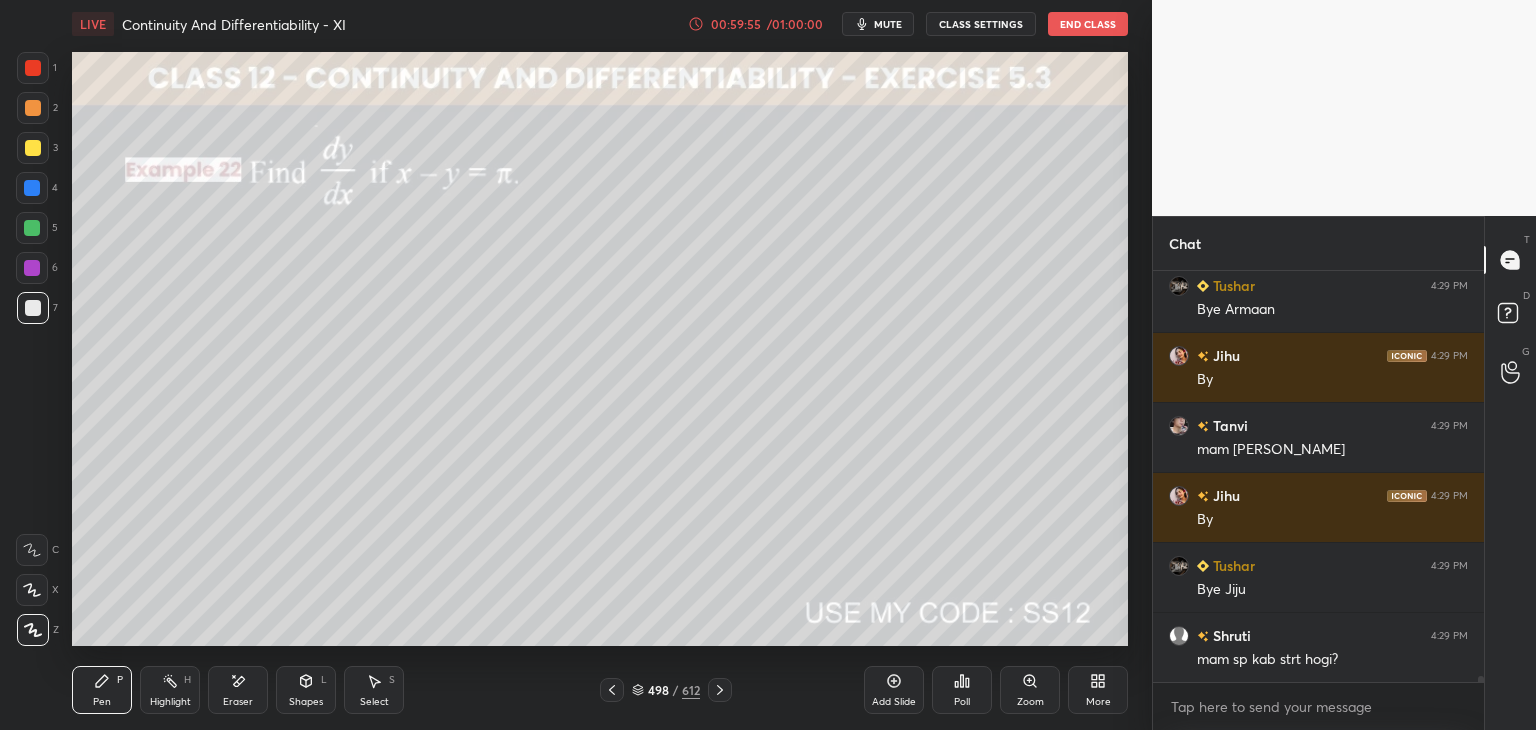 click on "sukhman 4:29 PM Mera Tushar 4:29 PM Bye Armaan Jihu 4:29 PM By Tanvi 4:29 PM mam mera Jihu 4:29 PM By Tushar 4:29 PM Bye Jiju Shruti 4:29 PM mam sp kab strt hogi? JUMP TO LATEST Enable hand raising Enable raise hand to speak to learners. Once enabled, chat will be turned off temporarily. Enable x" at bounding box center (1318, 500) 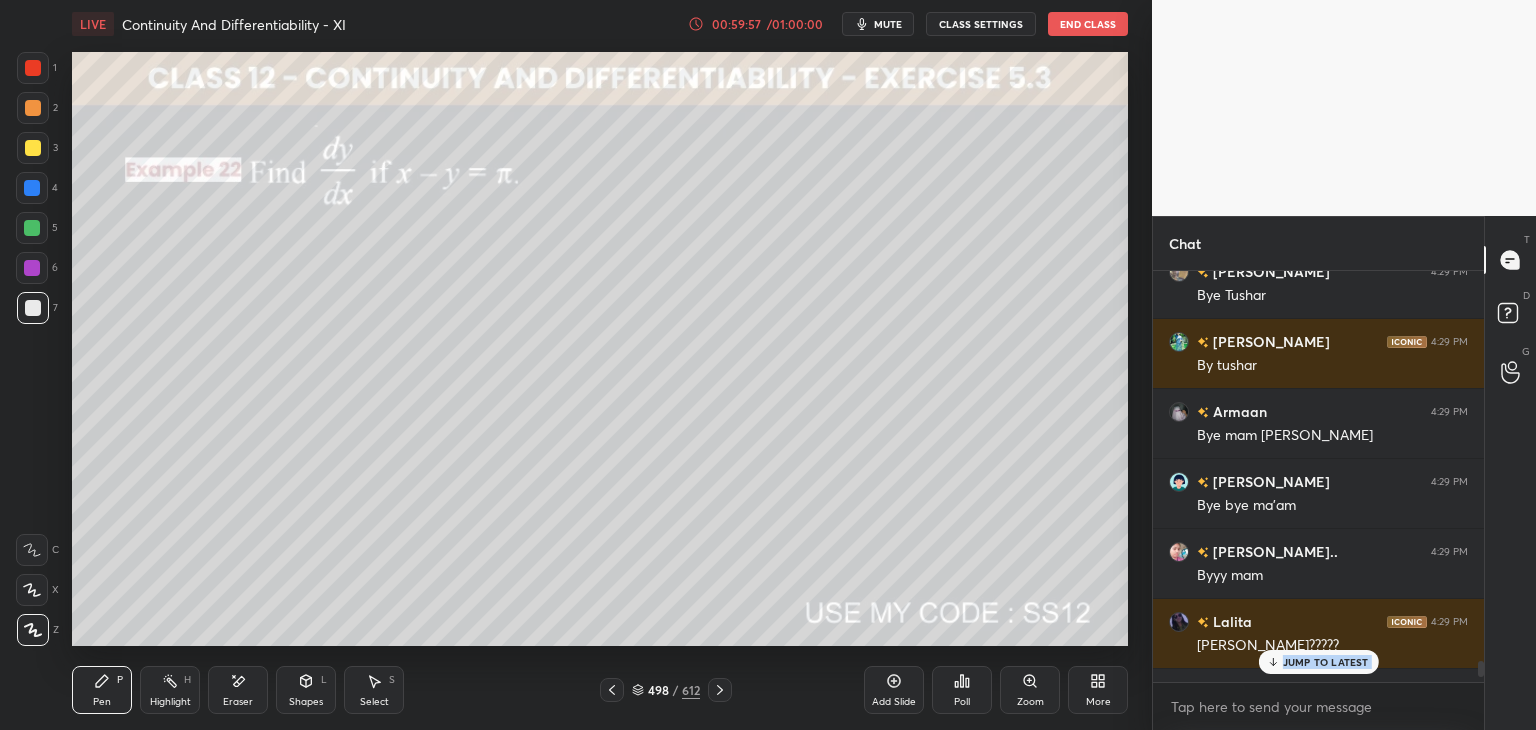 click on "JUMP TO LATEST" at bounding box center [1326, 662] 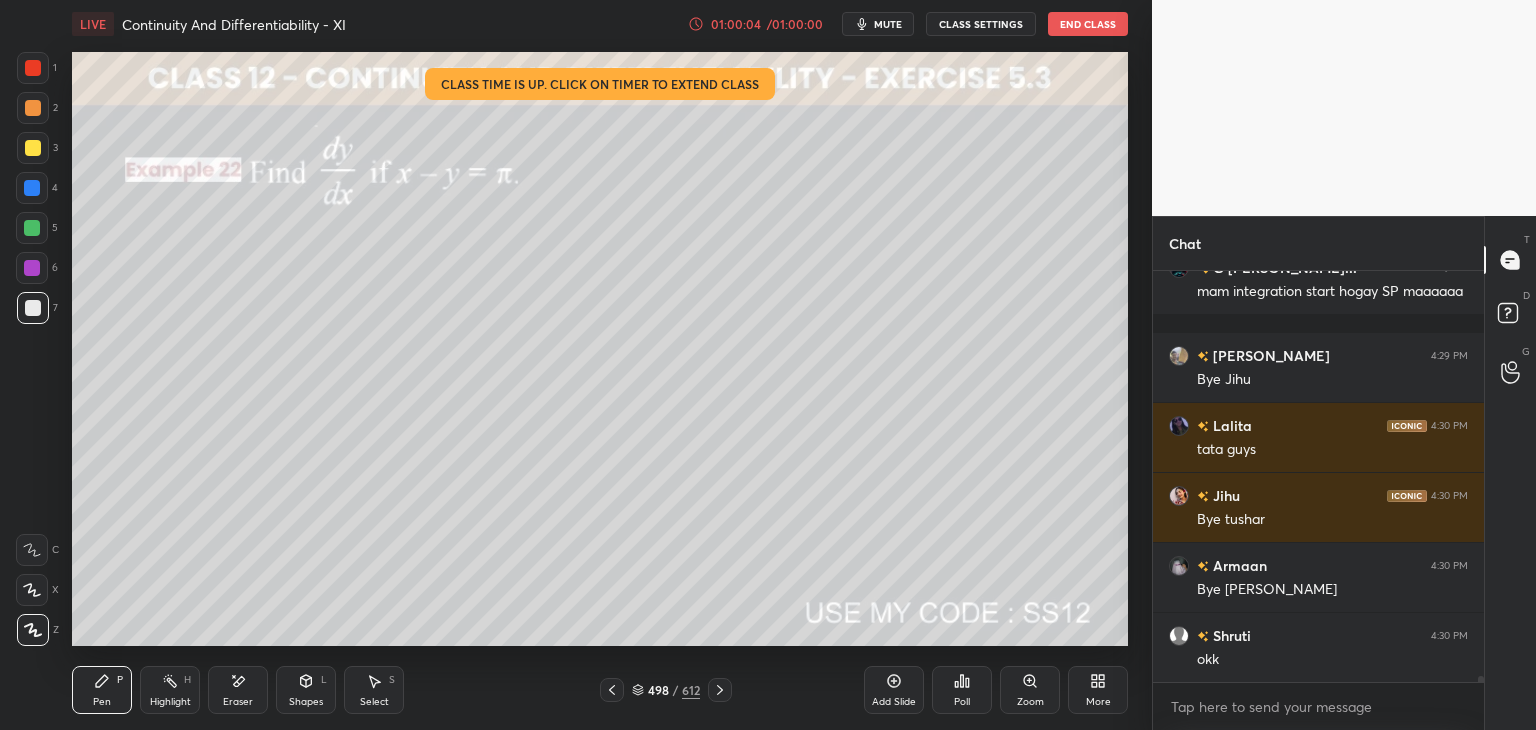 click on "End Class" at bounding box center (1088, 24) 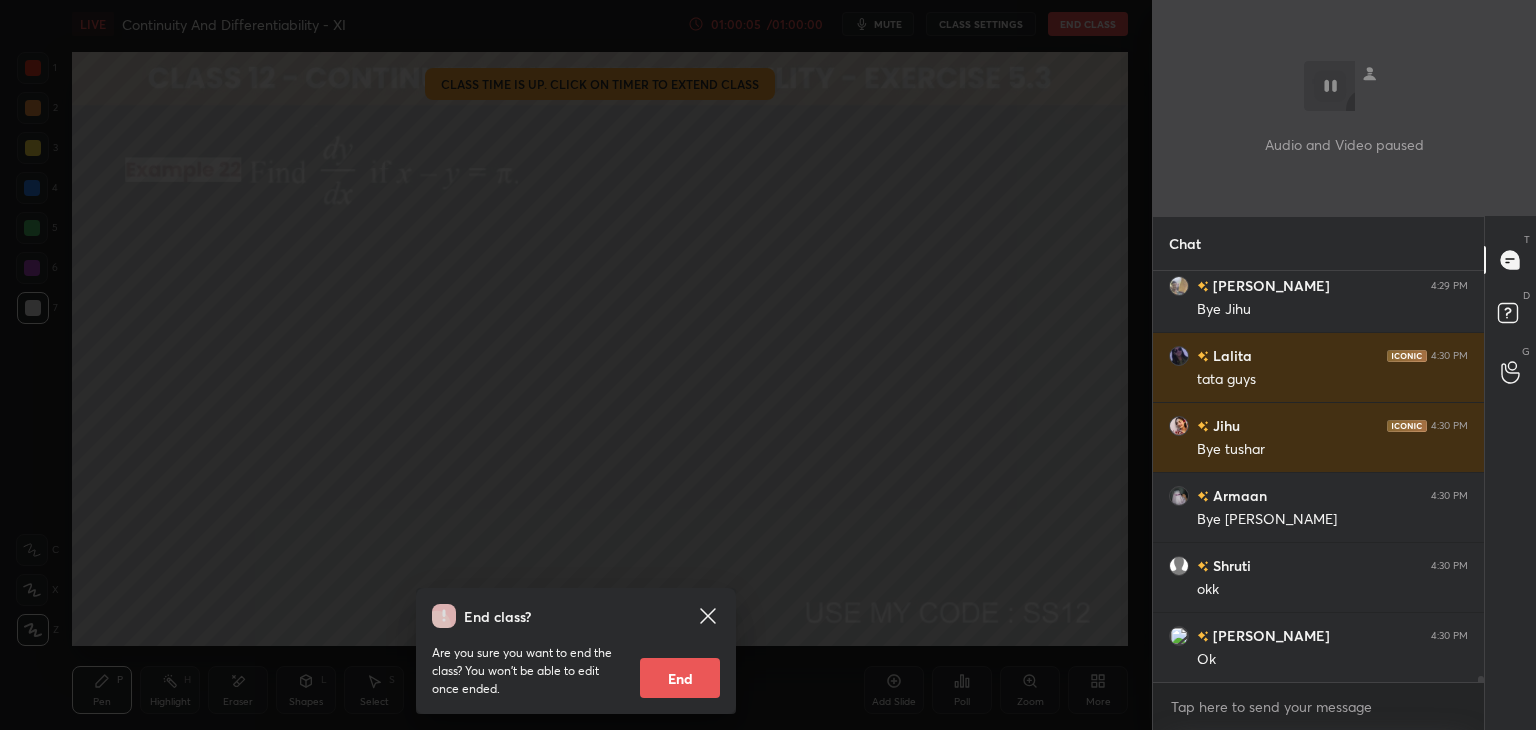 drag, startPoint x: 702, startPoint y: 682, endPoint x: 712, endPoint y: 666, distance: 18.867962 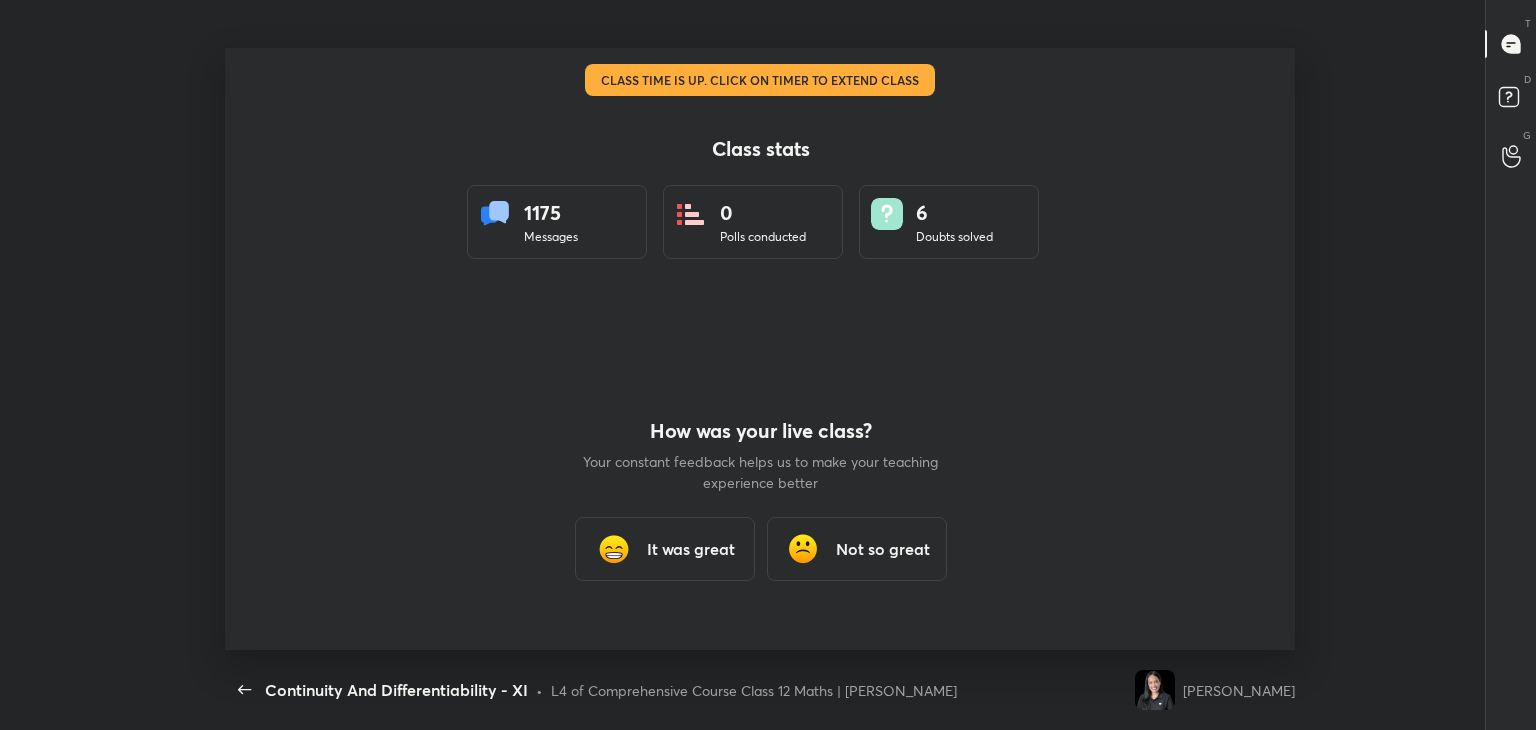 click on "It was great" at bounding box center [664, 549] 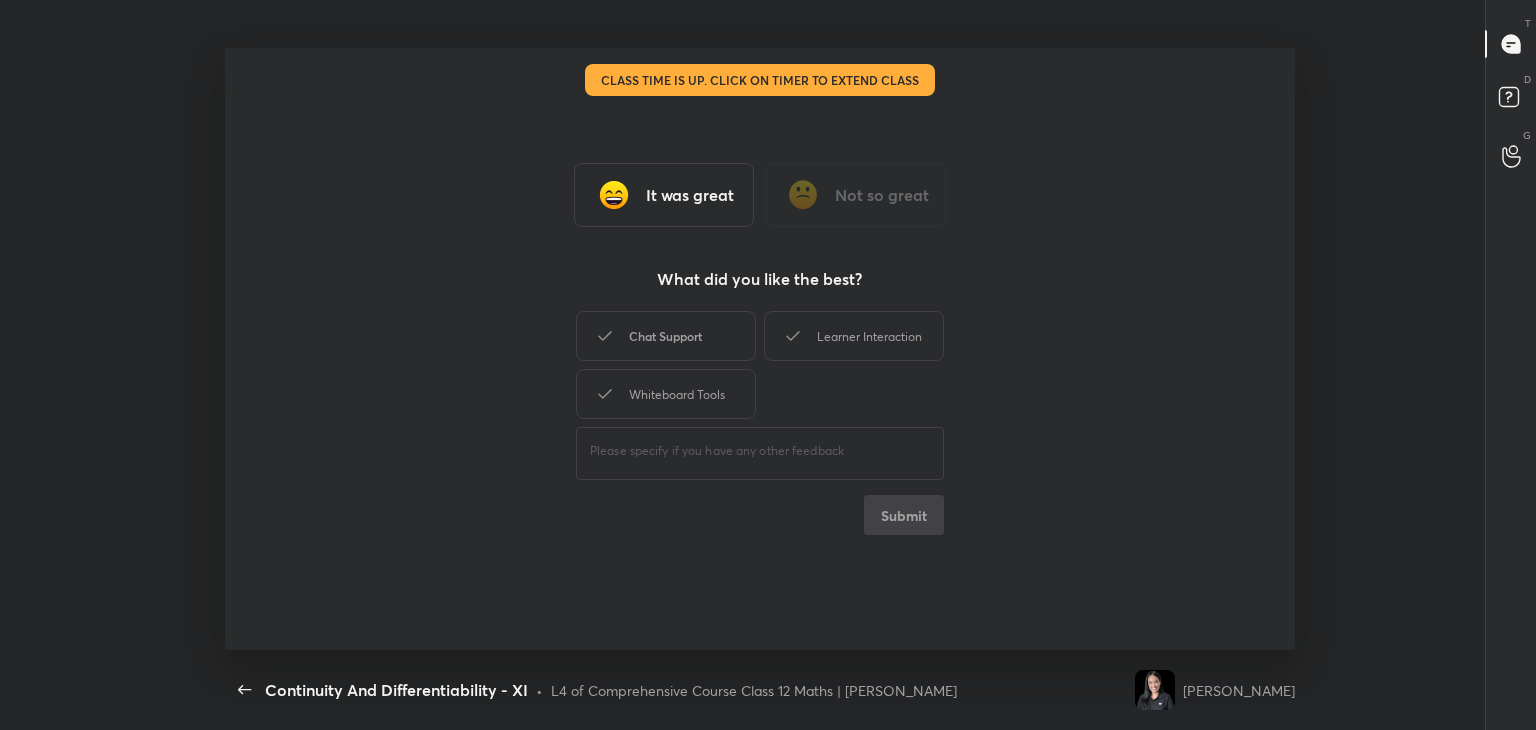 drag, startPoint x: 662, startPoint y: 399, endPoint x: 669, endPoint y: 332, distance: 67.36468 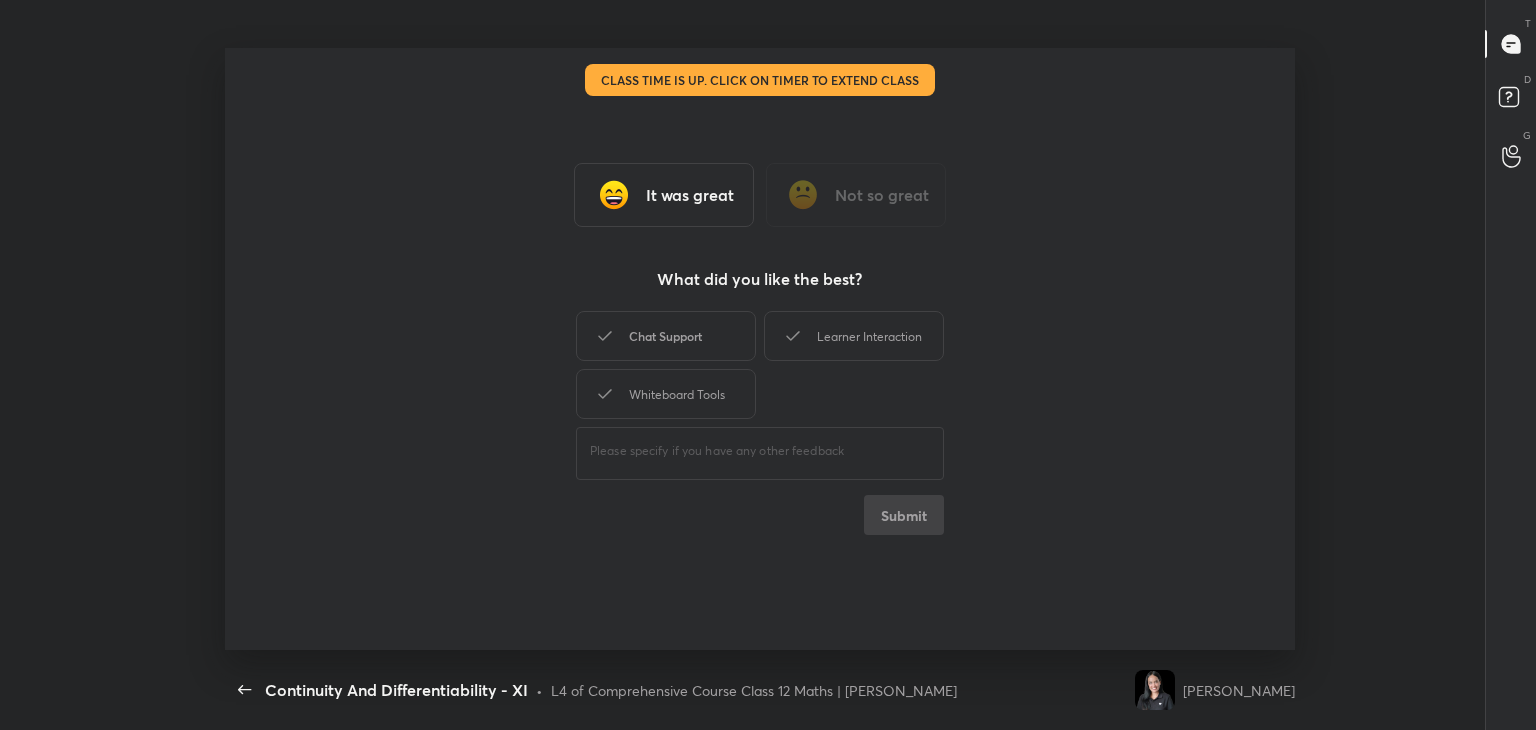 click on "Chat Support Learner Interaction Whiteboard Tools" at bounding box center (760, 365) 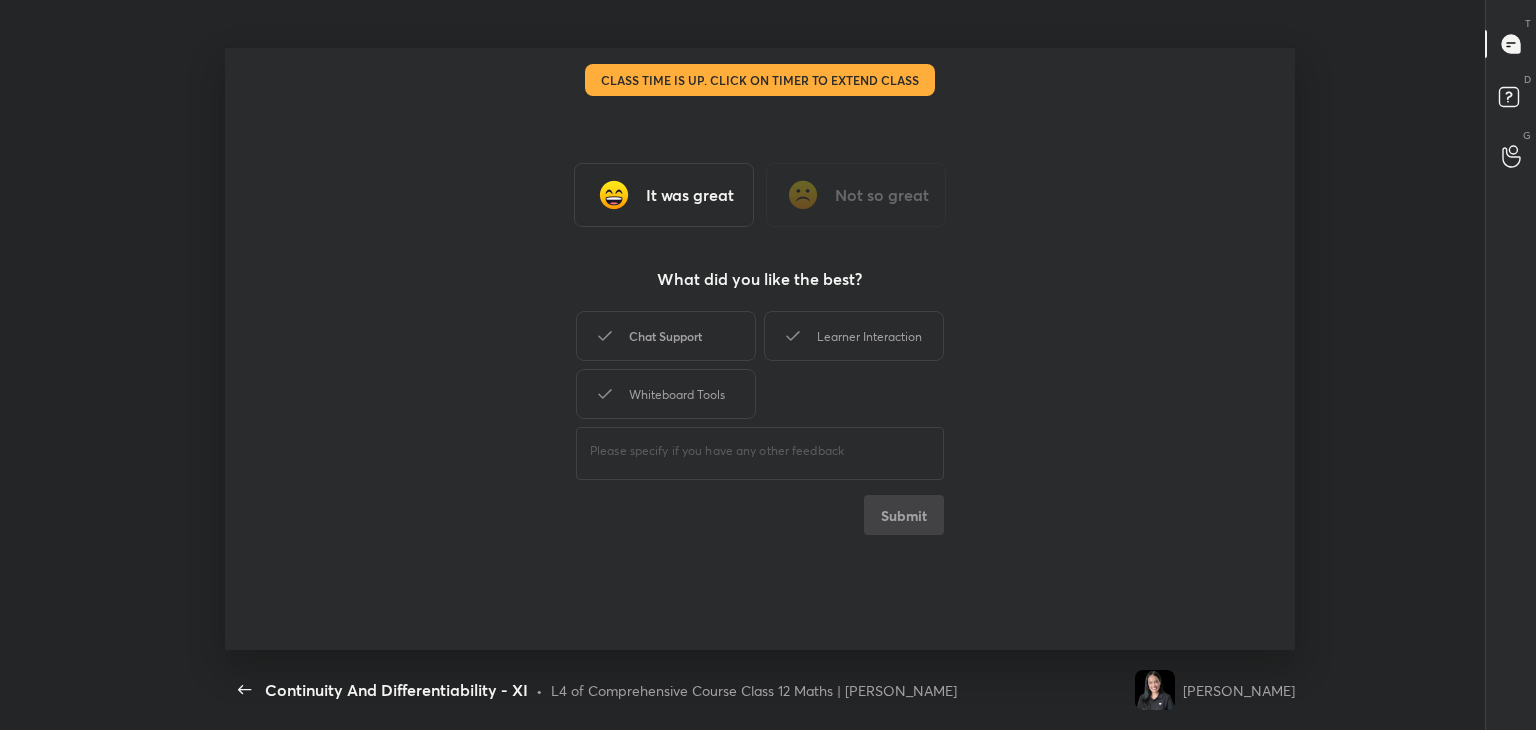 click on "Chat Support" at bounding box center [666, 336] 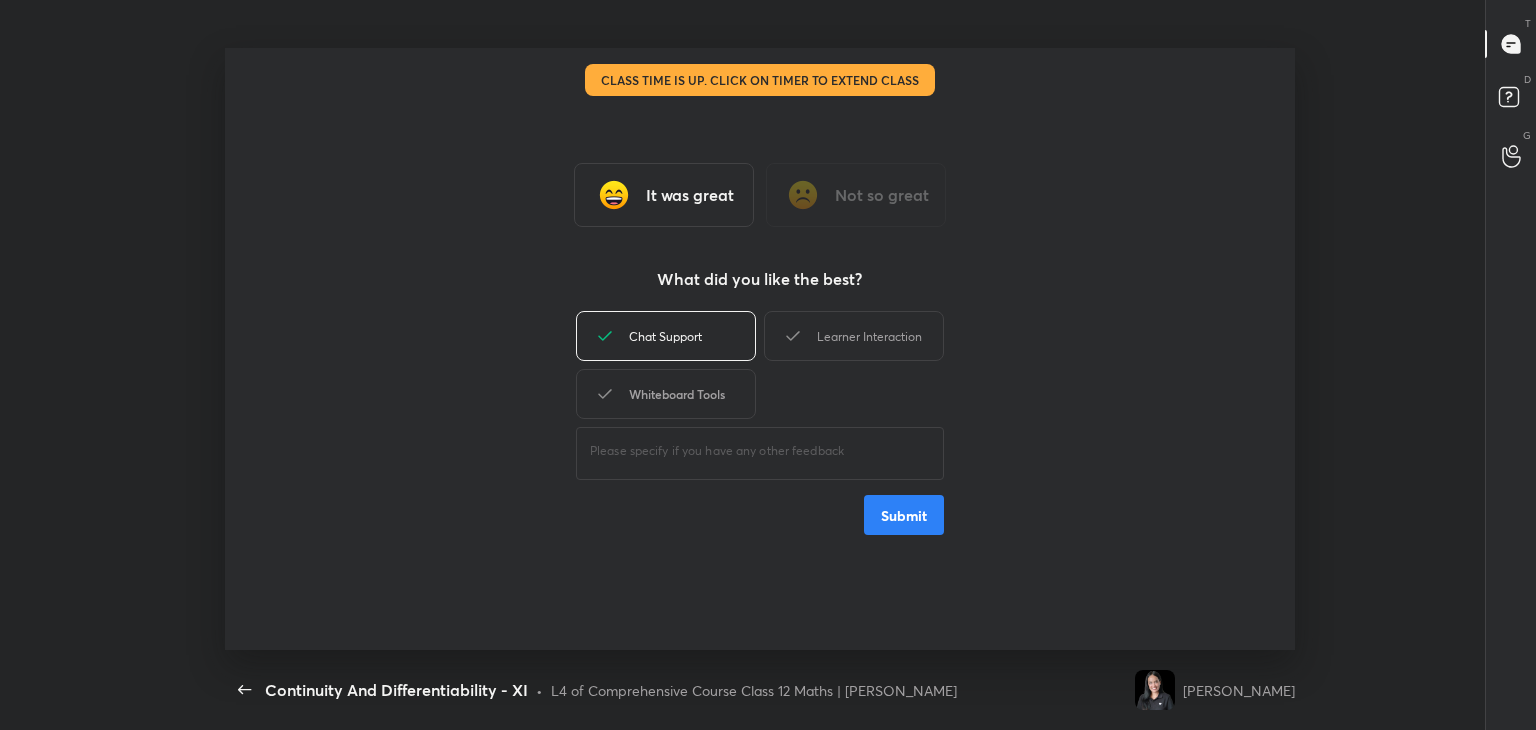 click on "Whiteboard Tools" at bounding box center [666, 394] 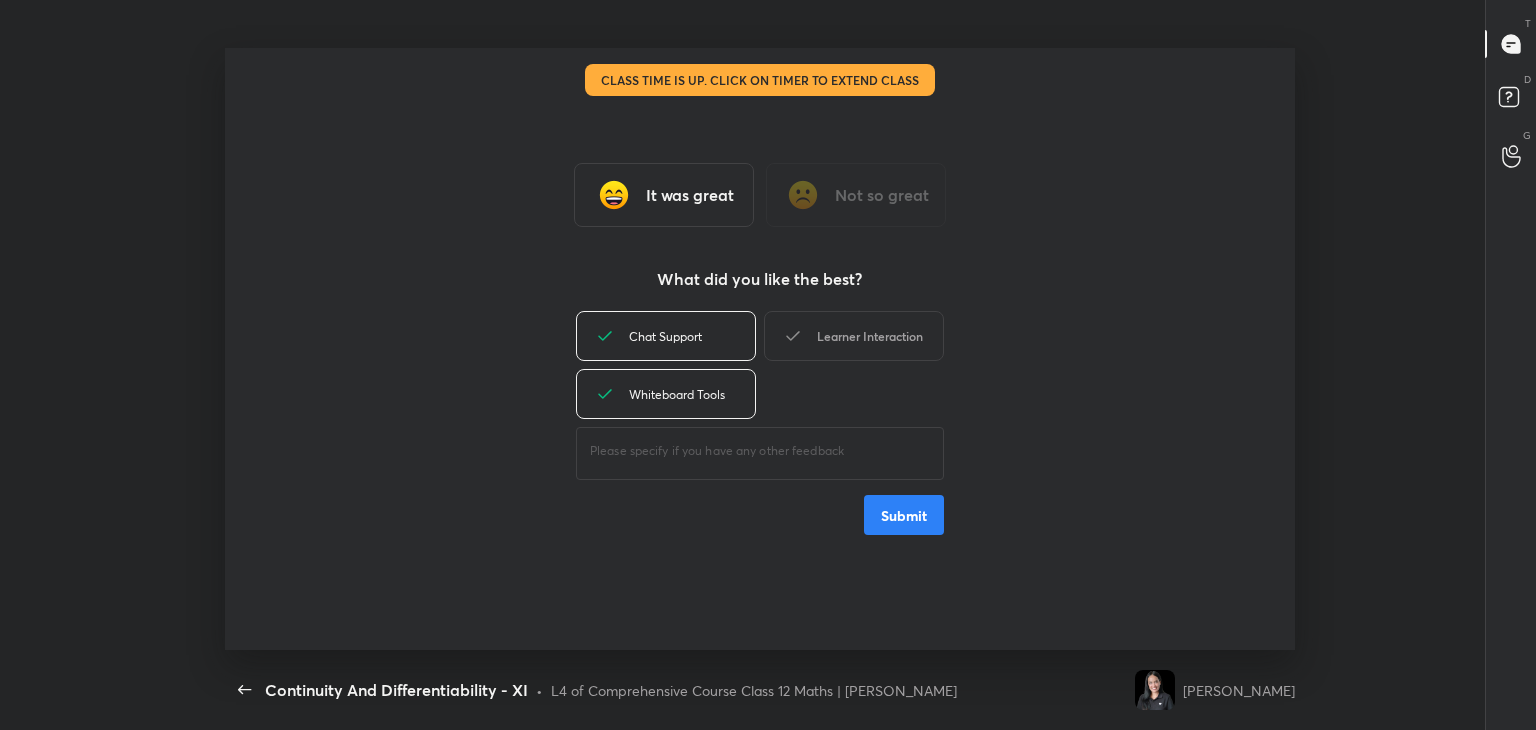 click on "Learner Interaction" at bounding box center (854, 336) 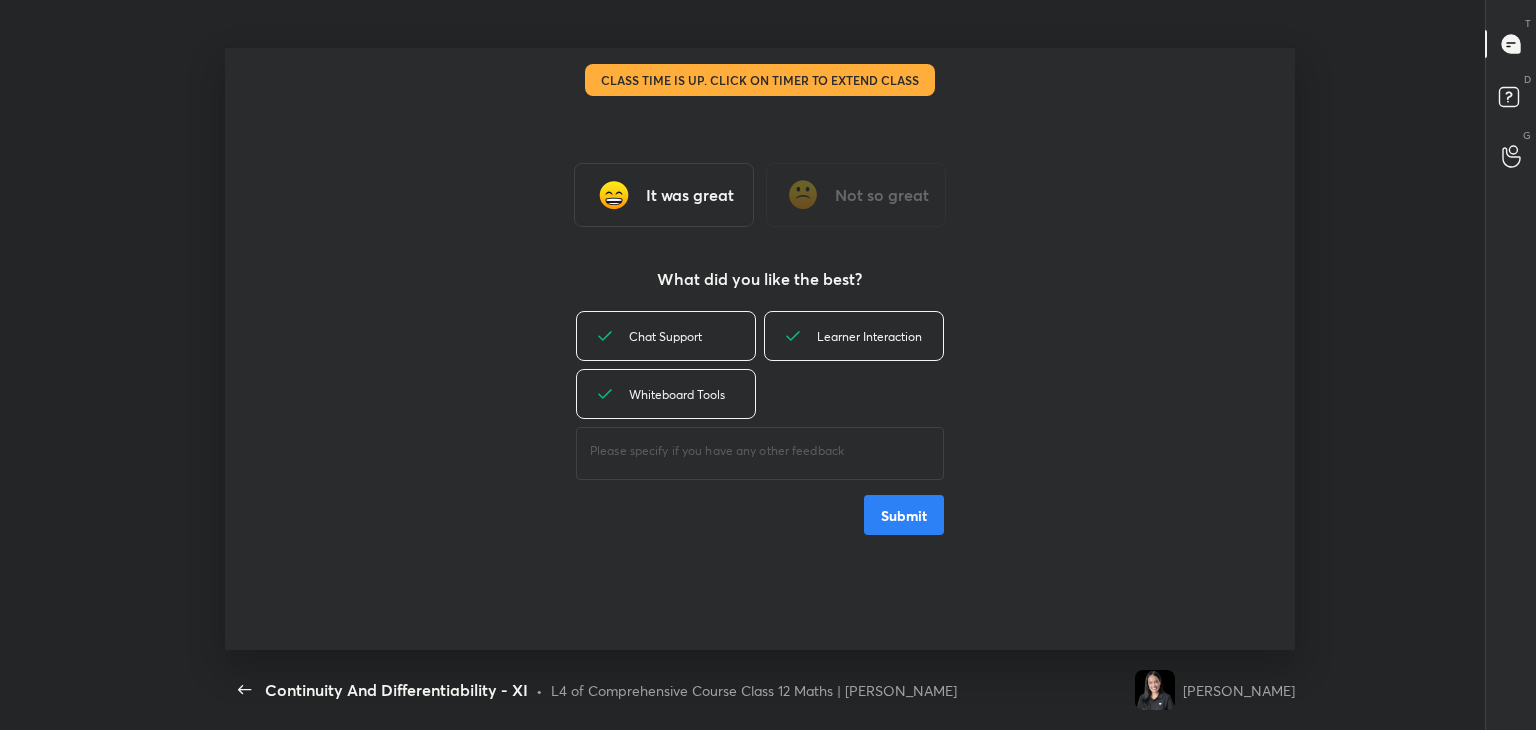 click on "Submit" at bounding box center [904, 515] 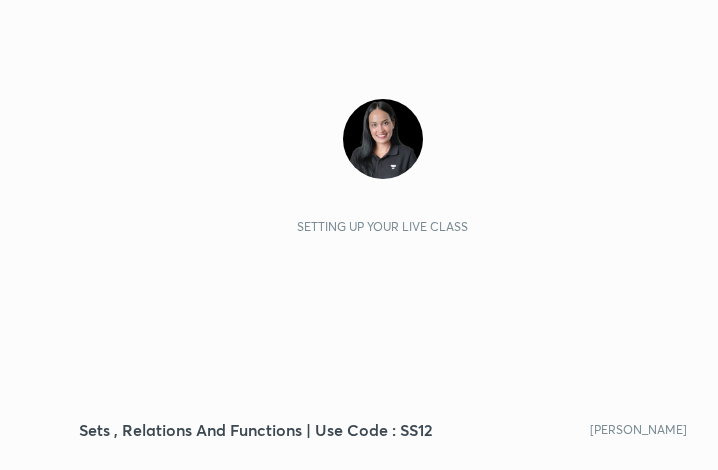 scroll, scrollTop: 0, scrollLeft: 0, axis: both 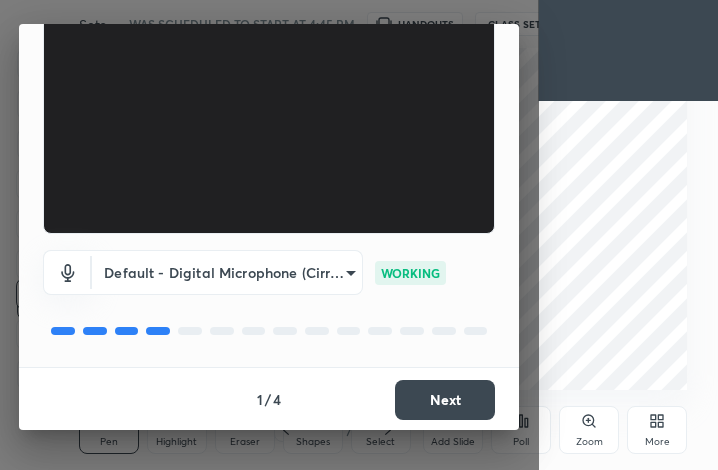 click on "Next" at bounding box center (445, 400) 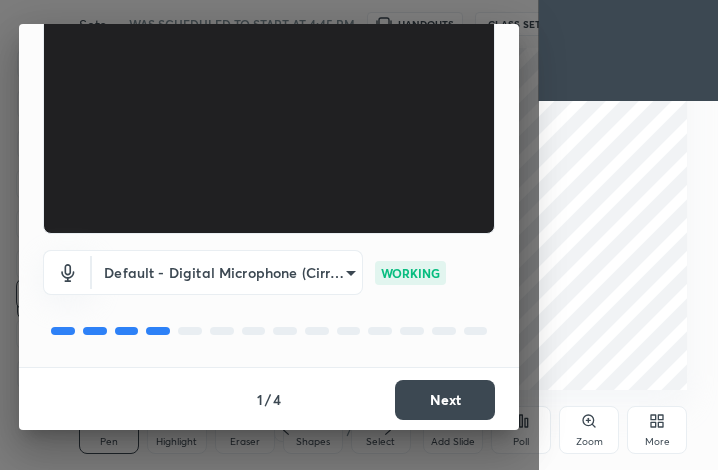 scroll, scrollTop: 0, scrollLeft: 0, axis: both 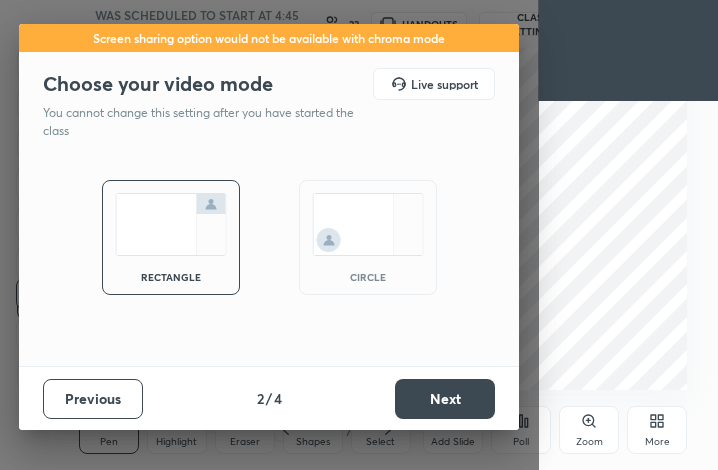 click on "Next" at bounding box center [445, 399] 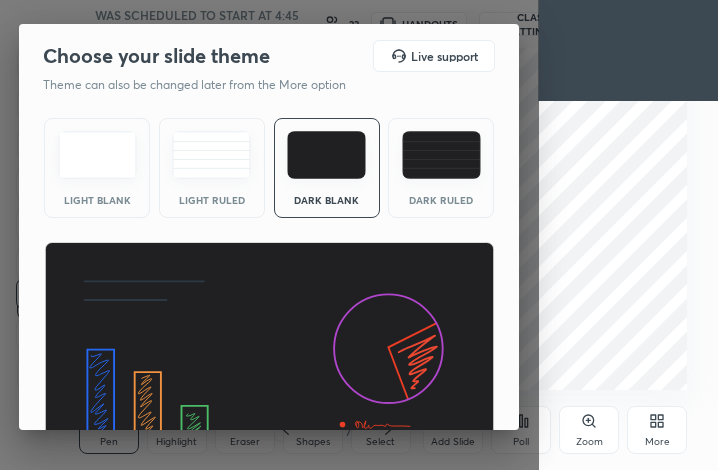 scroll, scrollTop: 129, scrollLeft: 0, axis: vertical 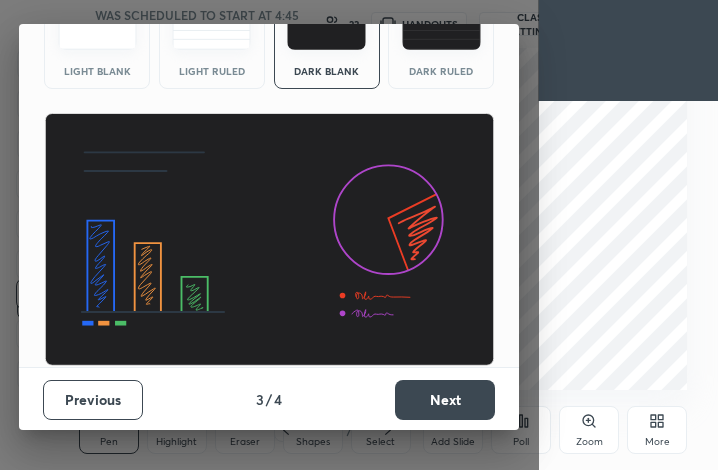 click on "Next" at bounding box center (445, 400) 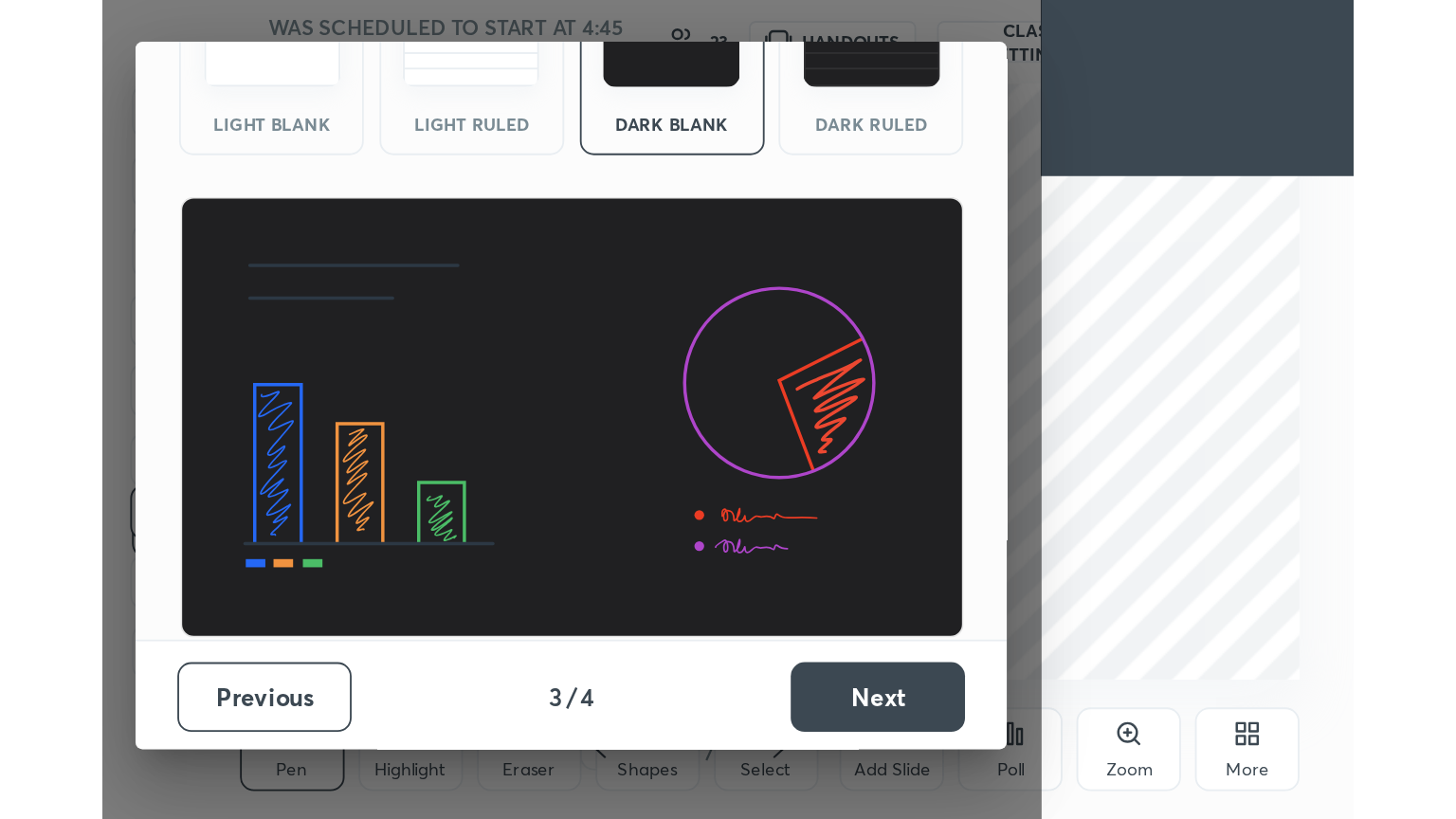 scroll, scrollTop: 0, scrollLeft: 0, axis: both 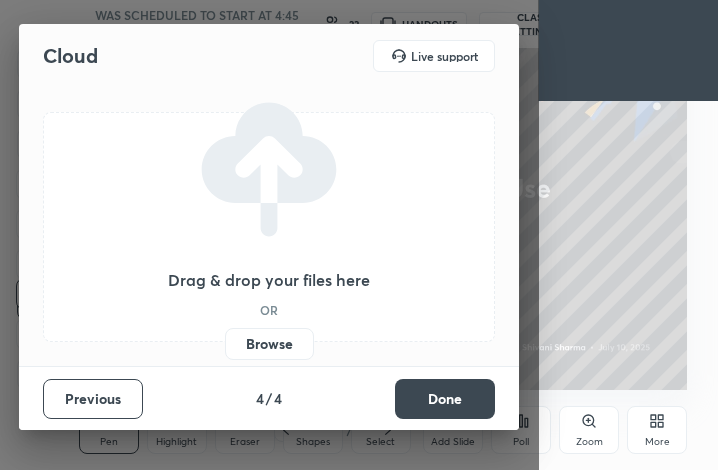 click on "Browse" at bounding box center [269, 344] 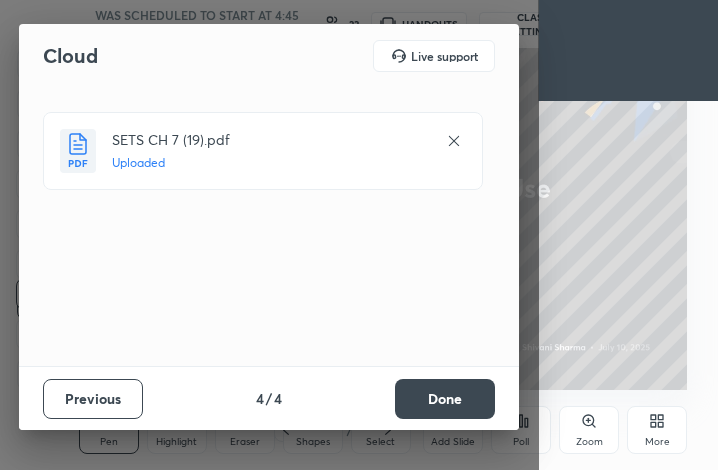 click on "Done" at bounding box center (445, 399) 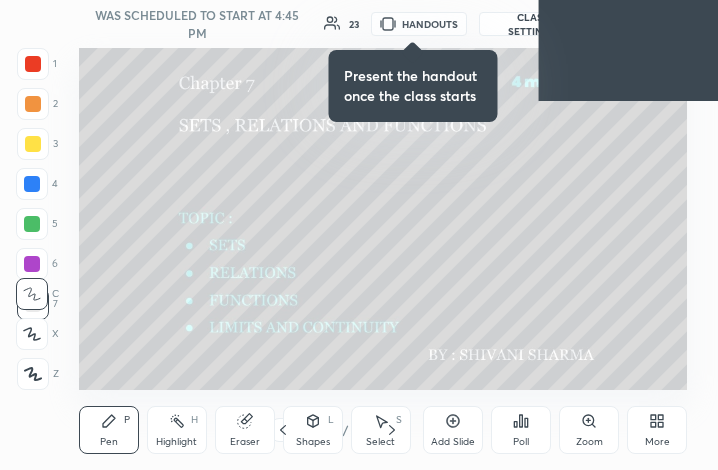 click on "More" at bounding box center [657, 442] 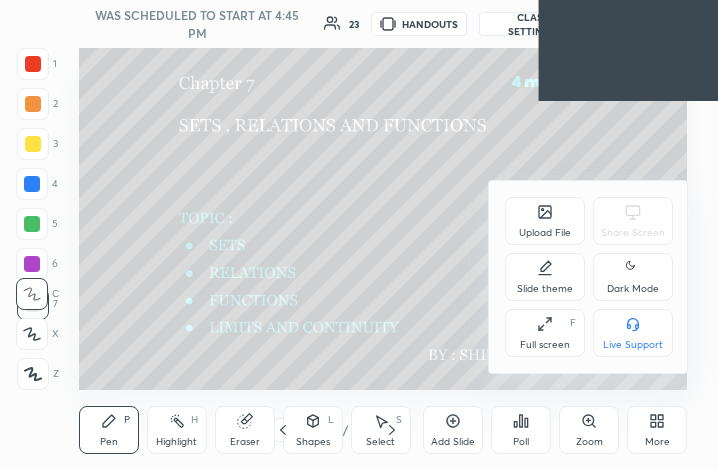 click on "Dark Mode" at bounding box center [633, 289] 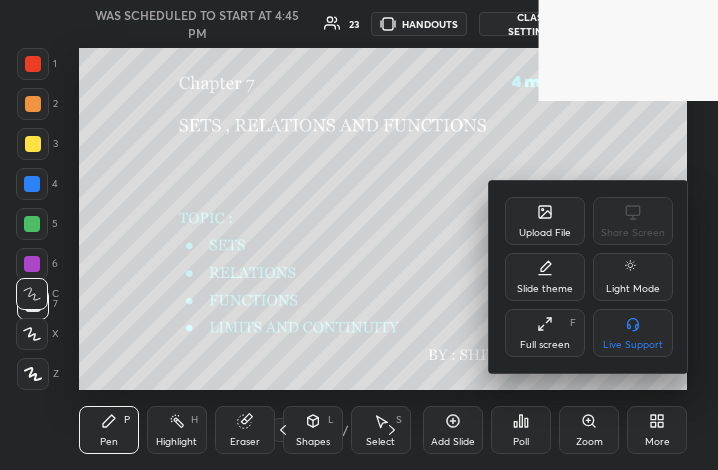 click on "Full screen F" at bounding box center (545, 333) 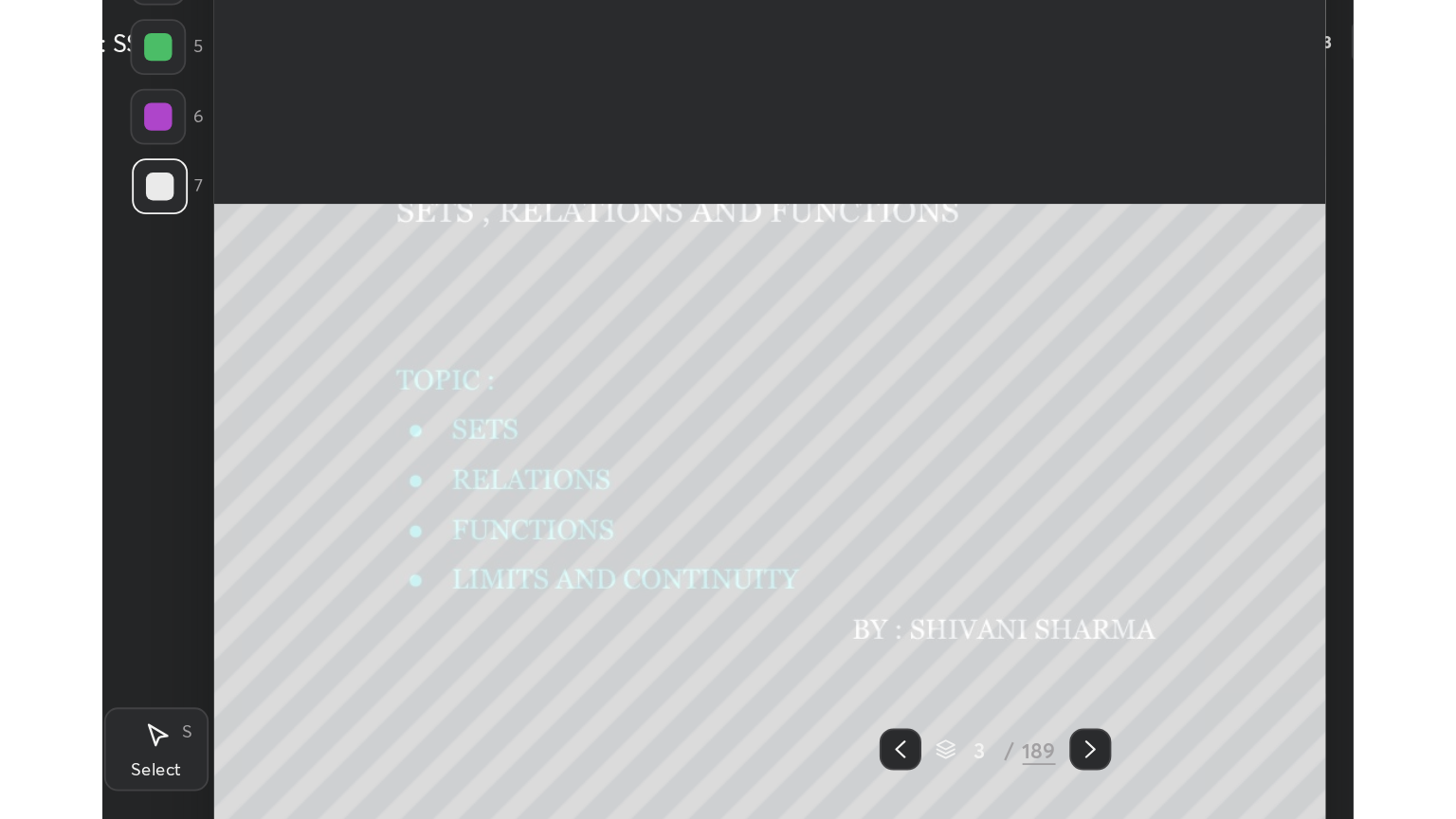 scroll, scrollTop: 94094, scrollLeft: 93552, axis: both 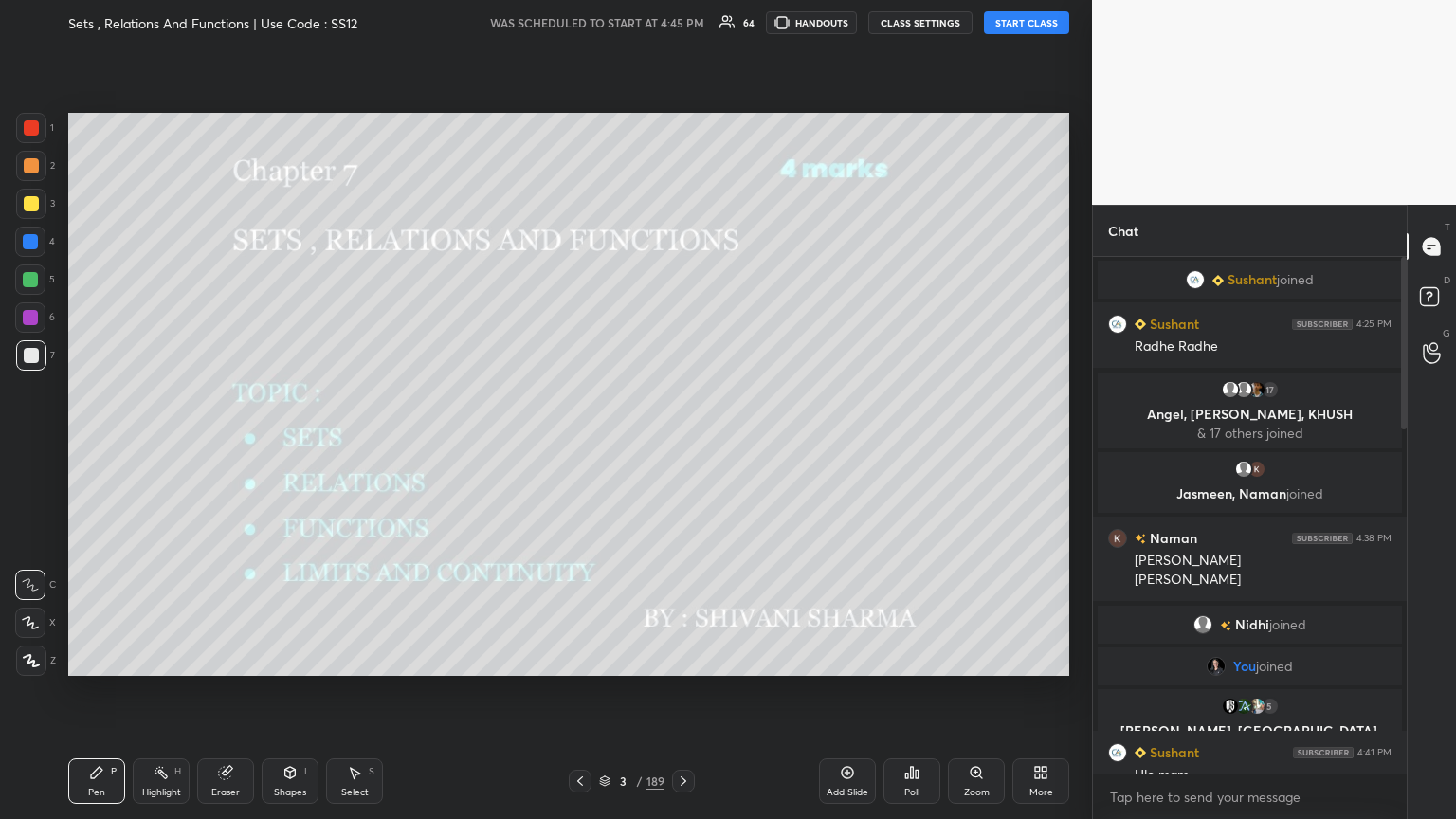 click on "START CLASS" at bounding box center [1027, 23] 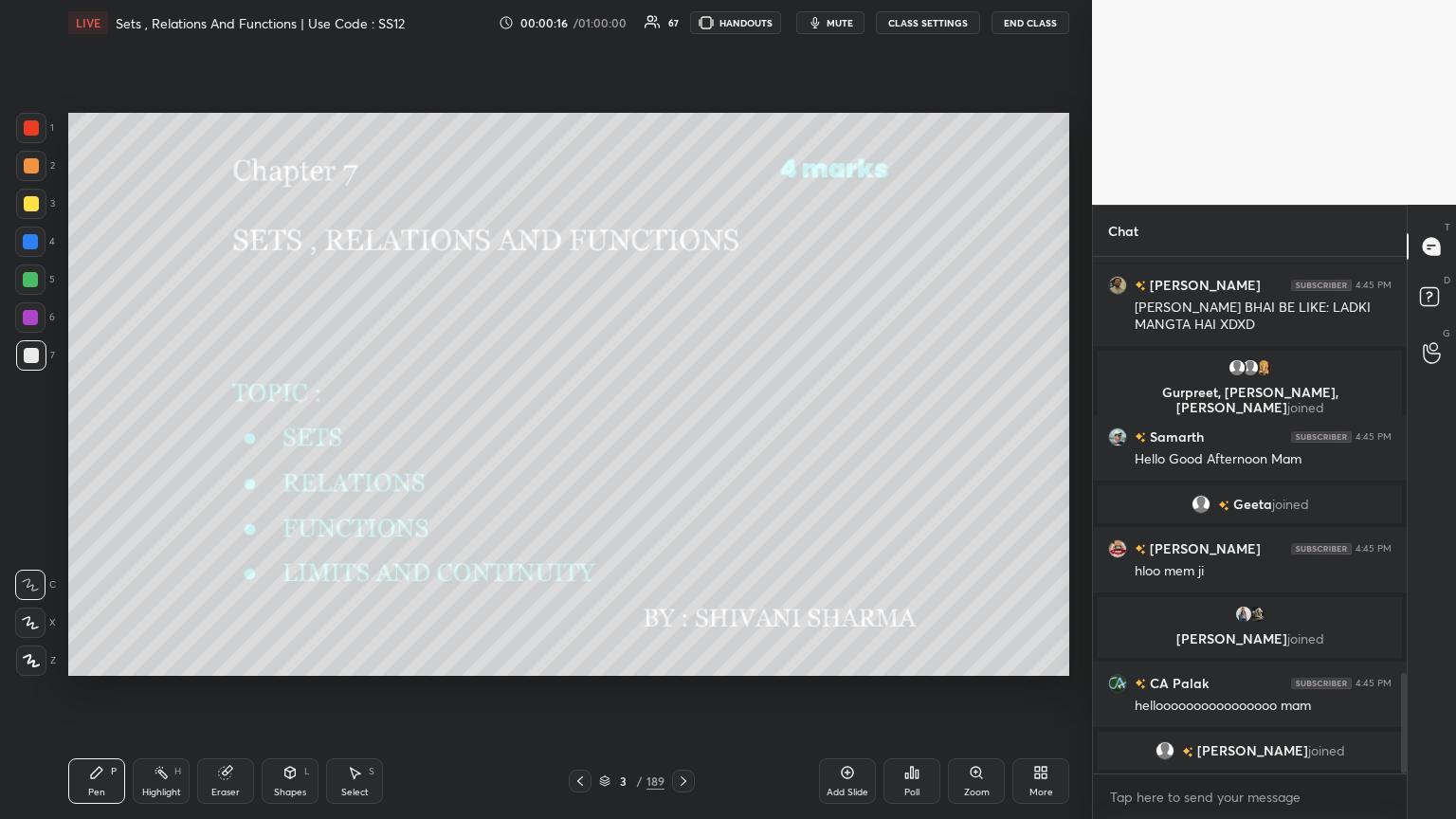 drag, startPoint x: 1405, startPoint y: 370, endPoint x: 1395, endPoint y: 681, distance: 311.1607 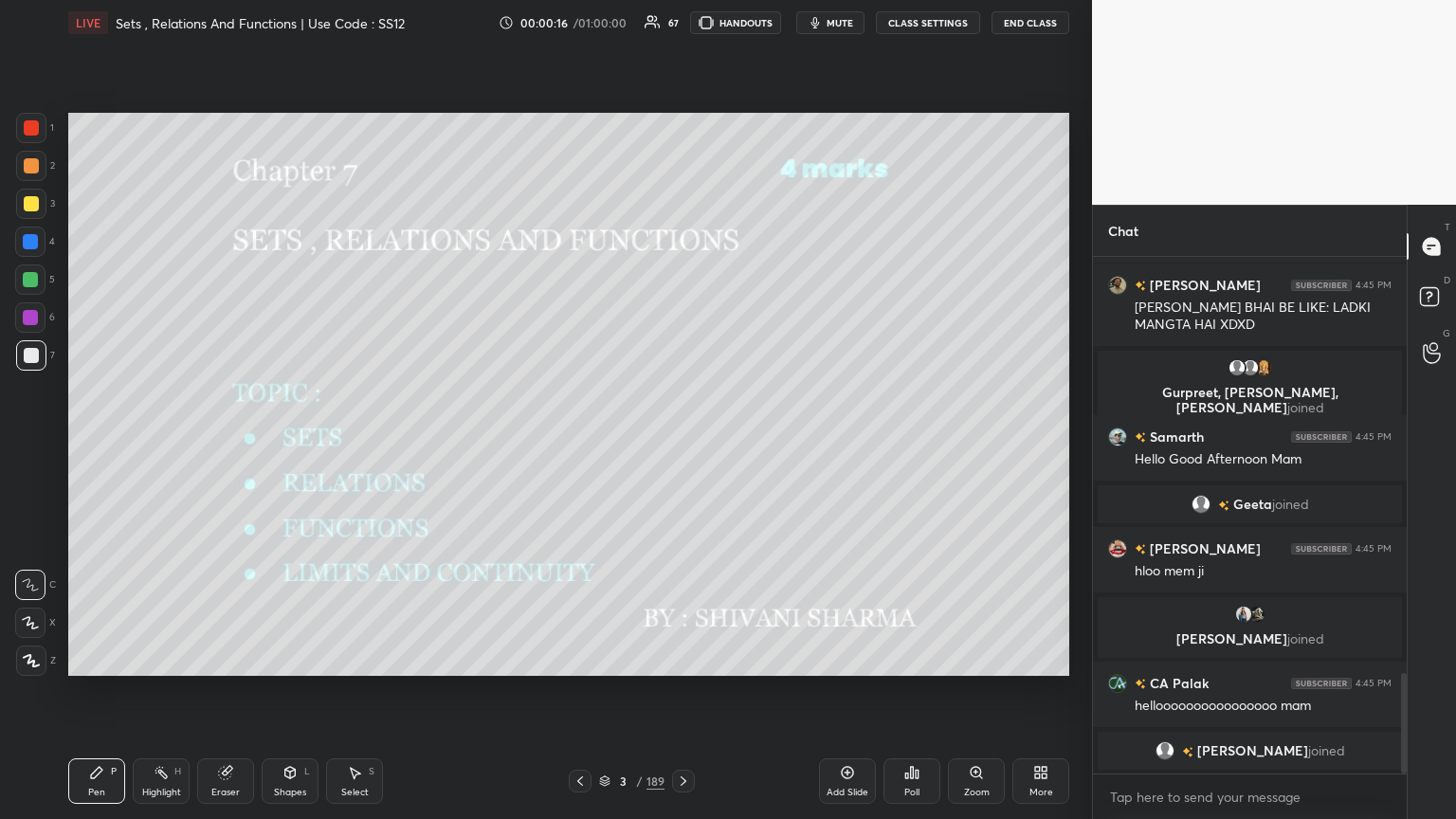 click at bounding box center [1401, 515] 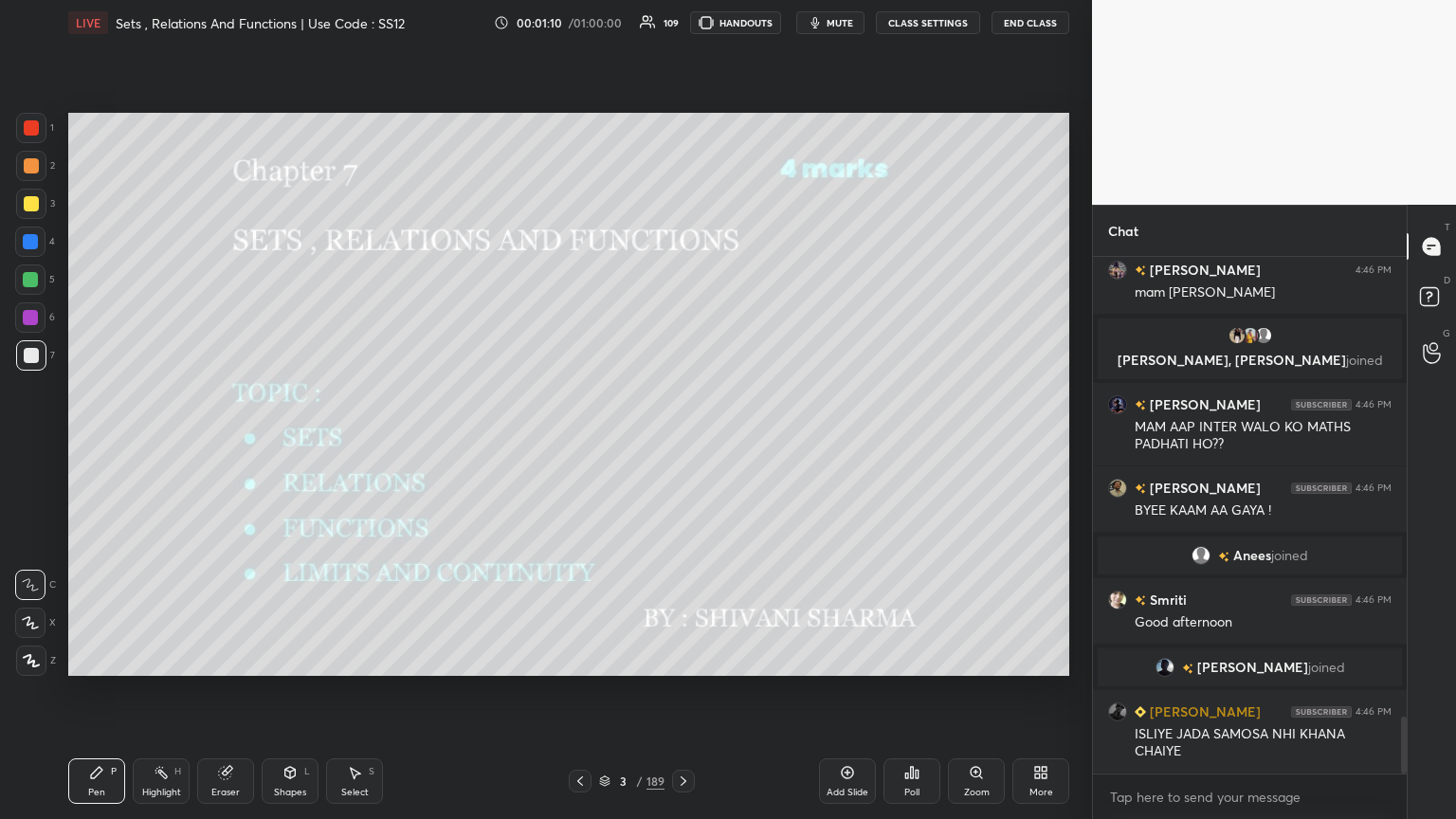 scroll, scrollTop: 4185, scrollLeft: 0, axis: vertical 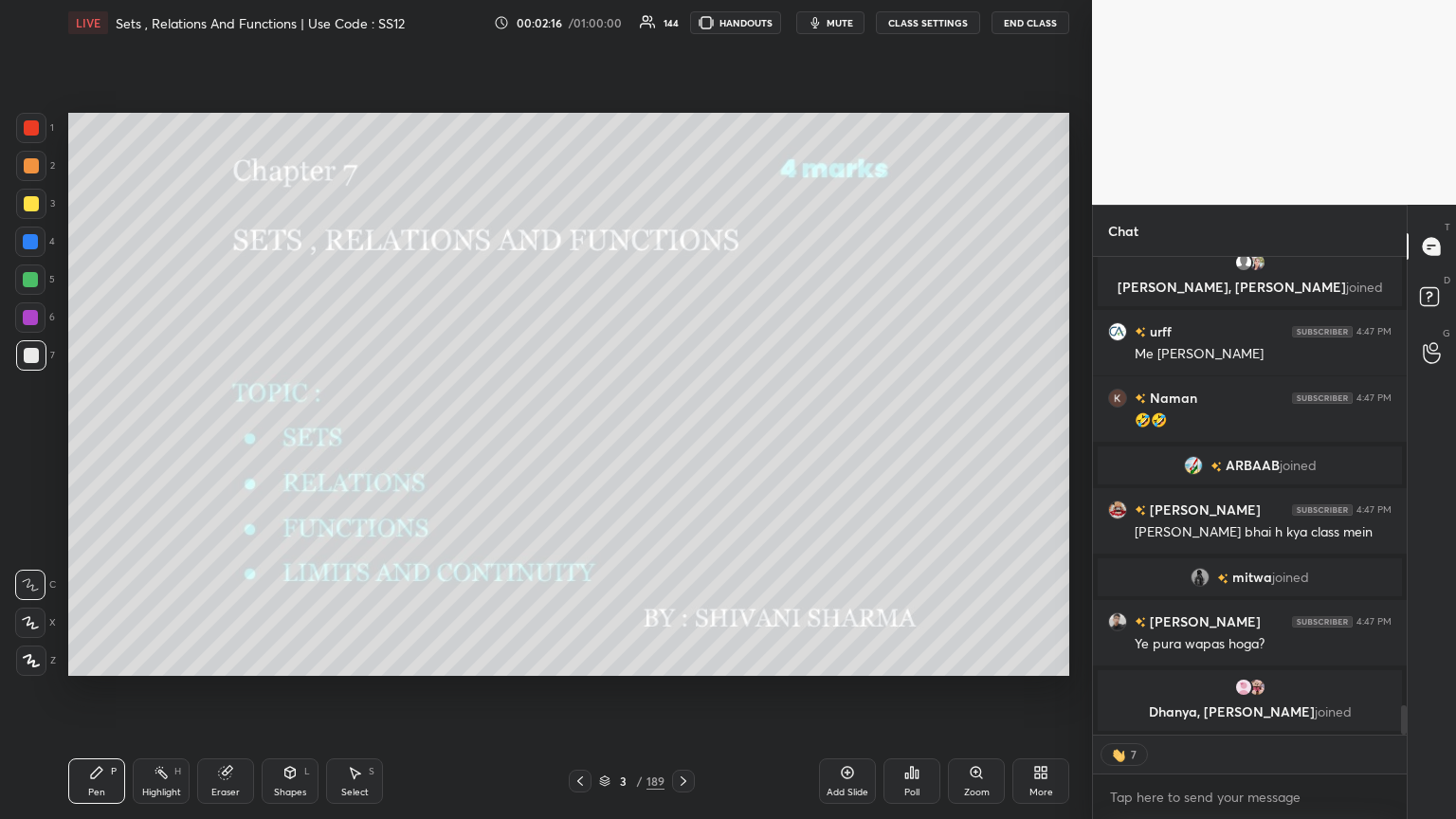 type on "x" 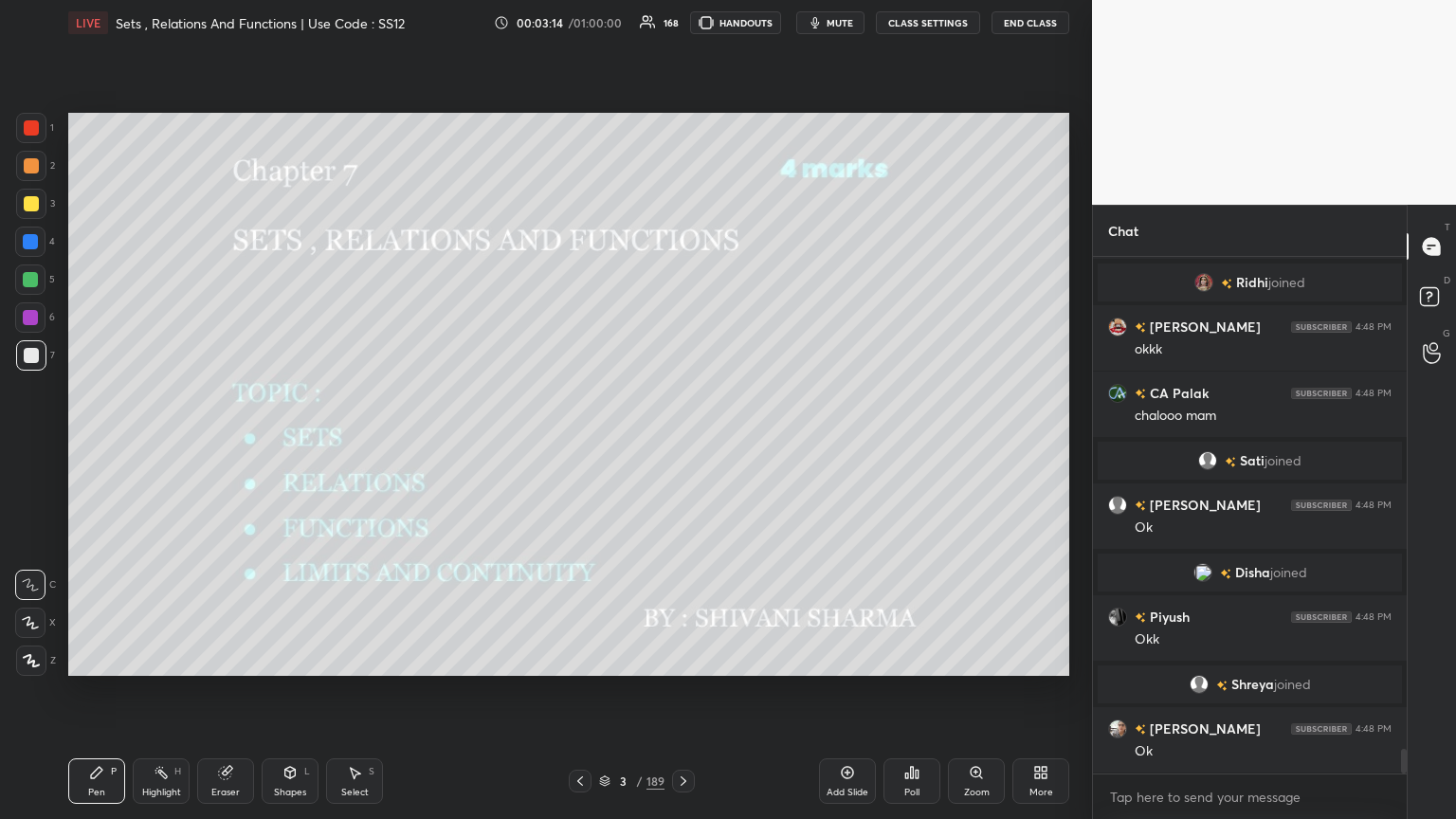 click 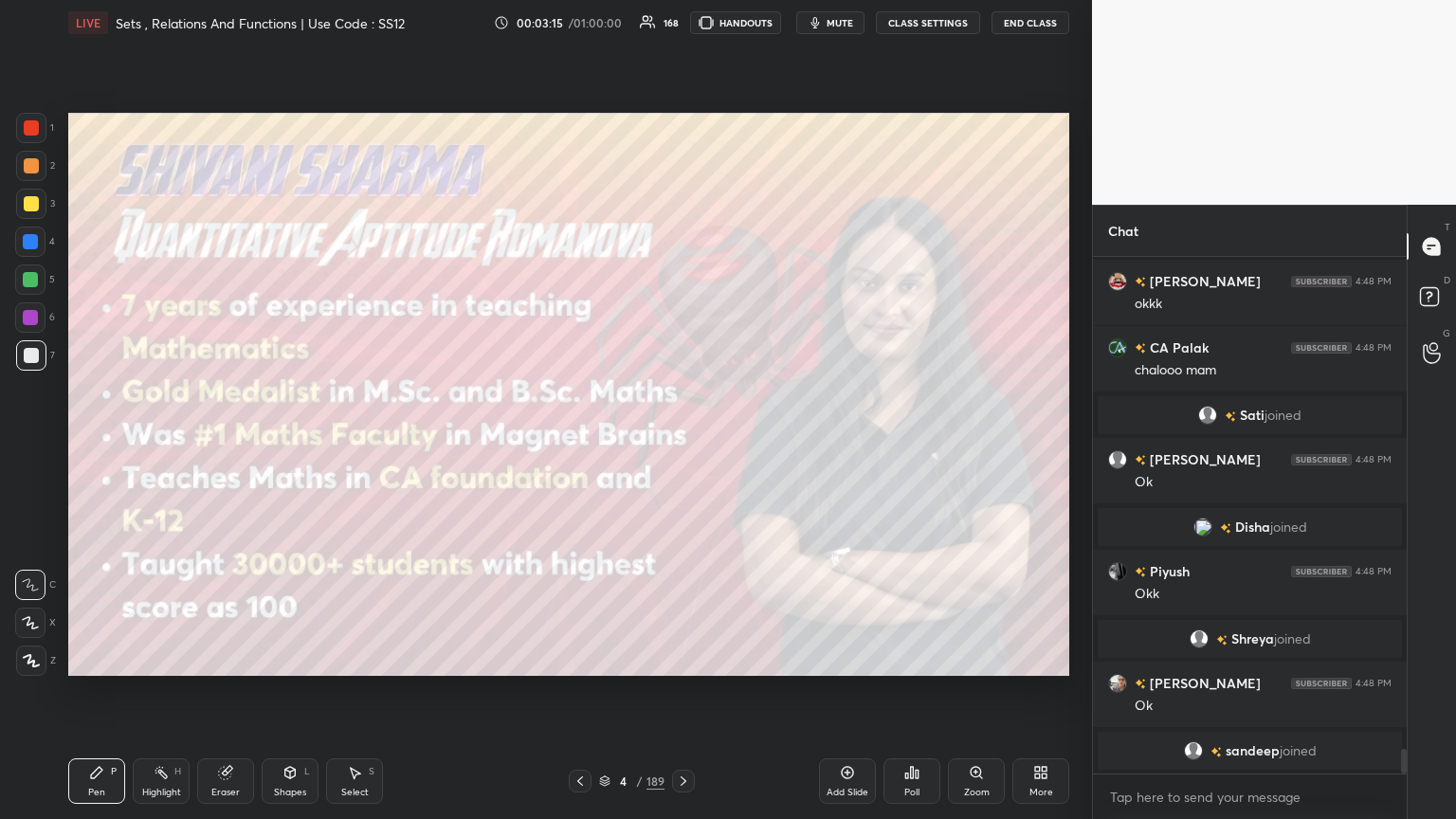 click 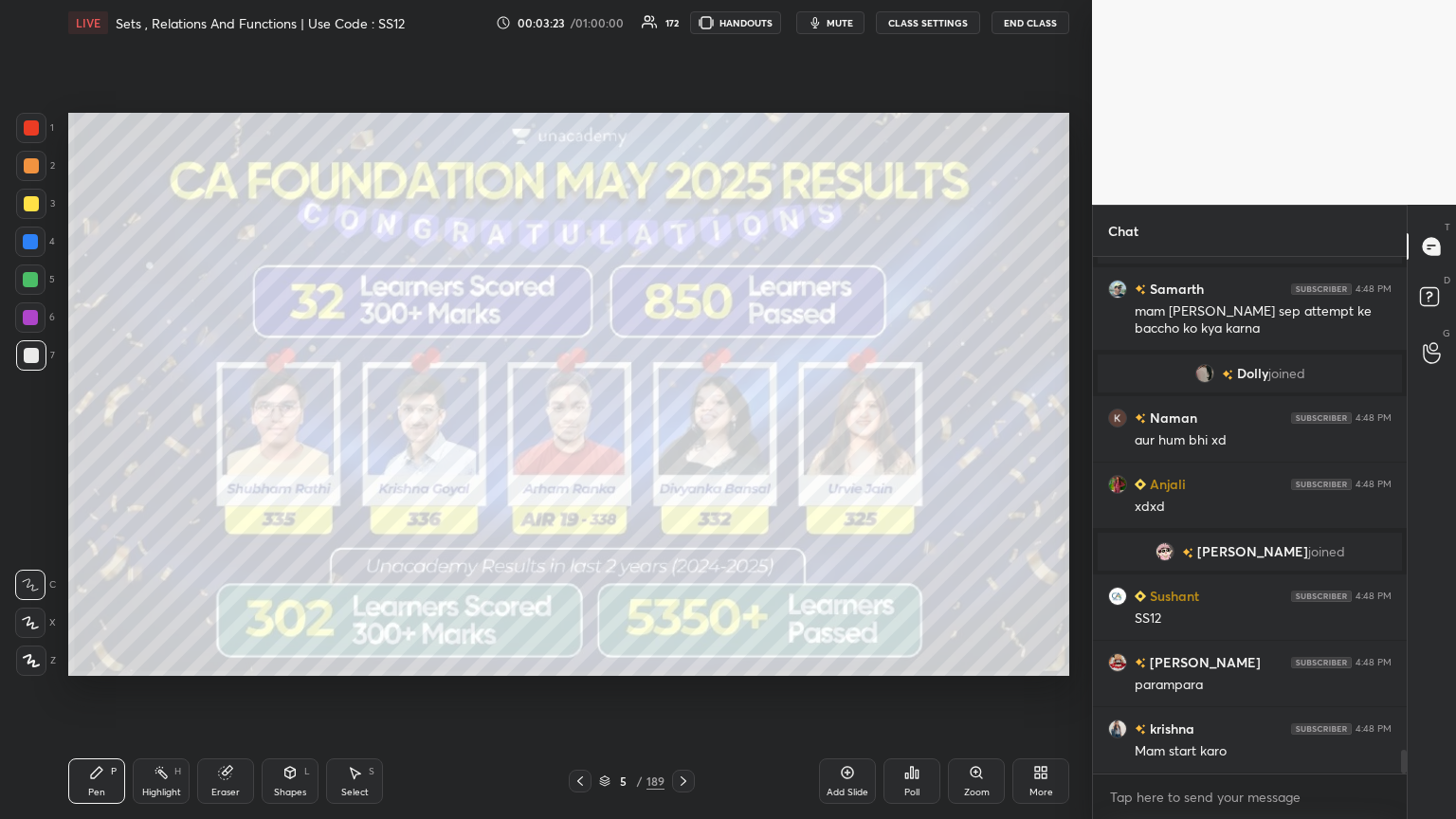 click 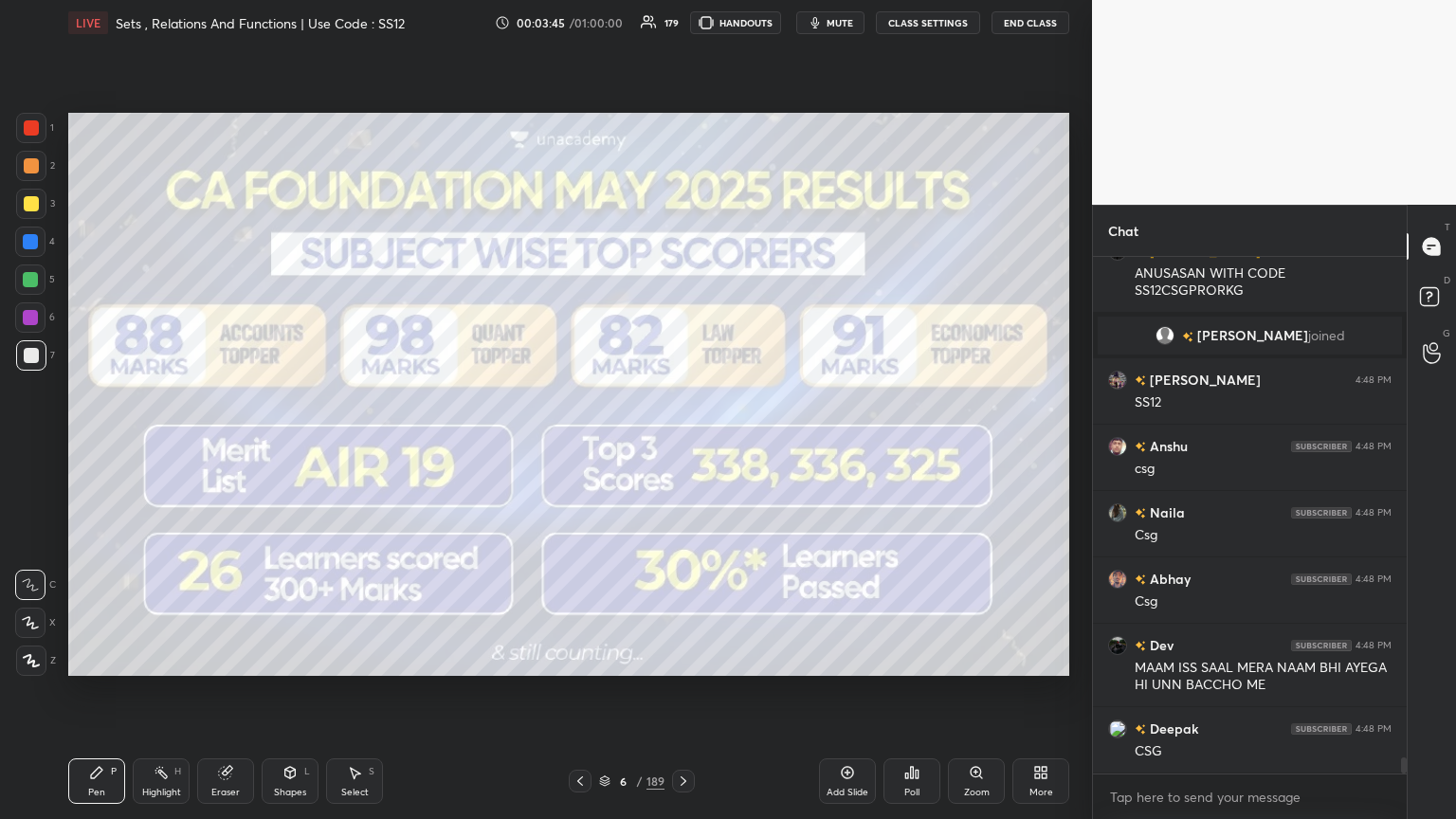 click 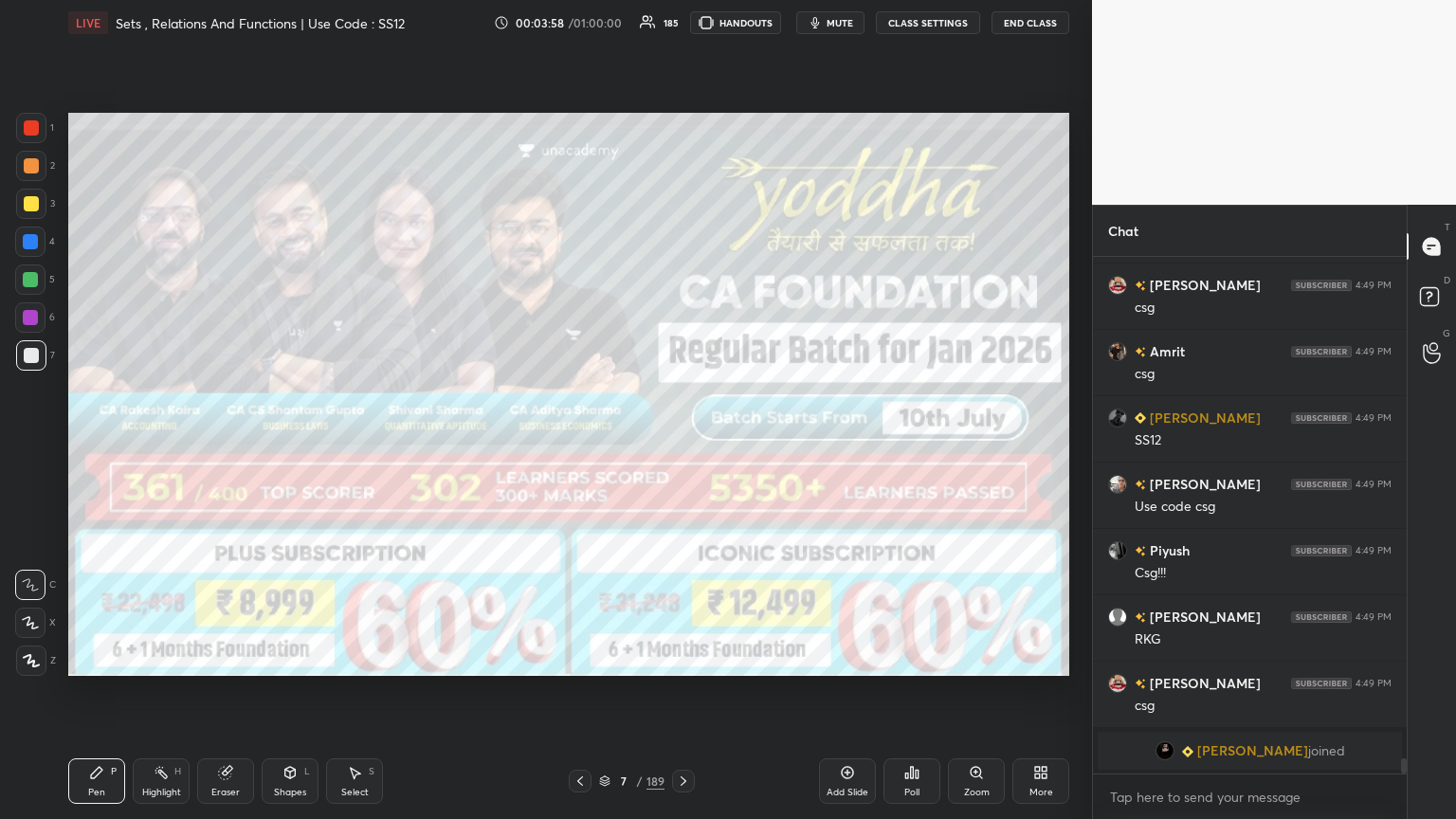 click 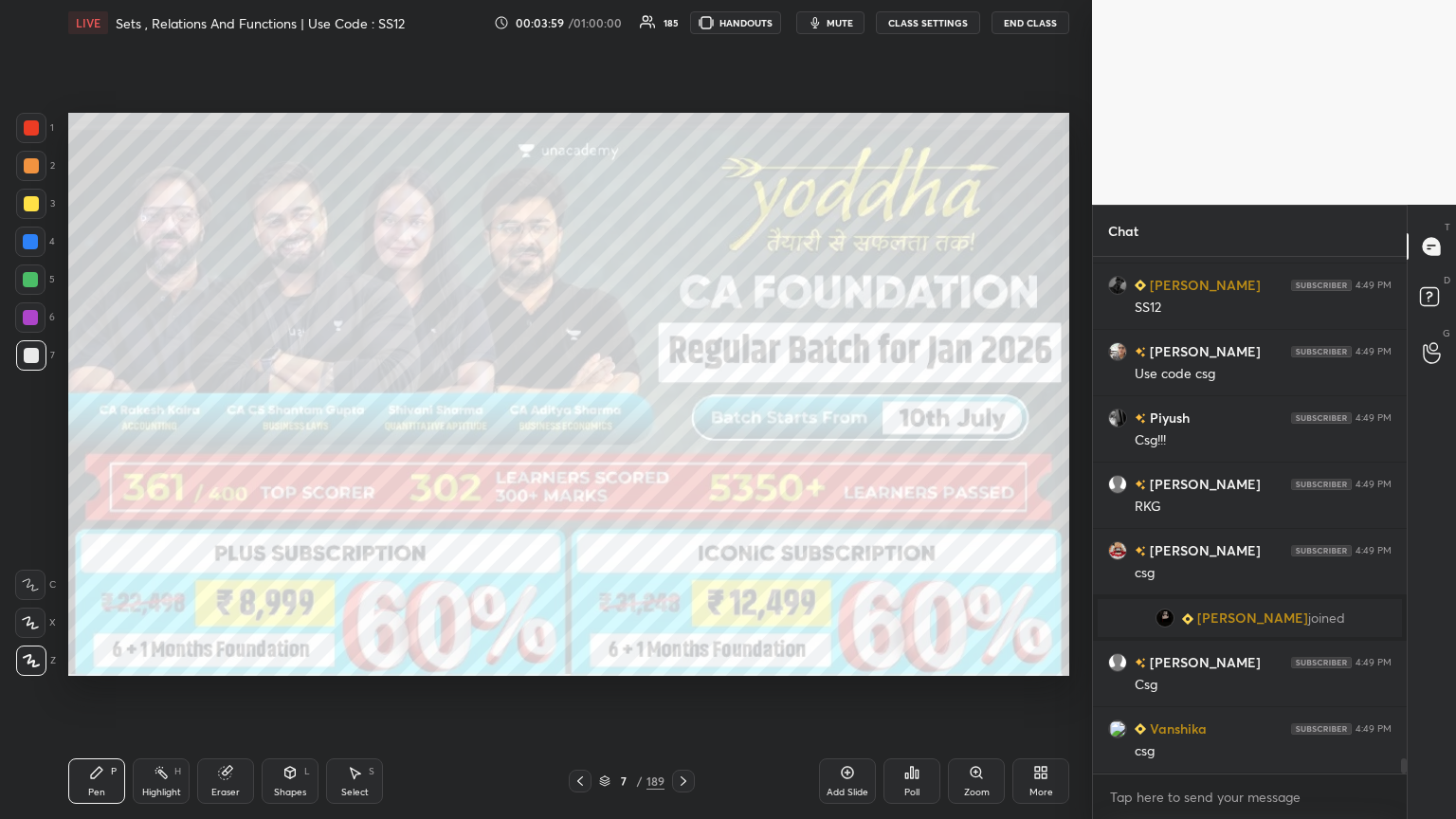 click at bounding box center (31, 204) 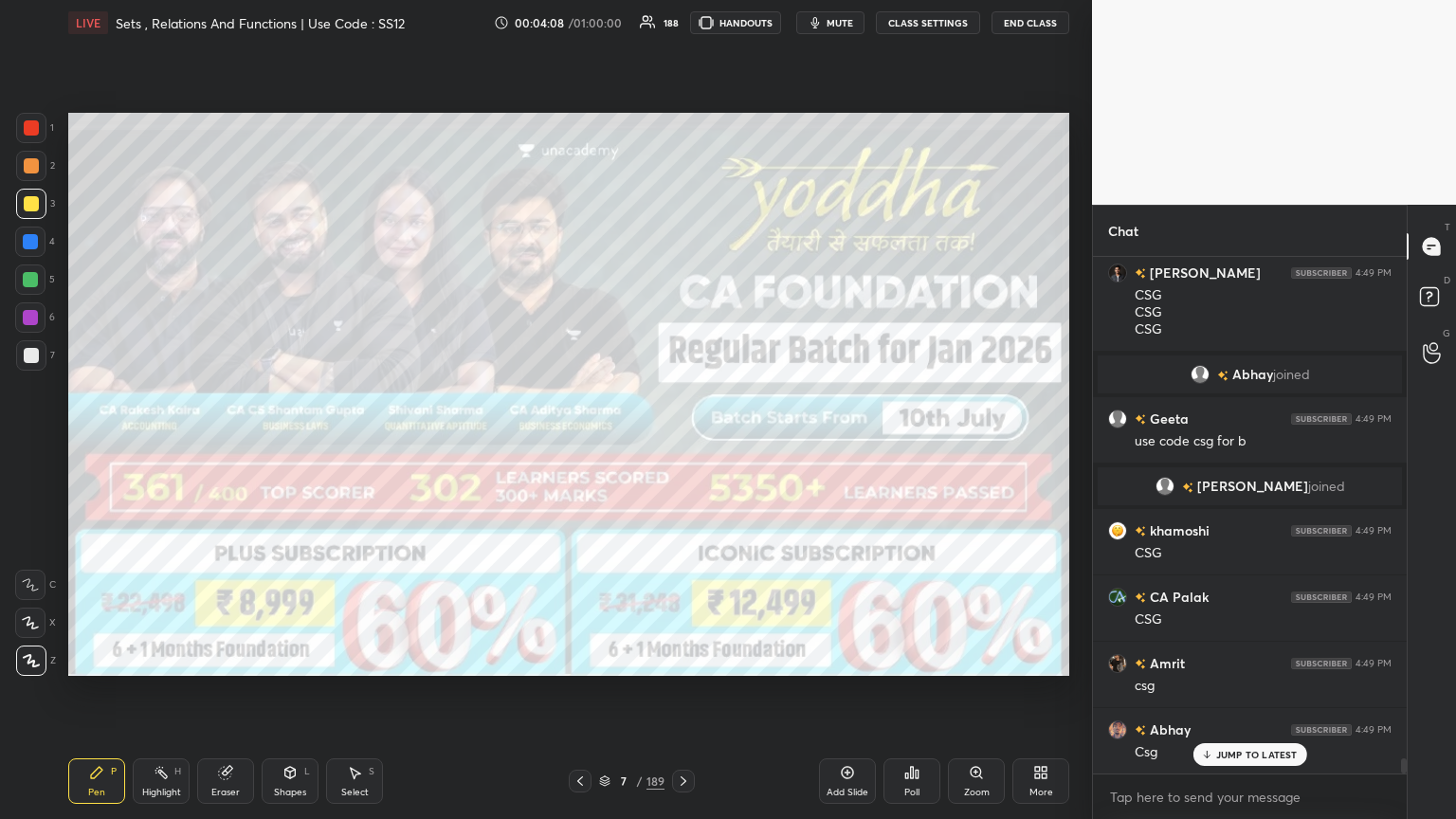 click 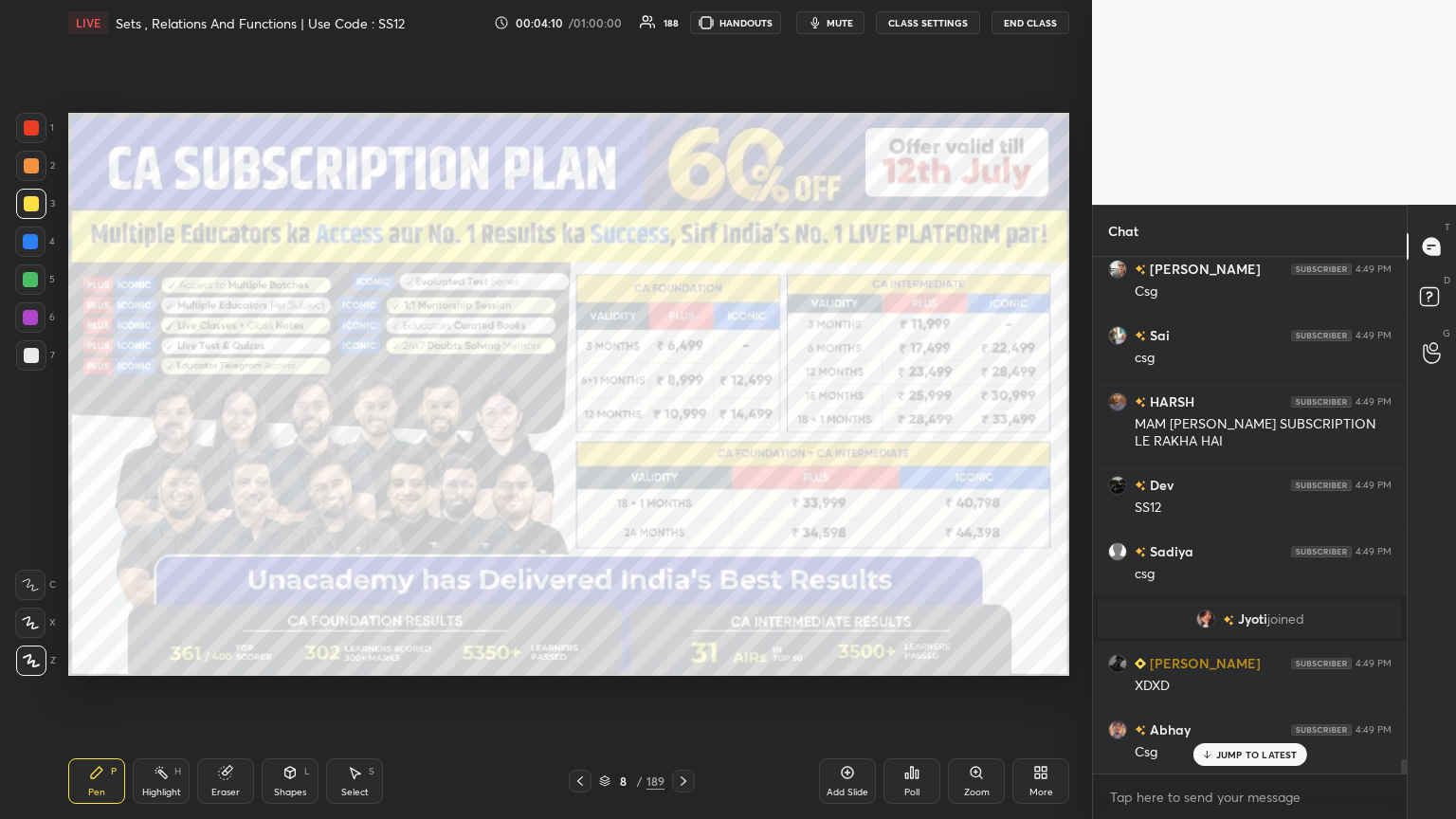 click at bounding box center [683, 781] 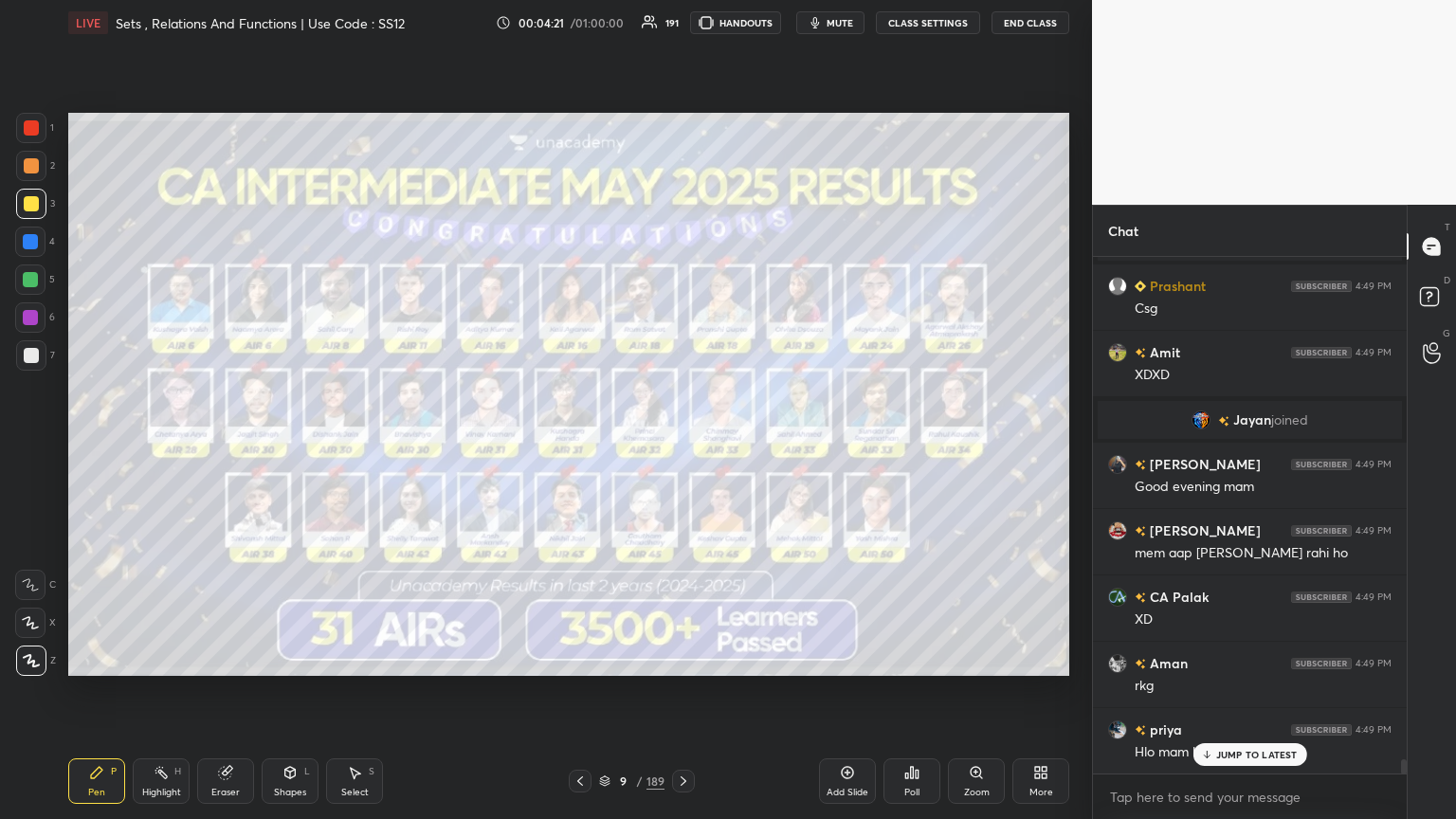 click 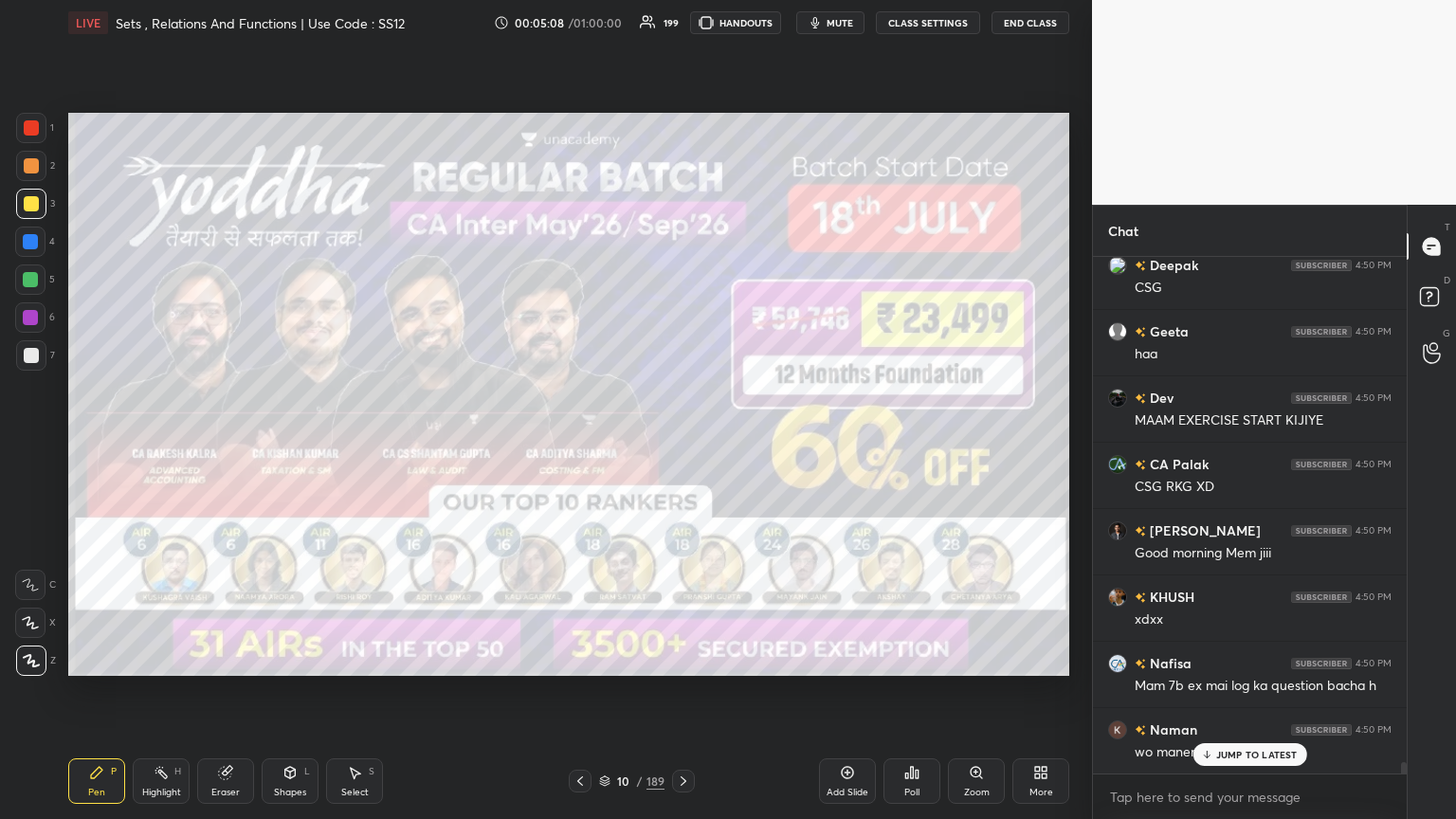 click on "10 / 189" at bounding box center [631, 781] 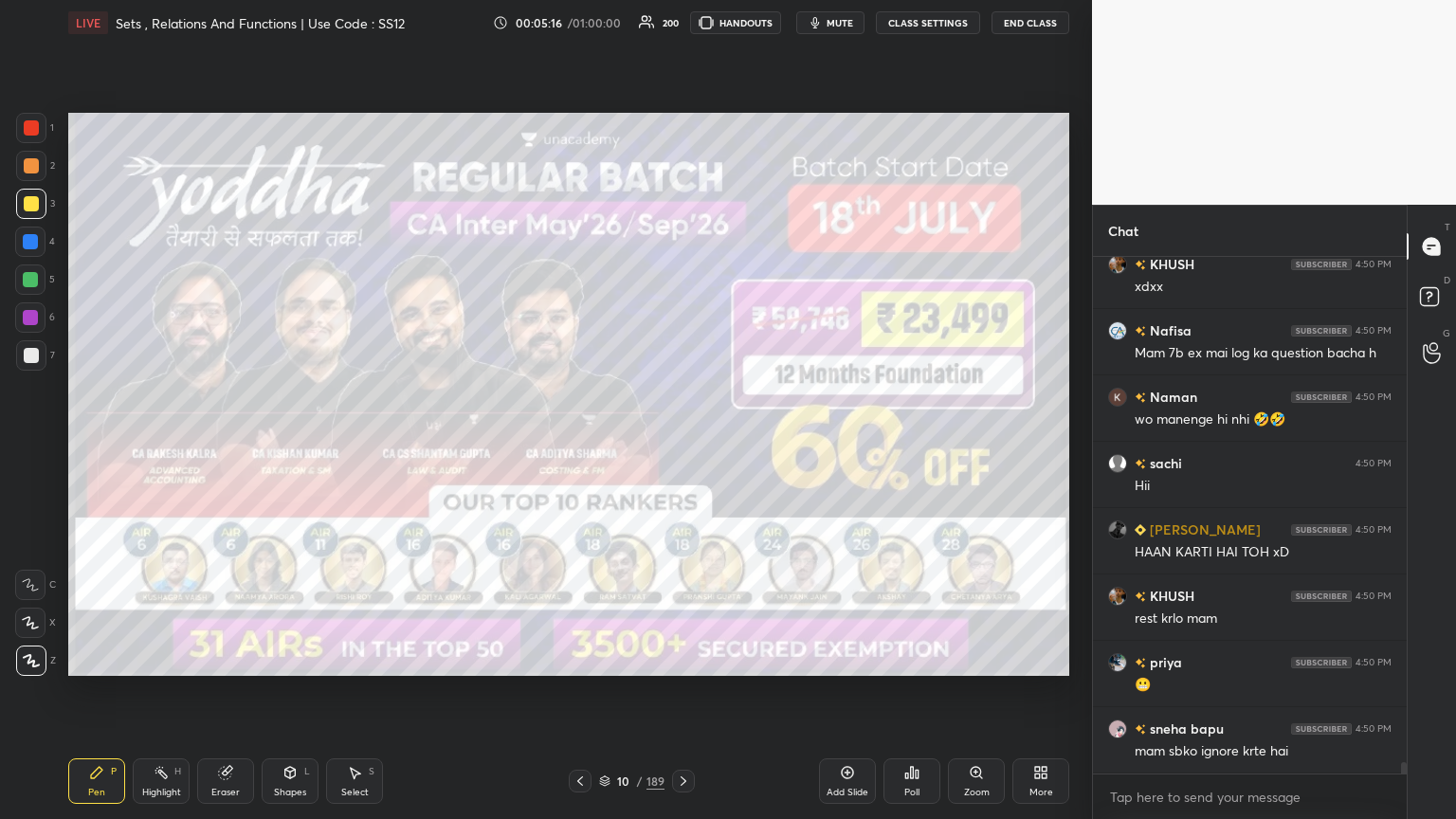 click 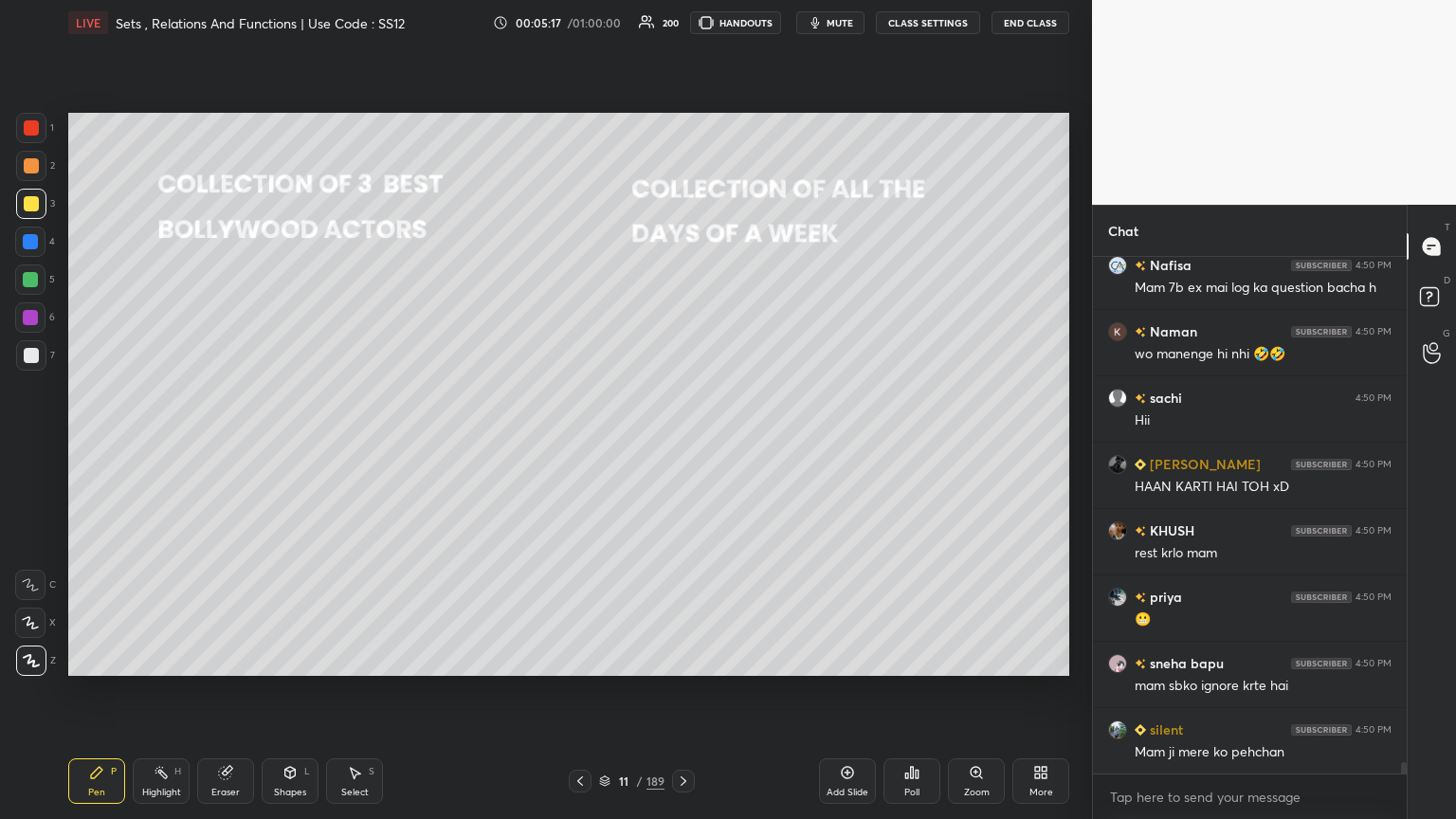 click 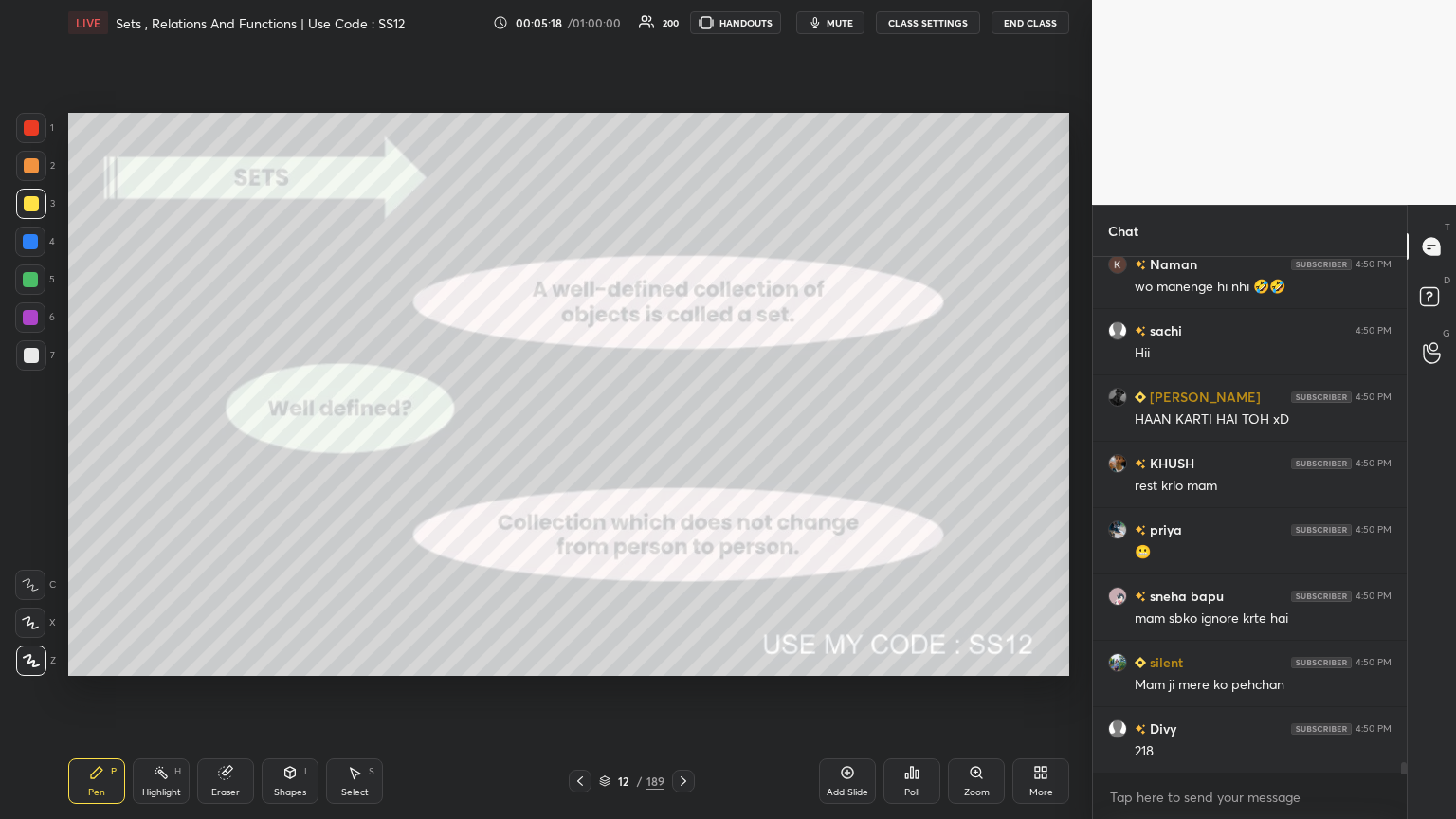 click on "/" at bounding box center (640, 781) 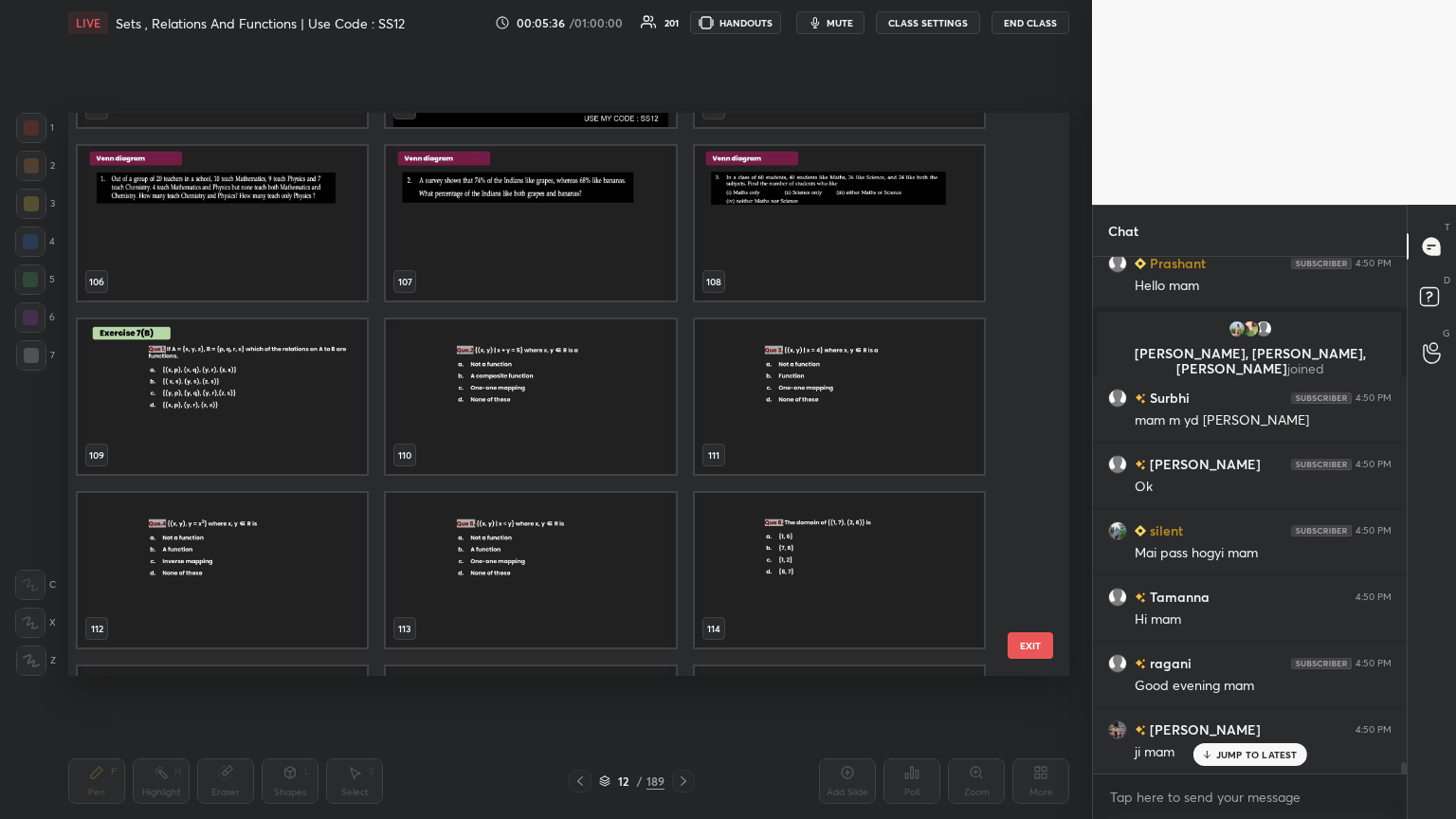 click at bounding box center (222, 396) 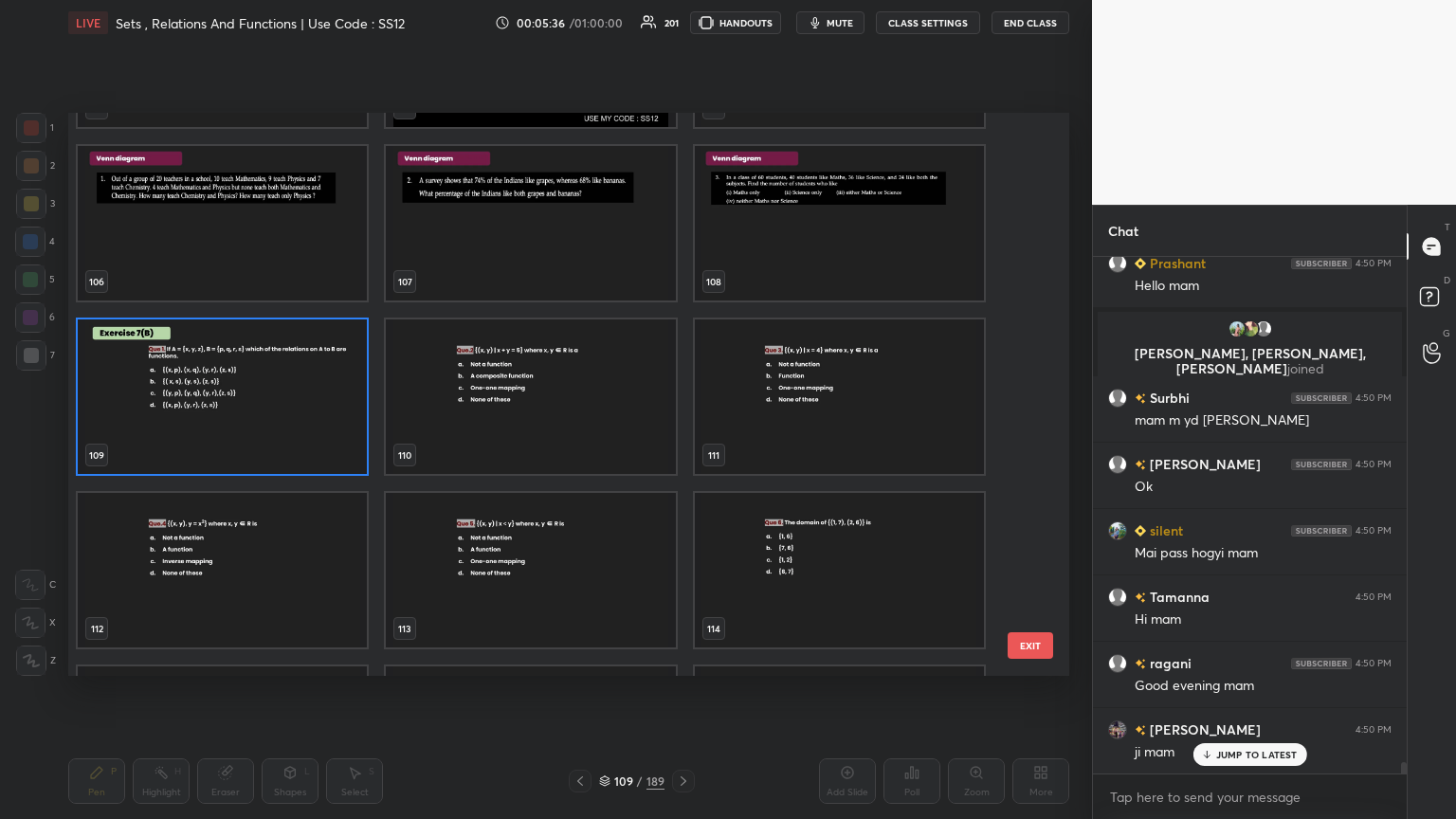 click at bounding box center [222, 396] 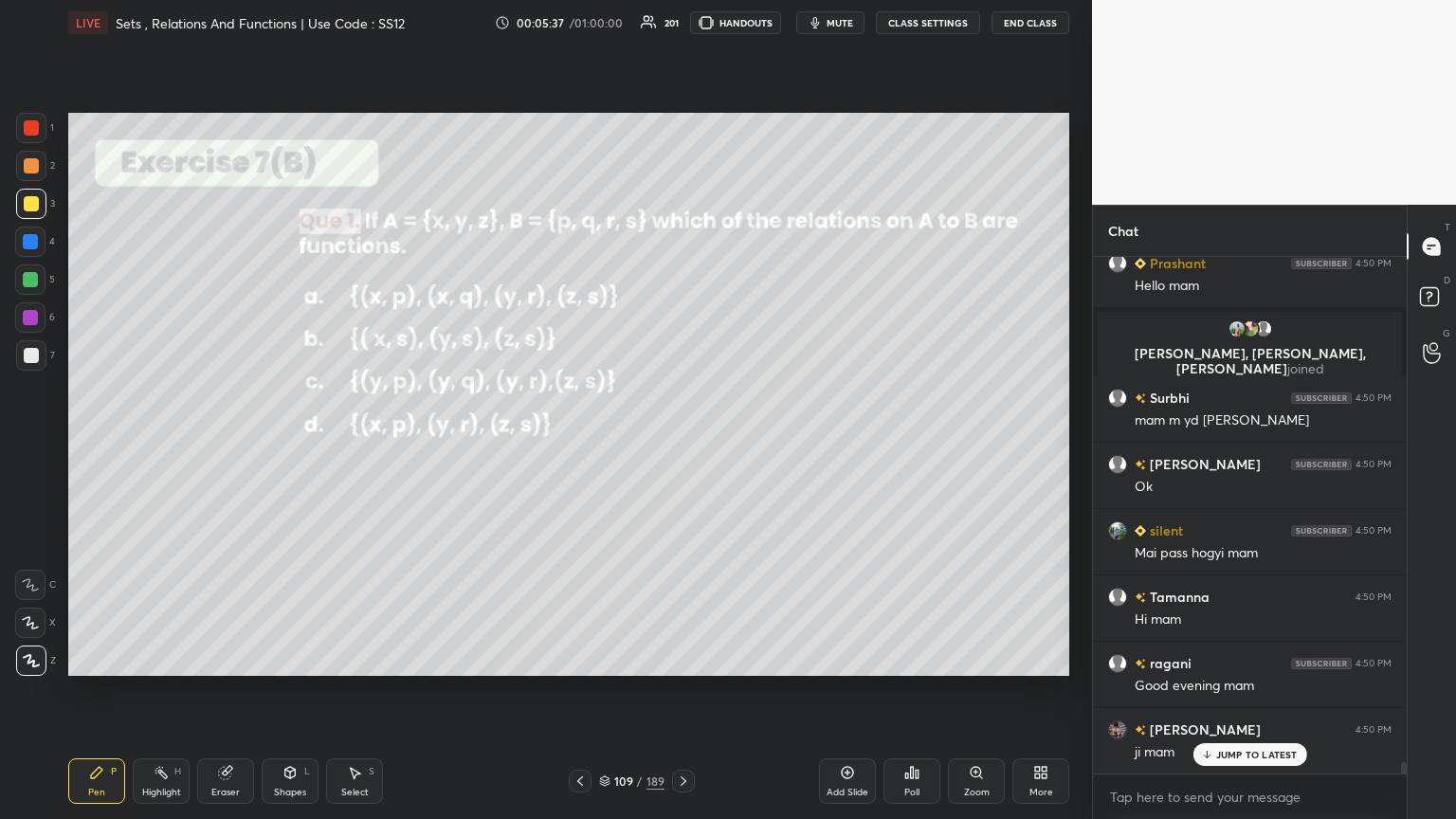 click at bounding box center [222, 396] 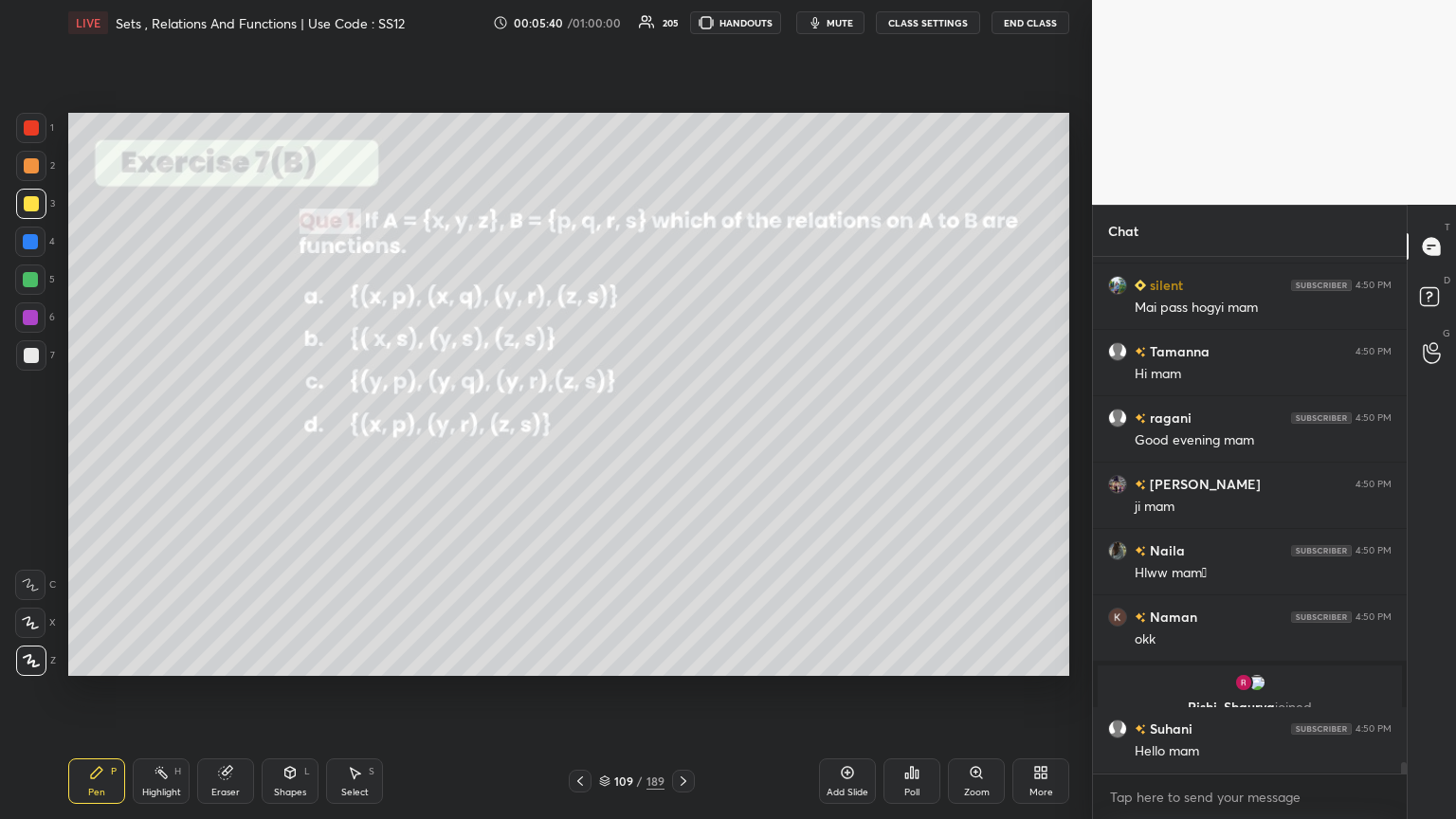 click on "Poll" at bounding box center [912, 792] 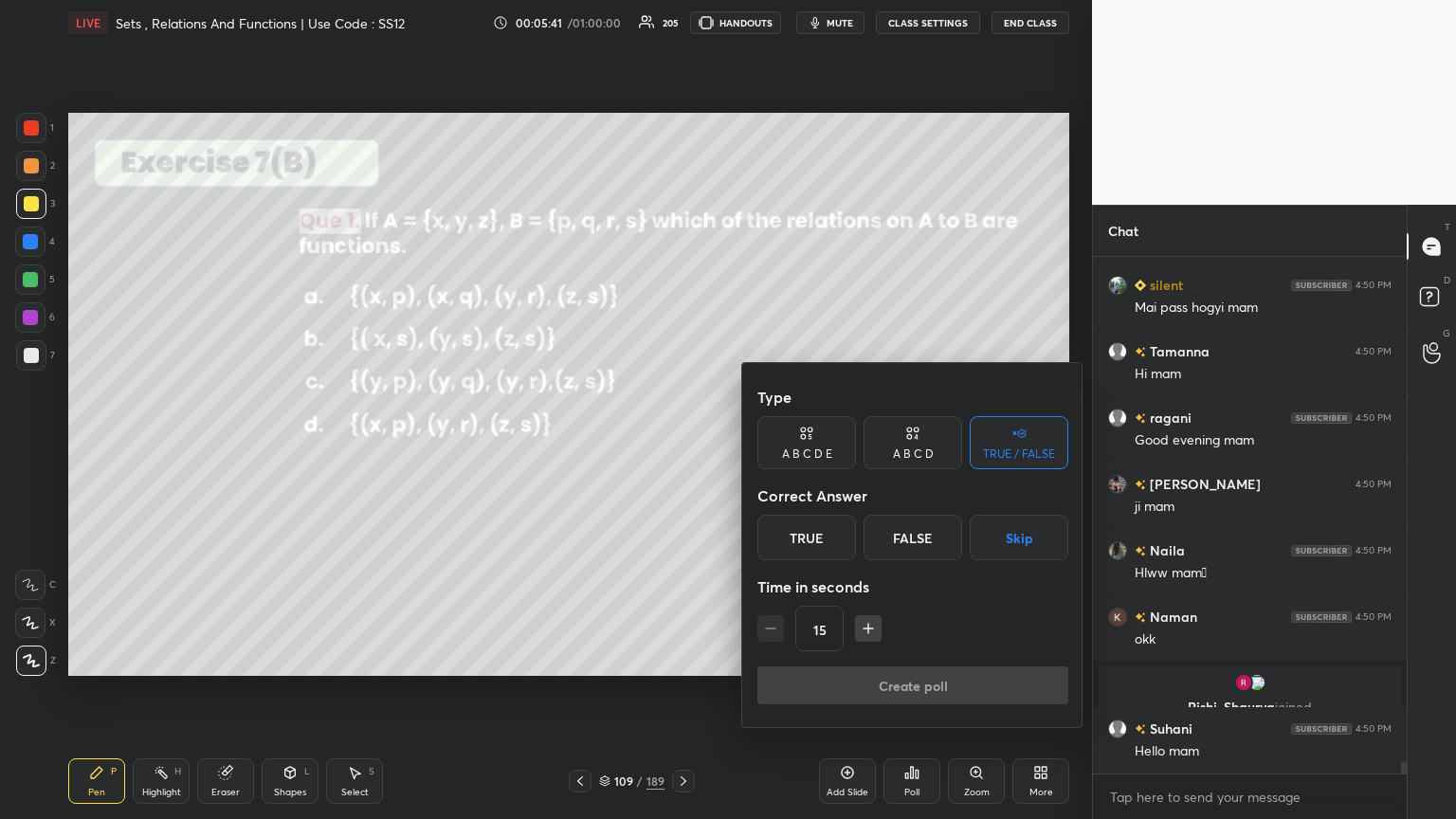 click at bounding box center [868, 628] 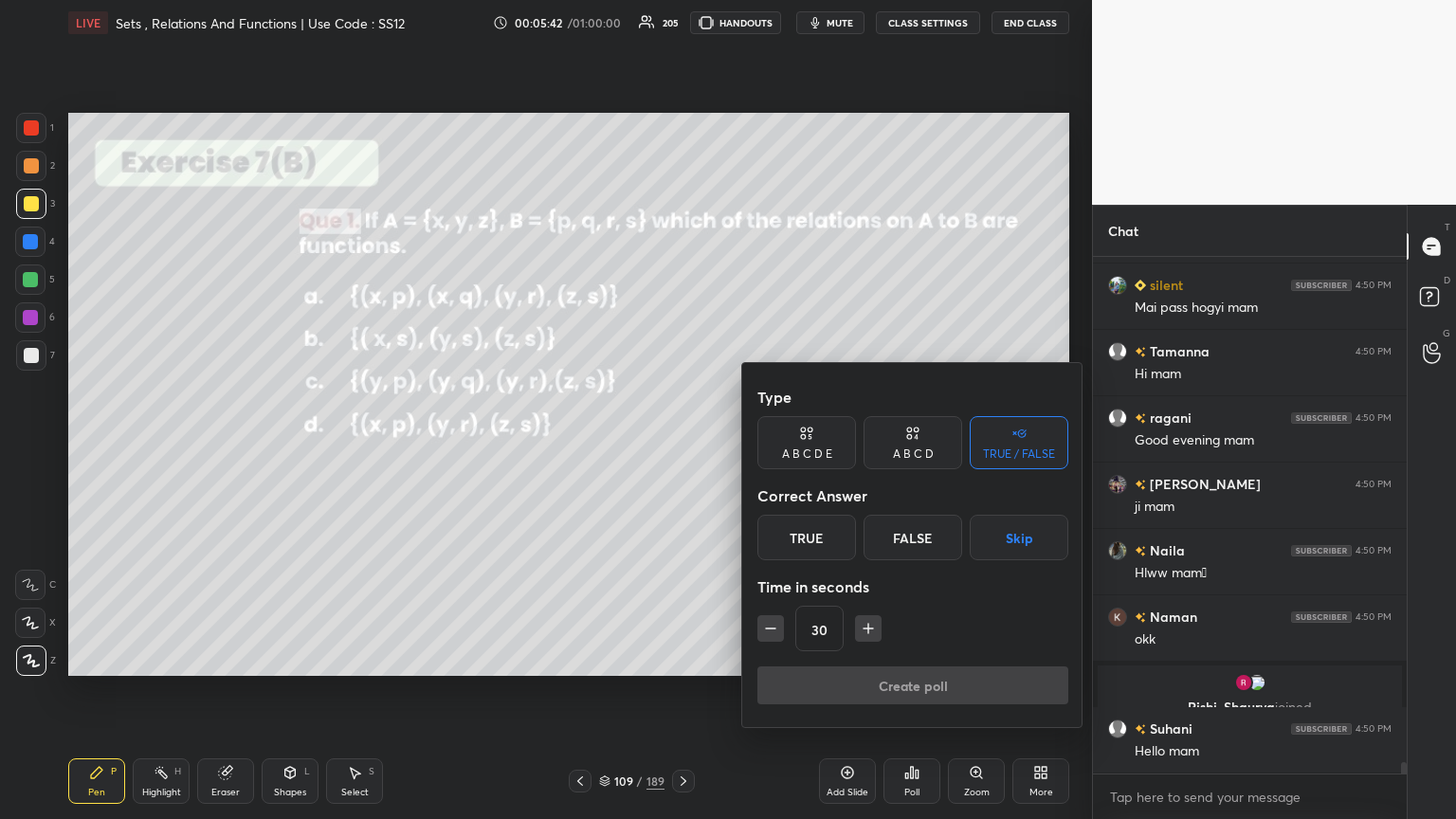click 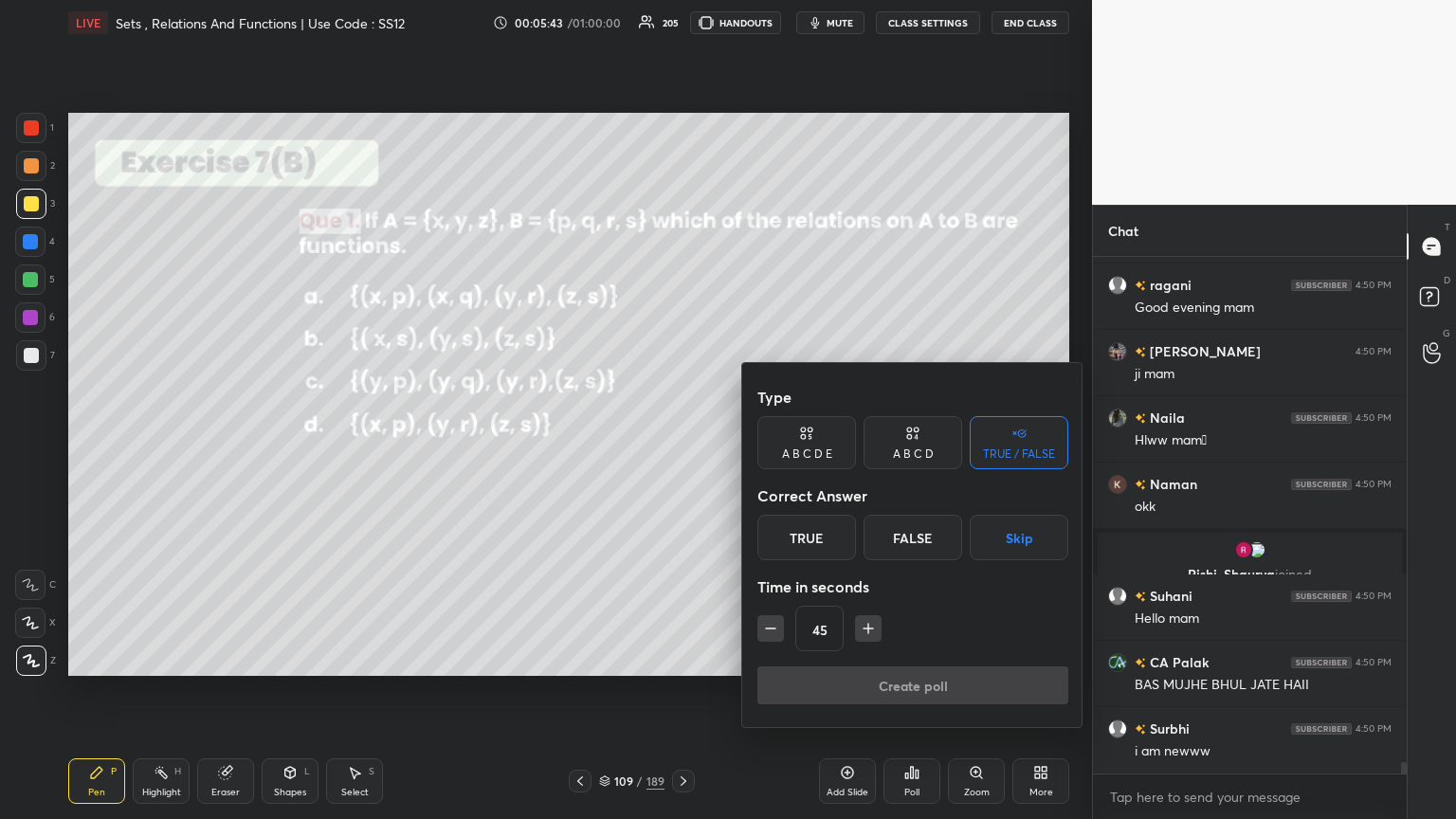 click on "A B C D" at bounding box center [913, 454] 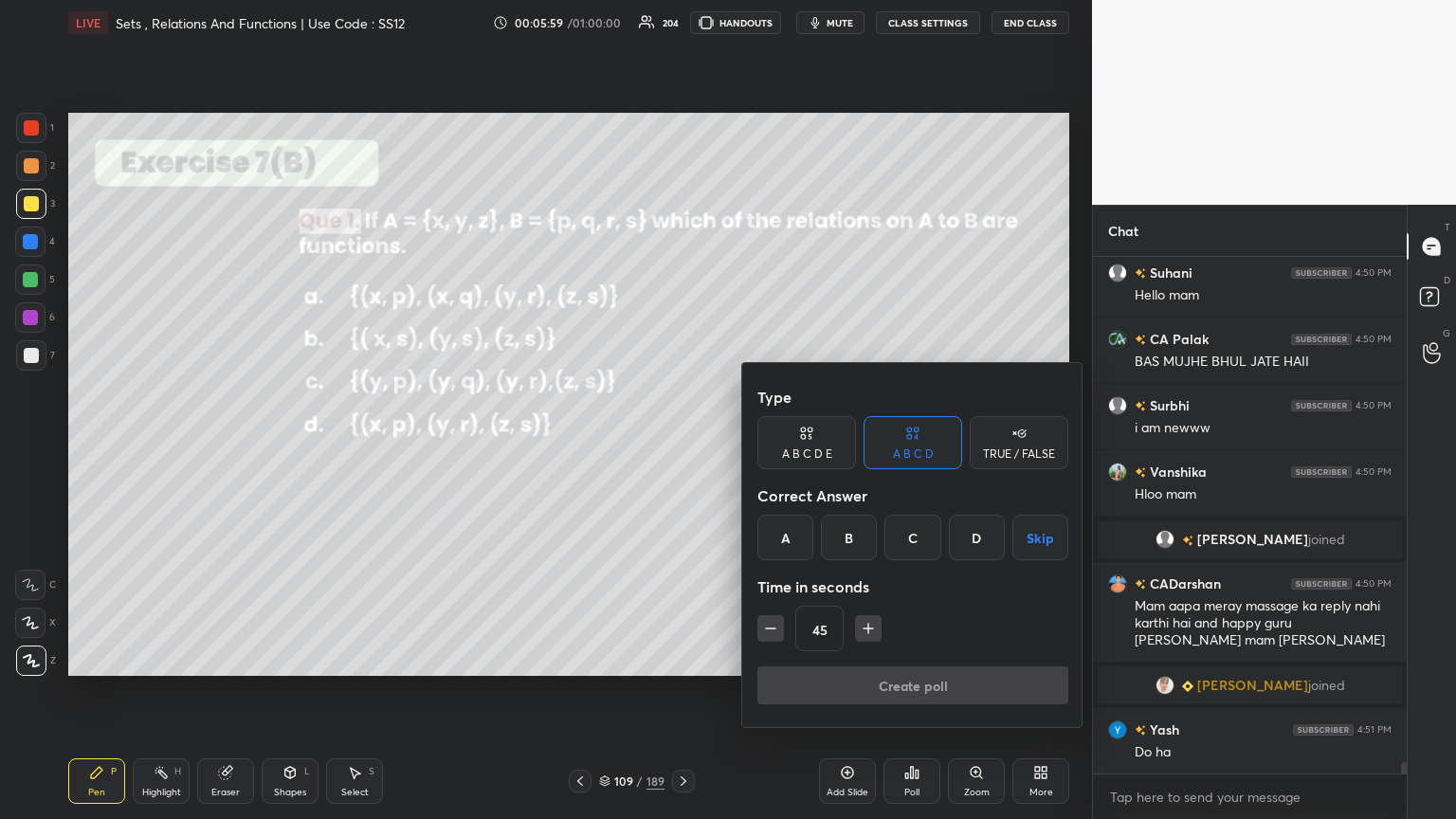 click on "D" at bounding box center (976, 537) 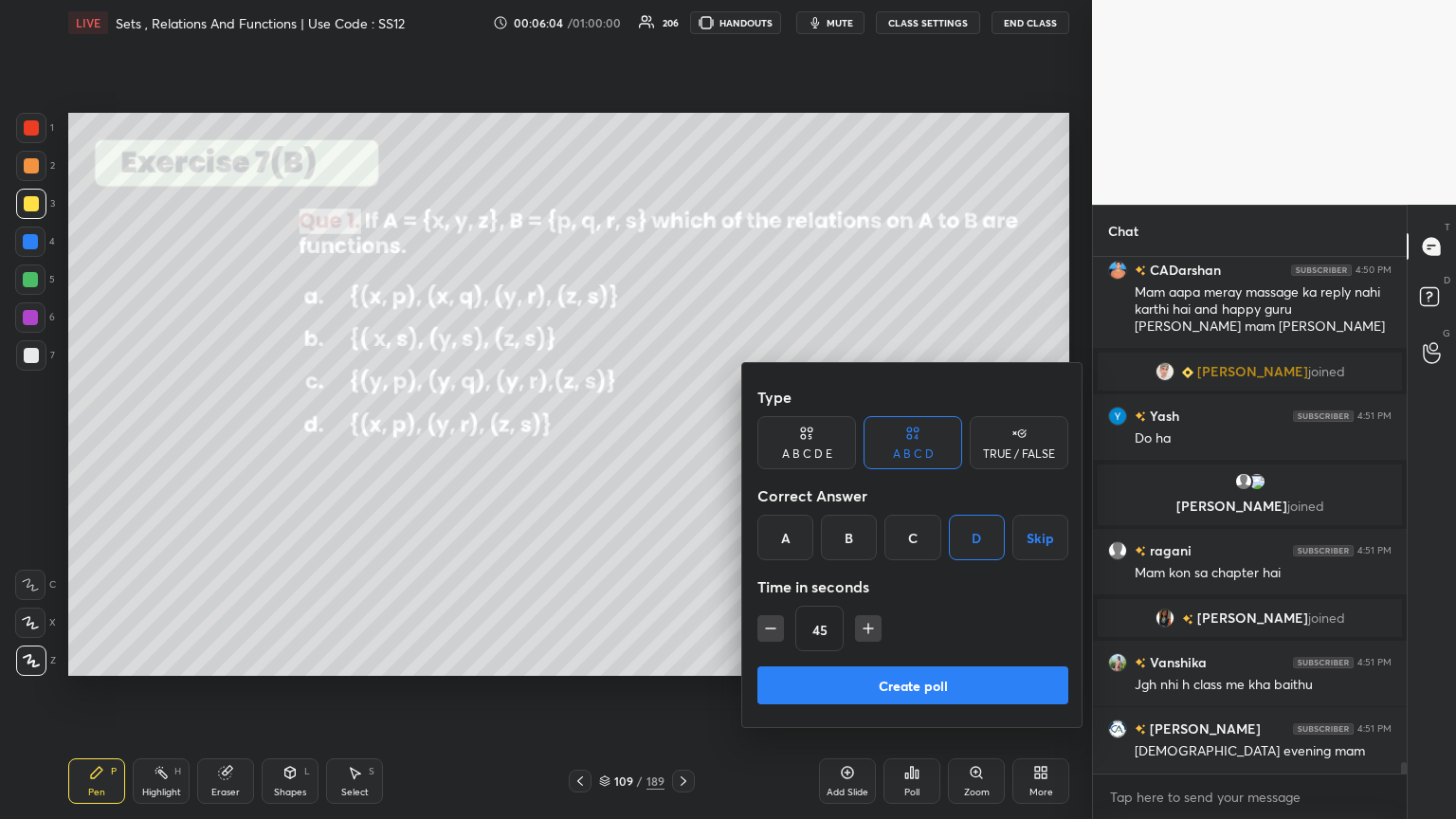 click on "Create poll" at bounding box center [913, 685] 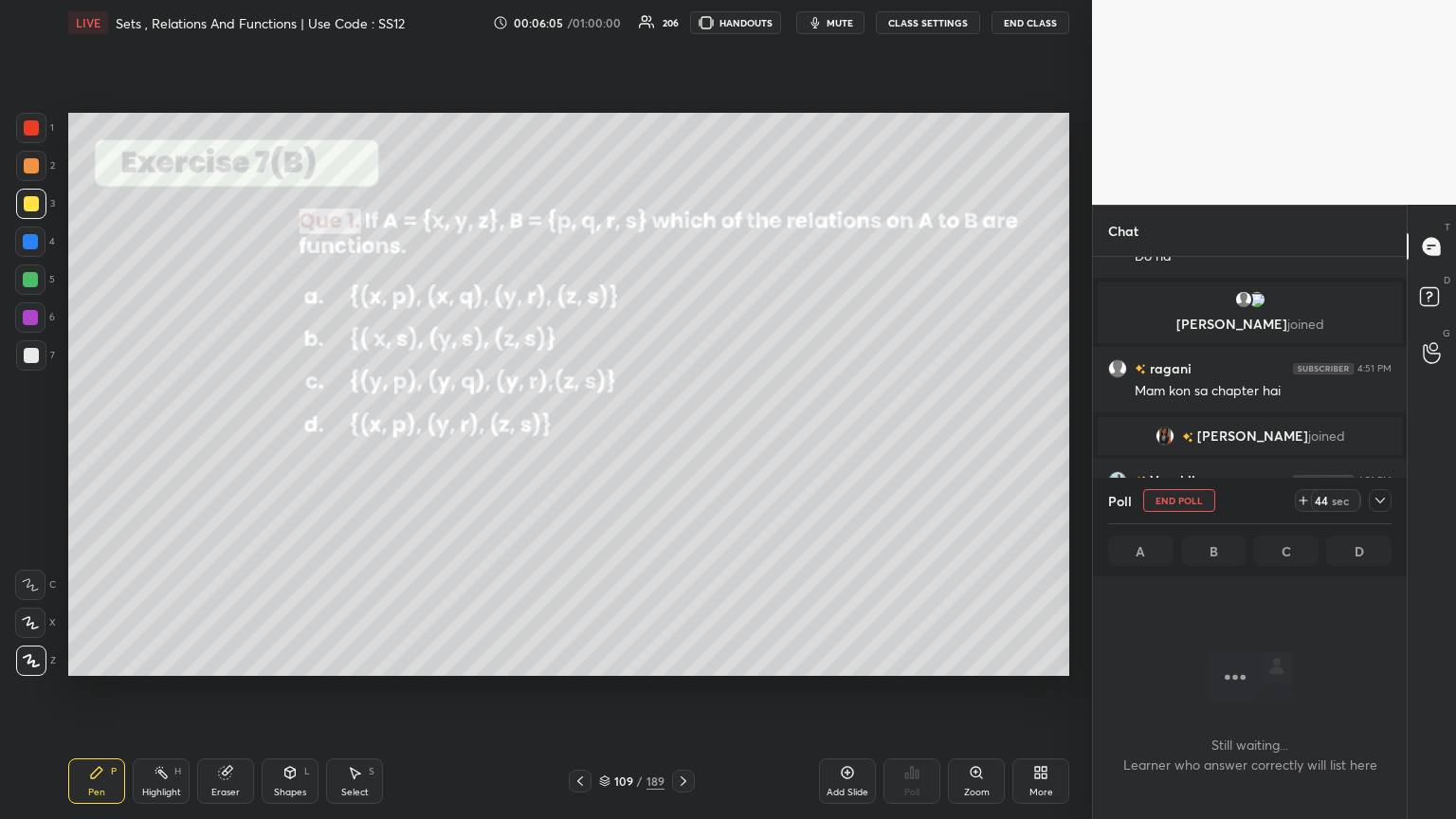 click at bounding box center (1380, 500) 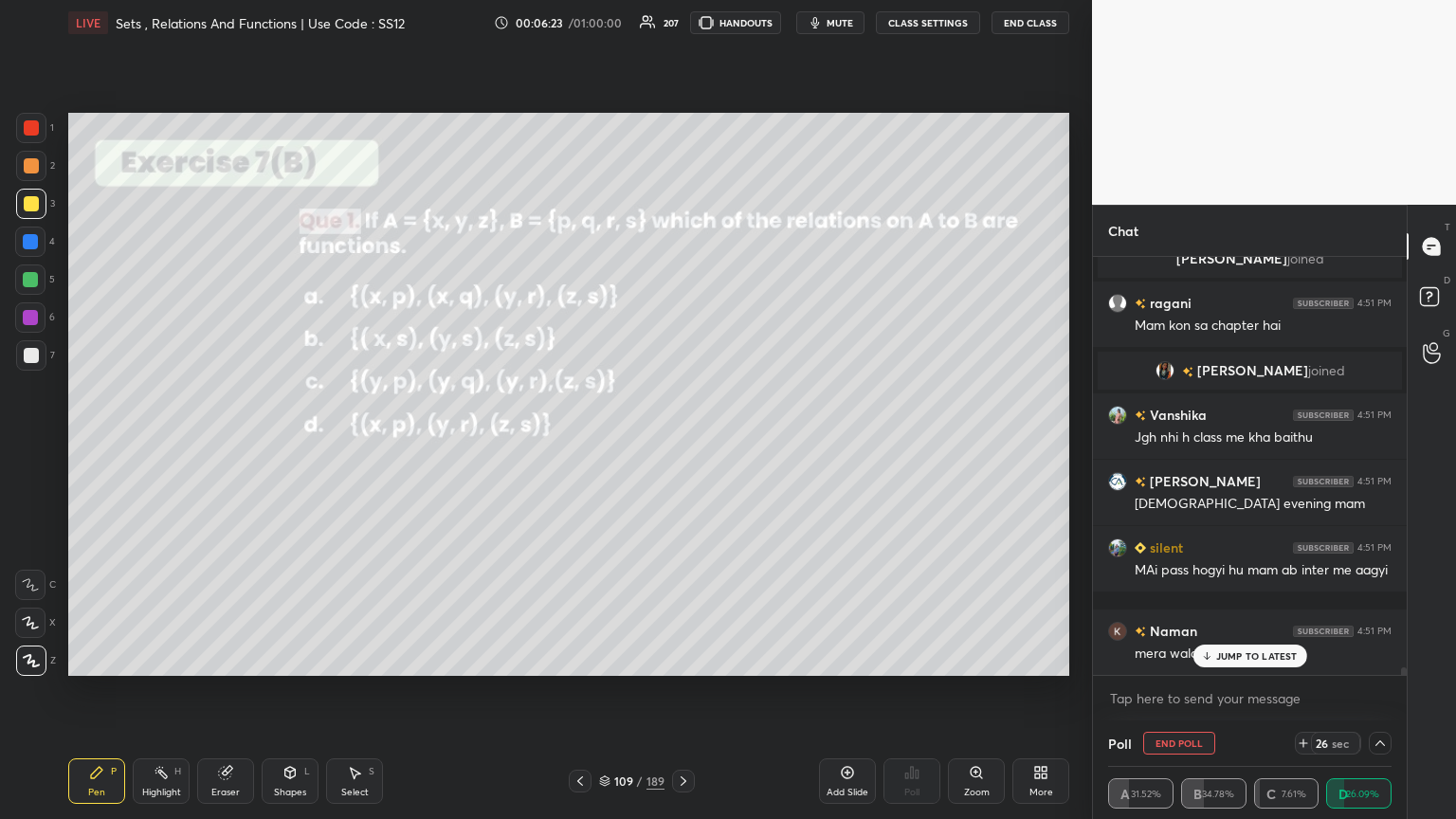click on "JUMP TO LATEST" at bounding box center [1257, 656] 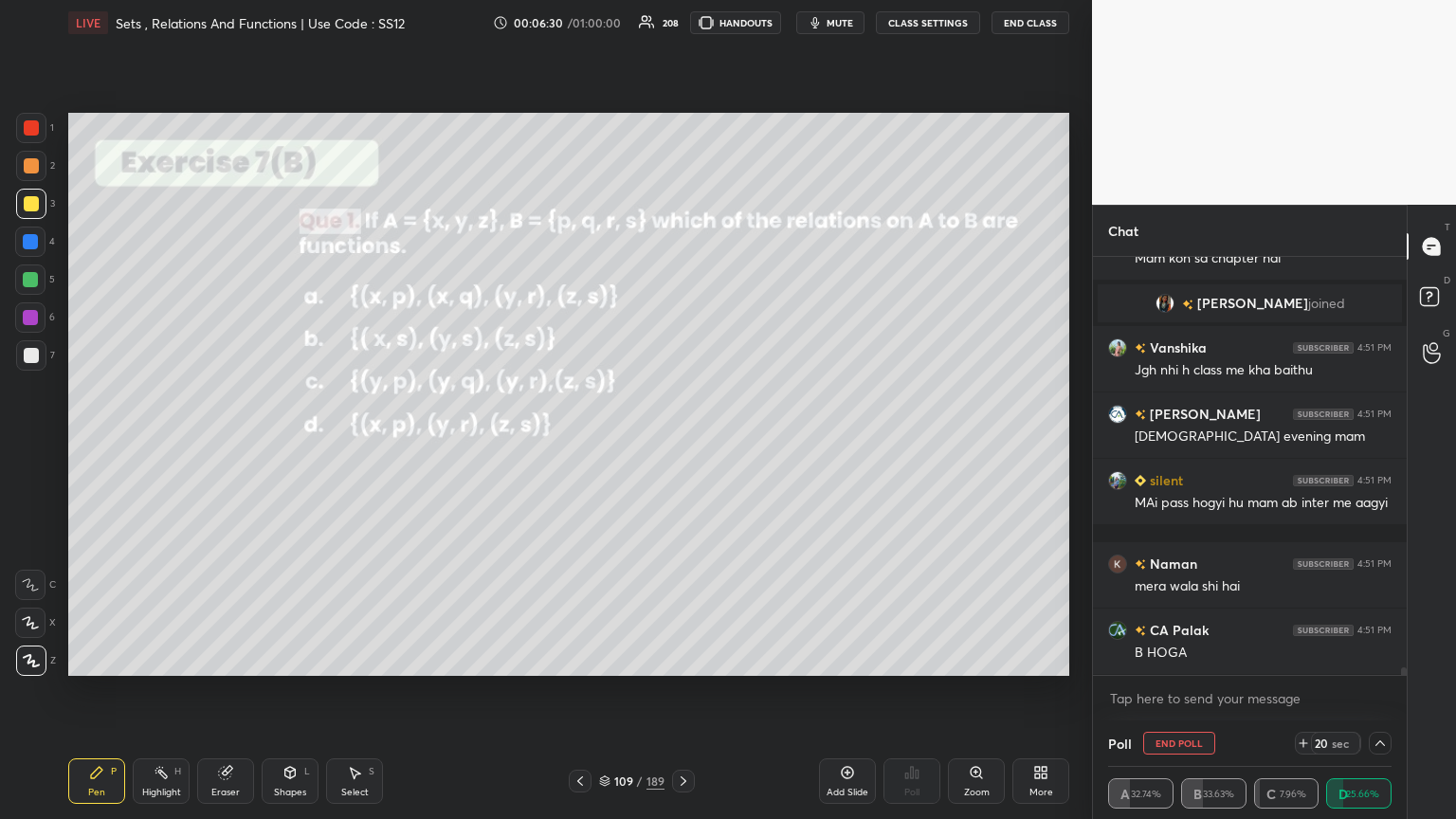 scroll, scrollTop: 23812, scrollLeft: 0, axis: vertical 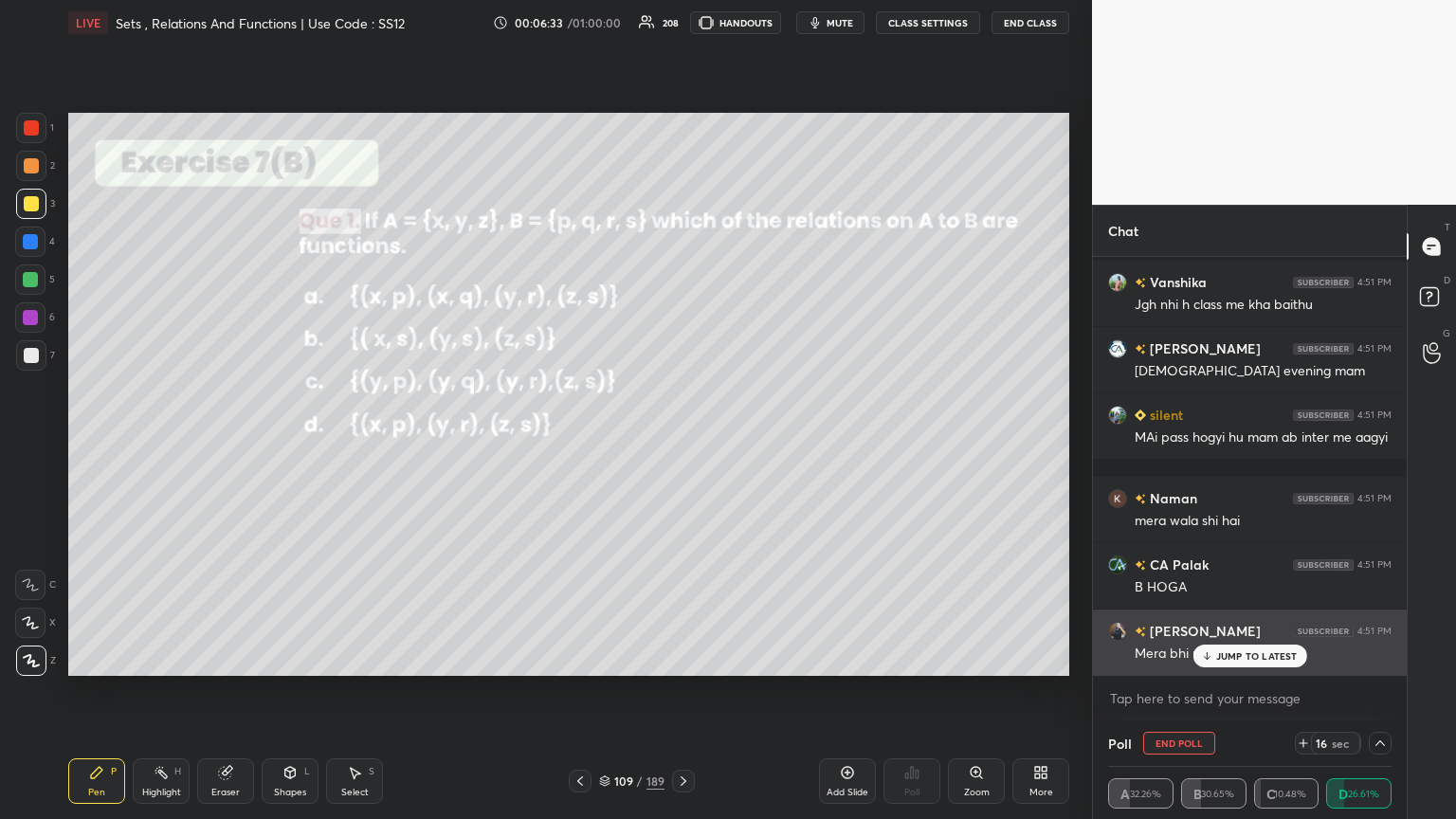 click on "JUMP TO LATEST" at bounding box center (1249, 656) 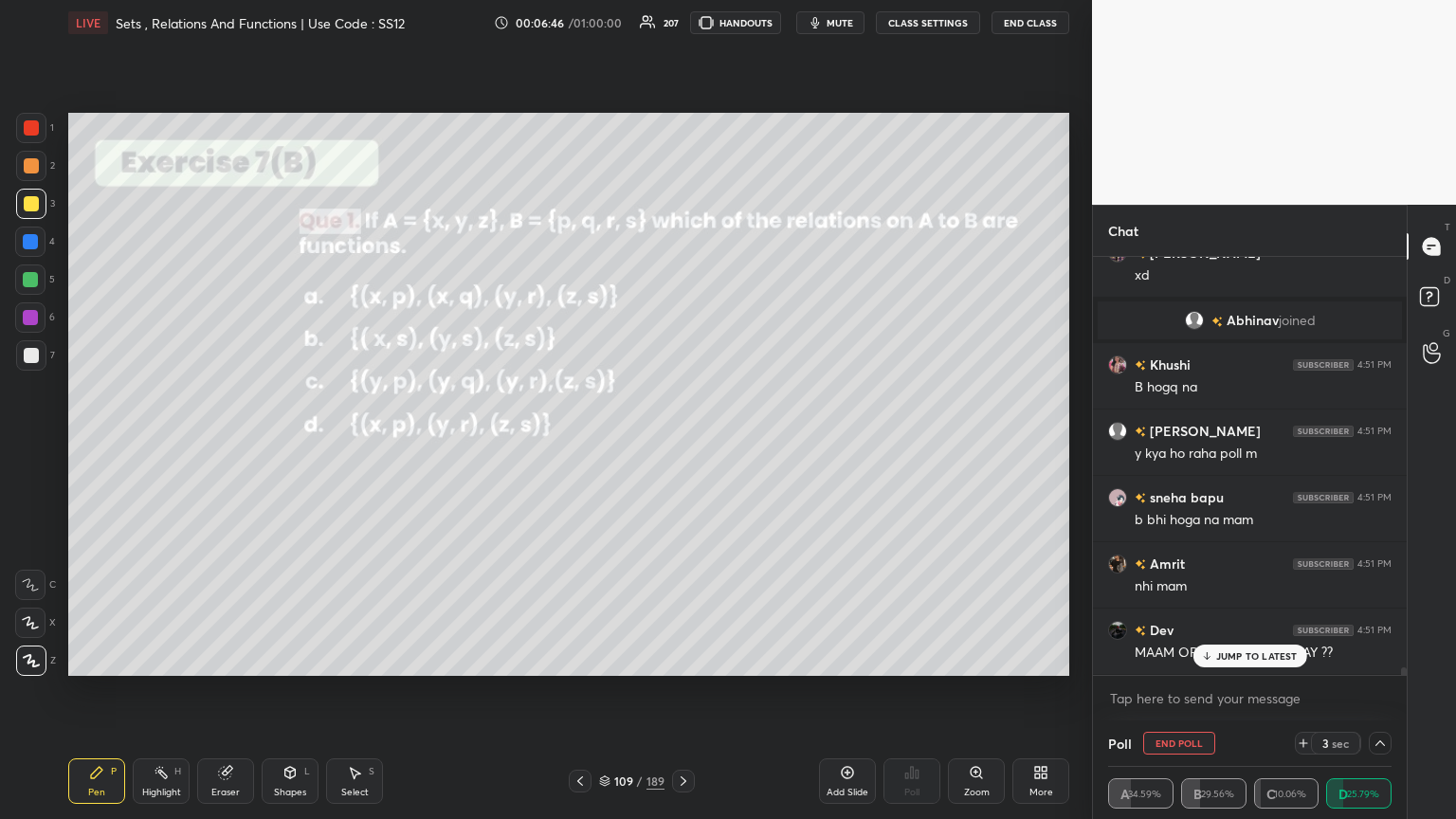 scroll, scrollTop: 24149, scrollLeft: 0, axis: vertical 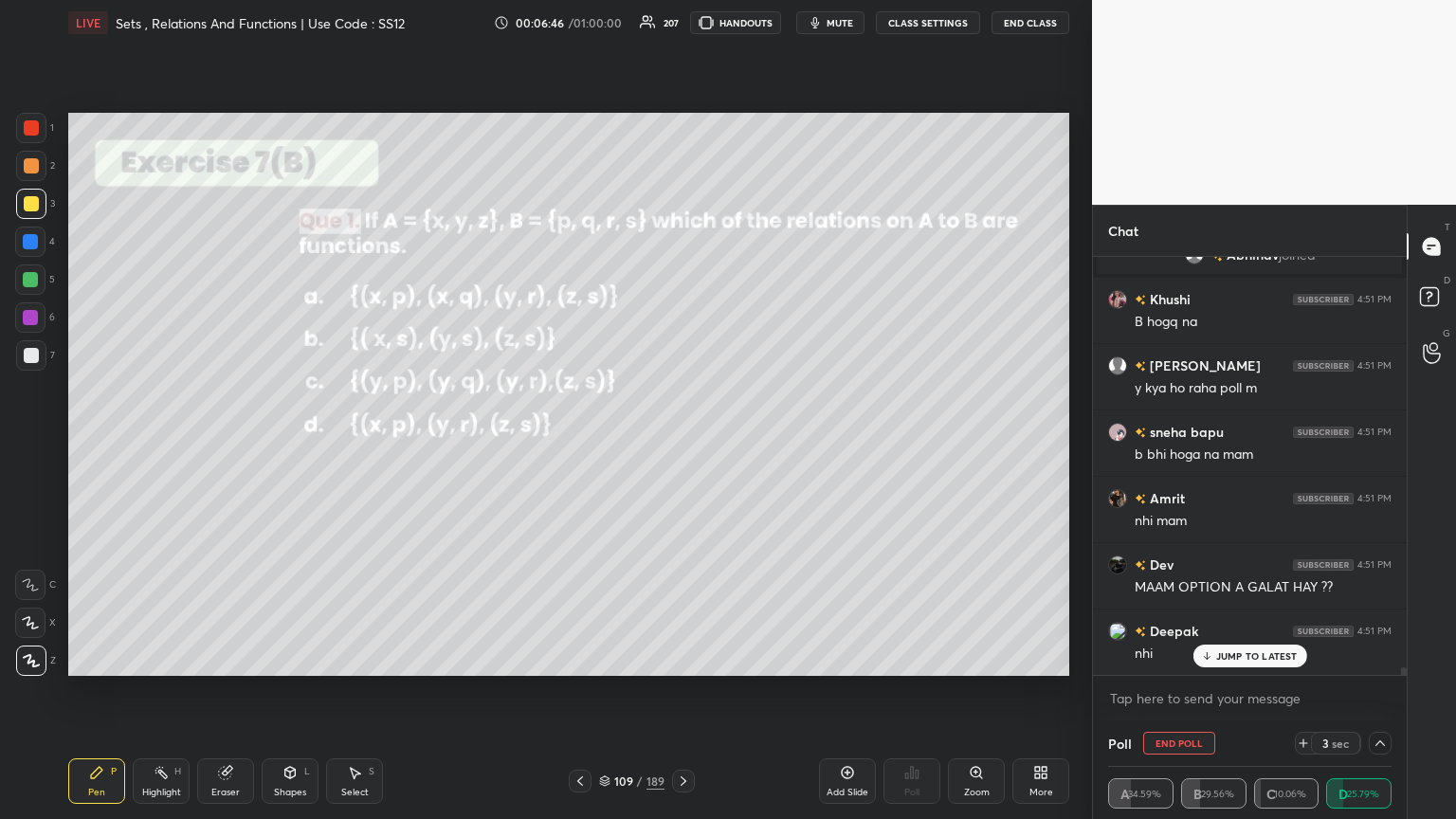 click 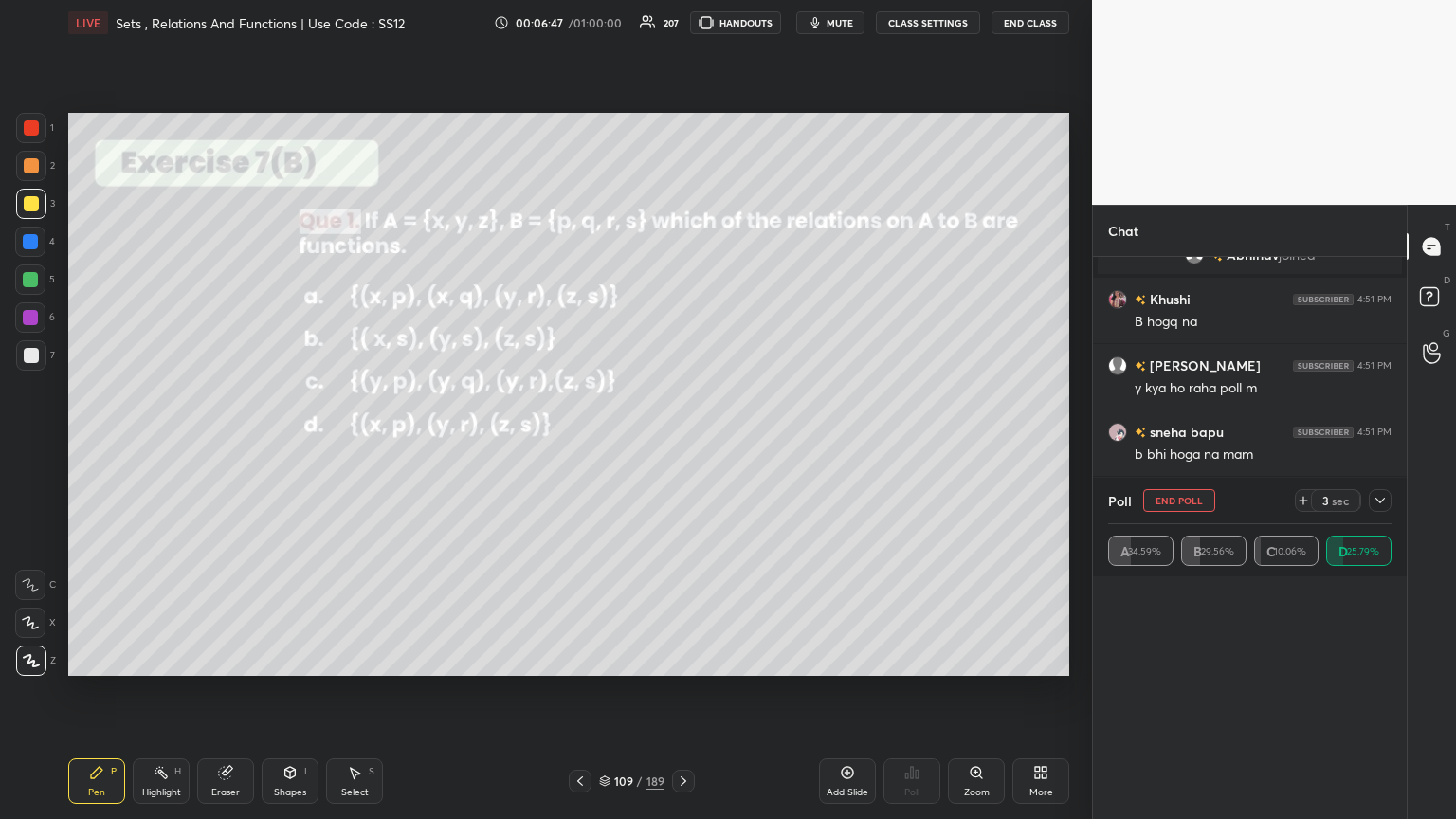 scroll, scrollTop: 6, scrollLeft: 6, axis: both 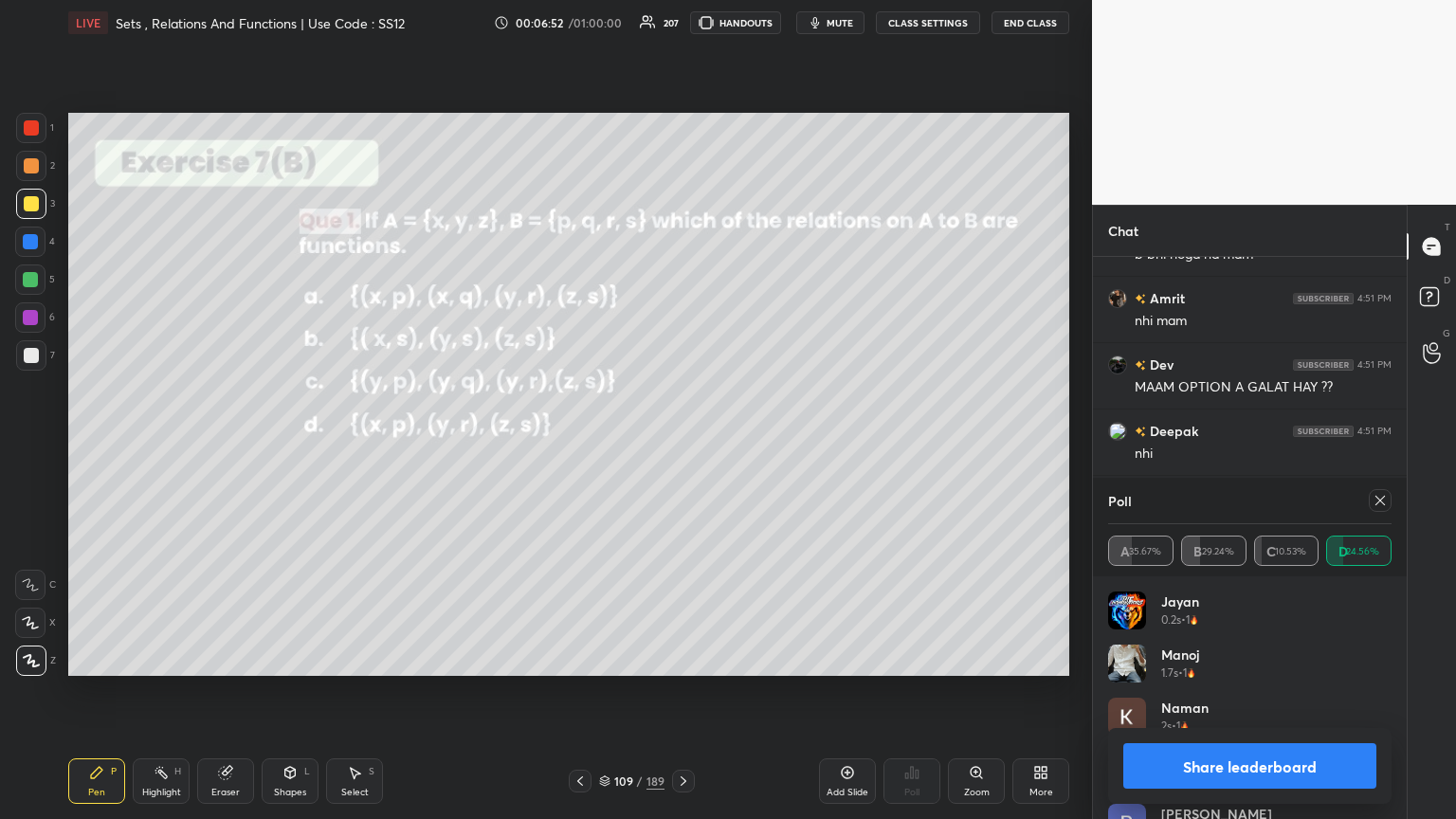 click on "Share leaderboard" at bounding box center [1249, 766] 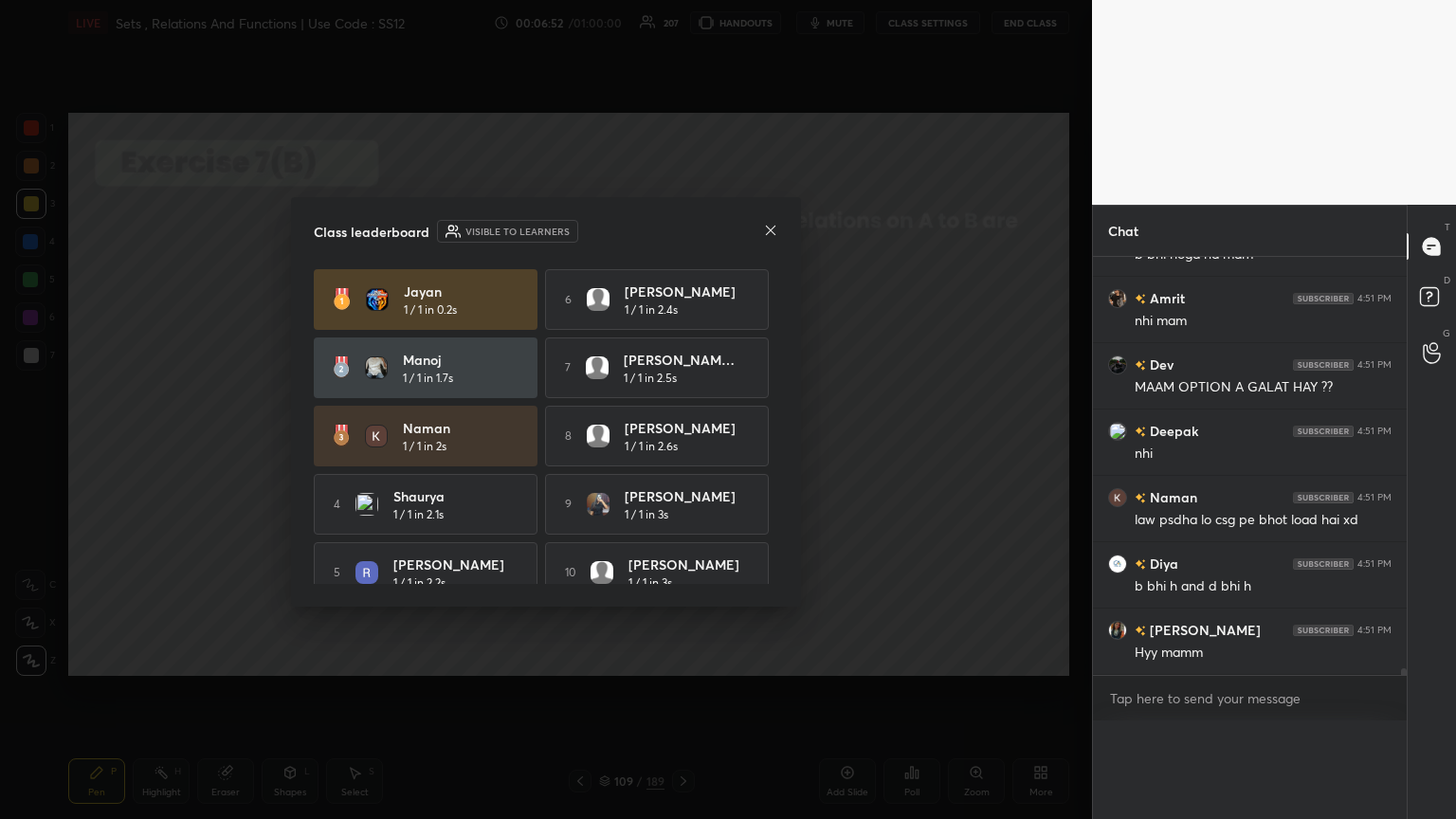 scroll, scrollTop: 0, scrollLeft: 0, axis: both 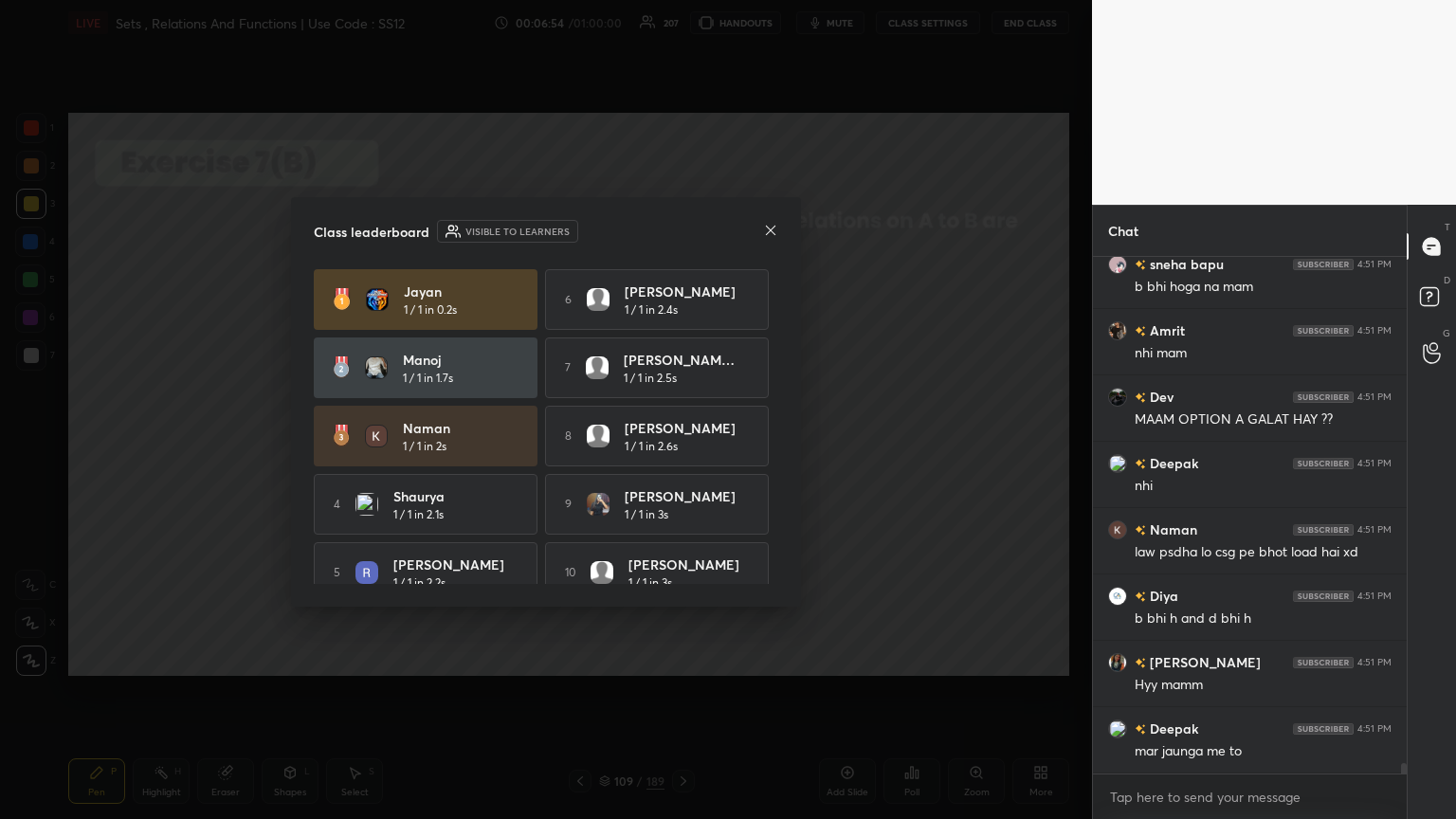 click 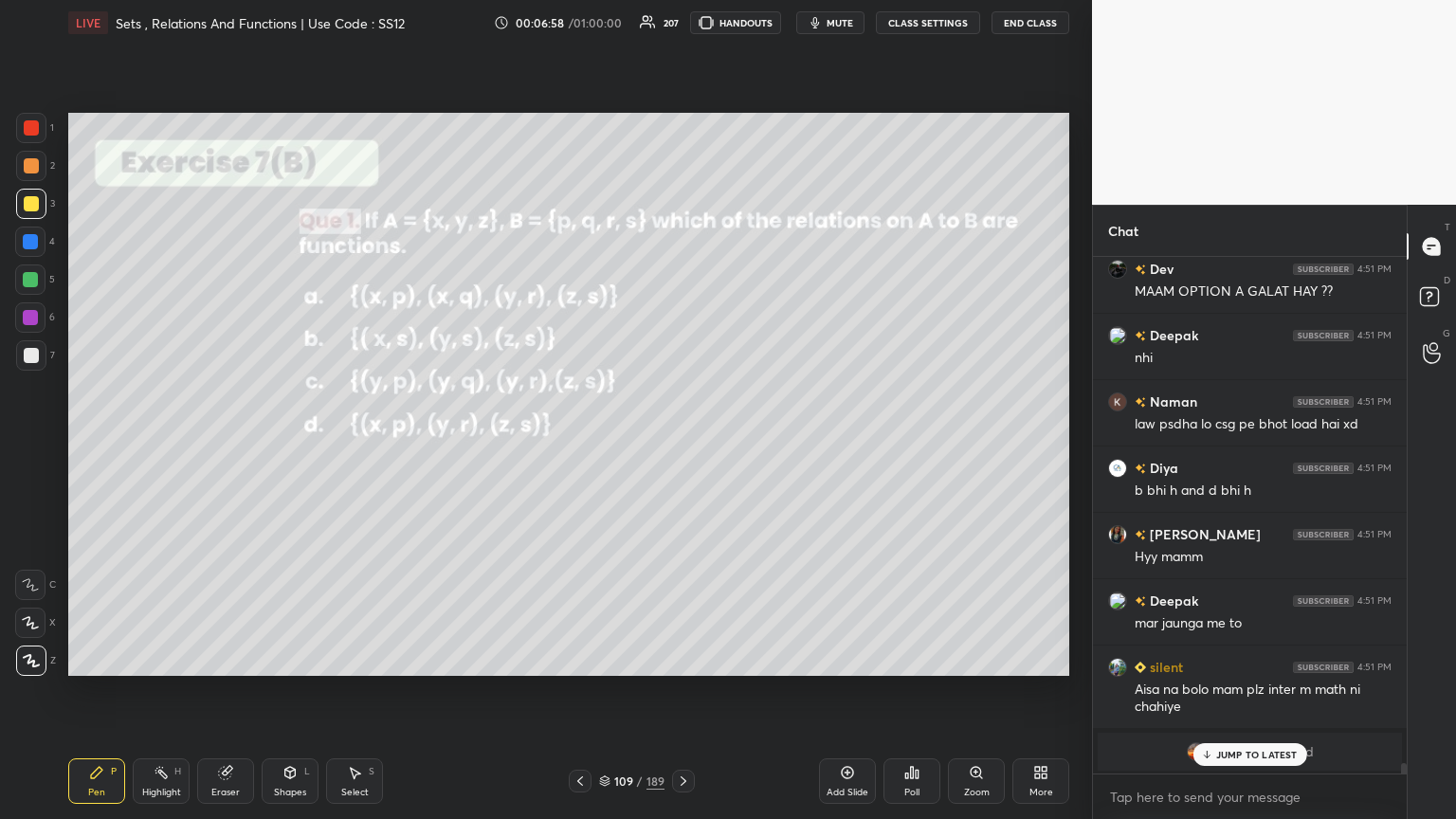 click 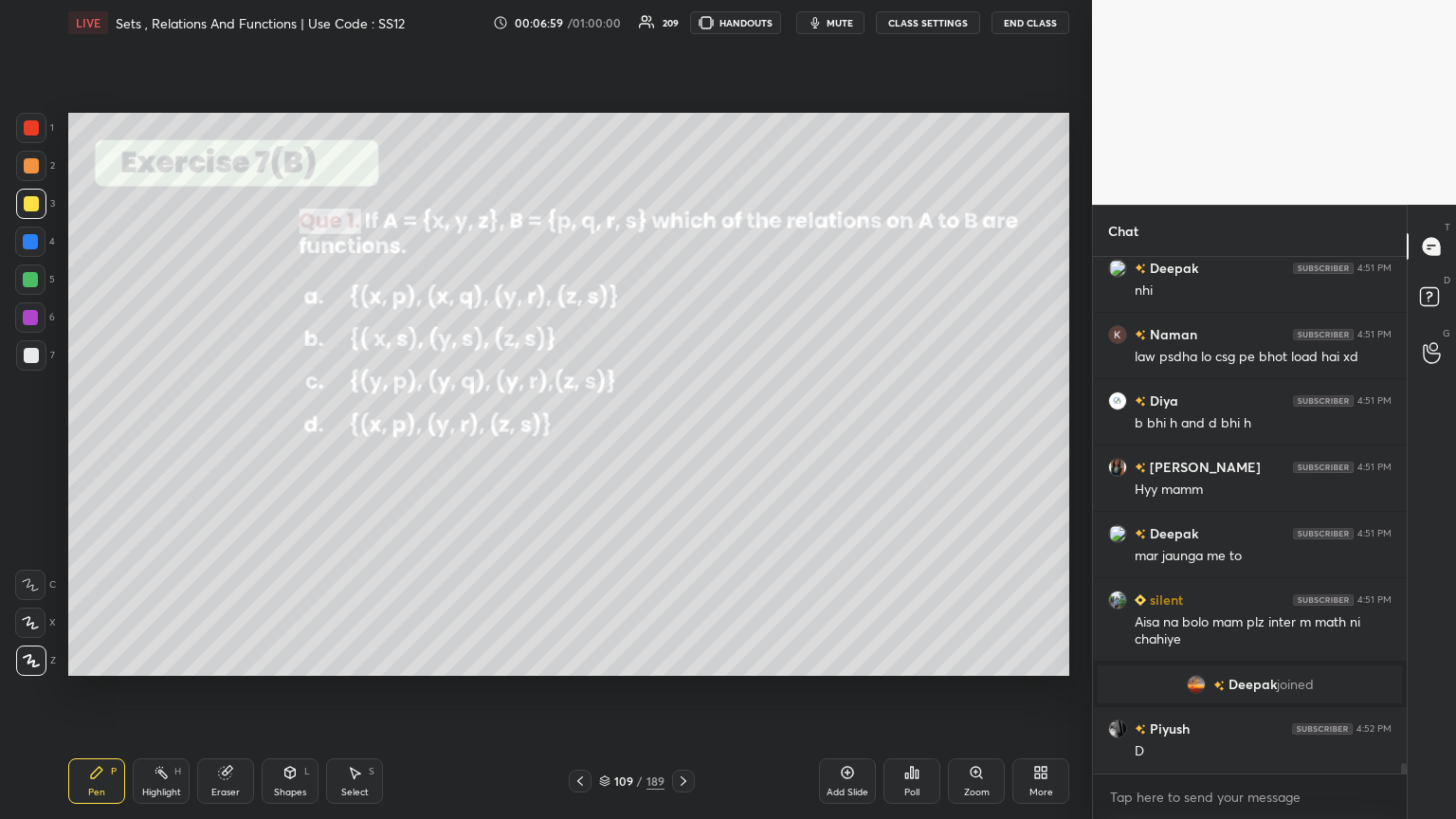 click at bounding box center [31, 204] 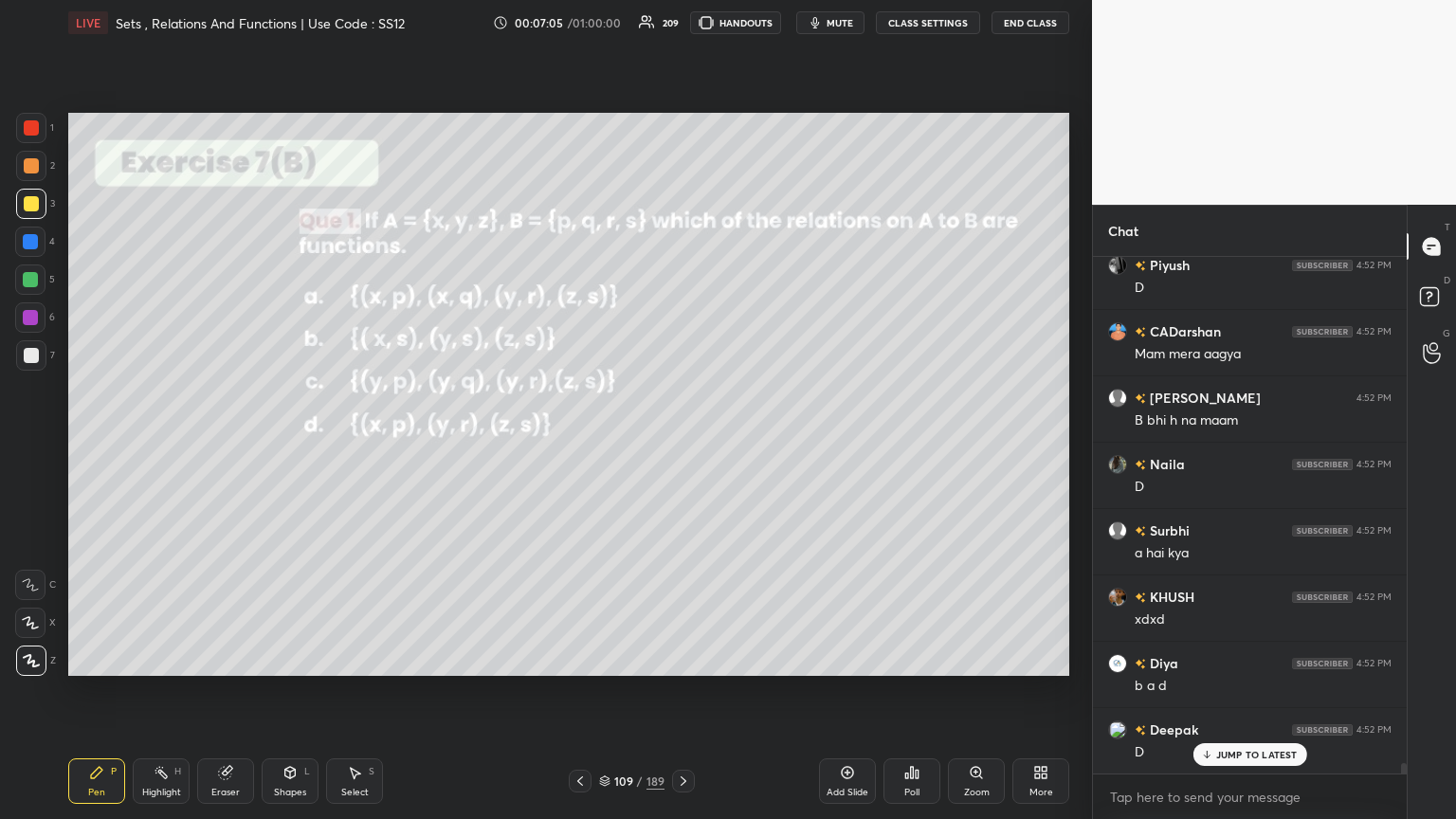 click on "Shapes L" at bounding box center [290, 781] 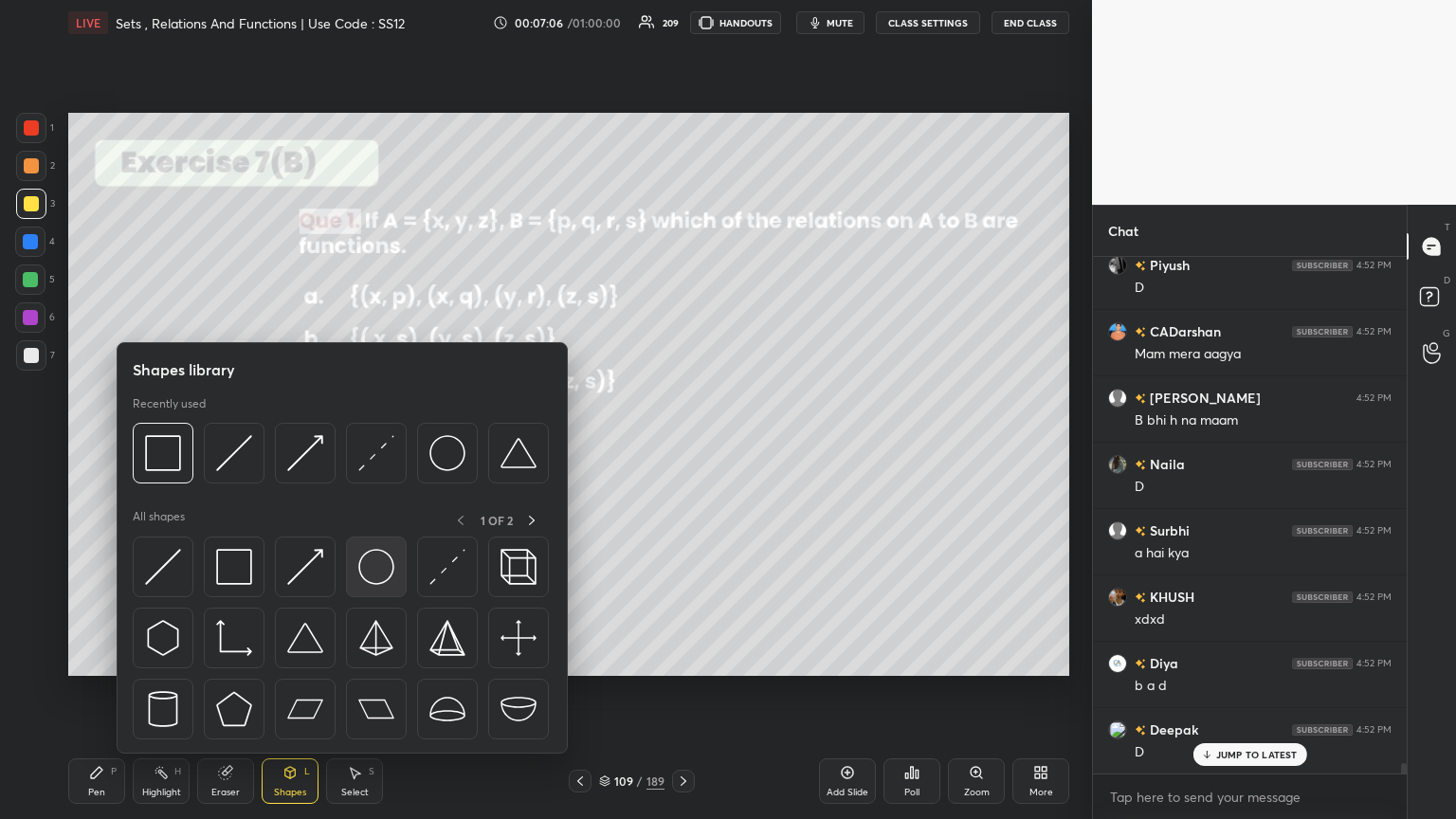 click at bounding box center [376, 567] 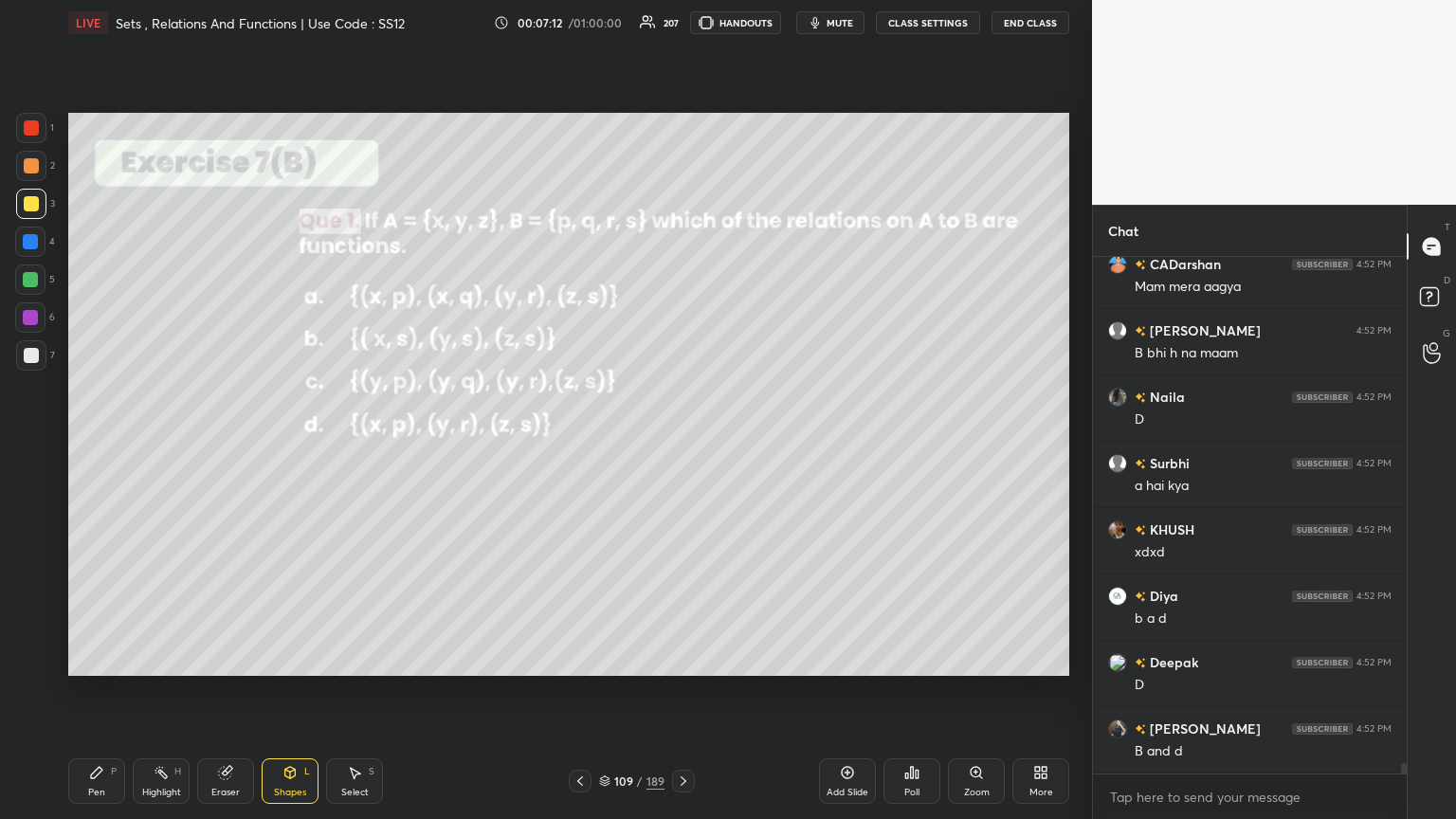 click on "Pen P" at bounding box center (97, 781) 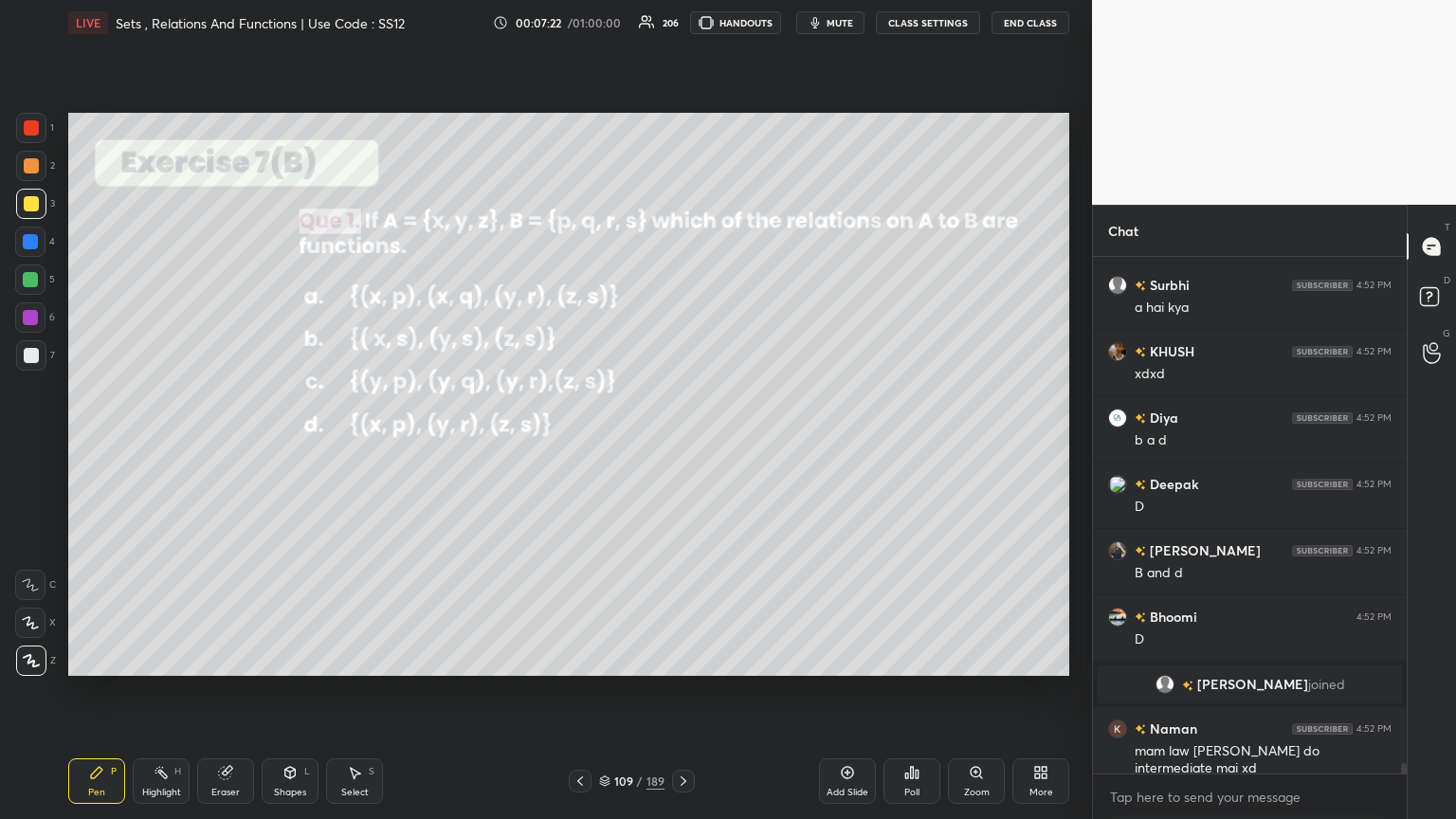 drag, startPoint x: 358, startPoint y: 784, endPoint x: 383, endPoint y: 766, distance: 30.805844 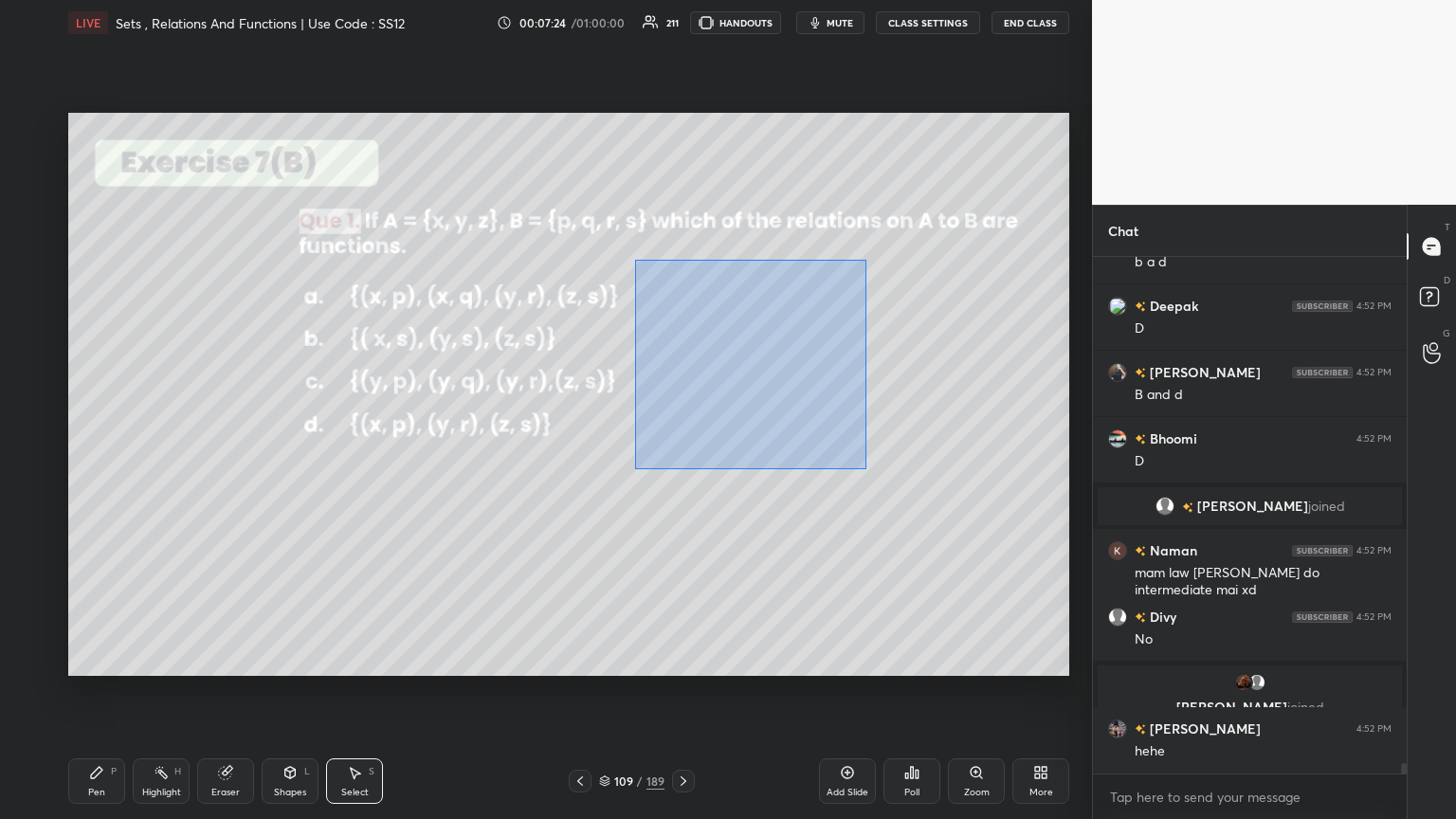 drag, startPoint x: 635, startPoint y: 260, endPoint x: 868, endPoint y: 410, distance: 277.10828 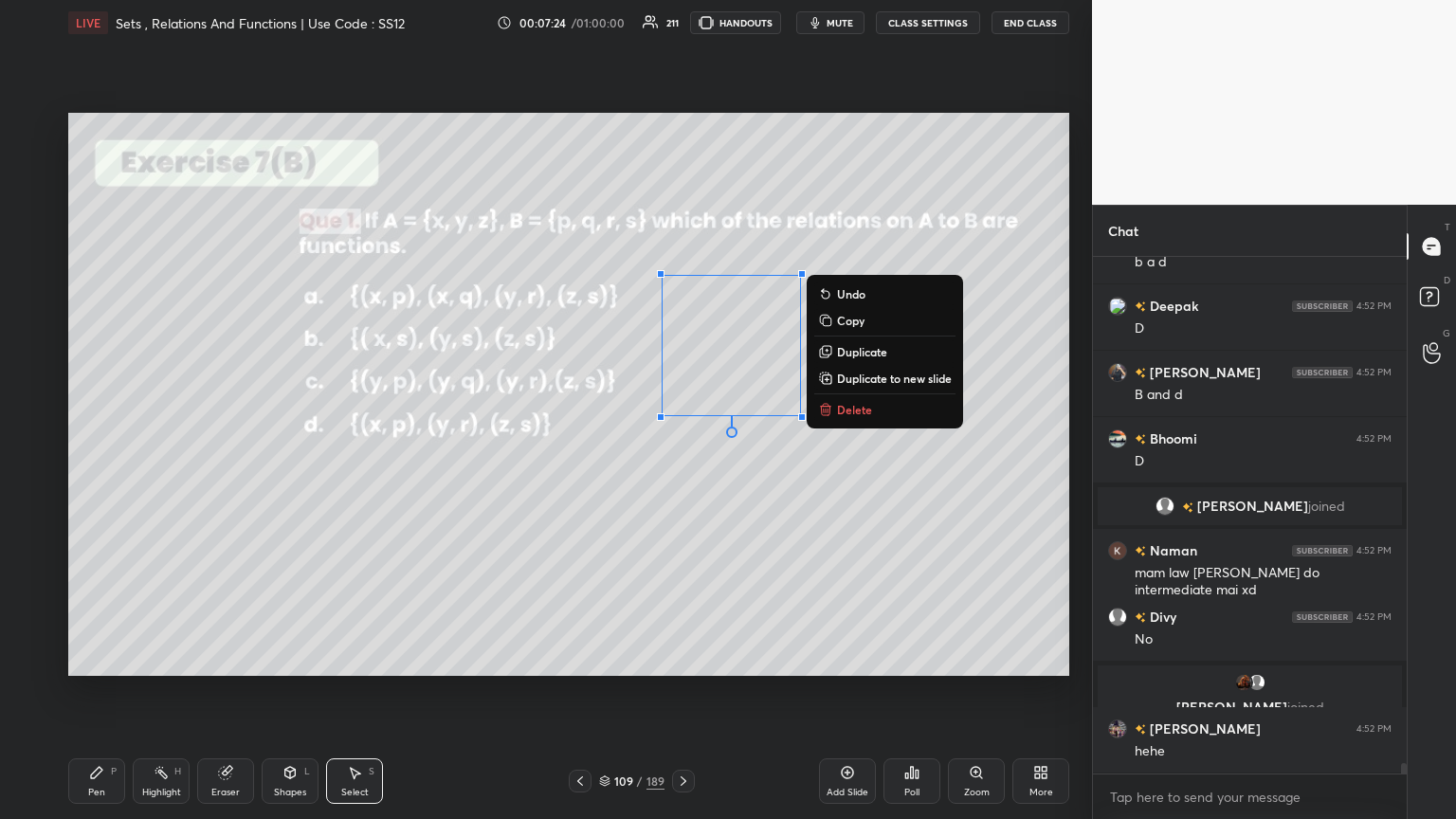 drag, startPoint x: 847, startPoint y: 324, endPoint x: 843, endPoint y: 342, distance: 18.439089 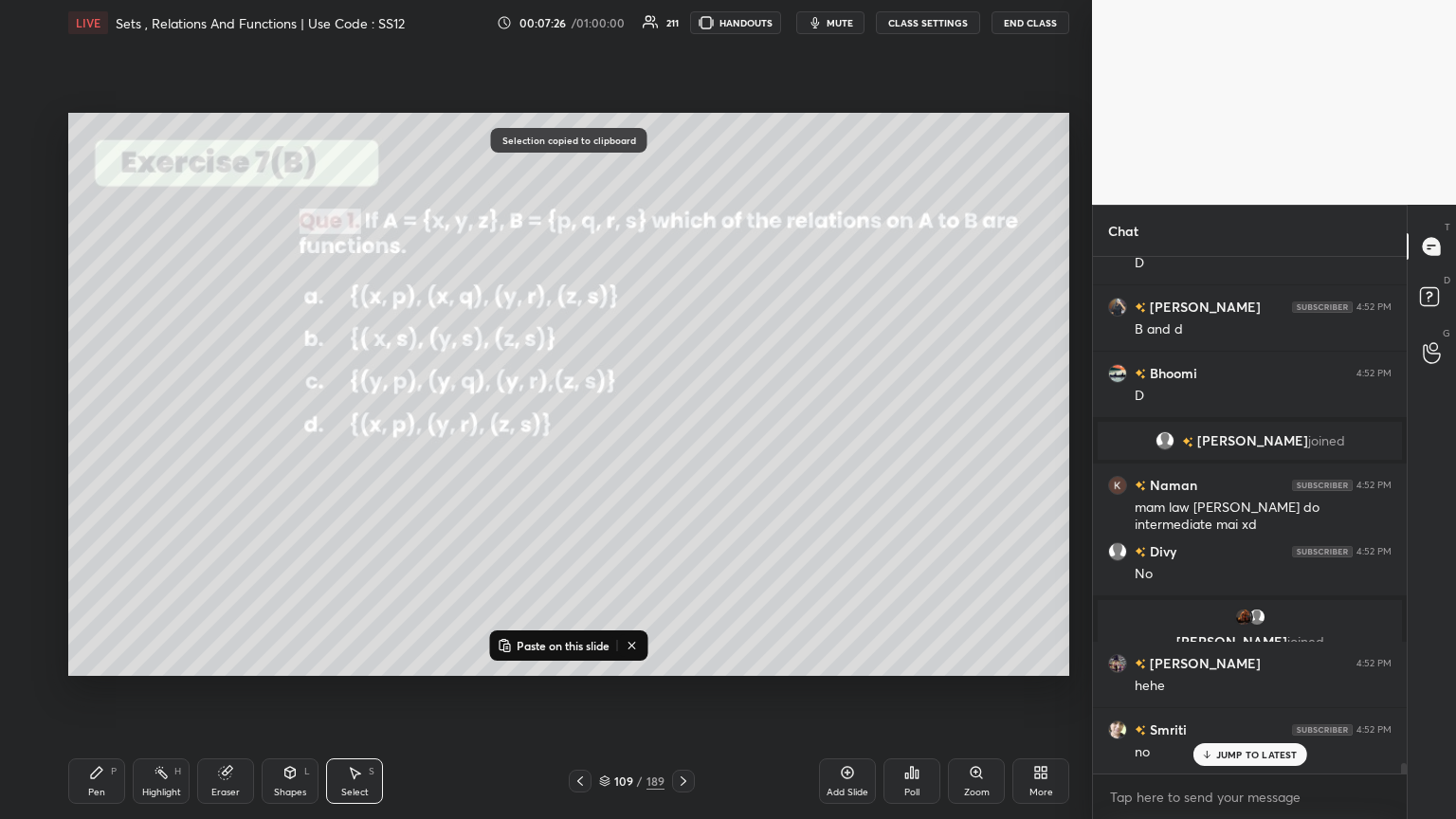 click on "Paste on this slide" at bounding box center (563, 646) 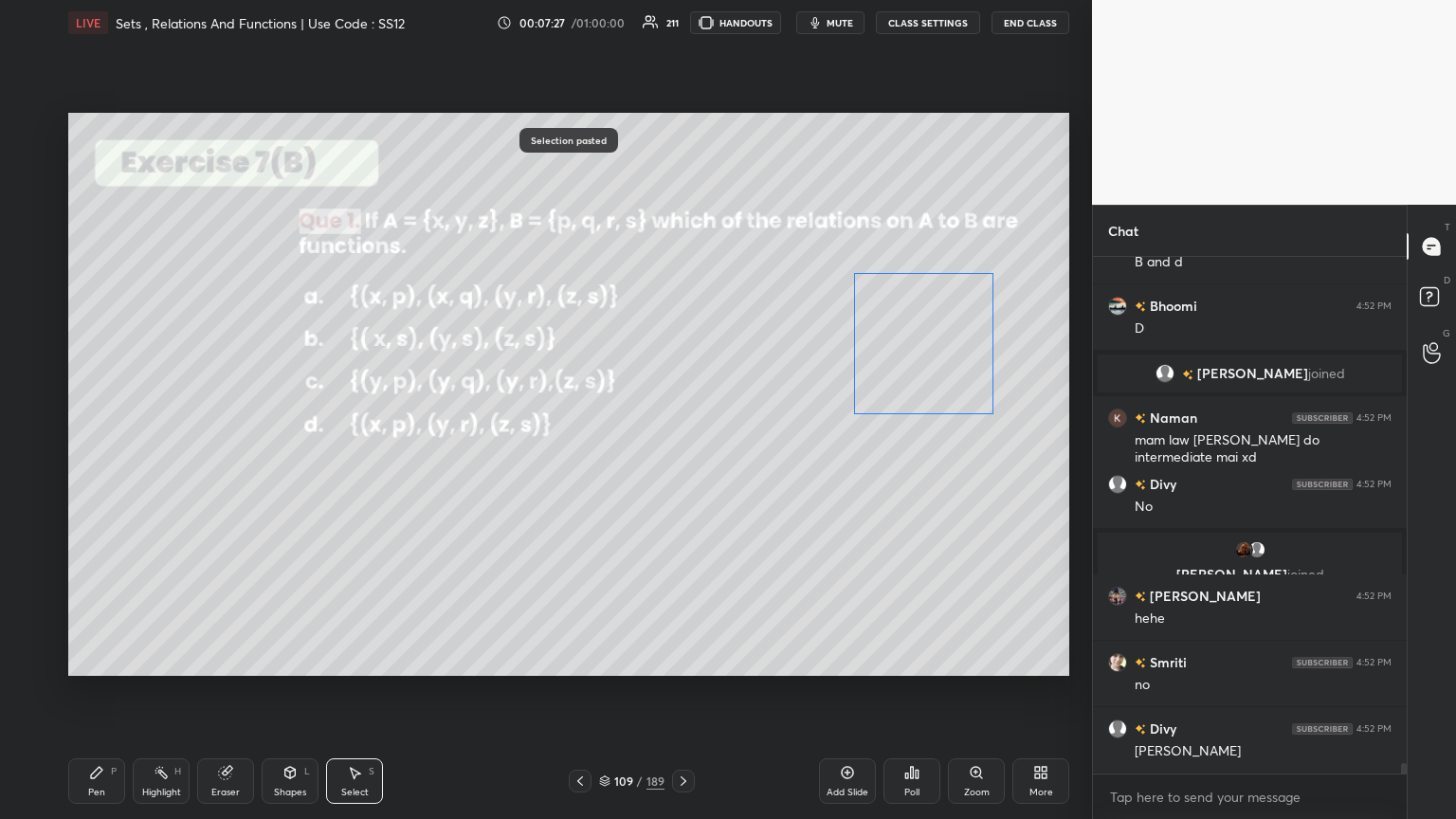 drag, startPoint x: 777, startPoint y: 373, endPoint x: 919, endPoint y: 358, distance: 142.7901 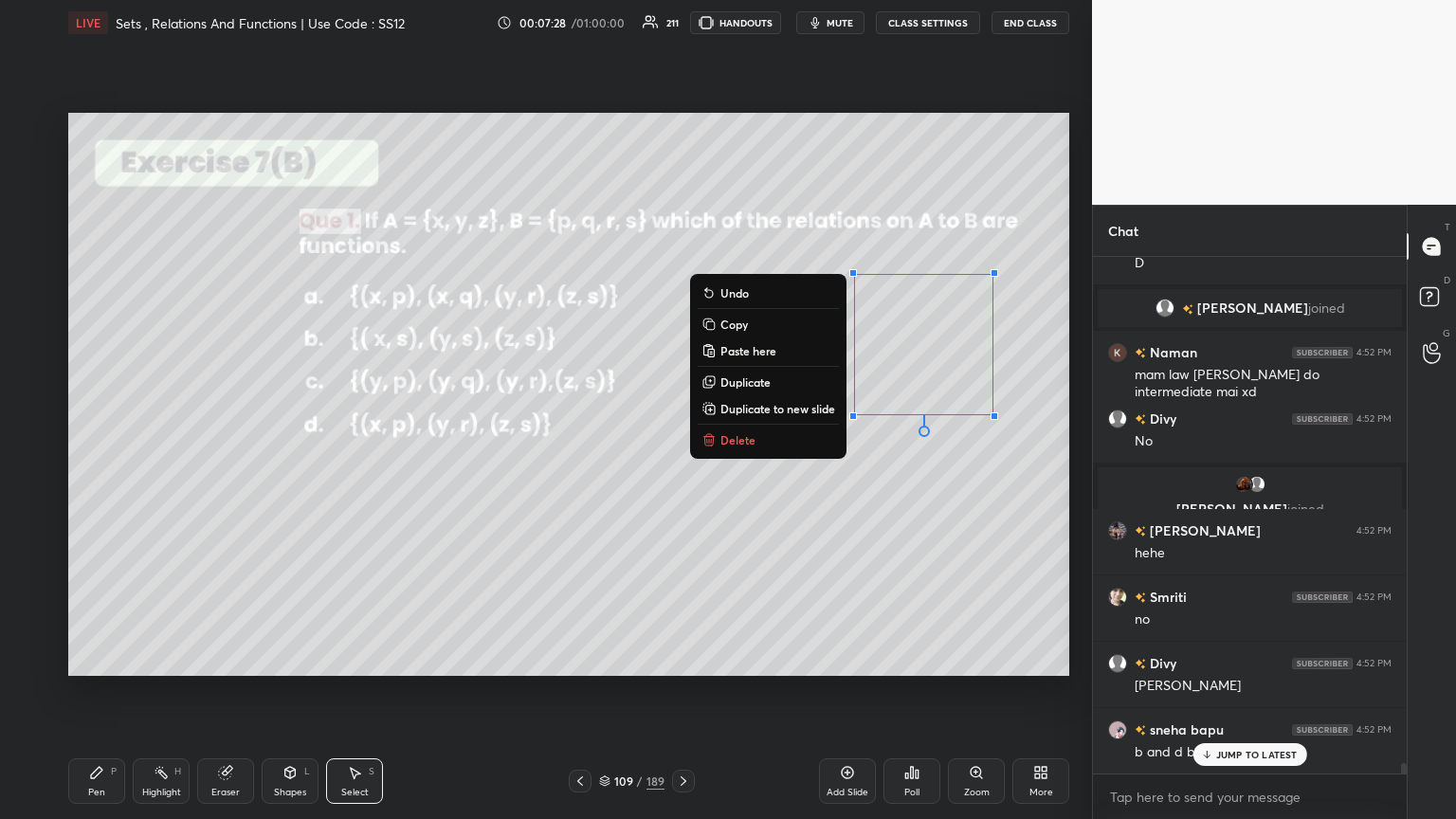 click on "Copy" at bounding box center [734, 324] 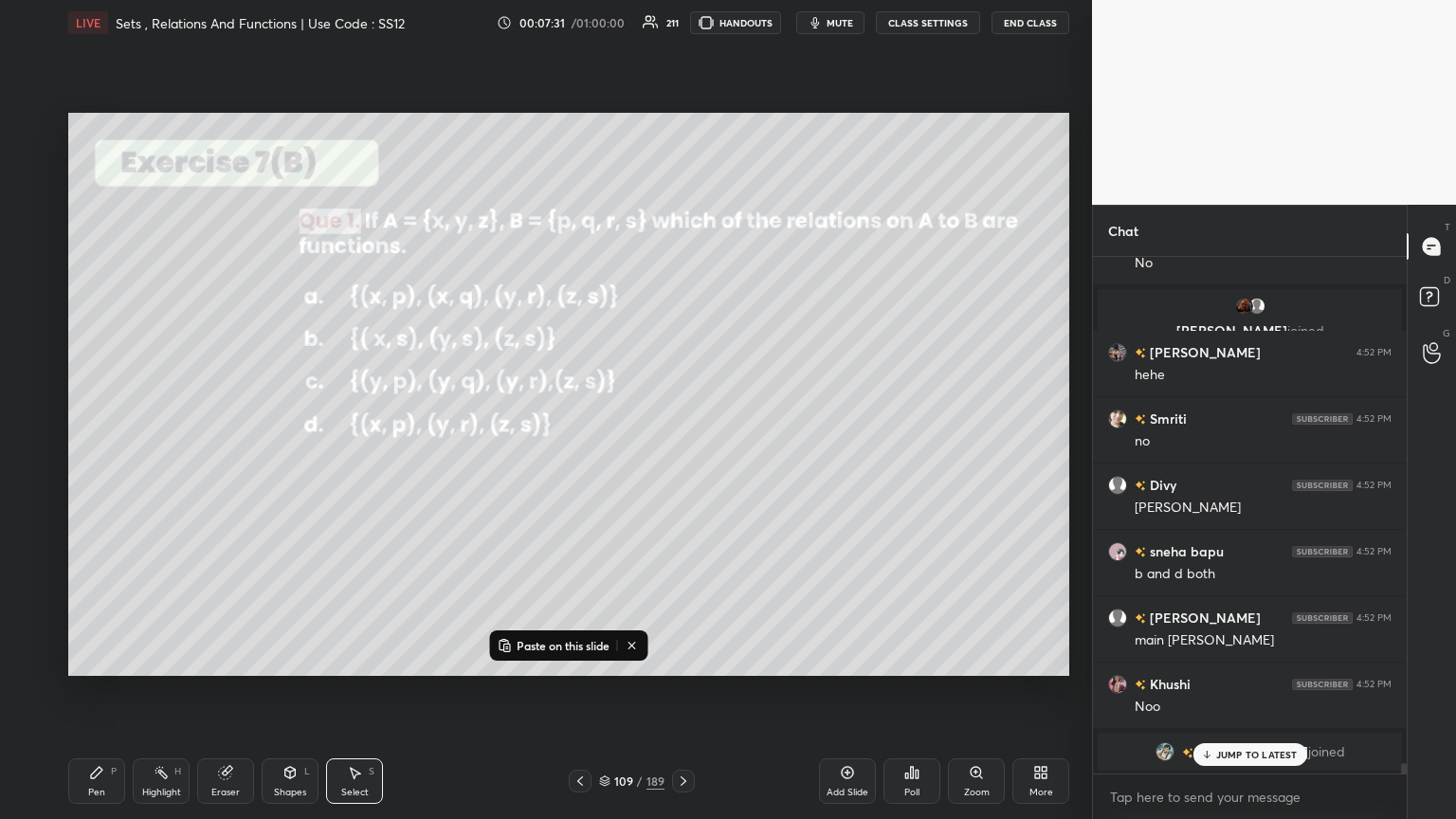 drag, startPoint x: 535, startPoint y: 643, endPoint x: 550, endPoint y: 620, distance: 27.45906 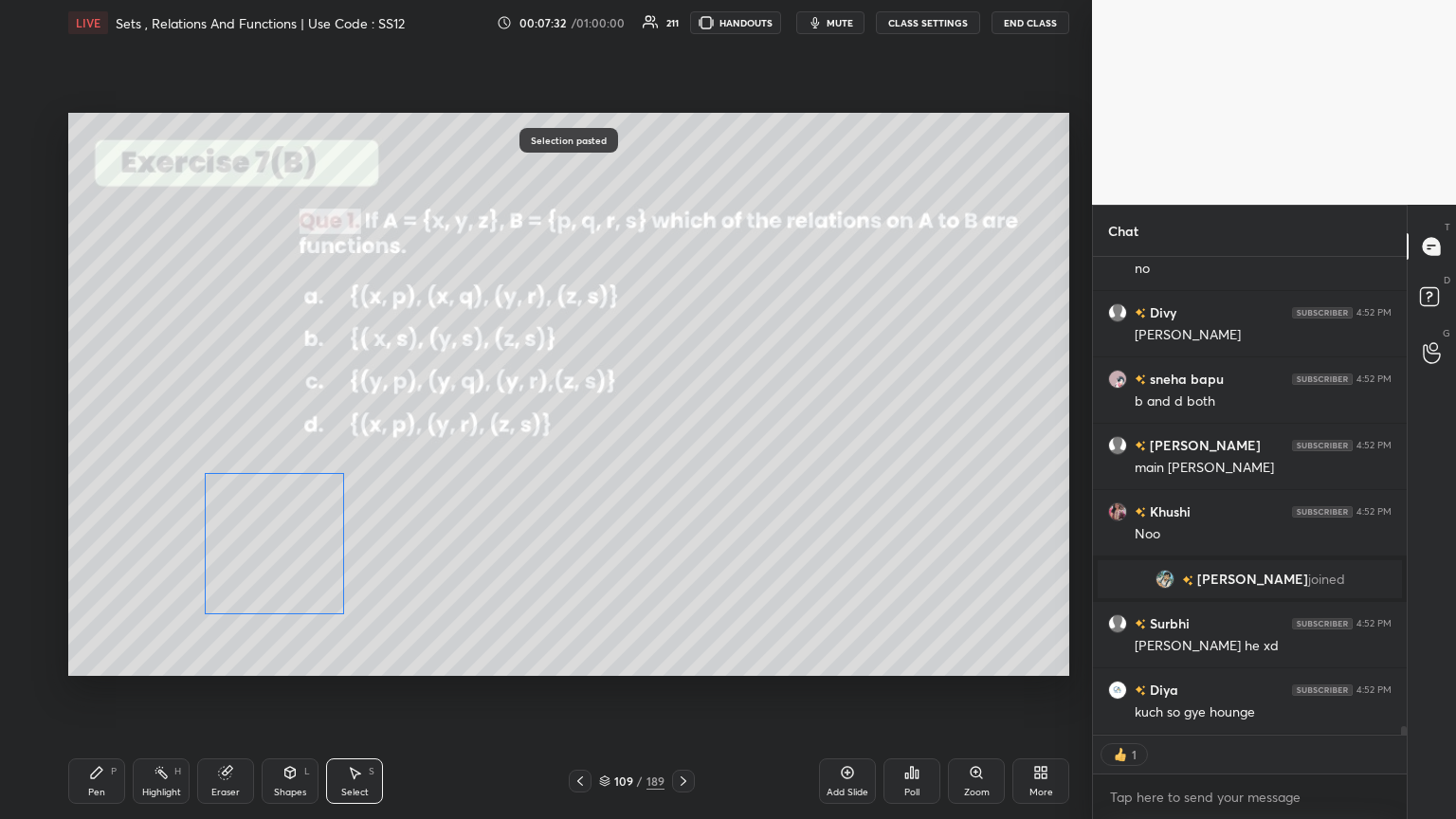 drag, startPoint x: 931, startPoint y: 373, endPoint x: 258, endPoint y: 542, distance: 693.8948 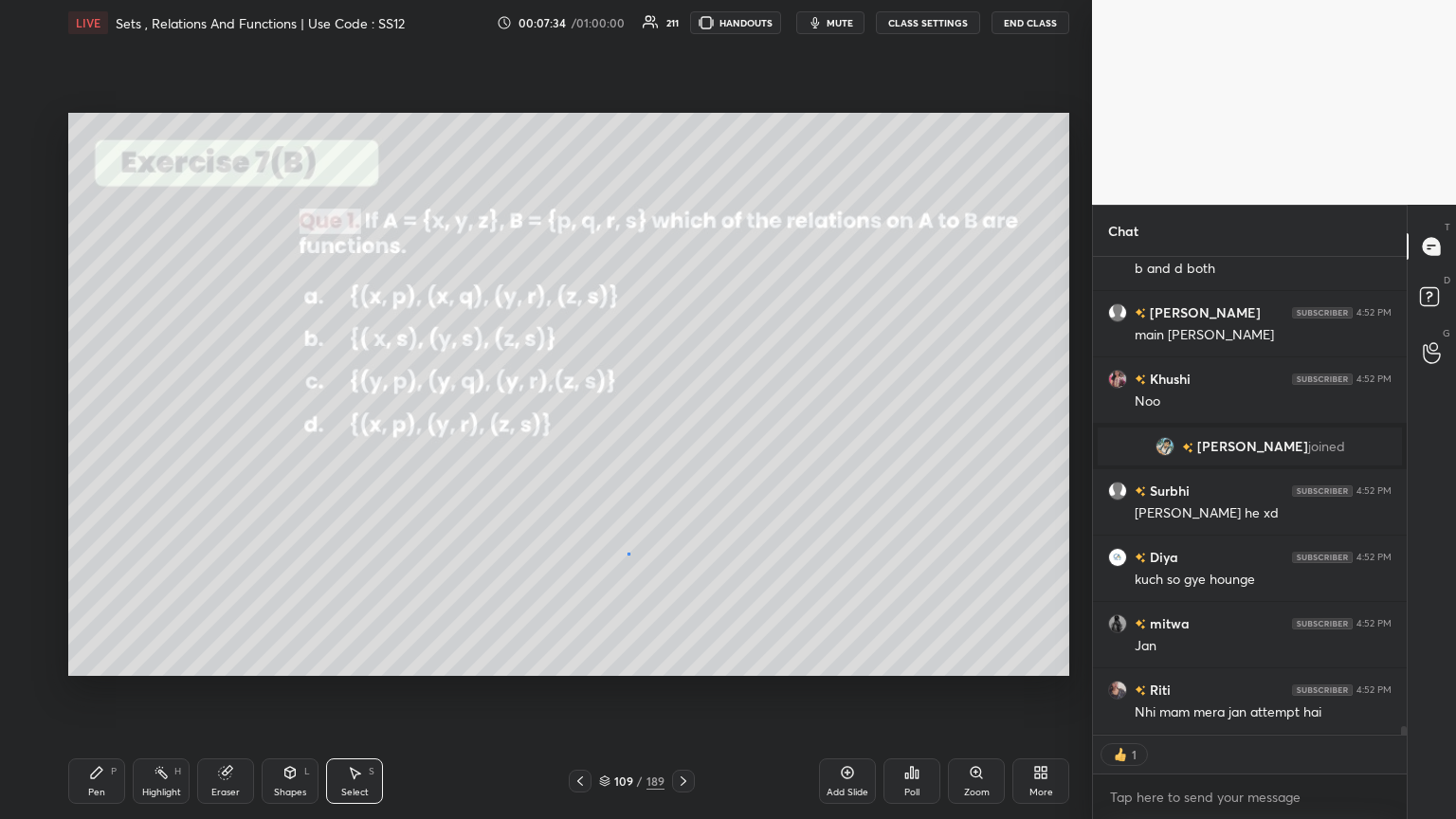 drag, startPoint x: 628, startPoint y: 554, endPoint x: 584, endPoint y: 584, distance: 53.254108 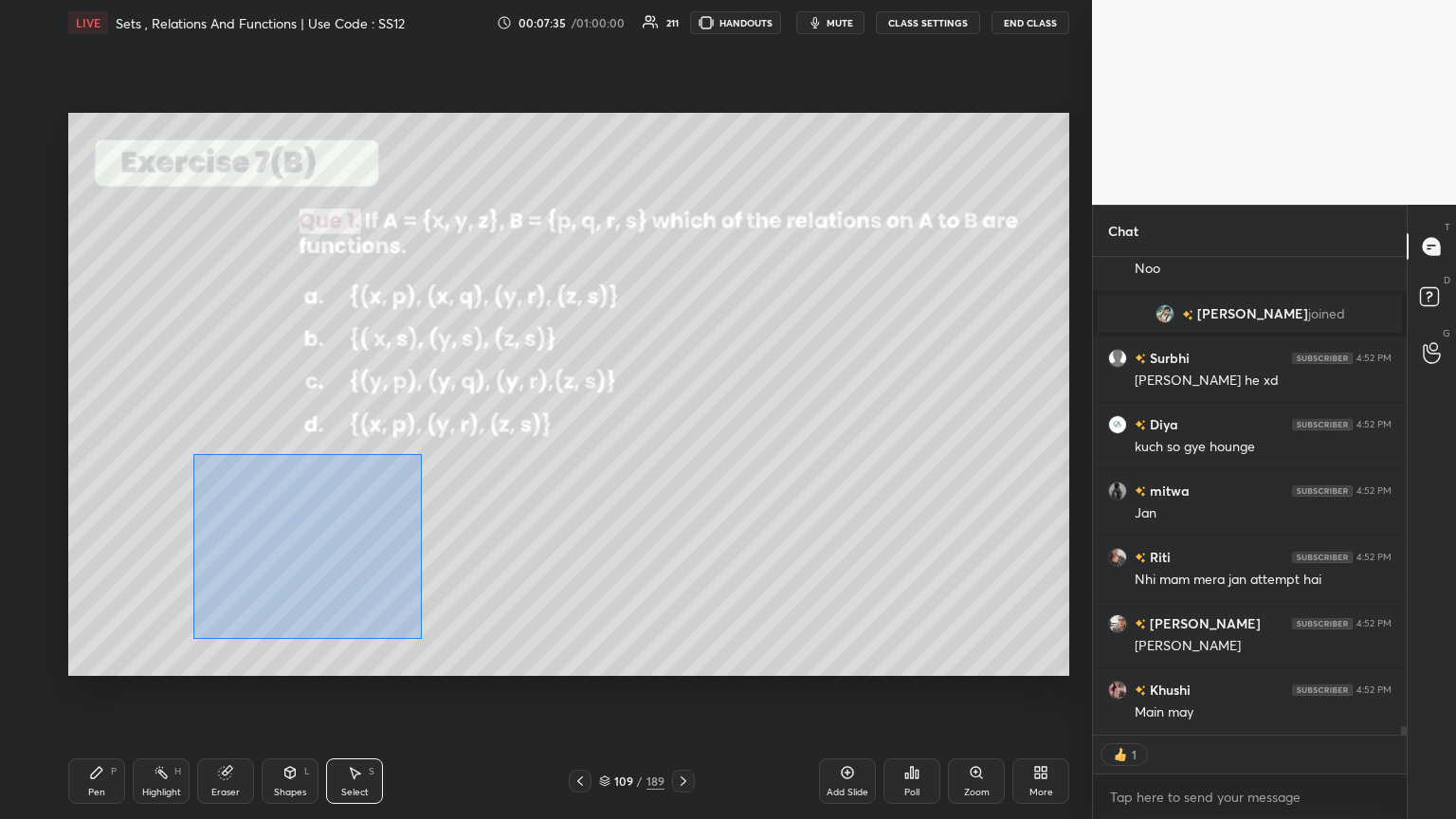 drag, startPoint x: 199, startPoint y: 463, endPoint x: 502, endPoint y: 636, distance: 348.90973 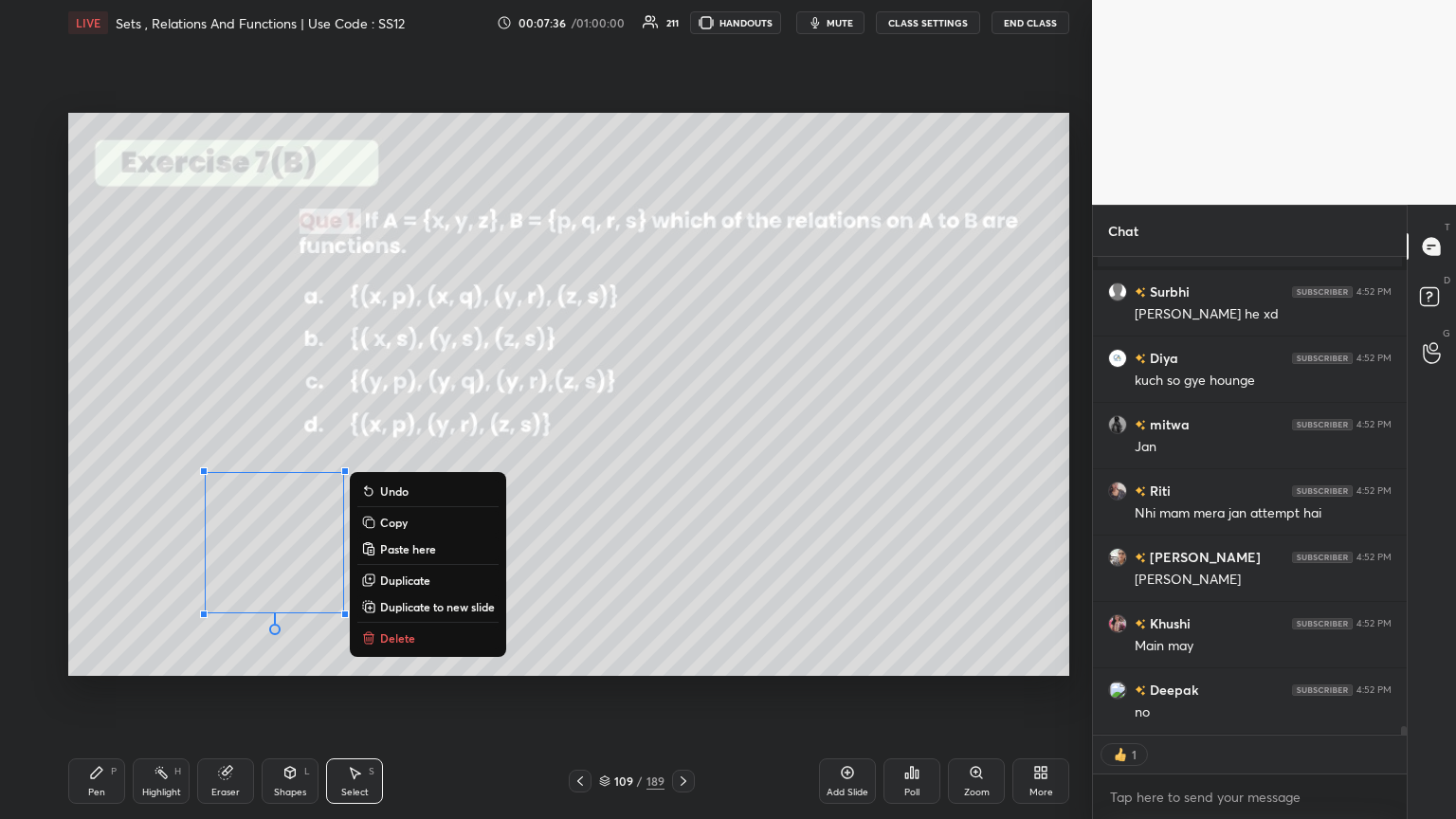 click on "Copy" at bounding box center [428, 522] 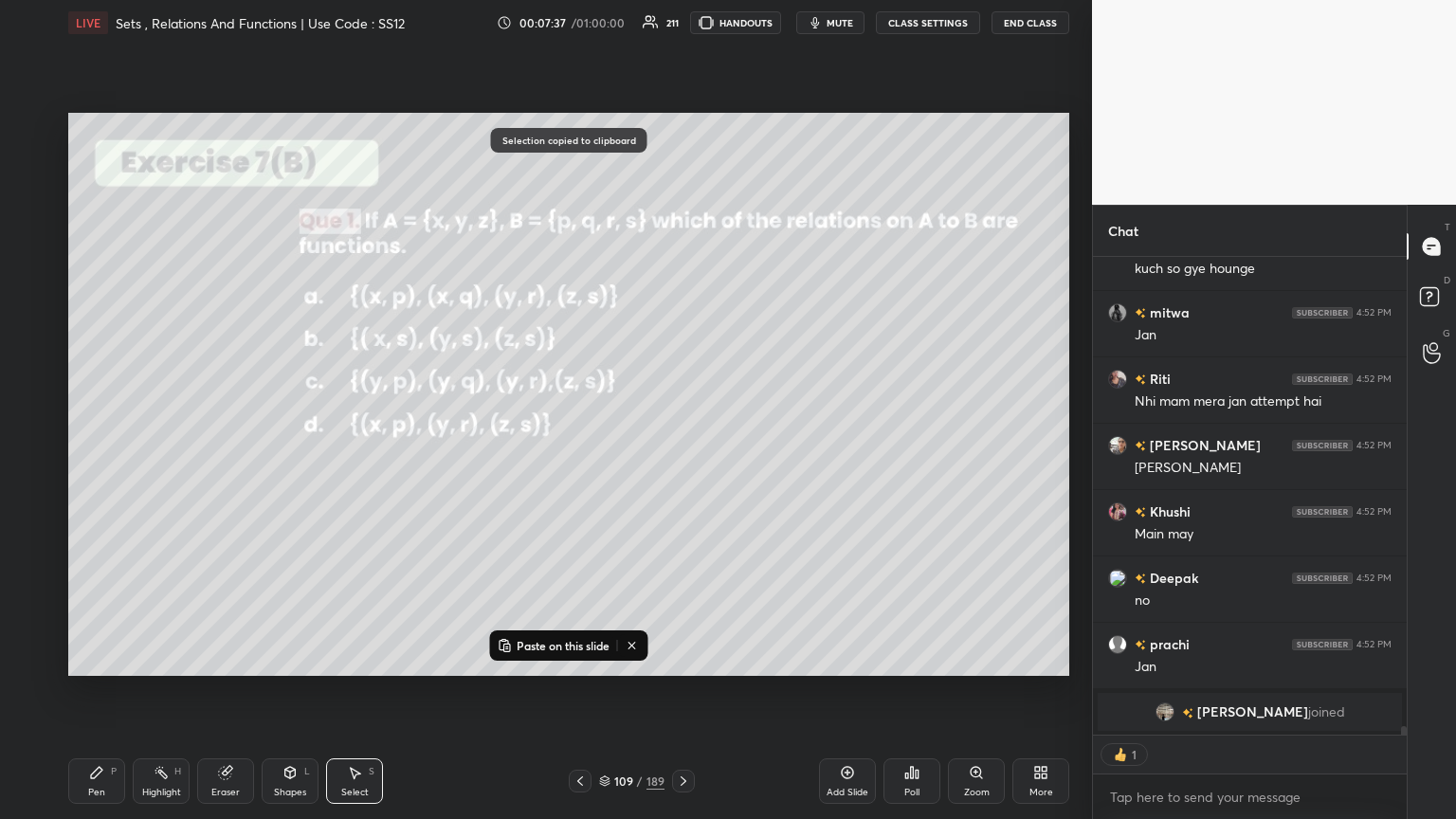 click on "Paste on this slide" at bounding box center [563, 646] 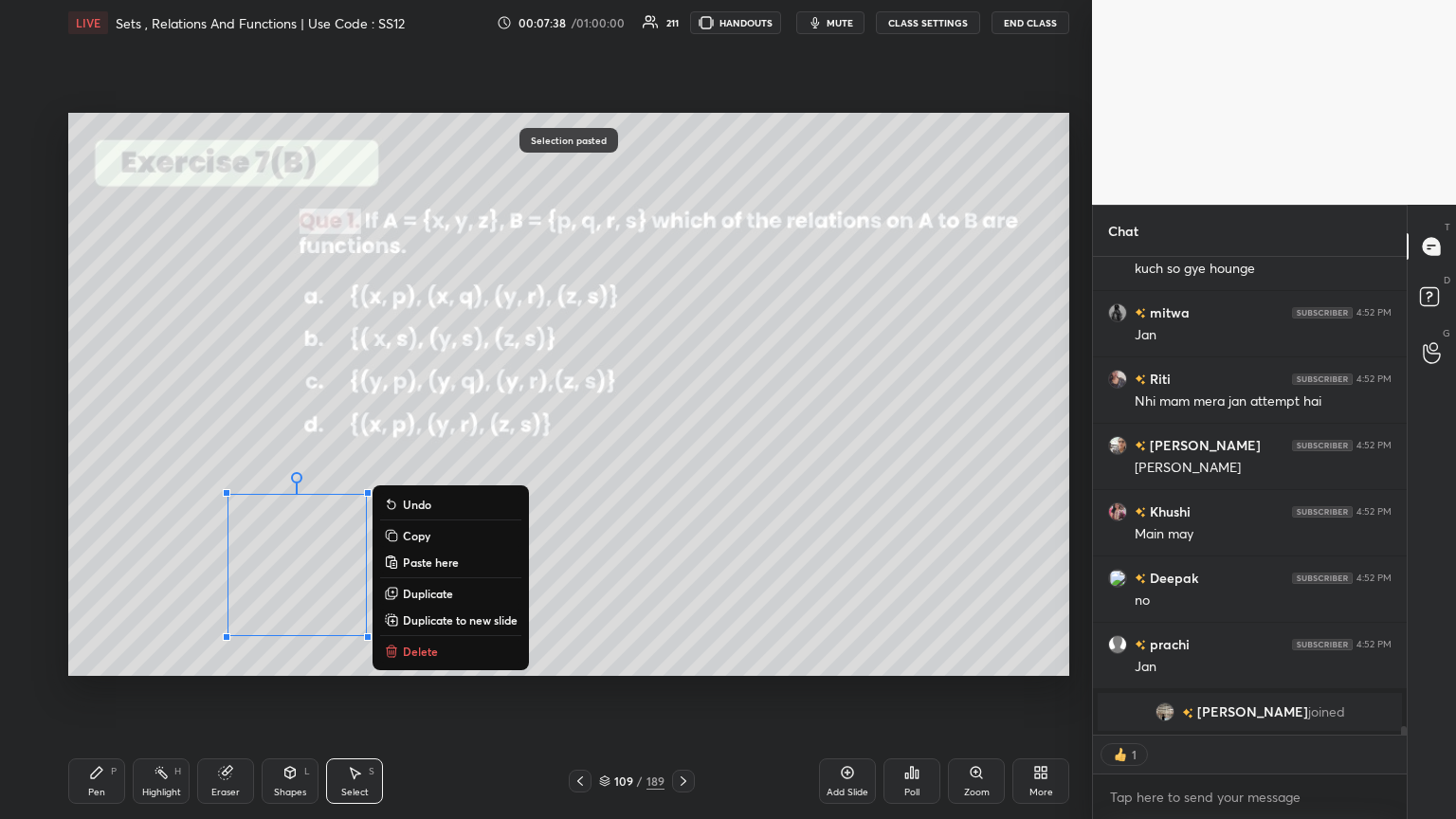 click on "0 ° Undo Copy Paste here Duplicate Duplicate to new slide Delete" at bounding box center [569, 394] 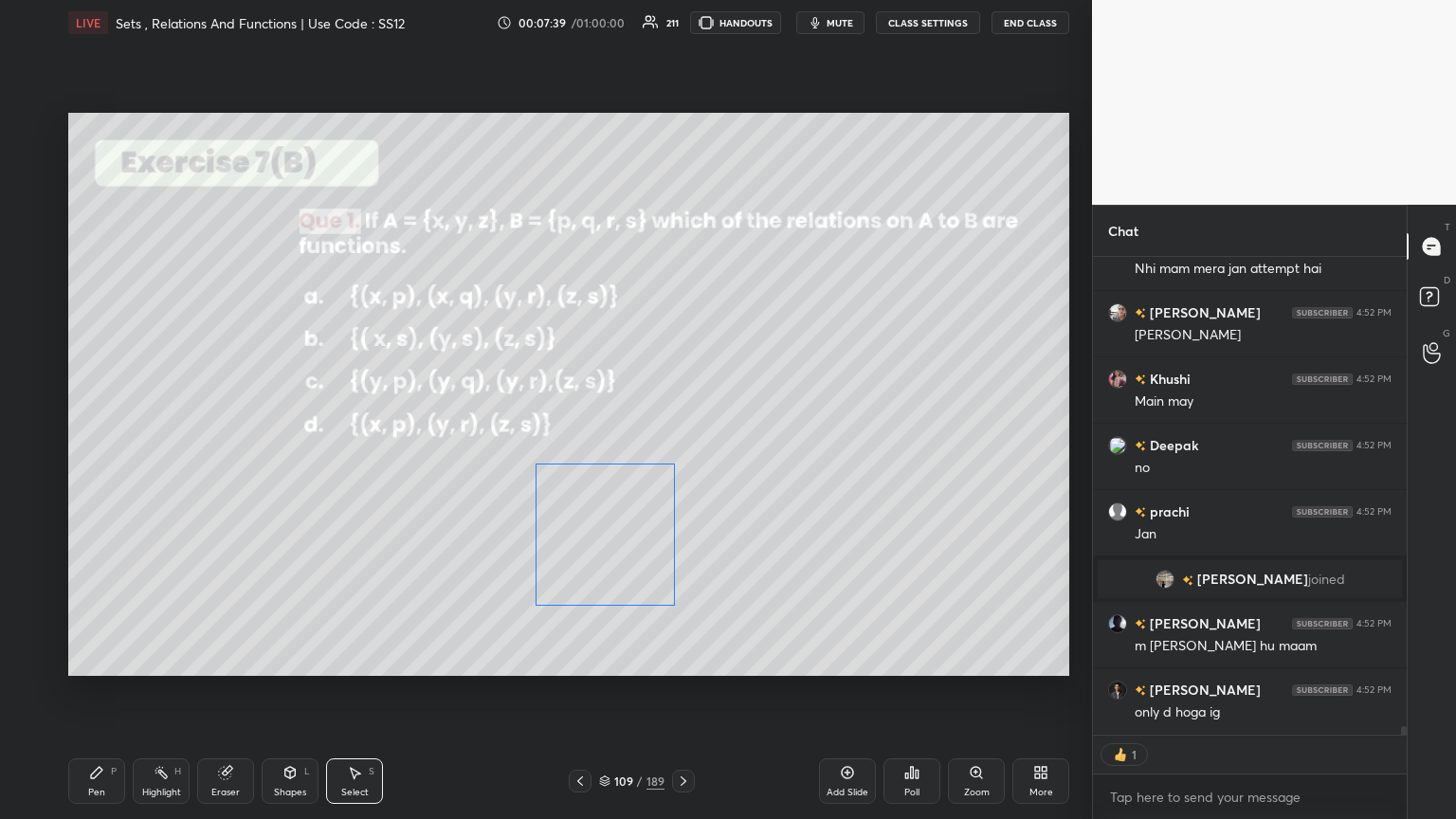 drag, startPoint x: 573, startPoint y: 547, endPoint x: 626, endPoint y: 541, distance: 53.33854 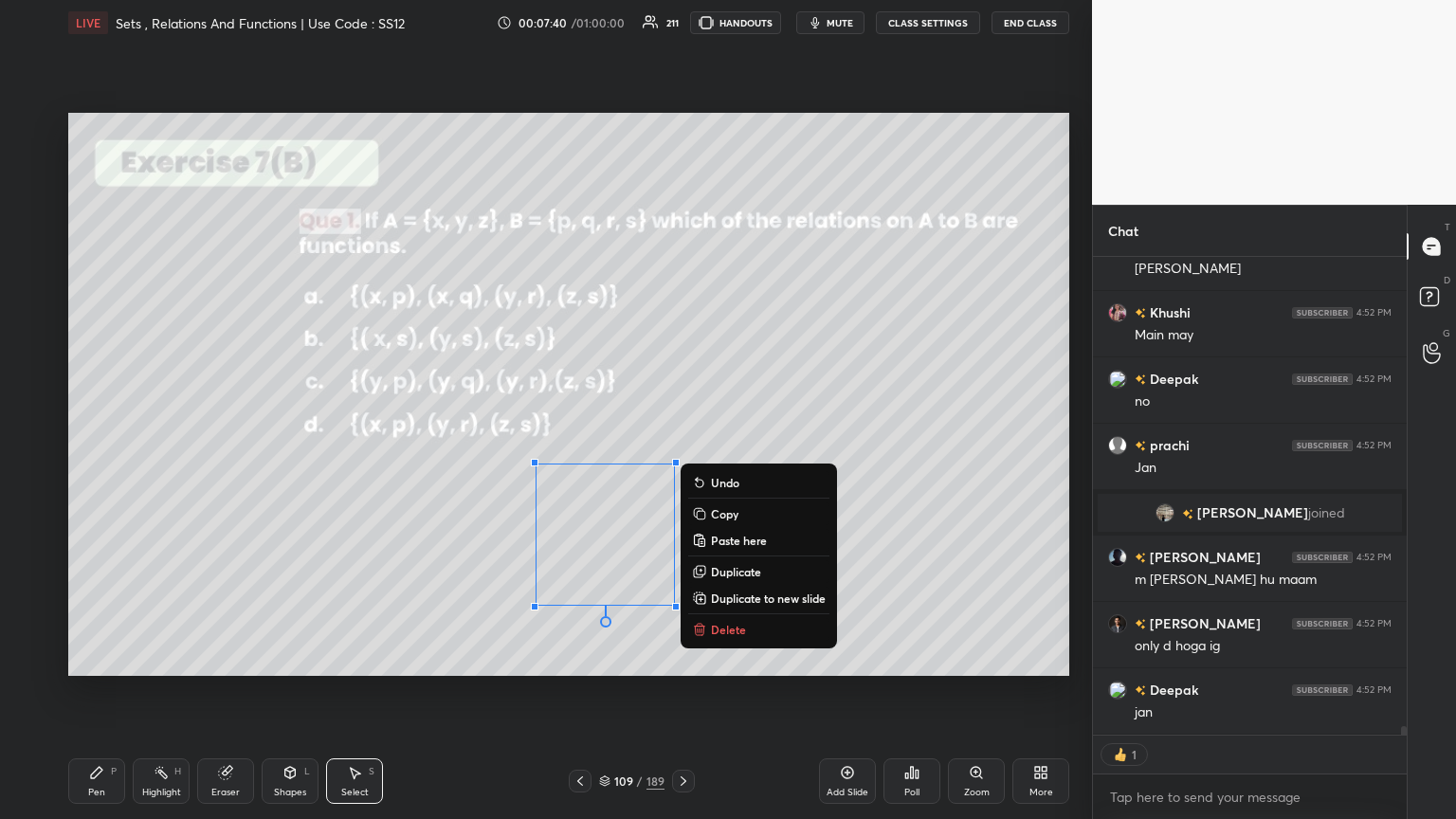 drag, startPoint x: 100, startPoint y: 792, endPoint x: 128, endPoint y: 724, distance: 73.53911 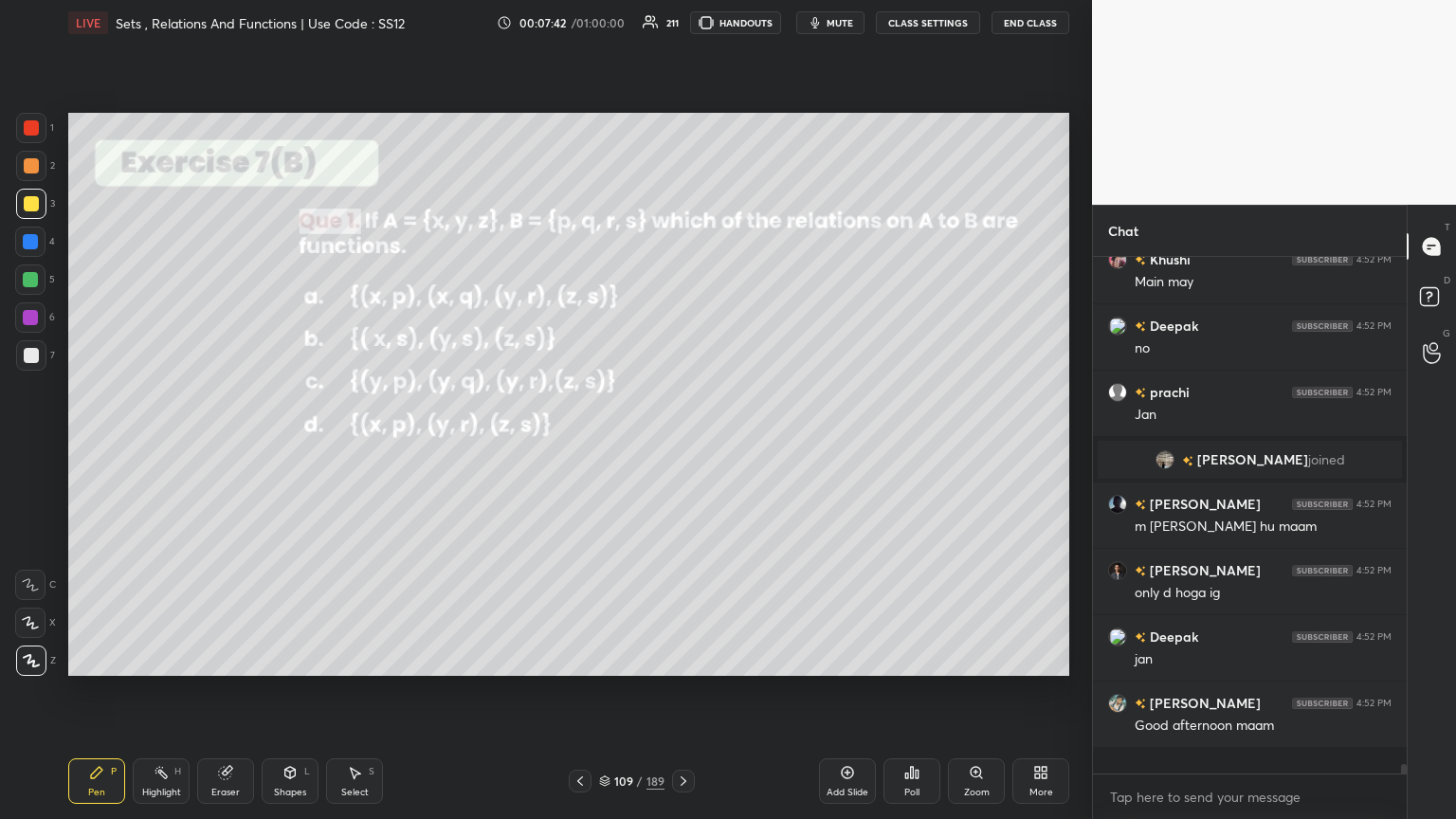 drag, startPoint x: 27, startPoint y: 364, endPoint x: 37, endPoint y: 356, distance: 12.806248 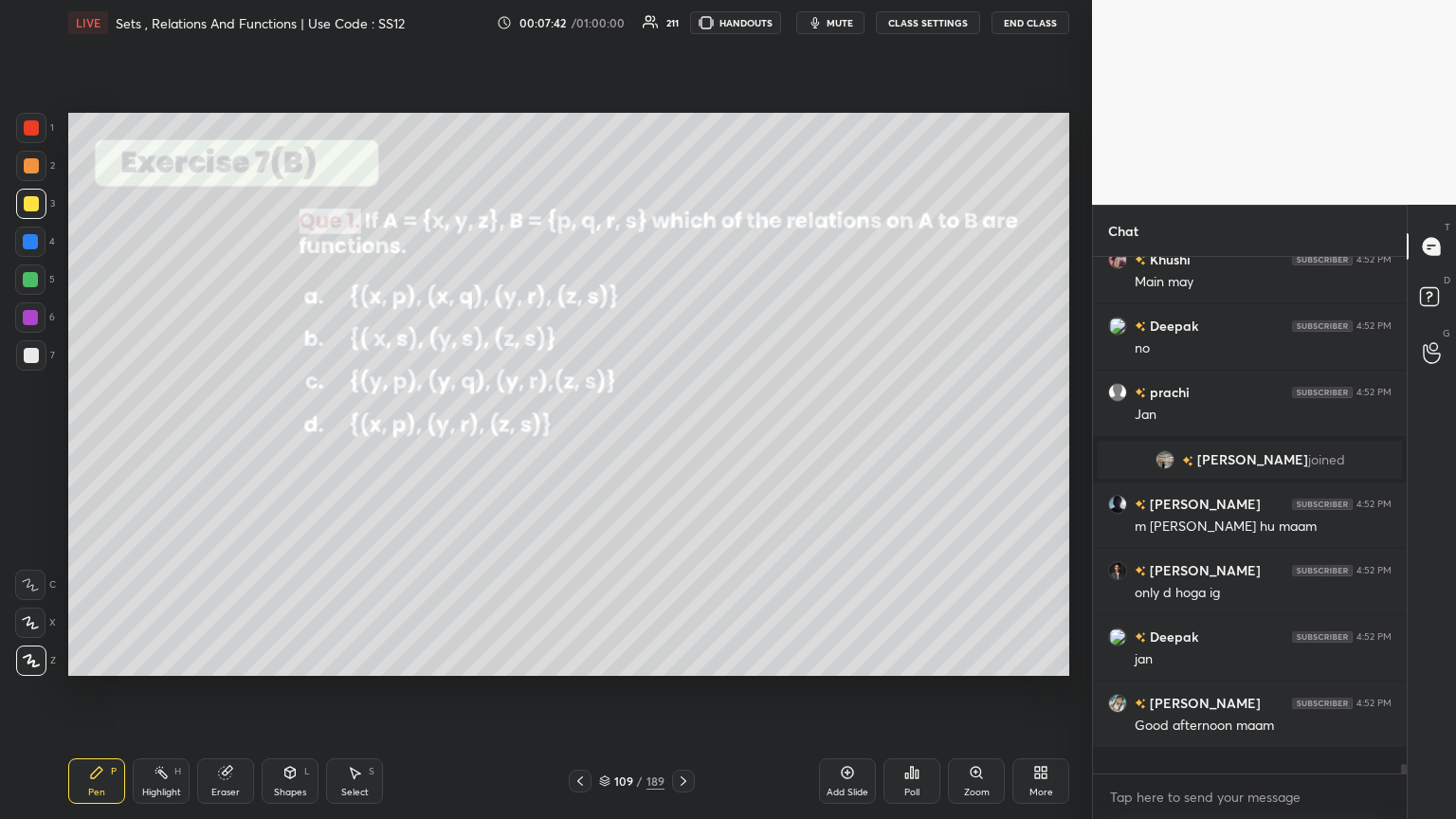 click at bounding box center (31, 355) 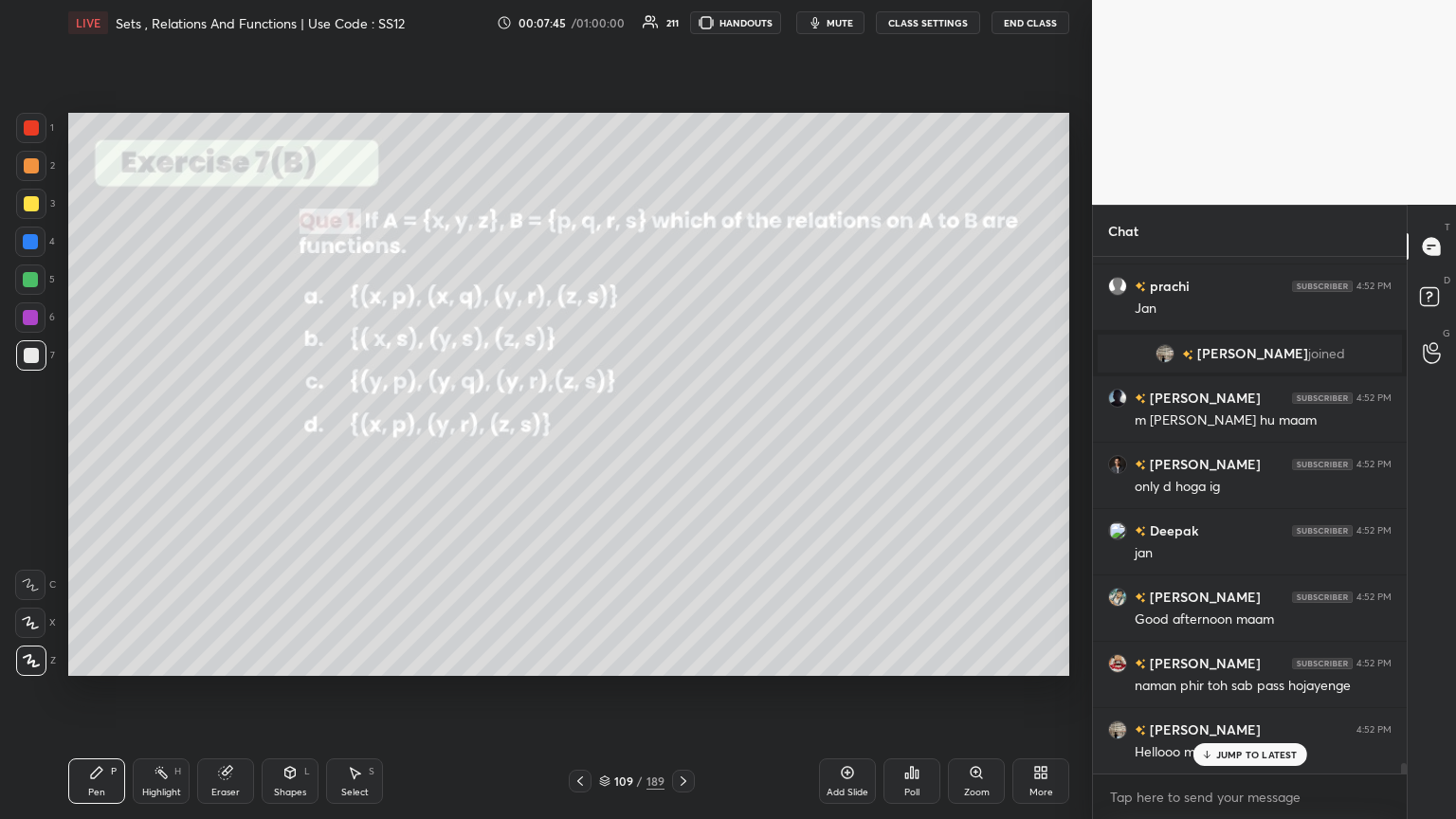 drag, startPoint x: 284, startPoint y: 790, endPoint x: 292, endPoint y: 767, distance: 24.351591 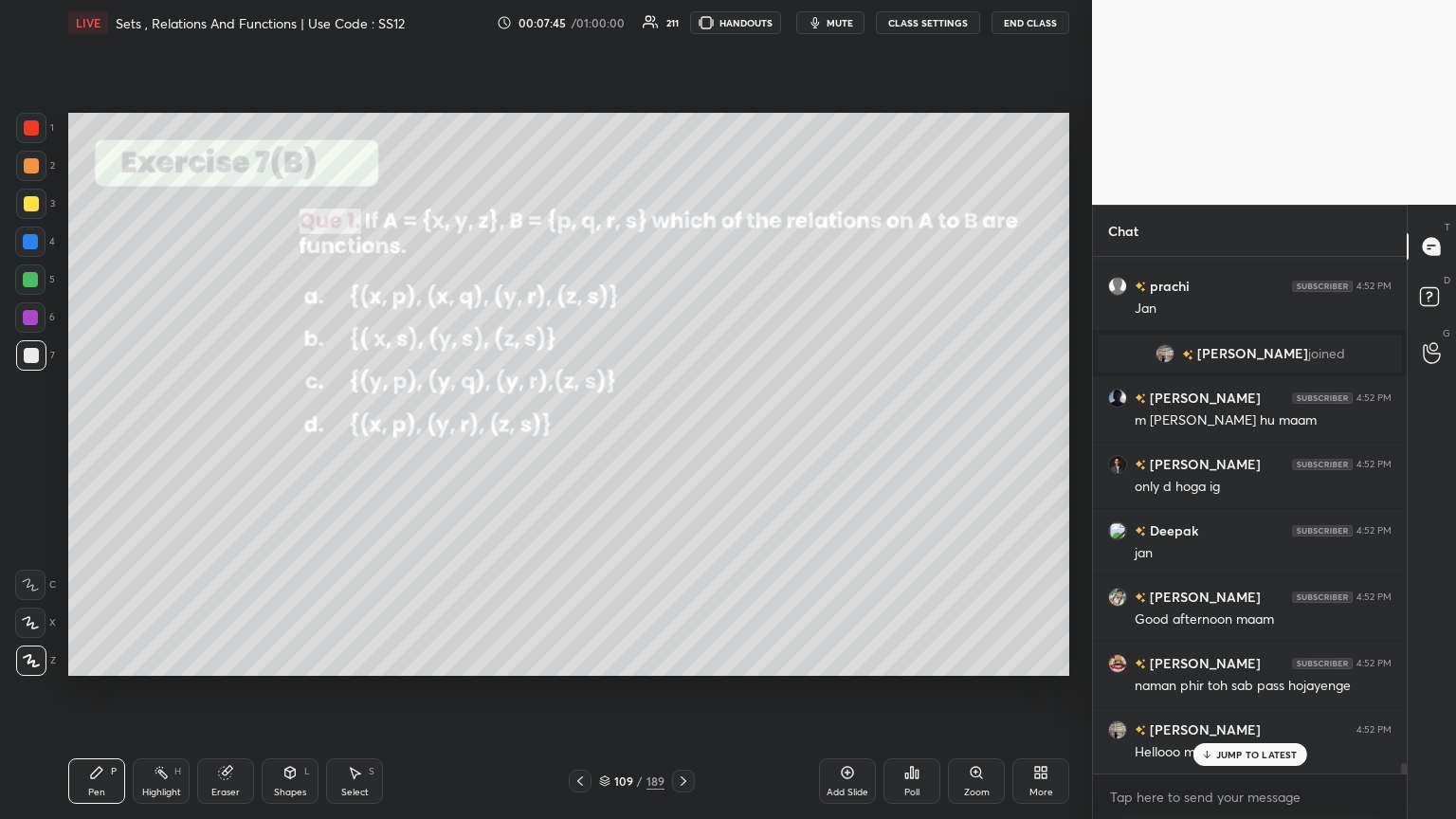 click on "Shapes" at bounding box center [290, 792] 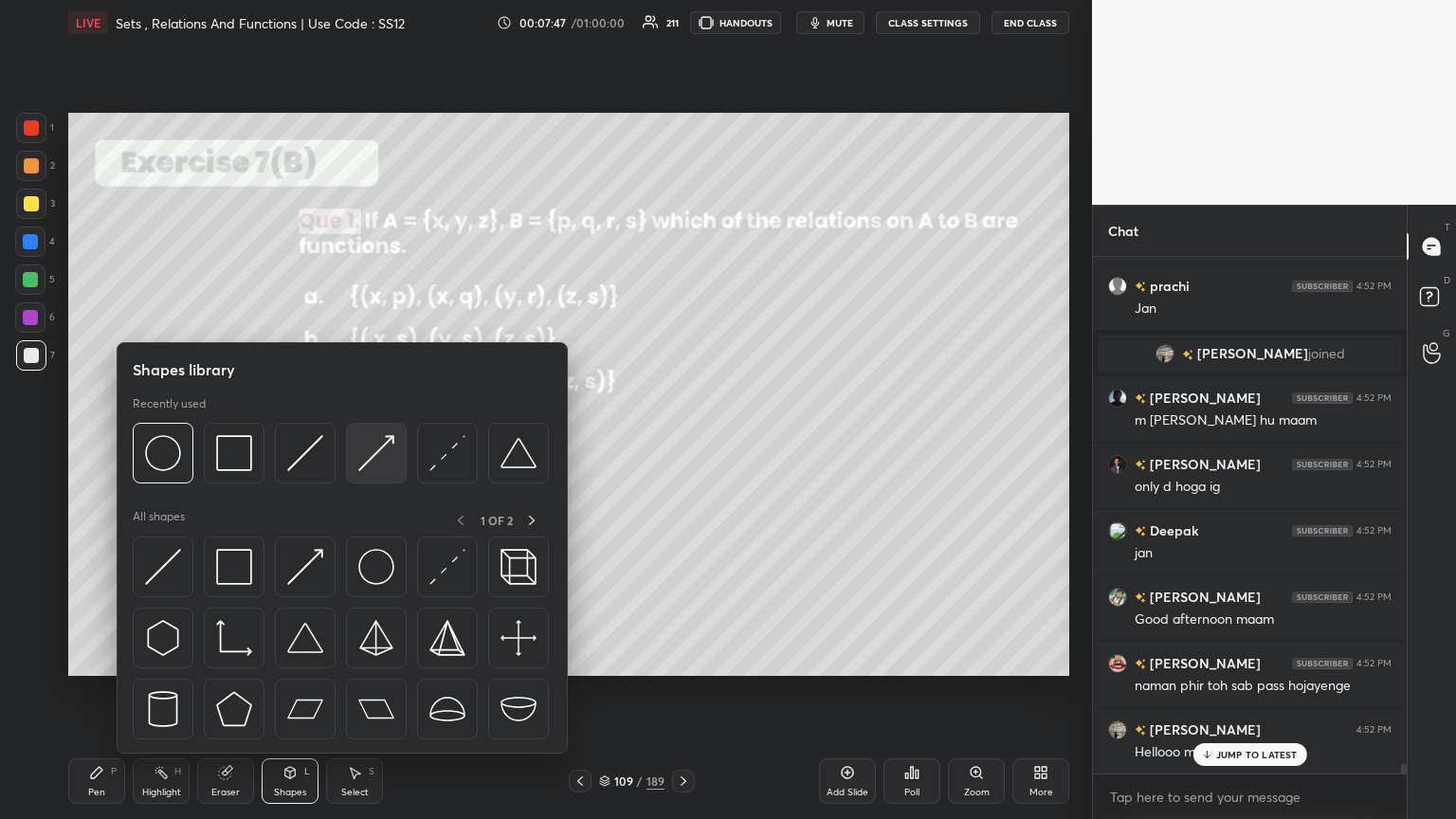 click at bounding box center [376, 453] 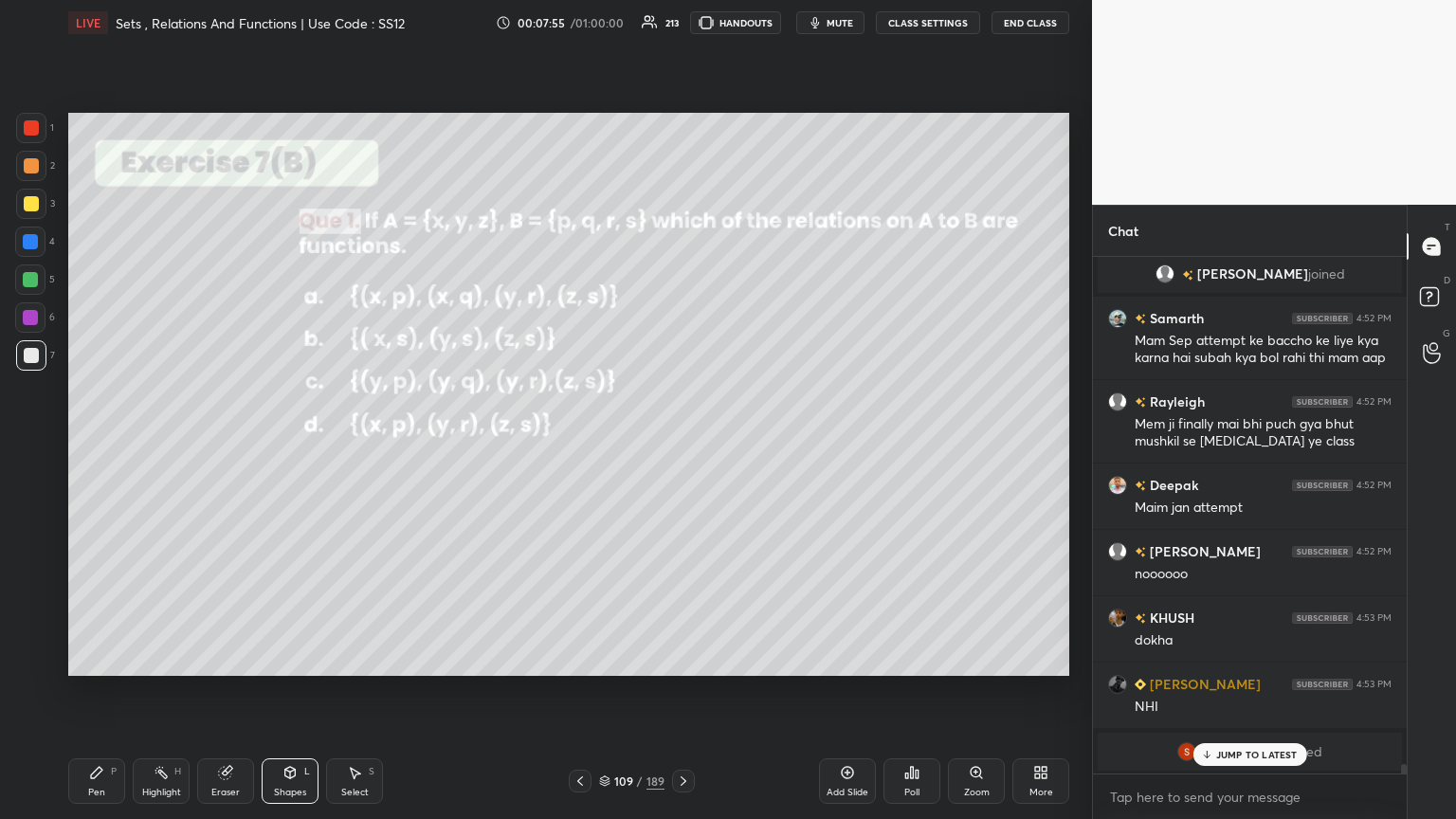 drag, startPoint x: 76, startPoint y: 800, endPoint x: 88, endPoint y: 787, distance: 17.691806 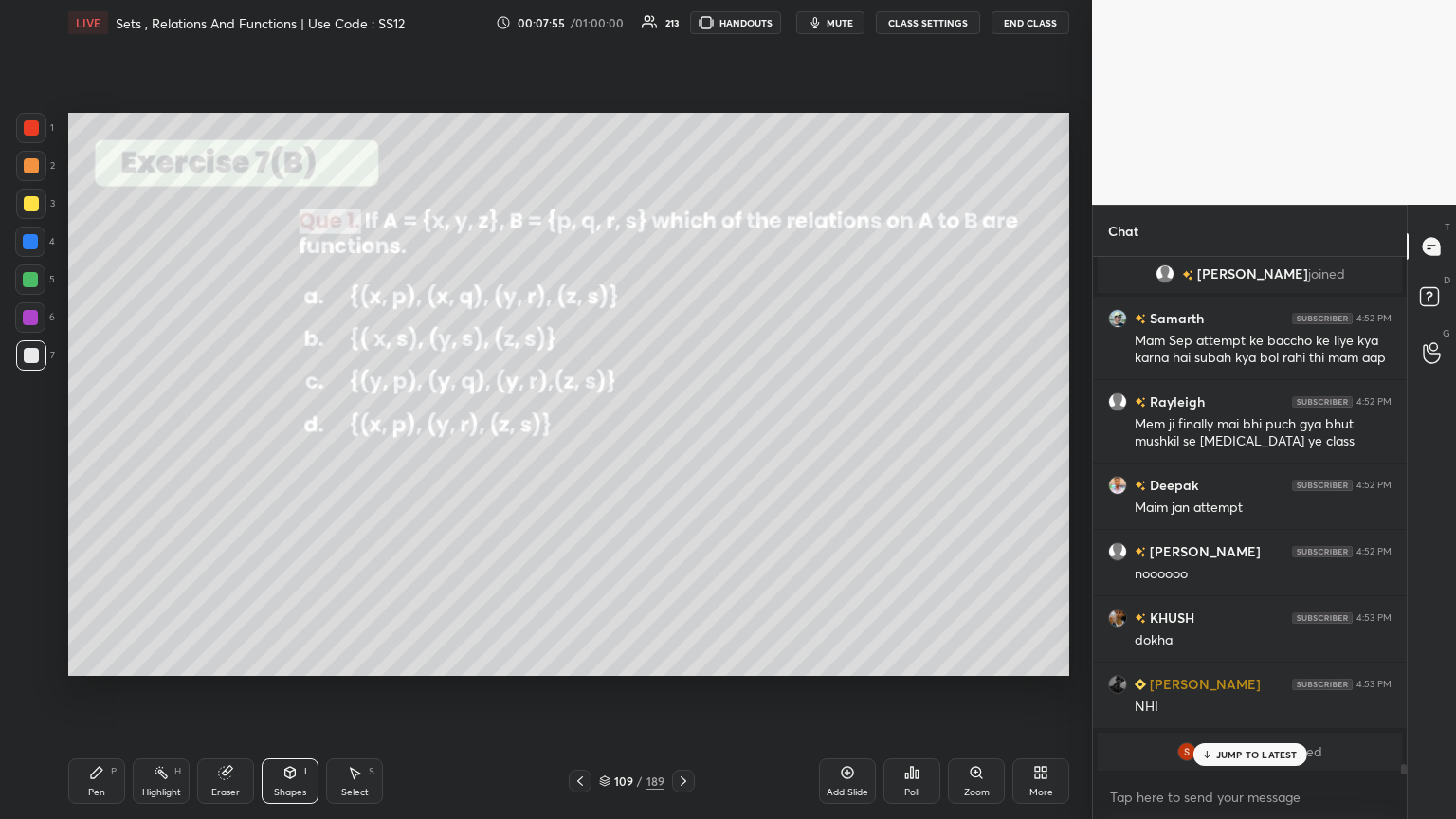 click on "Pen P" at bounding box center [97, 781] 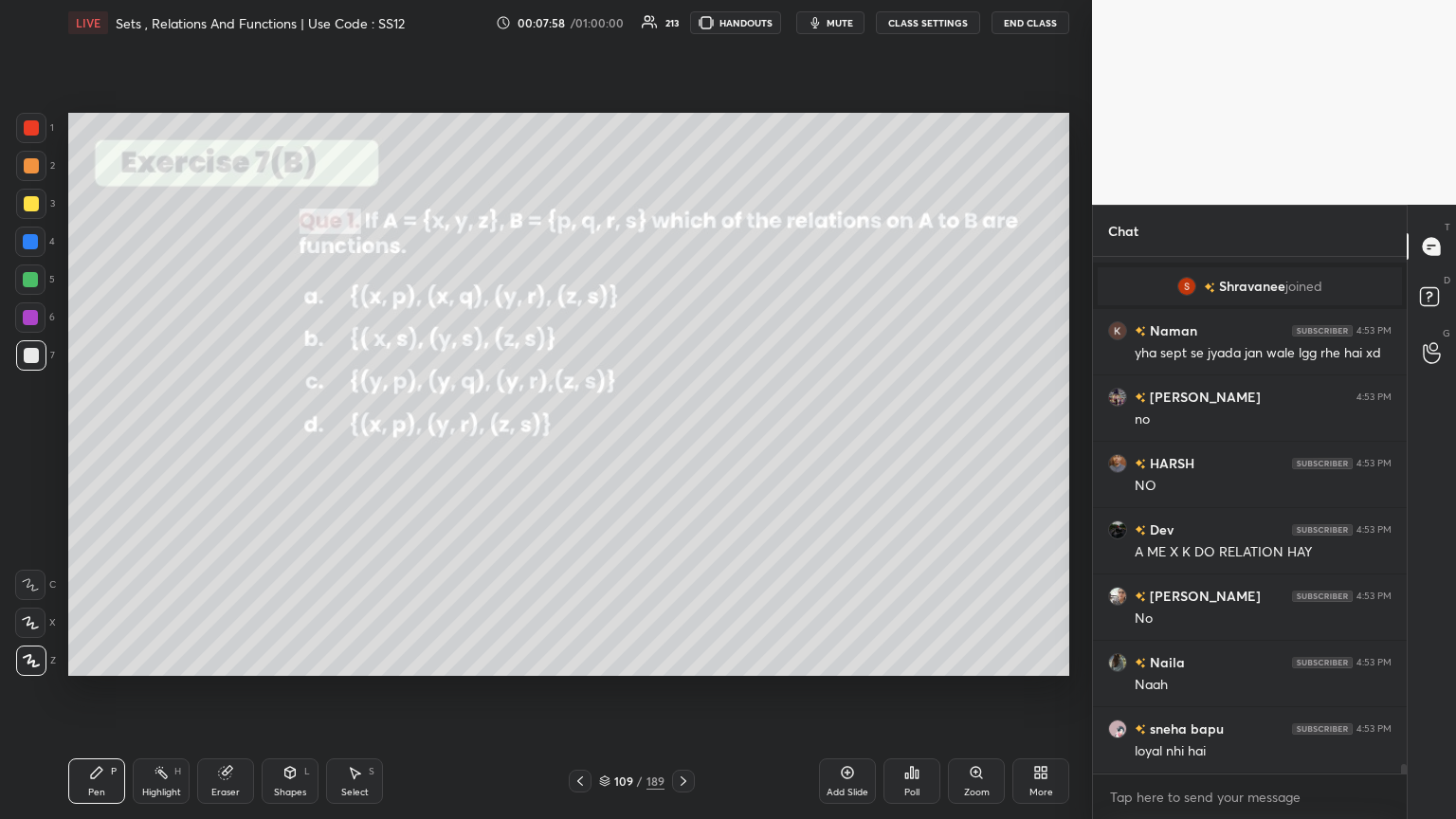 drag, startPoint x: 296, startPoint y: 787, endPoint x: 299, endPoint y: 761, distance: 26.172505 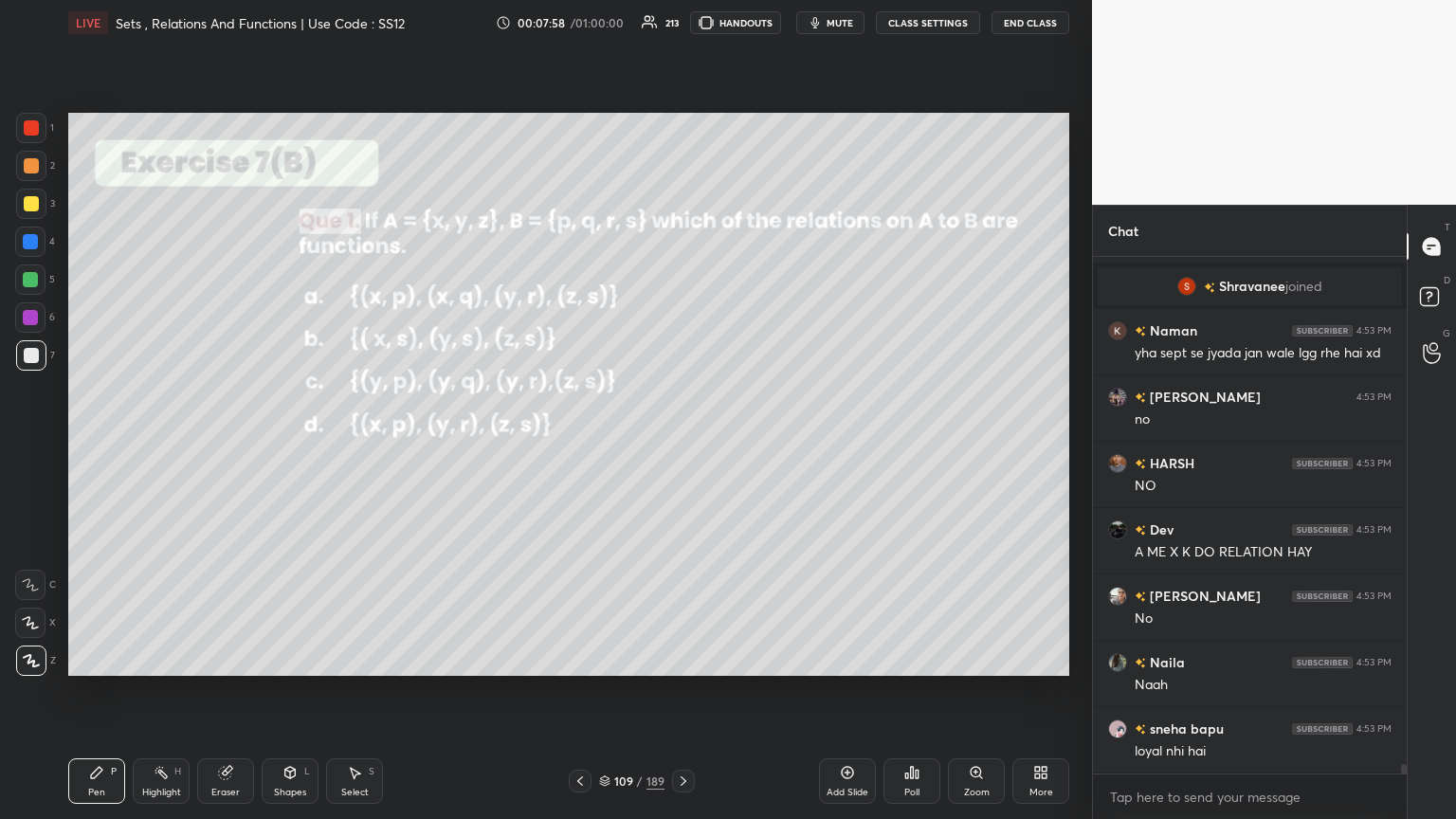 click on "Shapes" at bounding box center (290, 792) 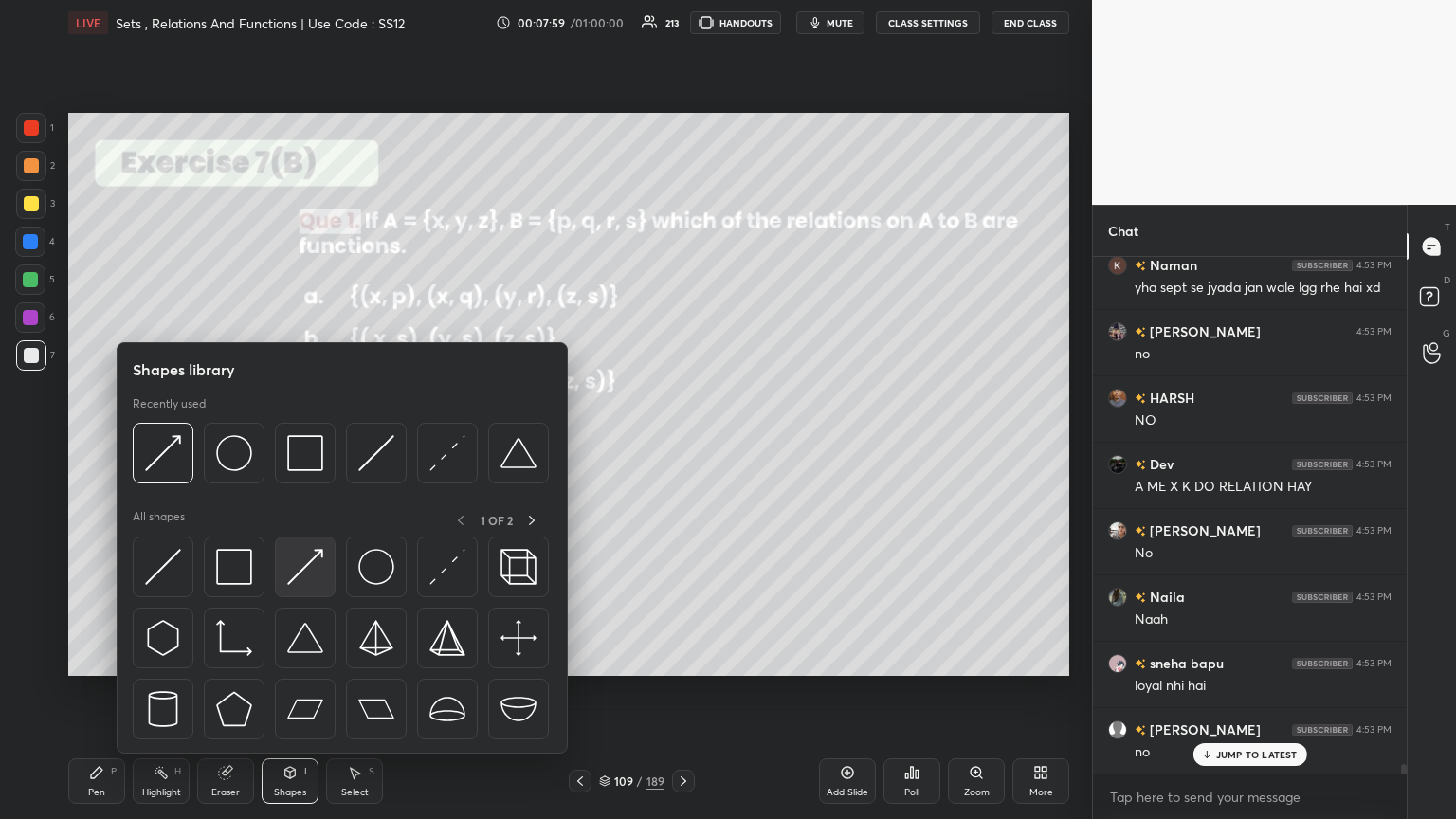 click at bounding box center (305, 567) 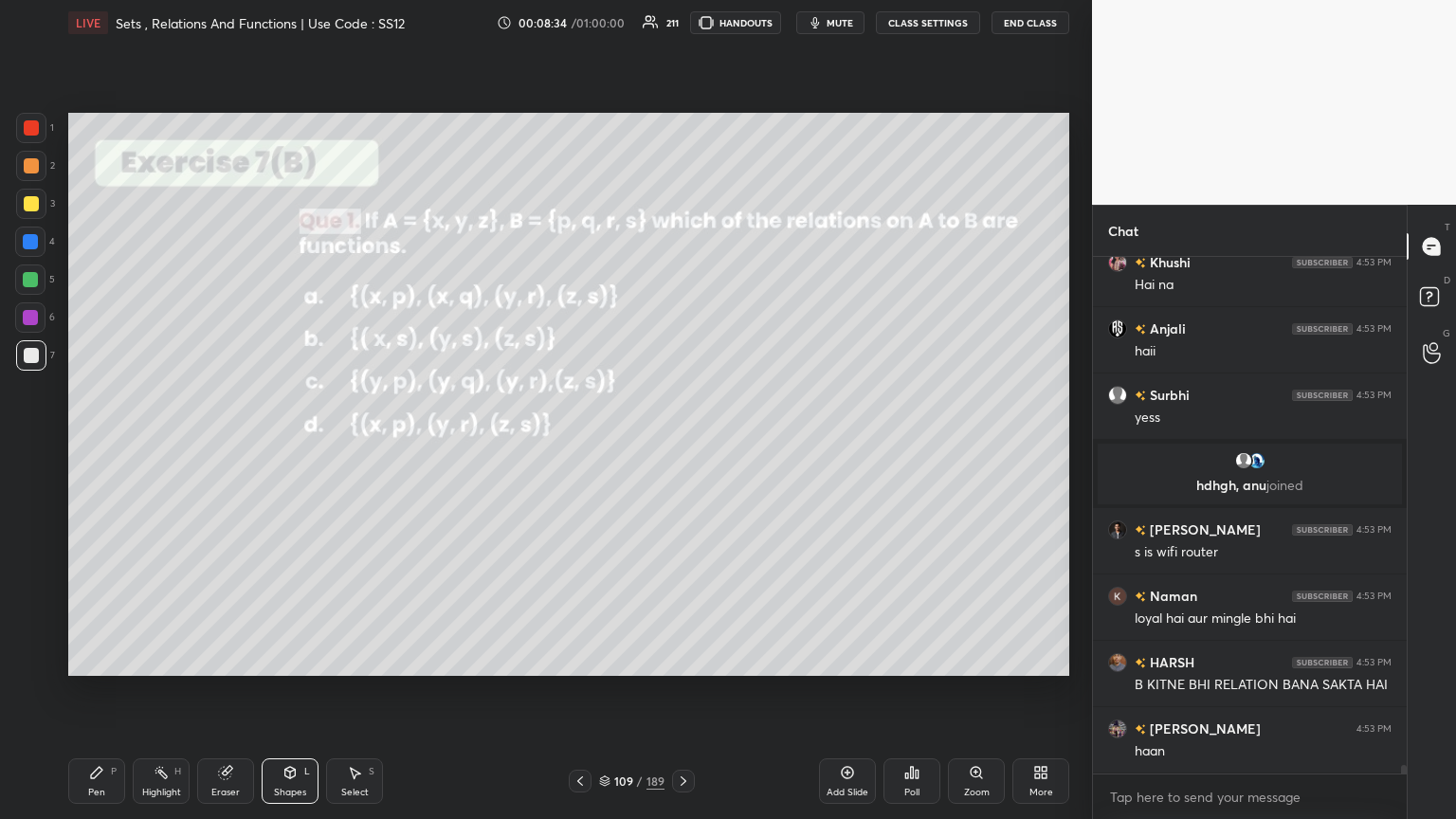 click on "Pen" at bounding box center (97, 792) 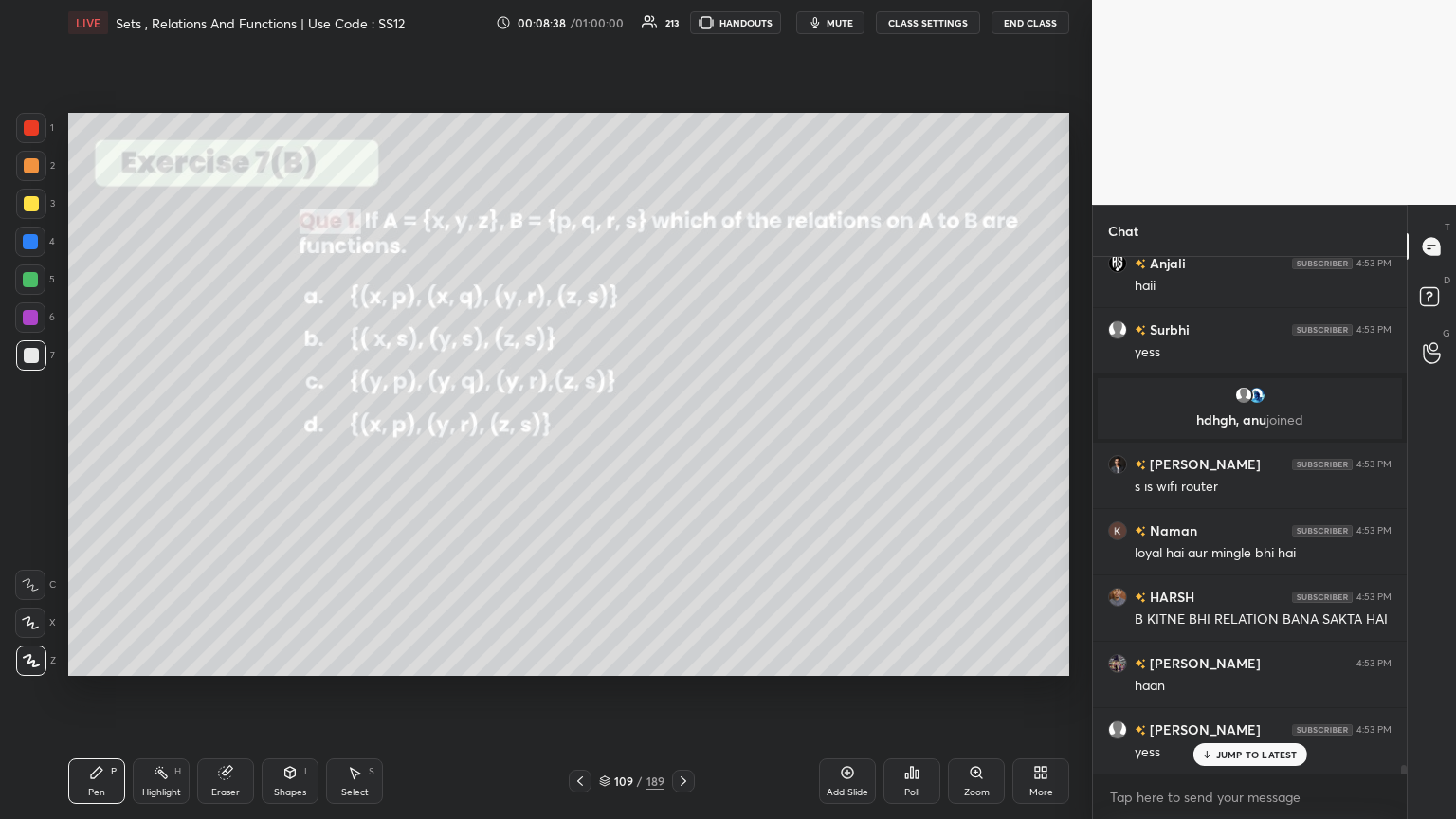 drag, startPoint x: 282, startPoint y: 776, endPoint x: 281, endPoint y: 755, distance: 21.023796 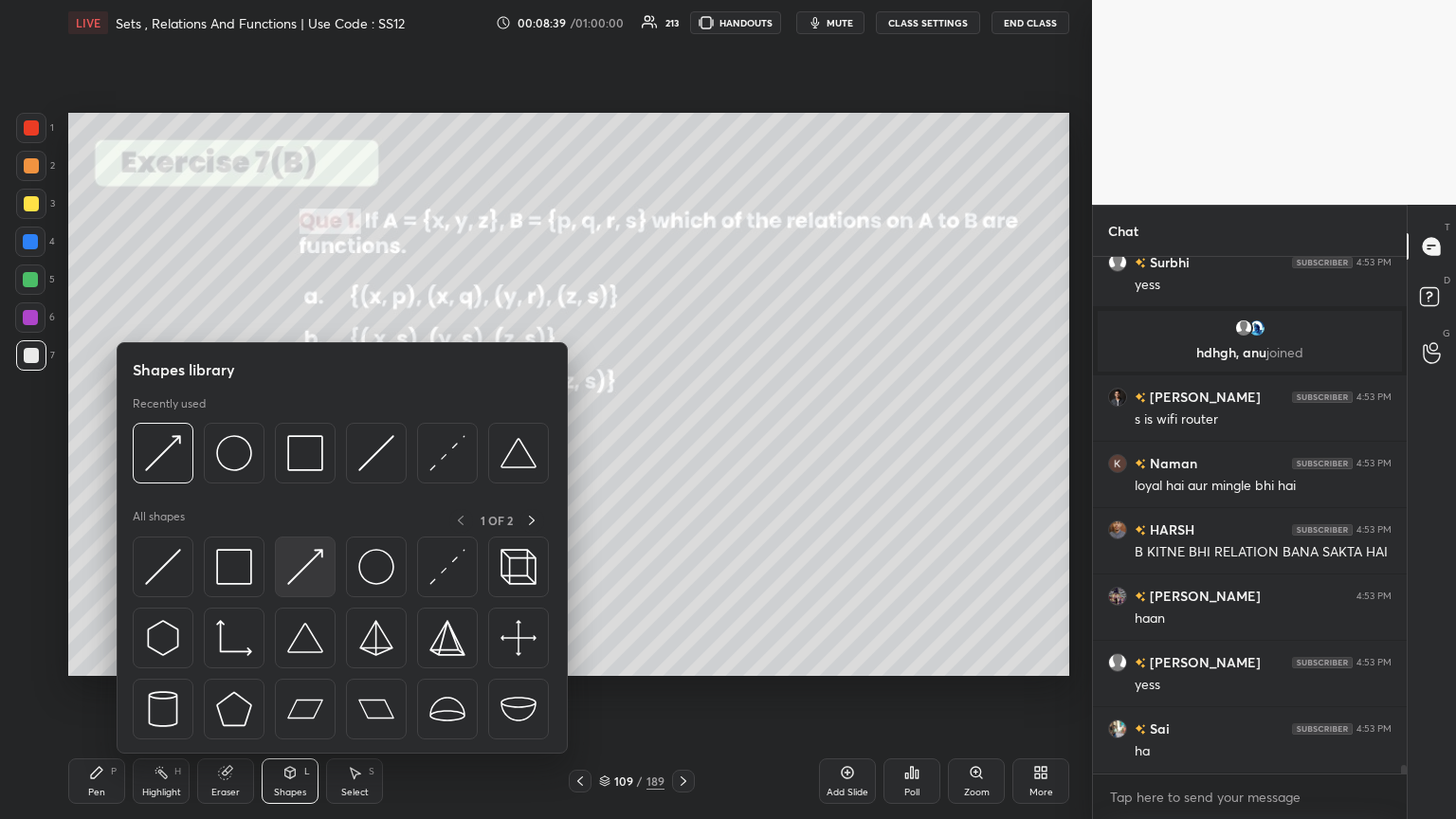 click at bounding box center [305, 567] 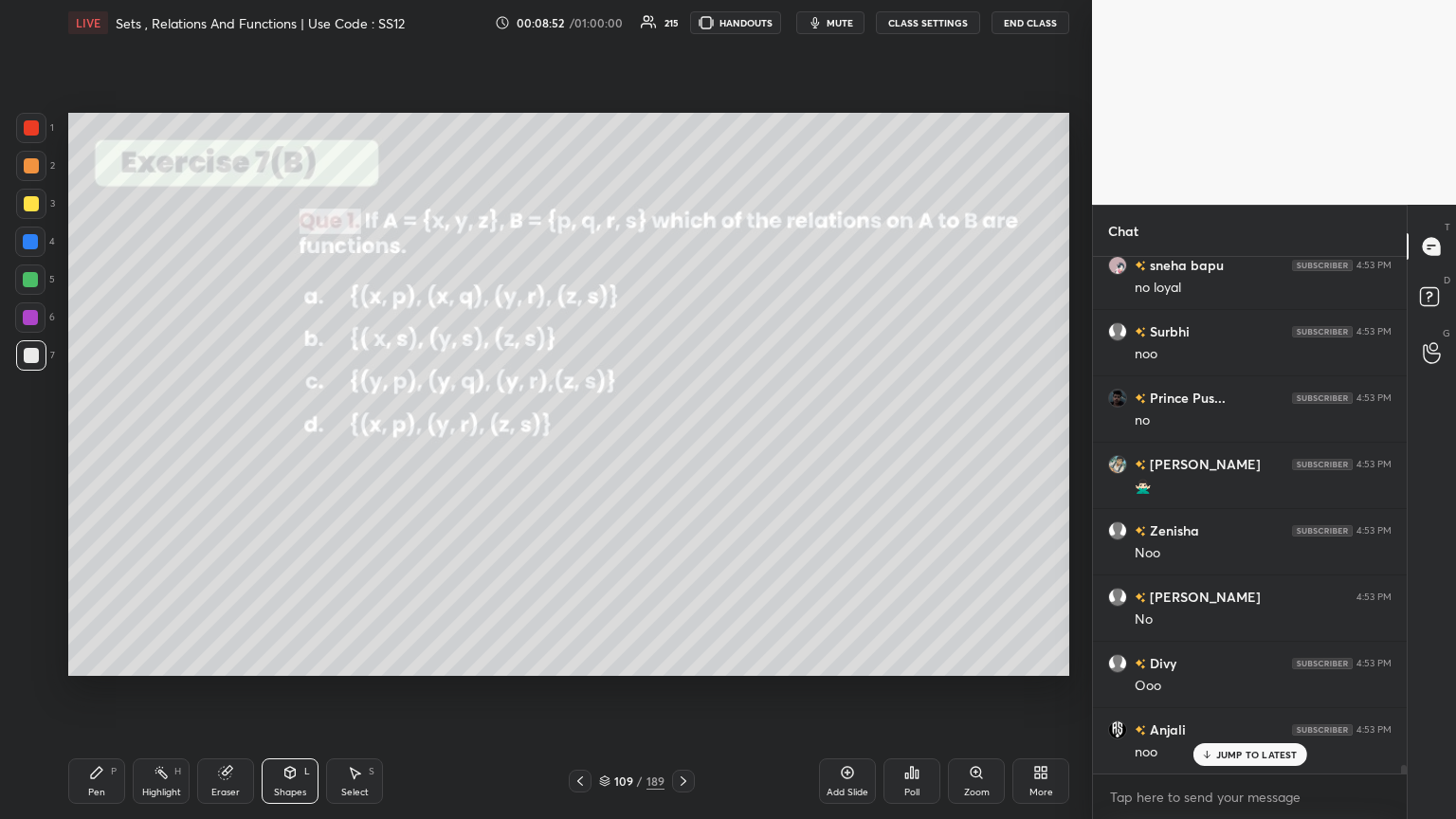 click on "Pen" at bounding box center (97, 792) 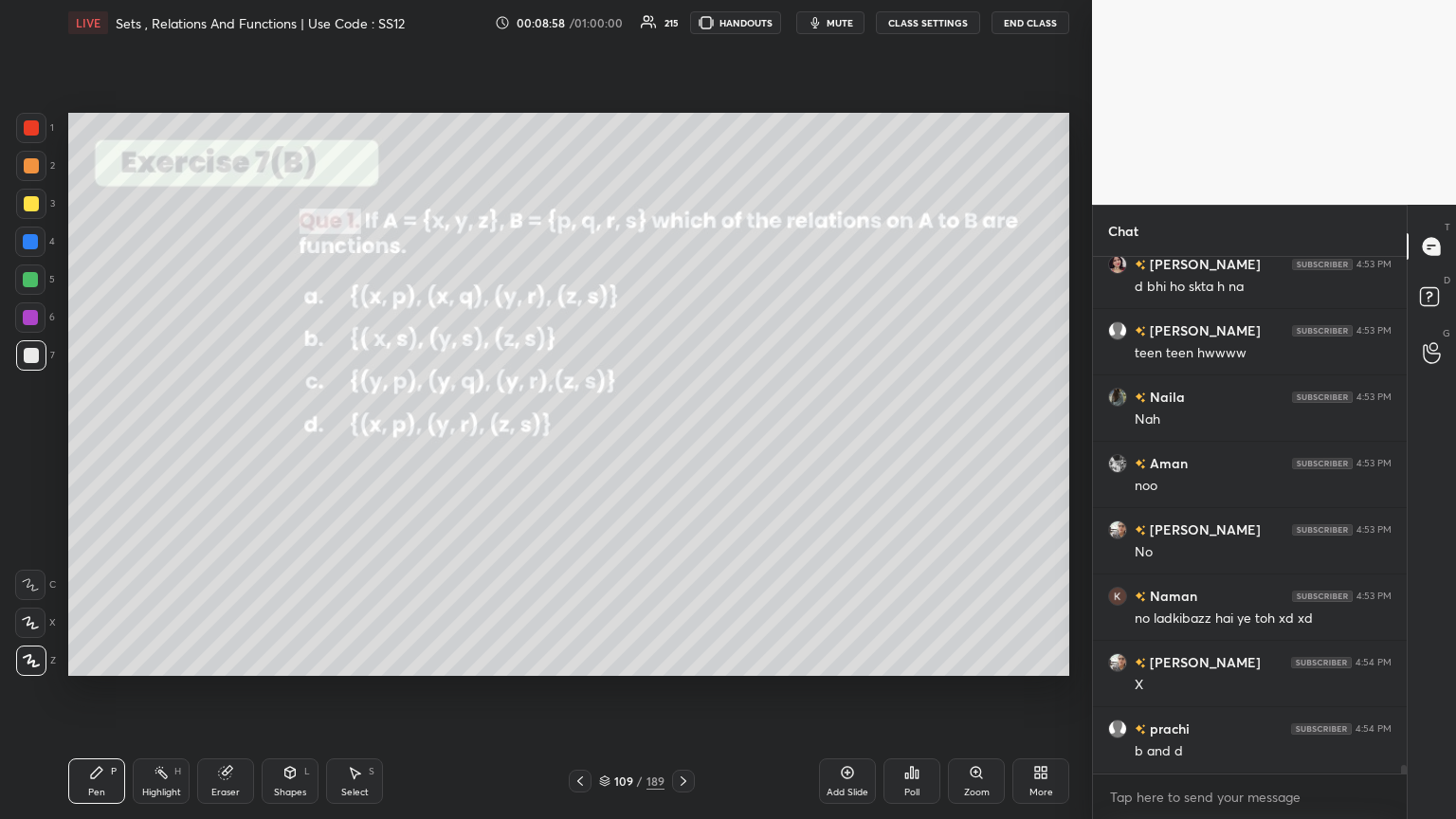 drag, startPoint x: 289, startPoint y: 774, endPoint x: 289, endPoint y: 760, distance: 14 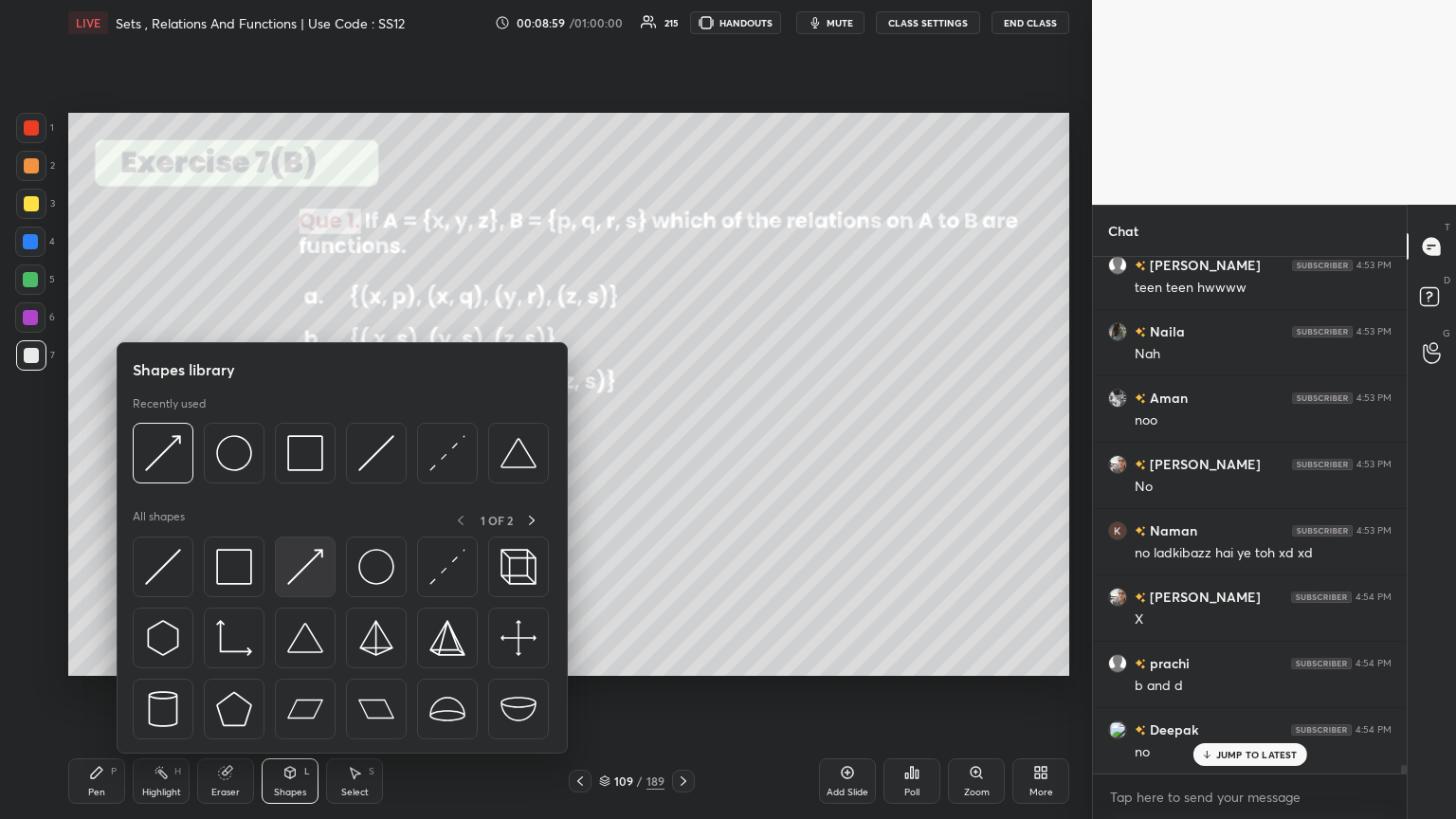 click at bounding box center (305, 567) 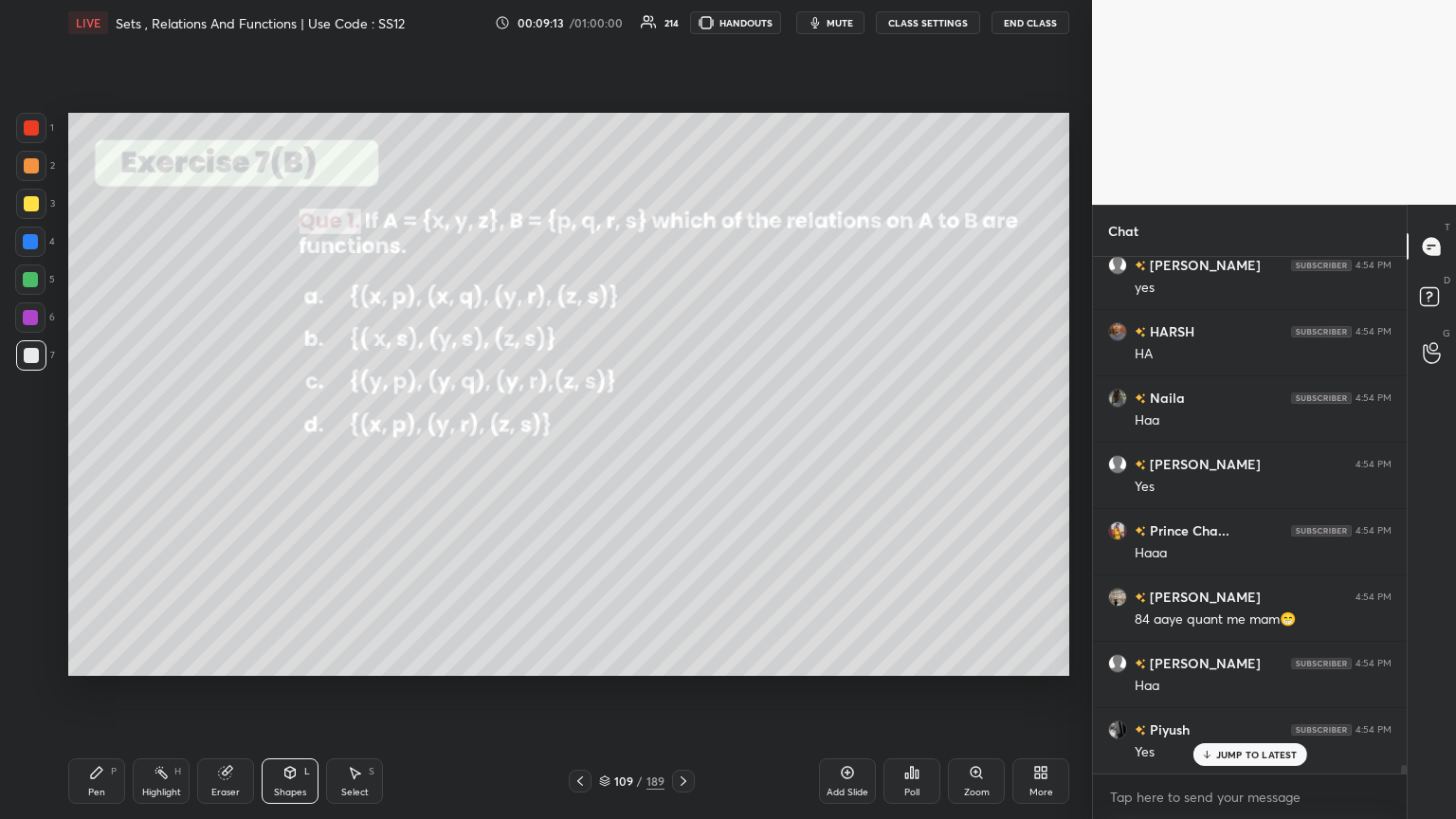click on "Pen" at bounding box center (97, 792) 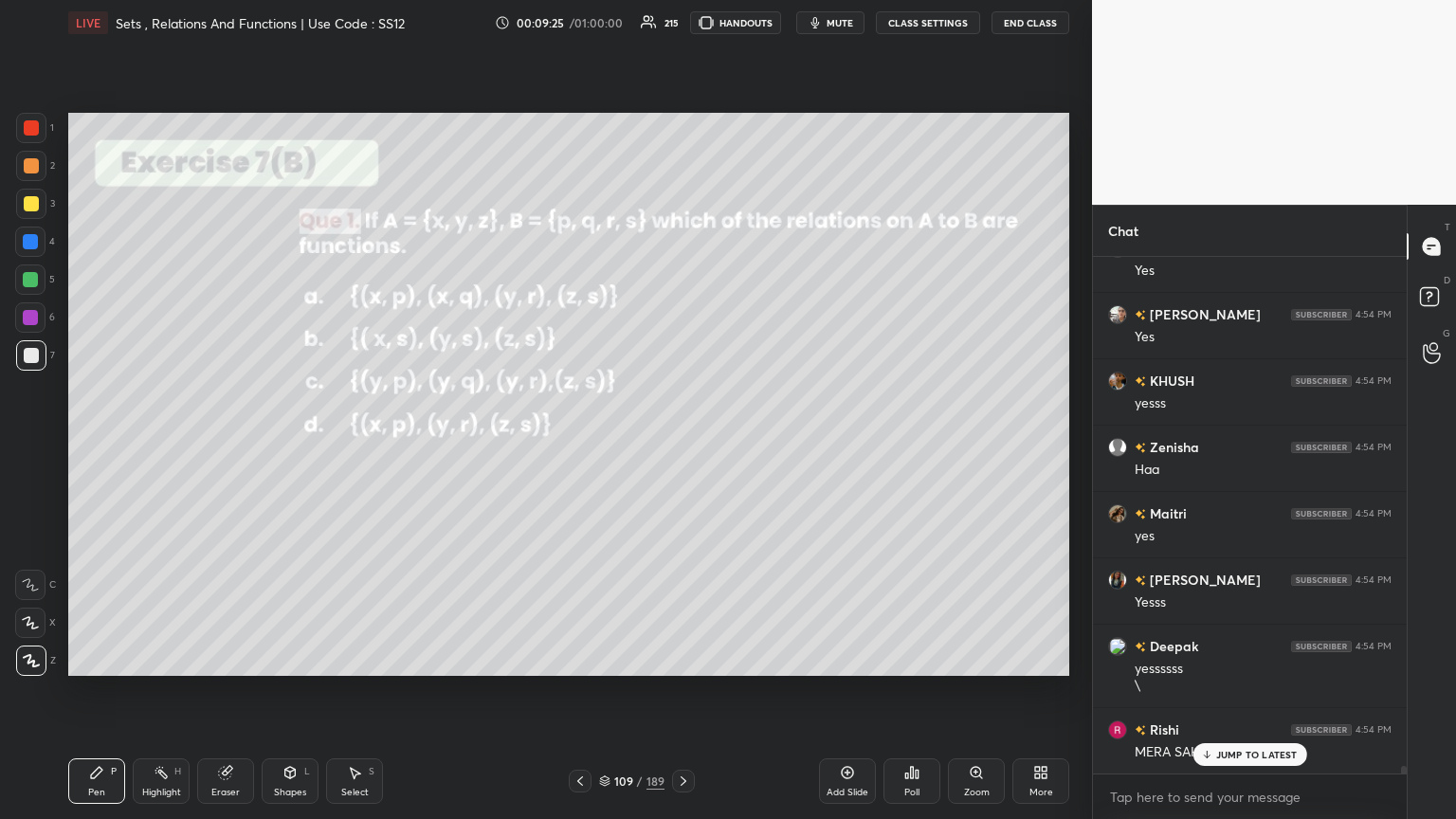 scroll, scrollTop: 32768, scrollLeft: 0, axis: vertical 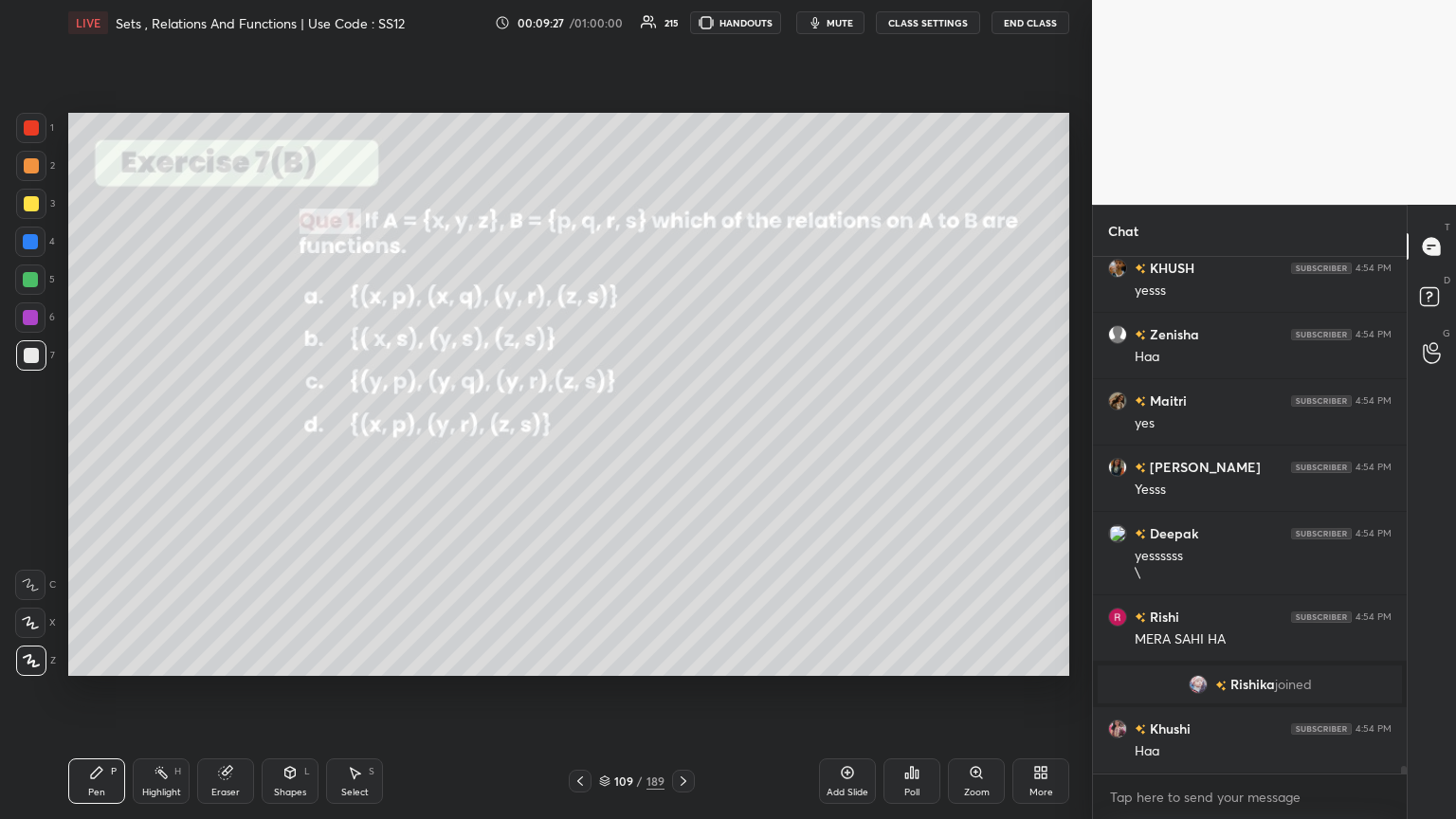 click 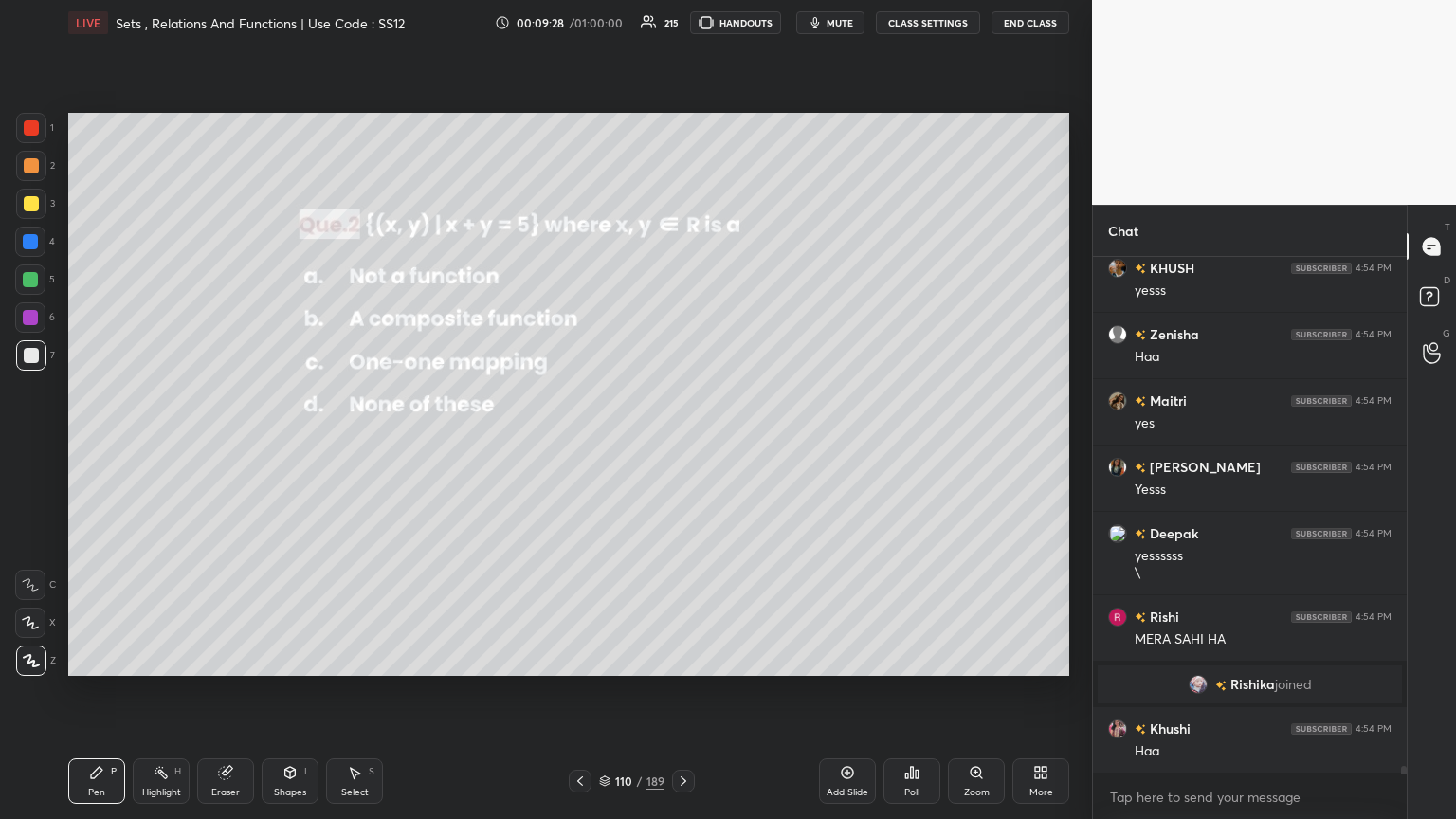 scroll, scrollTop: 32900, scrollLeft: 0, axis: vertical 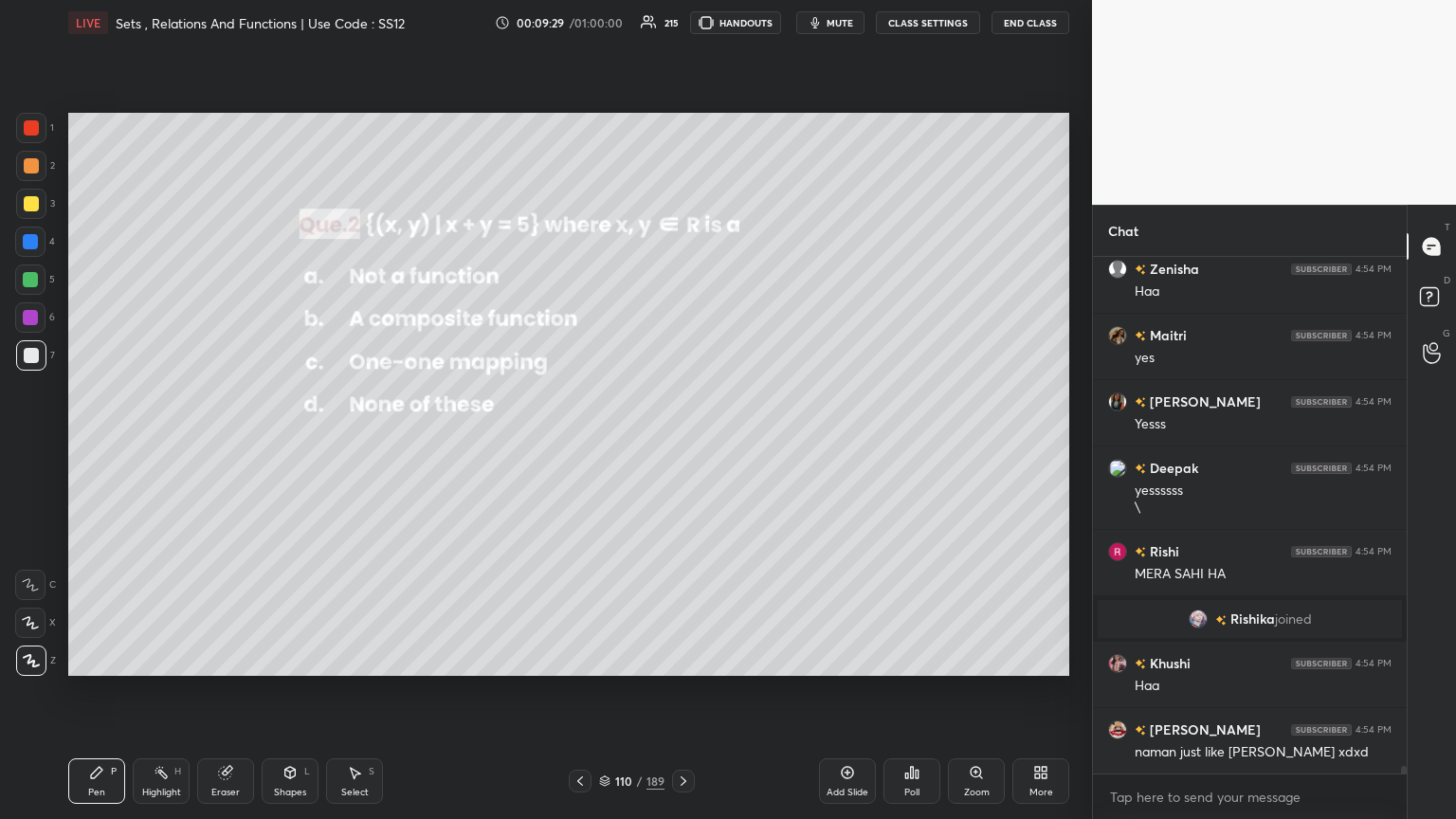 click on "Poll" at bounding box center (912, 792) 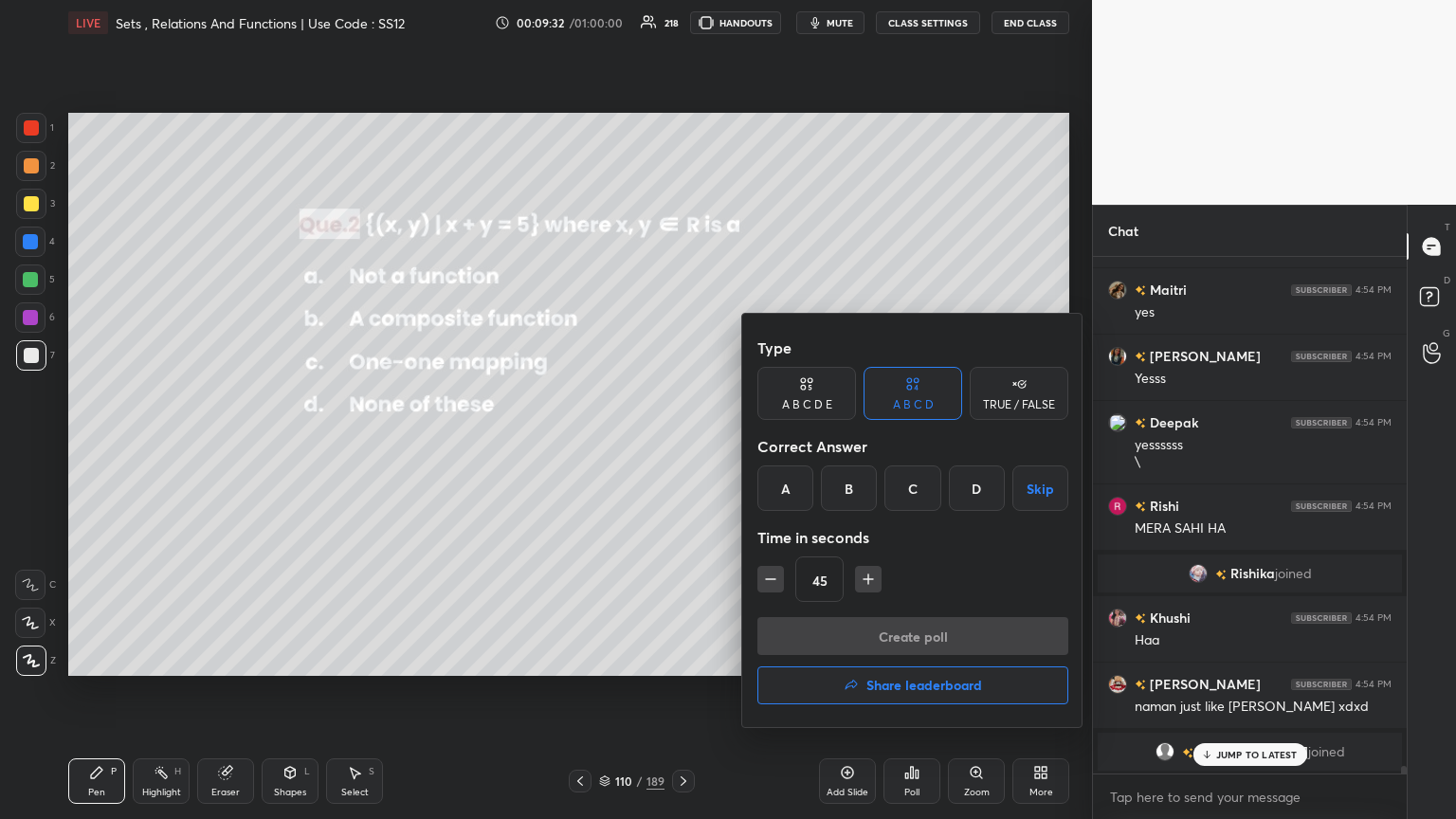 drag, startPoint x: 921, startPoint y: 484, endPoint x: 919, endPoint y: 575, distance: 91.02198 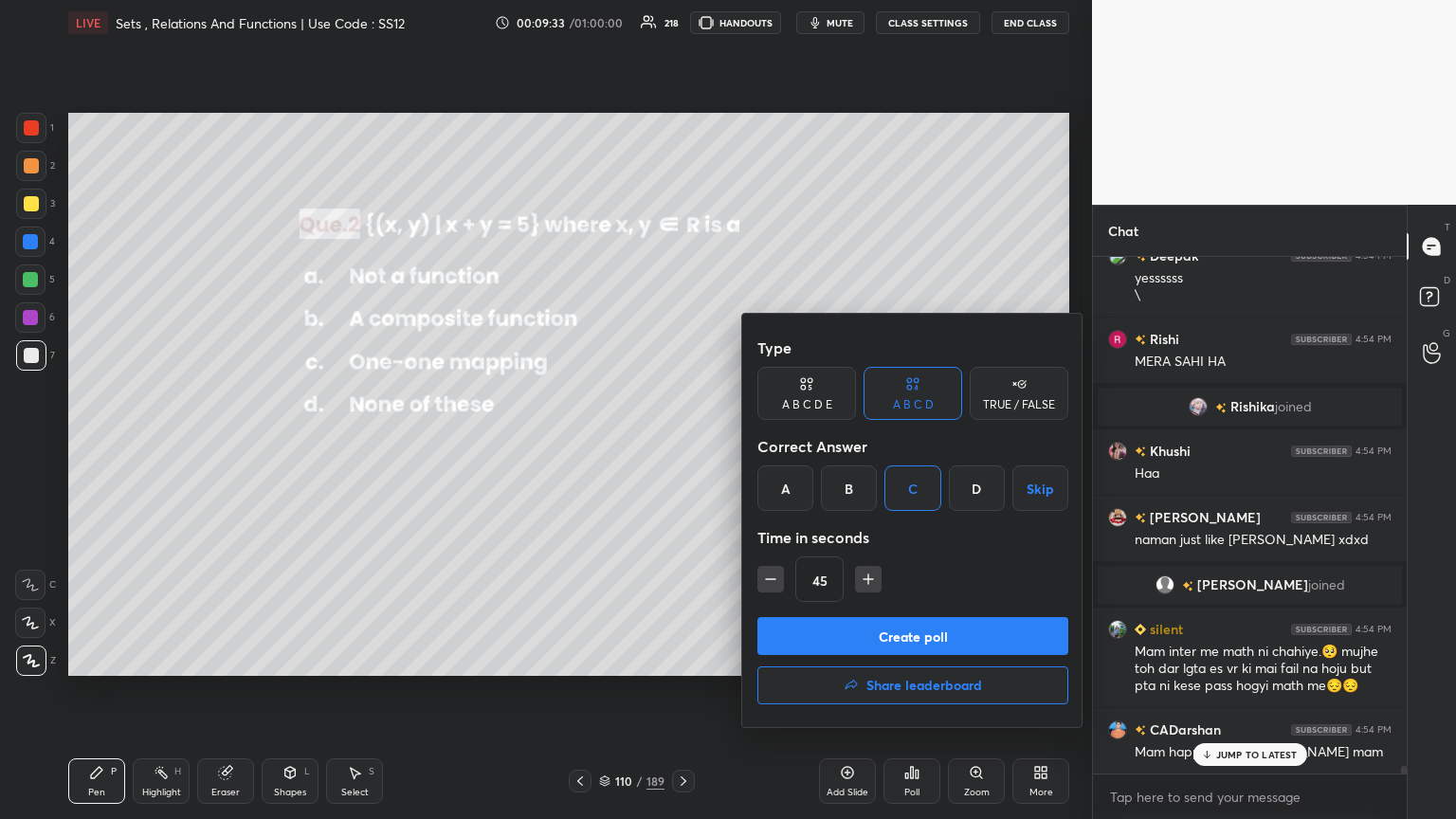 click on "Create poll Share leaderboard" at bounding box center [913, 664] 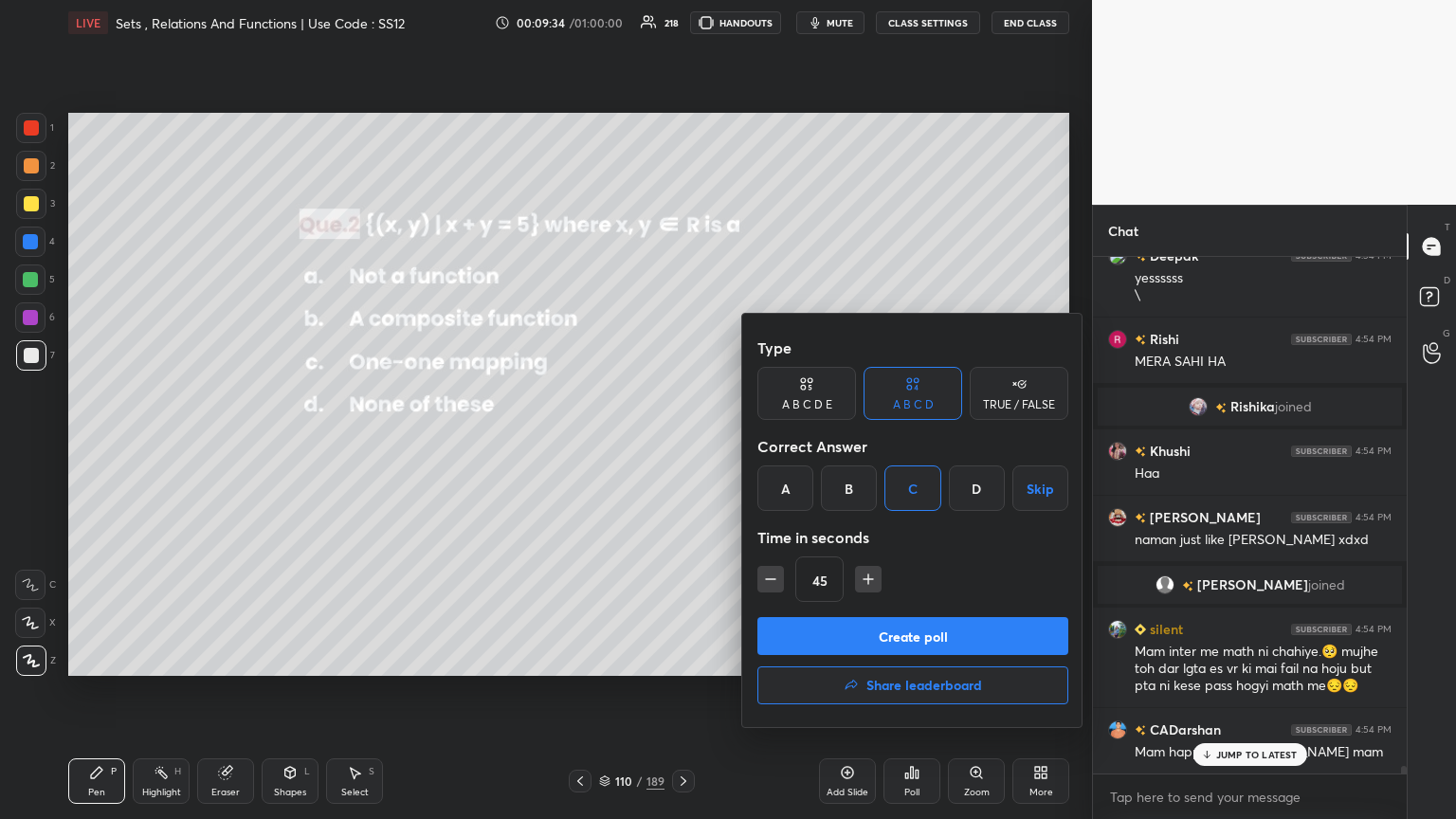 scroll, scrollTop: 33180, scrollLeft: 0, axis: vertical 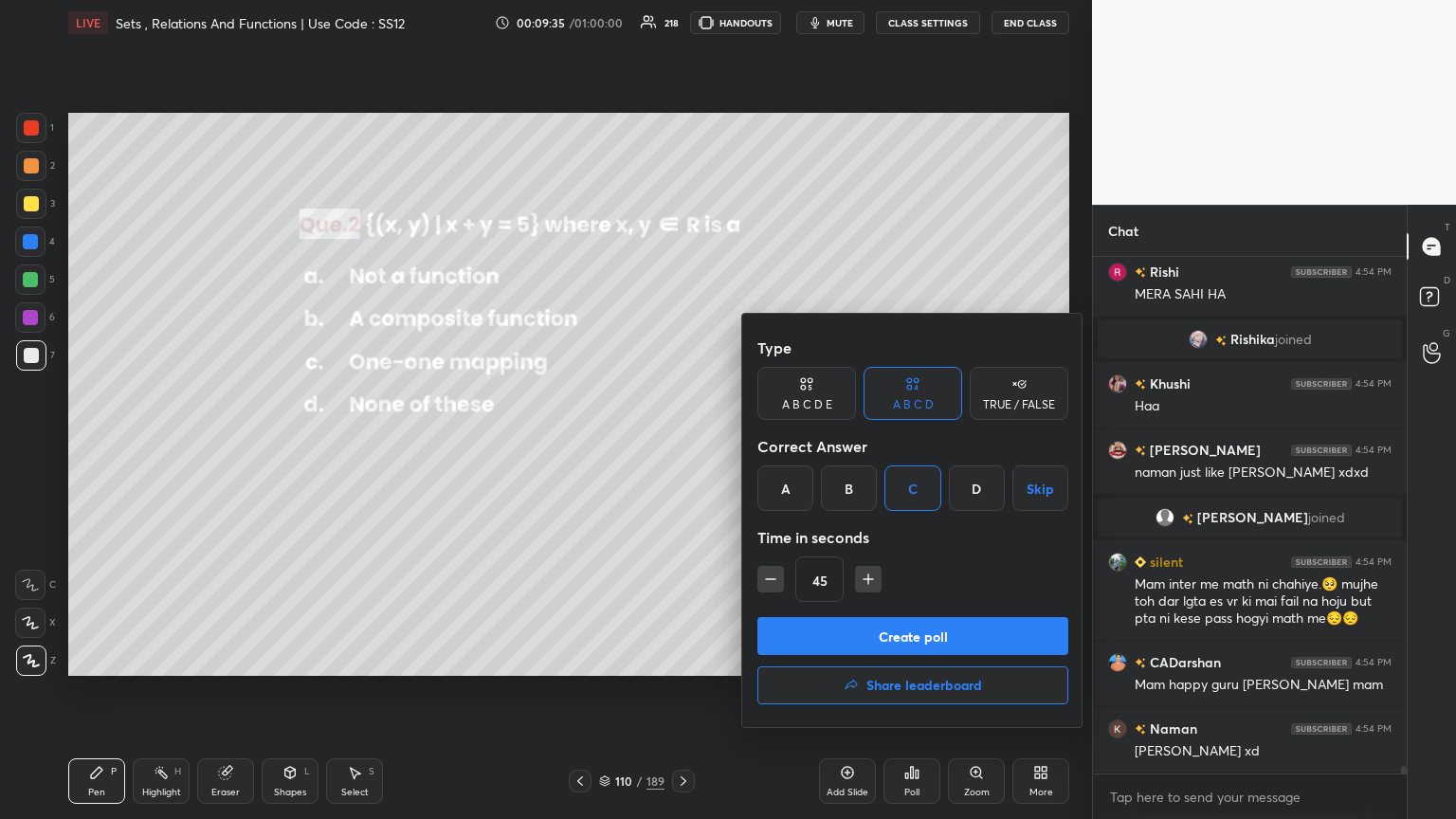 click on "Create poll" at bounding box center (913, 636) 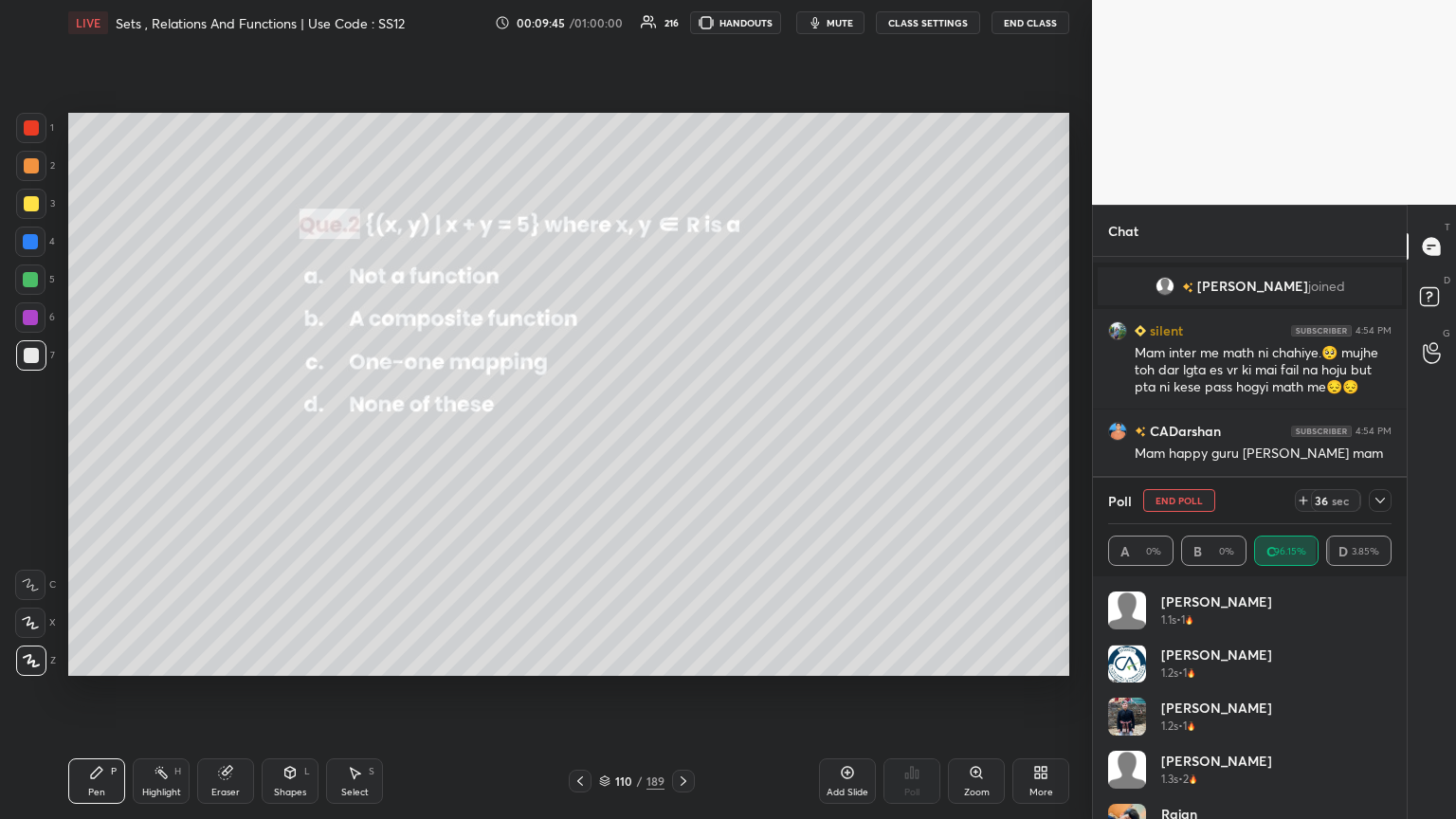 drag, startPoint x: 1380, startPoint y: 498, endPoint x: 1377, endPoint y: 516, distance: 18.248288 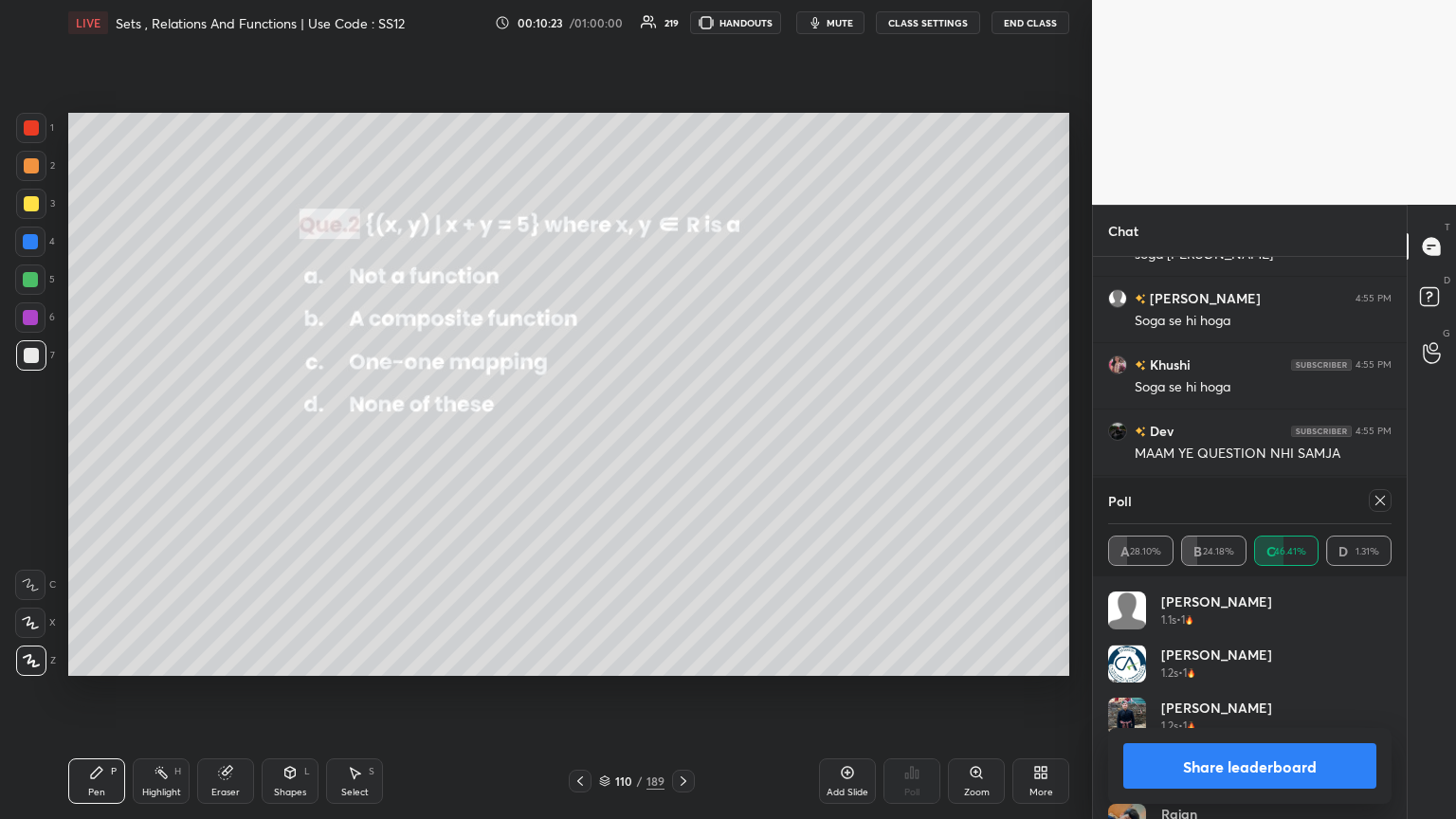 click 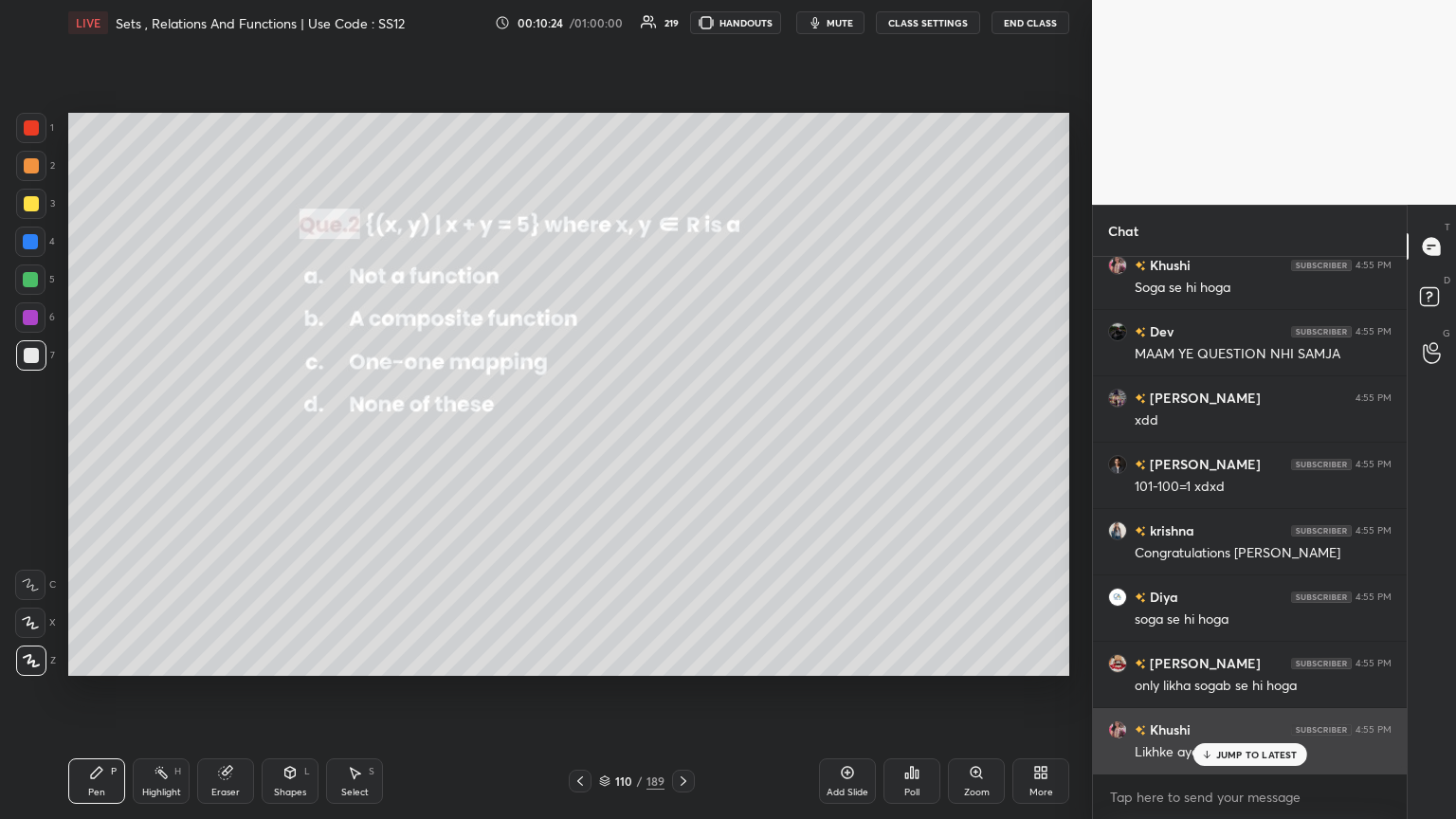 click on "JUMP TO LATEST" at bounding box center (1257, 755) 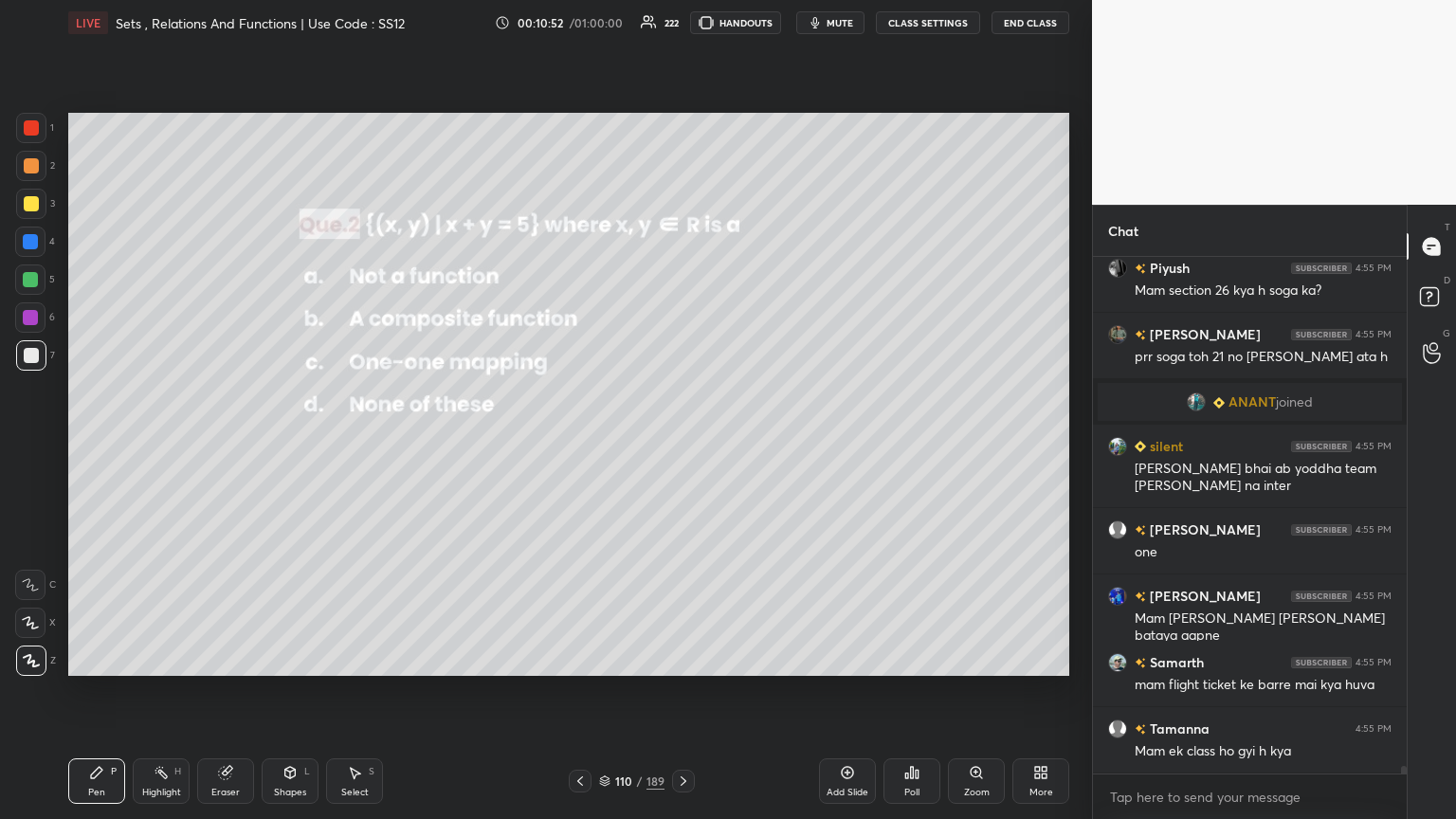 click on "Shapes" at bounding box center (290, 792) 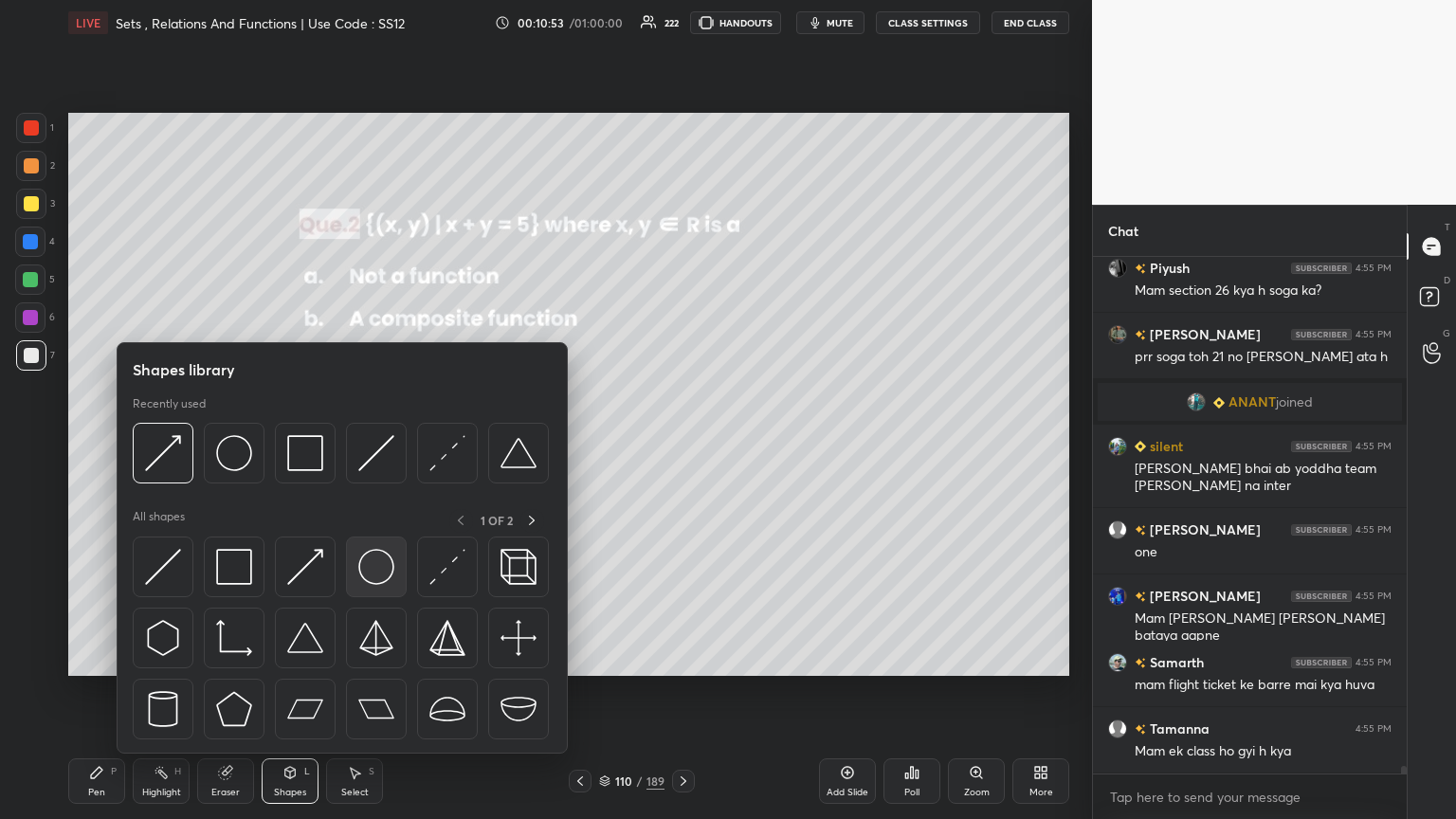 click at bounding box center [376, 567] 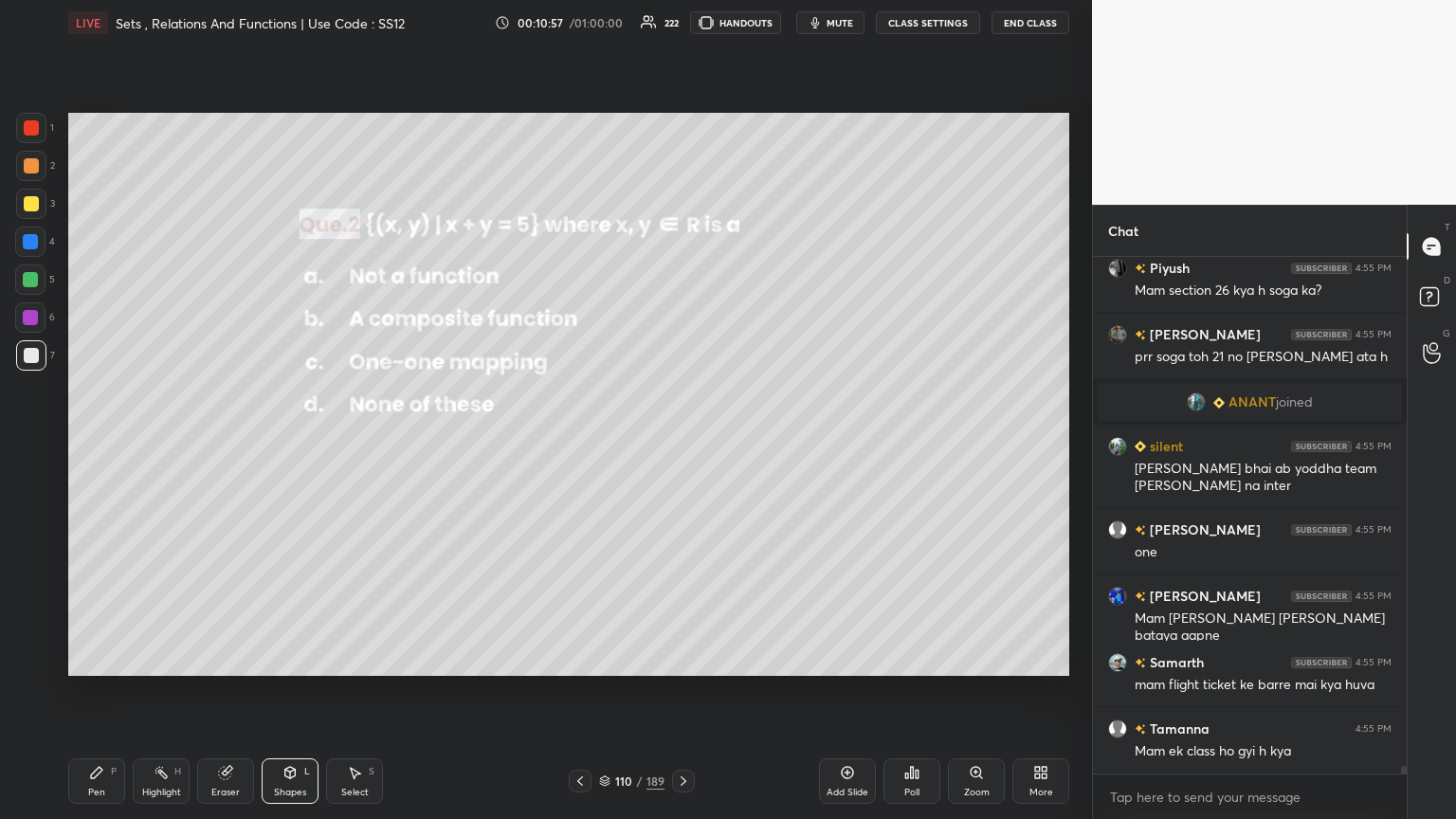click on "Pen" at bounding box center (97, 792) 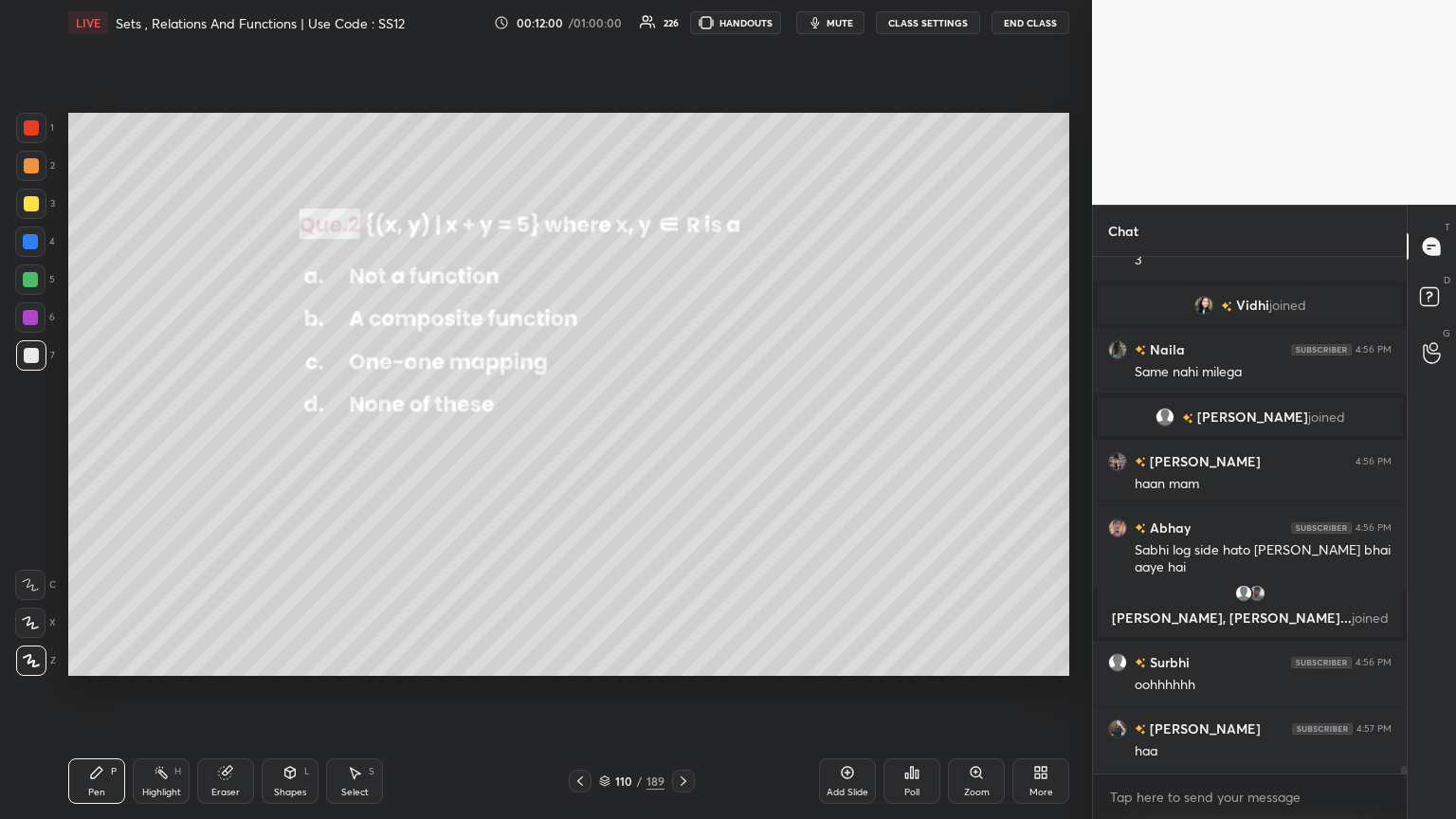 scroll, scrollTop: 35682, scrollLeft: 0, axis: vertical 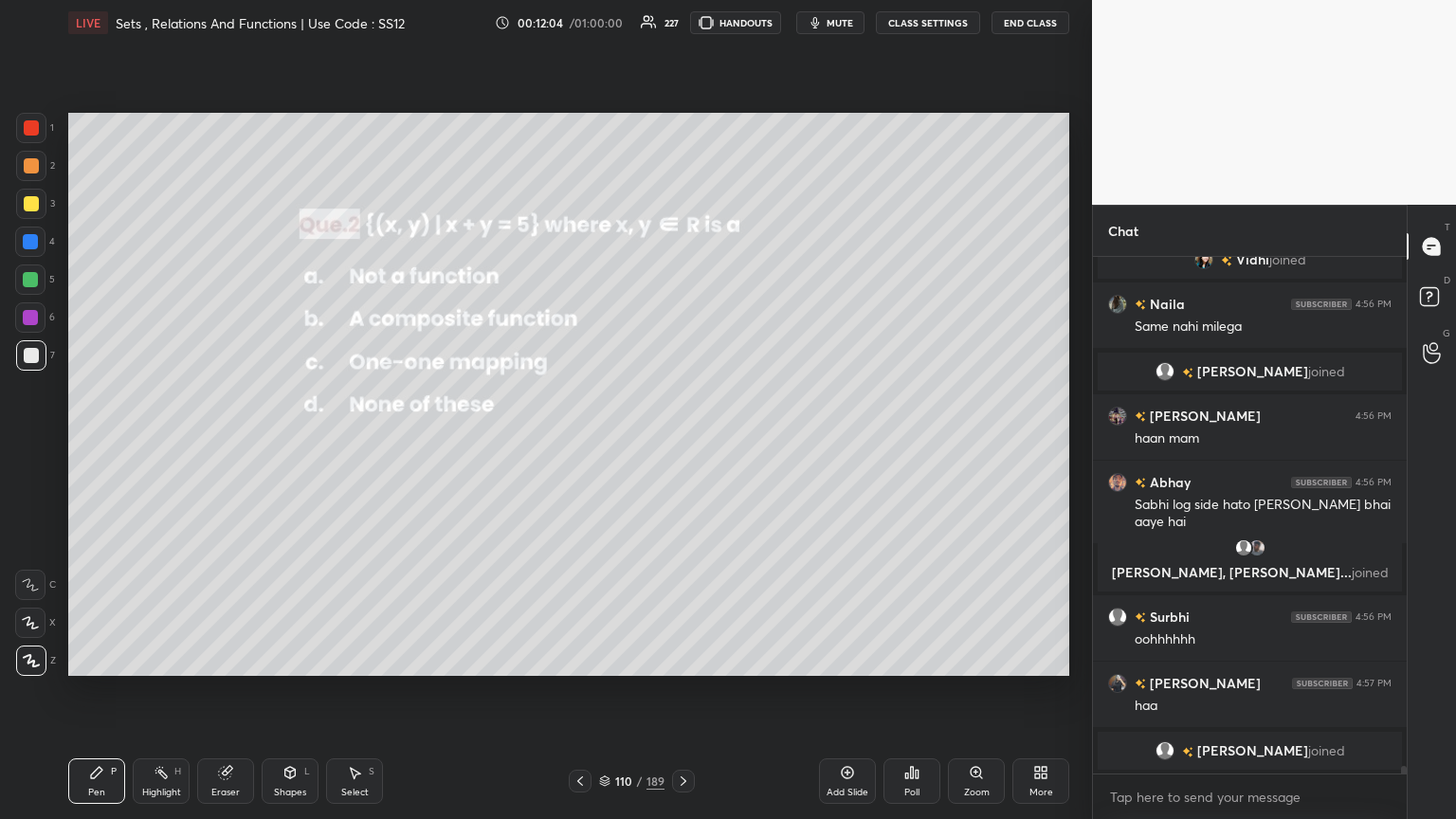 click 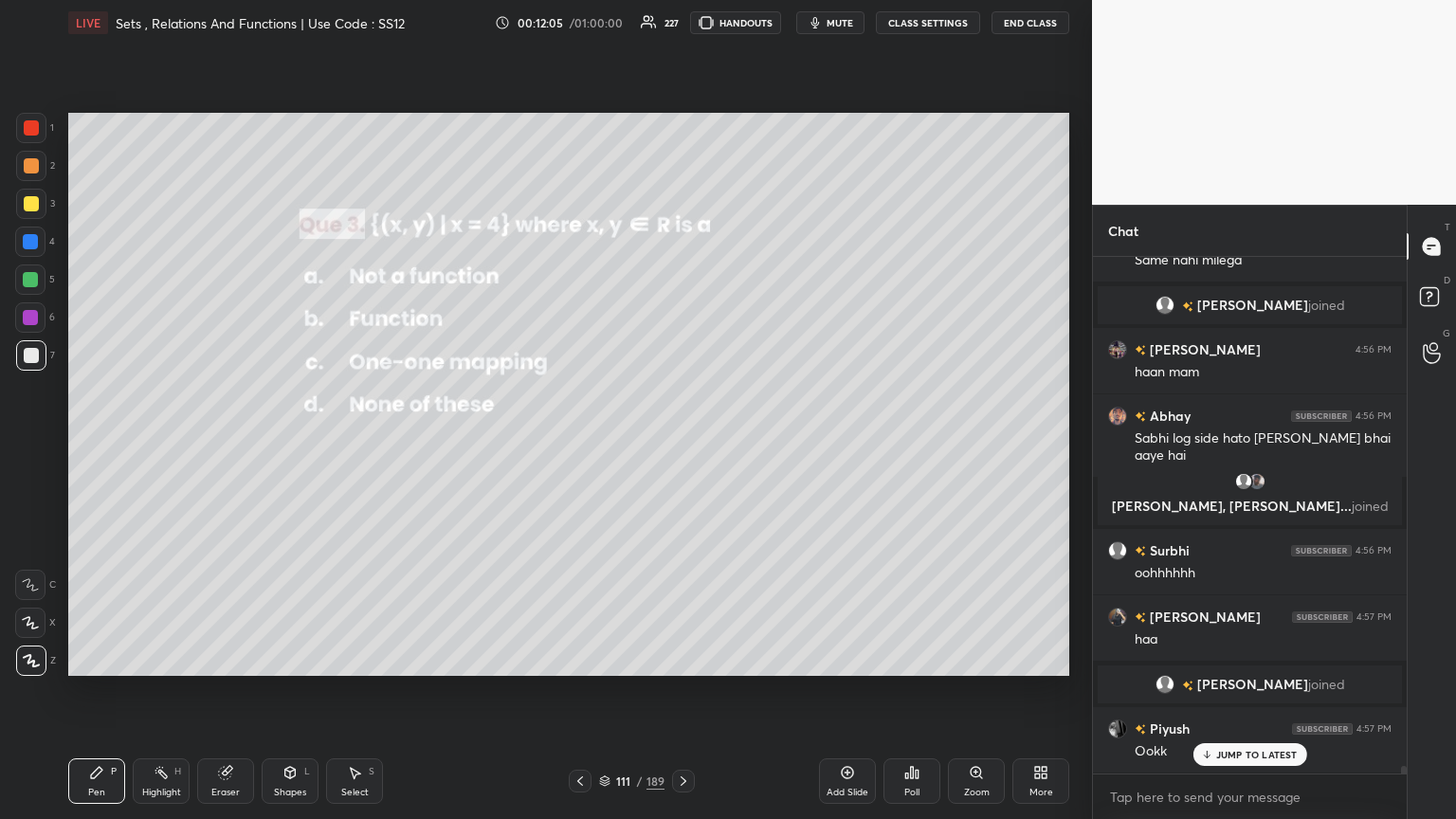 scroll, scrollTop: 35676, scrollLeft: 0, axis: vertical 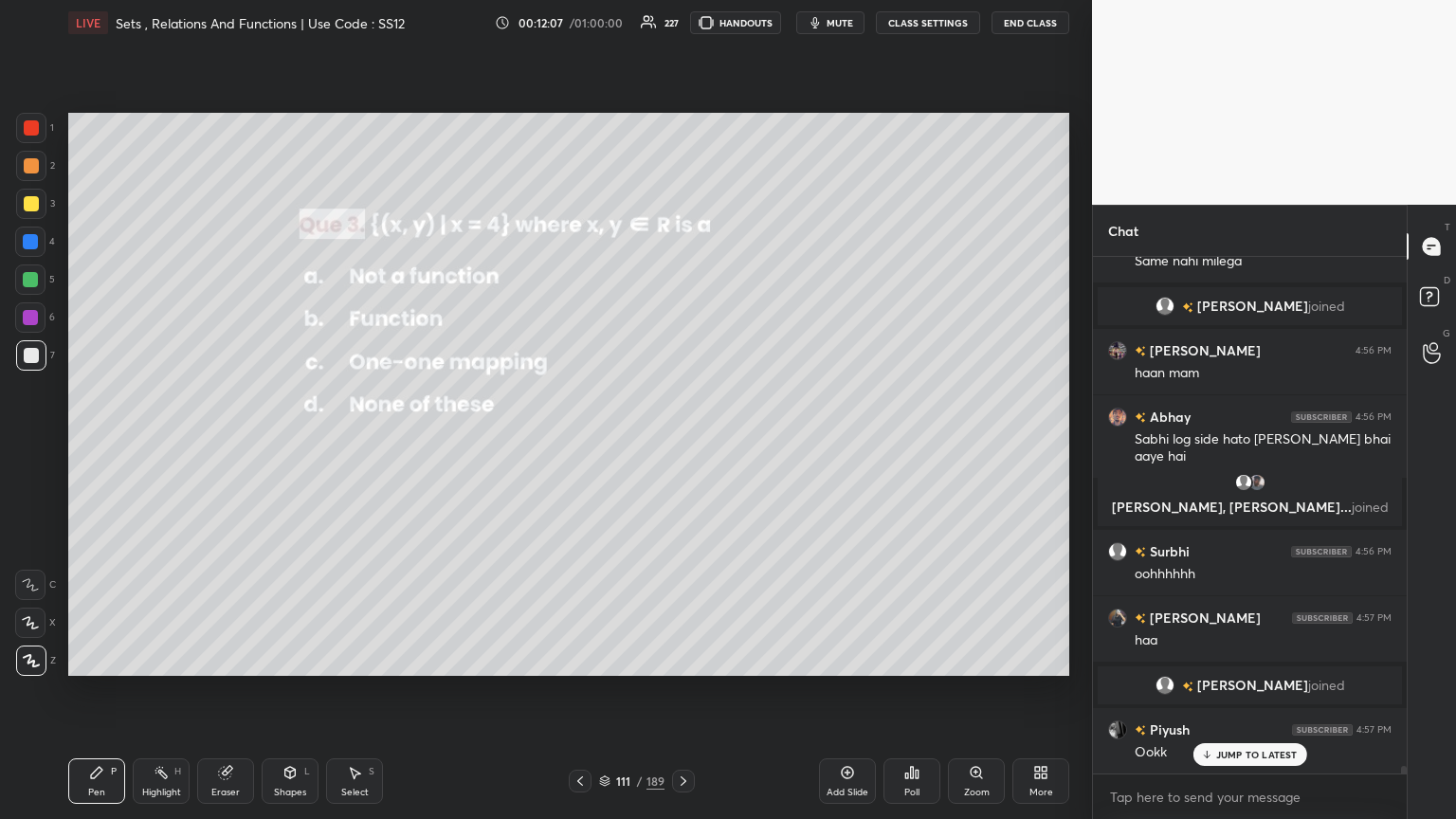 click on "Poll" at bounding box center (912, 792) 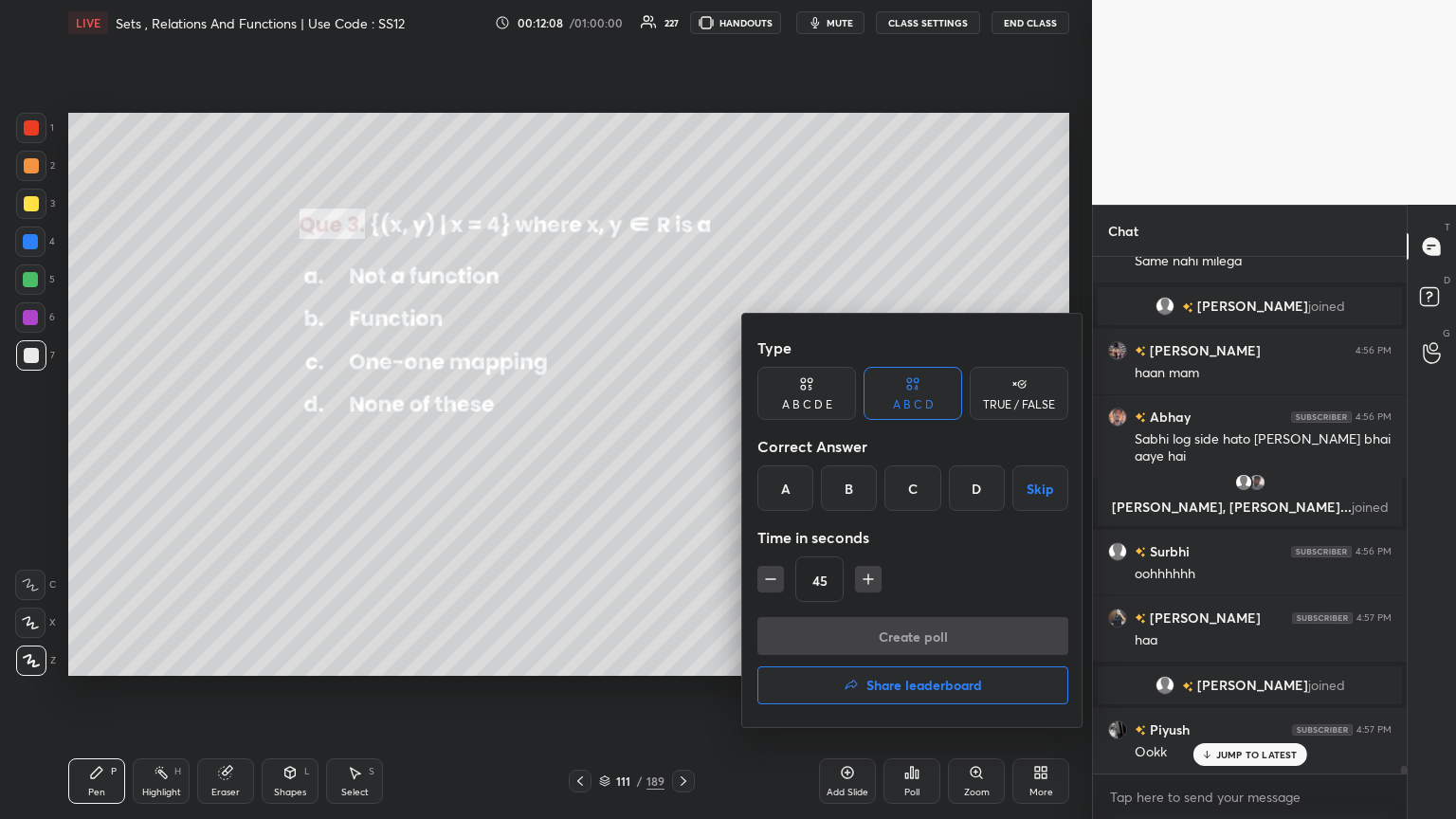 click on "A" at bounding box center (785, 488) 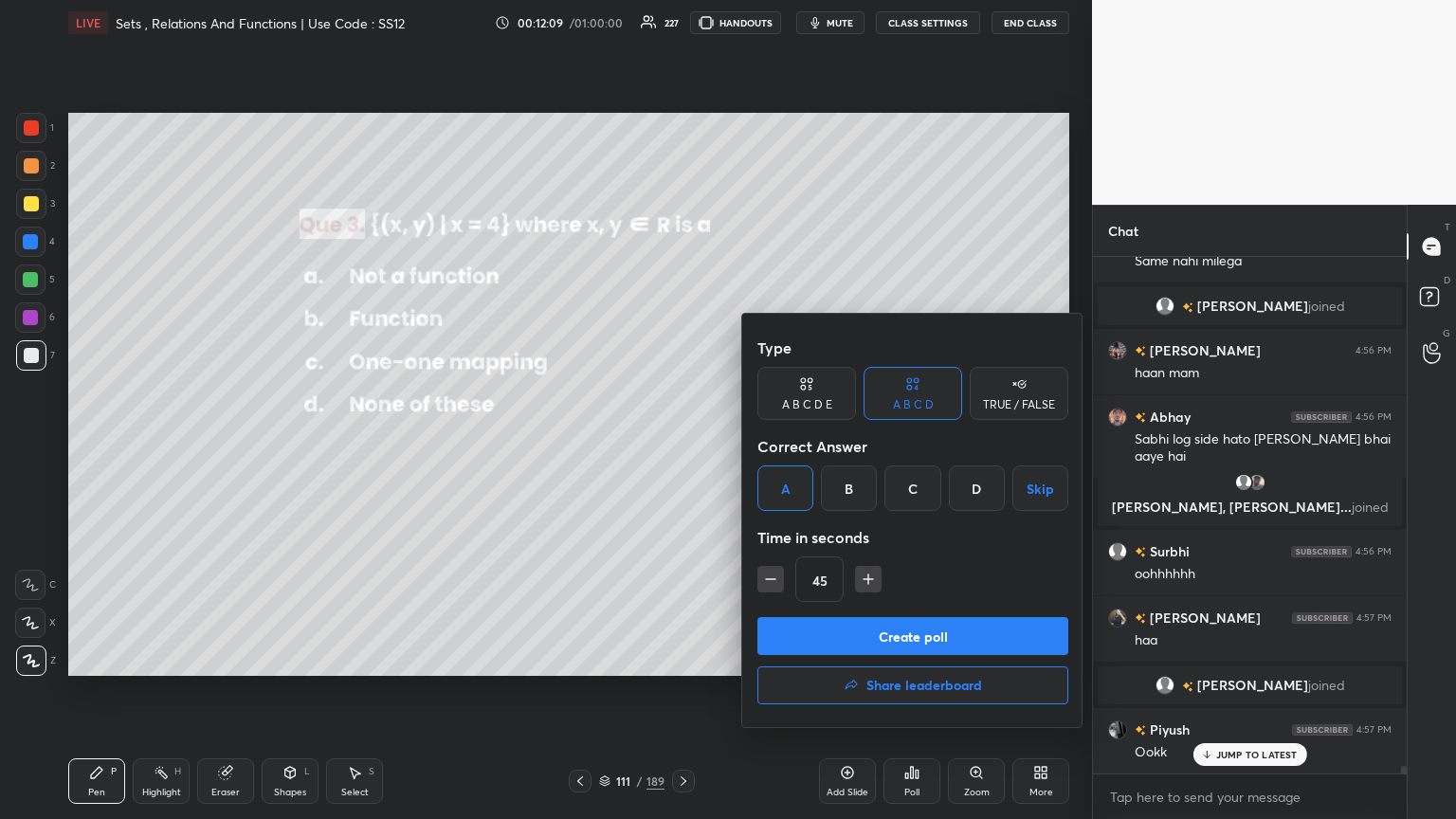 click on "Create poll" at bounding box center [913, 636] 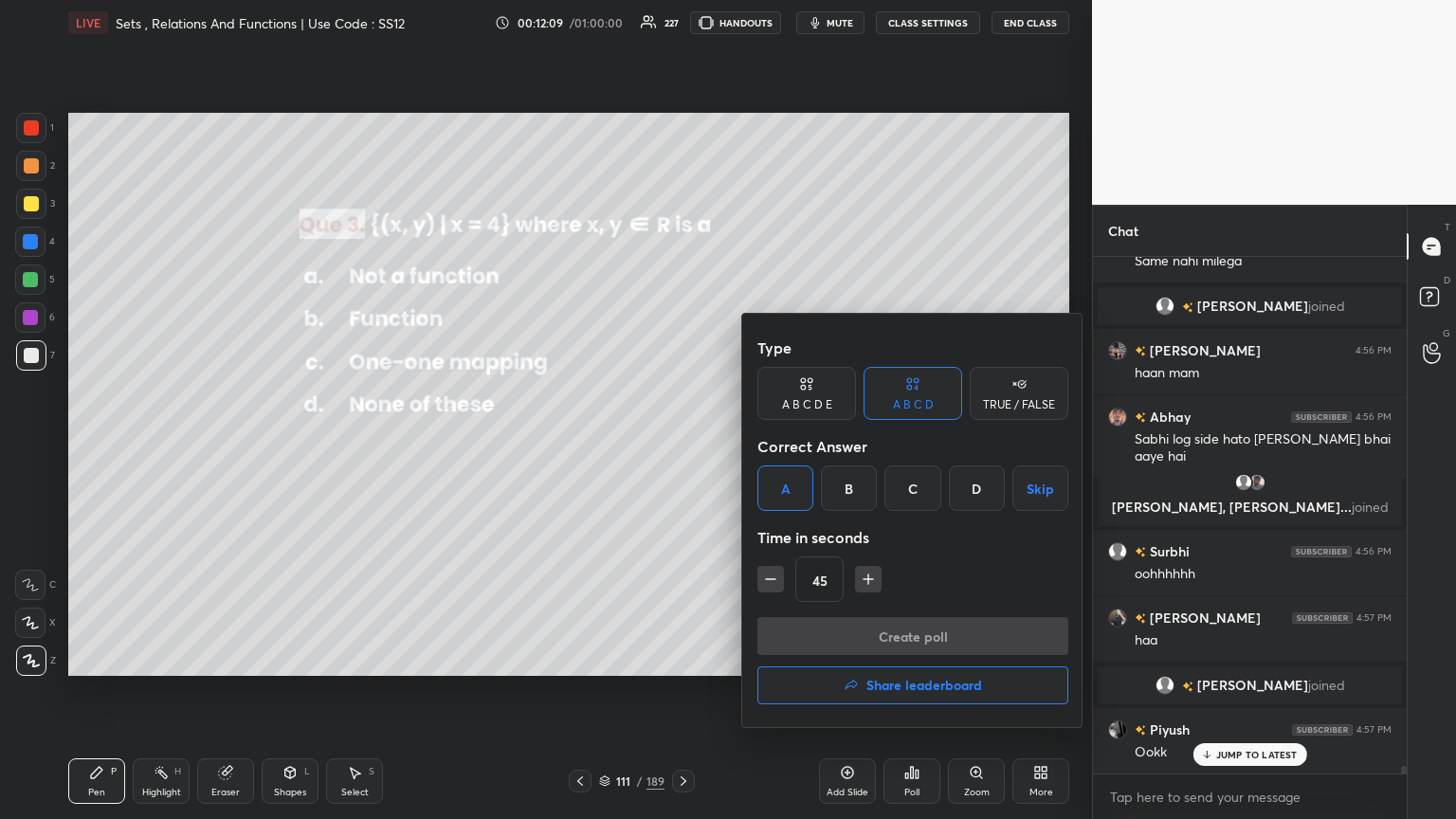 scroll, scrollTop: 471, scrollLeft: 308, axis: both 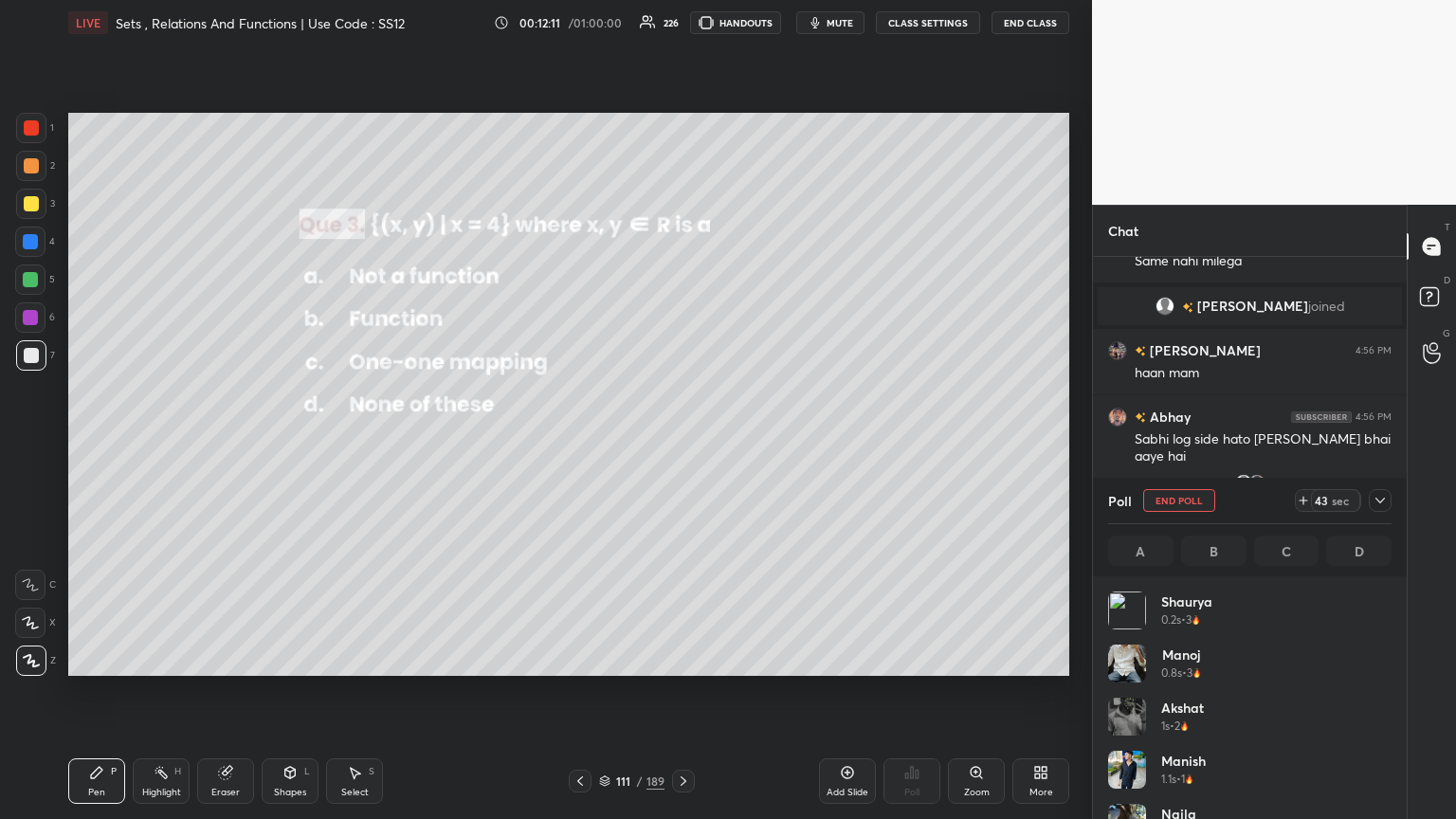 drag, startPoint x: 1376, startPoint y: 497, endPoint x: 1352, endPoint y: 506, distance: 25.632011 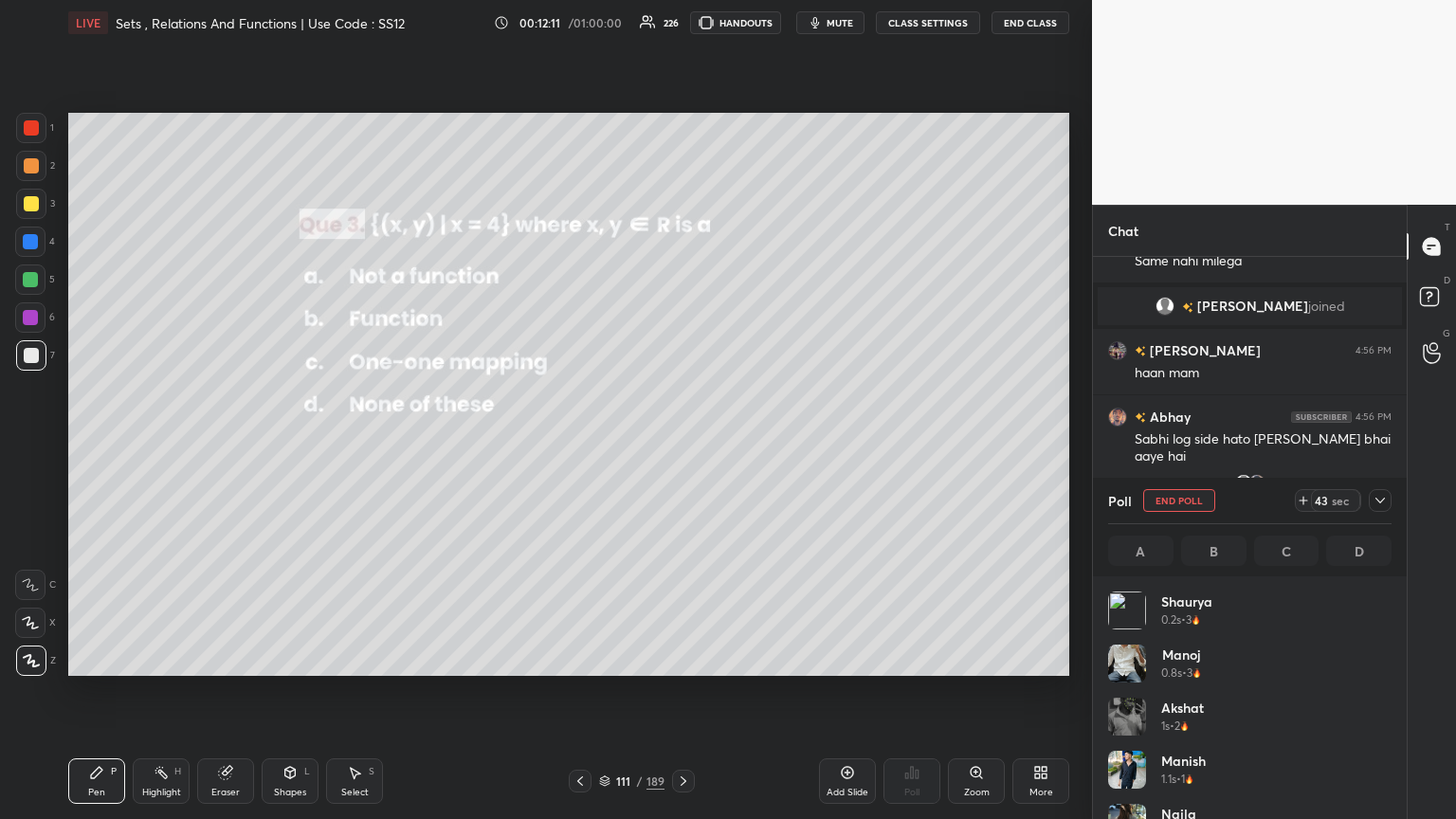 click 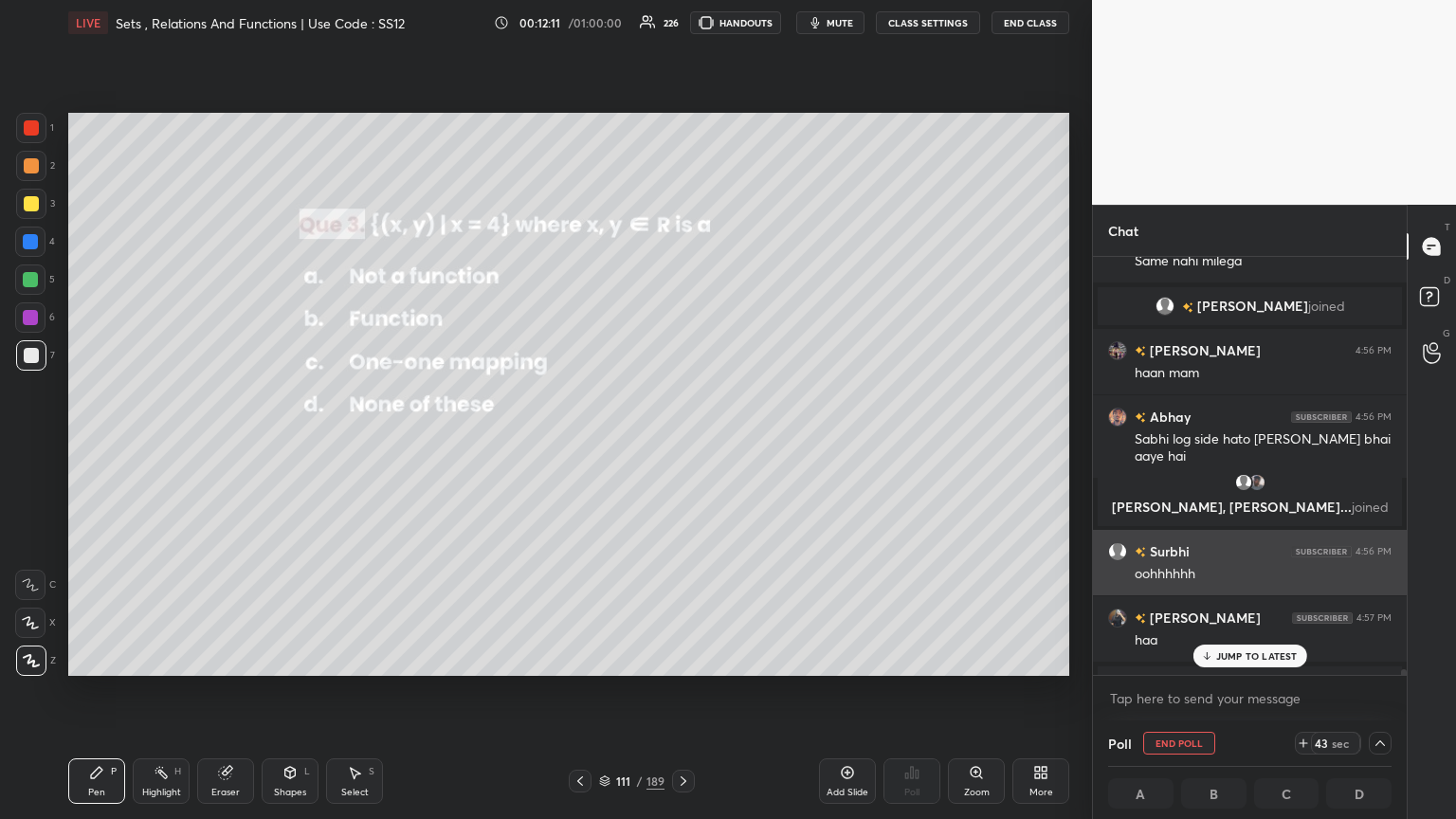 scroll, scrollTop: 0, scrollLeft: 0, axis: both 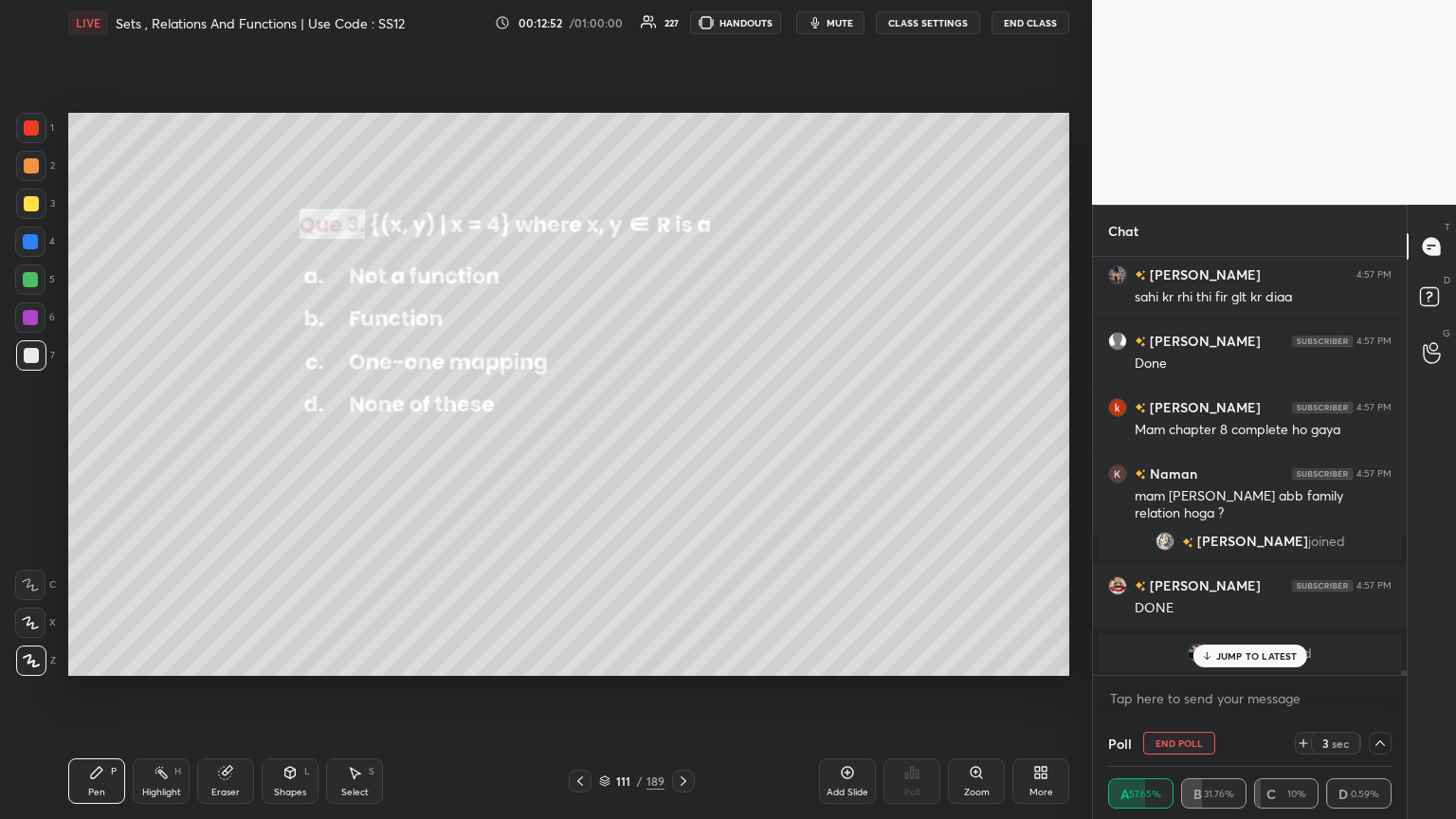 click on "JUMP TO LATEST" at bounding box center [1257, 656] 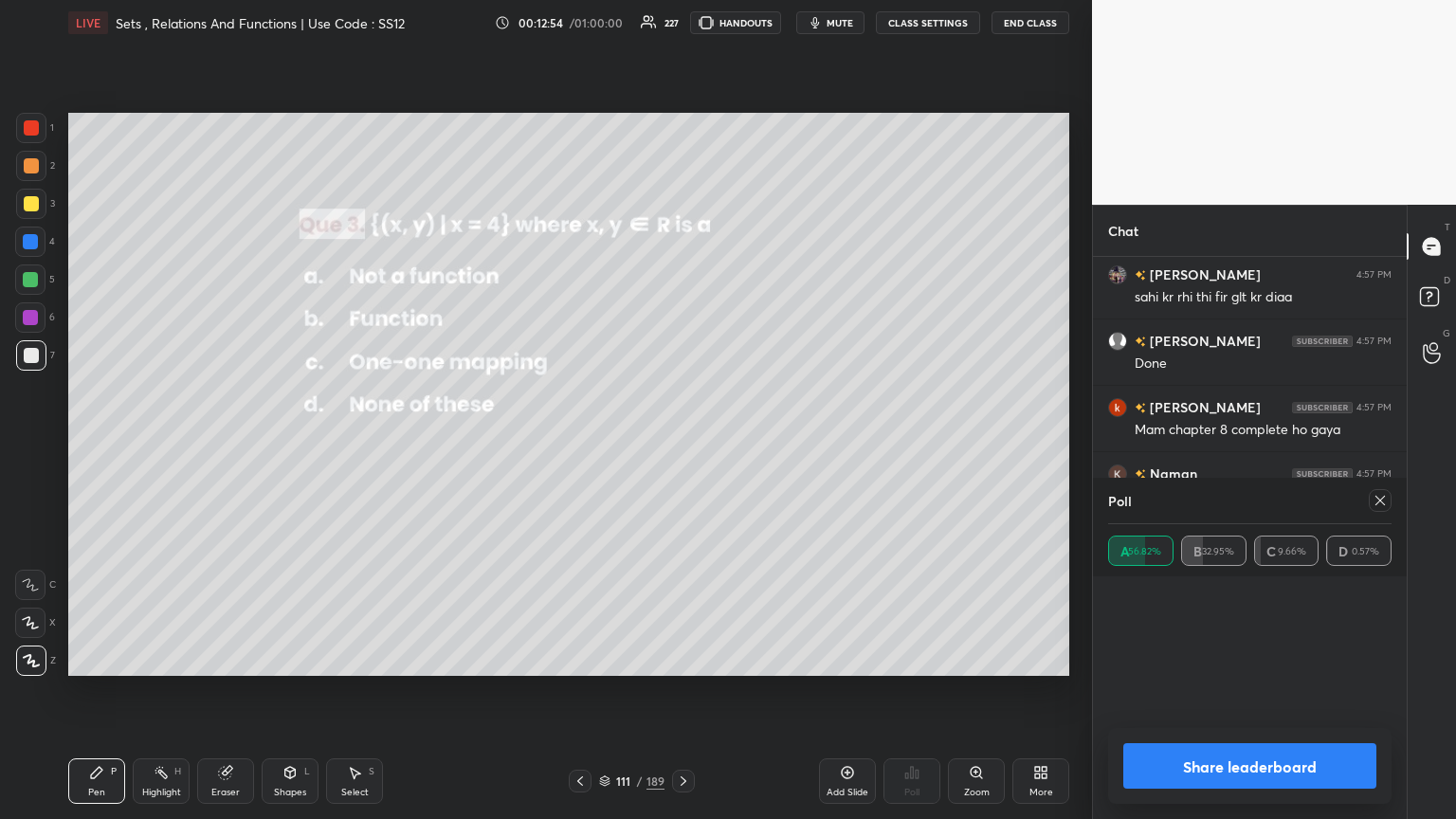 scroll, scrollTop: 5, scrollLeft: 6, axis: both 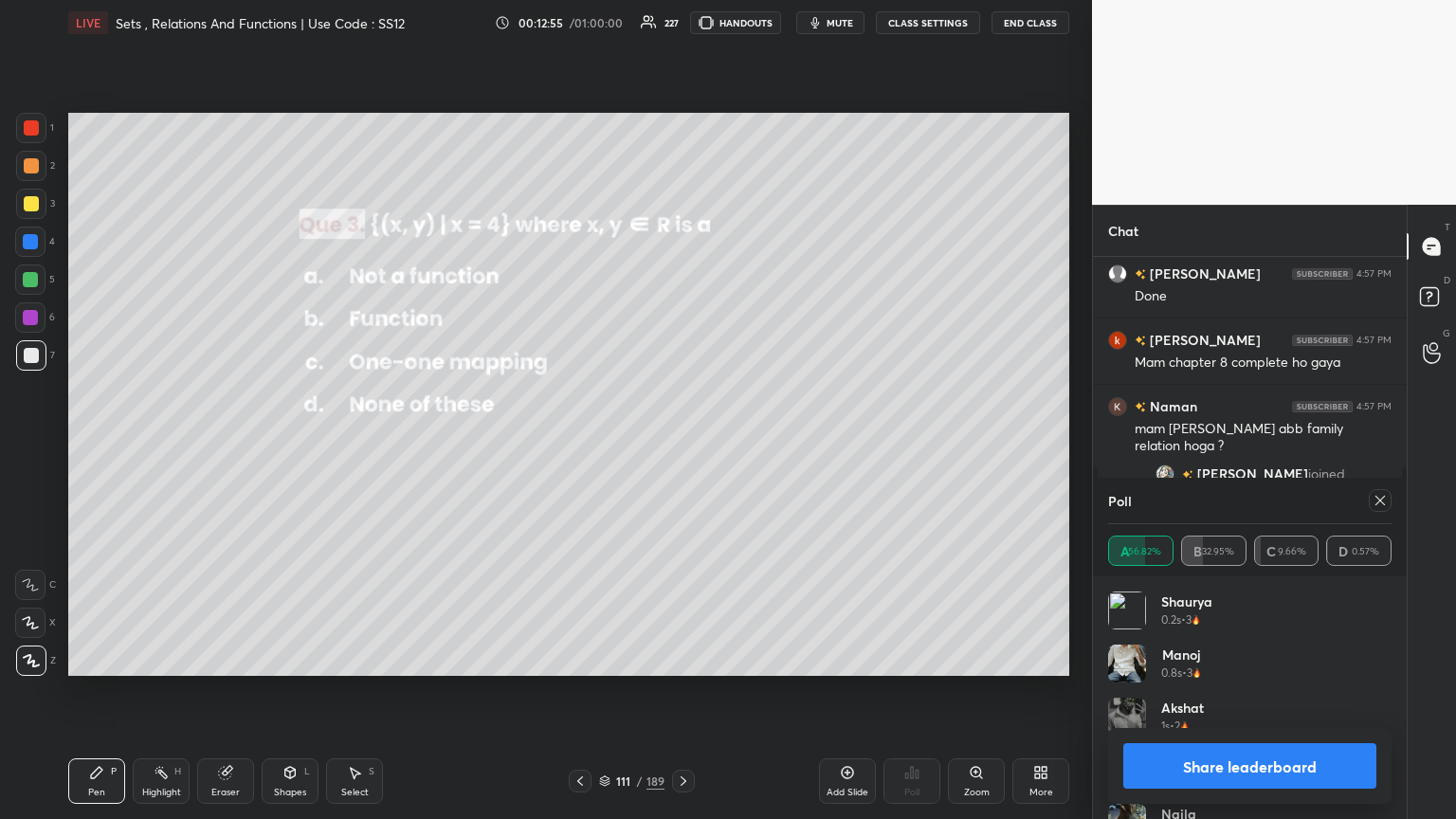 click on "Share leaderboard" at bounding box center (1249, 766) 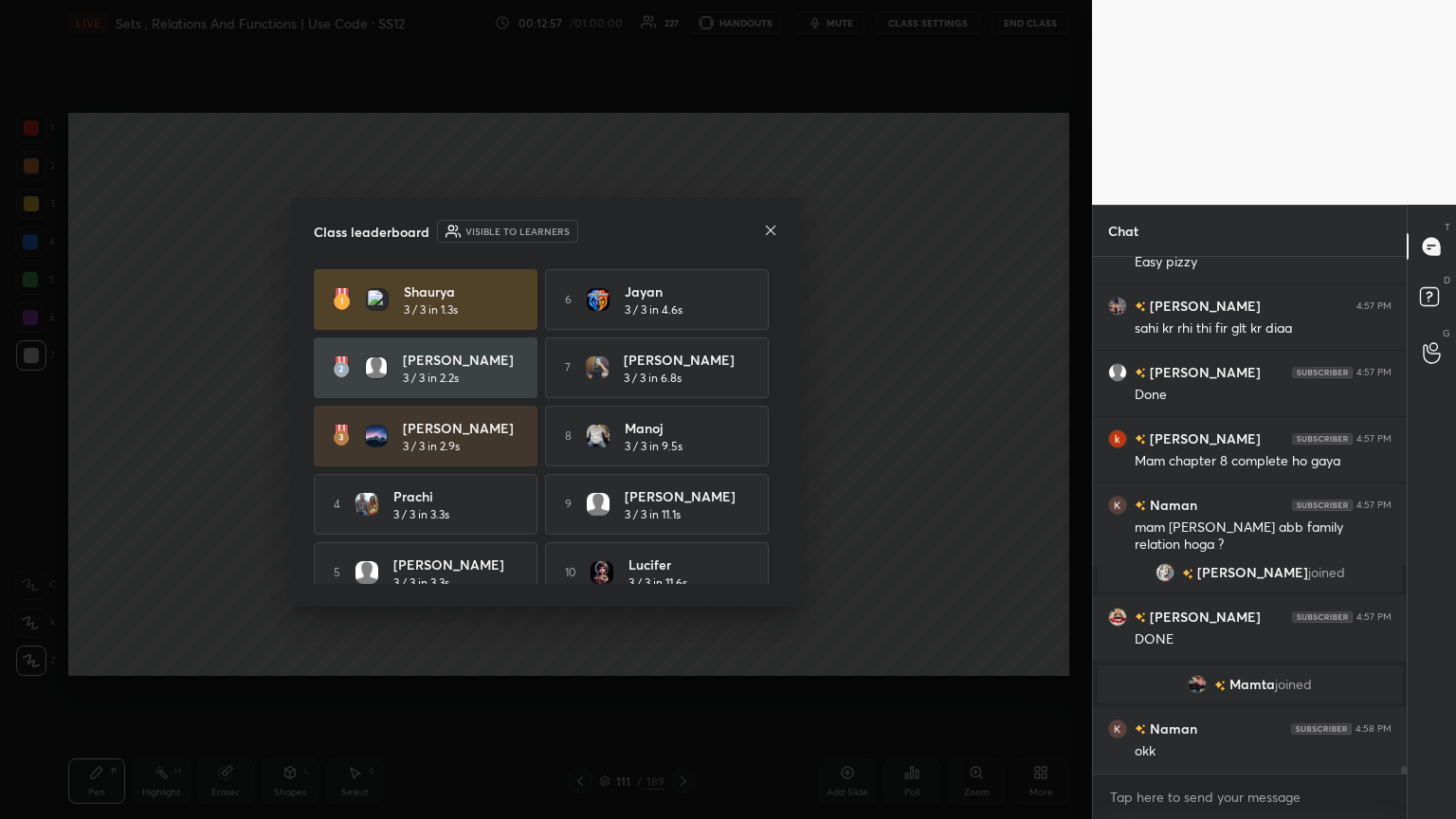 click on "Class leaderboard Visible to learners Shaurya 3 / 3 in 1.3s 6 Jayan 3 / 3 in 4.6s [PERSON_NAME] 3 / 3 in 2.2s 7 [PERSON_NAME] 3 / 3 in 6.8s [PERSON_NAME] 3 / 3 in 2.9s 8 Manoj 3 / 3 in 9.5s 4 [PERSON_NAME] 3 / 3 in 3.3s 9 [PERSON_NAME] 3 / 3 in 11.1s 5 [PERSON_NAME] 3 / 3 in 3.3s 10 Lucifer 3 / 3 in 11.6s" at bounding box center (546, 402) 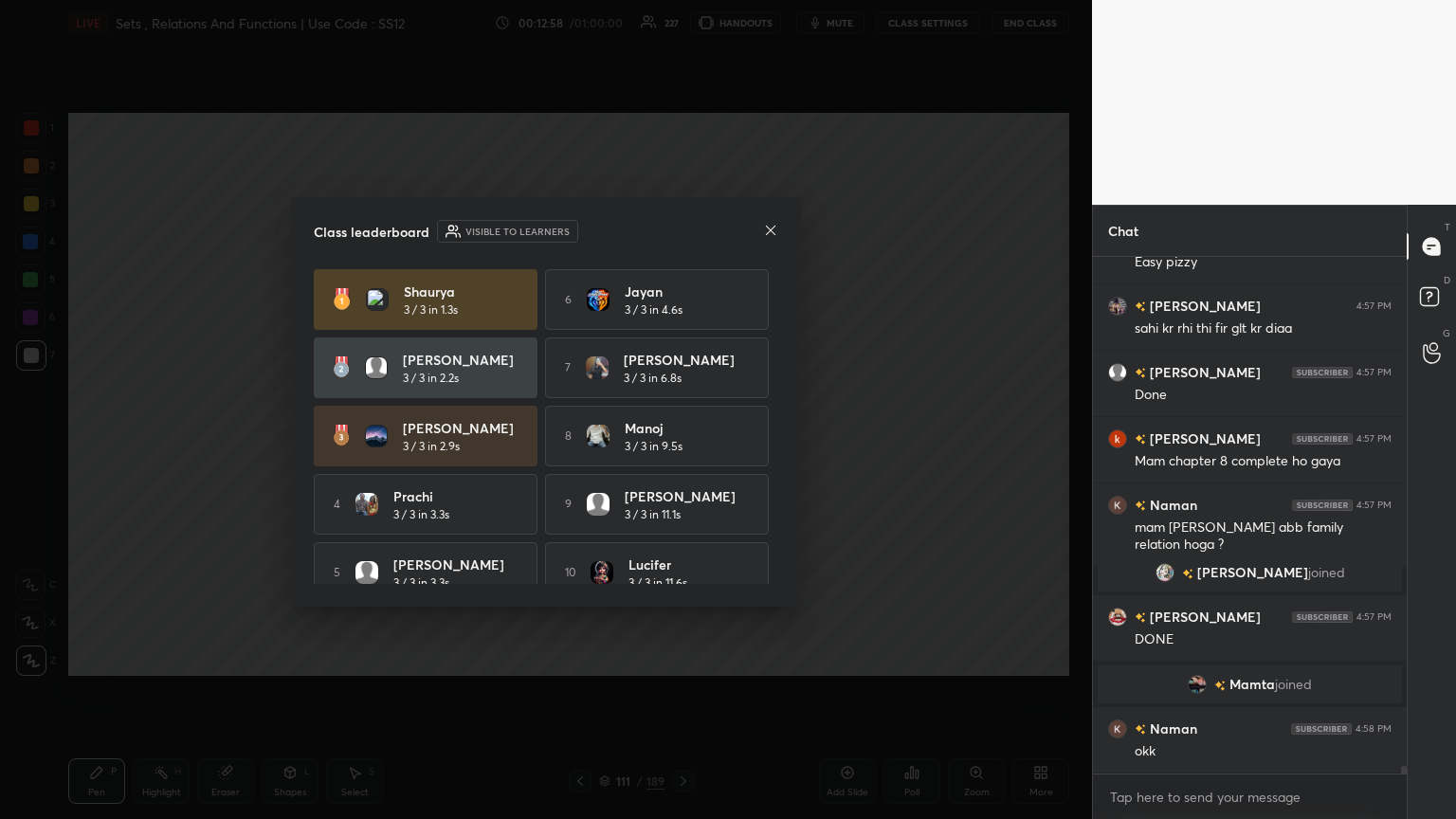 click 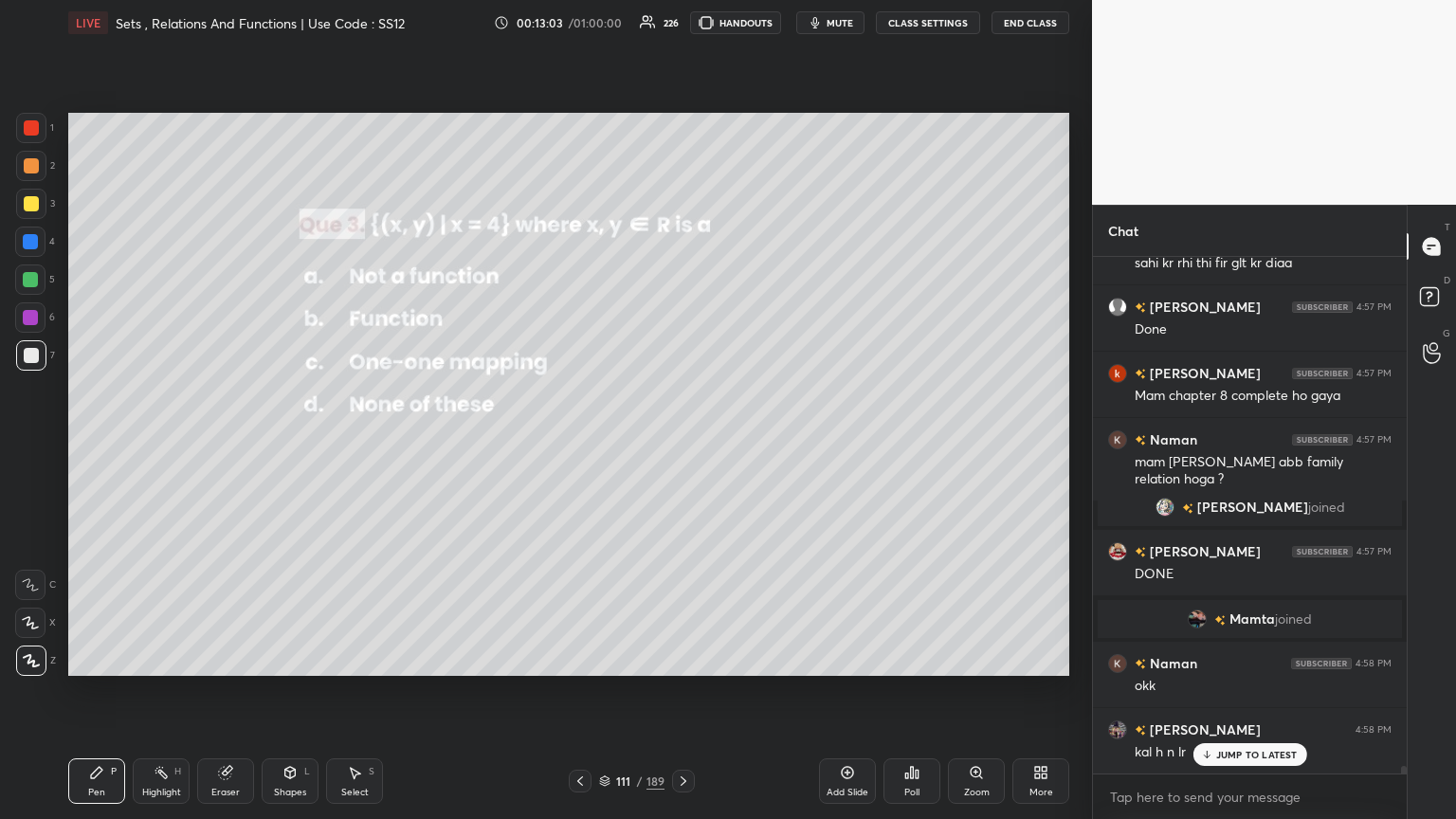 click on "Shapes" at bounding box center [290, 792] 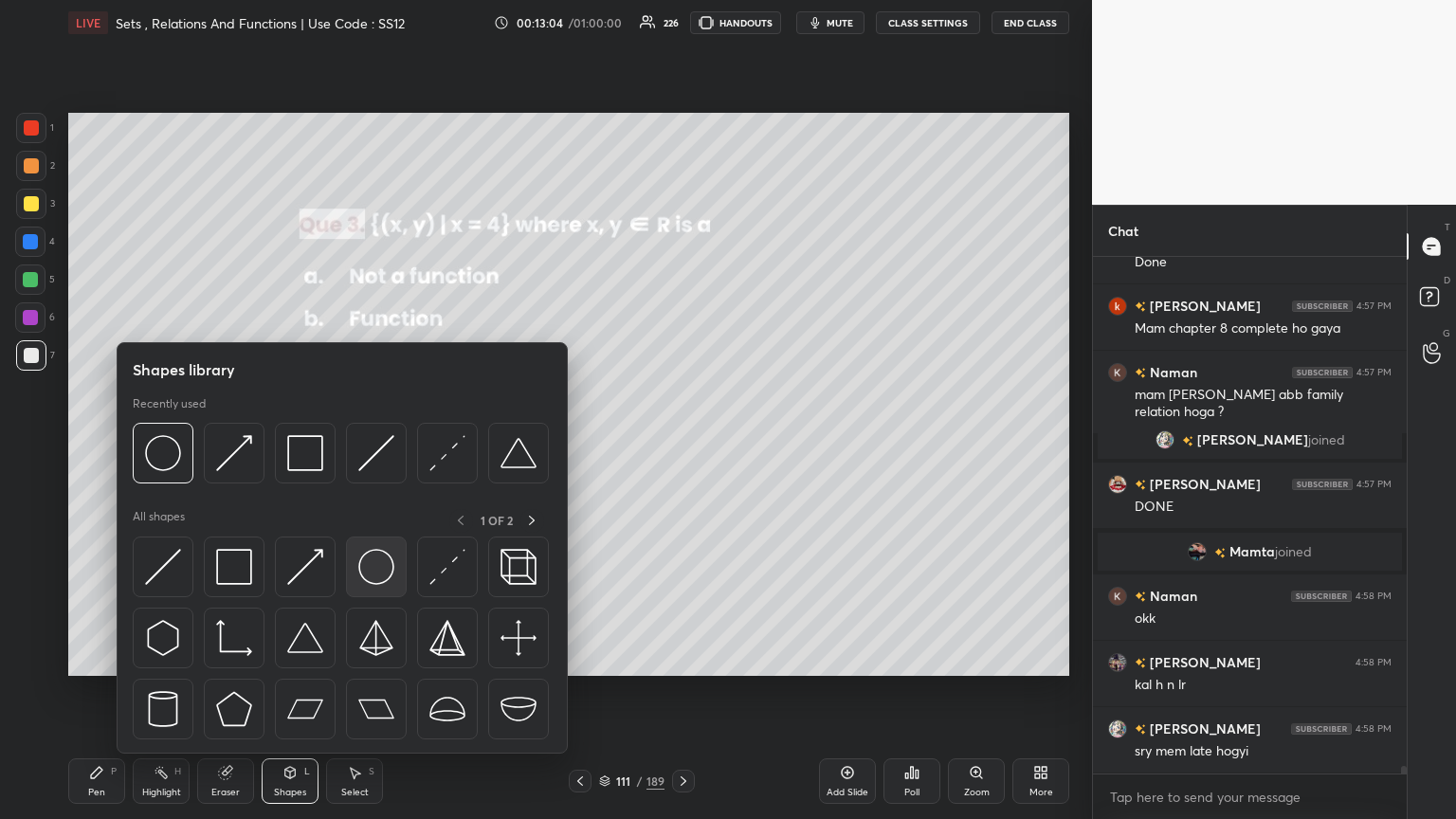 click at bounding box center [376, 567] 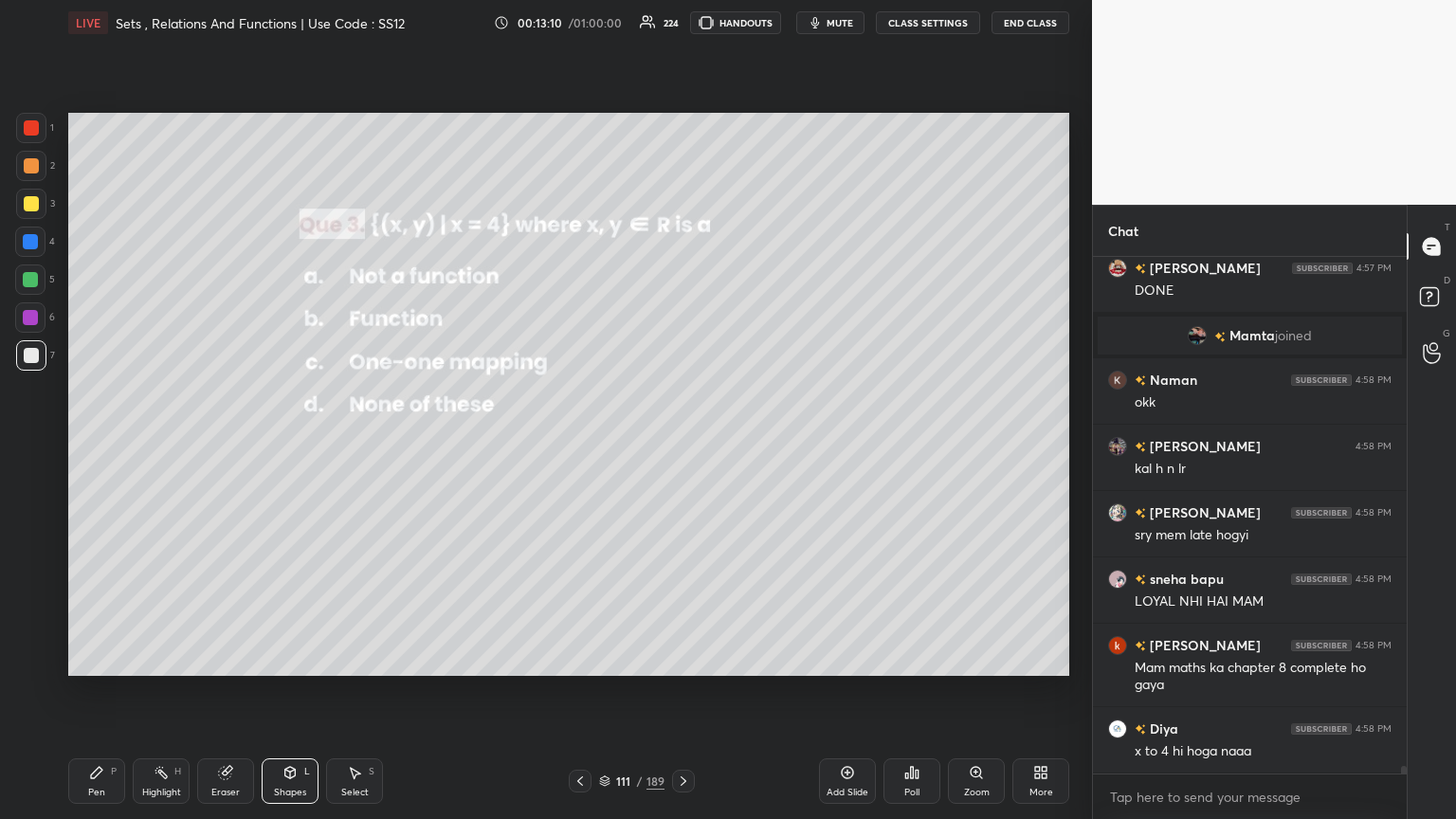 click on "Pen P" at bounding box center [97, 781] 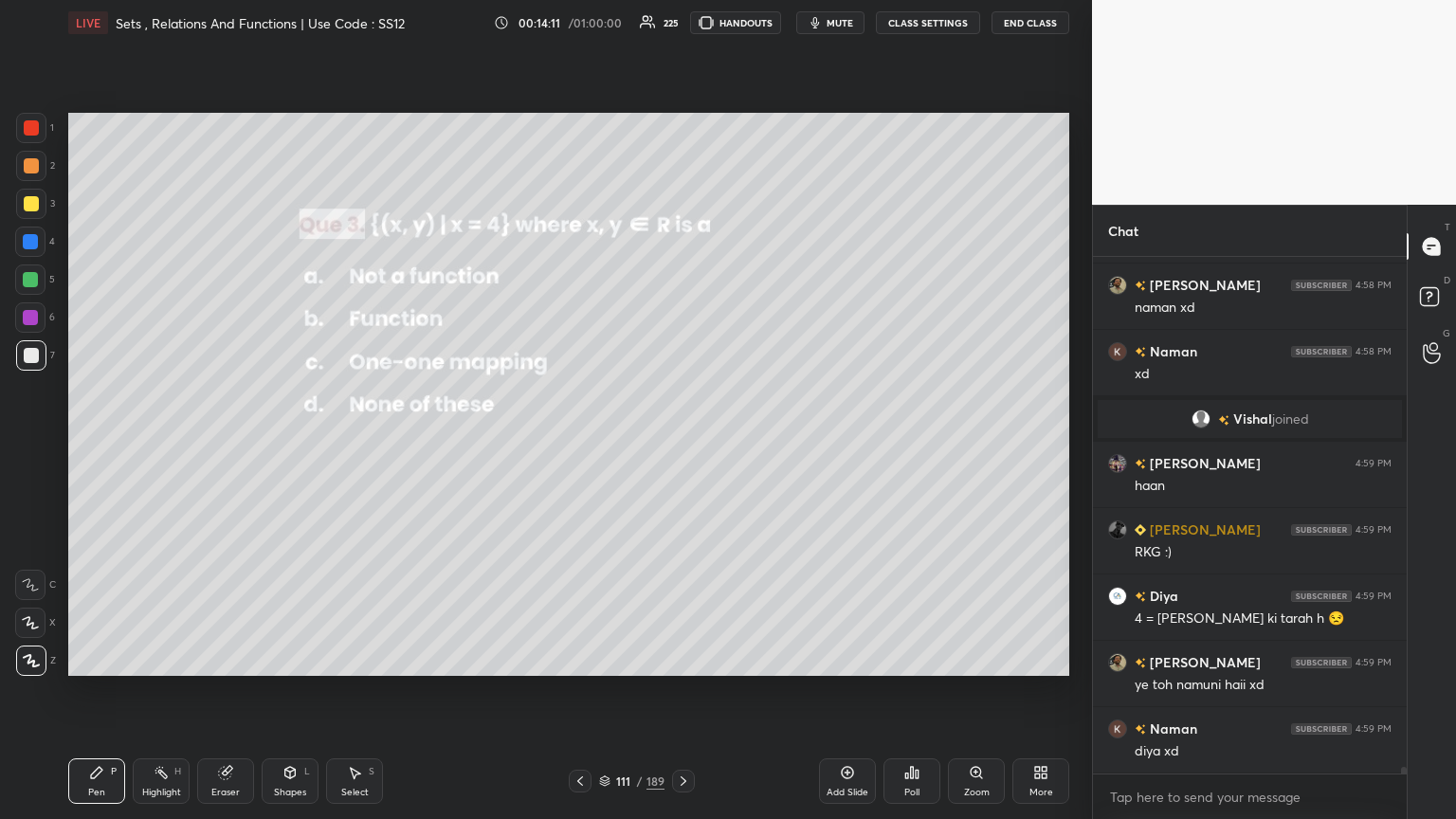 scroll, scrollTop: 38497, scrollLeft: 0, axis: vertical 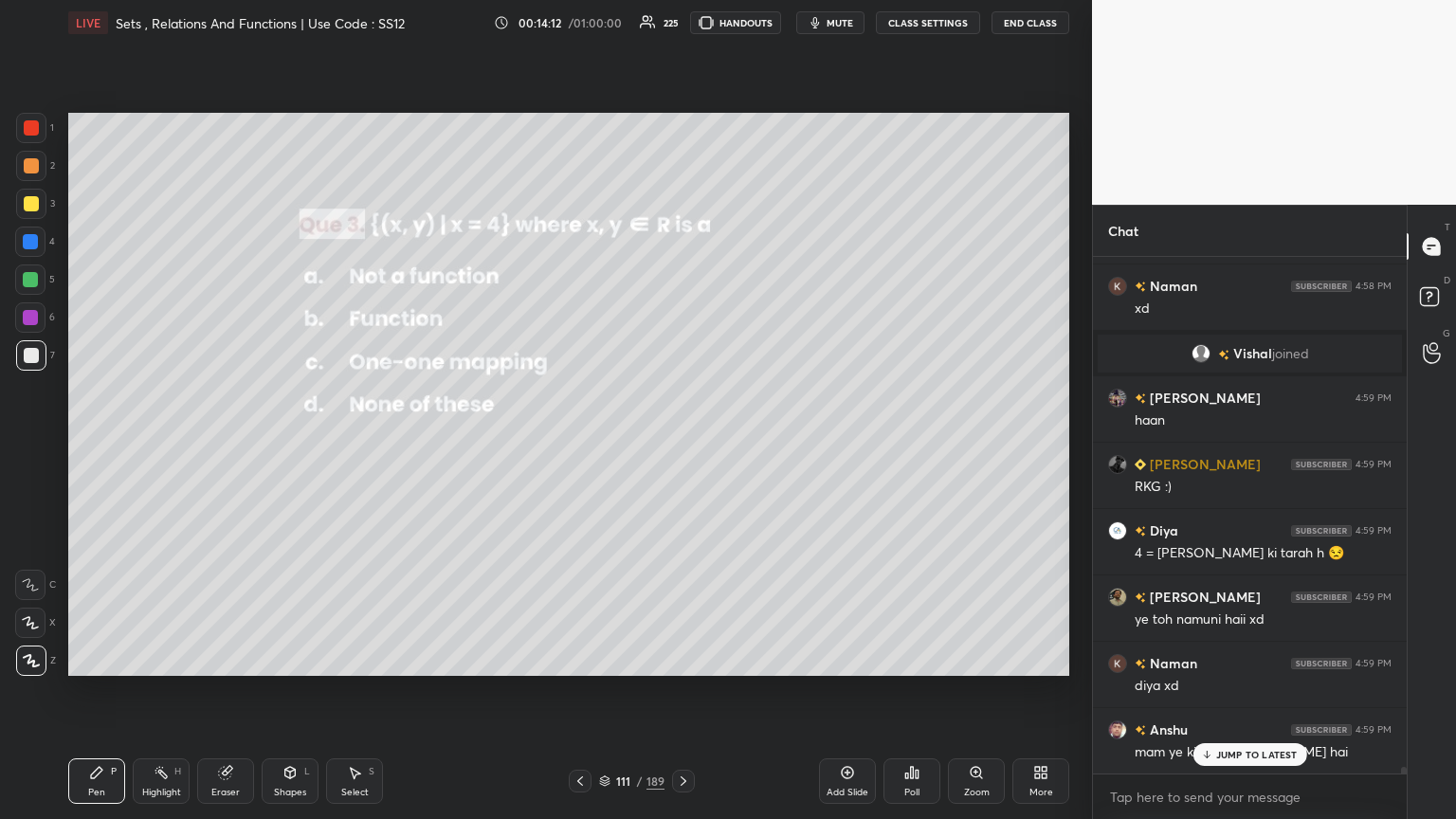 click 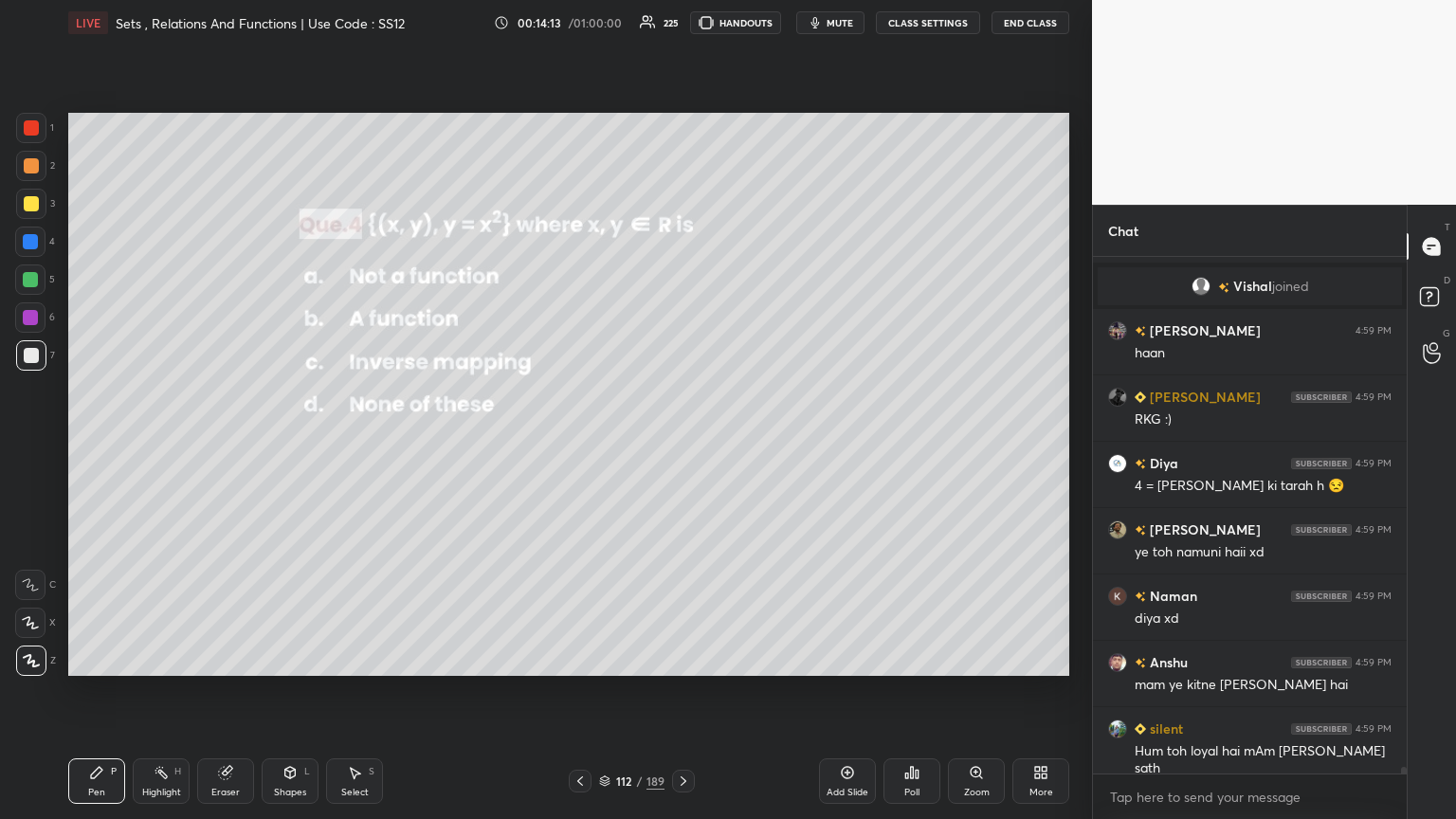 scroll, scrollTop: 38630, scrollLeft: 0, axis: vertical 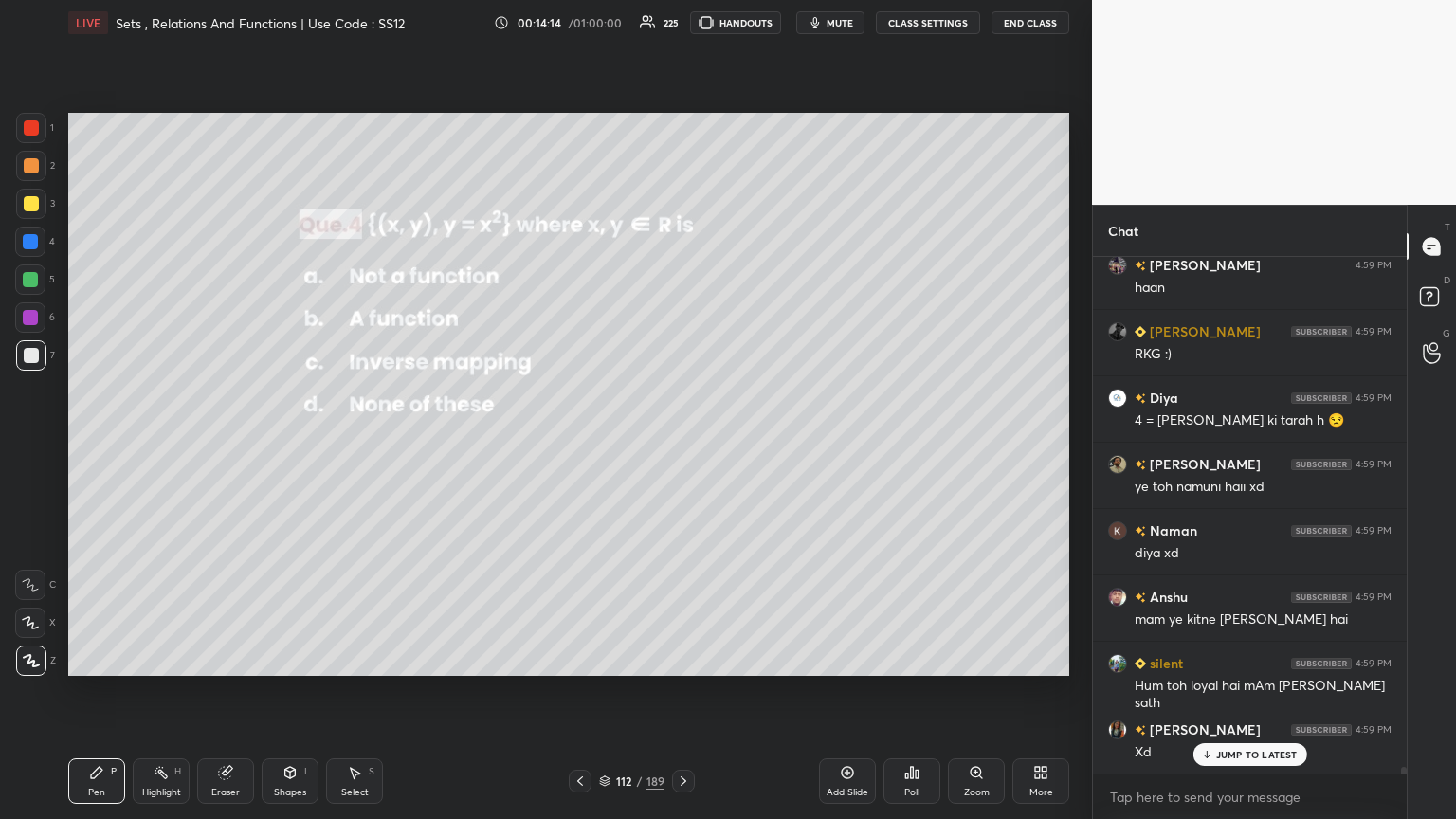click 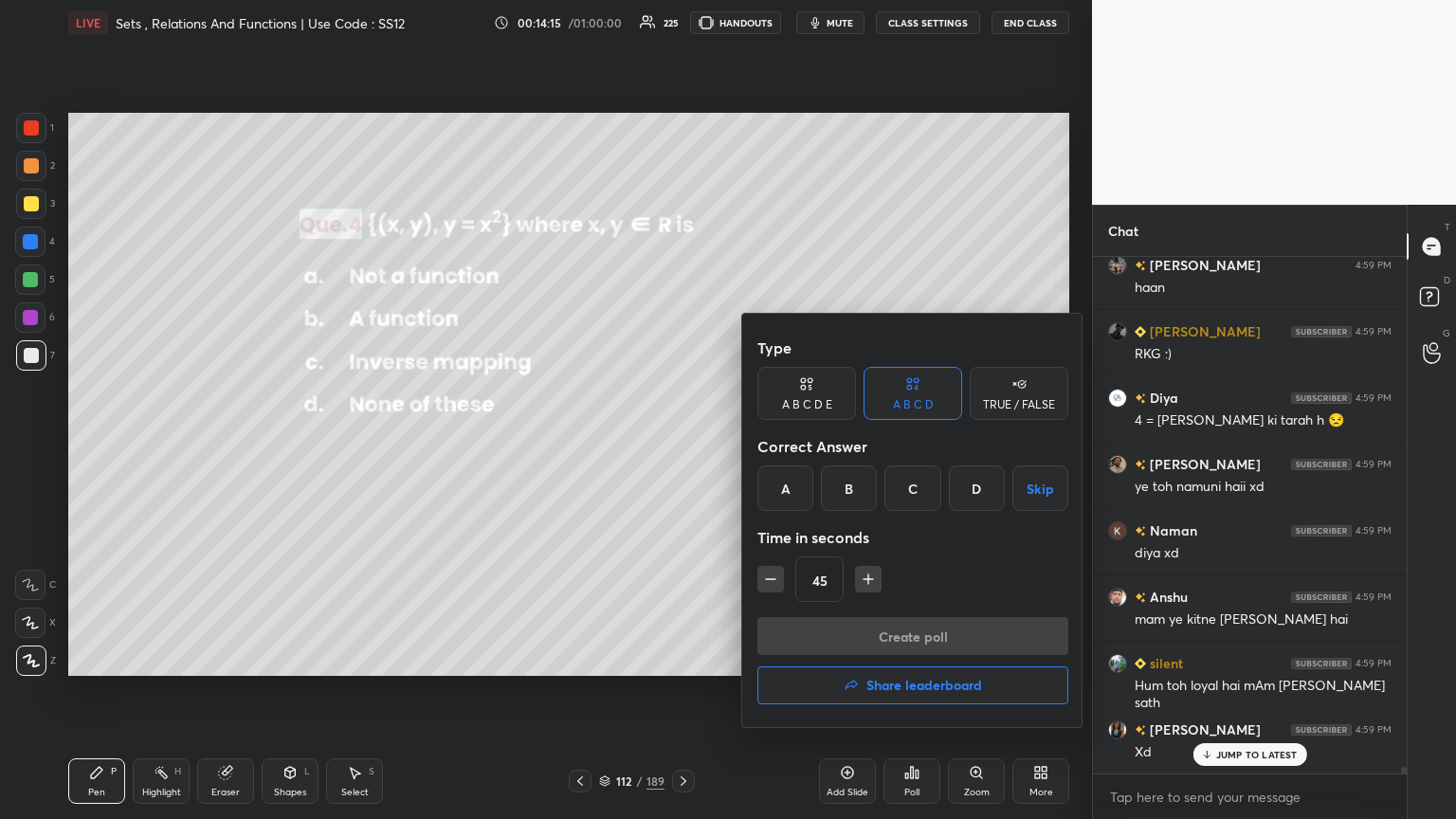 scroll, scrollTop: 38697, scrollLeft: 0, axis: vertical 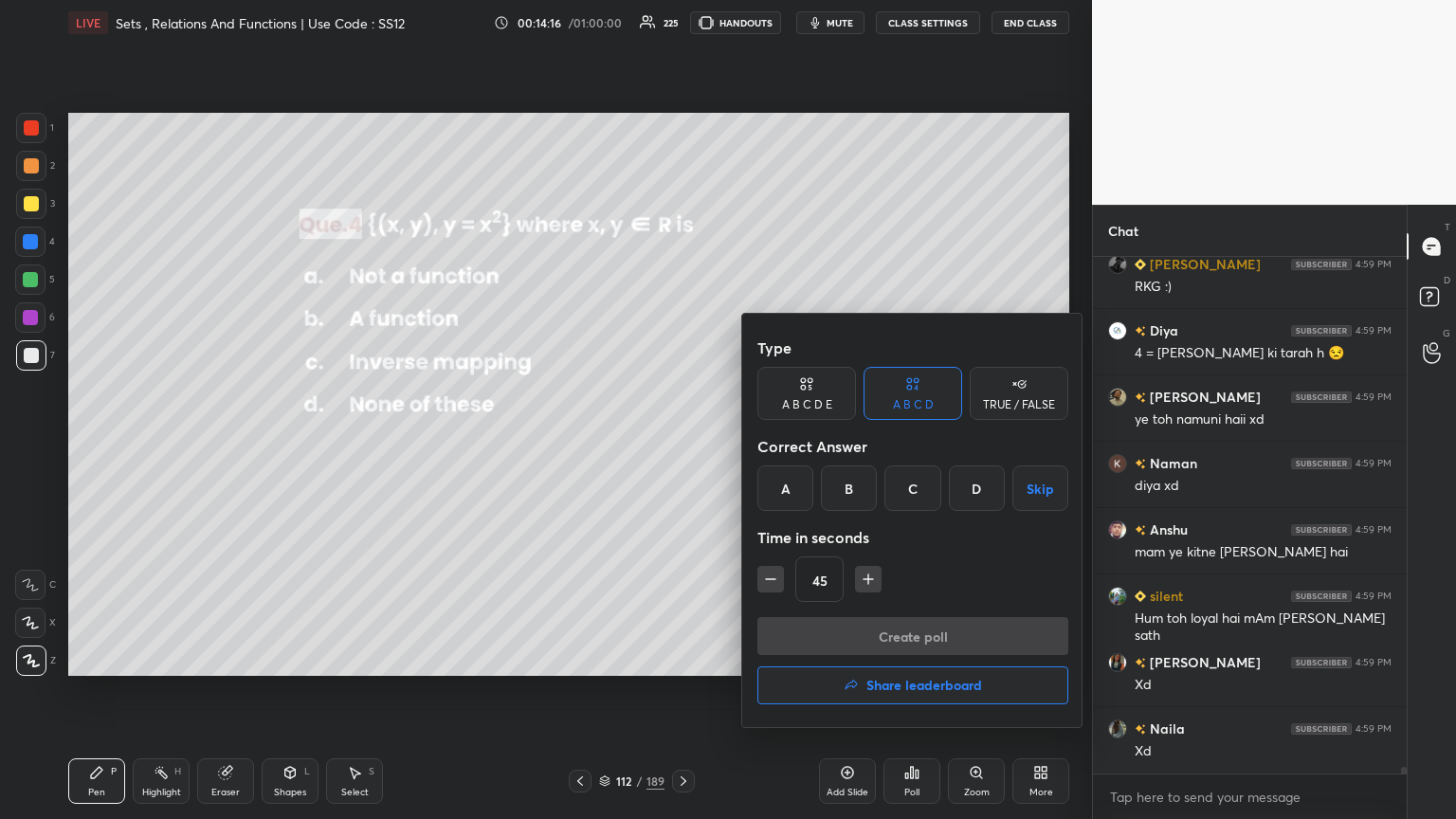 drag, startPoint x: 849, startPoint y: 497, endPoint x: 847, endPoint y: 506, distance: 9.219544 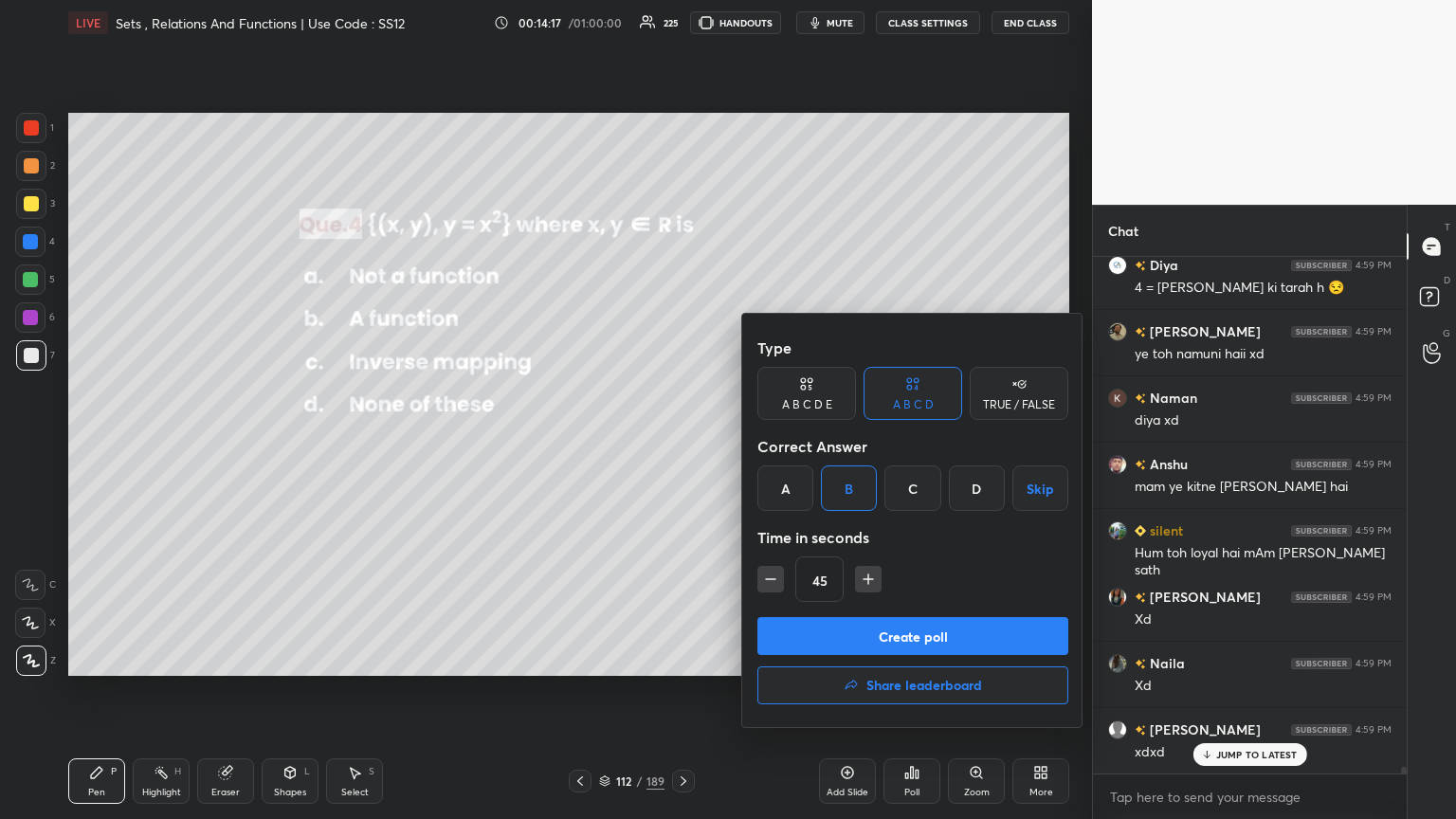 drag, startPoint x: 872, startPoint y: 639, endPoint x: 887, endPoint y: 645, distance: 16.155494 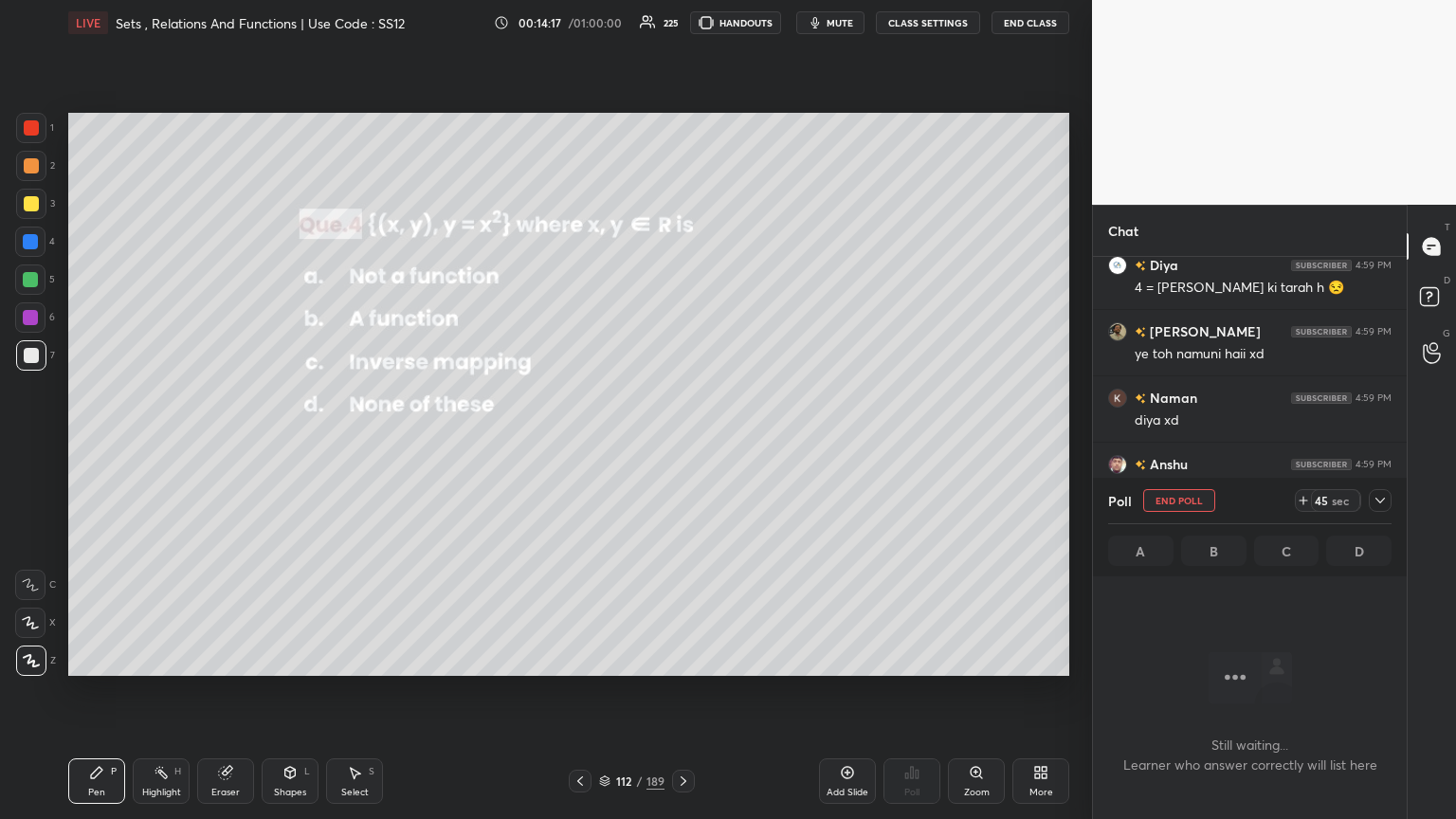 scroll, scrollTop: 481, scrollLeft: 308, axis: both 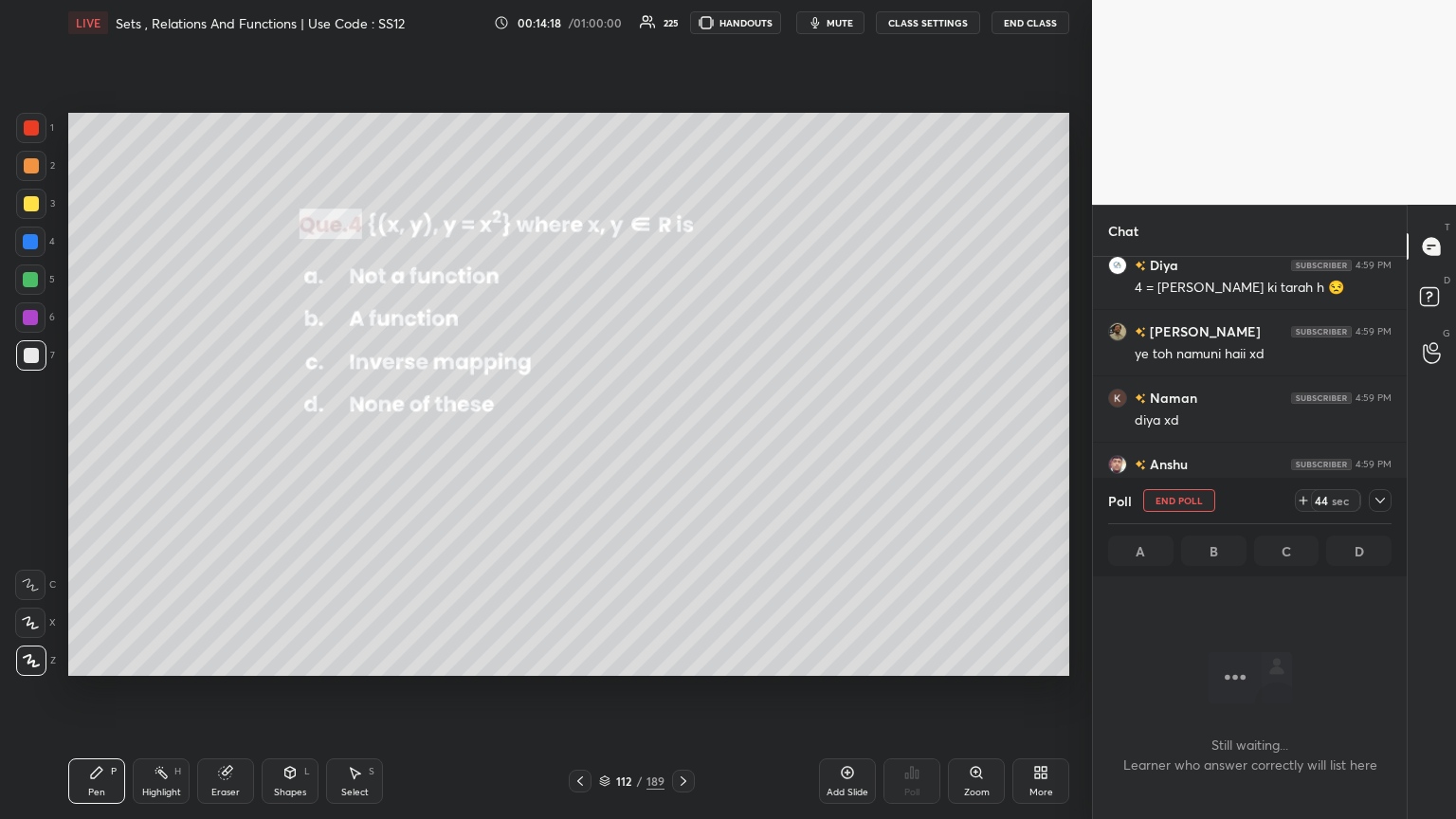 click 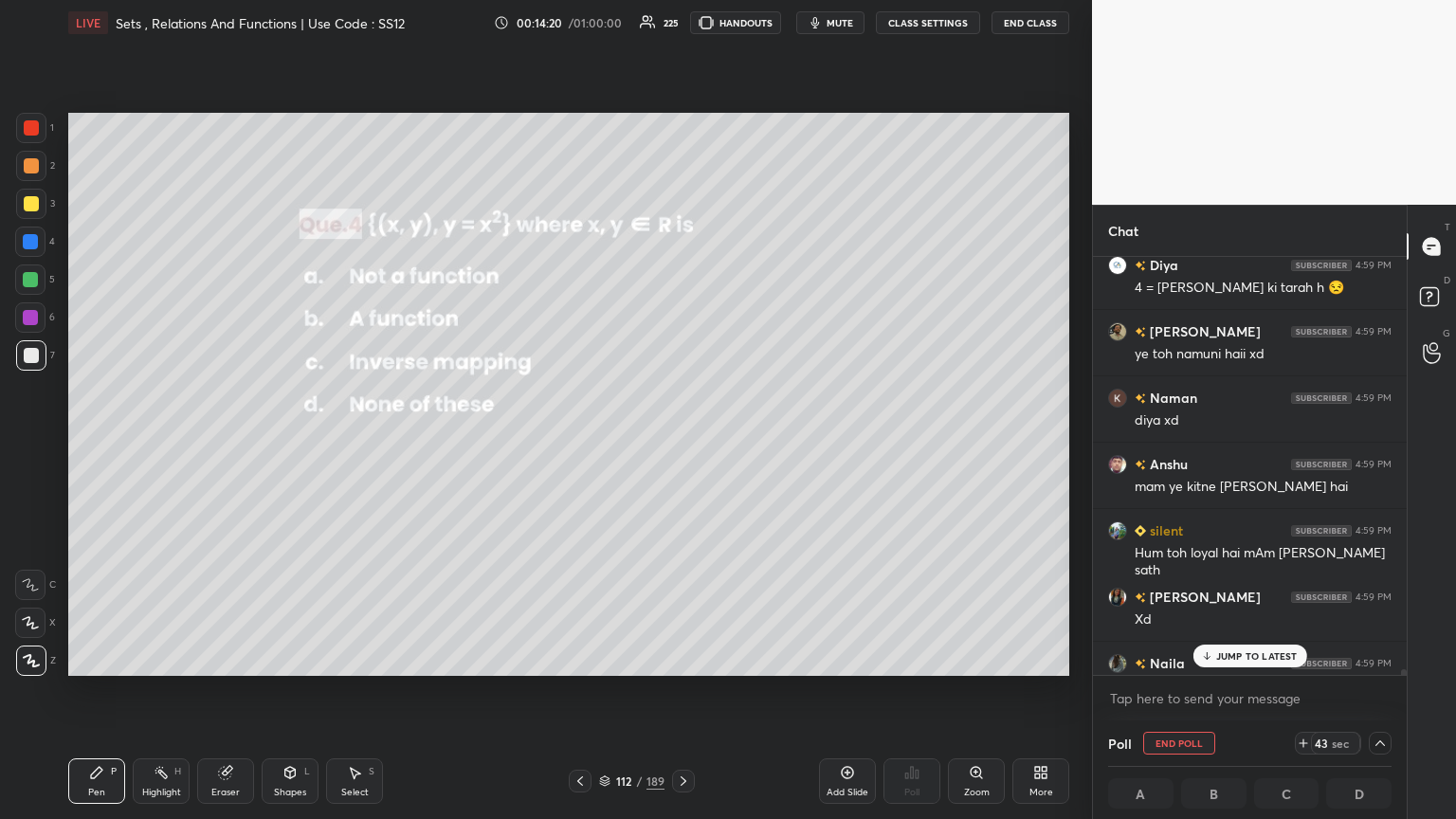 click on "JUMP TO LATEST" at bounding box center (1257, 656) 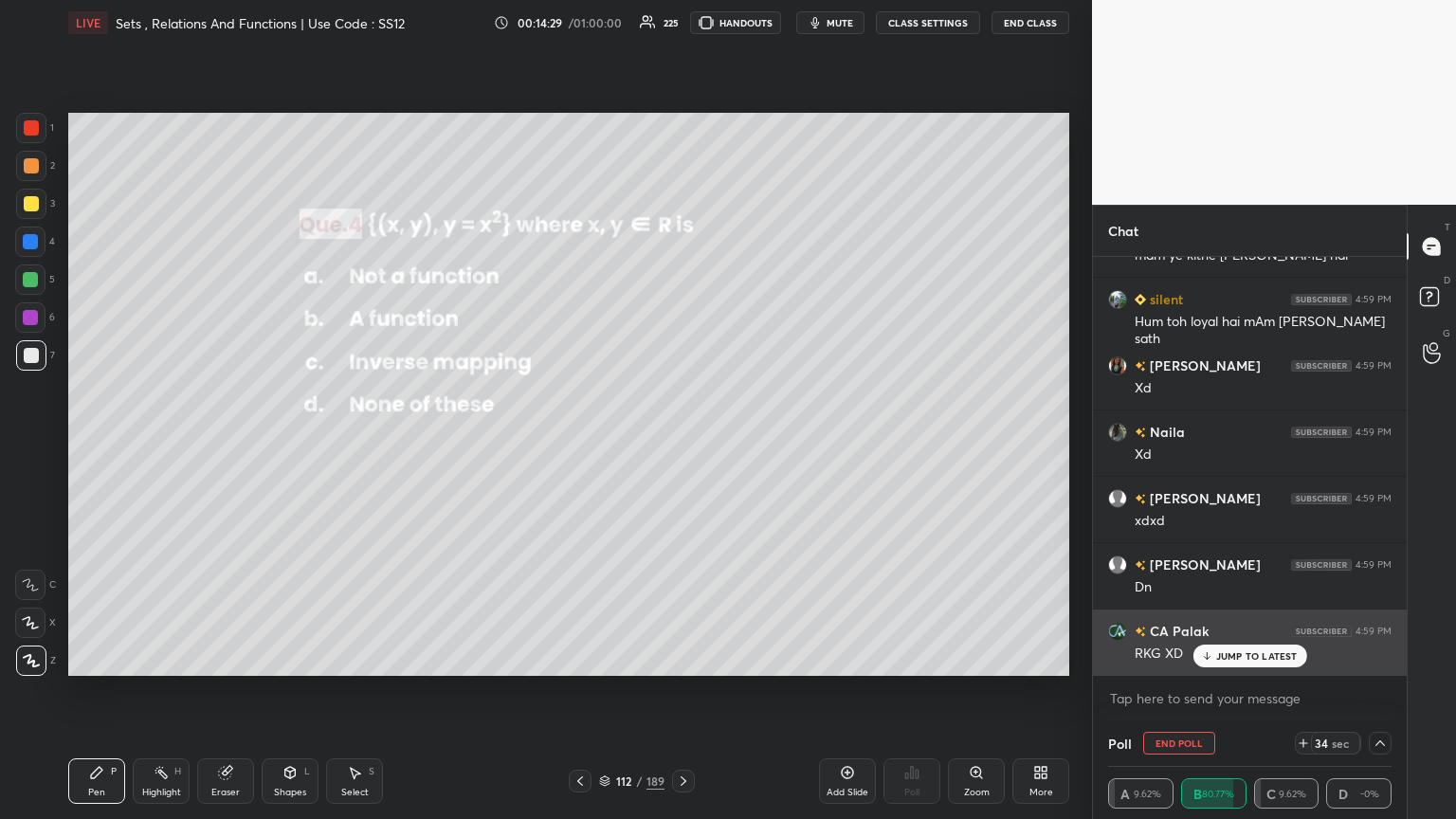 drag, startPoint x: 1232, startPoint y: 656, endPoint x: 1220, endPoint y: 657, distance: 12.041595 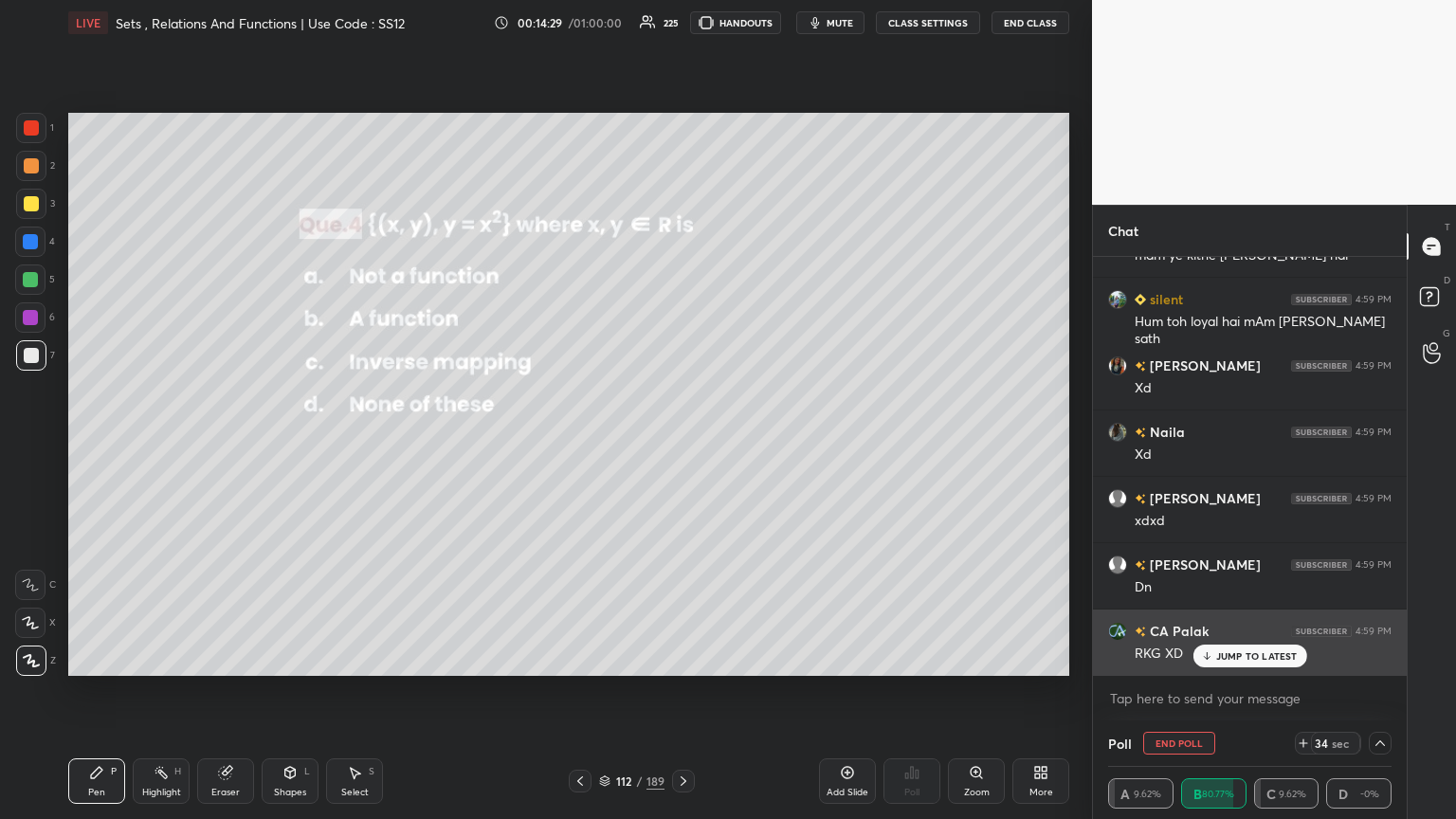 click on "JUMP TO LATEST" at bounding box center [1257, 656] 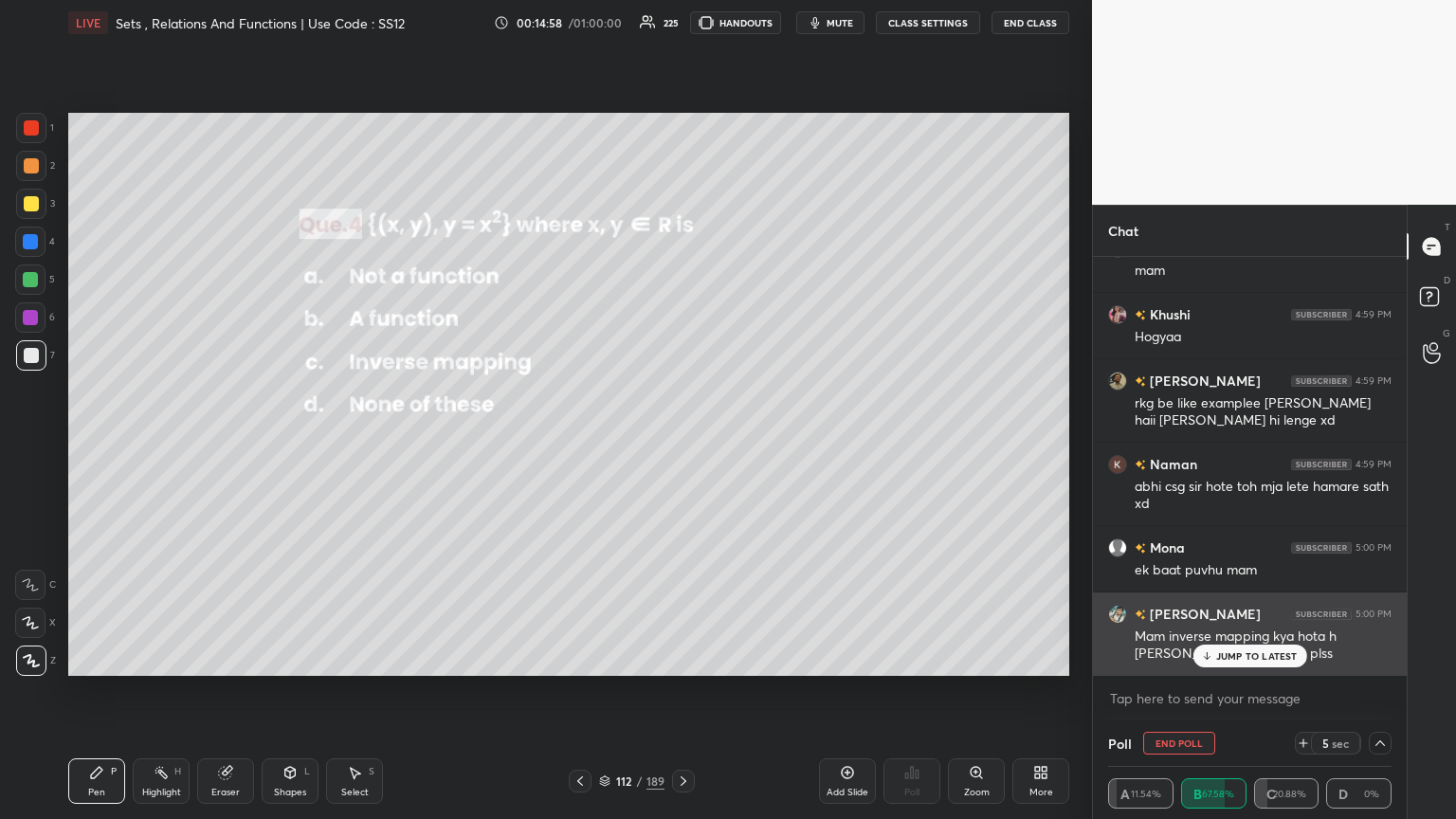 click on "JUMP TO LATEST" at bounding box center [1257, 656] 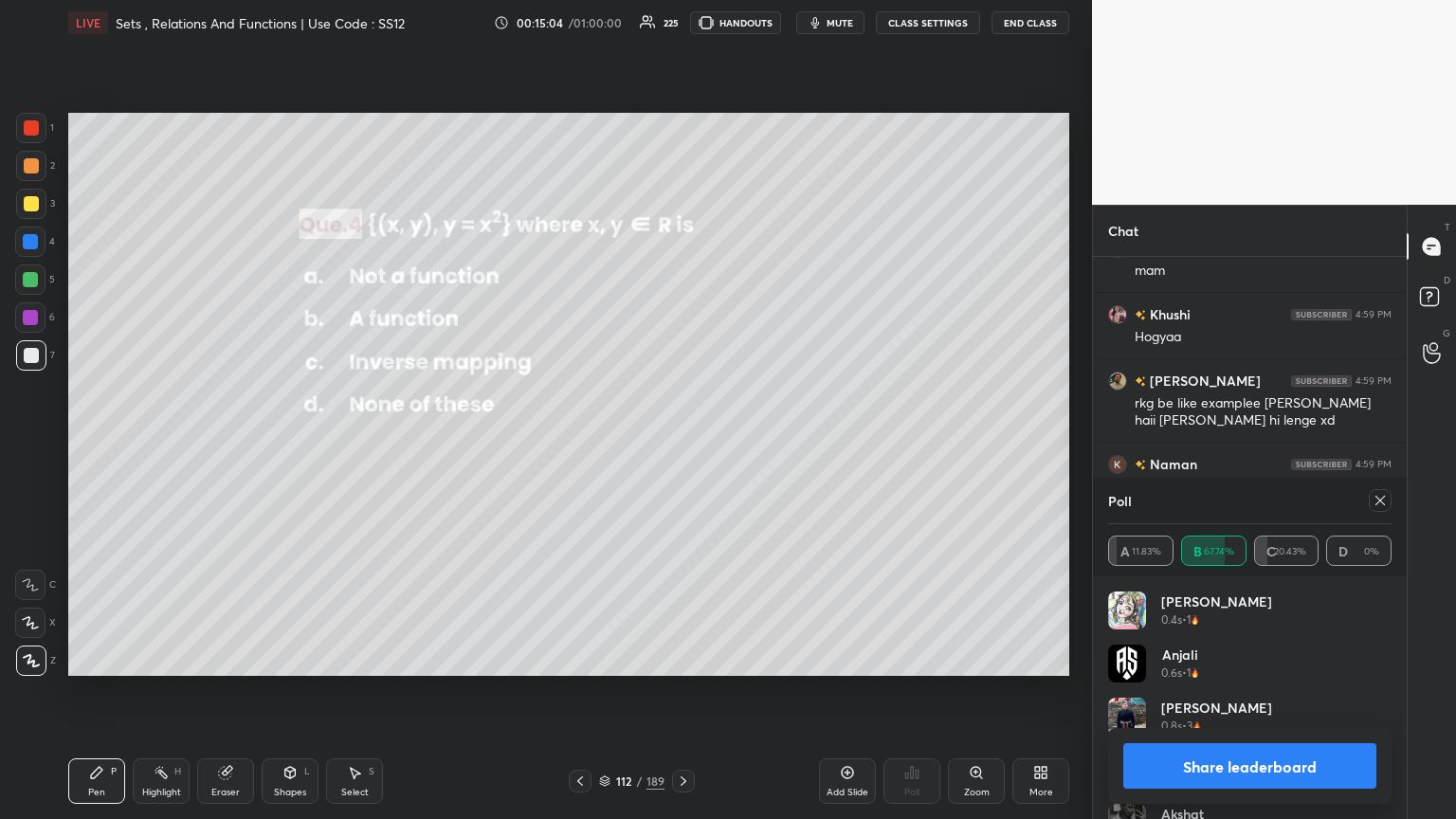 click 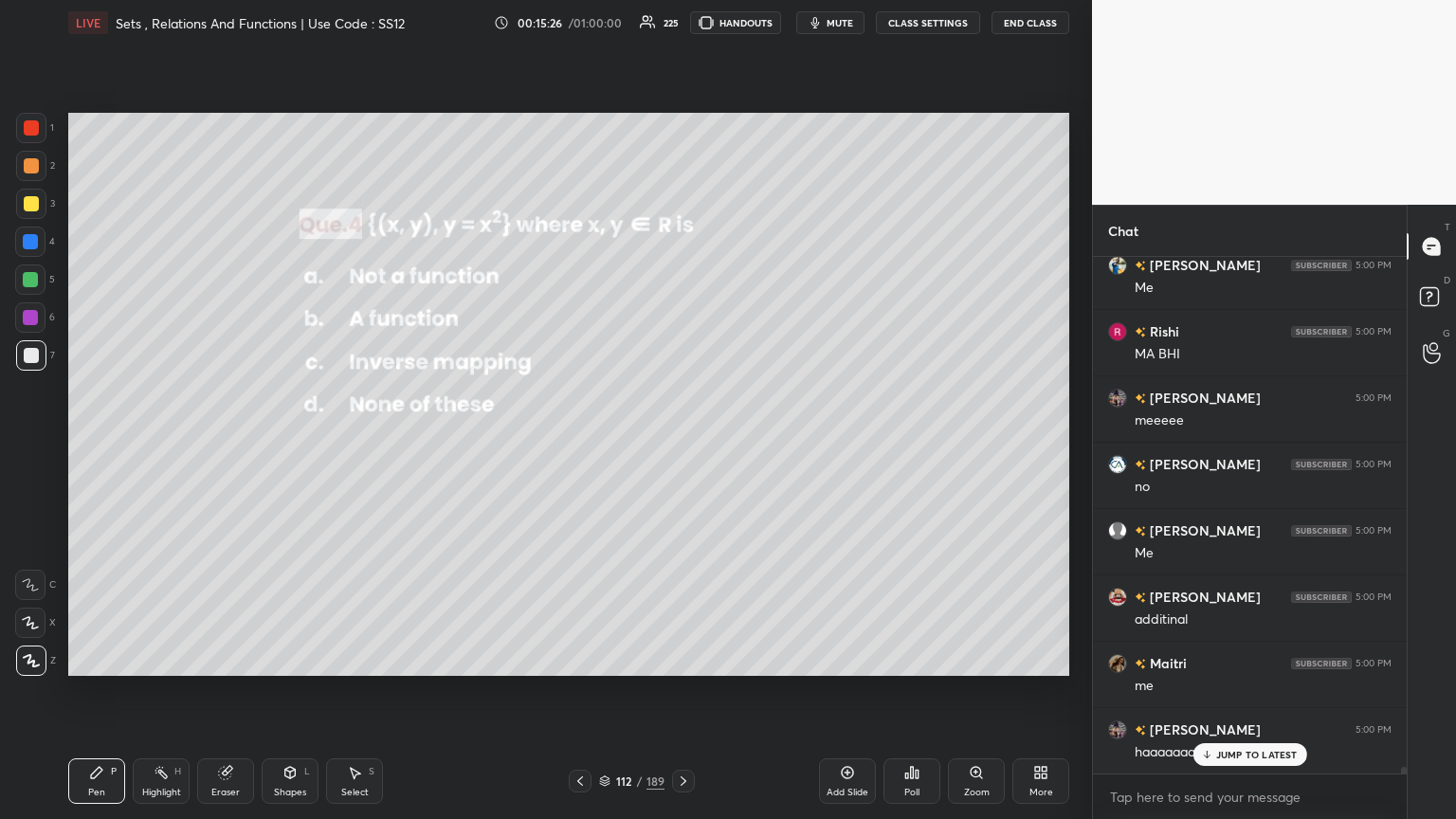 click 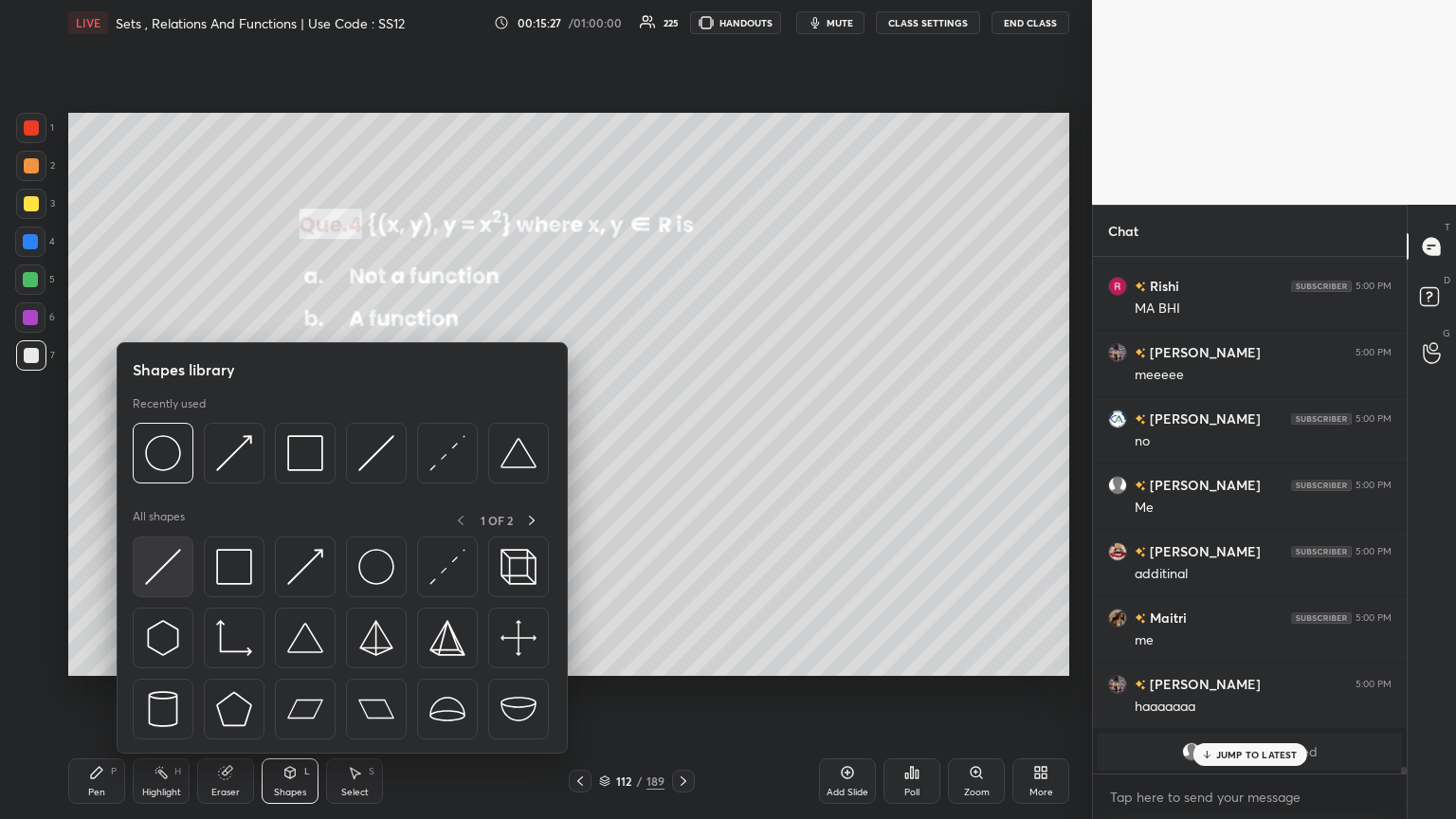 click at bounding box center (163, 567) 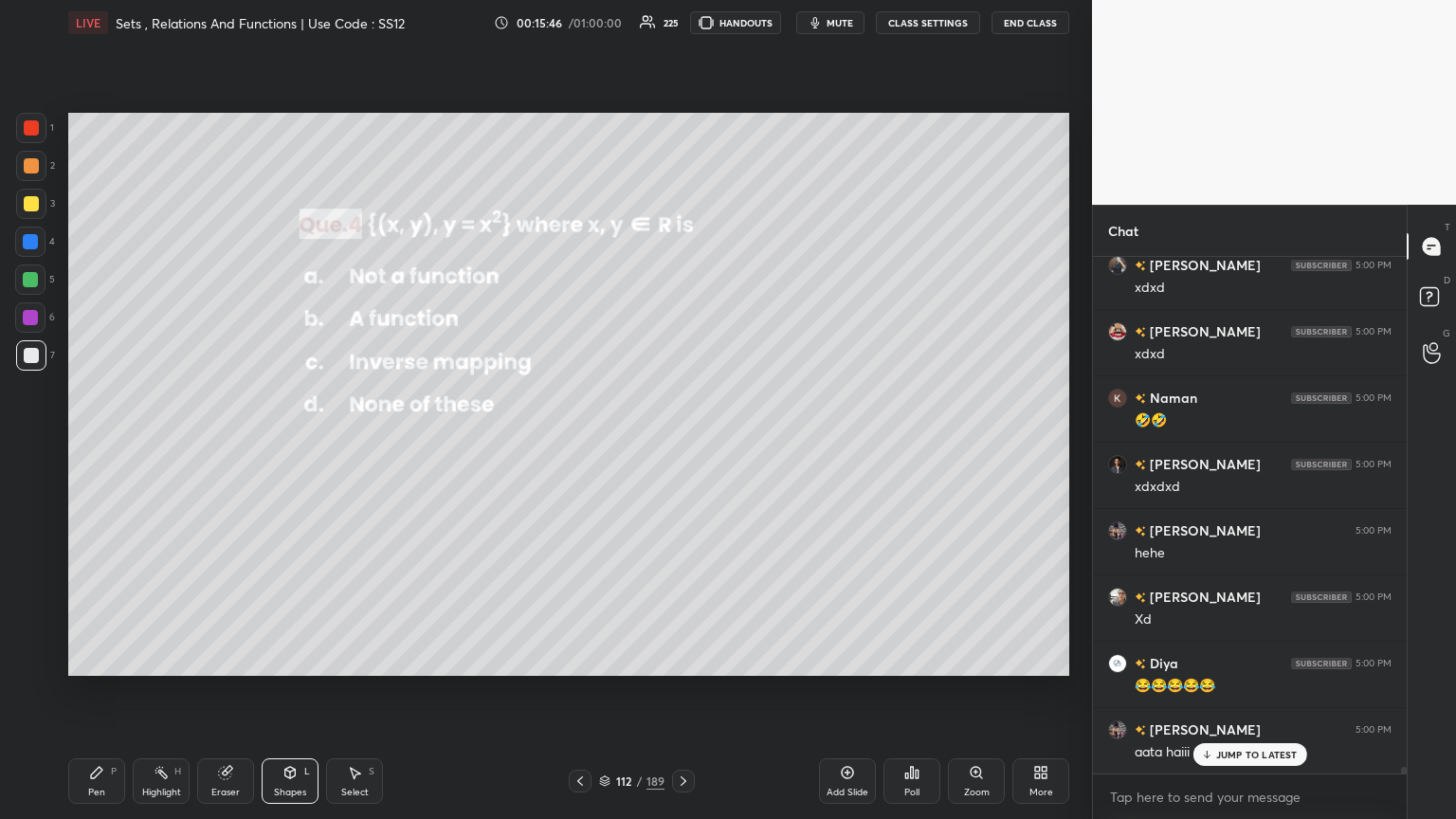 click at bounding box center (31, 204) 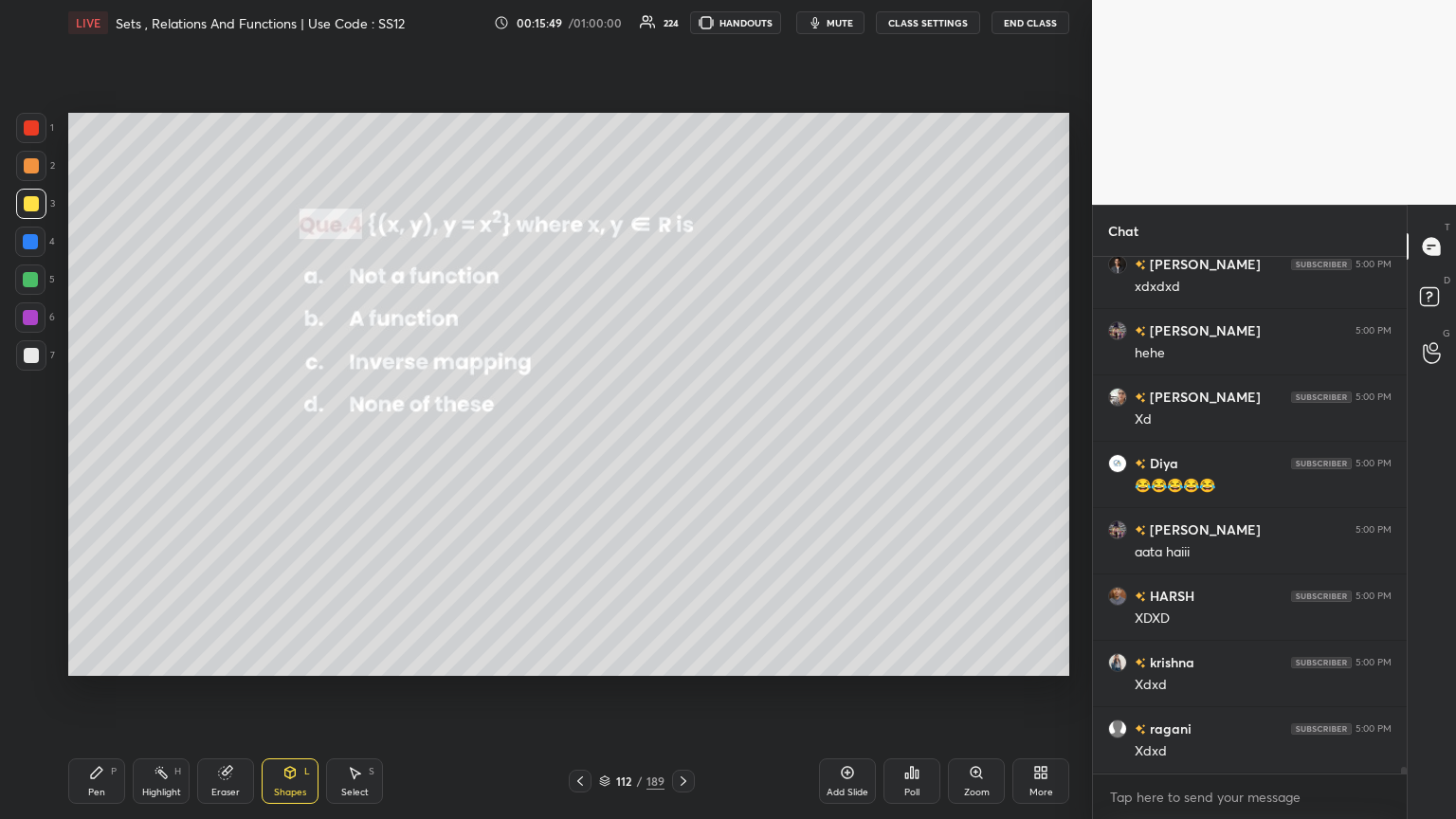 click on "Pen P" at bounding box center [97, 781] 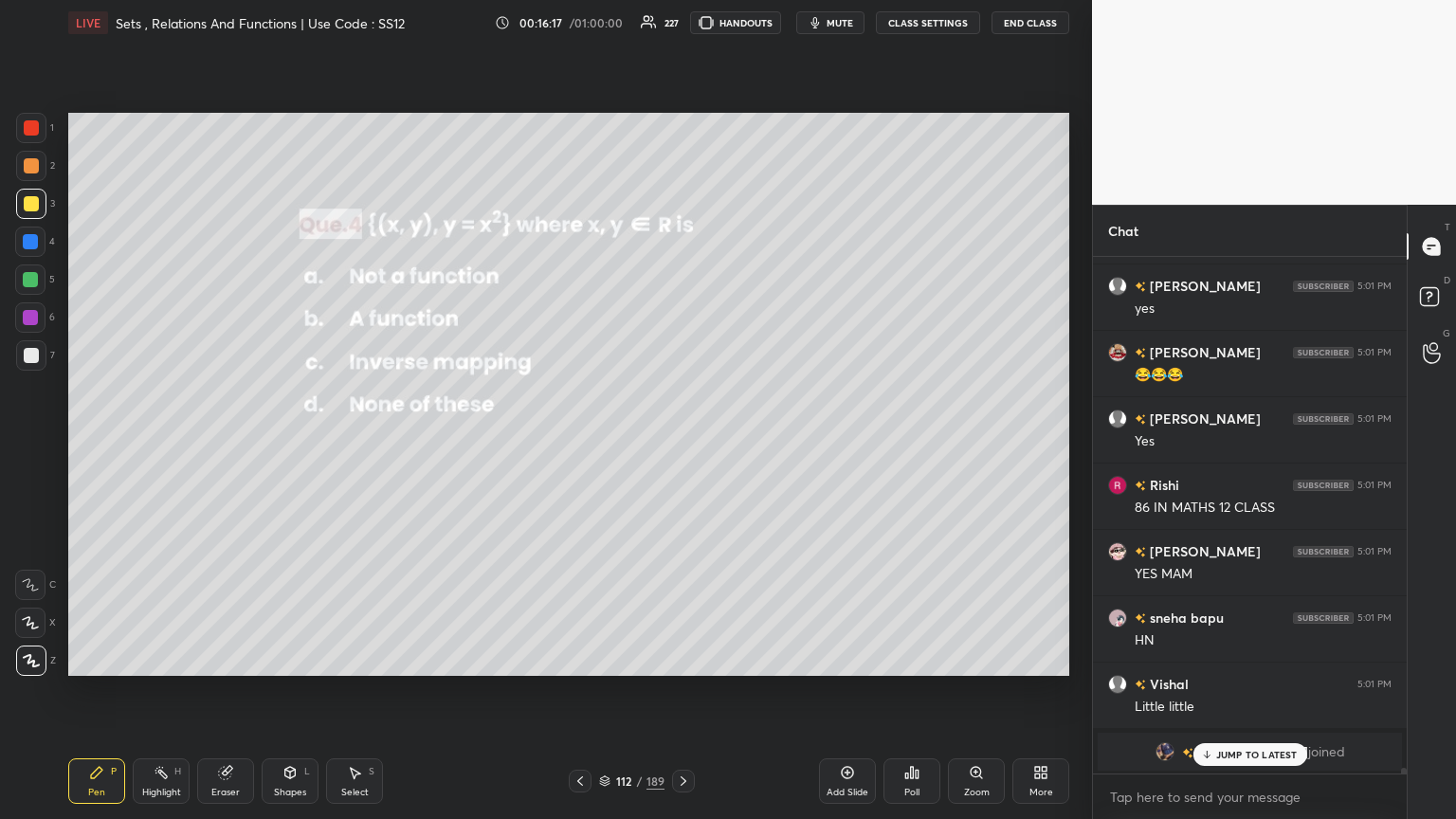 click at bounding box center [30, 280] 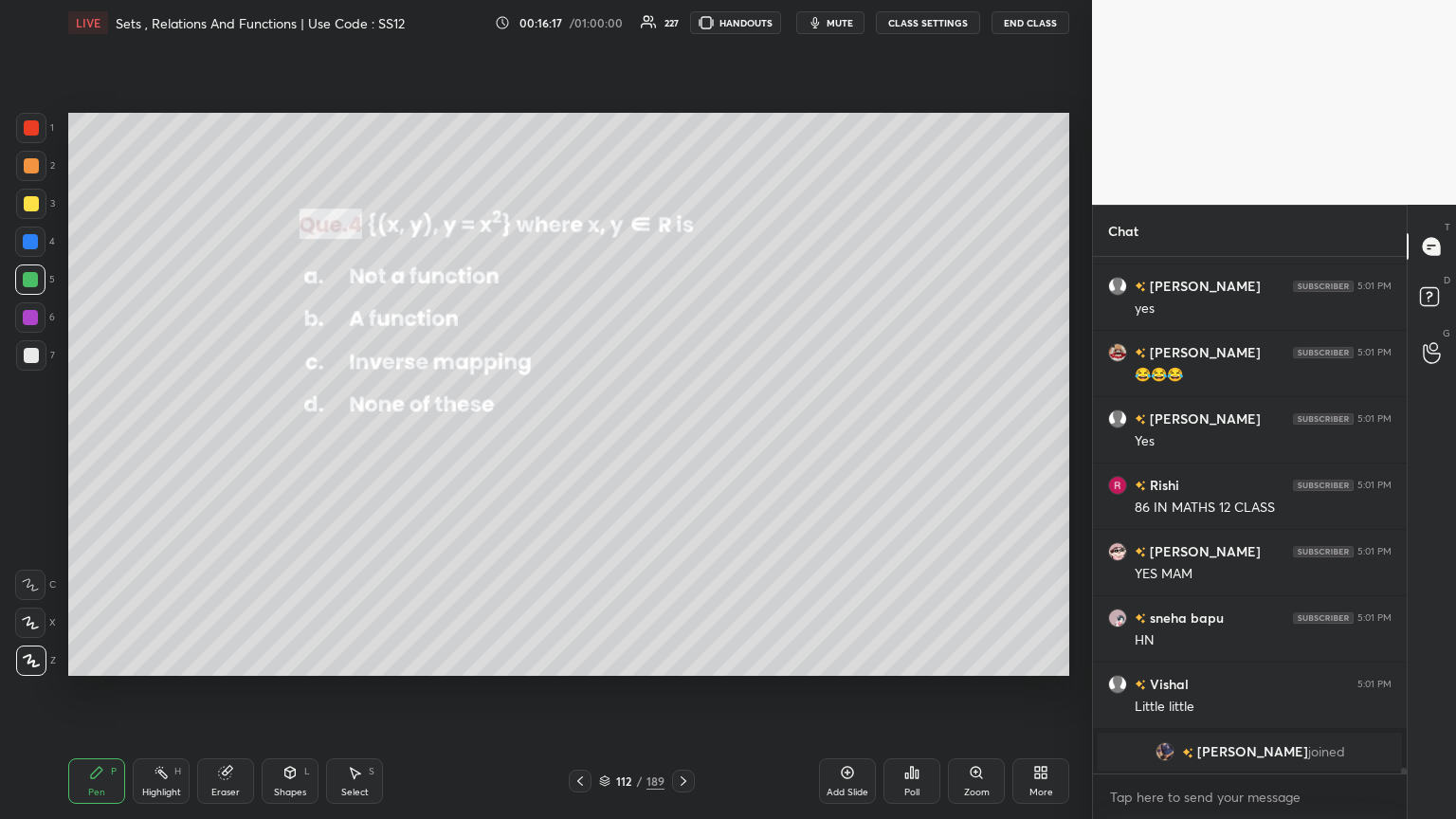 scroll, scrollTop: 43816, scrollLeft: 0, axis: vertical 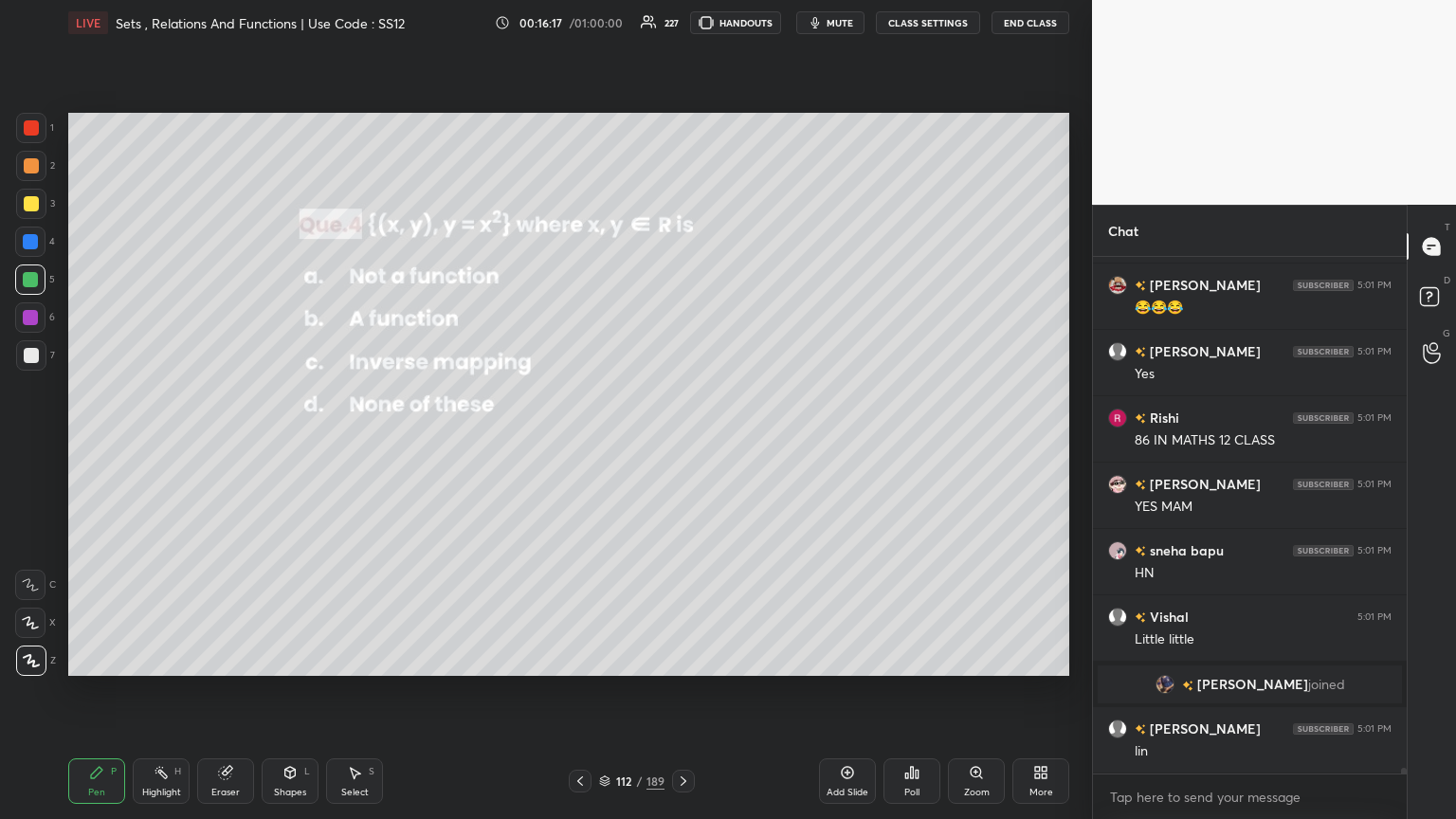 click on "Shapes" at bounding box center [290, 792] 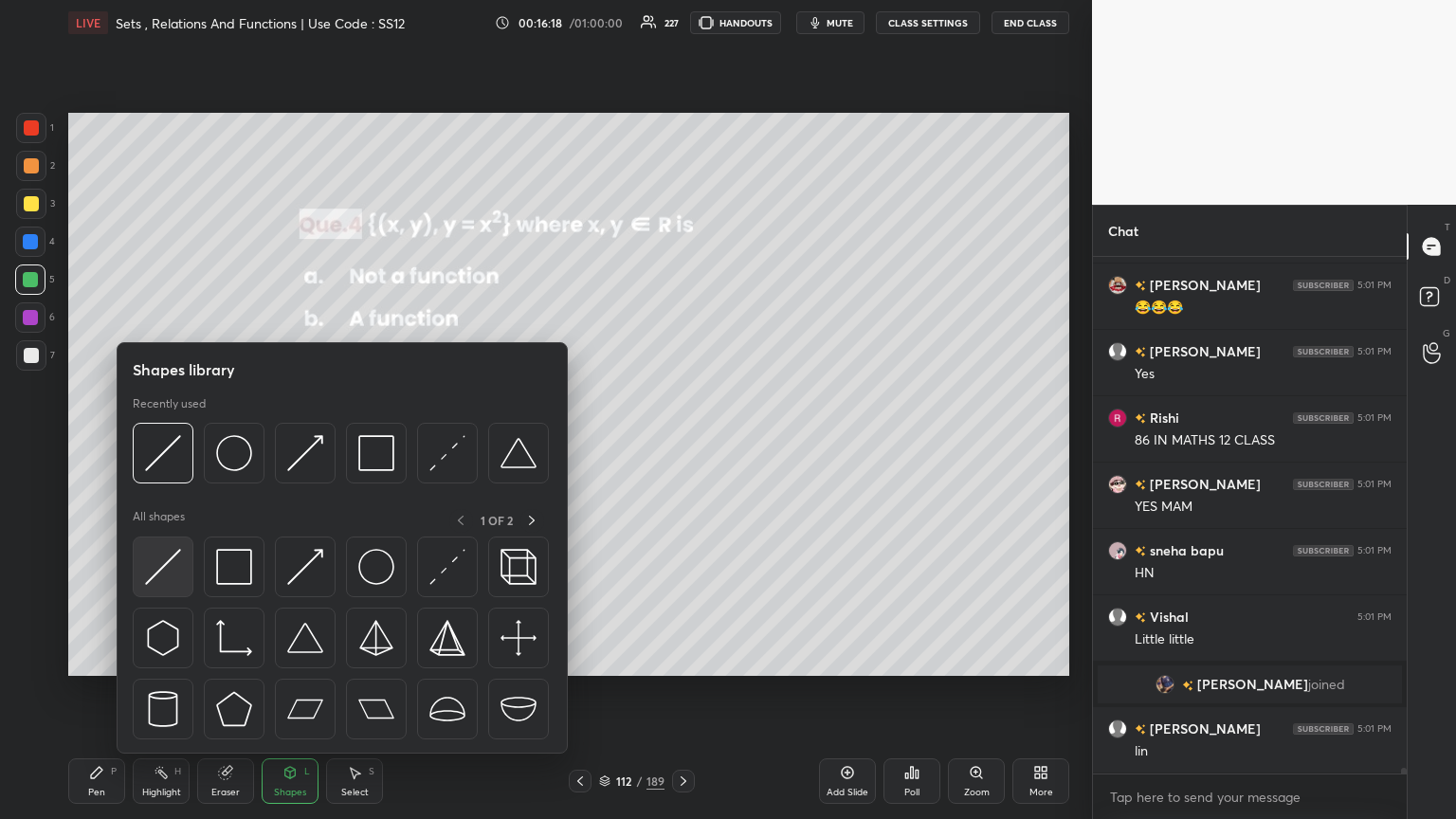 click at bounding box center (163, 567) 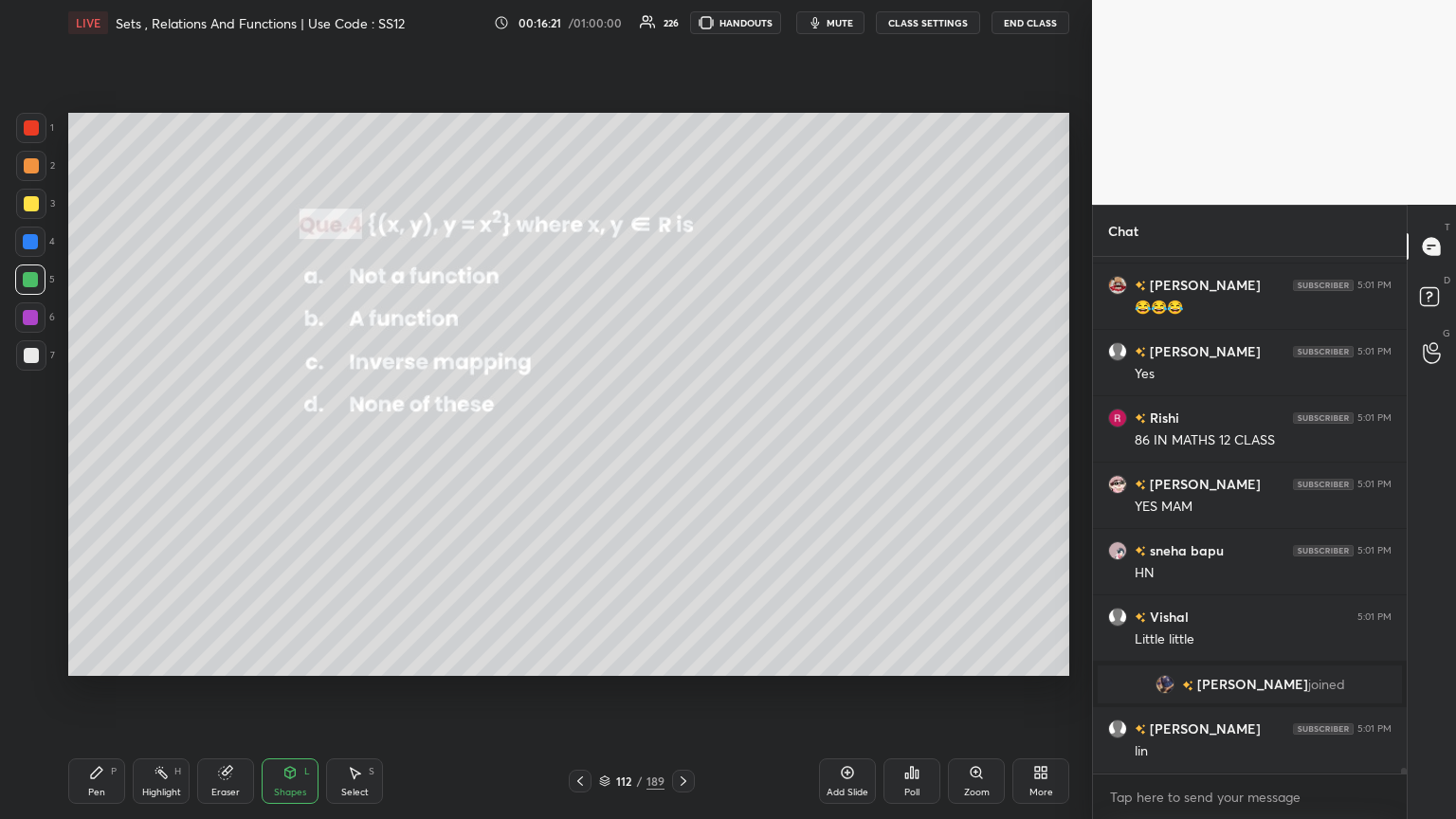 scroll, scrollTop: 43861, scrollLeft: 0, axis: vertical 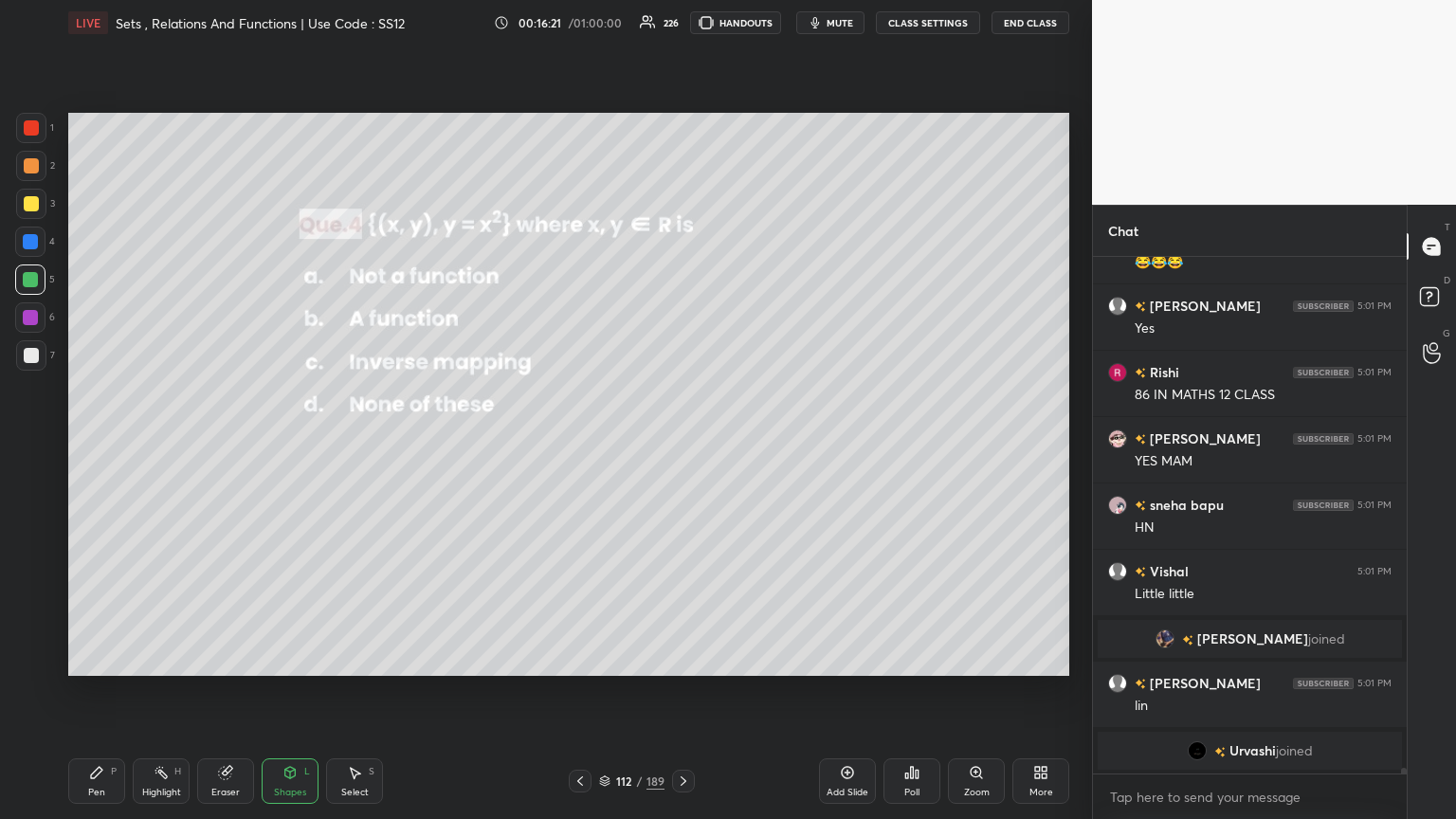 click on "Pen P" at bounding box center (97, 781) 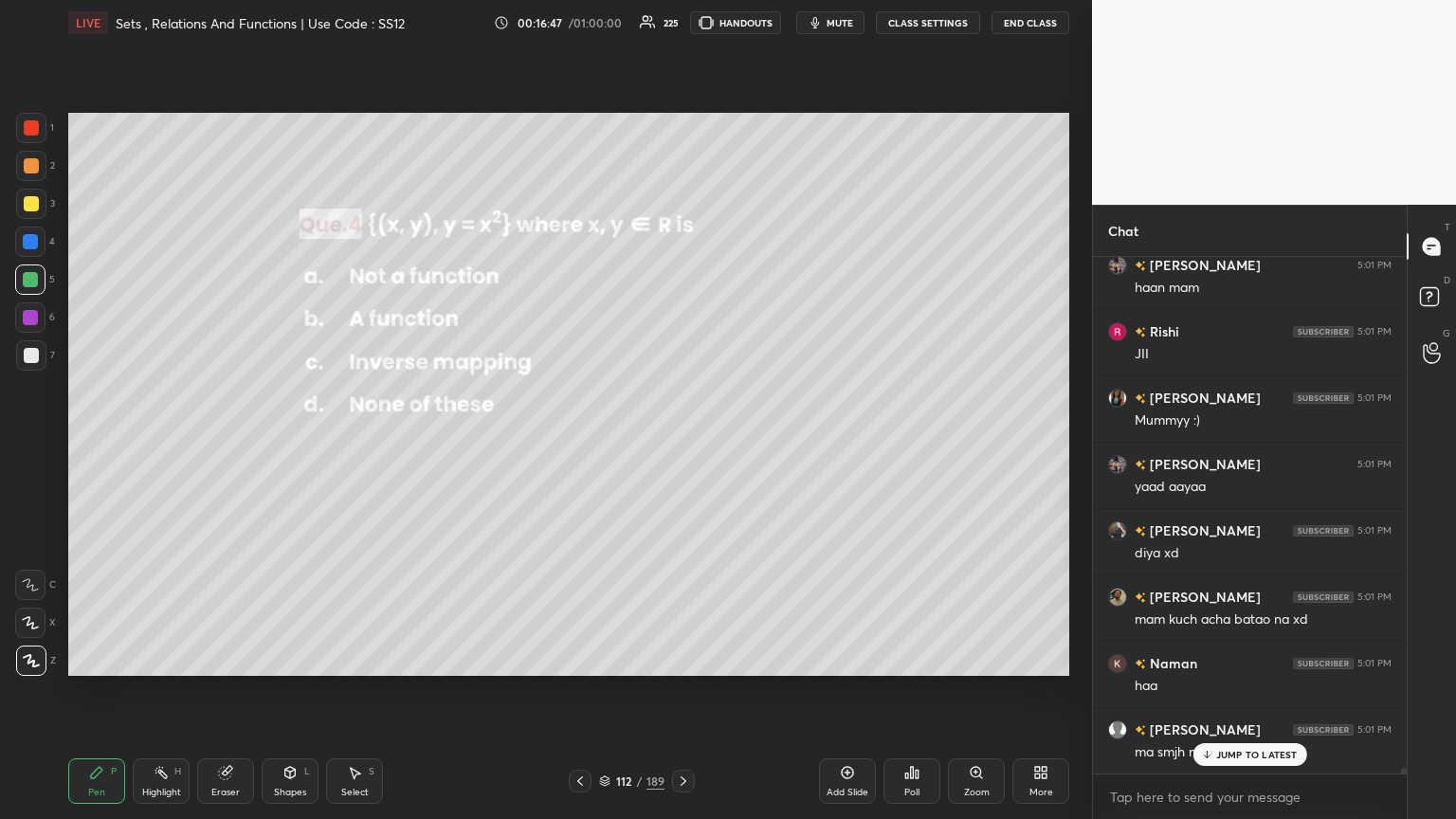 scroll, scrollTop: 44431, scrollLeft: 0, axis: vertical 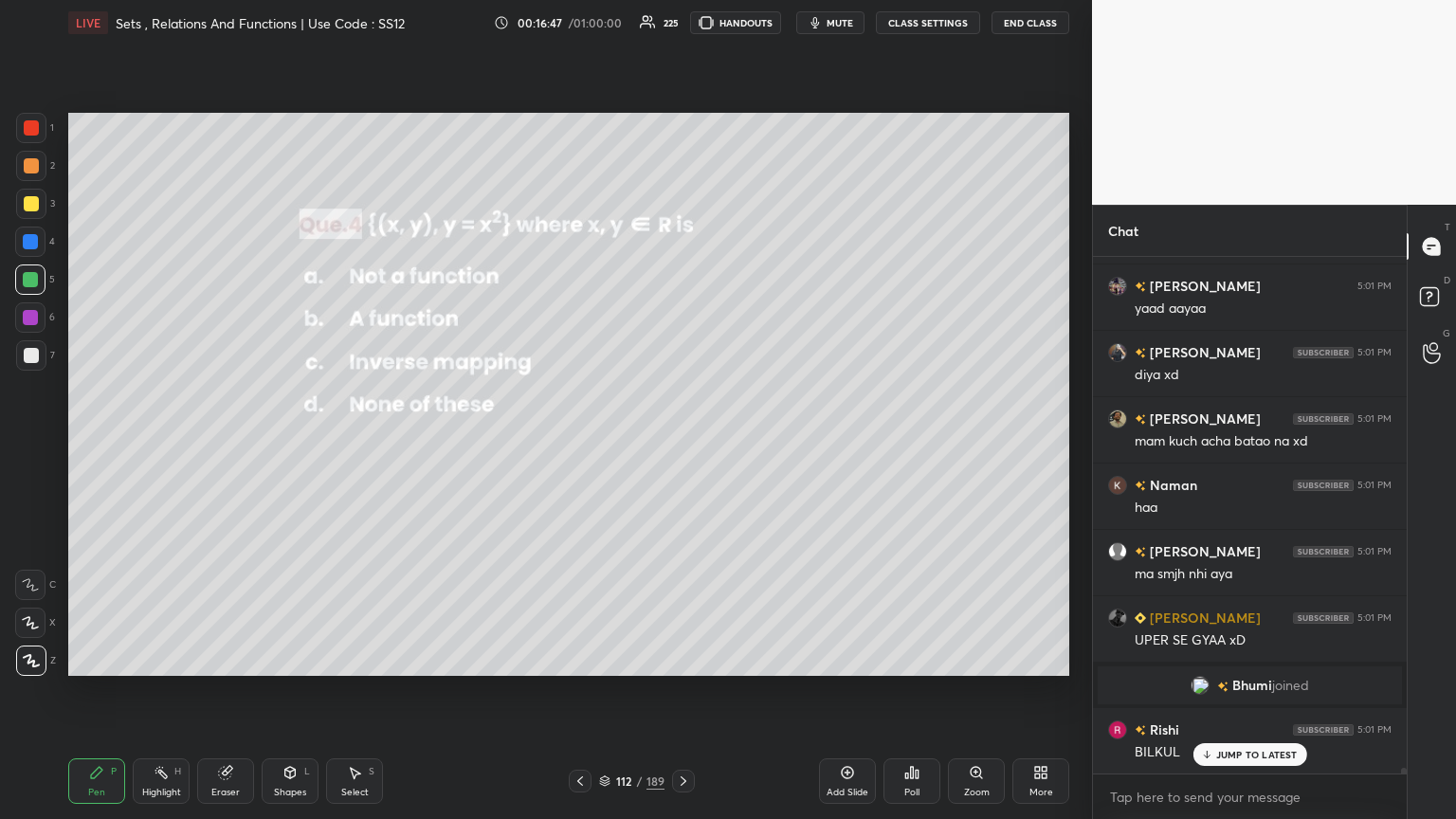 click on "Eraser" at bounding box center (226, 792) 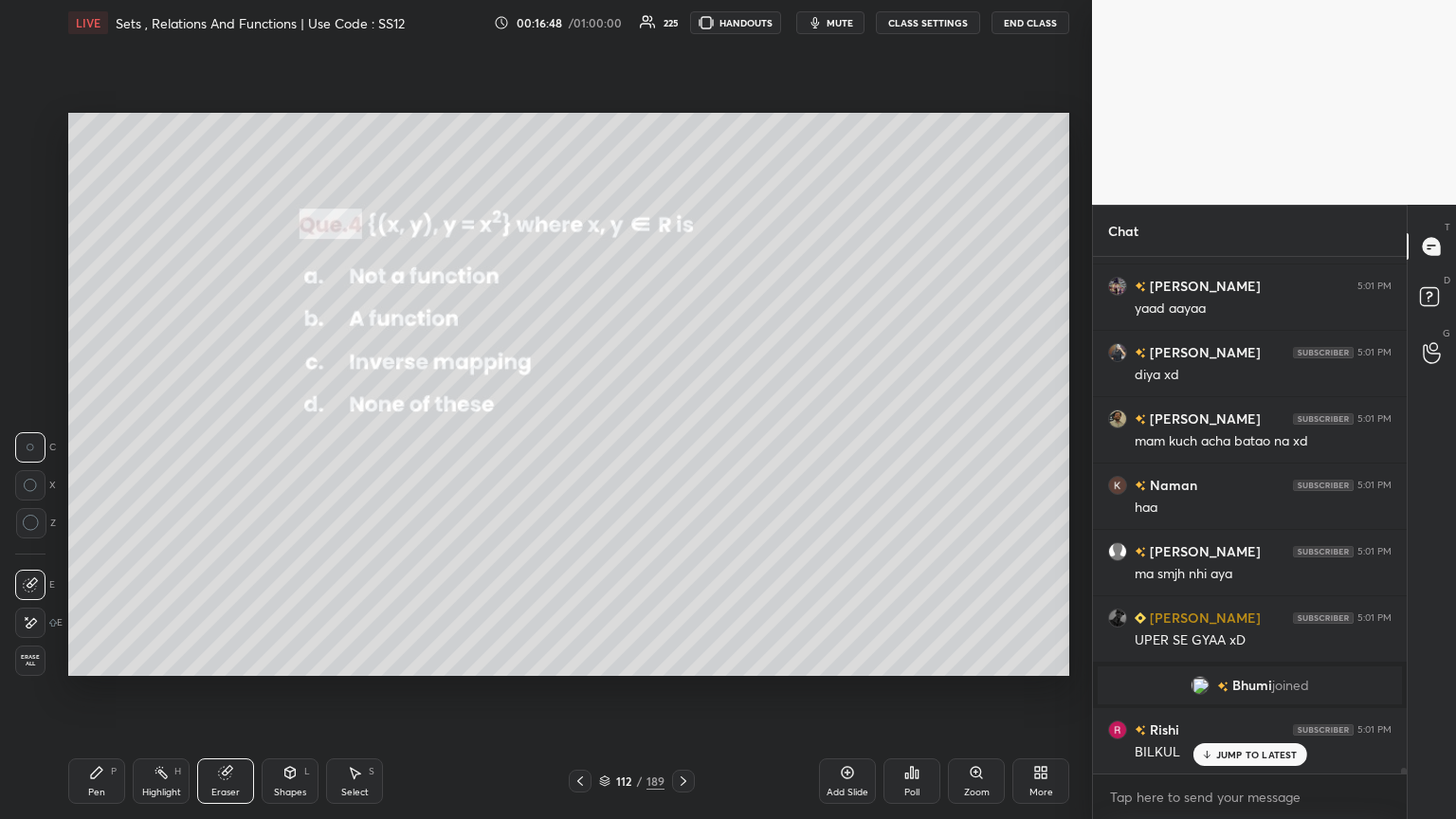 click on "Erase all" at bounding box center [30, 661] 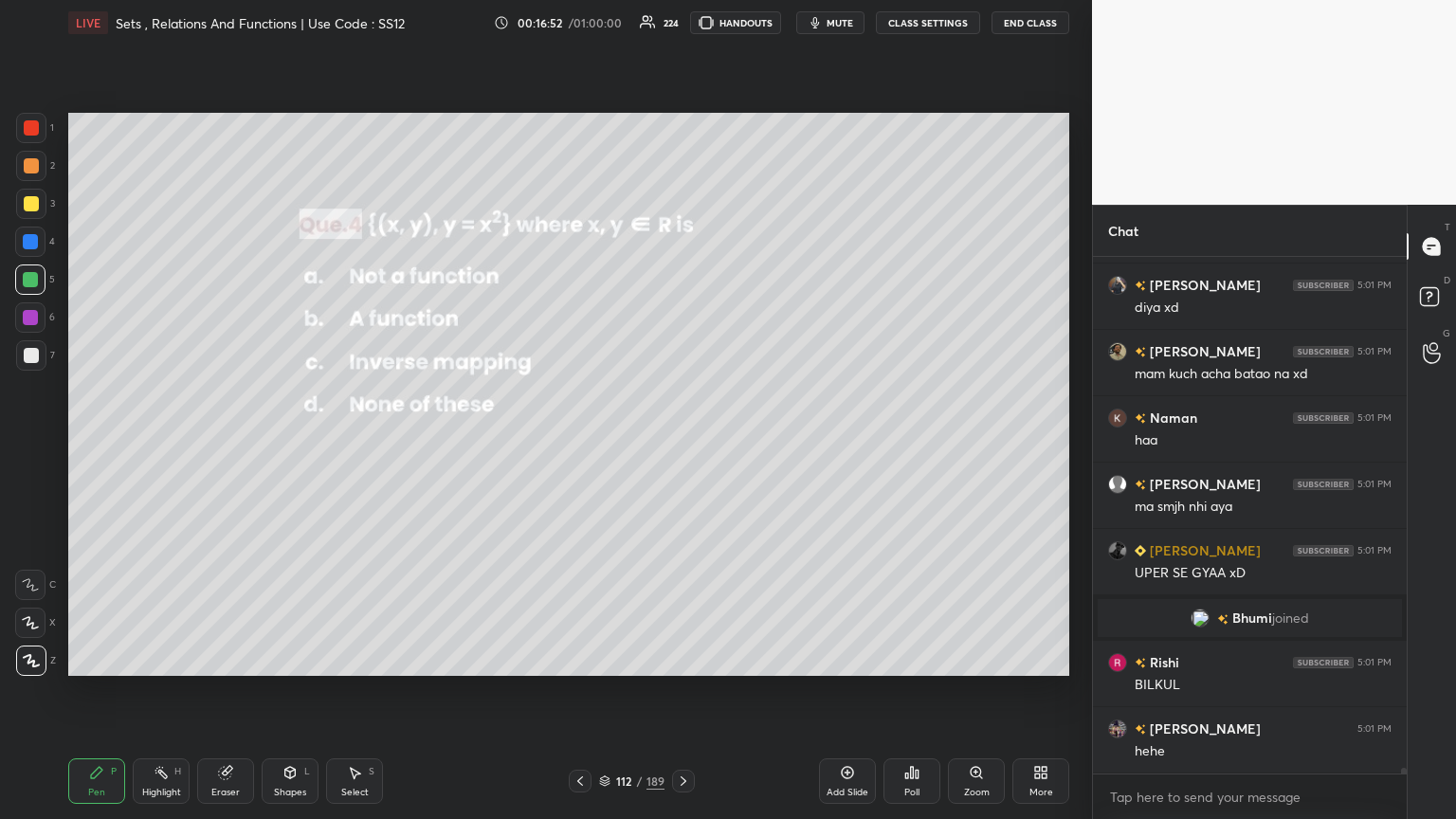 scroll, scrollTop: 44563, scrollLeft: 0, axis: vertical 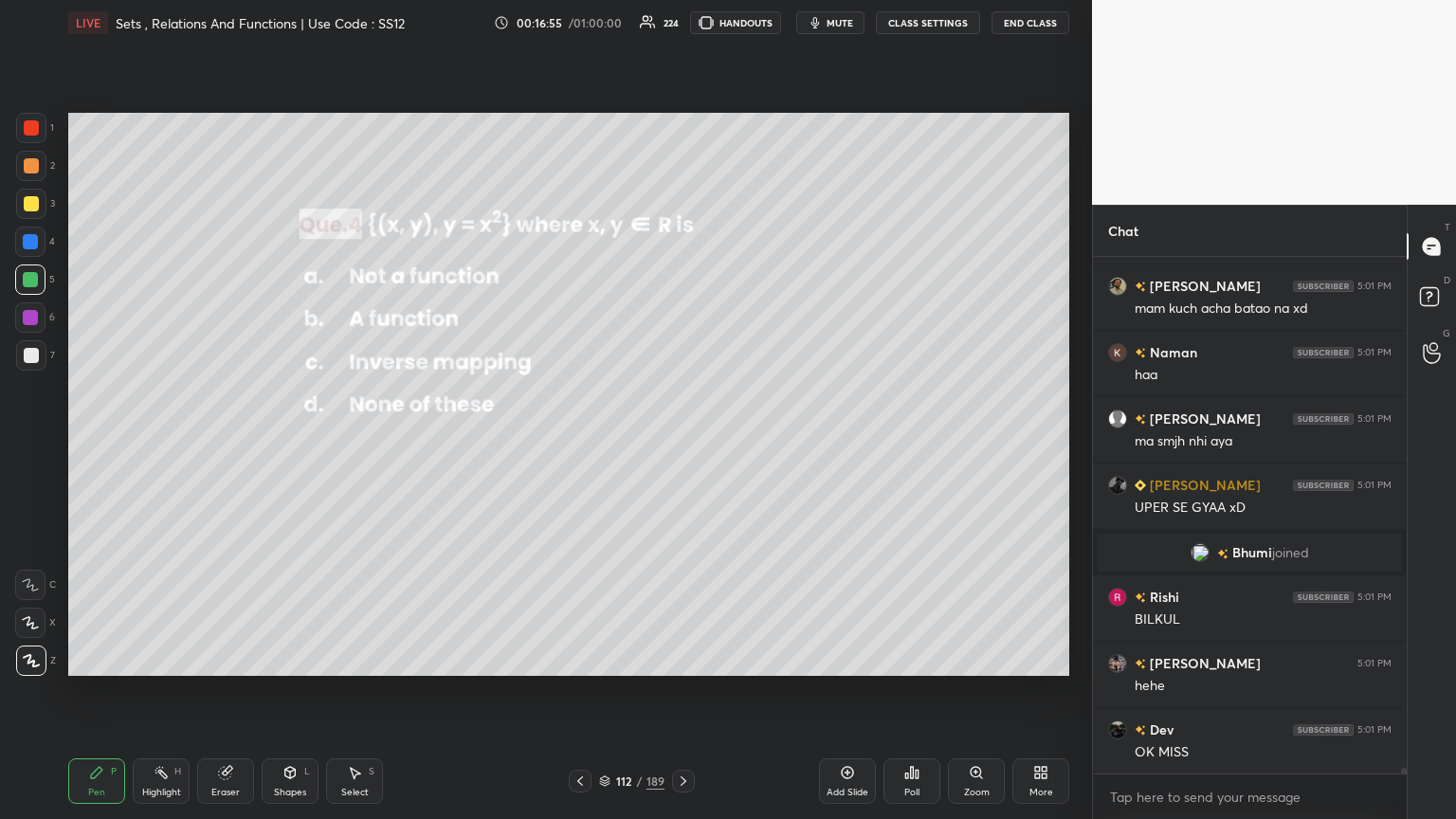 click 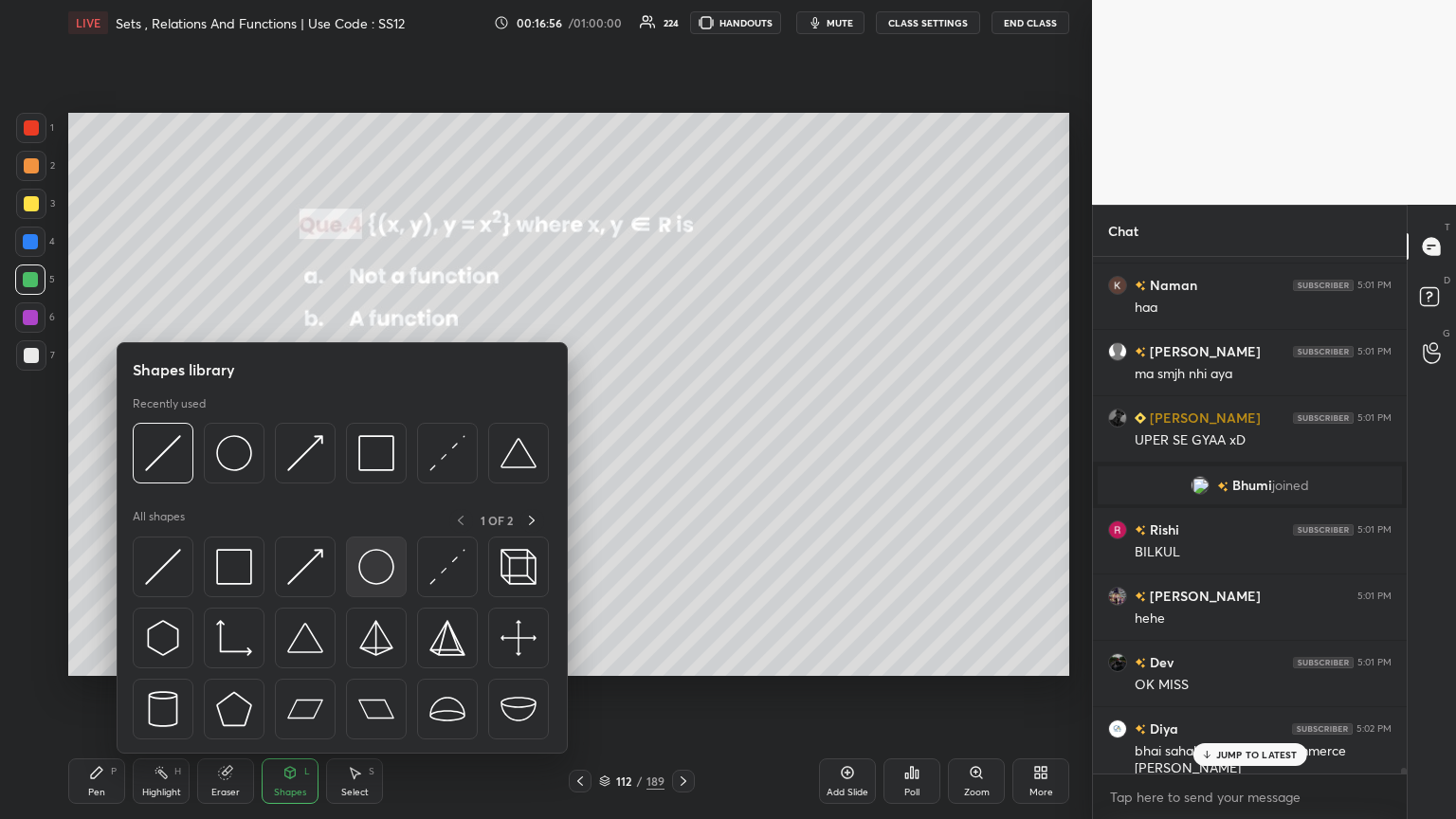 scroll, scrollTop: 44696, scrollLeft: 0, axis: vertical 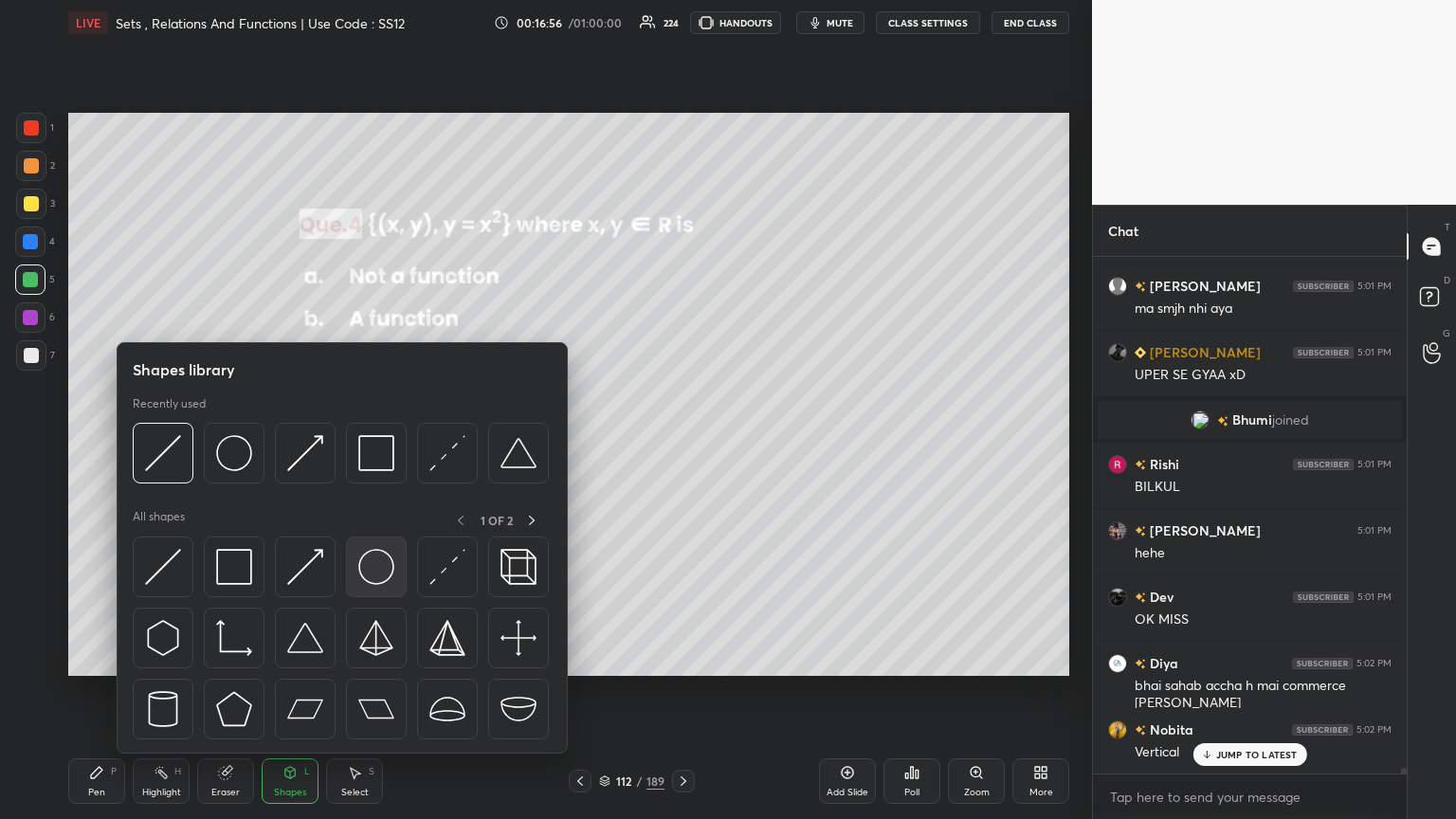 click at bounding box center [376, 567] 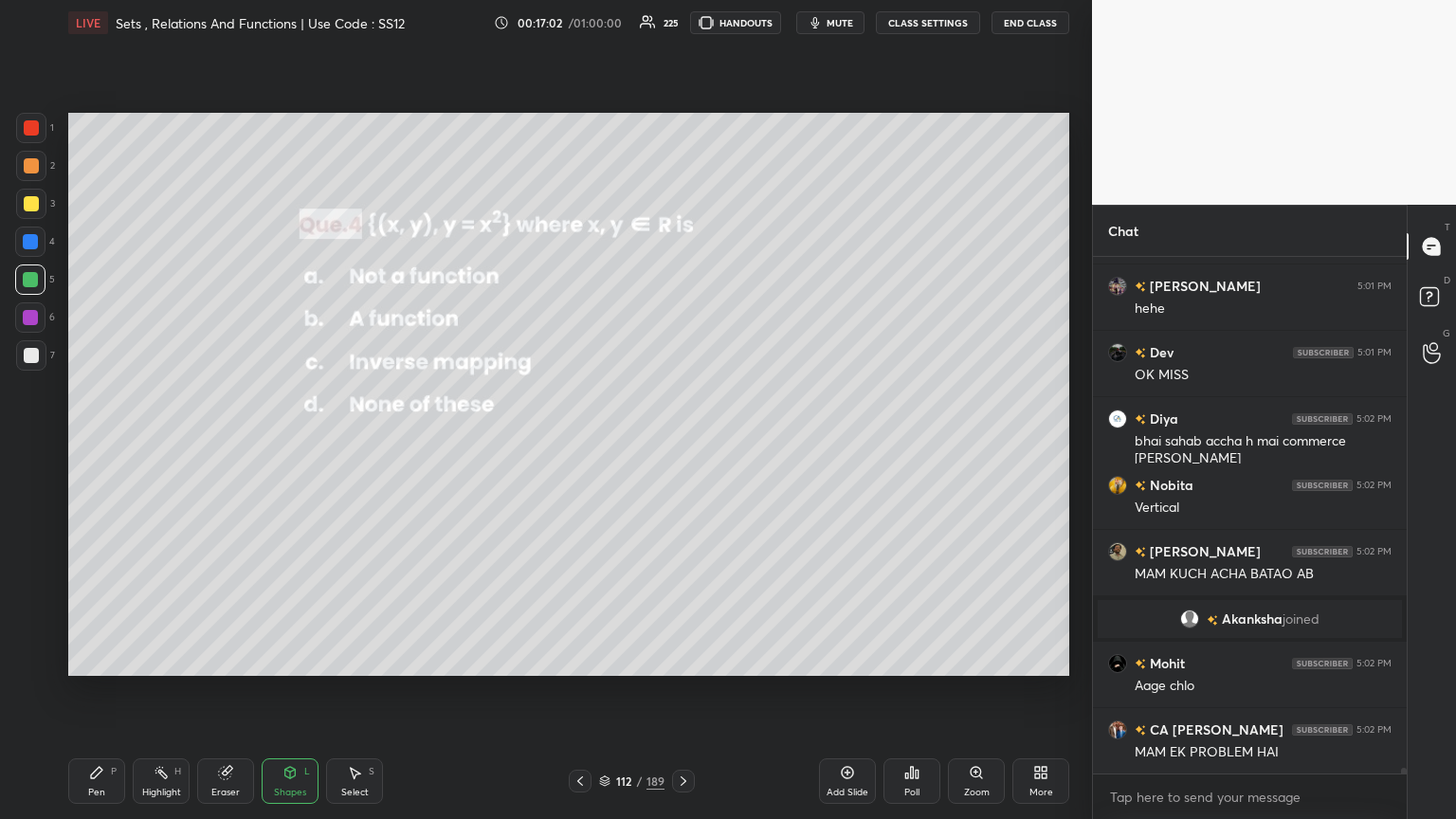 scroll, scrollTop: 44525, scrollLeft: 0, axis: vertical 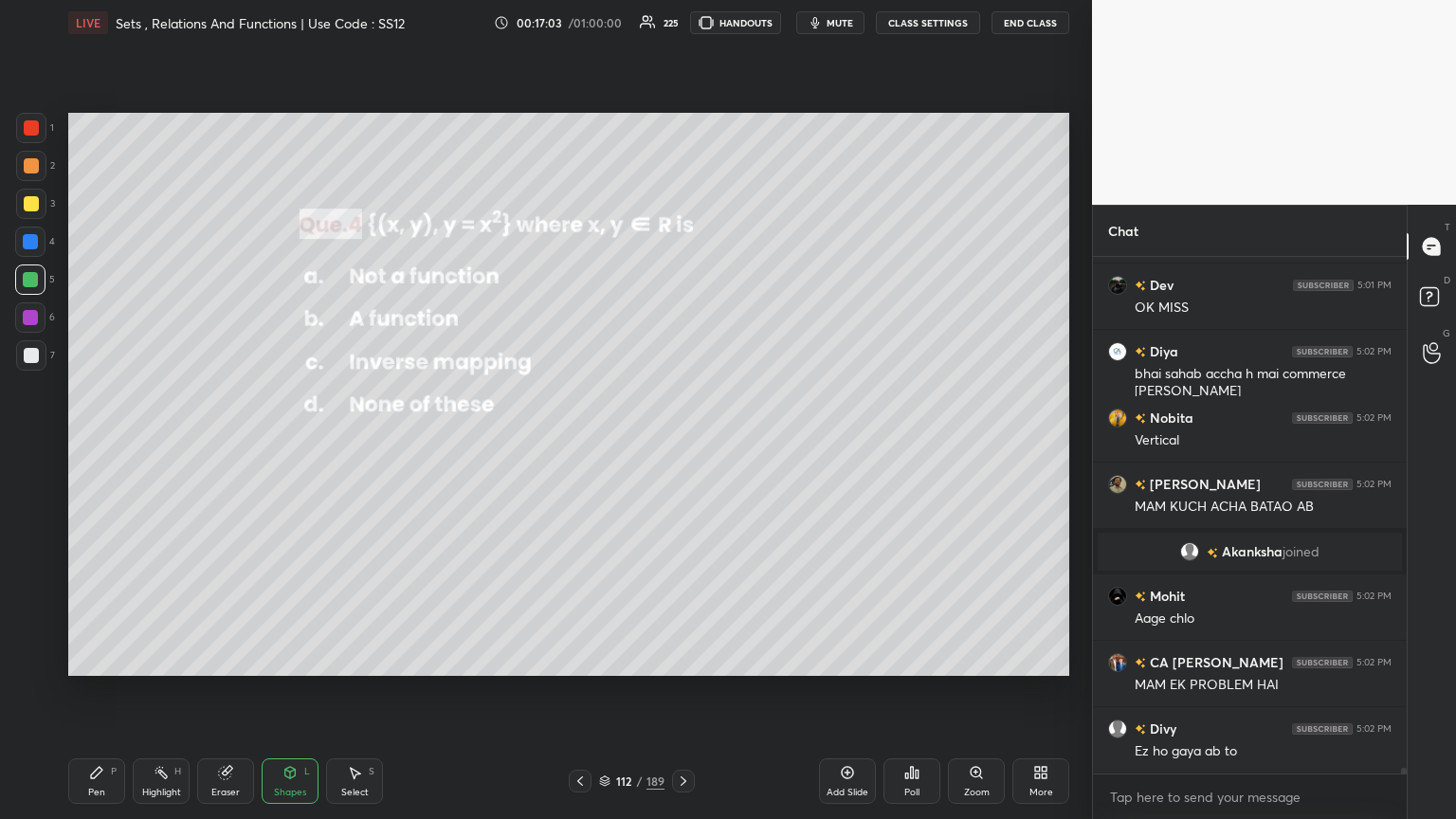 click on "Pen" at bounding box center [97, 792] 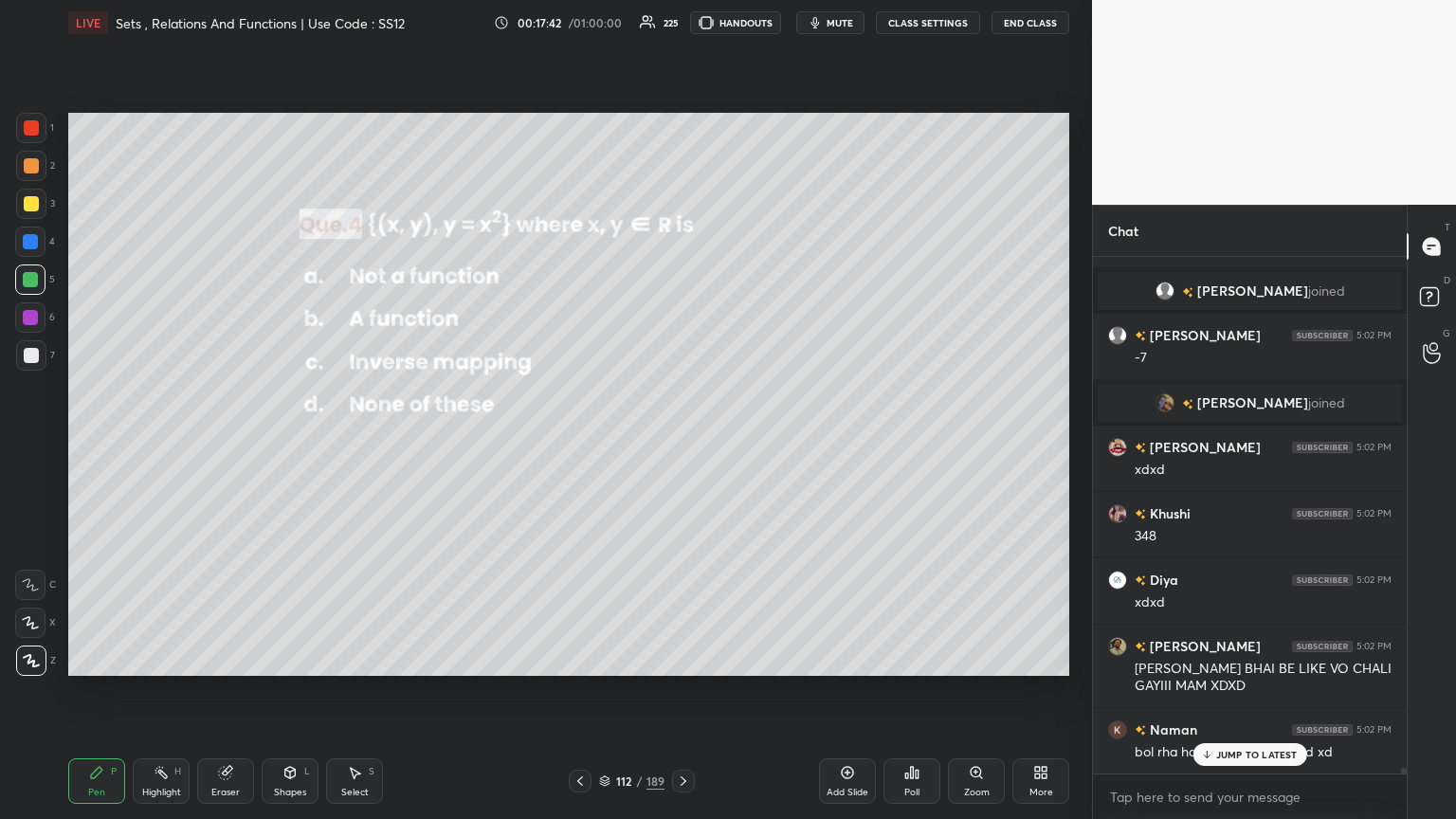 scroll, scrollTop: 45254, scrollLeft: 0, axis: vertical 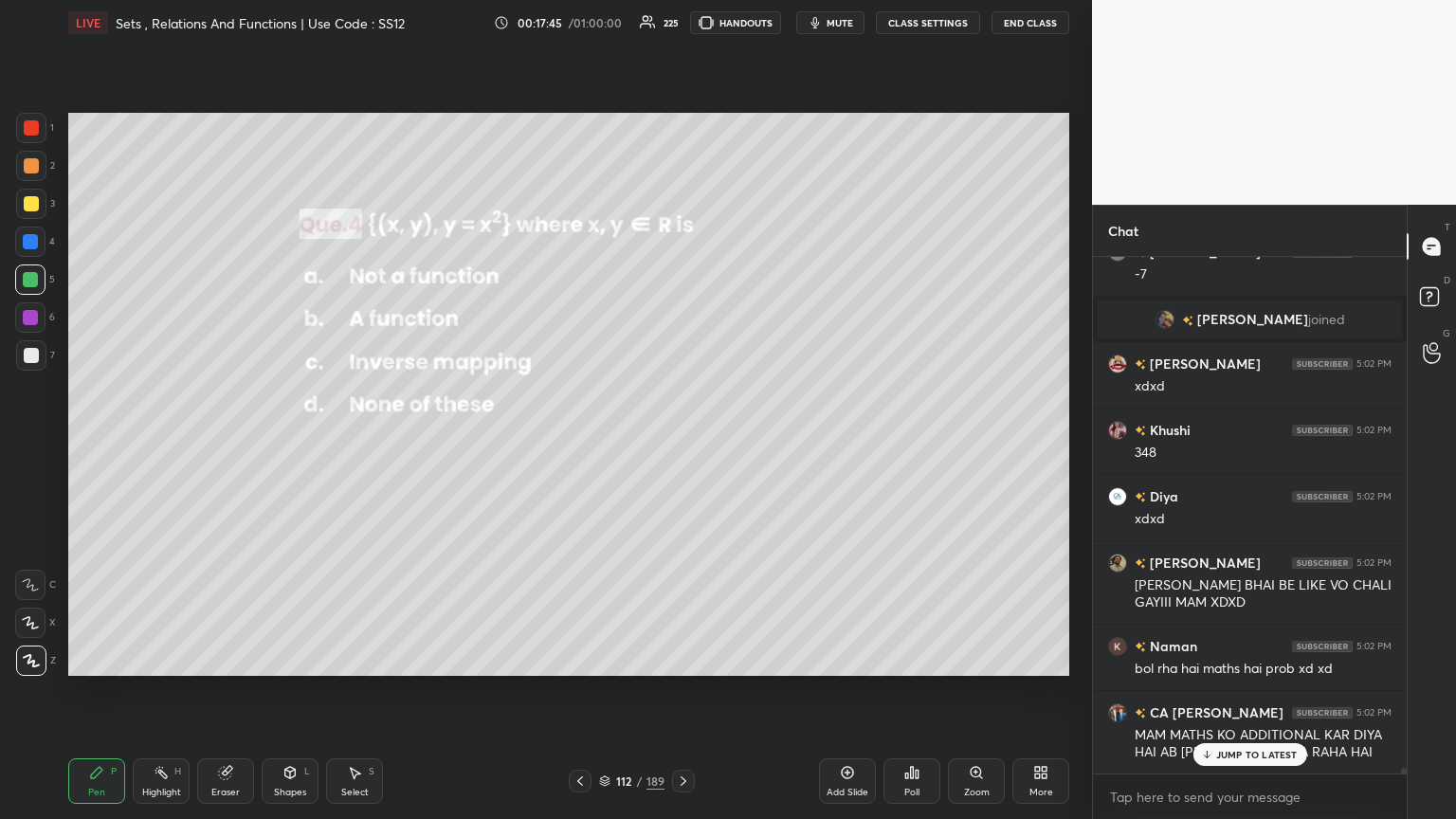 click on "JUMP TO LATEST" at bounding box center [1257, 755] 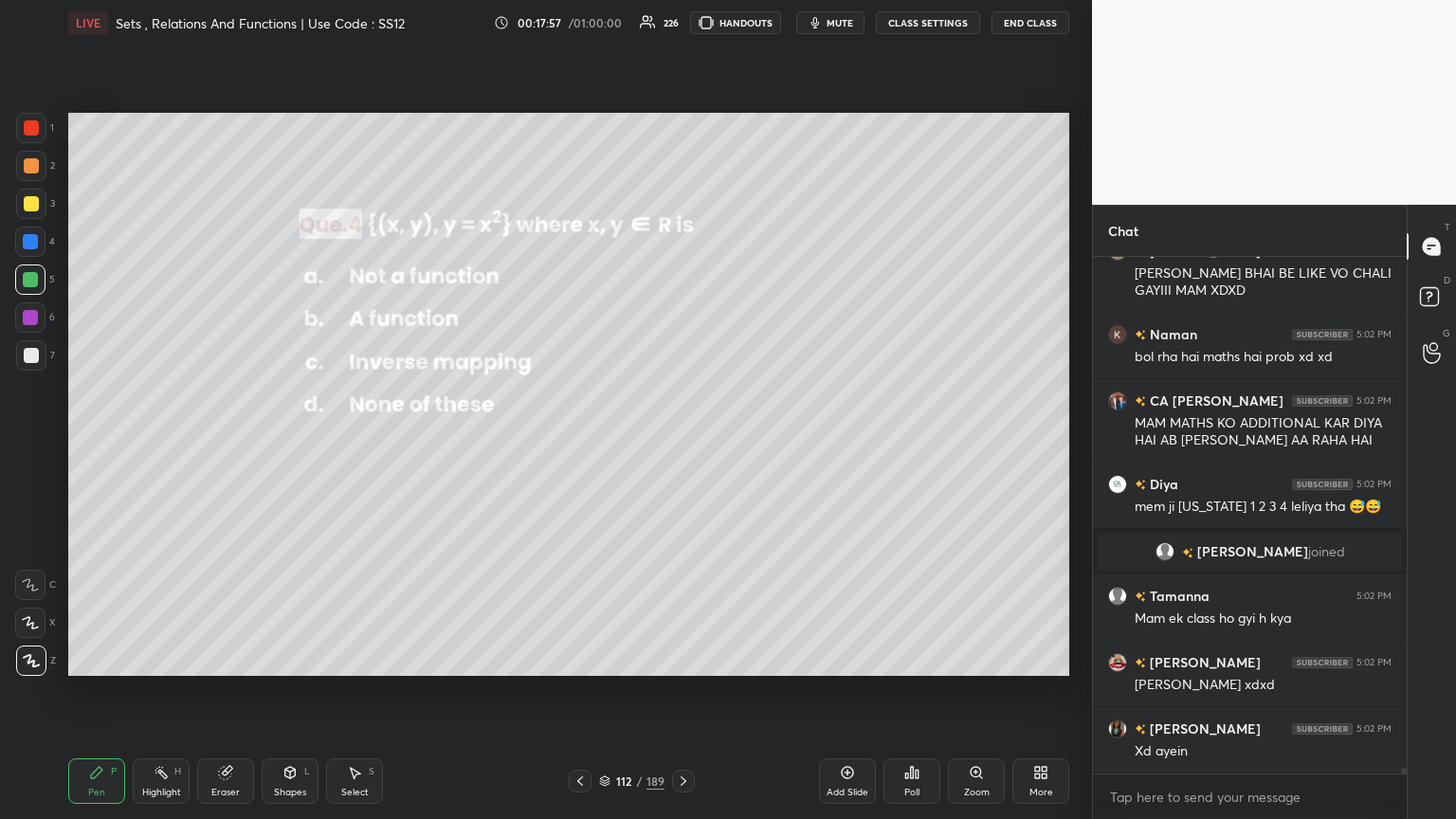 scroll, scrollTop: 45500, scrollLeft: 0, axis: vertical 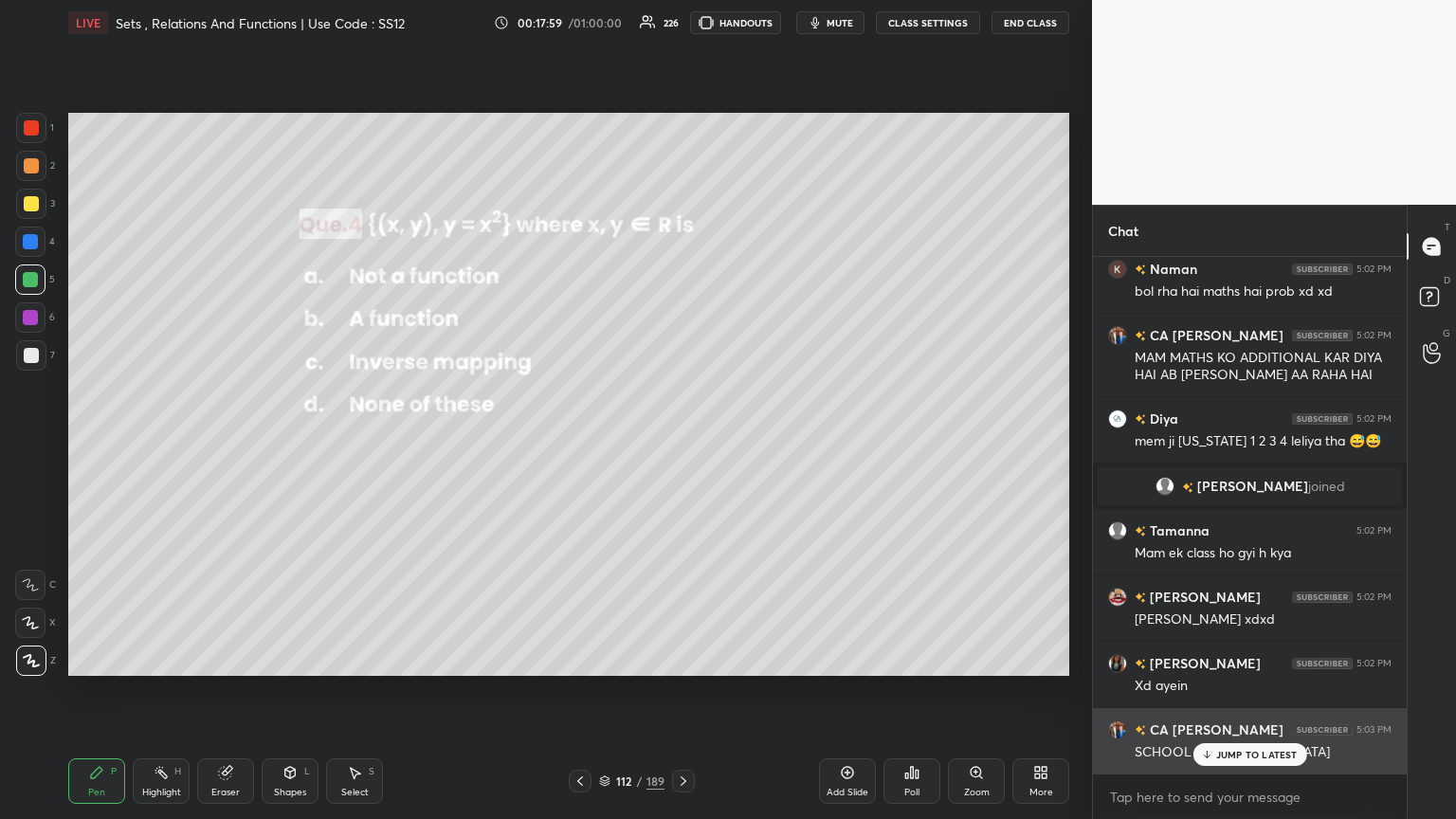 click on "JUMP TO LATEST" at bounding box center (1249, 755) 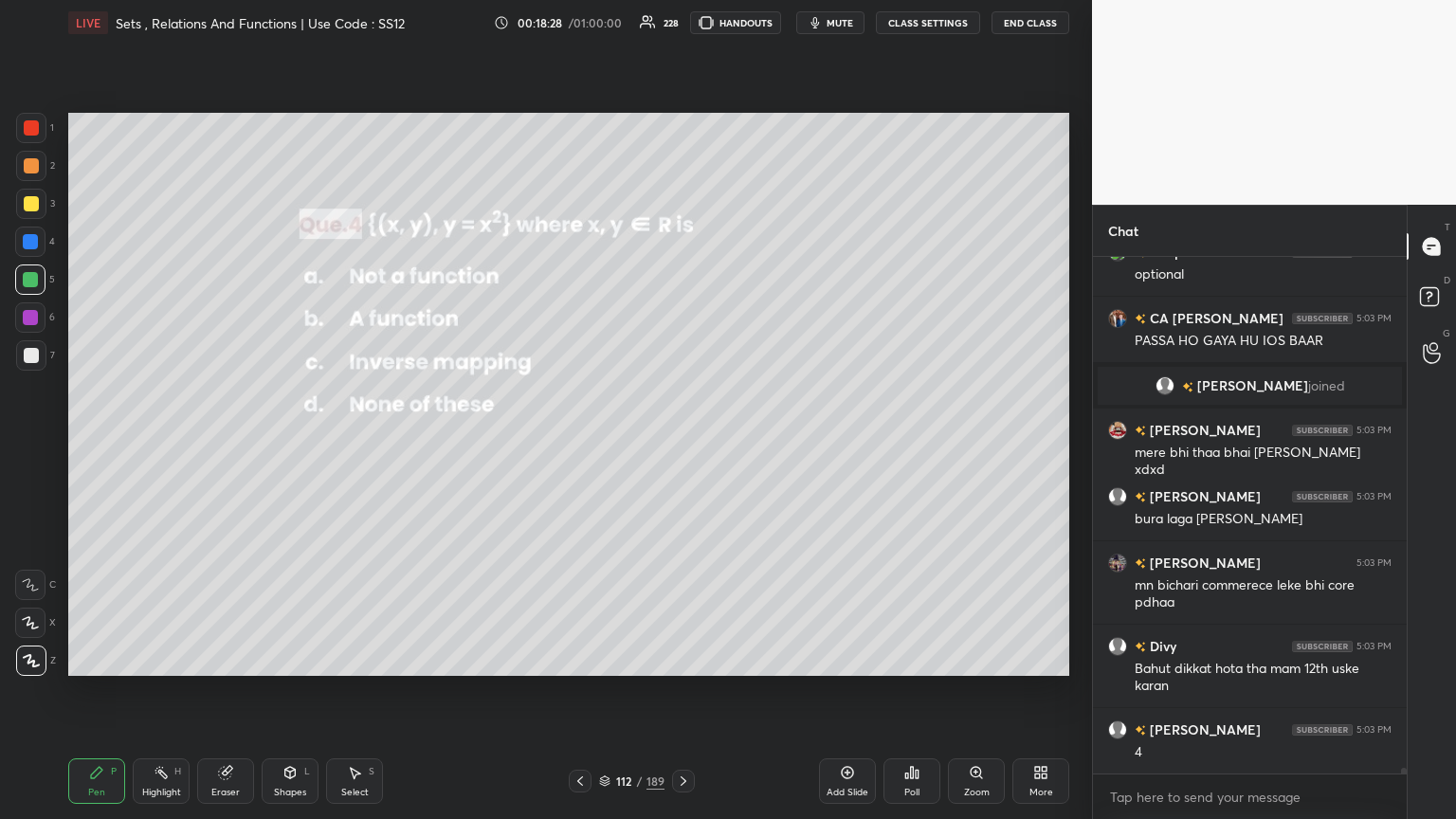 scroll, scrollTop: 46401, scrollLeft: 0, axis: vertical 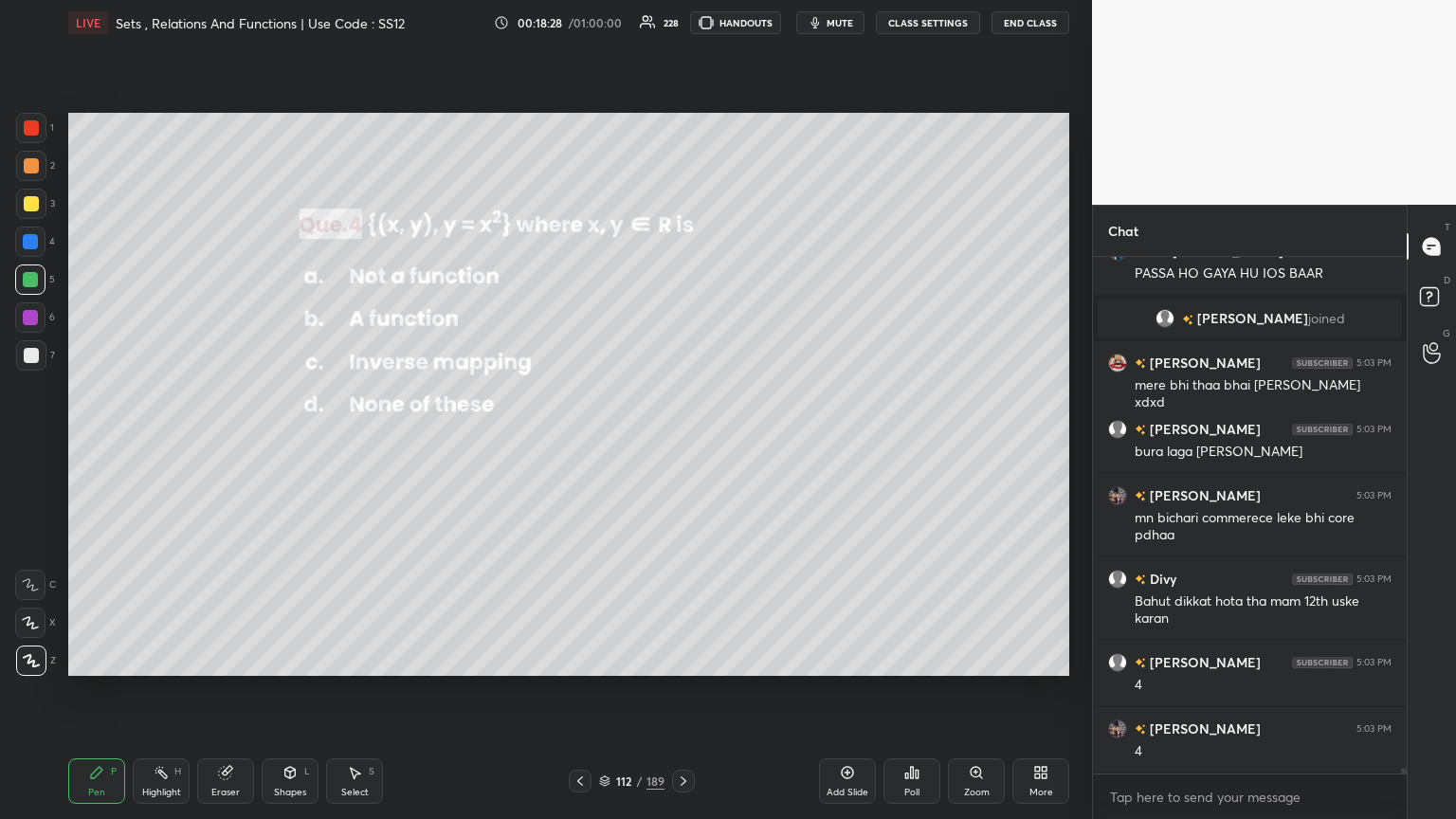 drag, startPoint x: 288, startPoint y: 785, endPoint x: 286, endPoint y: 762, distance: 23.086793 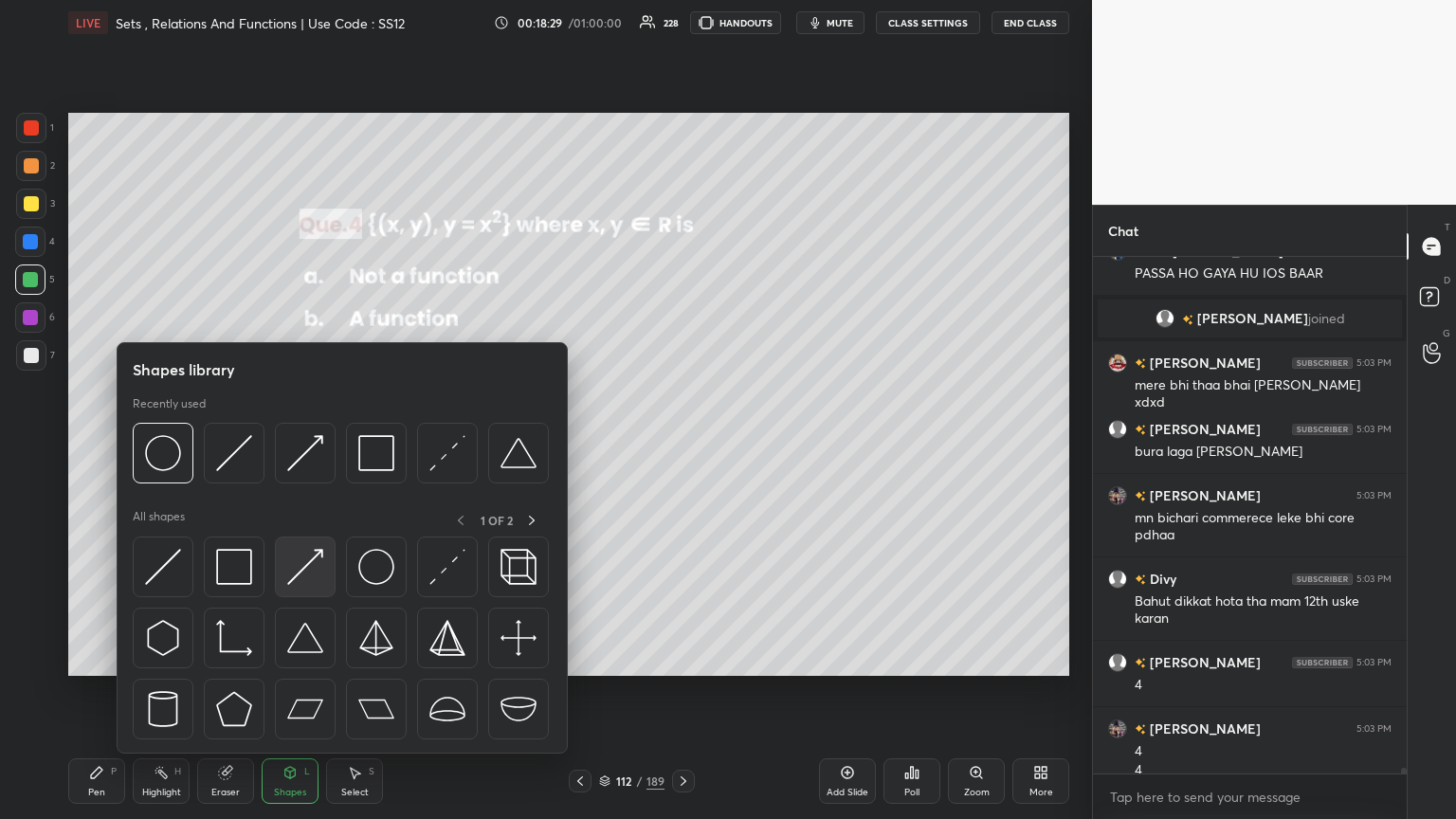 scroll, scrollTop: 46420, scrollLeft: 0, axis: vertical 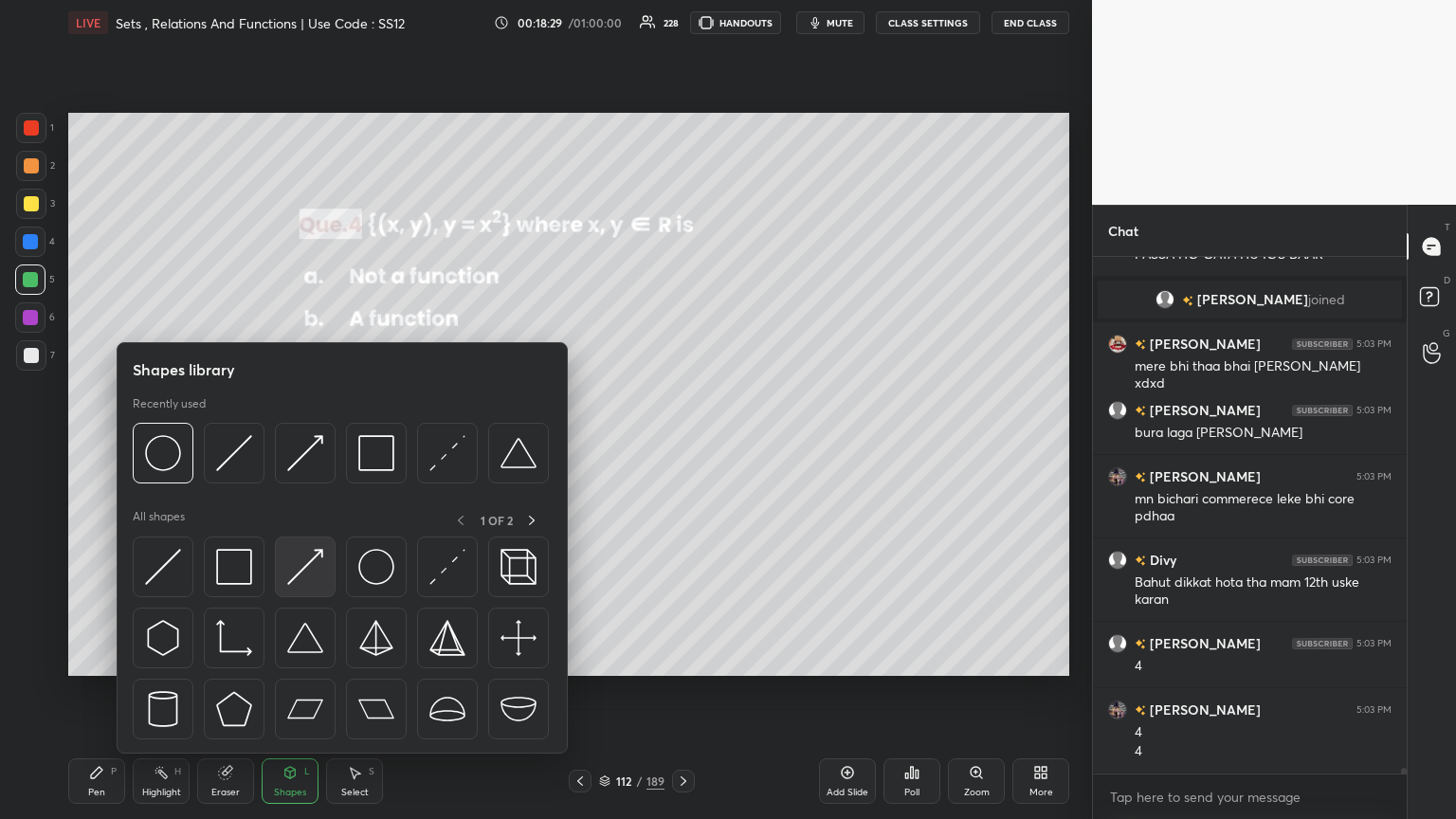 click at bounding box center (305, 567) 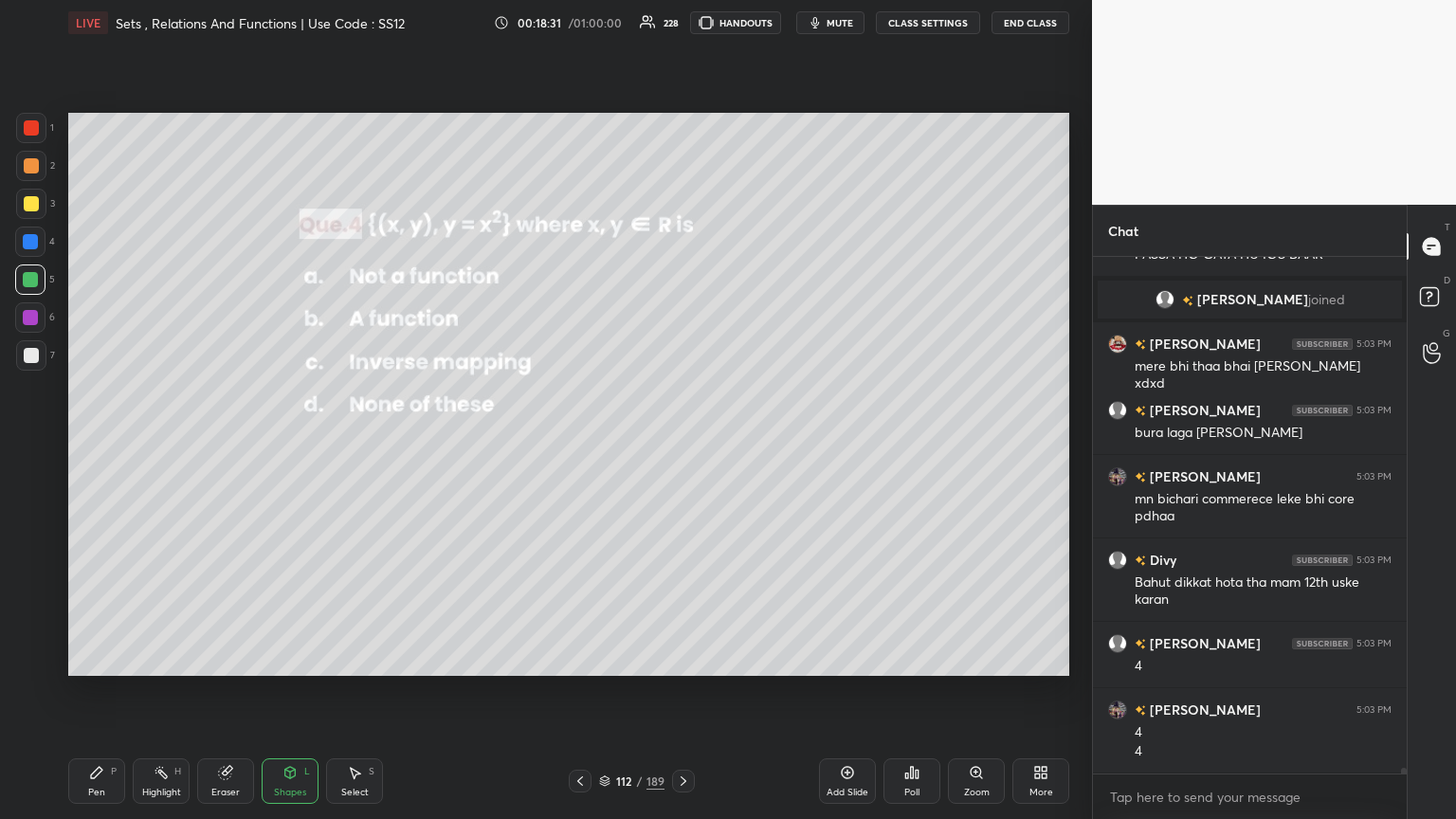 scroll, scrollTop: 46486, scrollLeft: 0, axis: vertical 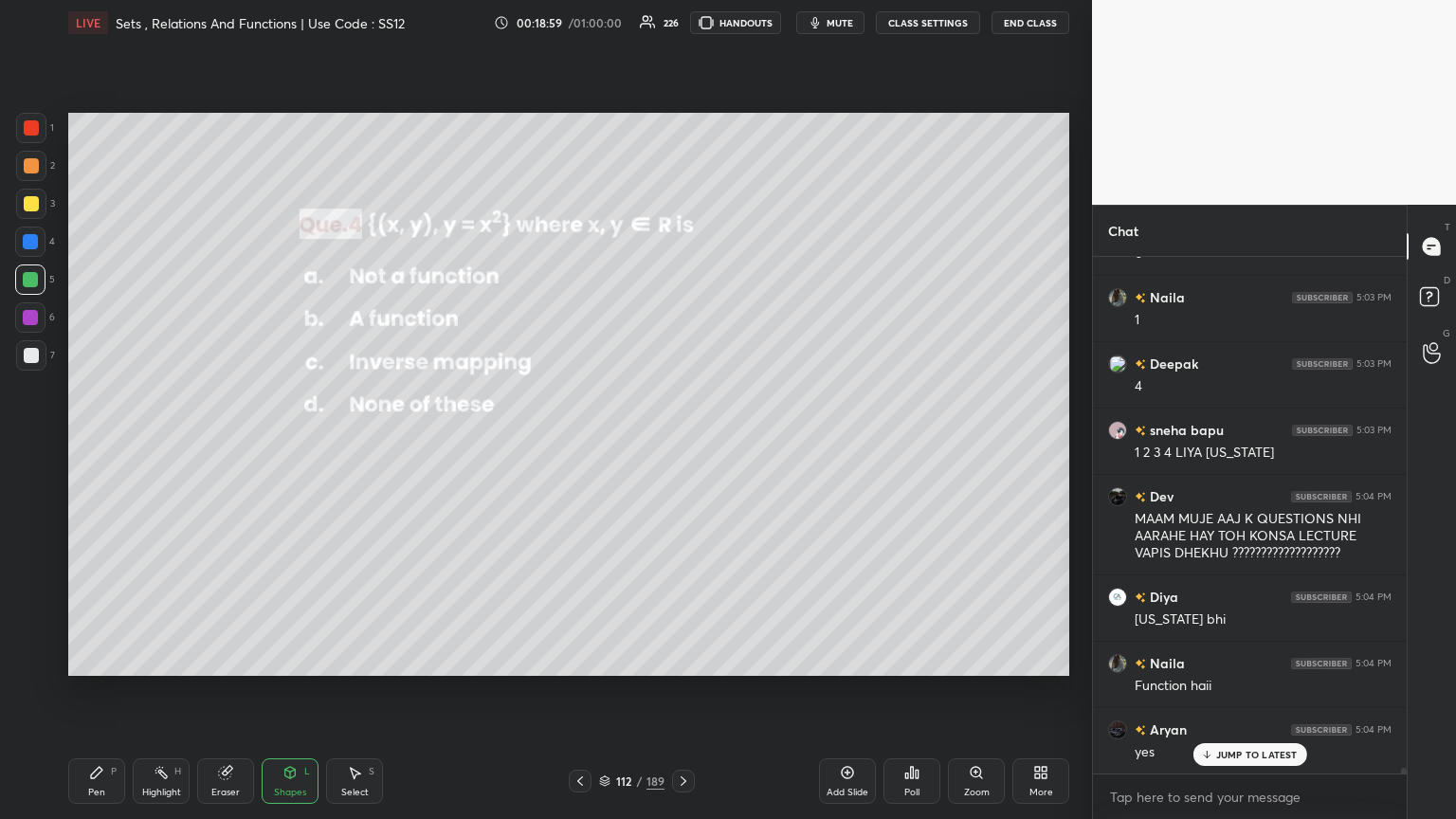 click on "Pen P" at bounding box center [97, 781] 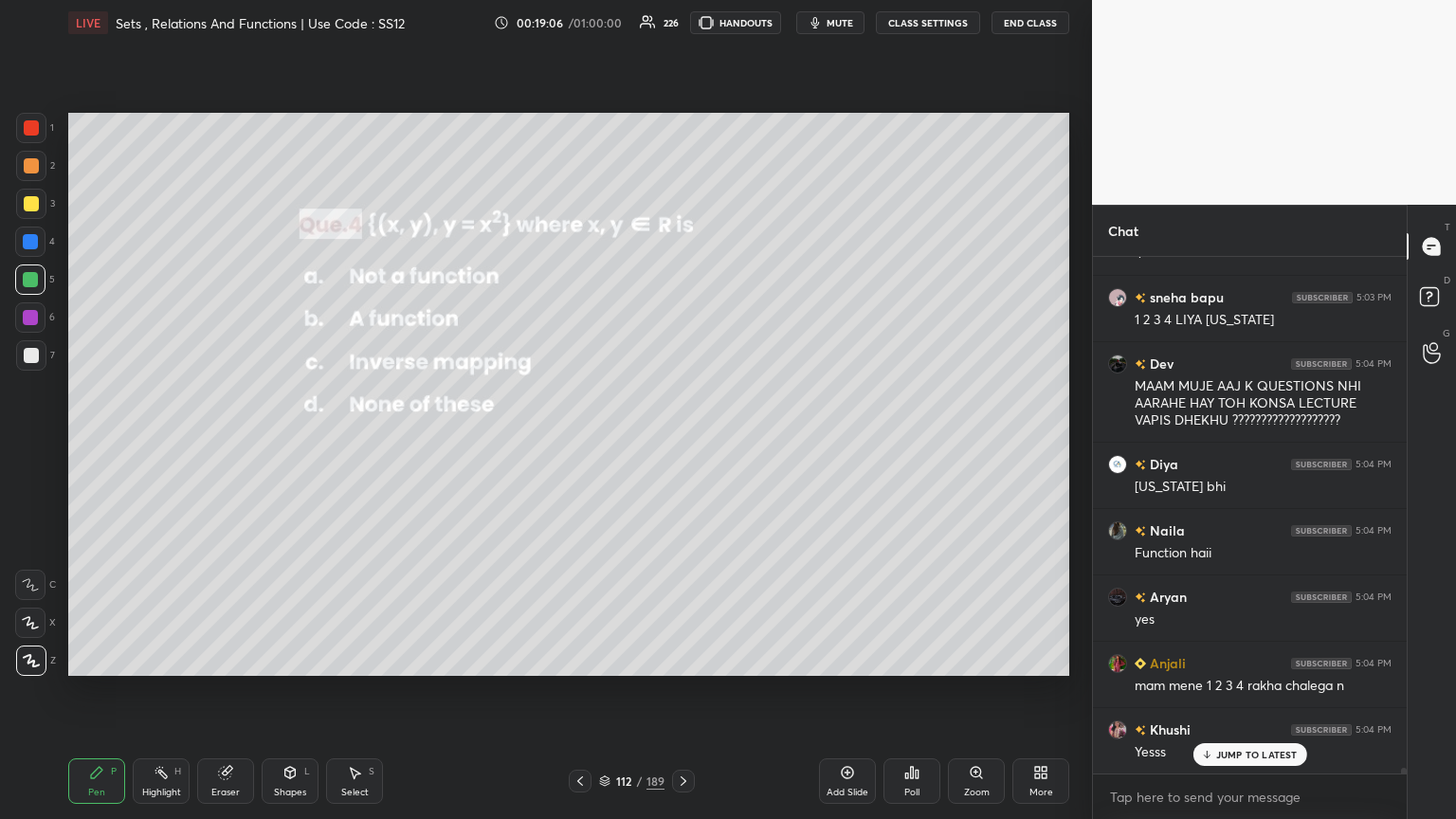 scroll, scrollTop: 48078, scrollLeft: 0, axis: vertical 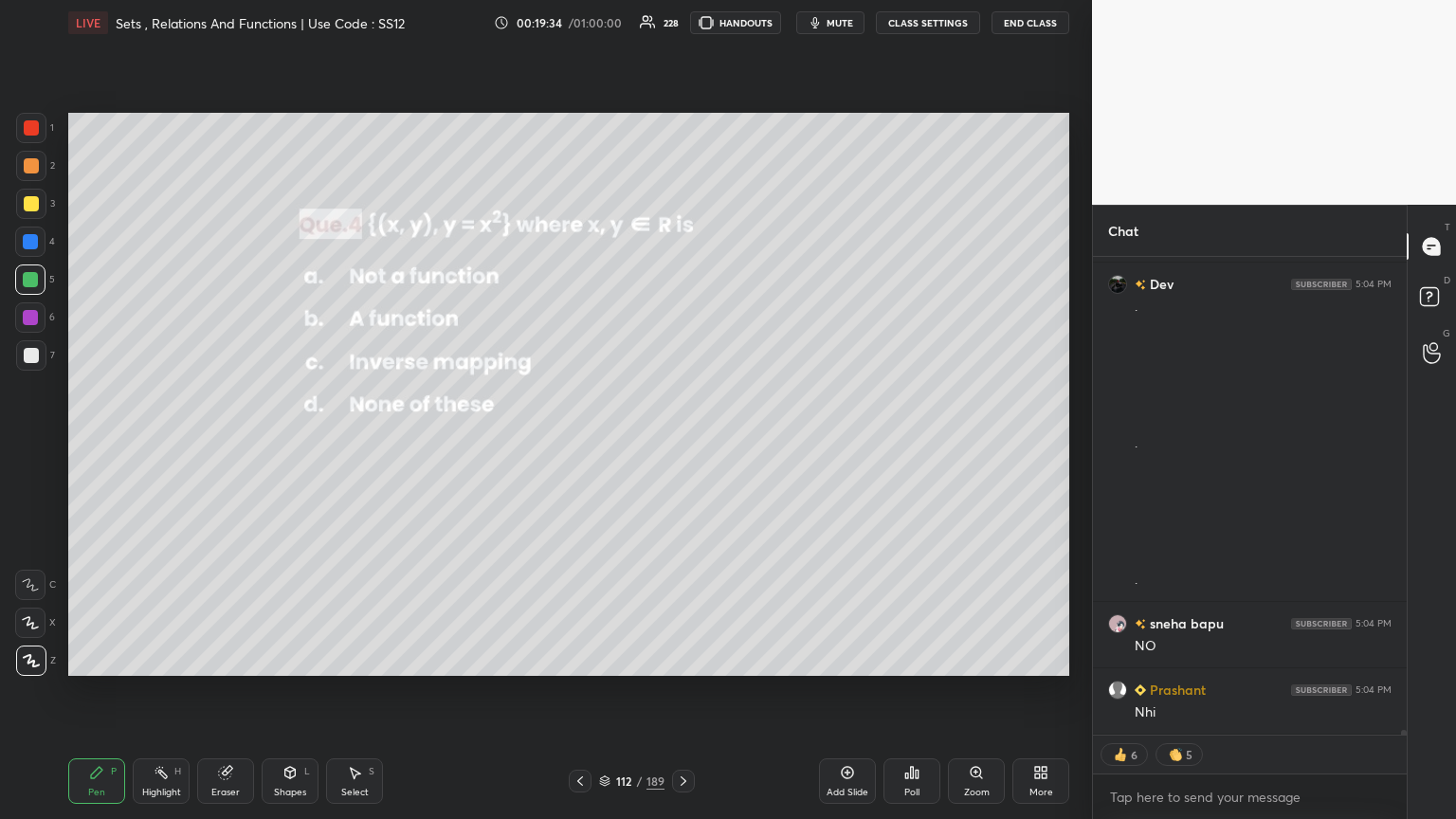 drag, startPoint x: 837, startPoint y: 8, endPoint x: 830, endPoint y: 30, distance: 23 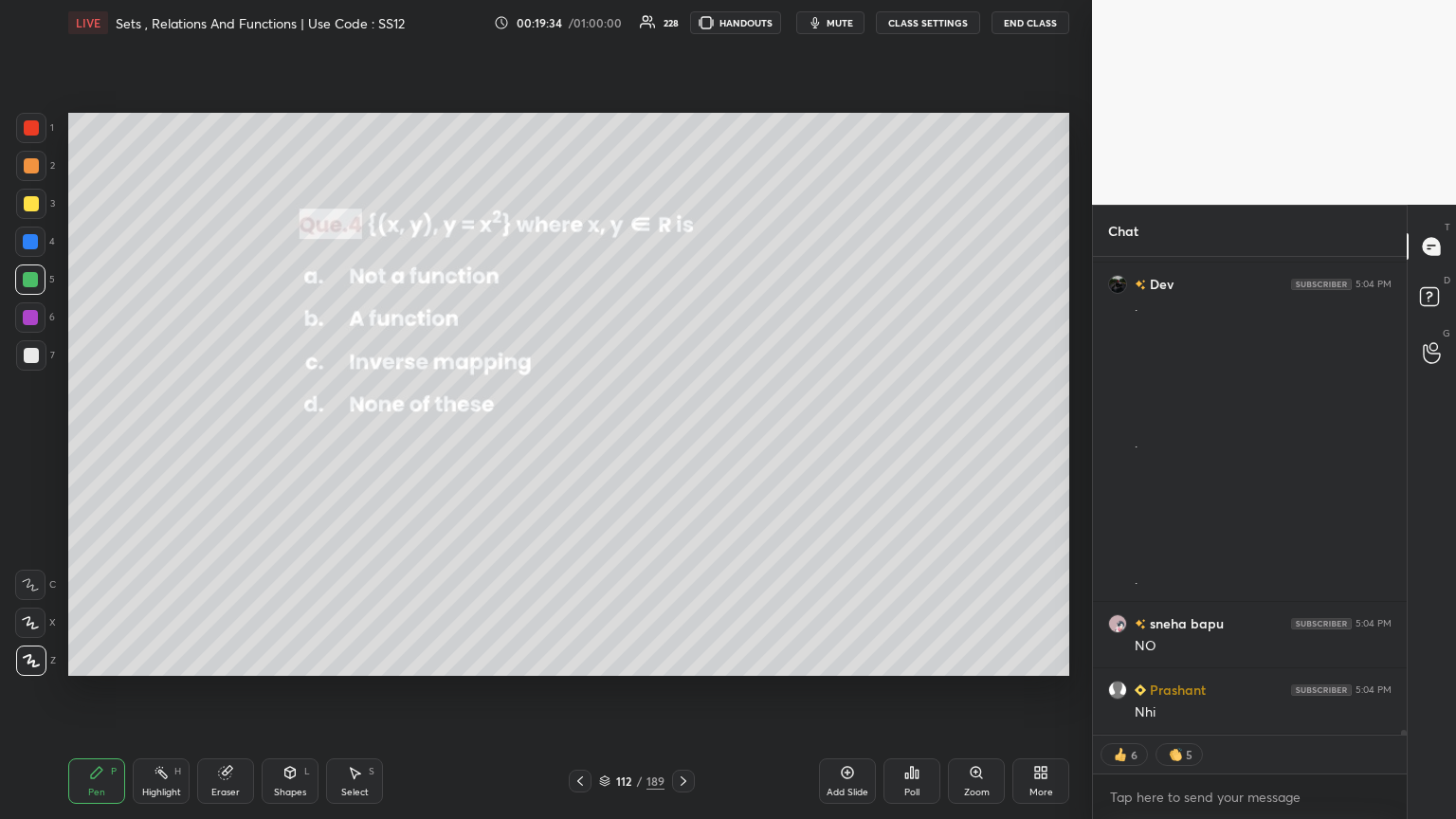 click on "LIVE Sets , Relations And Functions | Use Code : SS12 00:19:34 /  01:00:00 228 HANDOUTS mute CLASS SETTINGS End Class" at bounding box center [569, 23] 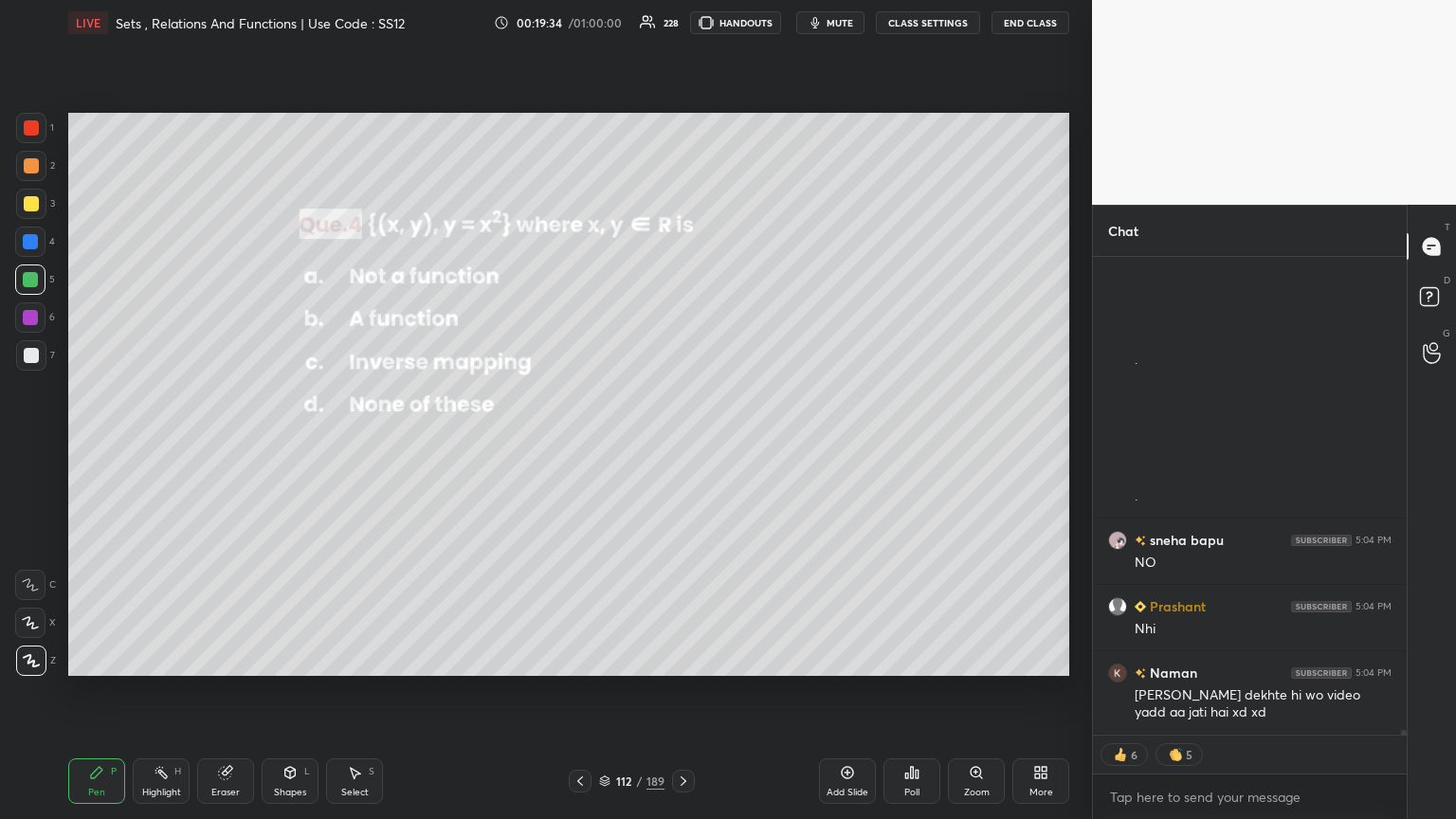 click on "mute" at bounding box center [830, 23] 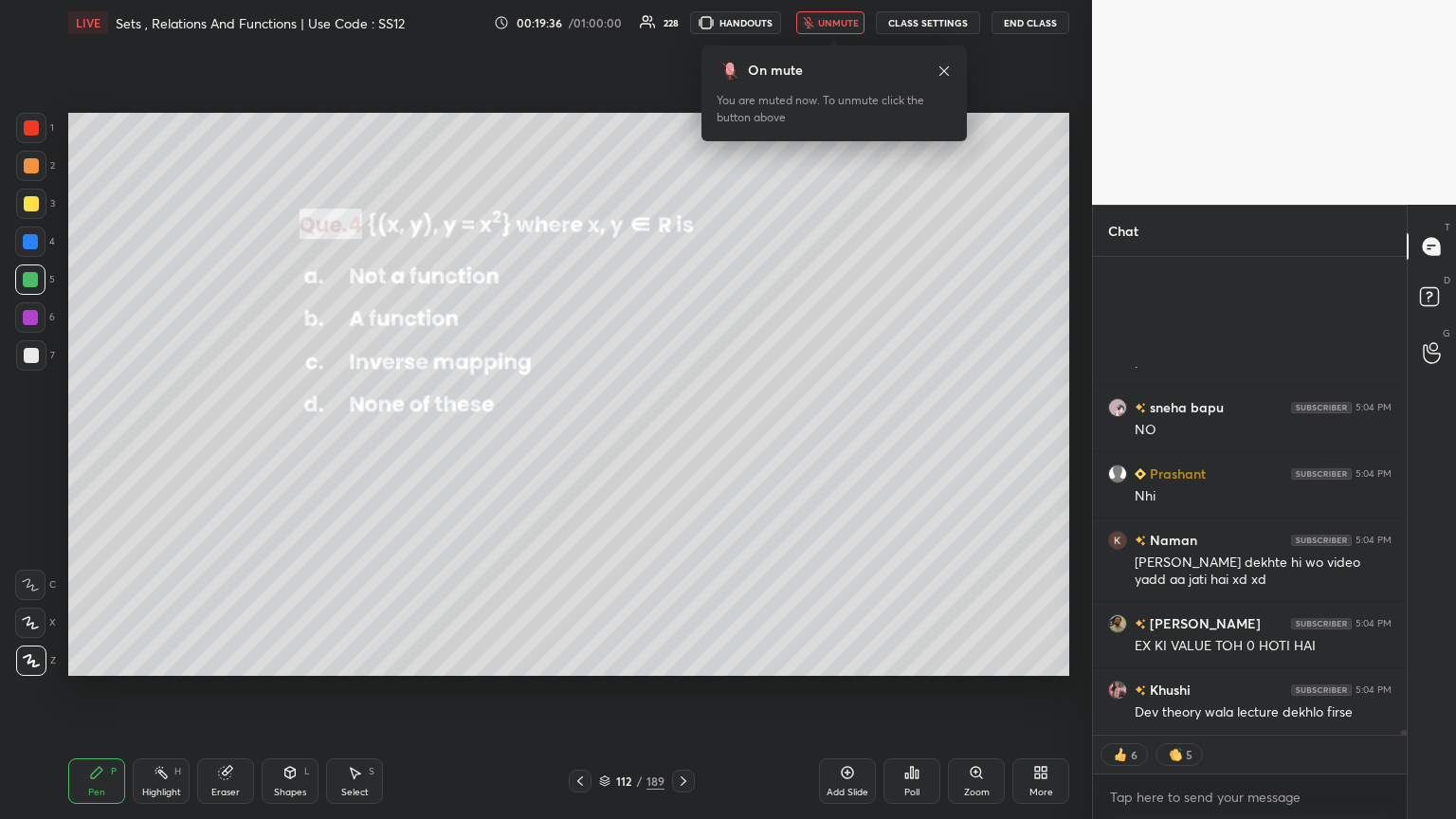 type on "x" 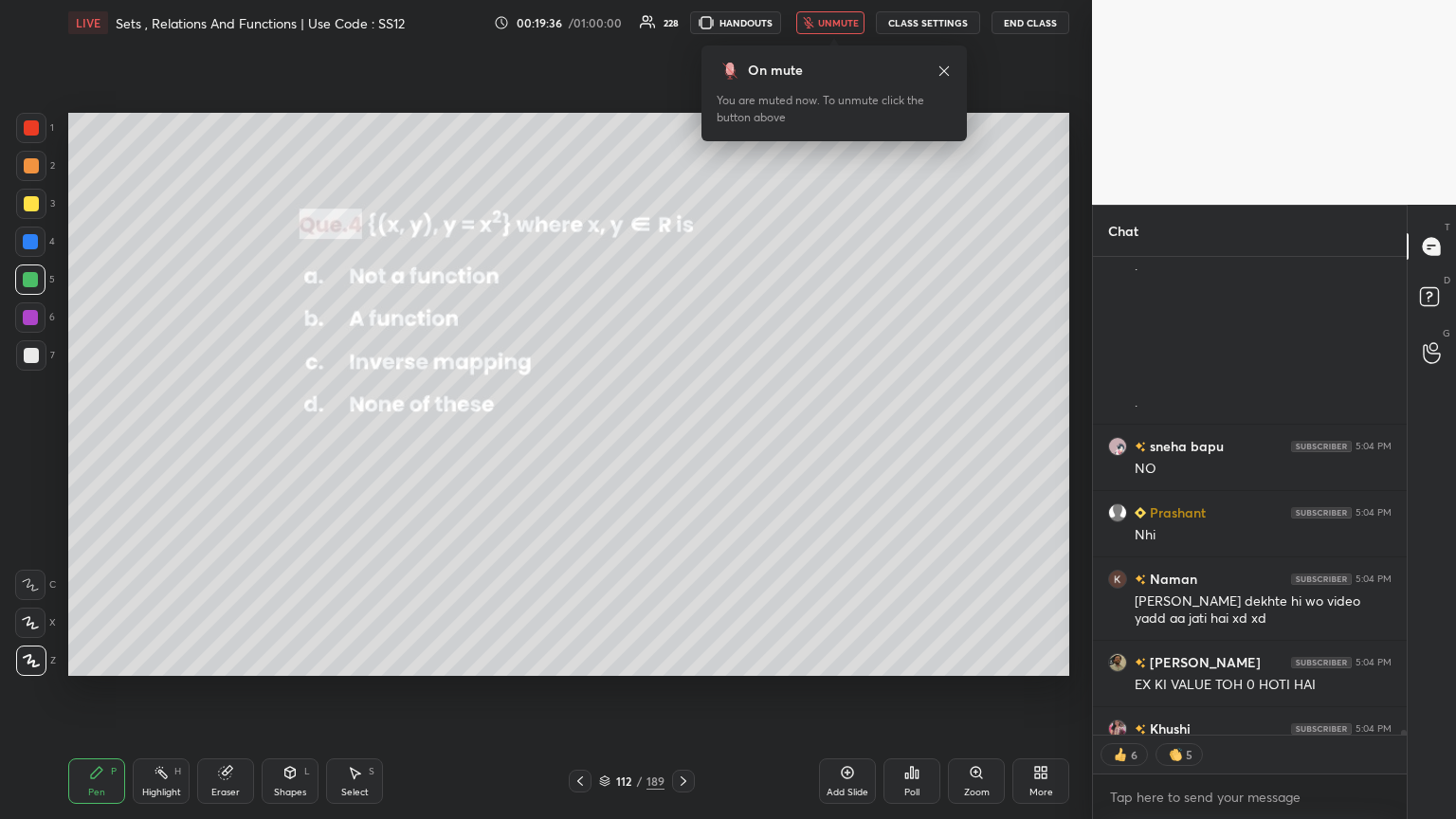 click on "unmute" at bounding box center [838, 23] 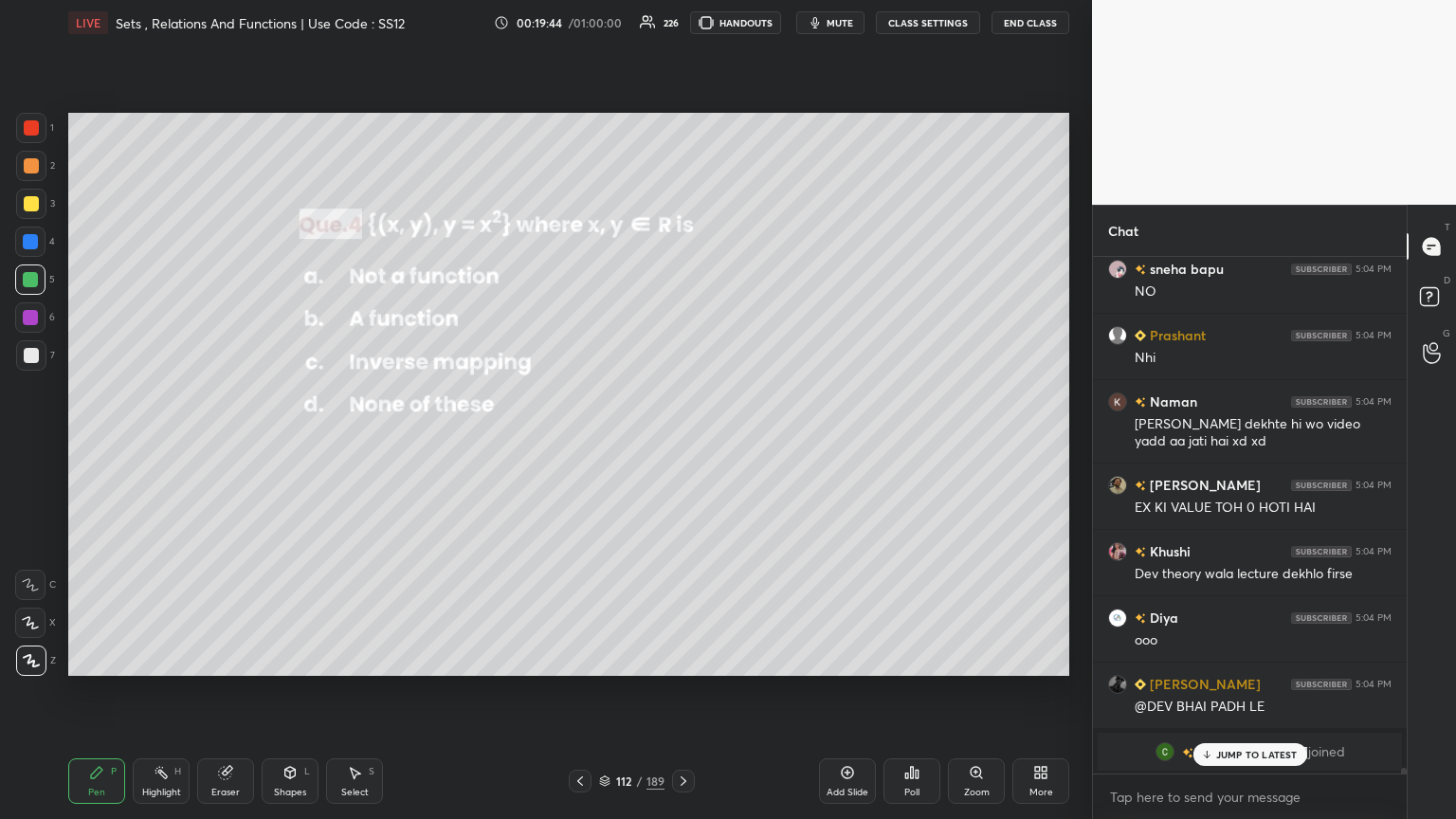 click on "JUMP TO LATEST" at bounding box center [1257, 755] 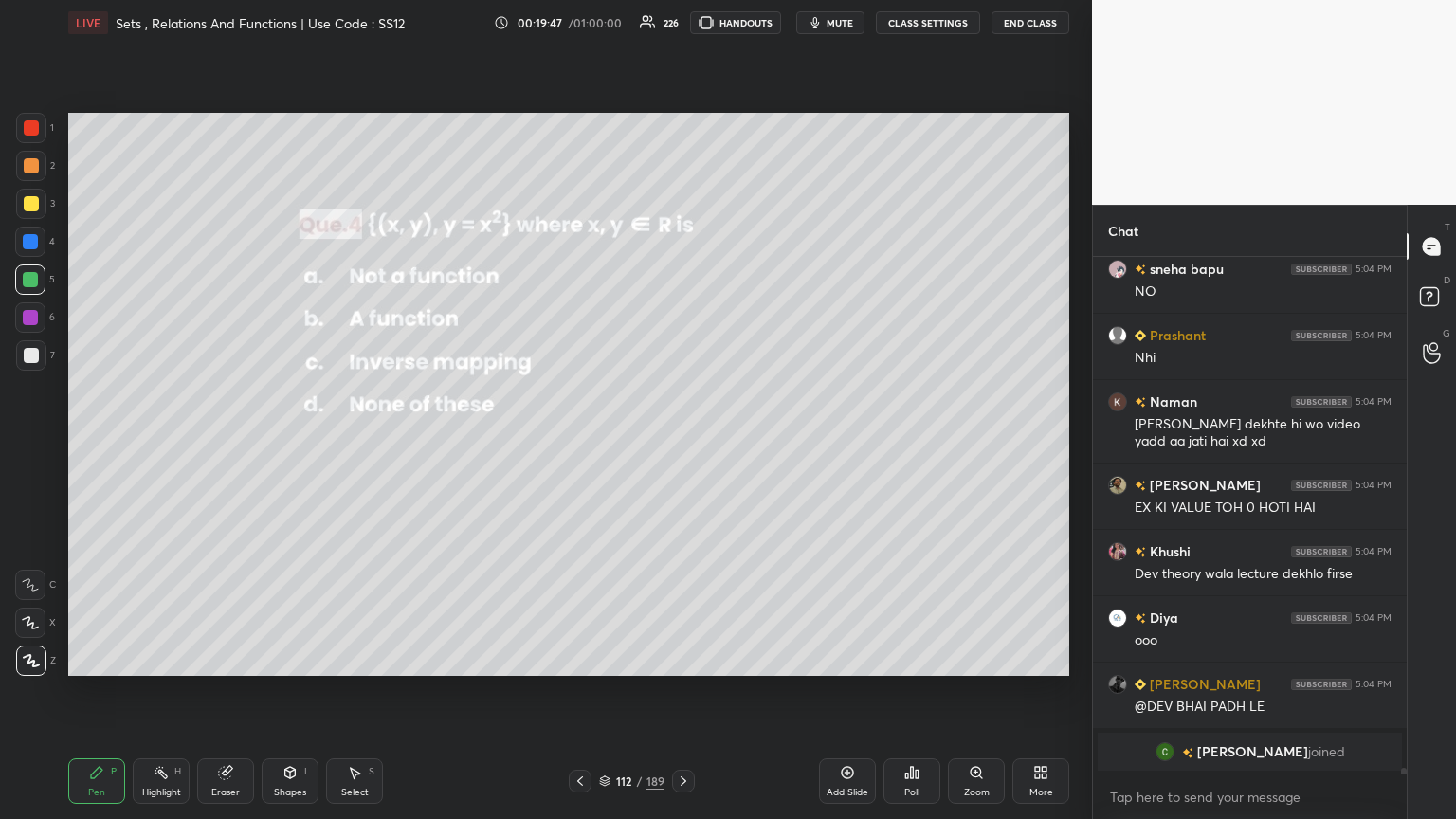 click 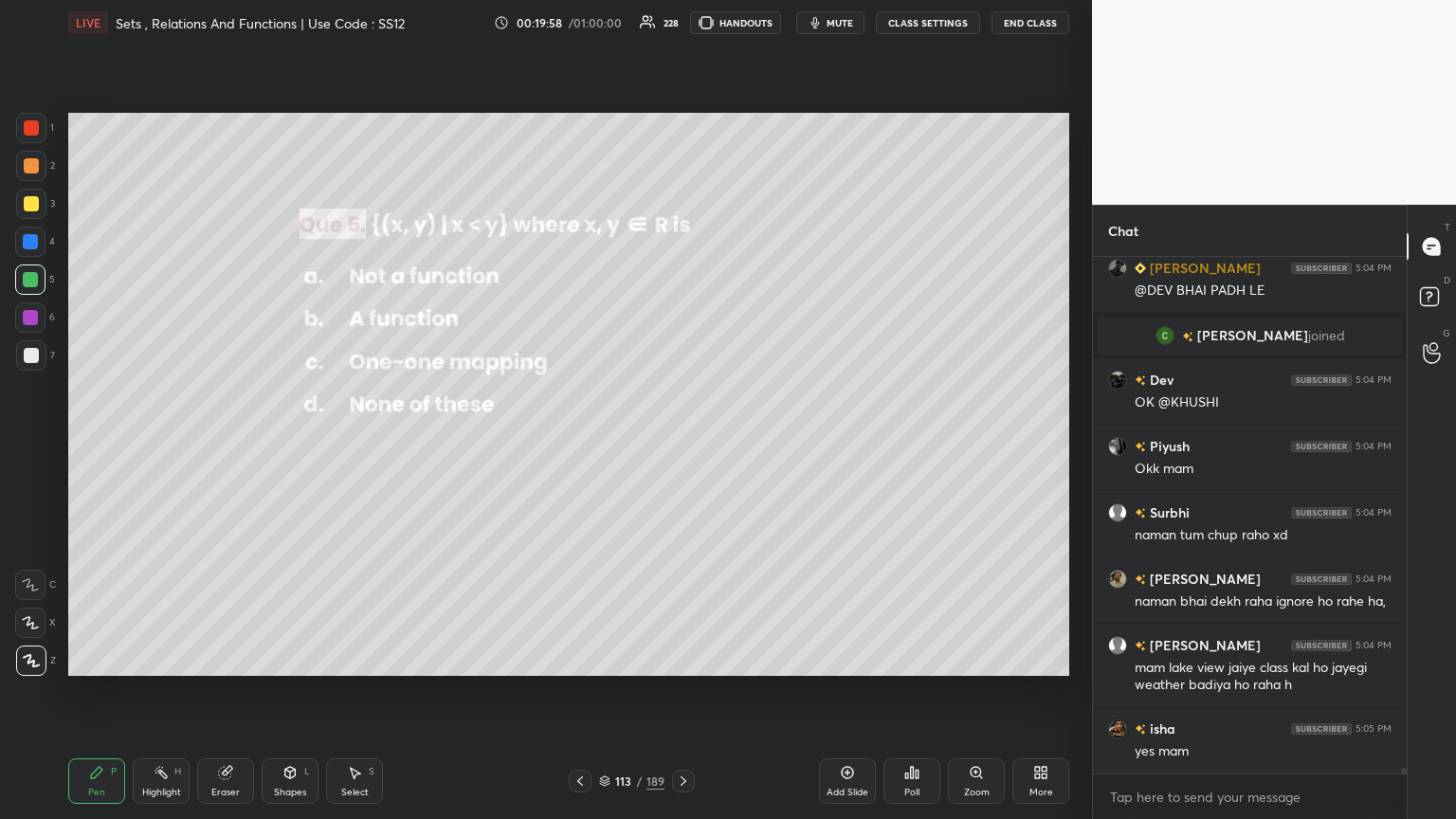 click 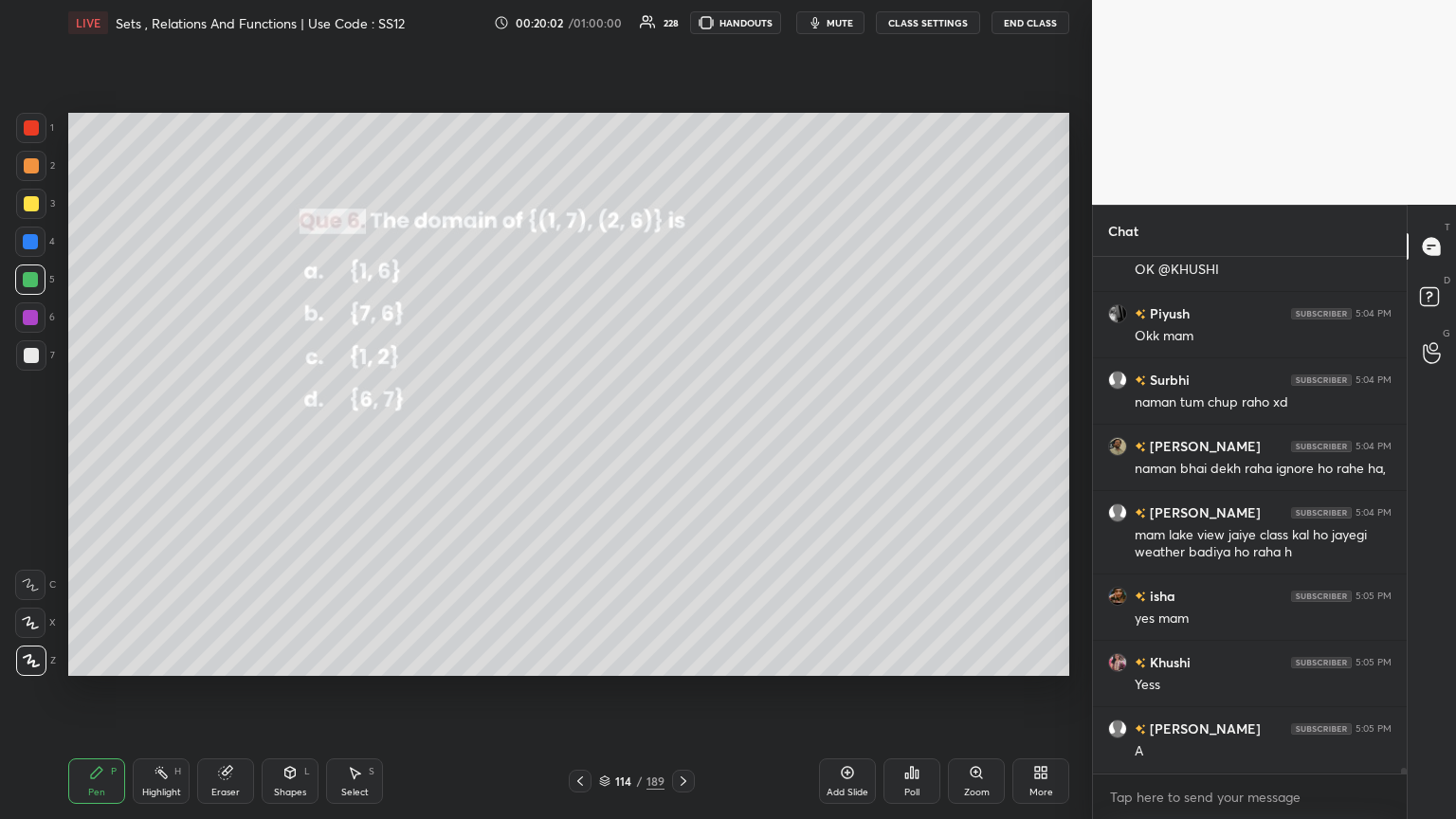 click on "Poll" at bounding box center (912, 792) 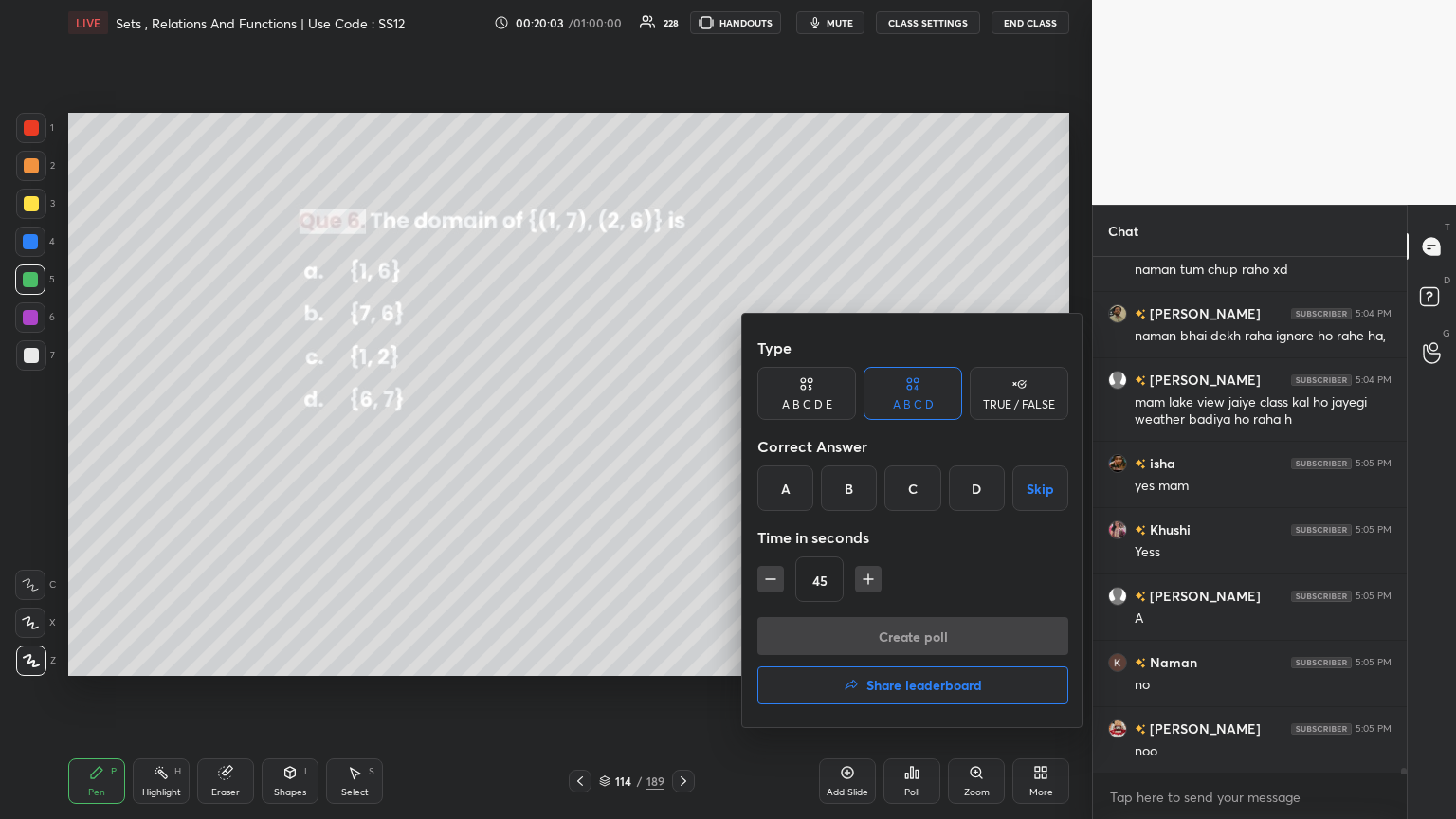 click 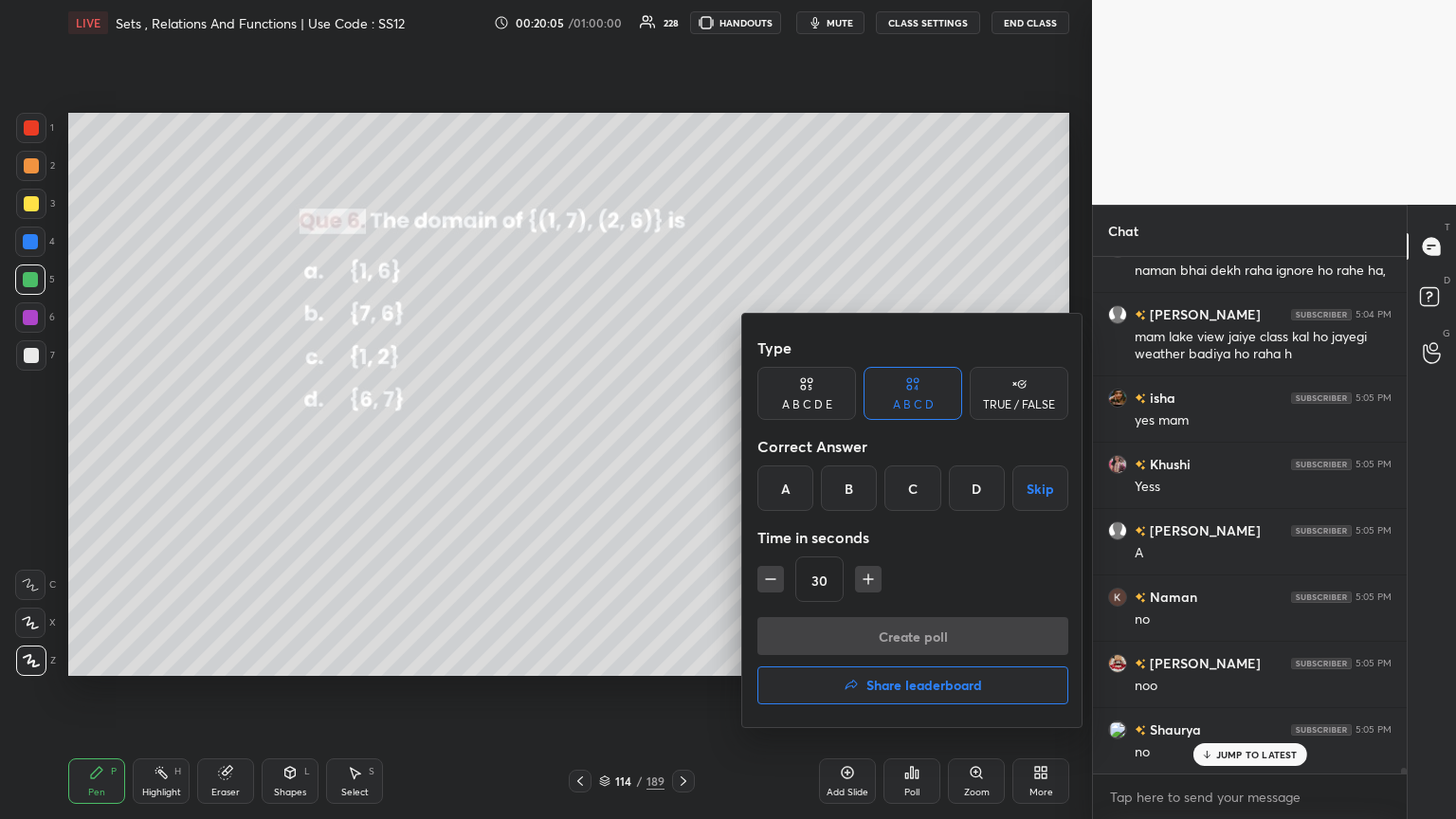 click on "C" at bounding box center (912, 488) 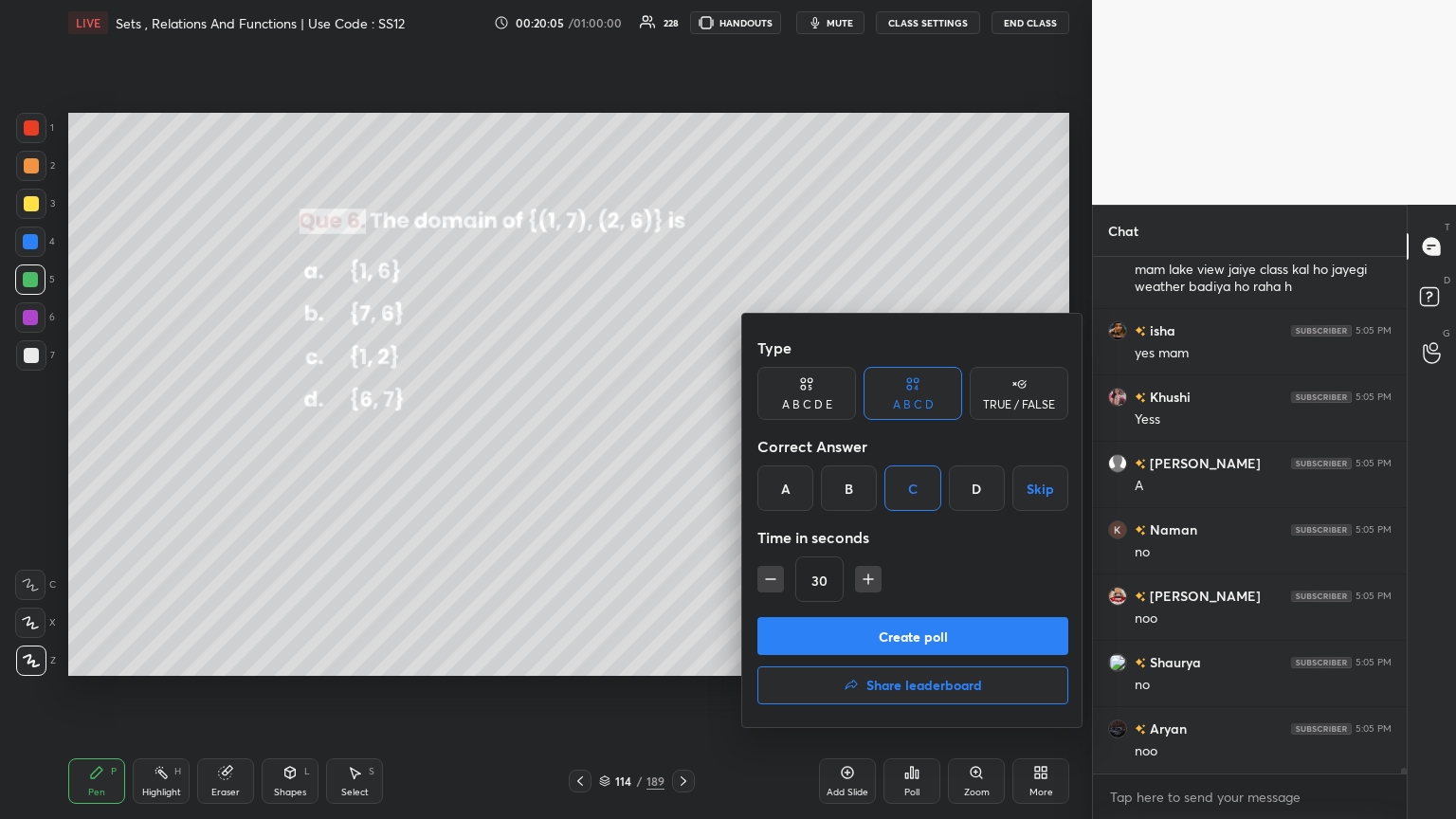 click on "Create poll" at bounding box center [913, 636] 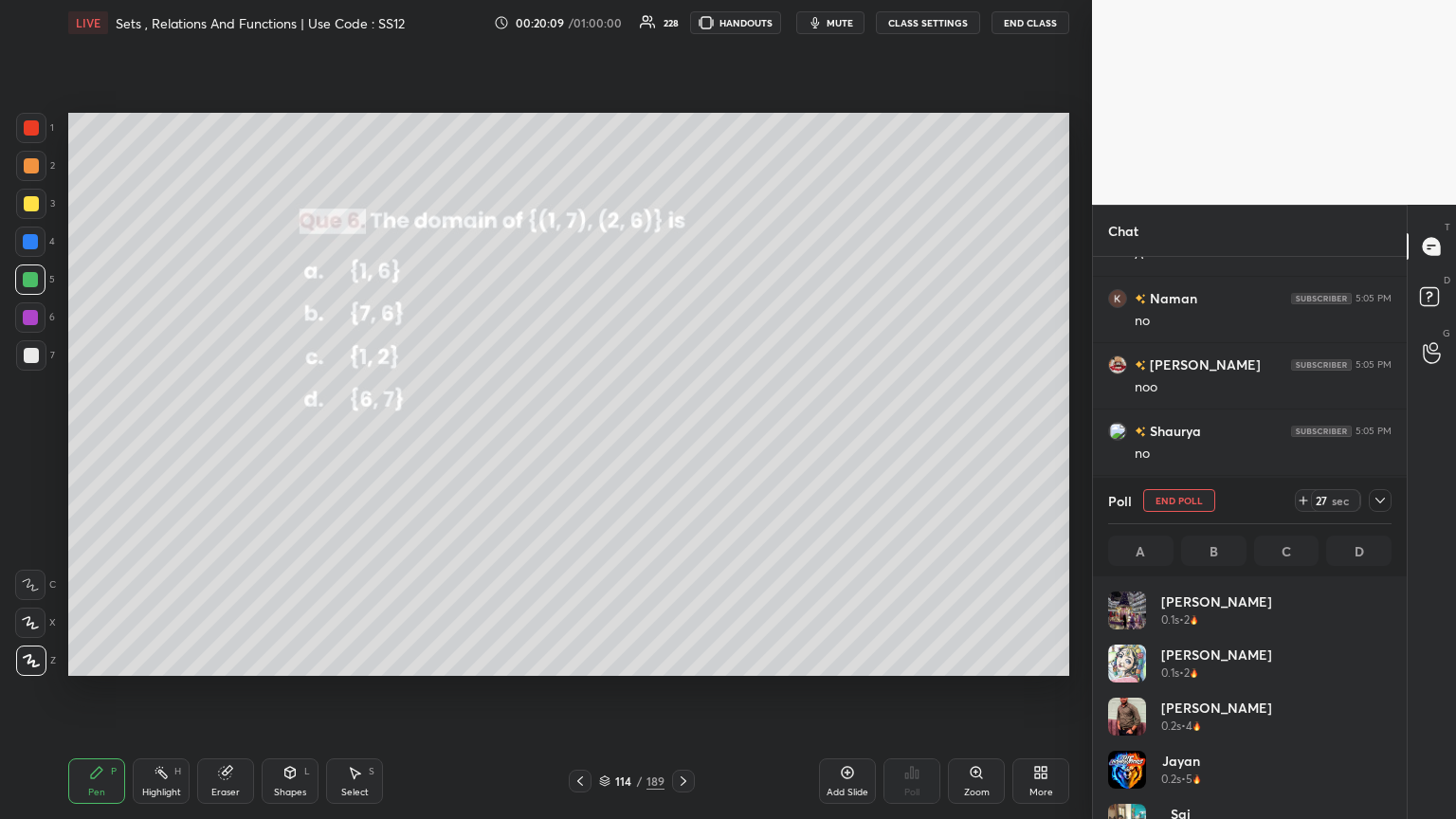 click 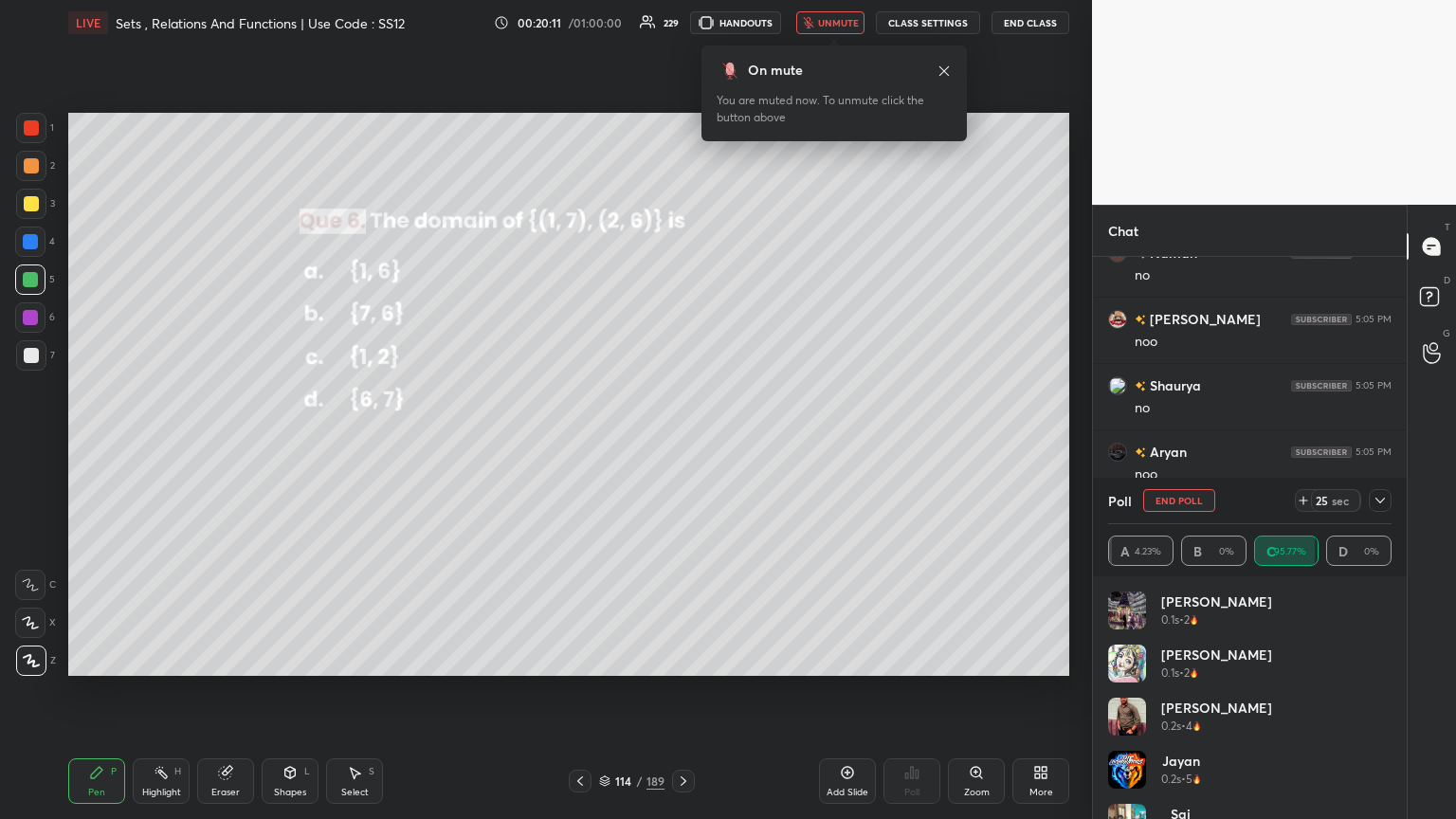 click on "unmute" at bounding box center [838, 23] 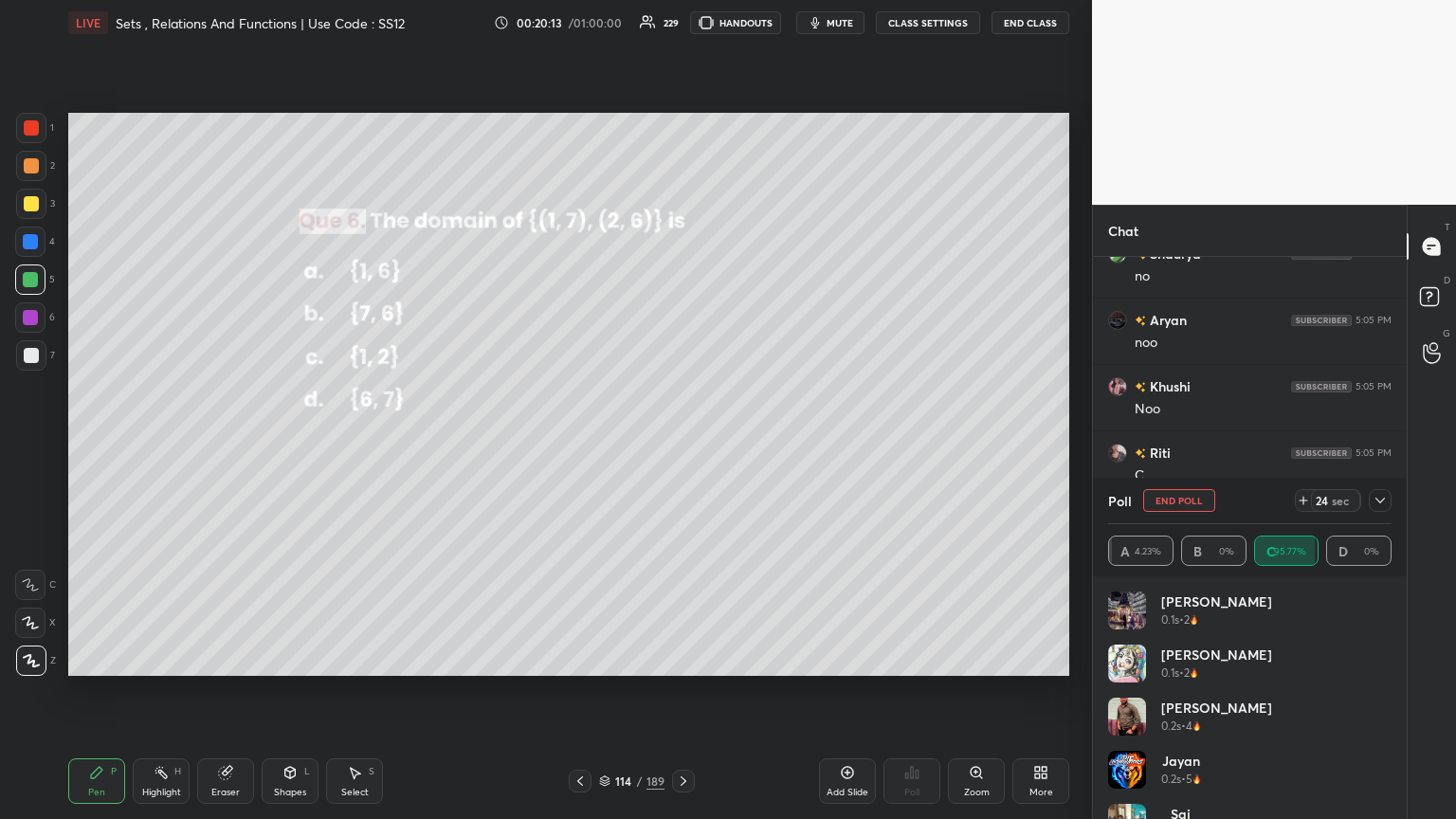 click 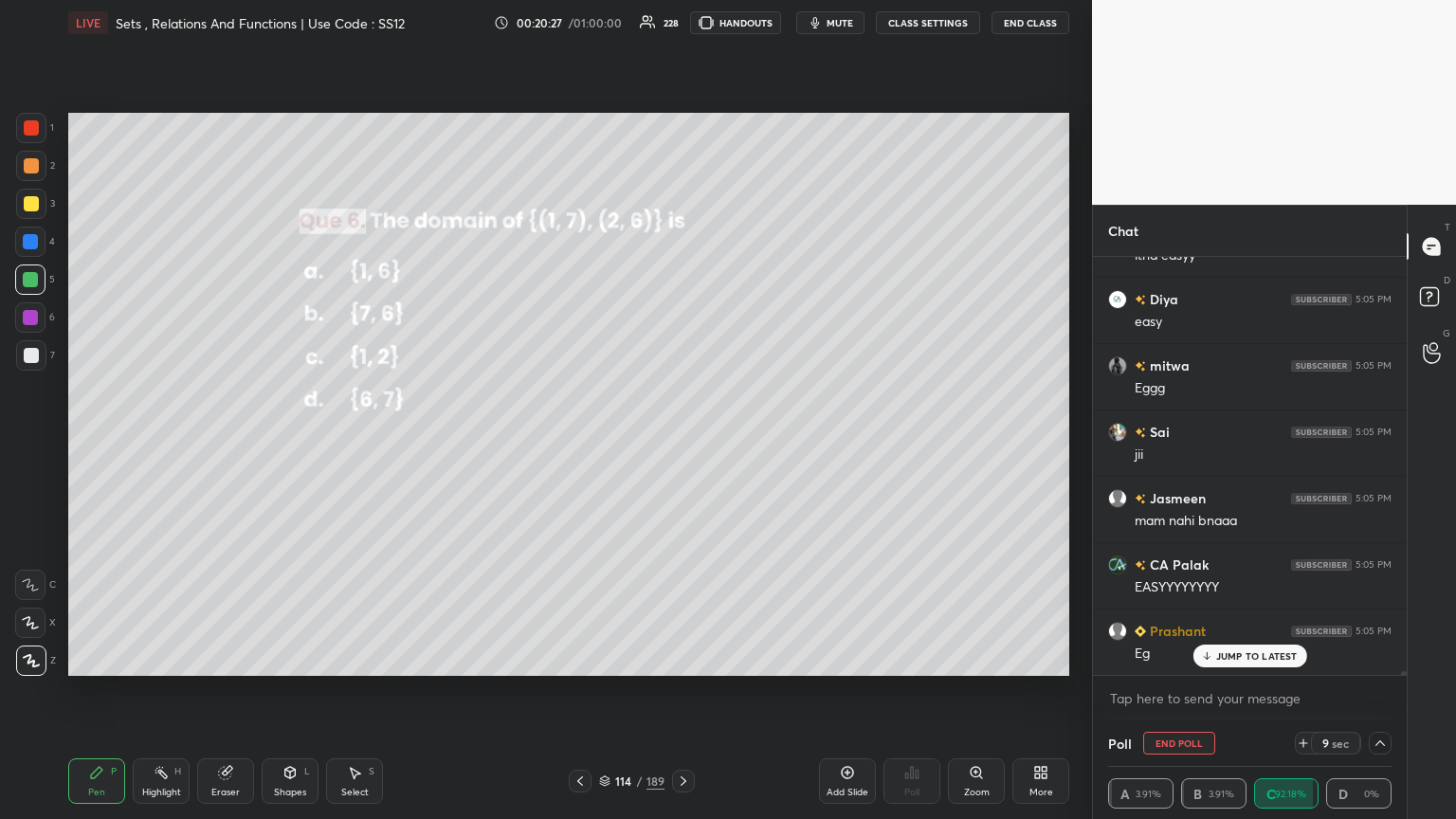 click 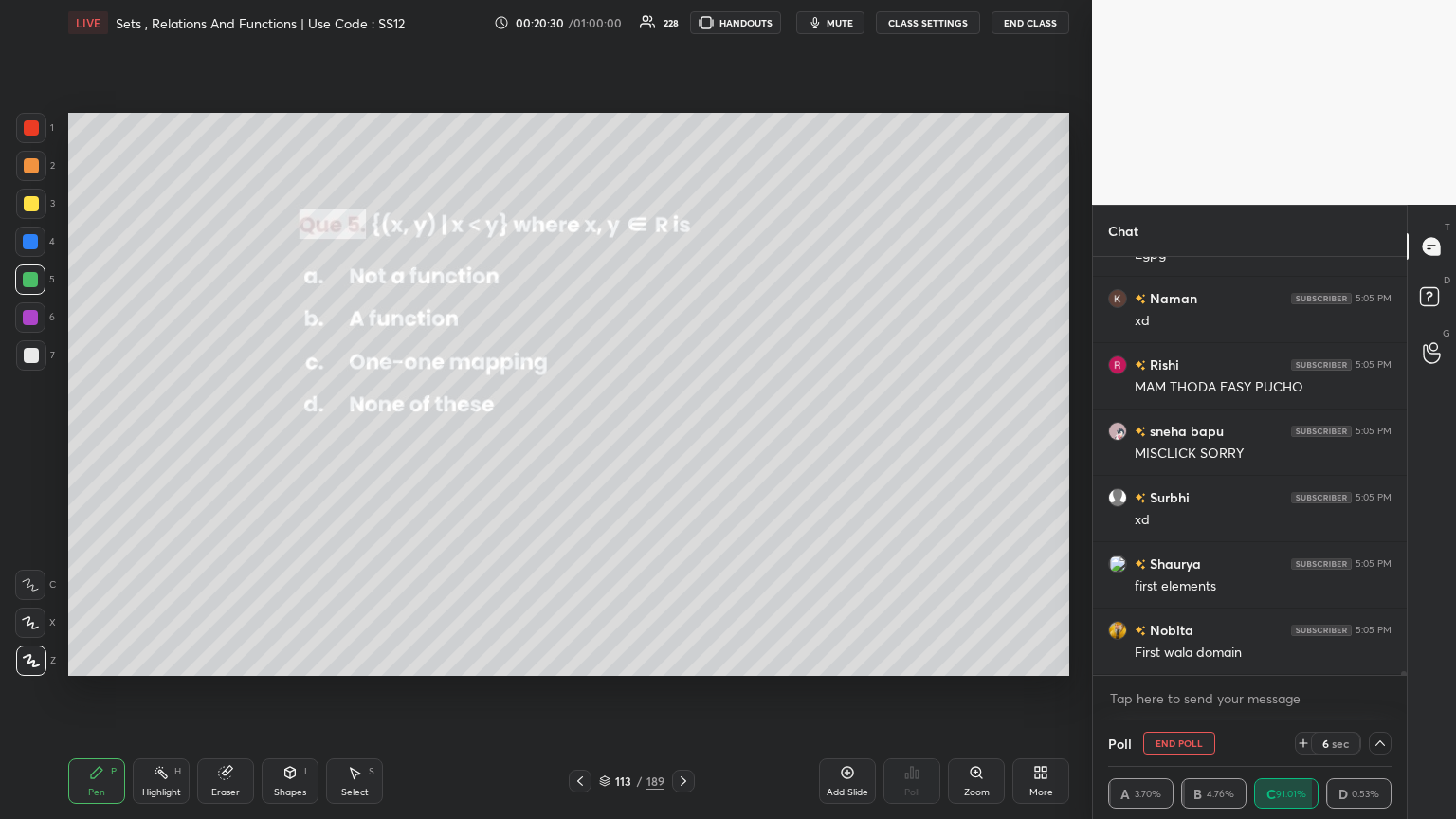 click 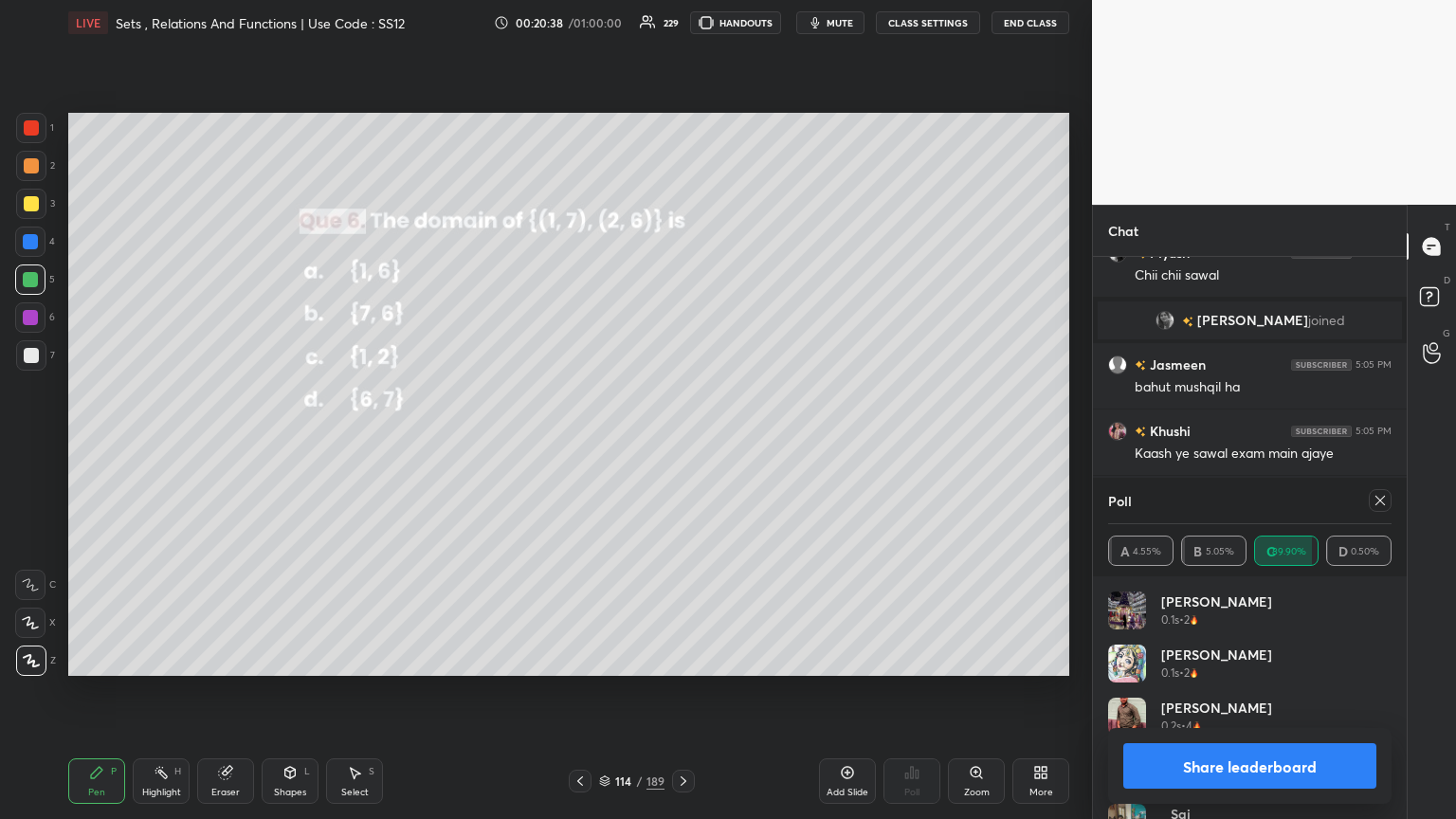 drag, startPoint x: 1380, startPoint y: 500, endPoint x: 1381, endPoint y: 513, distance: 13.038405 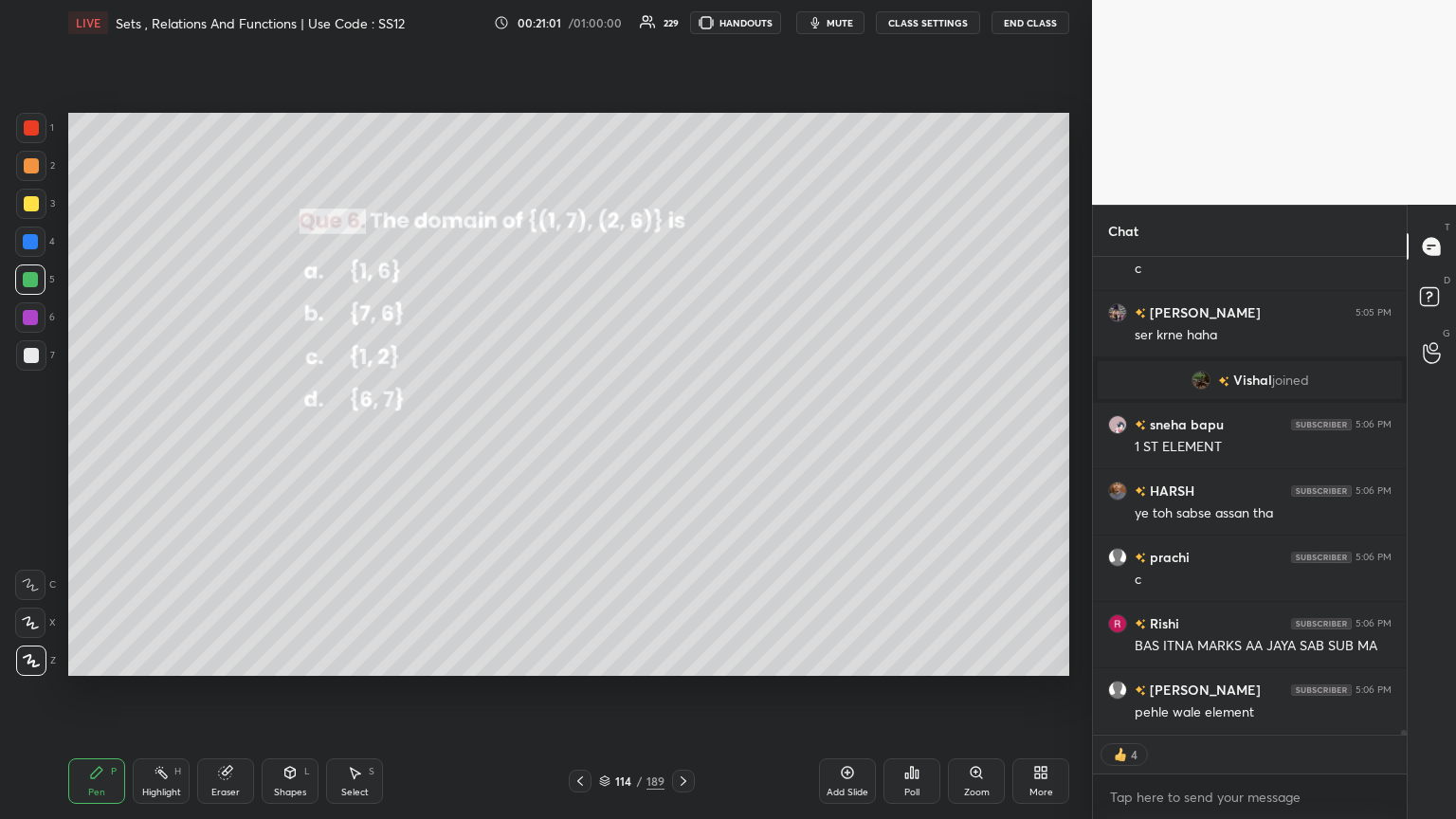 click at bounding box center [683, 781] 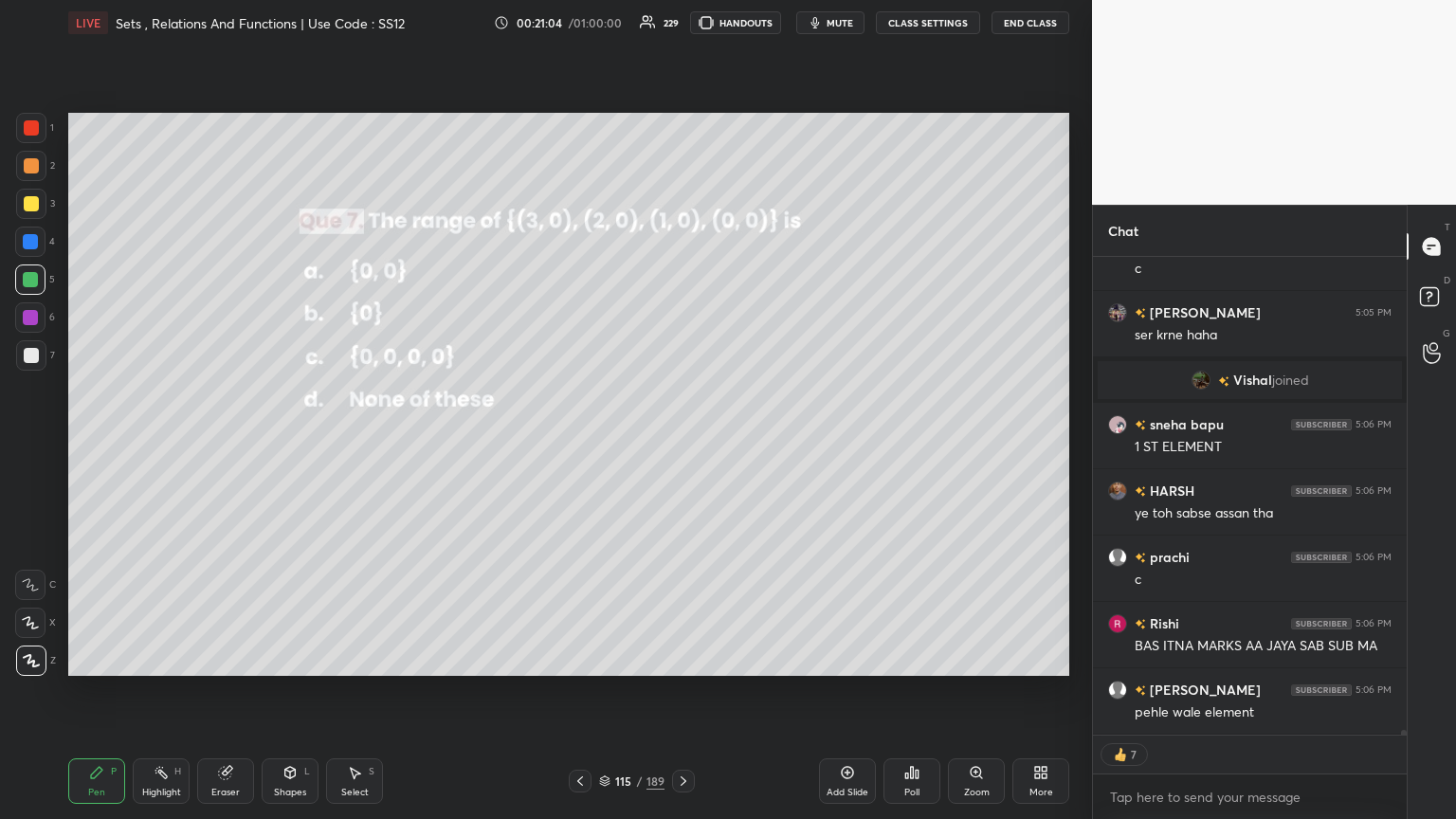 click on "Poll" at bounding box center (912, 792) 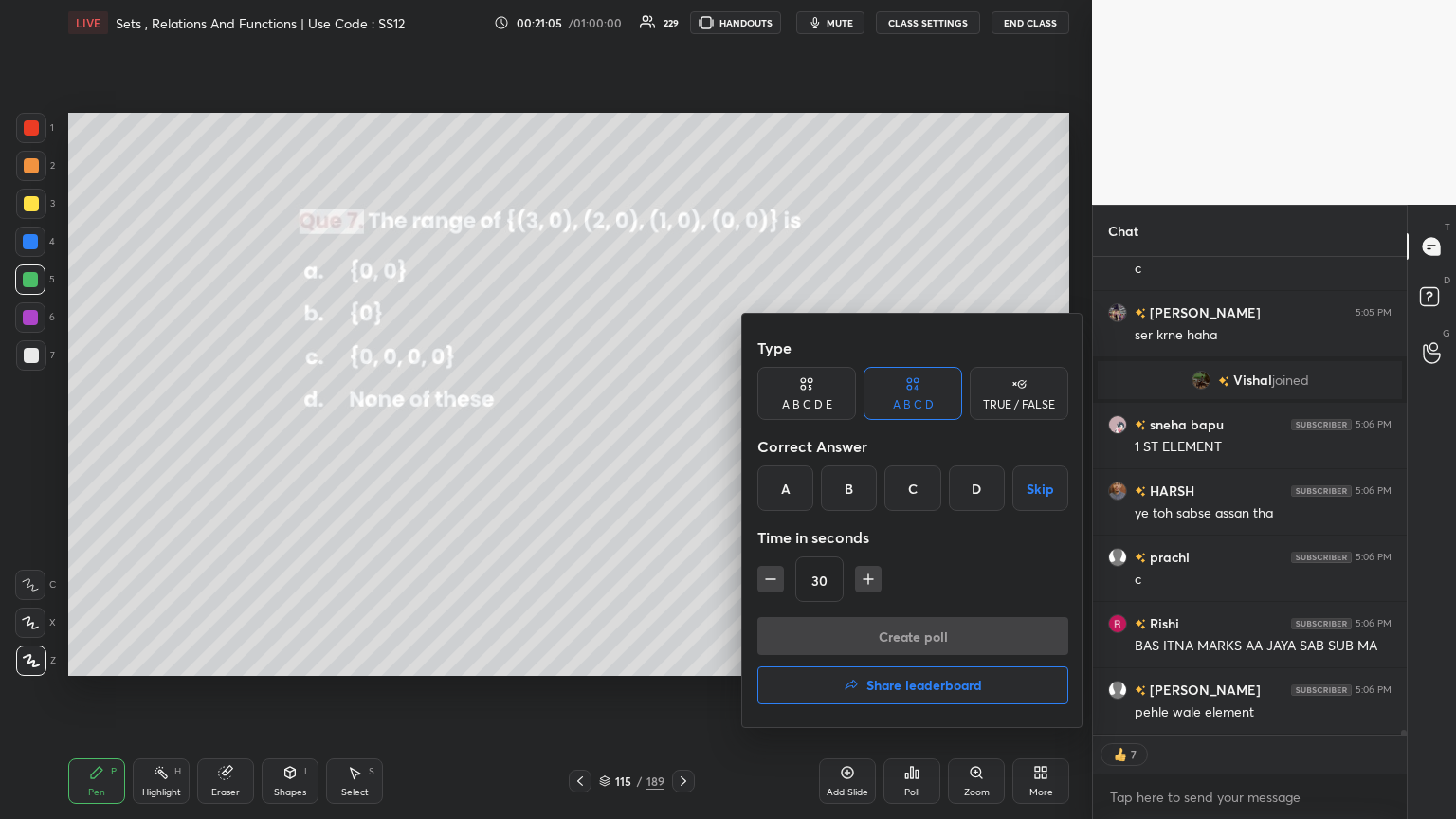 drag, startPoint x: 849, startPoint y: 495, endPoint x: 861, endPoint y: 520, distance: 27.730849 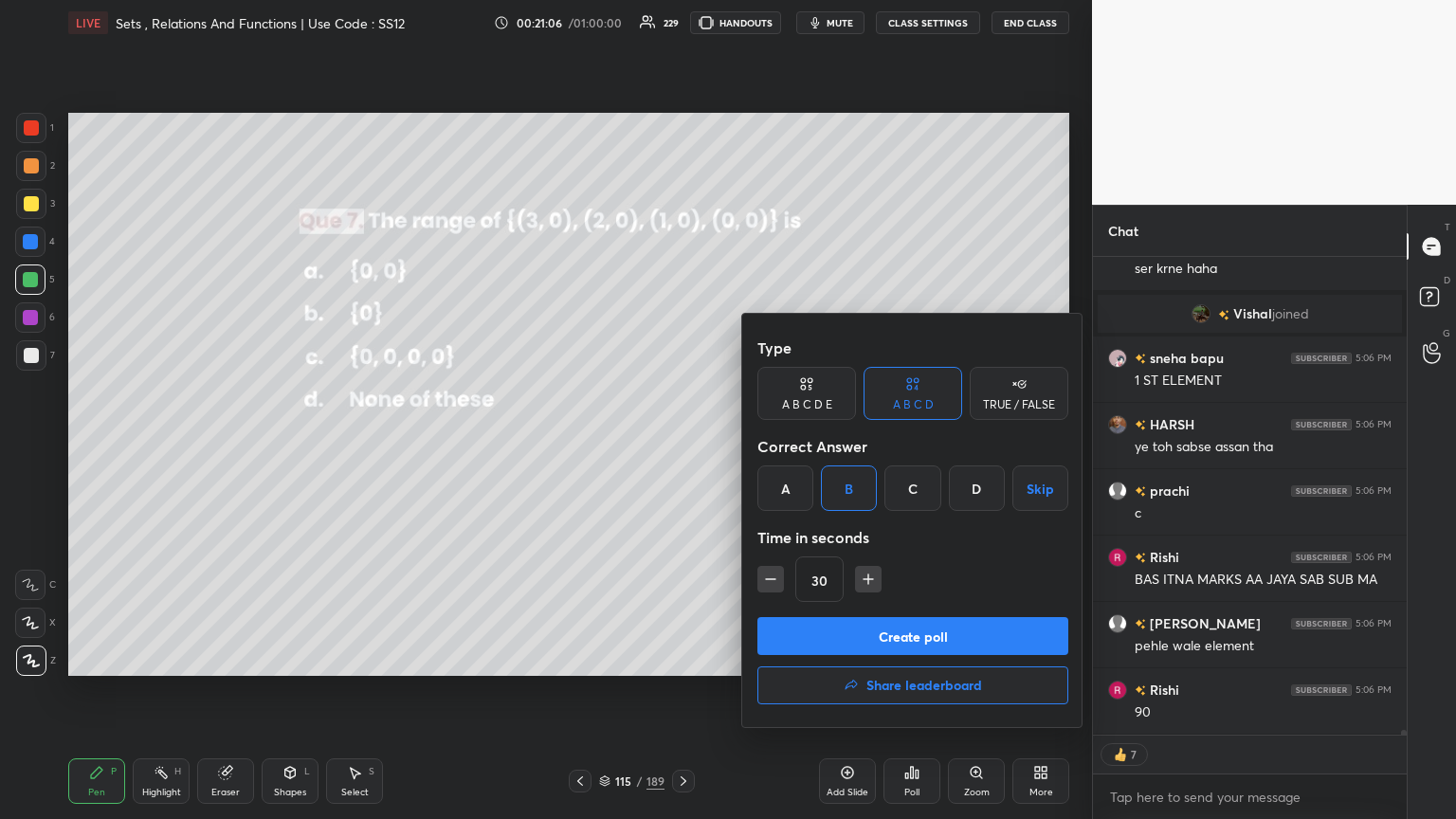 click on "Create poll" at bounding box center (913, 636) 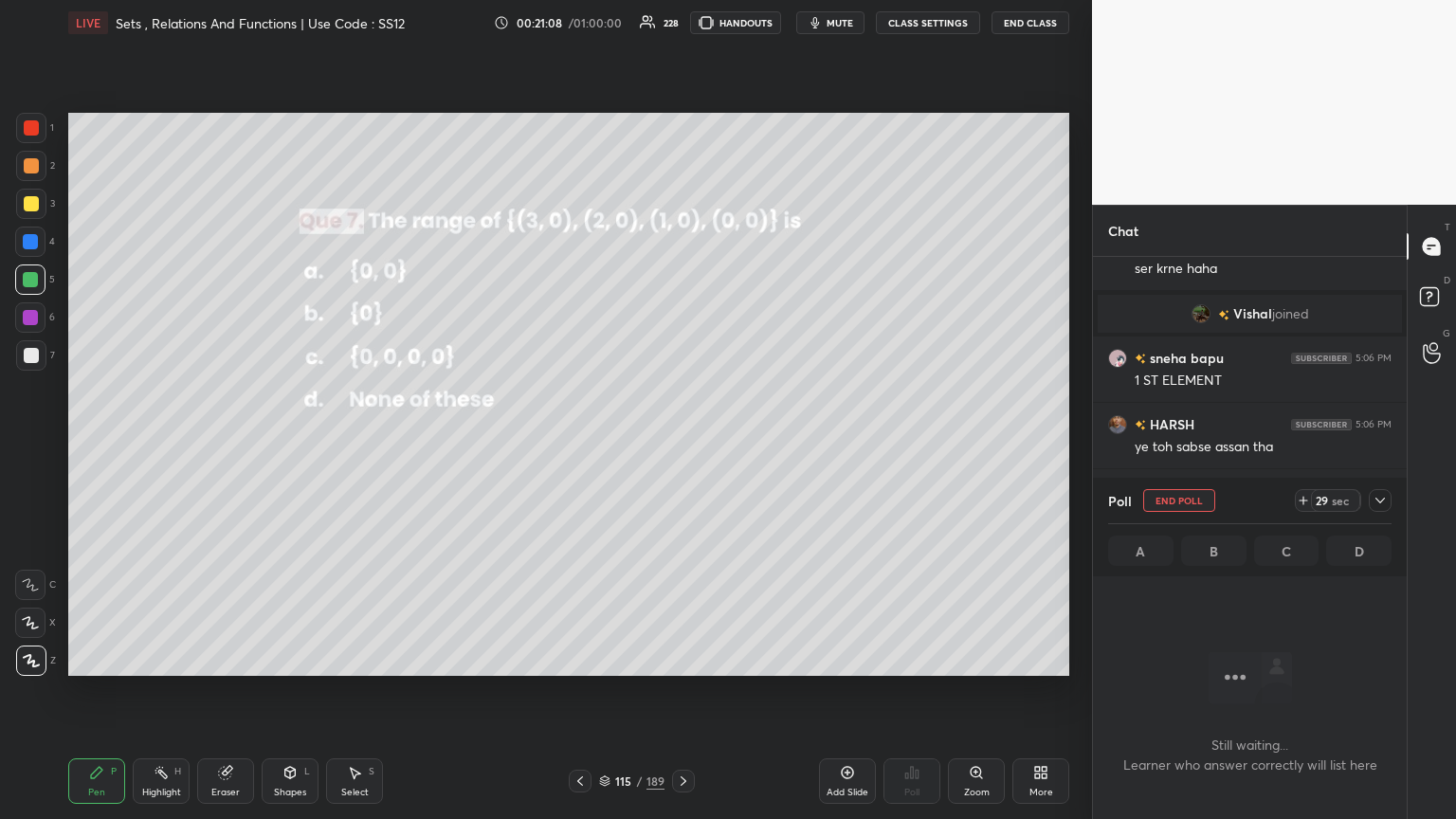 click 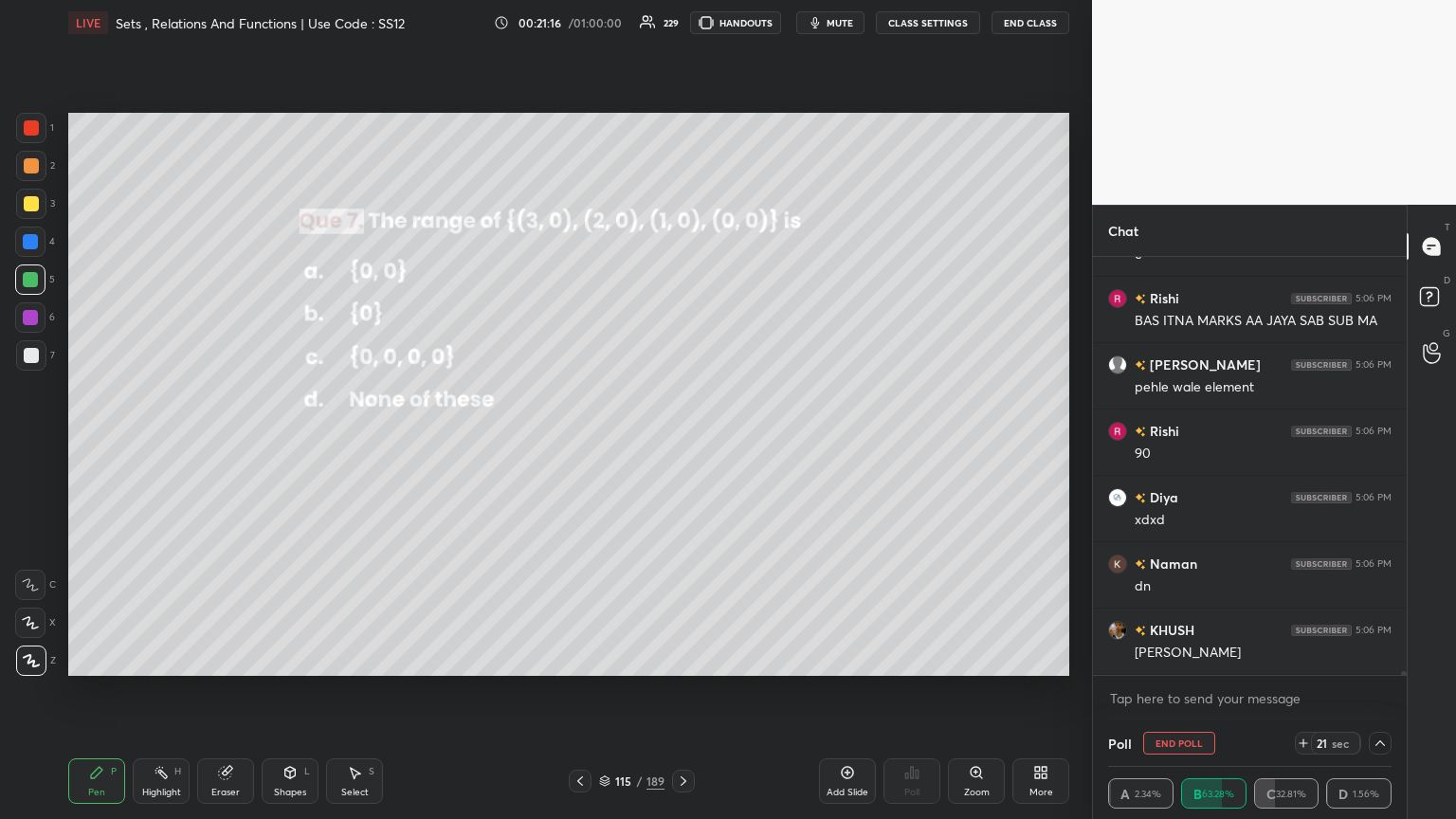 click on "mute" at bounding box center [840, 23] 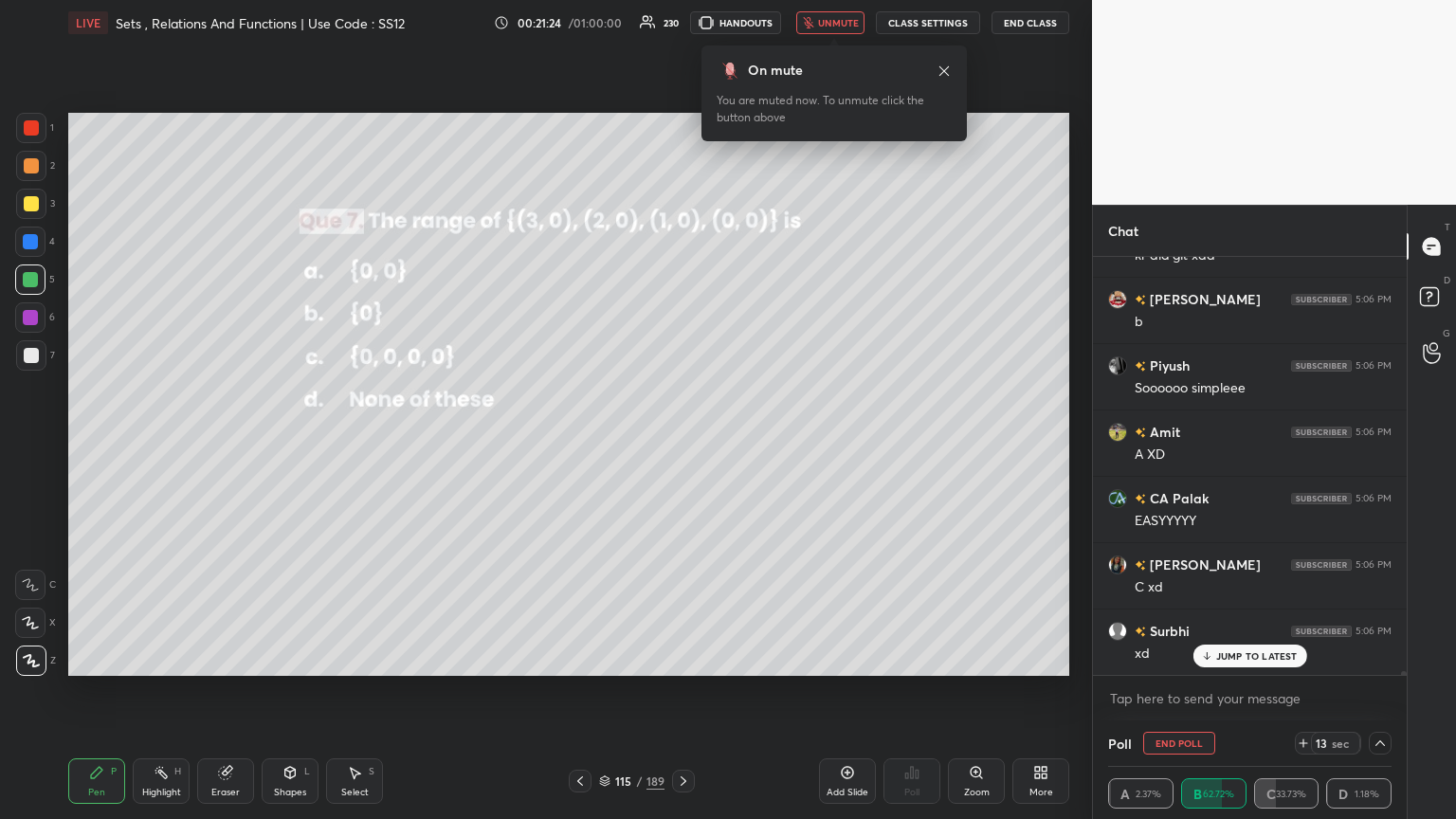 click on "unmute" at bounding box center [838, 23] 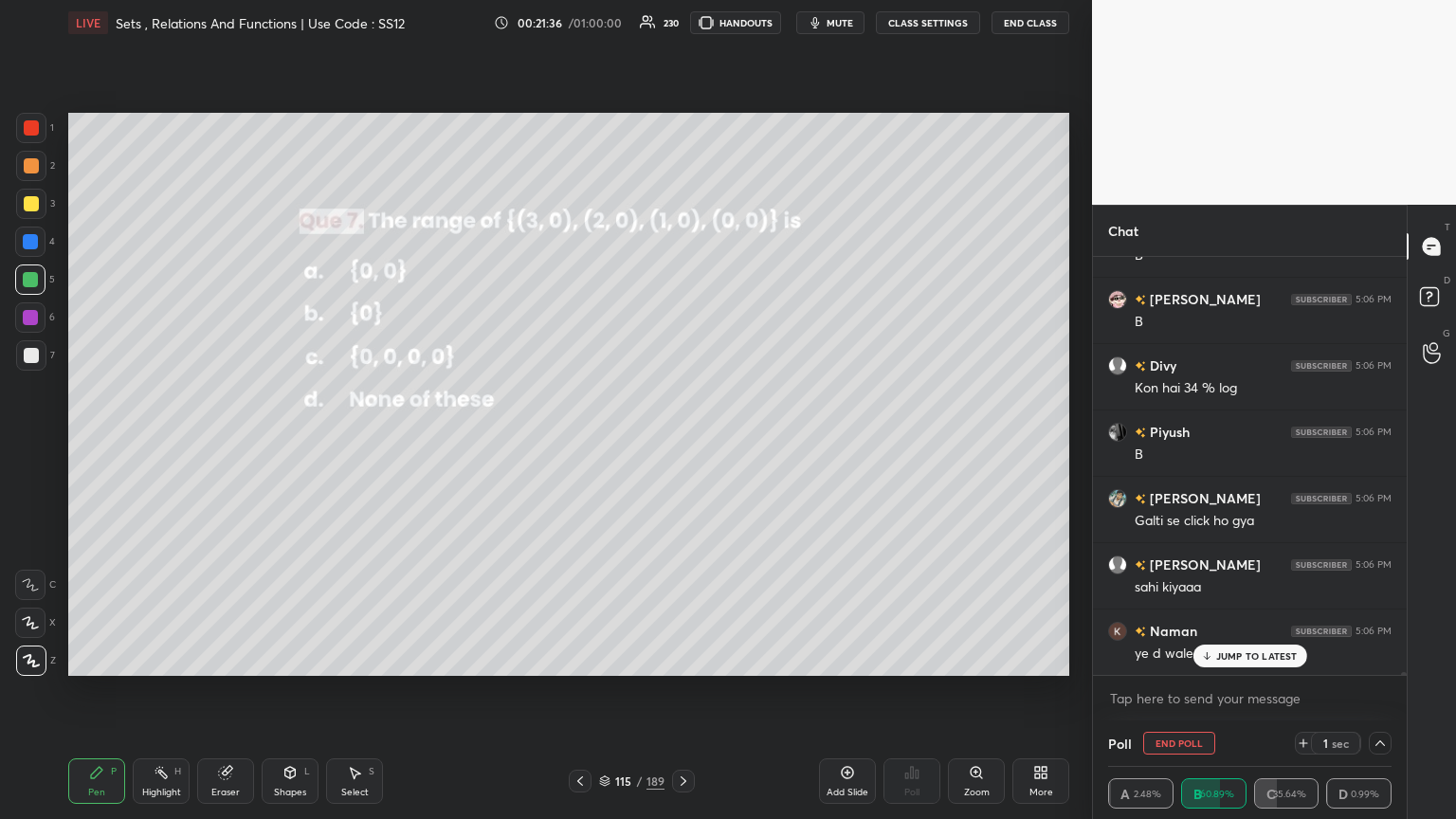 click on "Eraser" at bounding box center [226, 792] 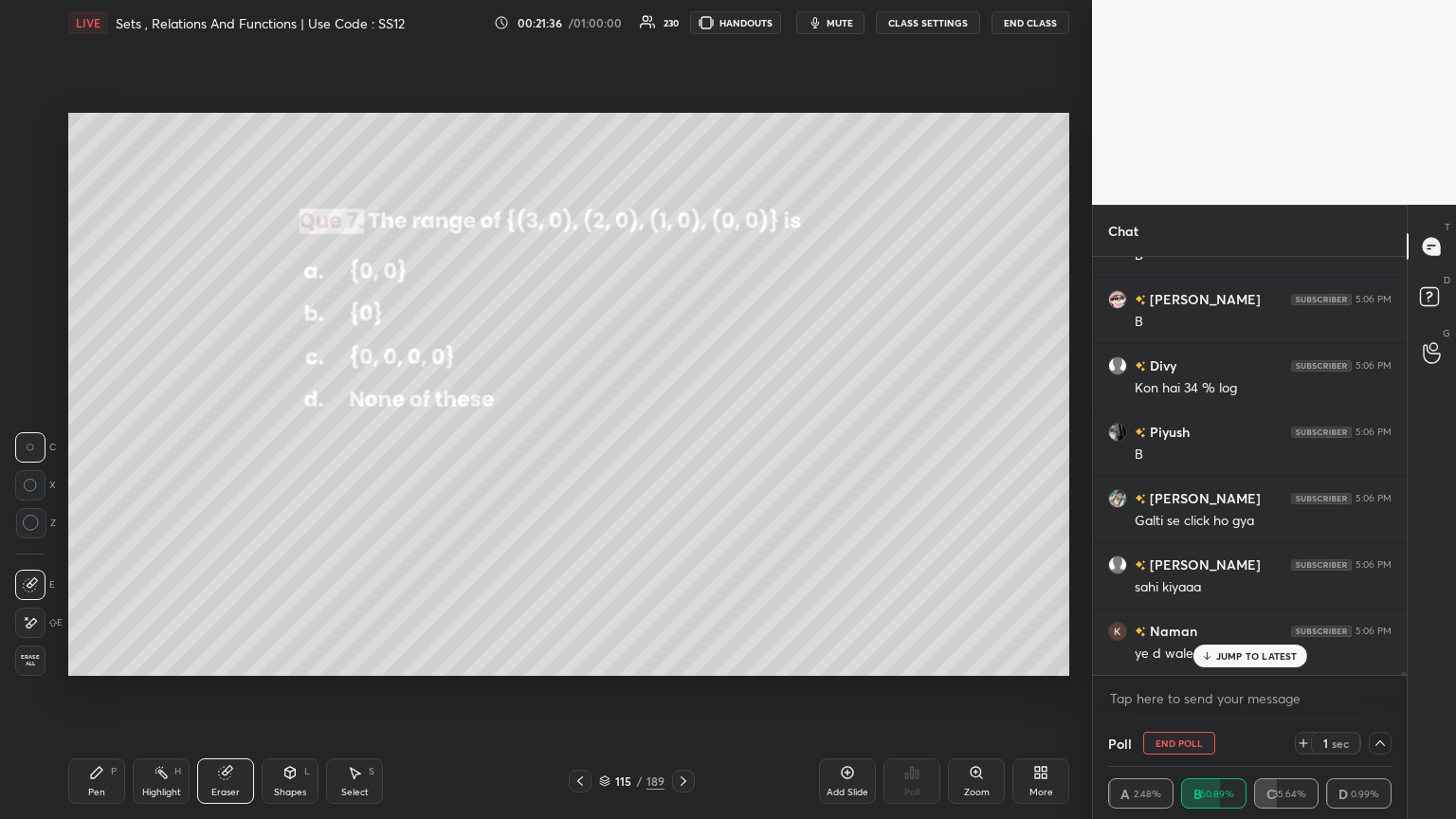 click on "Erase all" at bounding box center [30, 661] 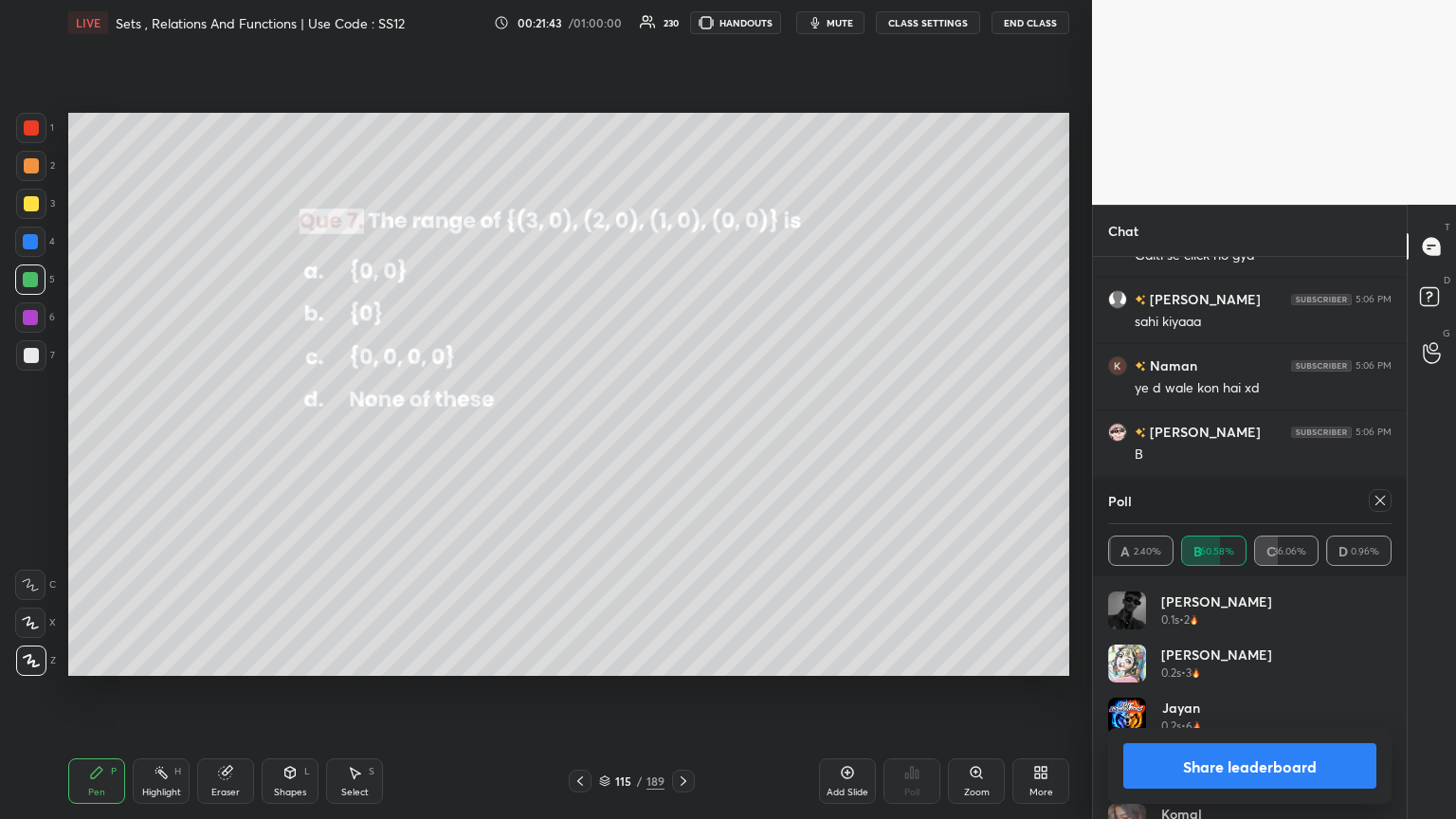 click 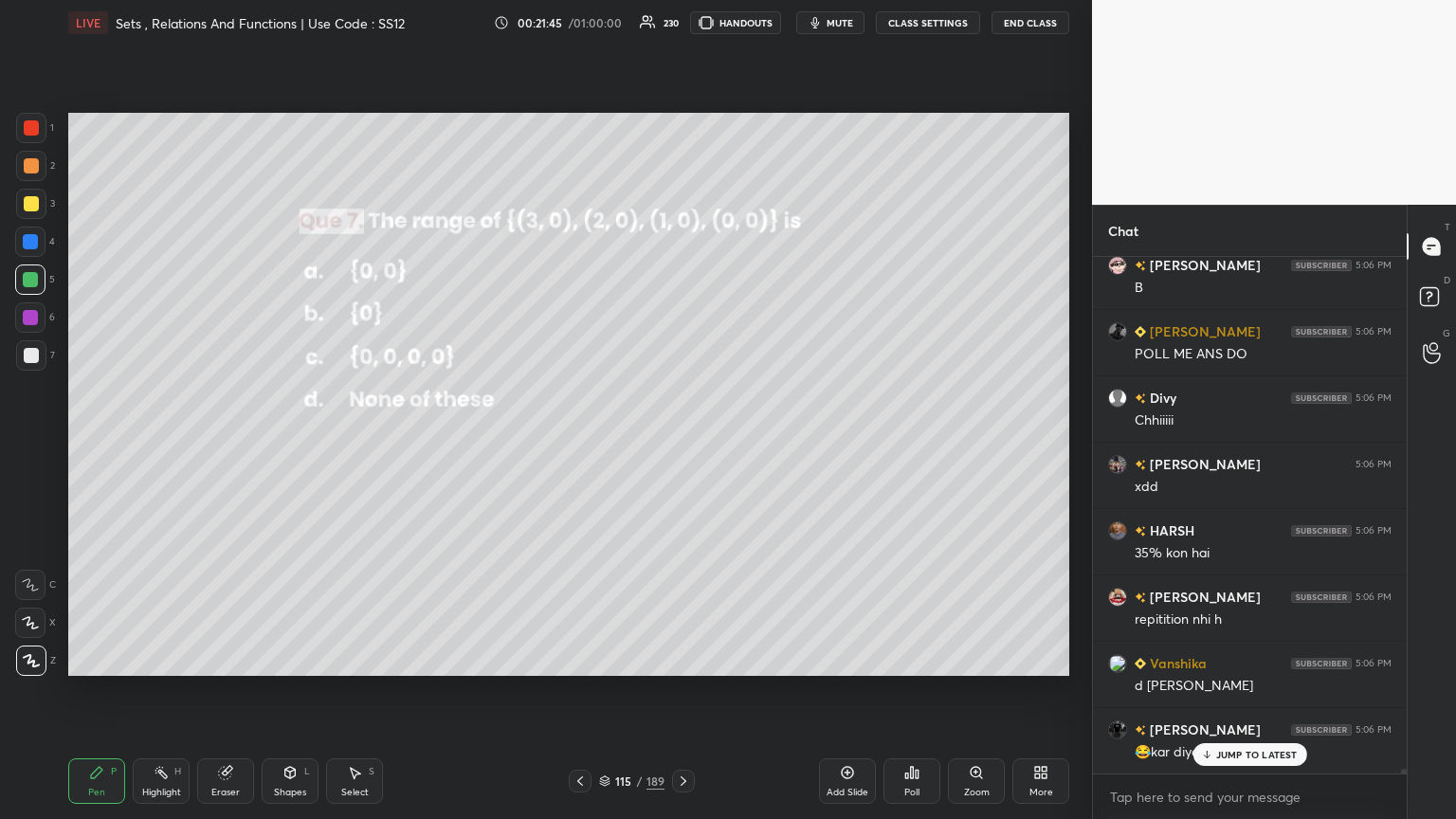 click on "JUMP TO LATEST" at bounding box center (1249, 755) 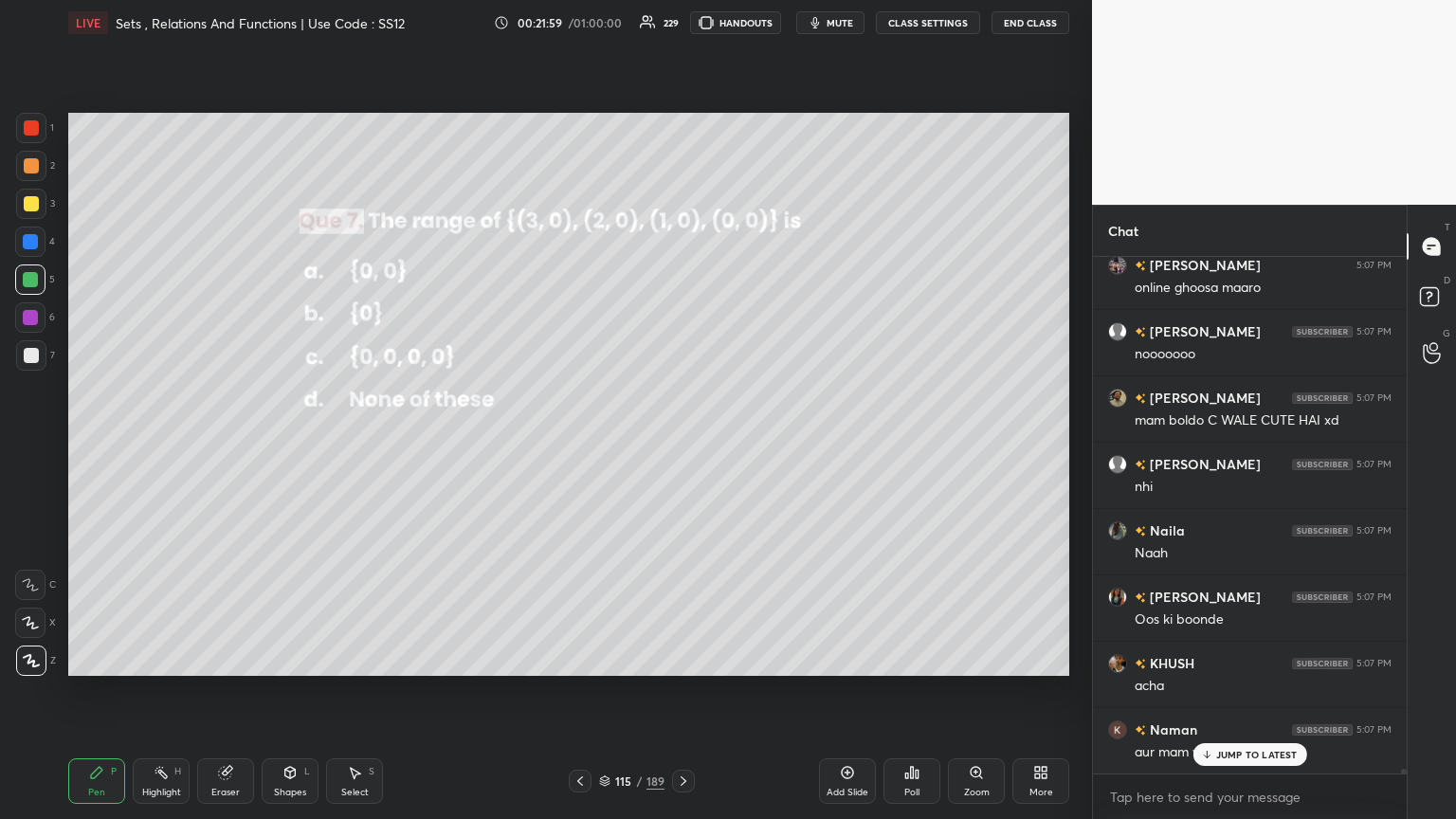 click 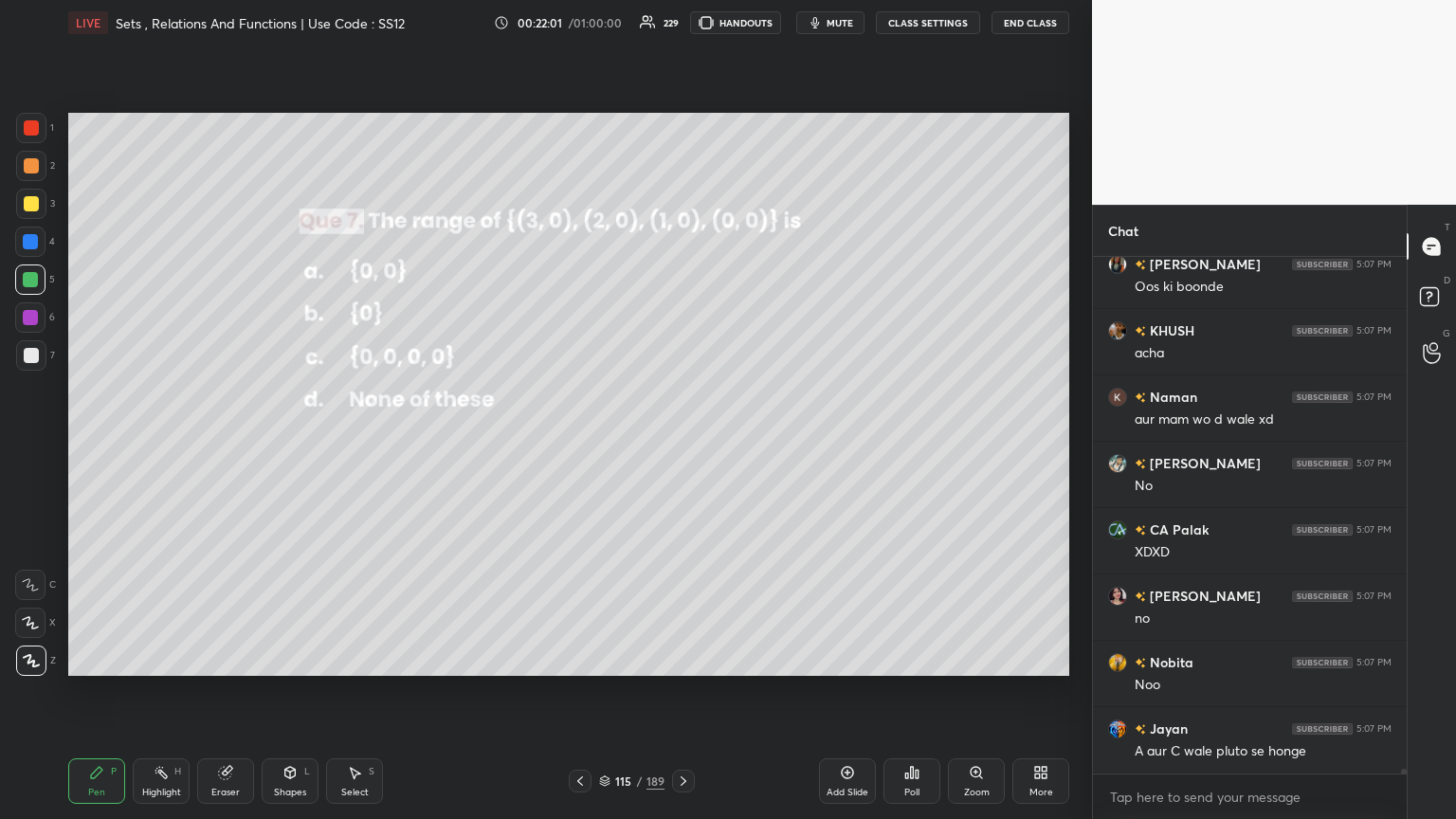 click at bounding box center [31, 204] 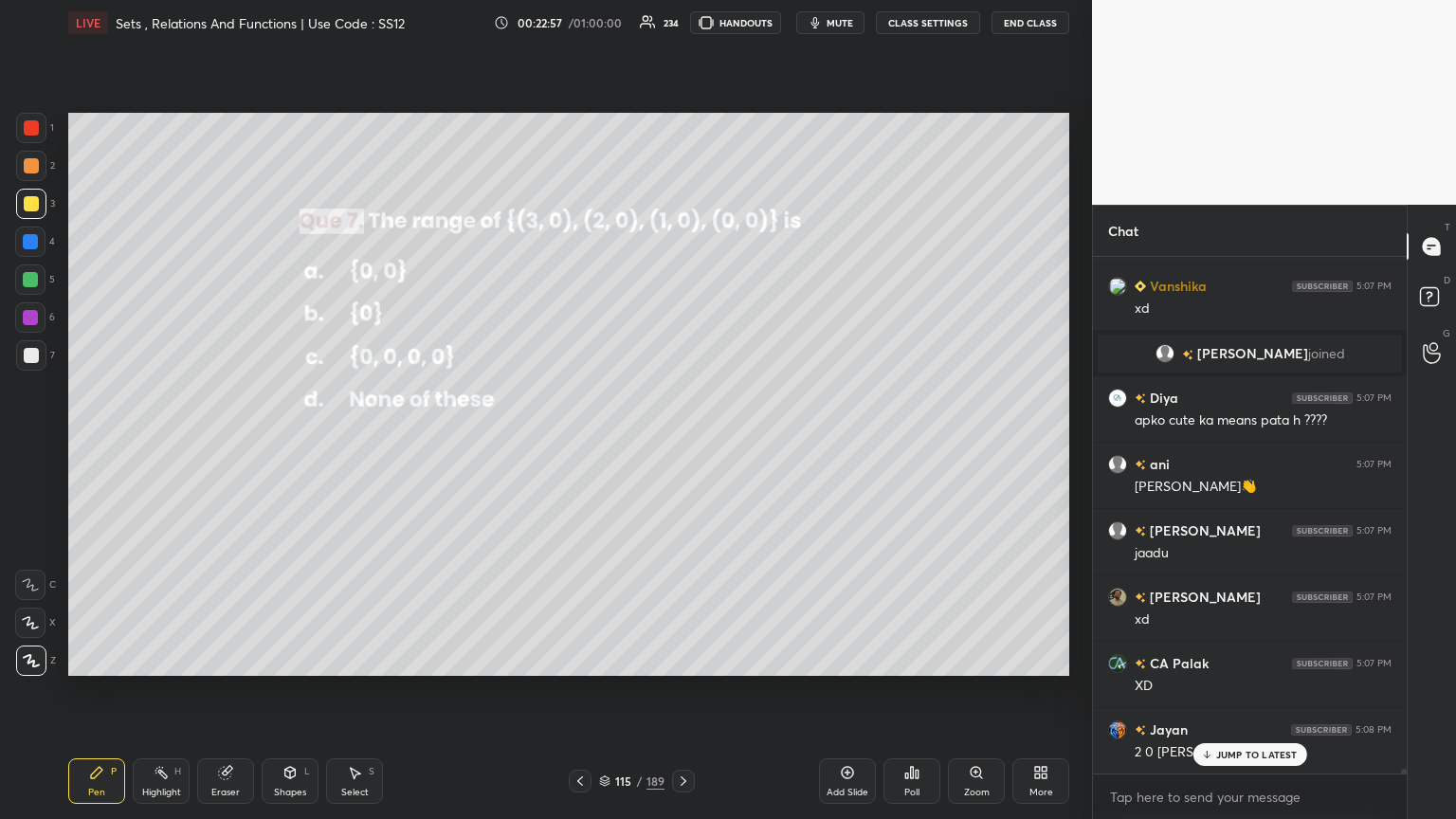 click on "Eraser" at bounding box center (226, 792) 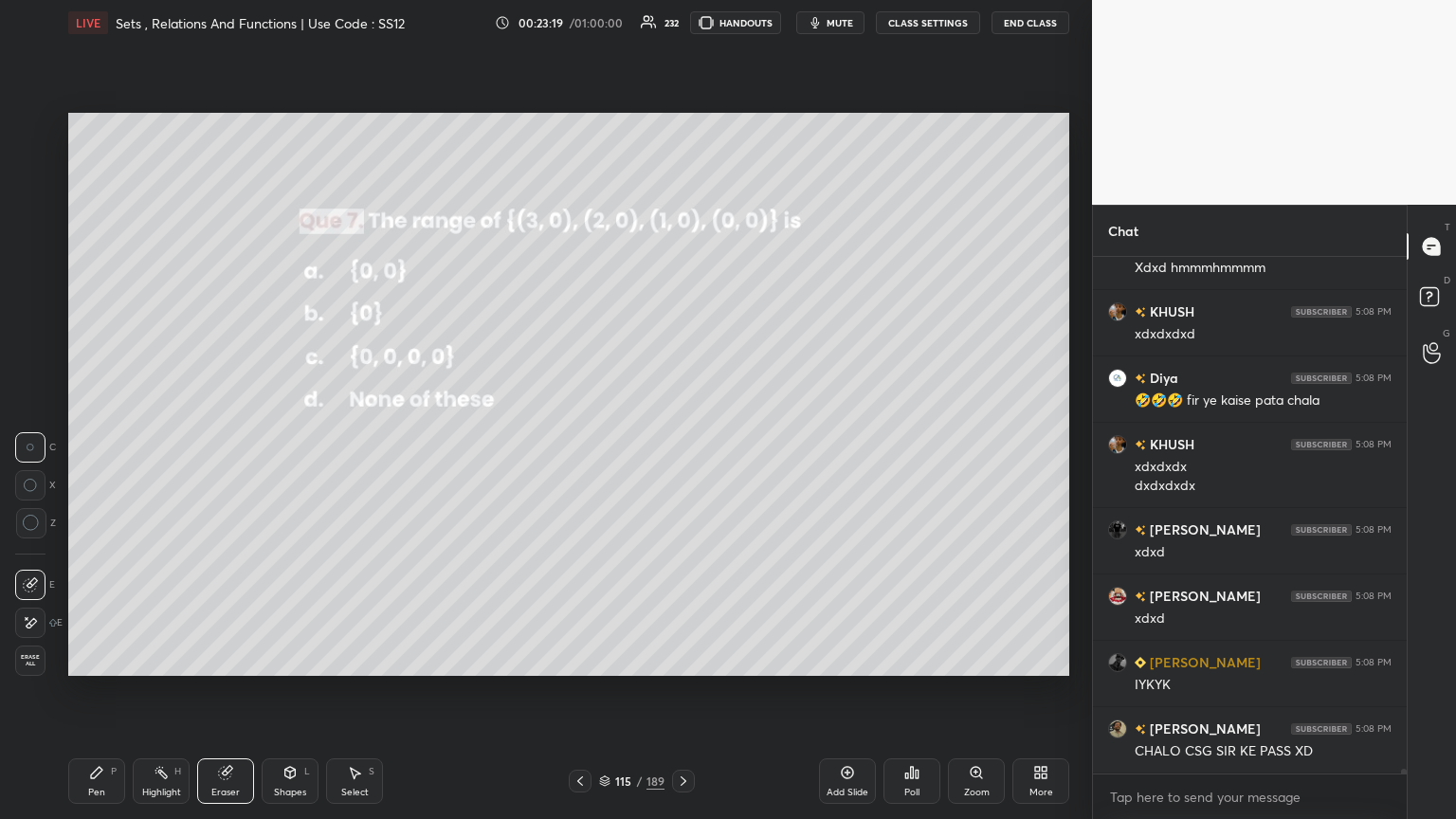 click 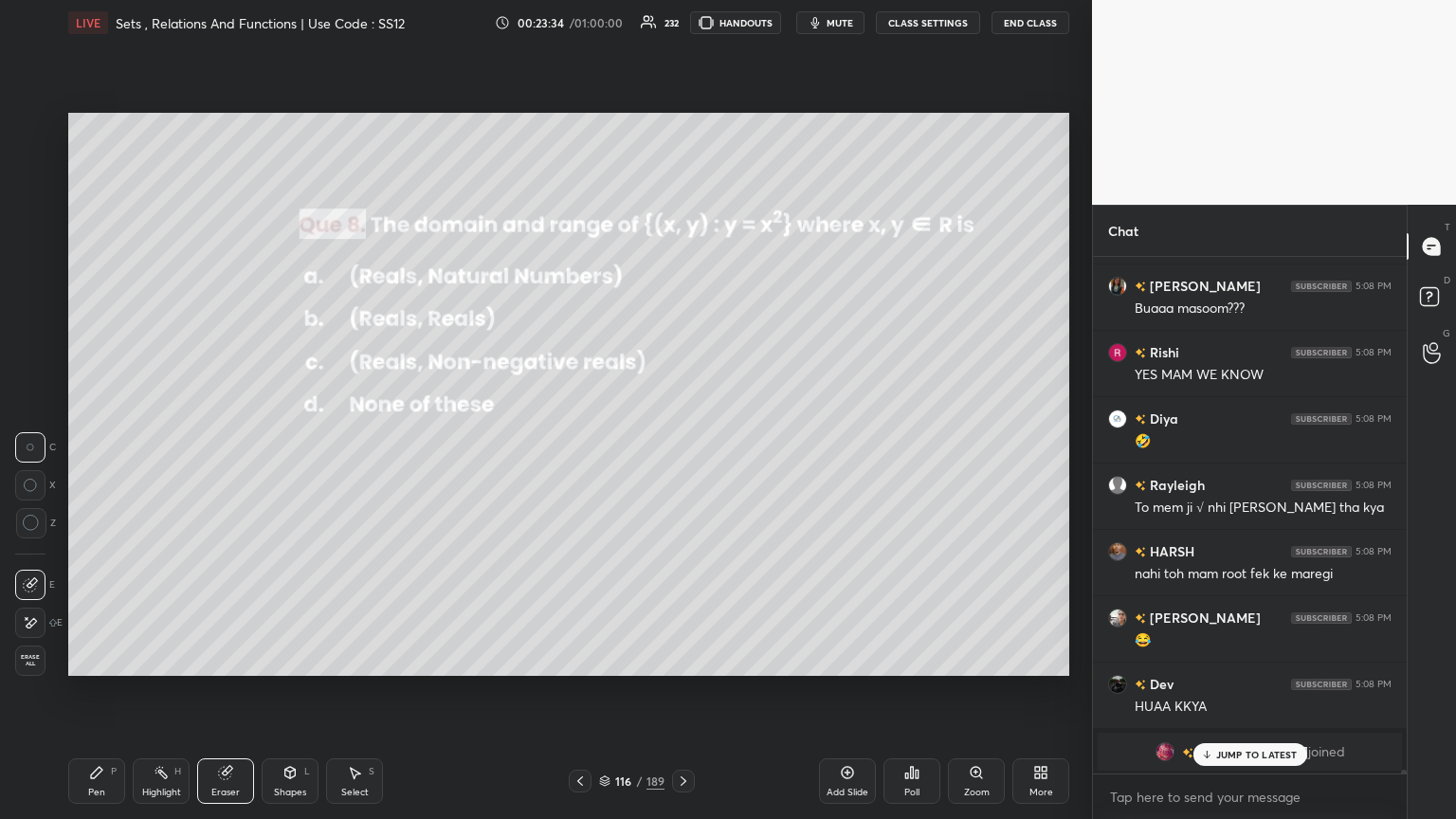click on "Poll" at bounding box center [912, 792] 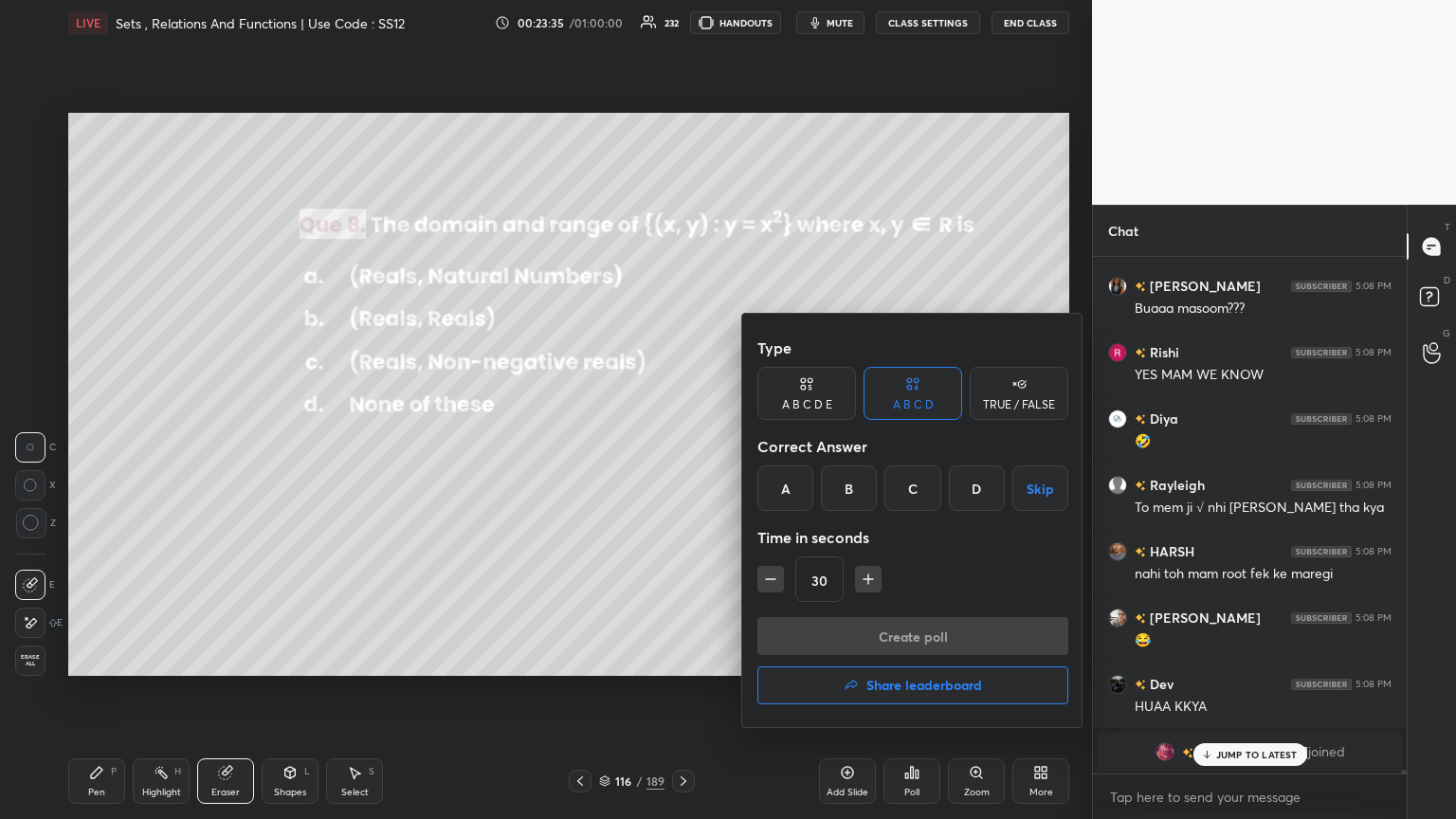 drag, startPoint x: 924, startPoint y: 489, endPoint x: 924, endPoint y: 508, distance: 19 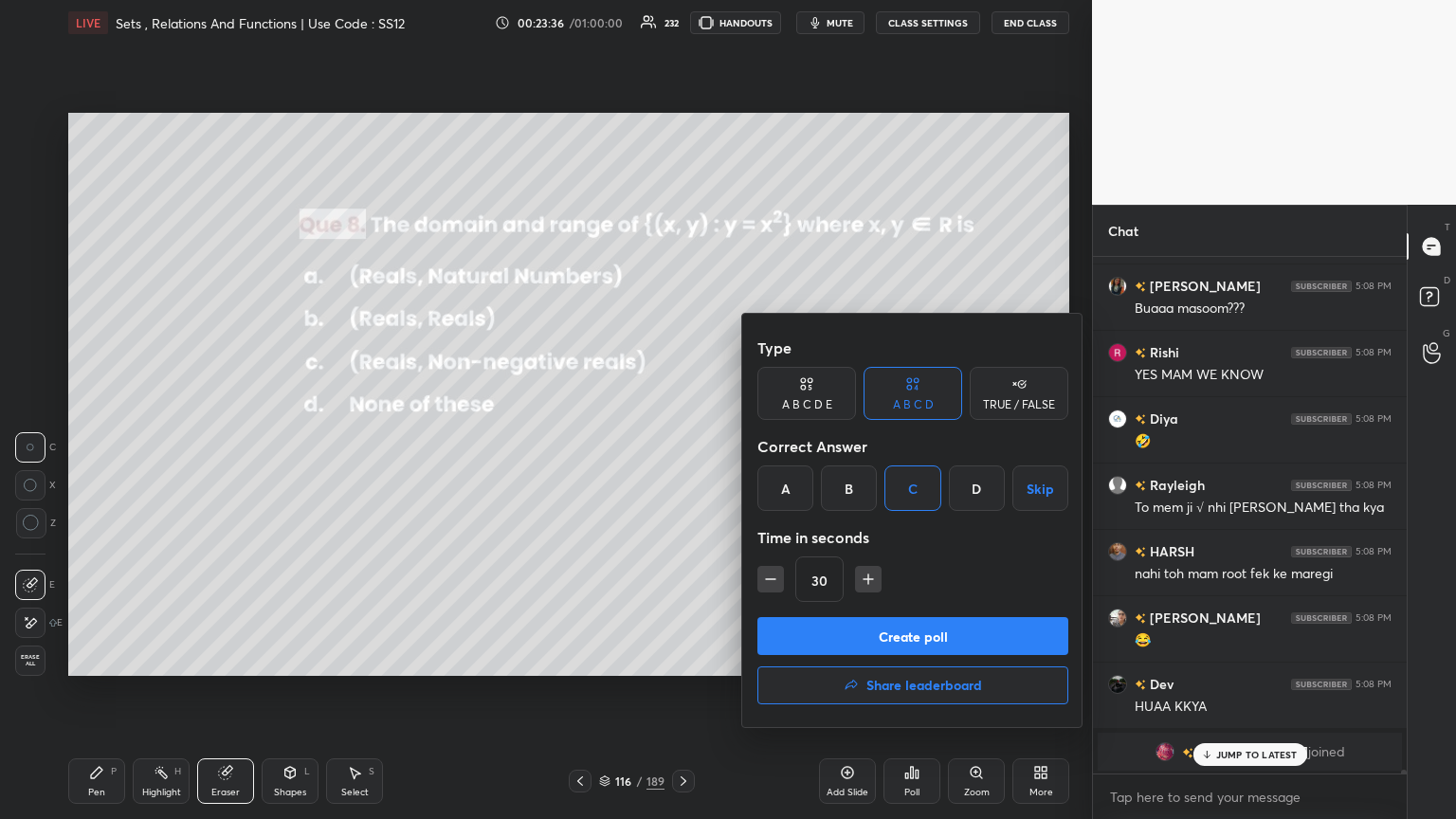 drag, startPoint x: 880, startPoint y: 628, endPoint x: 885, endPoint y: 637, distance: 10.29563 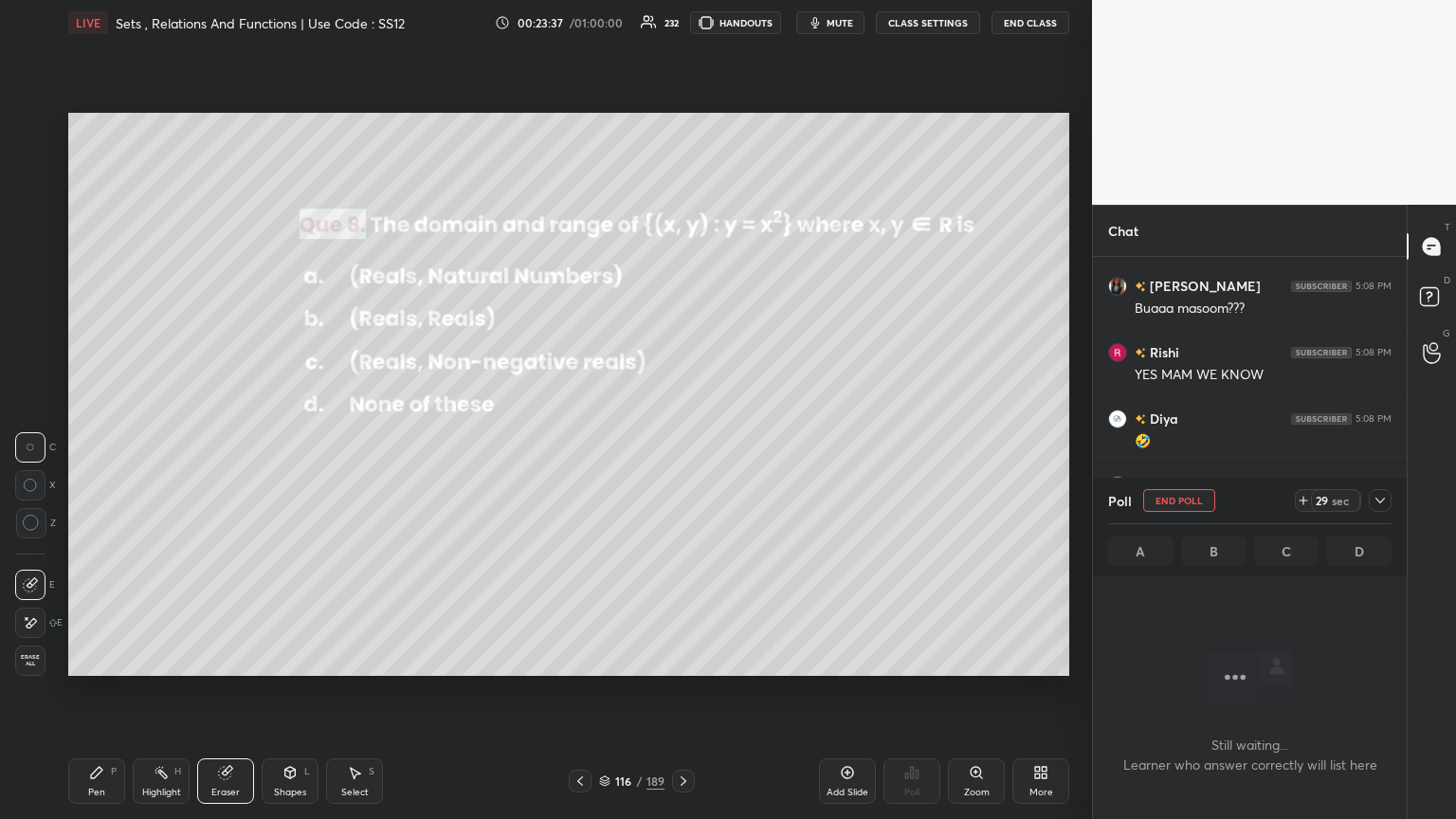 drag, startPoint x: 1391, startPoint y: 500, endPoint x: 1374, endPoint y: 511, distance: 20.248457 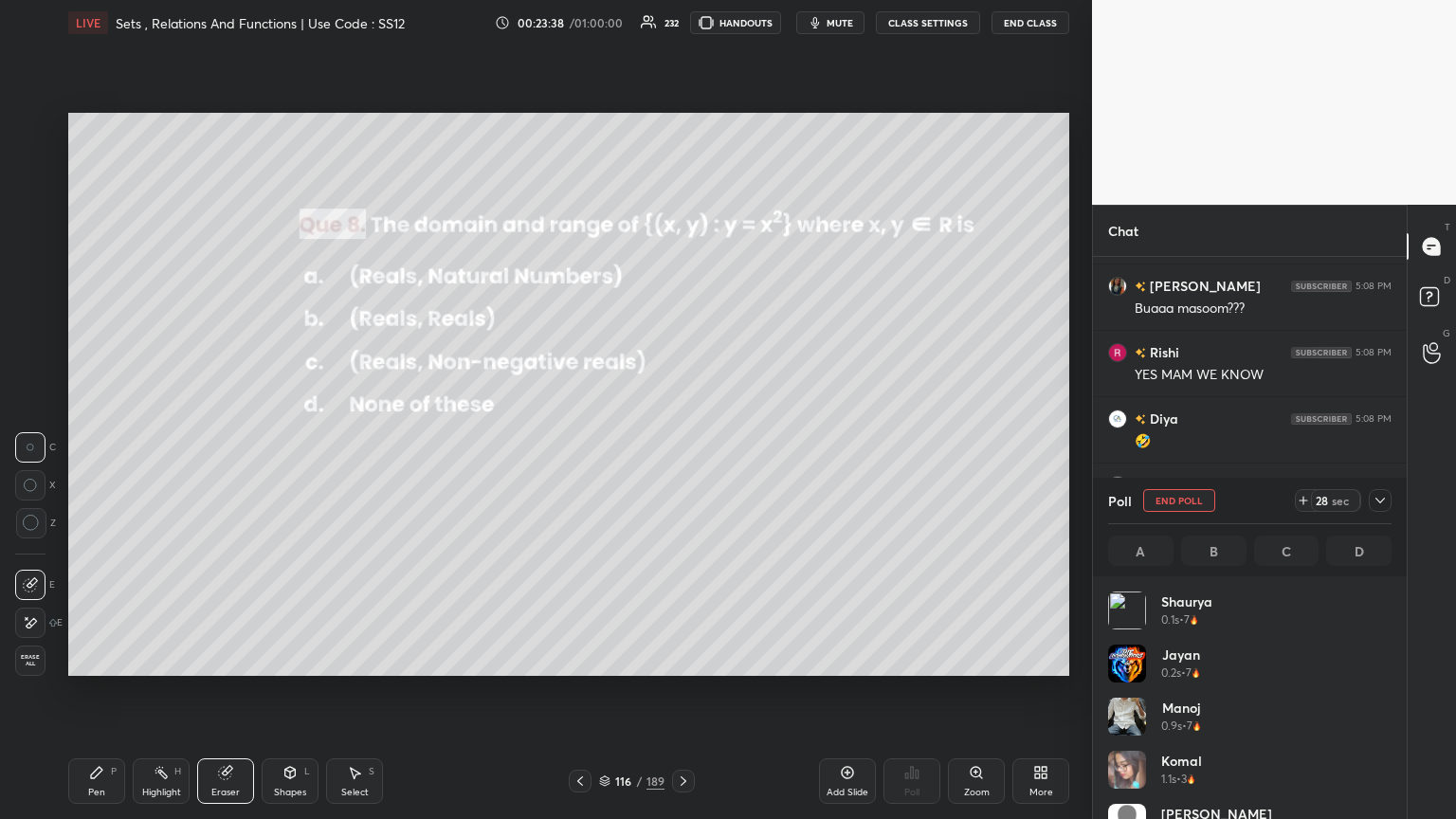 click 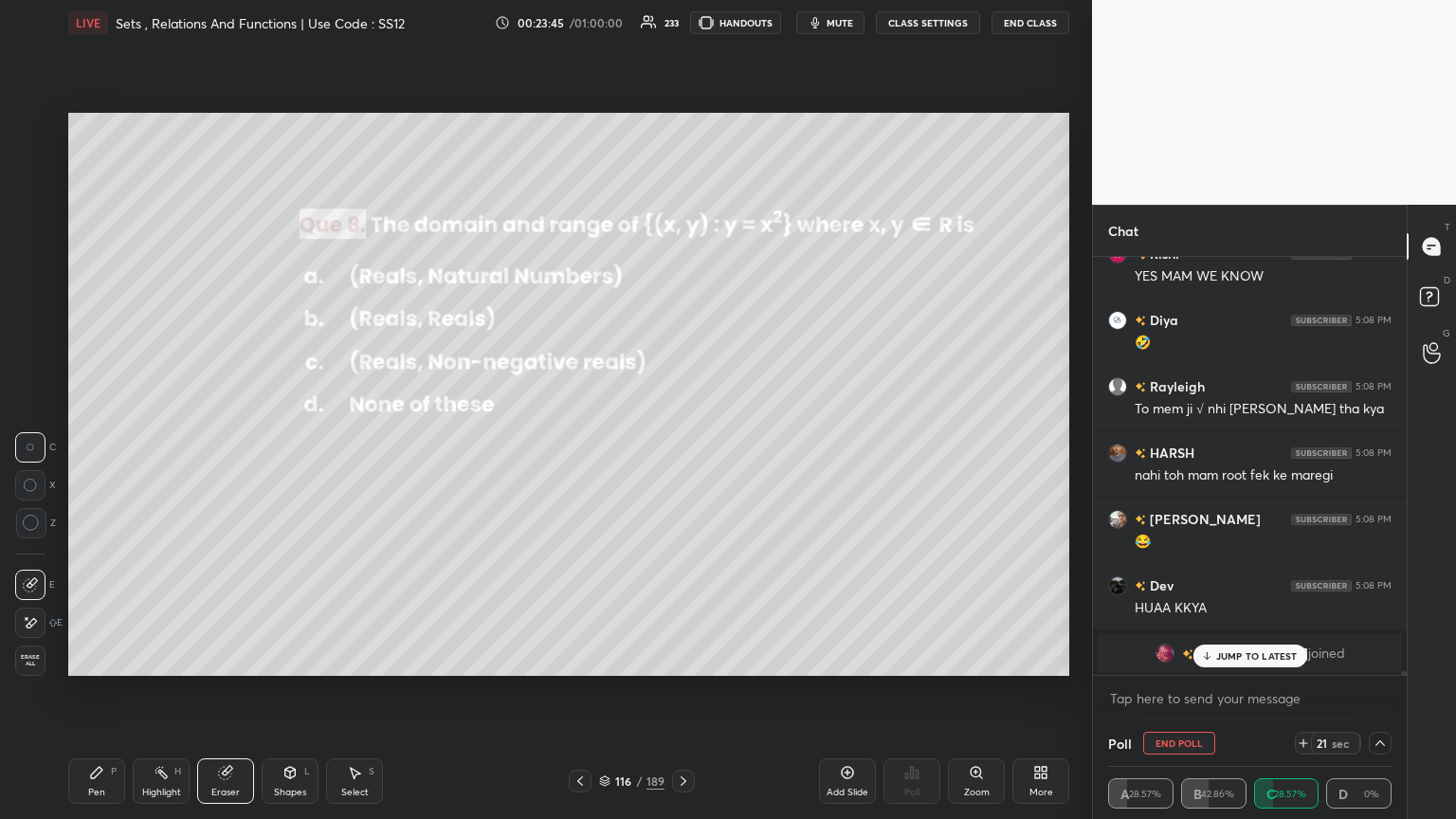 click on "KHUSH 5:08 PM xdxdxdxd Diya 5:08 PM 🤣🤣🤣 fir ye kaise pata chala KHUSH 5:08 PM xdxdxdx dxdxdxdx [PERSON_NAME] 5:08 PM xdxd [PERSON_NAME] 5:08 PM xdxd [PERSON_NAME] 5:08 PM IYKYK [PERSON_NAME] 5:08 PM CHALO CSG SIR KE PASS XD Naman 5:08 PM pyari smjh gyii 🤣🤣 Piyush 5:08 PM Cute bacche haii [PERSON_NAME] 5:08 PM pyaari si ss12 [PERSON_NAME] 5:08 PM 🤣🤣🤣🤣 [PERSON_NAME] 5:08 PM Buaaa masoom??? Rishi 5:08 PM YES MAM WE KNOW Diya 5:08 PM 🤣 Rayleigh 5:08 PM To mem ji √ nhi [PERSON_NAME] tha kya HARSH 5:08 PM nahi toh mam root fek ke maregi [PERSON_NAME] 5:08 PM 😂 Dev 5:08 PM HUAA KKYA [PERSON_NAME]  joined JUMP TO LATEST" at bounding box center [1249, 465] 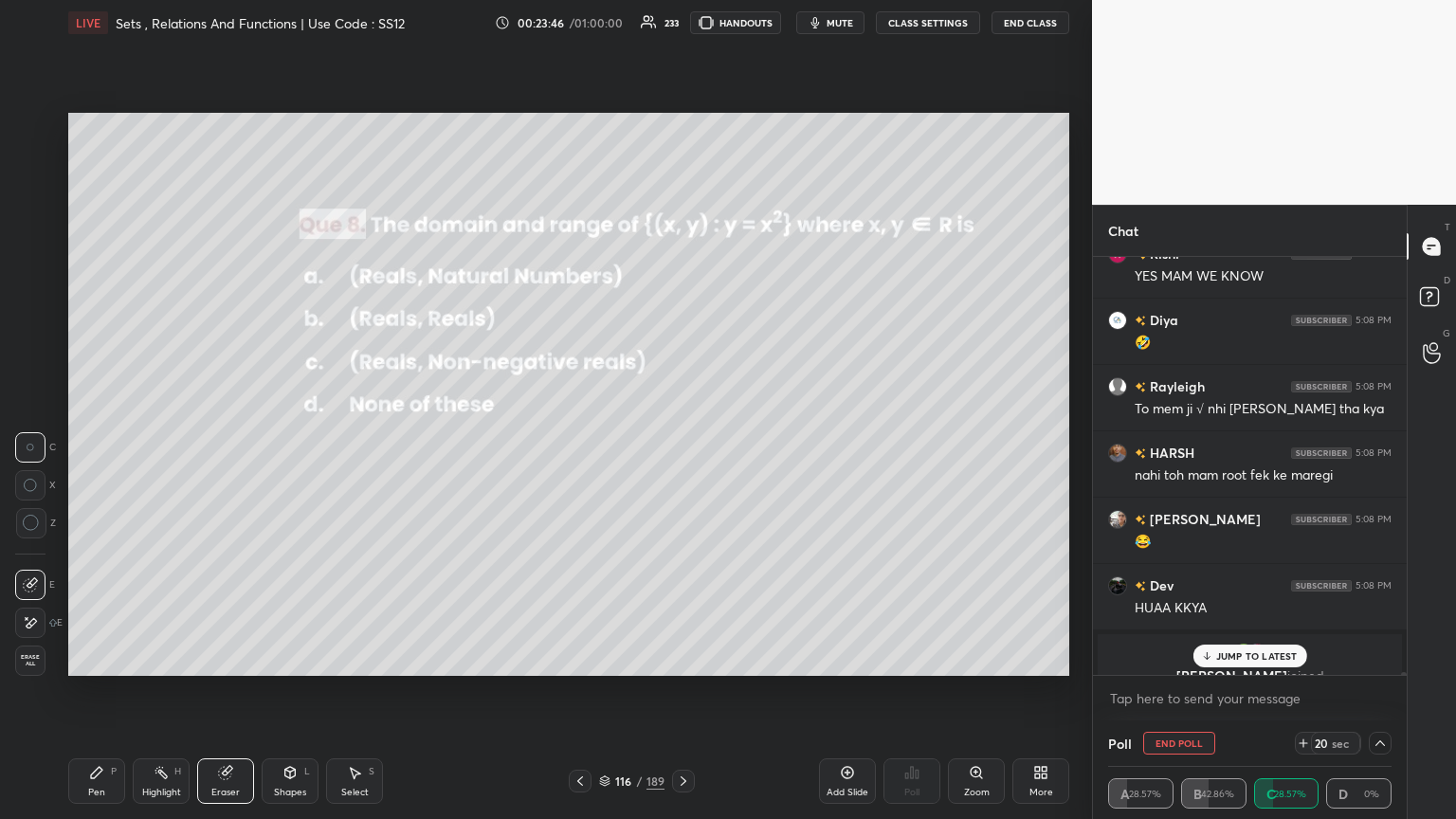 click on "JUMP TO LATEST" at bounding box center (1257, 656) 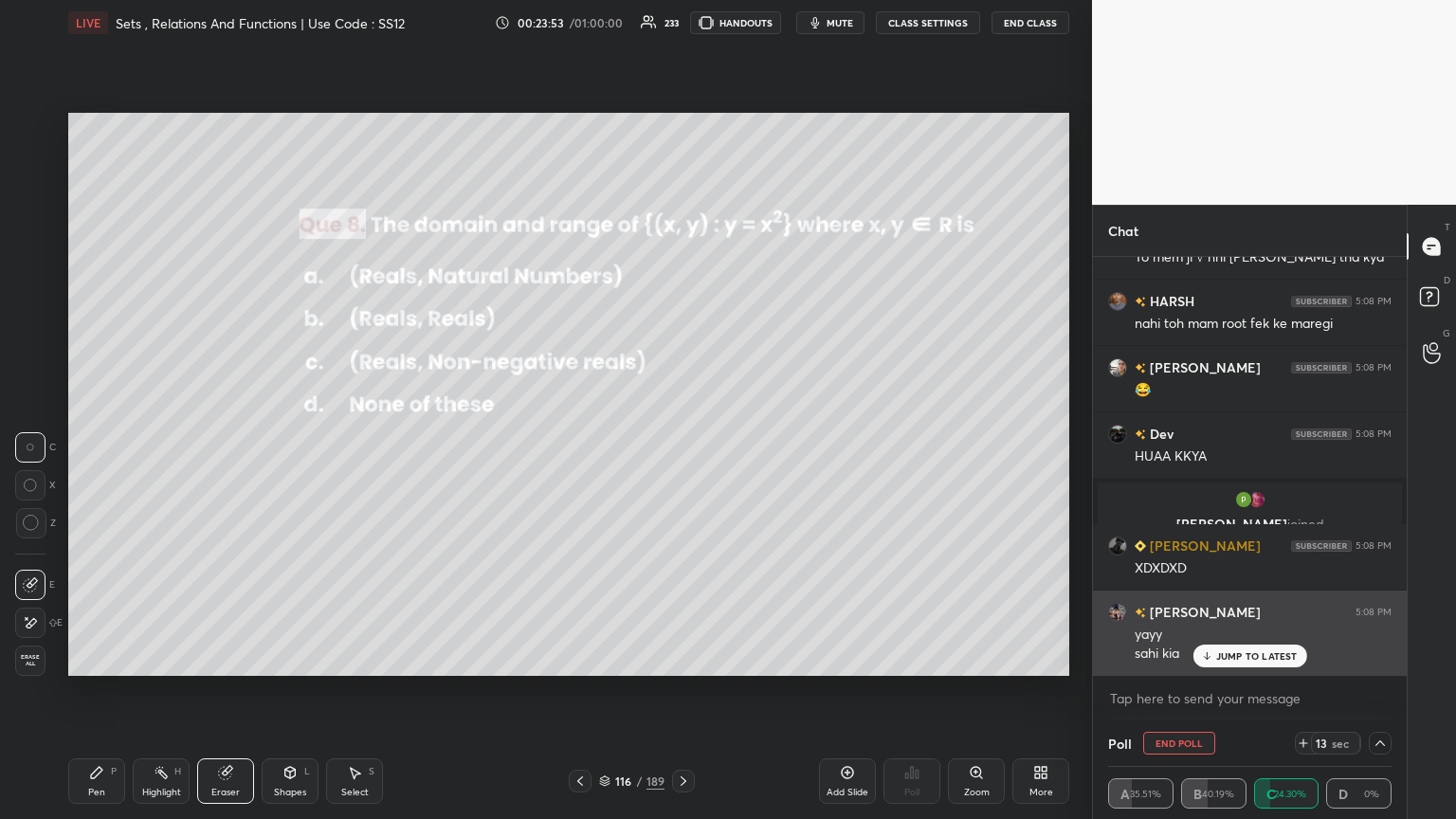 click on "JUMP TO LATEST" at bounding box center [1257, 656] 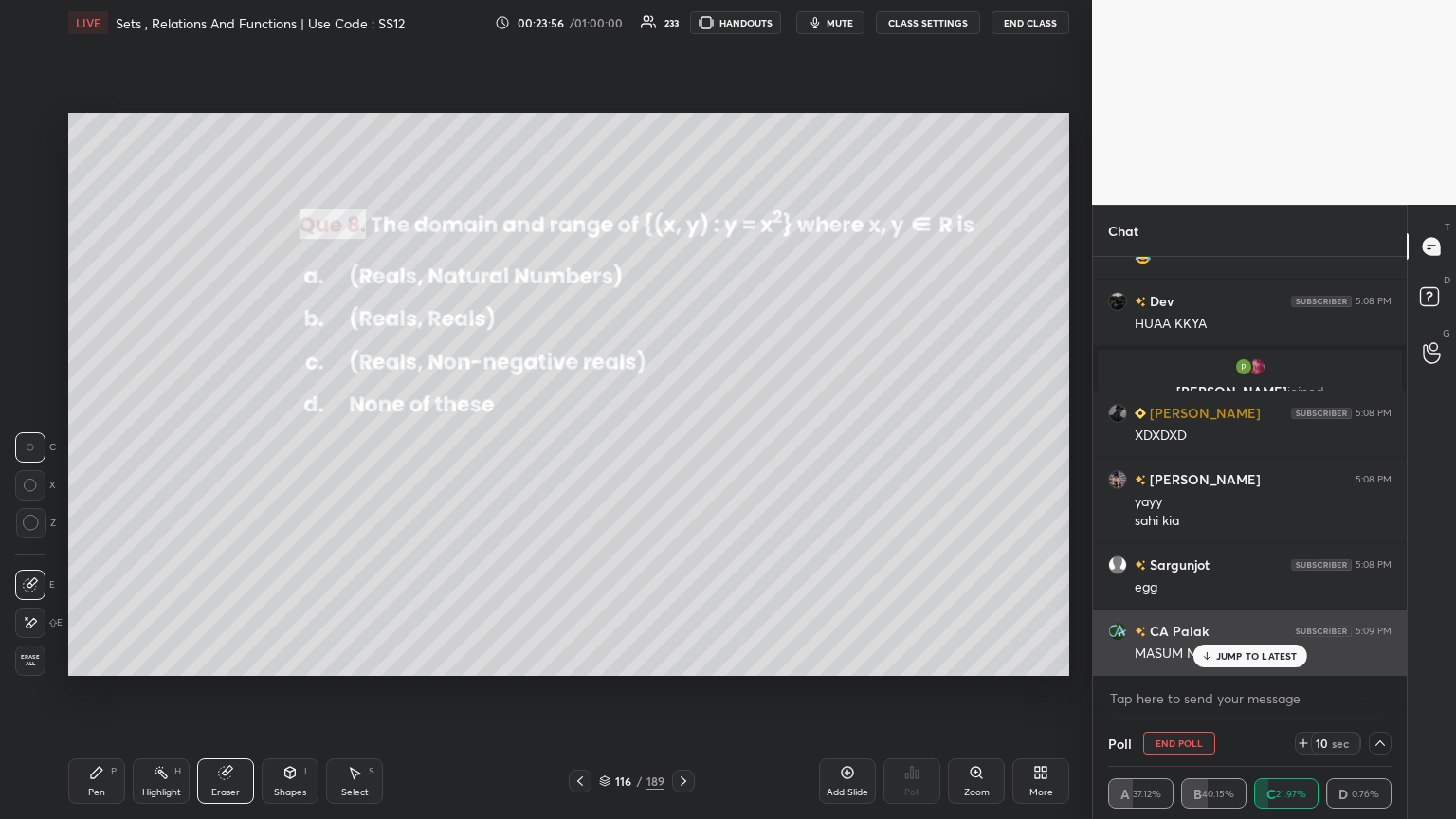 drag, startPoint x: 1246, startPoint y: 655, endPoint x: 1219, endPoint y: 665, distance: 28.79236 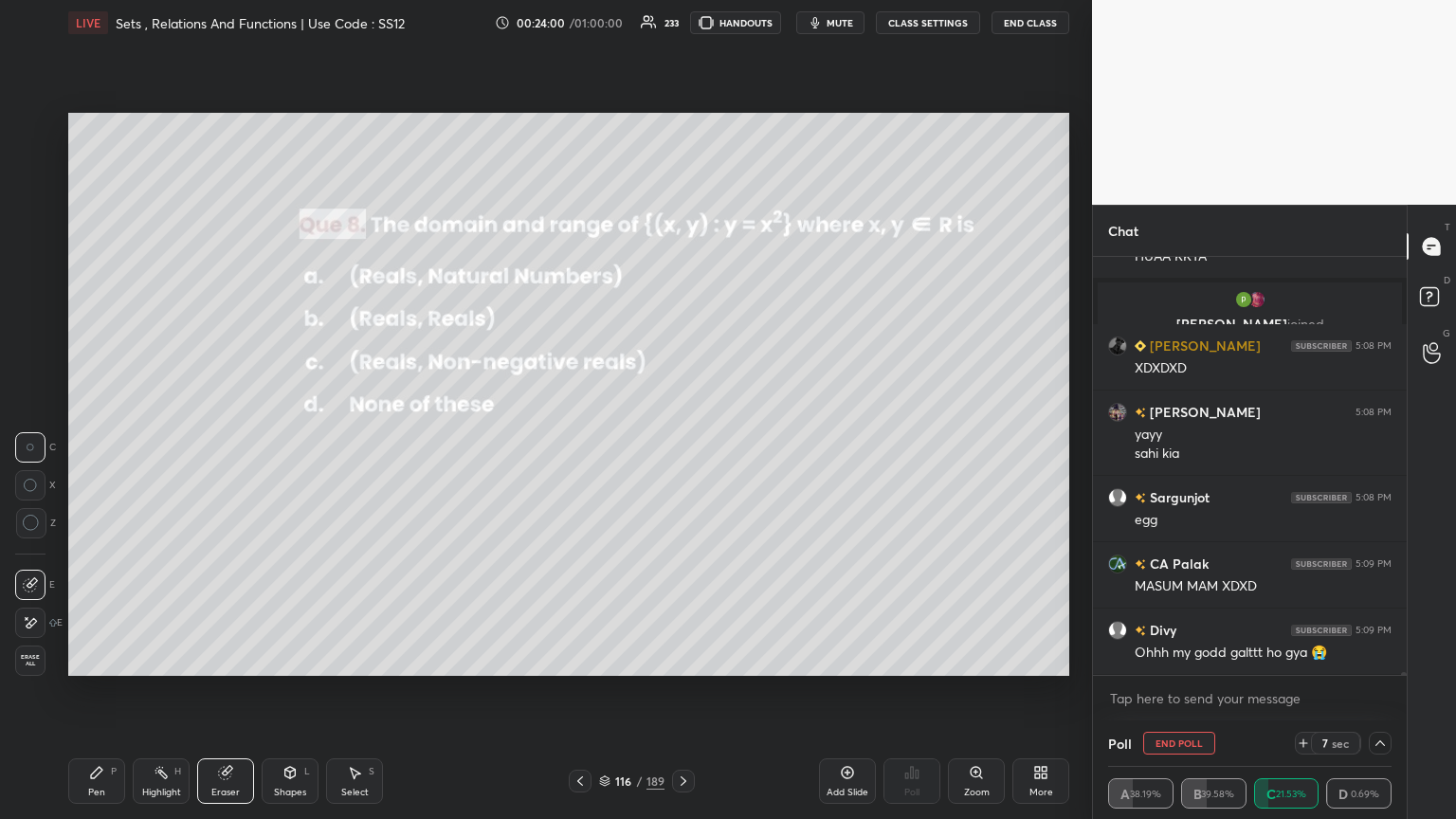 click 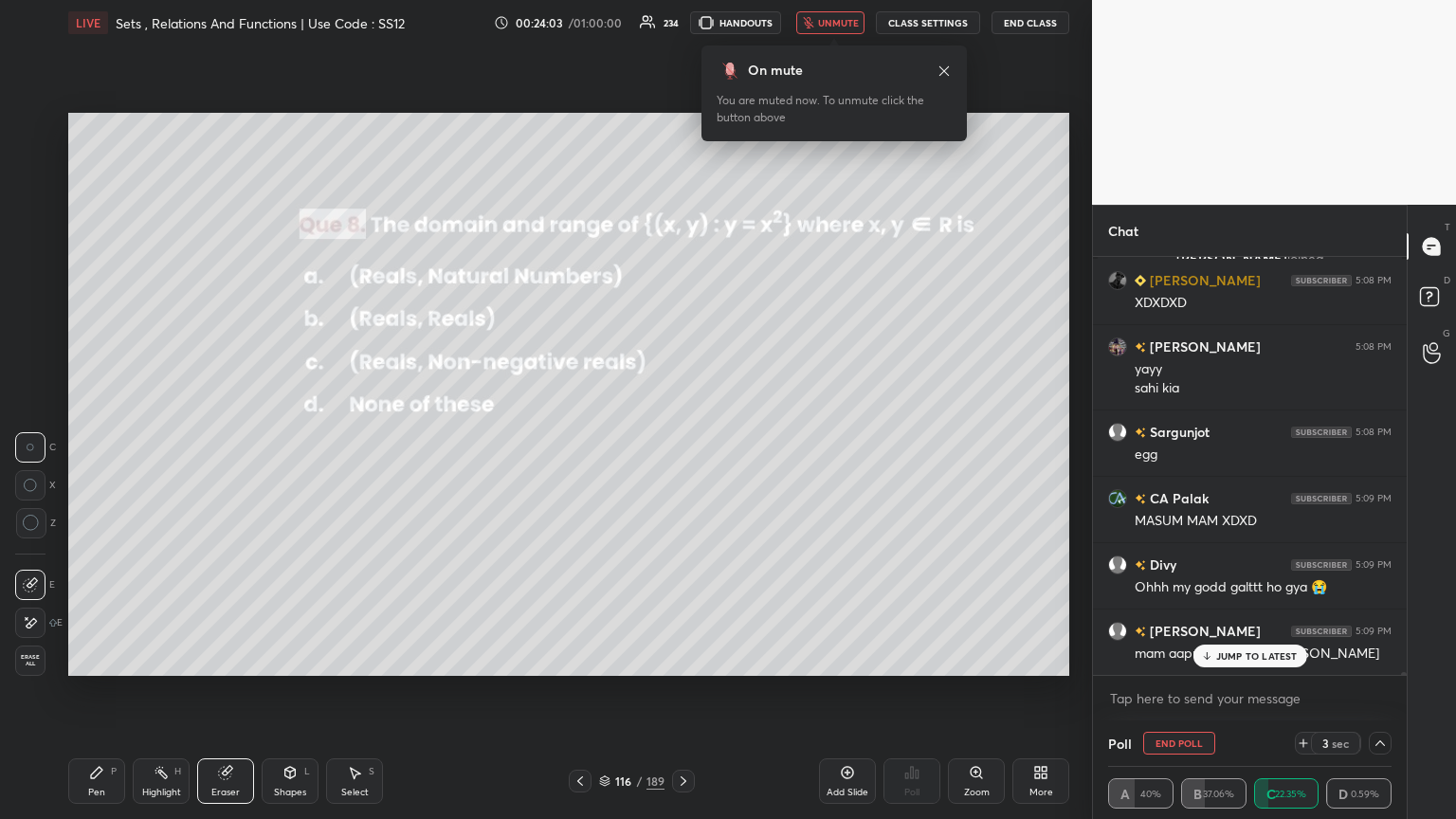 click on "Piyush 5:08 PM Cute bacche haii [PERSON_NAME] 5:08 PM pyaari si ss12 [PERSON_NAME] 5:08 PM 🤣🤣🤣🤣 [PERSON_NAME] 5:08 PM Buaaa masoom??? Rishi 5:08 PM YES MAM WE KNOW Diya 5:08 PM 🤣 Rayleigh 5:08 PM To mem ji √ nhi [PERSON_NAME] tha kya HARSH 5:08 PM nahi toh mam root fek ke maregi [PERSON_NAME] 5:08 PM 😂 Dev 5:08 PM HUAA KKYA pooja, [PERSON_NAME]  joined [PERSON_NAME] 5:08 PM XDXDXD [PERSON_NAME] 5:08 PM yayy sahi kia Sargunjot 5:08 PM egg CA Palak 5:09 PM MASUM MAM XDXD Divy 5:09 PM Ohhh my godd galttt ho gya 😭 [PERSON_NAME] 5:09 PM mam aapne glt option mark krdiya JUMP TO LATEST" at bounding box center (1249, 465) 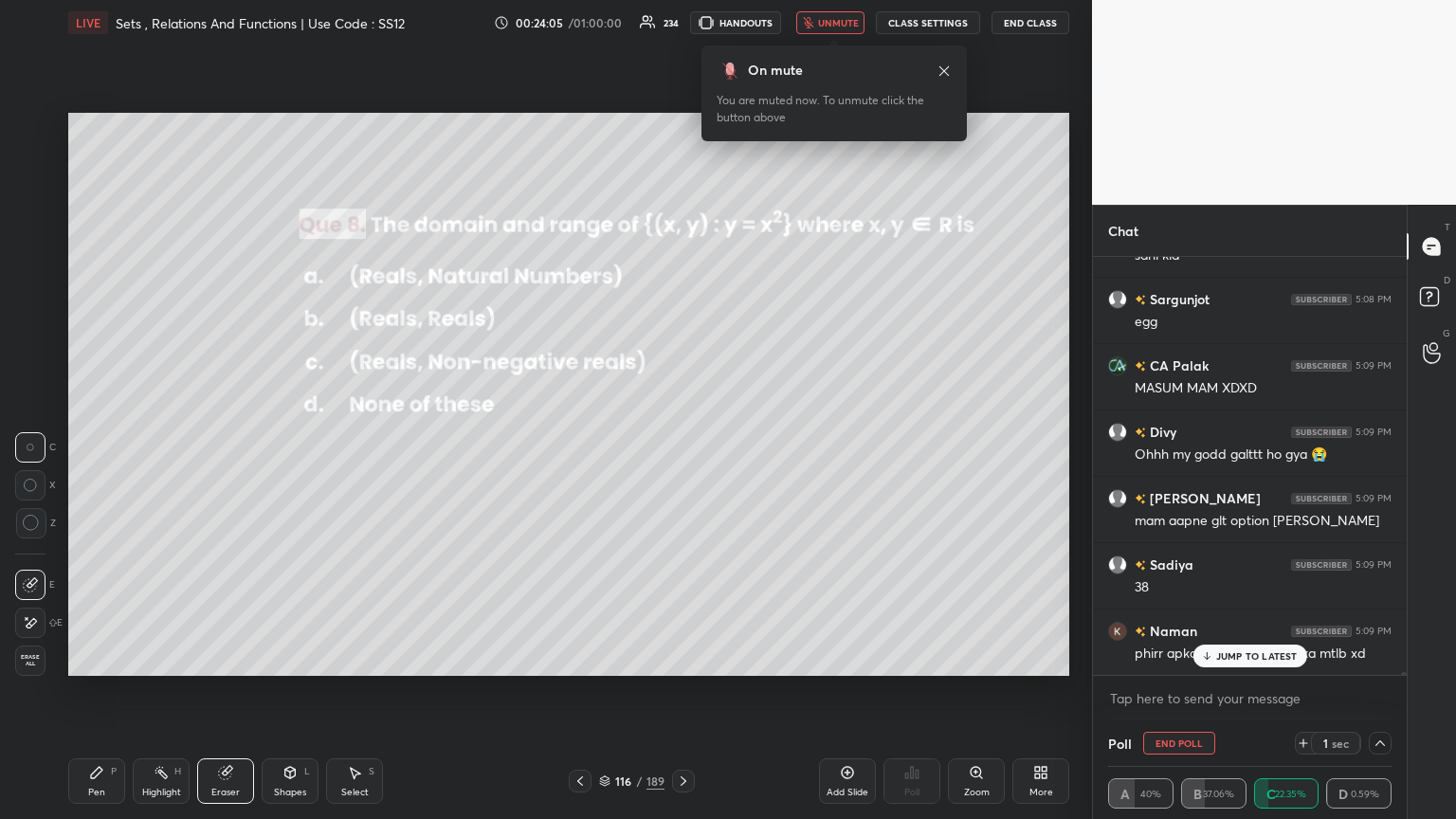 click on "unmute" at bounding box center (838, 23) 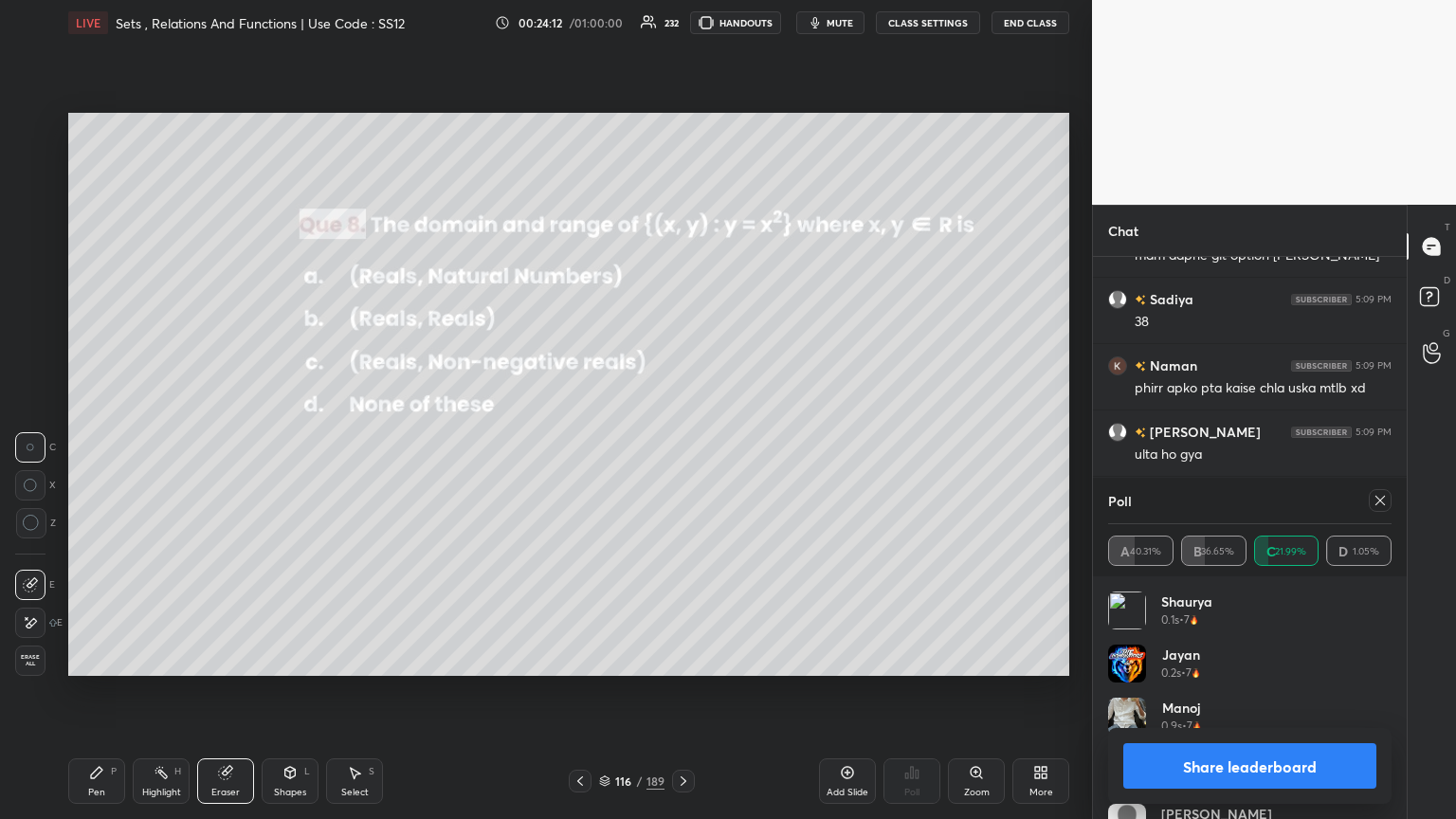 click at bounding box center (1380, 500) 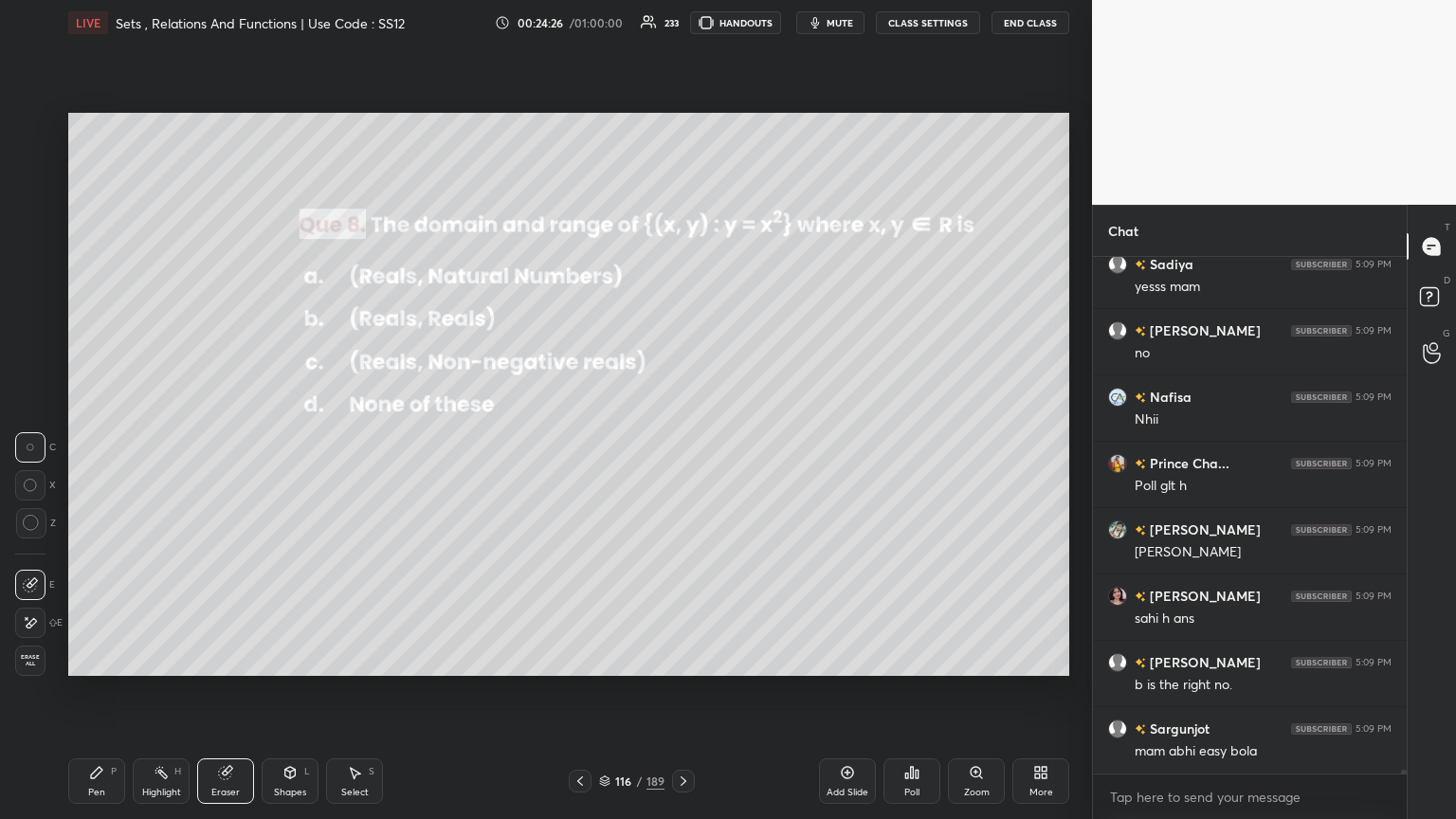 click on "Pen P" at bounding box center [97, 781] 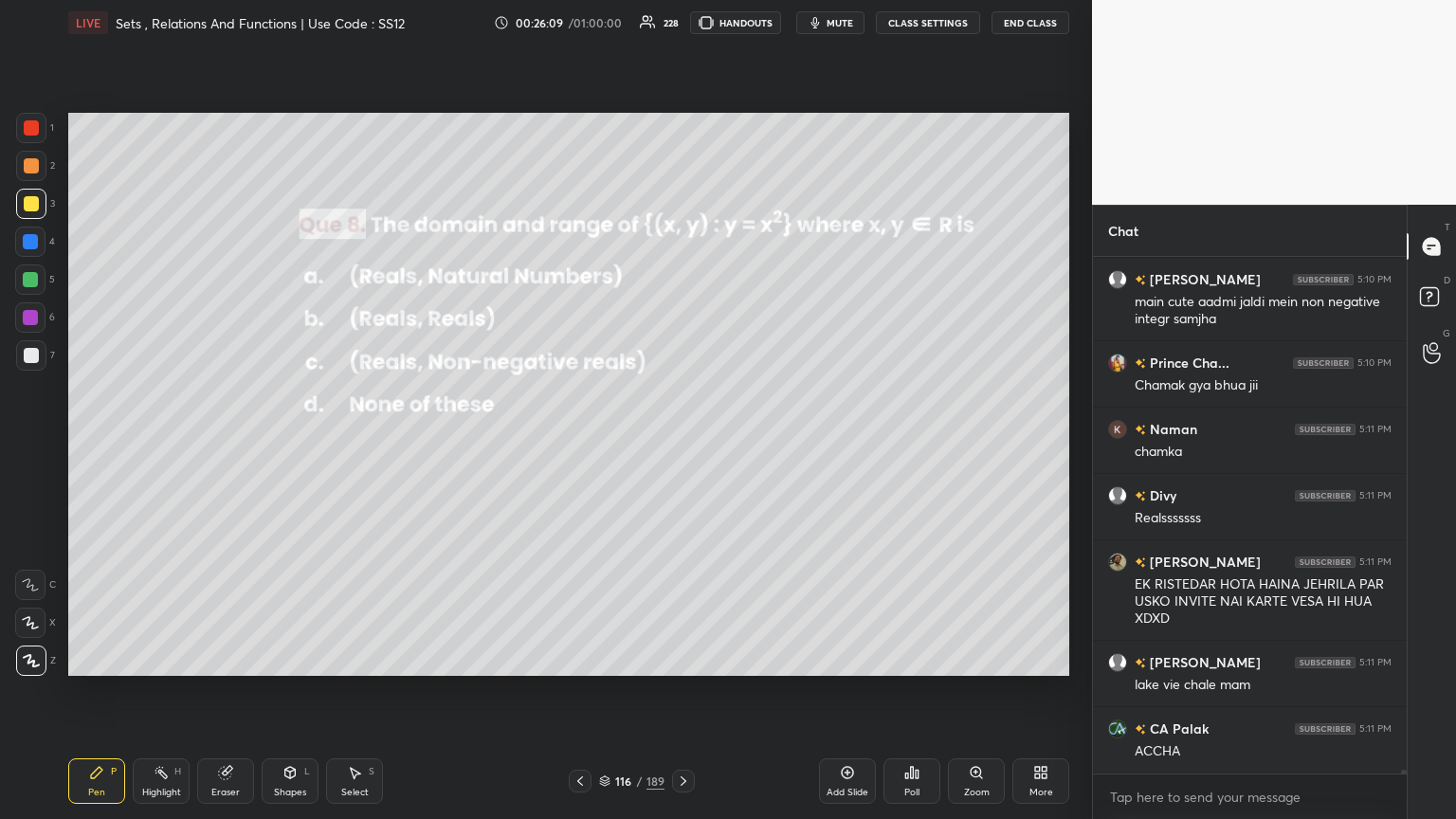 scroll, scrollTop: 68914, scrollLeft: 0, axis: vertical 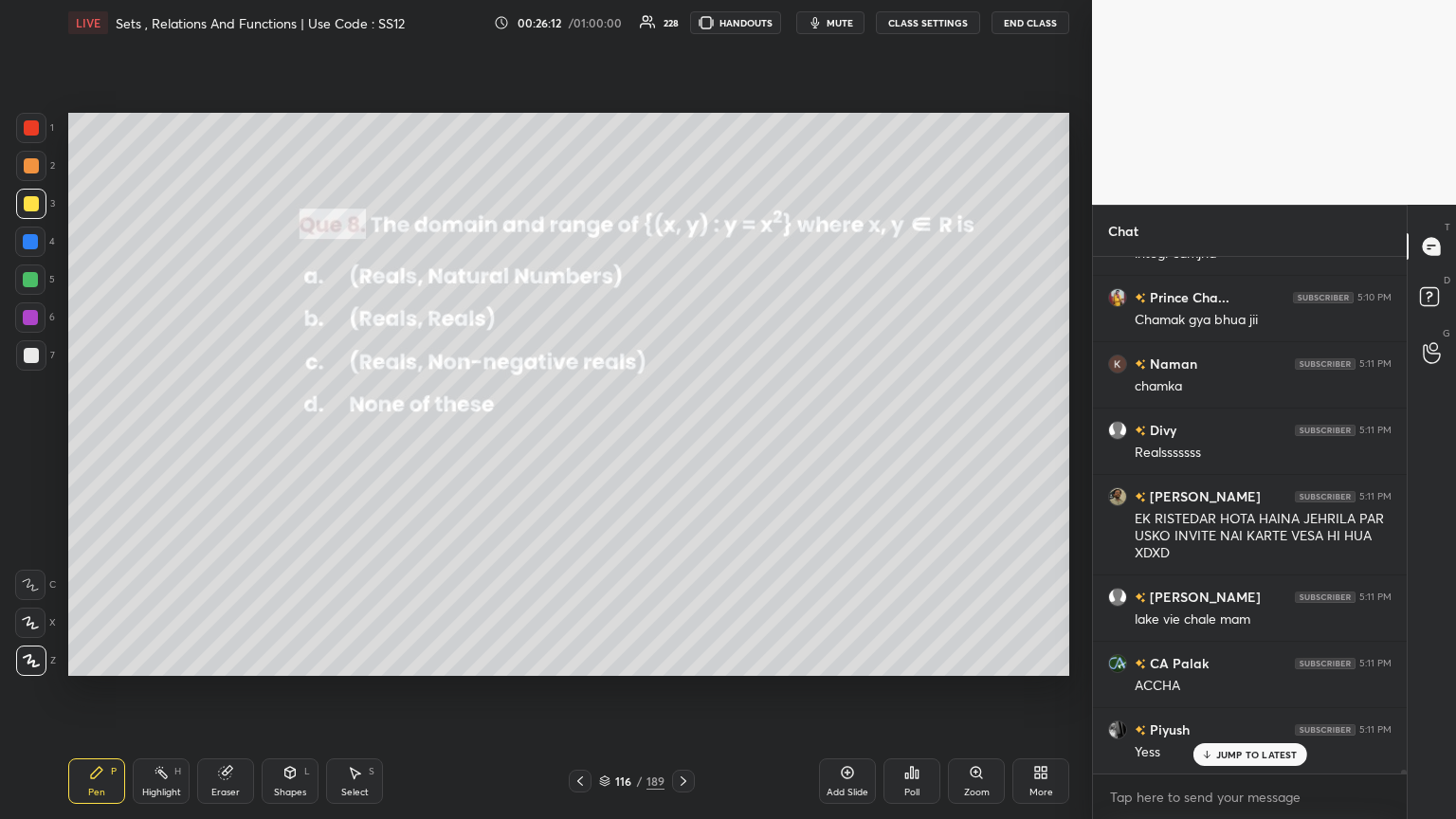 drag, startPoint x: 682, startPoint y: 785, endPoint x: 691, endPoint y: 796, distance: 14 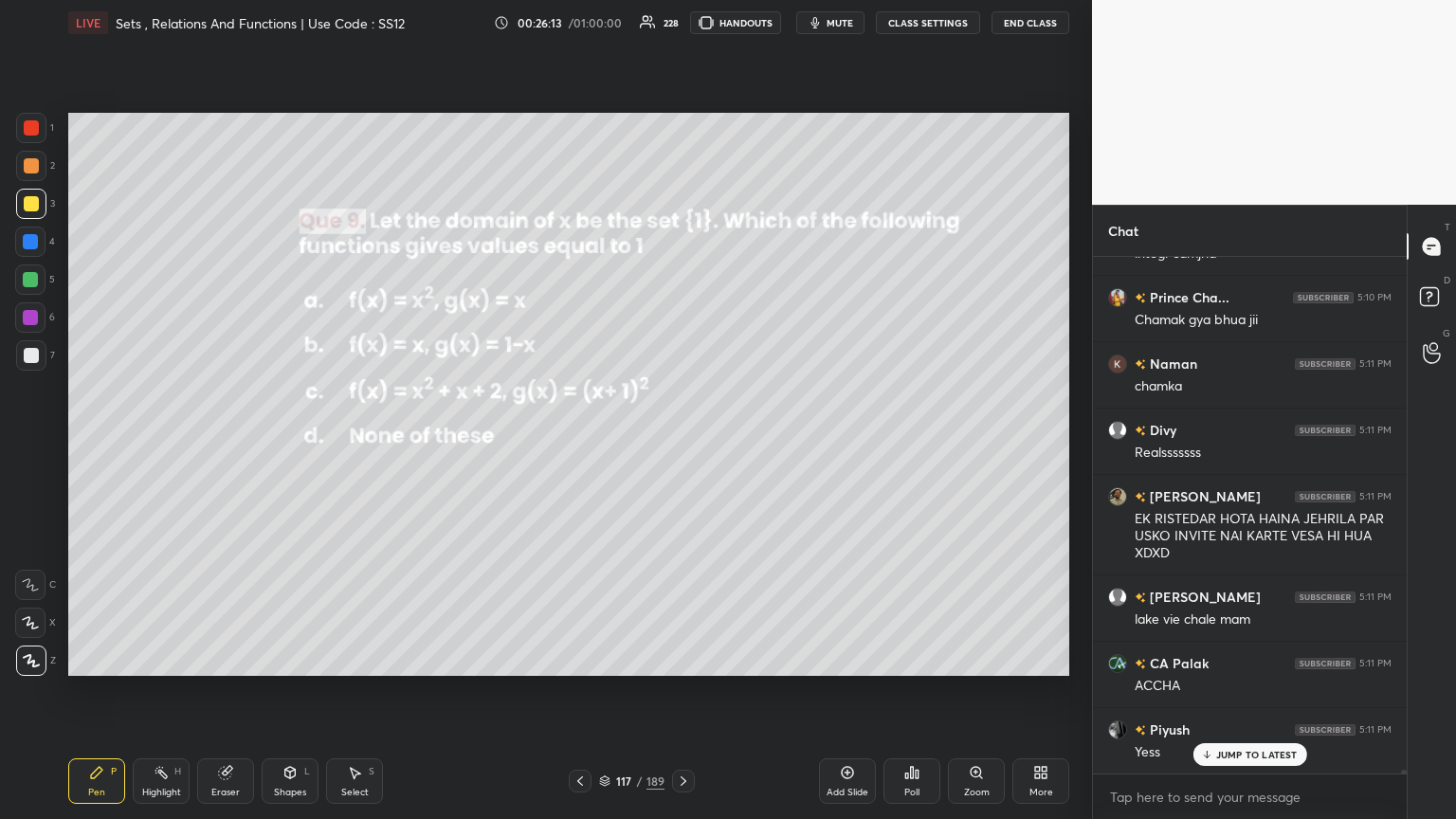 scroll, scrollTop: 68997, scrollLeft: 0, axis: vertical 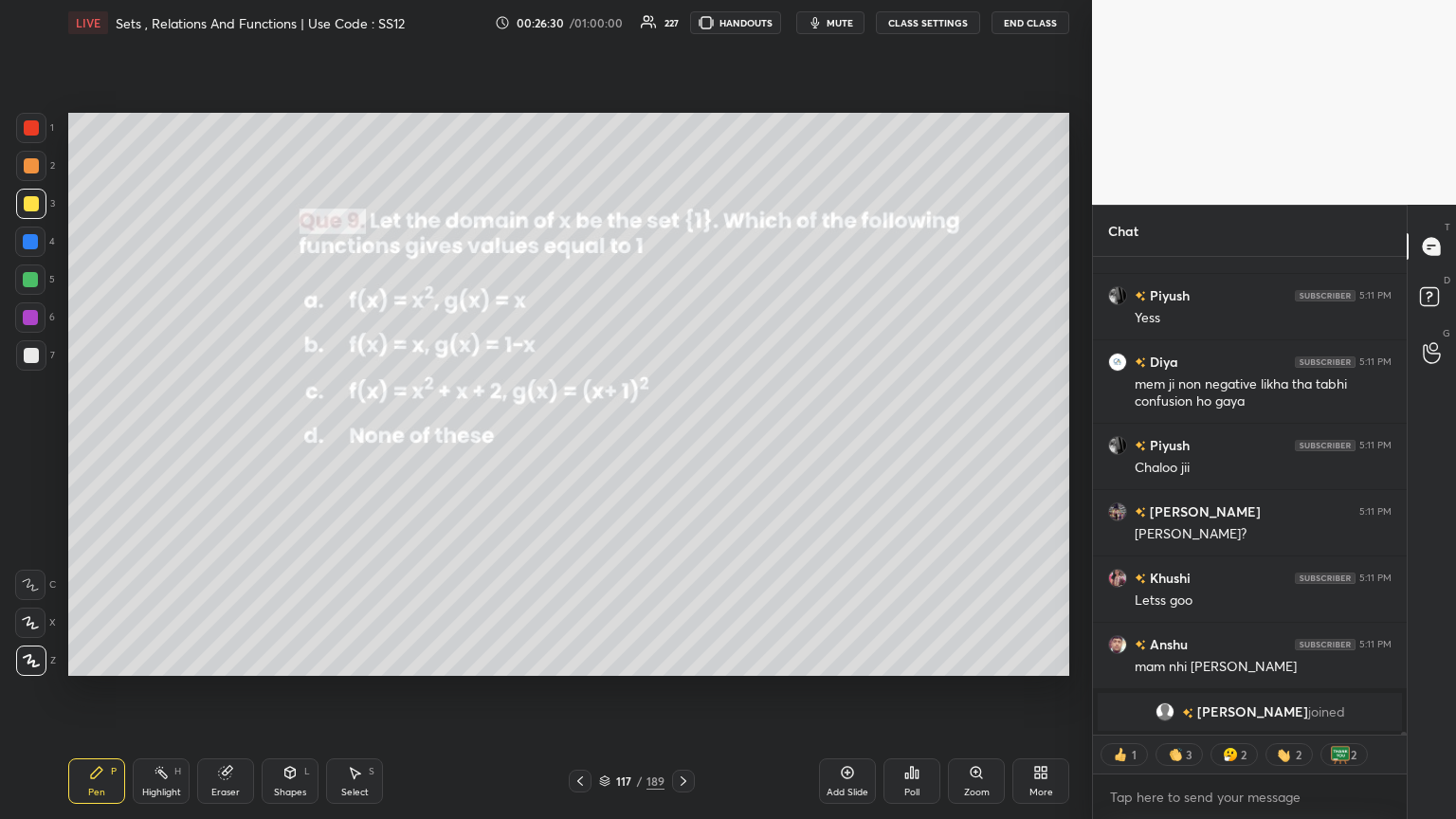 click at bounding box center (580, 781) 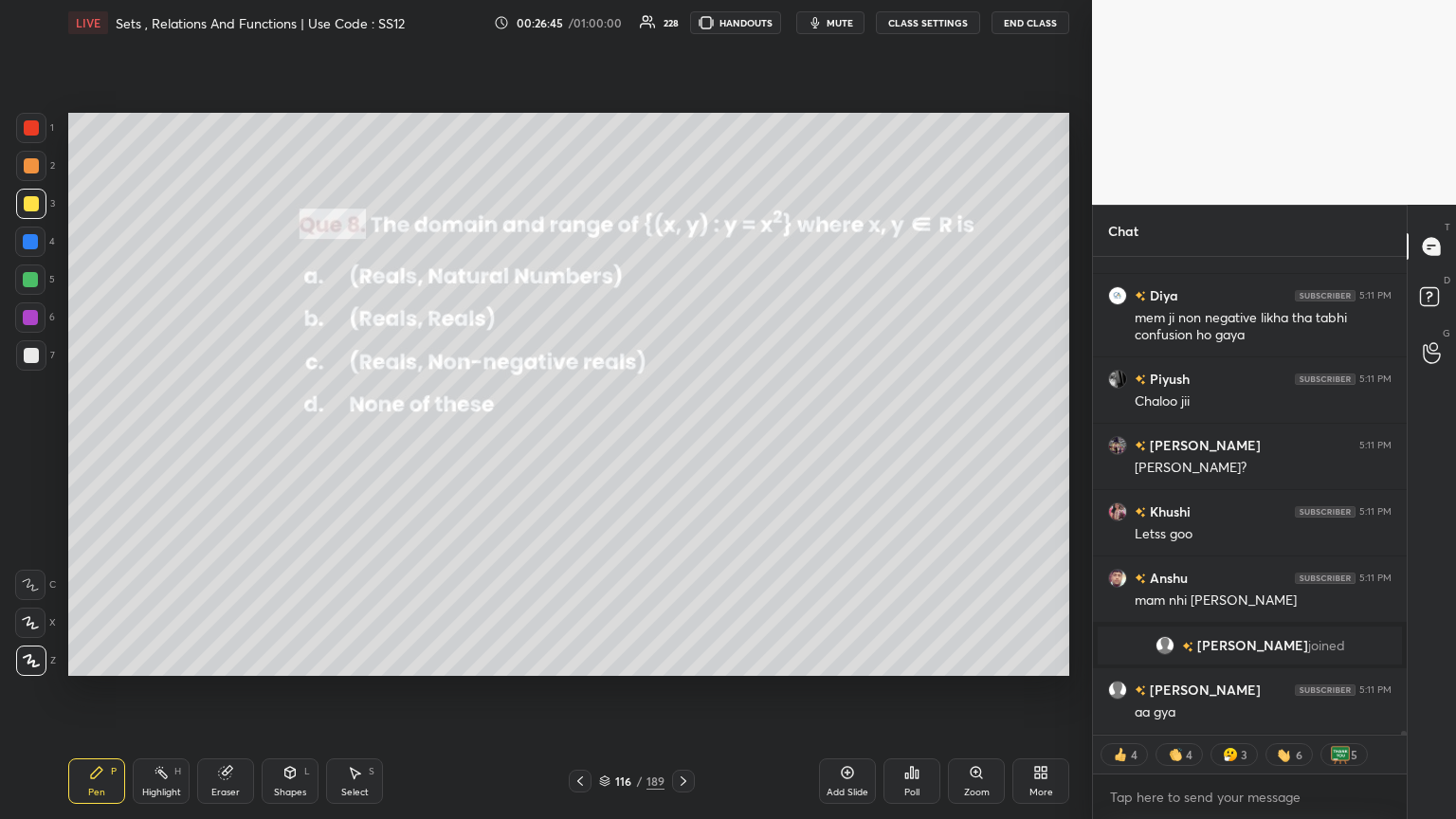 scroll, scrollTop: 64350, scrollLeft: 0, axis: vertical 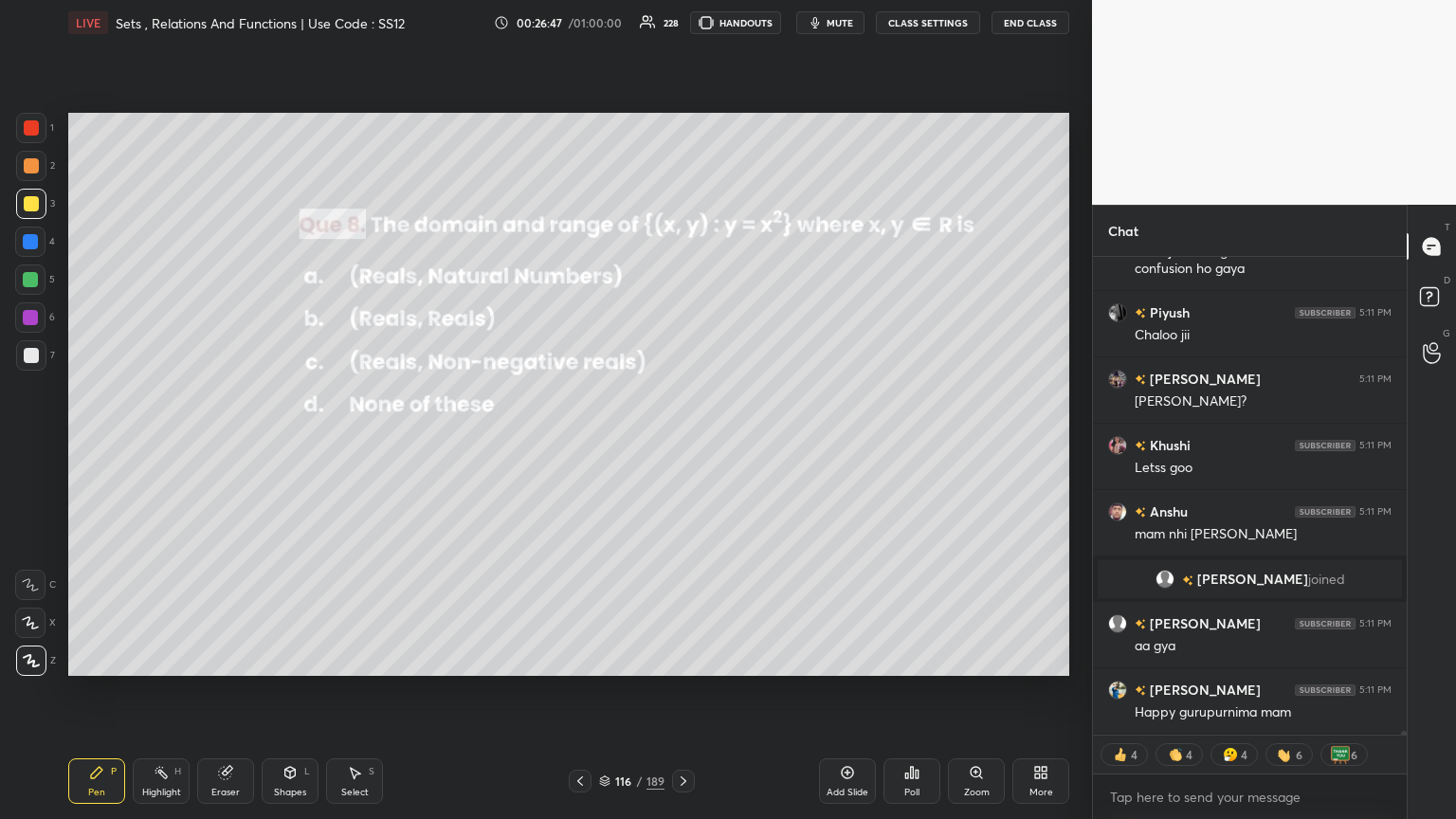 click 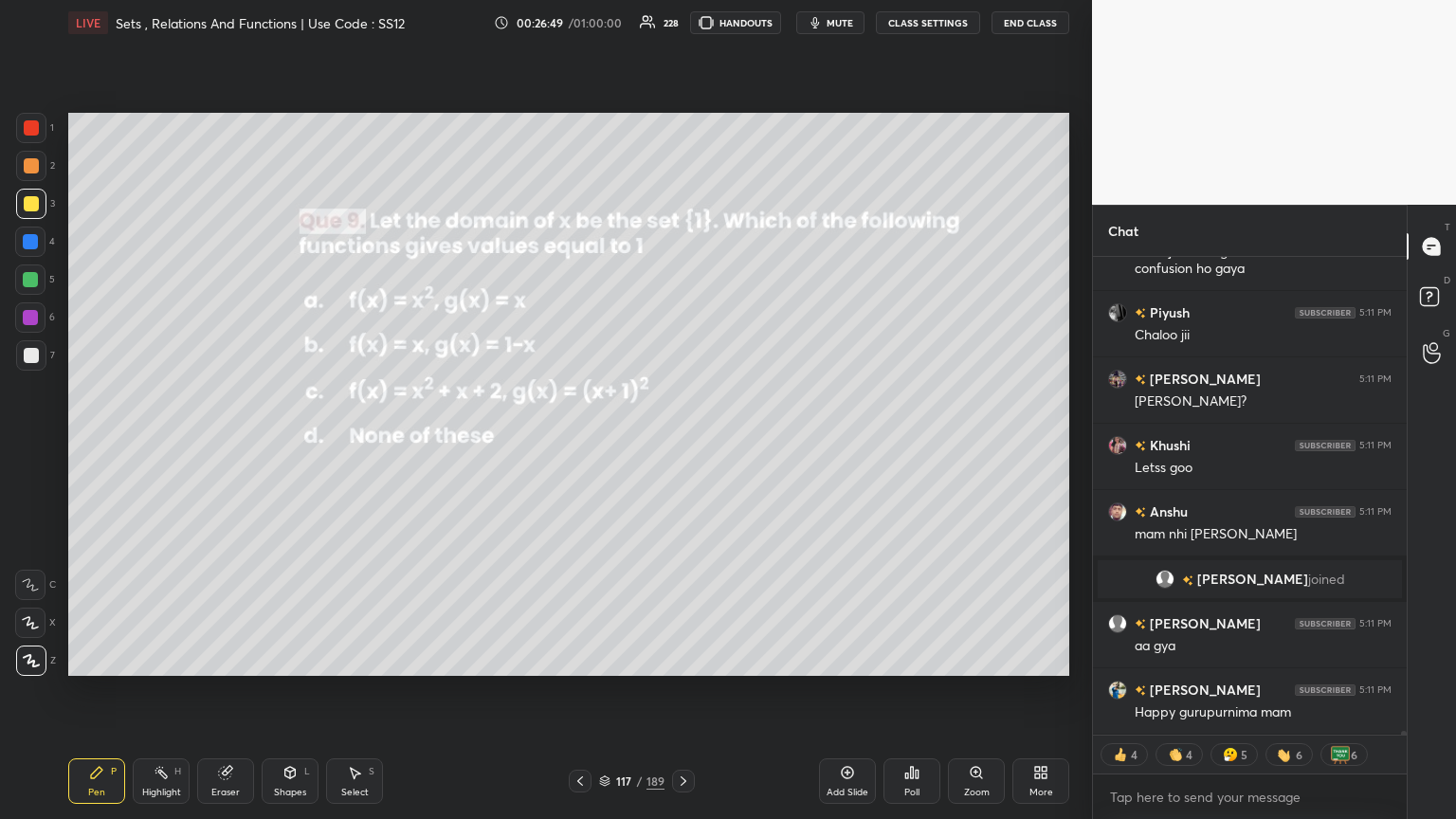 scroll, scrollTop: 64417, scrollLeft: 0, axis: vertical 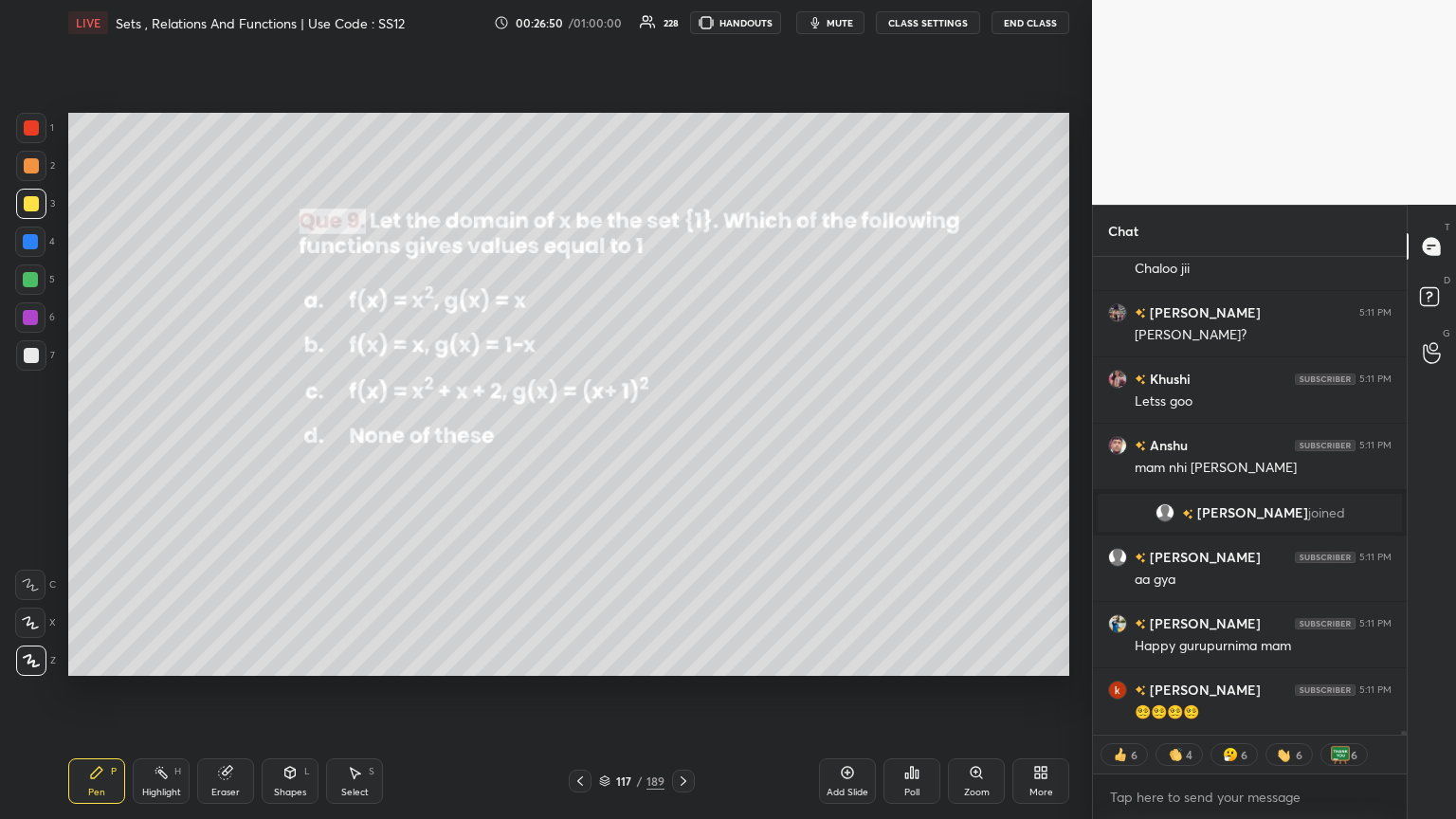 click at bounding box center (683, 781) 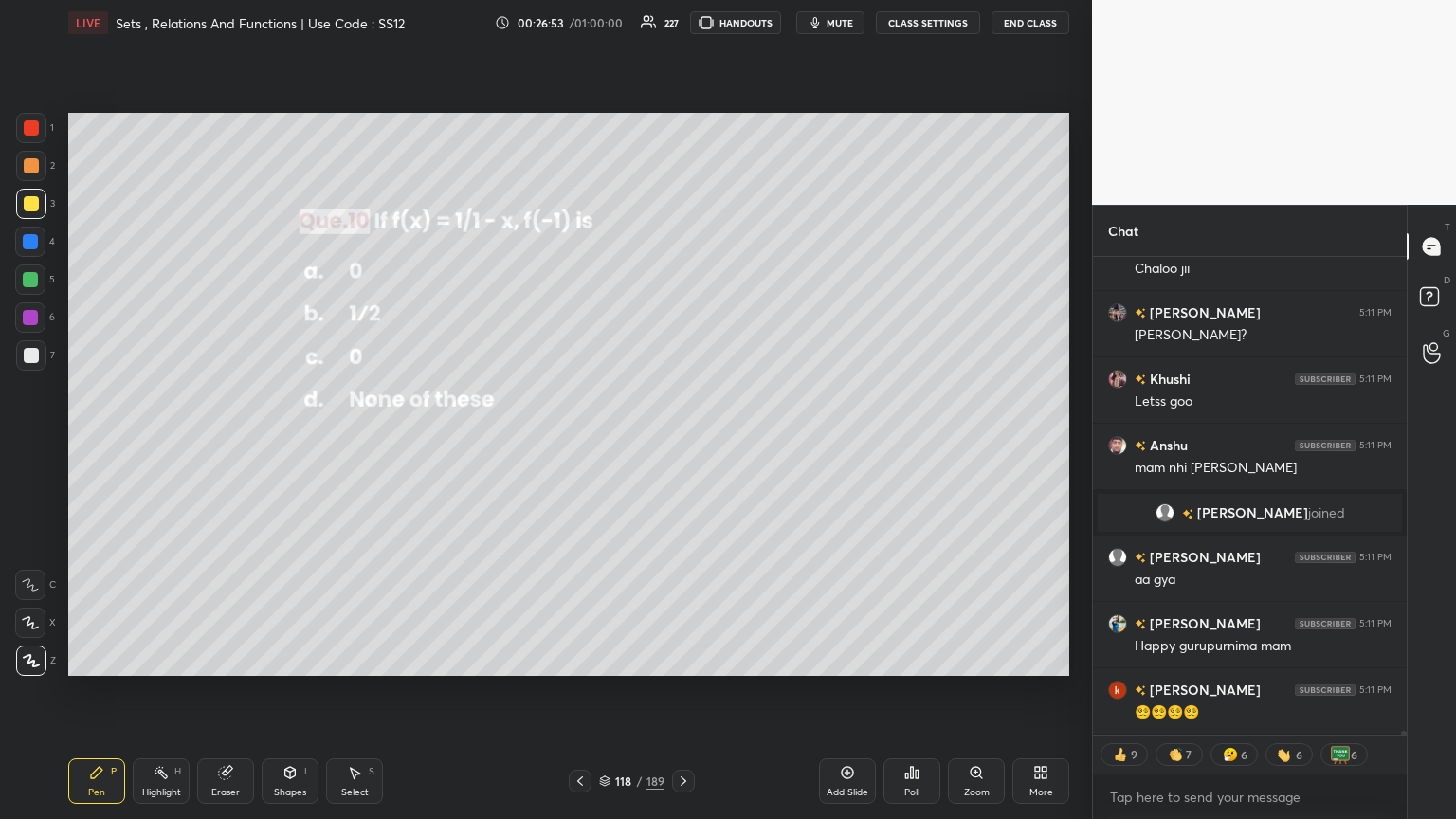 scroll, scrollTop: 64483, scrollLeft: 0, axis: vertical 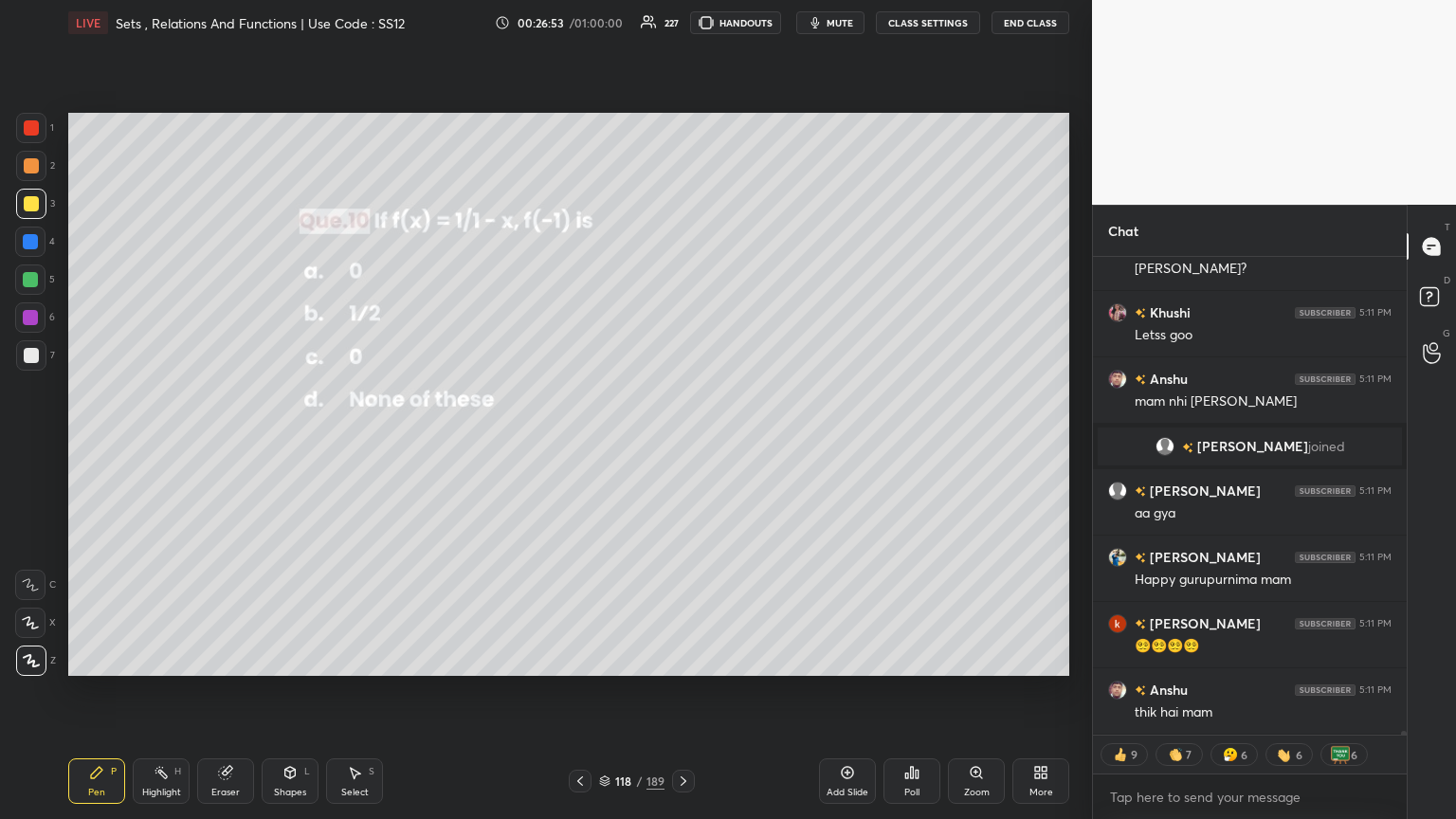 click on "Poll" at bounding box center [912, 781] 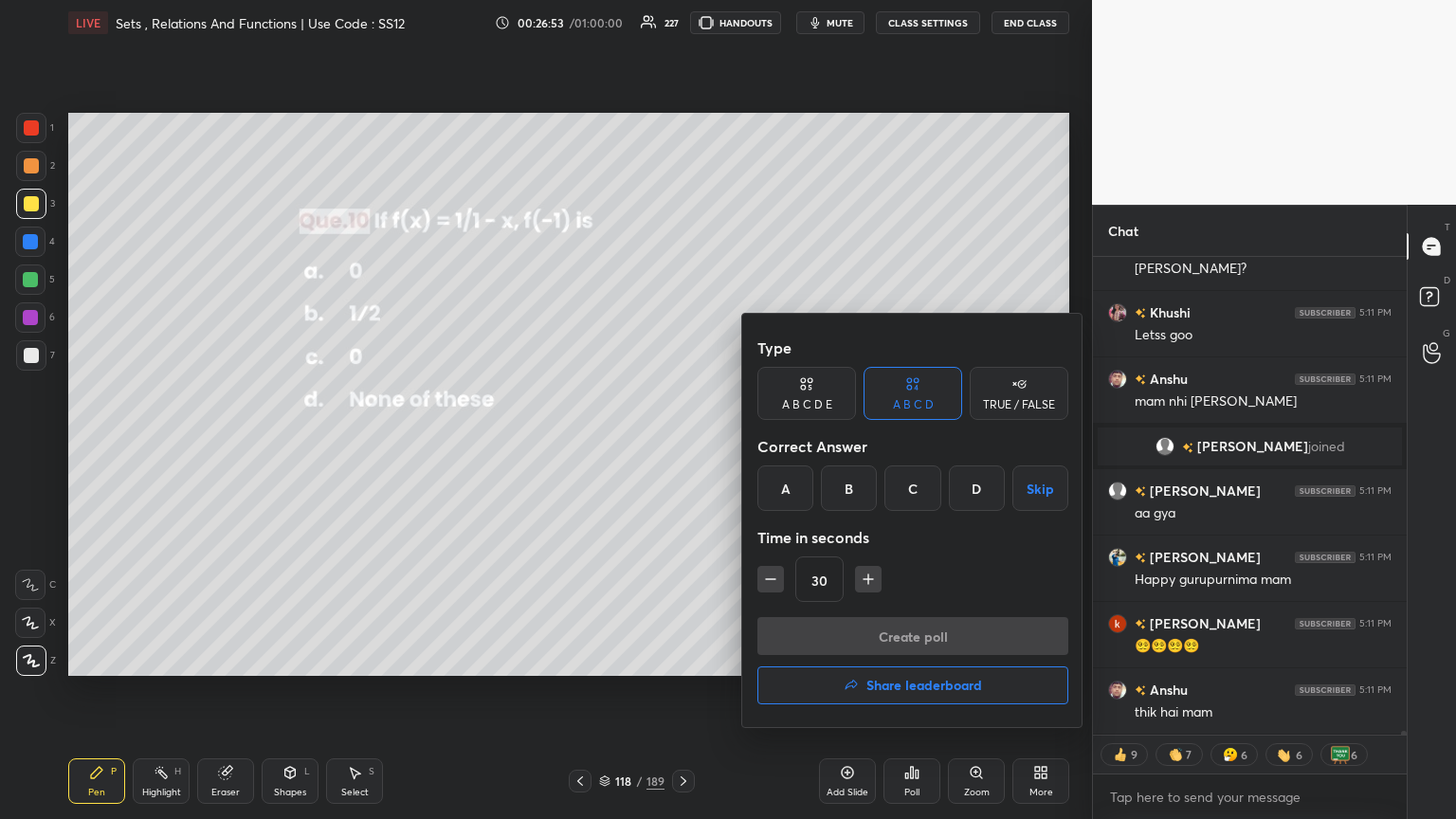 type on "x" 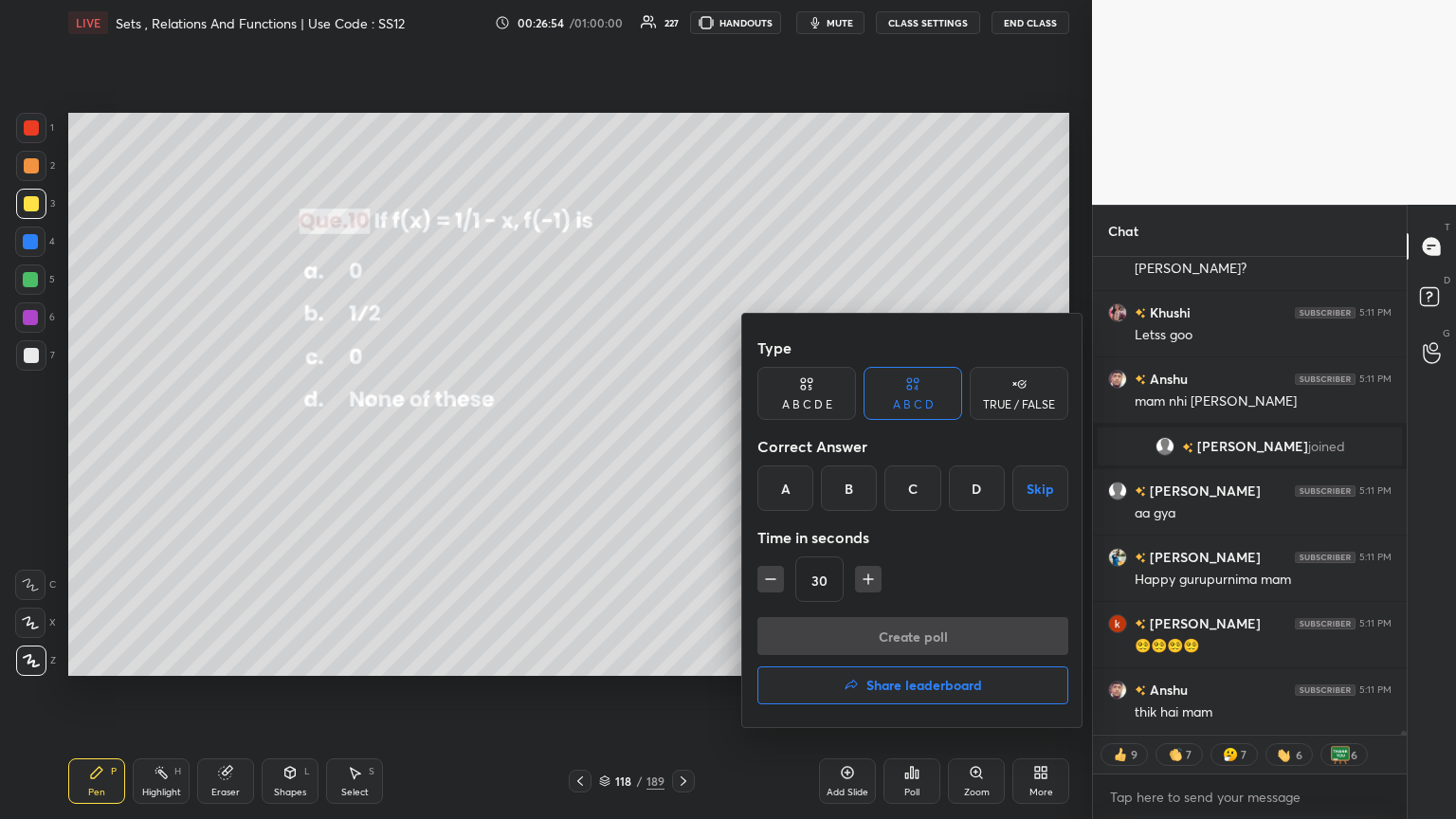 click 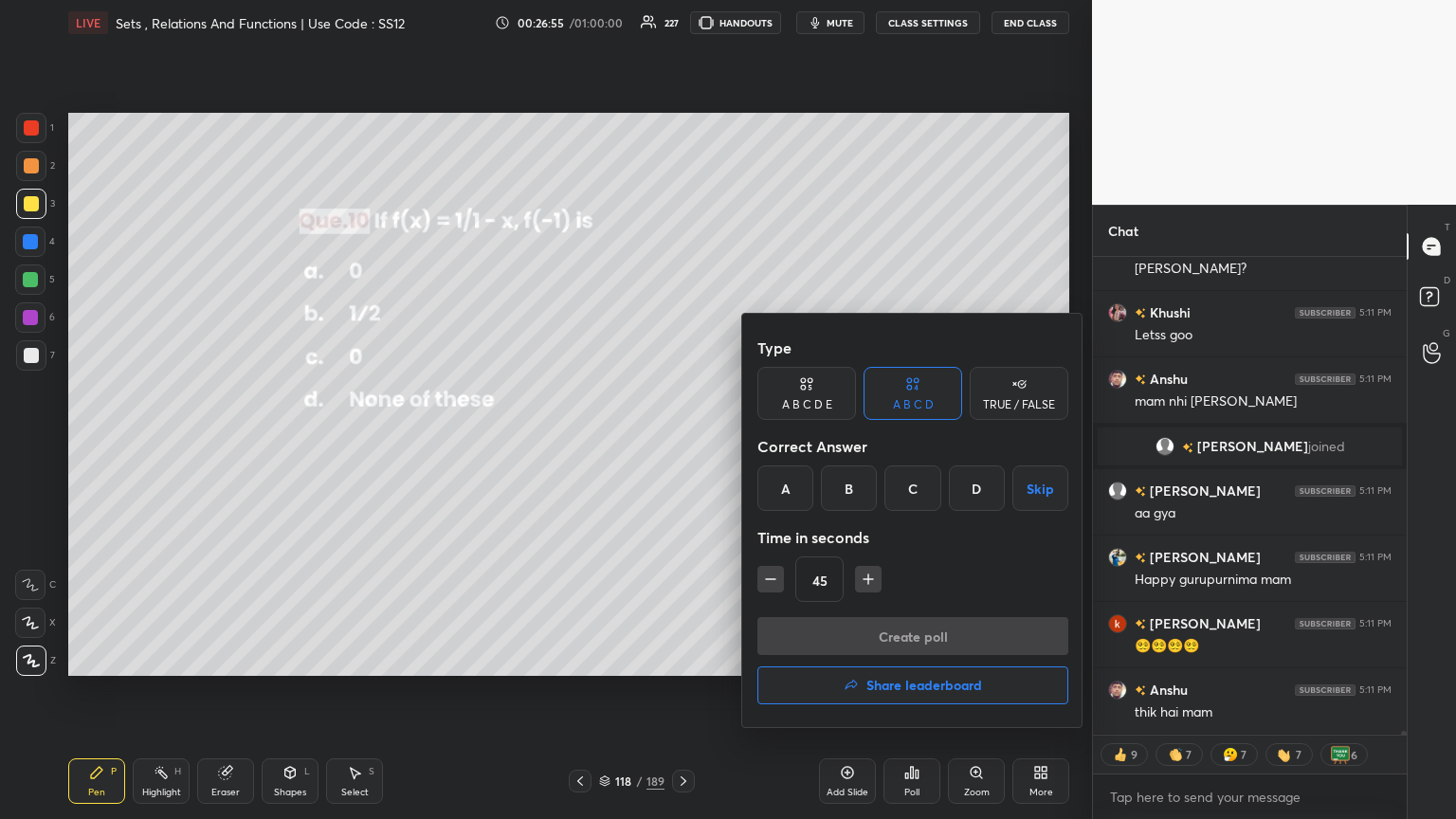 click on "B" at bounding box center (848, 488) 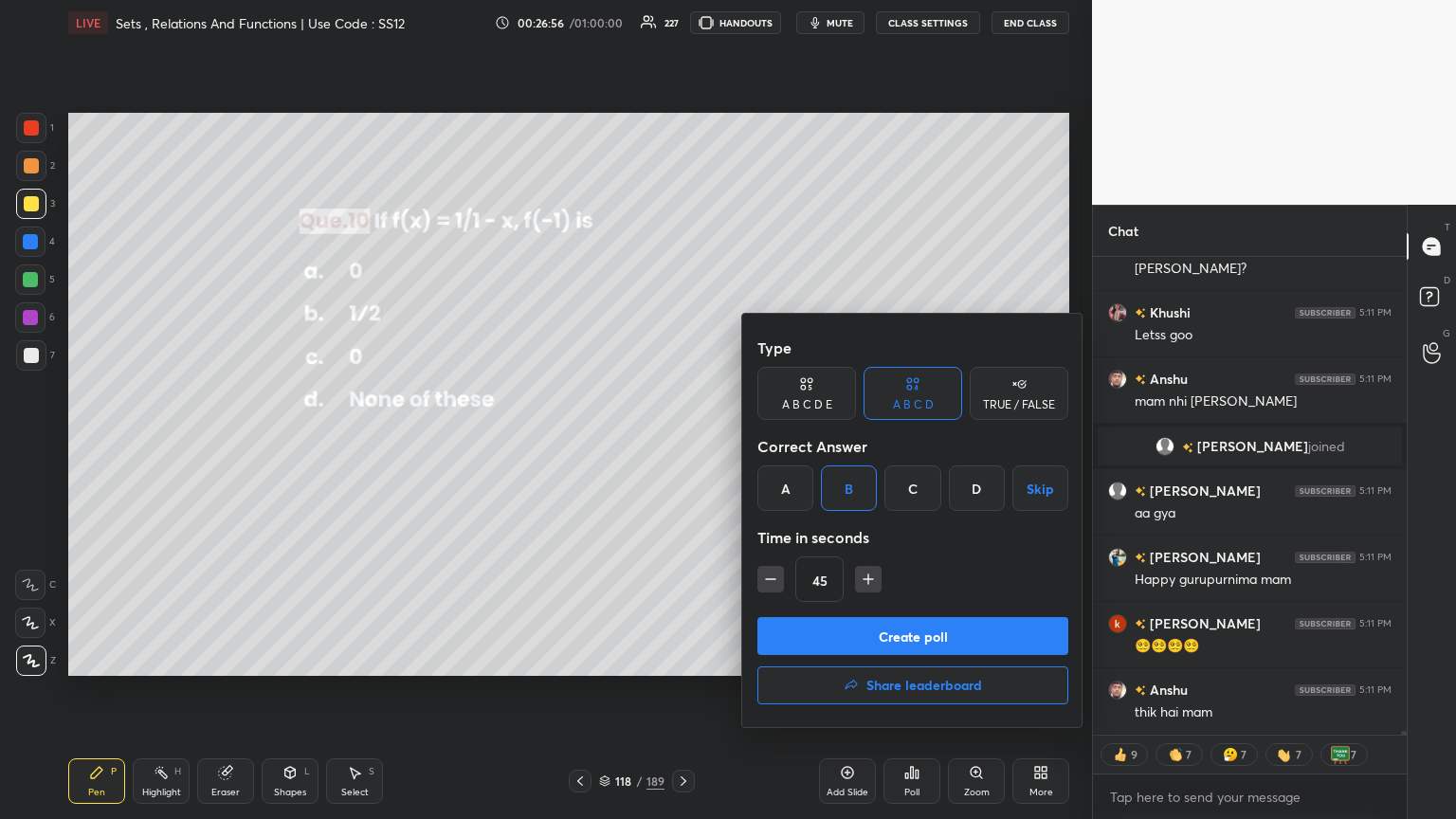 click on "Create poll" at bounding box center (913, 636) 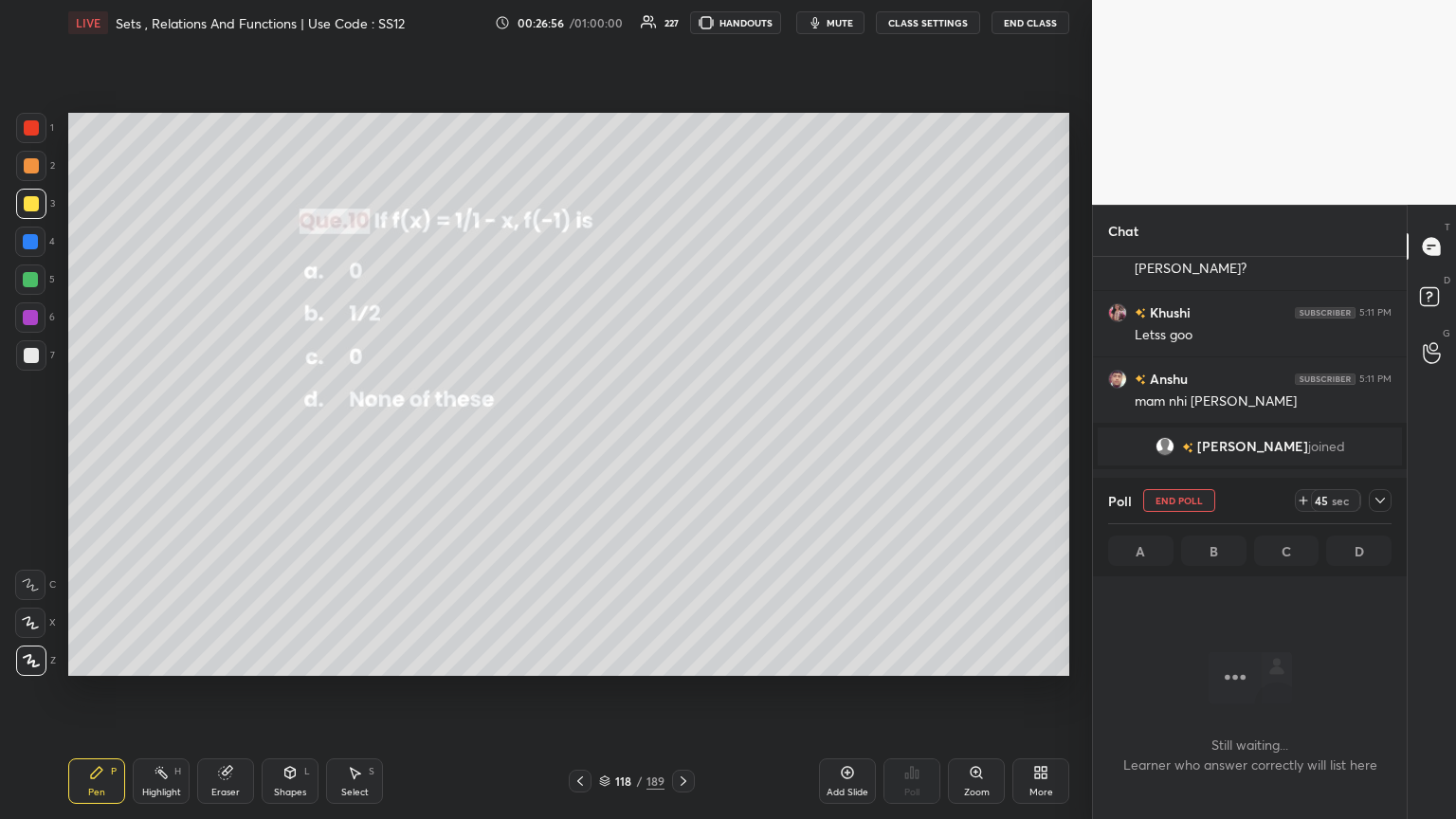 scroll, scrollTop: 64549, scrollLeft: 0, axis: vertical 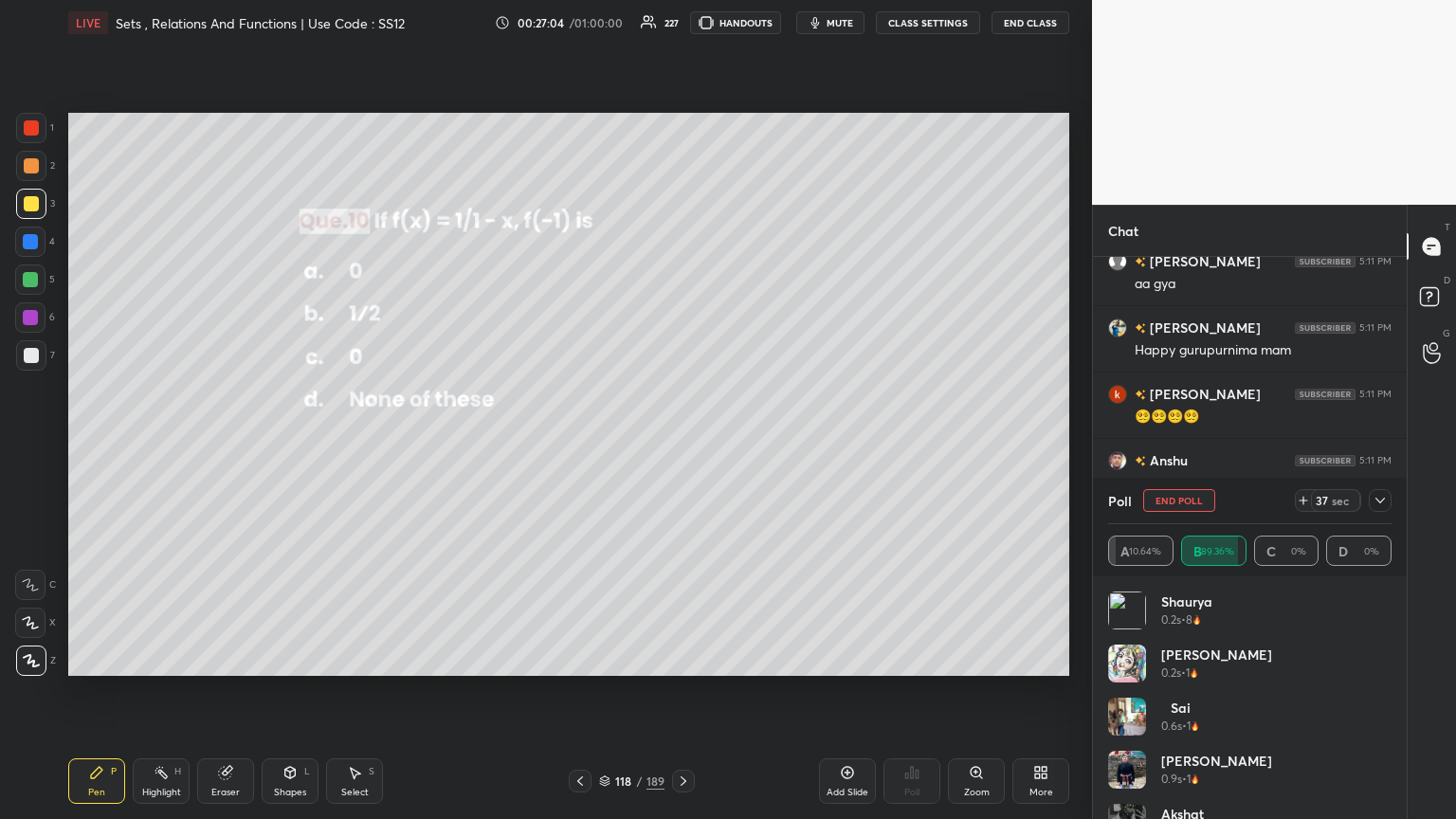 click 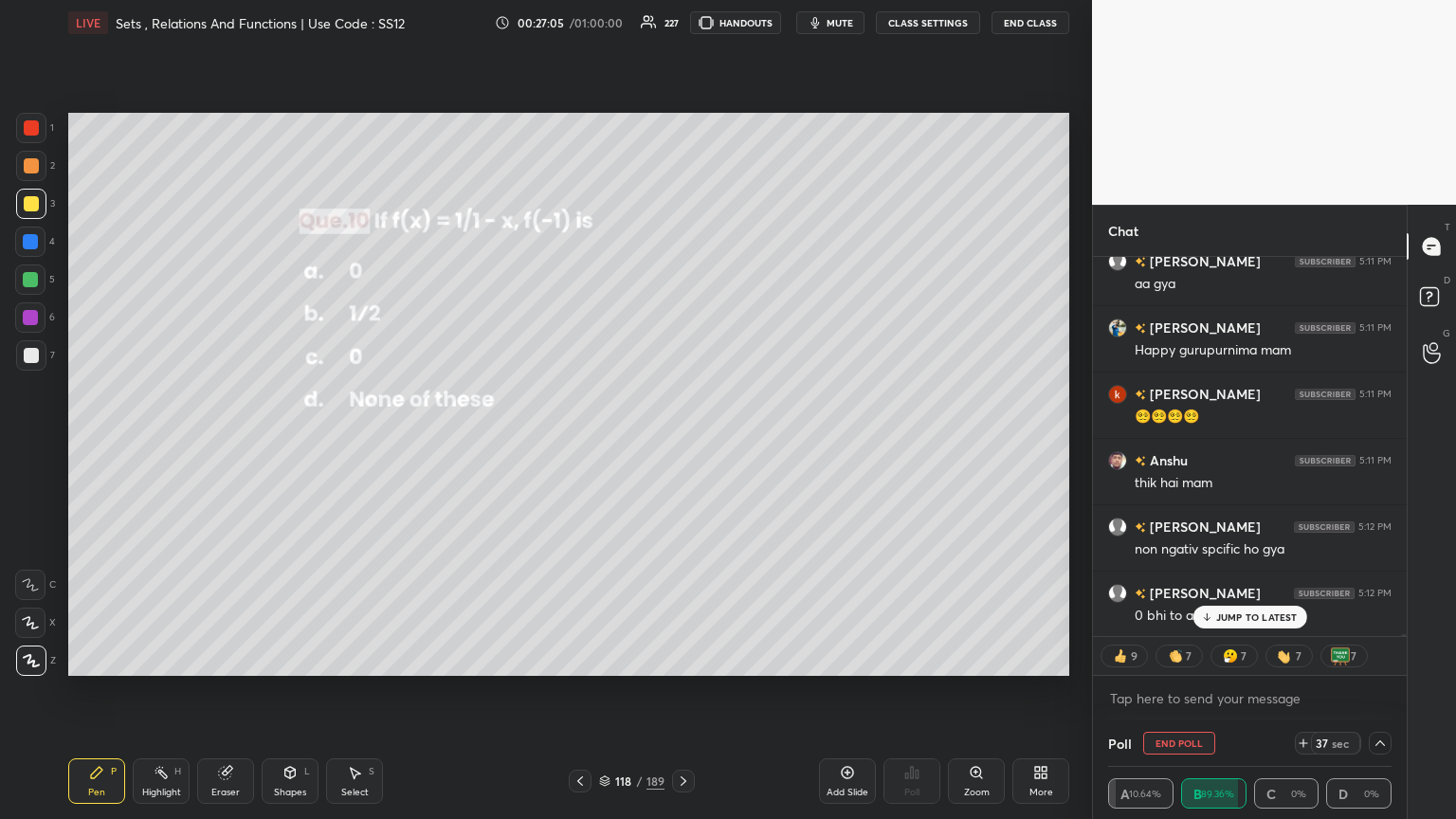 scroll, scrollTop: 0, scrollLeft: 0, axis: both 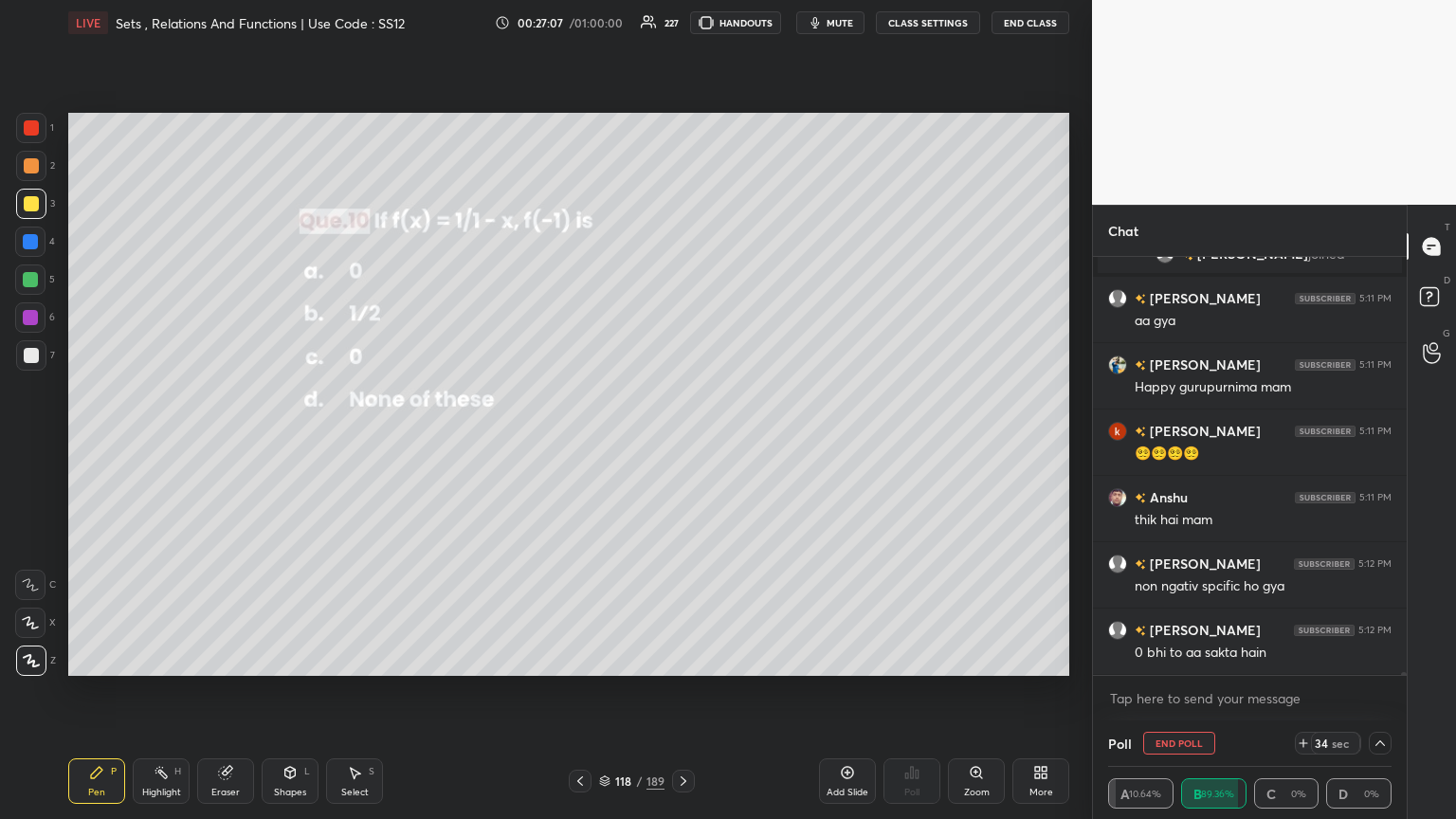 click on "mute" at bounding box center [830, 23] 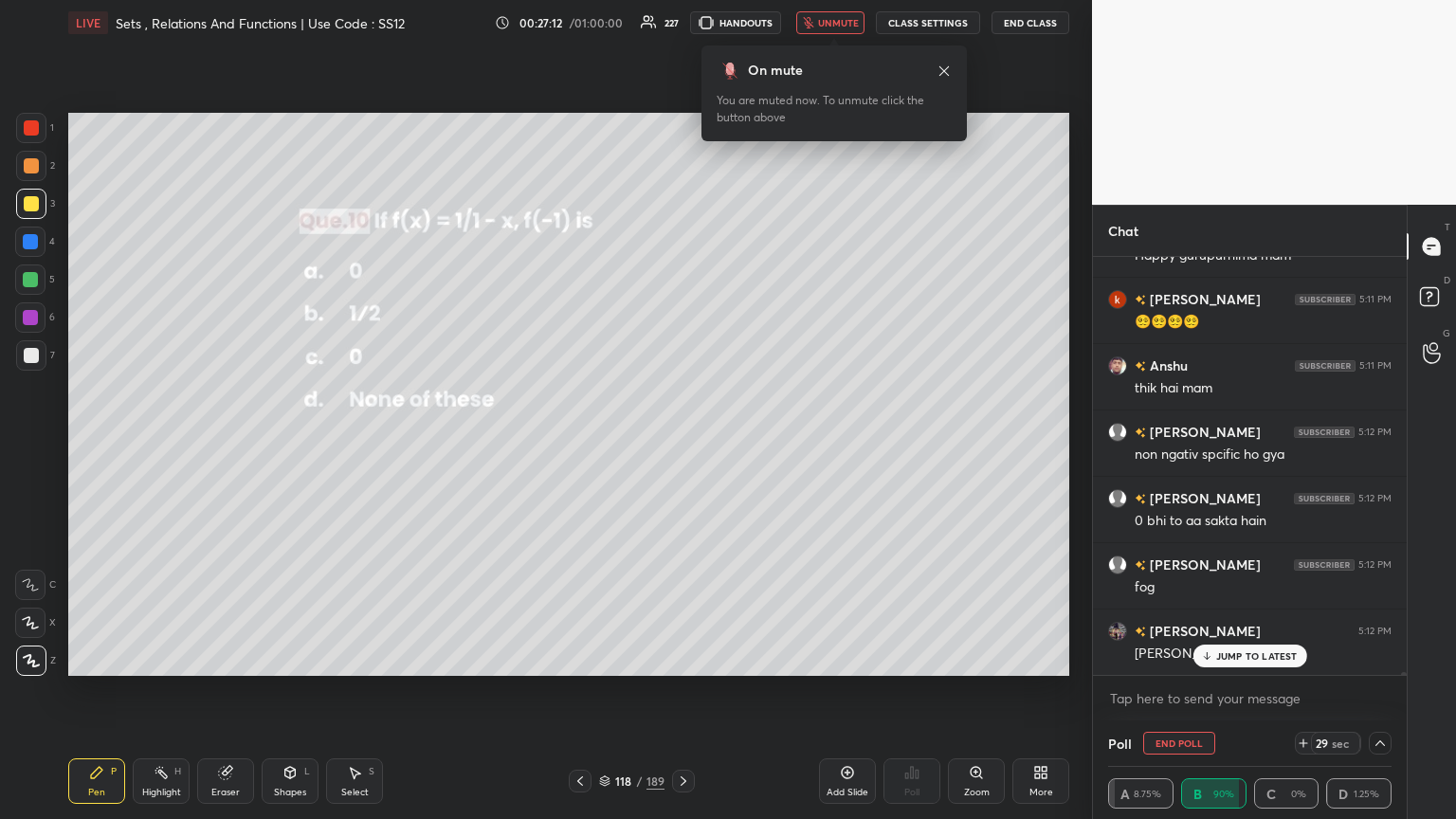 click on "unmute" at bounding box center [830, 23] 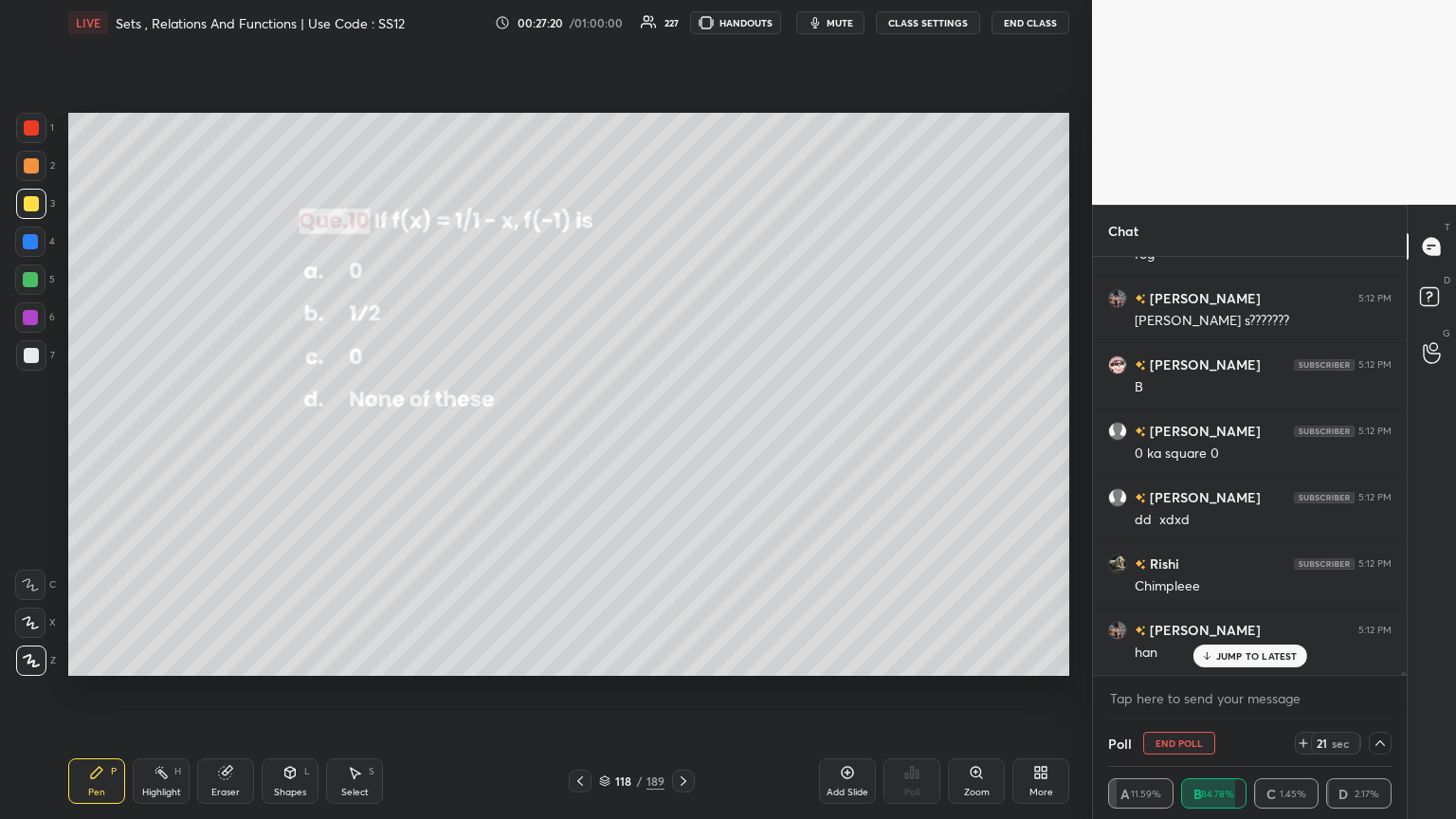 scroll, scrollTop: 65205, scrollLeft: 0, axis: vertical 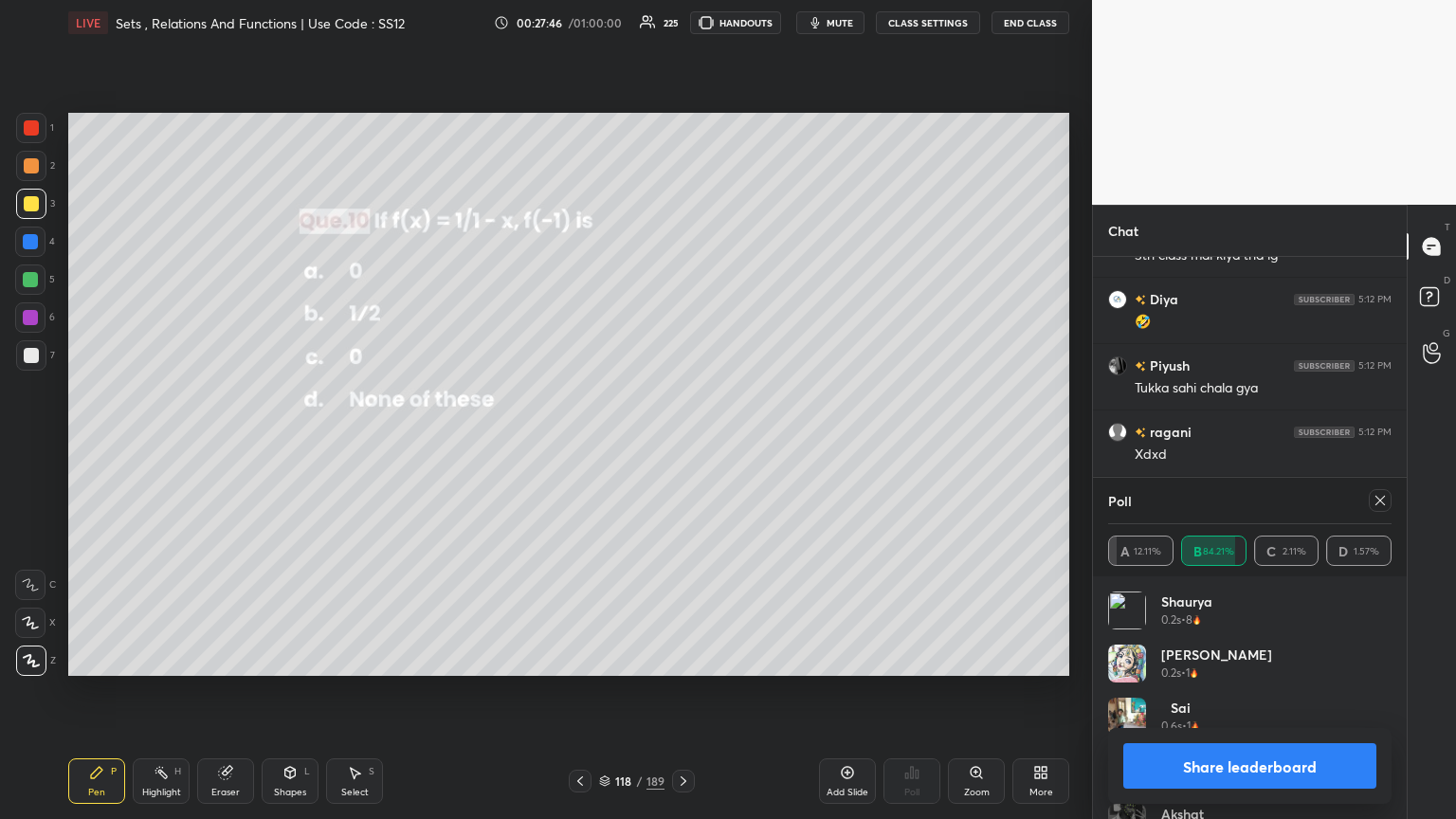 drag, startPoint x: 1379, startPoint y: 499, endPoint x: 1356, endPoint y: 500, distance: 23.021729 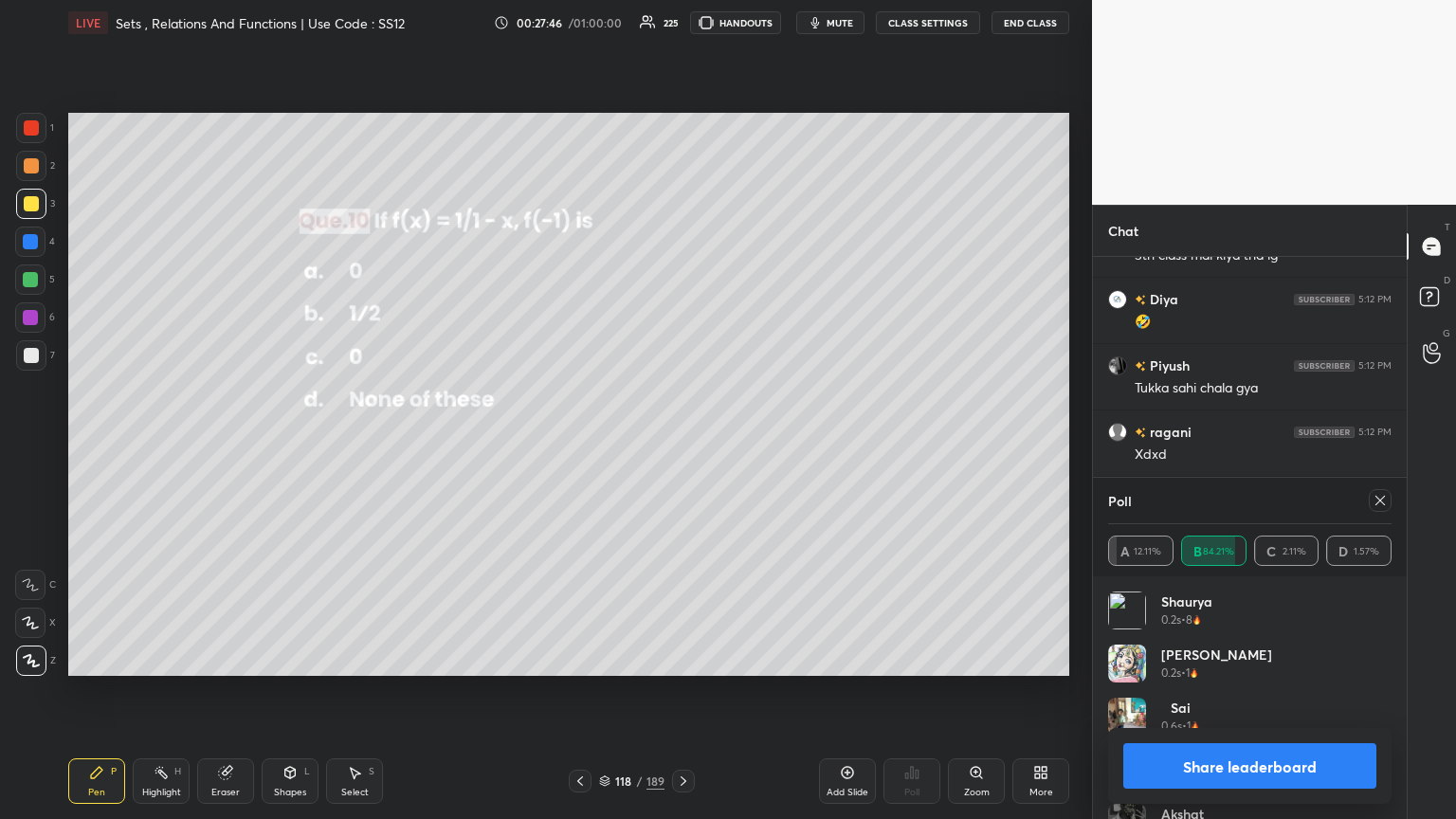 click 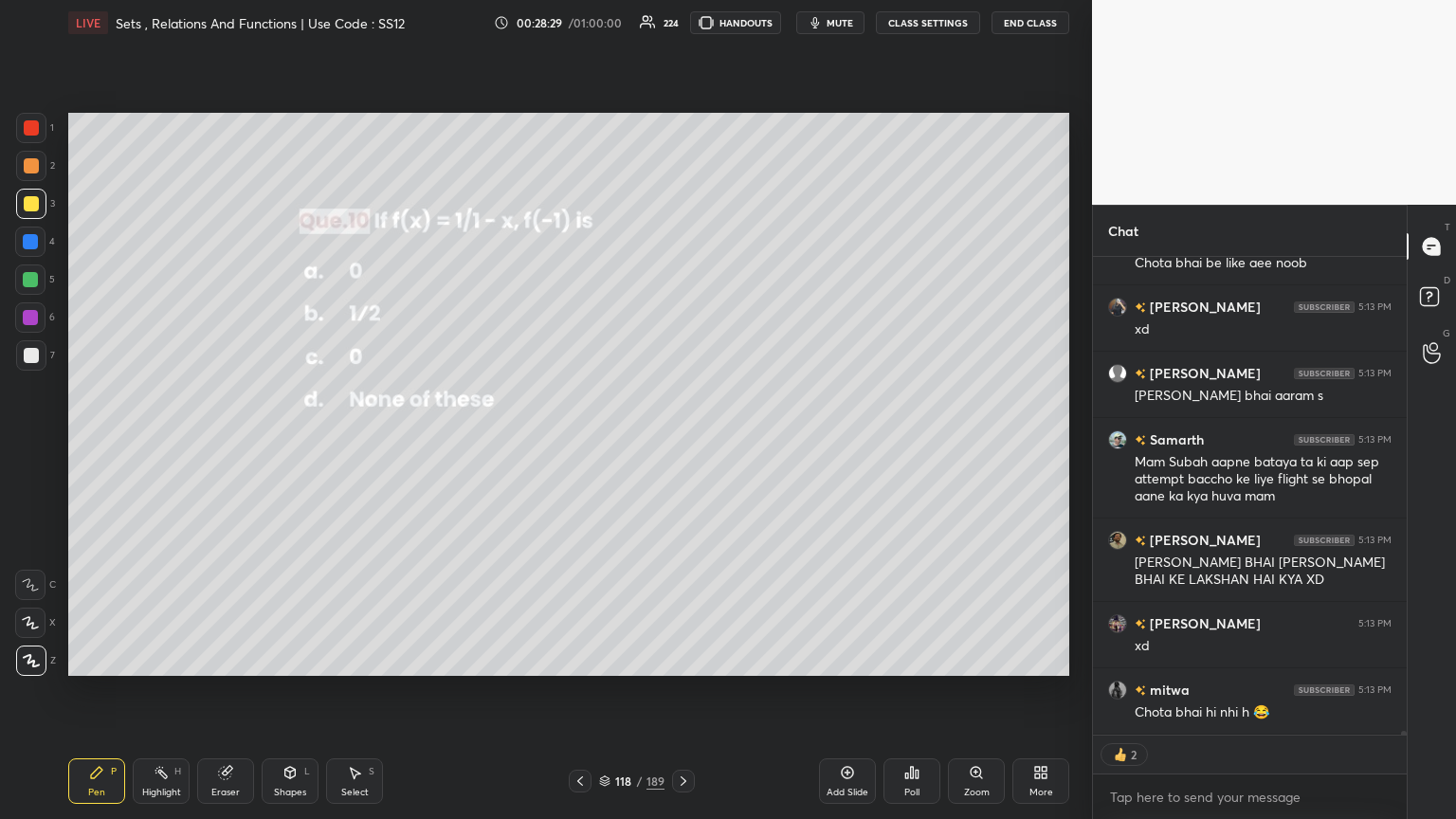 click 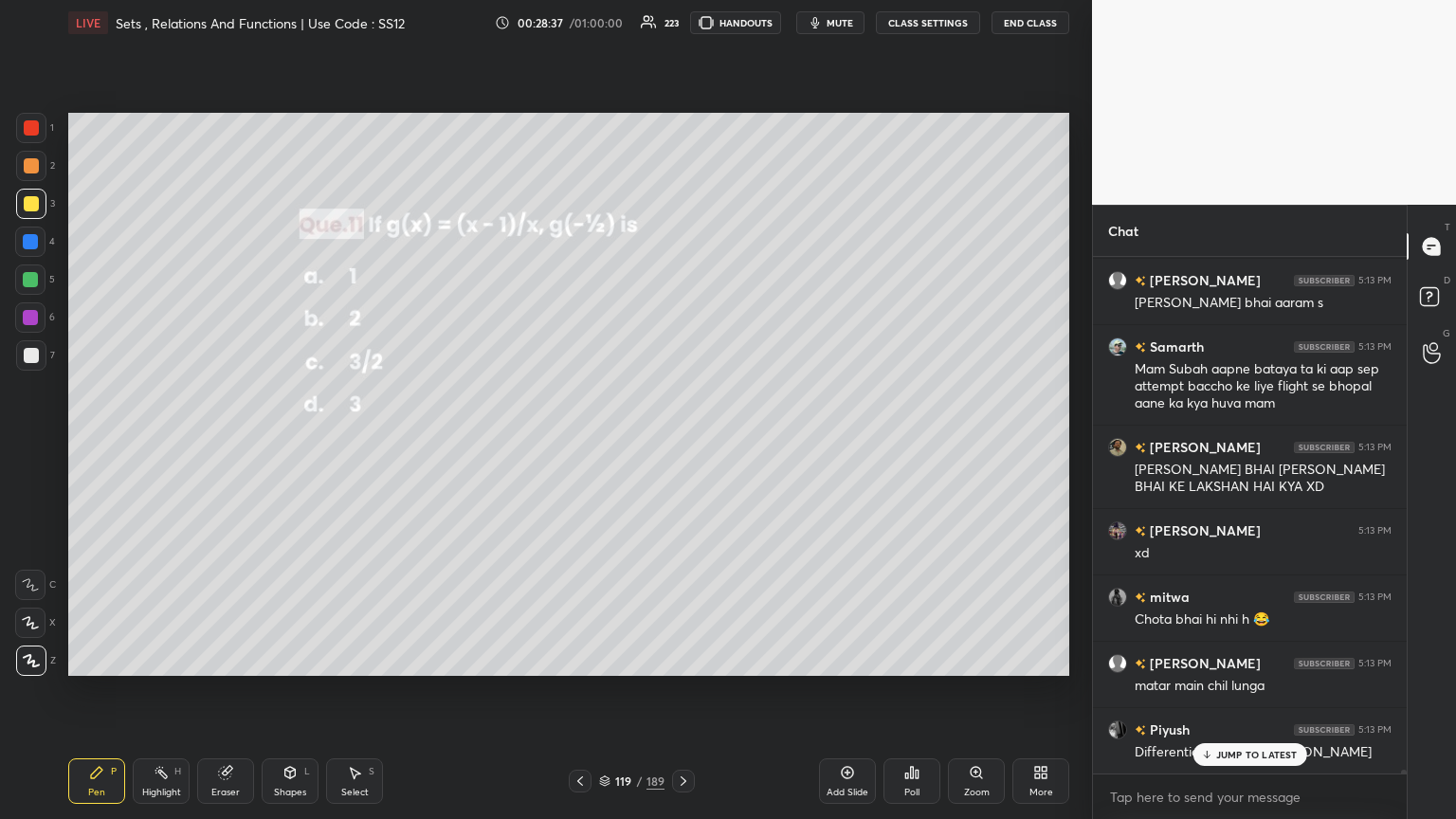 click on "Poll" at bounding box center [912, 792] 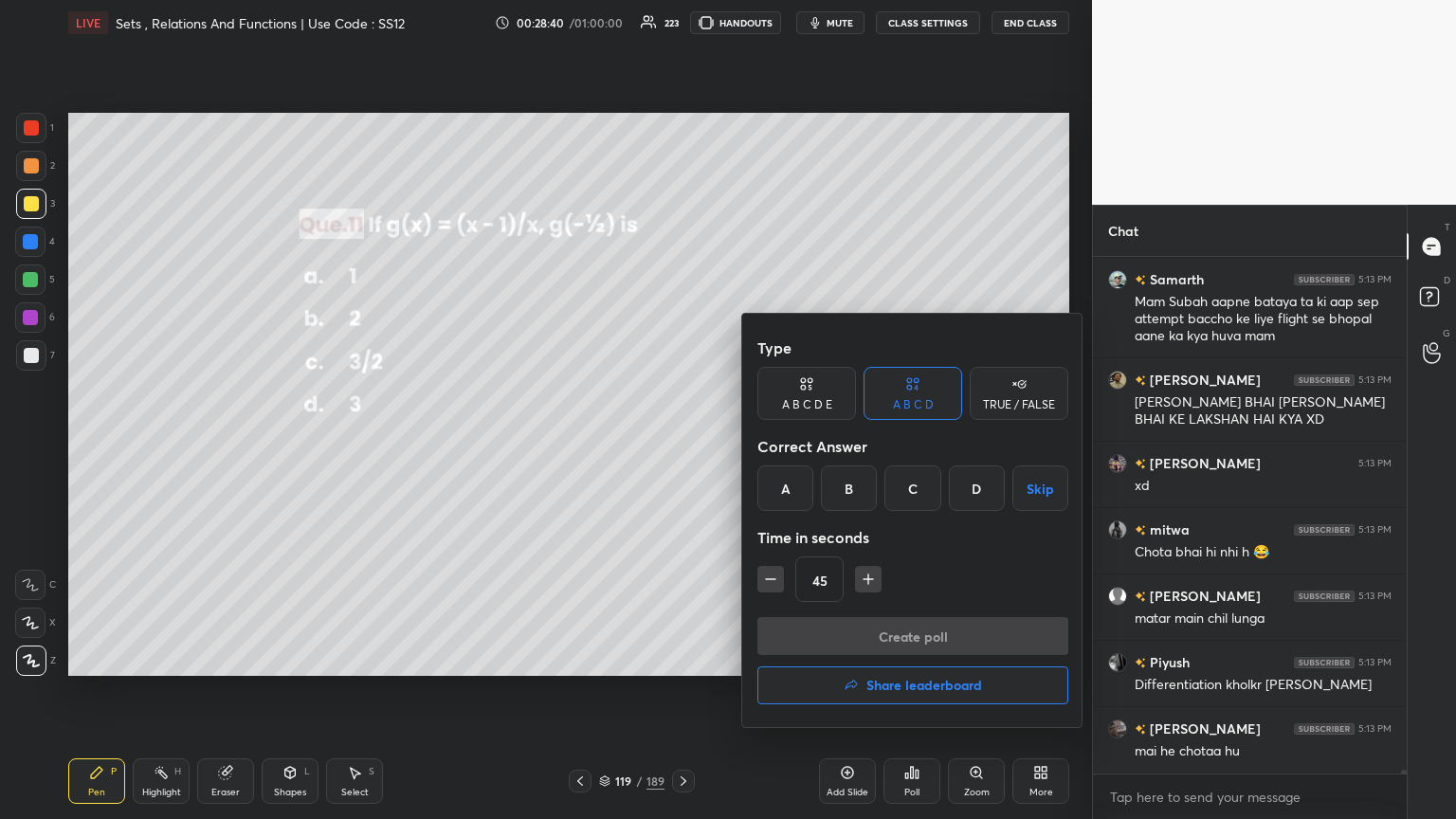 drag, startPoint x: 982, startPoint y: 490, endPoint x: 983, endPoint y: 514, distance: 24.020824 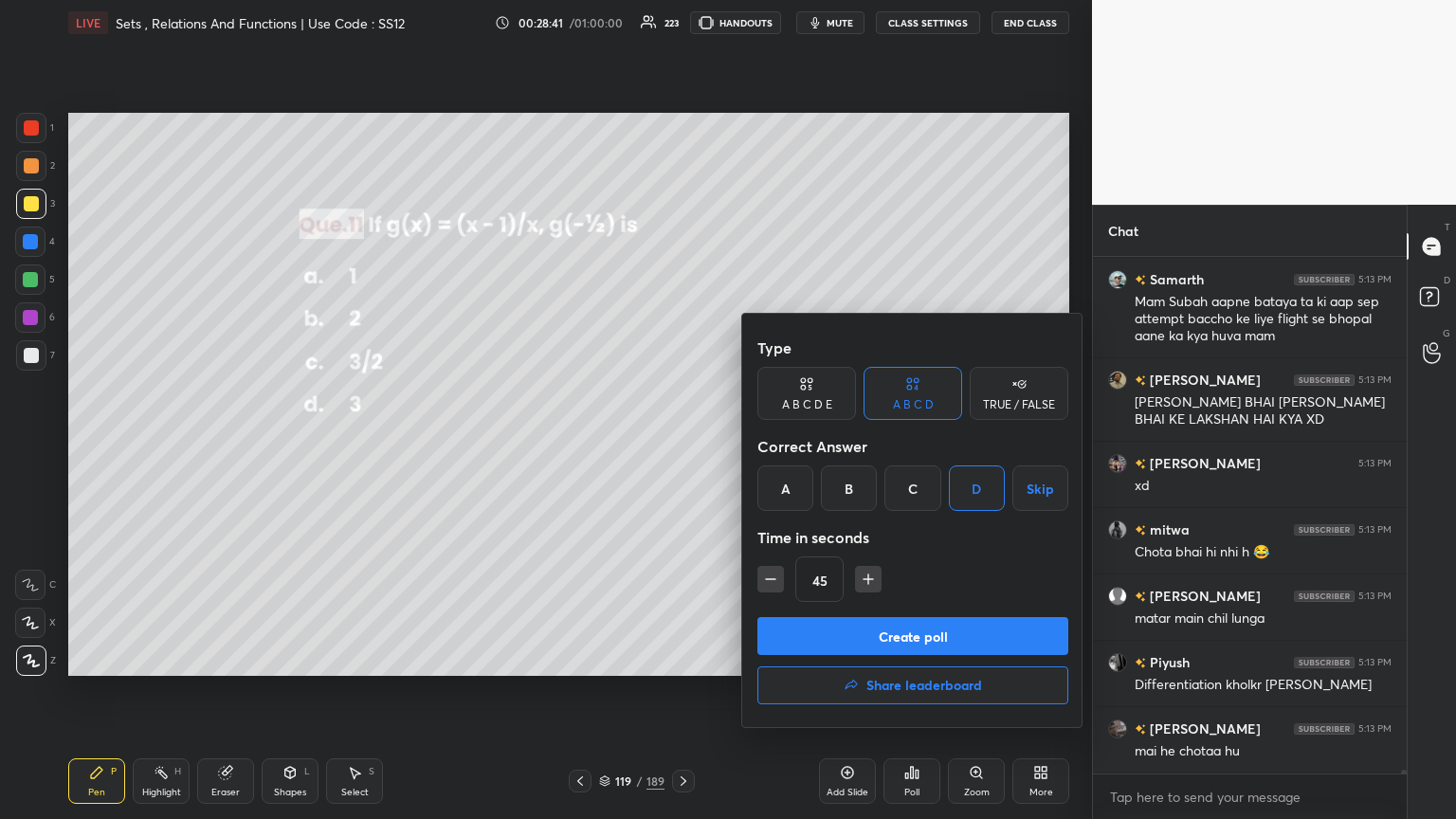 click on "Create poll" at bounding box center (913, 636) 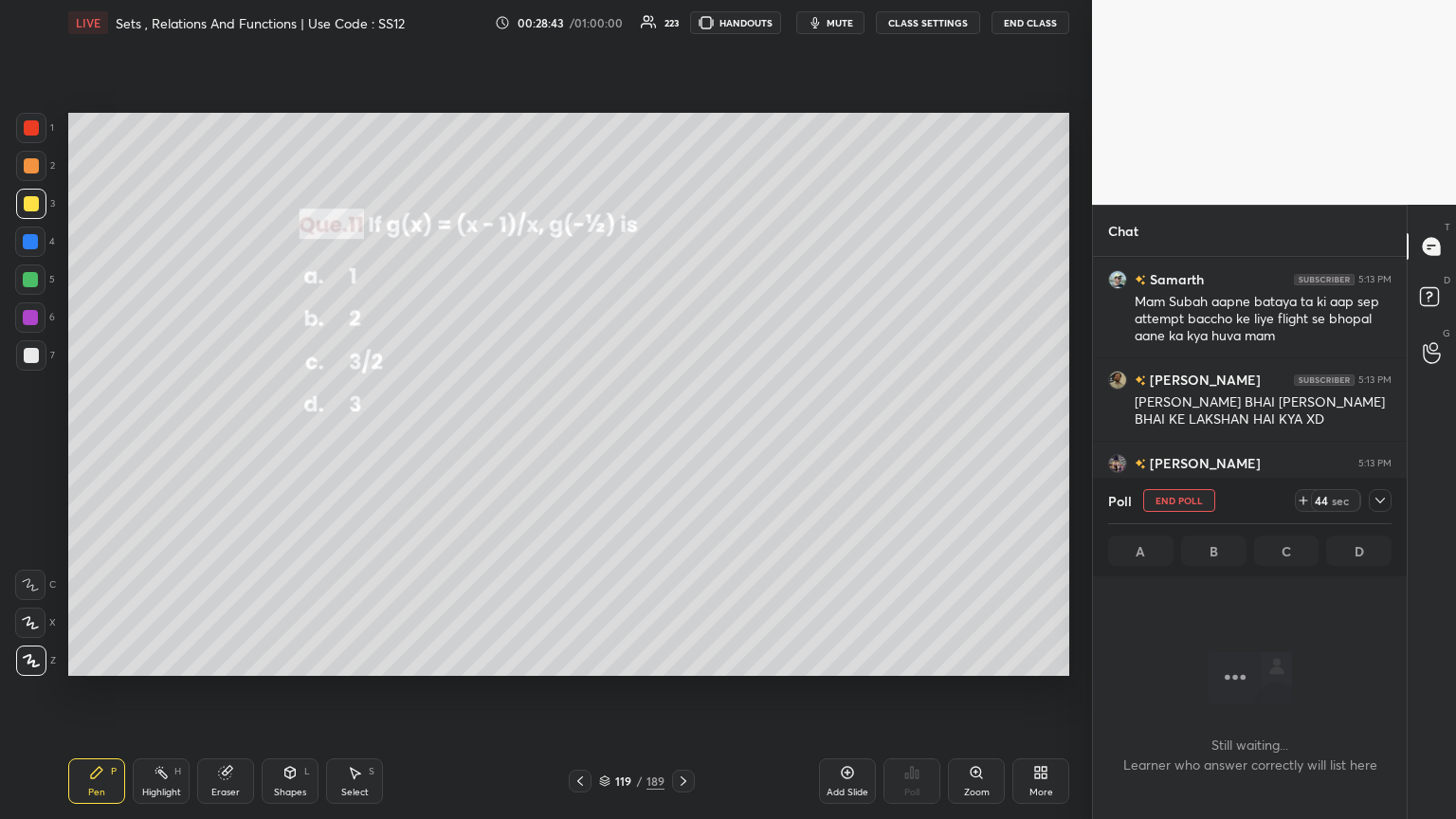 drag, startPoint x: 830, startPoint y: 27, endPoint x: 854, endPoint y: 31, distance: 24.33105 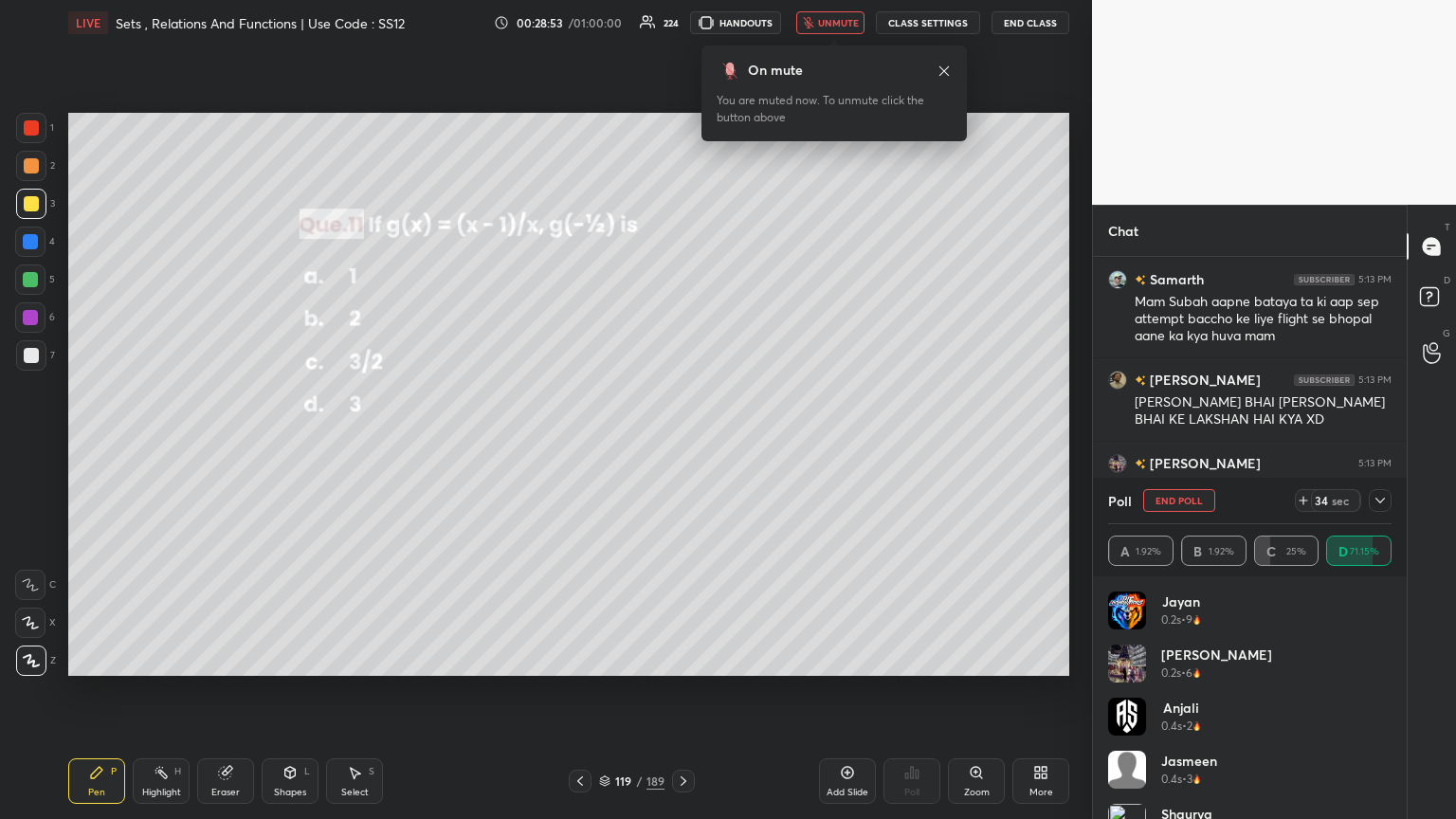 click on "unmute" at bounding box center [838, 23] 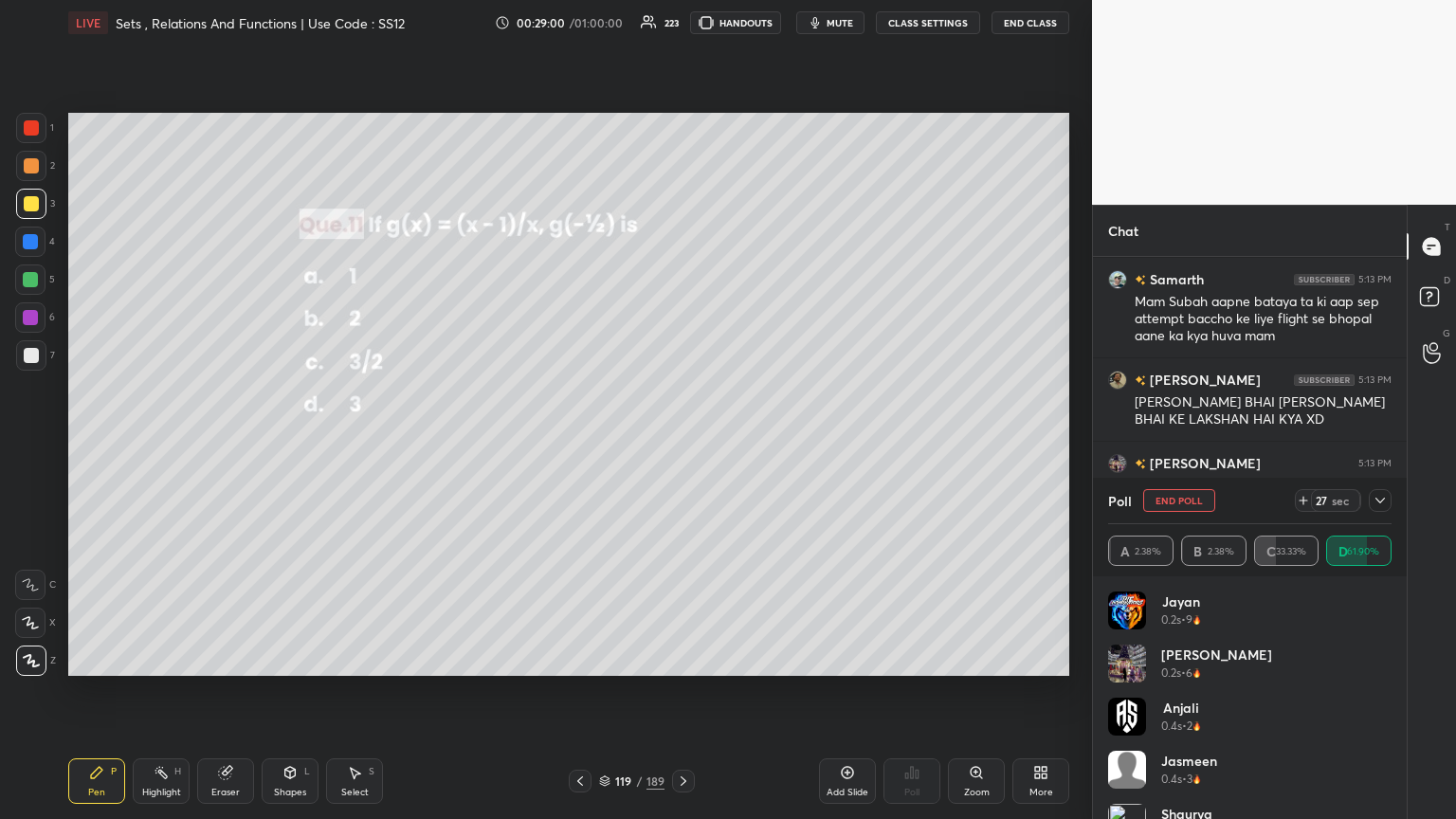 click 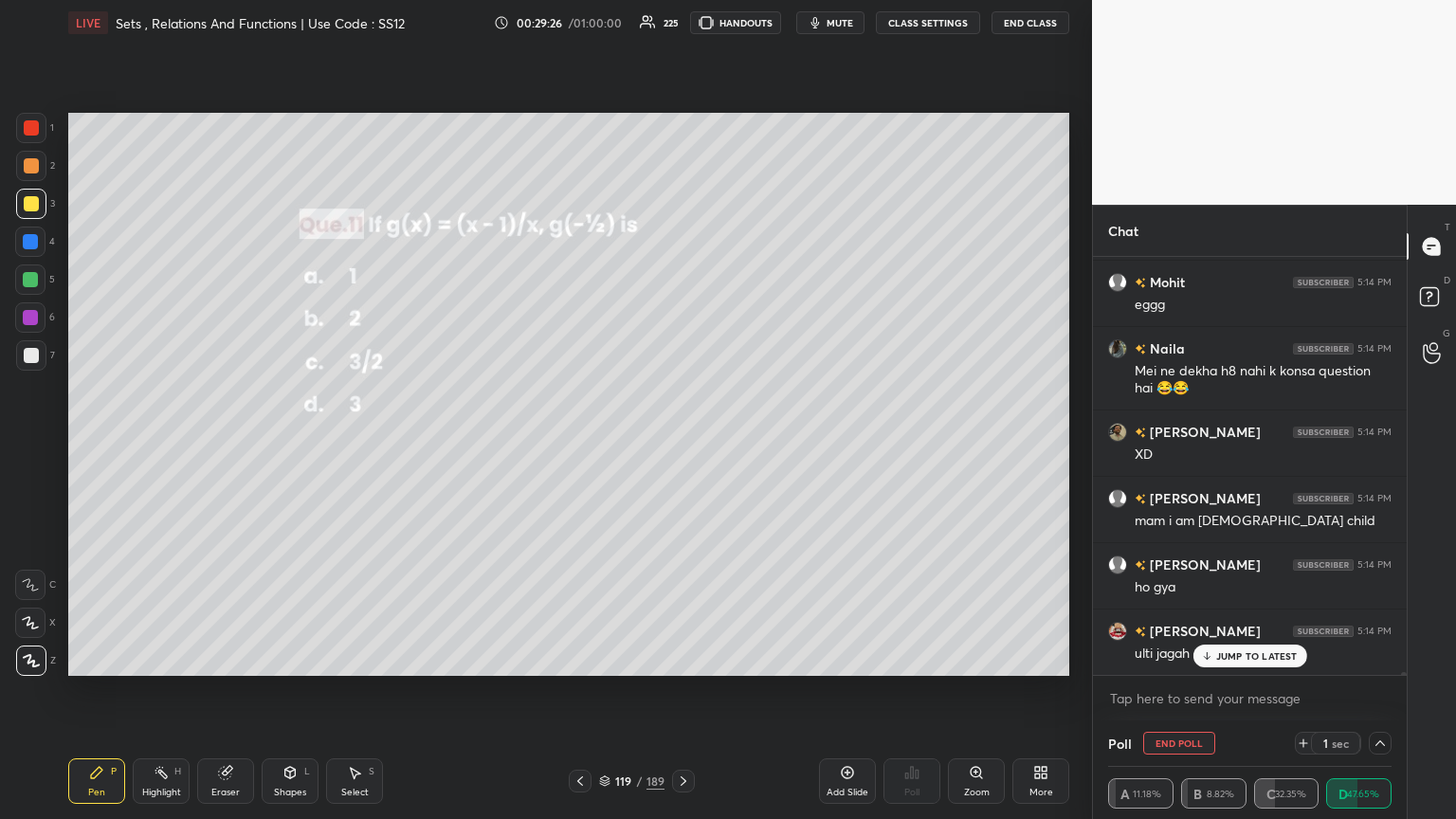 scroll, scrollTop: 68140, scrollLeft: 0, axis: vertical 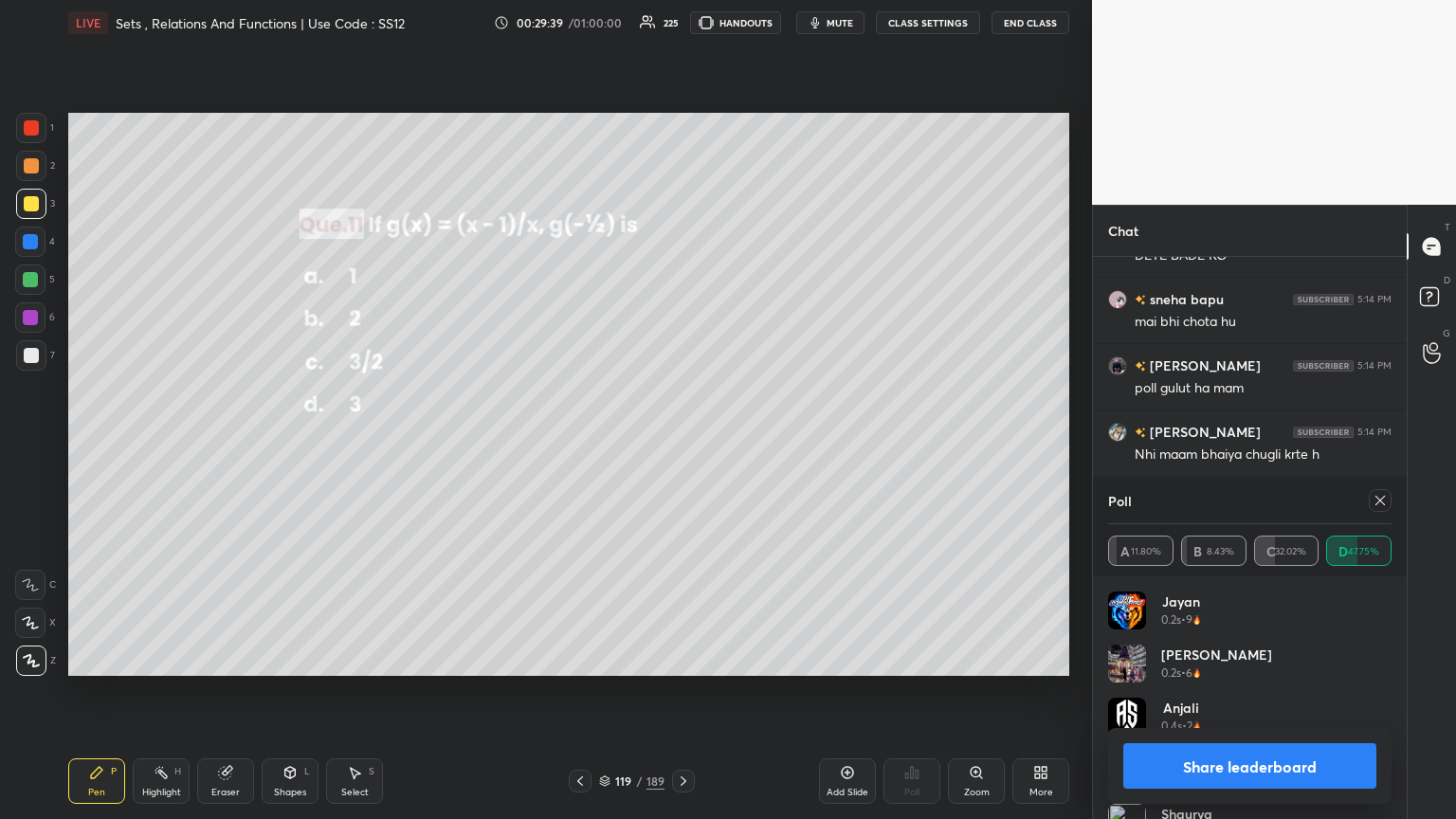 click 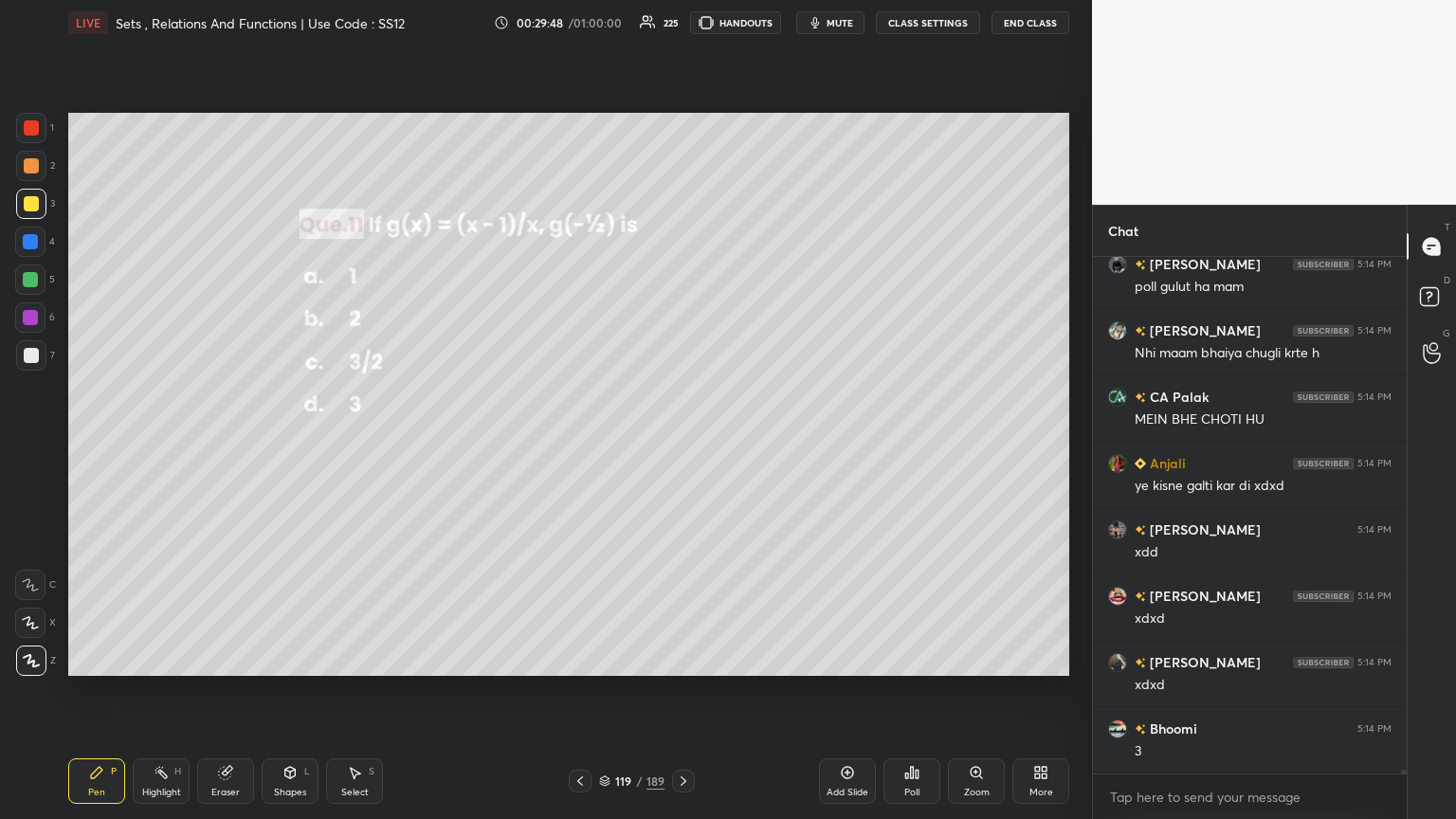 drag, startPoint x: 37, startPoint y: 205, endPoint x: 62, endPoint y: 224, distance: 31.40064 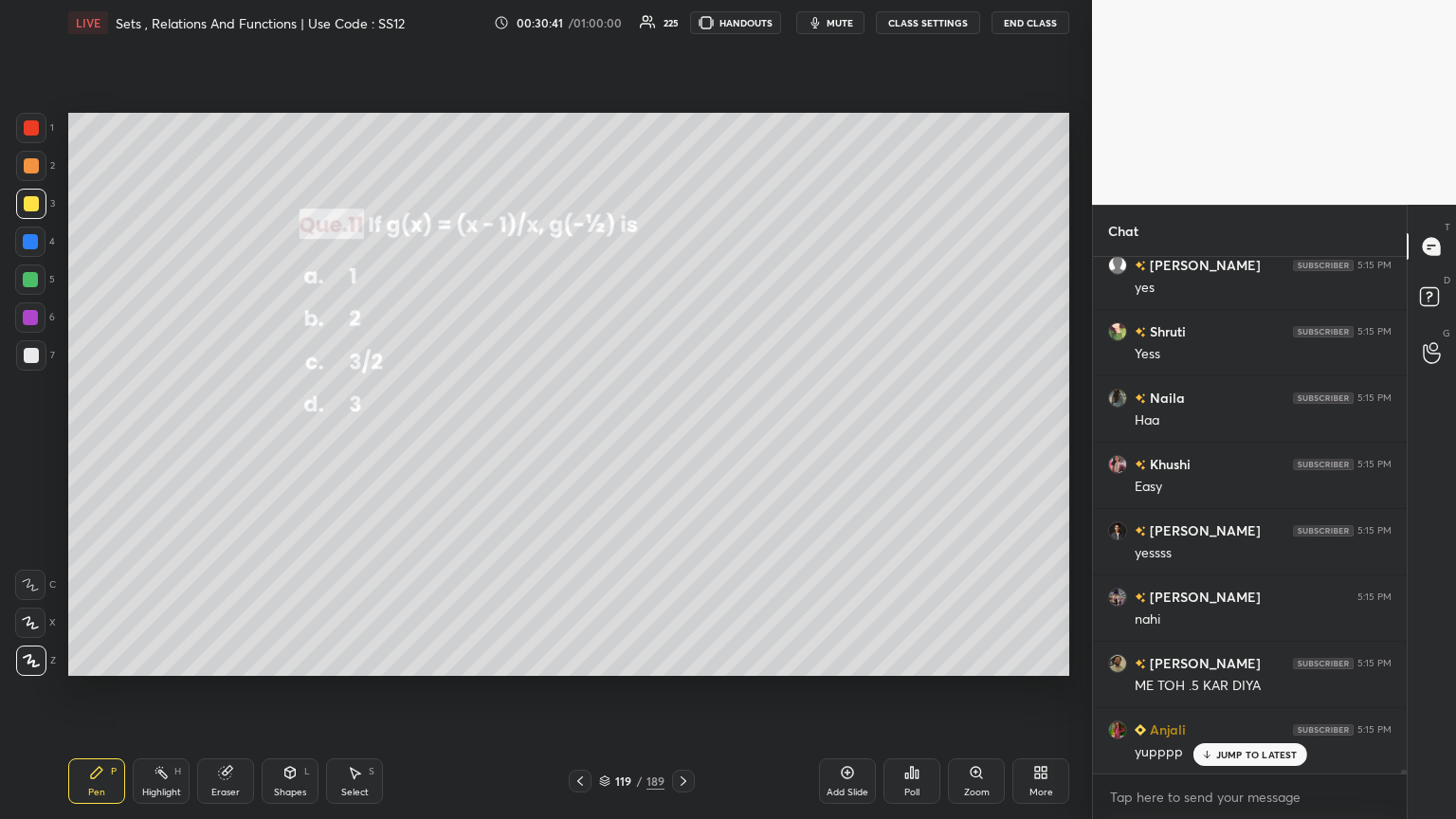 scroll, scrollTop: 70930, scrollLeft: 0, axis: vertical 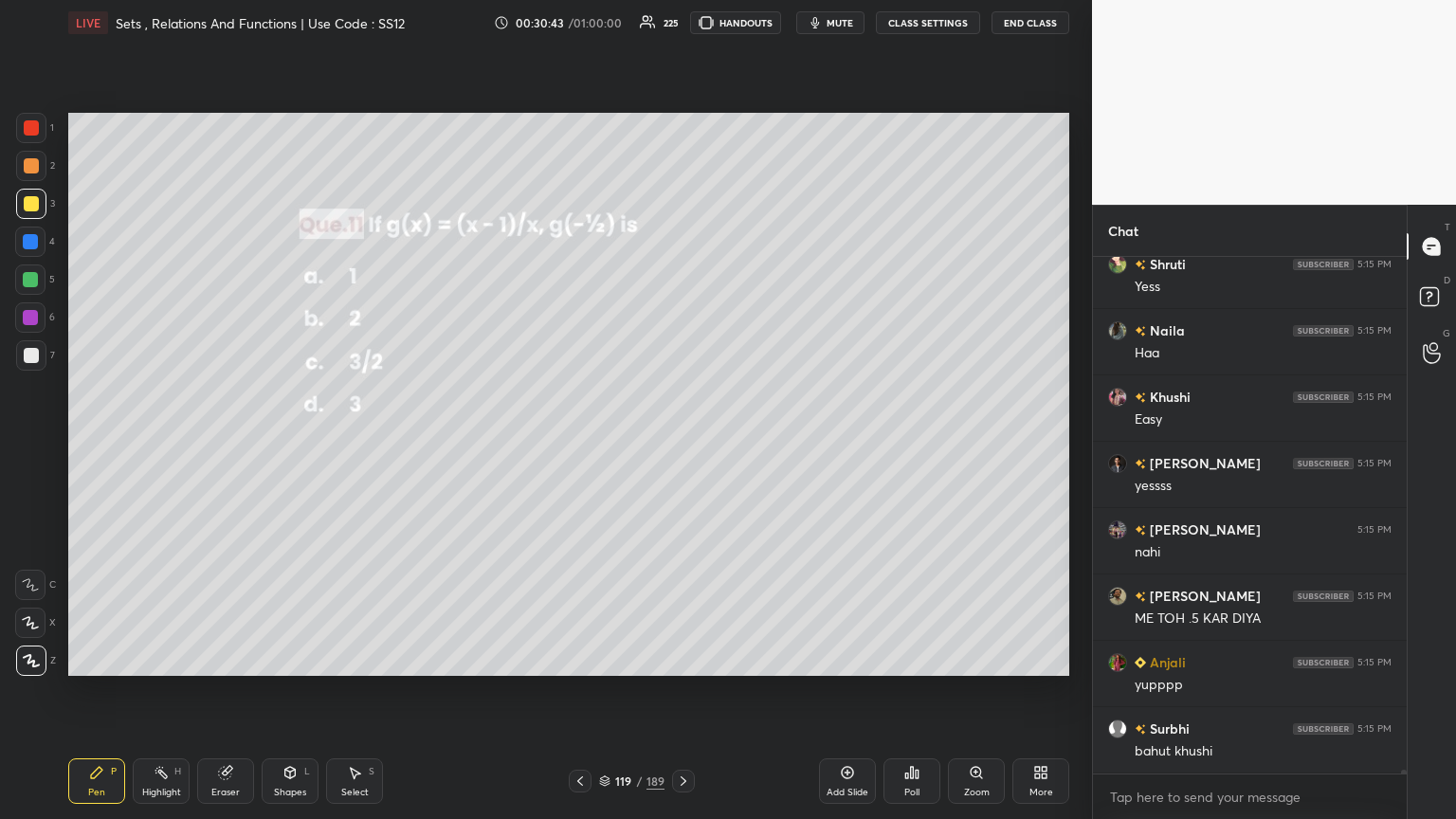 click 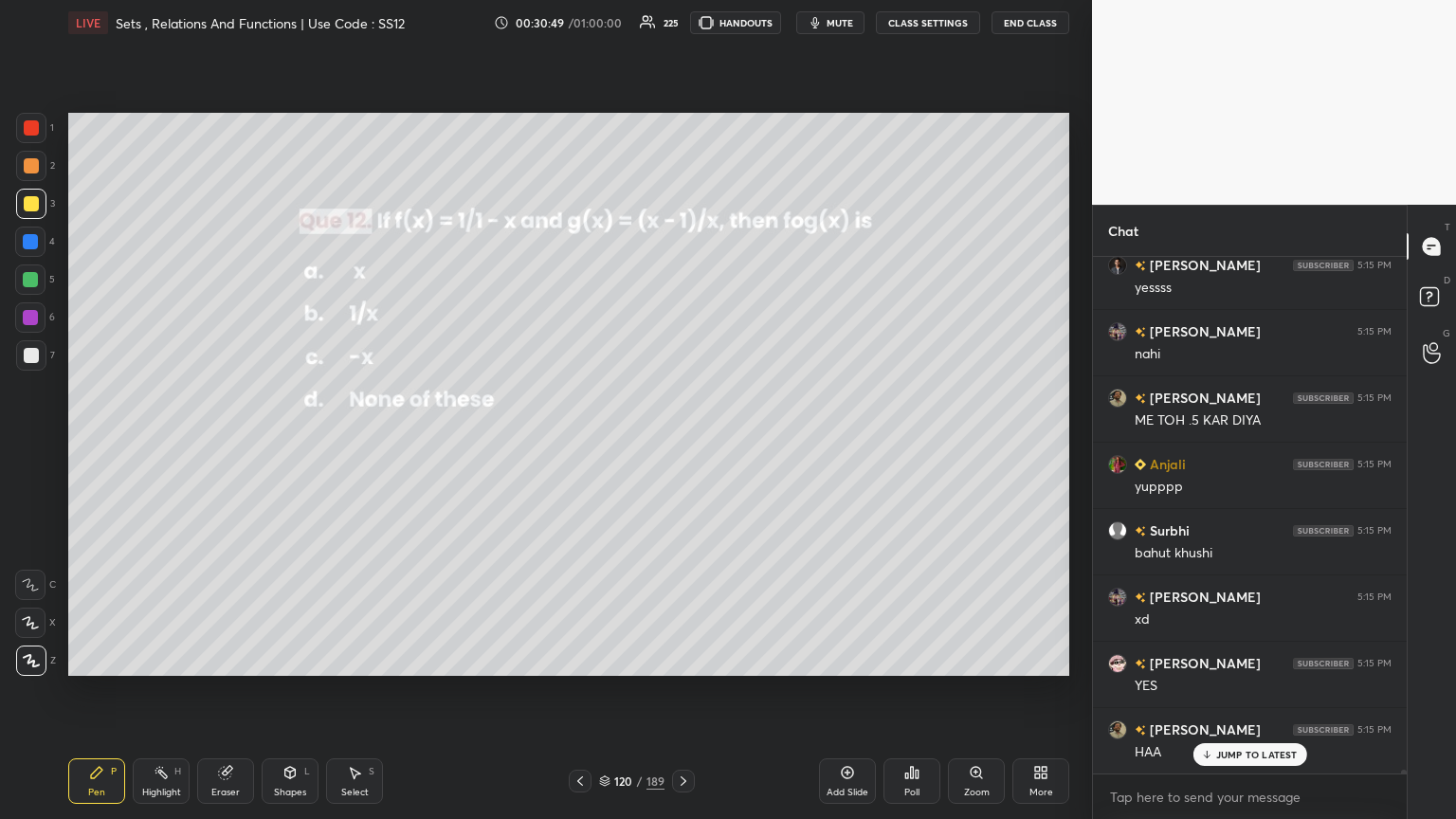 scroll, scrollTop: 71195, scrollLeft: 0, axis: vertical 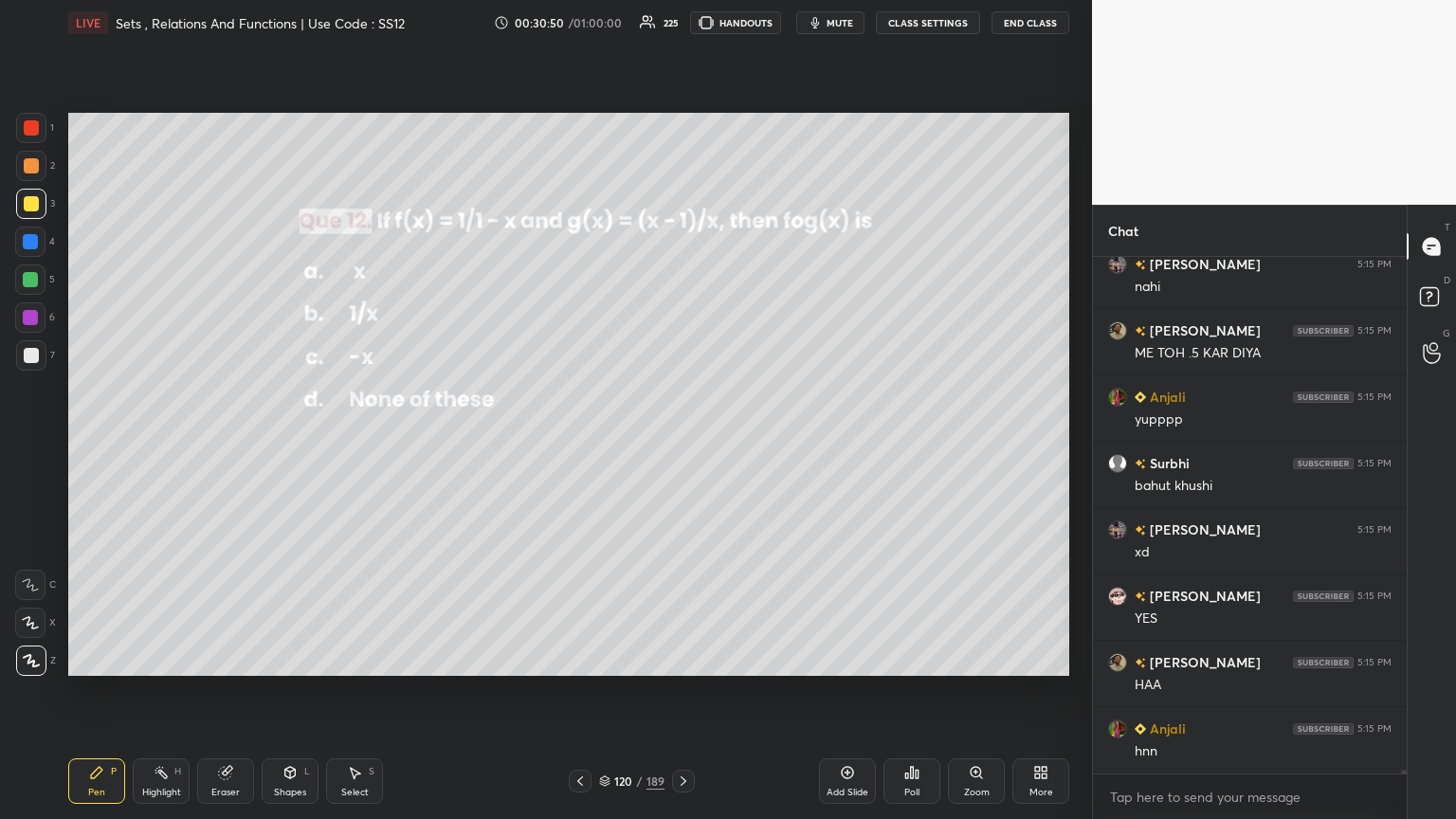 click 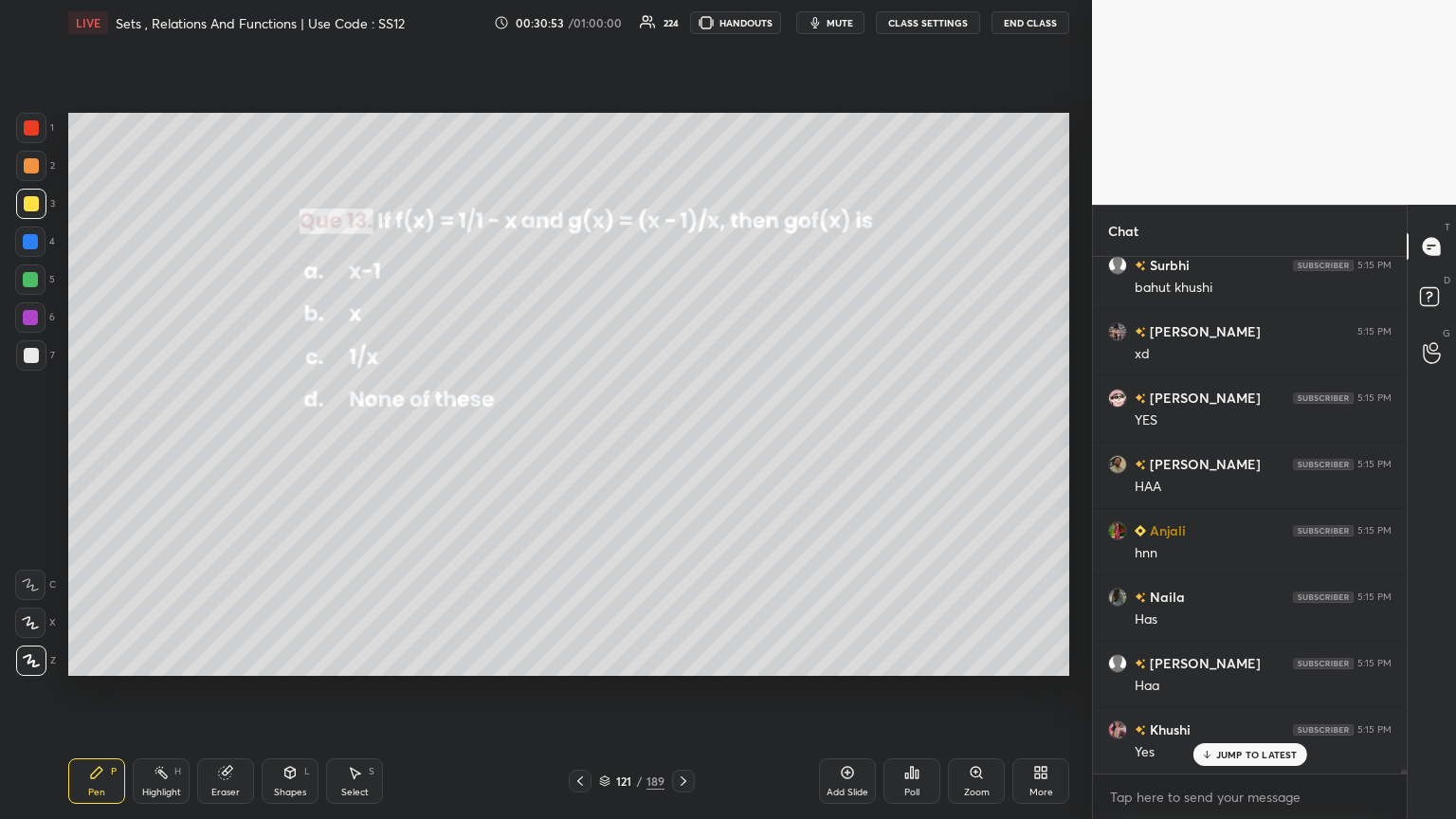 scroll, scrollTop: 71461, scrollLeft: 0, axis: vertical 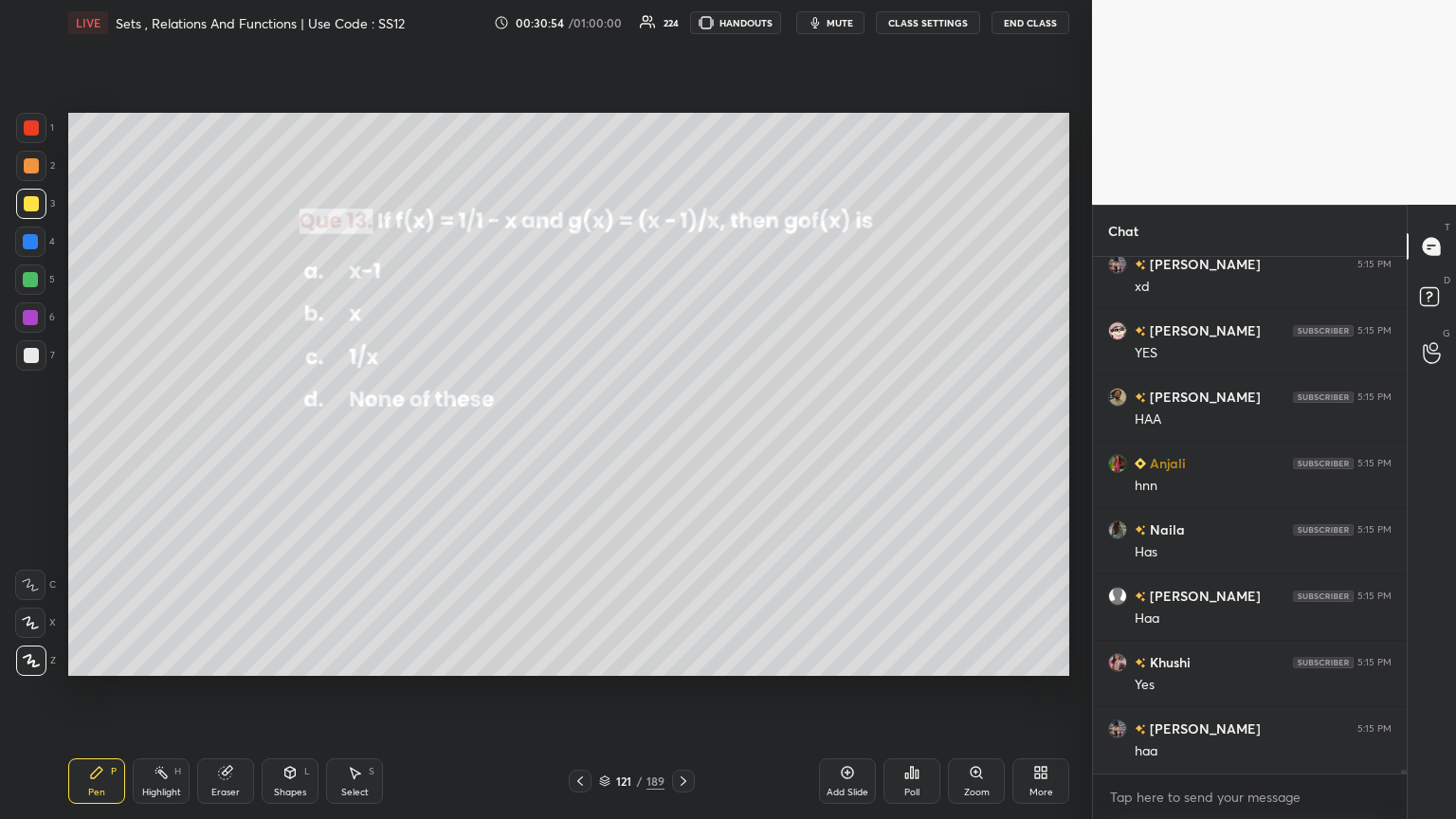 click 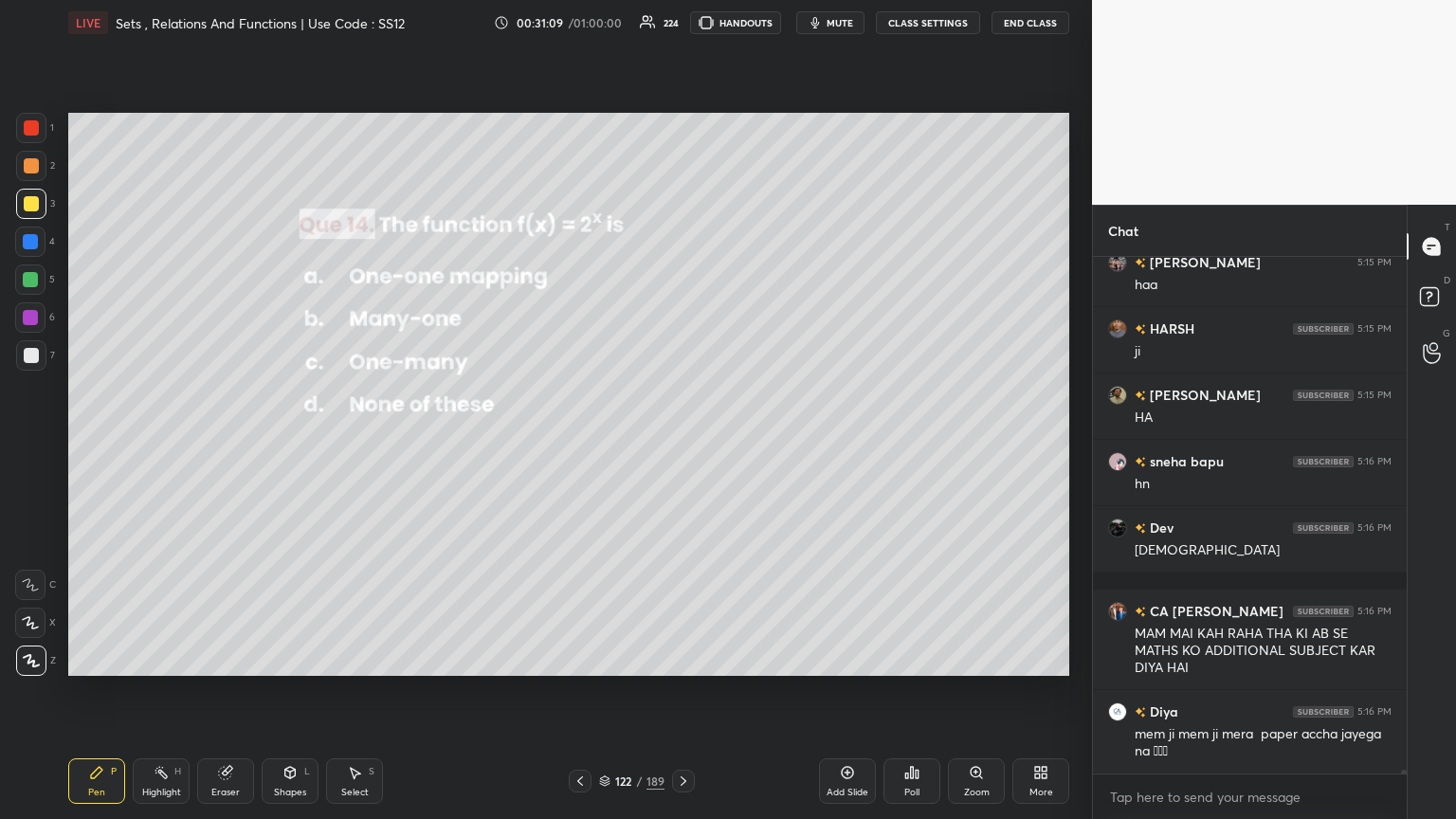 scroll, scrollTop: 71992, scrollLeft: 0, axis: vertical 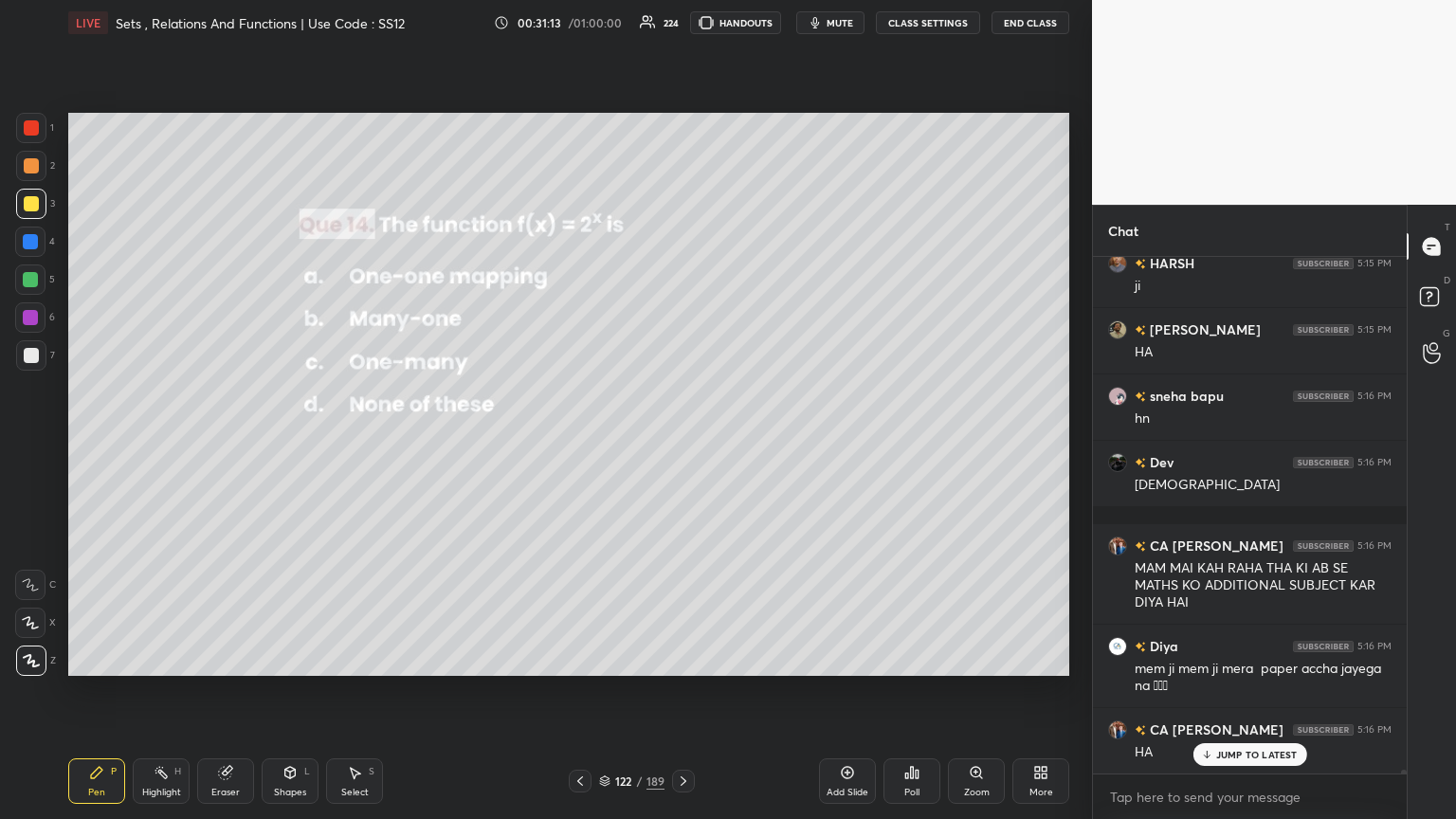click on "Poll" at bounding box center [912, 792] 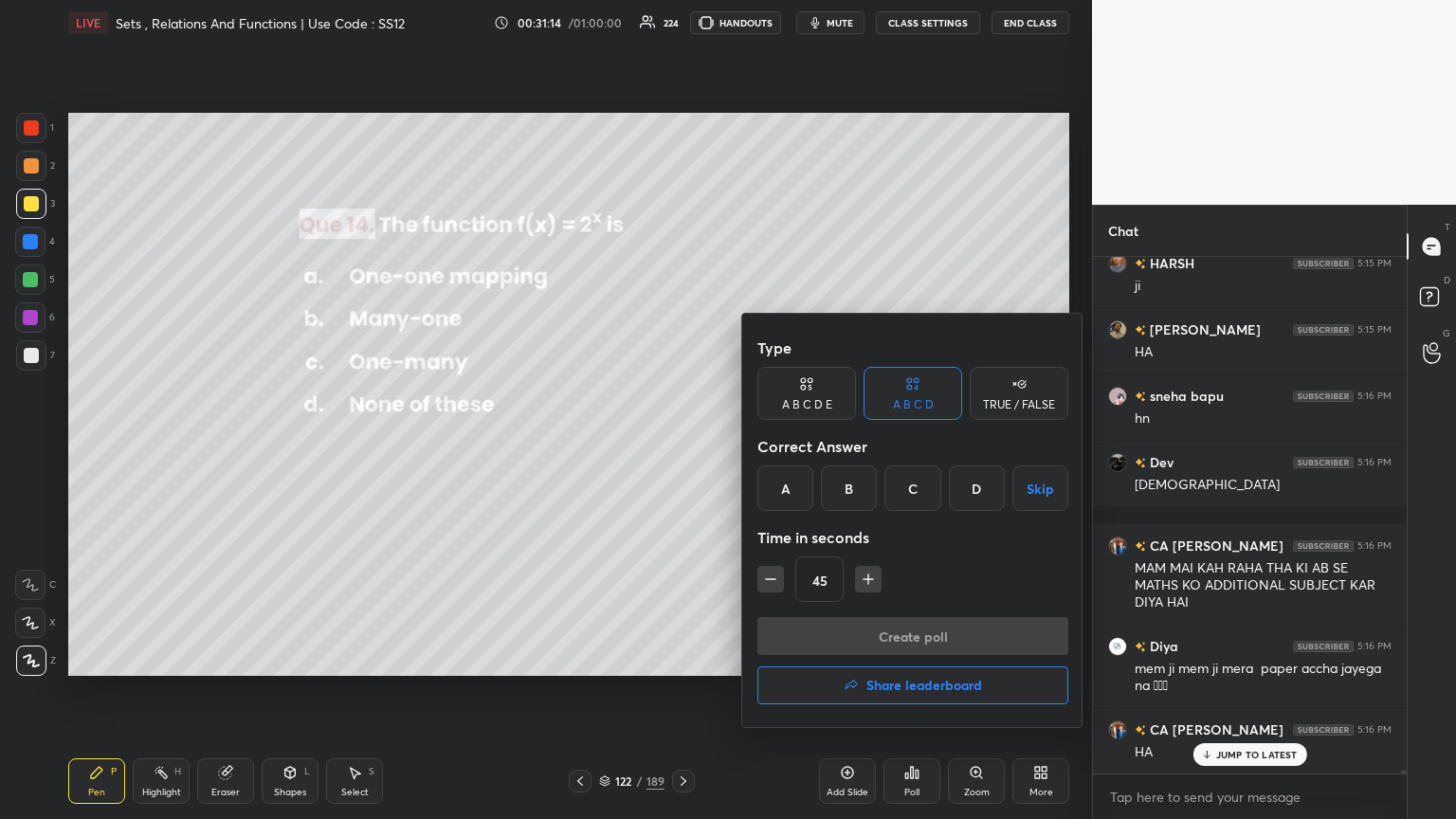 click on "A" at bounding box center [785, 488] 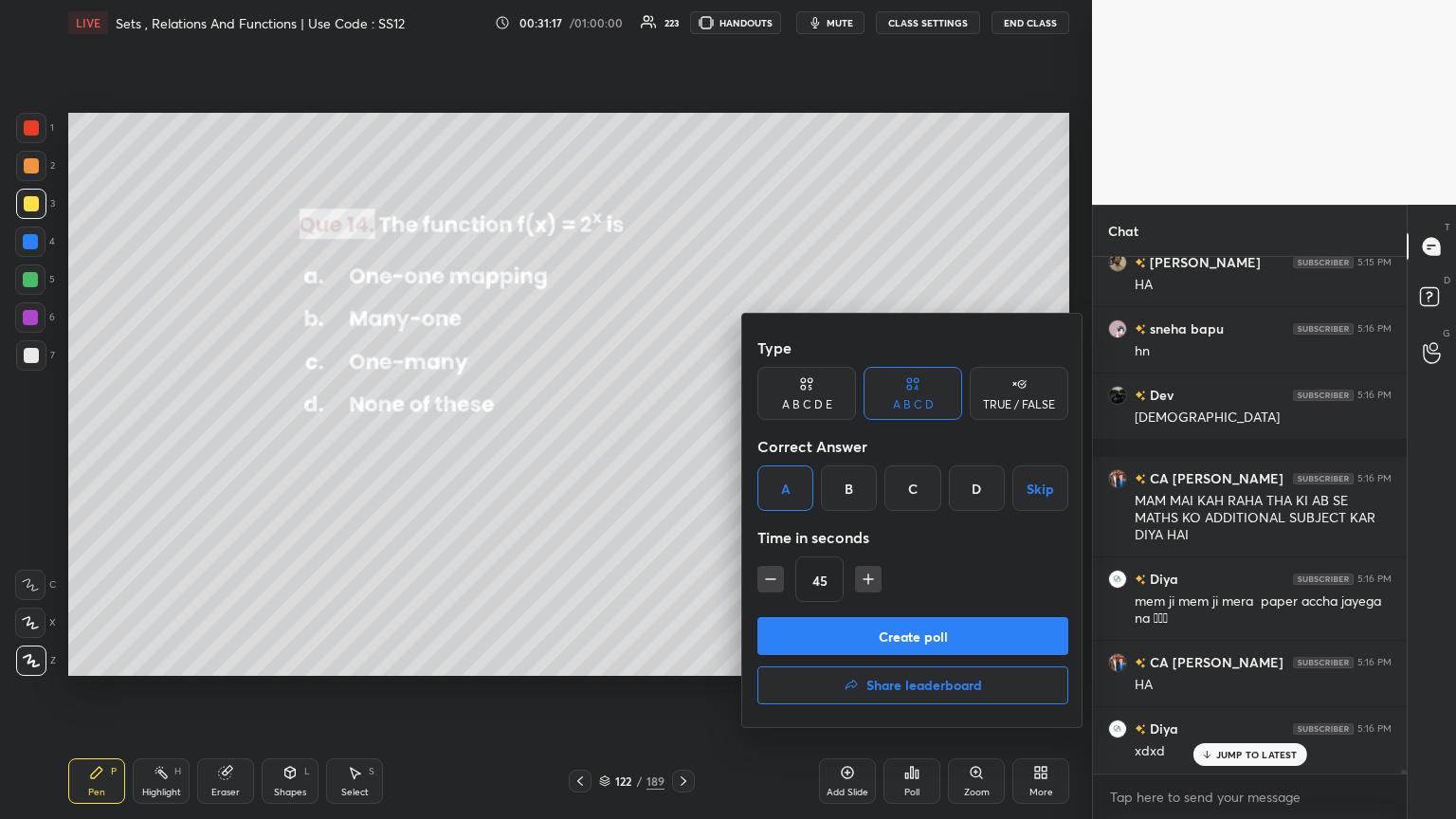 scroll, scrollTop: 72125, scrollLeft: 0, axis: vertical 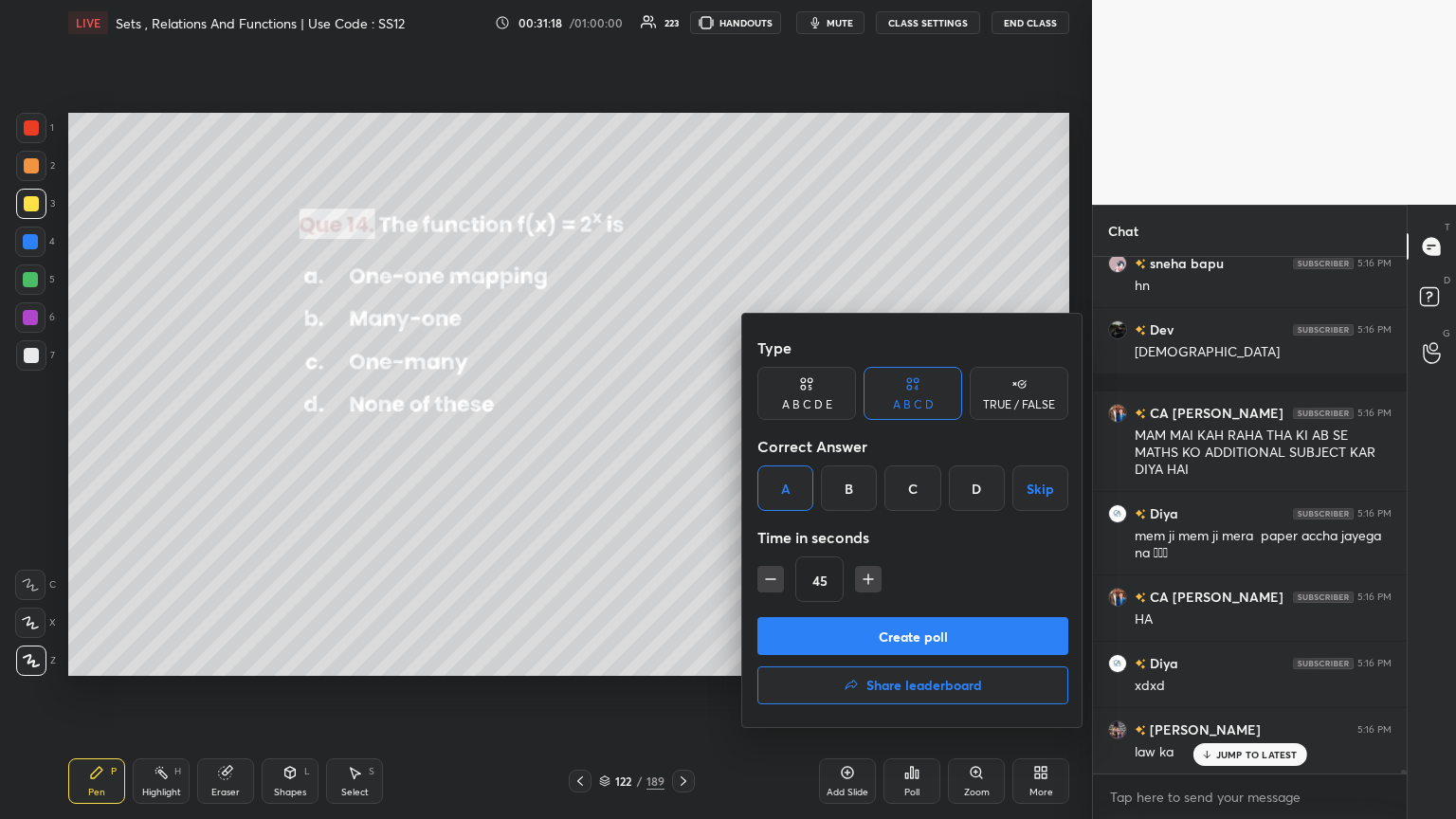 drag, startPoint x: 849, startPoint y: 641, endPoint x: 846, endPoint y: 657, distance: 16.278821 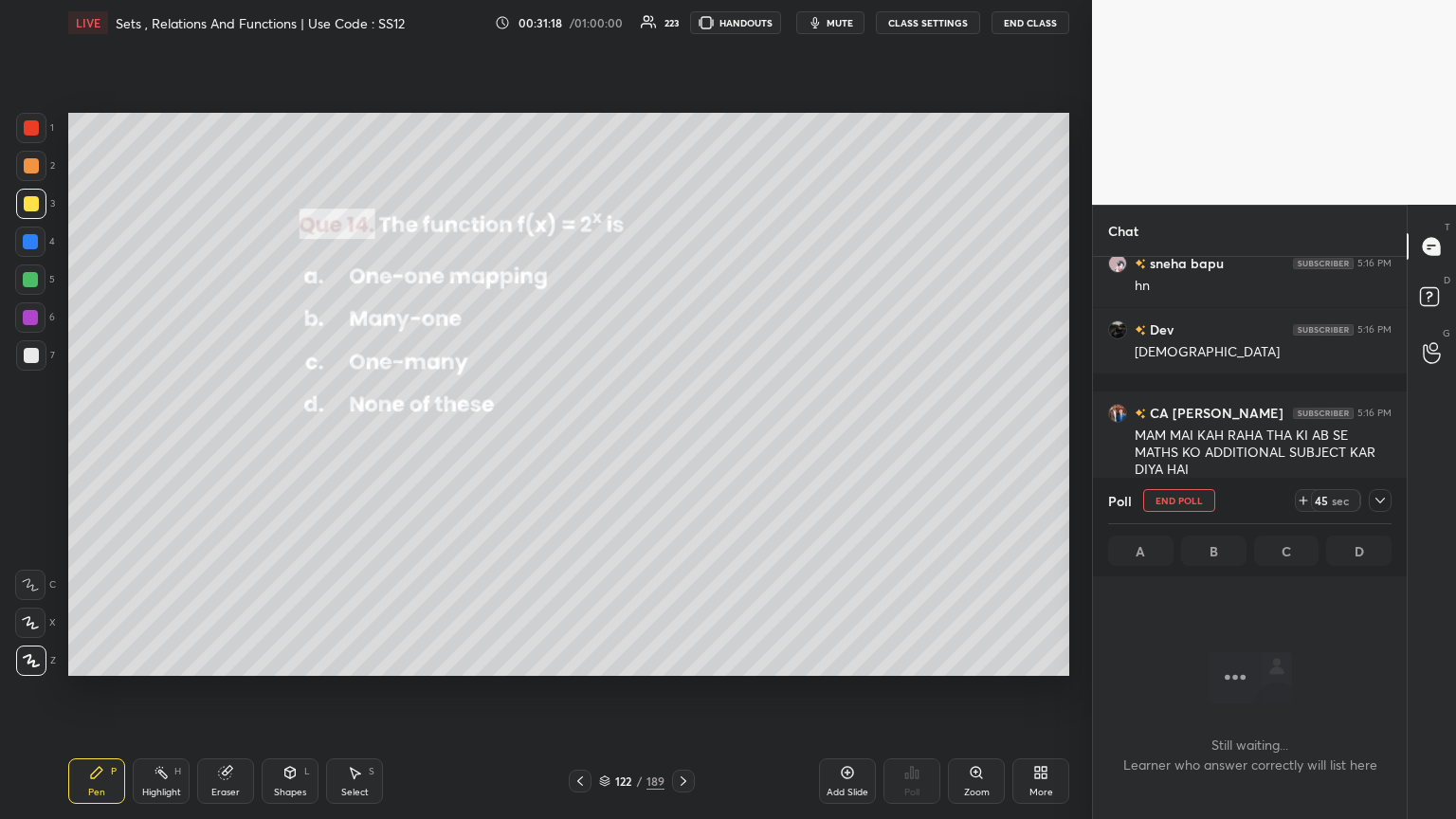 scroll, scrollTop: 489, scrollLeft: 308, axis: both 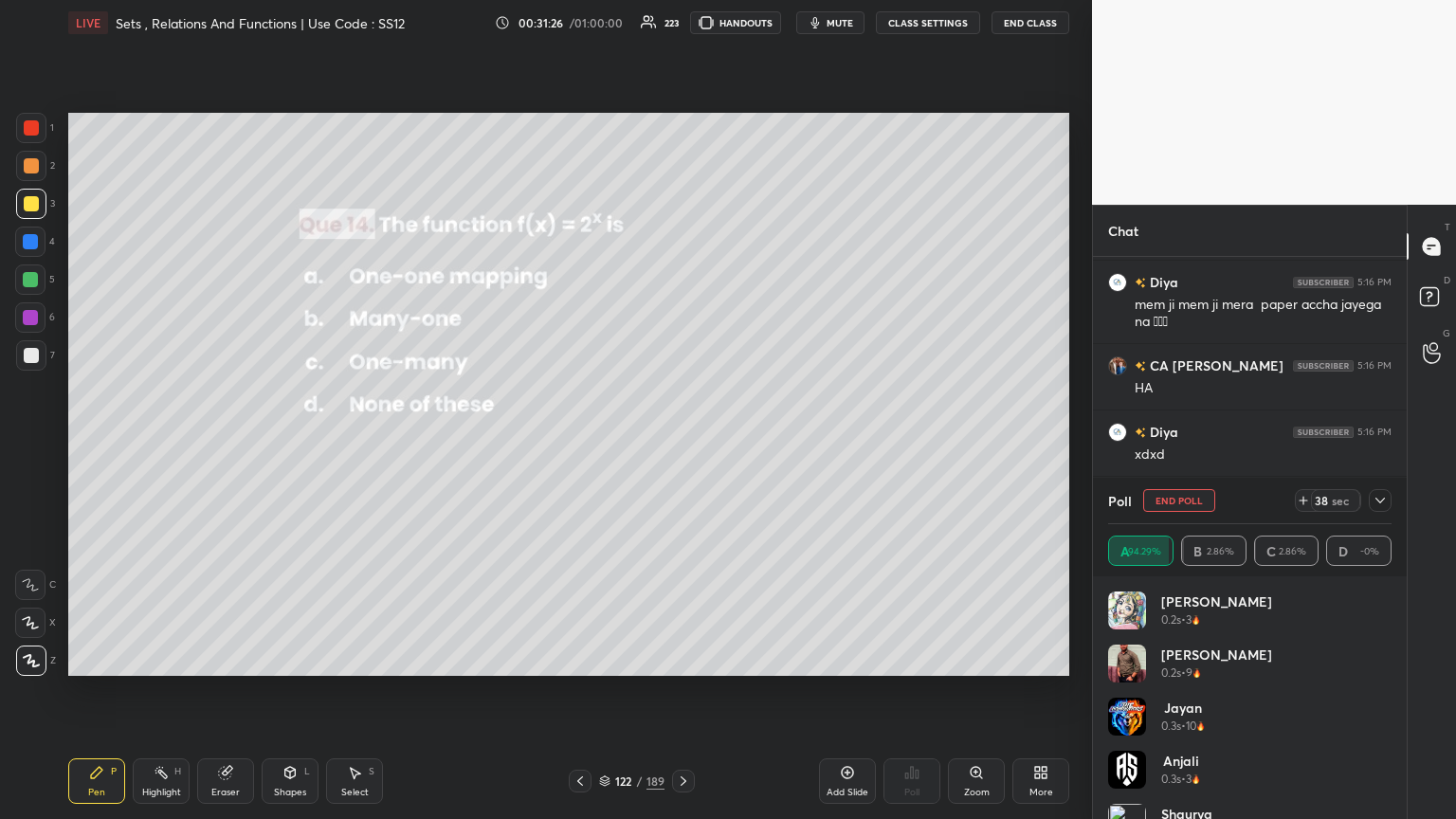 click on "Poll End Poll 38  sec" at bounding box center (1249, 500) 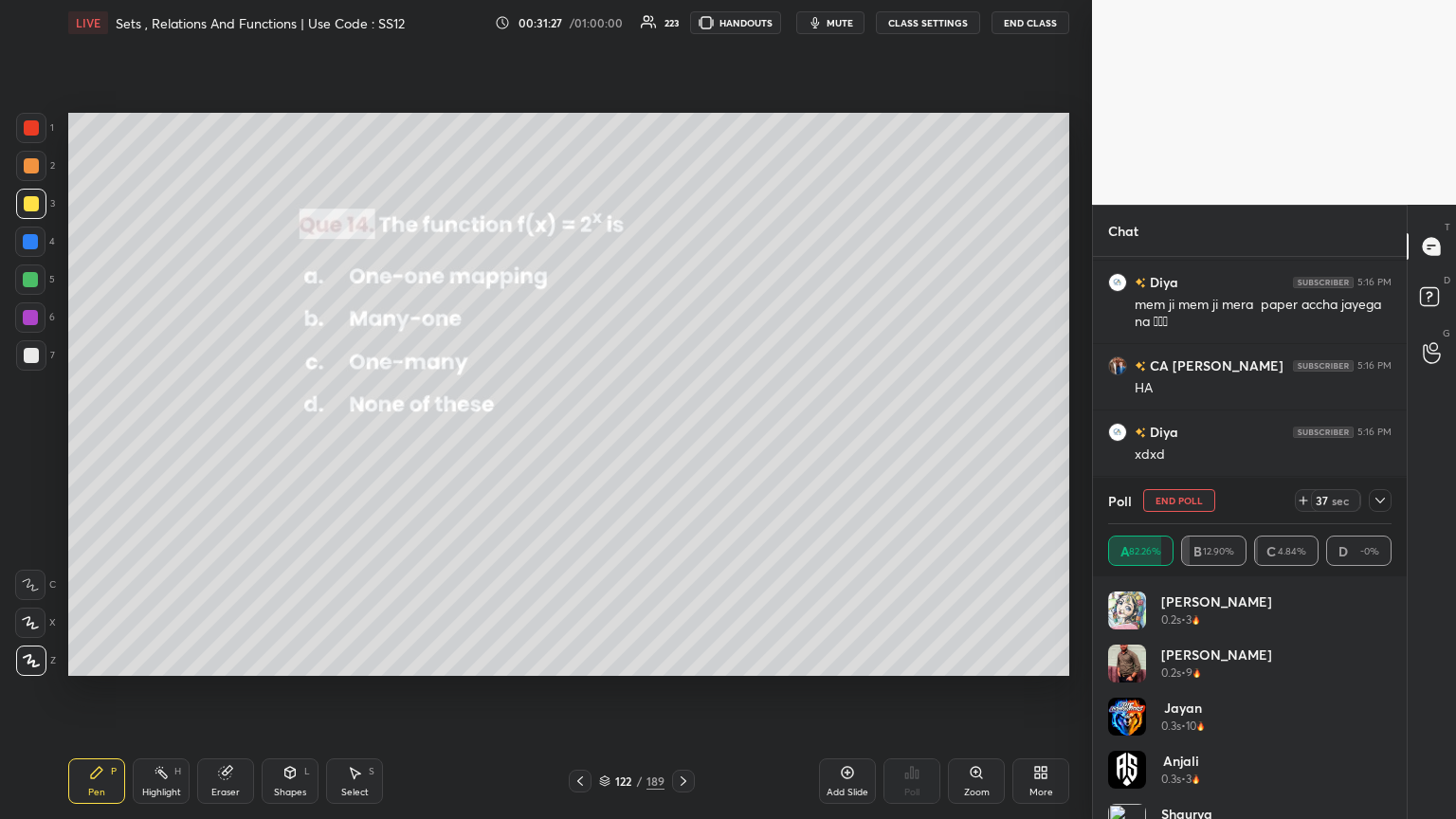 click 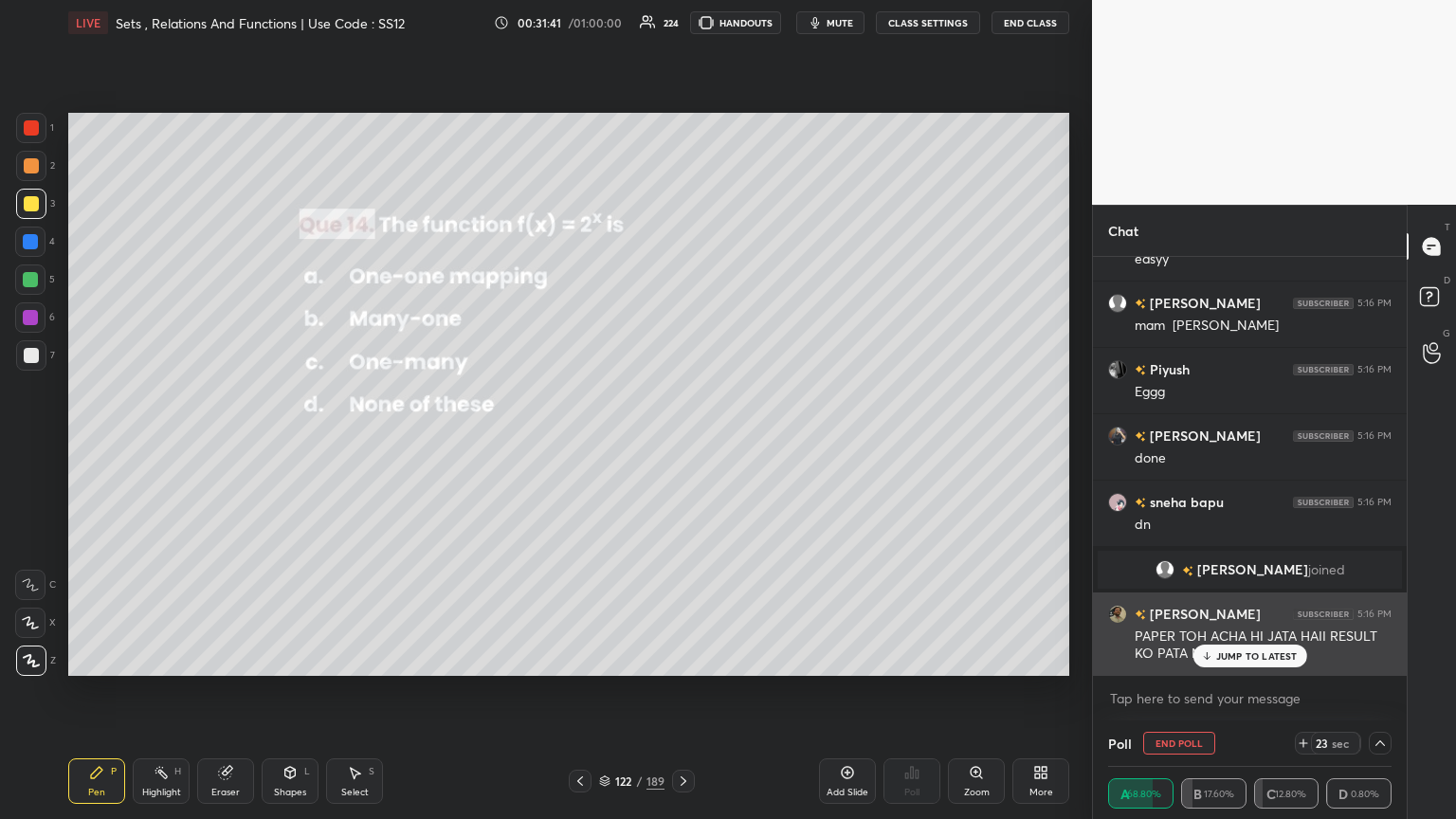 click 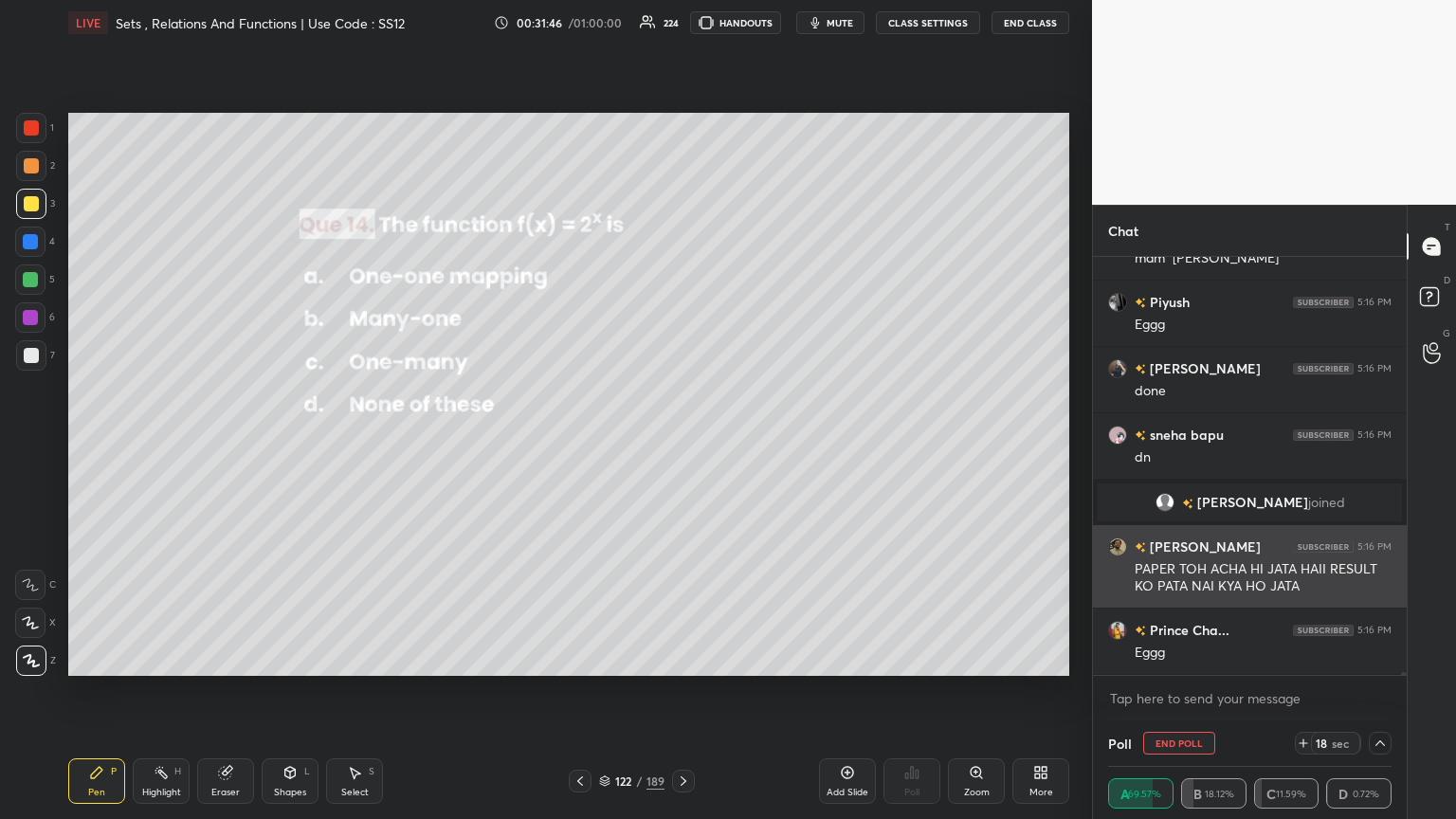 click at bounding box center [1118, 547] 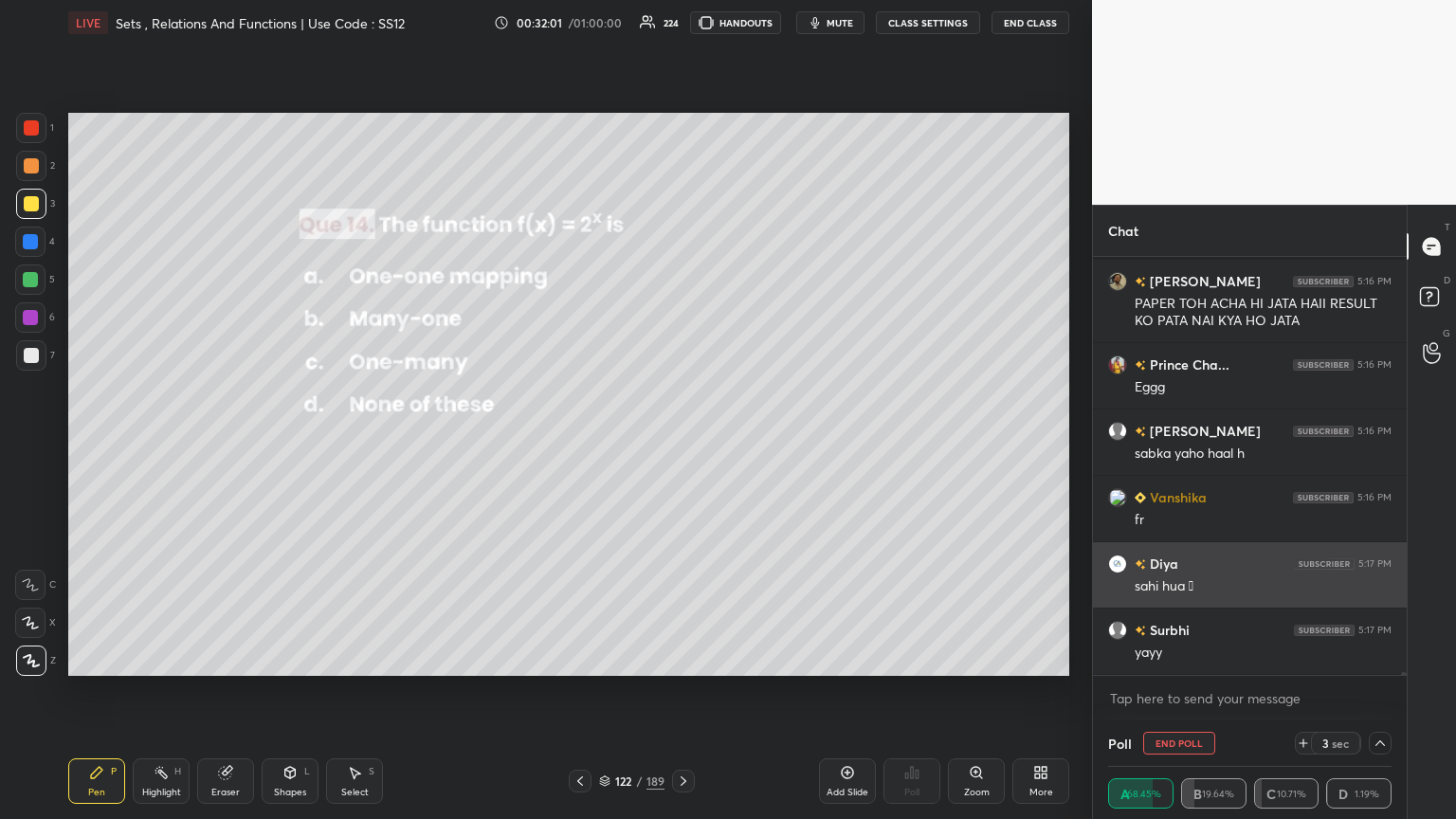 scroll, scrollTop: 73149, scrollLeft: 0, axis: vertical 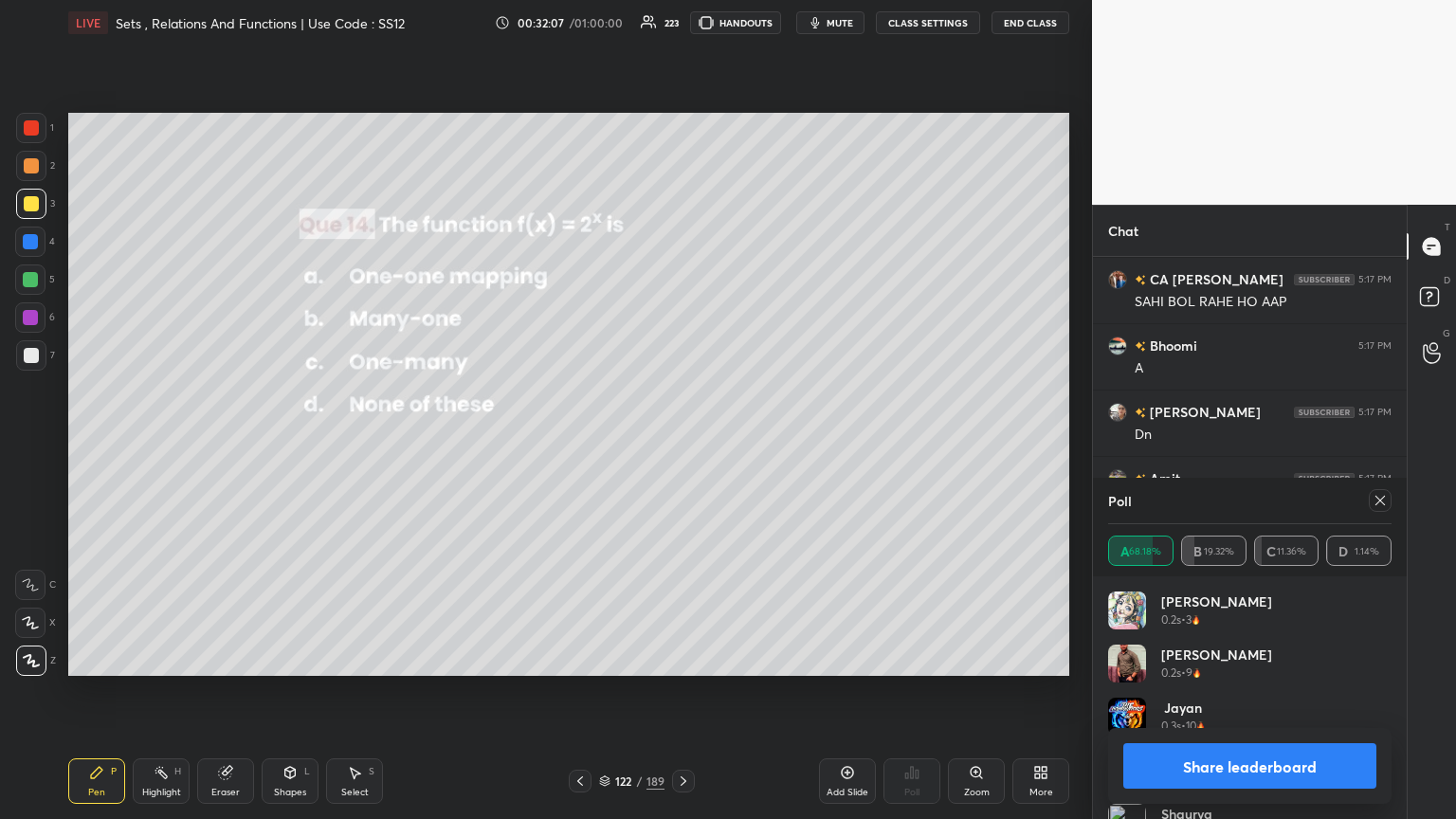 click at bounding box center (1380, 500) 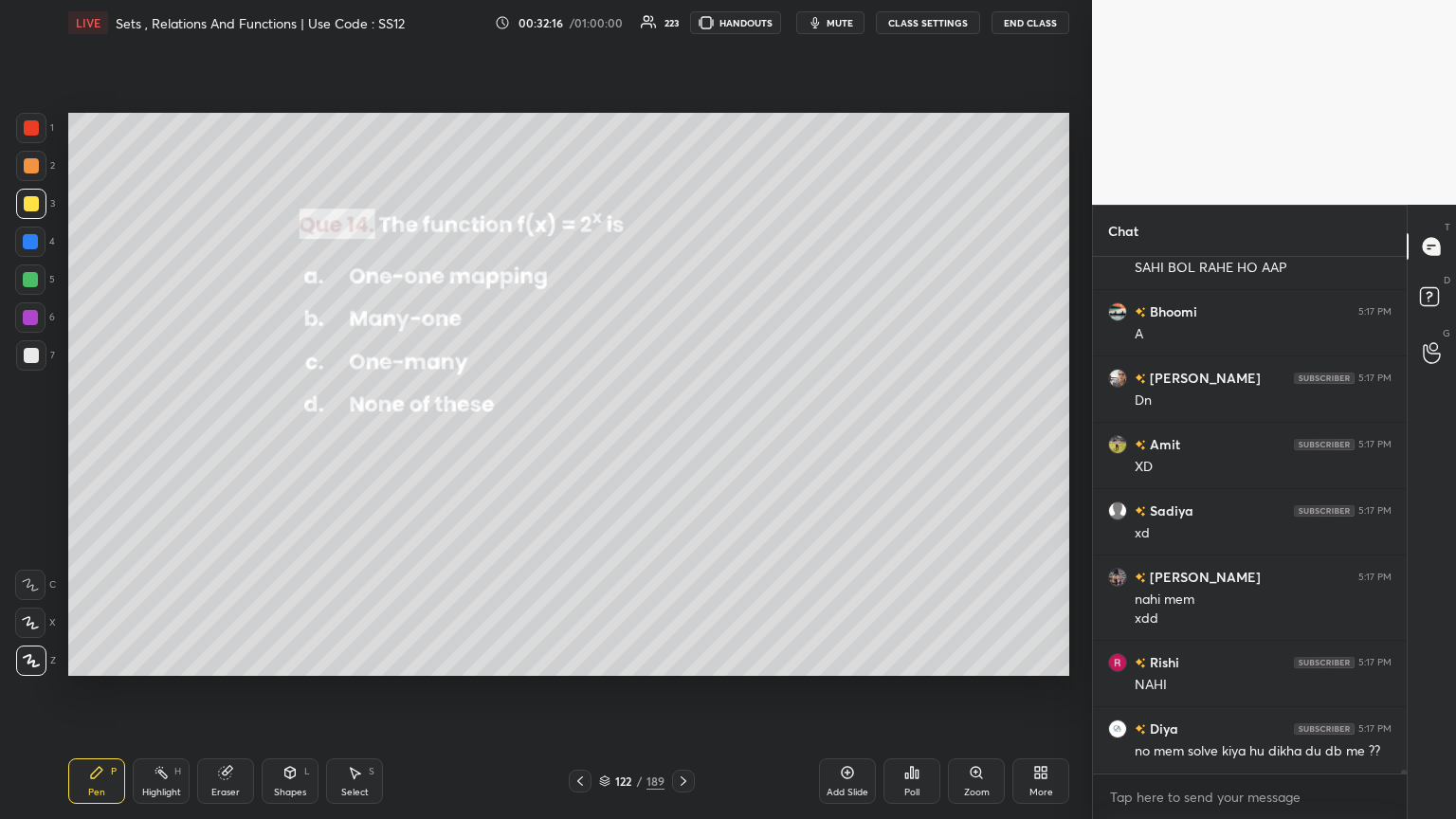 click 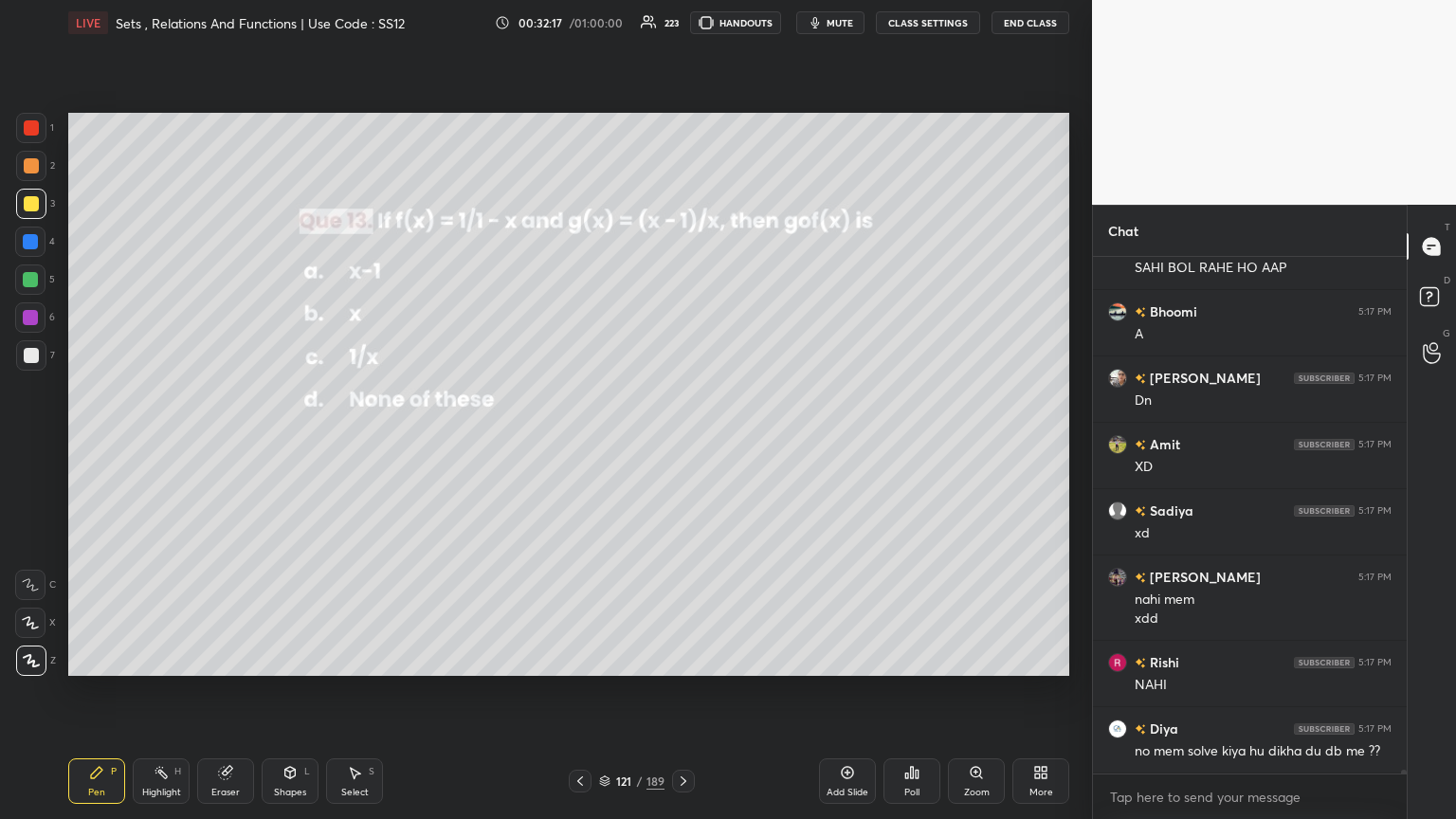 click 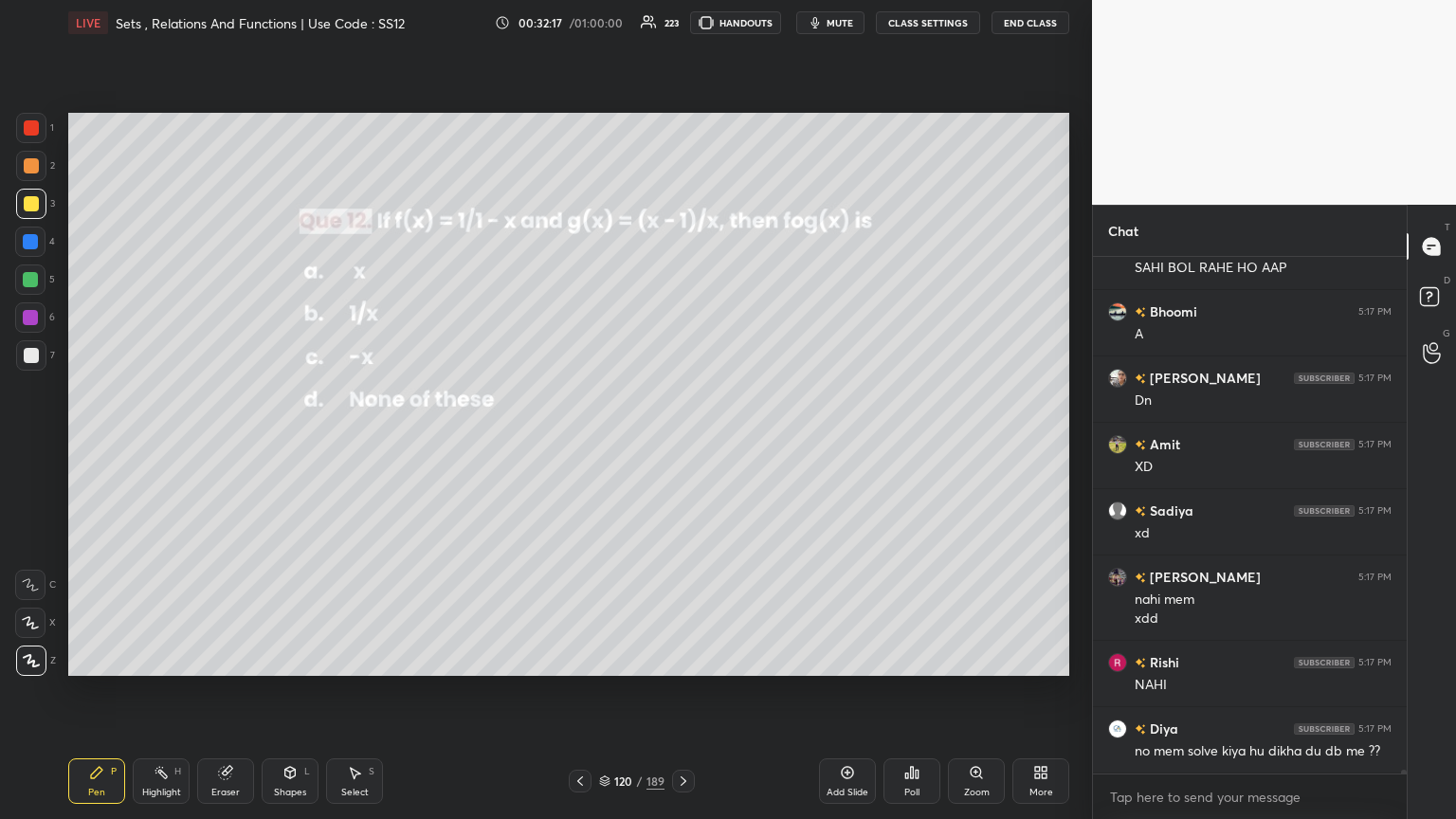 click at bounding box center (580, 781) 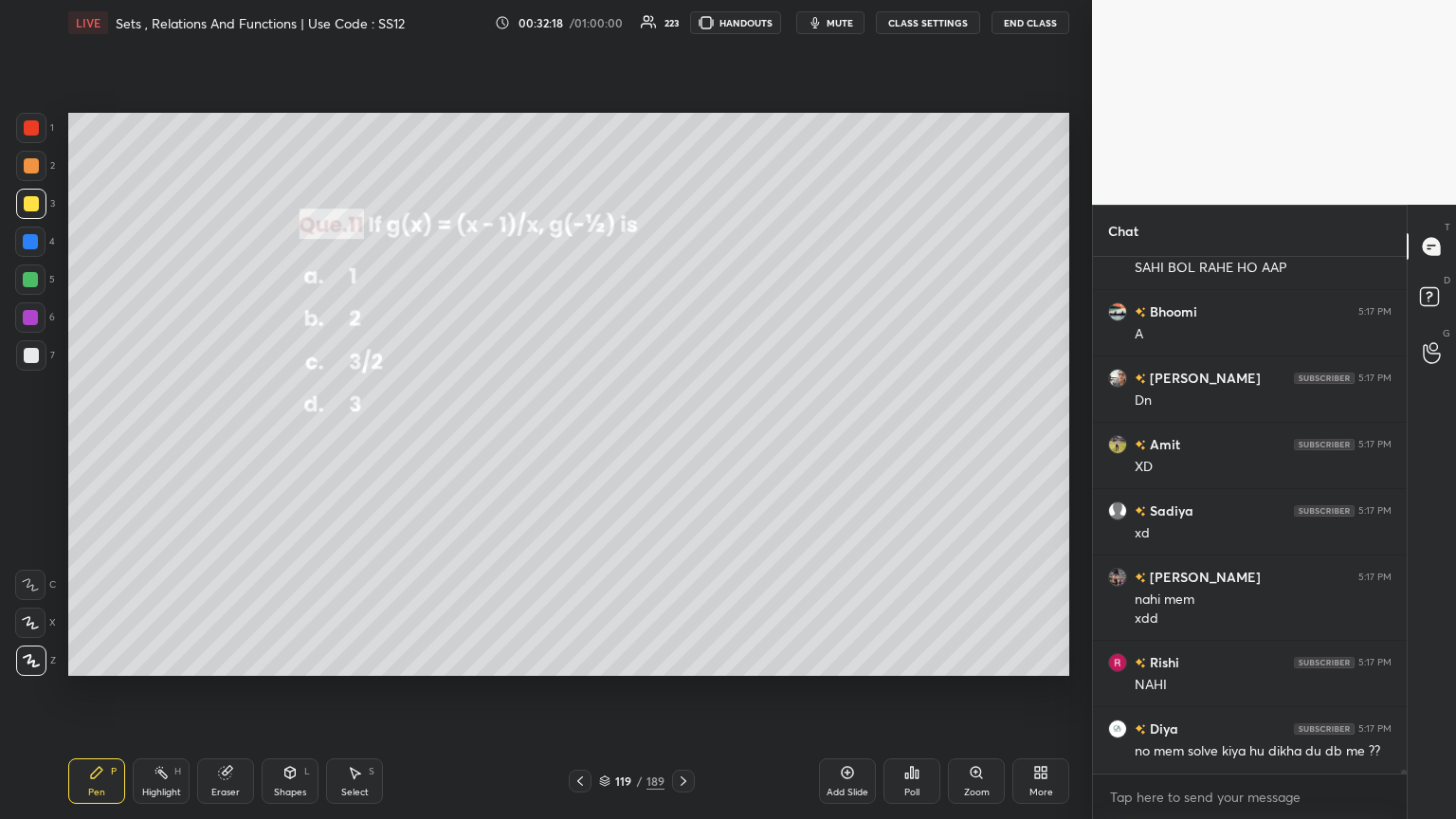 click 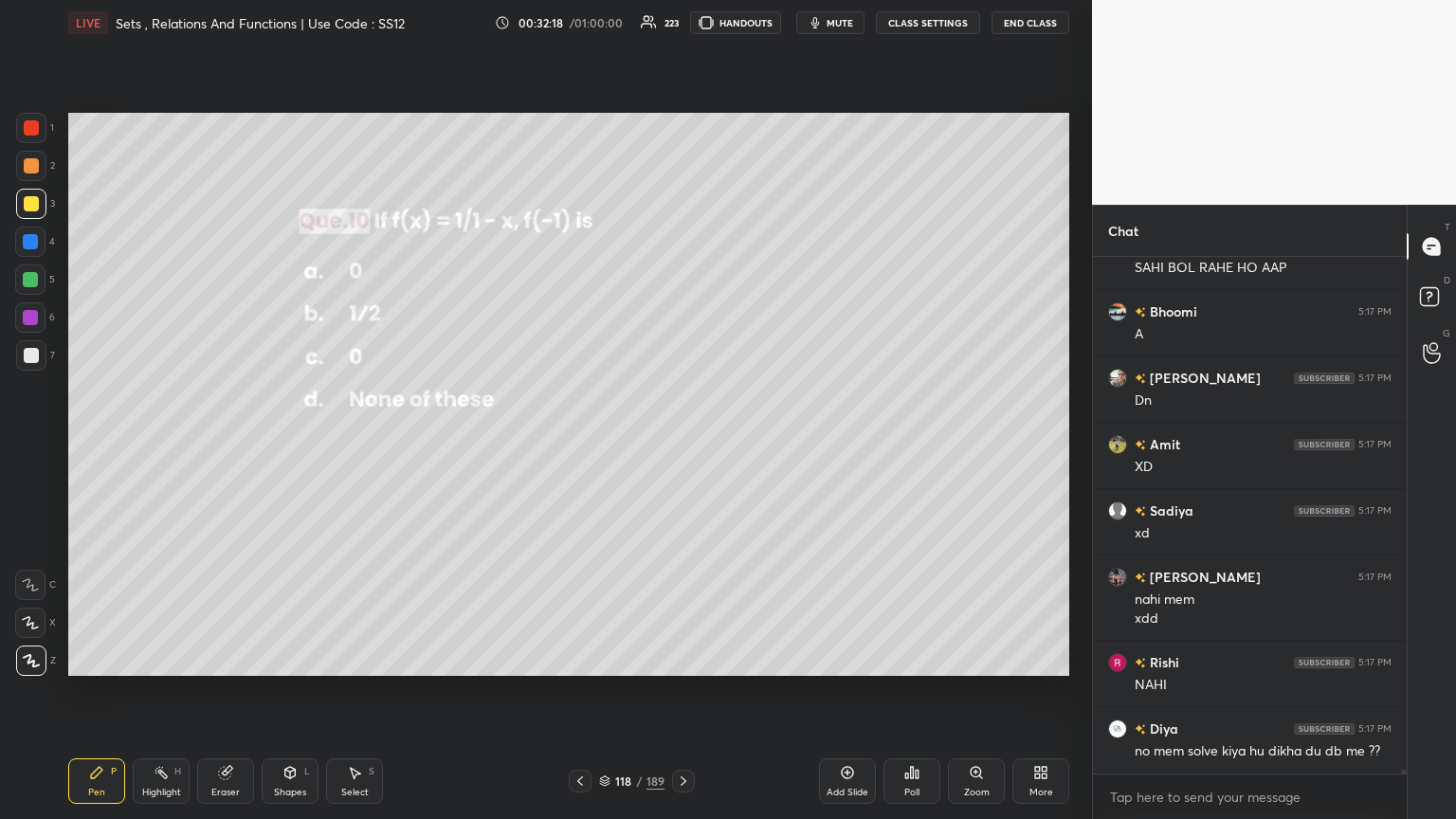click 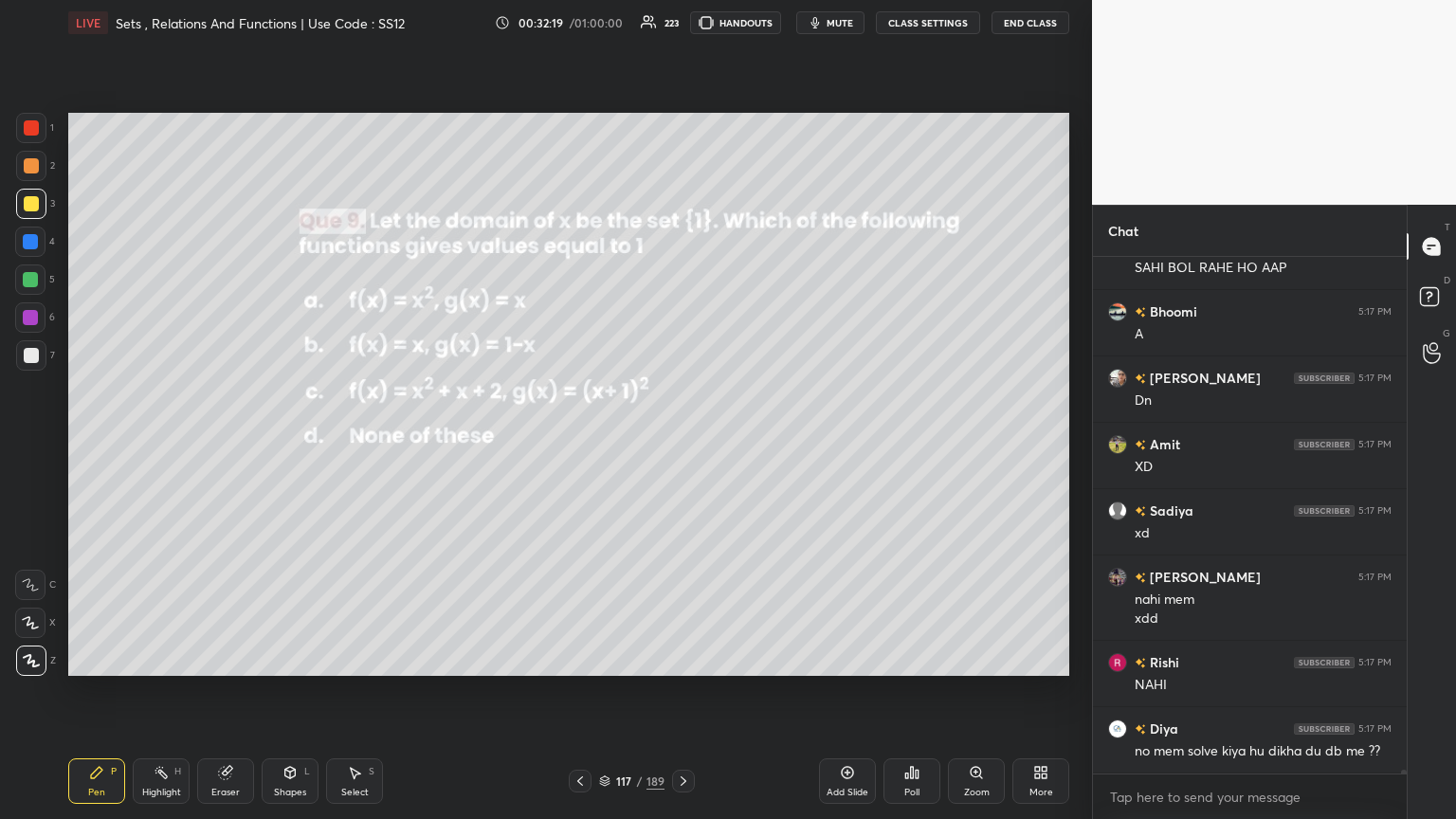 click 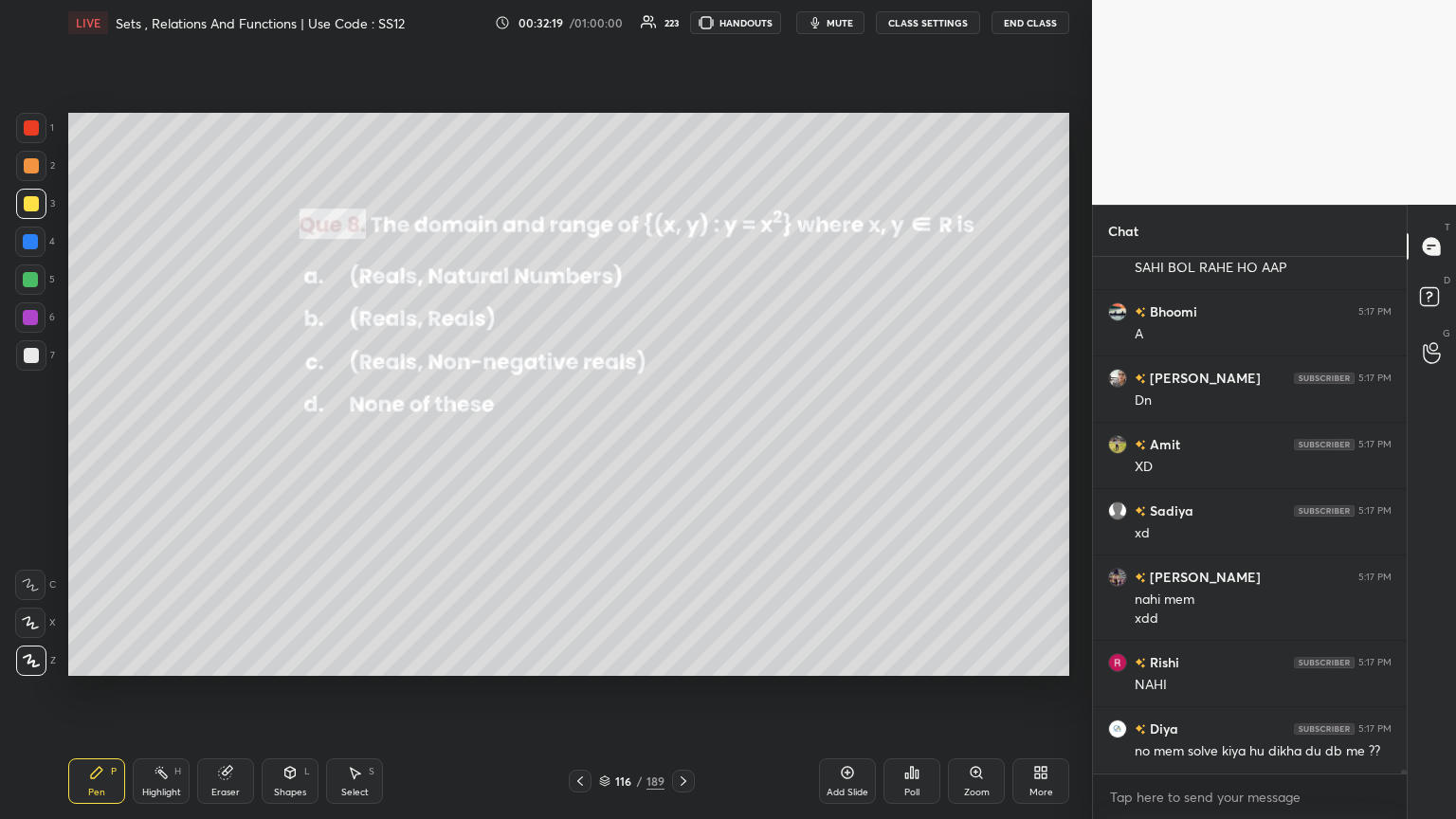 click at bounding box center (580, 781) 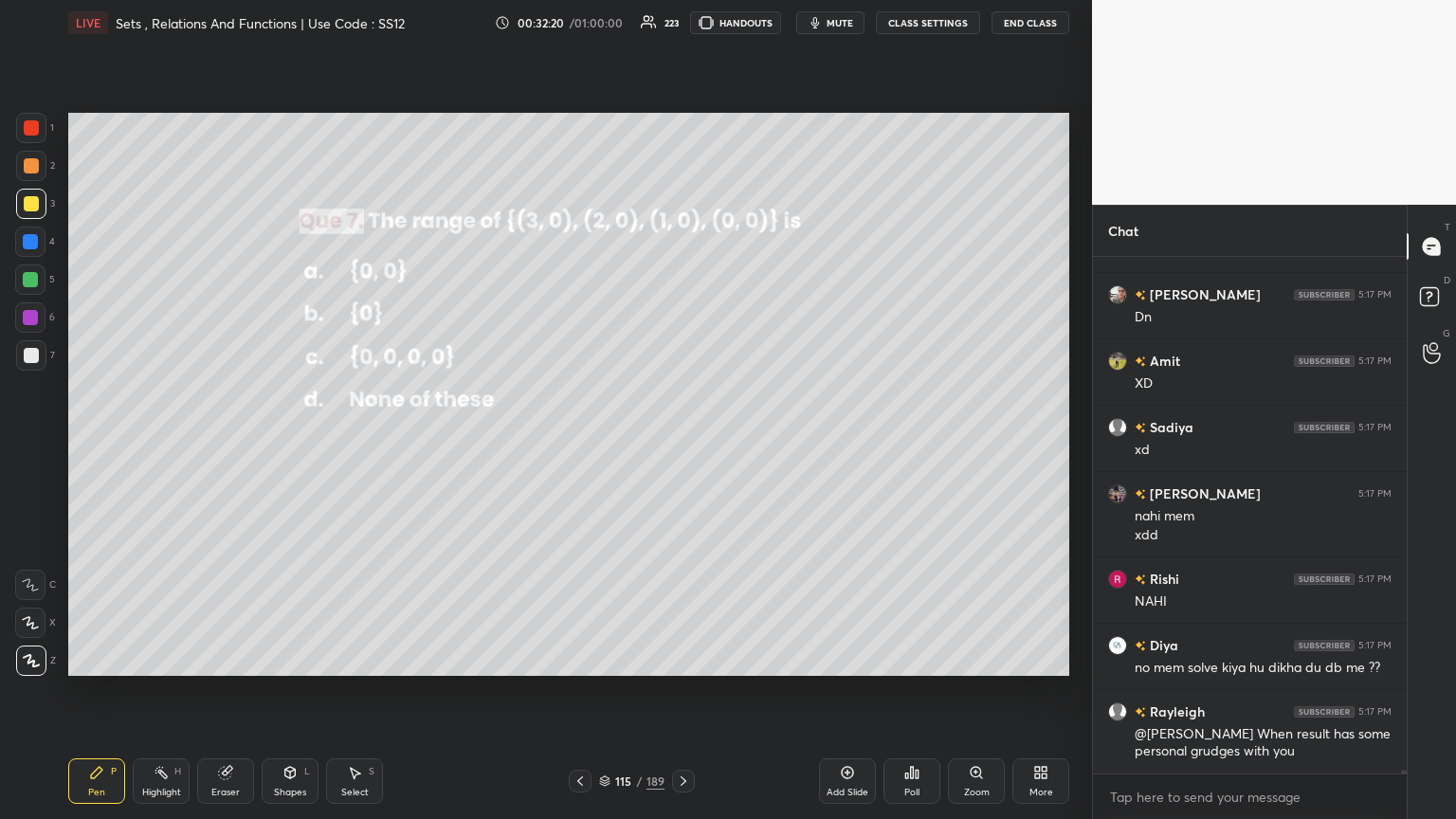 click on "Pen P Highlight H Eraser Shapes L Select S 115 / 189 Add Slide Poll Zoom More" at bounding box center [569, 781] 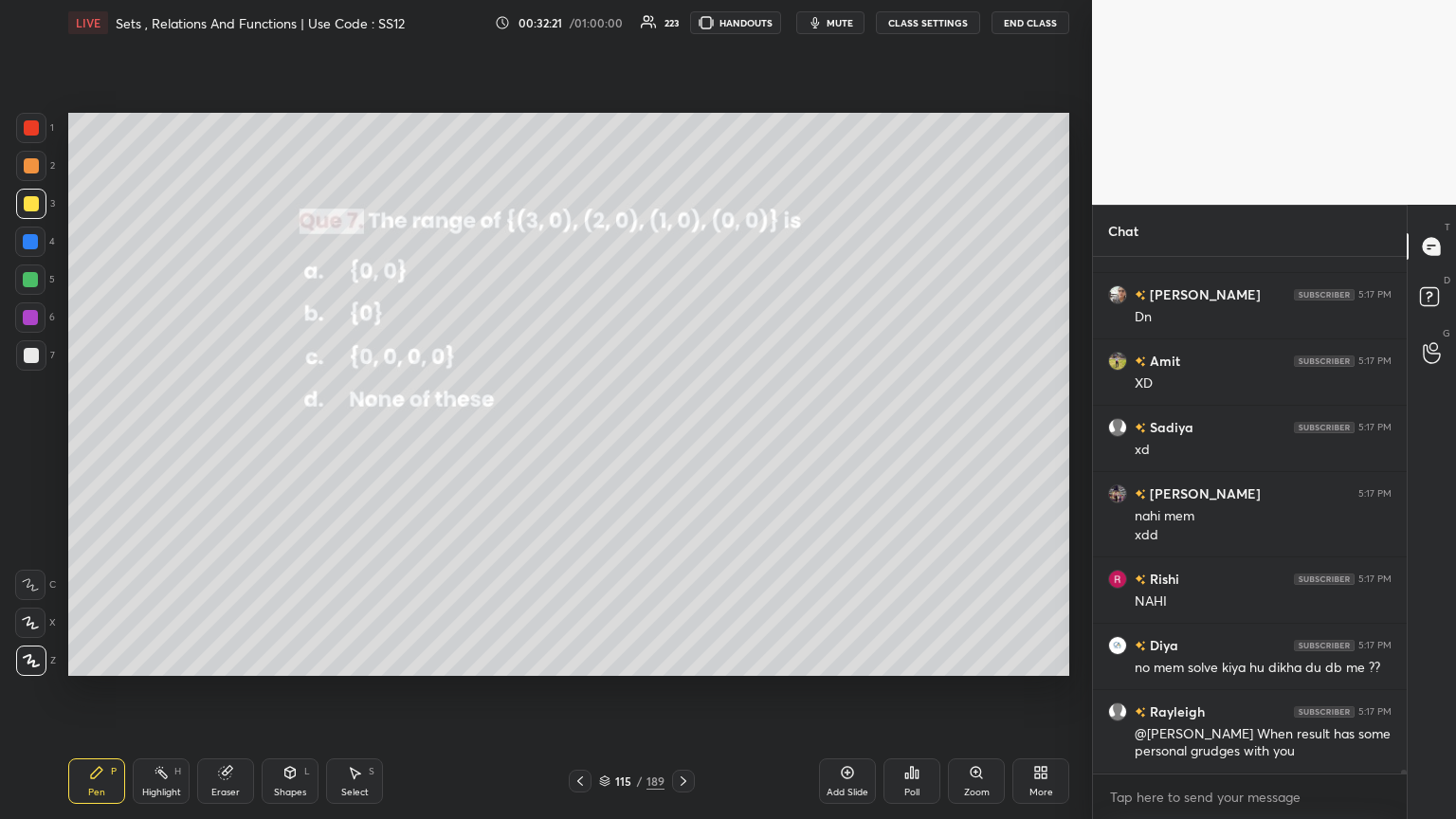 click 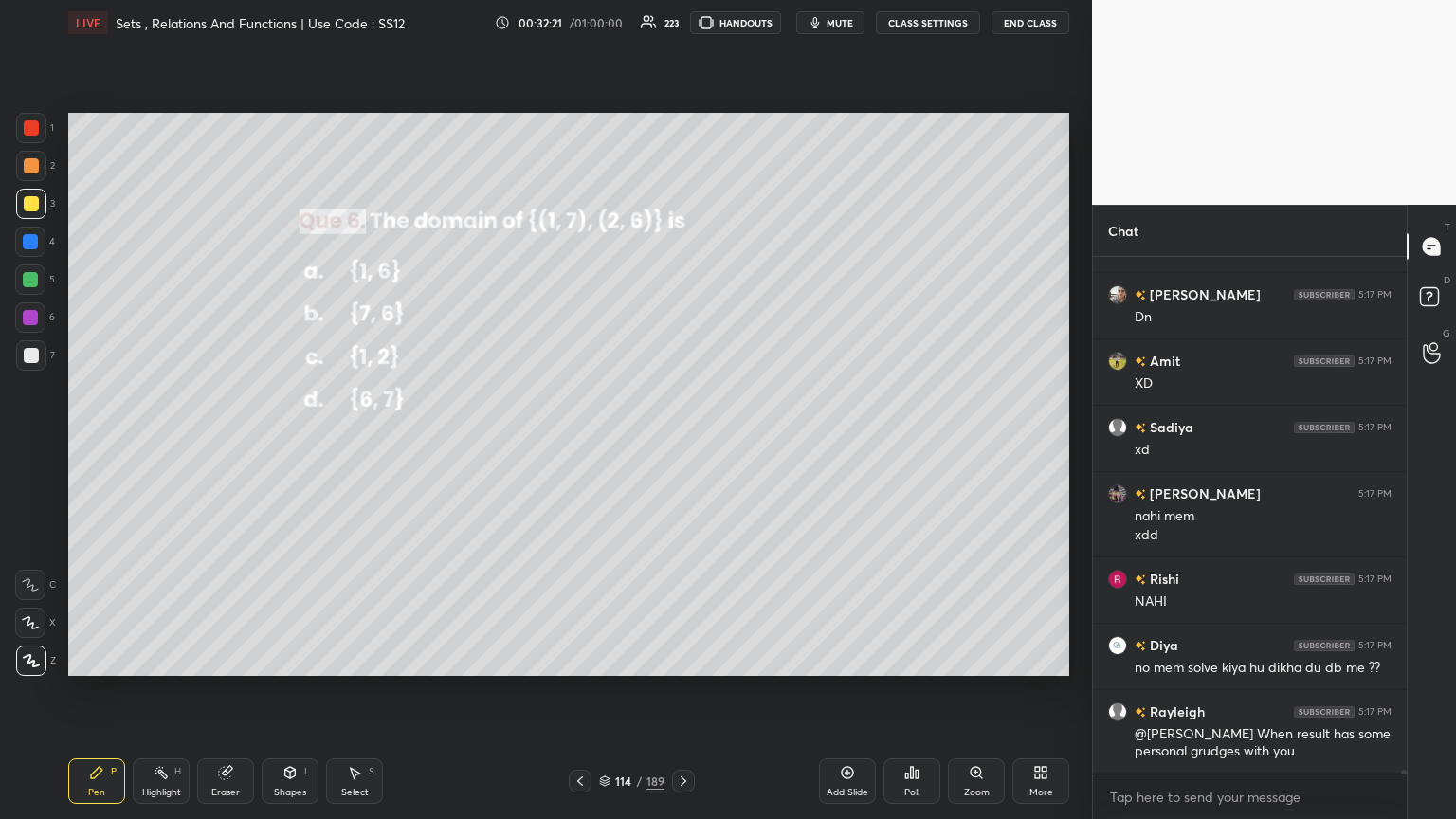 click at bounding box center (580, 781) 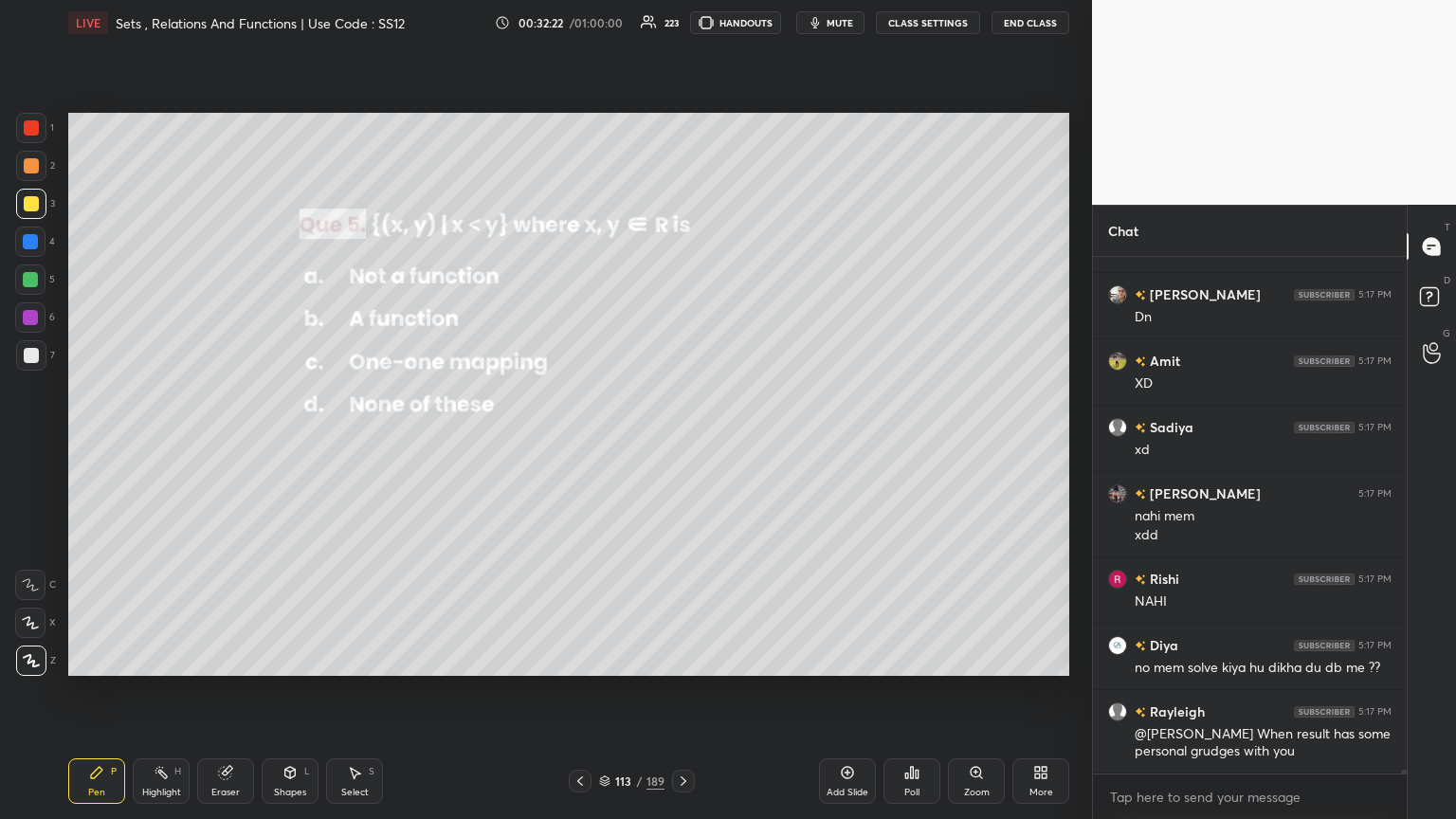 click at bounding box center (580, 781) 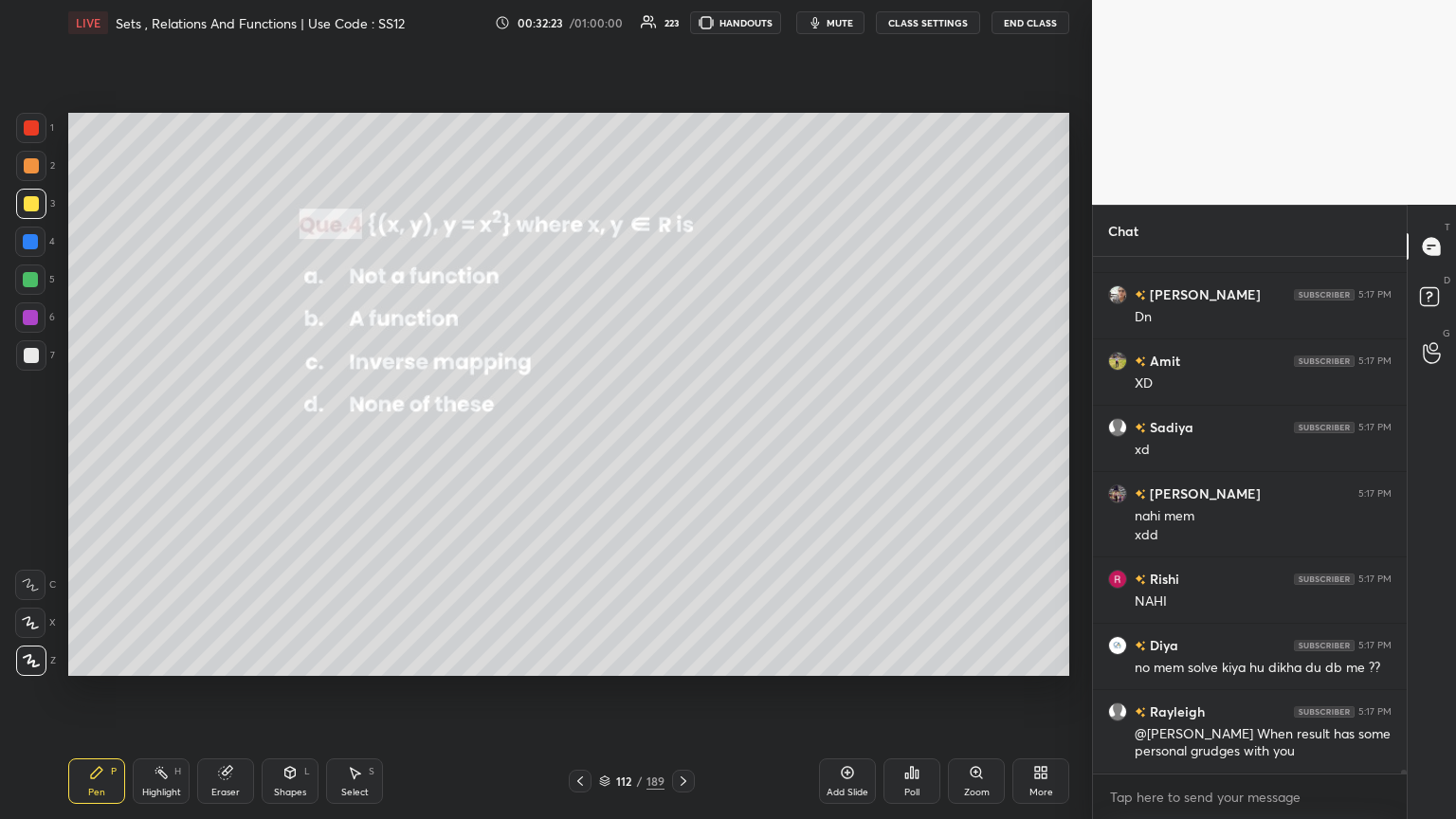 click on "Pen P Highlight H Eraser Shapes L Select S 112 / 189 Add Slide Poll Zoom More" at bounding box center [569, 781] 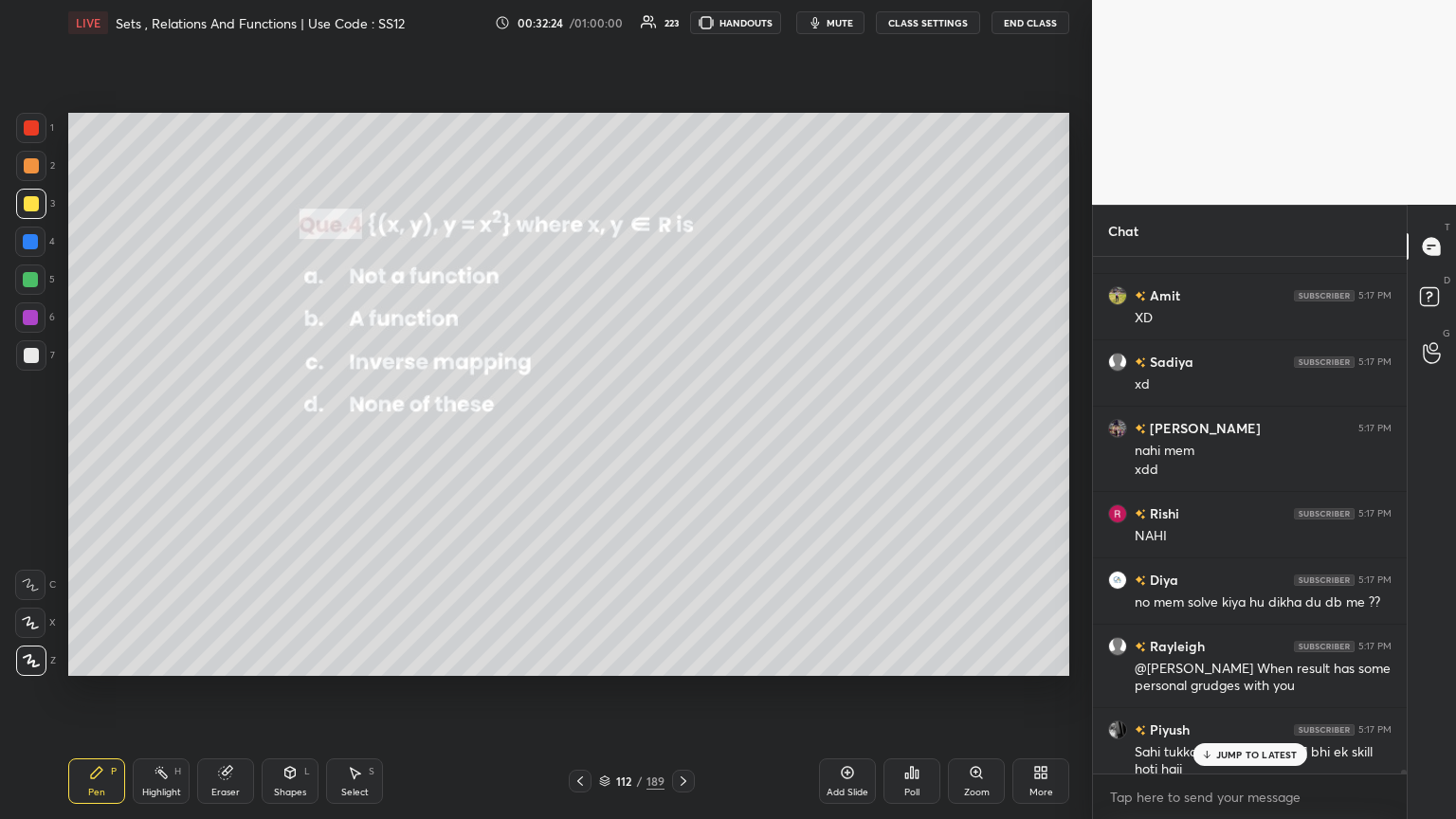 click 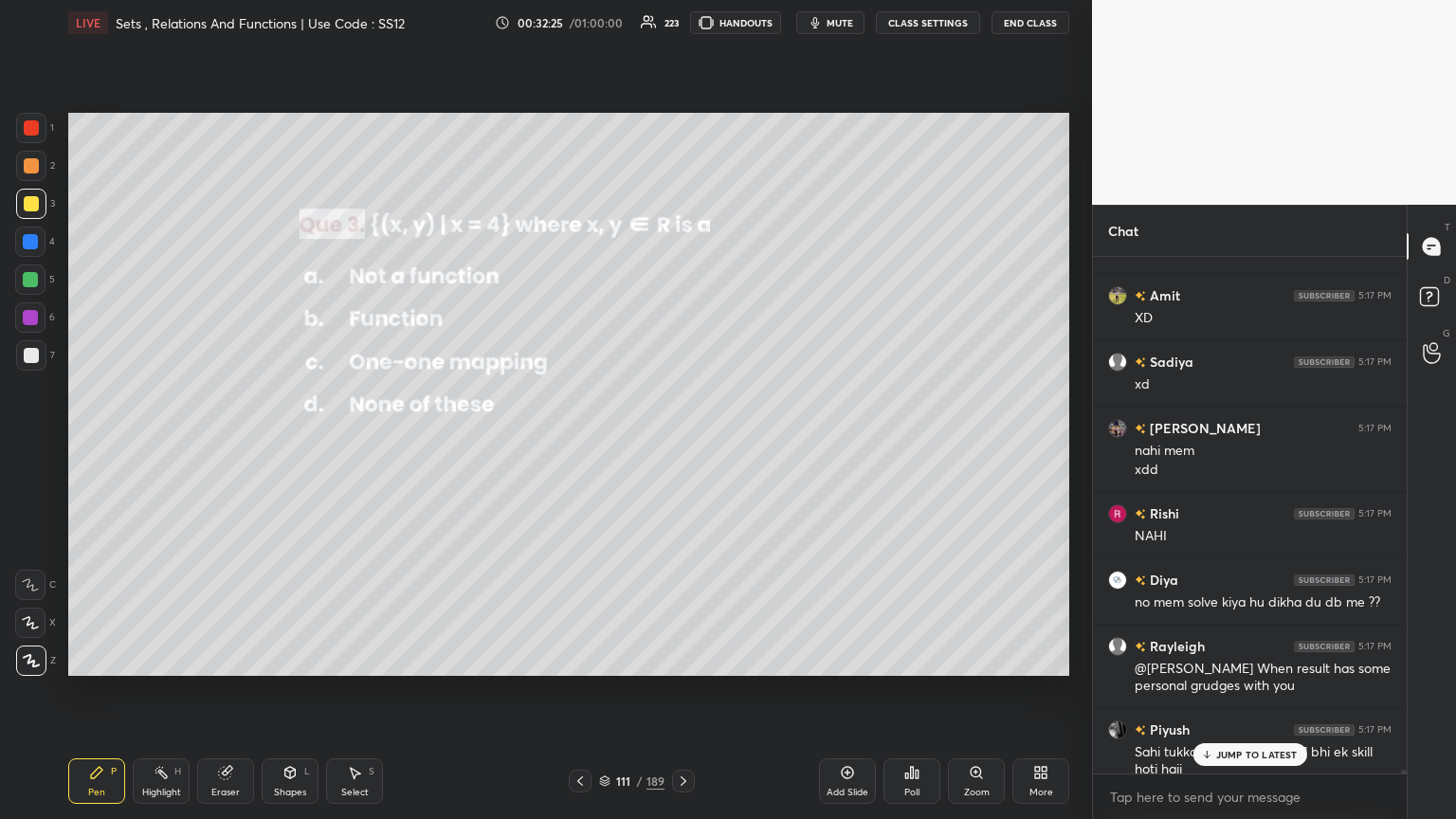 click at bounding box center (580, 781) 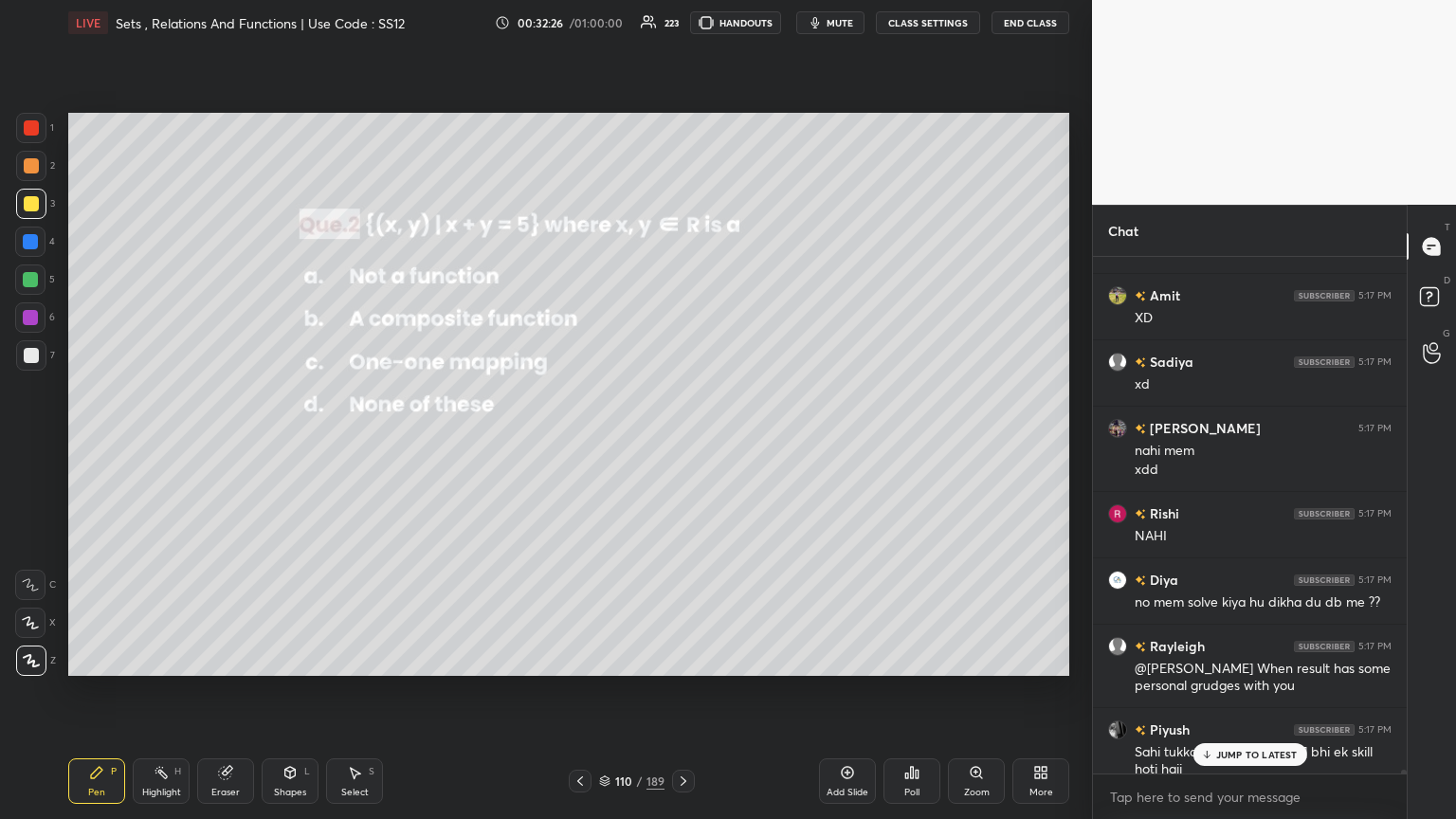 click on "Pen P Highlight H Eraser Shapes L Select S 110 / 189 Add Slide Poll Zoom More" at bounding box center [569, 781] 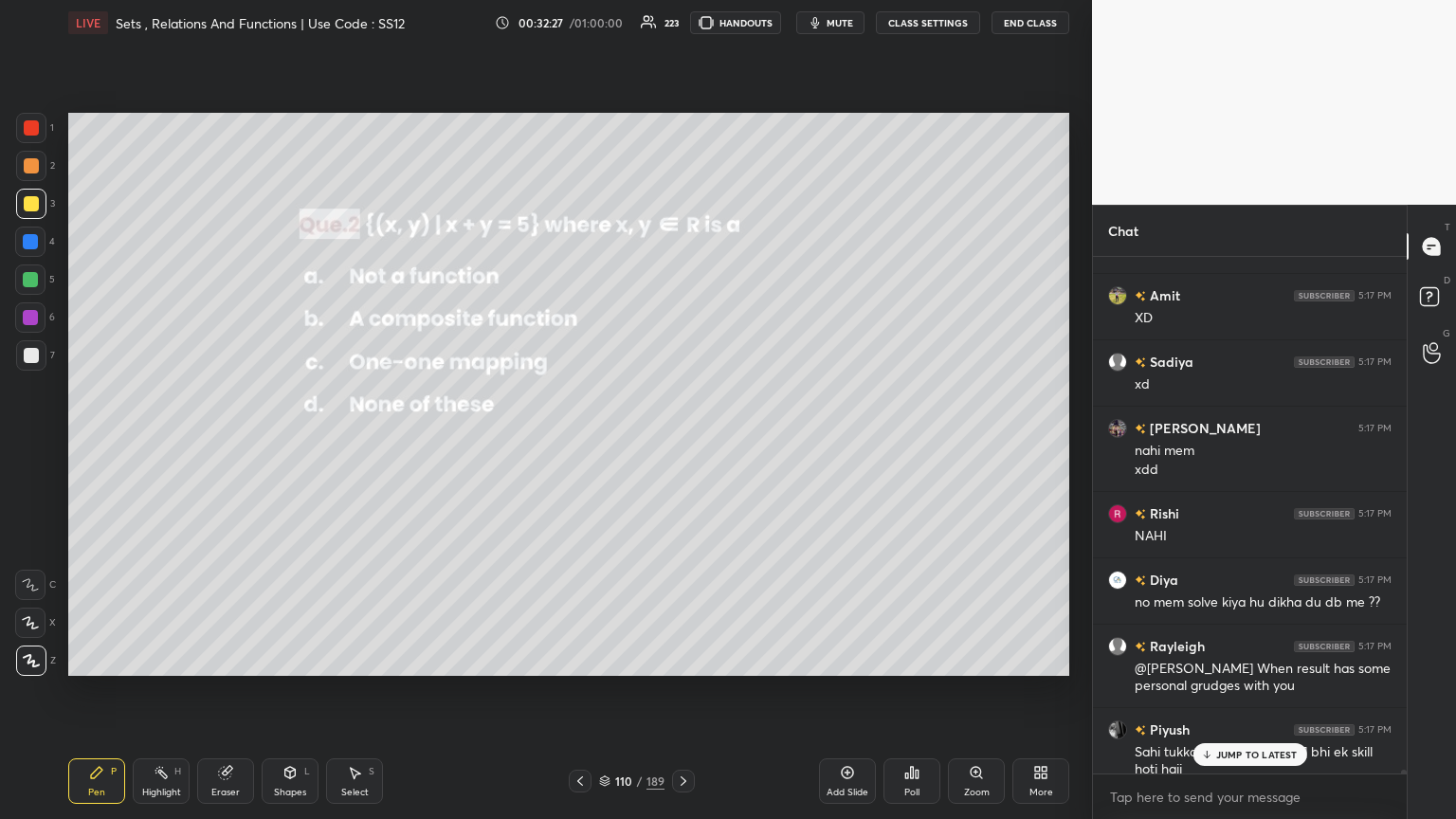 click 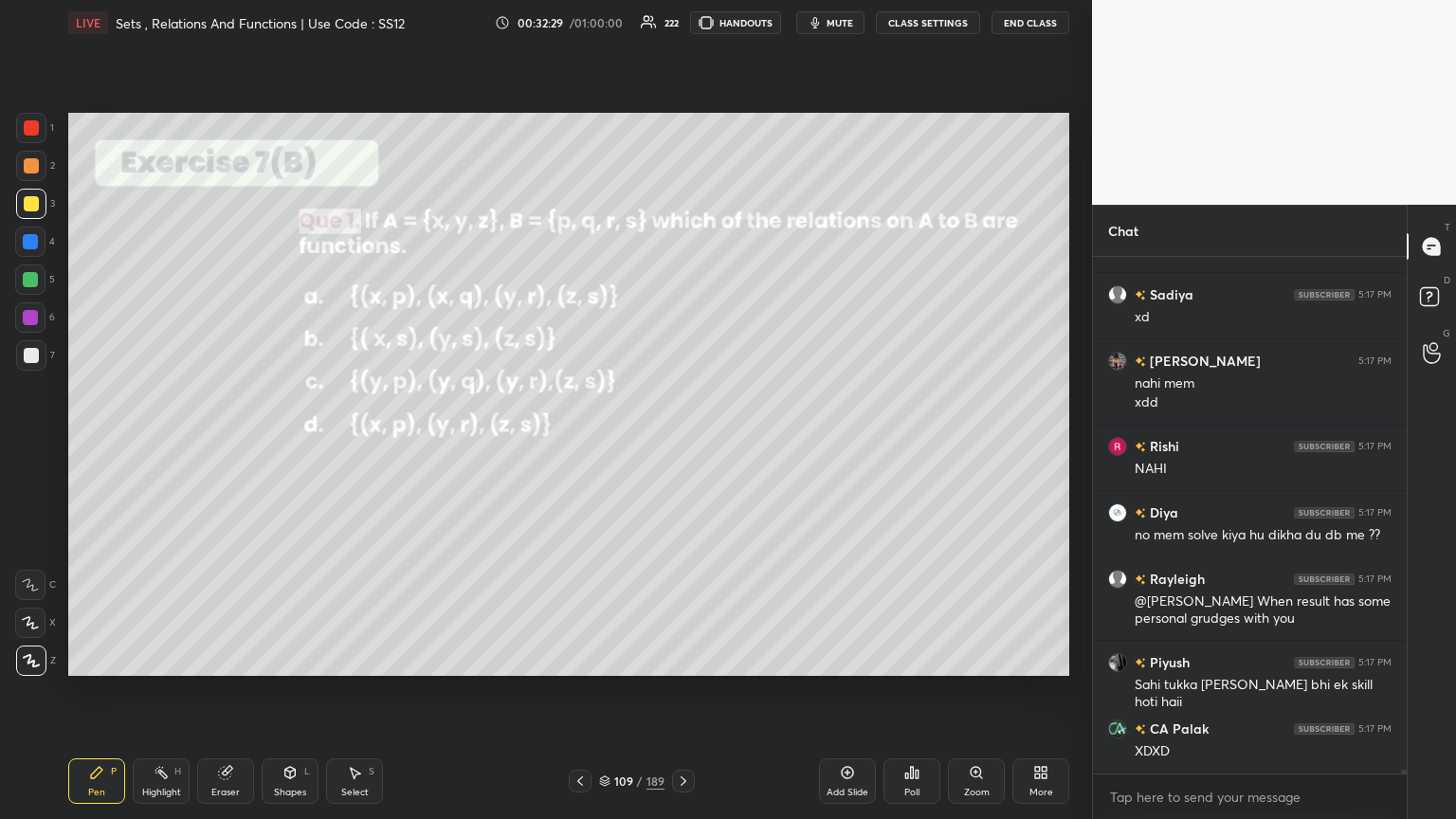 click 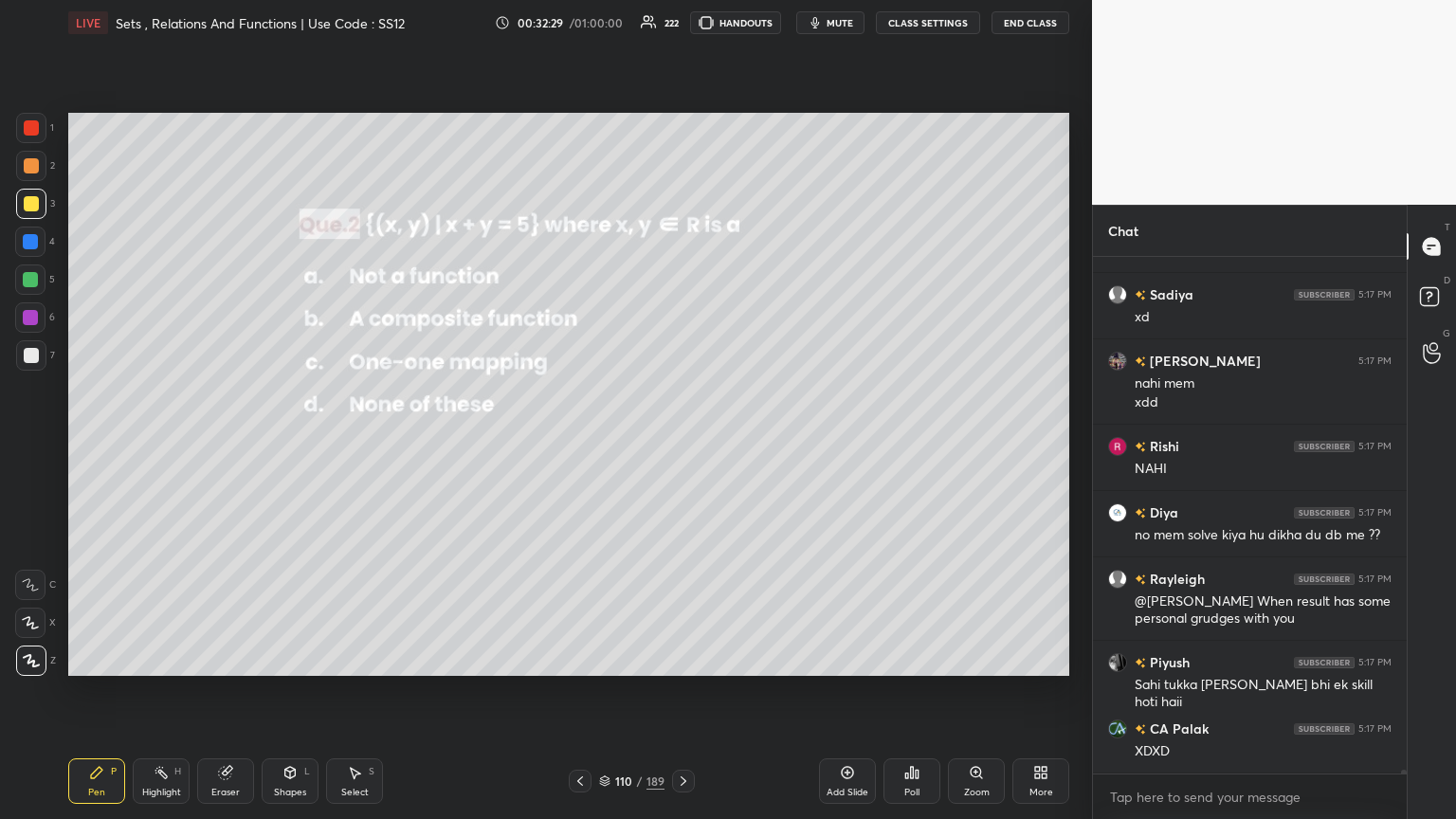 click 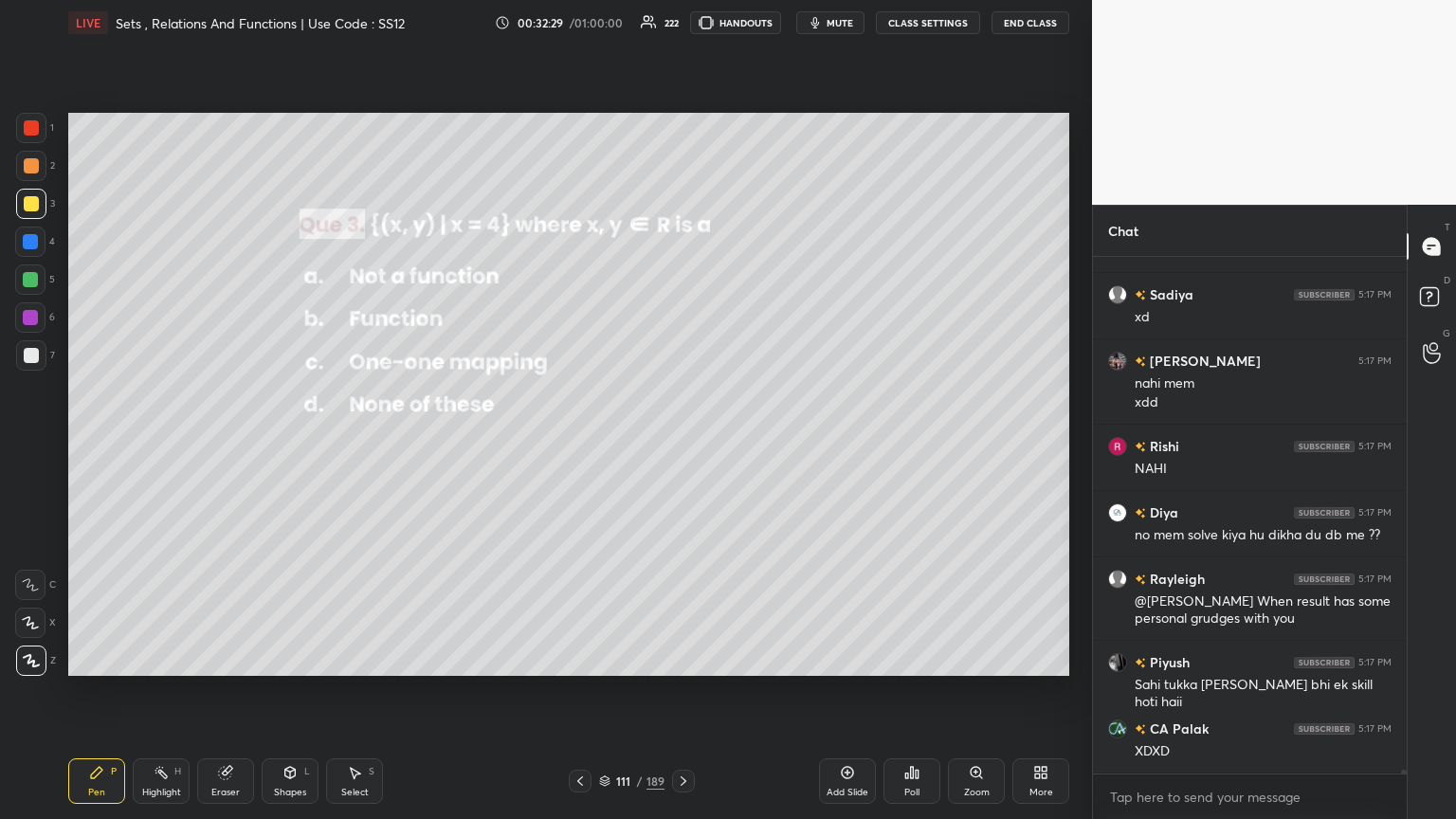 click 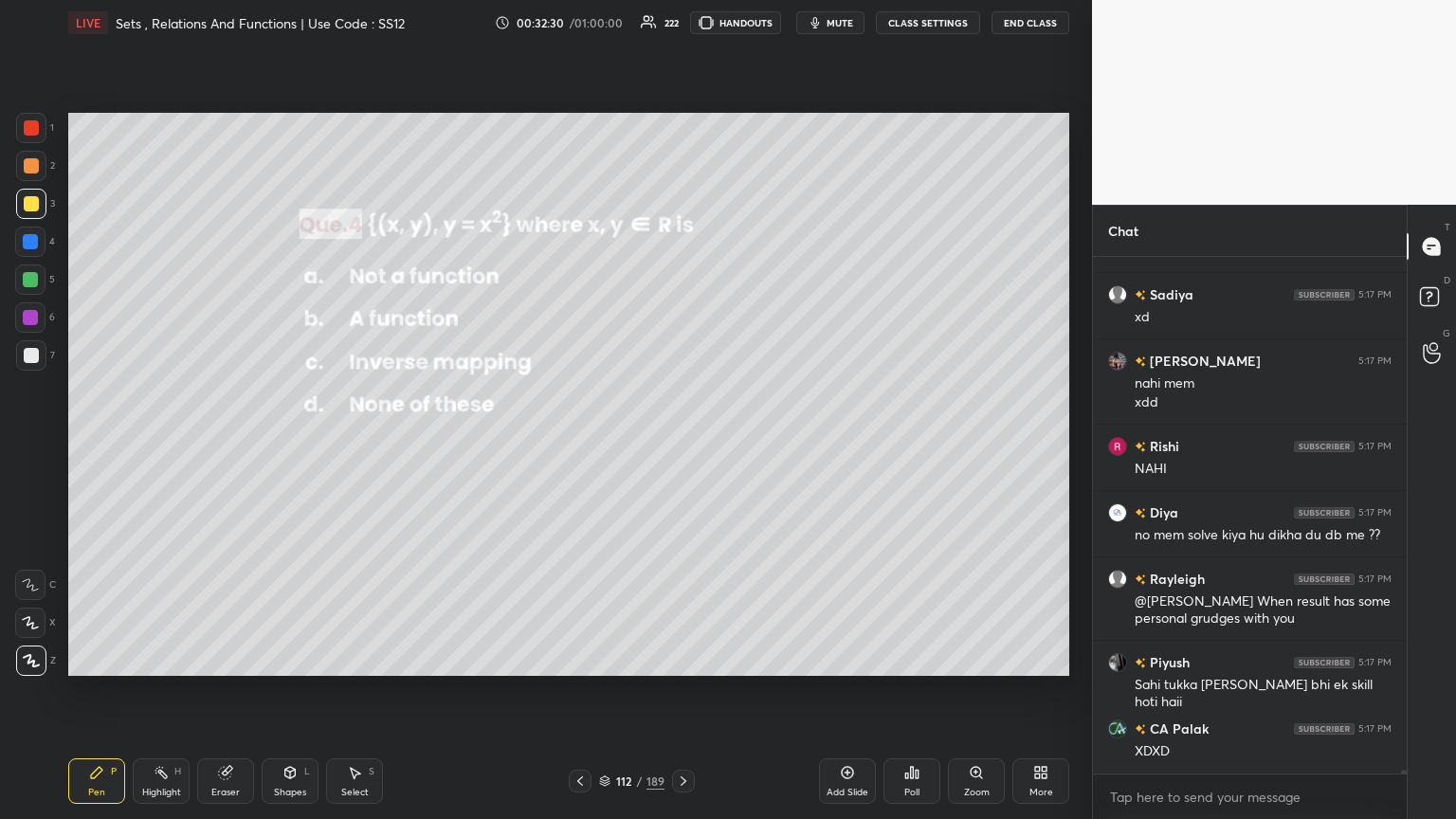 click 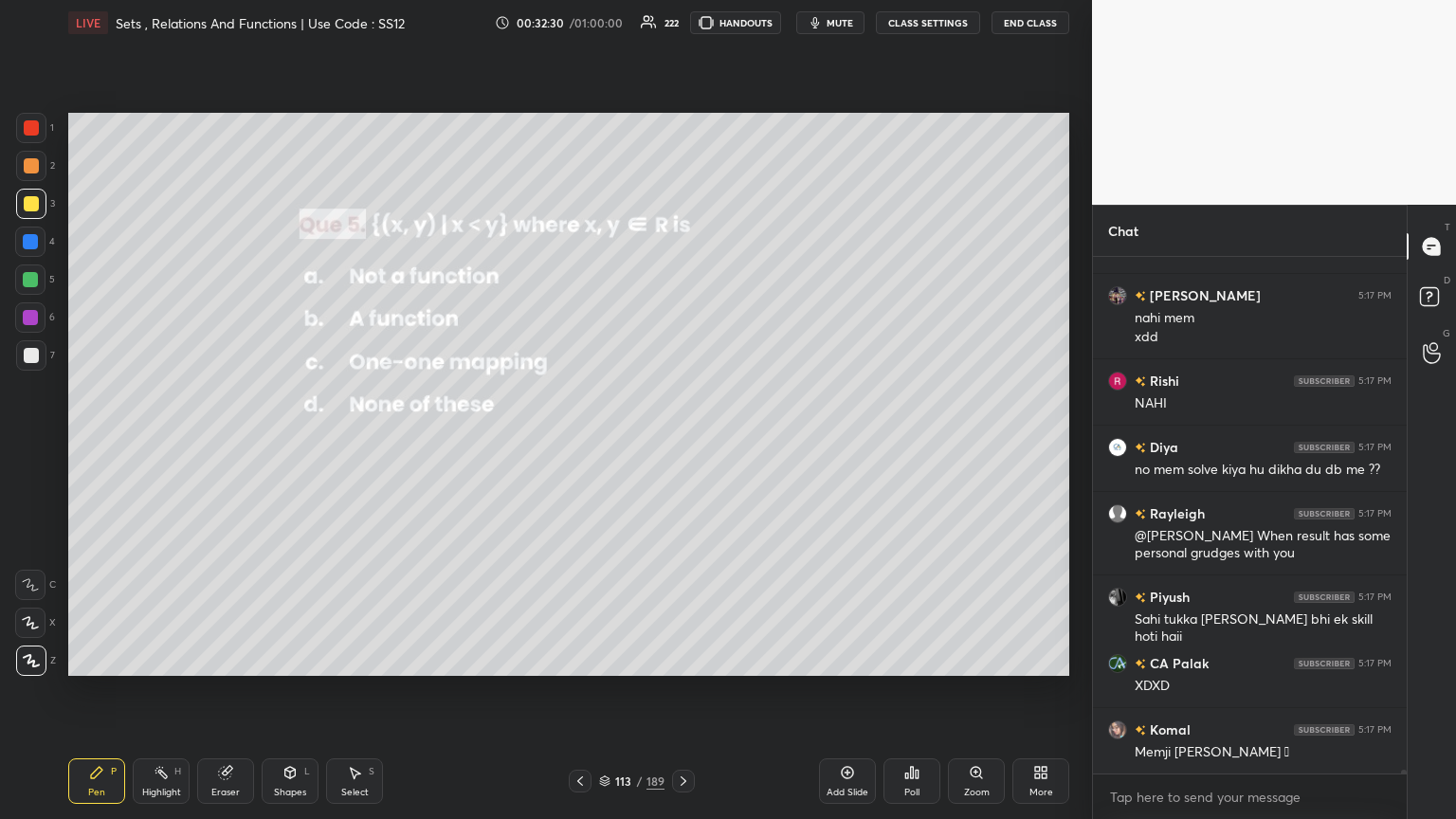 click 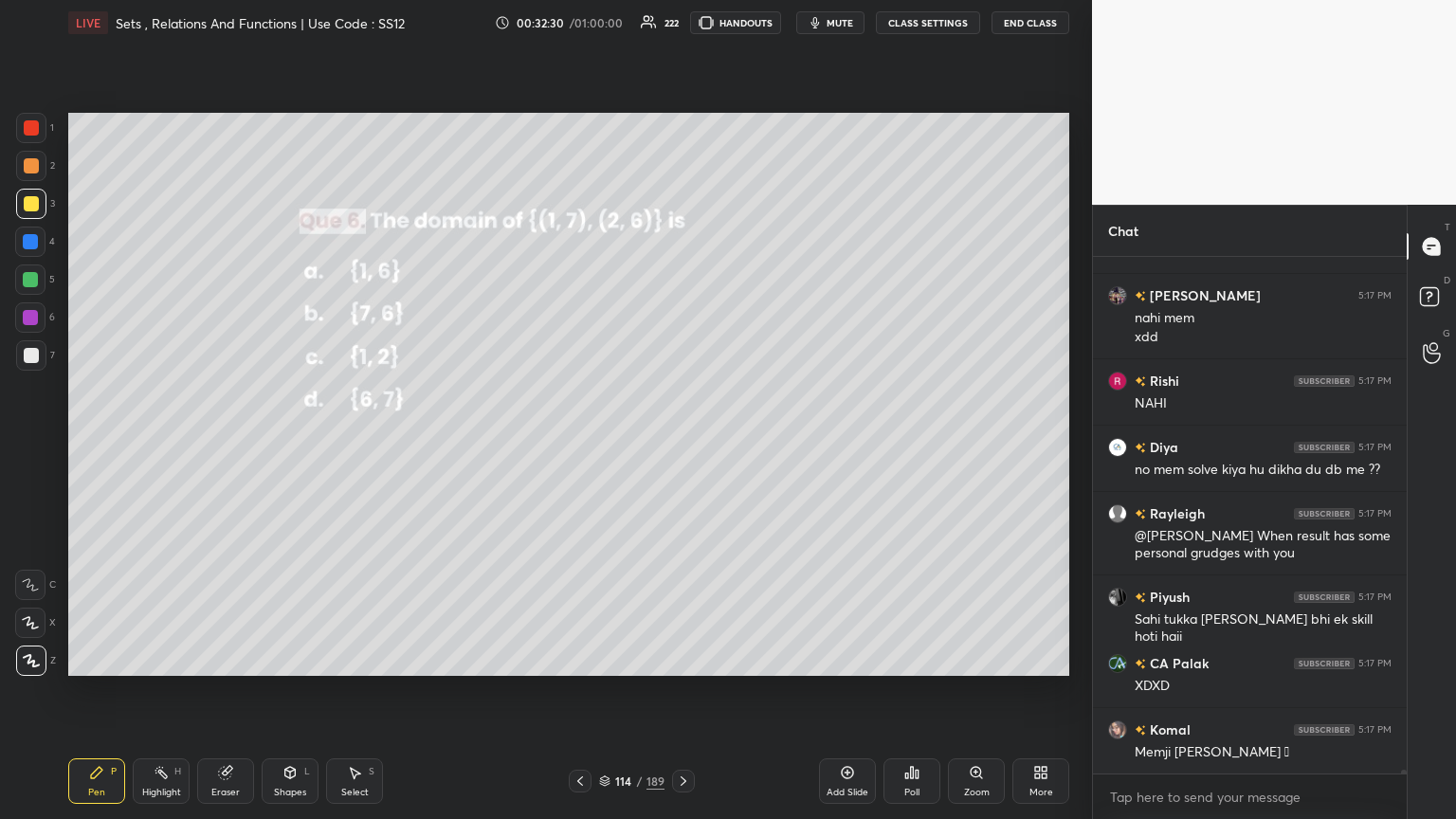 click 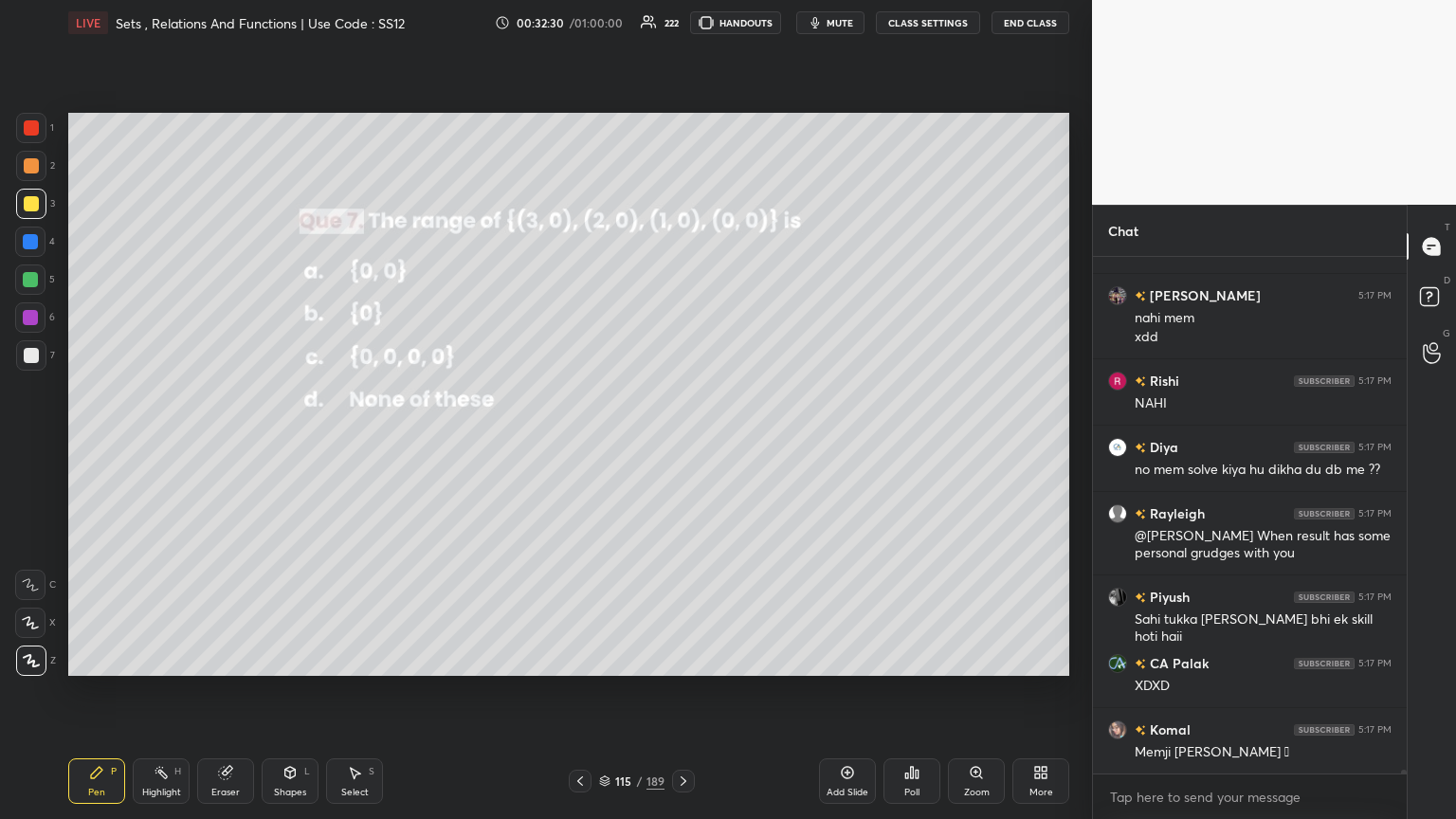 click 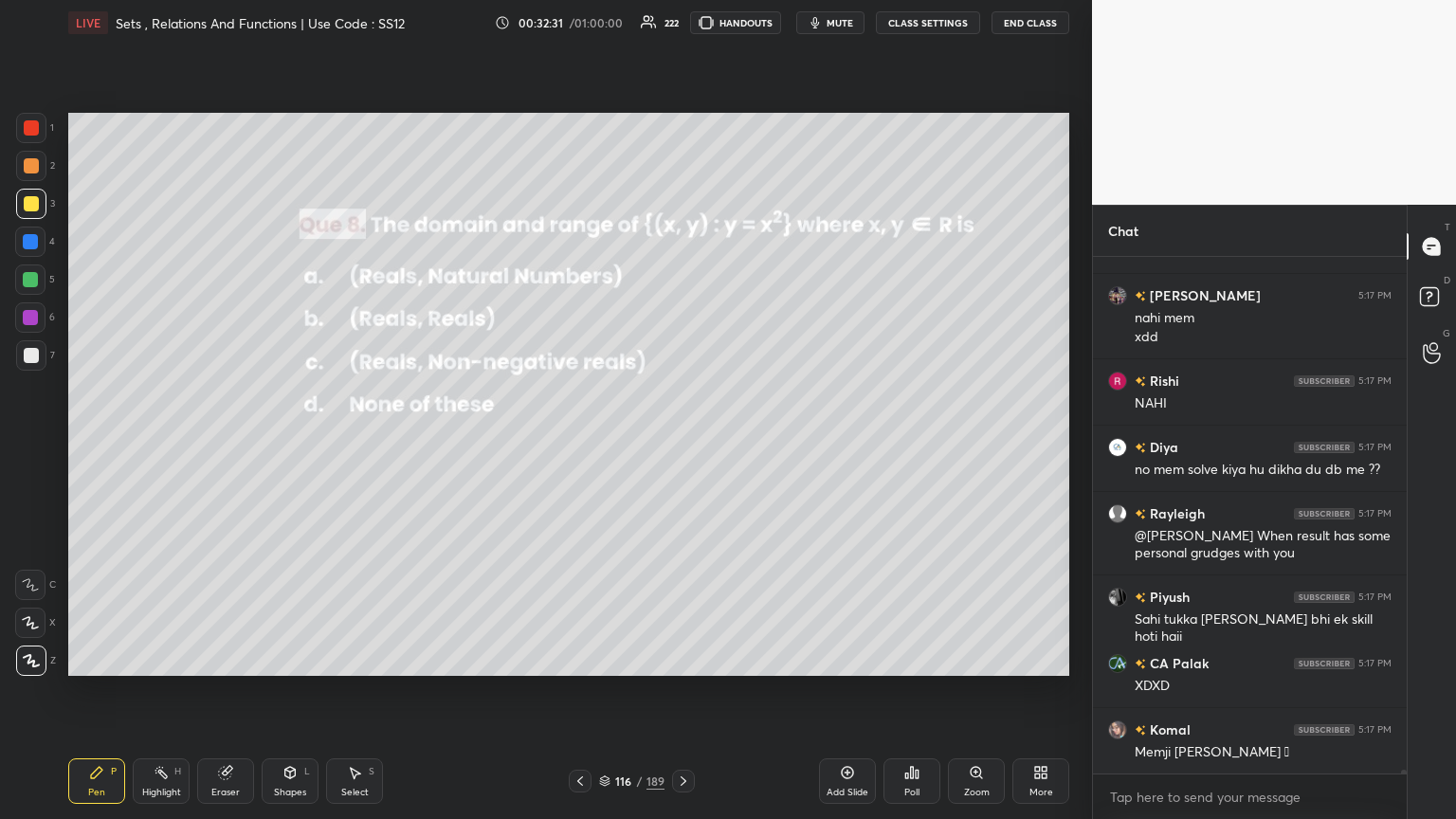 click 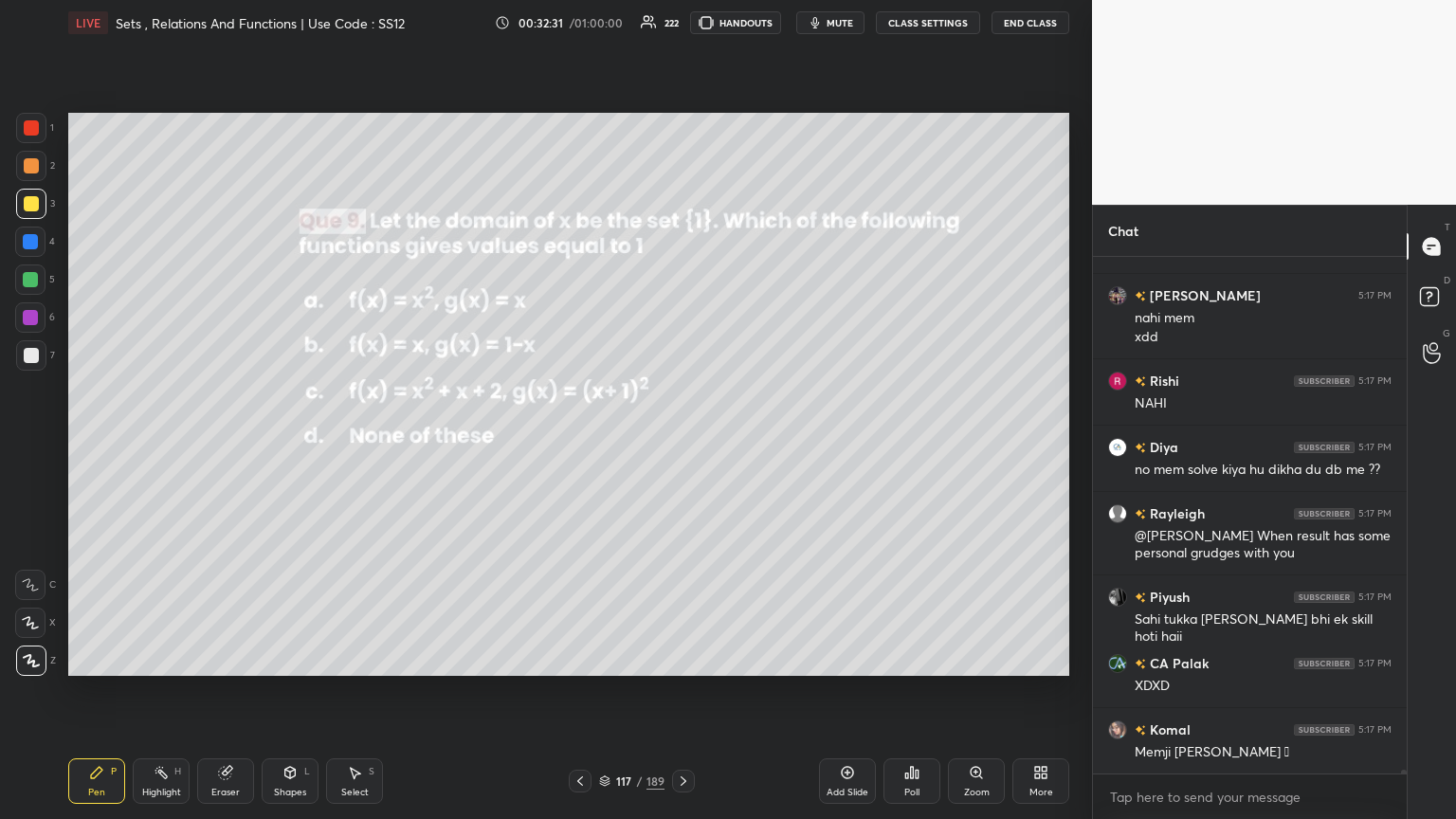 click at bounding box center (683, 781) 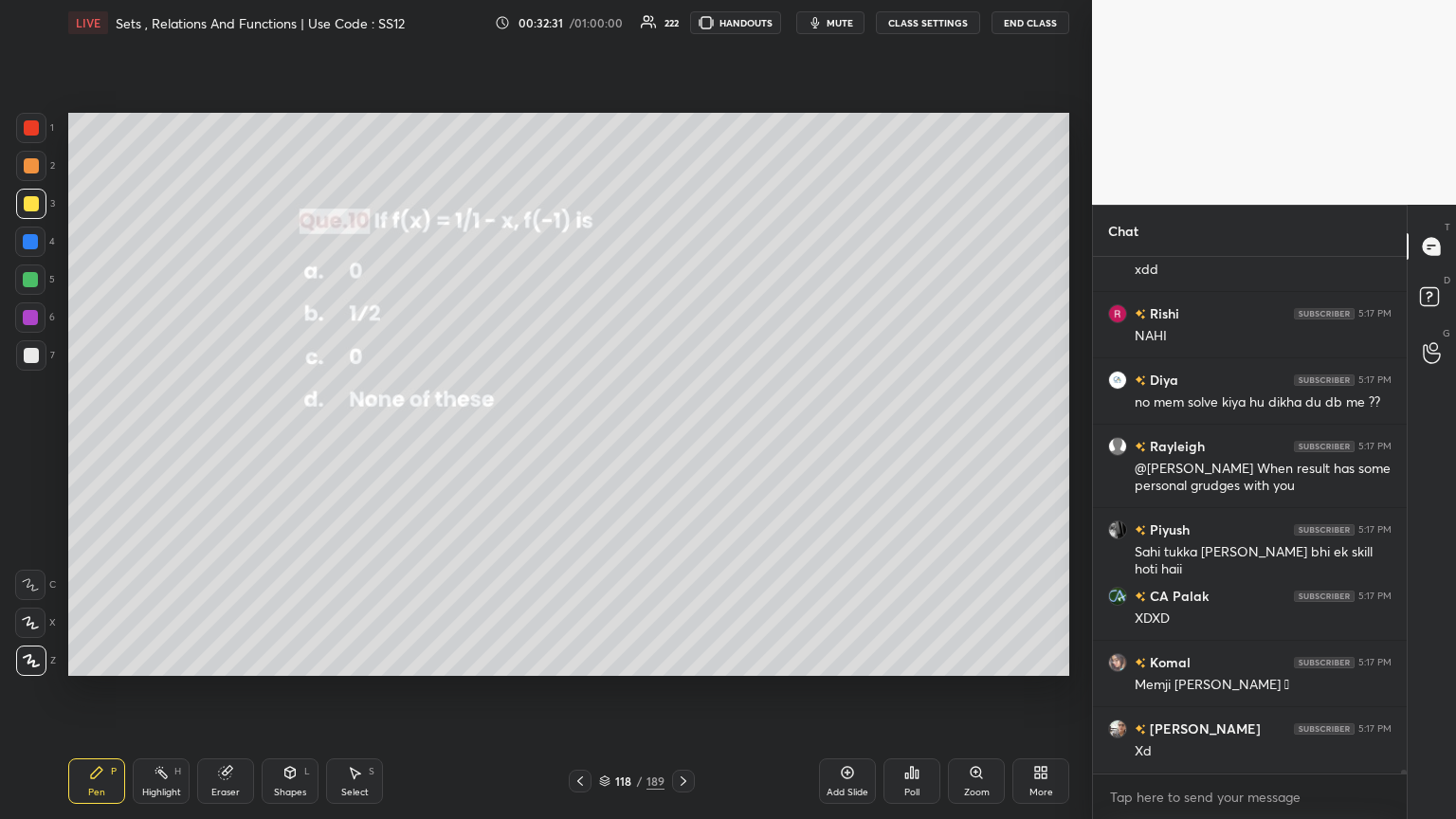 click at bounding box center [683, 781] 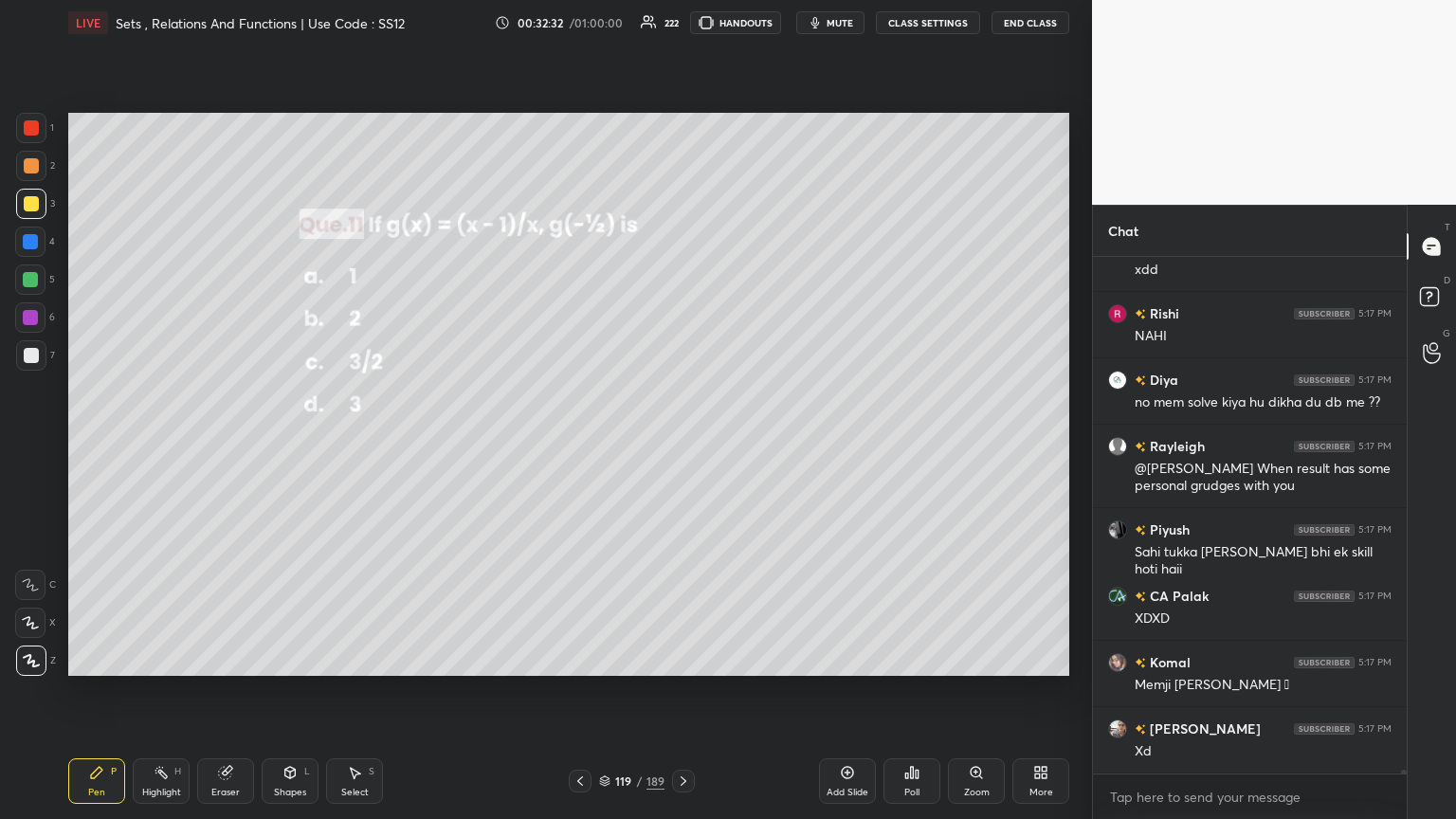 click 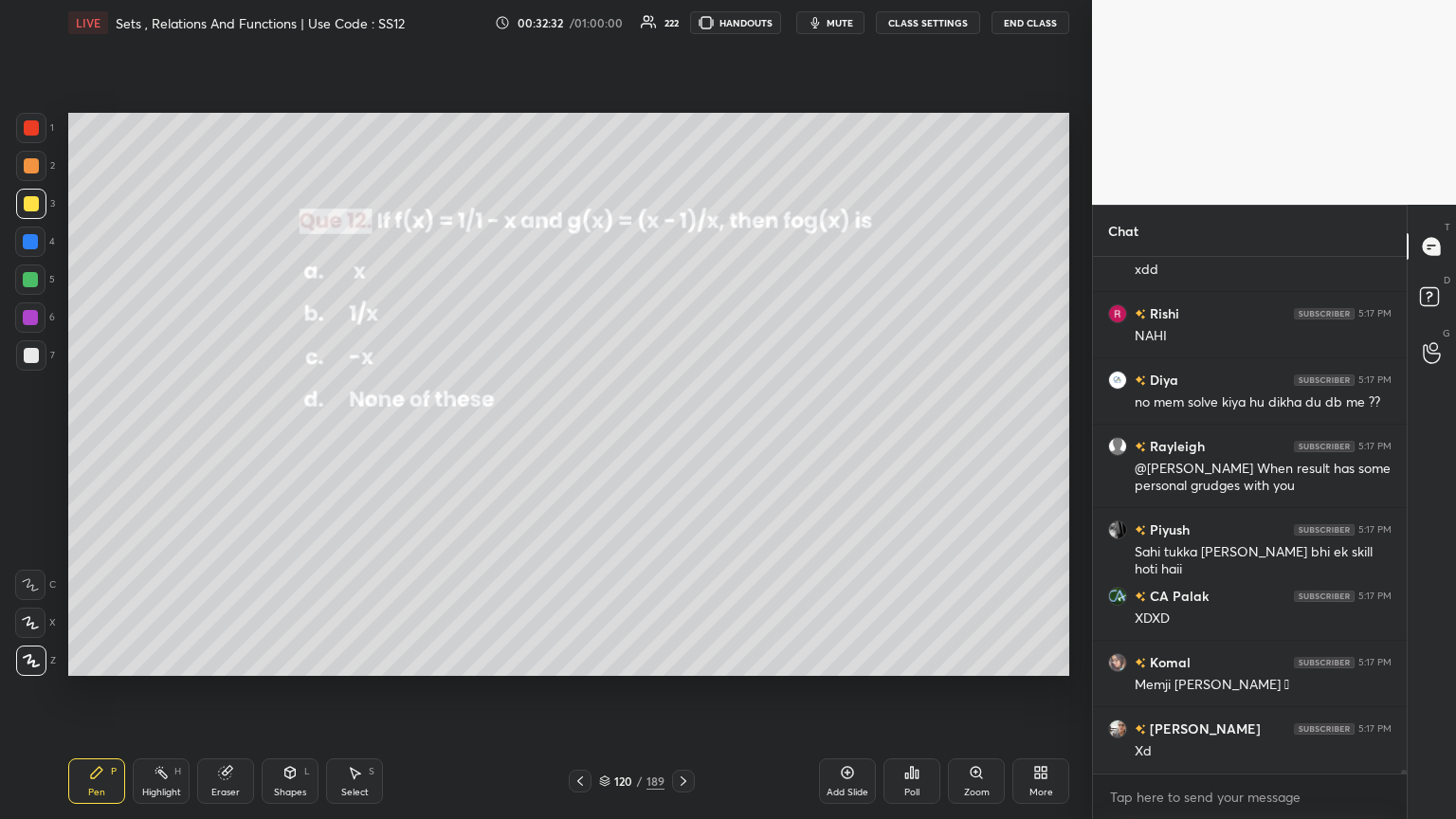 click at bounding box center (683, 781) 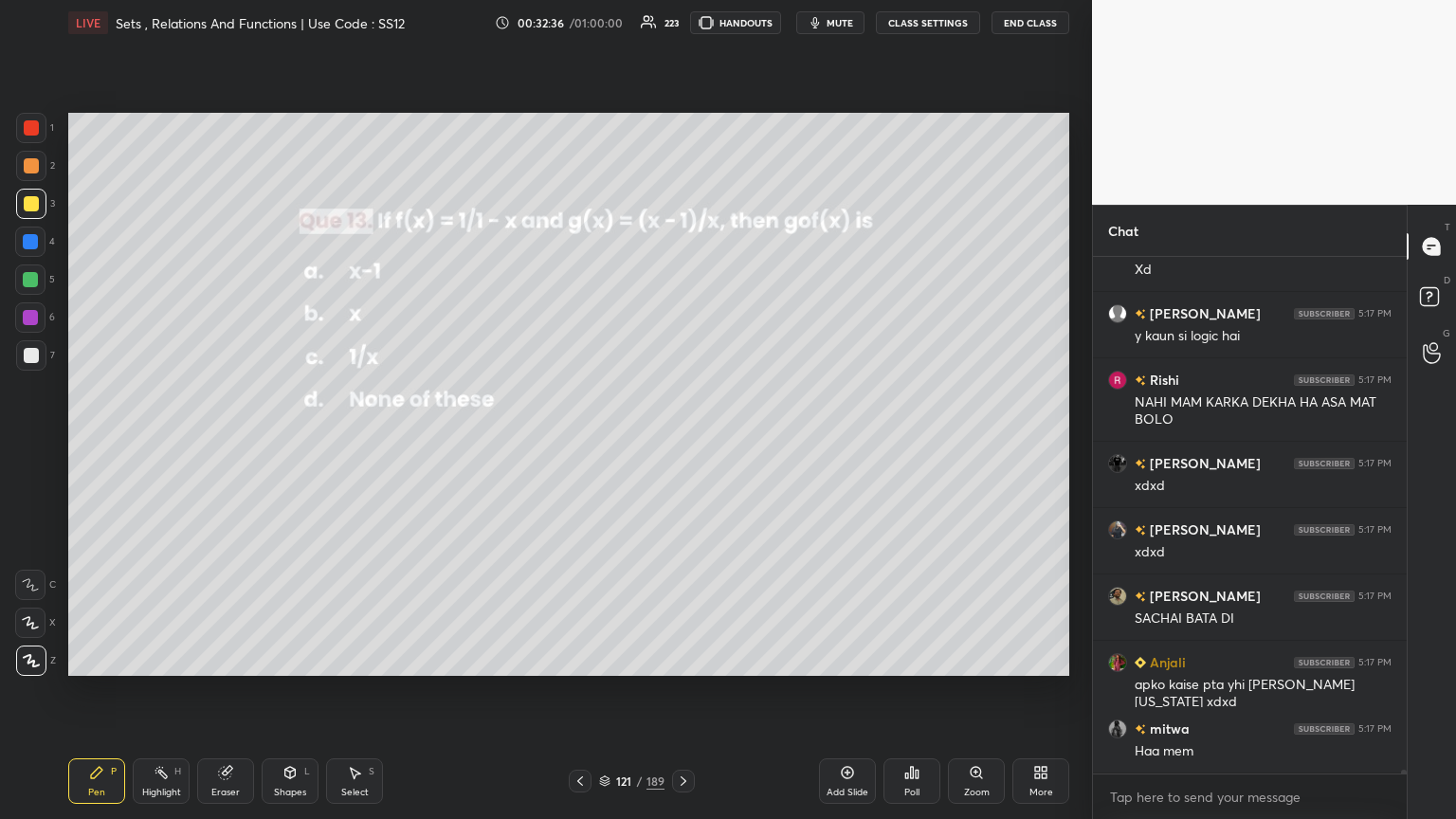 click 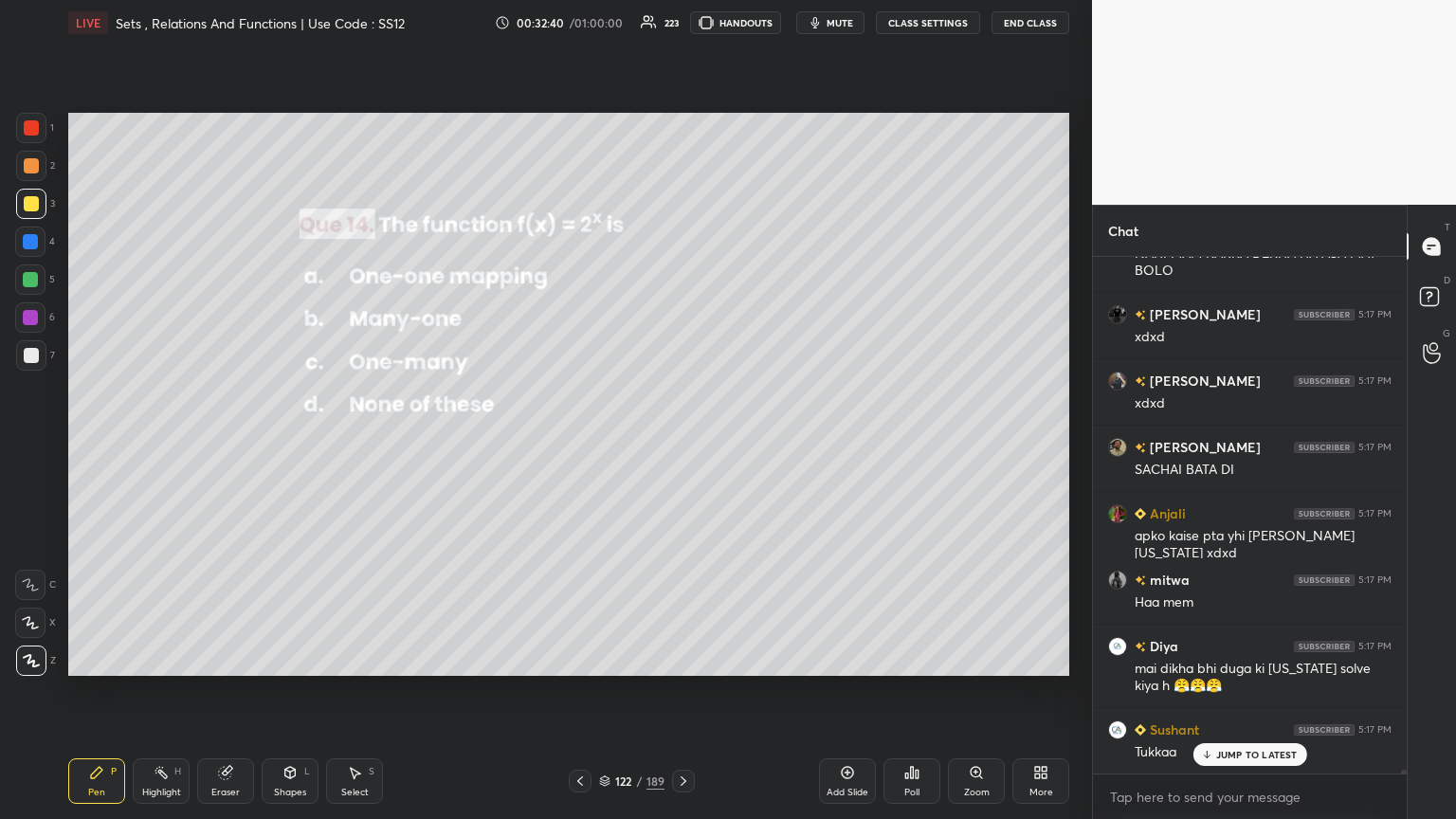 click at bounding box center (31, 204) 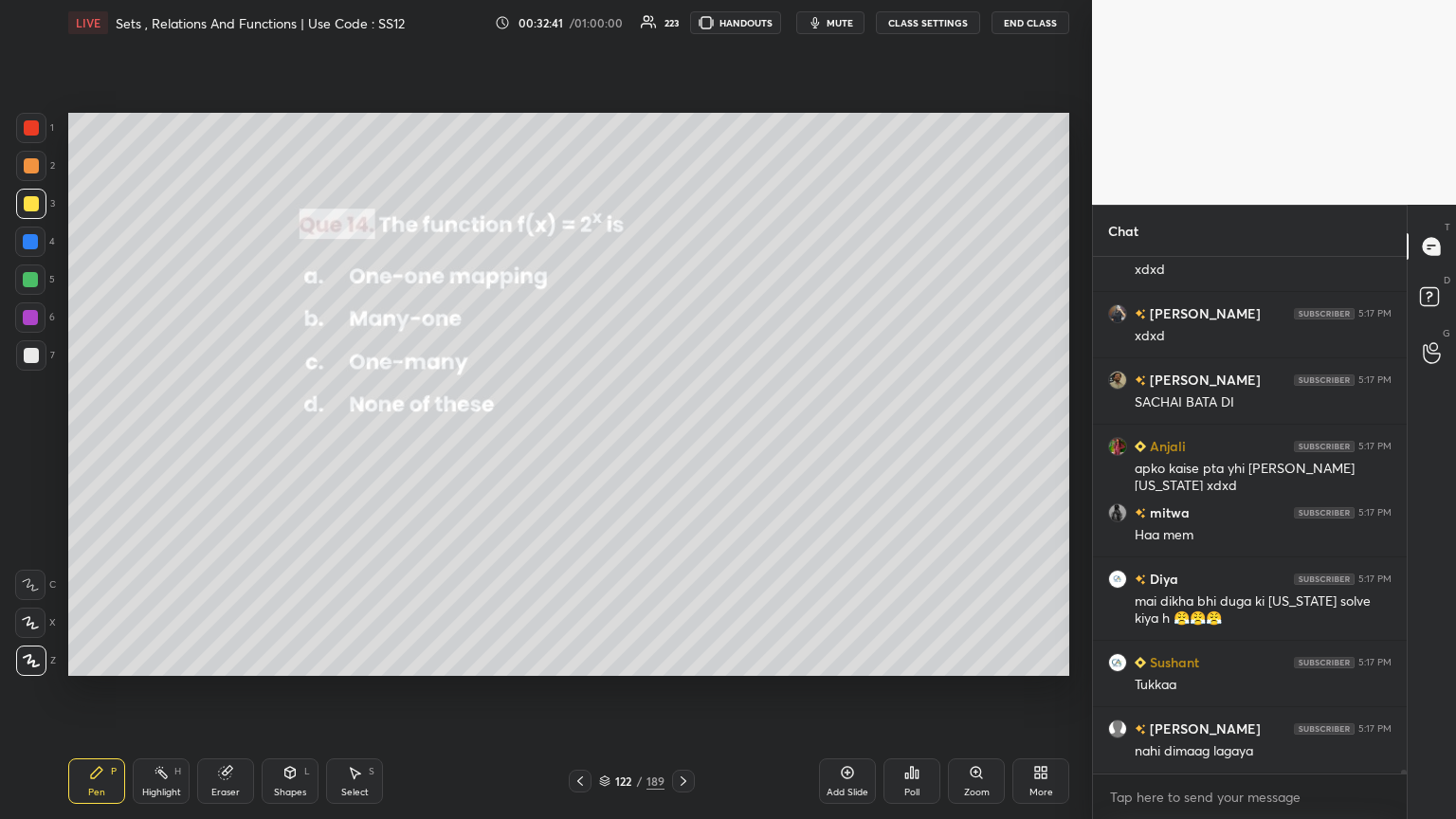 drag, startPoint x: 289, startPoint y: 787, endPoint x: 286, endPoint y: 774, distance: 13.3416641 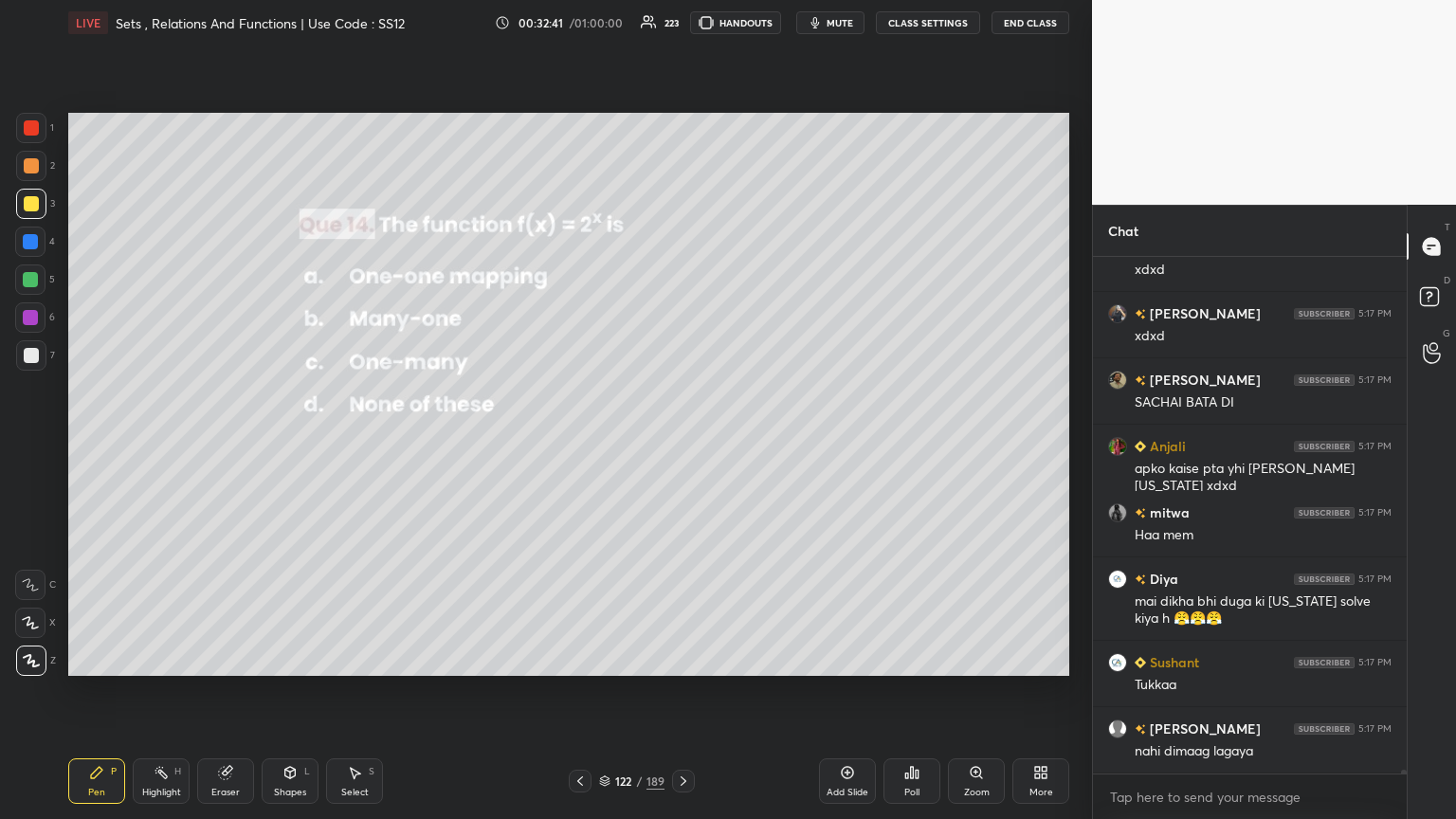 click on "Shapes" at bounding box center (290, 792) 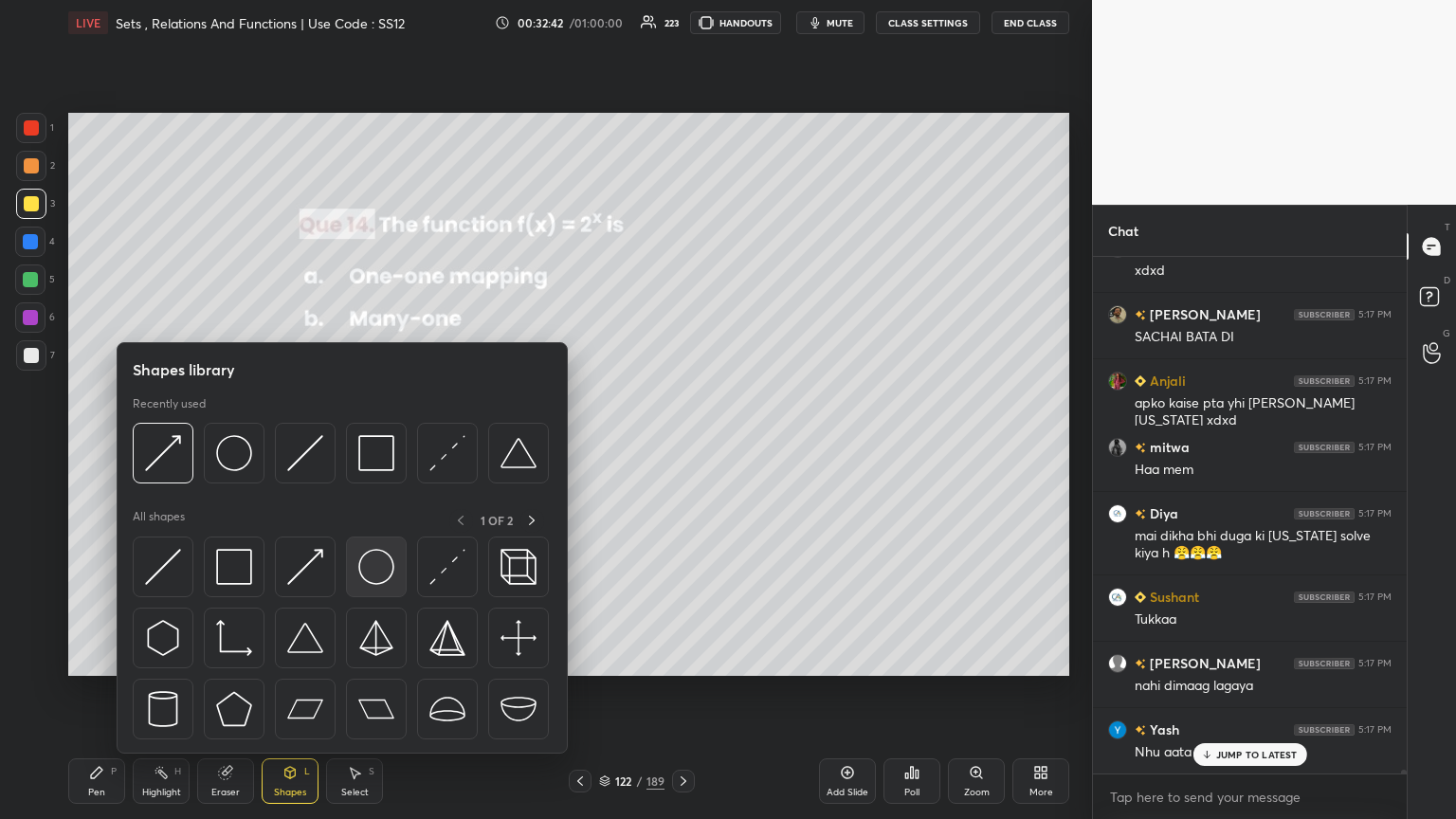 click at bounding box center [376, 567] 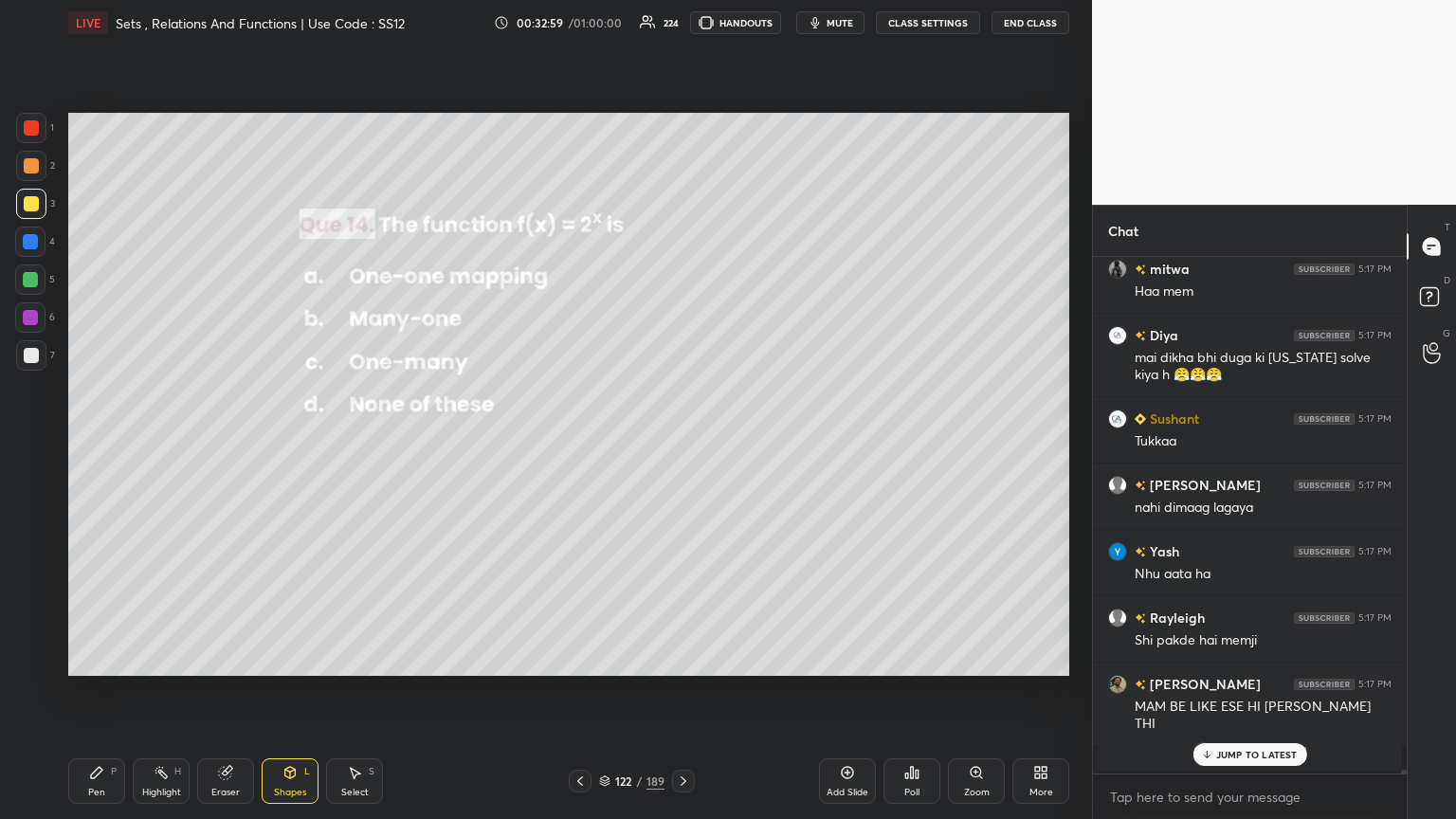 click on "Pen" at bounding box center [97, 792] 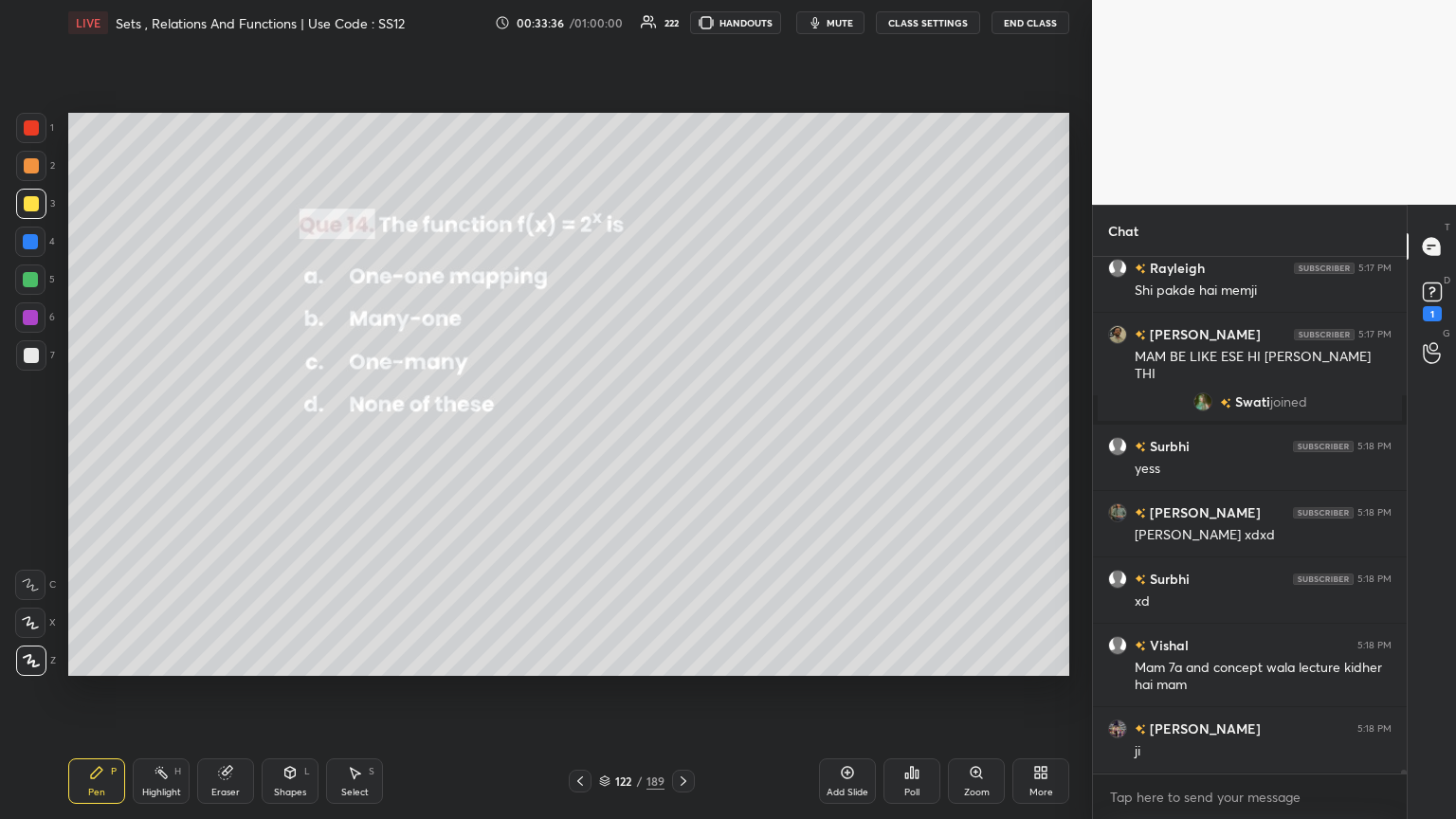 scroll, scrollTop: 71977, scrollLeft: 0, axis: vertical 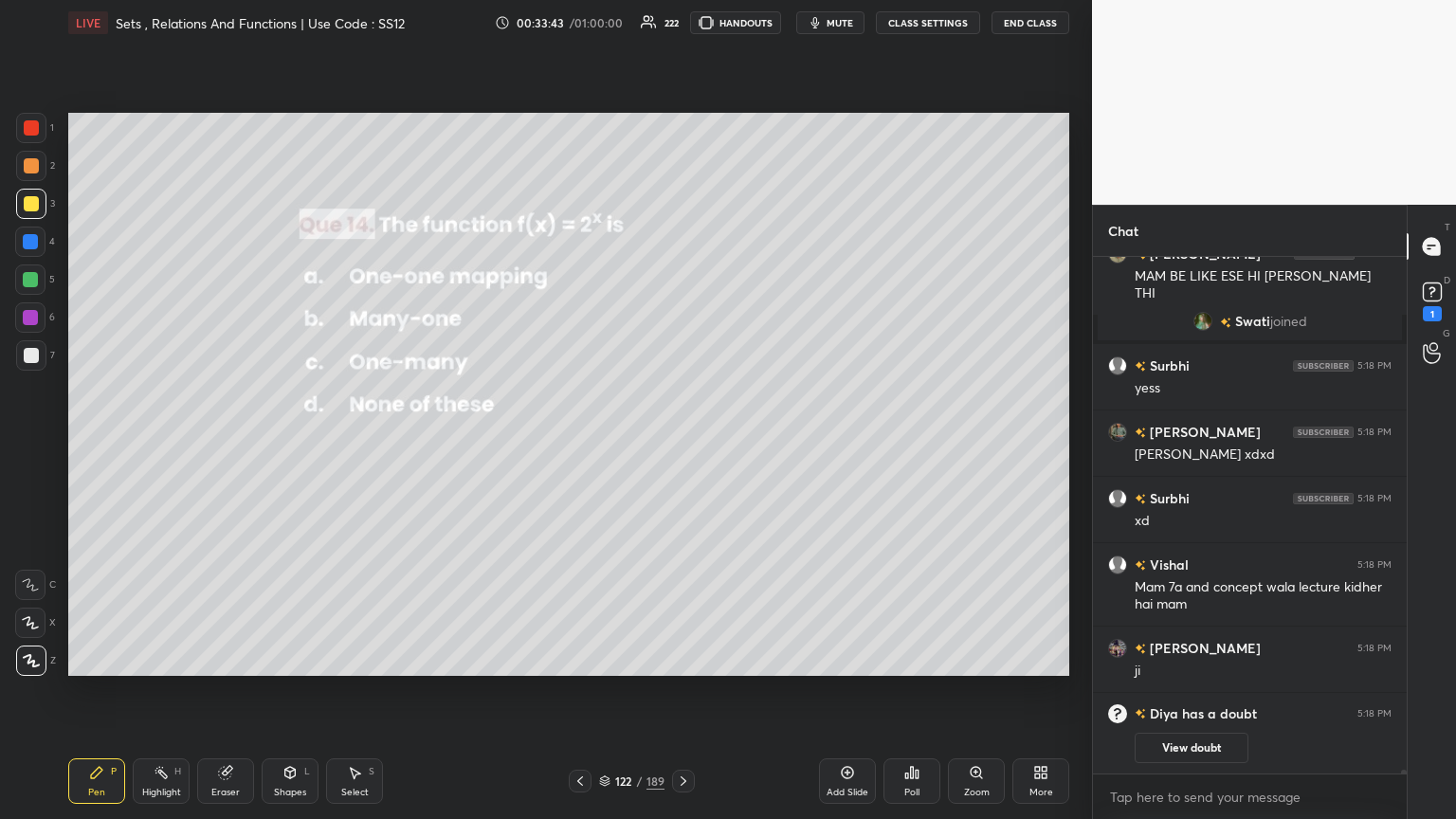 click on "Shapes" at bounding box center (290, 792) 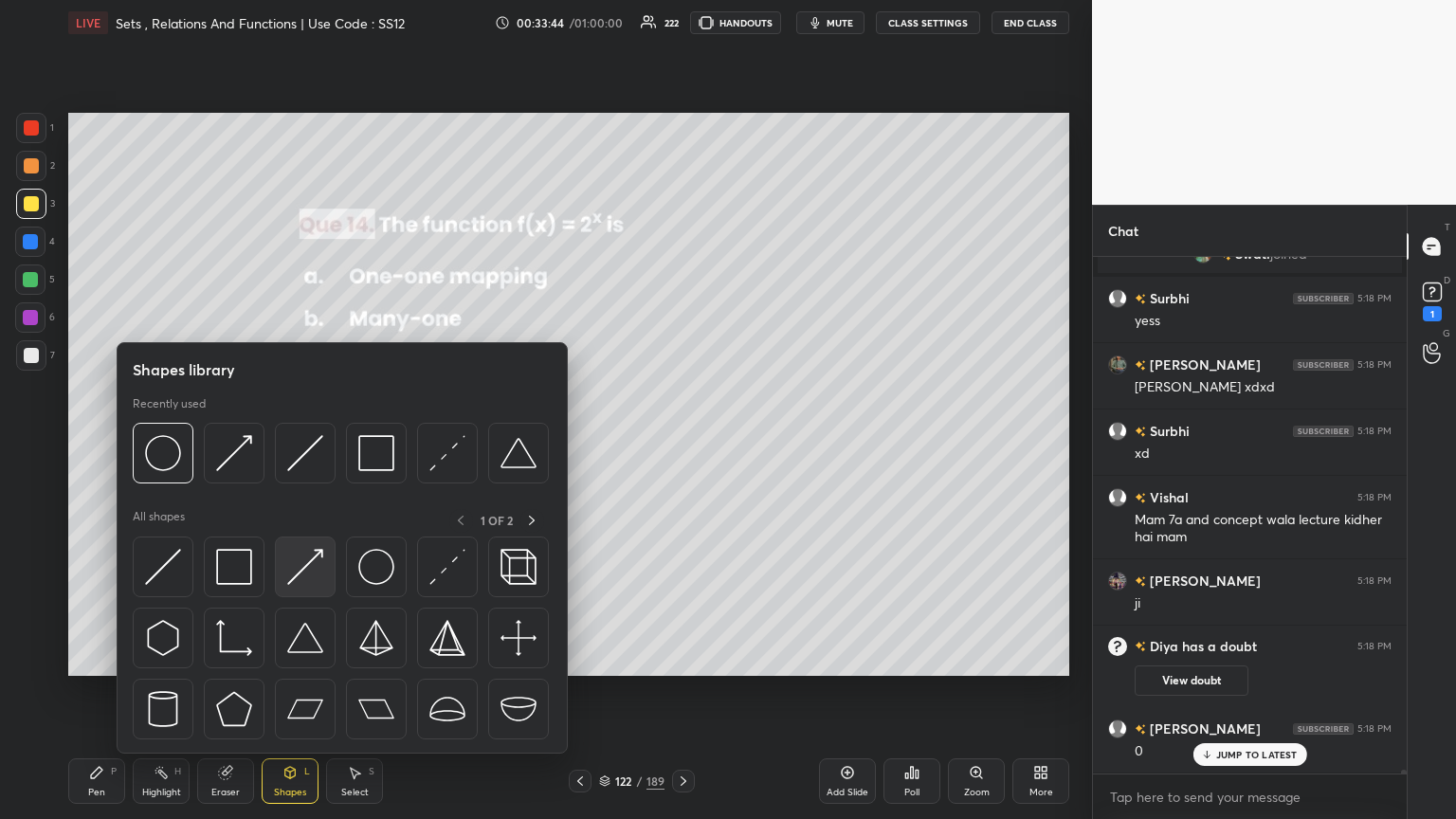 scroll, scrollTop: 71913, scrollLeft: 0, axis: vertical 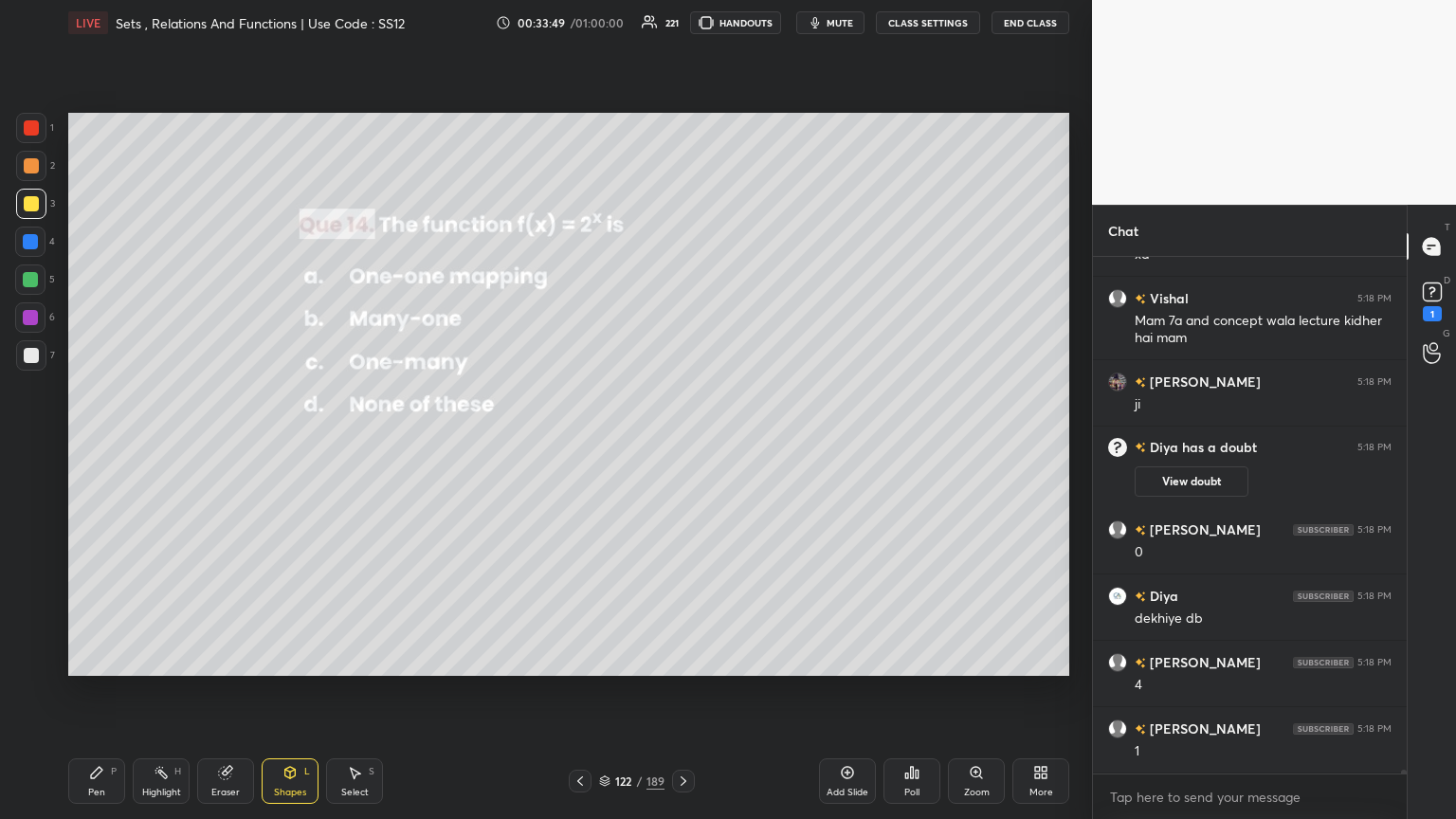 drag, startPoint x: 30, startPoint y: 131, endPoint x: 41, endPoint y: 150, distance: 21.954498 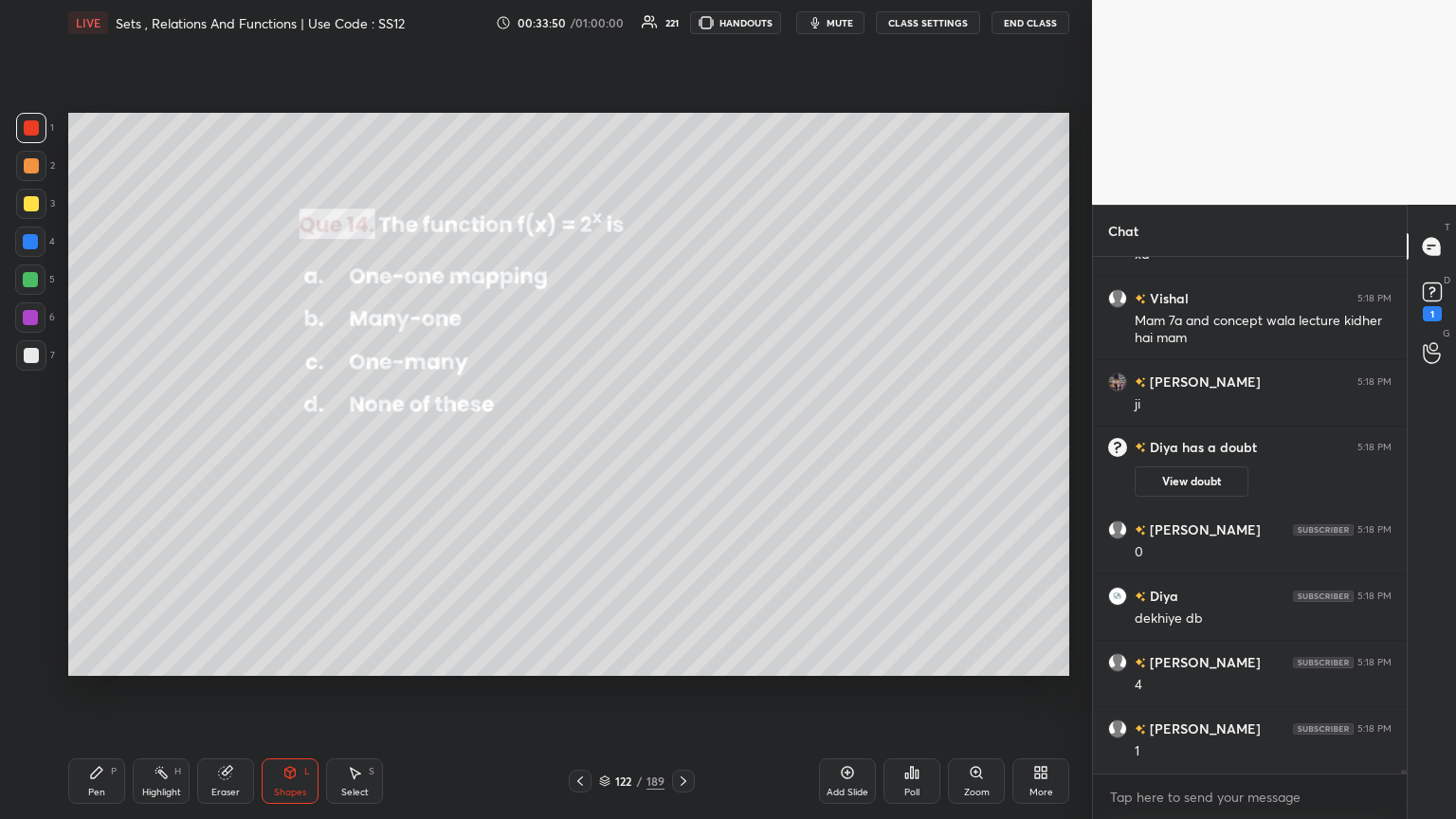 click on "Shapes" at bounding box center (290, 792) 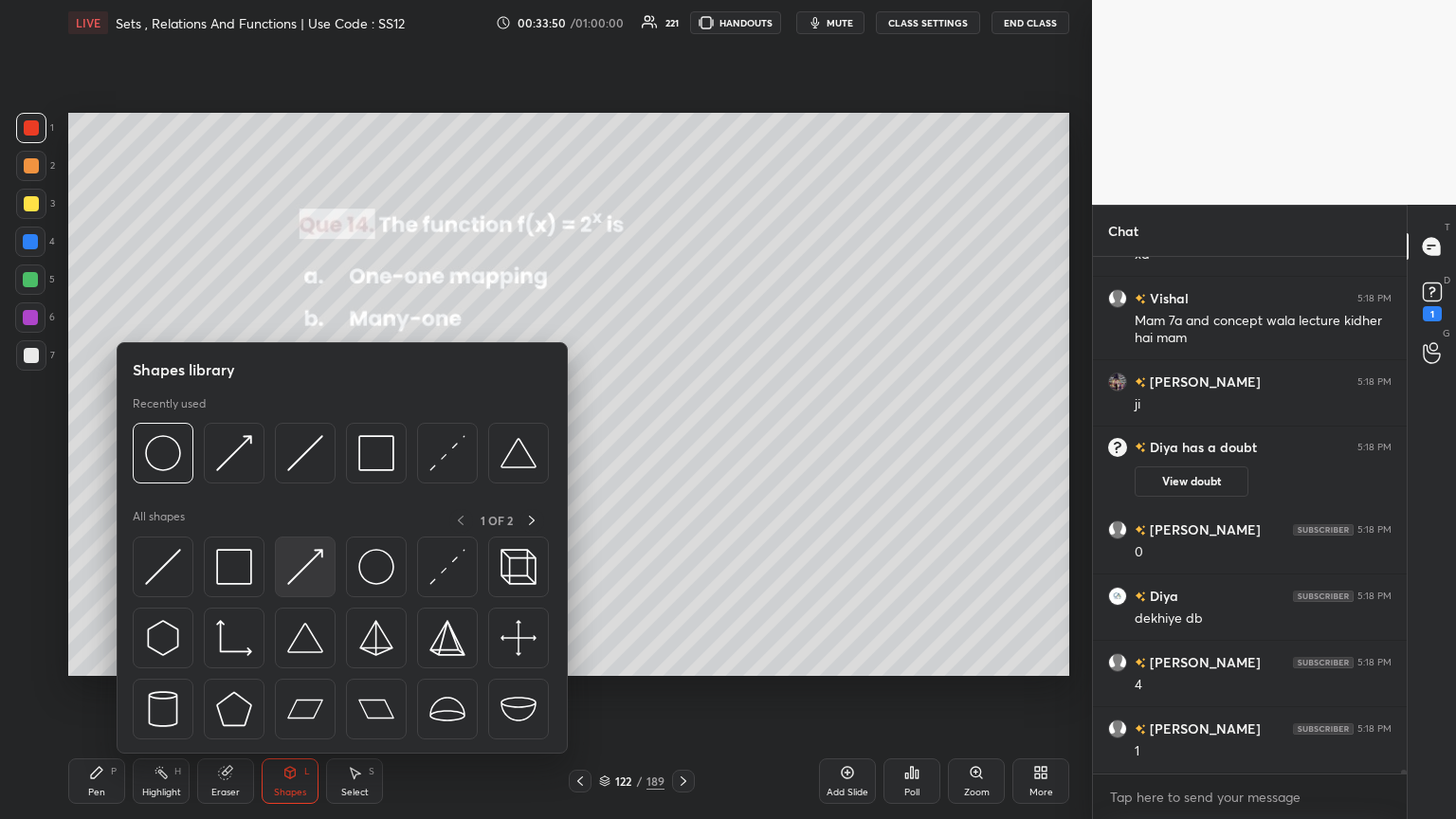 click at bounding box center [305, 567] 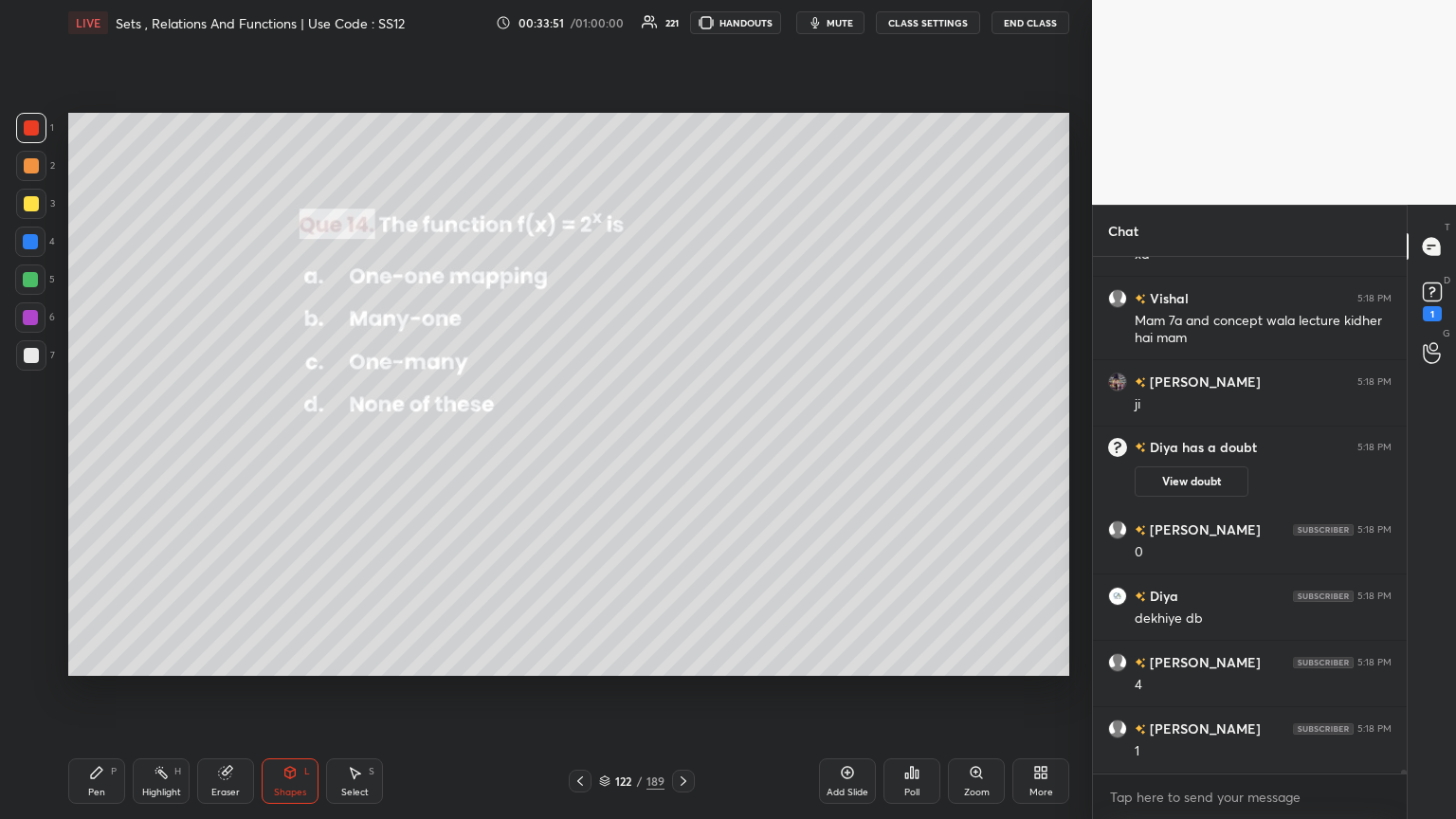 scroll, scrollTop: 72158, scrollLeft: 0, axis: vertical 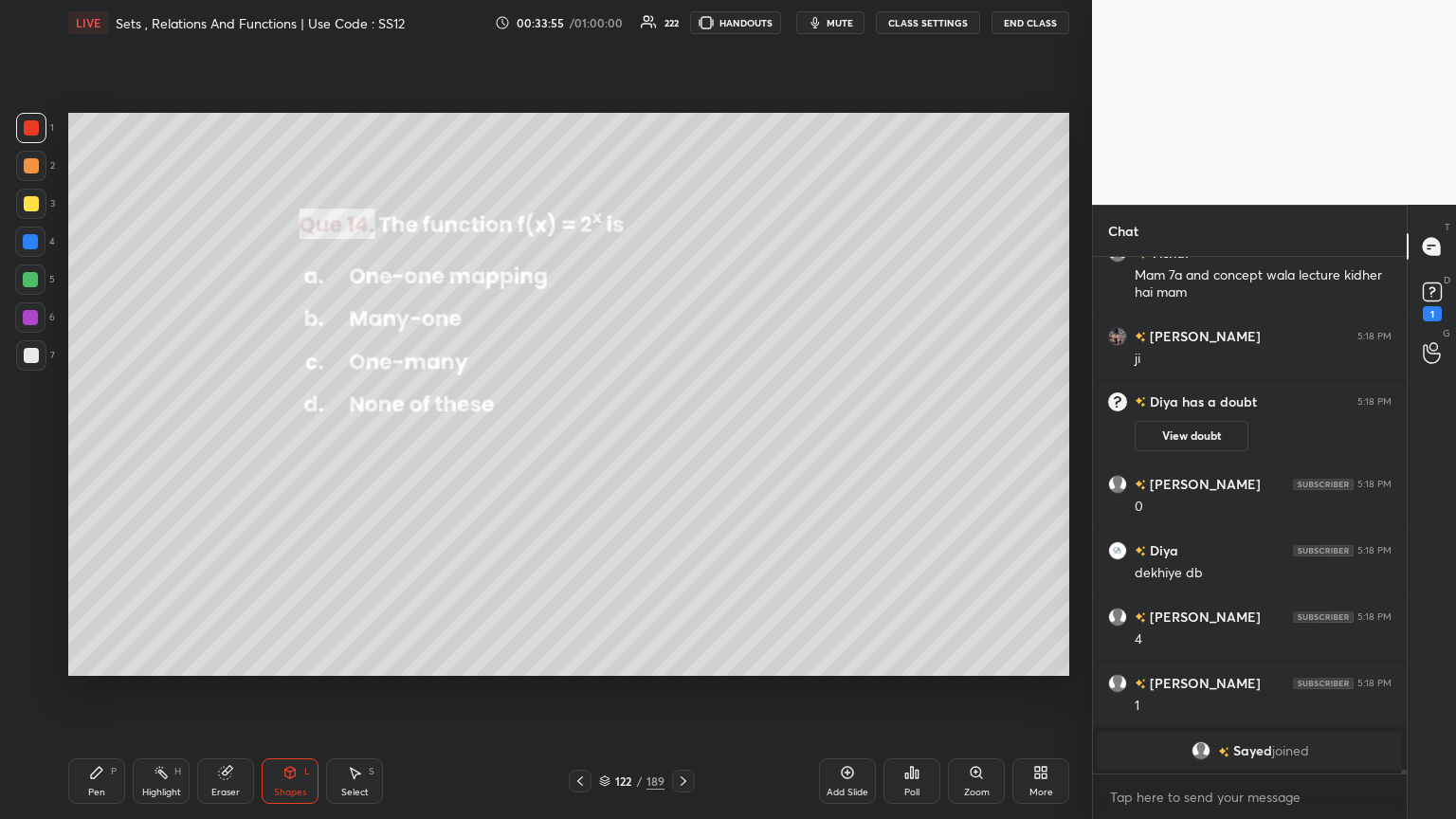 click on "Pen" at bounding box center (97, 792) 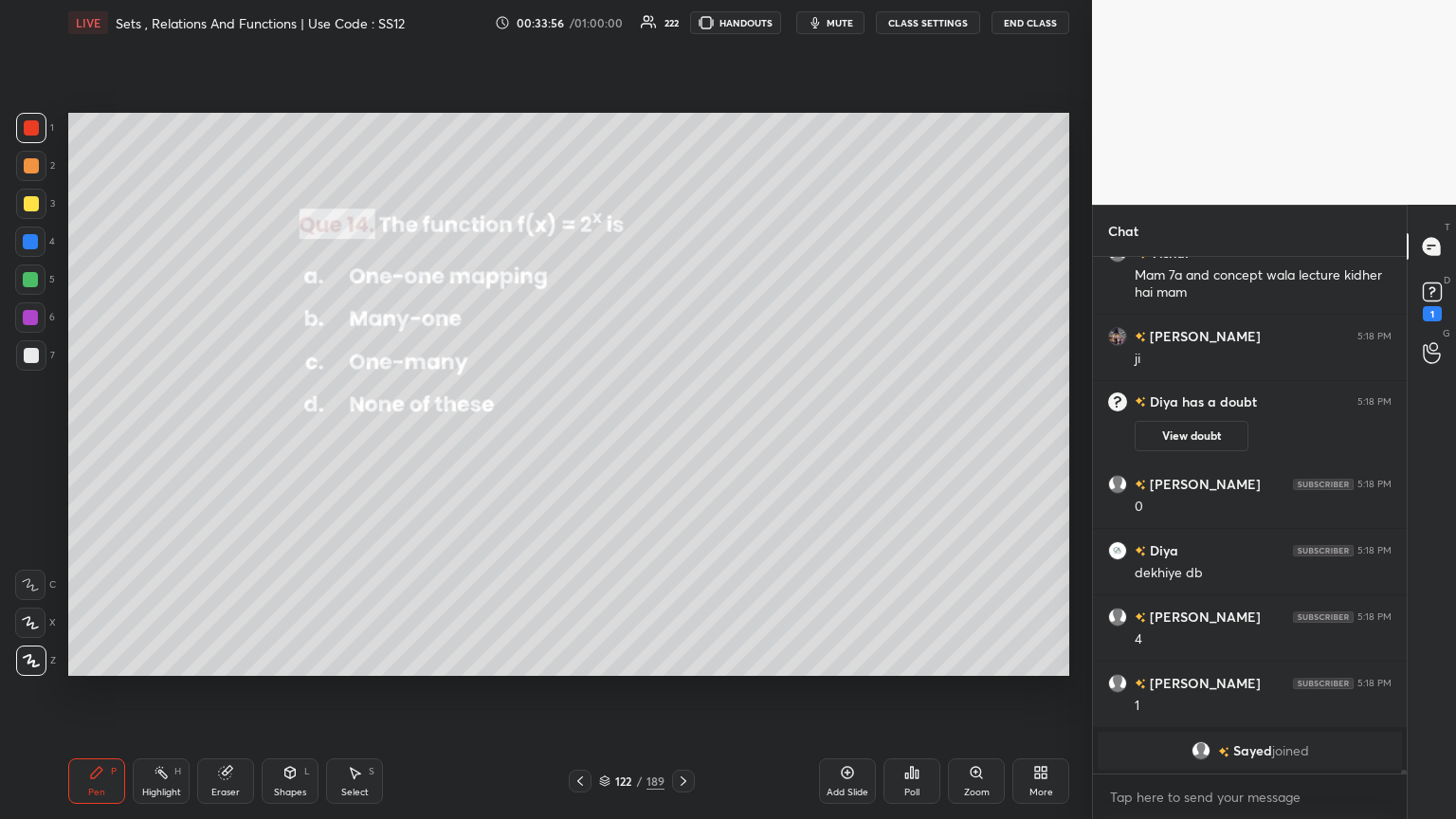 drag, startPoint x: 39, startPoint y: 360, endPoint x: 61, endPoint y: 365, distance: 22.561028 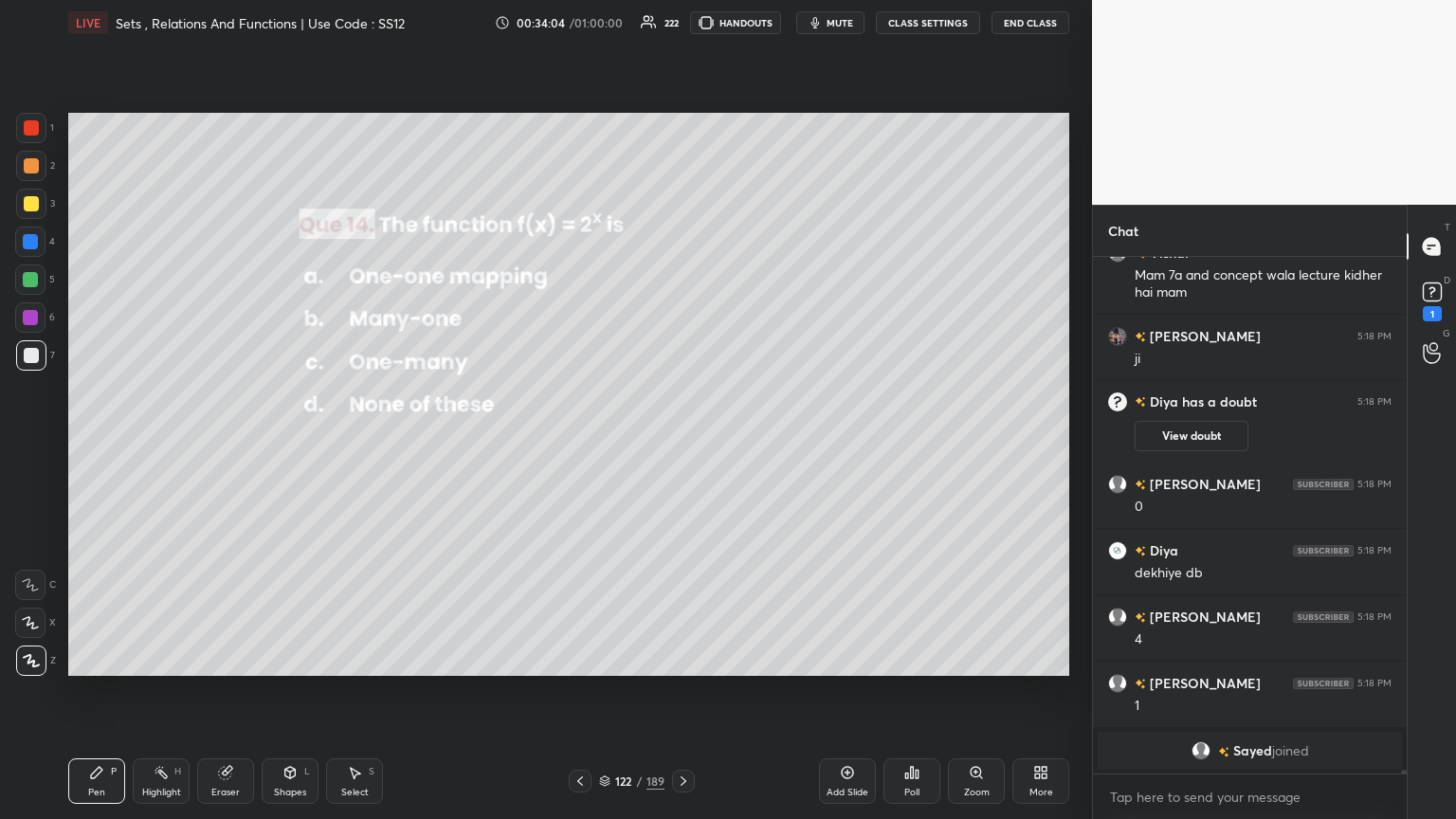 drag, startPoint x: 291, startPoint y: 792, endPoint x: 288, endPoint y: 777, distance: 15.29706 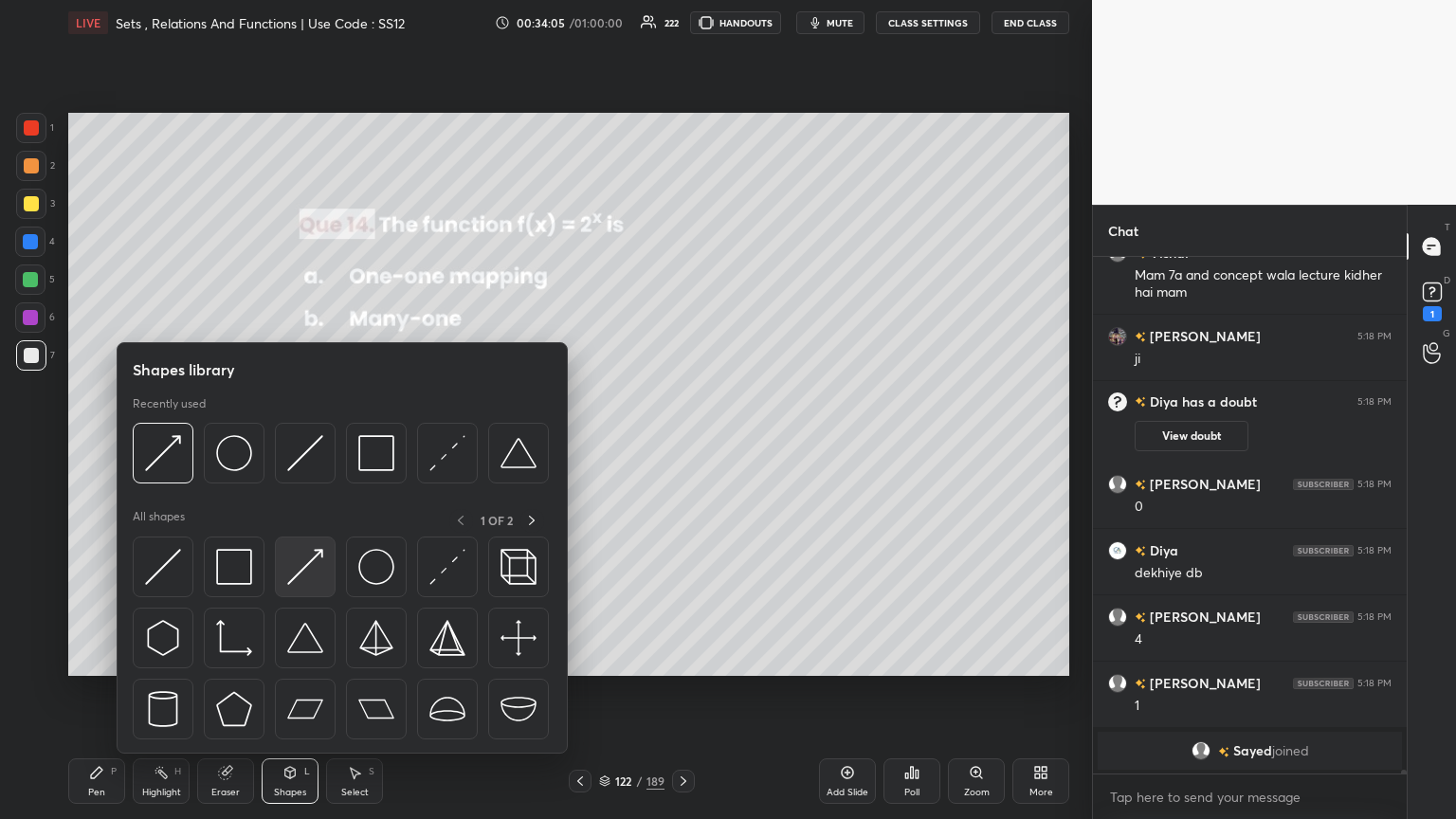 click at bounding box center [305, 567] 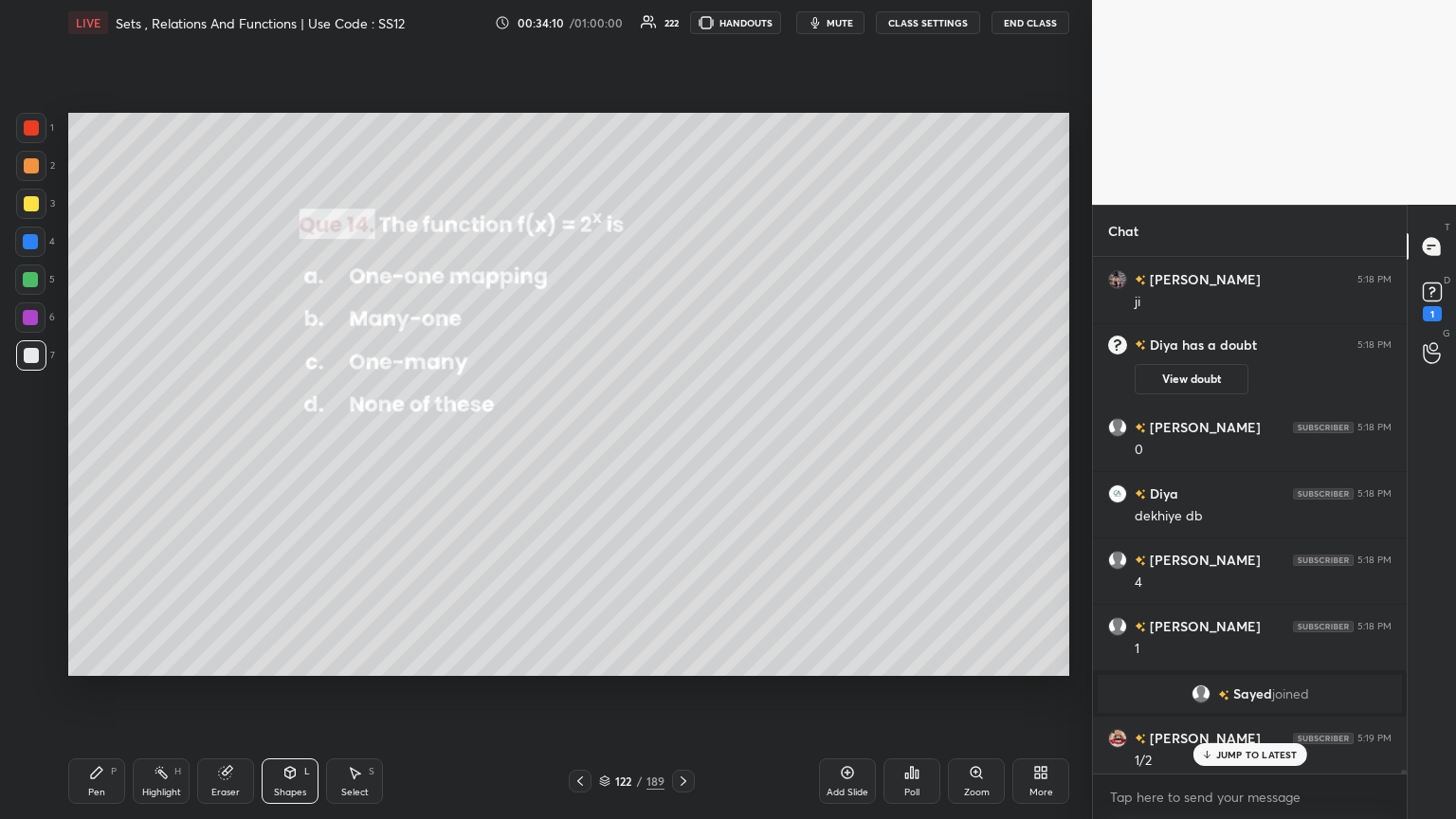 scroll, scrollTop: 72167, scrollLeft: 0, axis: vertical 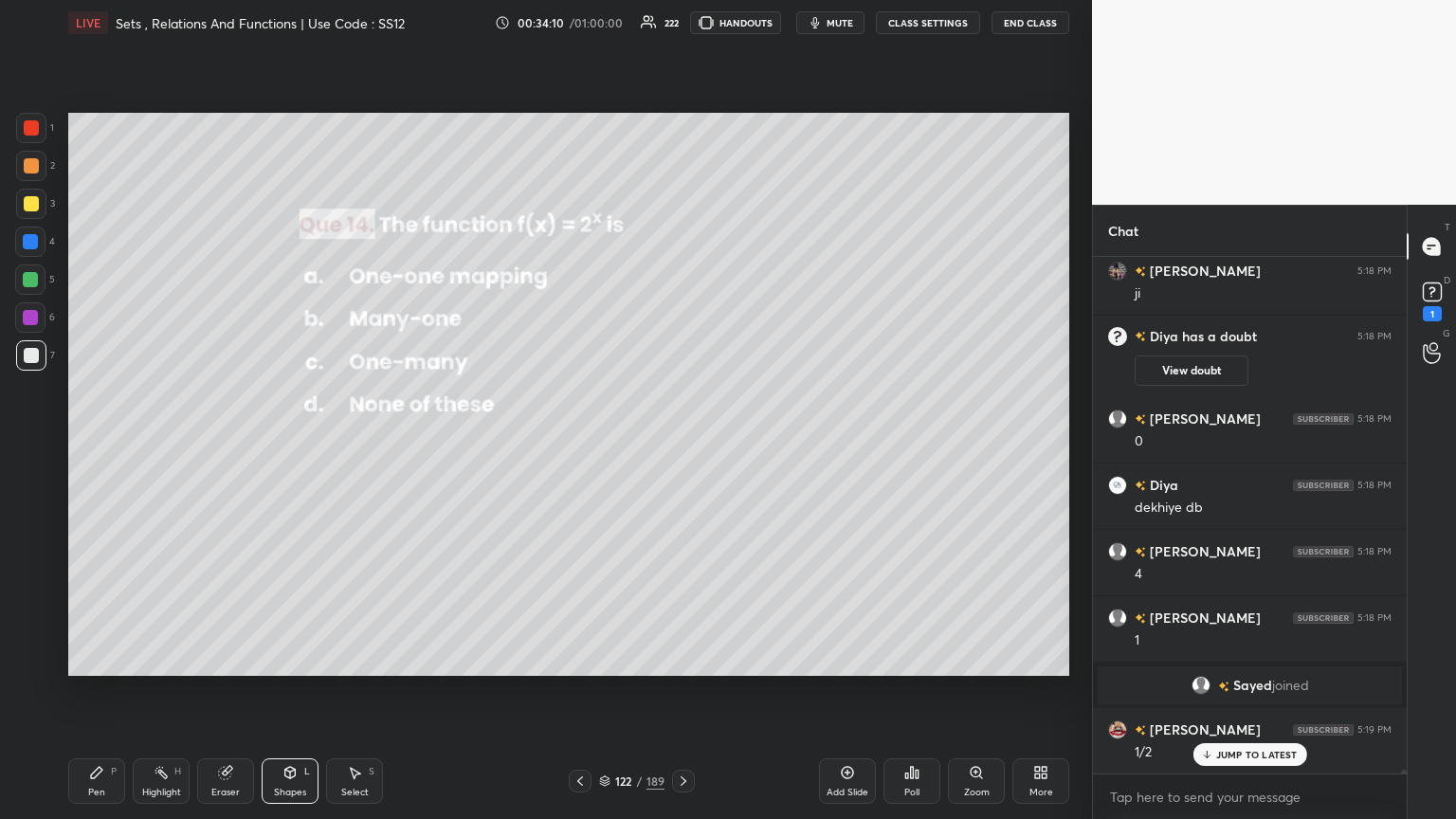 drag, startPoint x: 100, startPoint y: 782, endPoint x: 100, endPoint y: 757, distance: 25 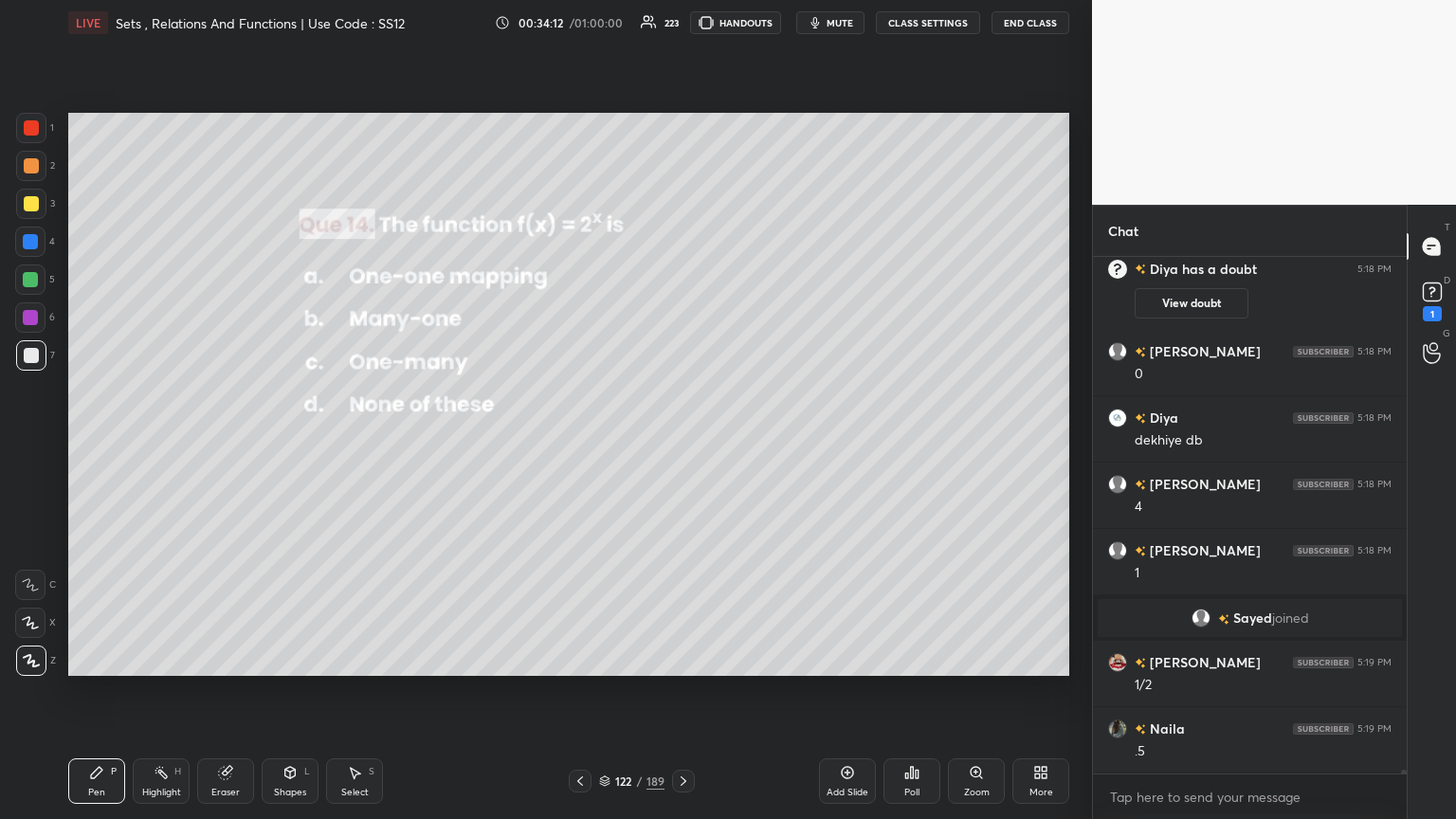 scroll, scrollTop: 72280, scrollLeft: 0, axis: vertical 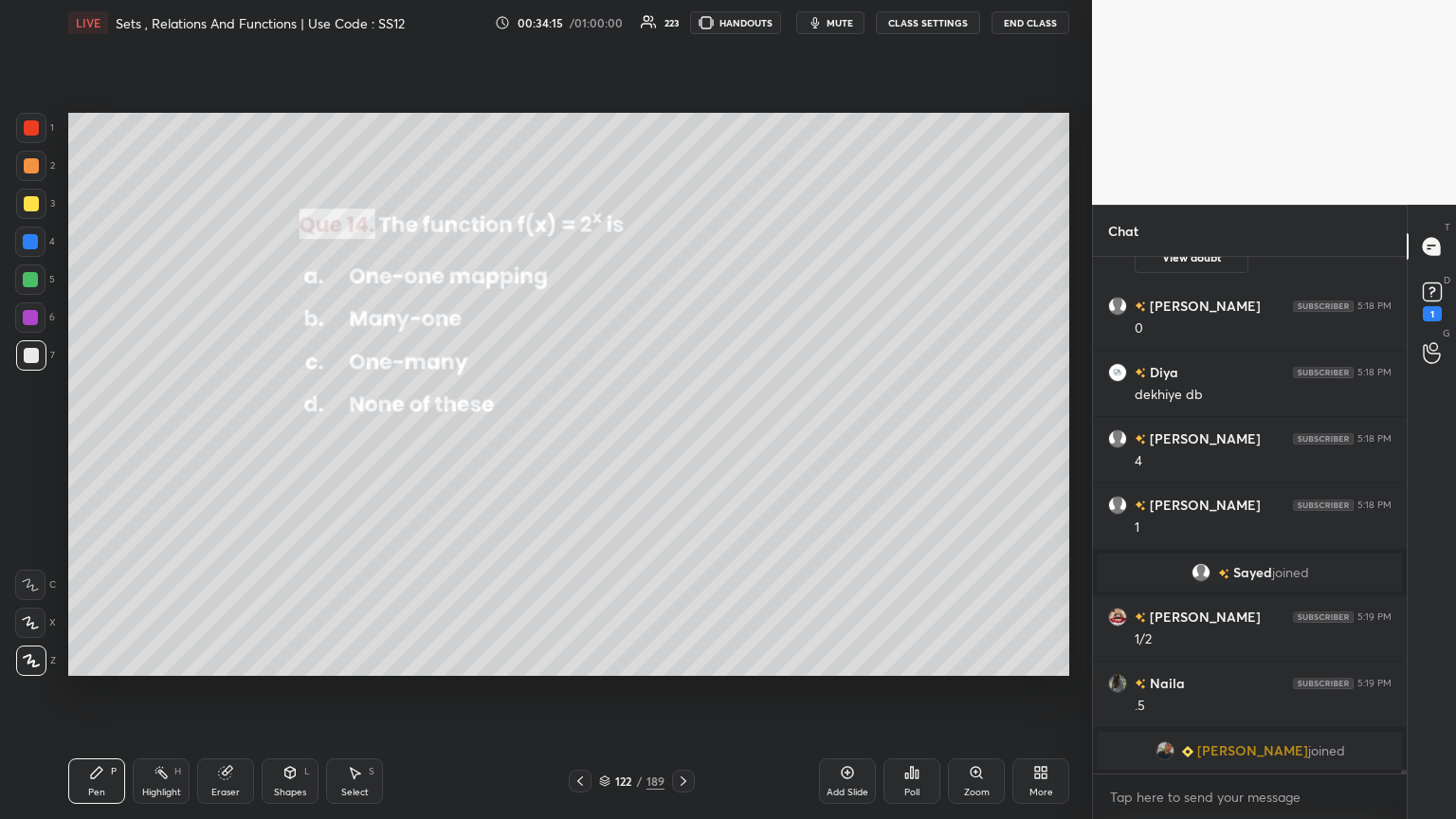 click on "Shapes L" at bounding box center [290, 781] 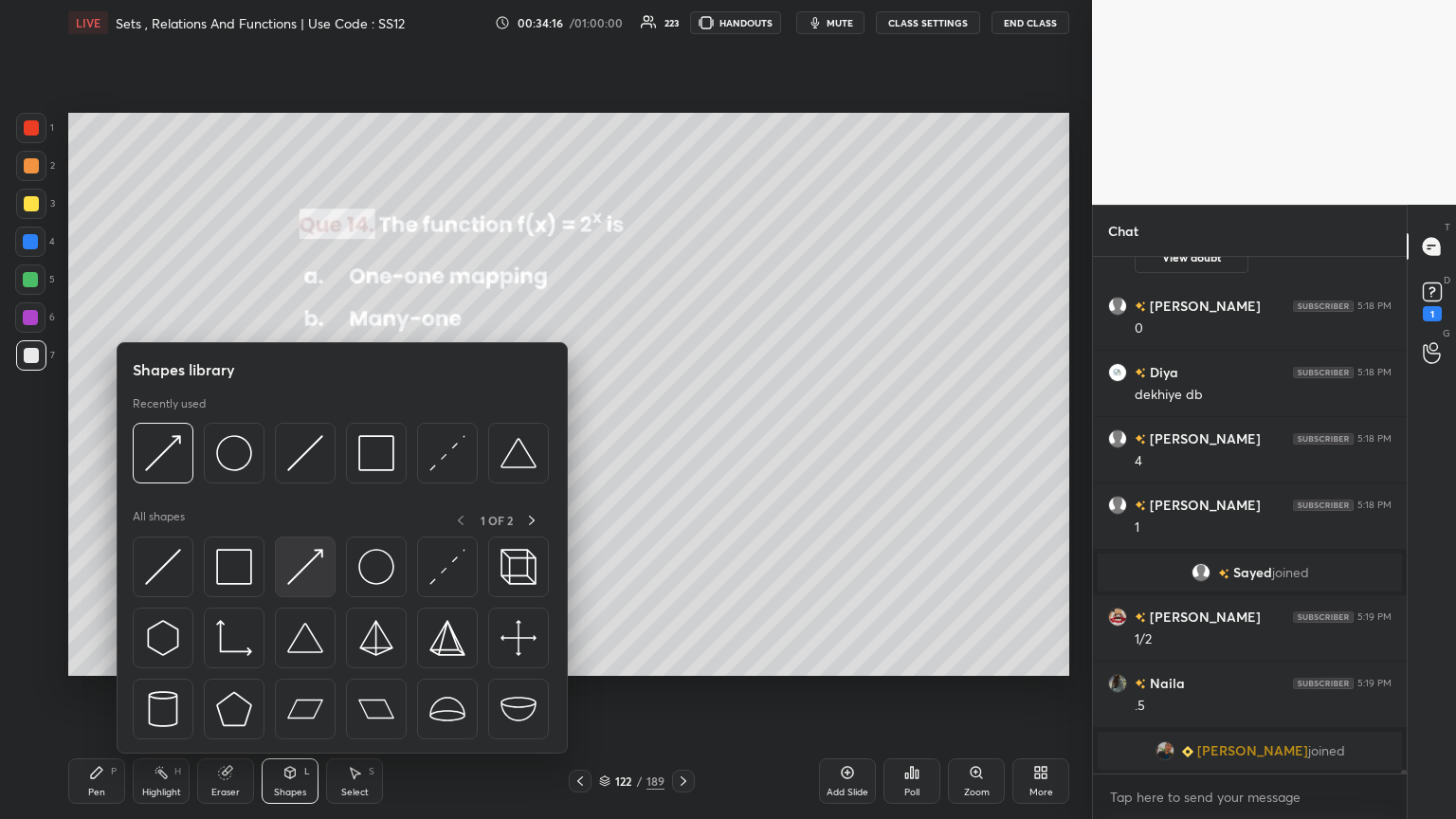 scroll, scrollTop: 72253, scrollLeft: 0, axis: vertical 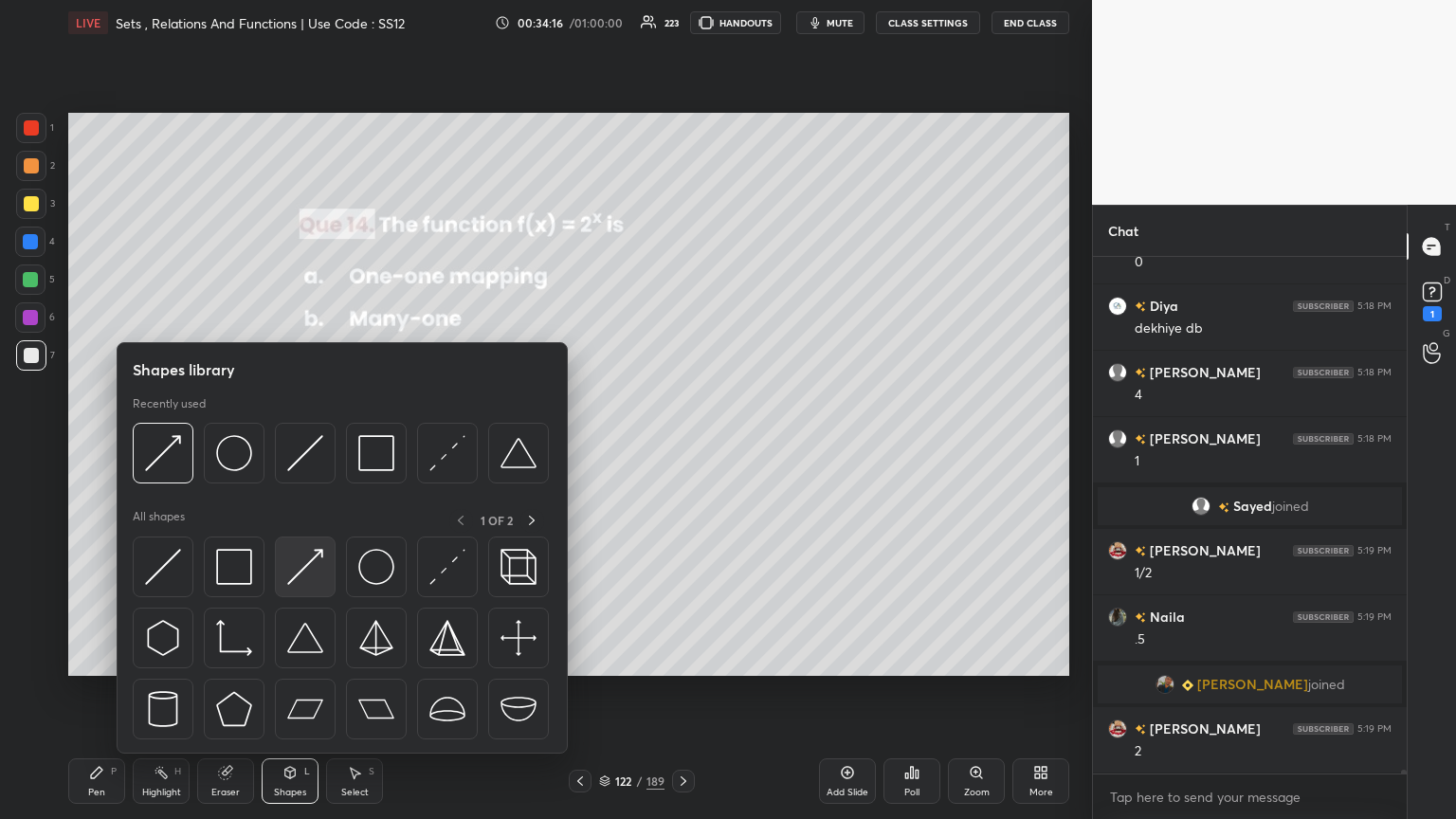 click at bounding box center (305, 567) 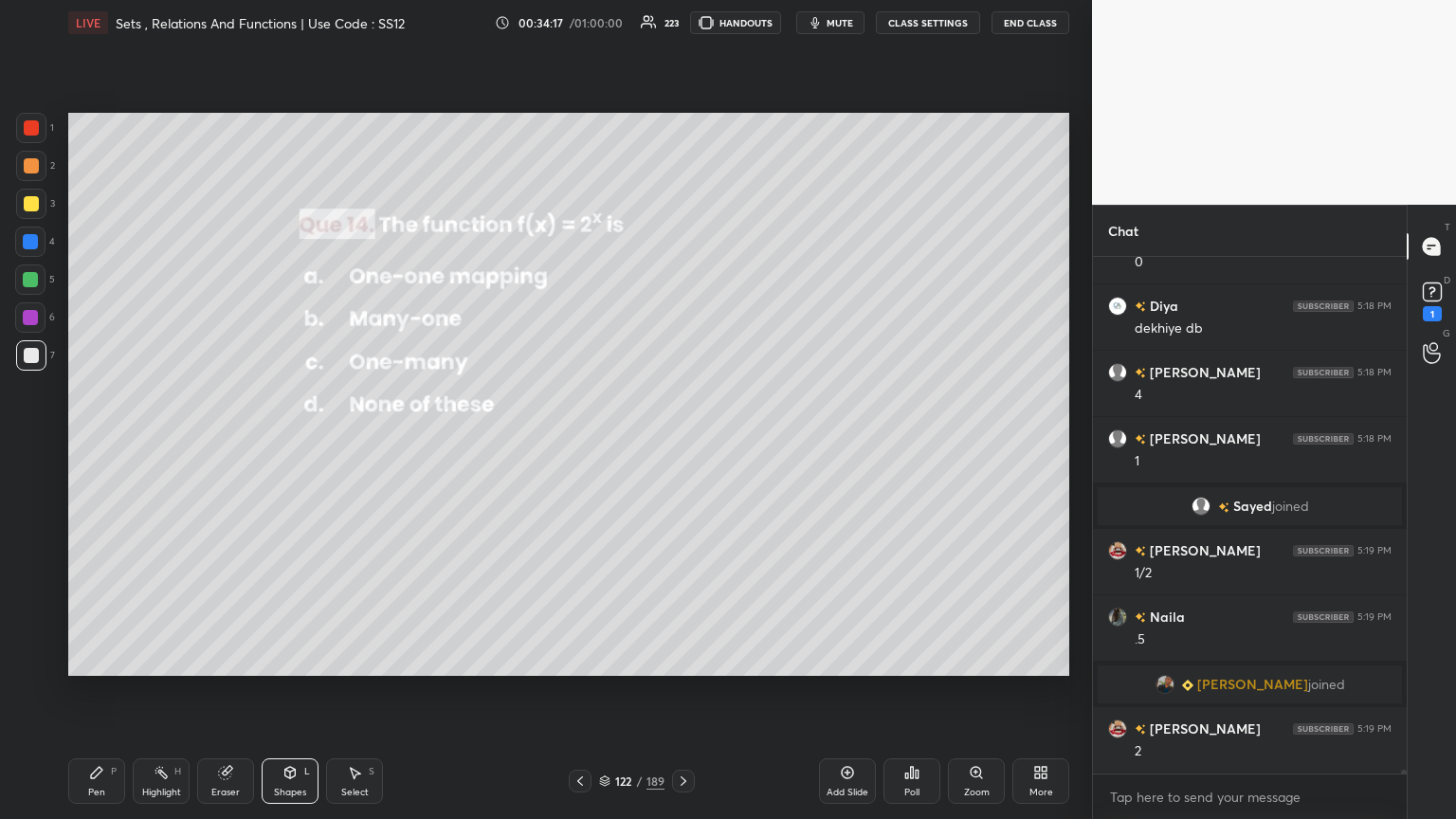 scroll, scrollTop: 72318, scrollLeft: 0, axis: vertical 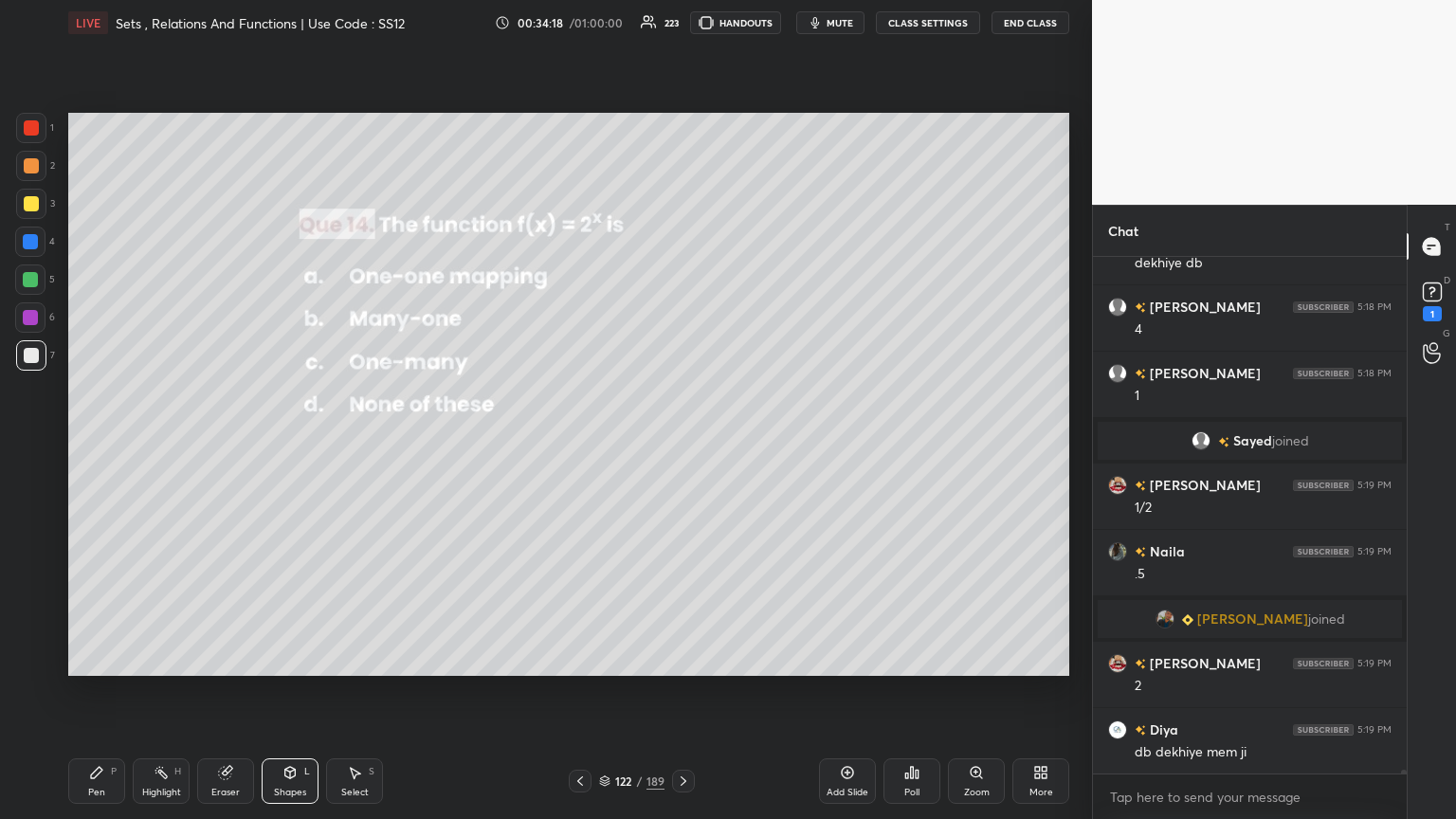 click on "Pen P" at bounding box center [97, 781] 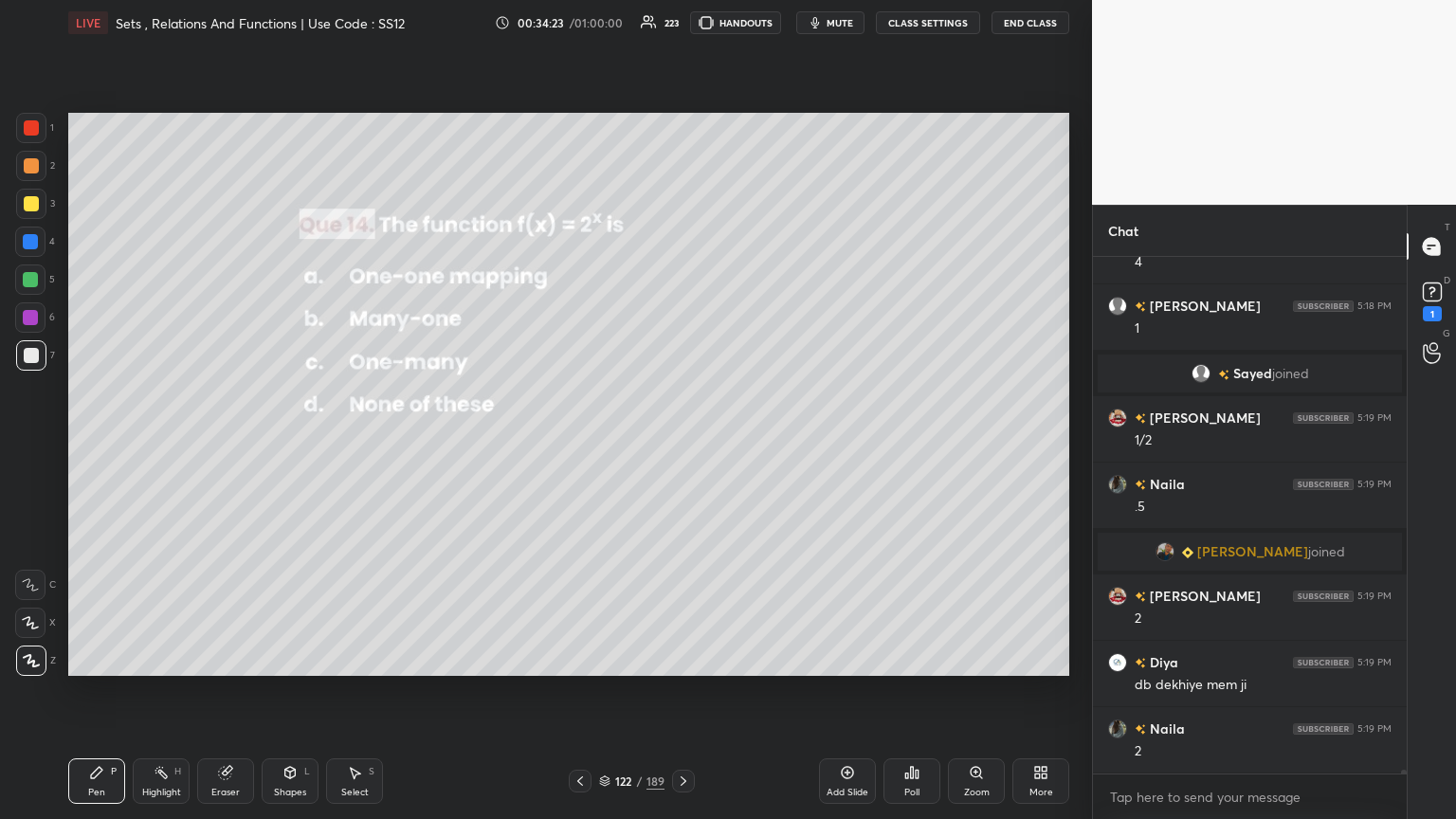 scroll, scrollTop: 72451, scrollLeft: 0, axis: vertical 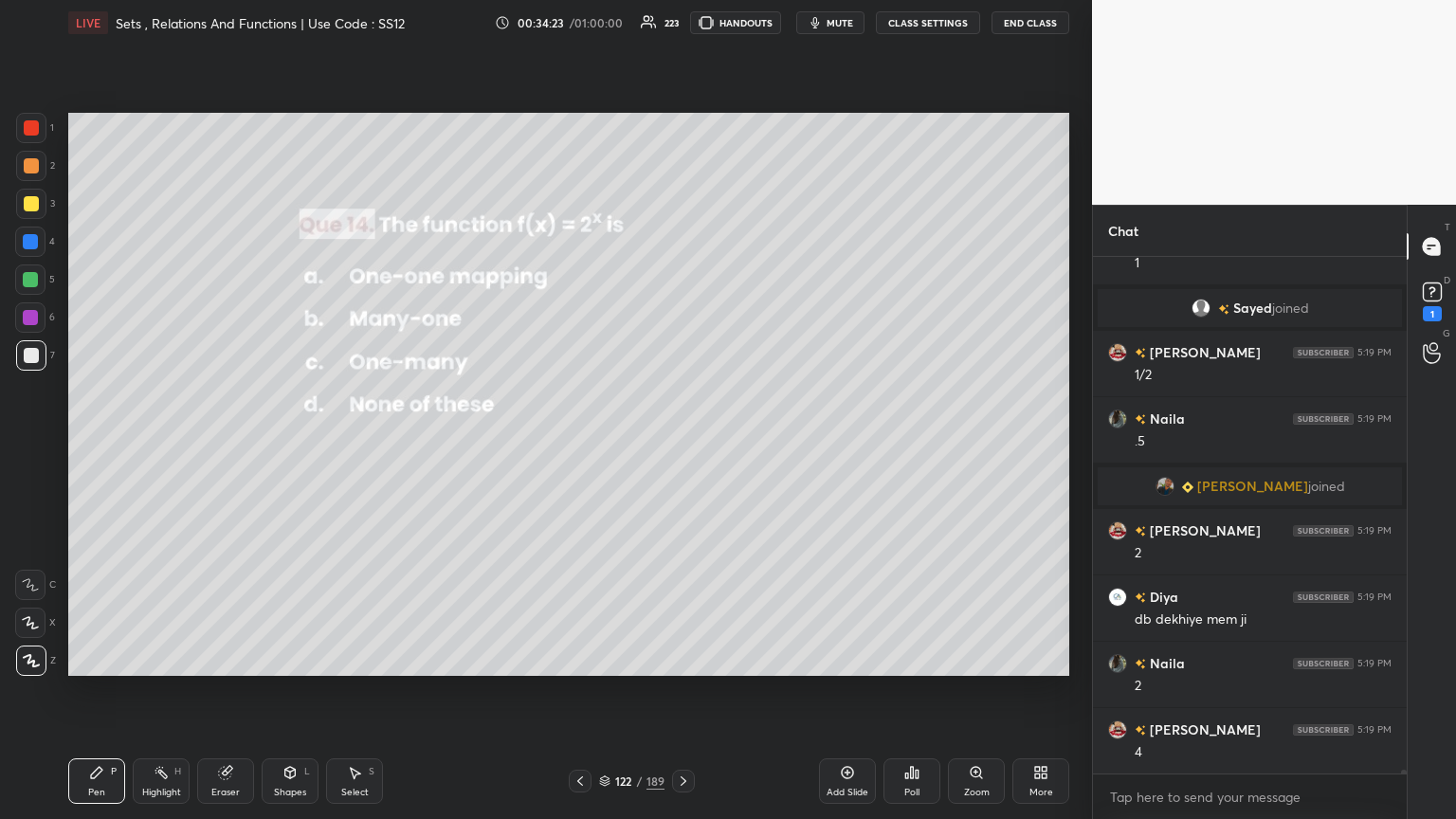 drag, startPoint x: 303, startPoint y: 774, endPoint x: 304, endPoint y: 755, distance: 19.026298 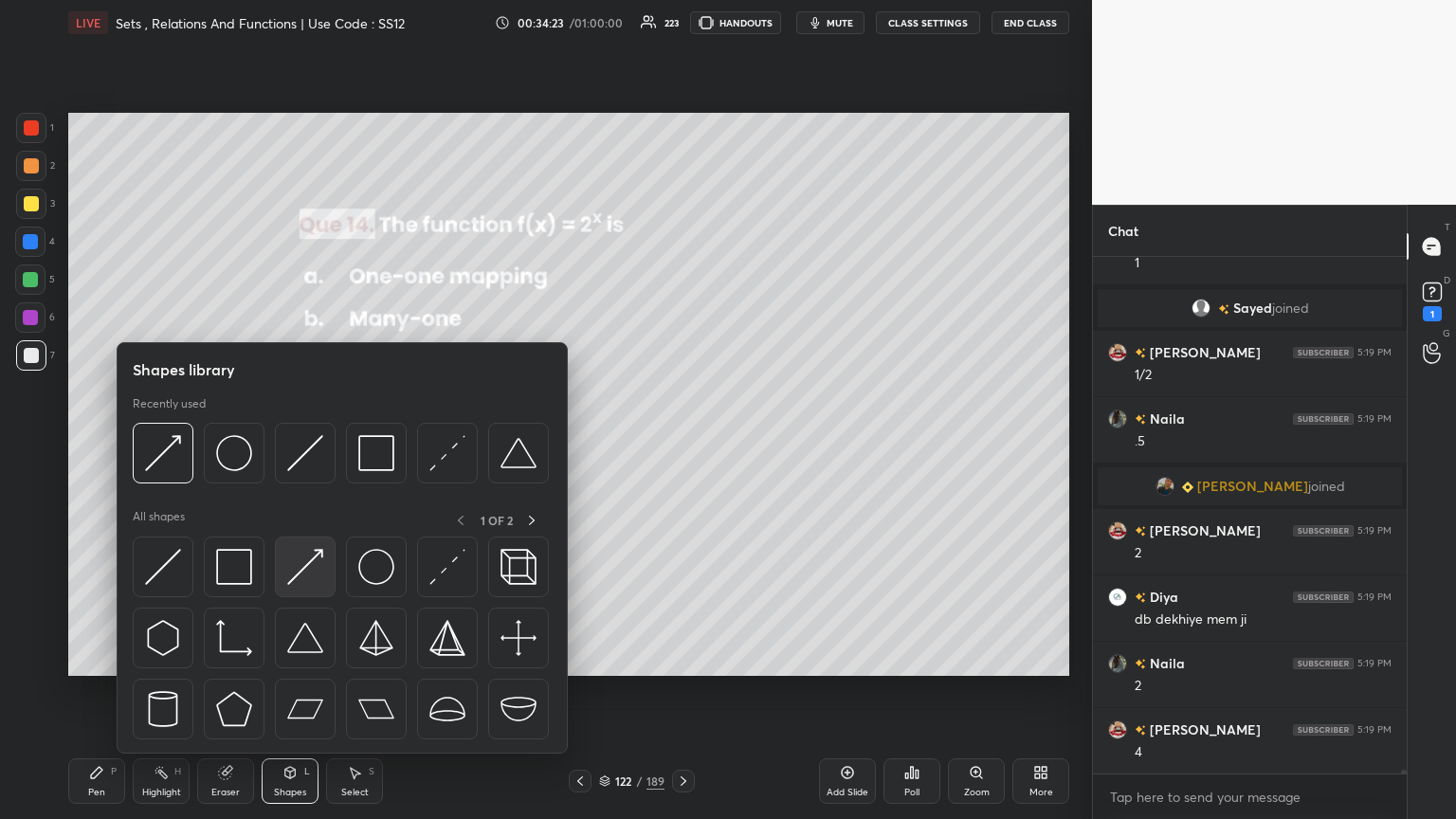 click at bounding box center [305, 567] 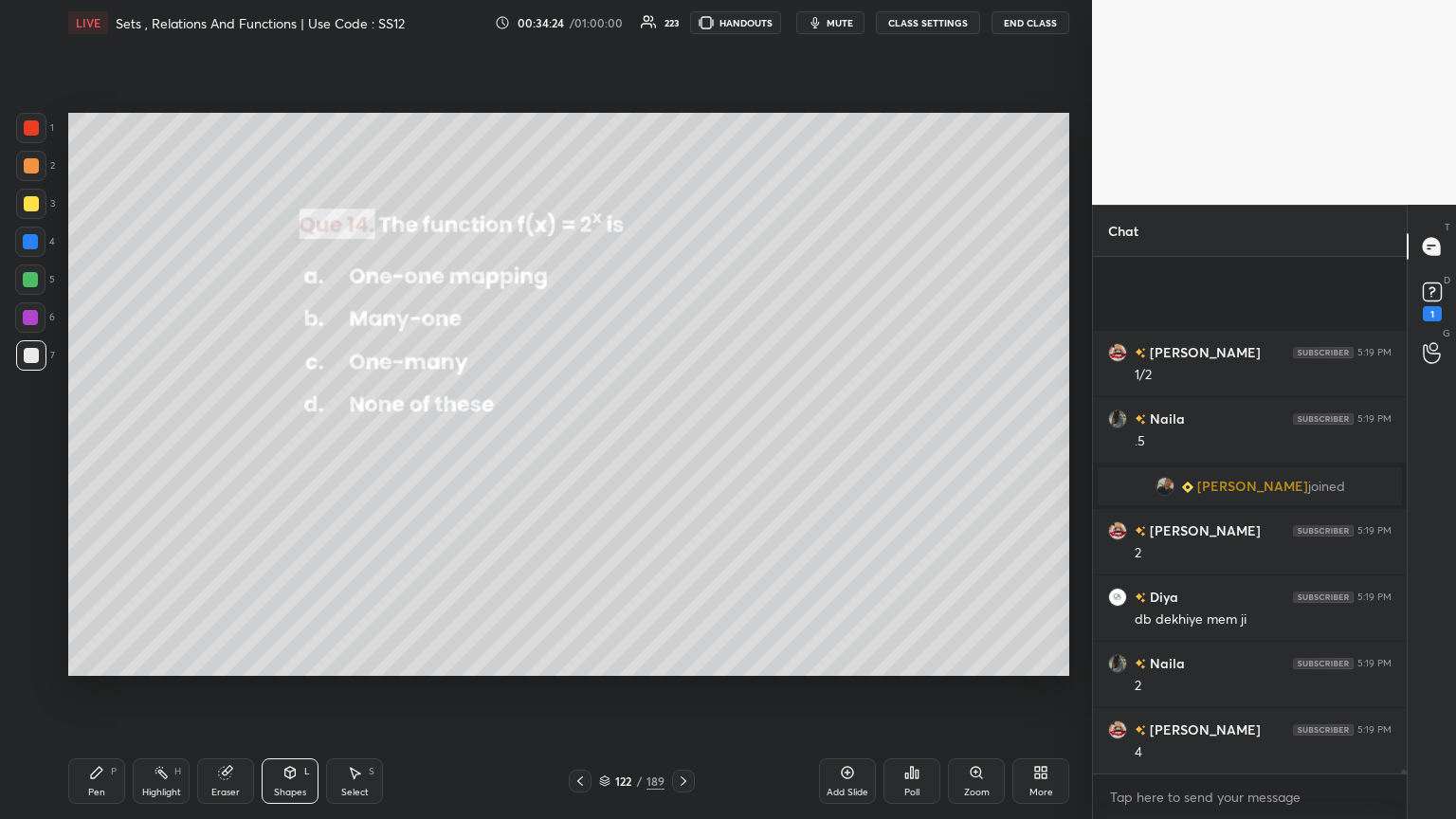 scroll, scrollTop: 72651, scrollLeft: 0, axis: vertical 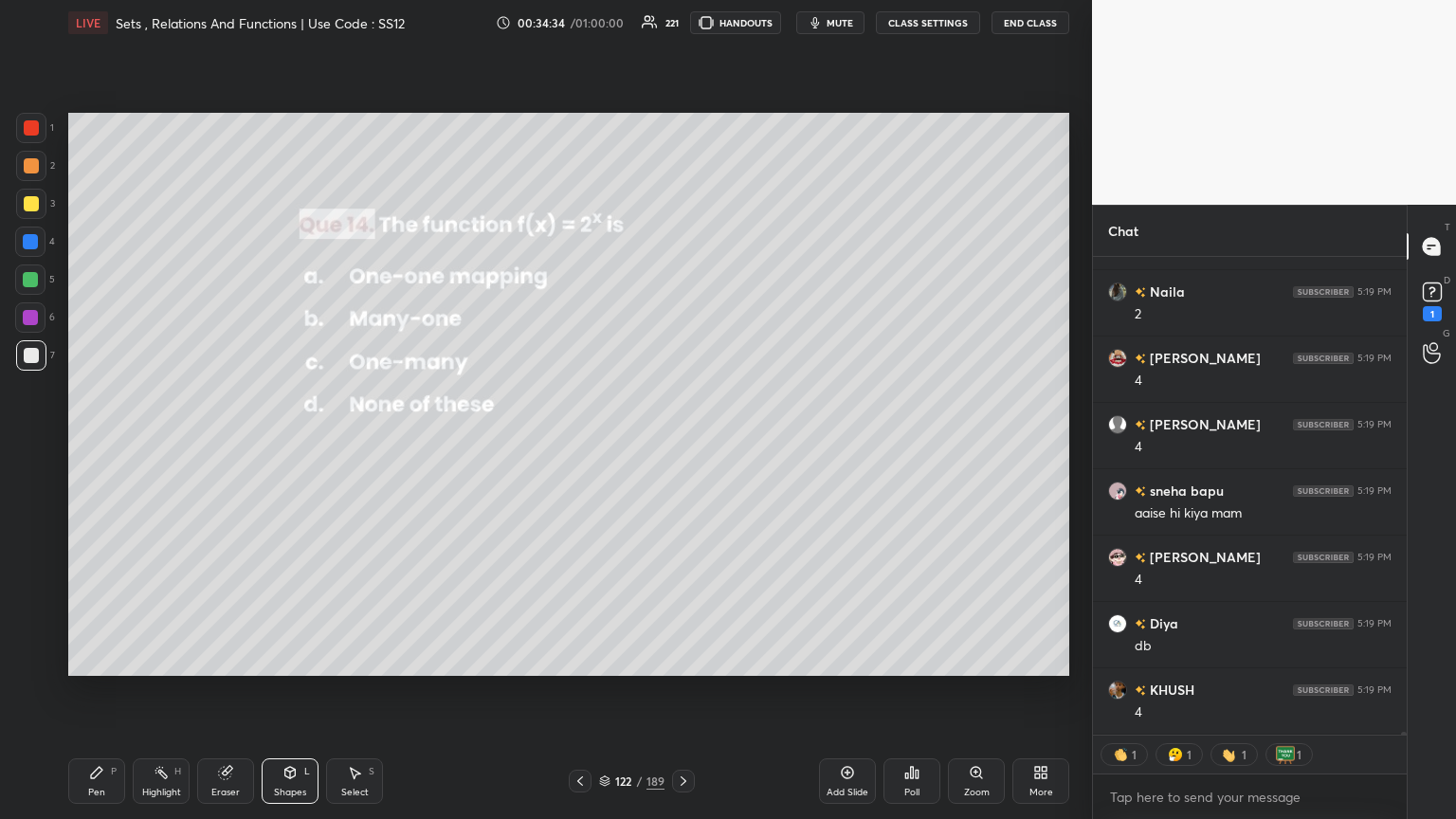 click on "Pen P" at bounding box center (97, 781) 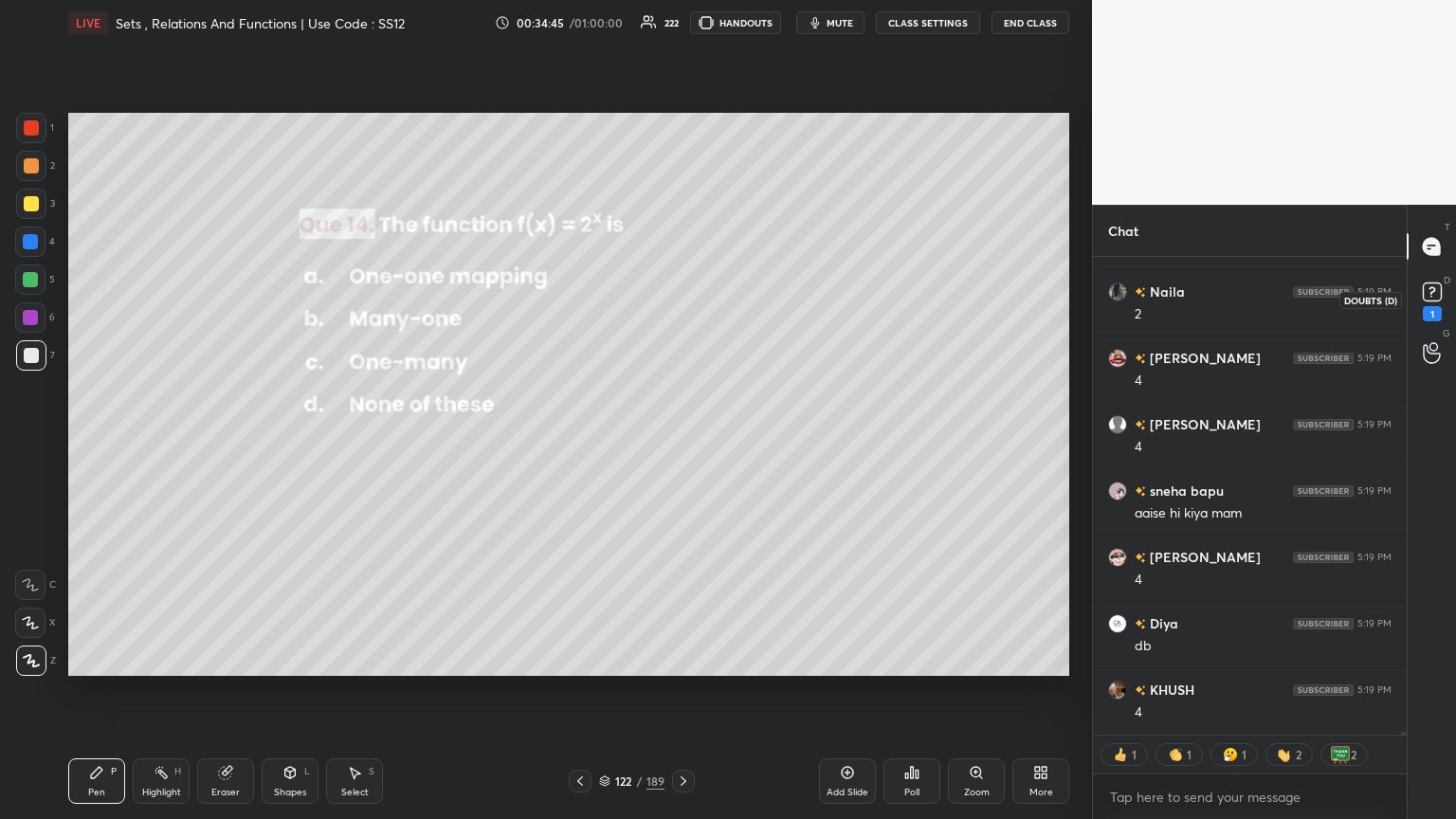 click on "1" at bounding box center [1432, 314] 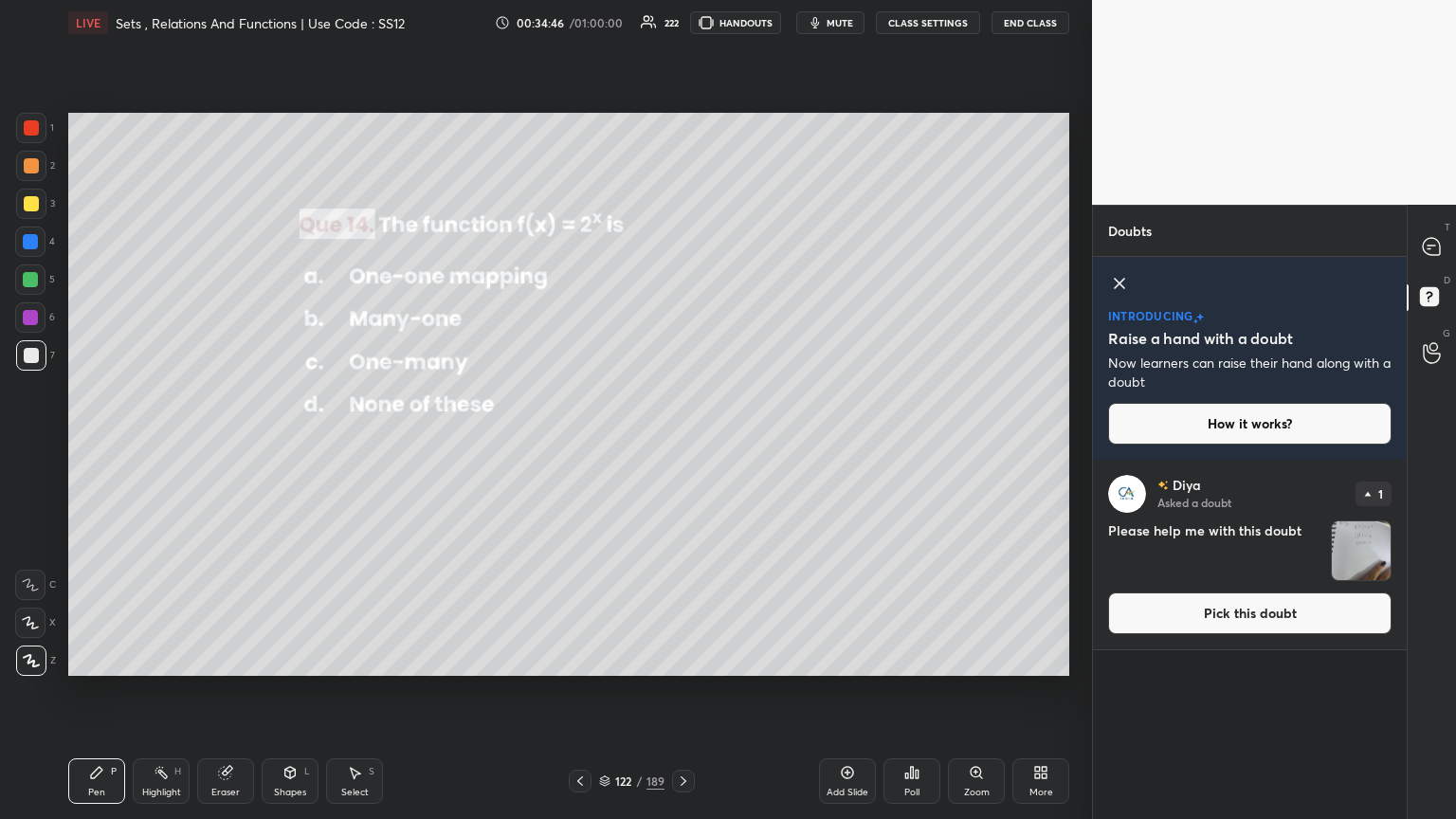 click at bounding box center [1361, 551] 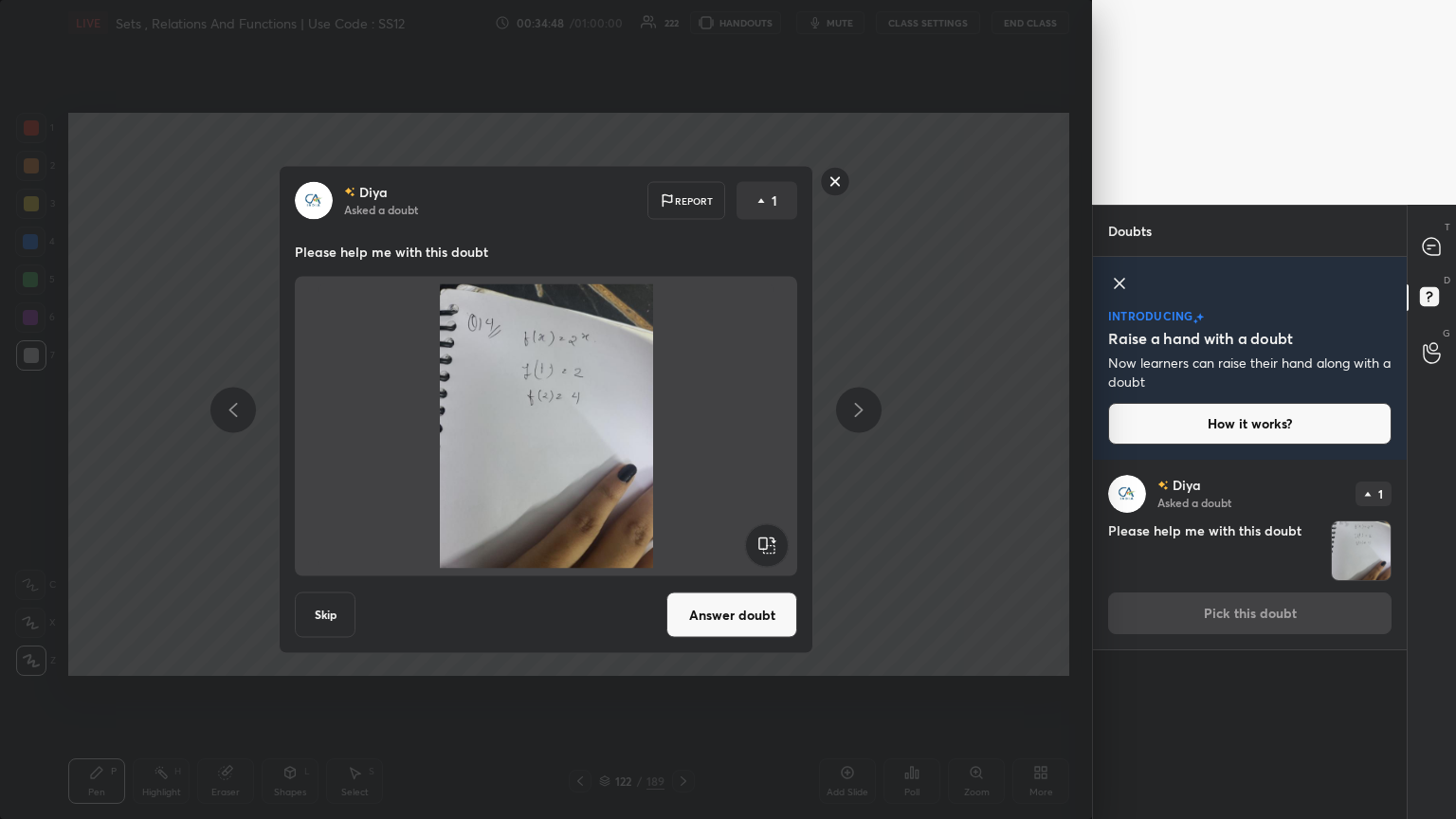 click 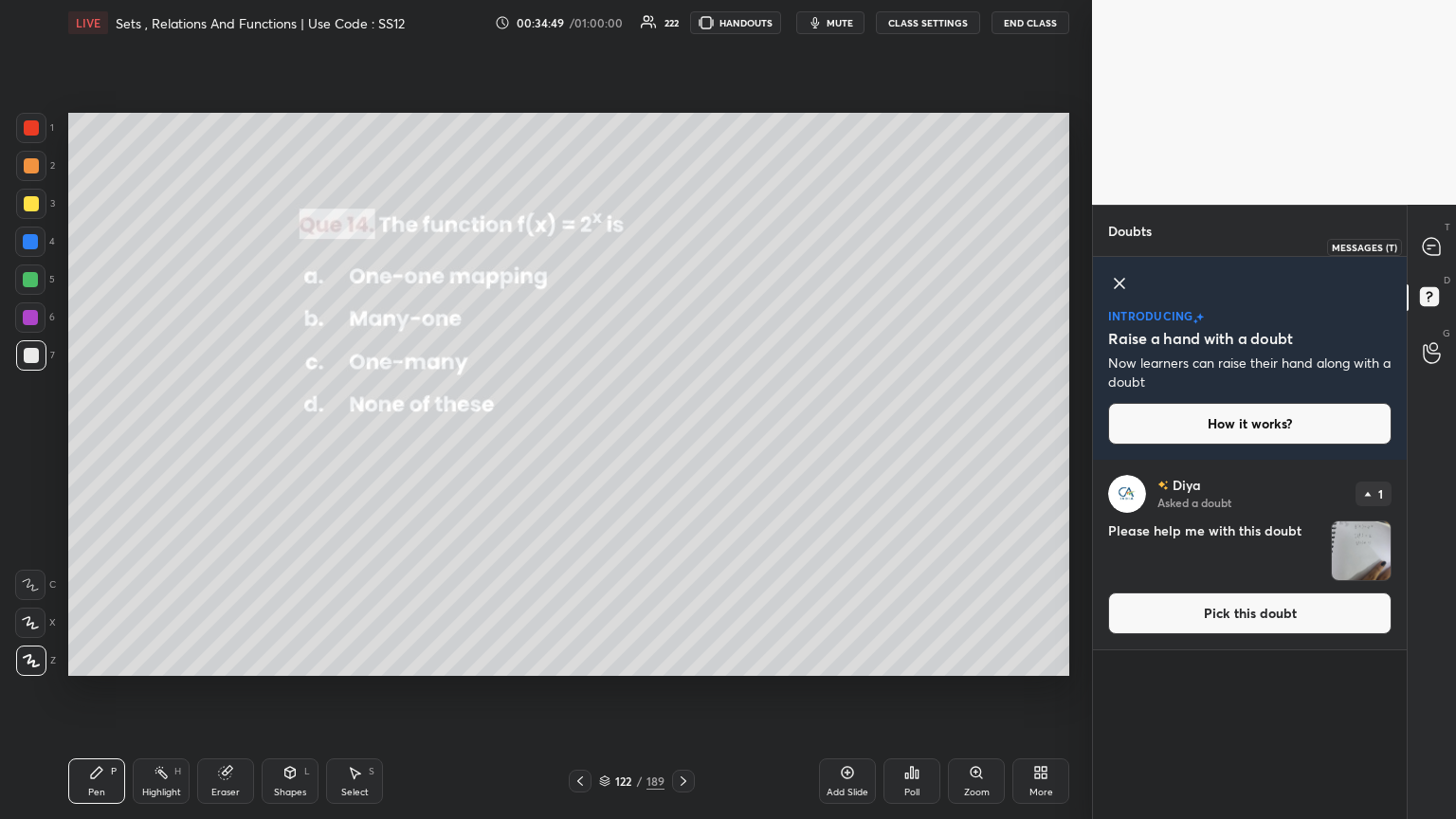 click 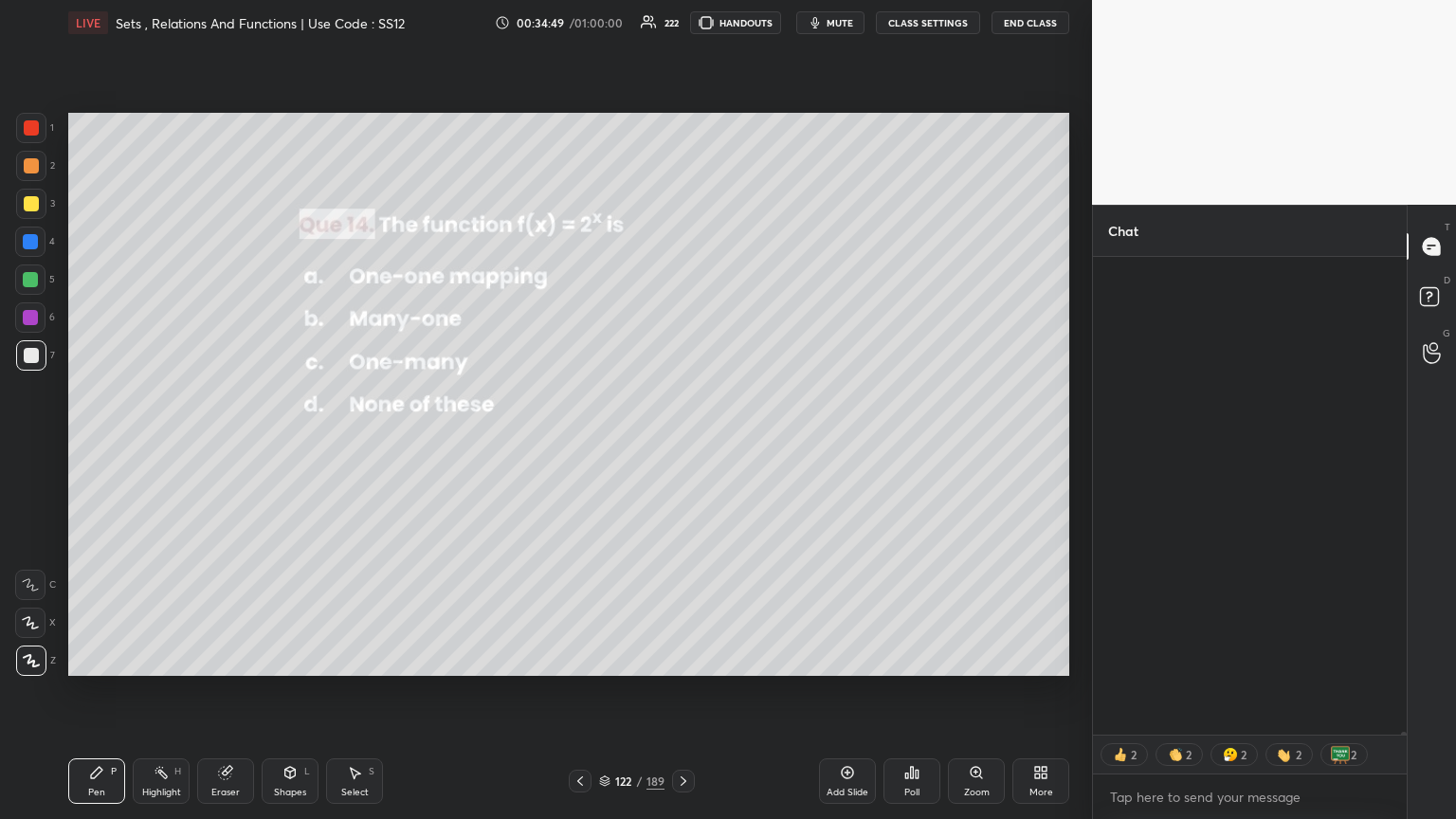 scroll, scrollTop: 73266, scrollLeft: 0, axis: vertical 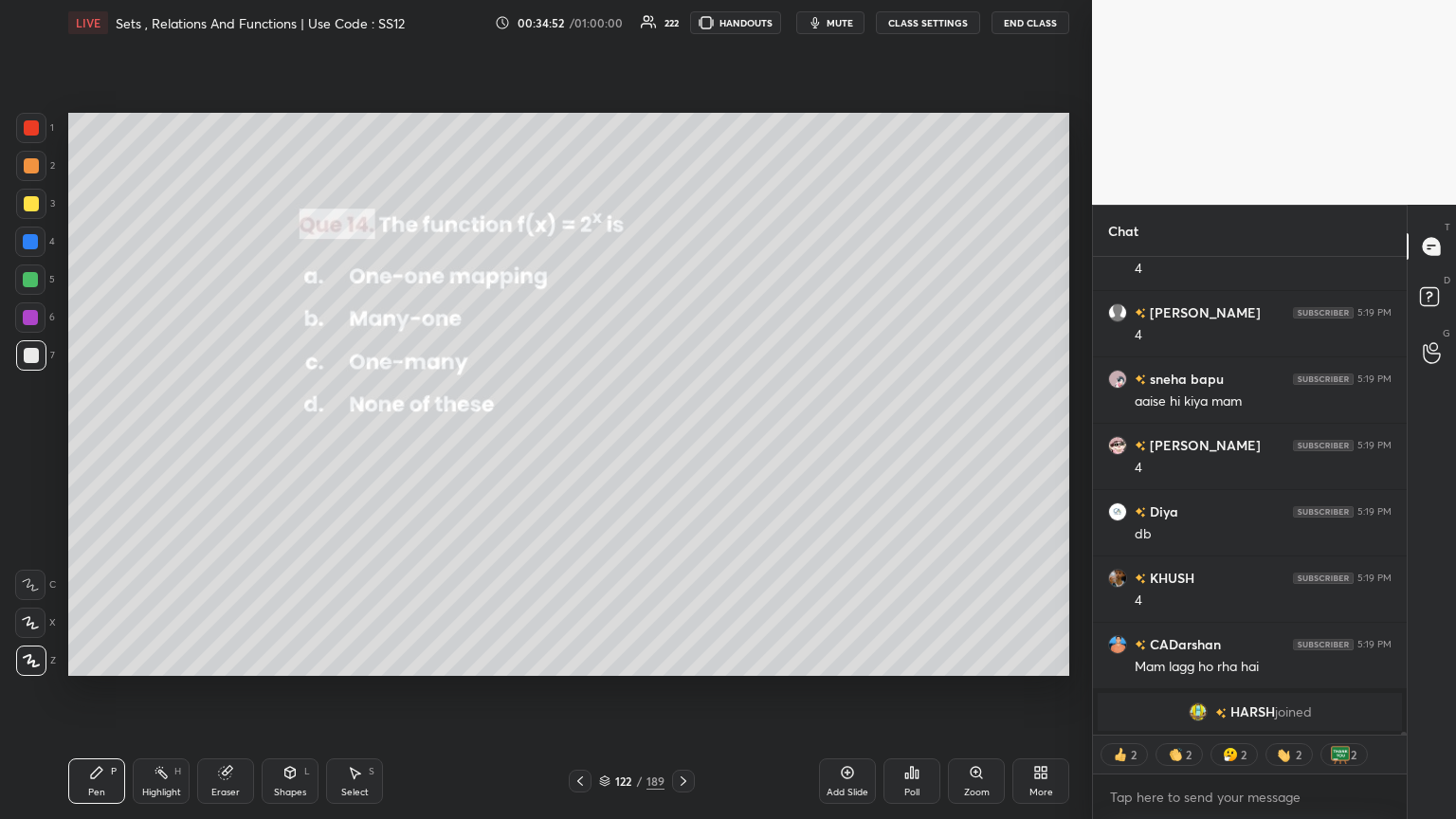 click at bounding box center (1401, 496) 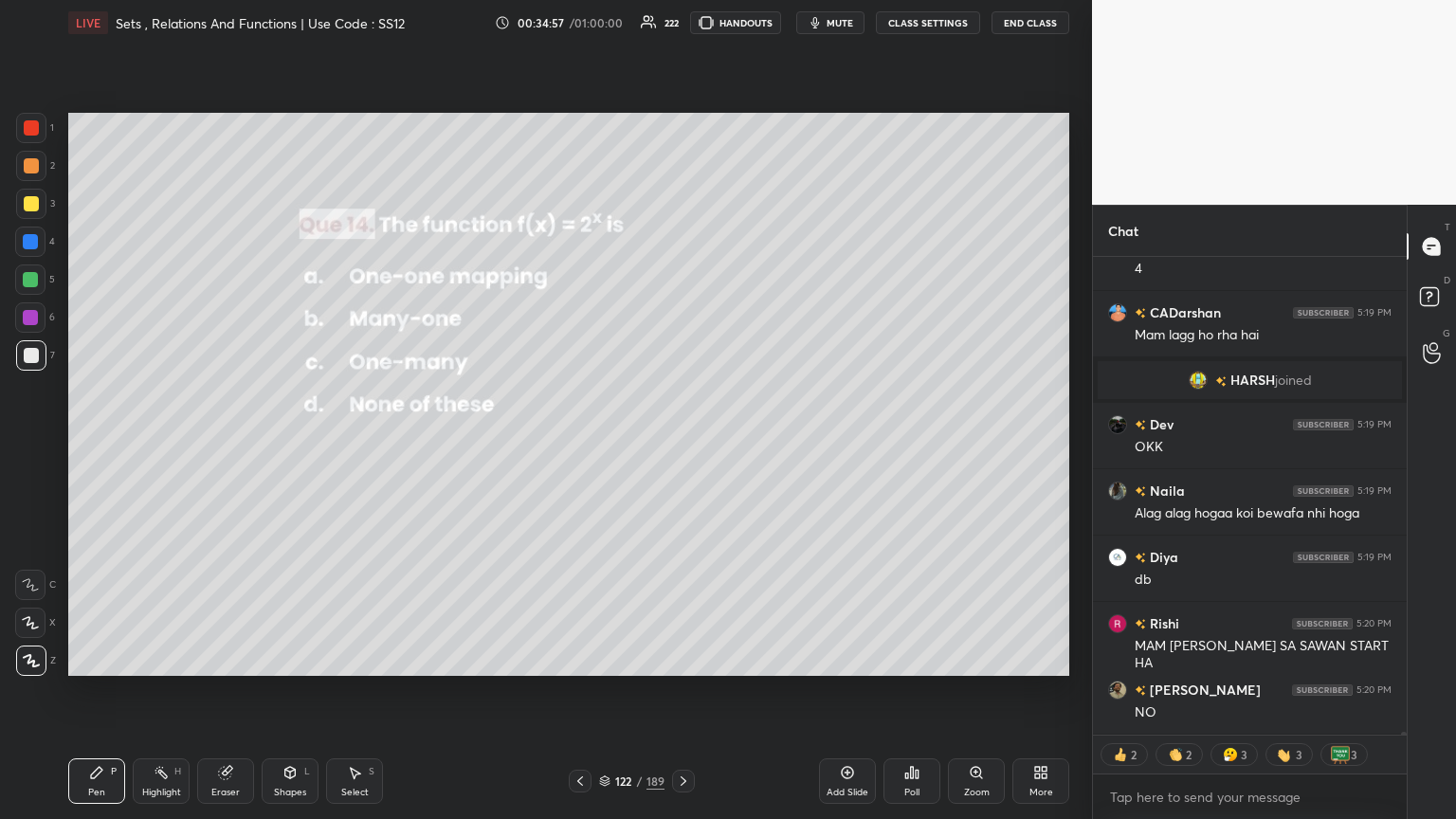 scroll, scrollTop: 73092, scrollLeft: 0, axis: vertical 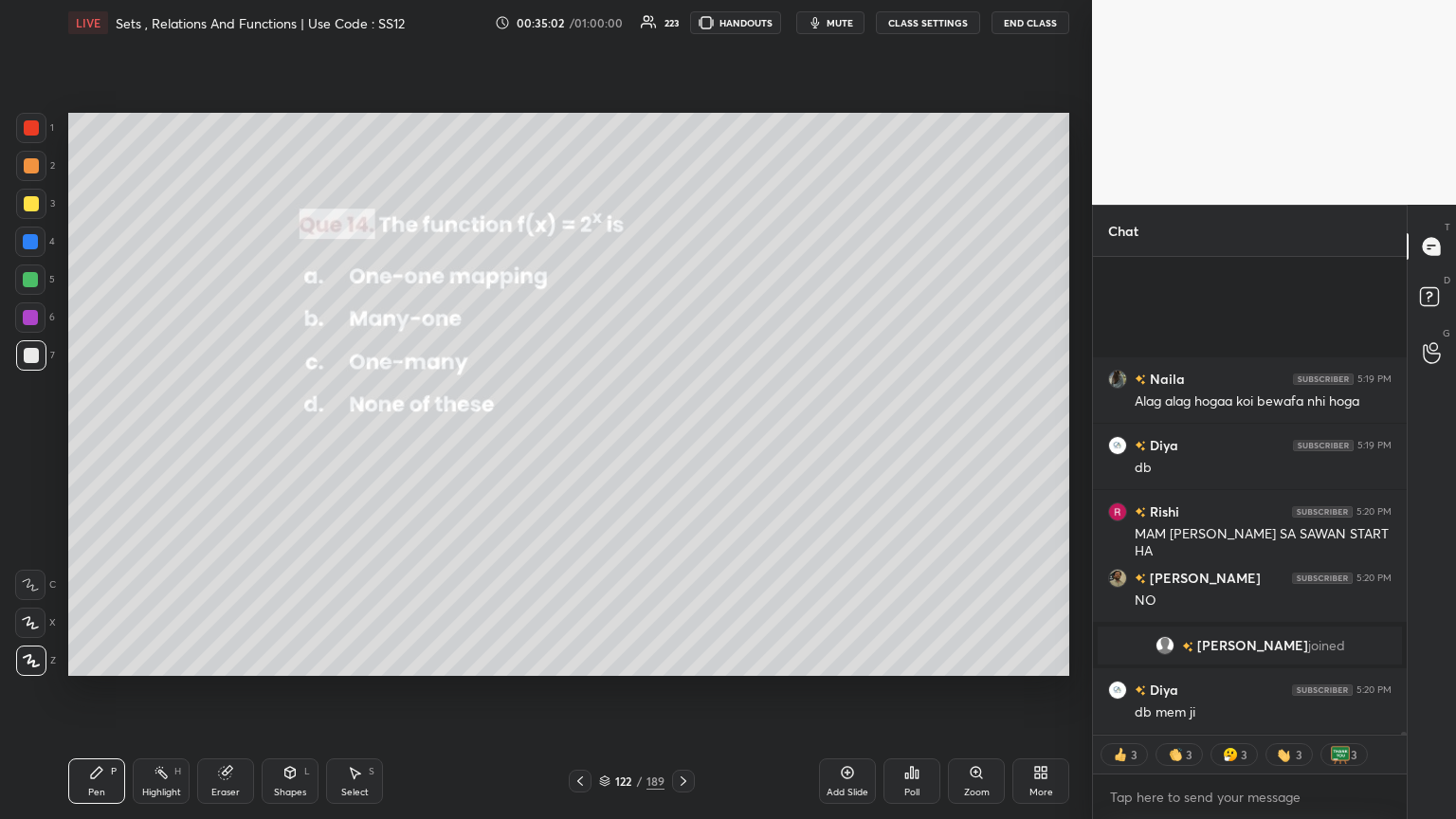 click 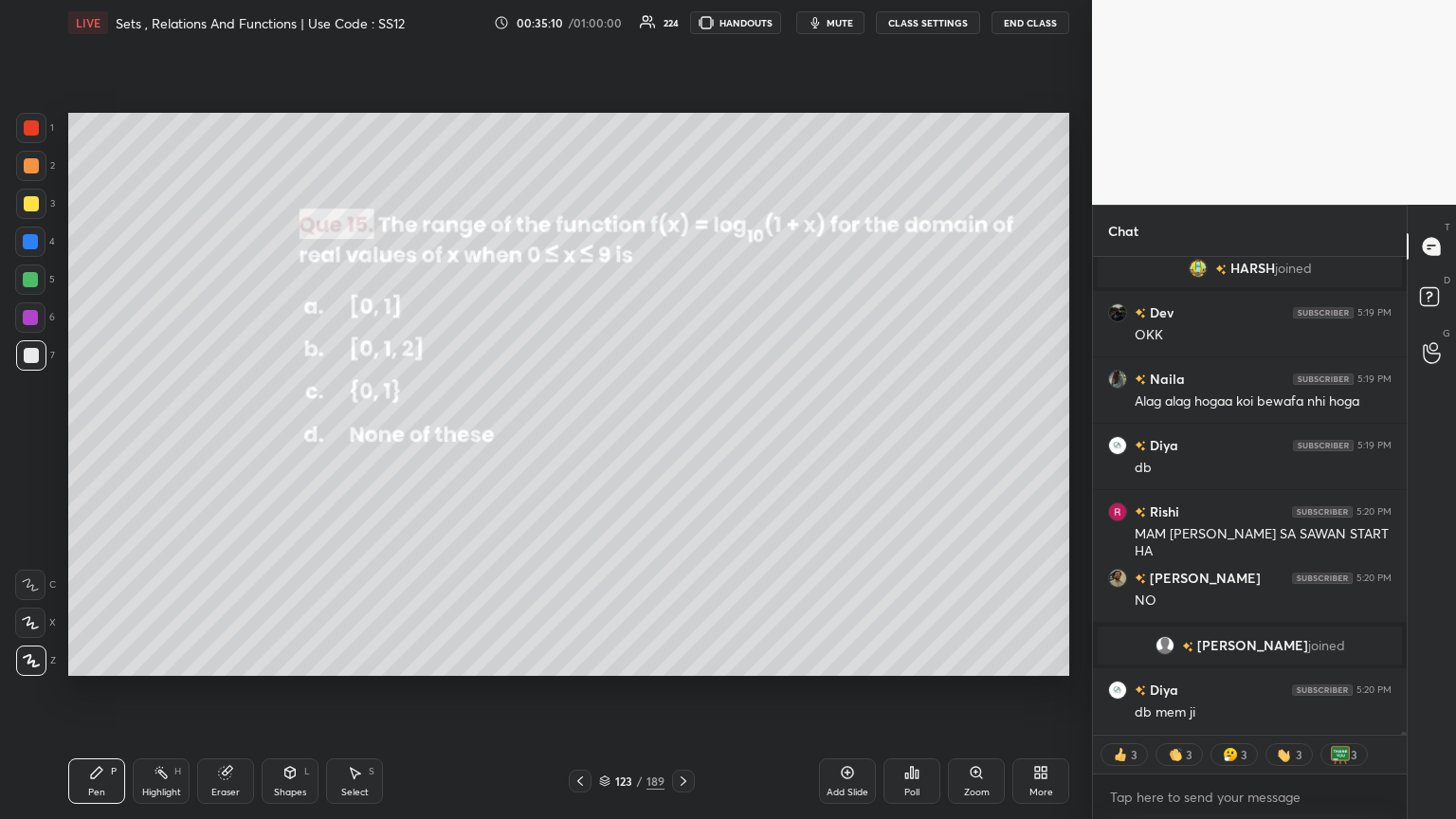 scroll, scrollTop: 6, scrollLeft: 6, axis: both 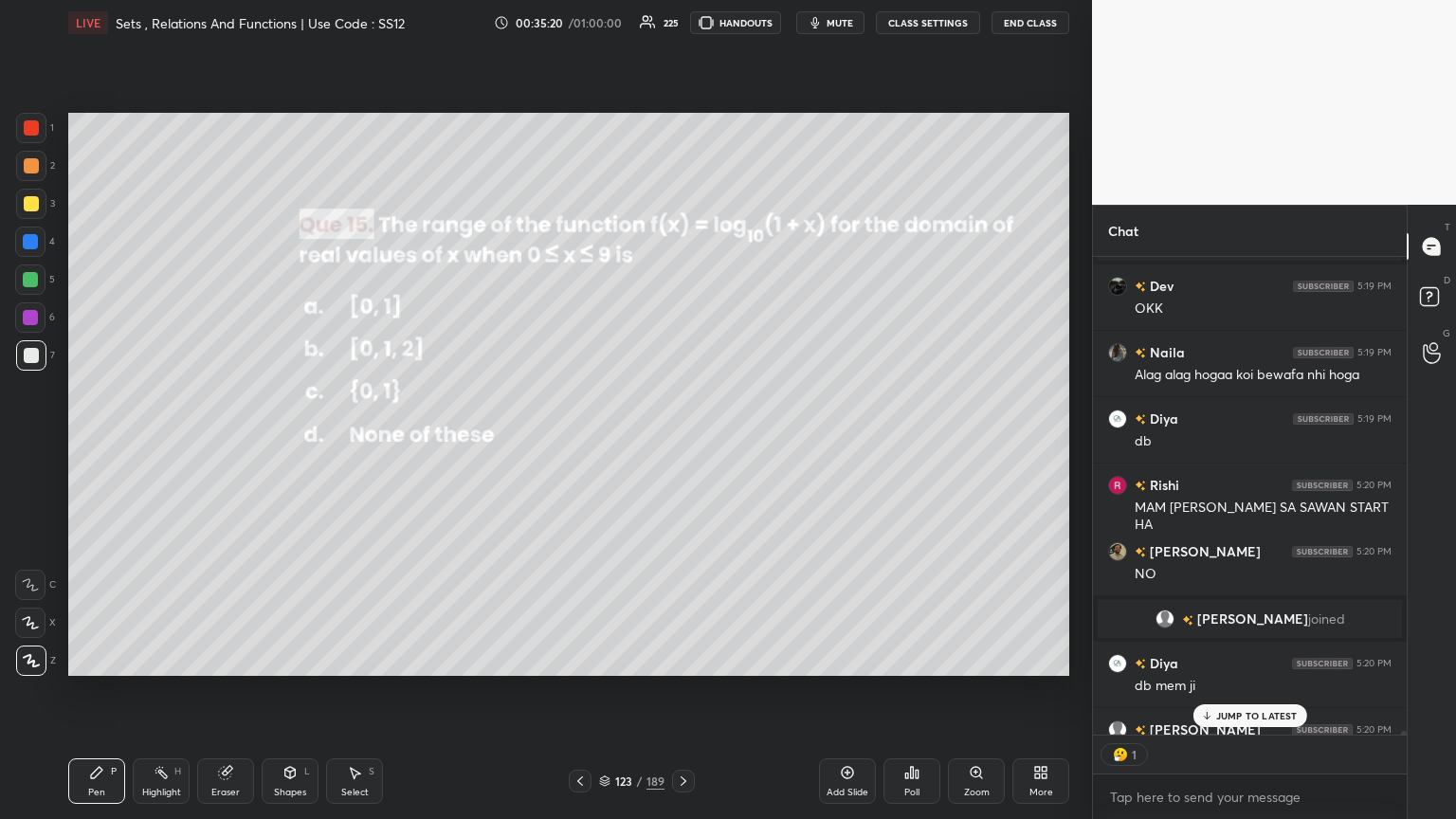 click at bounding box center [683, 781] 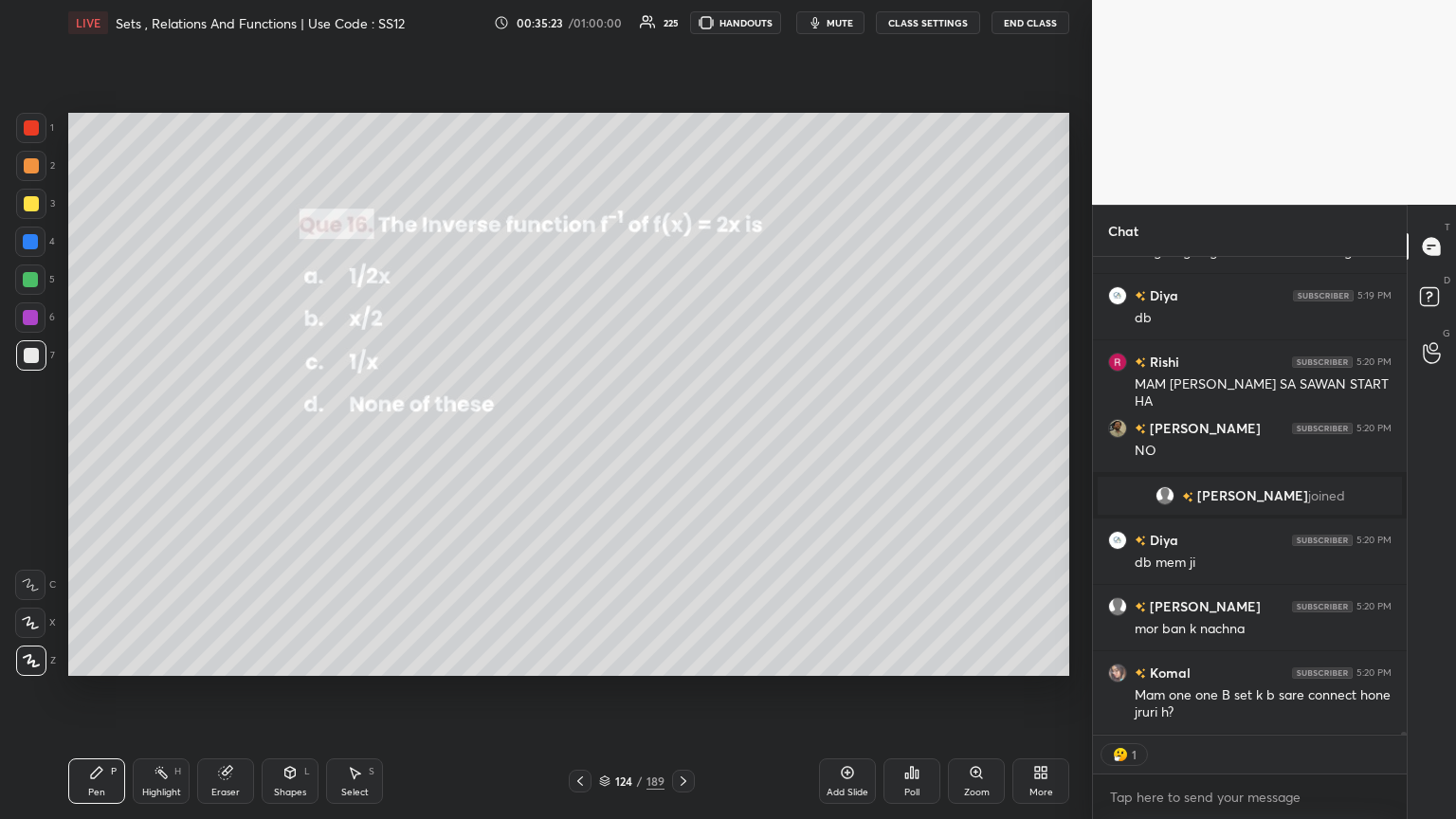 scroll, scrollTop: 73263, scrollLeft: 0, axis: vertical 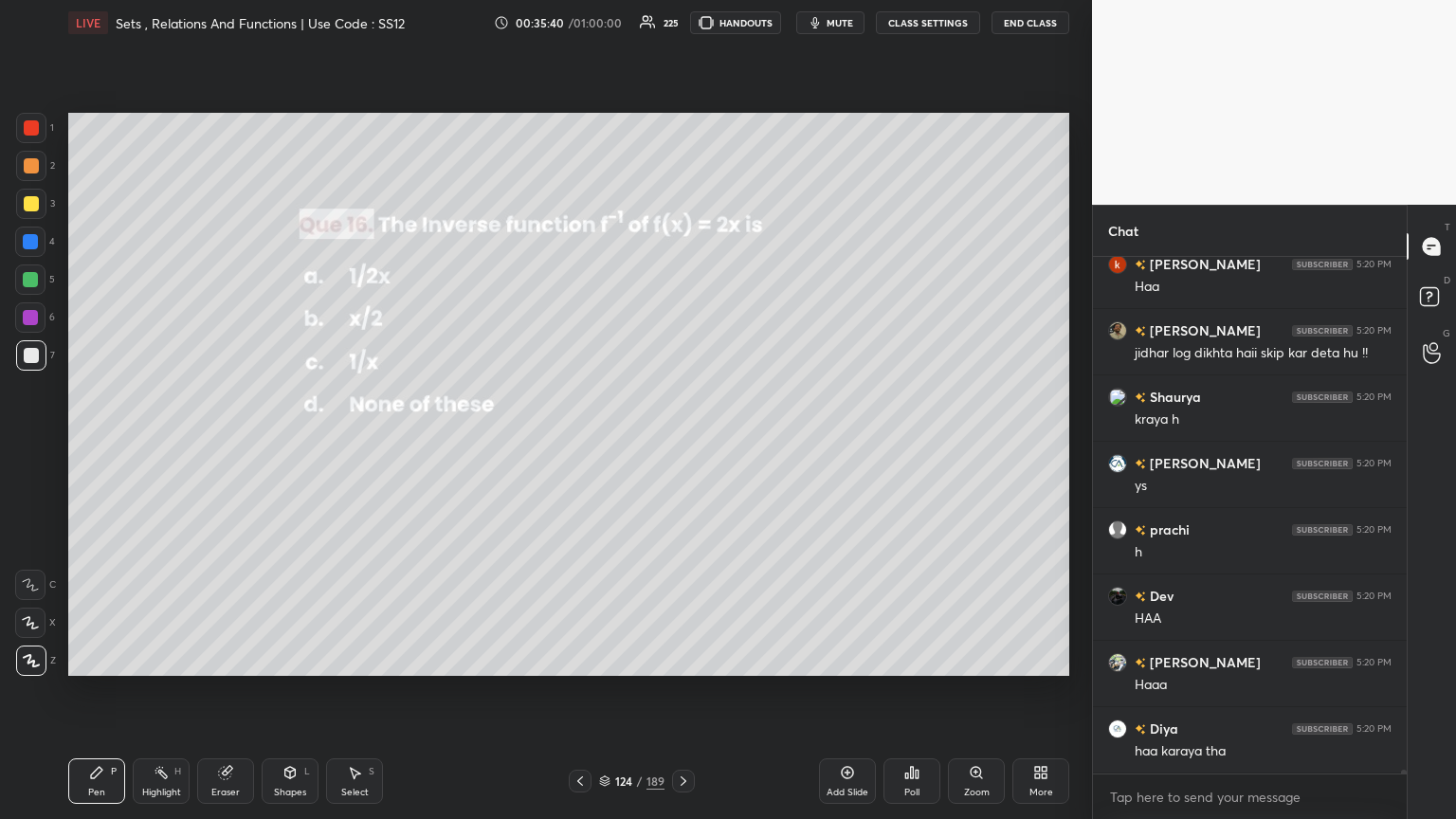 click 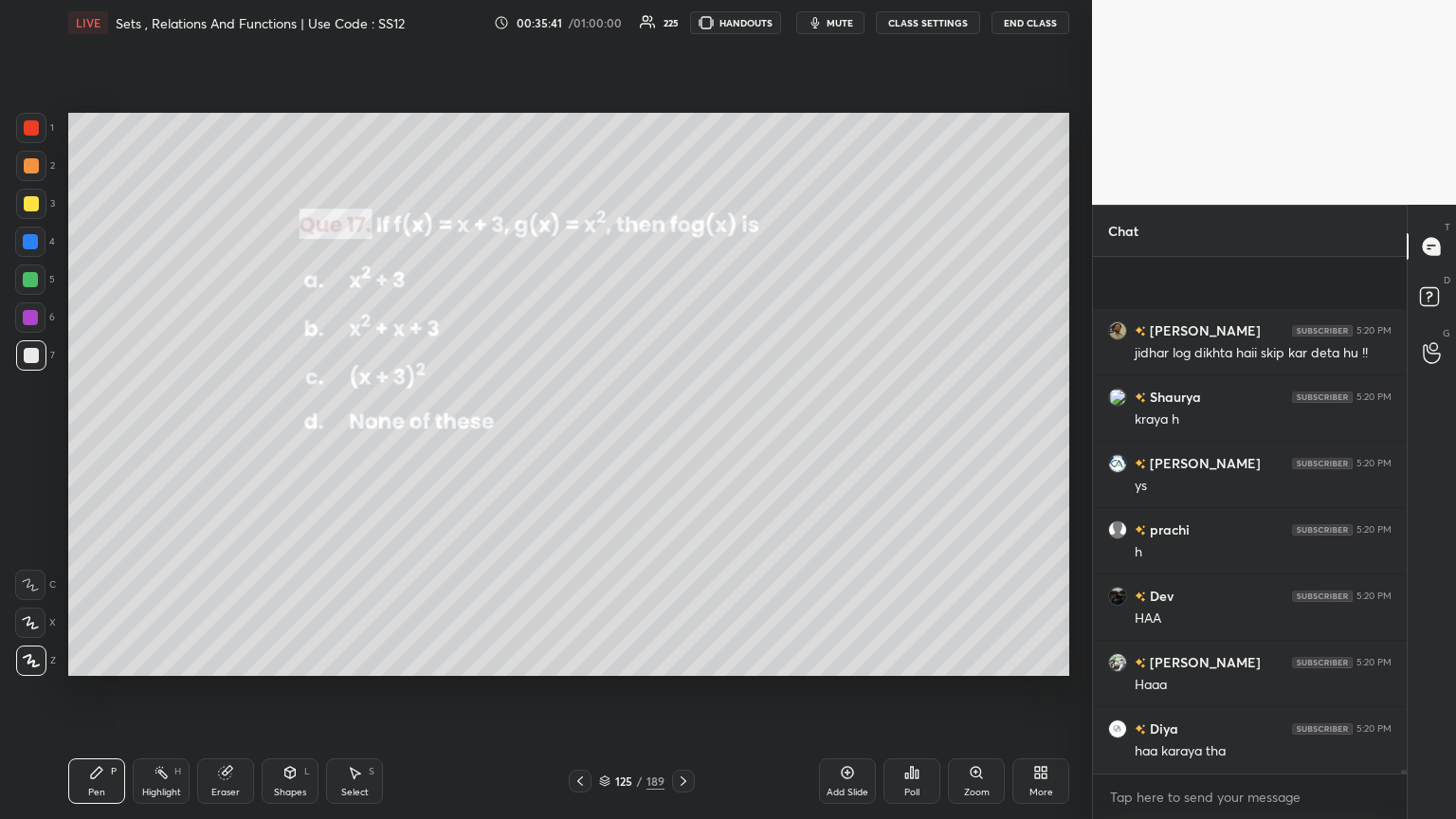 scroll, scrollTop: 74153, scrollLeft: 0, axis: vertical 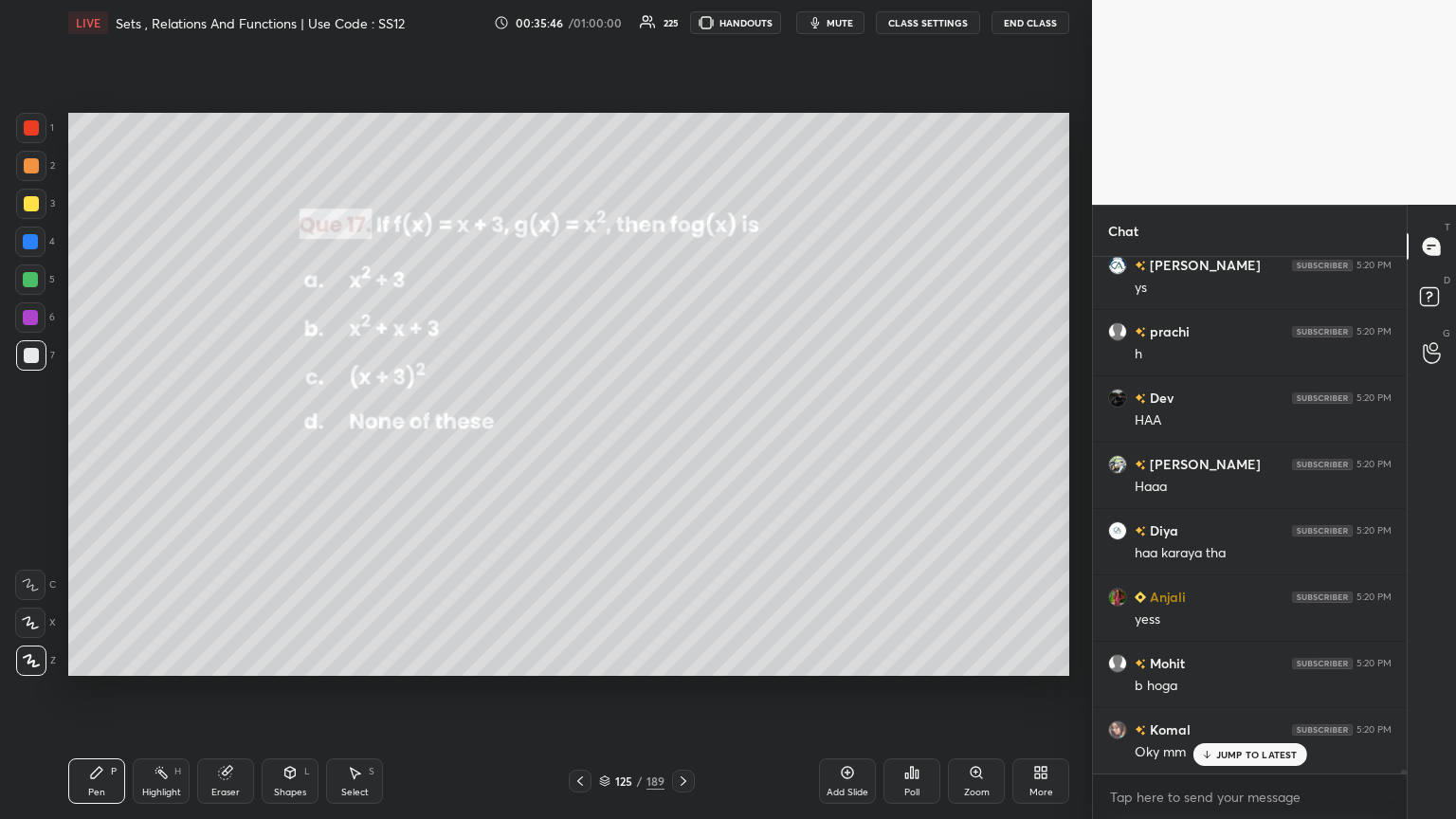 click on "Poll" at bounding box center (912, 792) 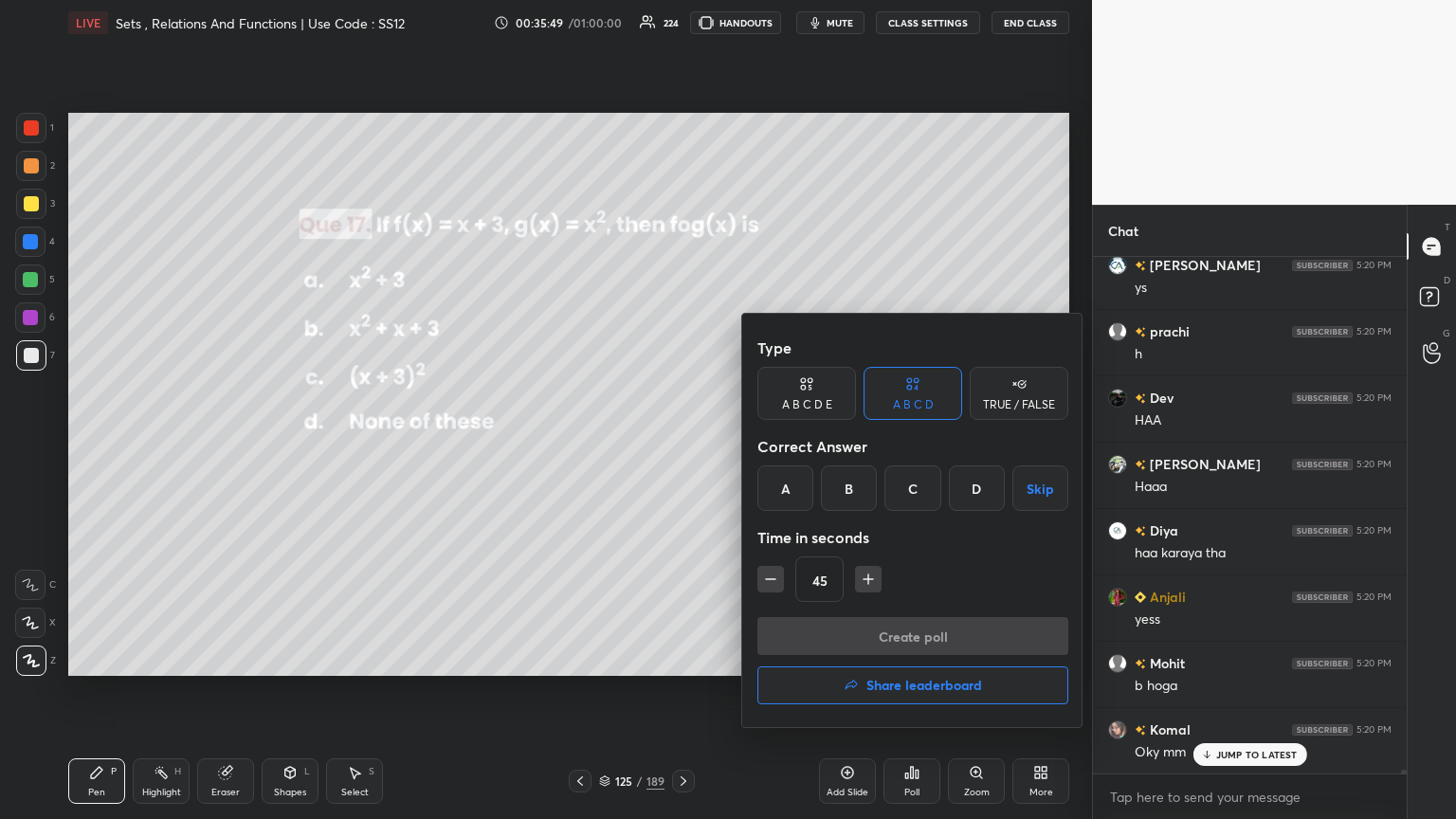 click on "A" at bounding box center [785, 488] 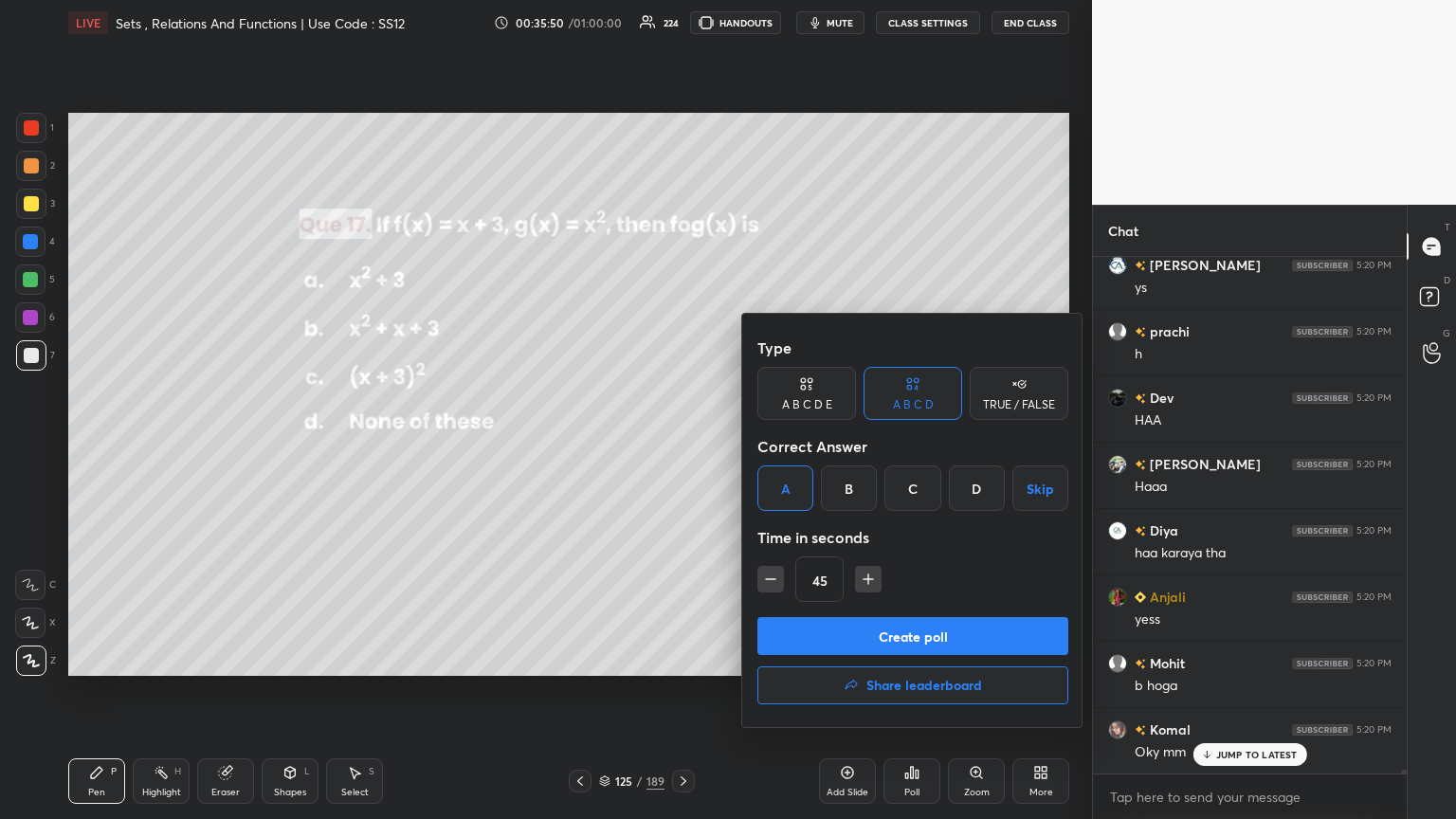 click on "Create poll" at bounding box center (913, 636) 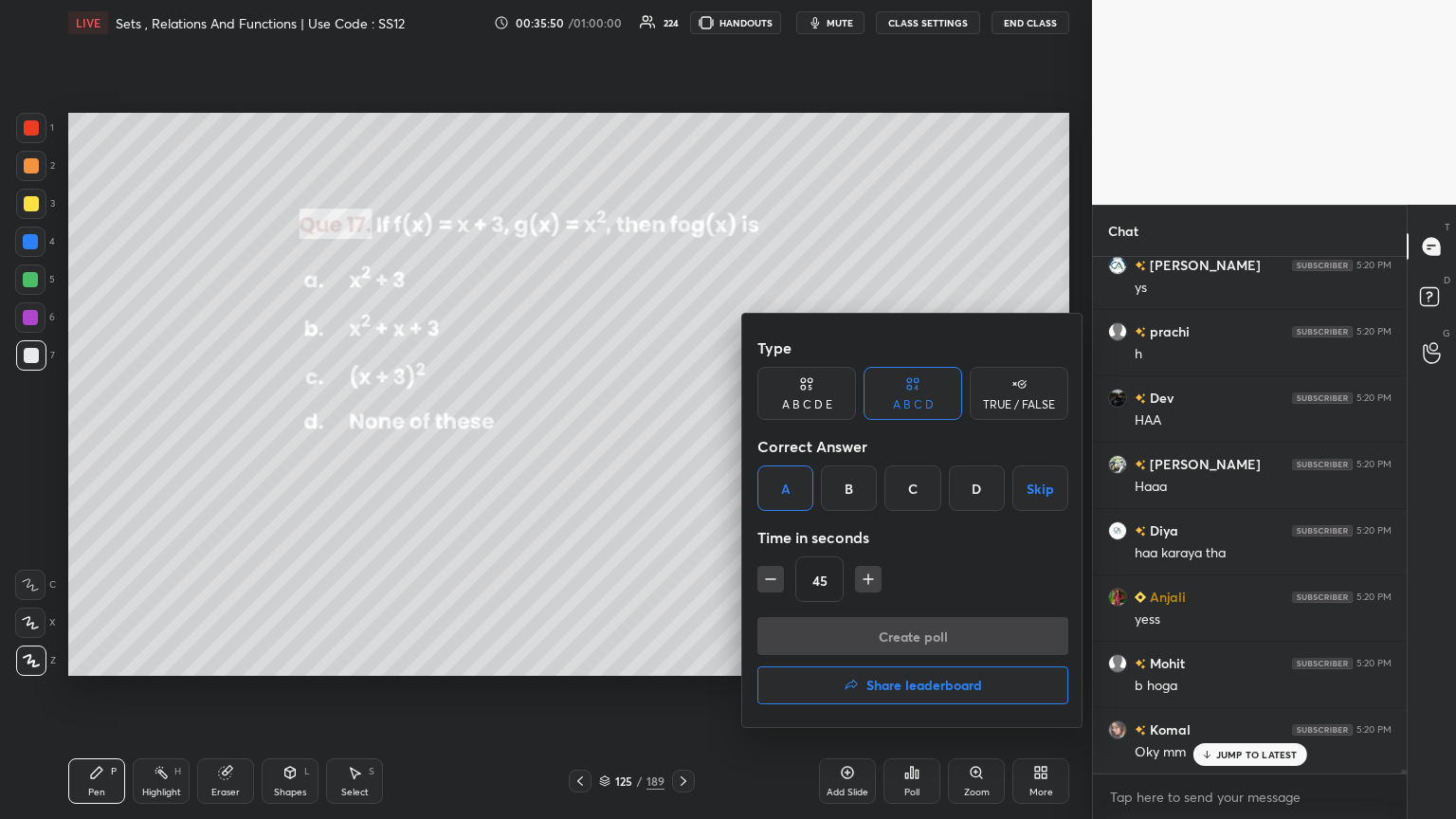 scroll, scrollTop: 480, scrollLeft: 308, axis: both 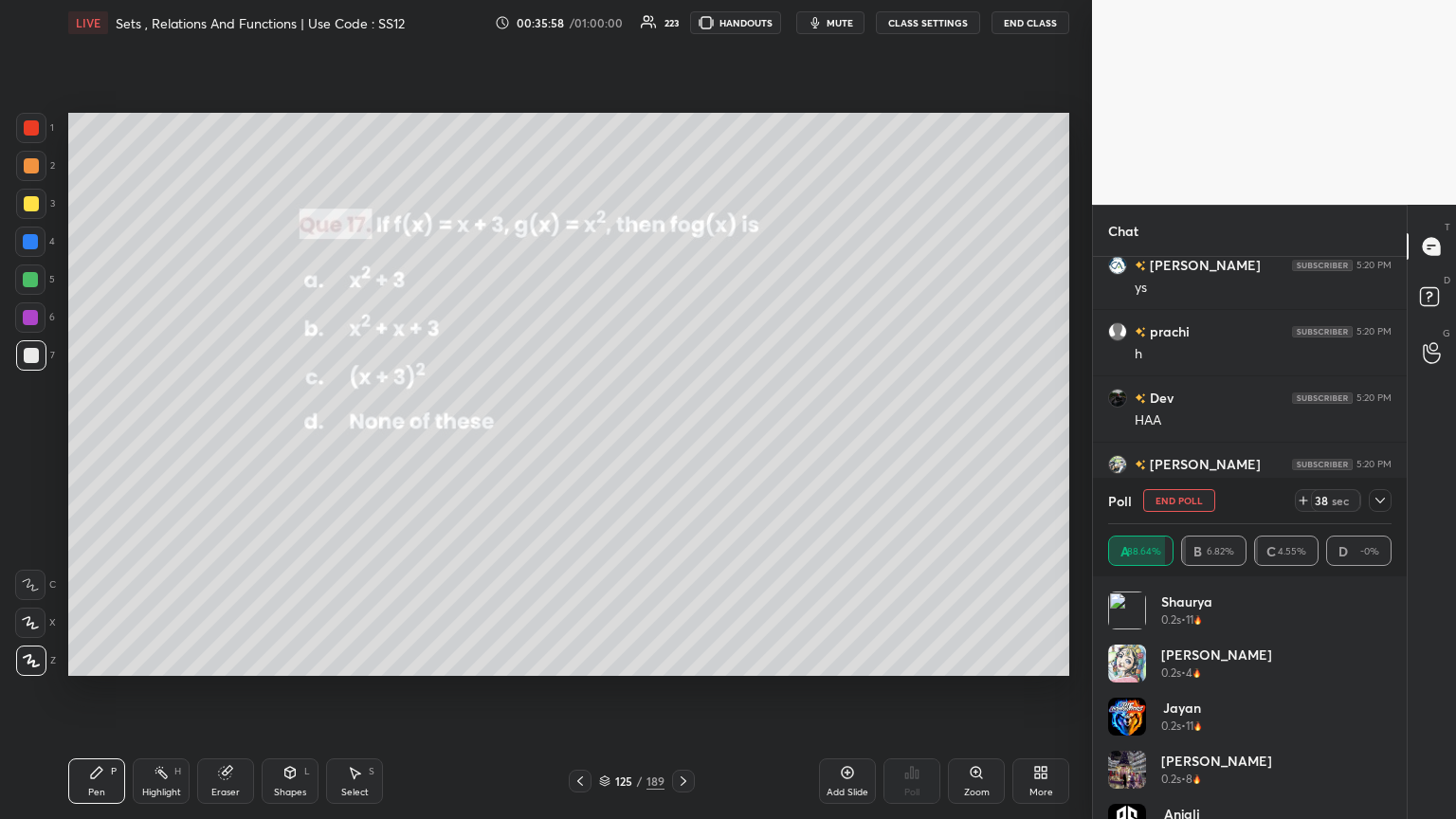 drag, startPoint x: 1391, startPoint y: 499, endPoint x: 1374, endPoint y: 512, distance: 21.400935 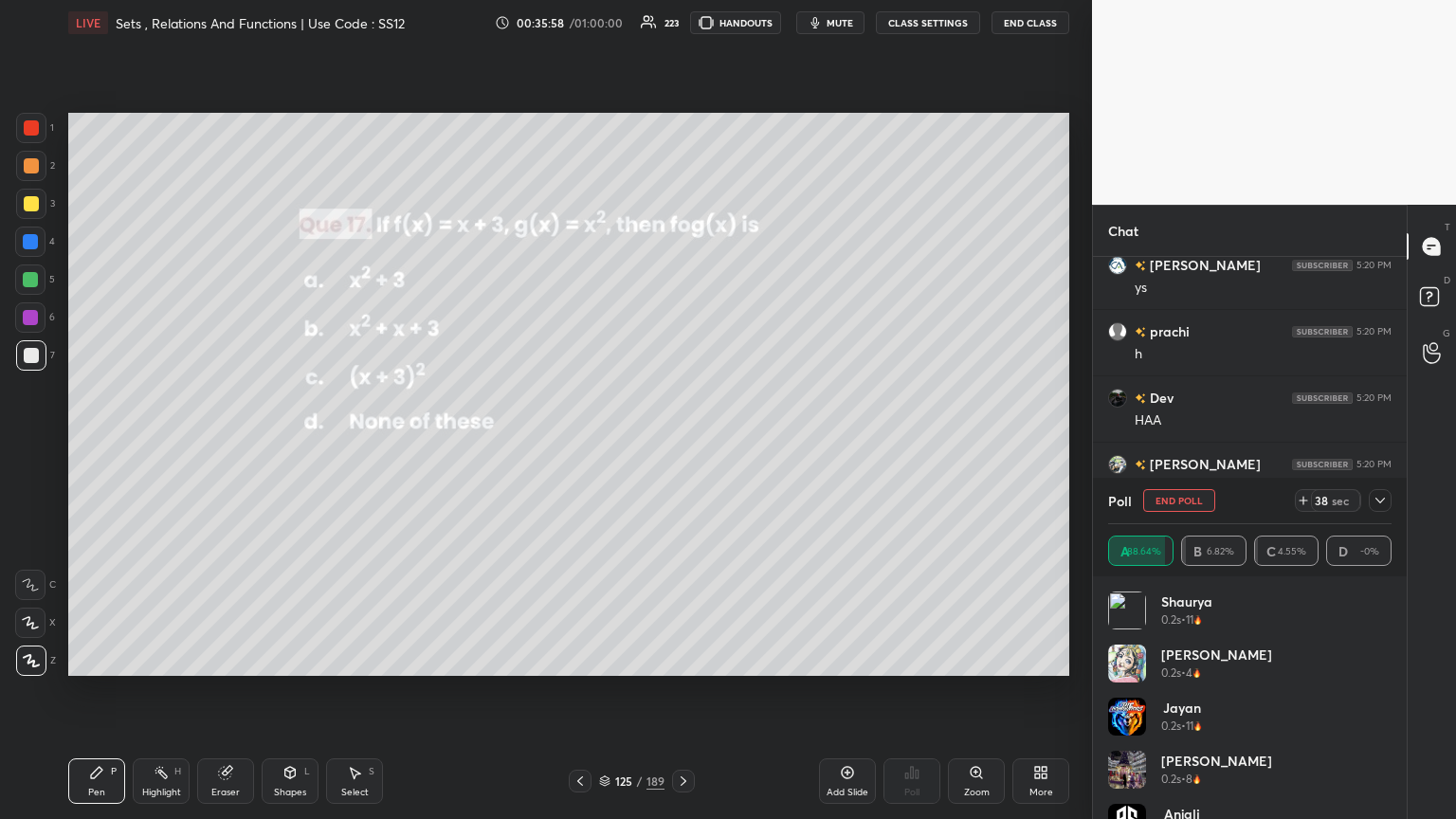 click at bounding box center [1380, 500] 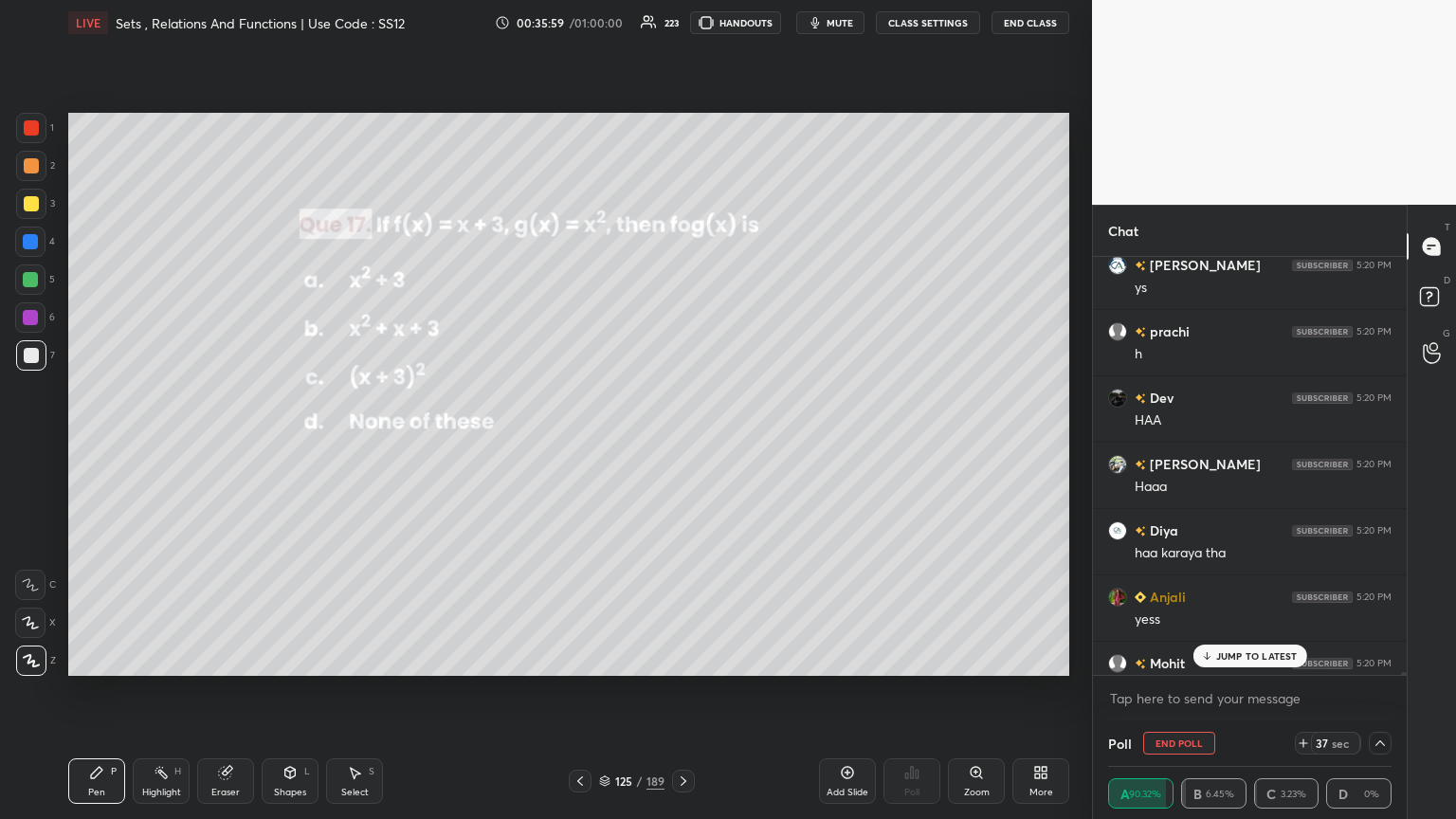 click on "JUMP TO LATEST" at bounding box center [1257, 656] 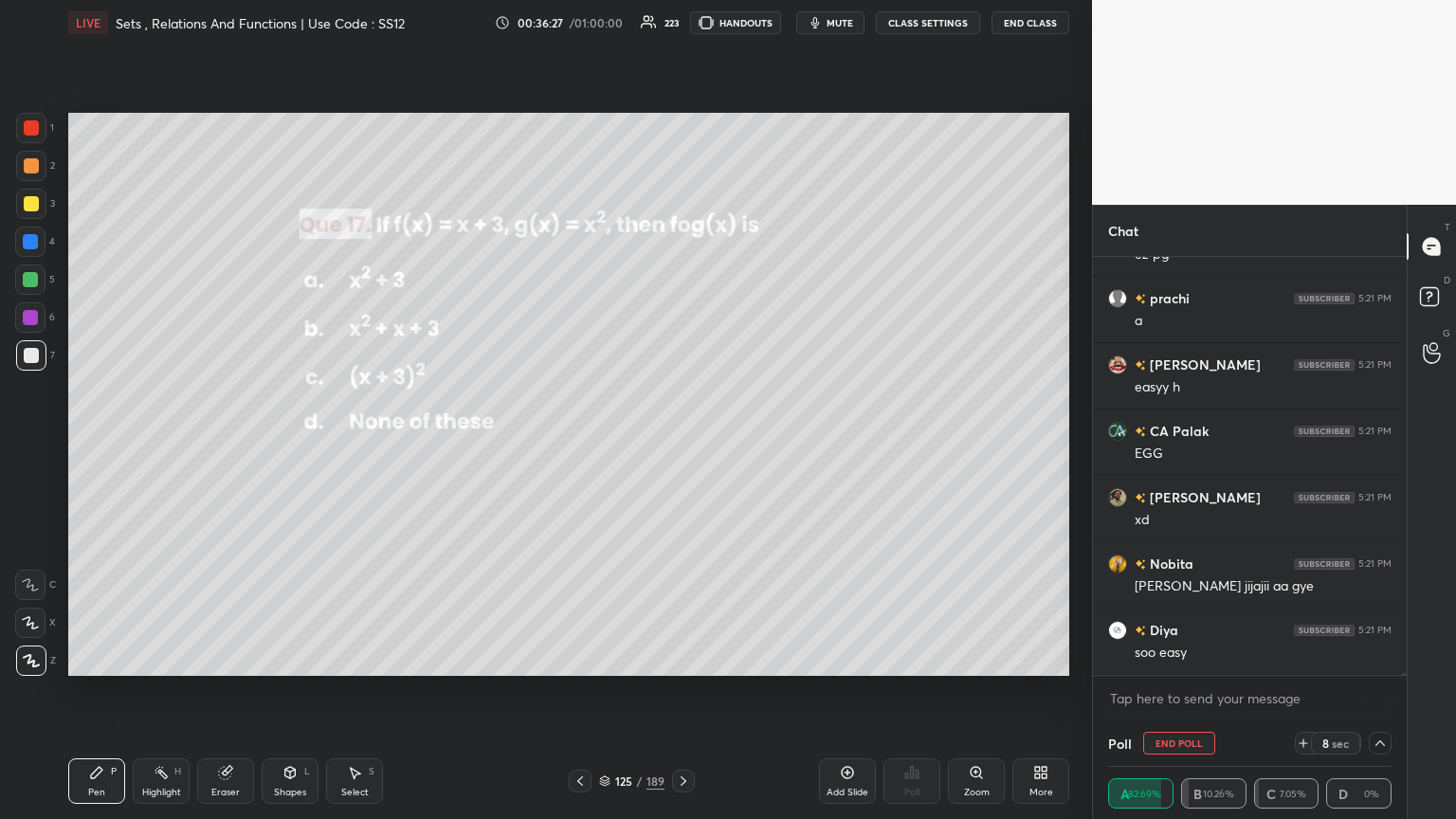 drag, startPoint x: 828, startPoint y: 24, endPoint x: 853, endPoint y: 56, distance: 40.607881 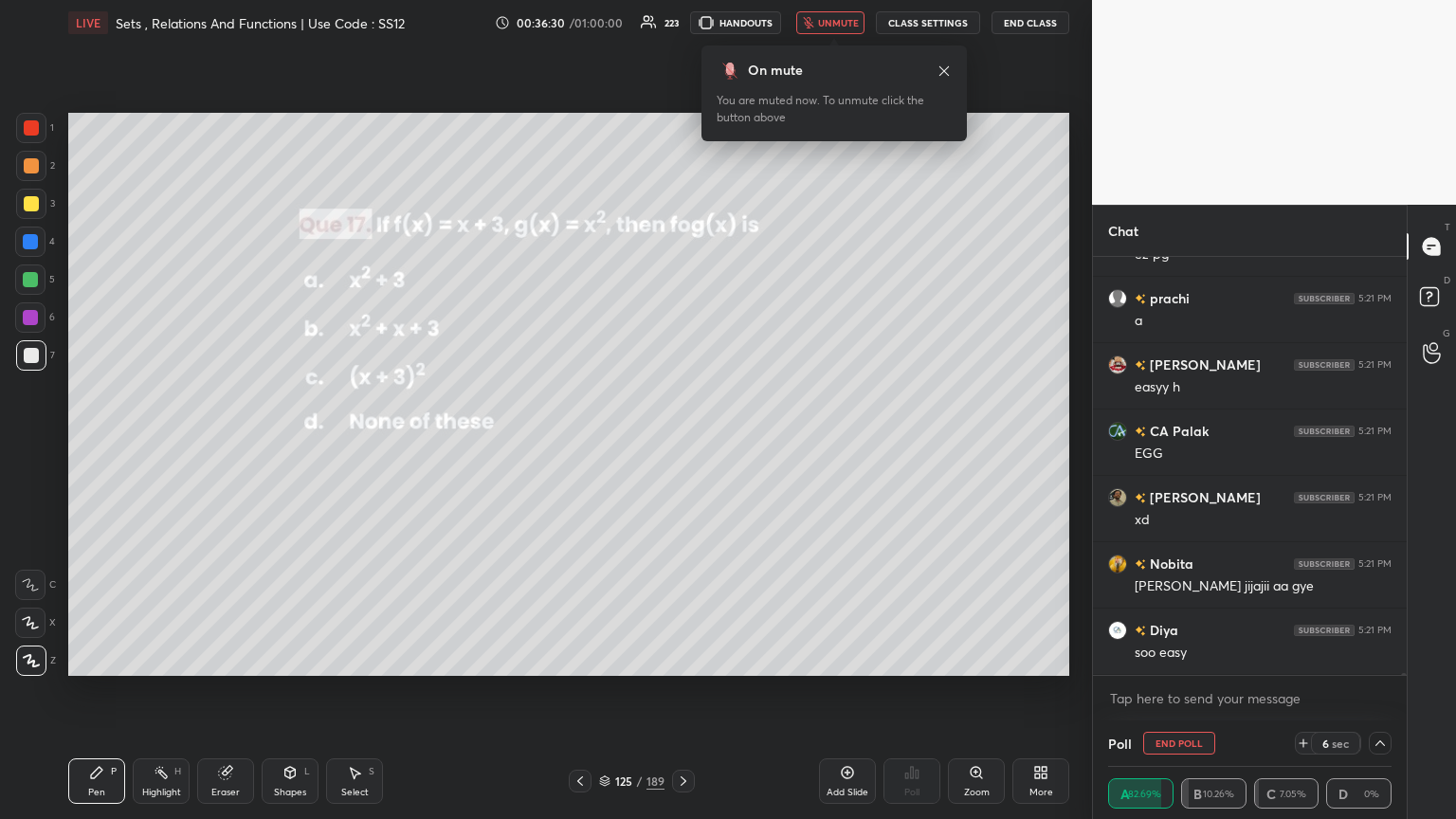 click on "unmute" at bounding box center (838, 23) 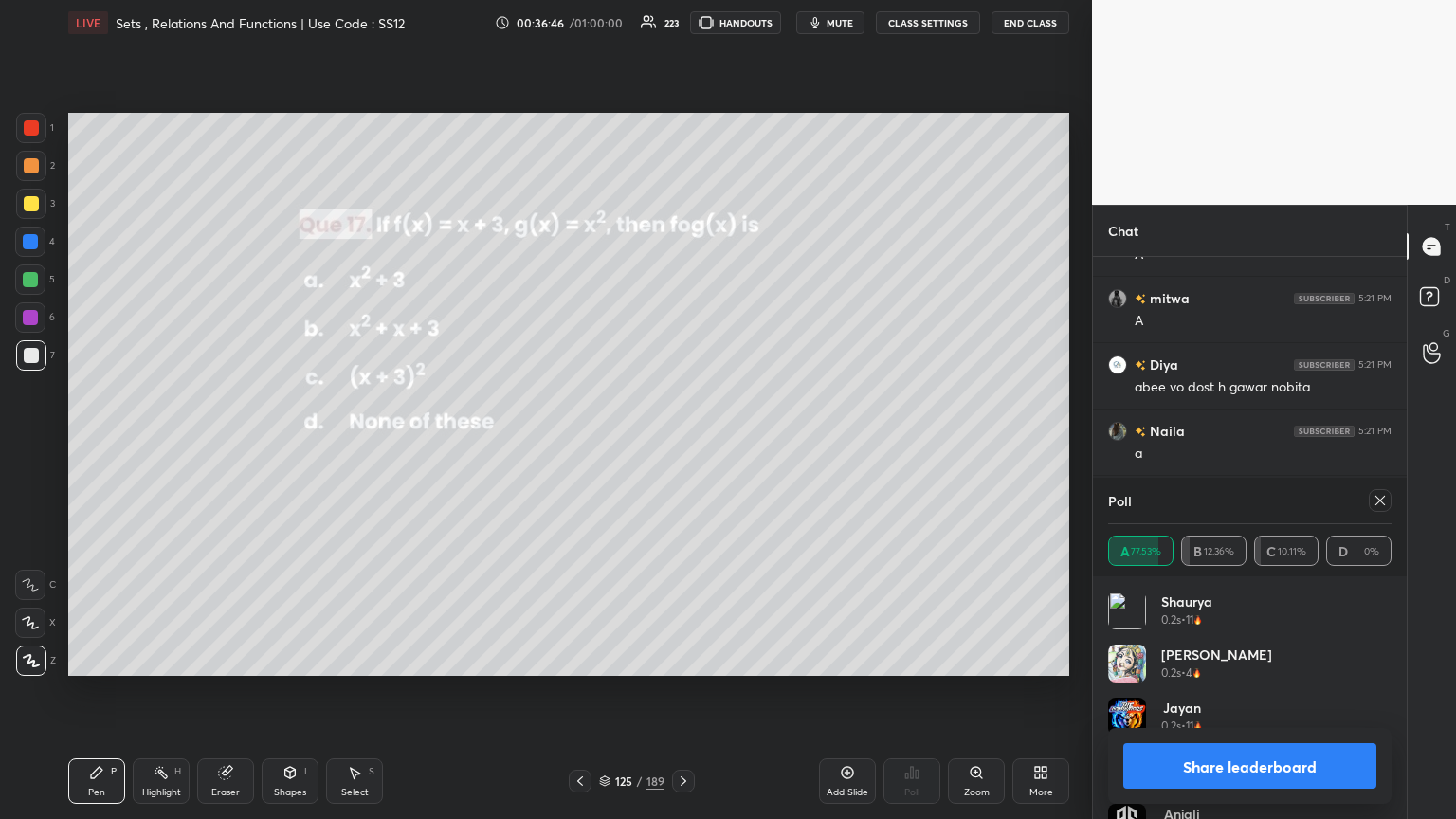 click 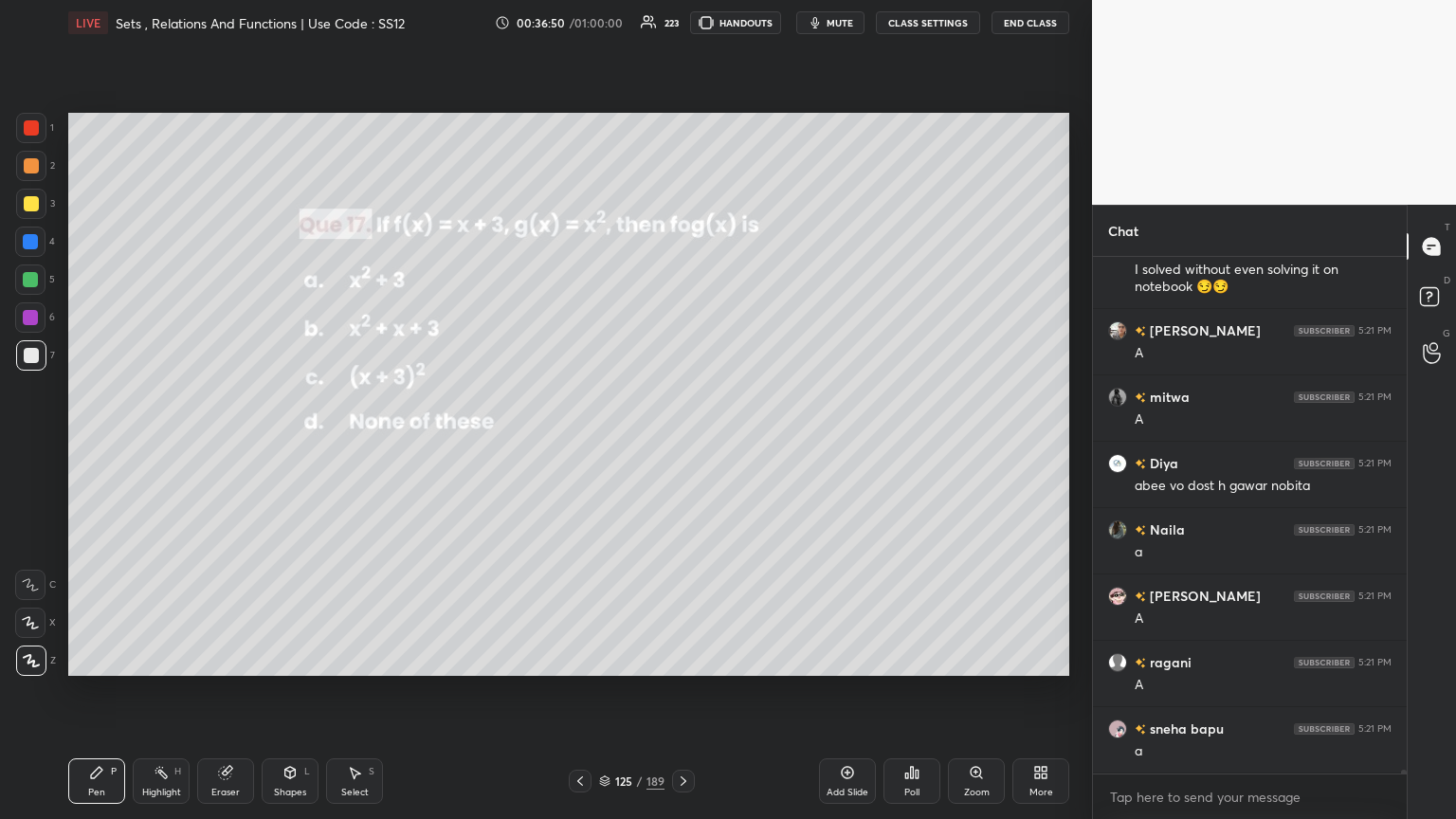 drag, startPoint x: 91, startPoint y: 791, endPoint x: 109, endPoint y: 764, distance: 32.44996 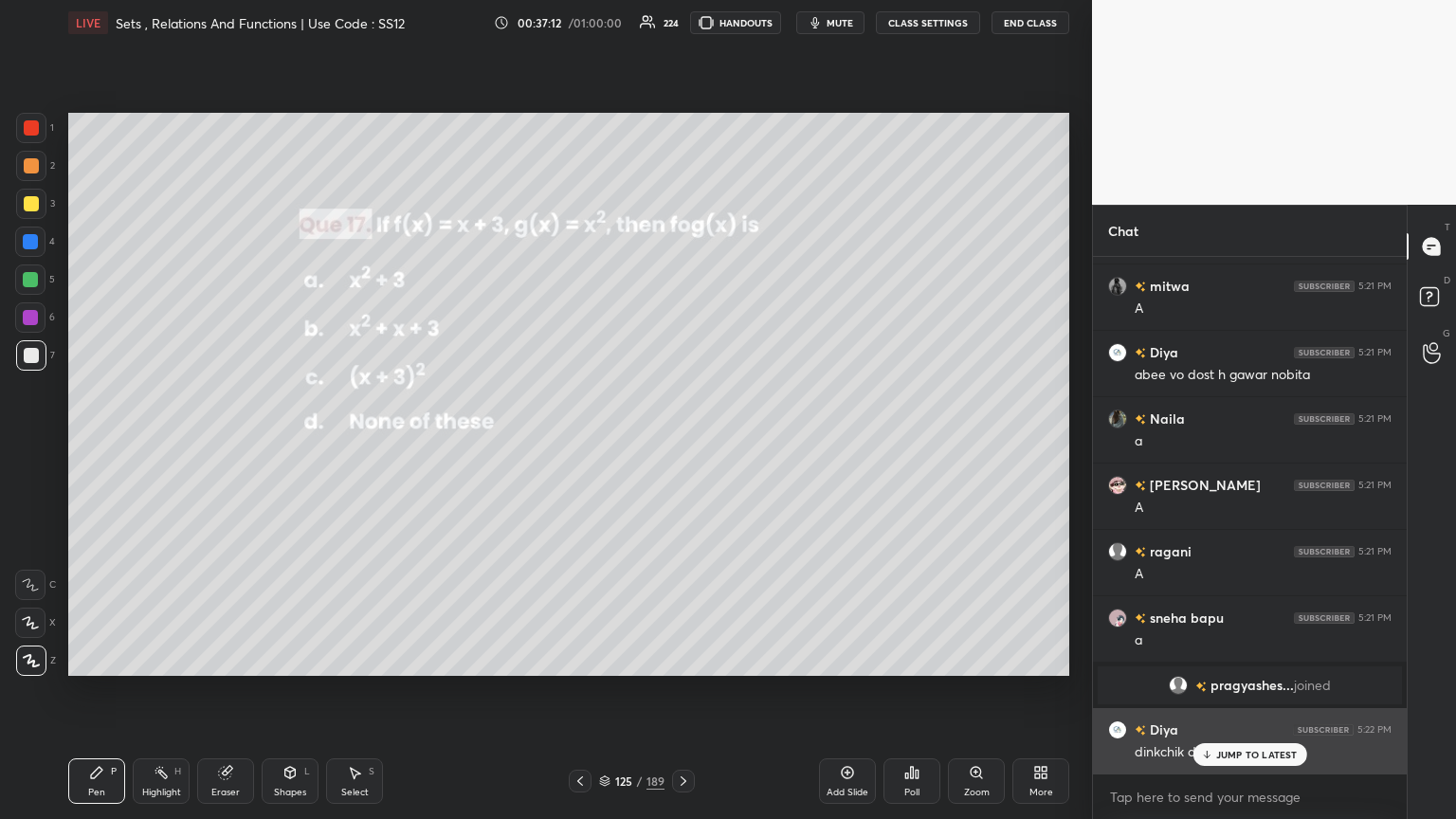 click on "JUMP TO LATEST" at bounding box center (1249, 755) 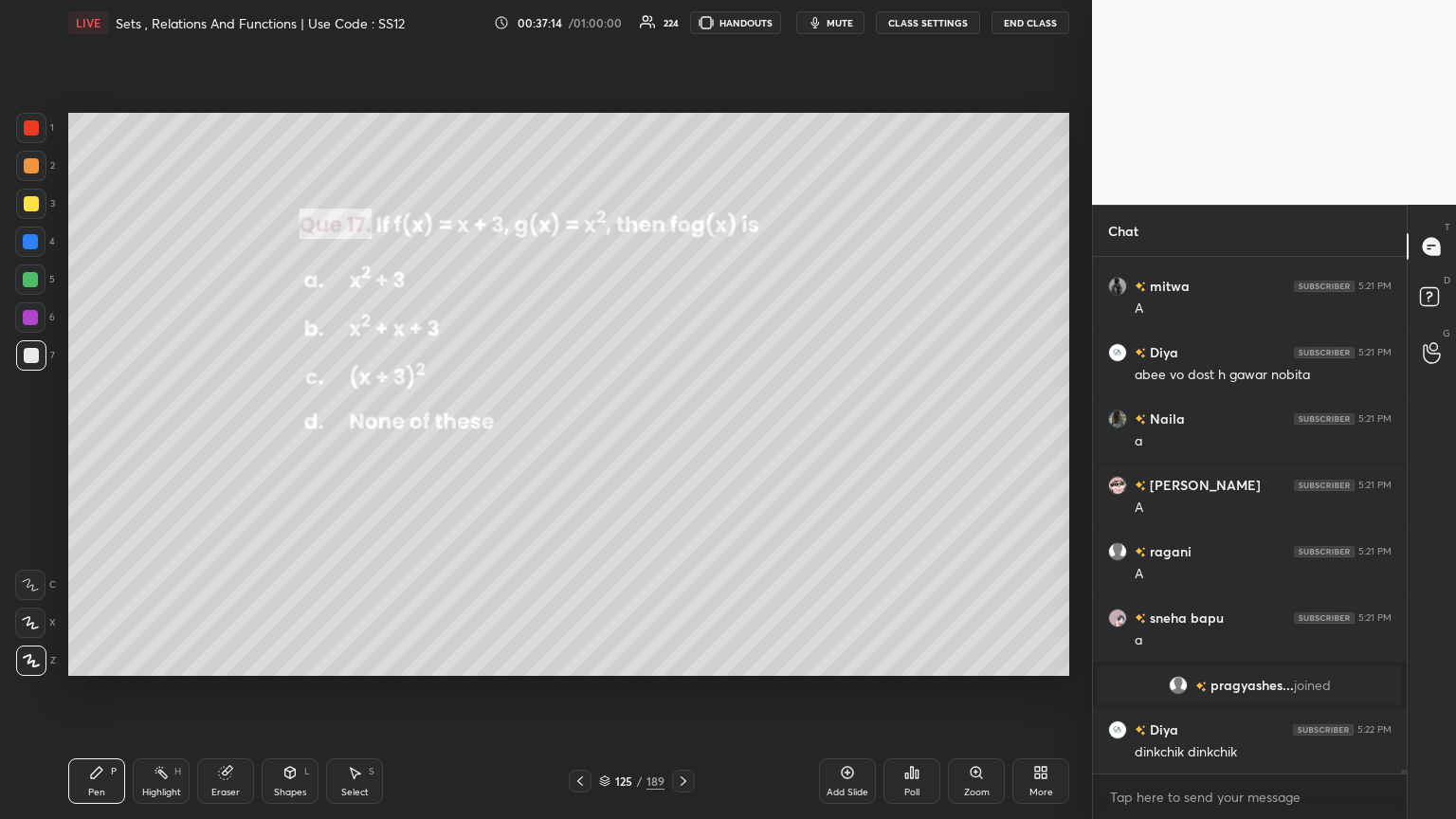 click at bounding box center (683, 781) 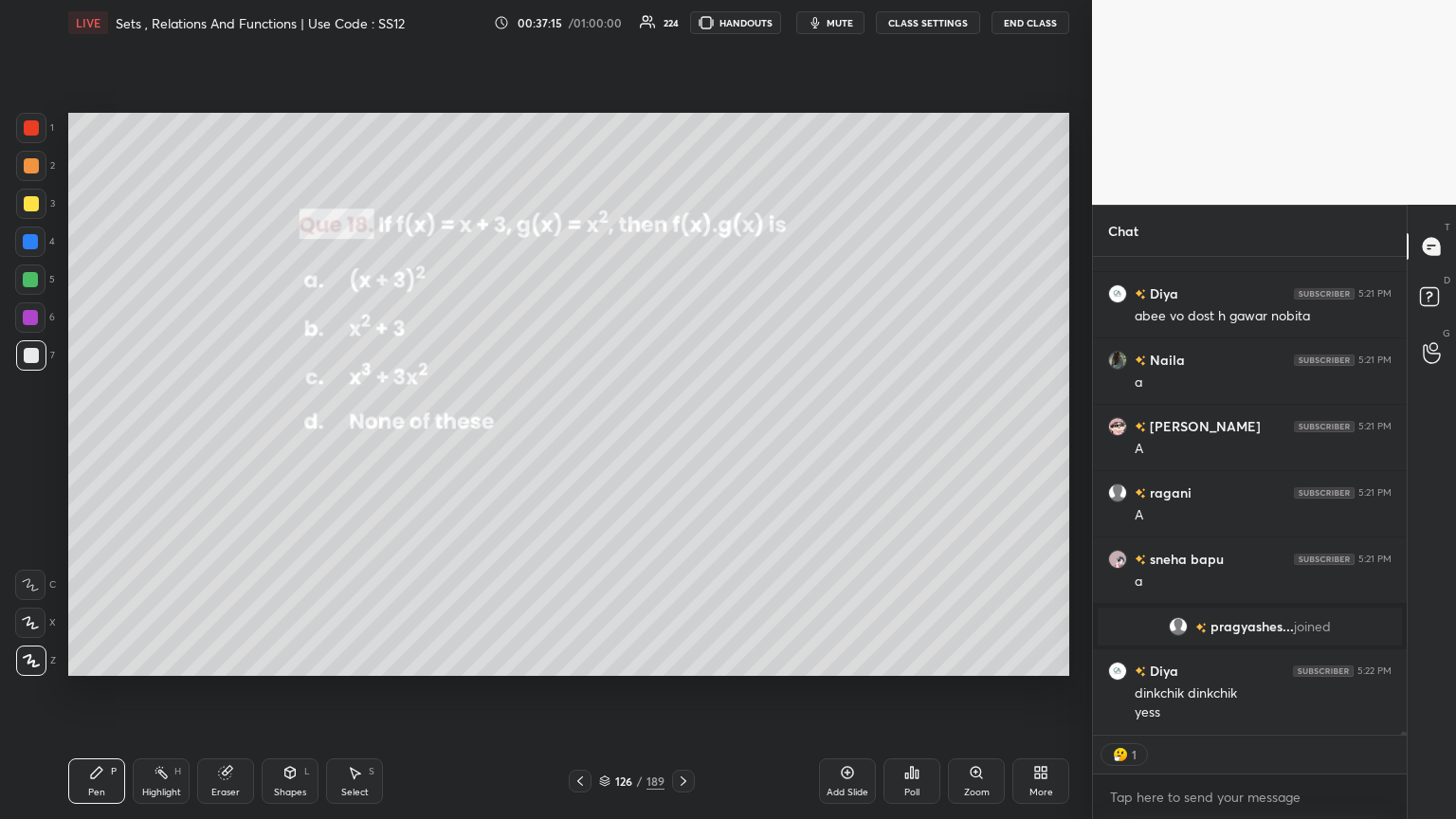 click on "Poll" at bounding box center [912, 792] 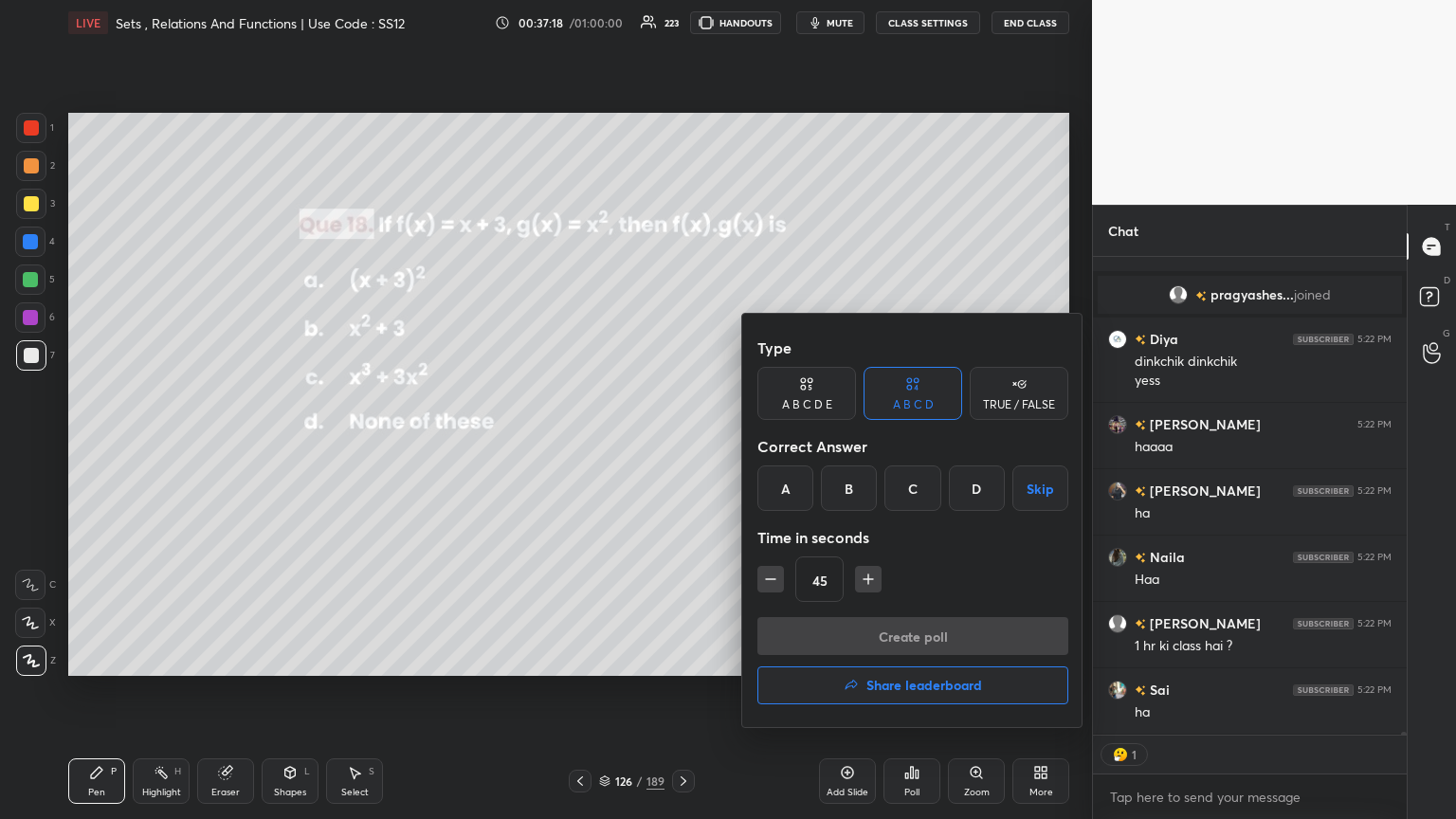click on "C" at bounding box center [912, 488] 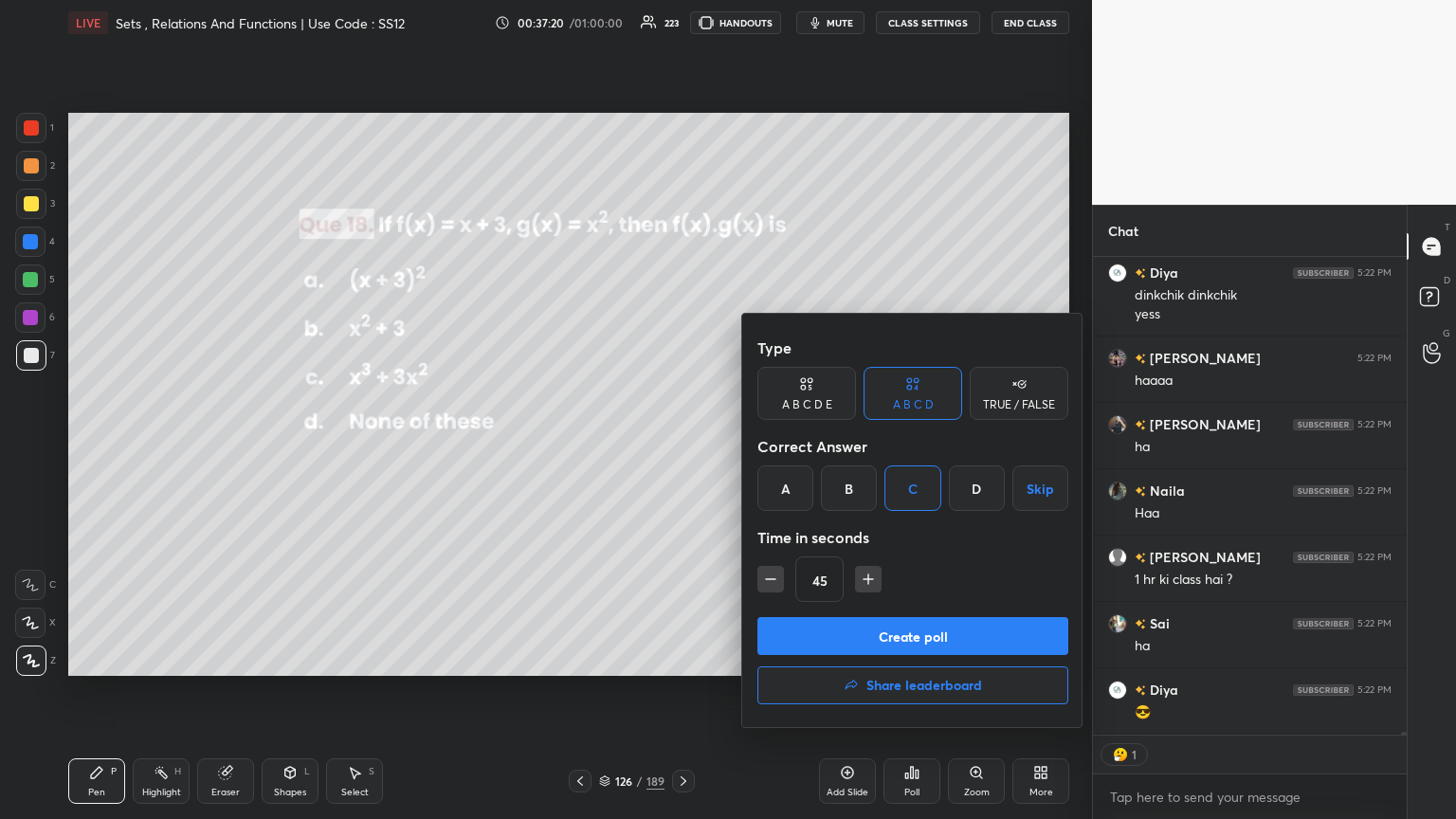 click on "Create poll" at bounding box center [913, 636] 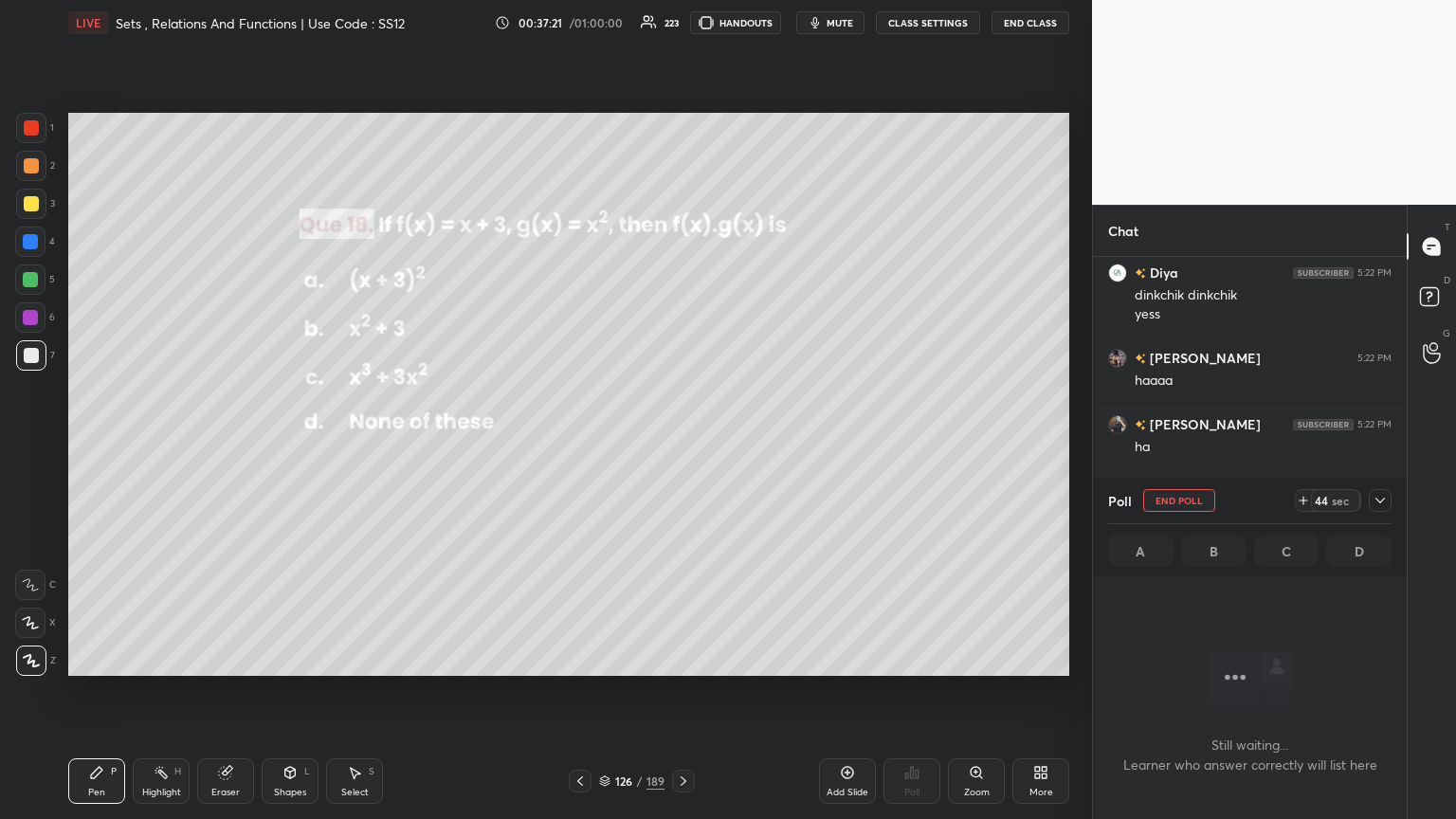 click 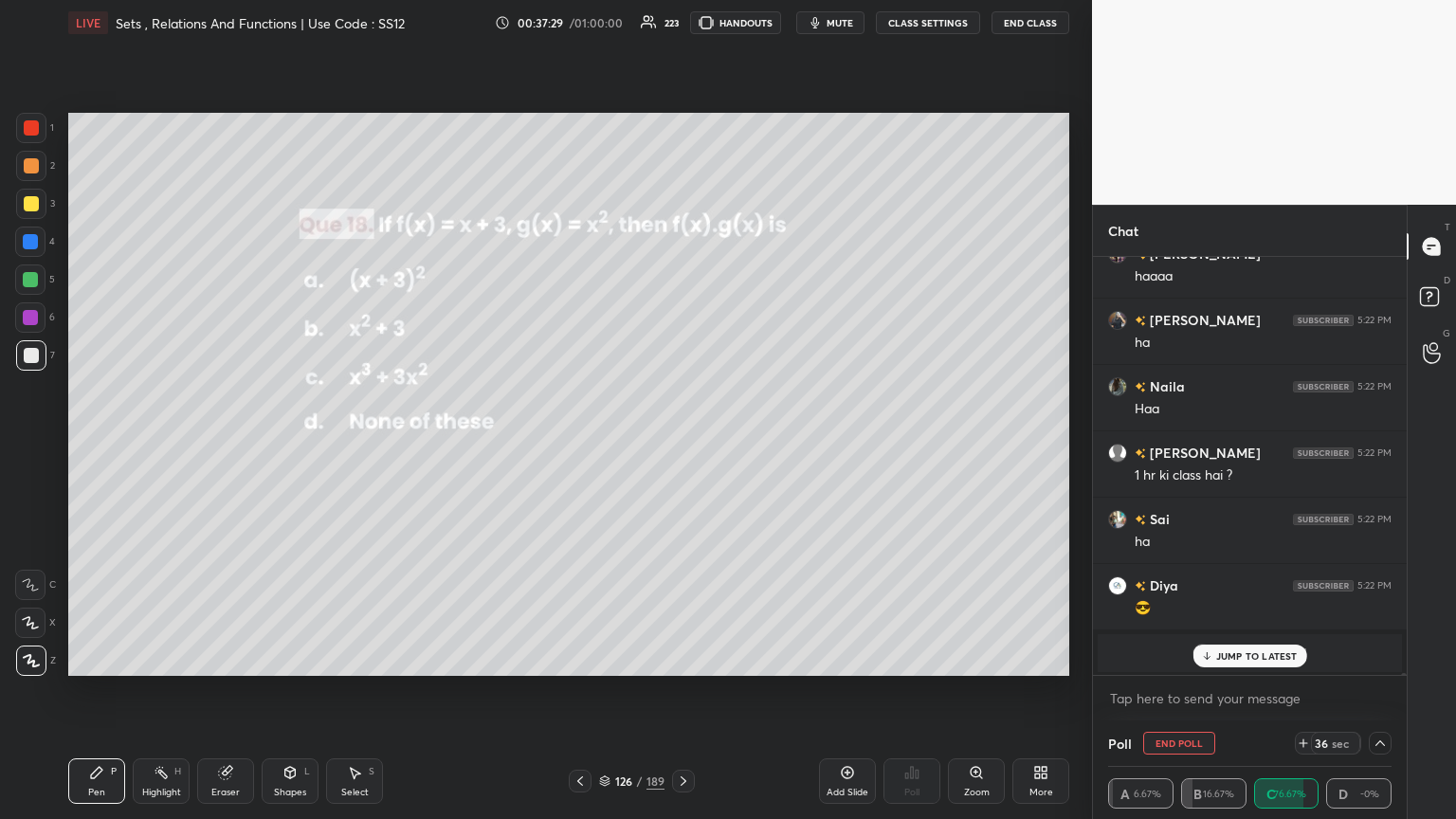 click on "JUMP TO LATEST" at bounding box center [1257, 656] 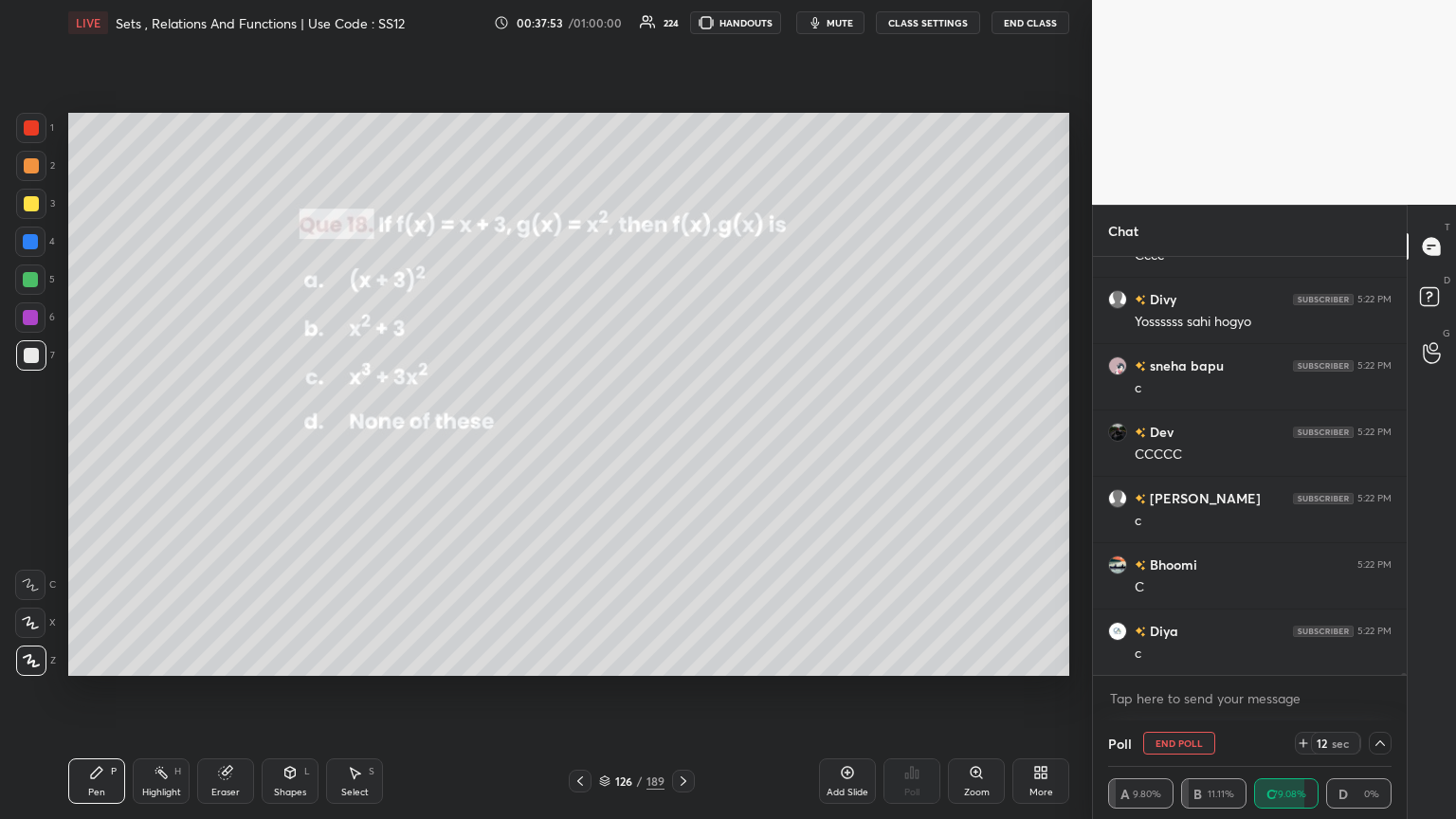 scroll, scrollTop: 76177, scrollLeft: 0, axis: vertical 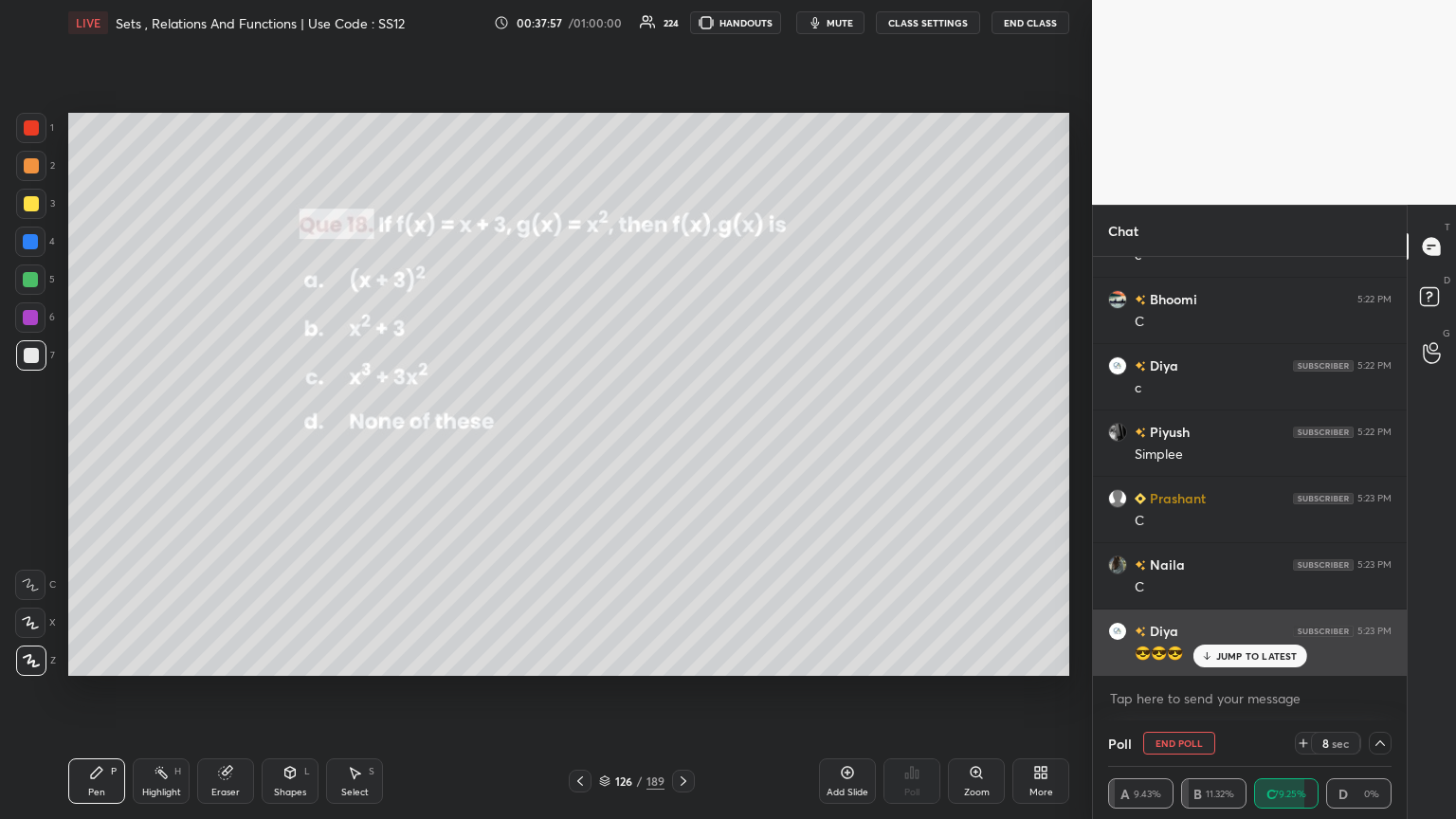 click on "JUMP TO LATEST" at bounding box center [1257, 656] 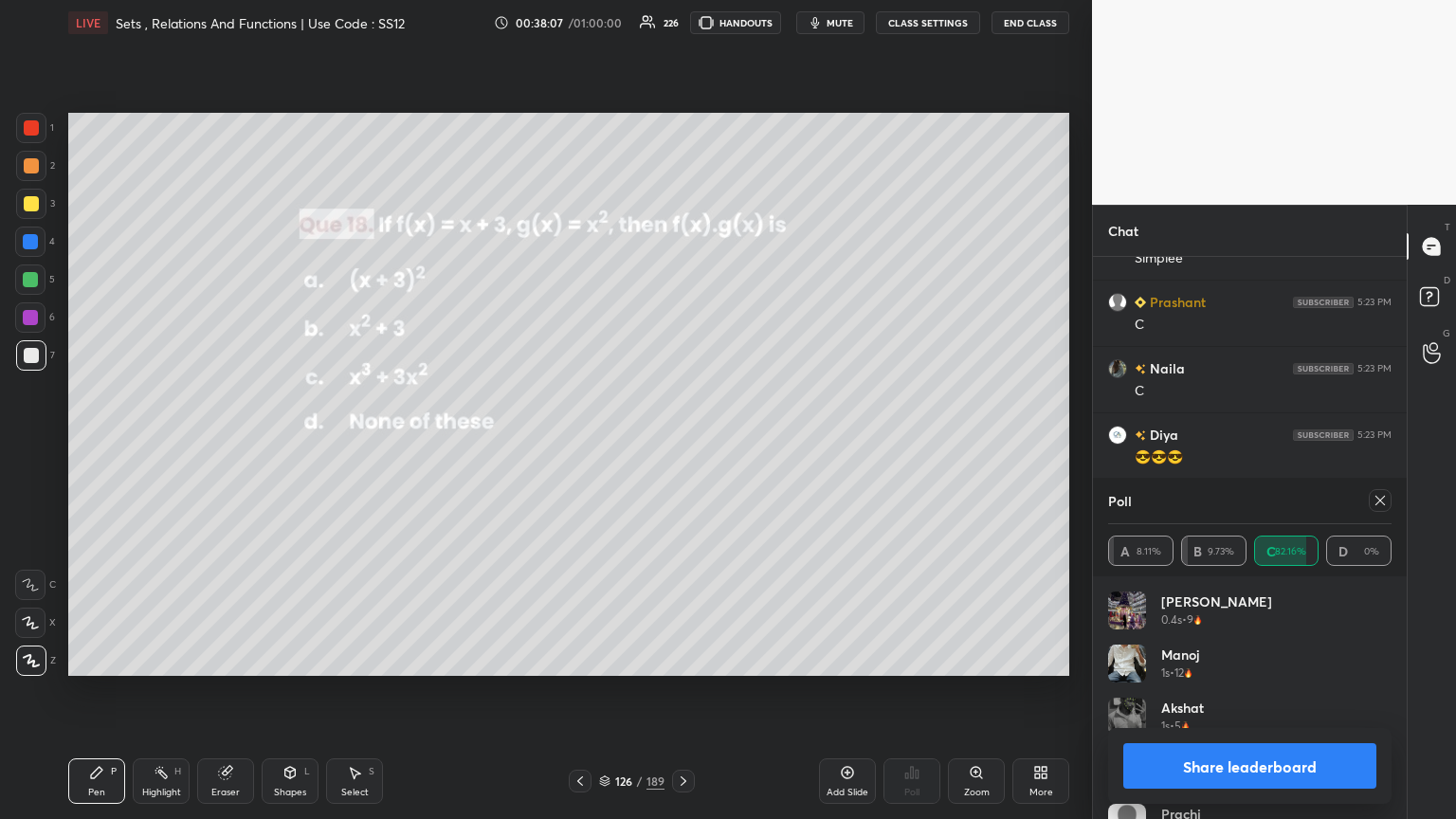 click 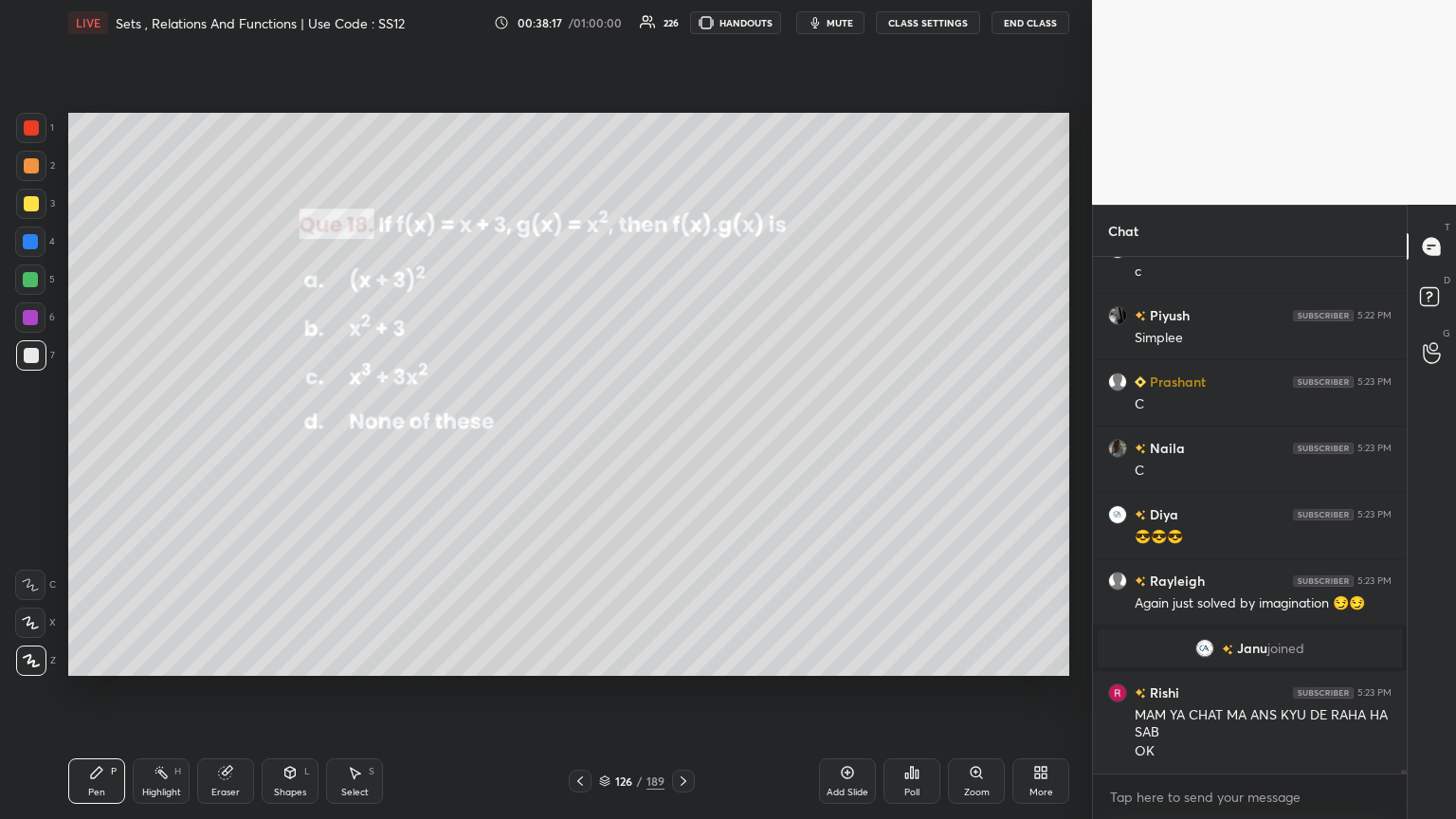 click 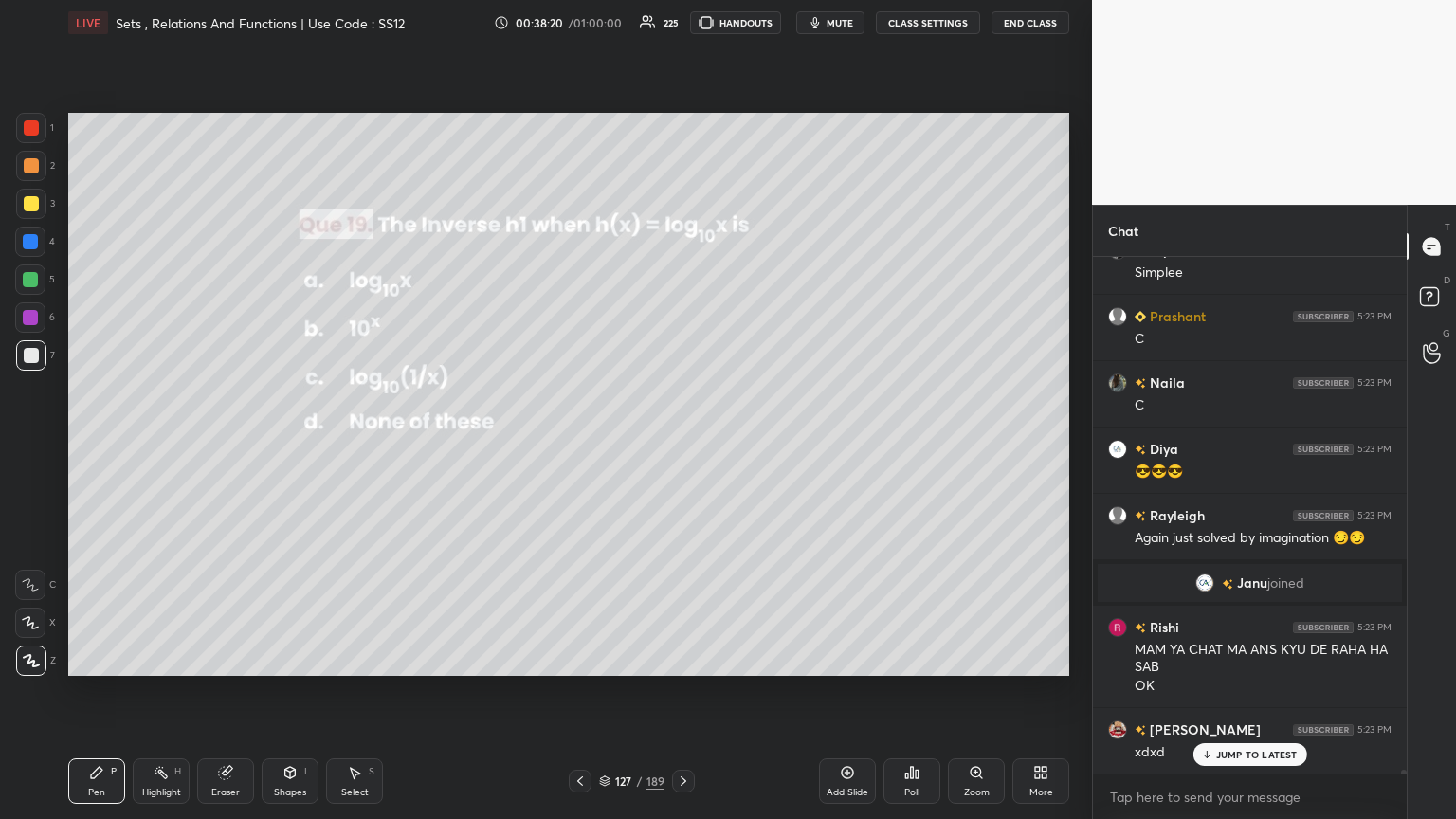 click on "Poll" at bounding box center (912, 781) 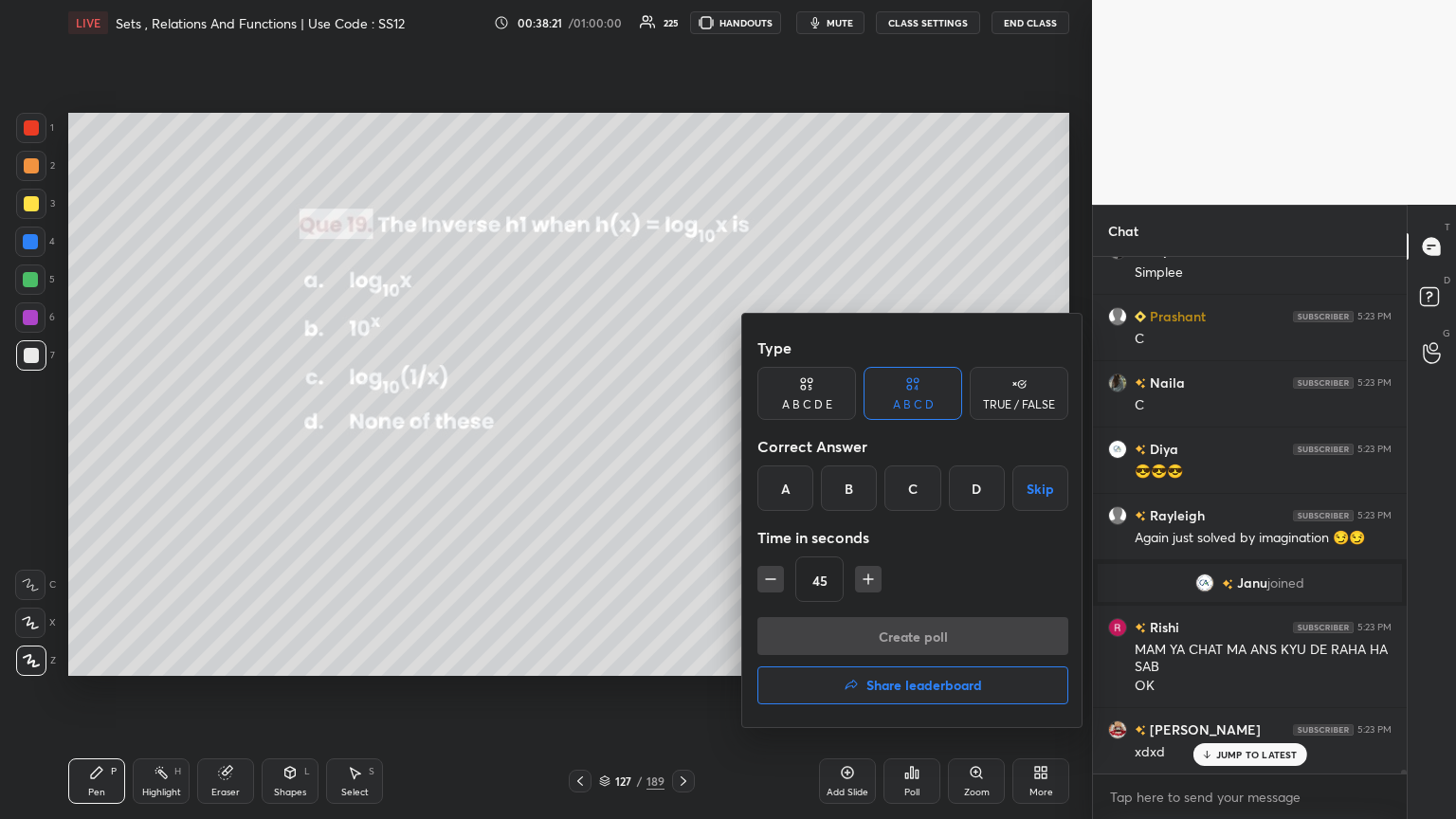 drag, startPoint x: 849, startPoint y: 488, endPoint x: 849, endPoint y: 512, distance: 24 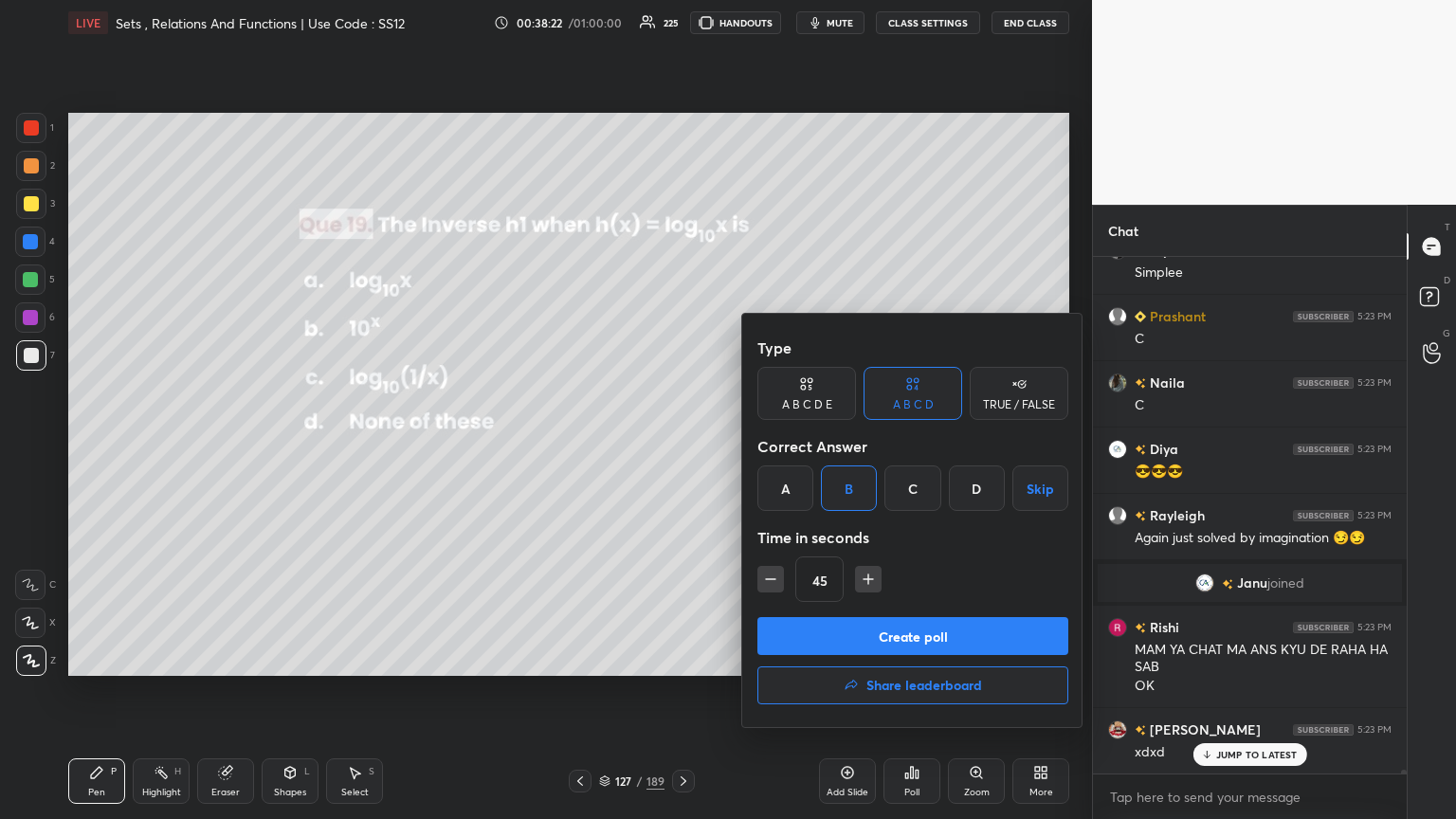 click 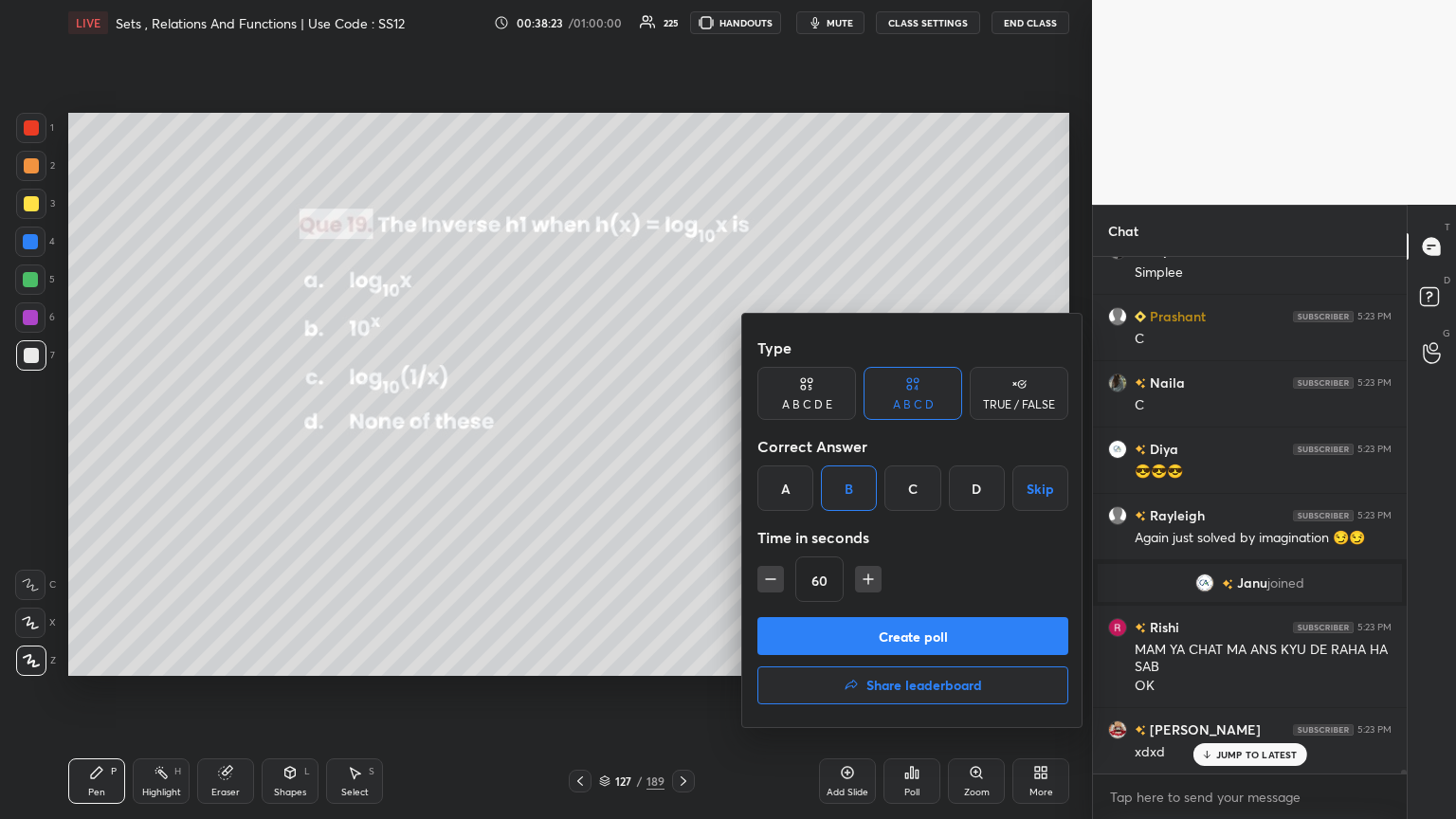 click on "Create poll" at bounding box center (913, 636) 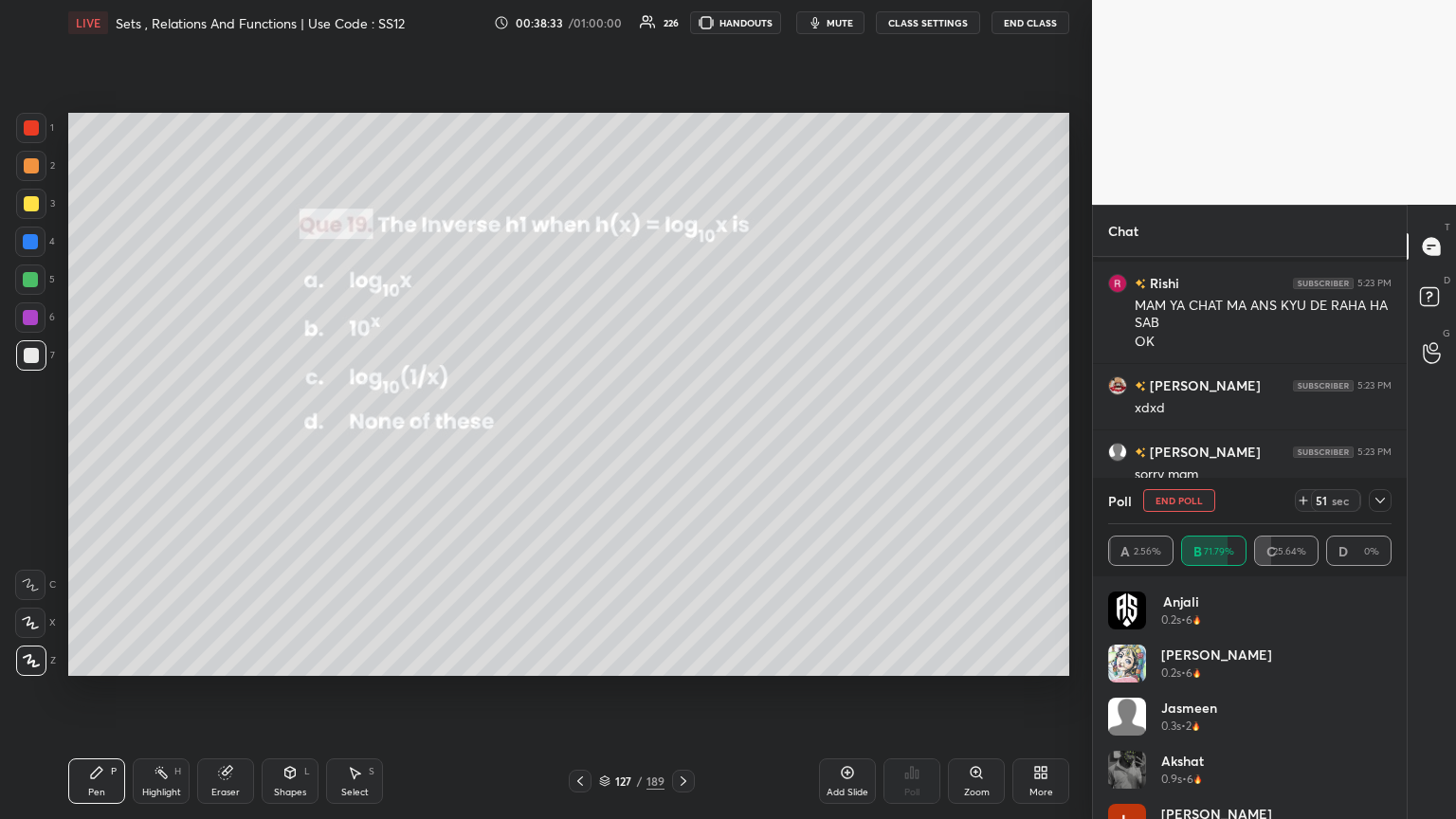 drag, startPoint x: 1383, startPoint y: 495, endPoint x: 1378, endPoint y: 503, distance: 9.43398 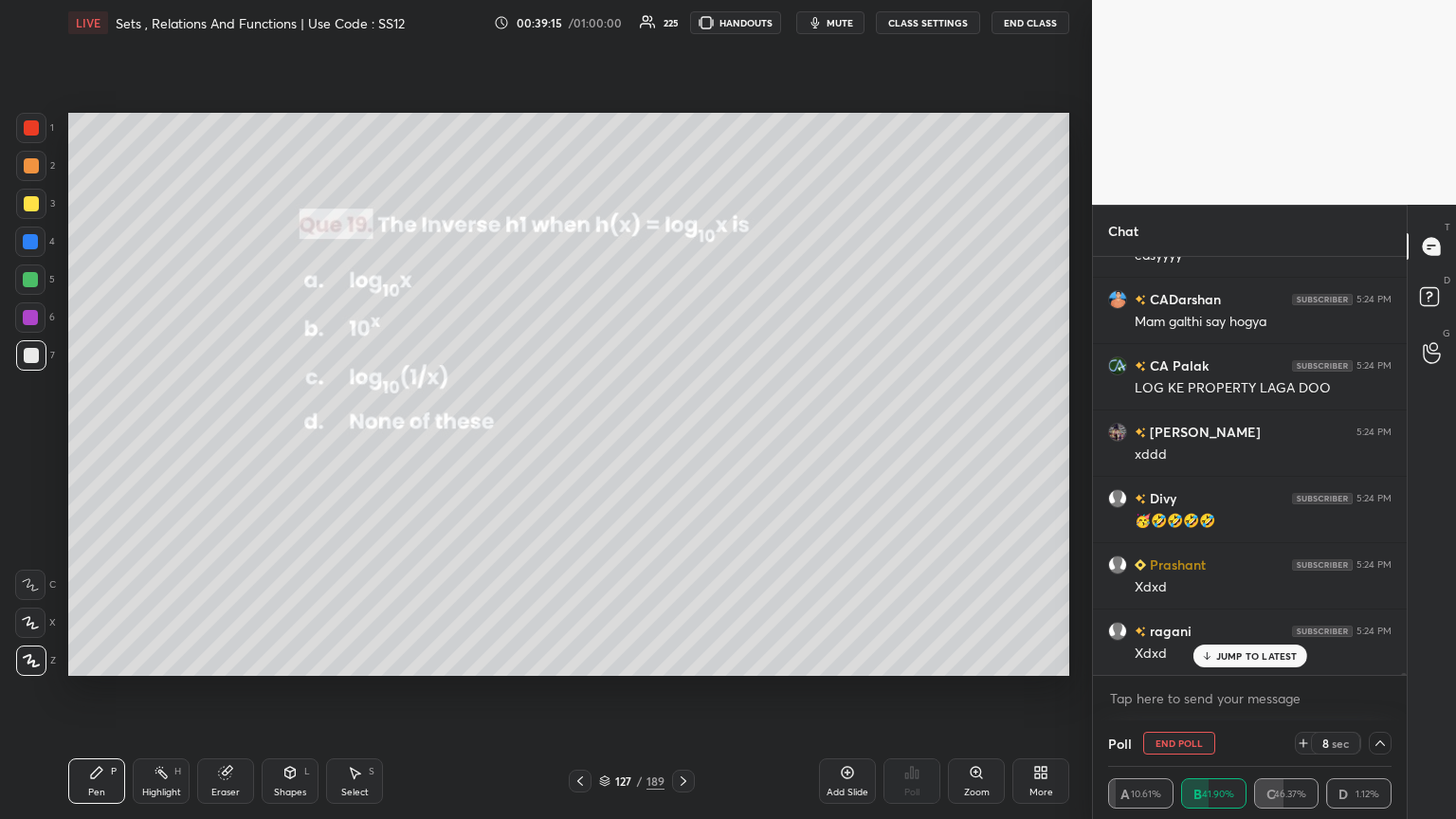 click on "mute" at bounding box center (830, 23) 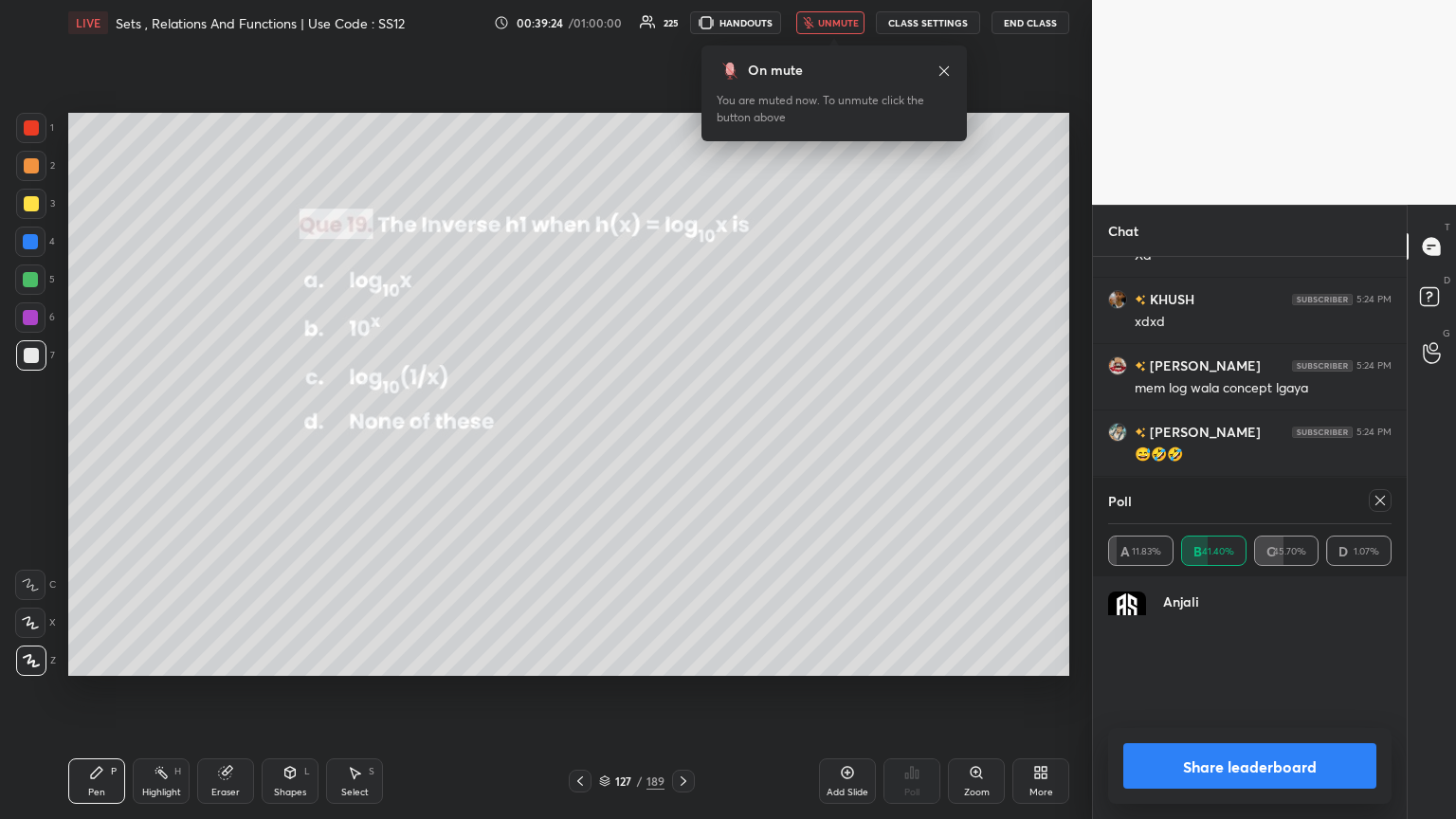scroll, scrollTop: 78638, scrollLeft: 0, axis: vertical 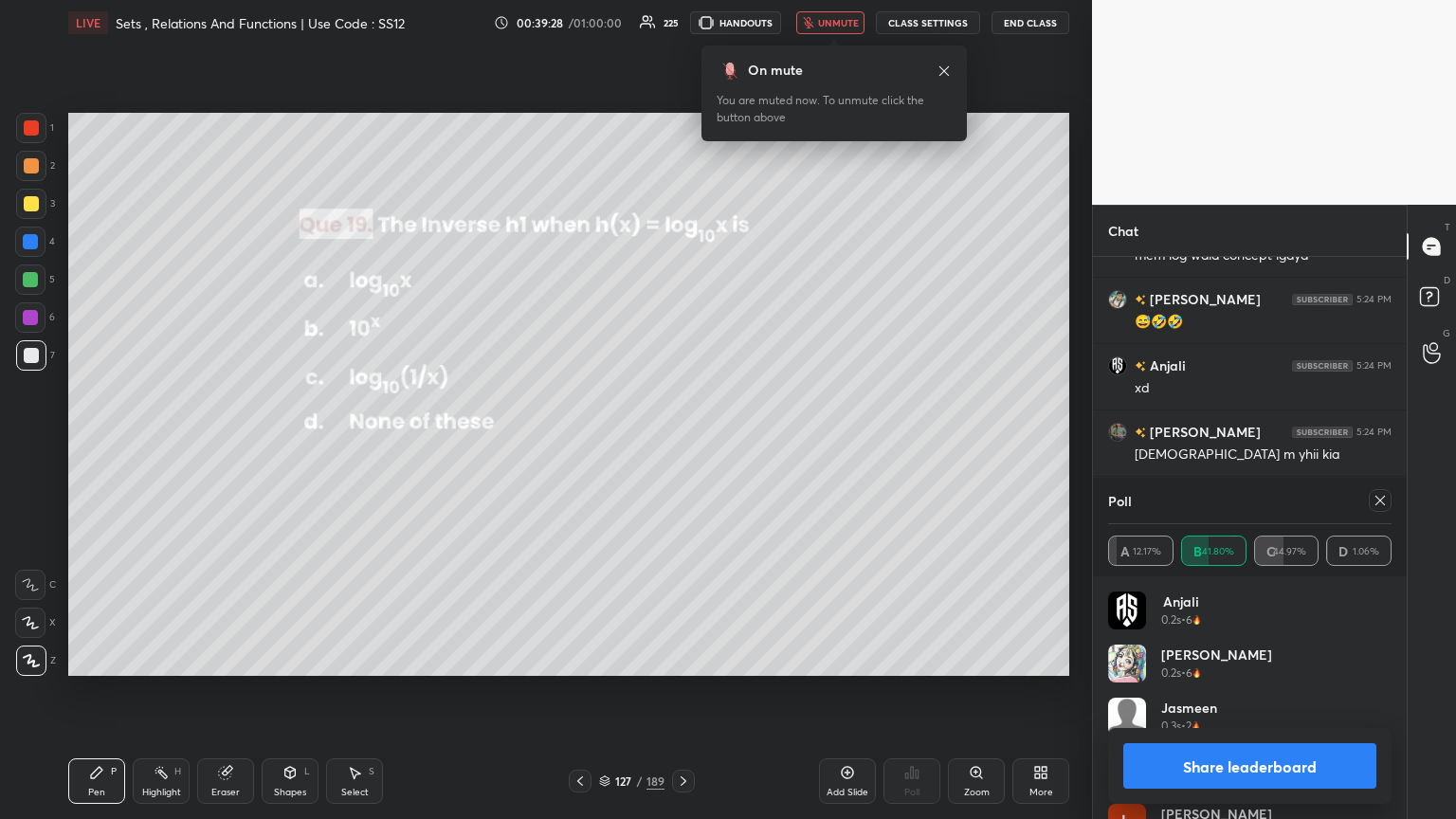 click on "unmute" at bounding box center [838, 23] 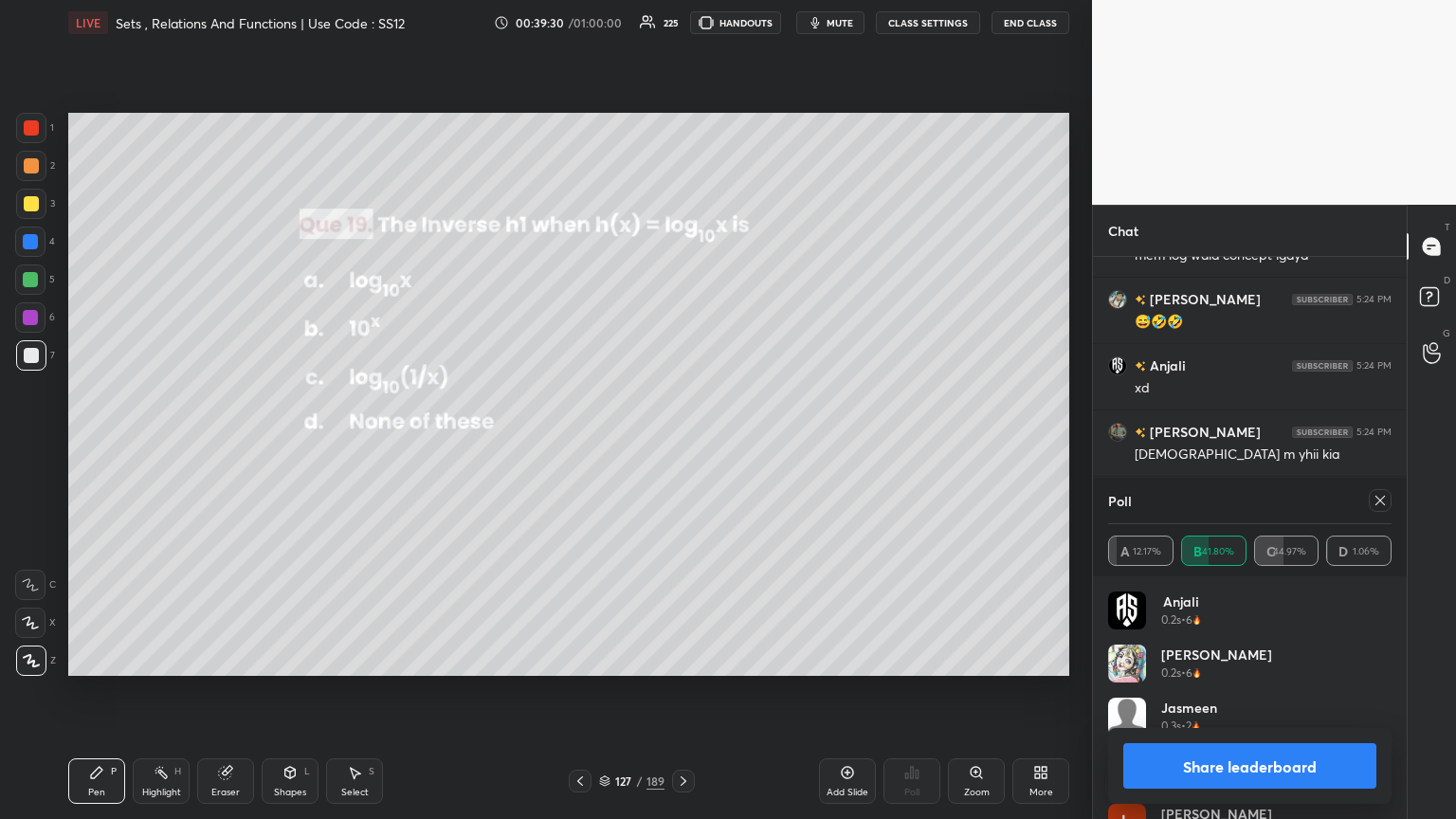 click on "Poll A 12.17% B 41.80% C 44.97% D 1.06%" at bounding box center [1249, 527] 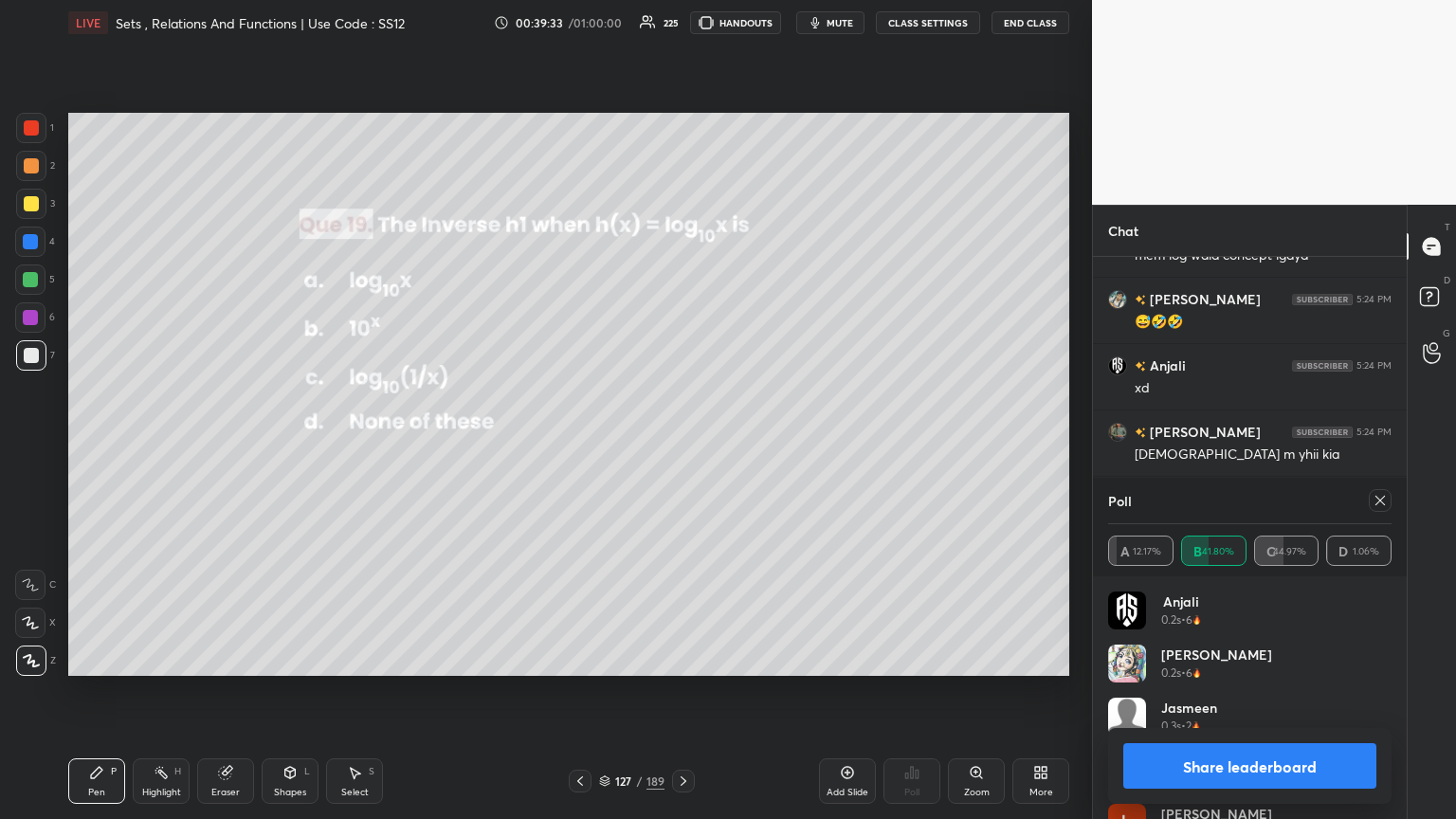 click on "Share leaderboard" at bounding box center [1249, 766] 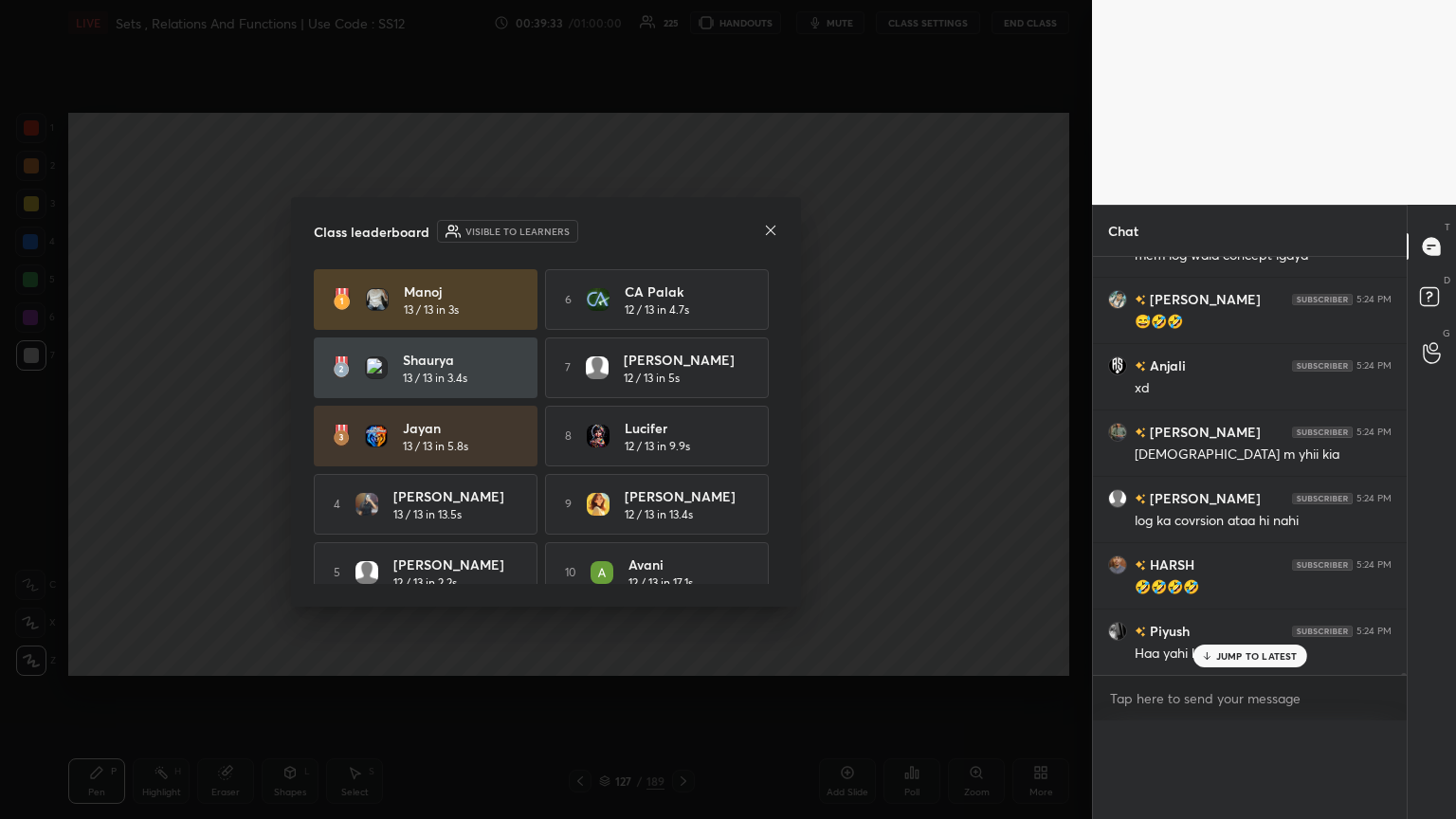 scroll, scrollTop: 0, scrollLeft: 0, axis: both 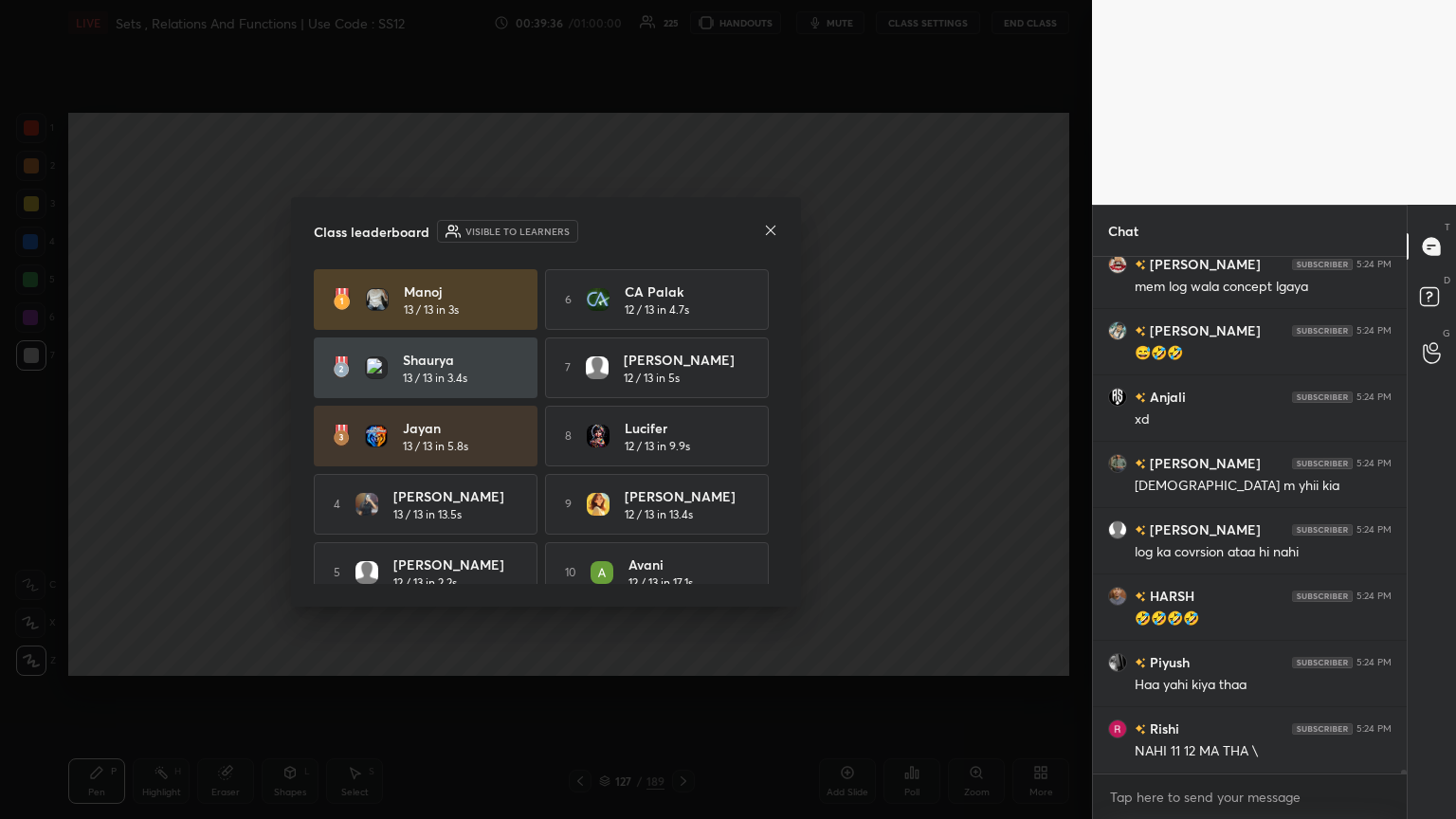 click 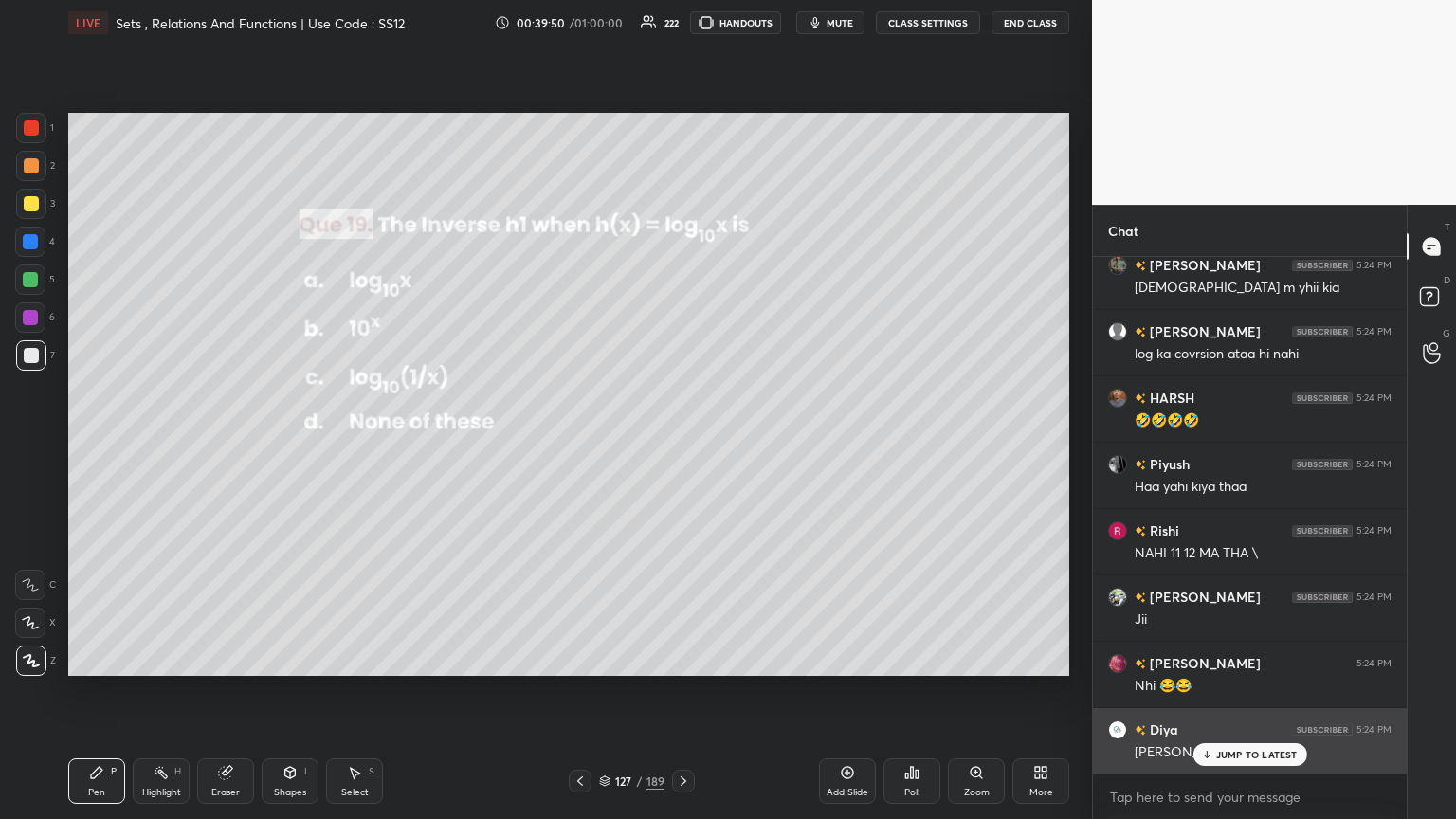 click on "JUMP TO LATEST" at bounding box center (1257, 755) 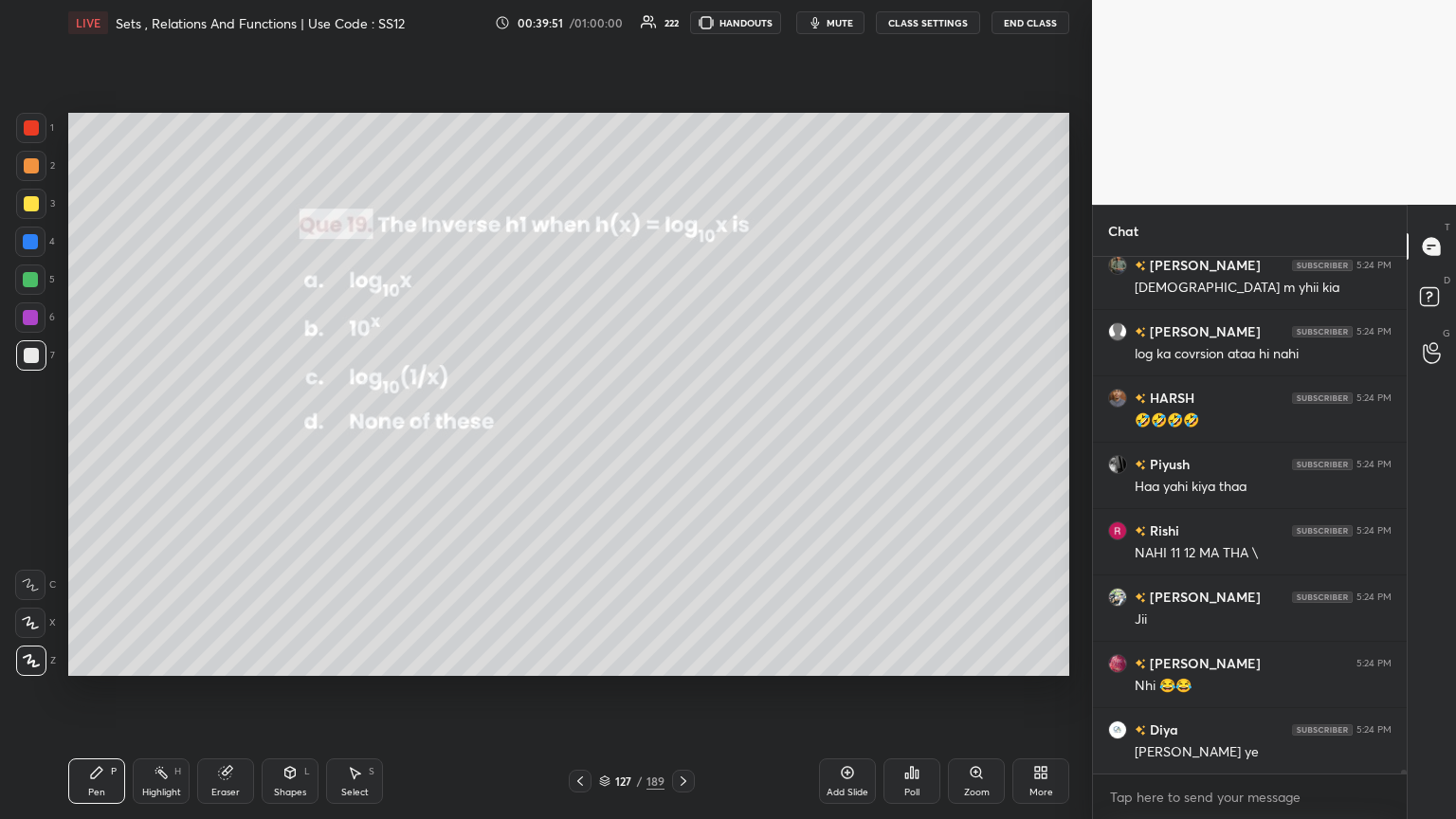 click at bounding box center (31, 204) 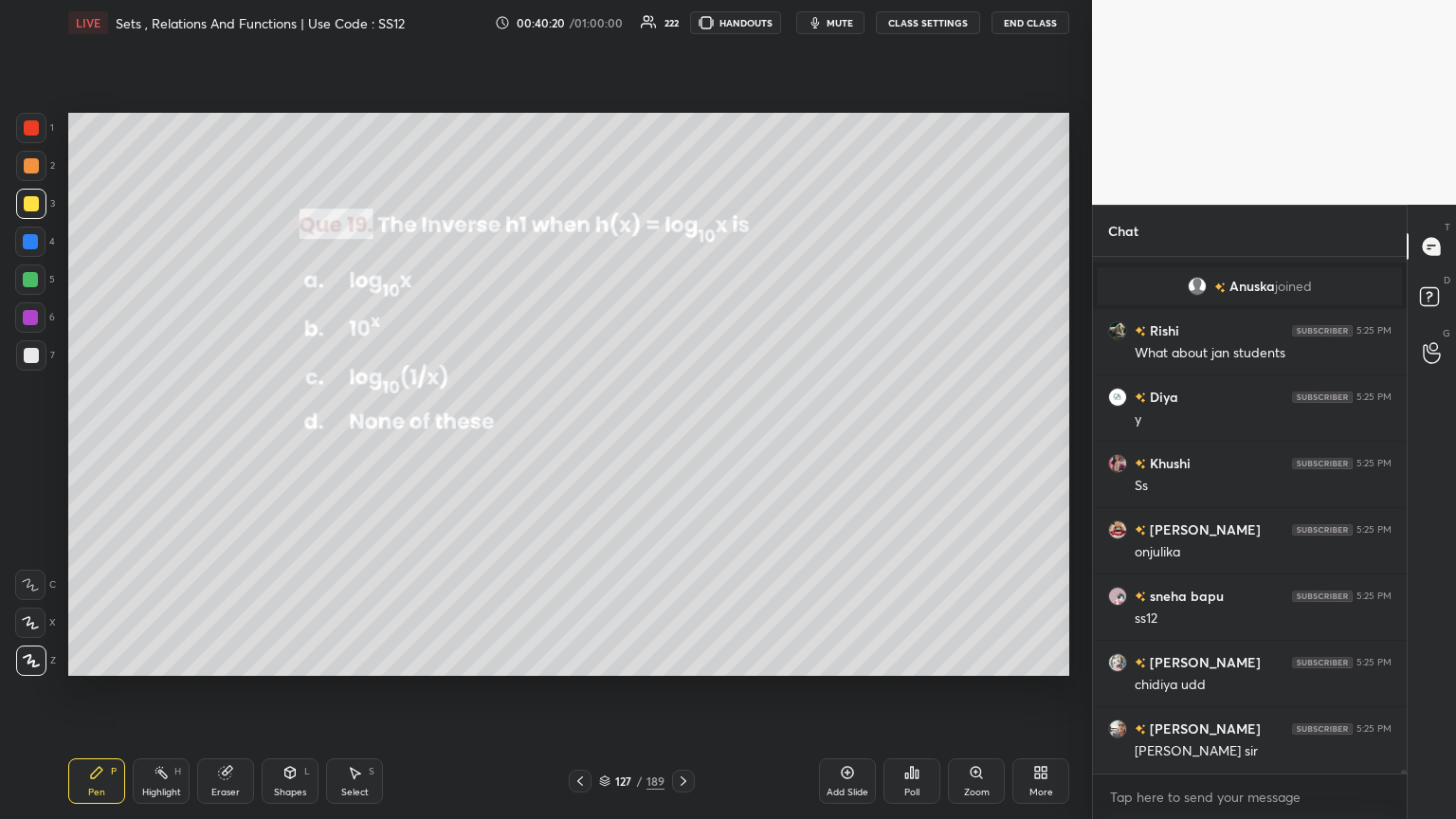 drag, startPoint x: 232, startPoint y: 790, endPoint x: 269, endPoint y: 753, distance: 52.325902 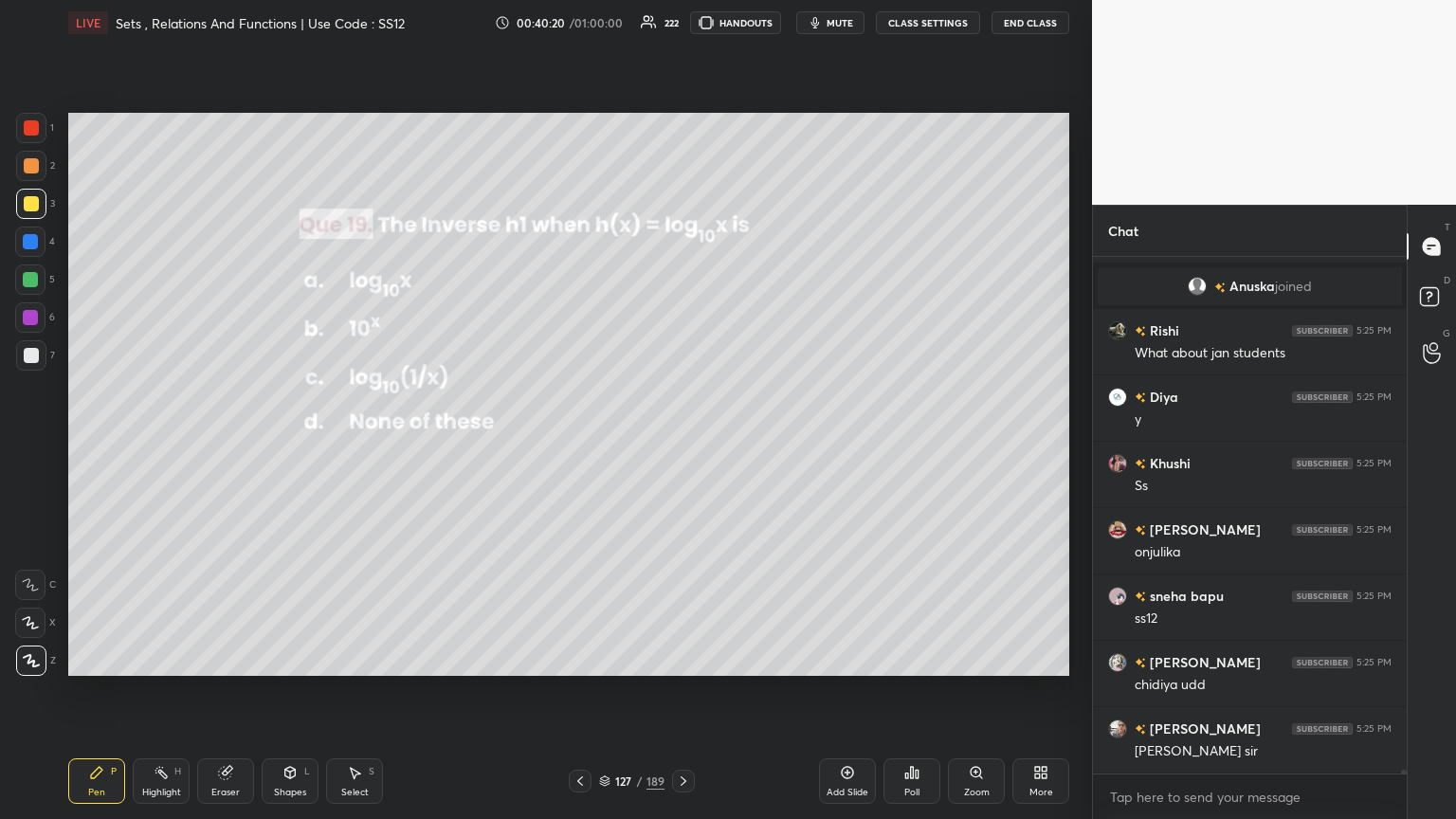 click on "Eraser" at bounding box center [226, 792] 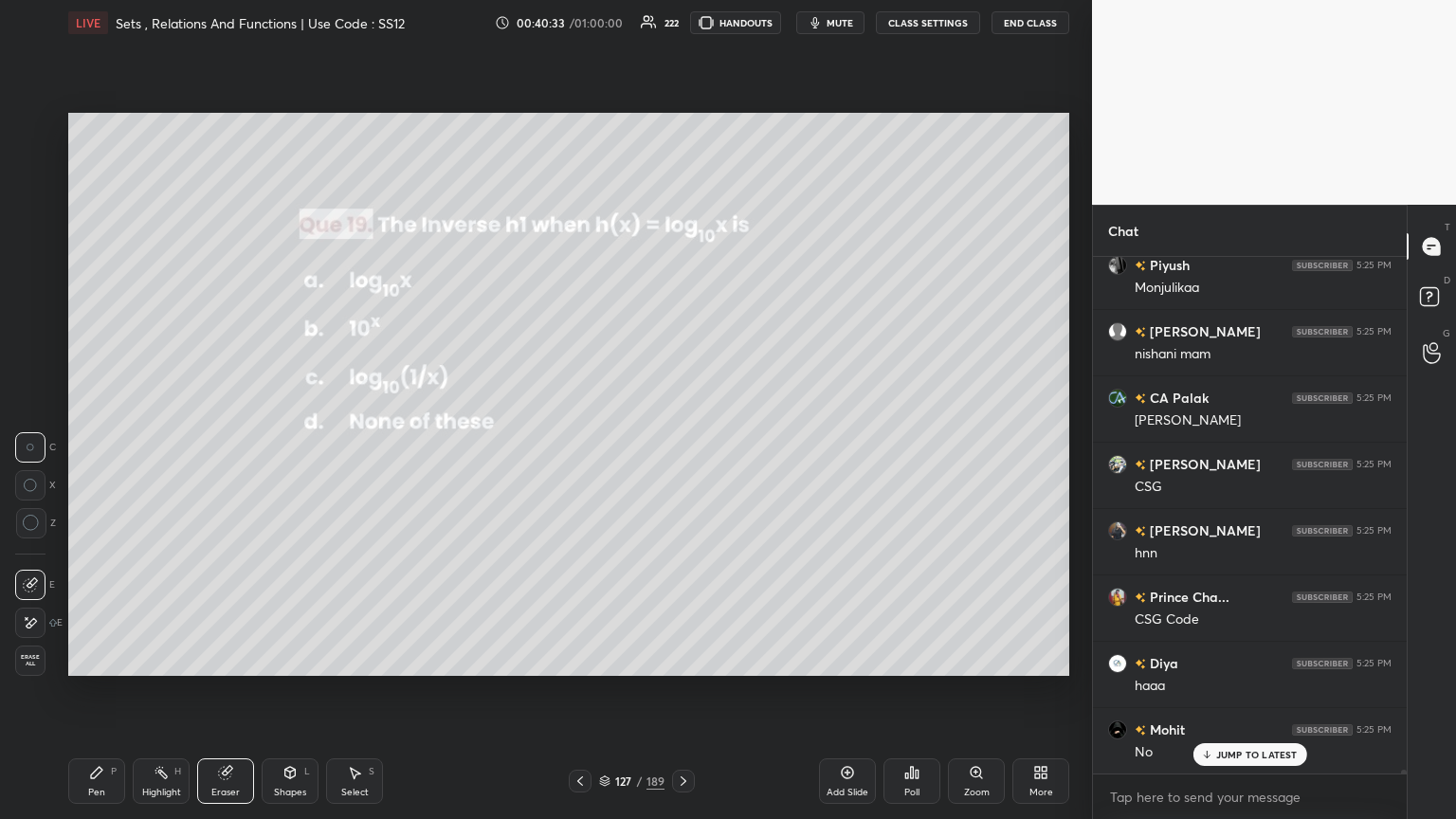 click on "LIVE Sets , Relations And Functions | Use Code : SS12 00:40:33 /  01:00:00 222 HANDOUTS mute CLASS SETTINGS End Class" at bounding box center (569, 23) 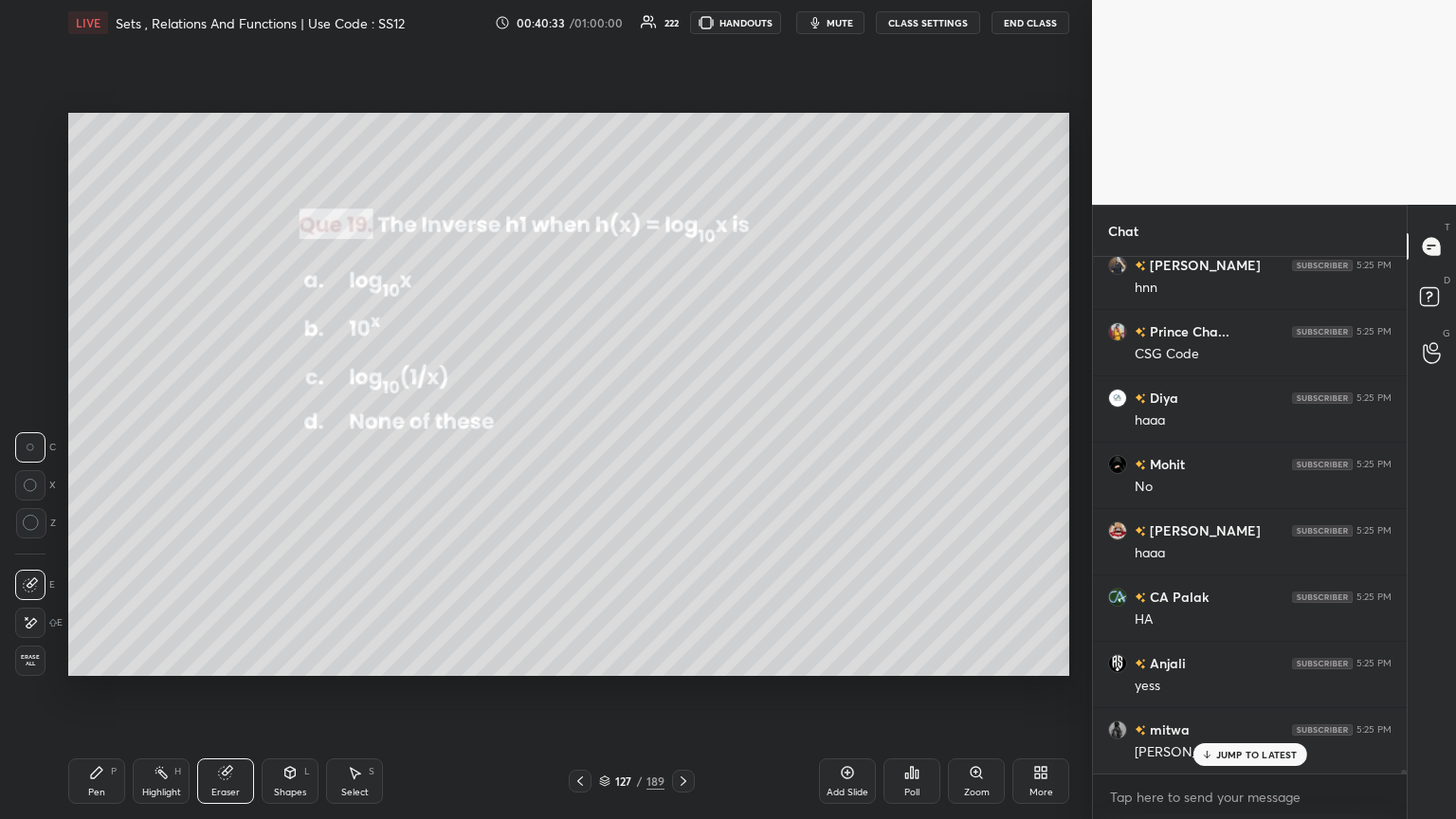 click 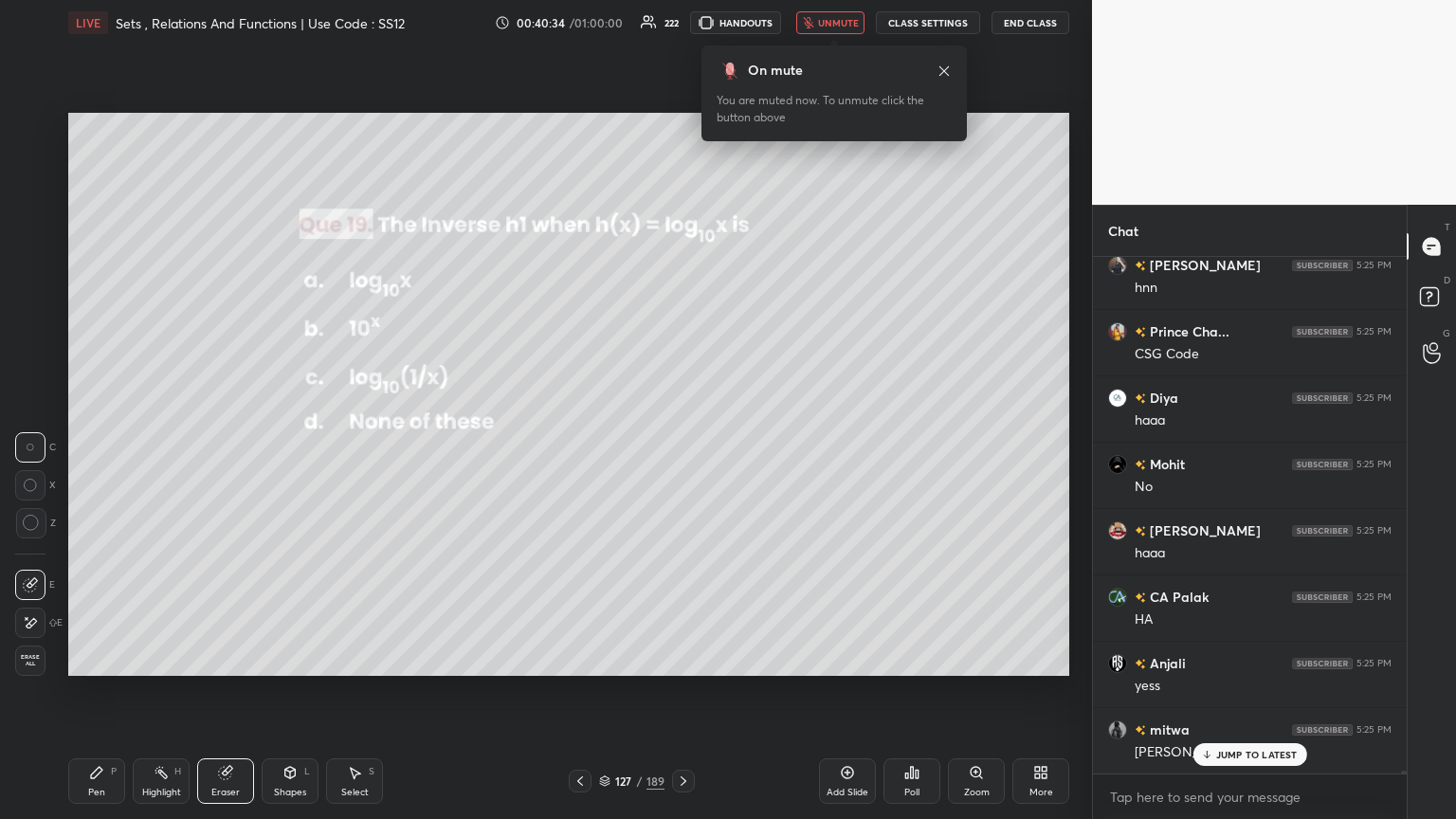 scroll, scrollTop: 79978, scrollLeft: 0, axis: vertical 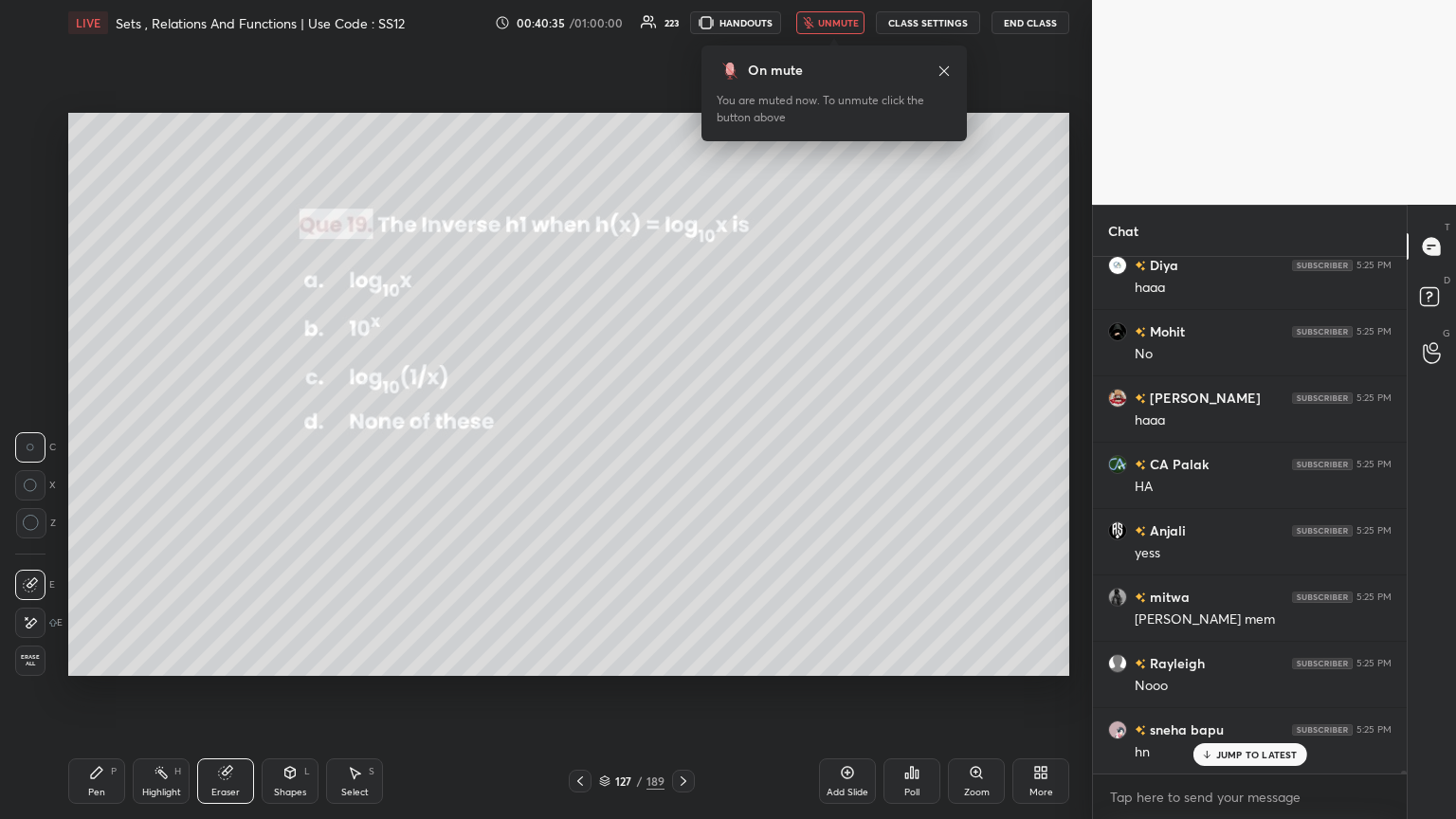 click on "unmute" at bounding box center (838, 23) 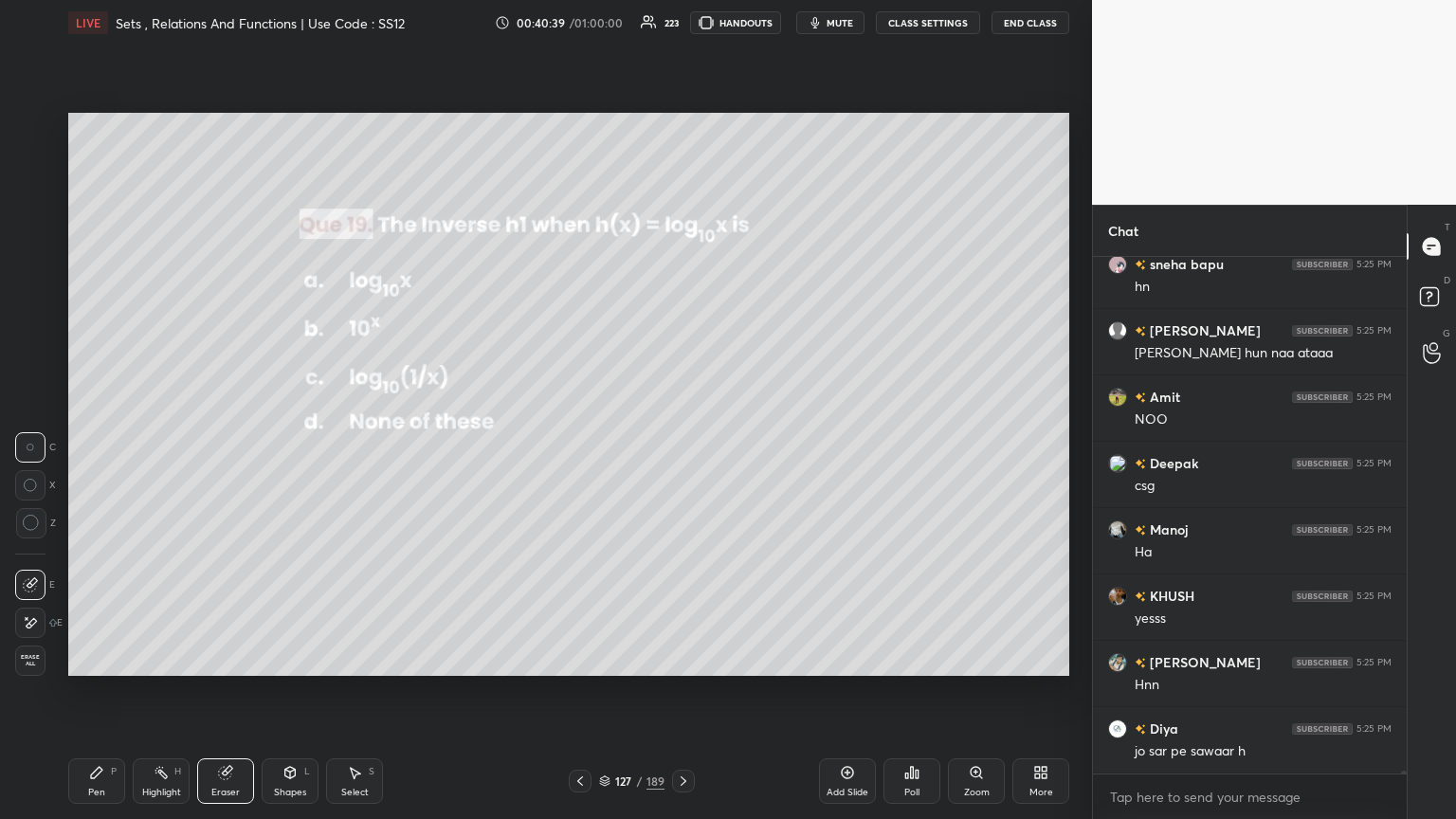 scroll, scrollTop: 80508, scrollLeft: 0, axis: vertical 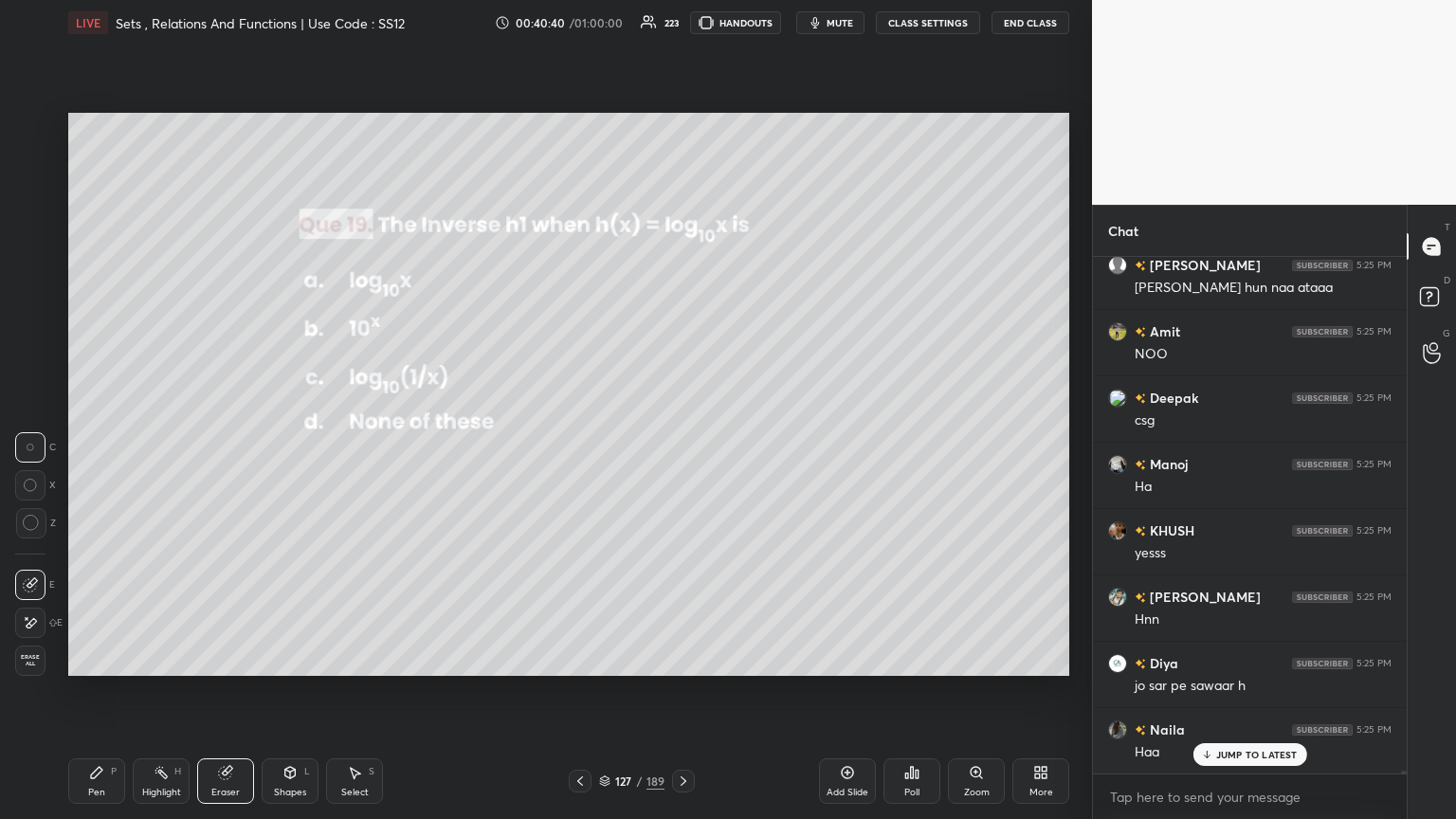 click 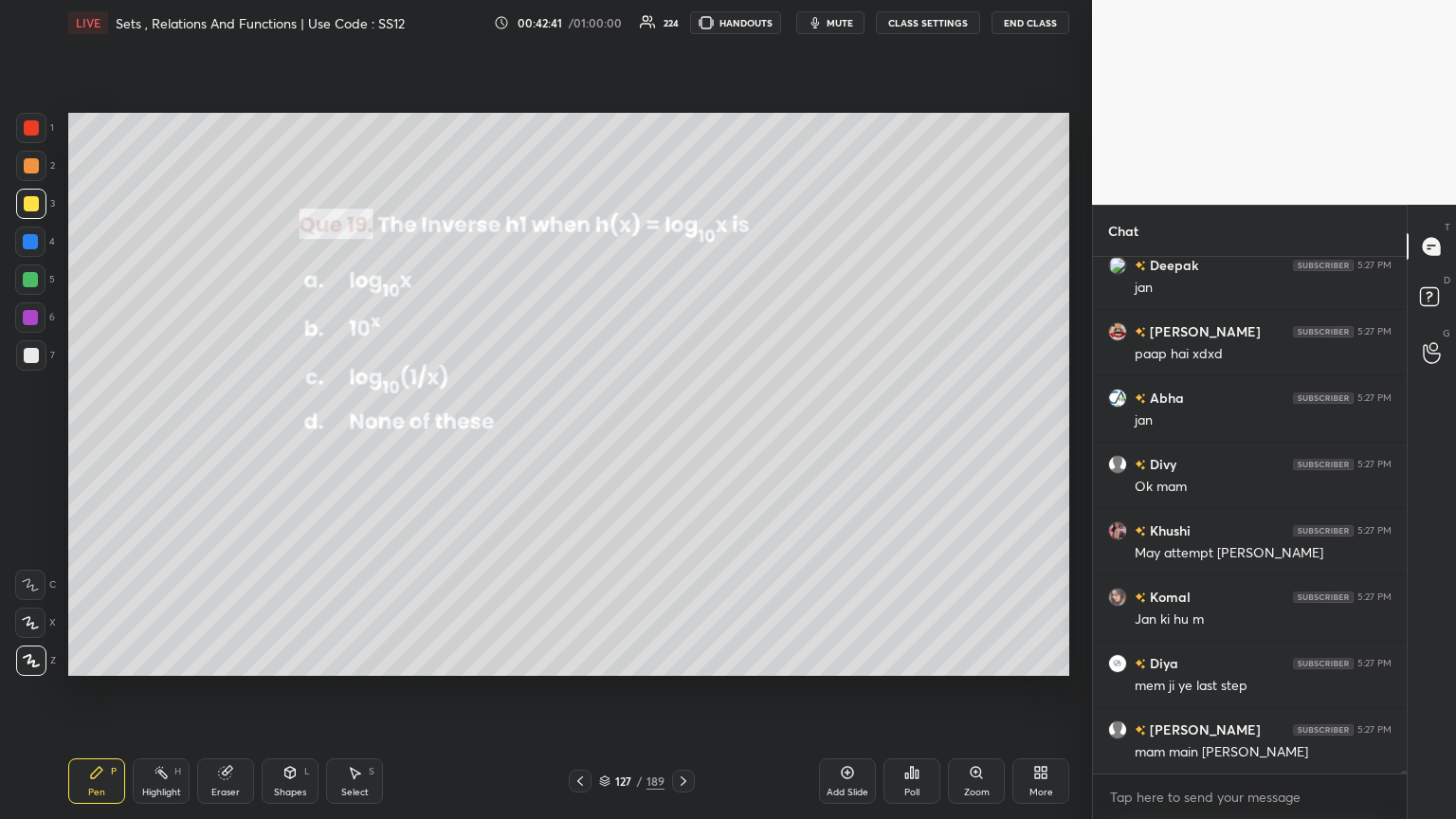 scroll, scrollTop: 86586, scrollLeft: 0, axis: vertical 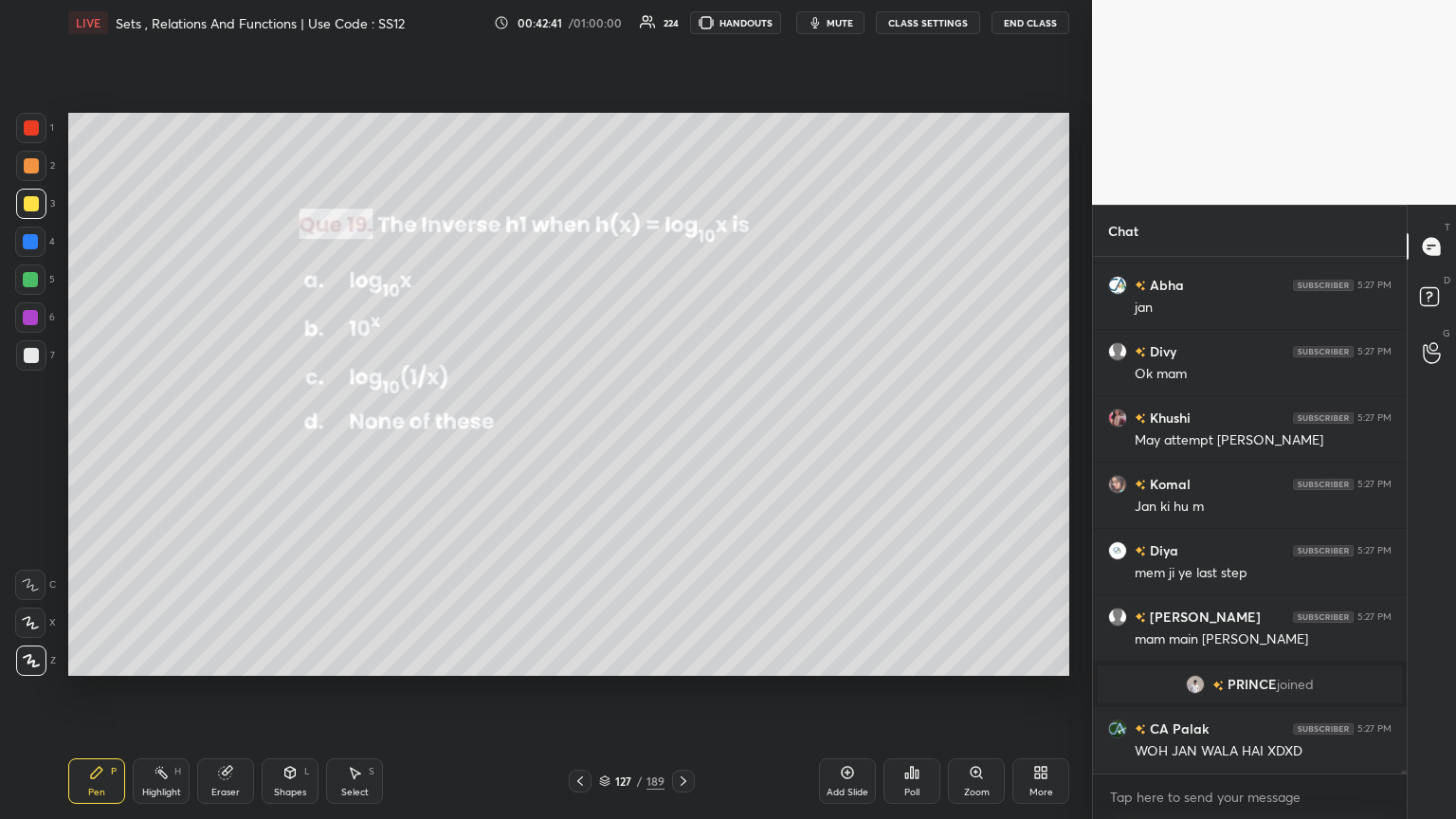 click on "mute" at bounding box center [840, 23] 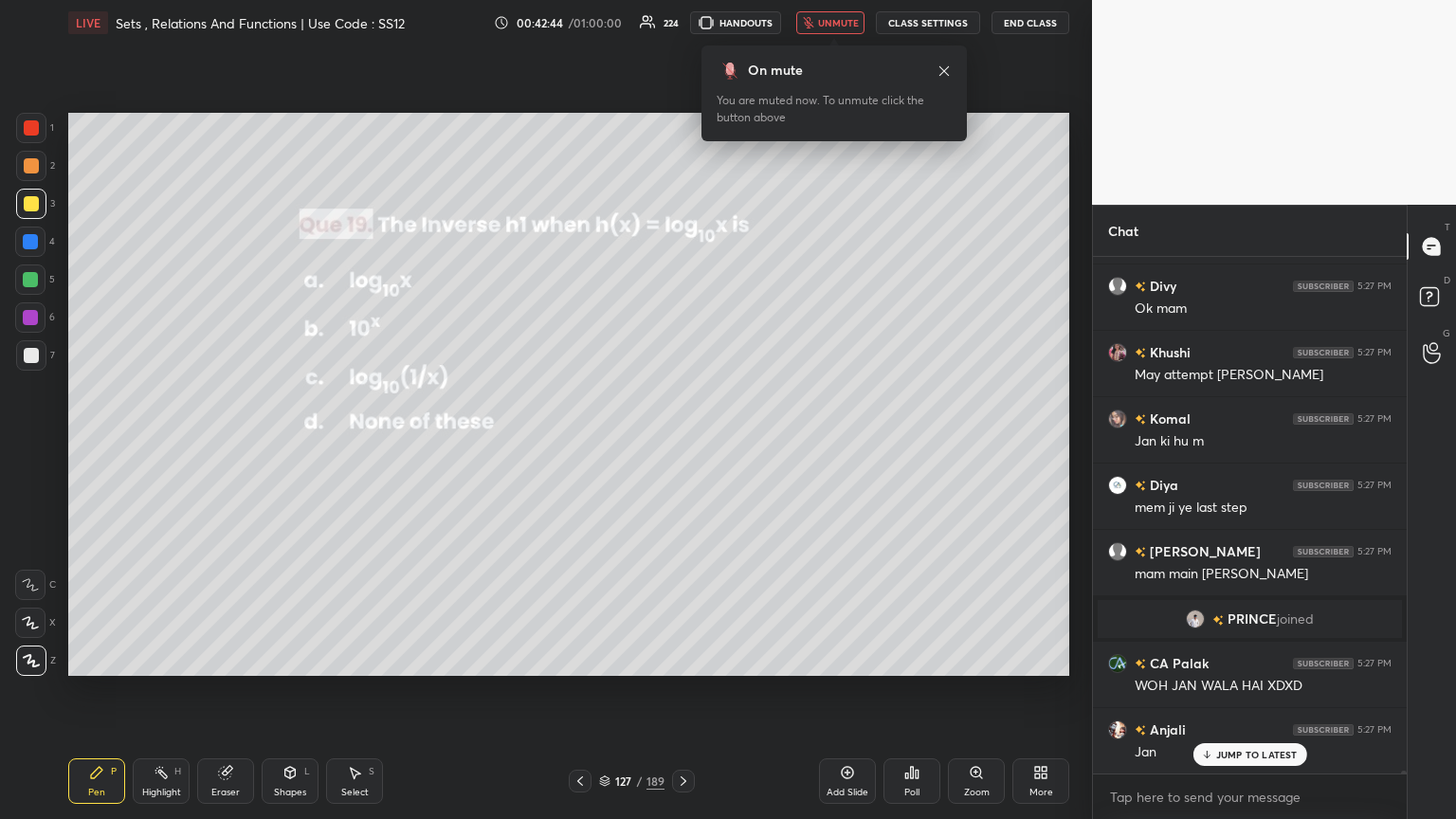 scroll, scrollTop: 86784, scrollLeft: 0, axis: vertical 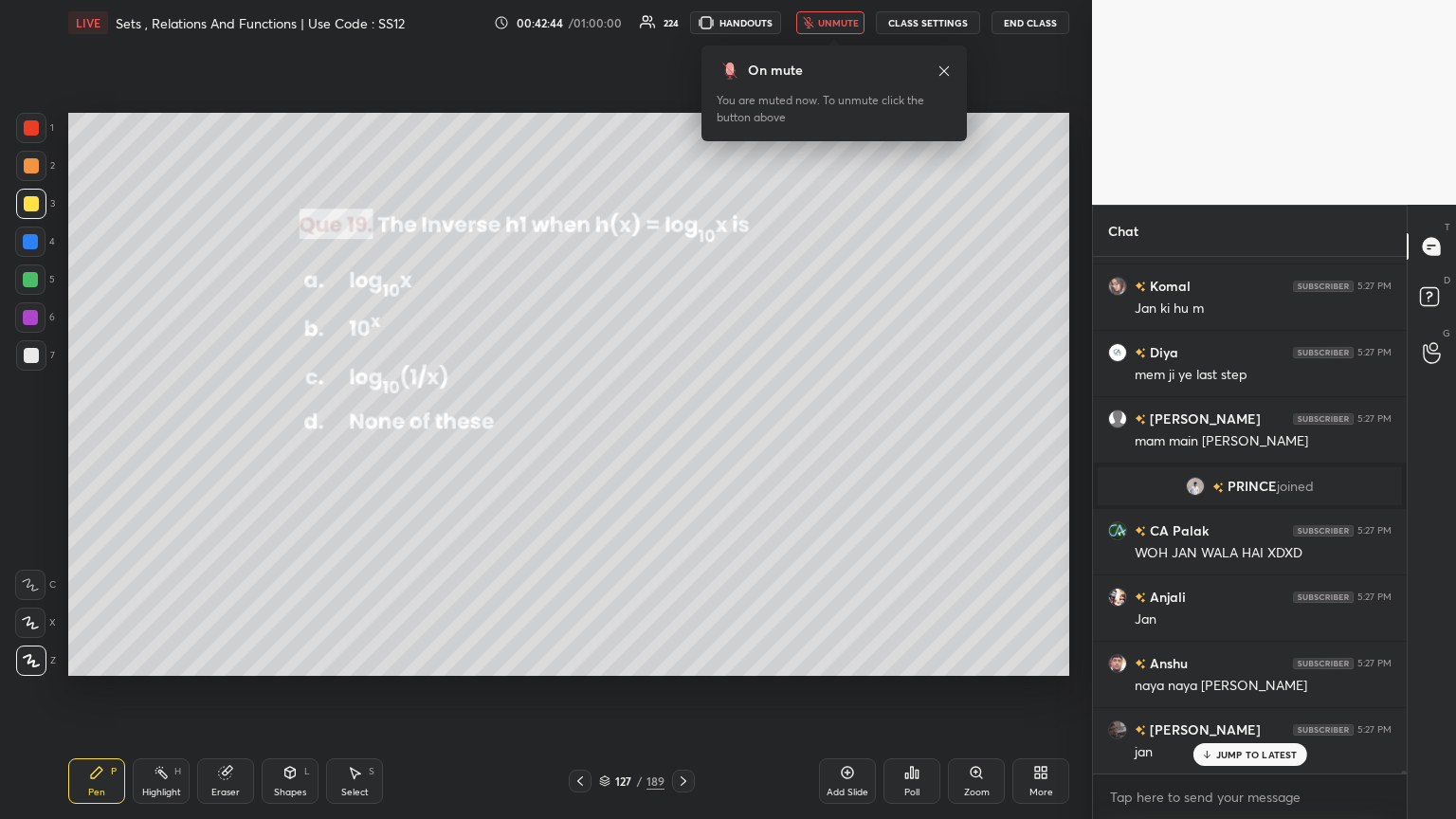 drag, startPoint x: 841, startPoint y: 22, endPoint x: 845, endPoint y: 43, distance: 21.37756 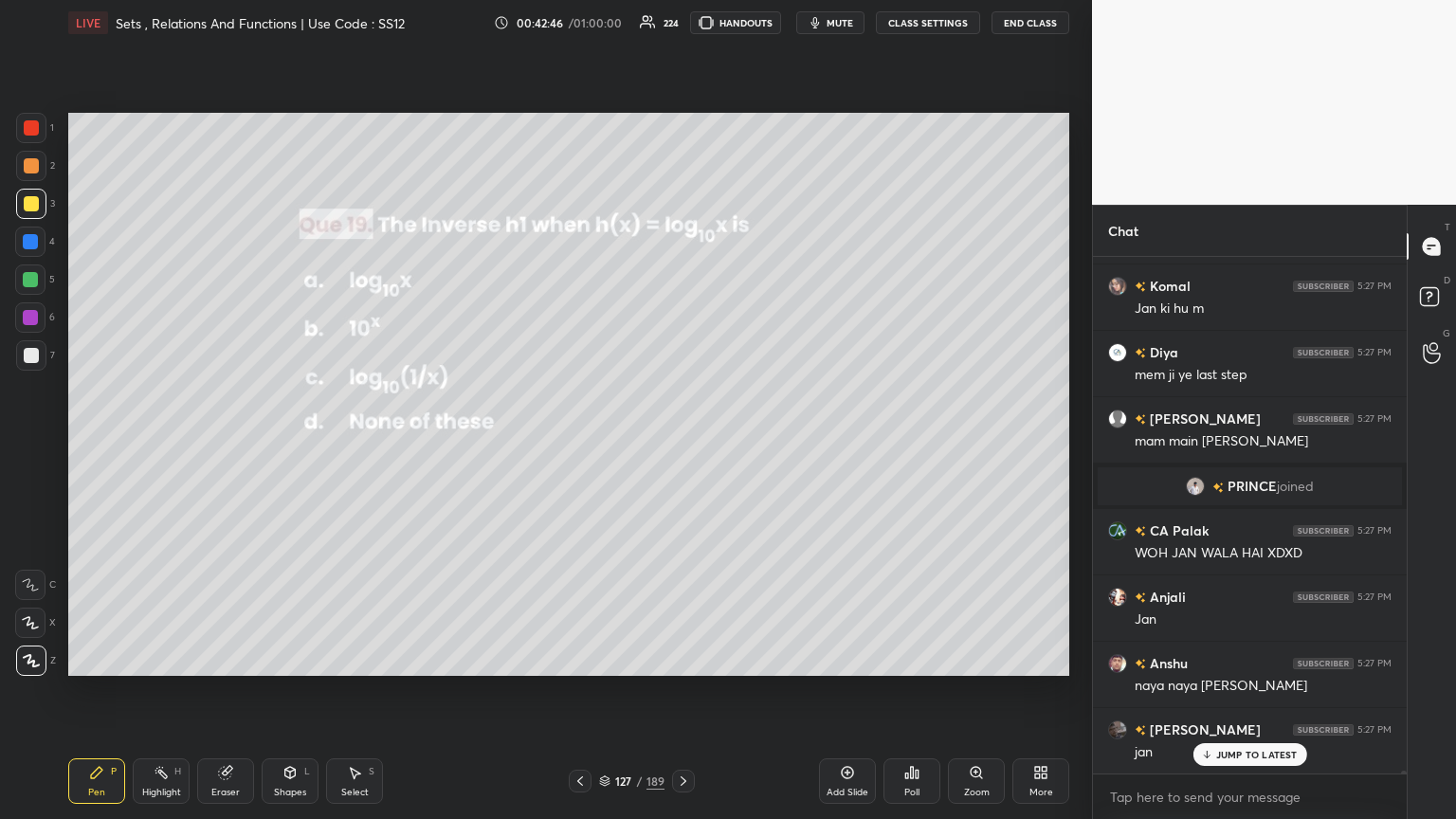 click on "/" at bounding box center (640, 781) 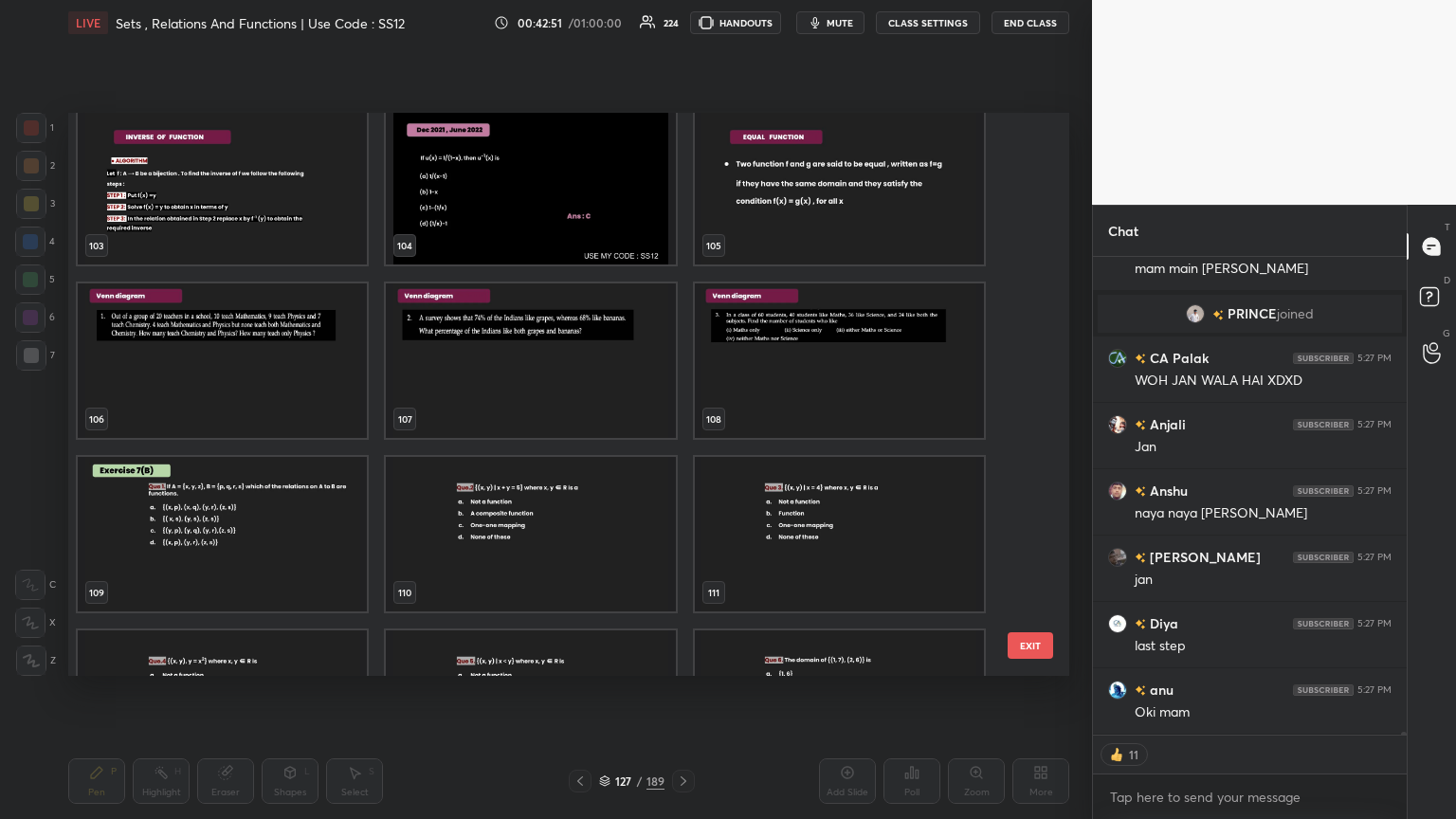 click at bounding box center [839, 534] 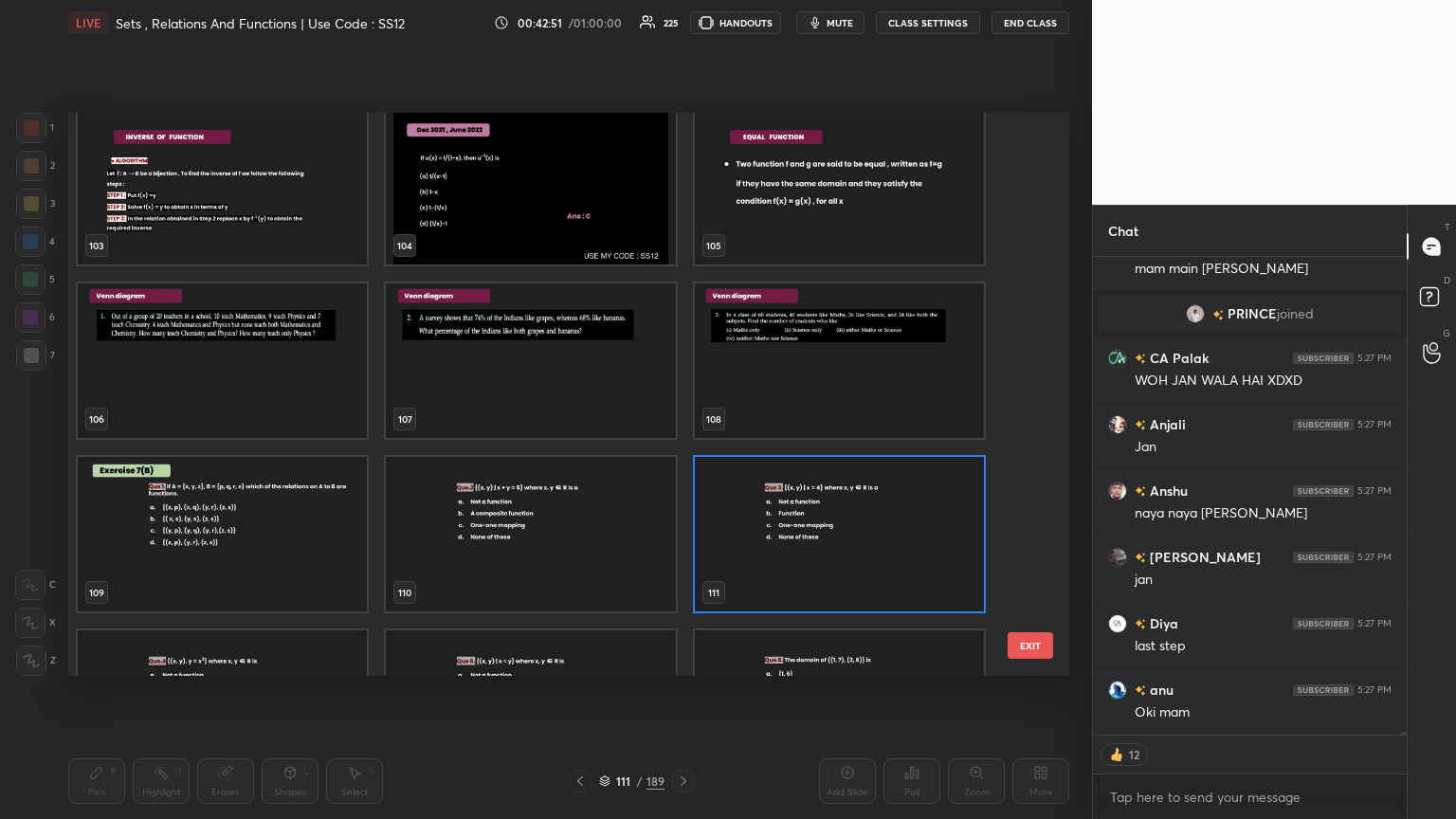 click at bounding box center (839, 534) 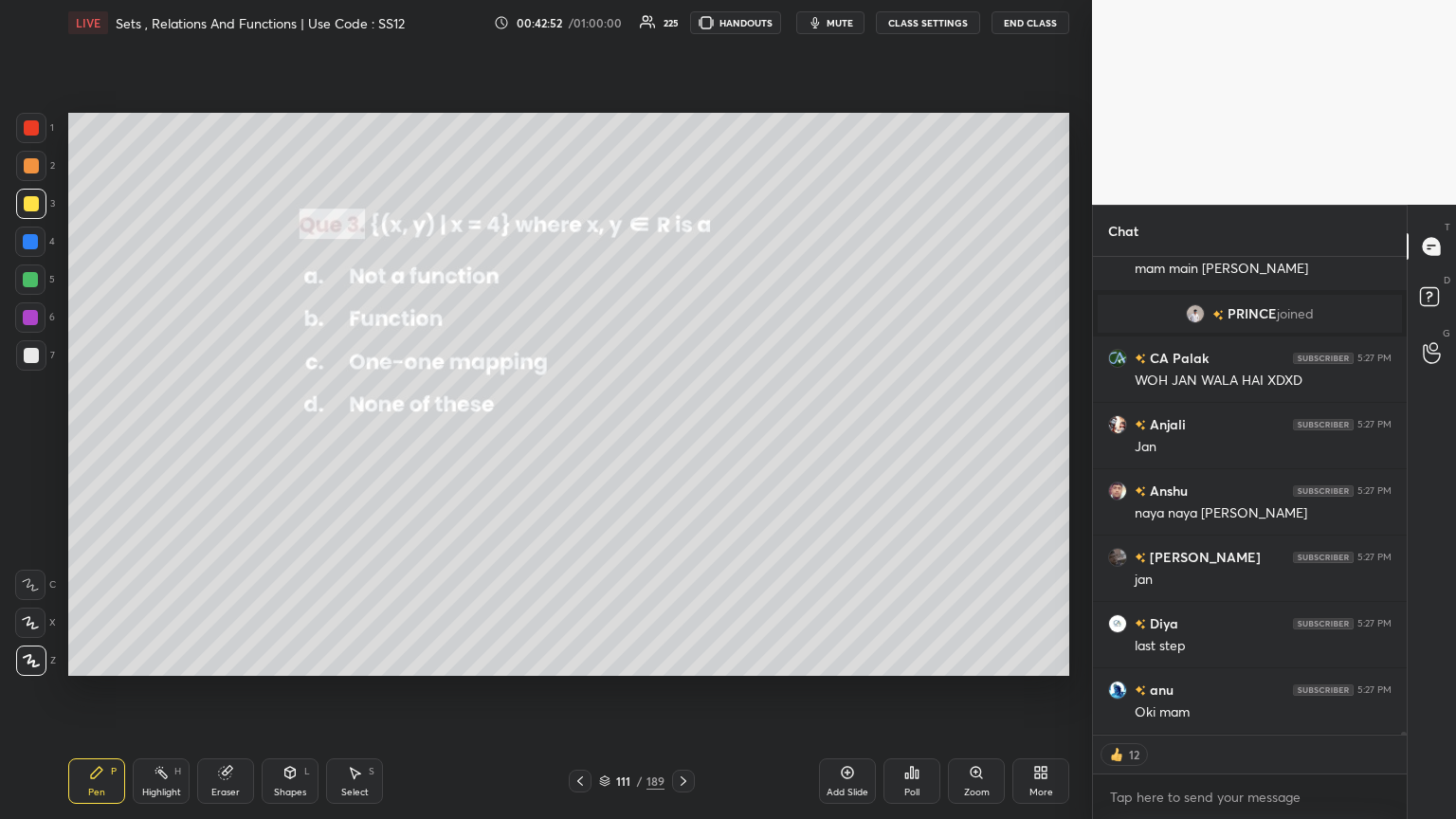 click 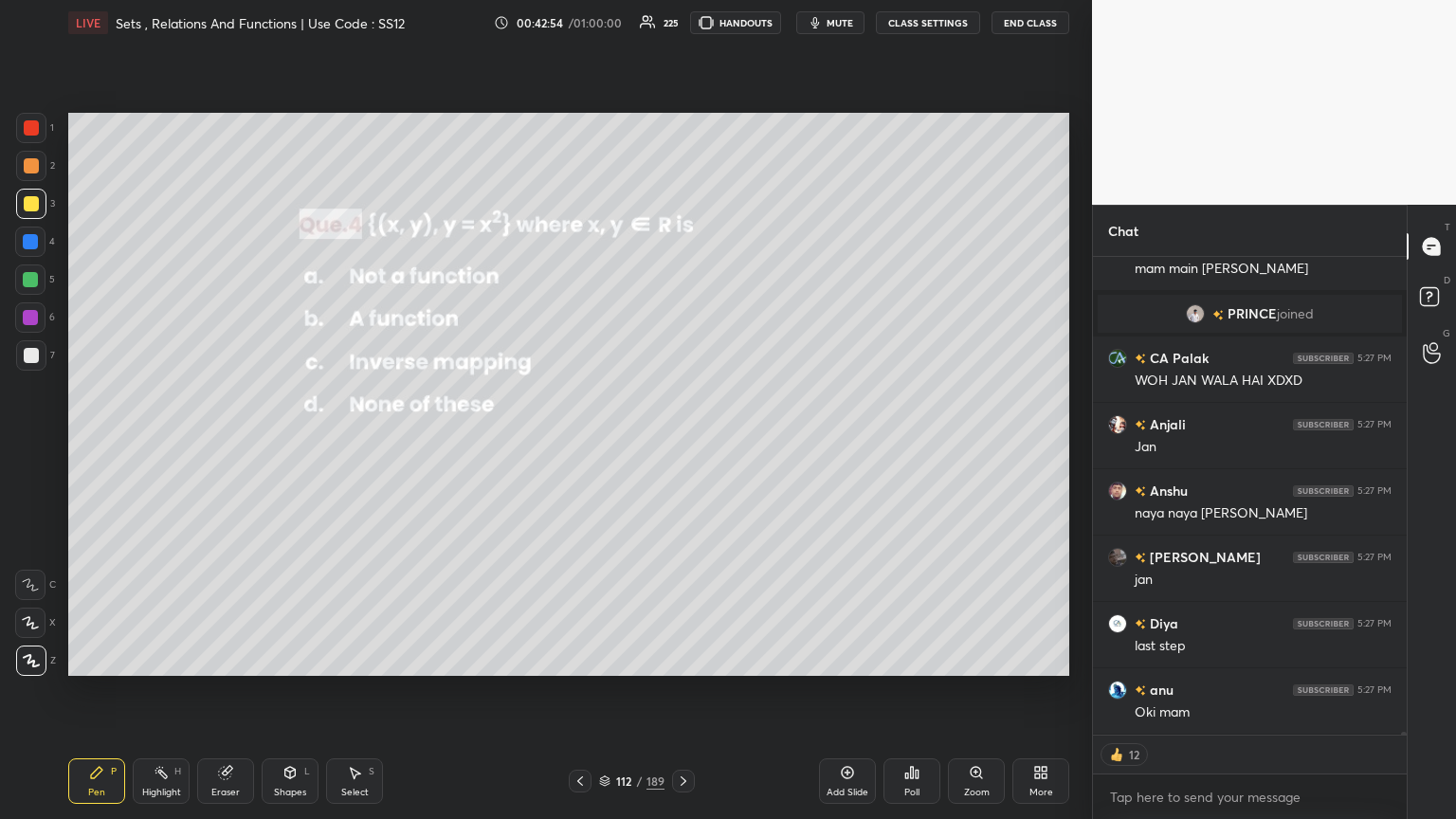 click 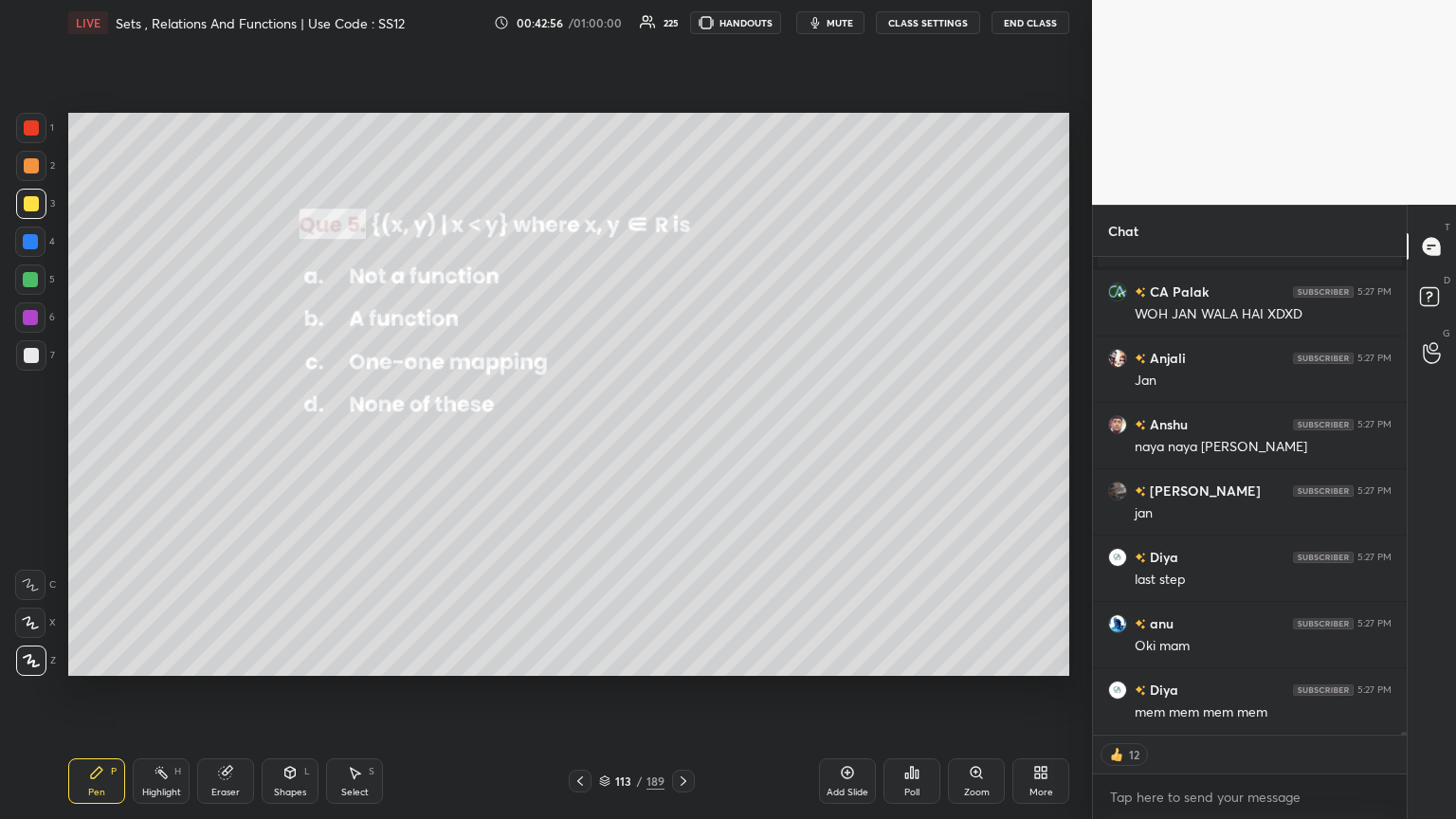 click on "Eraser" at bounding box center [226, 792] 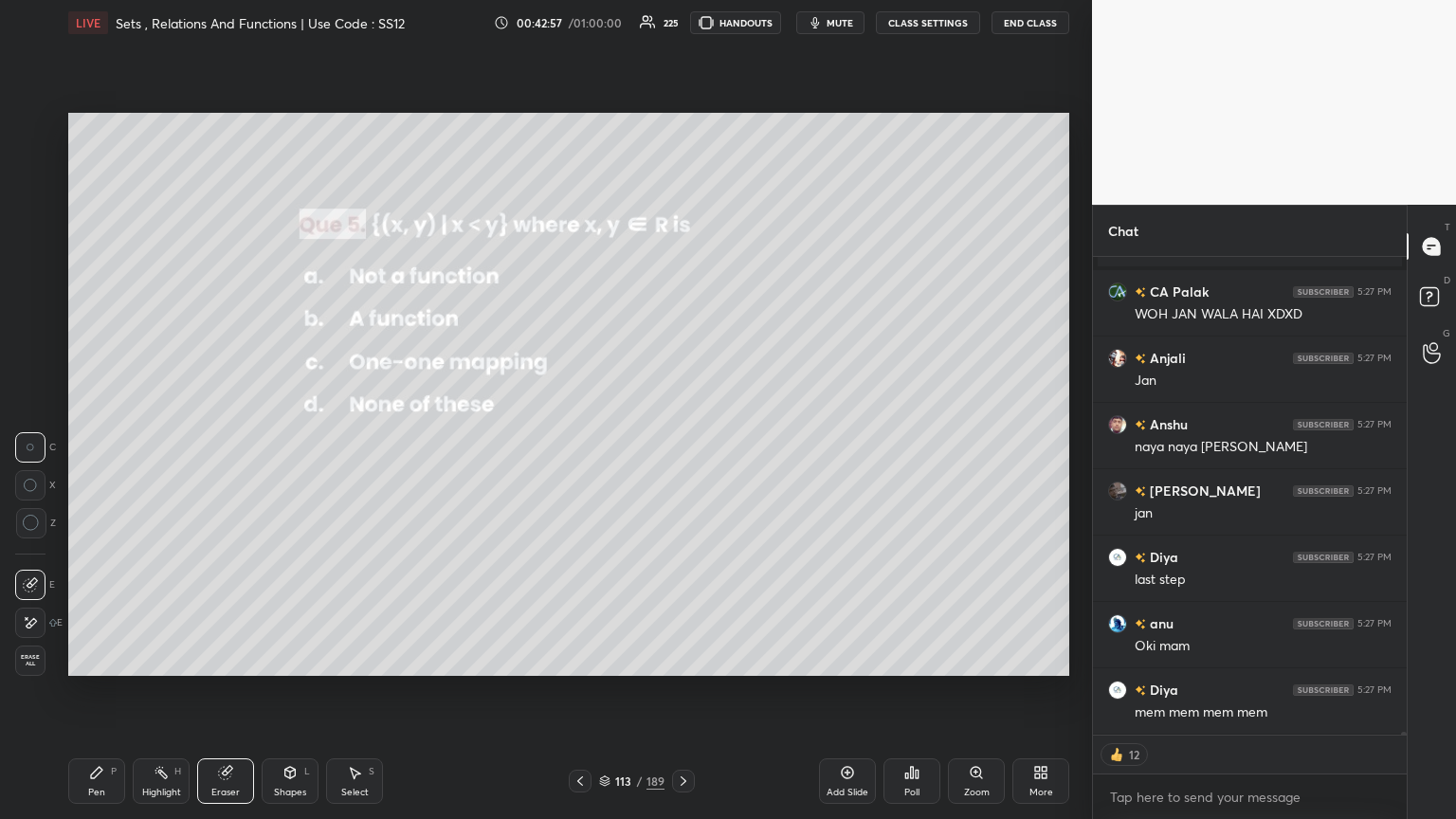 click on "Erase all" at bounding box center (30, 661) 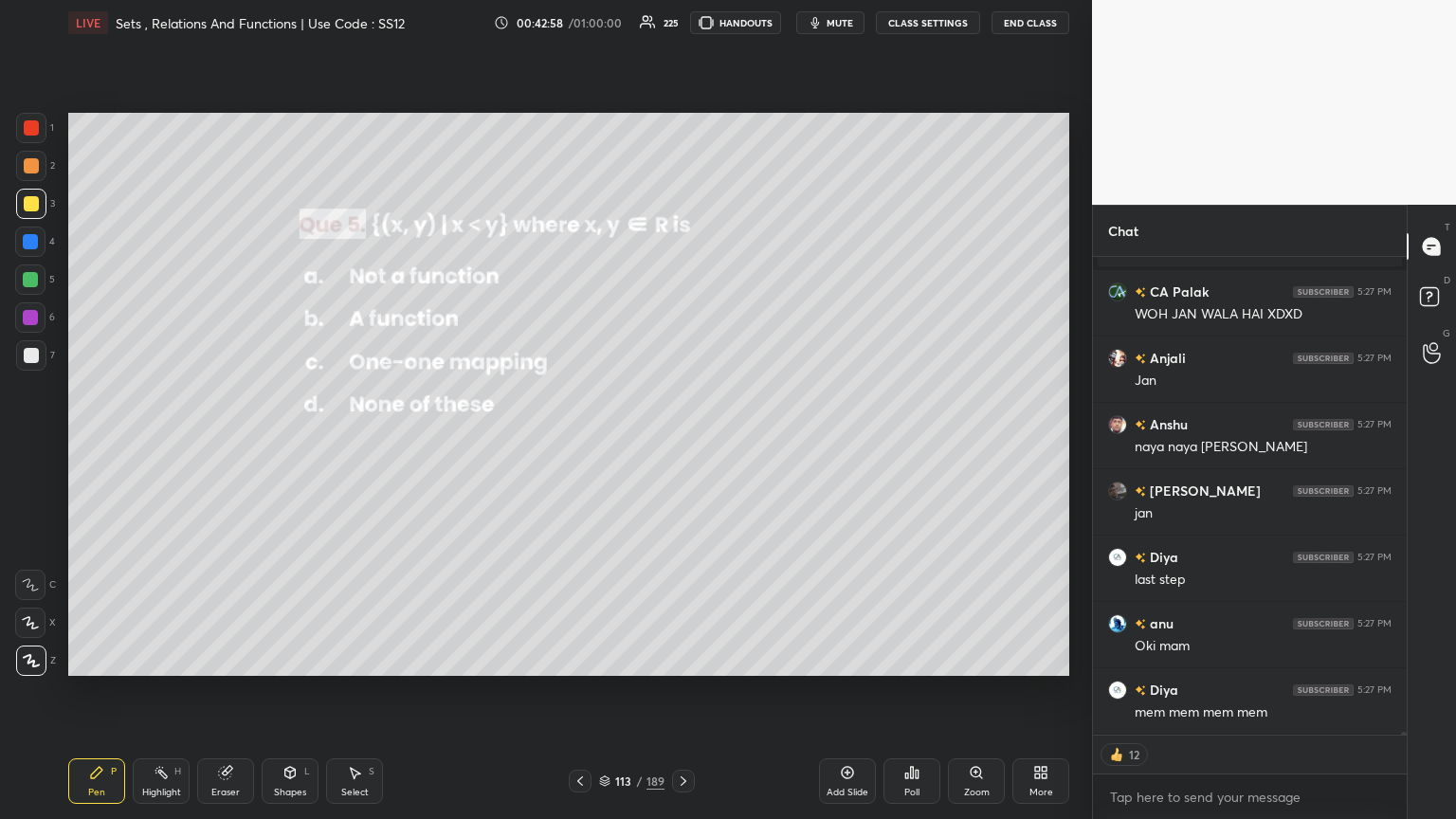 click on "Poll" at bounding box center (912, 792) 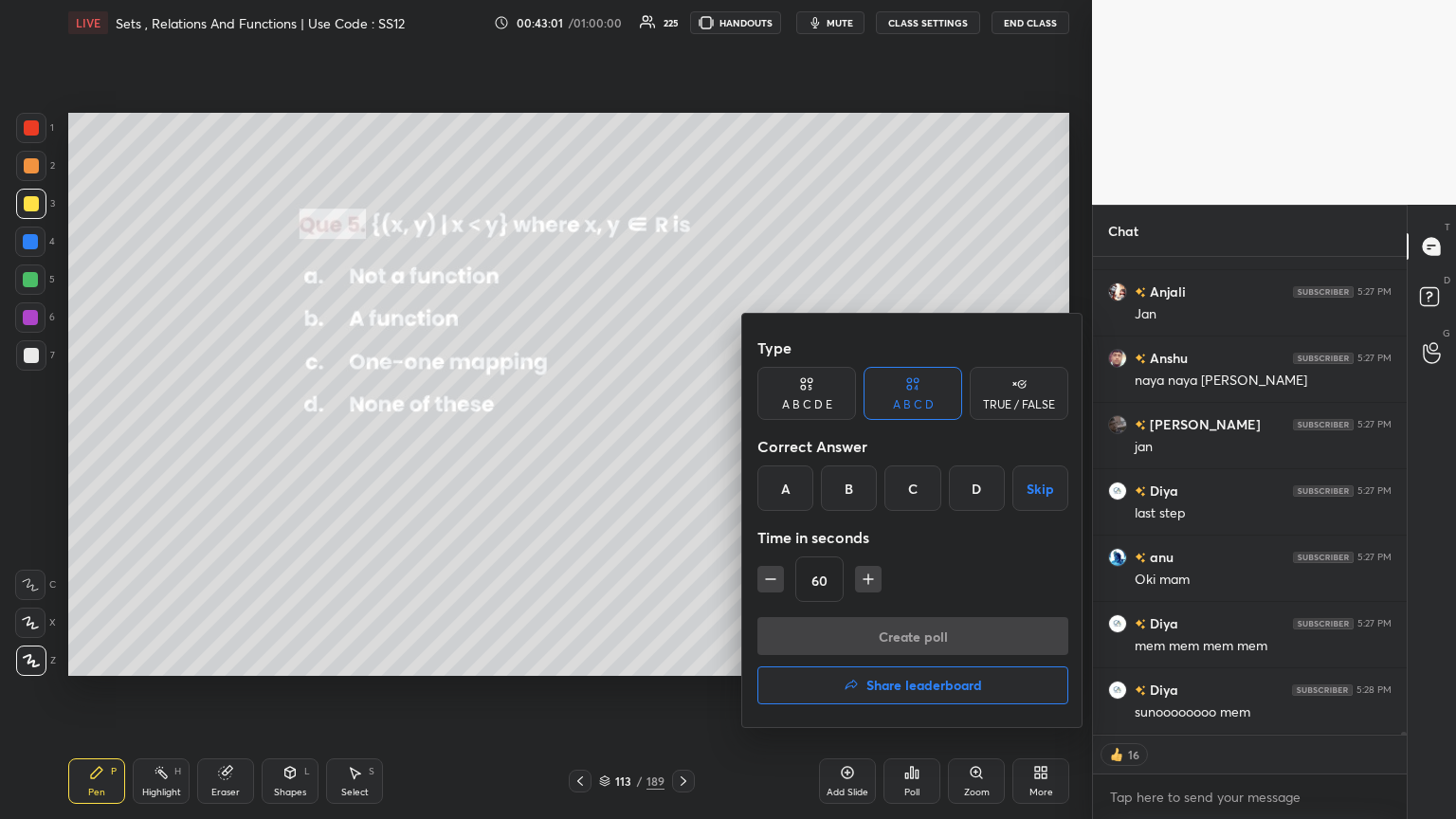 type on "x" 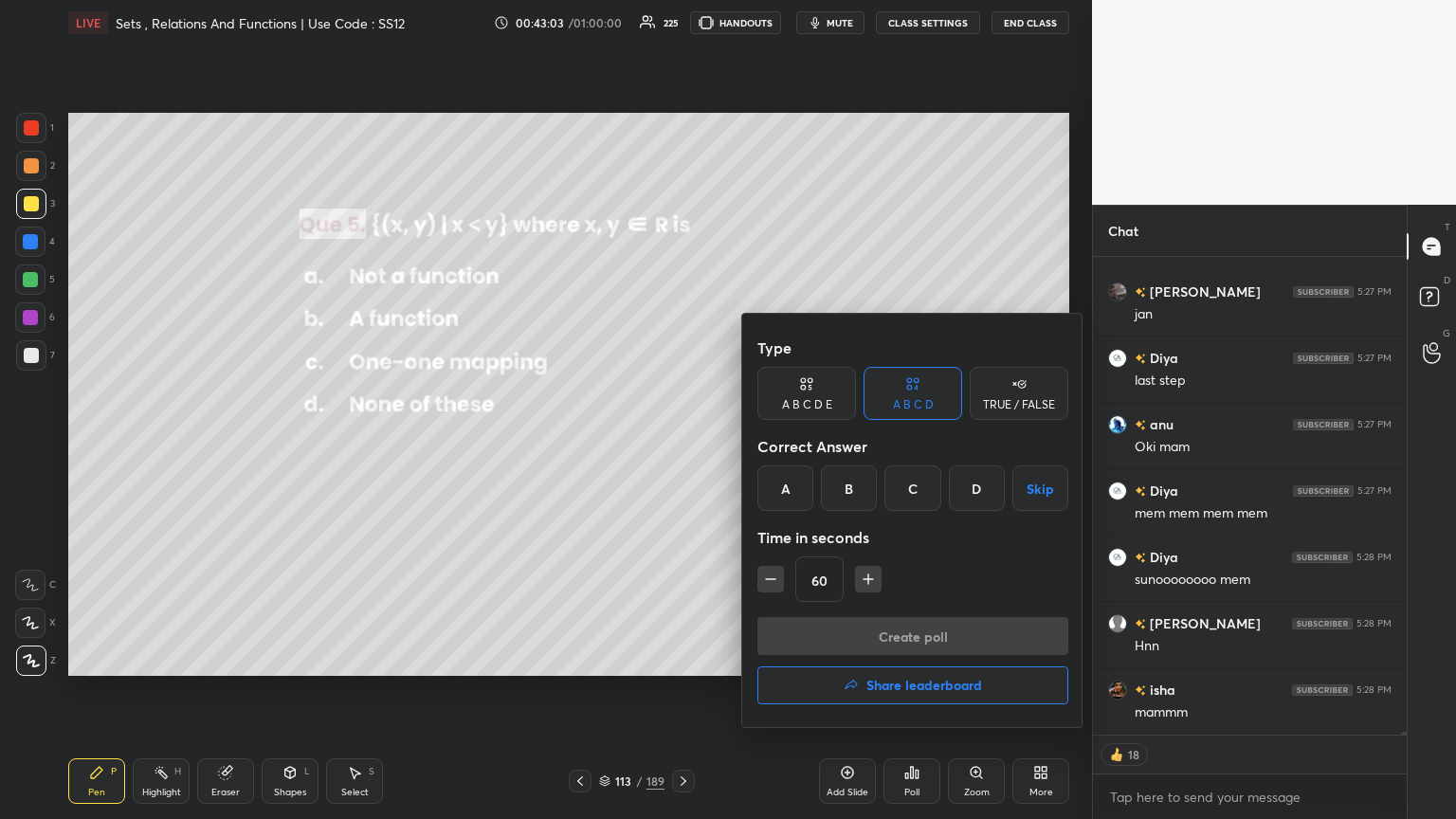 click 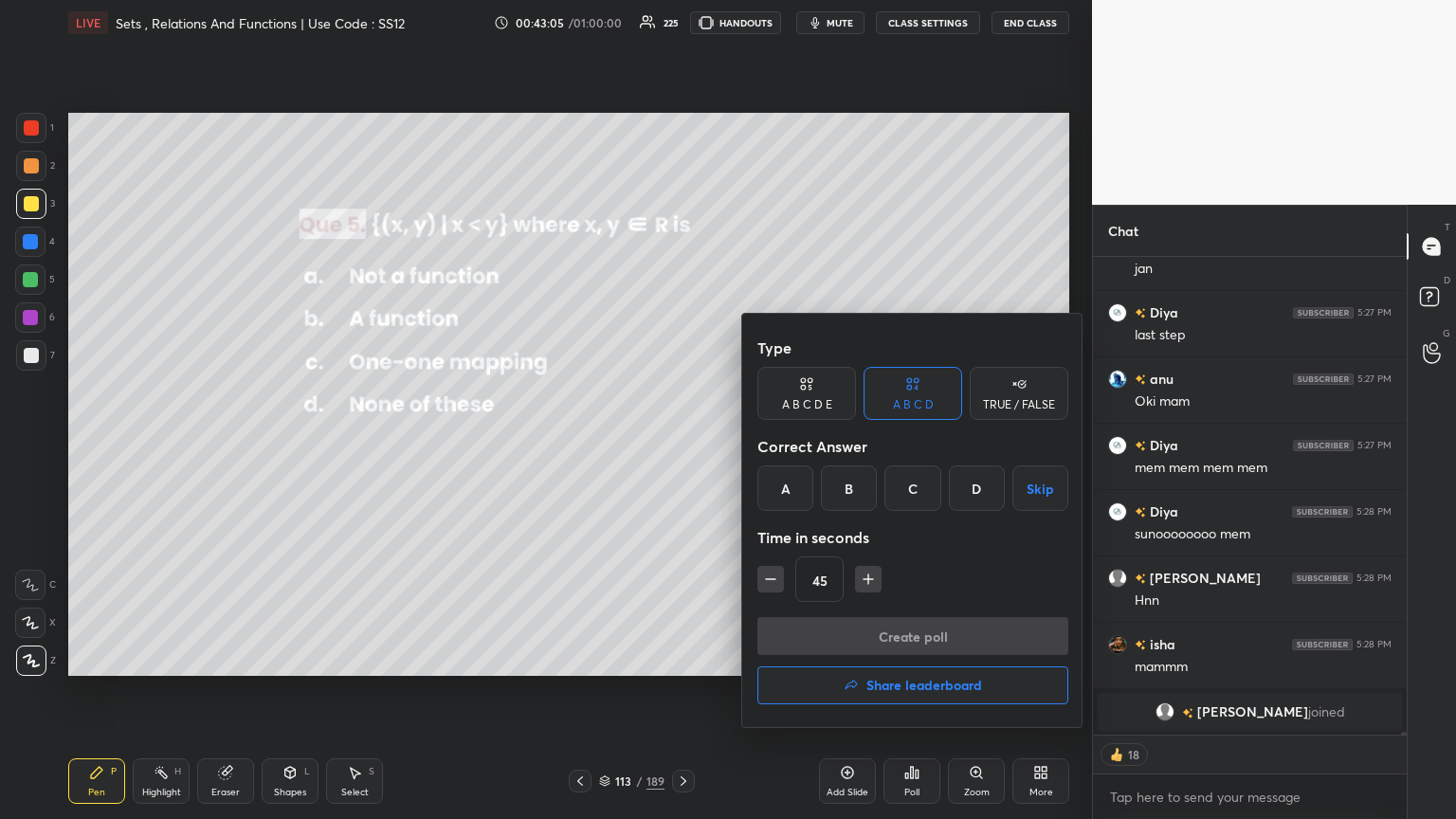 click on "B" at bounding box center (848, 488) 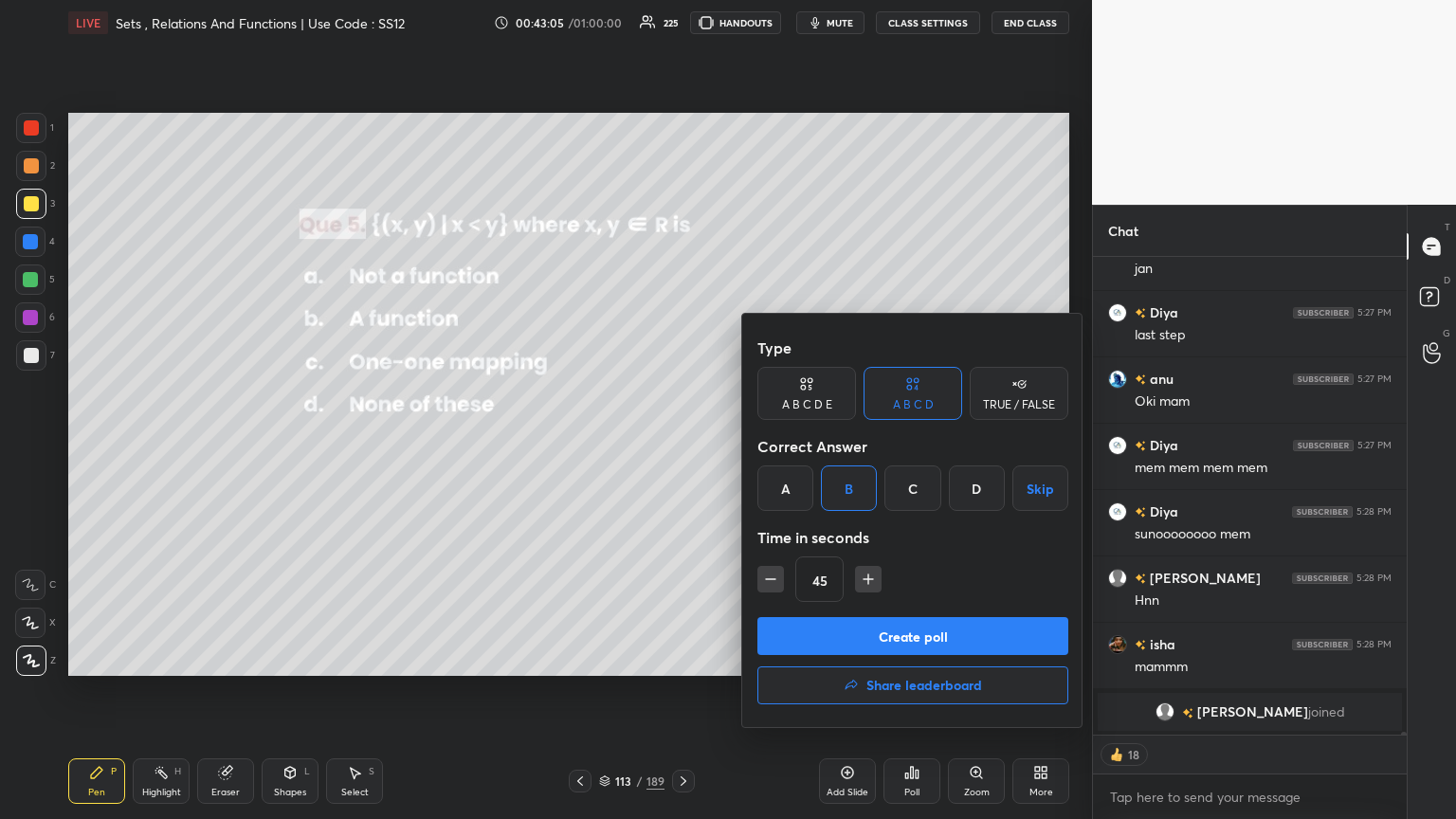 click on "A" at bounding box center [785, 488] 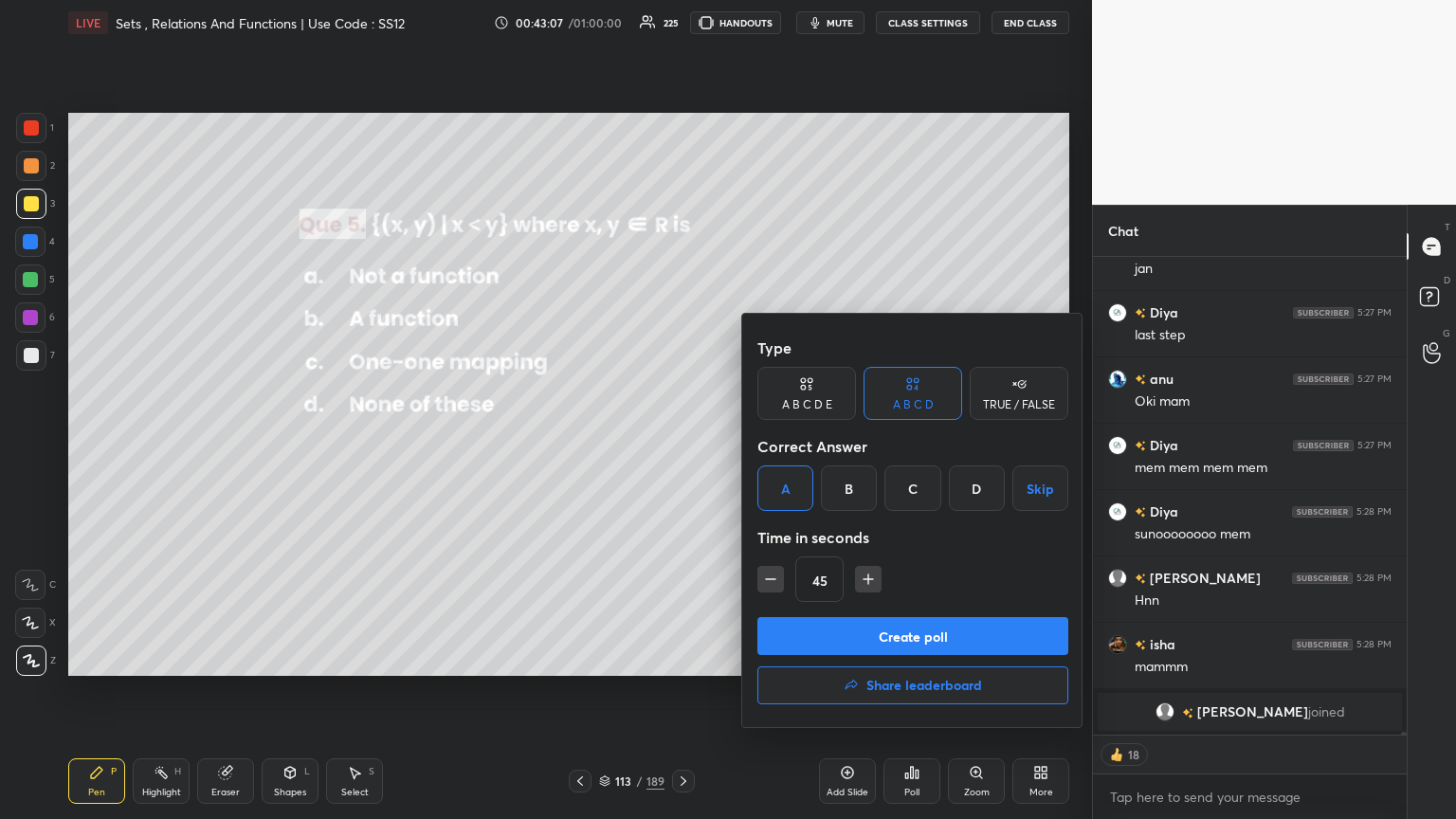 click on "Create poll" at bounding box center [913, 636] 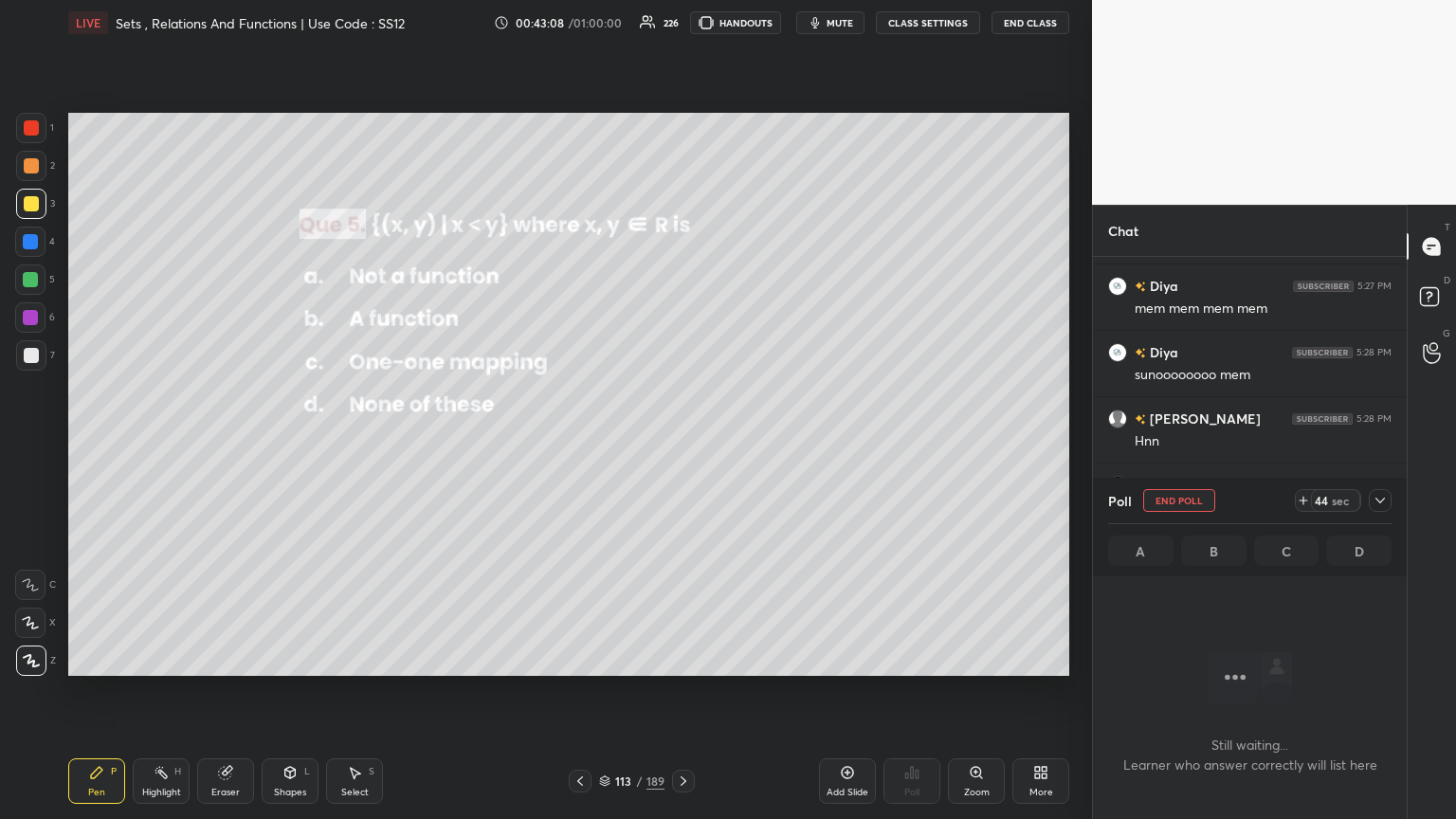 click 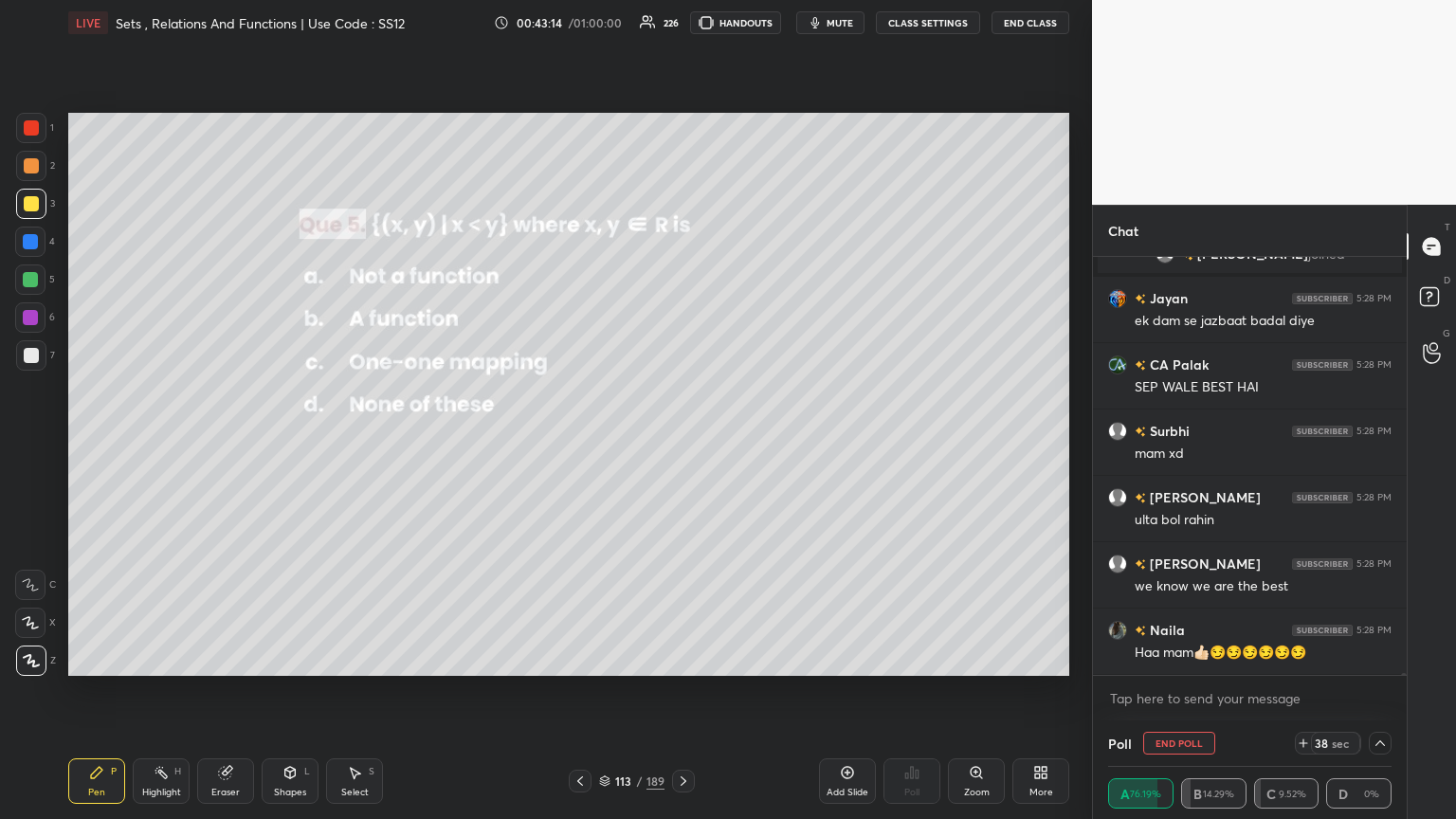 click 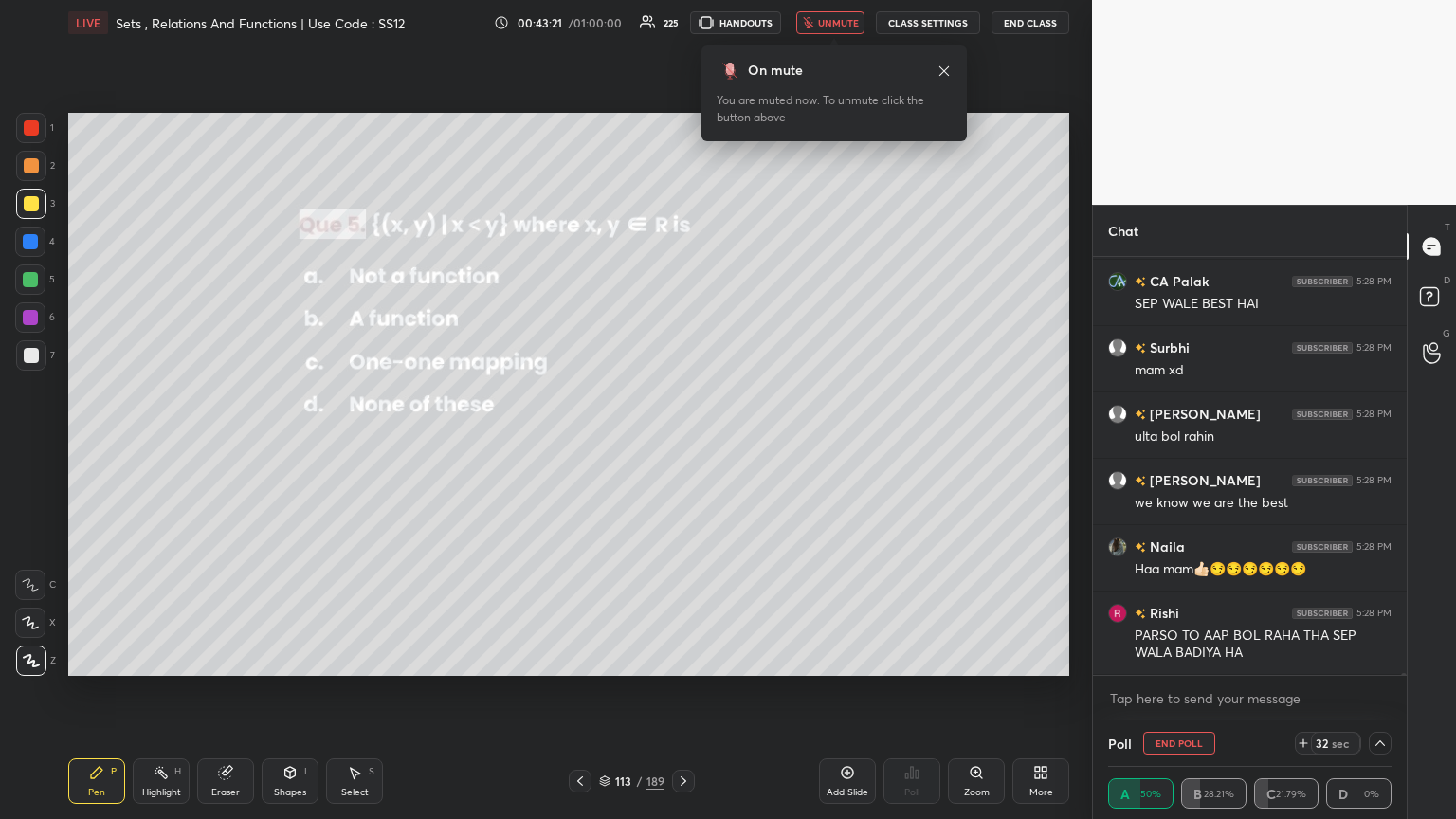 click on "unmute" at bounding box center [838, 23] 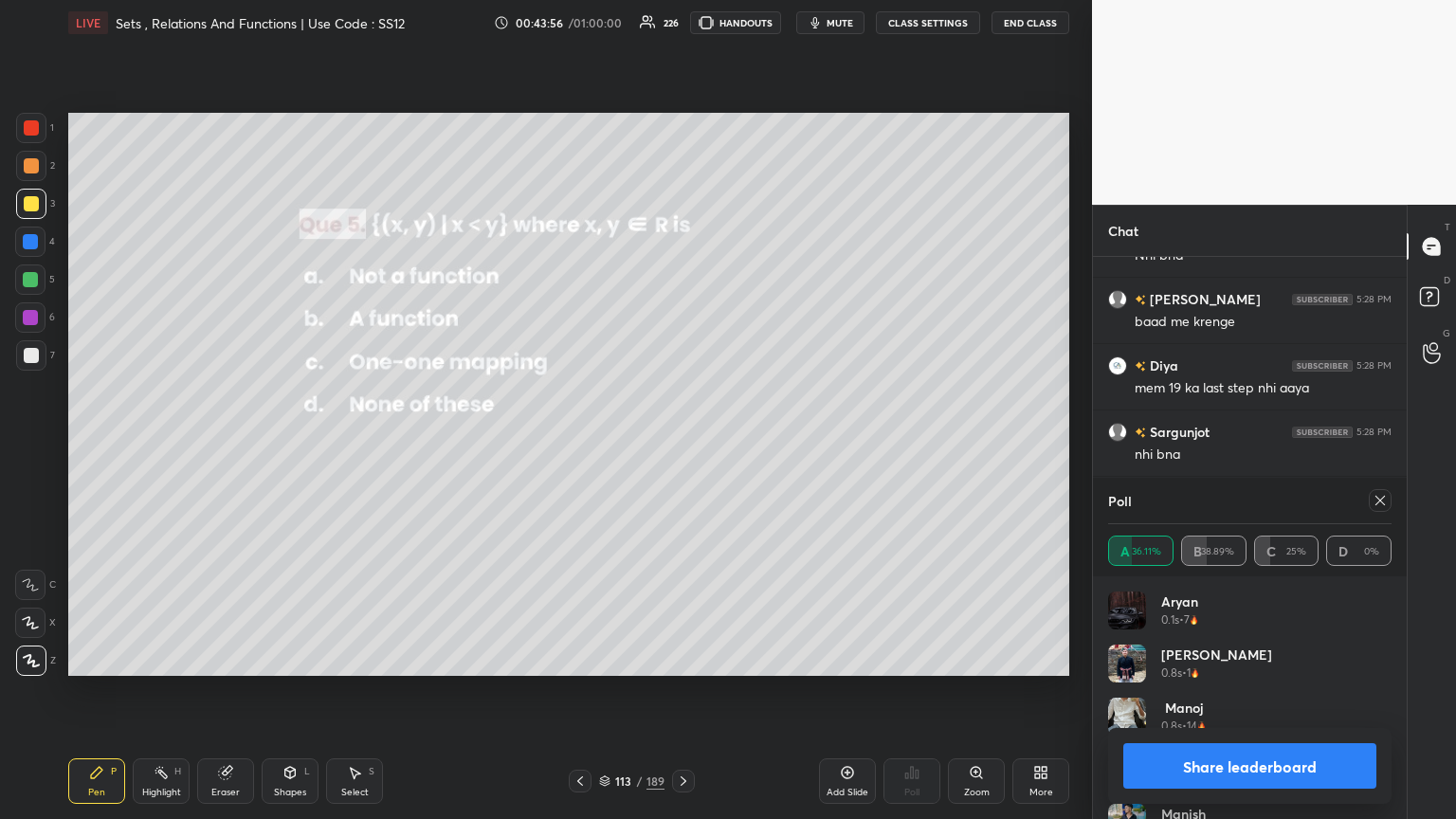 click 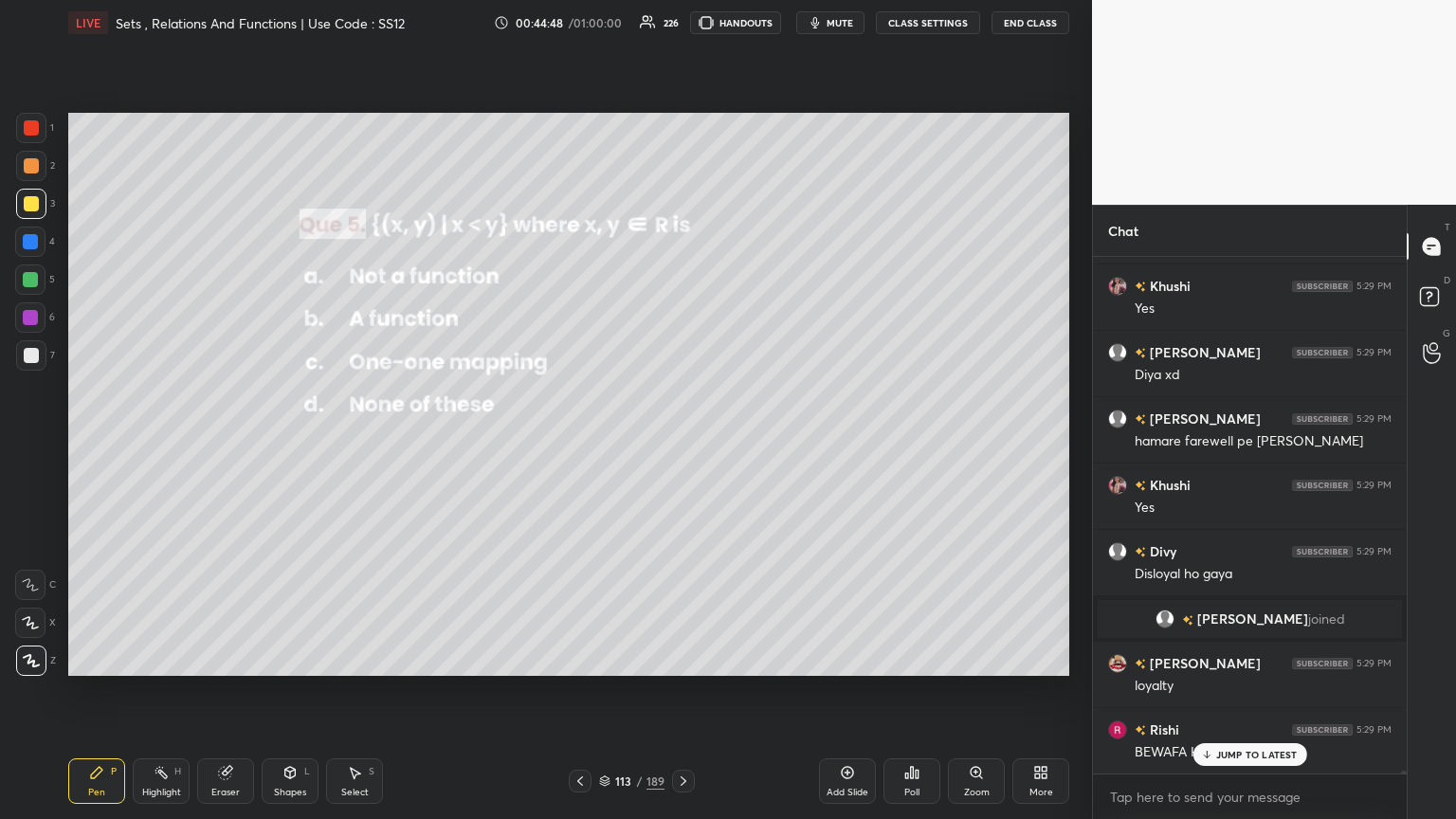 drag, startPoint x: 292, startPoint y: 776, endPoint x: 294, endPoint y: 754, distance: 22.090722 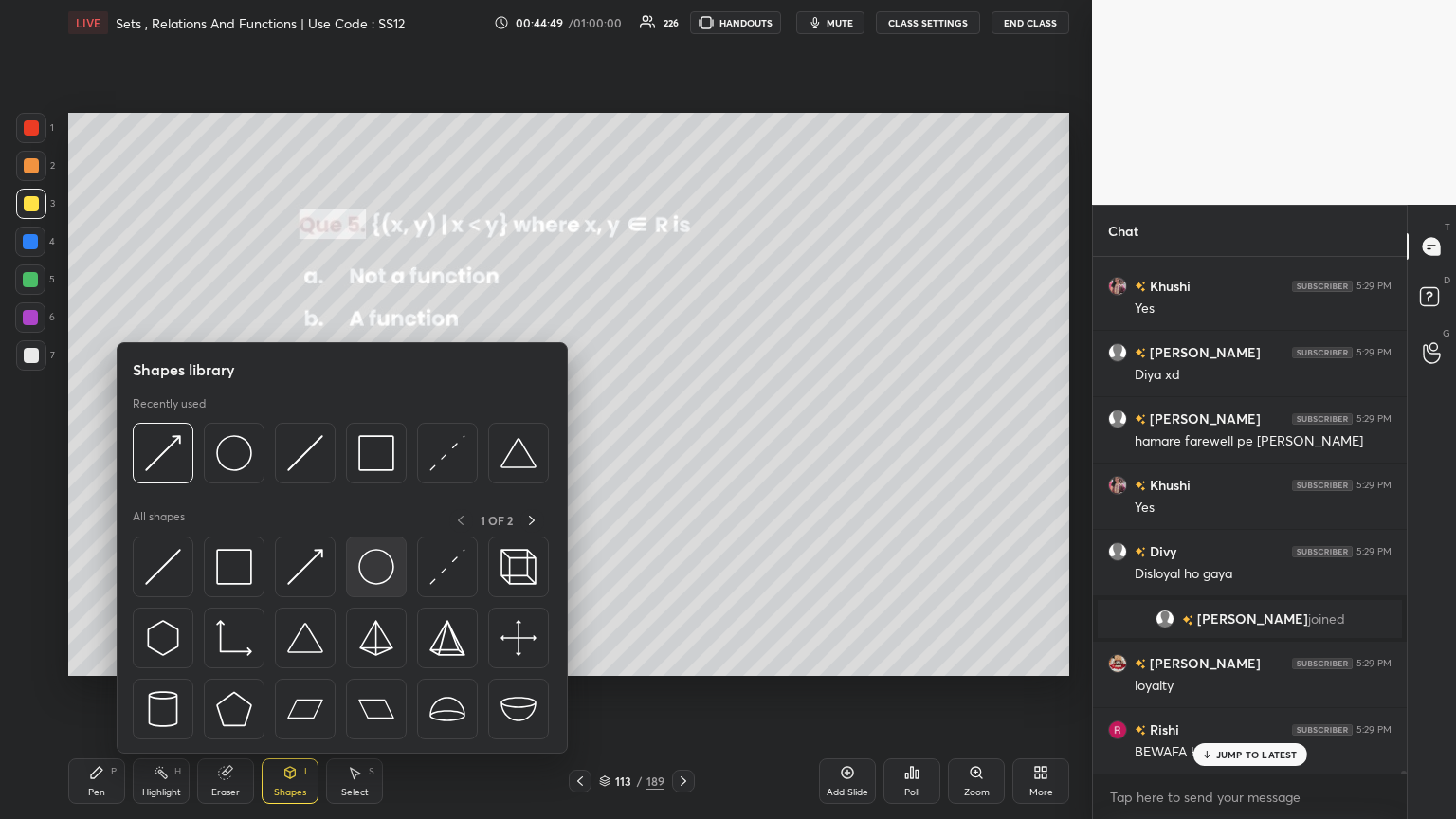 click at bounding box center [376, 567] 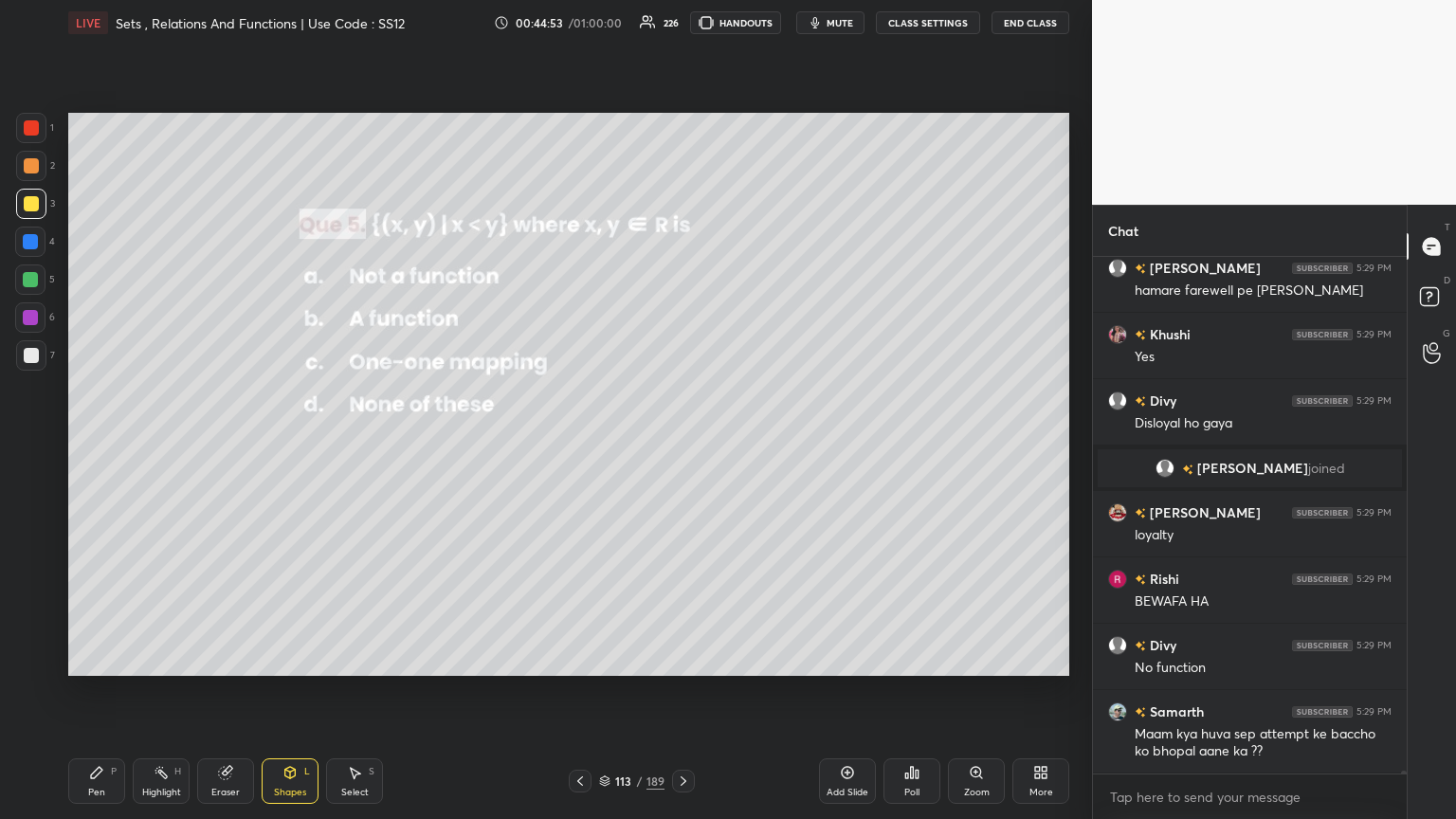 click on "Pen" at bounding box center [97, 792] 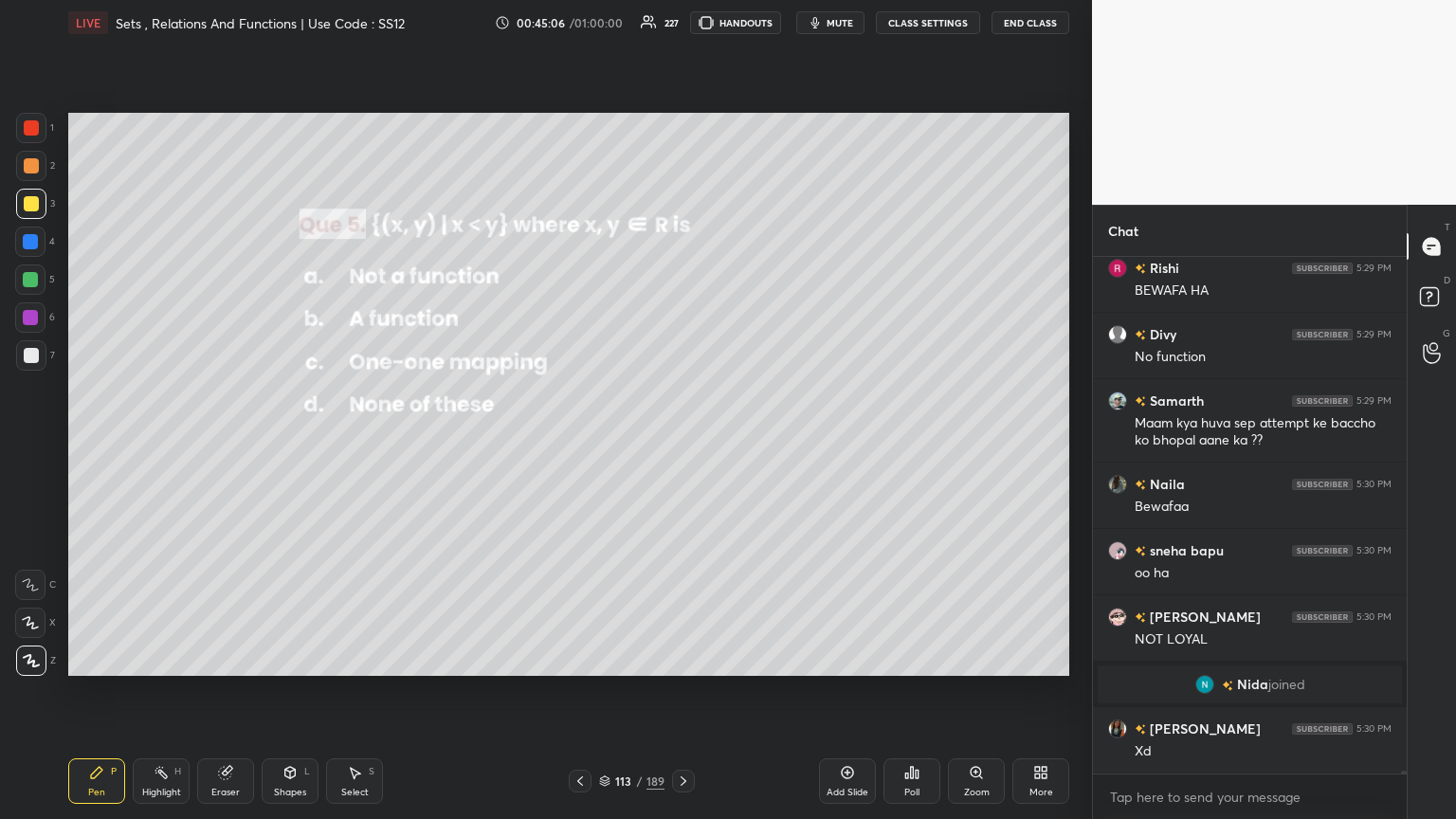 scroll, scrollTop: 88376, scrollLeft: 0, axis: vertical 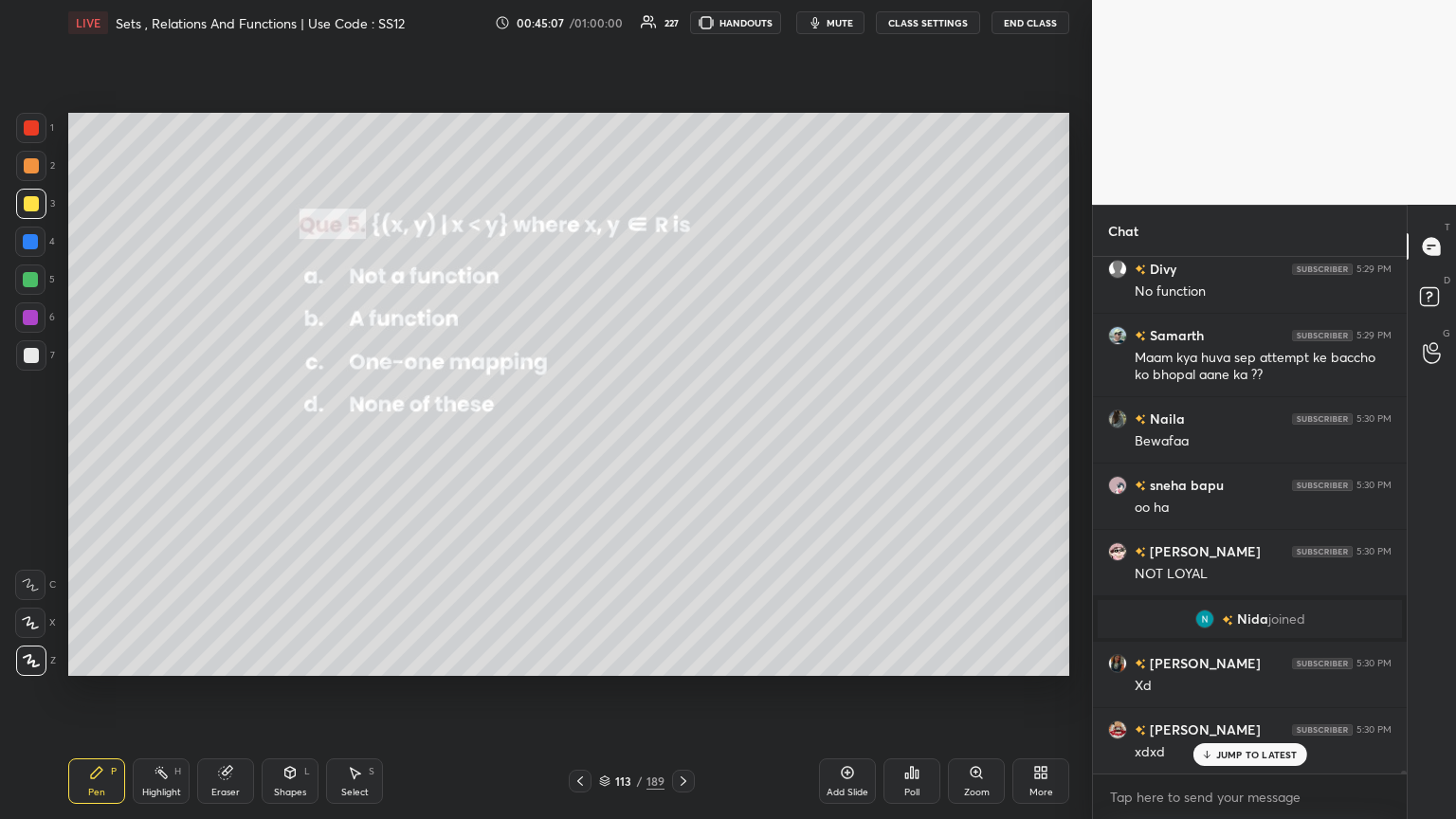 click on "Shapes" at bounding box center (290, 792) 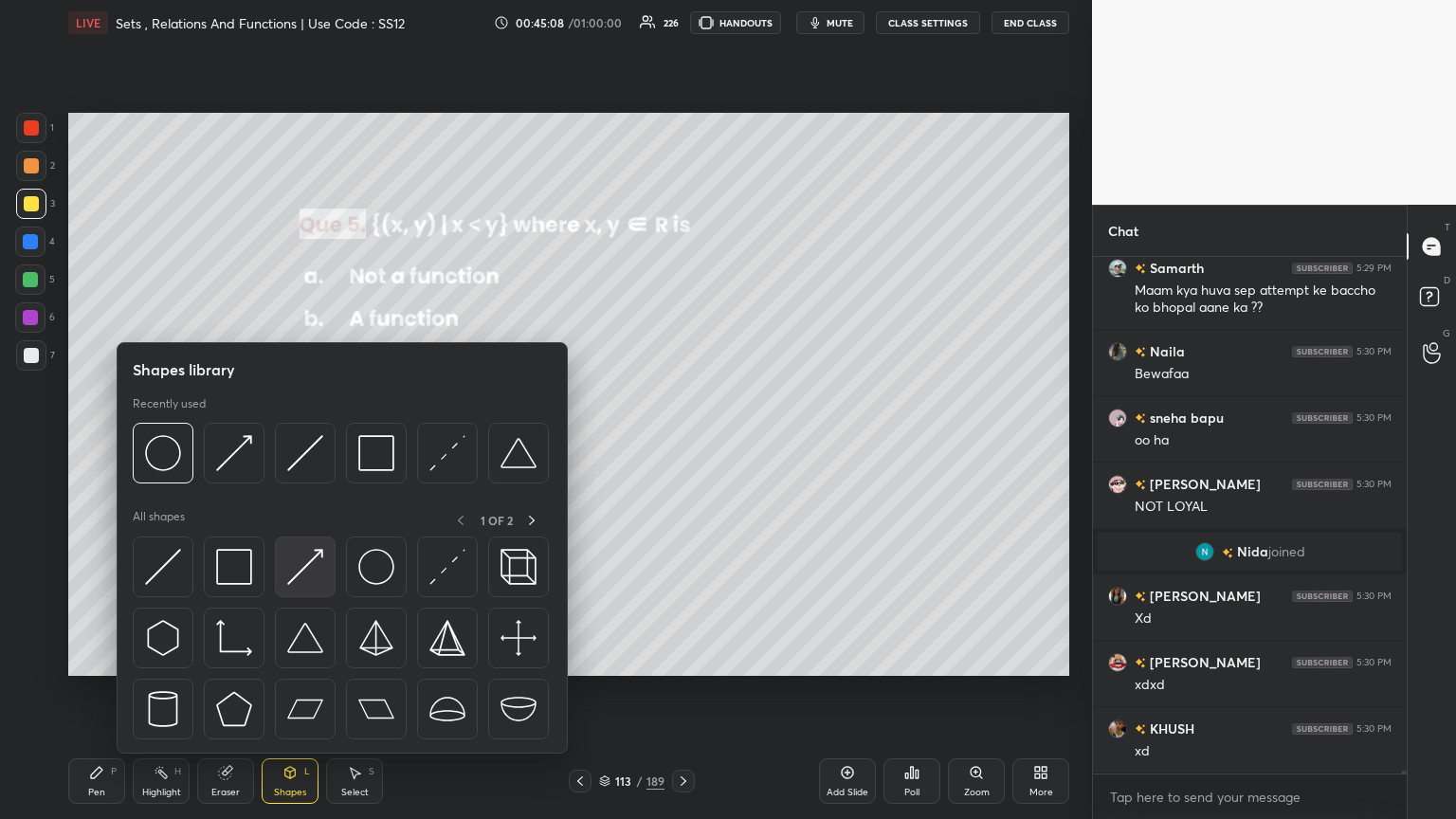 click at bounding box center (305, 567) 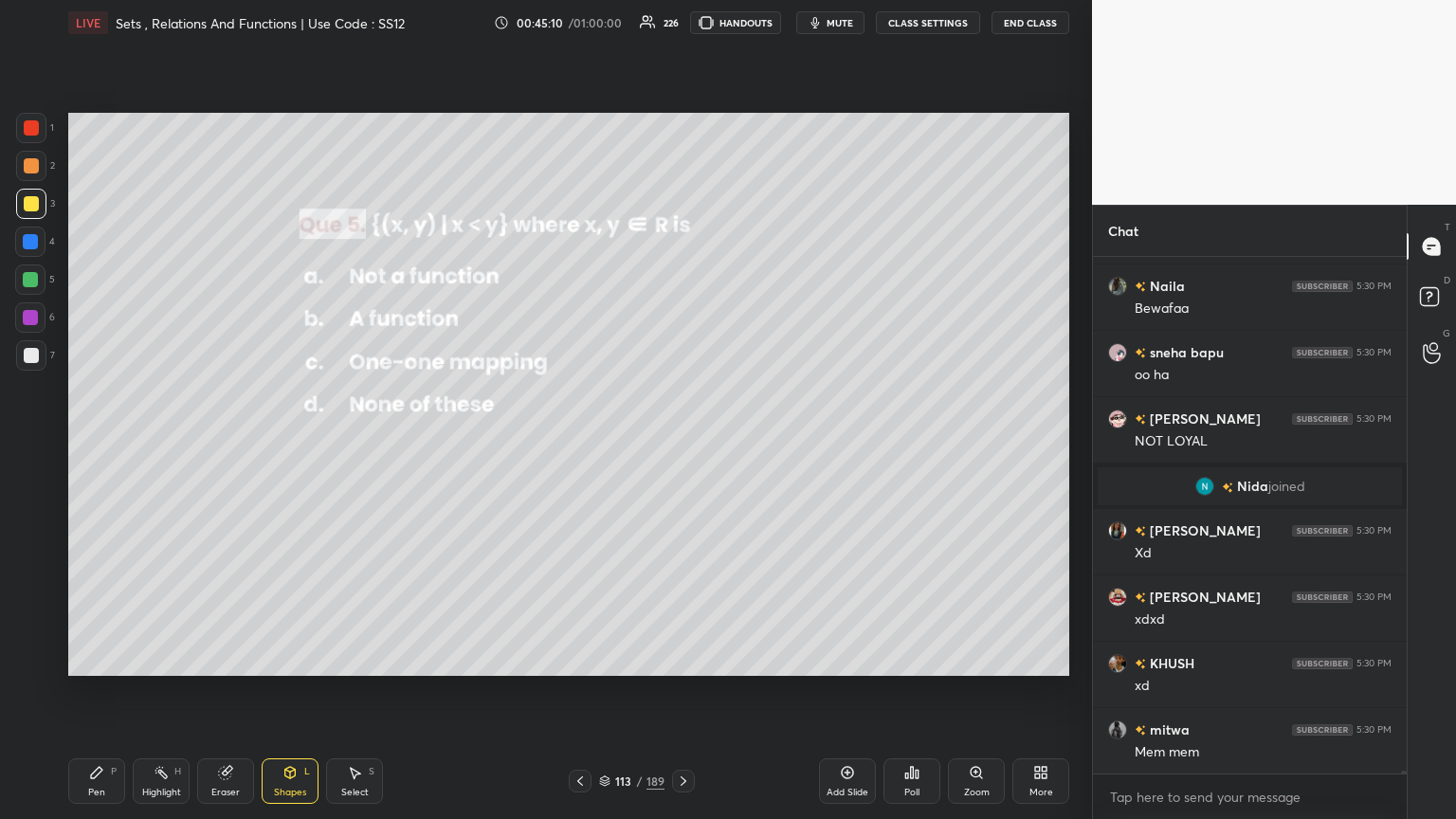 scroll, scrollTop: 88576, scrollLeft: 0, axis: vertical 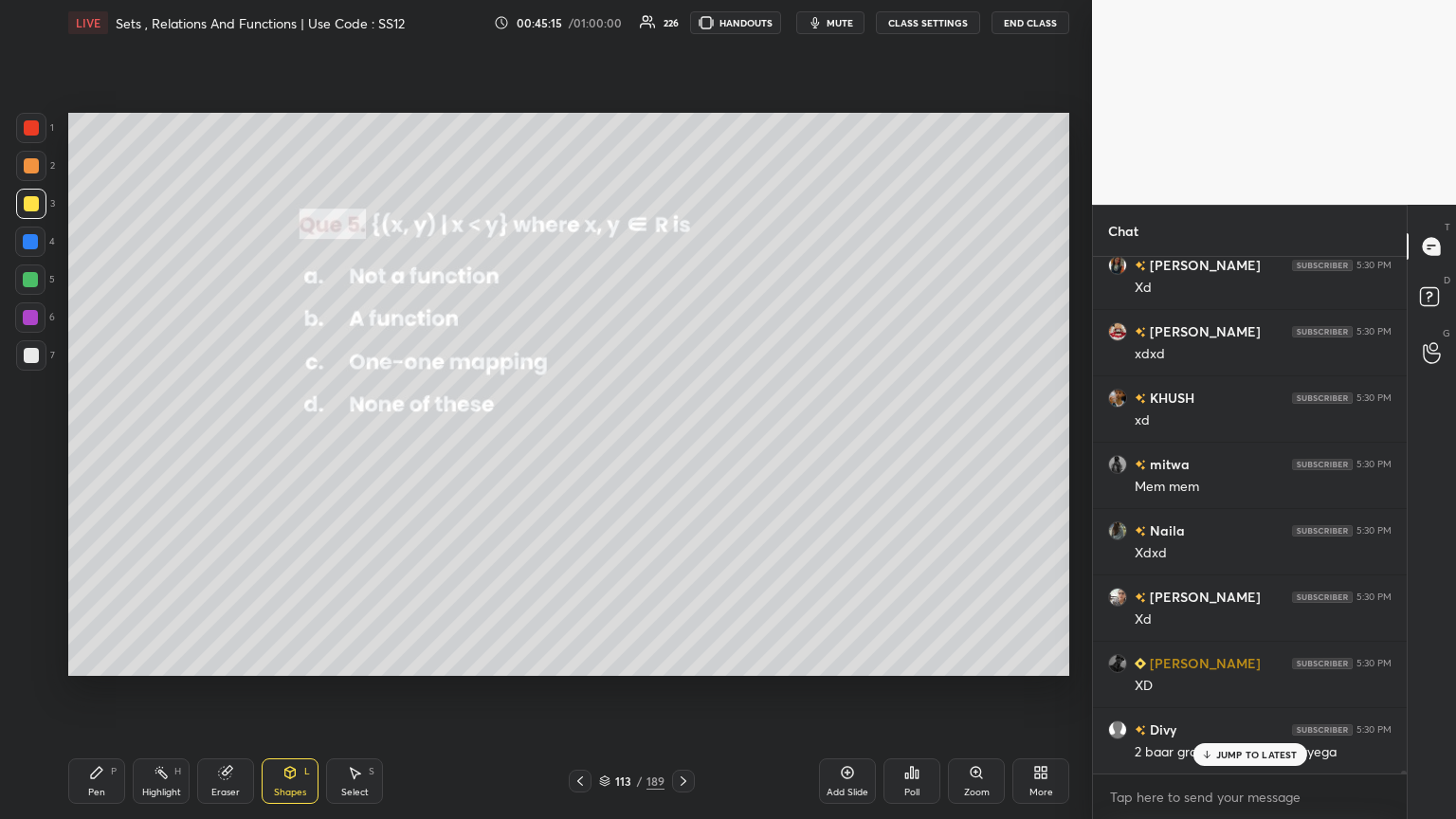drag, startPoint x: 99, startPoint y: 789, endPoint x: 143, endPoint y: 758, distance: 53.823787 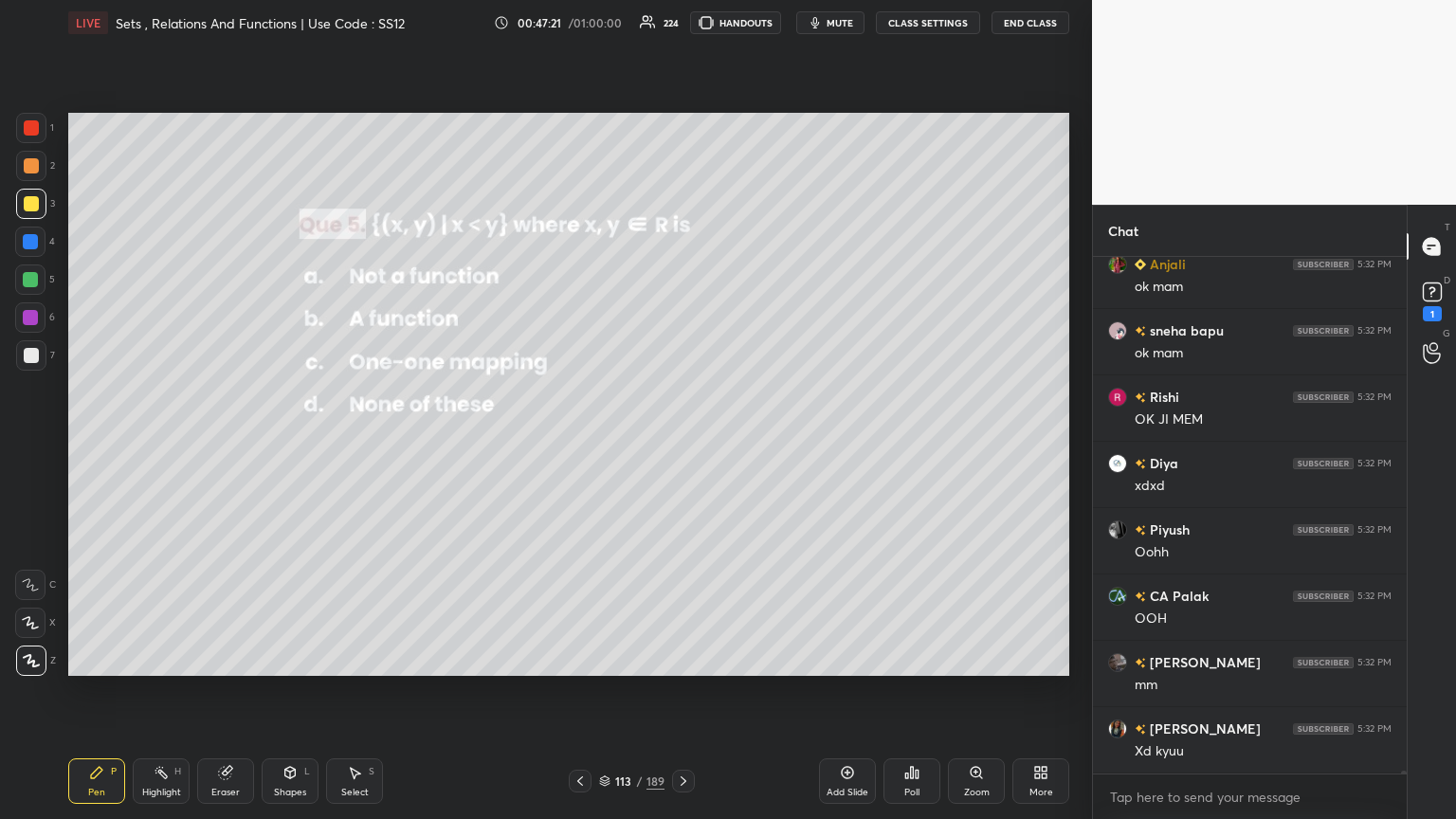 scroll, scrollTop: 90845, scrollLeft: 0, axis: vertical 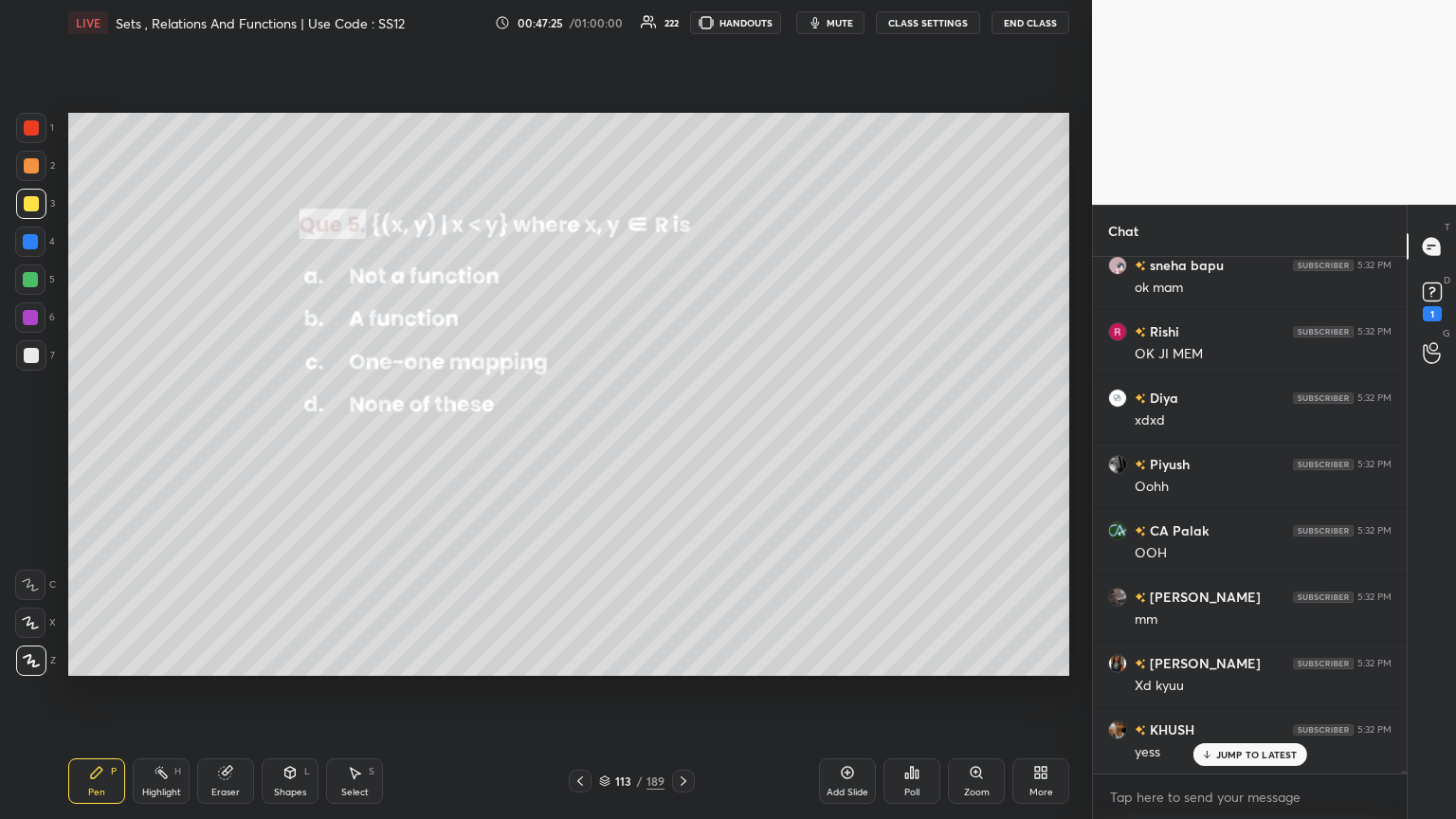 click on "mute" at bounding box center [840, 23] 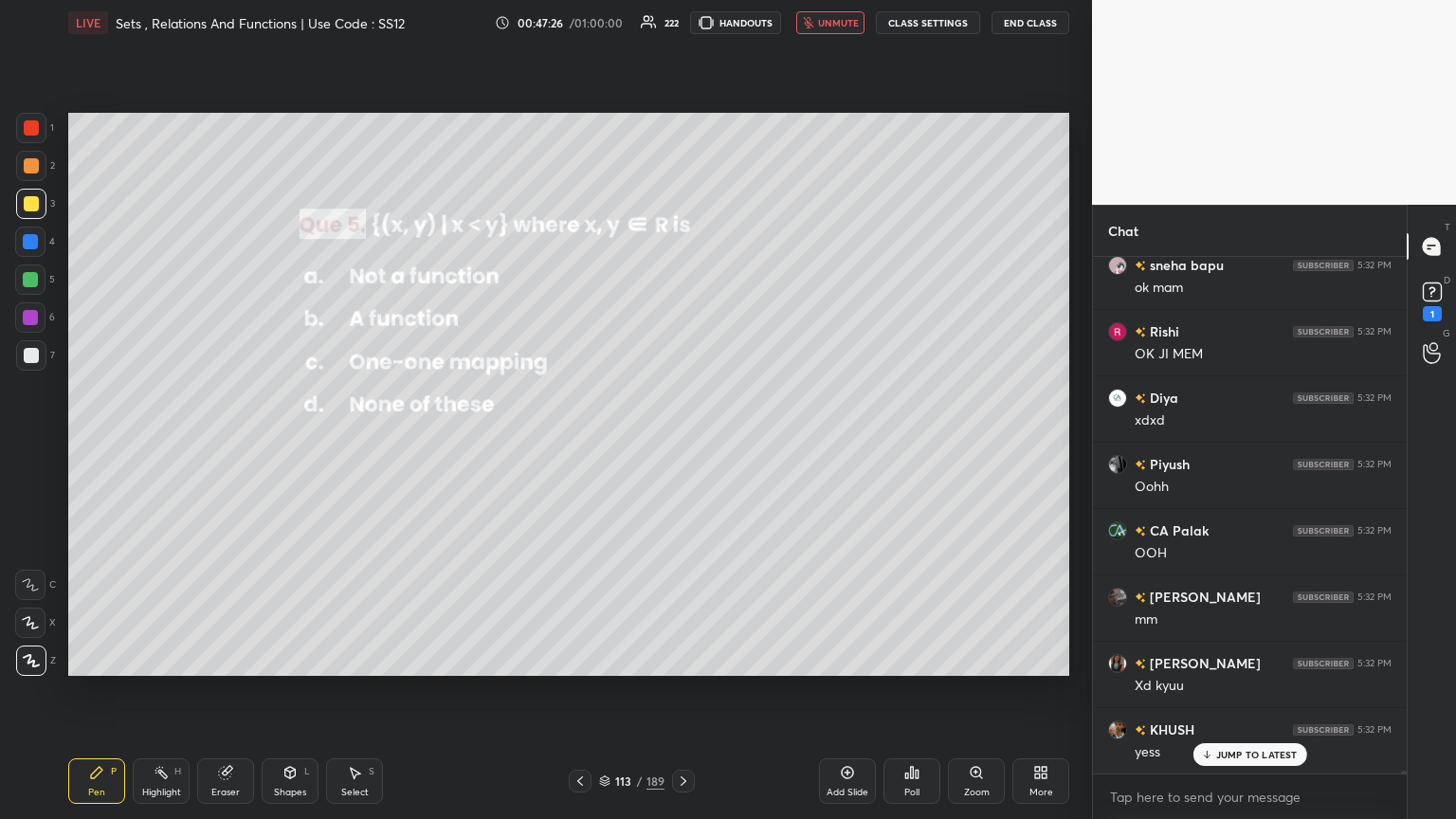 scroll, scrollTop: 90912, scrollLeft: 0, axis: vertical 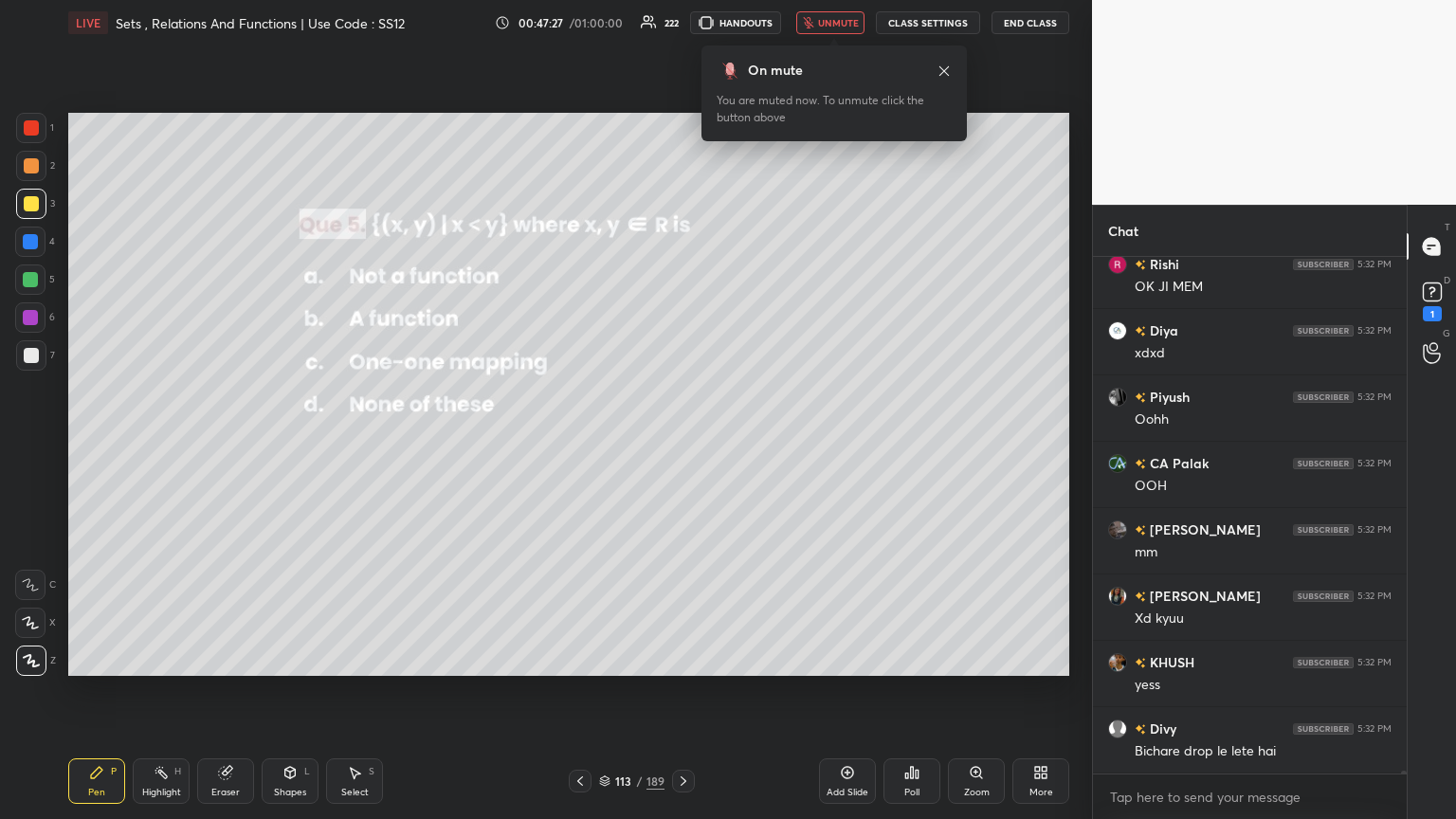 click on "unmute" at bounding box center (838, 23) 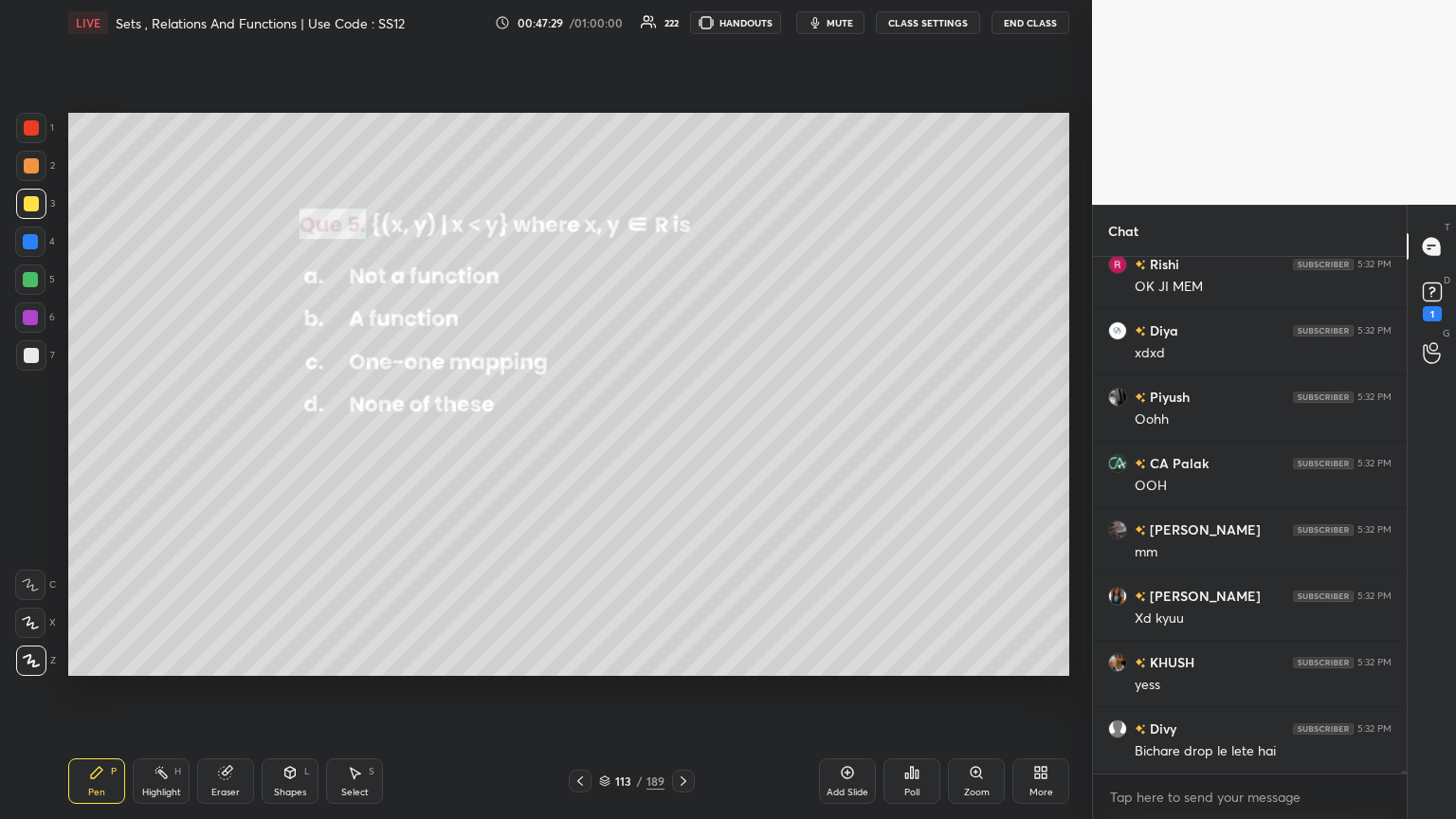 click 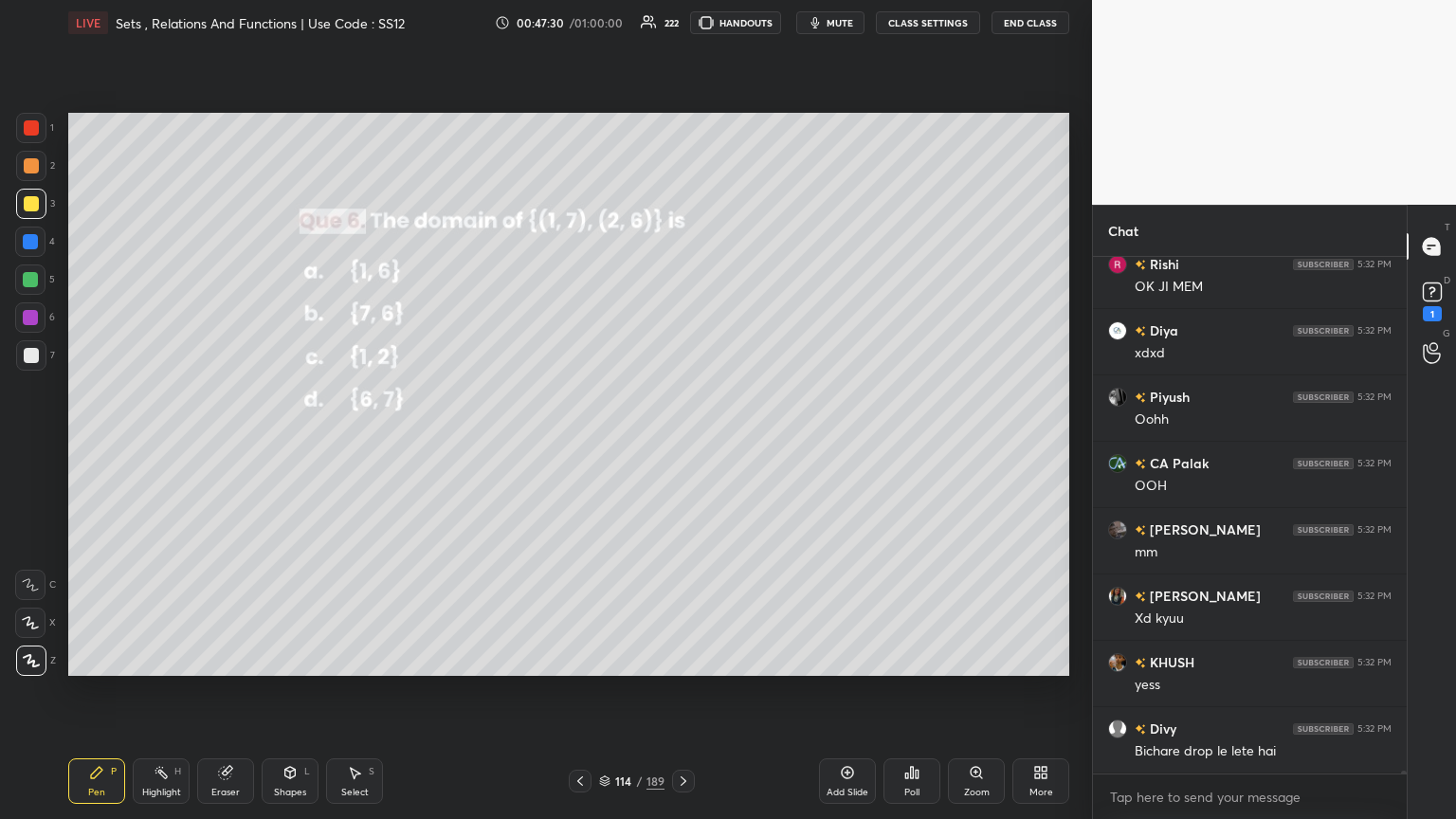 click 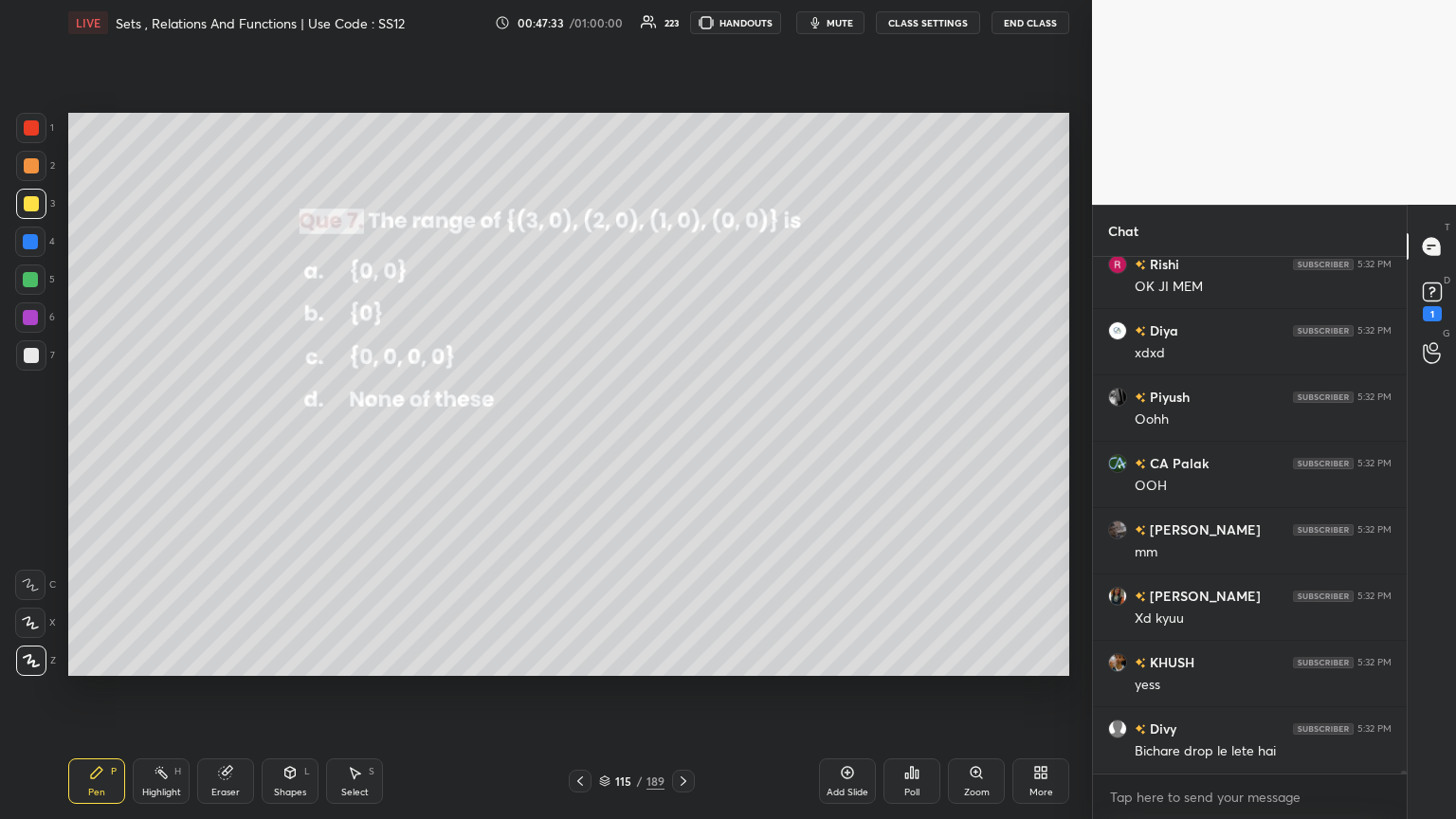 scroll, scrollTop: 90977, scrollLeft: 0, axis: vertical 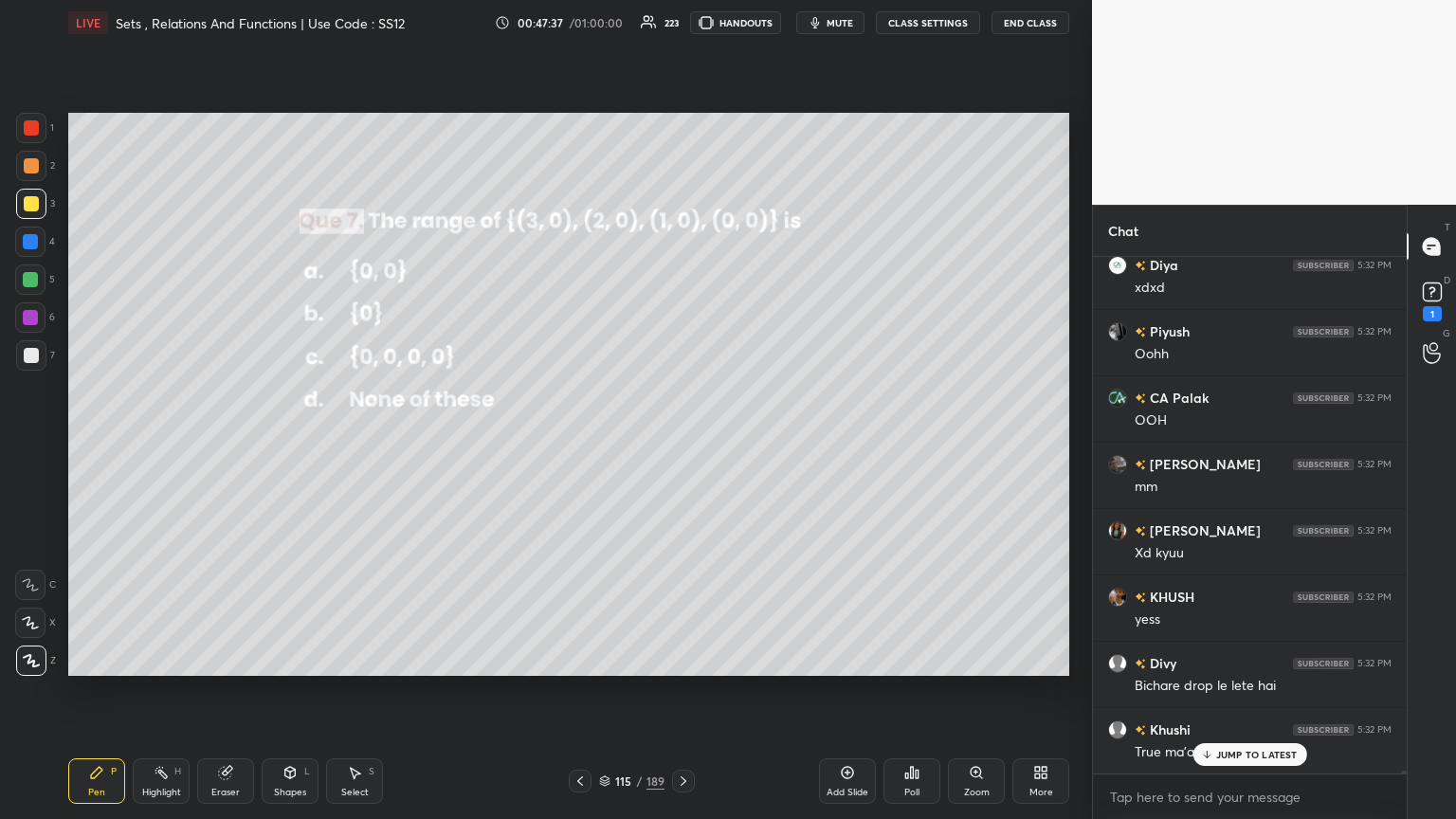 click 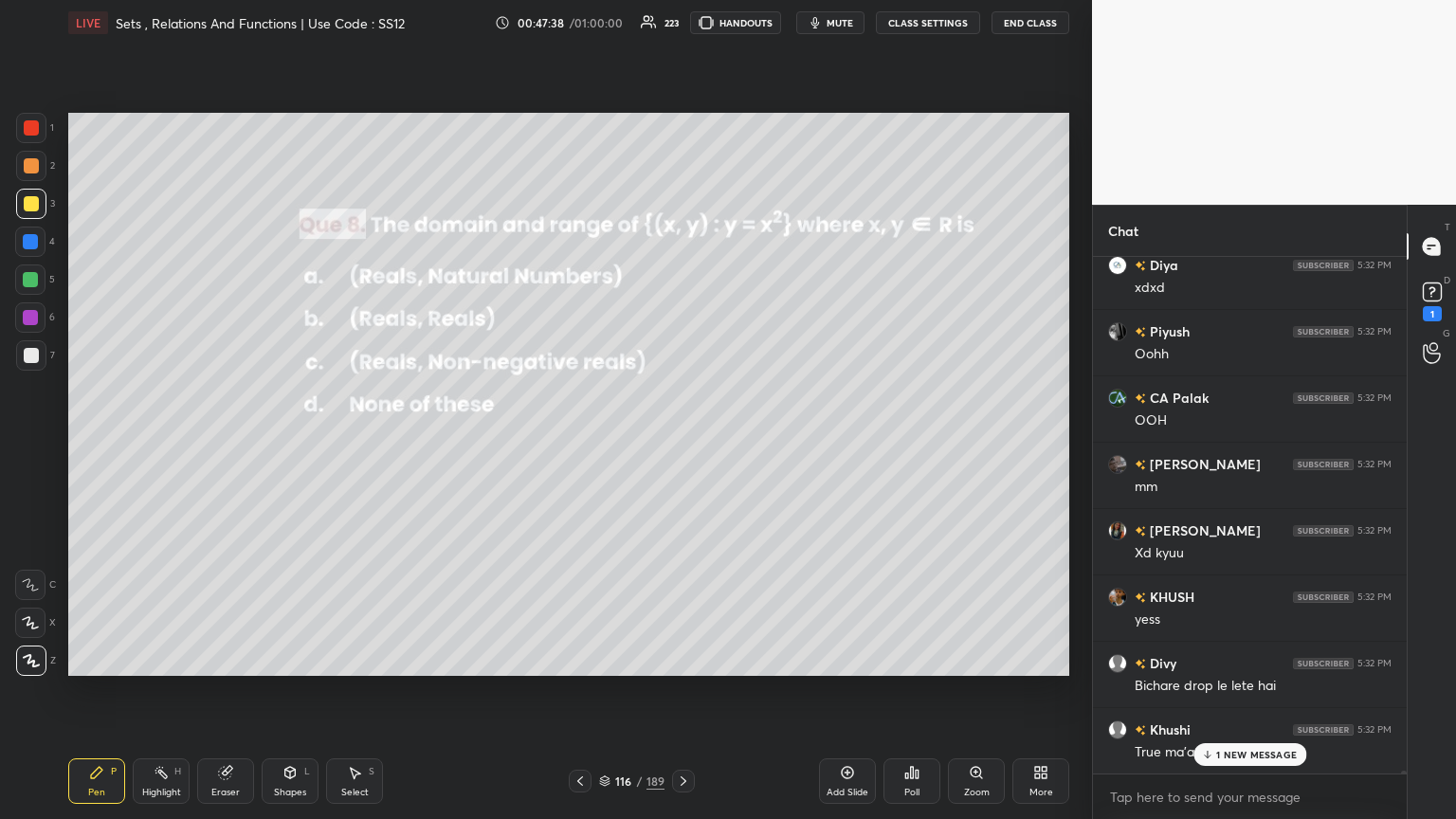 scroll, scrollTop: 91061, scrollLeft: 0, axis: vertical 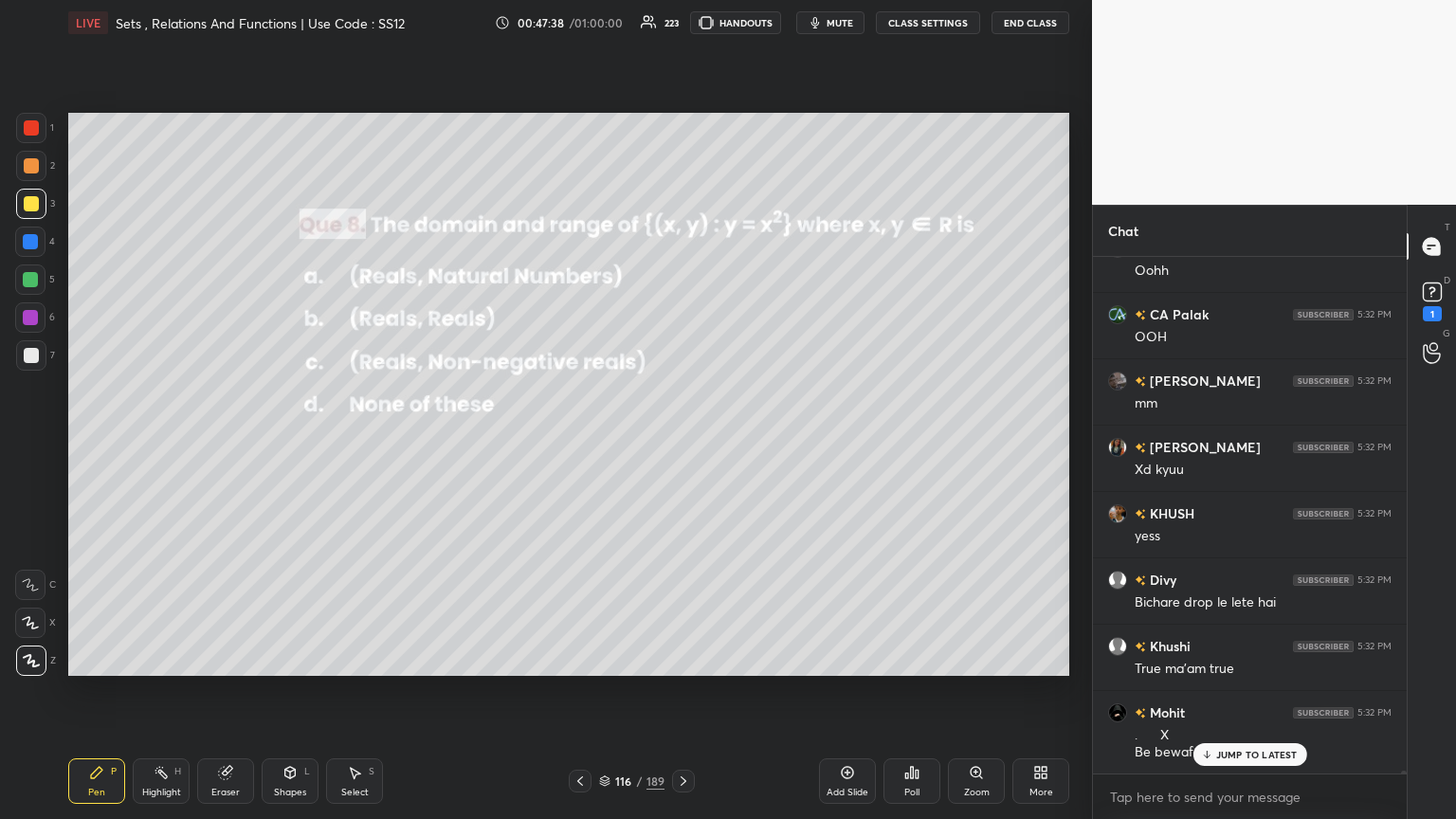 click 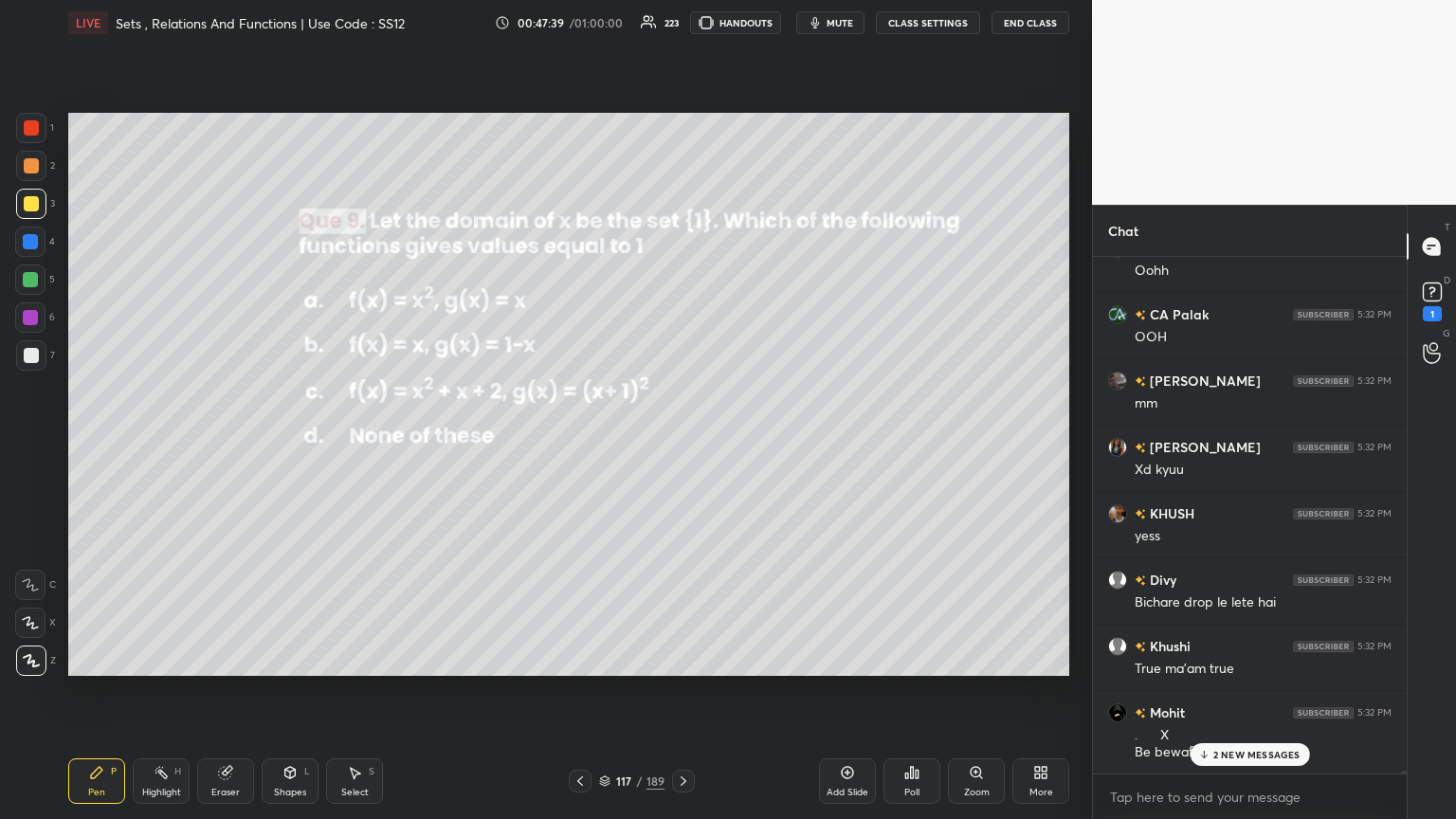 scroll, scrollTop: 91211, scrollLeft: 0, axis: vertical 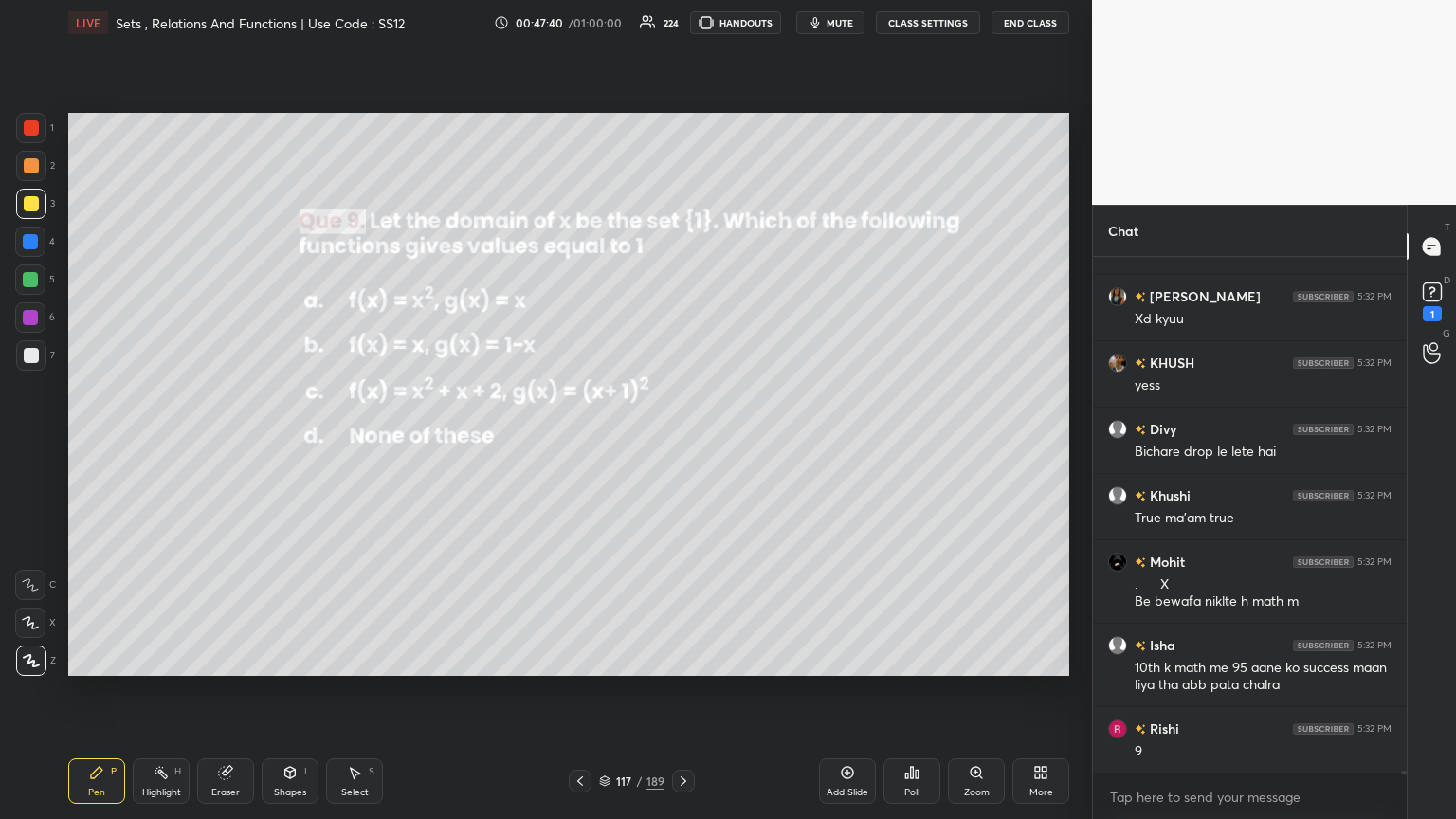 click on "Poll" at bounding box center (912, 781) 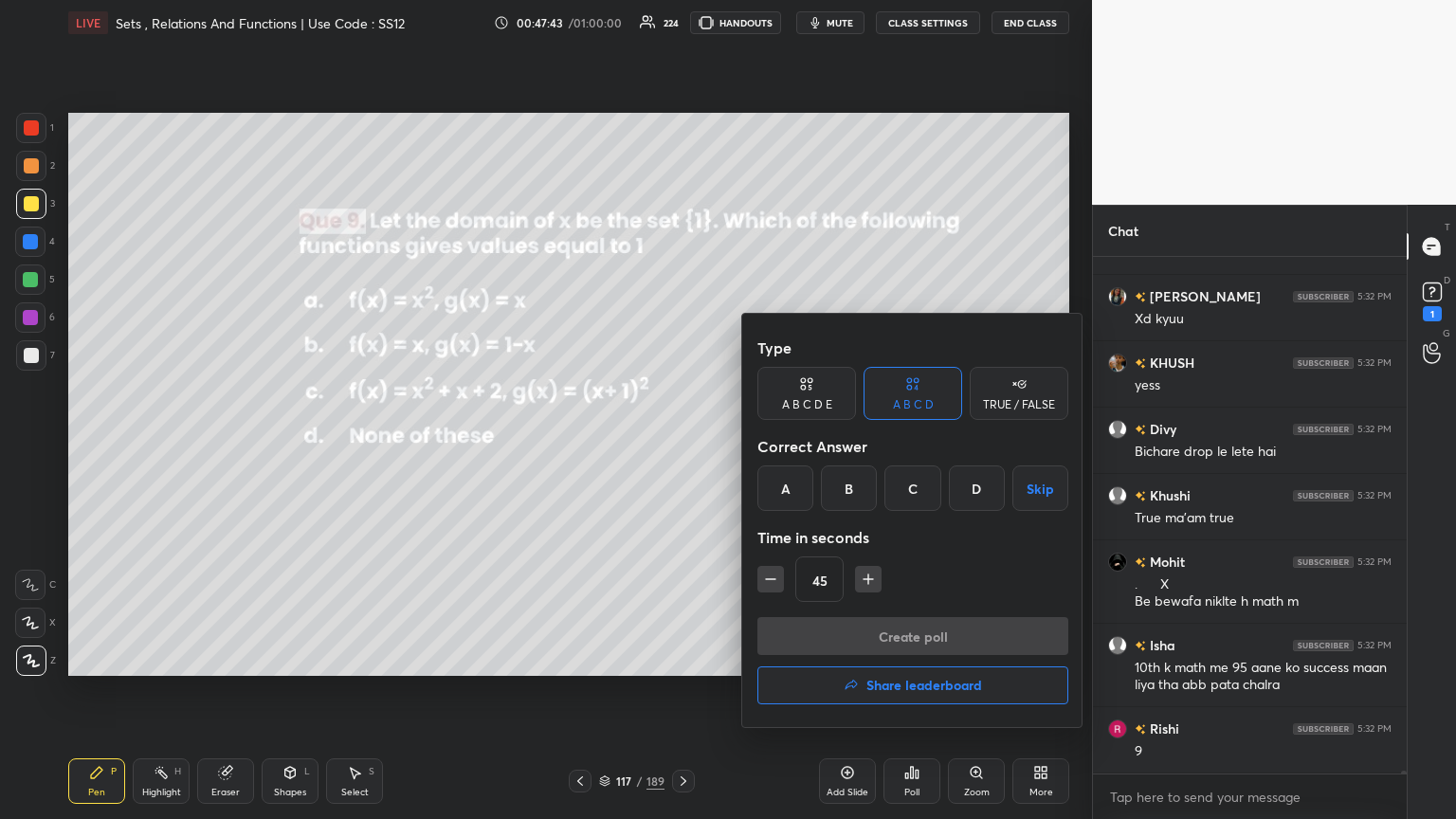 click on "A" at bounding box center (785, 488) 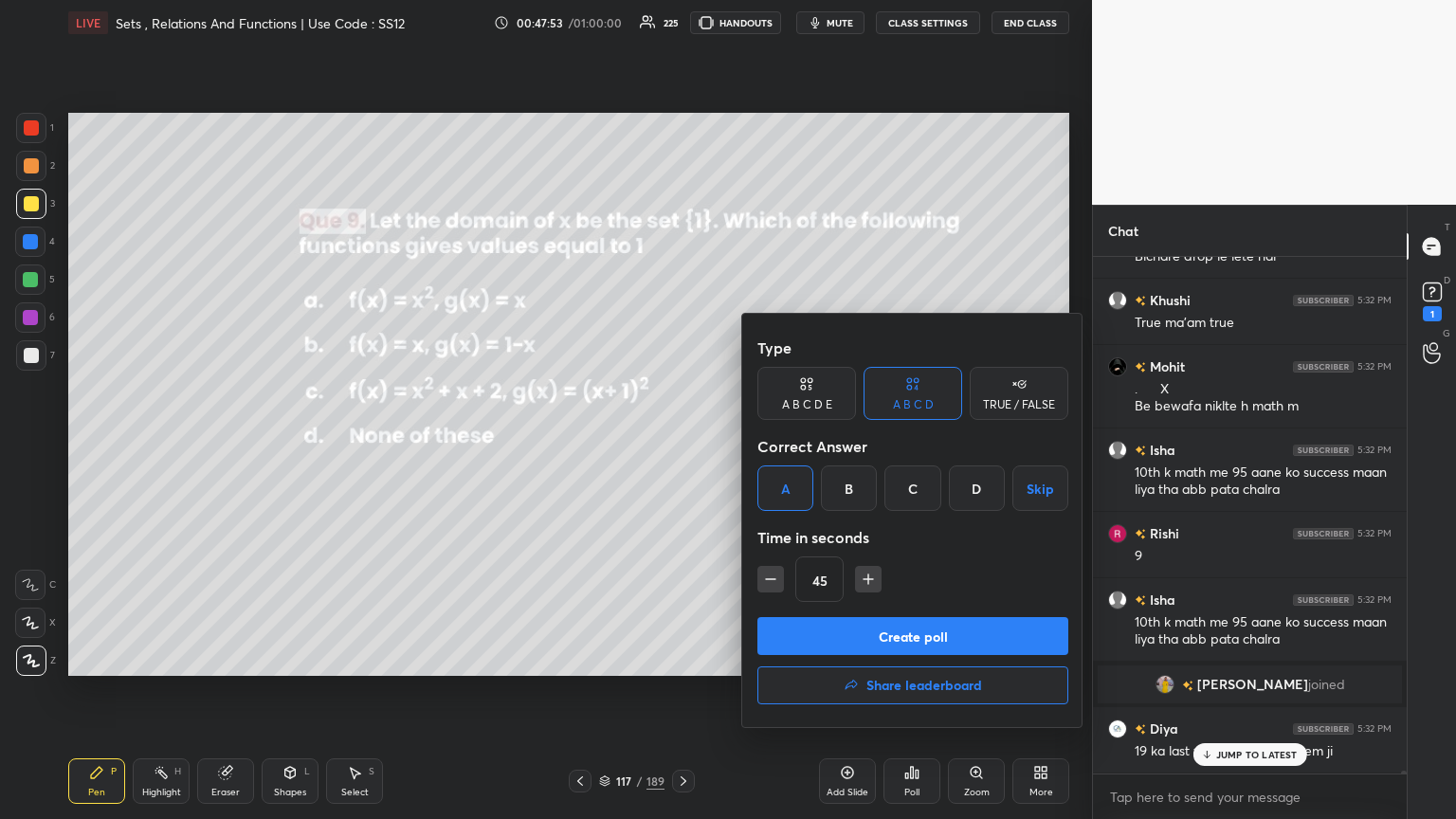 scroll, scrollTop: 90864, scrollLeft: 0, axis: vertical 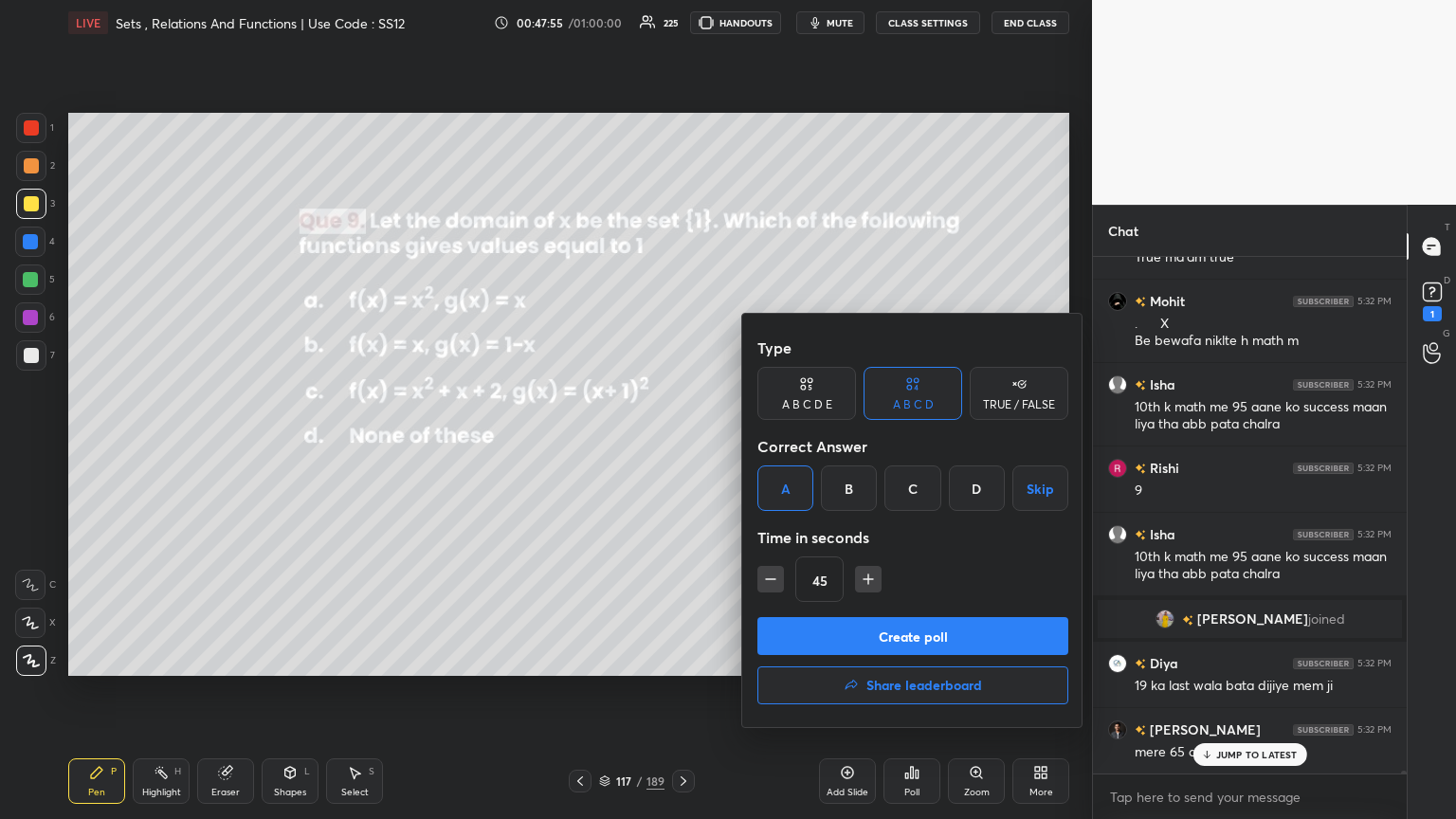 click 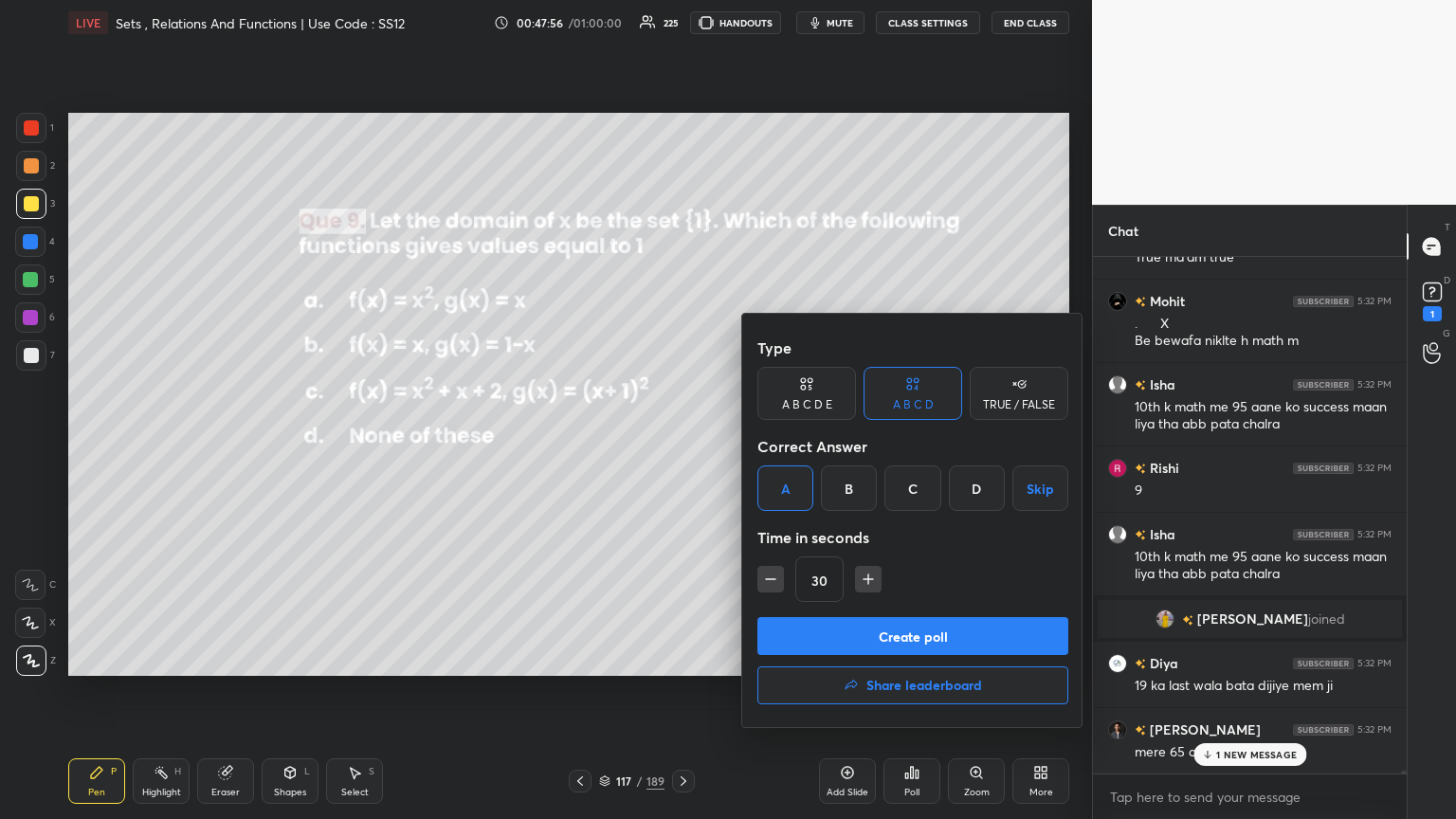 scroll, scrollTop: 90931, scrollLeft: 0, axis: vertical 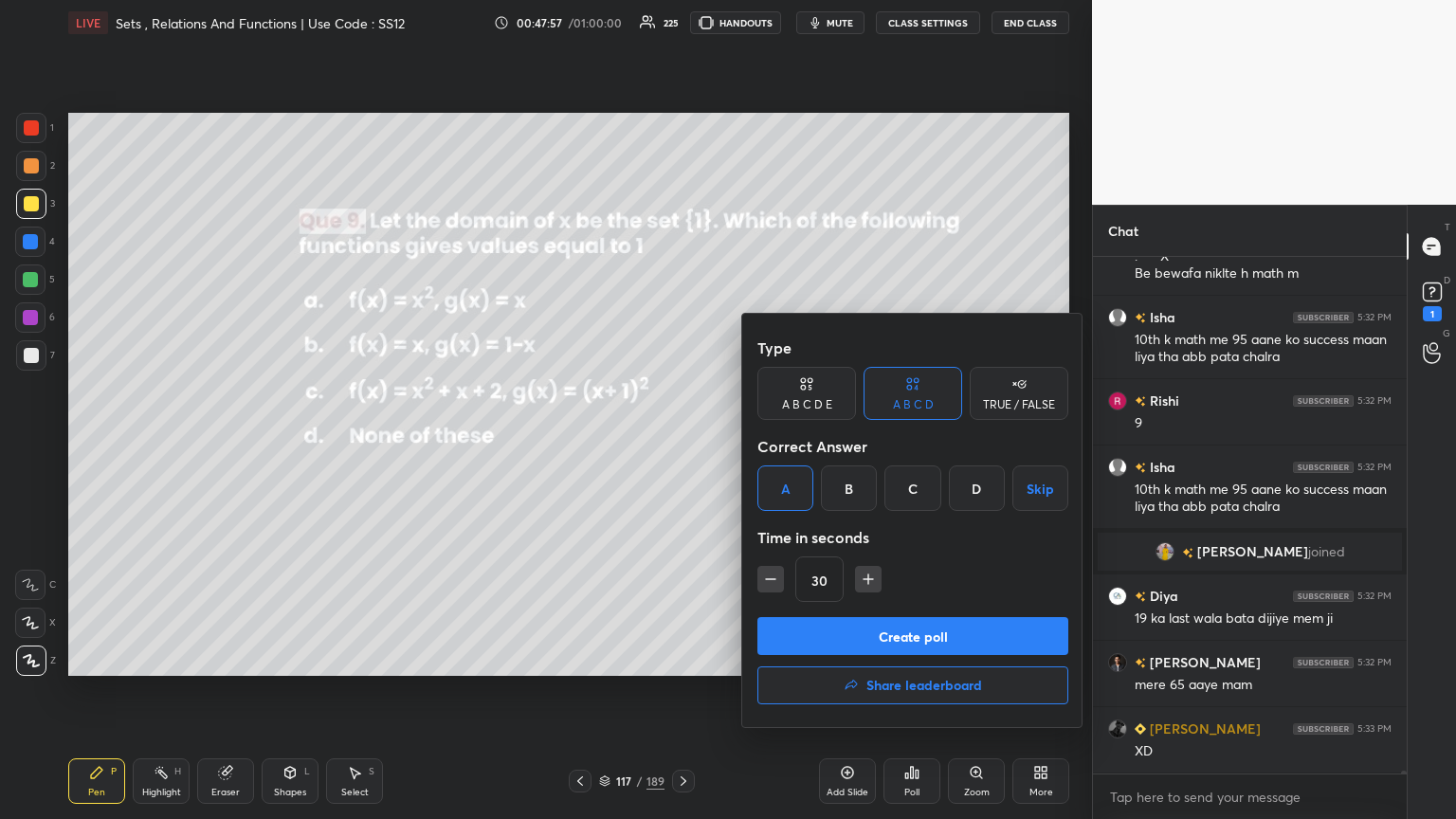 click on "Create poll" at bounding box center (913, 636) 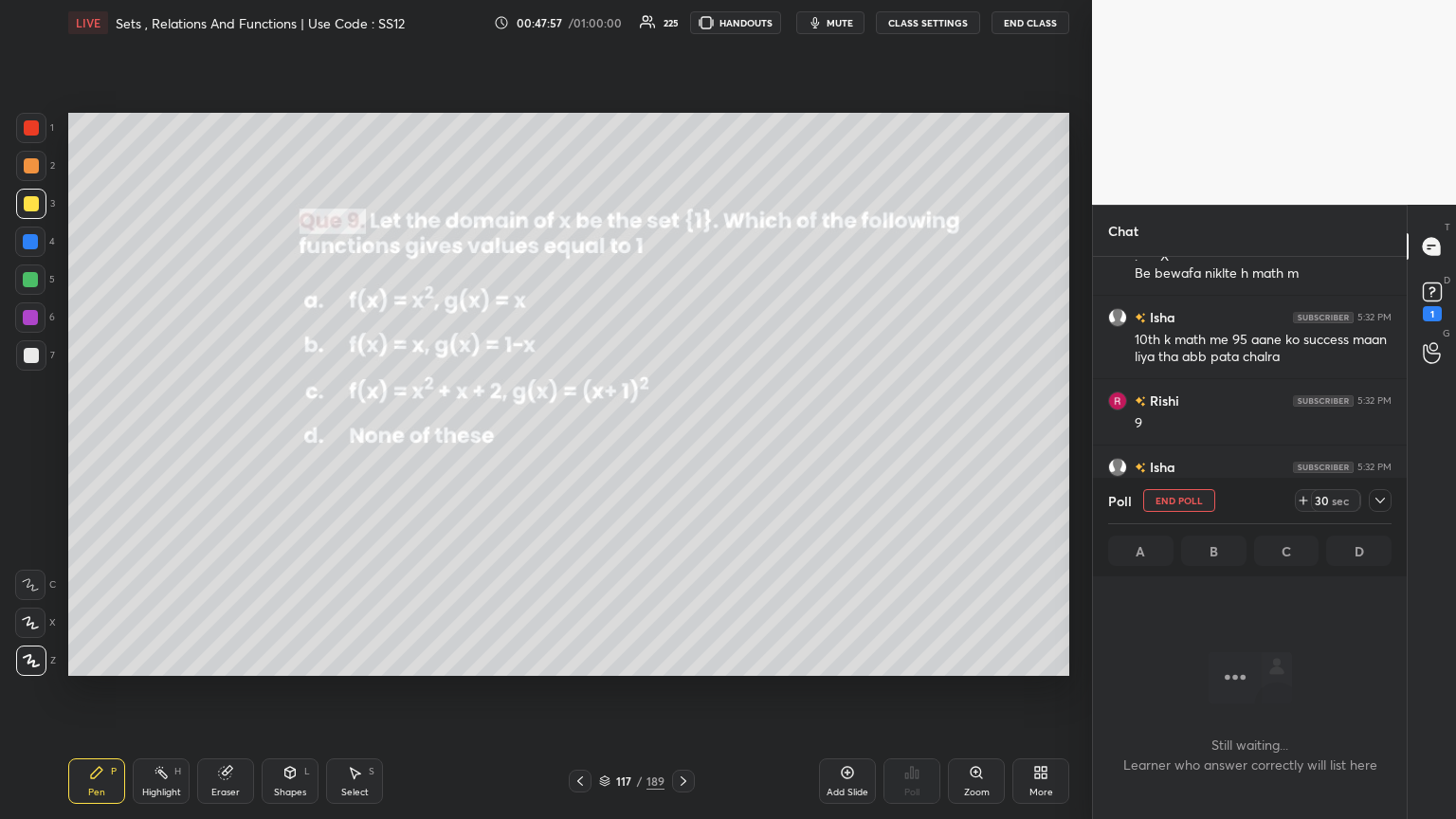 scroll, scrollTop: 480, scrollLeft: 308, axis: both 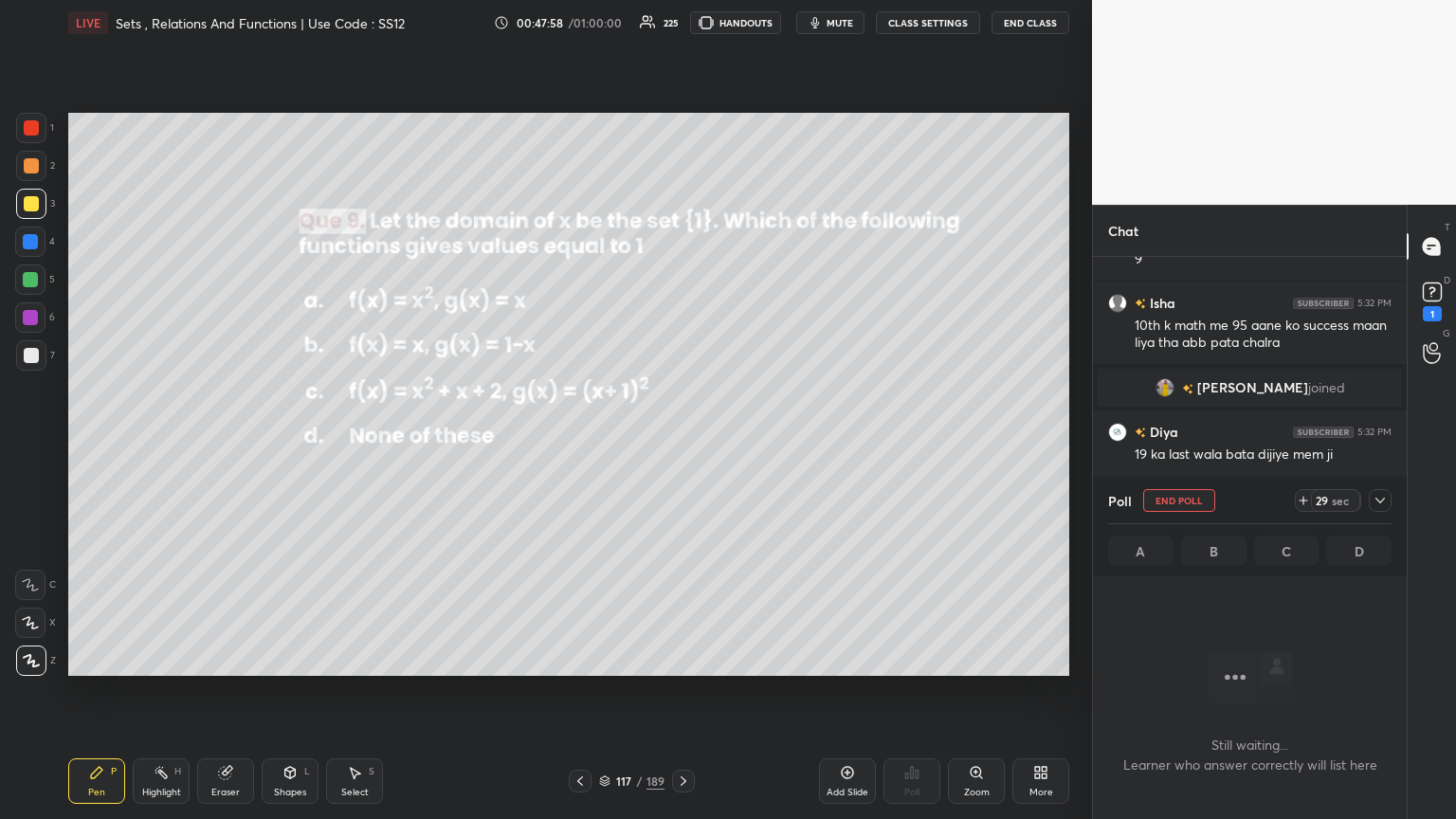 click 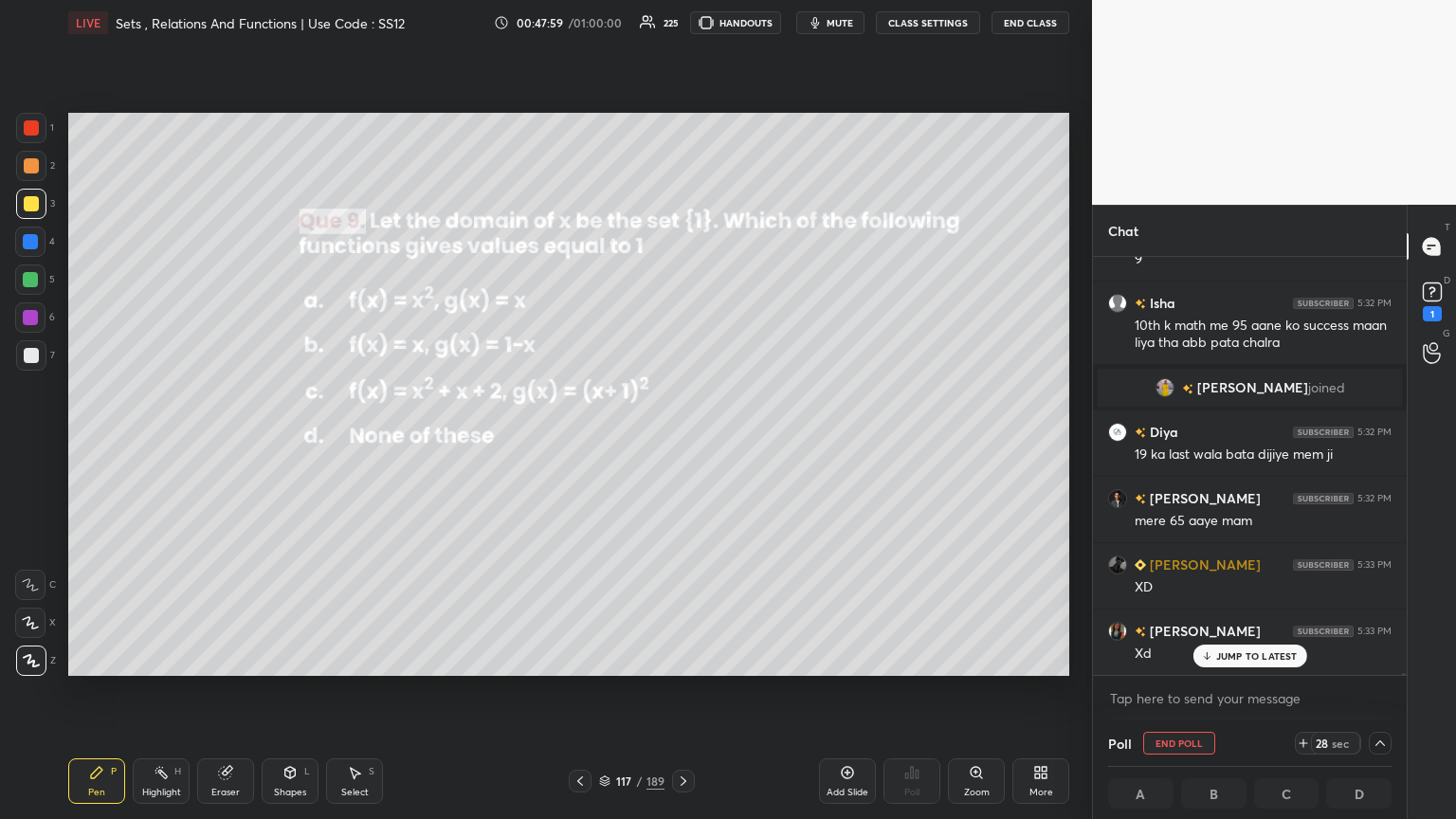 scroll, scrollTop: 0, scrollLeft: 6, axis: horizontal 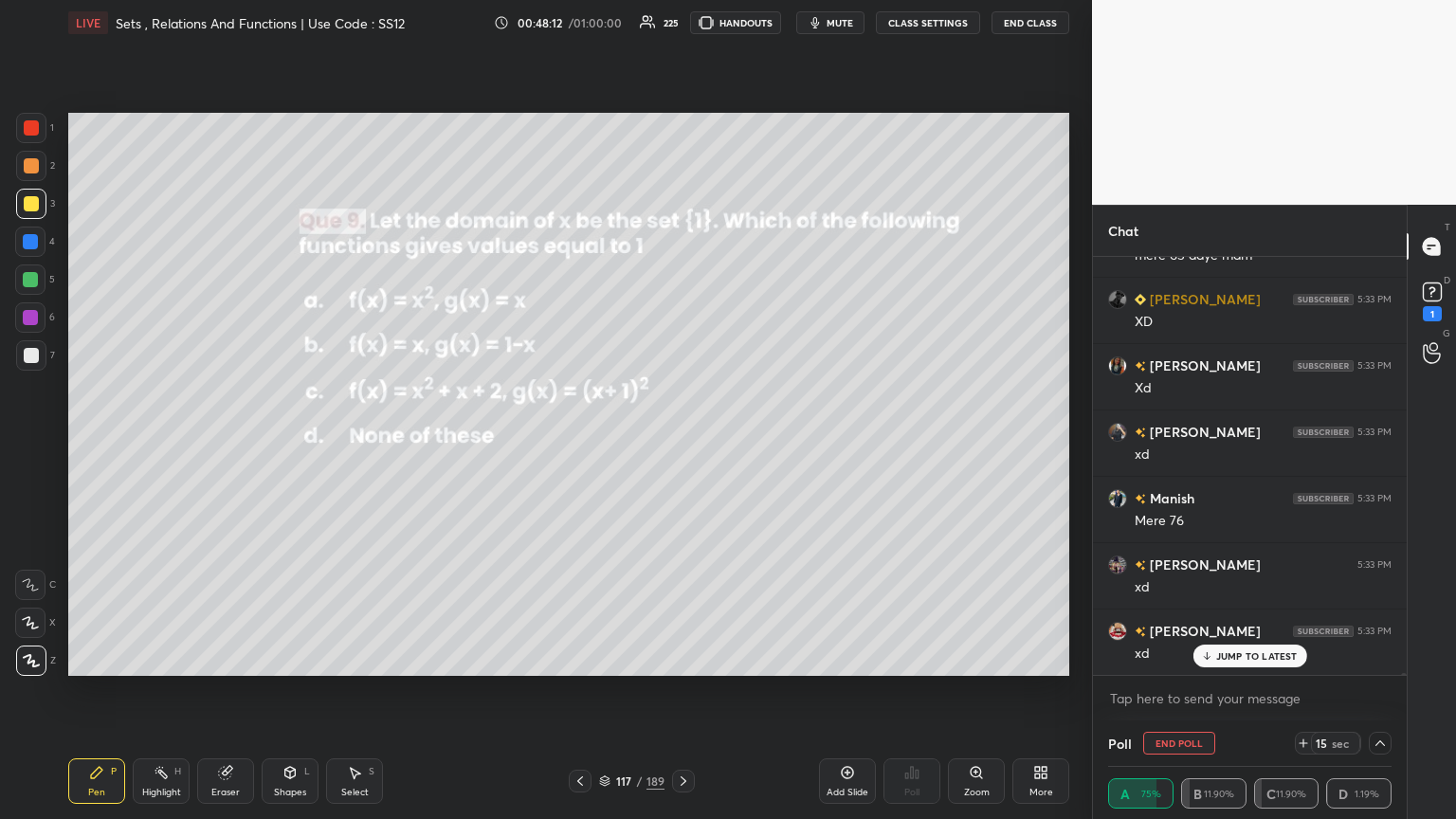 click on "mute" at bounding box center [840, 23] 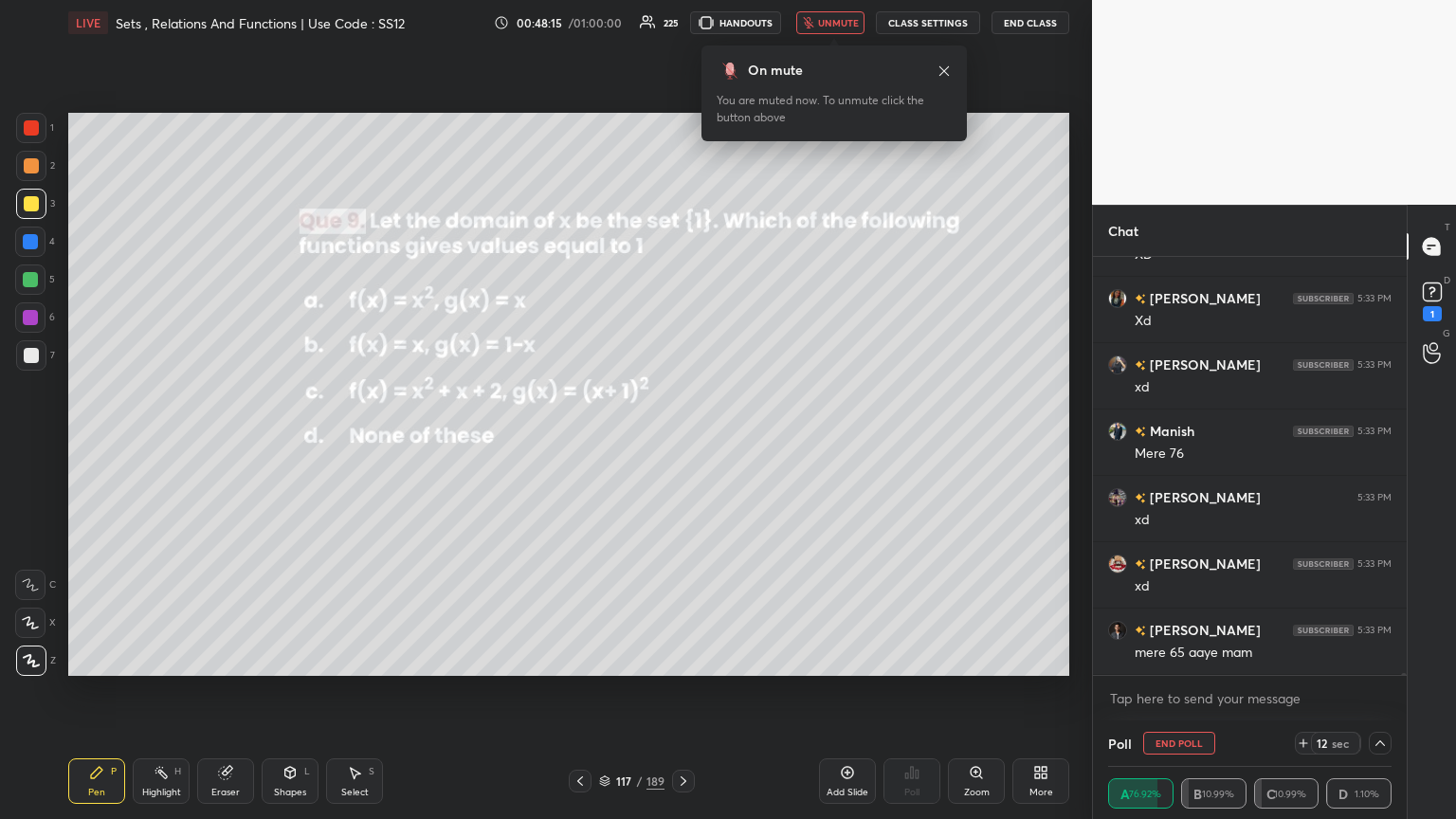 scroll, scrollTop: 91473, scrollLeft: 0, axis: vertical 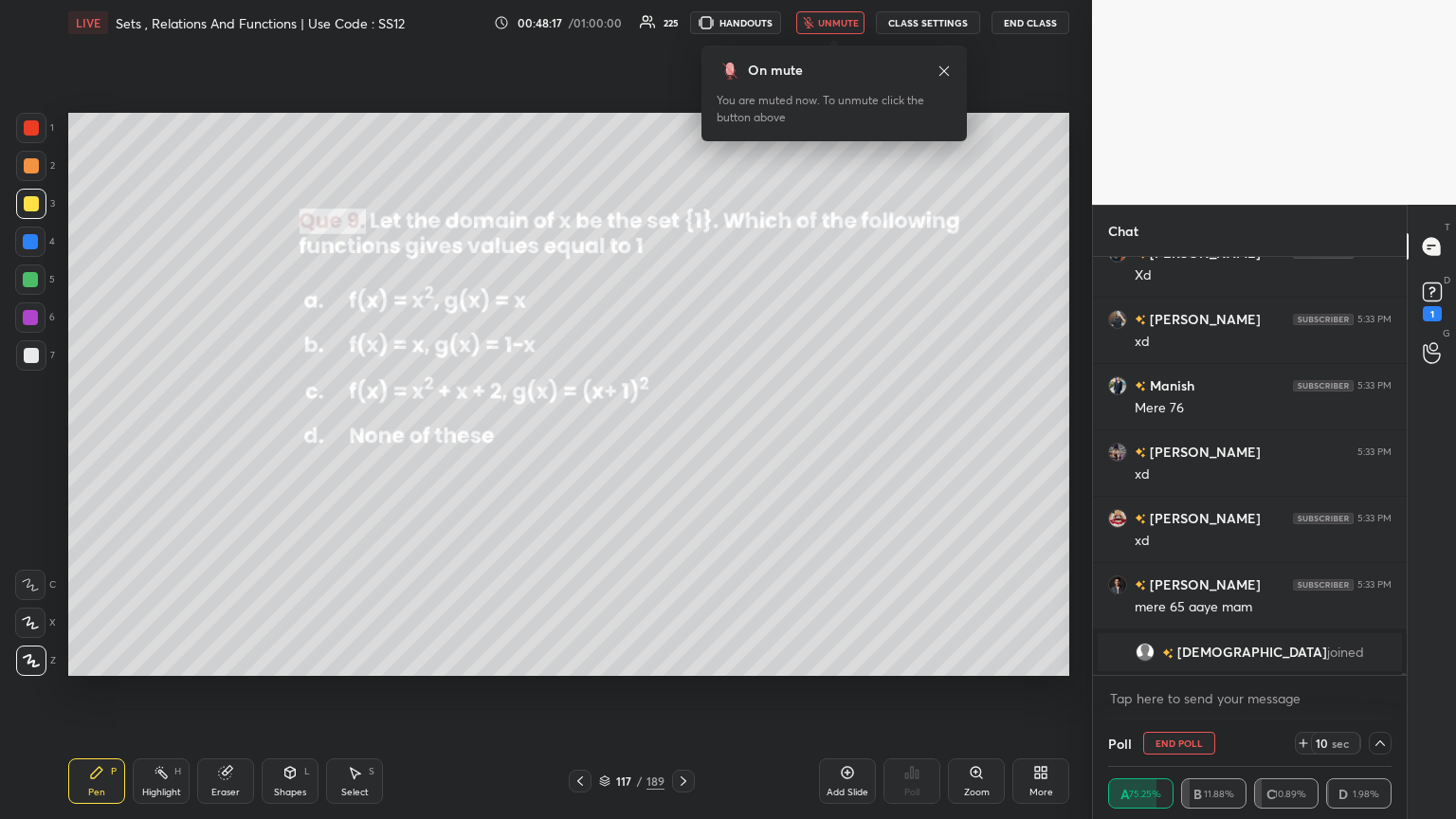 click on "unmute" at bounding box center [838, 23] 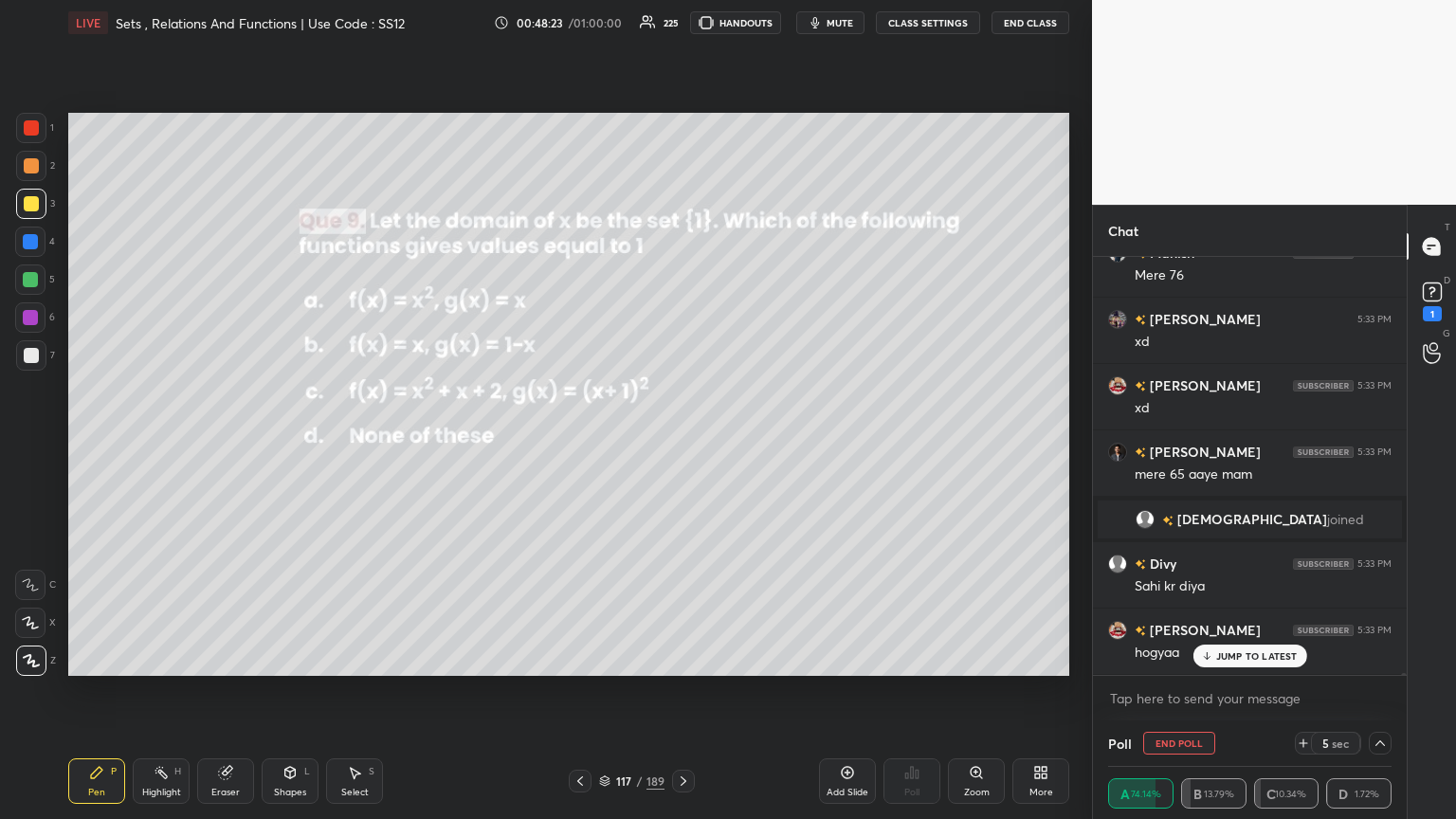 scroll, scrollTop: 91500, scrollLeft: 0, axis: vertical 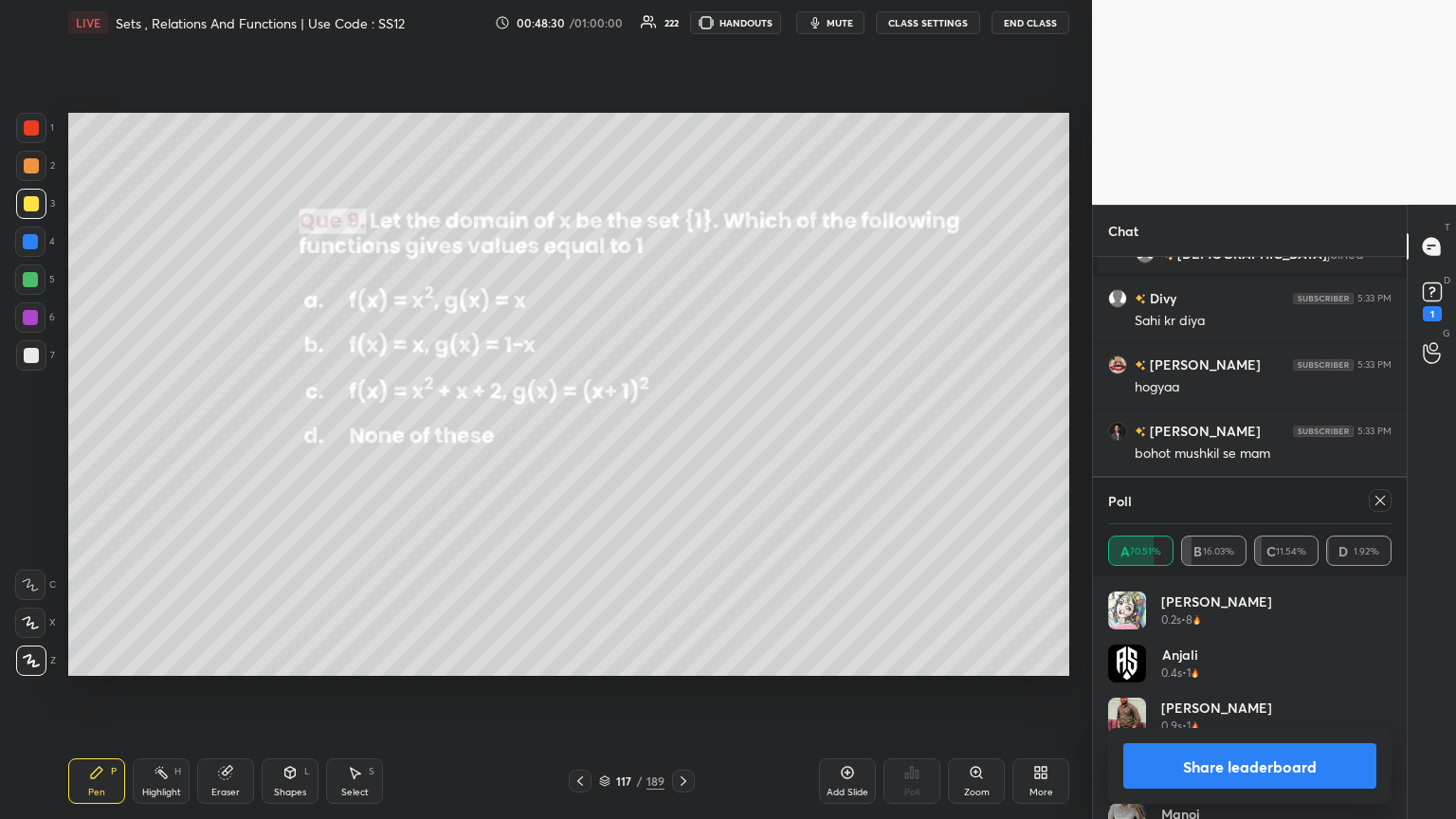 drag, startPoint x: 1375, startPoint y: 504, endPoint x: 1365, endPoint y: 527, distance: 25.079872 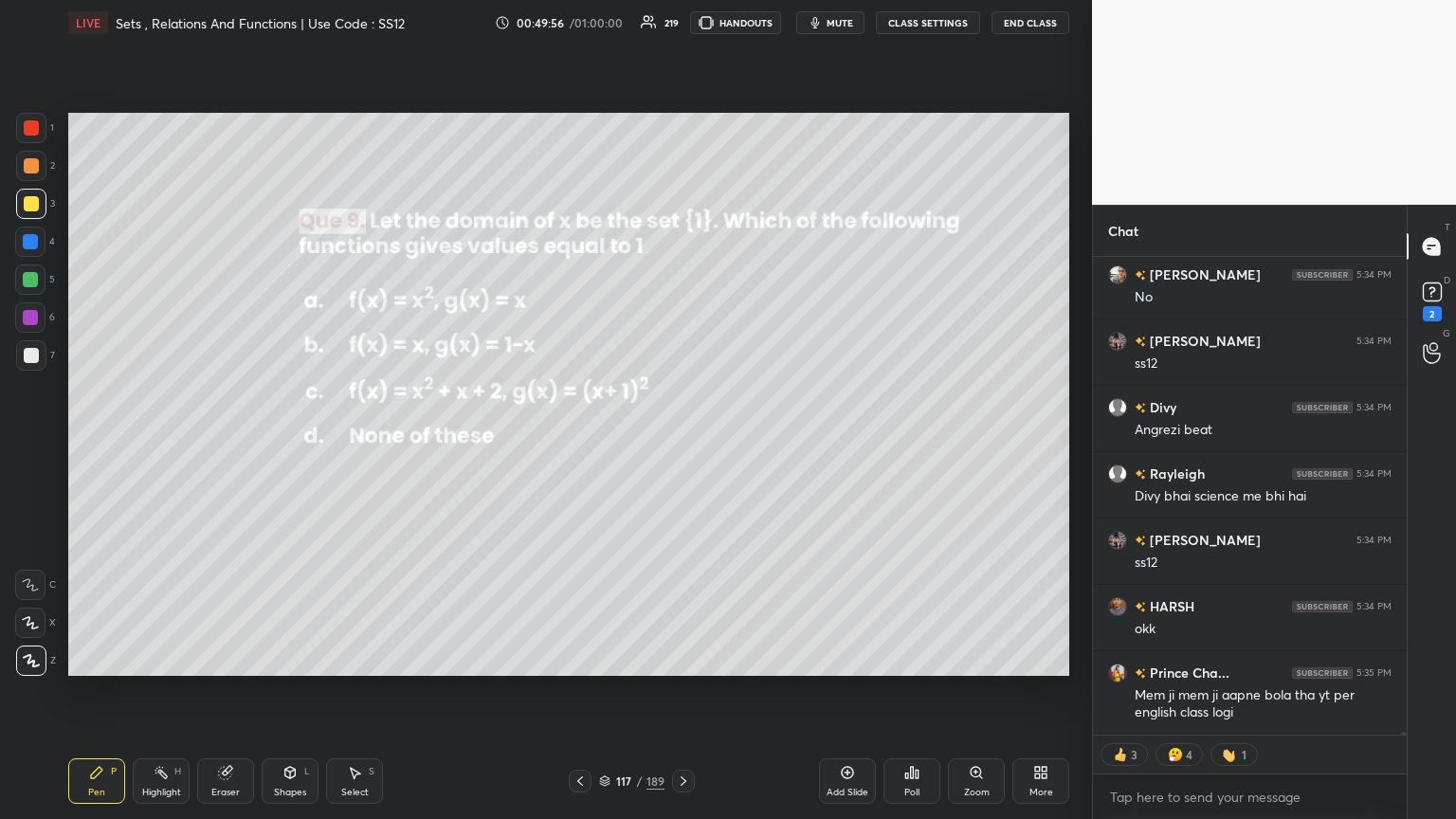 type on "x" 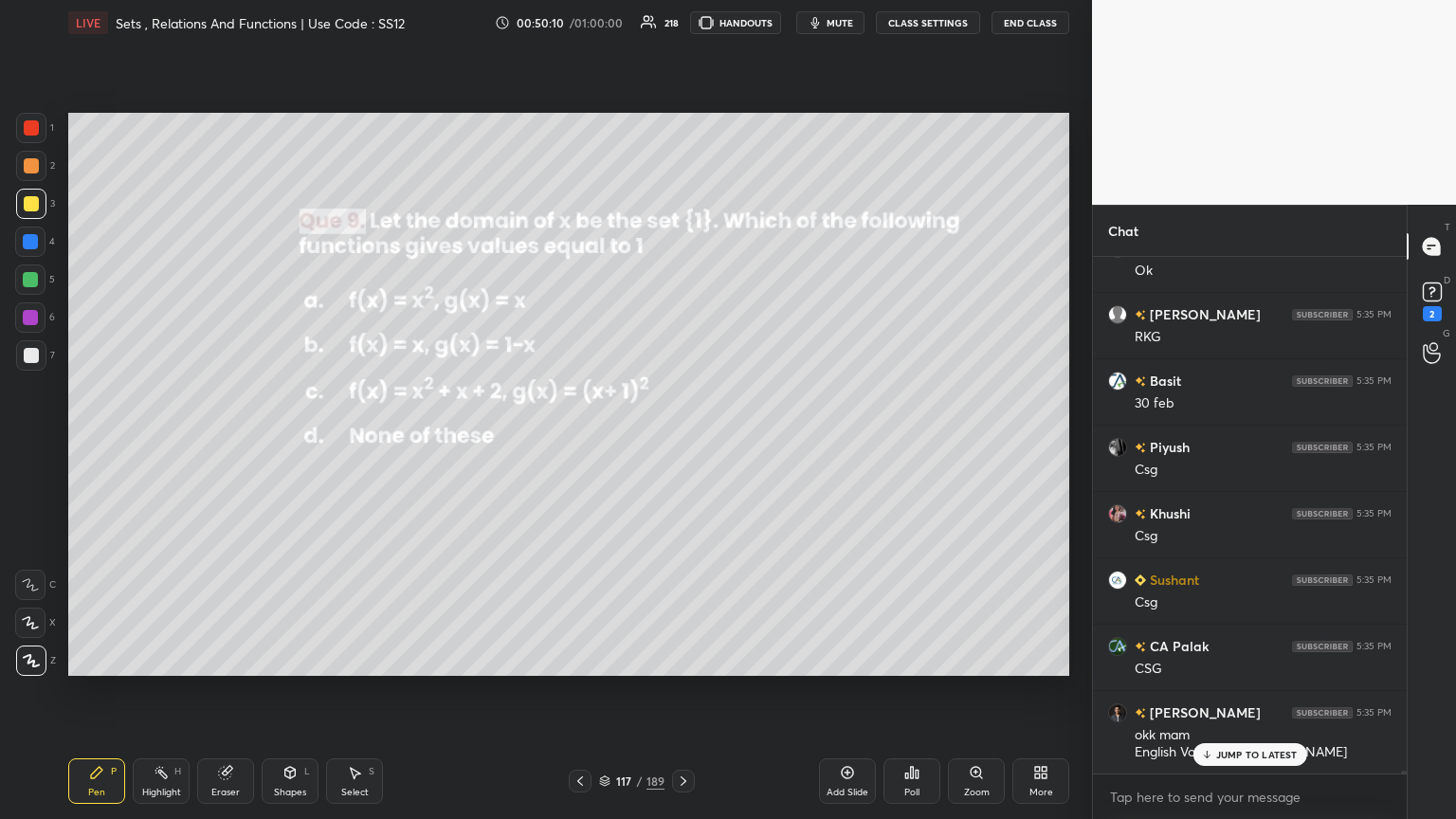 click 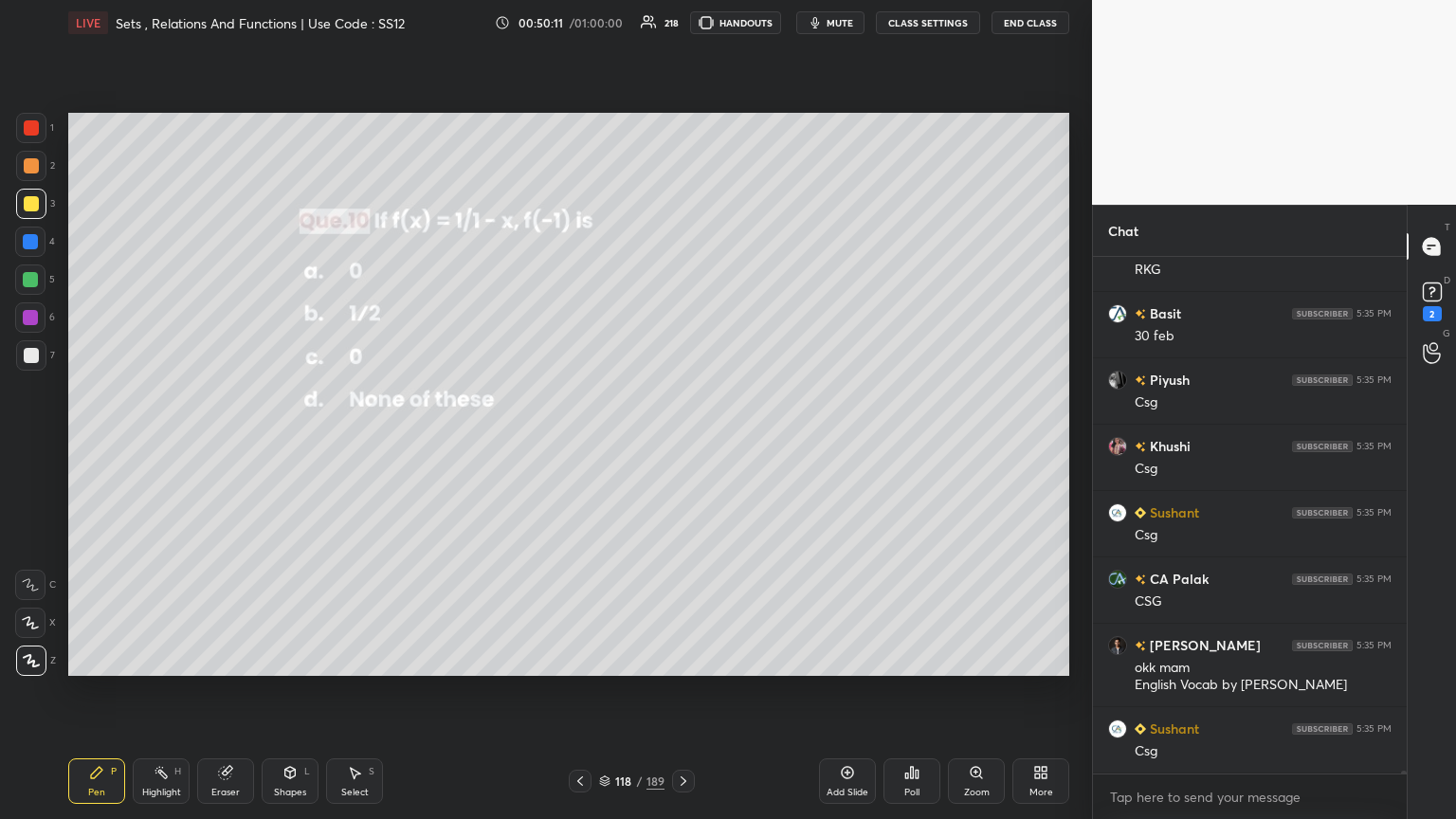 click 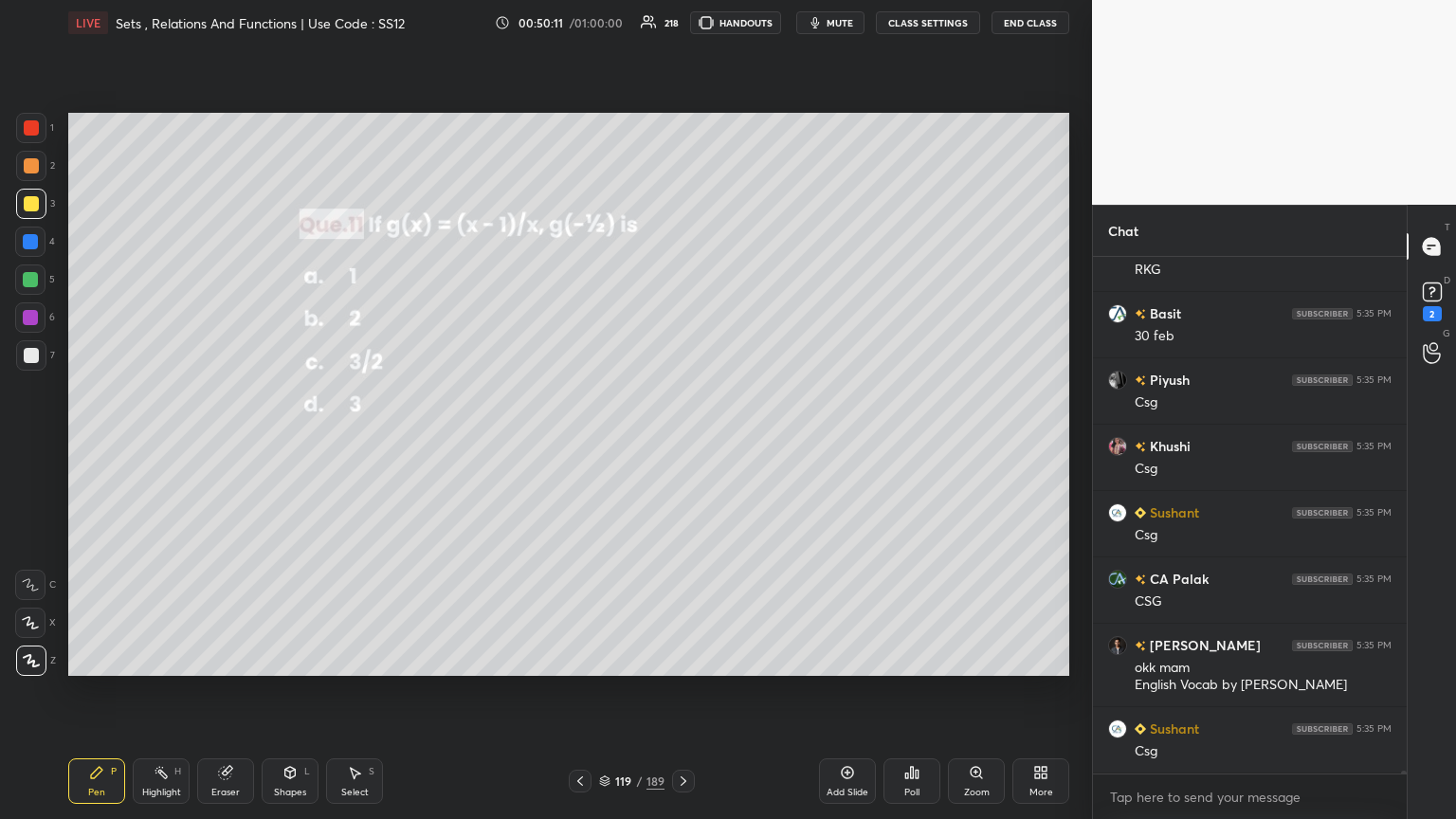 click 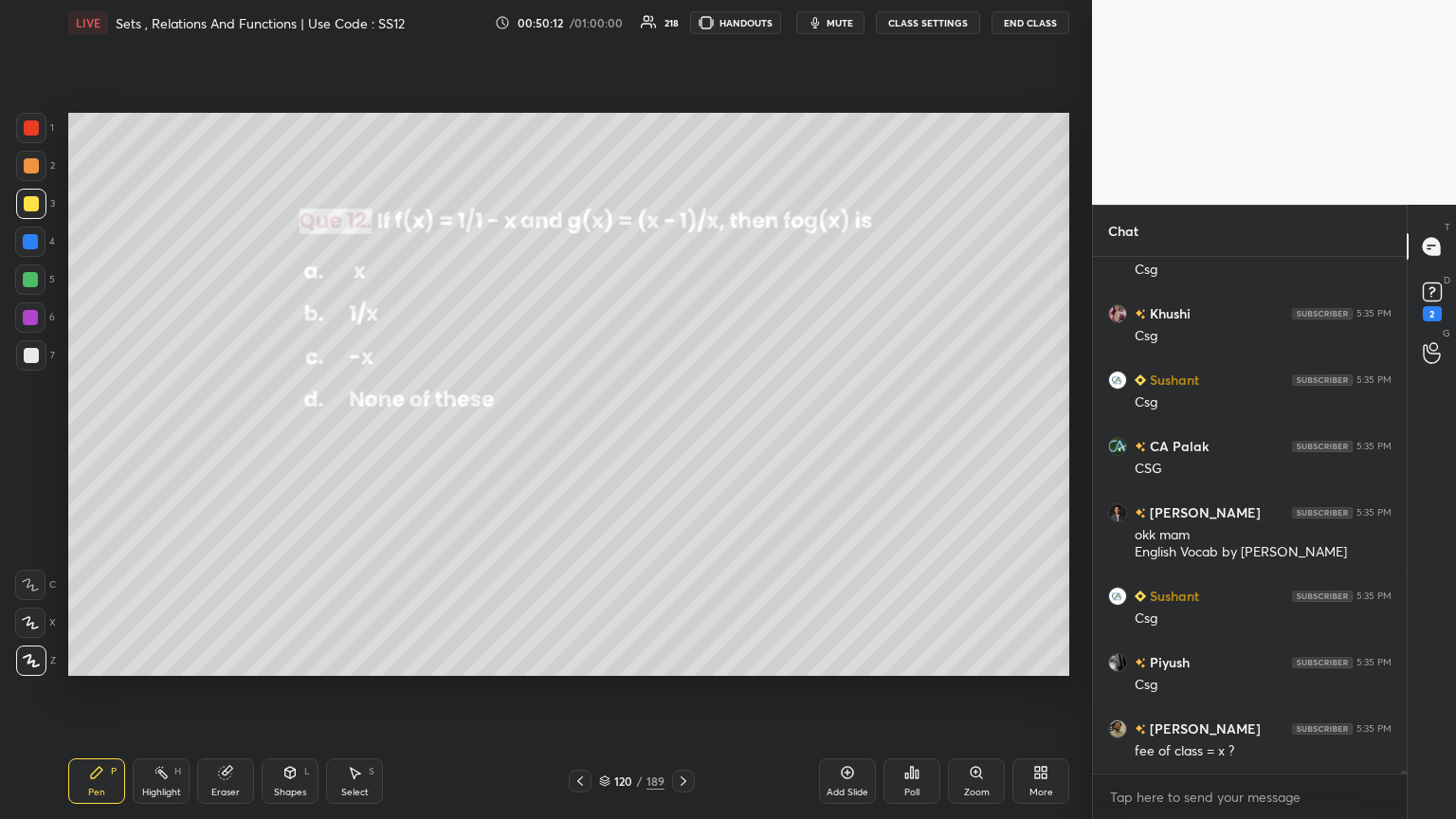 click 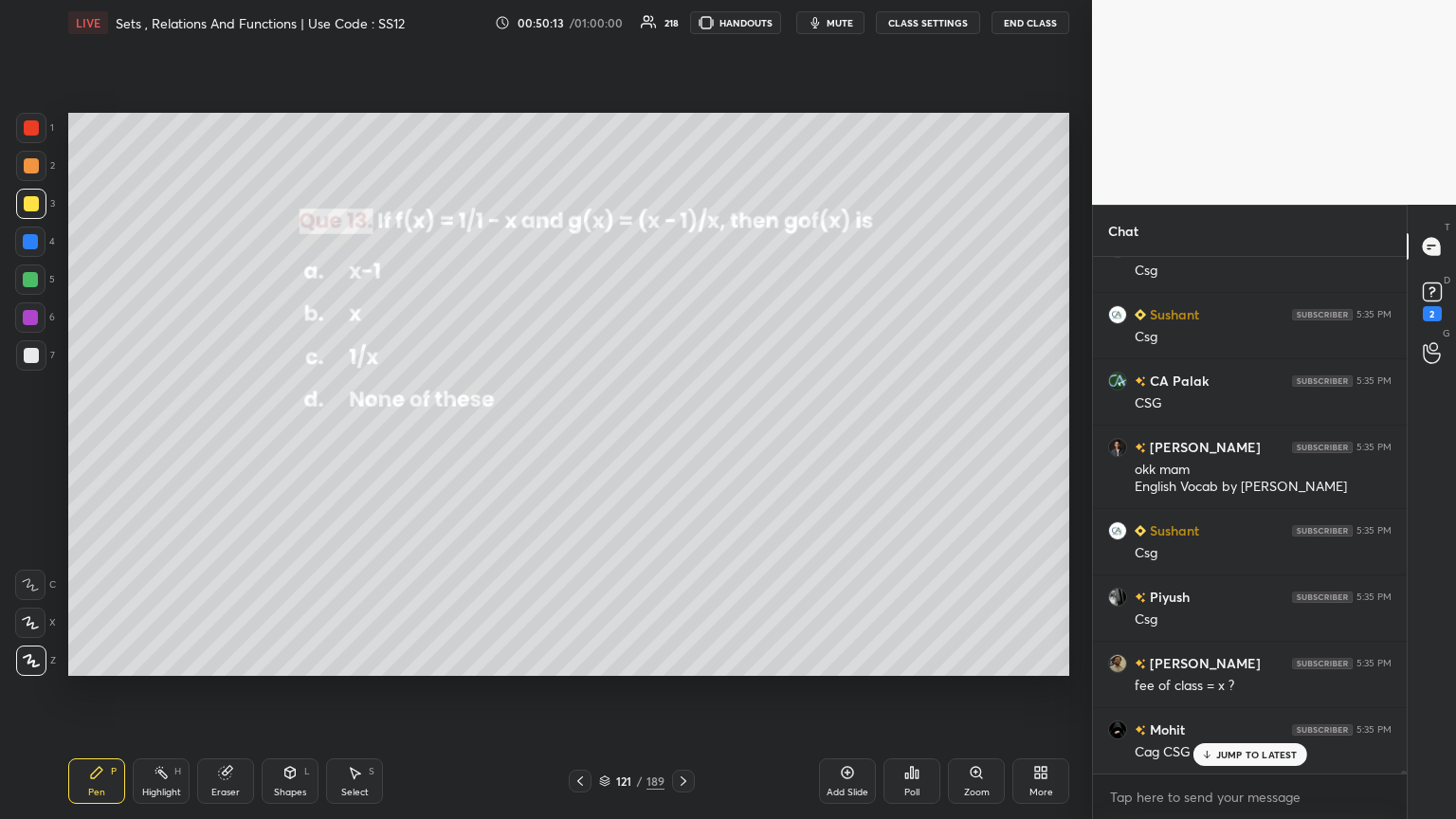 click 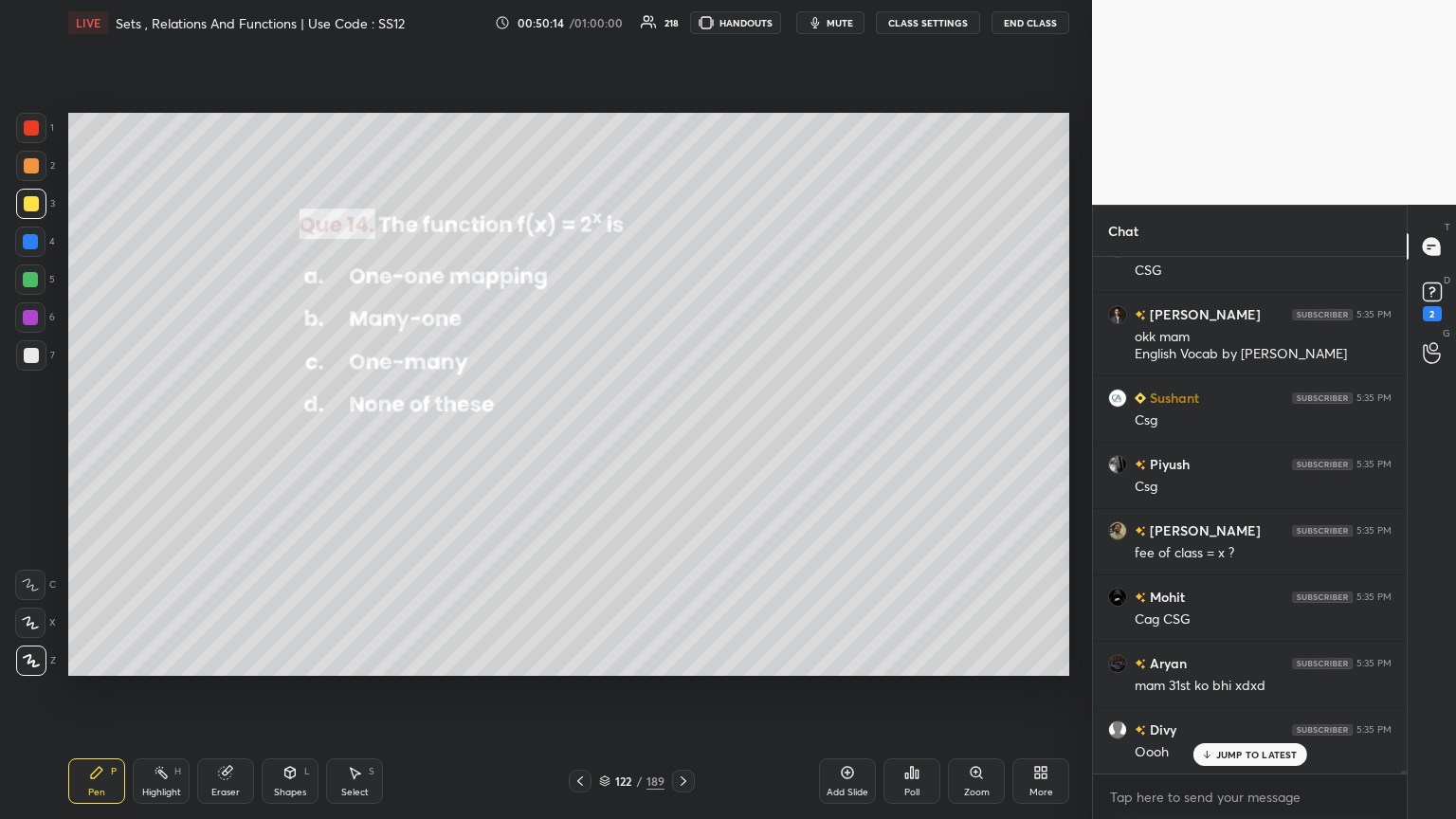 click 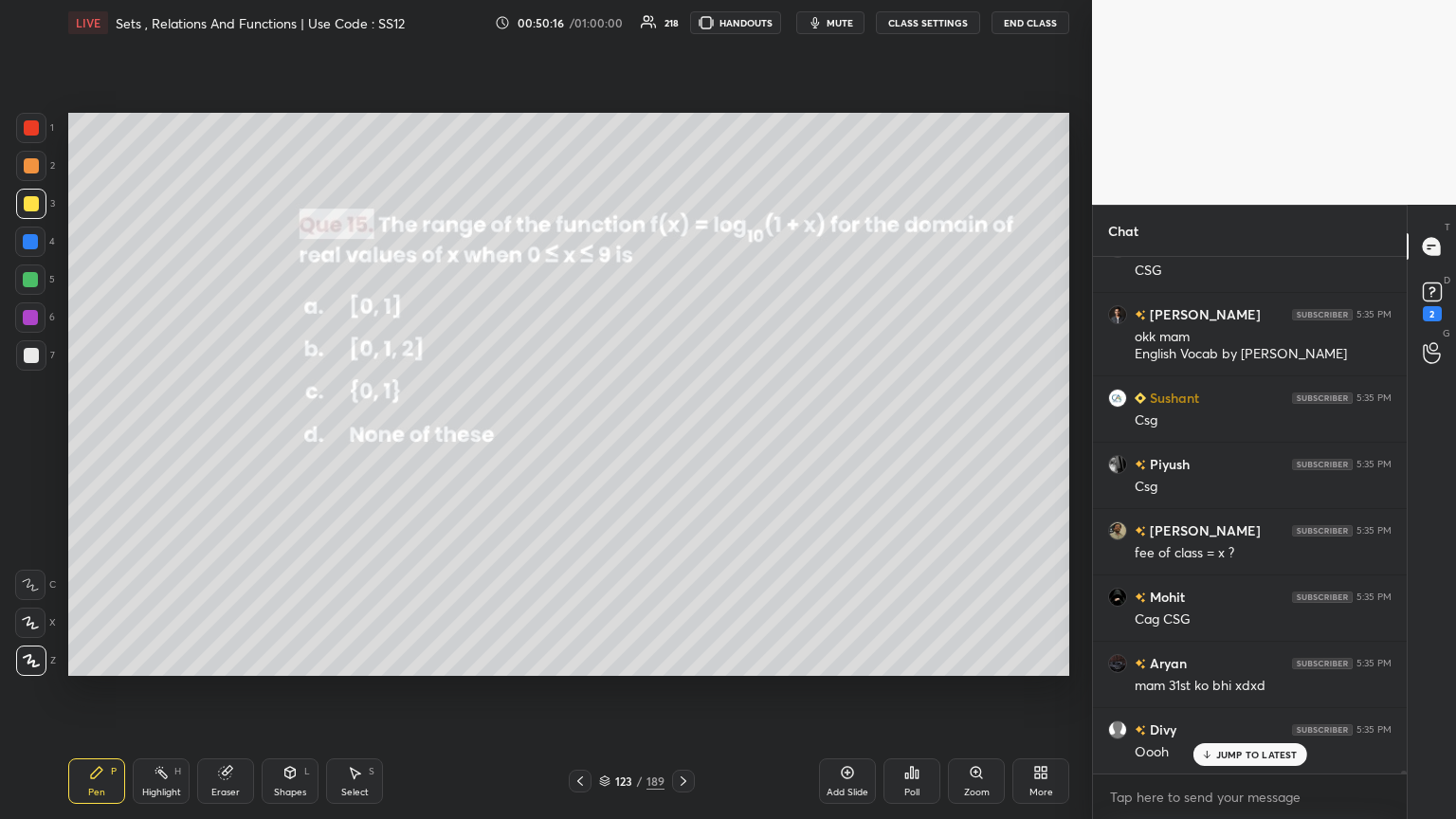 click on "Poll" at bounding box center [912, 781] 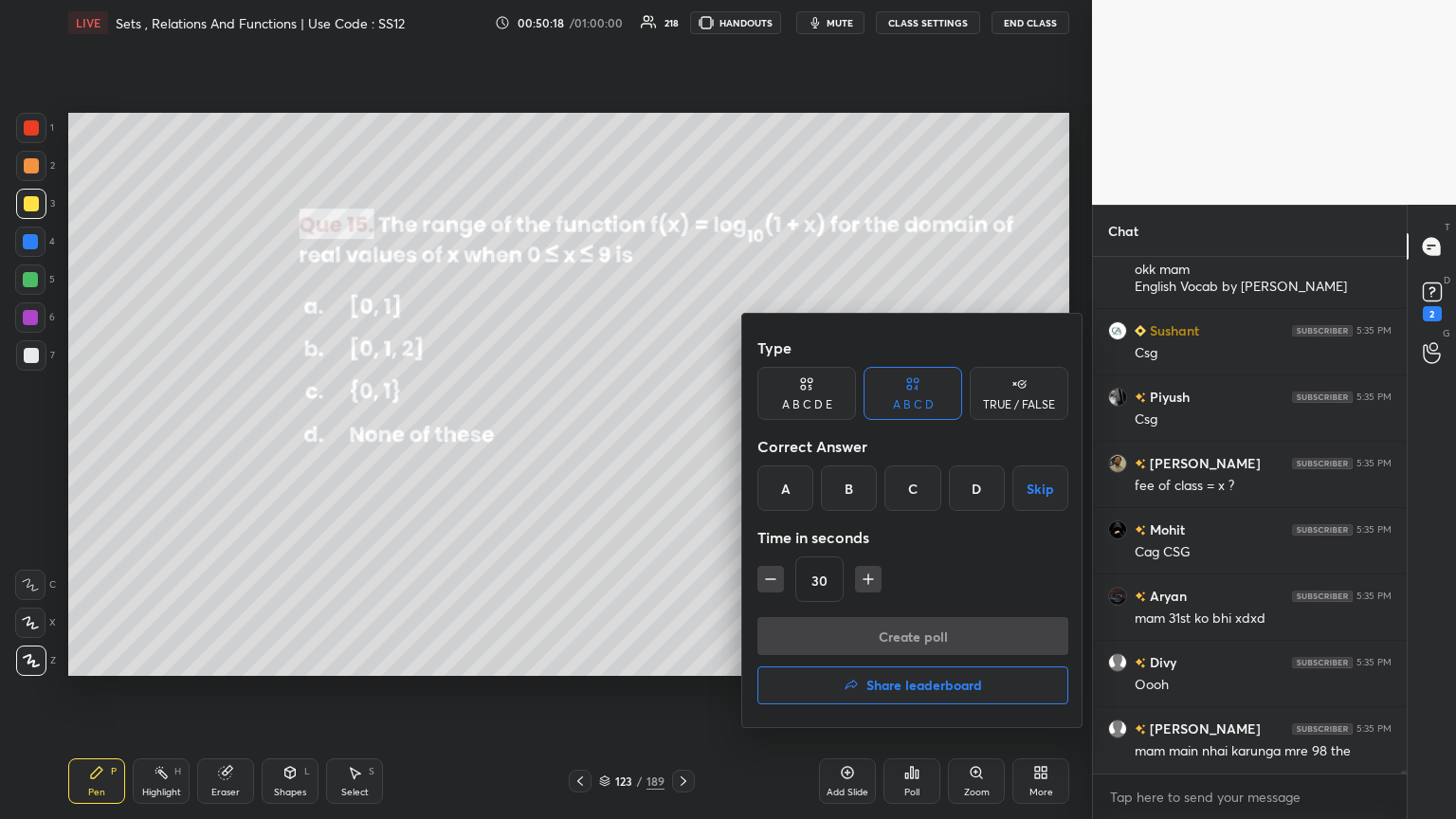 click on "A" at bounding box center (785, 488) 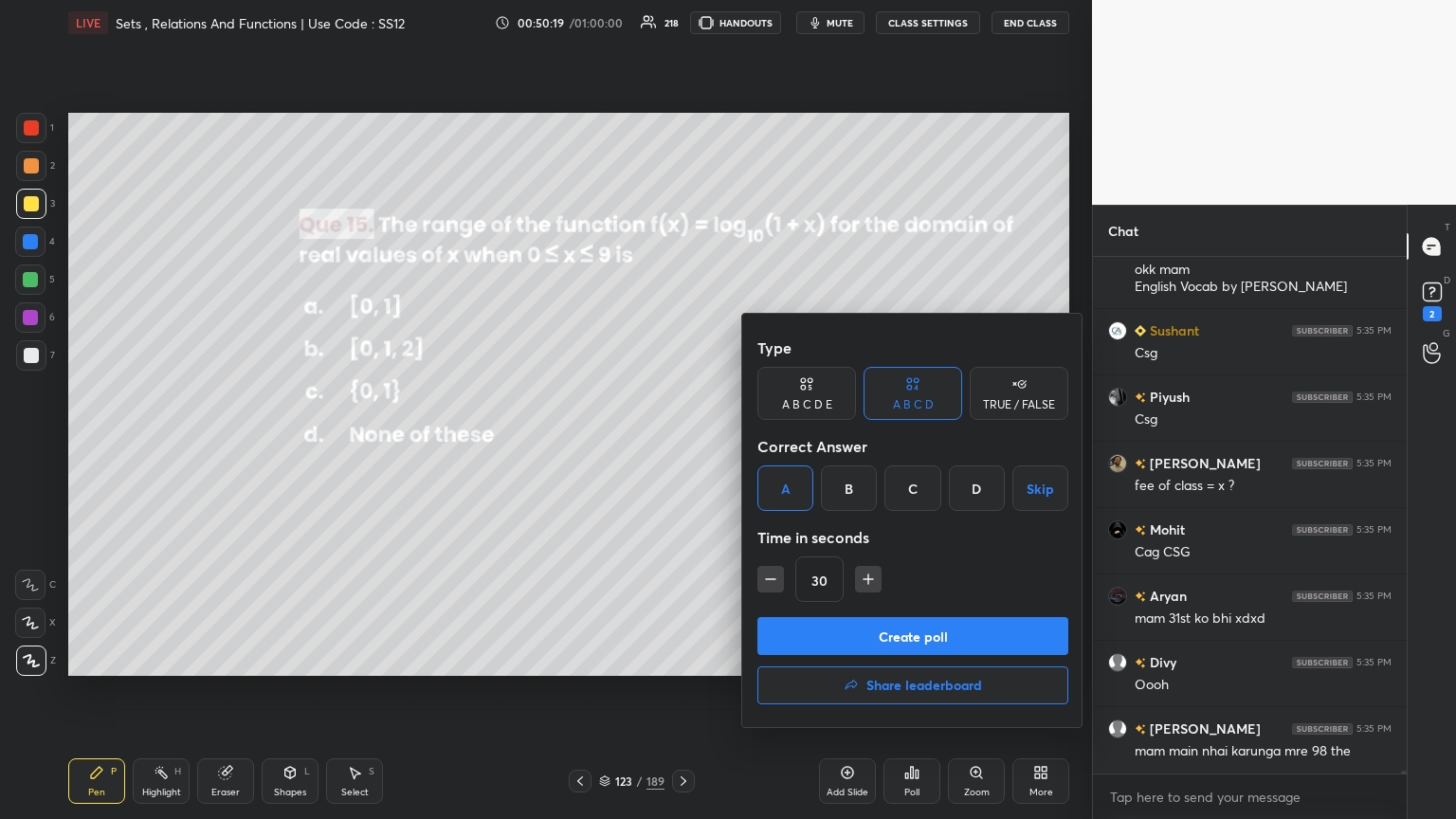 click 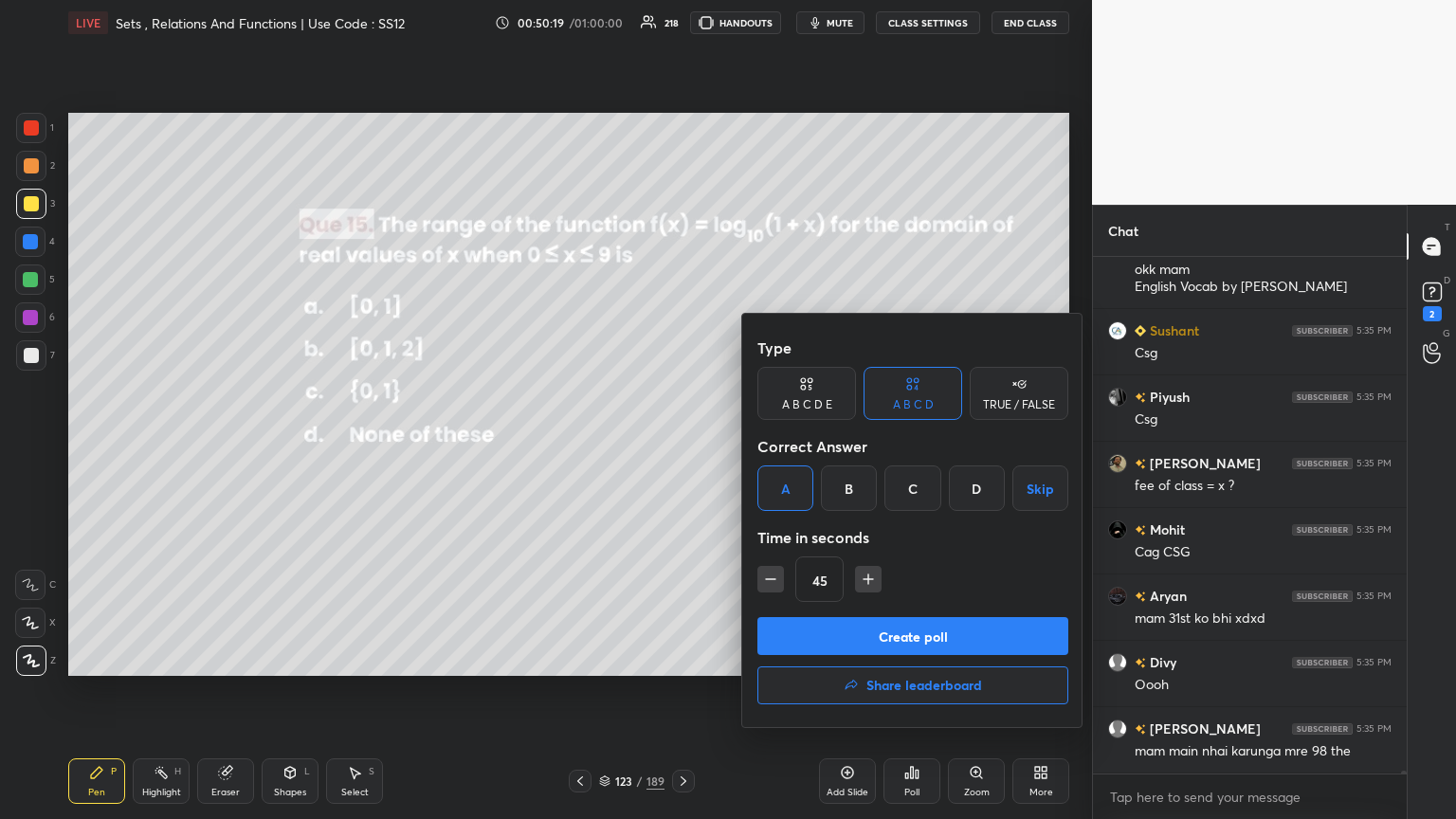 click 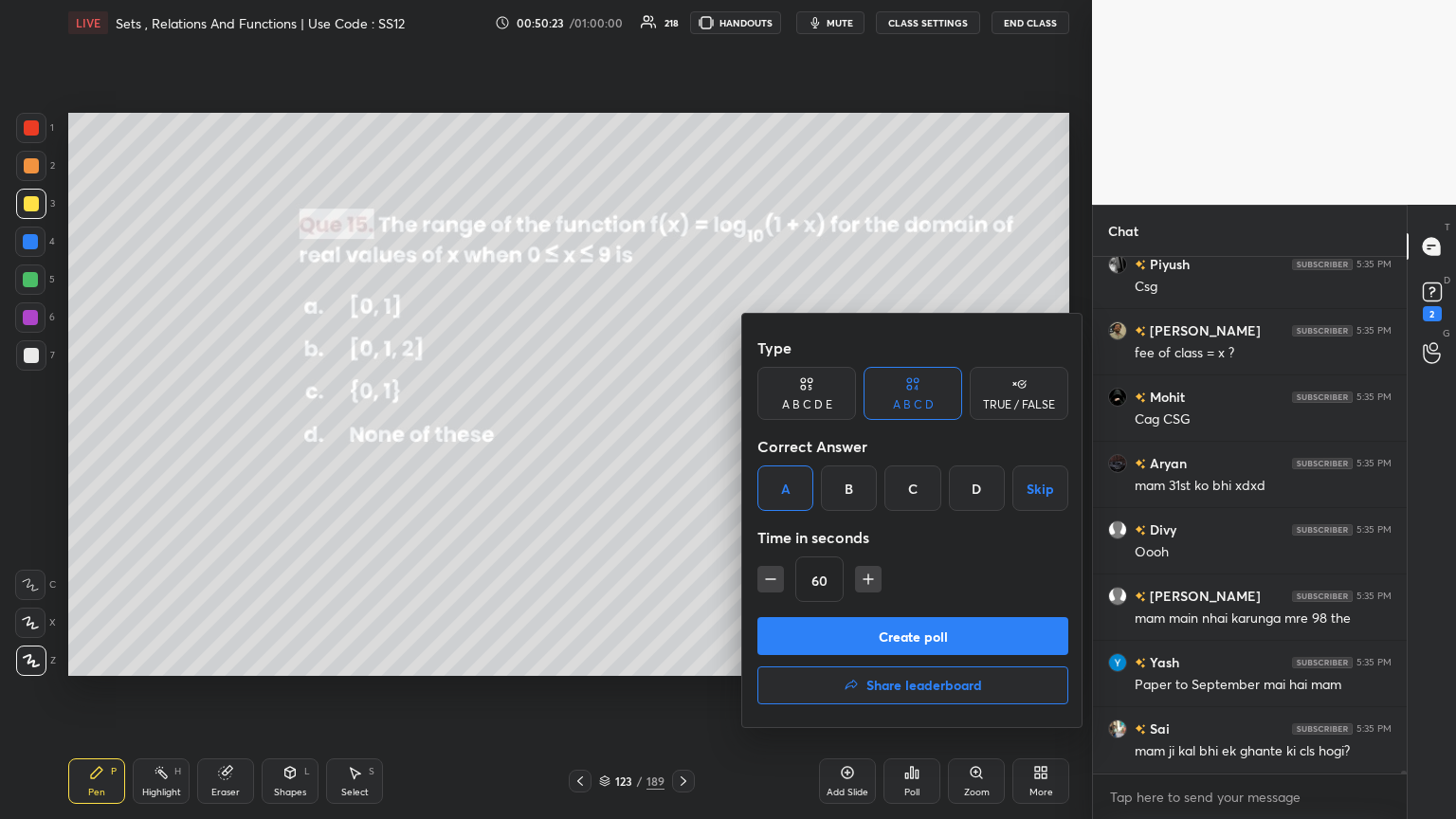 click on "Create poll" at bounding box center [913, 636] 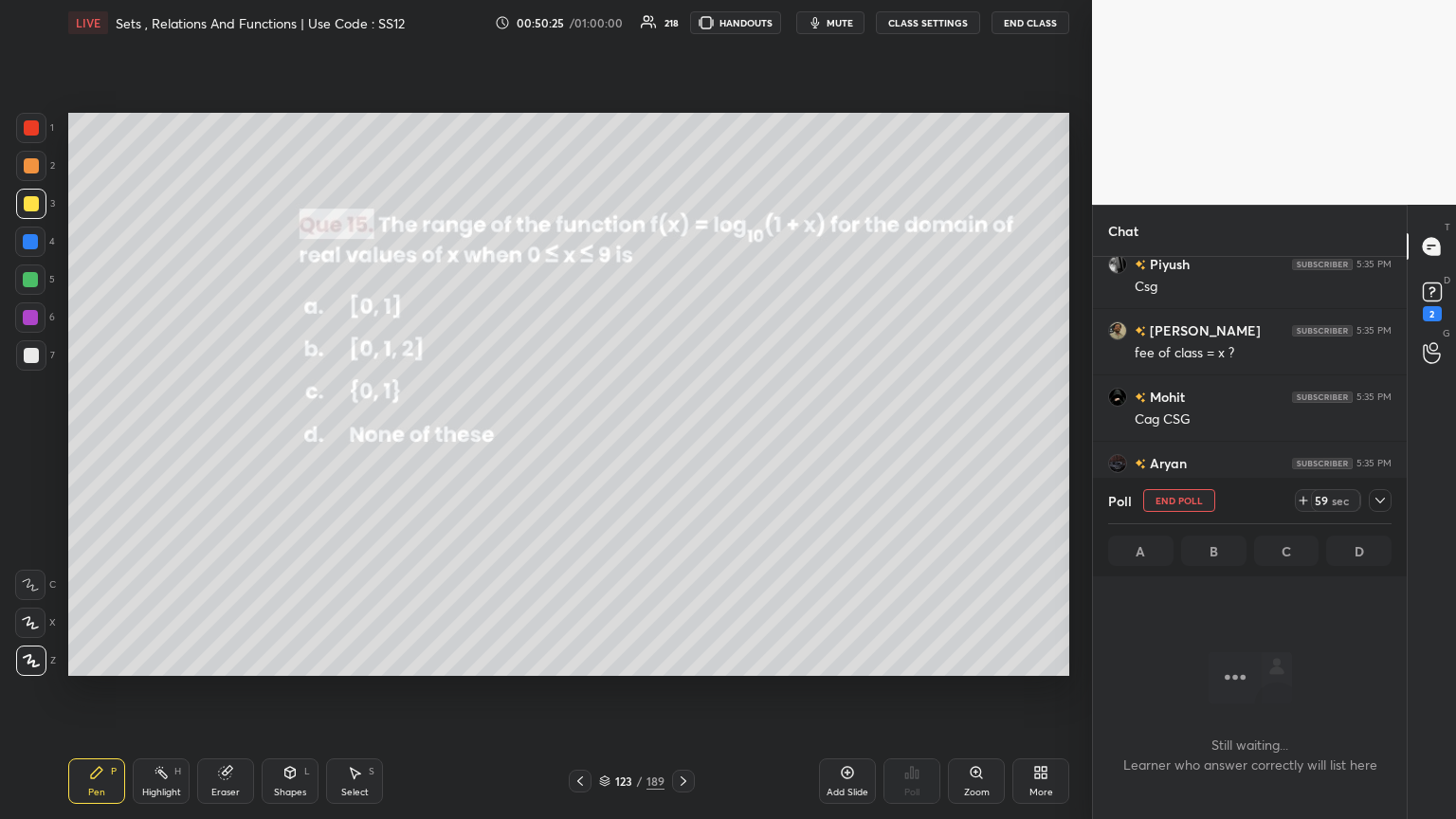 click on "mute" at bounding box center (830, 23) 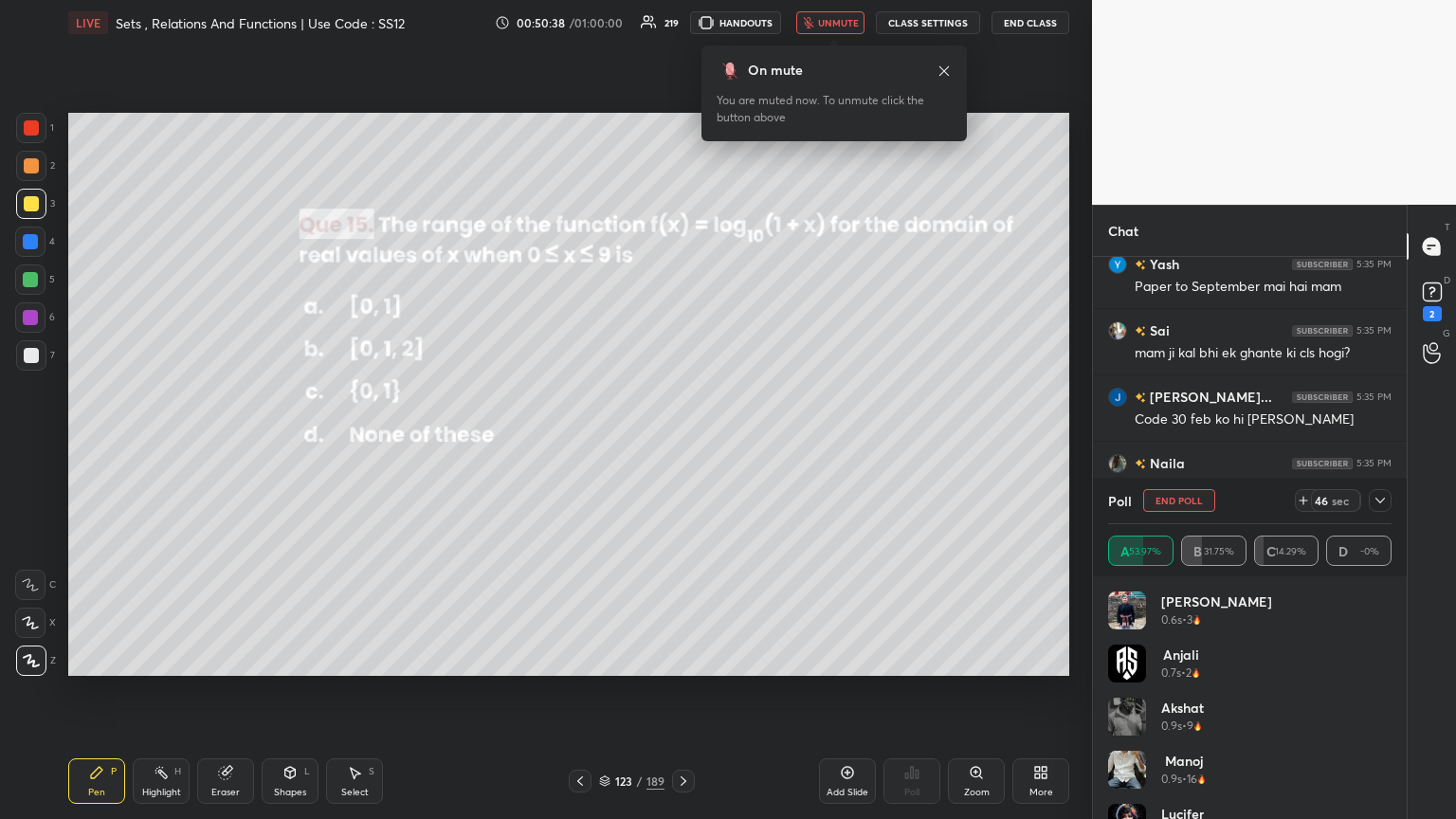 drag, startPoint x: 845, startPoint y: 21, endPoint x: 858, endPoint y: 41, distance: 23.85372 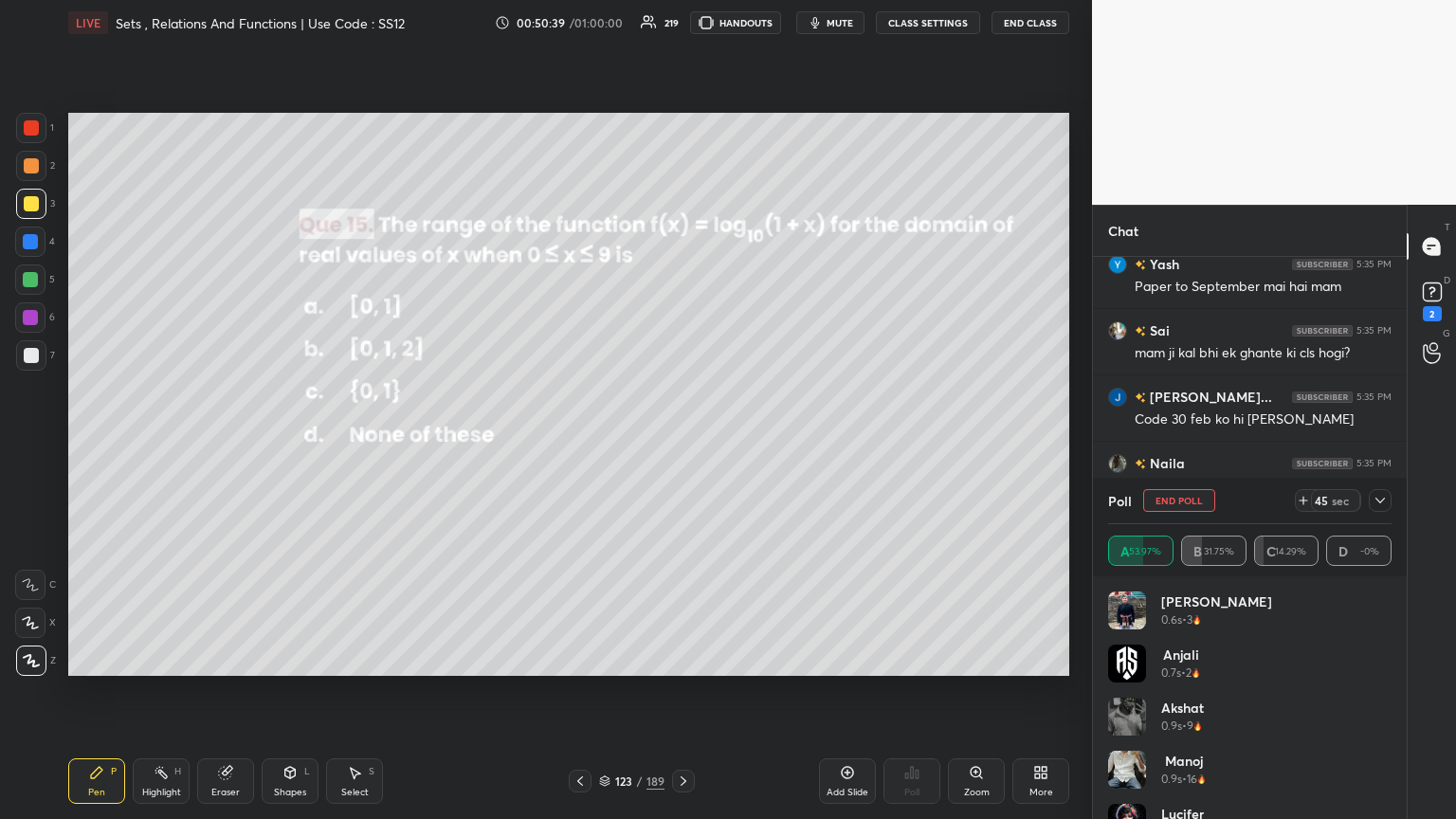 click 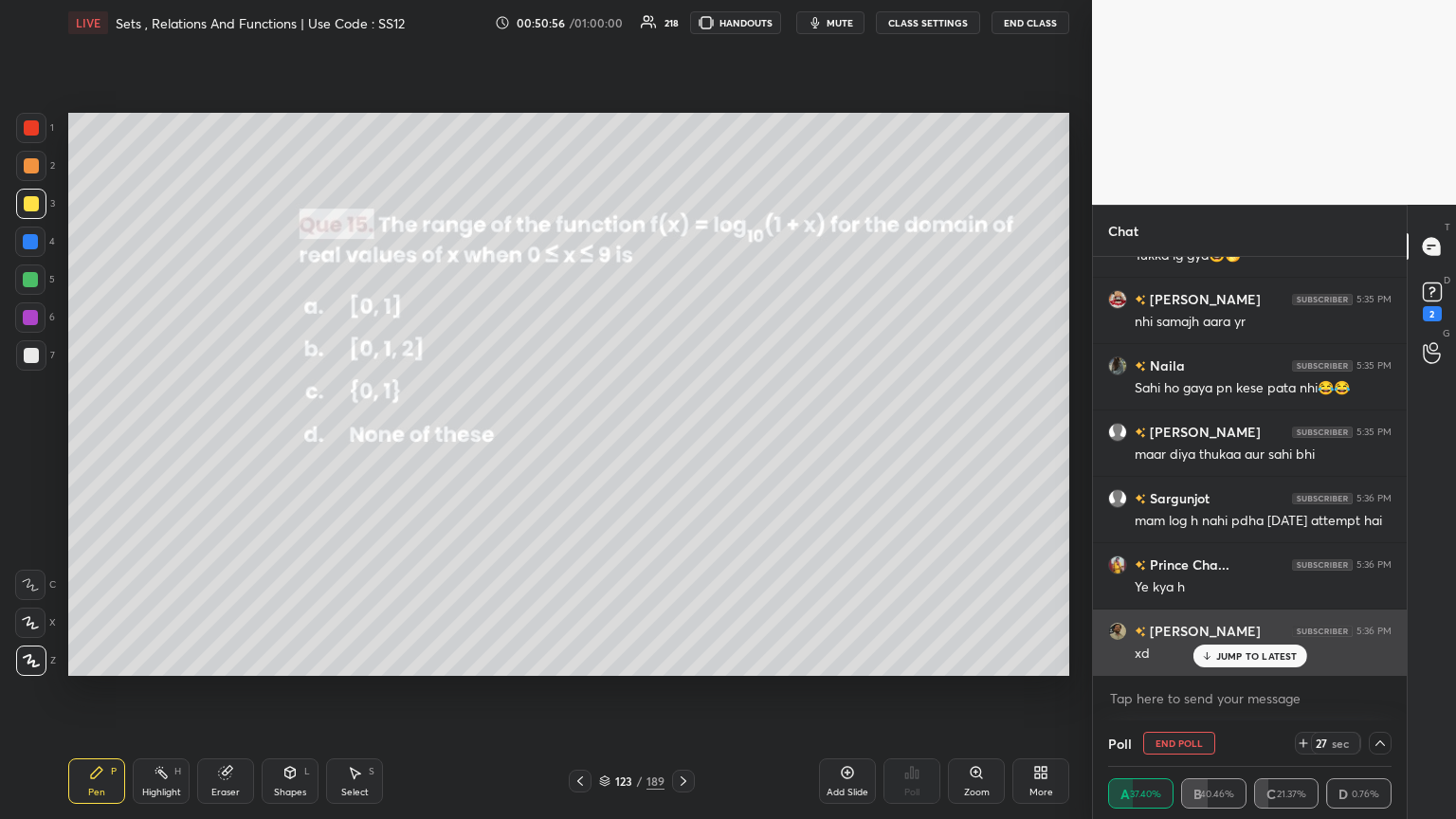 click on "JUMP TO LATEST" at bounding box center [1249, 656] 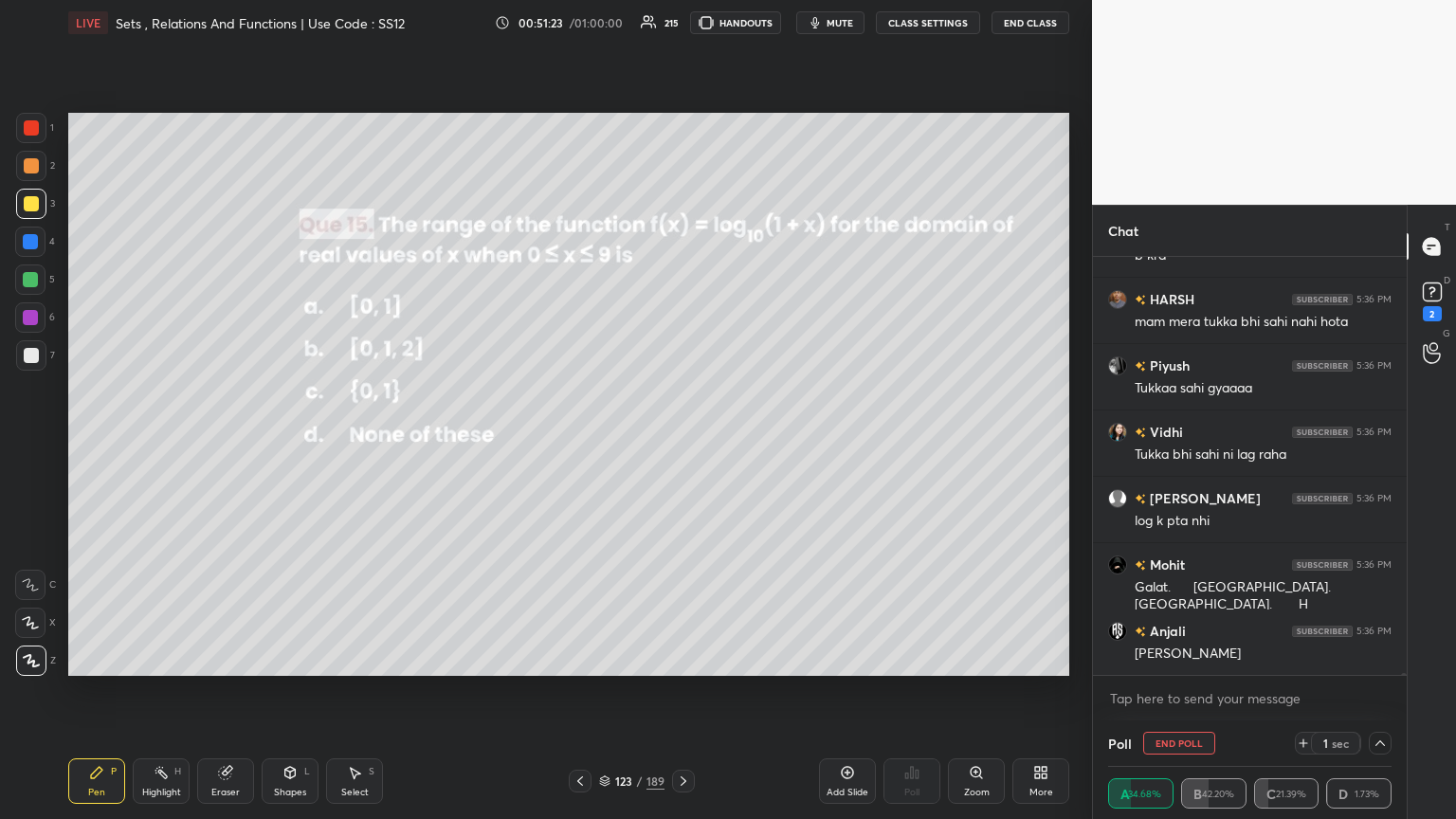 scroll, scrollTop: 98431, scrollLeft: 0, axis: vertical 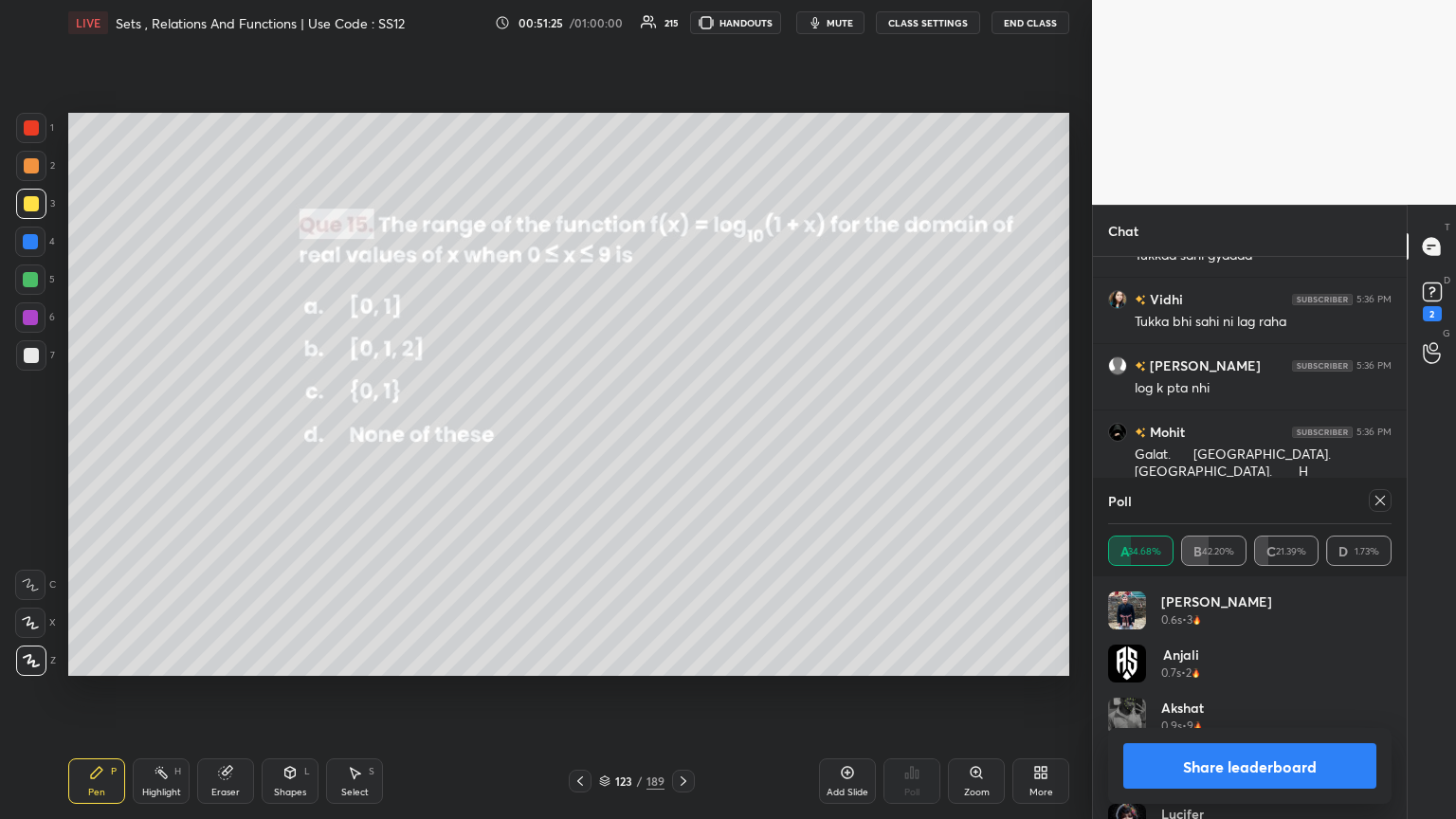 click 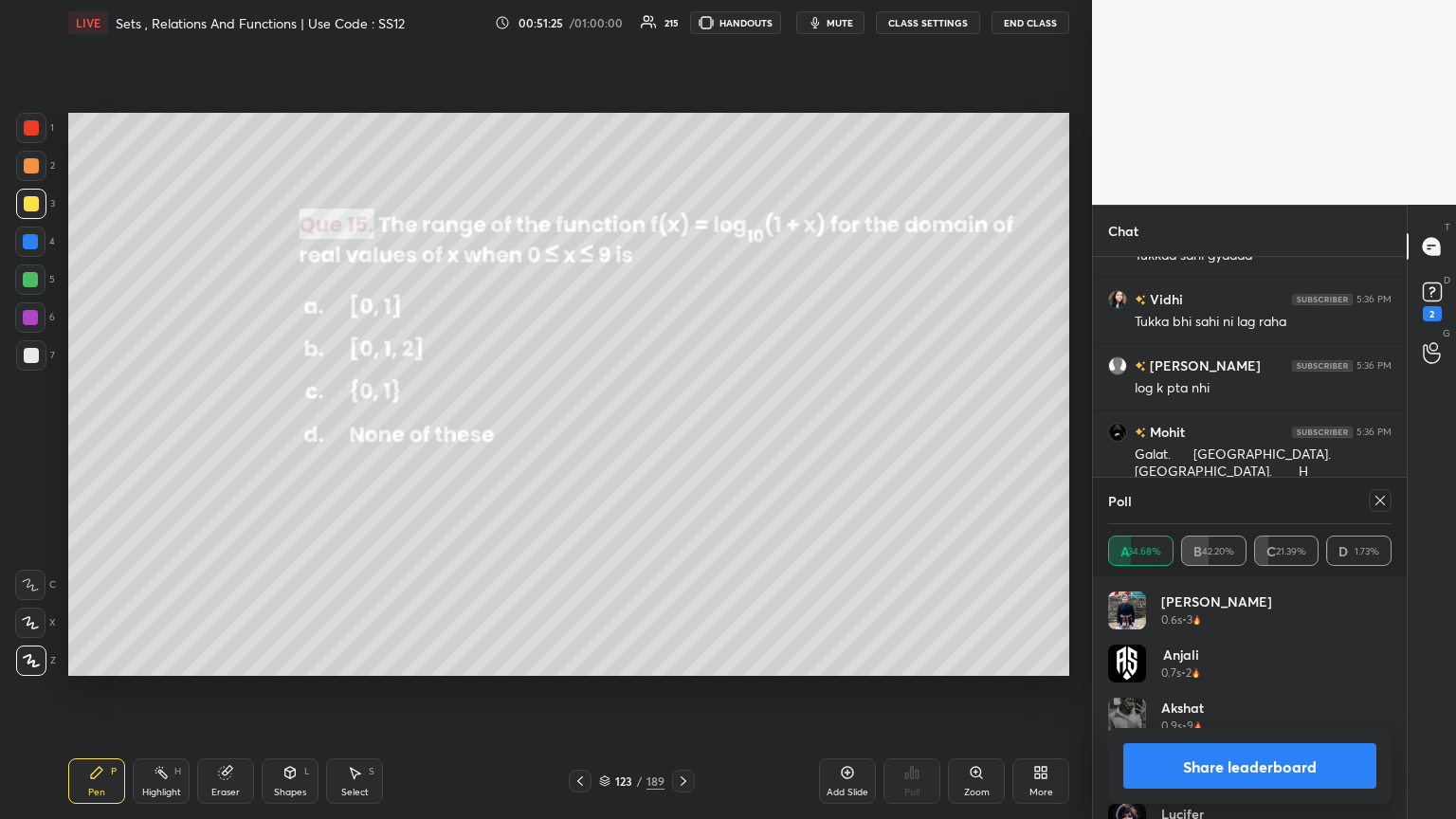 type on "x" 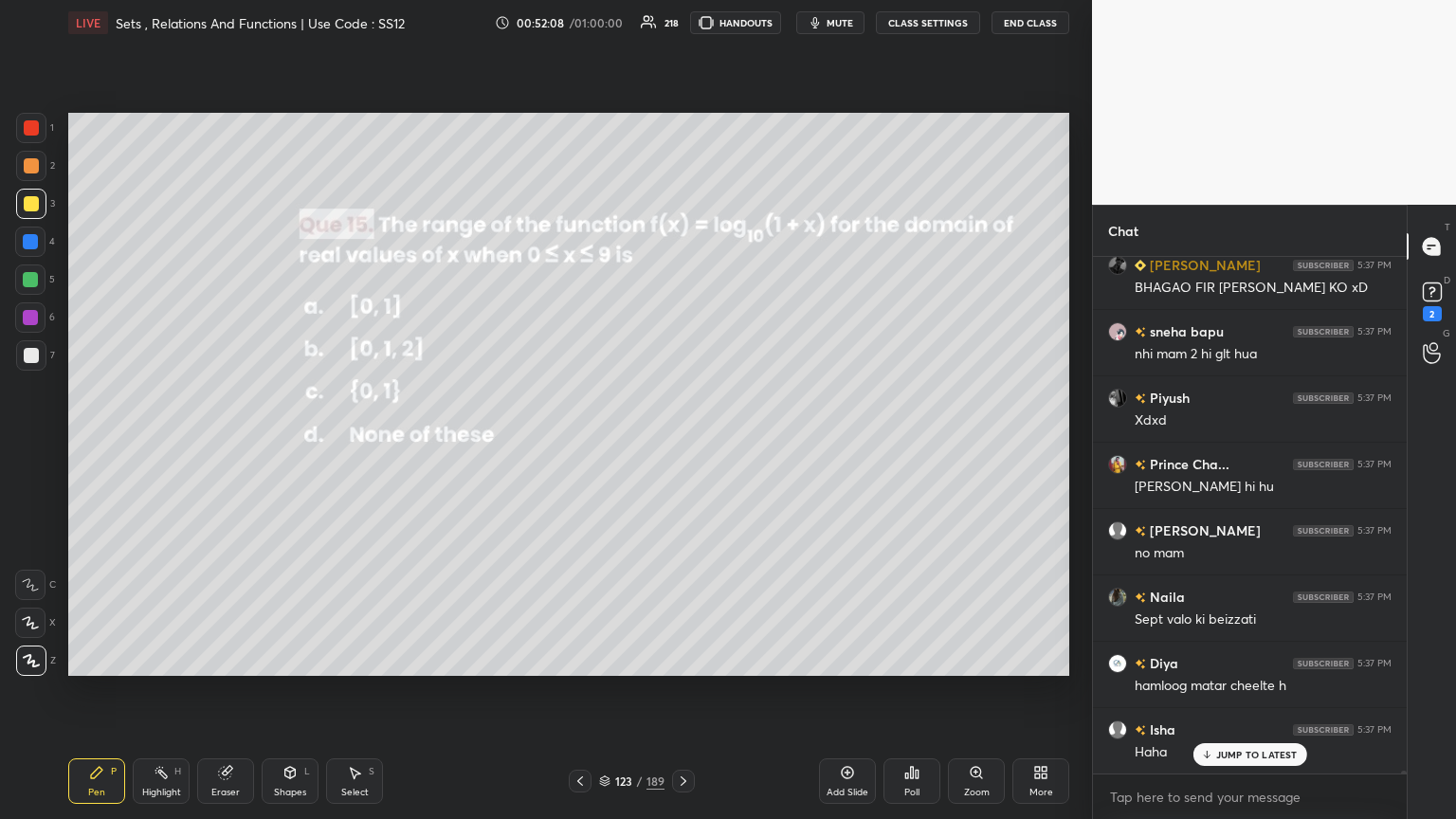 click on "CLASS SETTINGS" at bounding box center [928, 23] 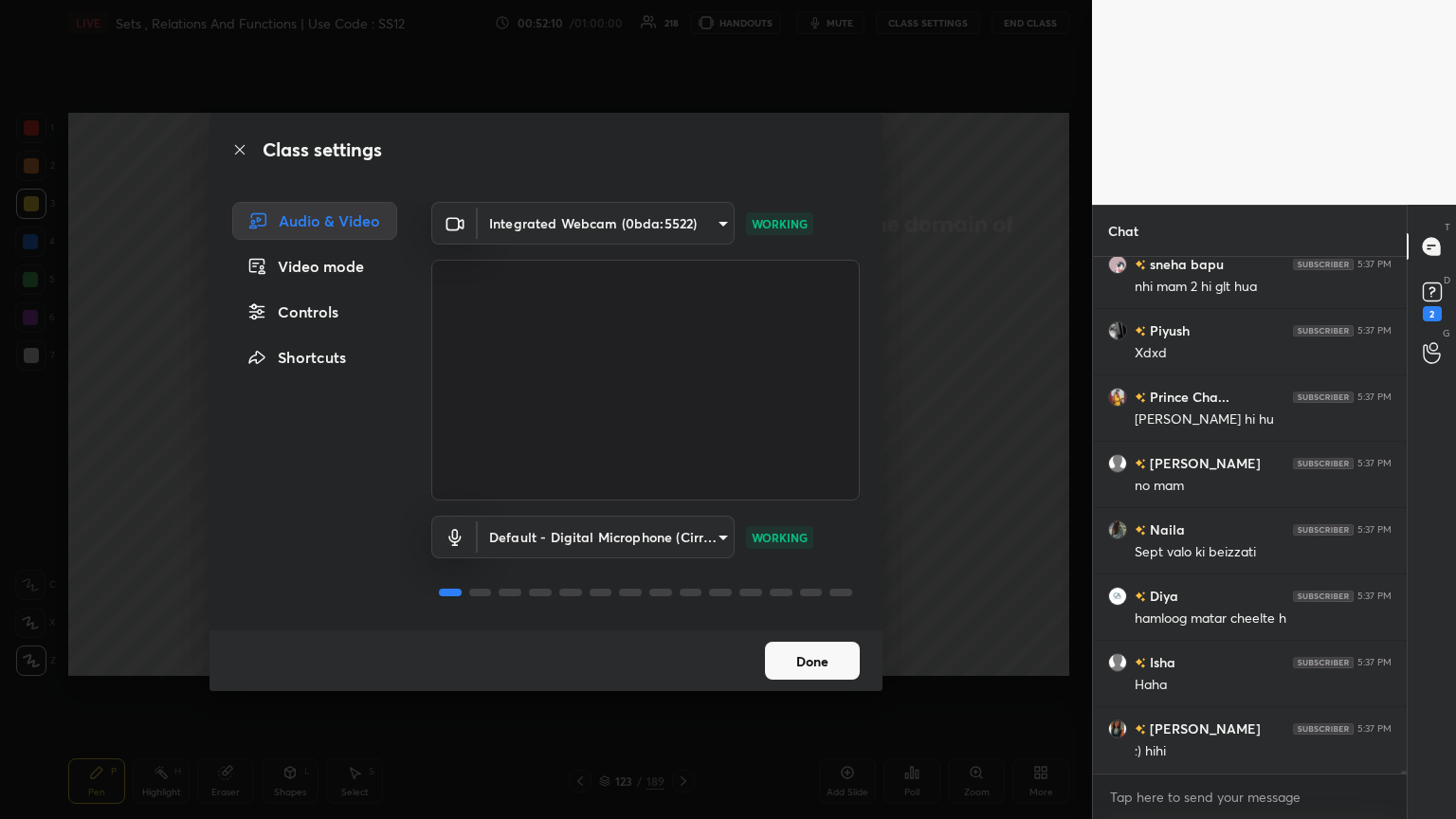 click on "Controls" at bounding box center [315, 312] 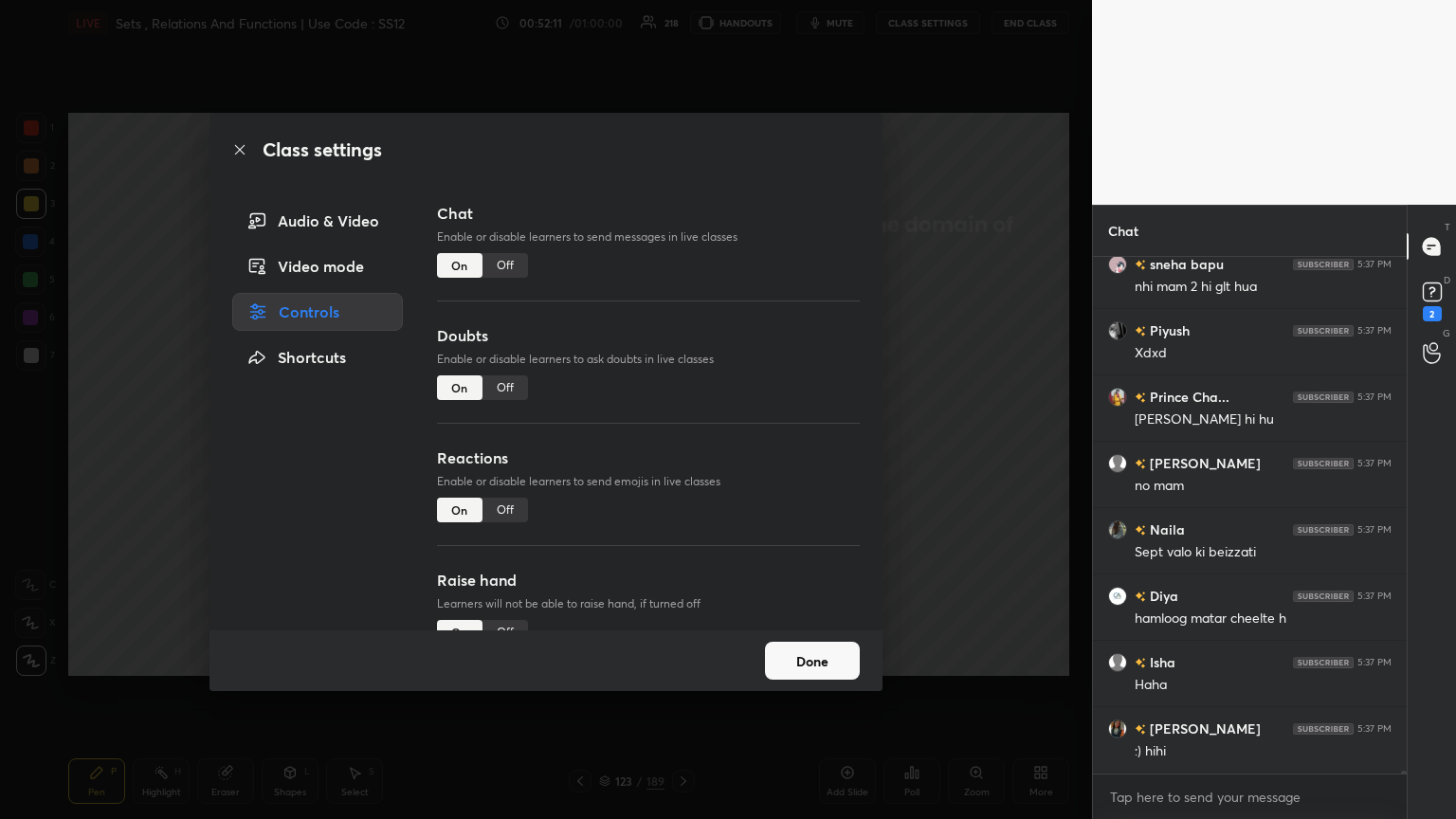 click on "Off" at bounding box center [505, 265] 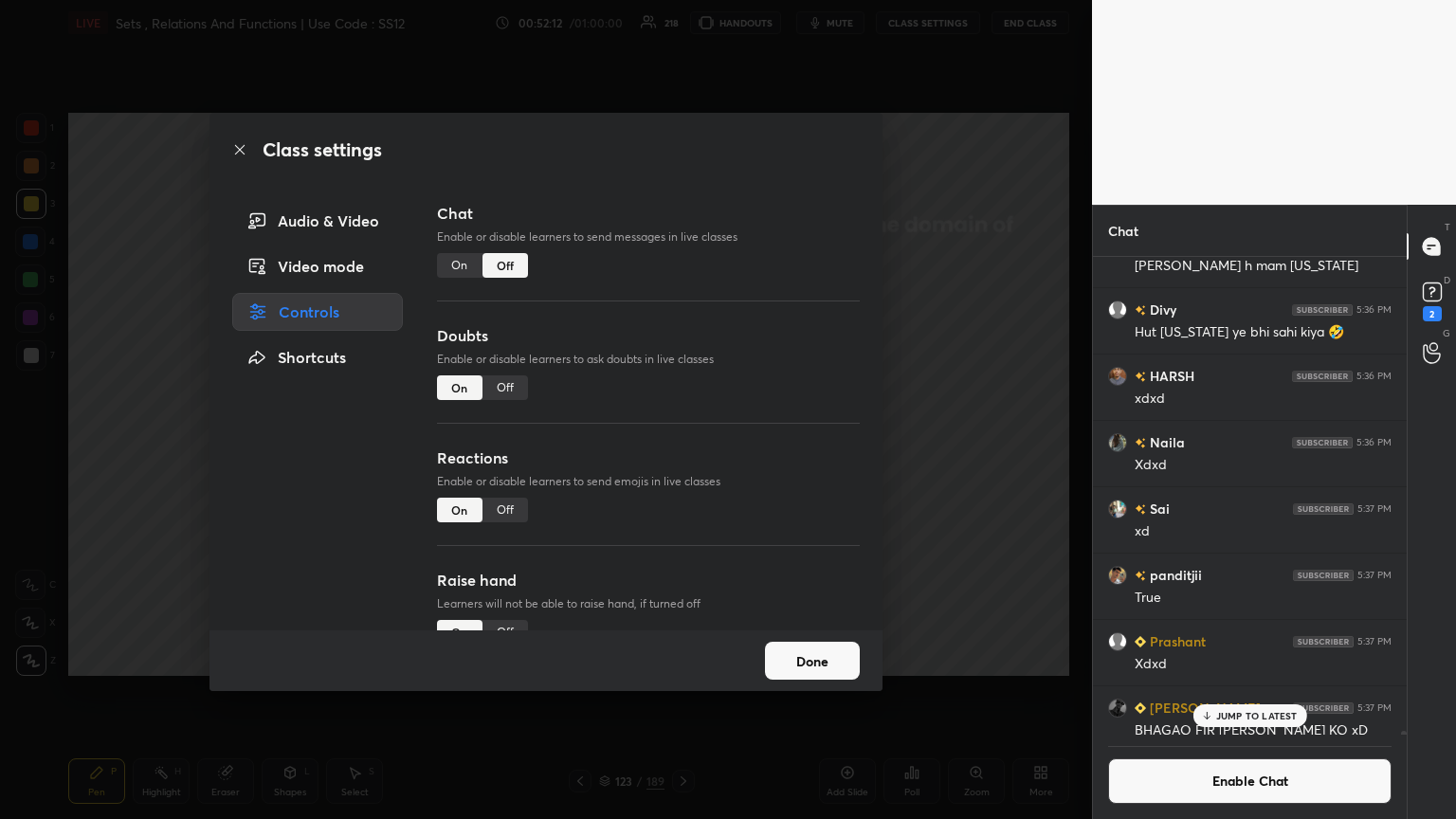 click on "Done" at bounding box center [812, 661] 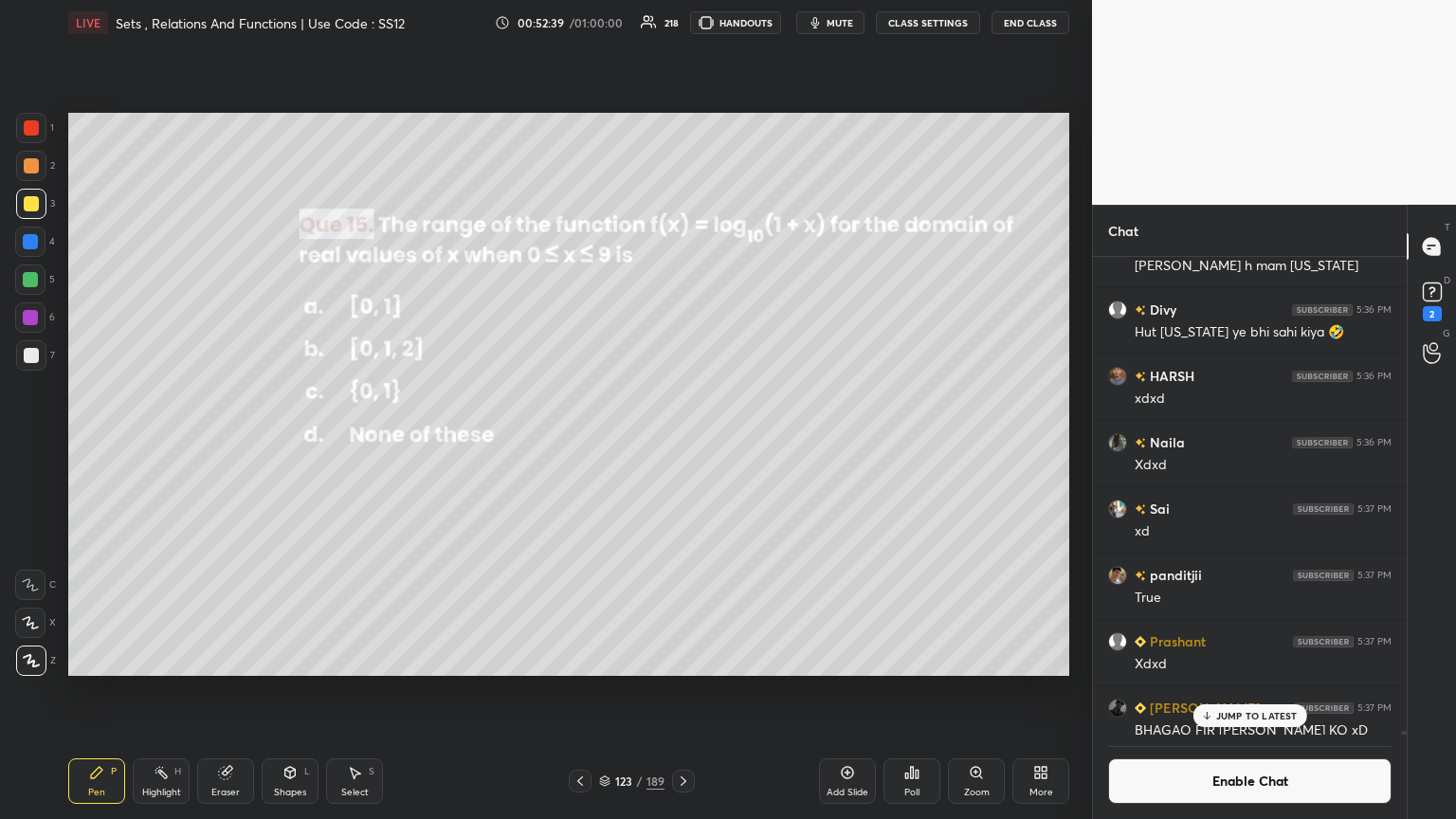 click on "JUMP TO LATEST" at bounding box center [1257, 716] 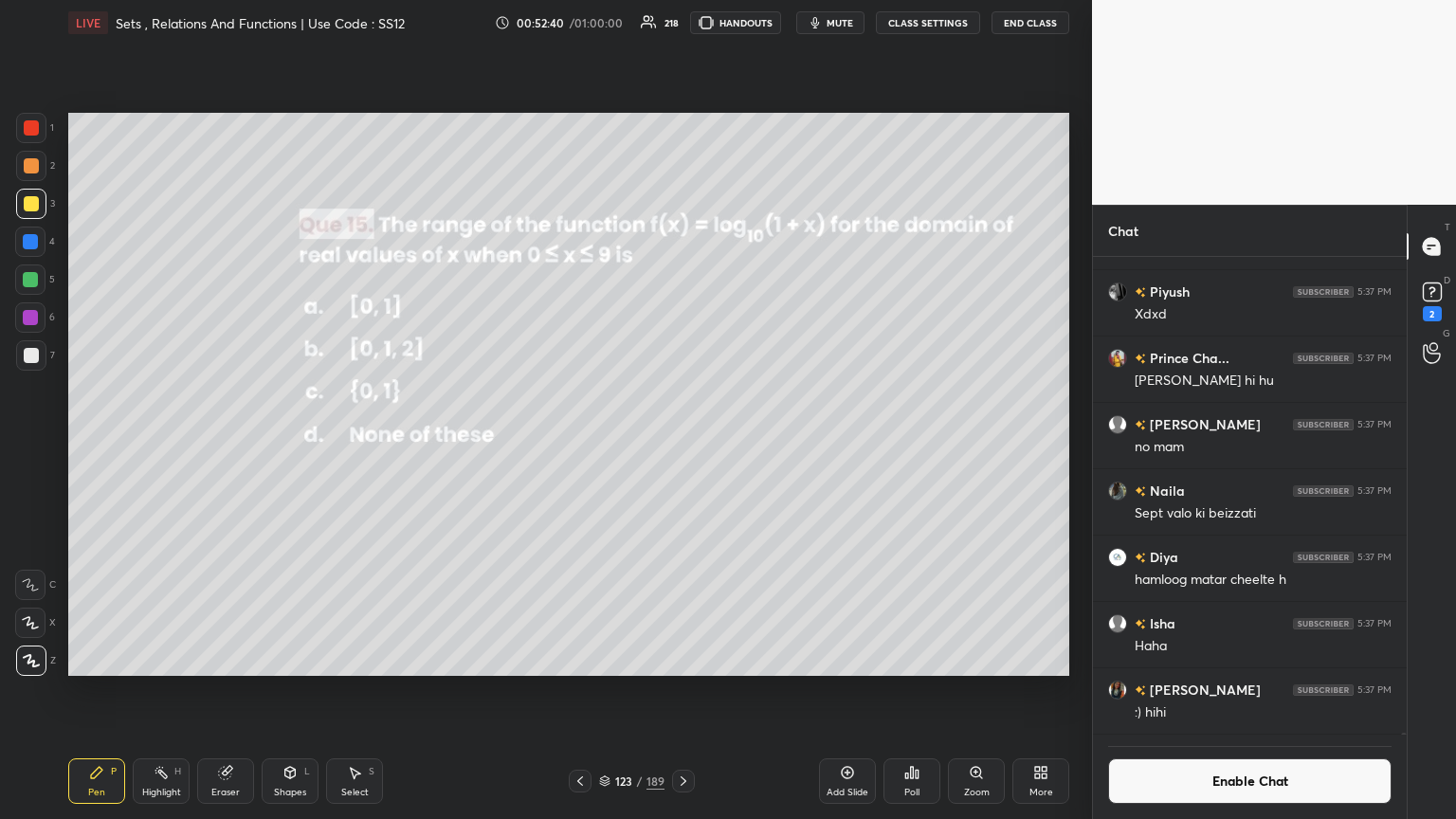 click on "Enable Chat" at bounding box center (1249, 781) 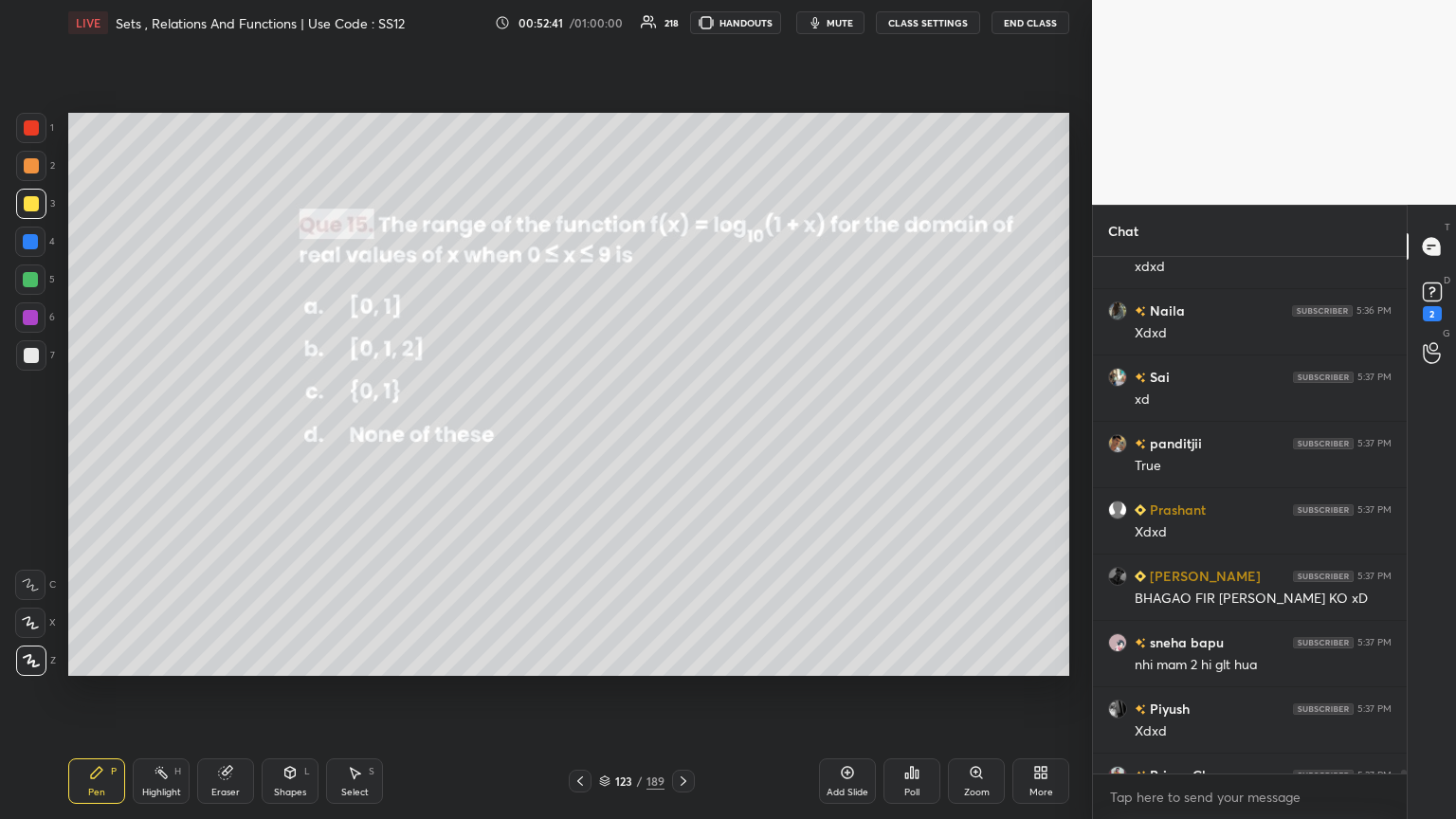 scroll, scrollTop: 473, scrollLeft: 308, axis: both 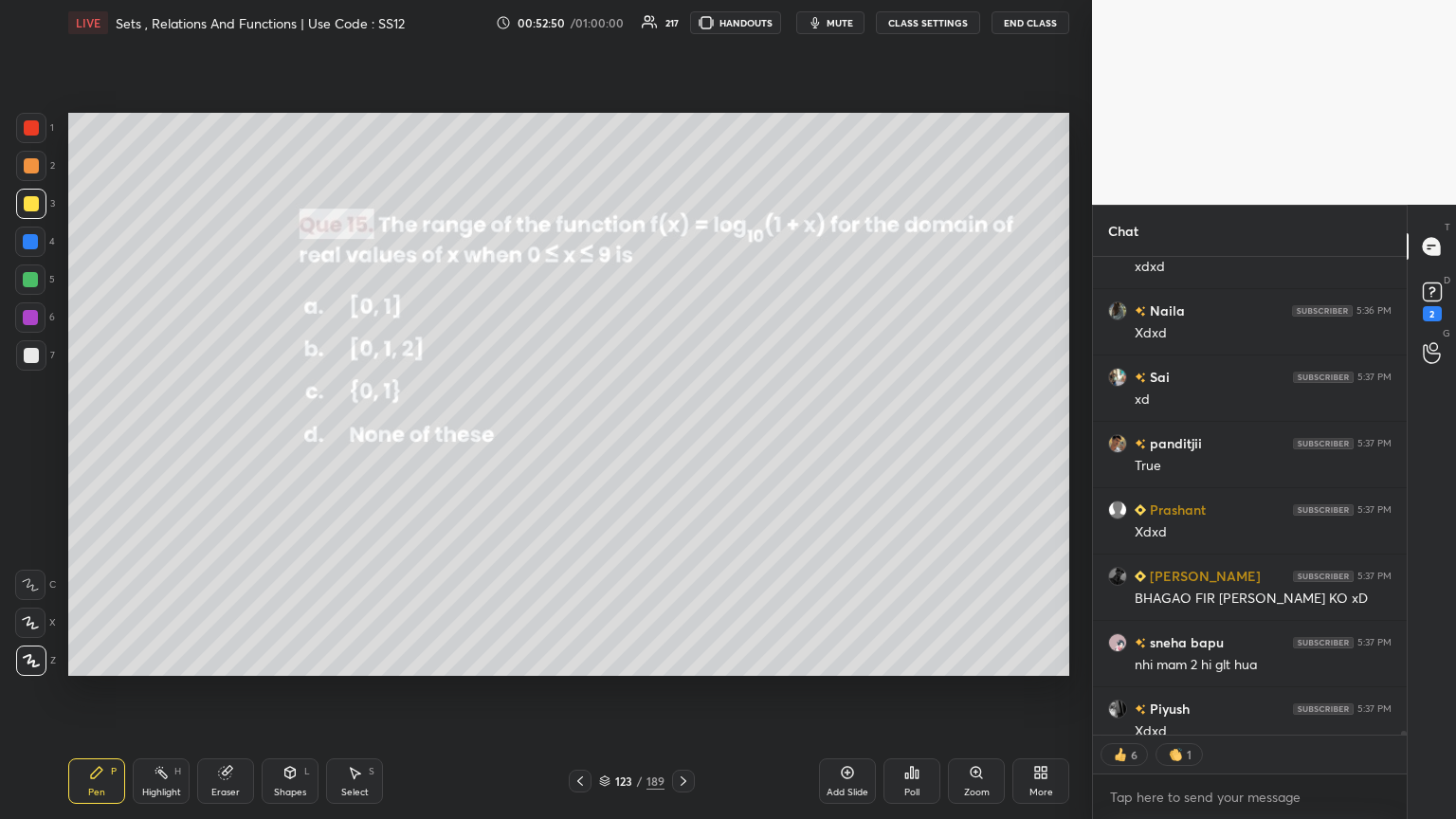 click at bounding box center [1404, 738] 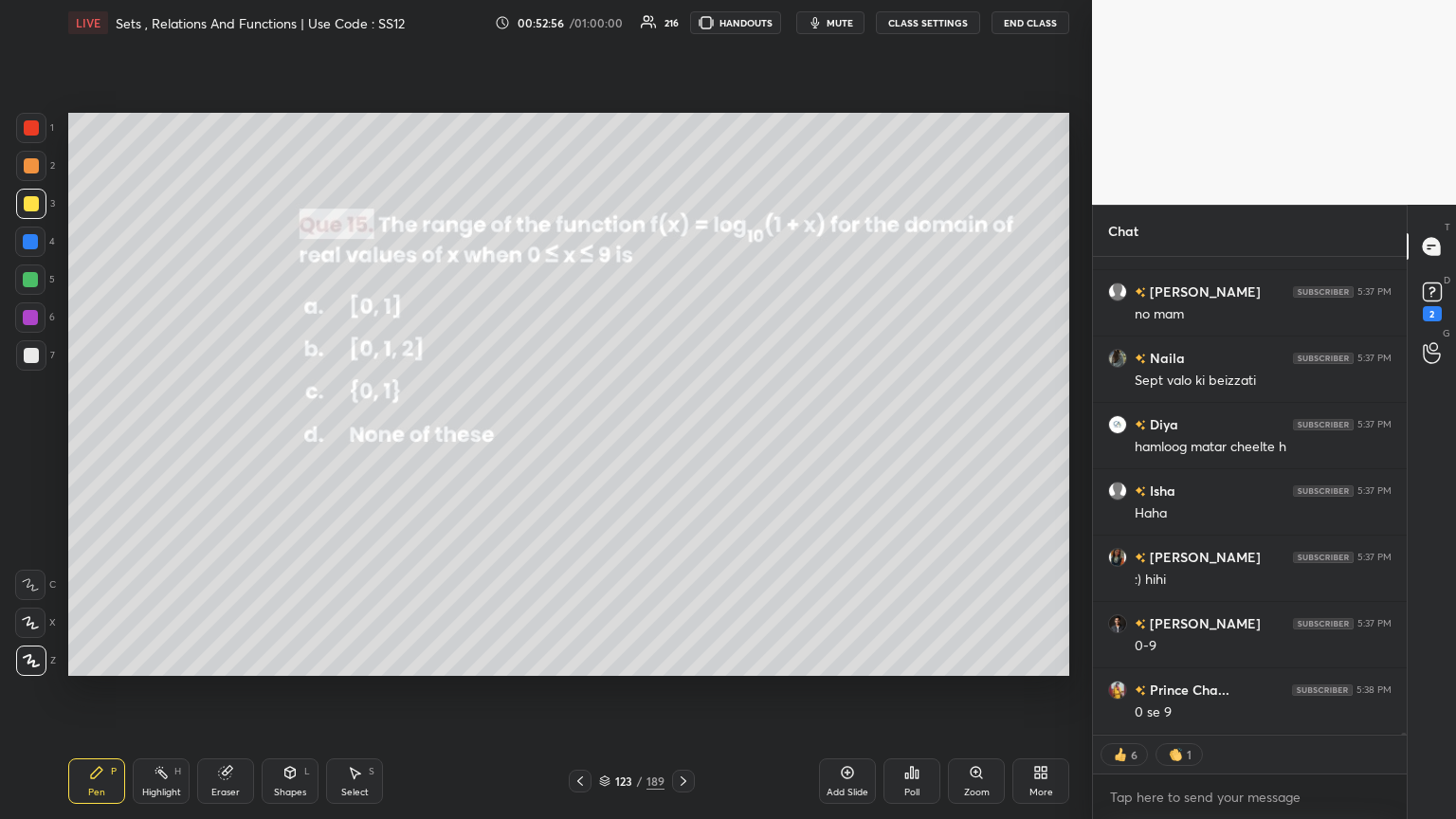 scroll, scrollTop: 98428, scrollLeft: 0, axis: vertical 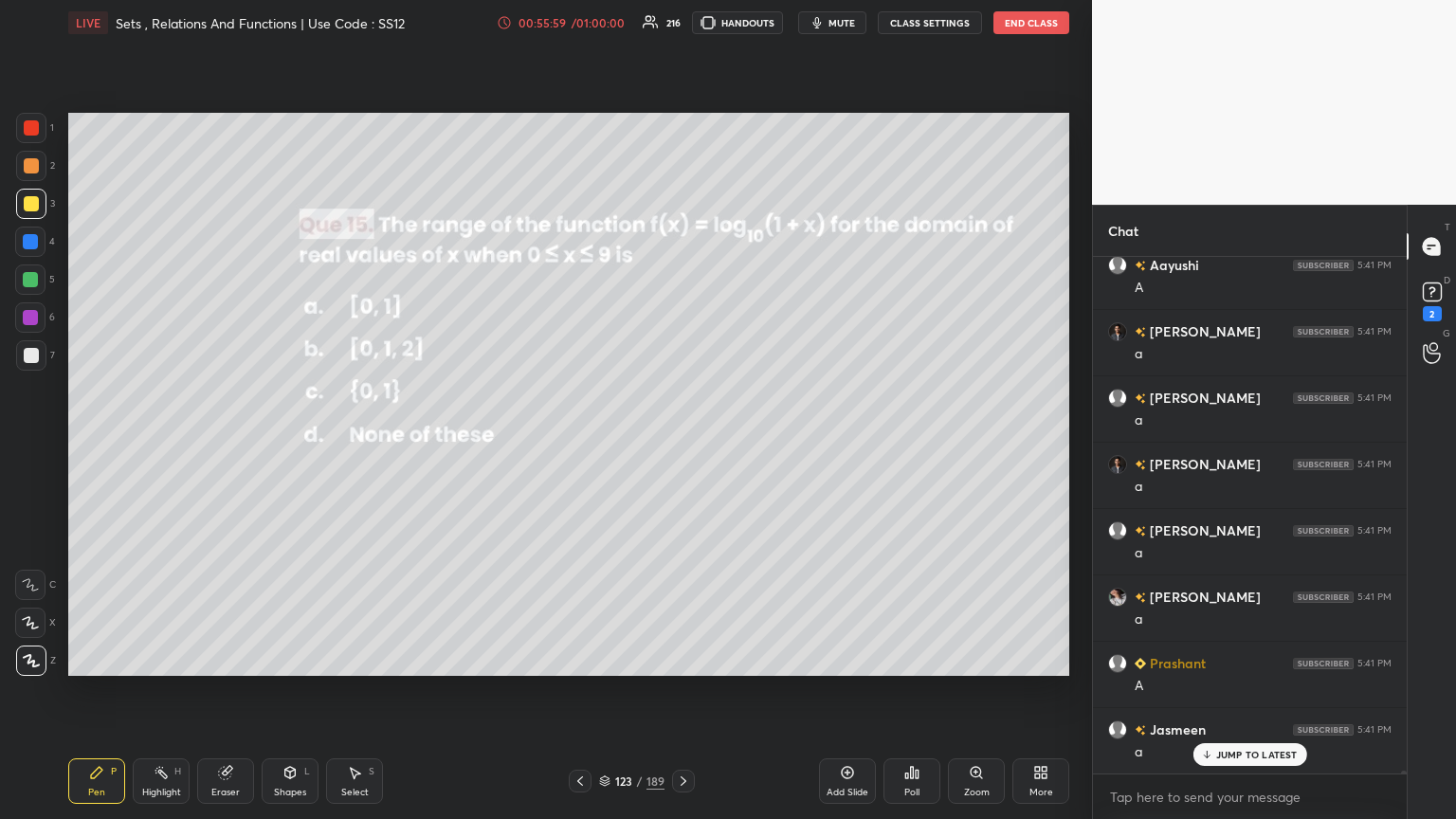 click on "Eraser" at bounding box center (226, 792) 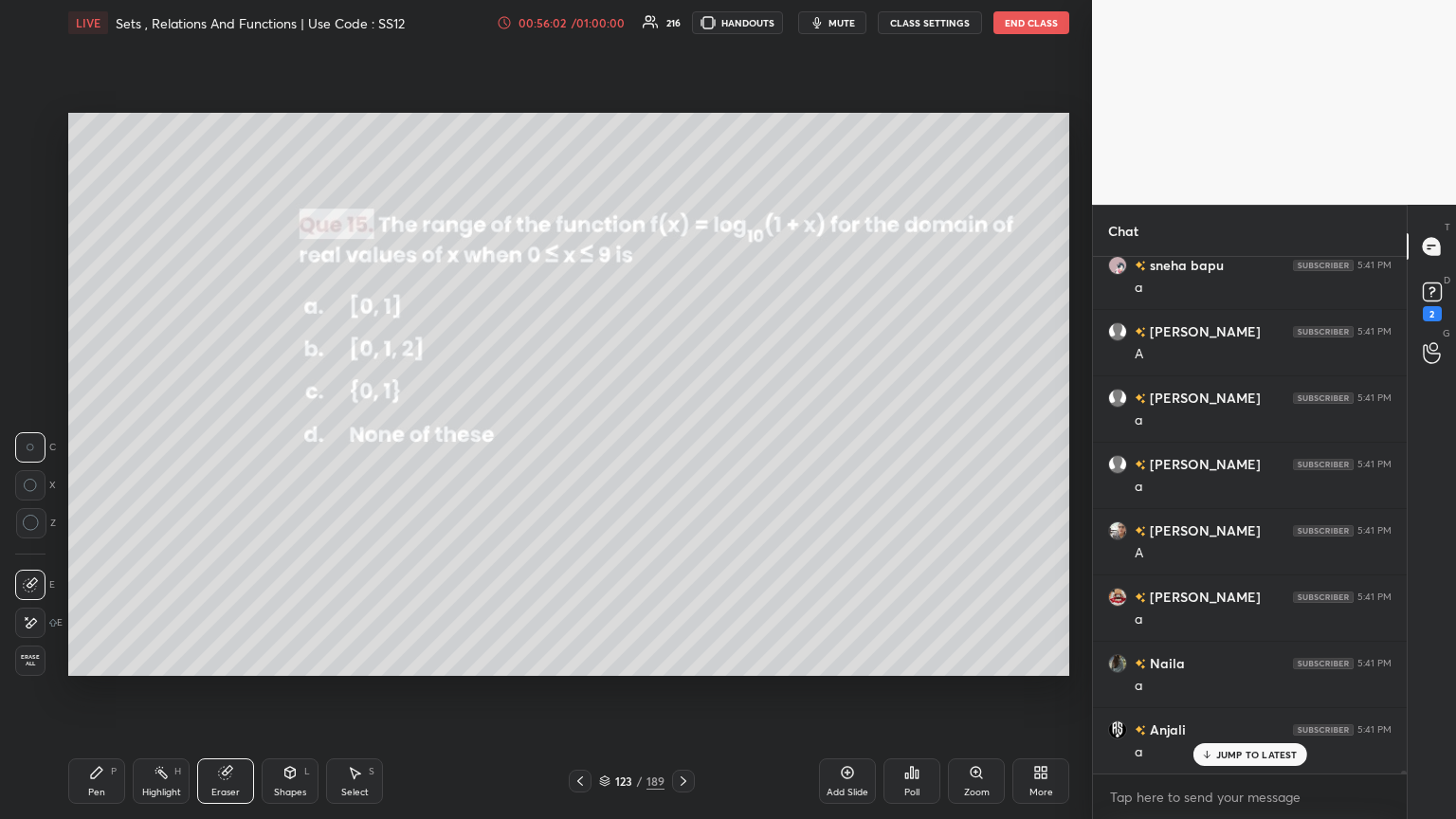 drag, startPoint x: 95, startPoint y: 778, endPoint x: 104, endPoint y: 682, distance: 96.42095 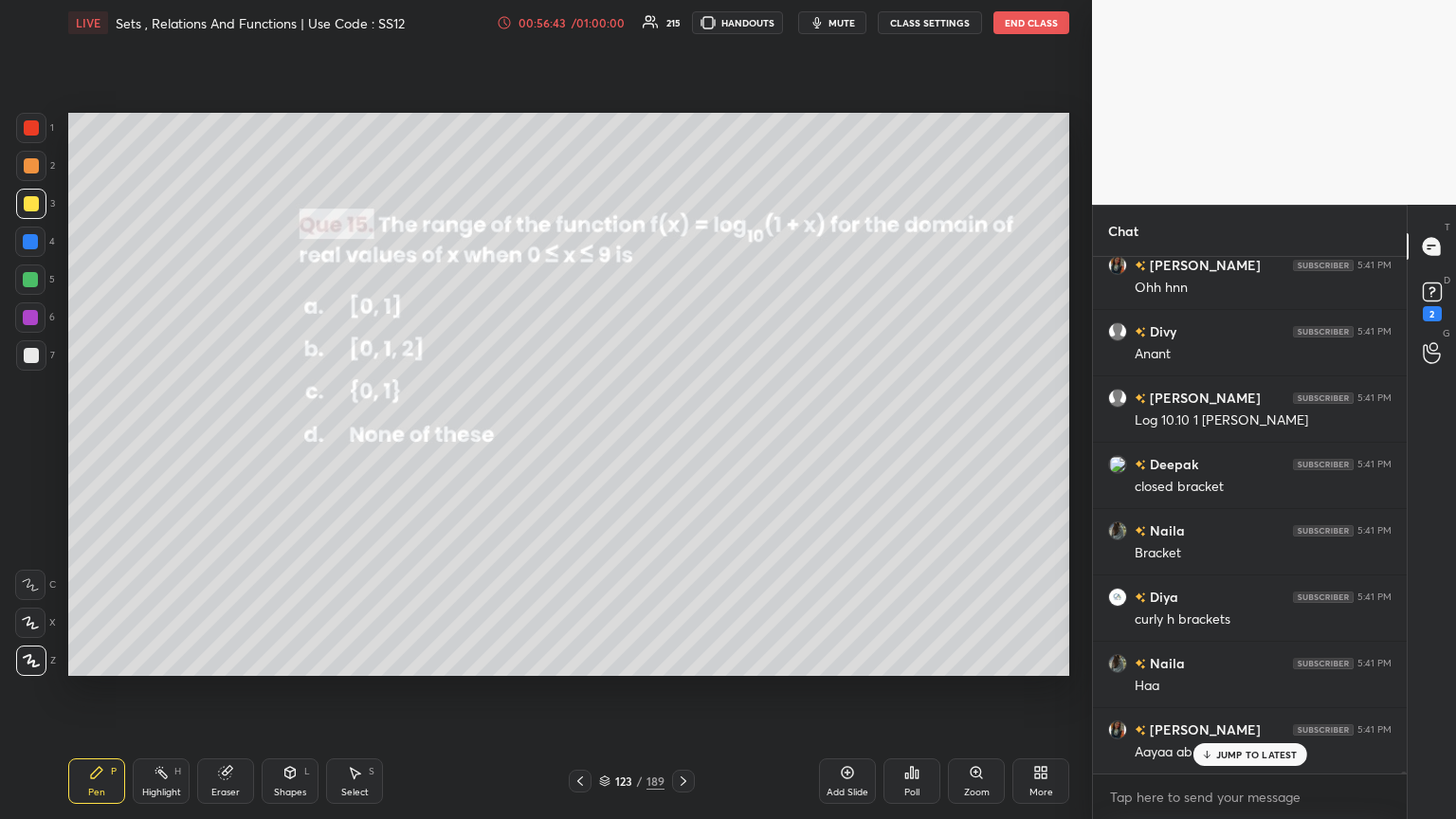 scroll, scrollTop: 112502, scrollLeft: 0, axis: vertical 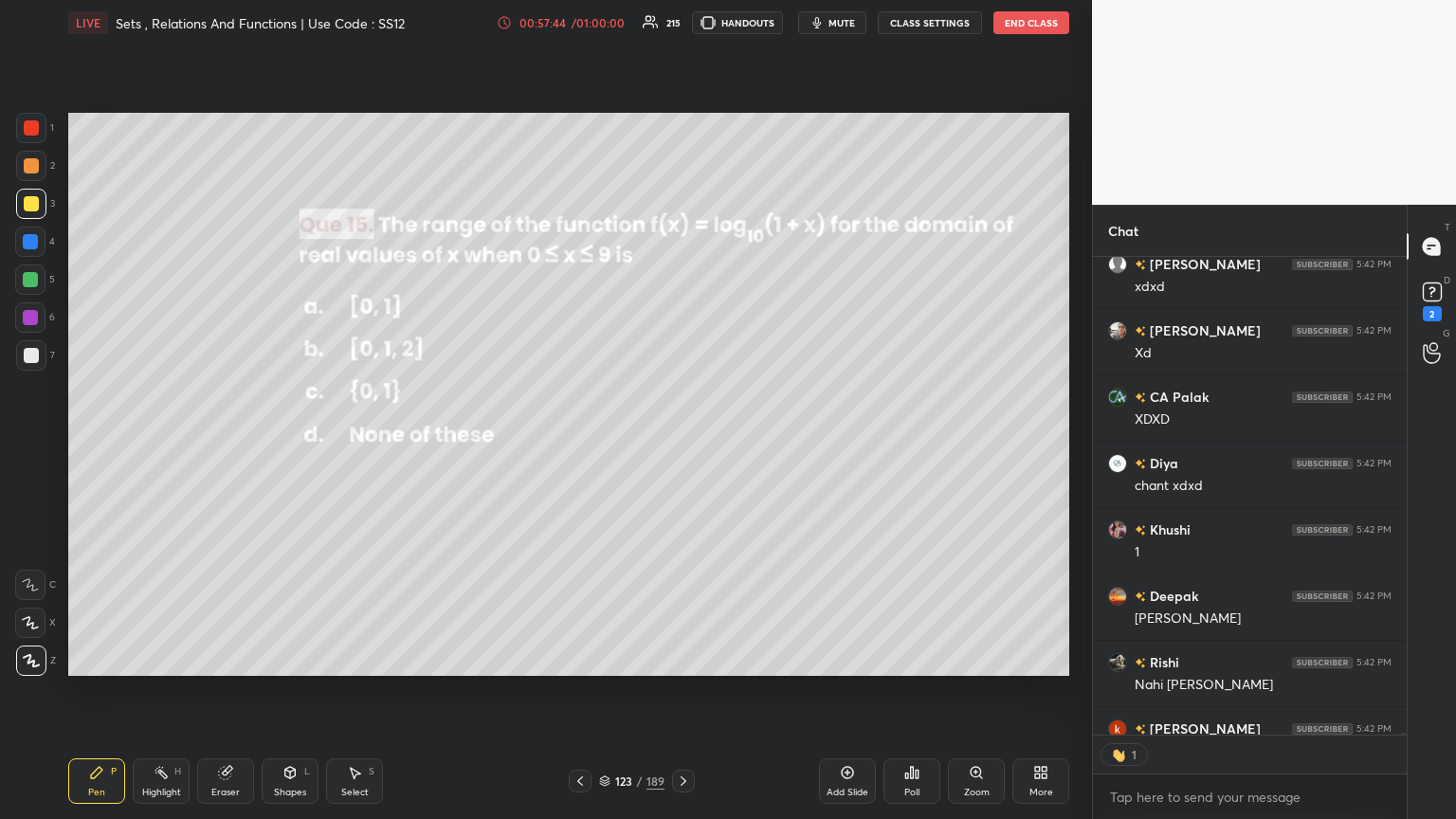 click 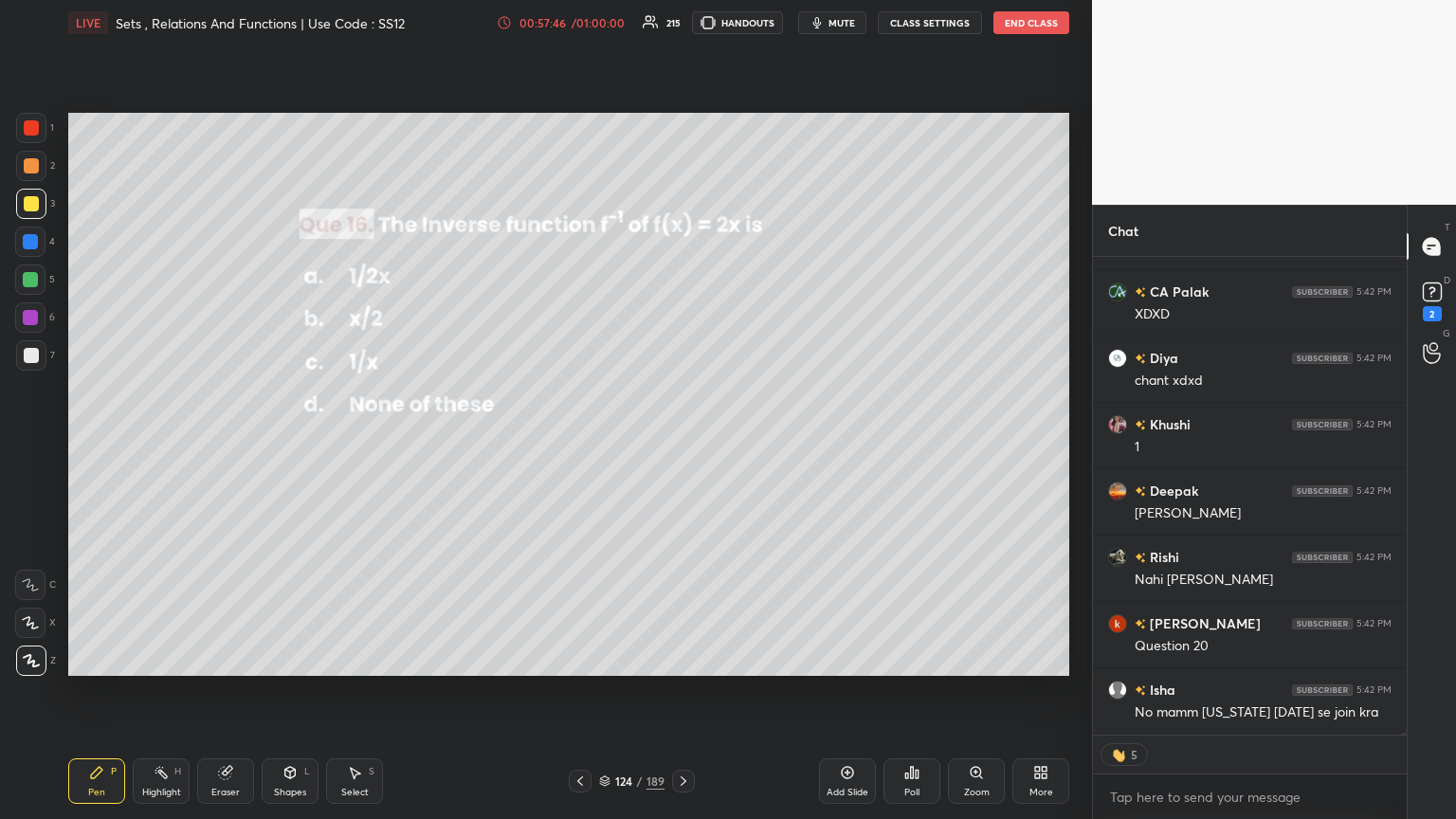 click 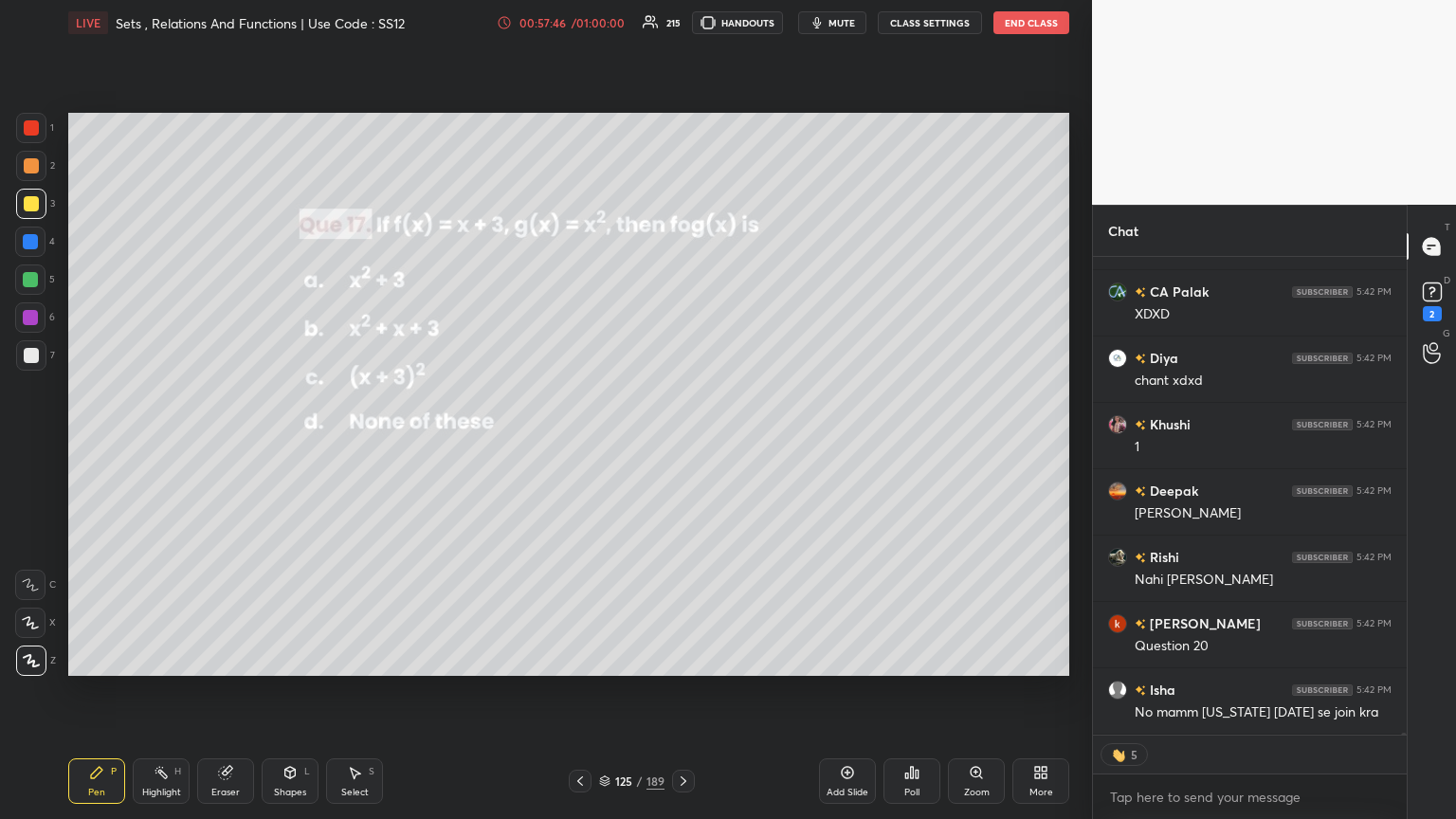 click 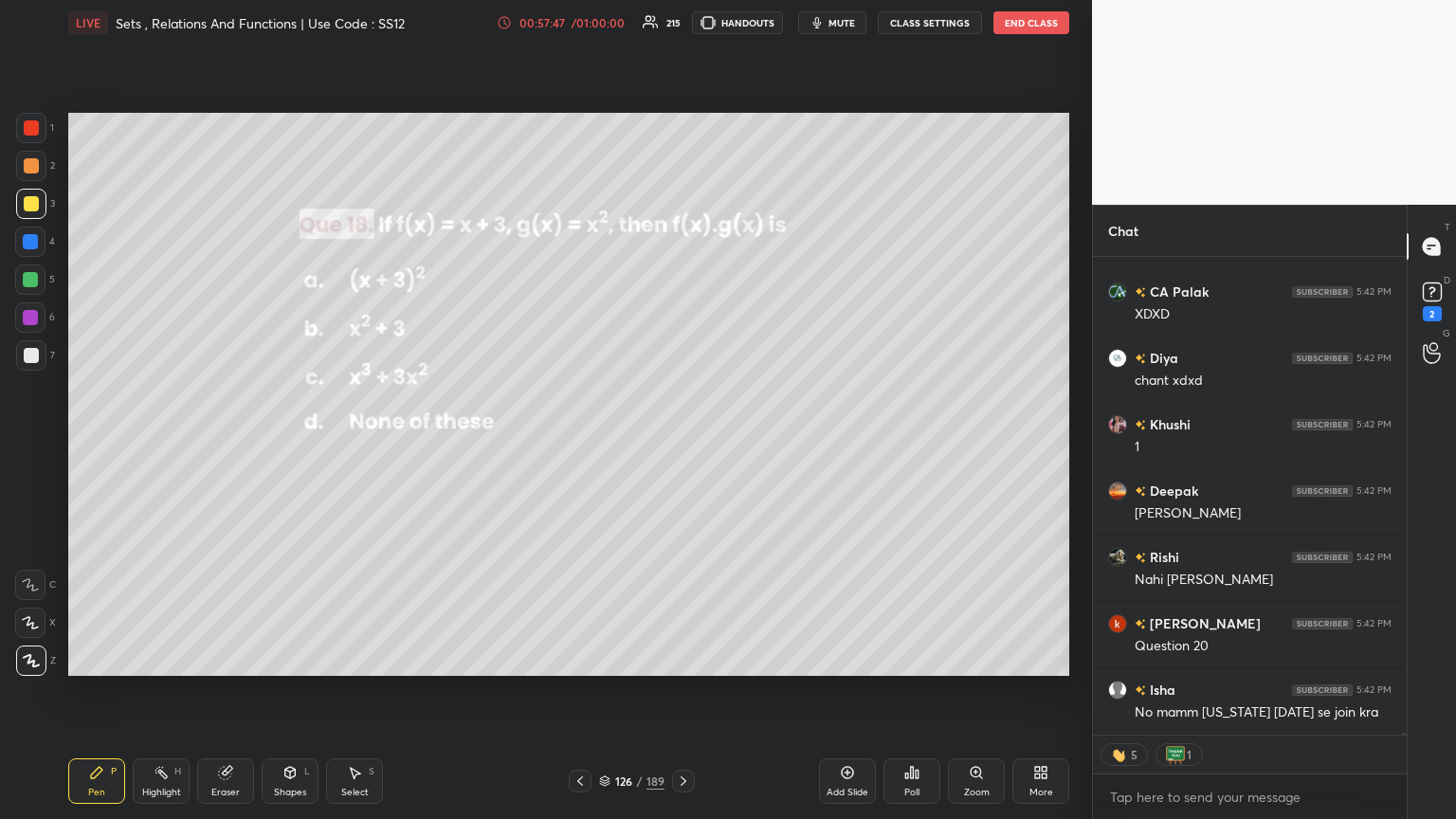 click 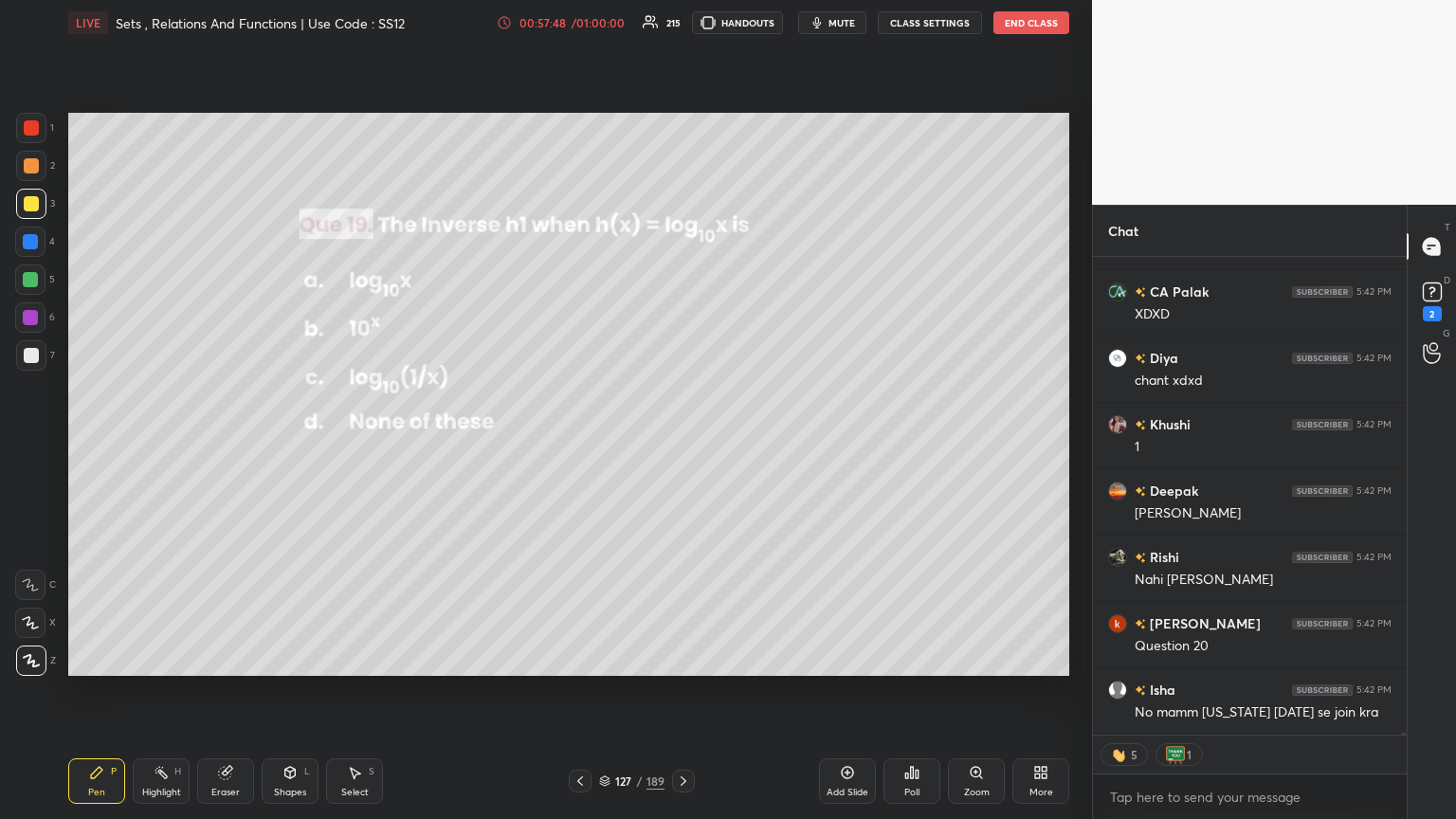 click 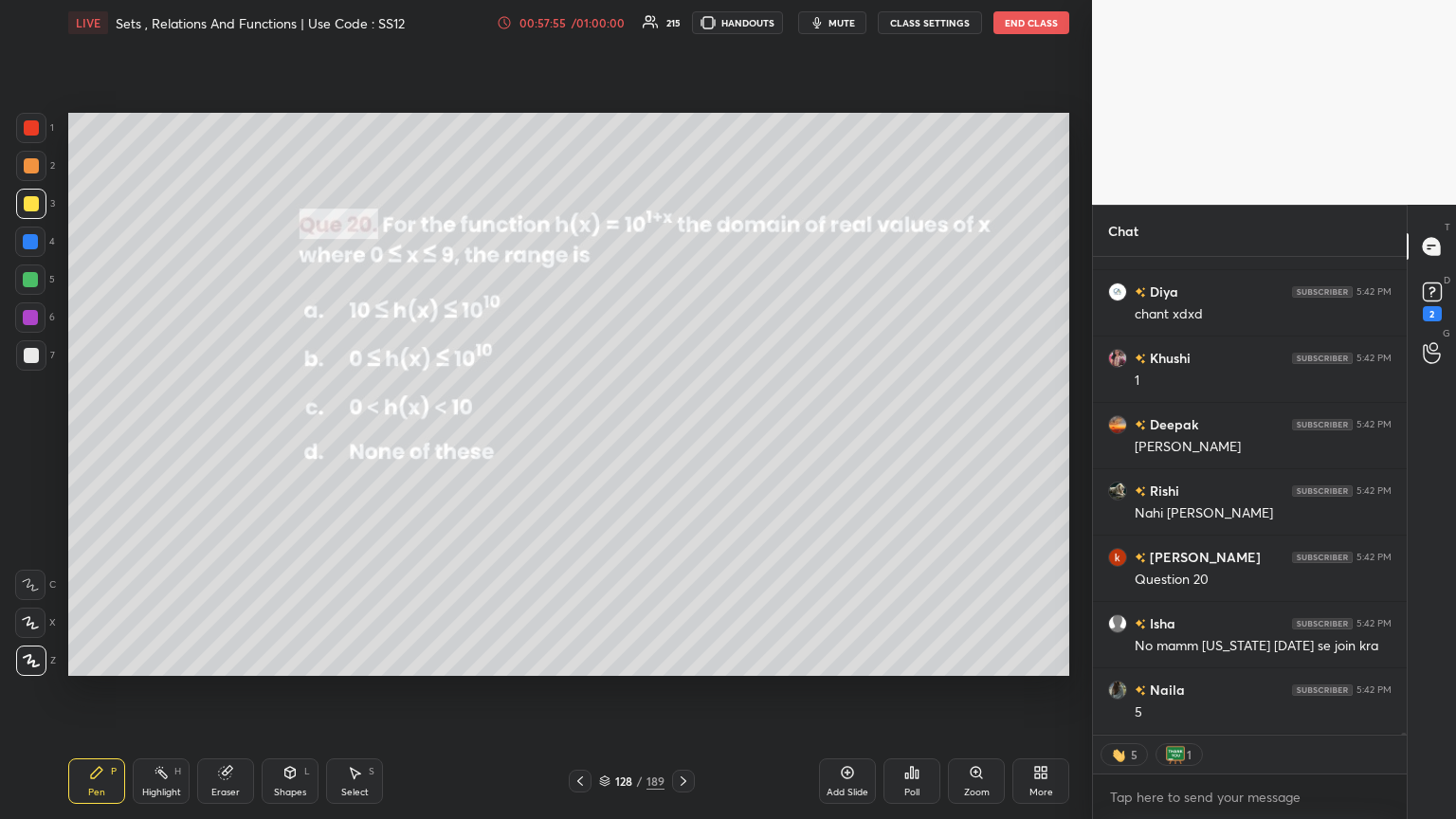 scroll, scrollTop: 115231, scrollLeft: 0, axis: vertical 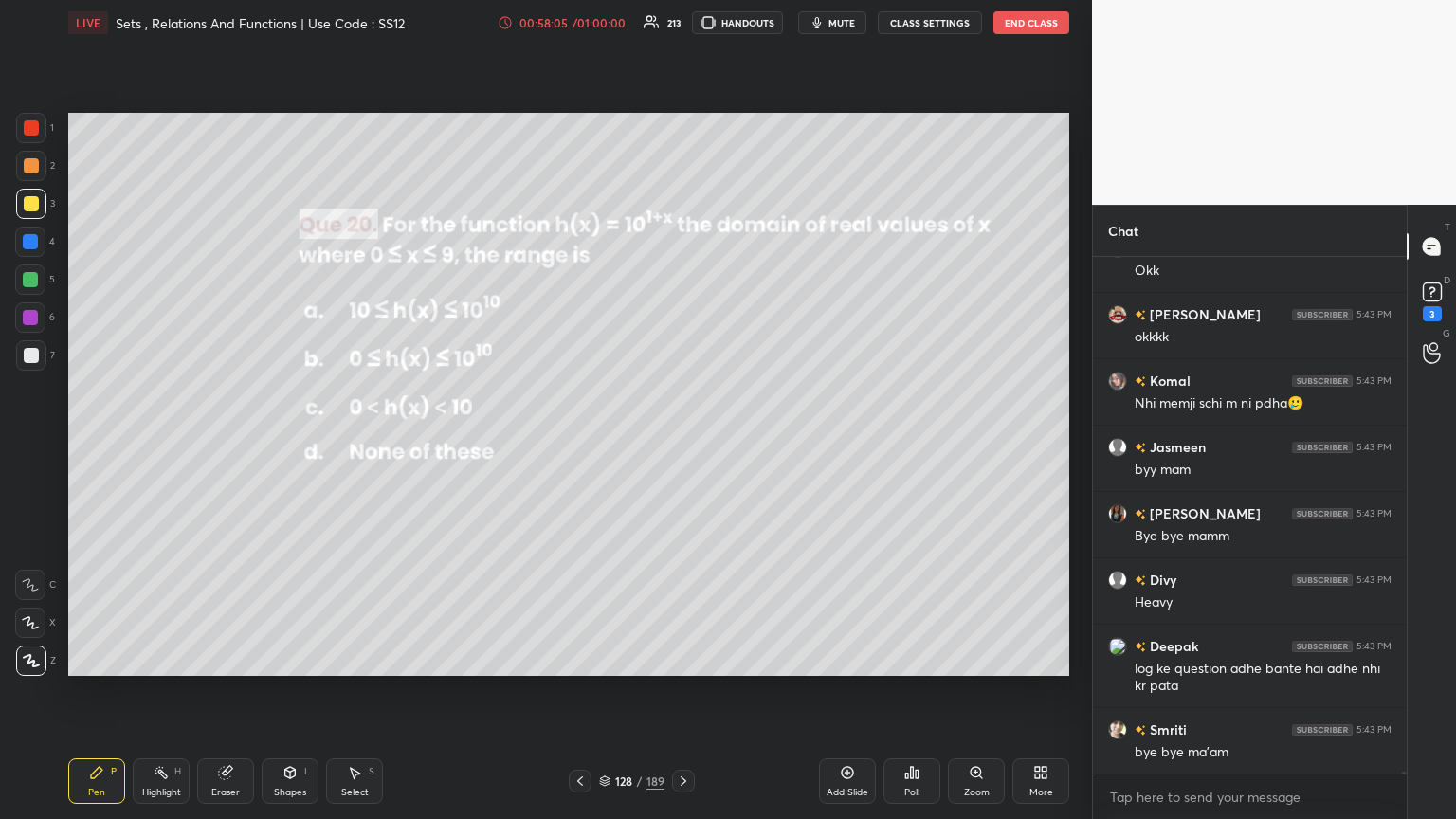 click 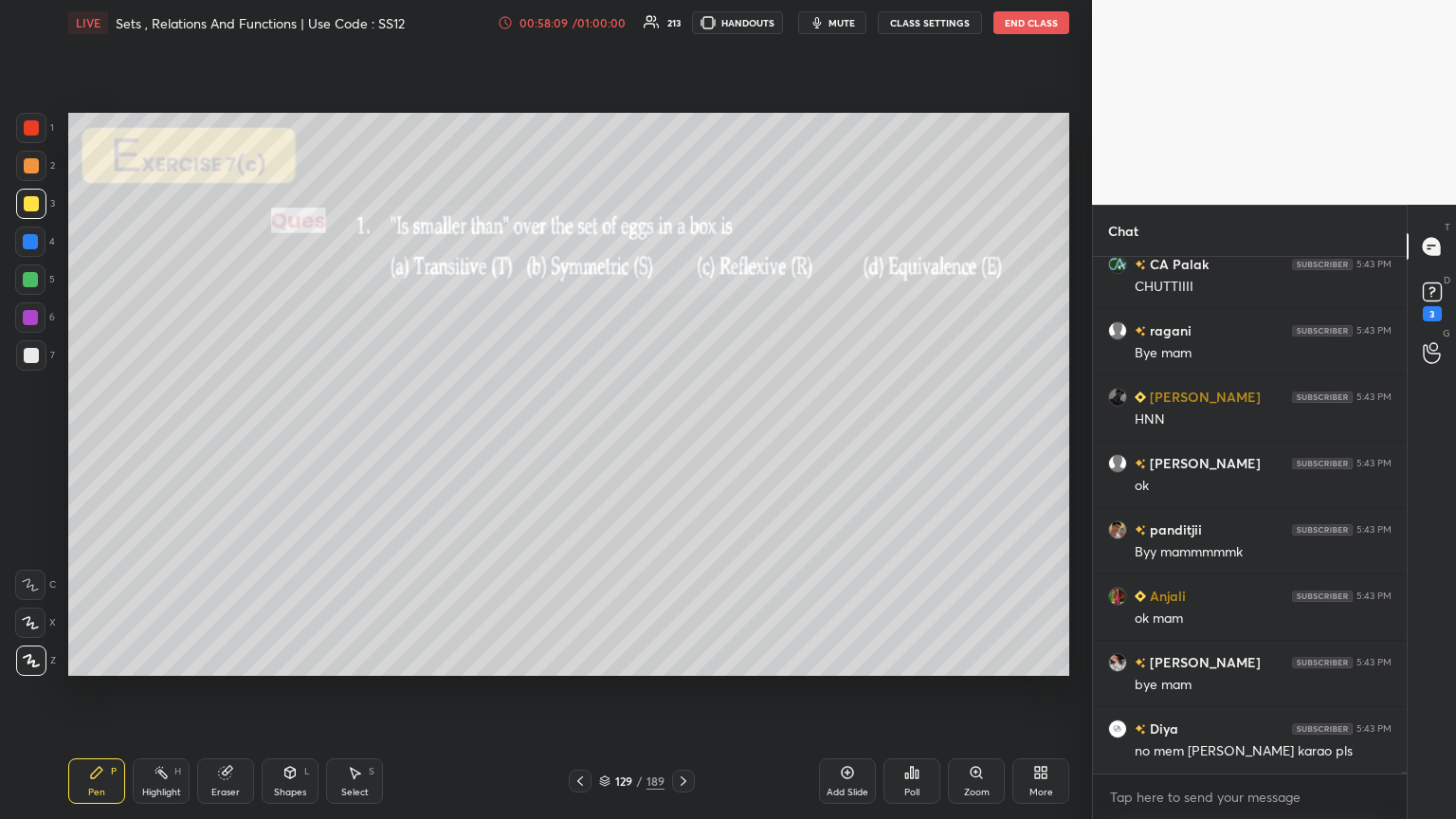 click 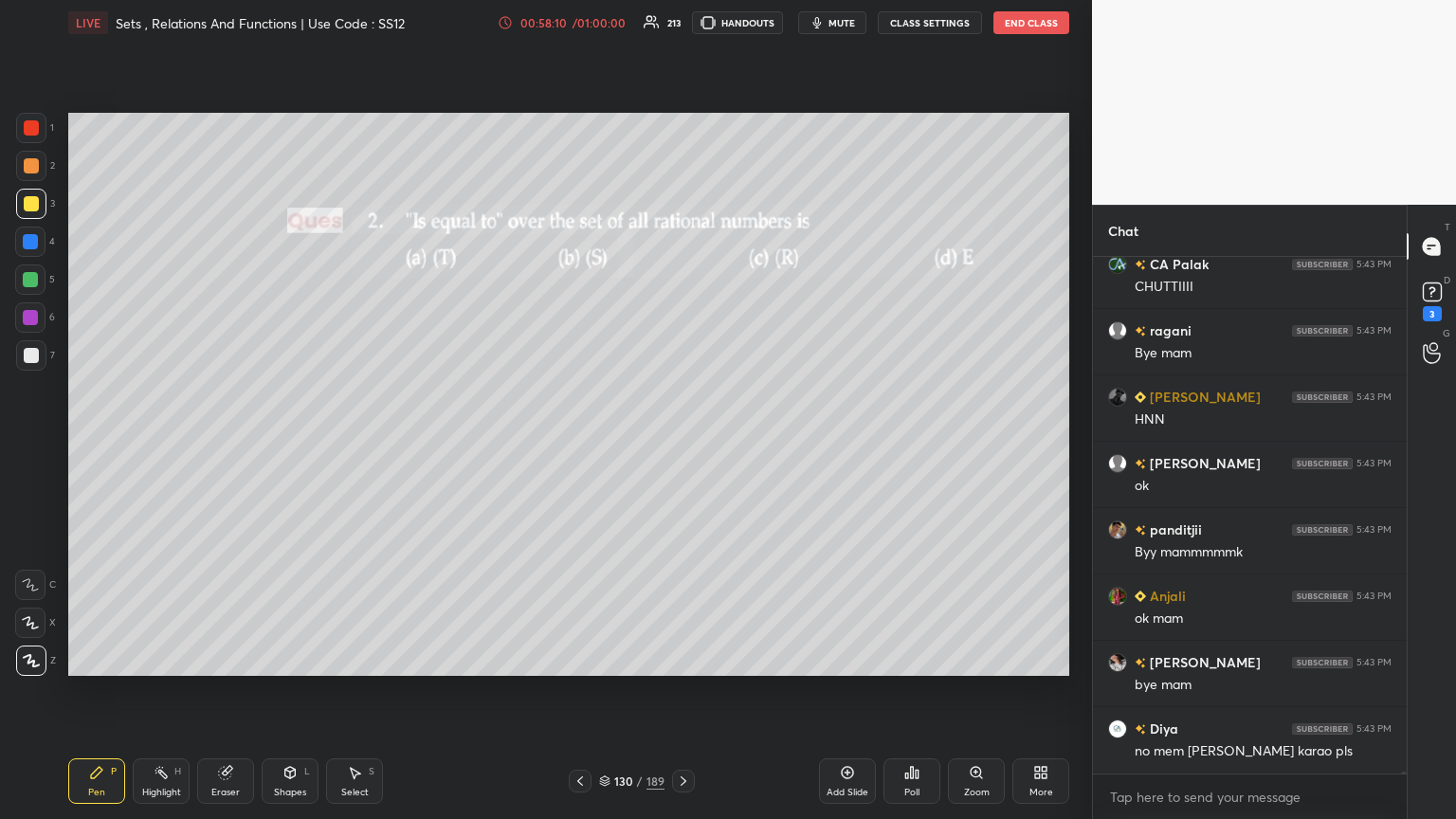 click 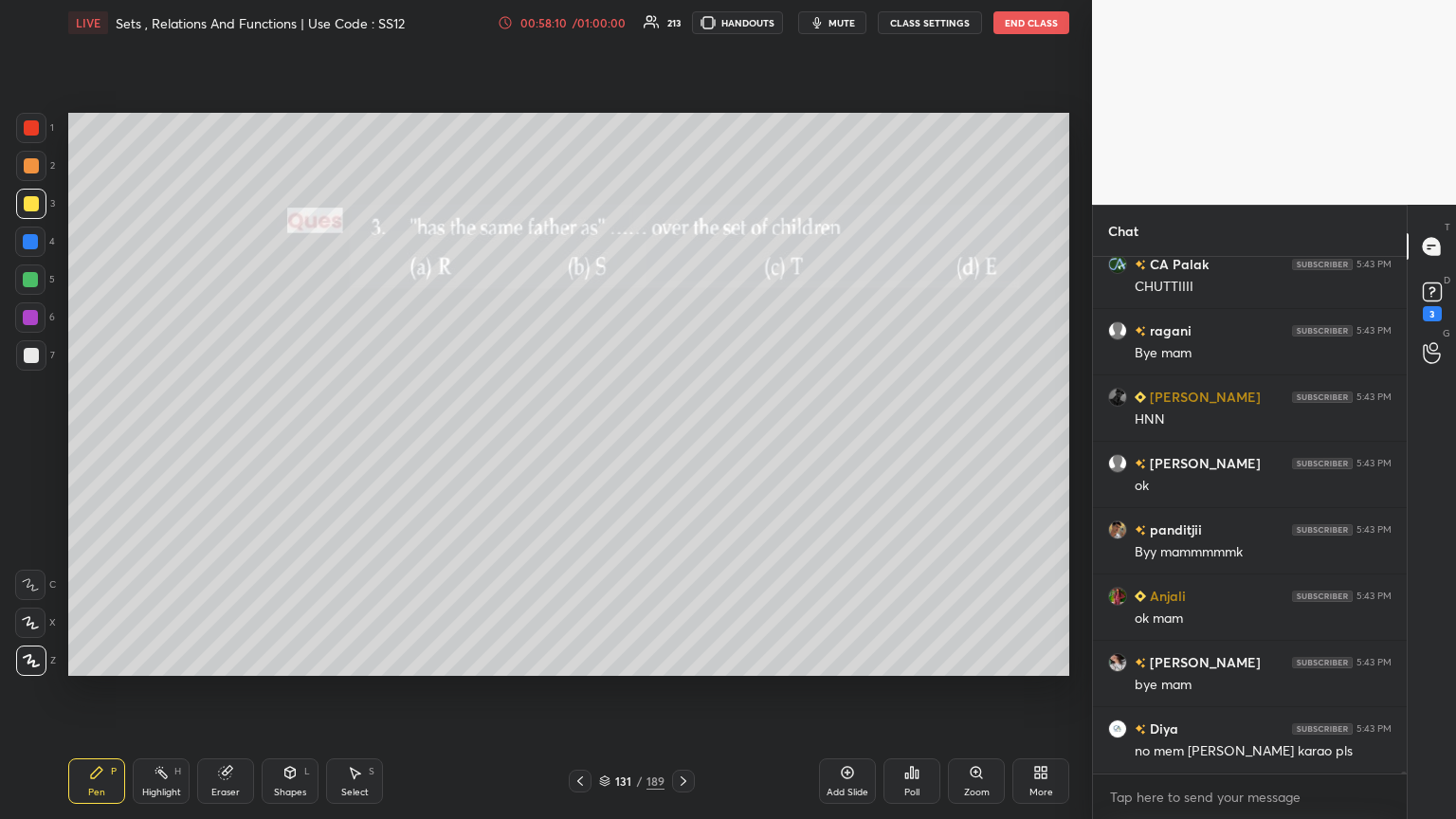 click 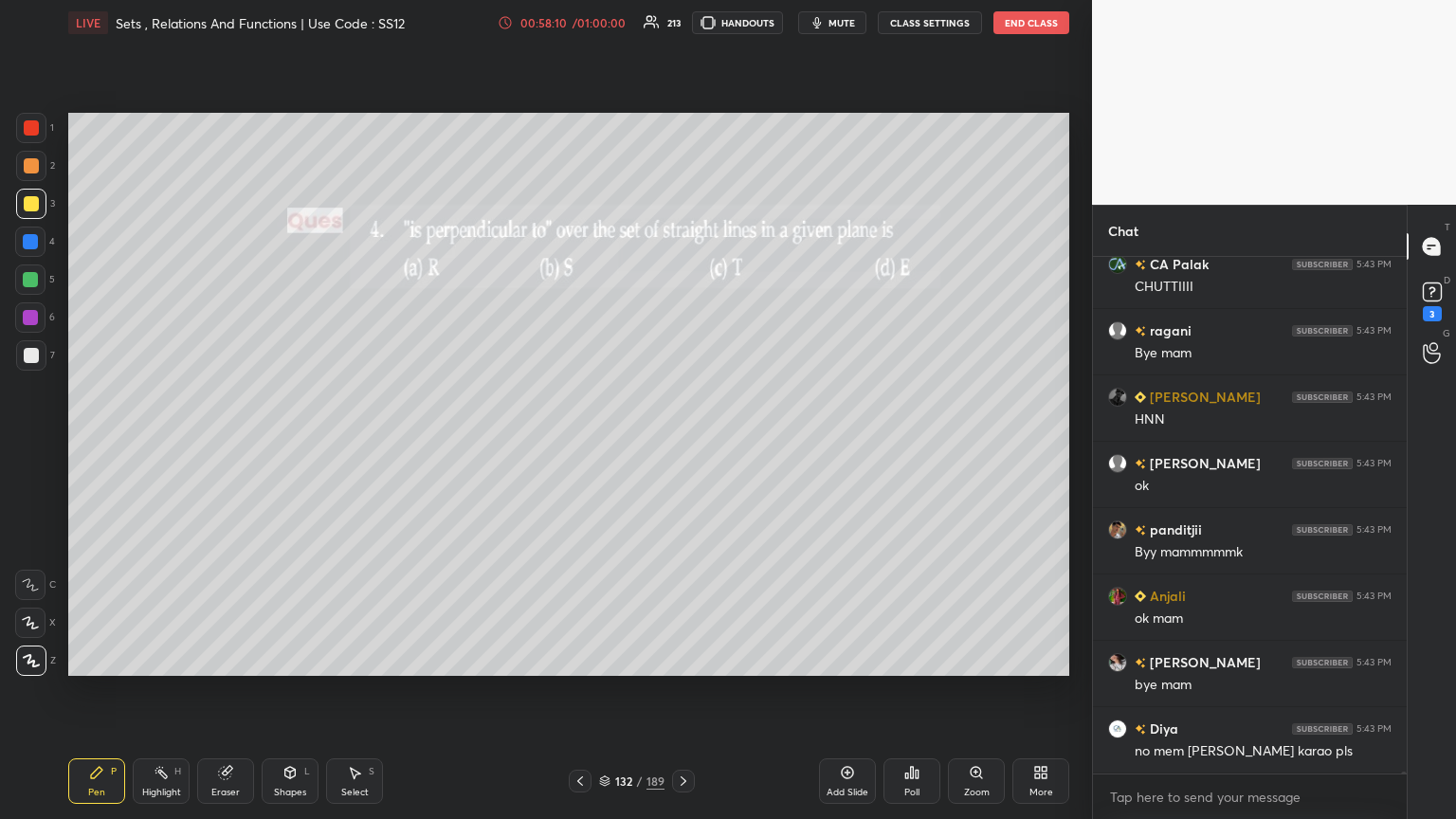 click 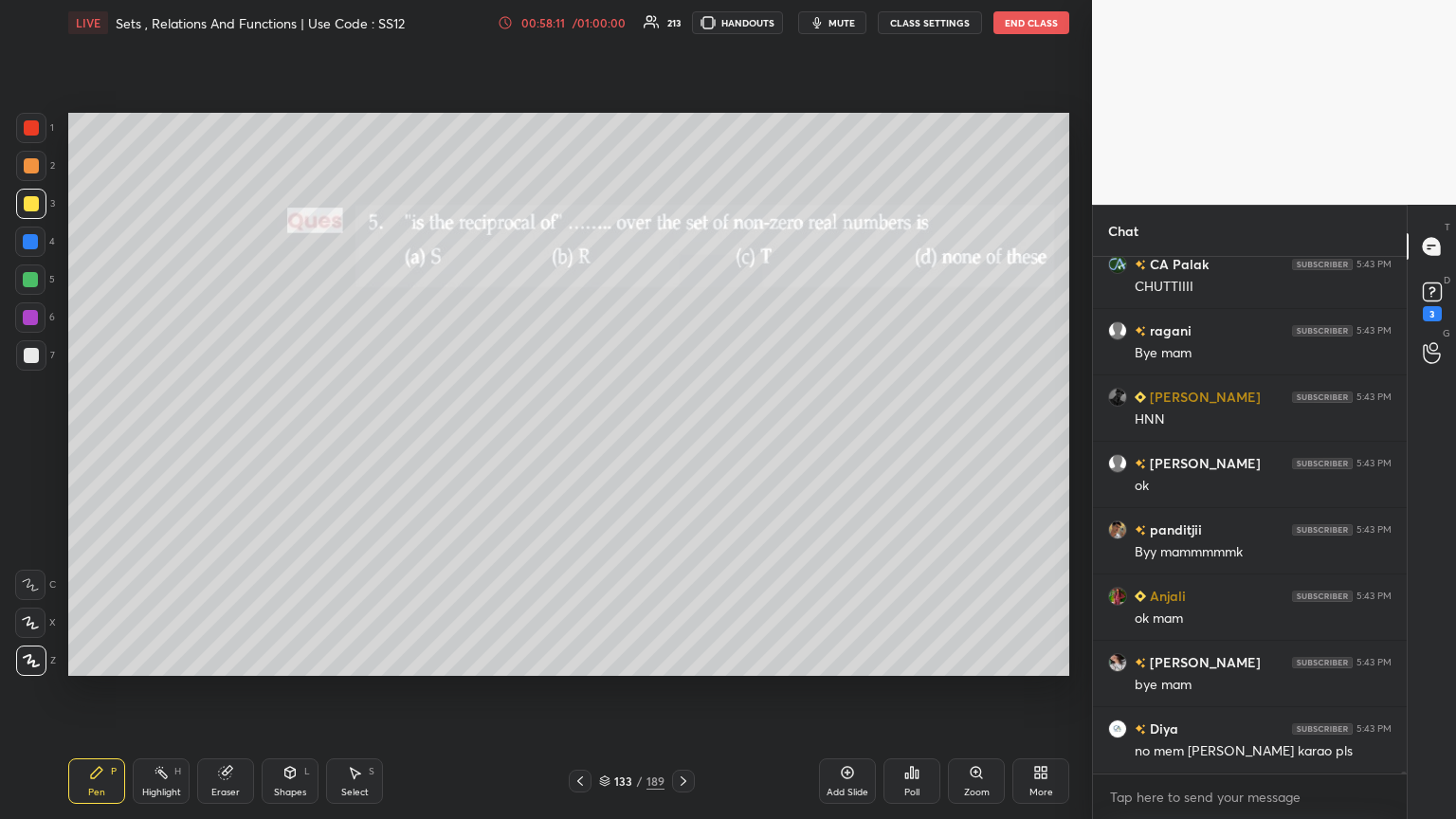 click 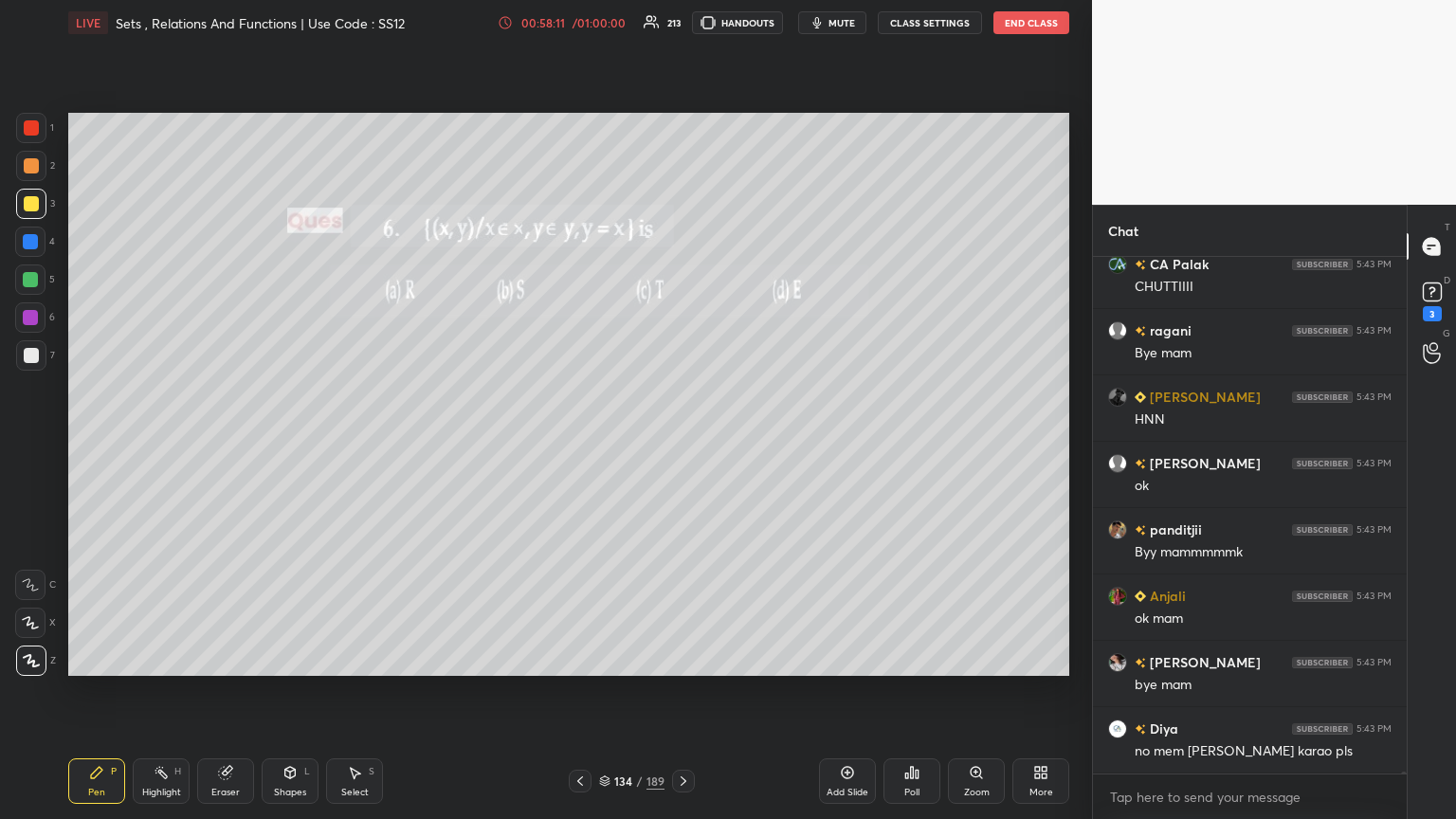 click 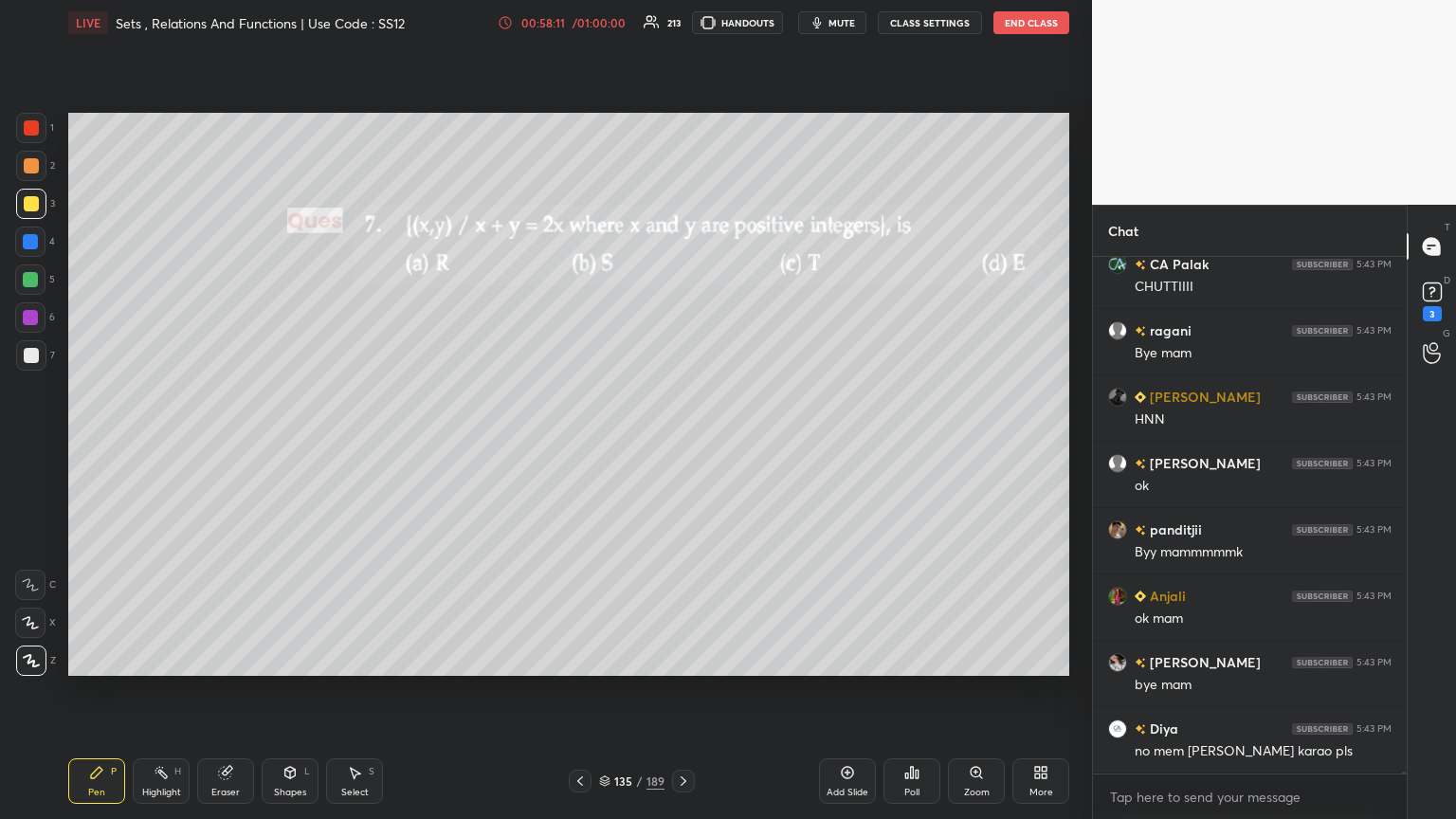 click 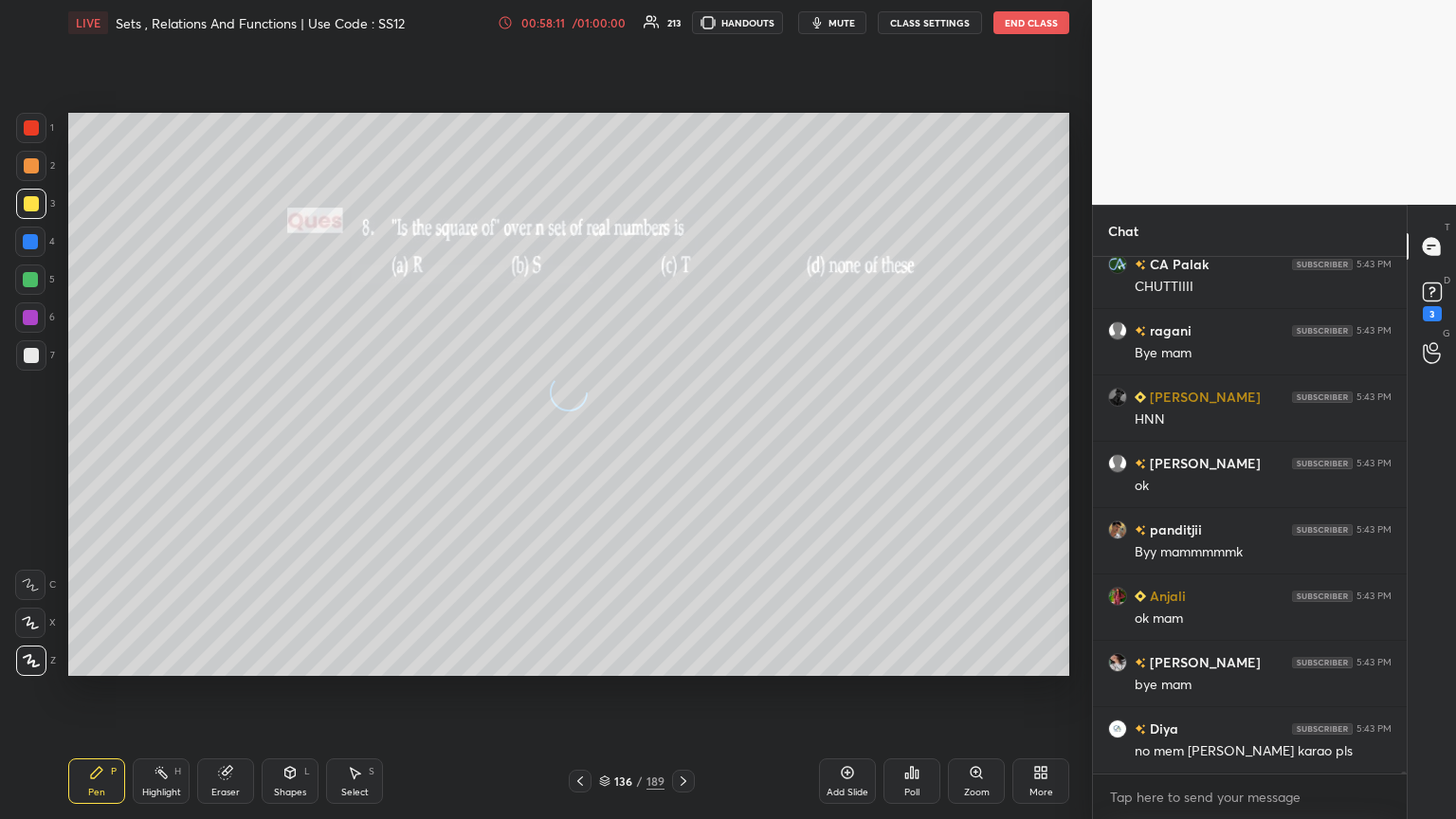 click 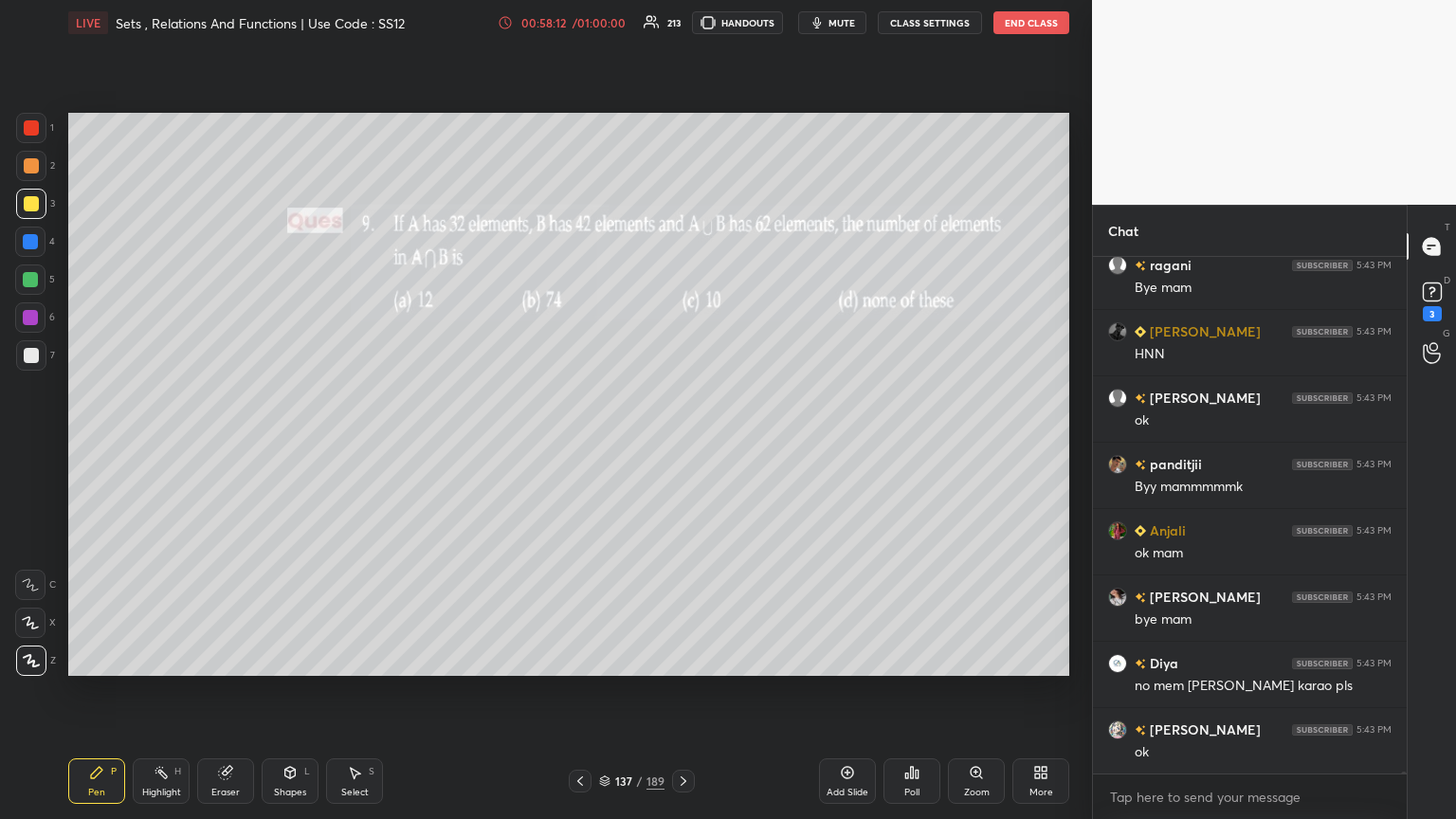 scroll, scrollTop: 116403, scrollLeft: 0, axis: vertical 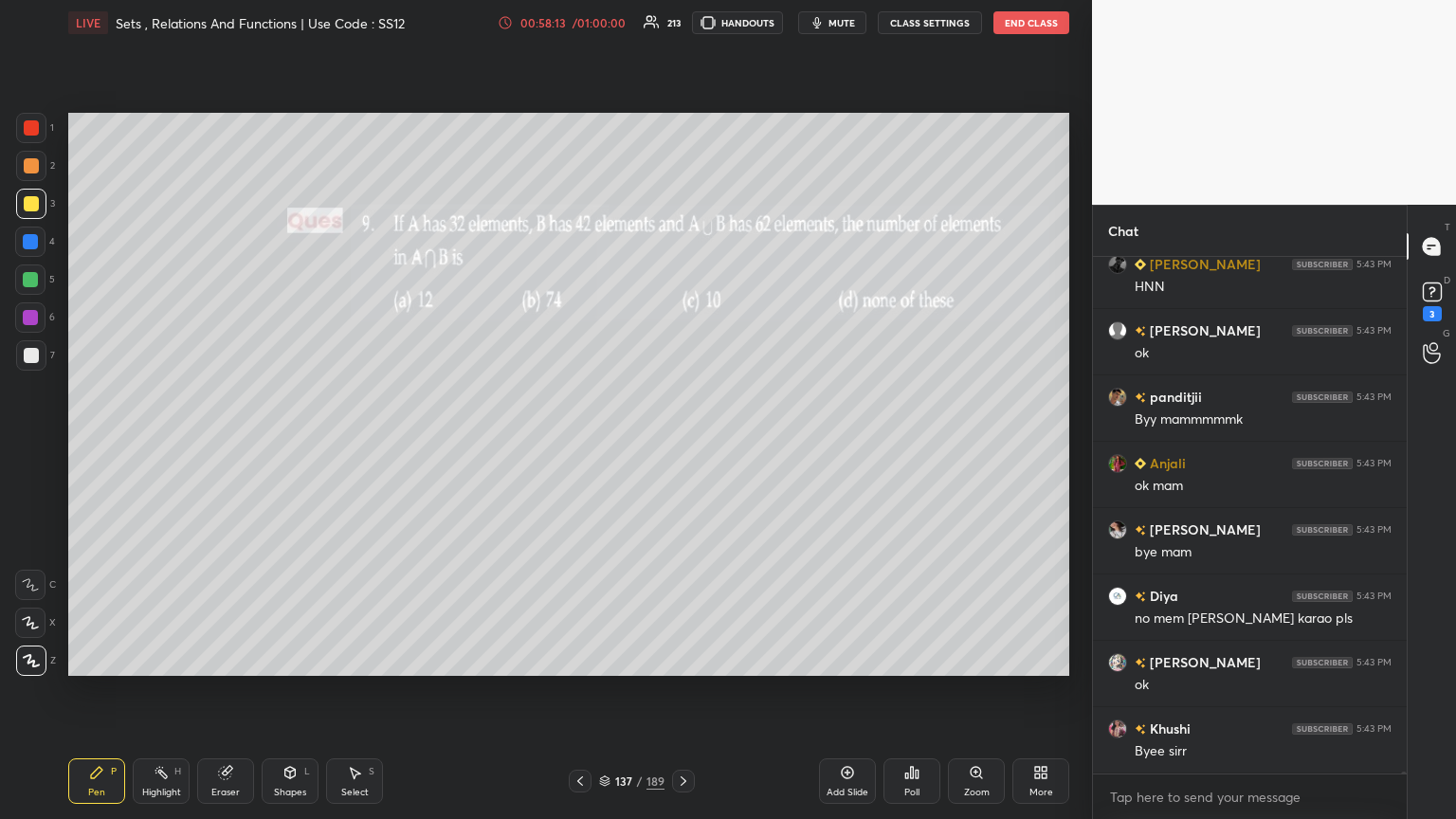 click 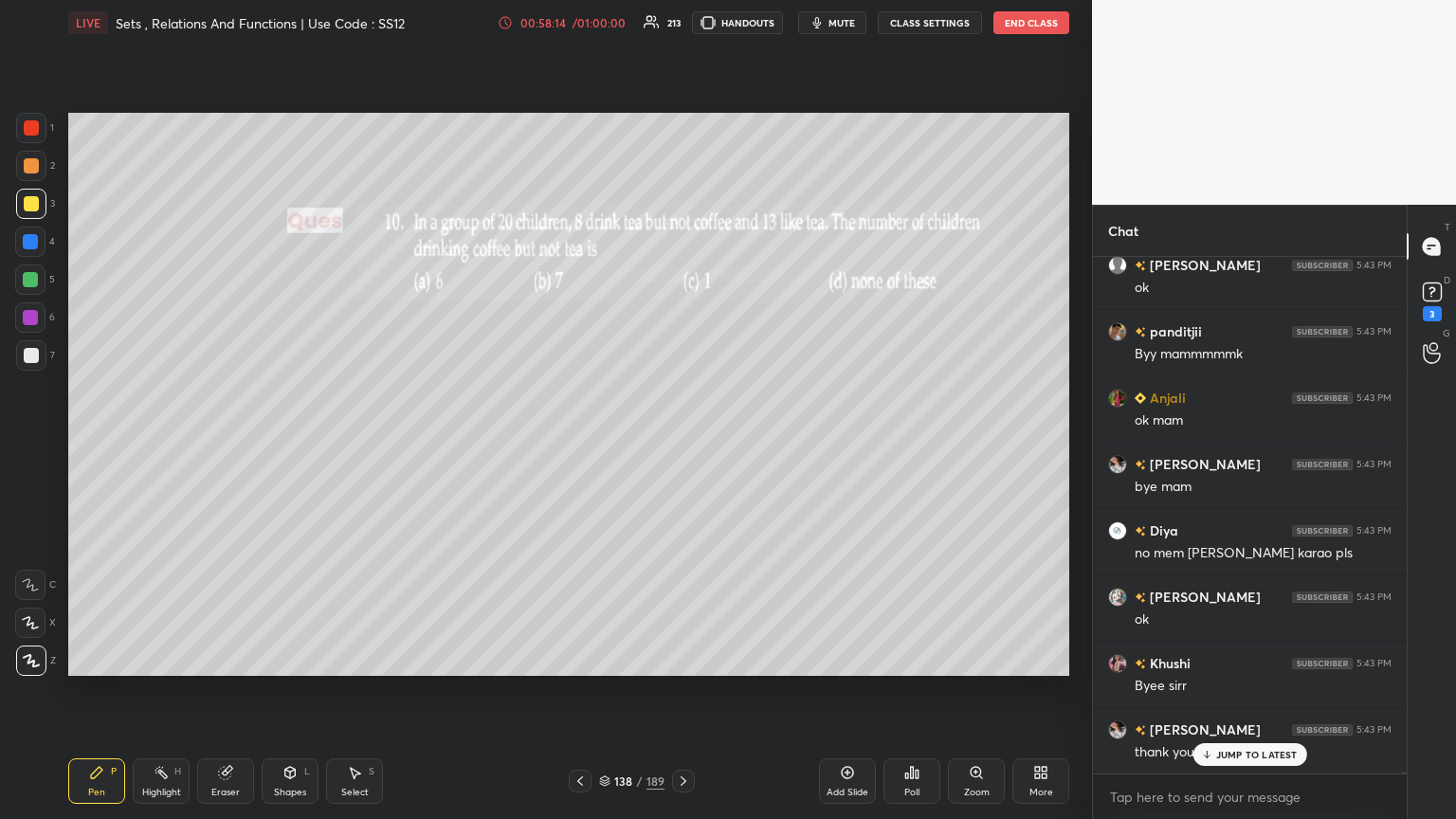 click 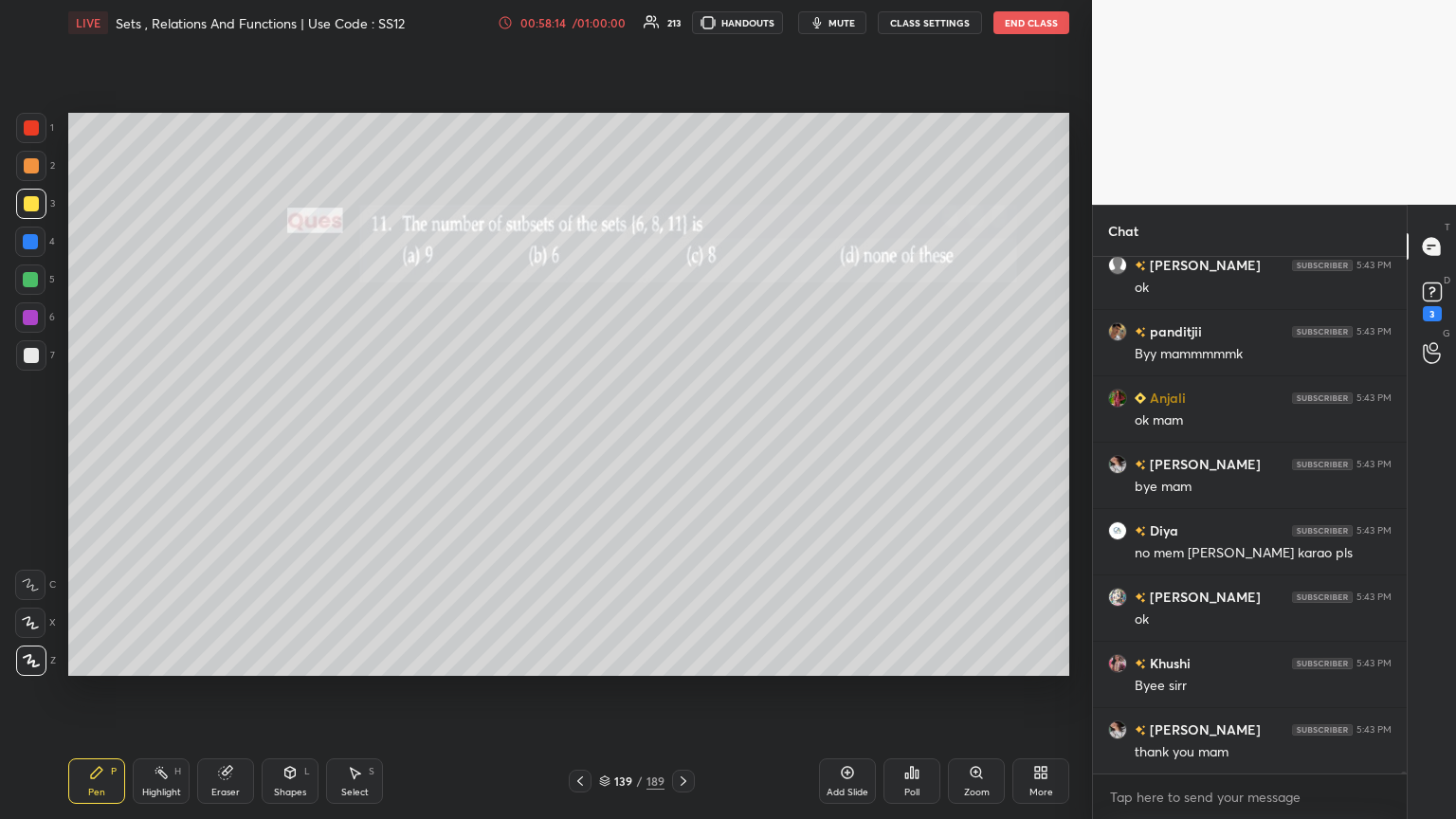 scroll, scrollTop: 116536, scrollLeft: 0, axis: vertical 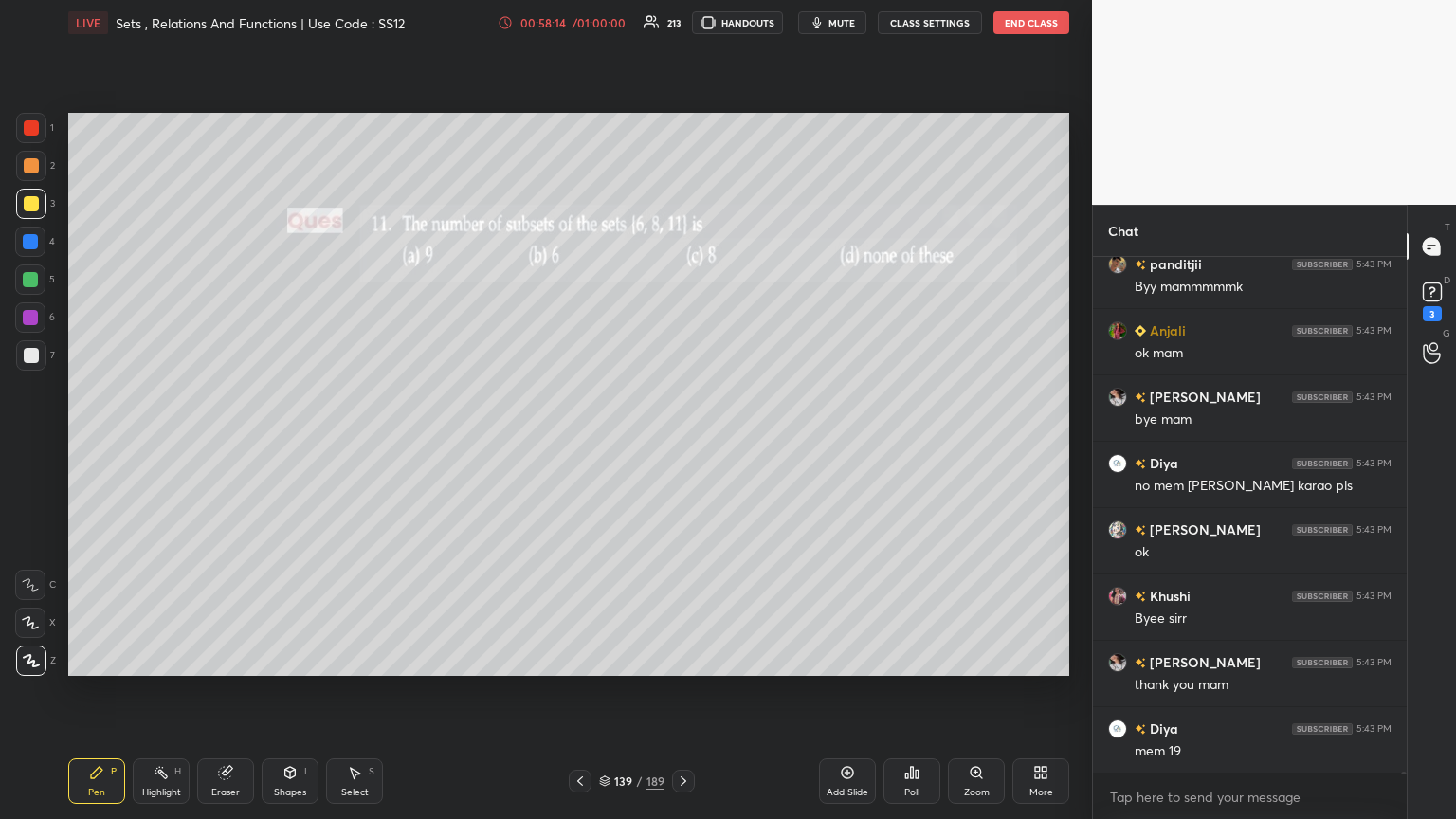click 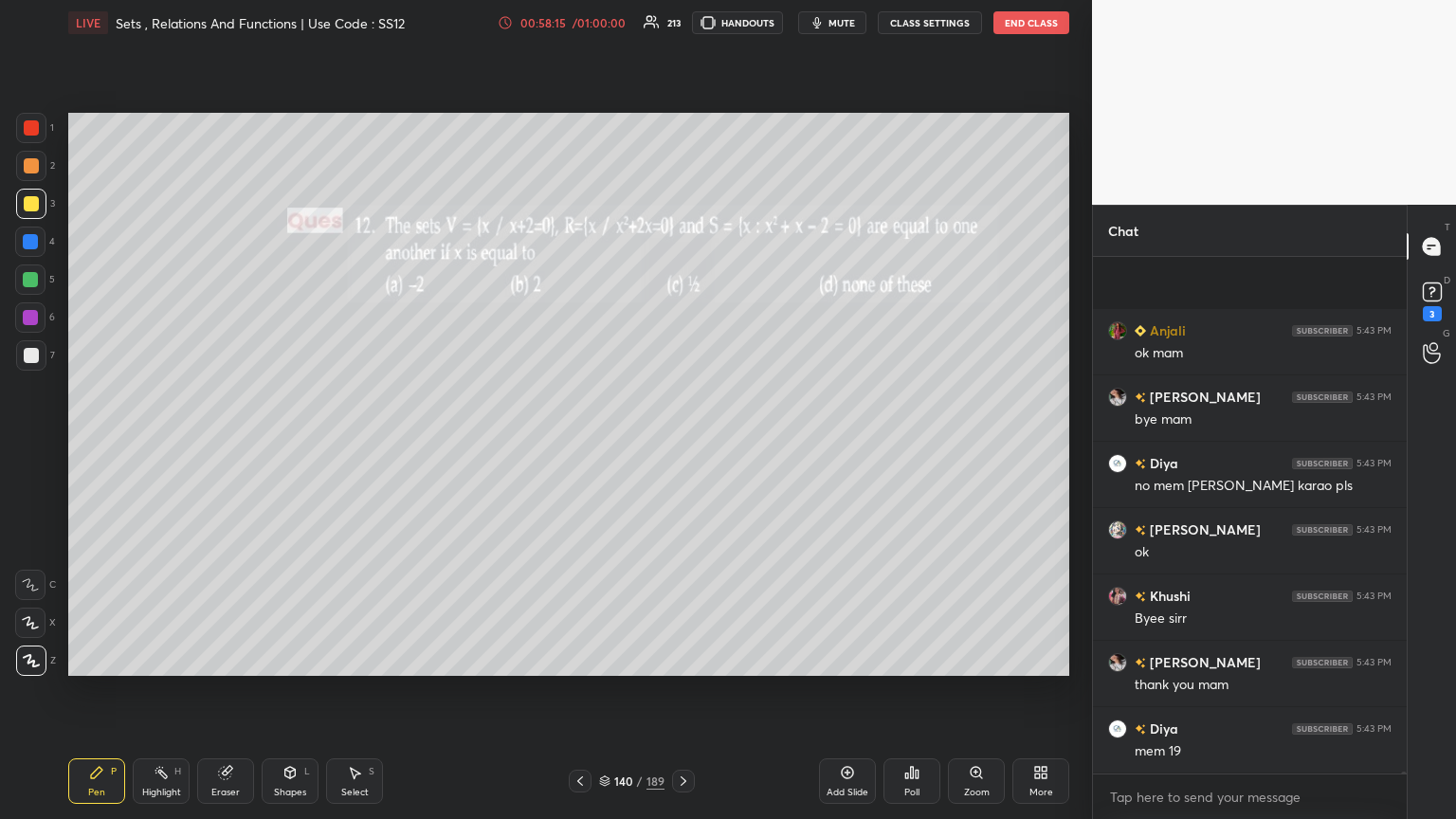scroll, scrollTop: 116669, scrollLeft: 0, axis: vertical 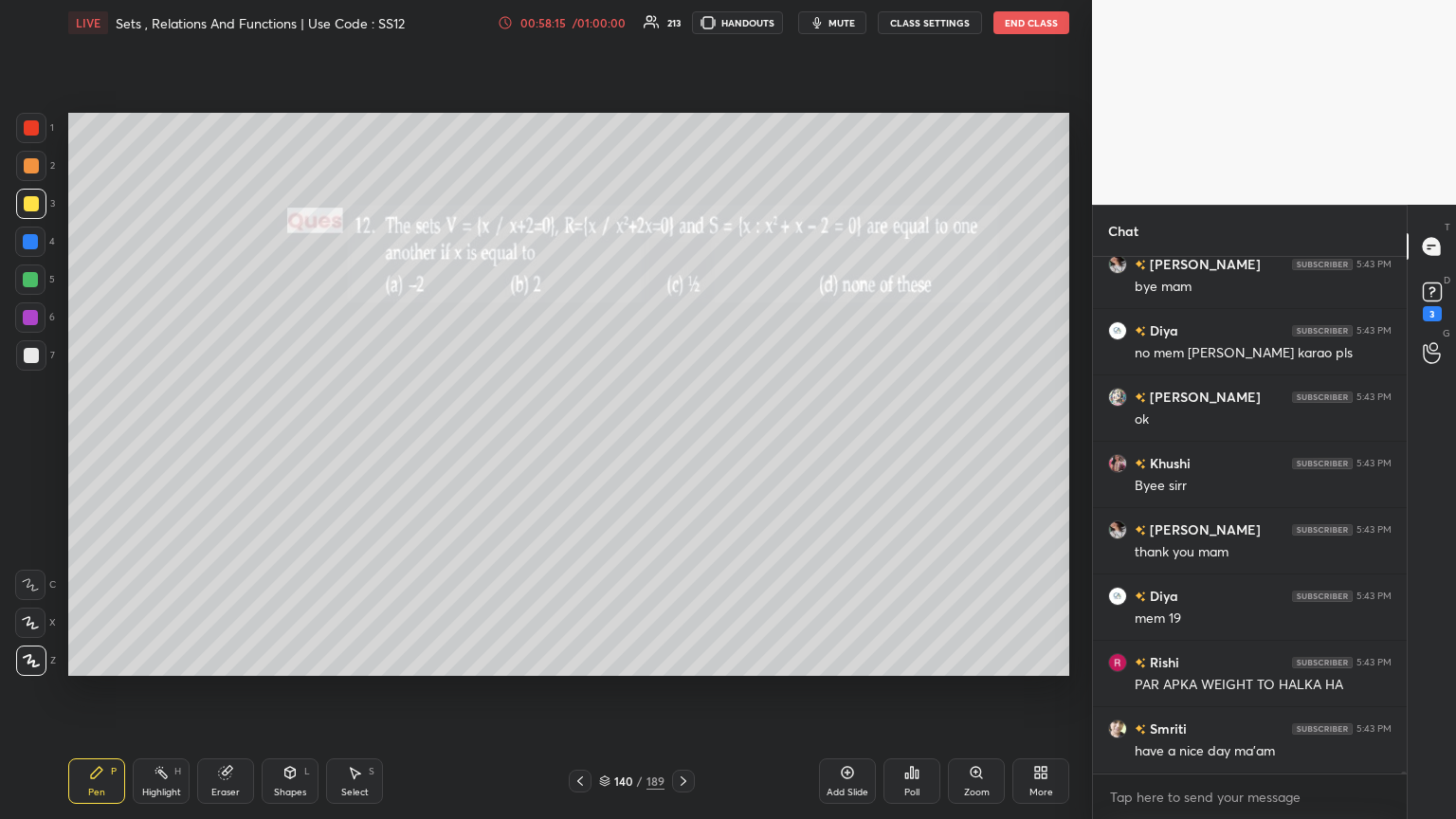 click 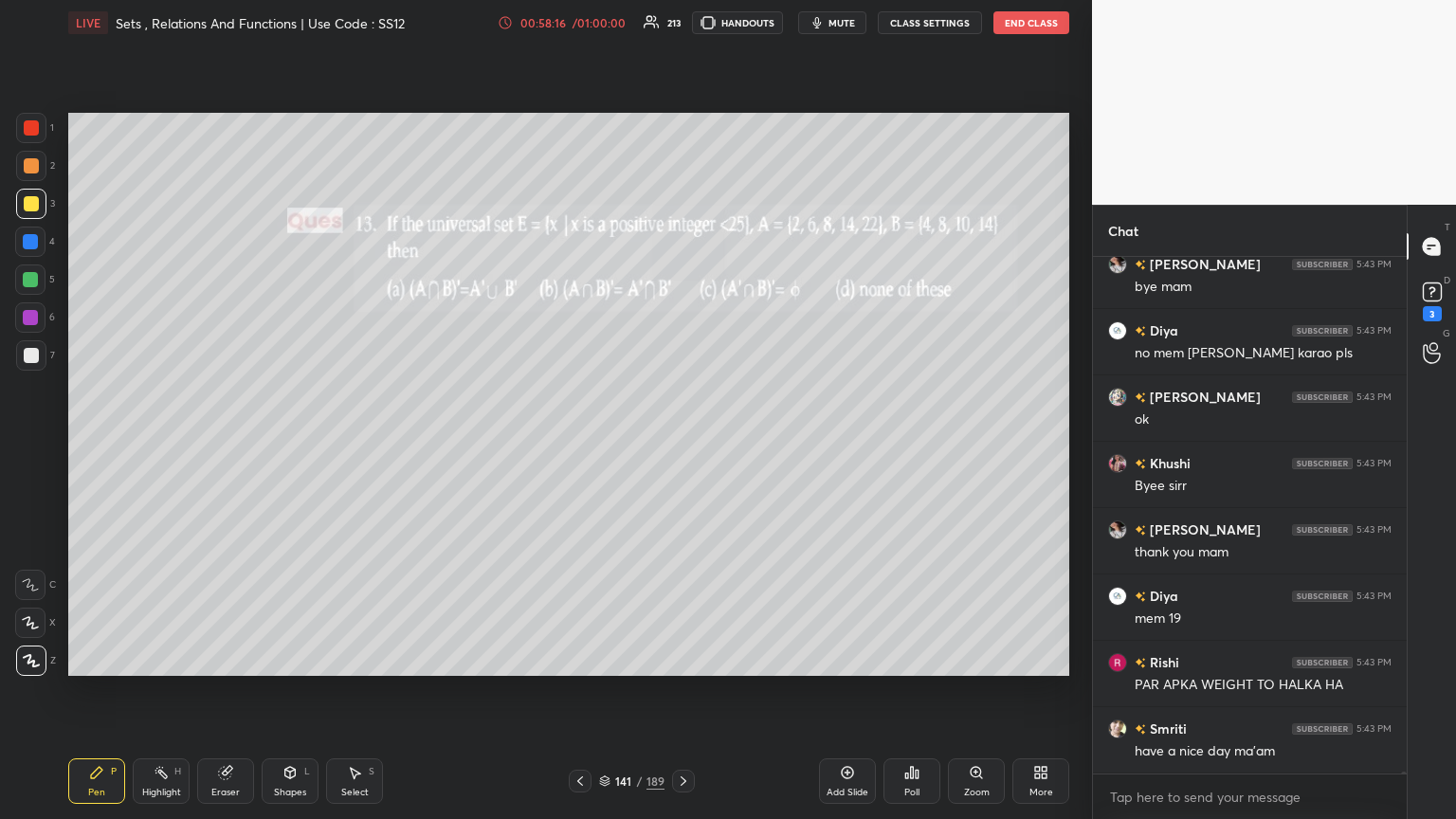 click 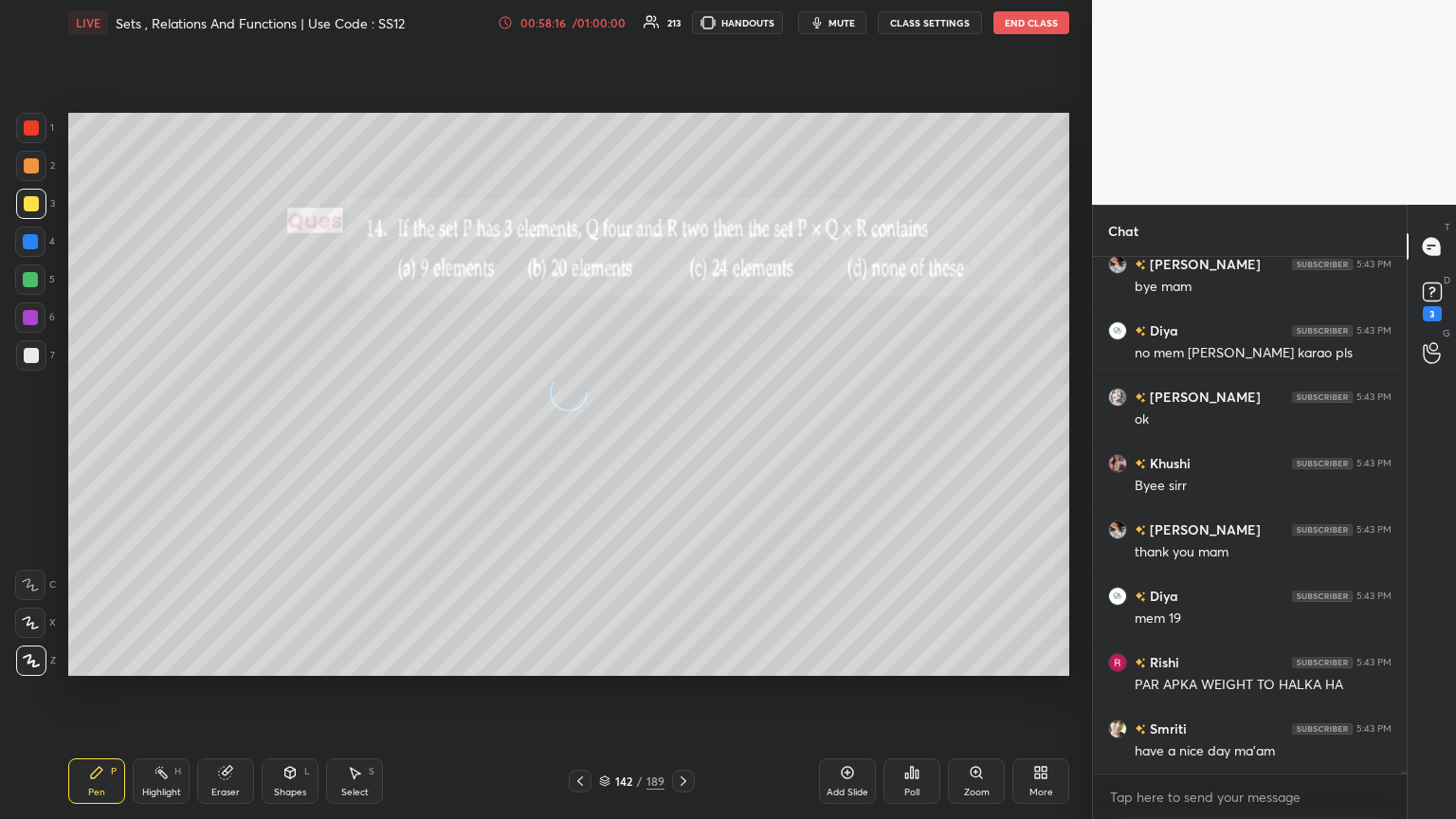 click 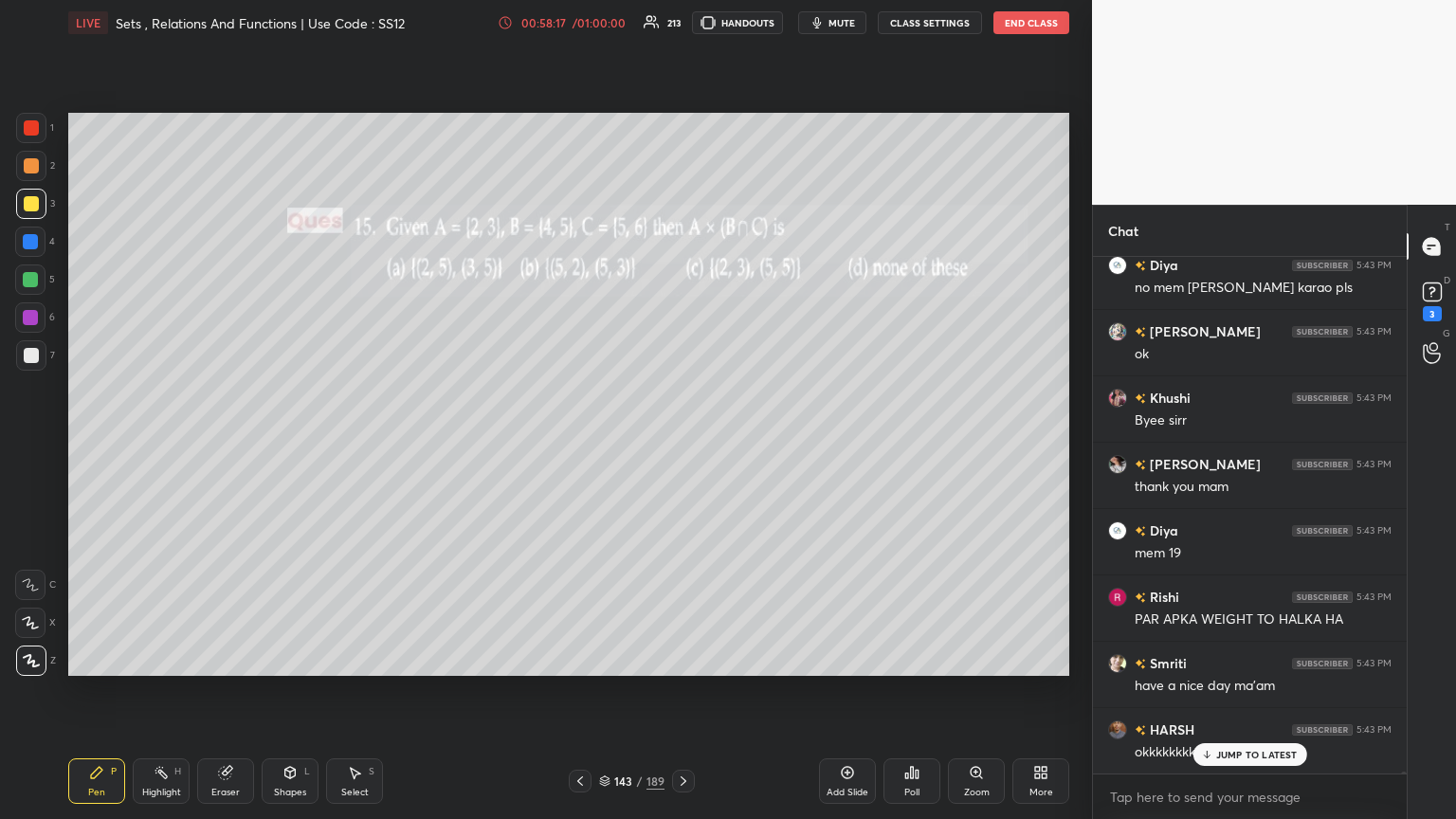 click 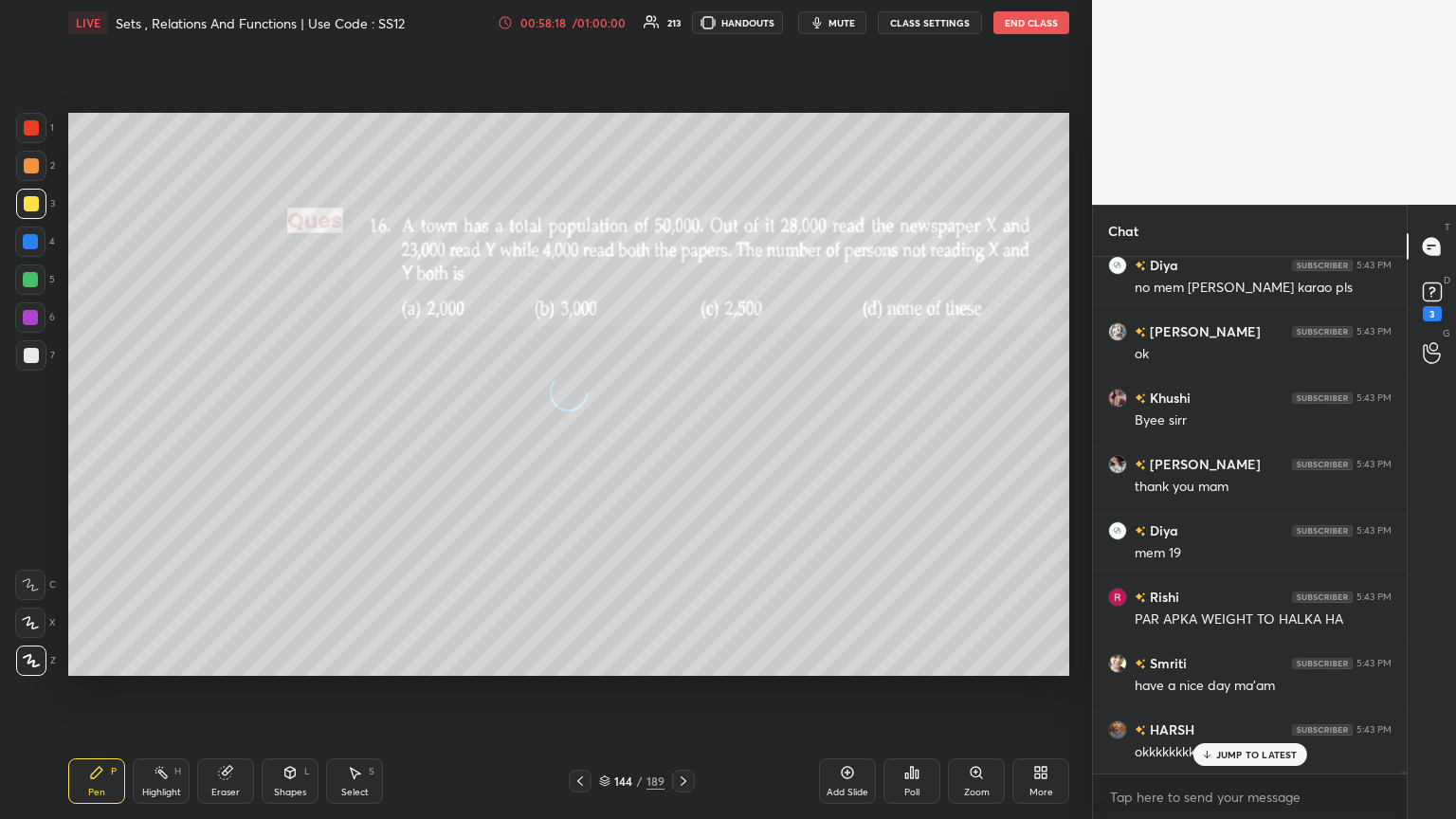 scroll, scrollTop: 116867, scrollLeft: 0, axis: vertical 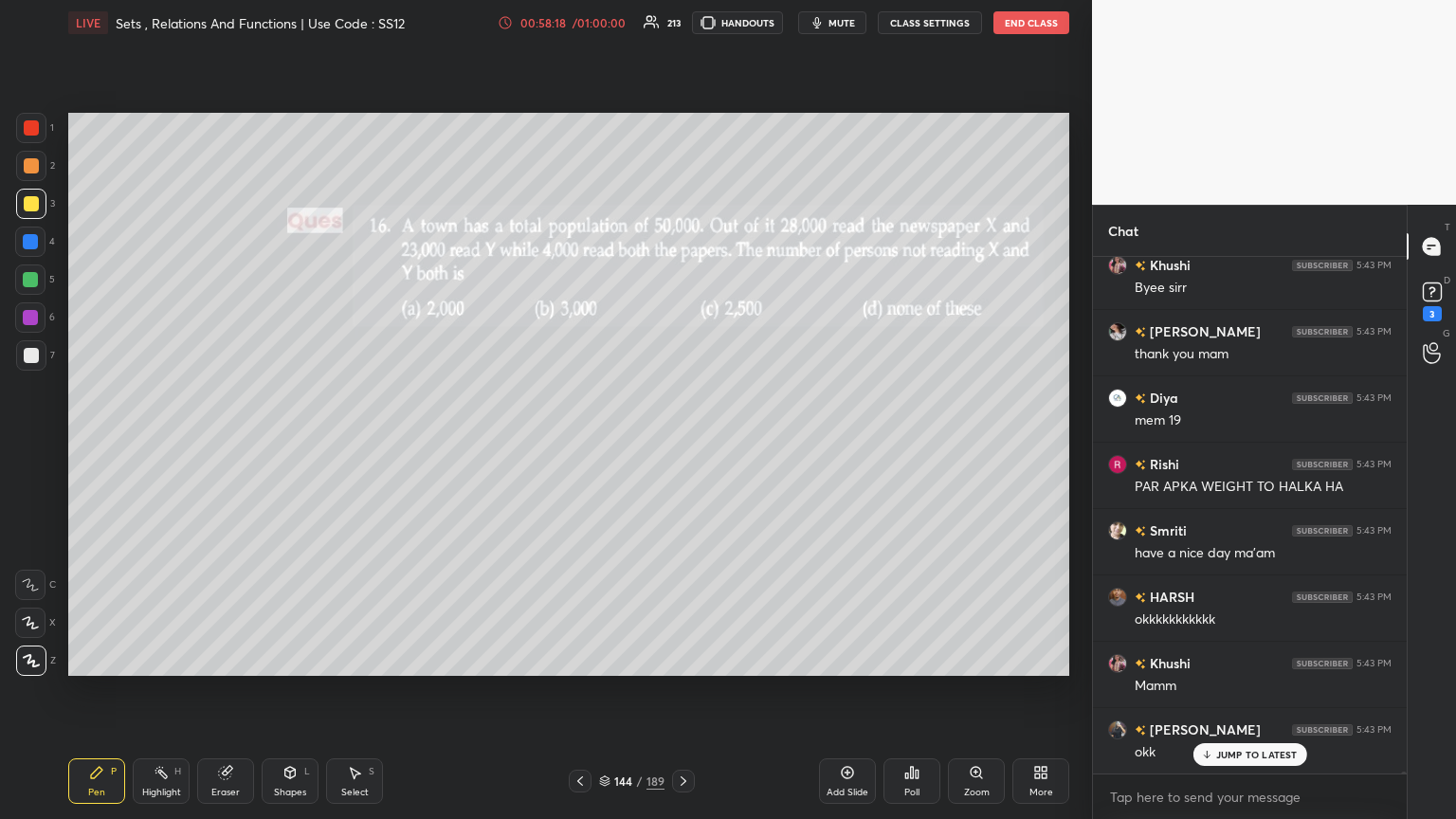 click 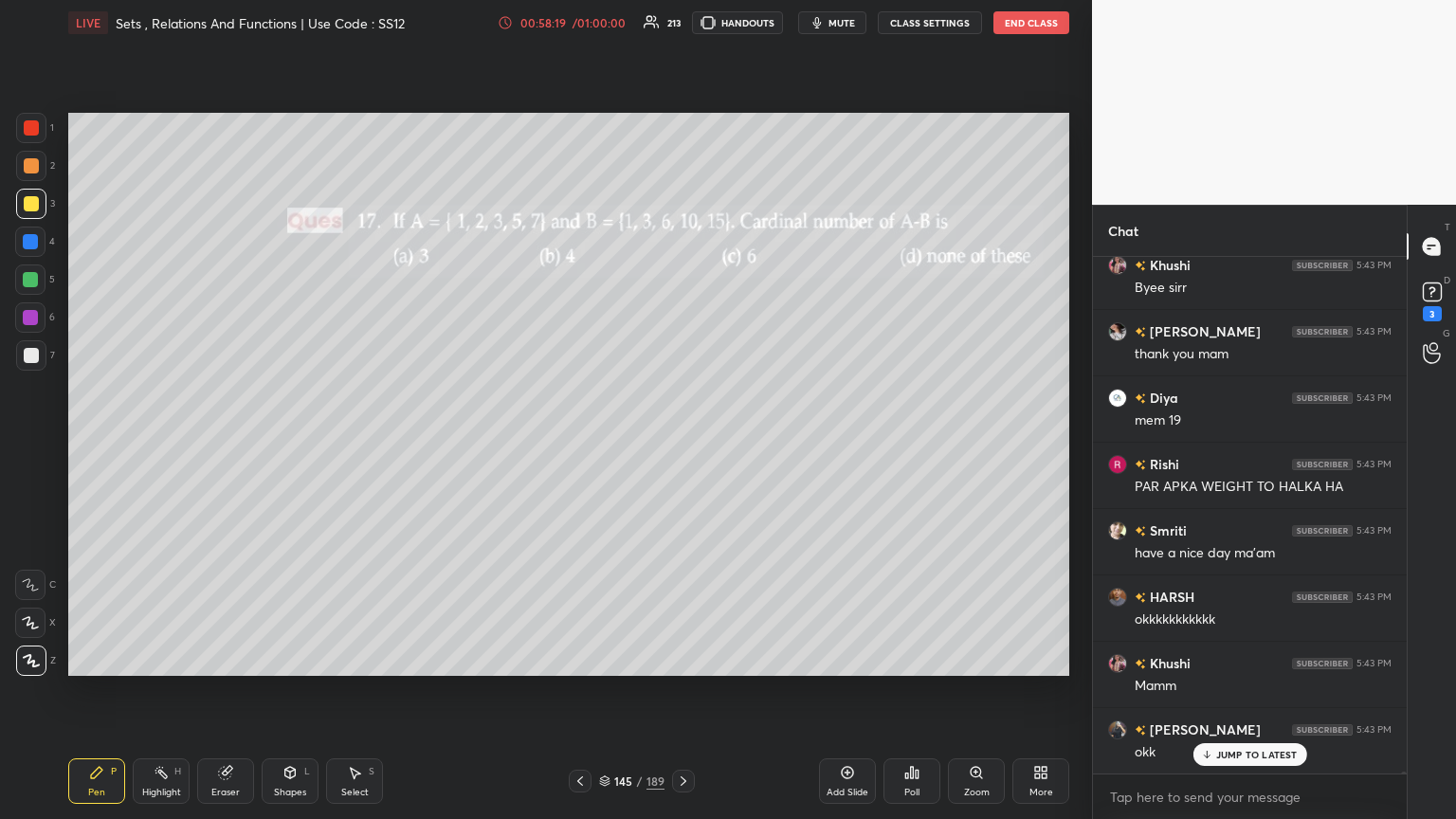 click 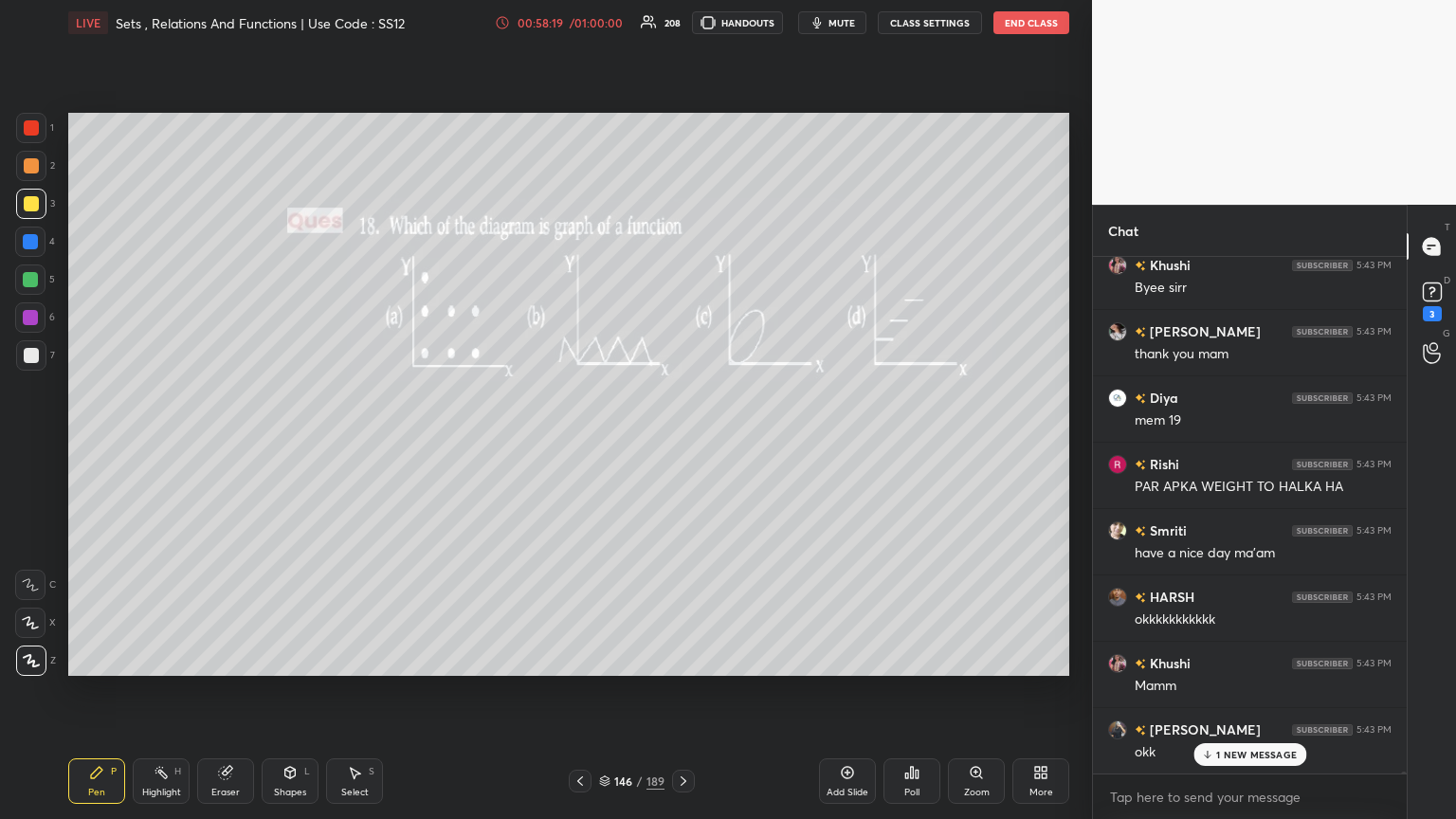 scroll, scrollTop: 116934, scrollLeft: 0, axis: vertical 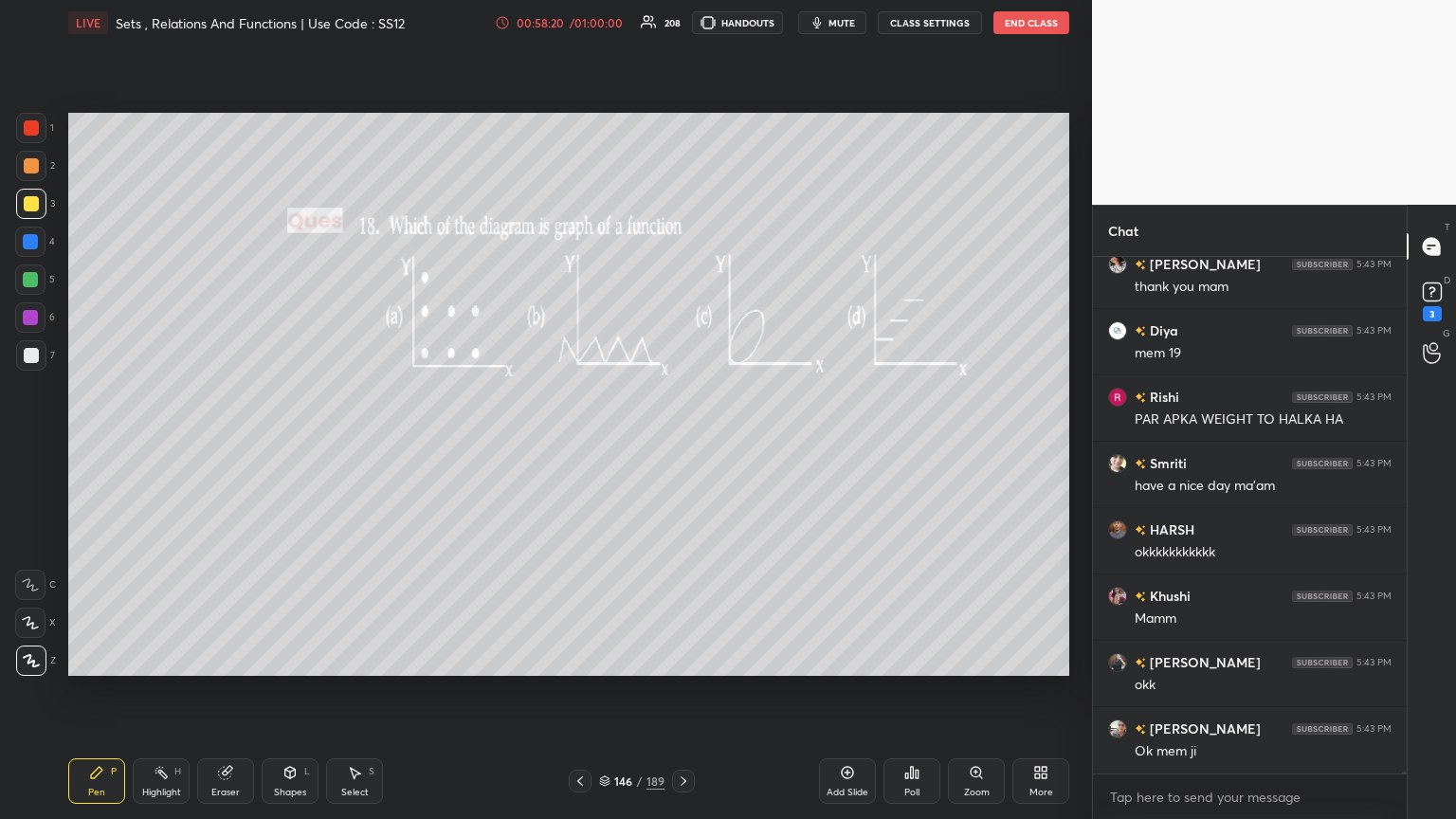 click 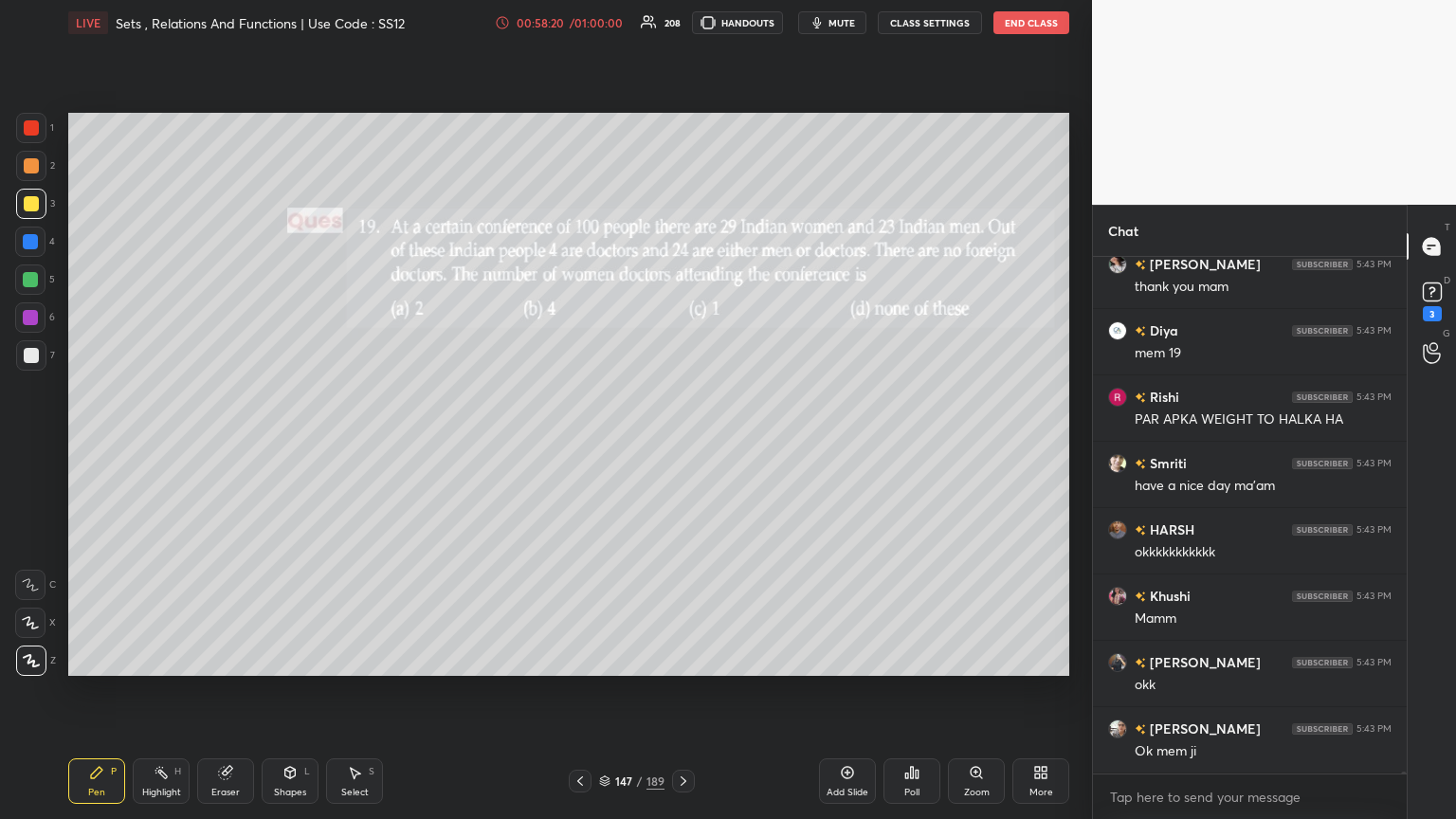 scroll, scrollTop: 116999, scrollLeft: 0, axis: vertical 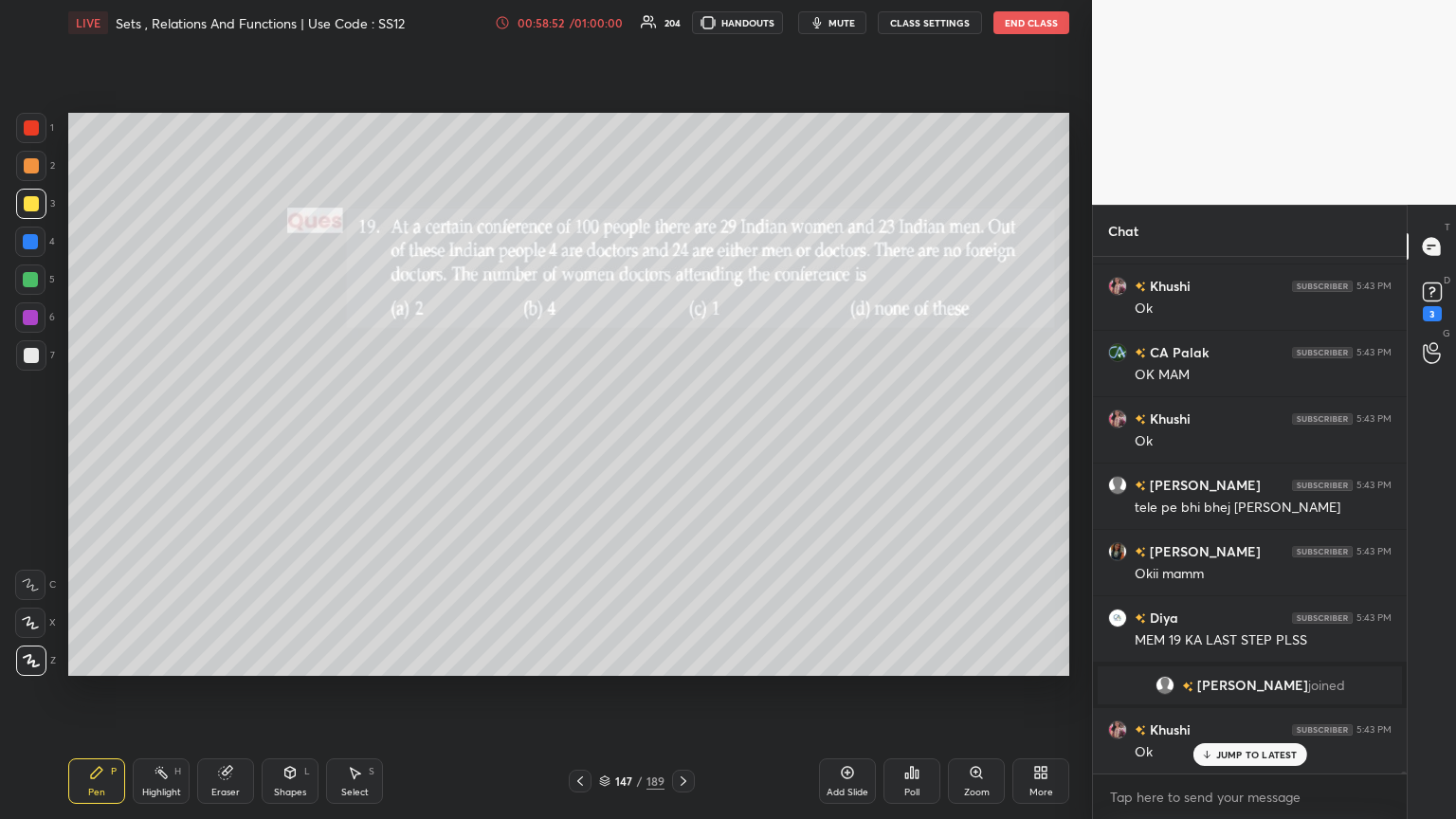 click 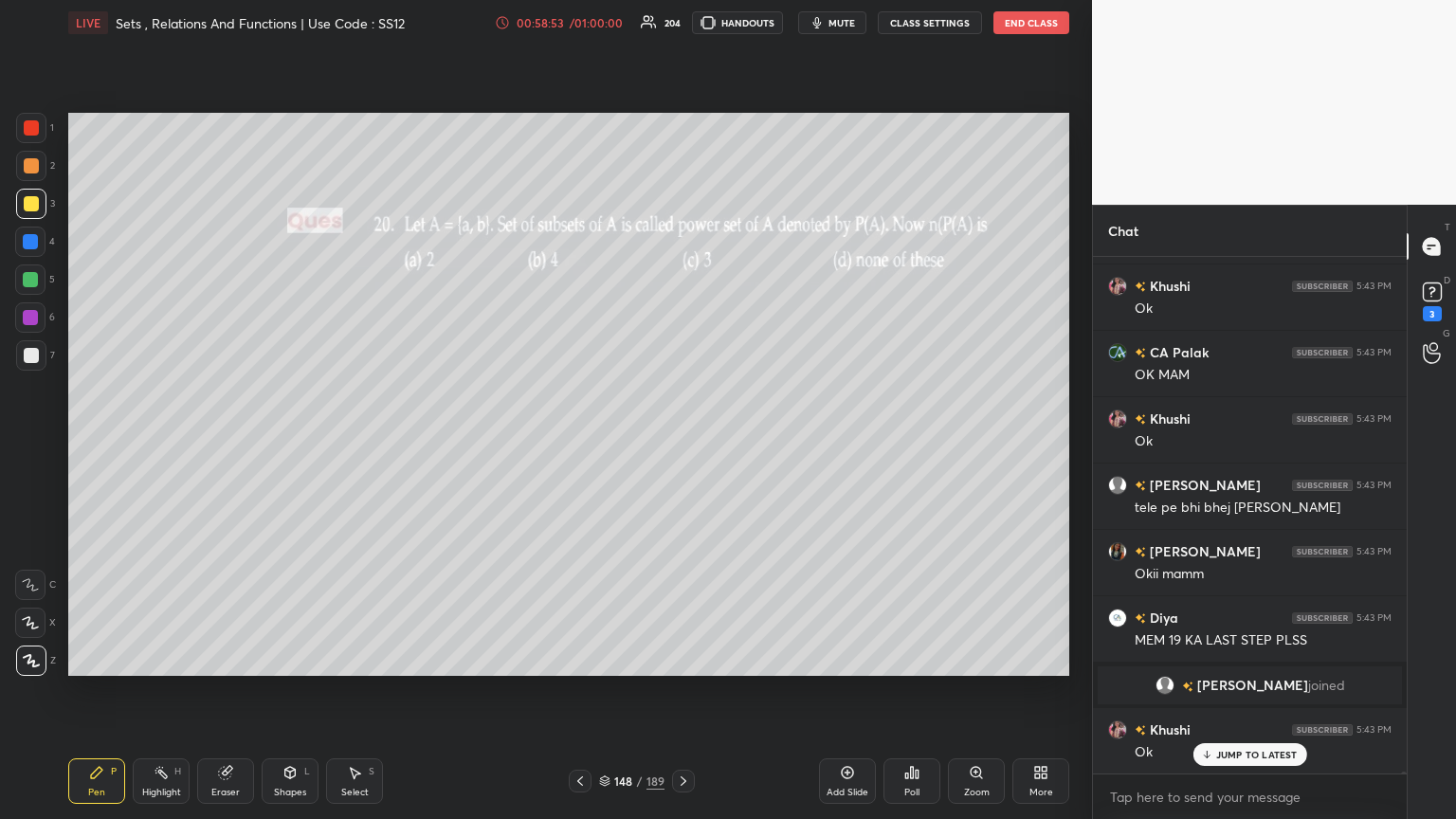 click 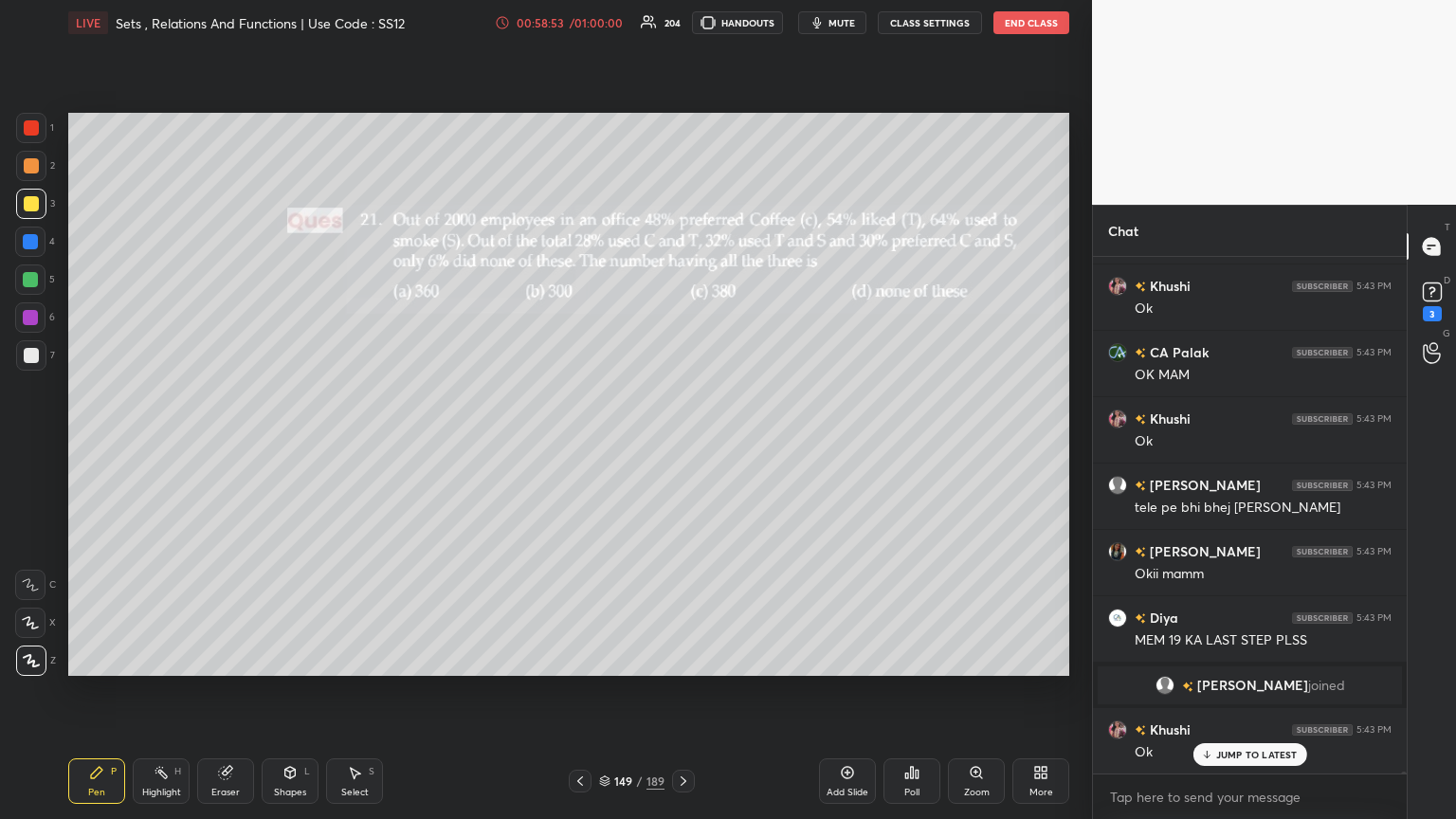 click 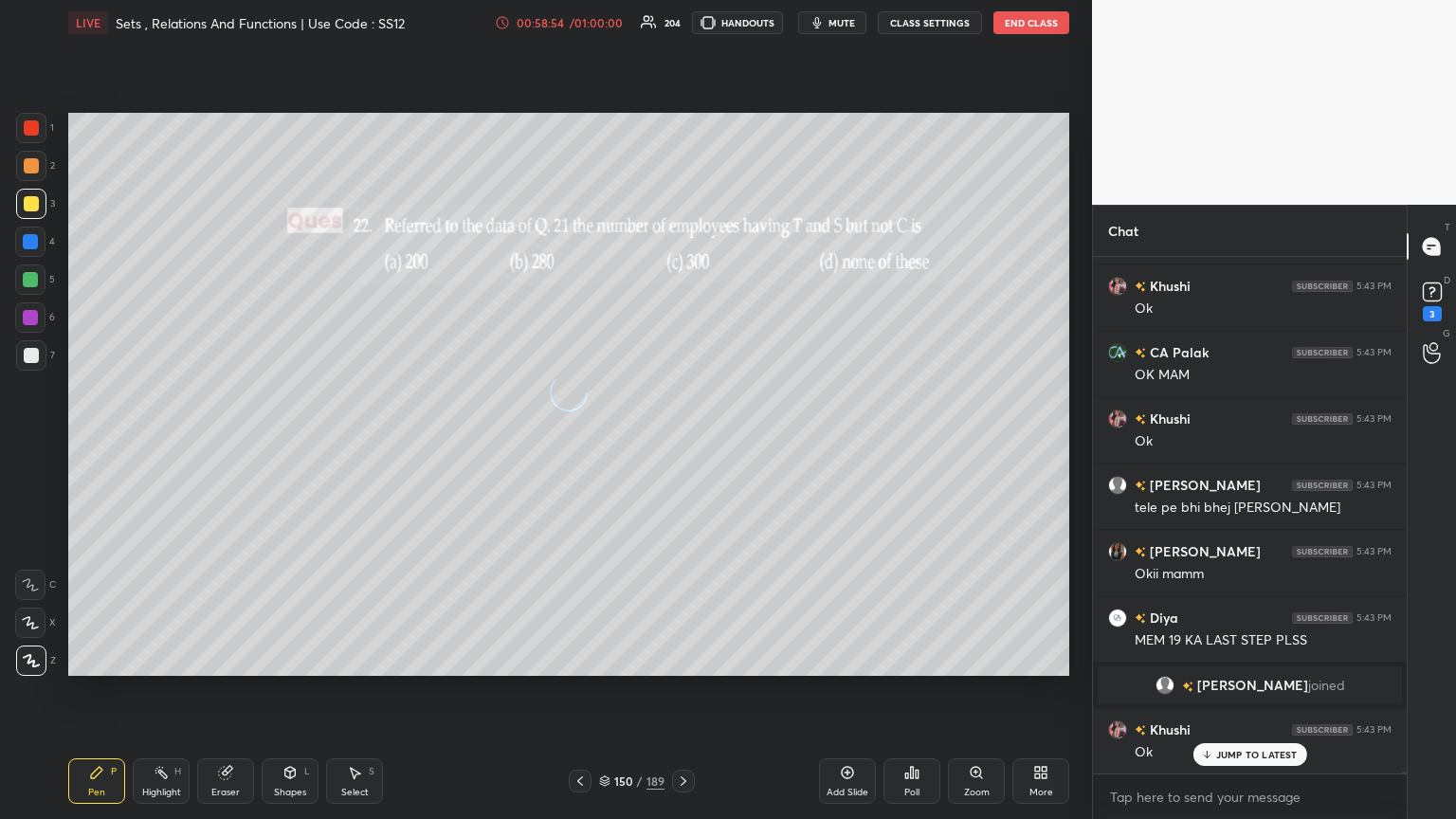 click 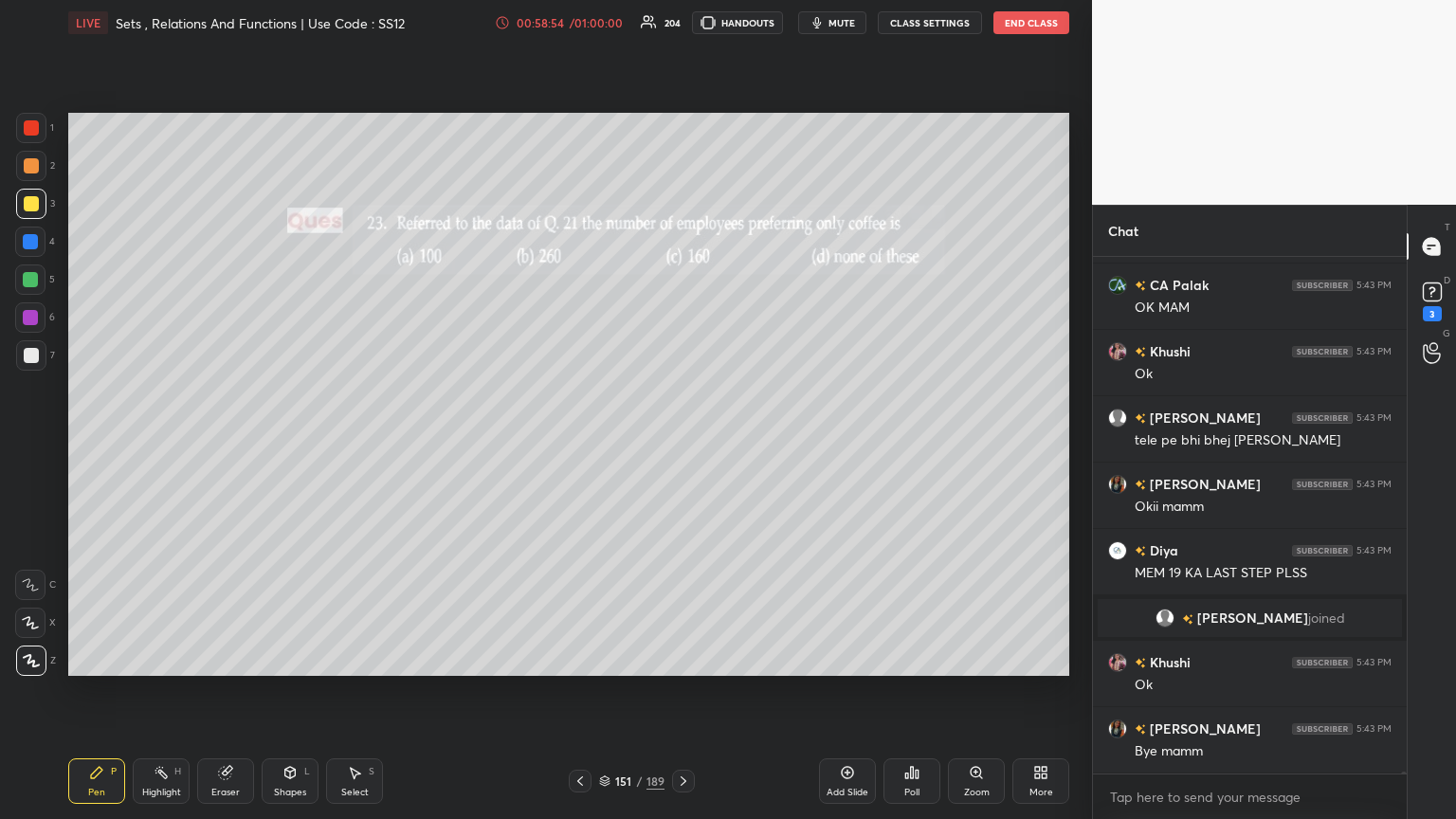 click 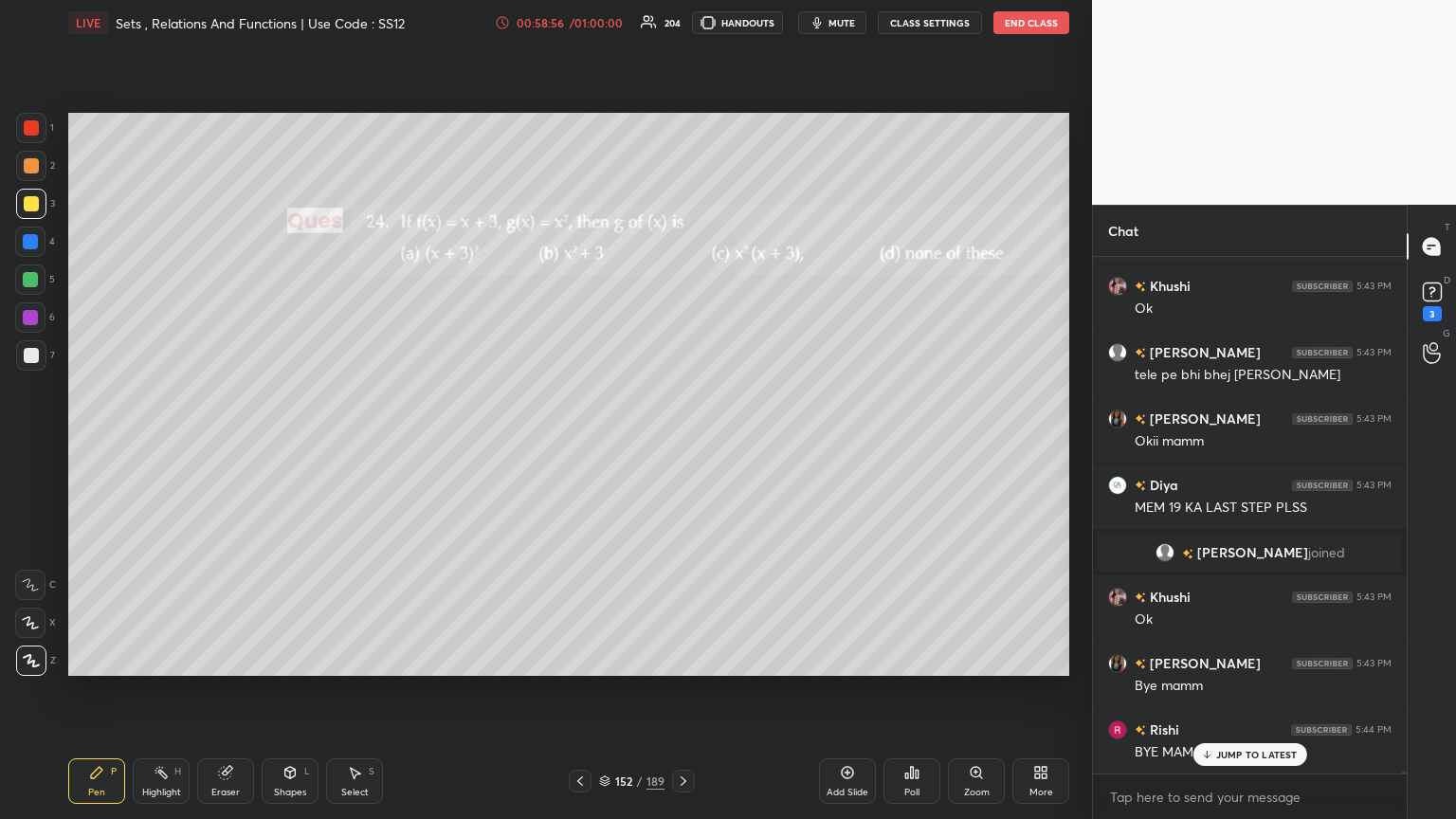 click 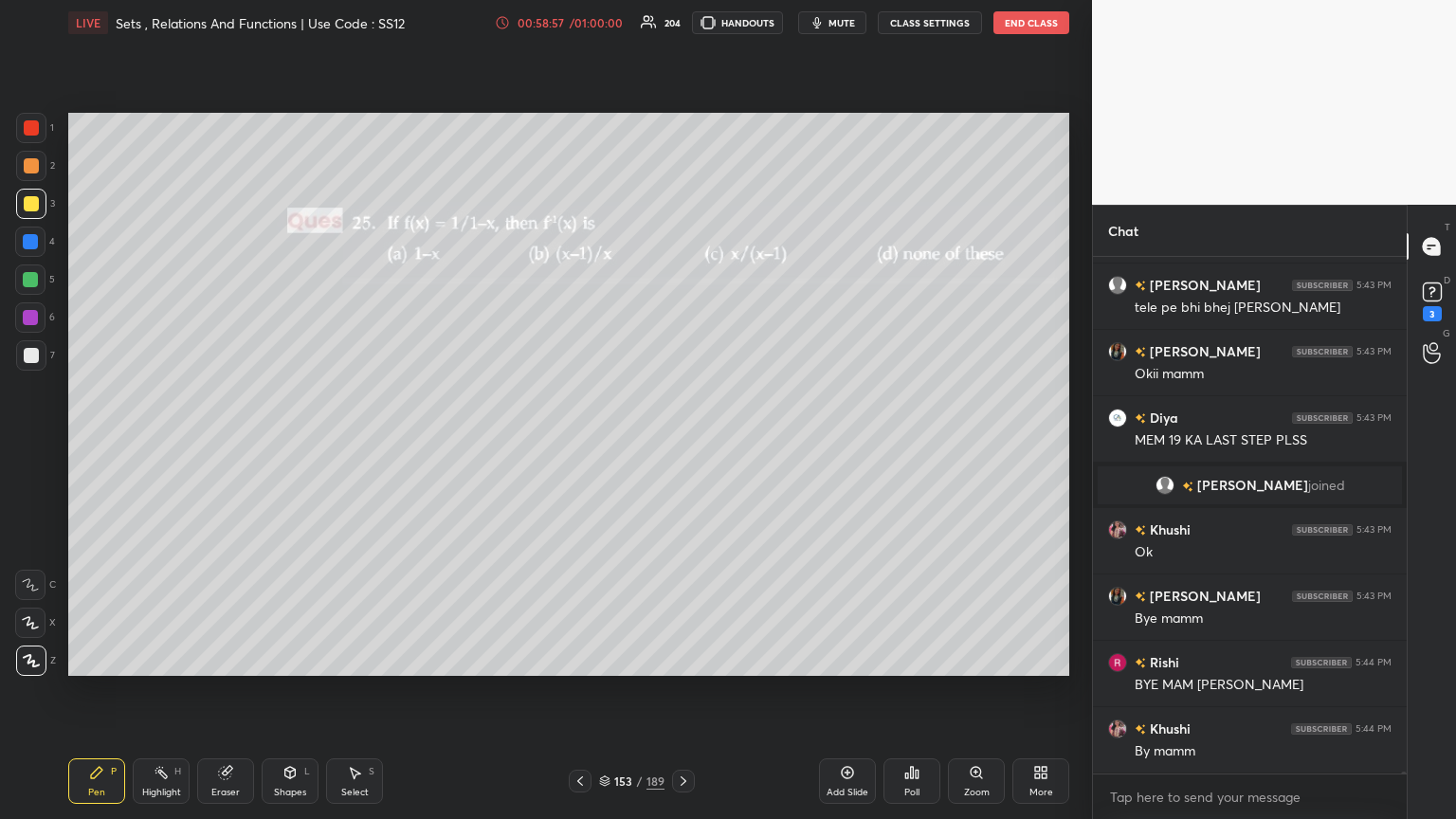 click 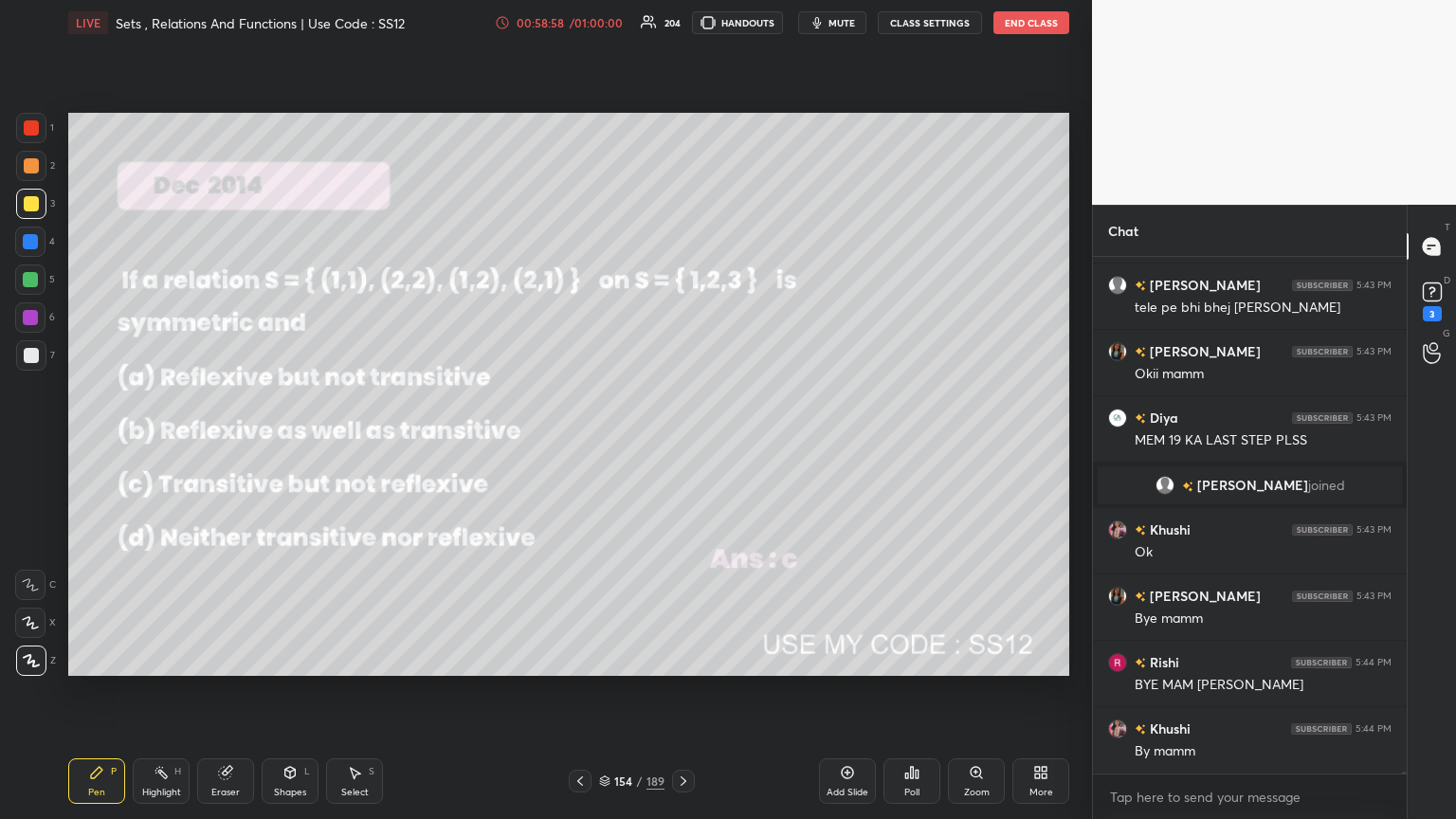 click 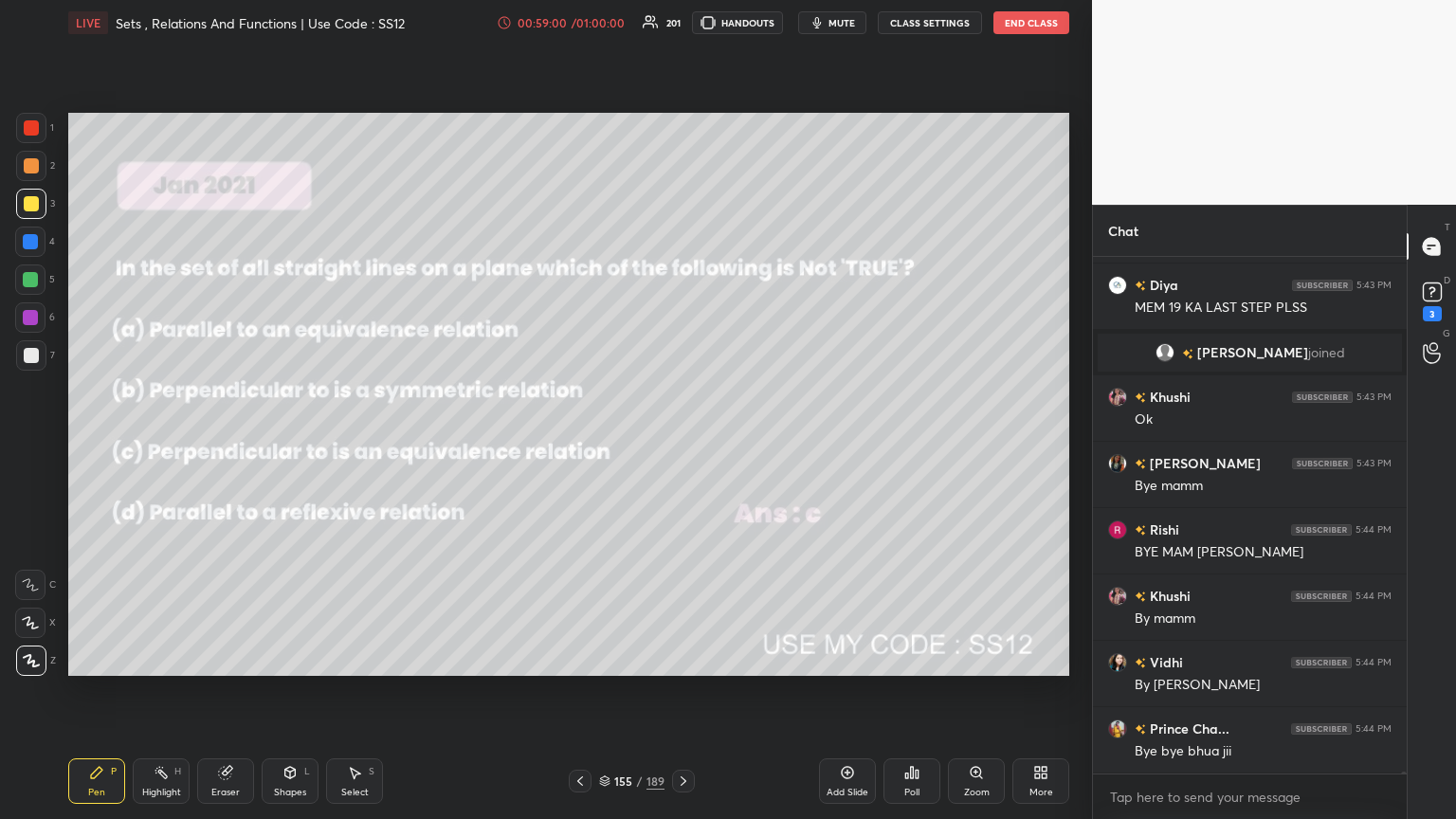 click 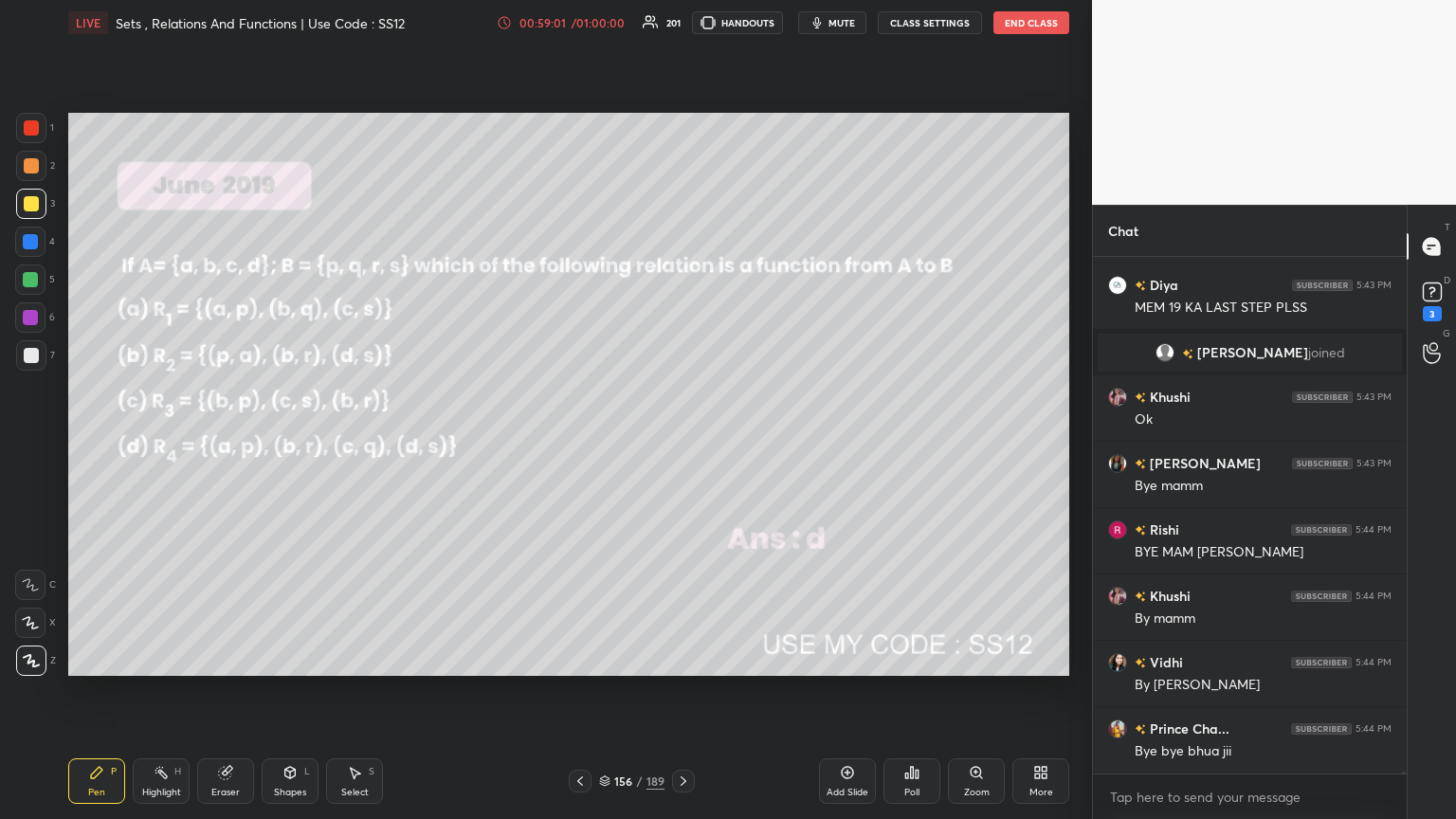 click 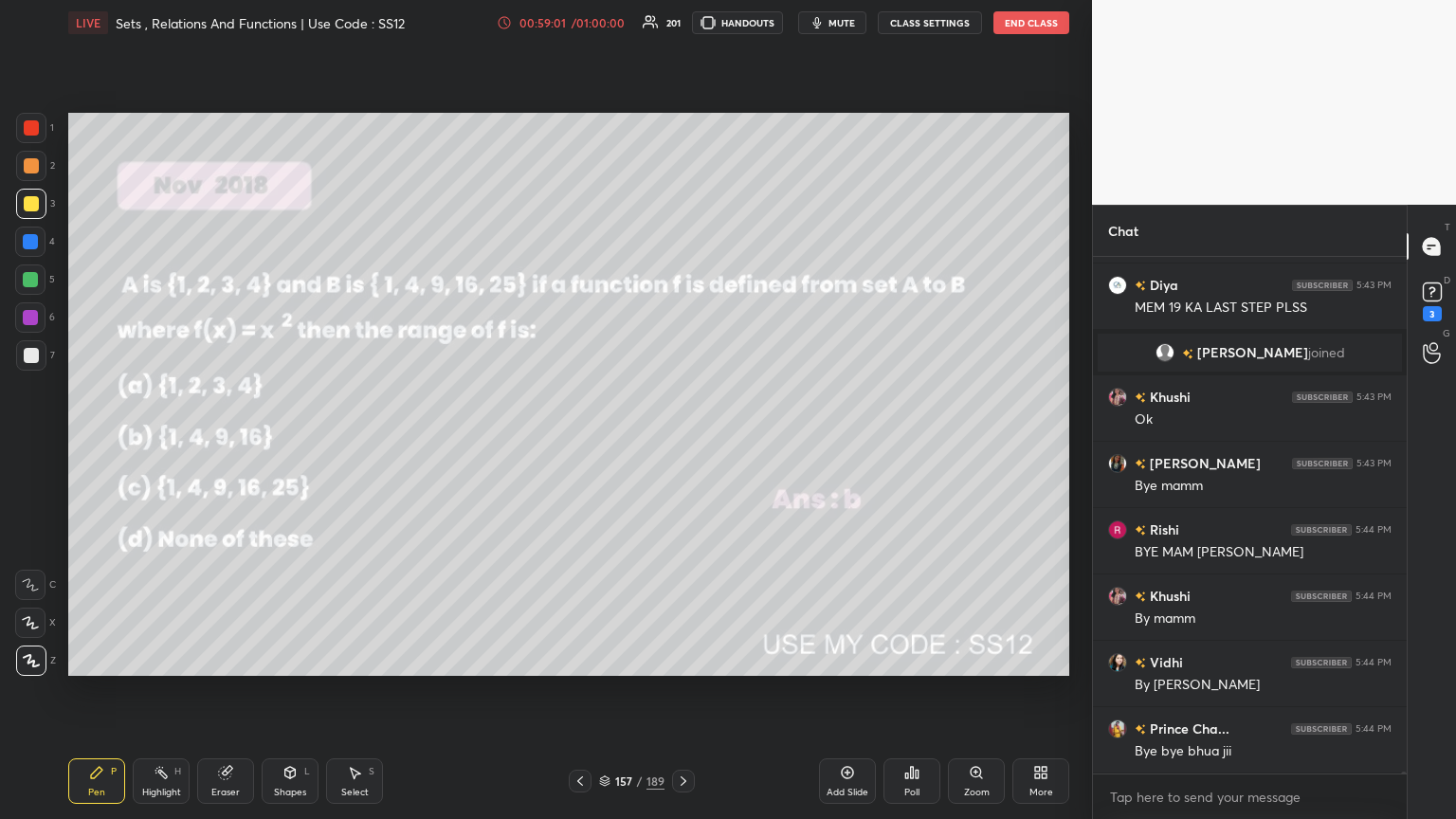 click 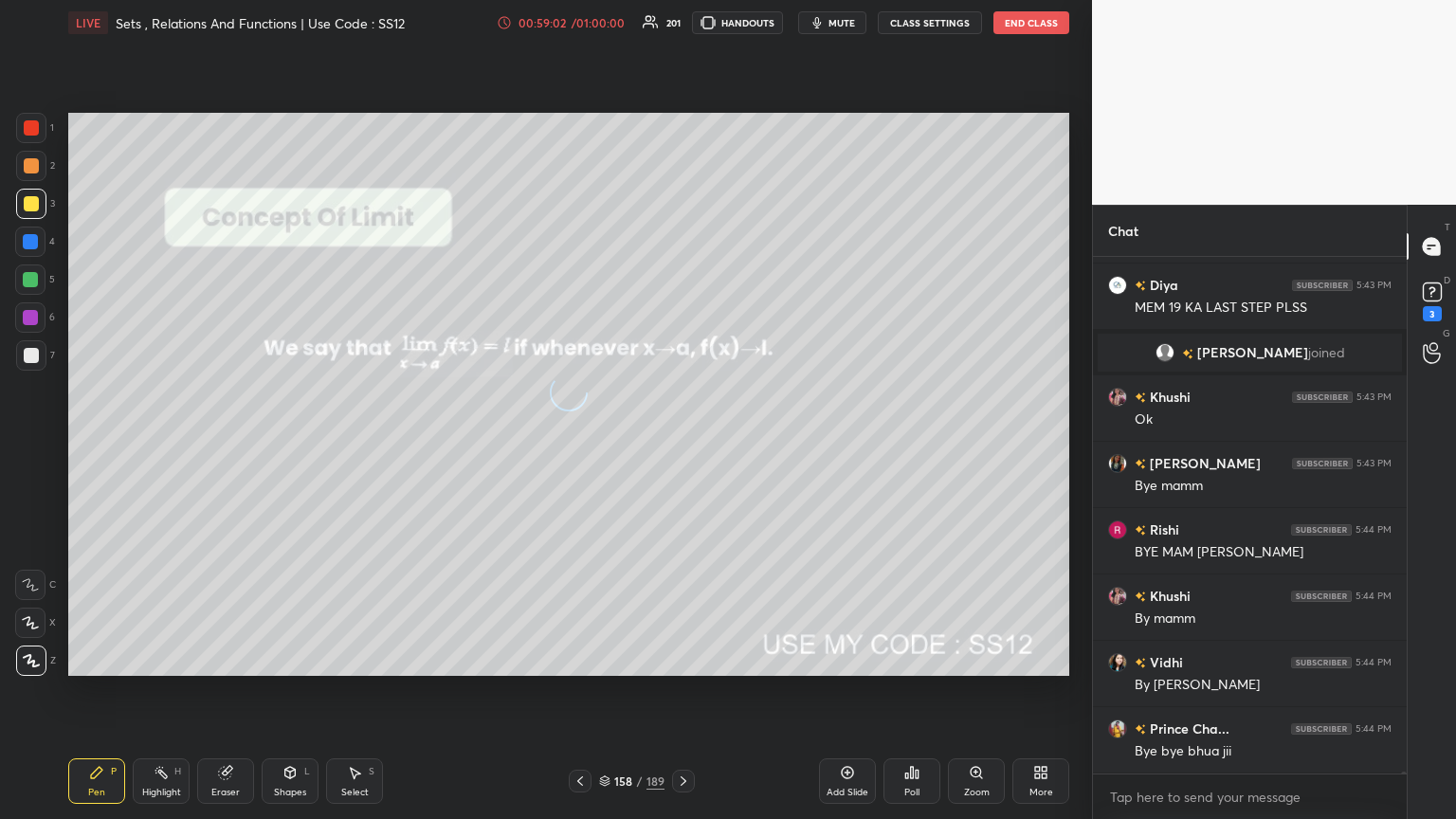 click 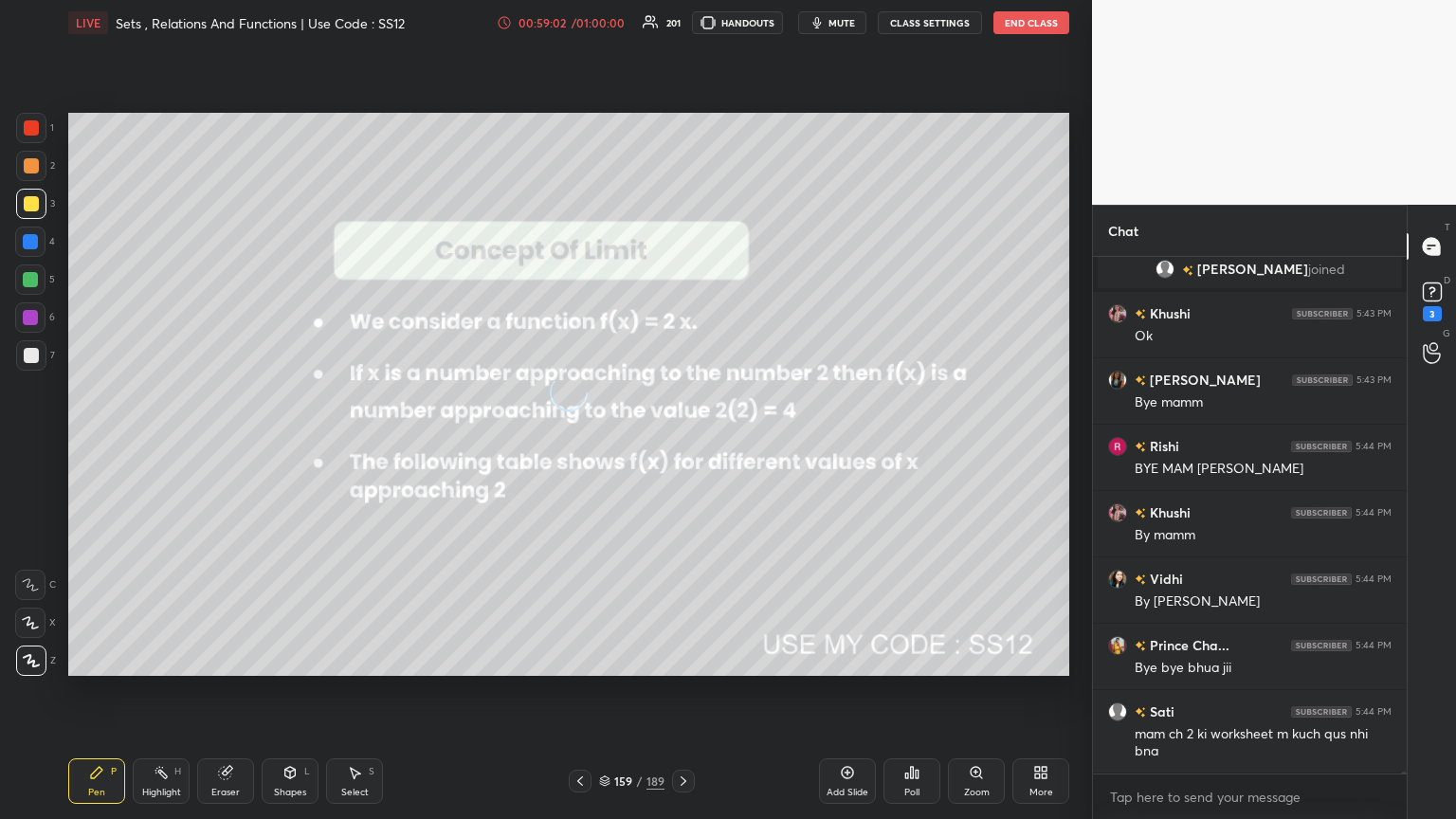 click 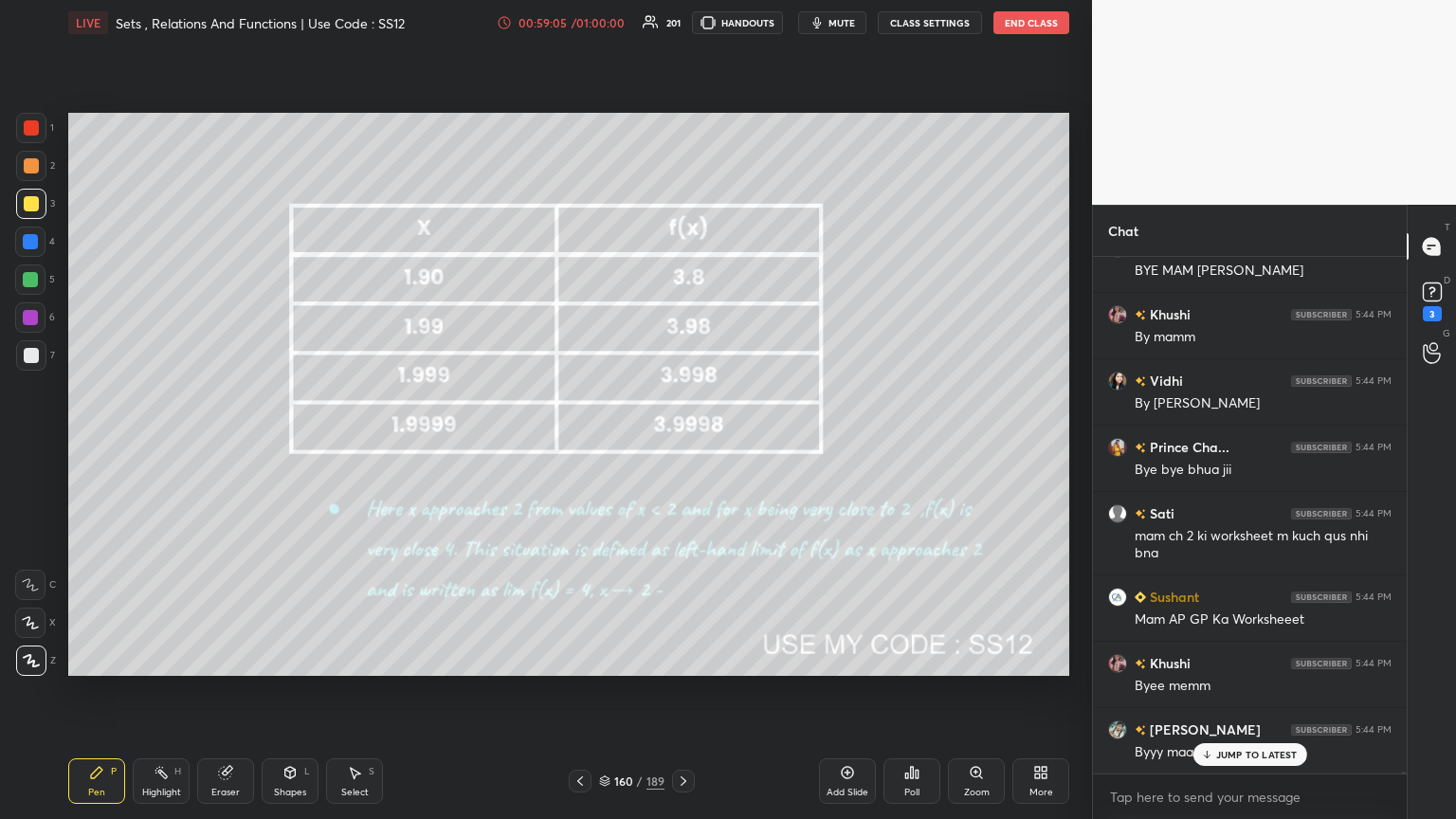 click 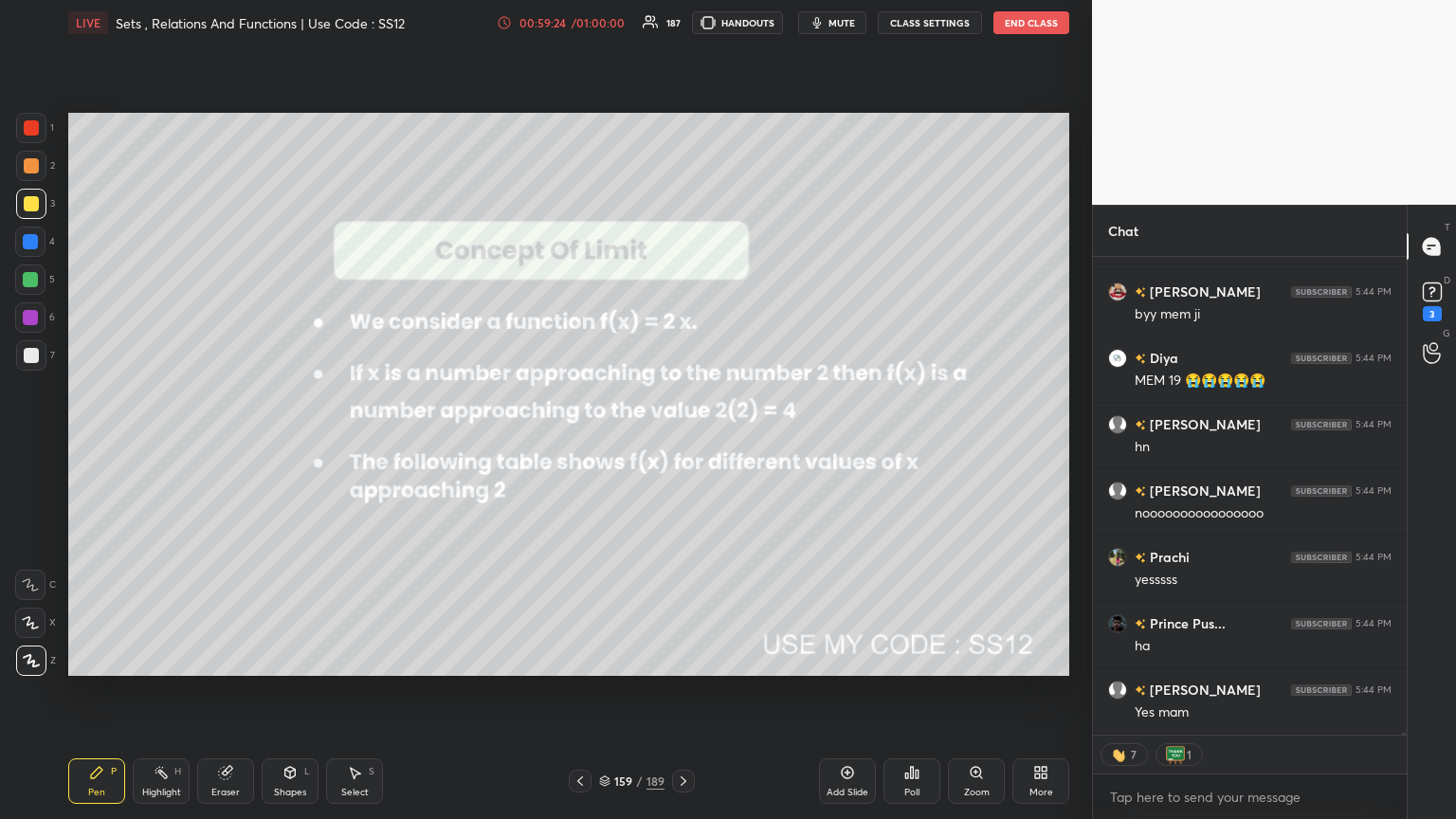 click at bounding box center [580, 781] 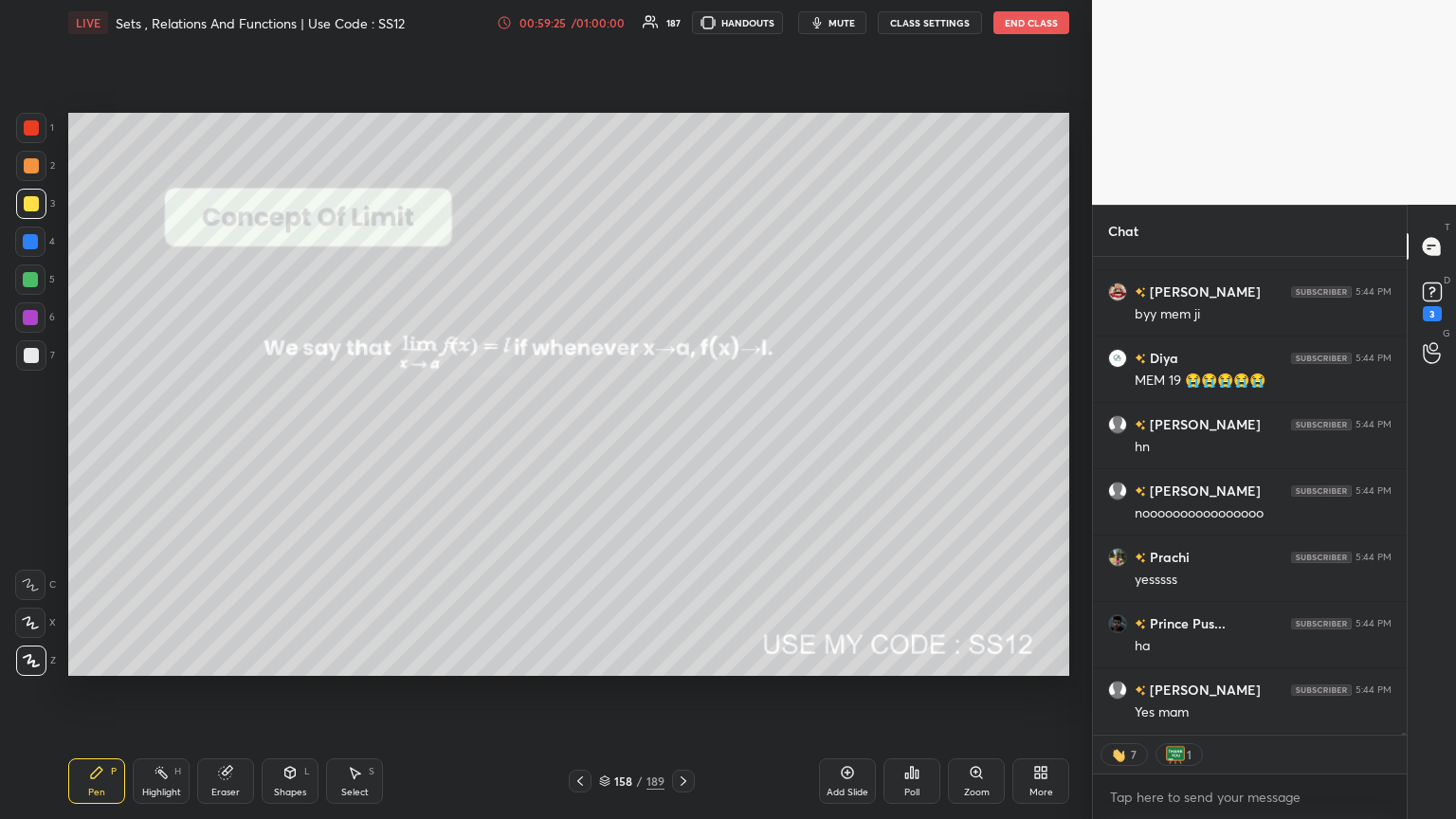 click on "Pen P Highlight H Eraser Shapes L Select S 158 / 189 Add Slide Poll Zoom More" at bounding box center [569, 781] 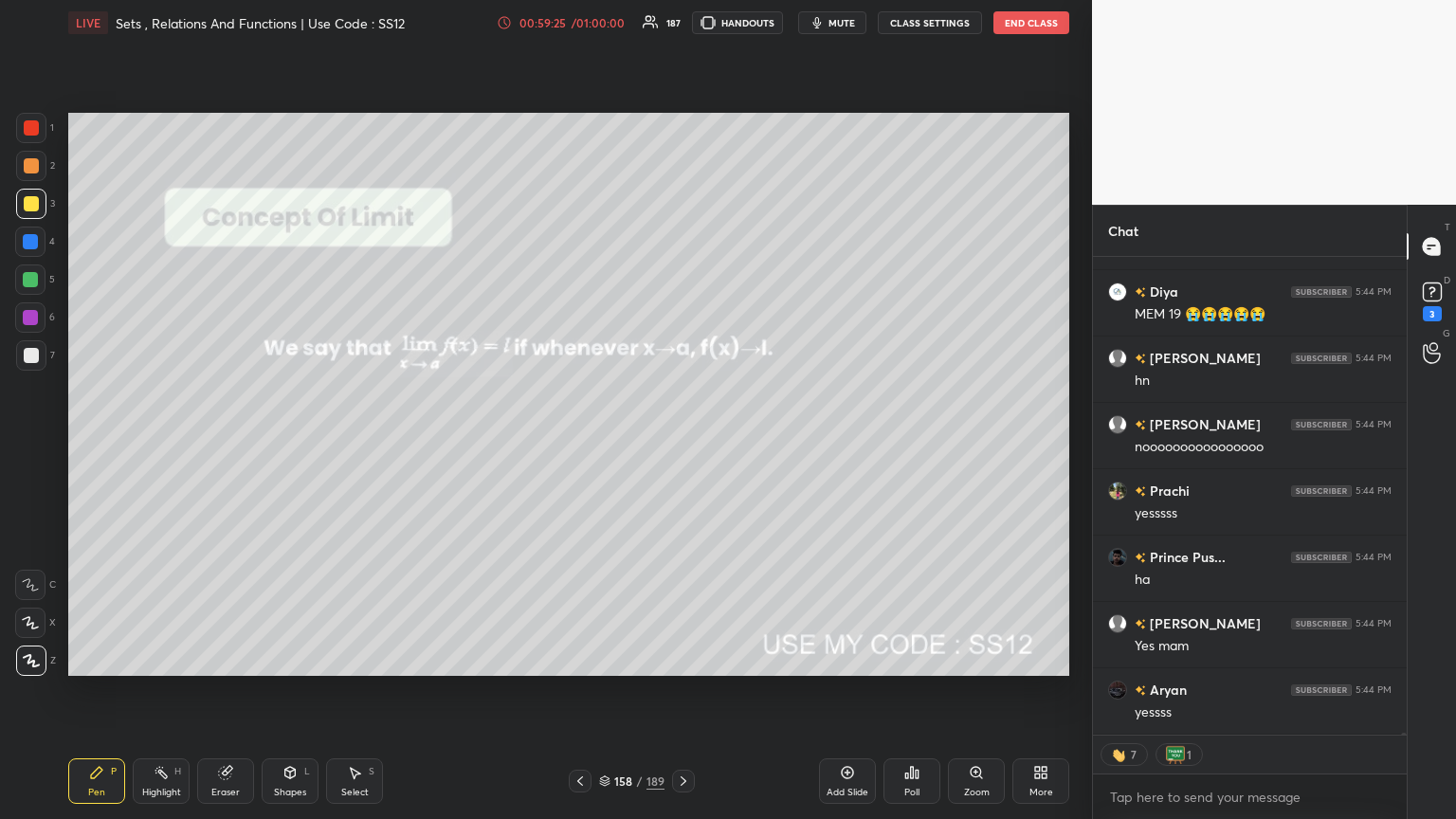 click on "Pen P Highlight H Eraser Shapes L Select S 158 / 189 Add Slide Poll Zoom More" at bounding box center [569, 781] 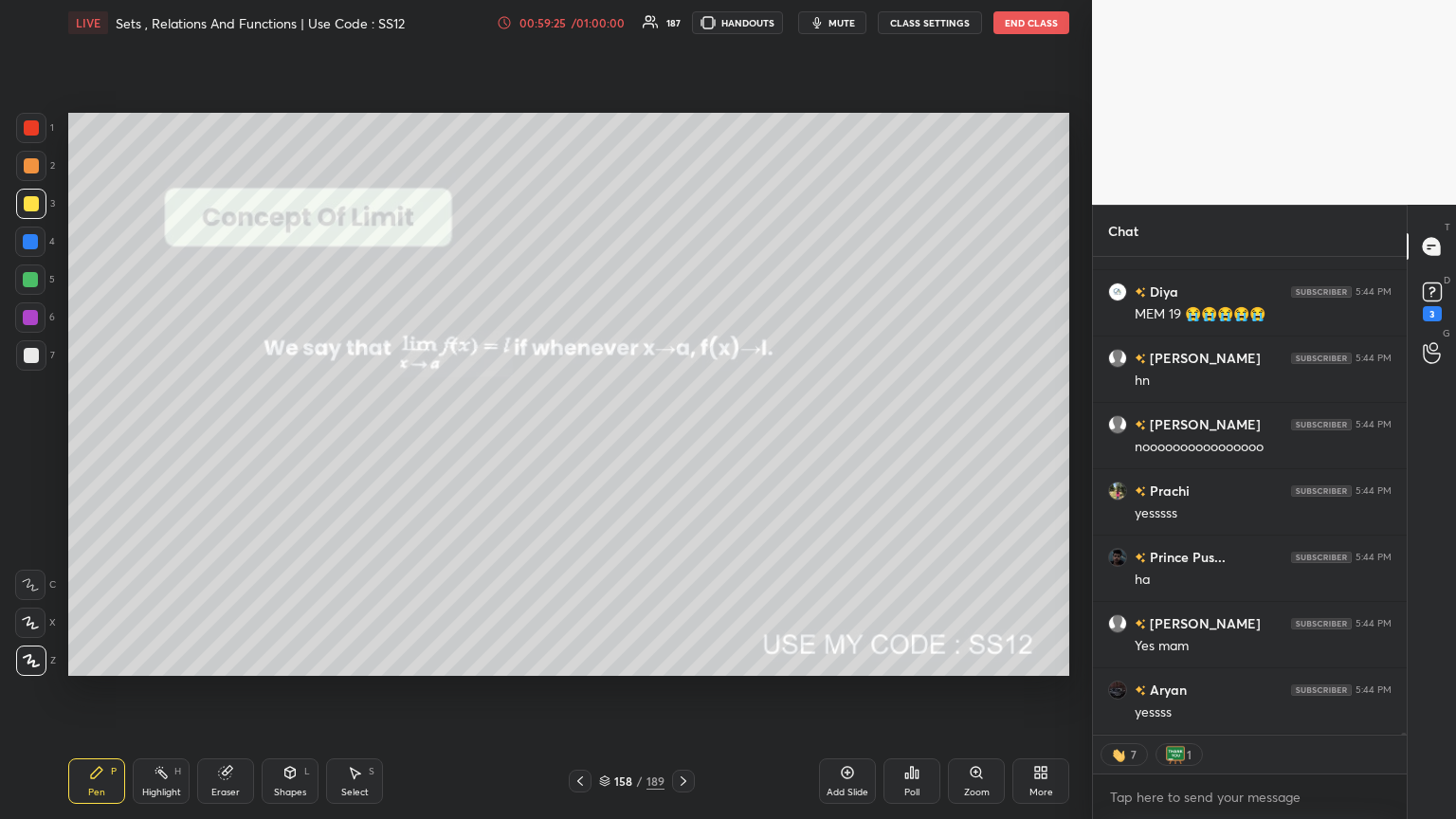 click on "Pen P Highlight H Eraser Shapes L Select S 158 / 189 Add Slide Poll Zoom More" at bounding box center (569, 781) 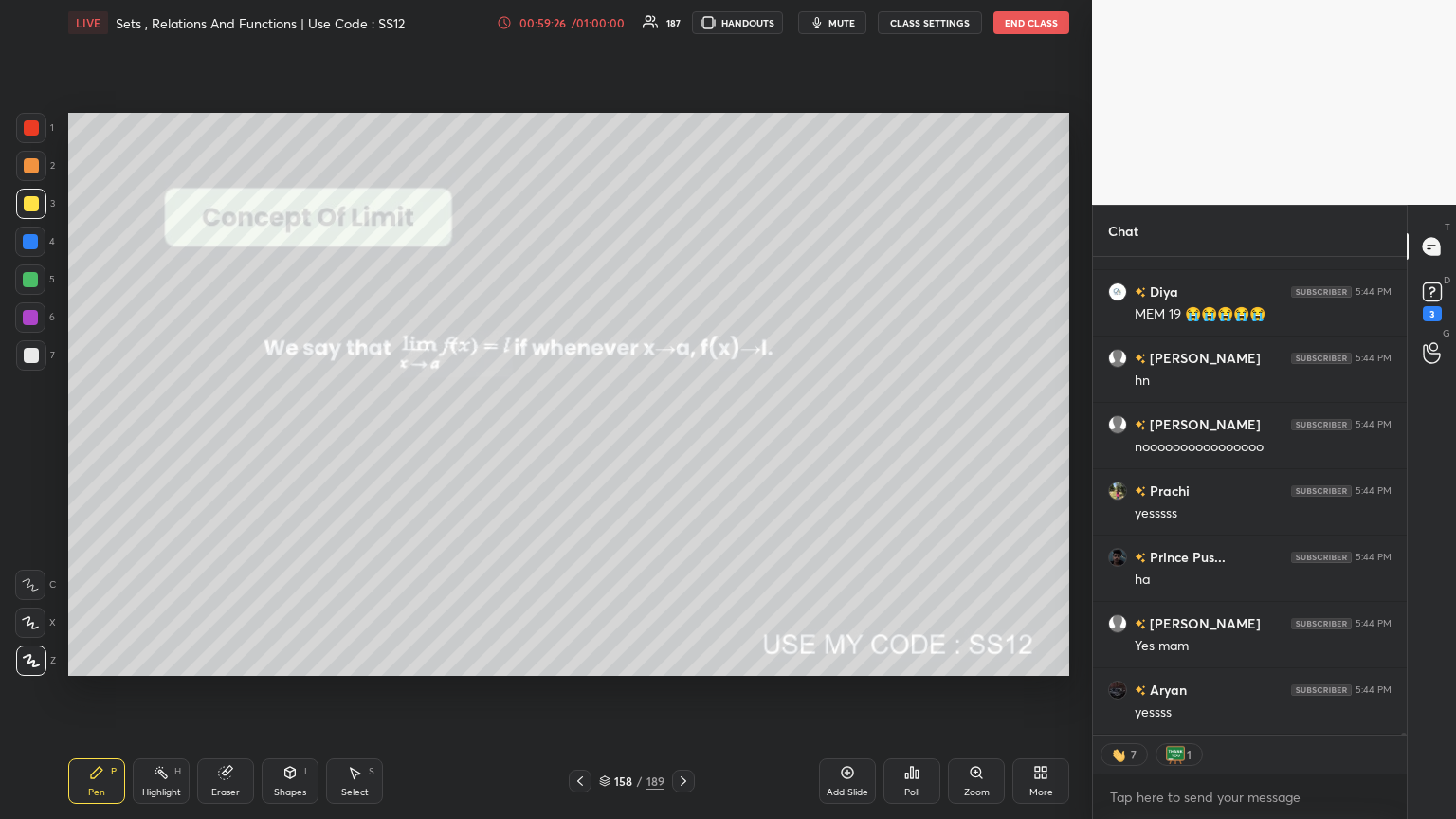 click on "Pen P Highlight H Eraser Shapes L Select S 158 / 189 Add Slide Poll Zoom More" at bounding box center [569, 781] 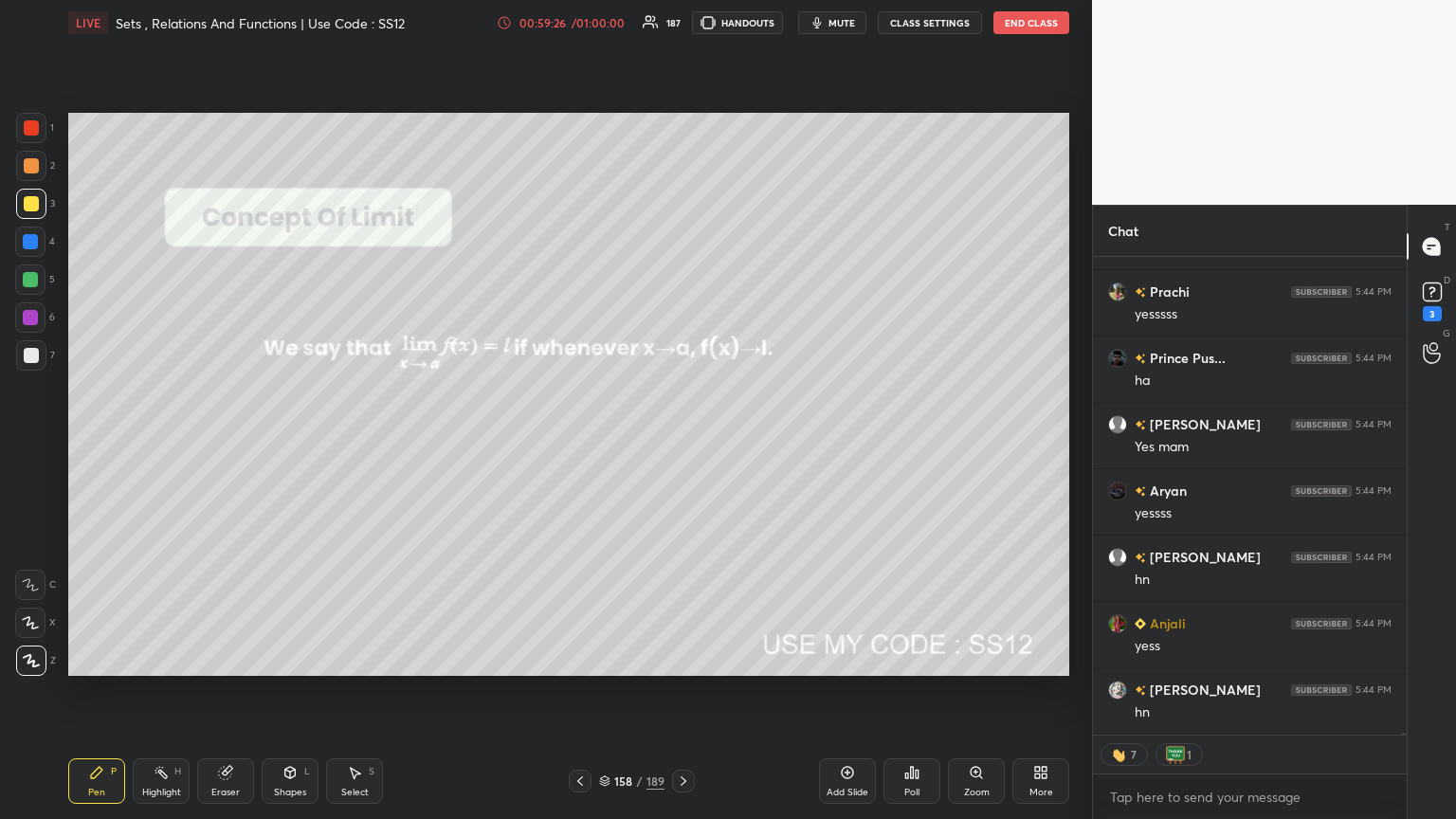 click on "Pen P Highlight H Eraser Shapes L Select S 158 / 189 Add Slide Poll Zoom More" at bounding box center [569, 781] 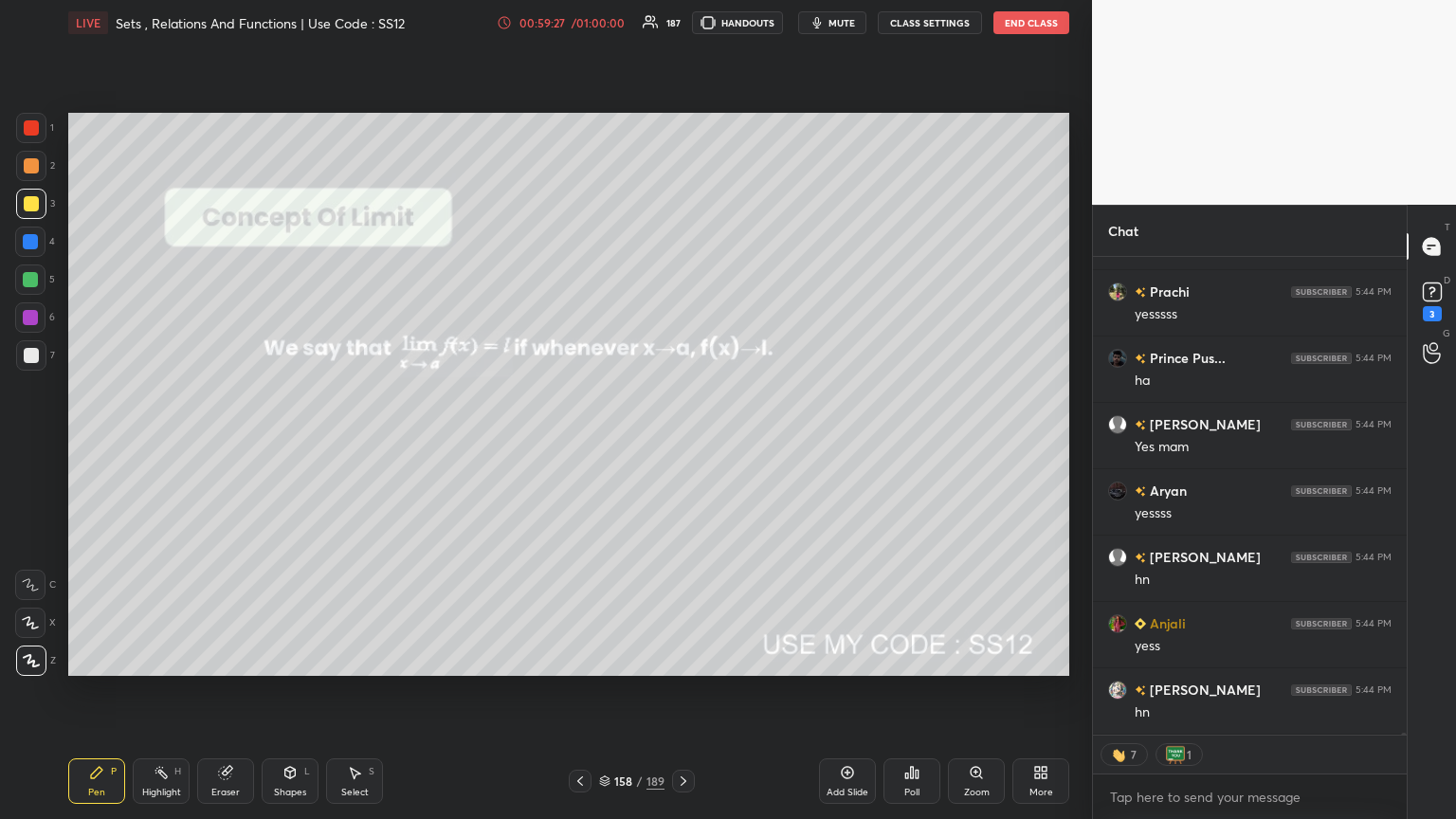 click on "Pen P Highlight H Eraser Shapes L Select S 158 / 189 Add Slide Poll Zoom More" at bounding box center (569, 781) 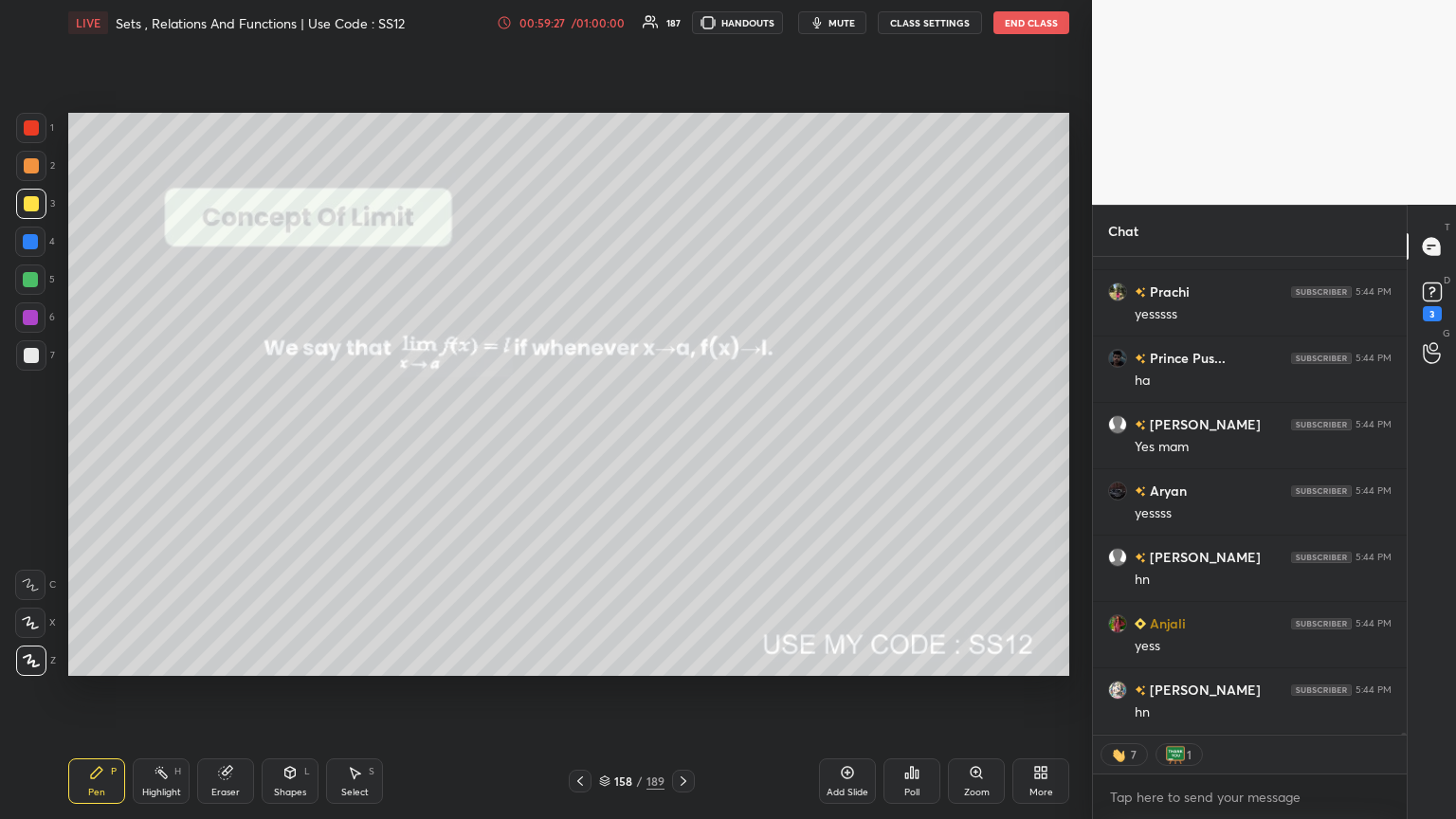 click 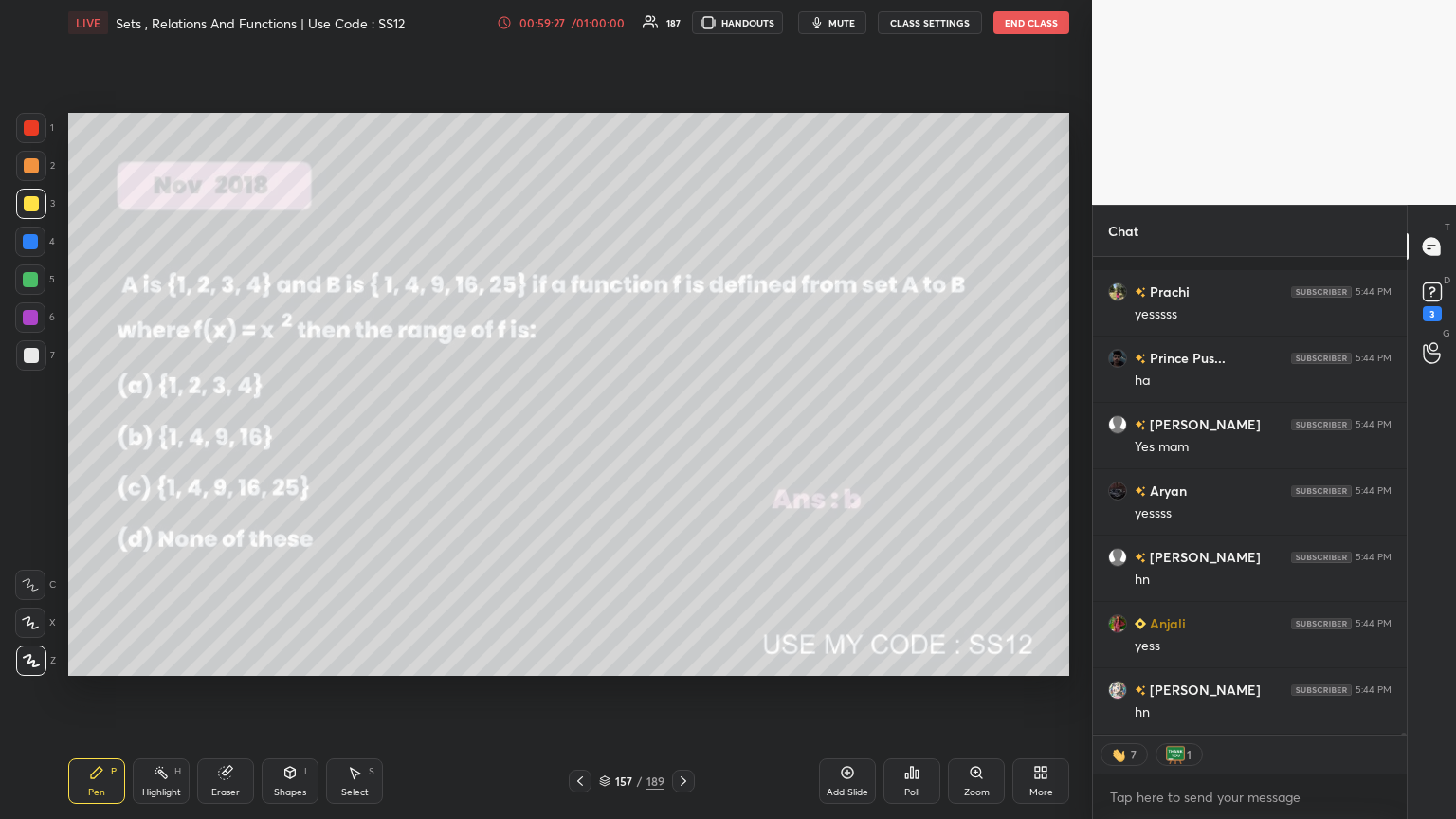click 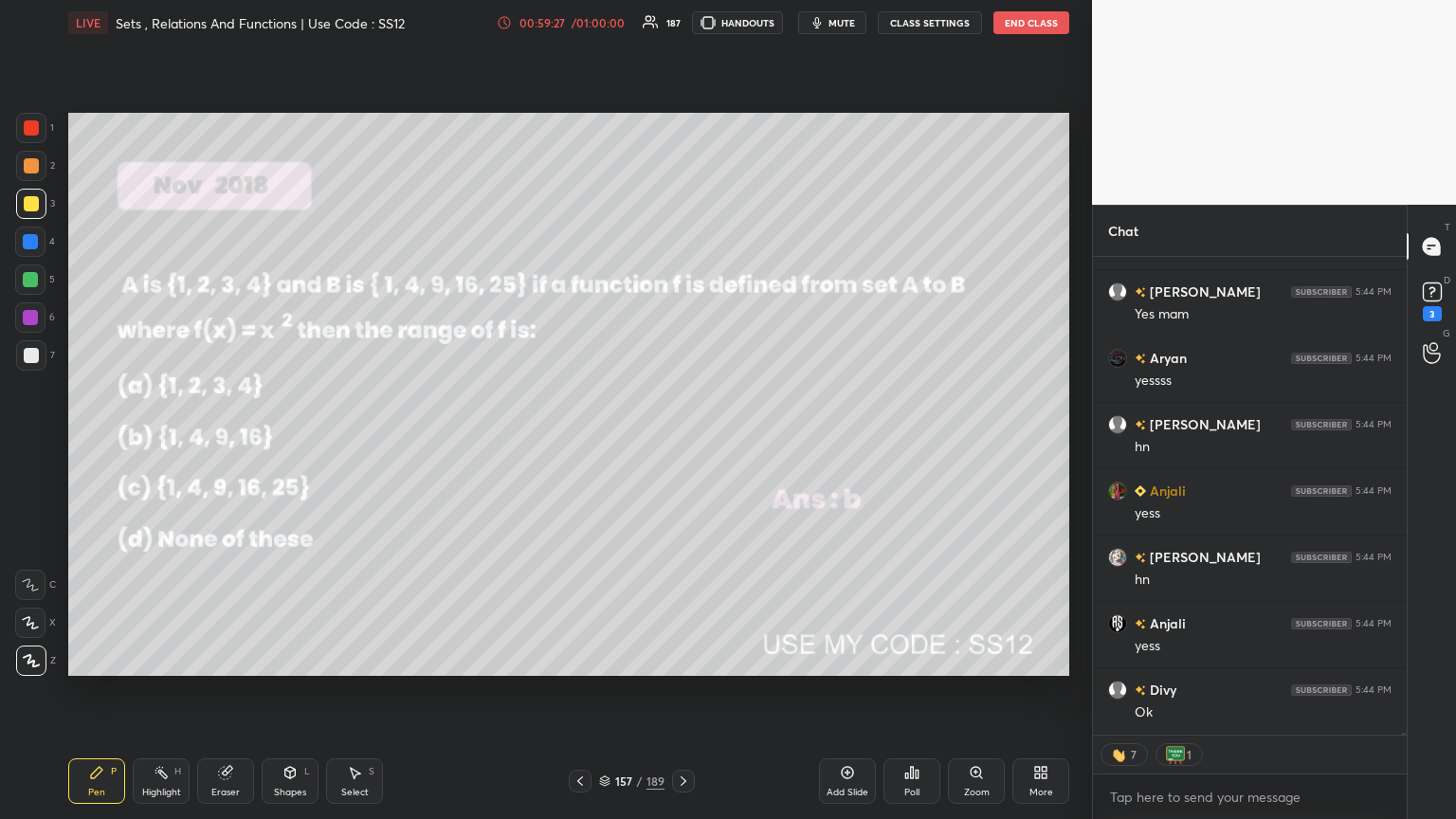 click 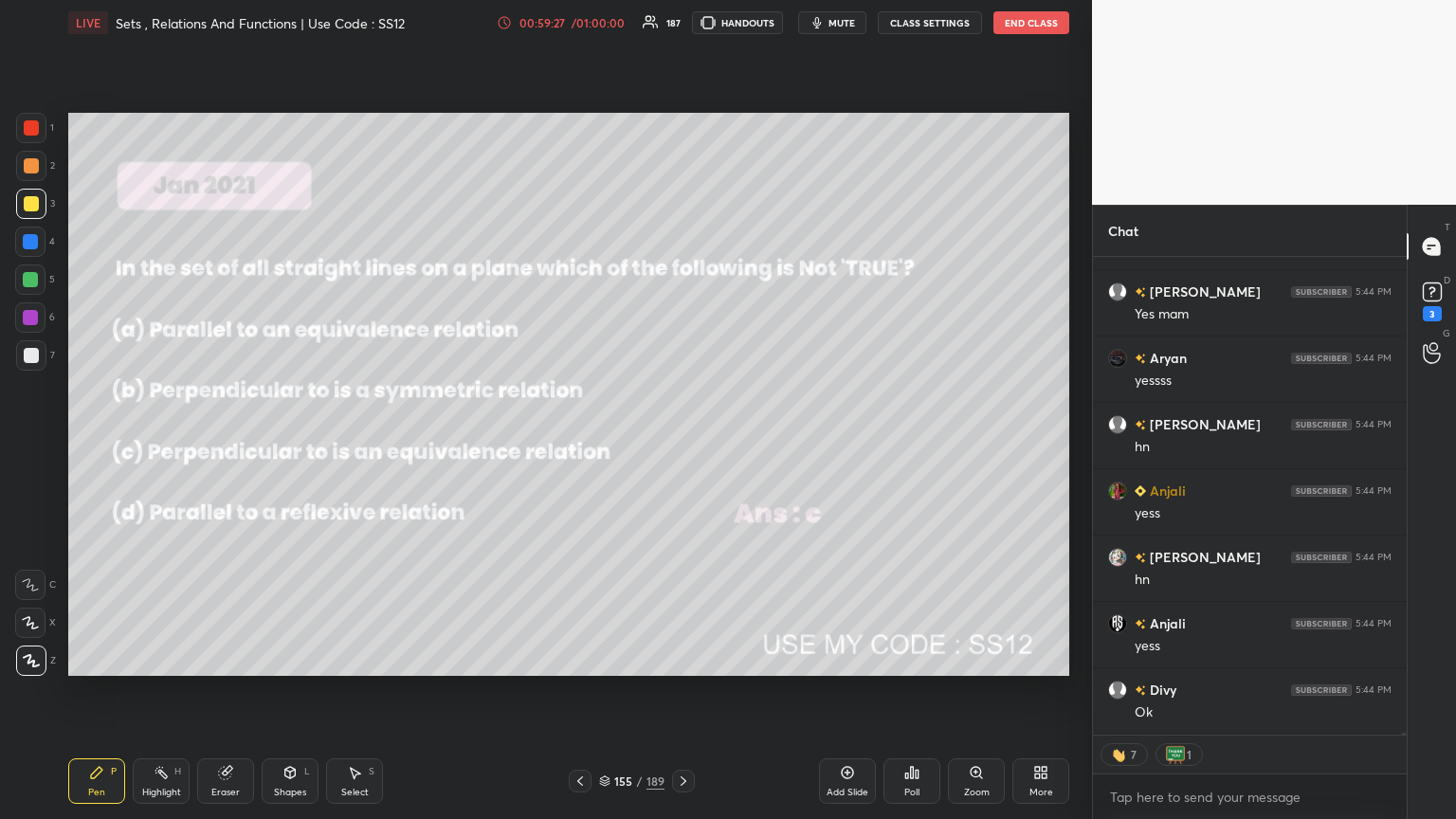 click 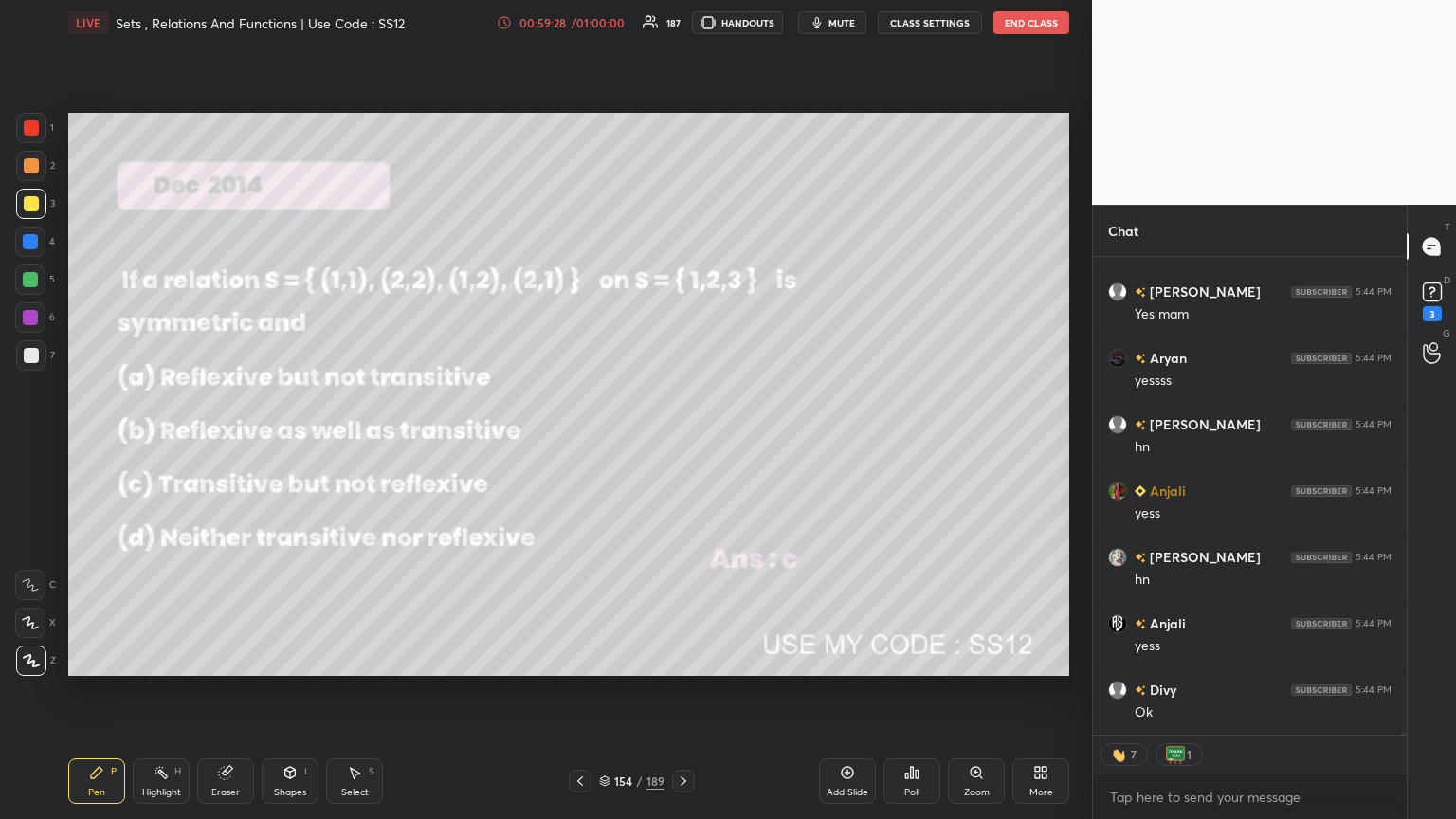 click 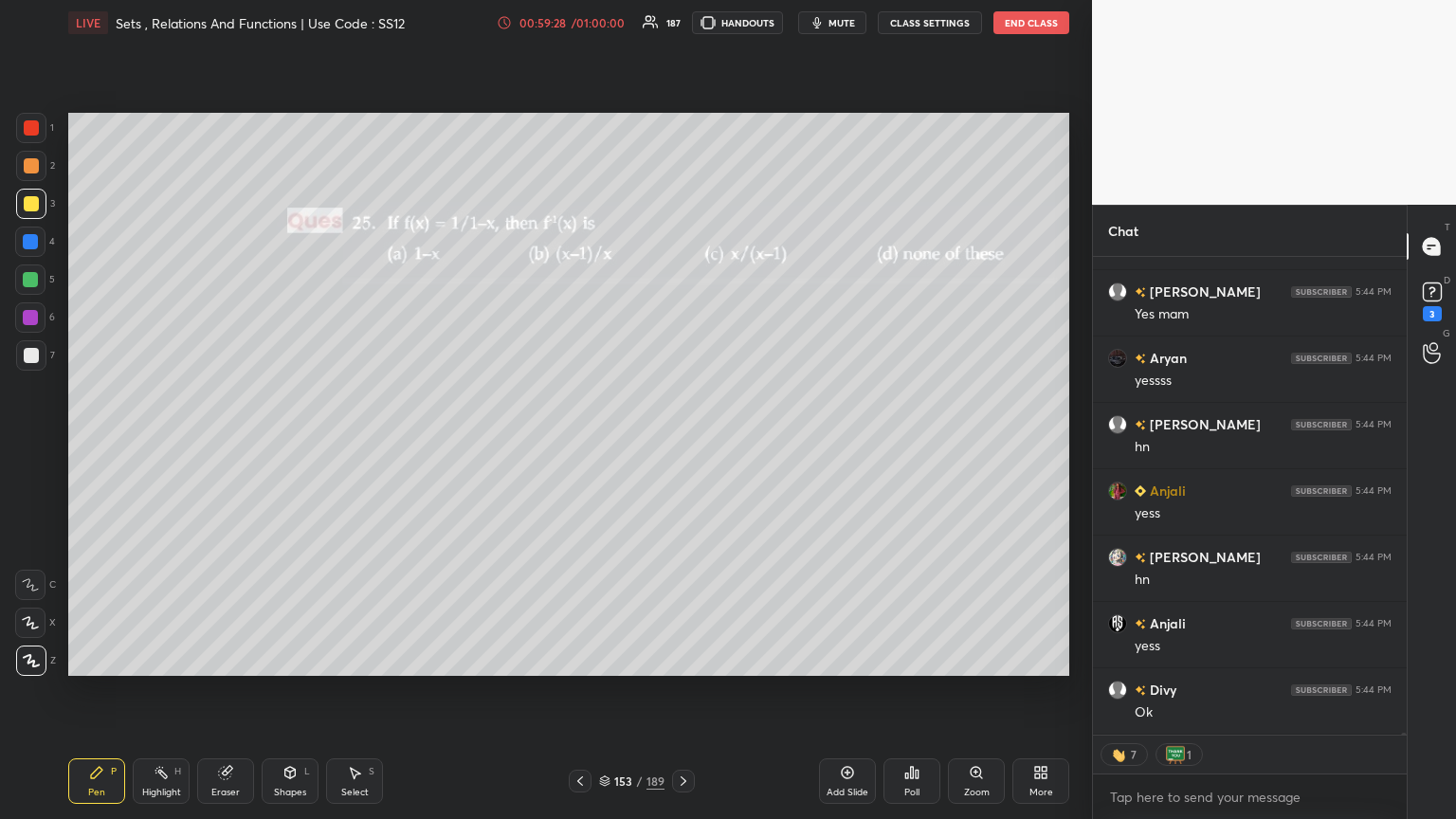 click 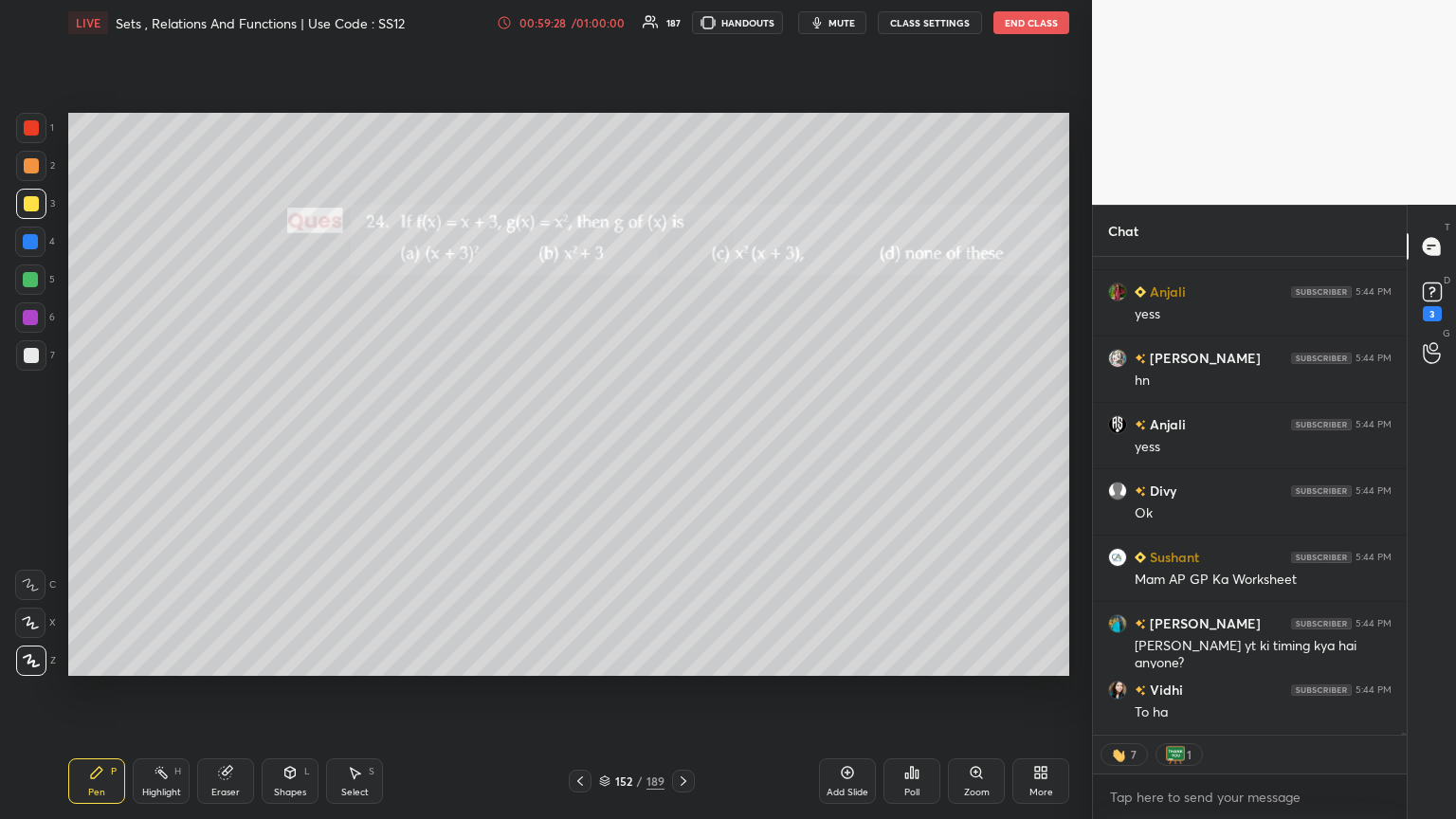 click 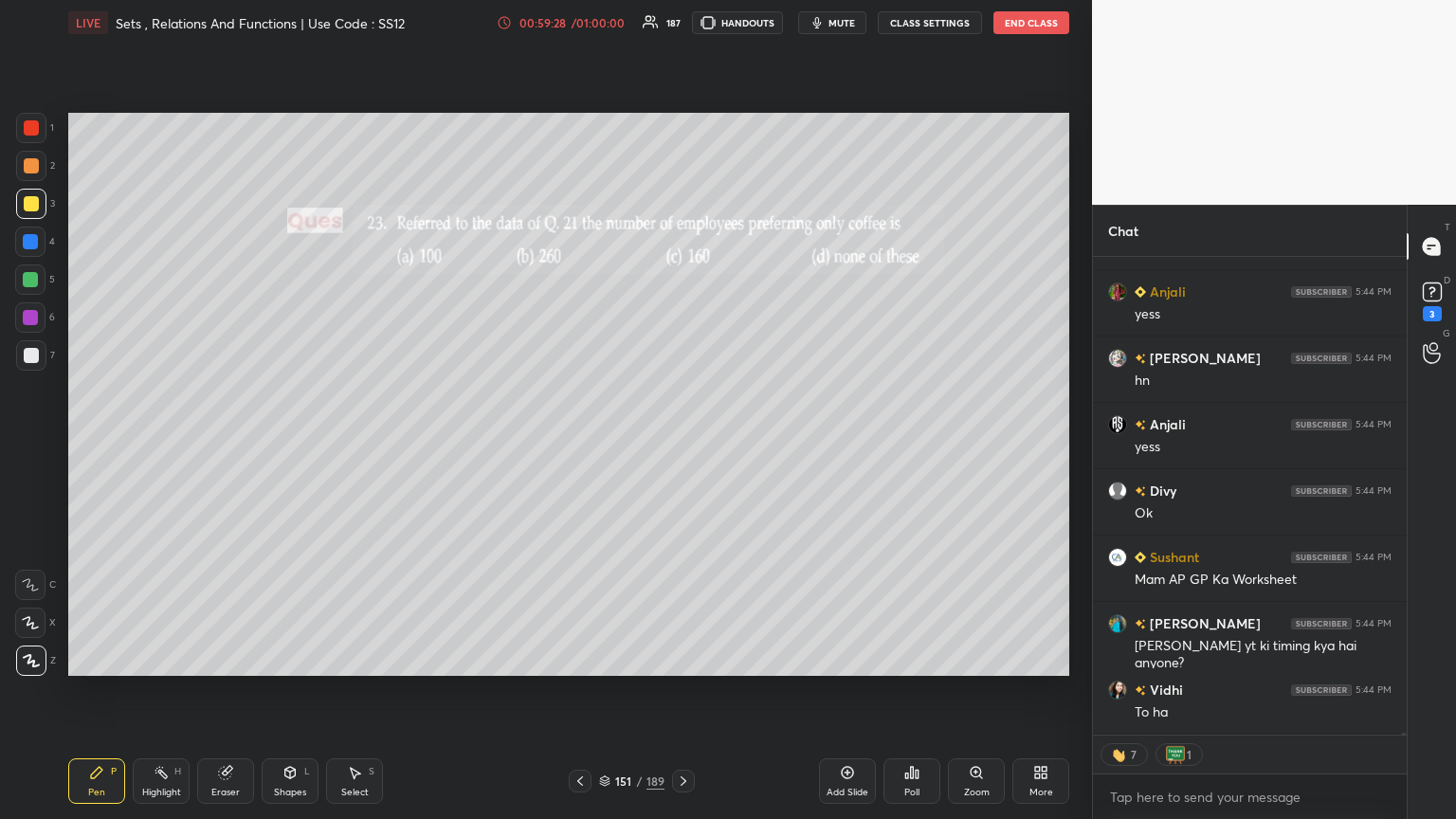click 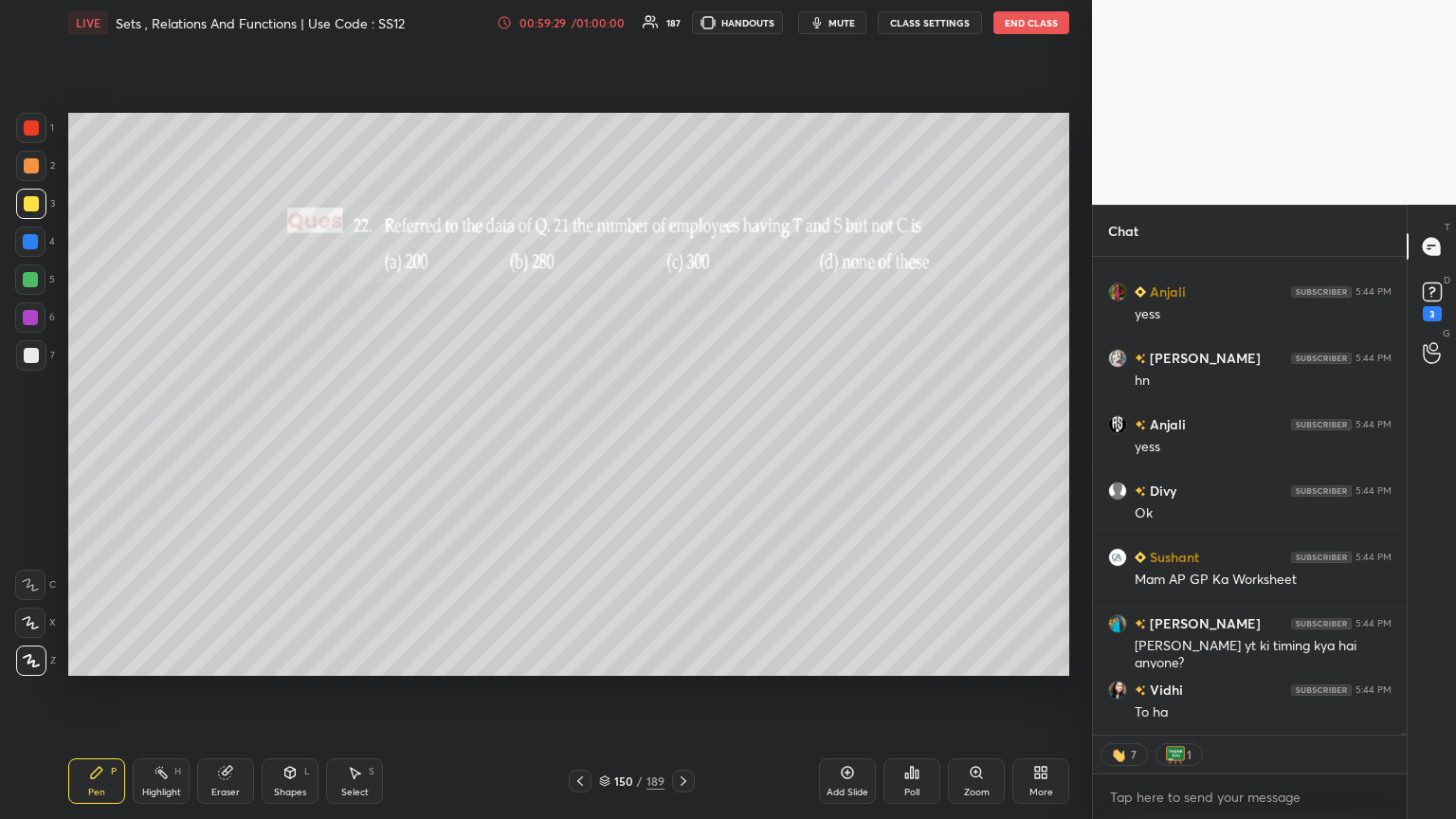 click 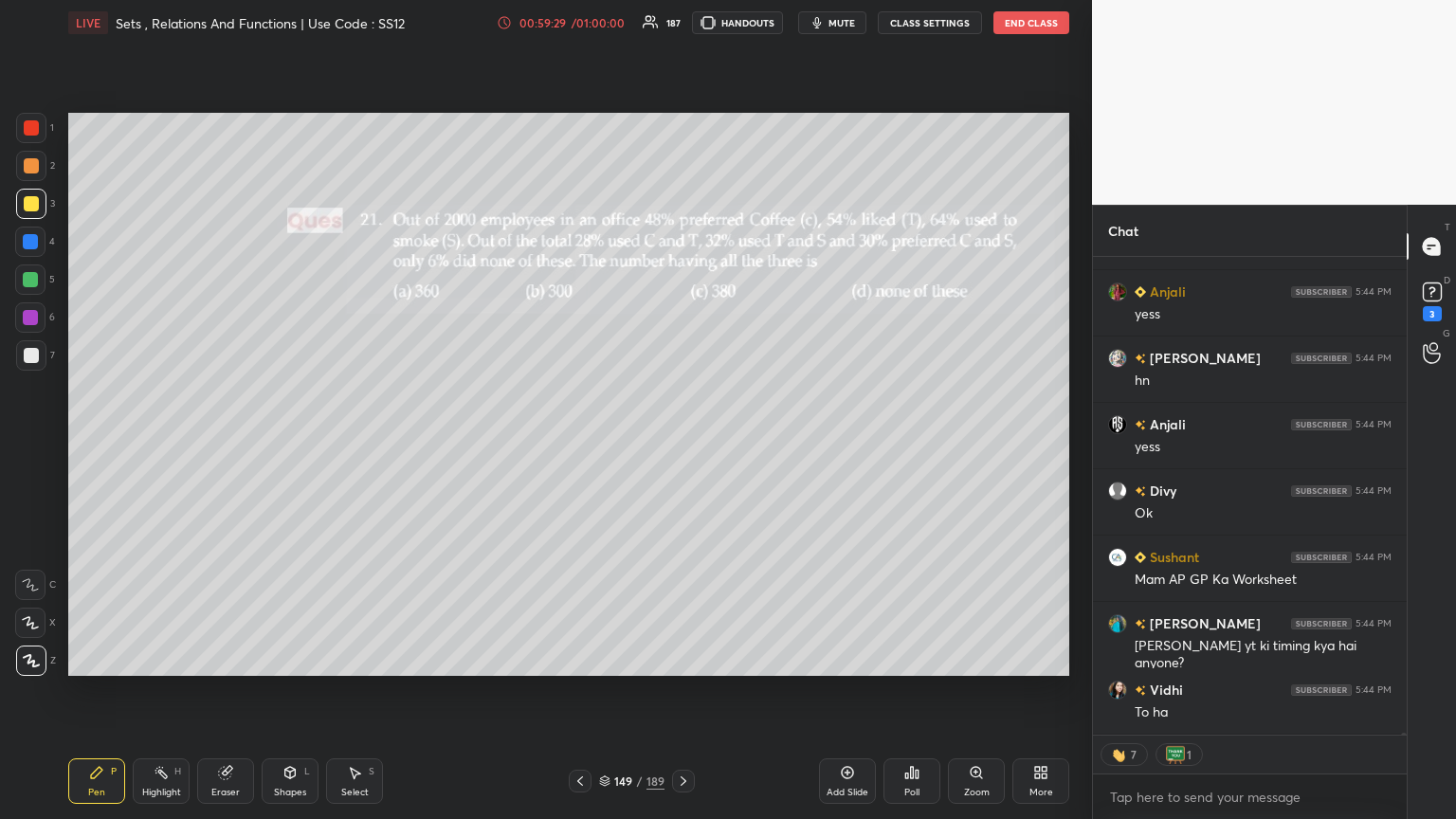 click 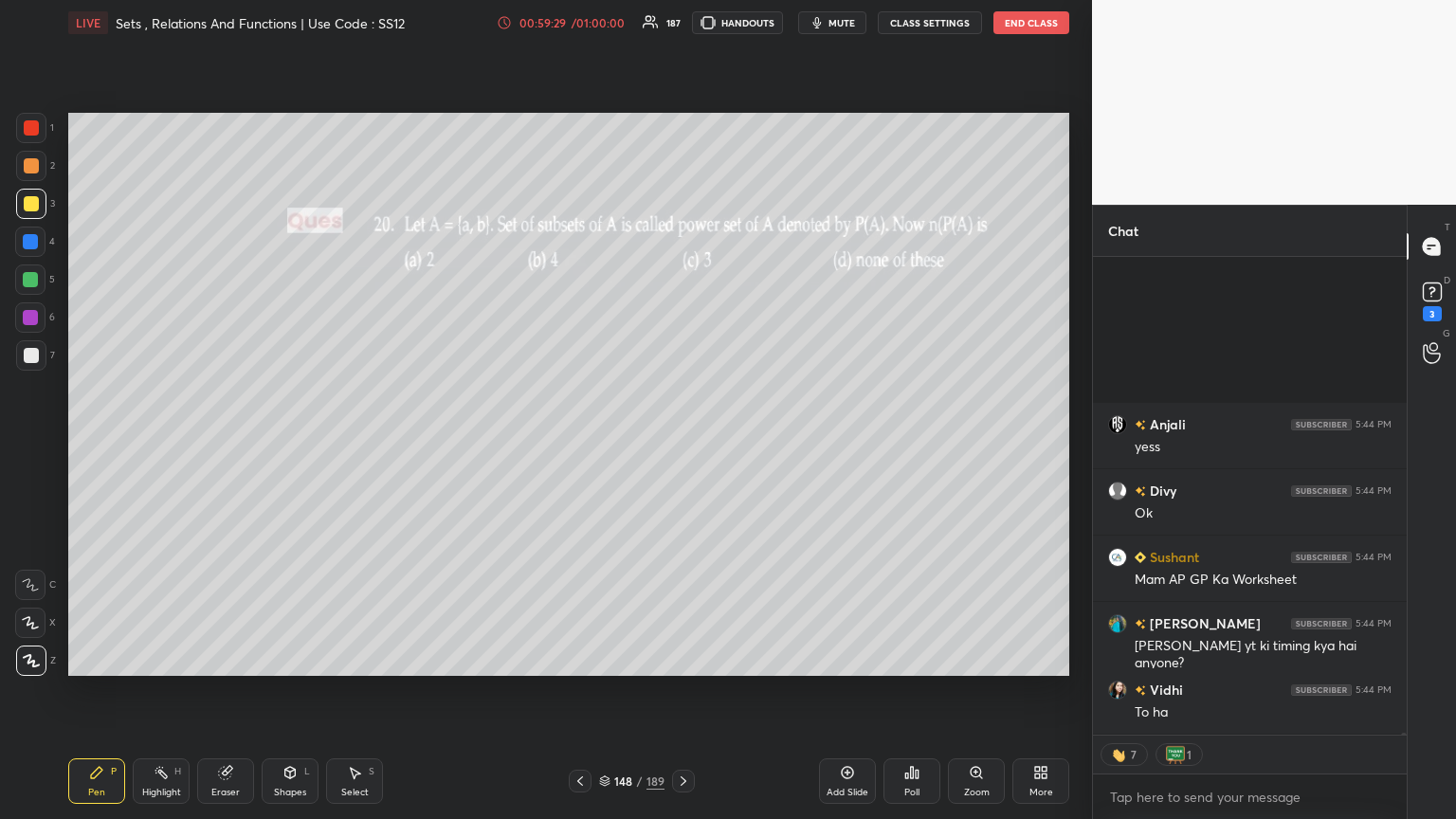 click 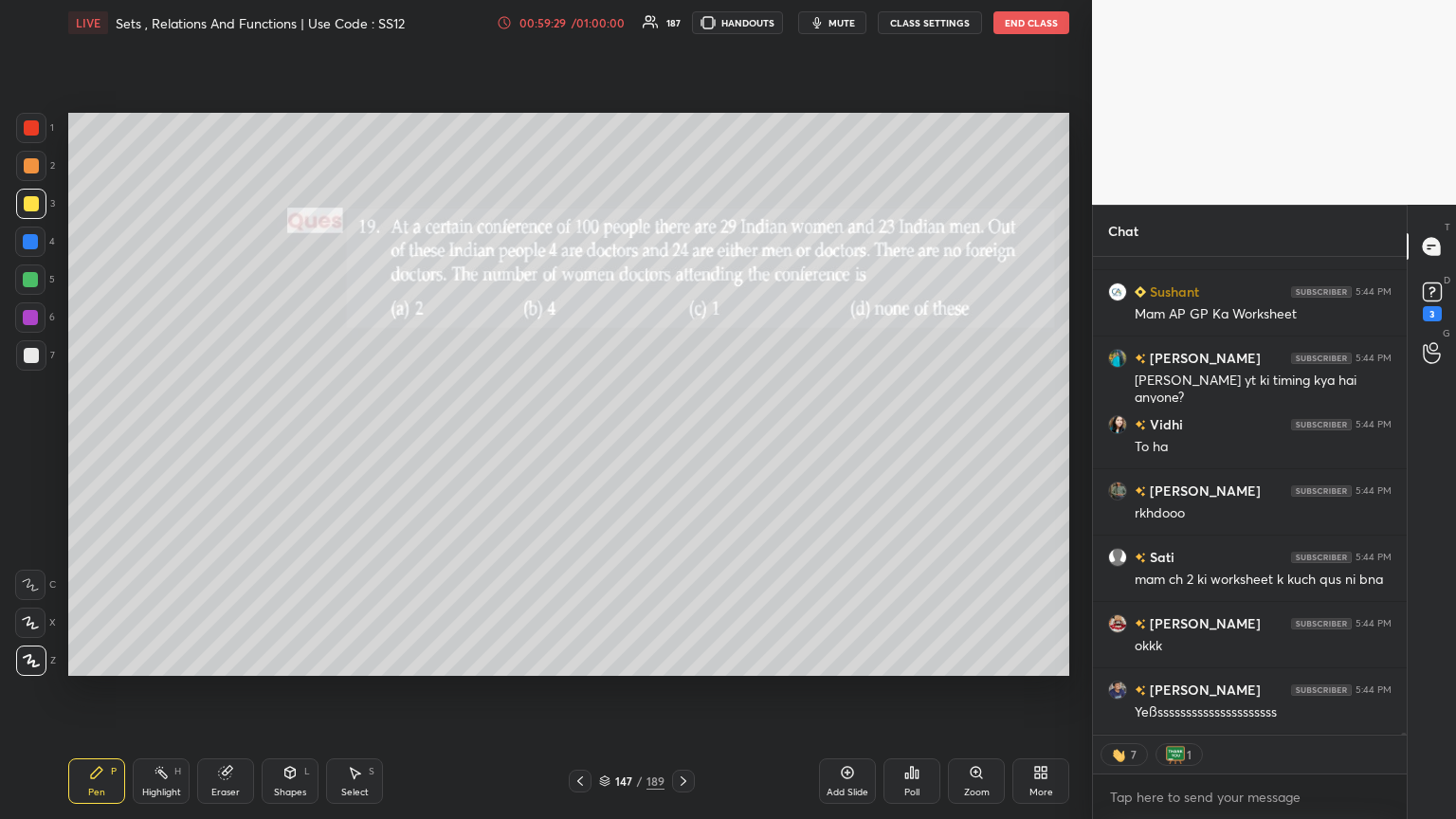 click 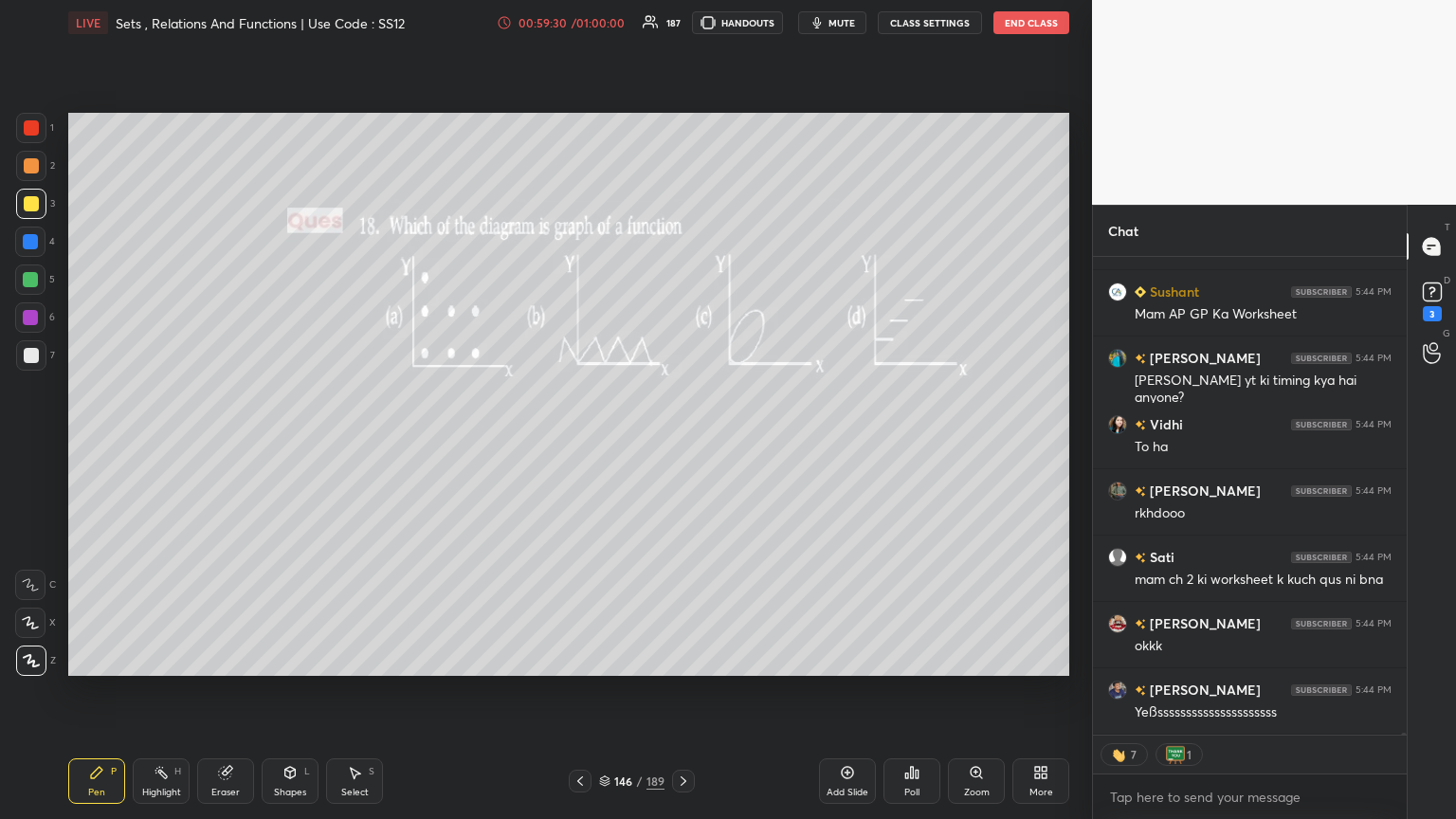 click 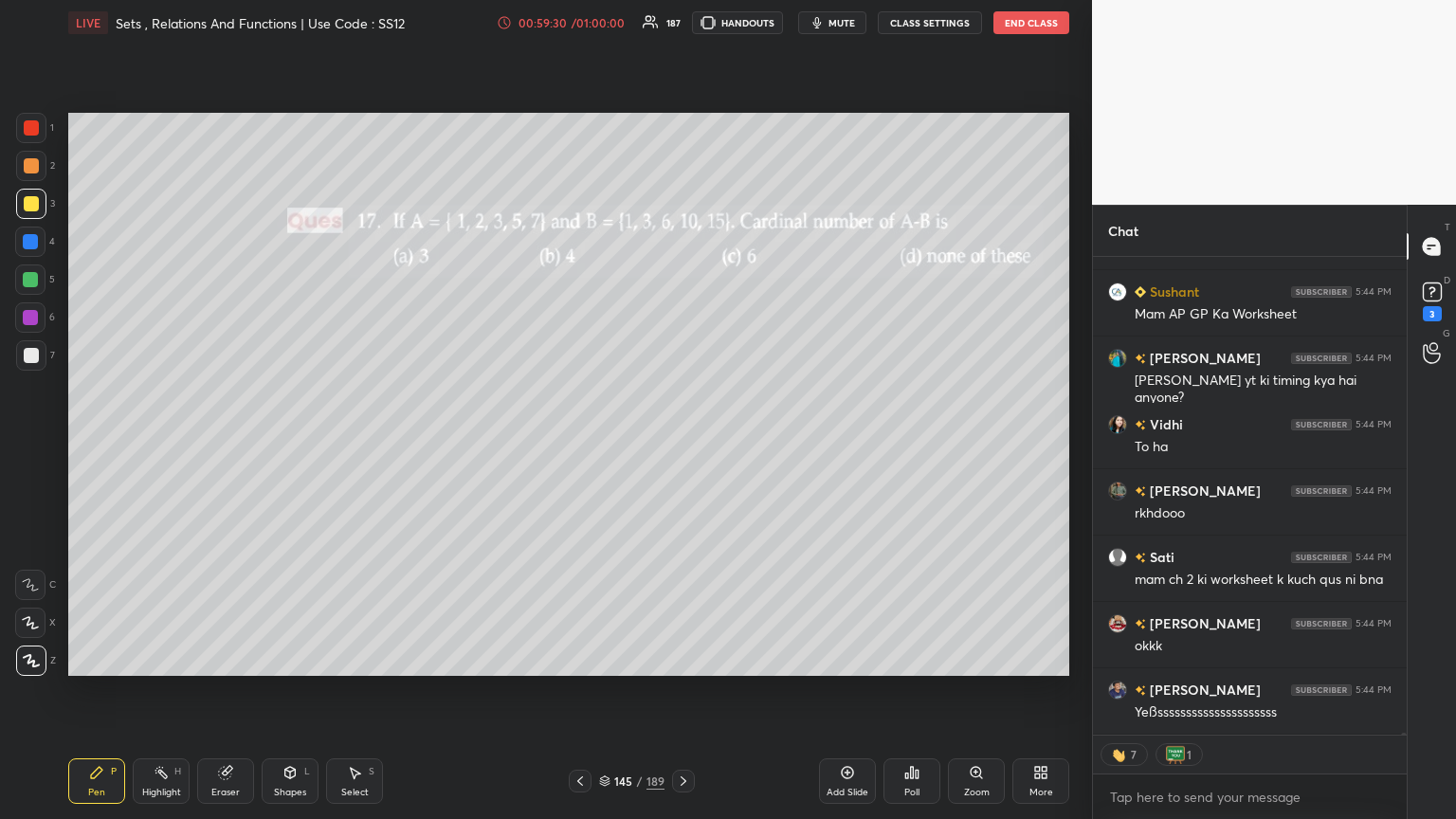 click 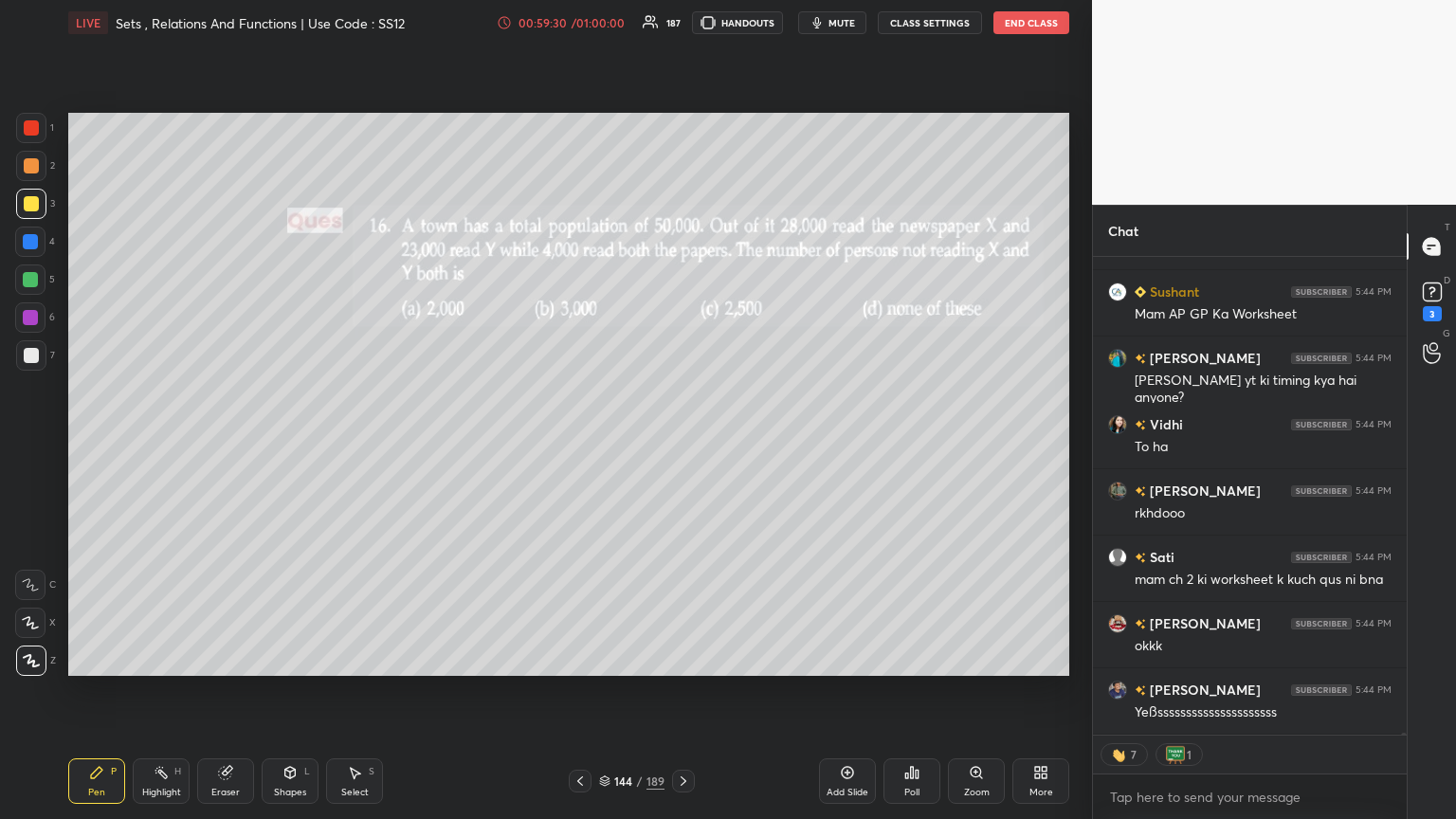 click 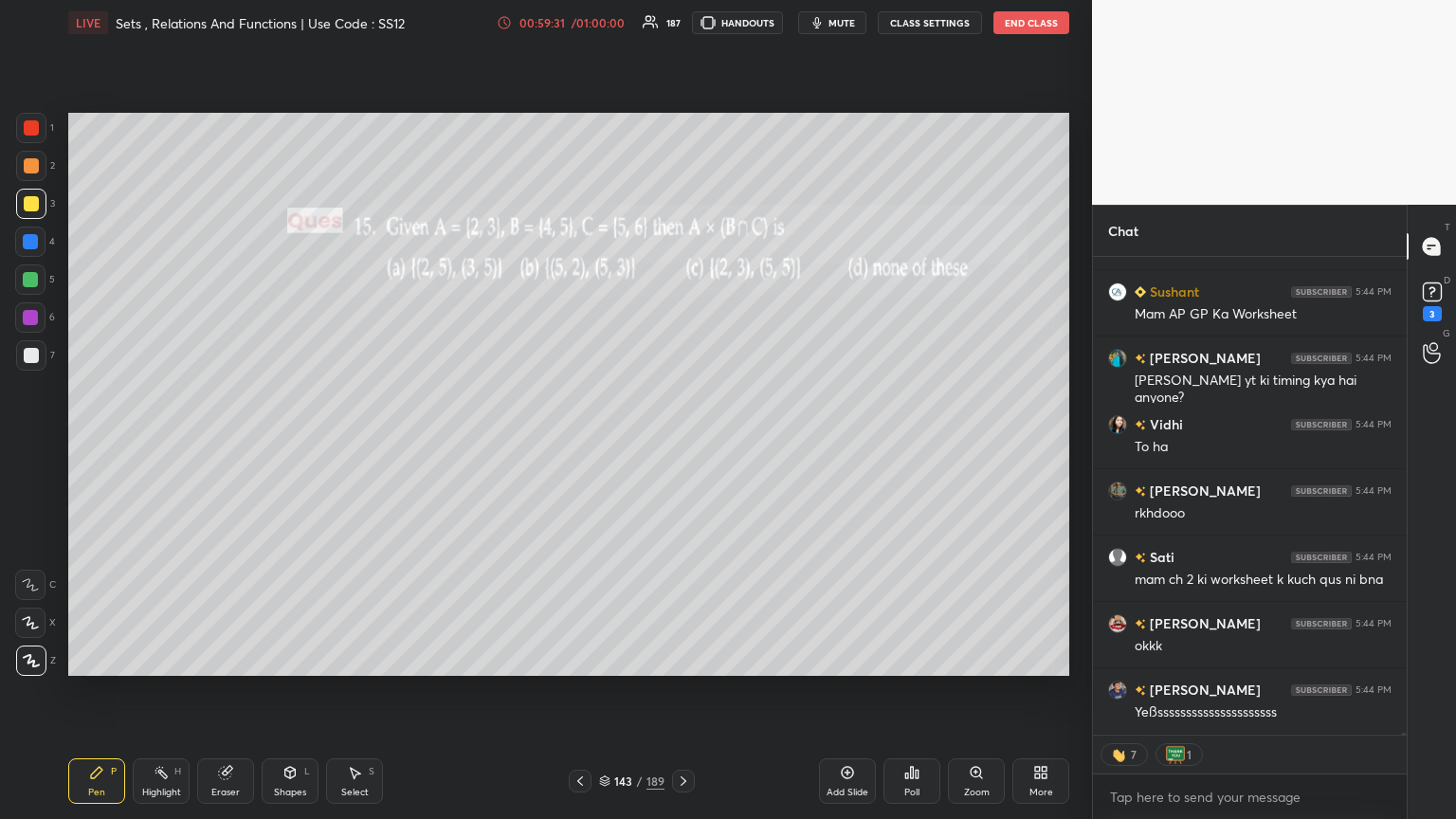 click 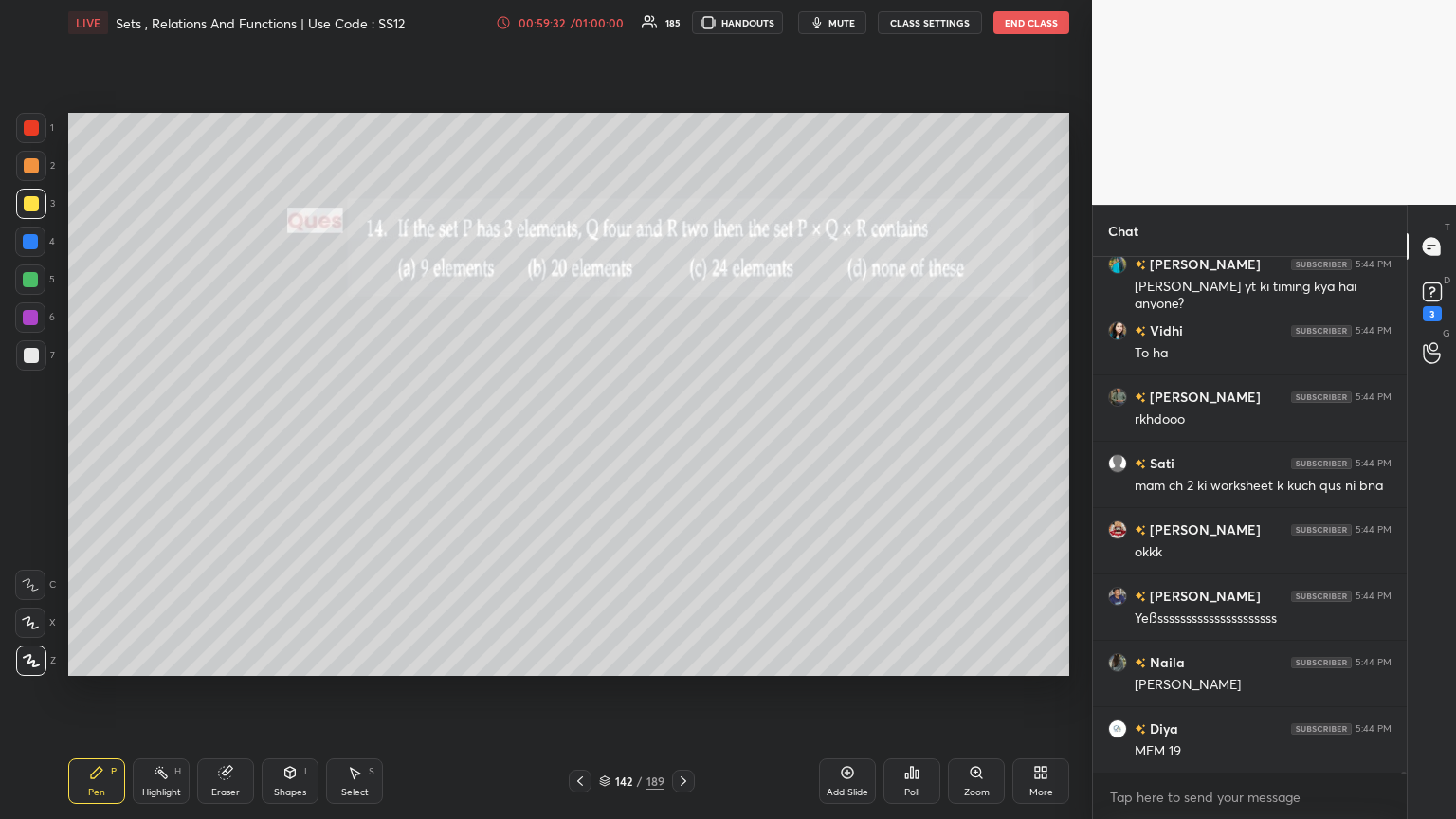 click 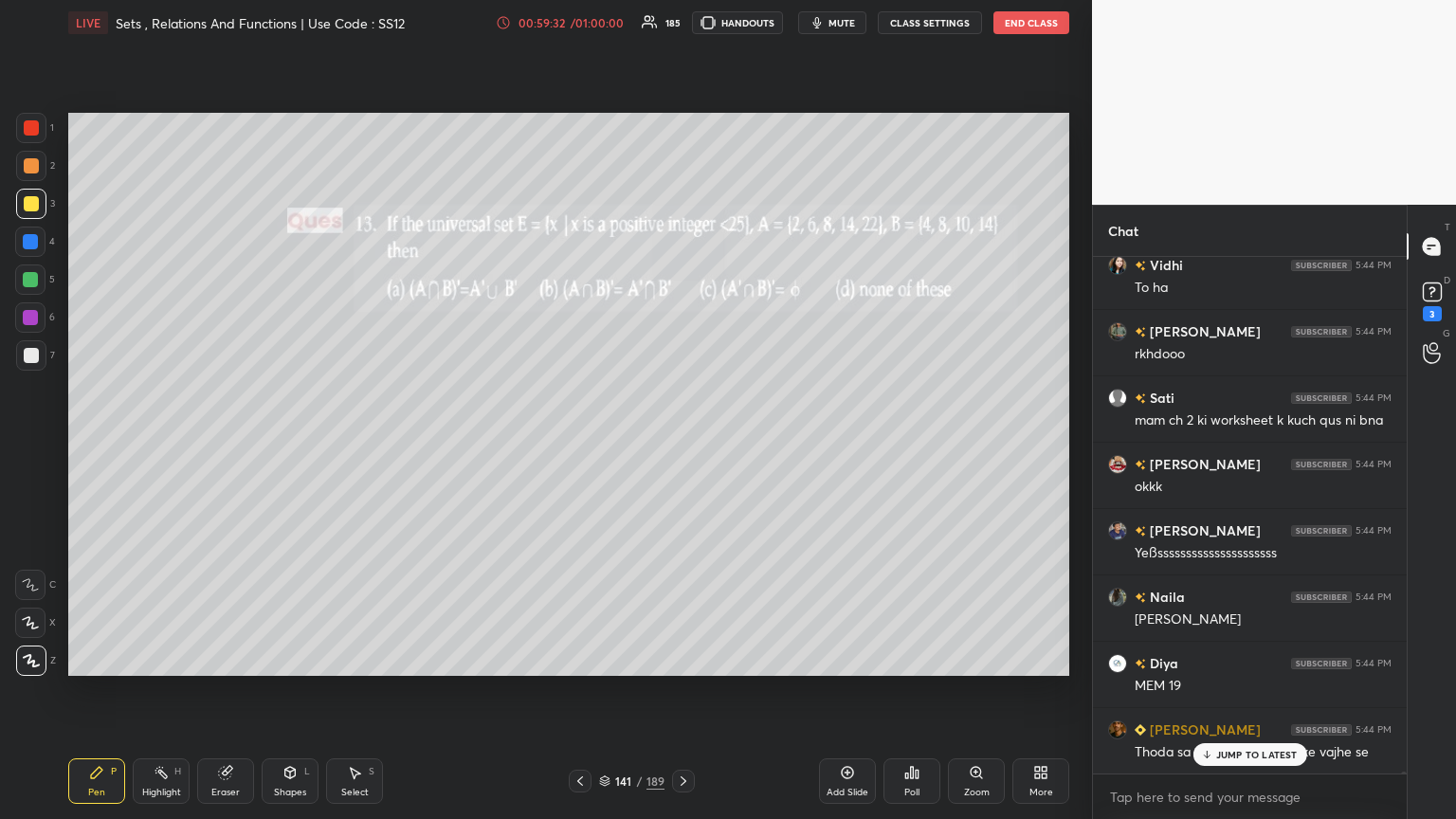 click 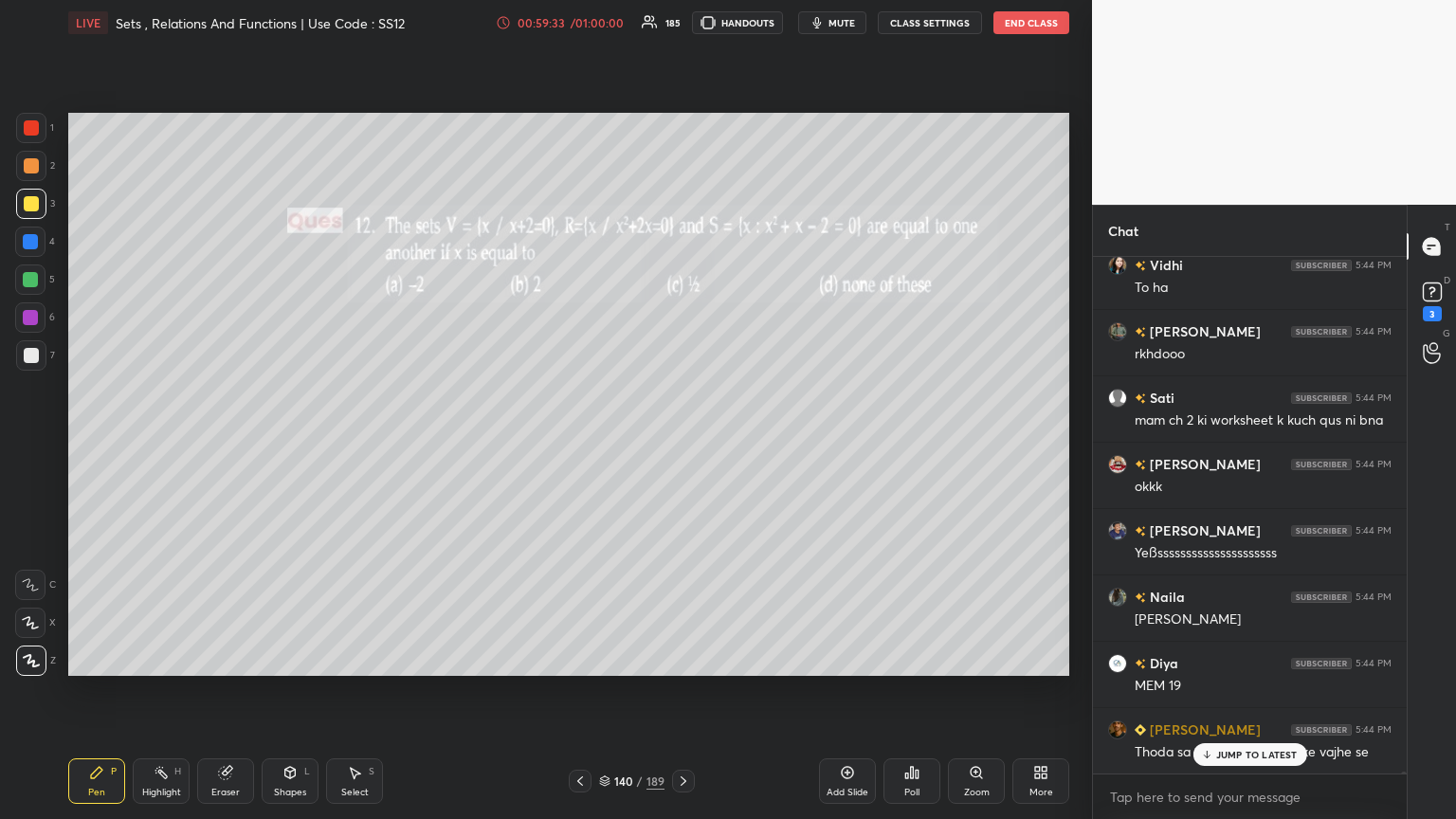 click 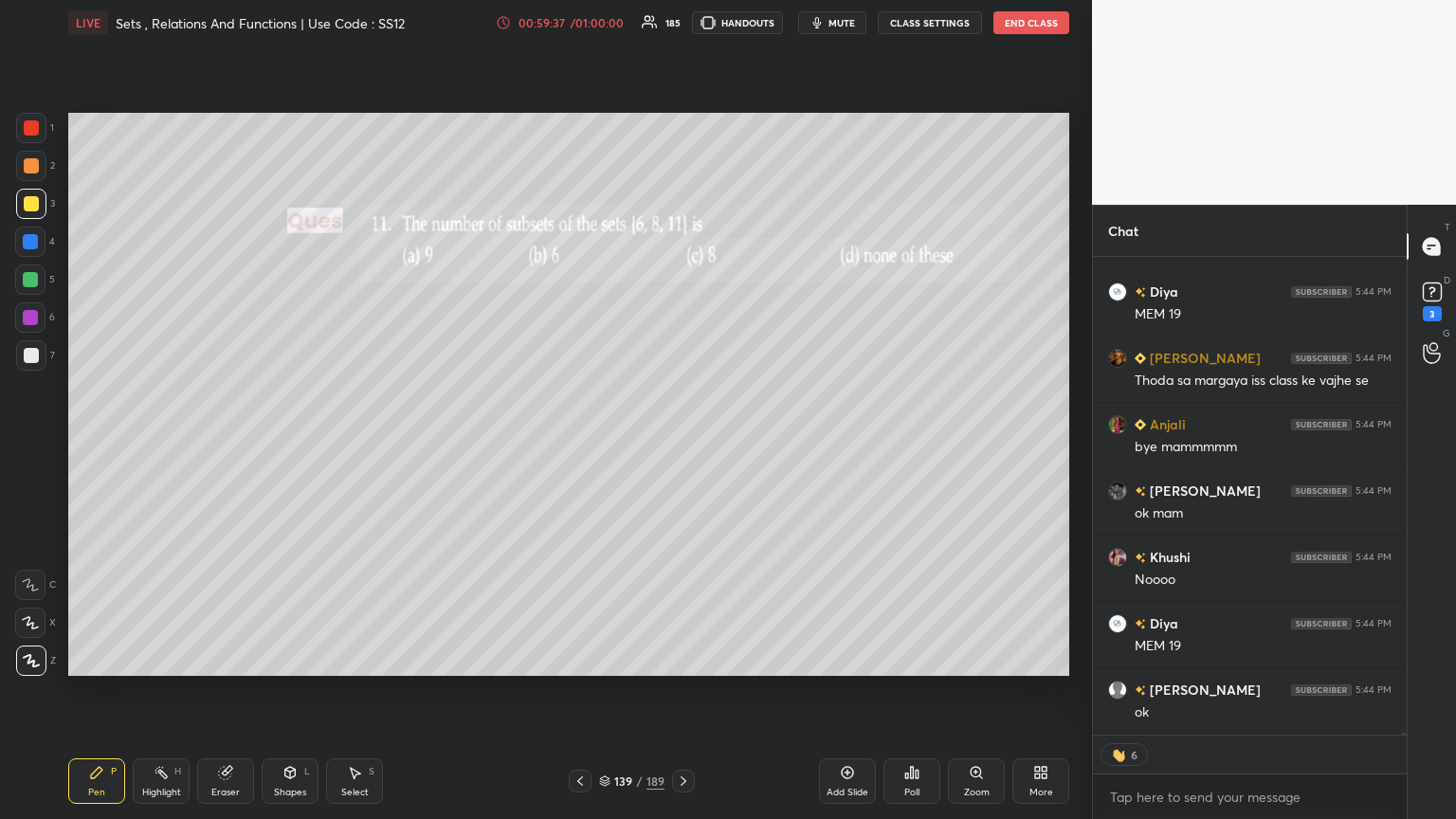 click 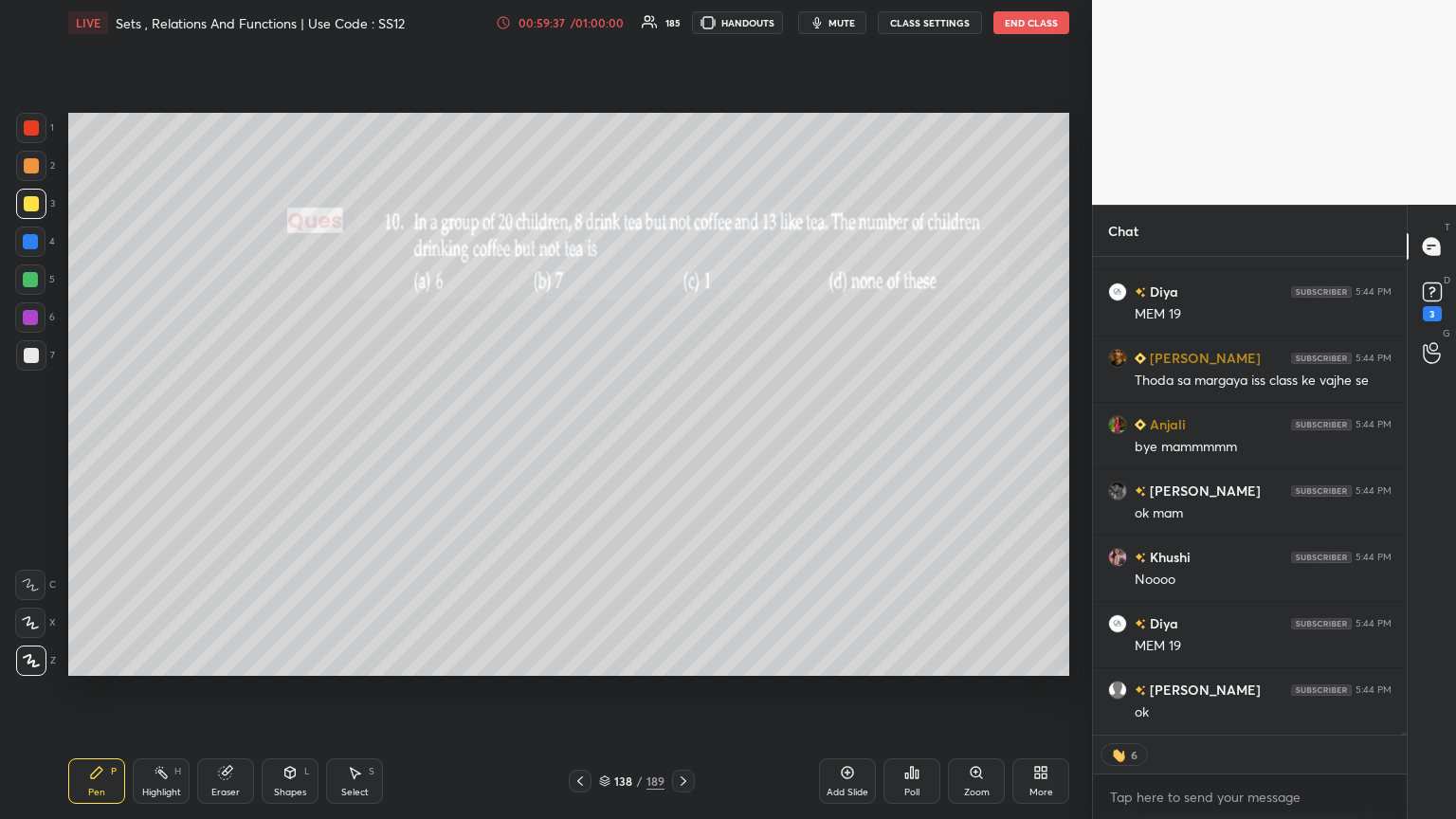 click 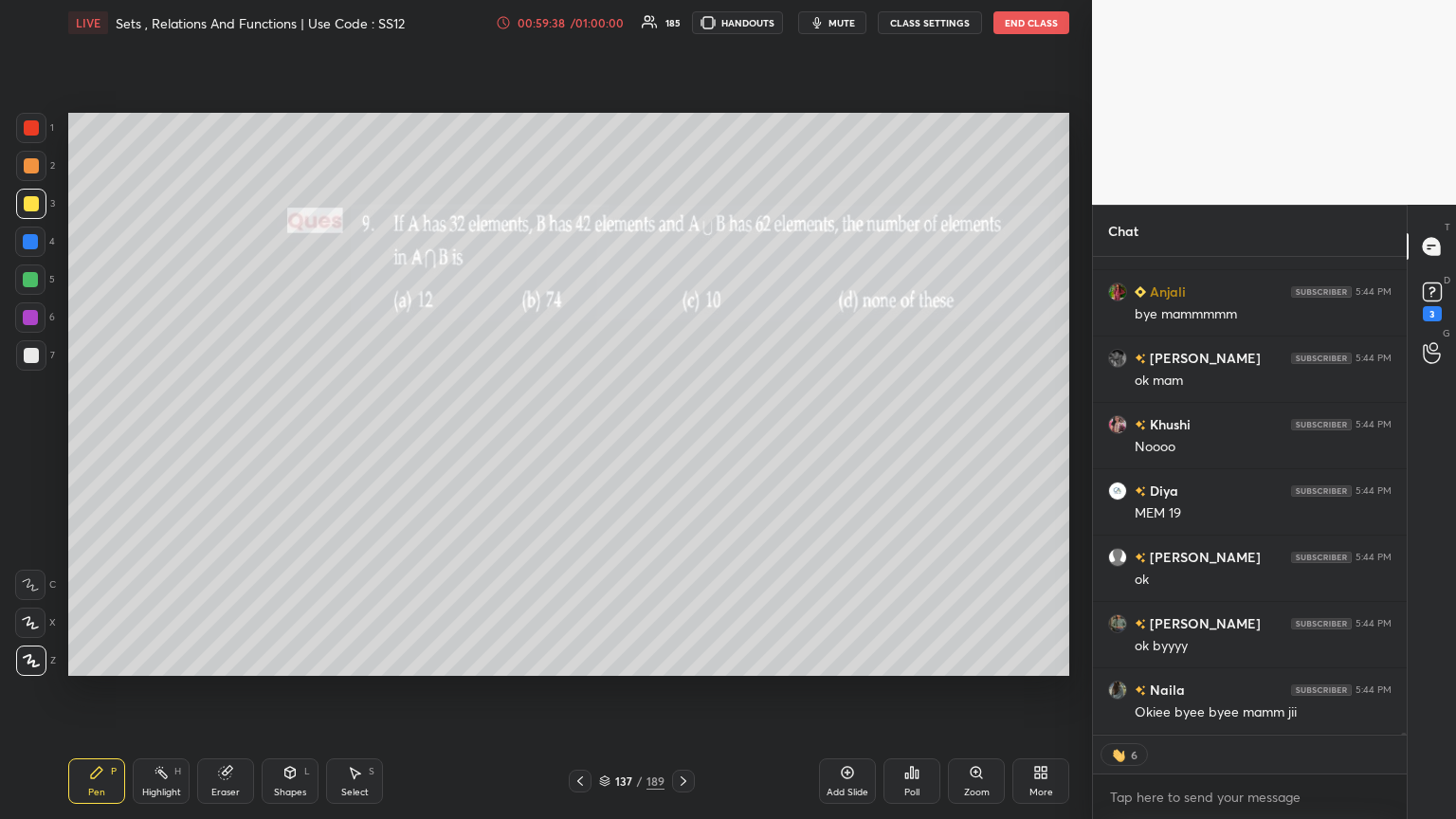 click 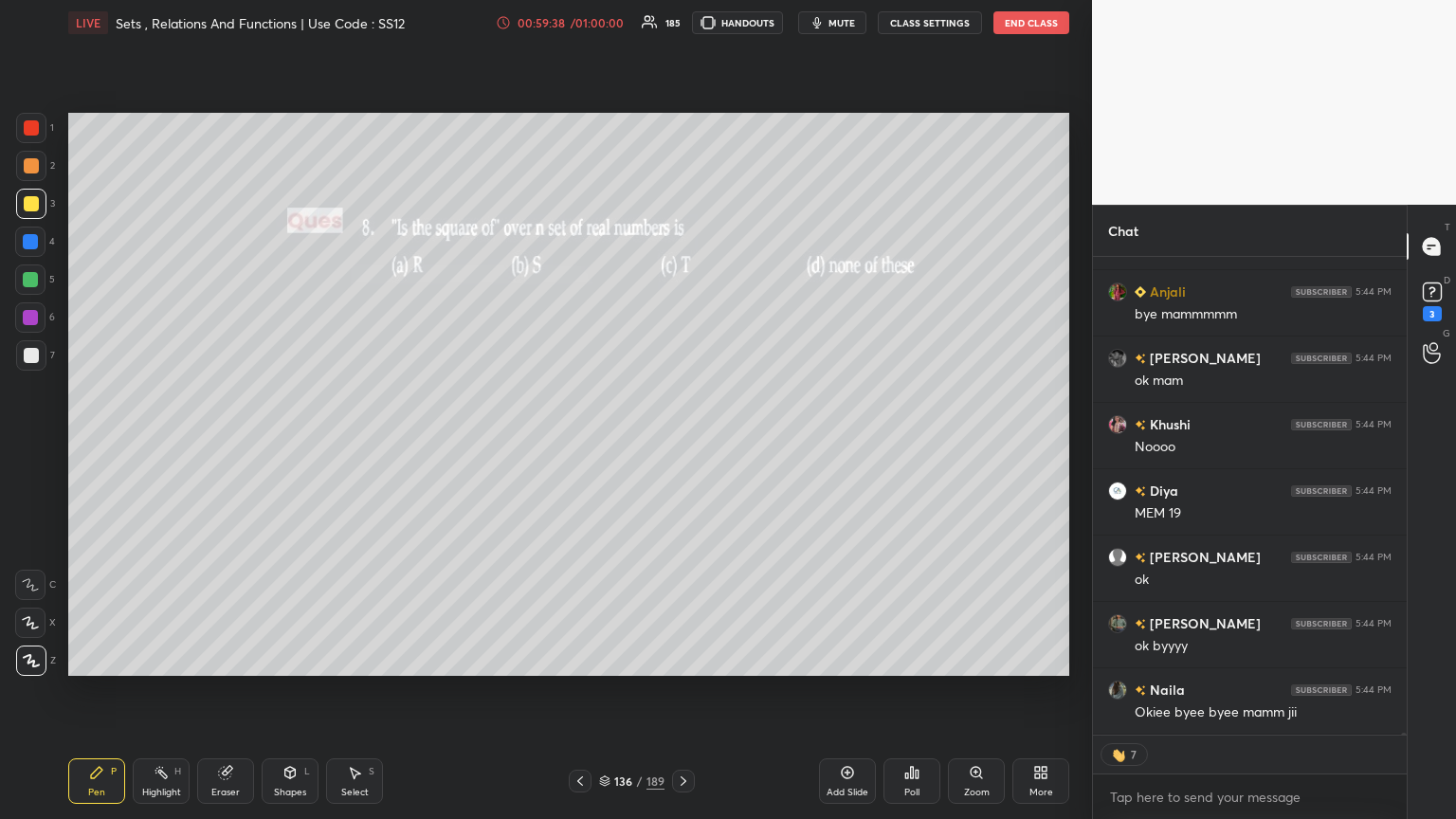 click at bounding box center (580, 781) 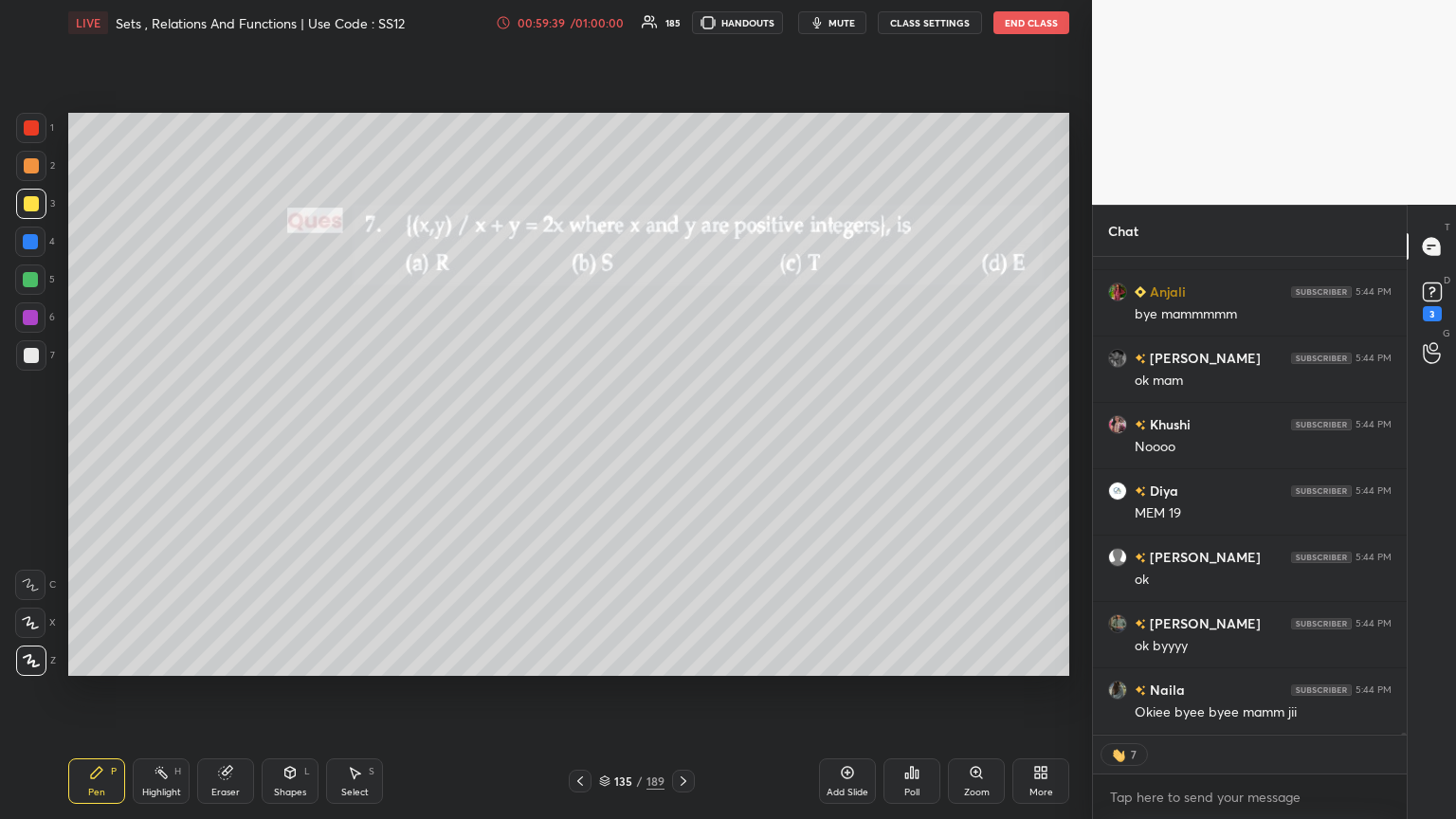 click at bounding box center (580, 781) 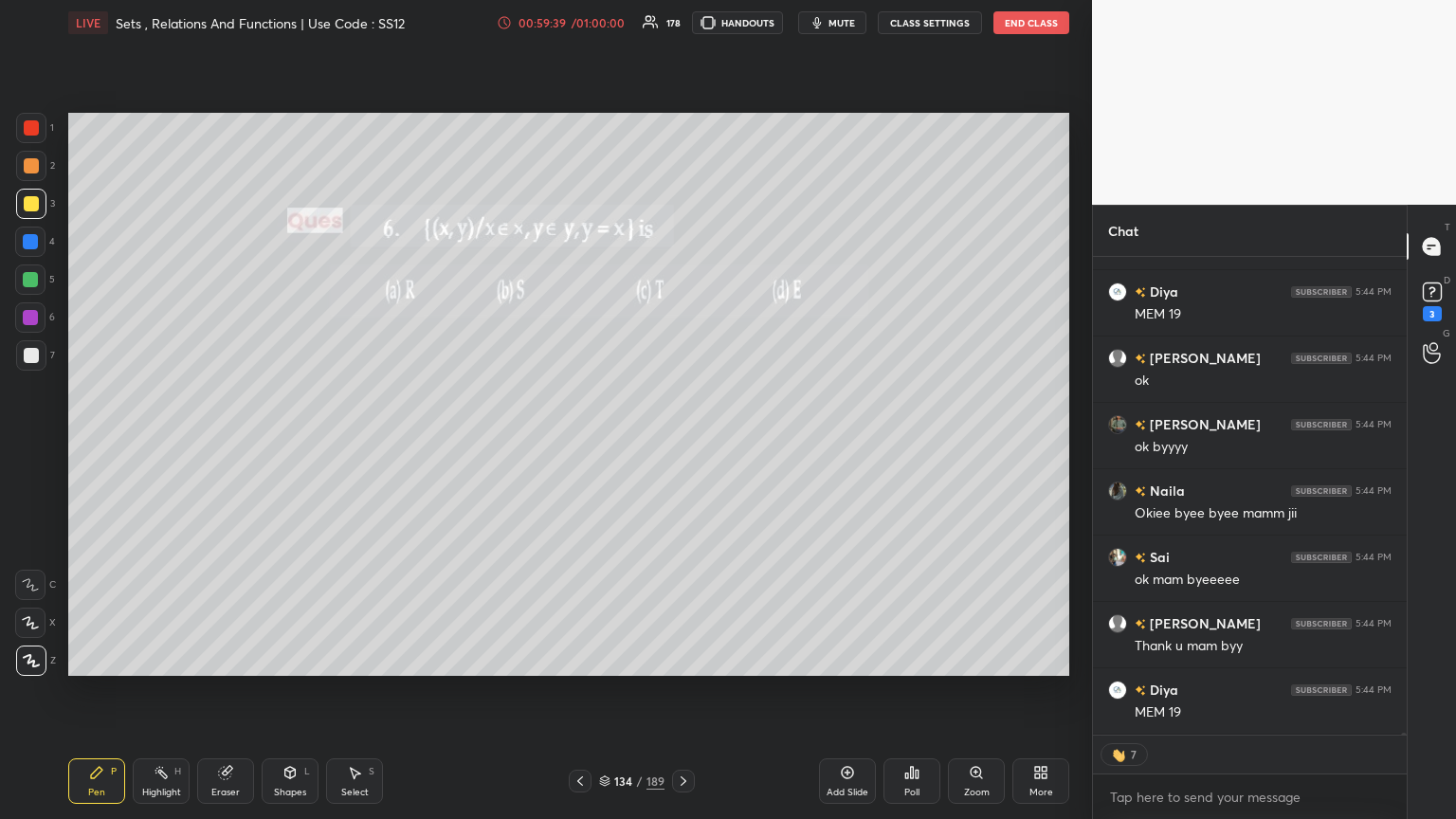 click at bounding box center [580, 781] 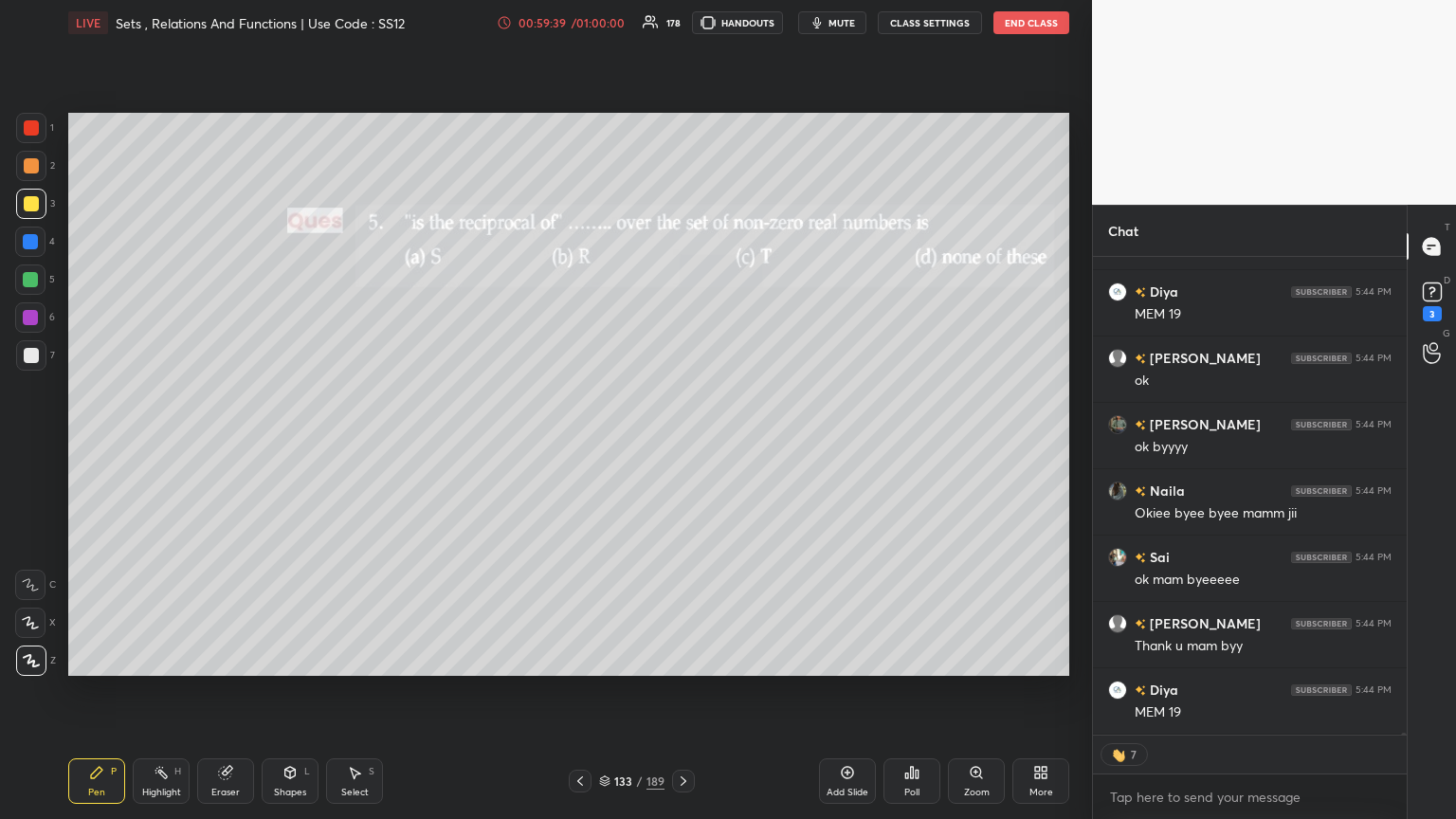 click at bounding box center [580, 781] 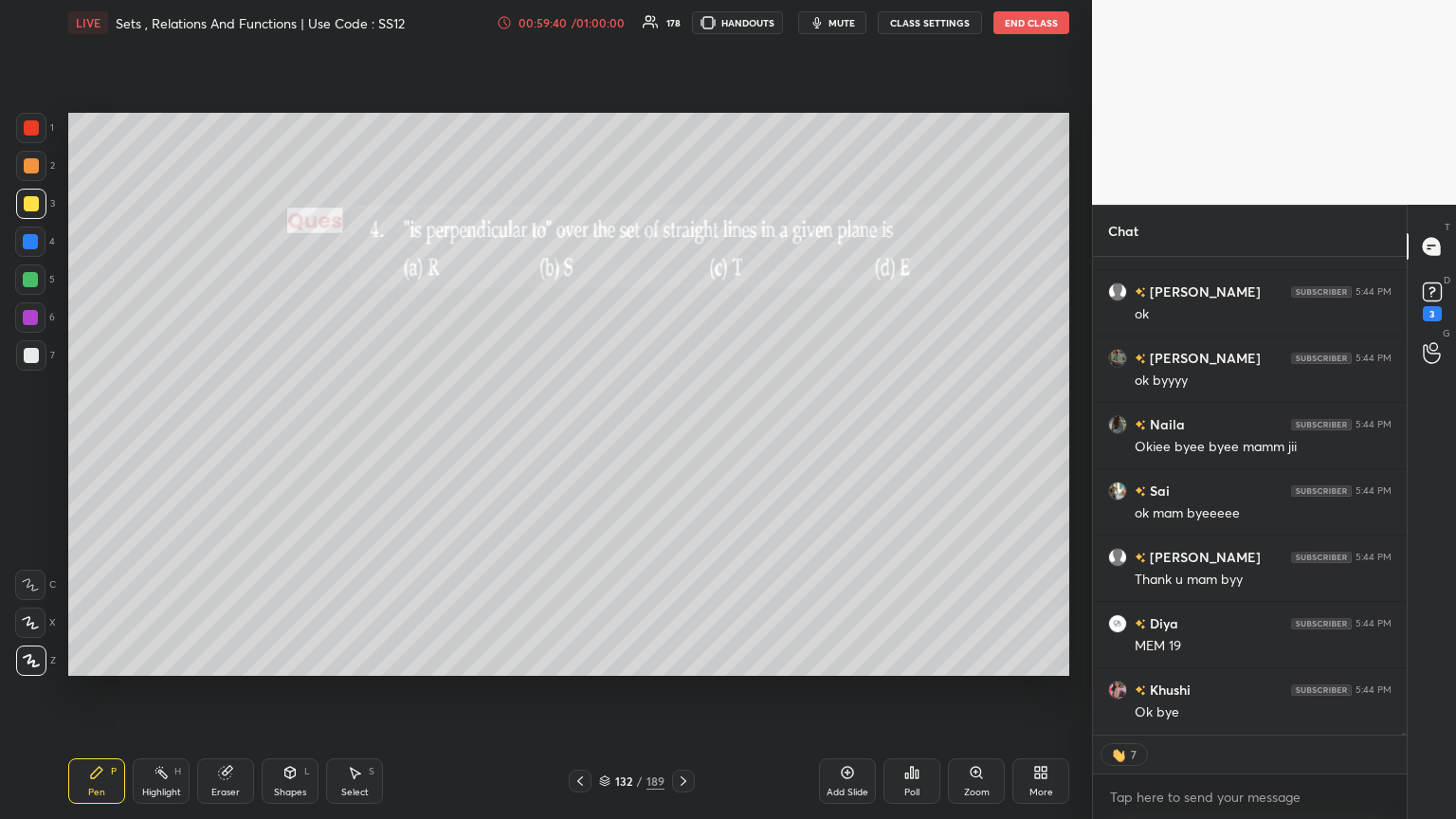 click at bounding box center [580, 781] 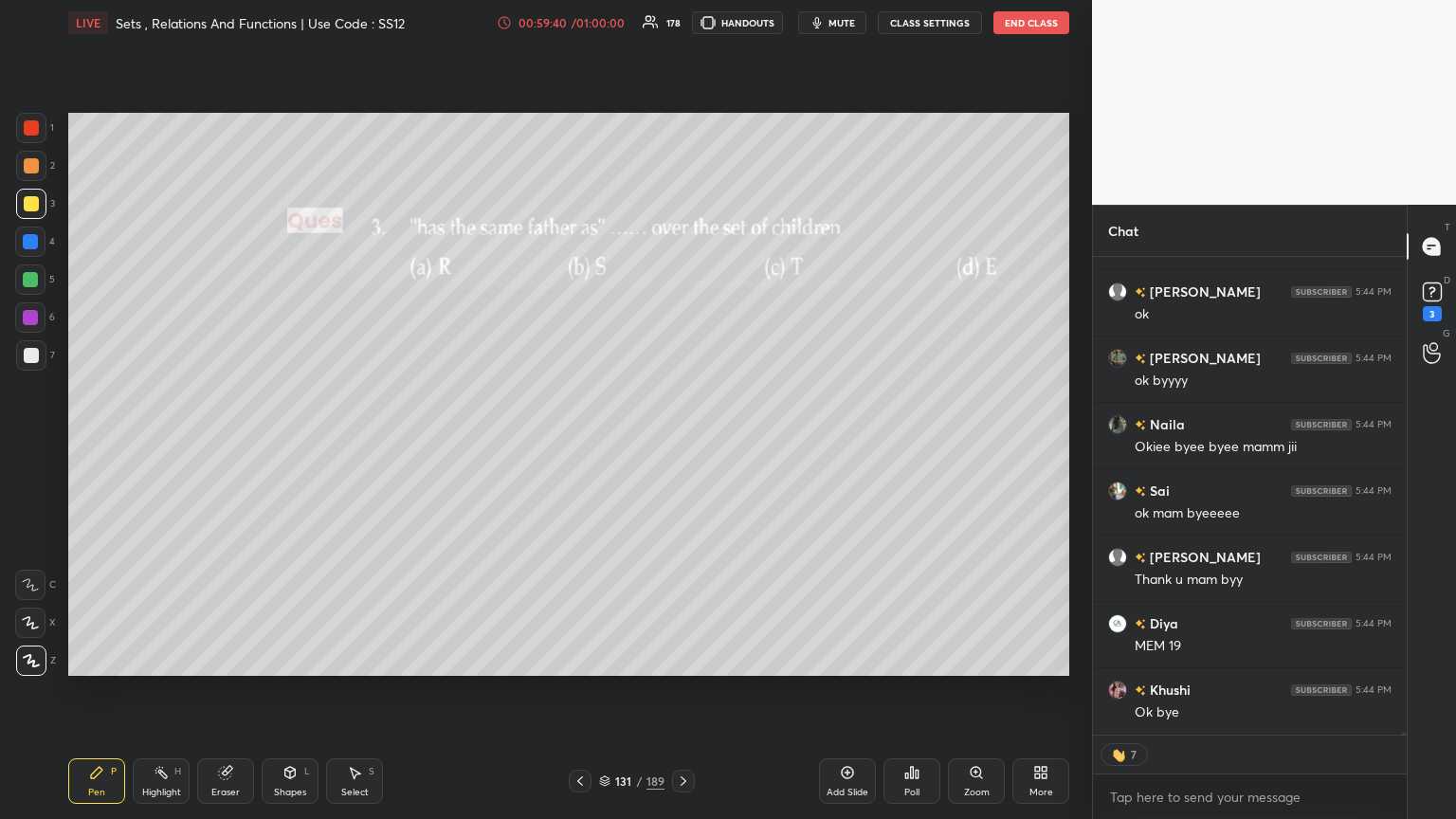 click at bounding box center [580, 781] 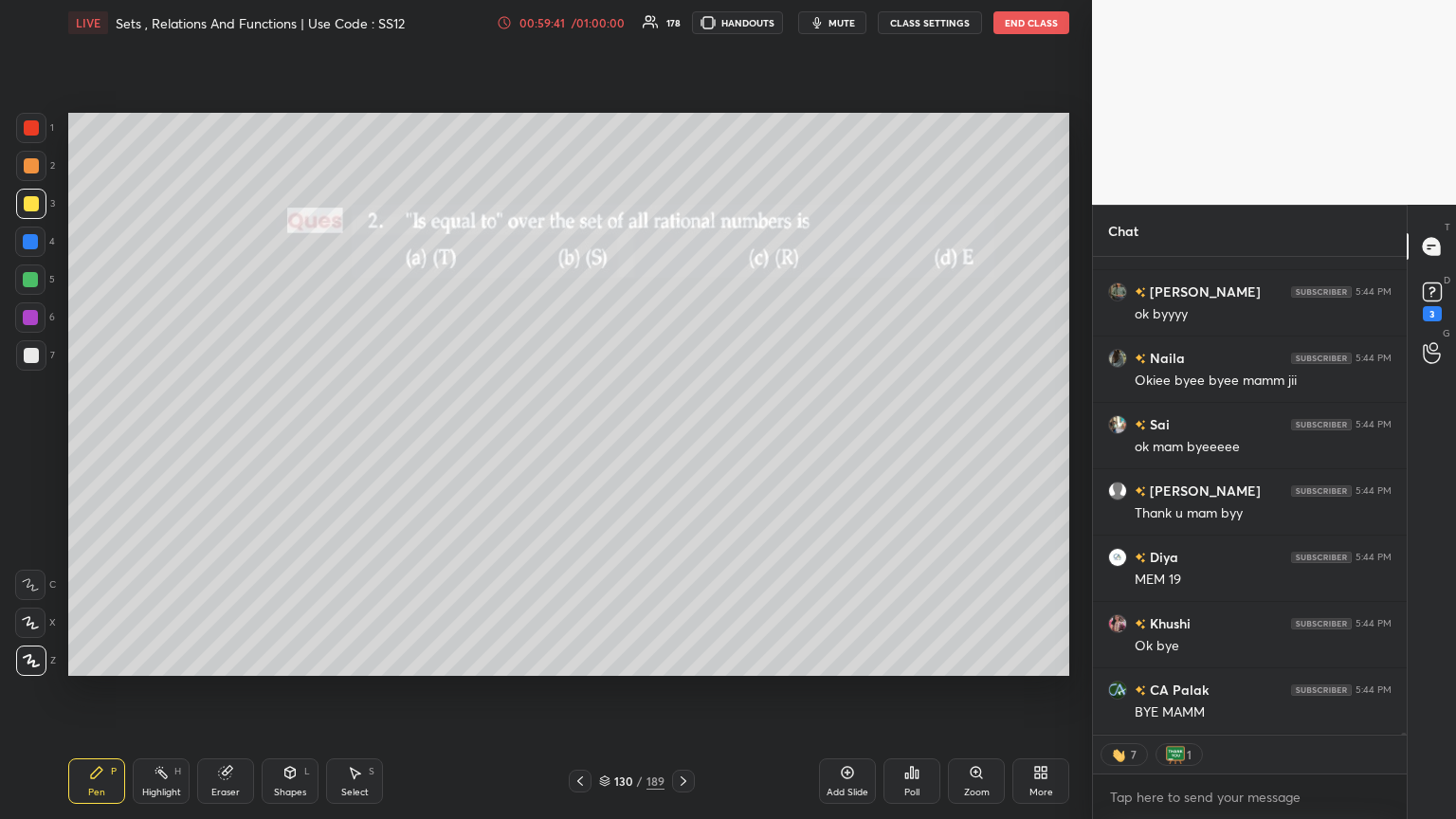click 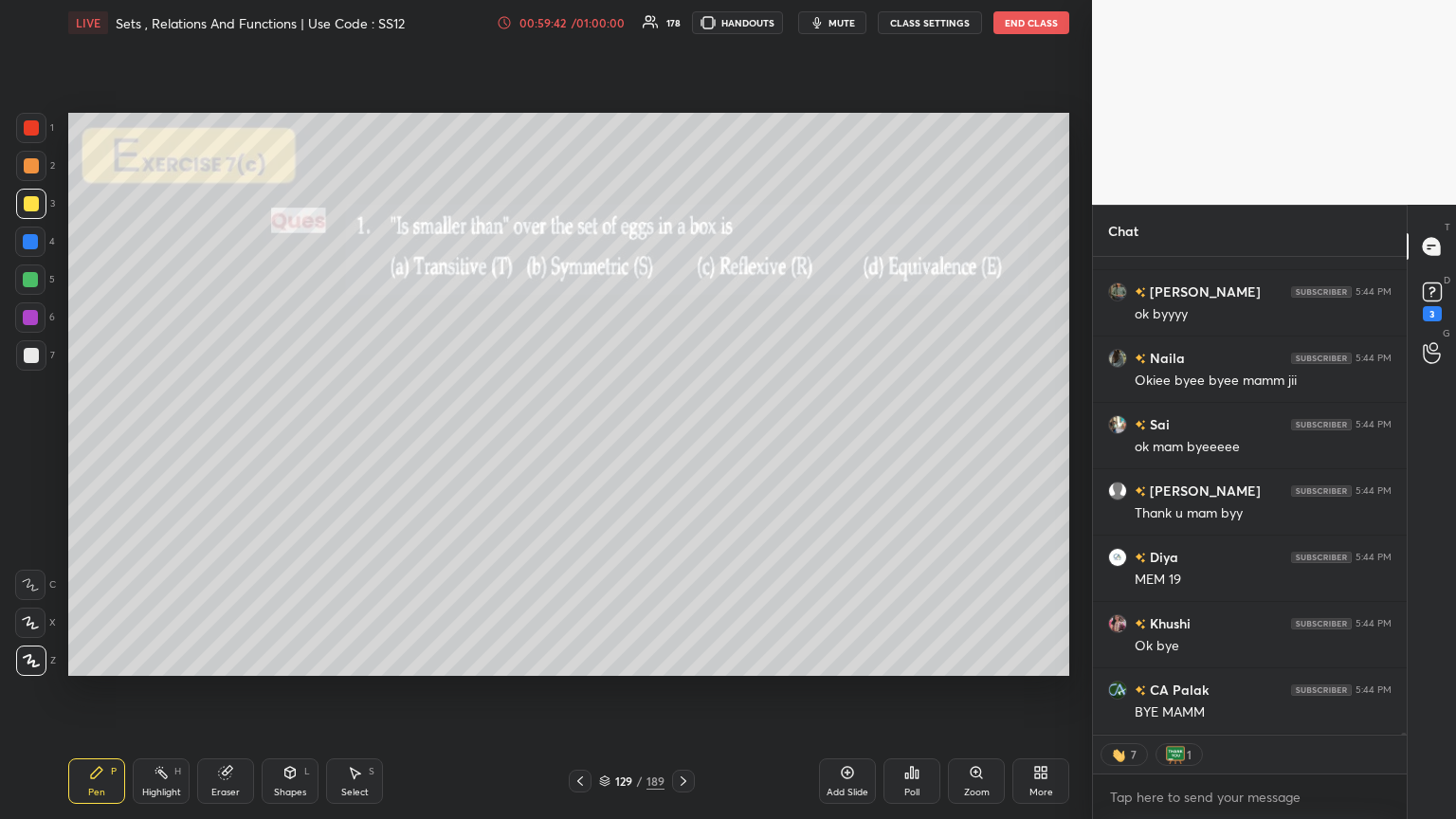 click 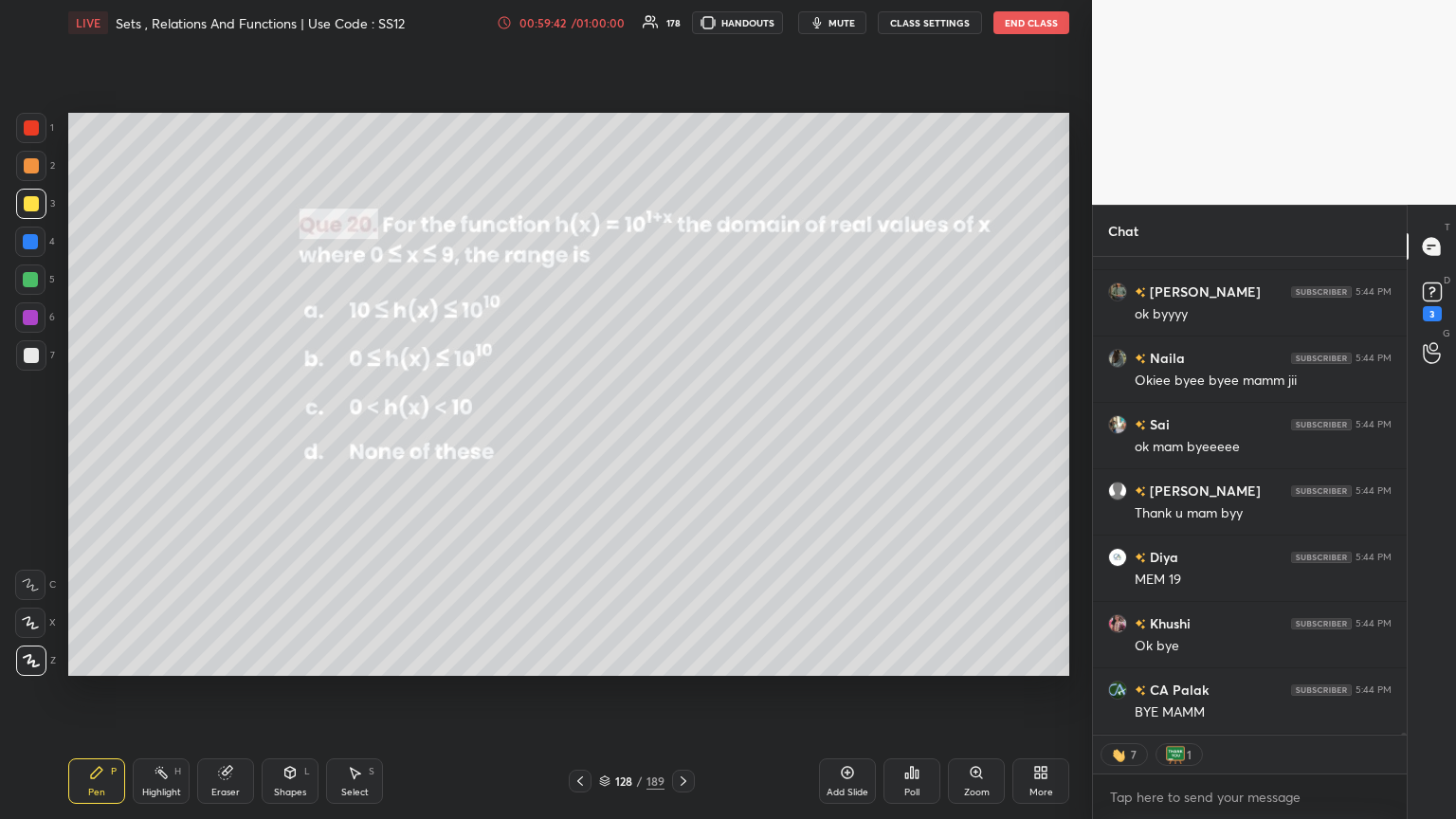 click 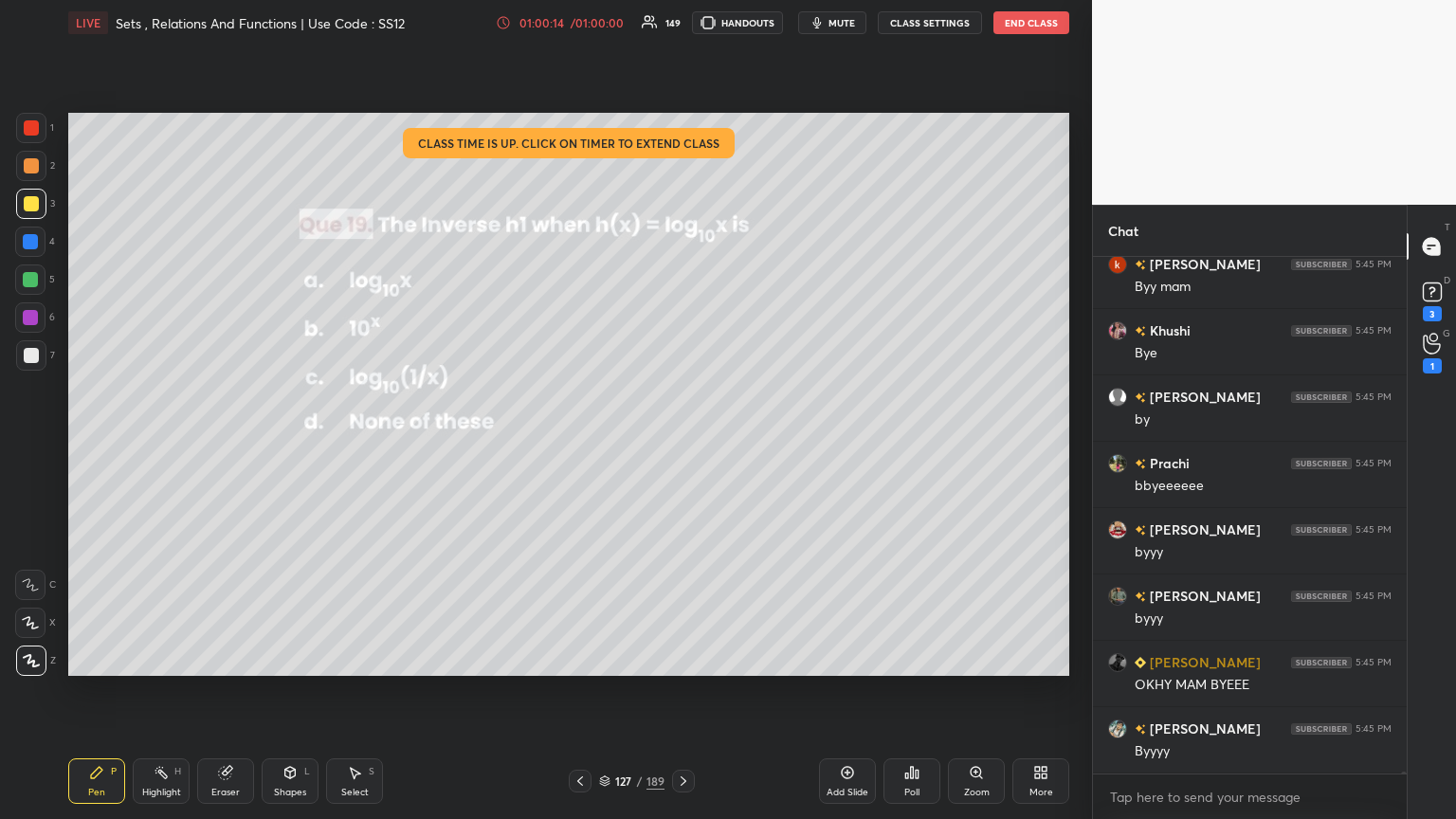click on "End Class" at bounding box center [1031, 23] 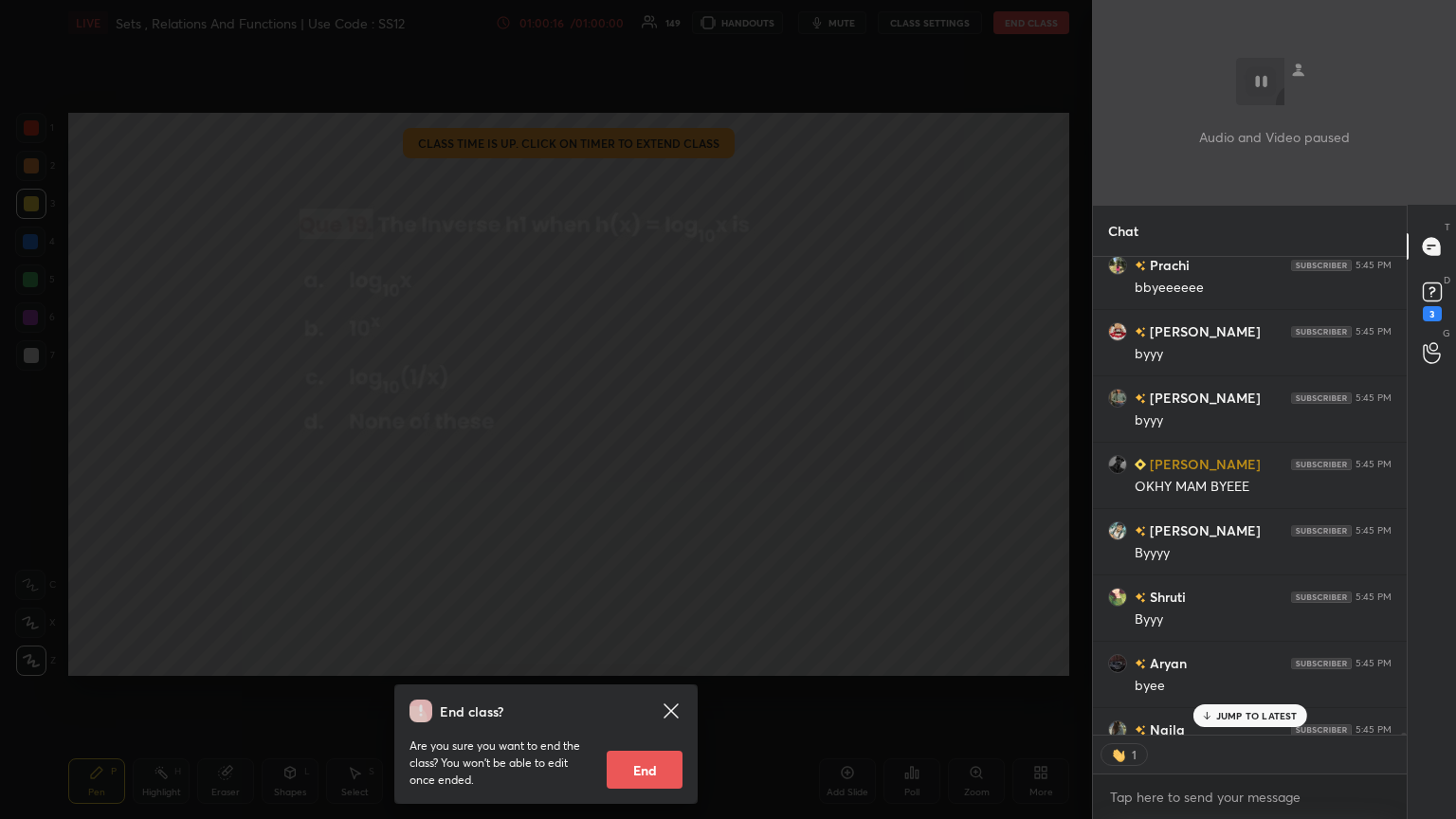 click on "End" at bounding box center (645, 770) 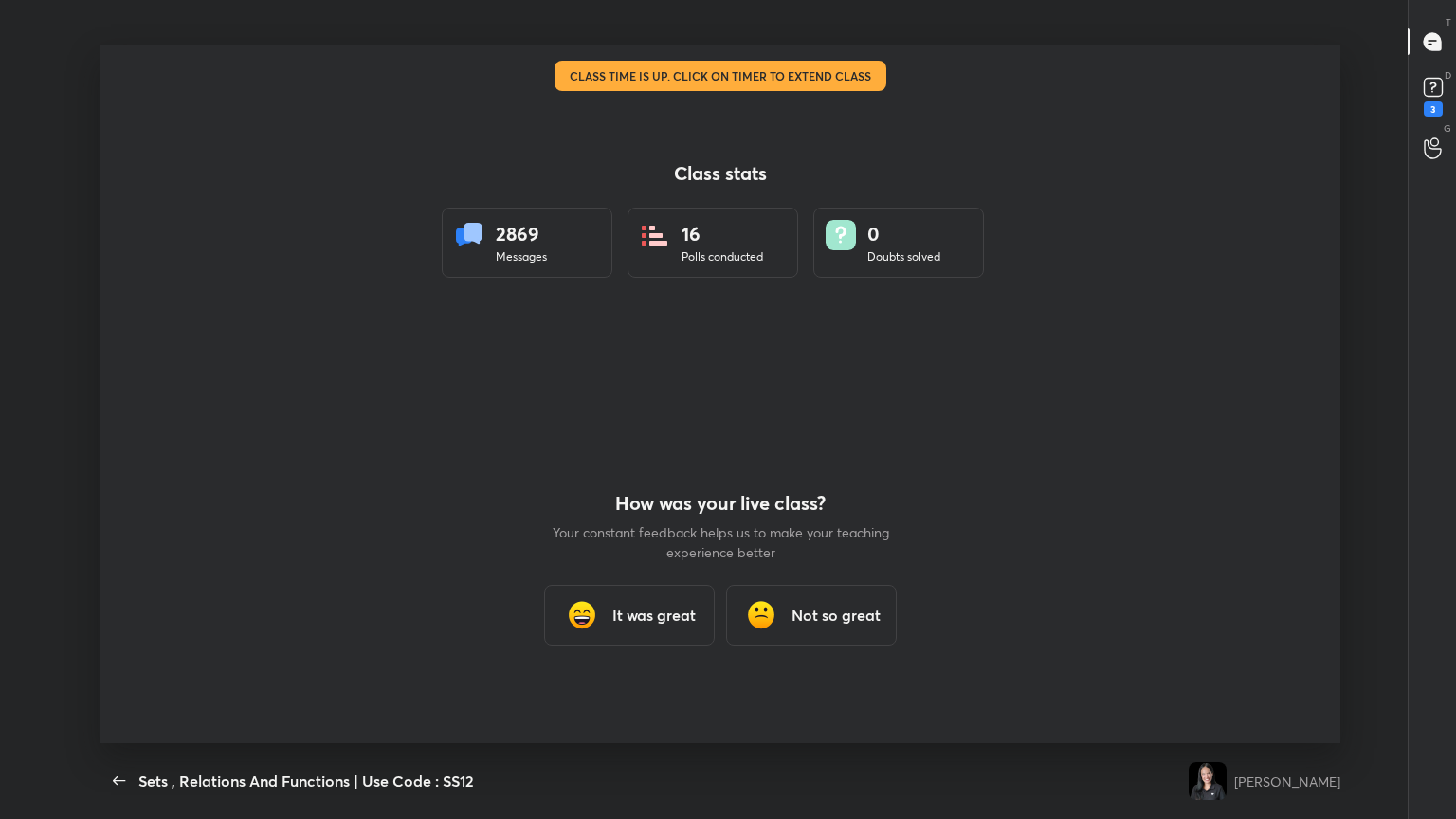 click on "It was great" at bounding box center (654, 615) 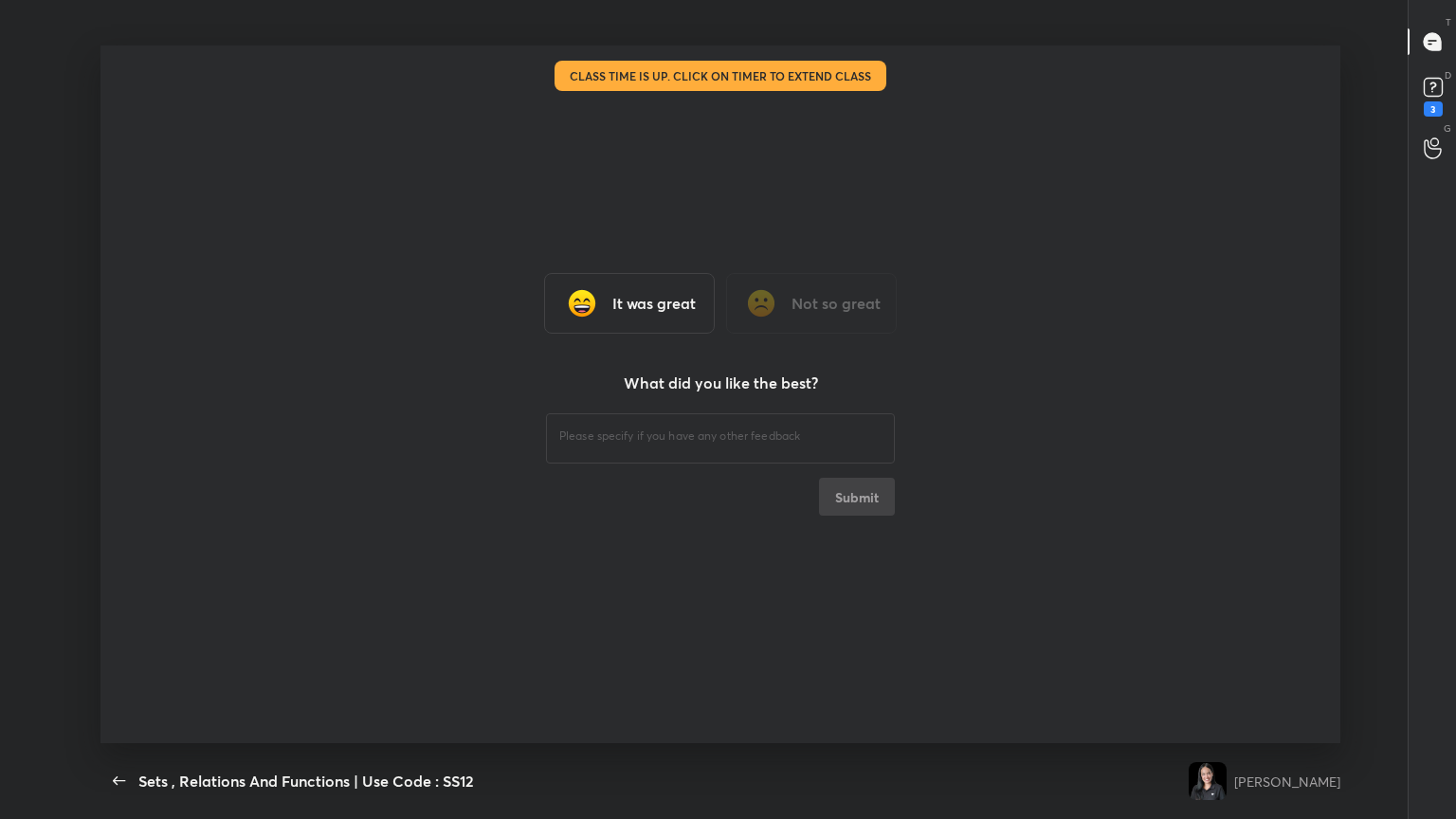 click on "It was great Not so great What did you like the best? ​ Submit" at bounding box center (720, 394) 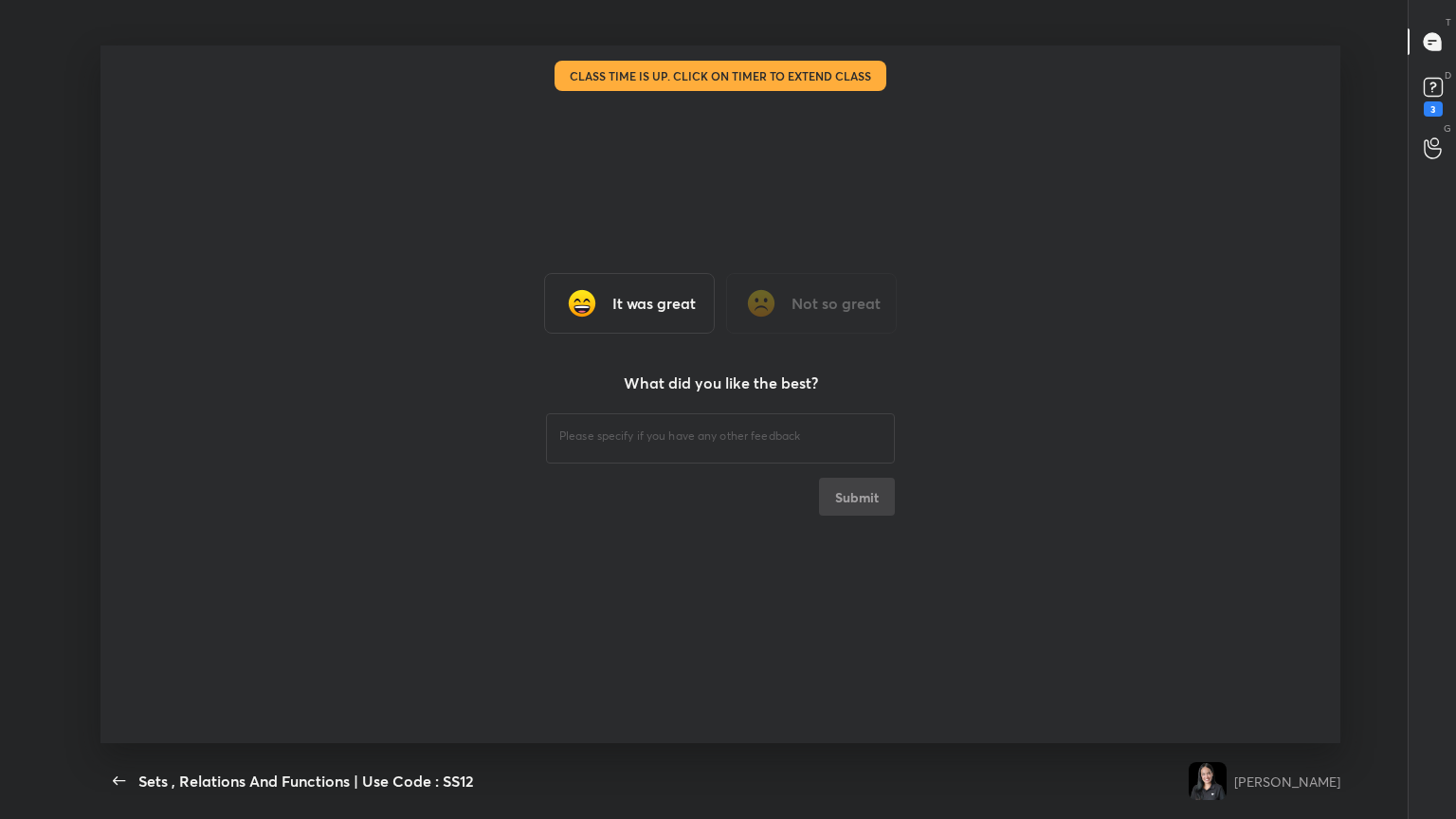 click on "It was great" at bounding box center [629, 303] 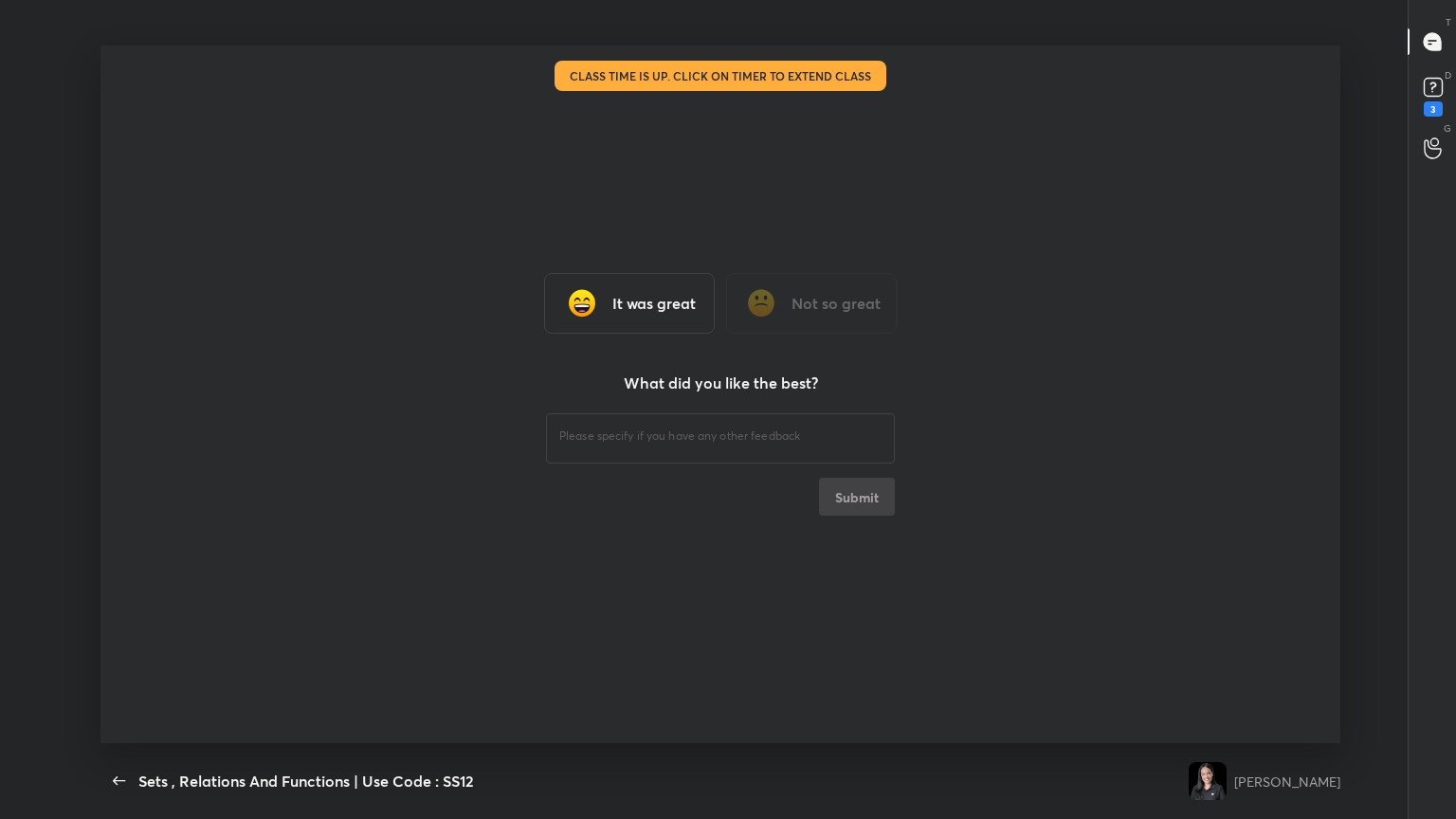 type on "x" 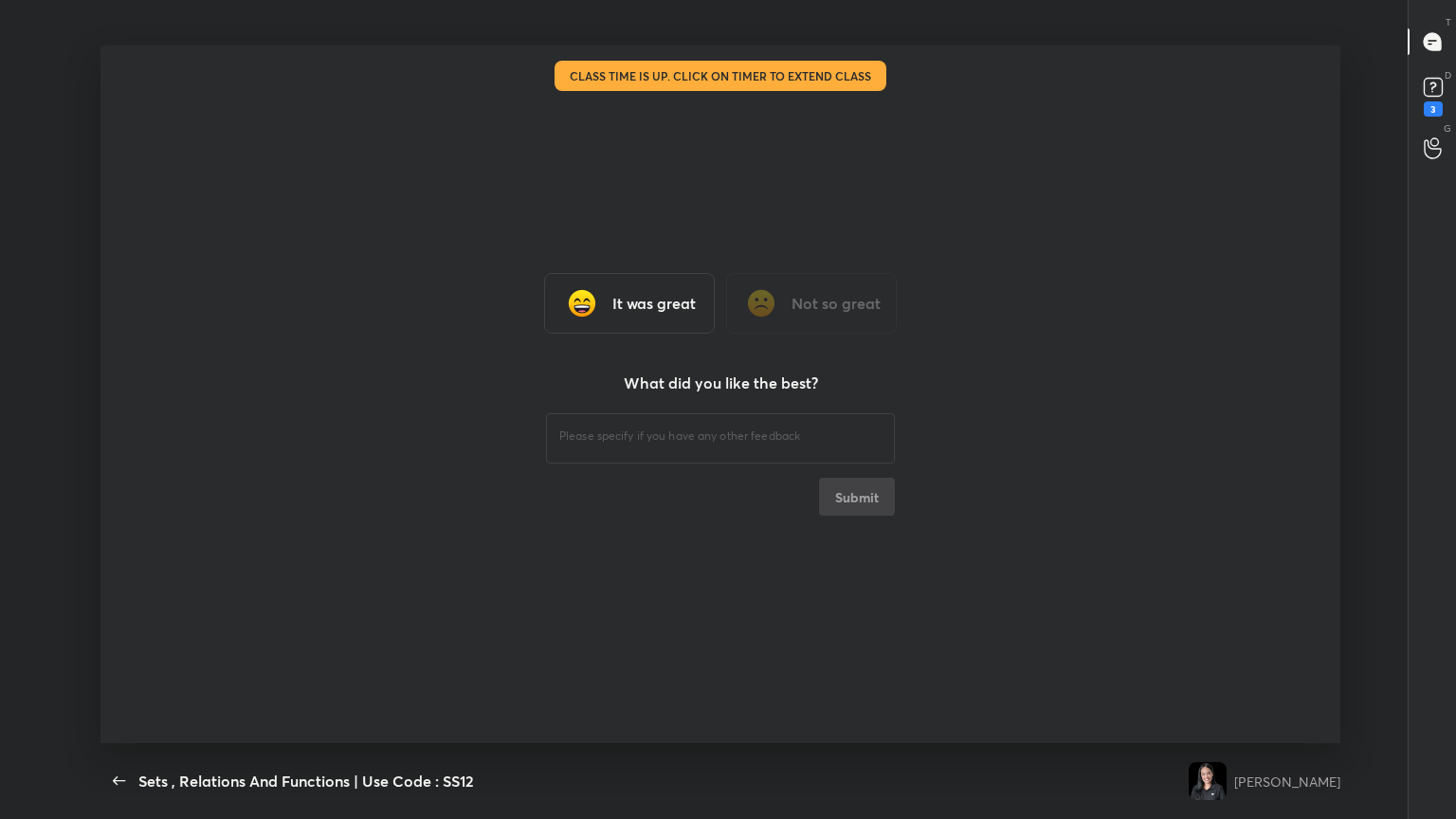 click on "It was great" at bounding box center (629, 303) 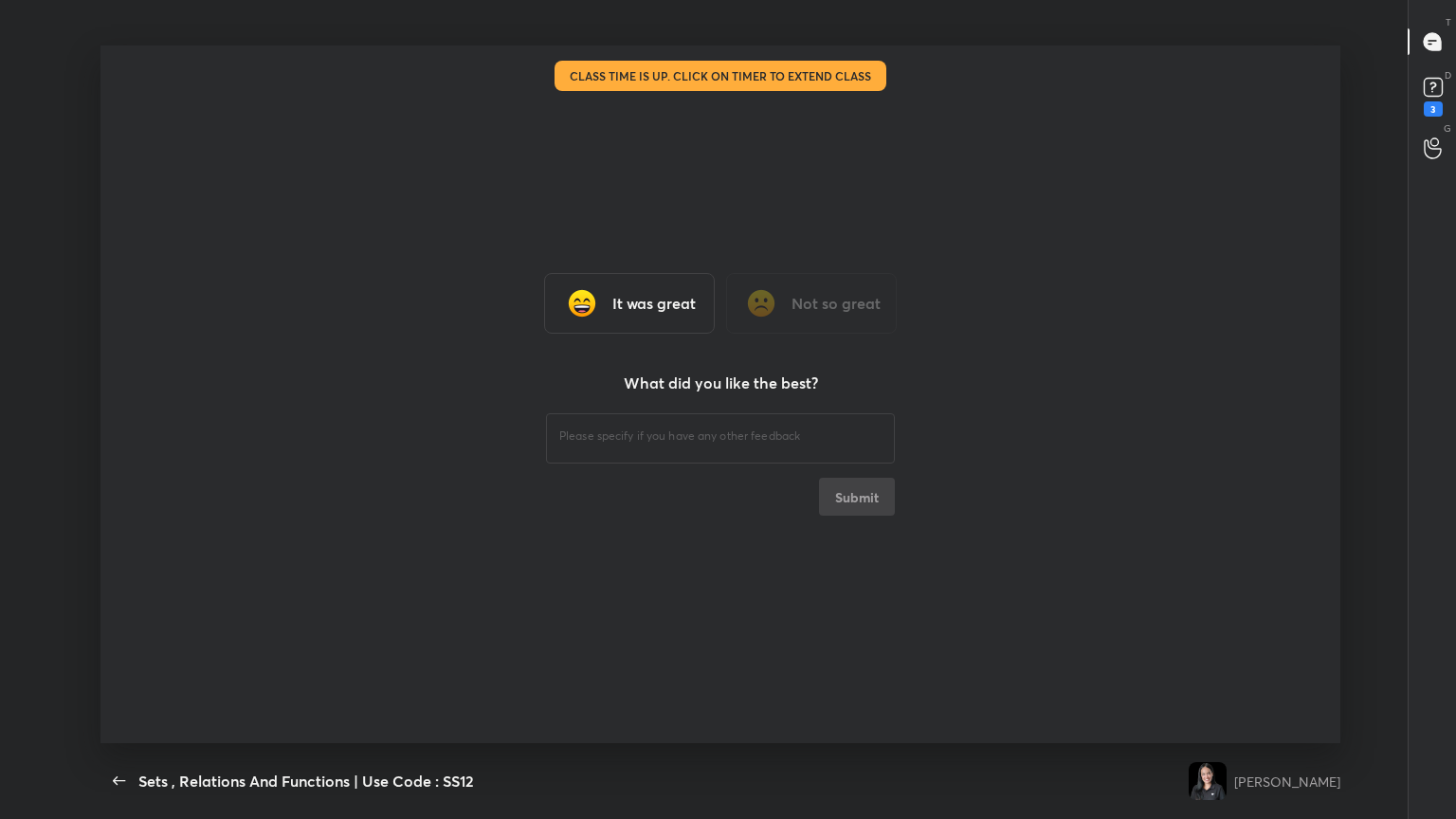 click on "It was great" at bounding box center [629, 303] 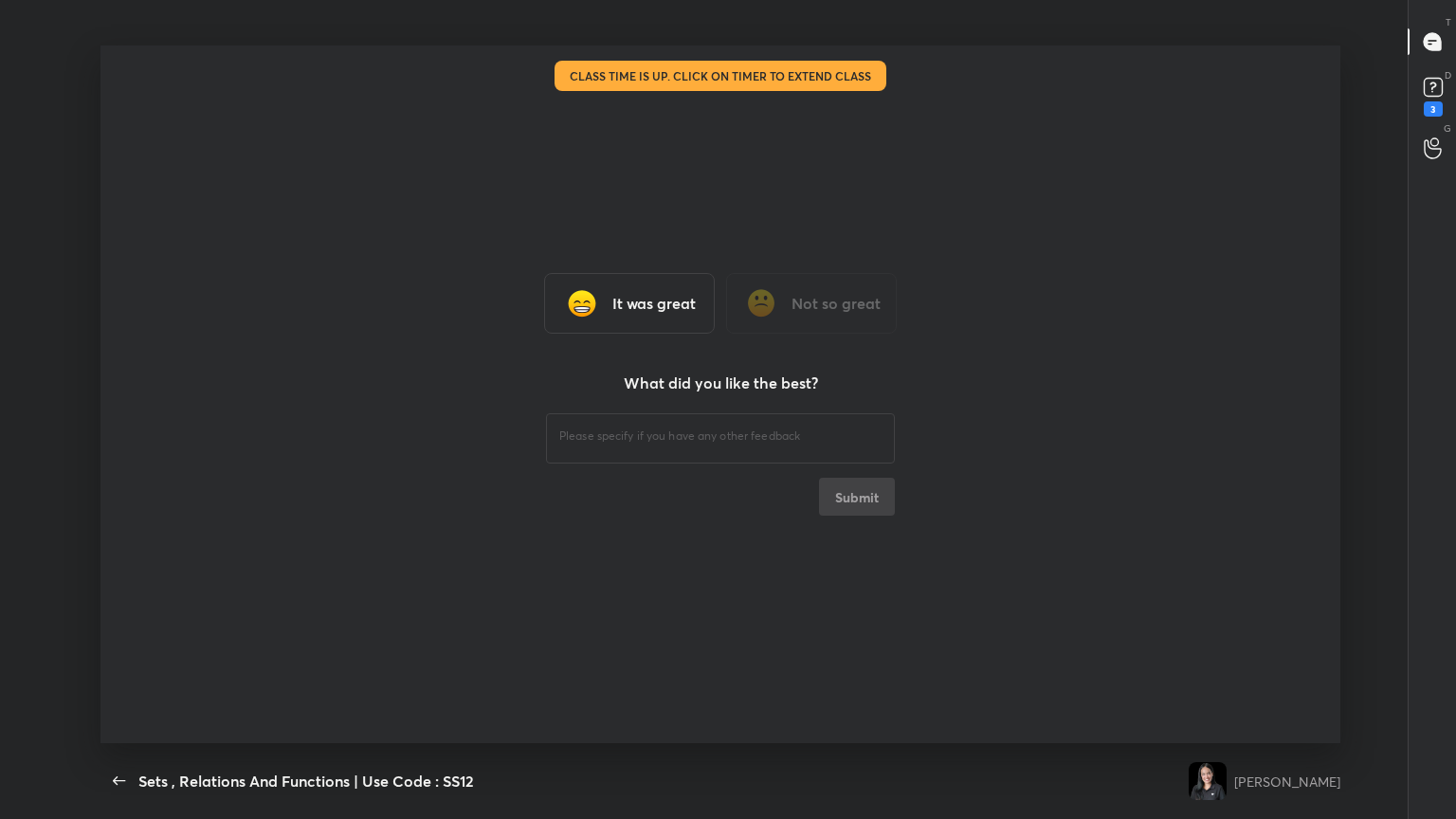 click on "It was great" at bounding box center (629, 303) 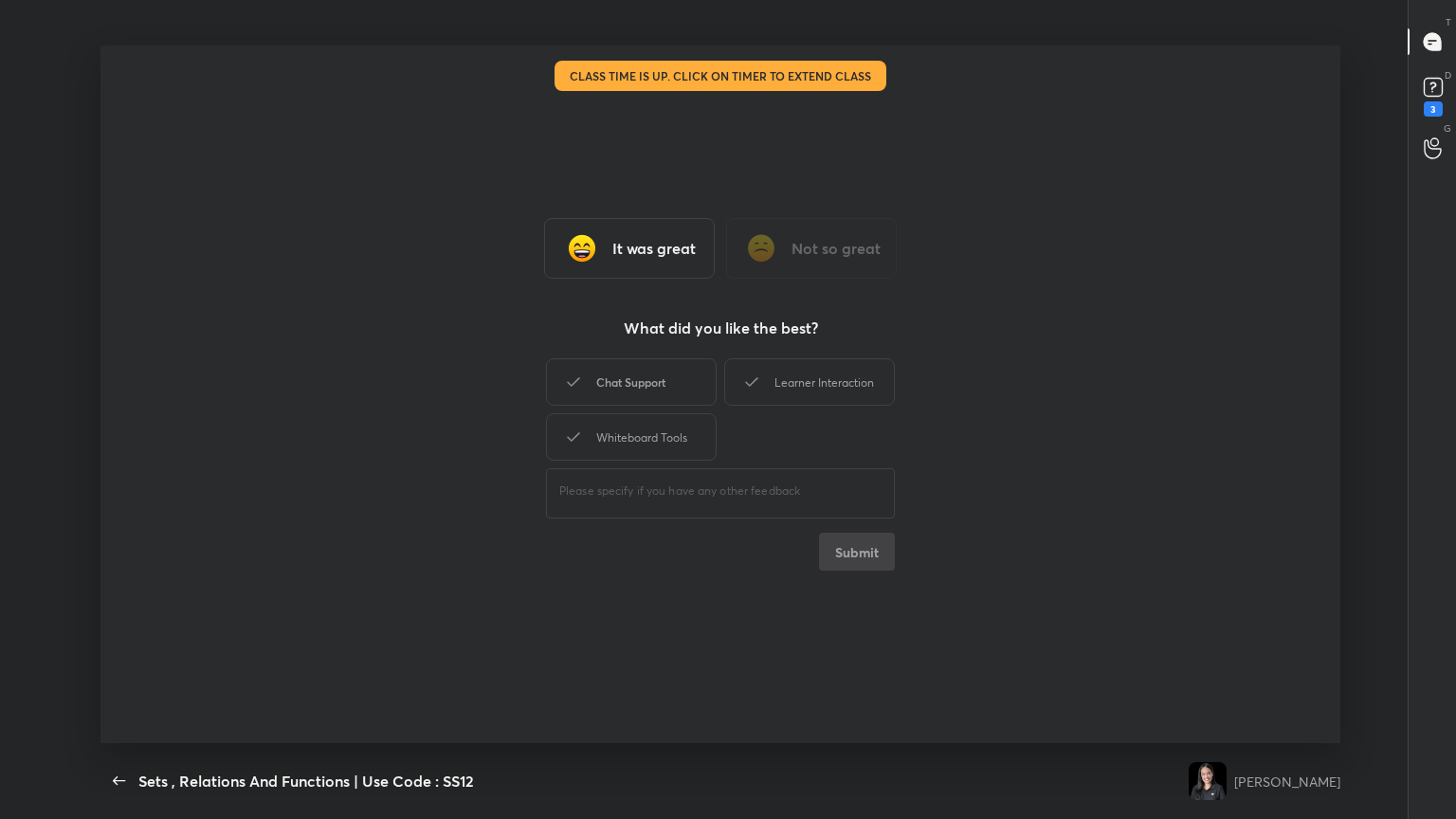 click on "Chat Support" at bounding box center [631, 382] 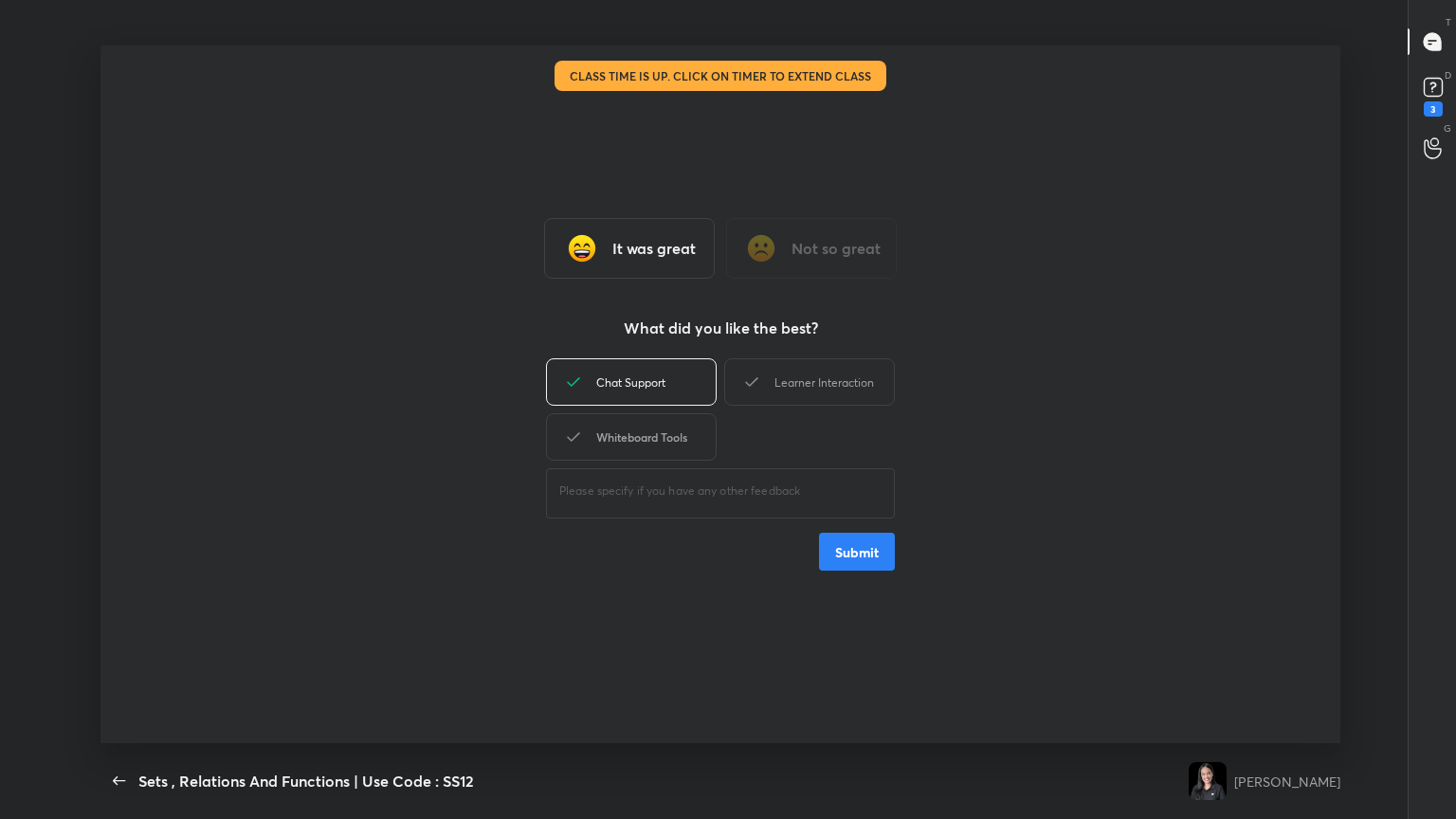 click on "Whiteboard Tools" at bounding box center (631, 437) 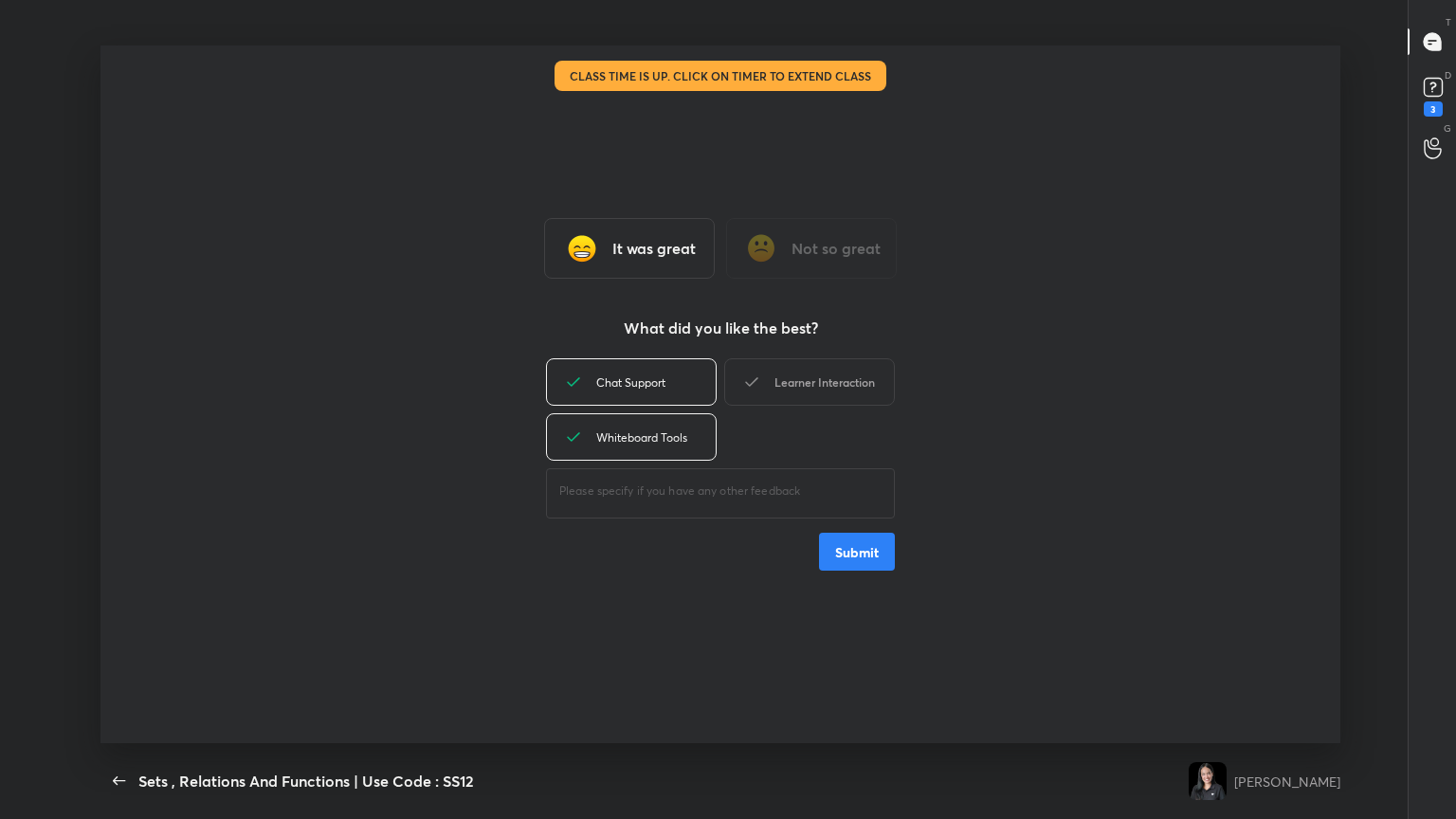click on "Learner Interaction" at bounding box center [810, 382] 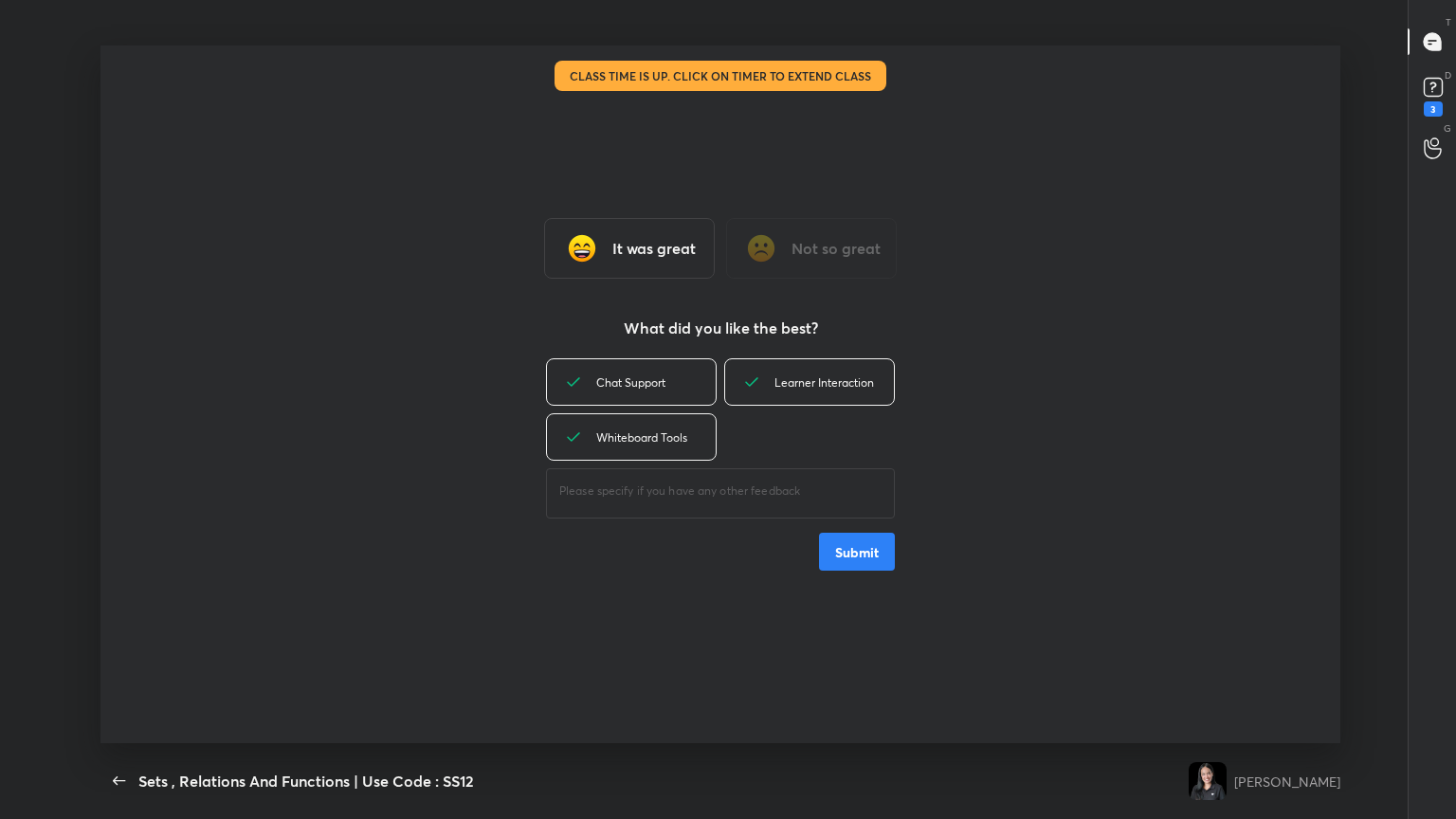 click on "Submit" at bounding box center (857, 552) 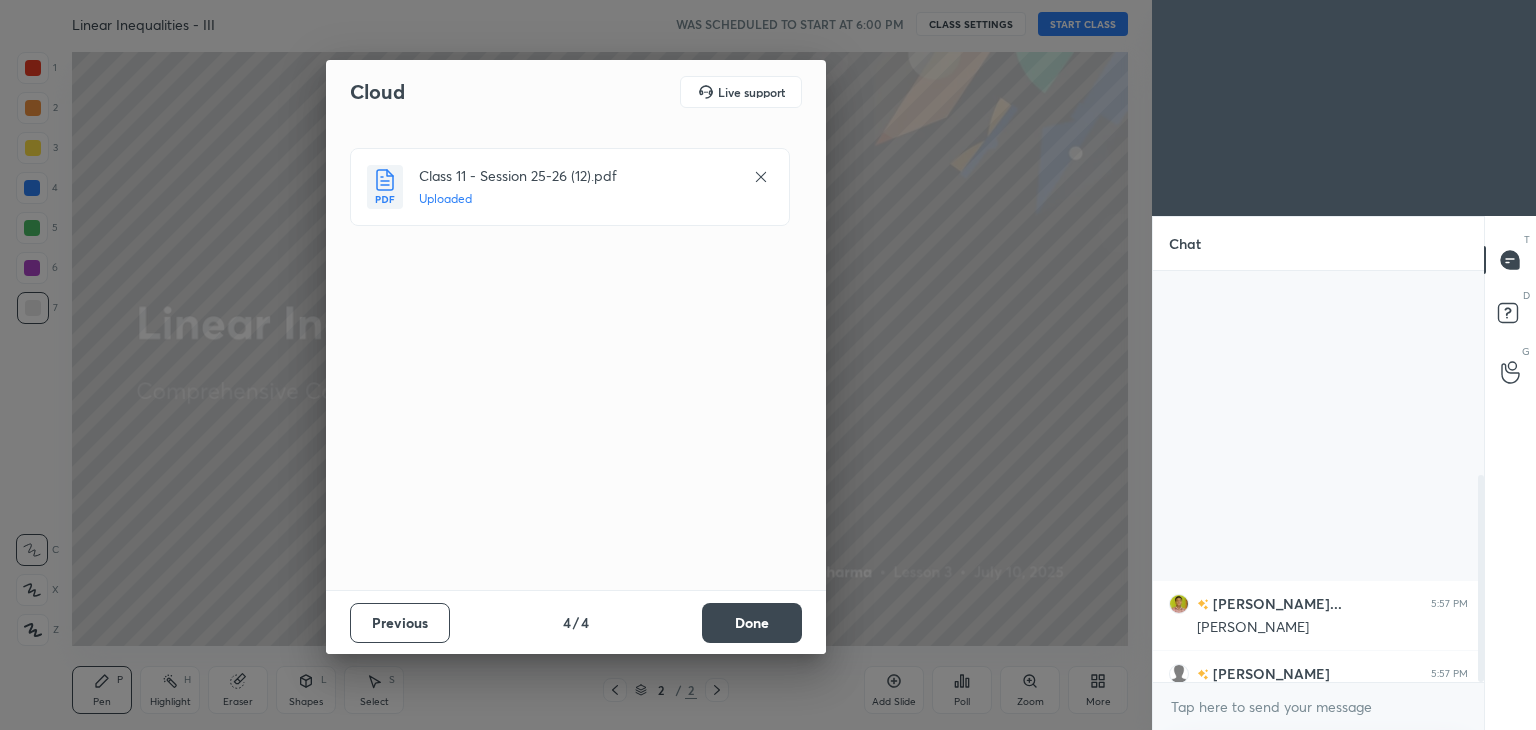 scroll, scrollTop: 0, scrollLeft: 0, axis: both 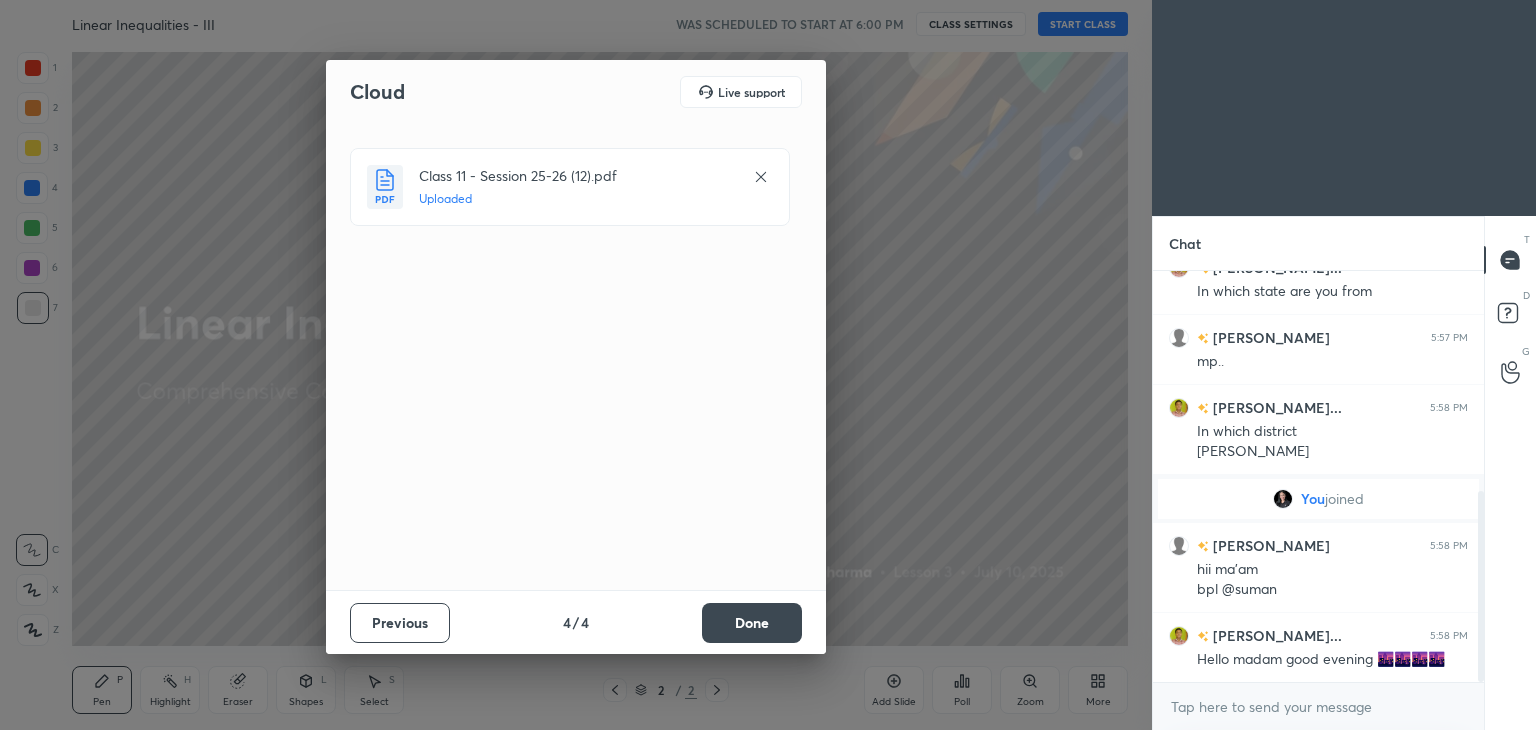 click on "Done" at bounding box center (752, 623) 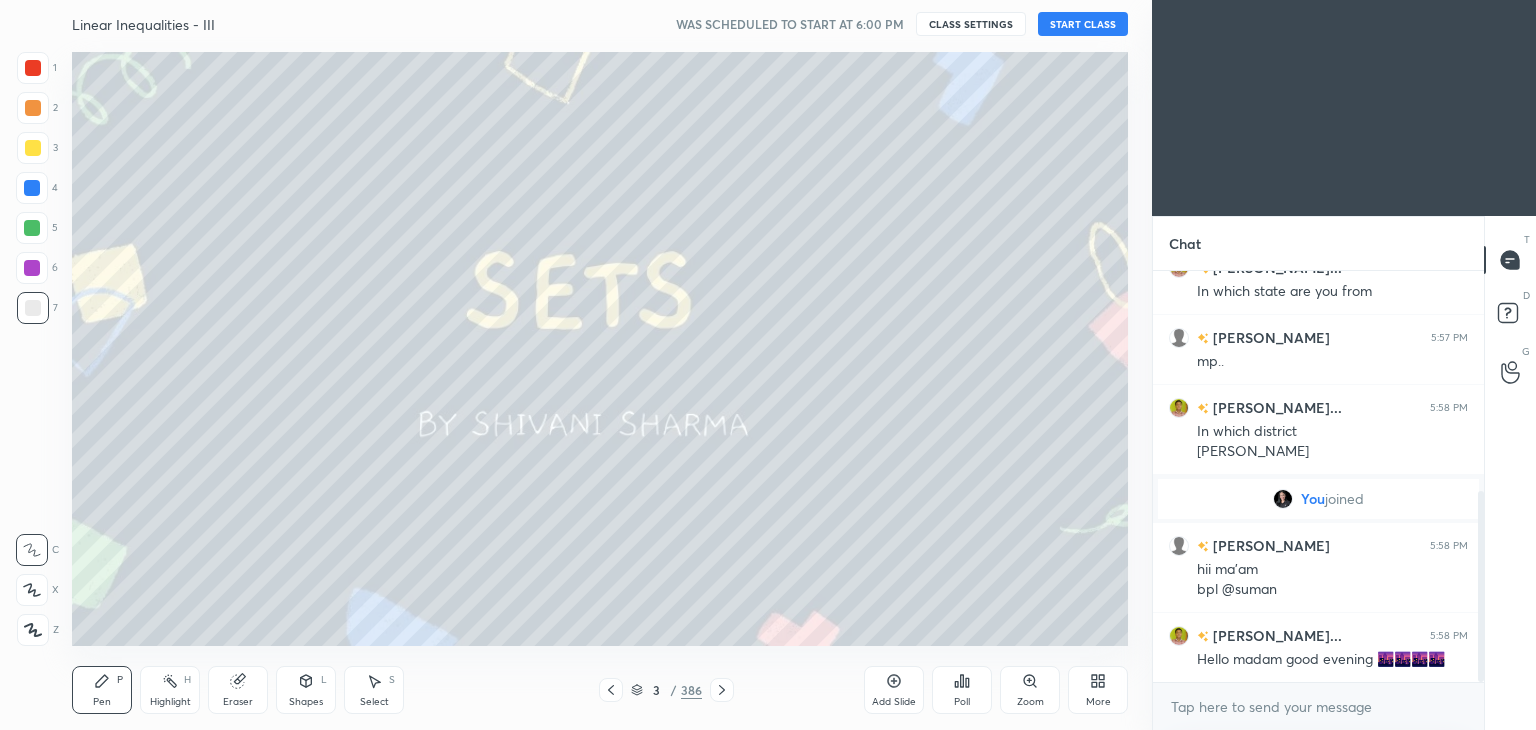 click 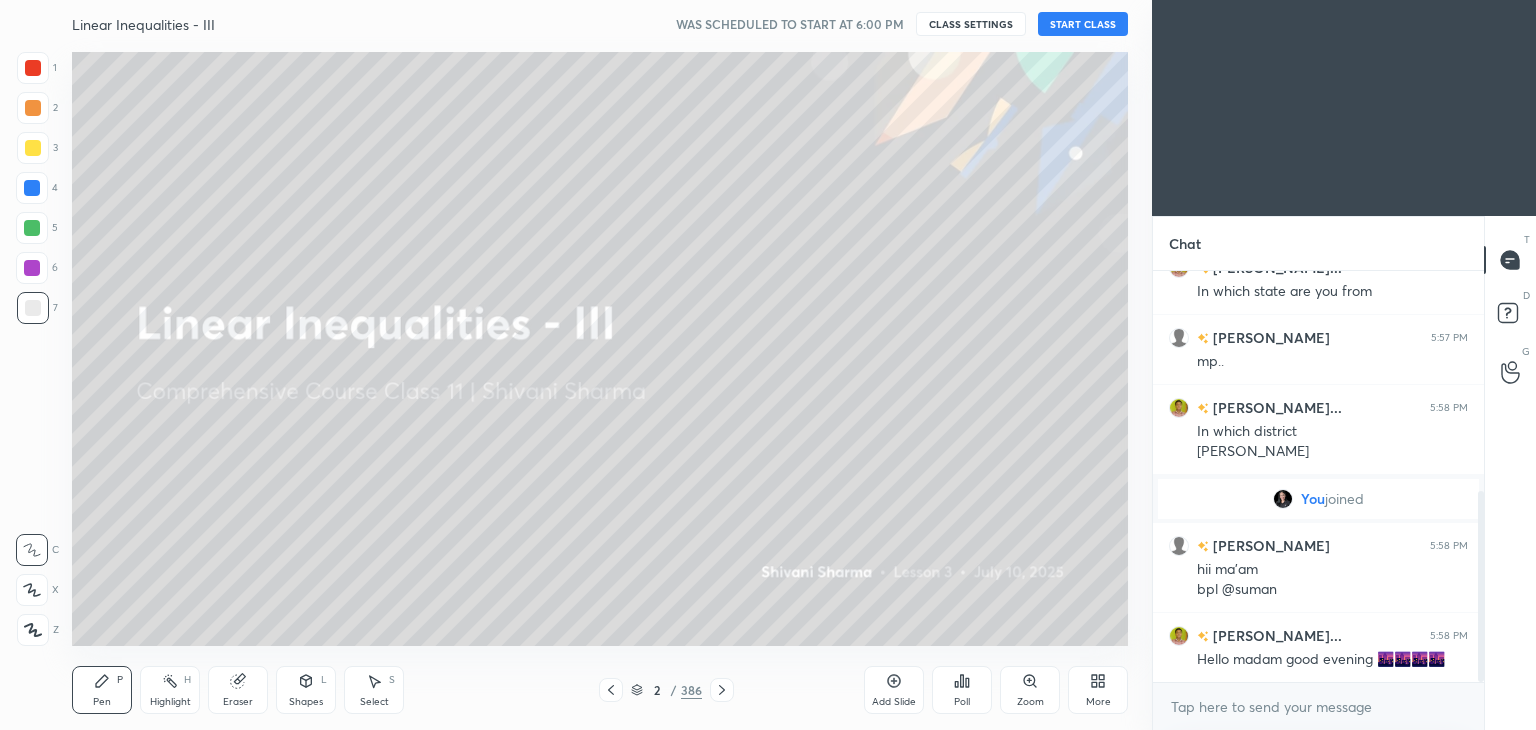 click on "START CLASS" at bounding box center [1083, 24] 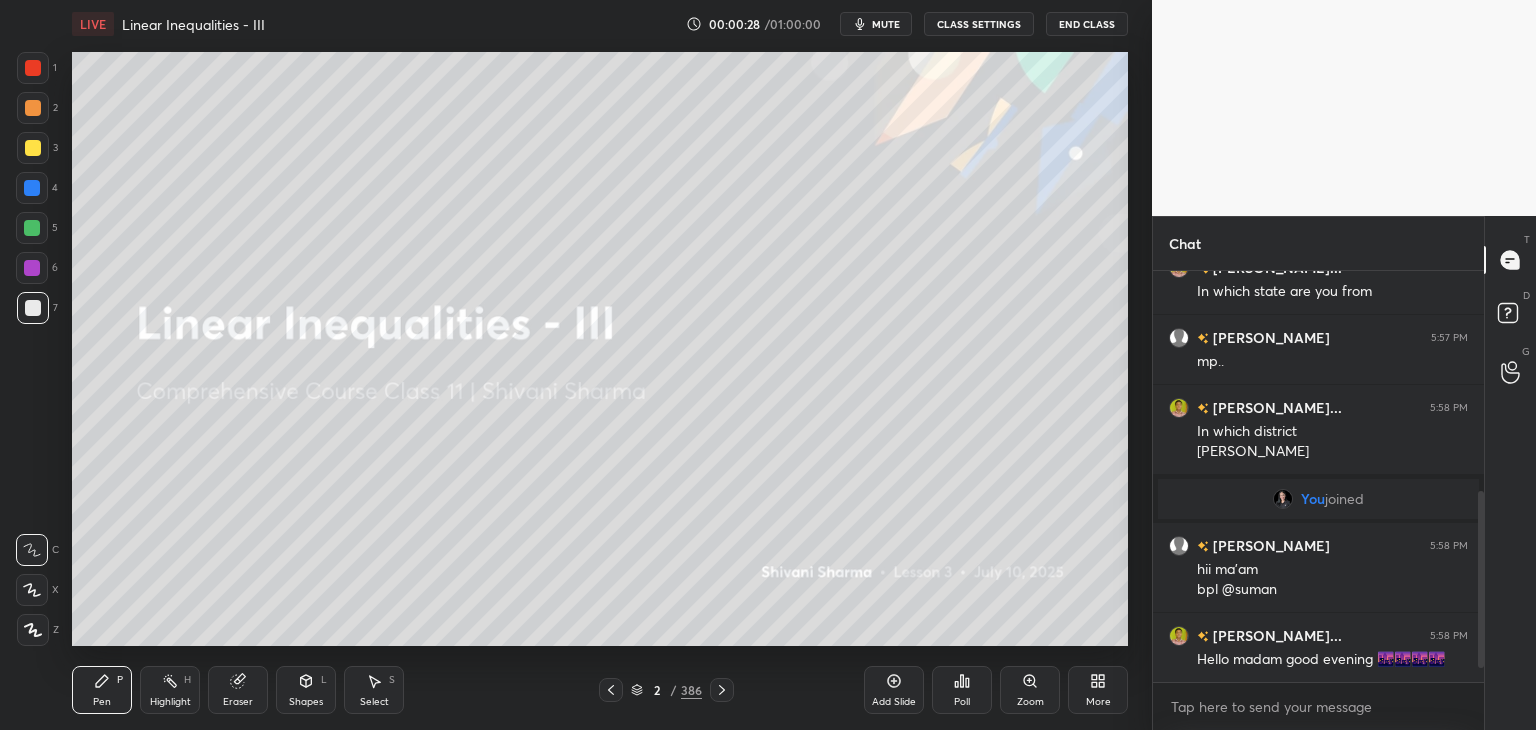 scroll, scrollTop: 546, scrollLeft: 0, axis: vertical 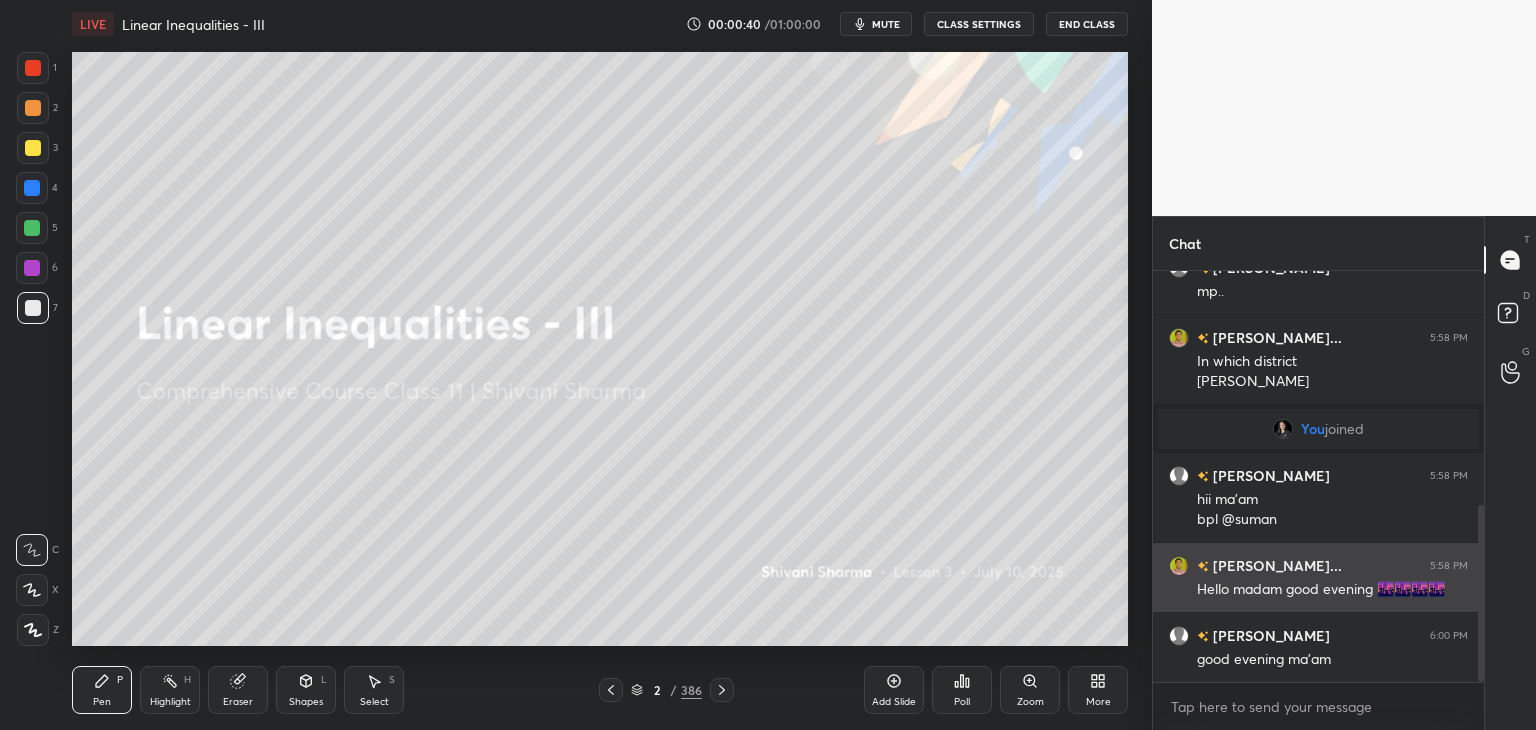 click at bounding box center (1179, 566) 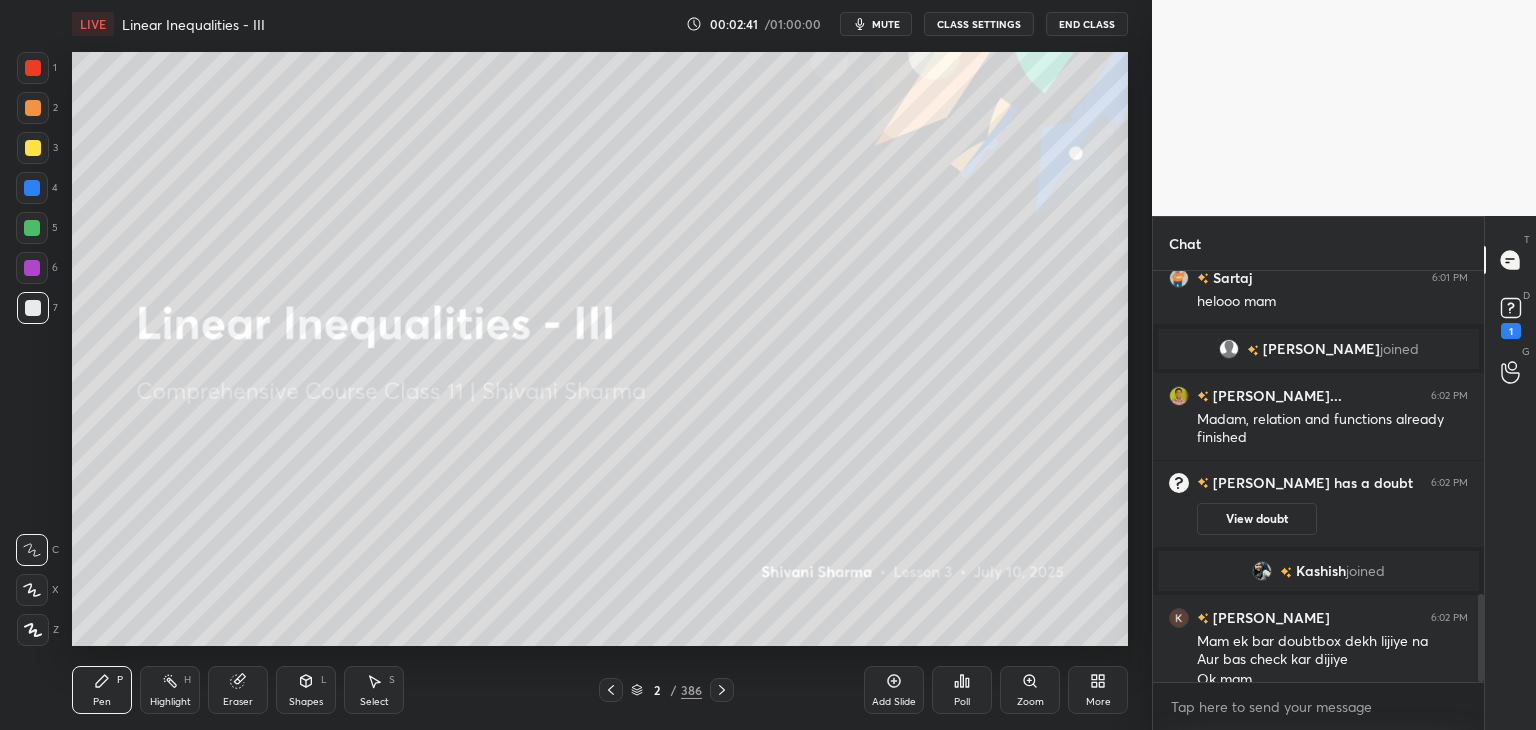 scroll, scrollTop: 1504, scrollLeft: 0, axis: vertical 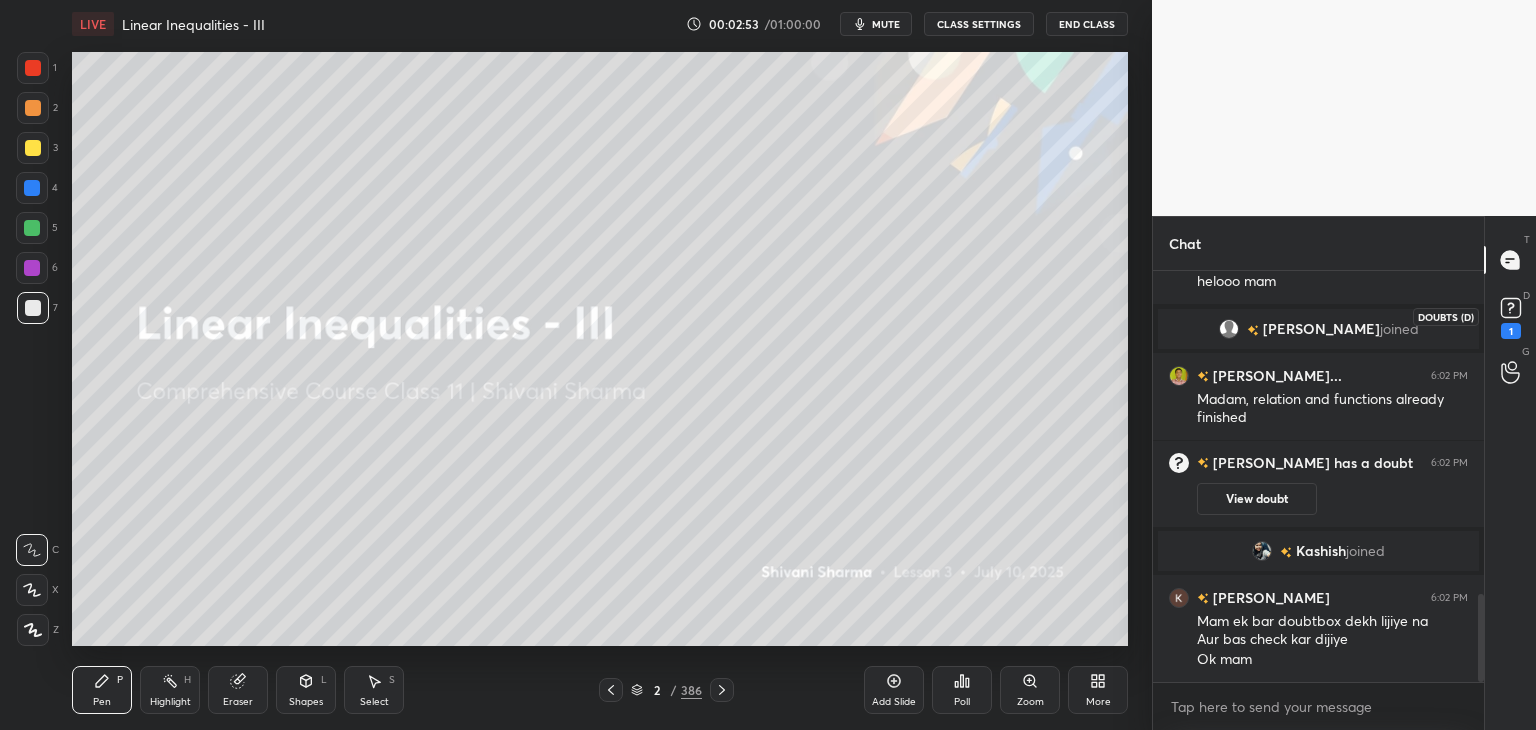click on "1" at bounding box center [1511, 331] 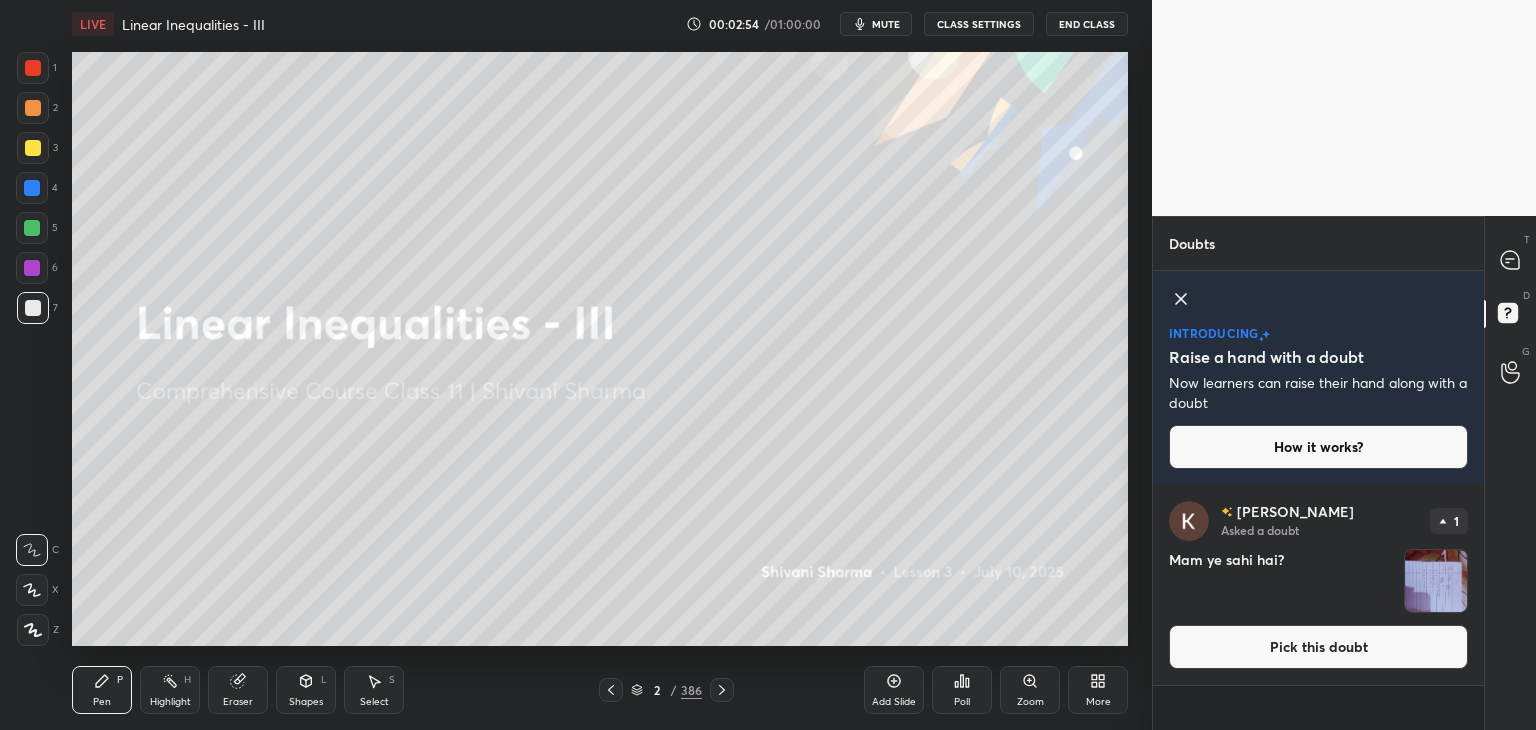 click at bounding box center [1436, 581] 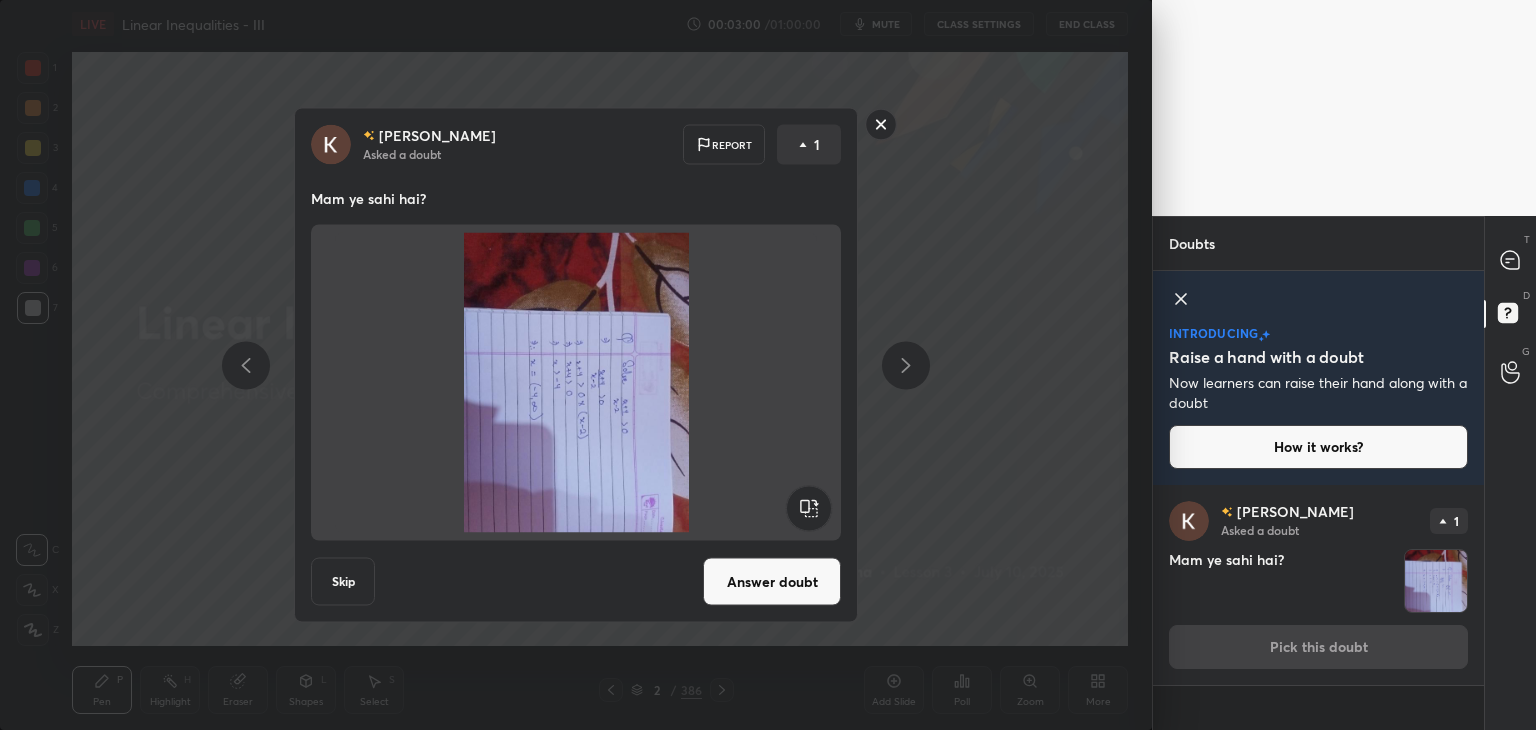click 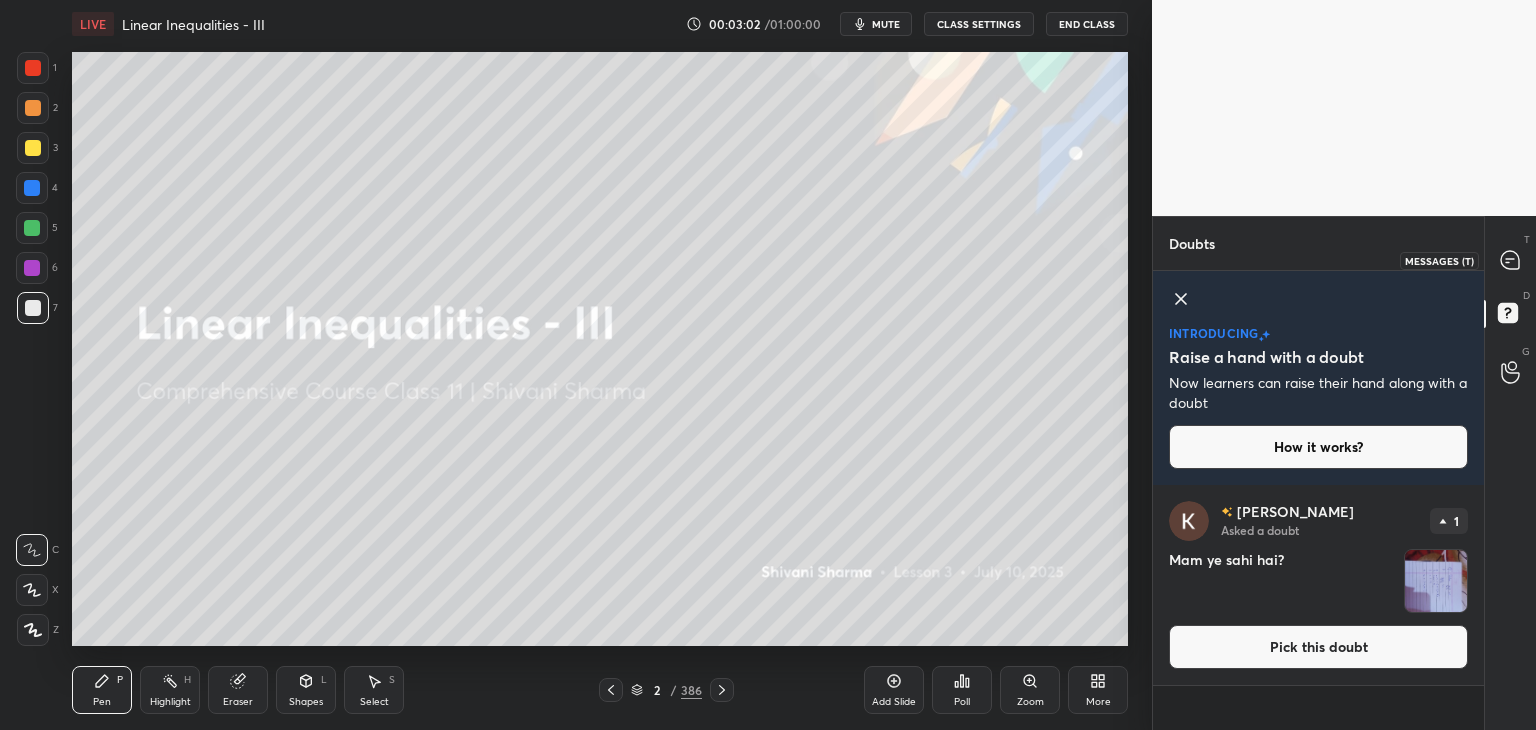 click 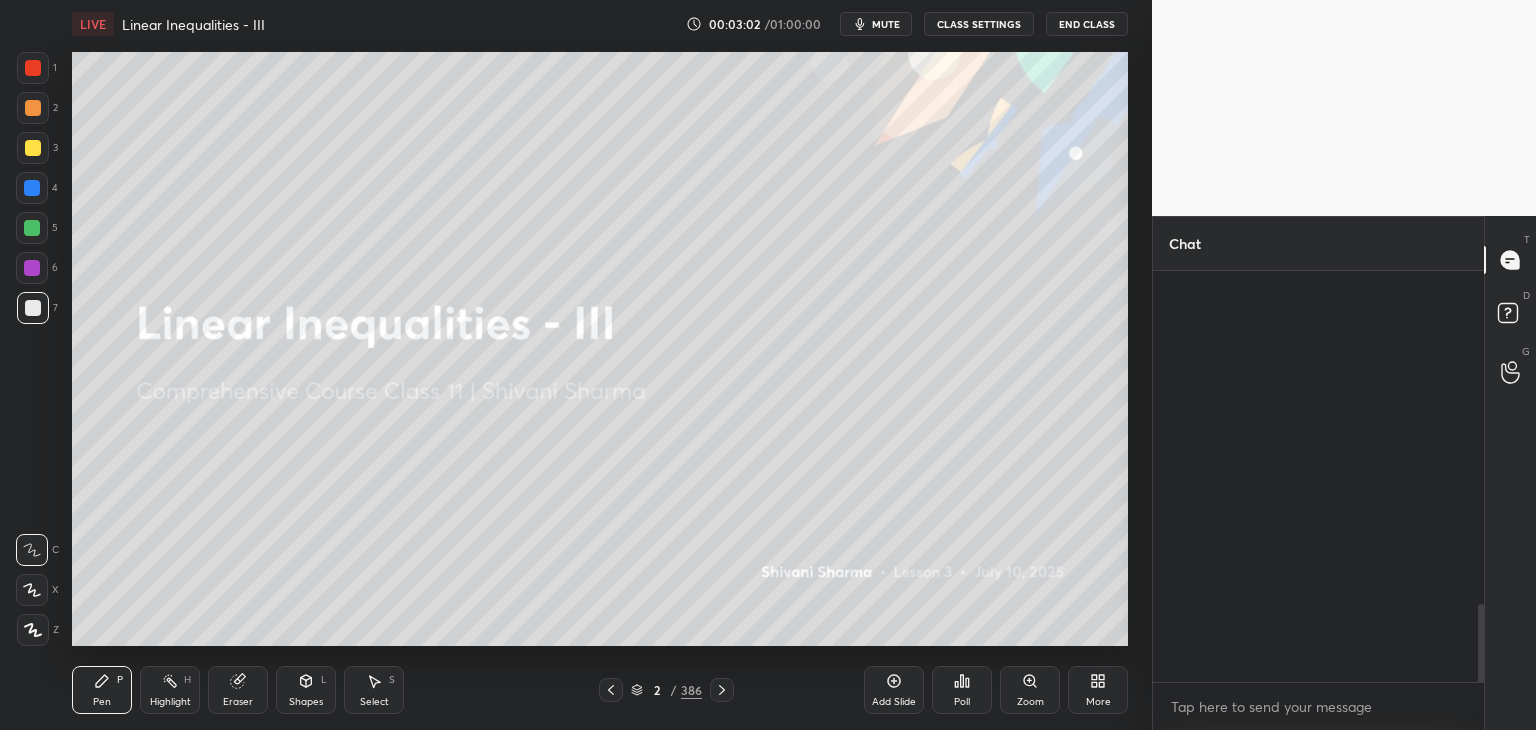 scroll, scrollTop: 1772, scrollLeft: 0, axis: vertical 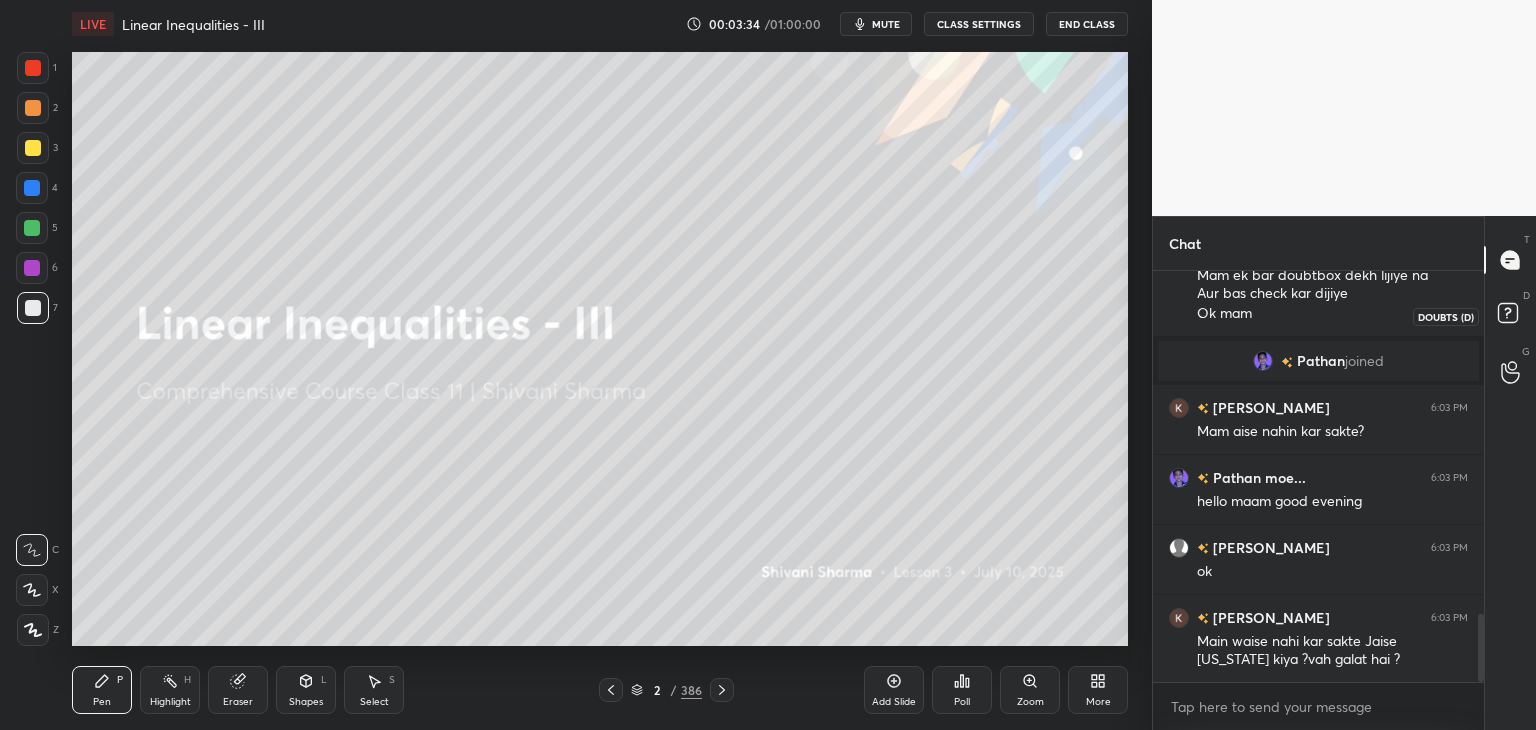 drag, startPoint x: 1502, startPoint y: 317, endPoint x: 1500, endPoint y: 332, distance: 15.132746 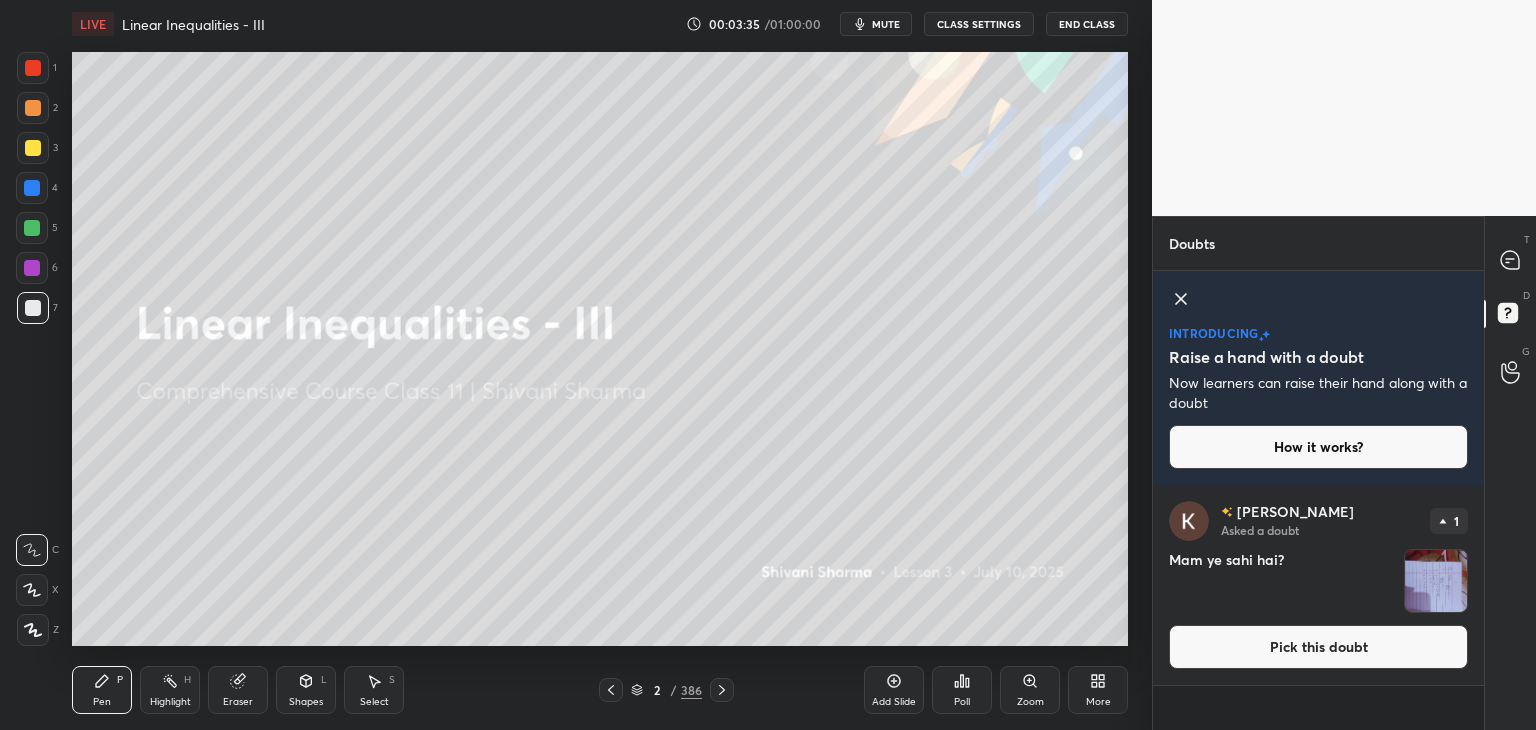 drag, startPoint x: 1417, startPoint y: 575, endPoint x: 1388, endPoint y: 575, distance: 29 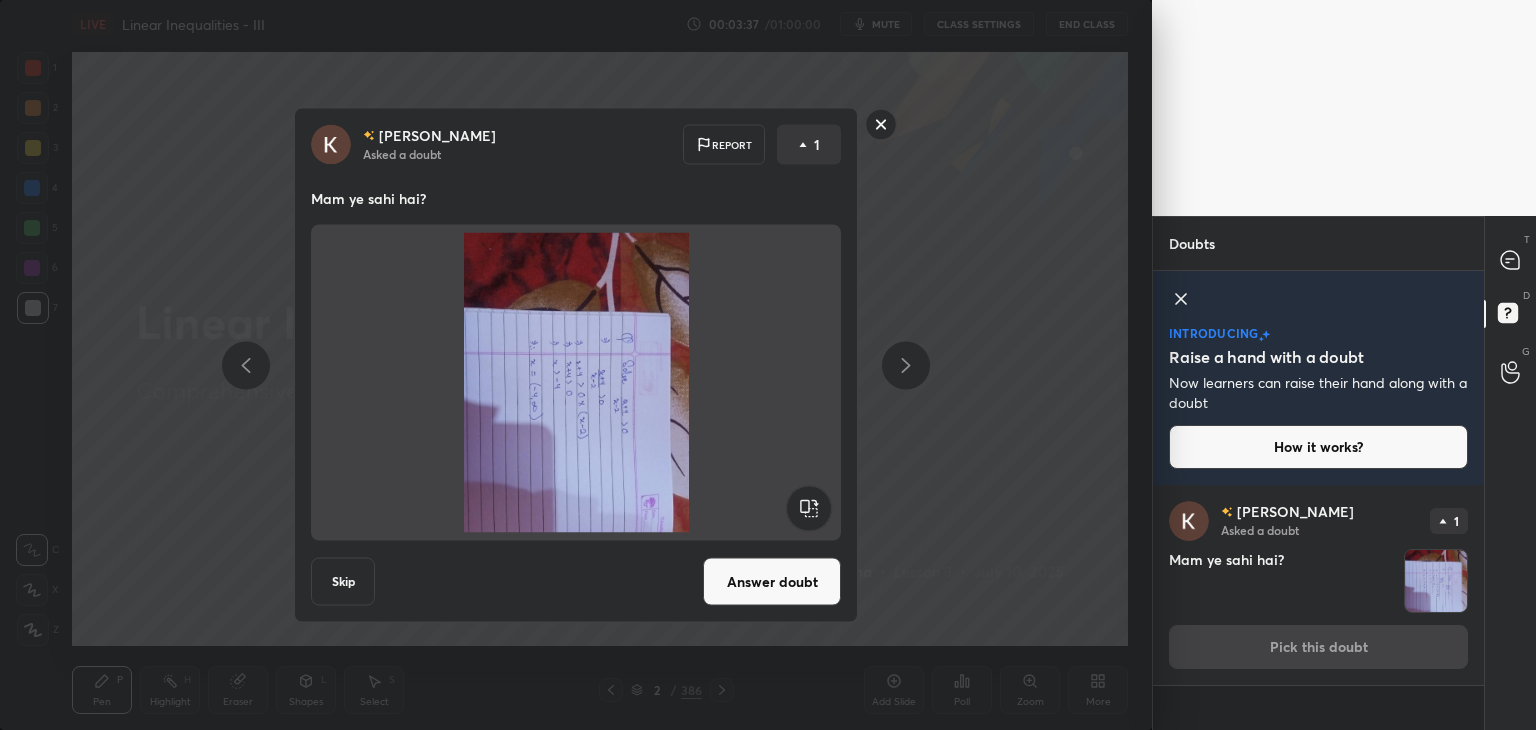 click 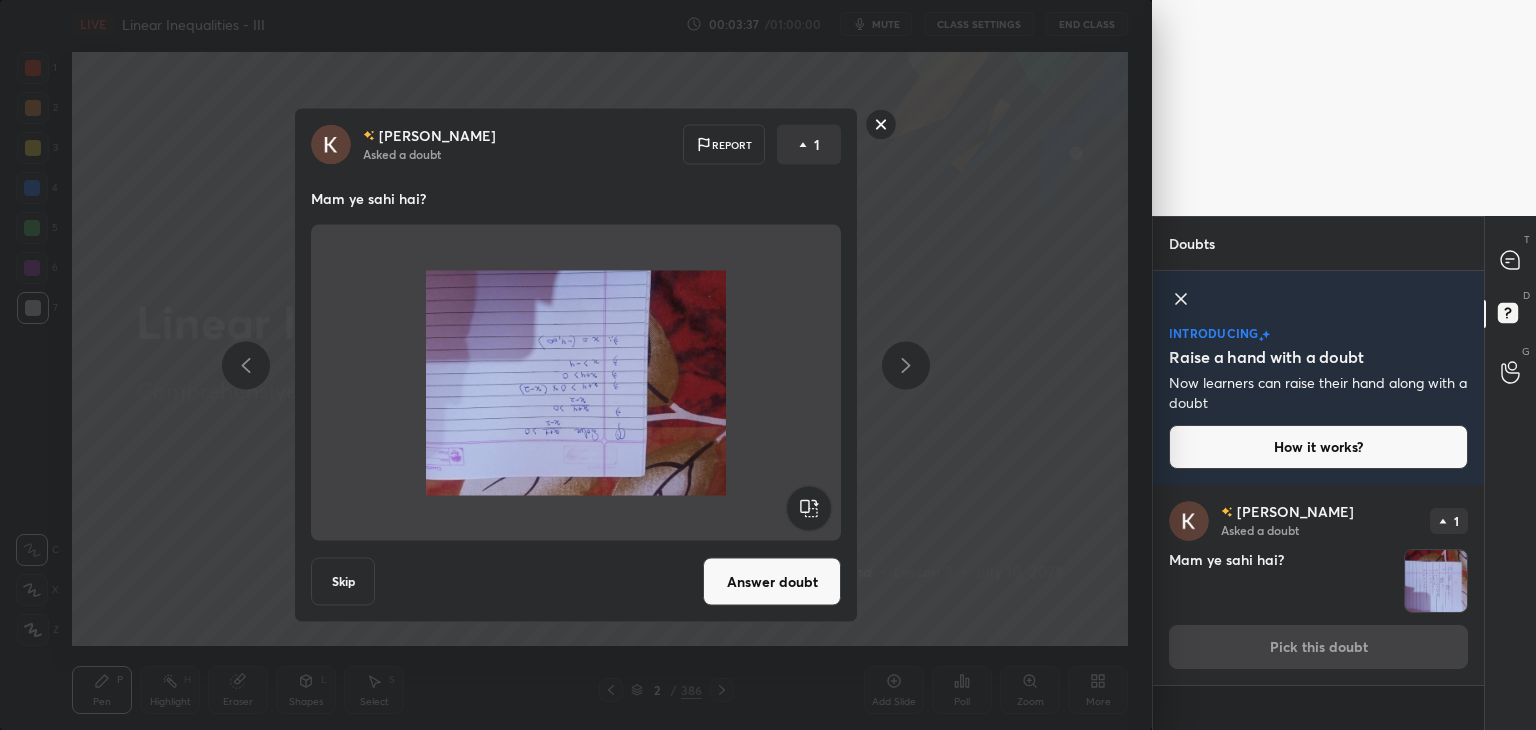 click 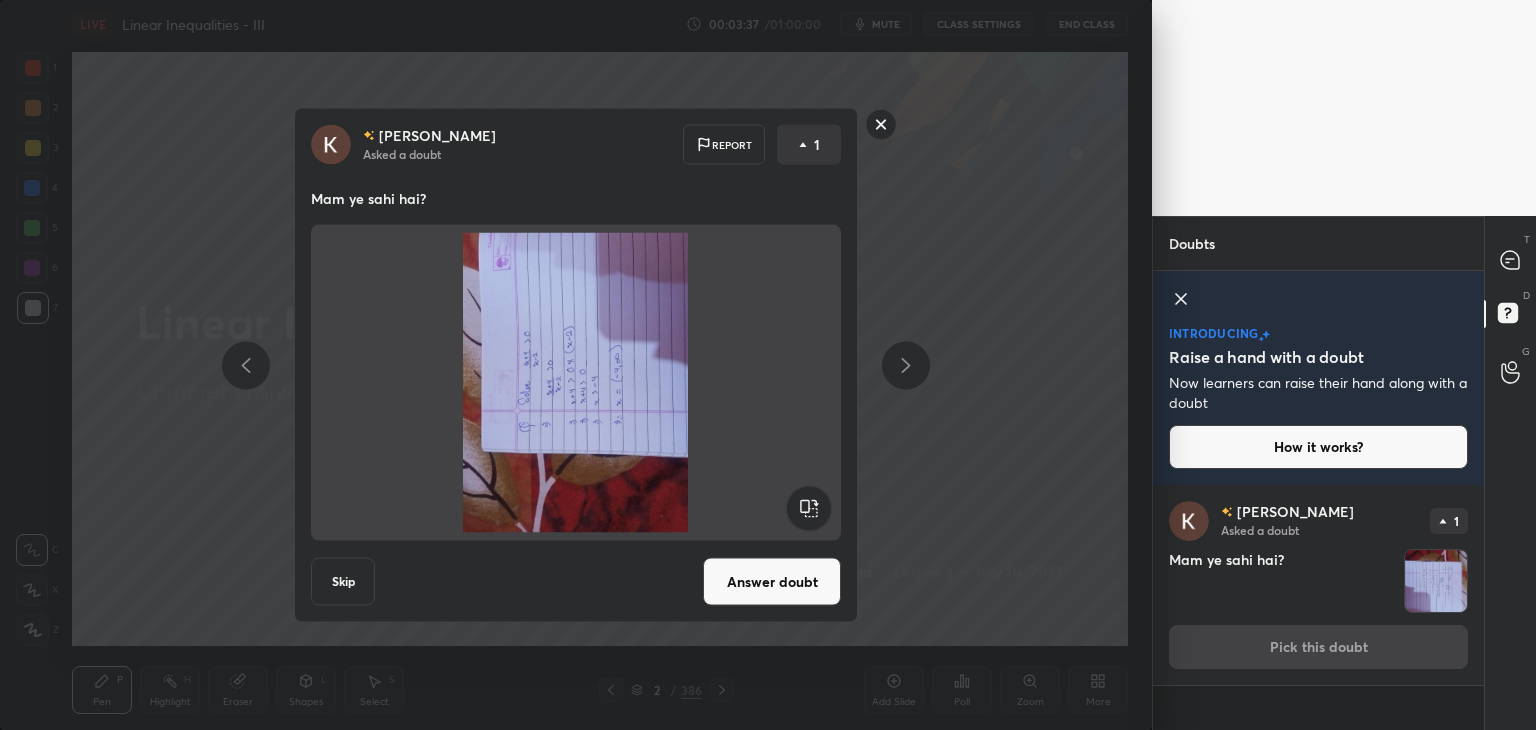 click 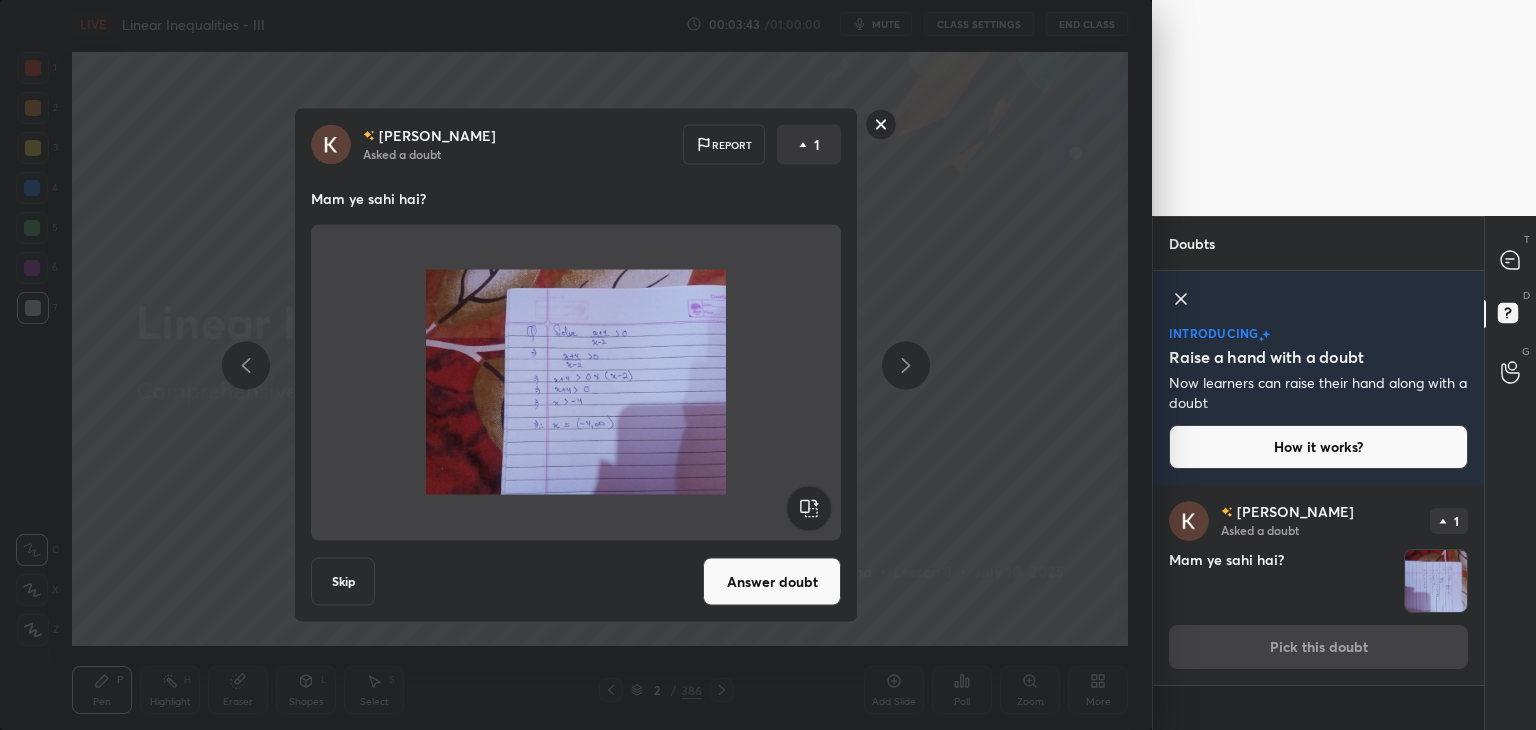drag, startPoint x: 871, startPoint y: 129, endPoint x: 912, endPoint y: 162, distance: 52.63079 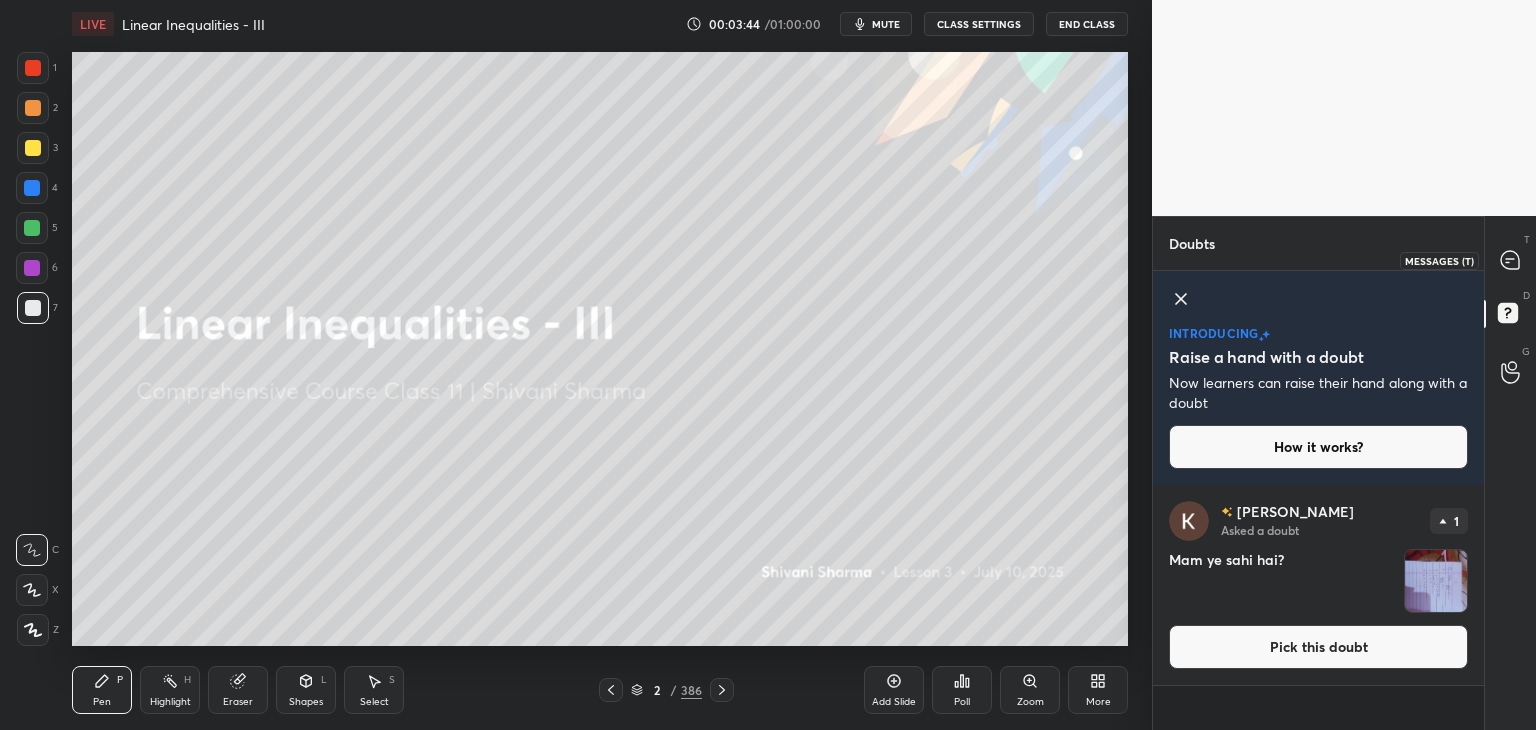 click 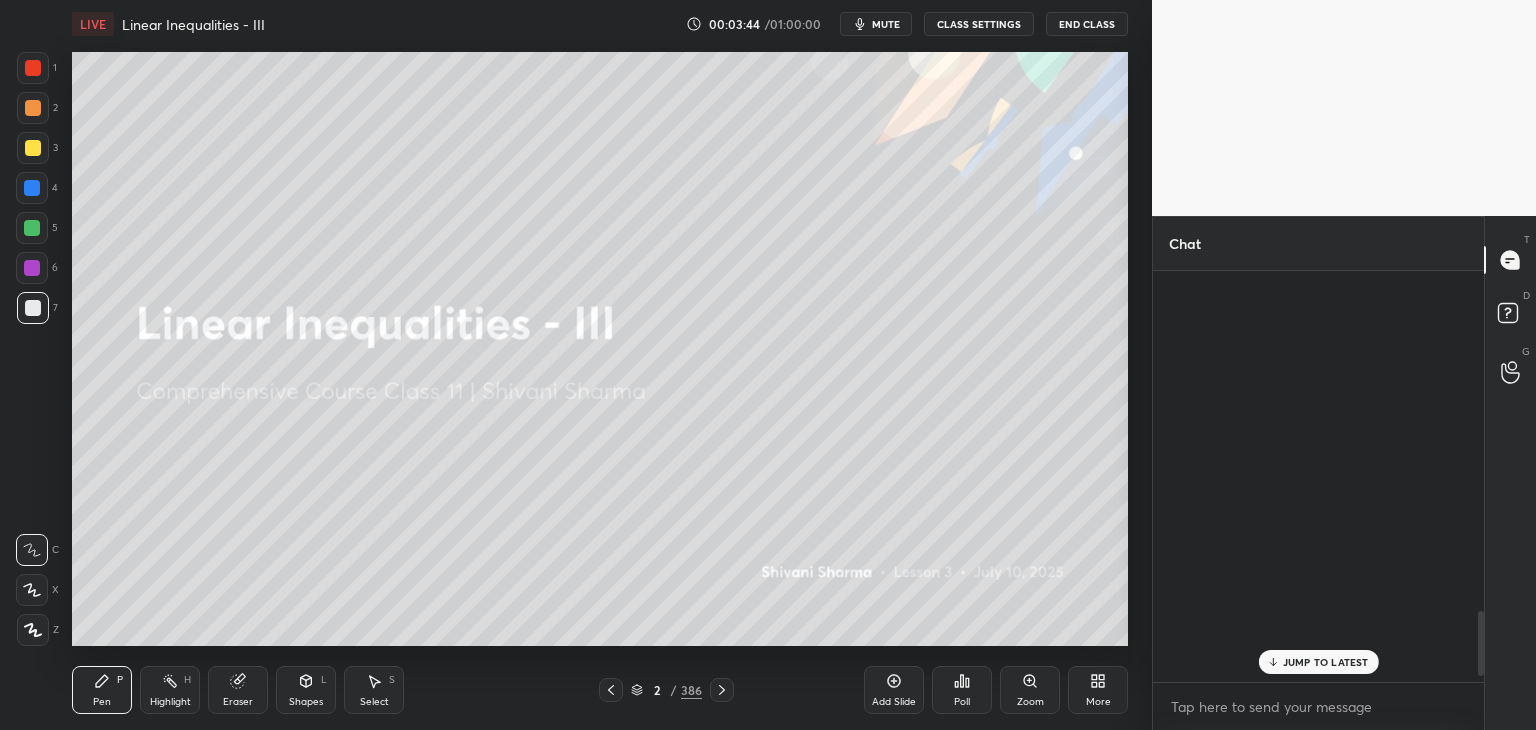 scroll, scrollTop: 2170, scrollLeft: 0, axis: vertical 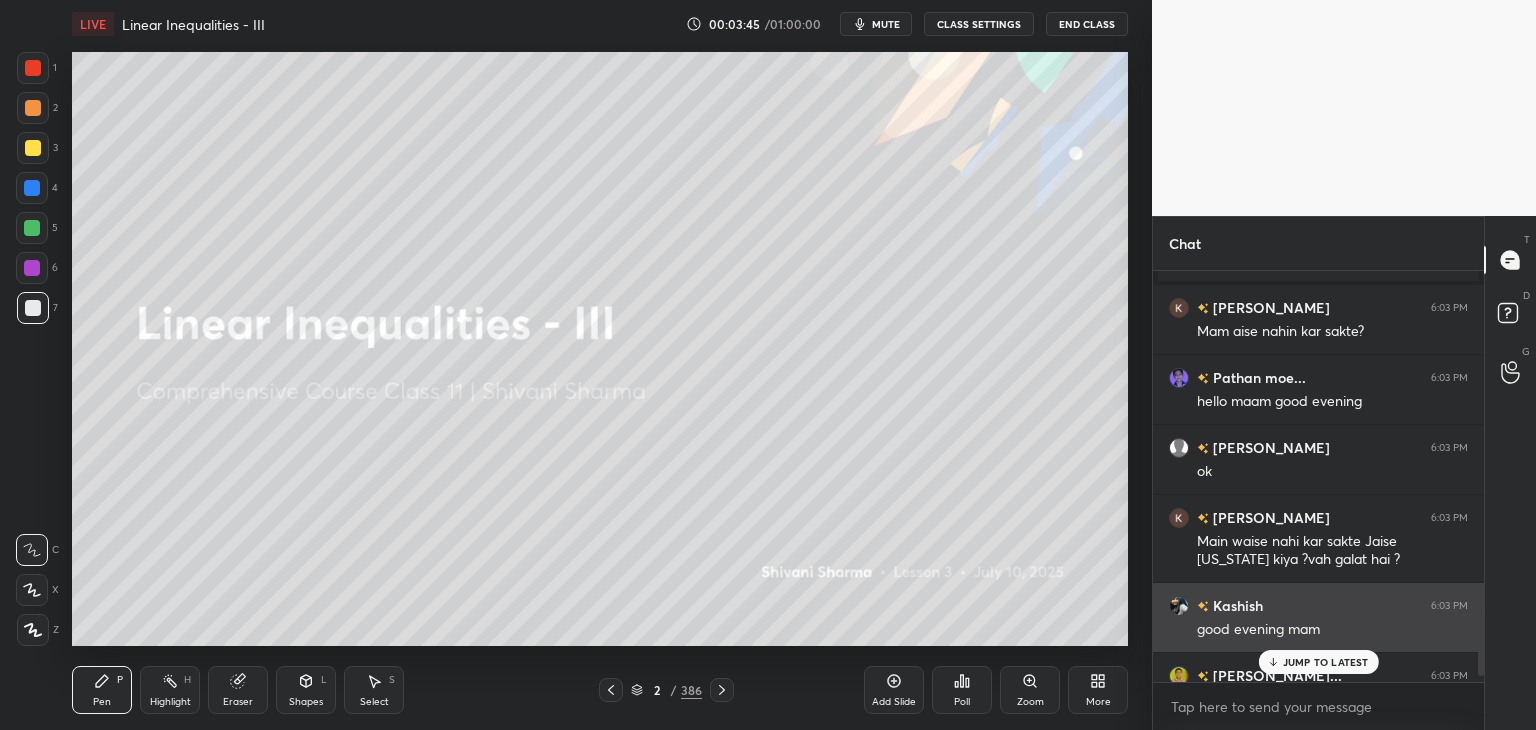 click on "Kashish 6:03 PM good evening mam" at bounding box center [1318, 617] 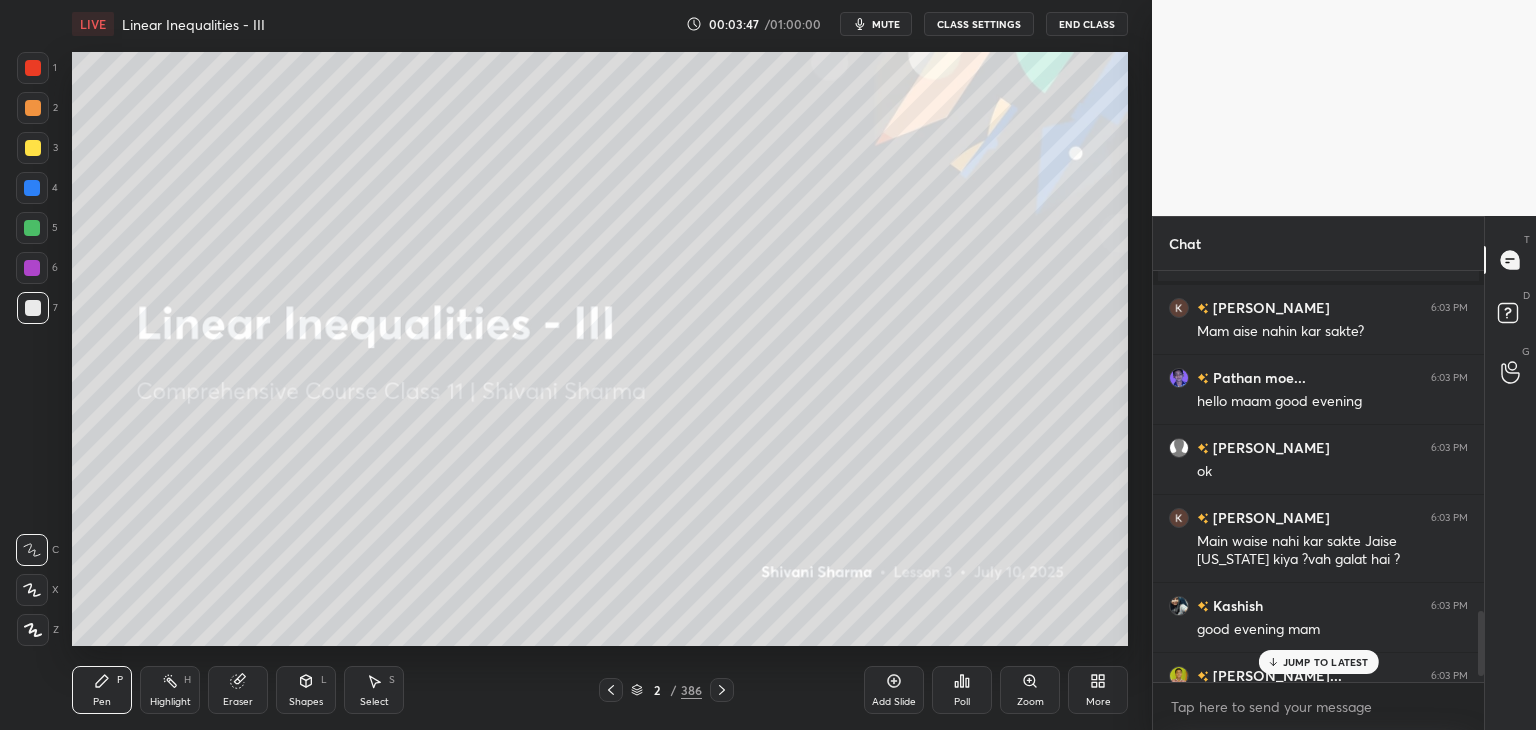 click on "JUMP TO LATEST" at bounding box center (1318, 662) 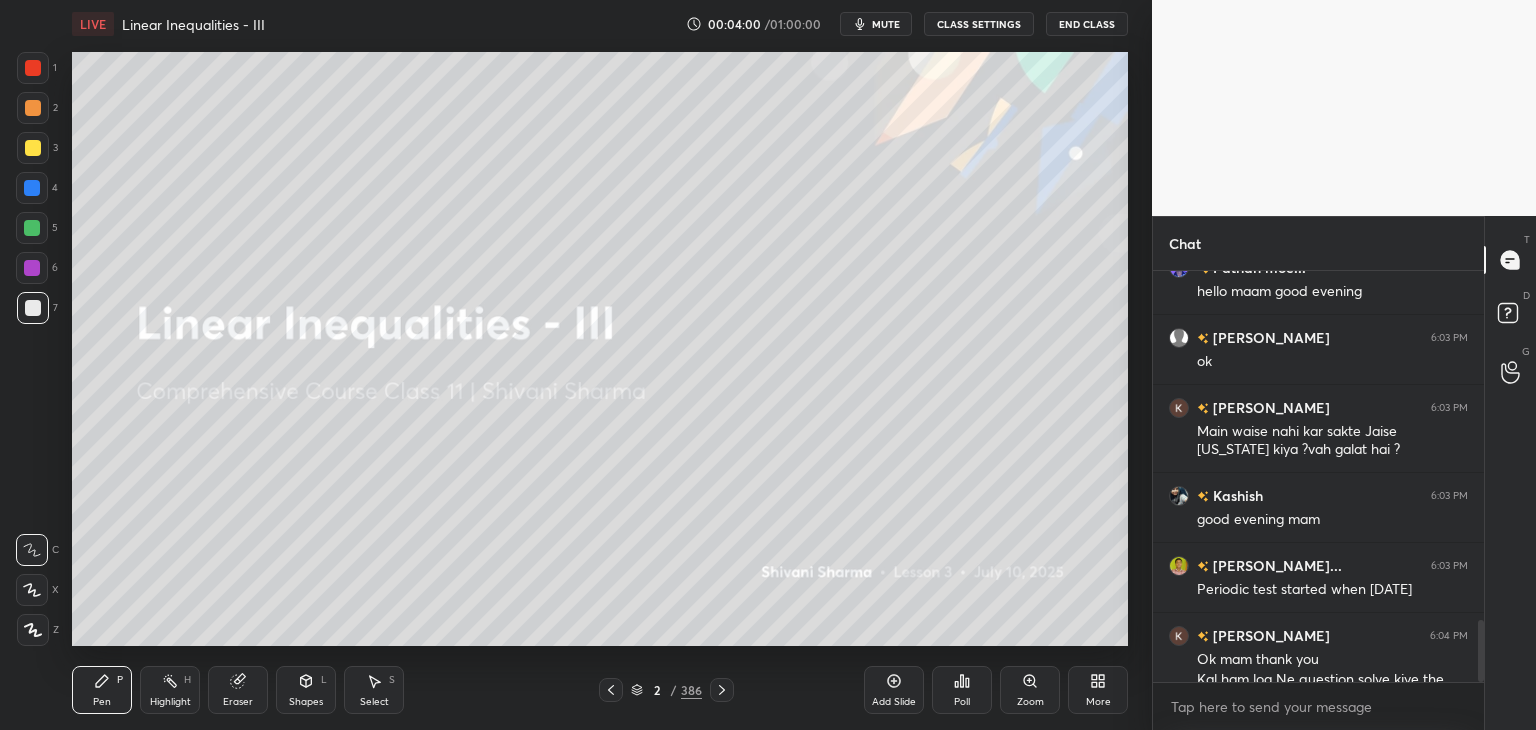scroll, scrollTop: 2300, scrollLeft: 0, axis: vertical 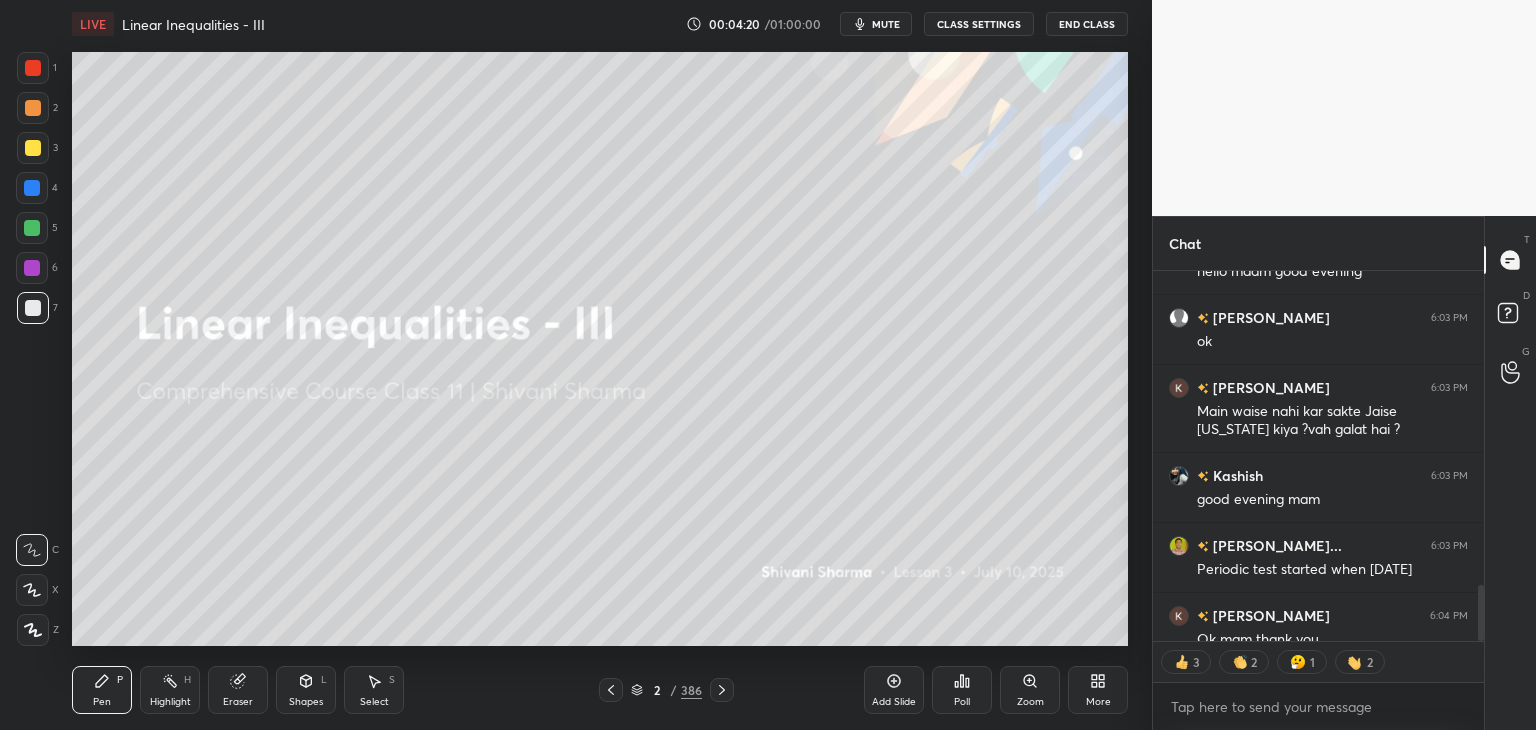 click on "Chat Kusum 6:03 PM Mam aise nahin kar sakte? Pathan moe... 6:03 PM hello maam good evening Aditri 6:03 PM ok Kusum 6:03 PM Main waise nahi kar sakte Jaise maine kiya ?vah galat hai ? Kashish 6:03 PM good evening mam Suman Kuma... 6:03 PM Periodic test started when today Kusum 6:04 PM Ok mam thank you Kal ham log Ne question solve kiye the JUMP TO LATEST 3 2 1 2 Enable hand raising Enable raise hand to speak to learners. Once enabled, chat will be turned off temporarily. Enable x   introducing Raise a hand with a doubt Now learners can raise their hand along with a doubt  How it works? Kusum Asked a doubt 1 Mam ye sahi hai? Pick this doubt NEW DOUBTS ASKED No one has raised a hand yet Can't raise hand Looks like educator just invited you to speak. Please wait before you can raise your hand again. Got it T Messages (T) D Doubts (D) G Raise Hand (G)" at bounding box center (1344, 473) 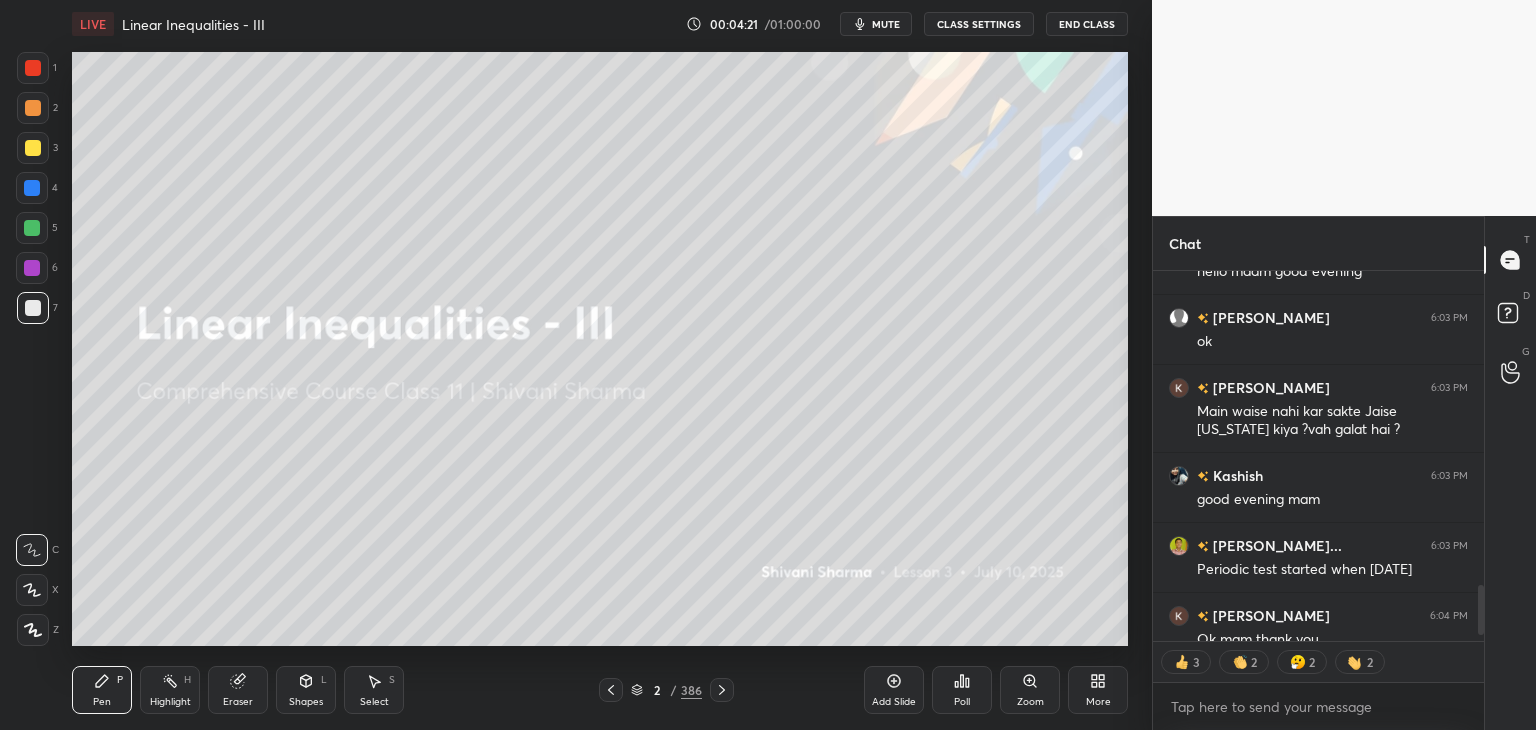click on "Add Slide" at bounding box center [894, 702] 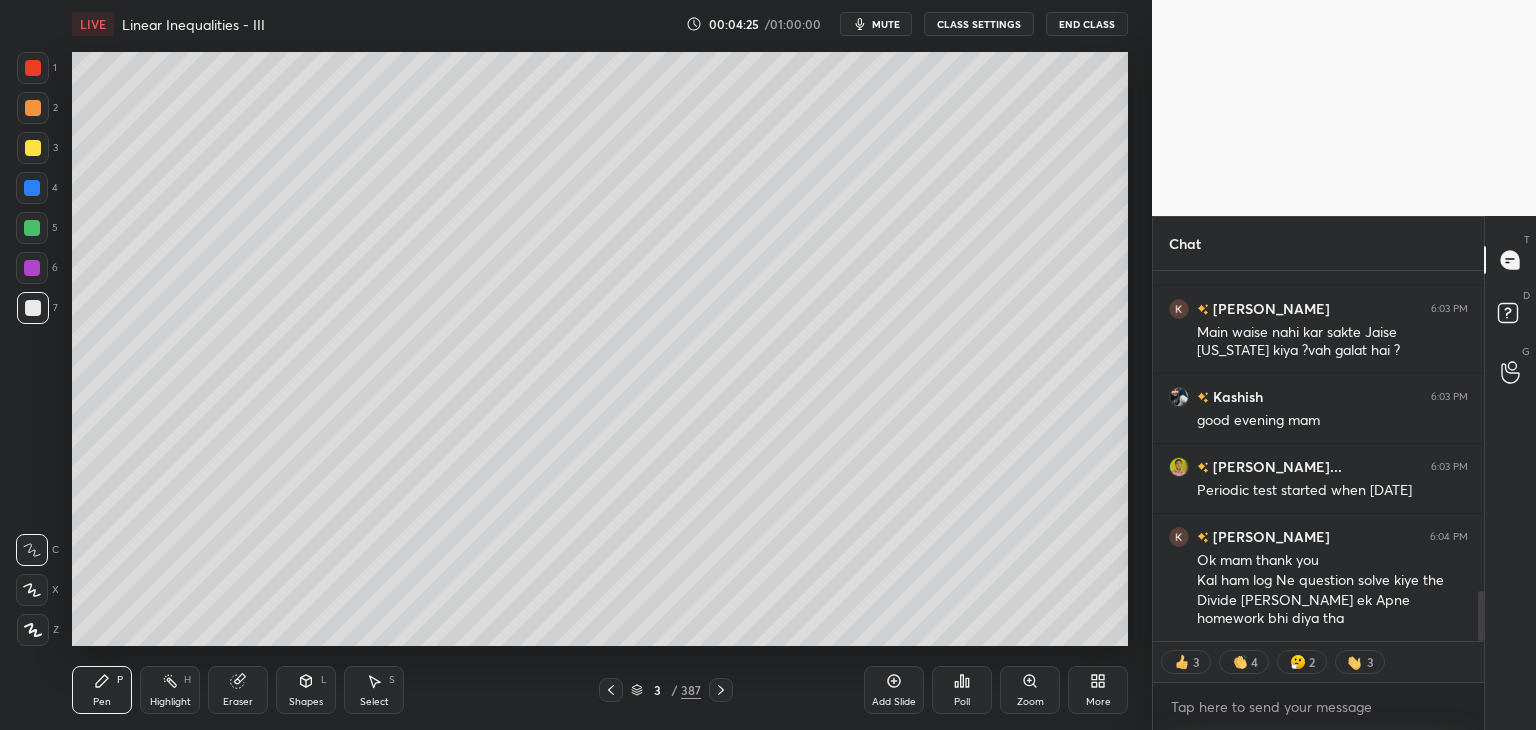 drag, startPoint x: 38, startPoint y: 292, endPoint x: 55, endPoint y: 331, distance: 42.544094 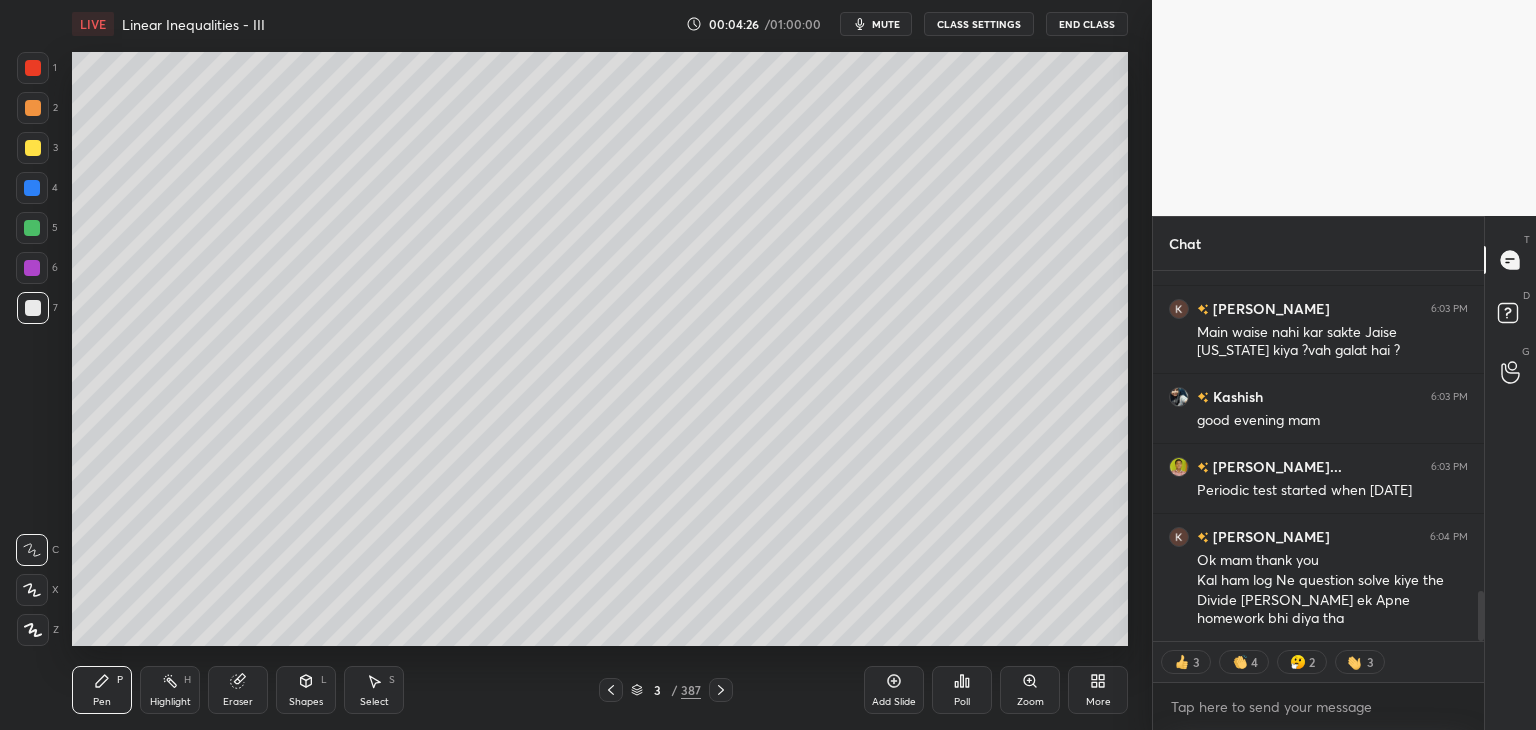 drag, startPoint x: 36, startPoint y: 633, endPoint x: 47, endPoint y: 649, distance: 19.416489 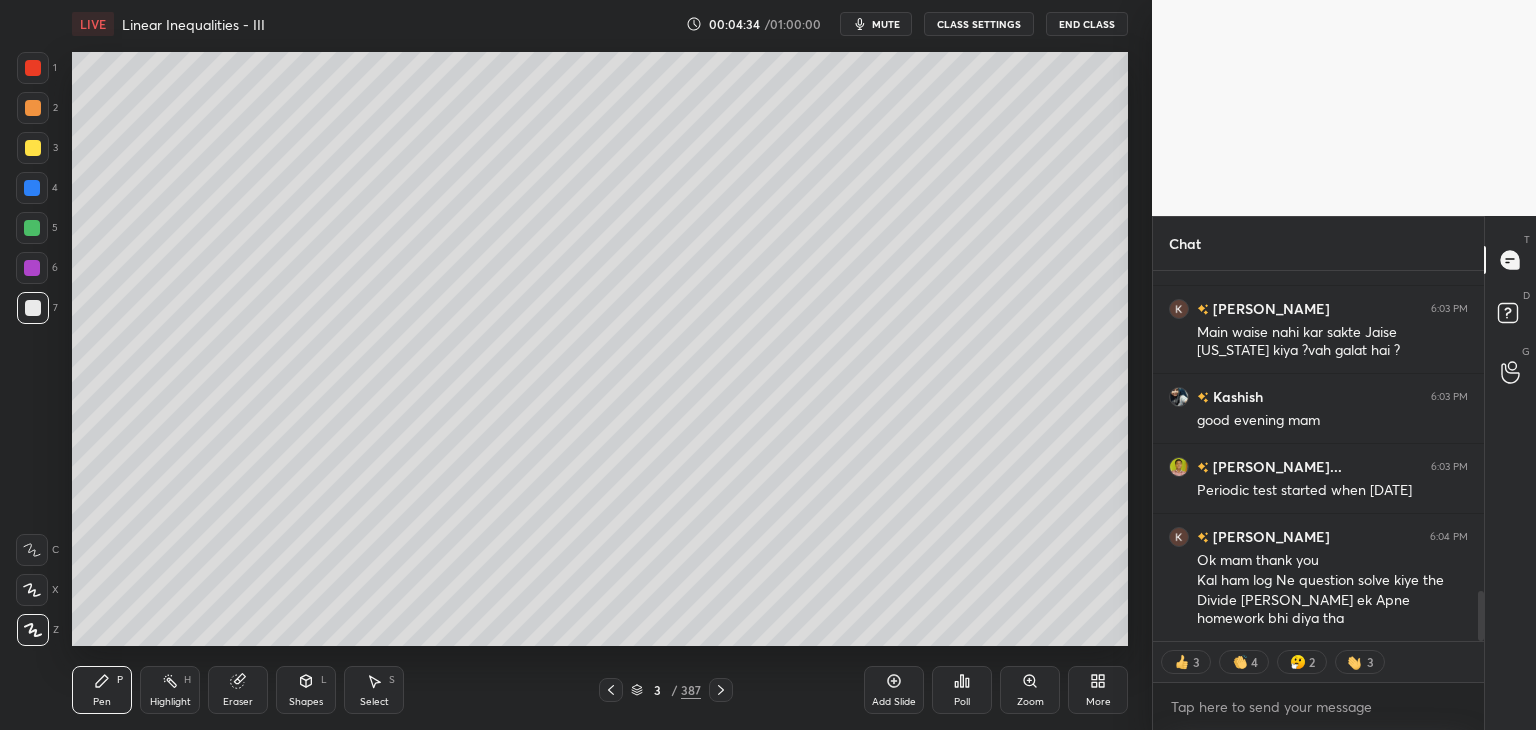 scroll, scrollTop: 5, scrollLeft: 6, axis: both 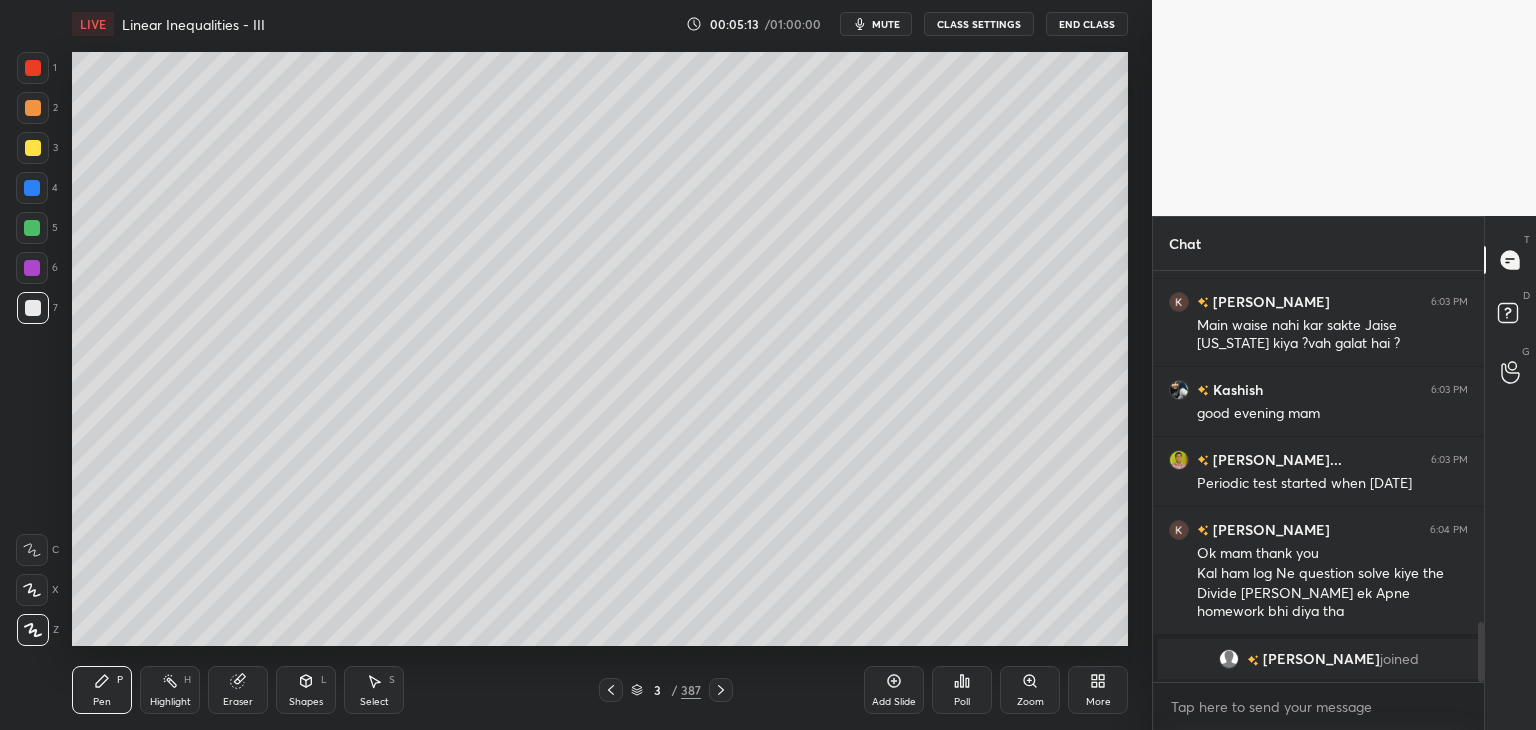 click on "Poll" at bounding box center (962, 702) 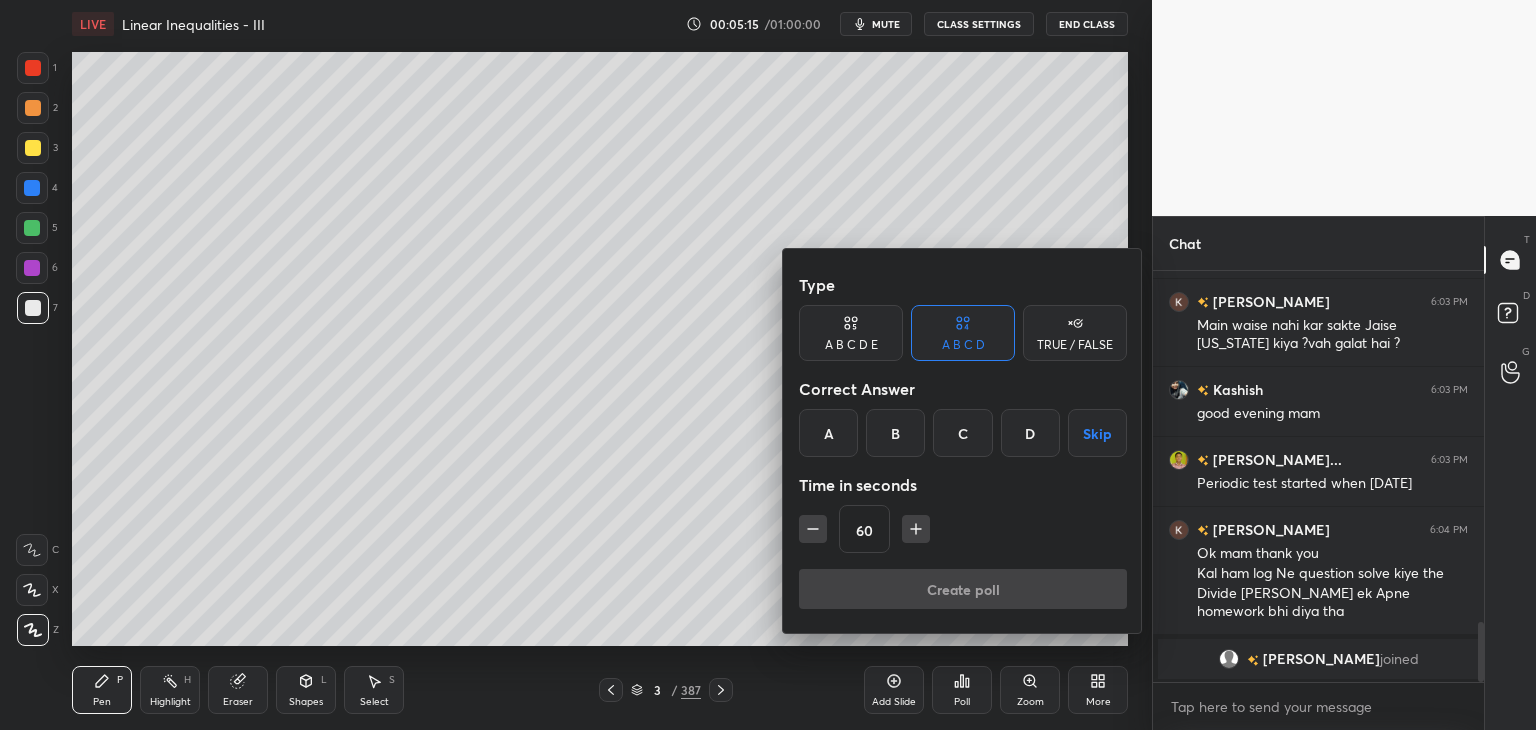 click 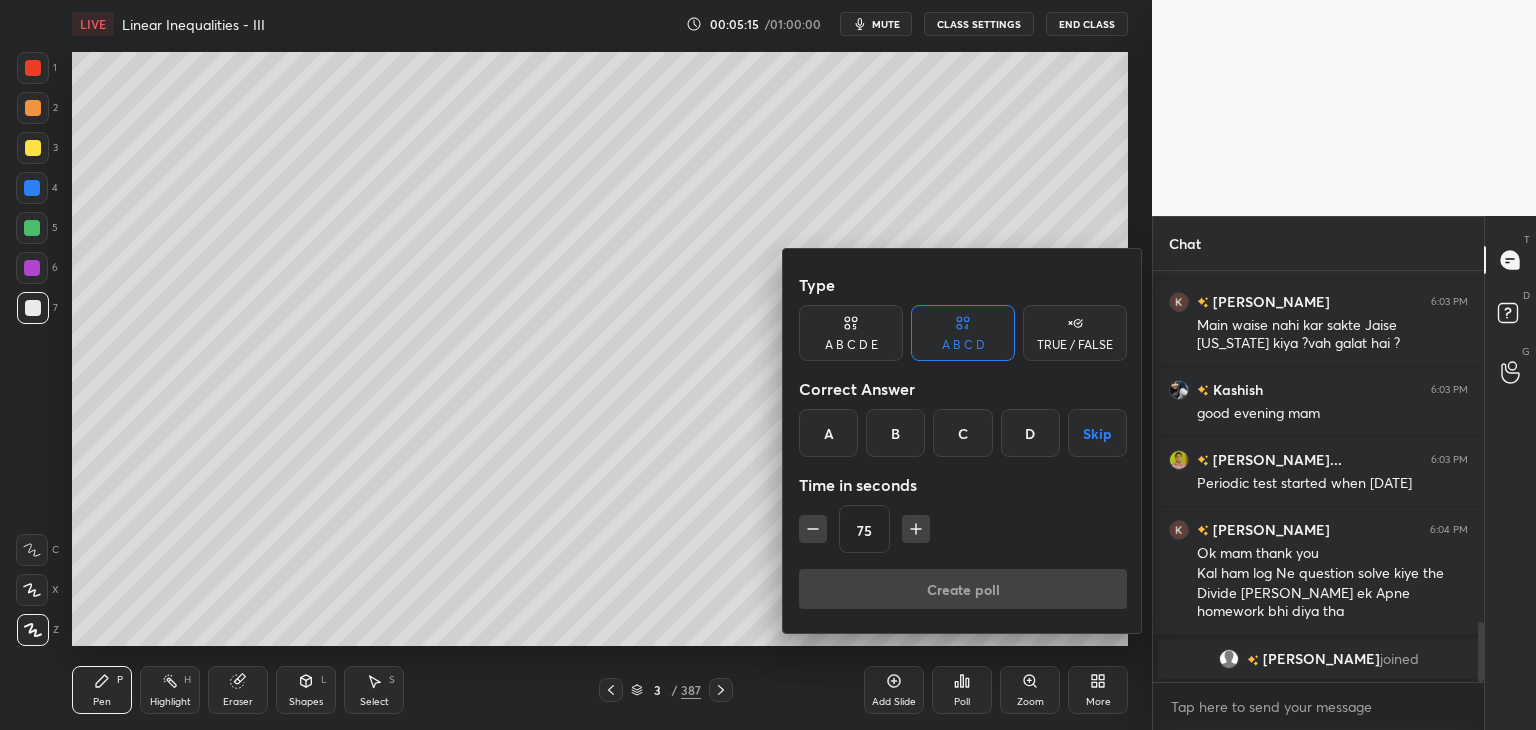 click 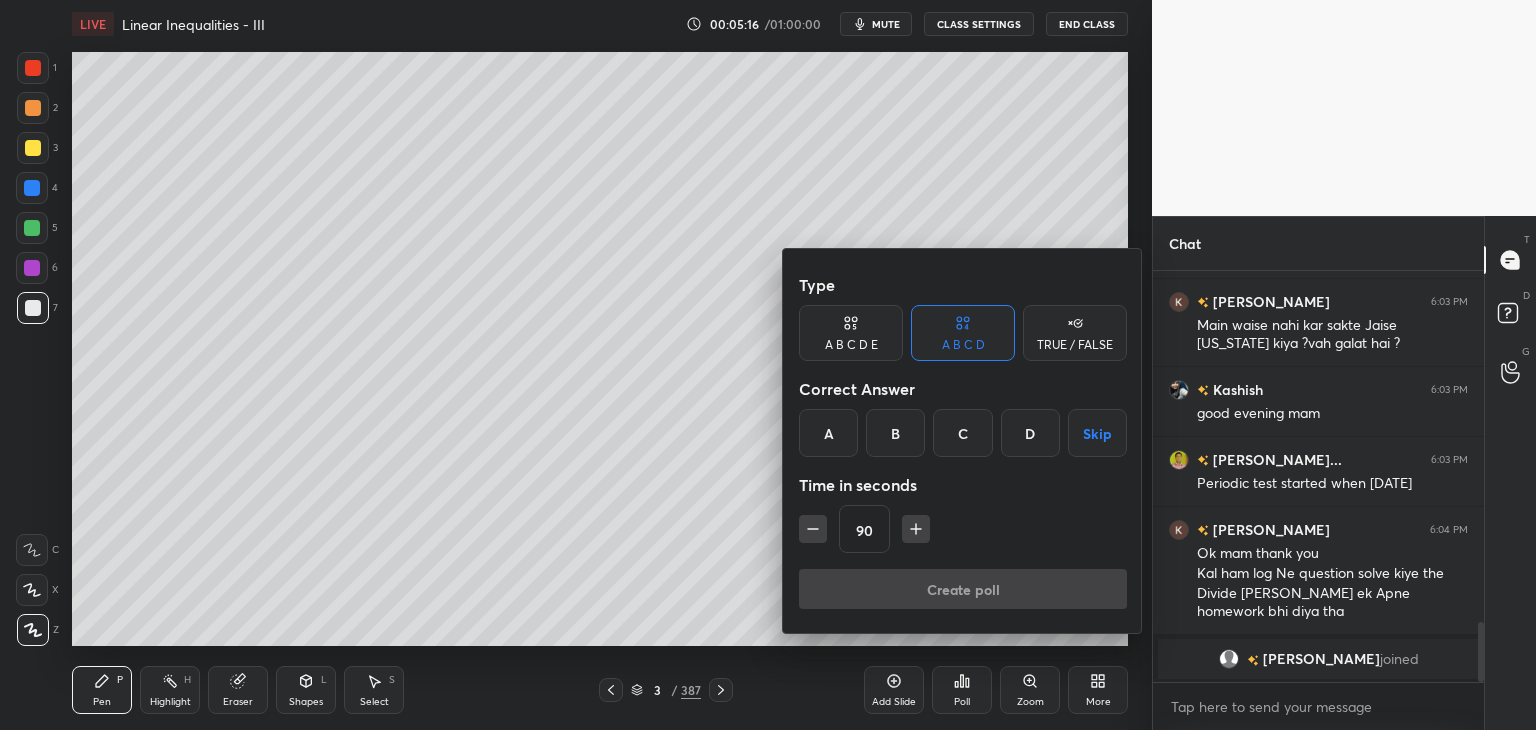 click 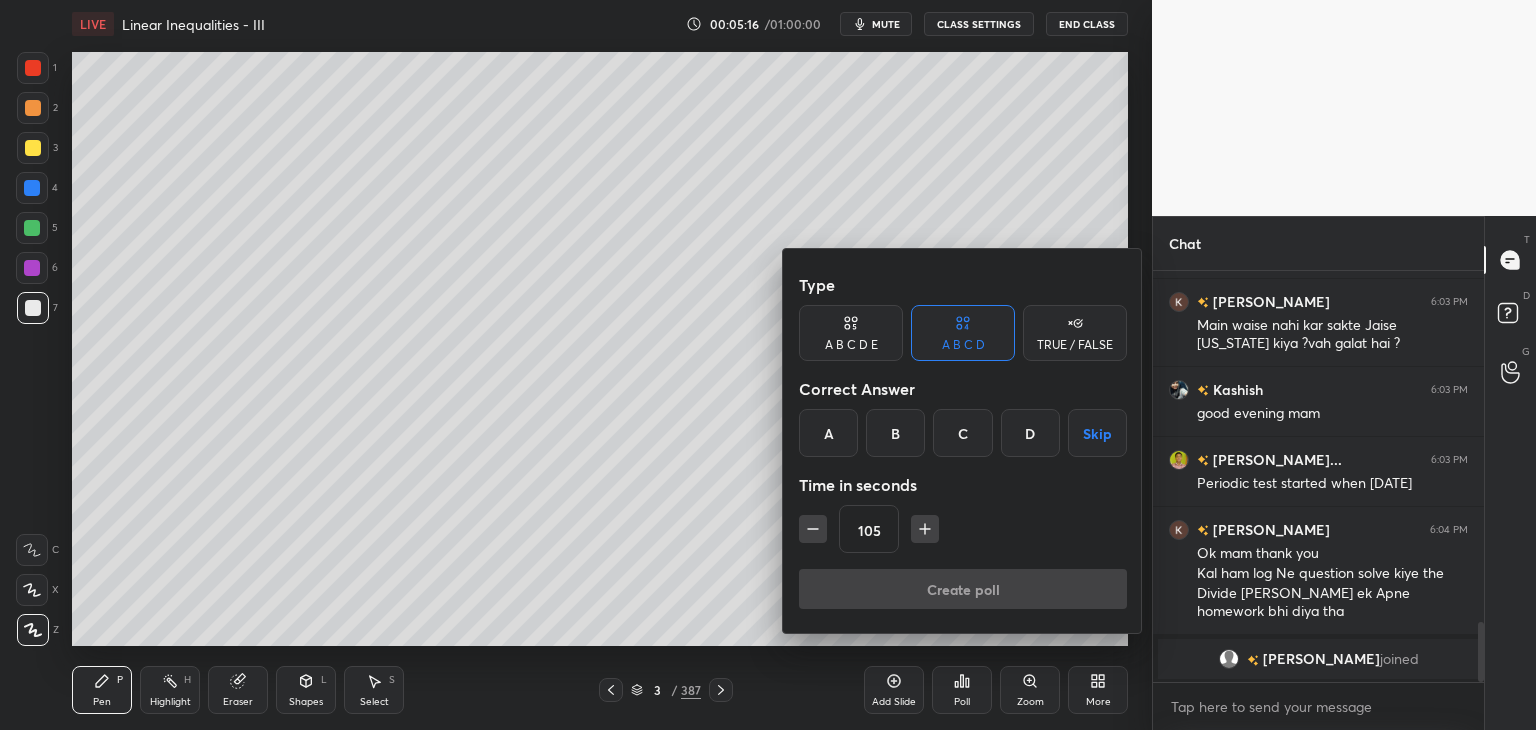 click 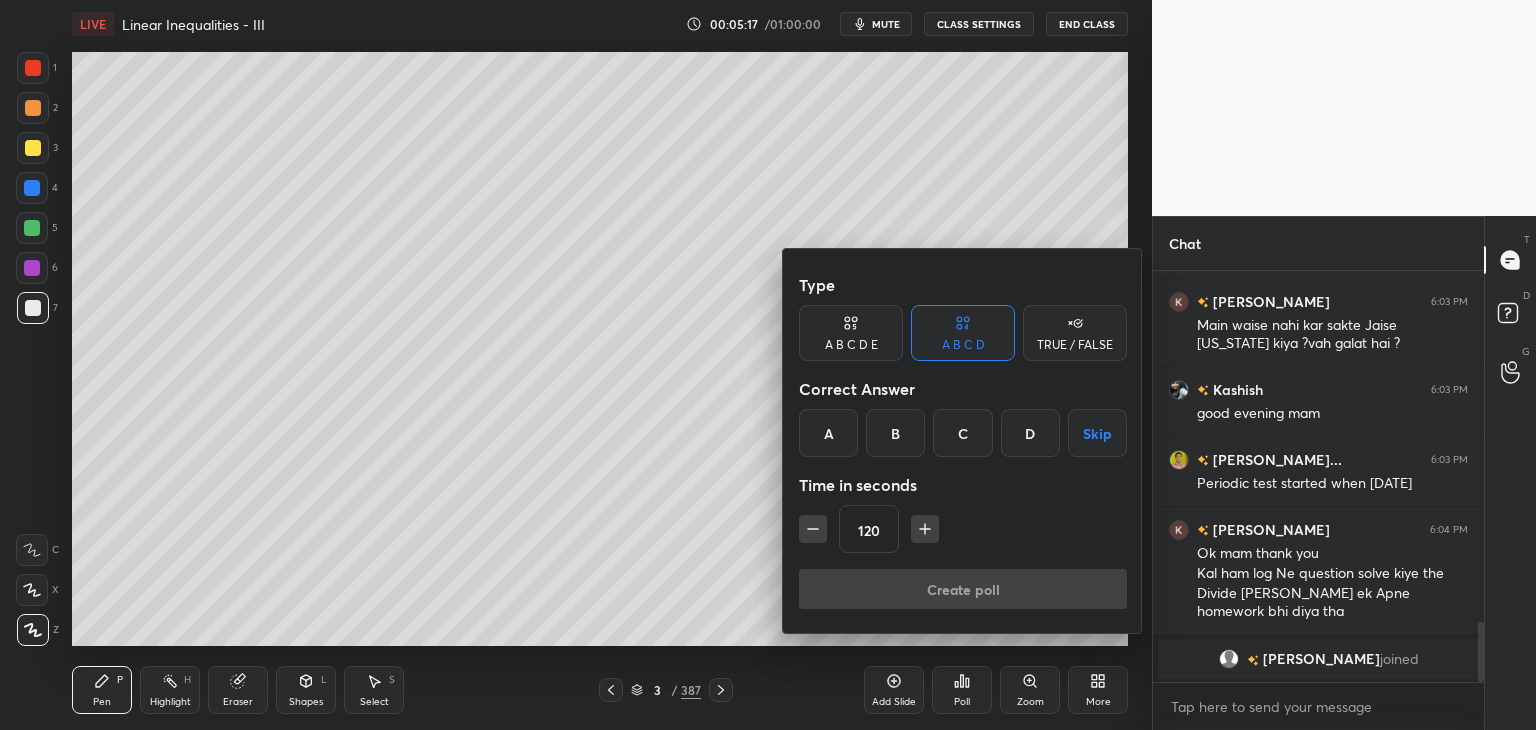click on "Skip" at bounding box center (1097, 433) 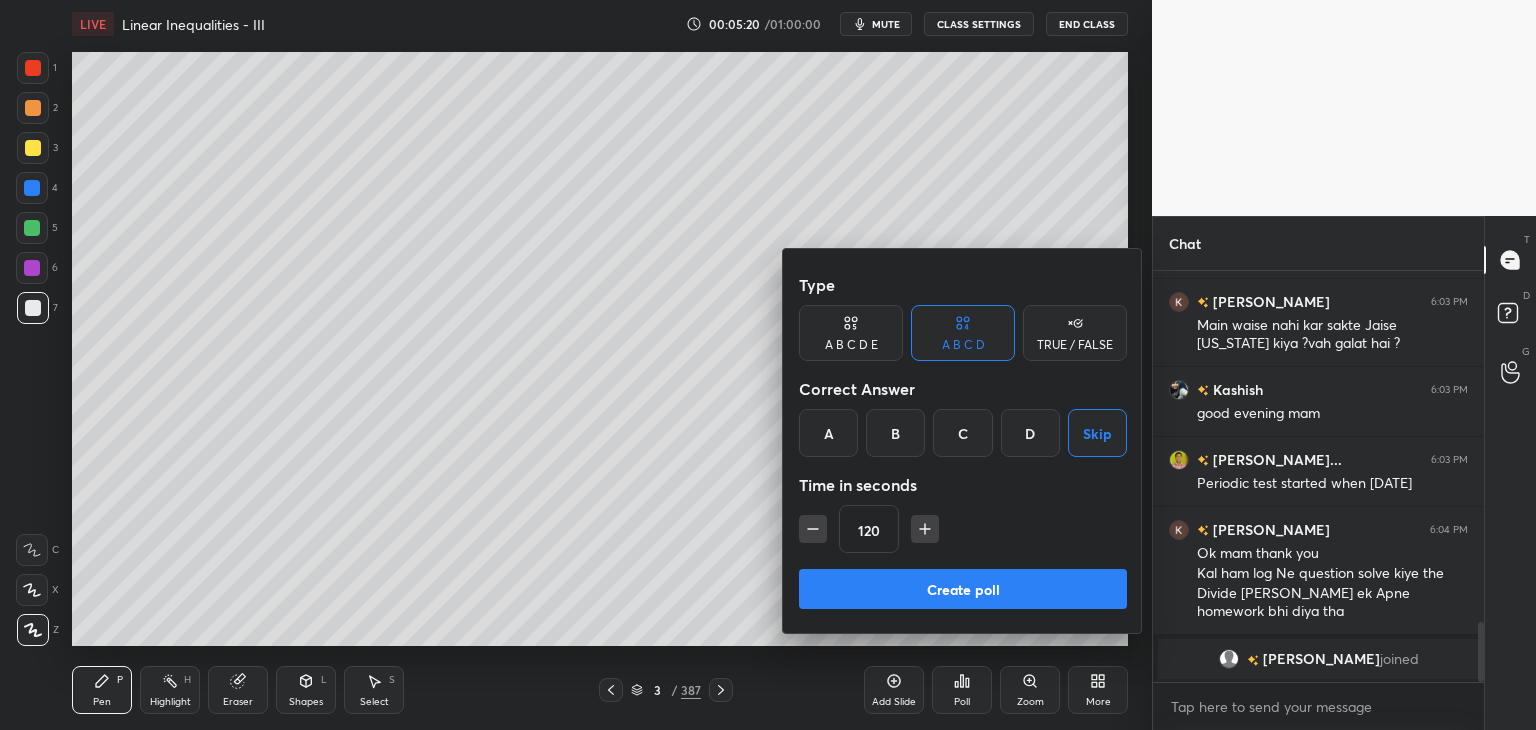 click on "Create poll" at bounding box center (963, 589) 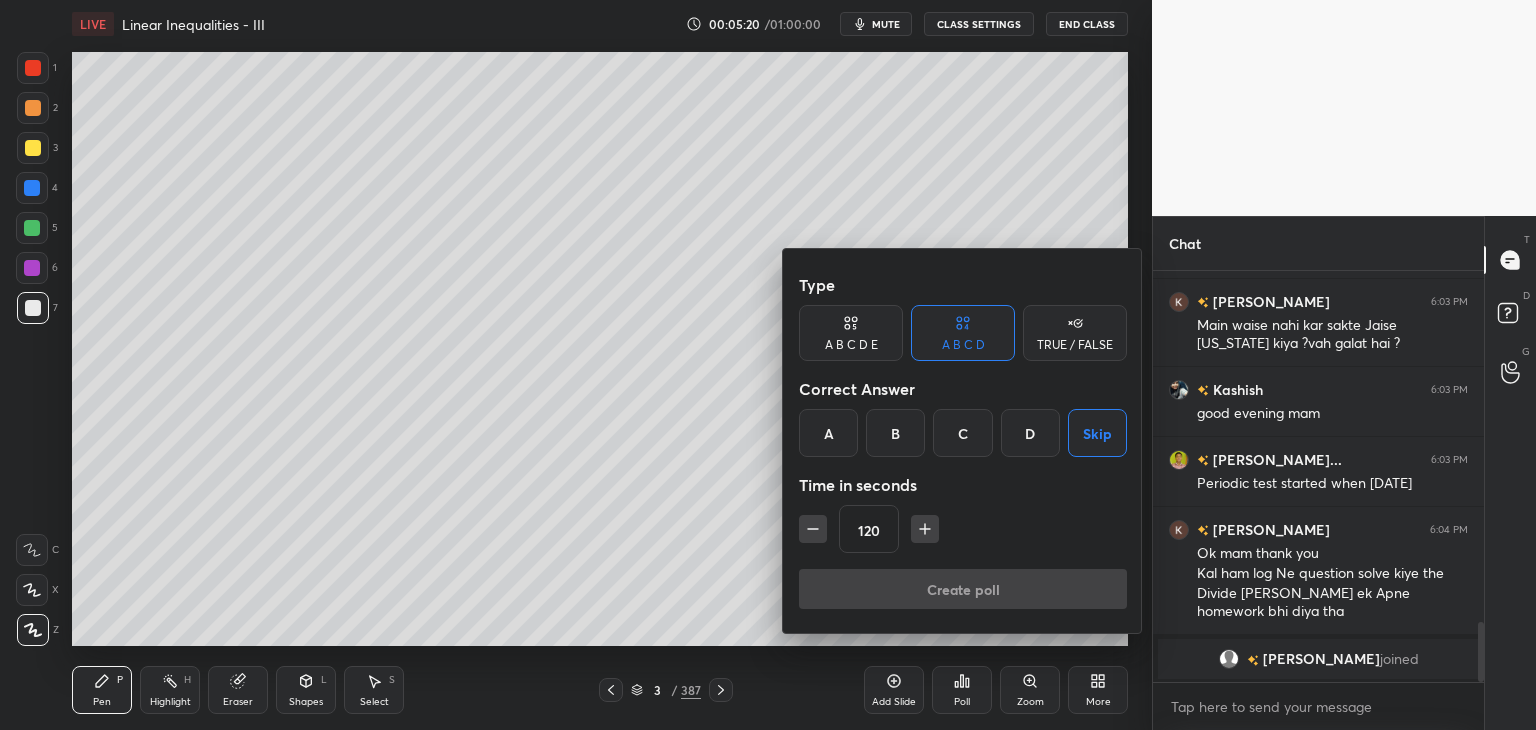 scroll, scrollTop: 373, scrollLeft: 325, axis: both 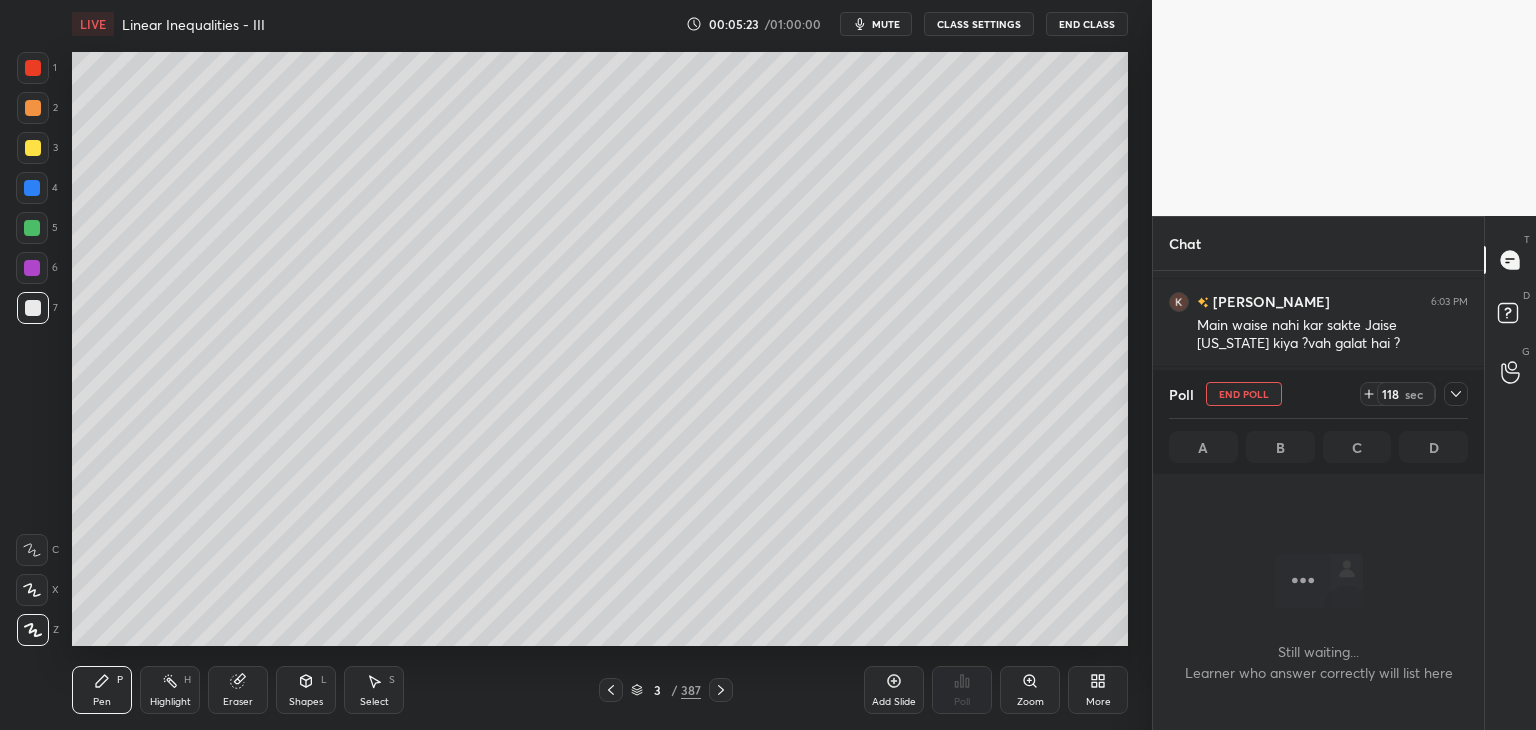 click 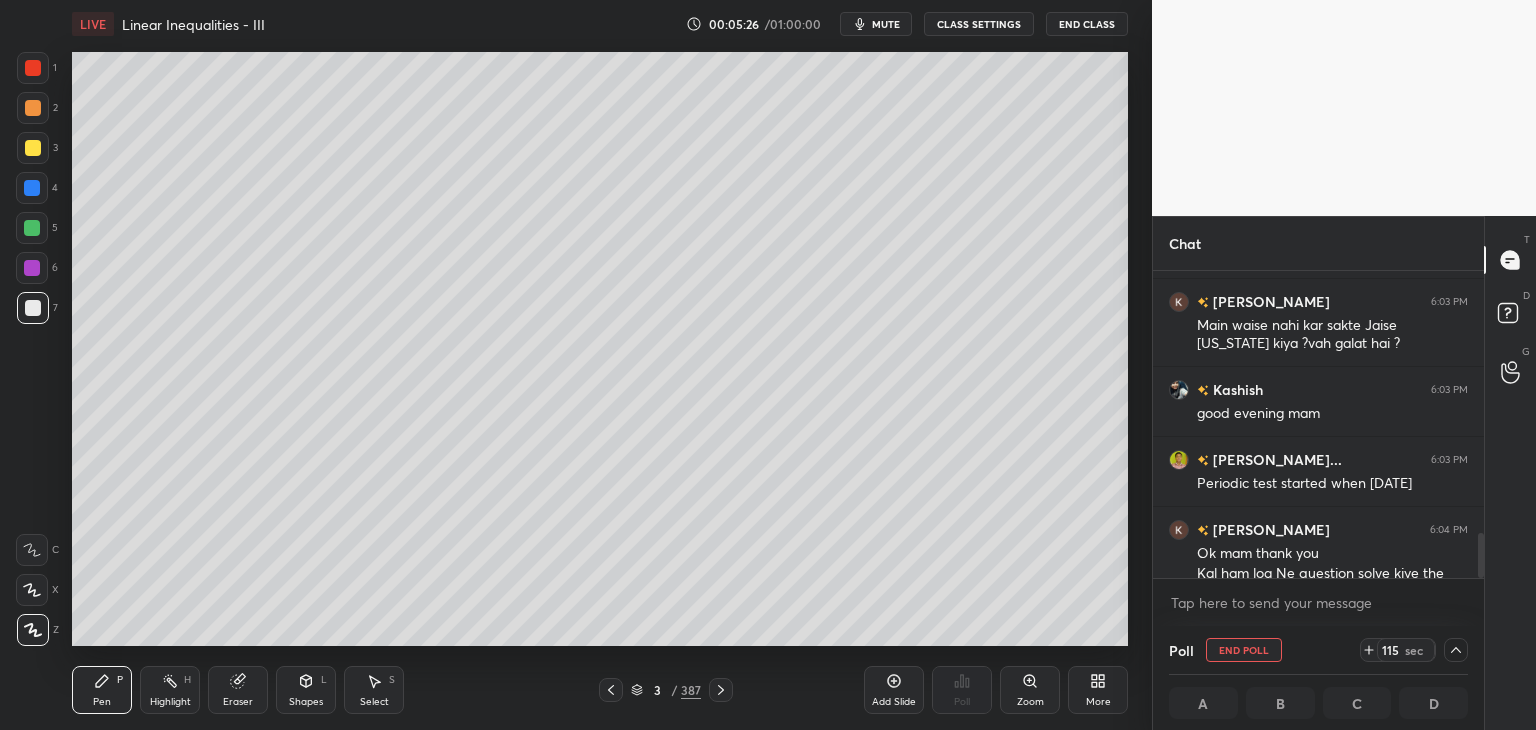 click on "mute" at bounding box center [886, 24] 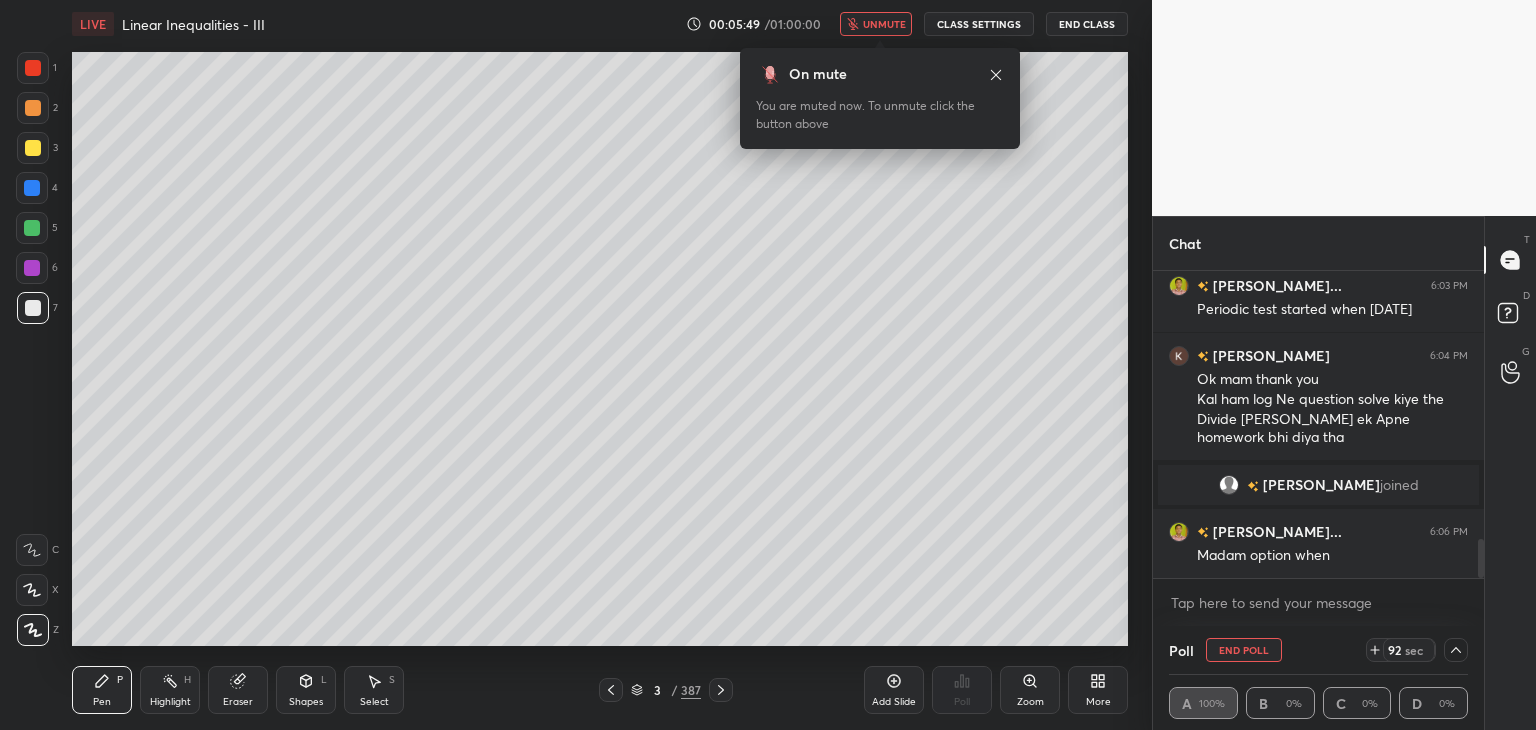 scroll, scrollTop: 2092, scrollLeft: 0, axis: vertical 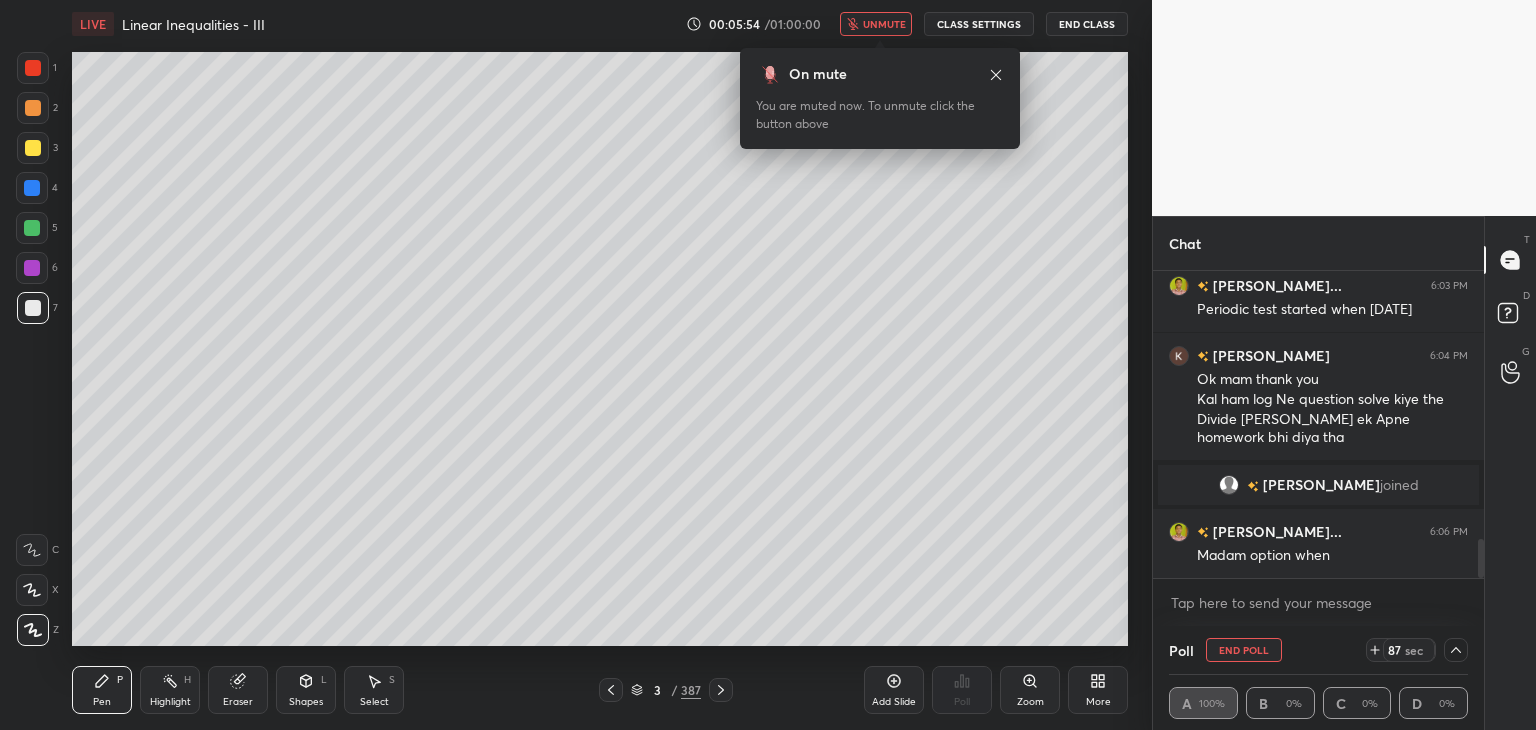 click on "unmute" at bounding box center (884, 24) 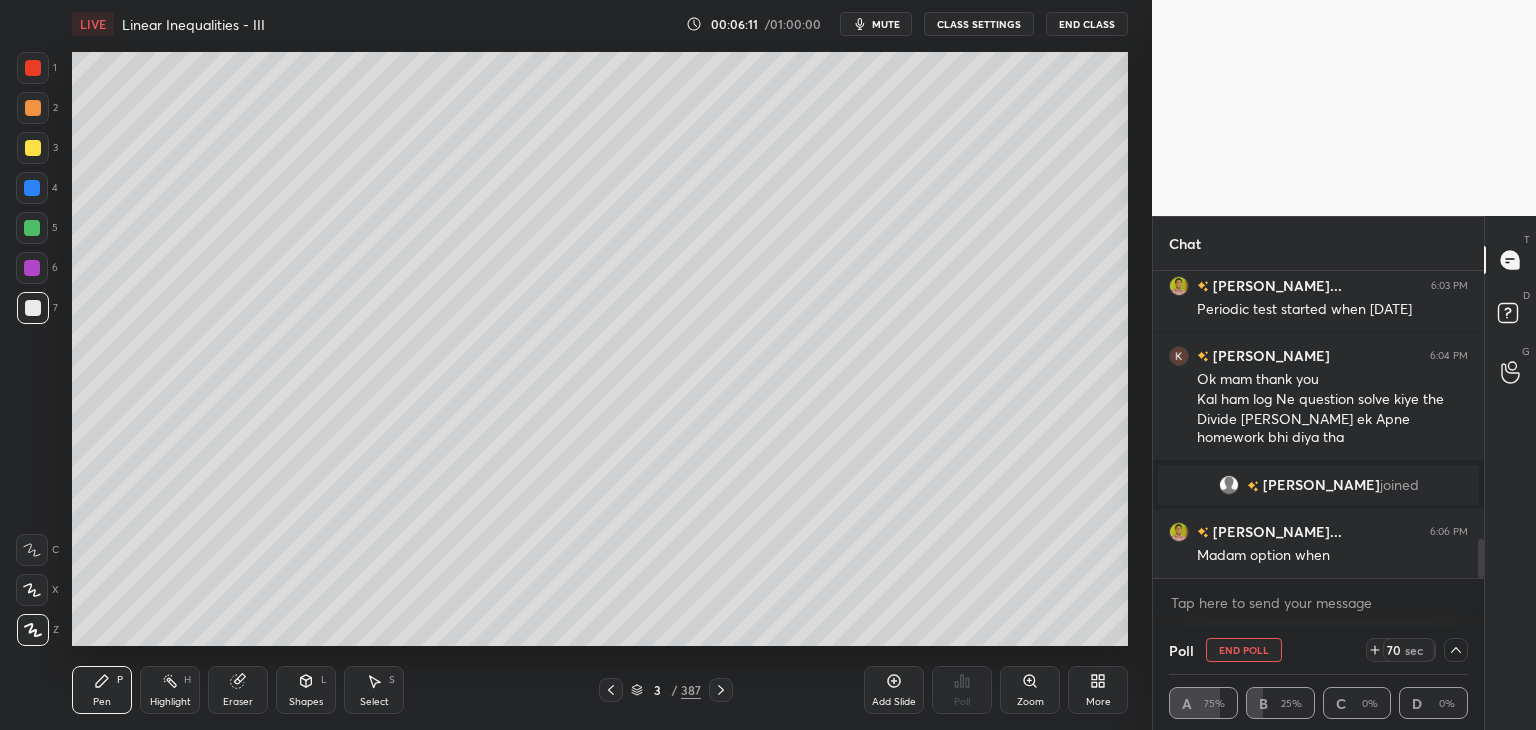click on "mute" at bounding box center (886, 24) 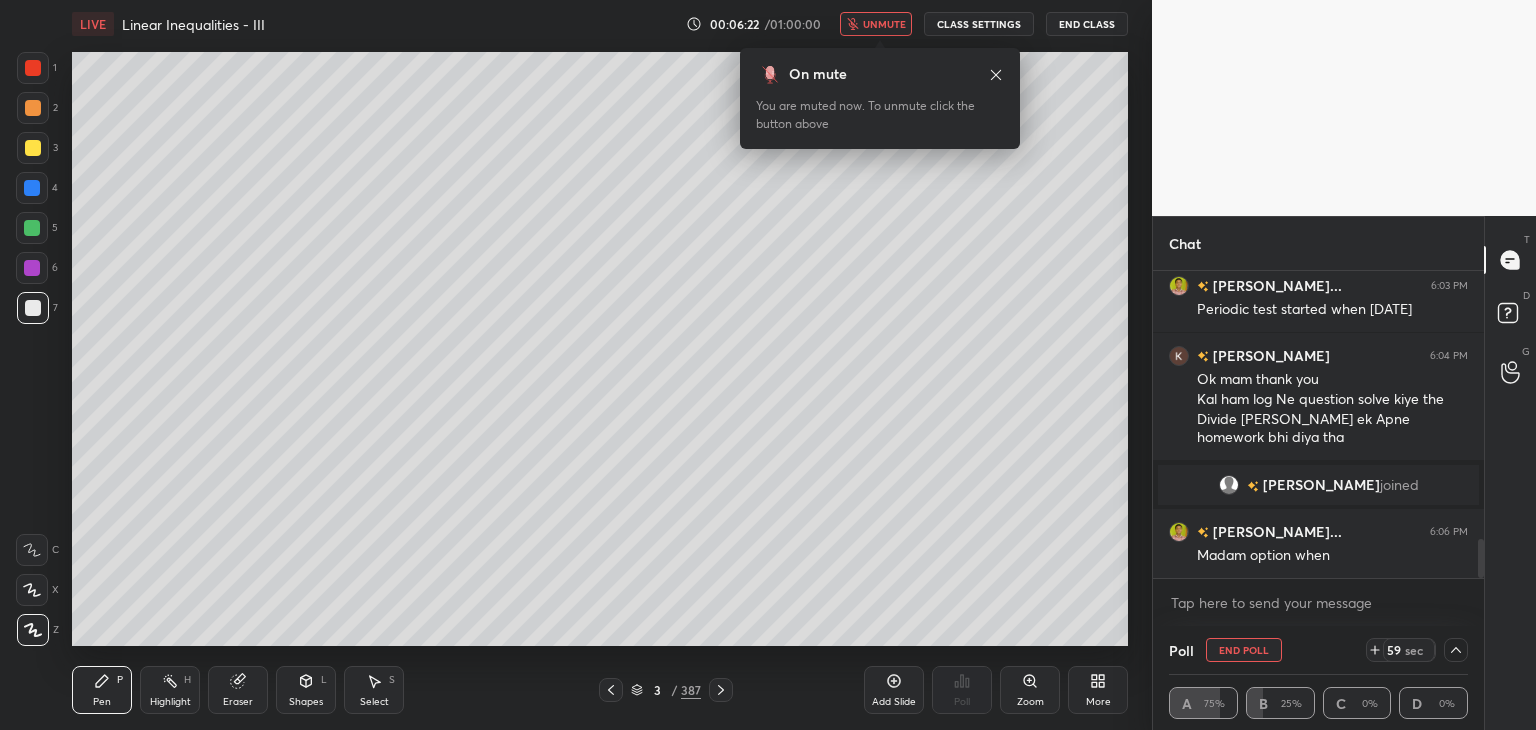 click 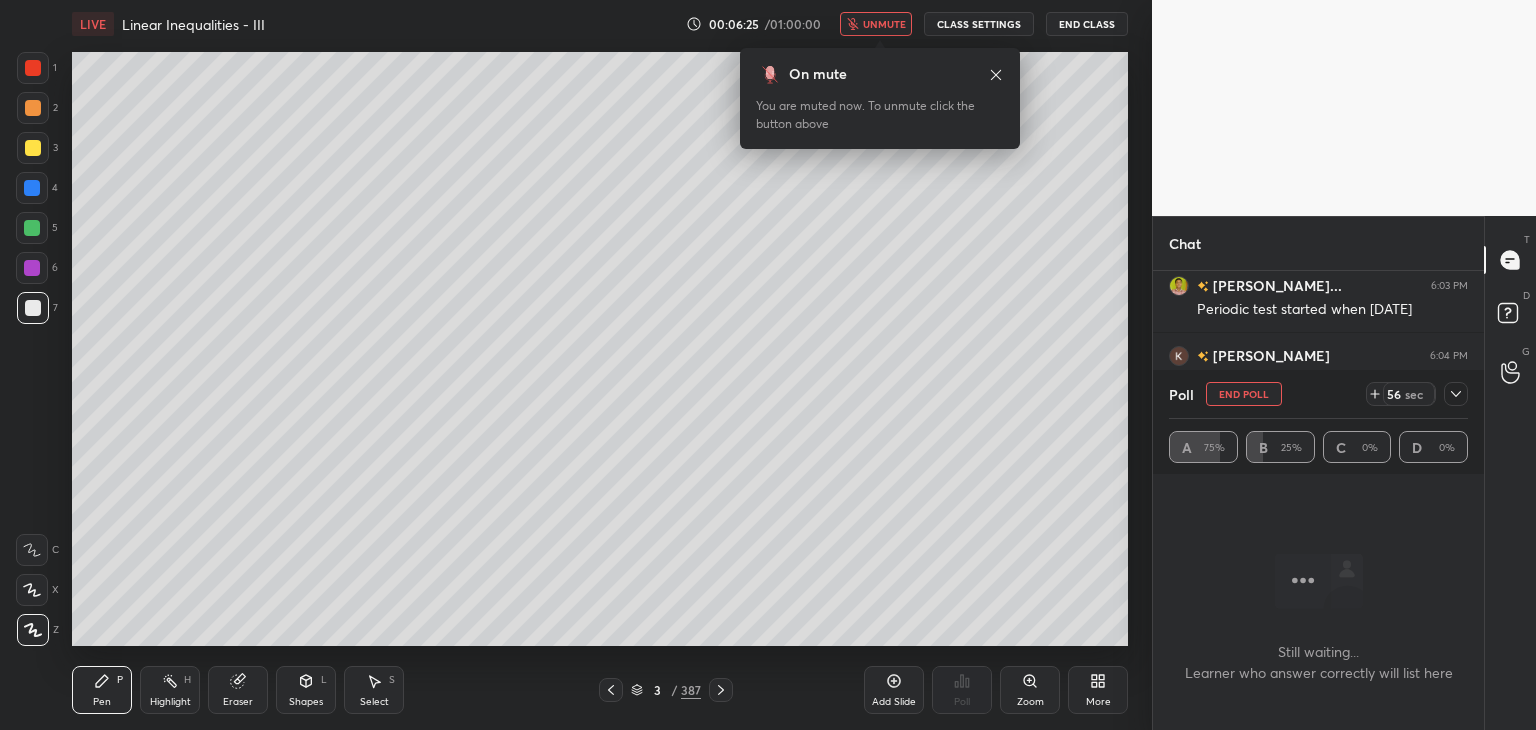 click 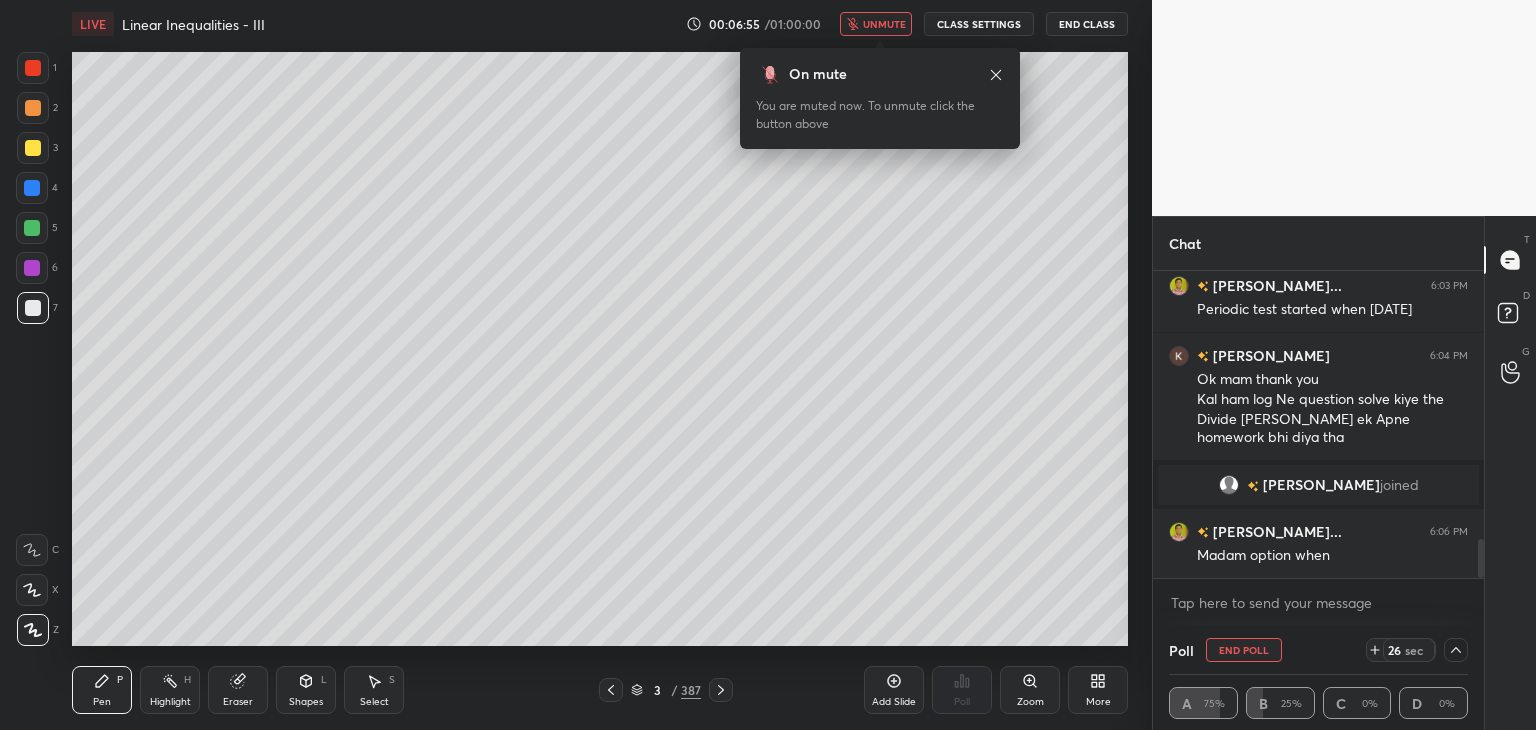 click on "unmute" at bounding box center [884, 24] 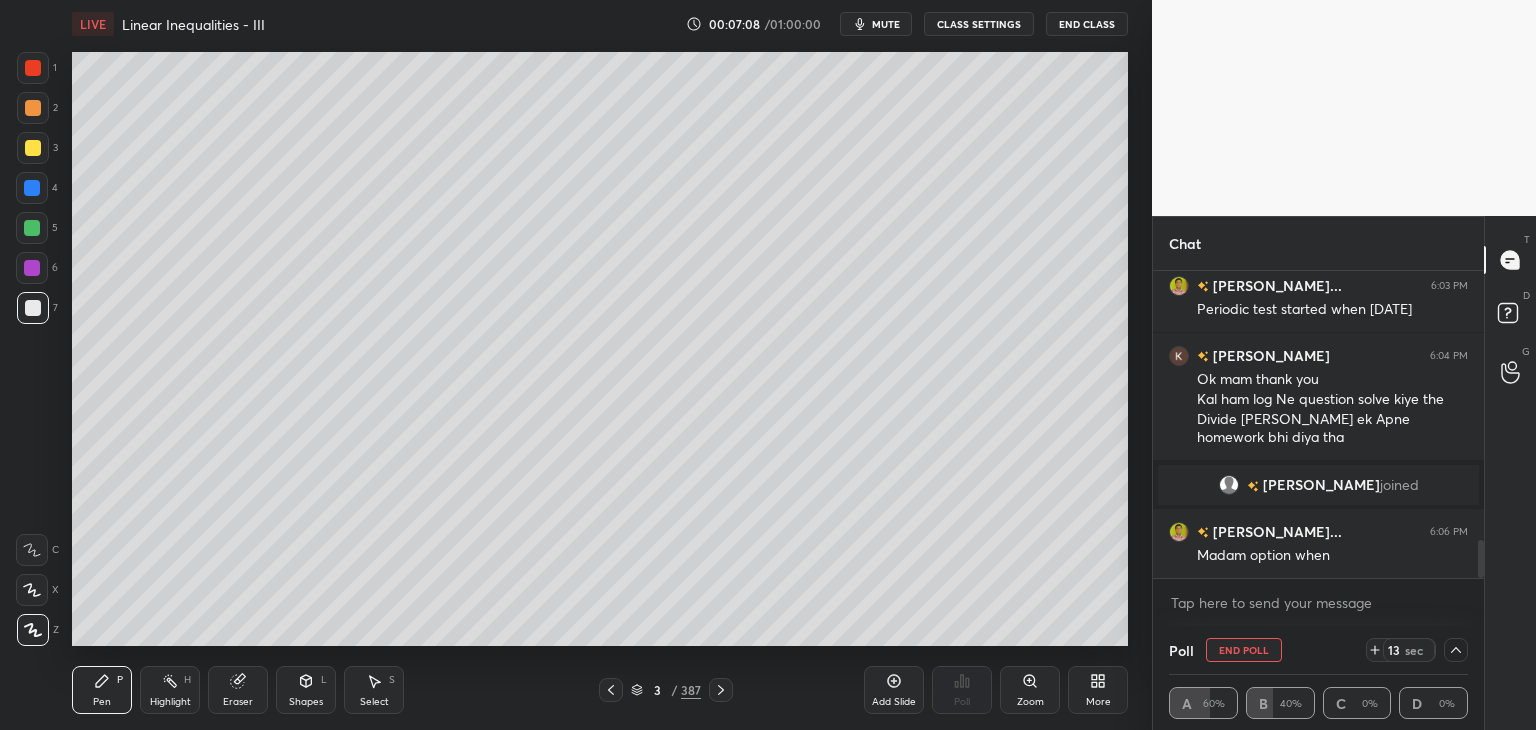 scroll, scrollTop: 2162, scrollLeft: 0, axis: vertical 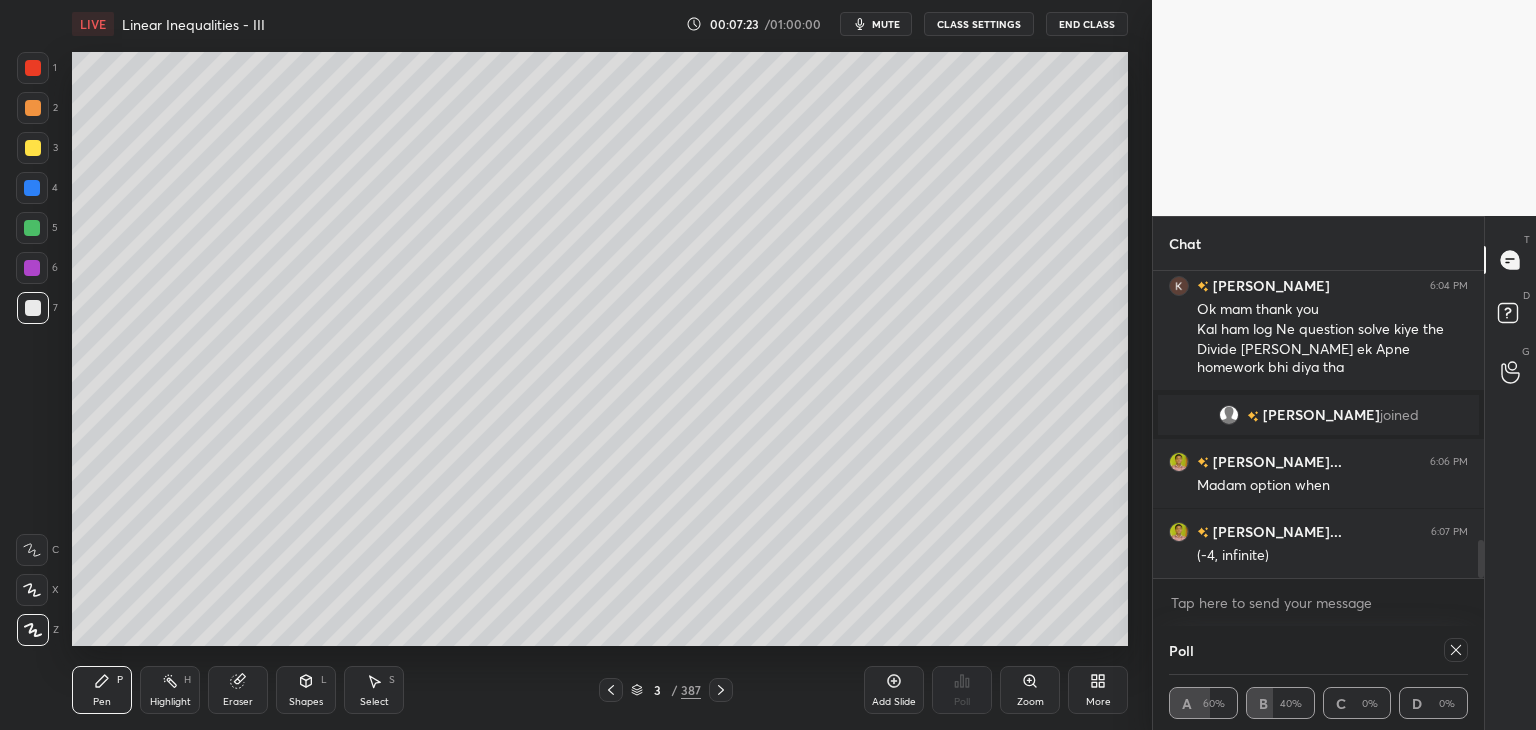 drag, startPoint x: 1456, startPoint y: 651, endPoint x: 1458, endPoint y: 662, distance: 11.18034 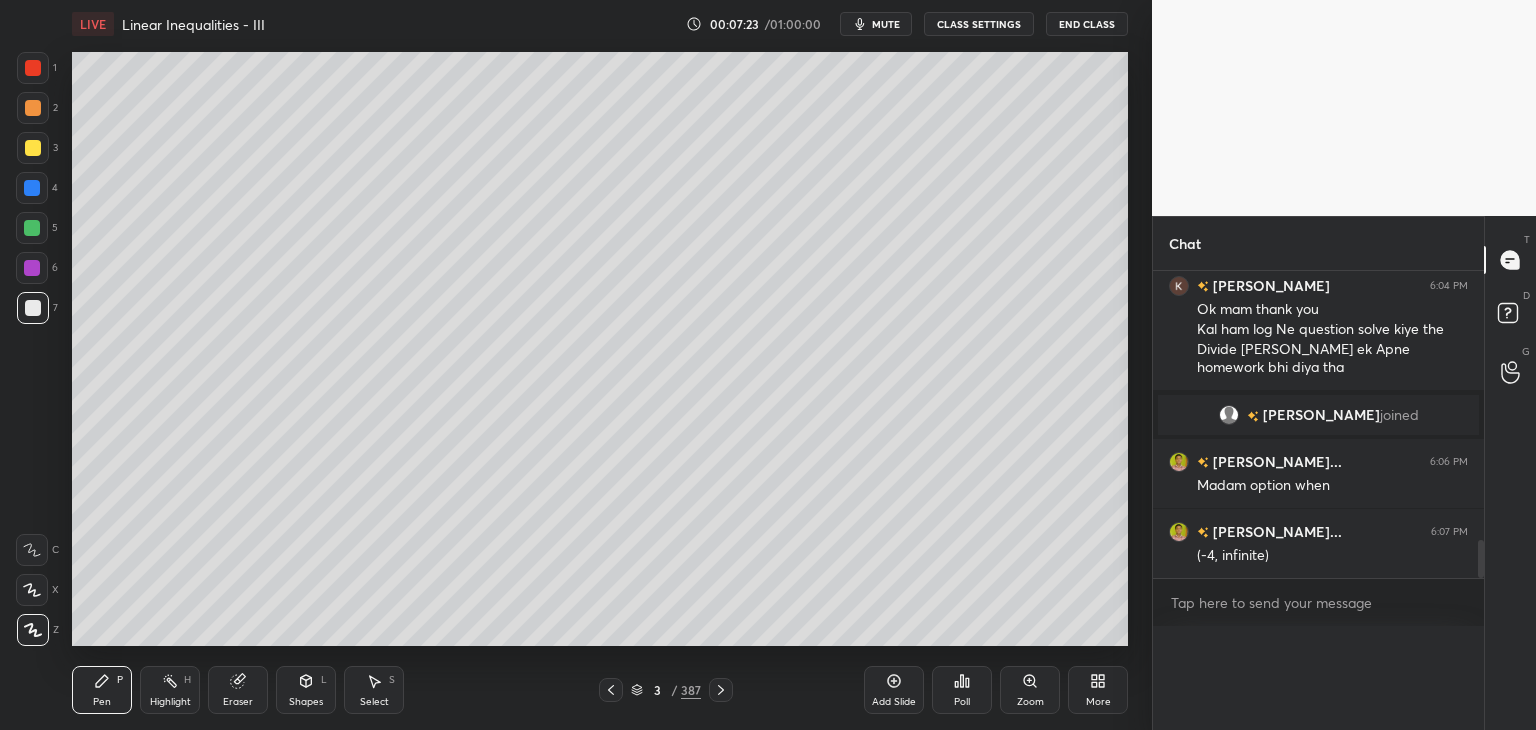 scroll, scrollTop: 335, scrollLeft: 325, axis: both 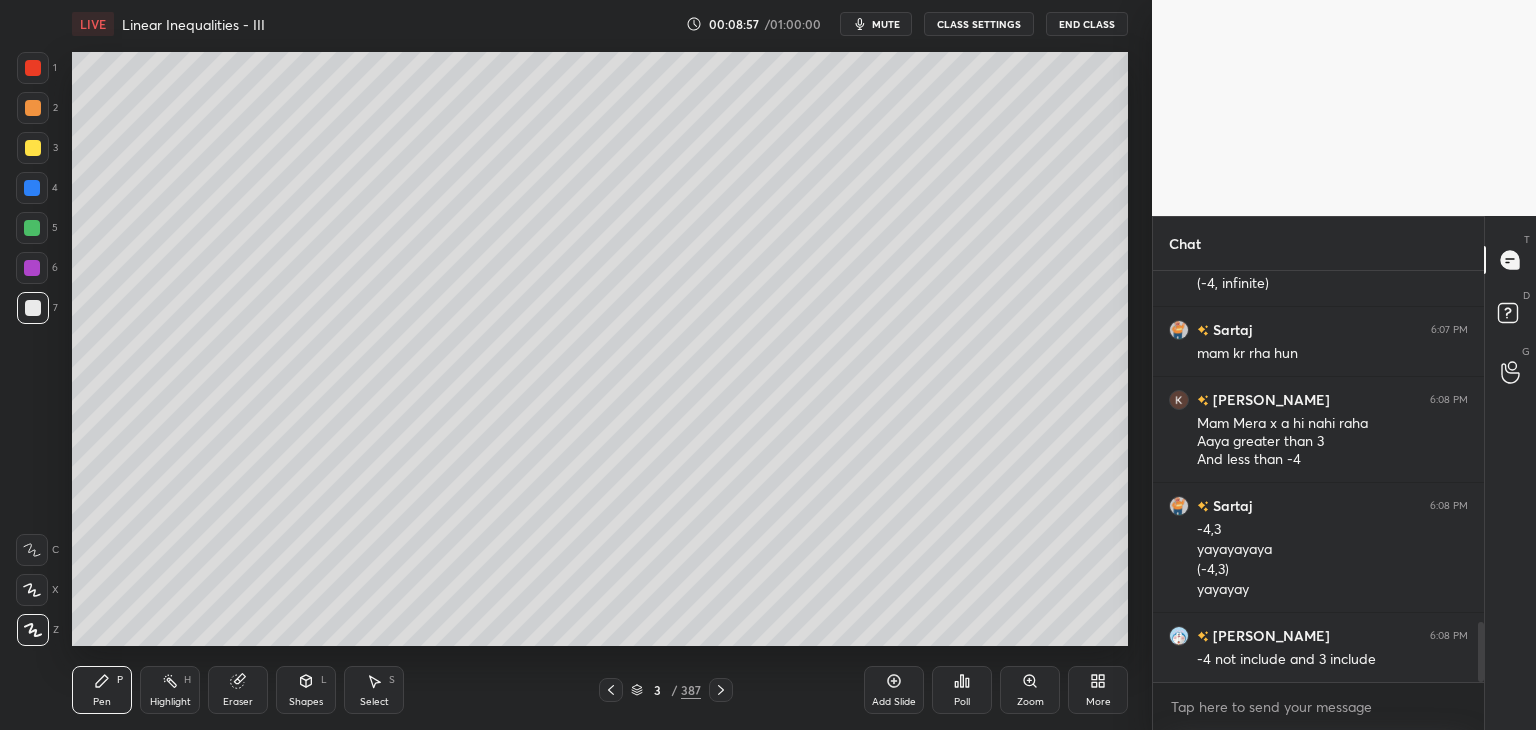 click at bounding box center [33, 148] 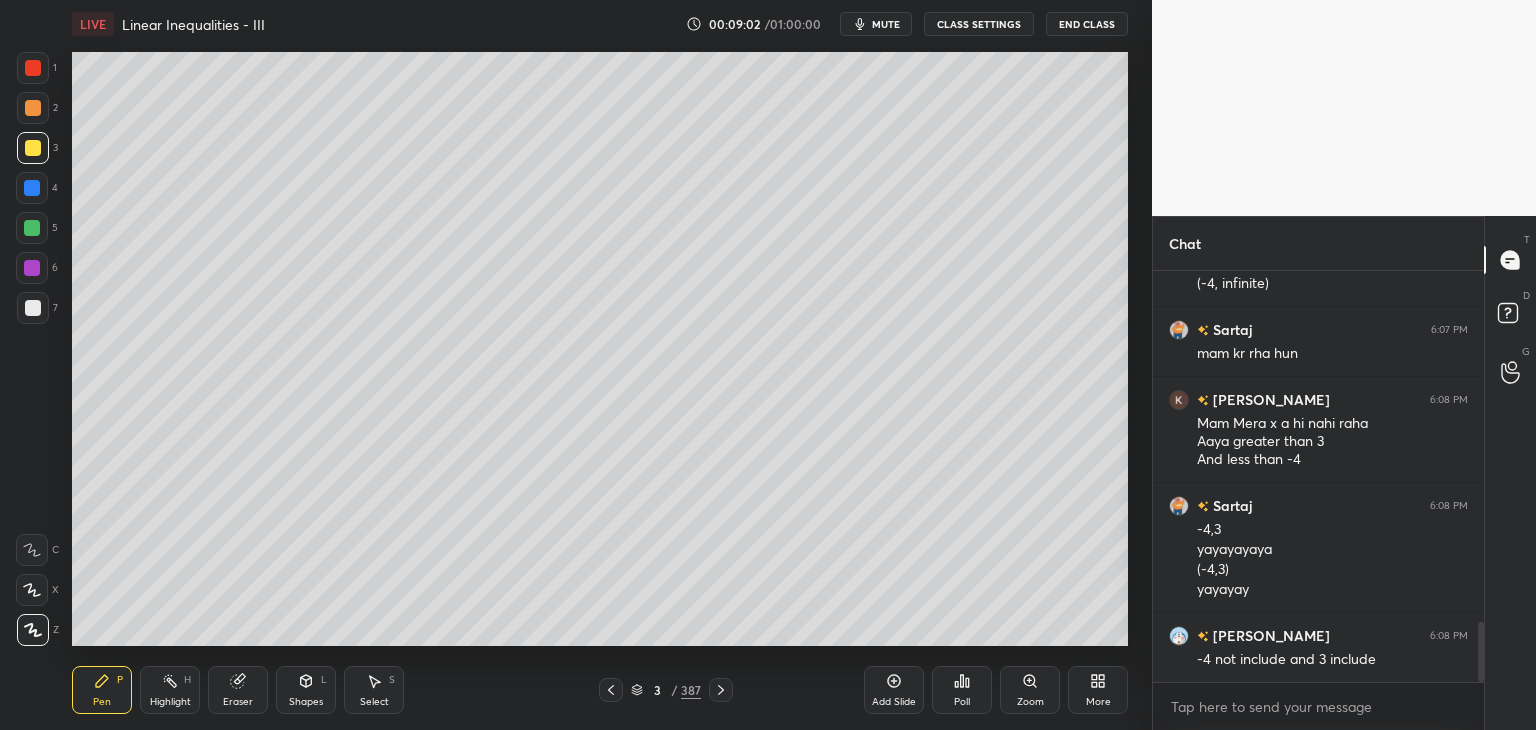 click on "Add Slide" at bounding box center [894, 702] 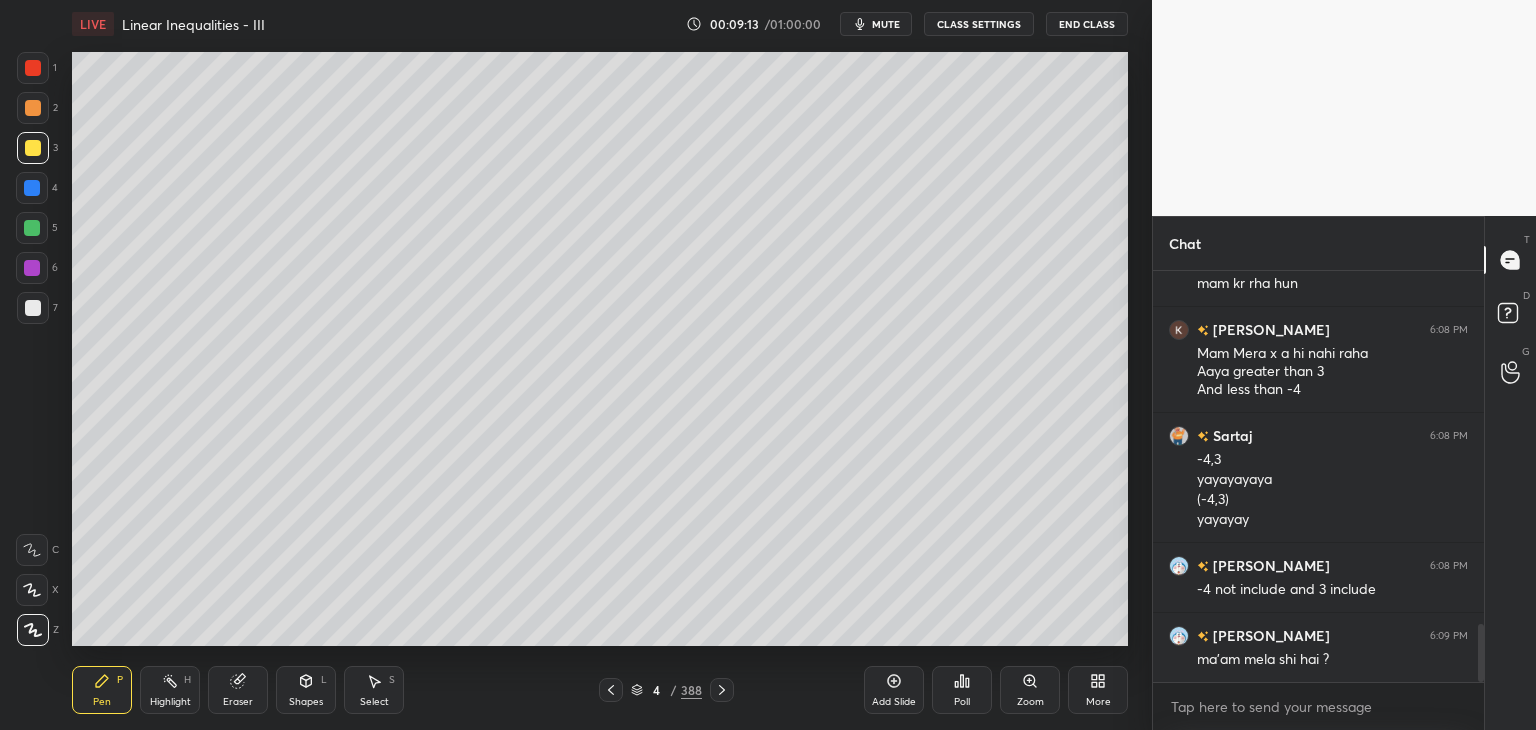 scroll, scrollTop: 2504, scrollLeft: 0, axis: vertical 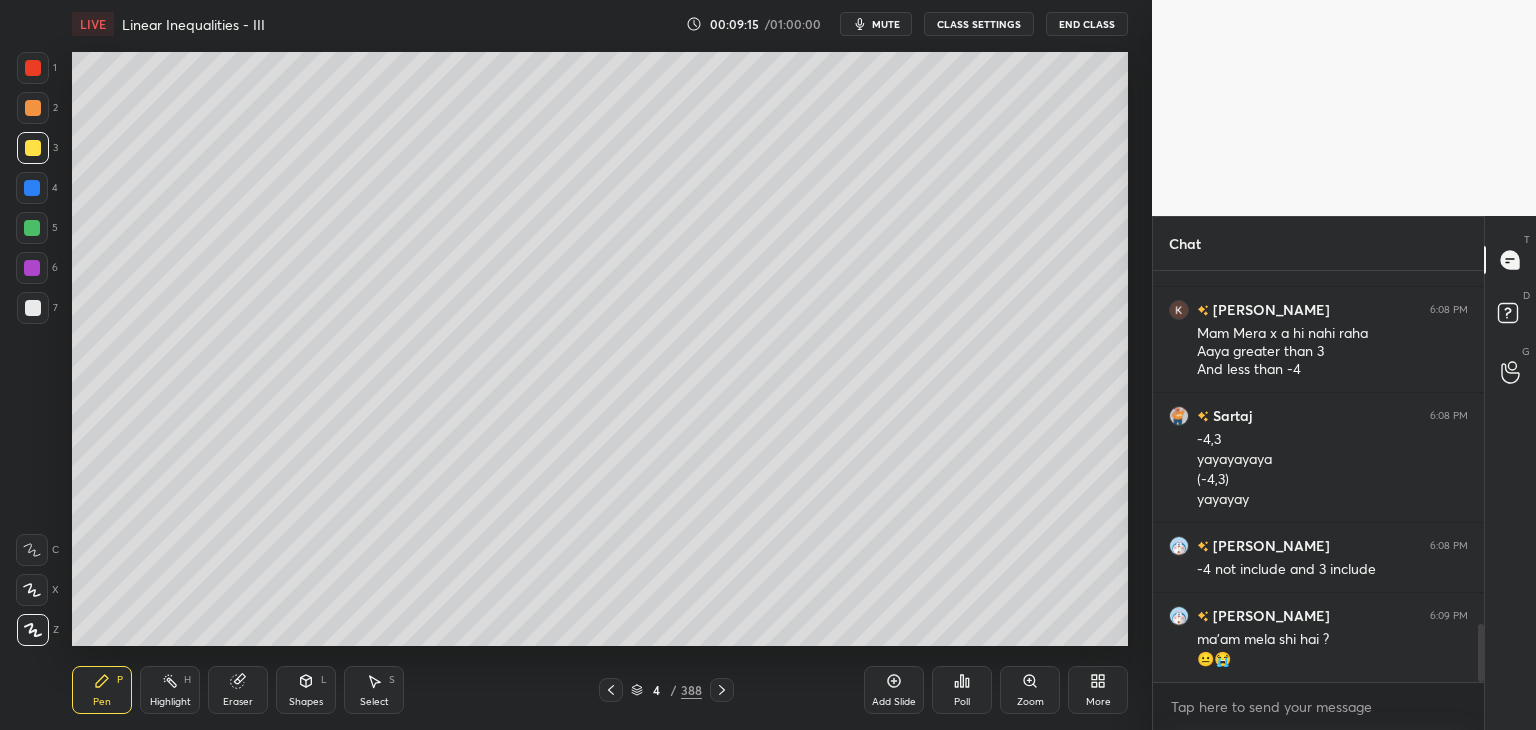 click on "Shapes" at bounding box center (306, 702) 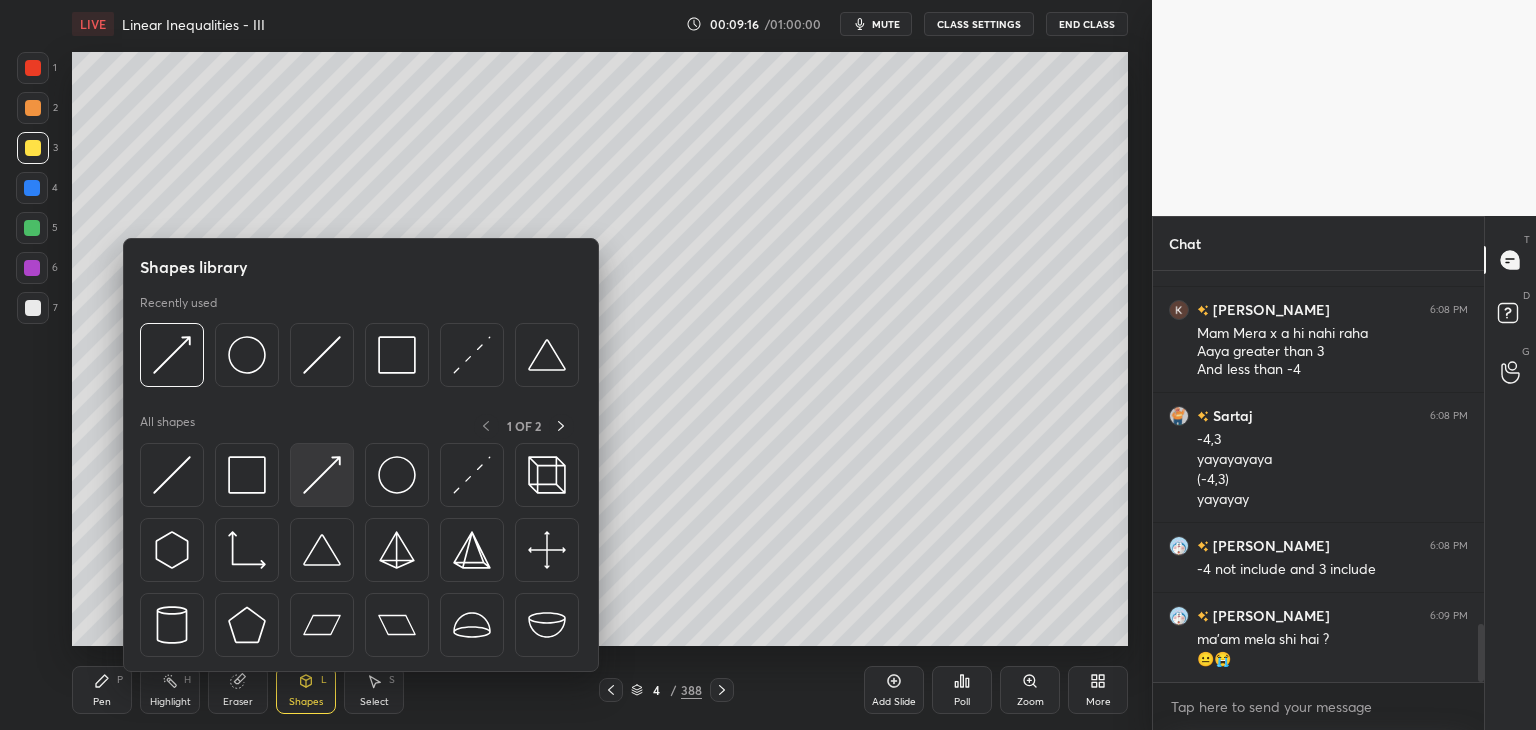 click at bounding box center (322, 475) 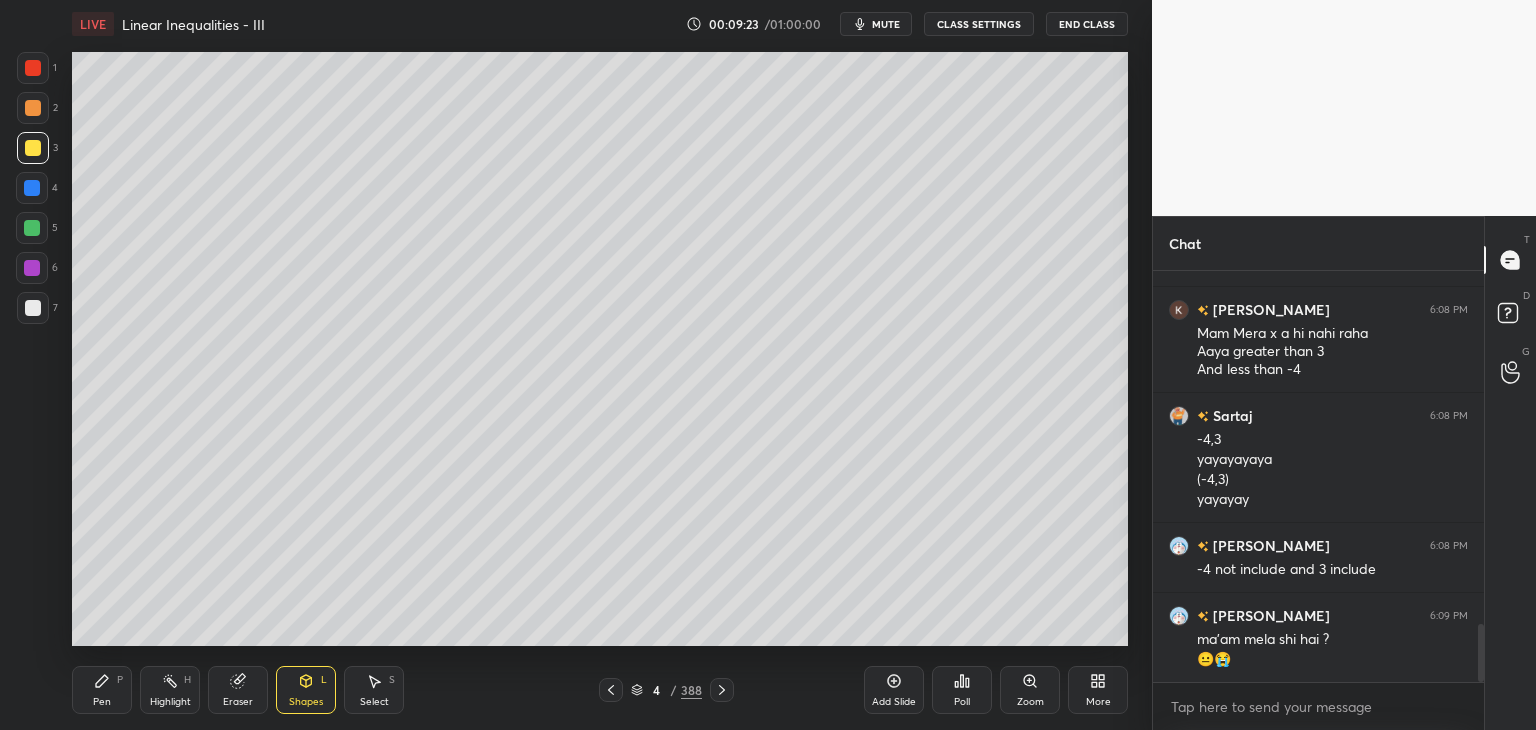 click on "Pen" at bounding box center [102, 702] 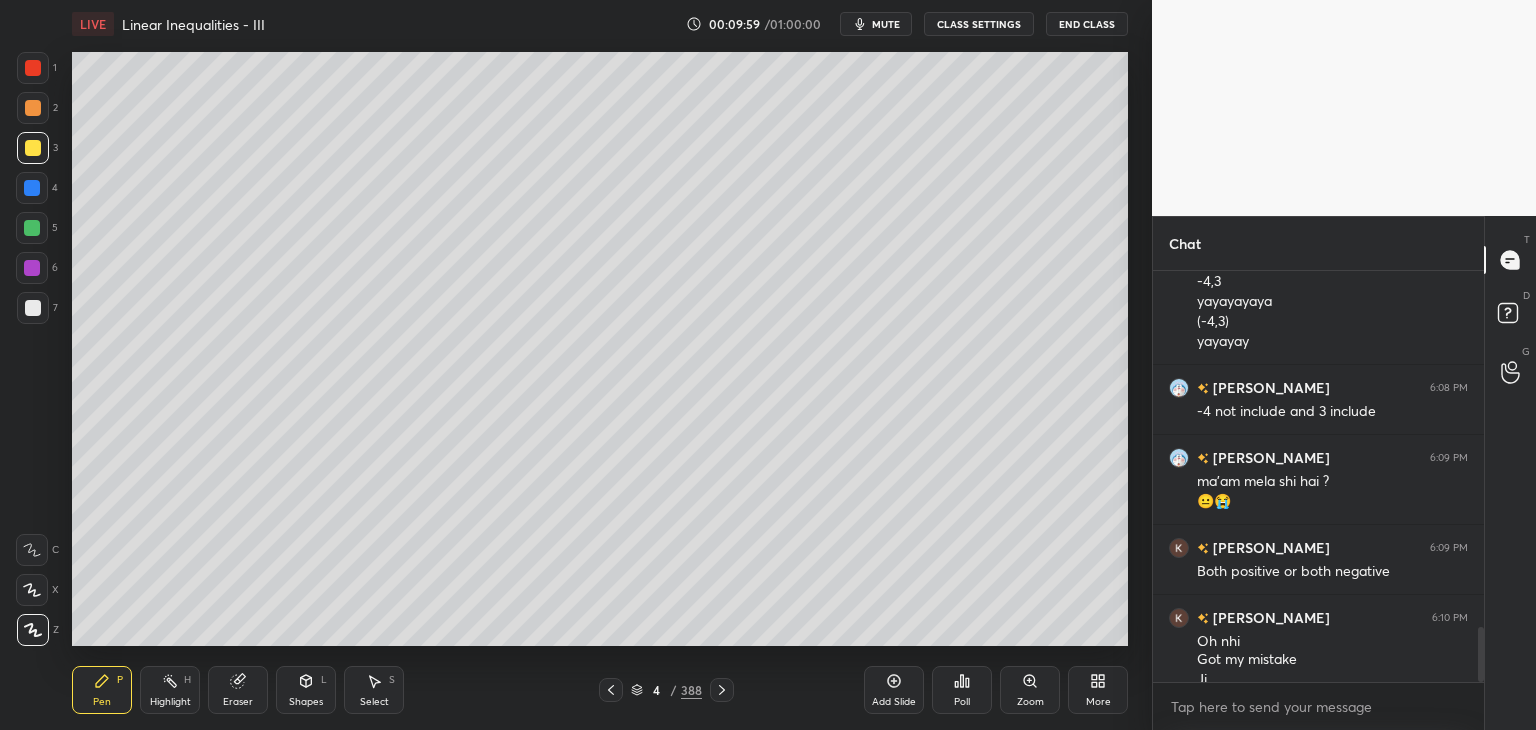 scroll, scrollTop: 2682, scrollLeft: 0, axis: vertical 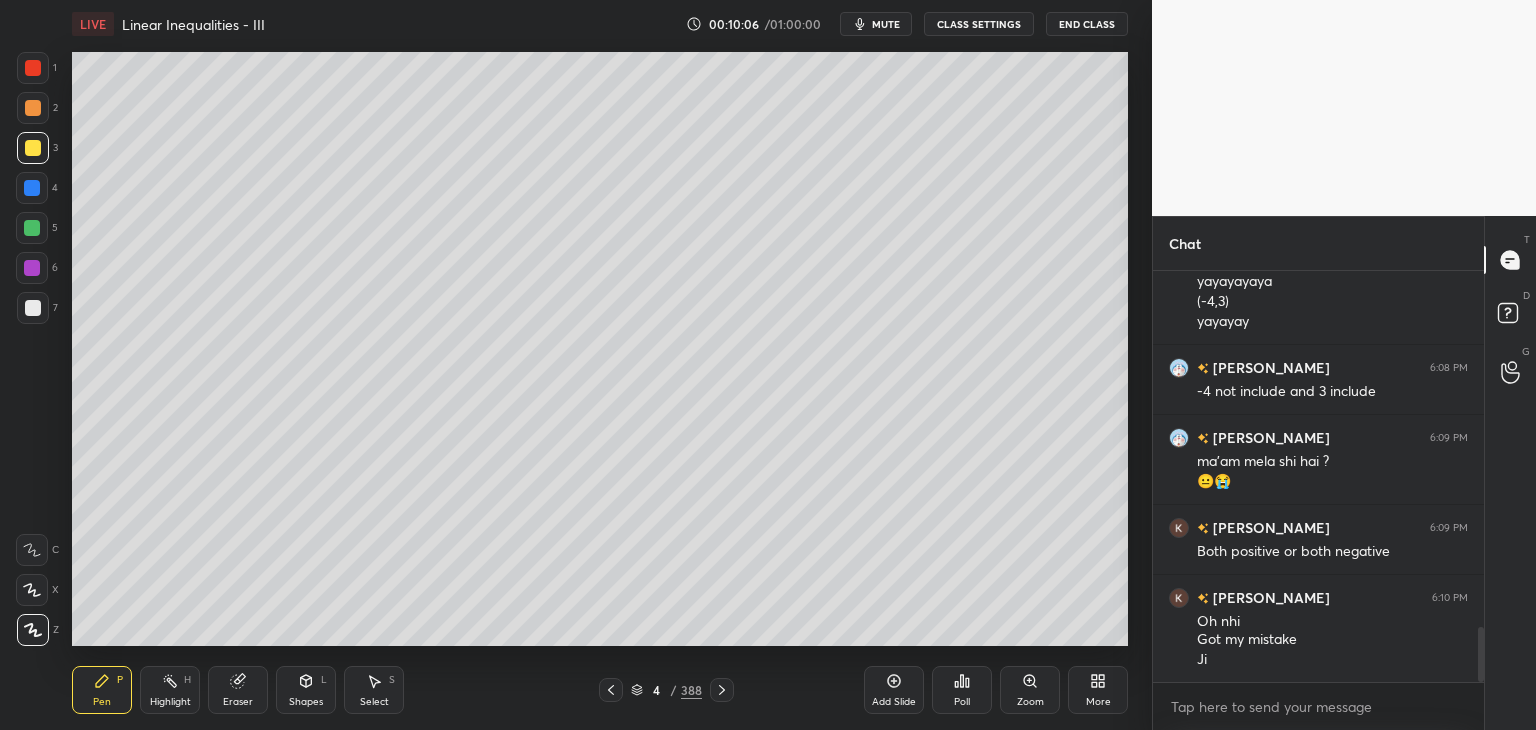 click 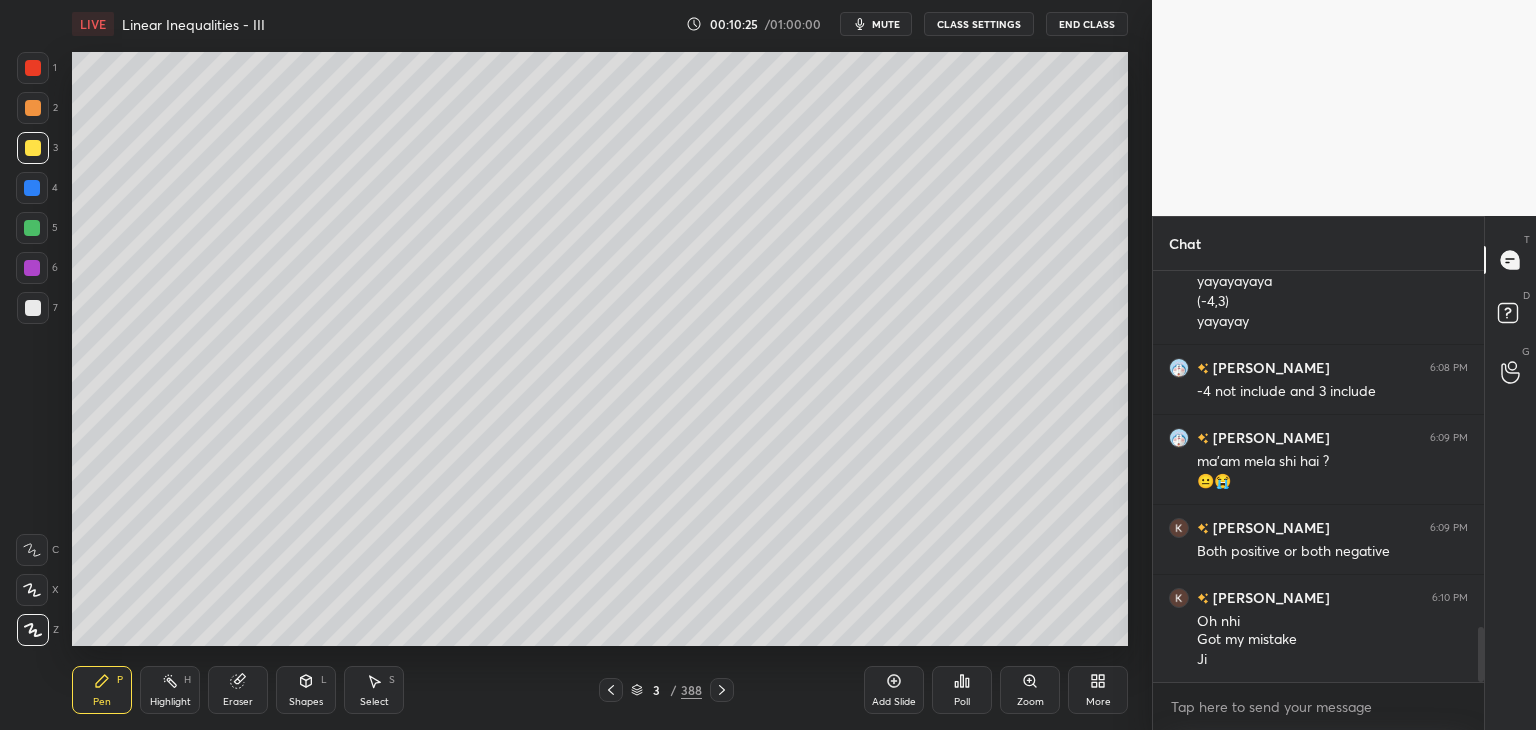 click on "Add Slide" at bounding box center [894, 702] 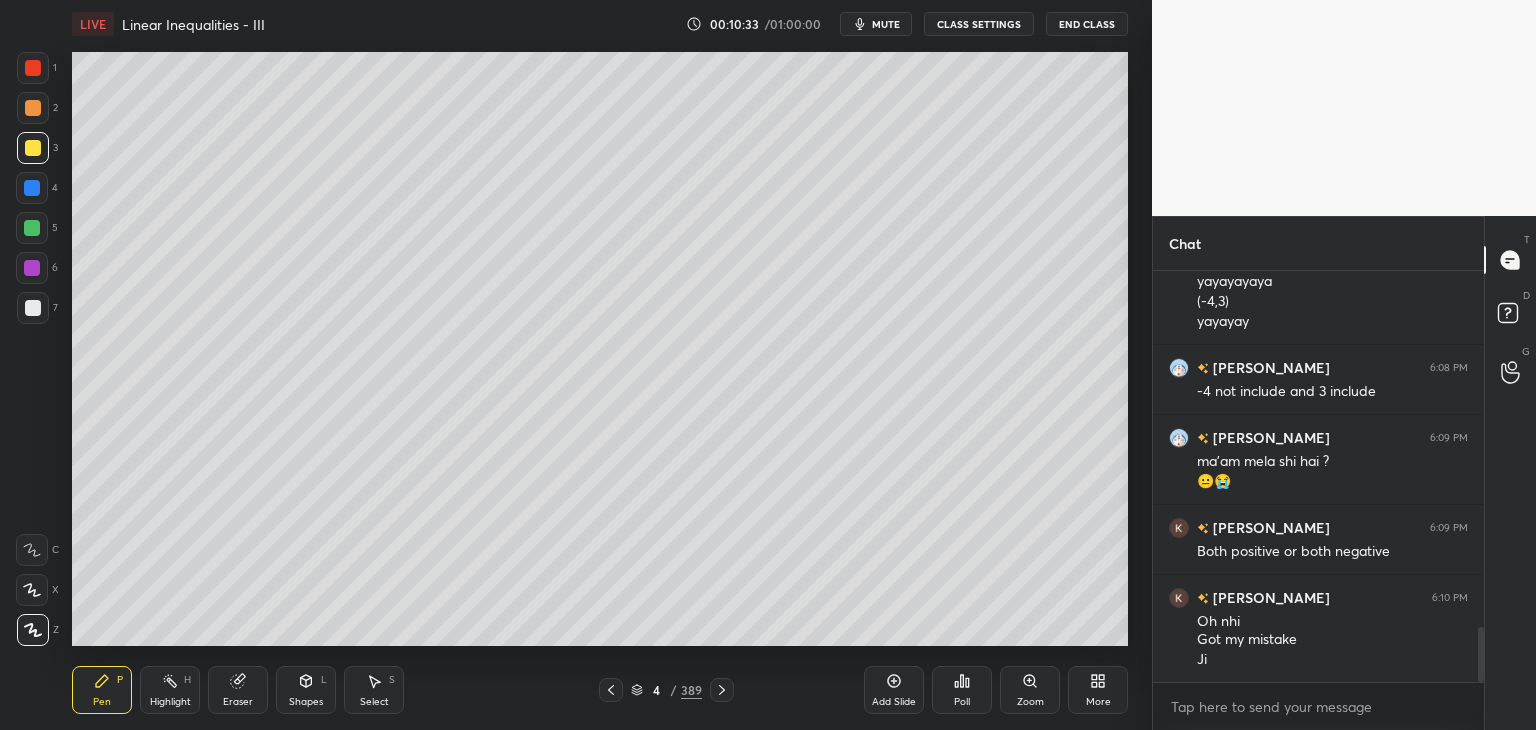 click 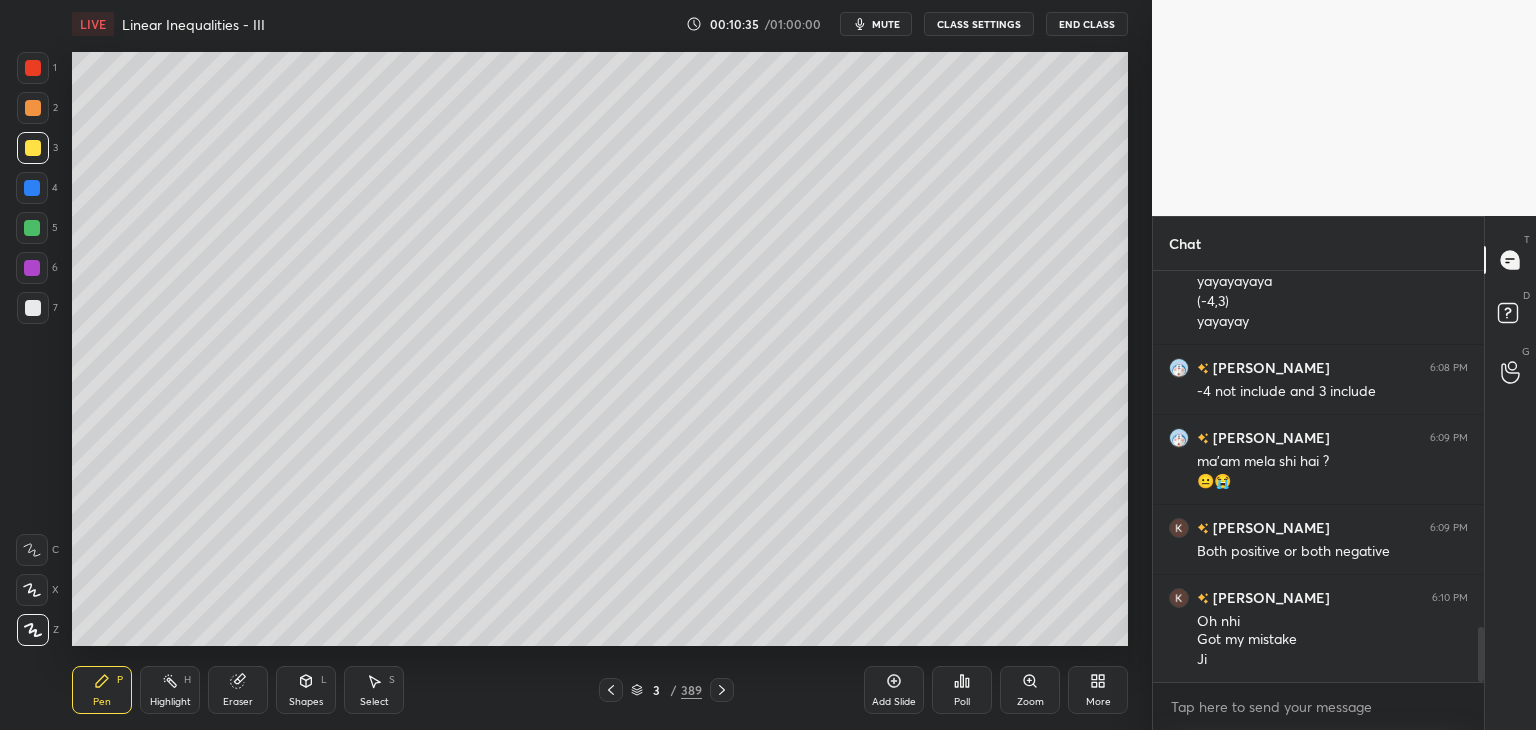 click 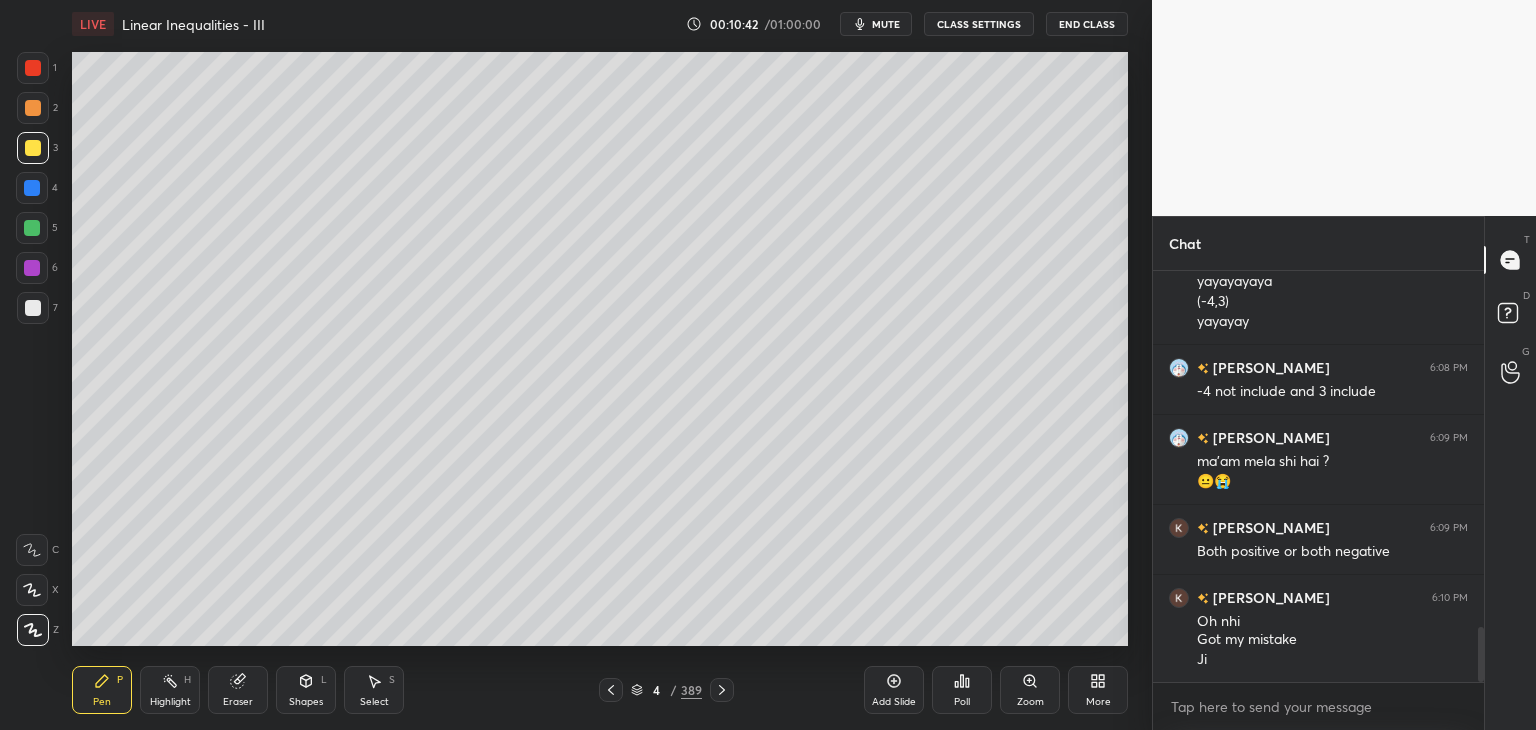 click 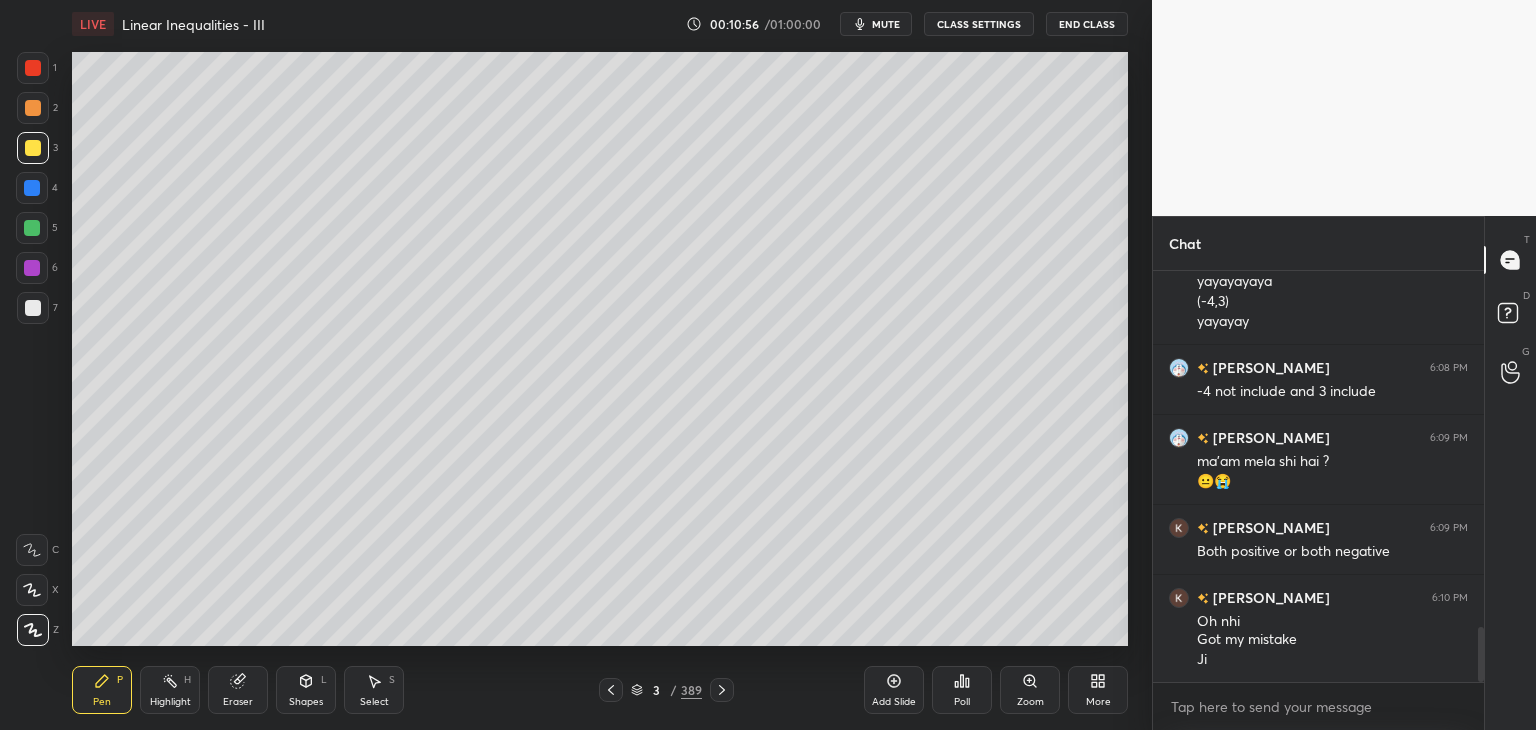 click on "Shapes" at bounding box center [306, 702] 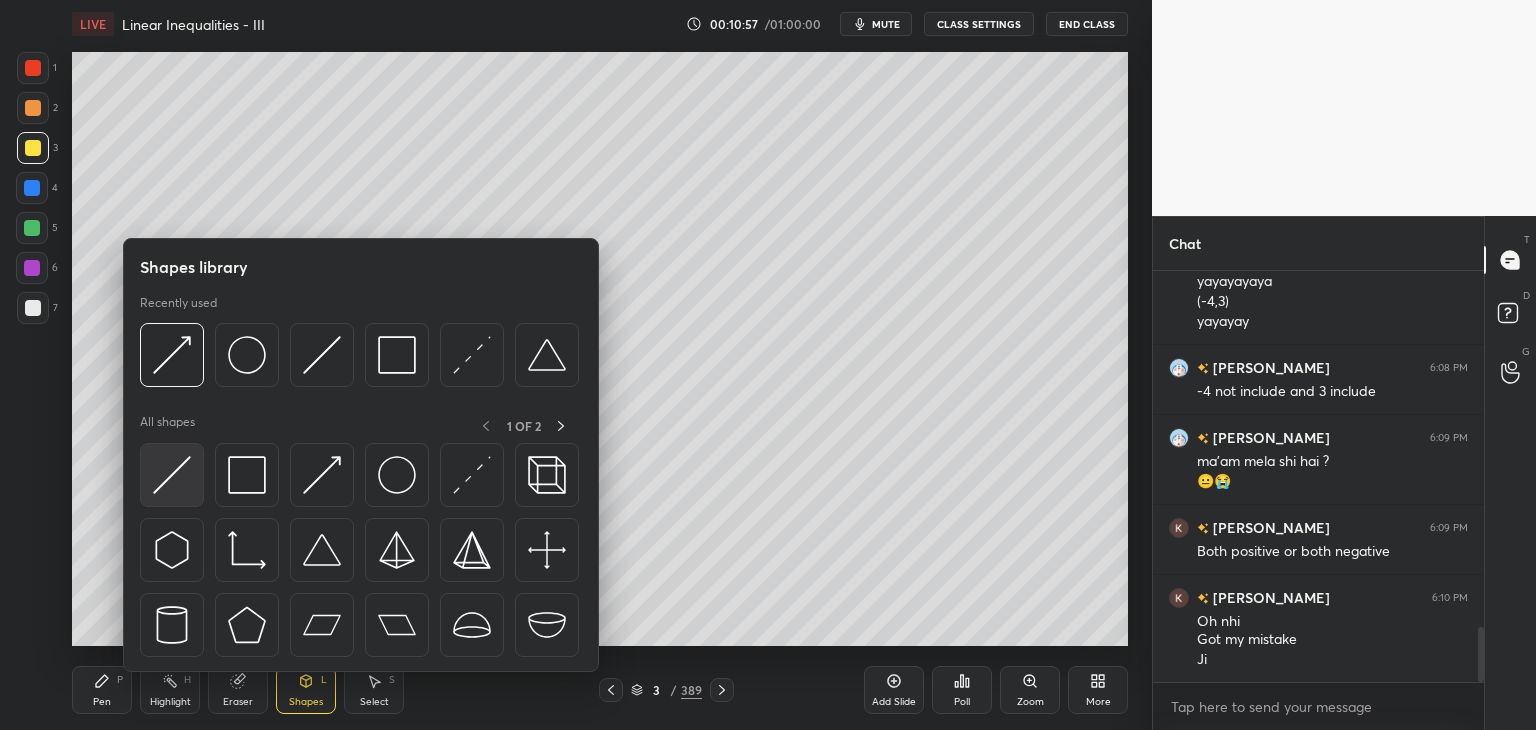 click at bounding box center [172, 475] 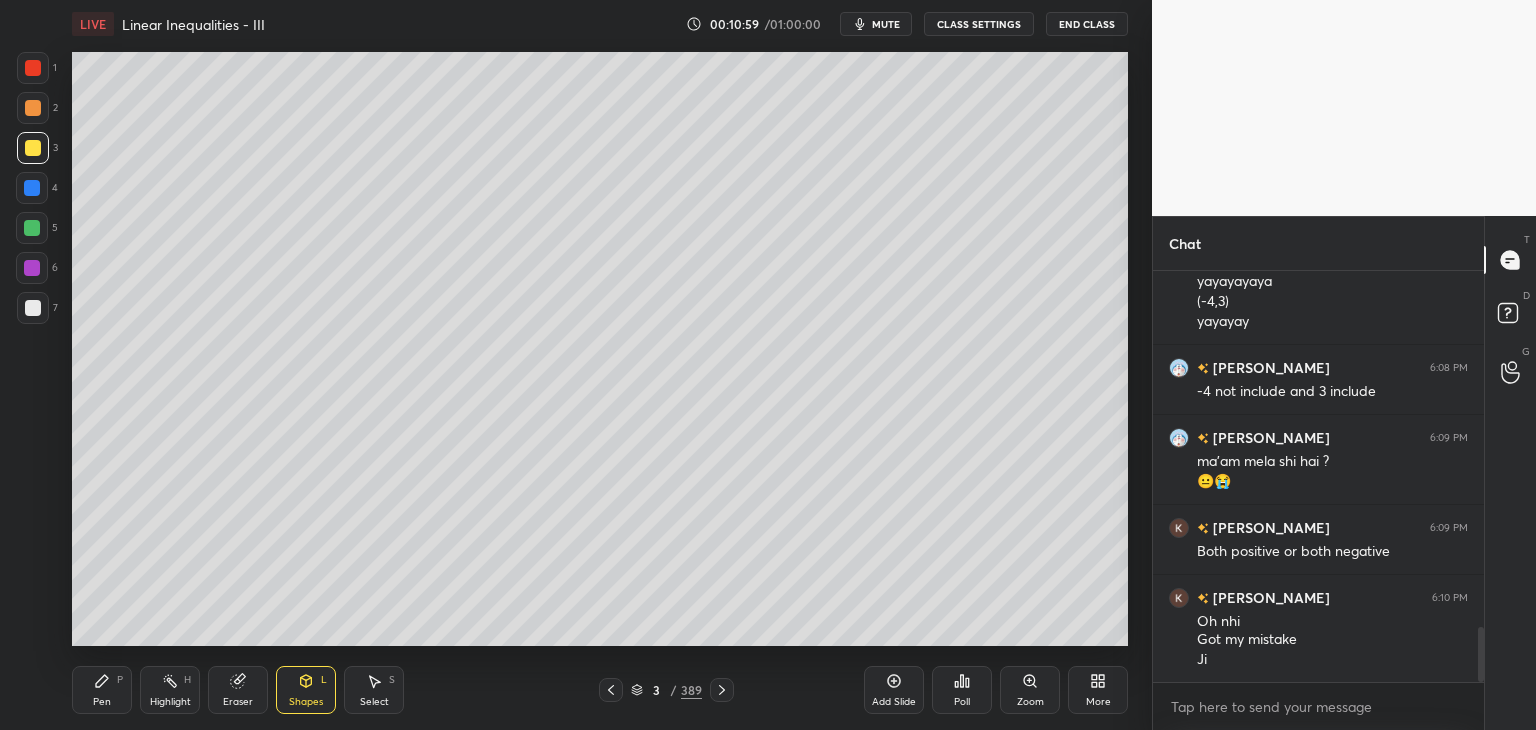 click on "Pen" at bounding box center [102, 702] 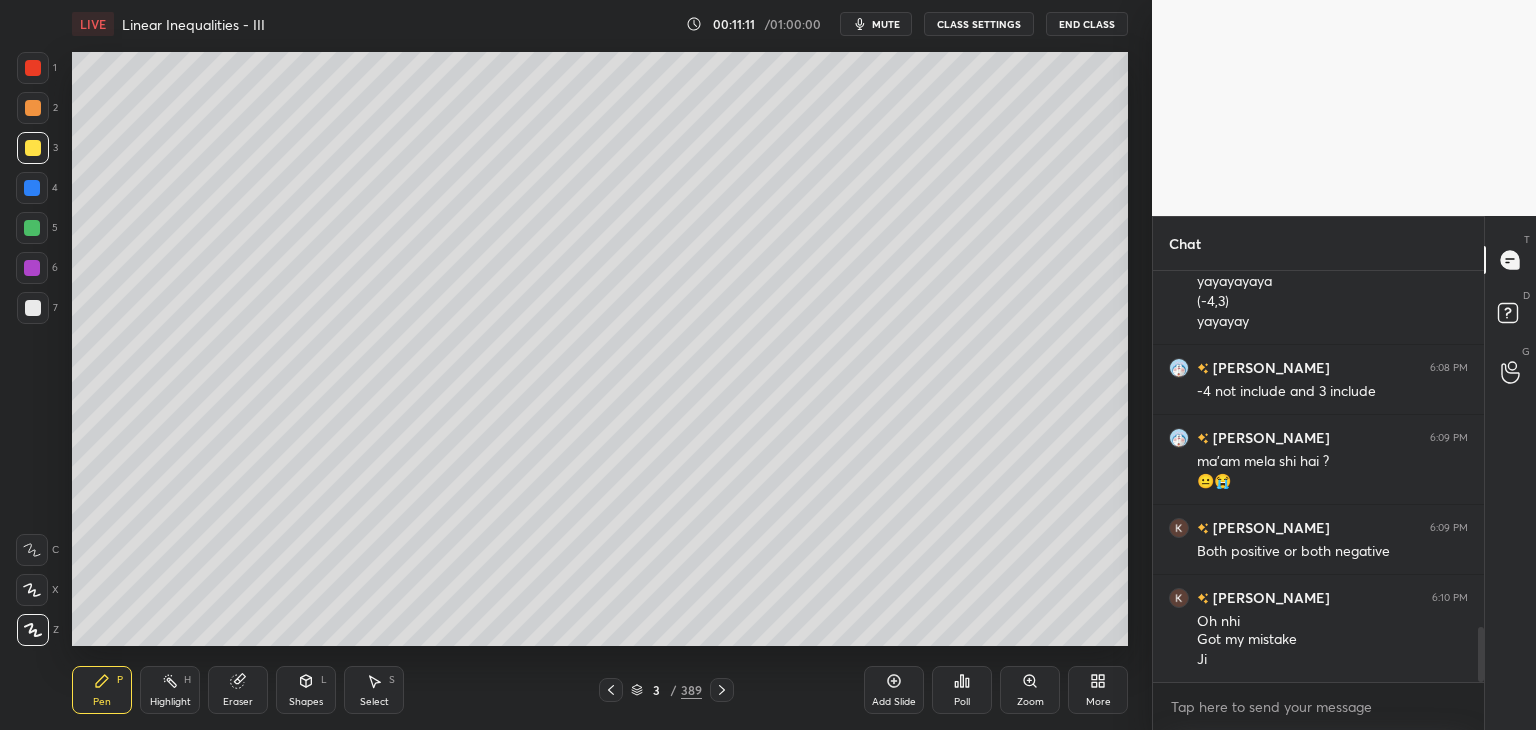 scroll, scrollTop: 2770, scrollLeft: 0, axis: vertical 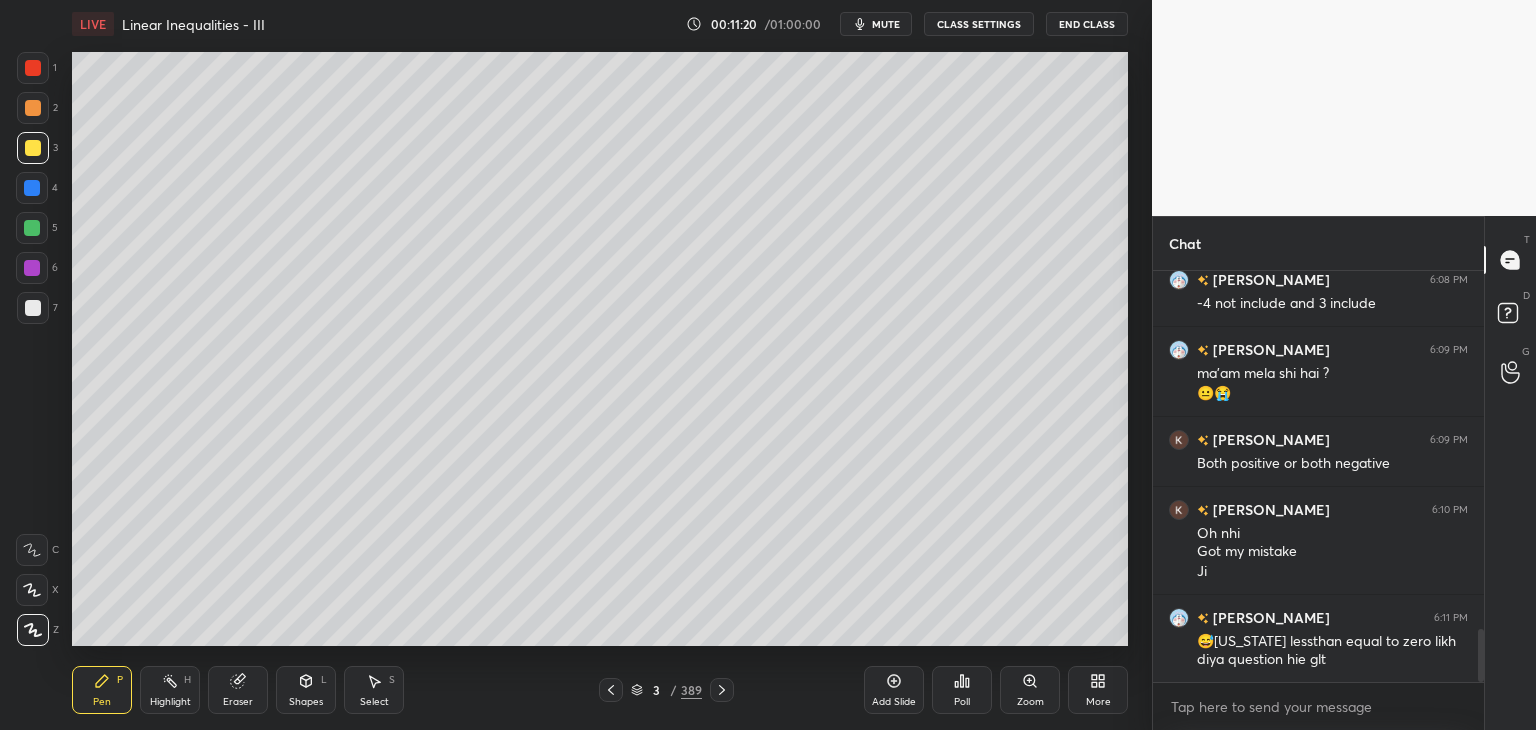 drag, startPoint x: 36, startPoint y: 309, endPoint x: 67, endPoint y: 345, distance: 47.507893 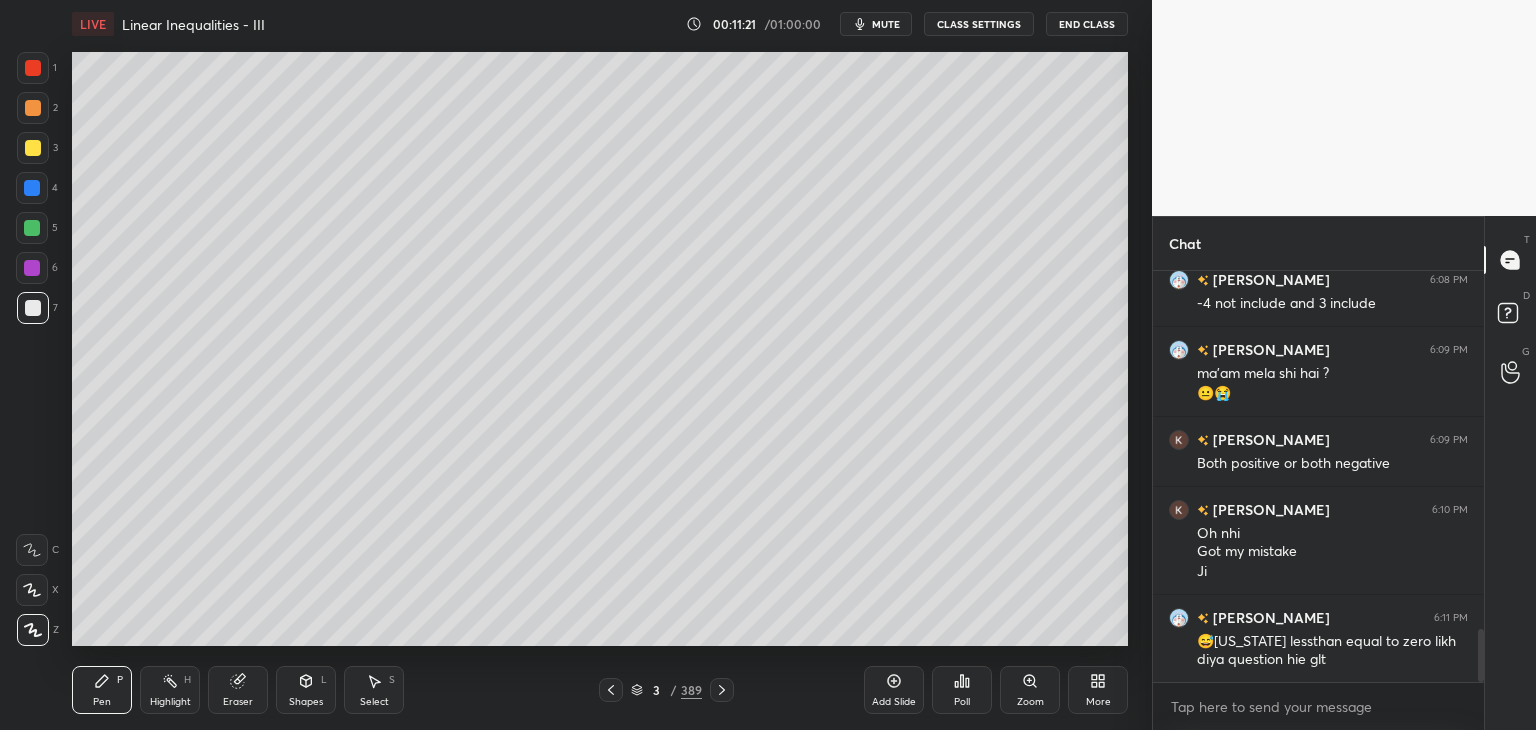 click on "Shapes" at bounding box center [306, 702] 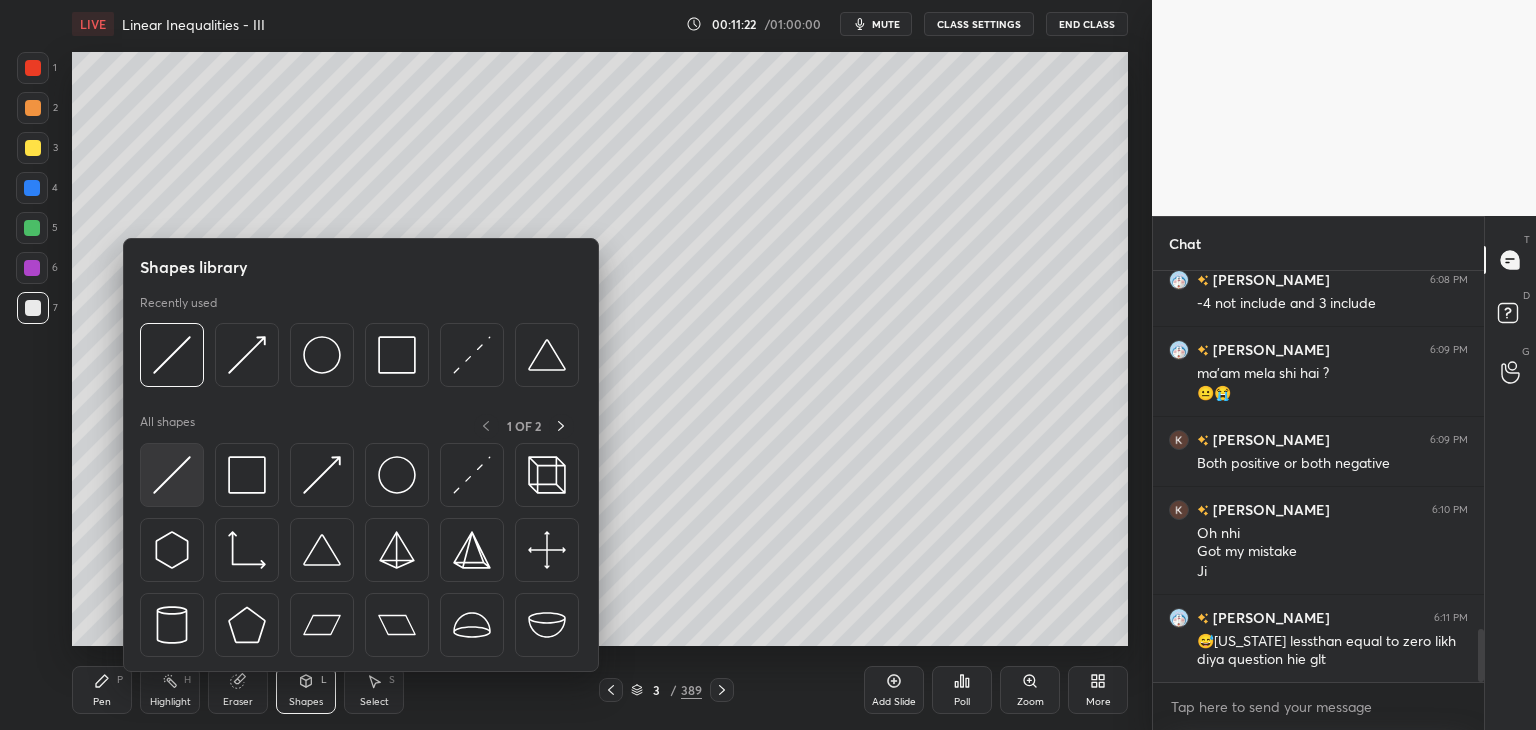 click at bounding box center [172, 475] 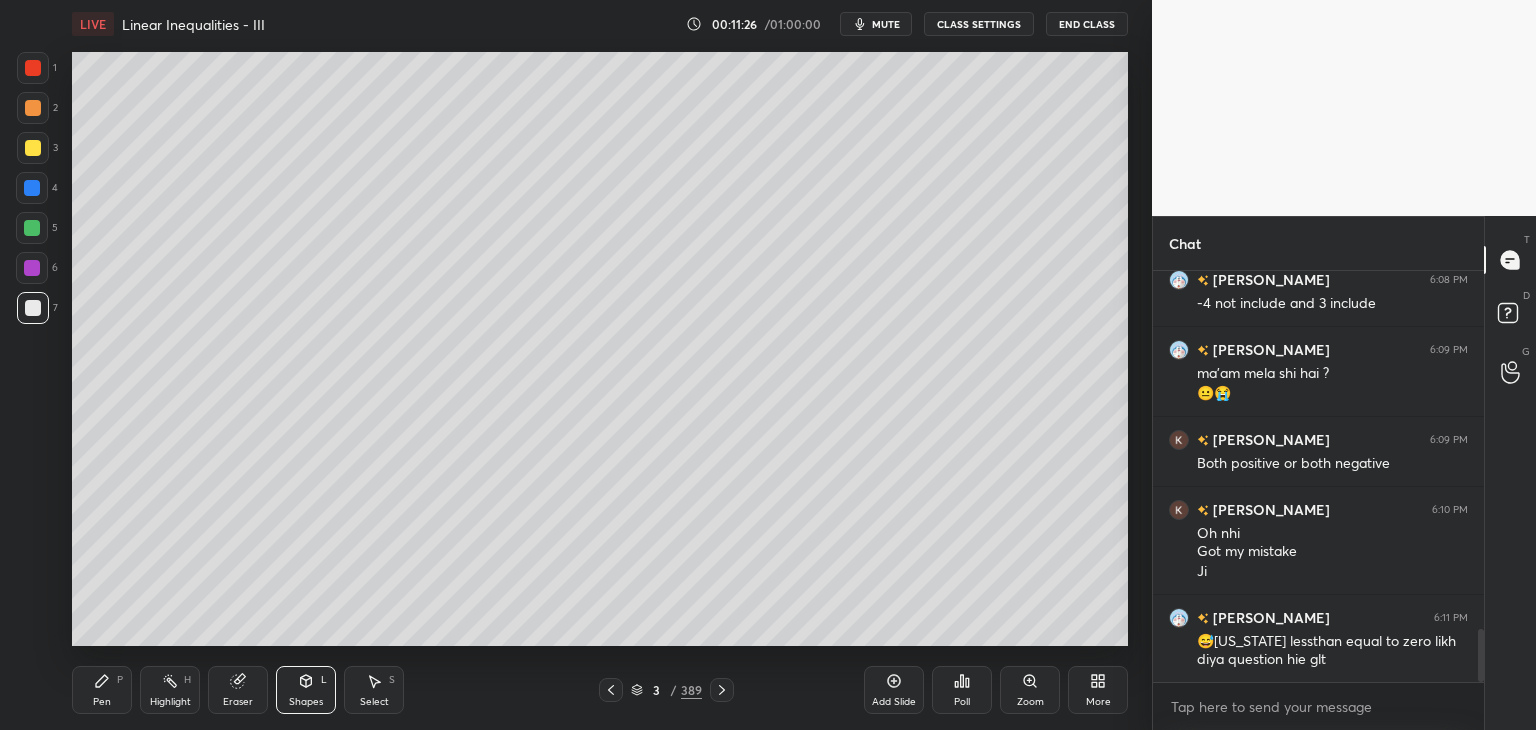 click on "Pen P" at bounding box center [102, 690] 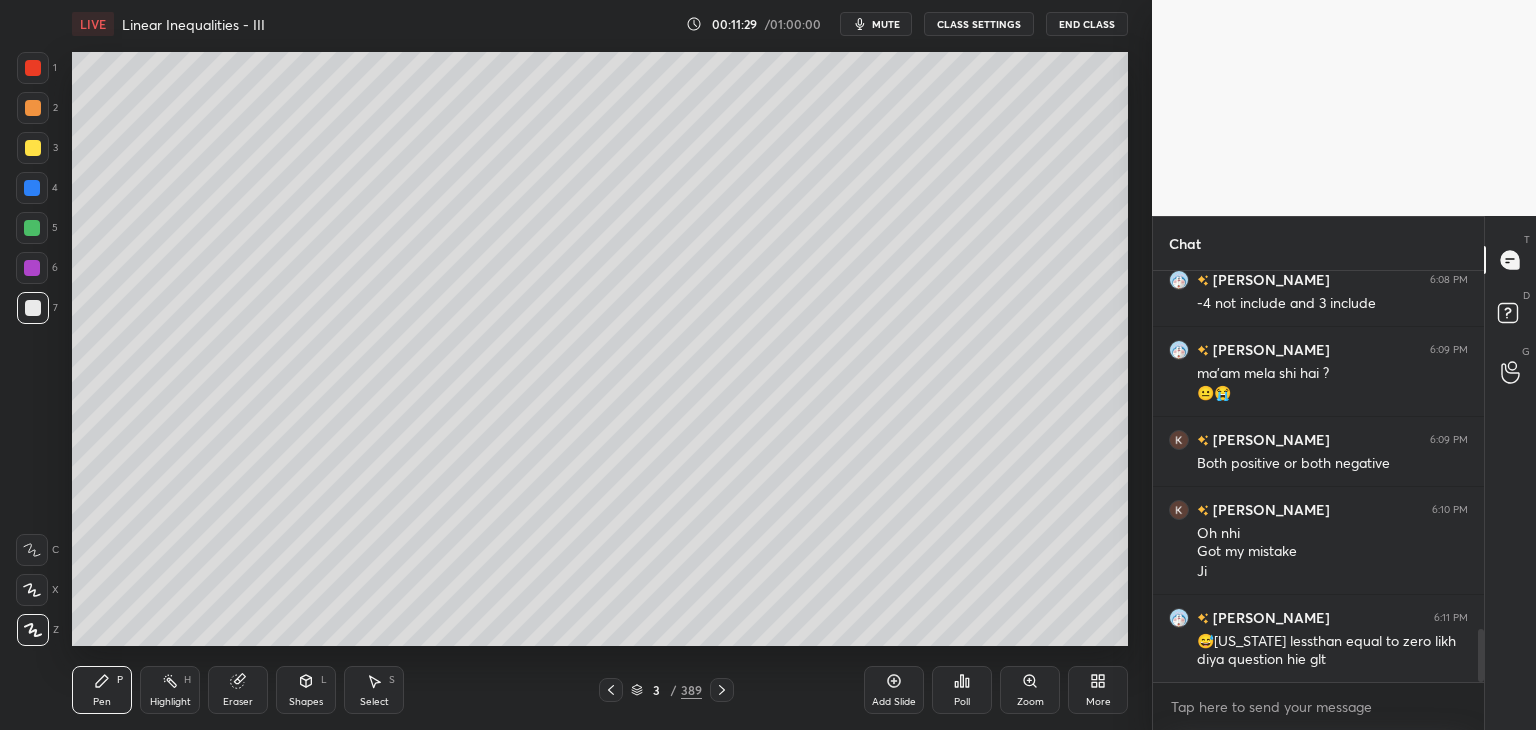 drag, startPoint x: 304, startPoint y: 685, endPoint x: 302, endPoint y: 673, distance: 12.165525 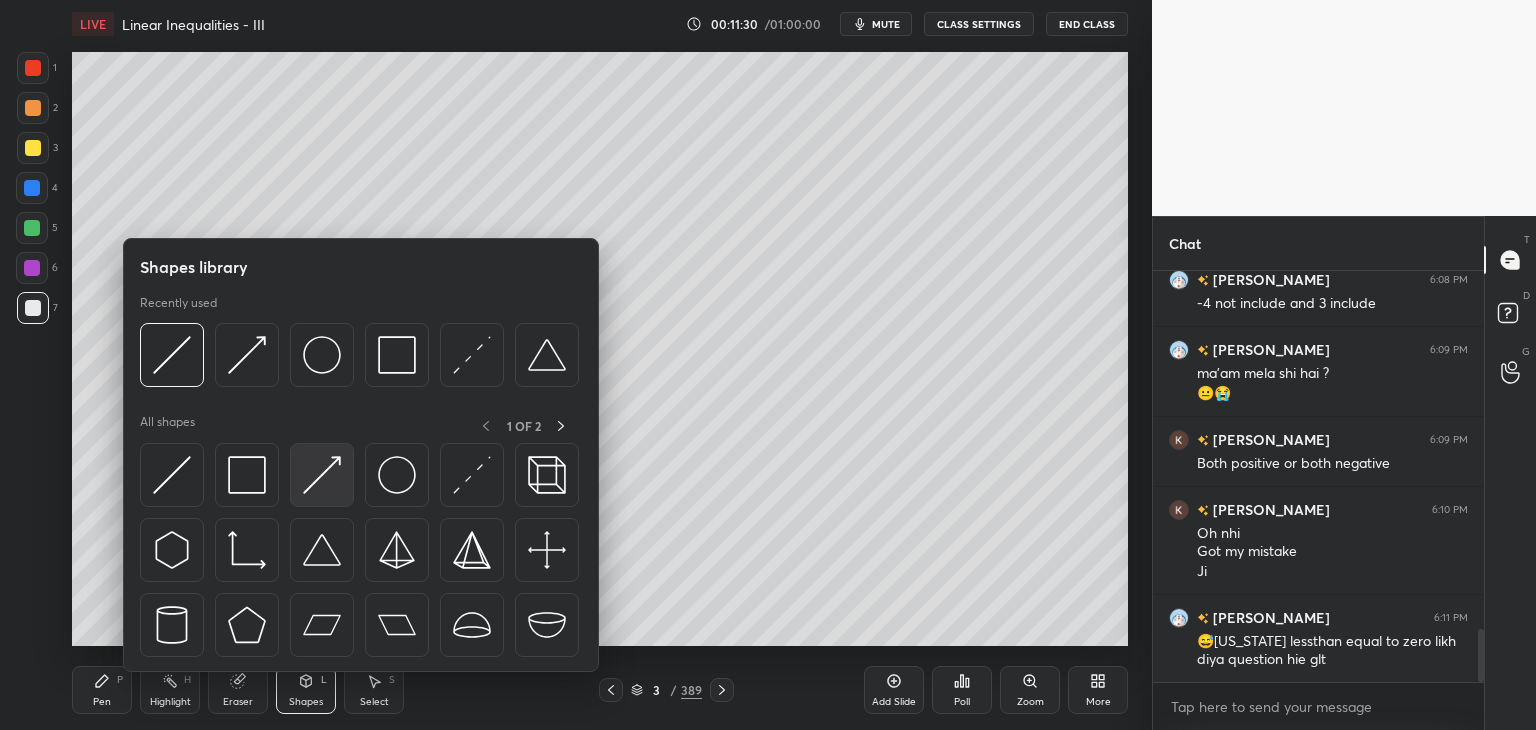 click at bounding box center [322, 475] 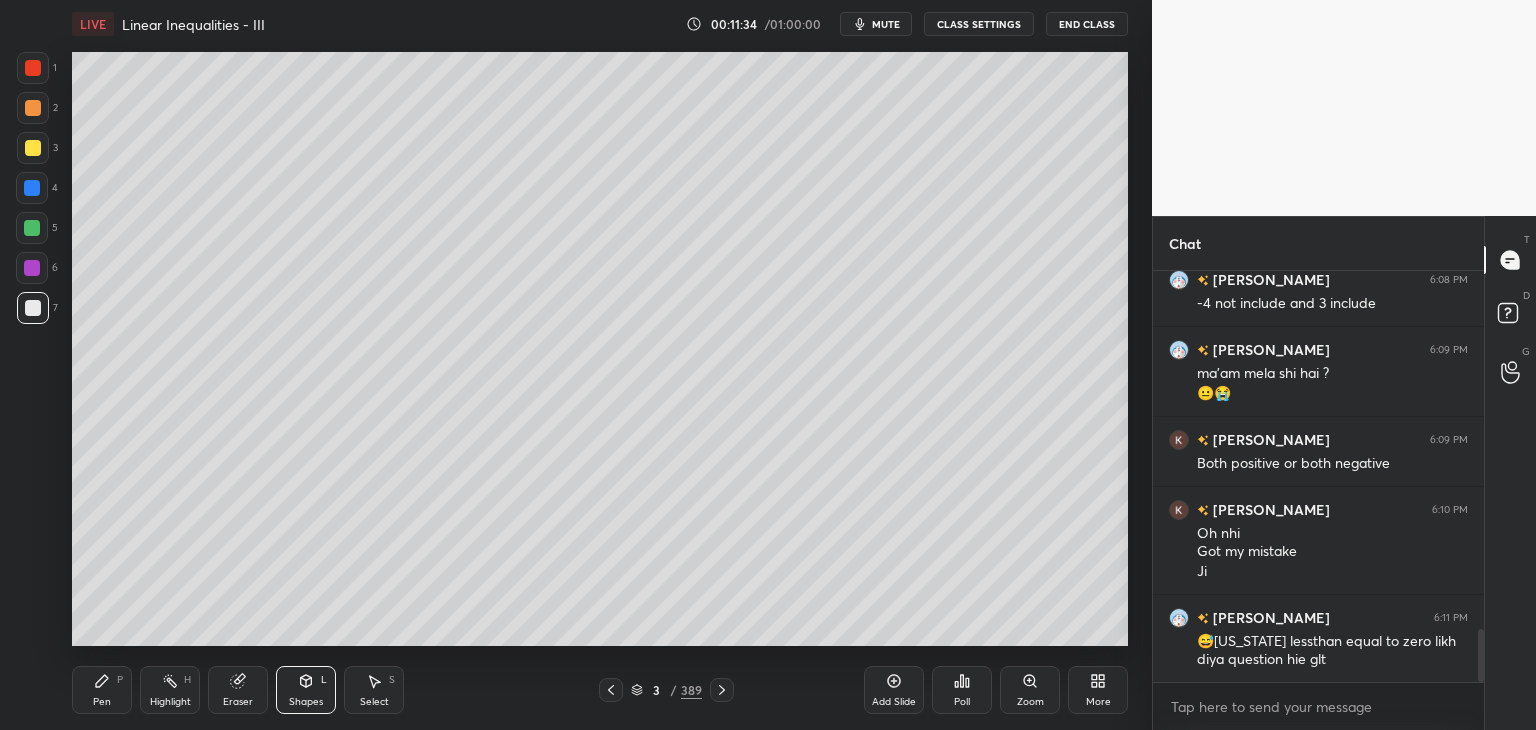 click on "Pen P" at bounding box center [102, 690] 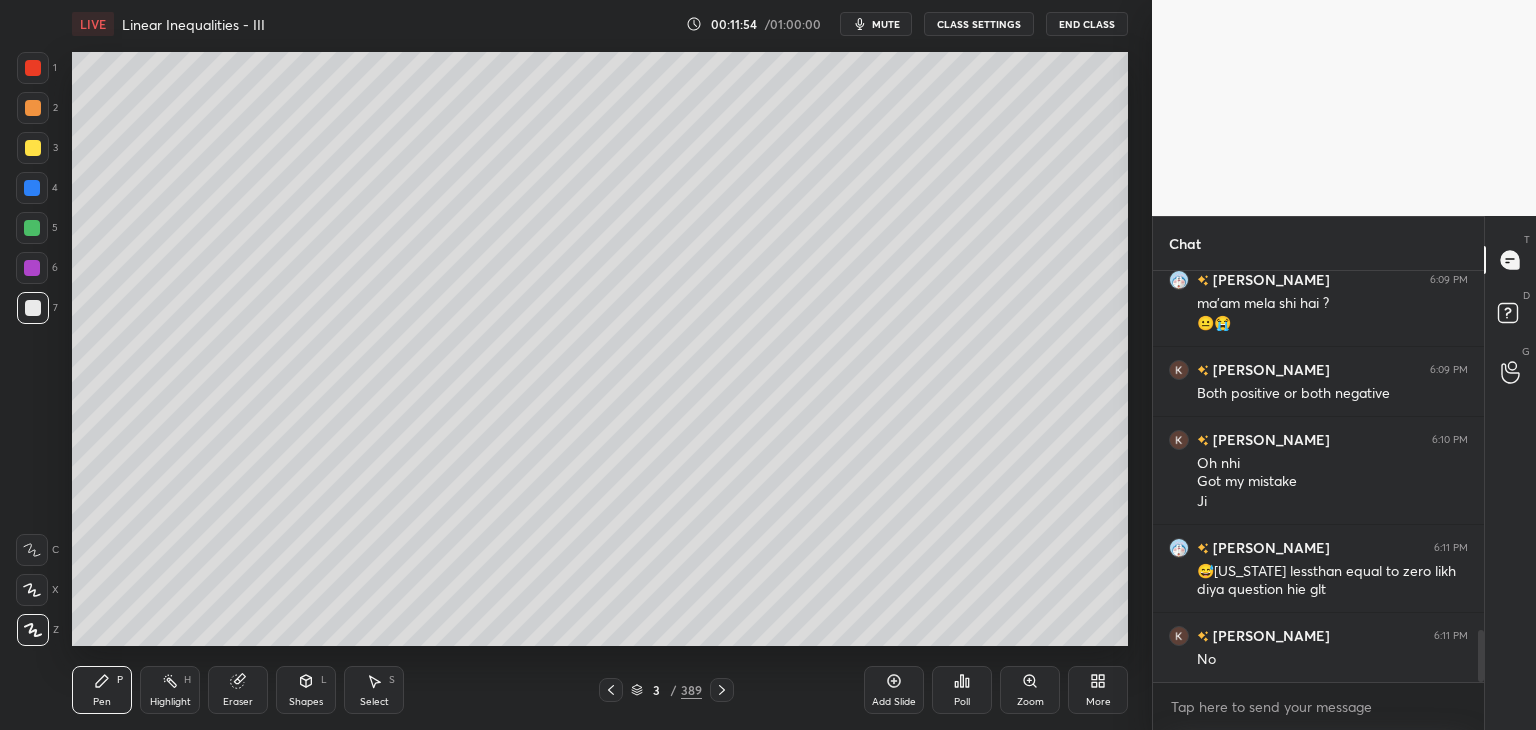 scroll, scrollTop: 2910, scrollLeft: 0, axis: vertical 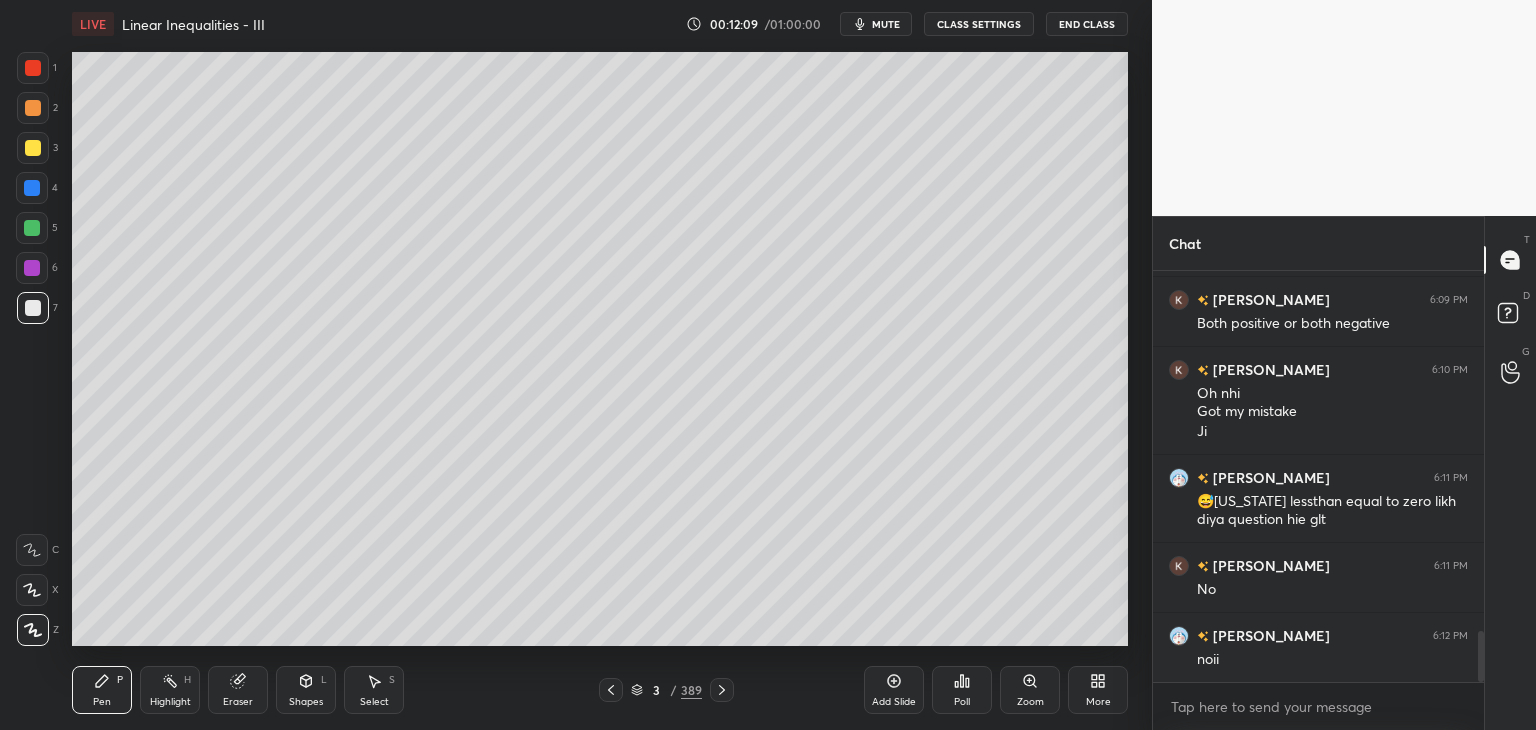 click 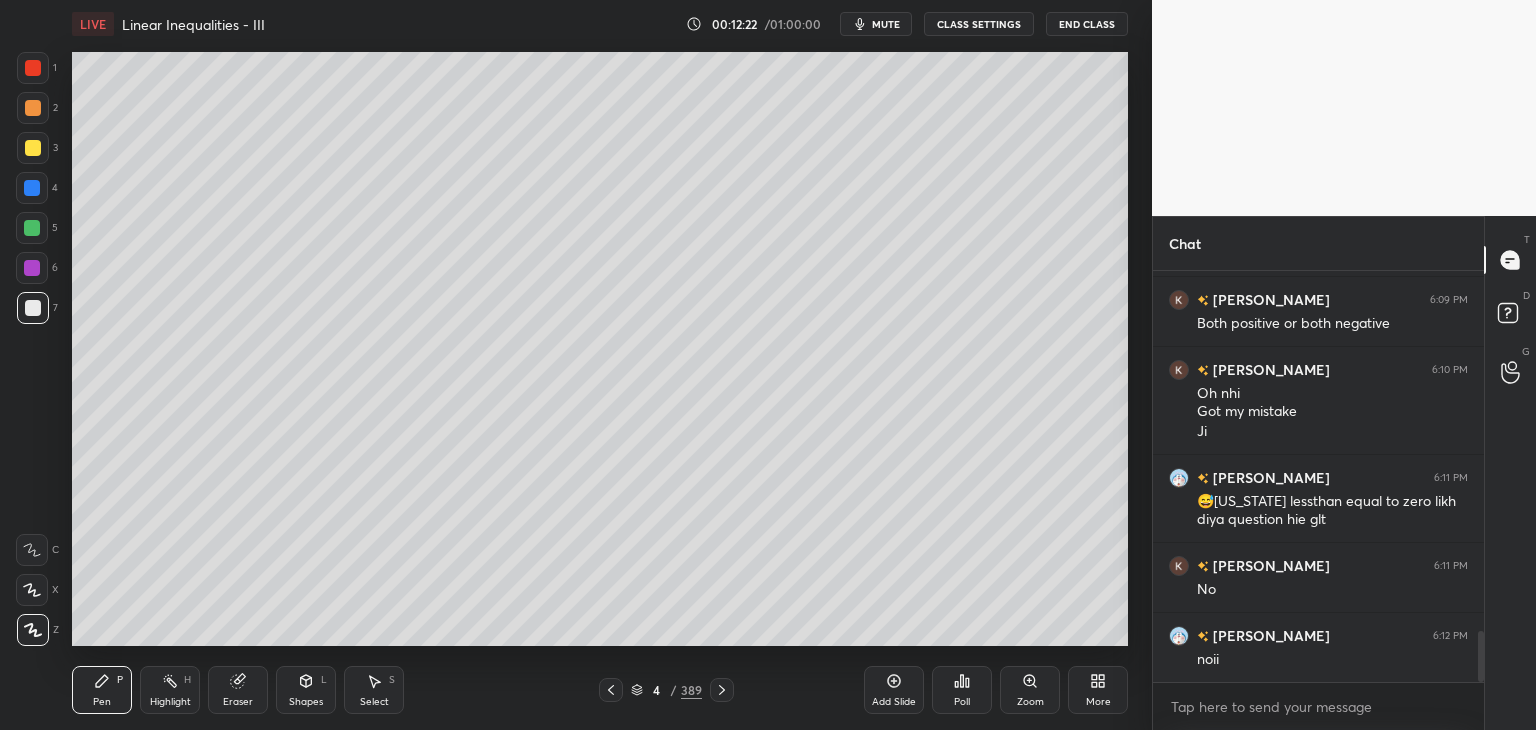 drag, startPoint x: 302, startPoint y: 697, endPoint x: 320, endPoint y: 672, distance: 30.805843 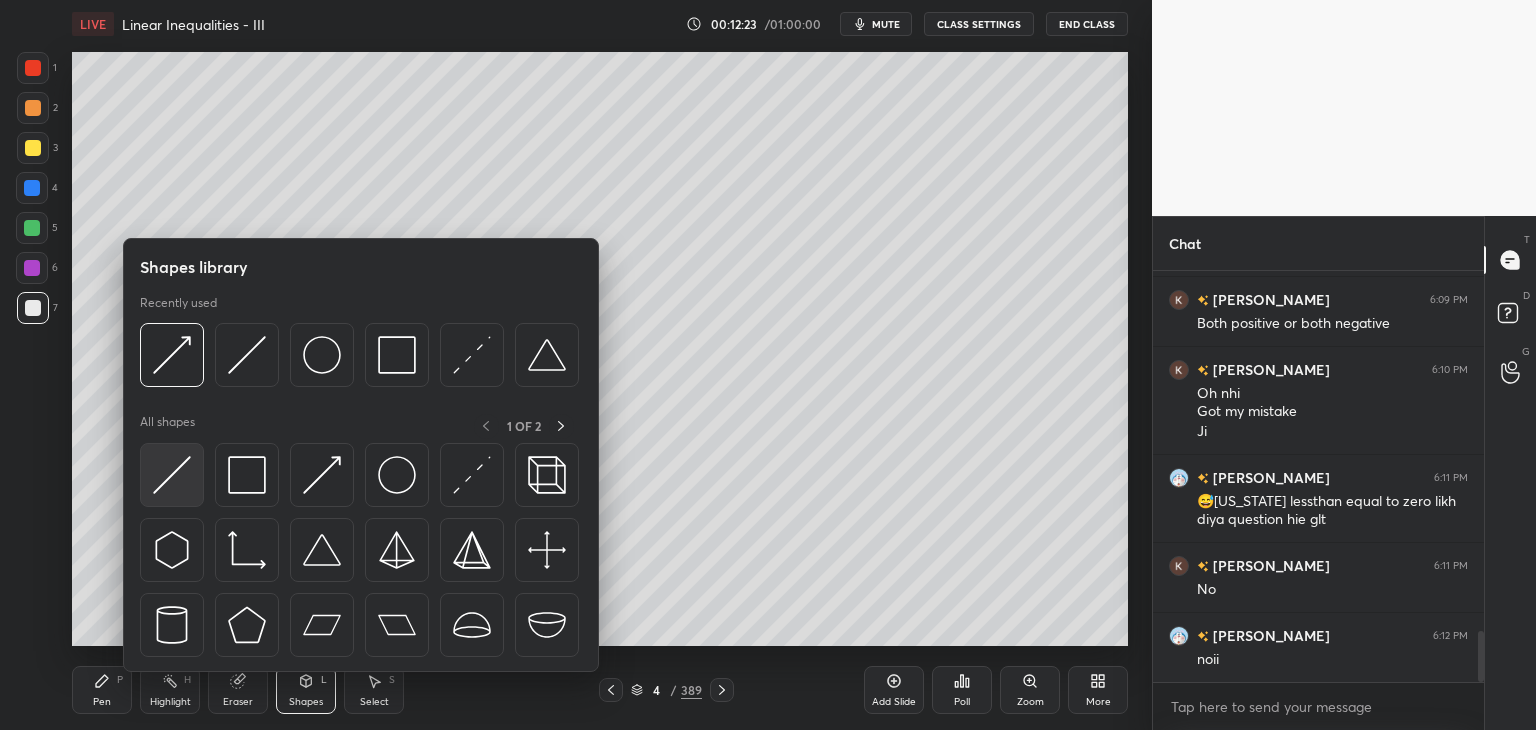 click at bounding box center [172, 475] 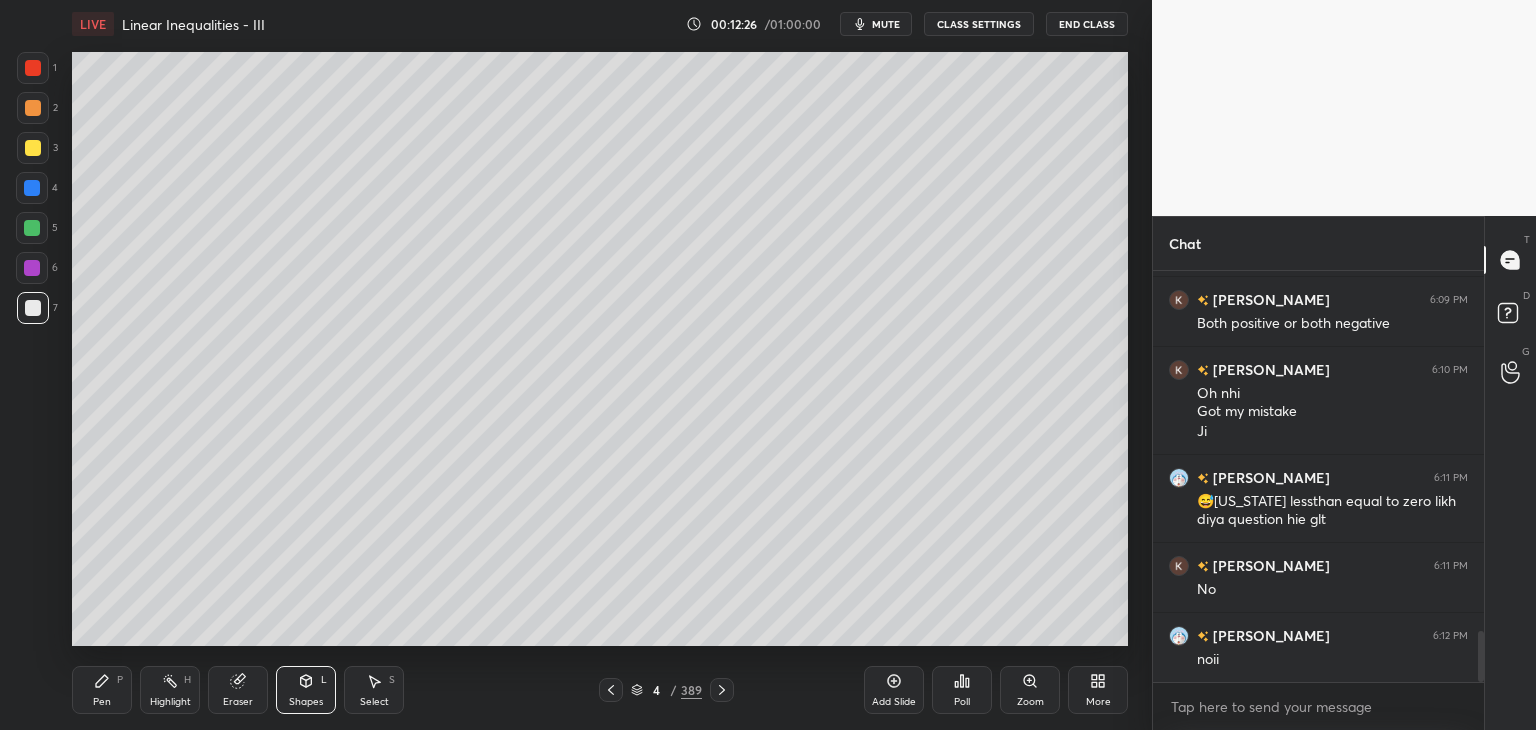 click on "Pen P" at bounding box center (102, 690) 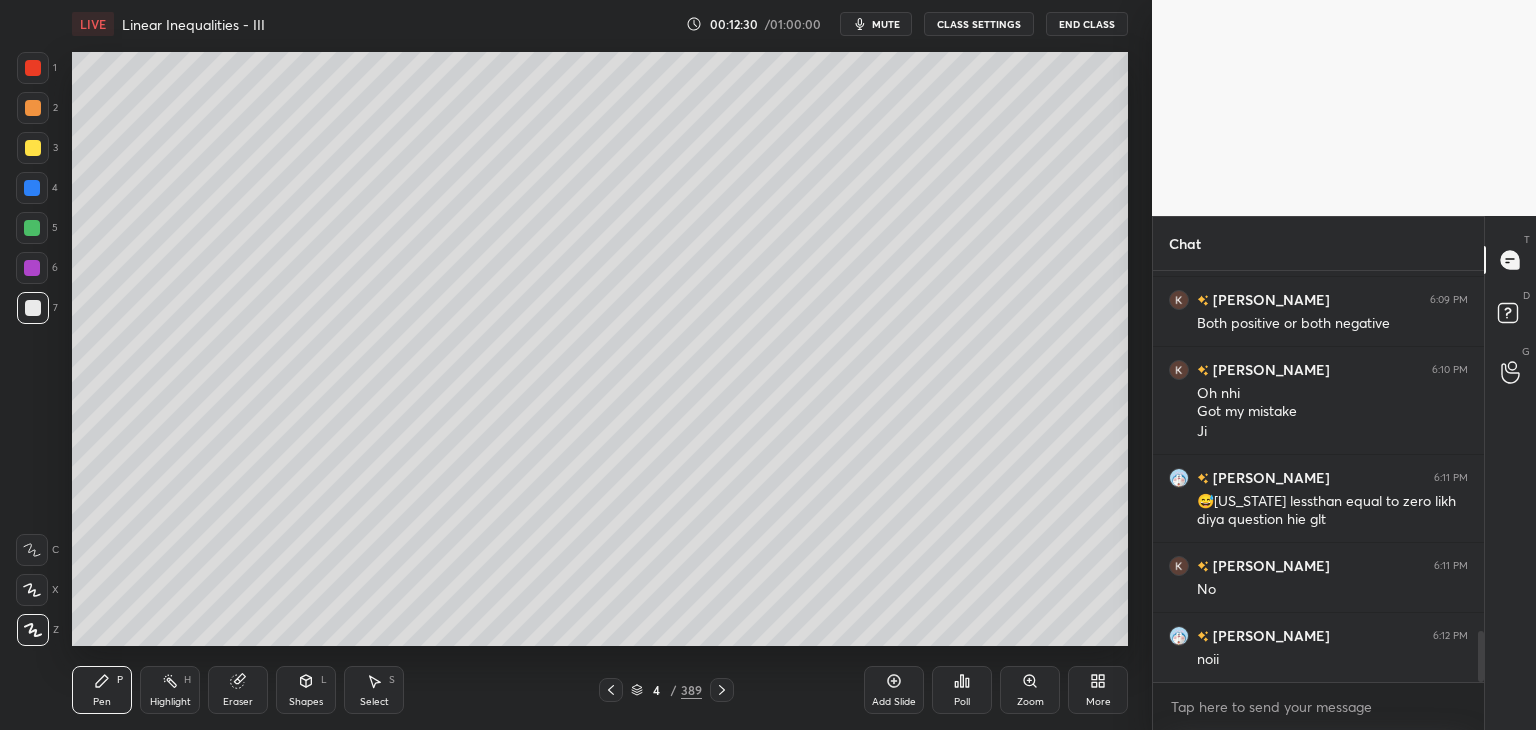click at bounding box center [611, 690] 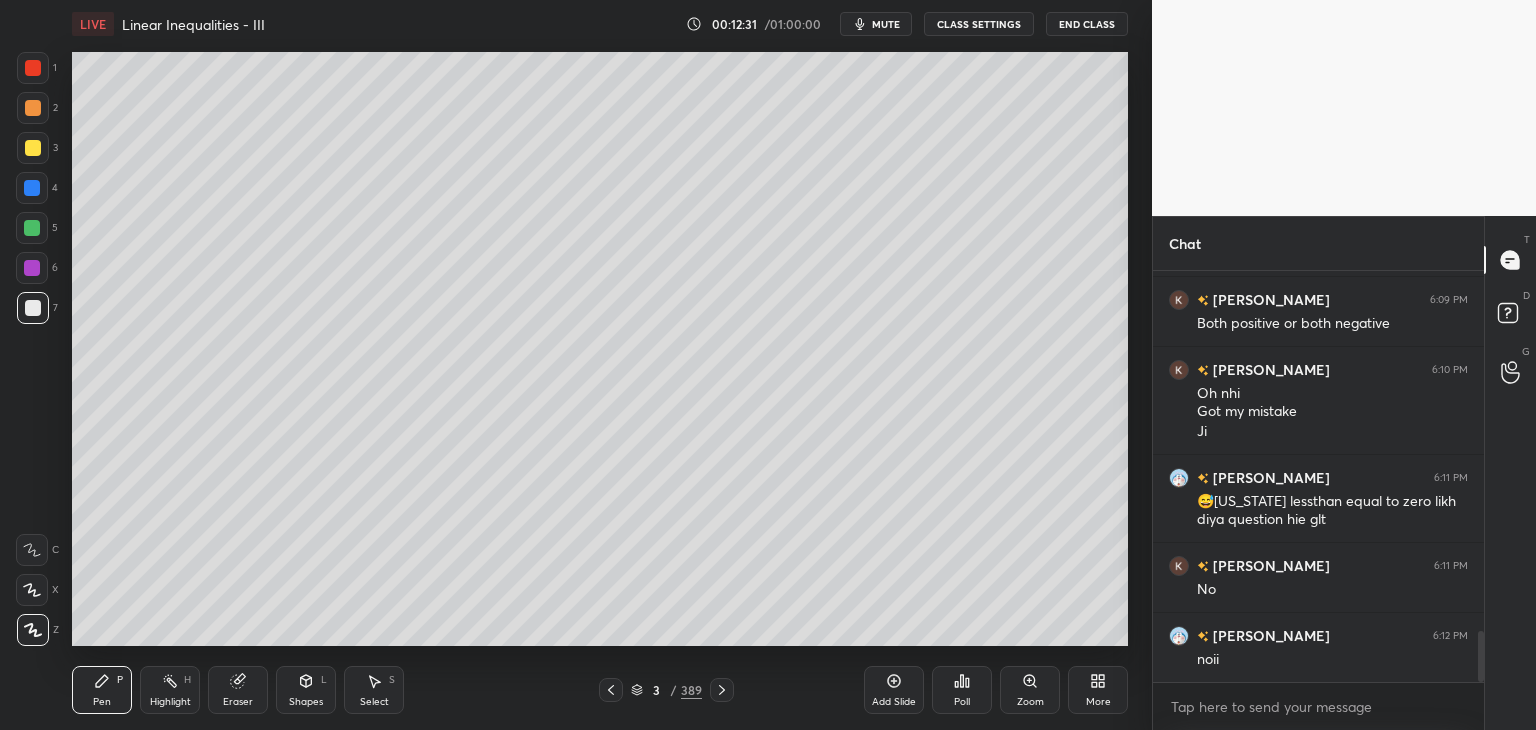 click at bounding box center (722, 690) 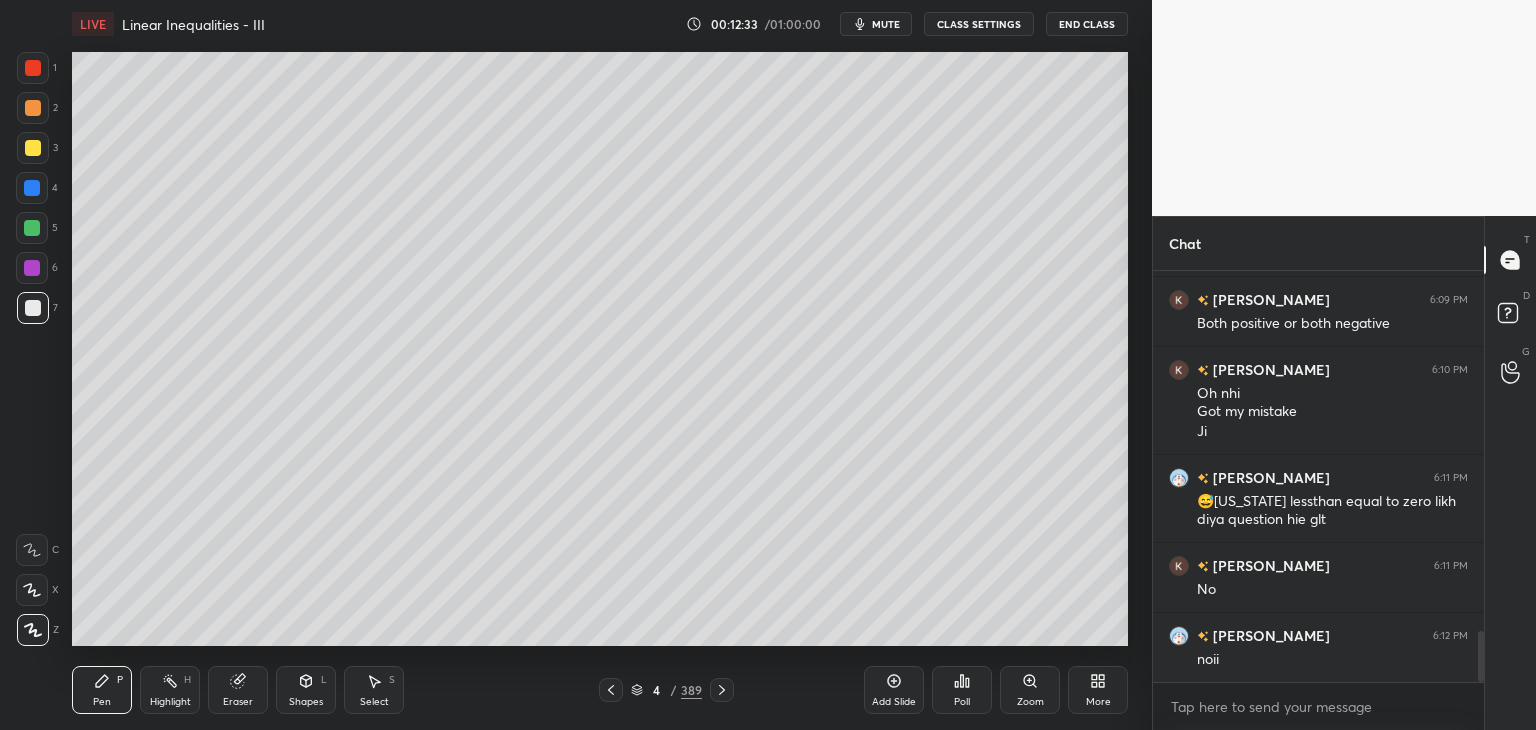click on "Eraser" at bounding box center (238, 690) 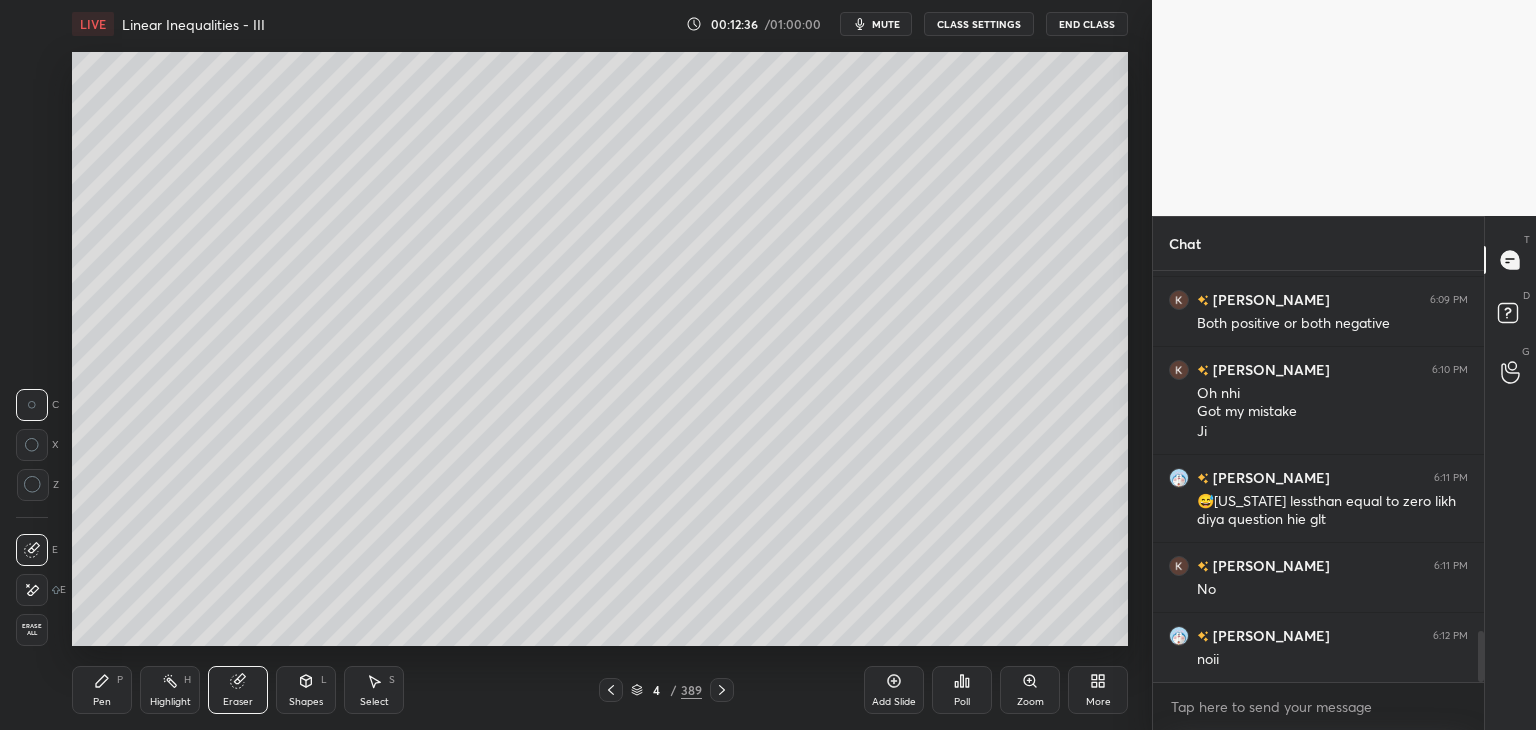 click on "Pen P" at bounding box center (102, 690) 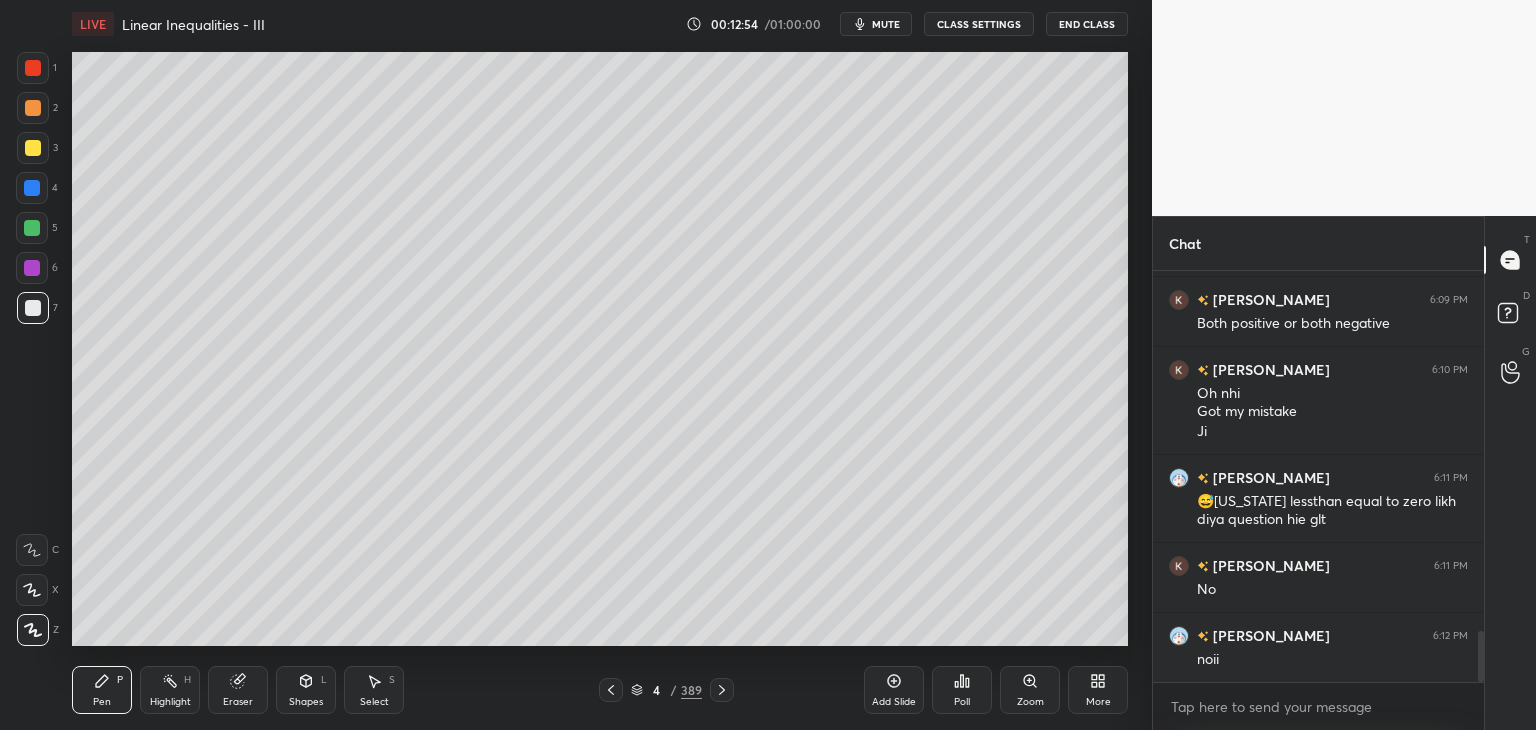 click on "Eraser" at bounding box center (238, 702) 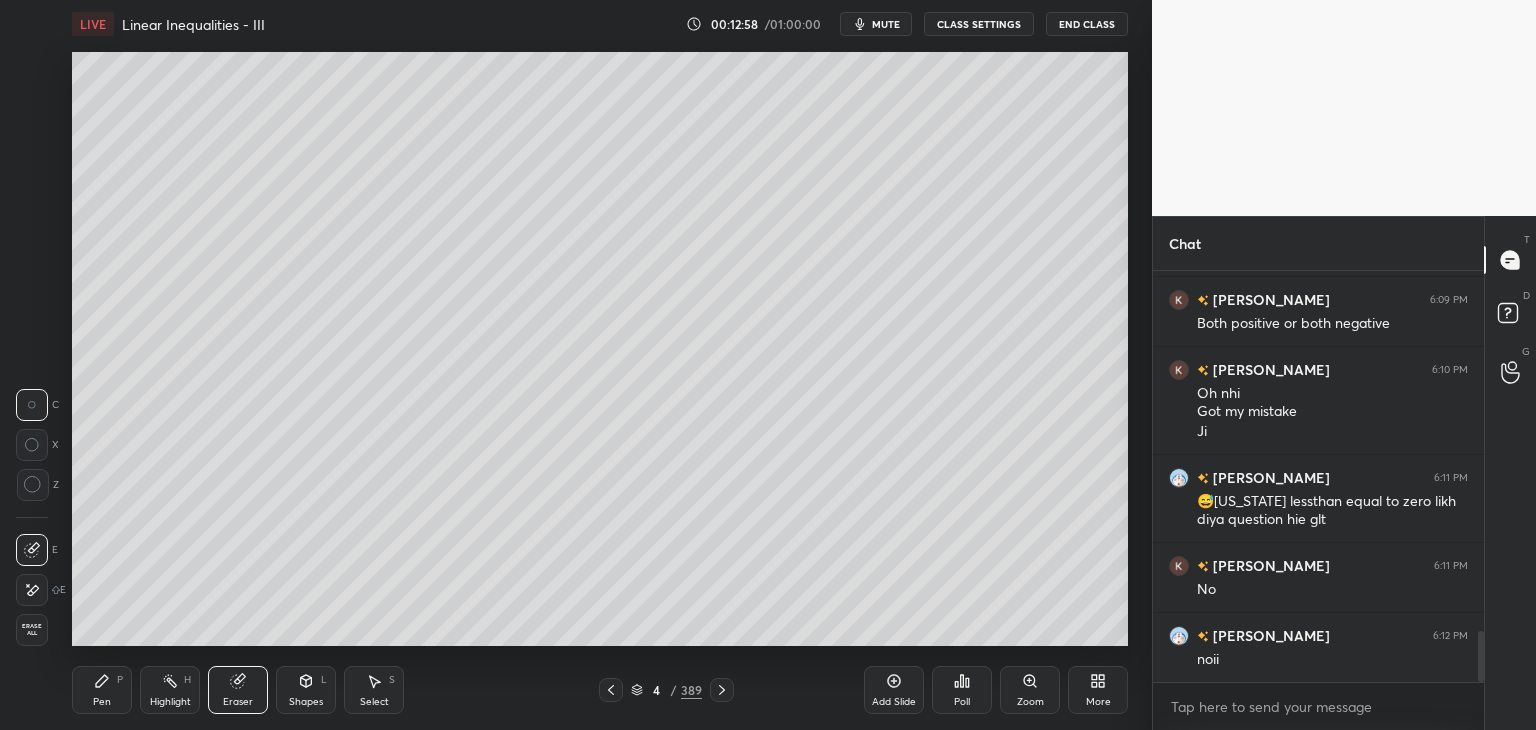 click on "Shapes" at bounding box center (306, 702) 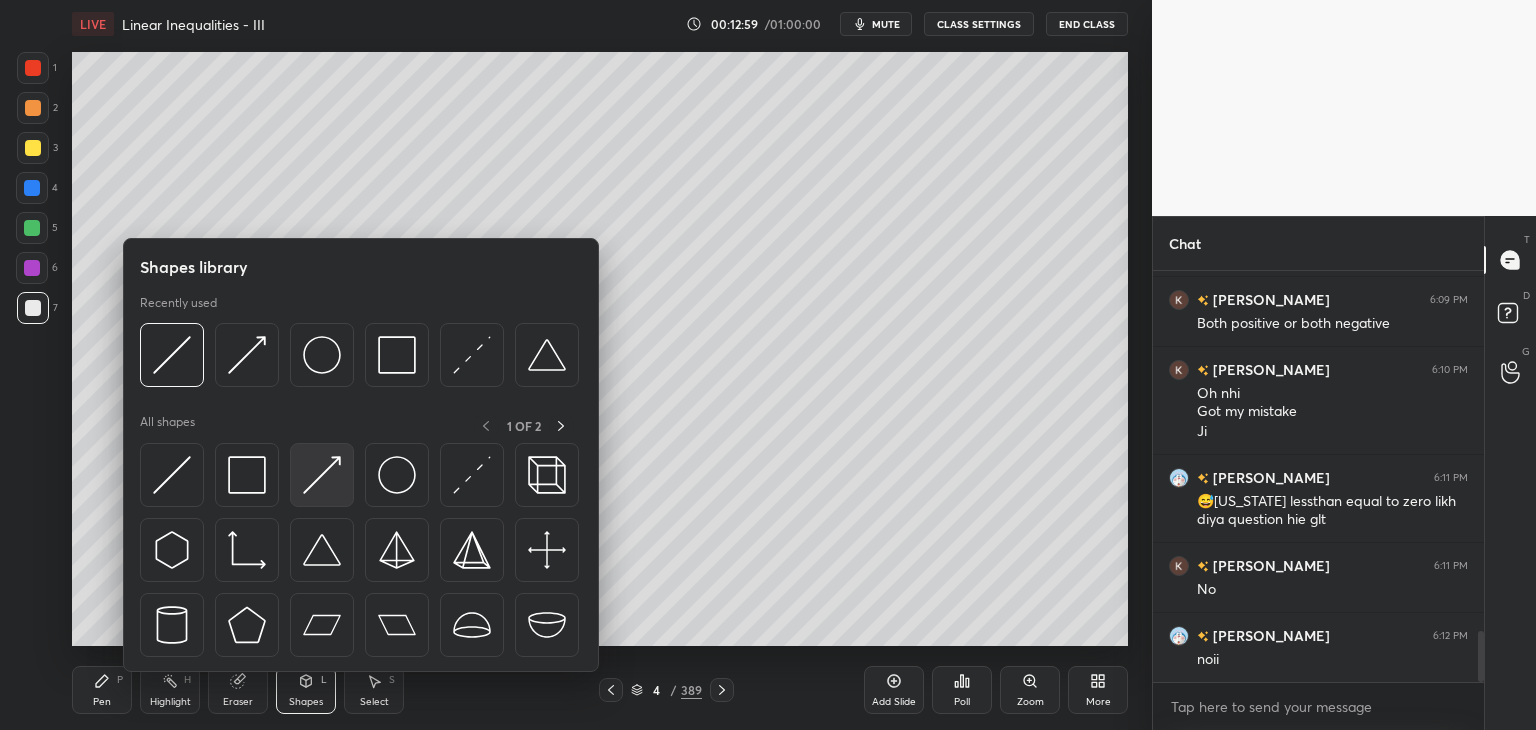 click at bounding box center (322, 475) 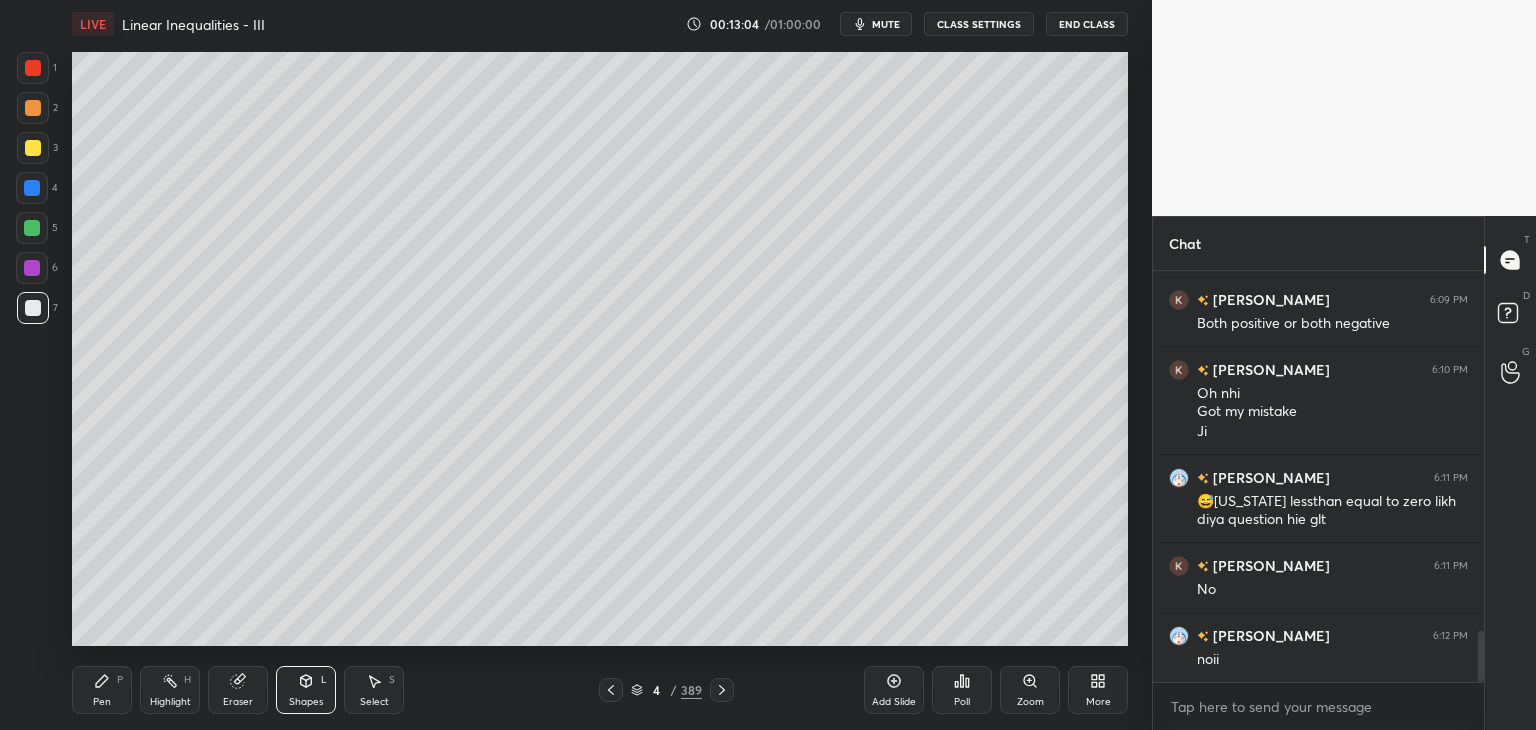 click at bounding box center (32, 228) 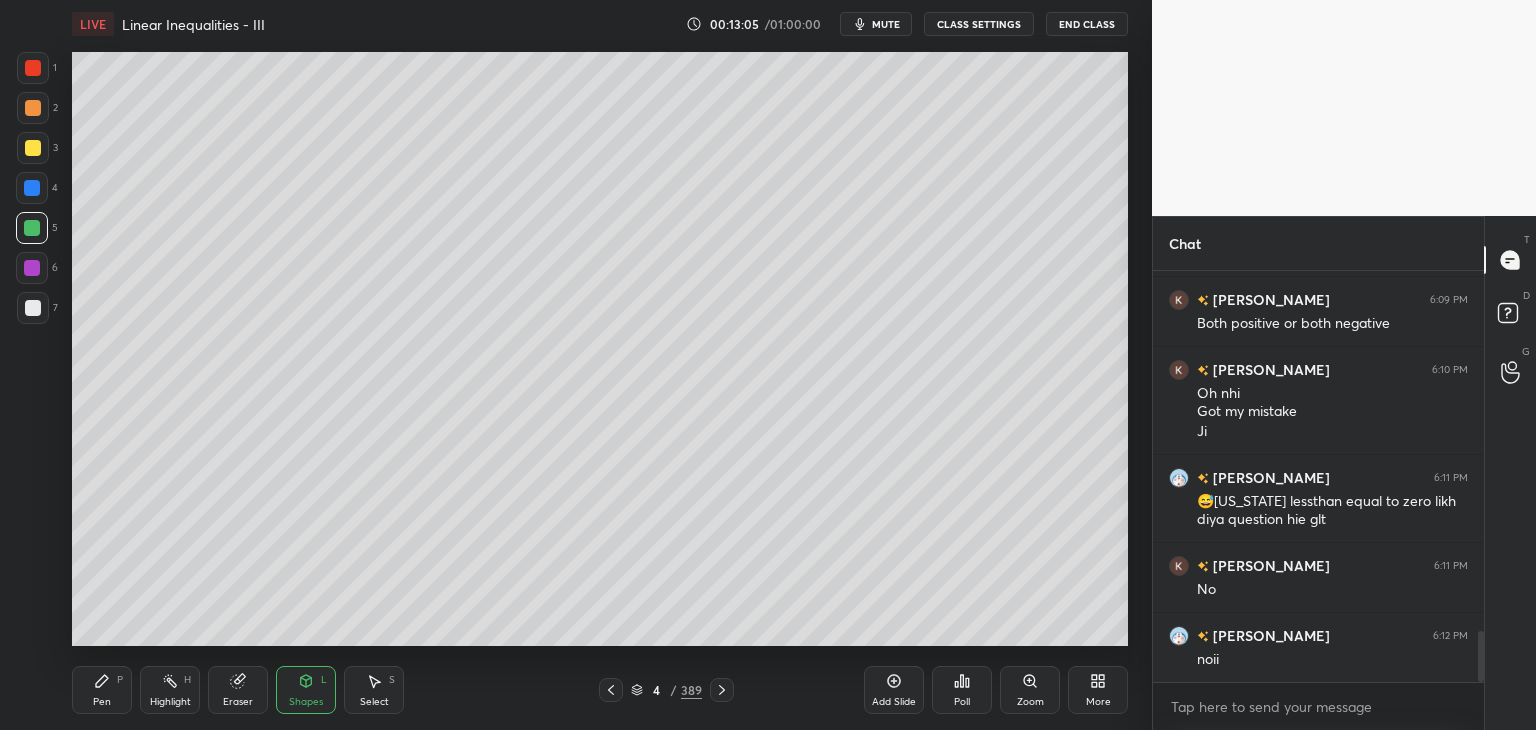 drag, startPoint x: 309, startPoint y: 688, endPoint x: 305, endPoint y: 675, distance: 13.601471 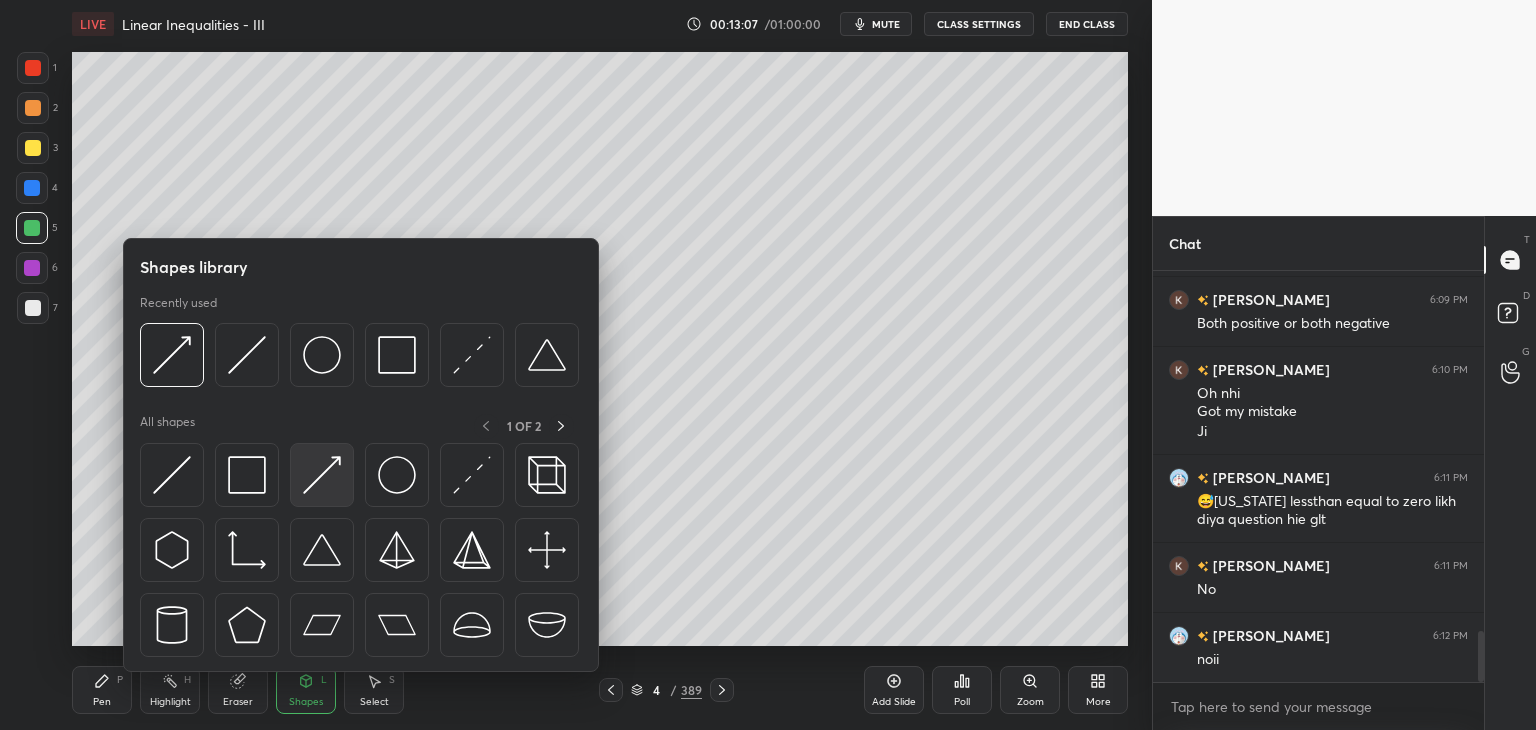 click at bounding box center [322, 475] 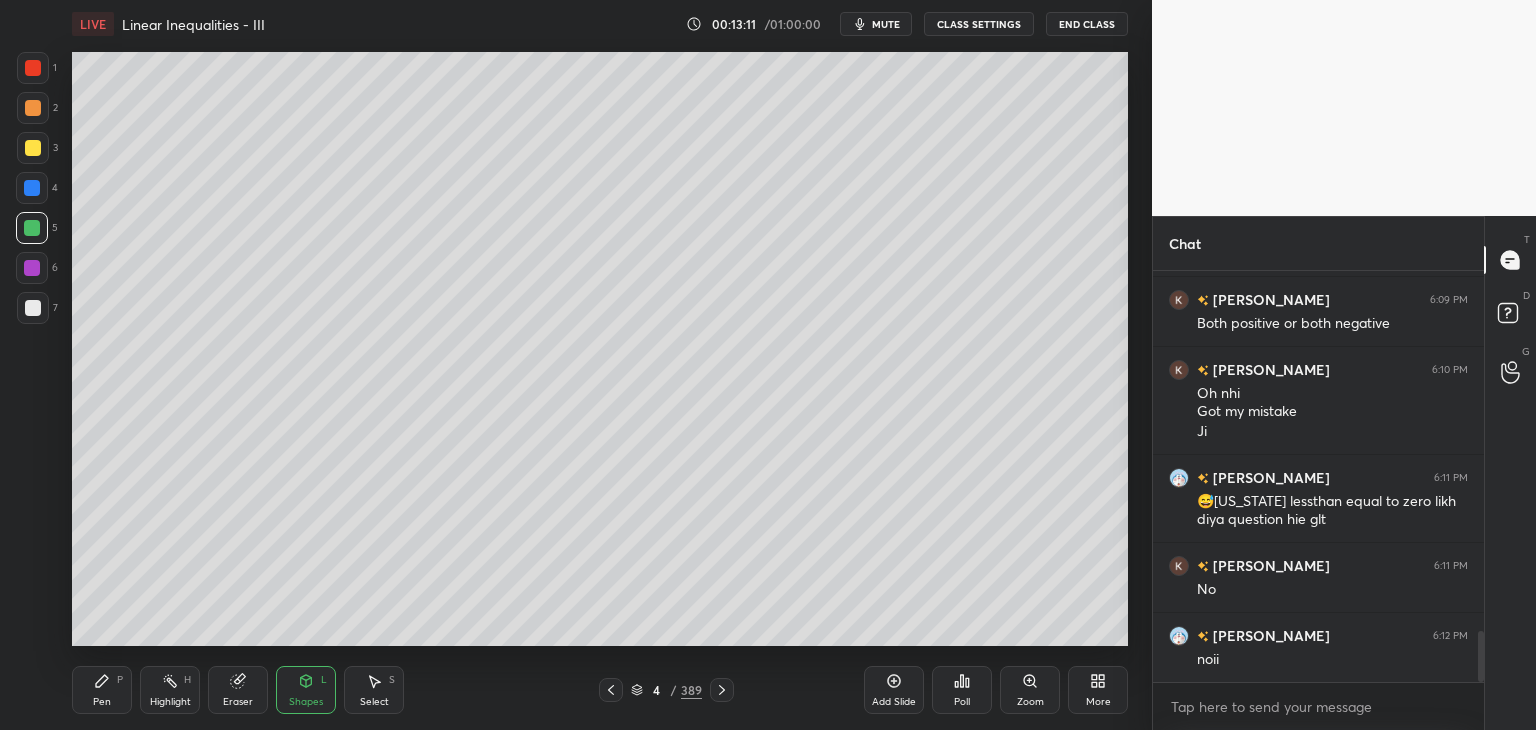 click on "Eraser" at bounding box center (238, 690) 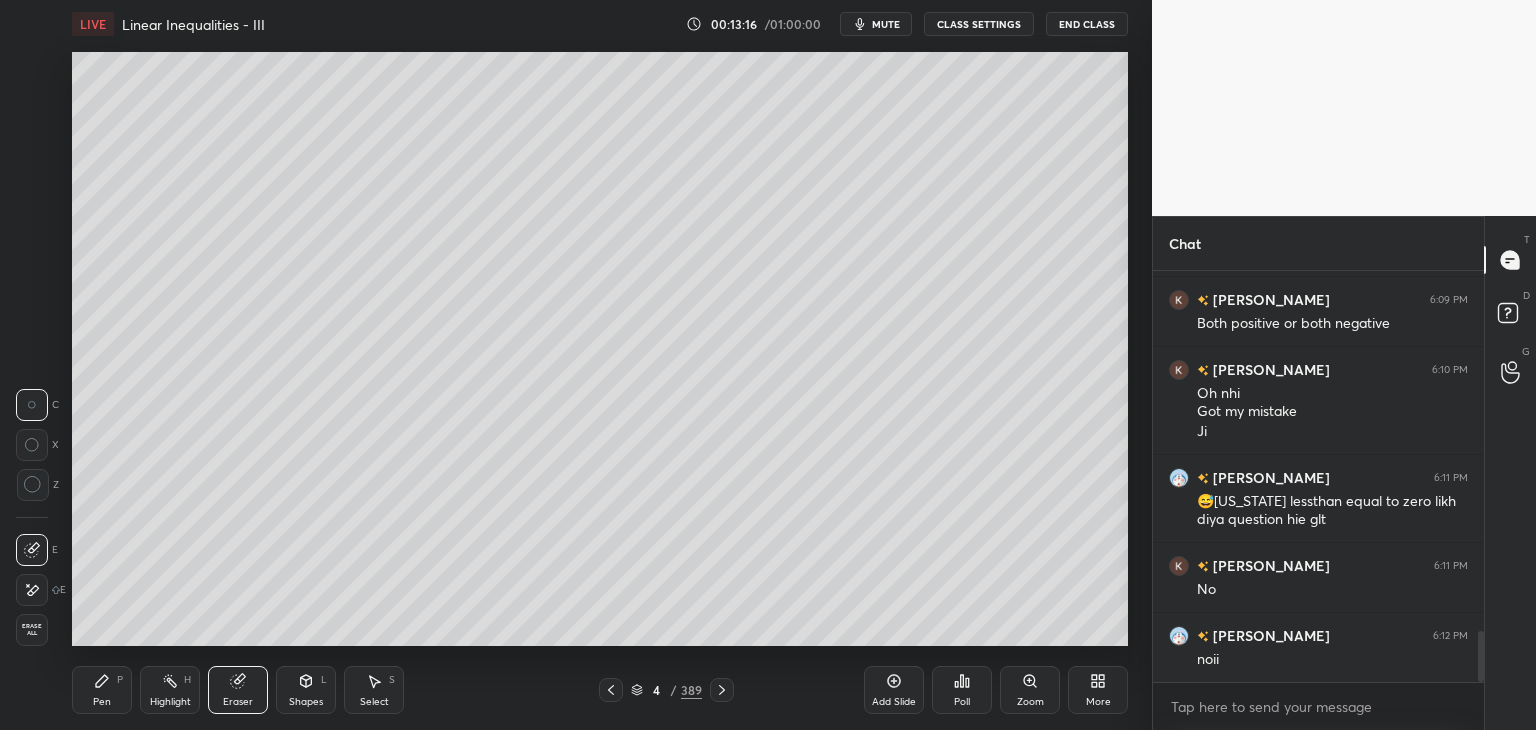 drag, startPoint x: 106, startPoint y: 701, endPoint x: 97, endPoint y: 678, distance: 24.698177 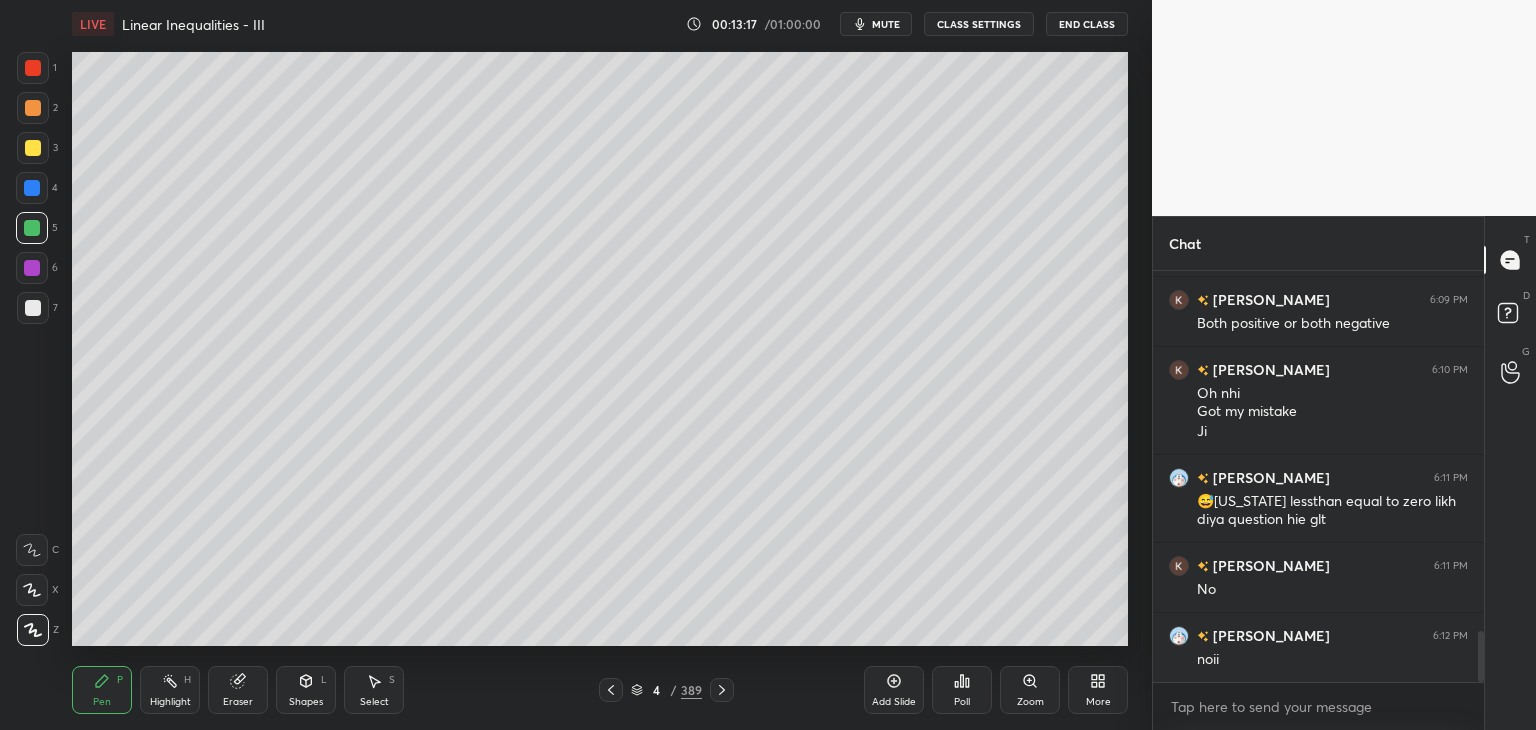 click at bounding box center [33, 308] 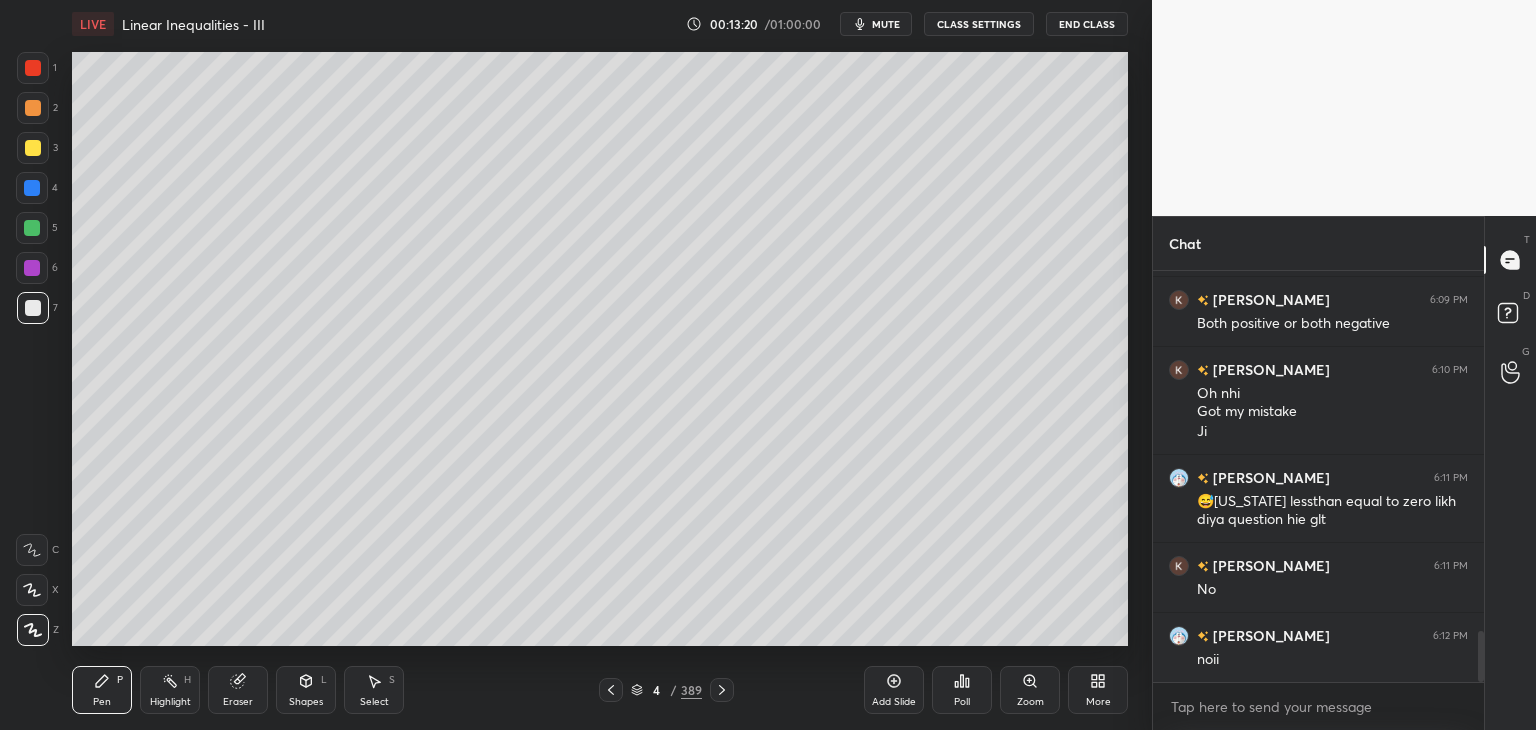 click at bounding box center (32, 228) 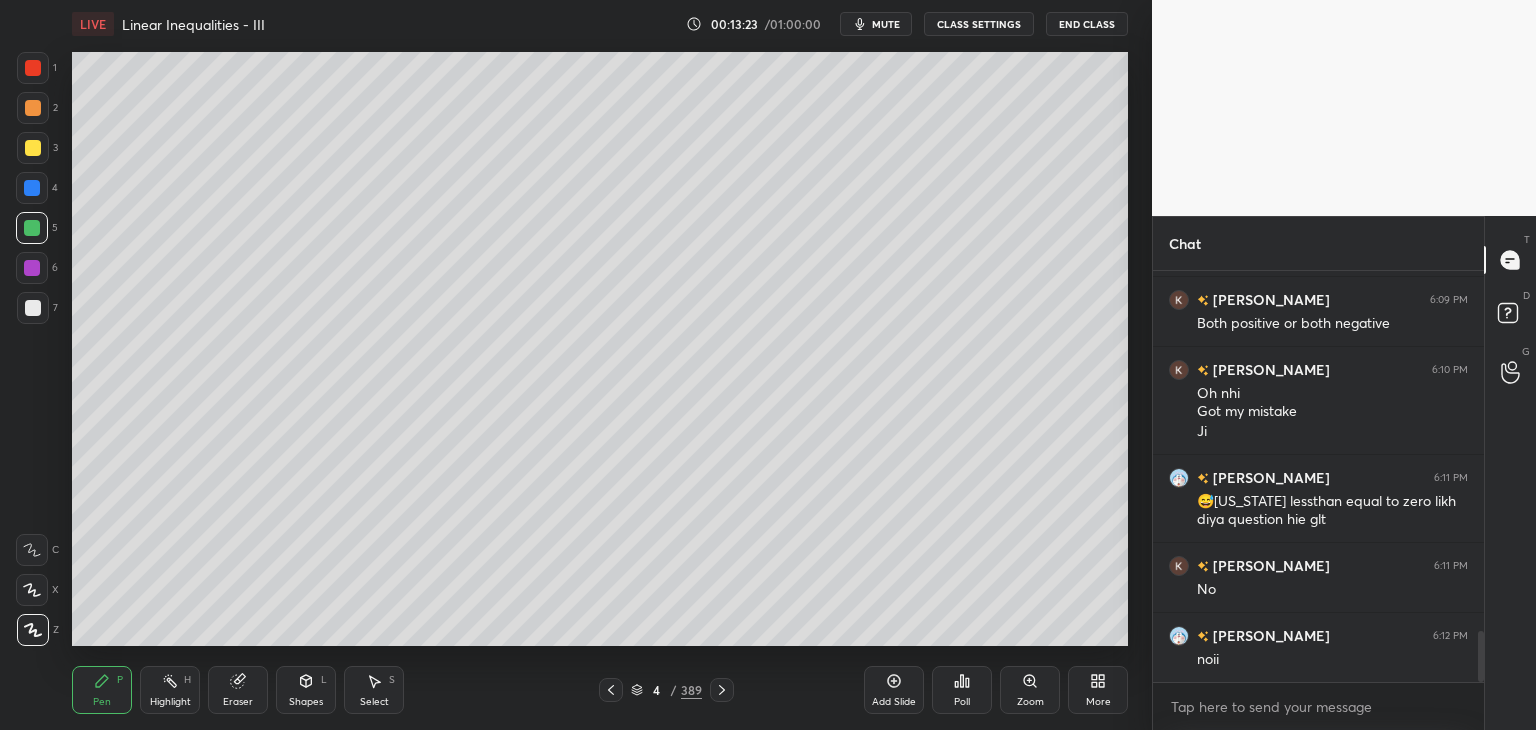 drag, startPoint x: 299, startPoint y: 690, endPoint x: 300, endPoint y: 679, distance: 11.045361 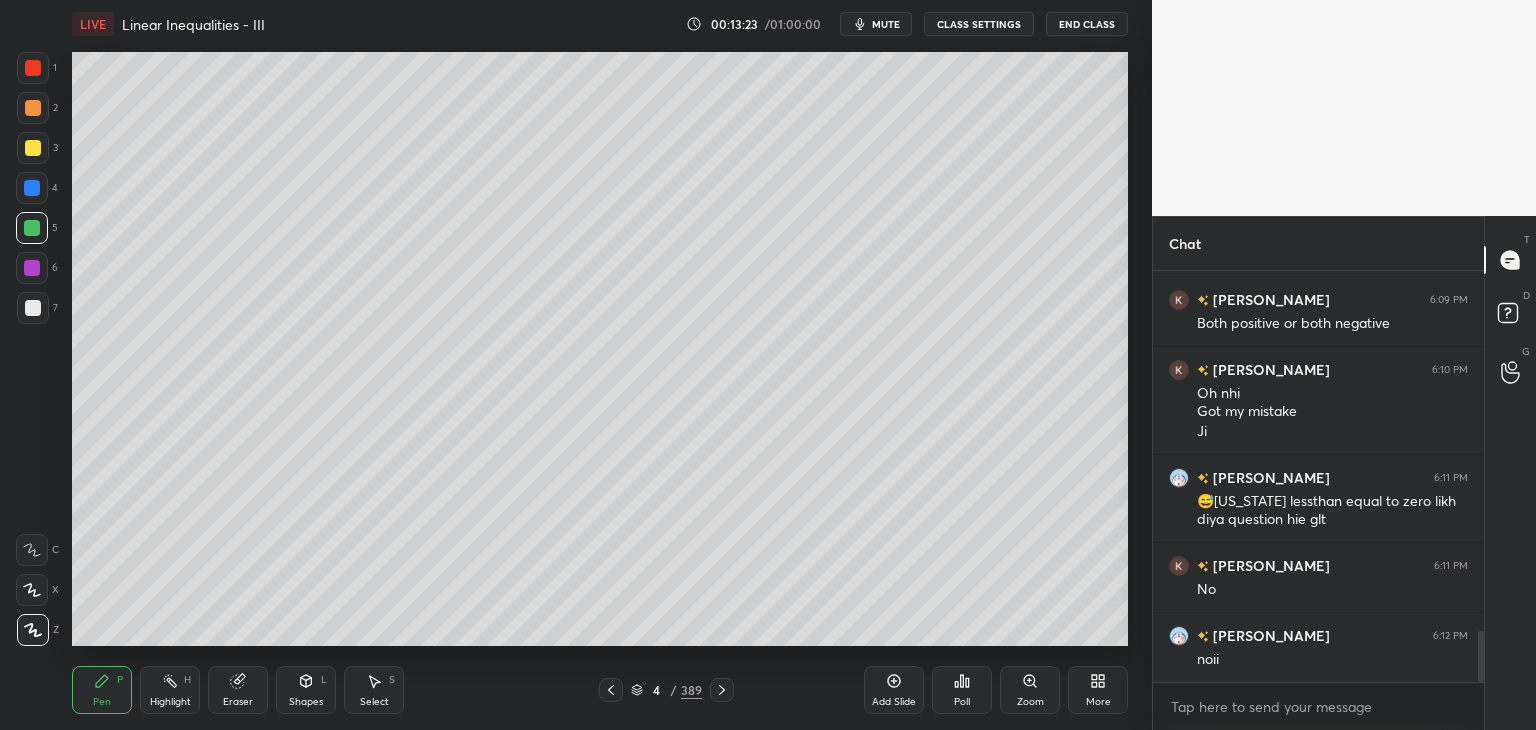 click on "Shapes L" at bounding box center (306, 690) 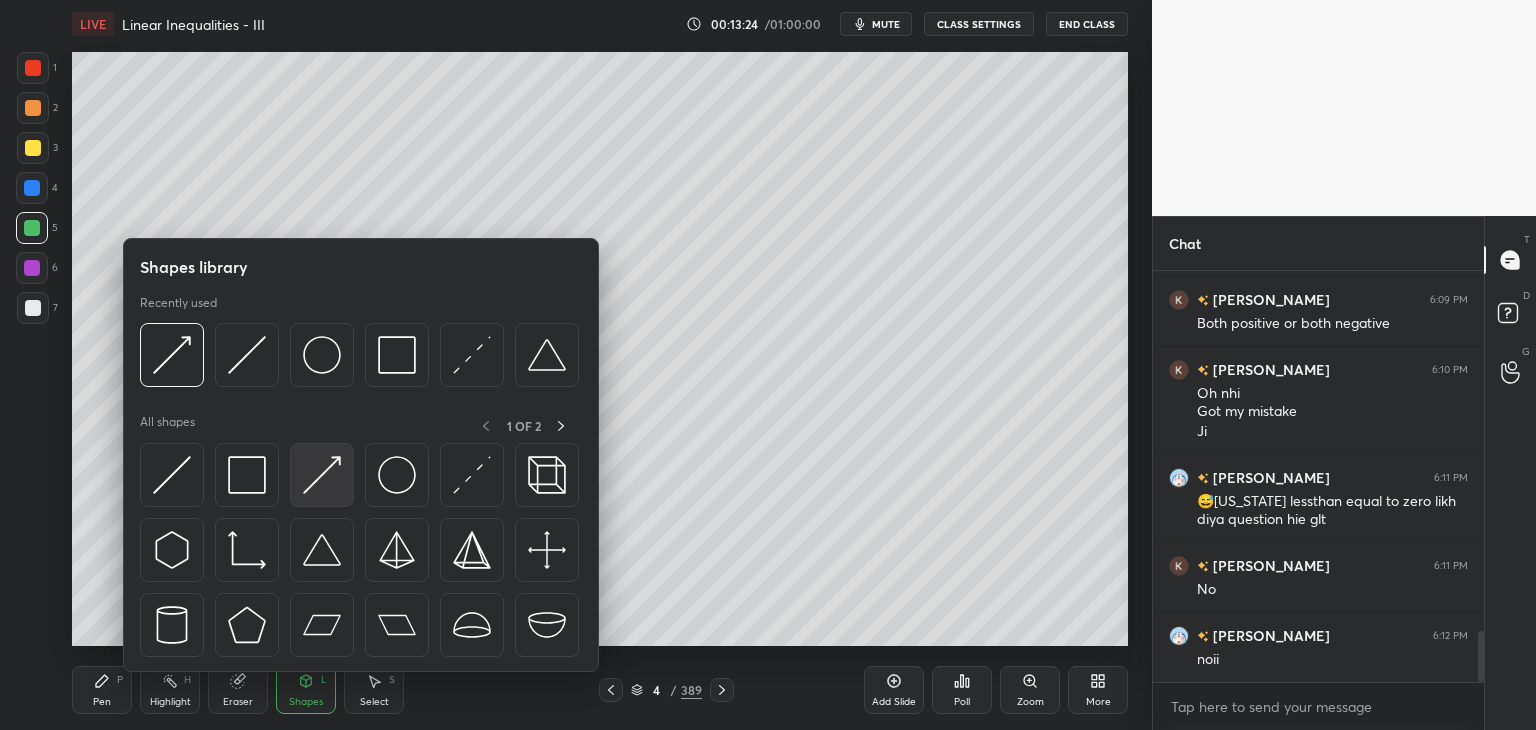 click at bounding box center (322, 475) 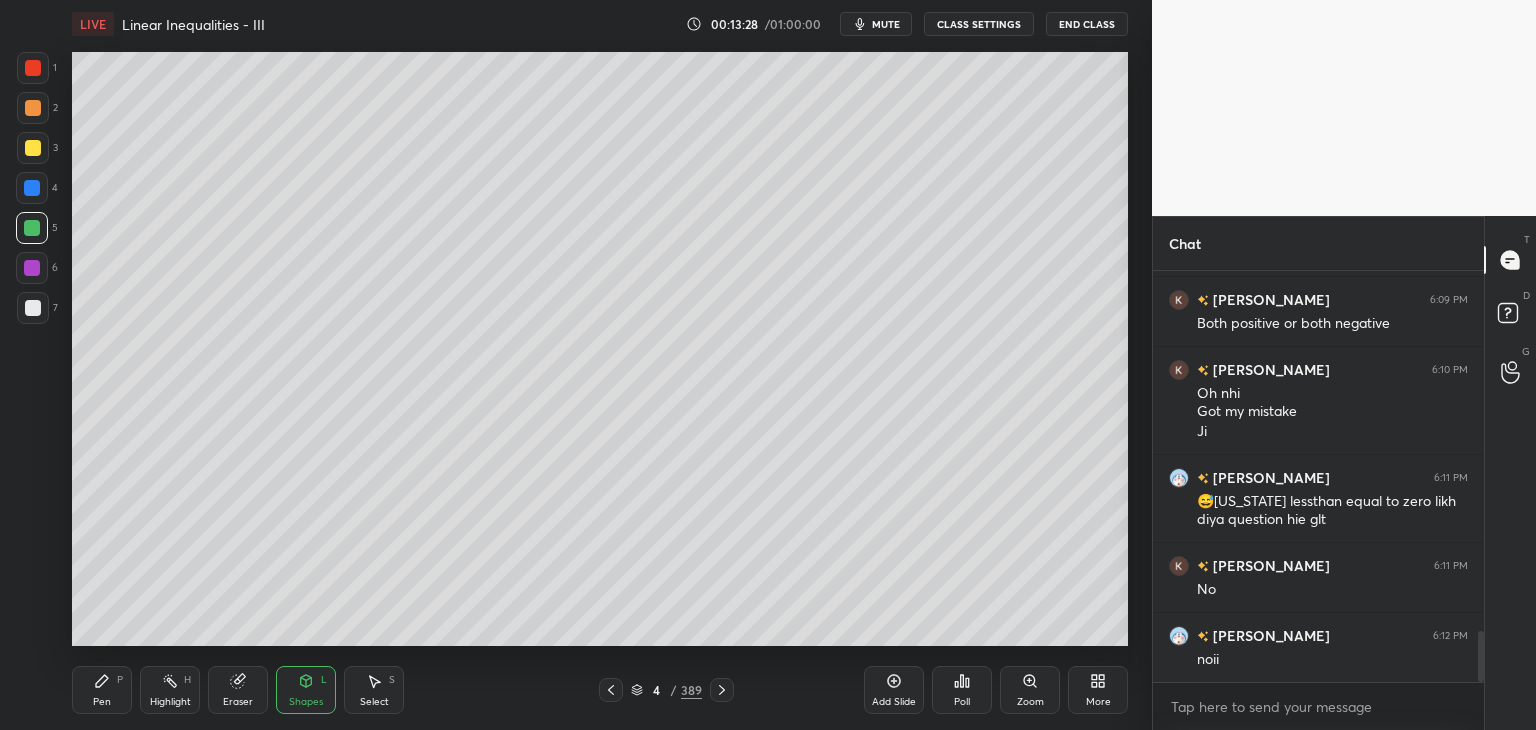 click on "Pen P" at bounding box center [102, 690] 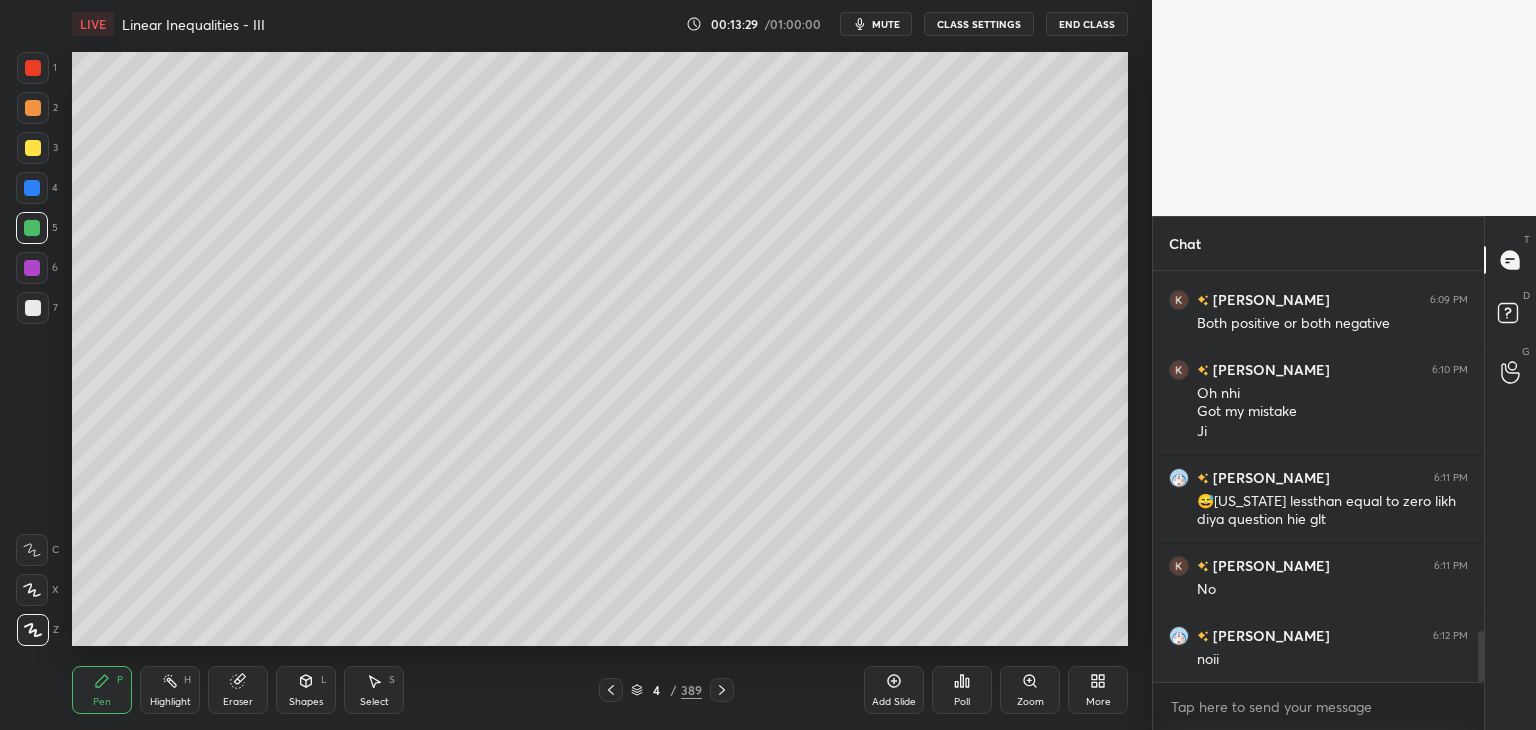 click at bounding box center [32, 188] 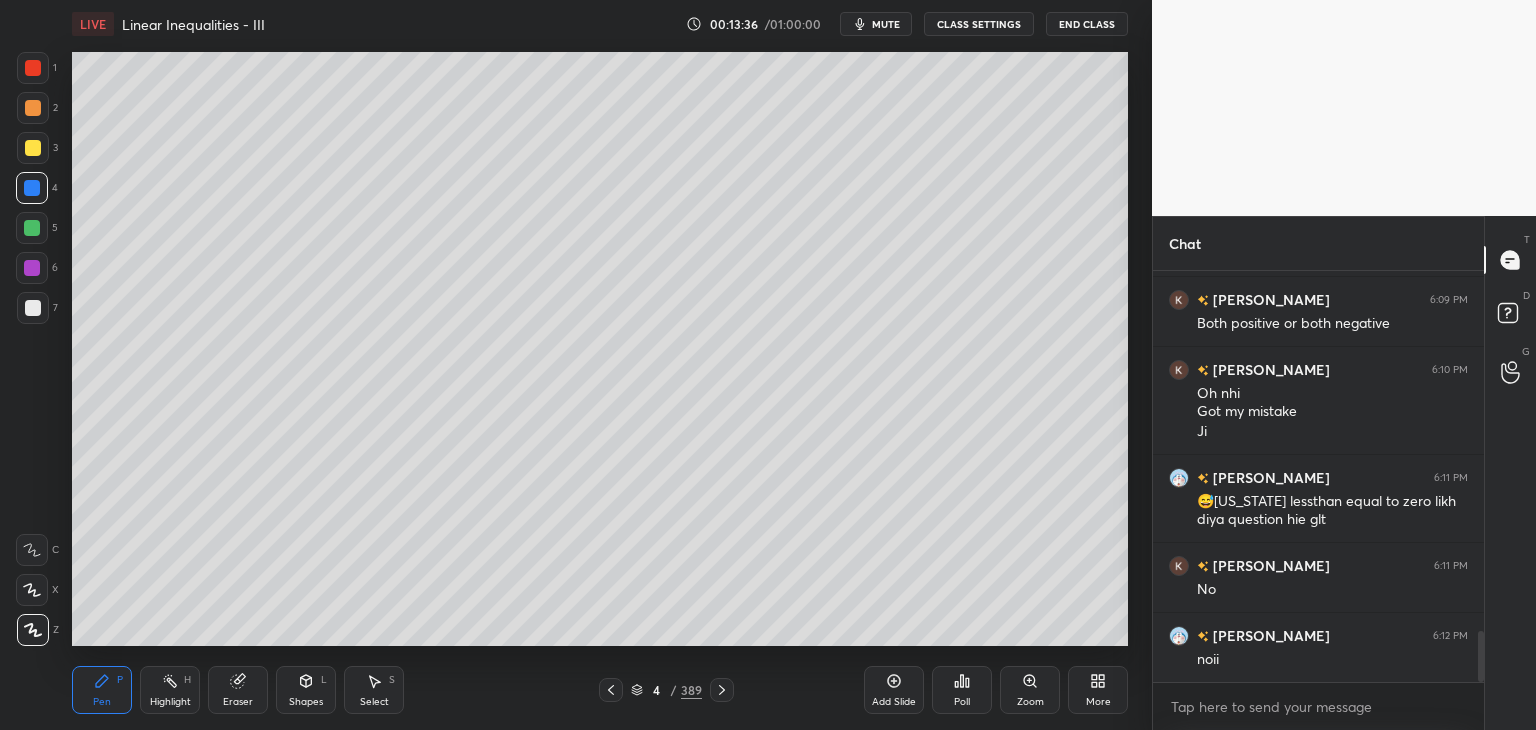 click on "Shapes L" at bounding box center [306, 690] 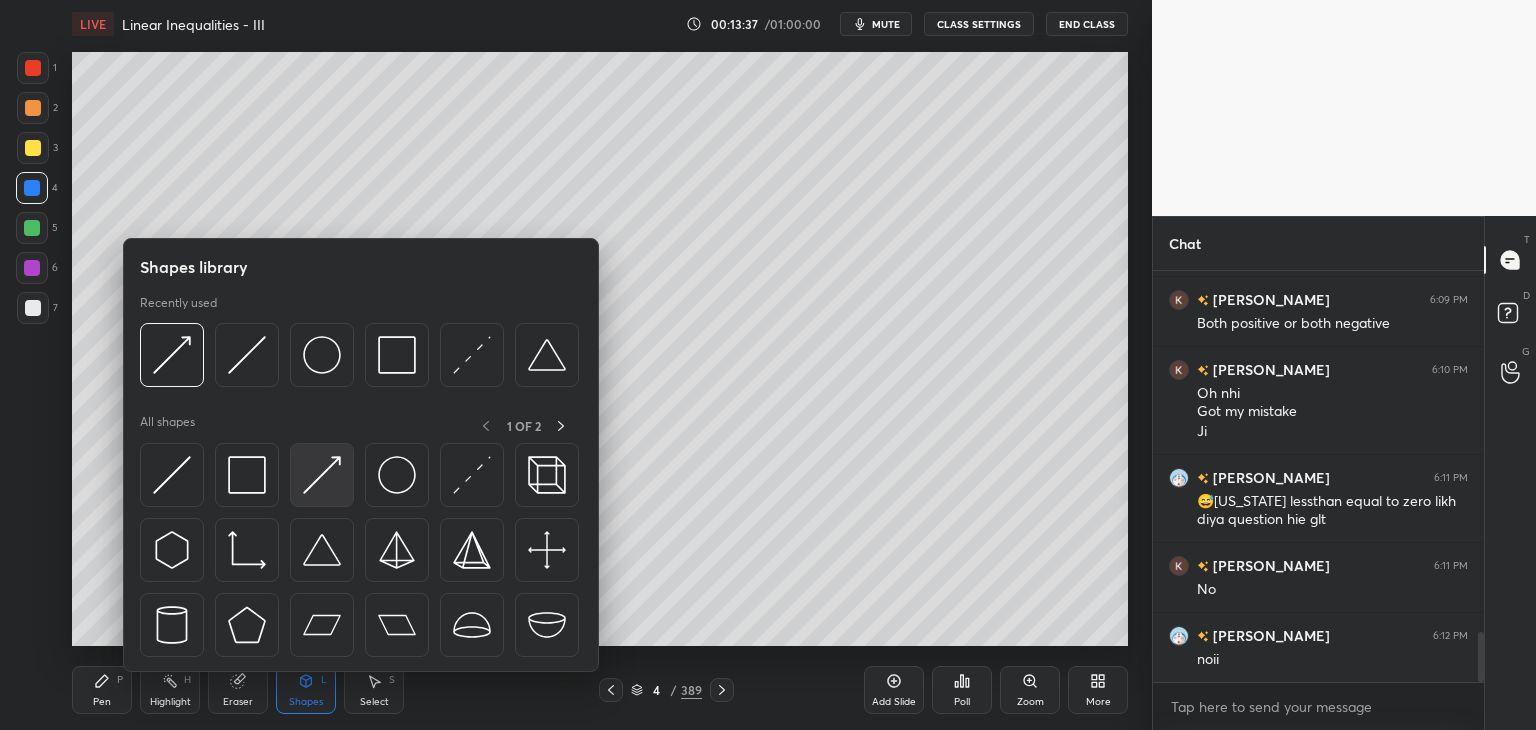 scroll, scrollTop: 2980, scrollLeft: 0, axis: vertical 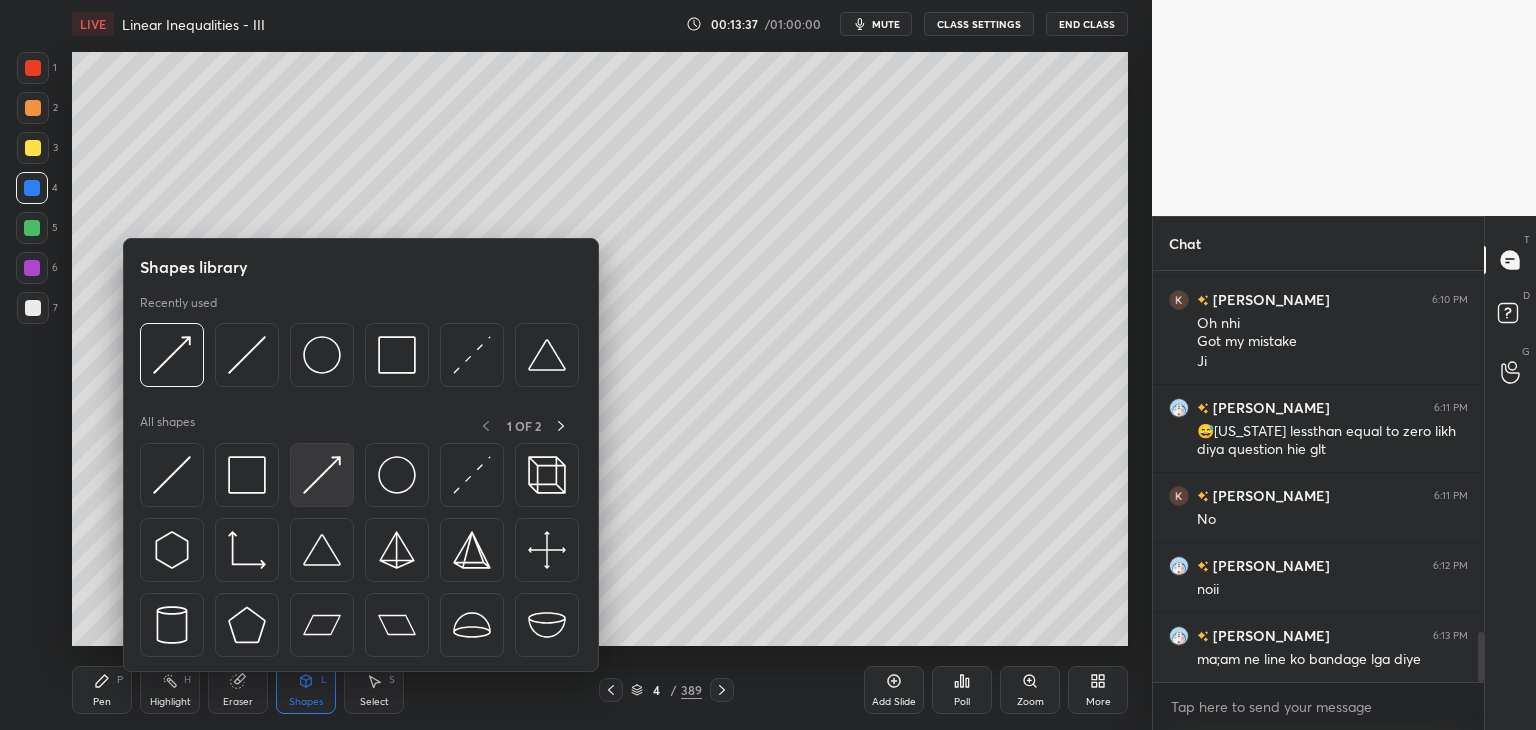 click at bounding box center [322, 475] 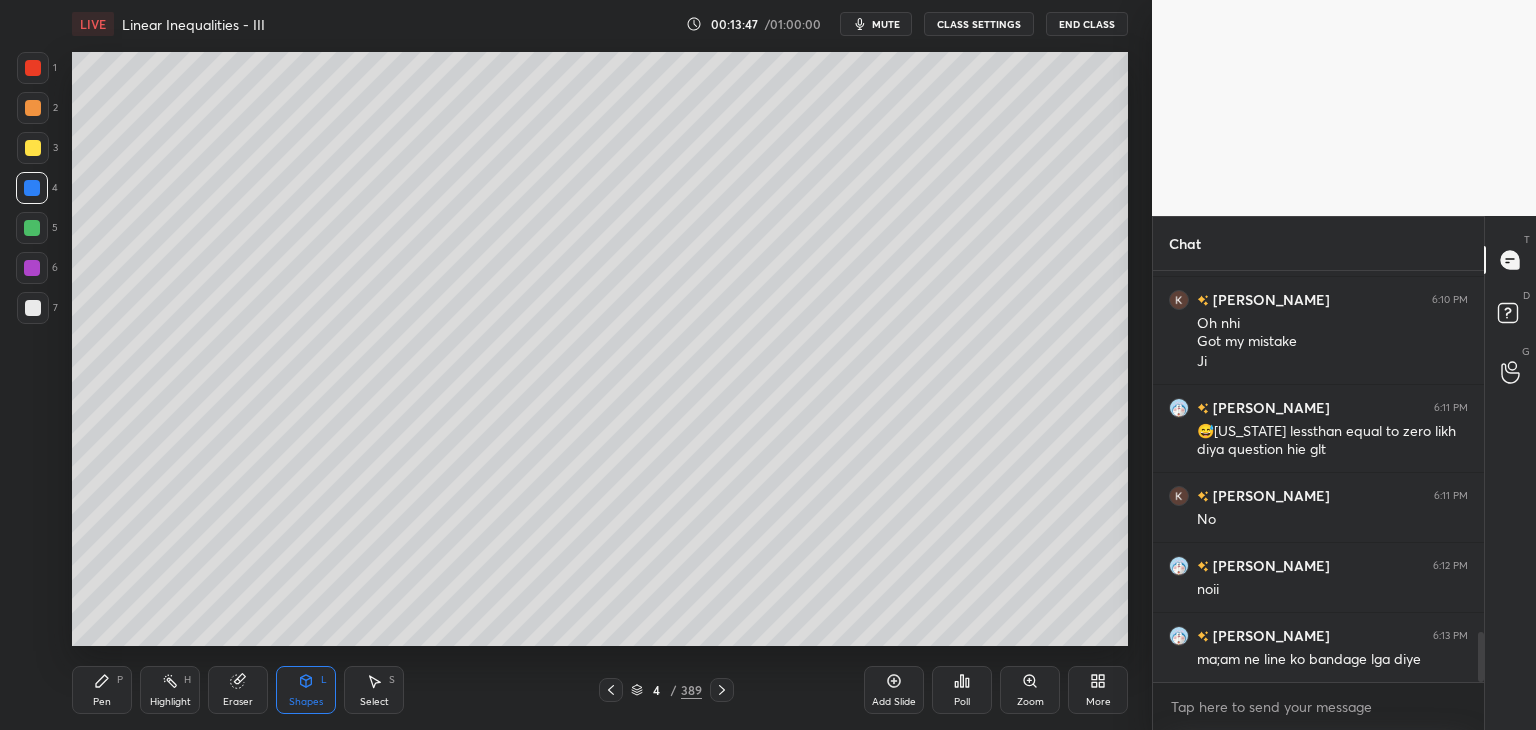 drag, startPoint x: 29, startPoint y: 63, endPoint x: 52, endPoint y: 96, distance: 40.22437 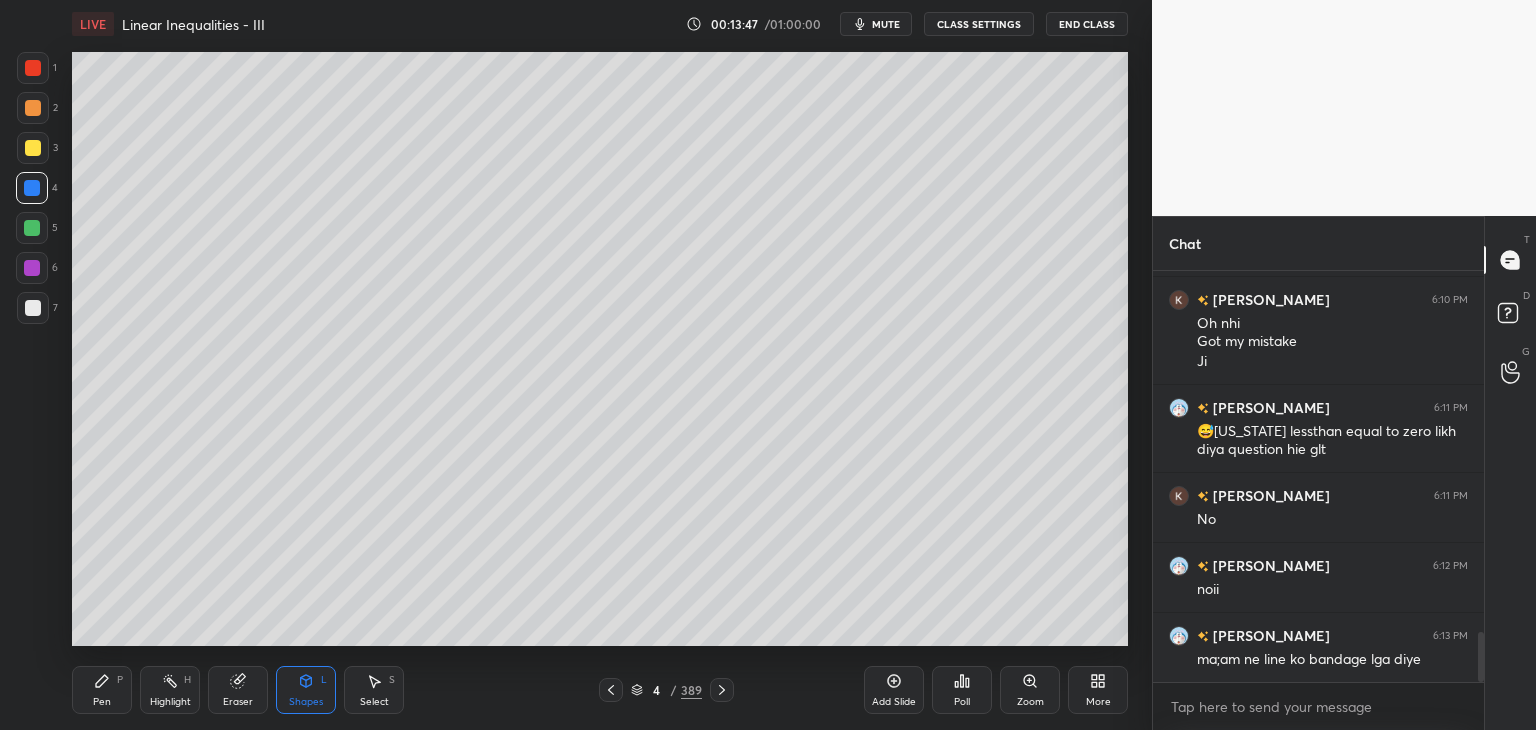 click at bounding box center [33, 68] 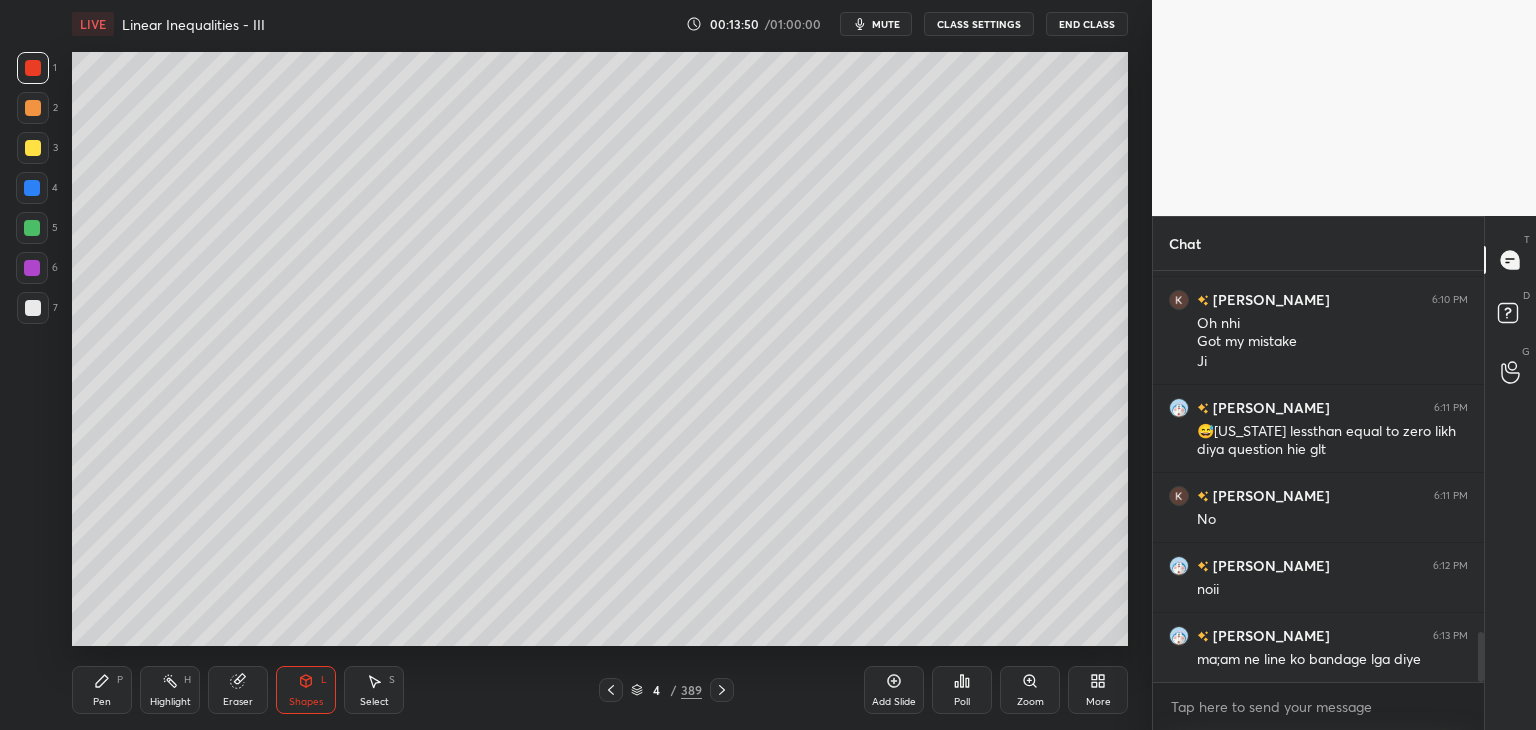 click on "Pen" at bounding box center [102, 702] 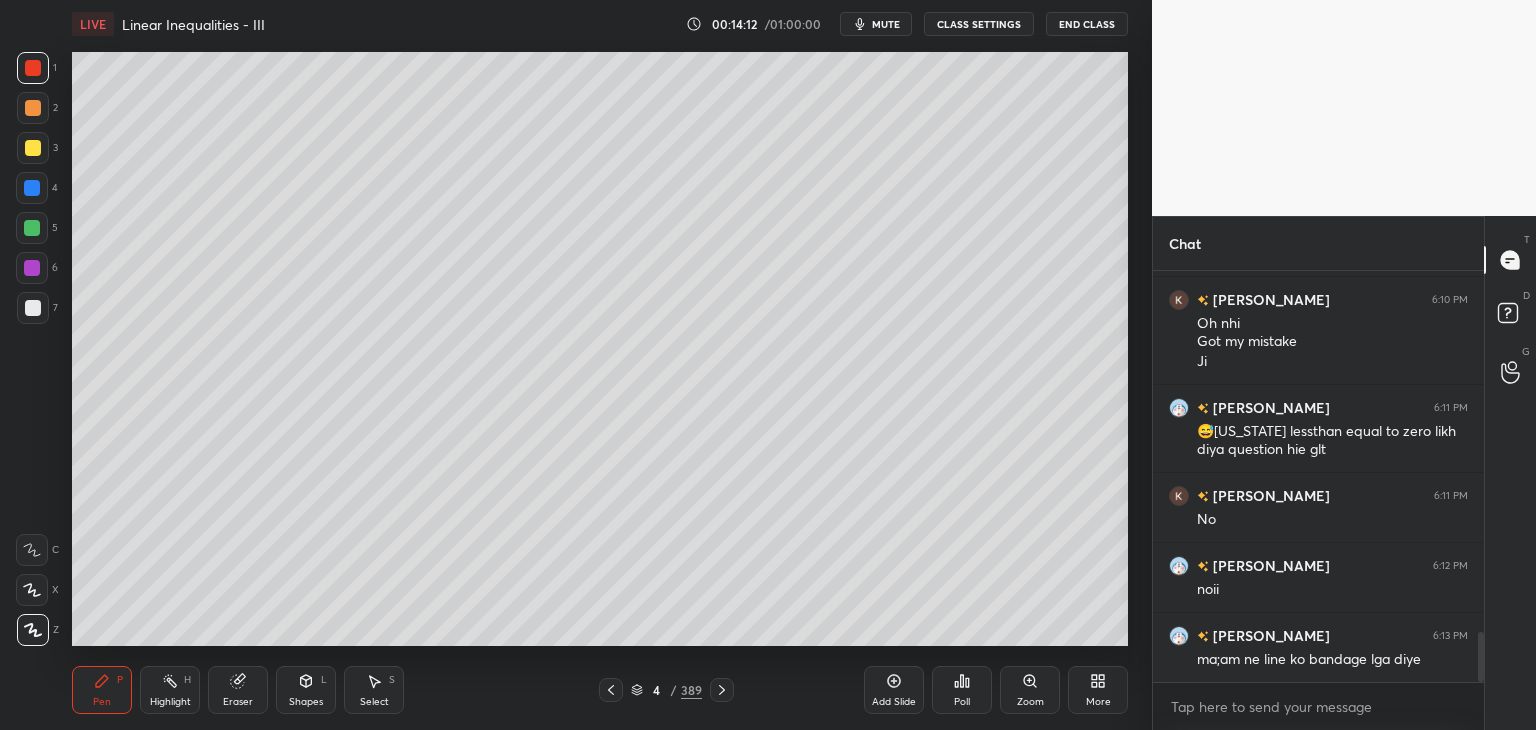 scroll, scrollTop: 3050, scrollLeft: 0, axis: vertical 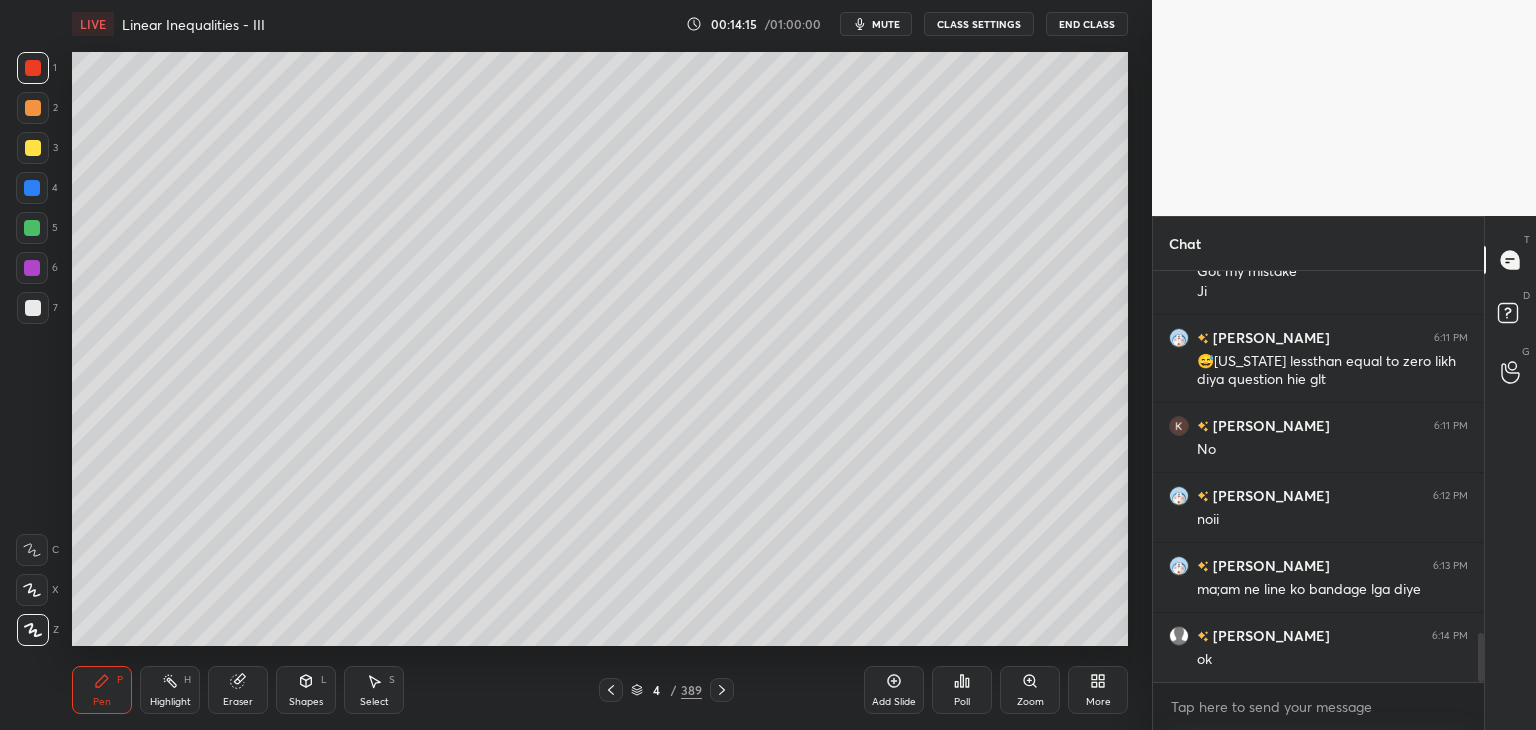 click 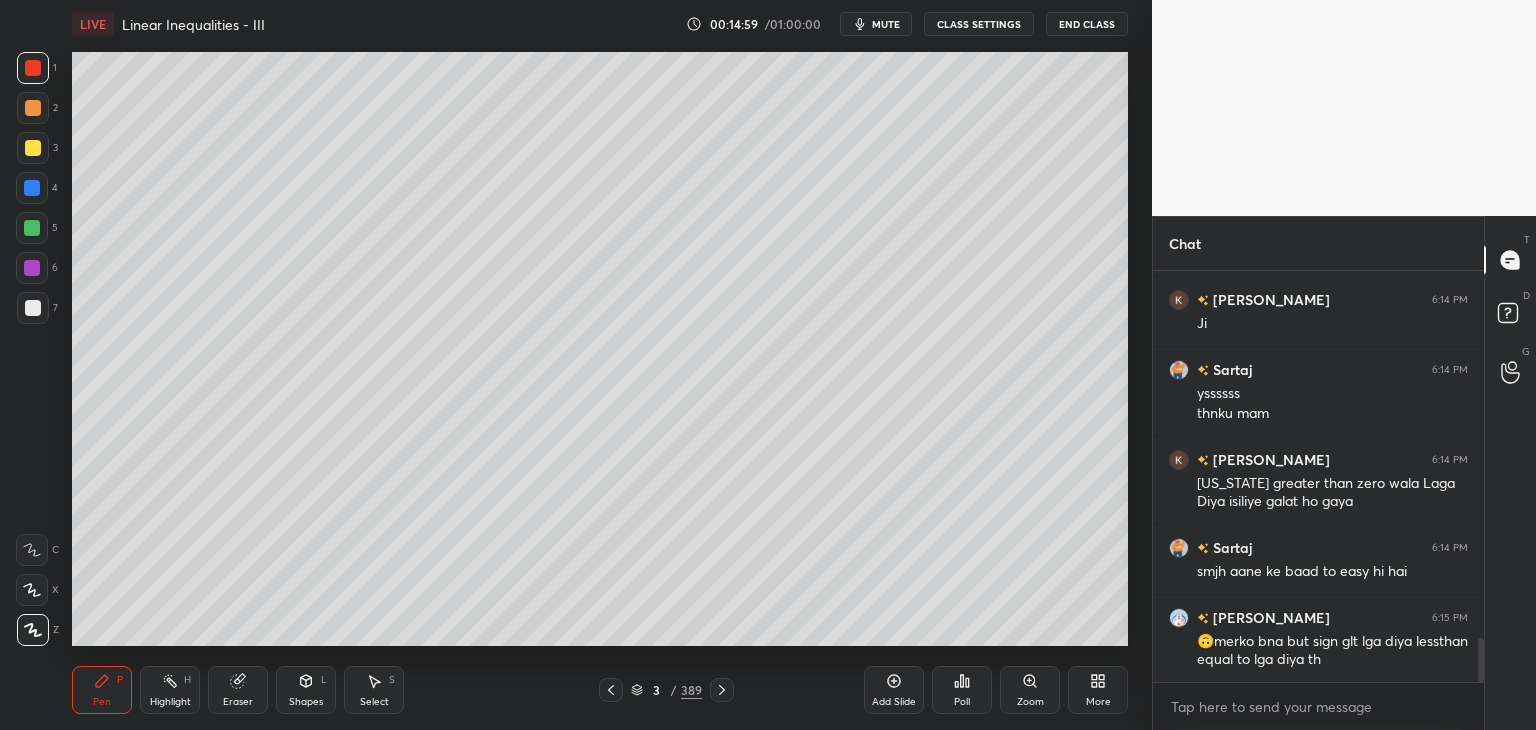 scroll, scrollTop: 3526, scrollLeft: 0, axis: vertical 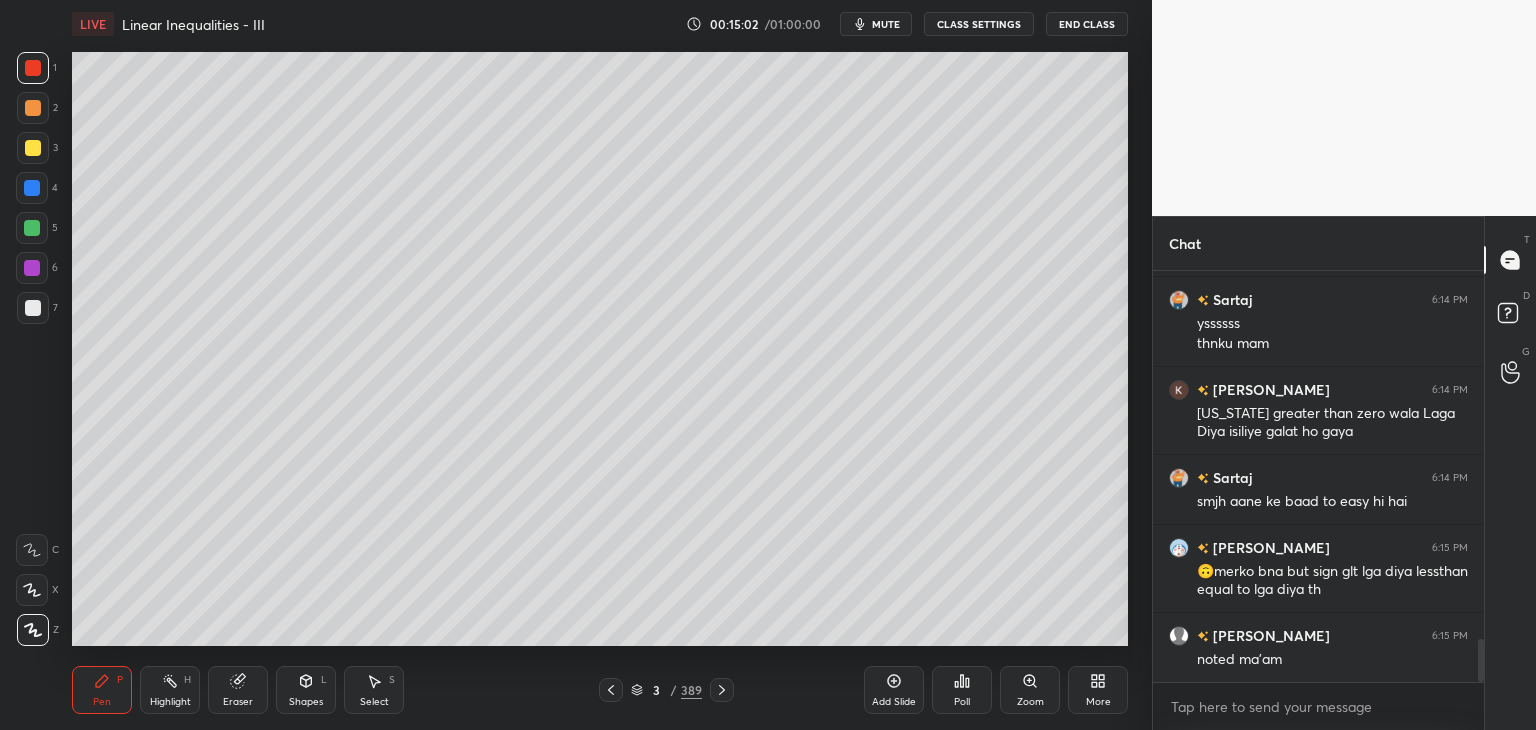 click 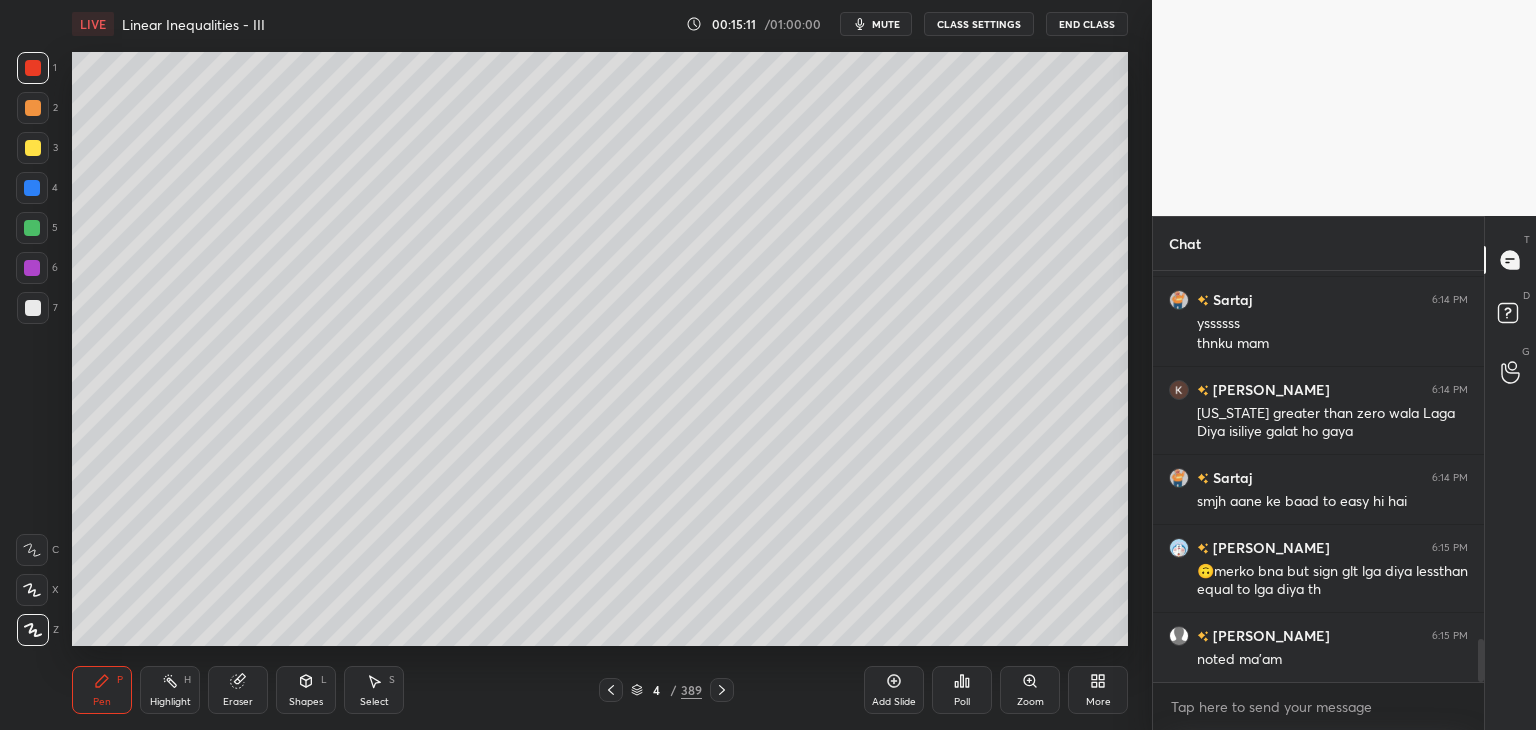 scroll, scrollTop: 3546, scrollLeft: 0, axis: vertical 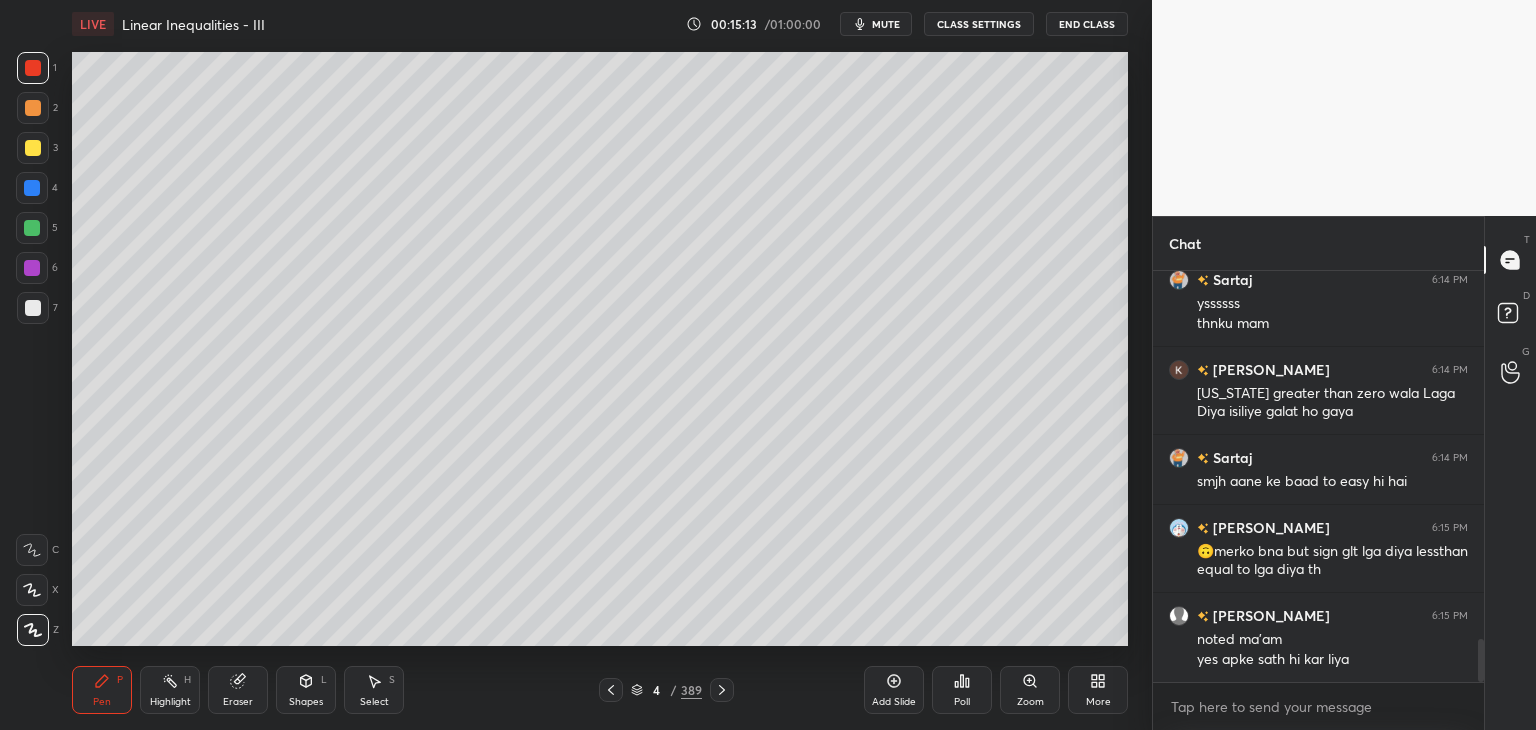 click 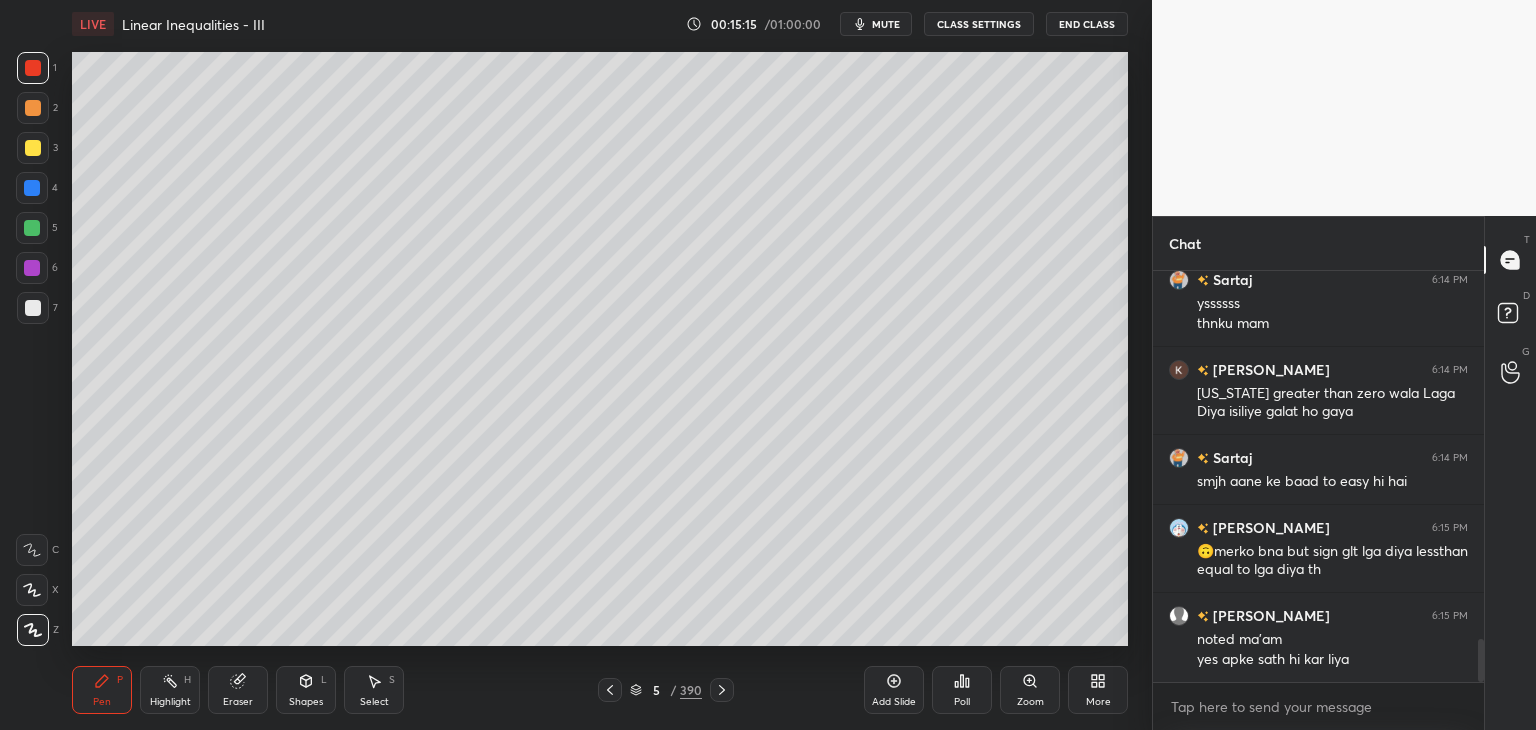 click at bounding box center [33, 308] 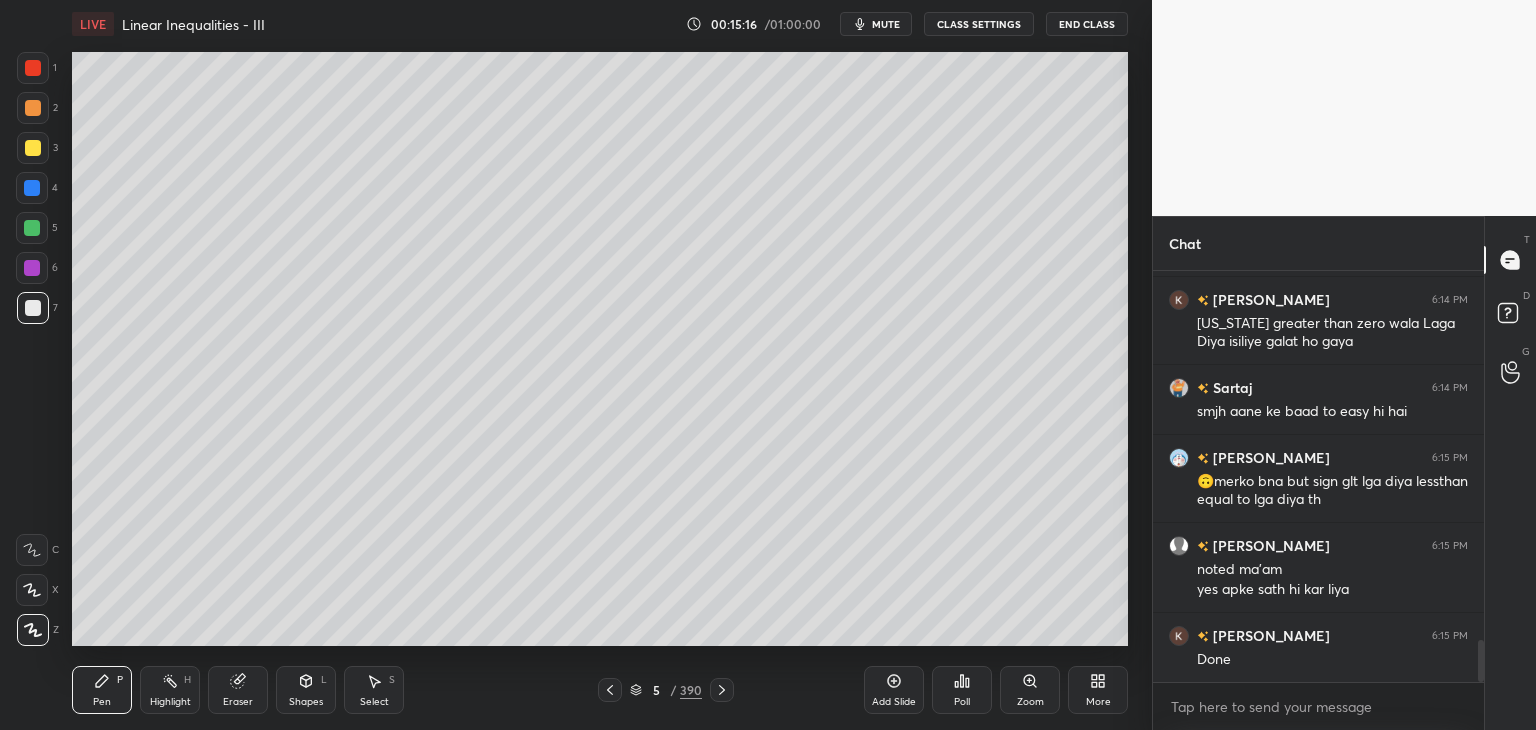 click at bounding box center [33, 148] 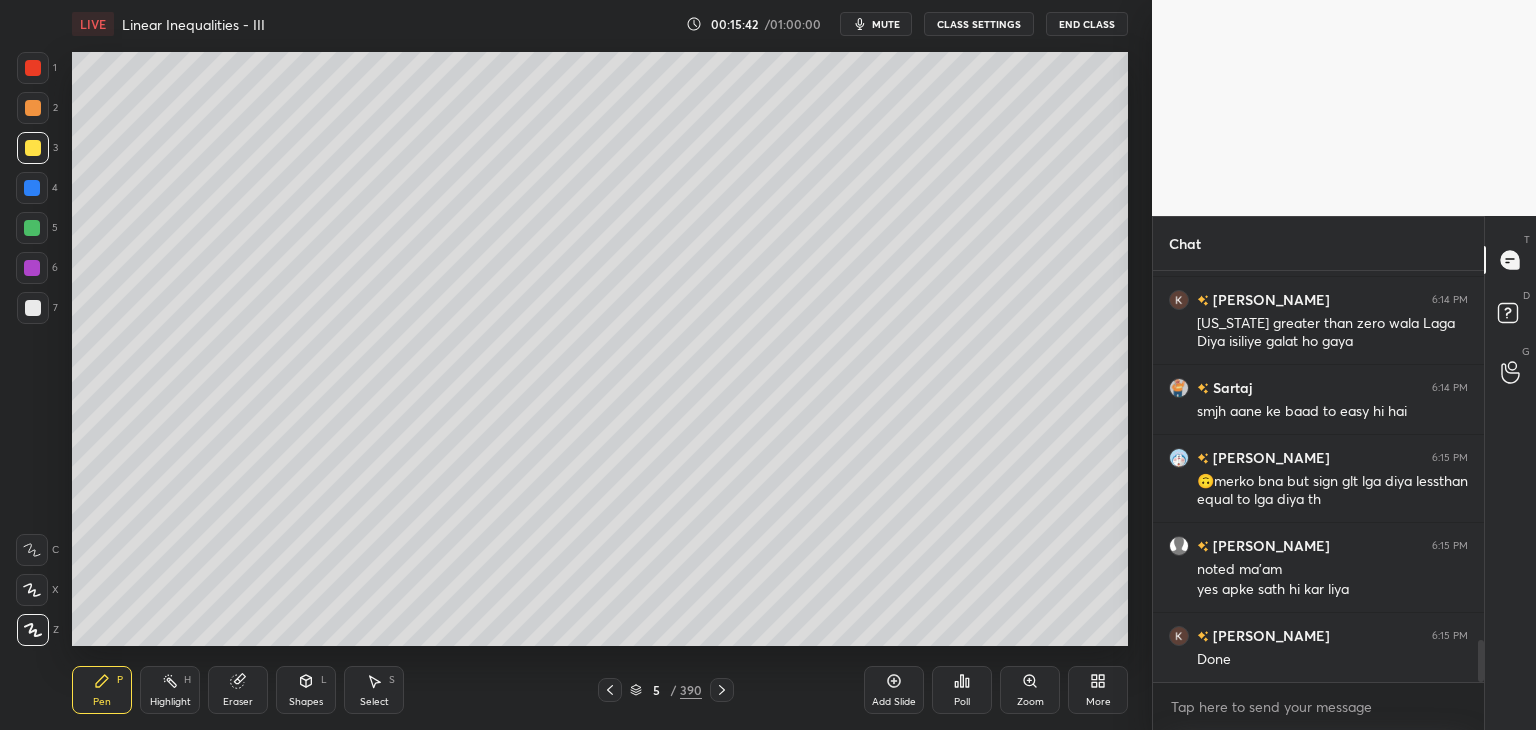 drag, startPoint x: 895, startPoint y: 28, endPoint x: 909, endPoint y: 45, distance: 22.022715 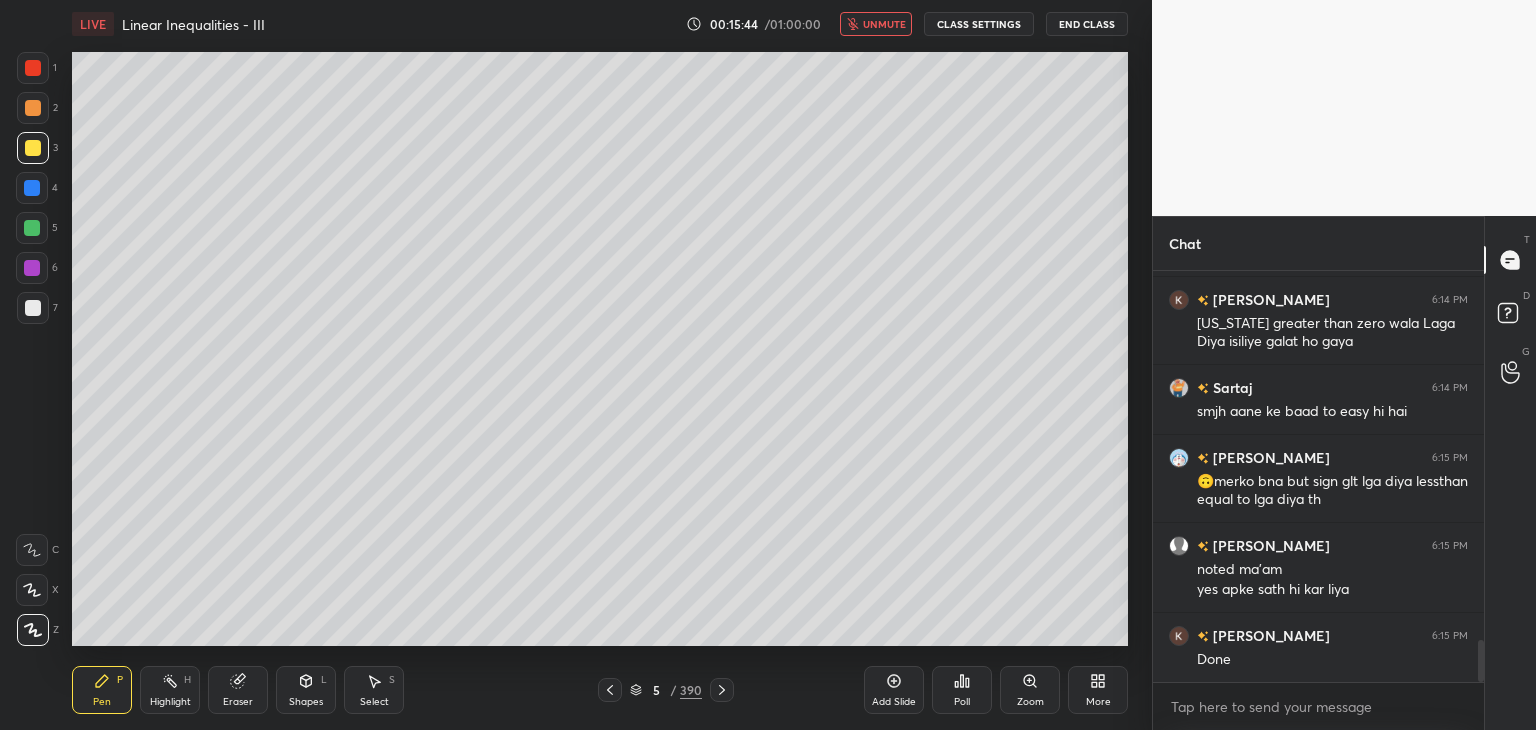 scroll, scrollTop: 3704, scrollLeft: 0, axis: vertical 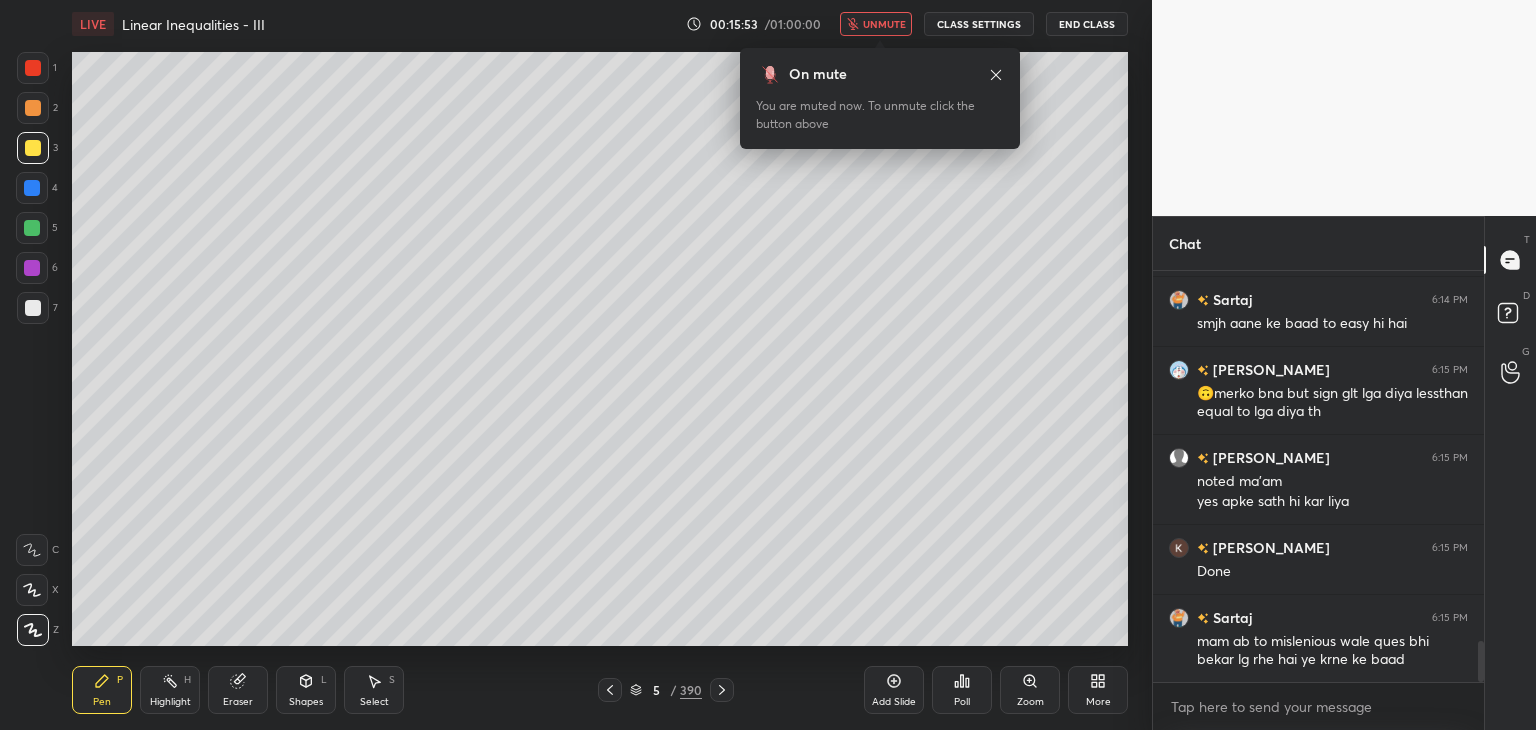 click on "unmute" at bounding box center (884, 24) 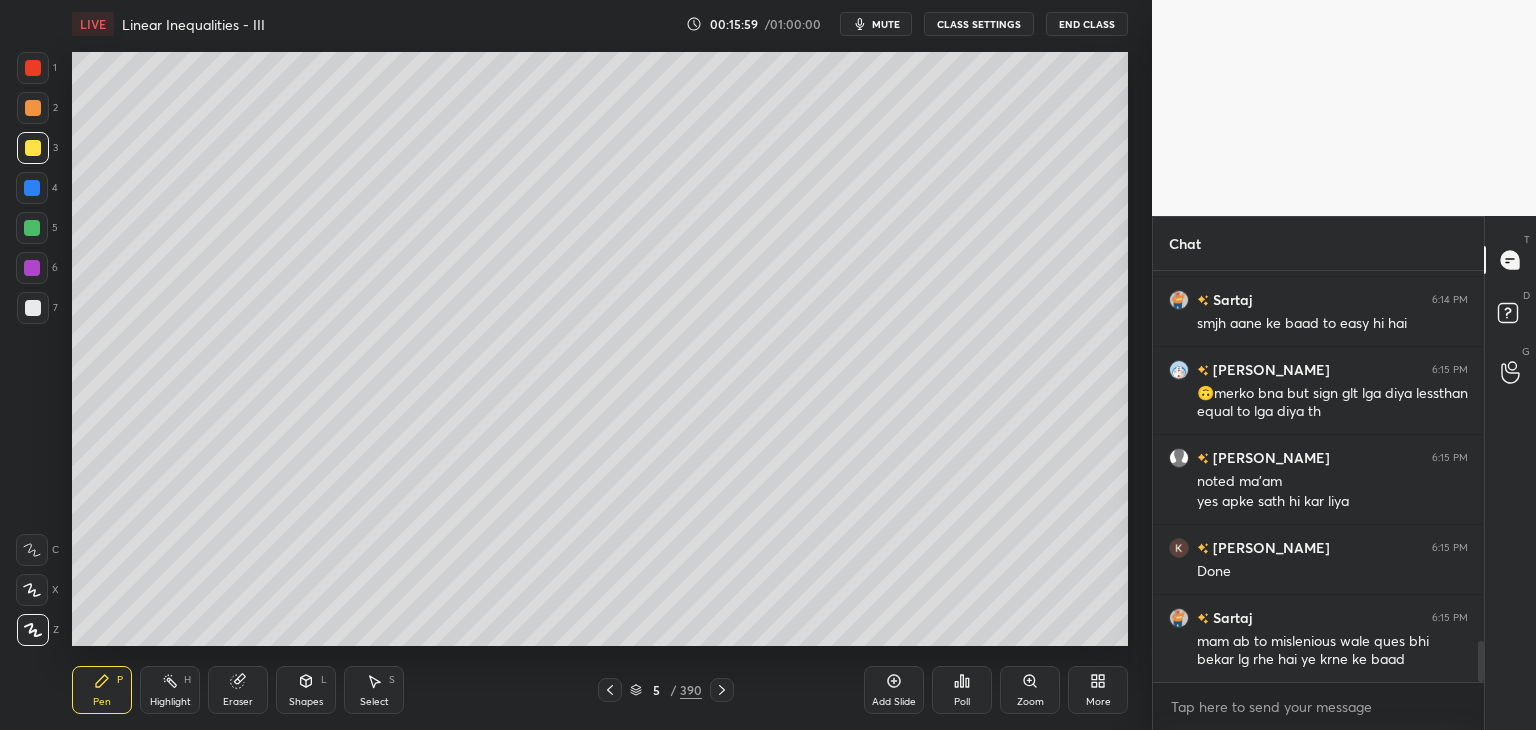 click on "mute" at bounding box center (886, 24) 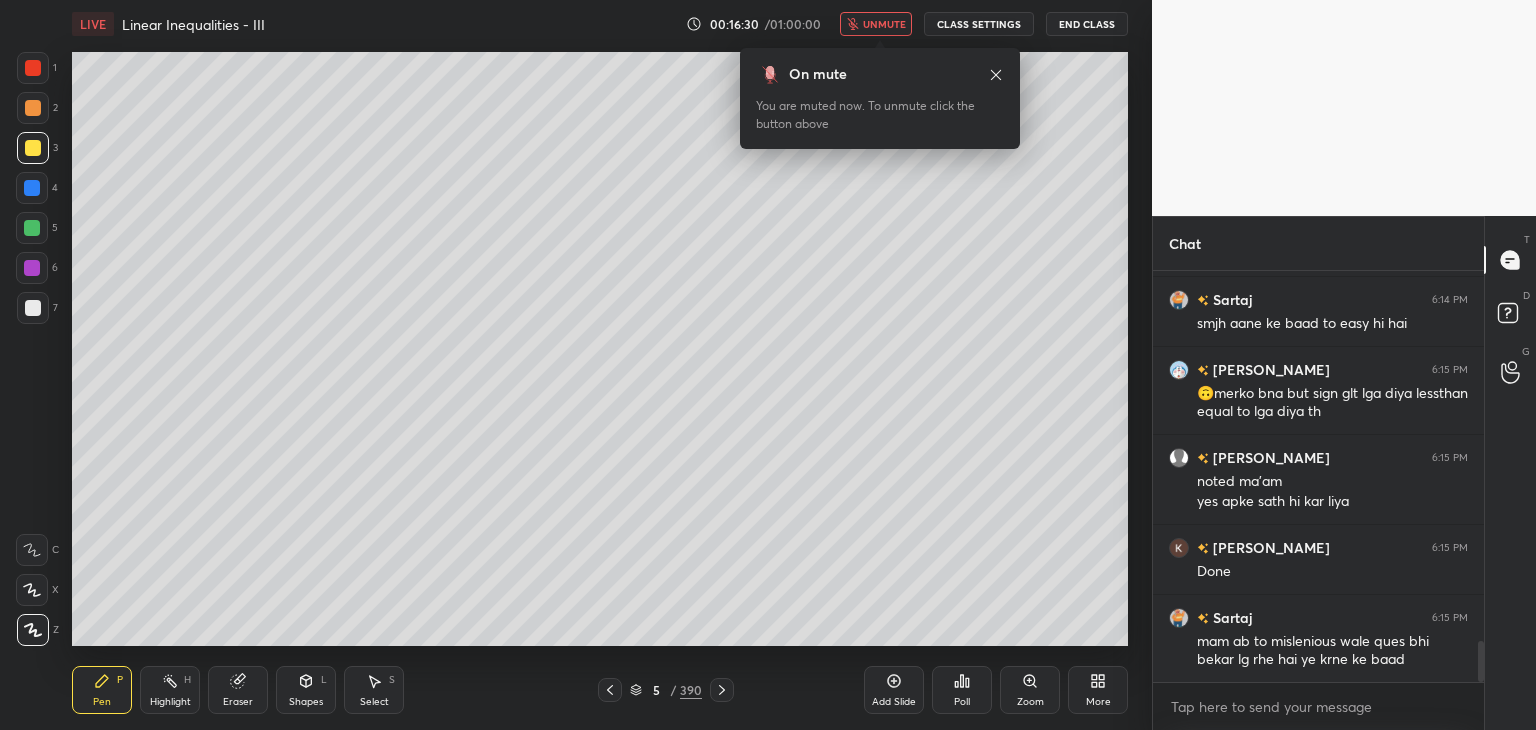 click on "unmute" at bounding box center [884, 24] 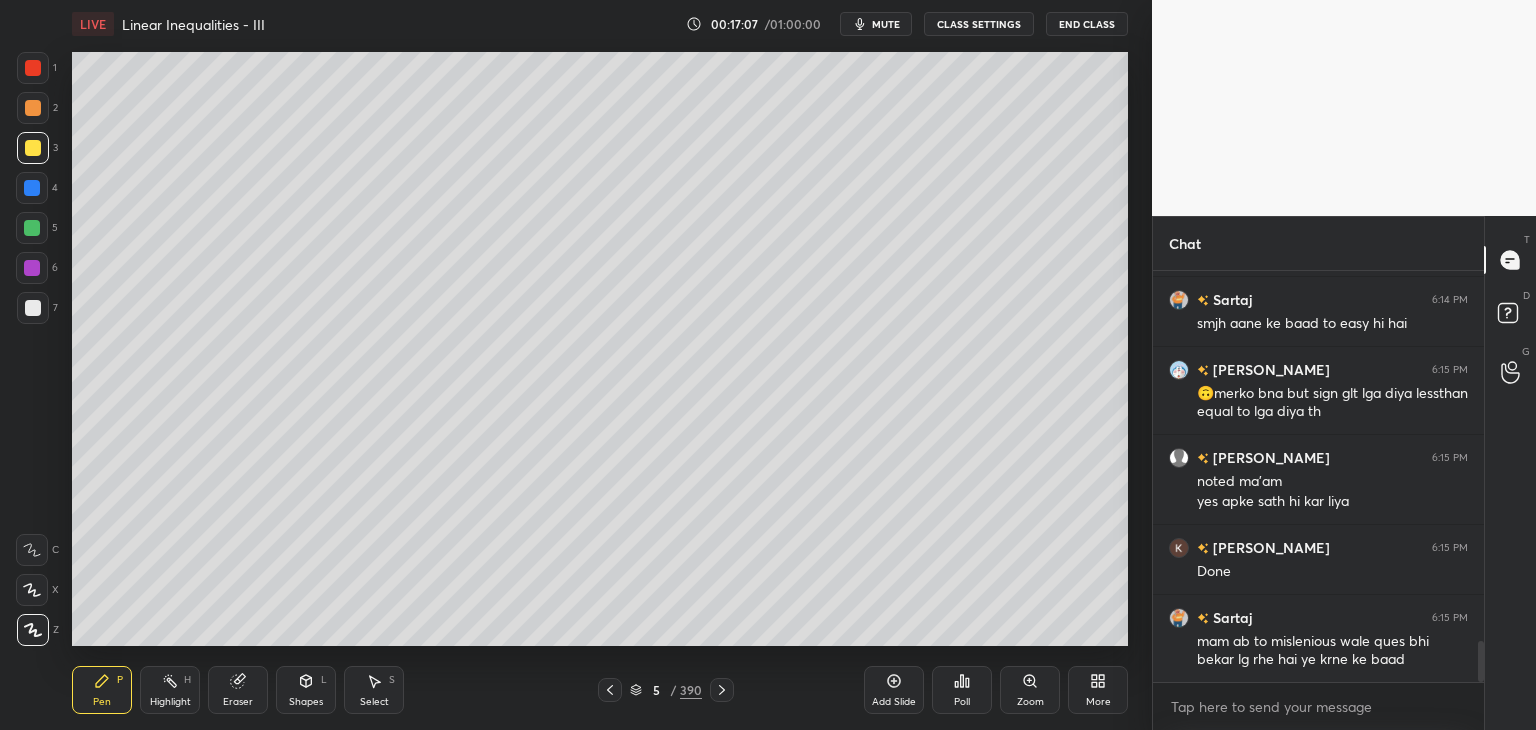 scroll, scrollTop: 3774, scrollLeft: 0, axis: vertical 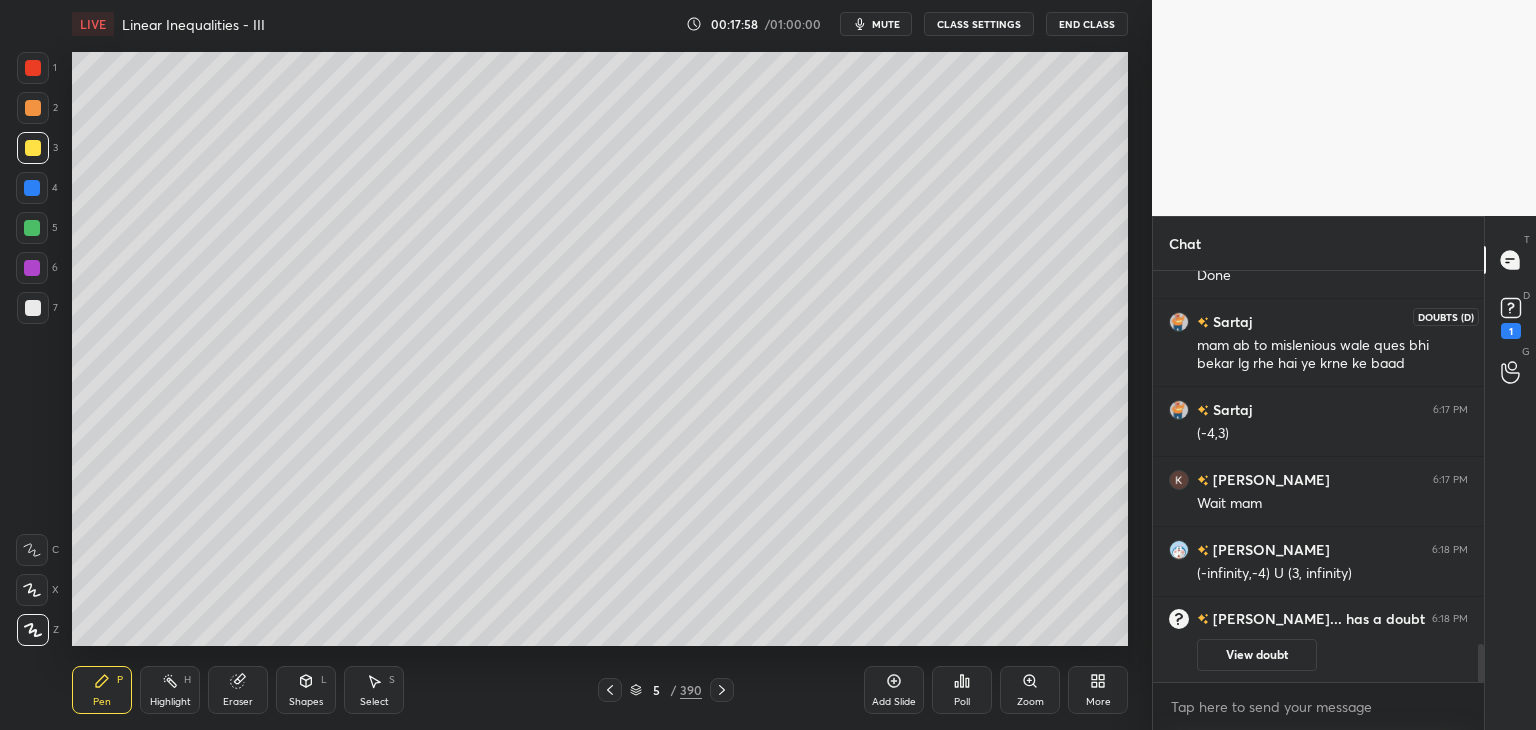 drag, startPoint x: 1509, startPoint y: 319, endPoint x: 1497, endPoint y: 336, distance: 20.808653 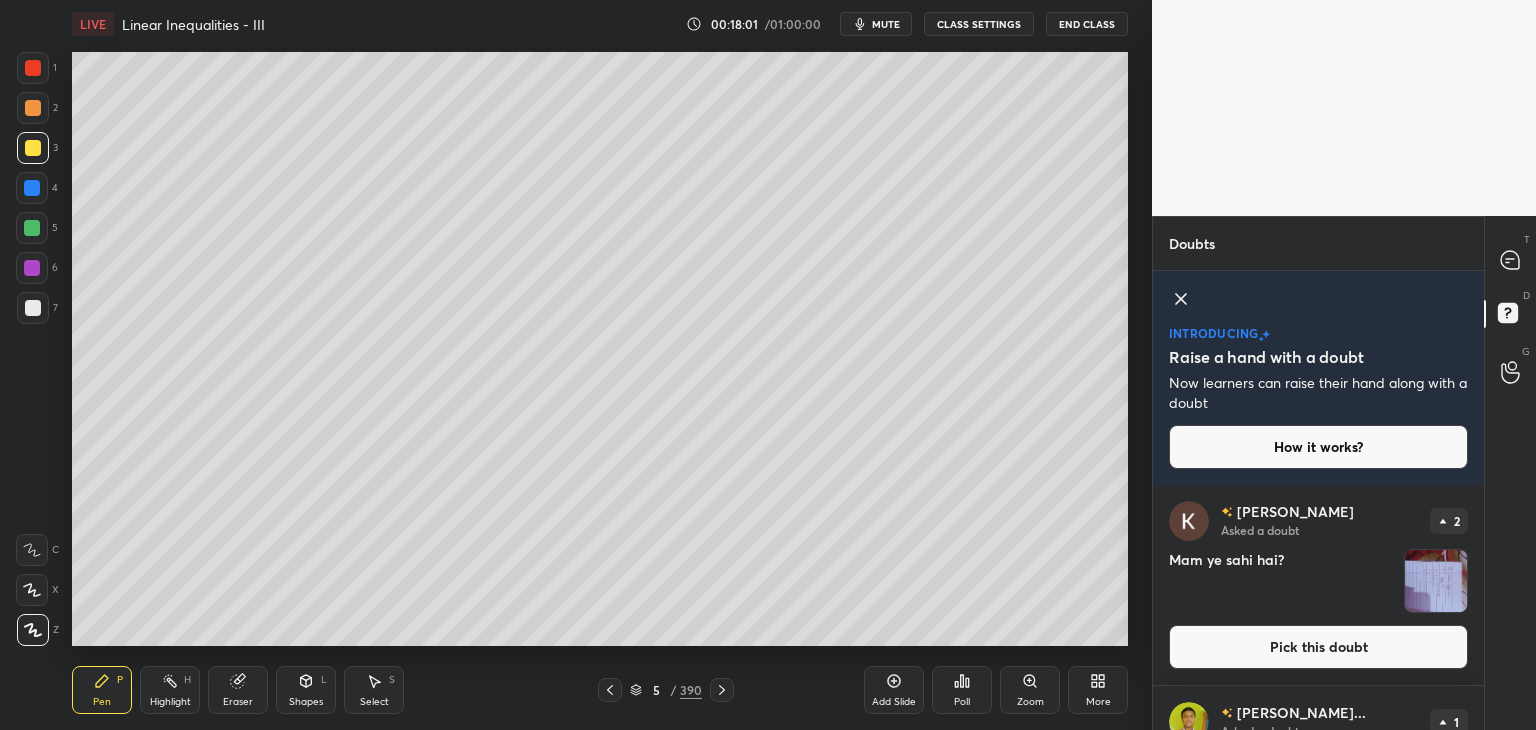 click on "Kusum Asked a doubt 2 Mam ye sahi hai? Pick this doubt" at bounding box center (1318, 585) 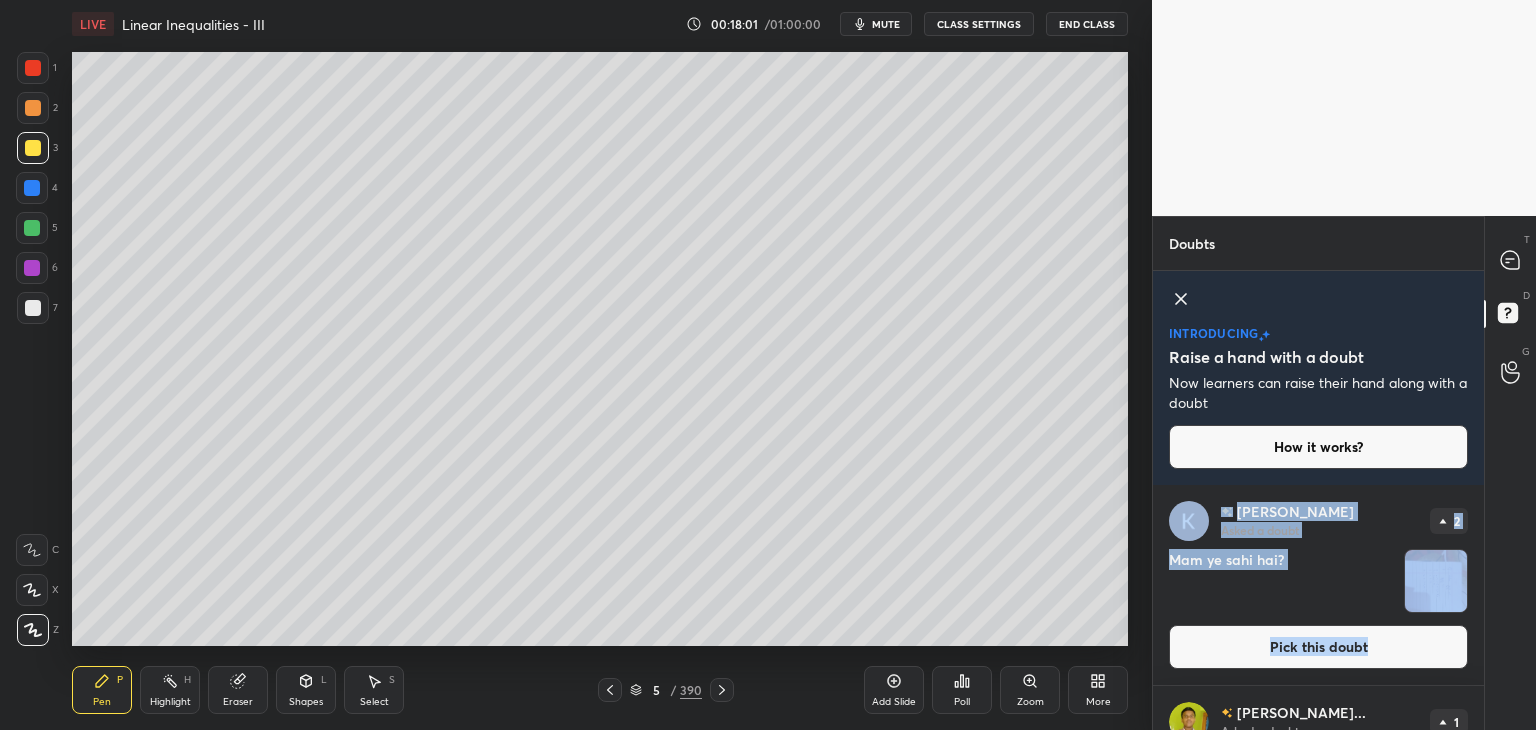 click on "Kusum Asked a doubt 2 Mam ye sahi hai? Pick this doubt Suman Kuma... Asked a doubt 1 Please solve it Pick this doubt" at bounding box center [1318, 607] 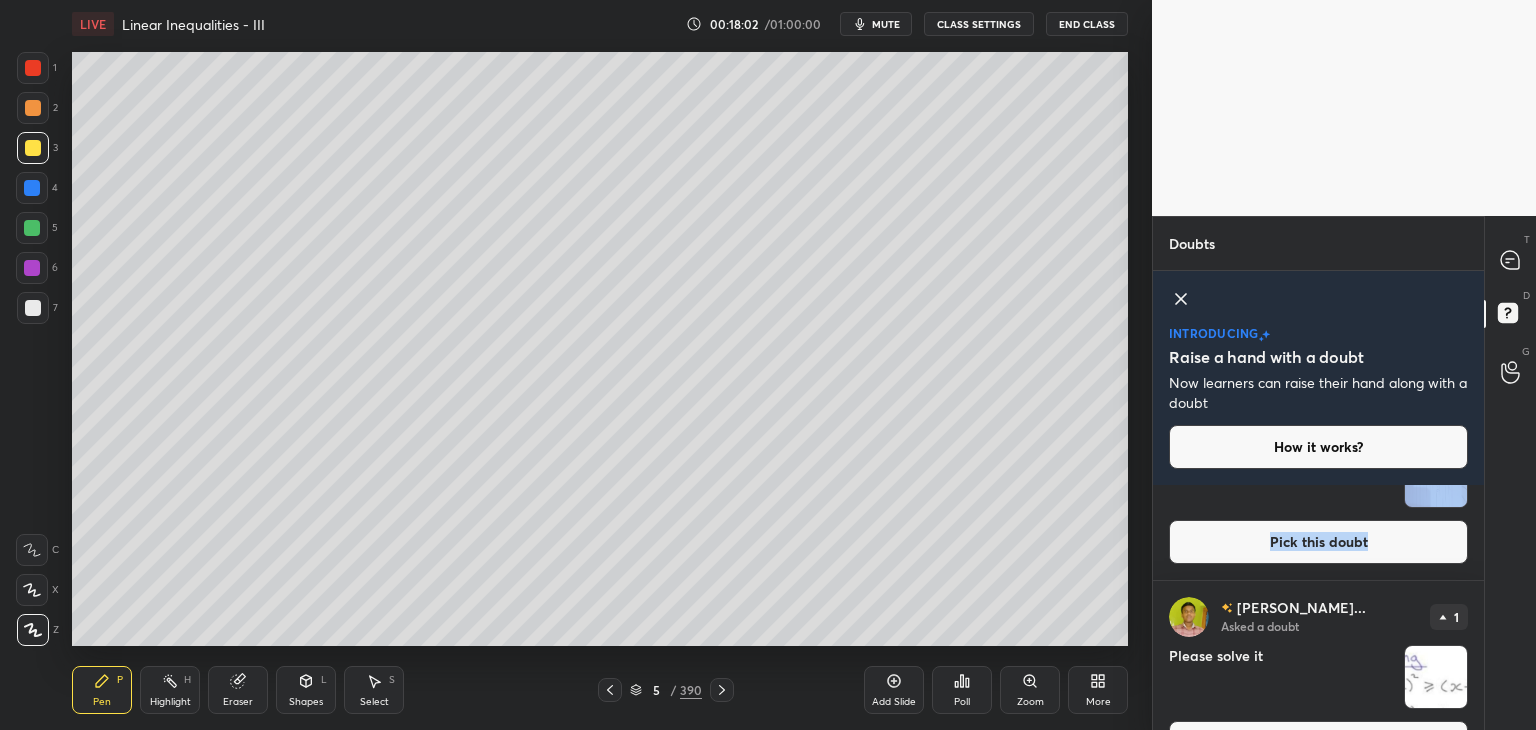 scroll, scrollTop: 157, scrollLeft: 0, axis: vertical 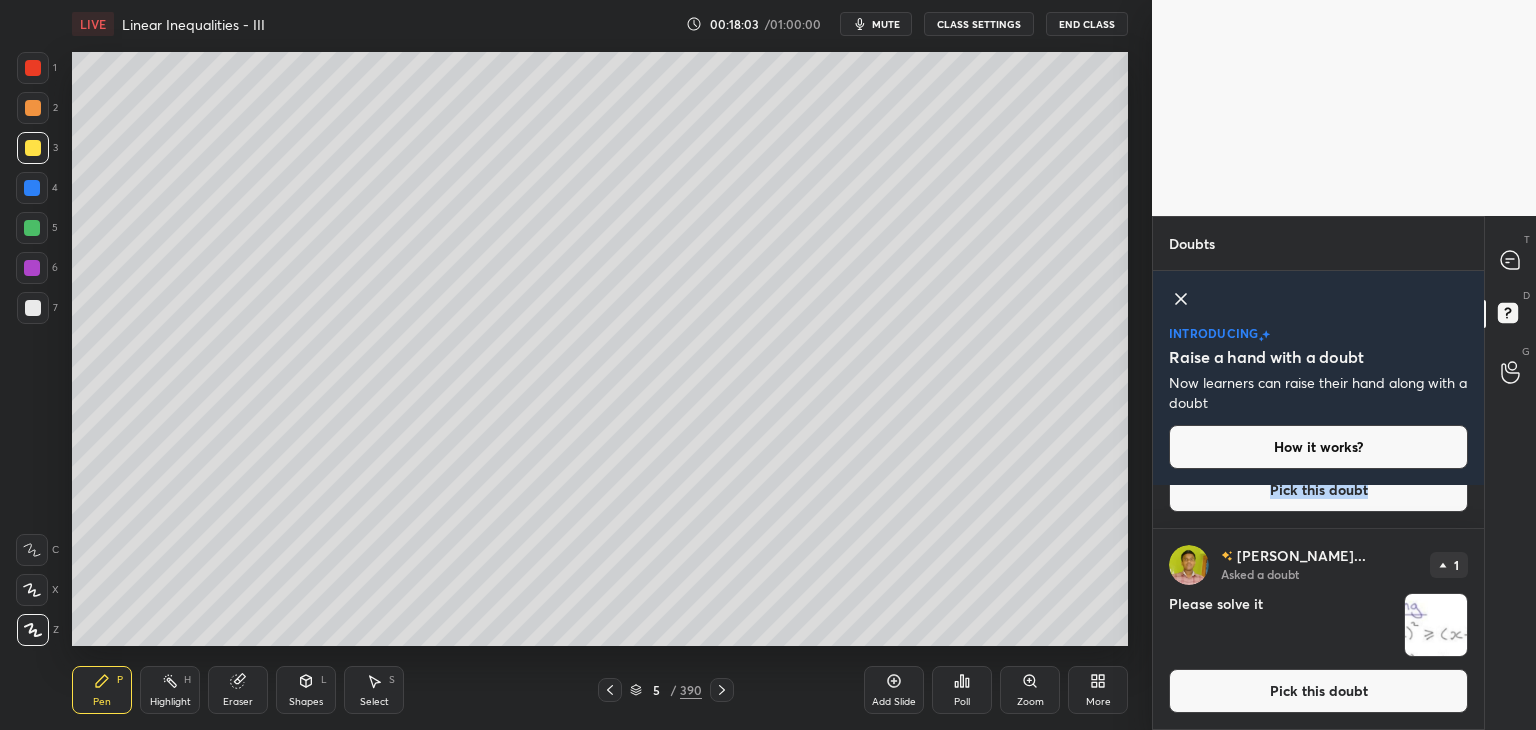 click at bounding box center [1436, 625] 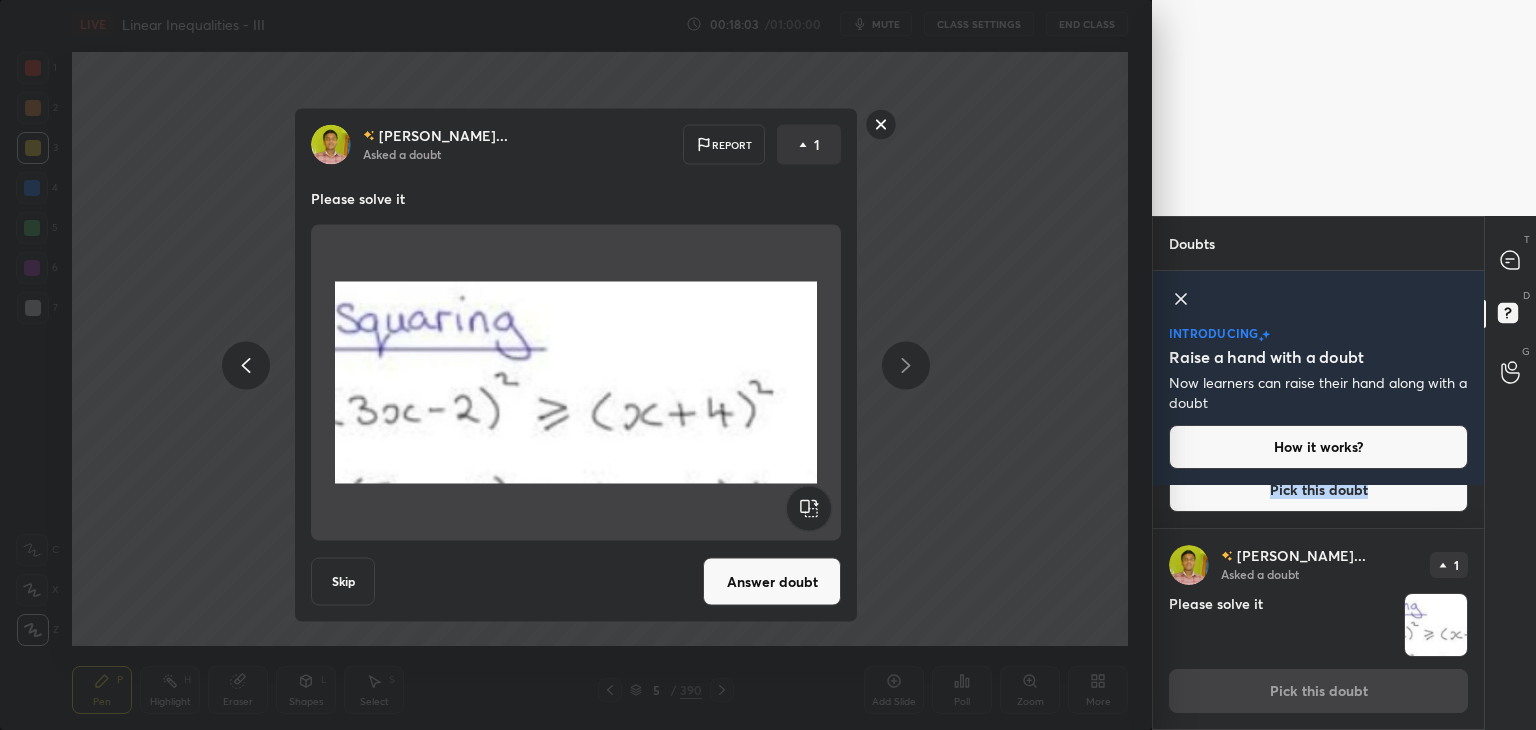 scroll, scrollTop: 156, scrollLeft: 0, axis: vertical 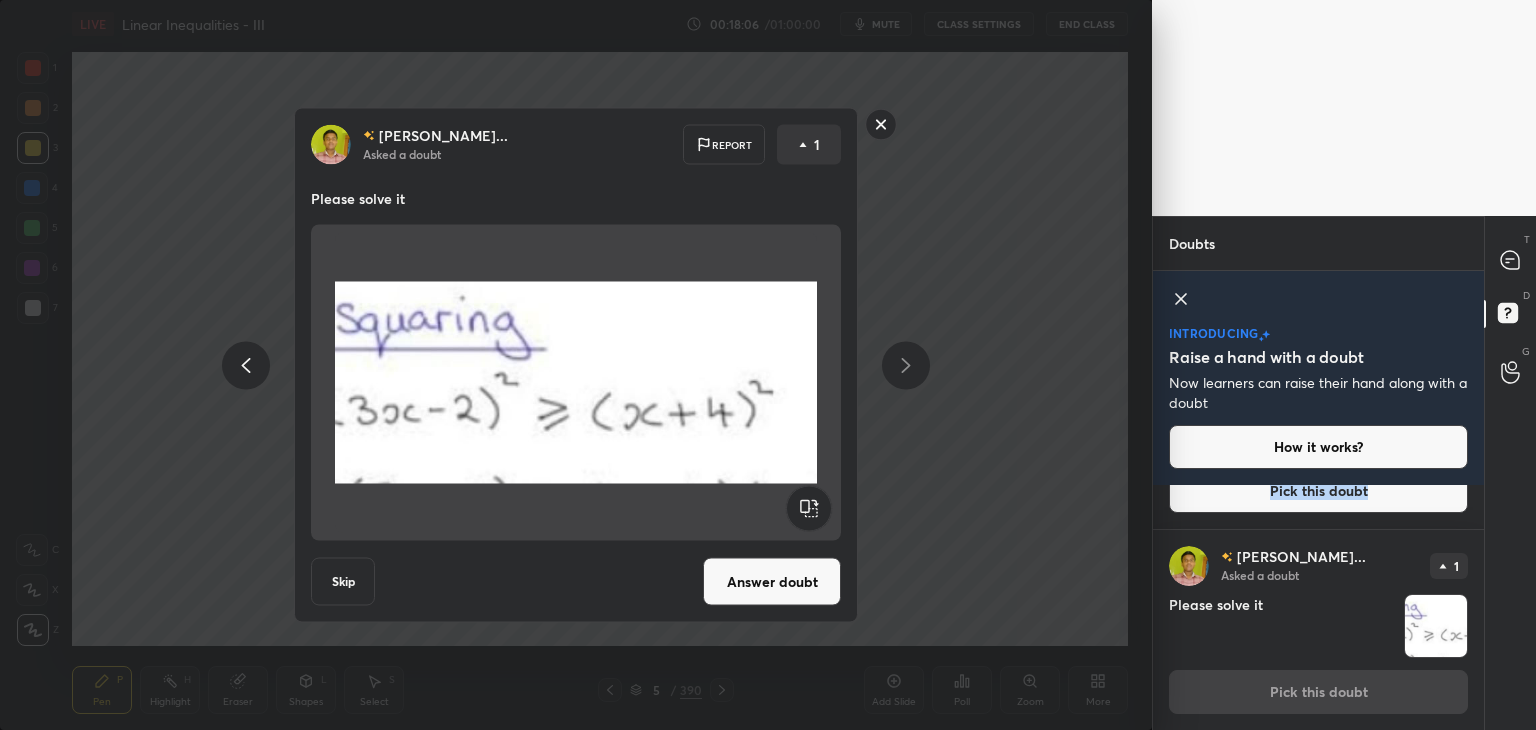 click 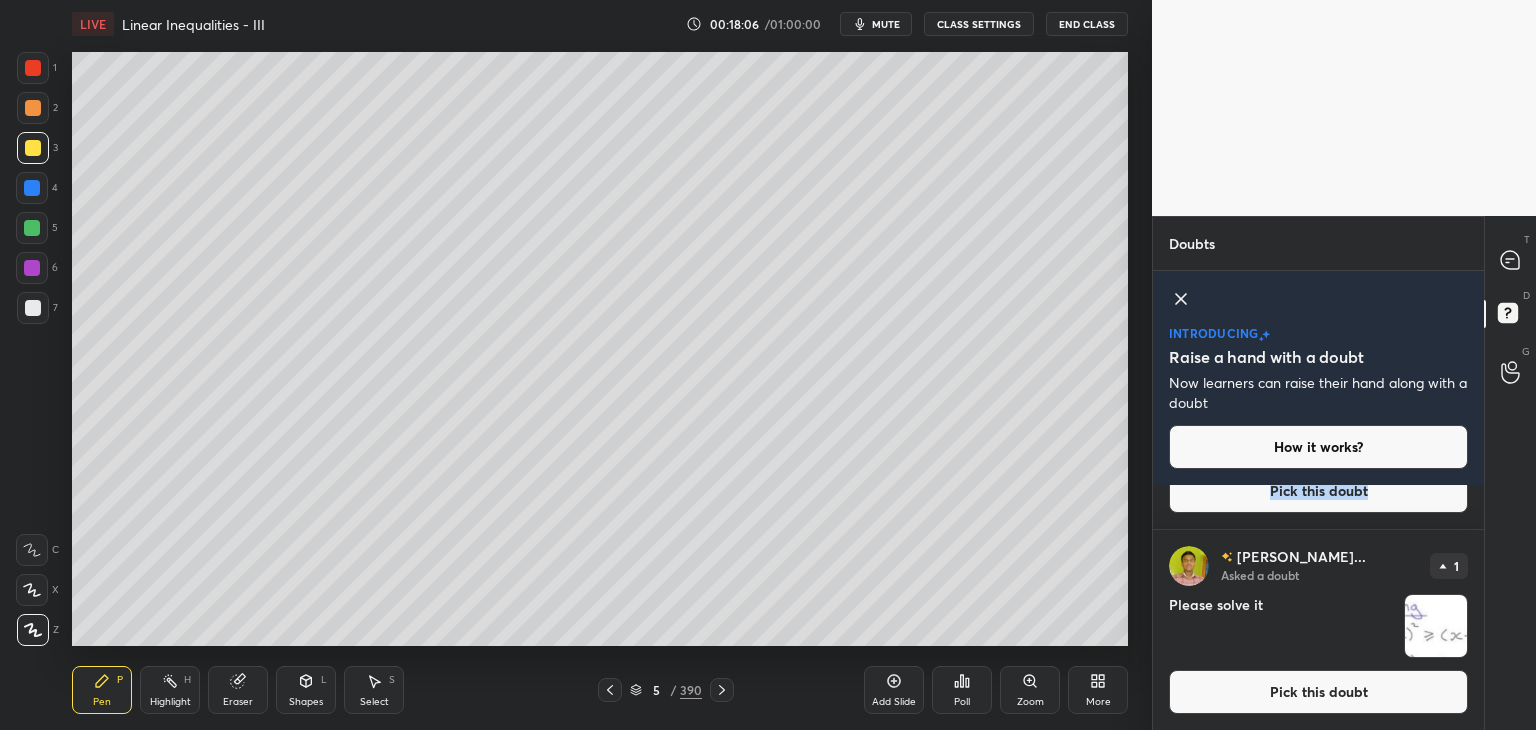 scroll, scrollTop: 0, scrollLeft: 0, axis: both 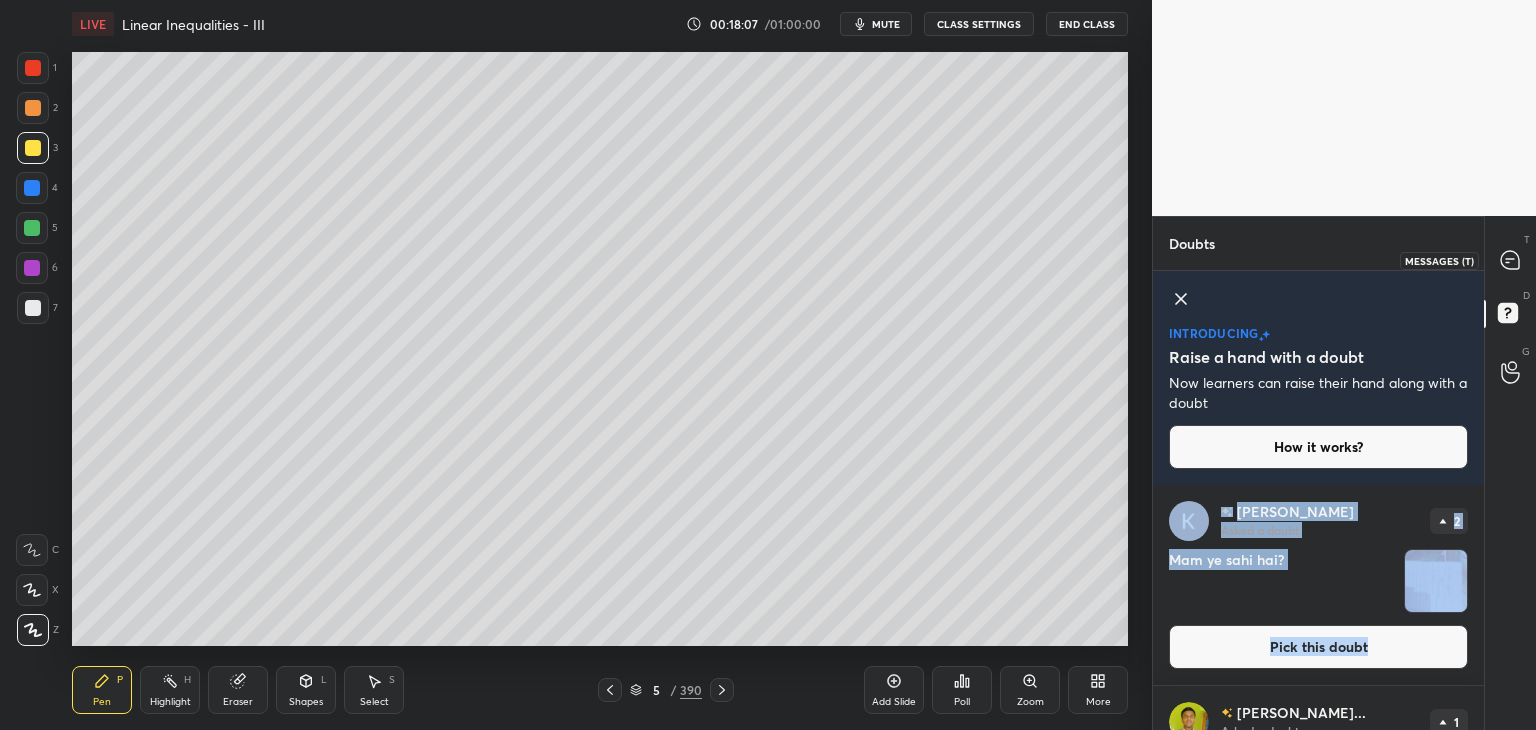 click 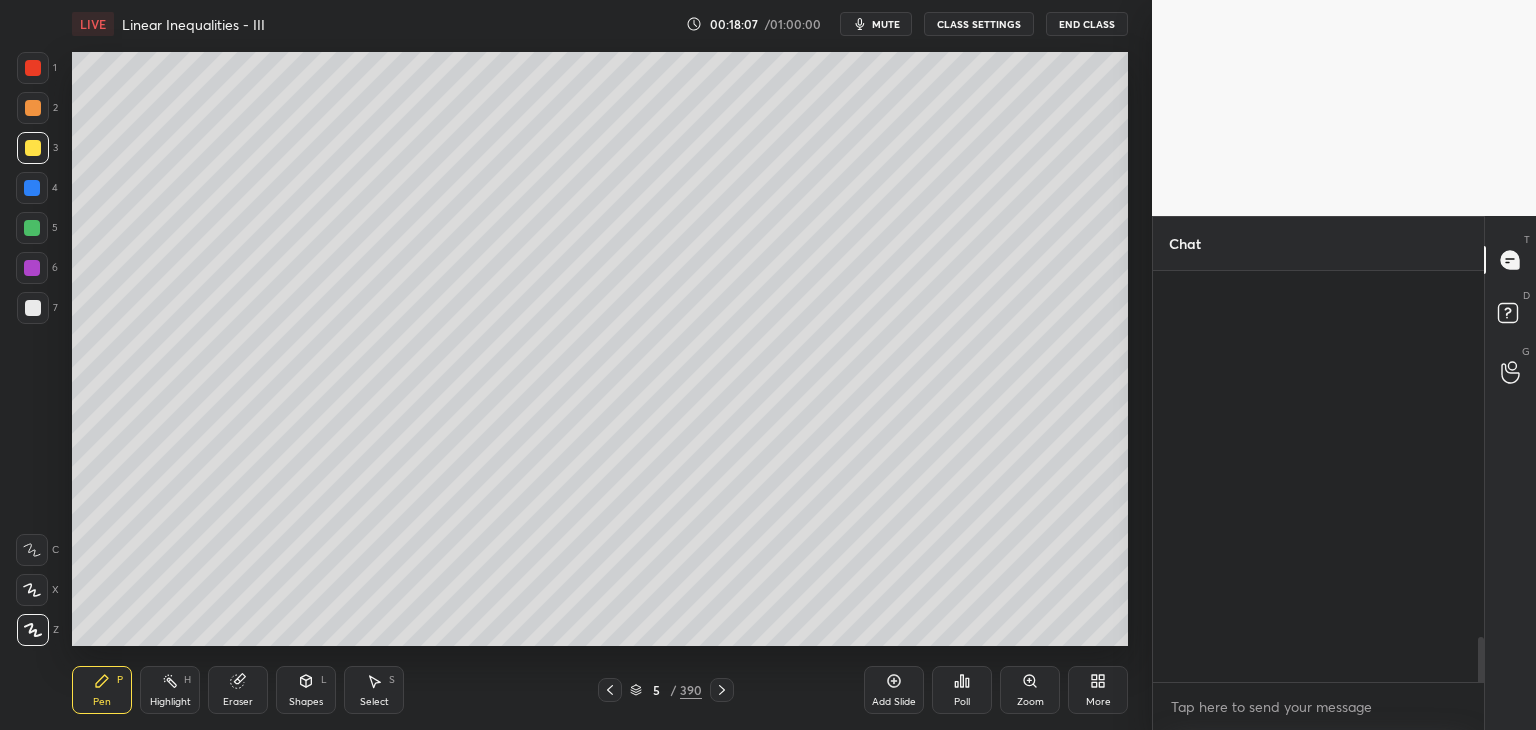 scroll, scrollTop: 3512, scrollLeft: 0, axis: vertical 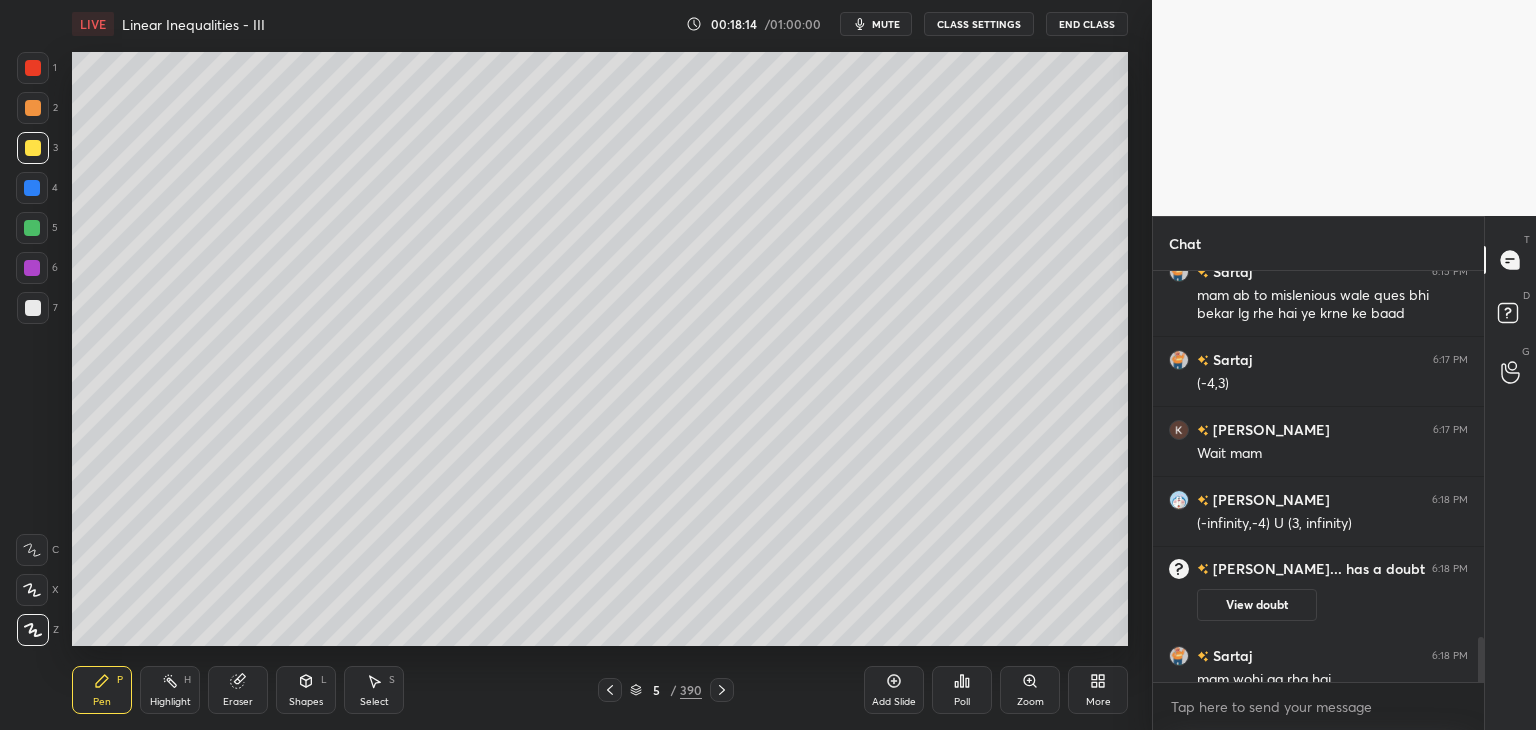 drag, startPoint x: 1482, startPoint y: 665, endPoint x: 1482, endPoint y: 680, distance: 15 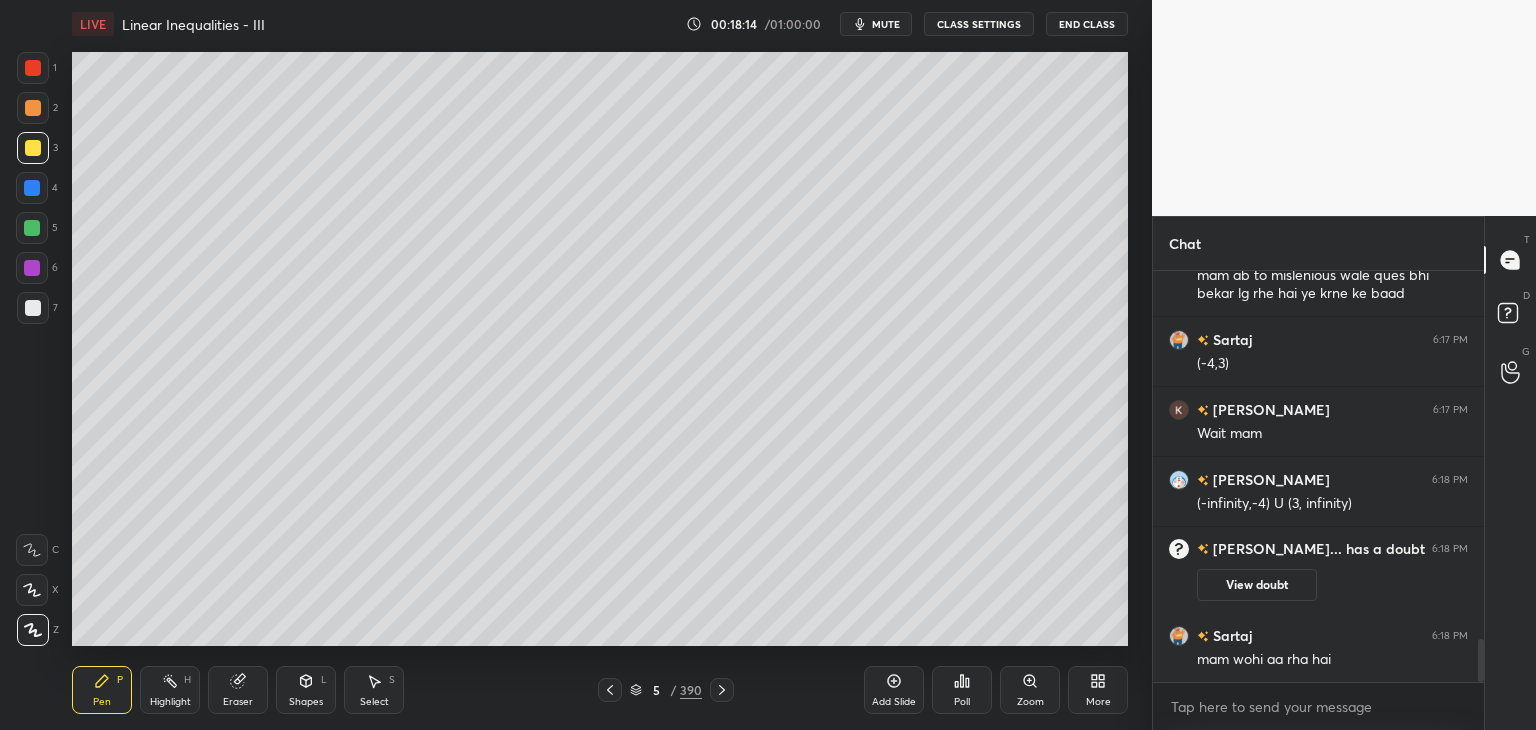 click at bounding box center (1481, 660) 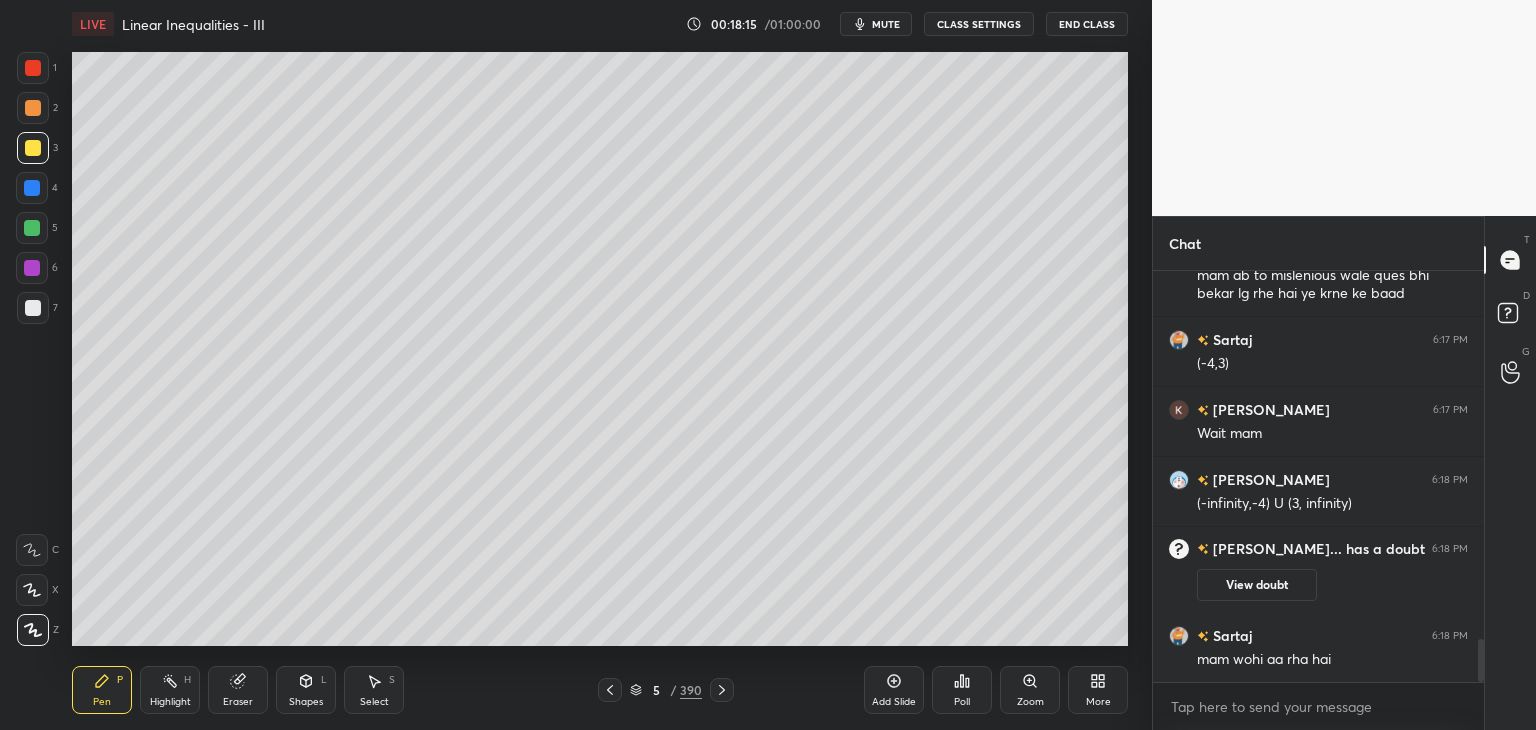click on "Chat Kusum 6:15 PM Done Sartaj 6:15 PM mam ab to mislenious wale ques bhi bekar lg rhe hai ye krne ke baad Sartaj 6:17 PM (-4,3) Kusum 6:17 PM Wait mam Vansh 6:18 PM (-infinity,-4) U (3, infinity) Suman Kuma...   has a doubt 6:18 PM View doubt Sartaj 6:18 PM mam wohi aa rha hai JUMP TO LATEST Enable hand raising Enable raise hand to speak to learners. Once enabled, chat will be turned off temporarily. Enable x   introducing Raise a hand with a doubt Now learners can raise their hand along with a doubt  How it works? Kusum Asked a doubt 2 Mam ye sahi hai? Pick this doubt Suman Kuma... Asked a doubt 1 Please solve it Pick this doubt NEW DOUBTS ASKED No one has raised a hand yet Can't raise hand Looks like educator just invited you to speak. Please wait before you can raise your hand again. Got it T Messages (T) D Doubts (D) G Raise Hand (G)" at bounding box center (1344, 473) 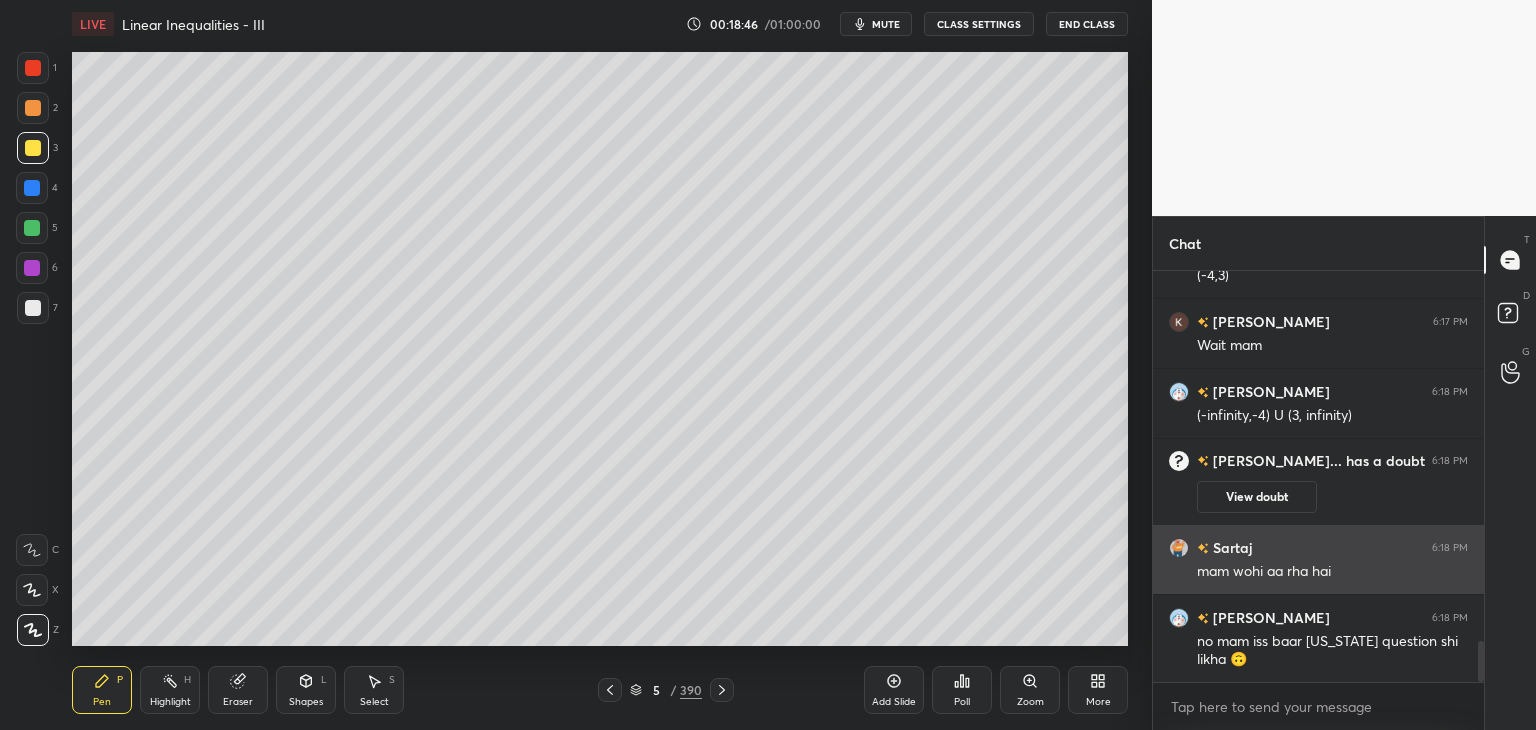 scroll, scrollTop: 3690, scrollLeft: 0, axis: vertical 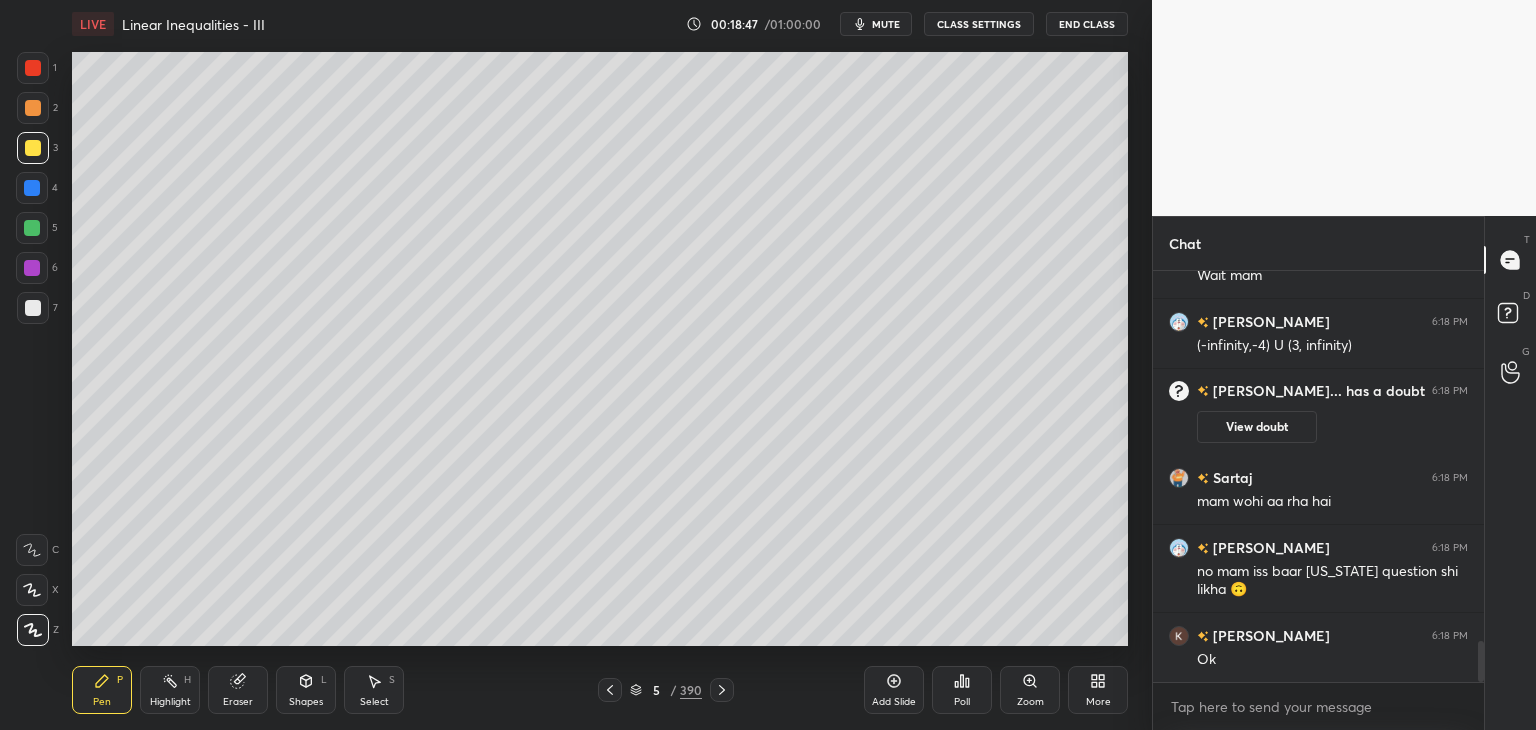 click on "Add Slide" at bounding box center [894, 702] 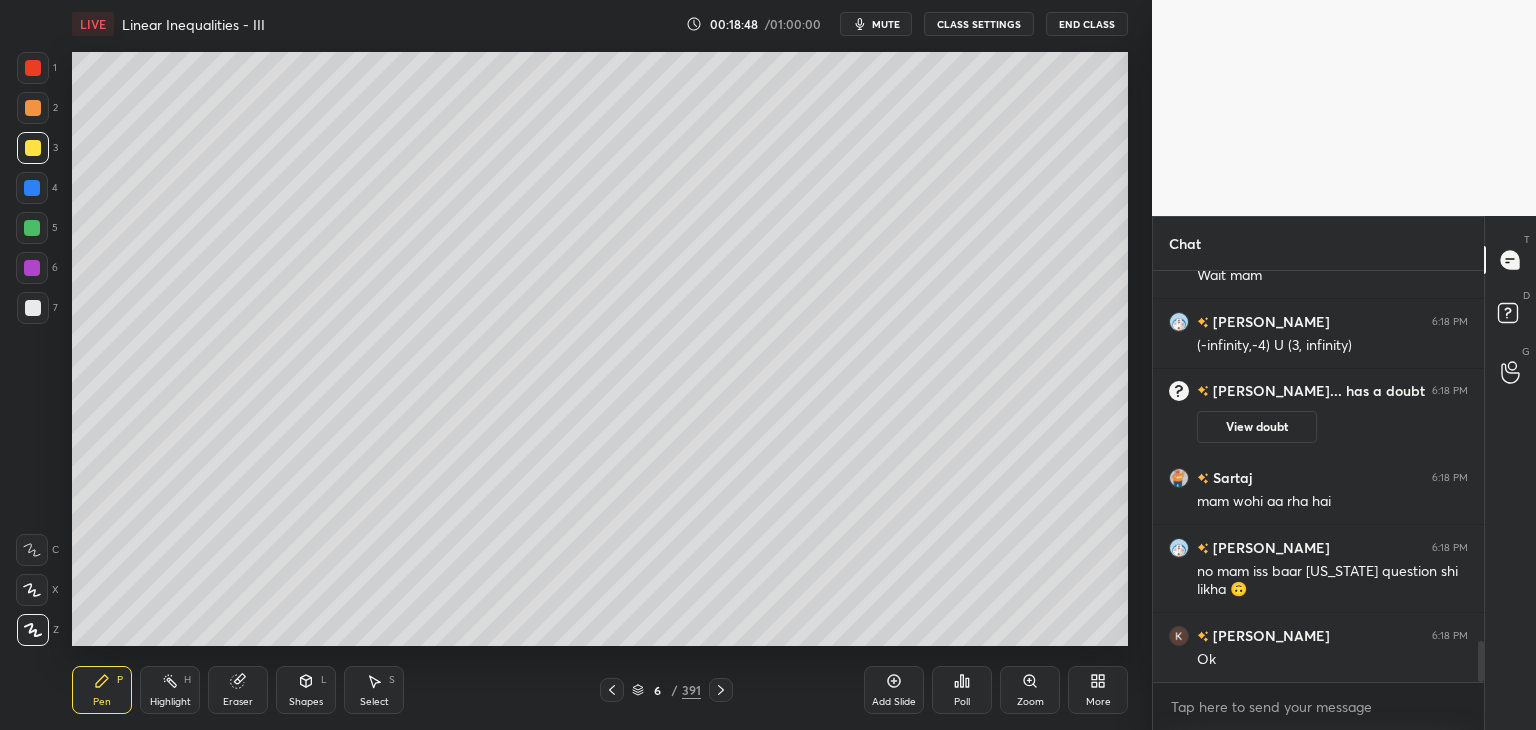 click at bounding box center [33, 308] 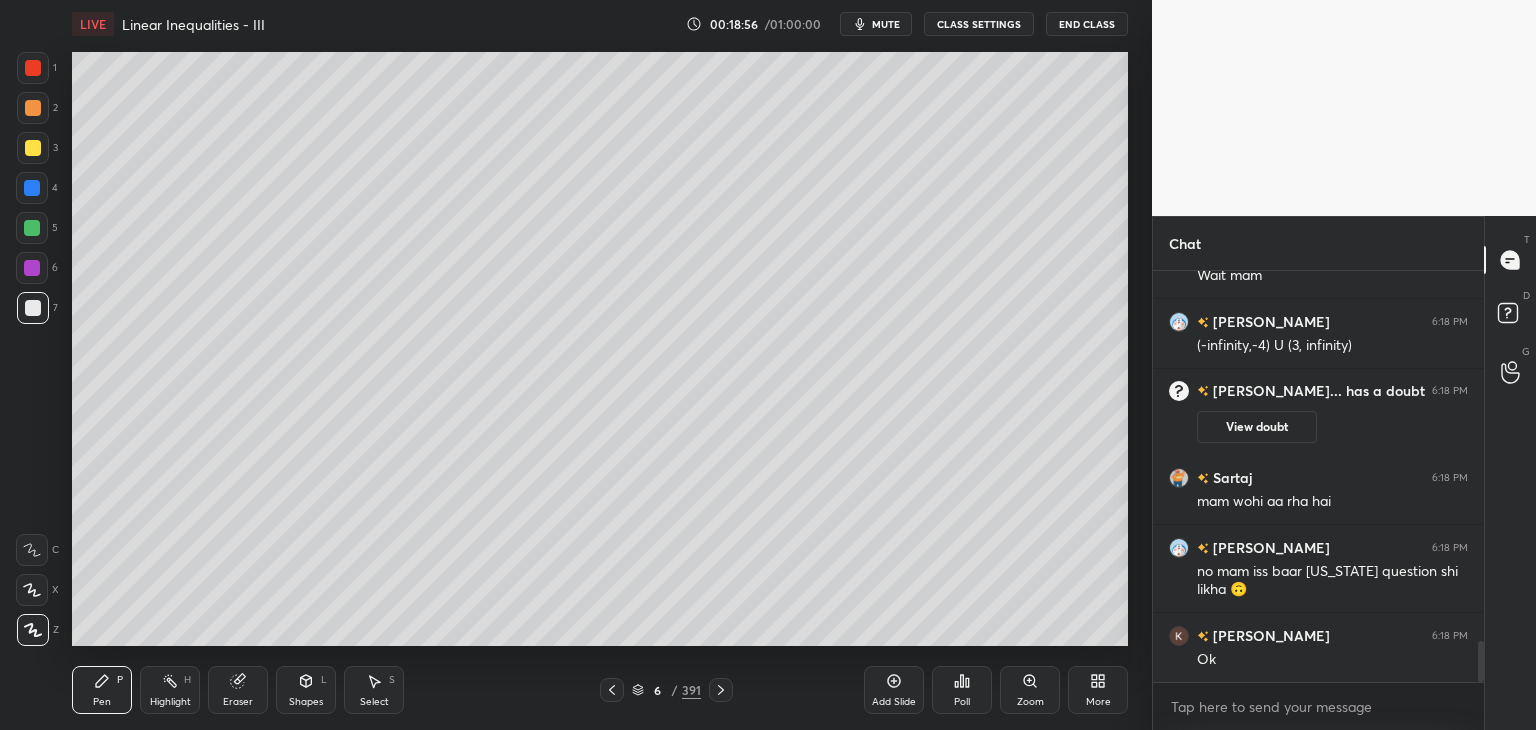 drag, startPoint x: 324, startPoint y: 698, endPoint x: 325, endPoint y: 673, distance: 25.019993 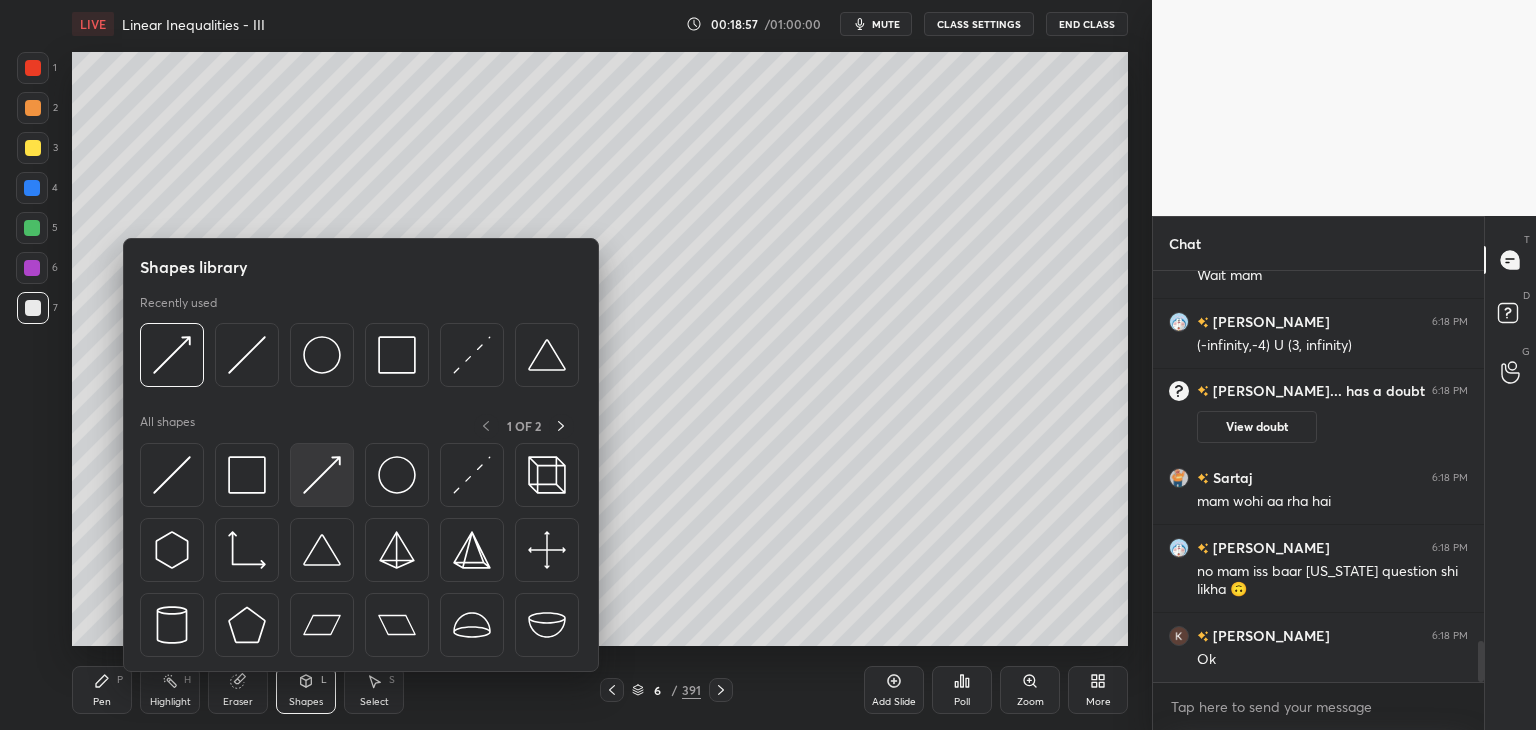 click at bounding box center [322, 475] 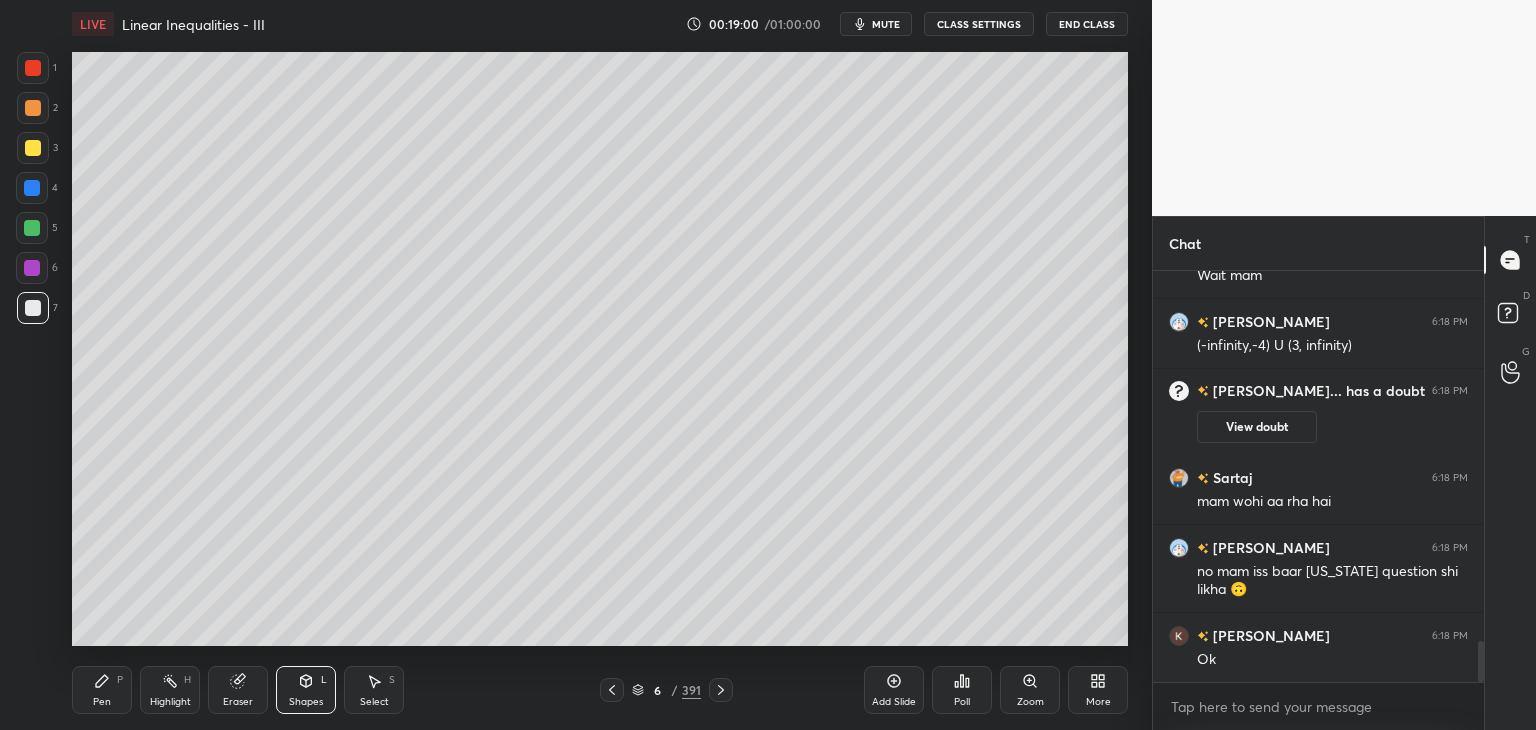 click on "Pen P" at bounding box center [102, 690] 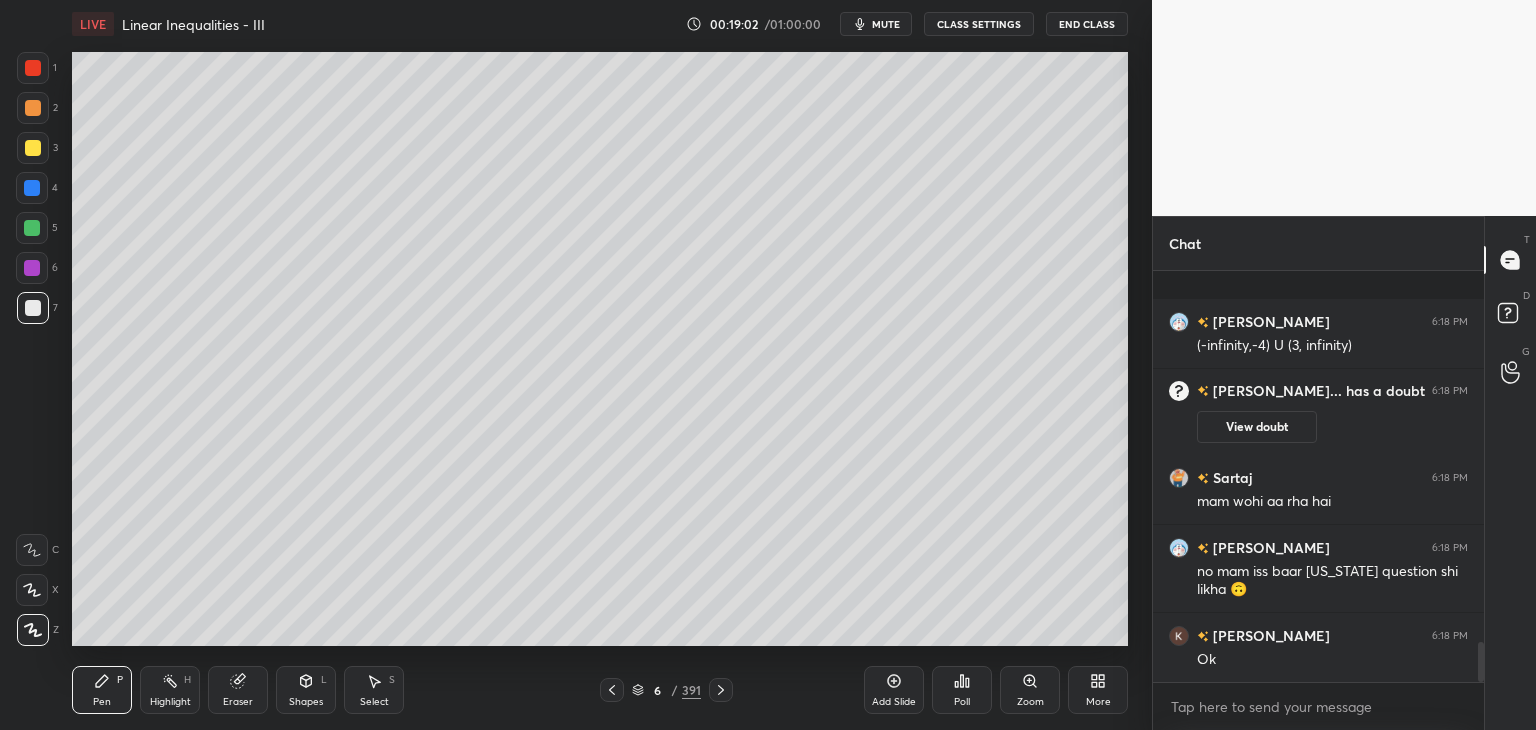 scroll, scrollTop: 3796, scrollLeft: 0, axis: vertical 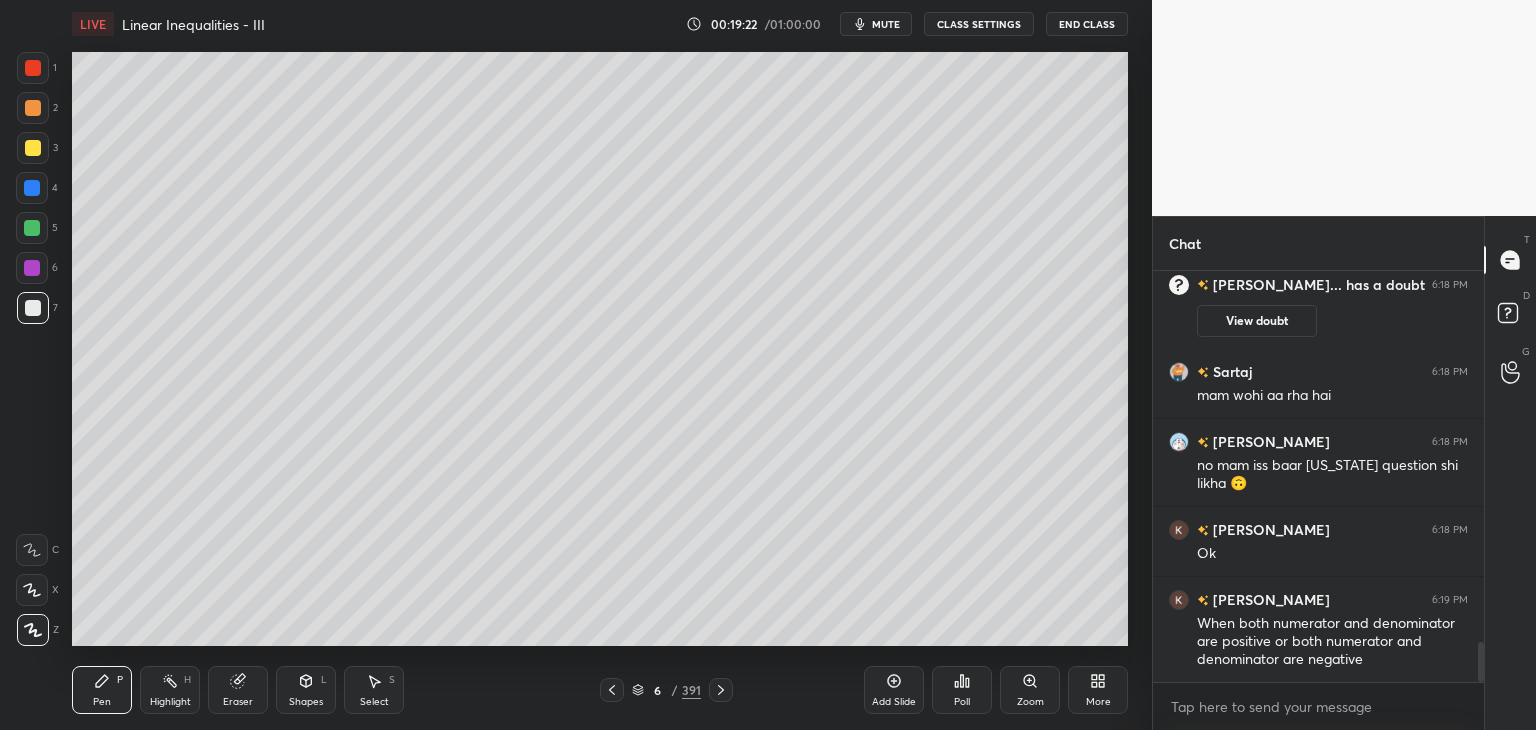 click 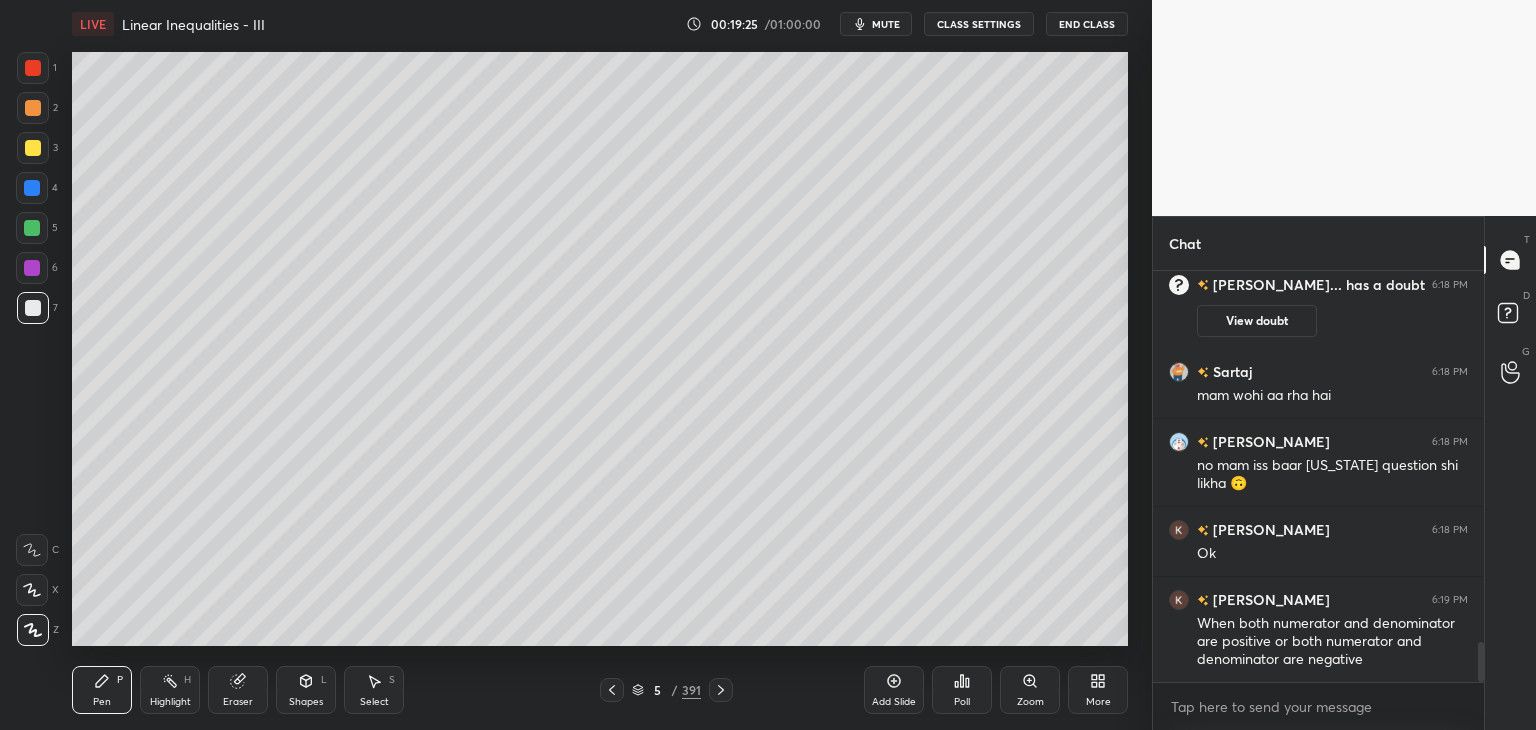 click at bounding box center (33, 308) 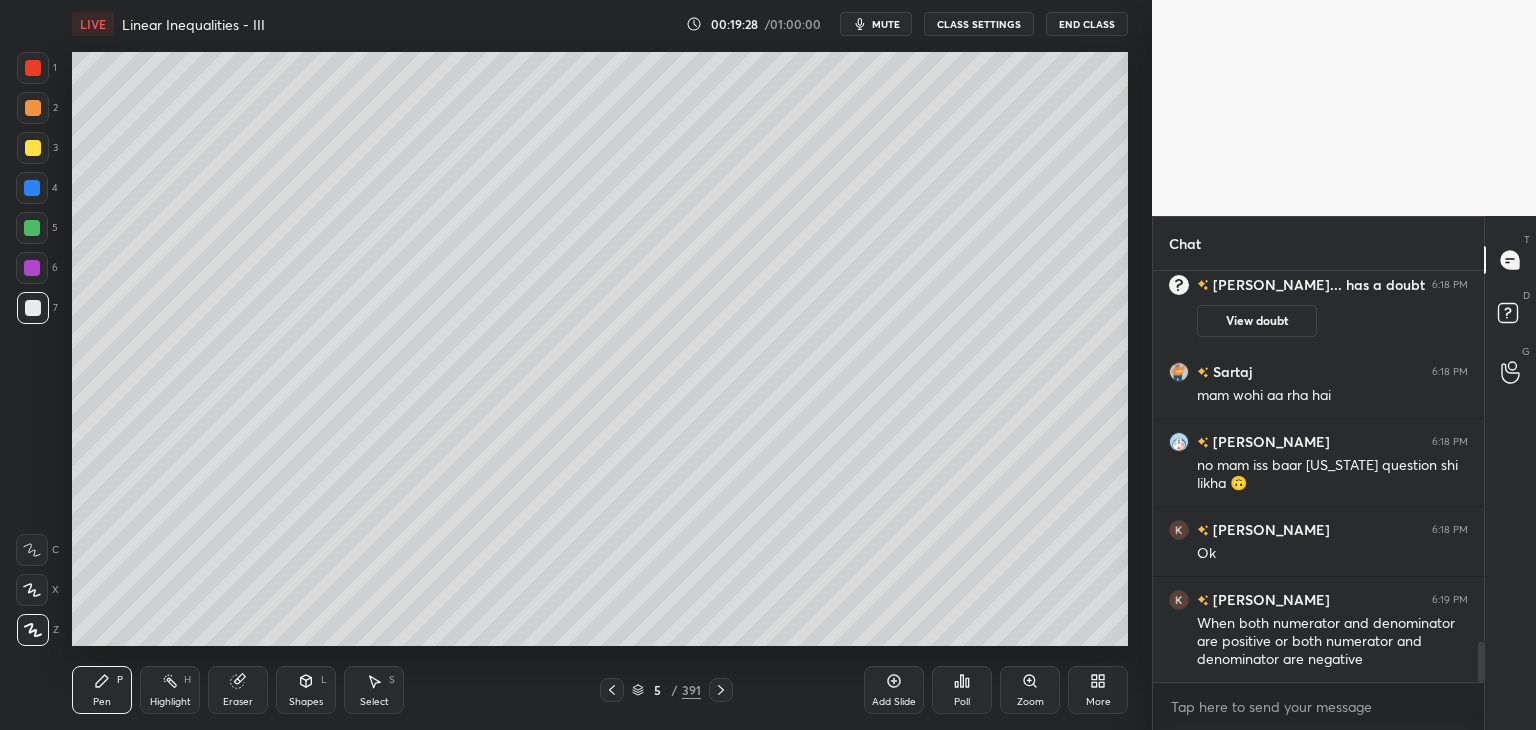 click at bounding box center [721, 690] 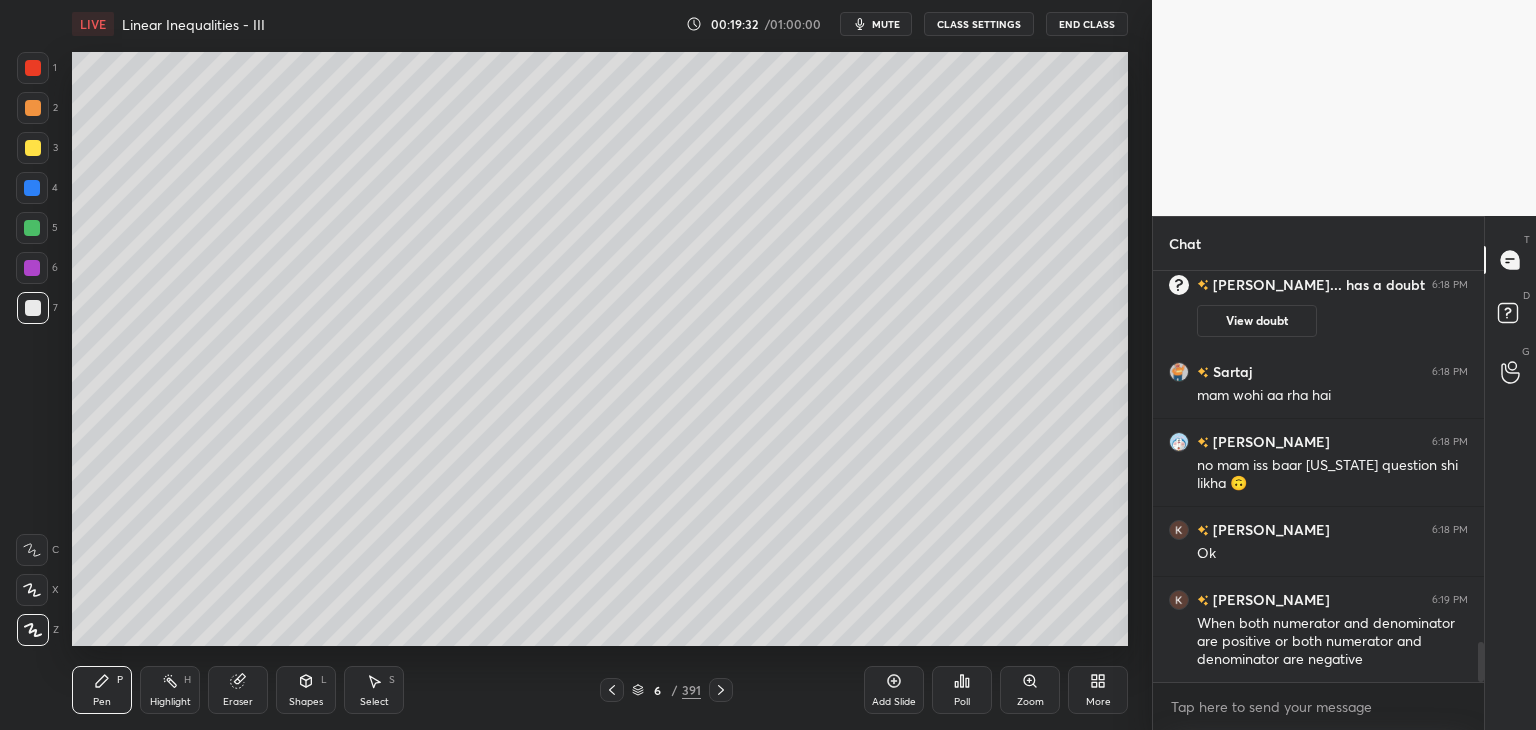 click on "mute" at bounding box center (886, 24) 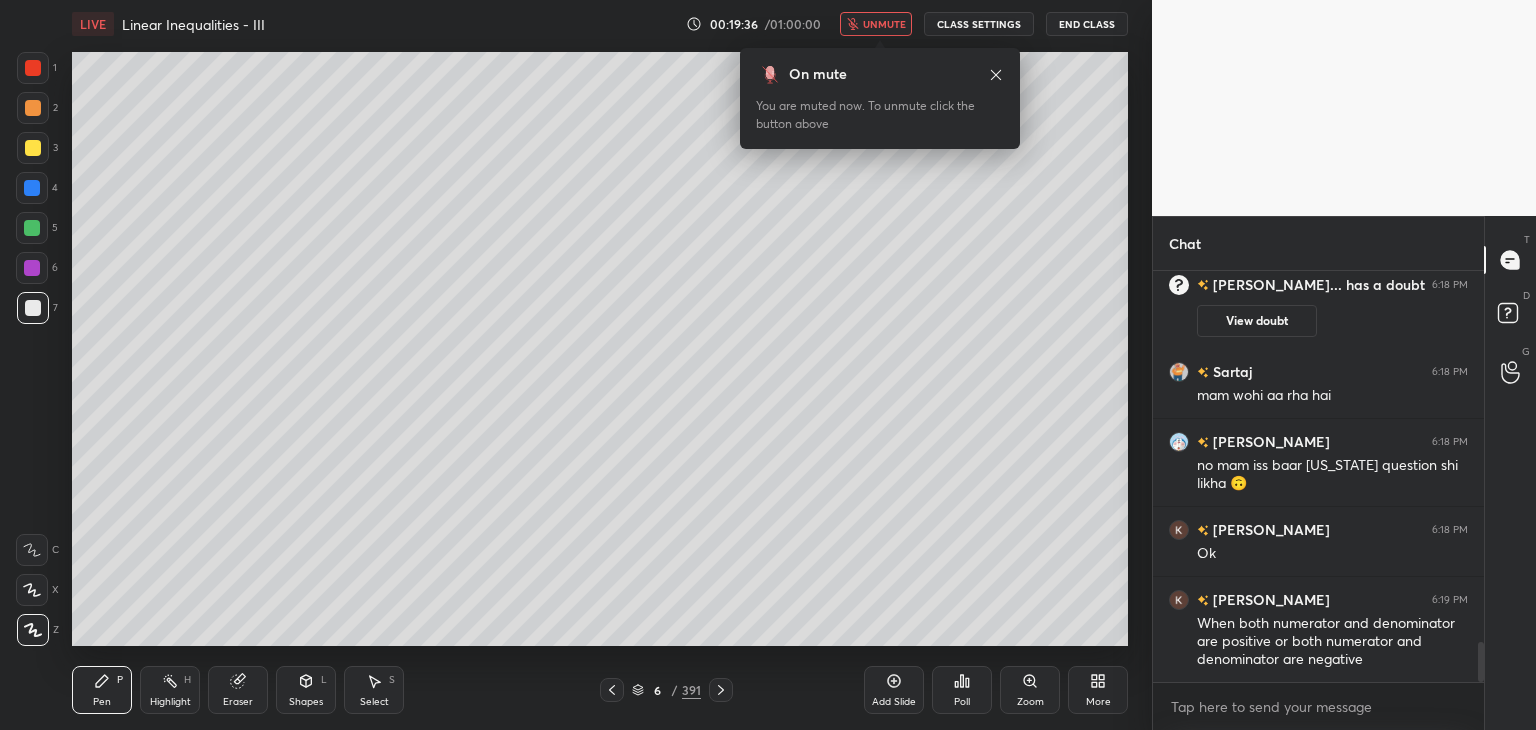 click on "unmute" at bounding box center [884, 24] 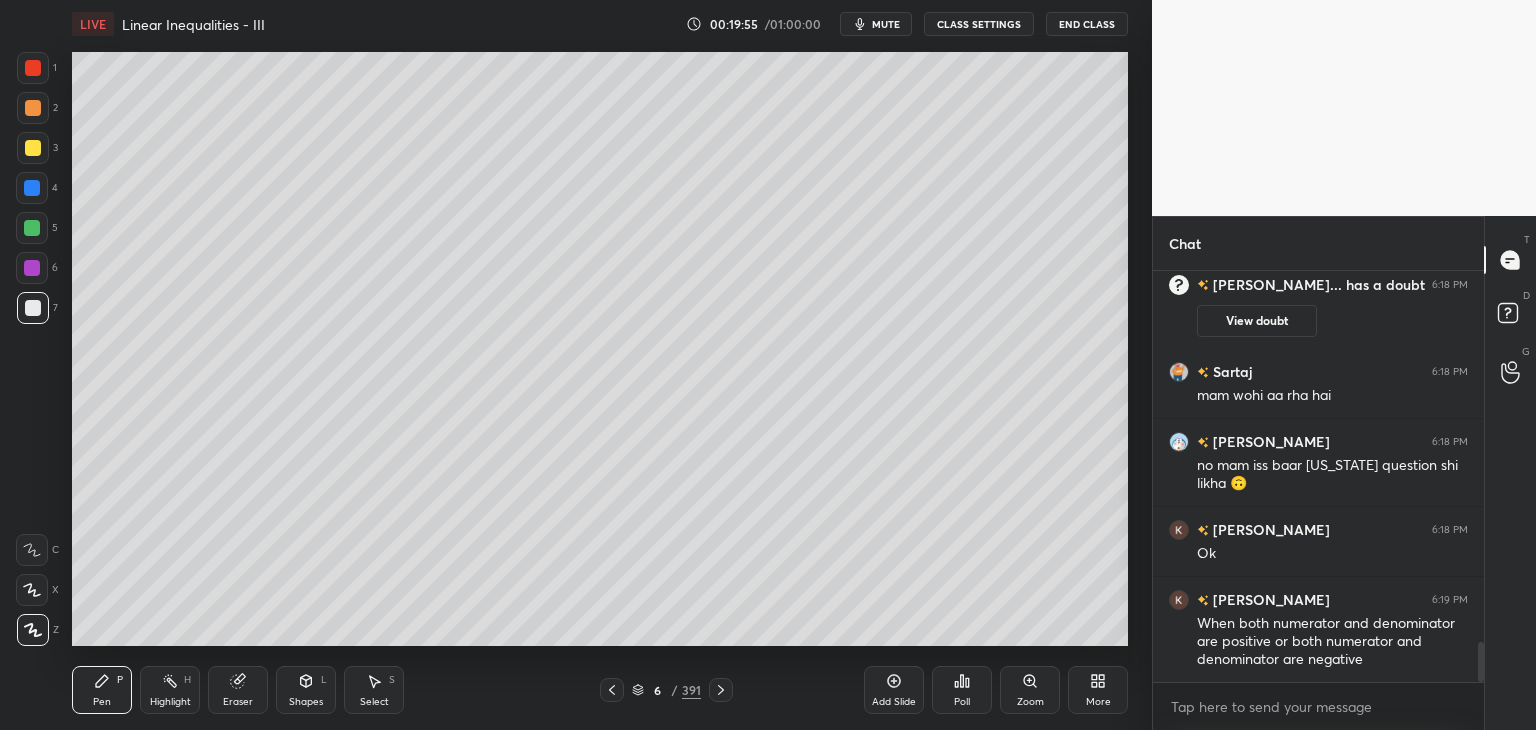 click 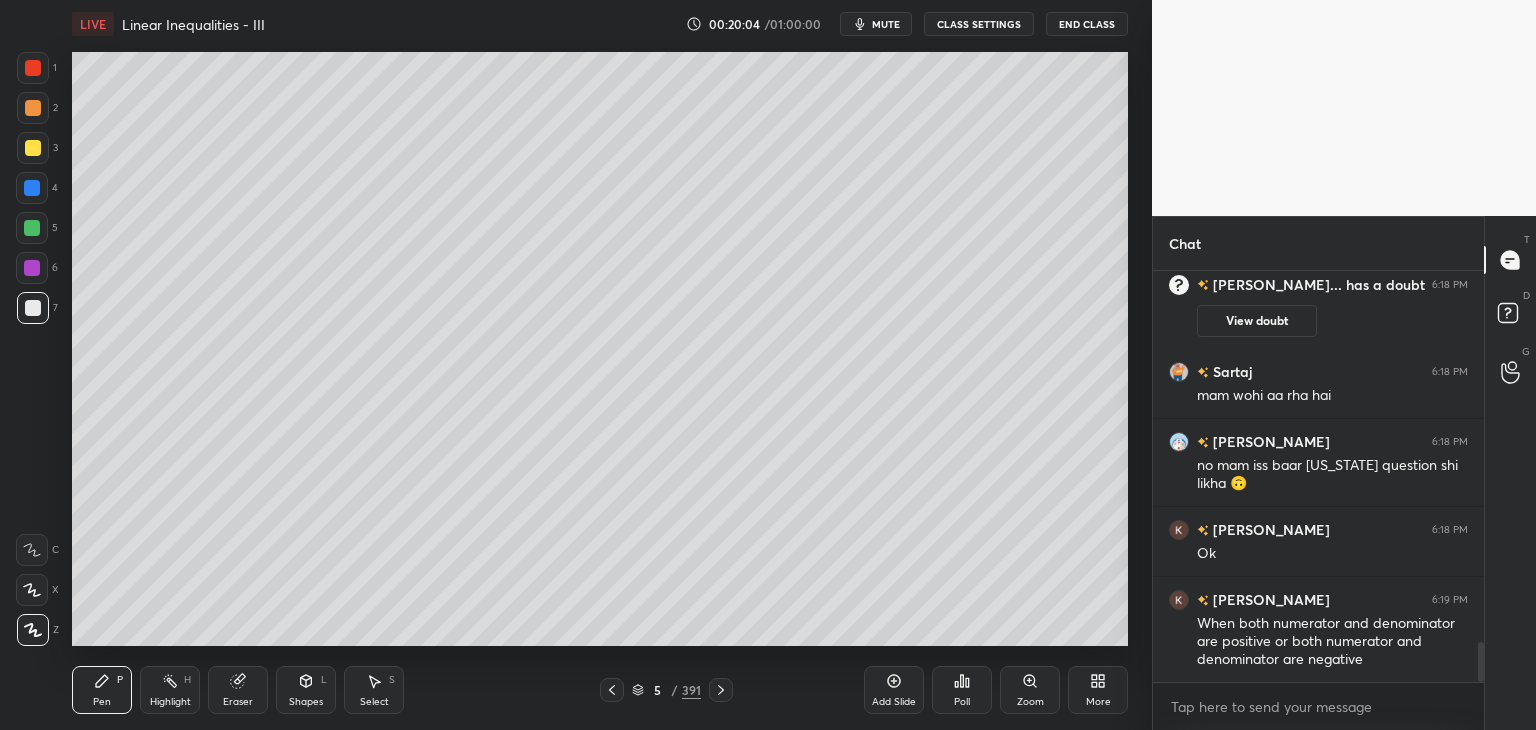 click on "Eraser" at bounding box center (238, 690) 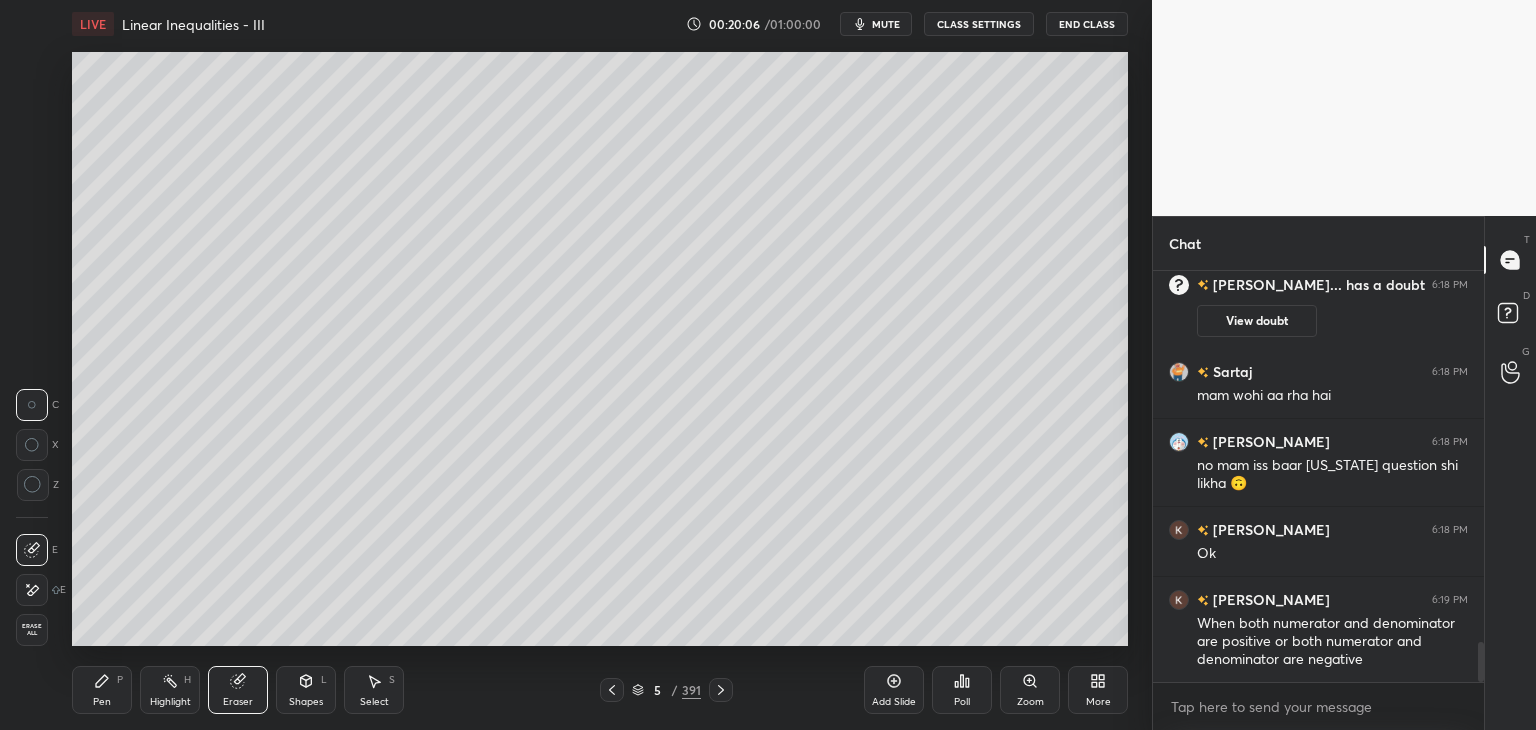 click on "Pen P" at bounding box center (102, 690) 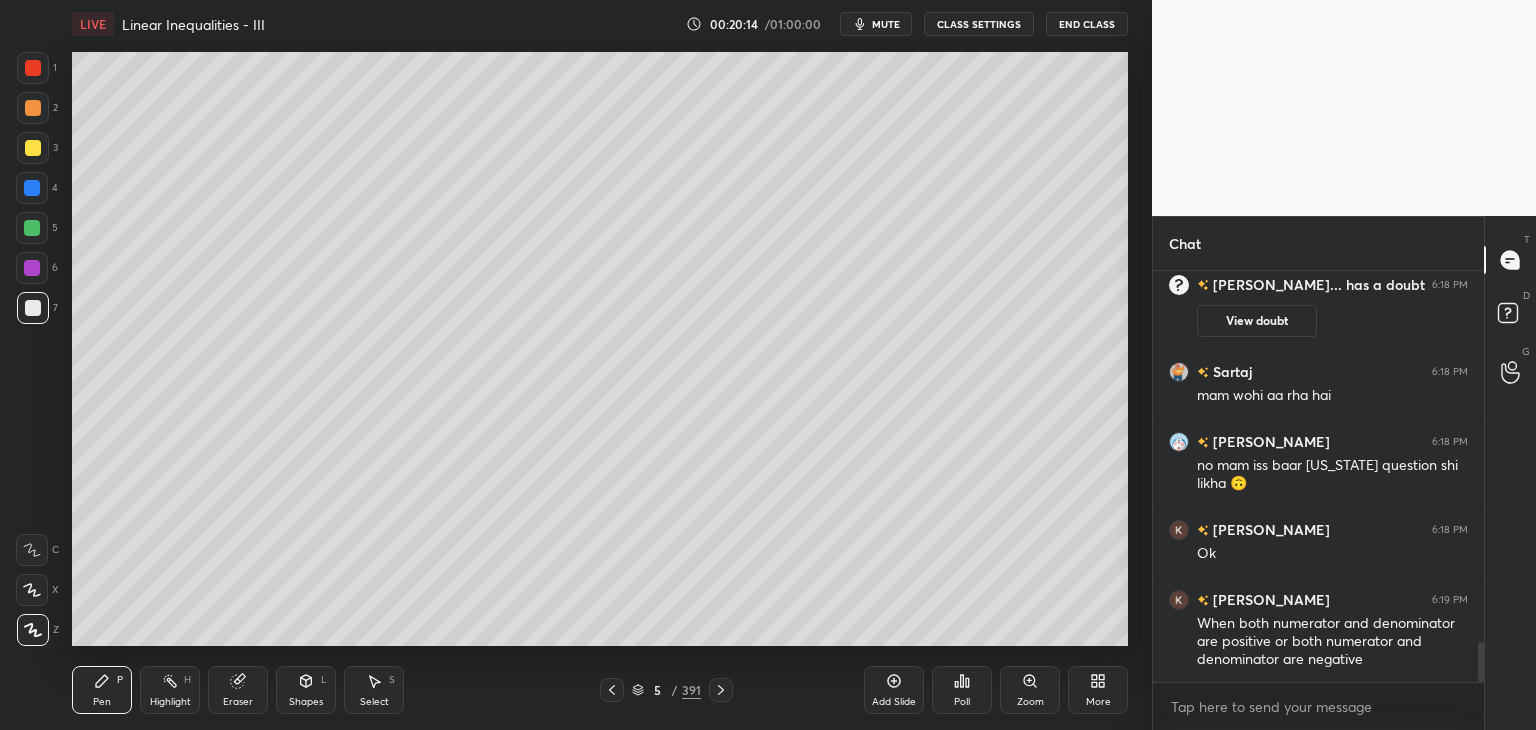 click on "Add Slide" at bounding box center [894, 702] 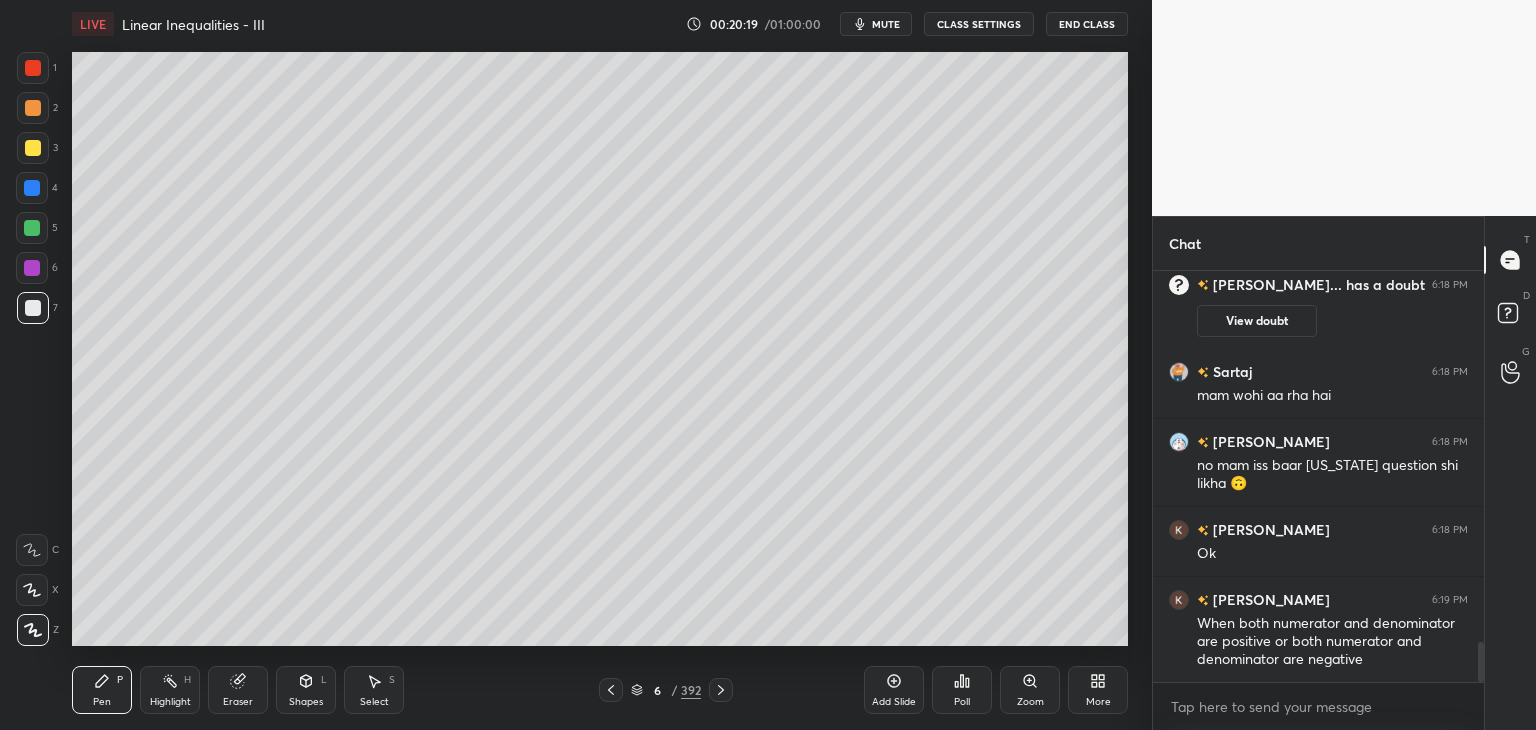 click 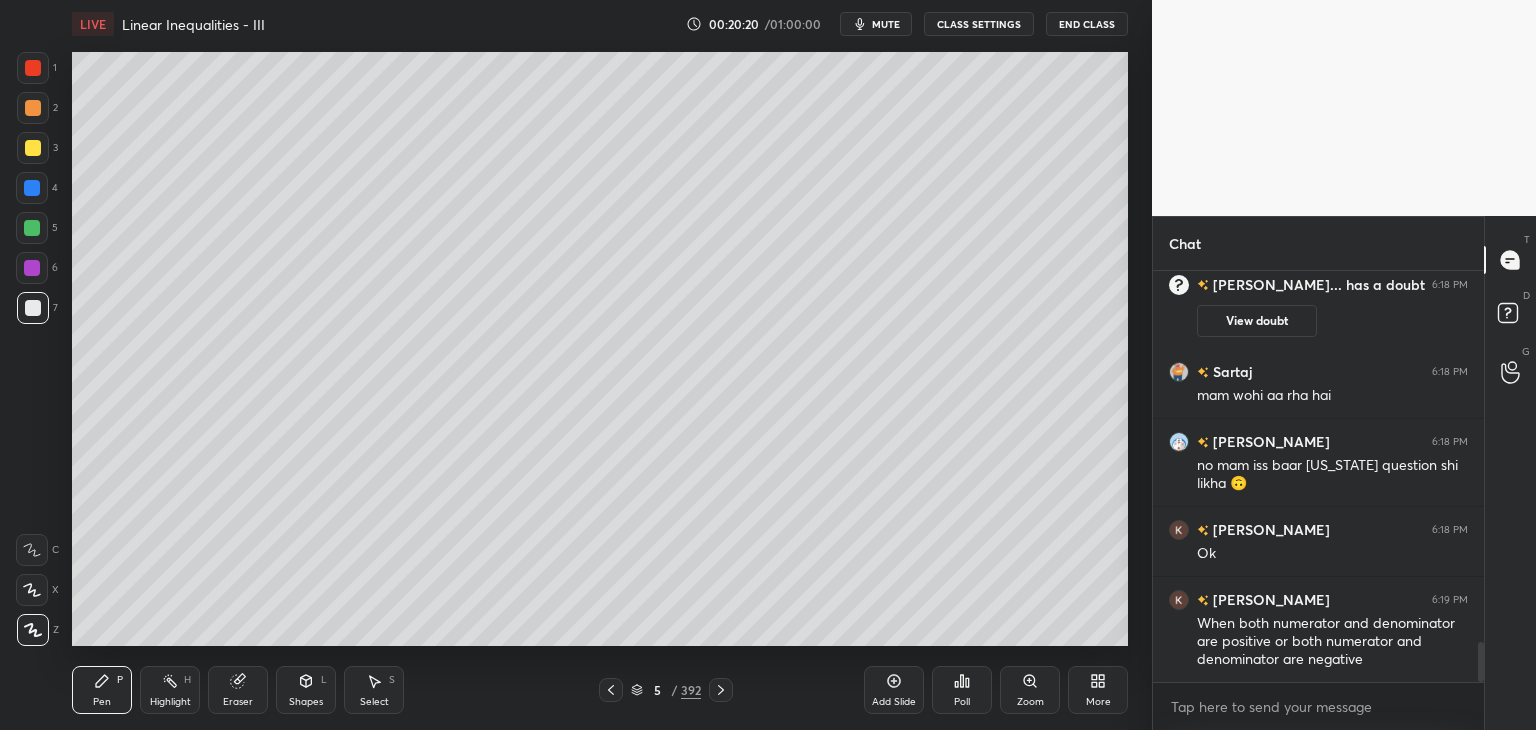drag, startPoint x: 720, startPoint y: 692, endPoint x: 682, endPoint y: 653, distance: 54.451813 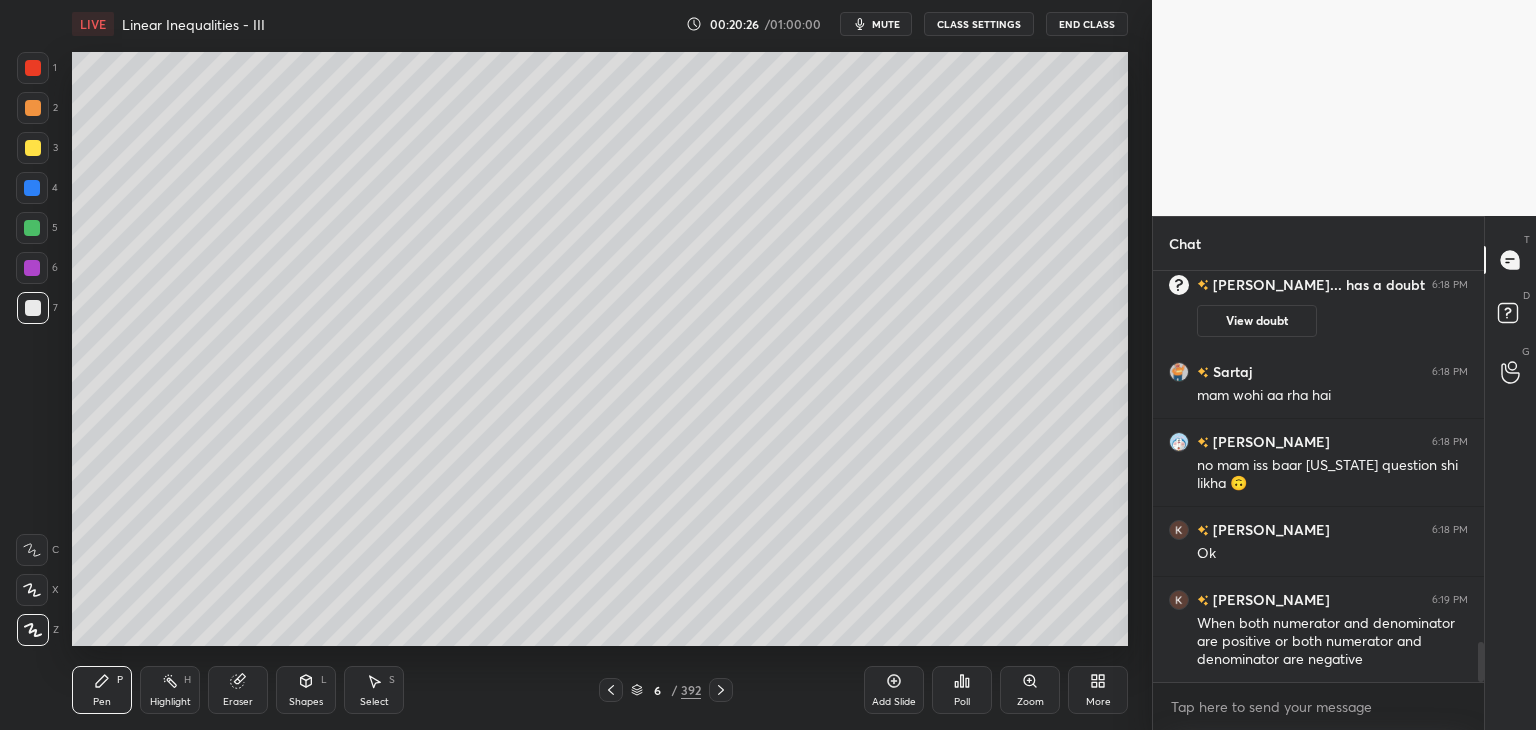 click 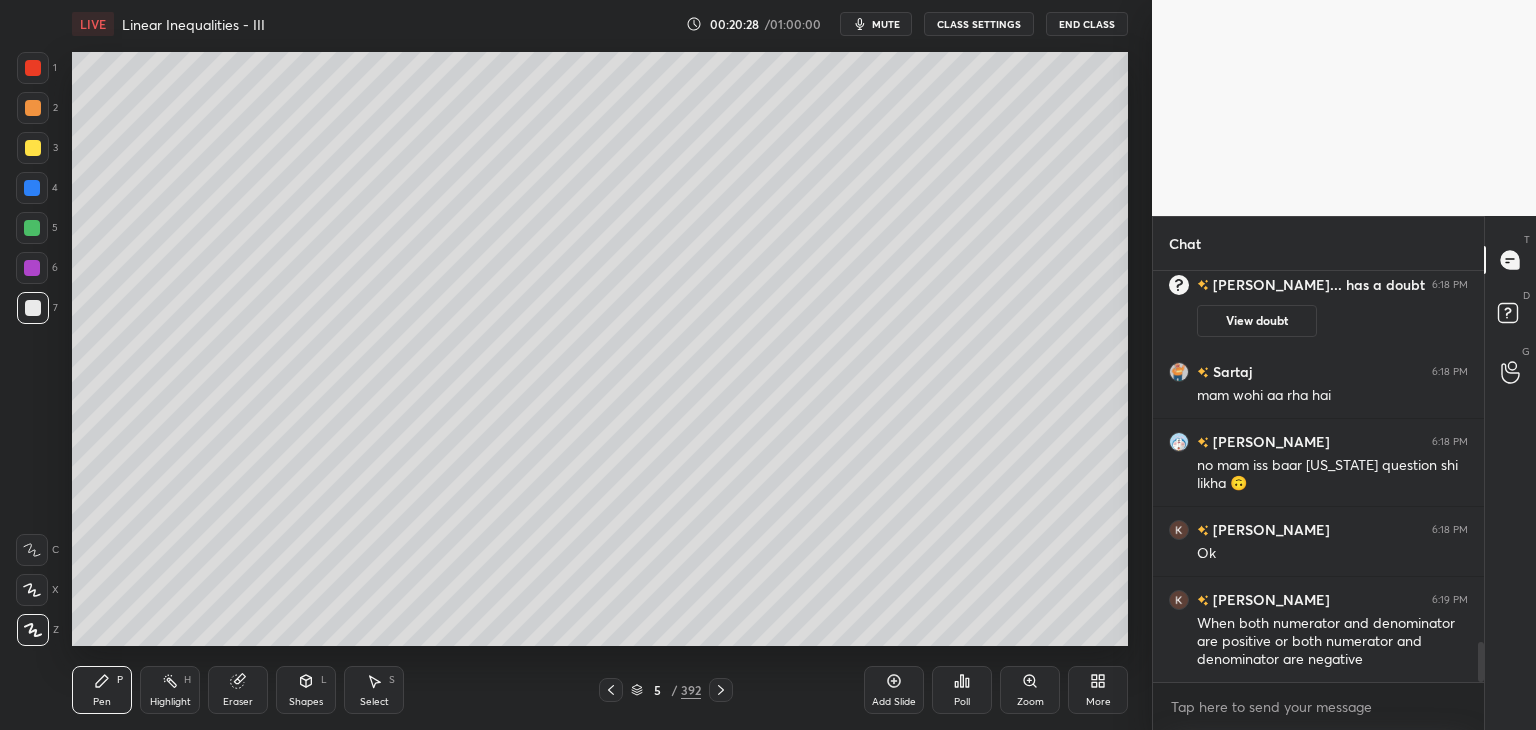 drag, startPoint x: 727, startPoint y: 690, endPoint x: 726, endPoint y: 654, distance: 36.013885 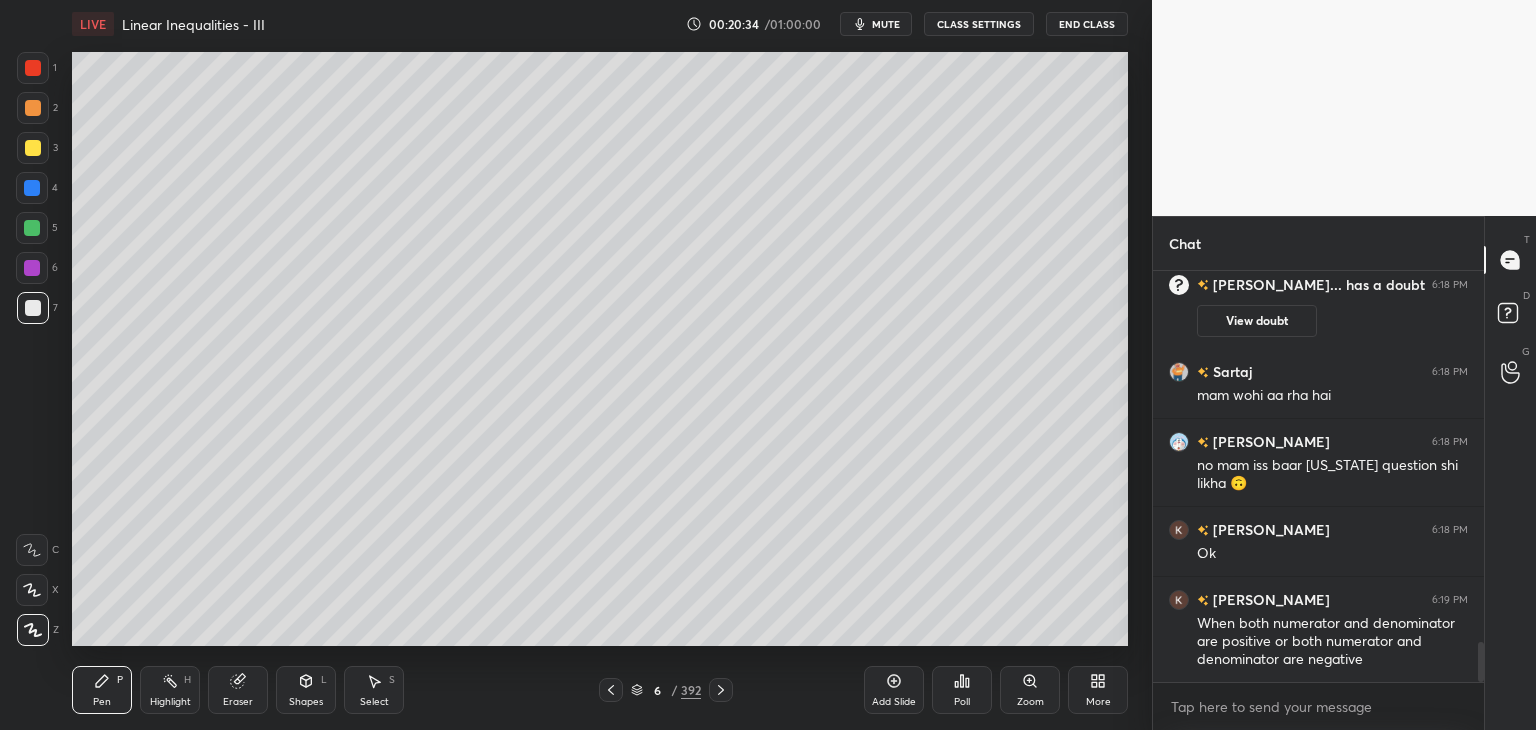 click 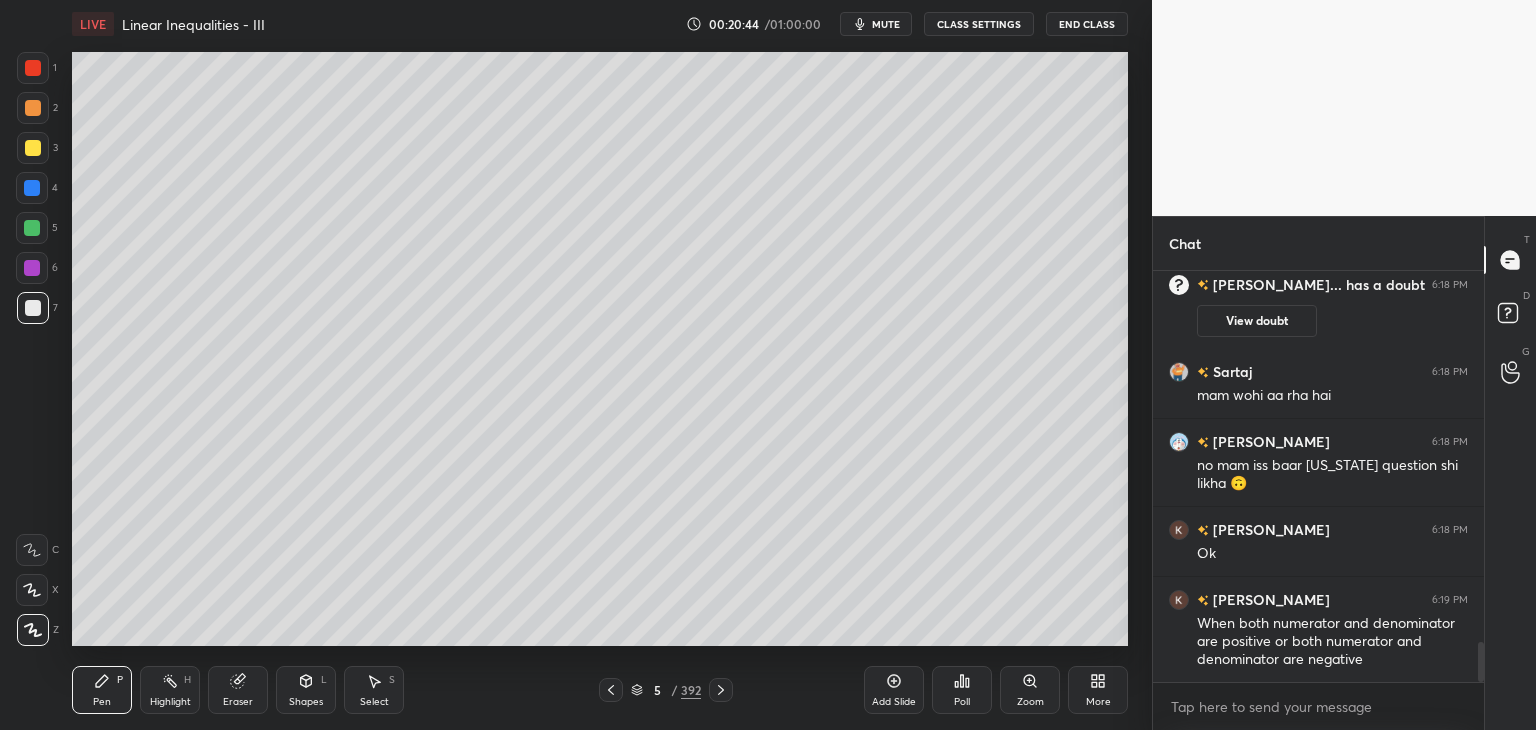 drag, startPoint x: 36, startPoint y: 229, endPoint x: 64, endPoint y: 247, distance: 33.286633 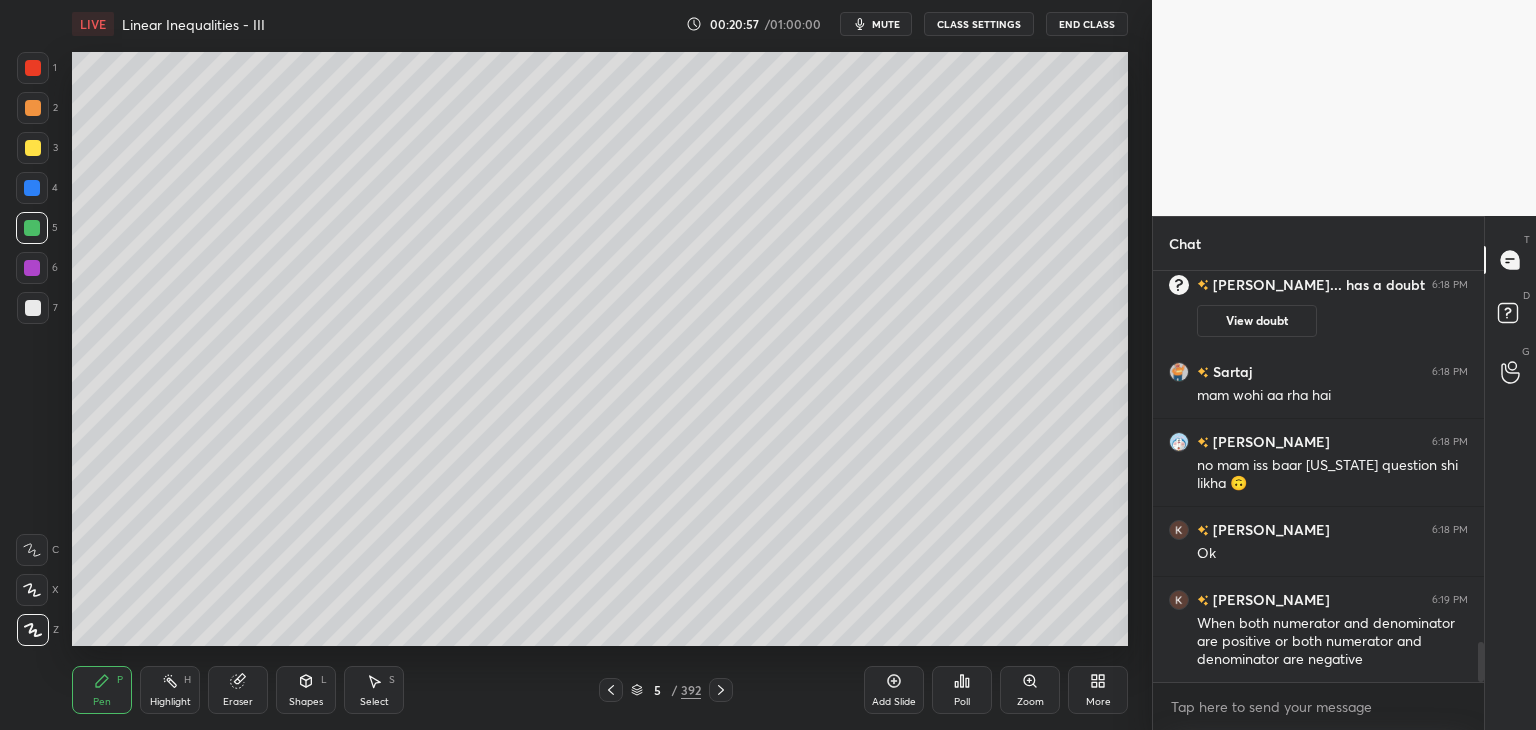 click at bounding box center [33, 308] 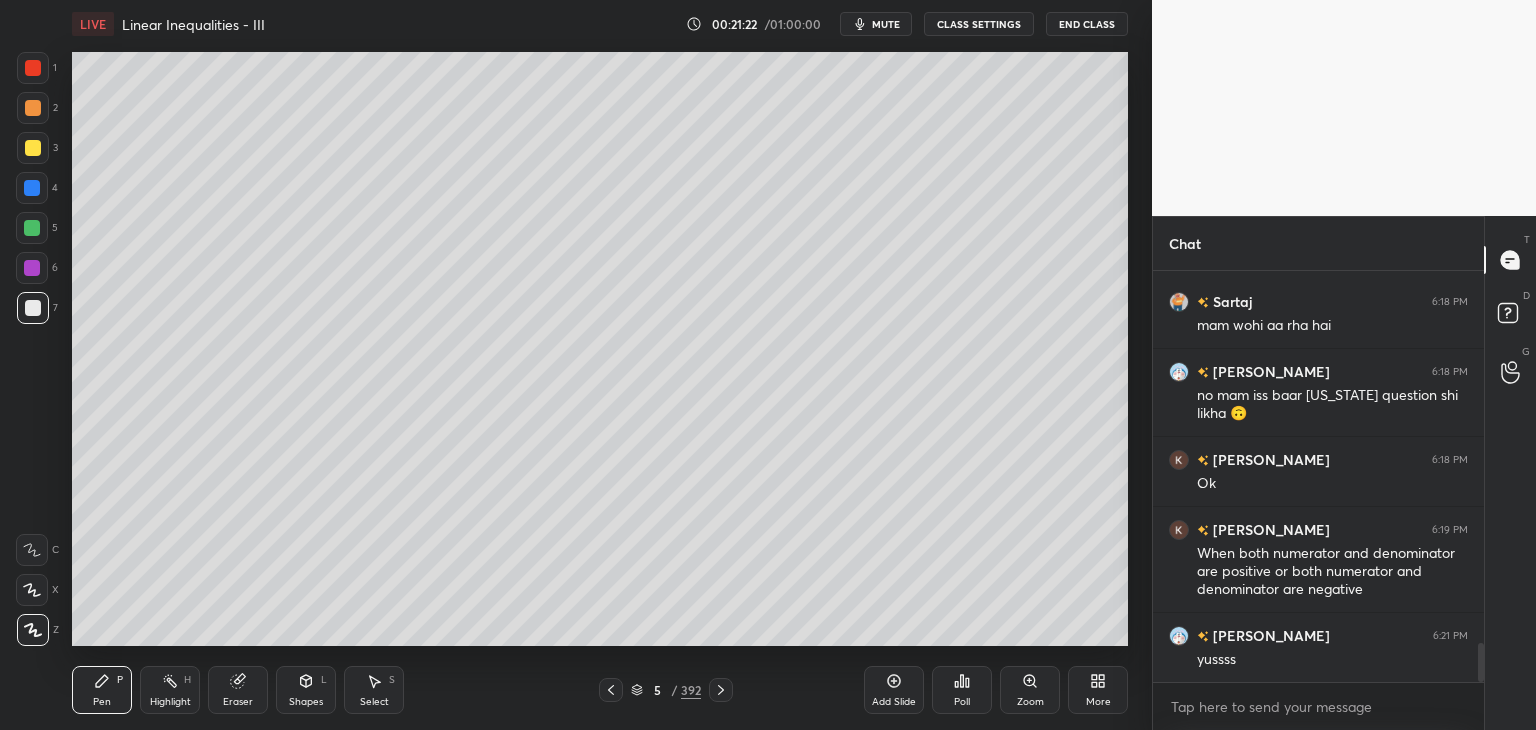 scroll, scrollTop: 3936, scrollLeft: 0, axis: vertical 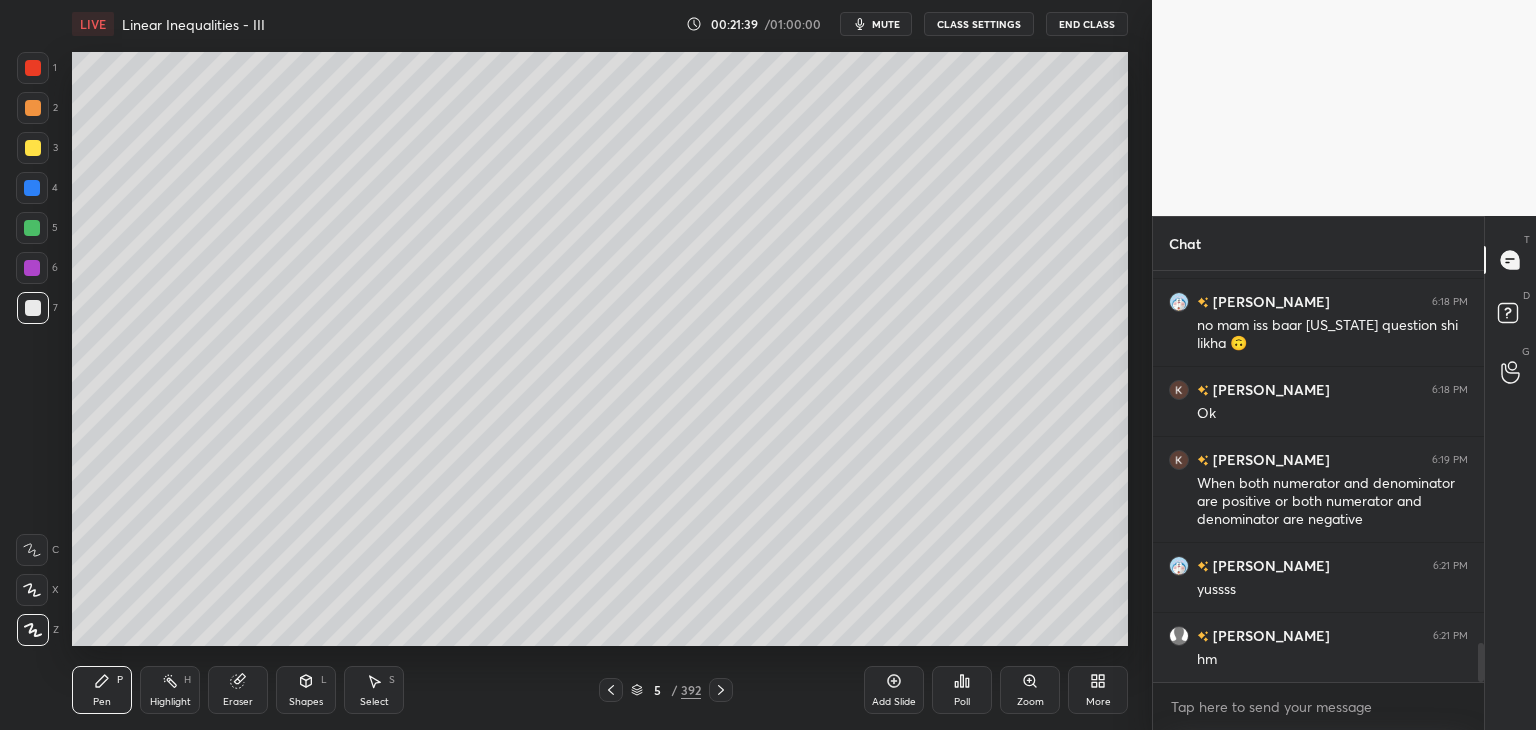 click on "Select" at bounding box center (374, 702) 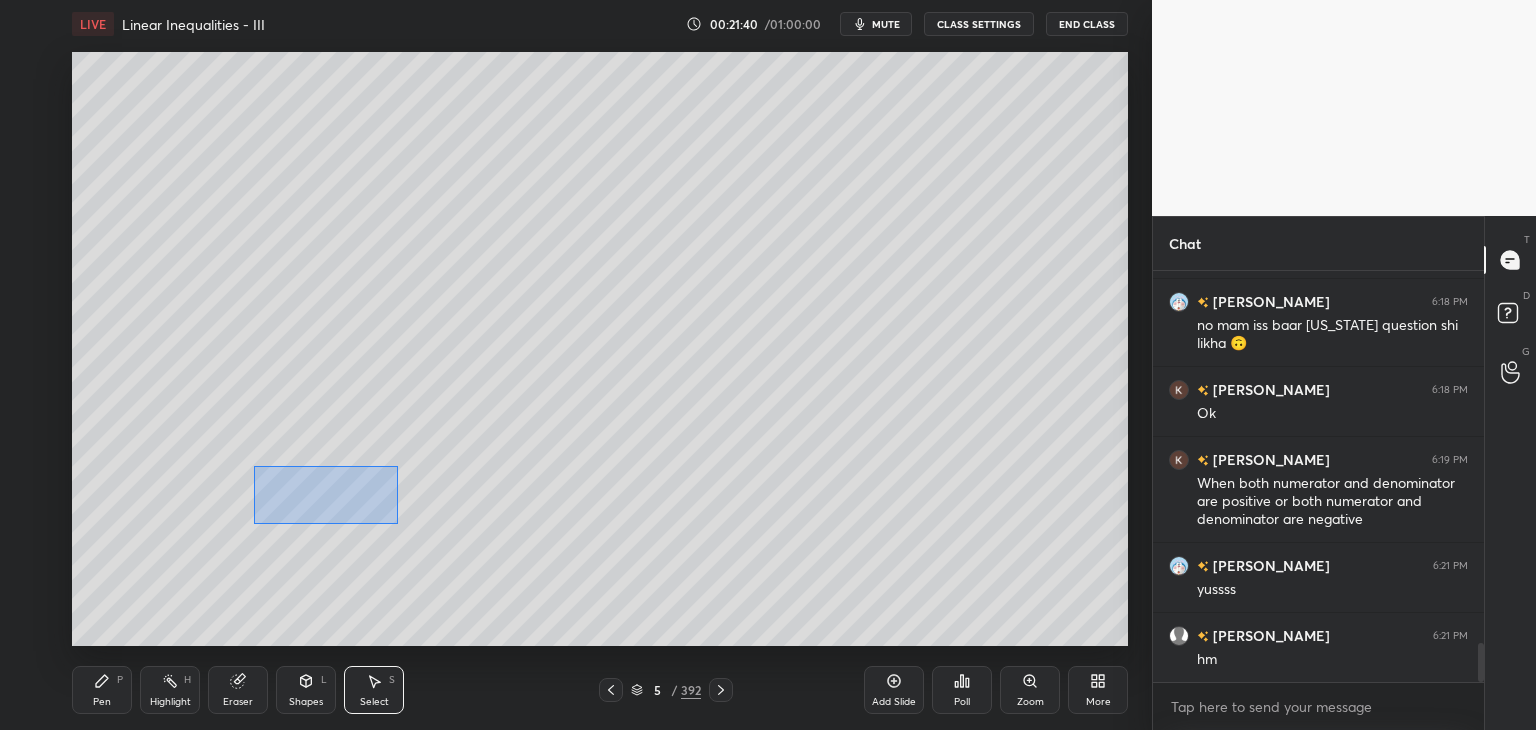 scroll, scrollTop: 4006, scrollLeft: 0, axis: vertical 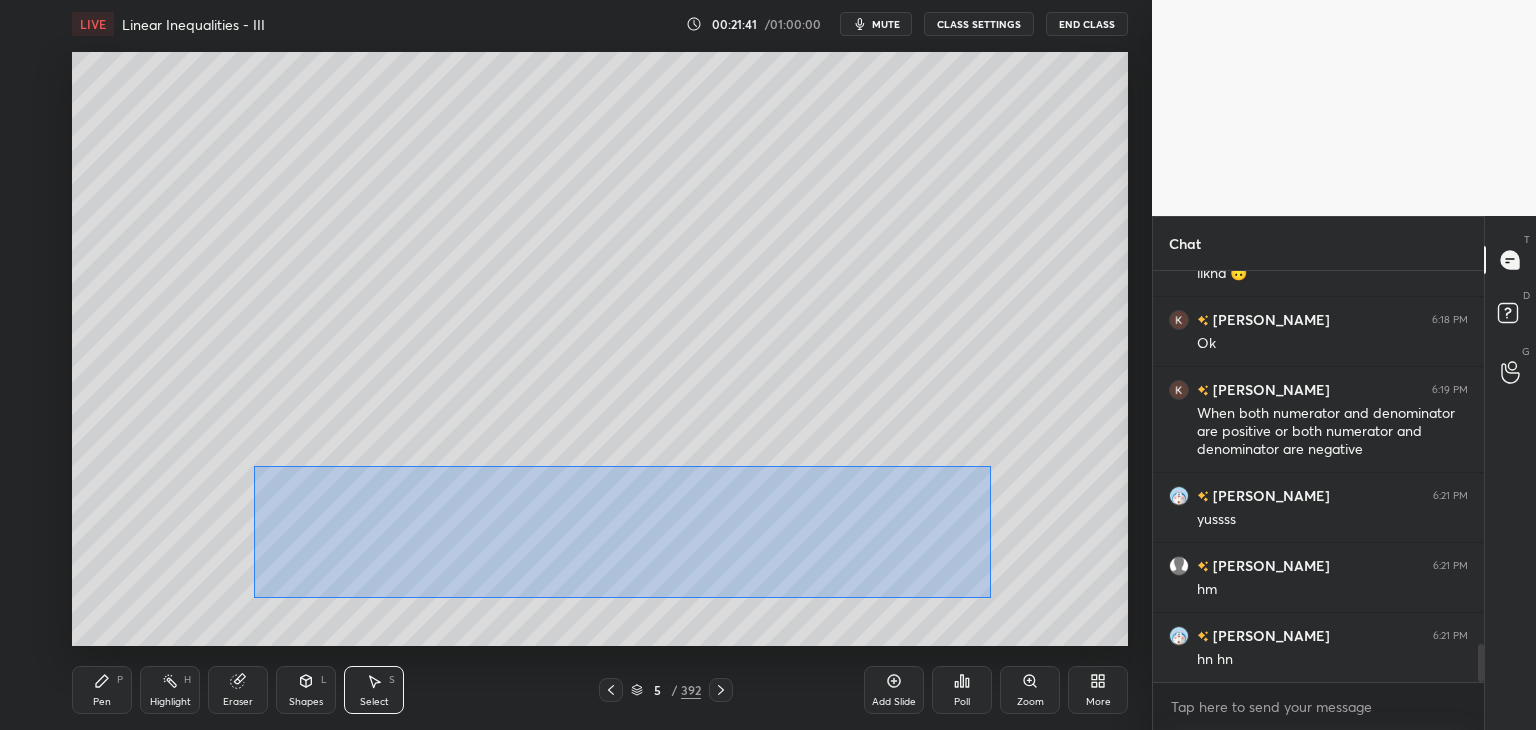 drag, startPoint x: 252, startPoint y: 465, endPoint x: 992, endPoint y: 588, distance: 750.15265 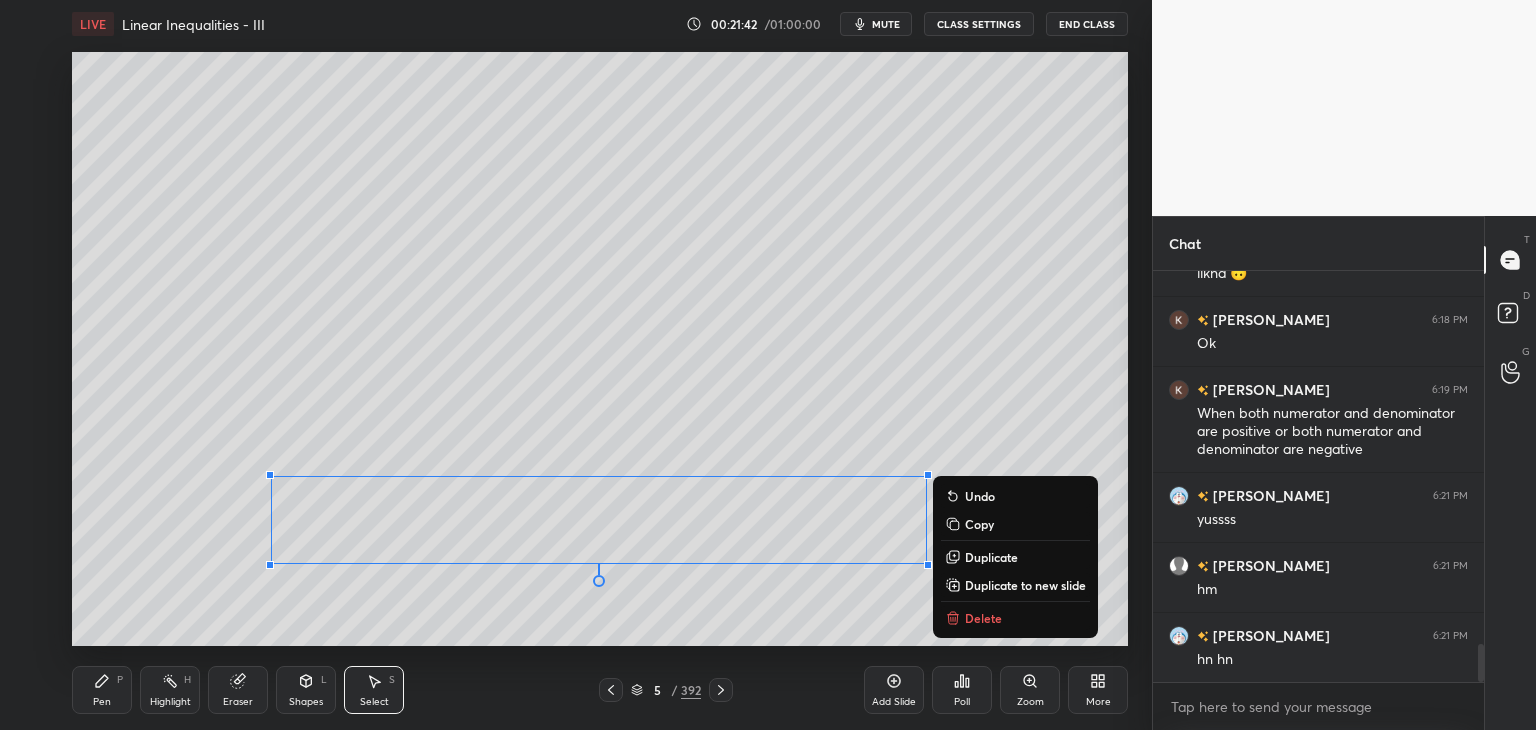 click on "Delete" at bounding box center [983, 618] 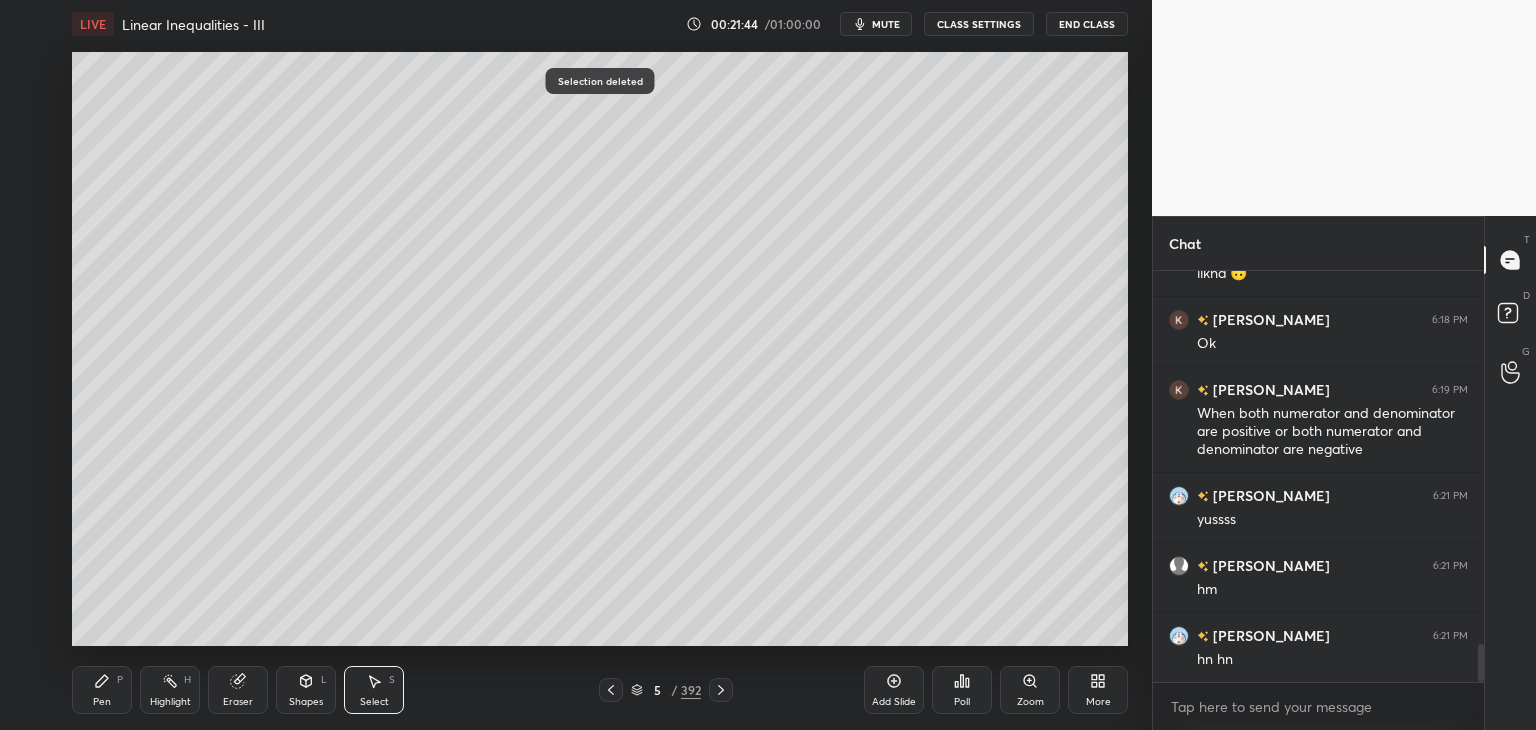click on "Shapes" at bounding box center (306, 702) 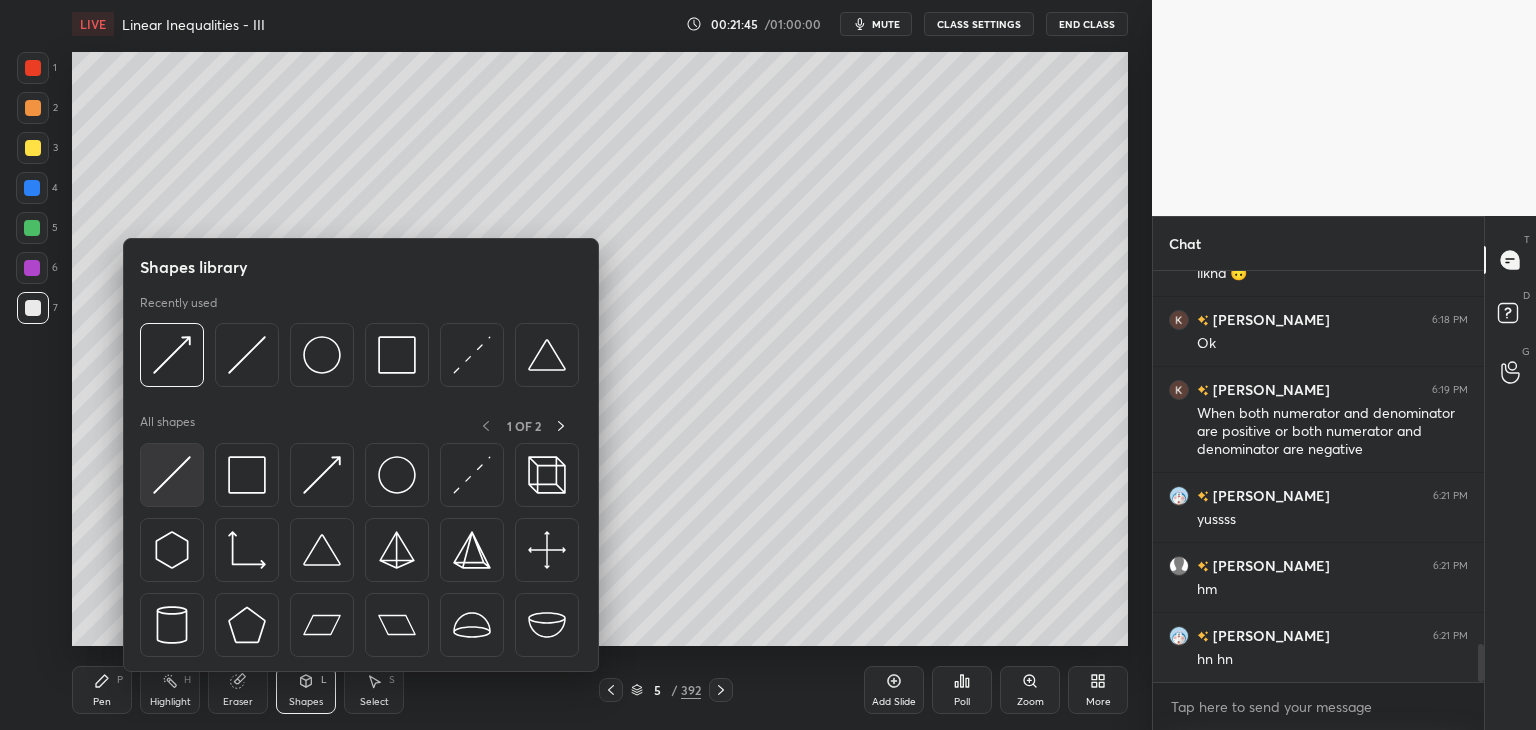 click at bounding box center (172, 475) 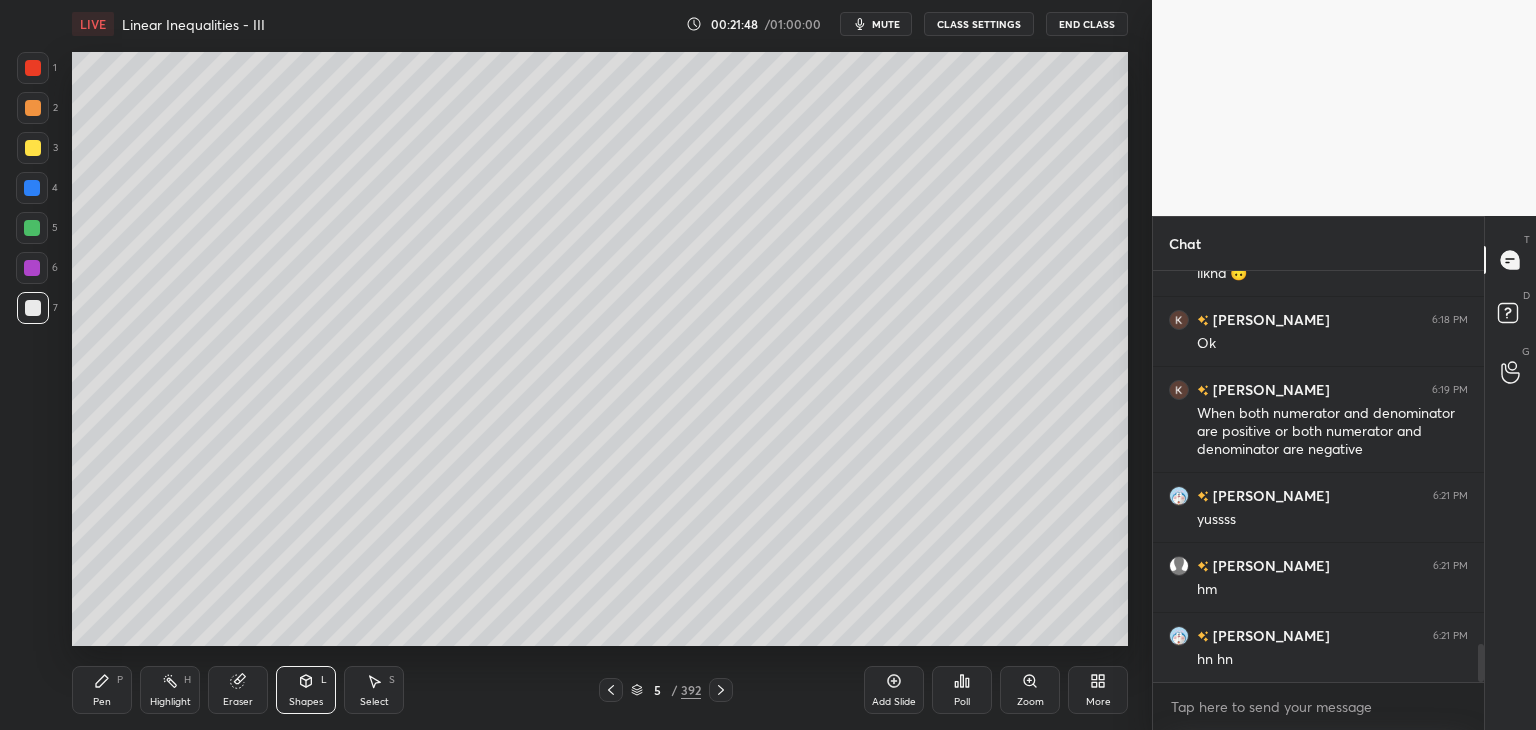 drag, startPoint x: 104, startPoint y: 702, endPoint x: 172, endPoint y: 659, distance: 80.454956 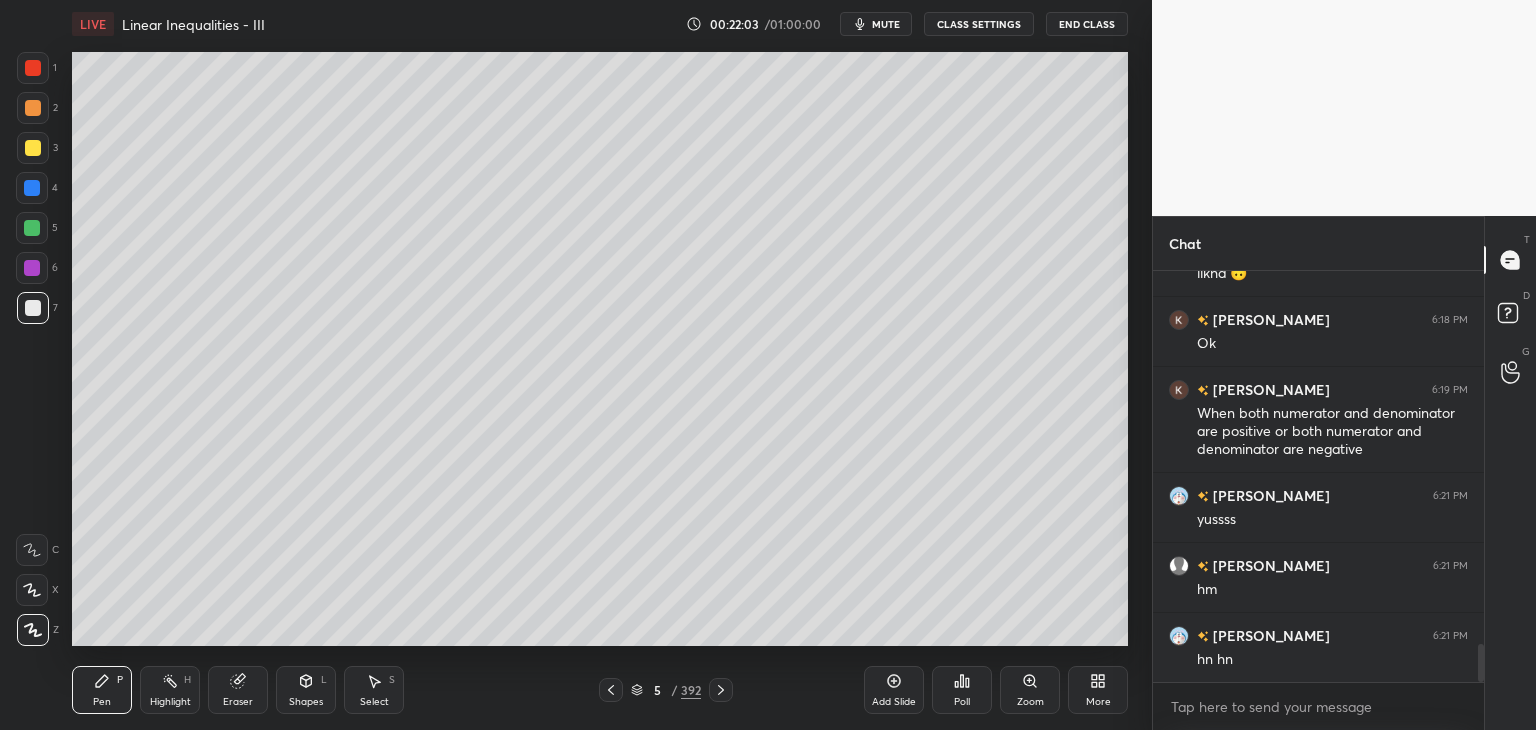 click at bounding box center [33, 148] 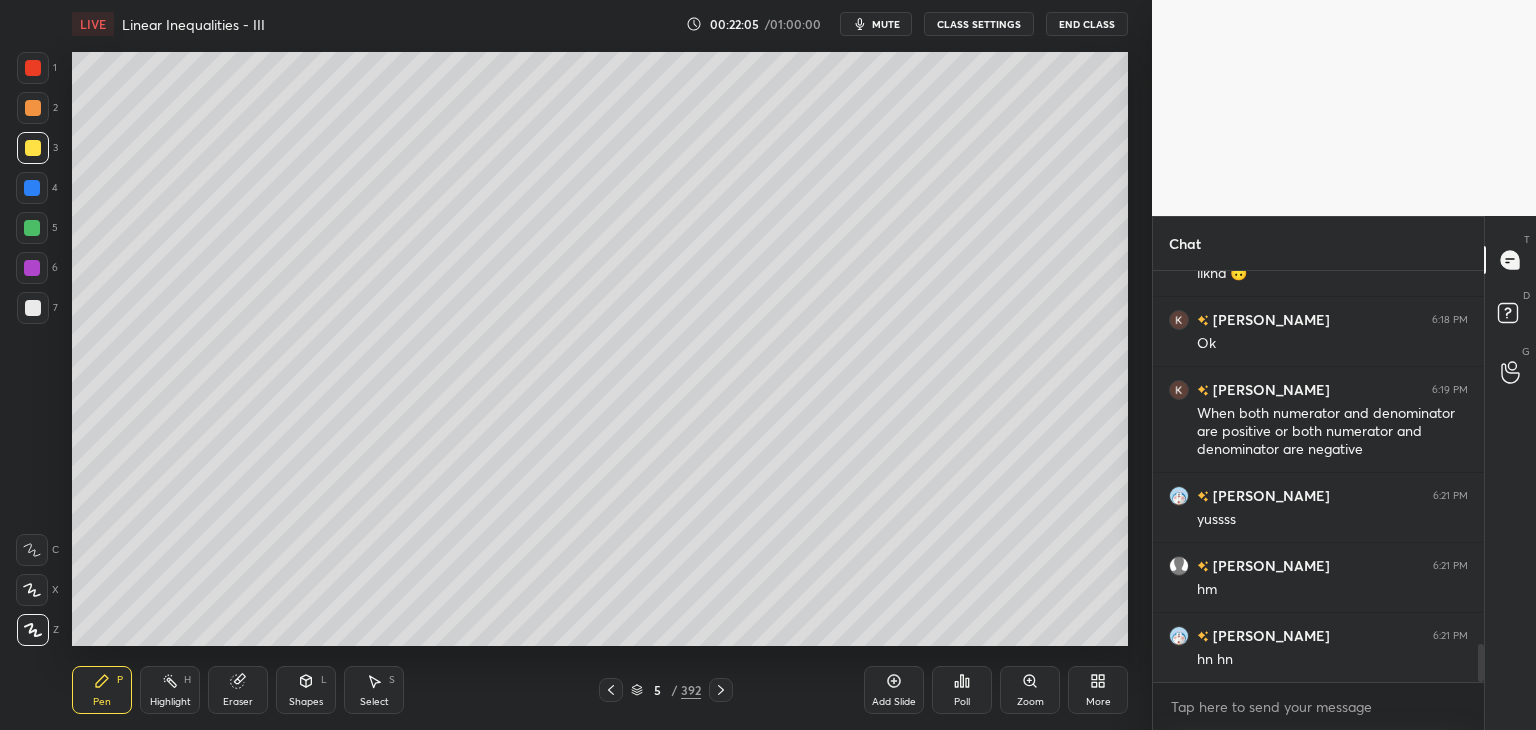 click on "Pen P" at bounding box center [102, 690] 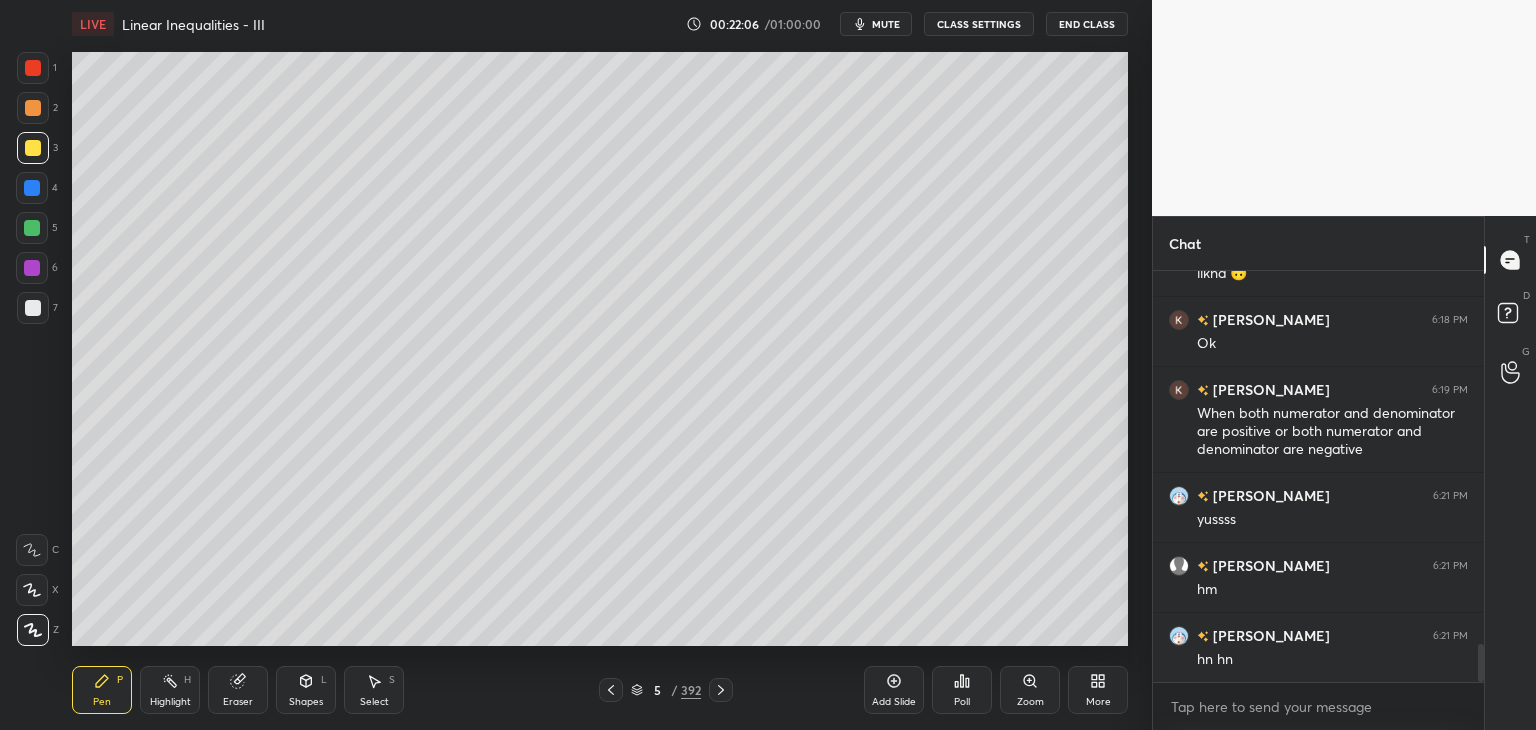 click at bounding box center (33, 148) 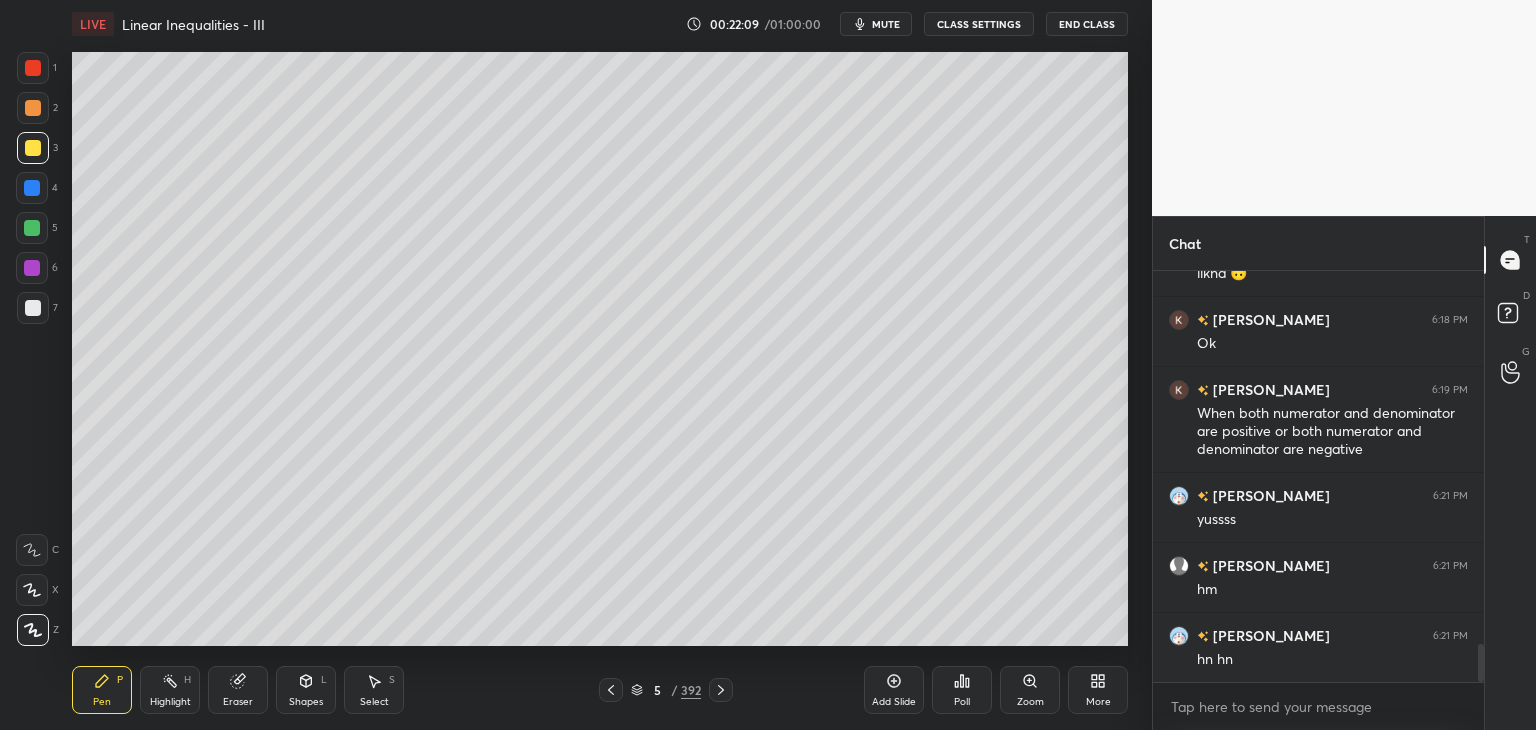click on "Shapes" at bounding box center [306, 702] 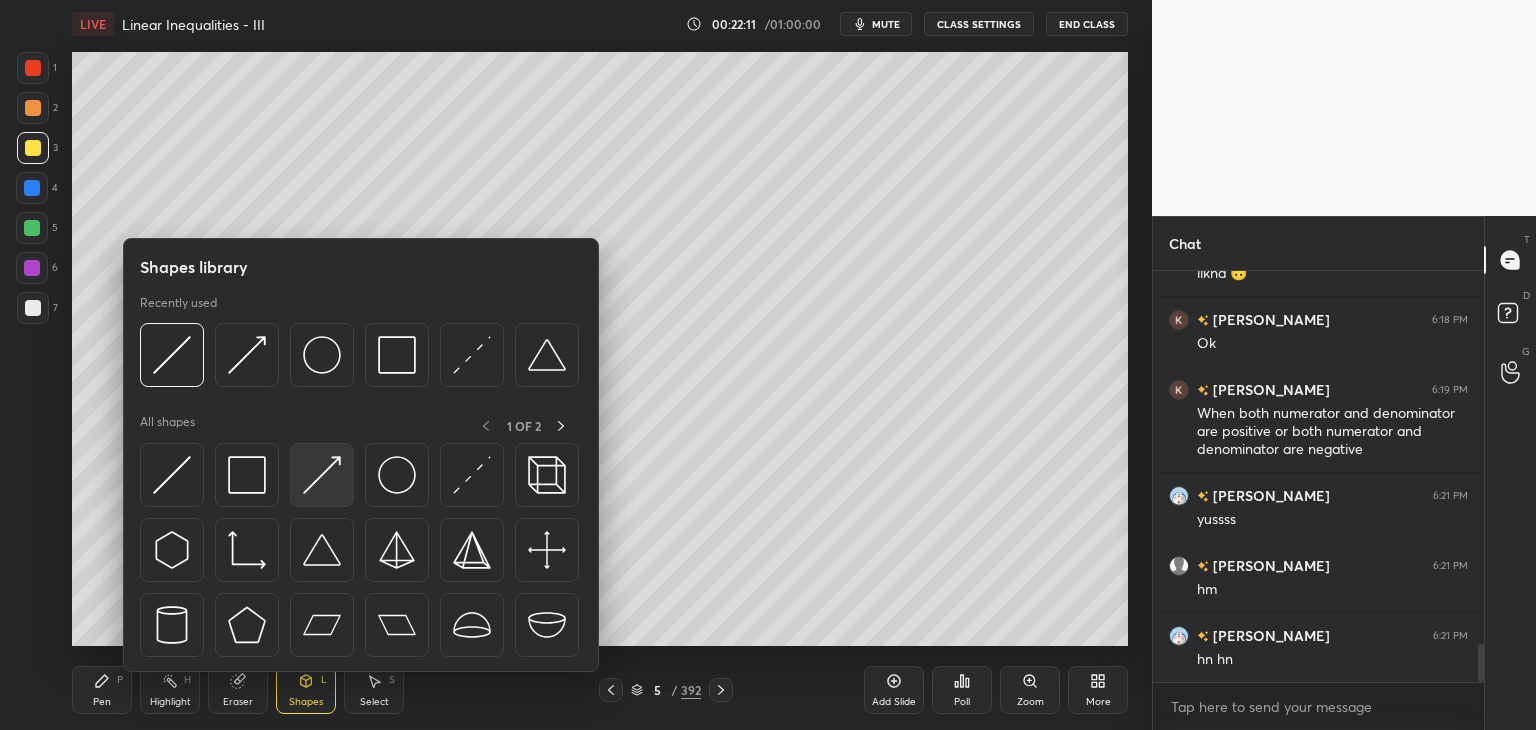 click at bounding box center [322, 475] 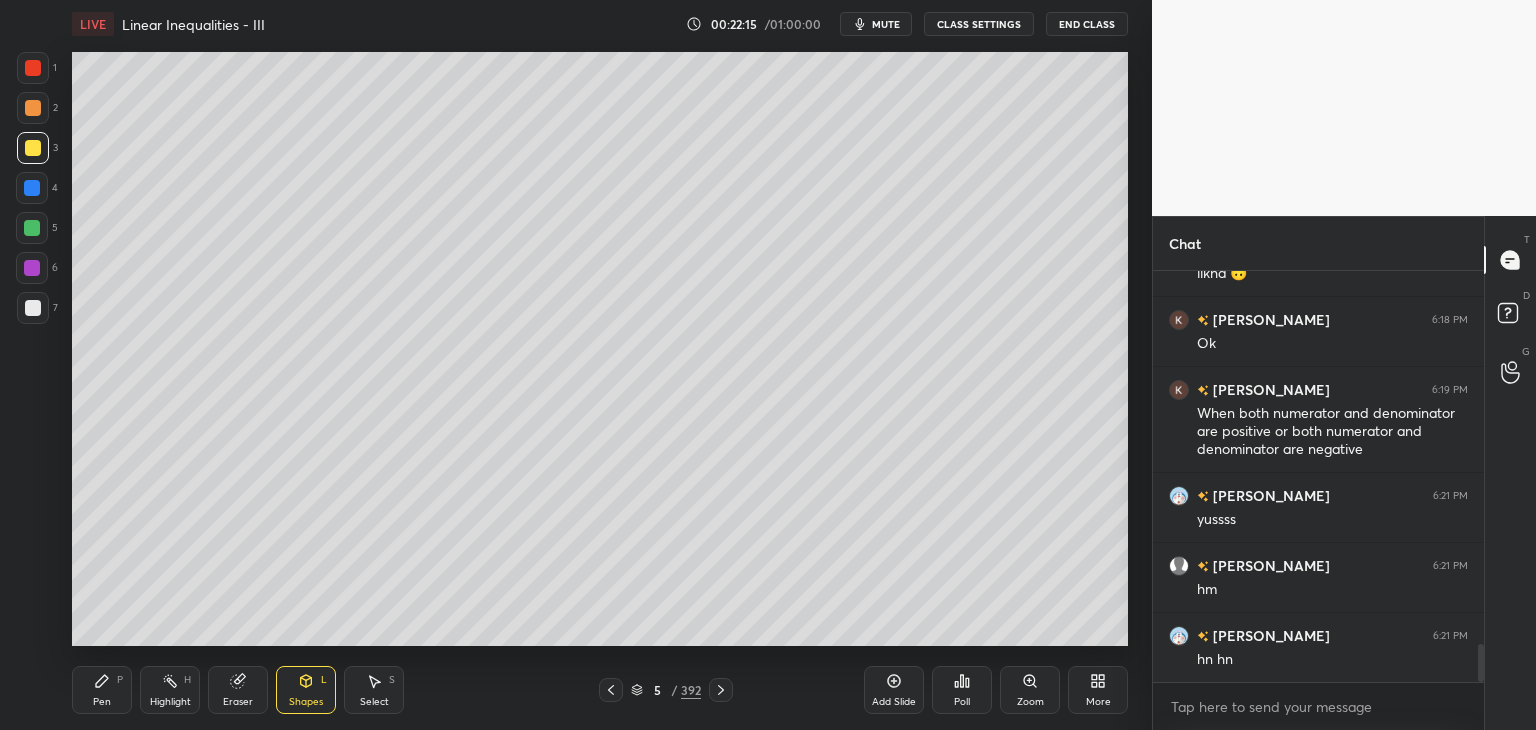 click on "Pen" at bounding box center [102, 702] 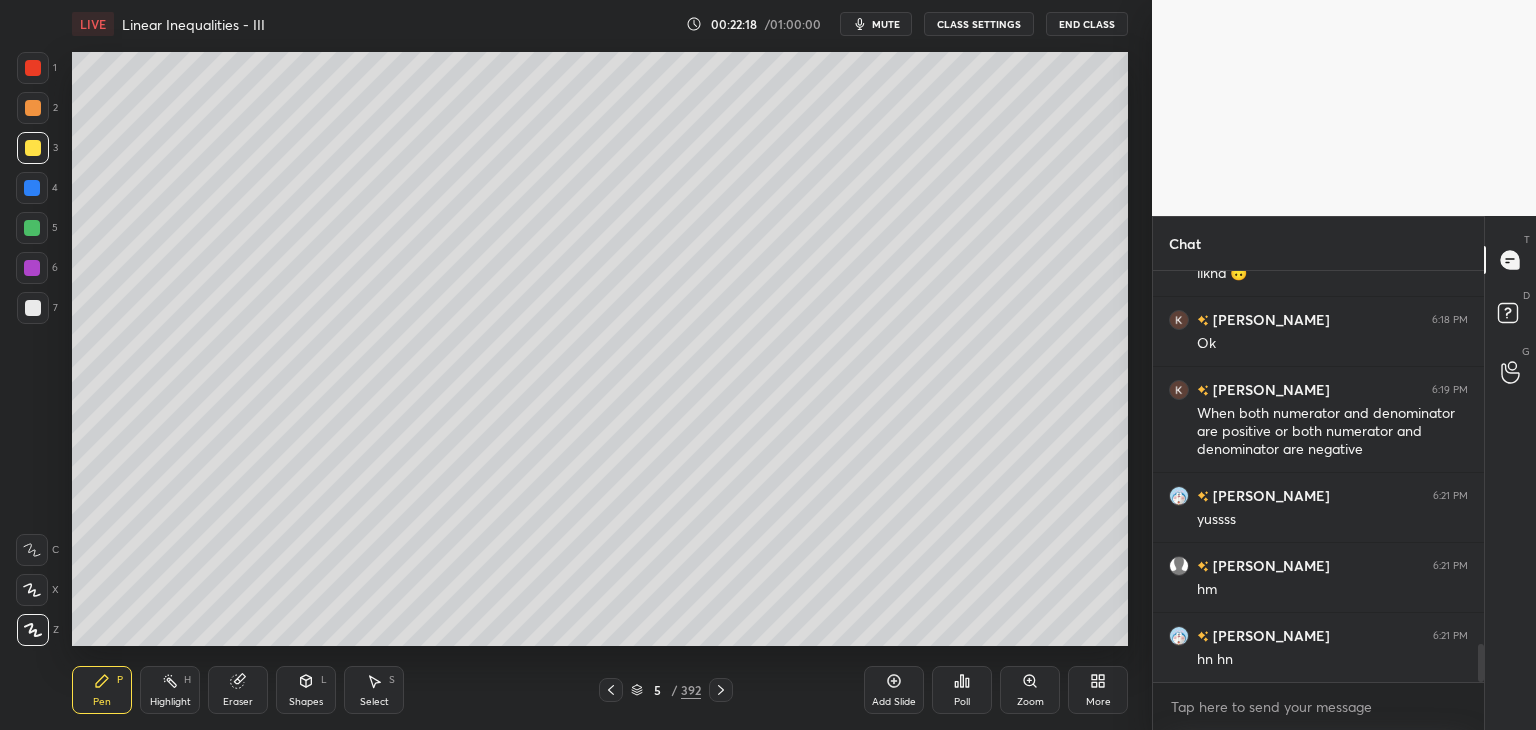 click at bounding box center (32, 268) 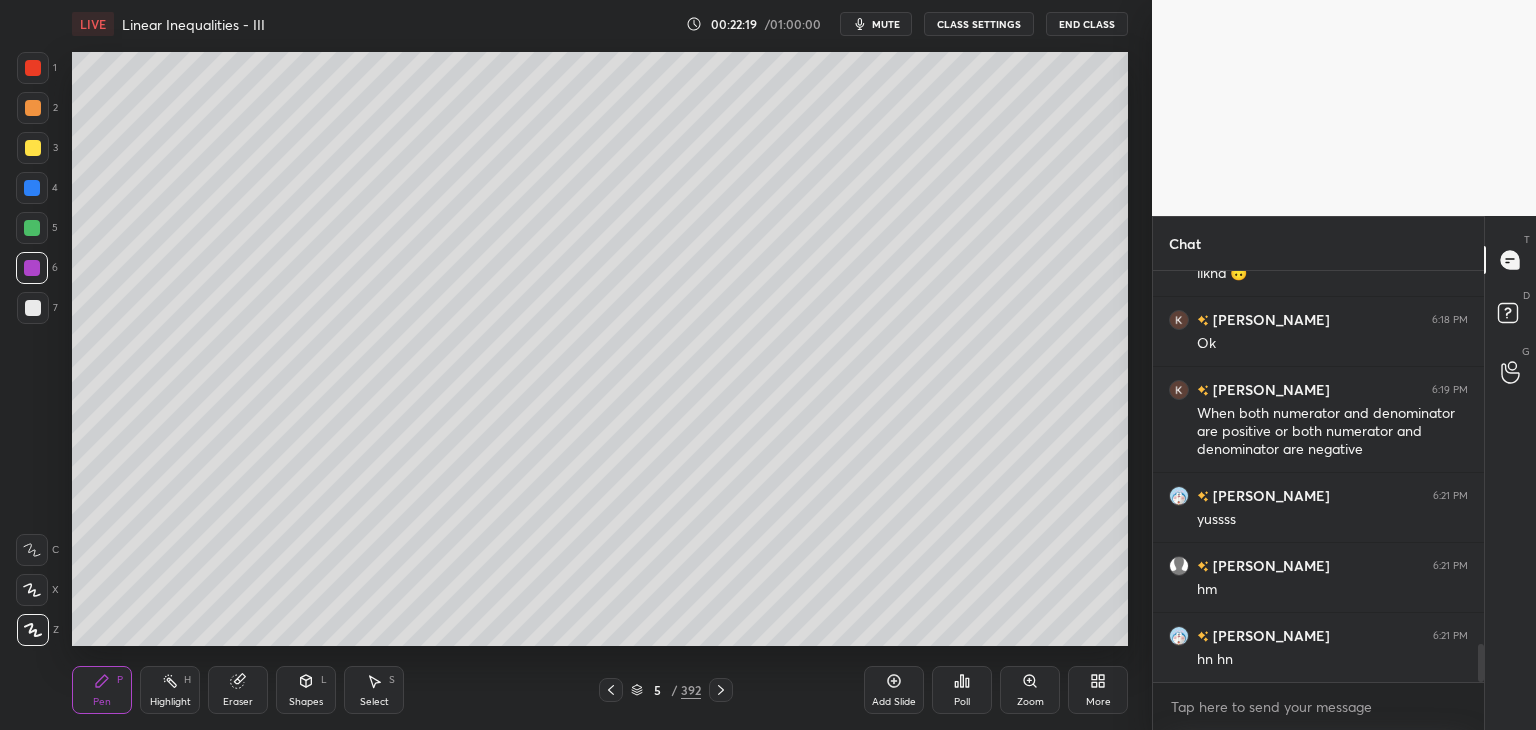 click 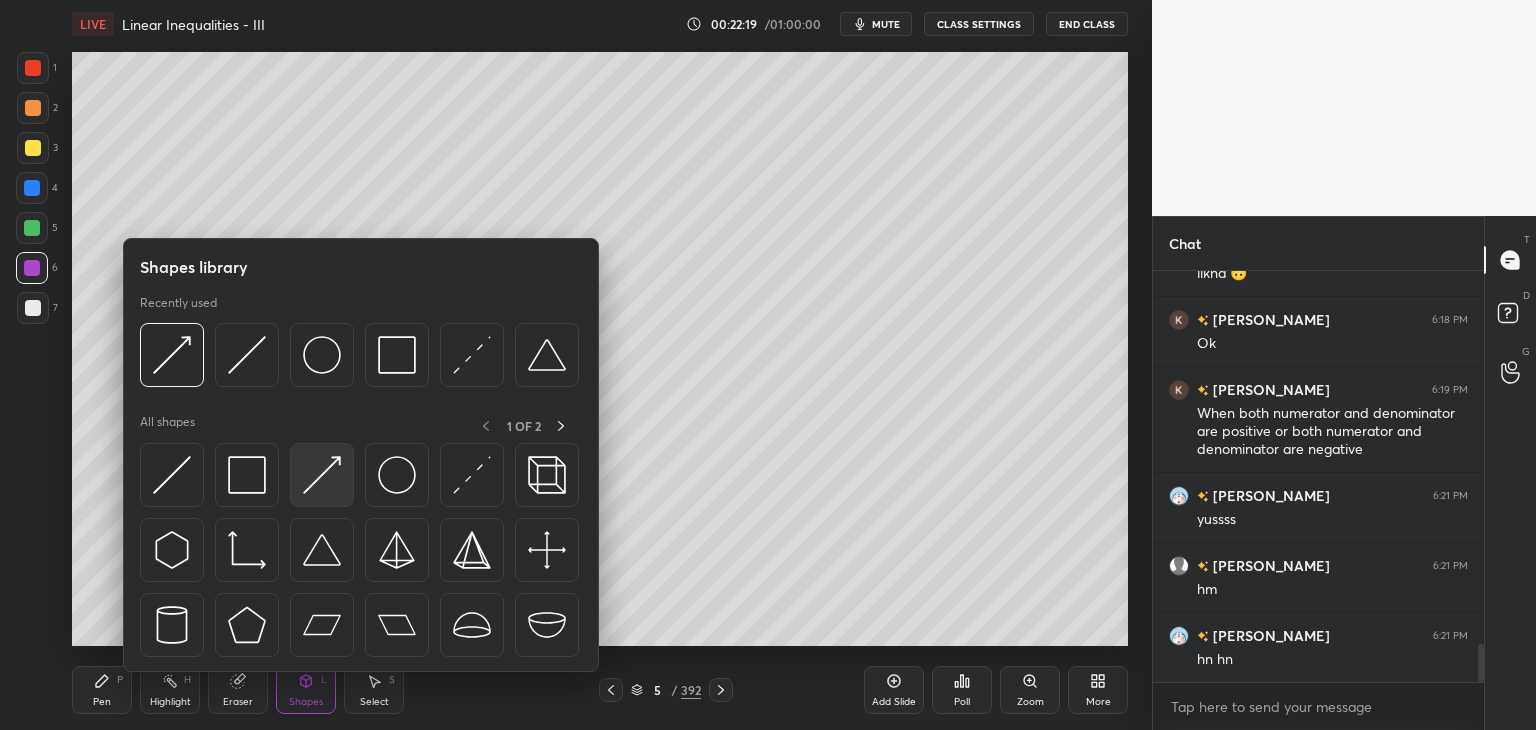 click at bounding box center (322, 475) 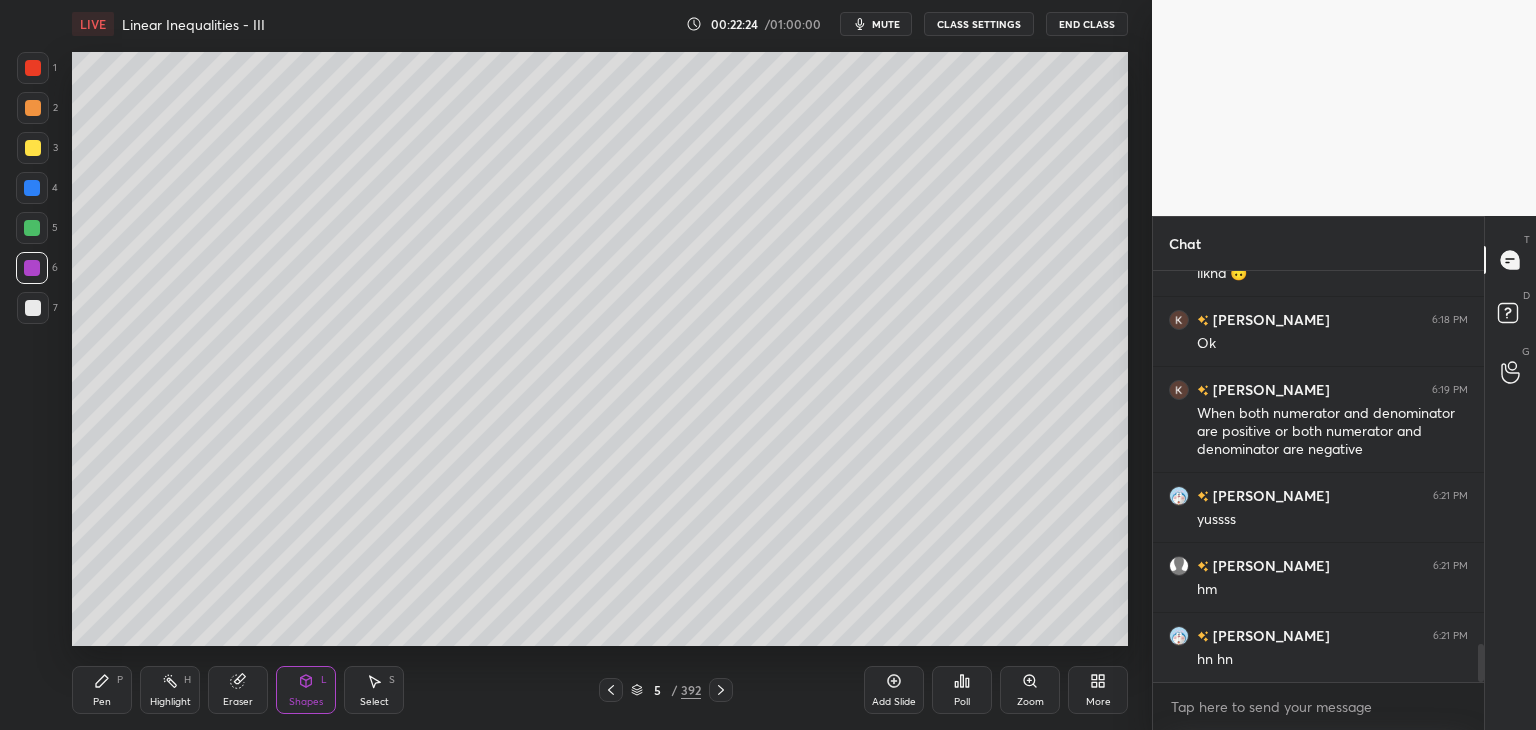 click at bounding box center (33, 148) 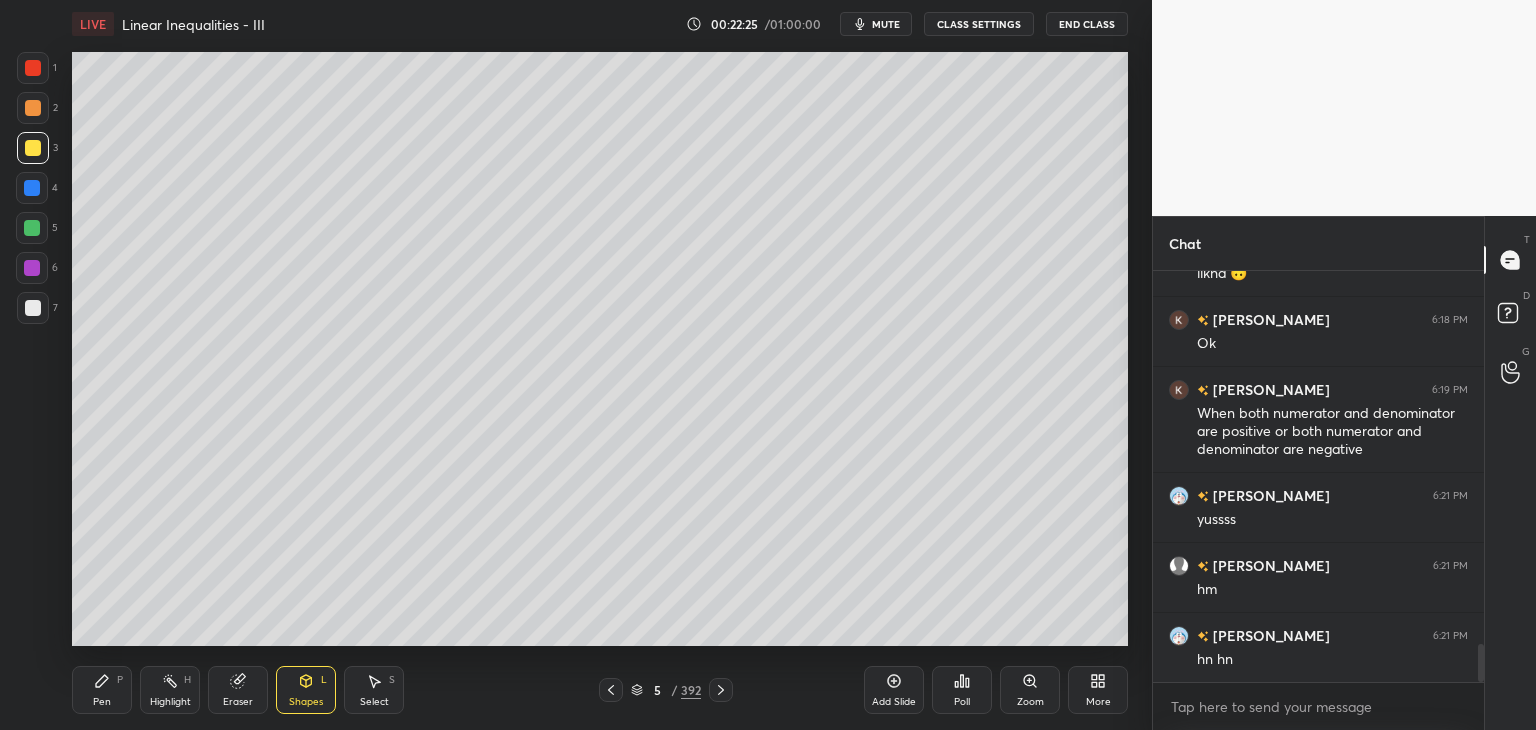 click at bounding box center [33, 68] 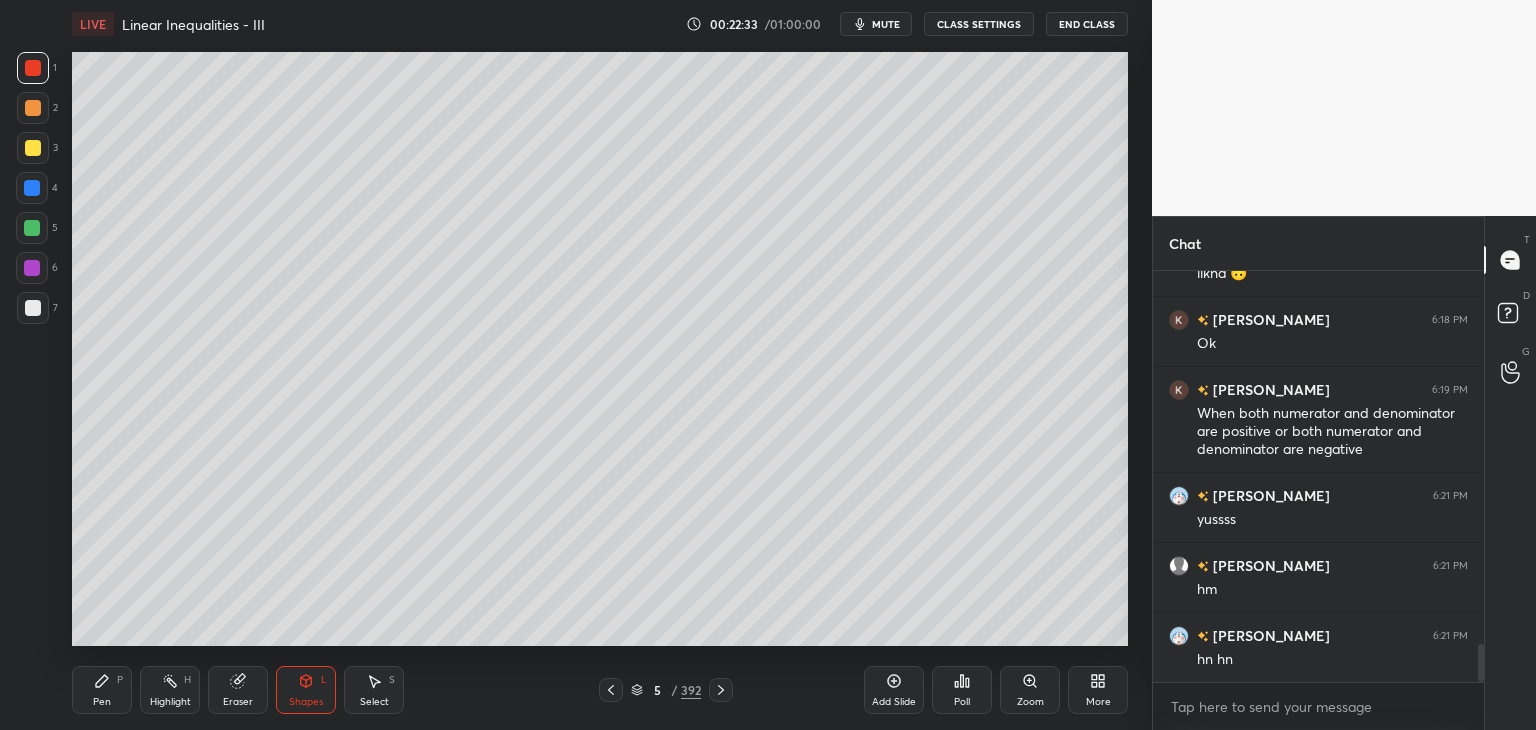 click on "Pen" at bounding box center [102, 702] 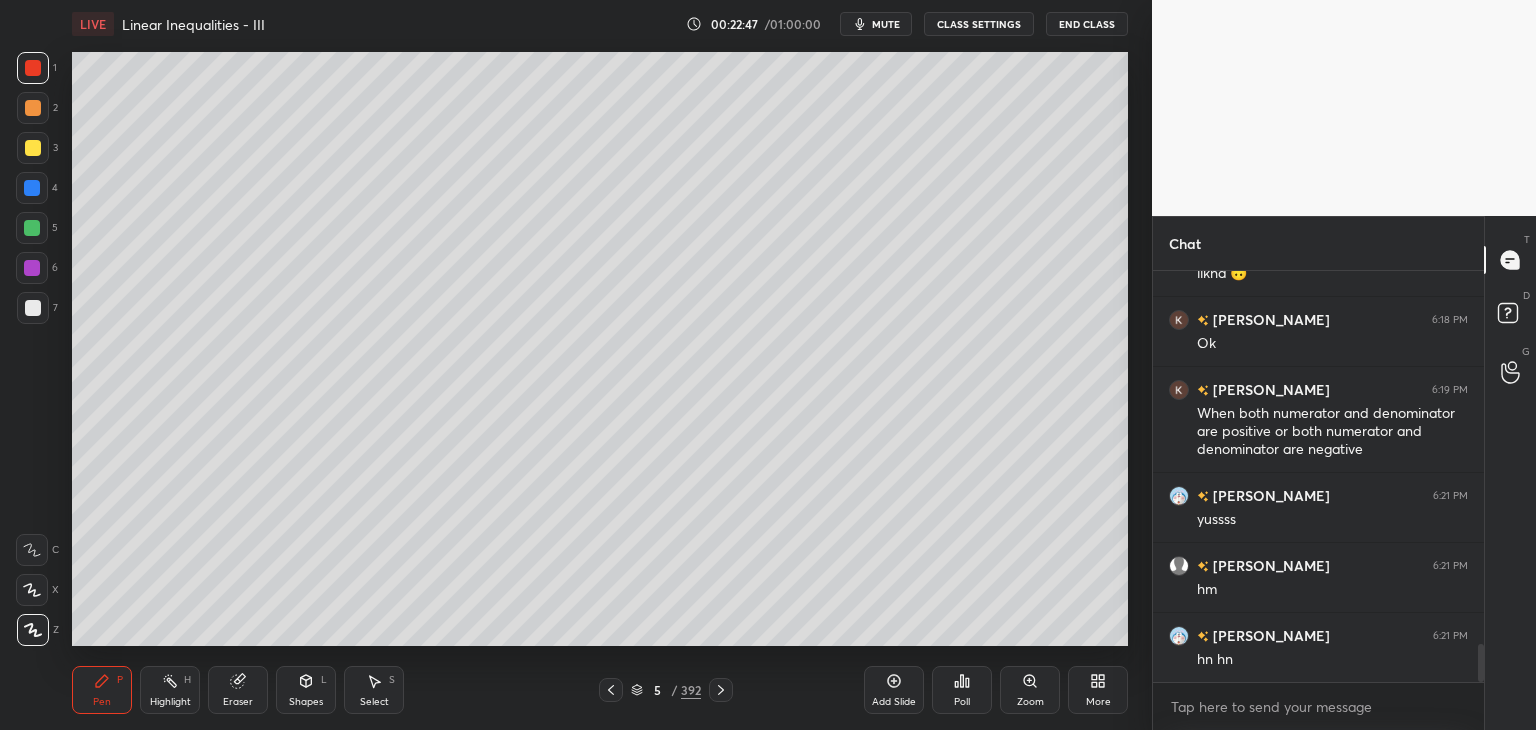 click 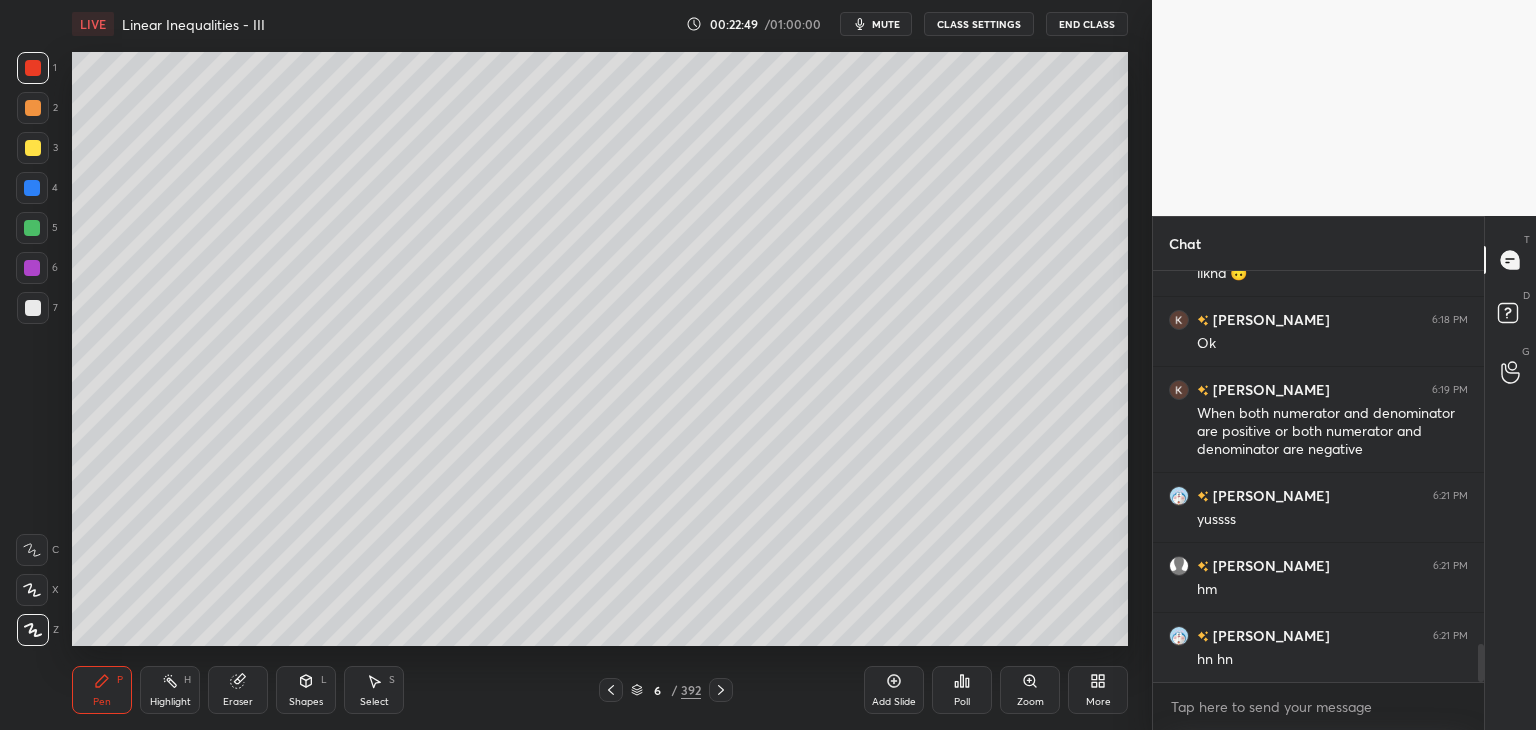 drag, startPoint x: 104, startPoint y: 688, endPoint x: 97, endPoint y: 668, distance: 21.189621 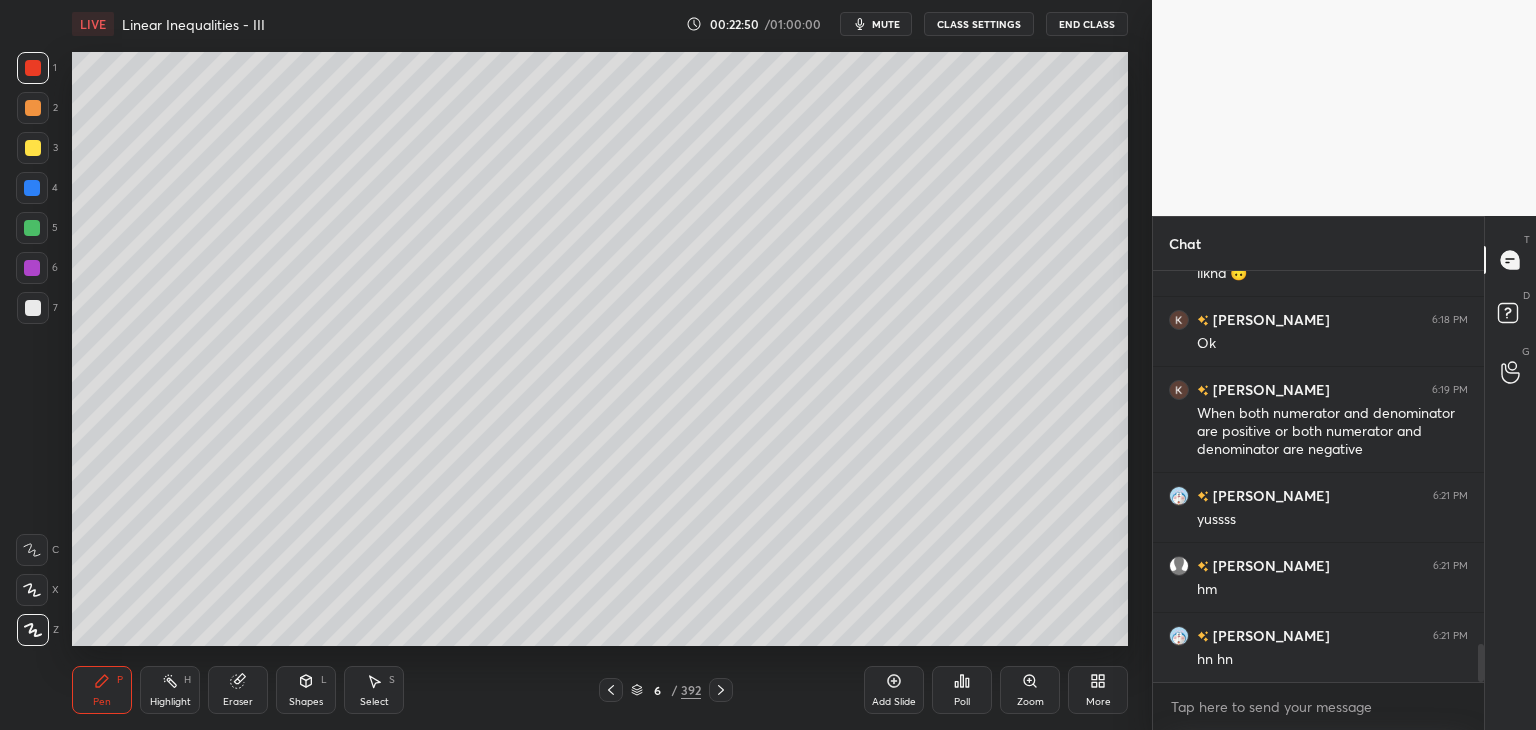 click at bounding box center (33, 308) 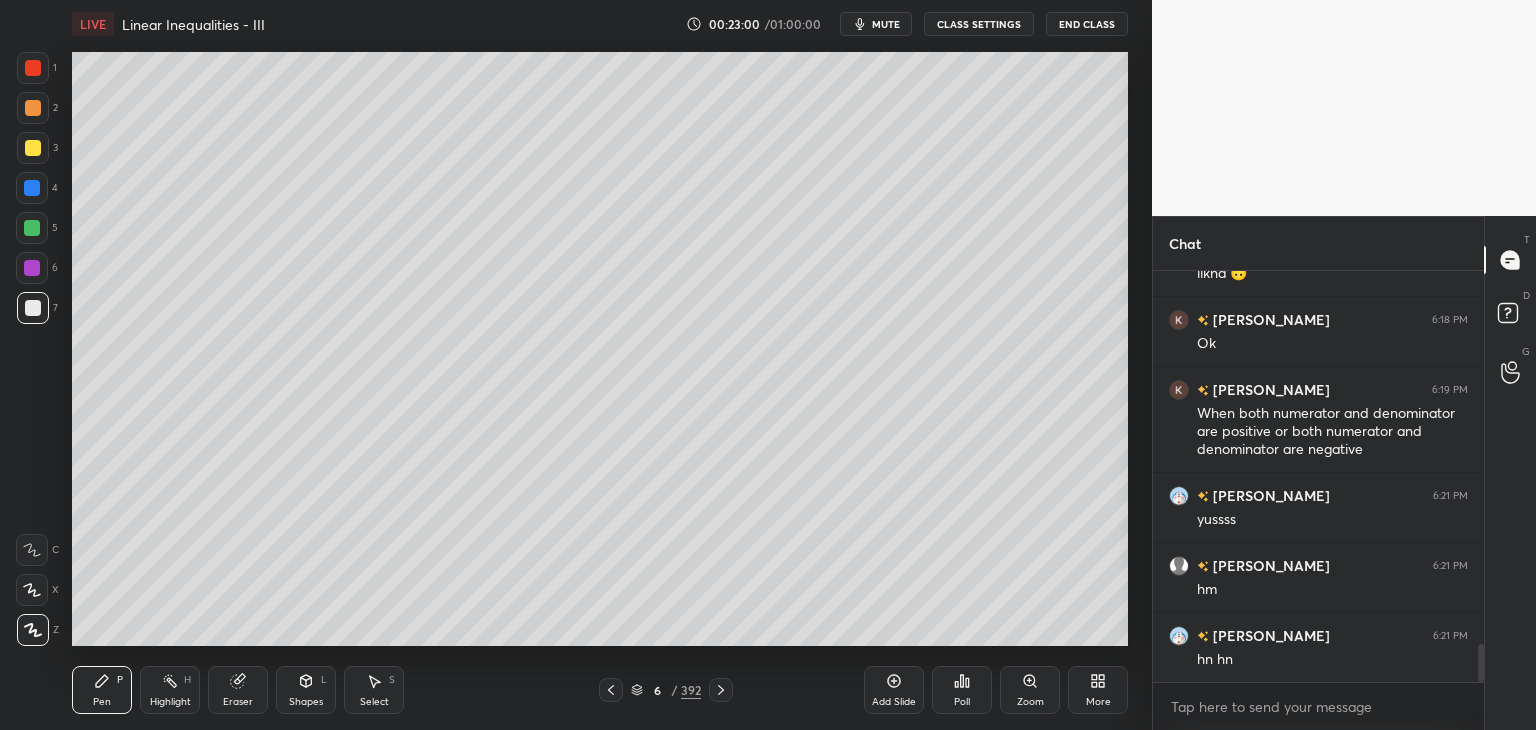 drag, startPoint x: 306, startPoint y: 697, endPoint x: 304, endPoint y: 673, distance: 24.083189 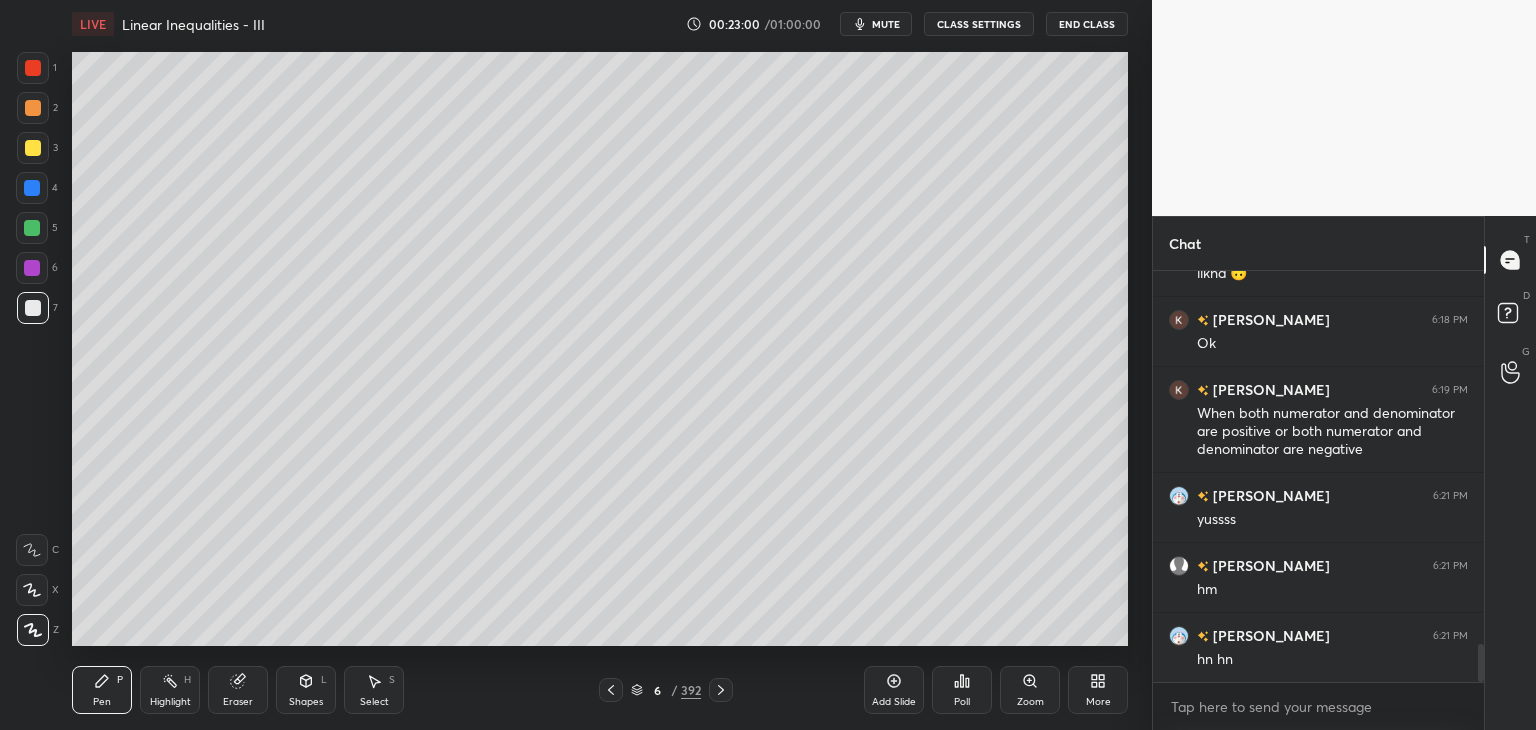 click on "Shapes" at bounding box center [306, 702] 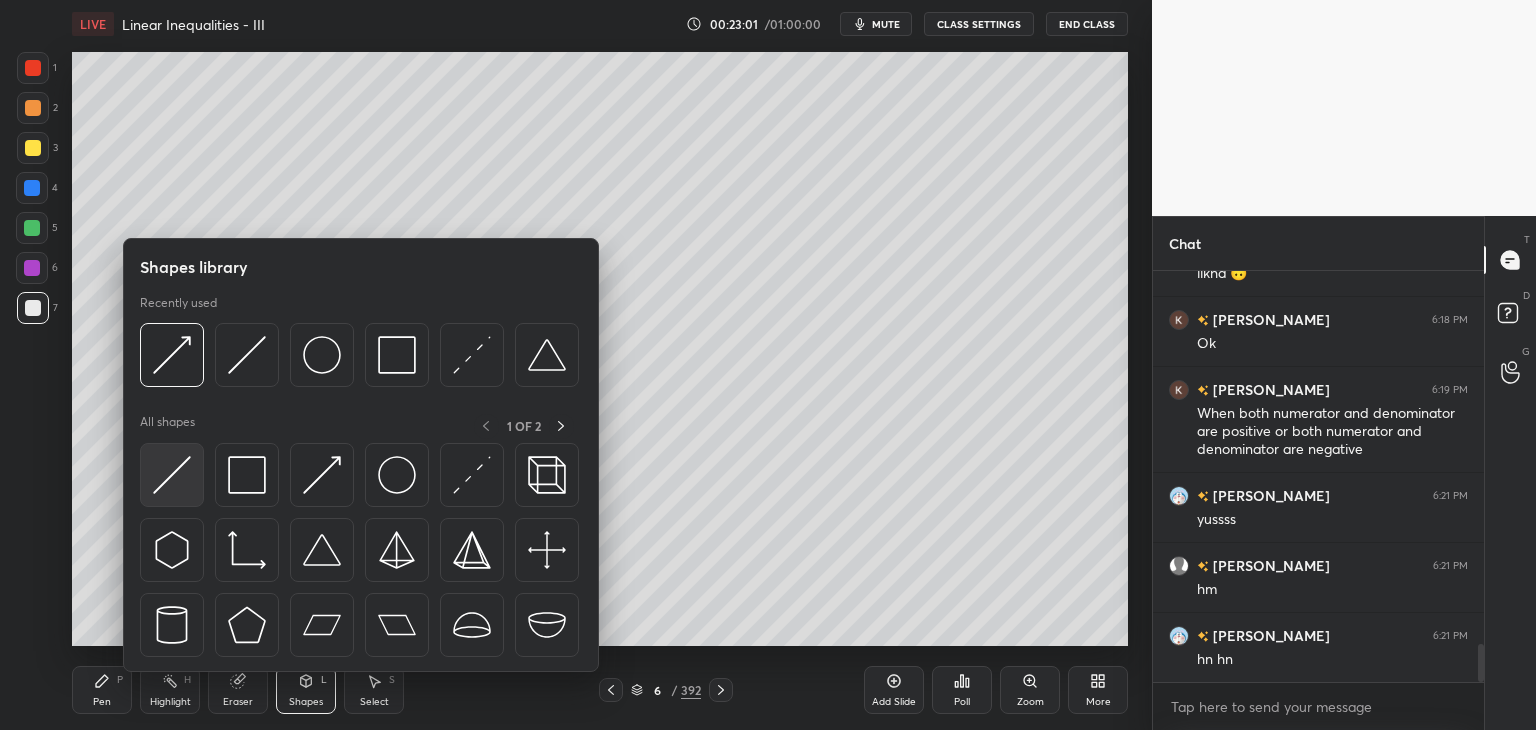 click at bounding box center (172, 475) 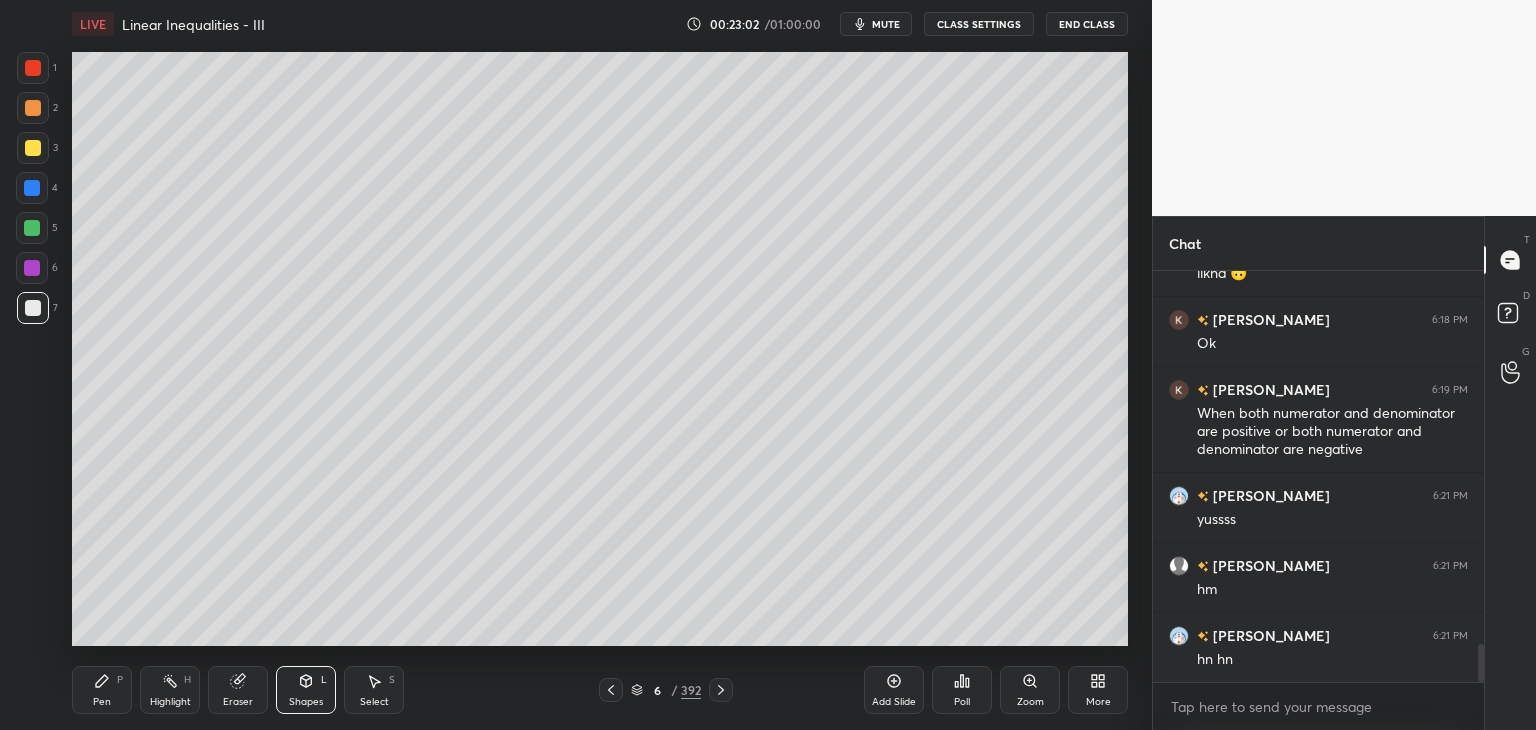 drag, startPoint x: 34, startPoint y: 143, endPoint x: 64, endPoint y: 189, distance: 54.91812 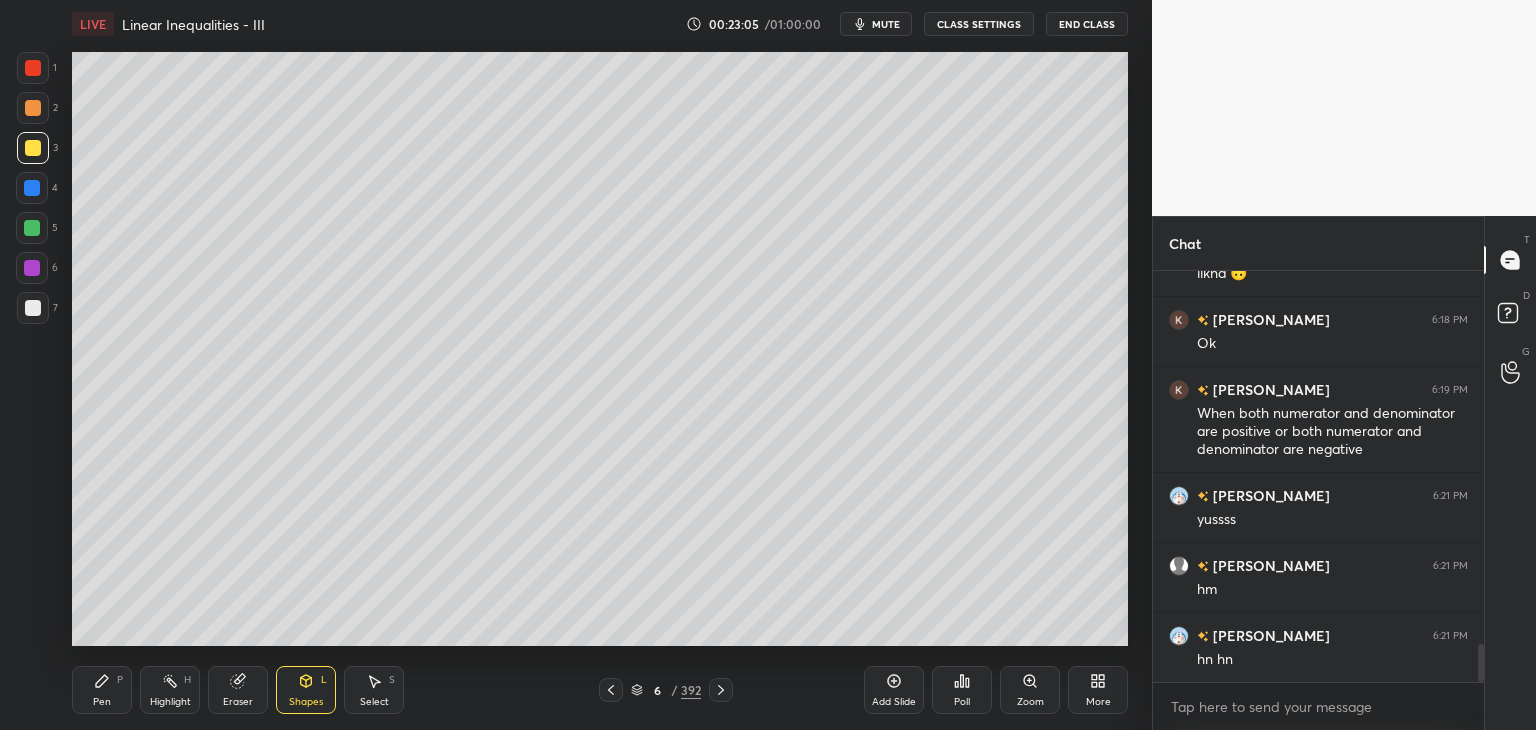 click on "Pen" at bounding box center [102, 702] 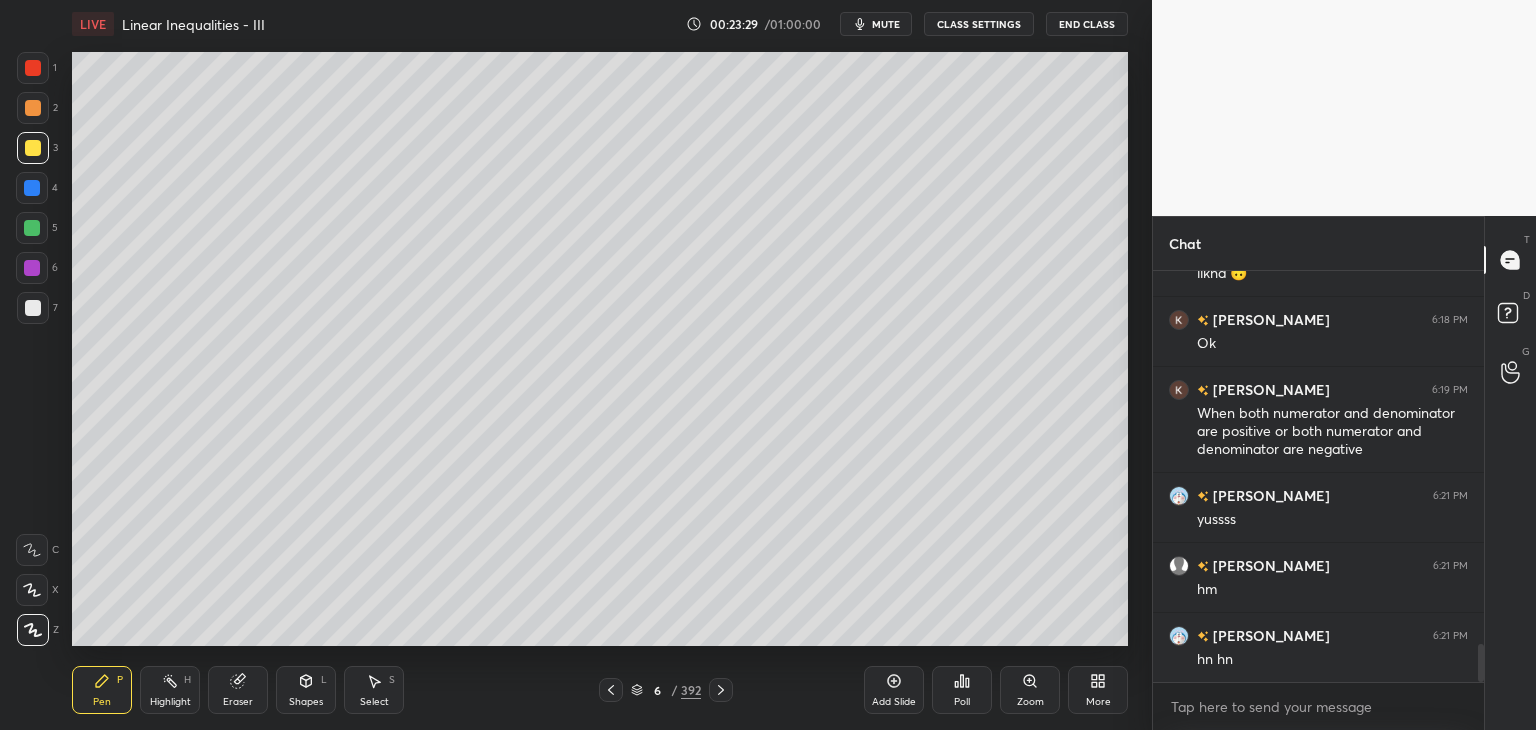 drag, startPoint x: 34, startPoint y: 306, endPoint x: 68, endPoint y: 291, distance: 37.161808 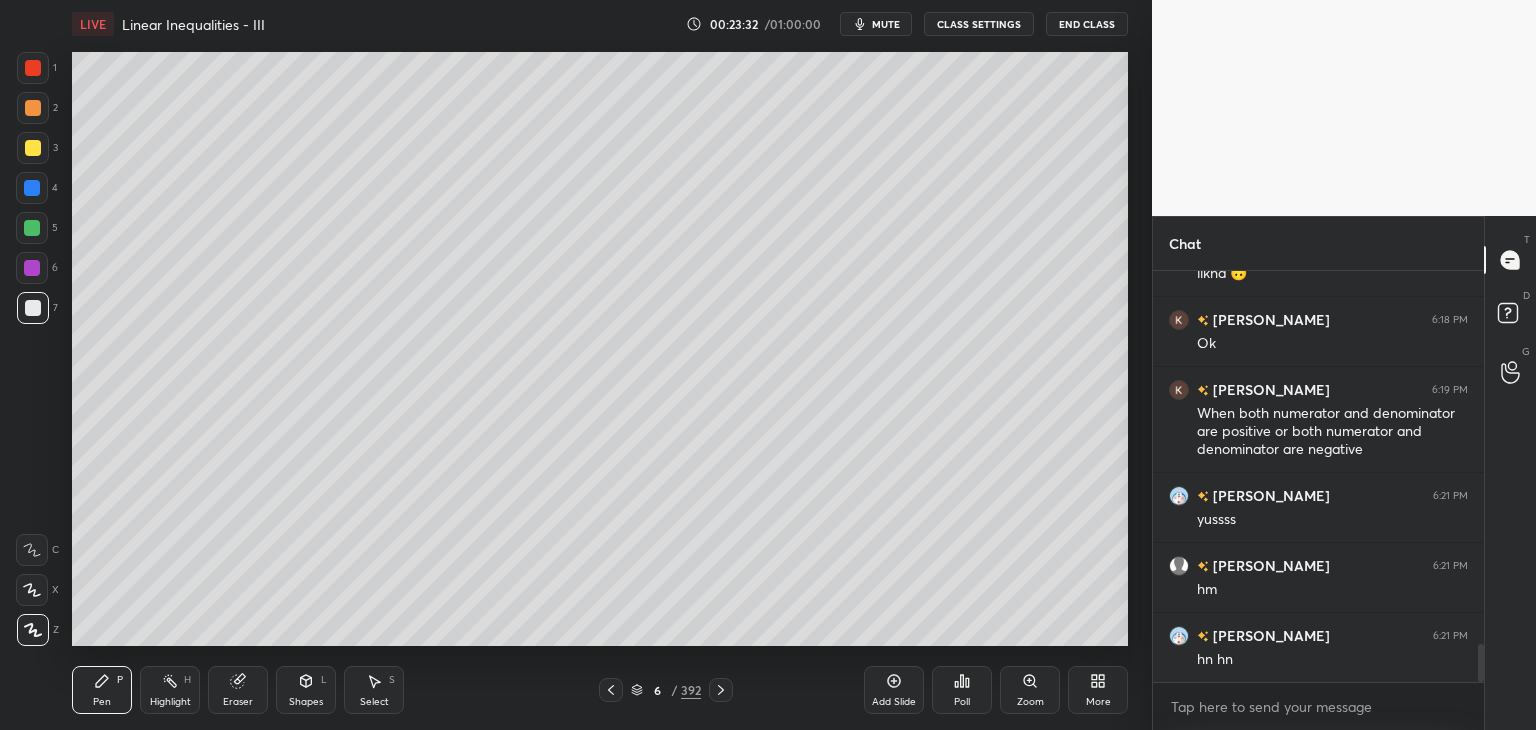 click at bounding box center (32, 228) 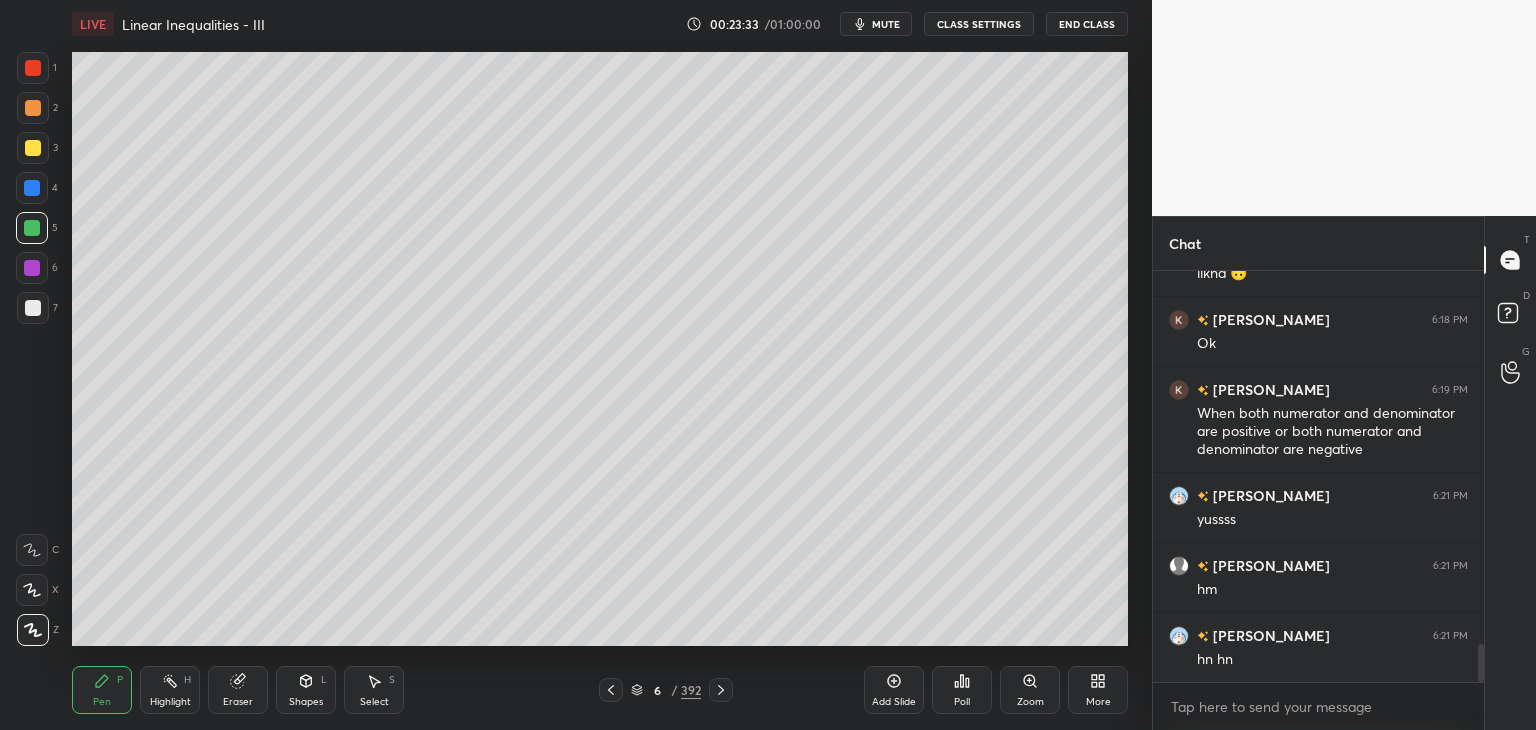 drag, startPoint x: 303, startPoint y: 691, endPoint x: 304, endPoint y: 672, distance: 19.026299 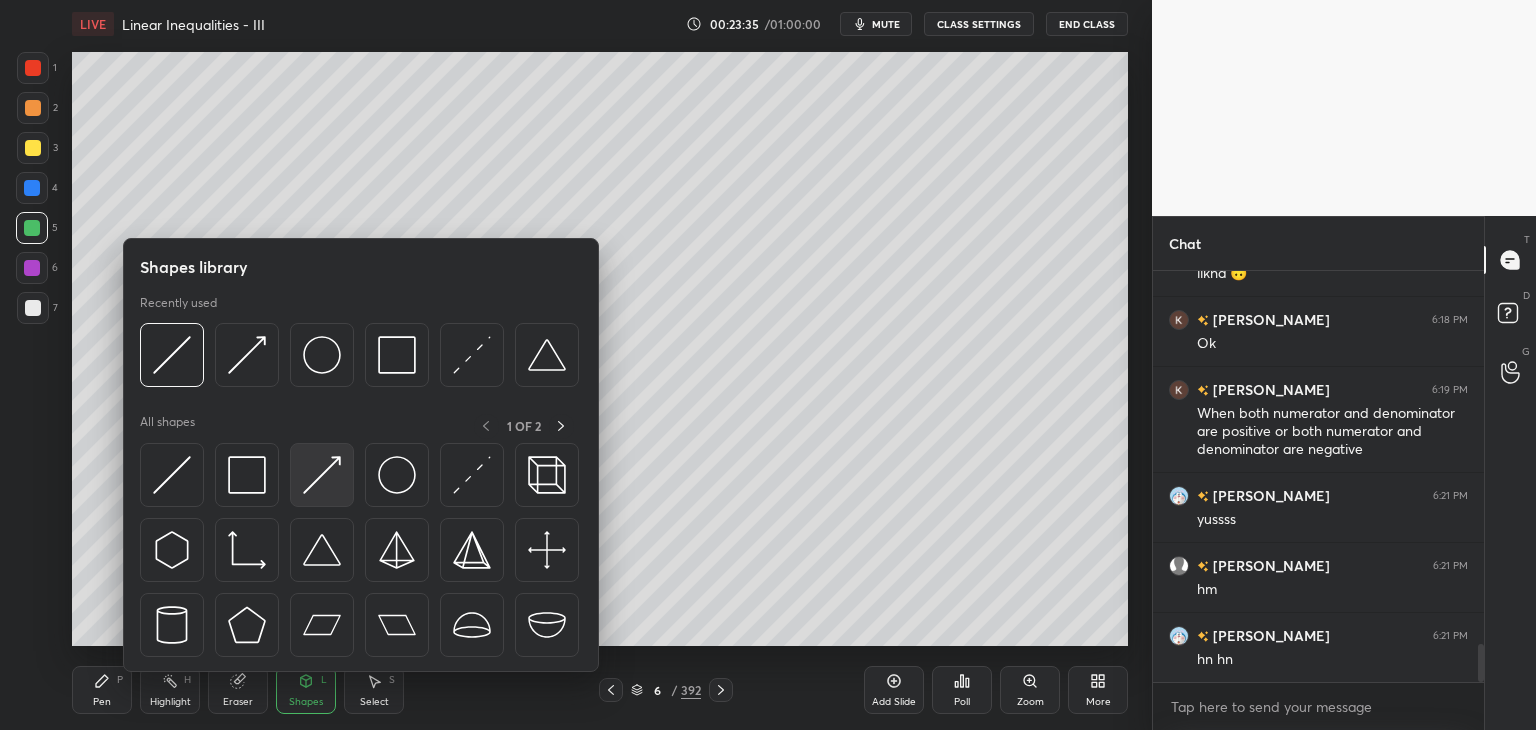 click at bounding box center (322, 475) 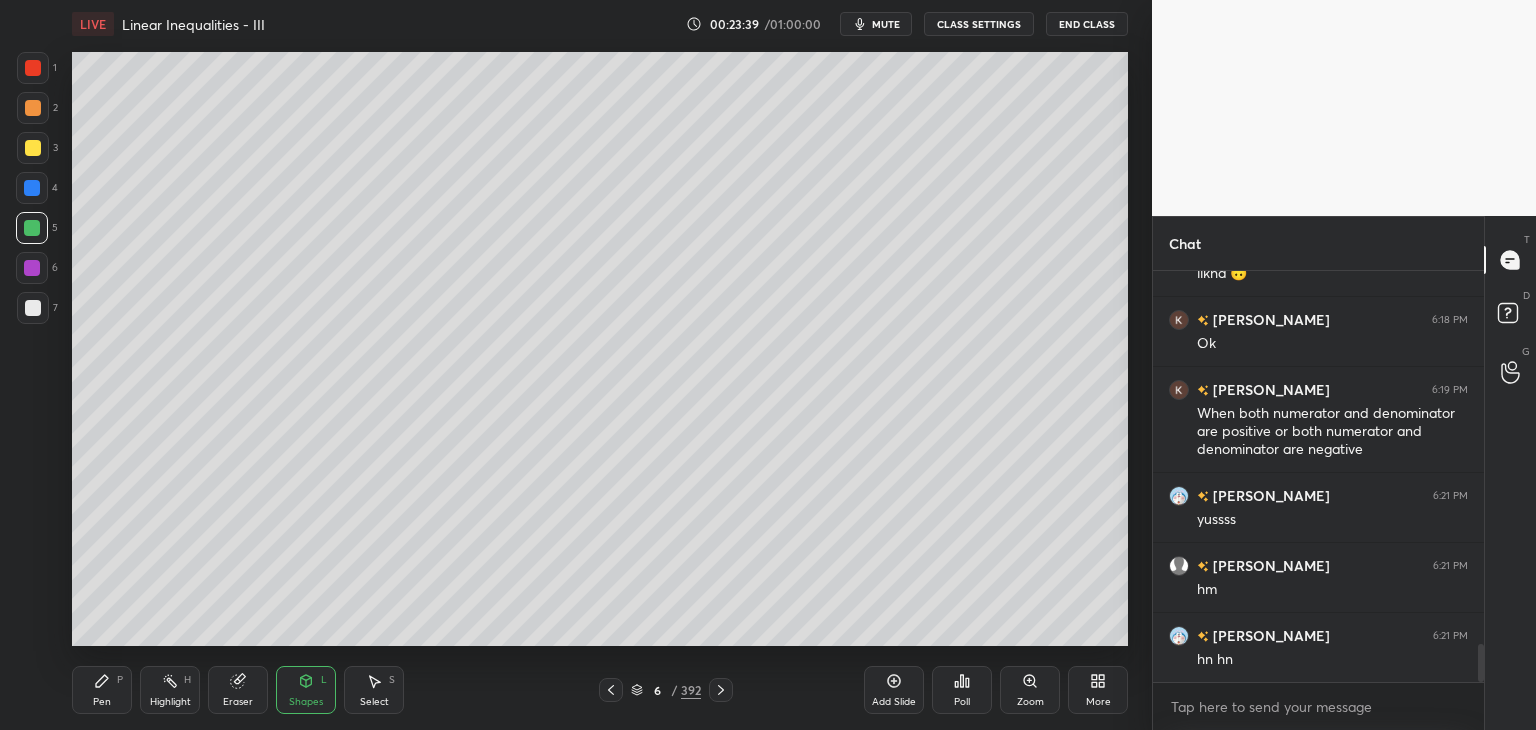 click at bounding box center [33, 68] 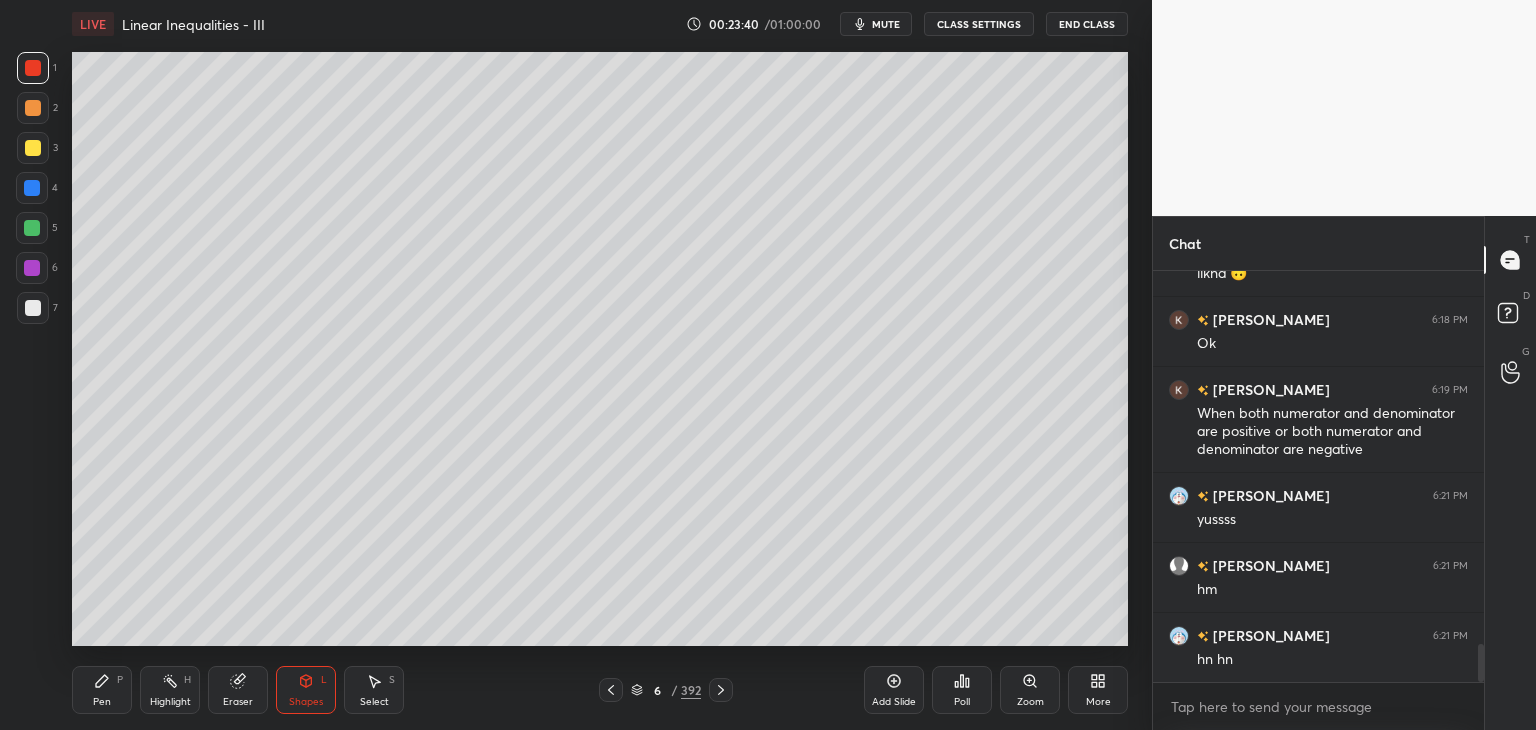 click 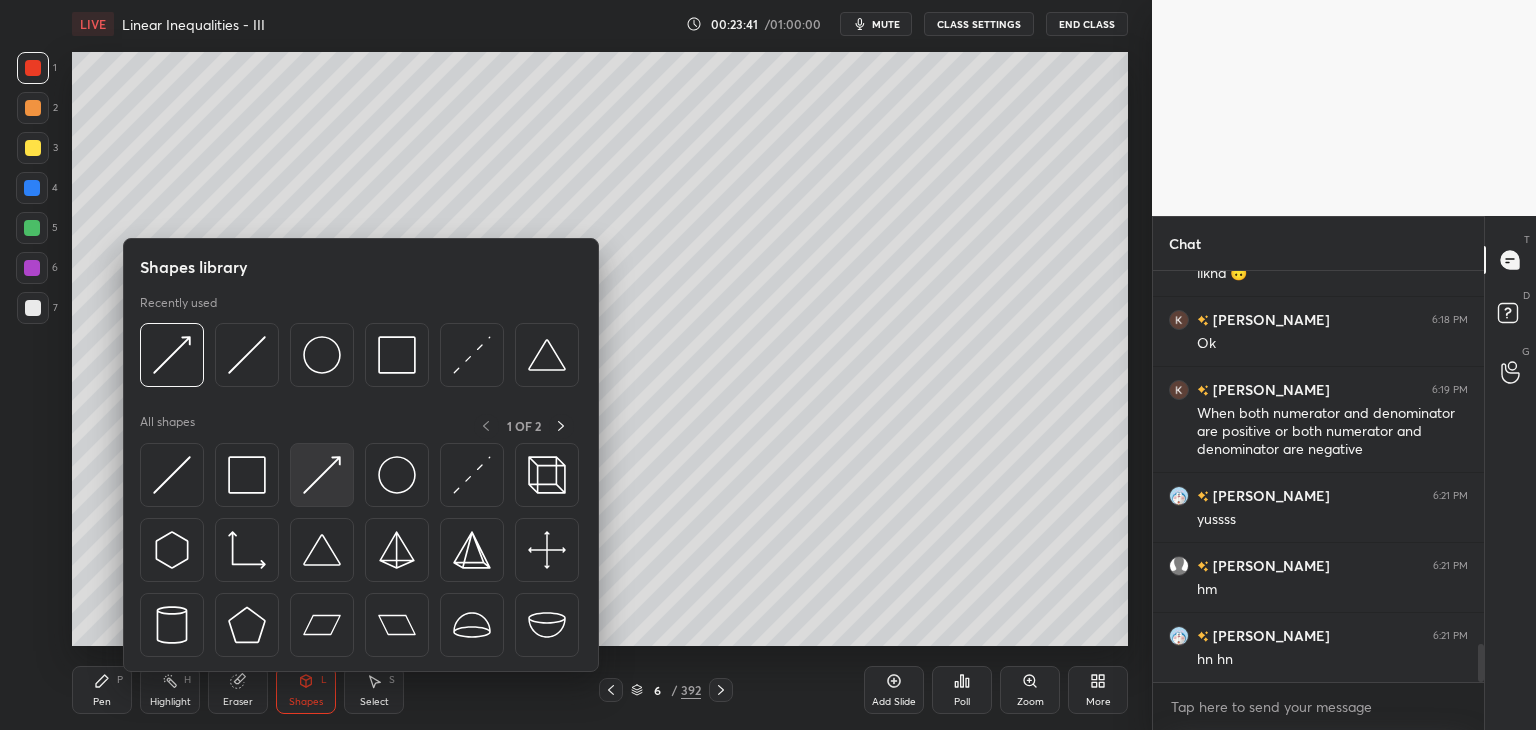 click at bounding box center [322, 475] 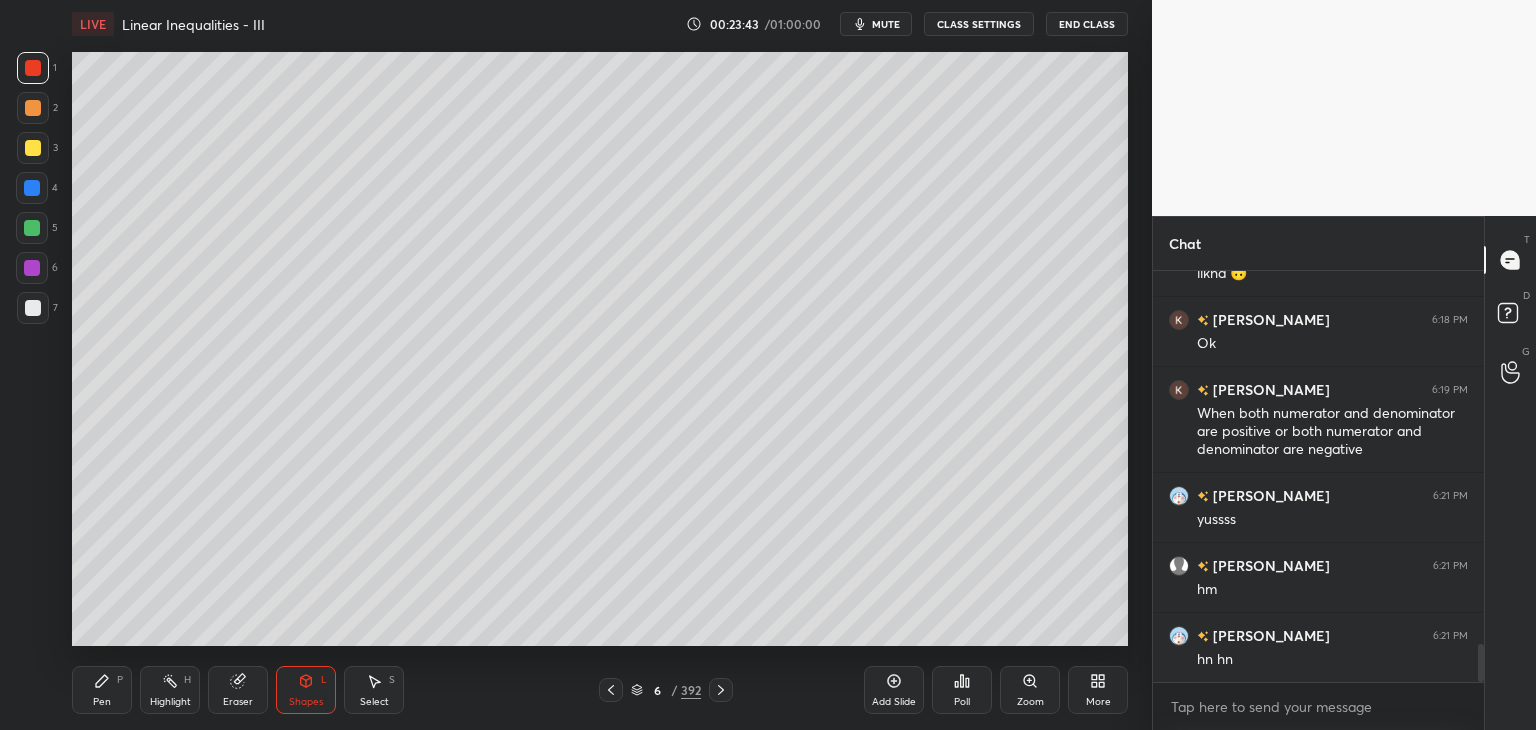 click on "Pen P" at bounding box center [102, 690] 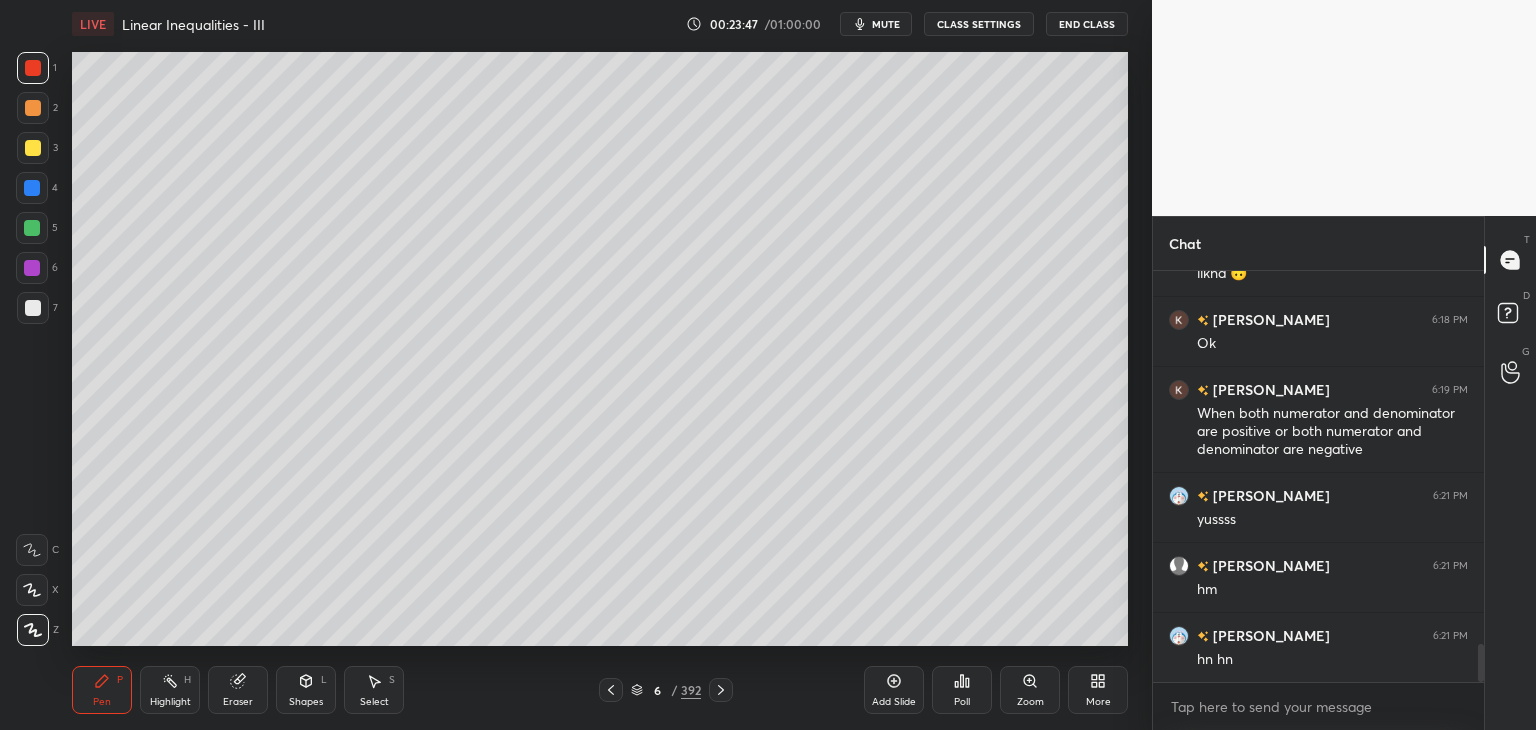 drag, startPoint x: 28, startPoint y: 189, endPoint x: 43, endPoint y: 202, distance: 19.849434 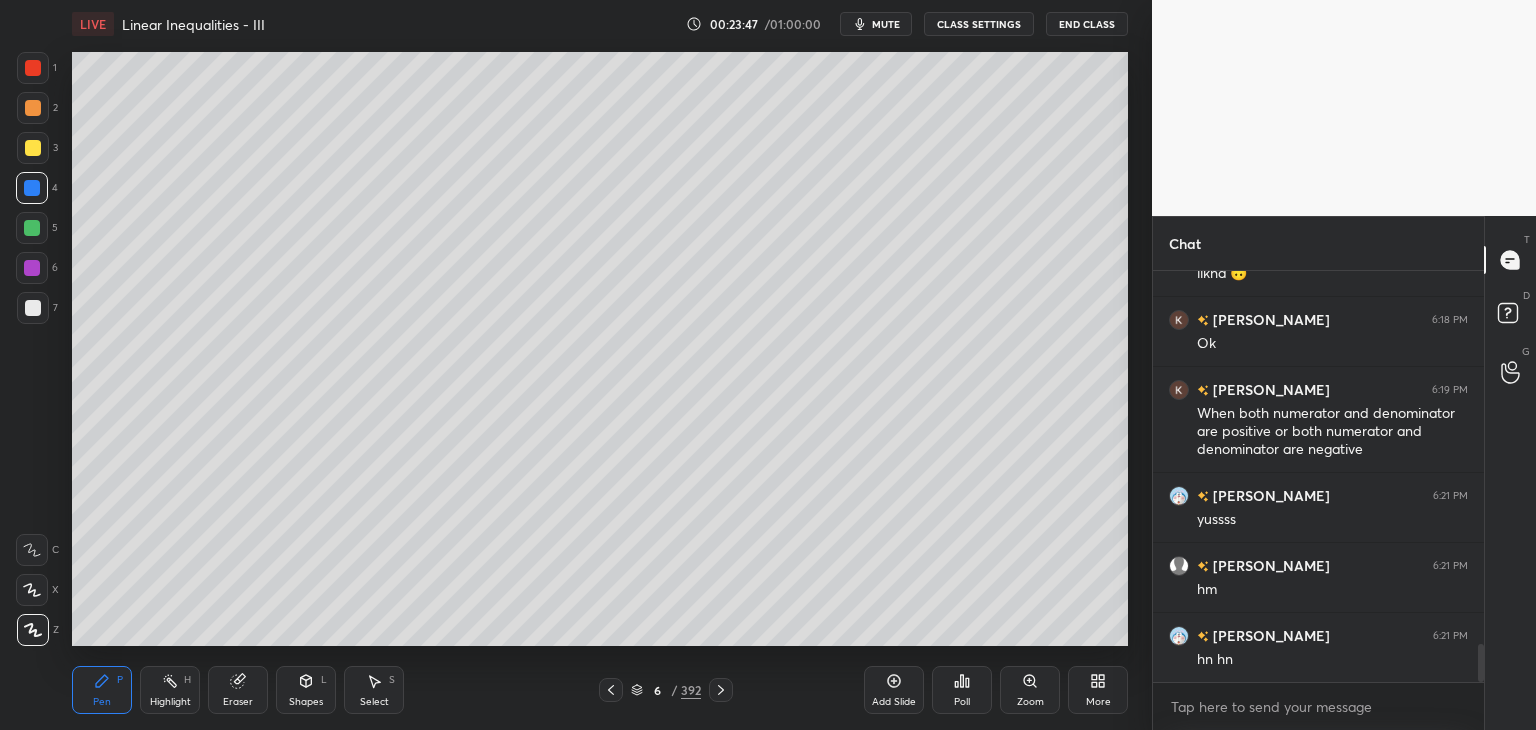 scroll, scrollTop: 4094, scrollLeft: 0, axis: vertical 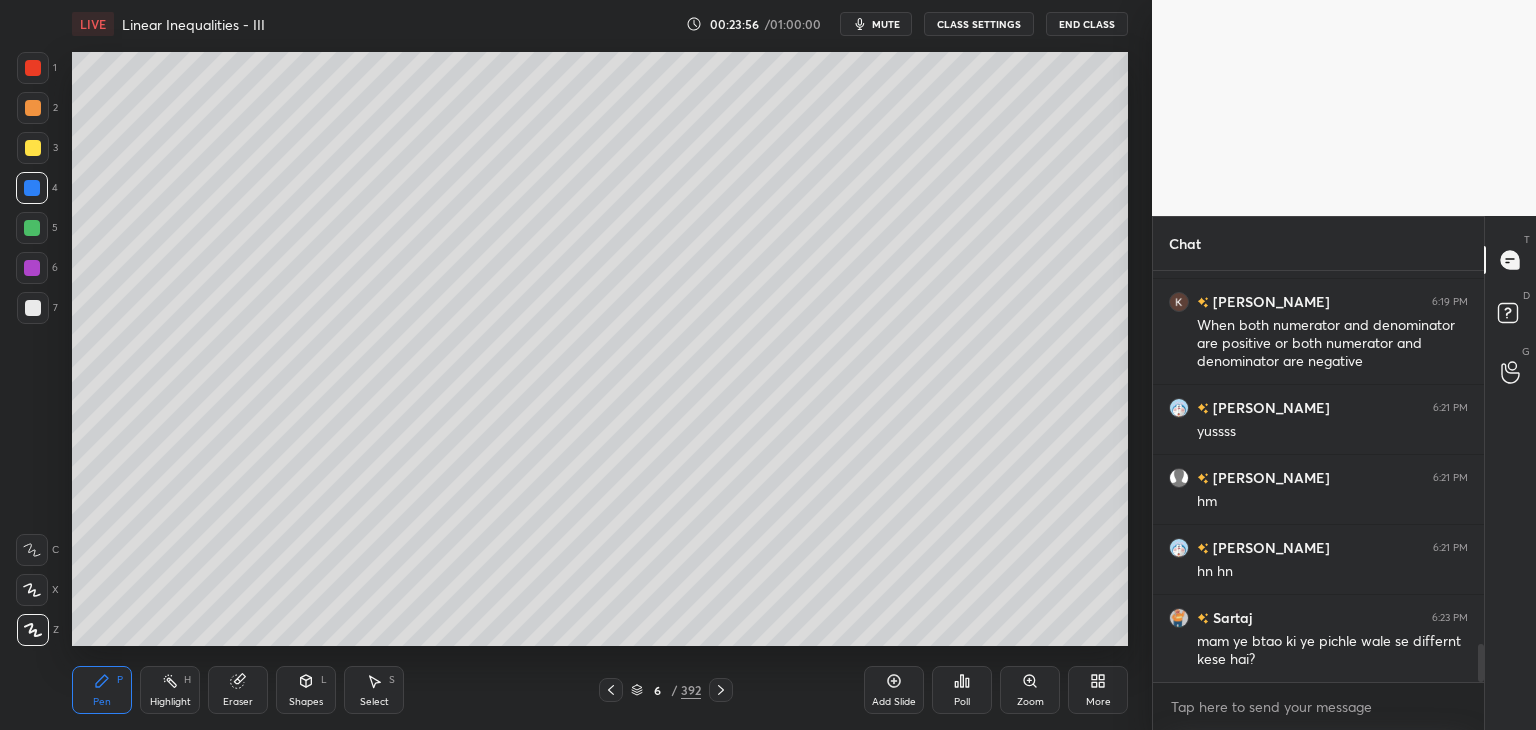 click 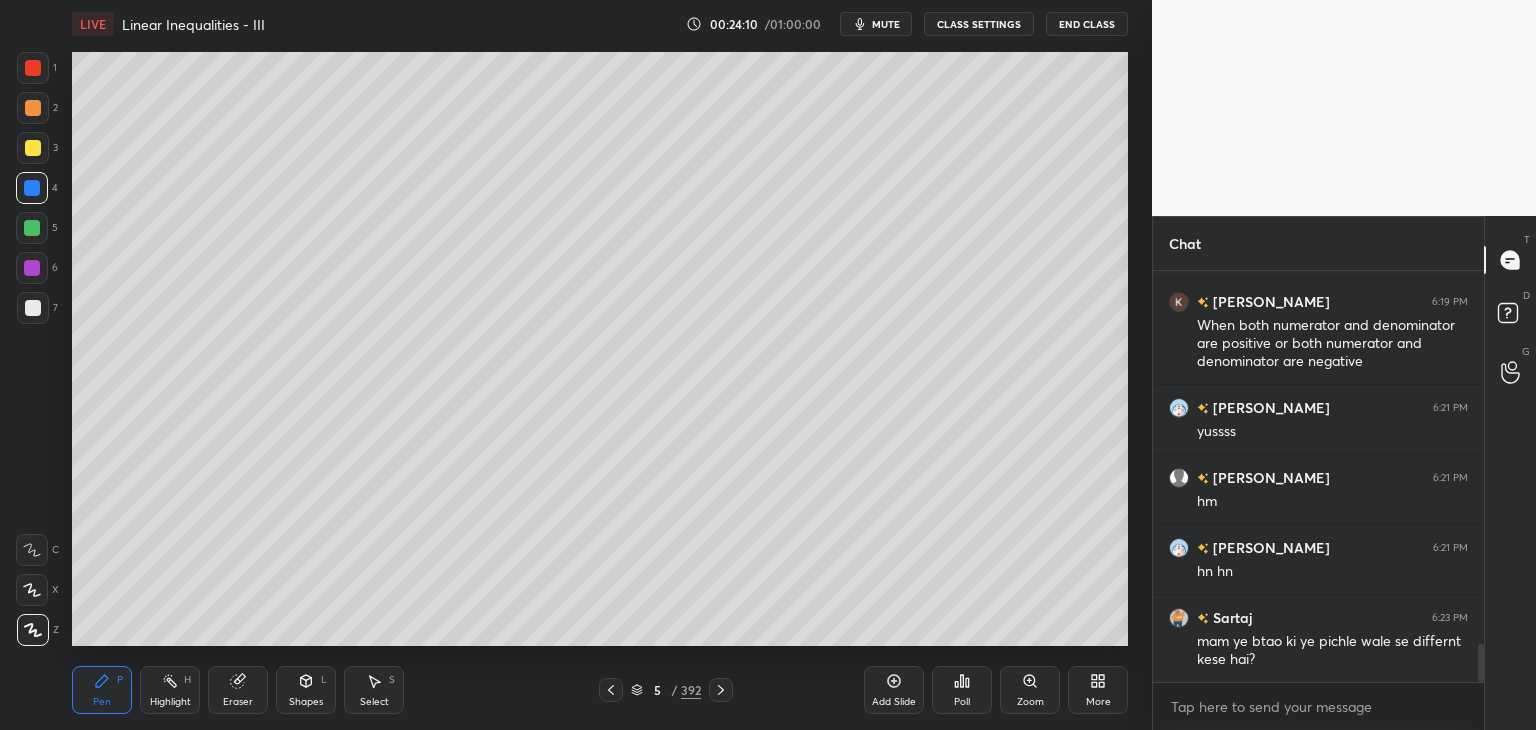 click 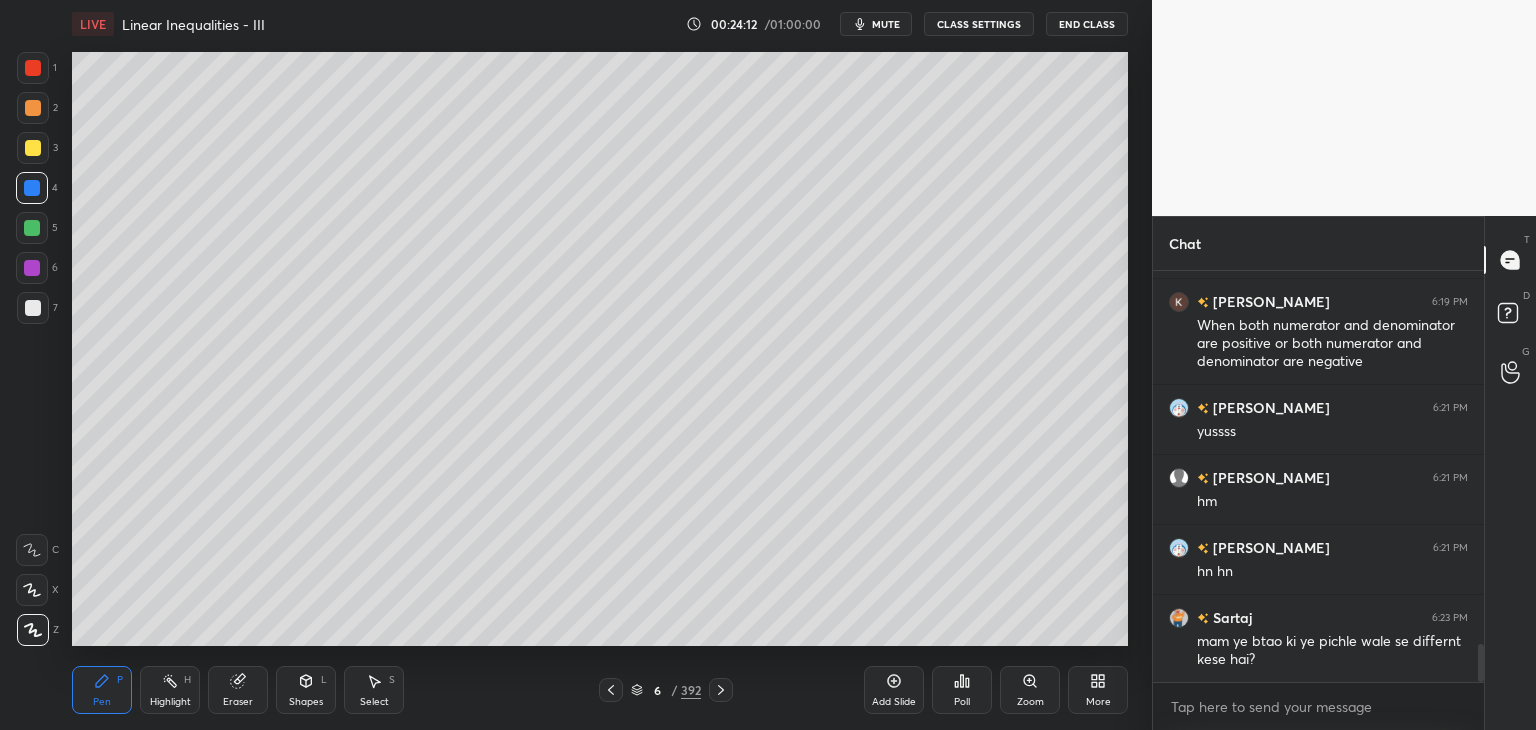 click on "Add Slide" at bounding box center (894, 702) 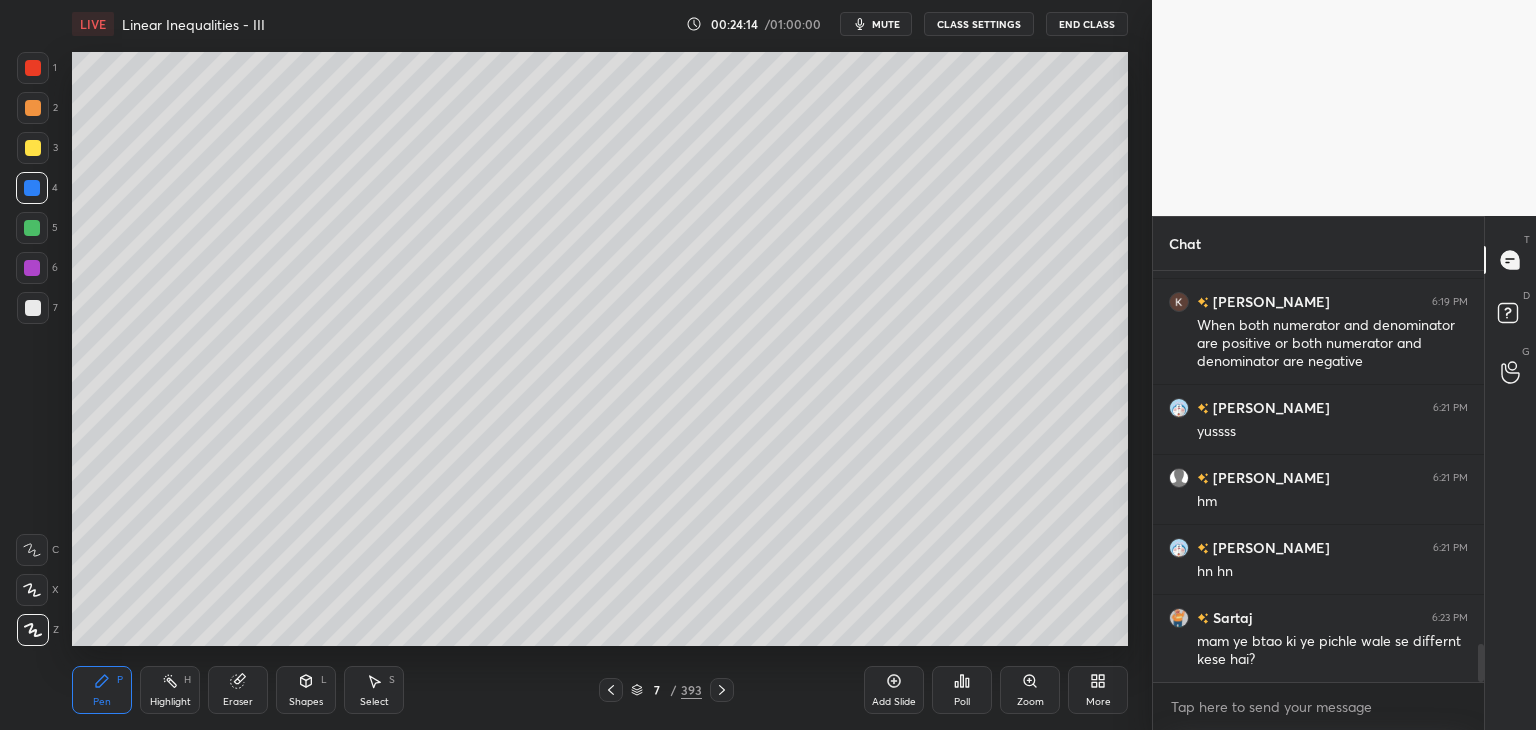 click on "Shapes" at bounding box center [306, 702] 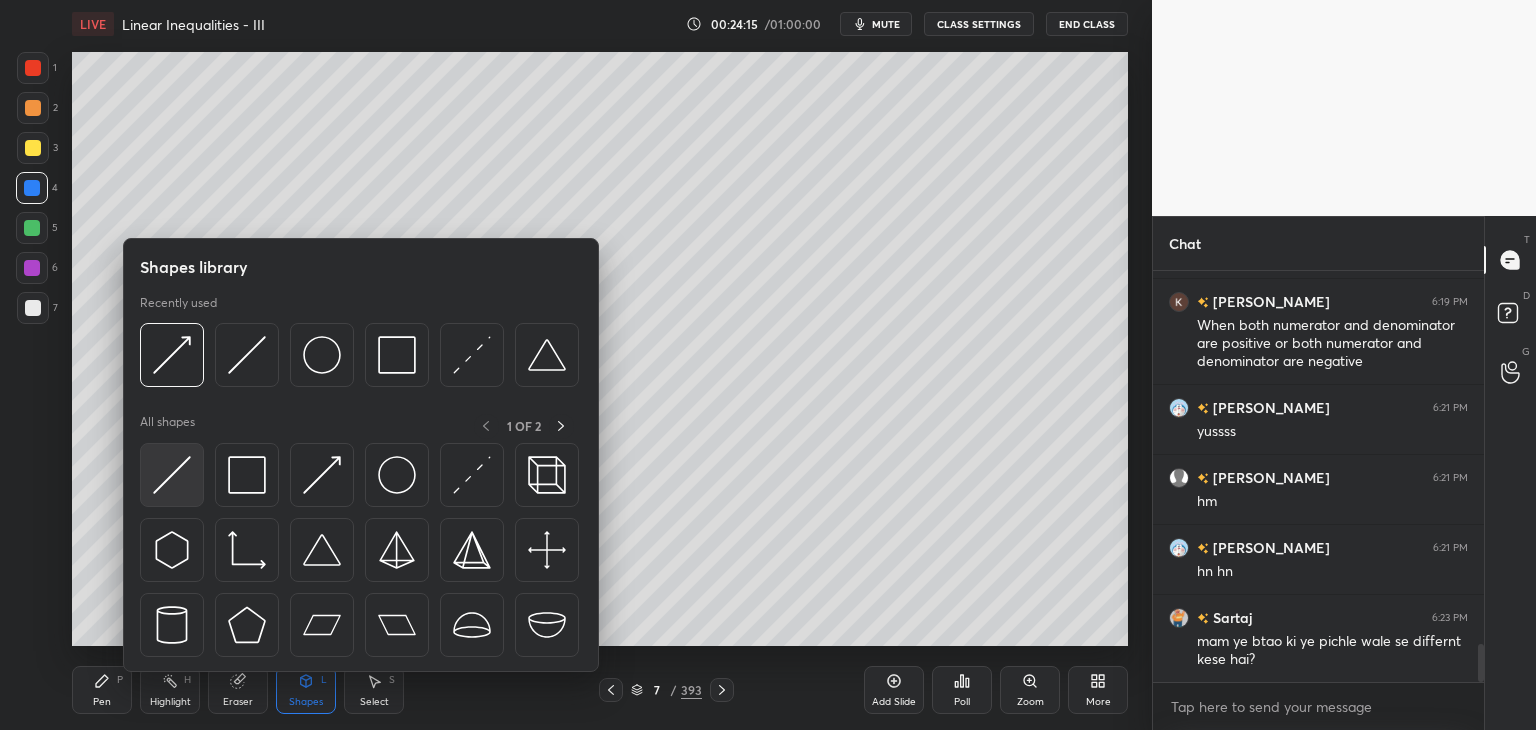 click at bounding box center [172, 475] 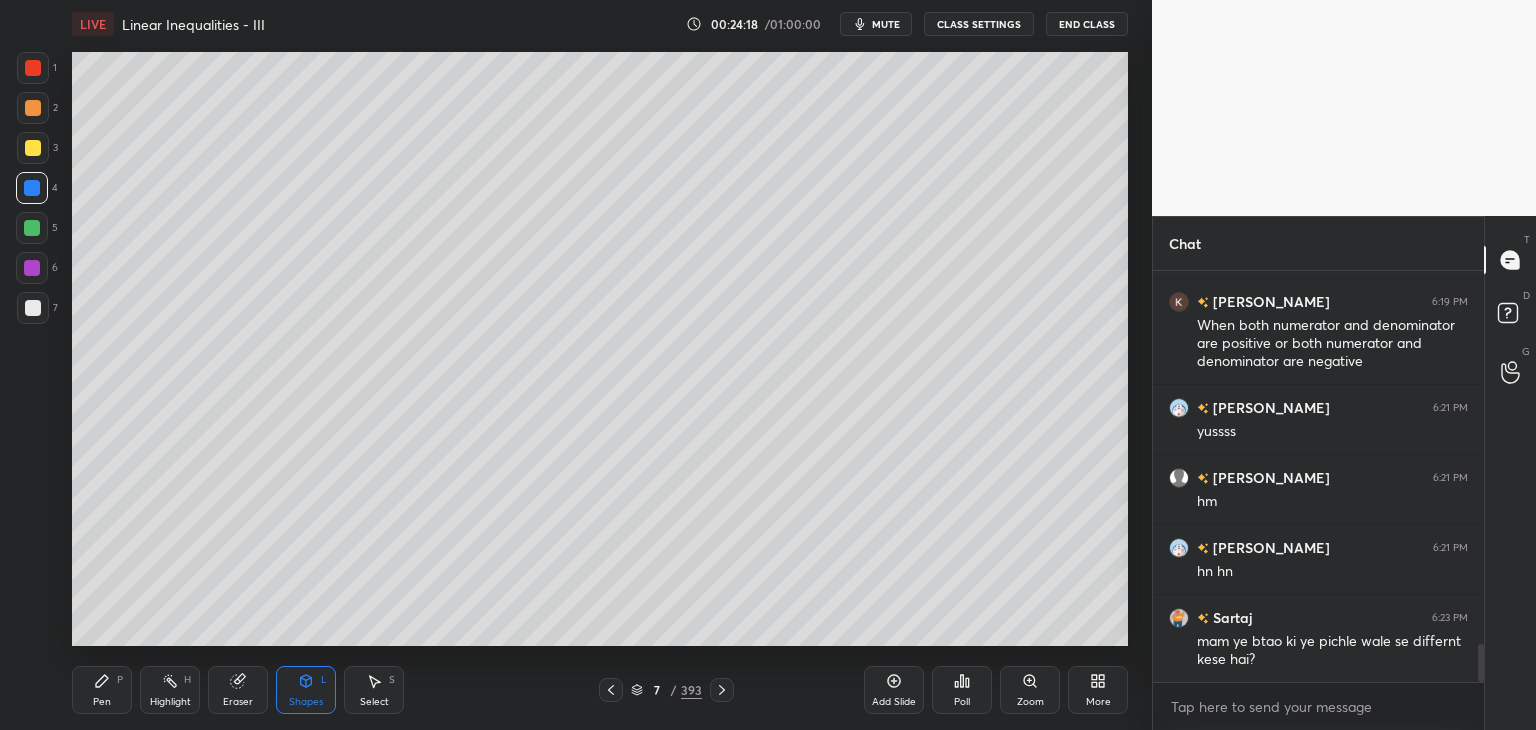 drag, startPoint x: 28, startPoint y: 309, endPoint x: 60, endPoint y: 317, distance: 32.984844 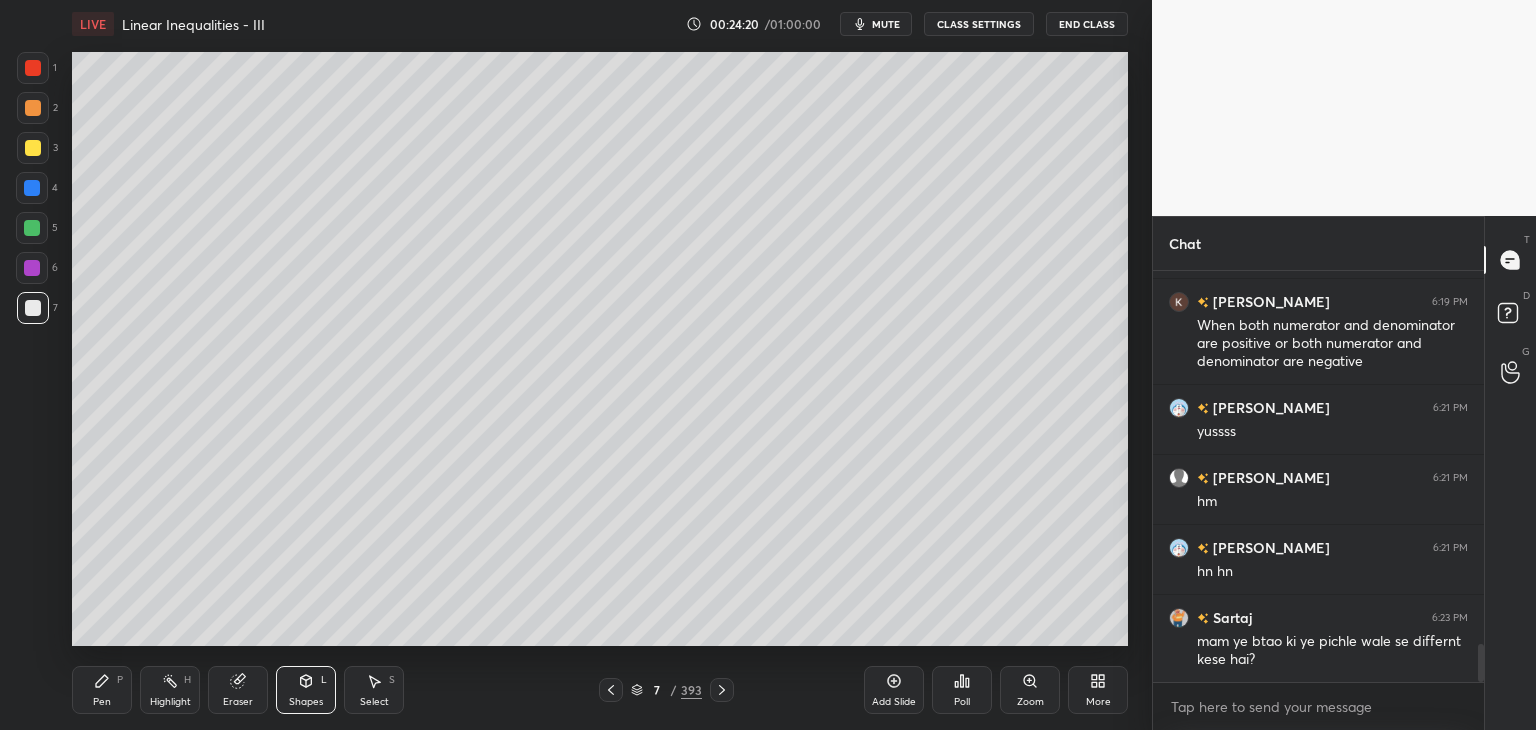click on "Pen P" at bounding box center (102, 690) 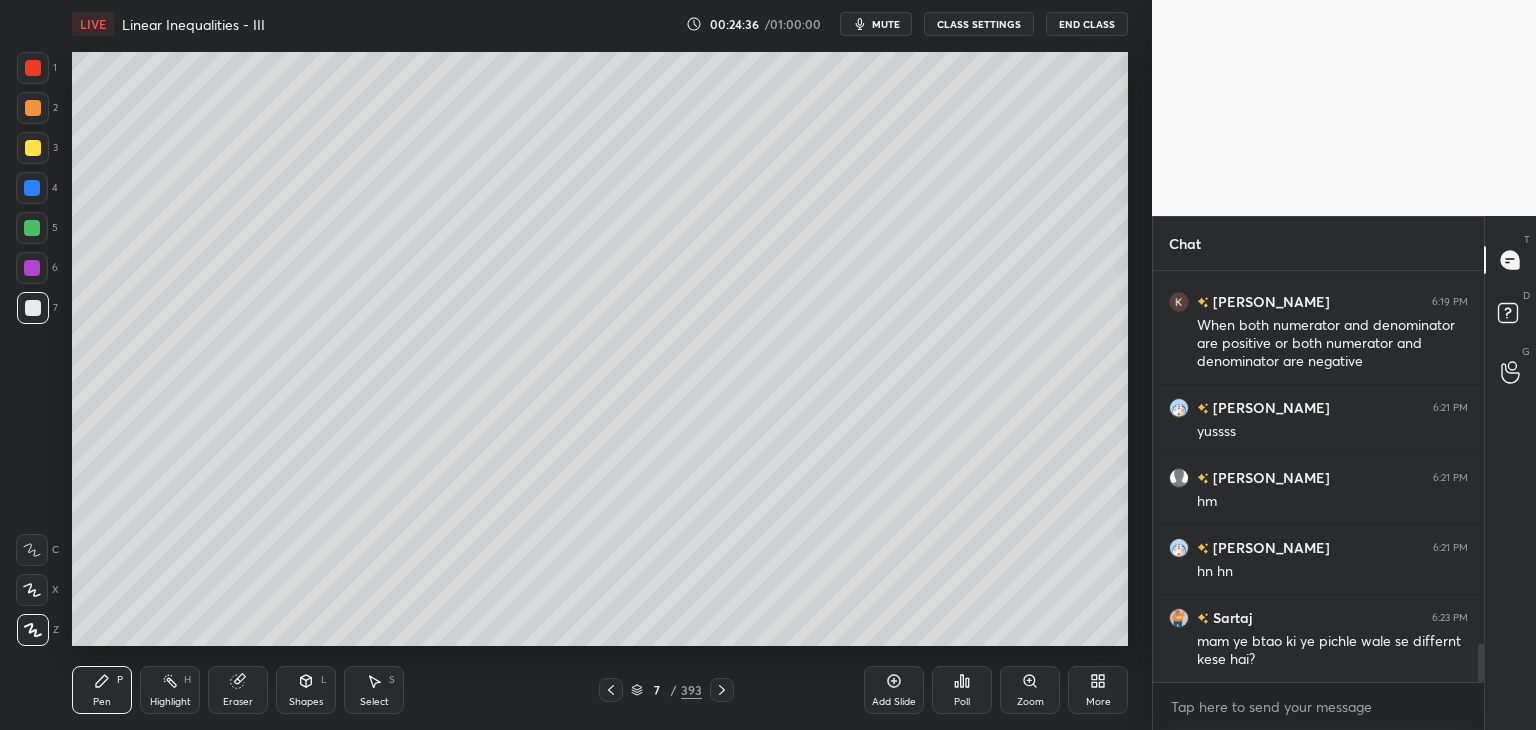 click 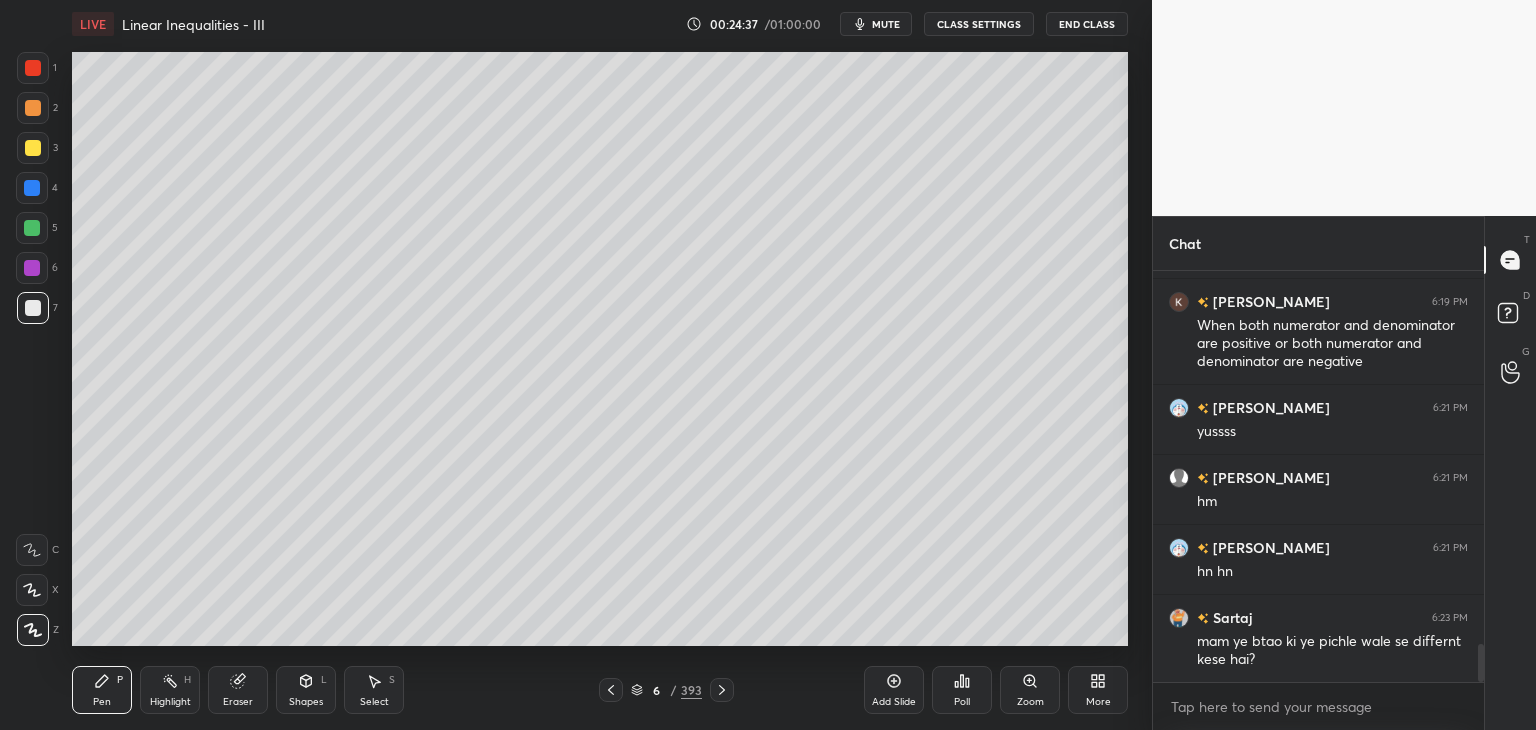 click 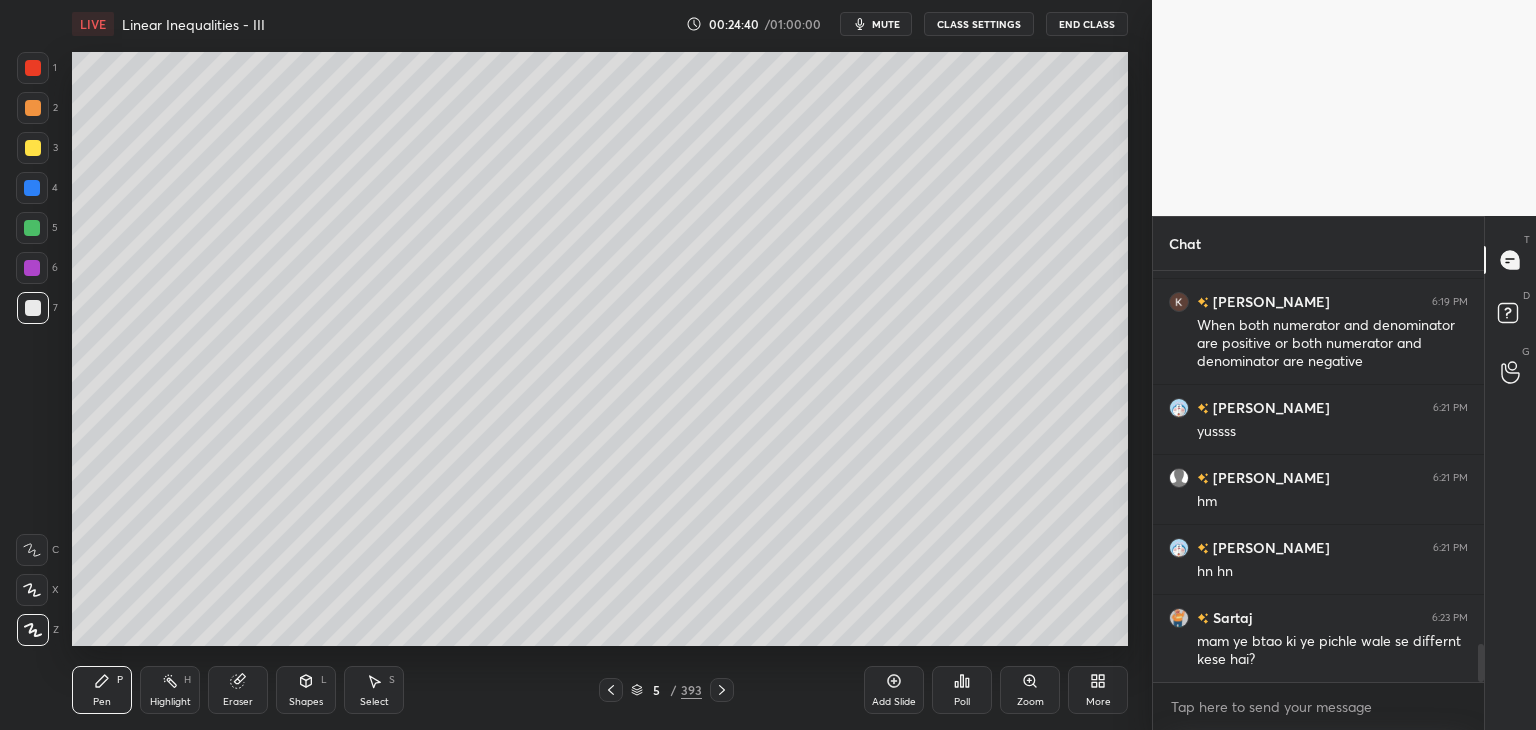 click 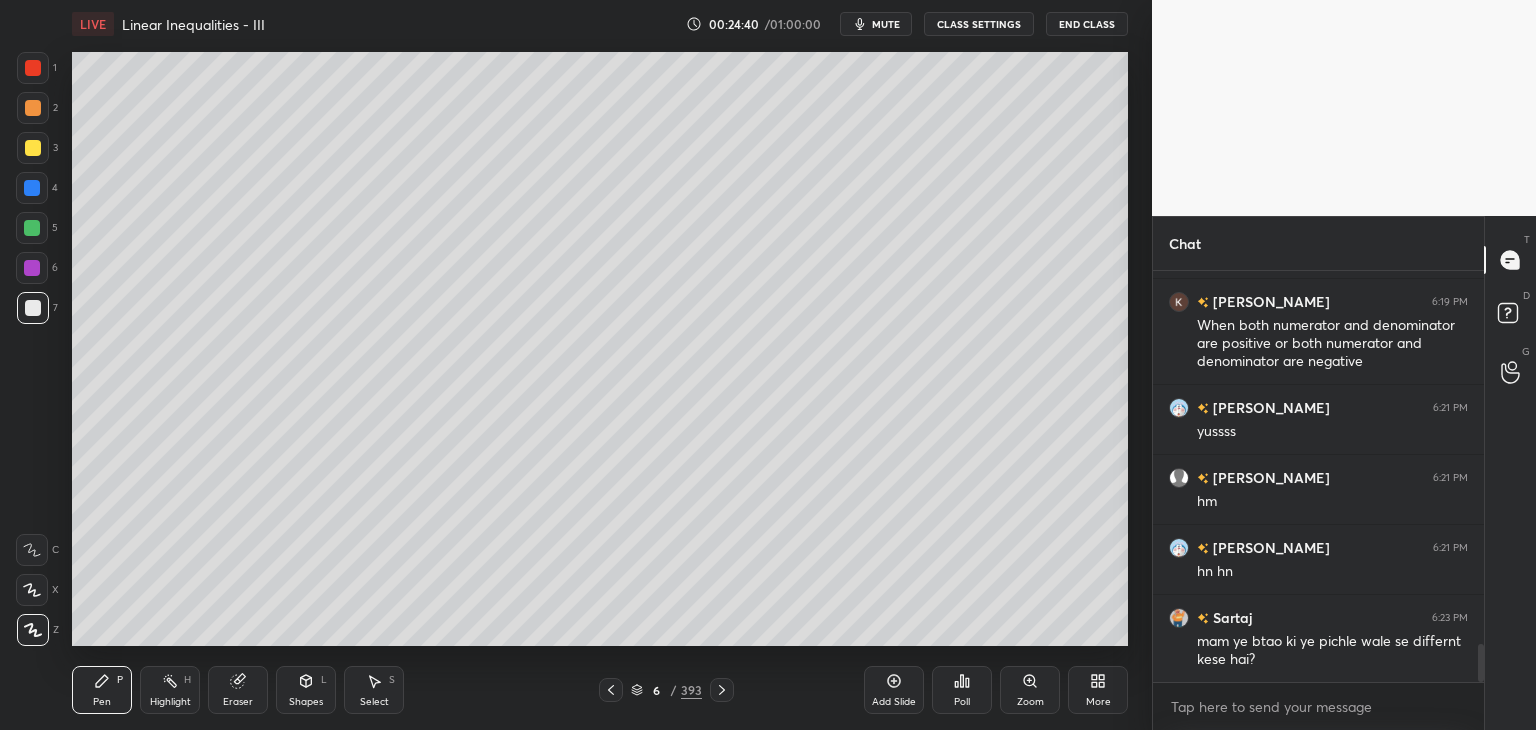 click 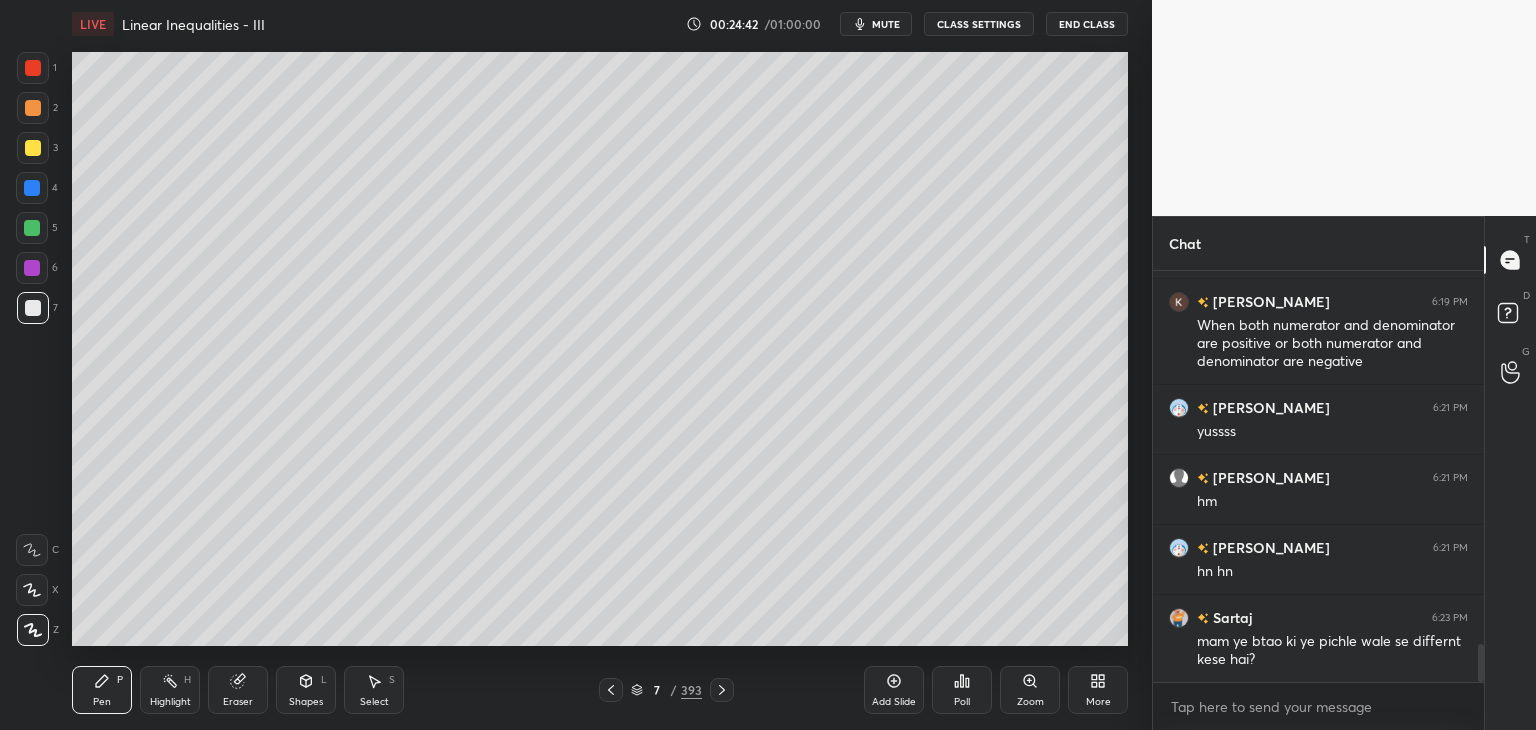 drag, startPoint x: 31, startPoint y: 146, endPoint x: 52, endPoint y: 167, distance: 29.698484 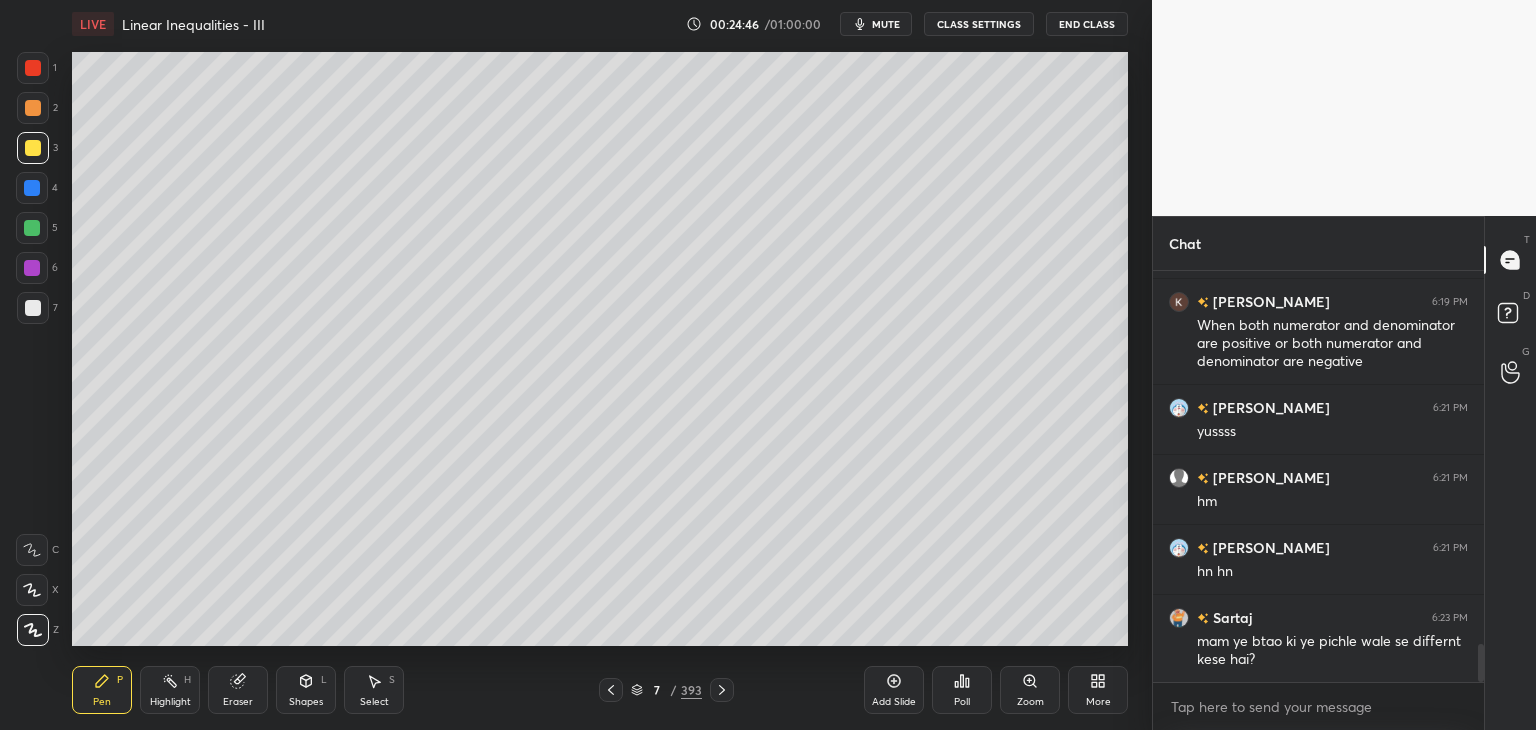 click on "Shapes" at bounding box center [306, 702] 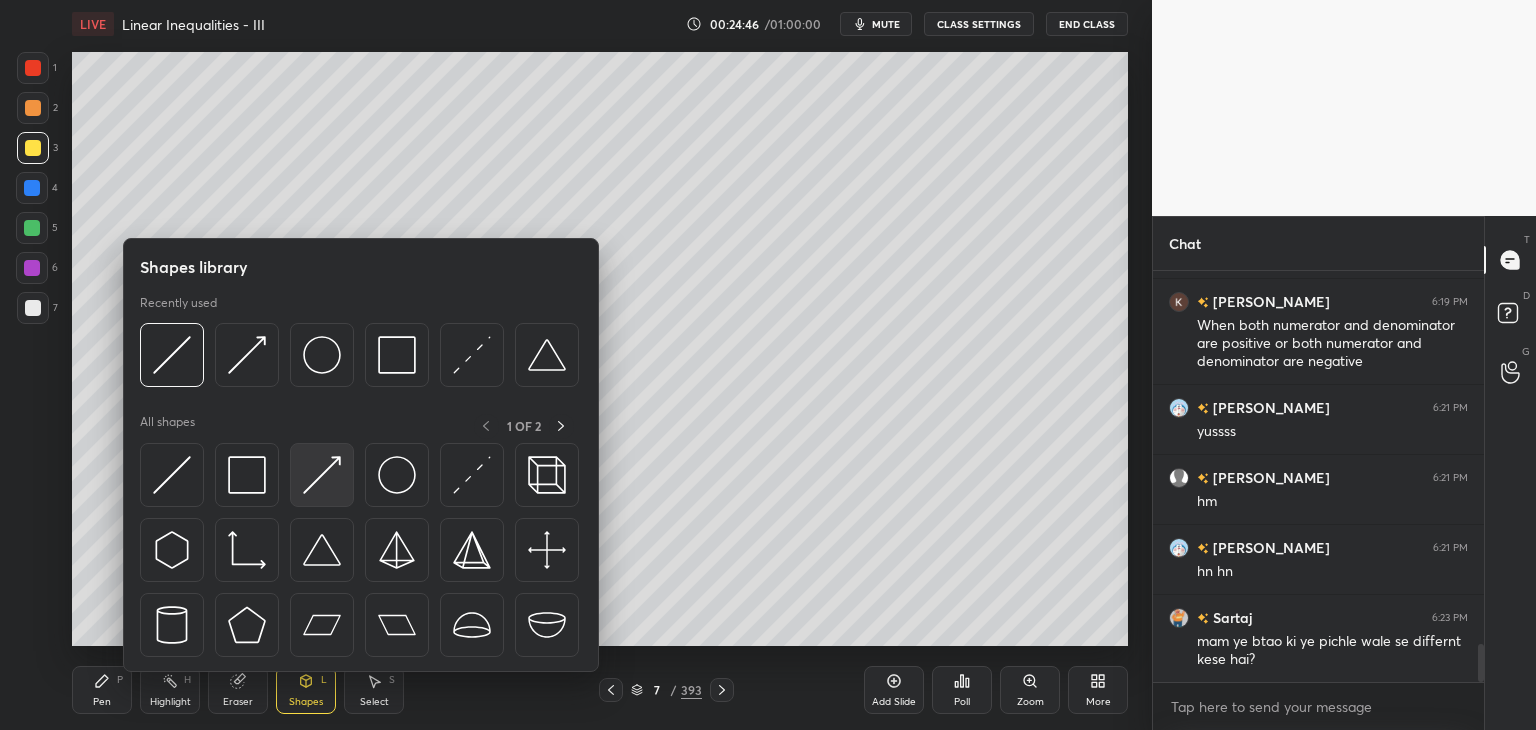 click at bounding box center (322, 475) 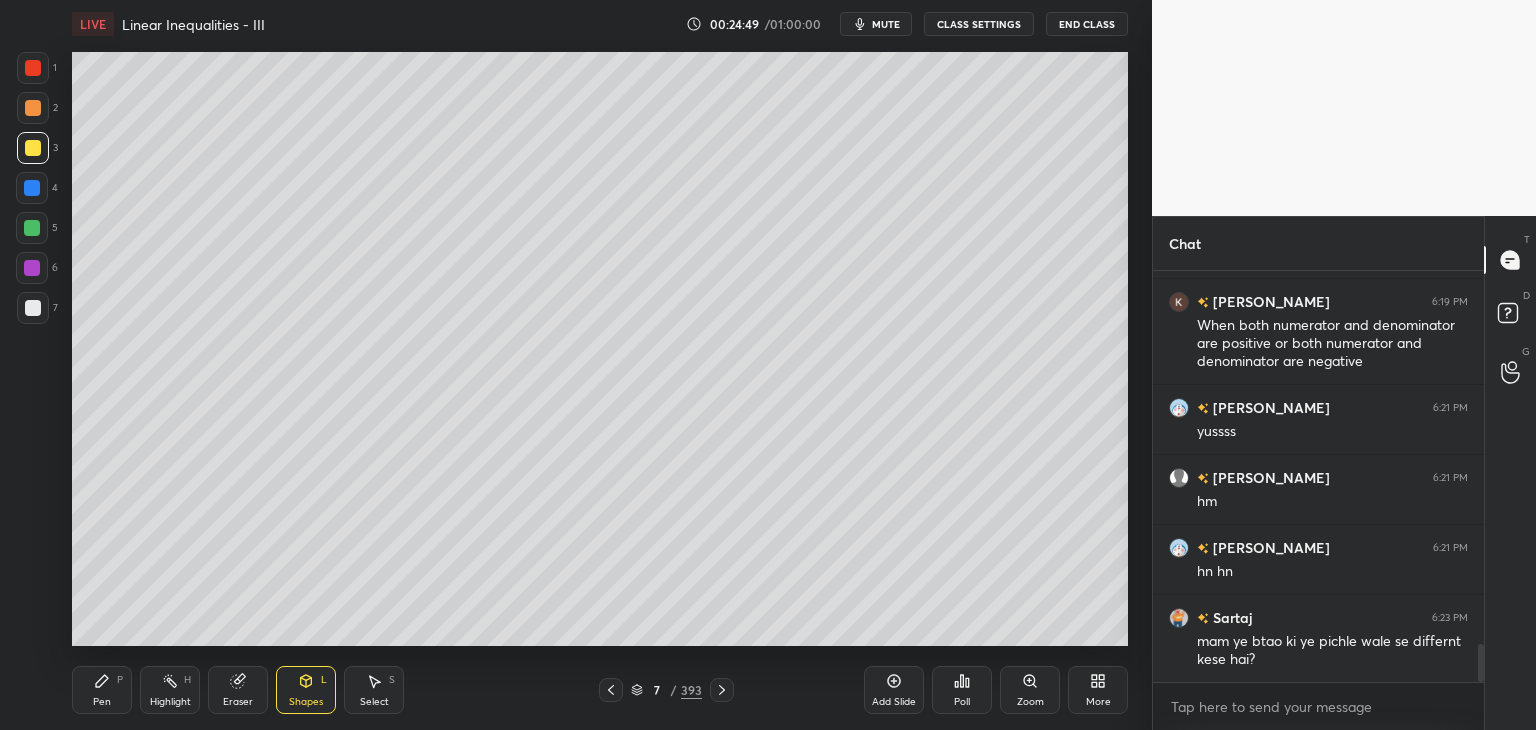 click 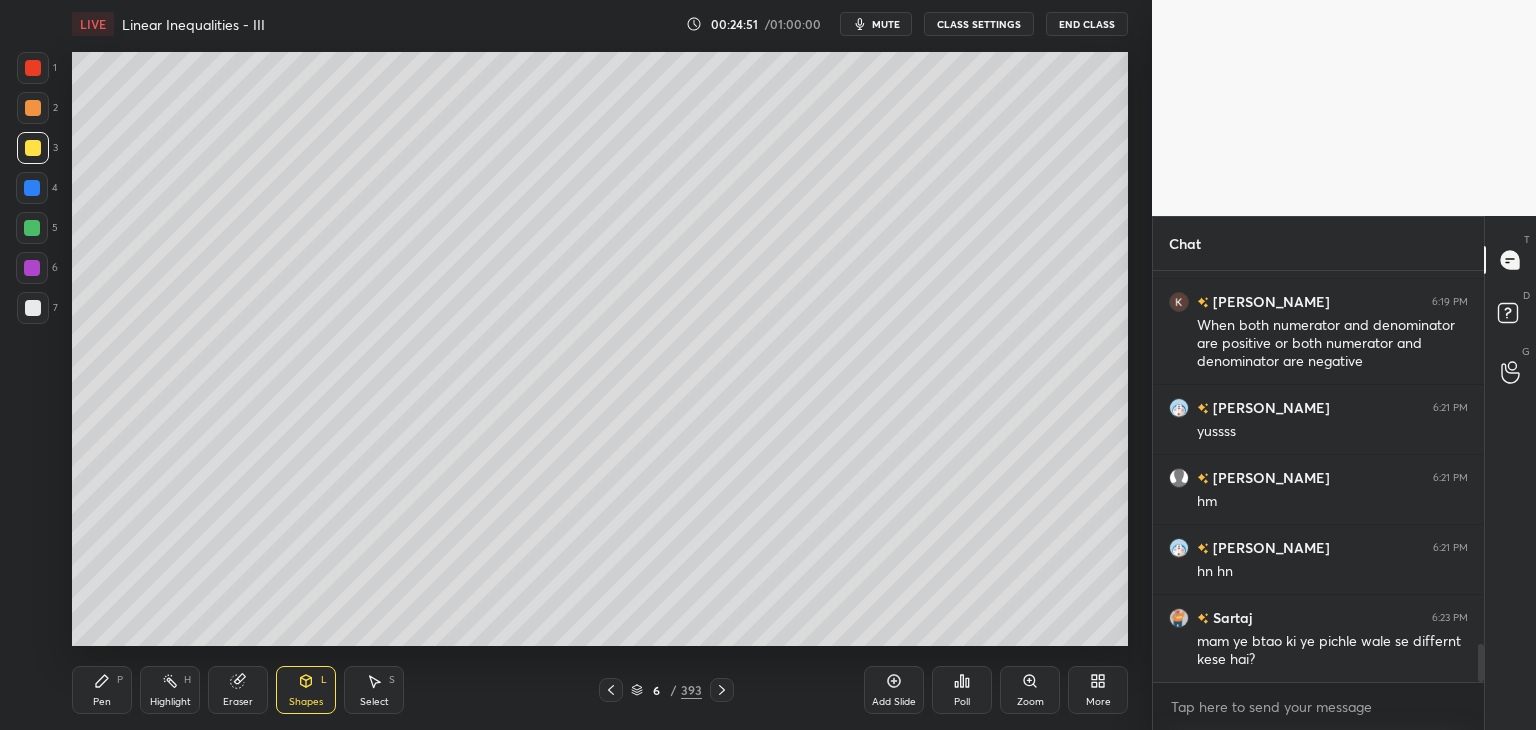 drag, startPoint x: 723, startPoint y: 692, endPoint x: 708, endPoint y: 661, distance: 34.43835 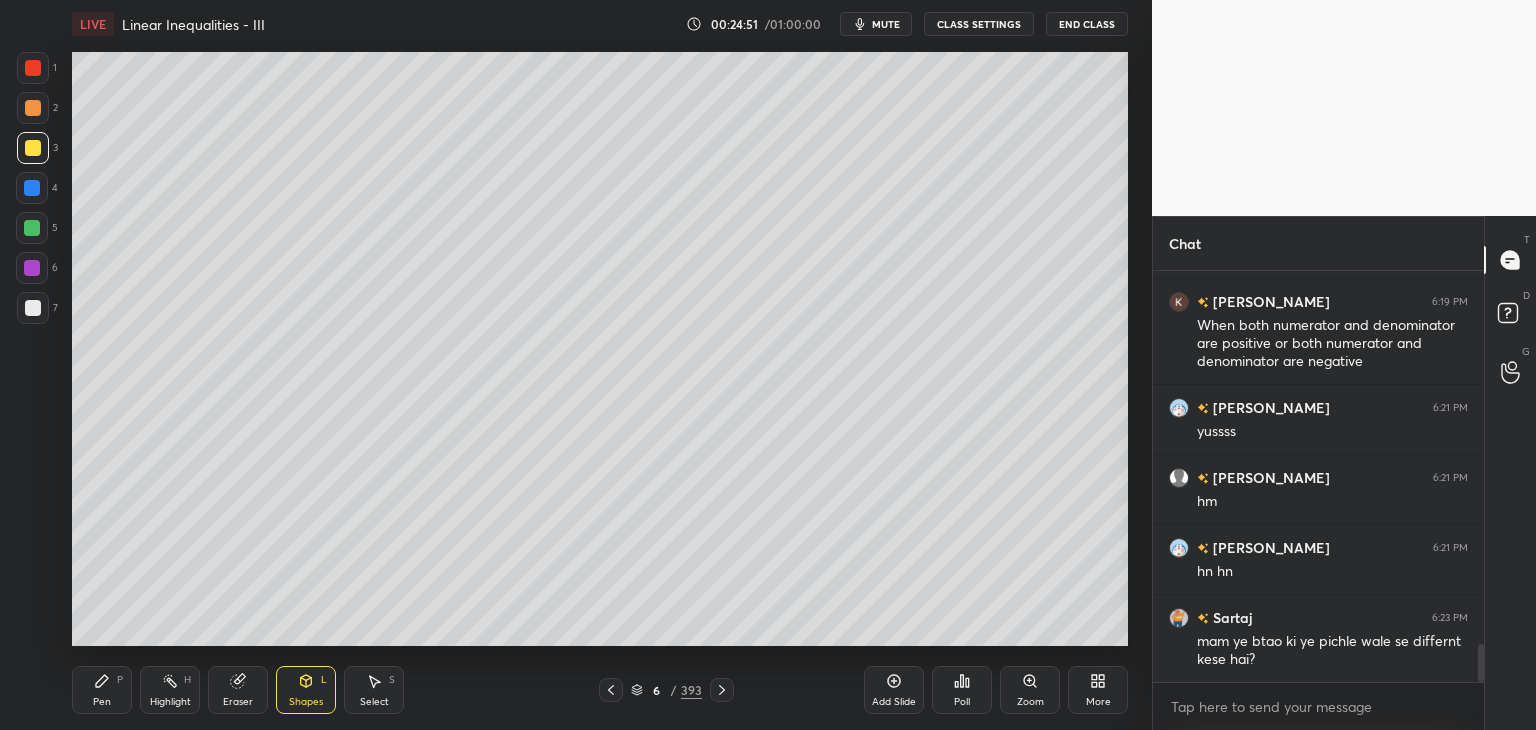 click 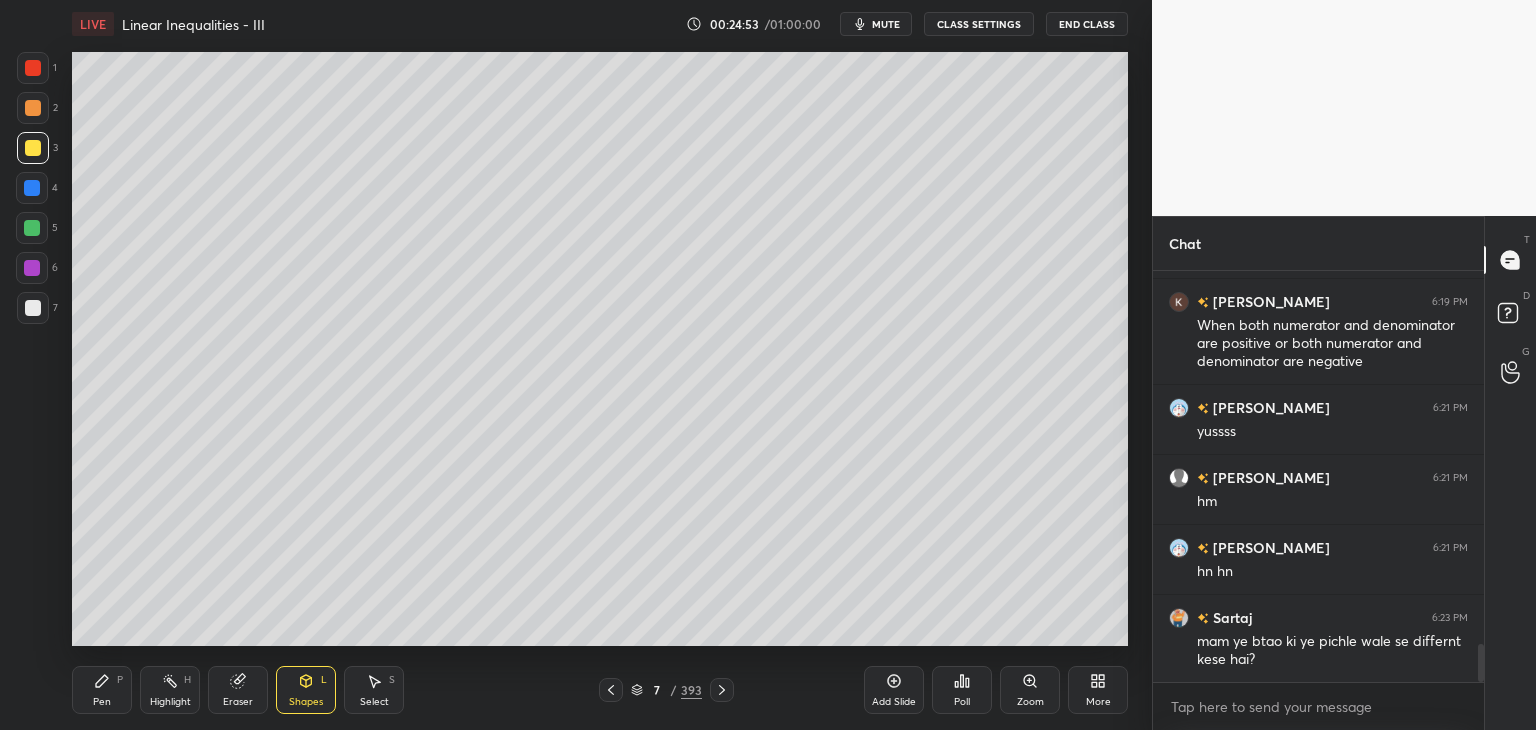 click at bounding box center (32, 228) 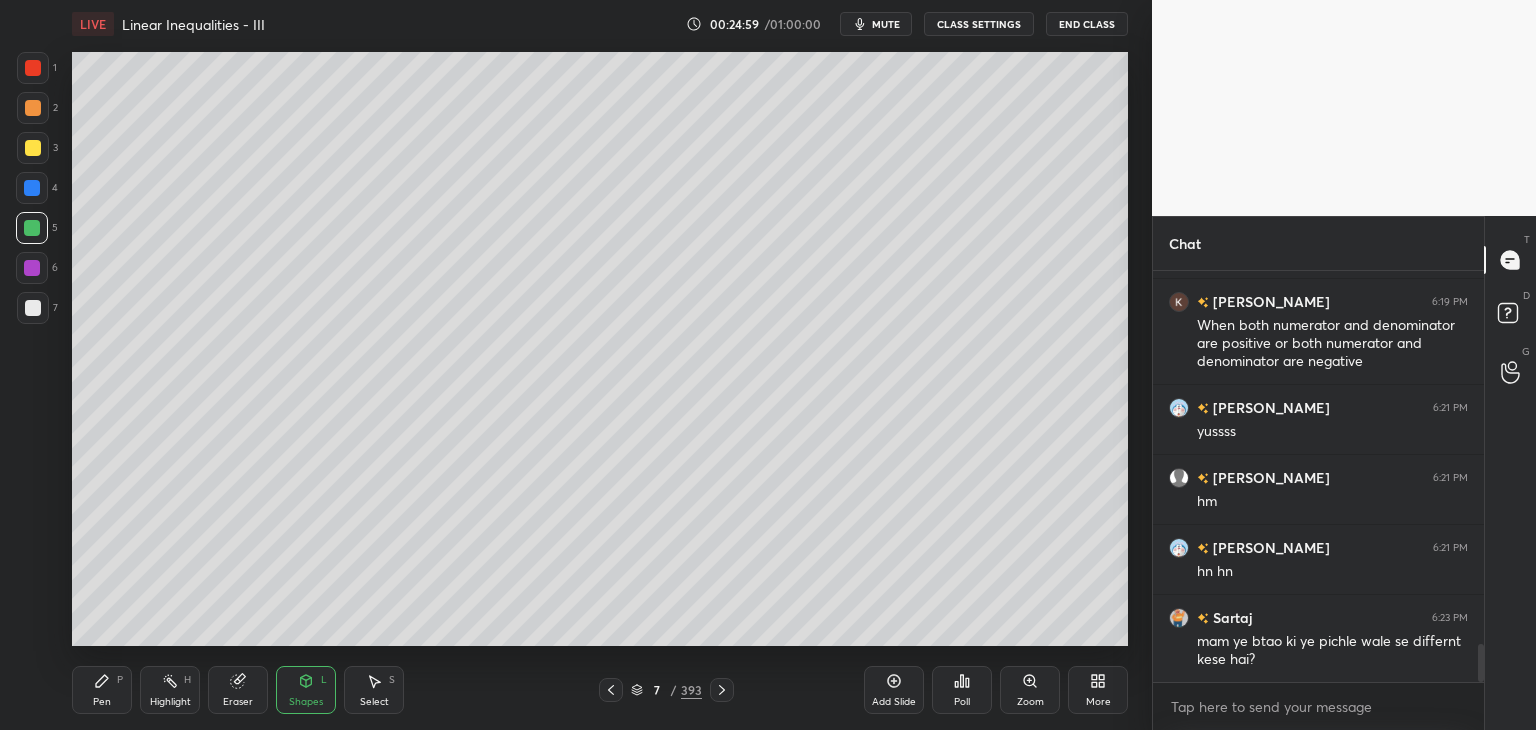 drag, startPoint x: 118, startPoint y: 698, endPoint x: 129, endPoint y: 657, distance: 42.44997 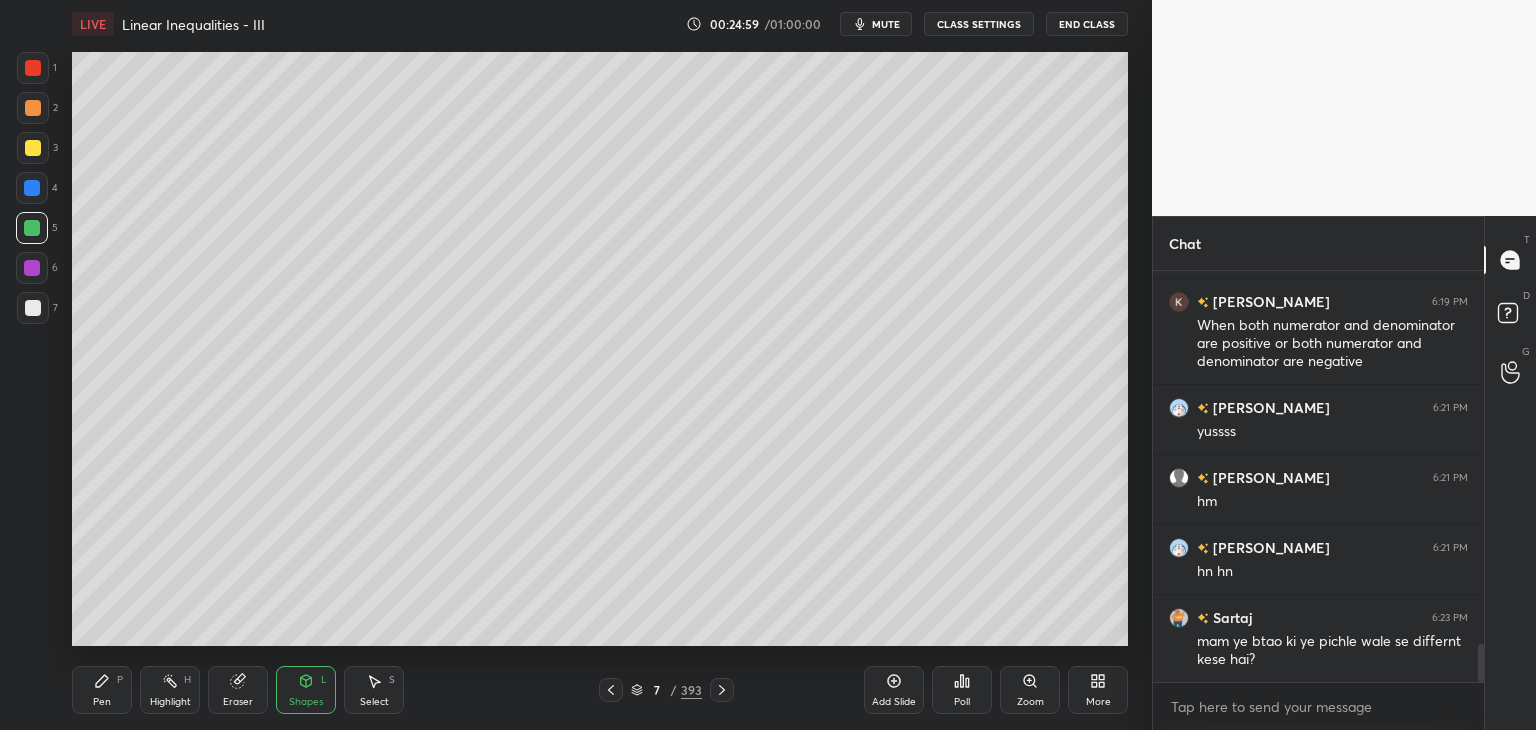 click on "Pen P" at bounding box center (102, 690) 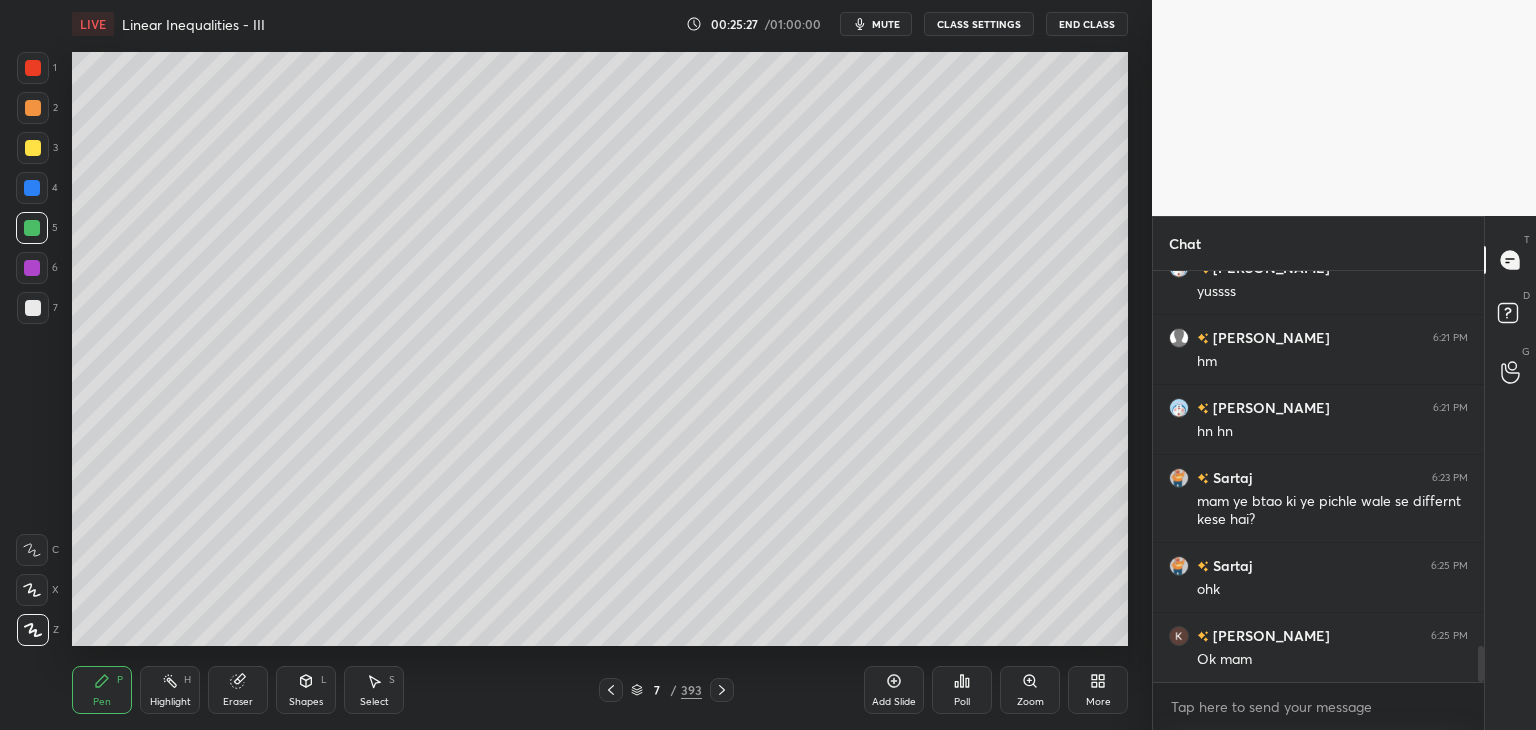 scroll, scrollTop: 4304, scrollLeft: 0, axis: vertical 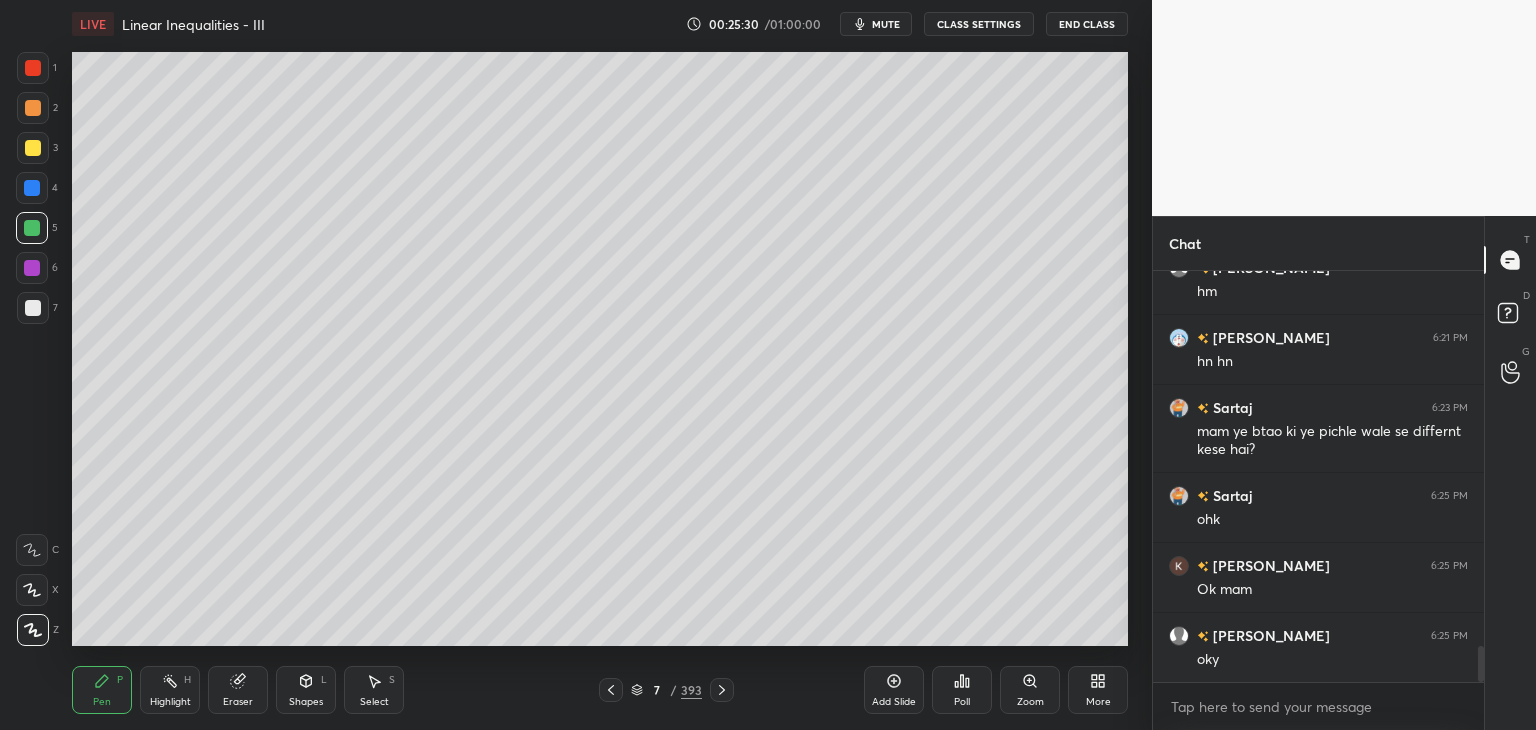 click 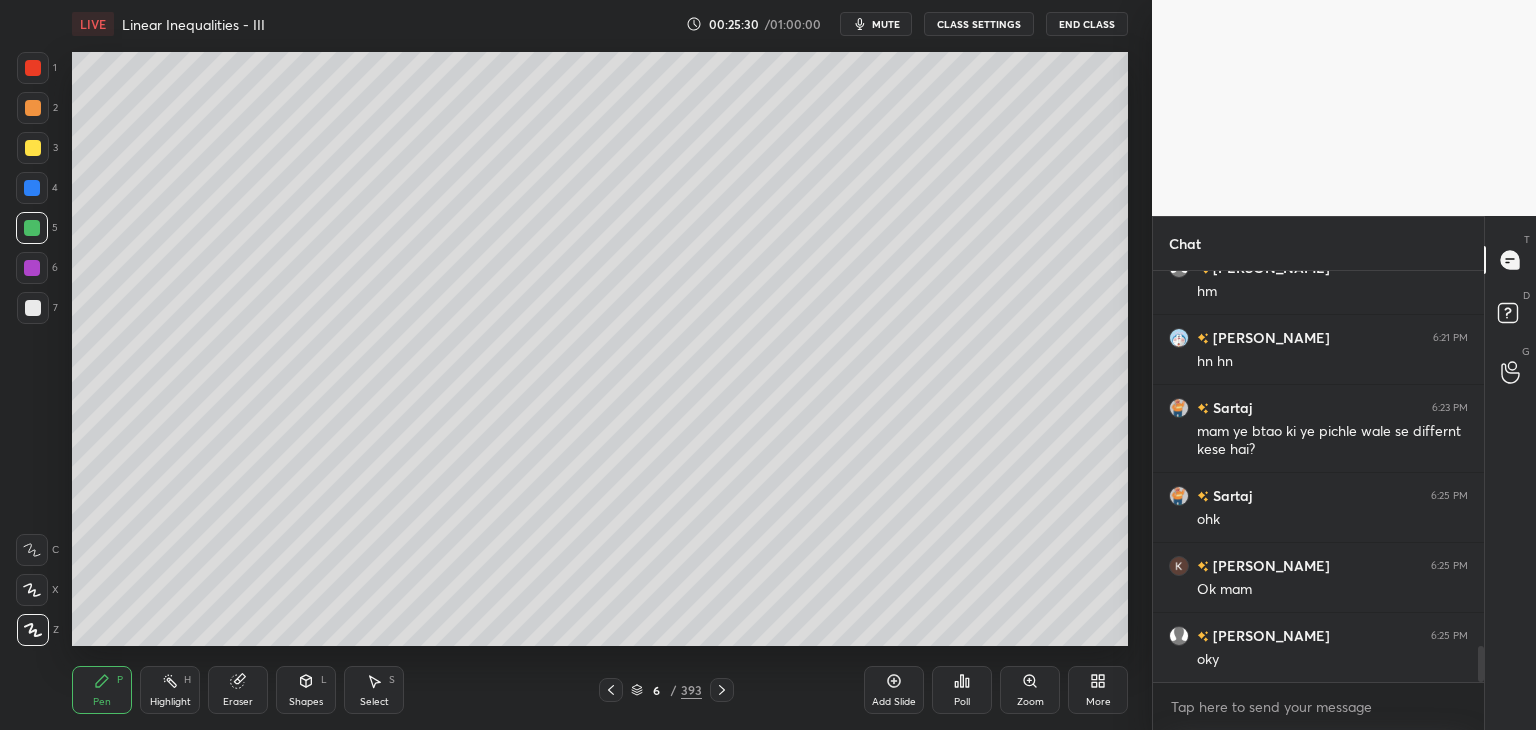 click 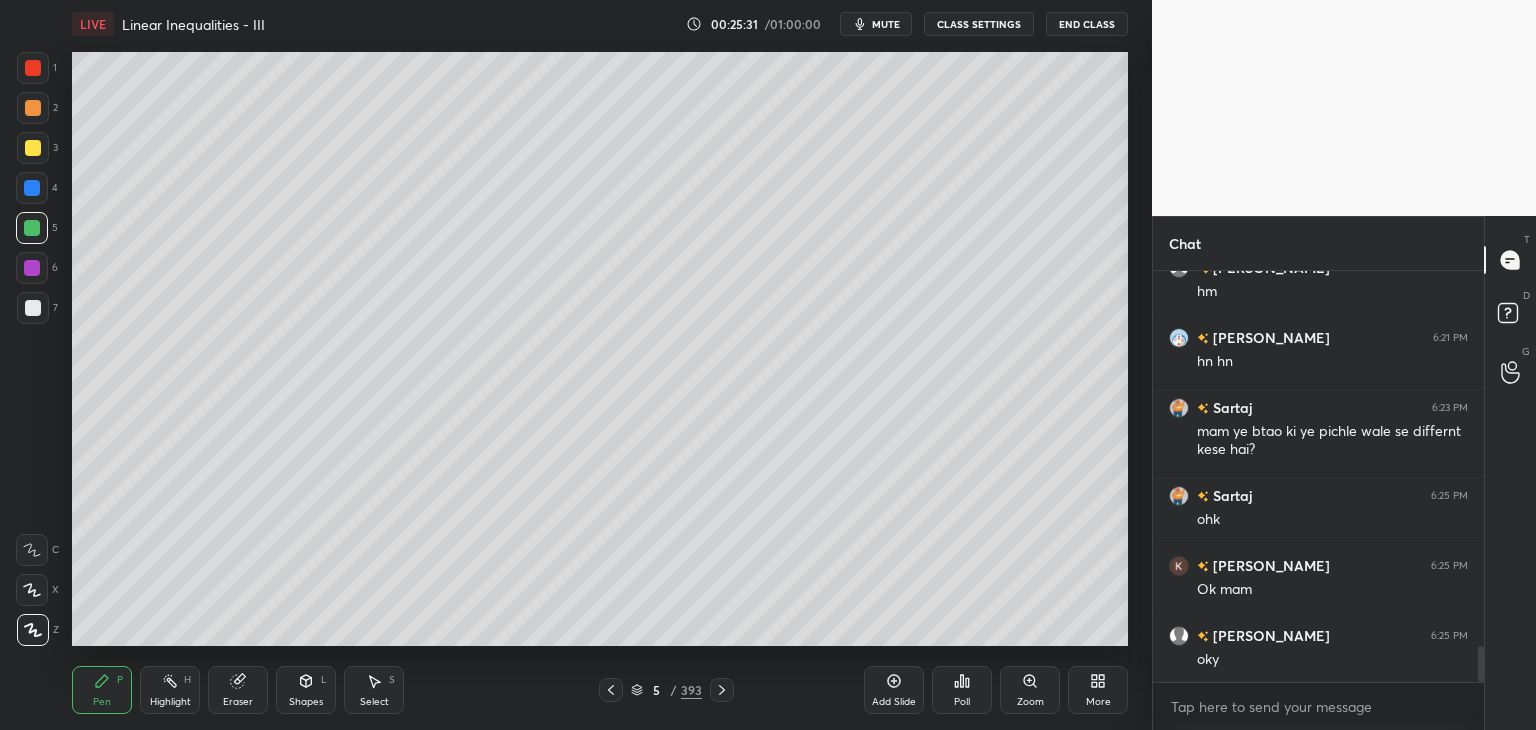 click 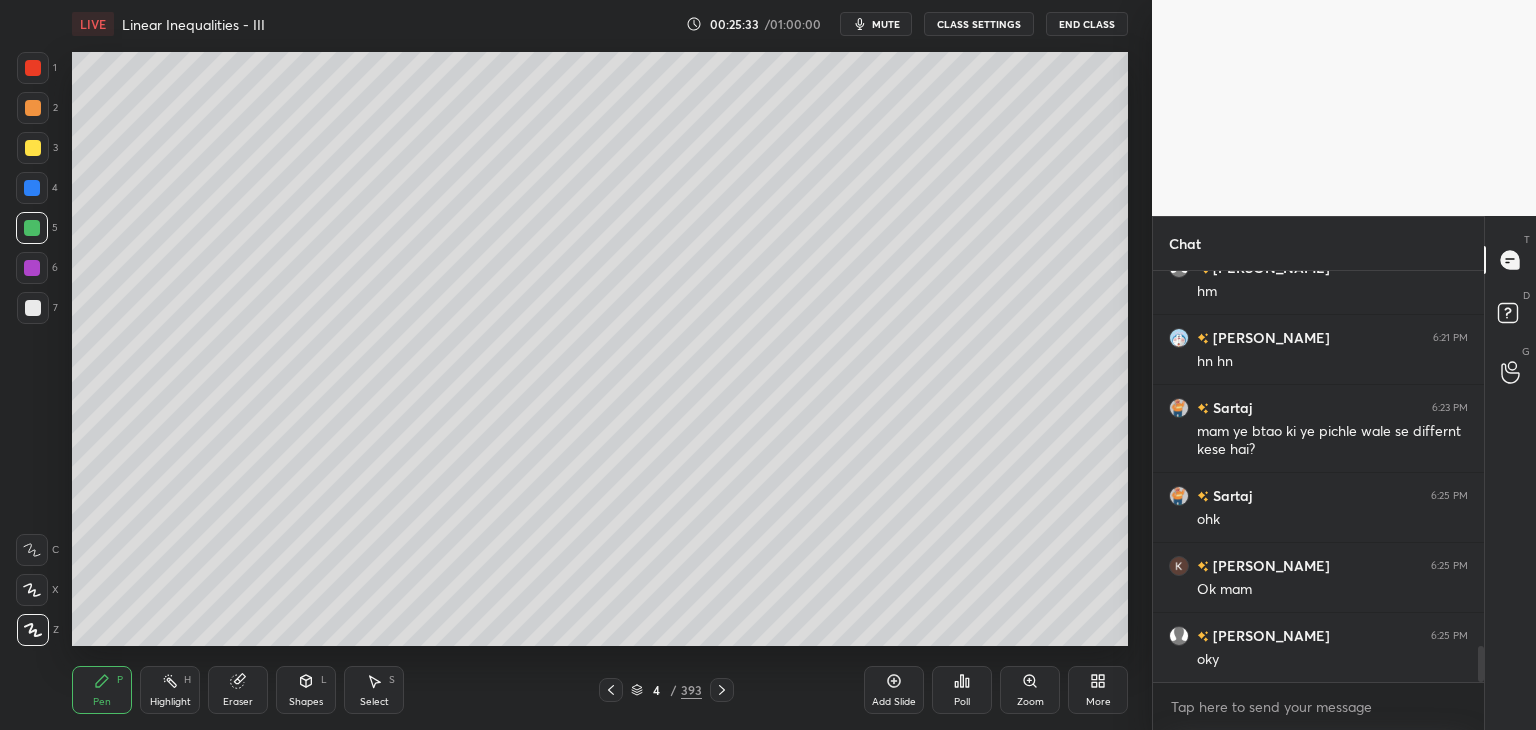 click 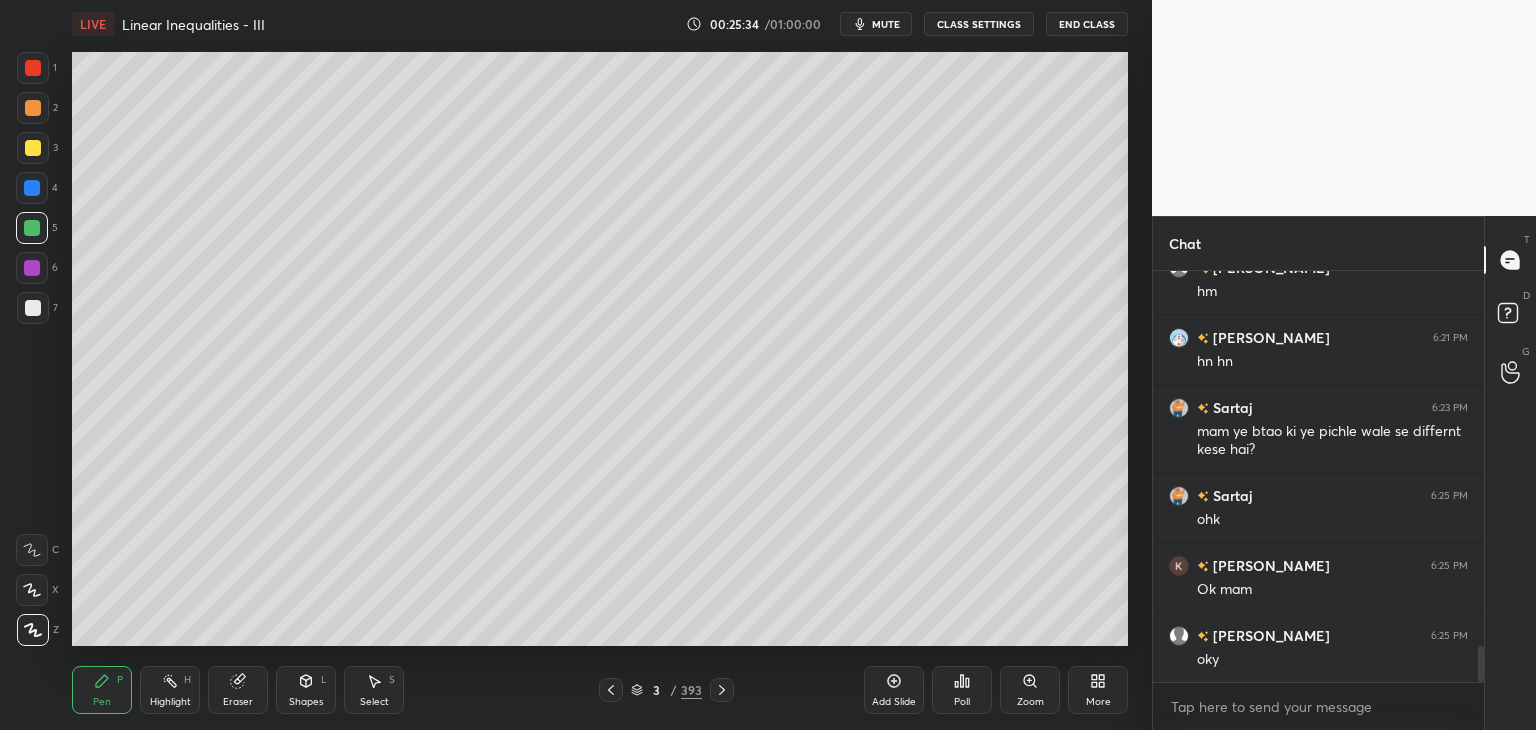 click 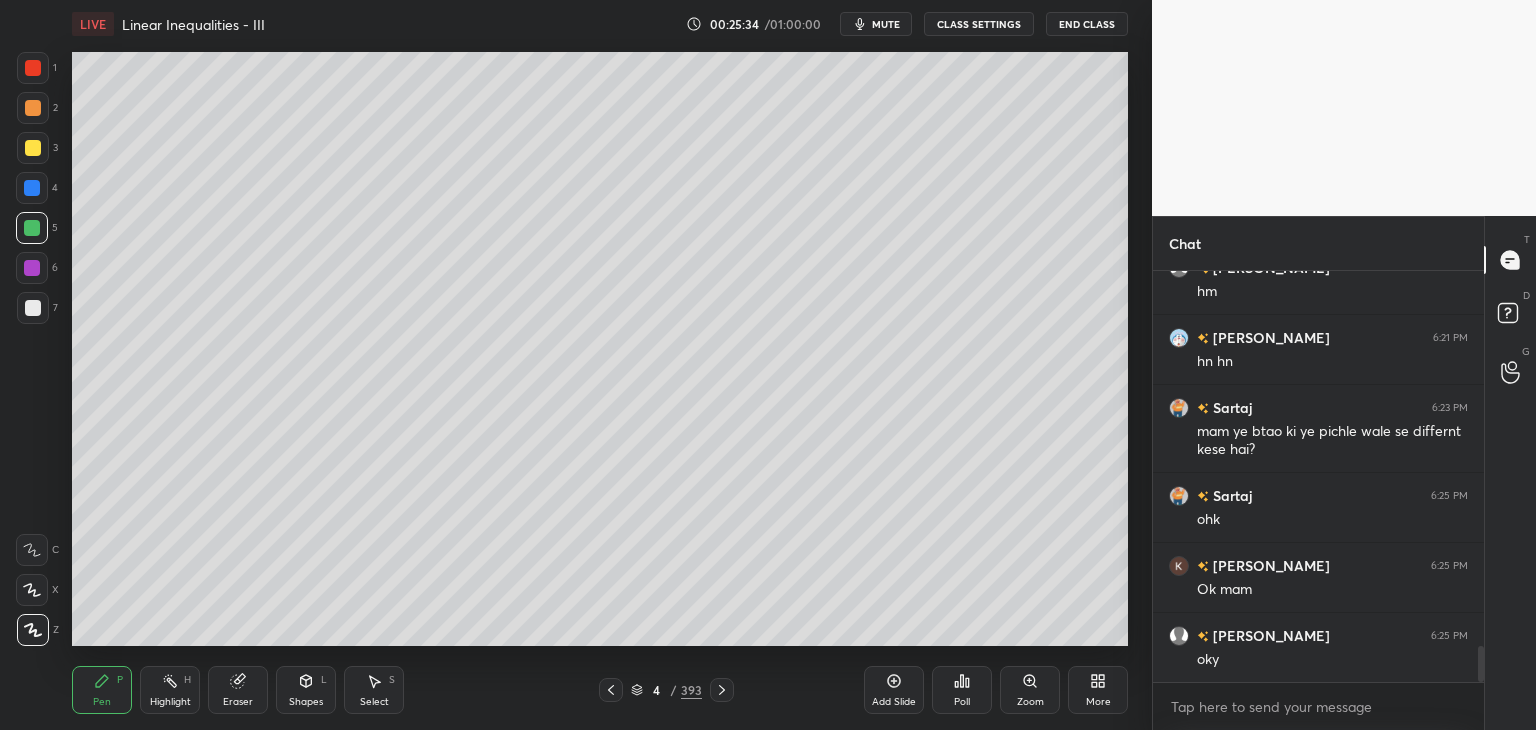click 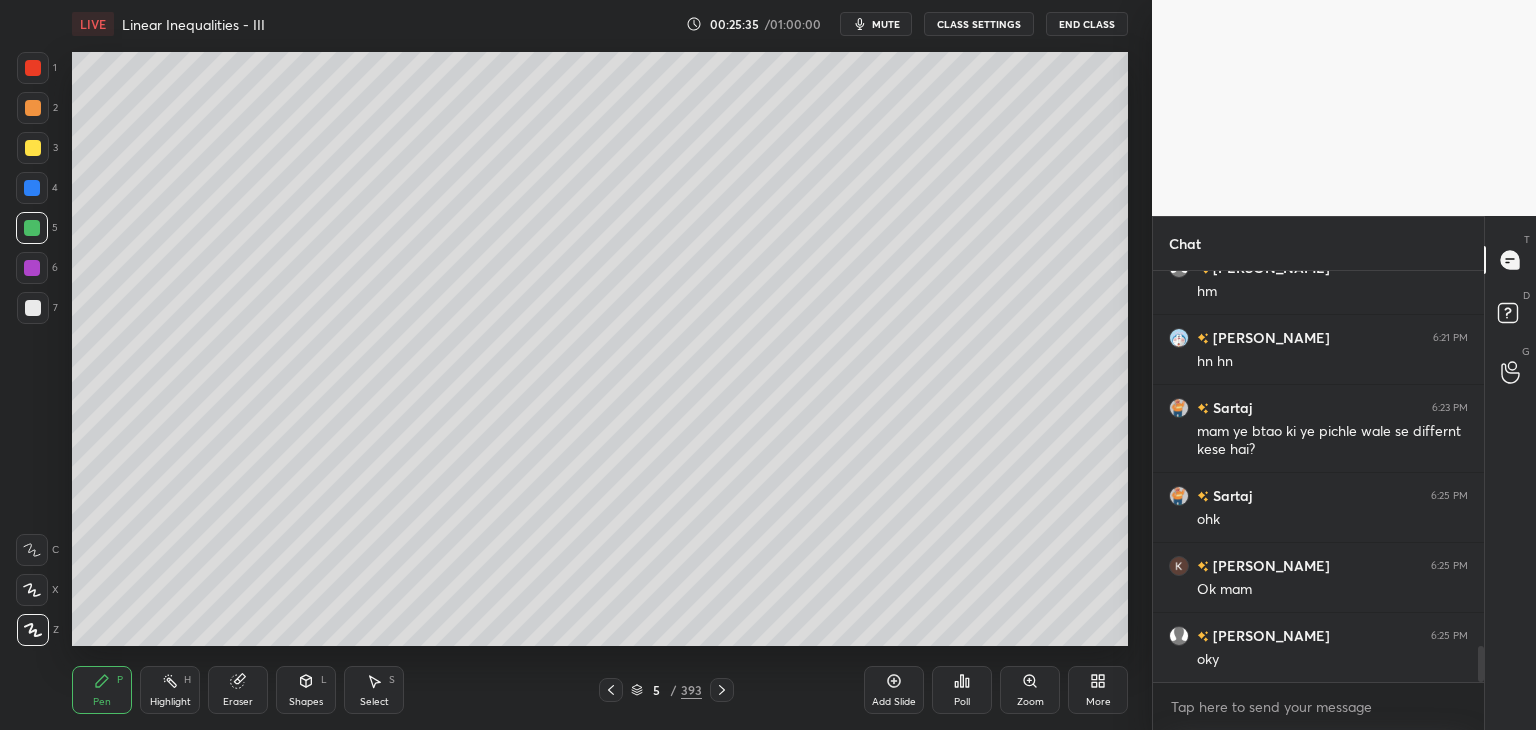 click at bounding box center (722, 690) 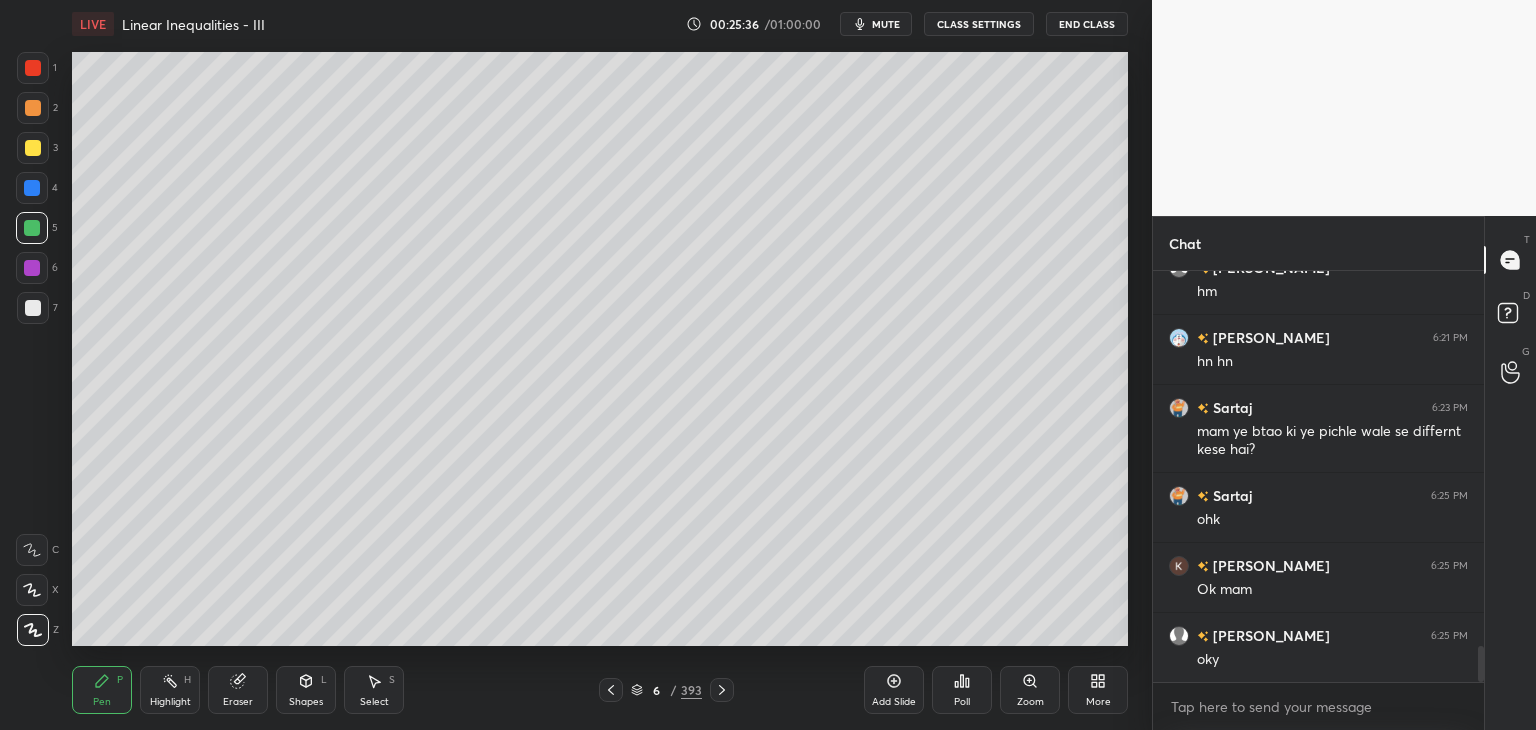 click 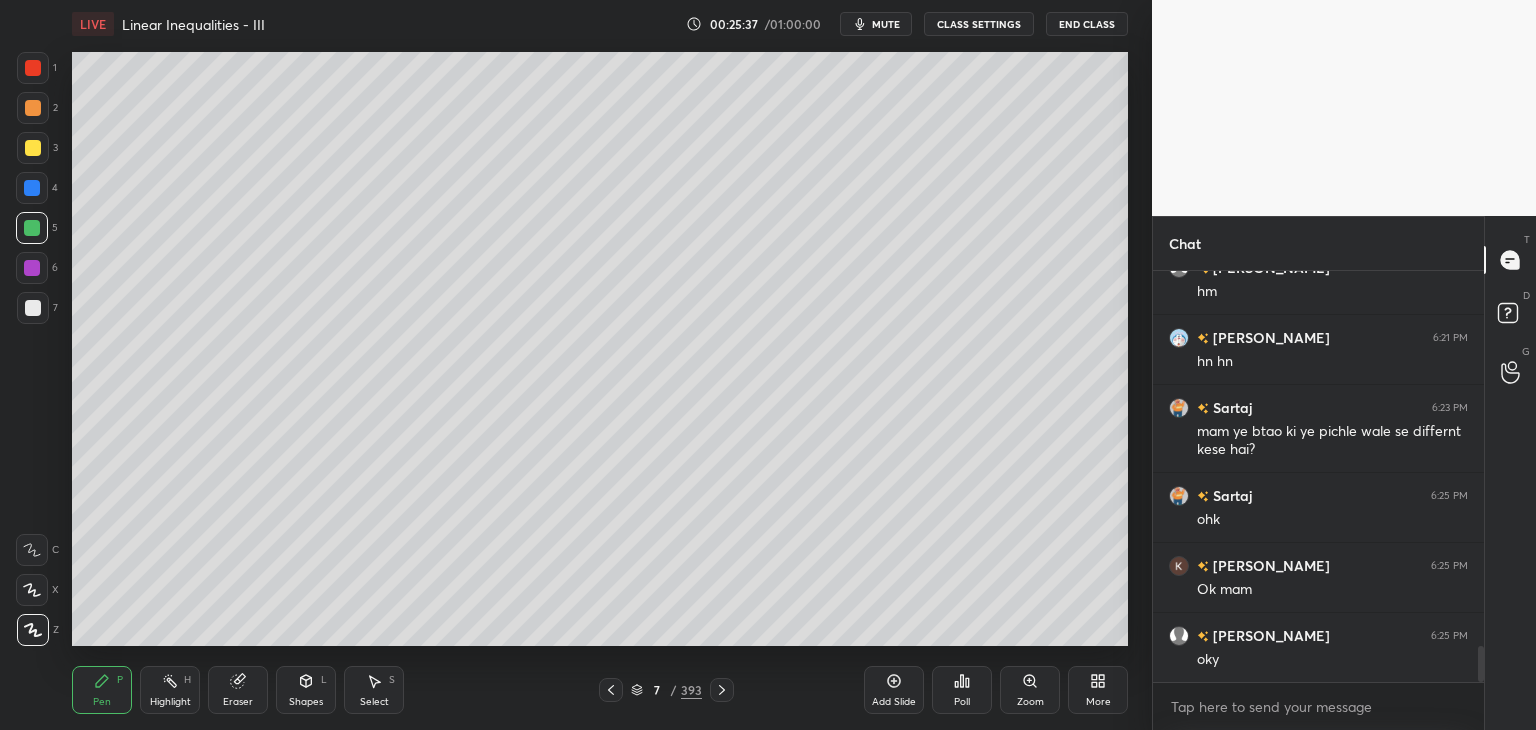 click 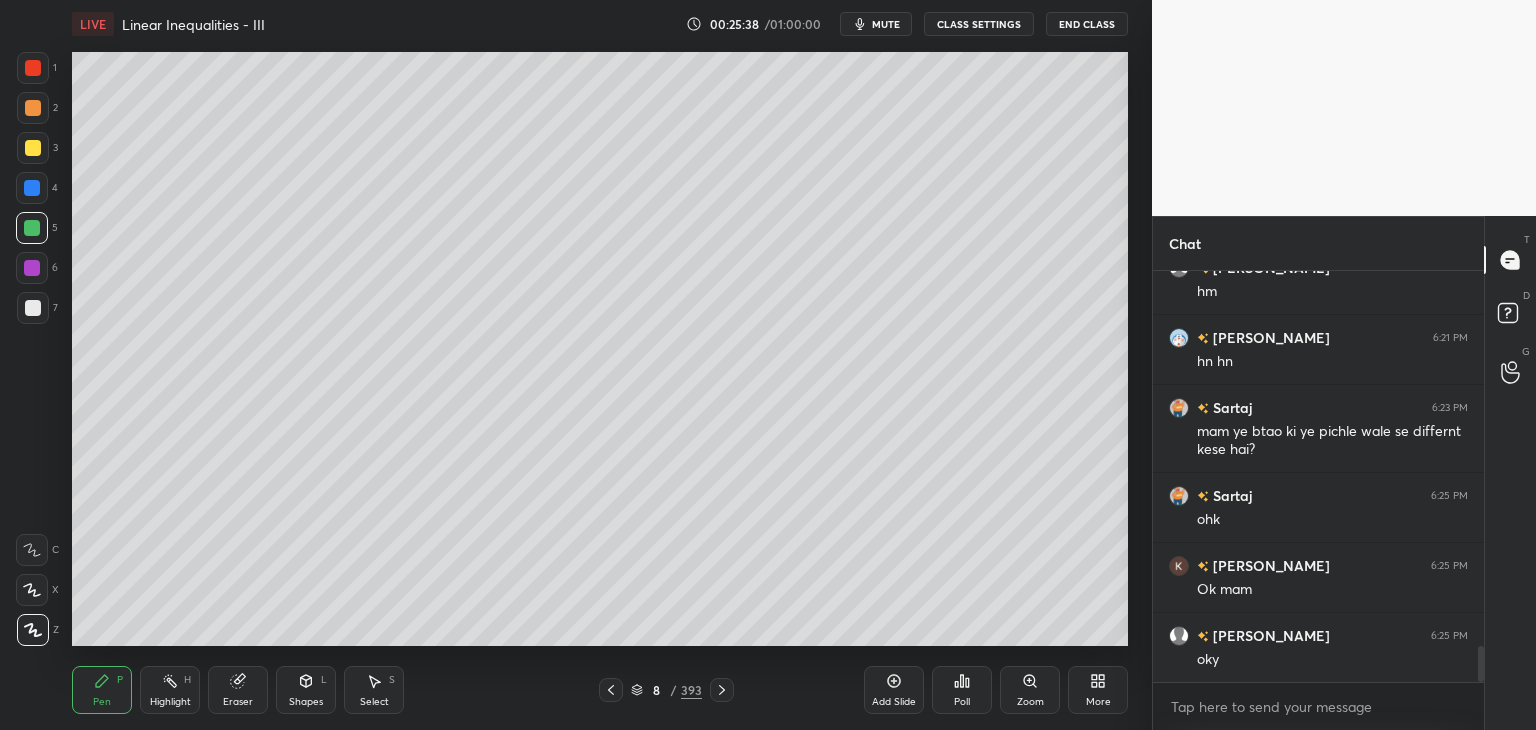 click 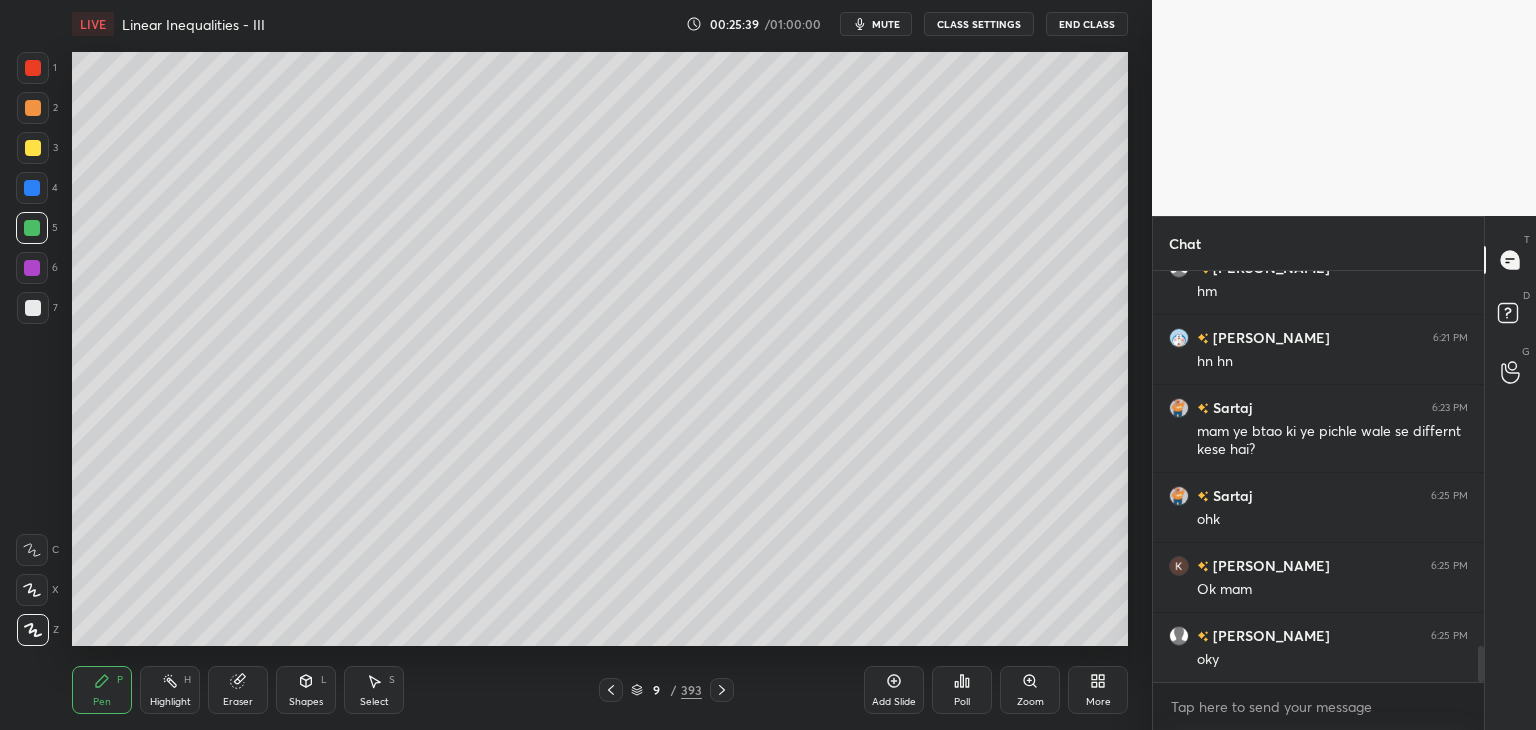 click at bounding box center (722, 690) 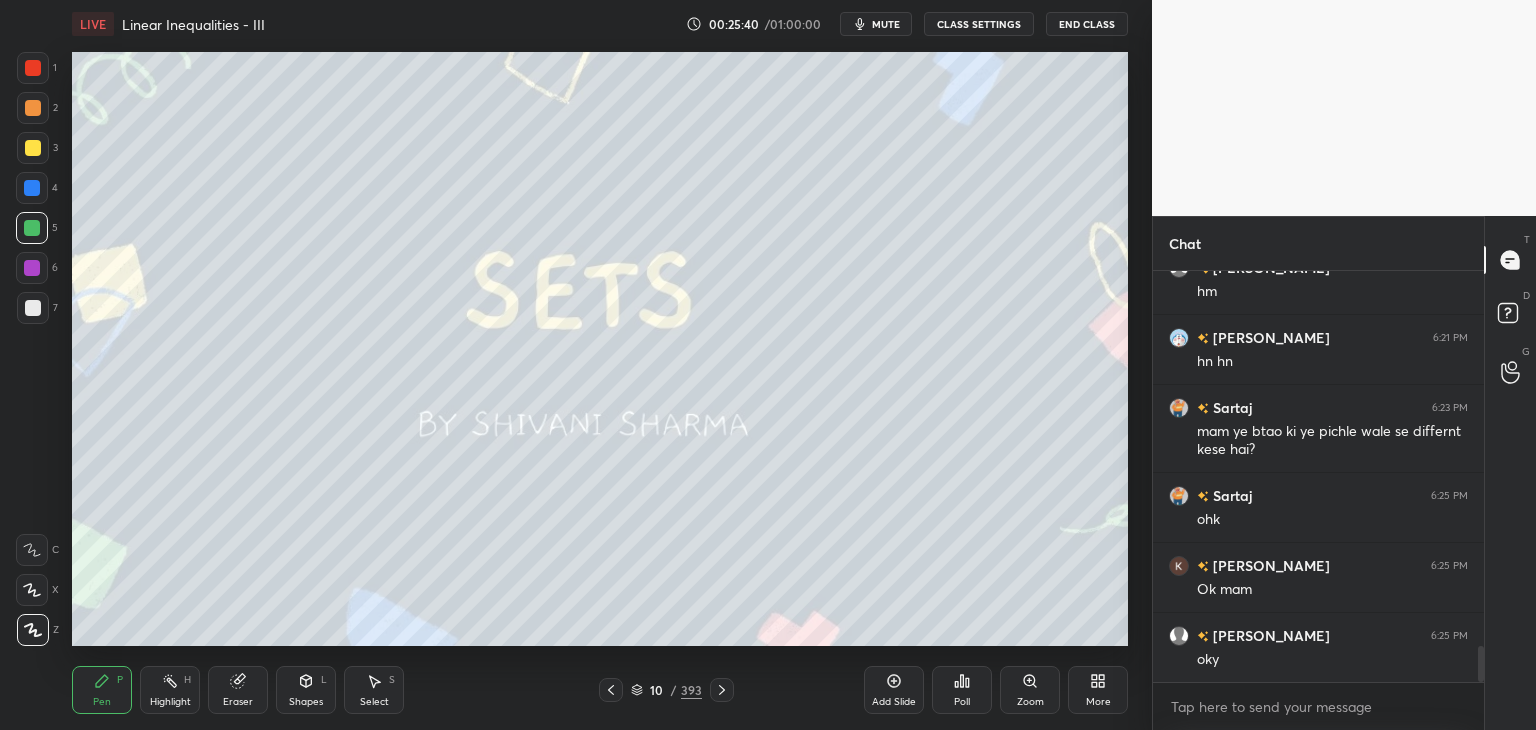 click 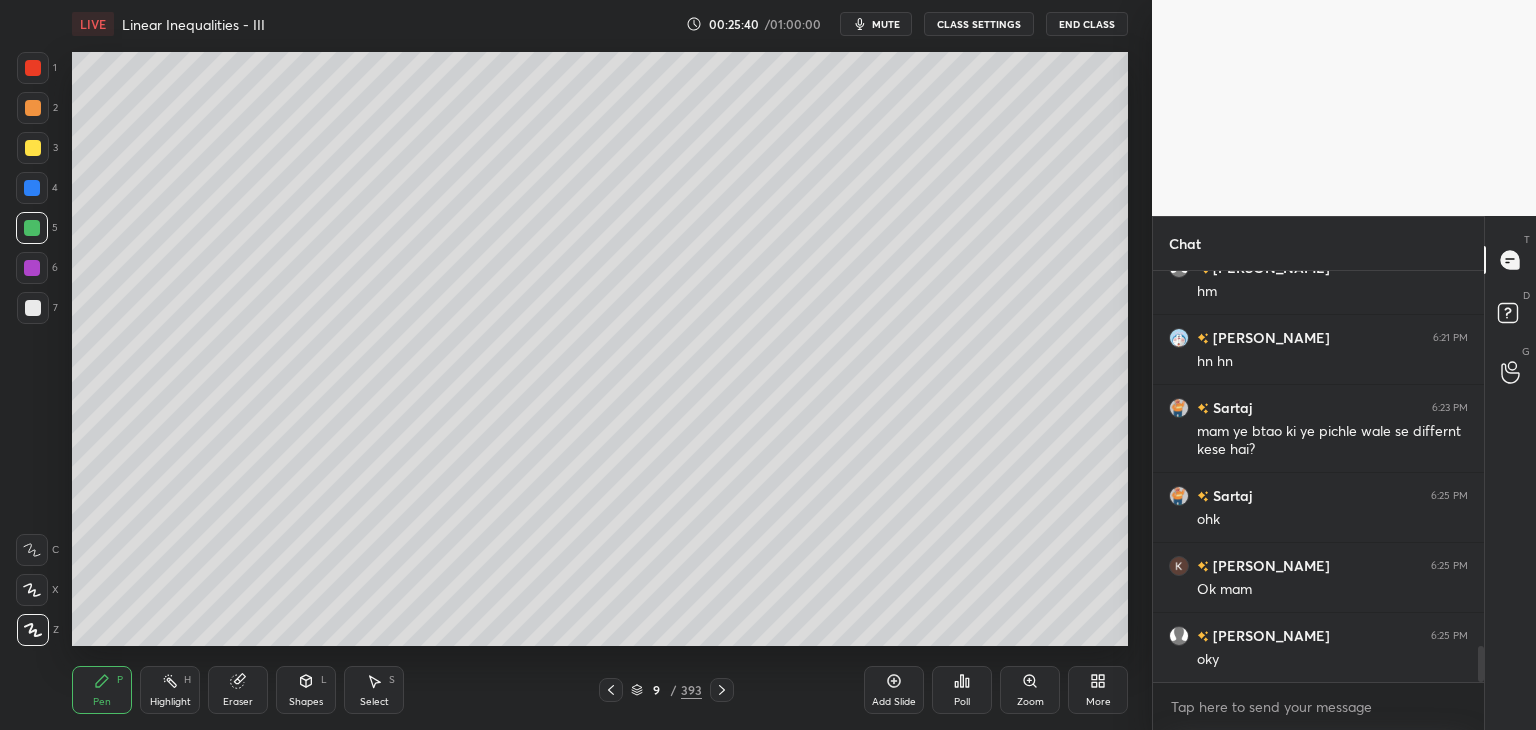 click 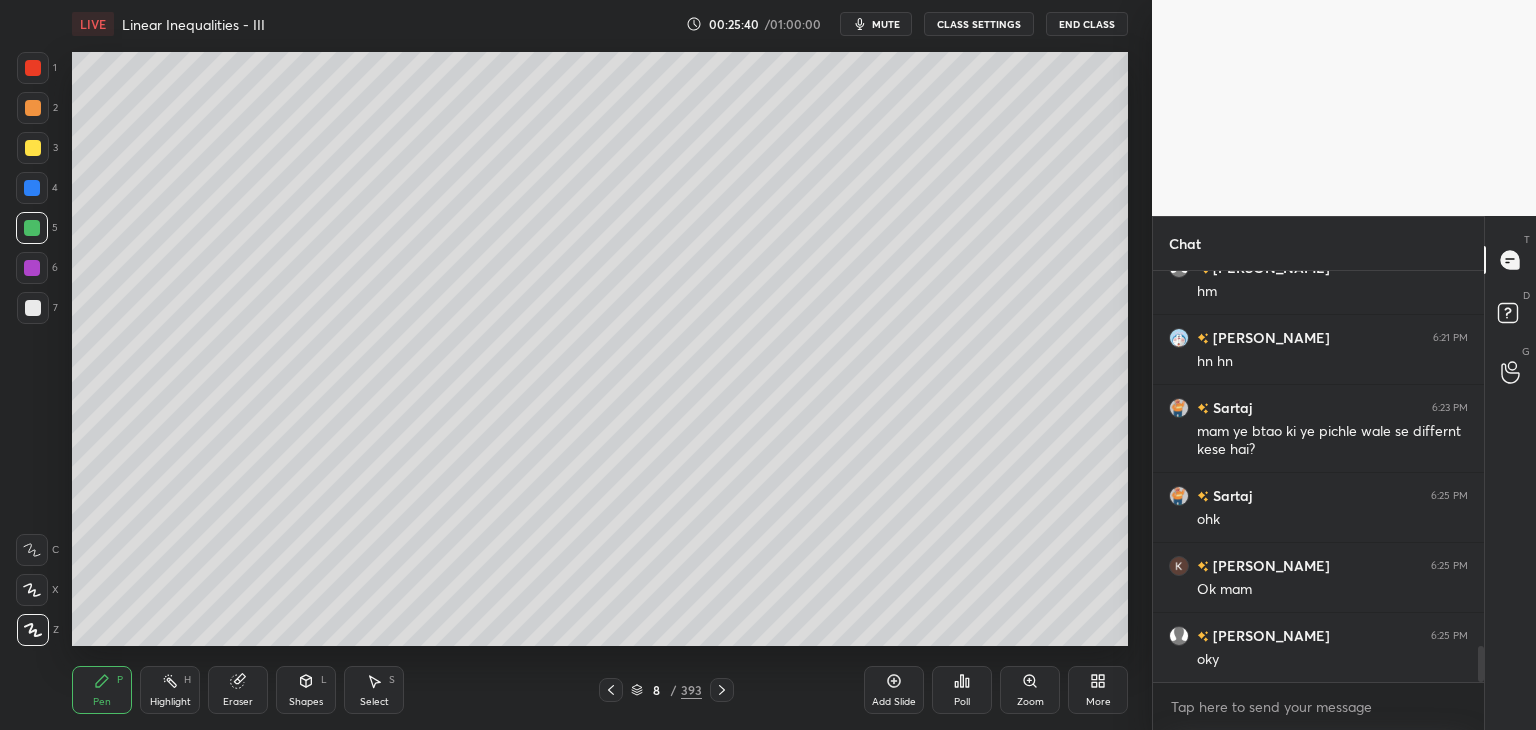 click 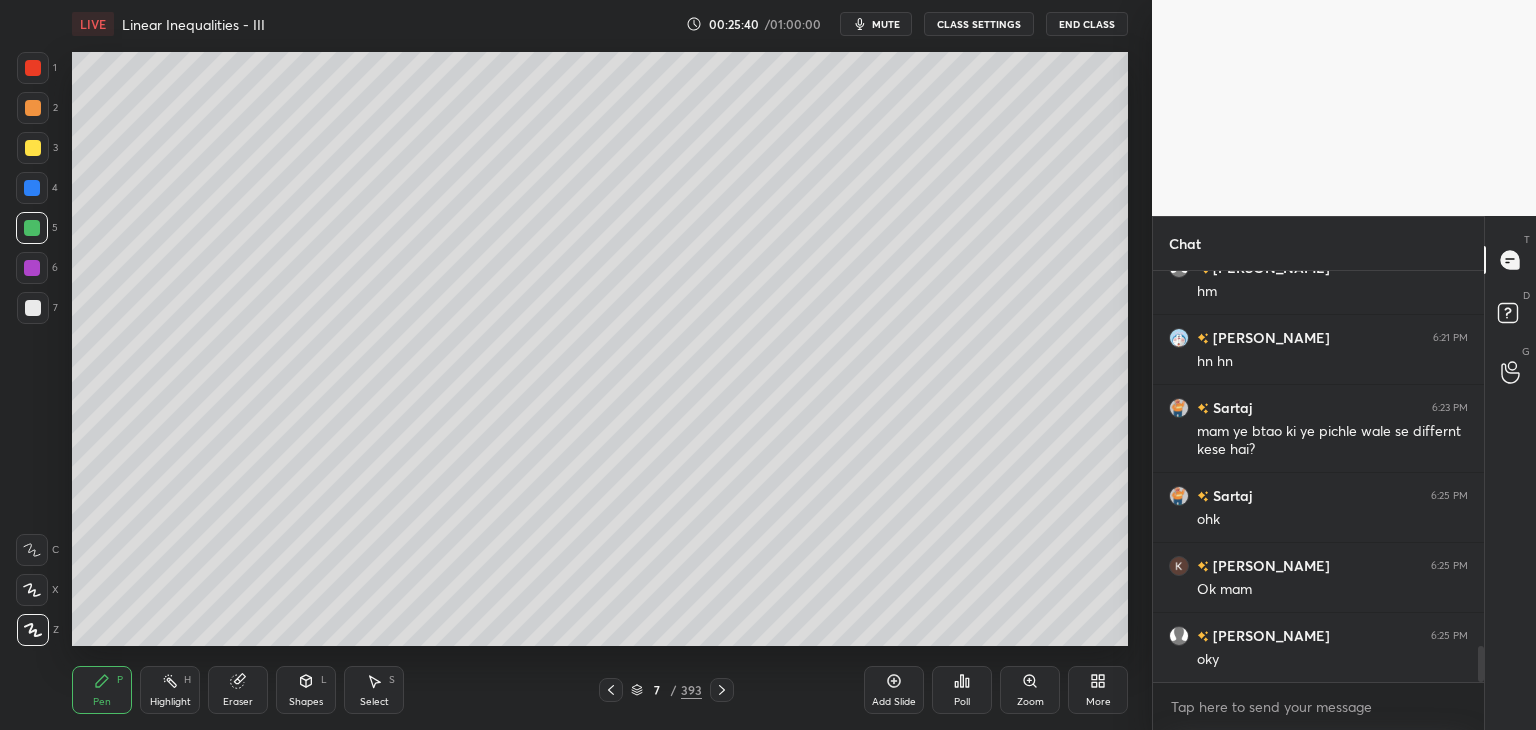 click 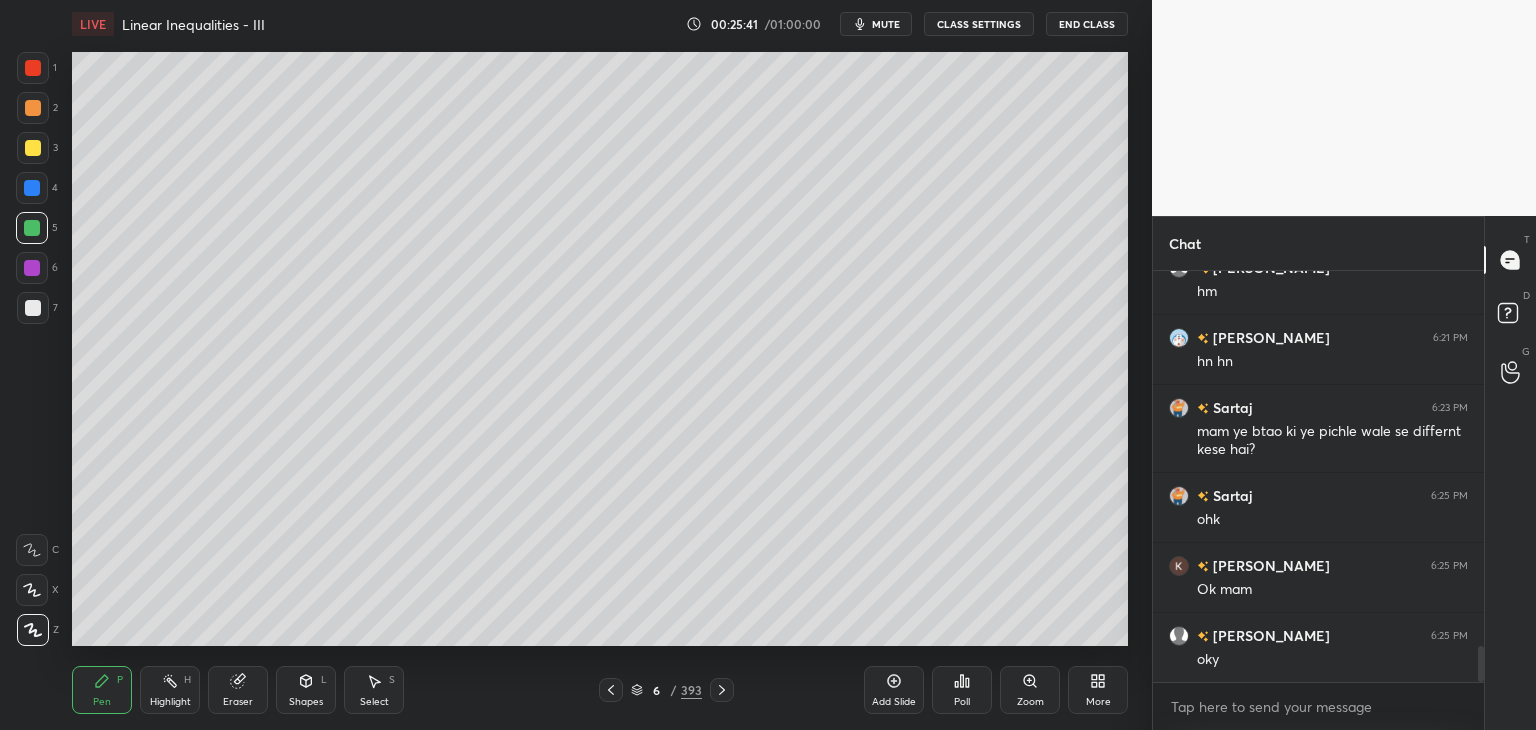 click 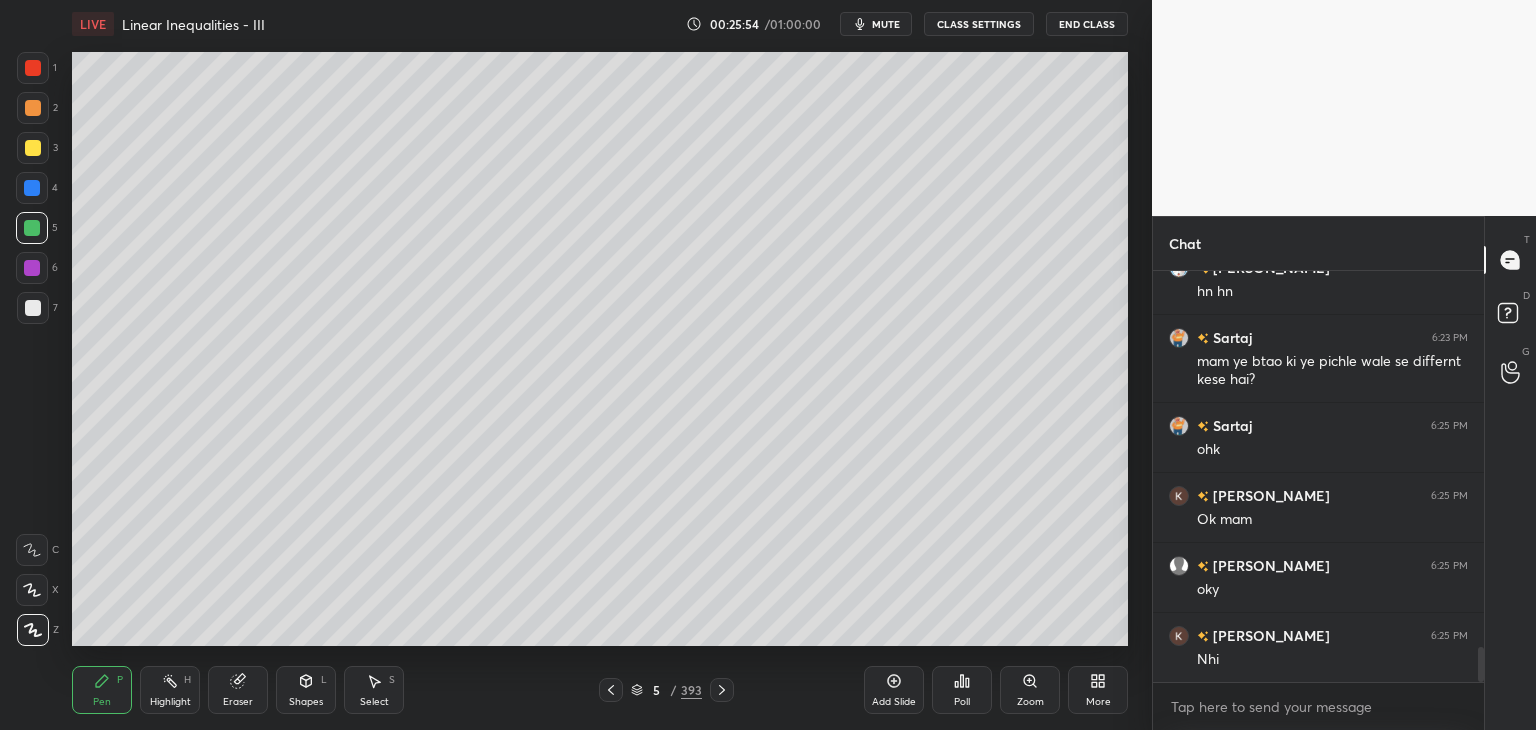 scroll, scrollTop: 4444, scrollLeft: 0, axis: vertical 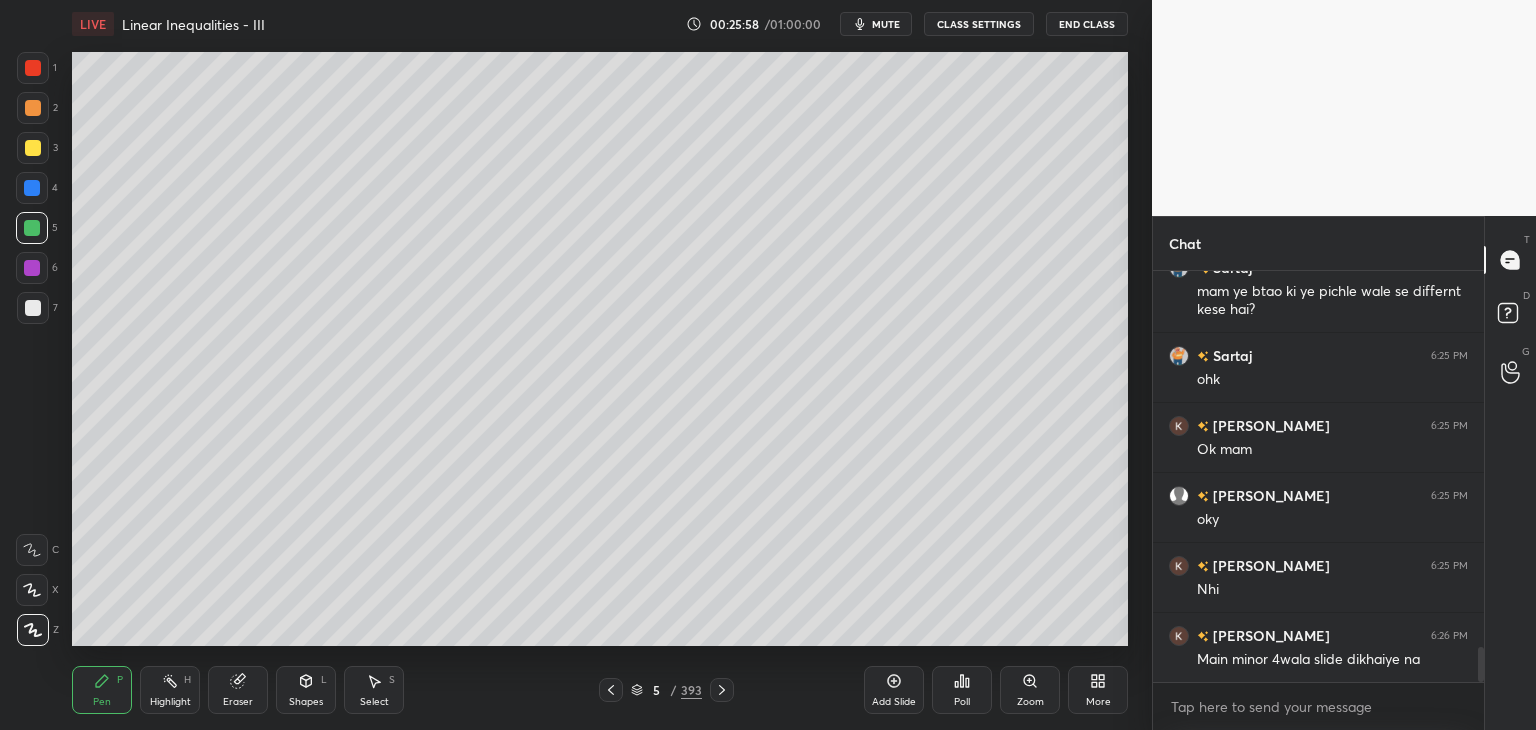 click 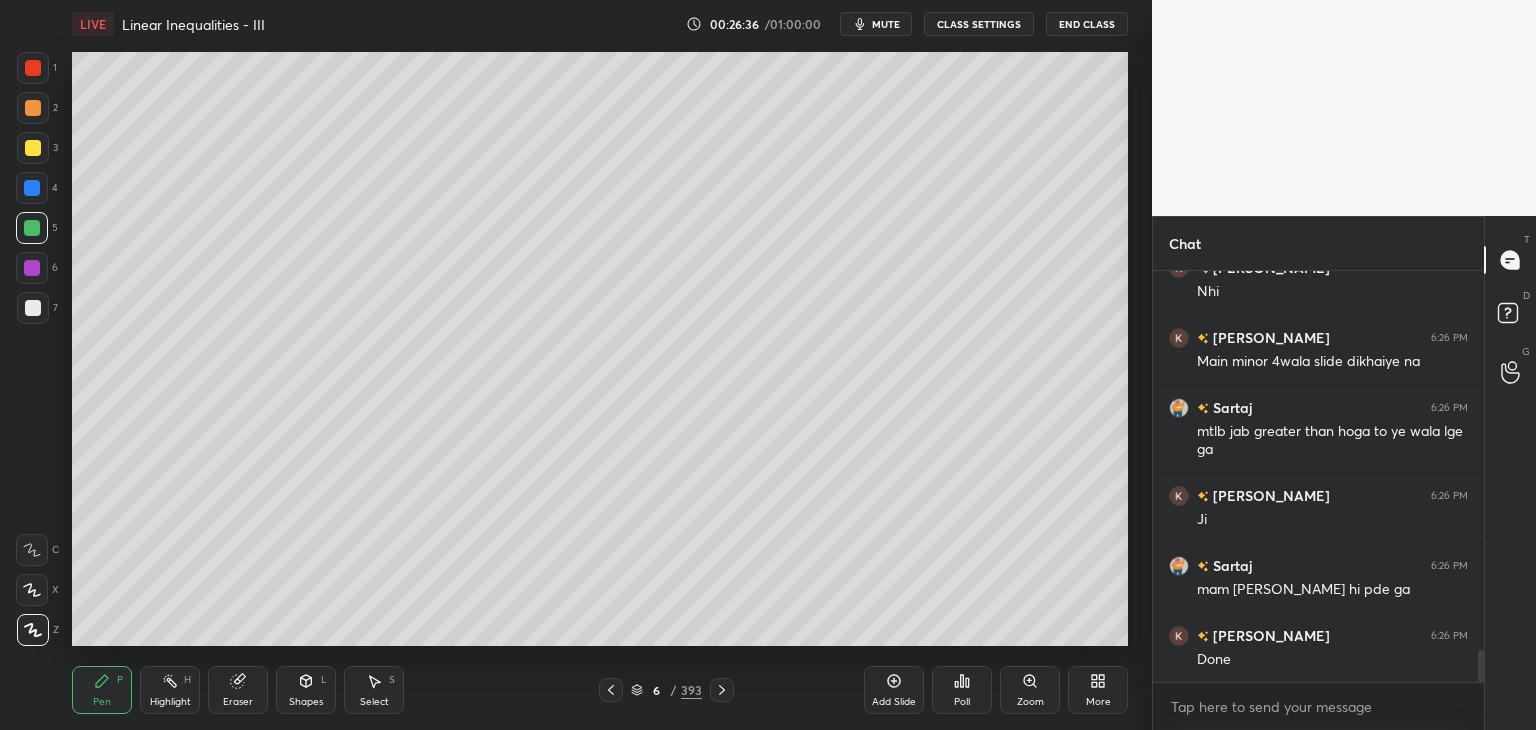 scroll, scrollTop: 4812, scrollLeft: 0, axis: vertical 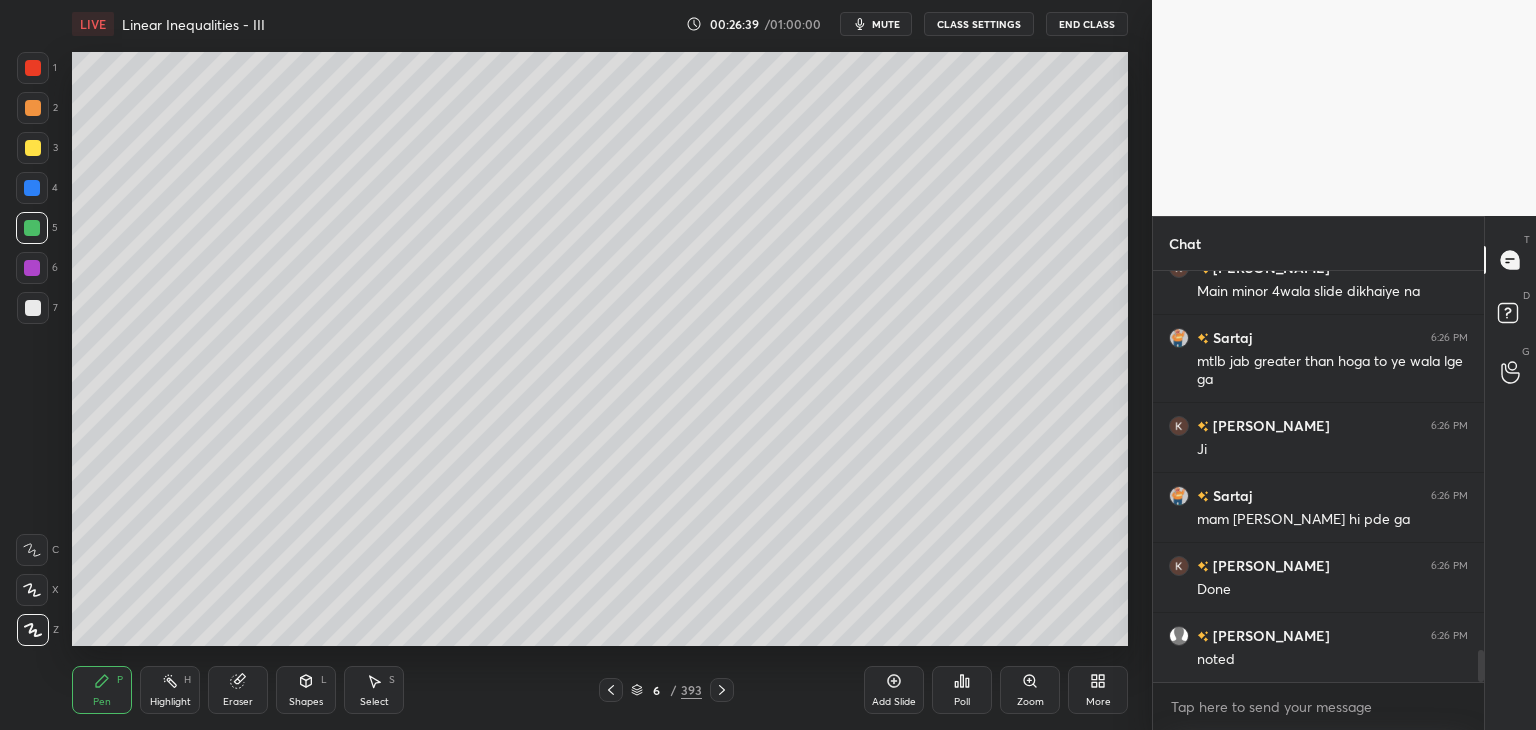 click 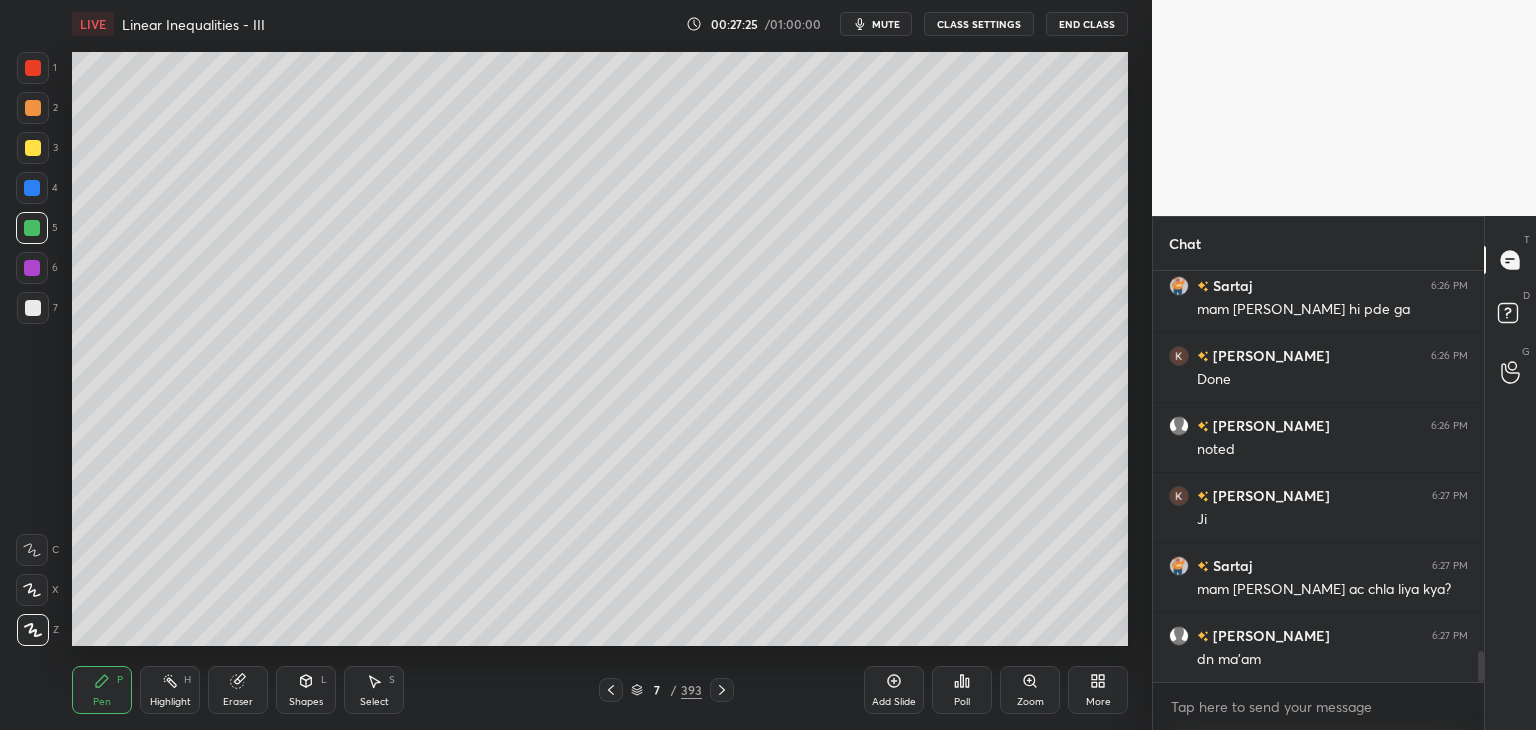 scroll, scrollTop: 5092, scrollLeft: 0, axis: vertical 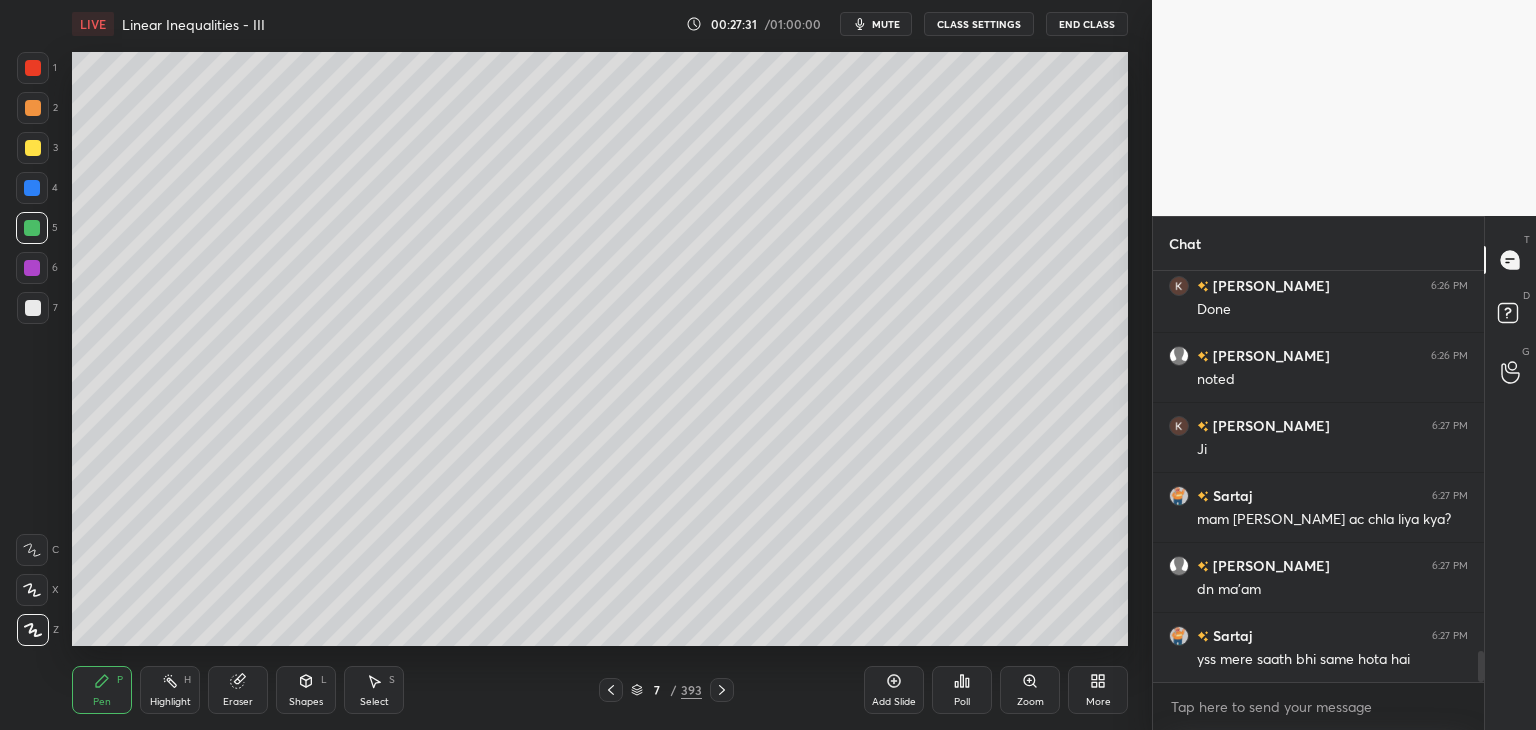 click 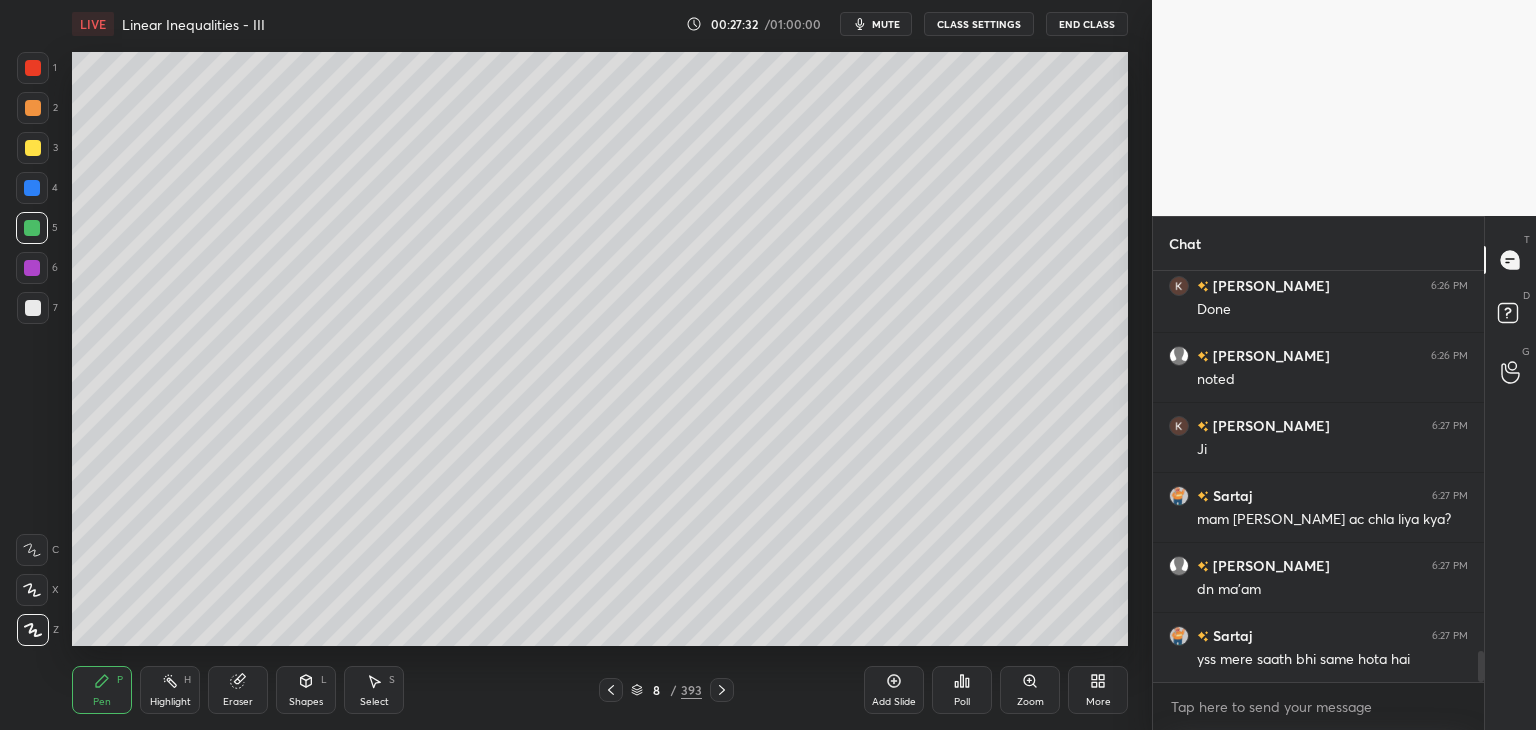 click on "Add Slide" at bounding box center [894, 690] 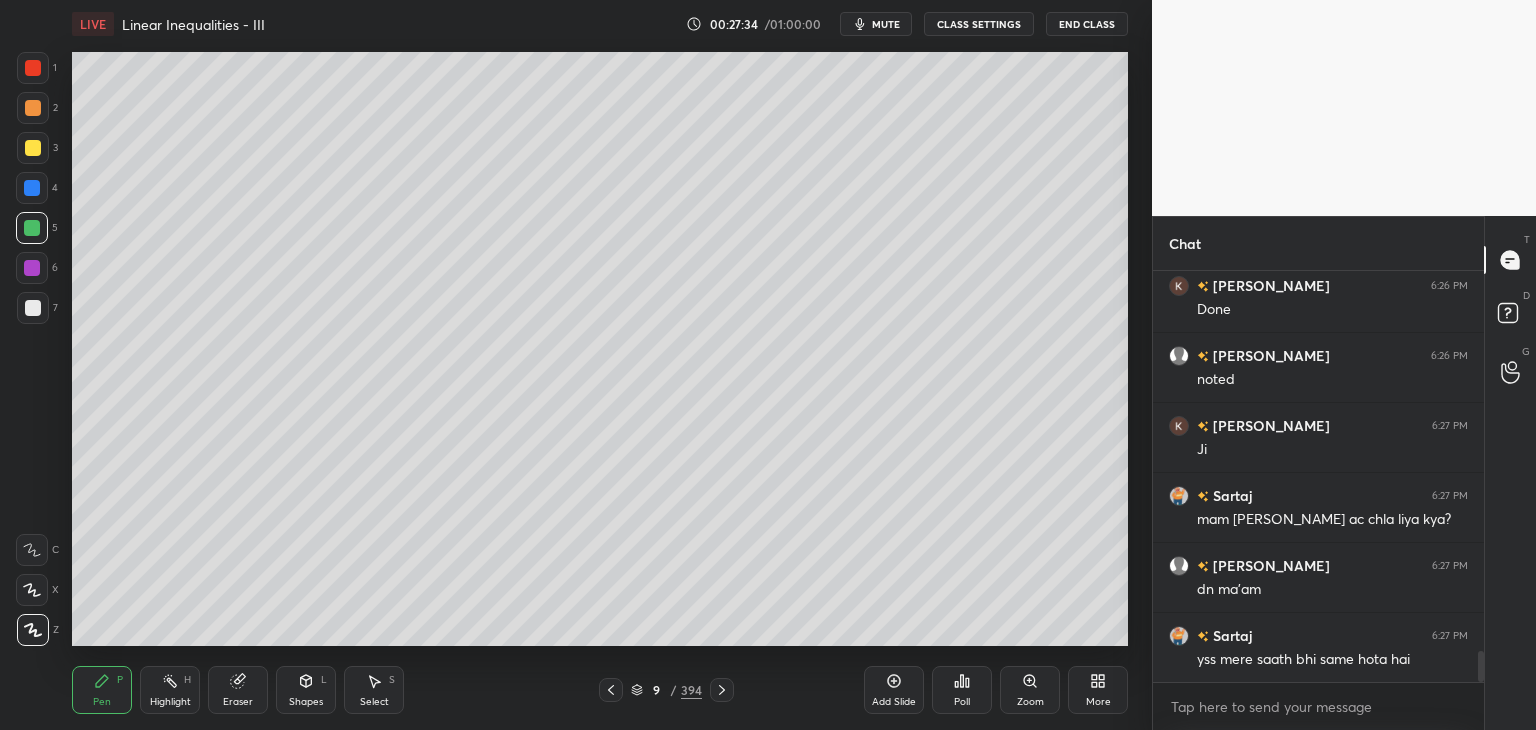 click at bounding box center (33, 148) 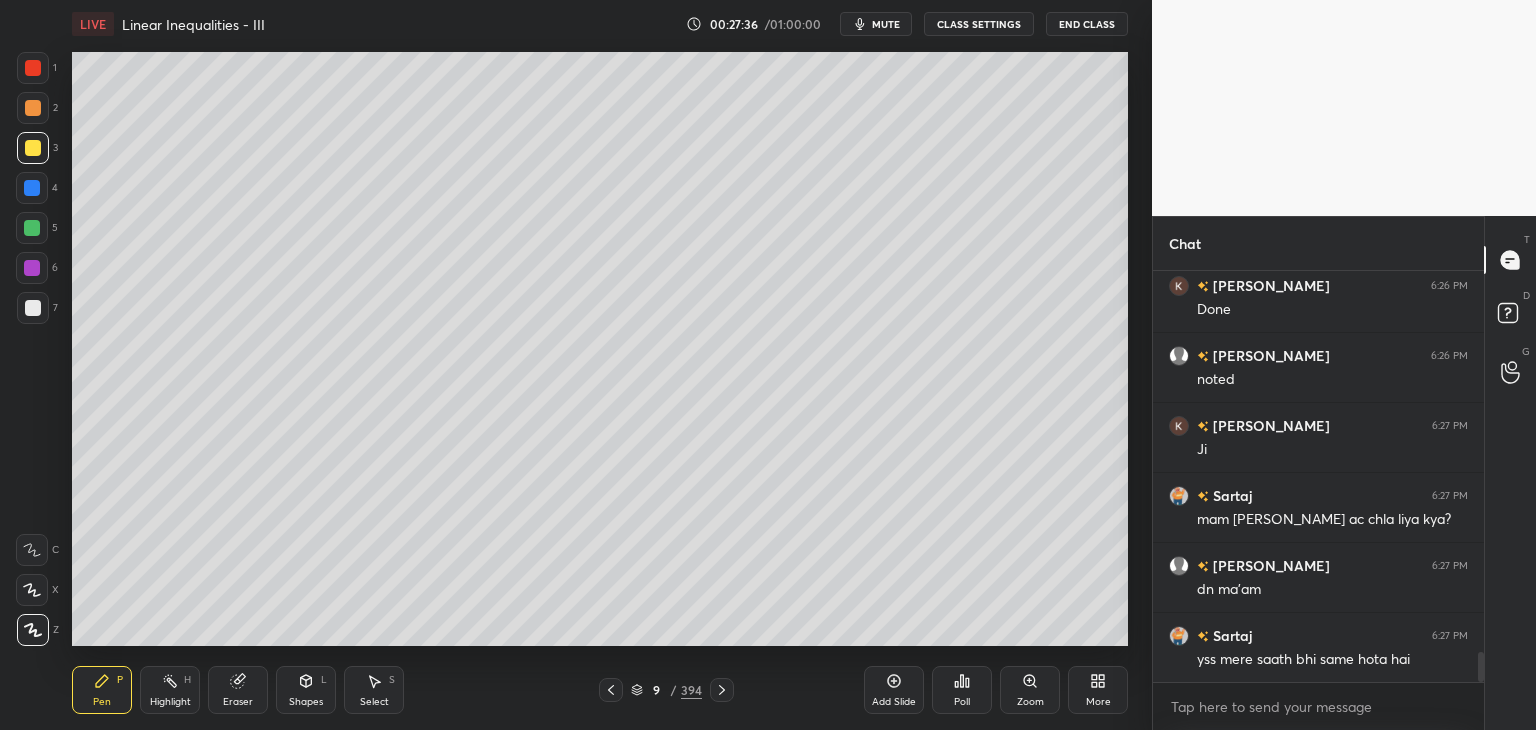 scroll, scrollTop: 5162, scrollLeft: 0, axis: vertical 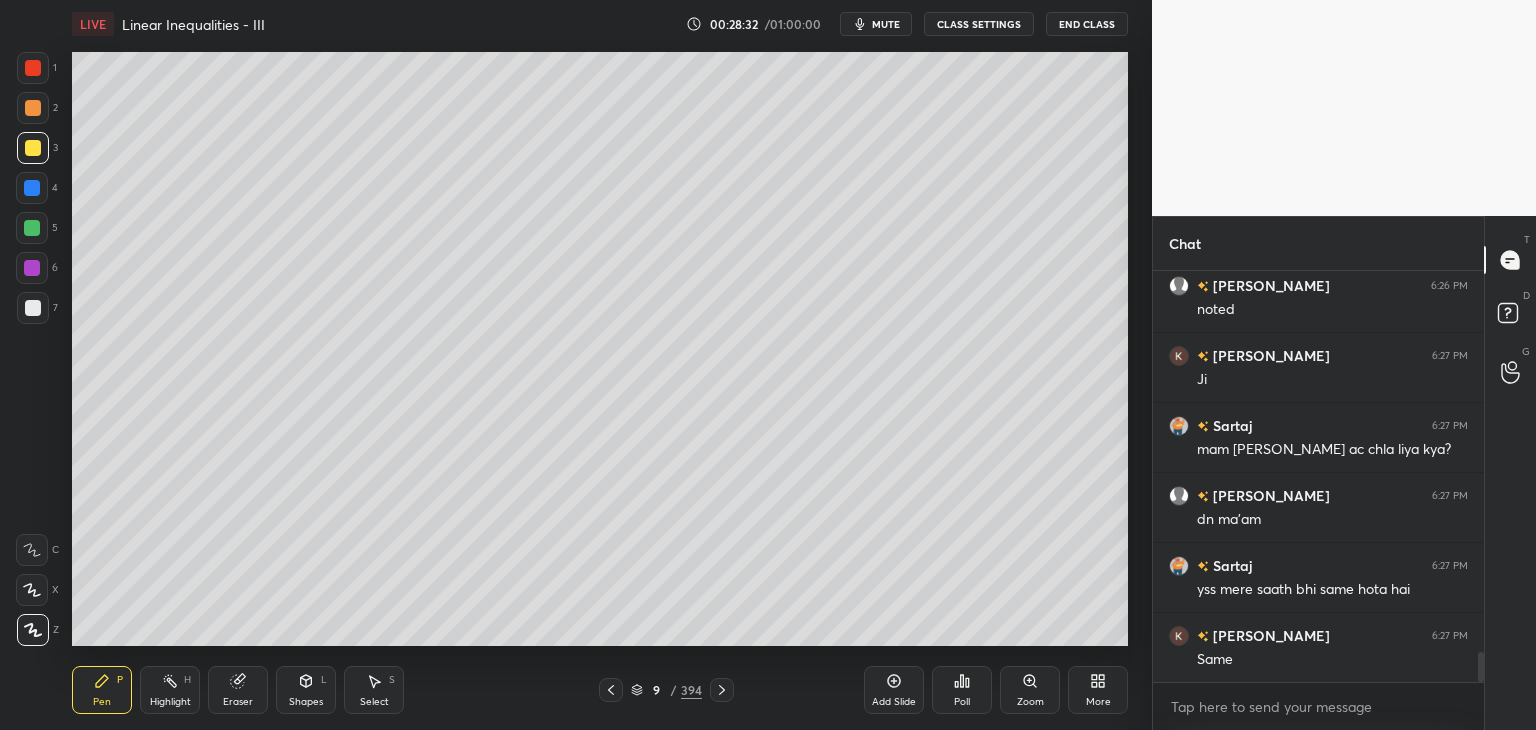 click on "mute" at bounding box center [876, 24] 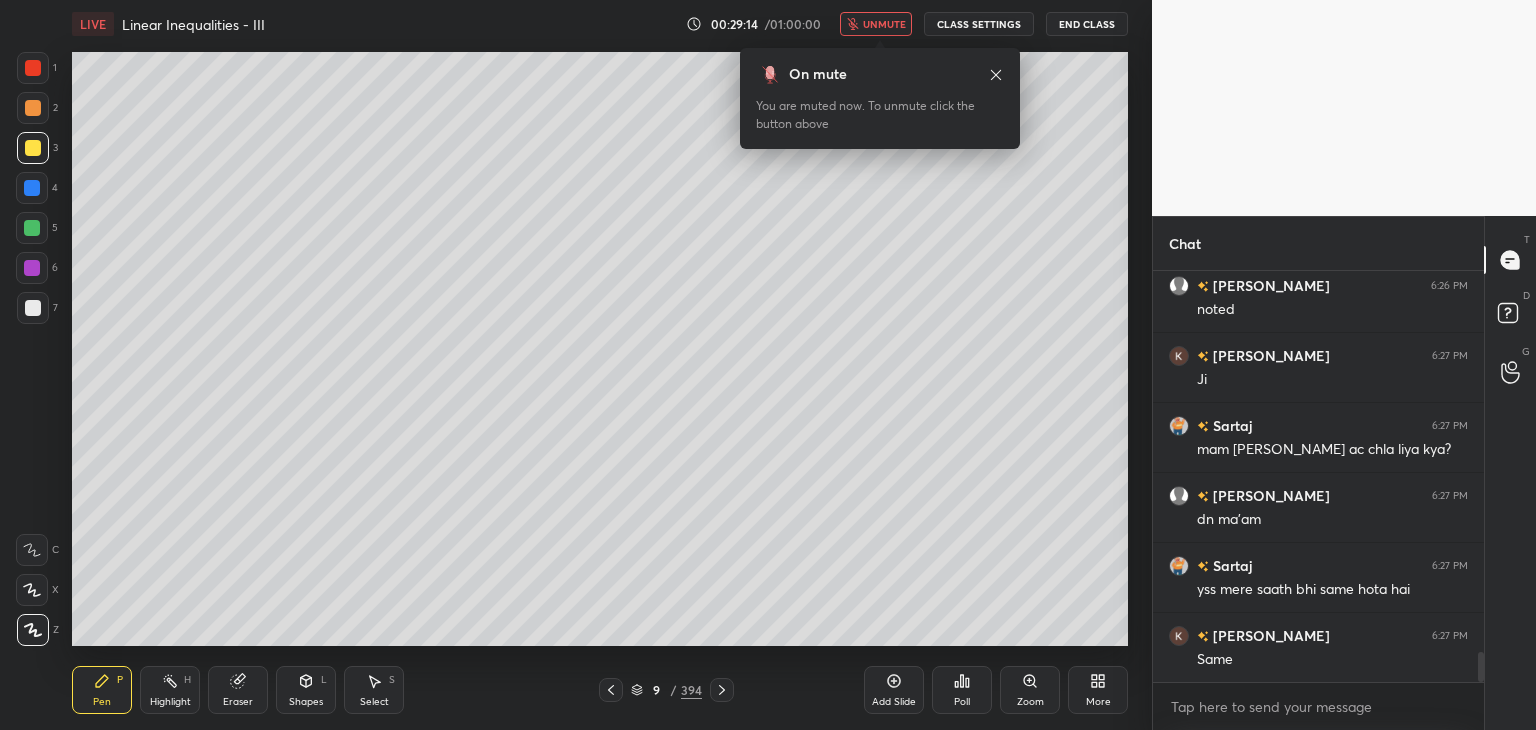 click 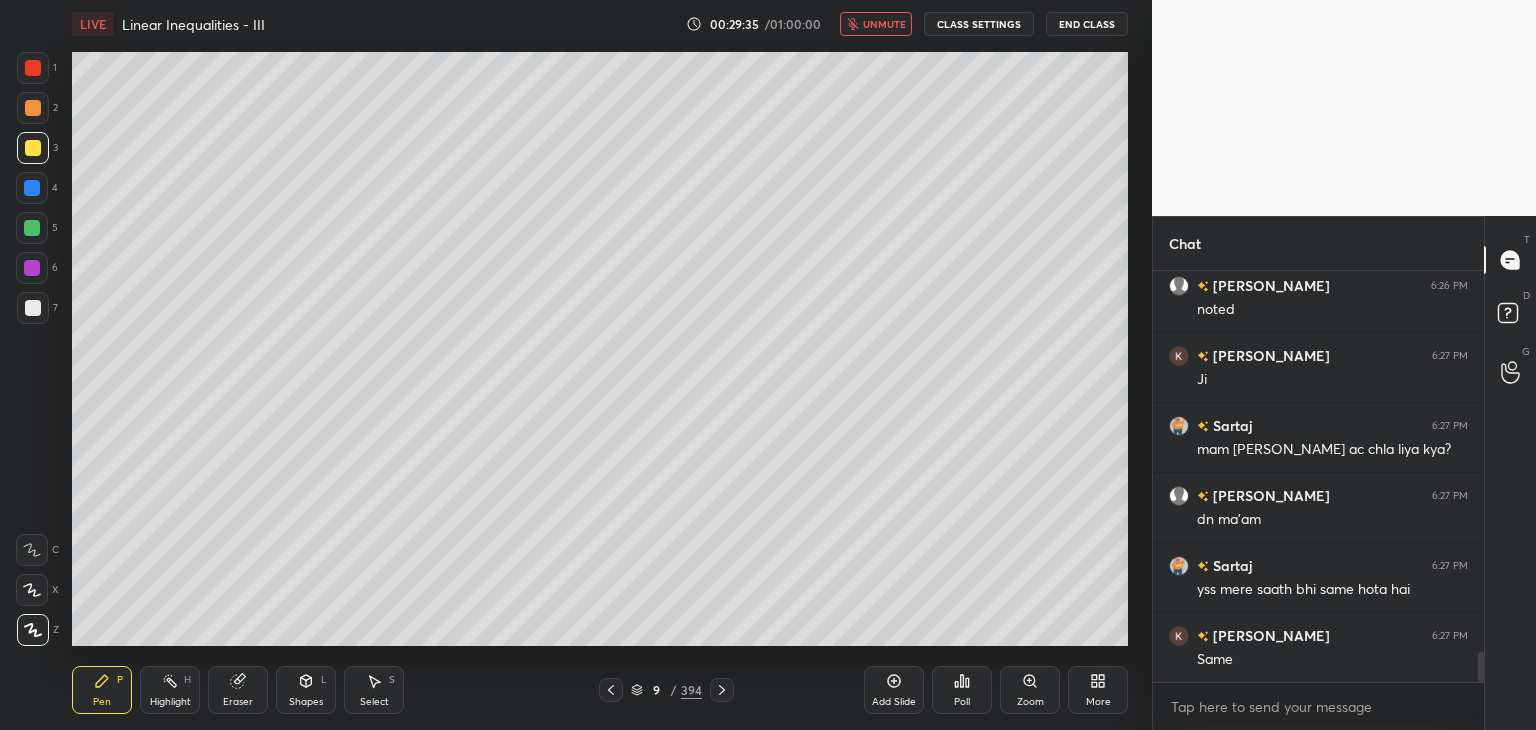 scroll, scrollTop: 5232, scrollLeft: 0, axis: vertical 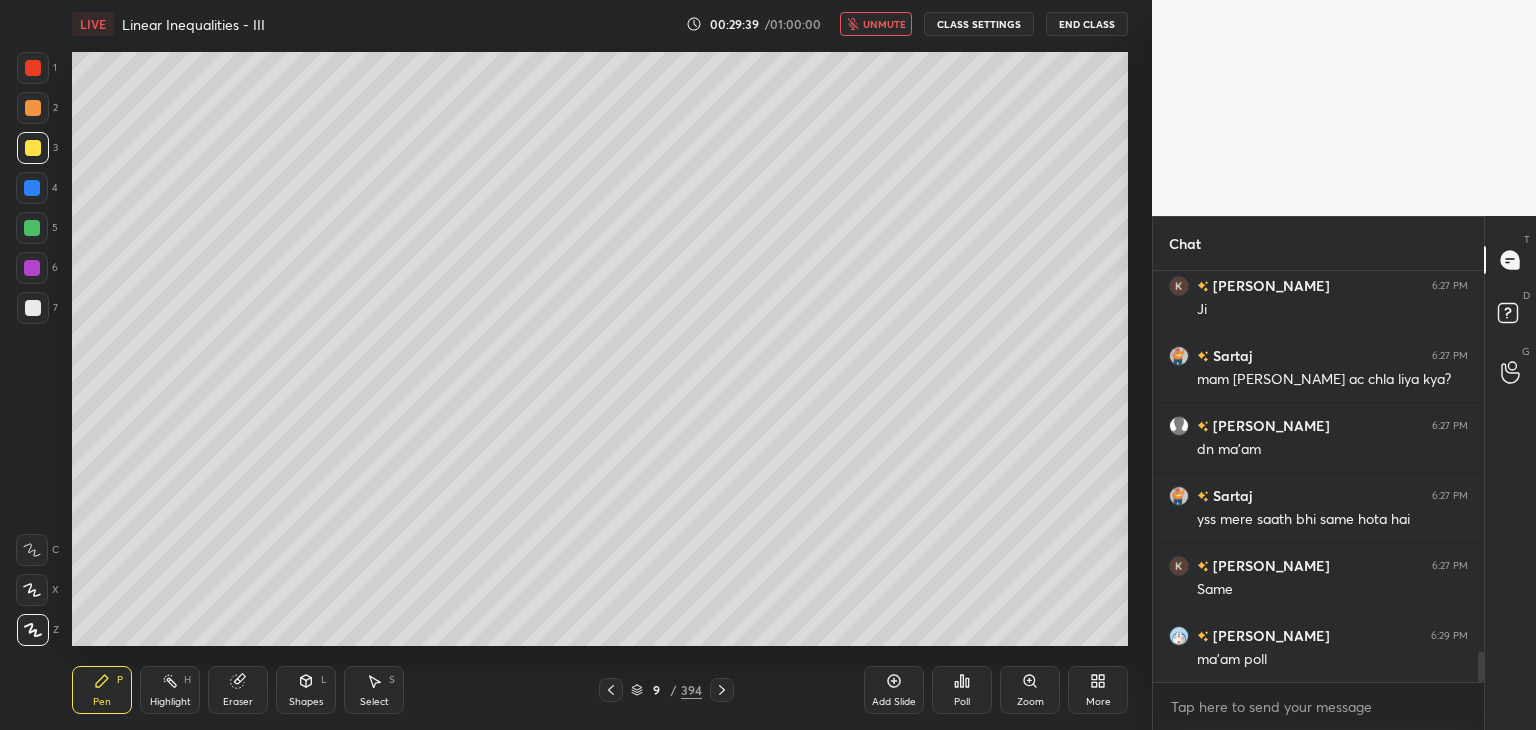 click on "unmute" at bounding box center (884, 24) 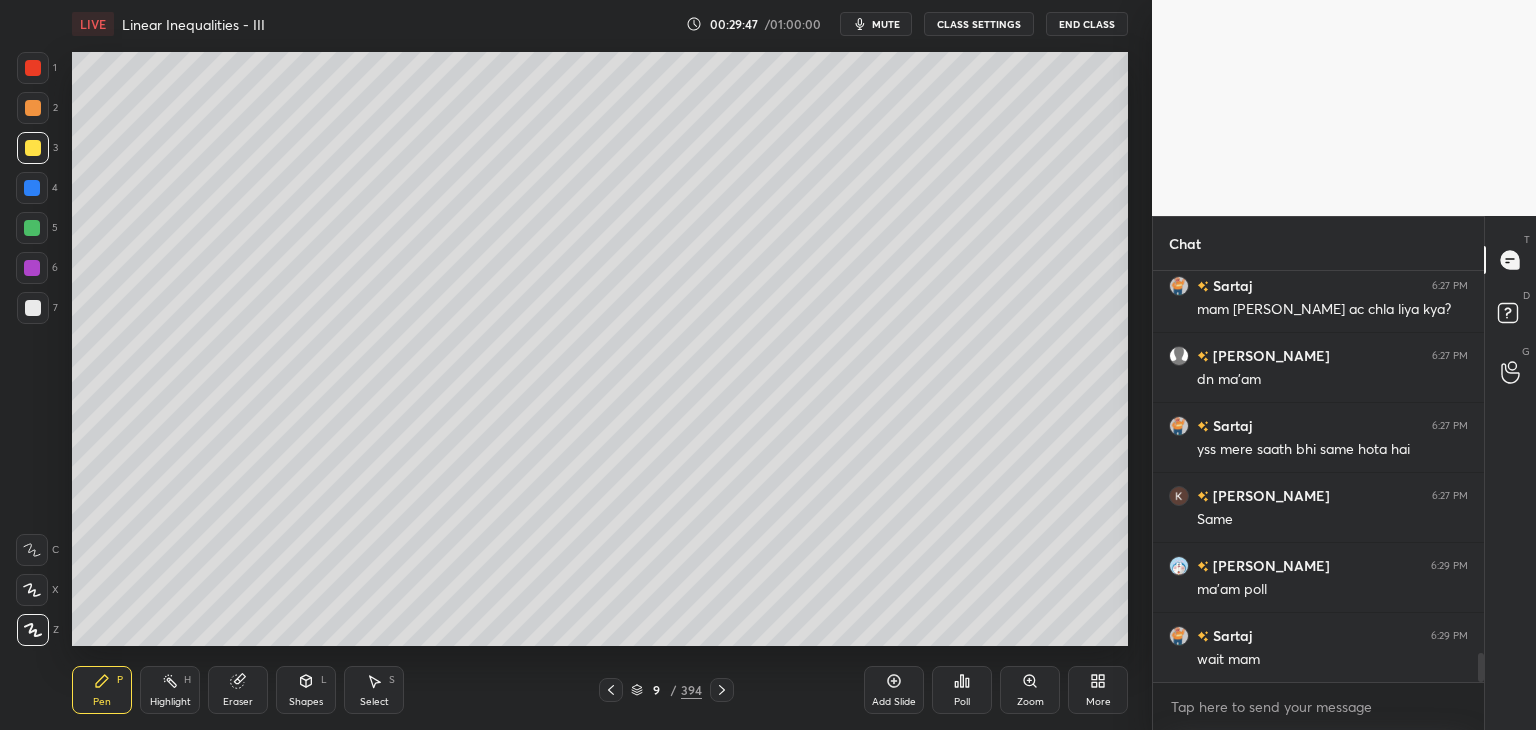 scroll, scrollTop: 5372, scrollLeft: 0, axis: vertical 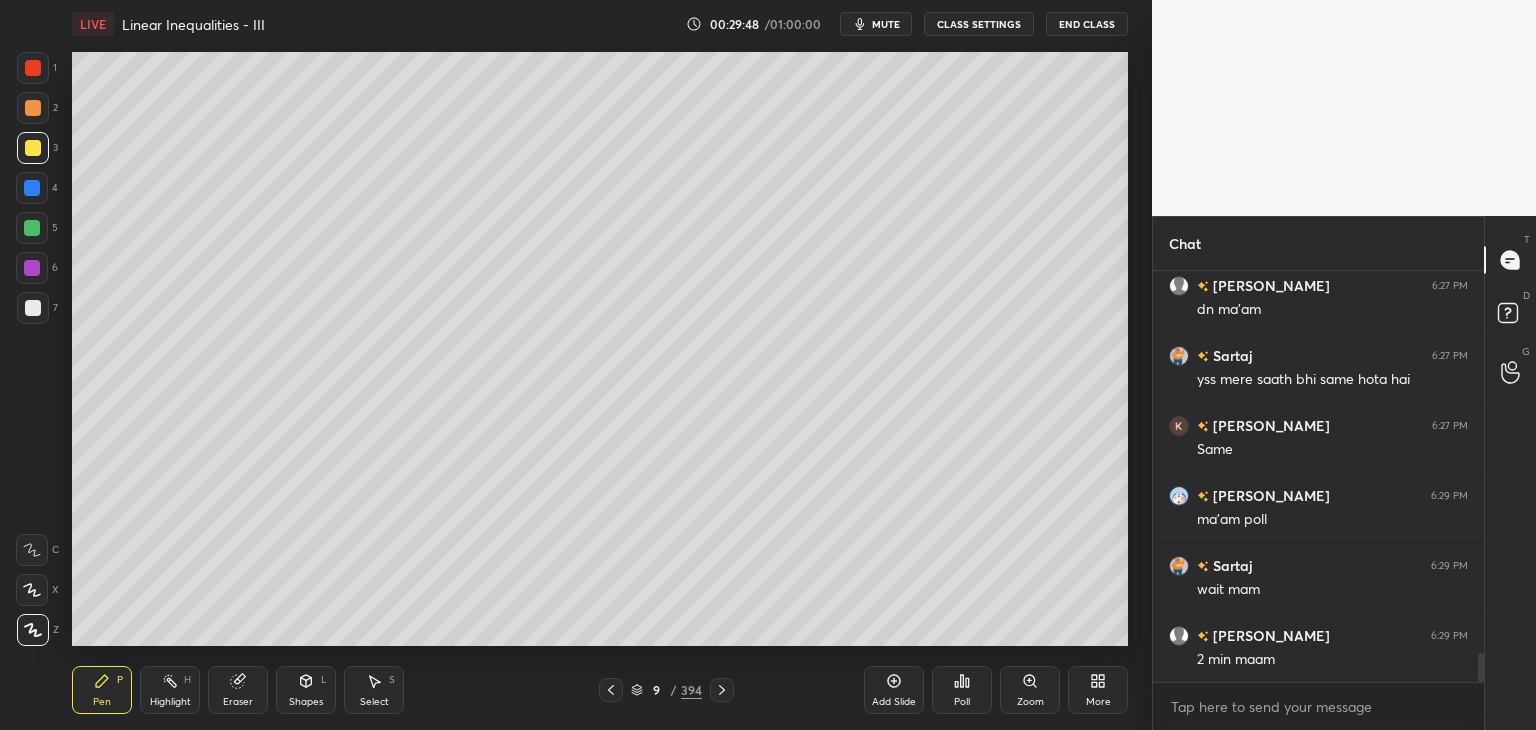 click on "mute" at bounding box center (886, 24) 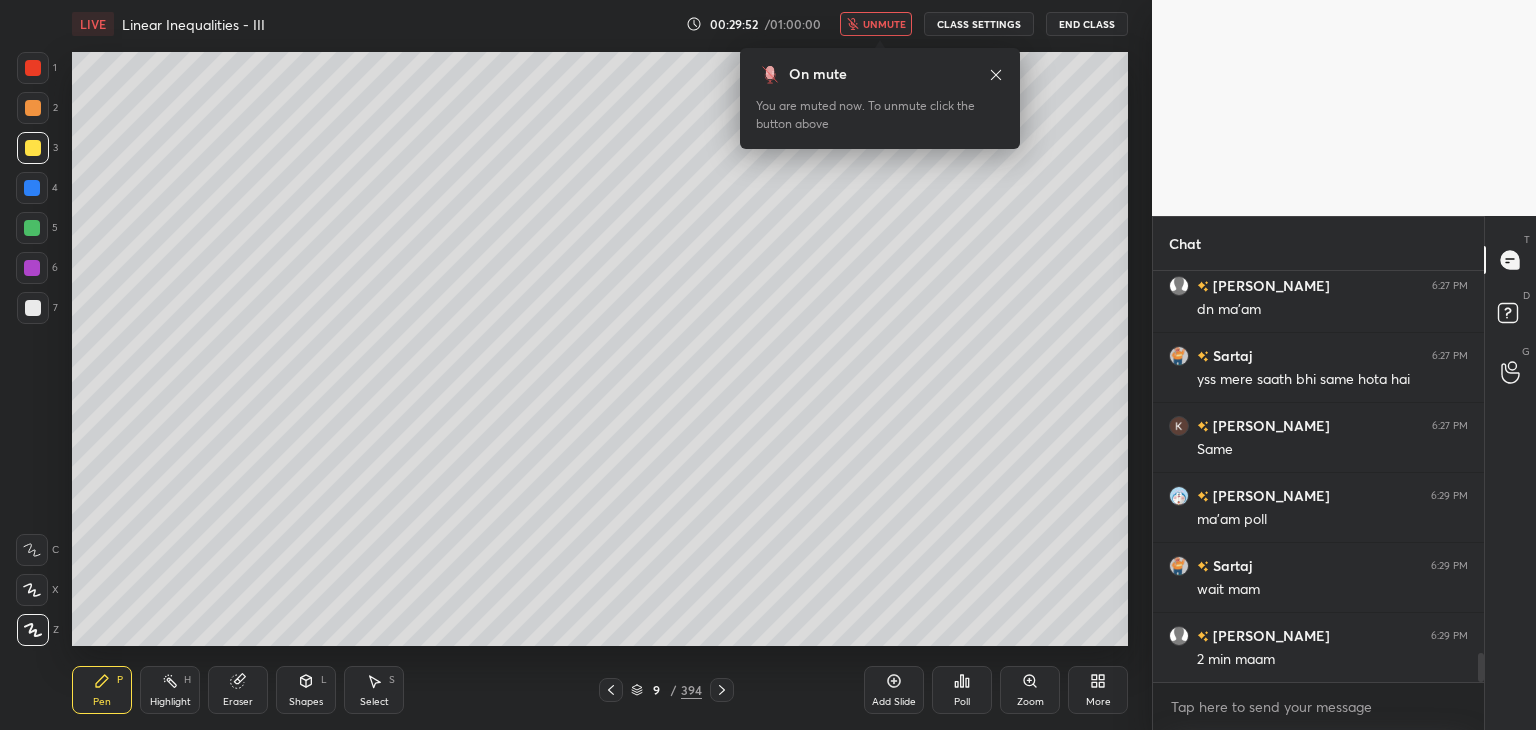 click on "Poll" at bounding box center (962, 690) 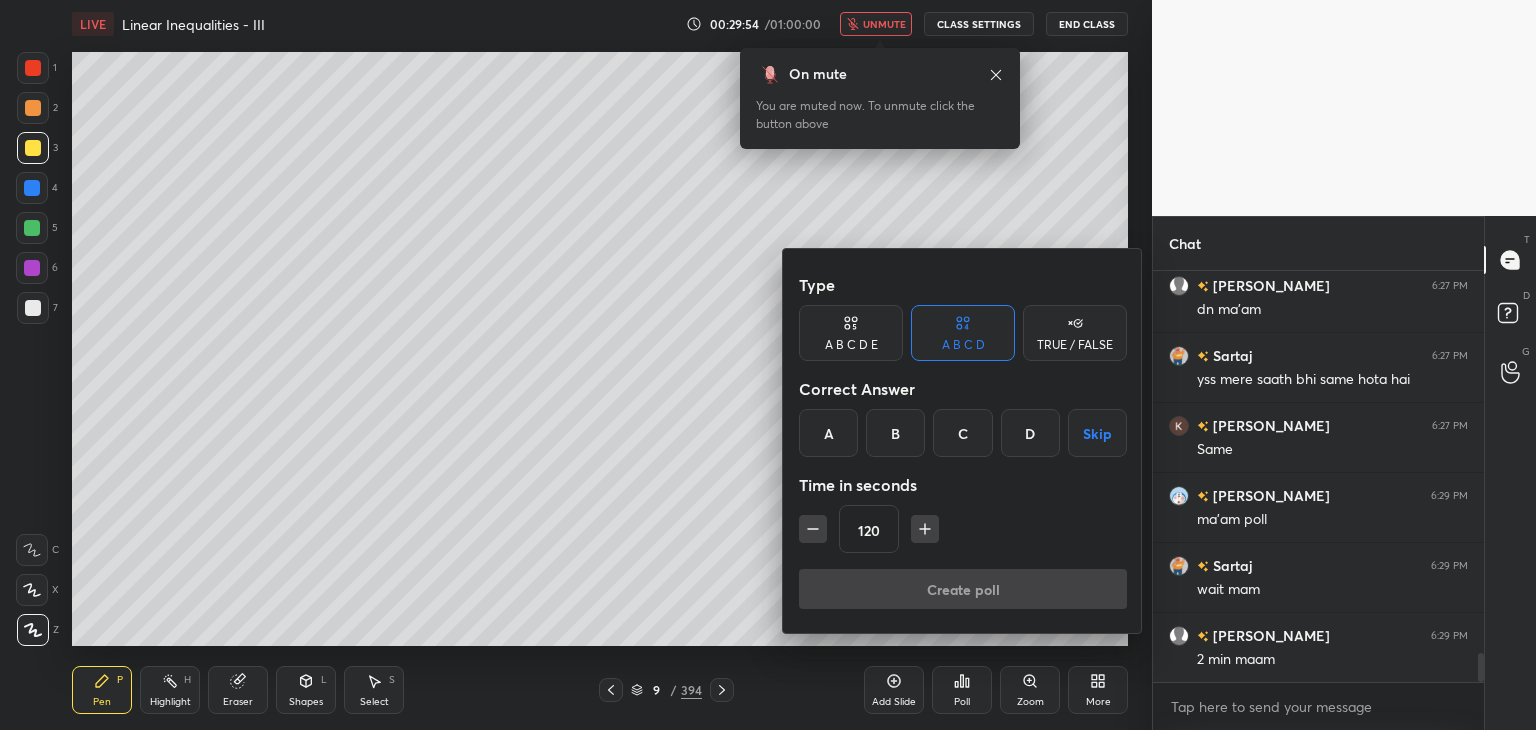 scroll, scrollTop: 5442, scrollLeft: 0, axis: vertical 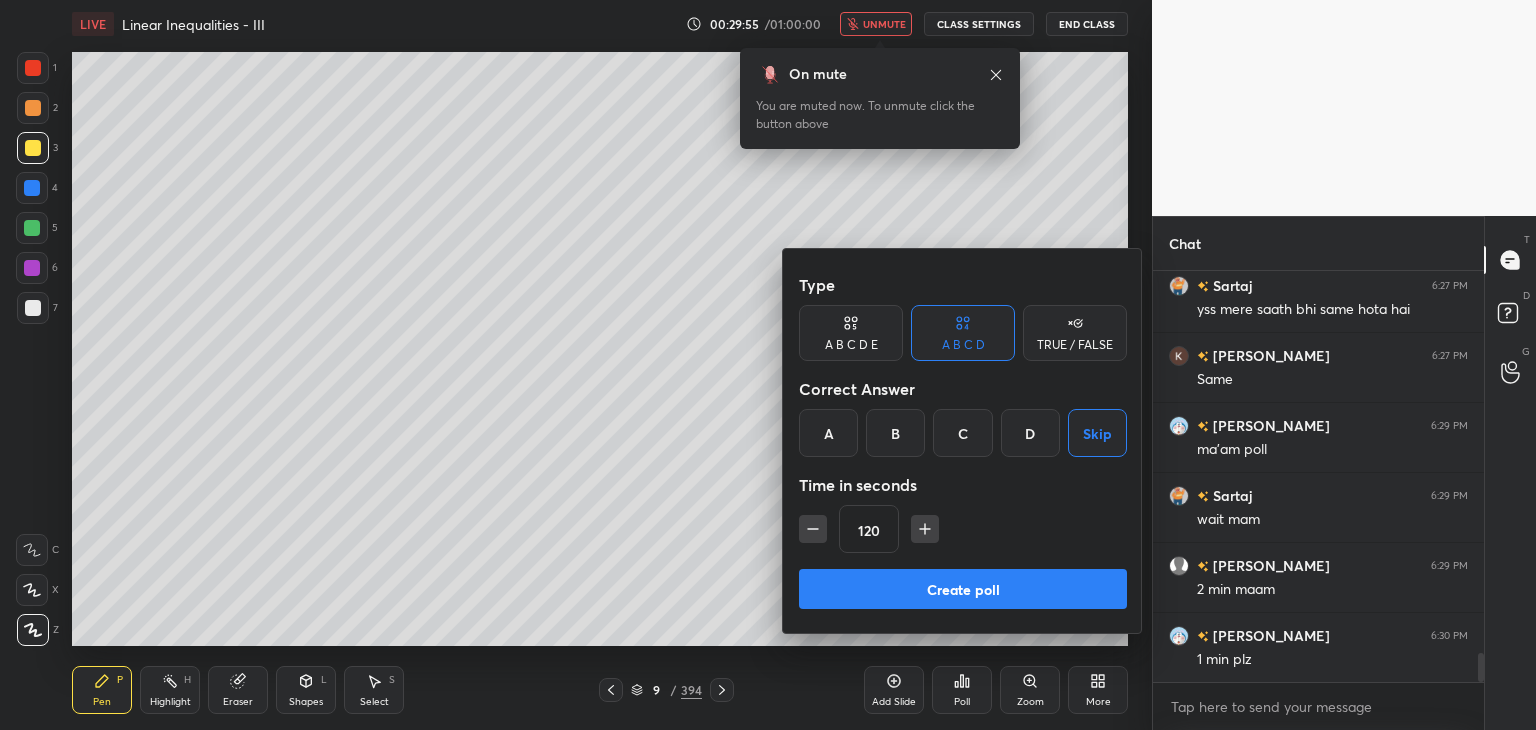 click on "Create poll" at bounding box center (963, 589) 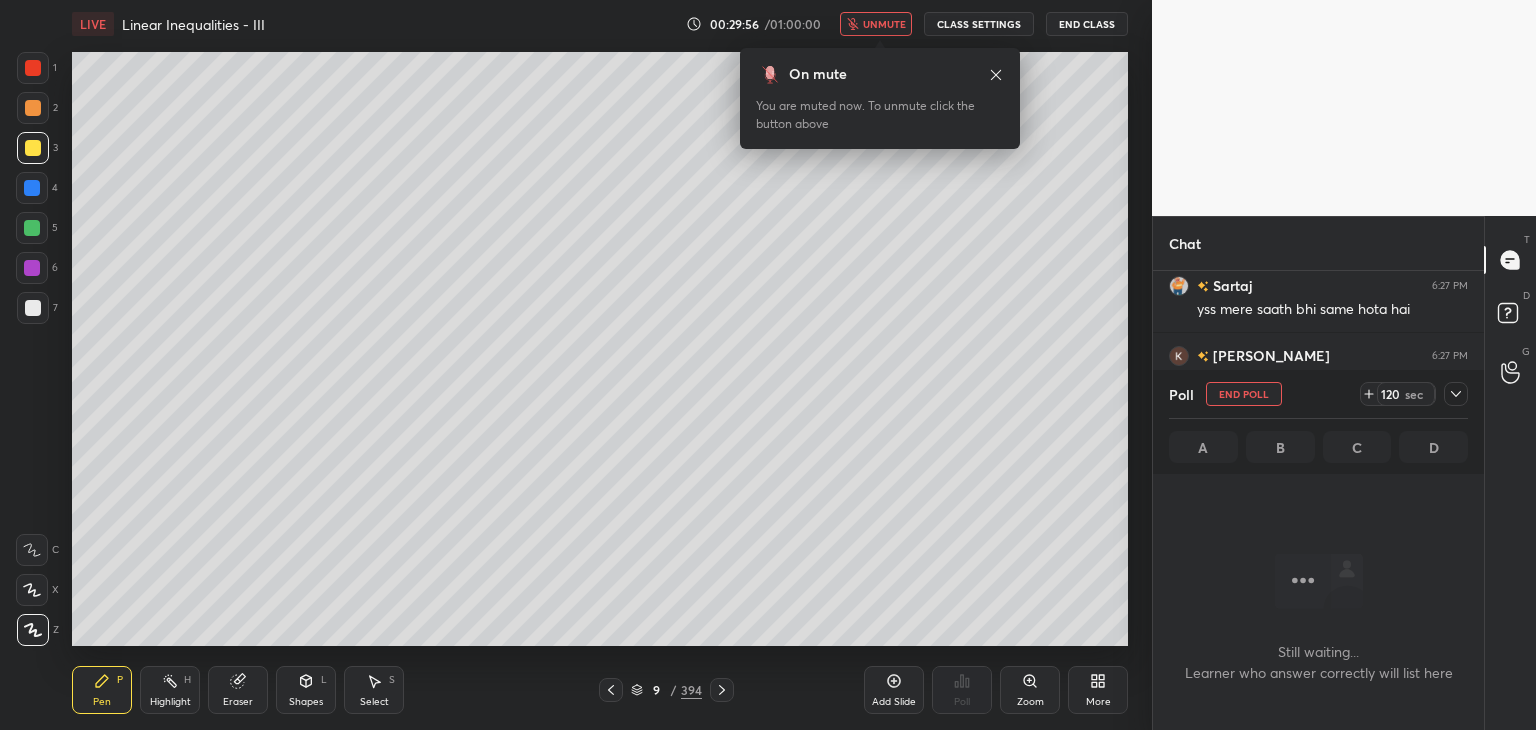 scroll, scrollTop: 307, scrollLeft: 325, axis: both 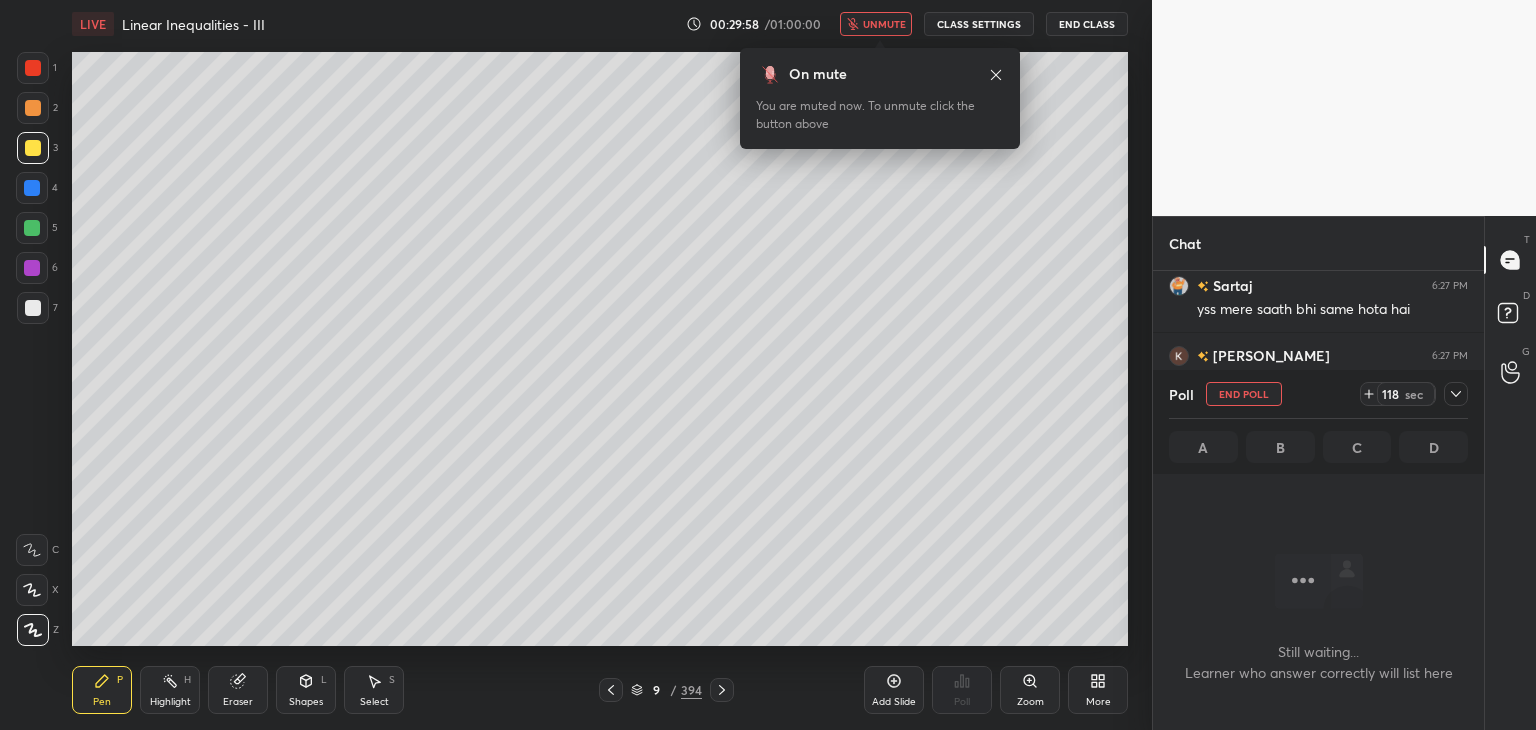 click 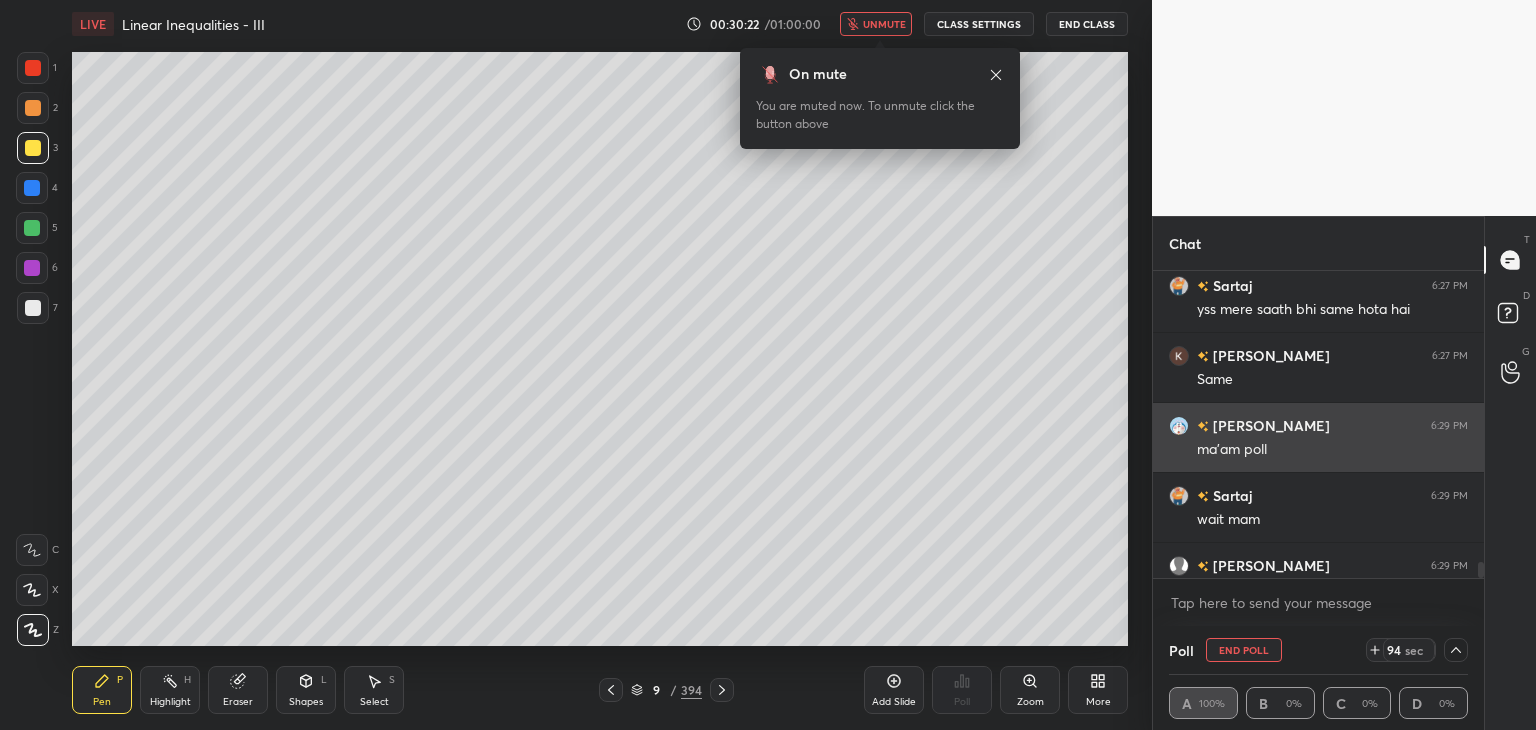 scroll, scrollTop: 5566, scrollLeft: 0, axis: vertical 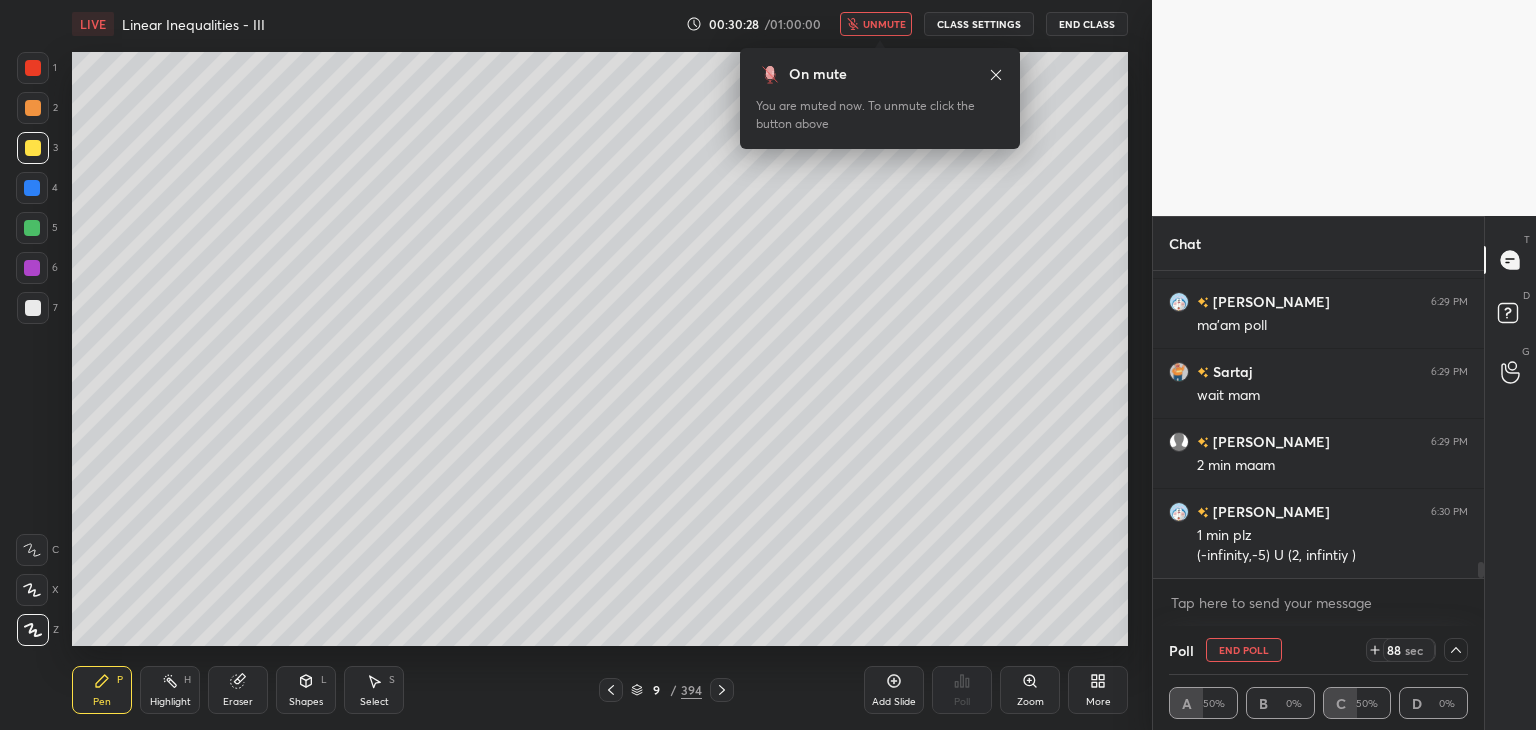 click on "unmute" at bounding box center (884, 24) 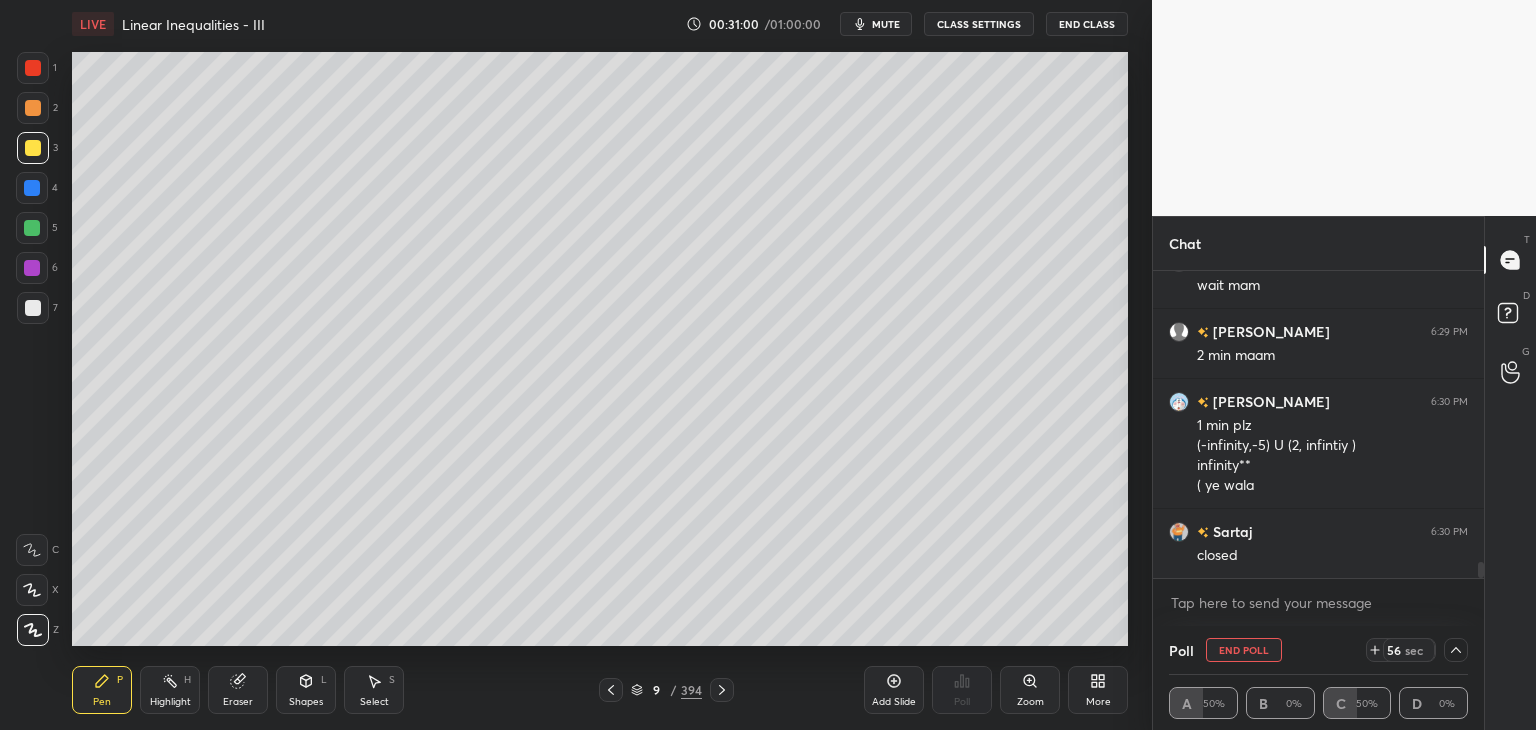 scroll, scrollTop: 5746, scrollLeft: 0, axis: vertical 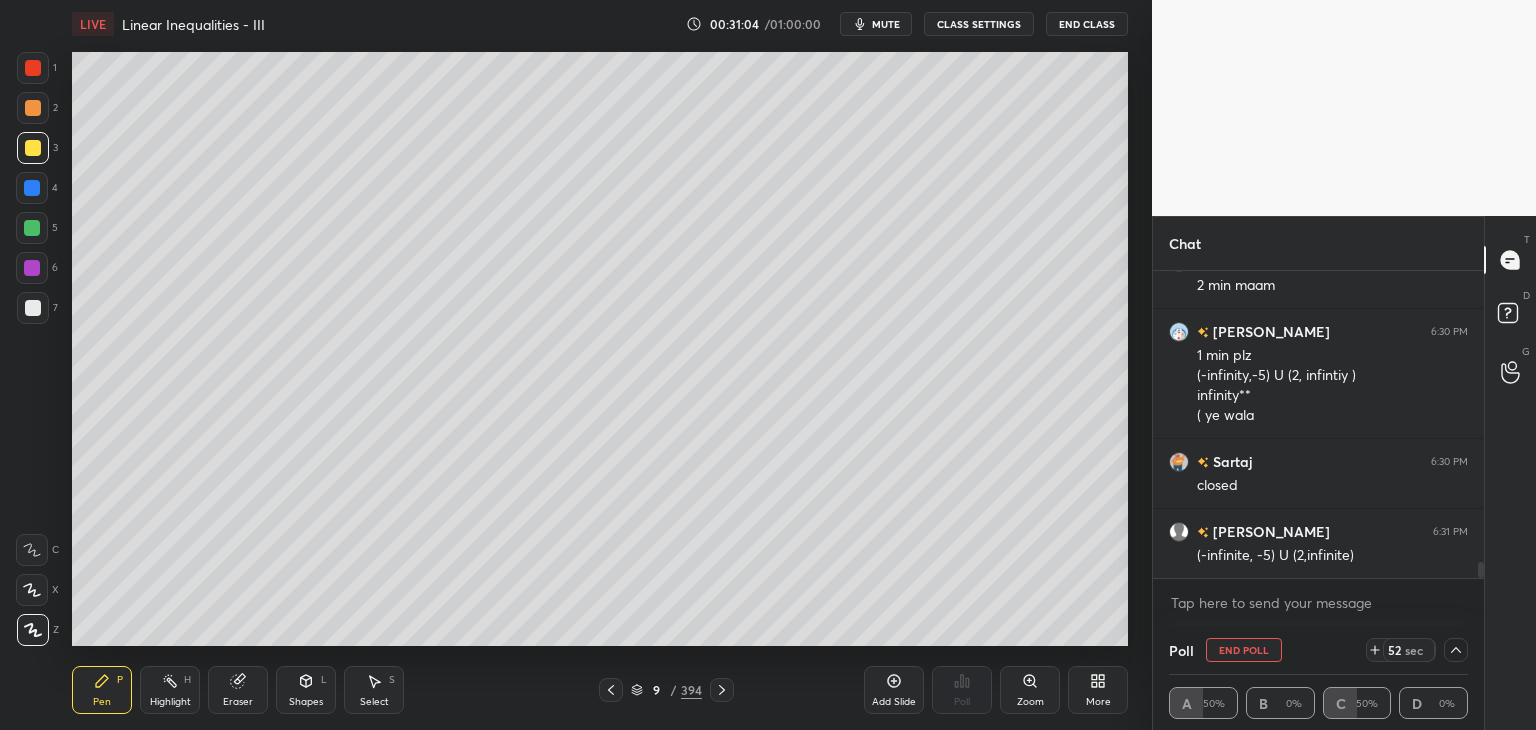 click on "Eraser" at bounding box center [238, 702] 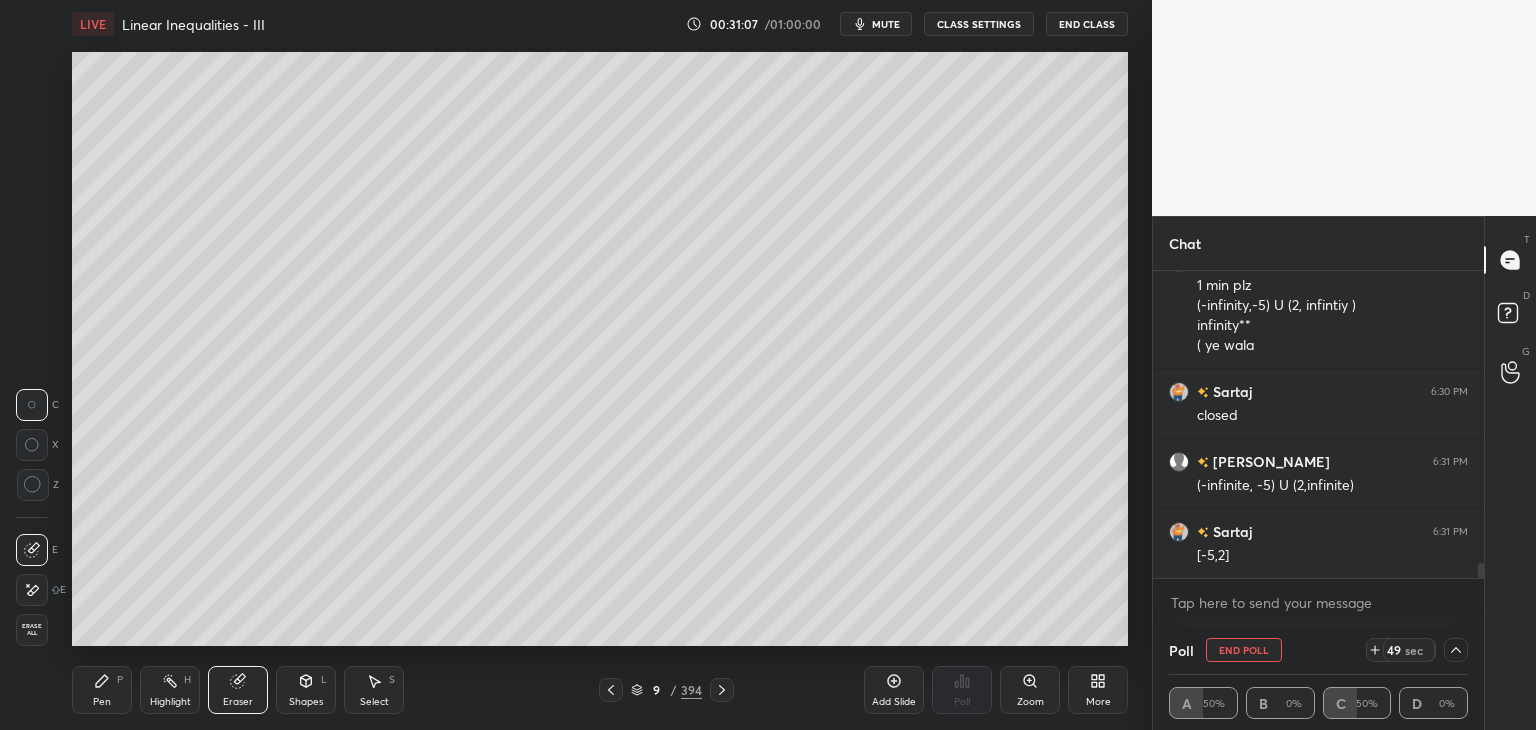 scroll, scrollTop: 5886, scrollLeft: 0, axis: vertical 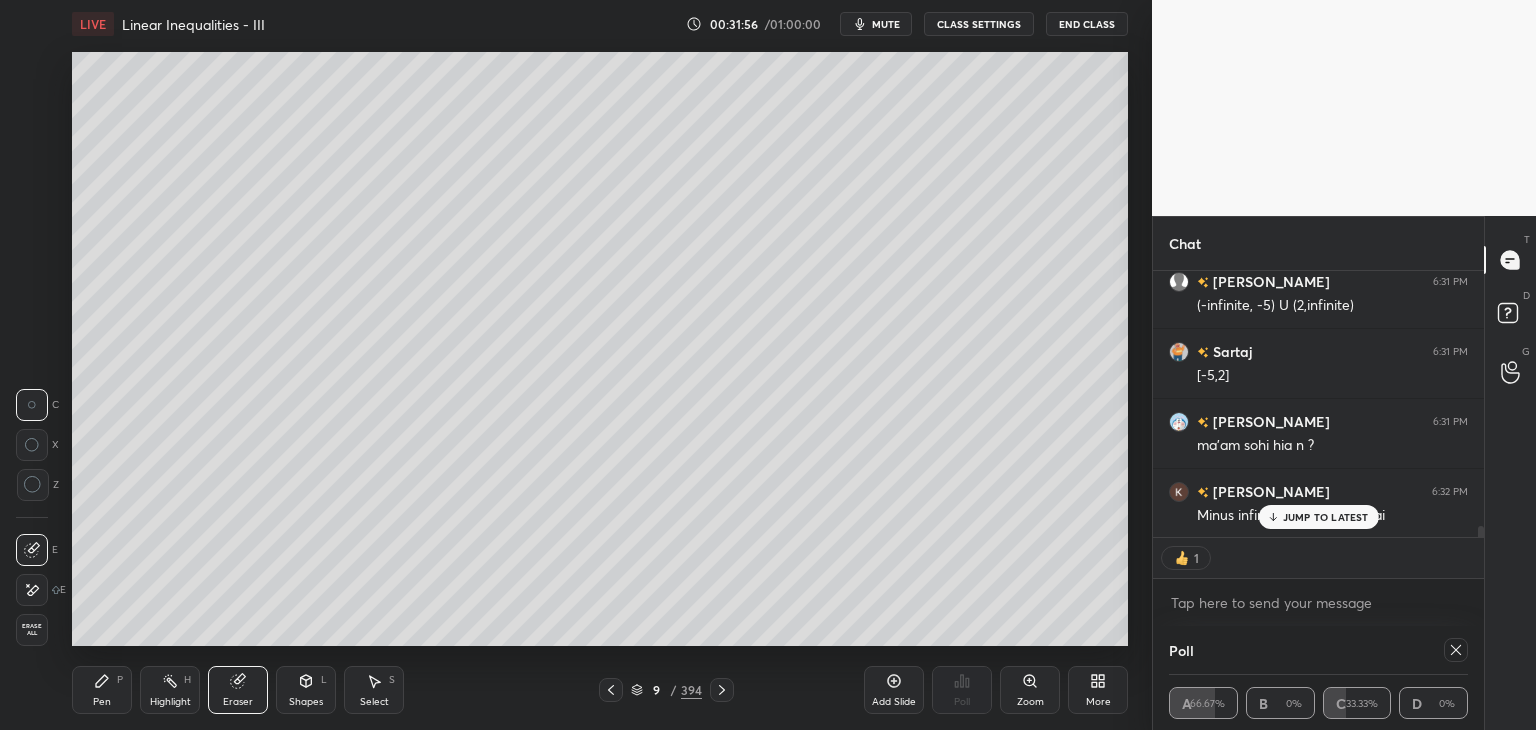 click 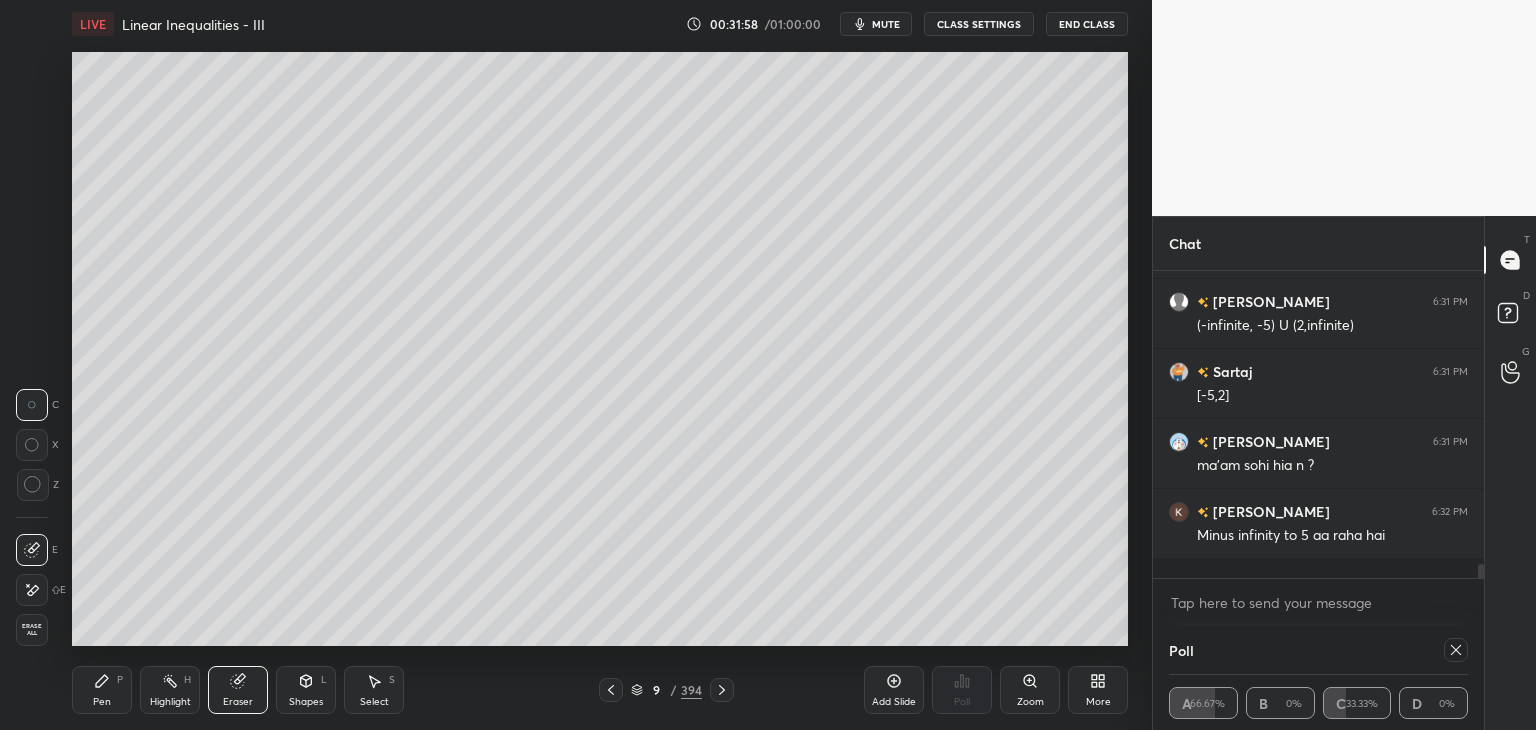 scroll, scrollTop: 6, scrollLeft: 6, axis: both 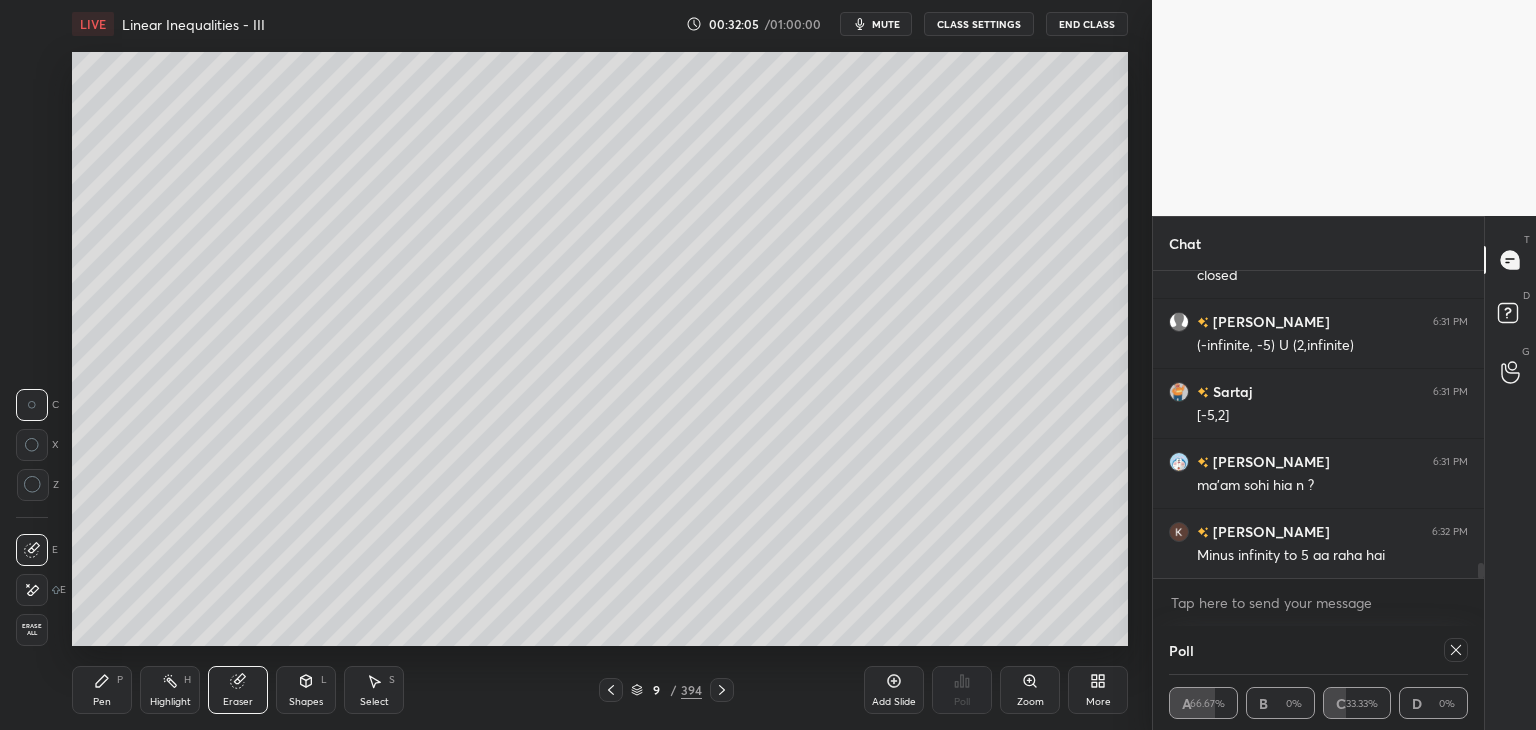click 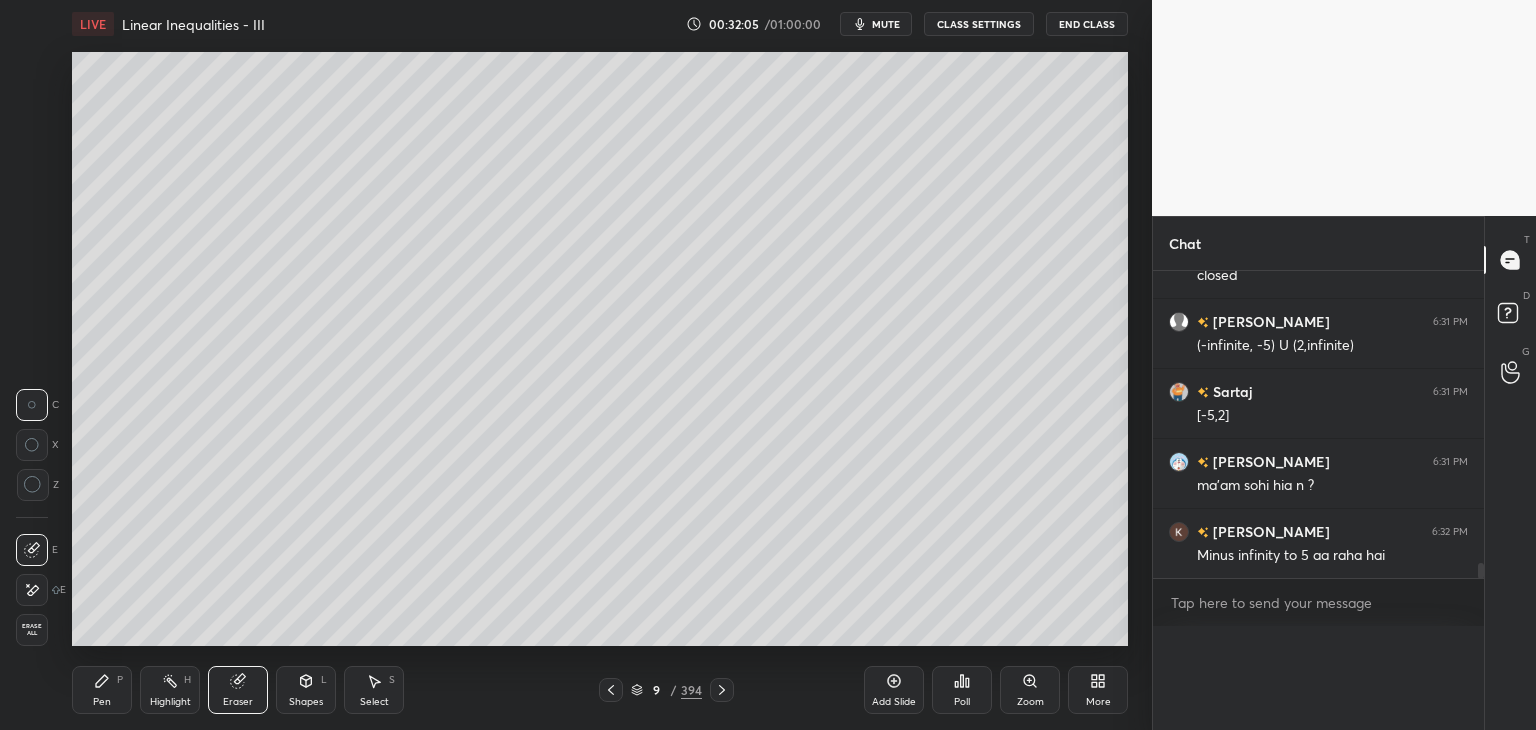 scroll, scrollTop: 7, scrollLeft: 6, axis: both 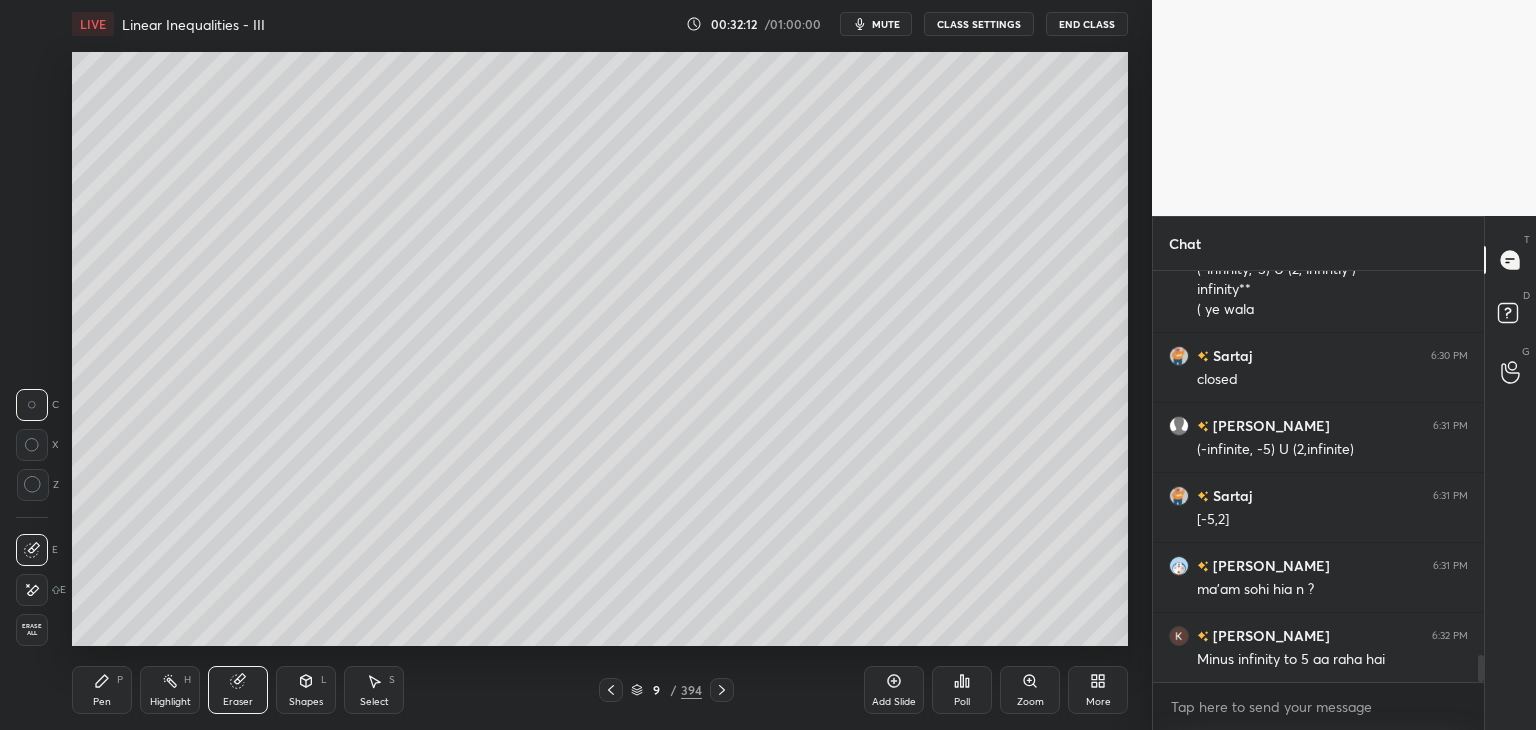 click on "Pen P" at bounding box center [102, 690] 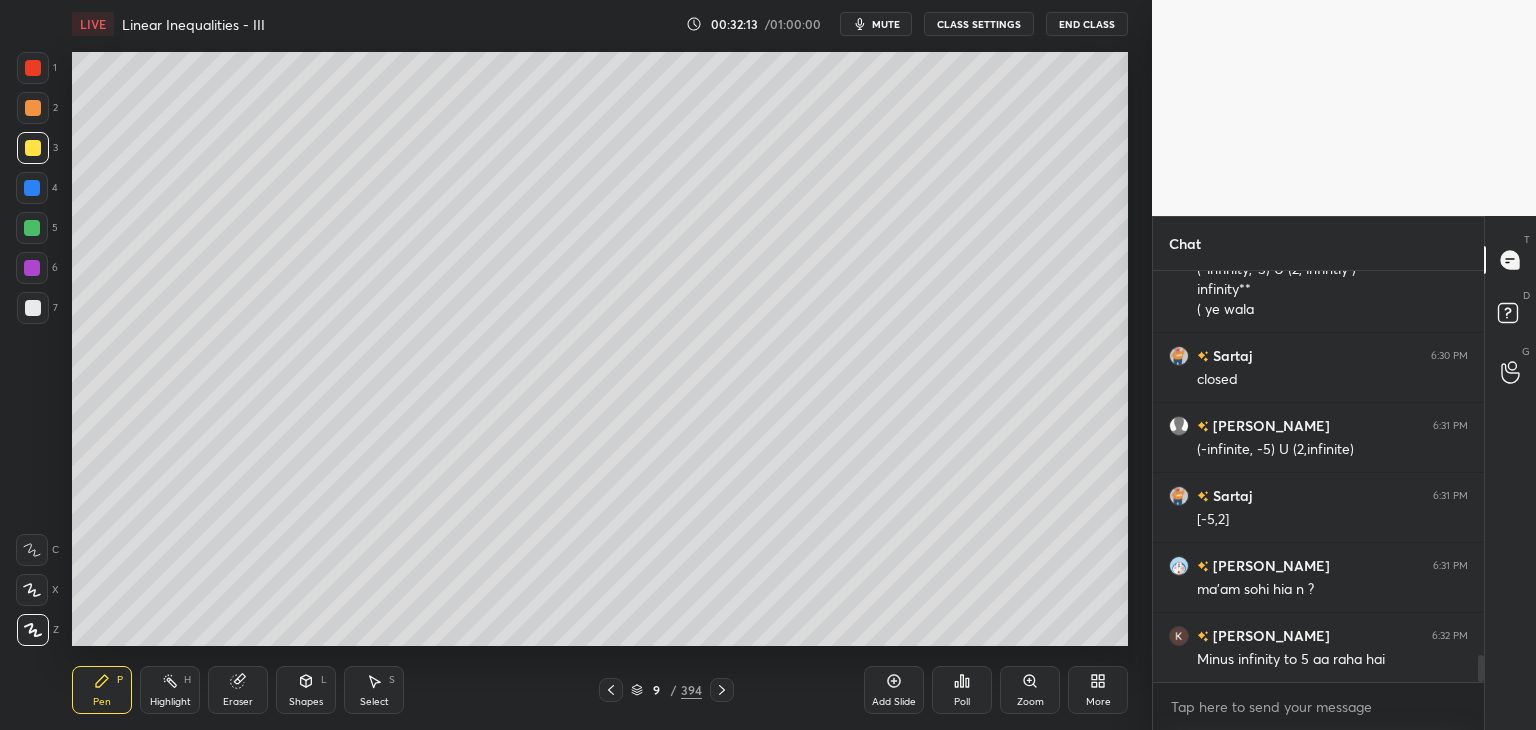 click at bounding box center [33, 308] 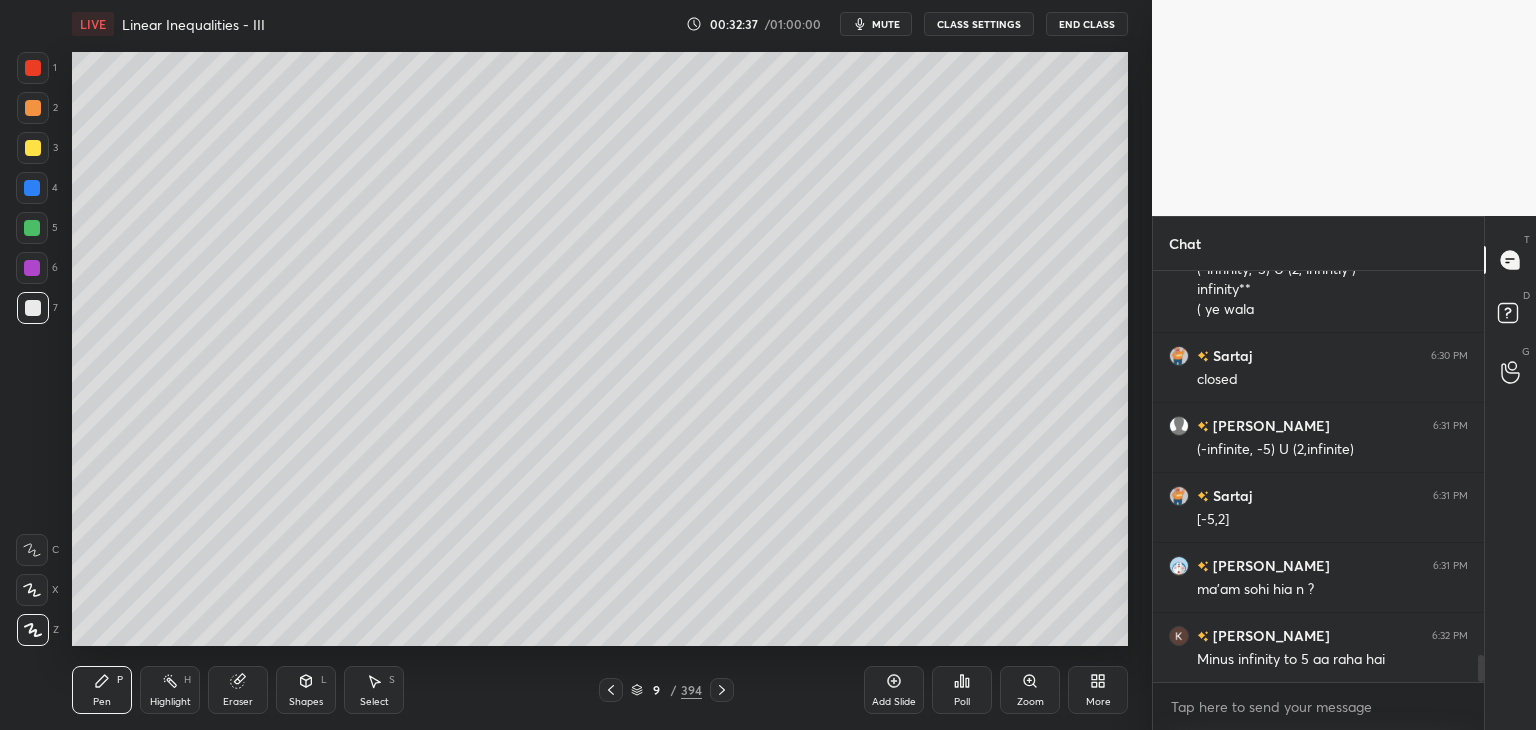 drag, startPoint x: 896, startPoint y: 697, endPoint x: 896, endPoint y: 678, distance: 19 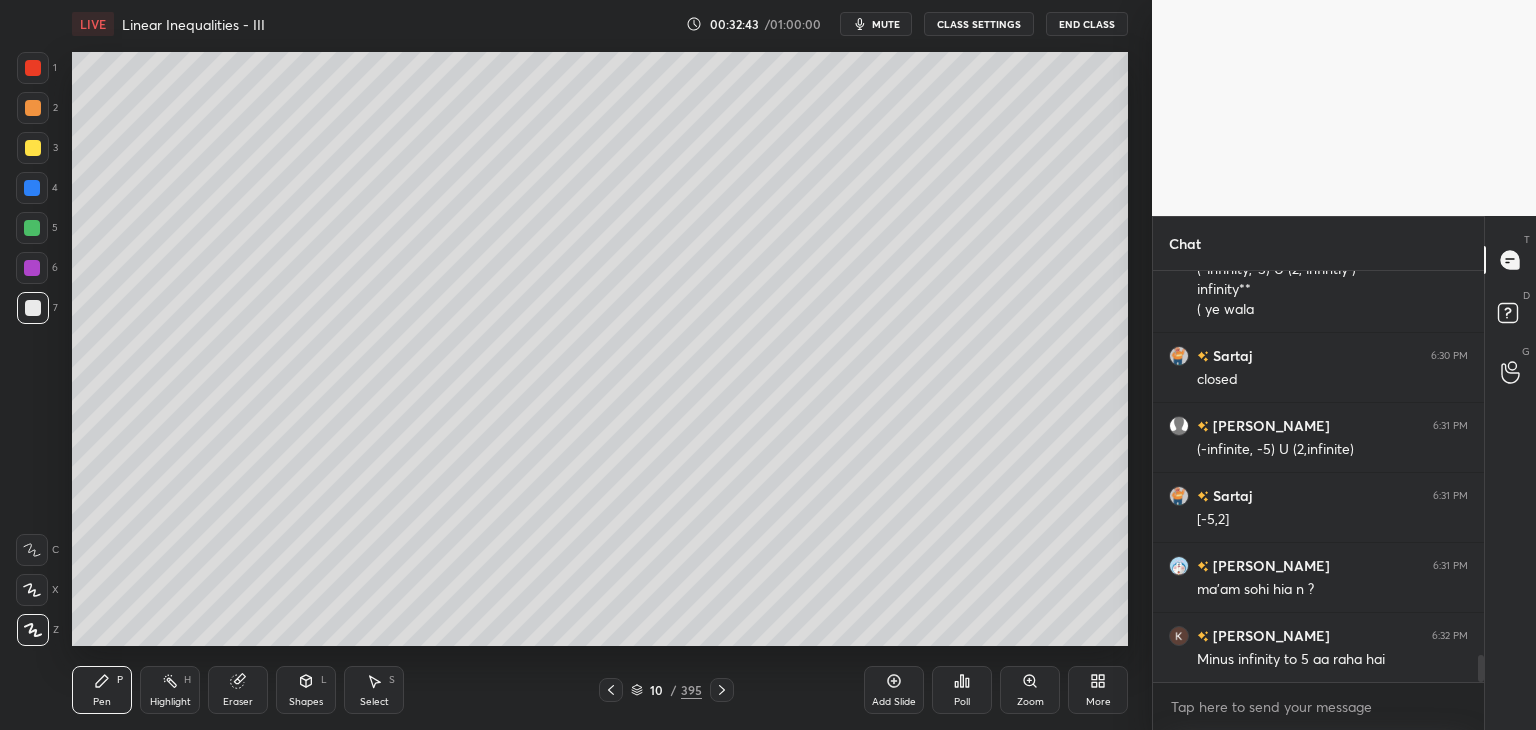 click 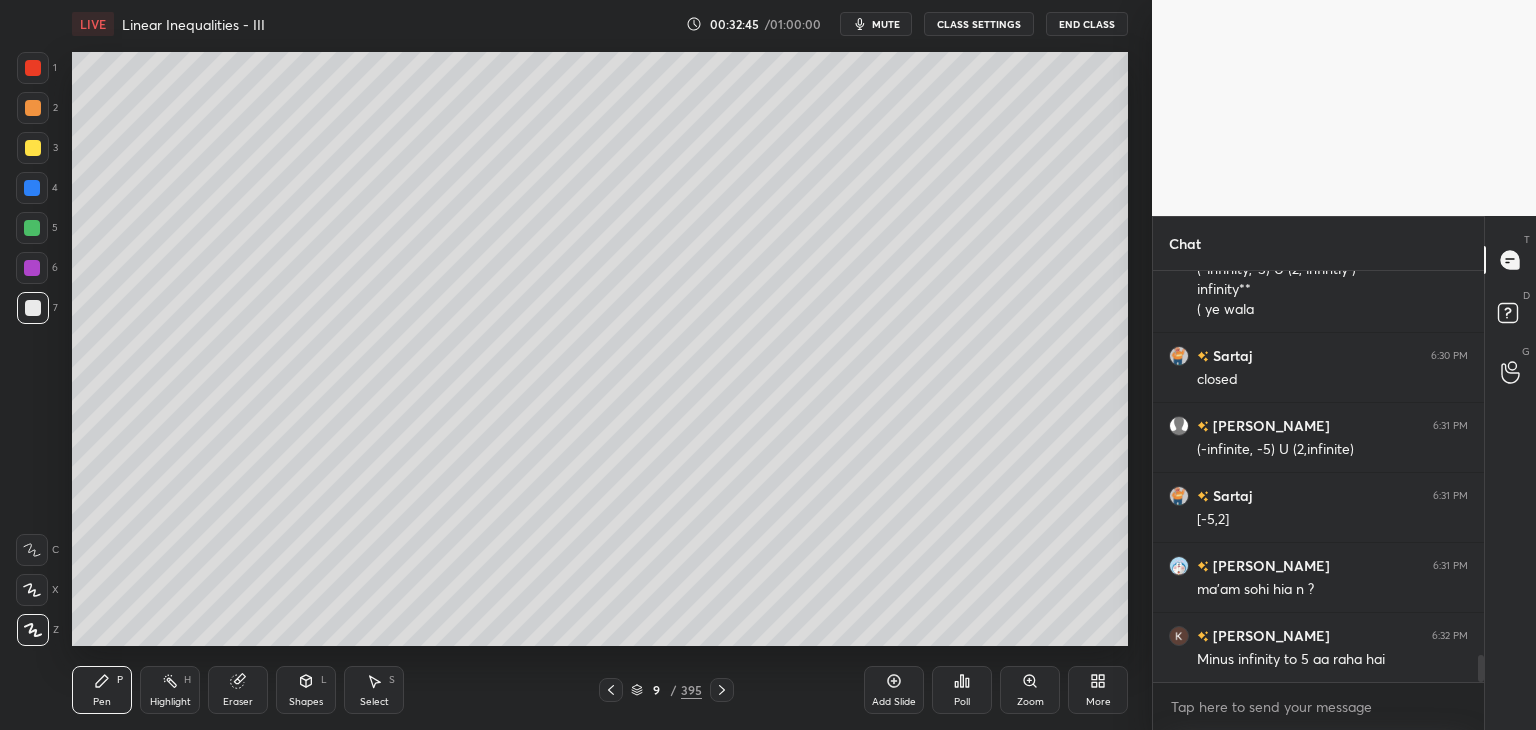 click 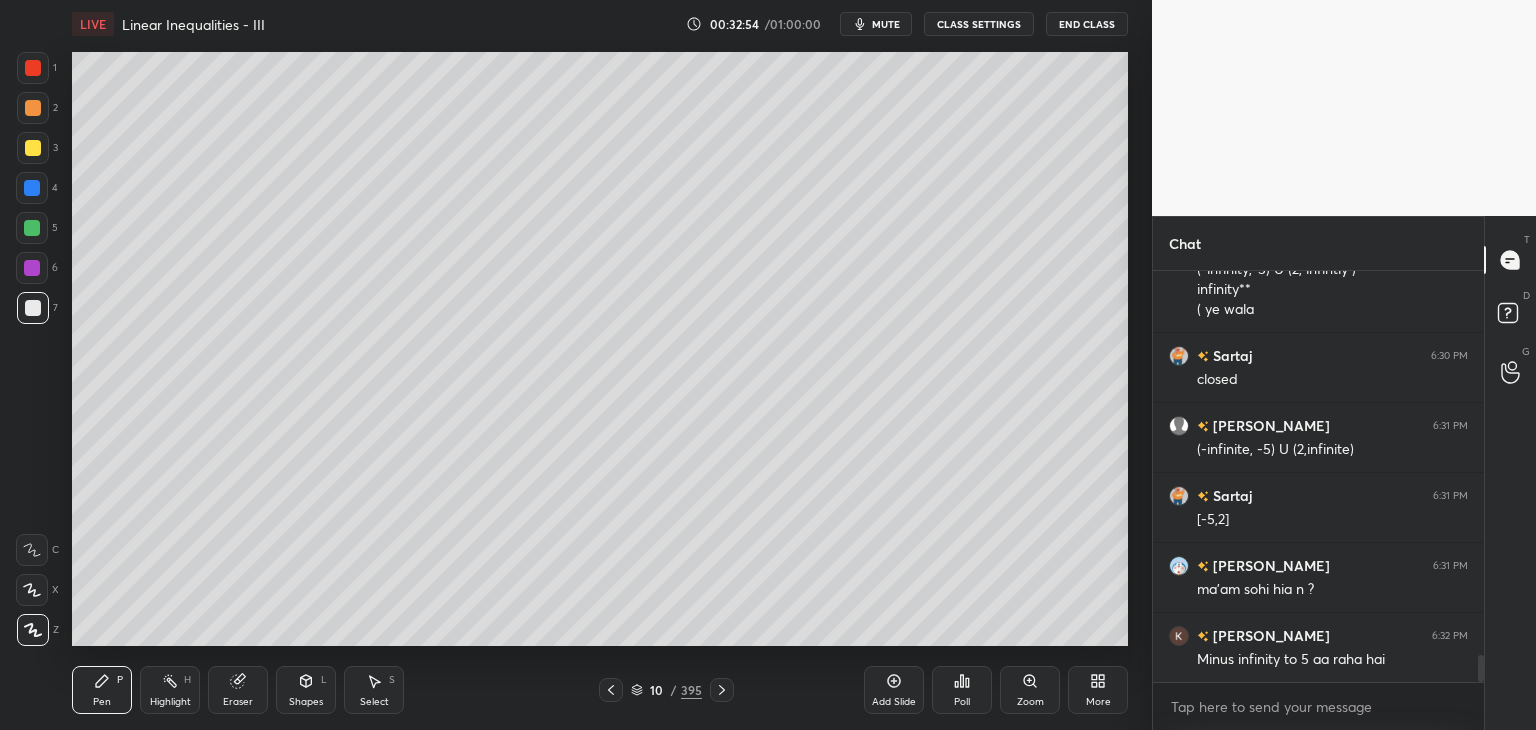 drag, startPoint x: 608, startPoint y: 688, endPoint x: 609, endPoint y: 677, distance: 11.045361 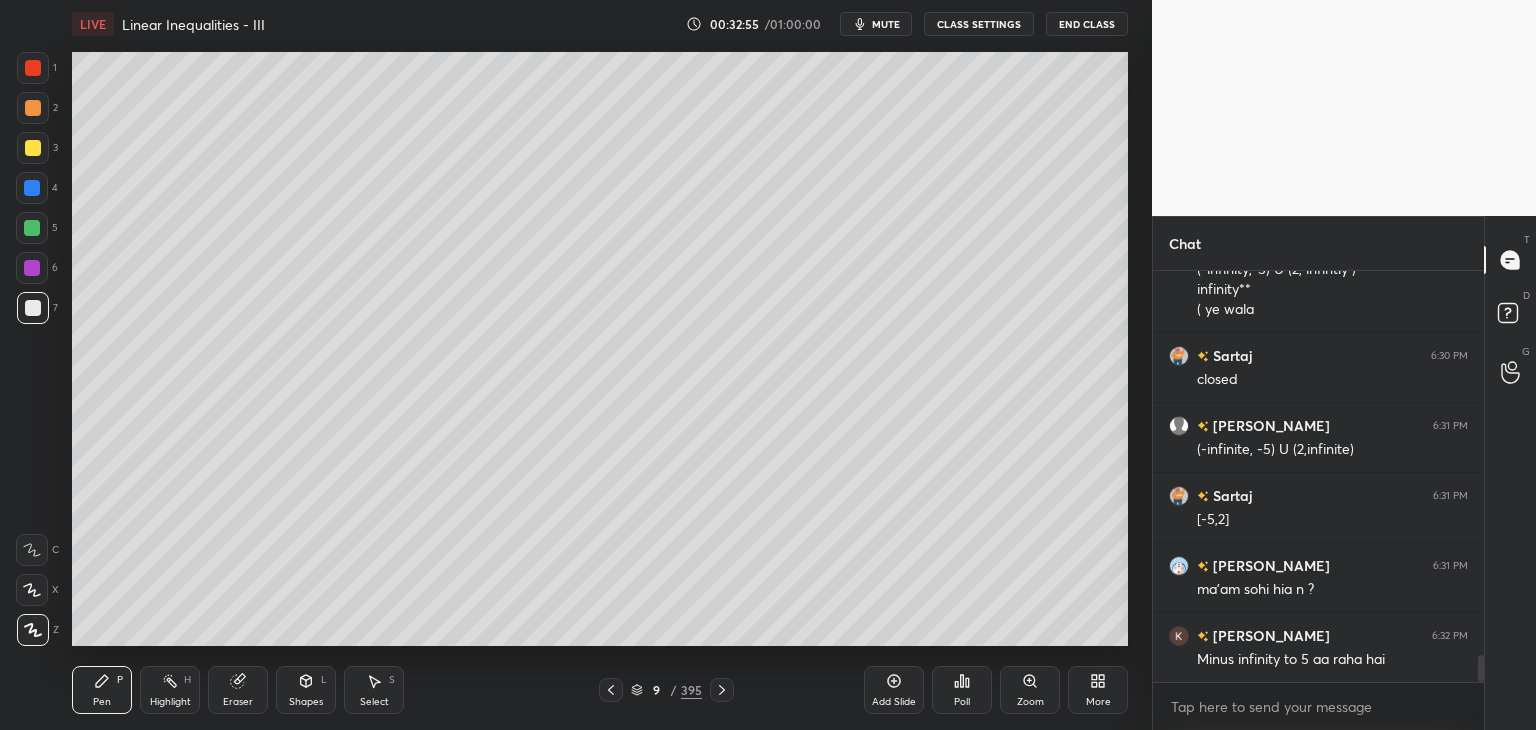 drag, startPoint x: 726, startPoint y: 696, endPoint x: 743, endPoint y: 650, distance: 49.0408 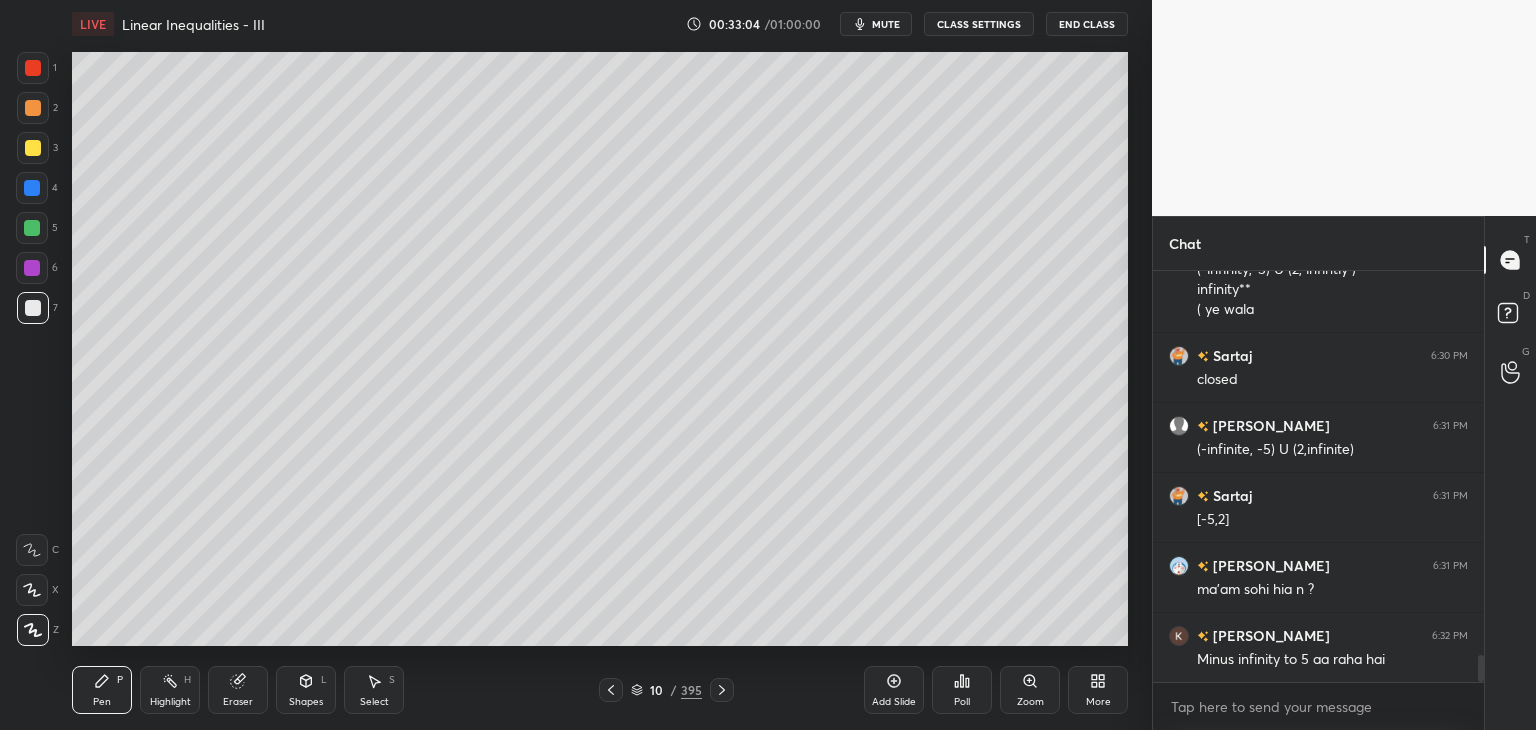 click 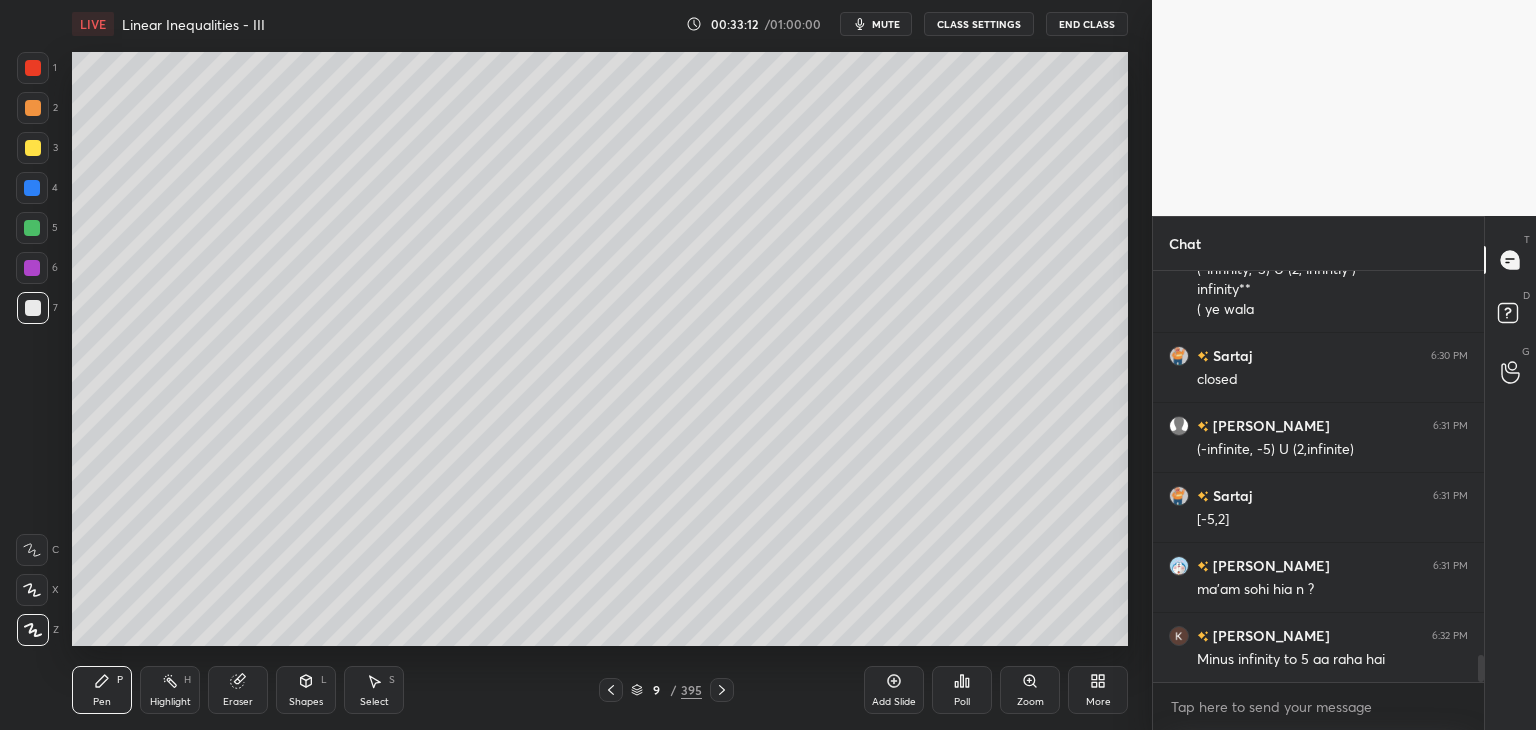 click at bounding box center [33, 308] 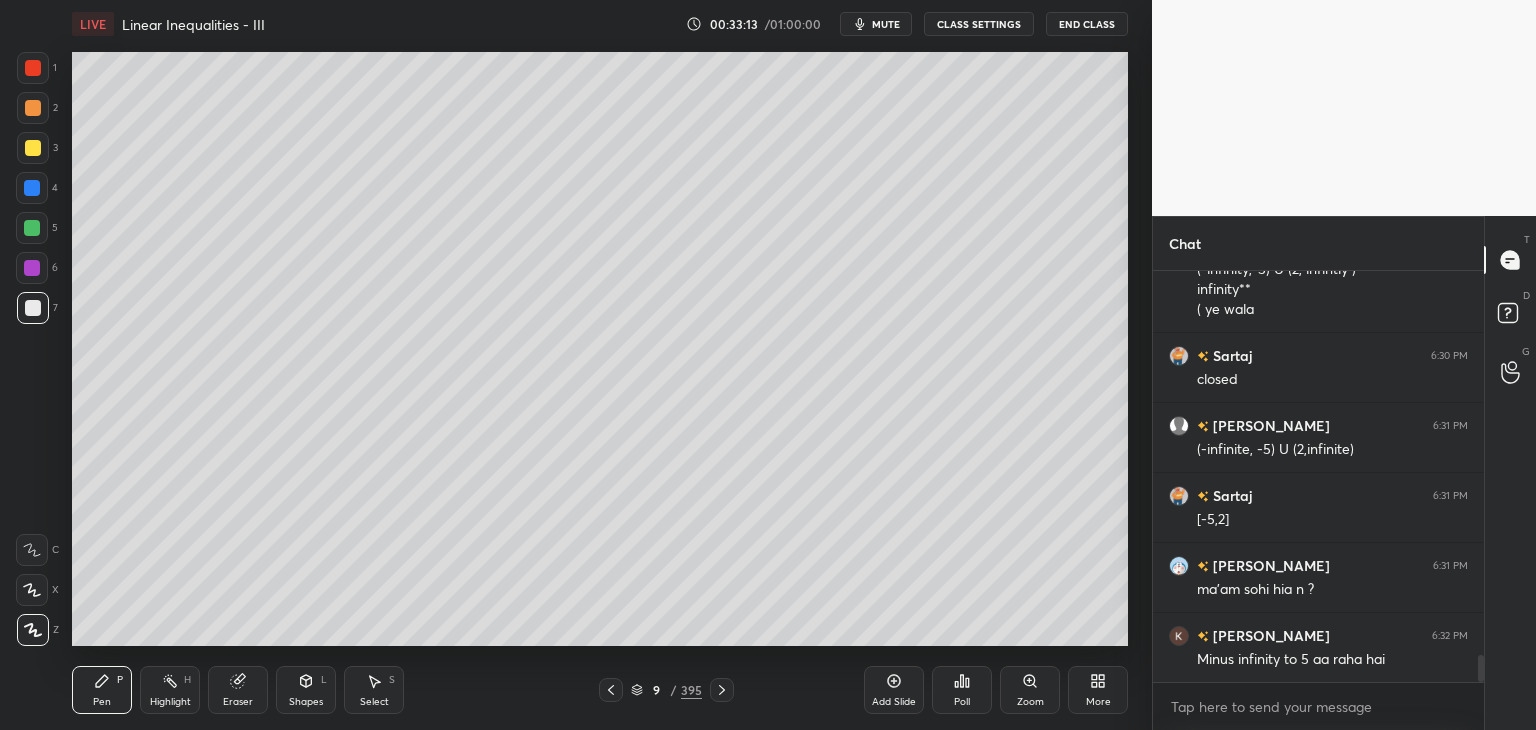 click at bounding box center [33, 148] 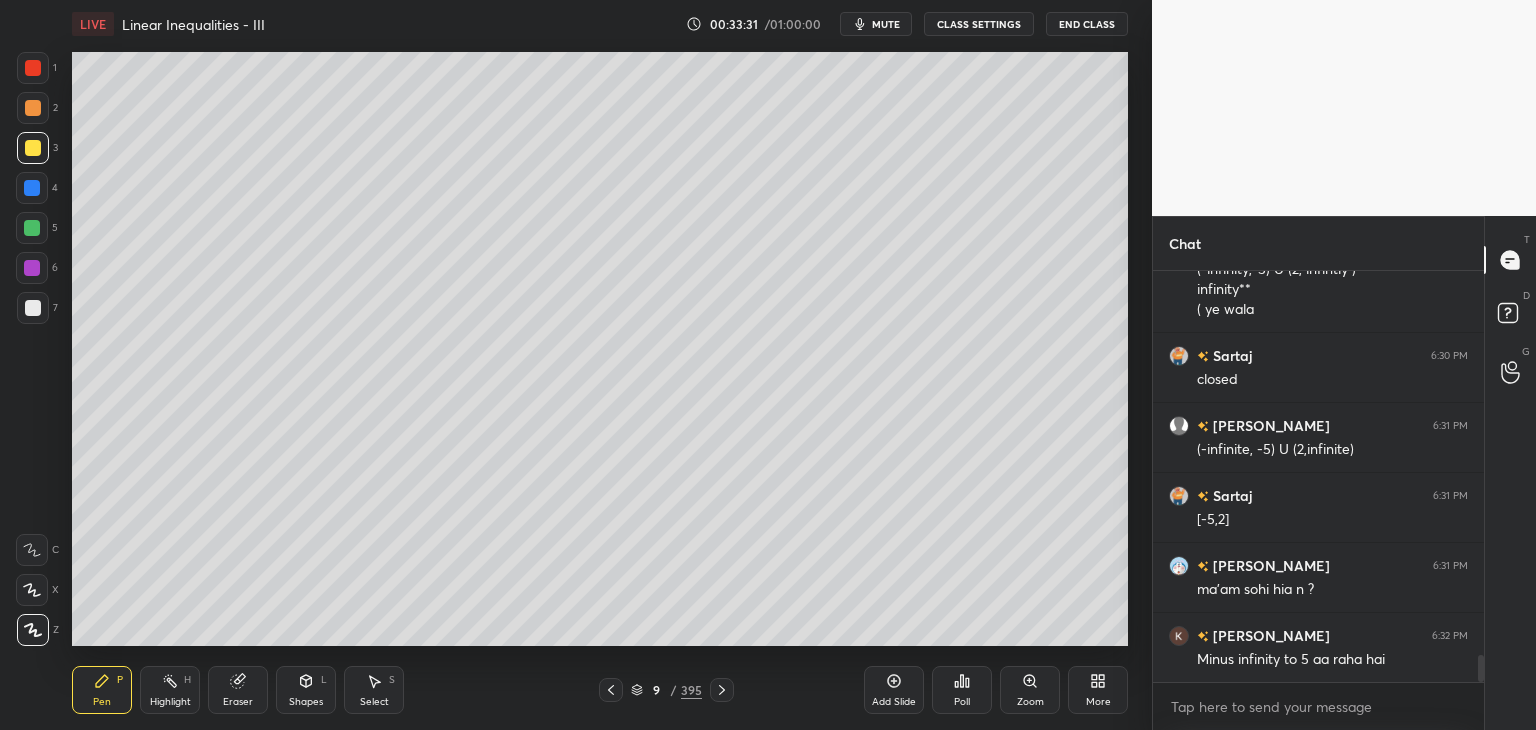 drag, startPoint x: 32, startPoint y: 231, endPoint x: 58, endPoint y: 273, distance: 49.396355 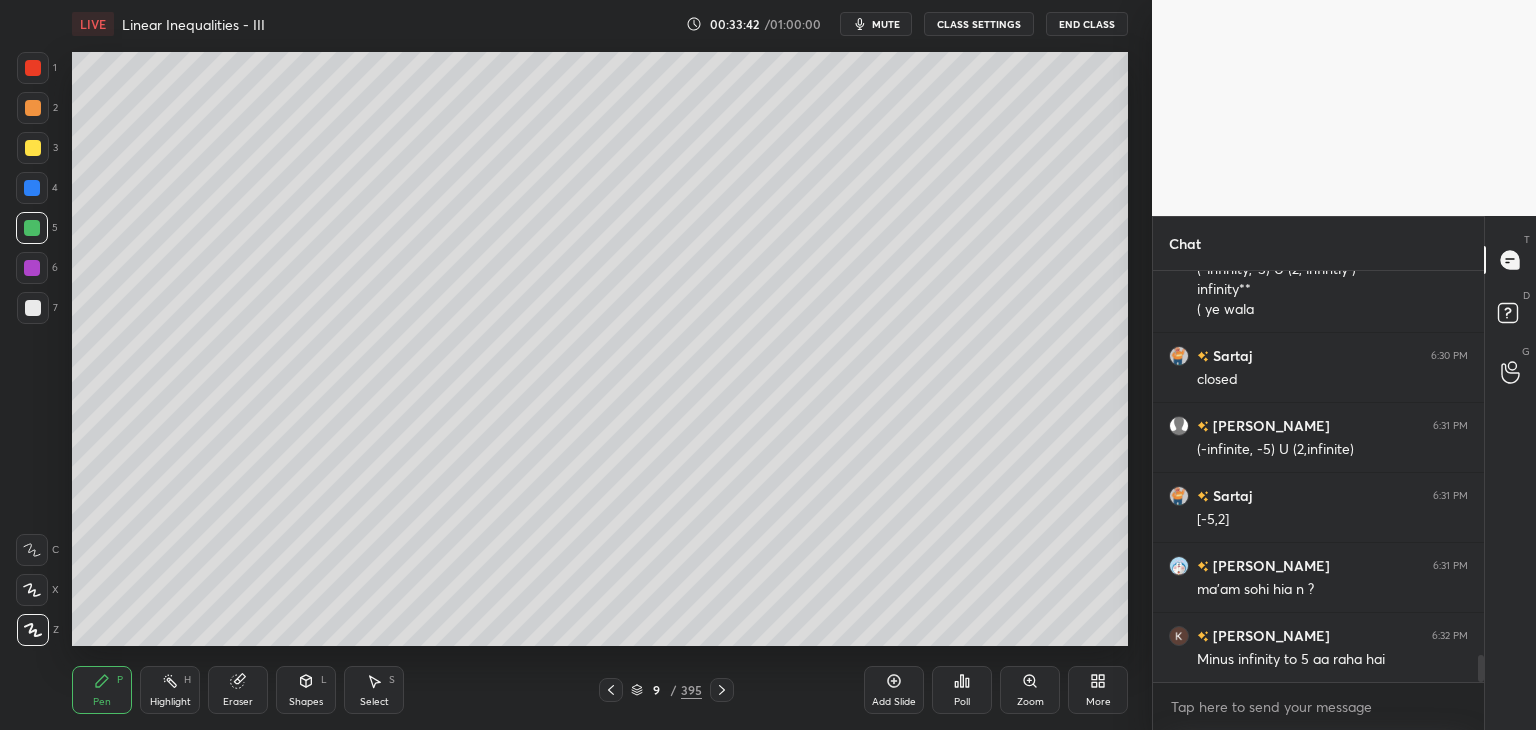 click on "Shapes L" at bounding box center (306, 690) 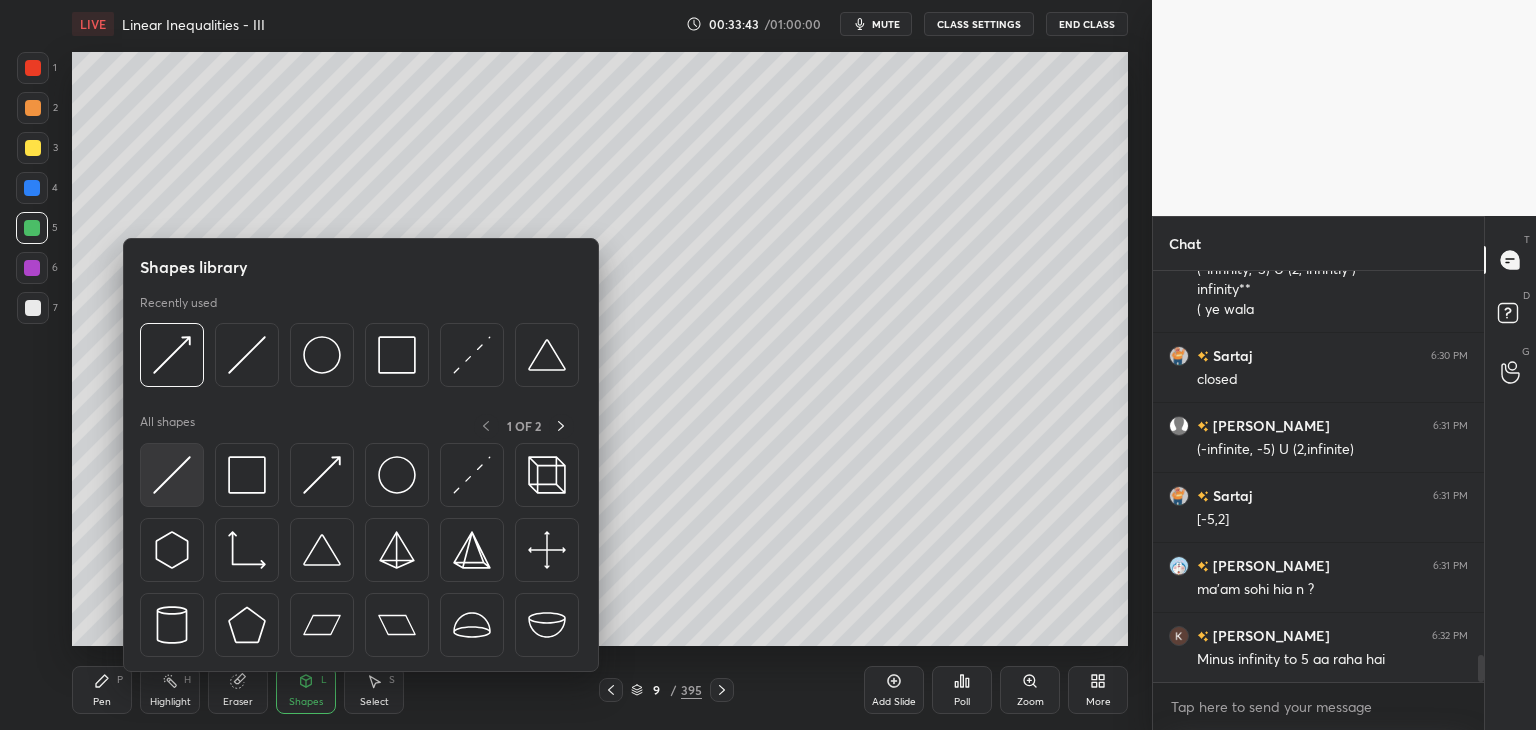 click at bounding box center (172, 475) 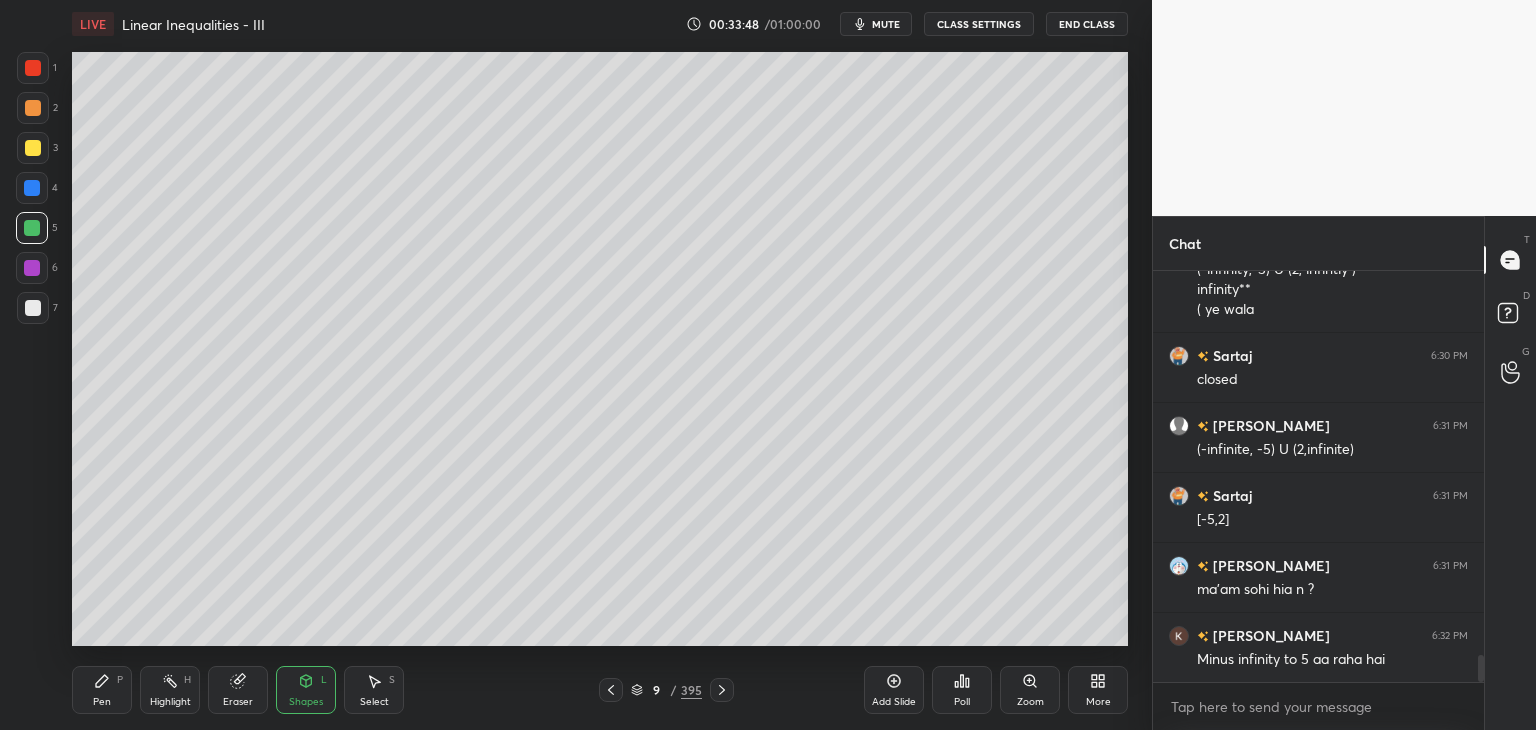 click on "Pen" at bounding box center (102, 702) 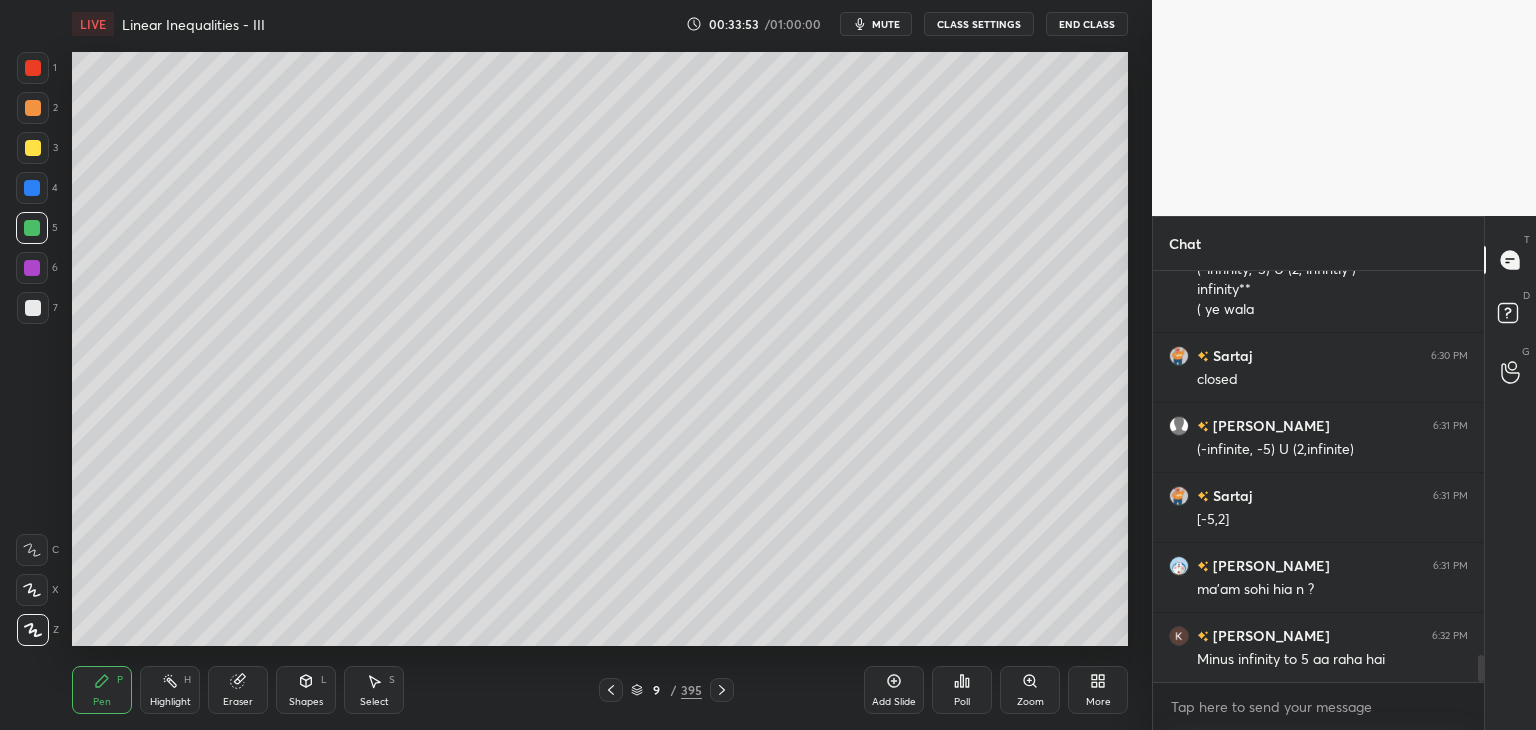 click at bounding box center (33, 308) 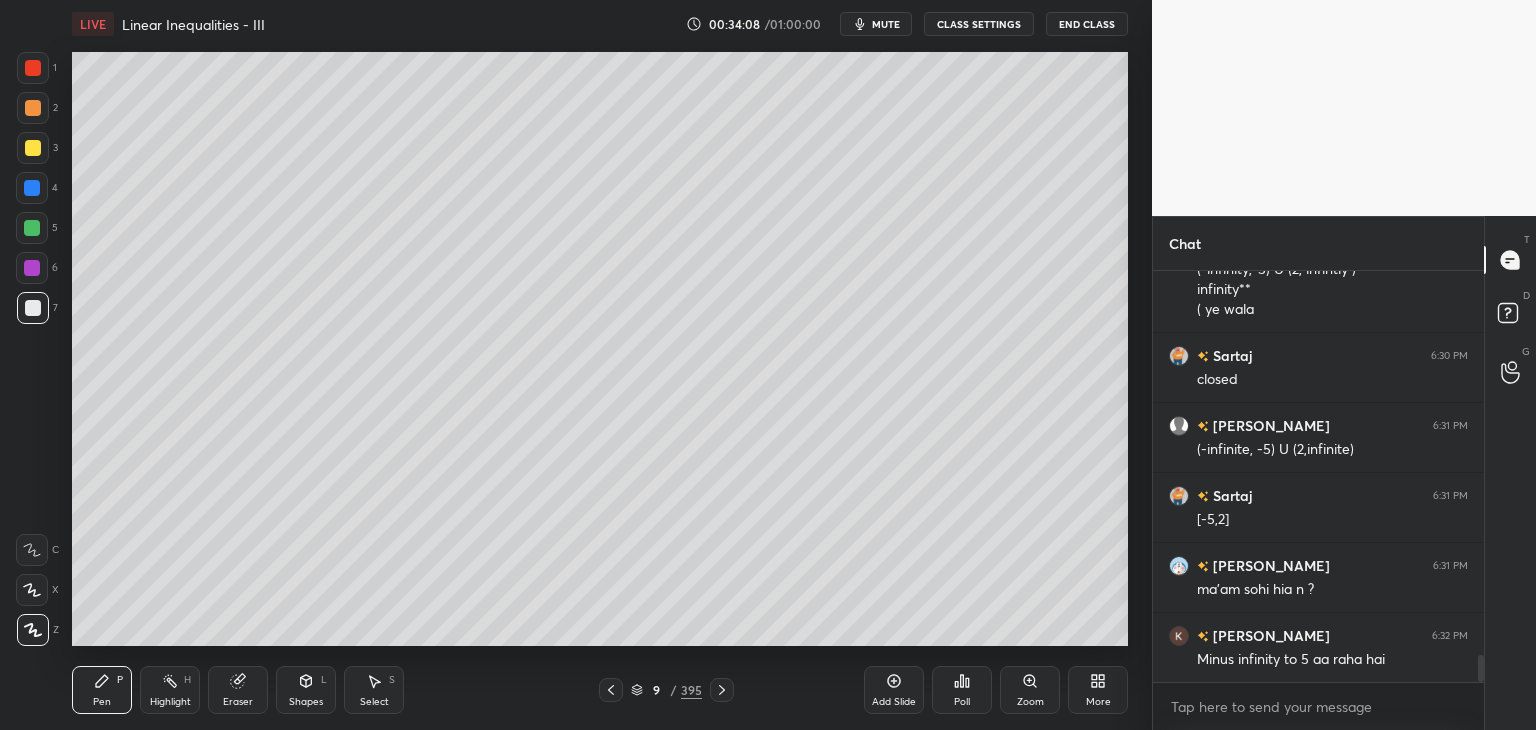 click at bounding box center [32, 188] 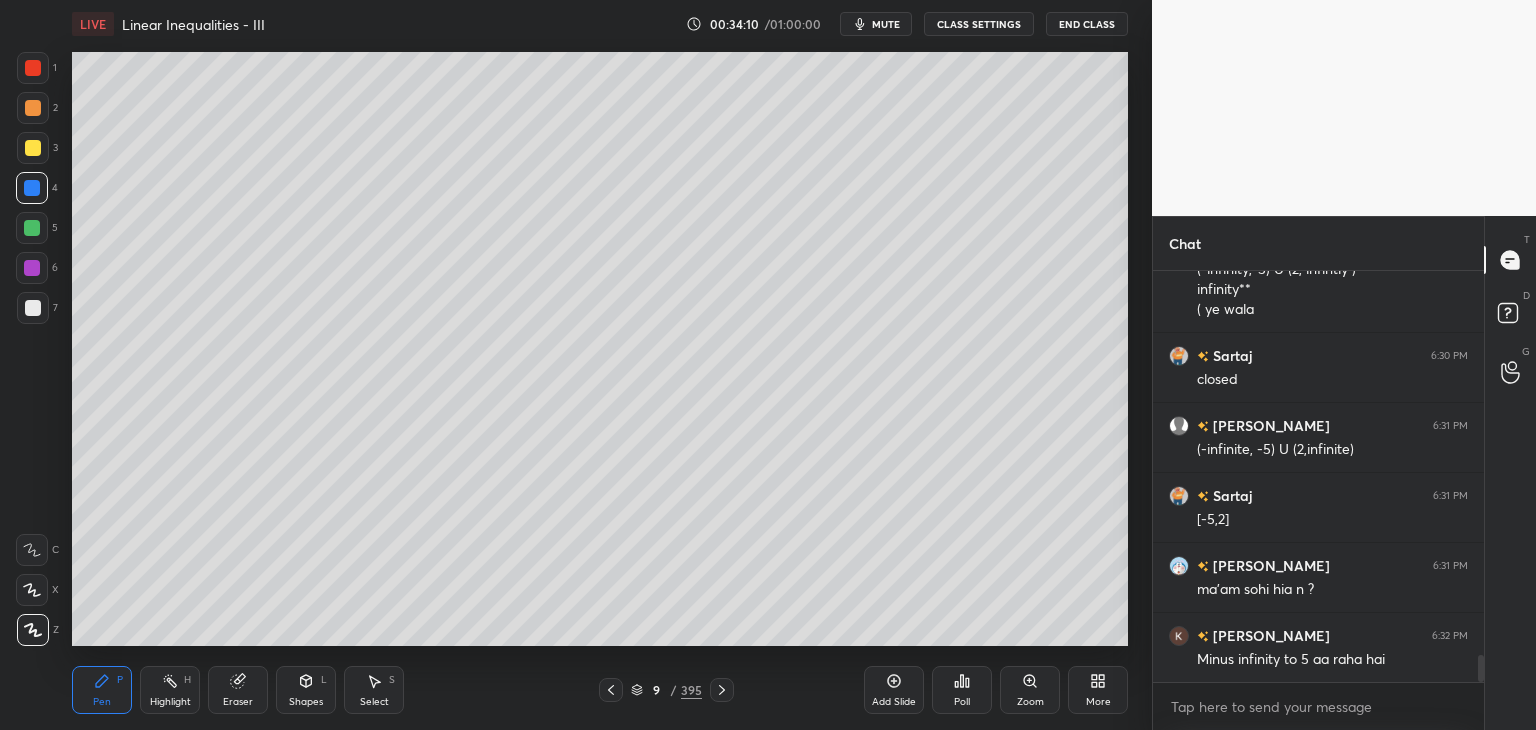 drag, startPoint x: 301, startPoint y: 689, endPoint x: 300, endPoint y: 673, distance: 16.03122 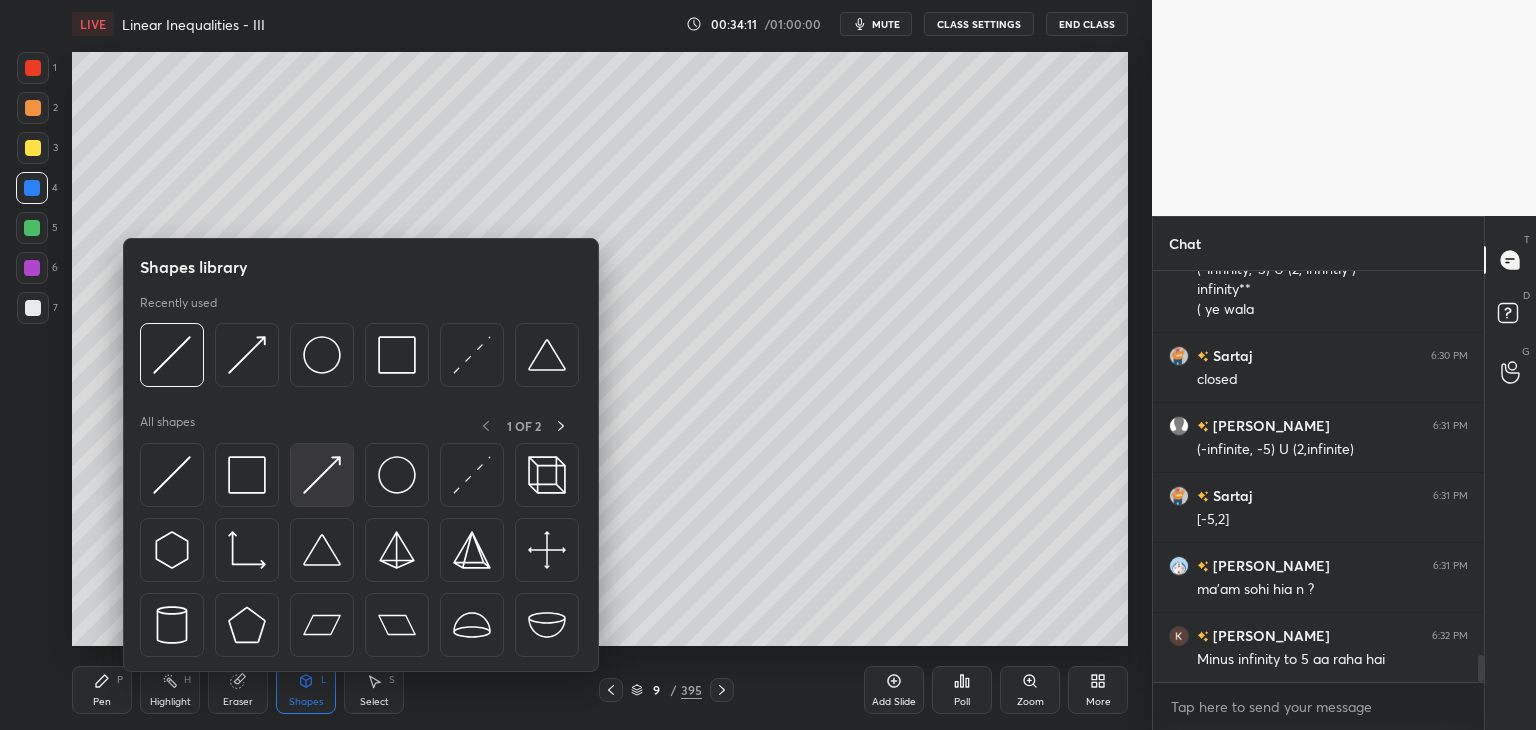 click at bounding box center [322, 475] 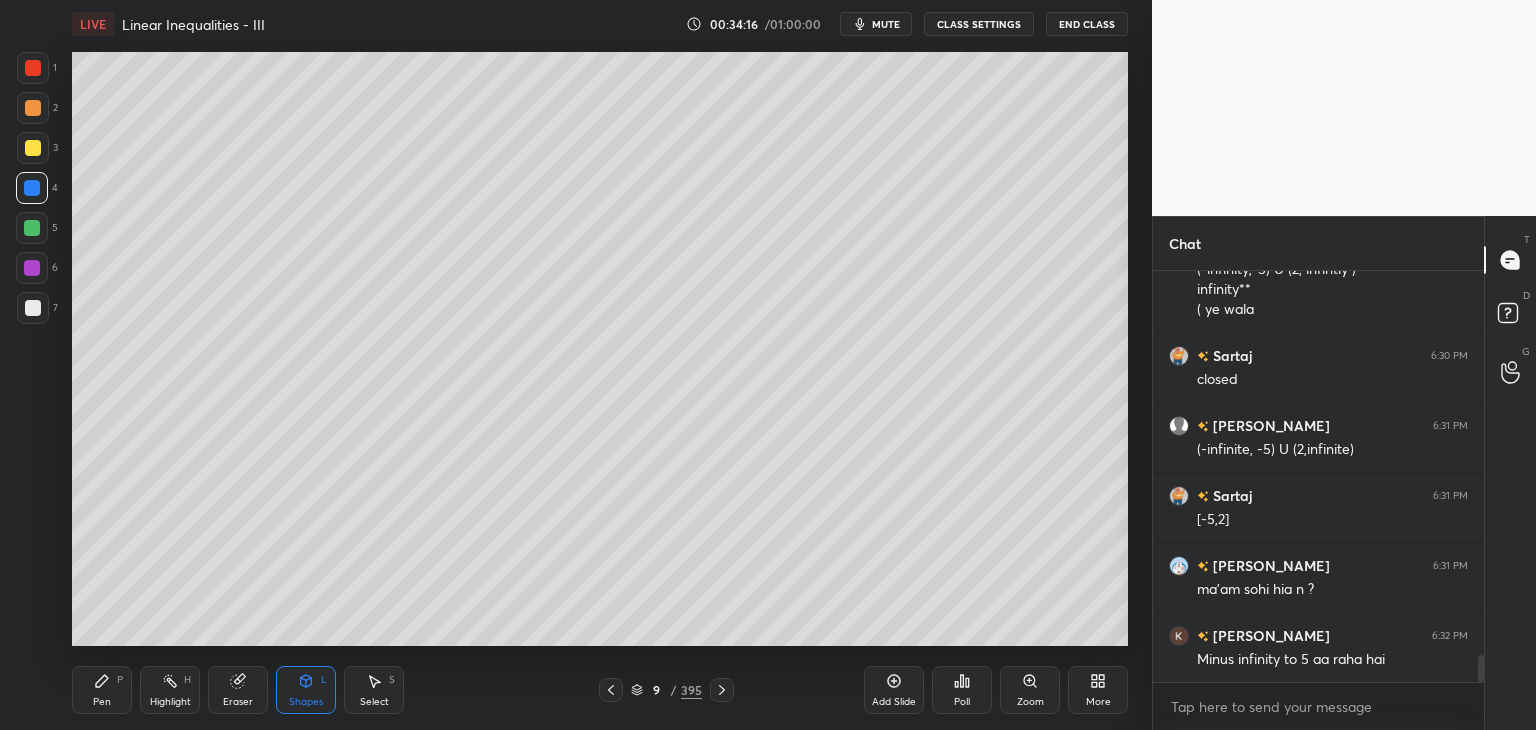 click at bounding box center [32, 228] 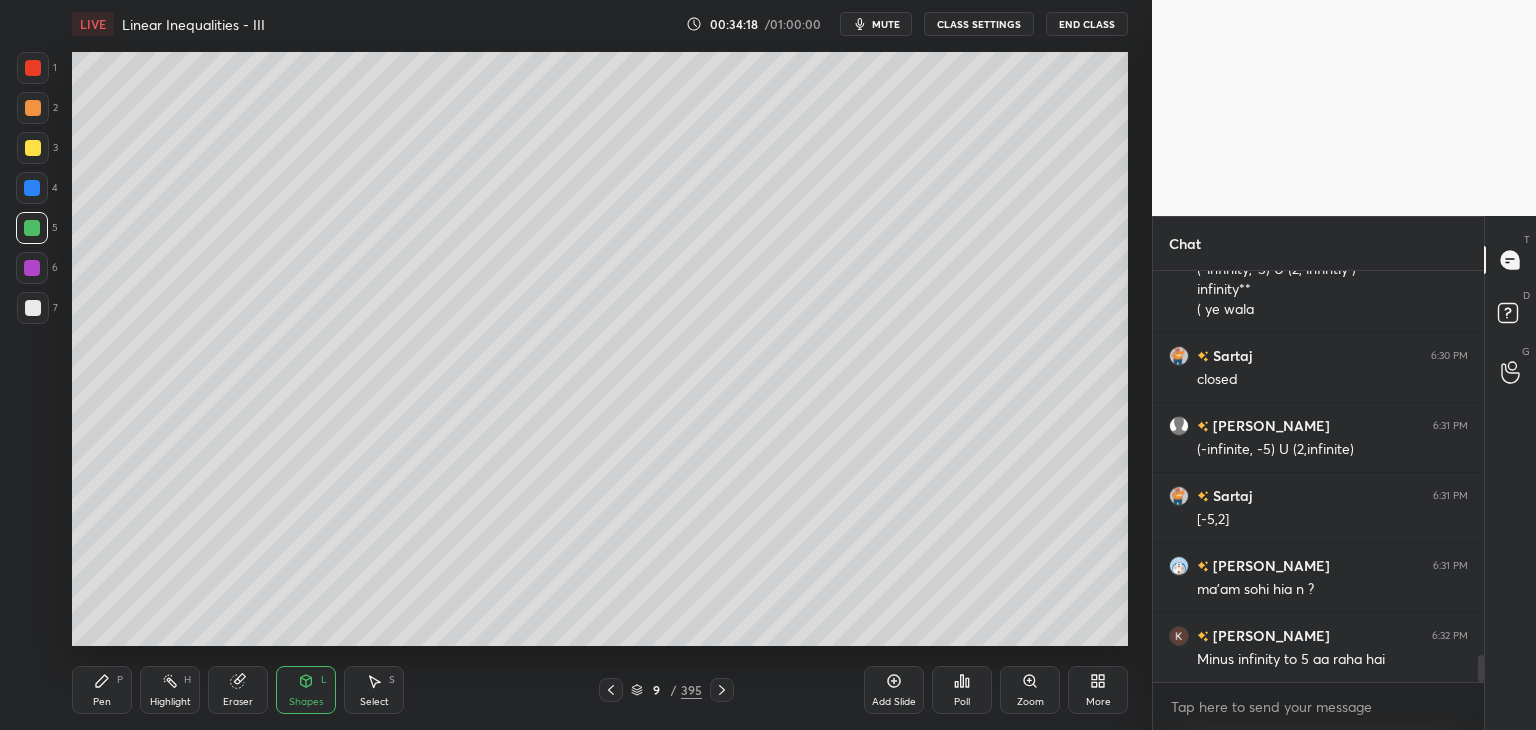 click at bounding box center [33, 68] 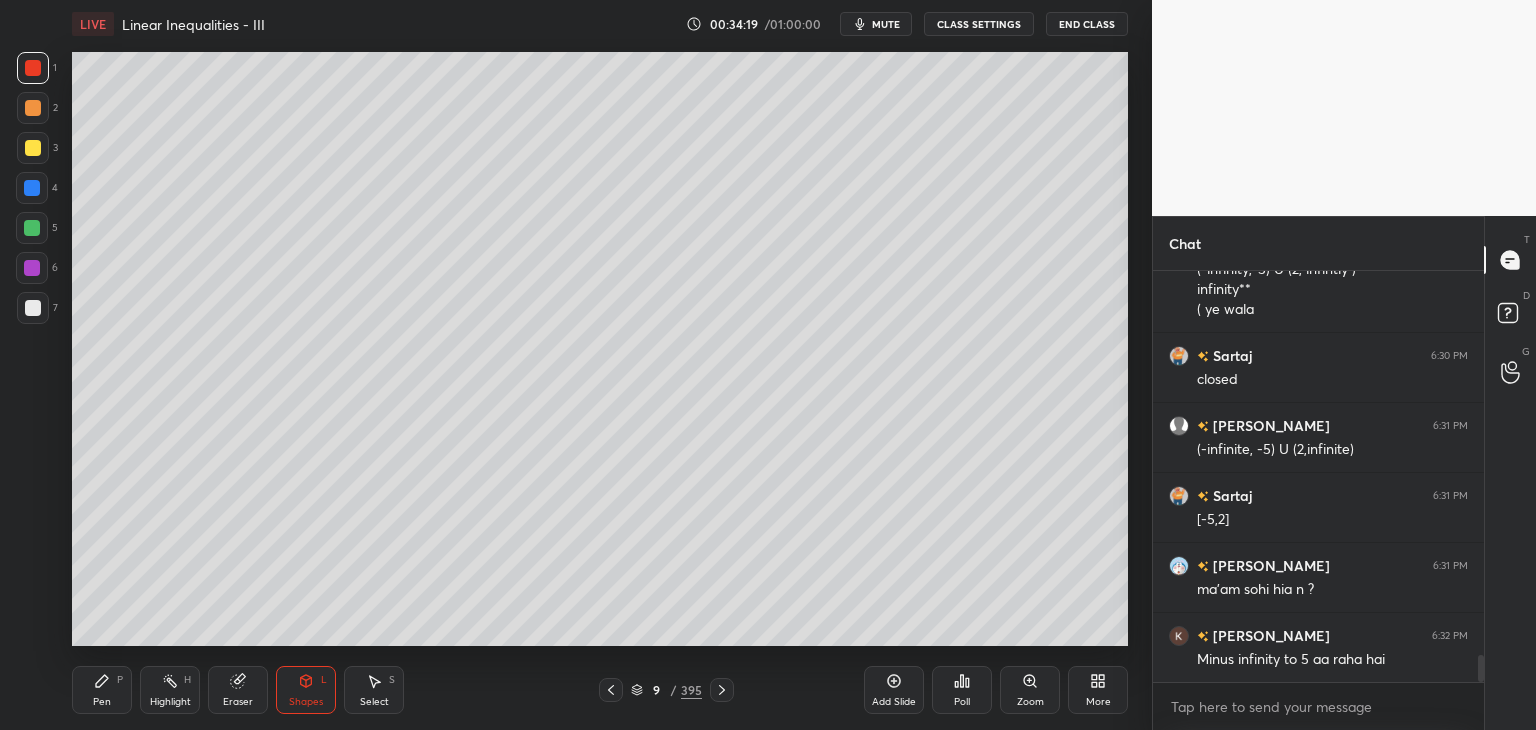 click 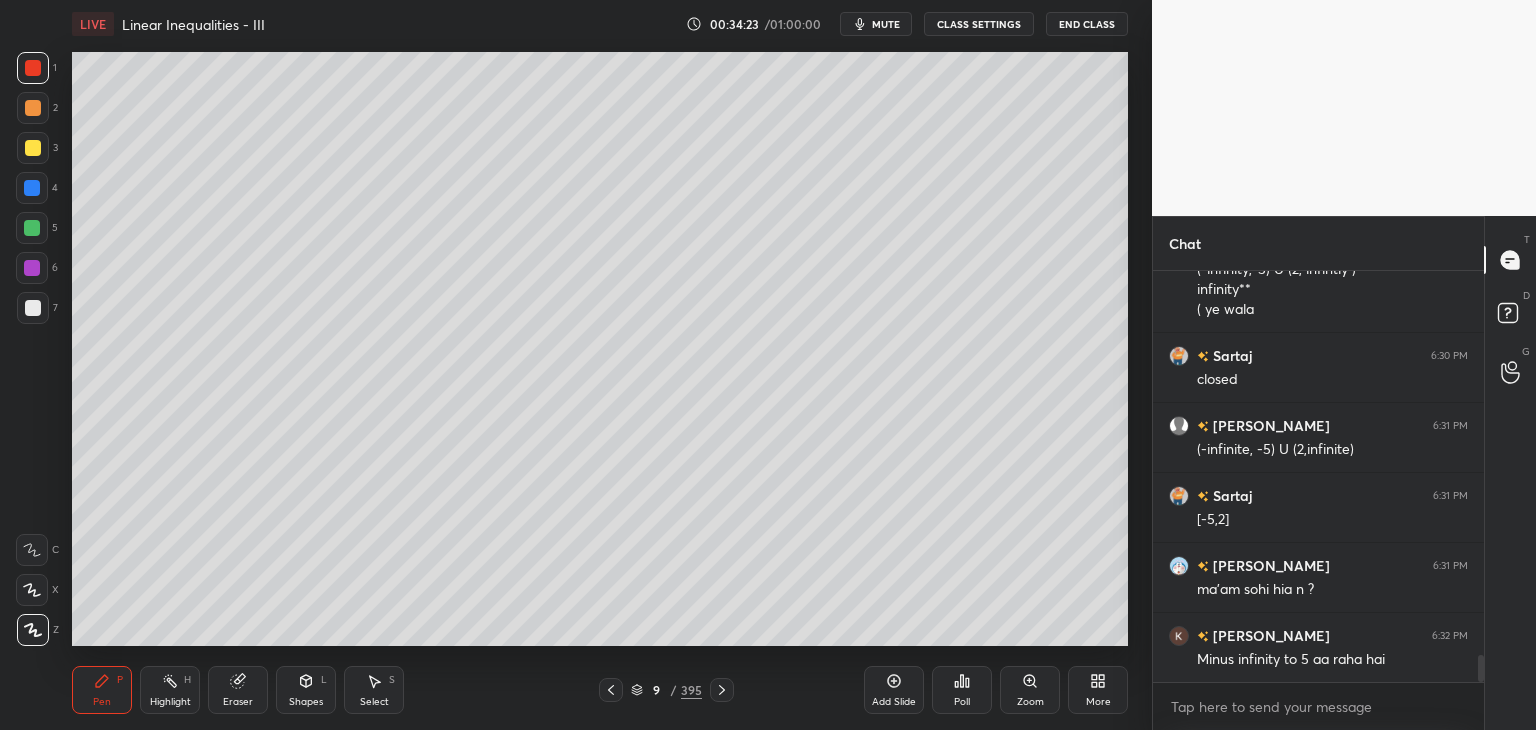 drag, startPoint x: 315, startPoint y: 693, endPoint x: 315, endPoint y: 673, distance: 20 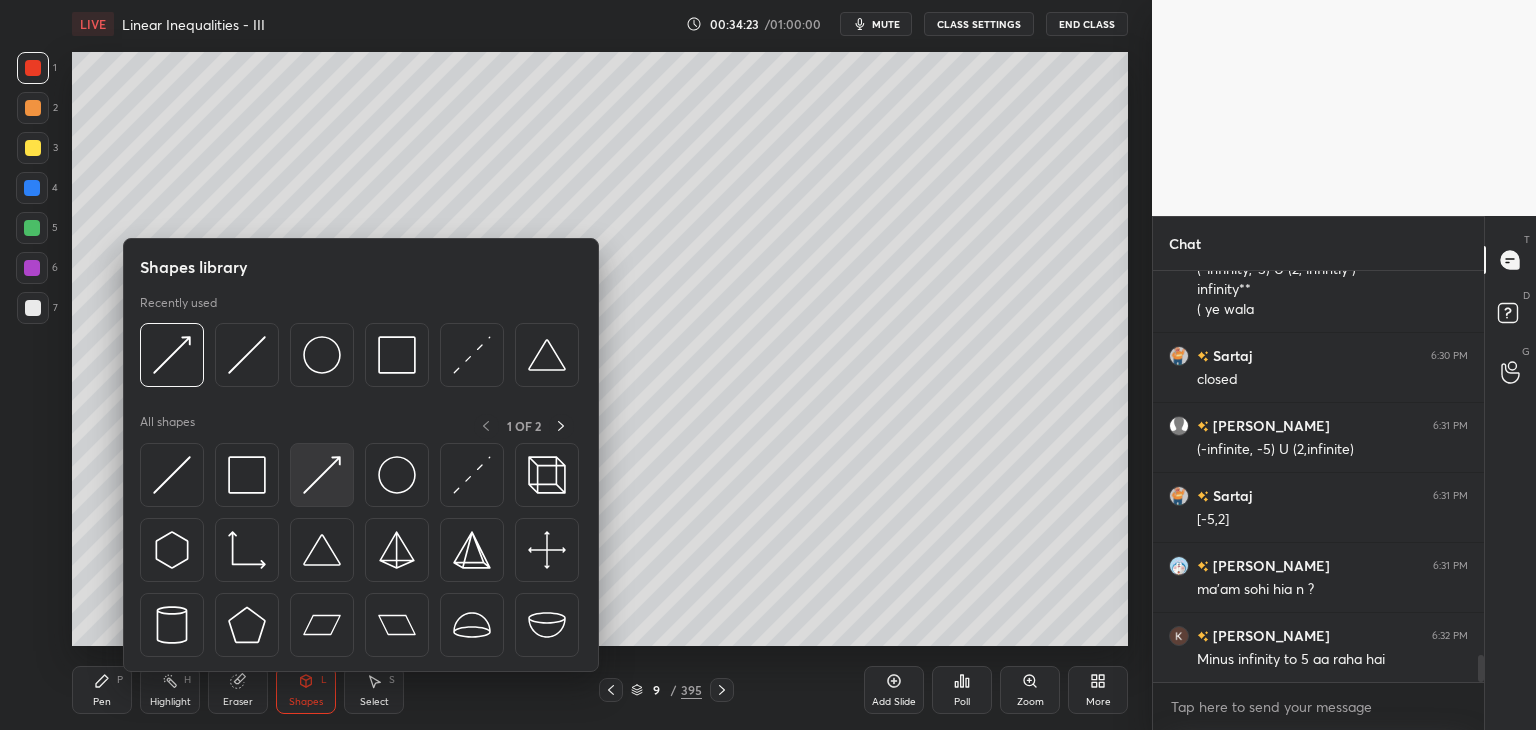 click at bounding box center (322, 475) 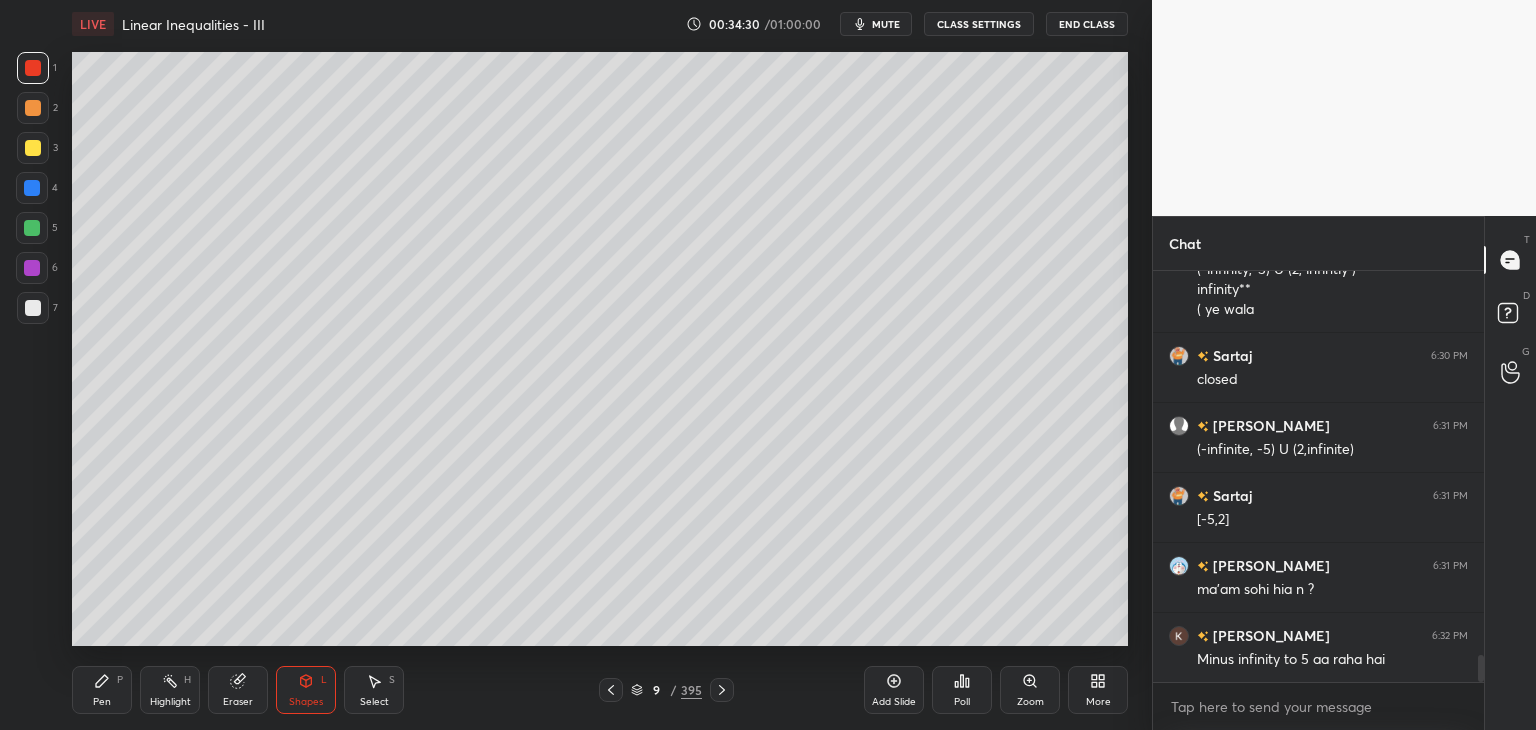 drag, startPoint x: 28, startPoint y: 272, endPoint x: 43, endPoint y: 298, distance: 30.016663 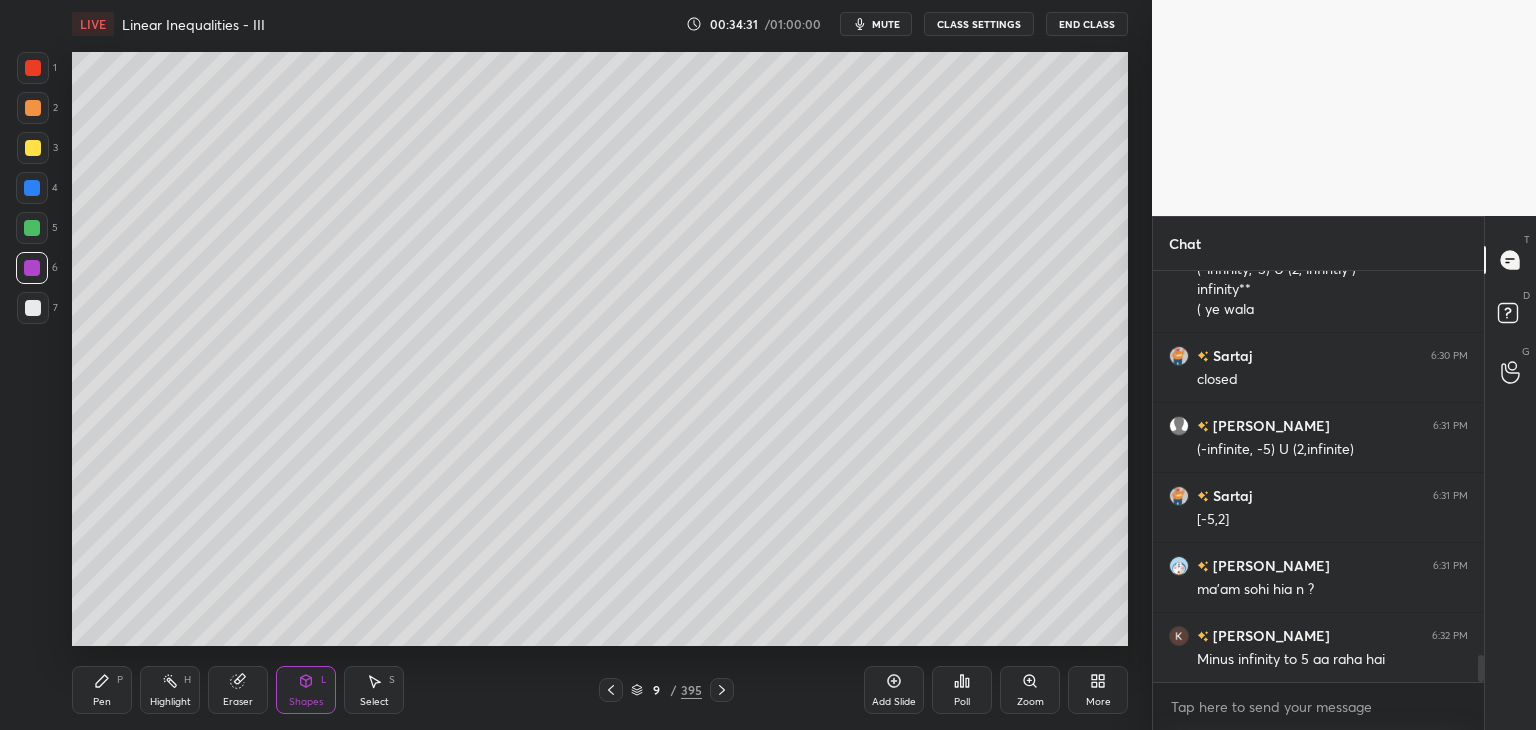 drag, startPoint x: 24, startPoint y: 310, endPoint x: 56, endPoint y: 373, distance: 70.66116 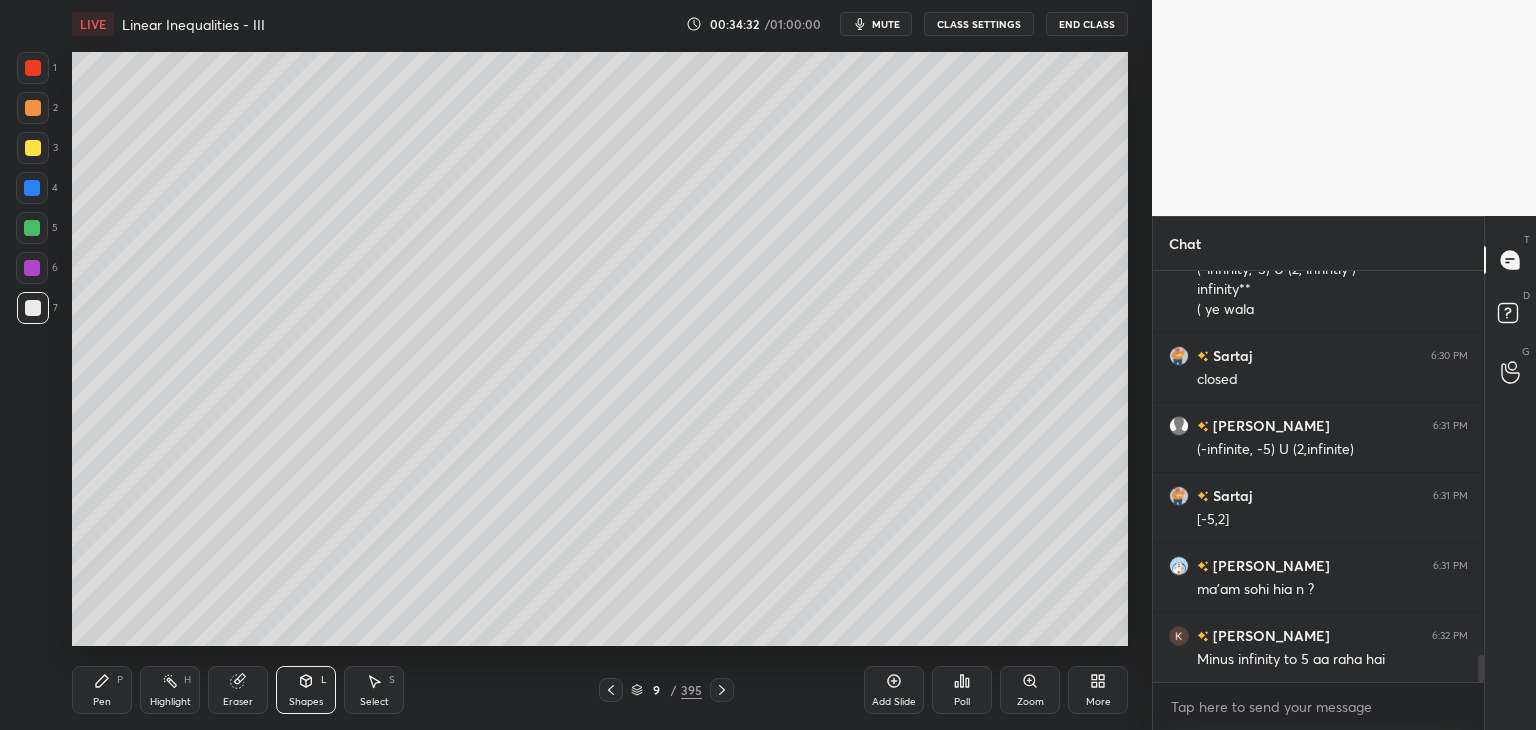 click 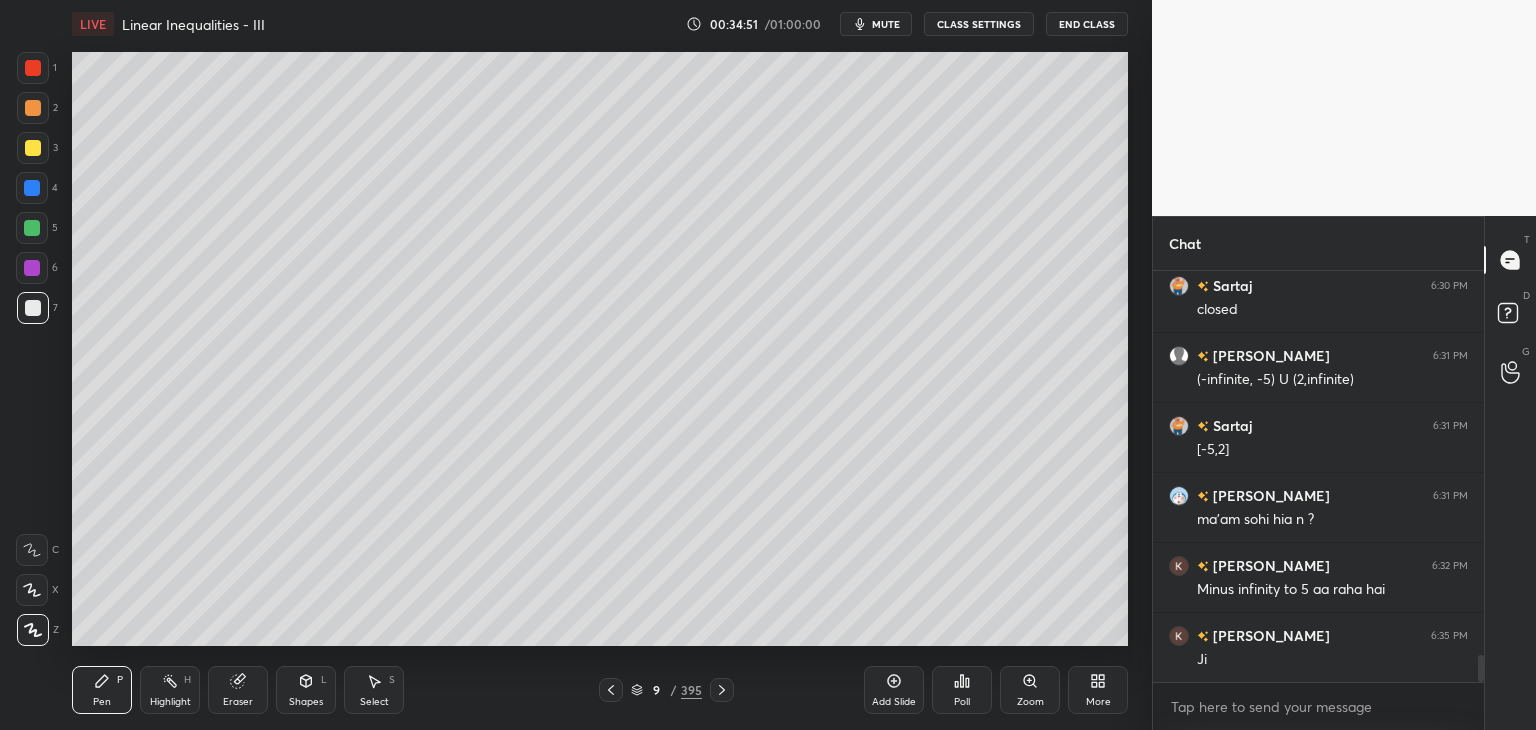 scroll, scrollTop: 5992, scrollLeft: 0, axis: vertical 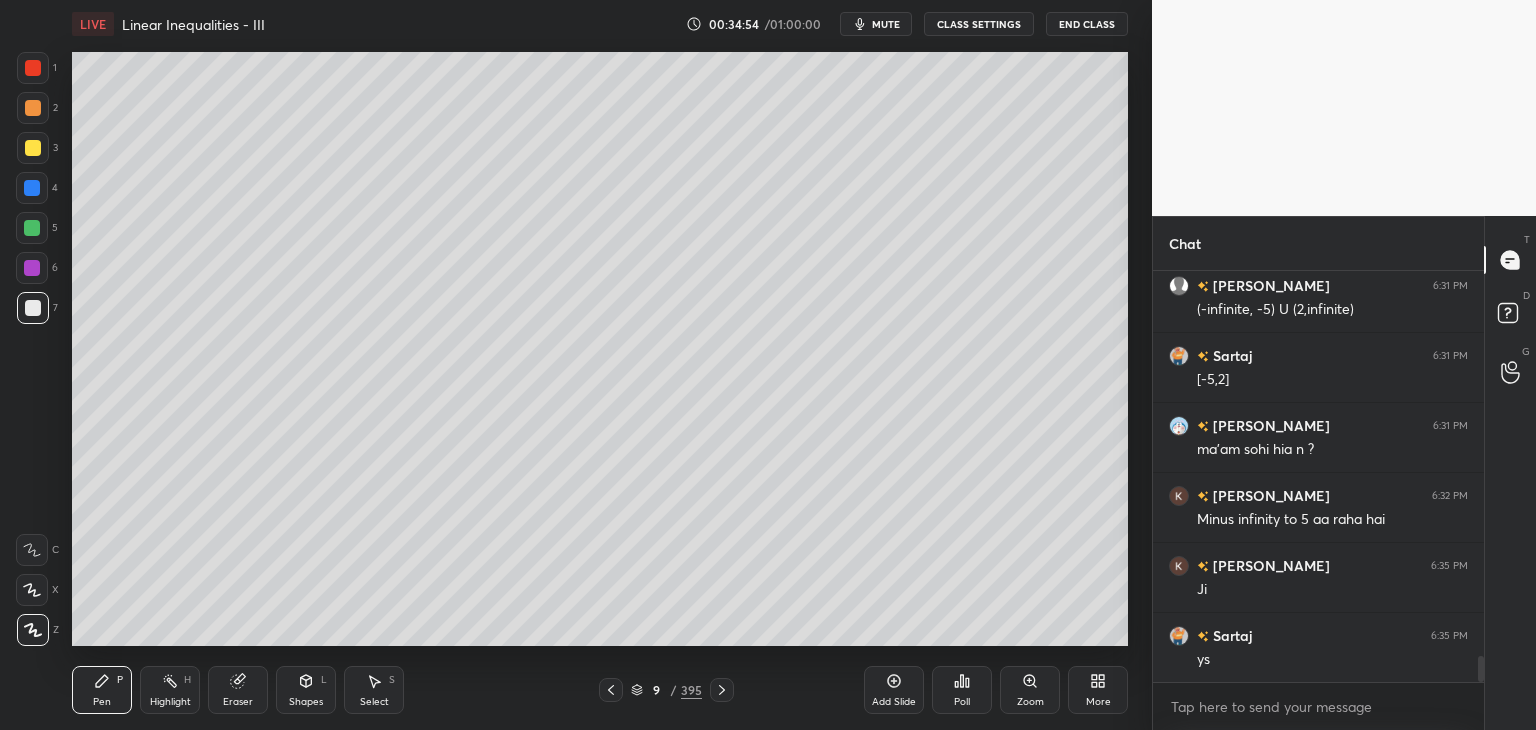 click 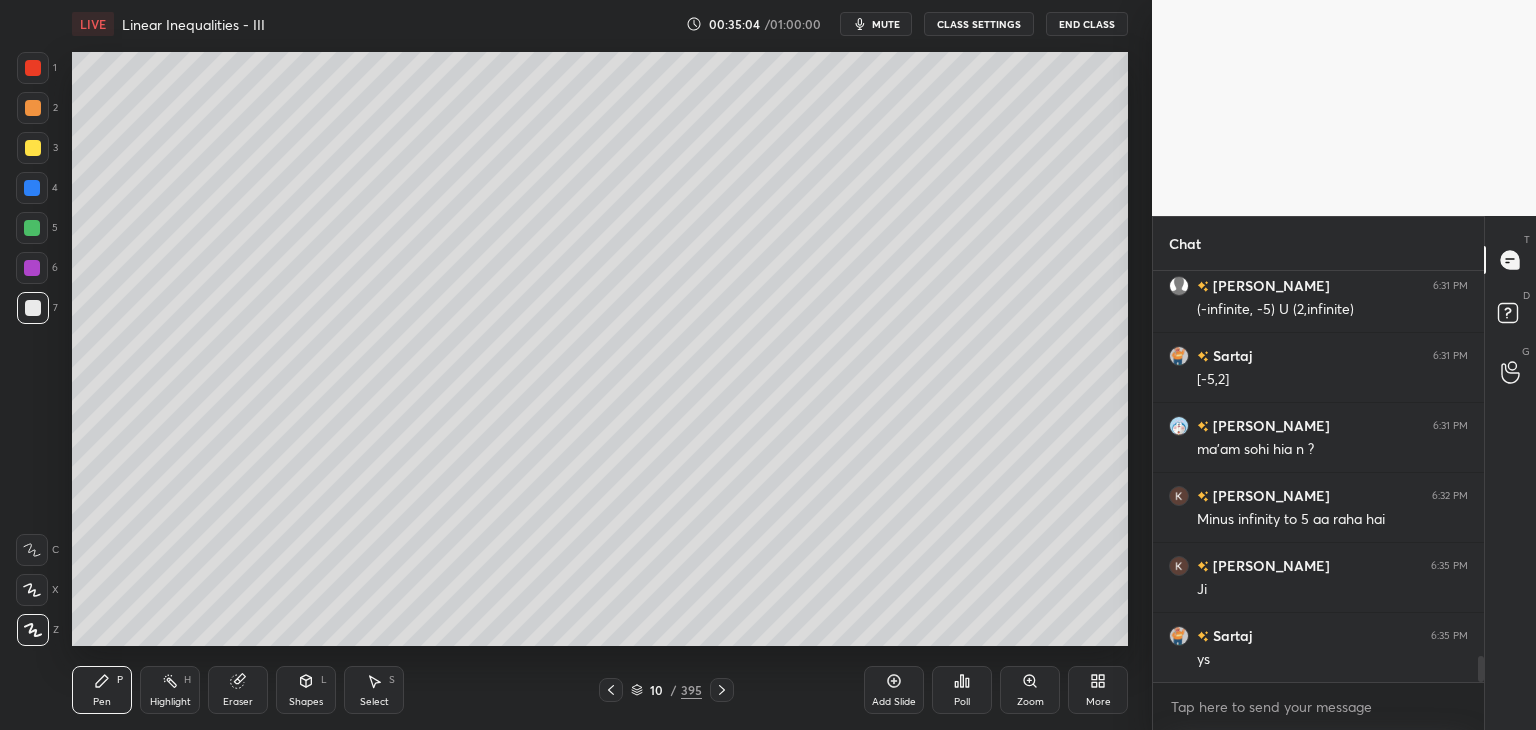 click at bounding box center [32, 228] 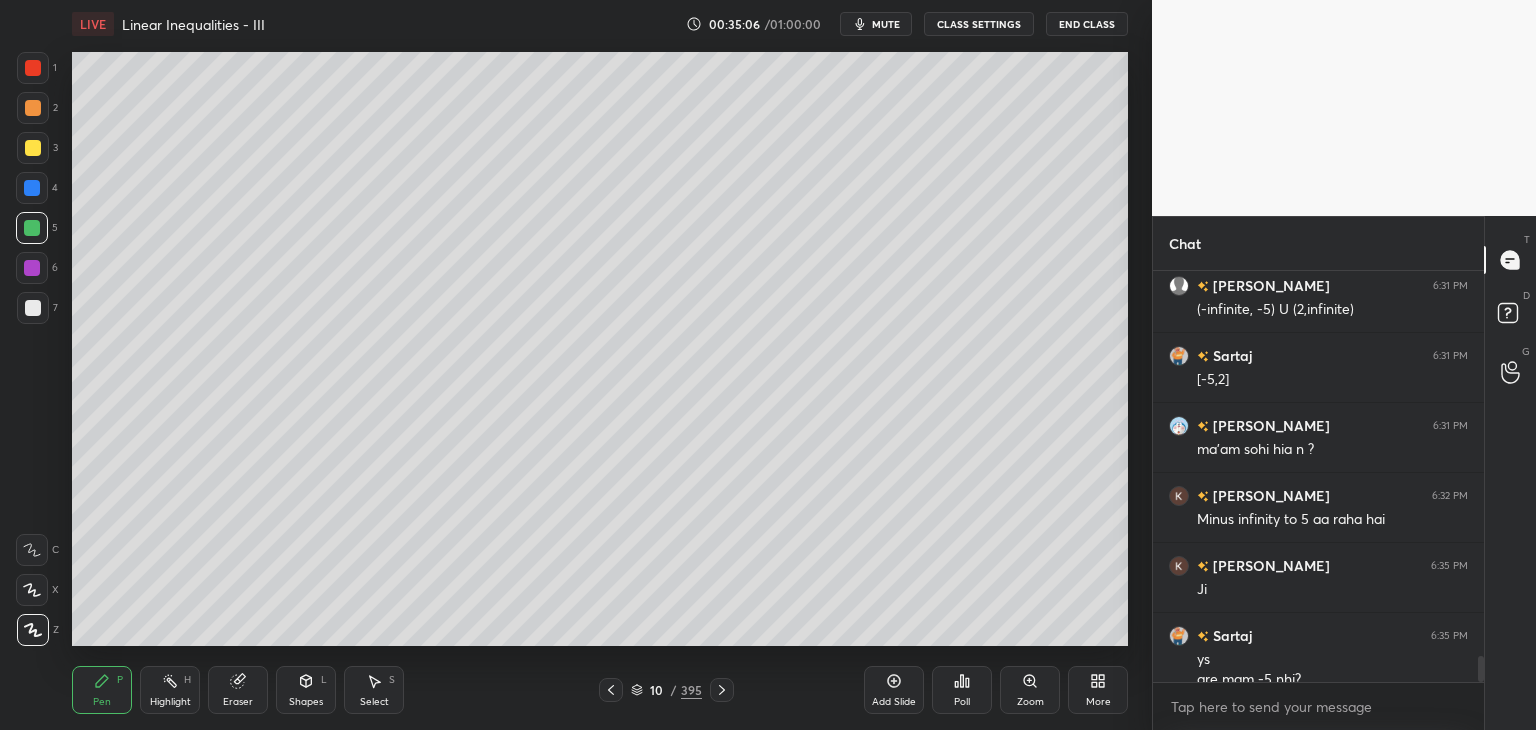 scroll, scrollTop: 6012, scrollLeft: 0, axis: vertical 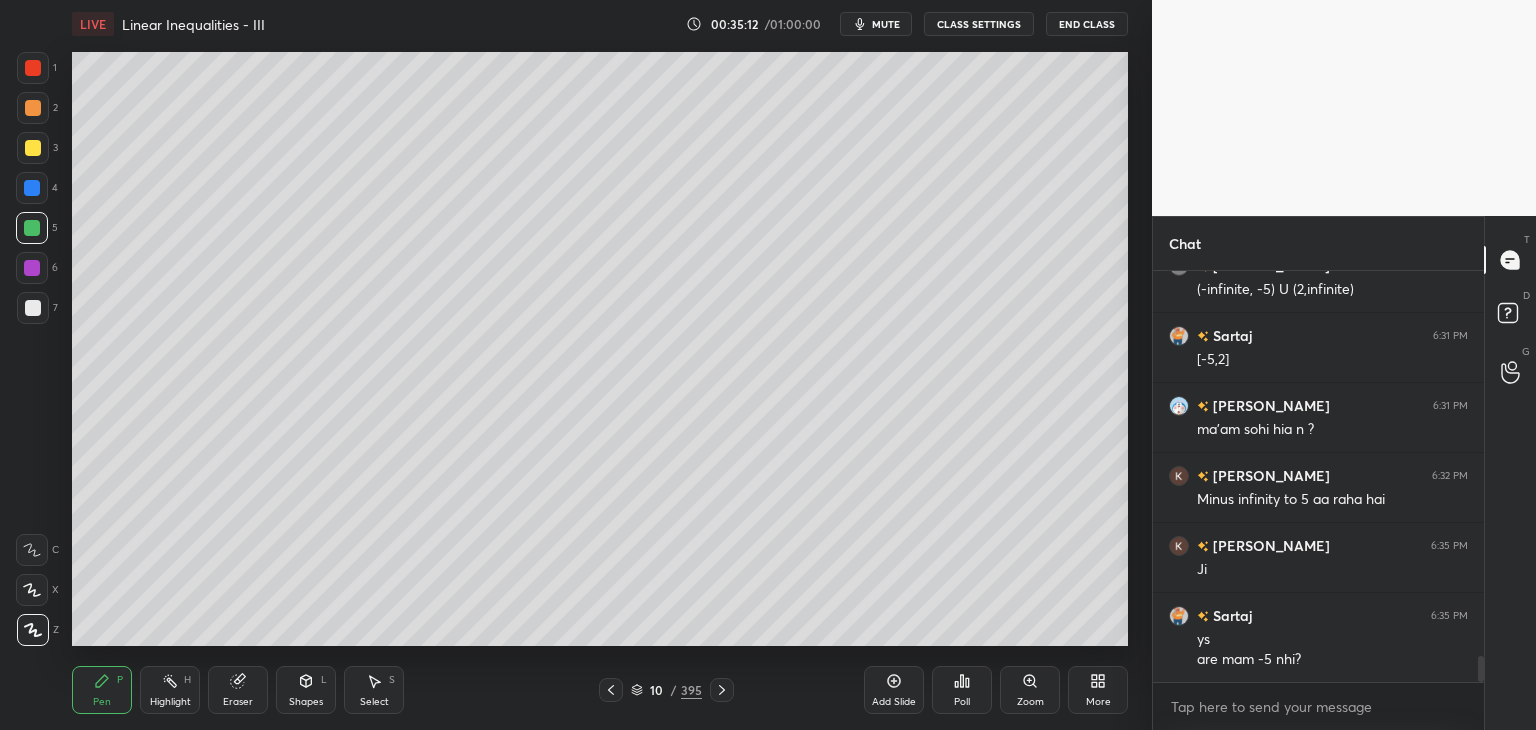 click 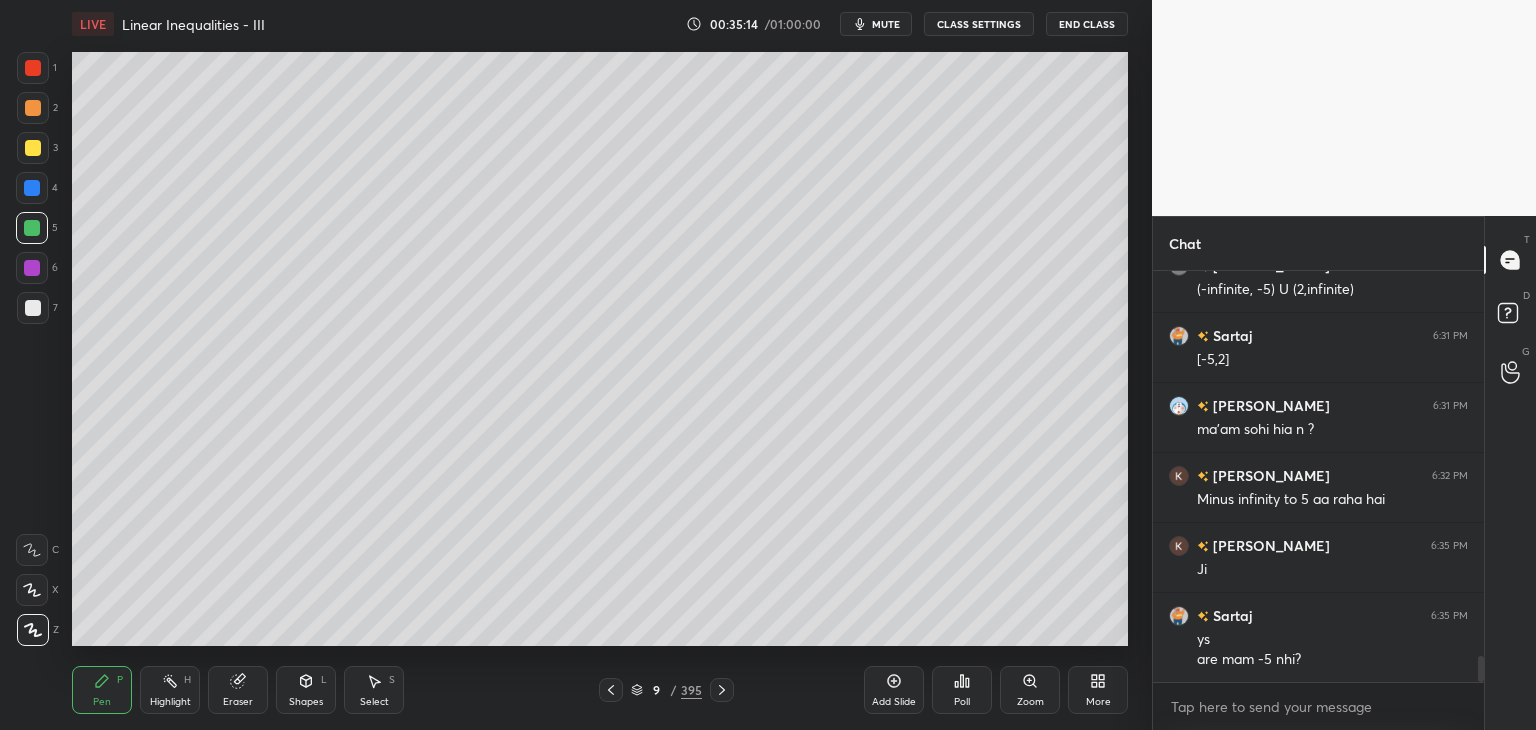 click 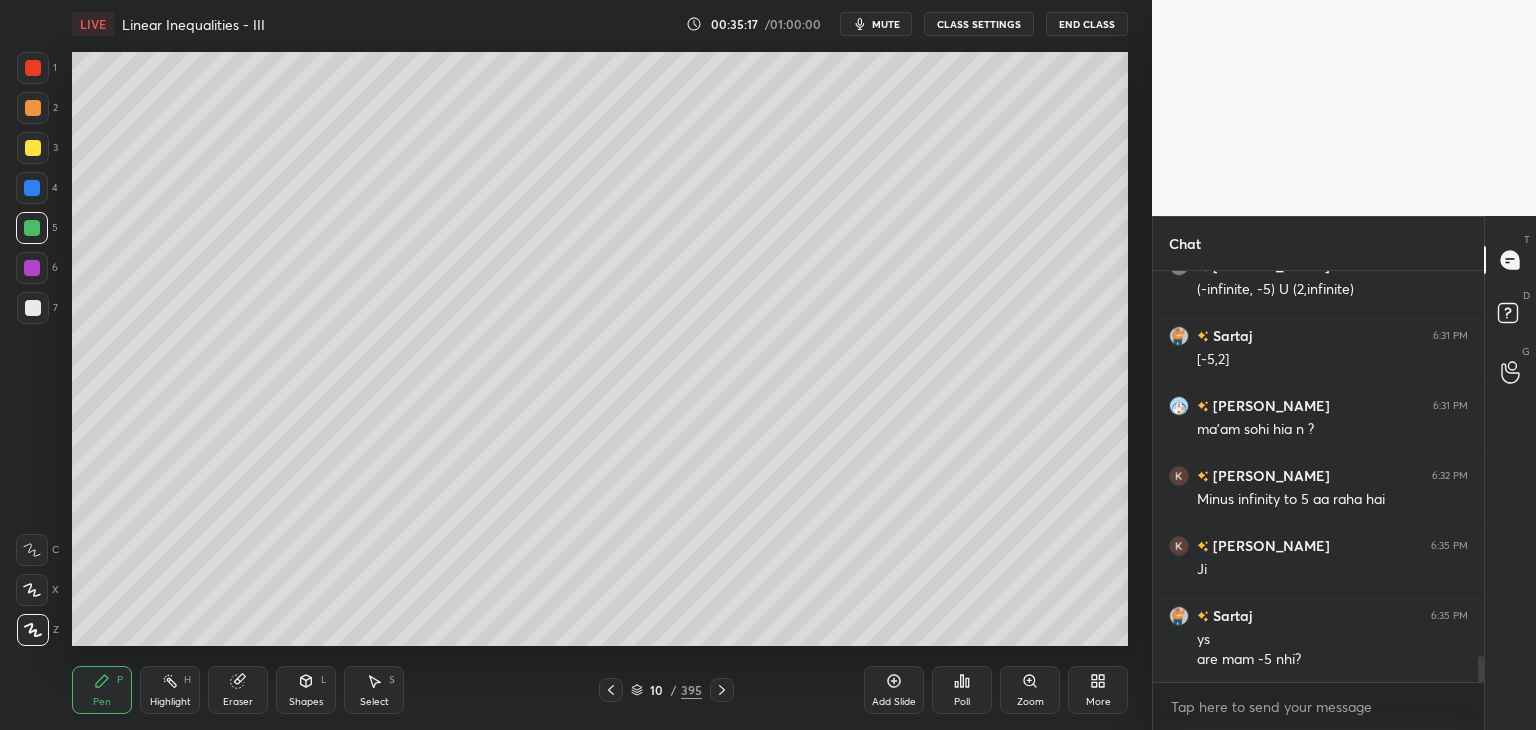 click on "Shapes" at bounding box center [306, 702] 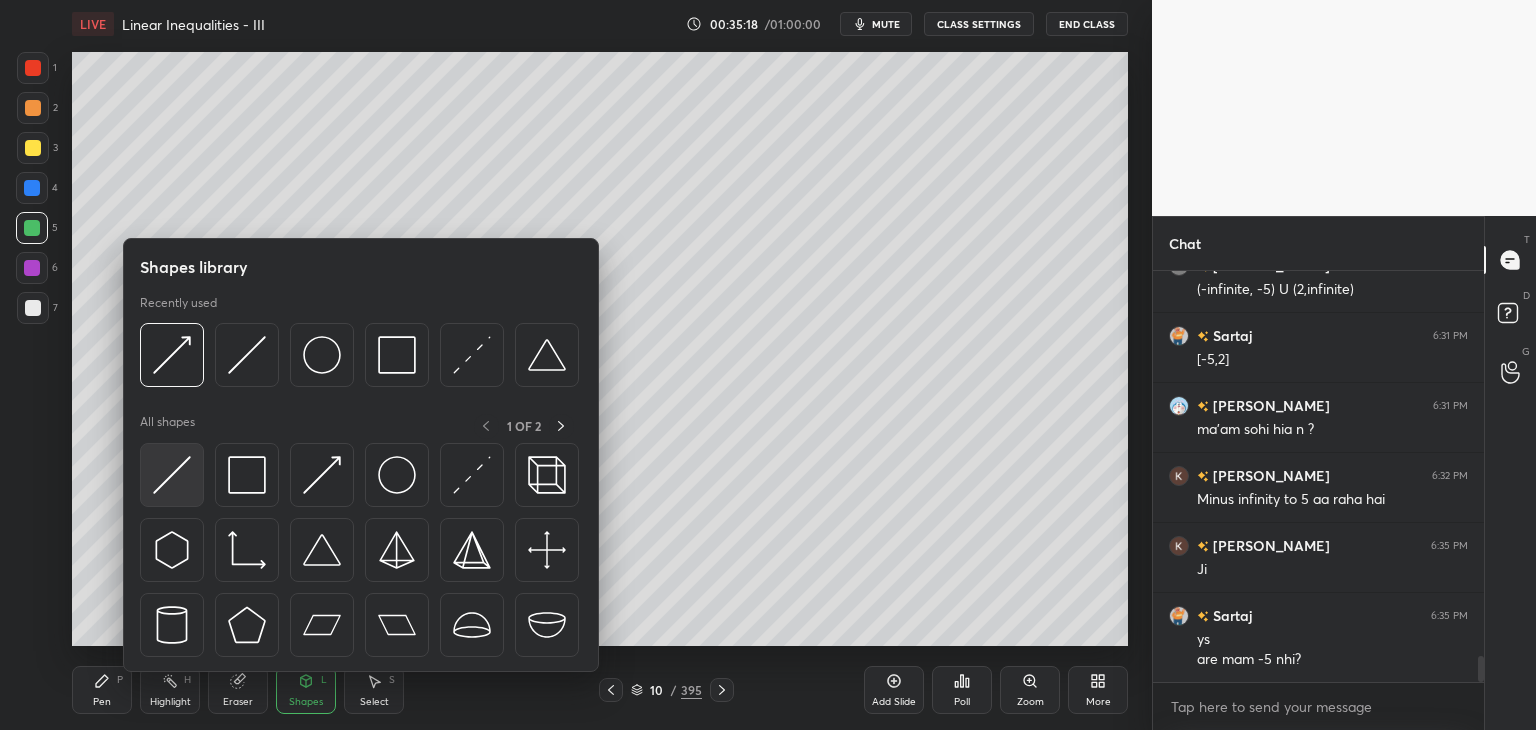 click at bounding box center [172, 475] 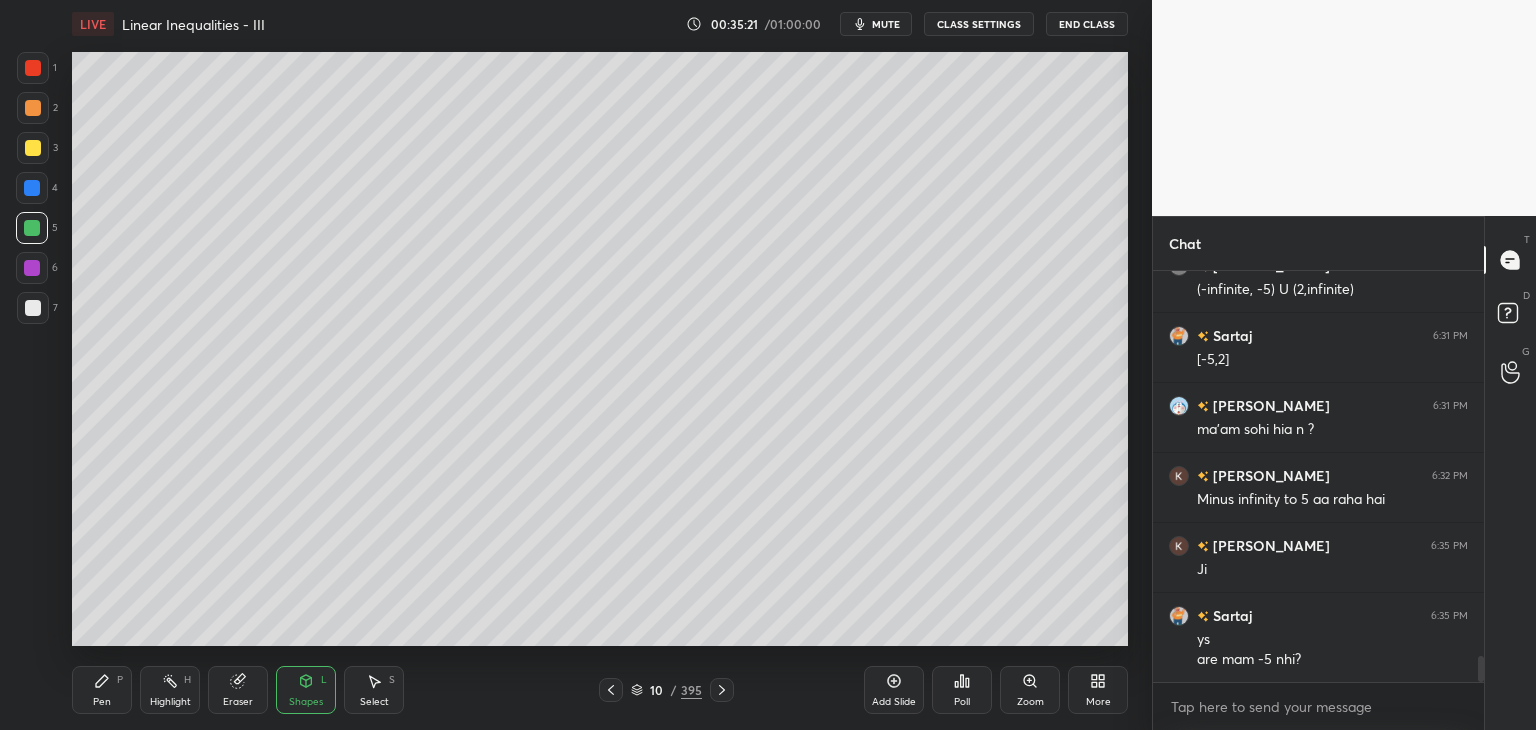 click at bounding box center [32, 188] 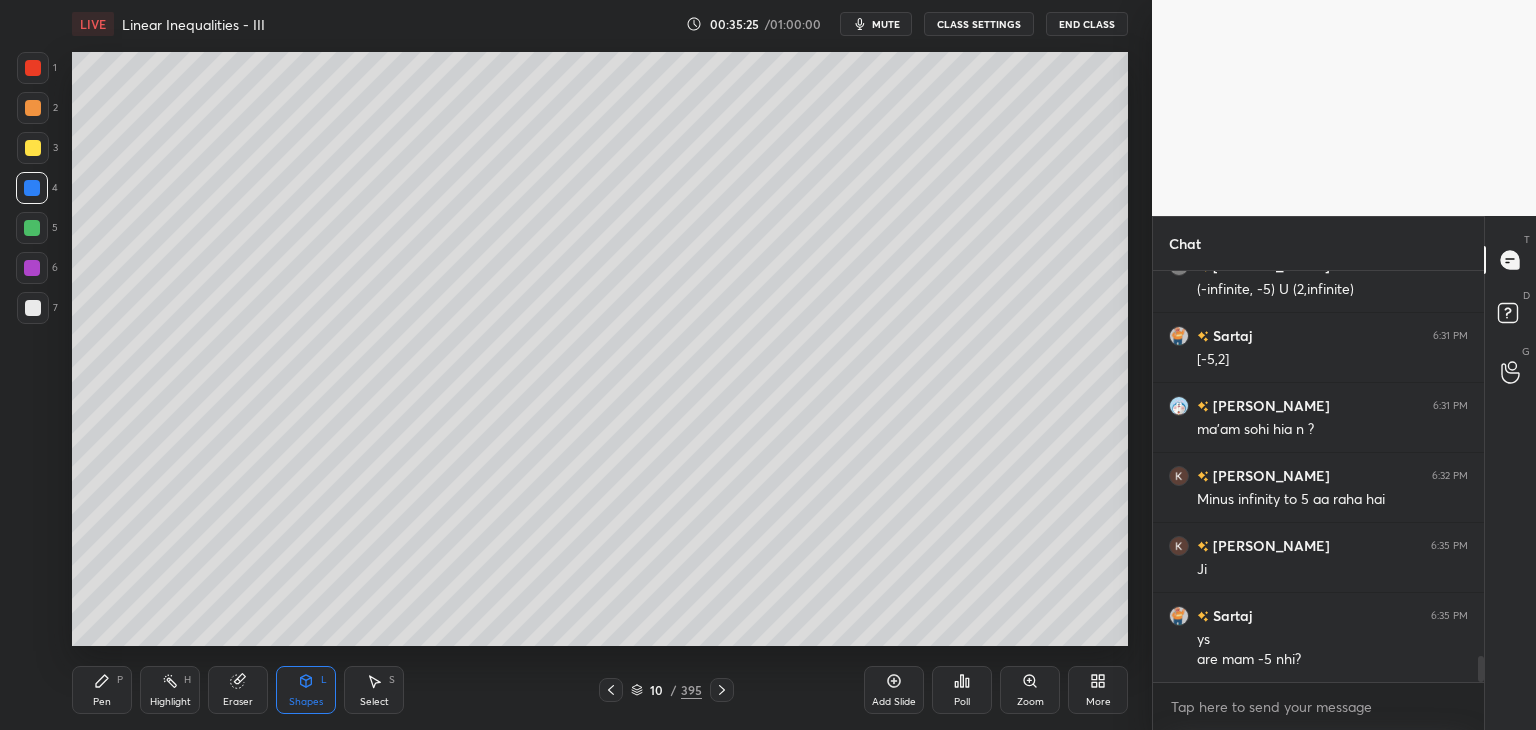 drag, startPoint x: 99, startPoint y: 698, endPoint x: 148, endPoint y: 676, distance: 53.712196 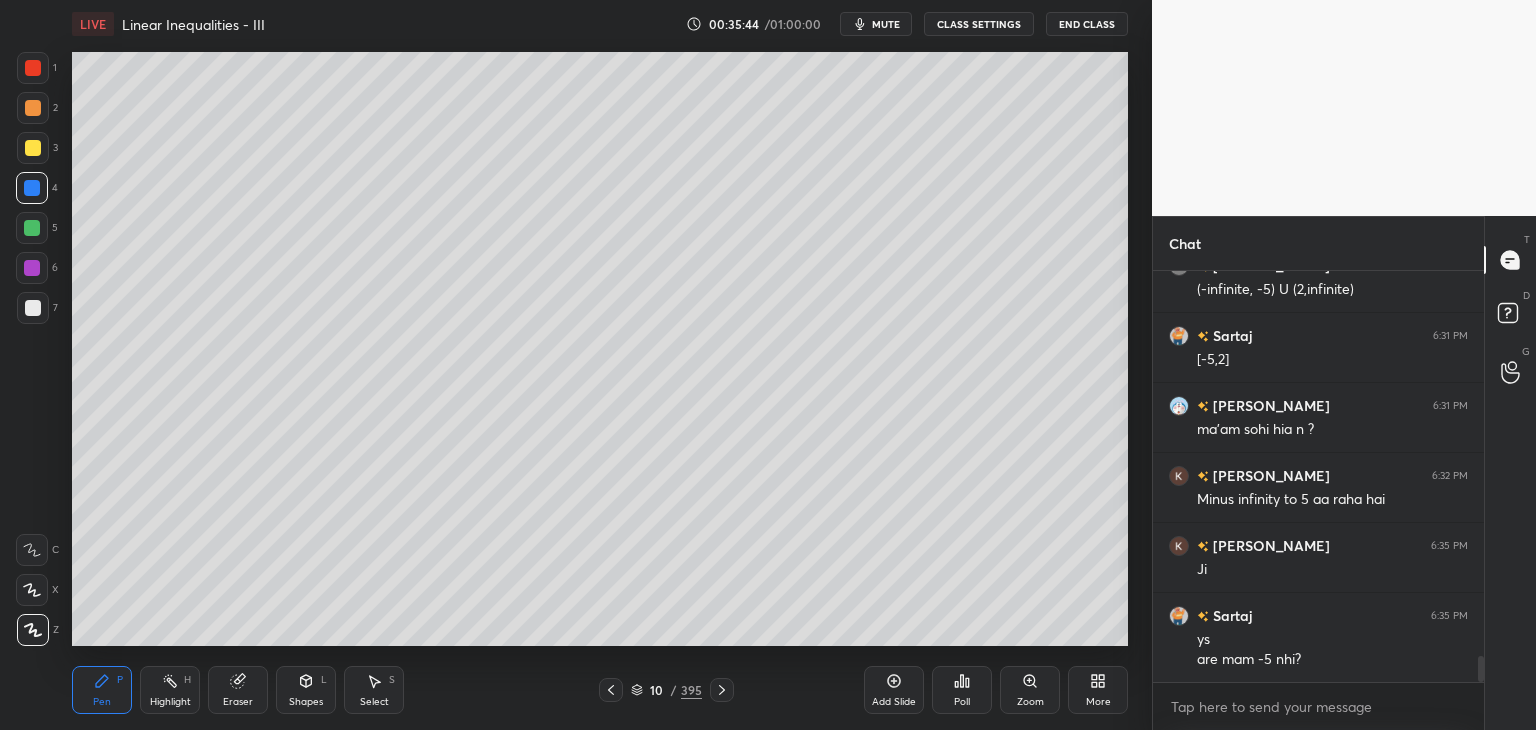 click at bounding box center [33, 148] 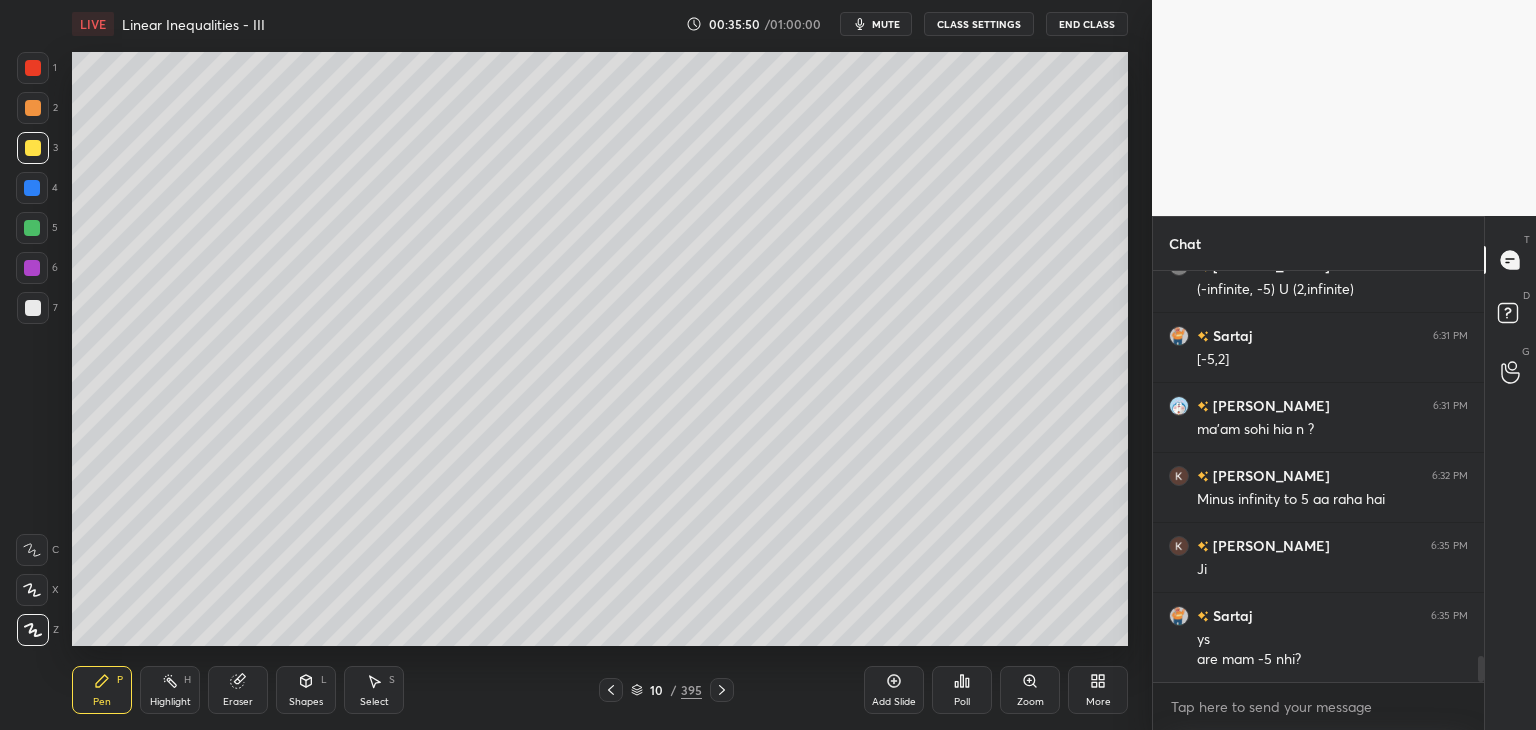 click 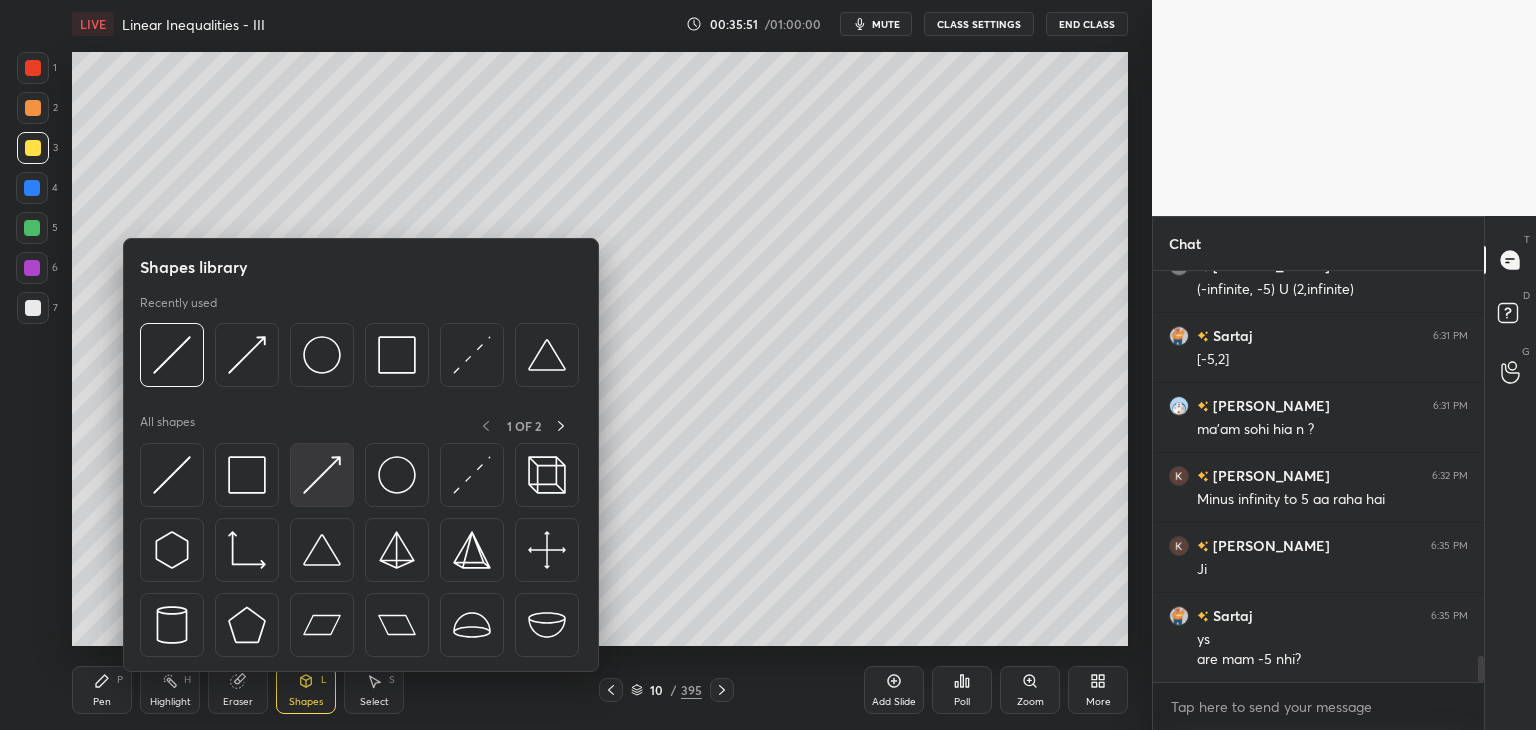 click at bounding box center [322, 475] 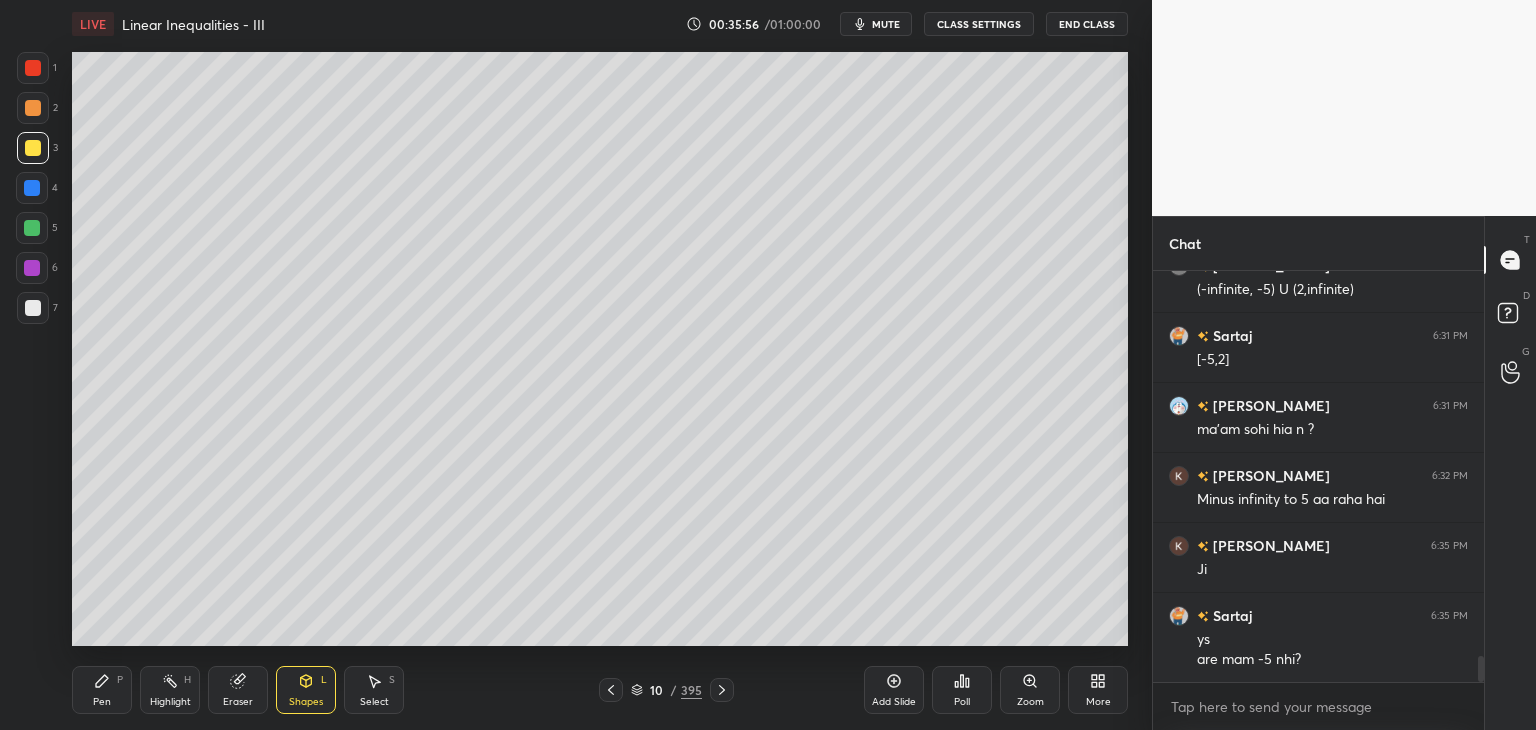 click on "Pen" at bounding box center [102, 702] 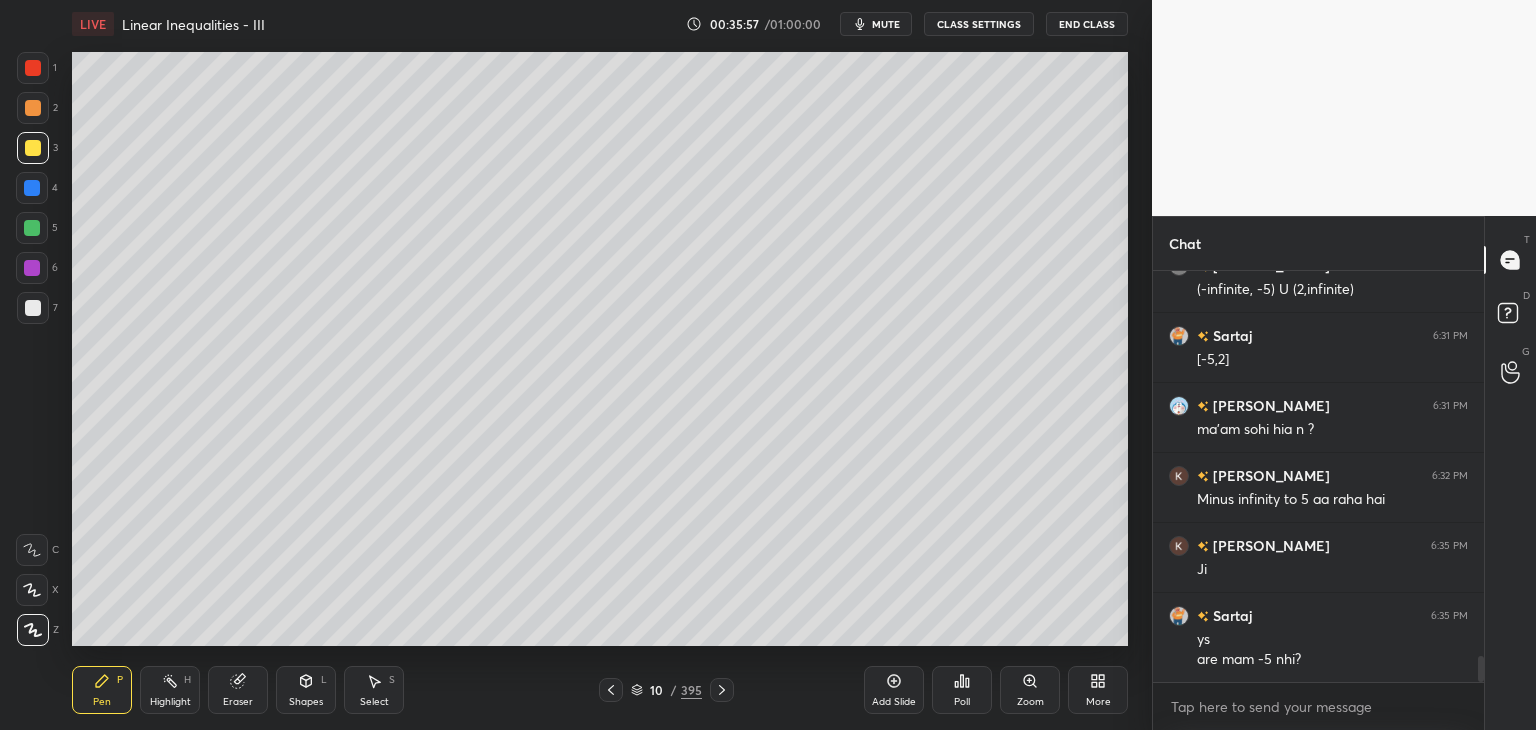 click at bounding box center [32, 228] 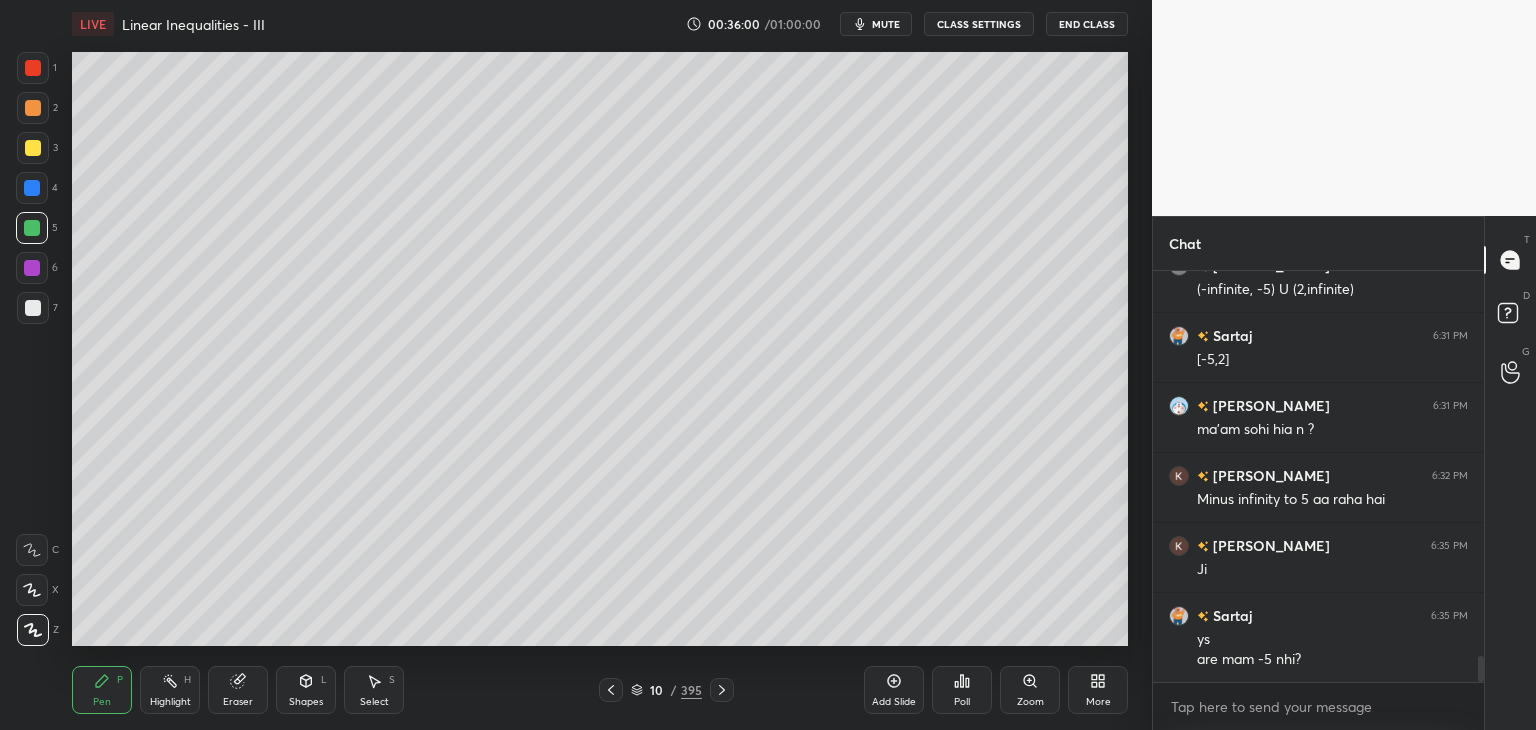 drag, startPoint x: 304, startPoint y: 695, endPoint x: 300, endPoint y: 681, distance: 14.56022 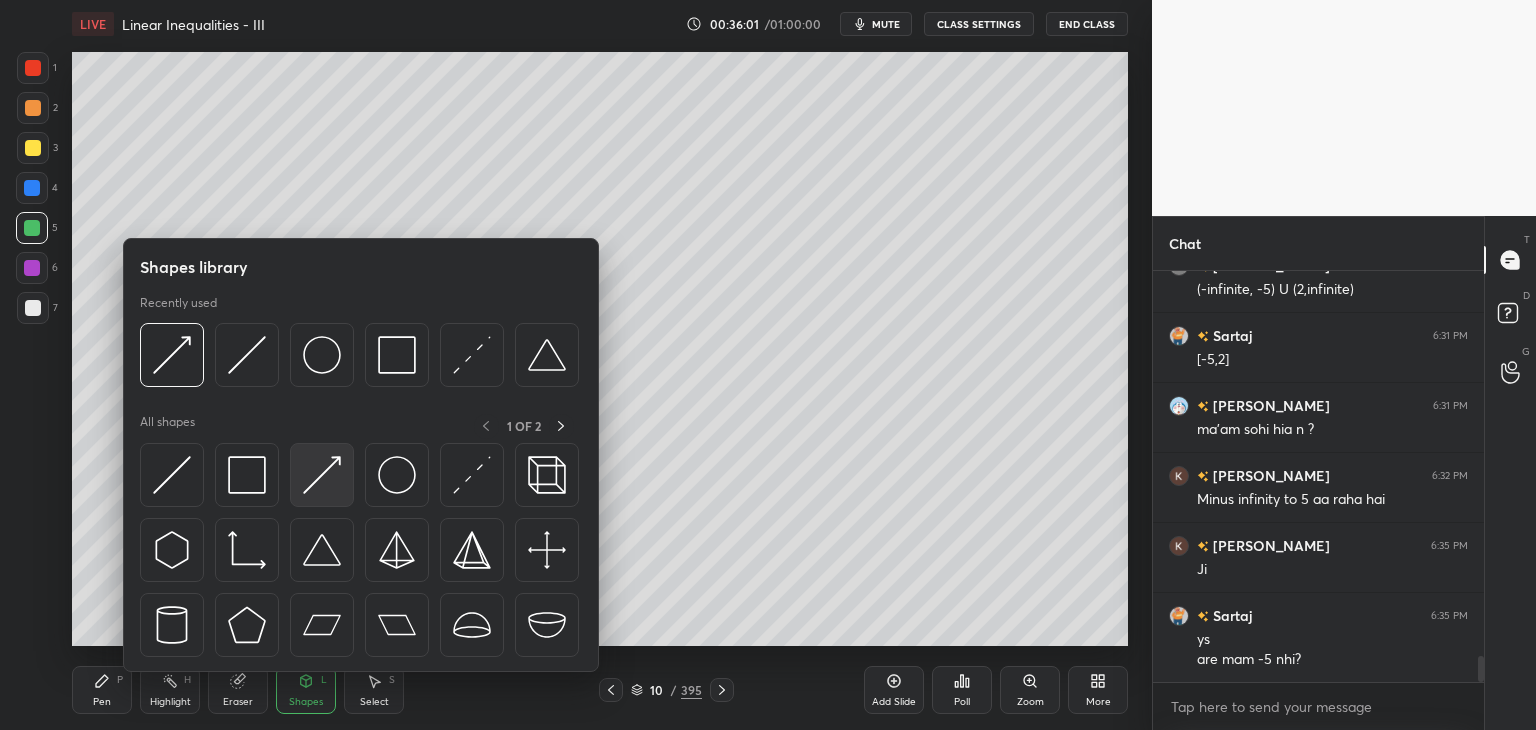 click at bounding box center (322, 475) 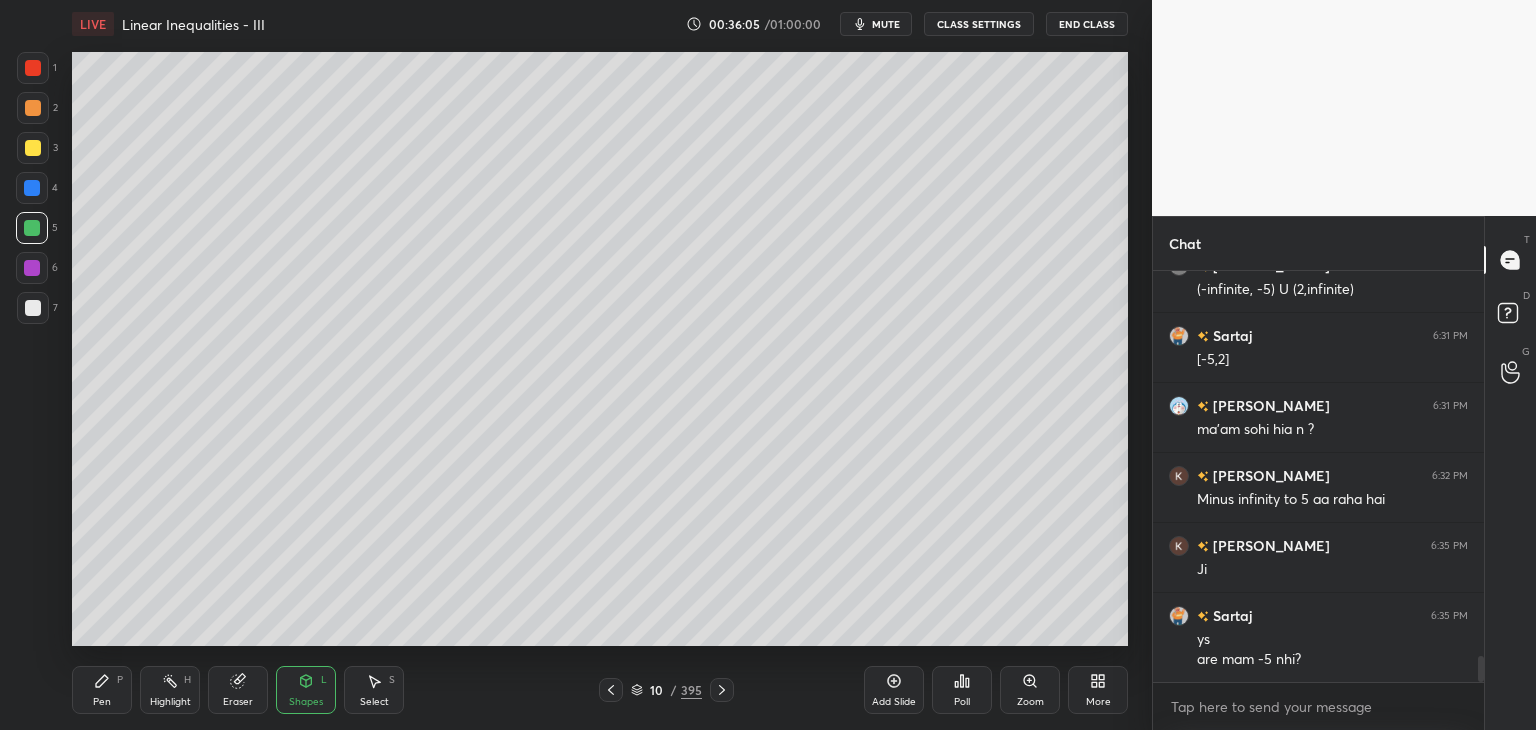click at bounding box center (33, 308) 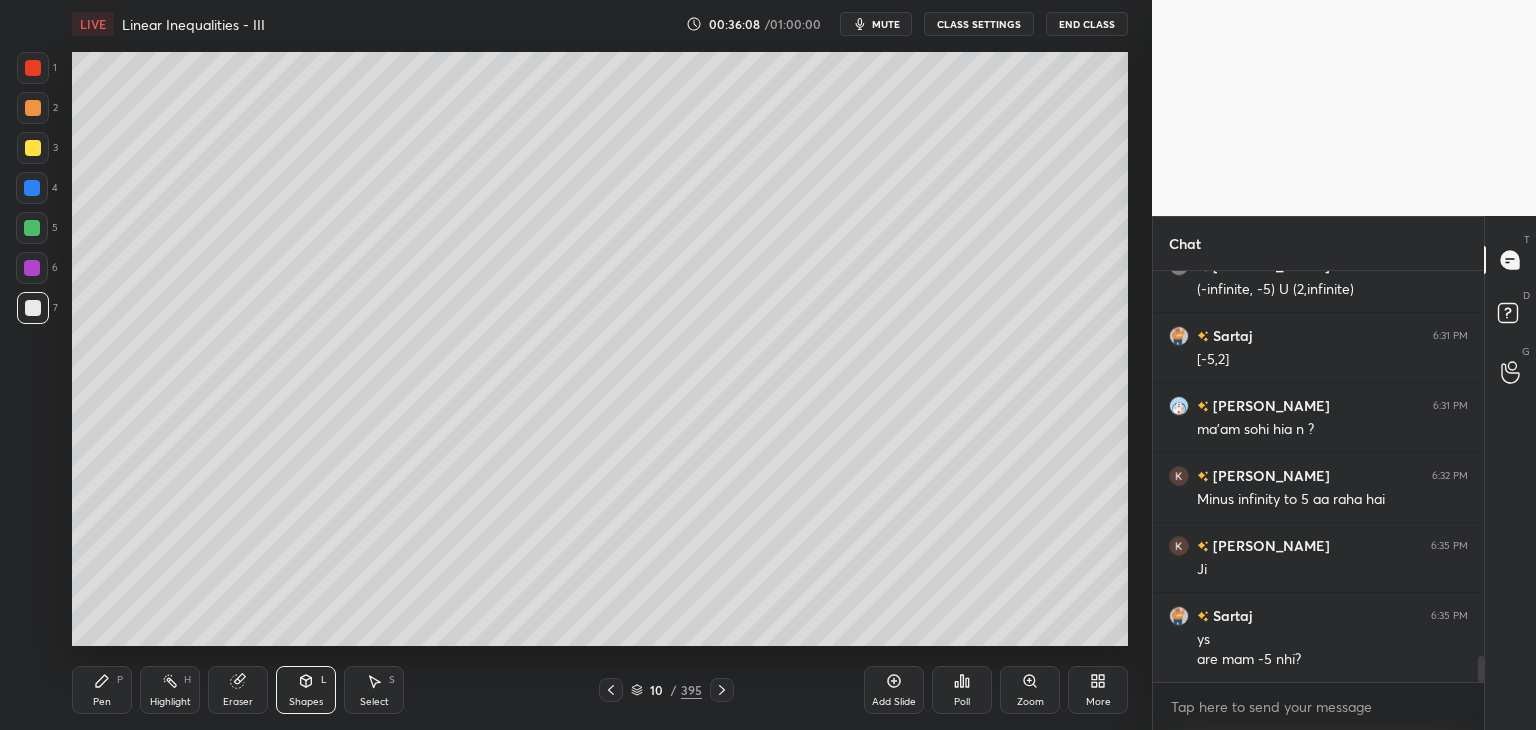 click on "Pen P" at bounding box center [102, 690] 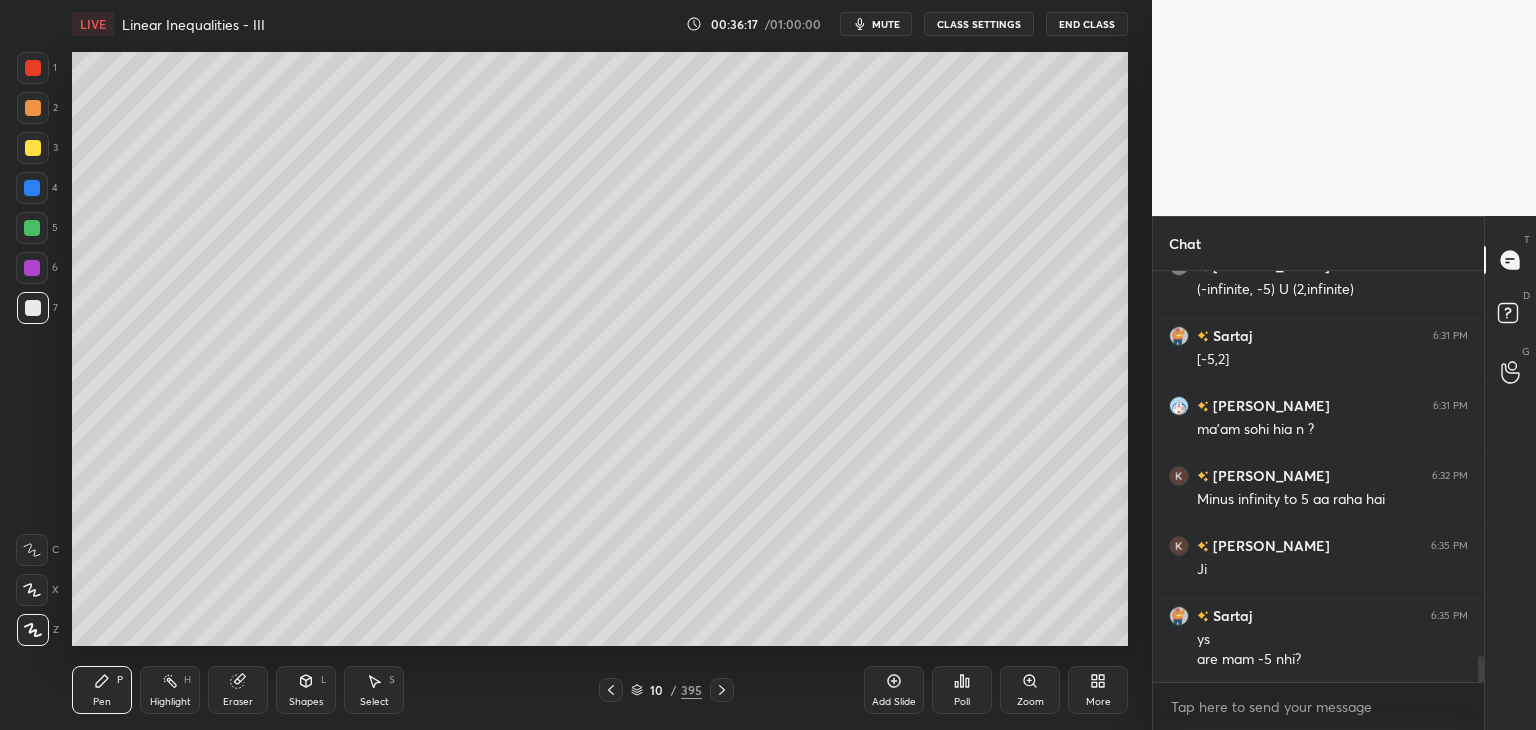 click at bounding box center (611, 690) 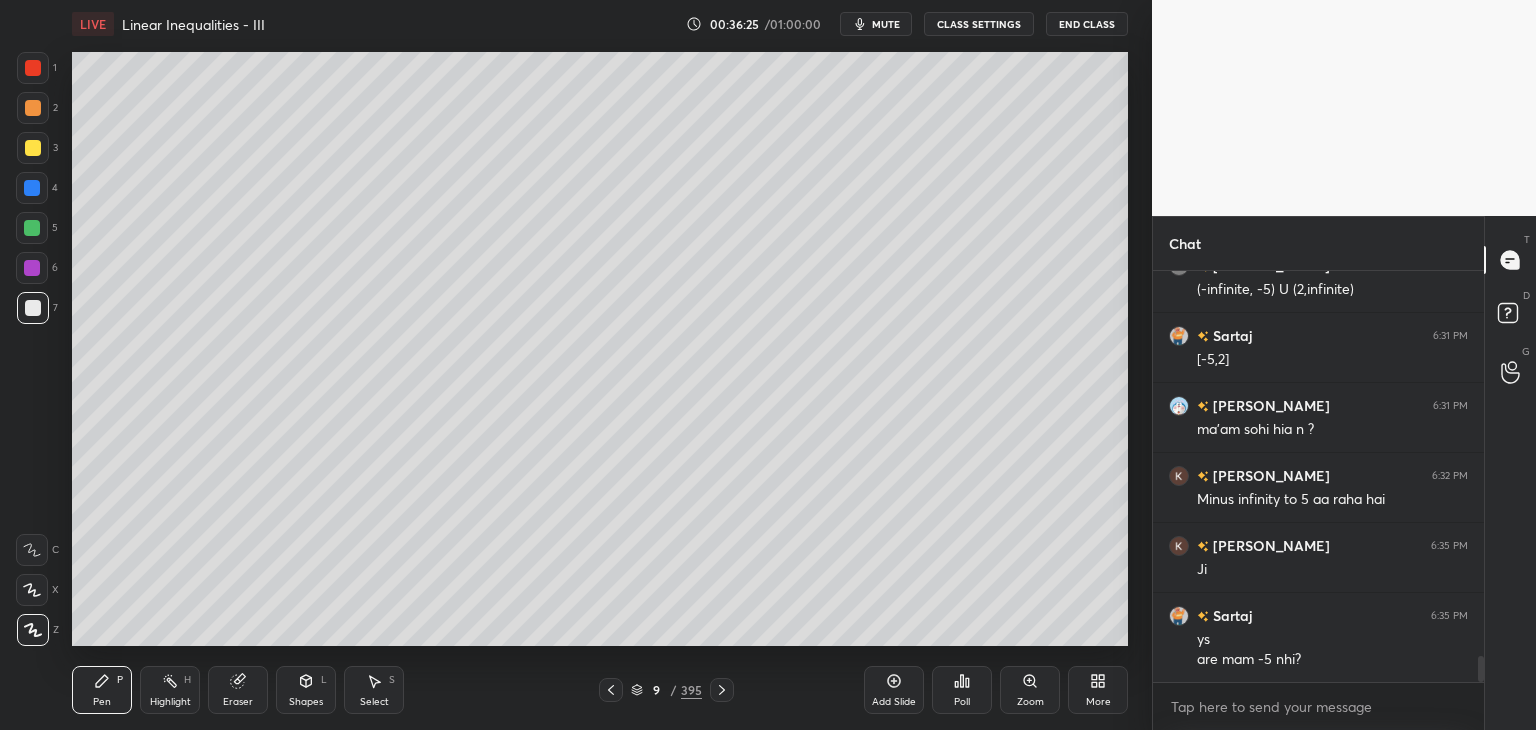 click 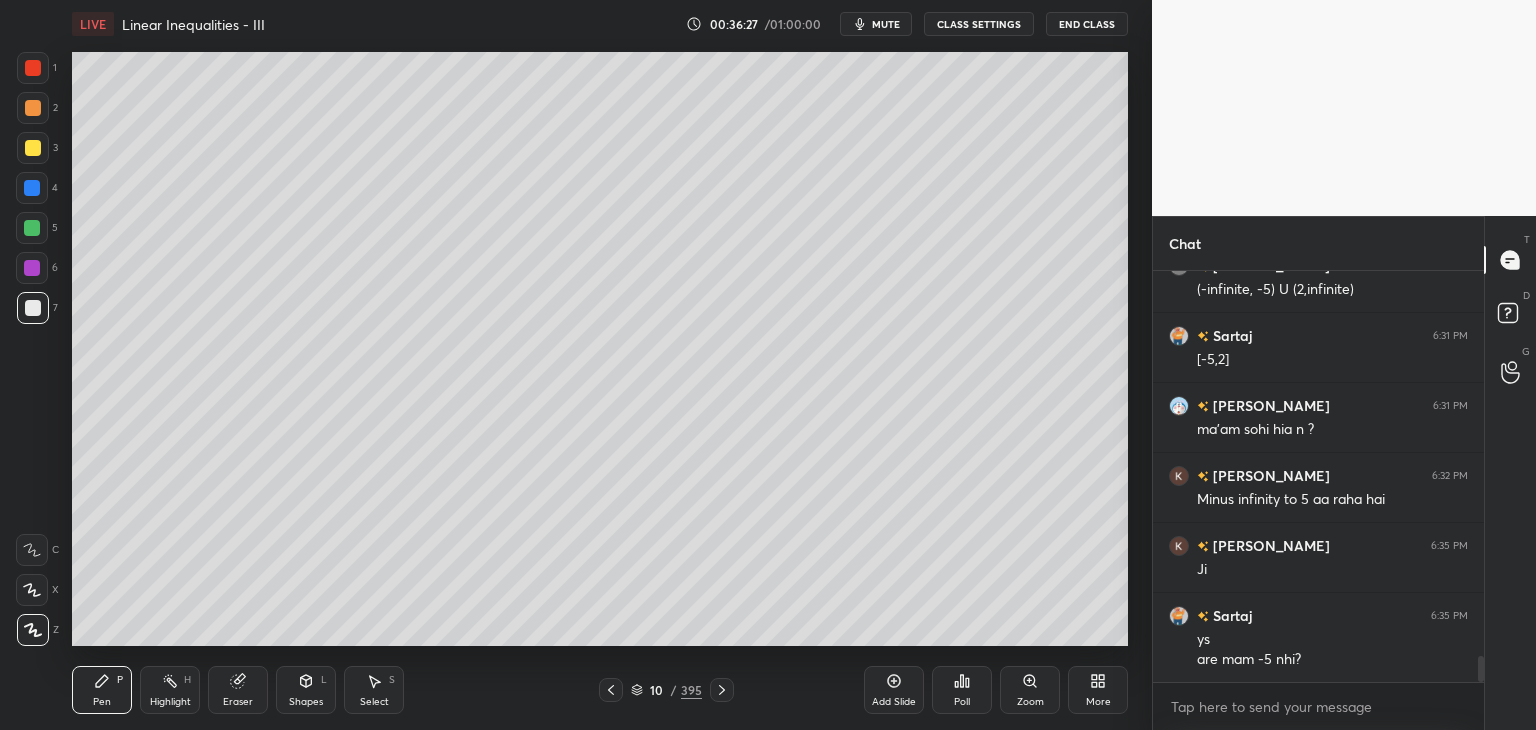 click on "Add Slide" at bounding box center [894, 690] 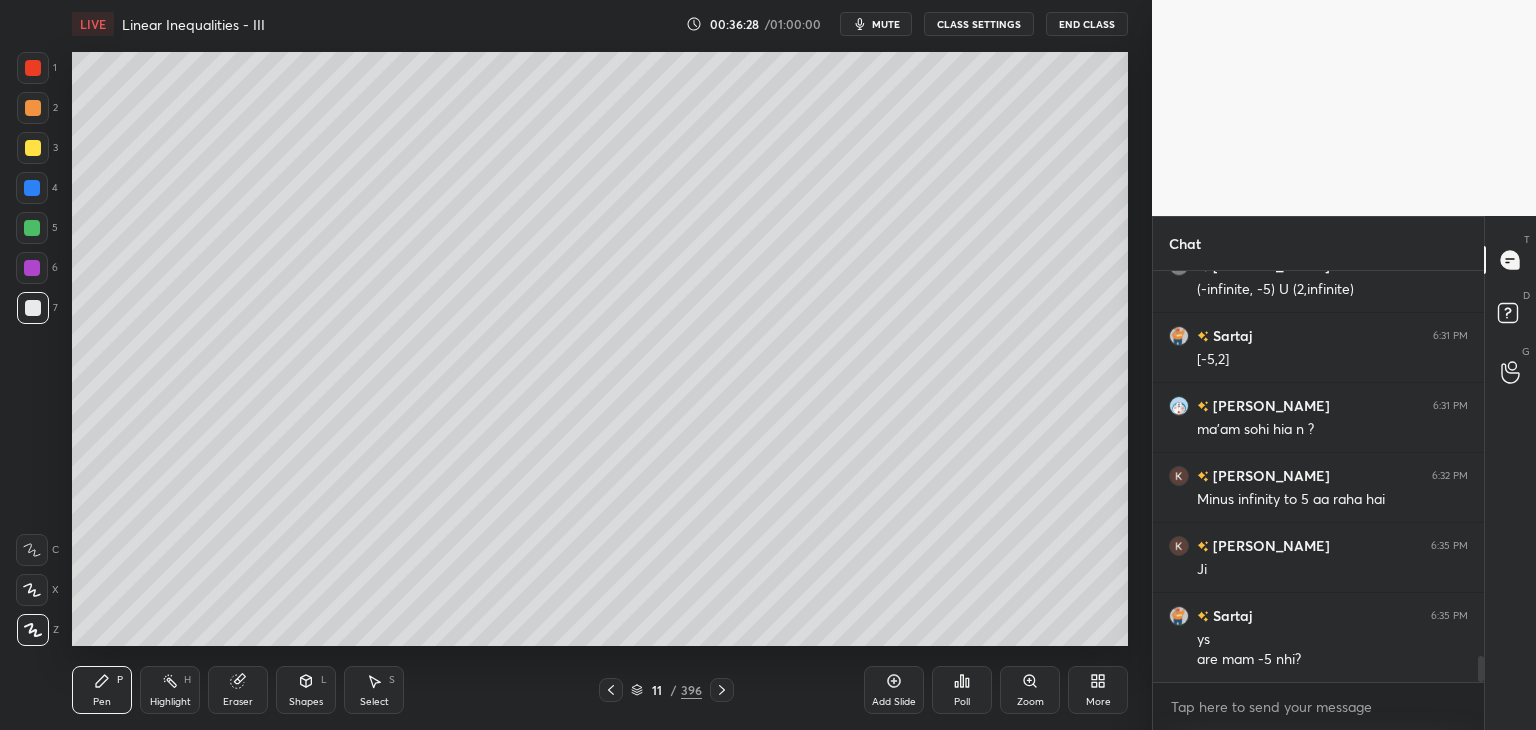 drag, startPoint x: 308, startPoint y: 697, endPoint x: 307, endPoint y: 677, distance: 20.024984 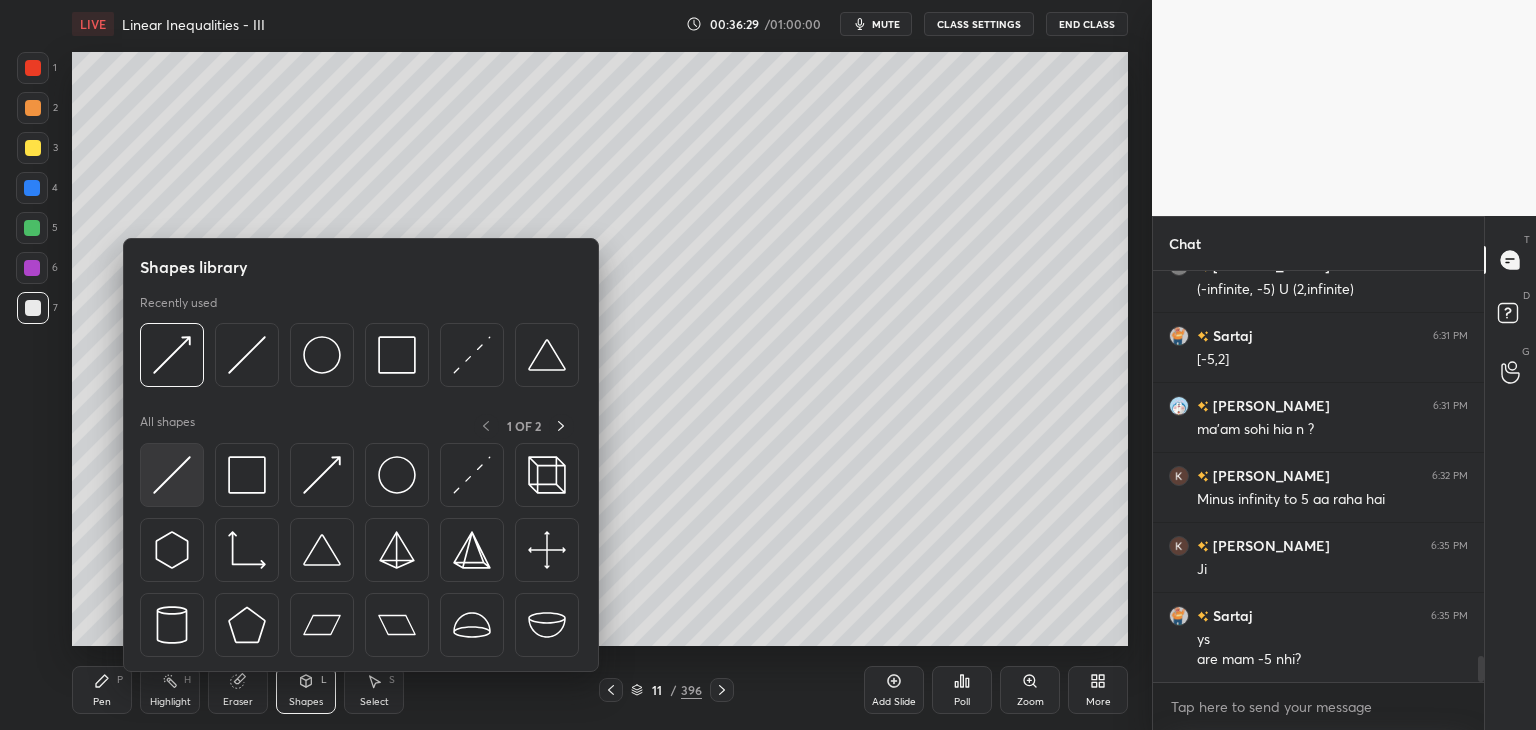 click at bounding box center (172, 475) 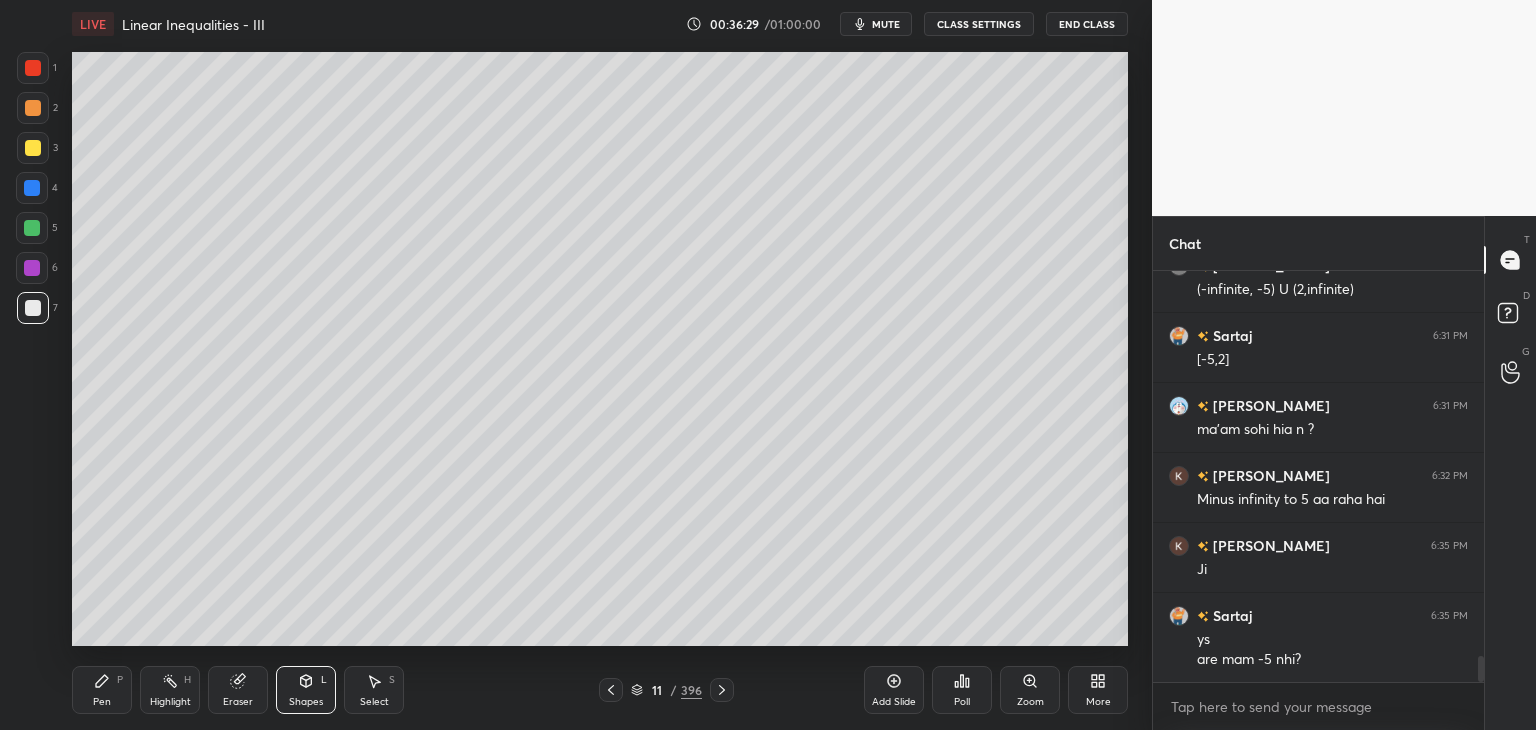 click at bounding box center [33, 308] 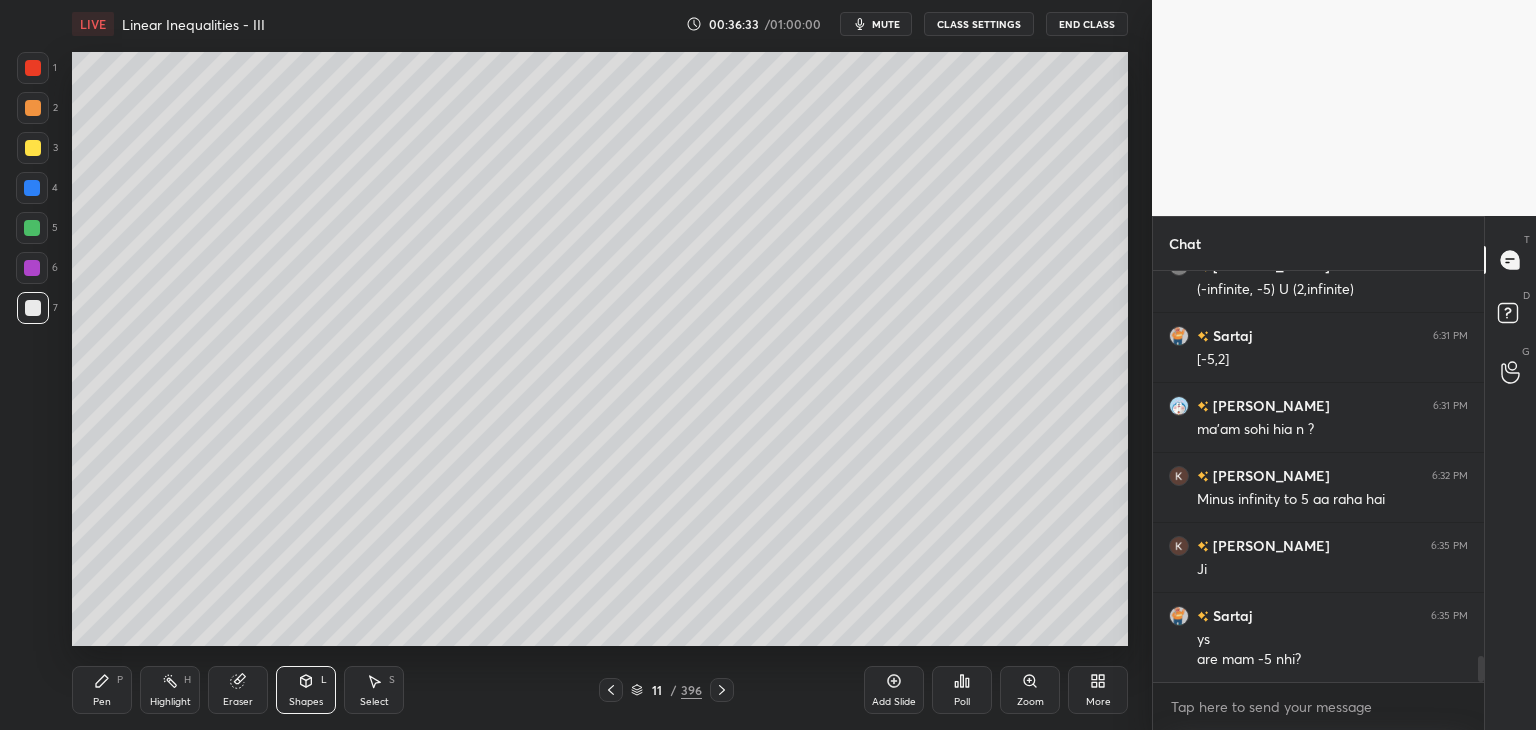 drag, startPoint x: 104, startPoint y: 700, endPoint x: 136, endPoint y: 658, distance: 52.801514 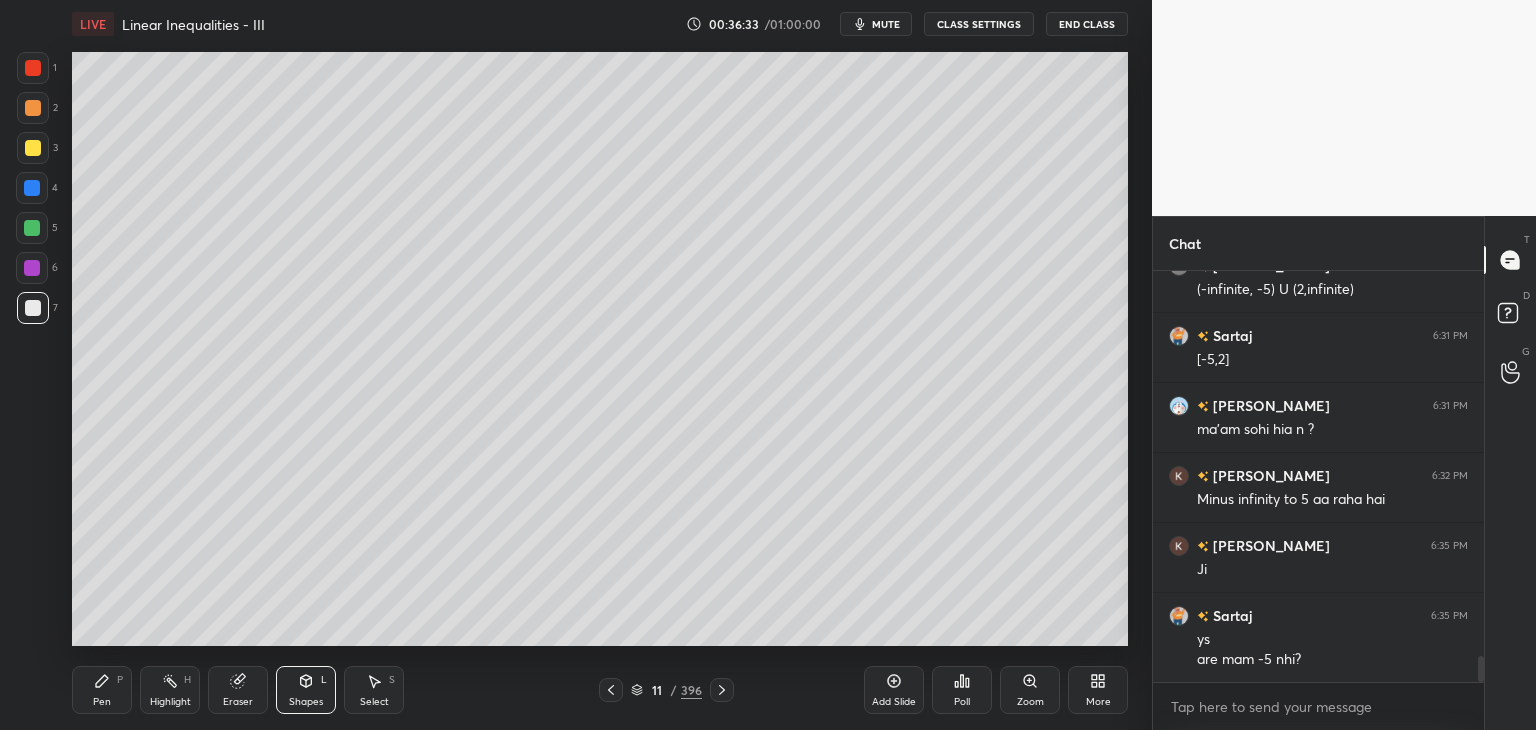 click on "Pen" at bounding box center [102, 702] 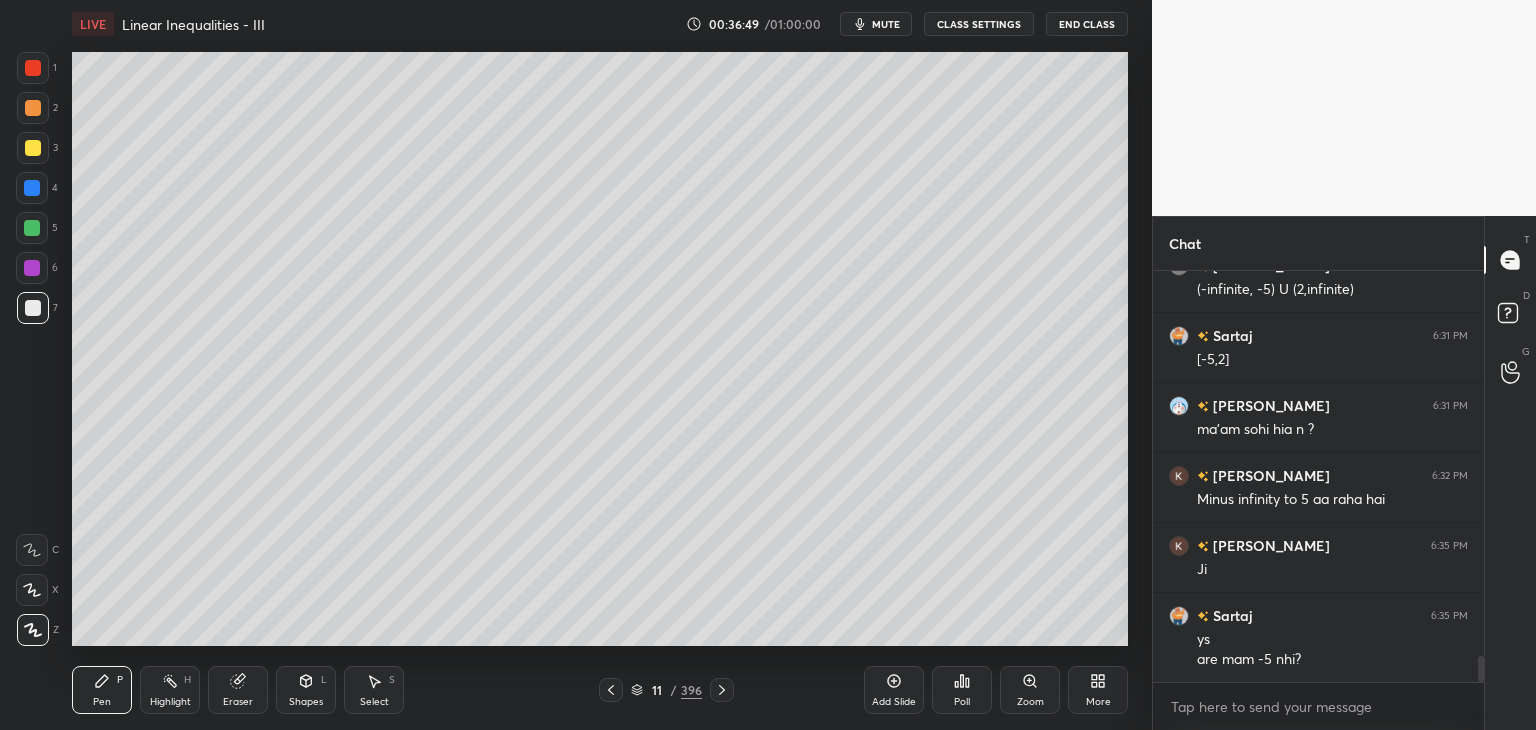 click at bounding box center [611, 690] 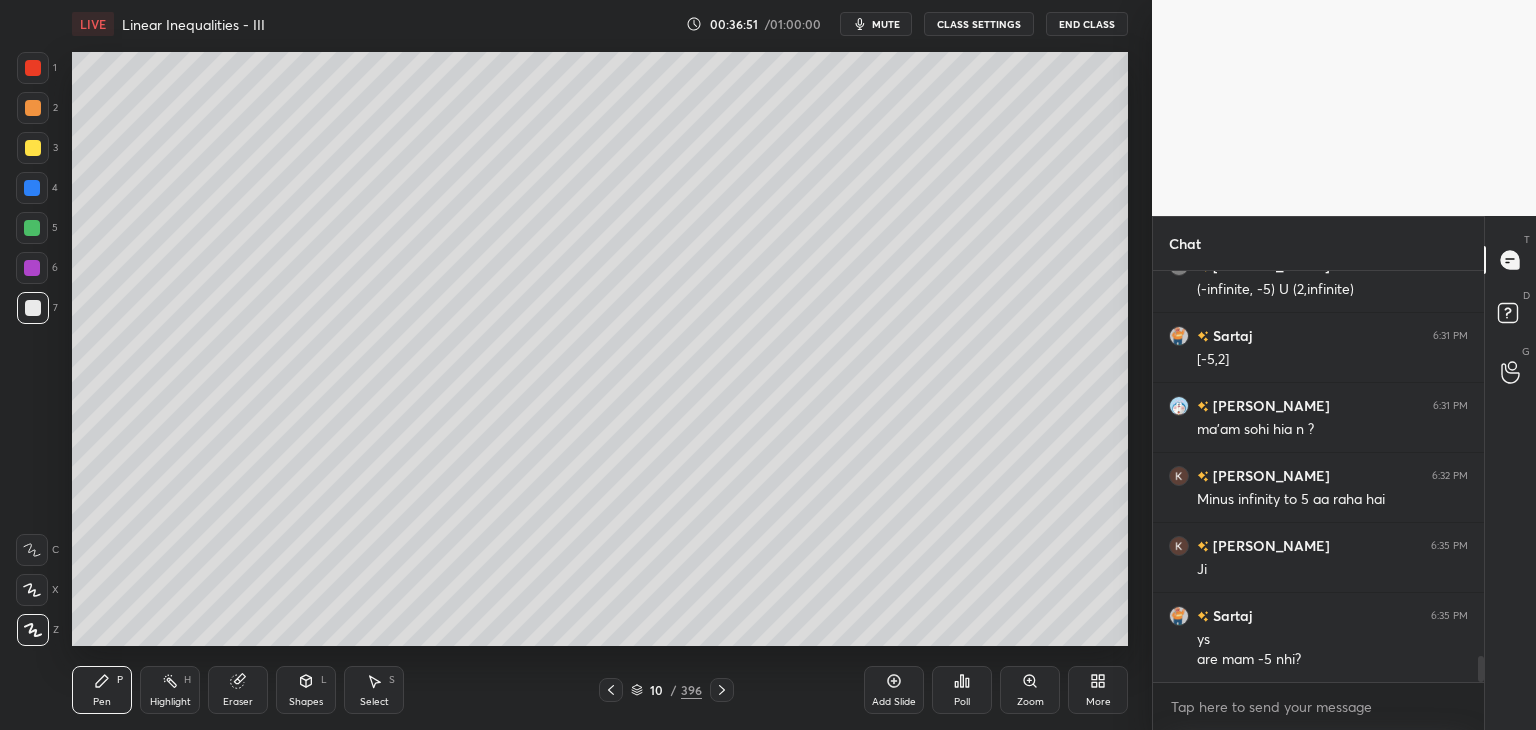 click 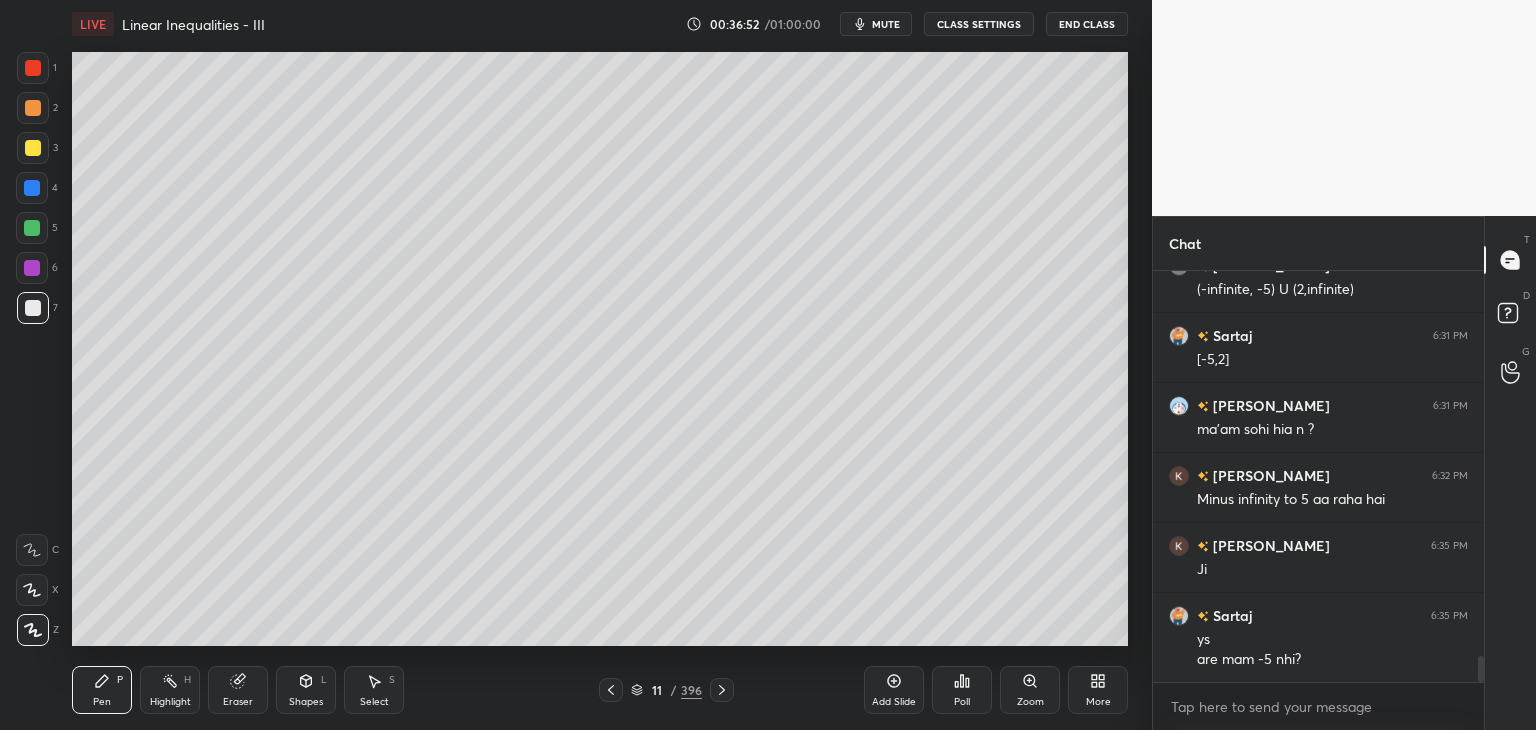 click at bounding box center [32, 228] 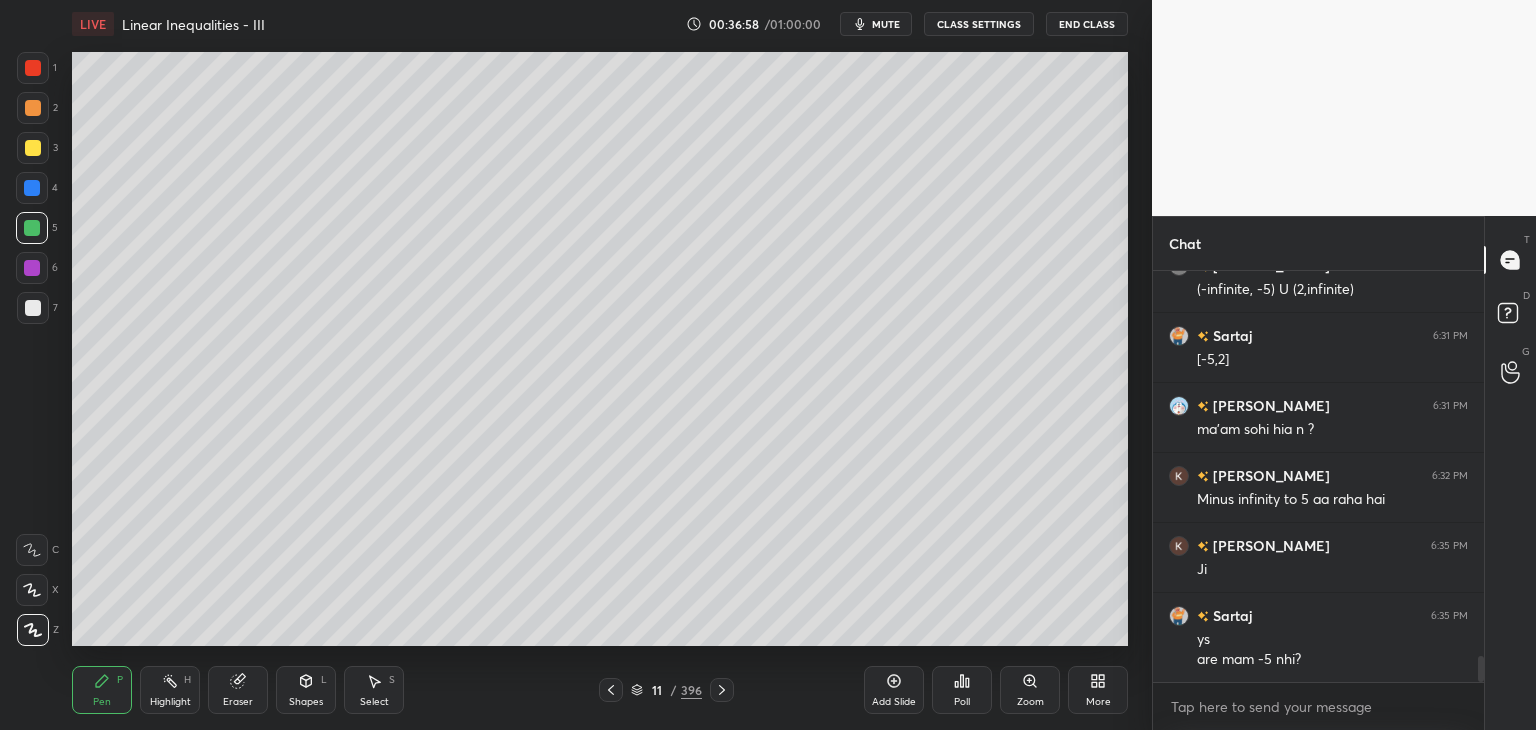 click at bounding box center (611, 690) 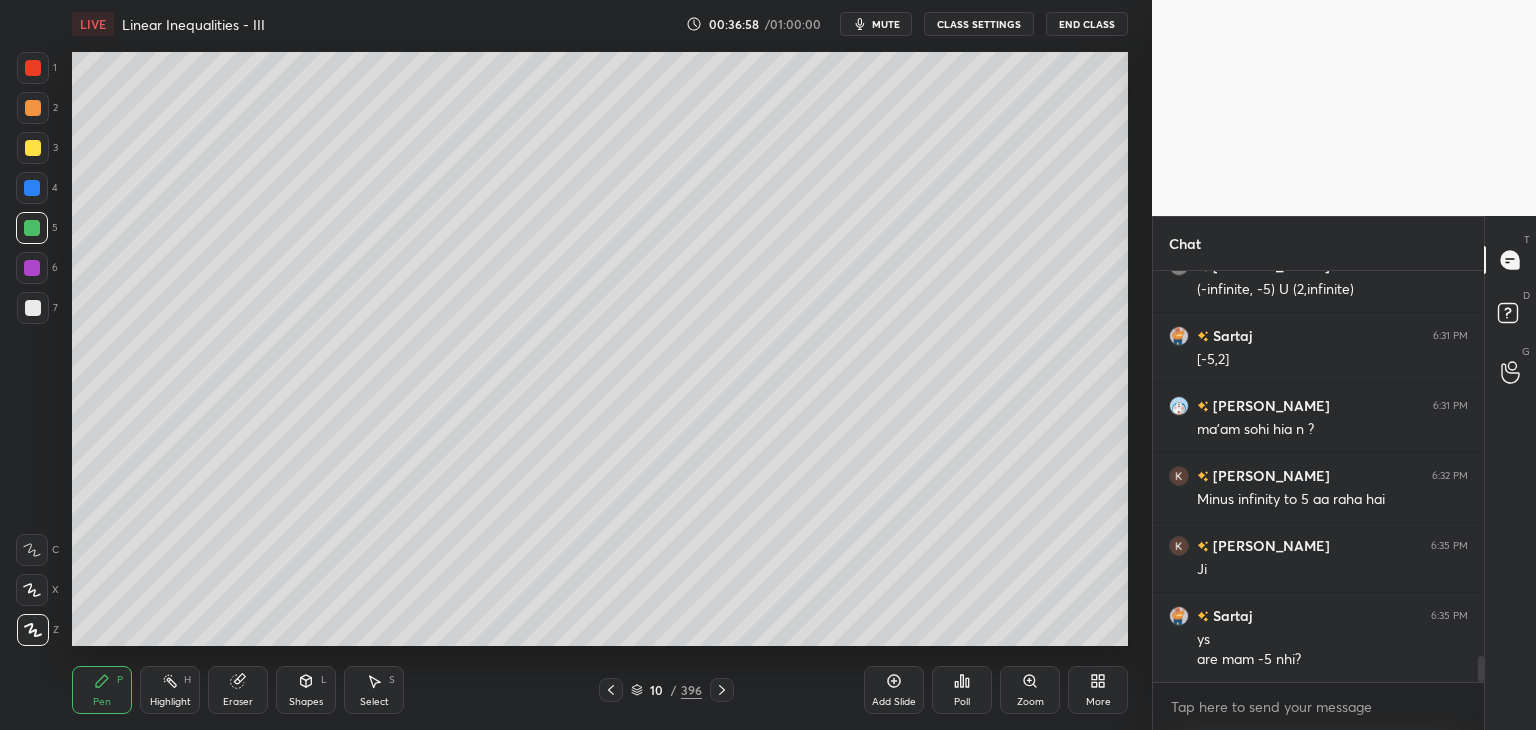 click 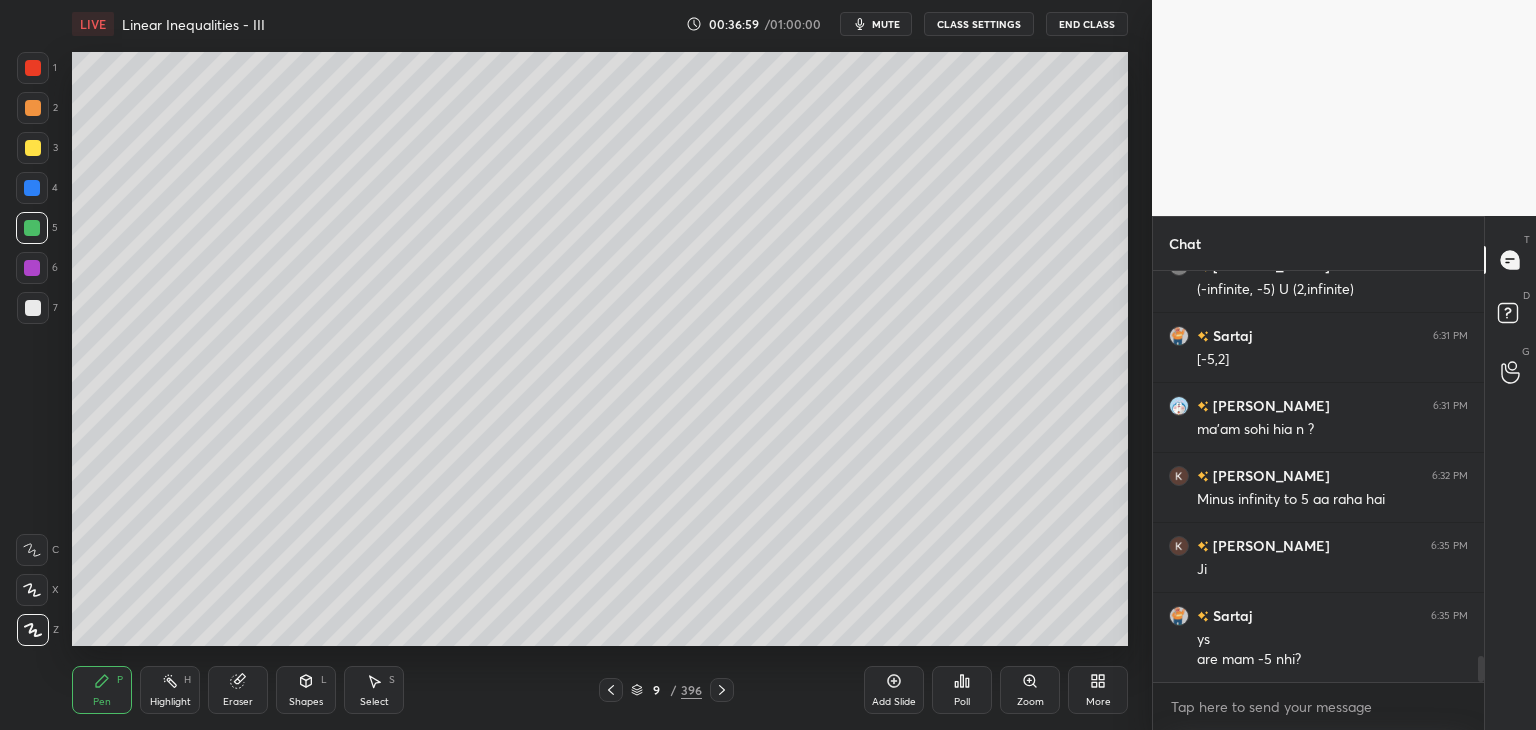 click 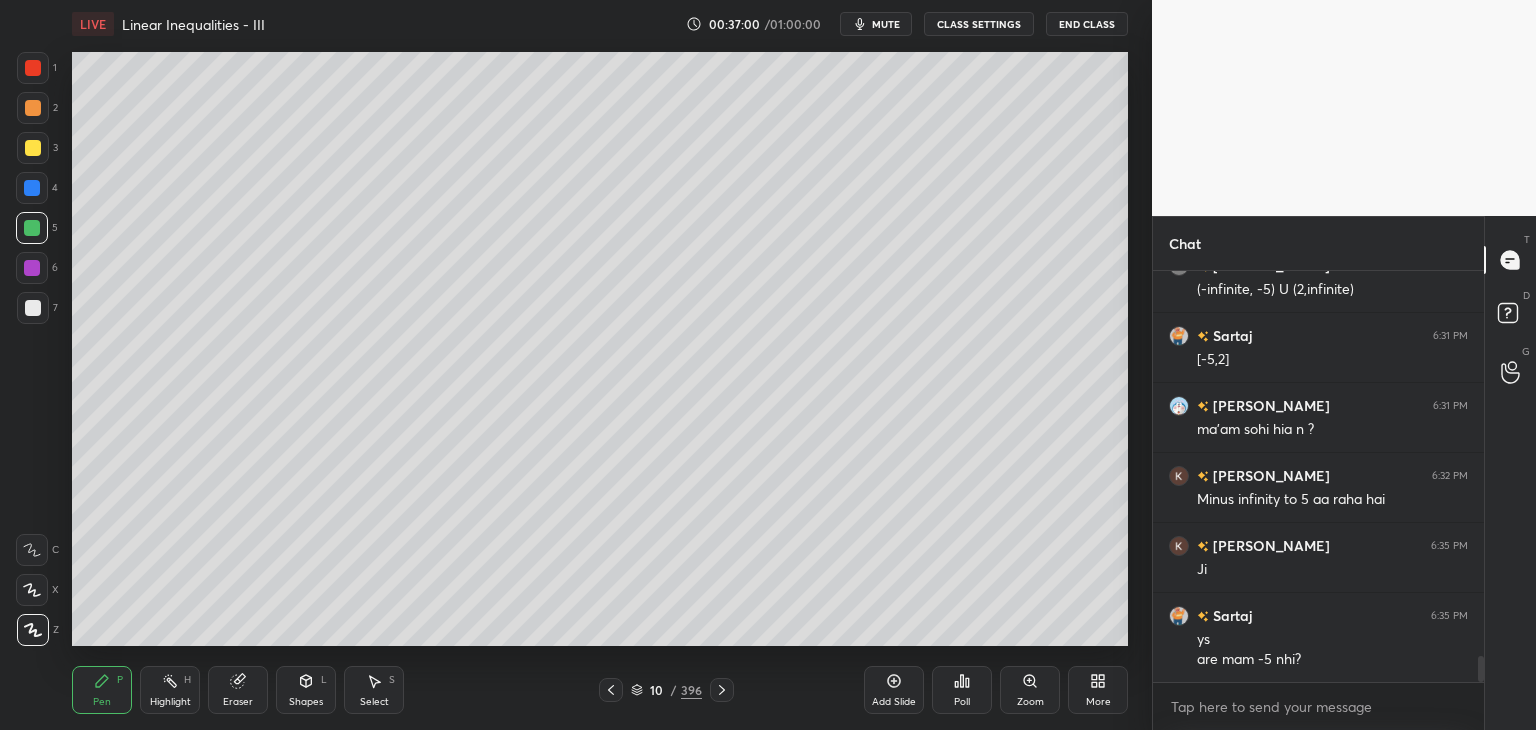 click 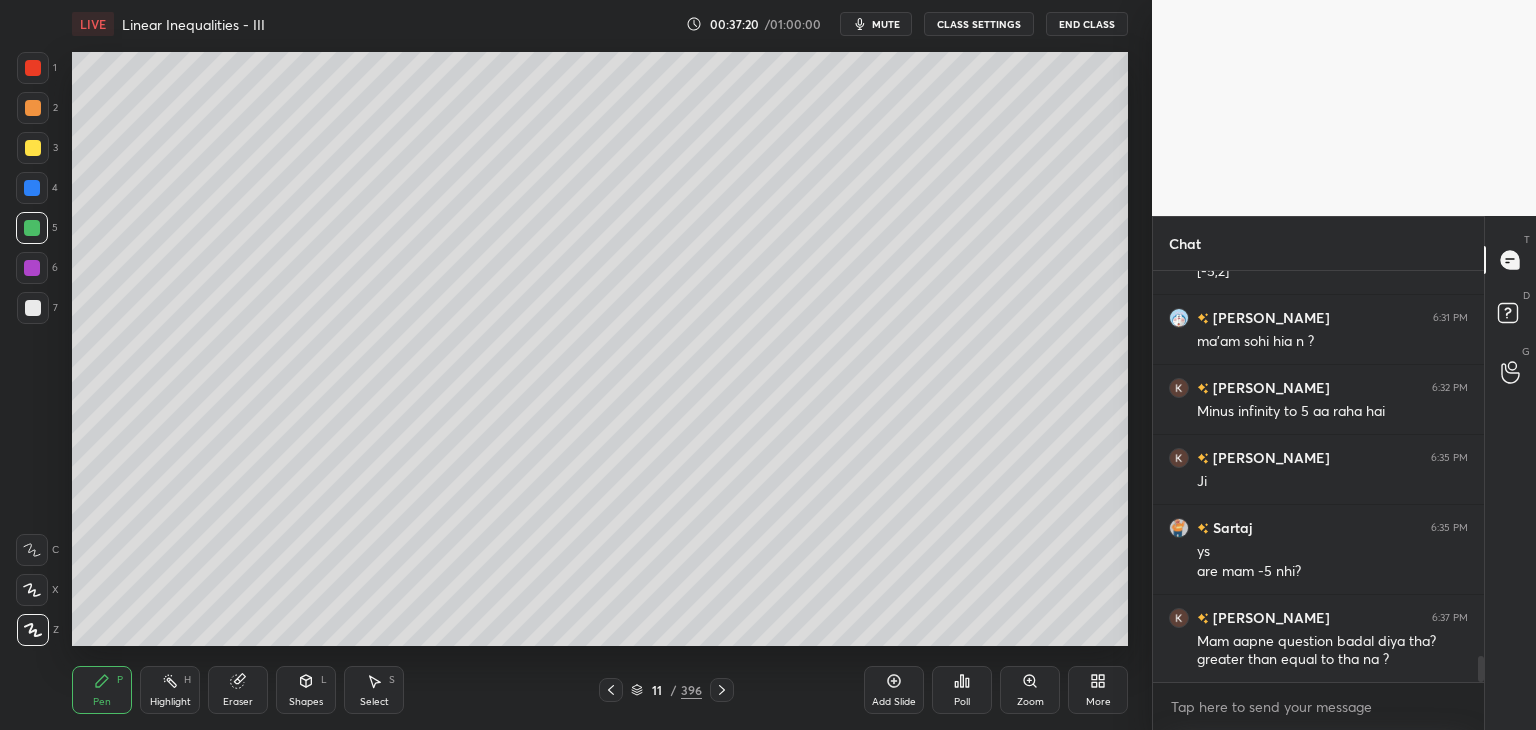 scroll, scrollTop: 6170, scrollLeft: 0, axis: vertical 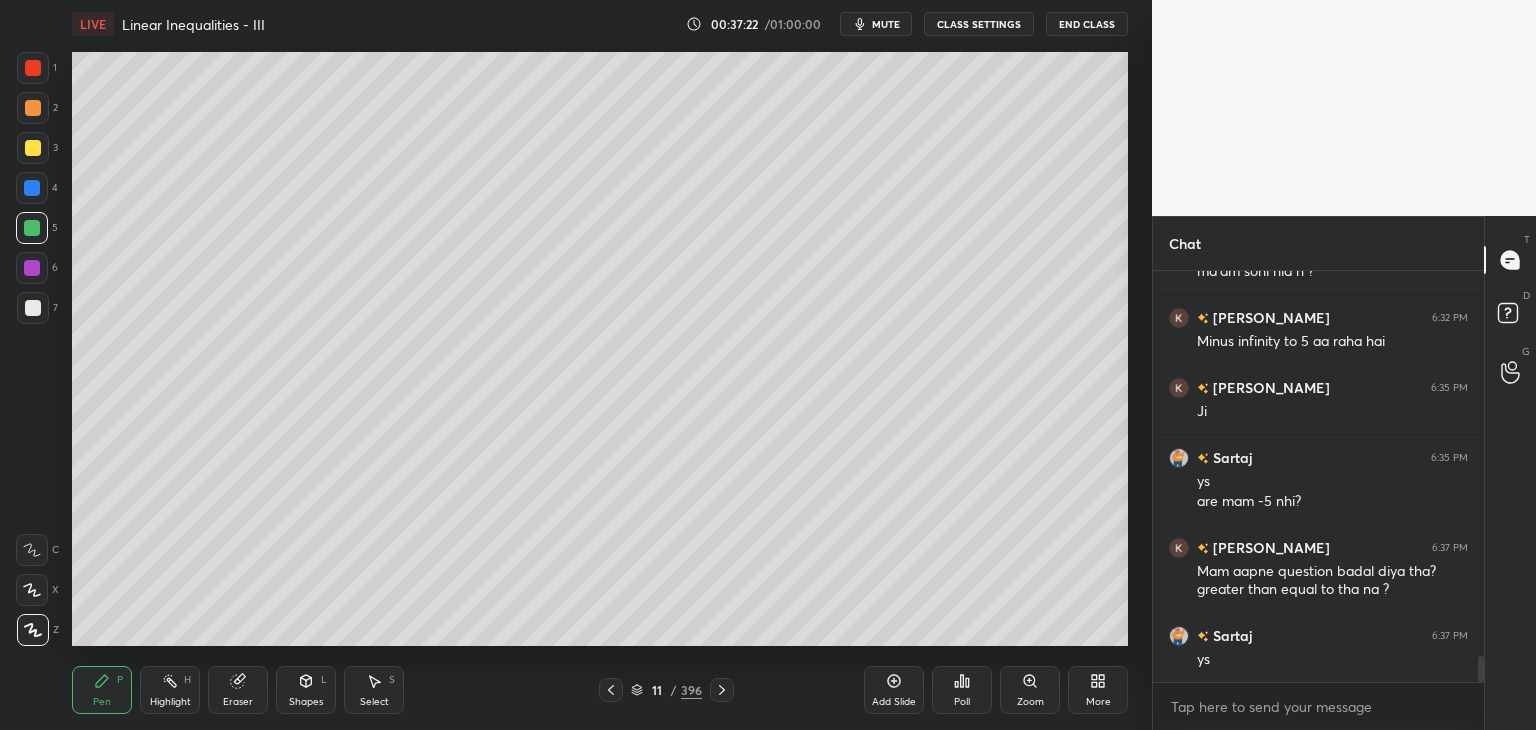 click 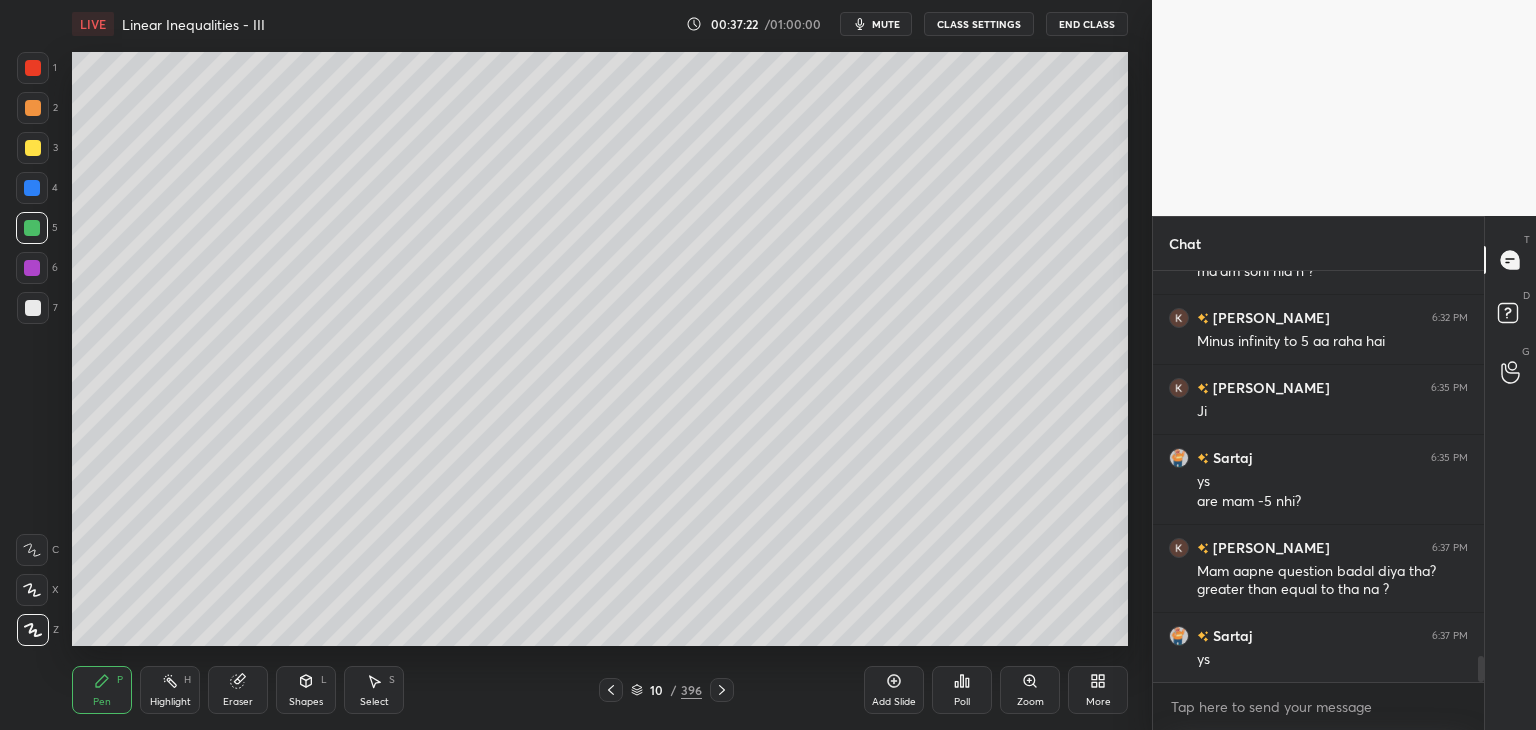 click at bounding box center (611, 690) 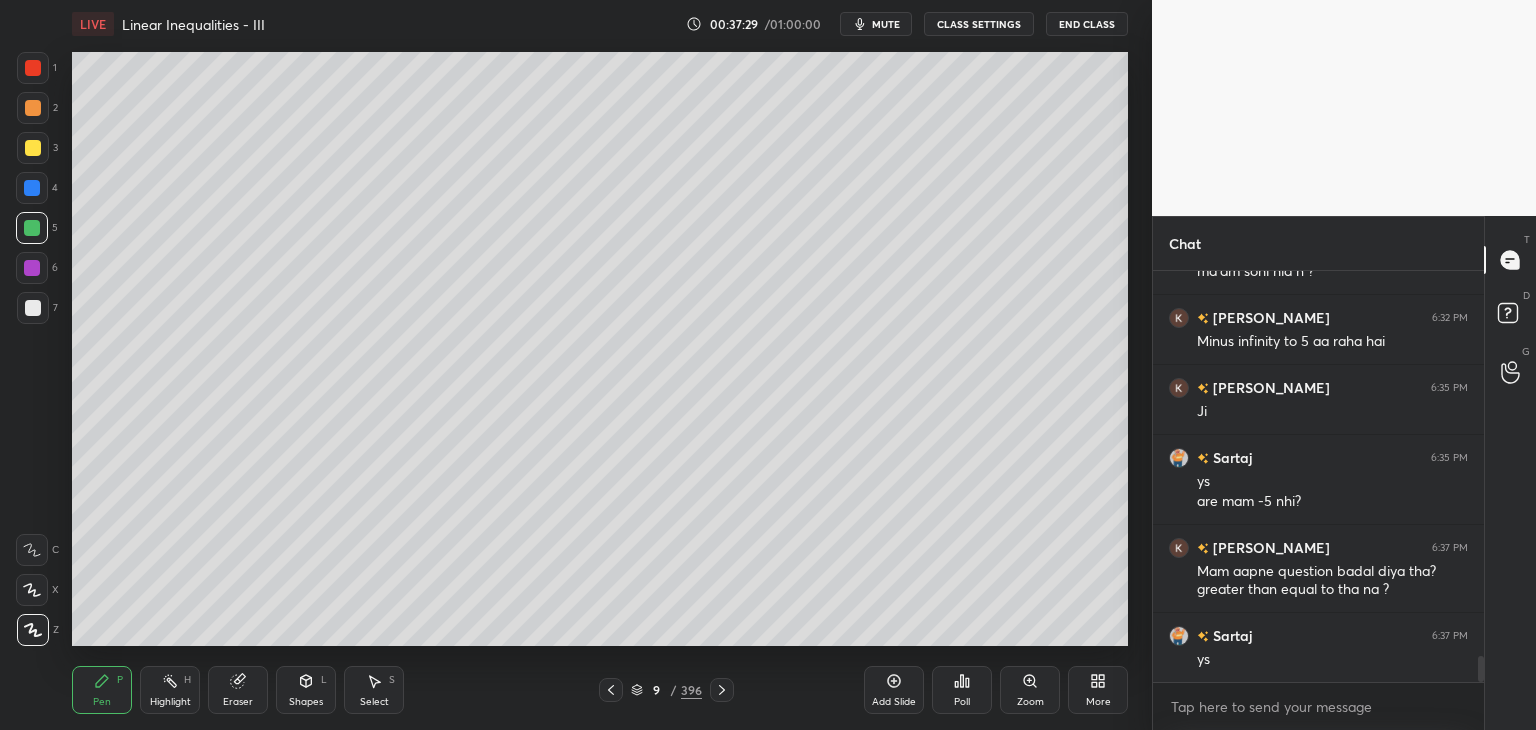 scroll, scrollTop: 6240, scrollLeft: 0, axis: vertical 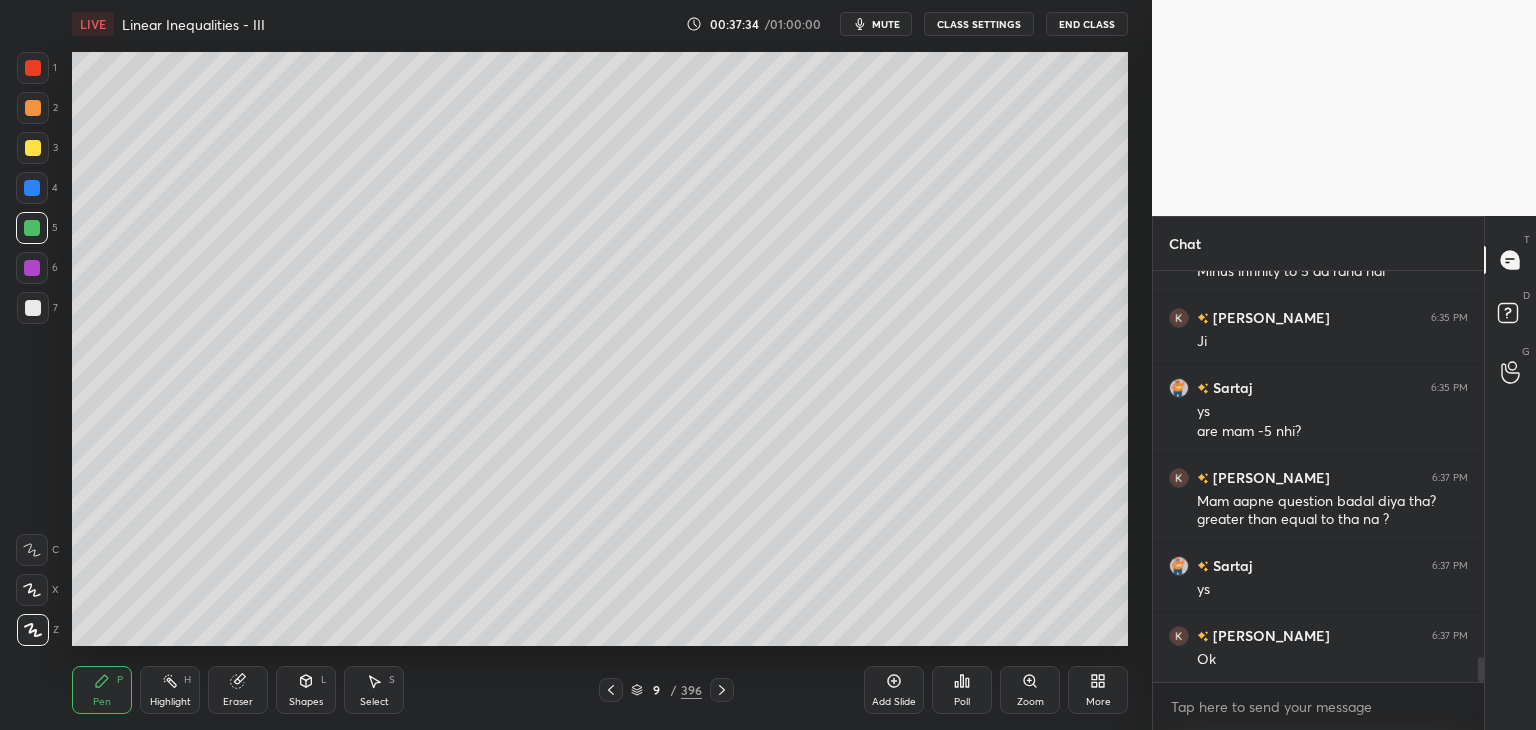 click 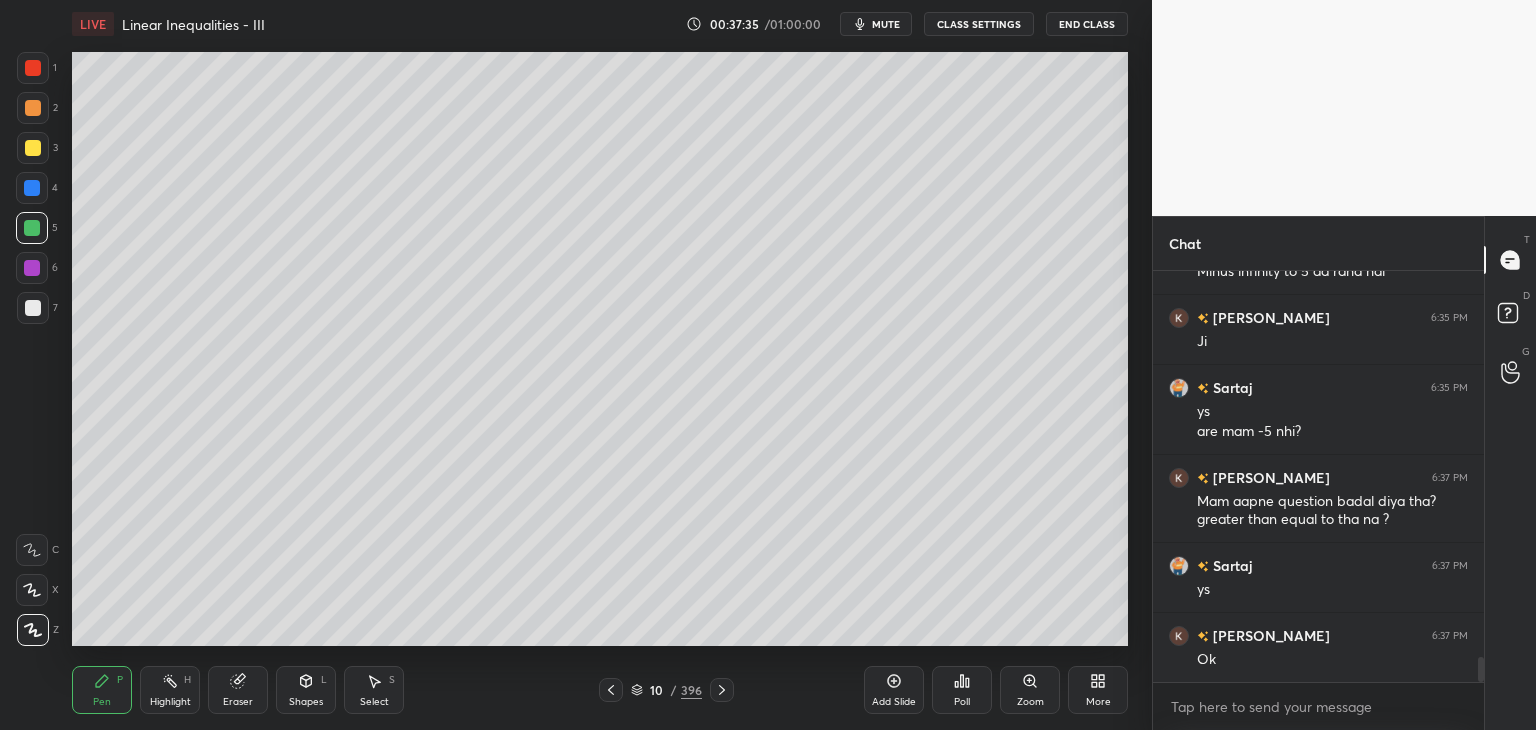 click 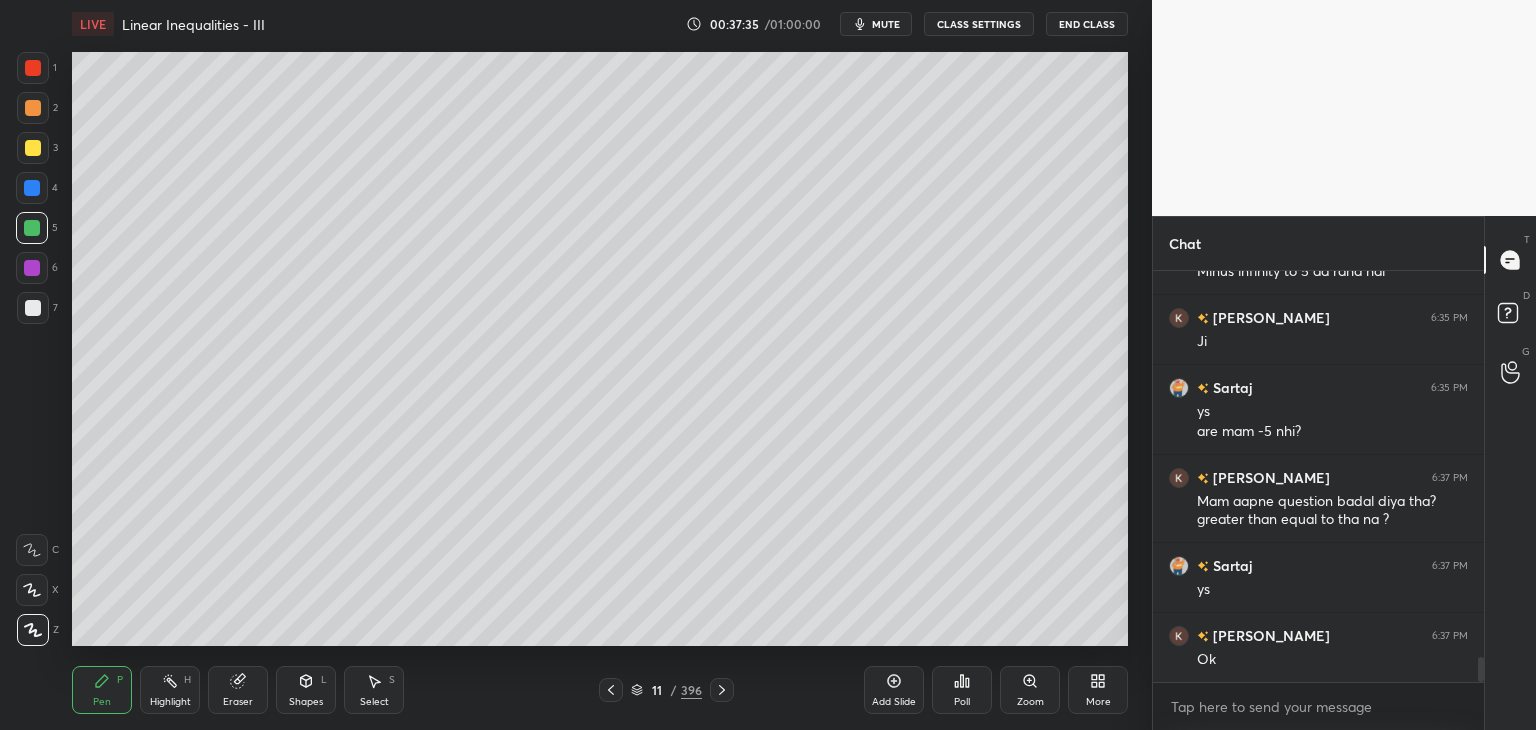 click 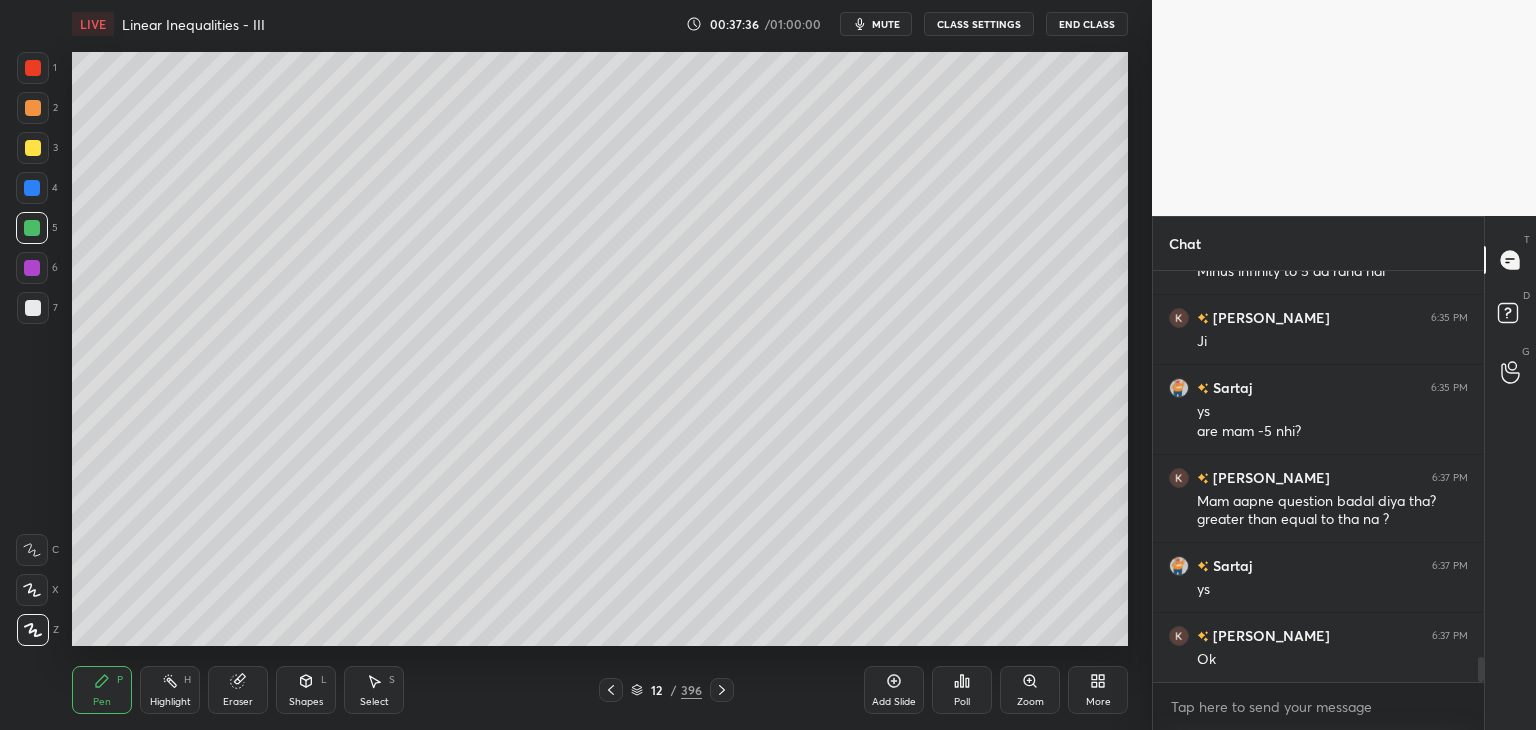 click 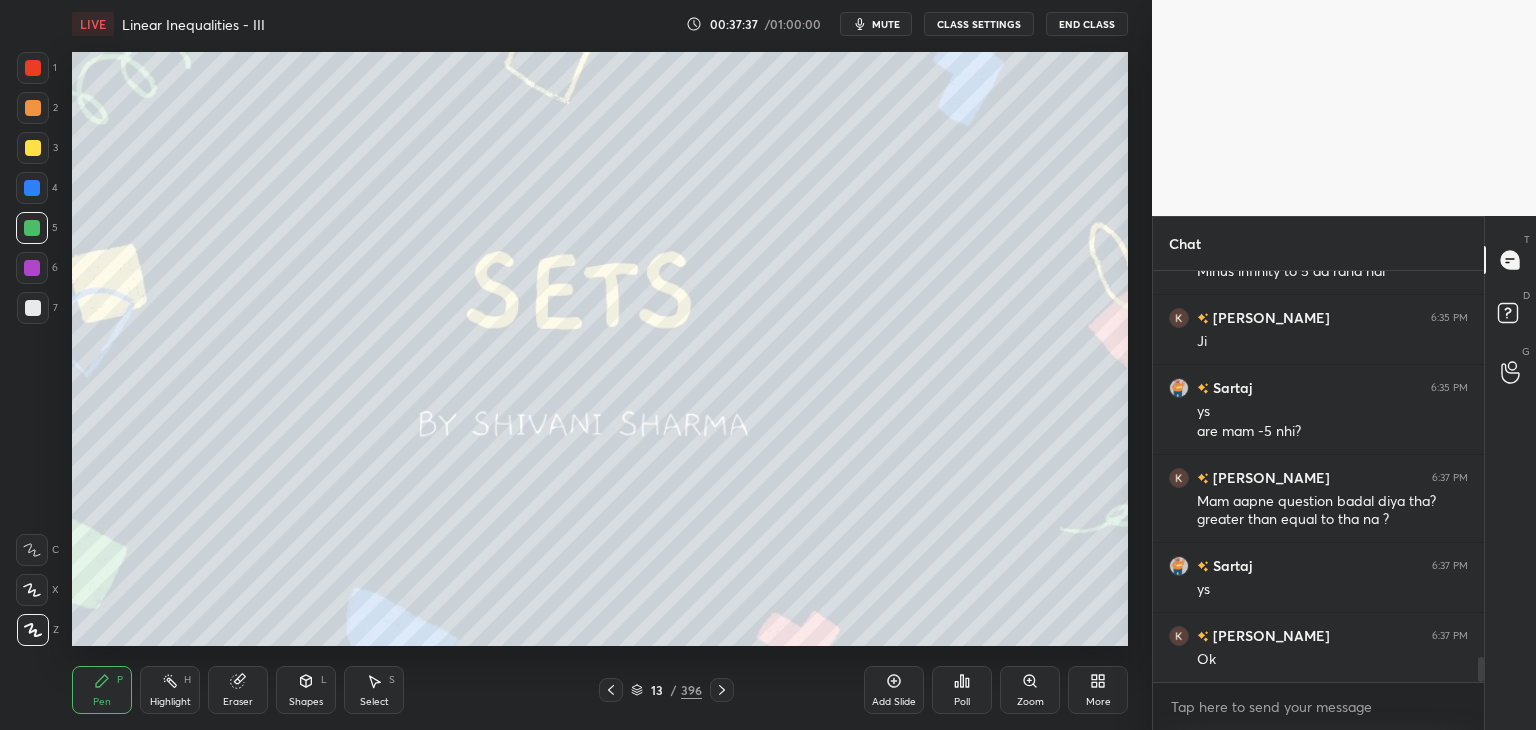 click at bounding box center [611, 690] 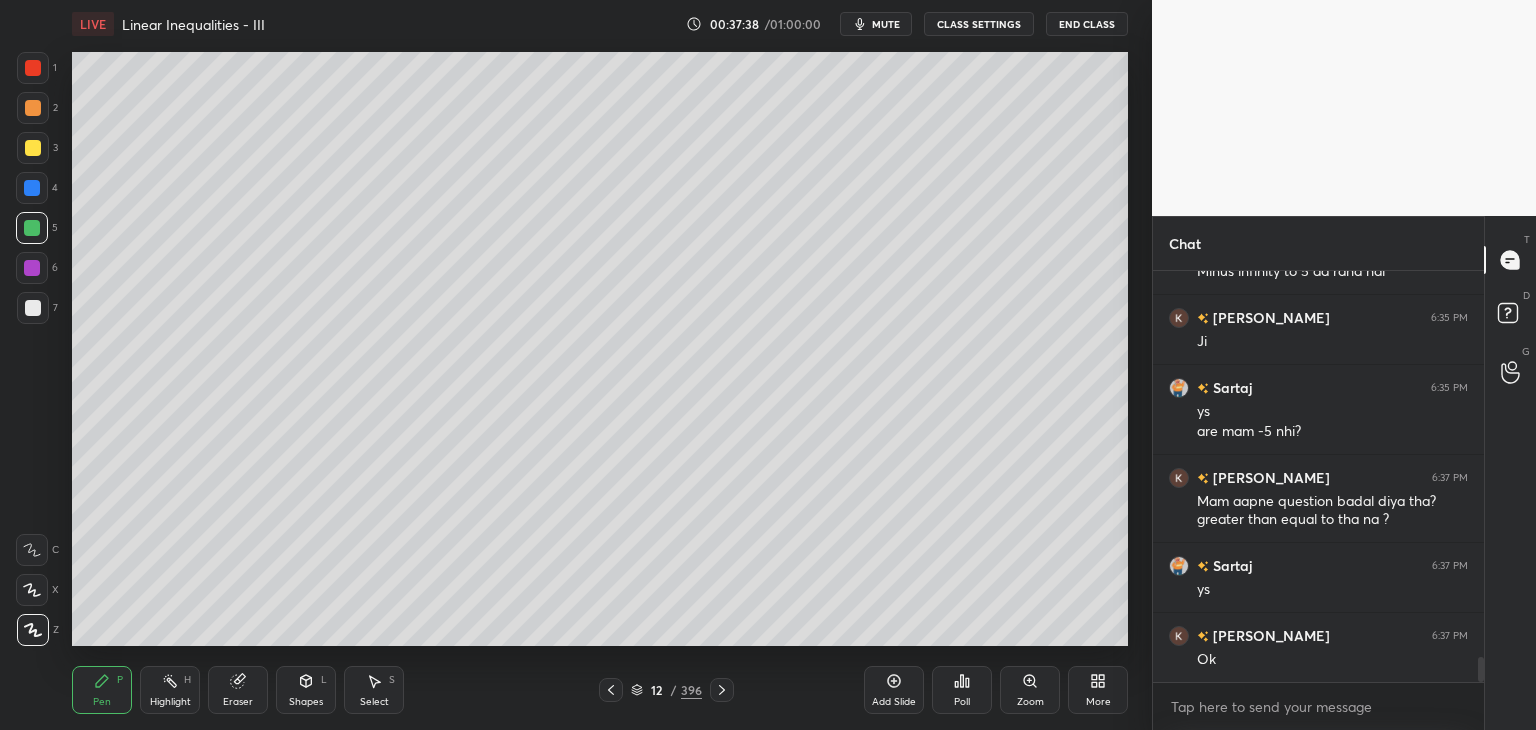 click 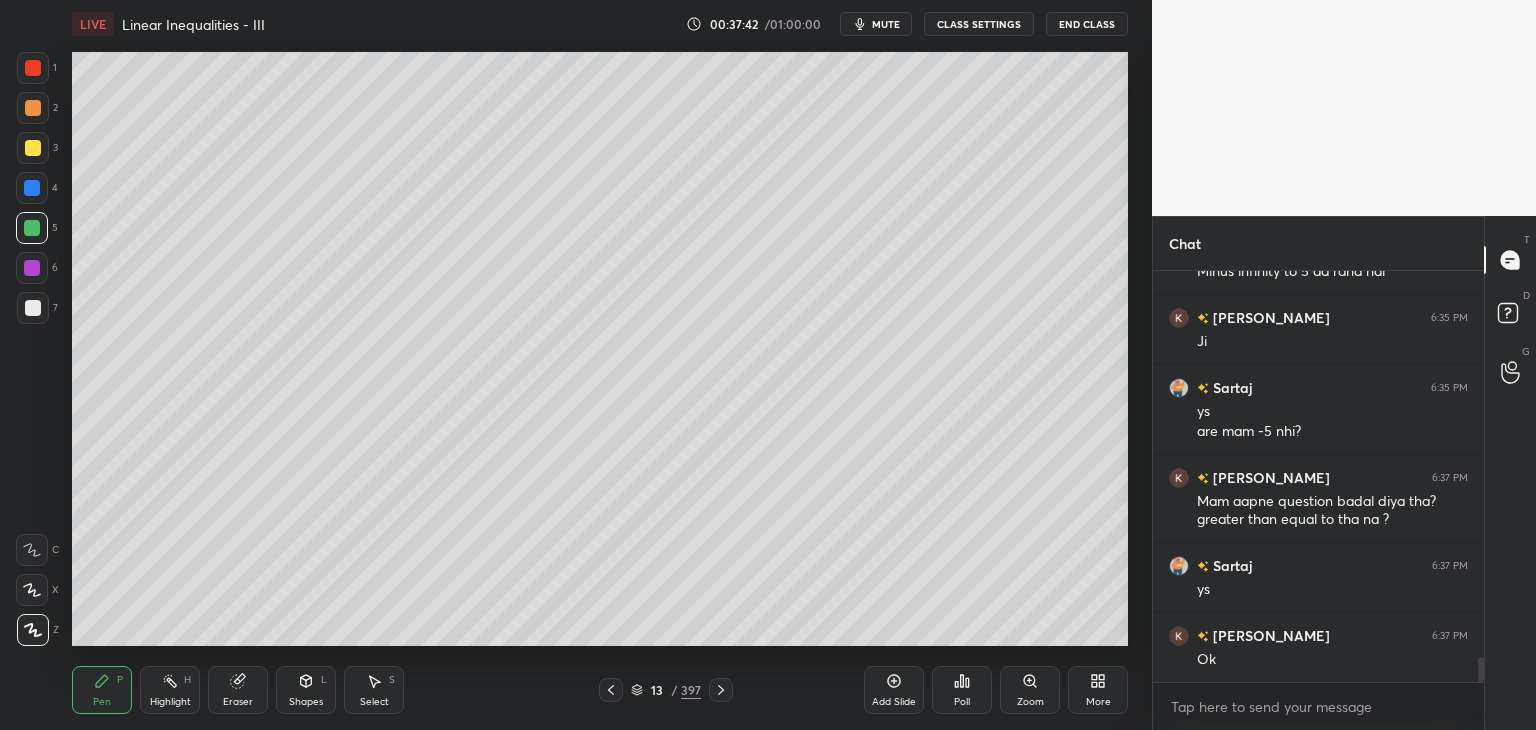scroll, scrollTop: 6310, scrollLeft: 0, axis: vertical 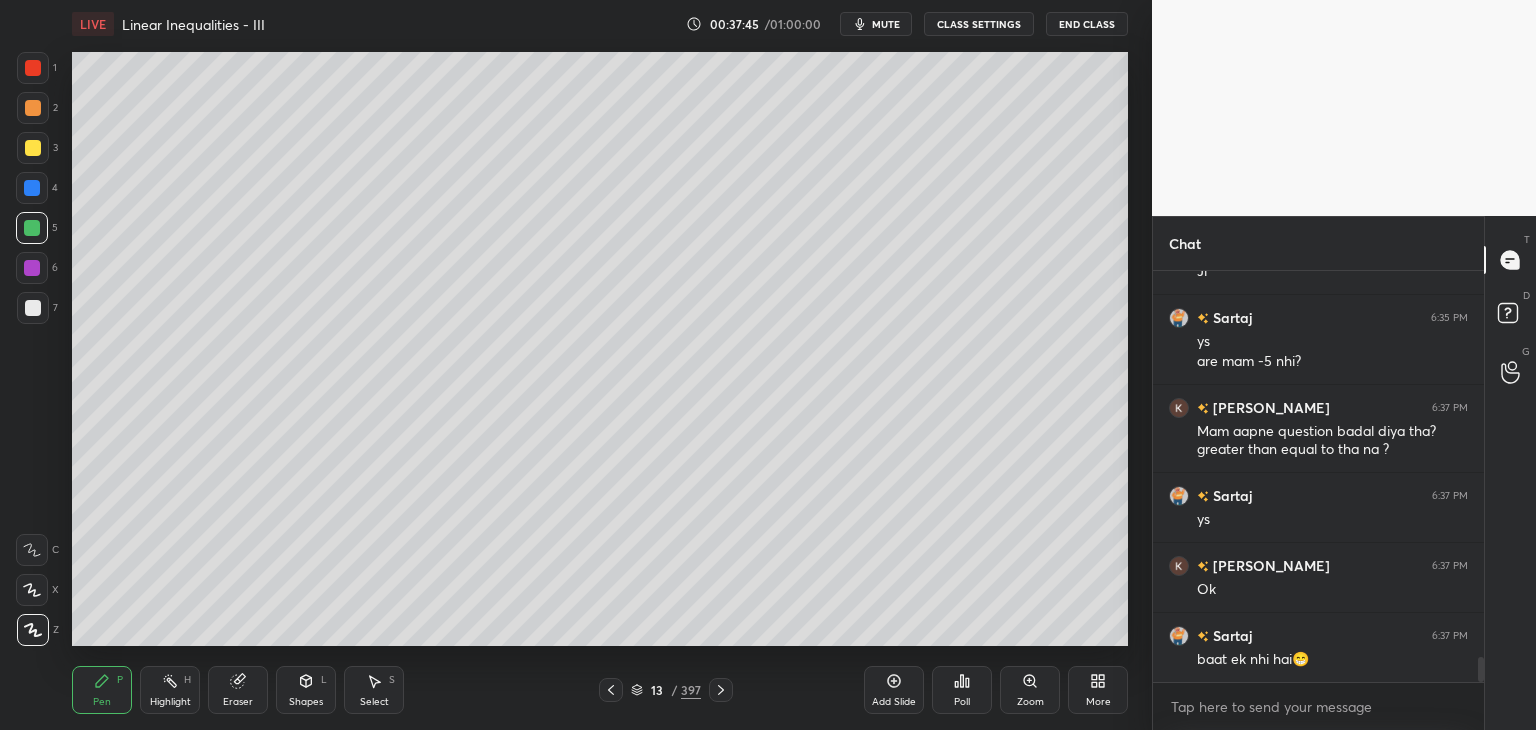 click 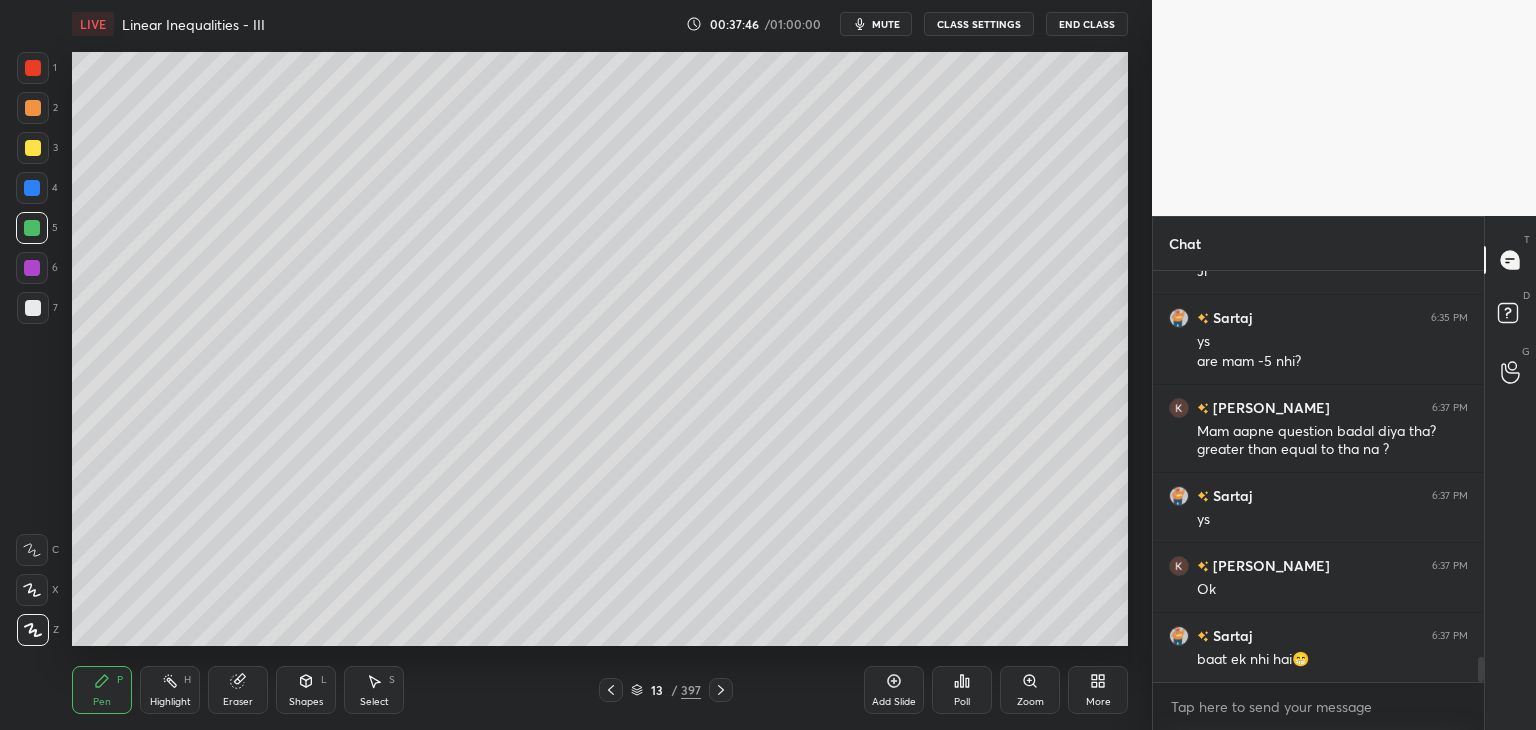 click at bounding box center (33, 148) 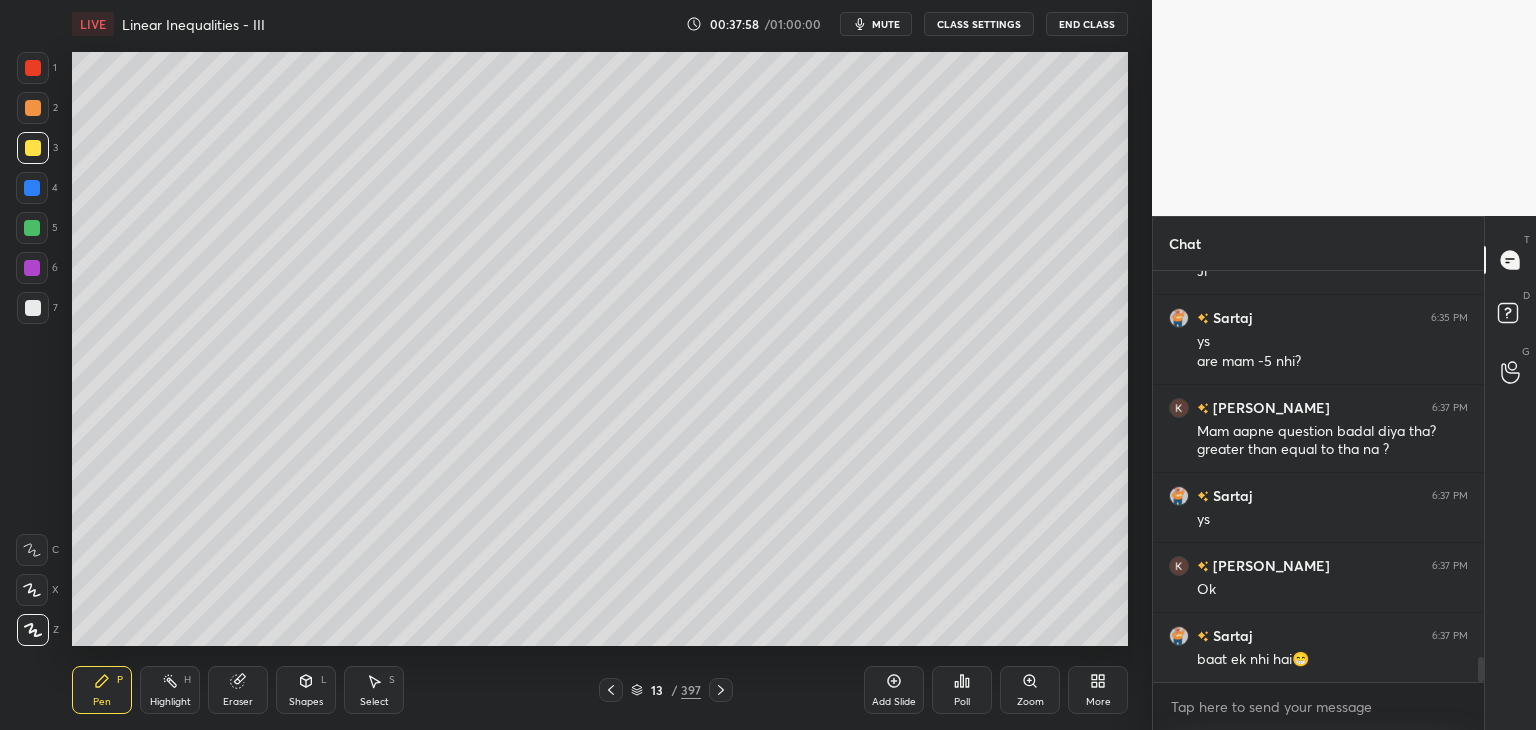 click on "Poll" at bounding box center [962, 690] 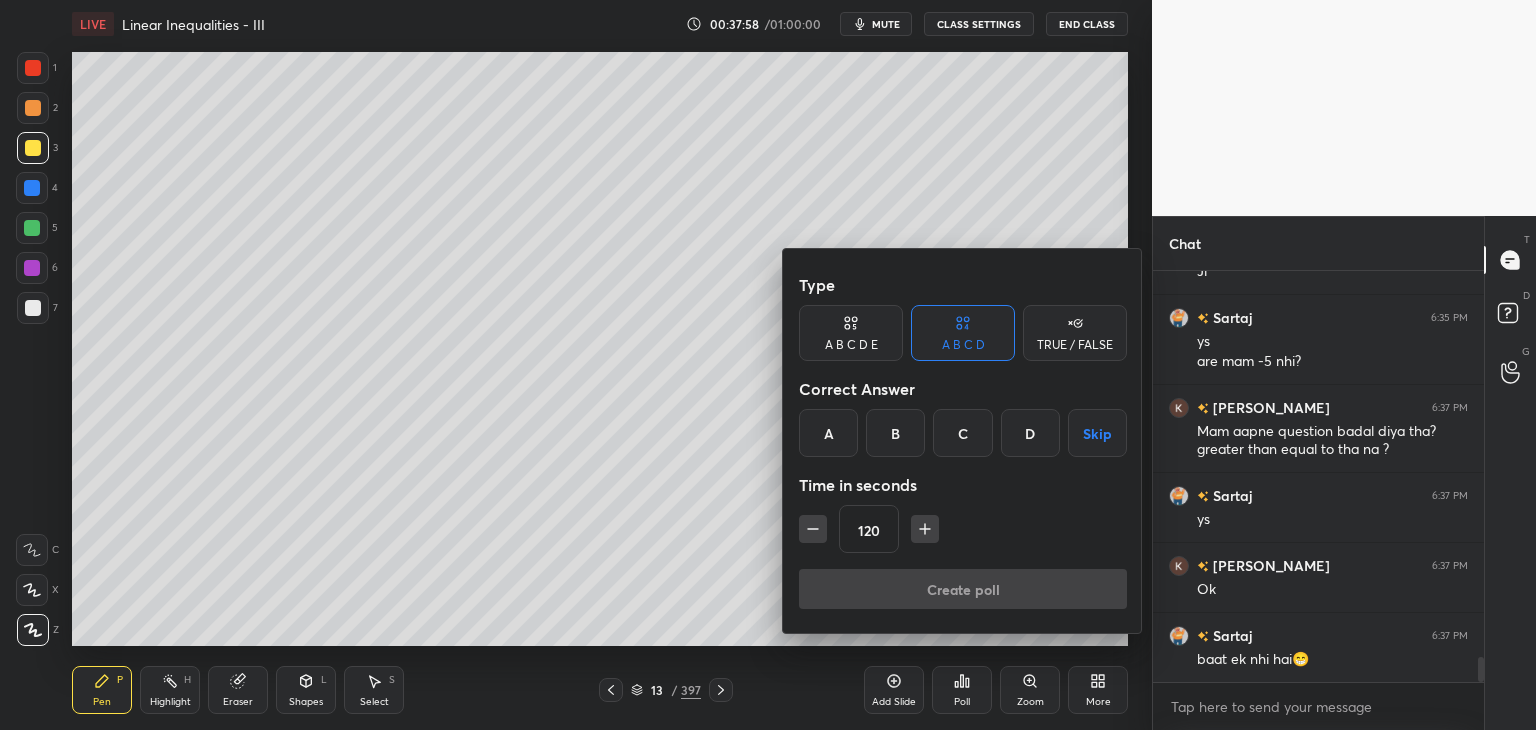 click on "Skip" at bounding box center (1097, 433) 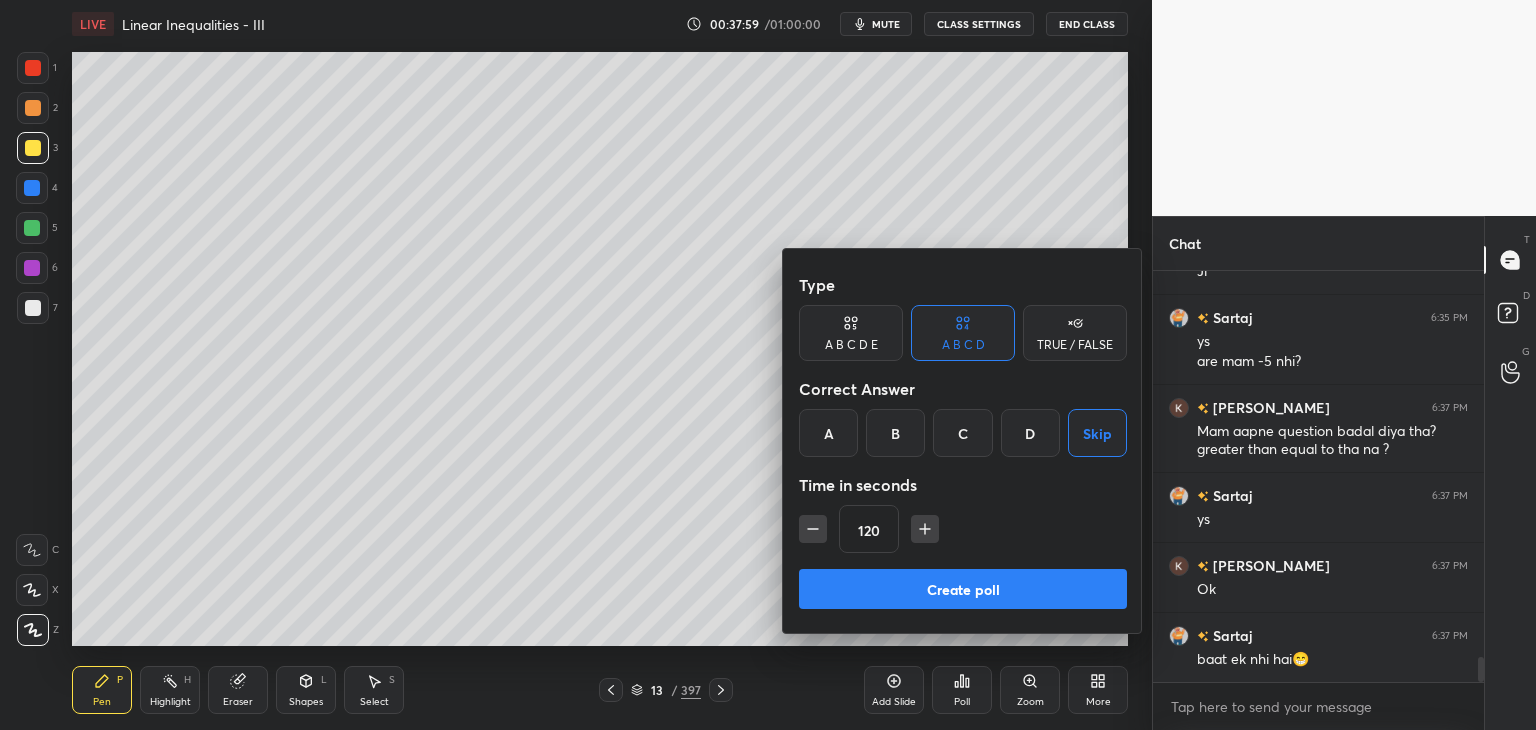 click on "Create poll" at bounding box center (963, 589) 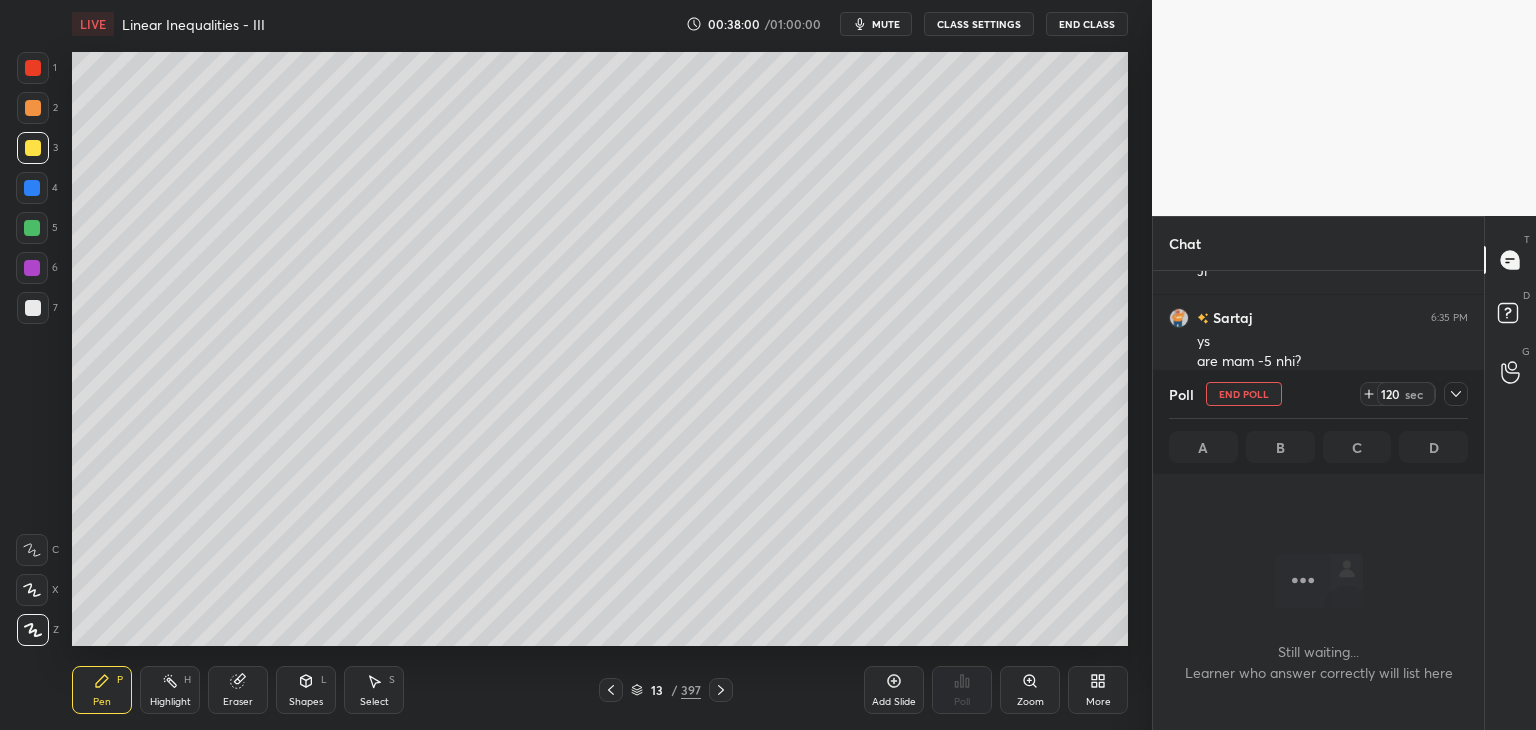 scroll, scrollTop: 372, scrollLeft: 325, axis: both 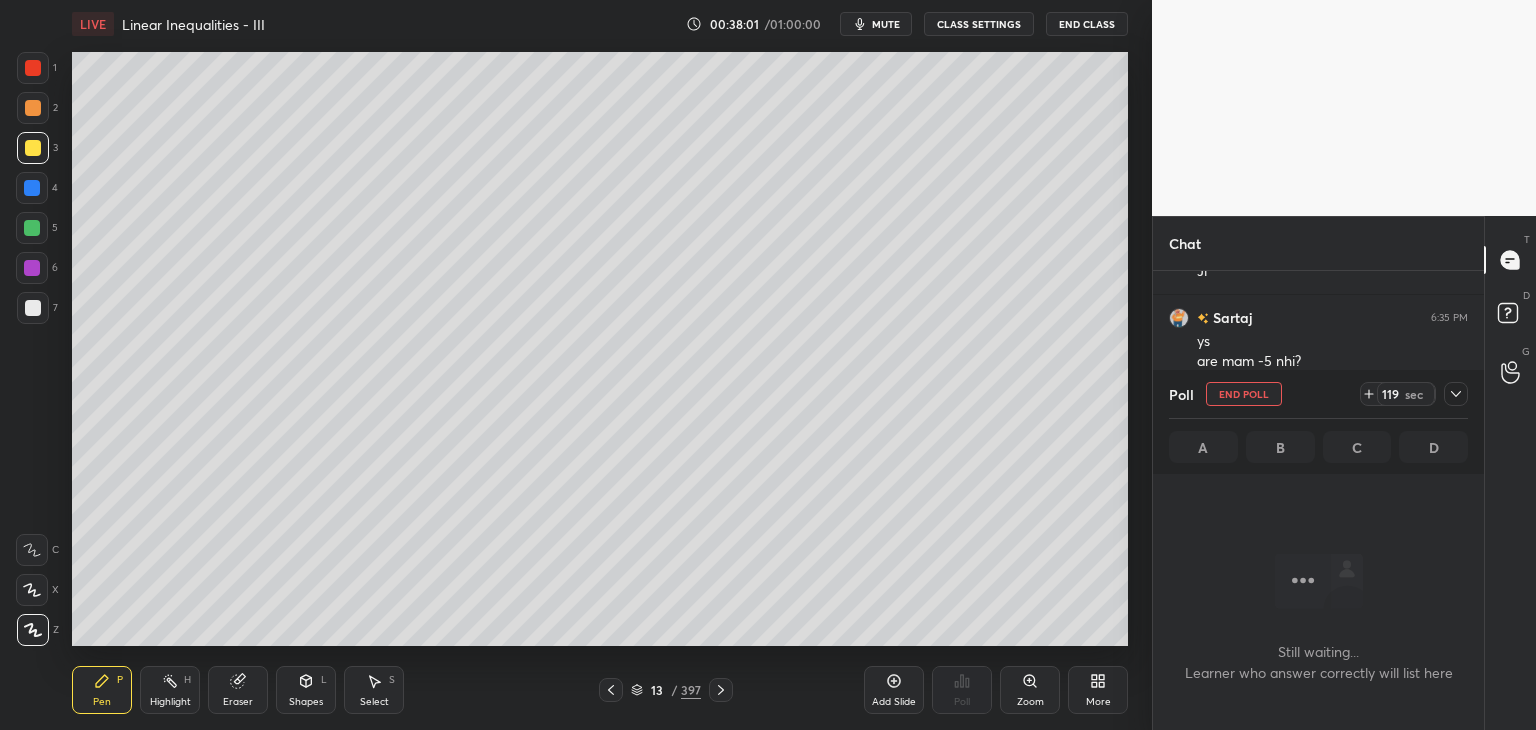 click 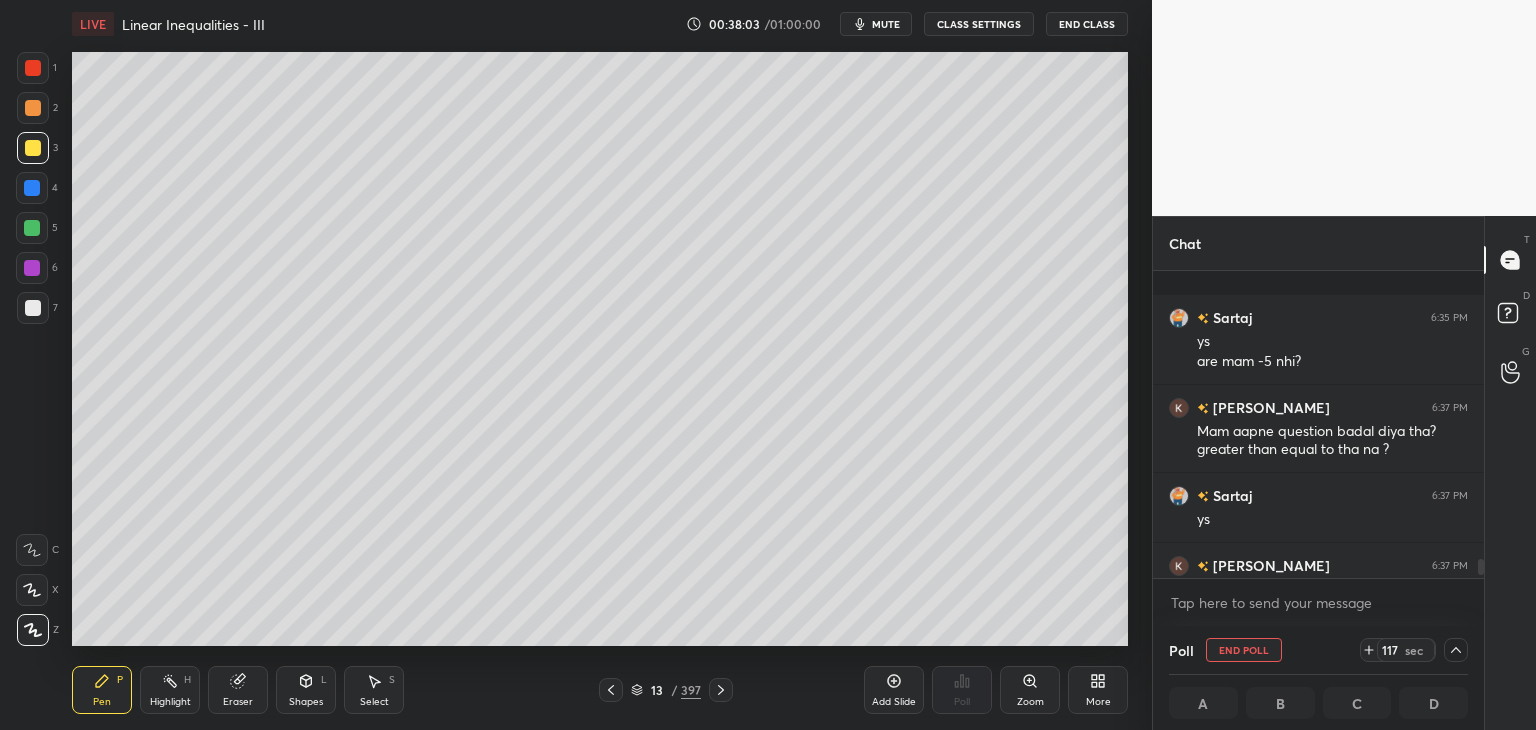 scroll, scrollTop: 6484, scrollLeft: 0, axis: vertical 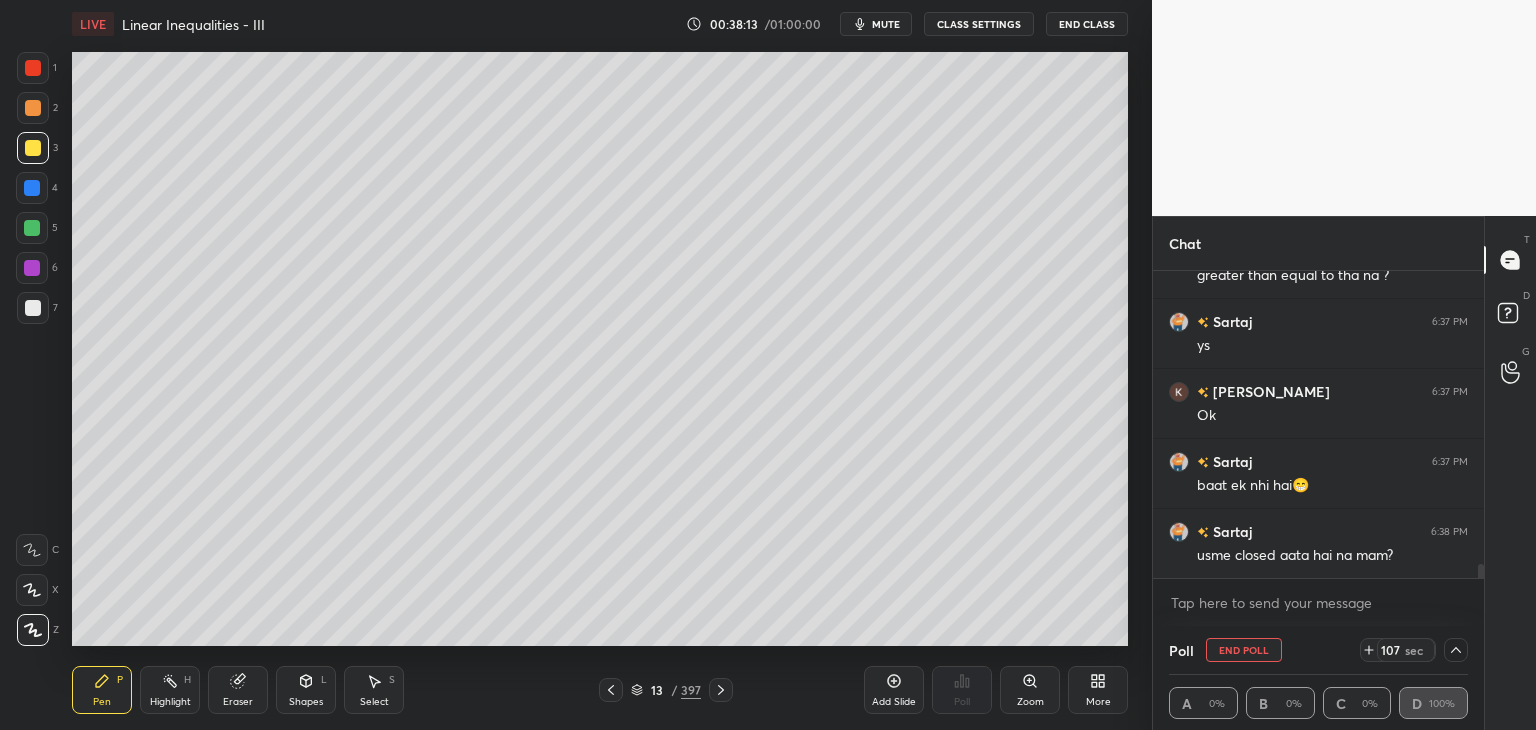 click on "mute" at bounding box center (886, 24) 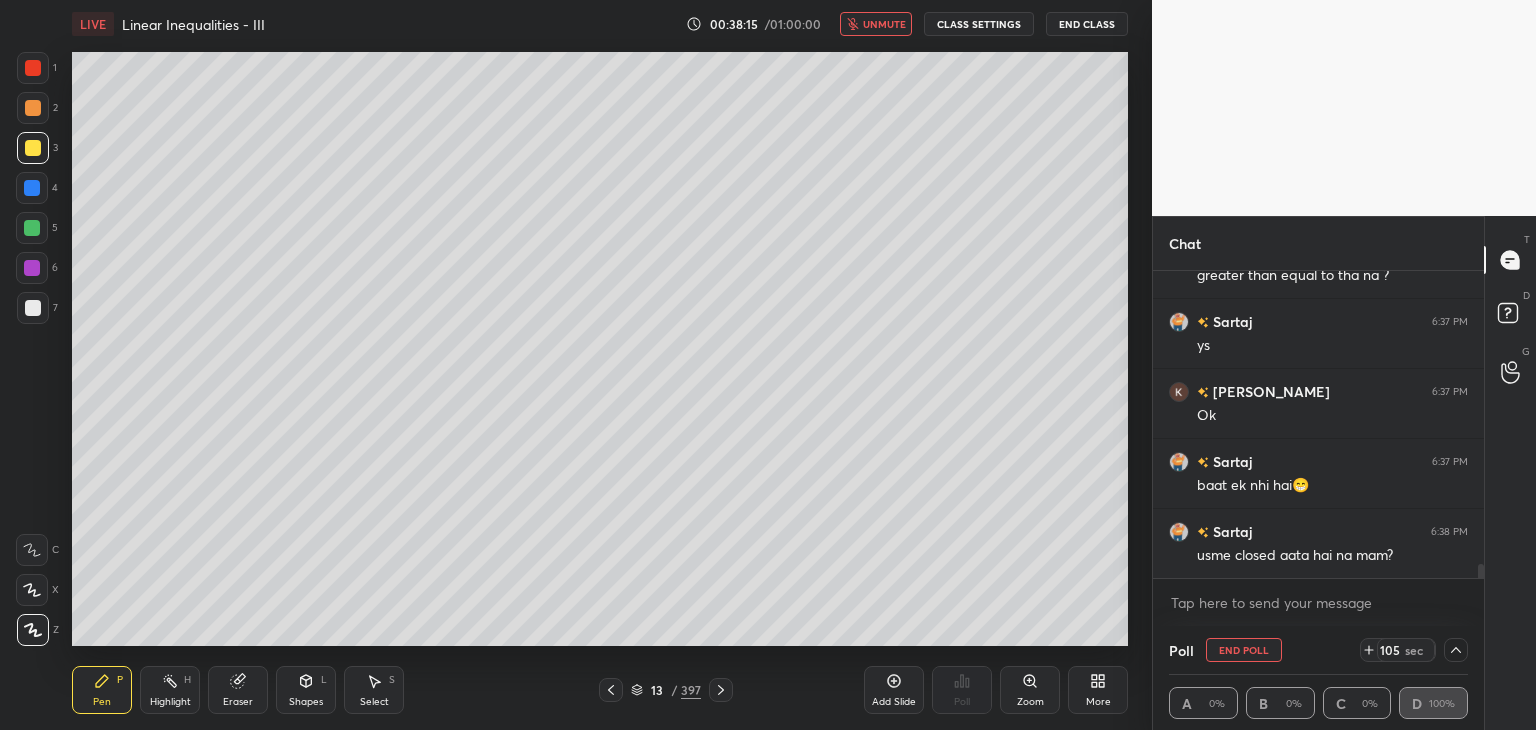 scroll, scrollTop: 6504, scrollLeft: 0, axis: vertical 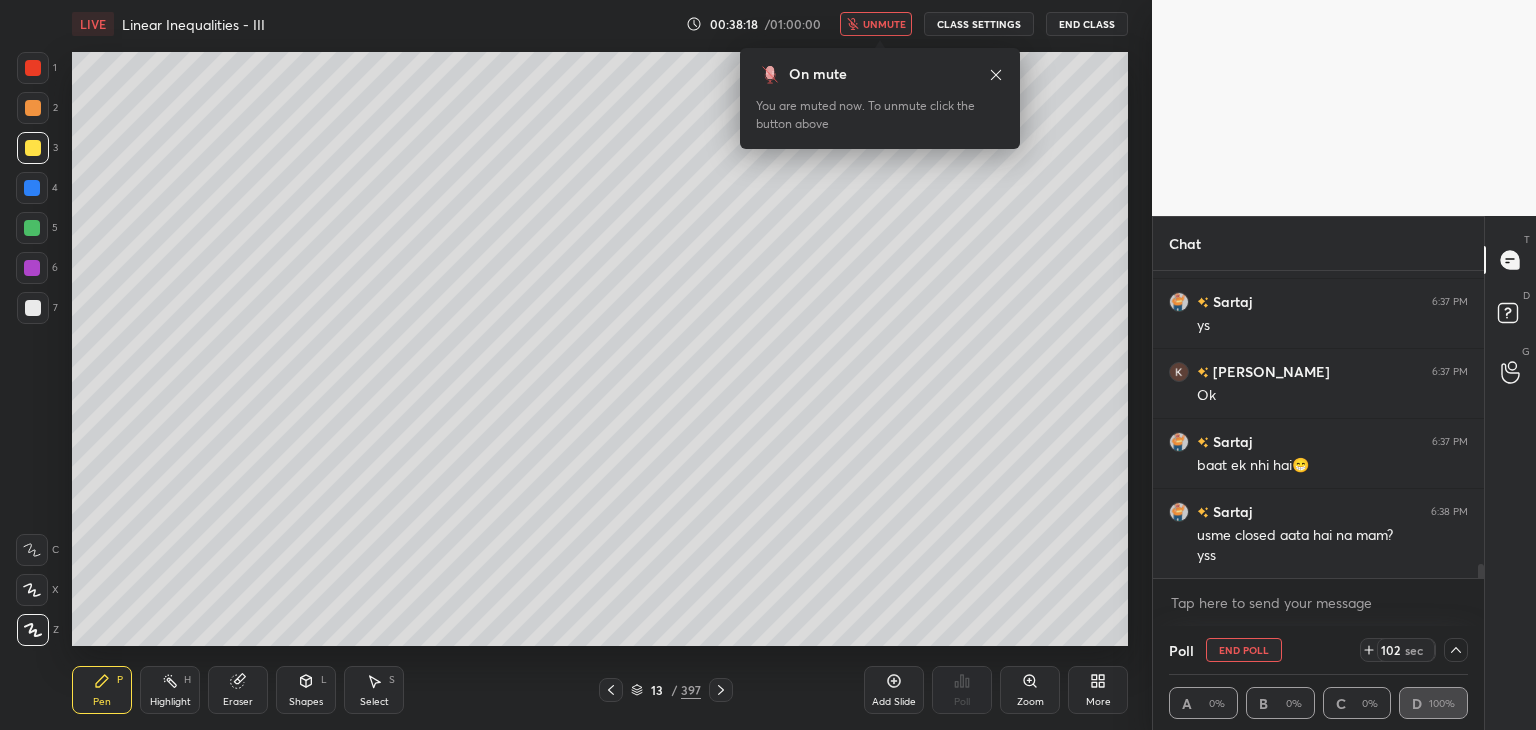 click on "unmute" at bounding box center [884, 24] 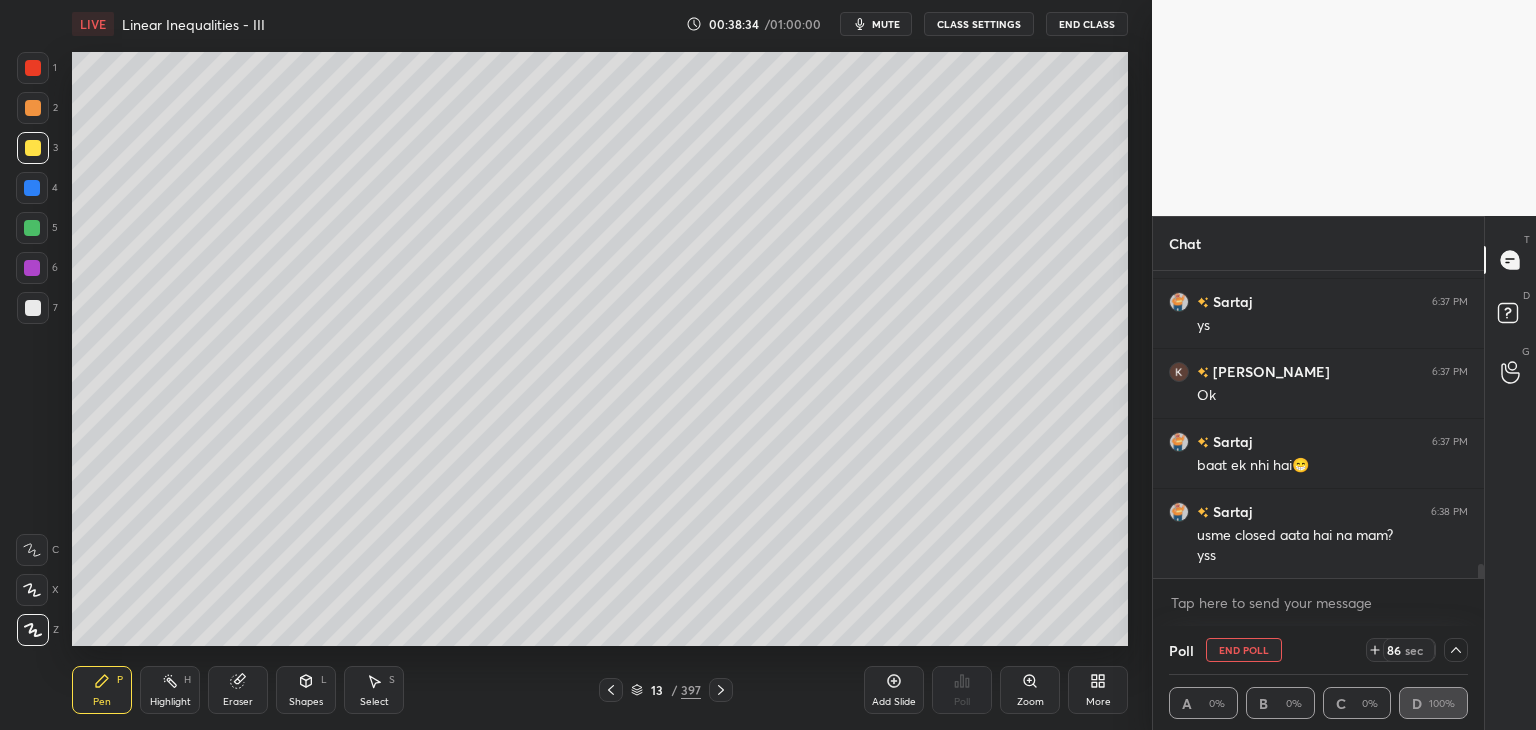 scroll, scrollTop: 6574, scrollLeft: 0, axis: vertical 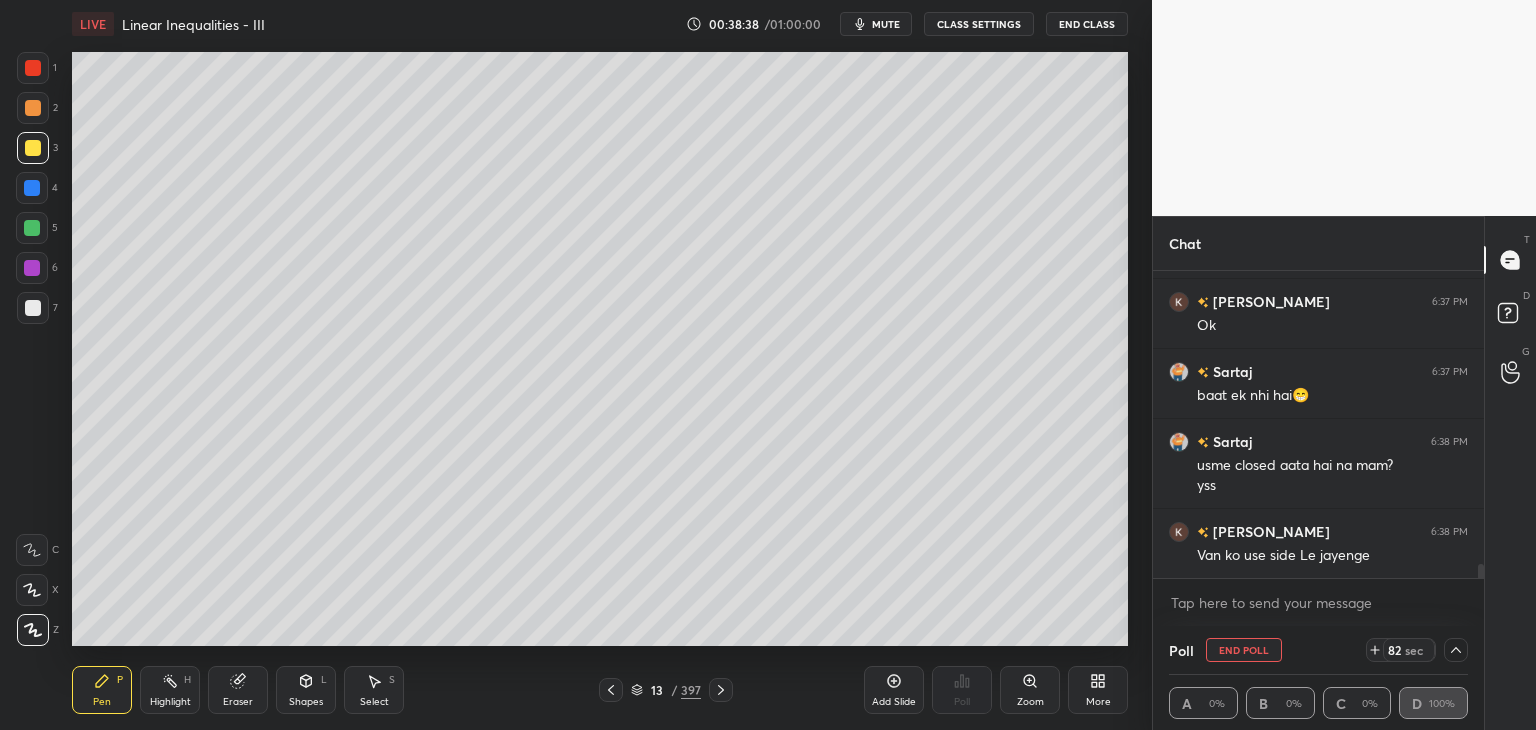 click on "mute" at bounding box center (886, 24) 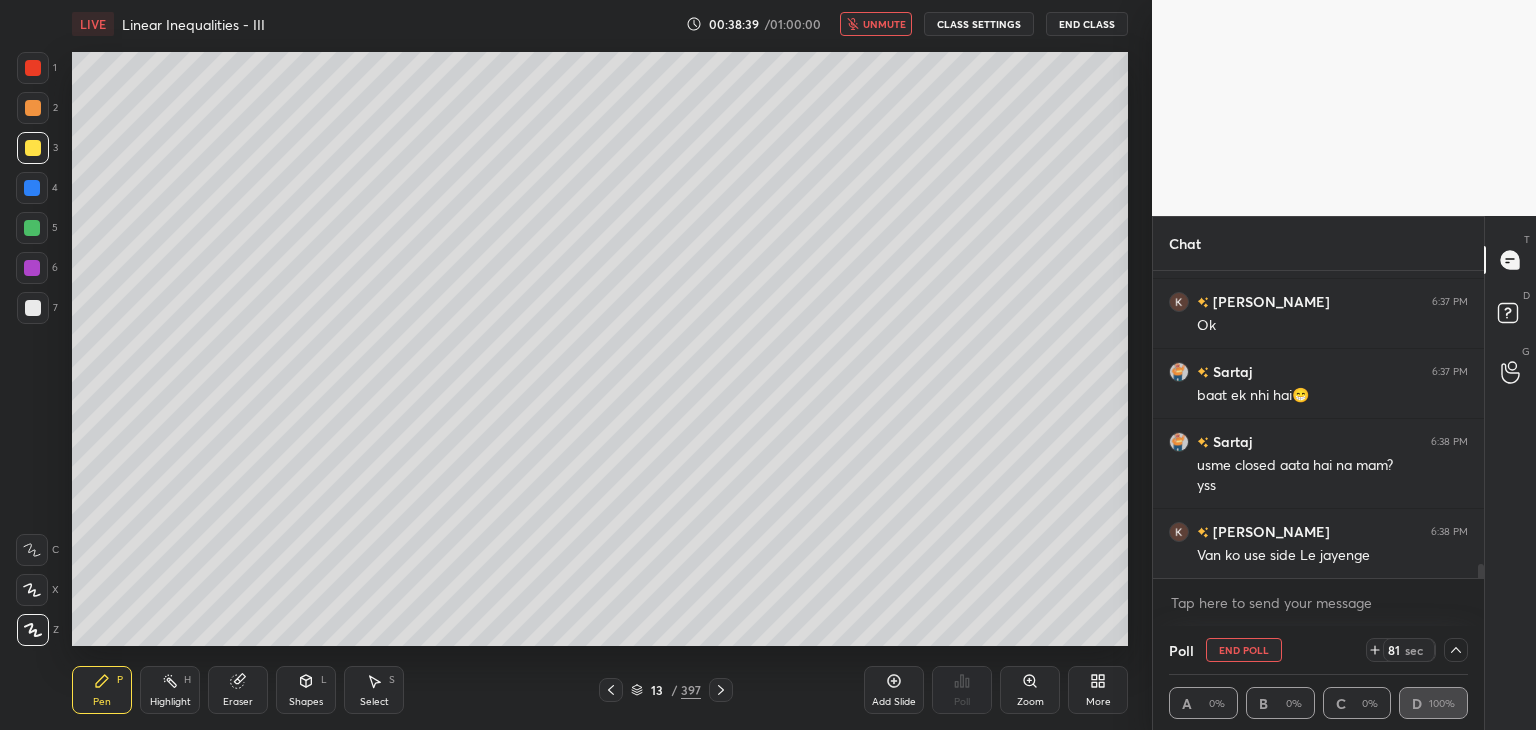 scroll, scrollTop: 6644, scrollLeft: 0, axis: vertical 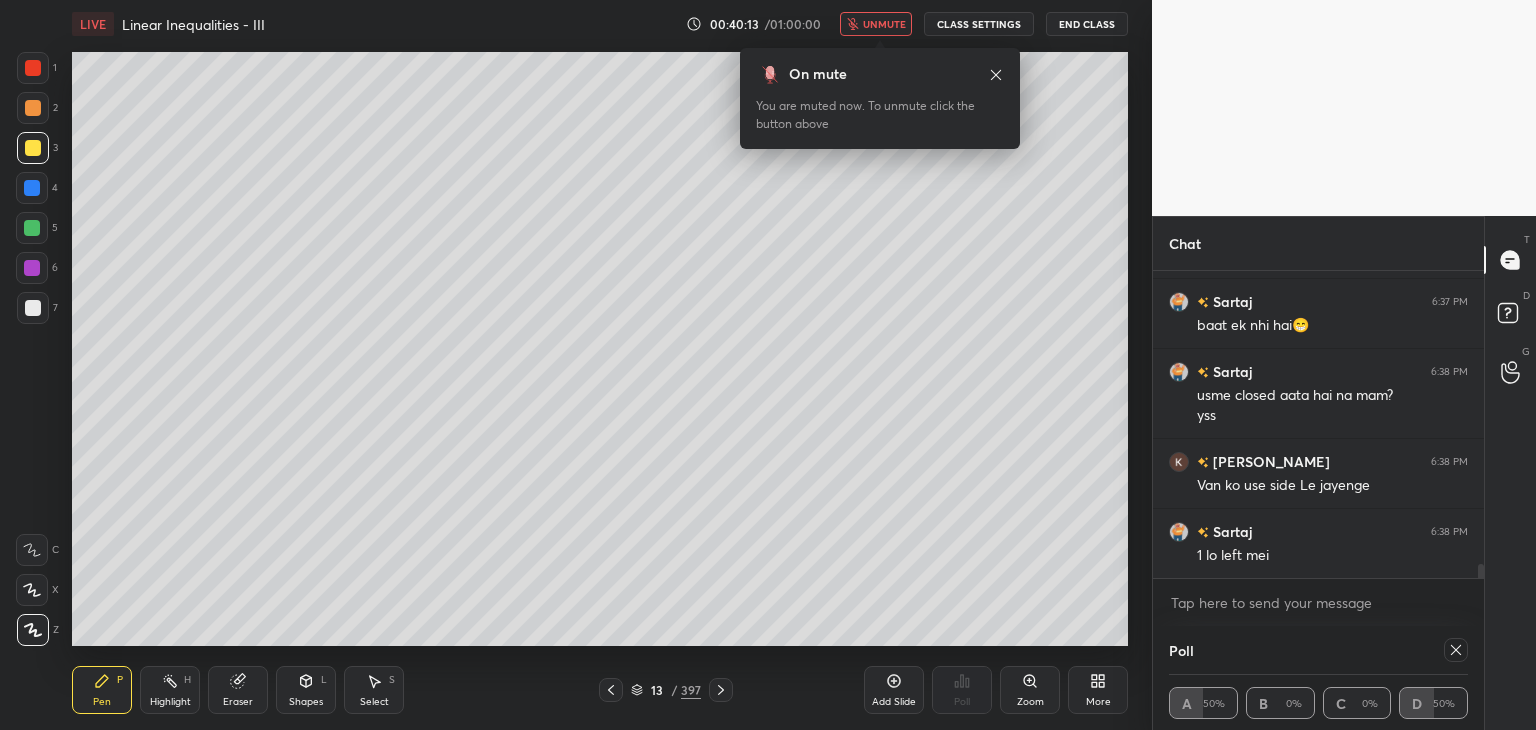 click on "unmute" at bounding box center (884, 24) 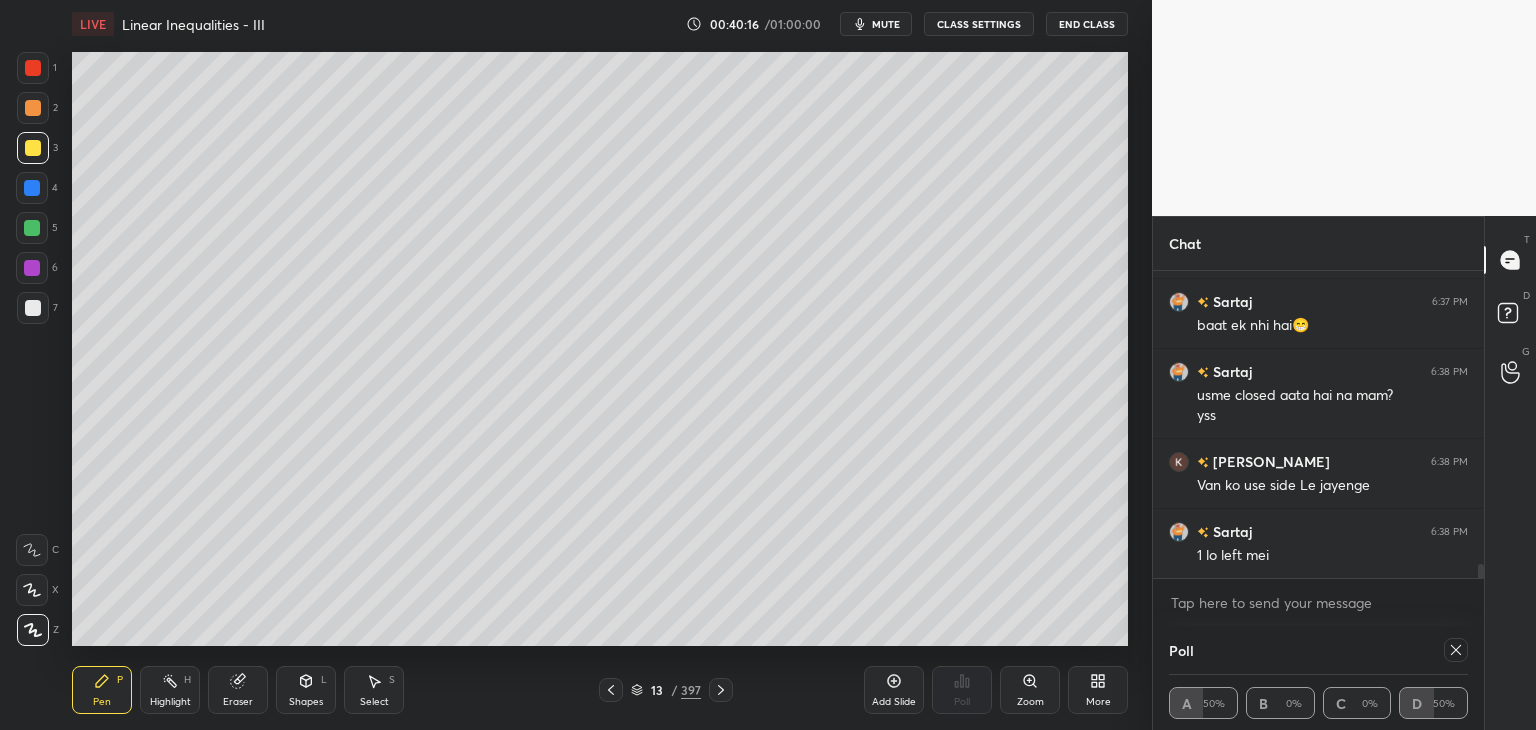click 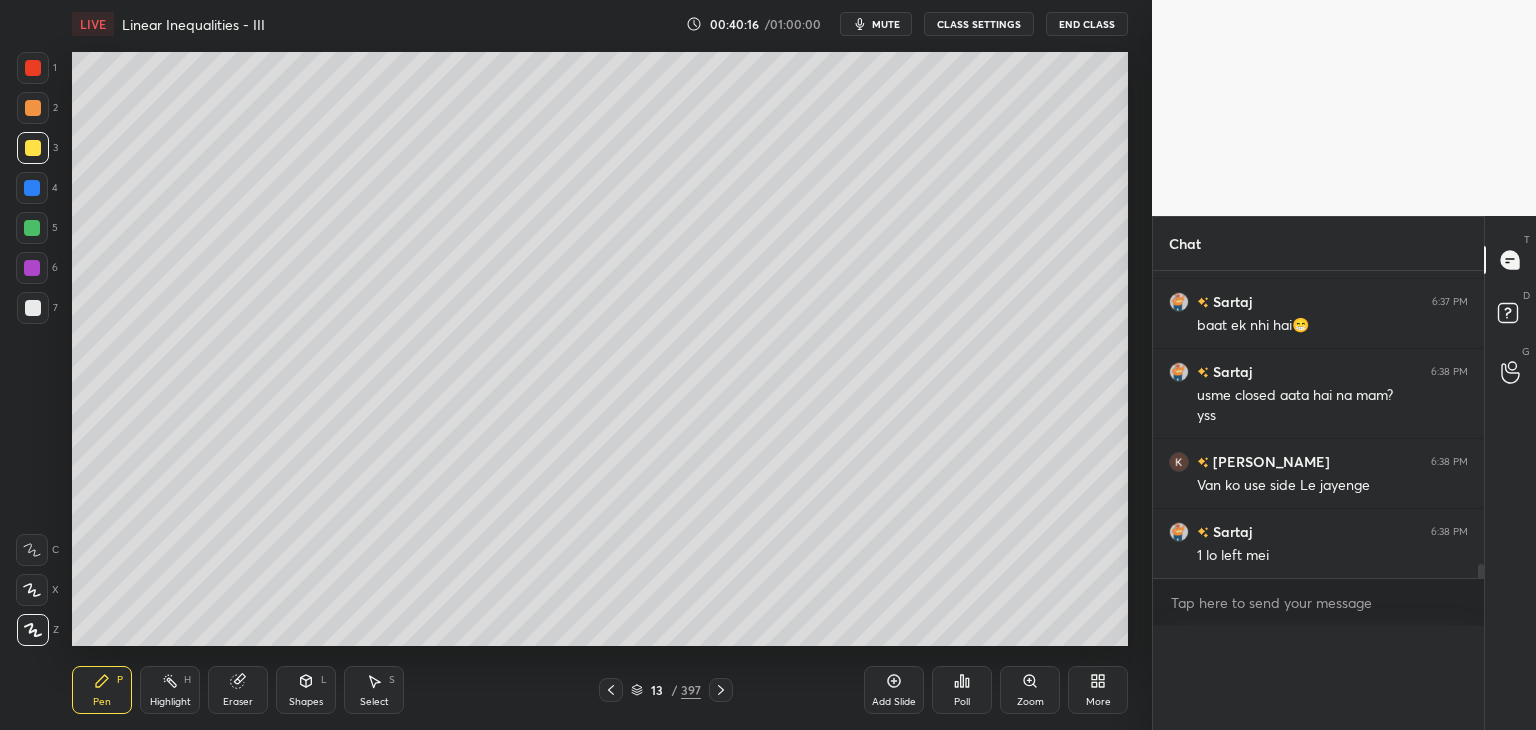 scroll, scrollTop: 335, scrollLeft: 325, axis: both 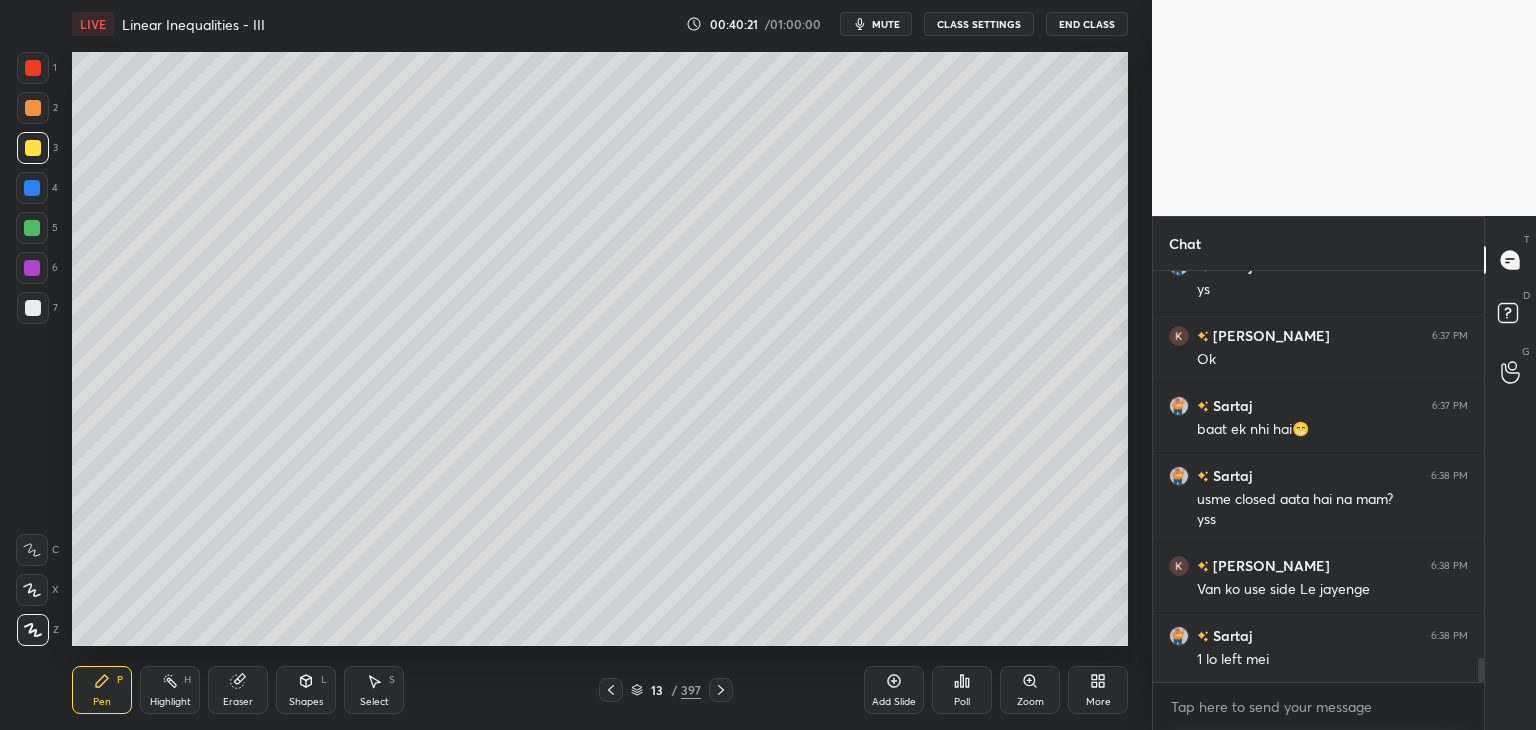 click 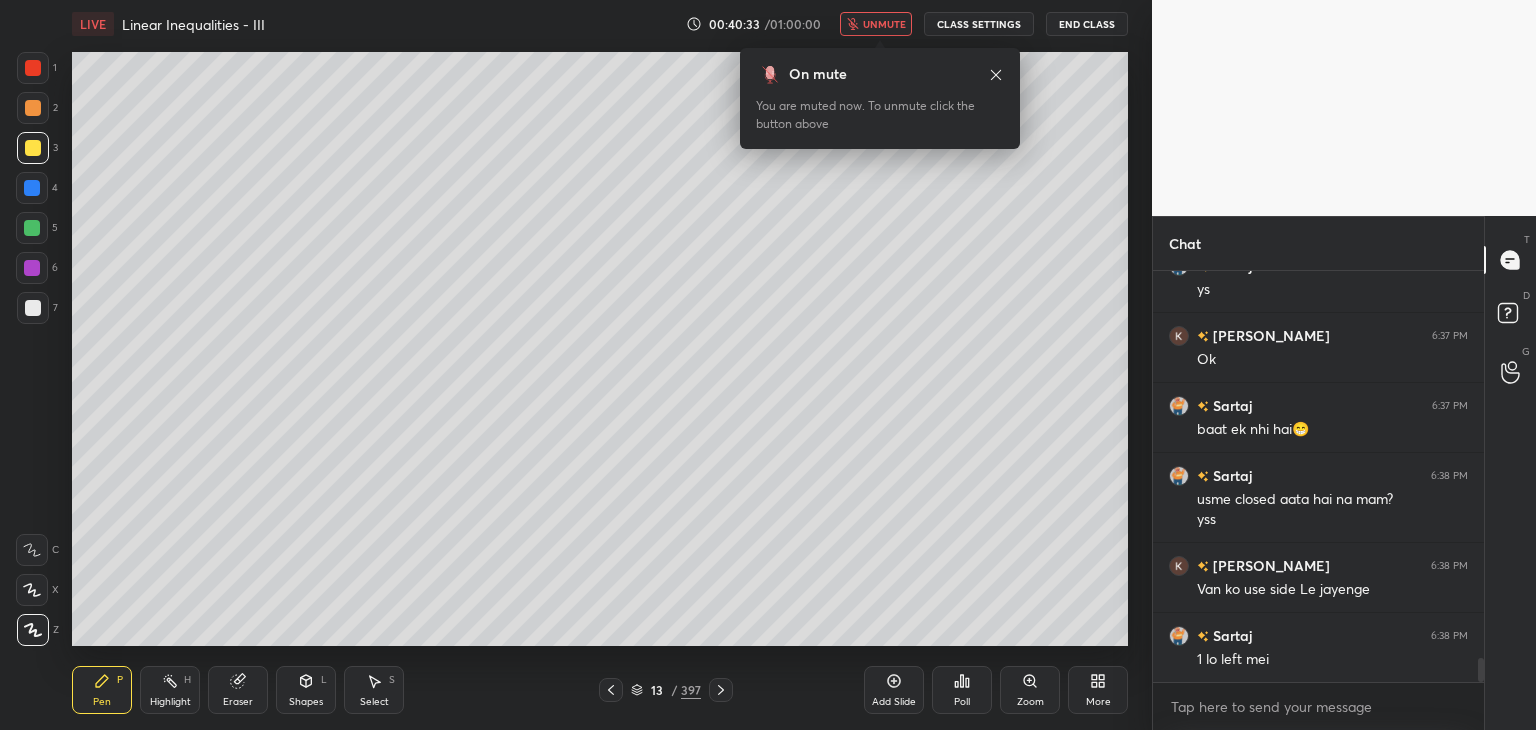click on "unmute" at bounding box center (876, 24) 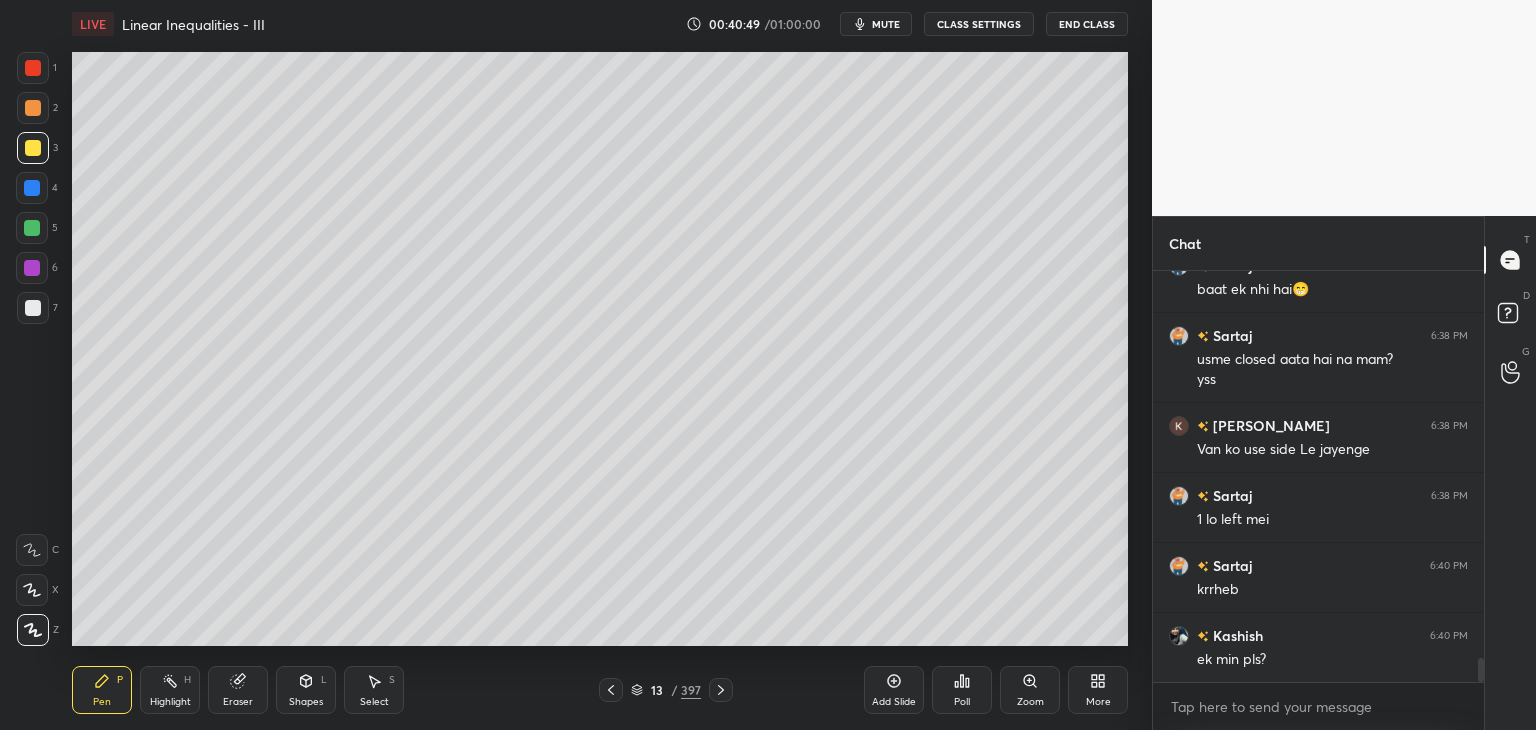scroll, scrollTop: 6750, scrollLeft: 0, axis: vertical 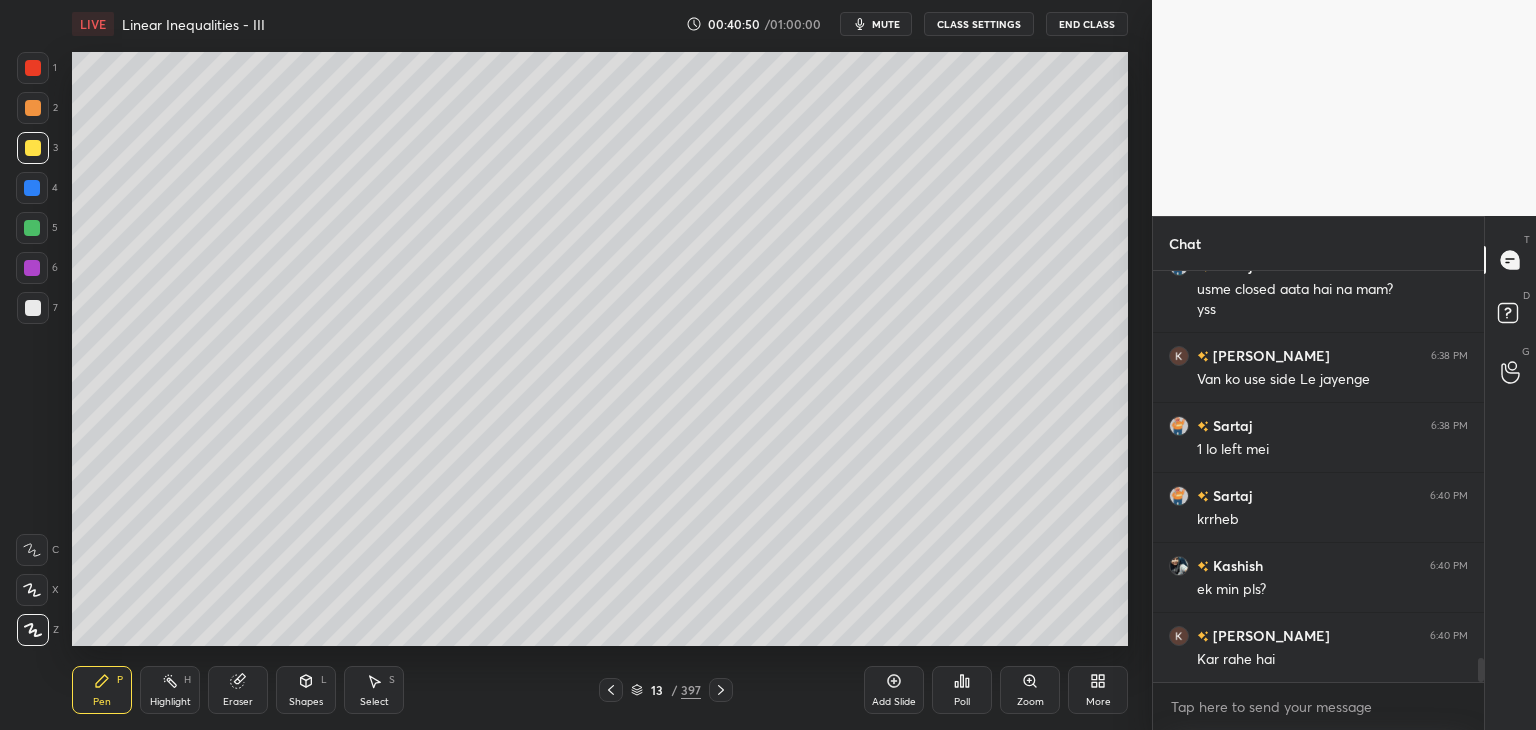 click on "Poll" at bounding box center (962, 690) 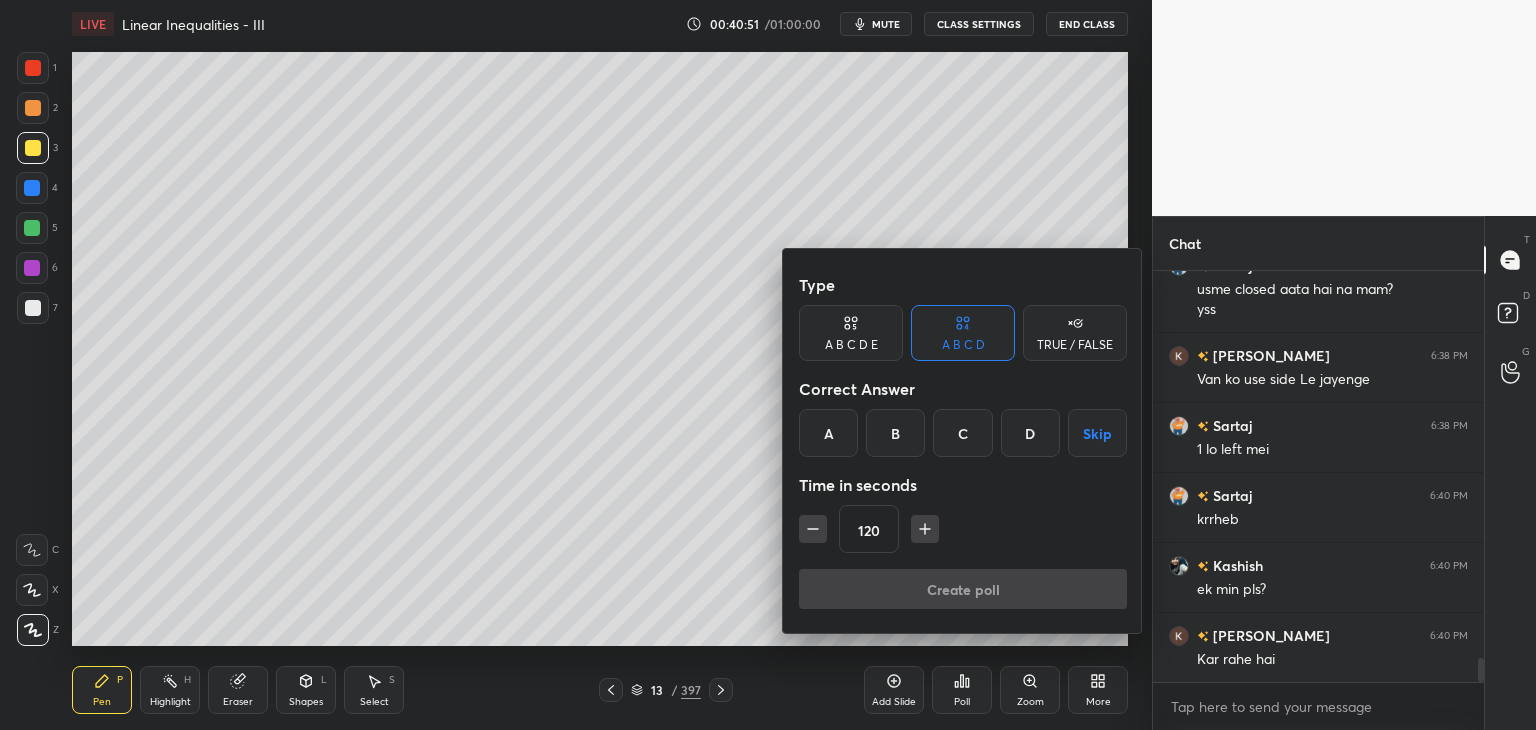 click on "Skip" at bounding box center (1097, 433) 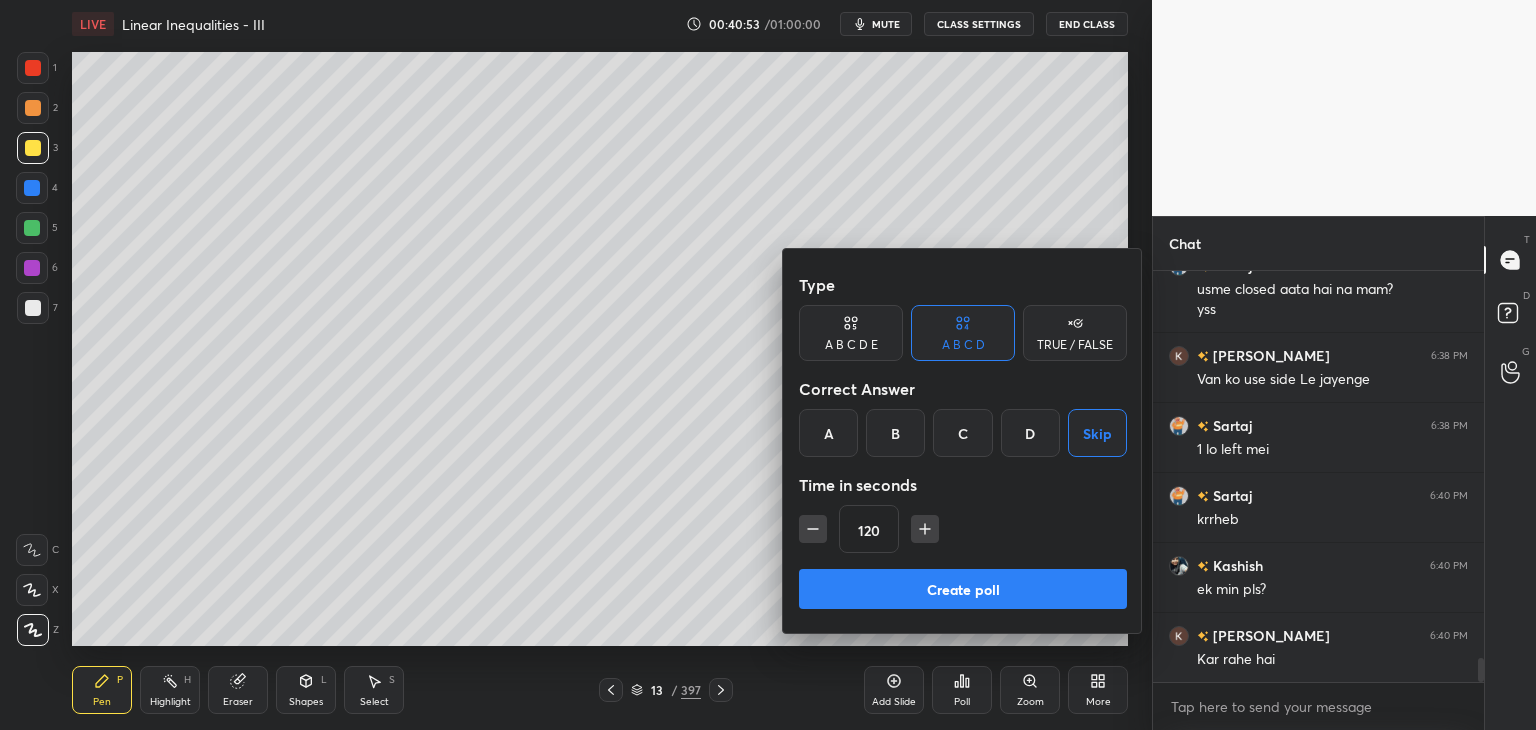click on "Create poll" at bounding box center (963, 589) 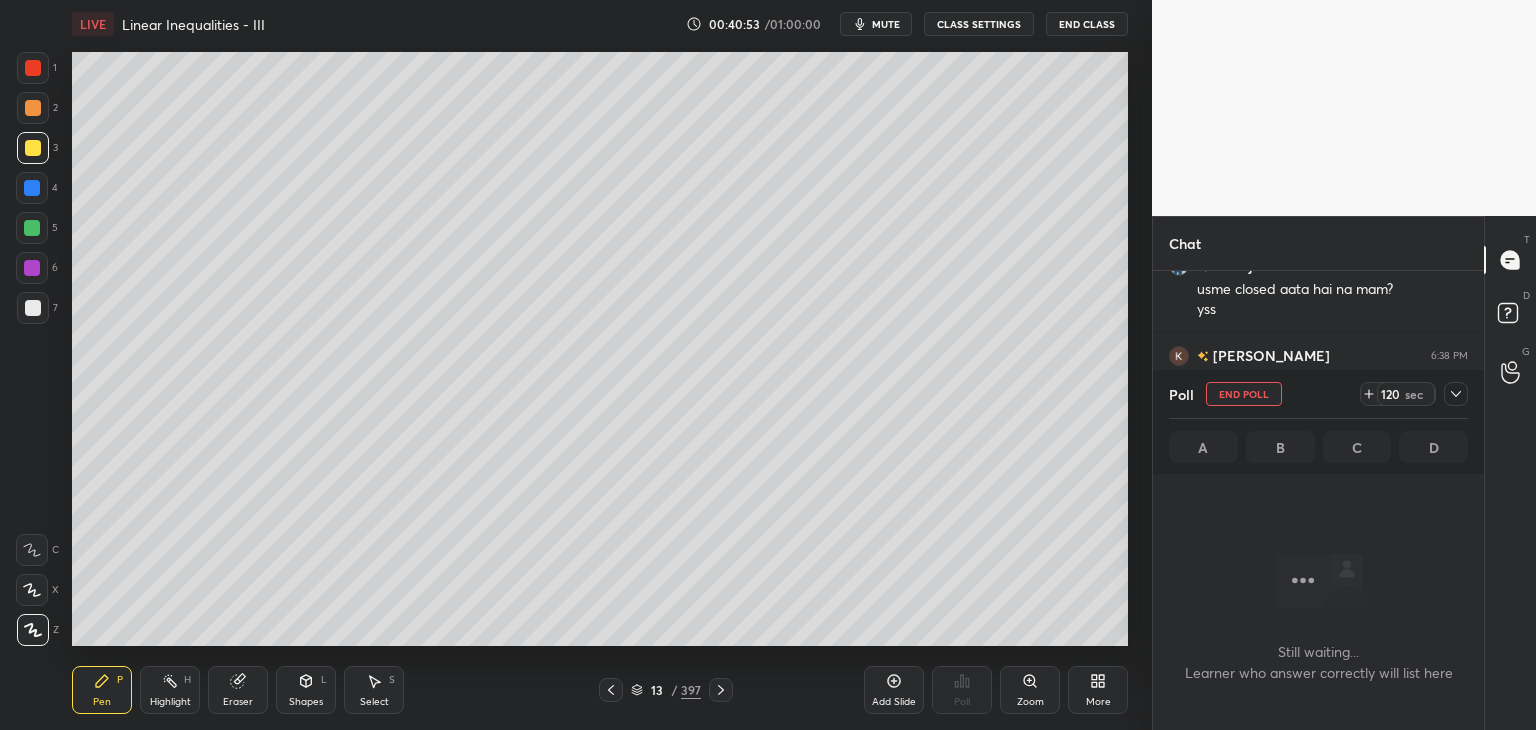scroll, scrollTop: 140, scrollLeft: 325, axis: both 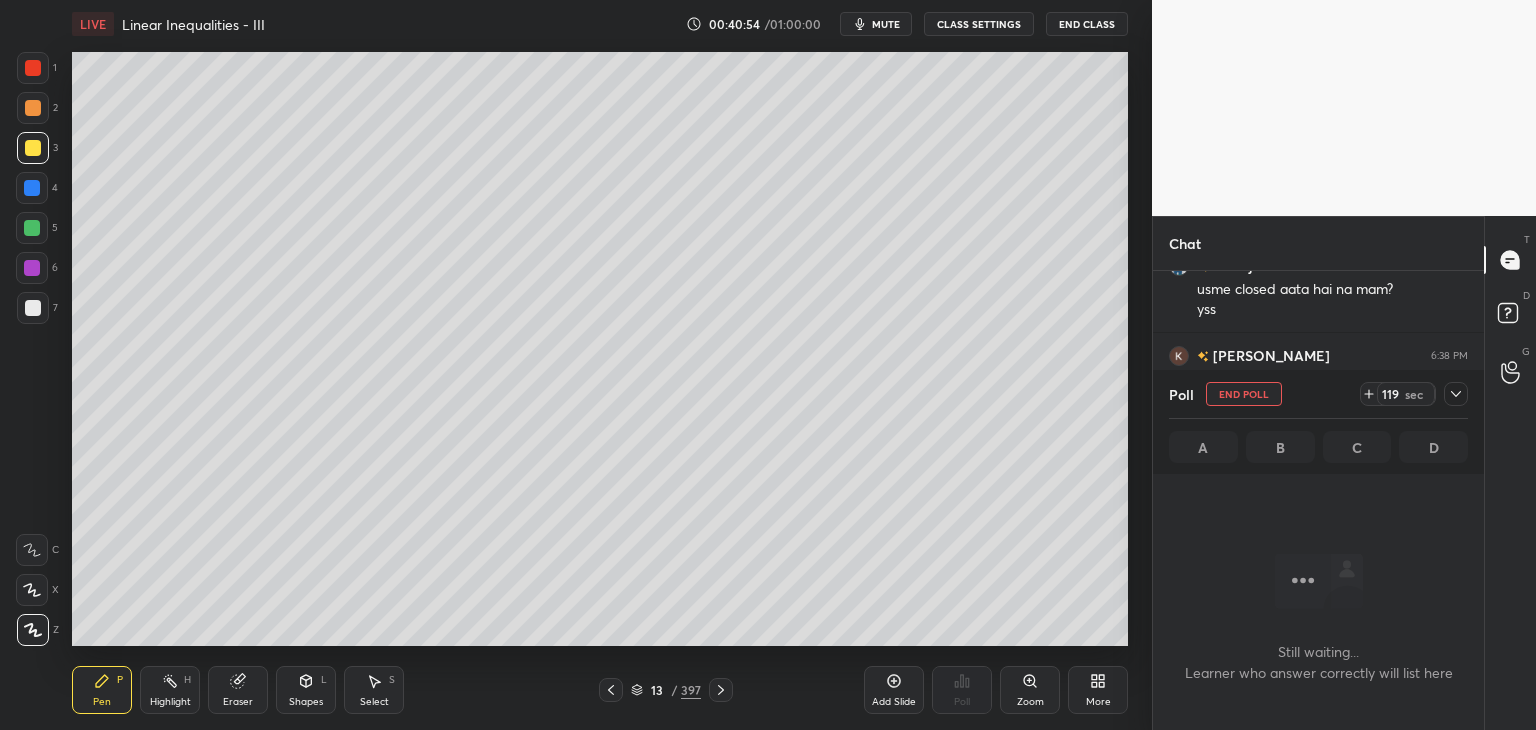 click on "mute" at bounding box center (886, 24) 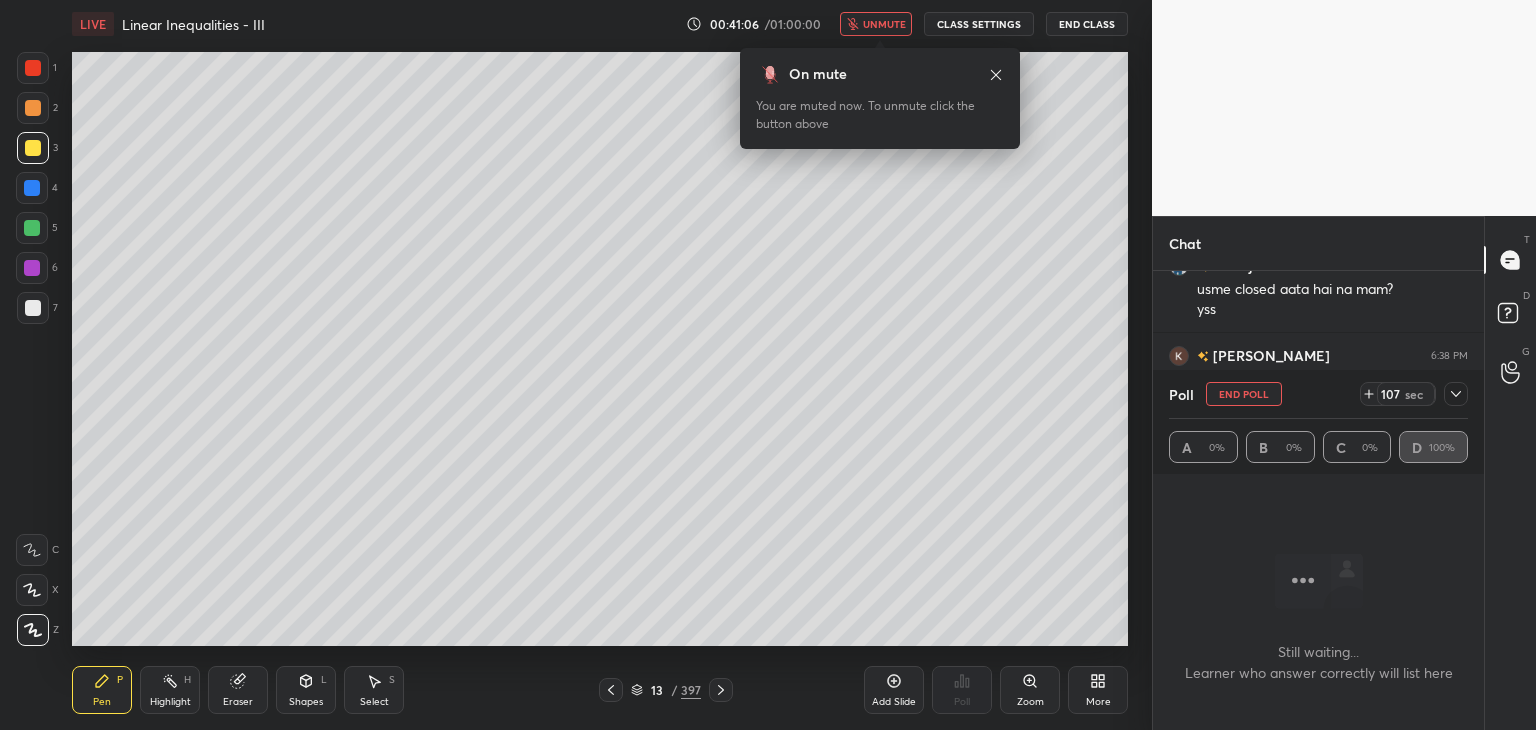 click 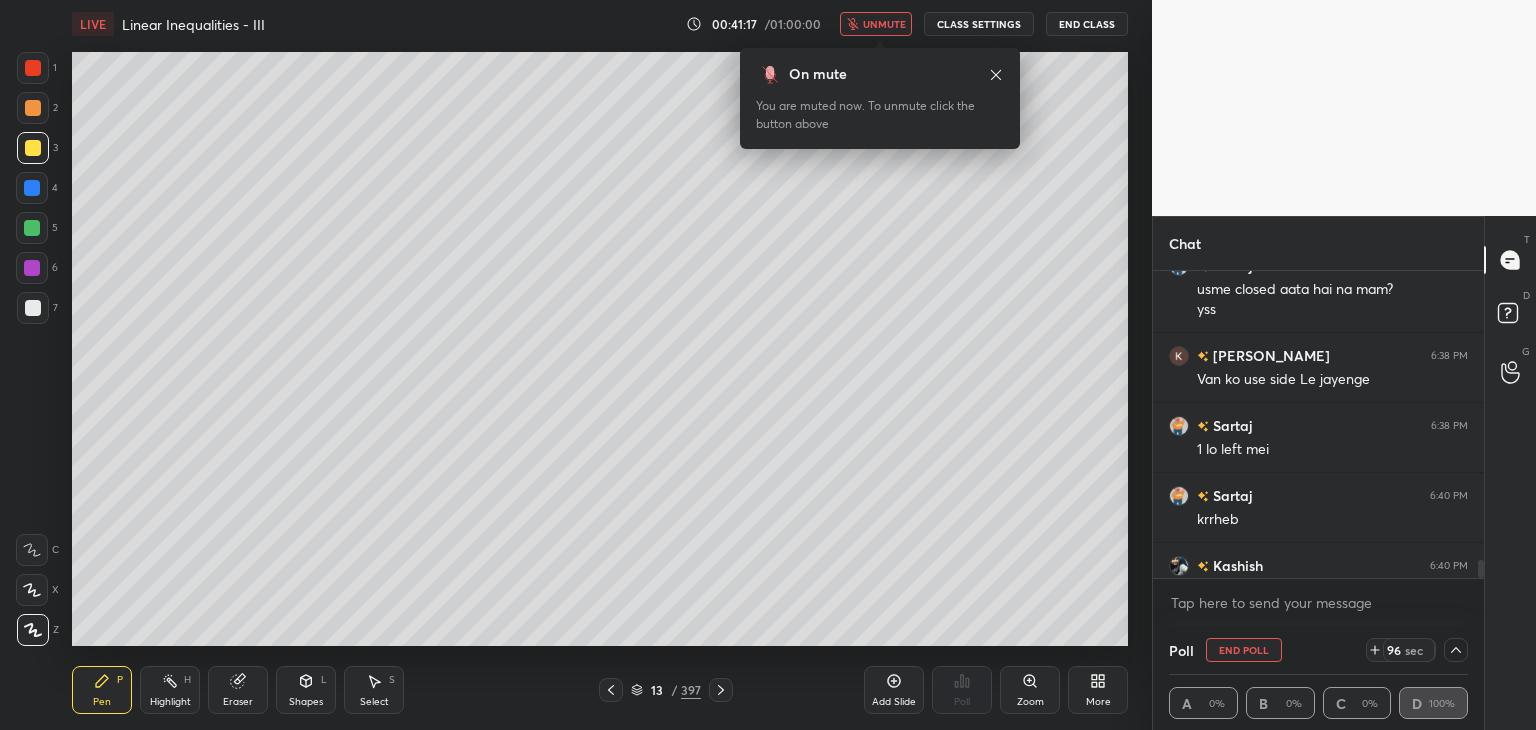 click 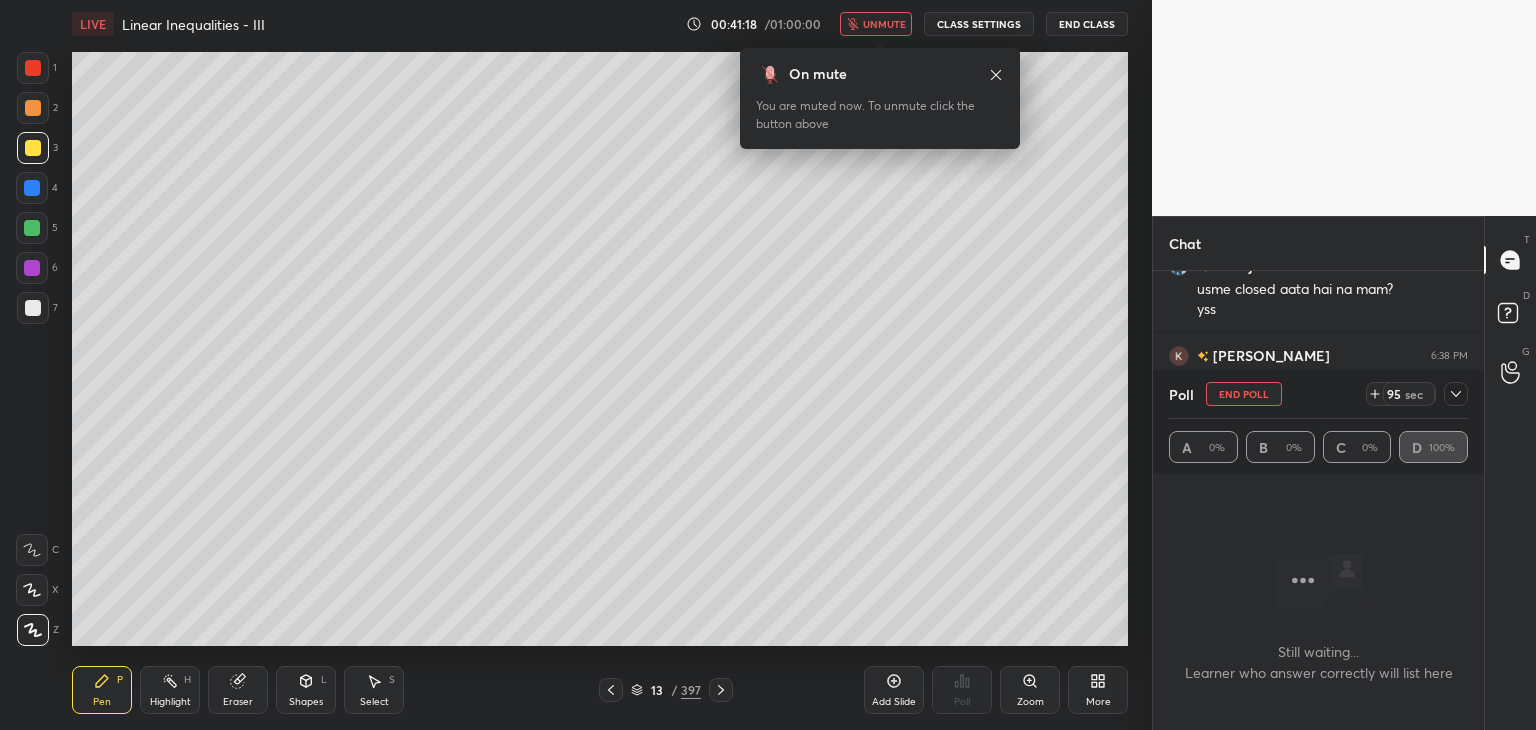 click 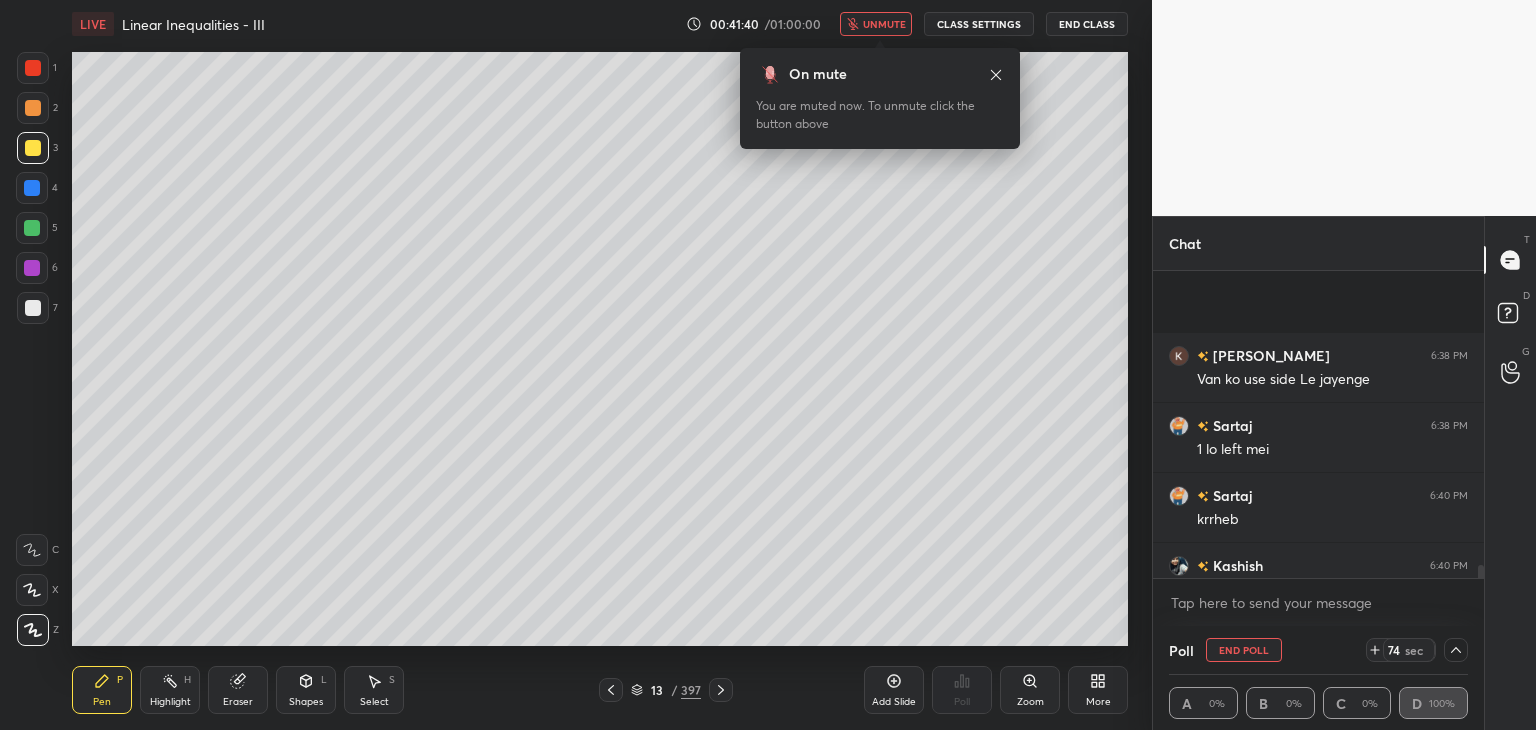 scroll, scrollTop: 6924, scrollLeft: 0, axis: vertical 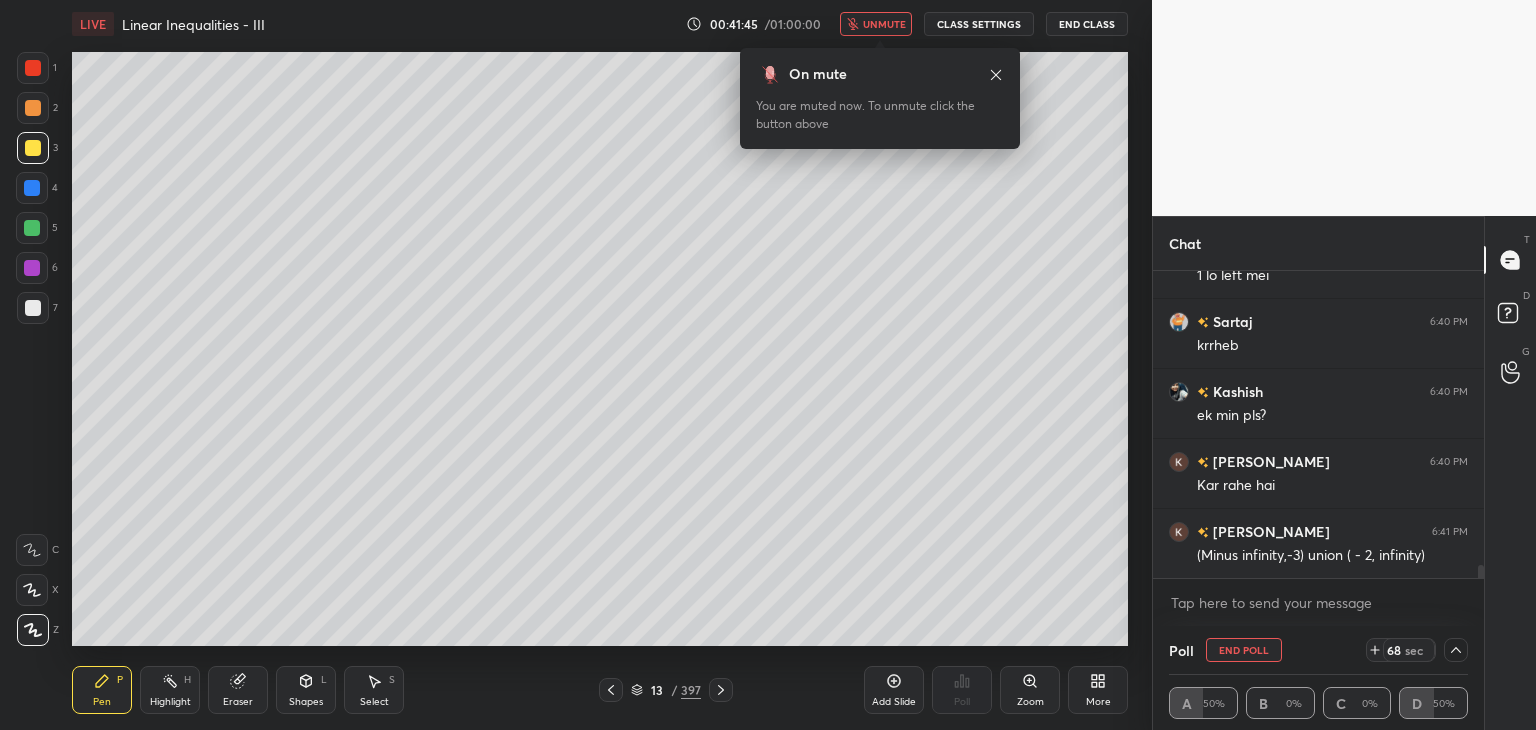click on "unmute" at bounding box center (884, 24) 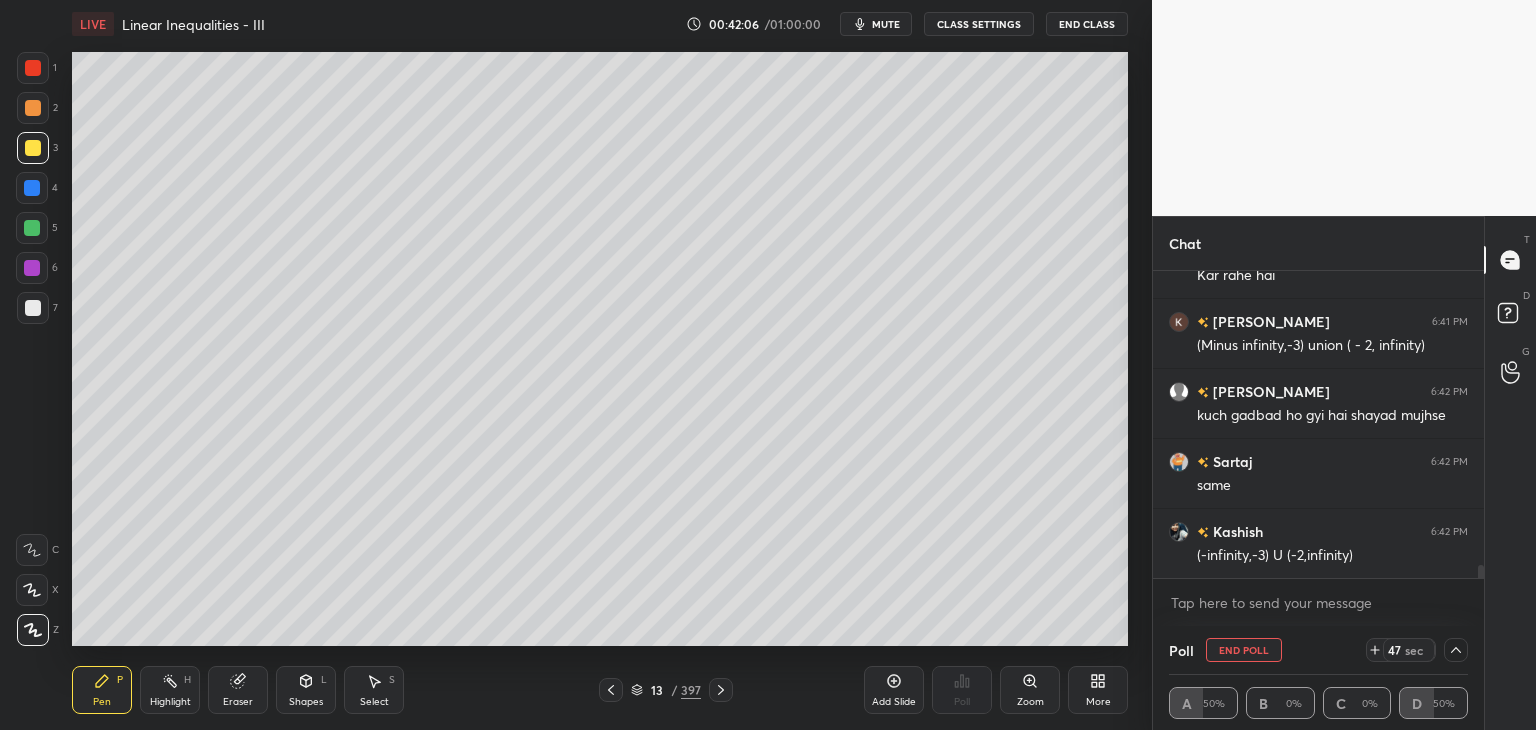 scroll, scrollTop: 7204, scrollLeft: 0, axis: vertical 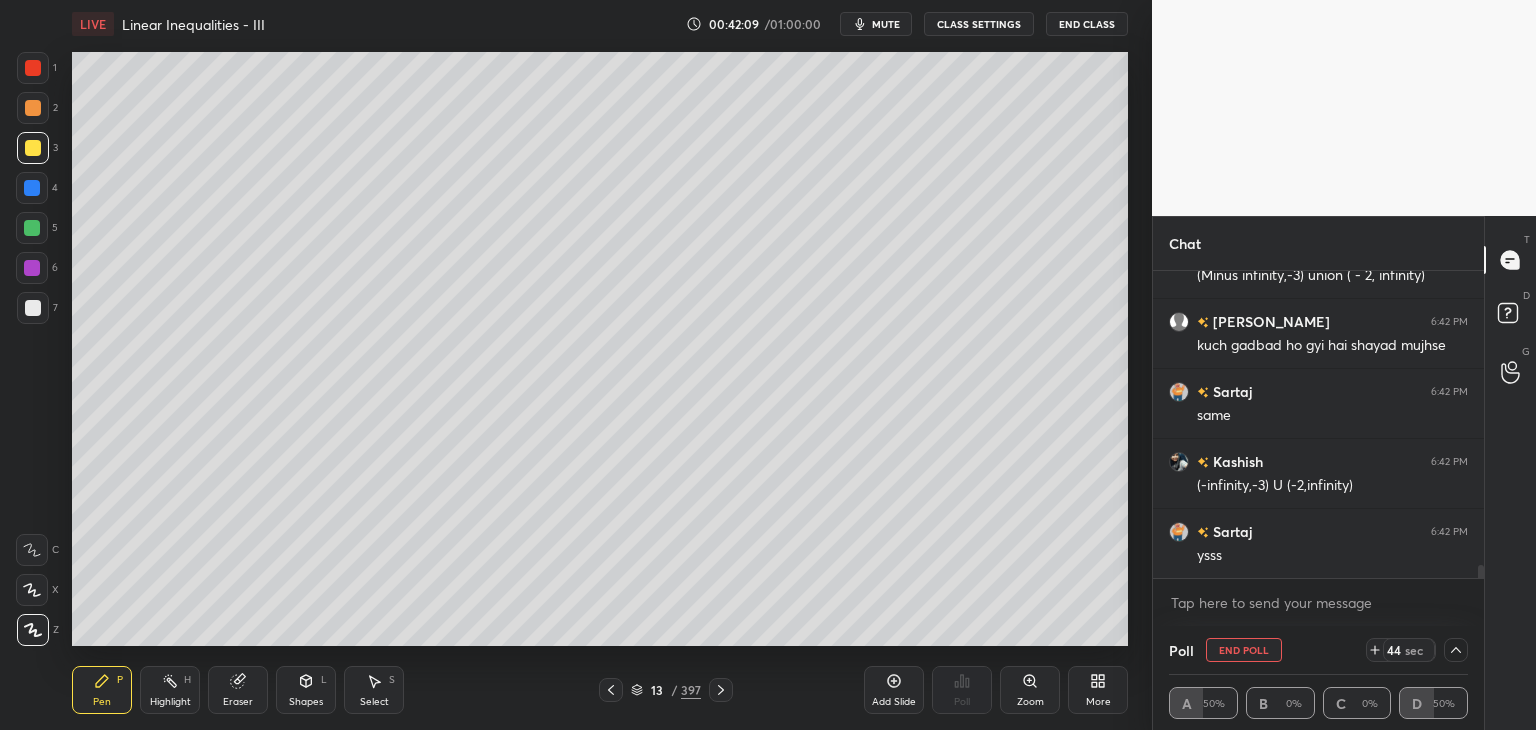 click on "End Poll" at bounding box center (1244, 650) 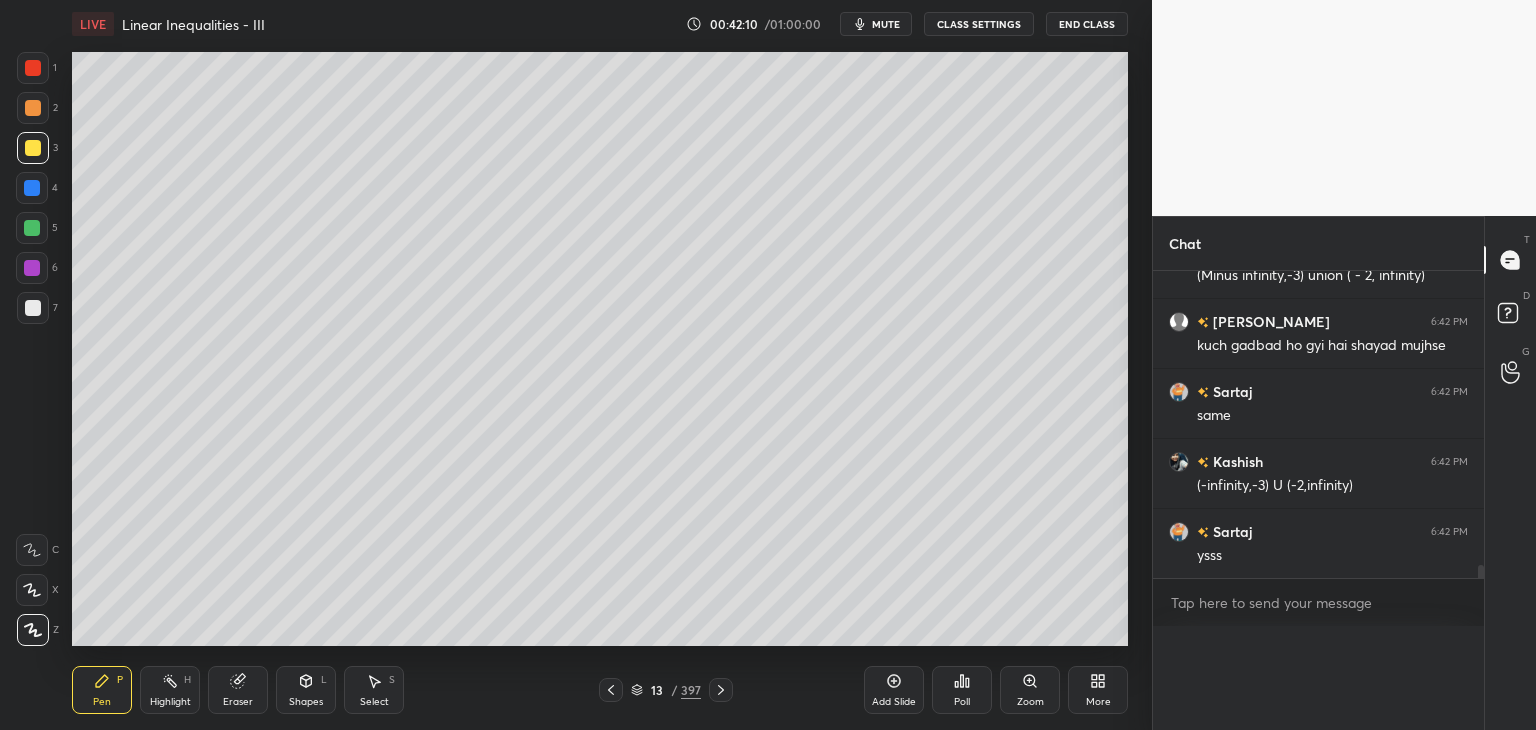 scroll, scrollTop: 6, scrollLeft: 6, axis: both 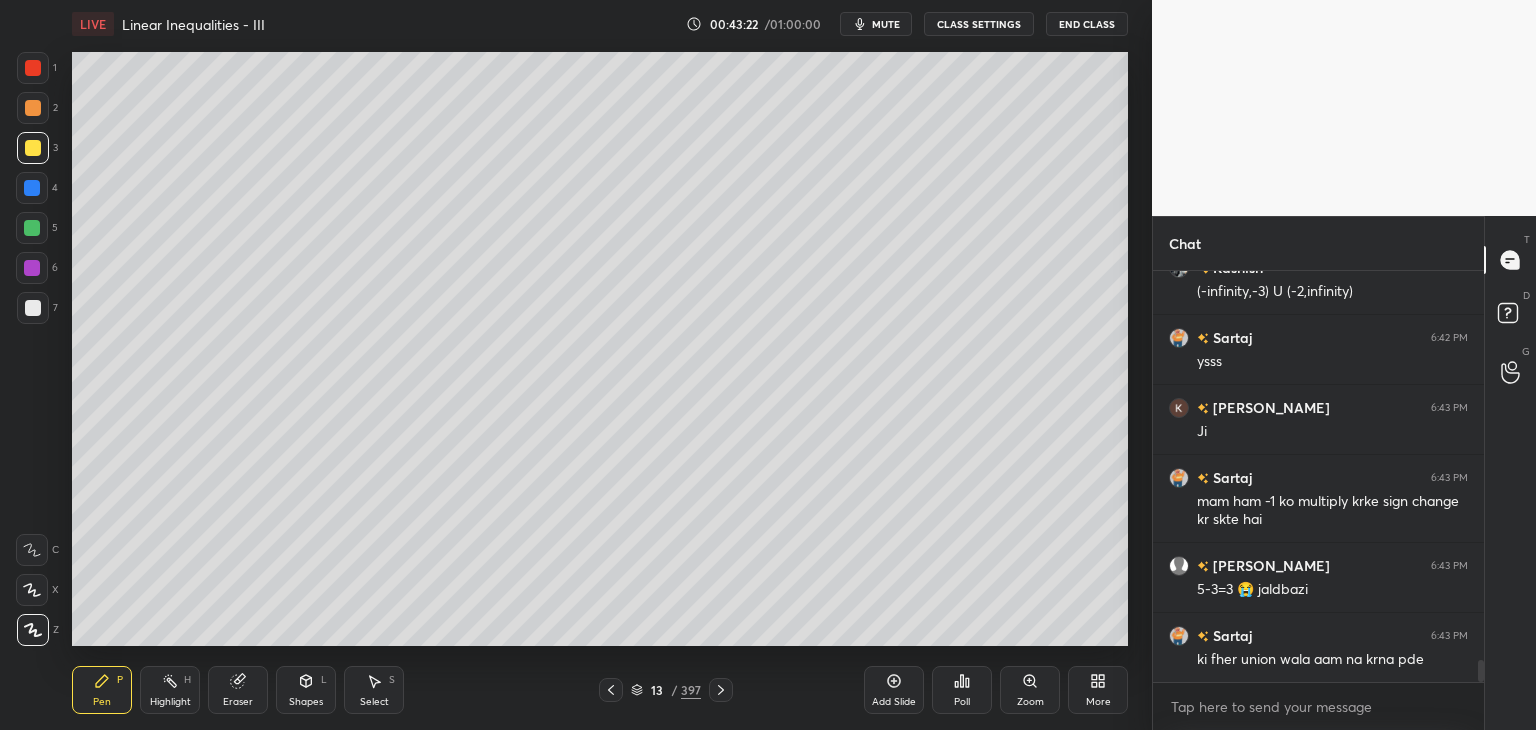 click on "Add Slide" at bounding box center [894, 702] 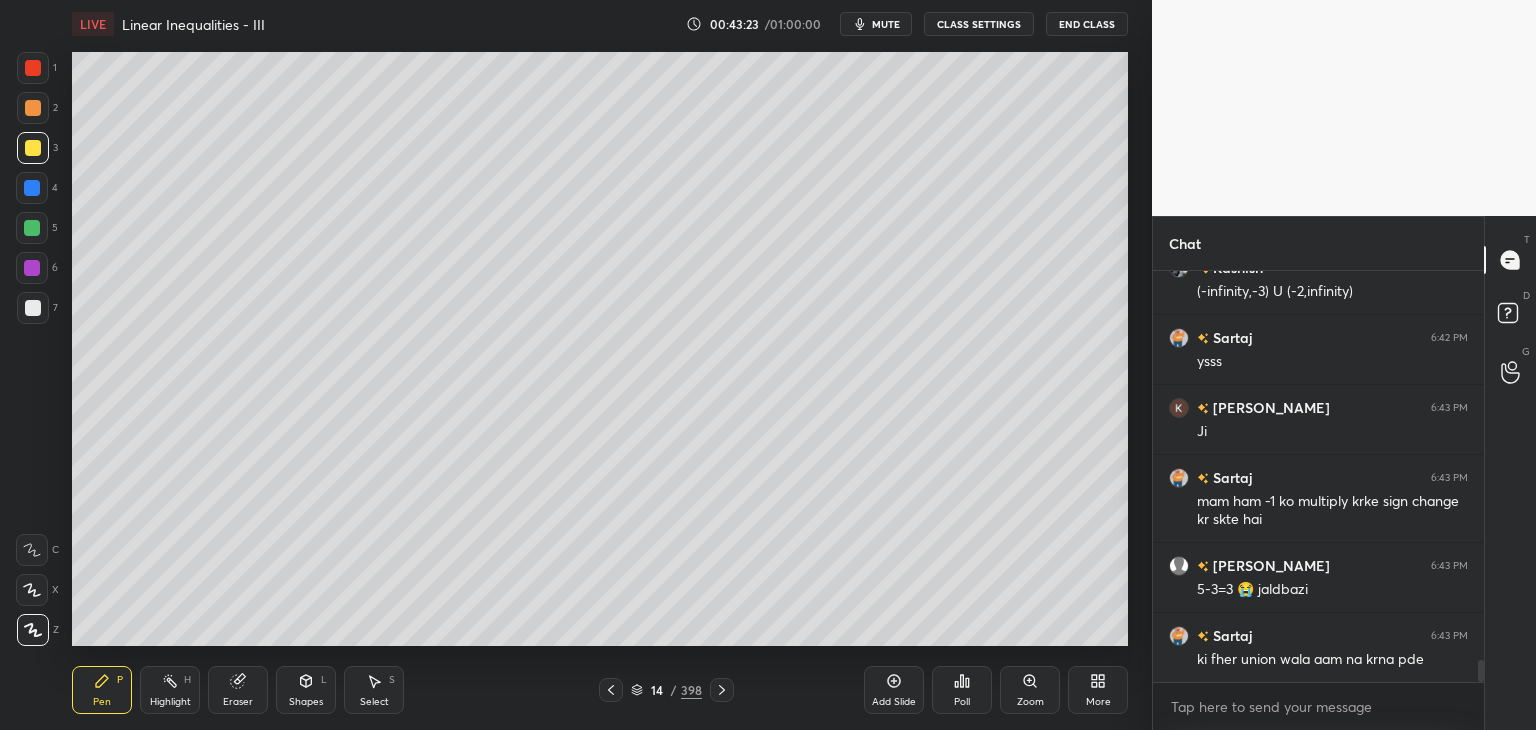 drag, startPoint x: 36, startPoint y: 303, endPoint x: 71, endPoint y: 240, distance: 72.06941 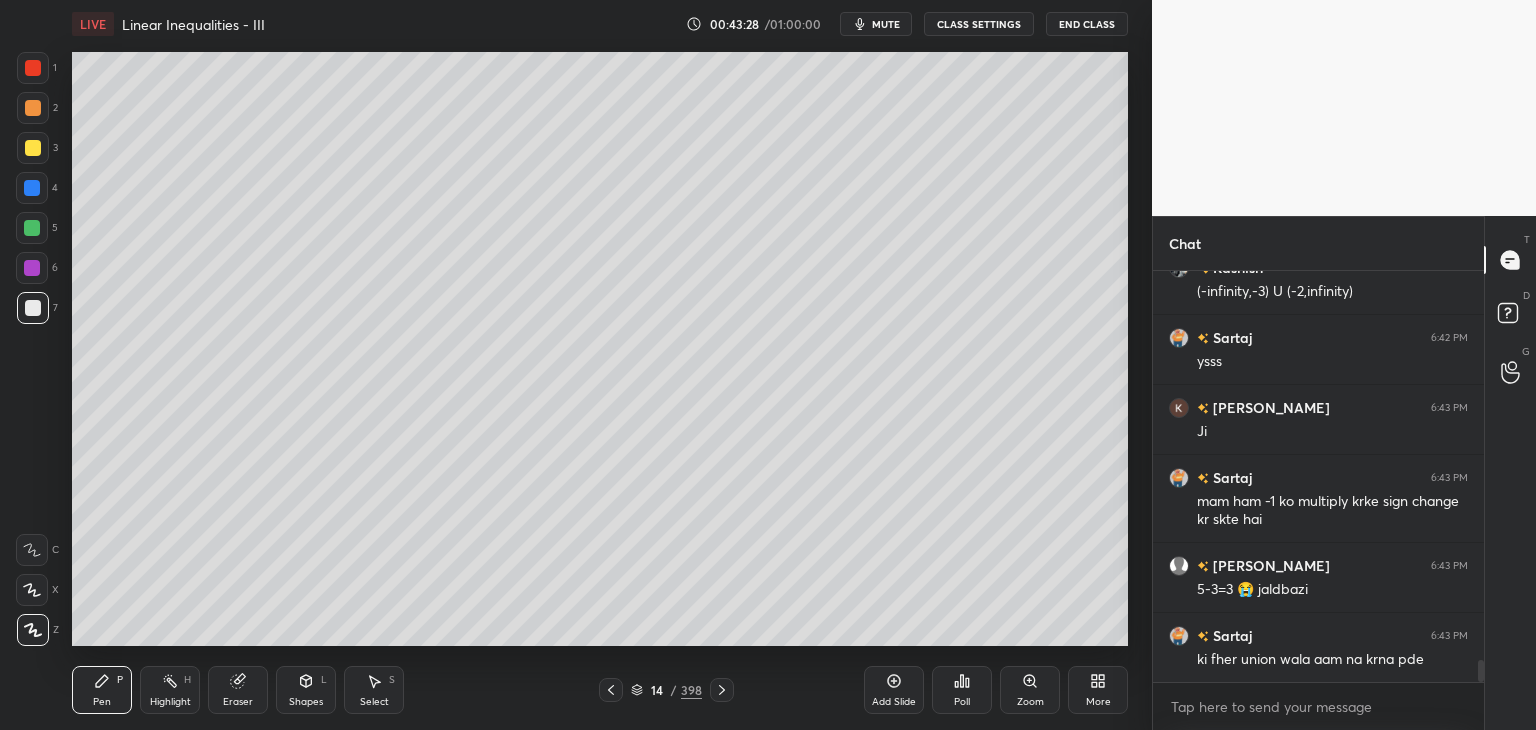 click 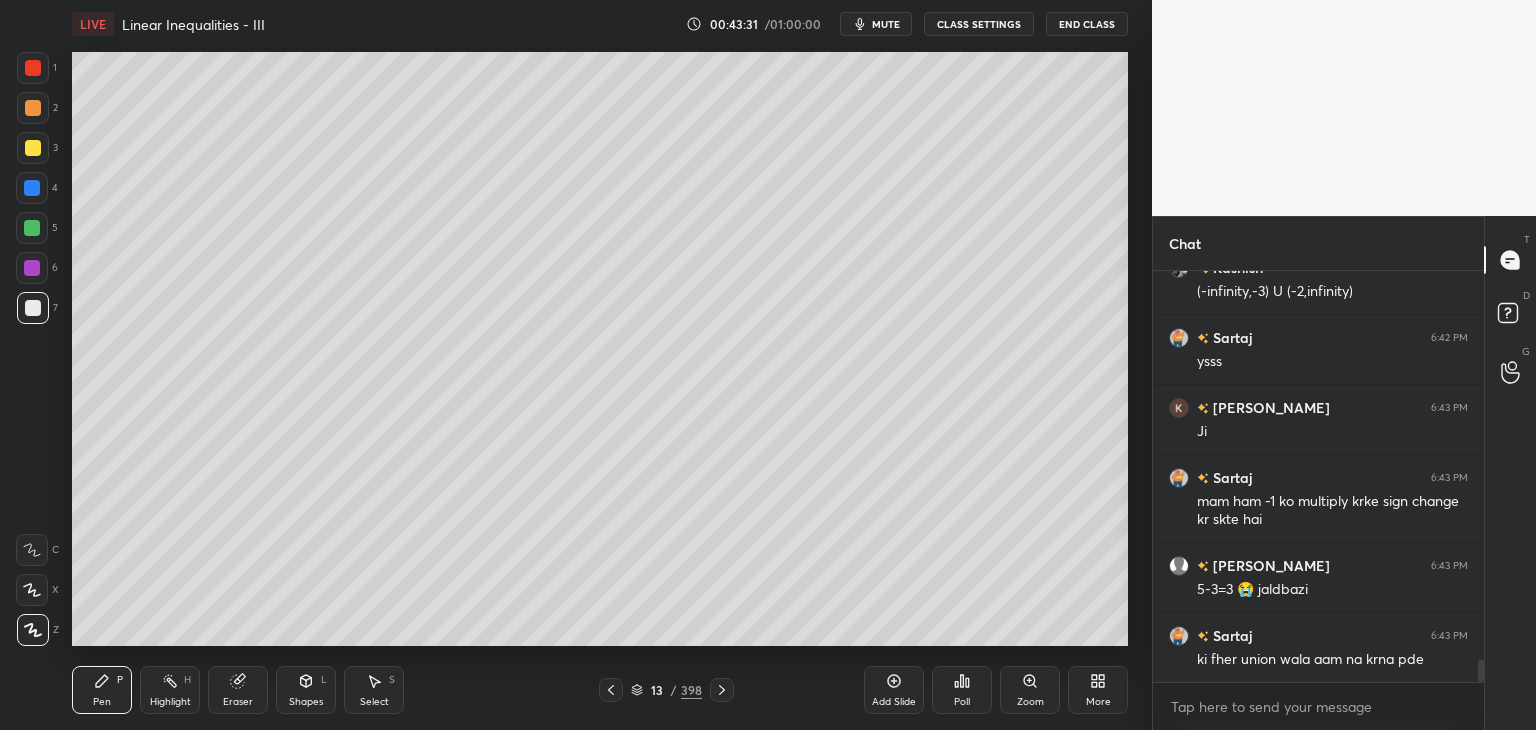 click 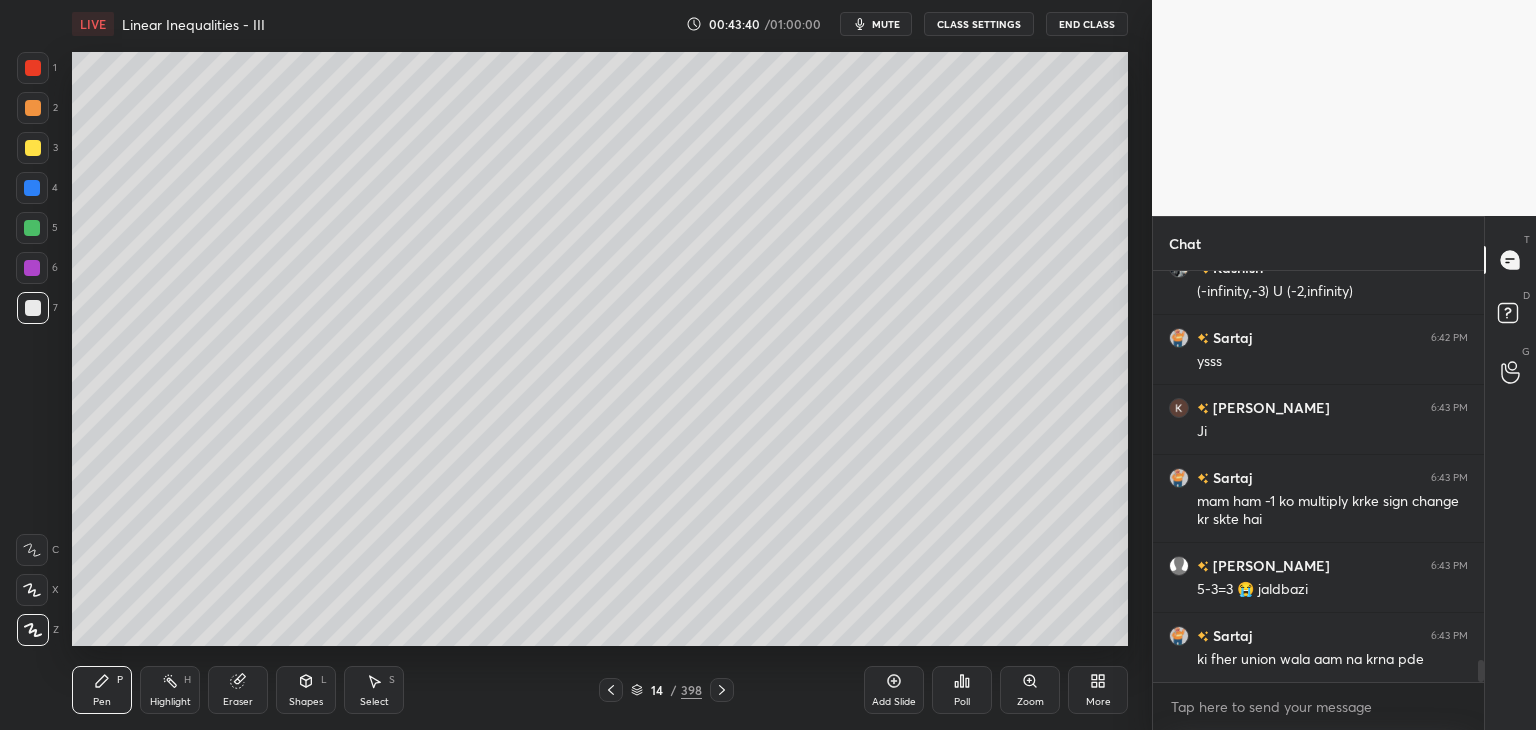 click 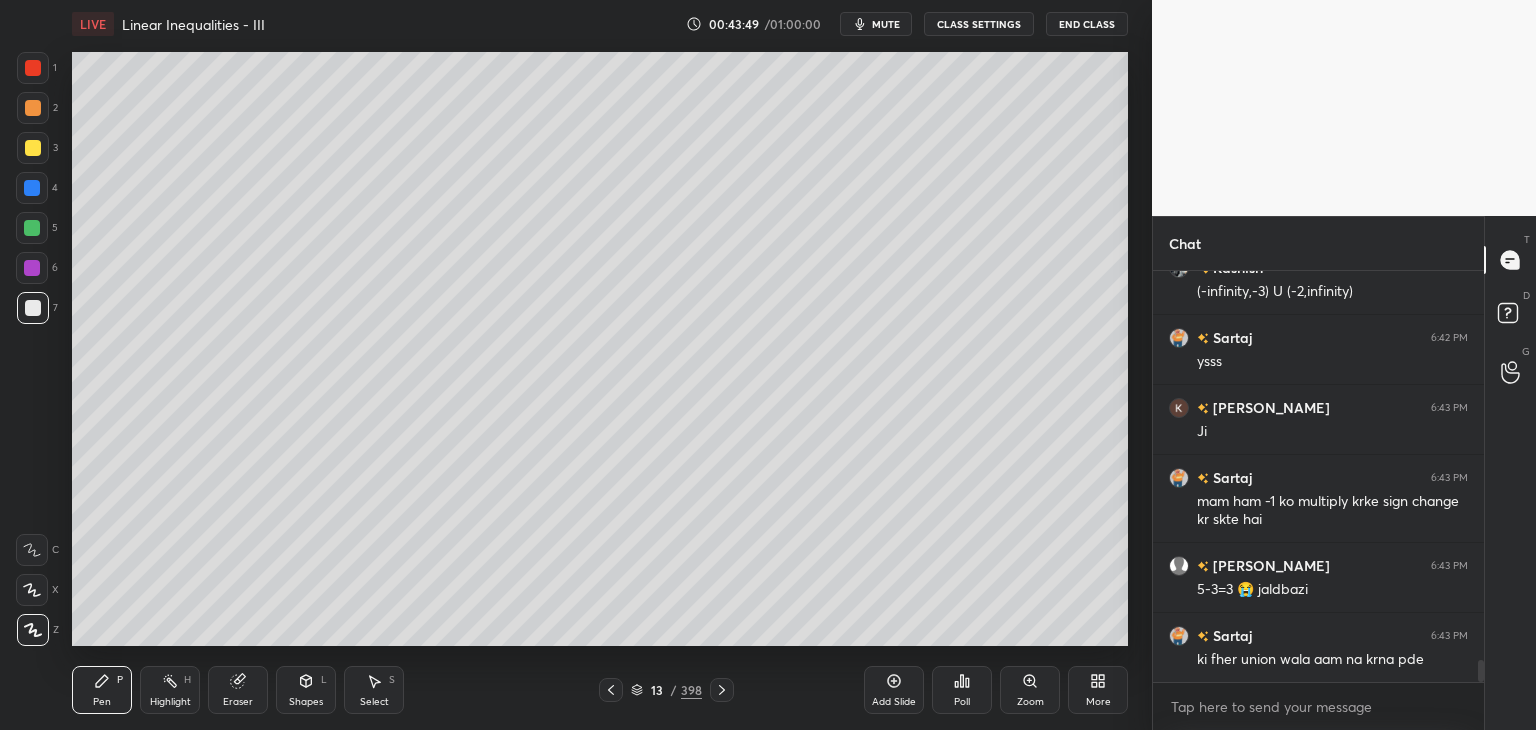 click 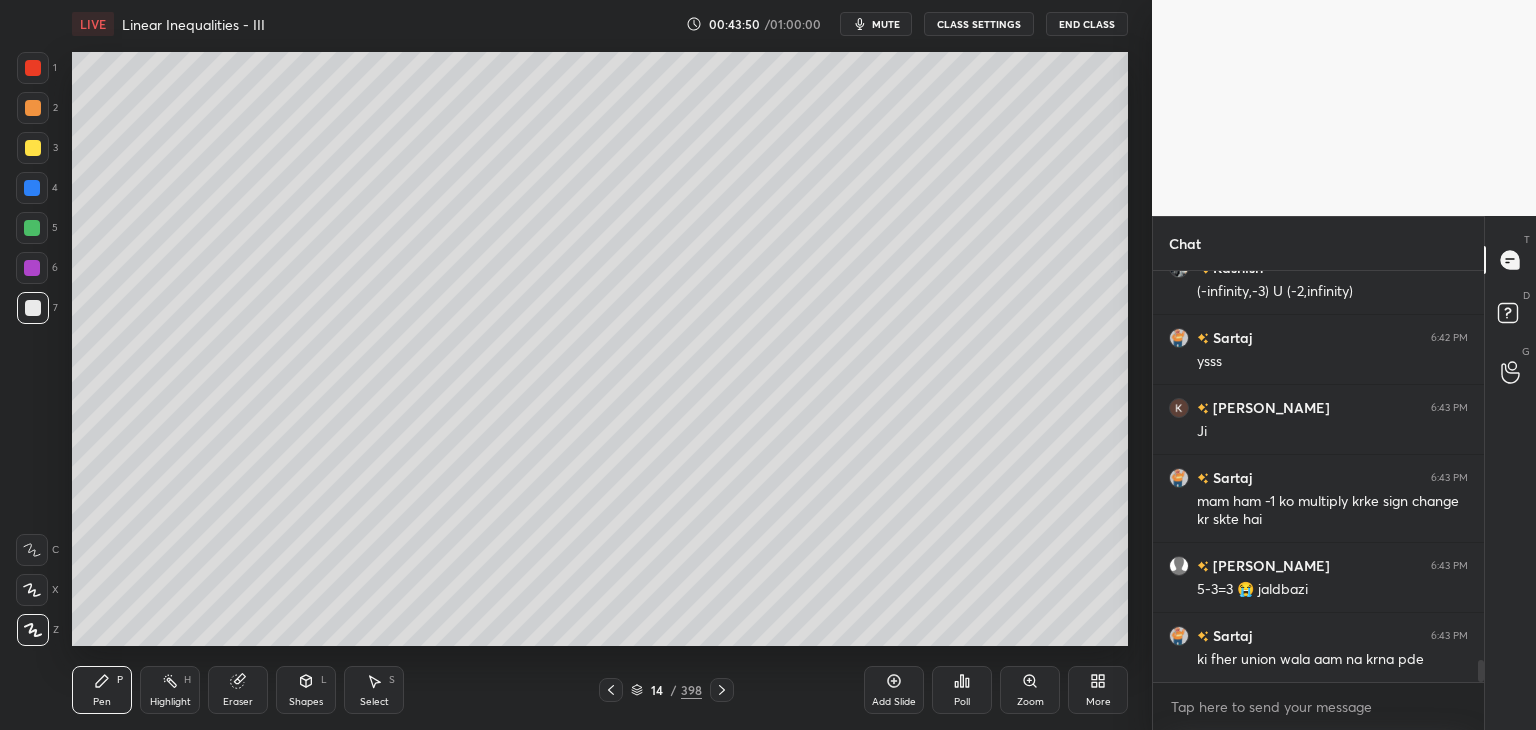 drag, startPoint x: 894, startPoint y: 698, endPoint x: 871, endPoint y: 662, distance: 42.72002 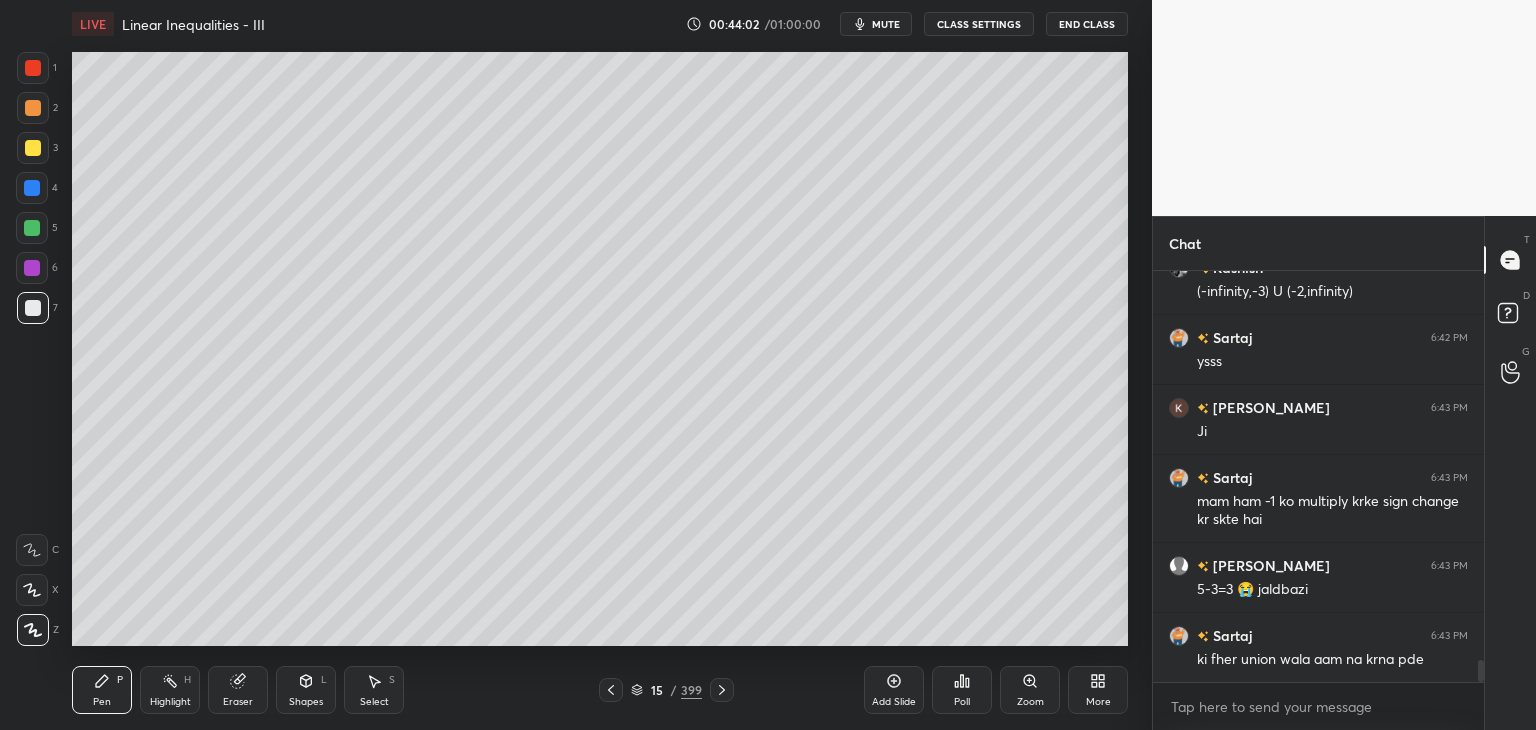 click 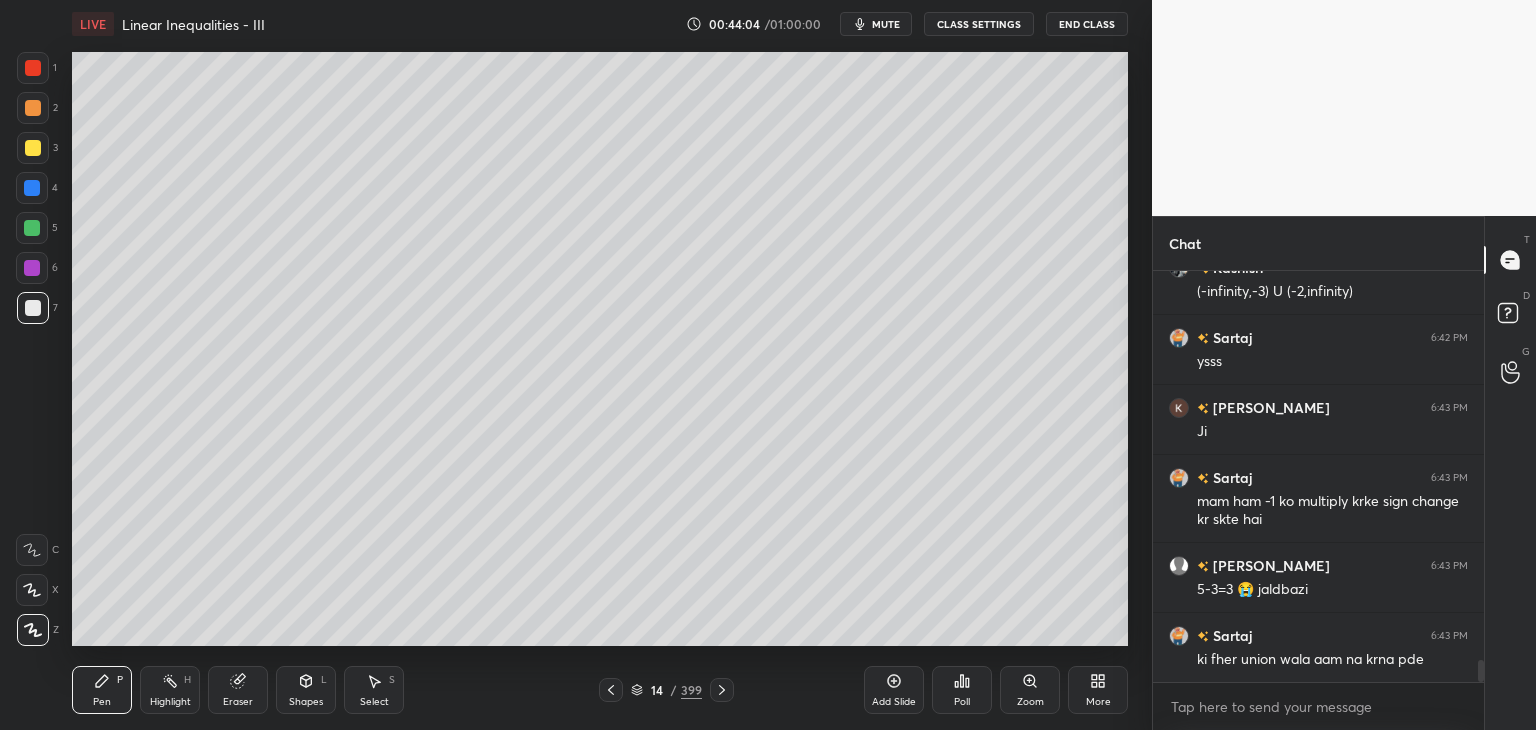 click 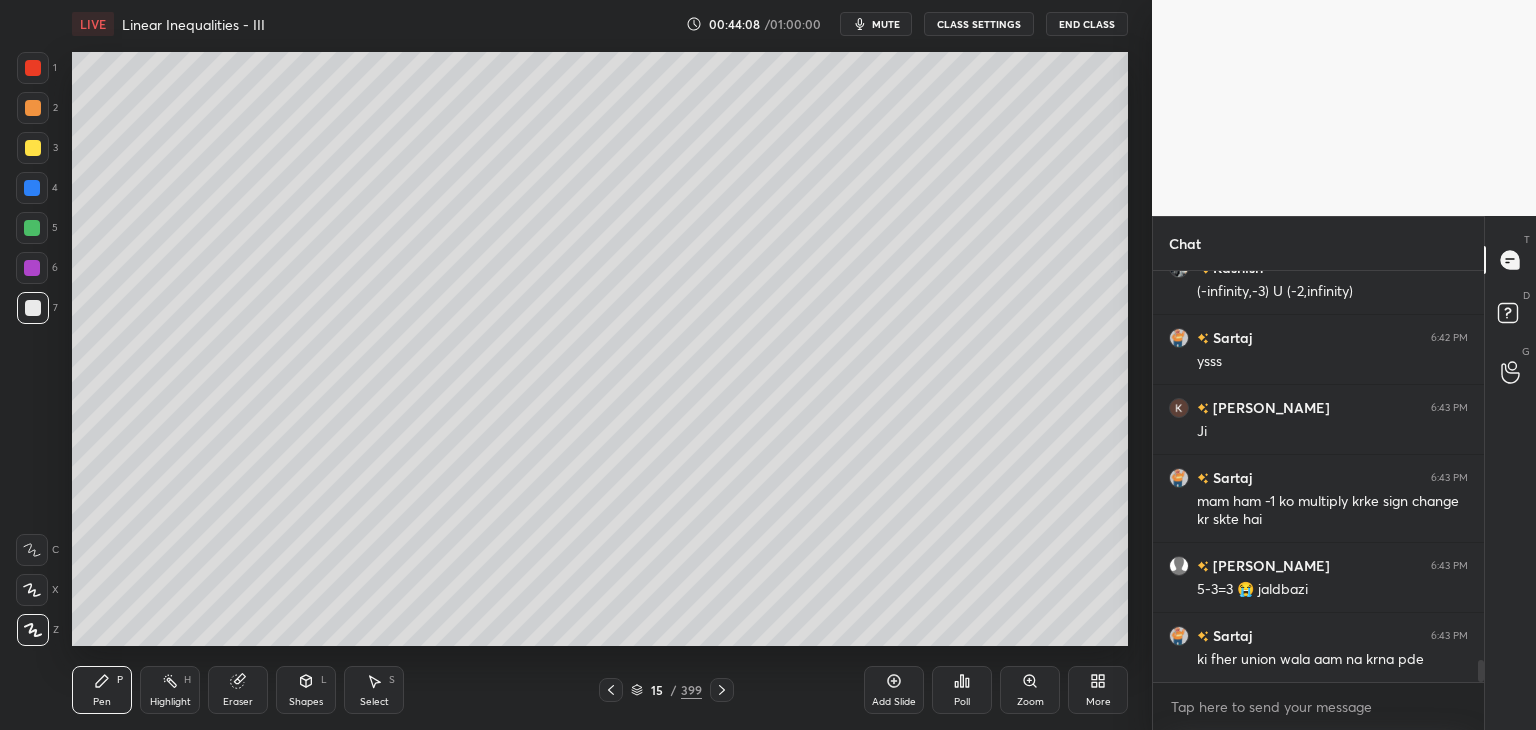 click 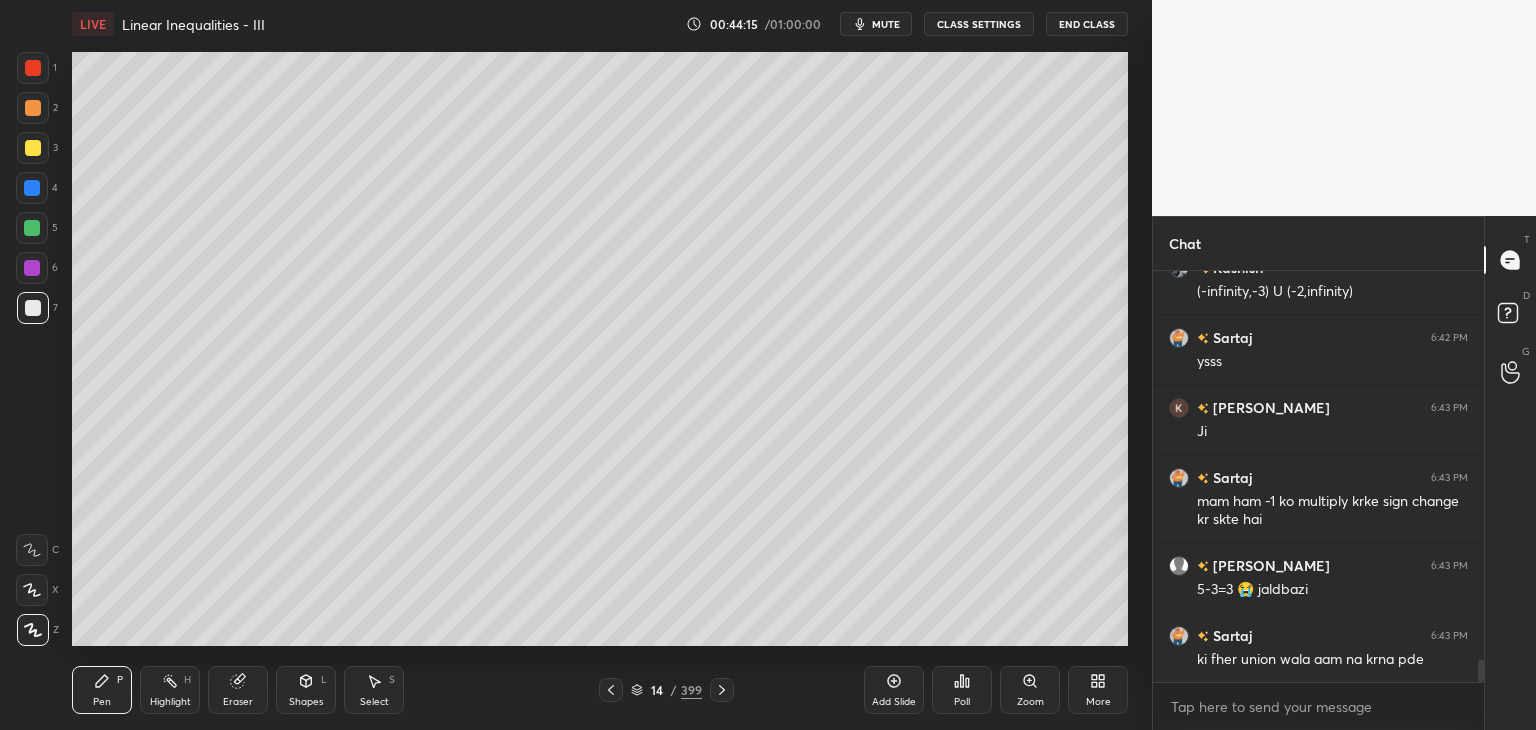 click on "Shapes L" at bounding box center (306, 690) 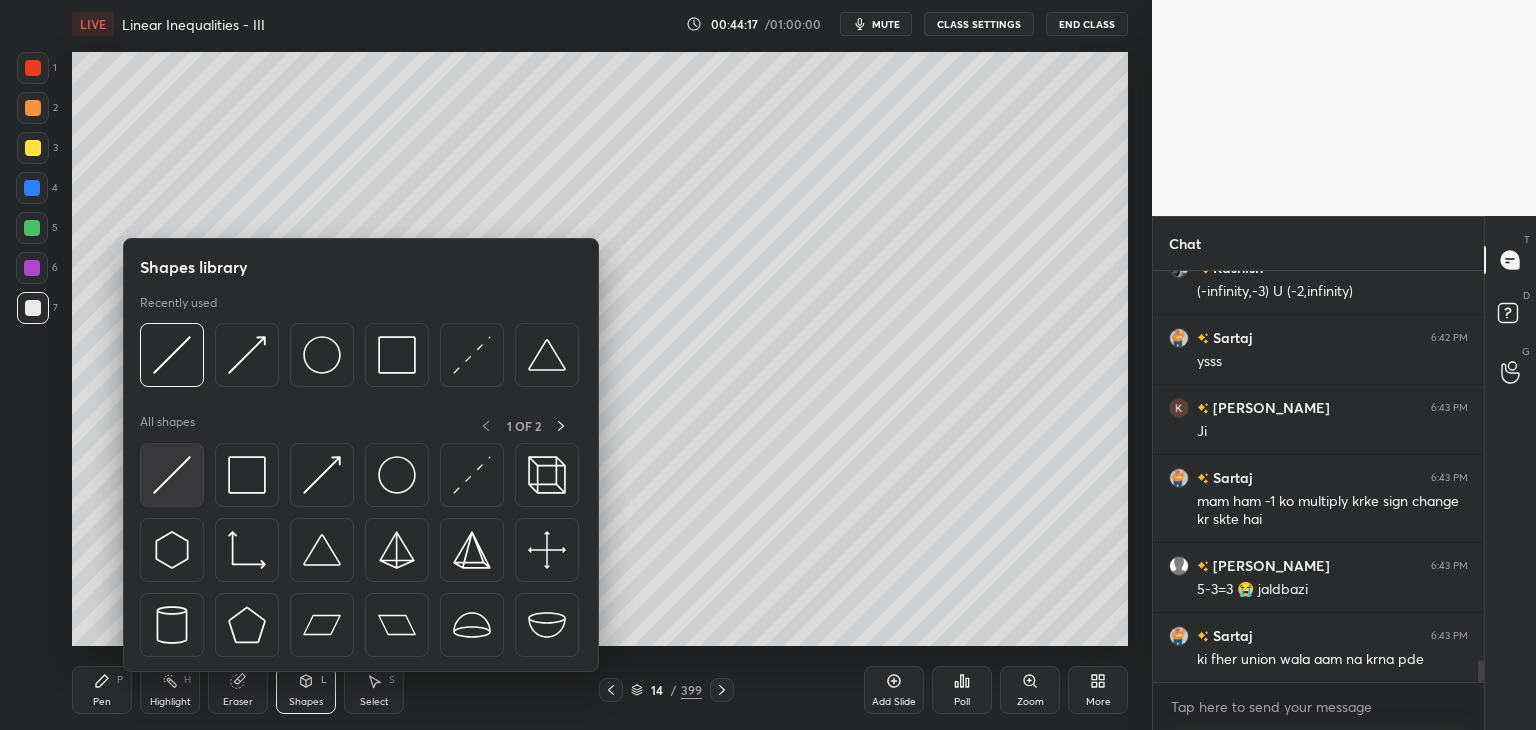 click at bounding box center (172, 475) 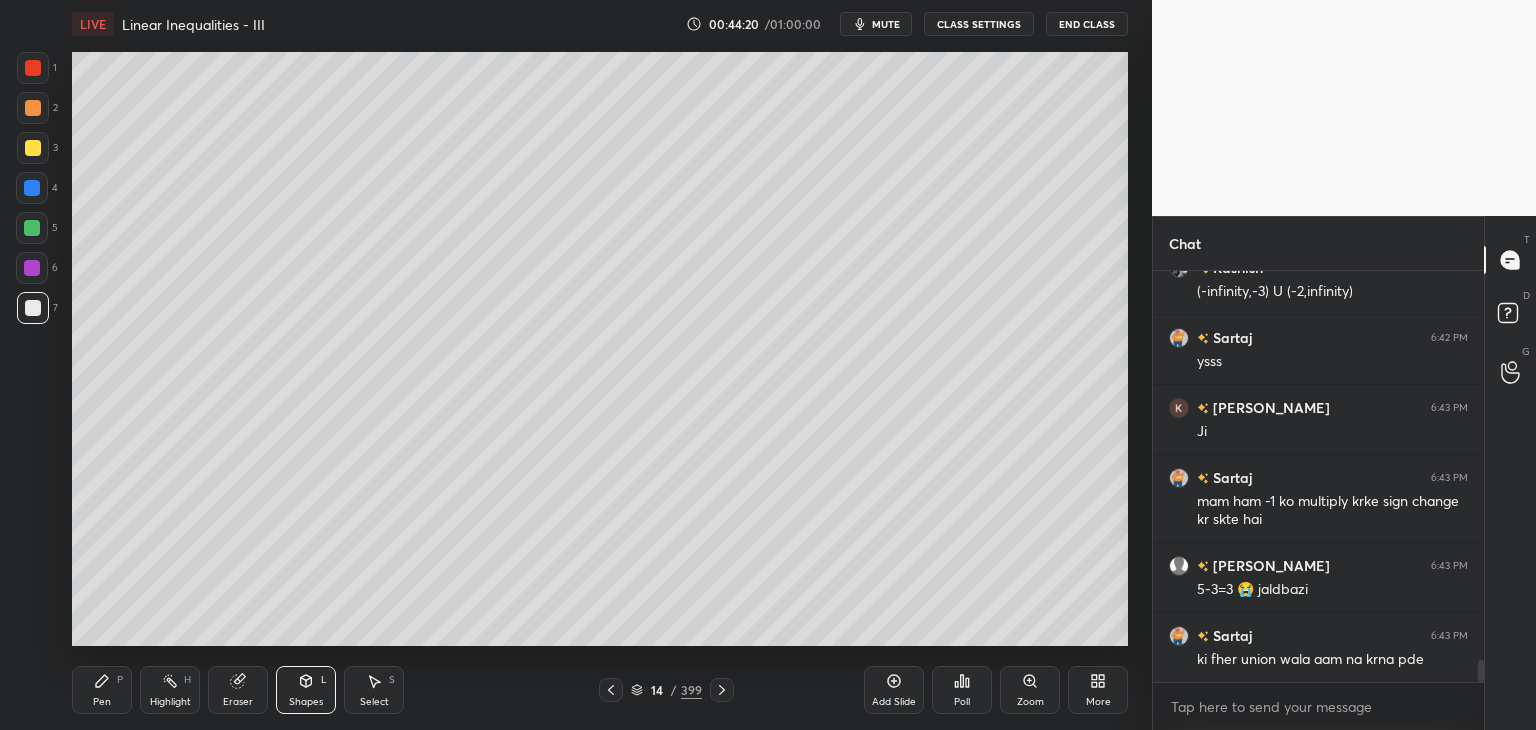 drag, startPoint x: 100, startPoint y: 707, endPoint x: 175, endPoint y: 657, distance: 90.13878 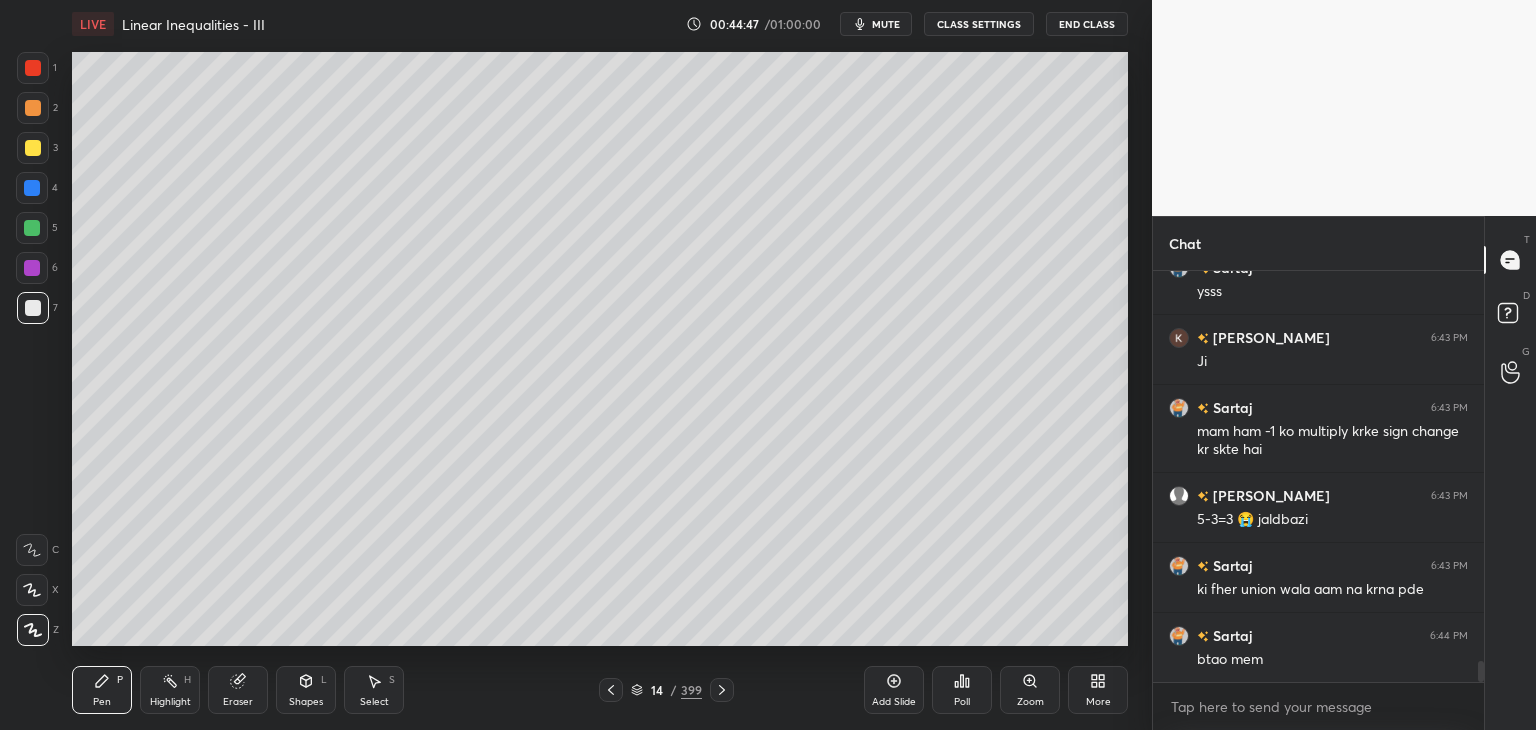 scroll, scrollTop: 7488, scrollLeft: 0, axis: vertical 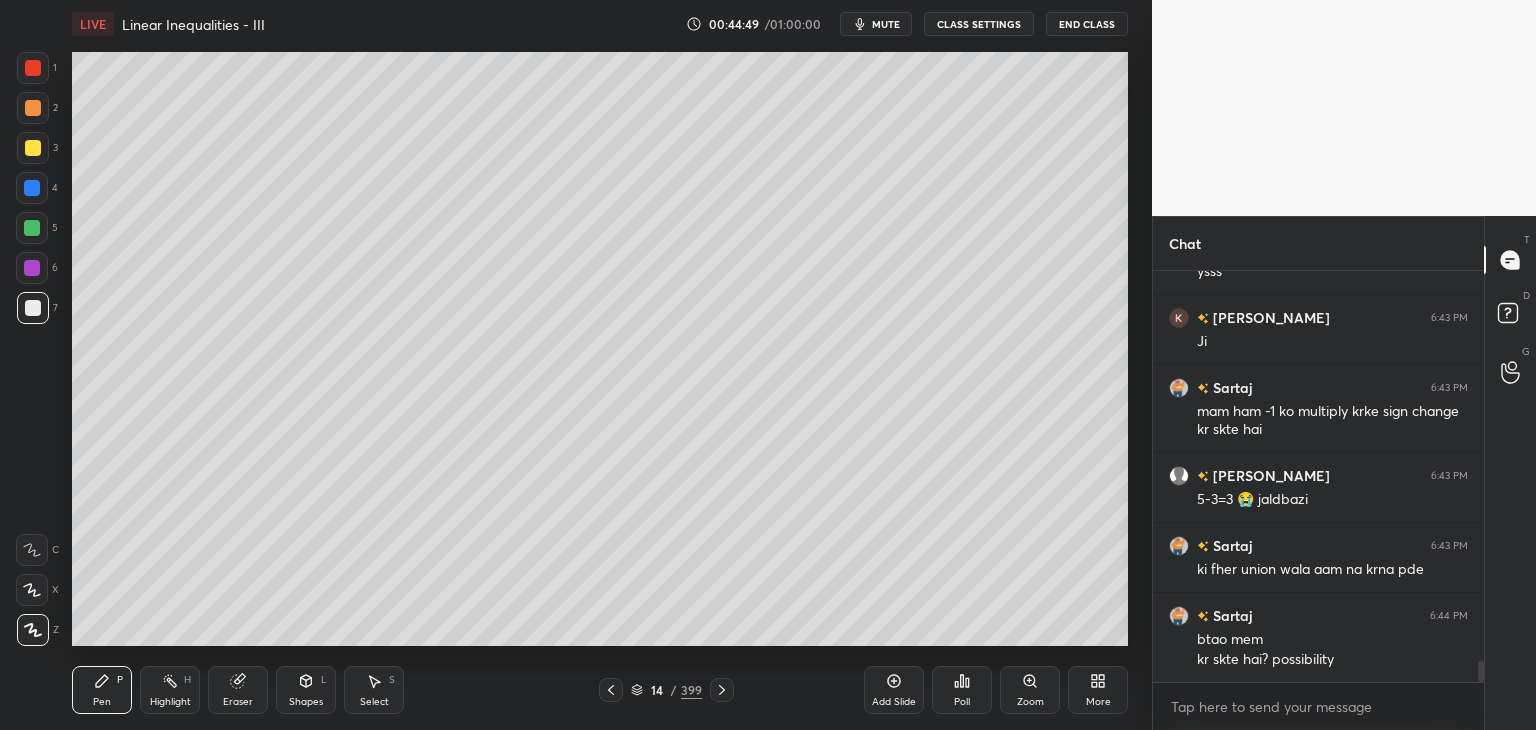 drag, startPoint x: 36, startPoint y: 140, endPoint x: 64, endPoint y: 159, distance: 33.83785 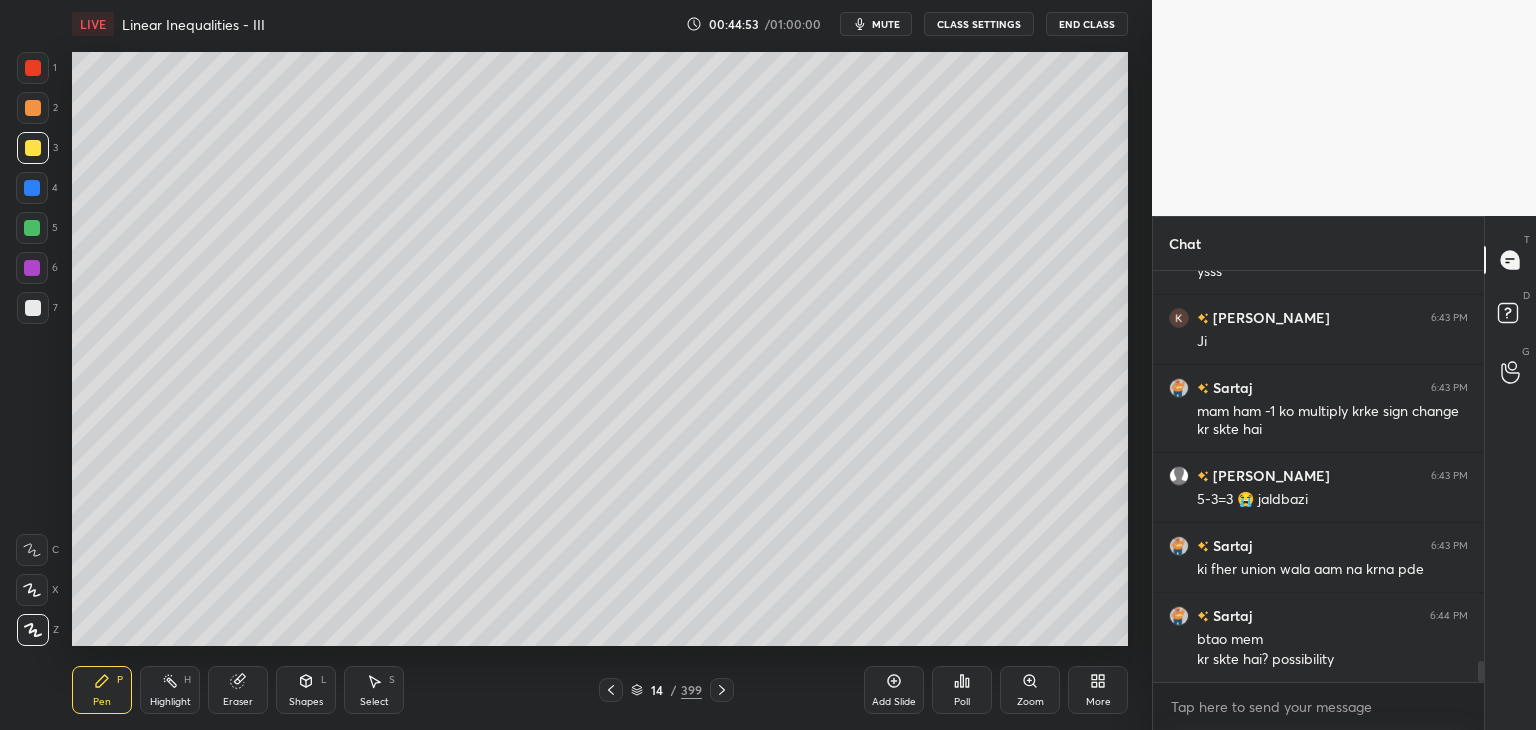 scroll, scrollTop: 7558, scrollLeft: 0, axis: vertical 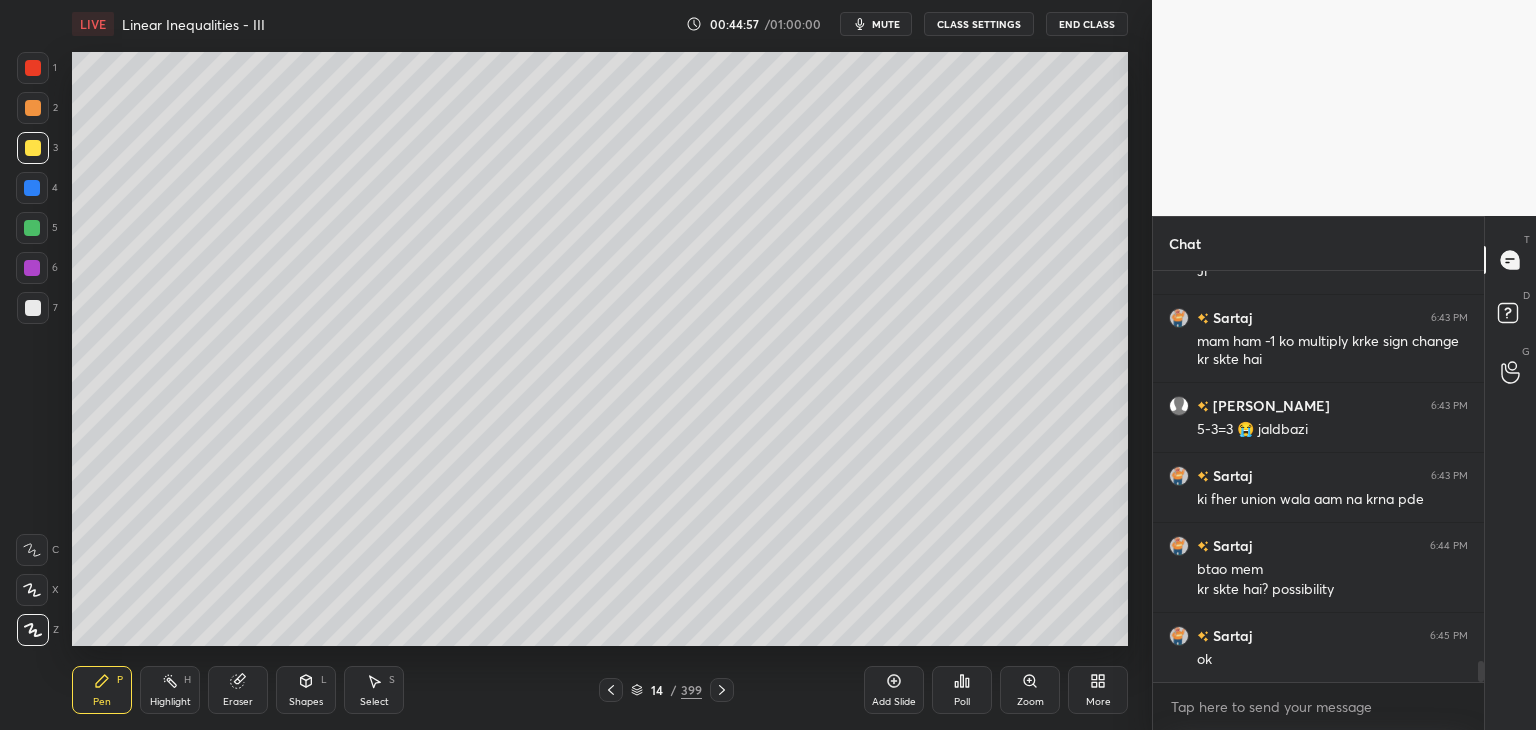drag, startPoint x: 39, startPoint y: 226, endPoint x: 56, endPoint y: 257, distance: 35.35534 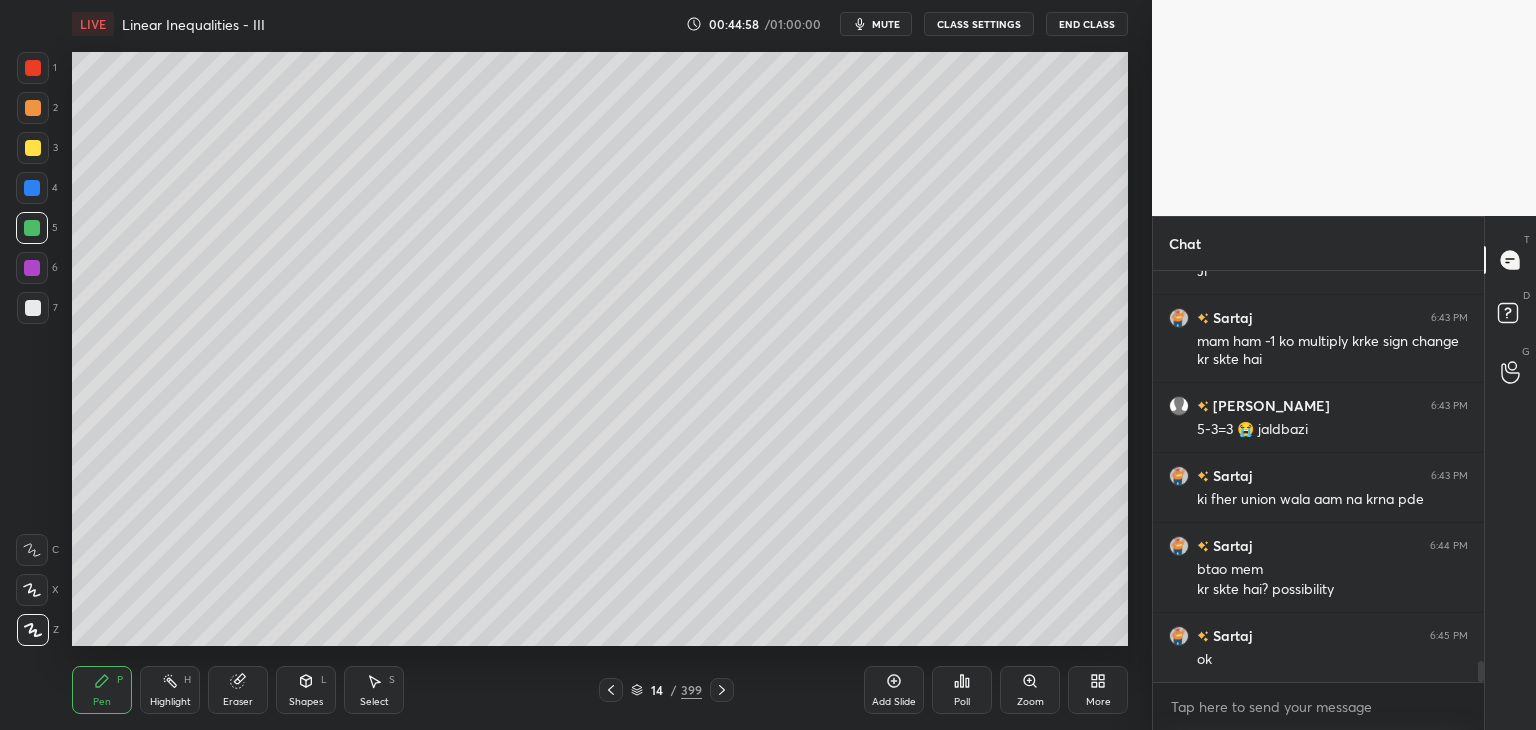 drag, startPoint x: 310, startPoint y: 689, endPoint x: 301, endPoint y: 674, distance: 17.492855 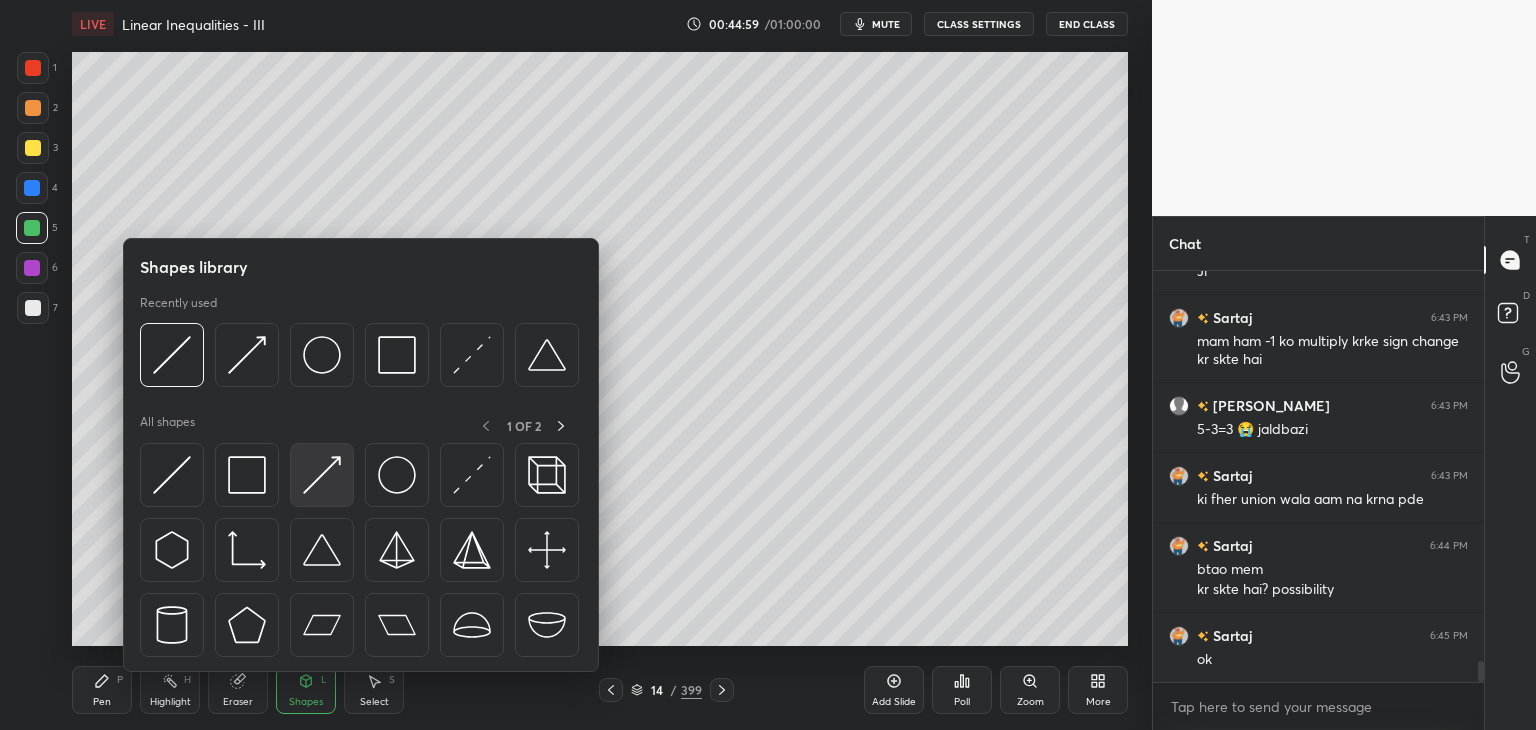 click at bounding box center [322, 475] 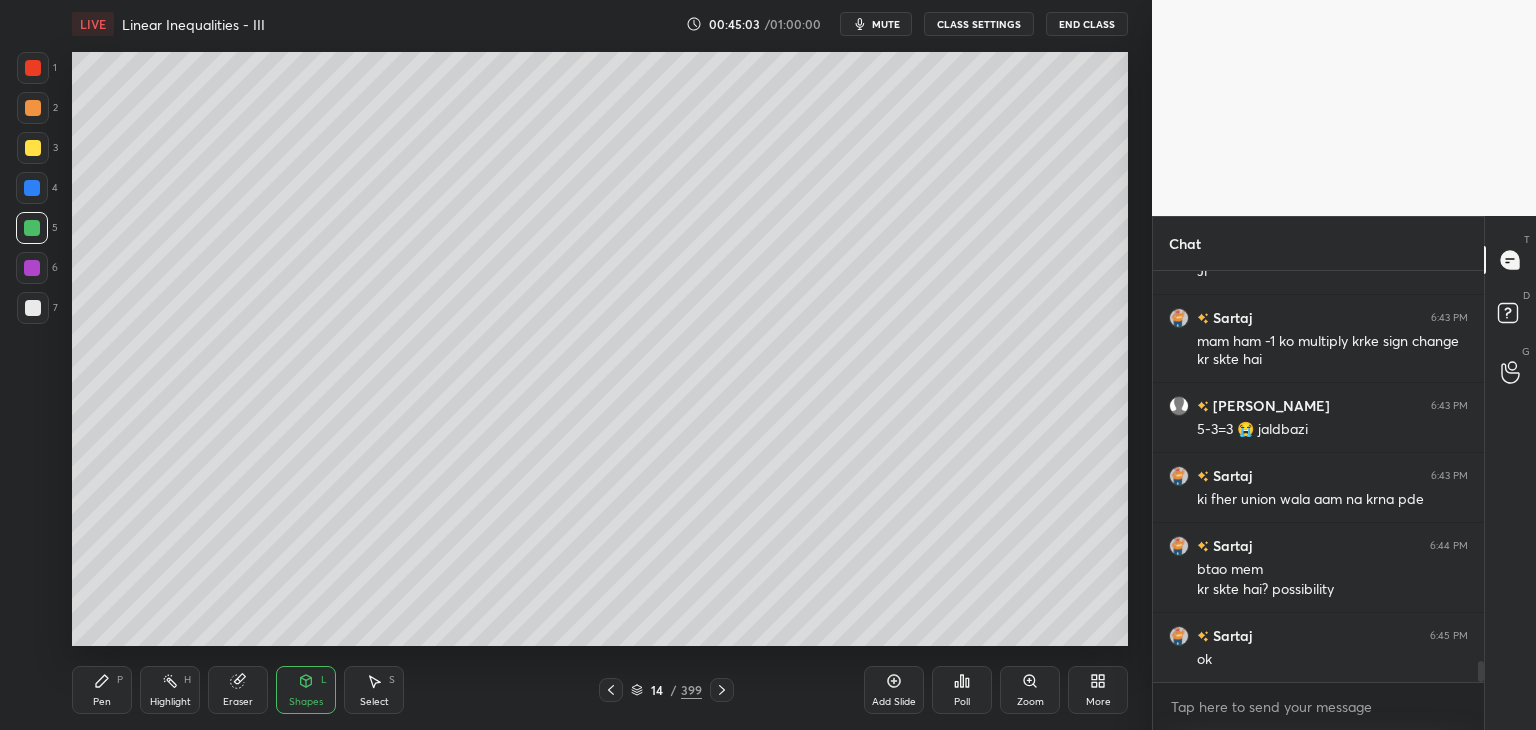 click on "Pen" at bounding box center [102, 702] 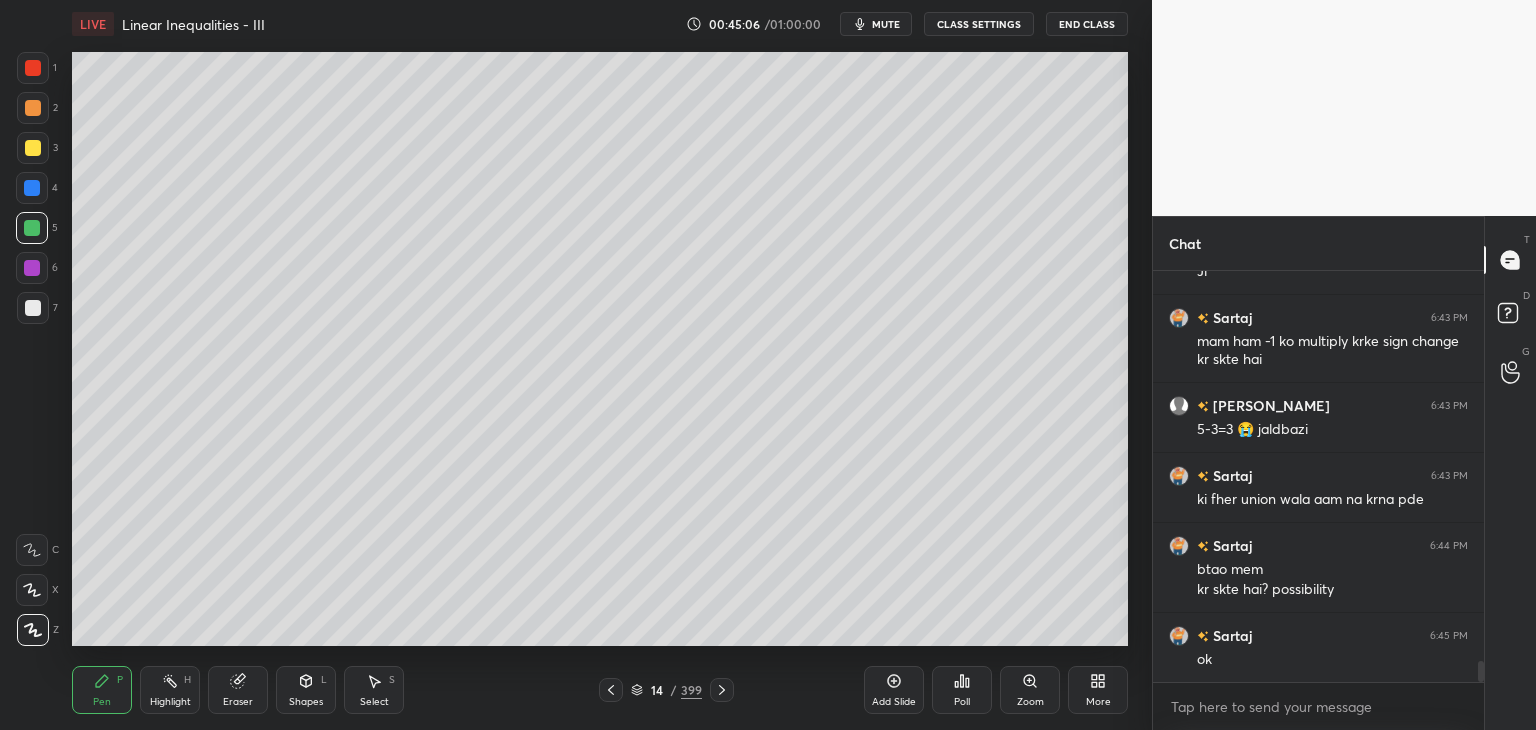 drag, startPoint x: 34, startPoint y: 67, endPoint x: 71, endPoint y: 103, distance: 51.62364 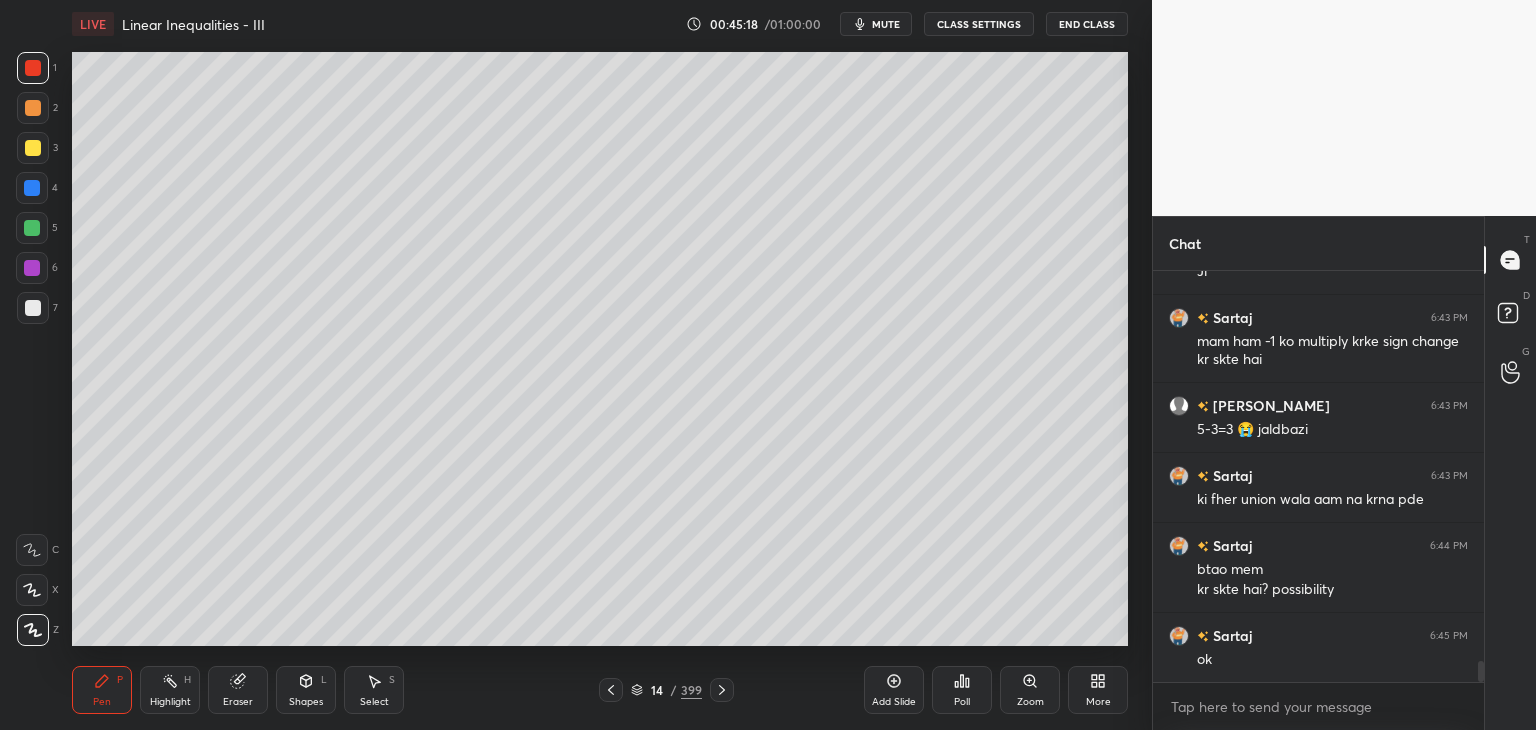click 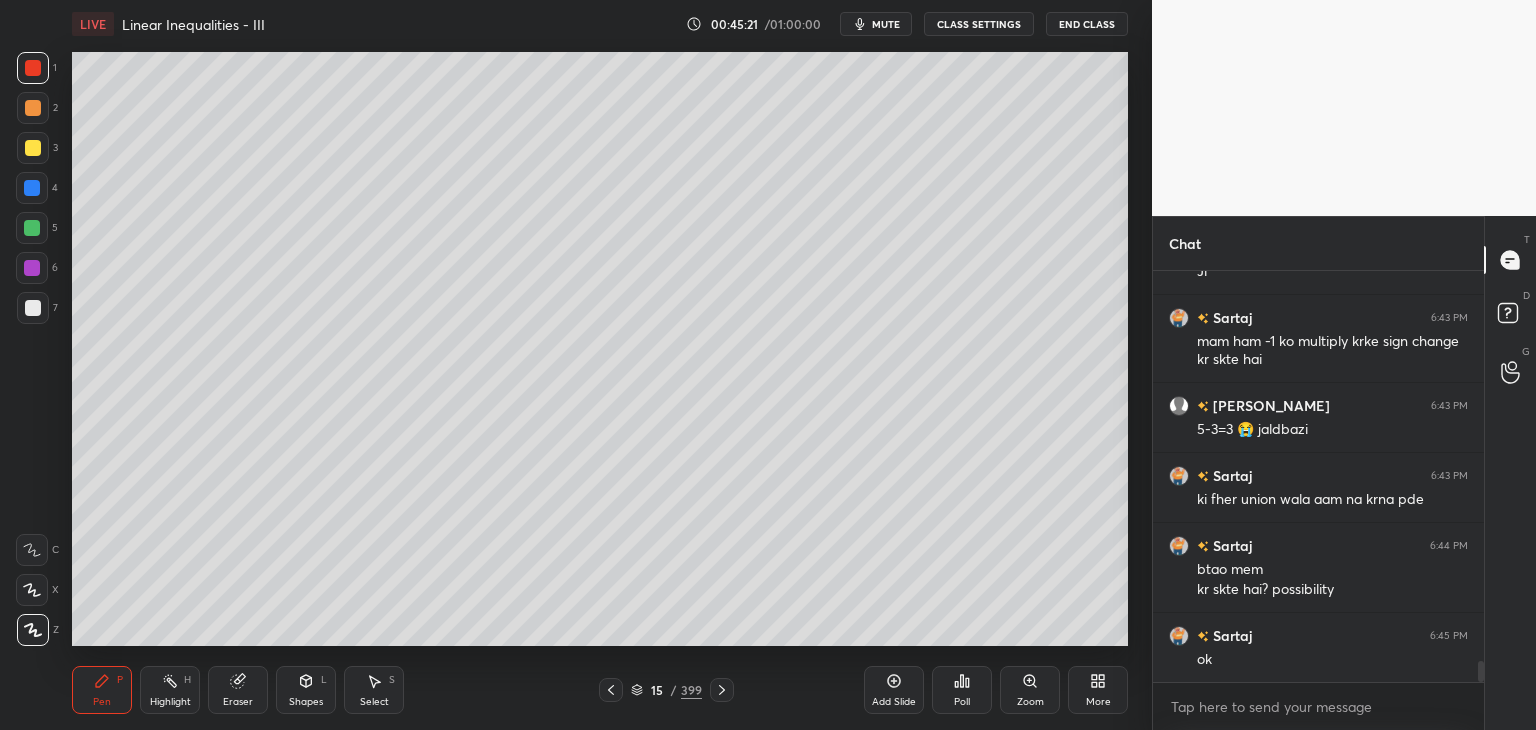 drag, startPoint x: 36, startPoint y: 305, endPoint x: 65, endPoint y: 295, distance: 30.675724 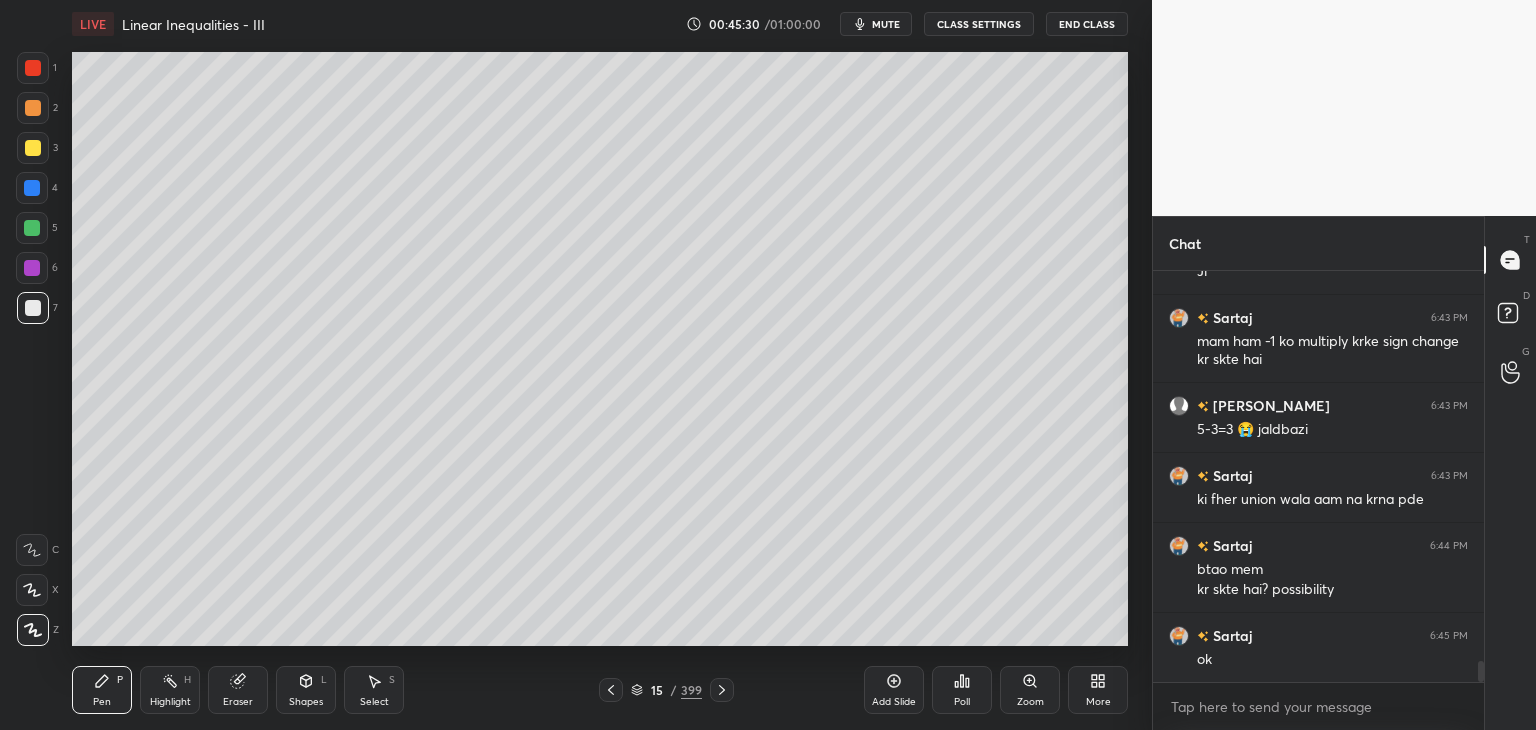 click on "Shapes" at bounding box center (306, 702) 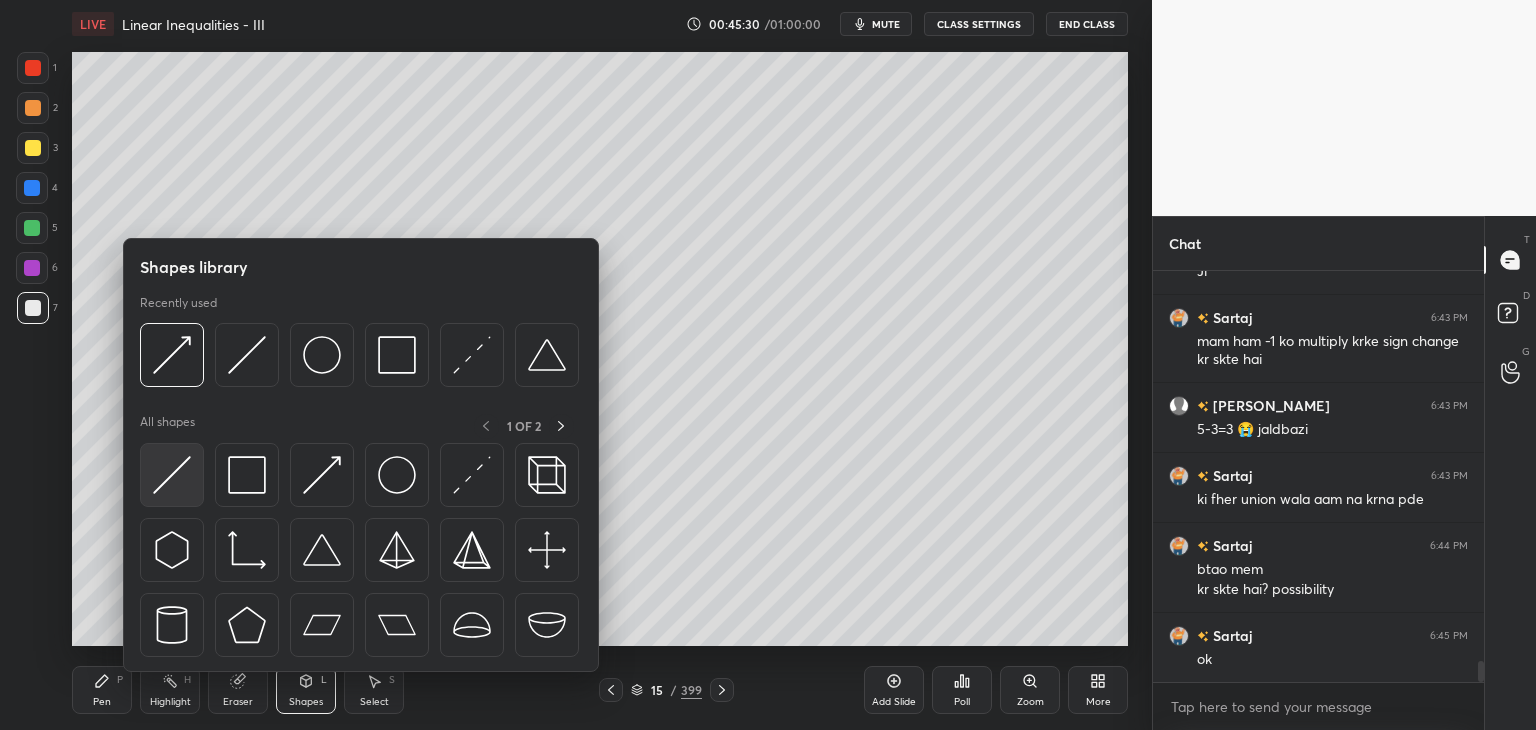 click at bounding box center [172, 475] 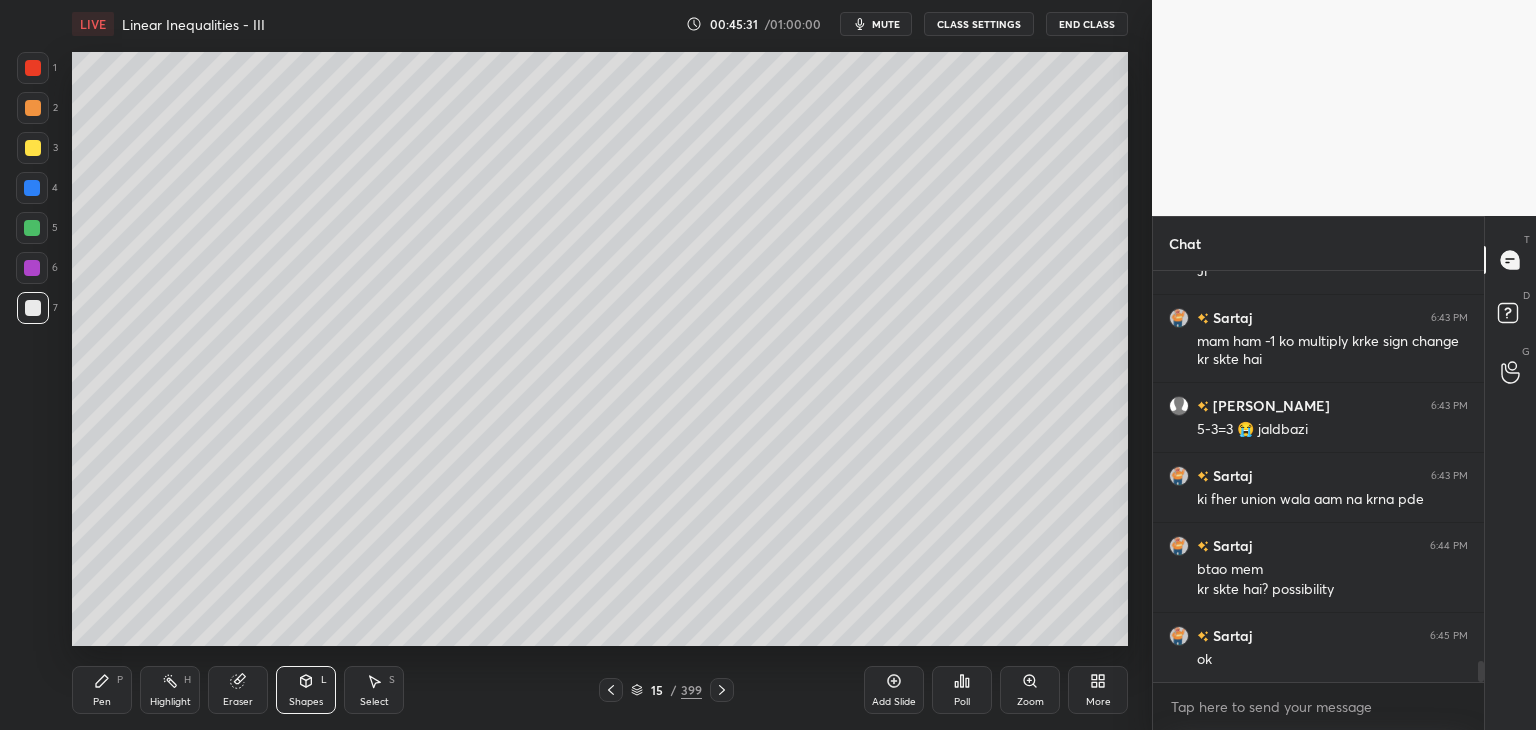 click at bounding box center (33, 308) 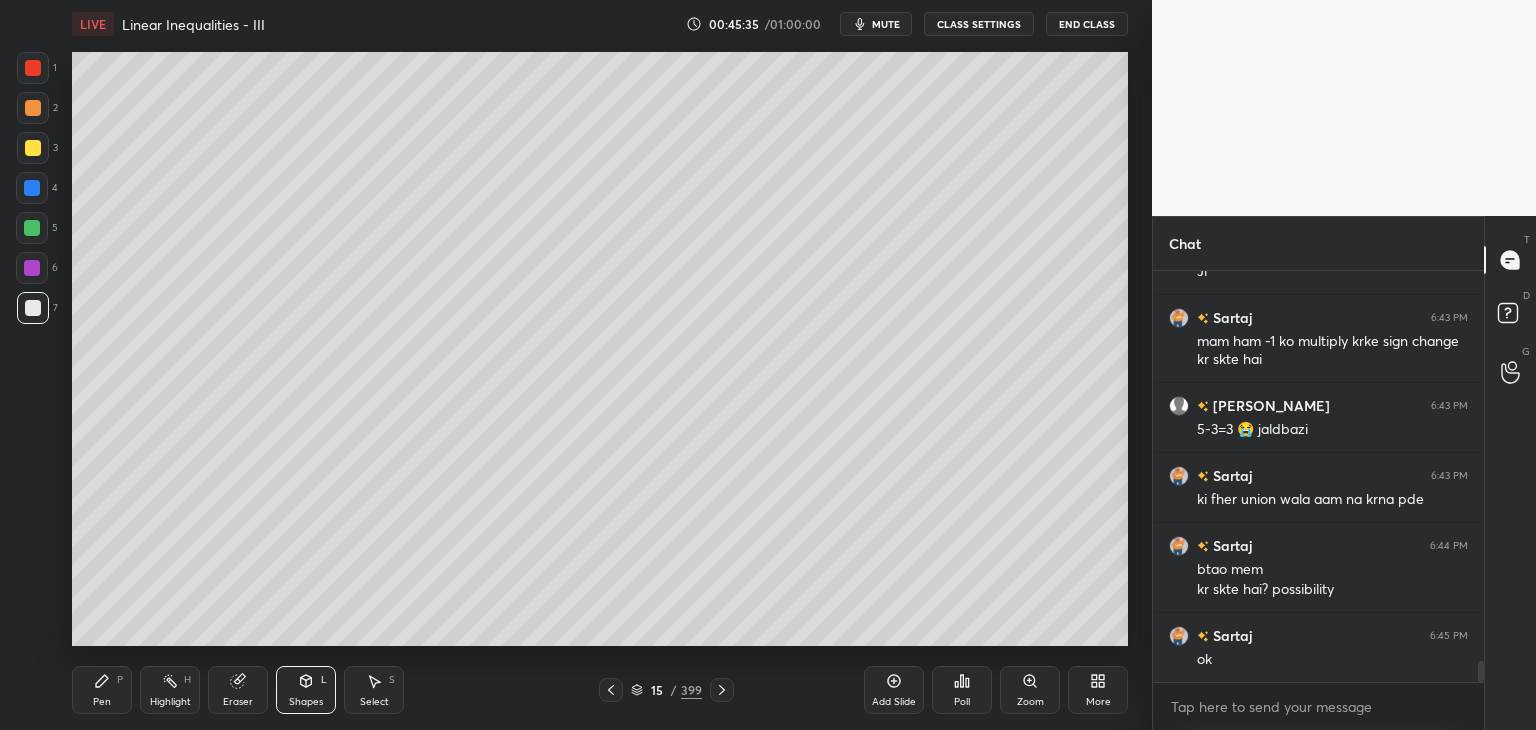 click 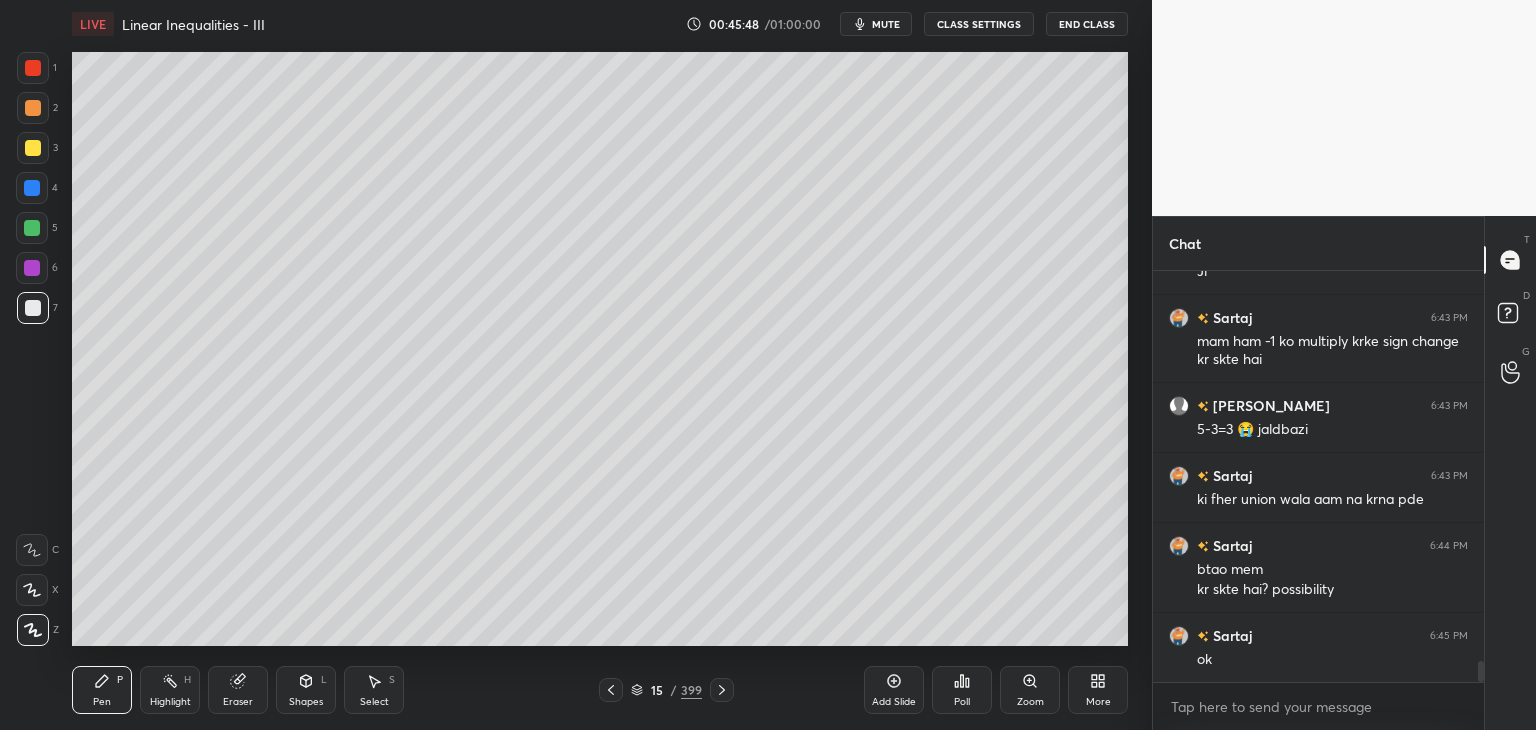 click at bounding box center [33, 148] 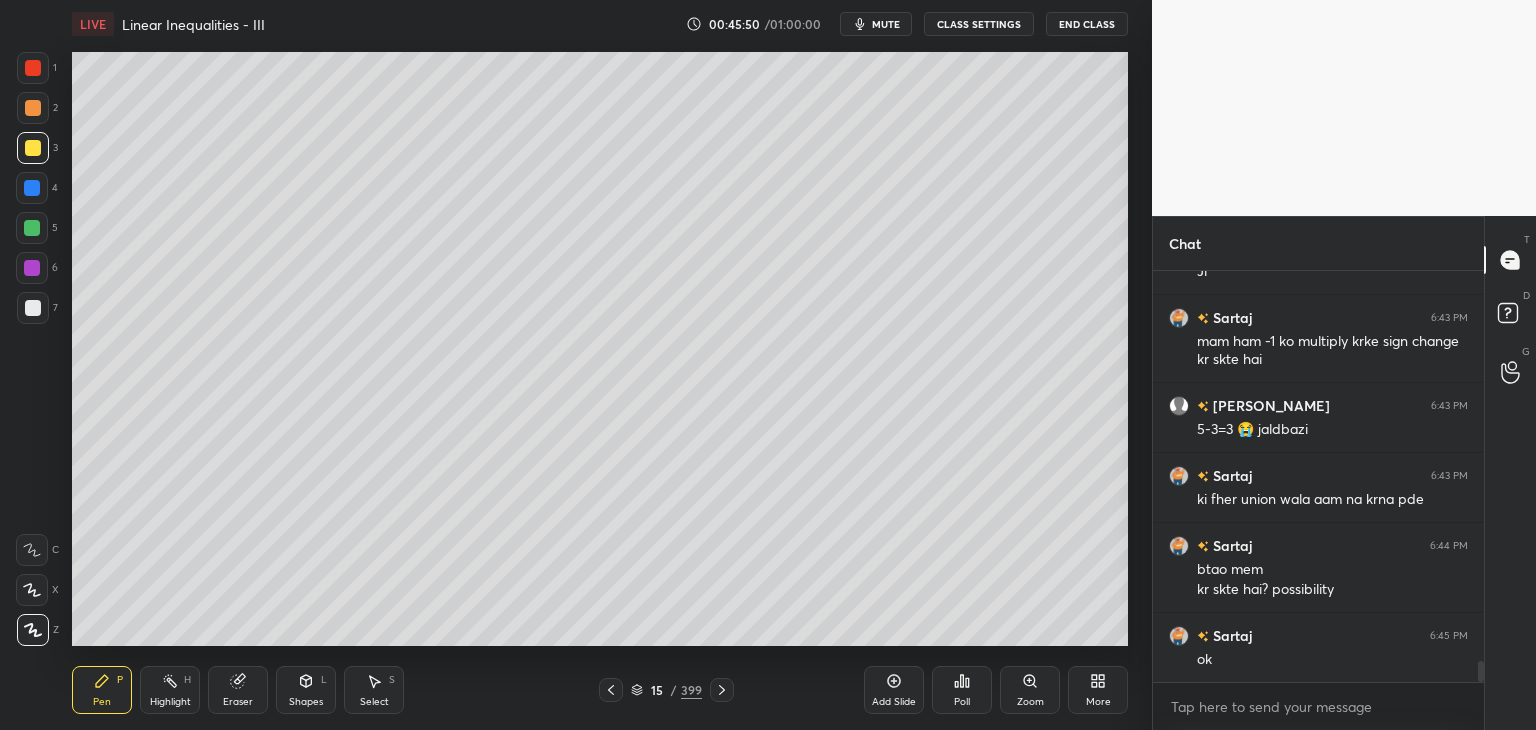 click on "Shapes" at bounding box center (306, 702) 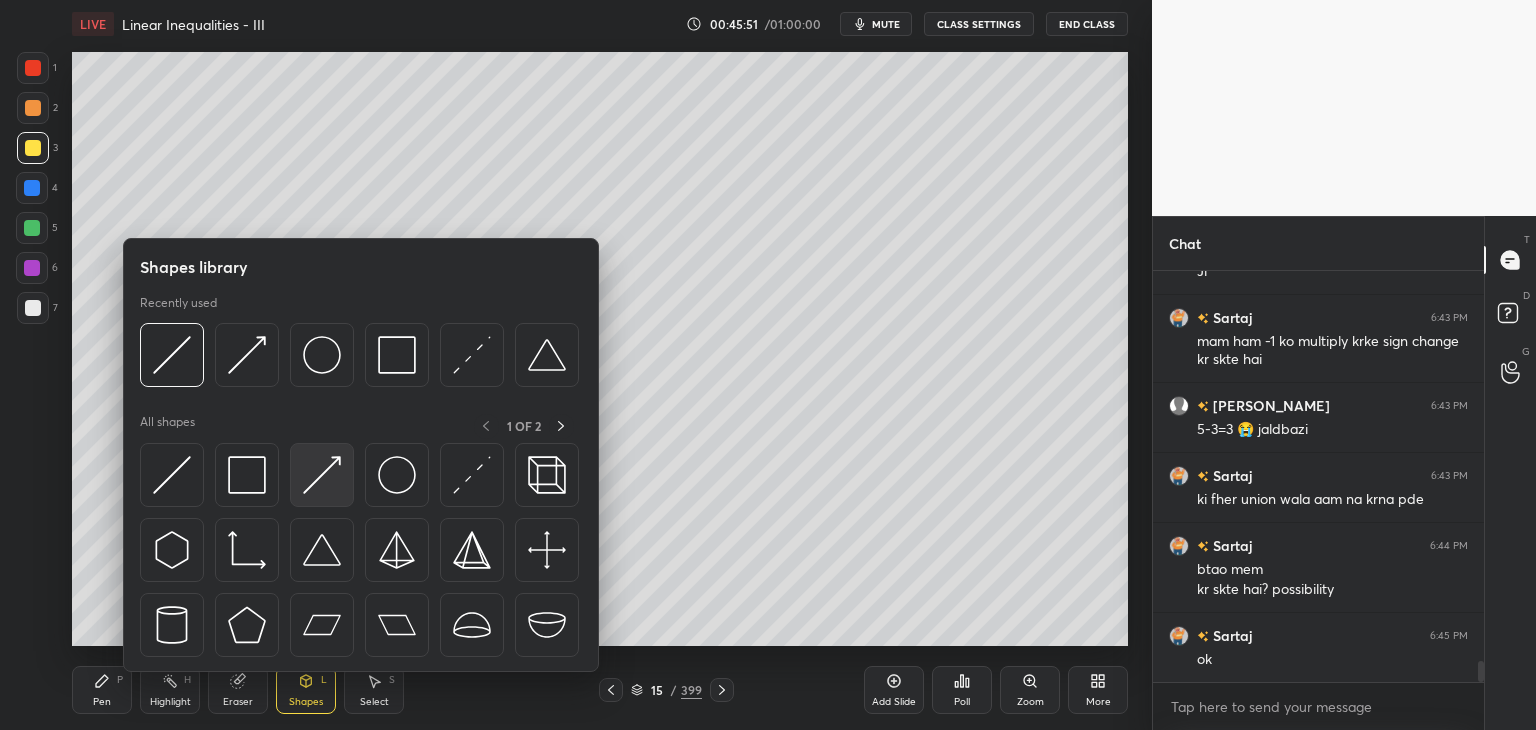 click at bounding box center [322, 475] 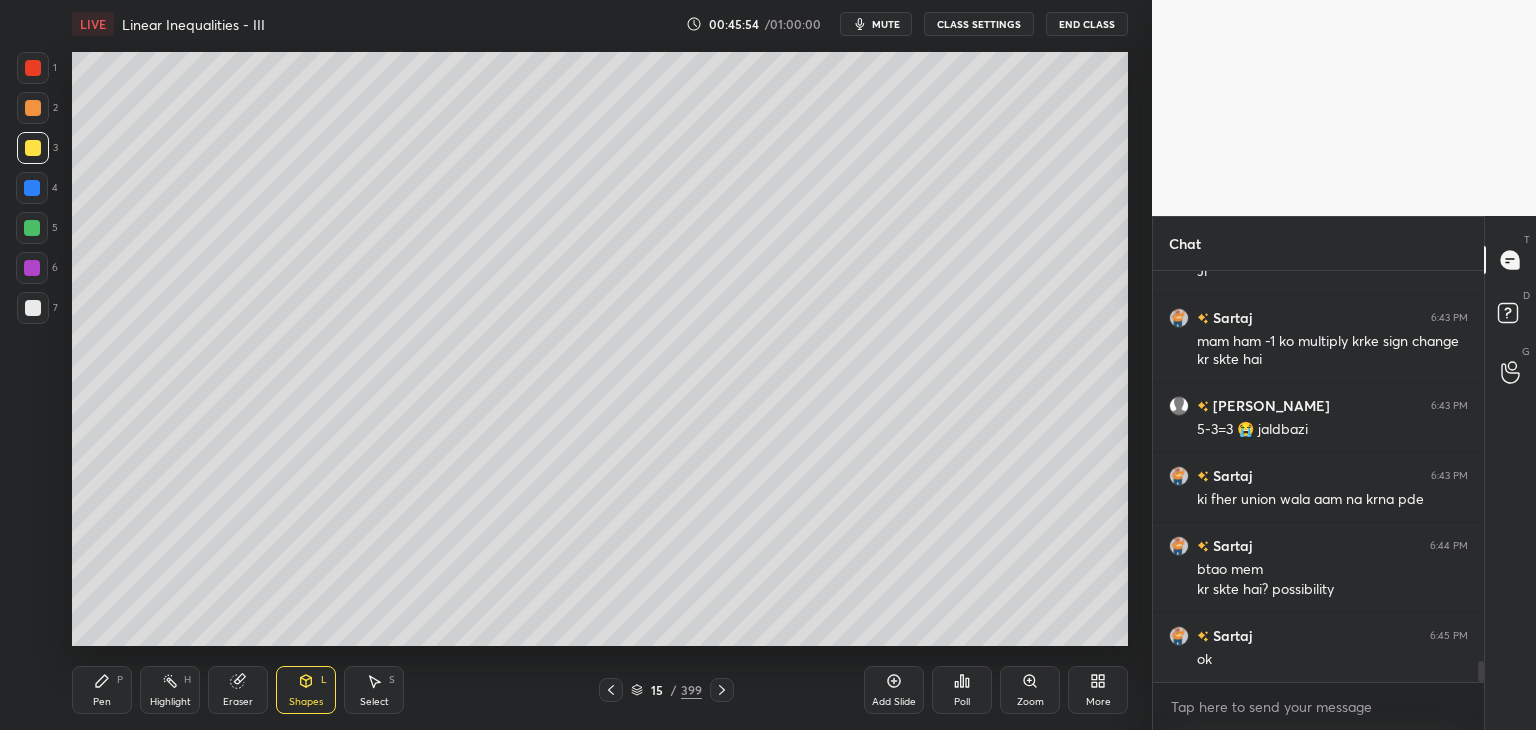 click at bounding box center (32, 228) 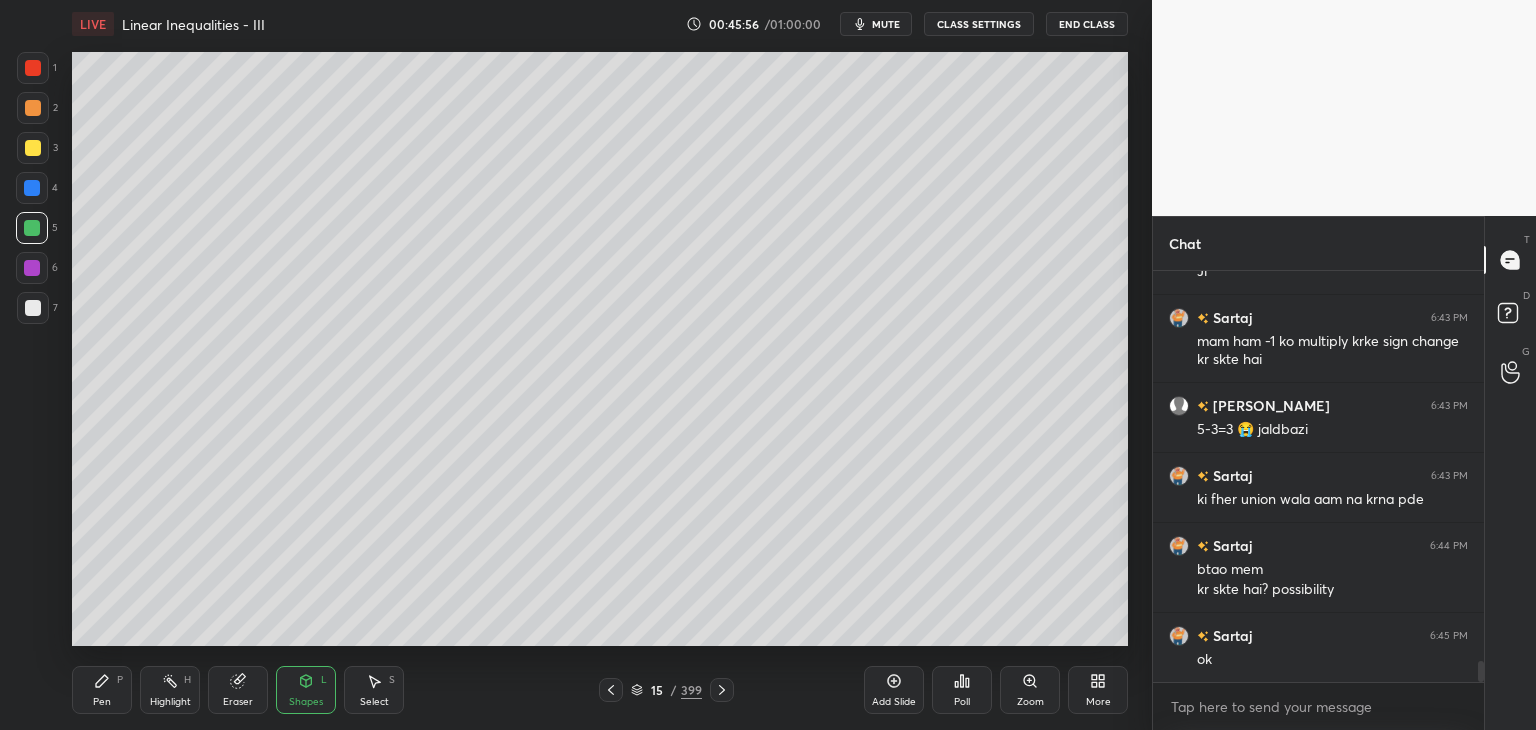 drag, startPoint x: 93, startPoint y: 701, endPoint x: 116, endPoint y: 669, distance: 39.40812 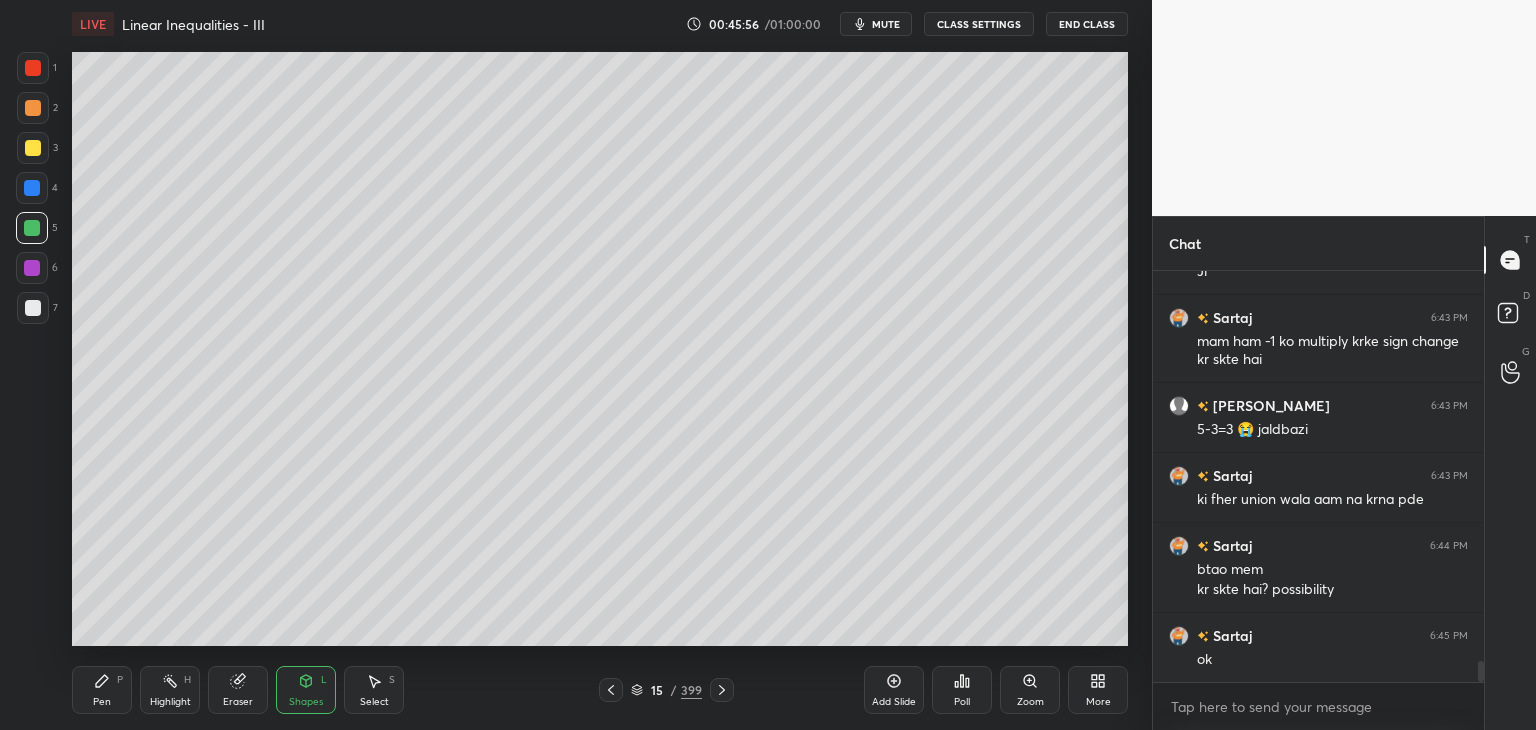click on "Pen" at bounding box center (102, 702) 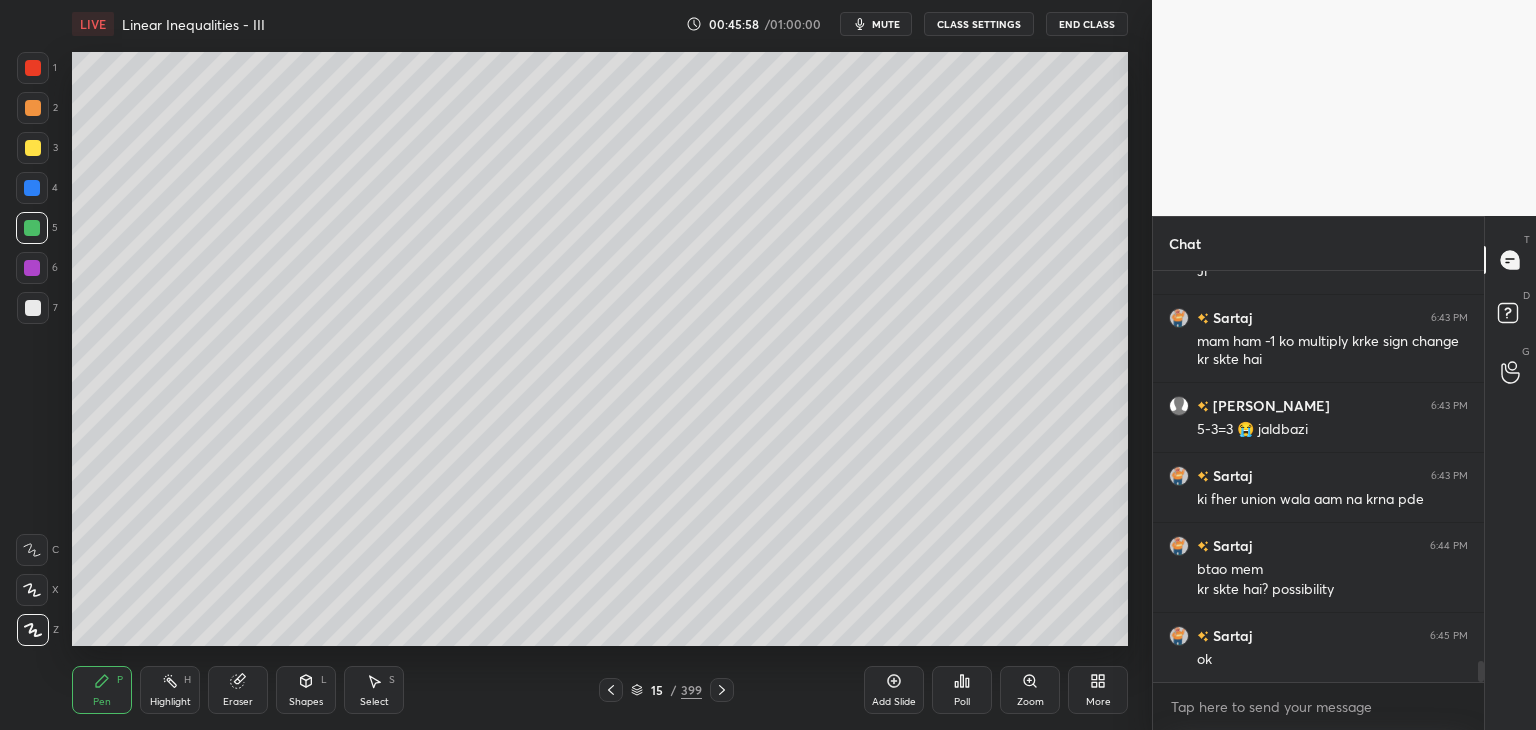 click 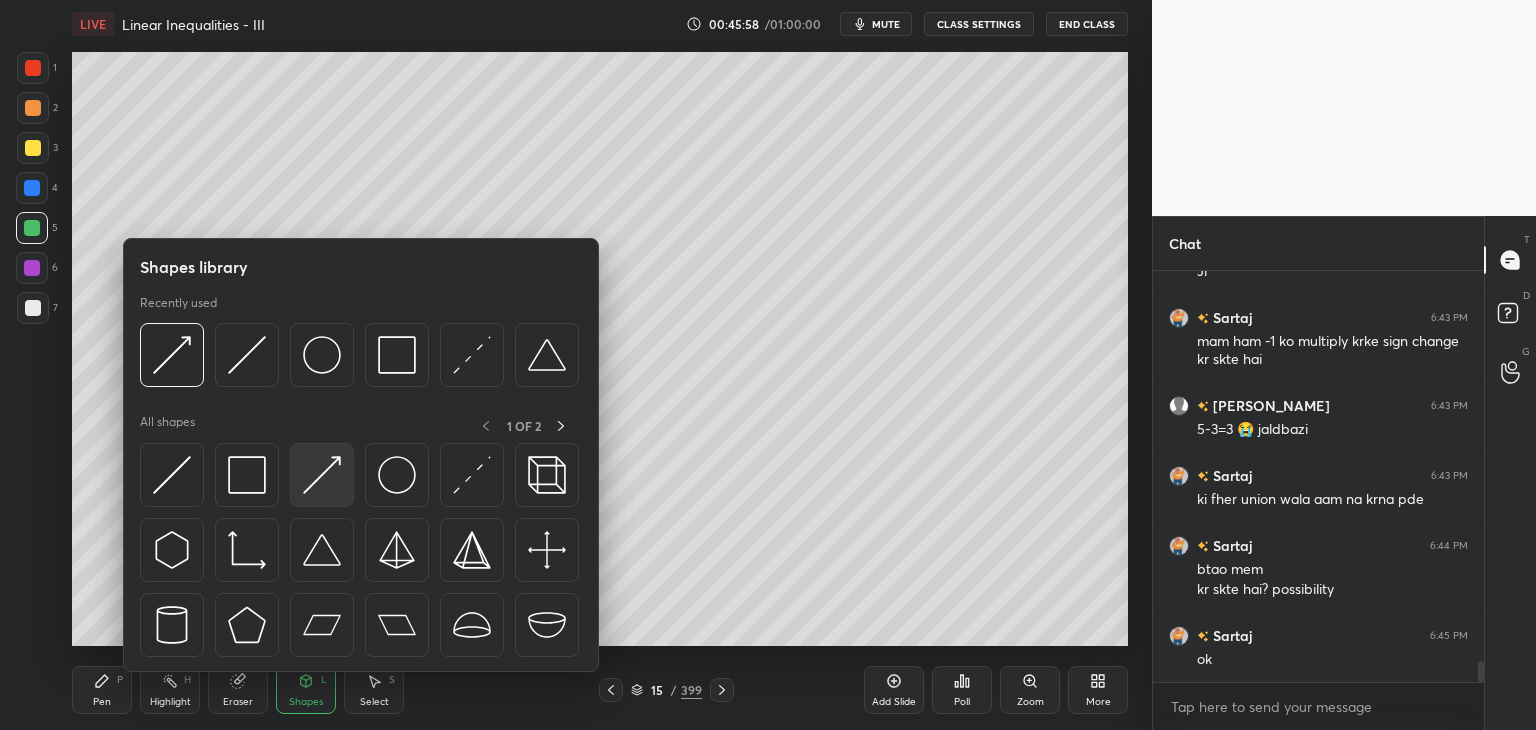 click at bounding box center (322, 475) 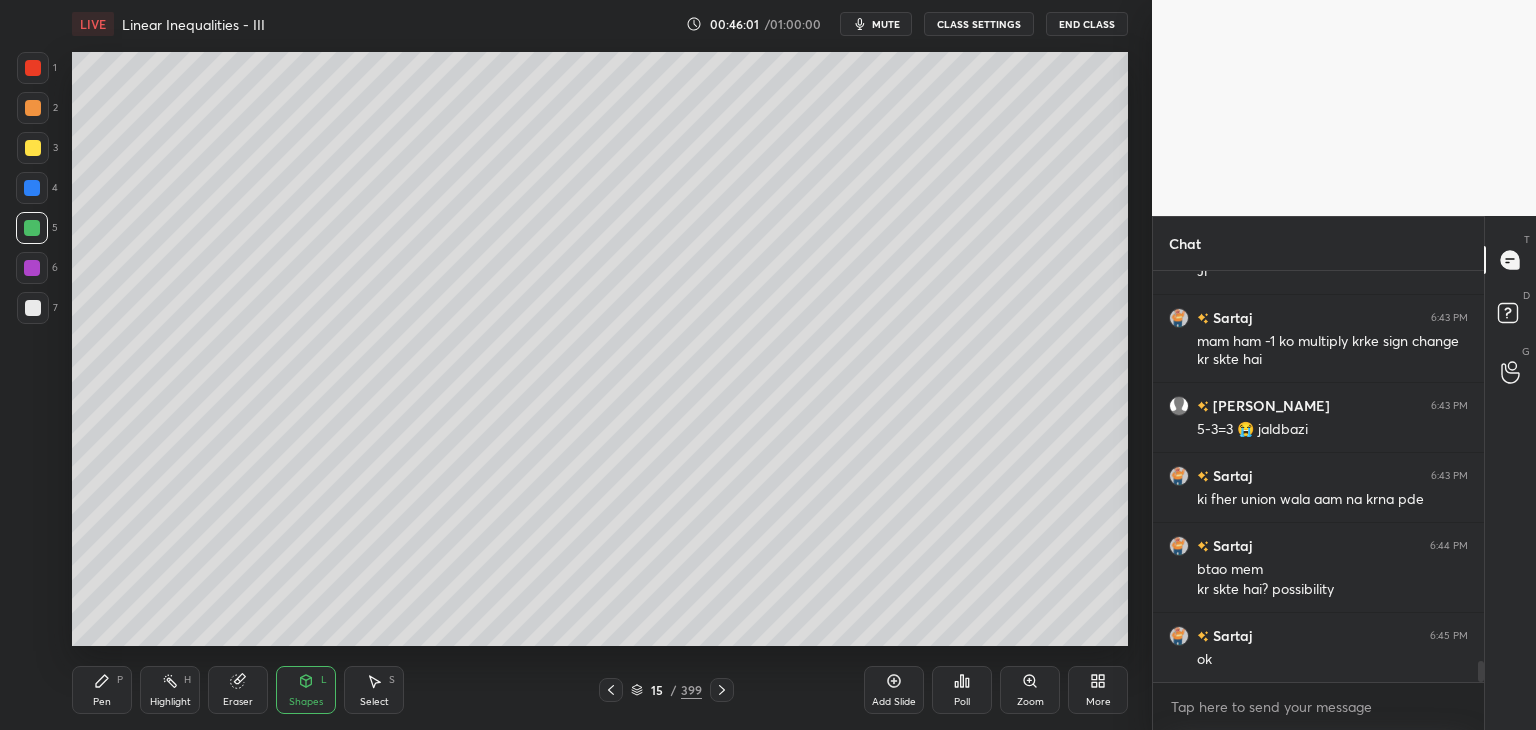 click at bounding box center [33, 68] 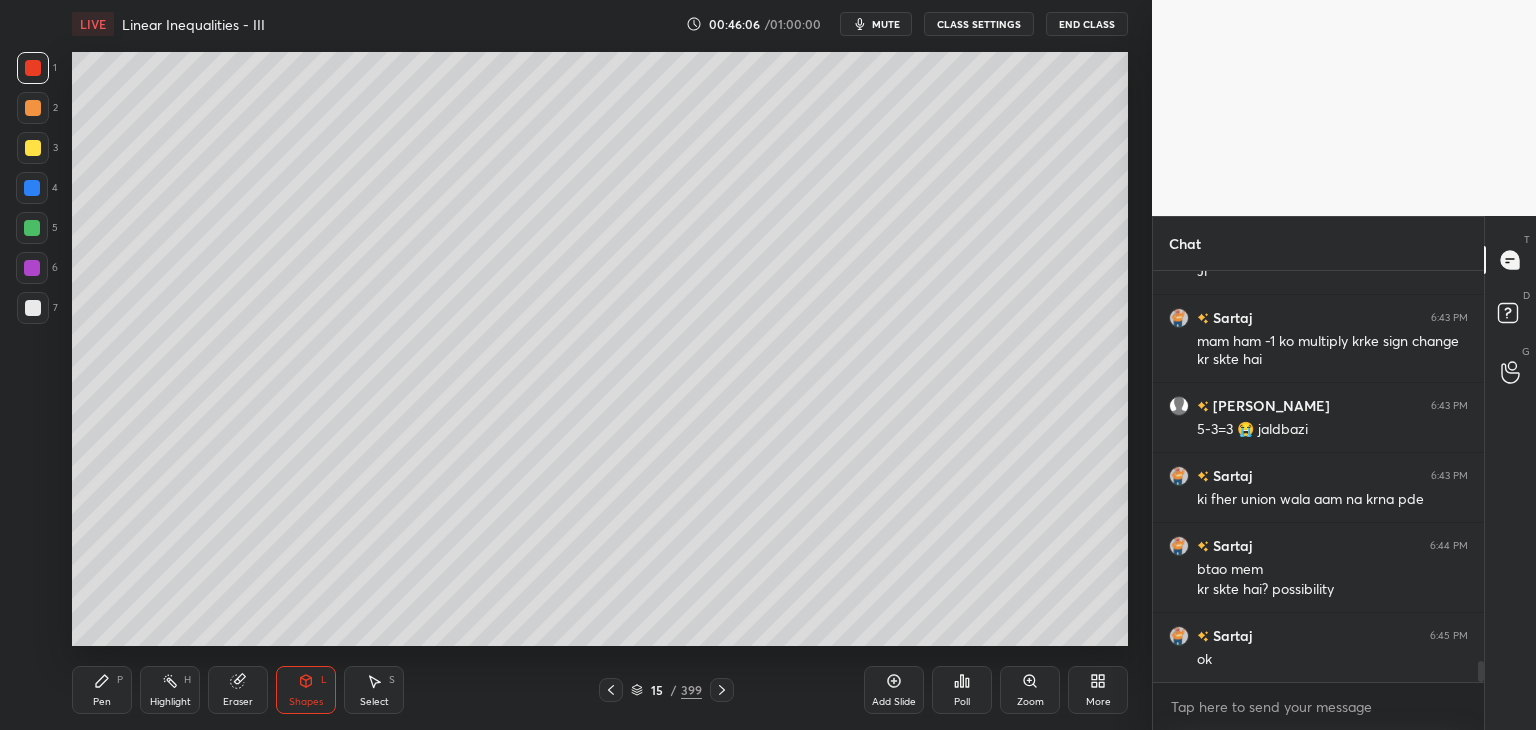 drag, startPoint x: 98, startPoint y: 688, endPoint x: 105, endPoint y: 678, distance: 12.206555 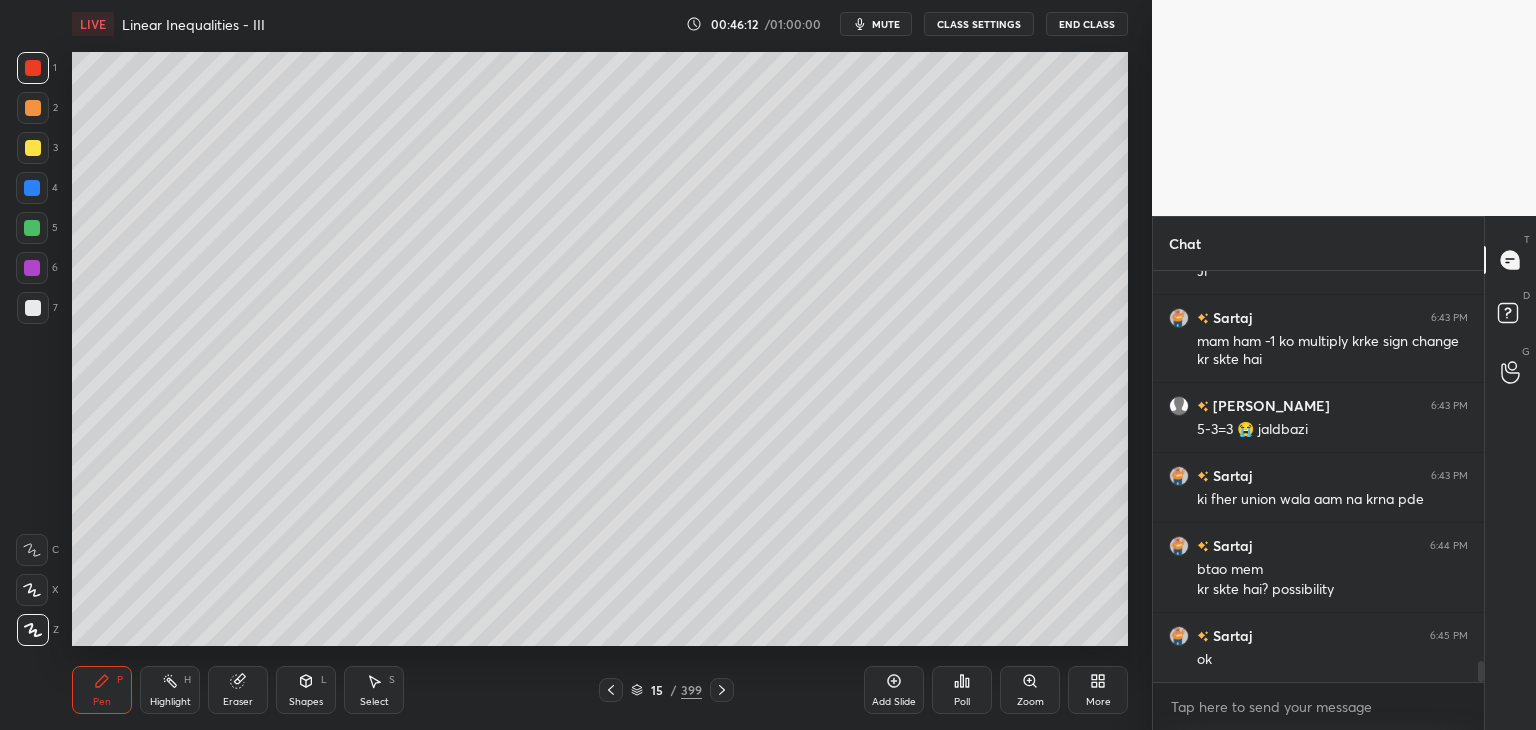drag, startPoint x: 604, startPoint y: 693, endPoint x: 617, endPoint y: 680, distance: 18.384777 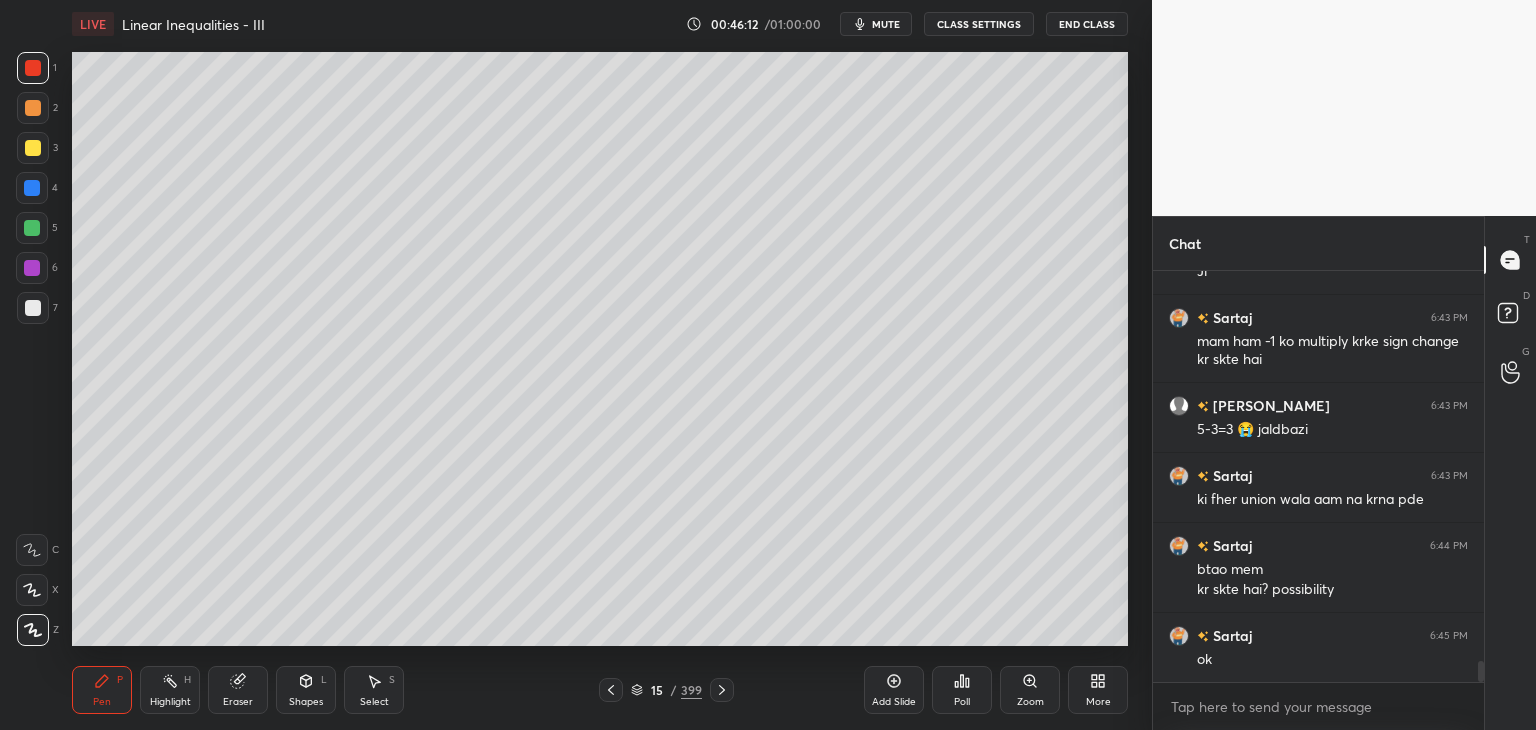 click 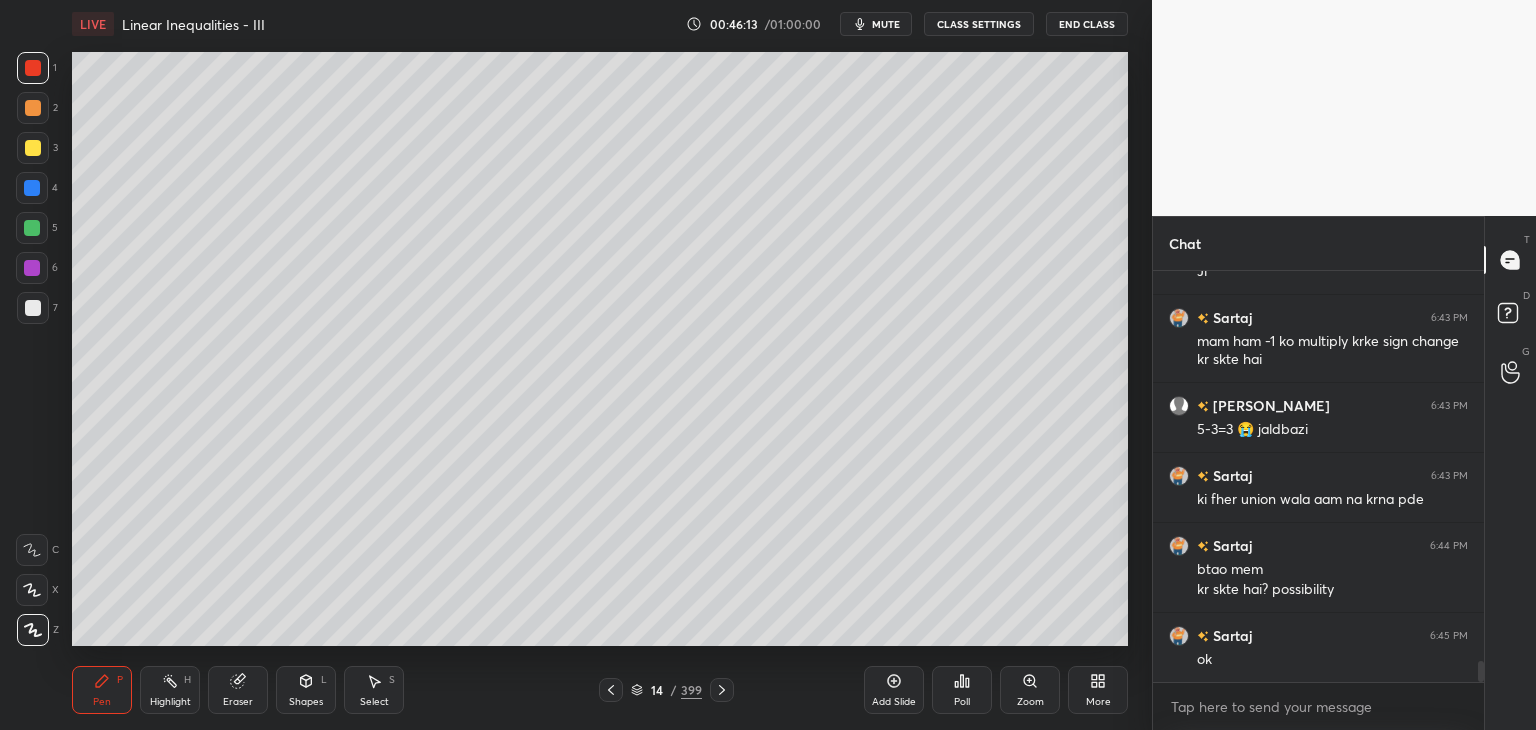 drag, startPoint x: 717, startPoint y: 694, endPoint x: 759, endPoint y: 687, distance: 42.579338 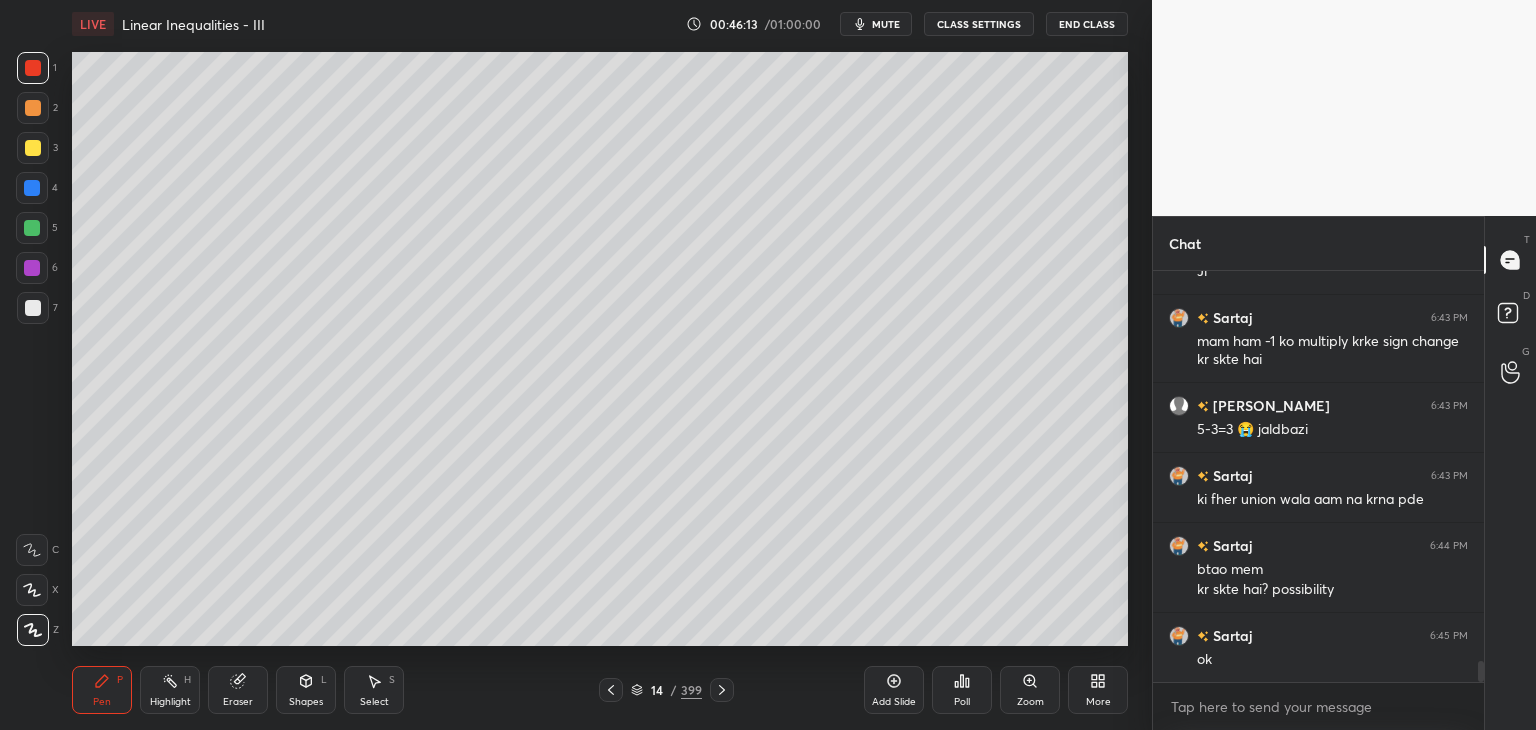 click 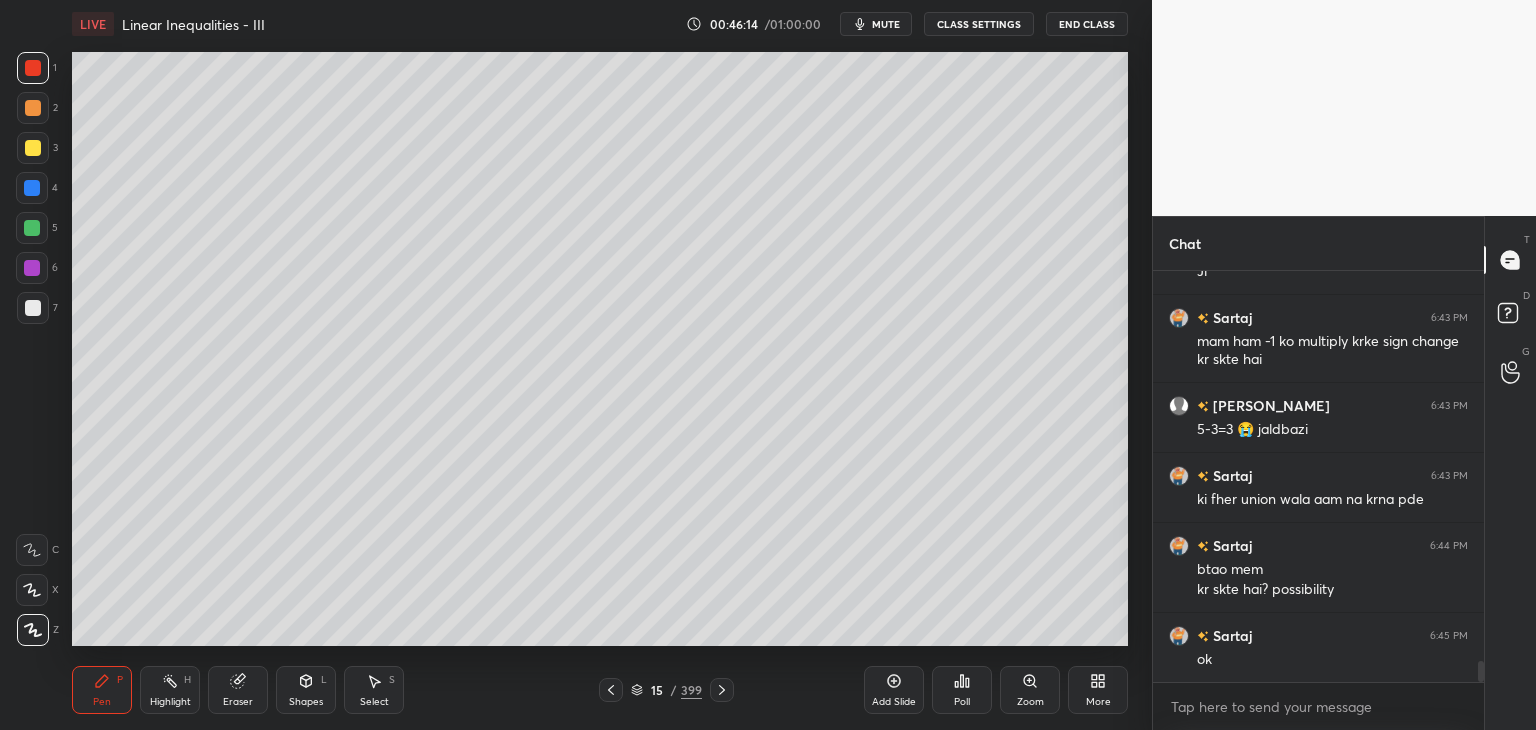 drag, startPoint x: 903, startPoint y: 698, endPoint x: 844, endPoint y: 677, distance: 62.625874 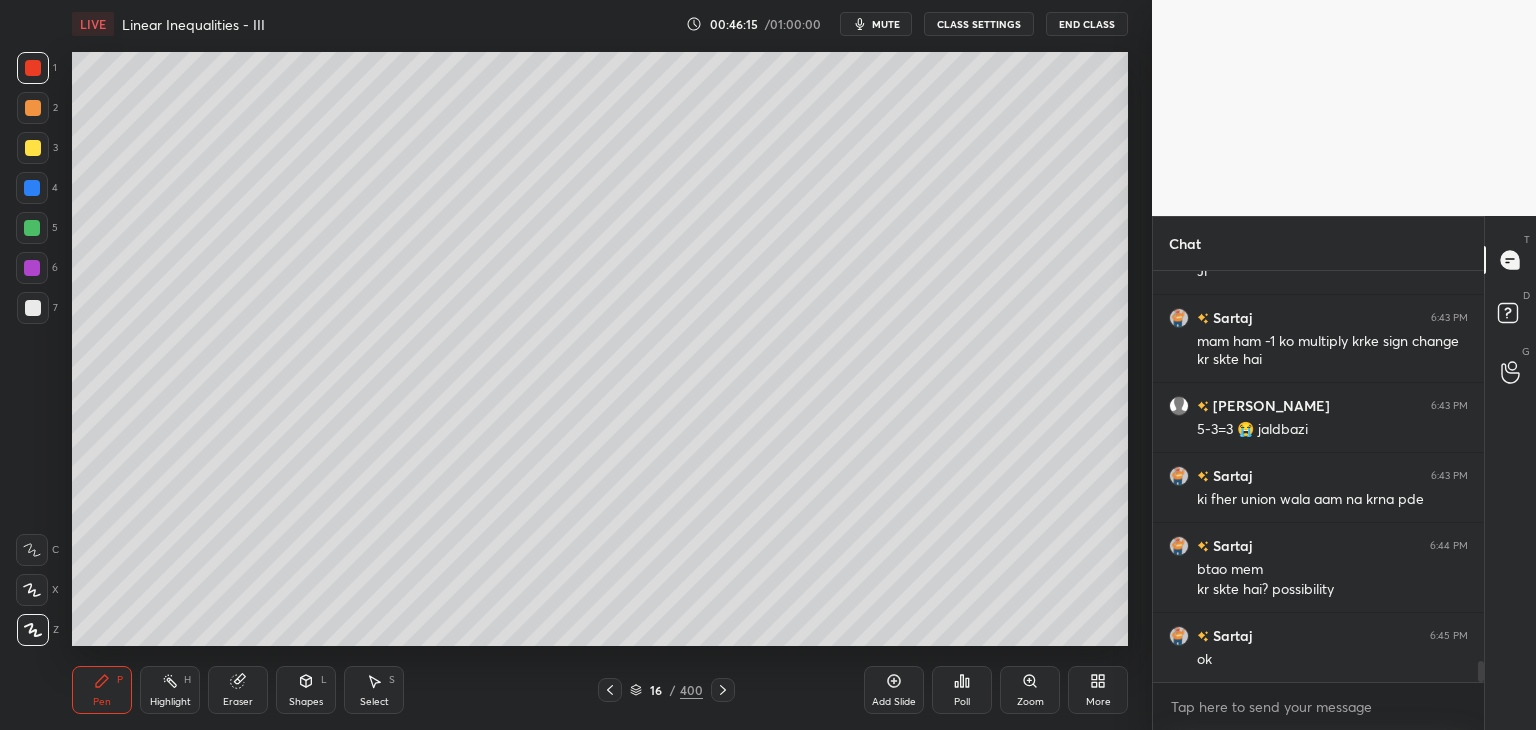 drag, startPoint x: 307, startPoint y: 707, endPoint x: 310, endPoint y: 682, distance: 25.179358 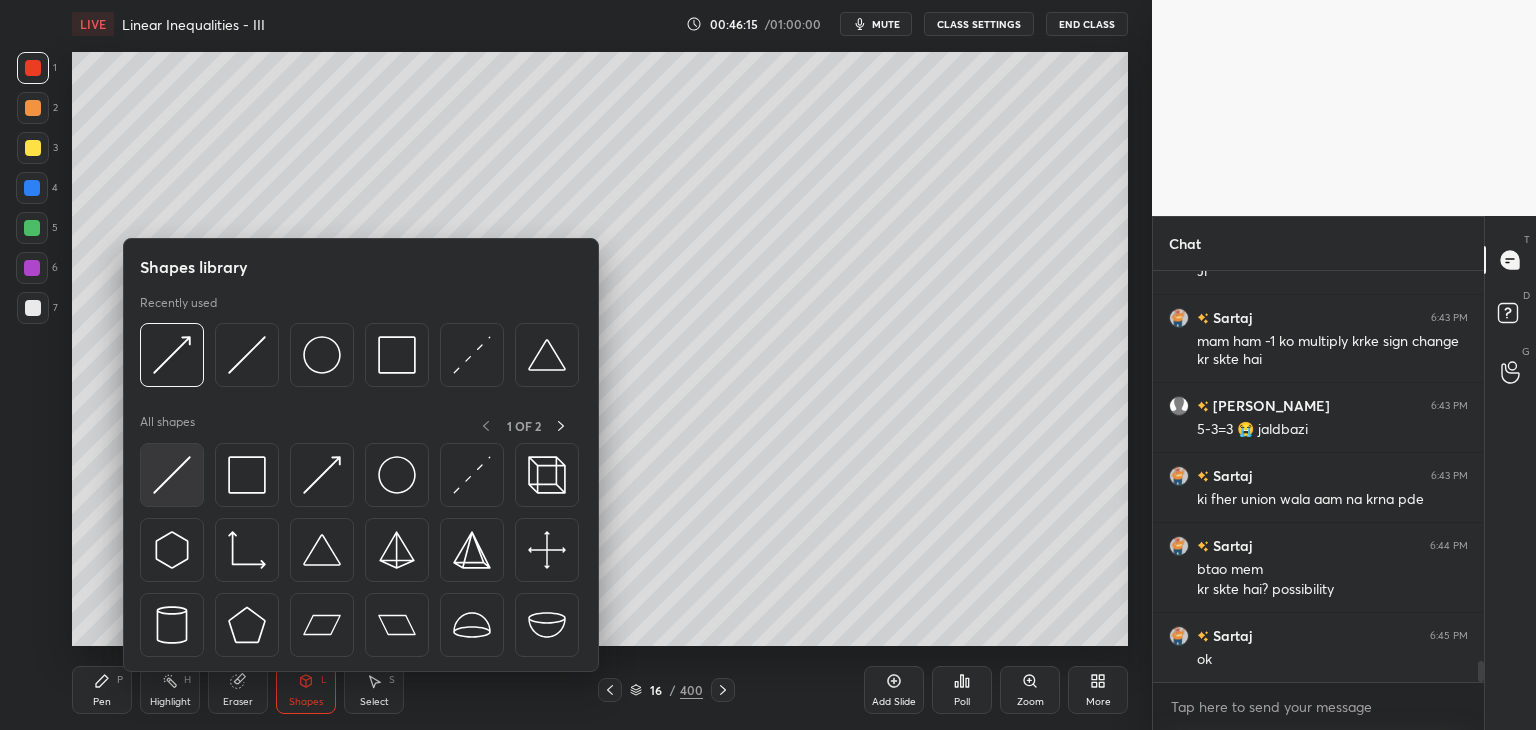click at bounding box center (172, 475) 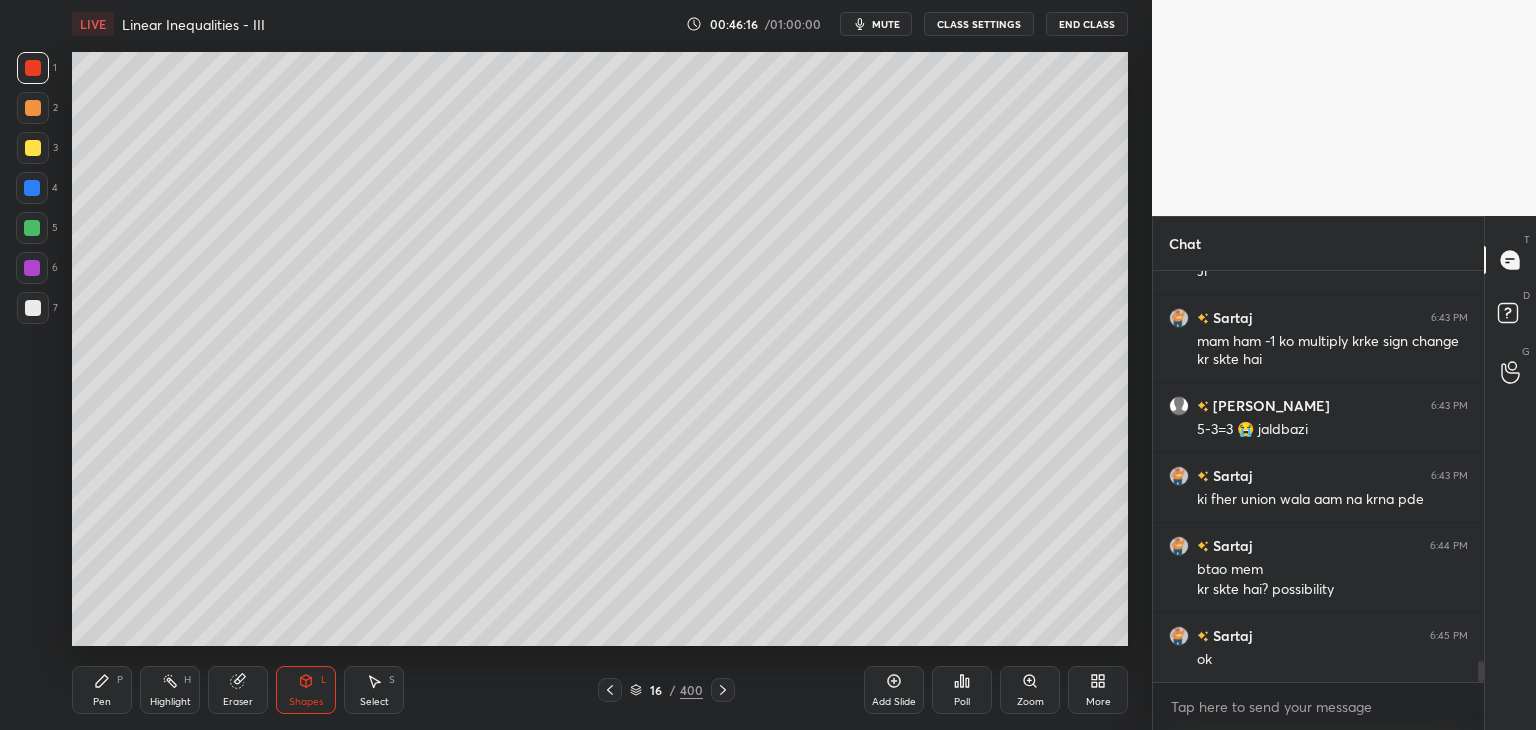 click at bounding box center [33, 308] 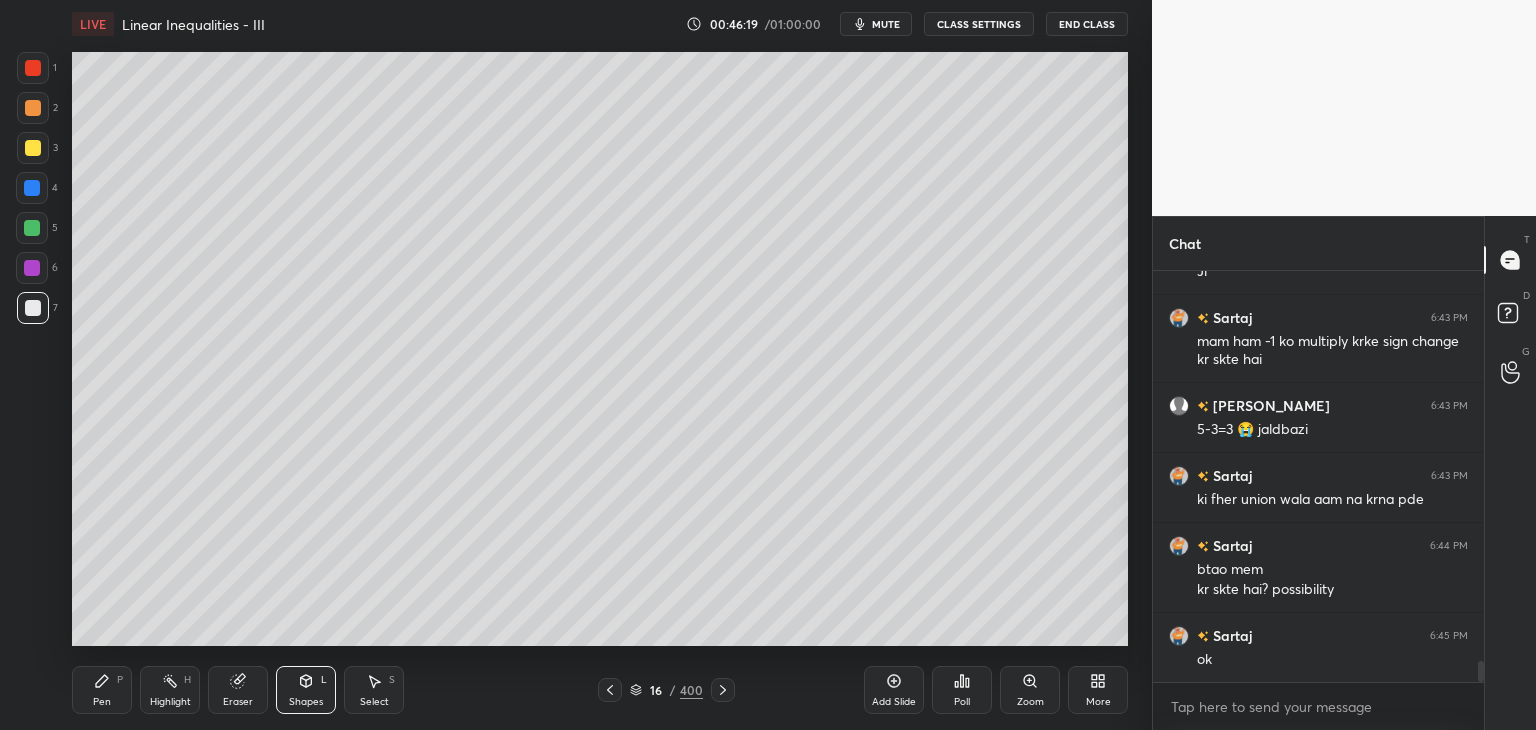 drag, startPoint x: 100, startPoint y: 697, endPoint x: 129, endPoint y: 663, distance: 44.687805 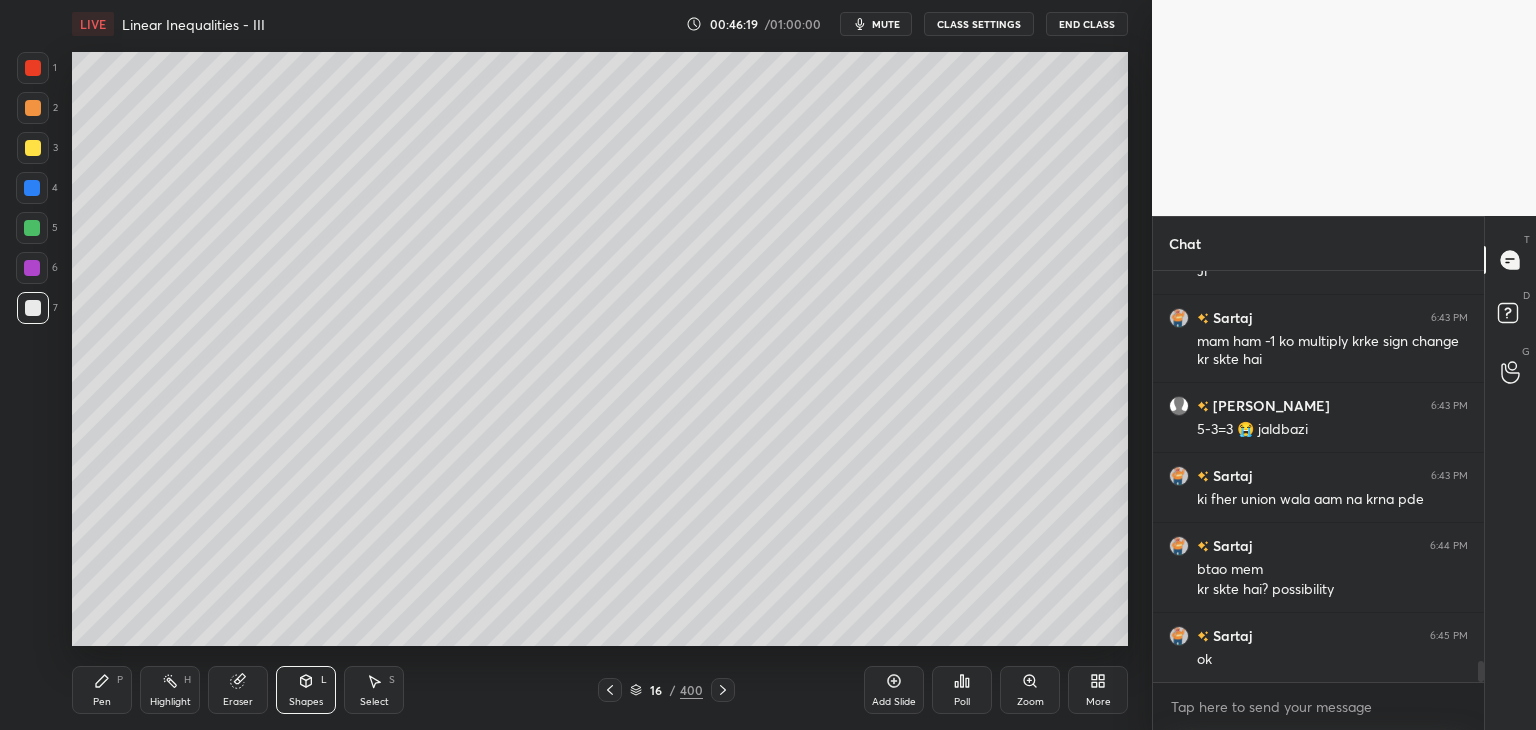 click on "Pen" at bounding box center (102, 702) 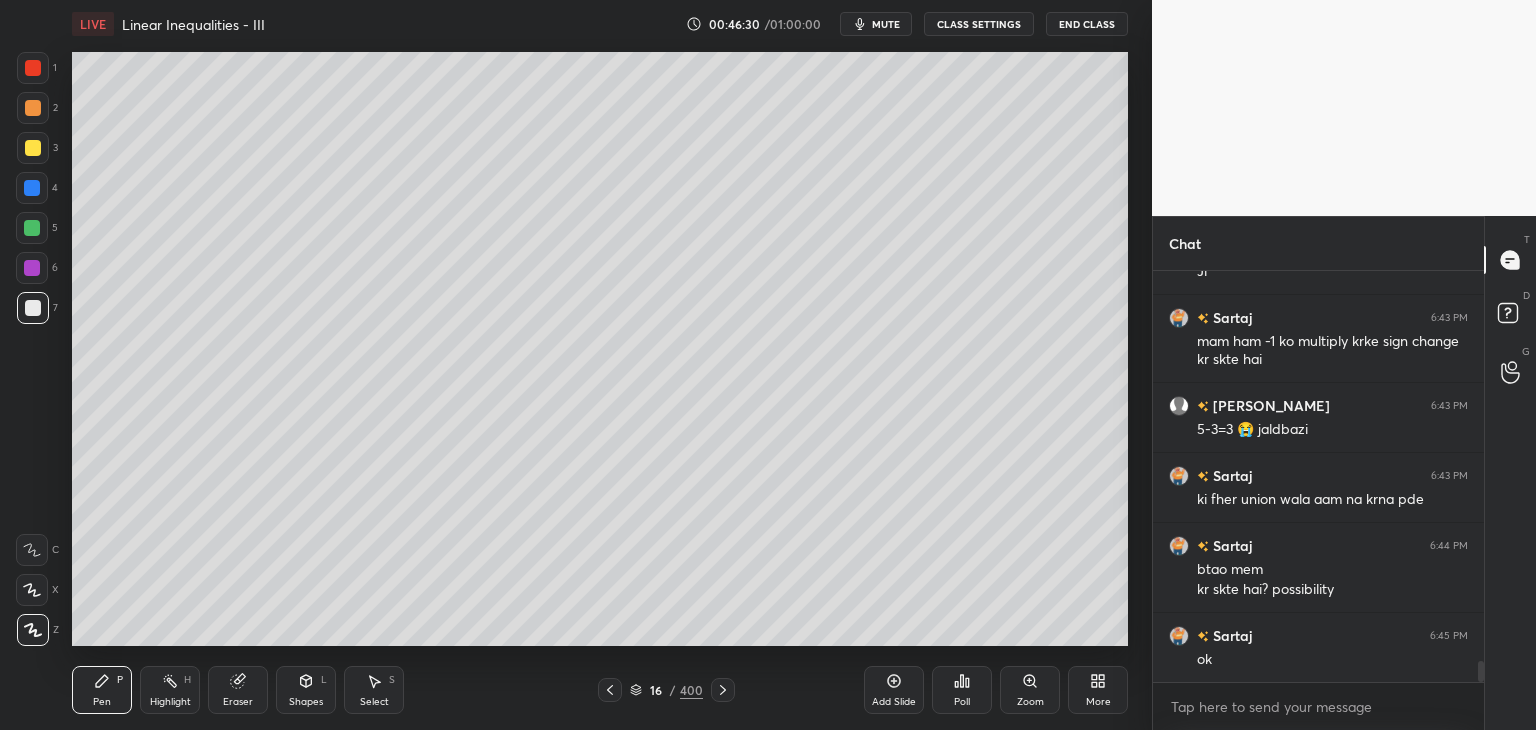 click 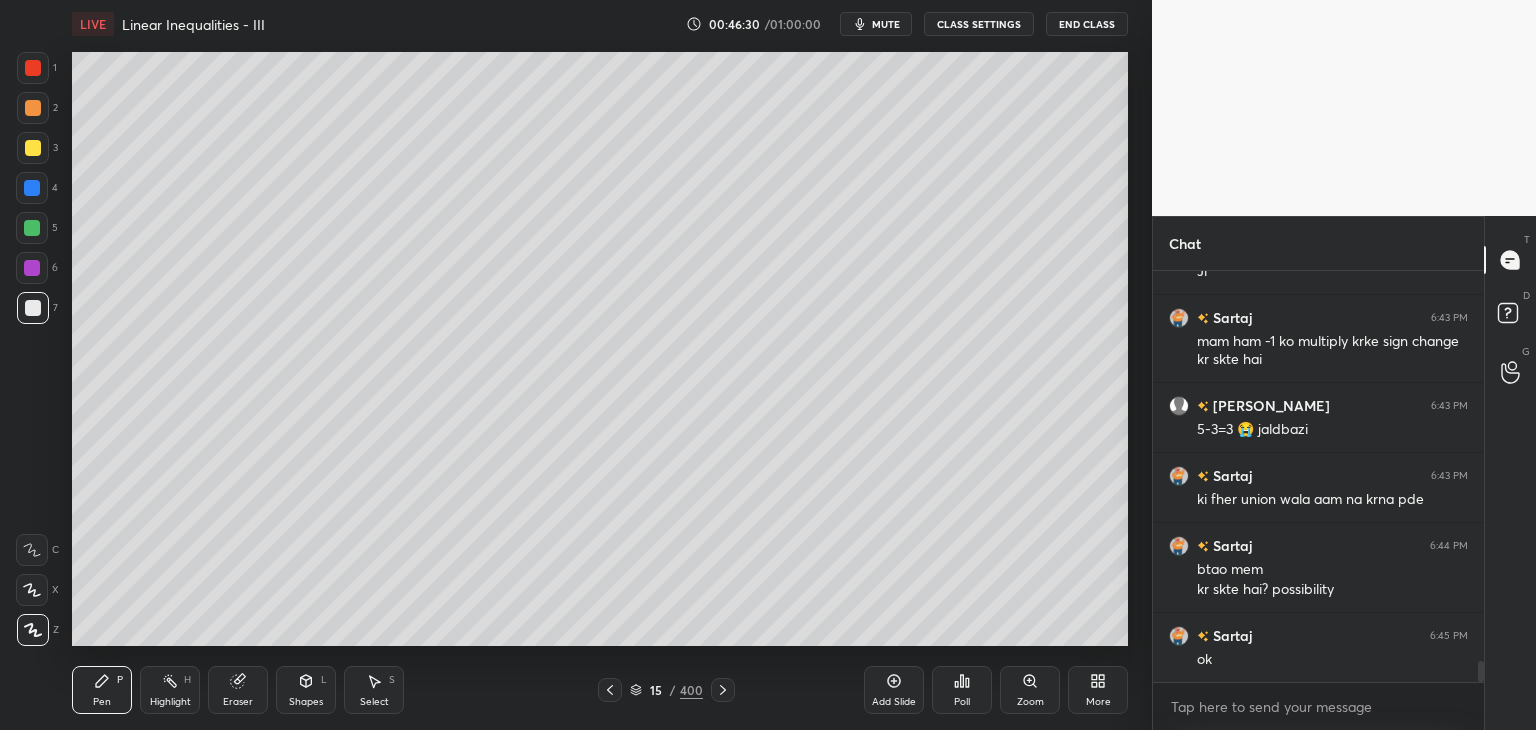 click 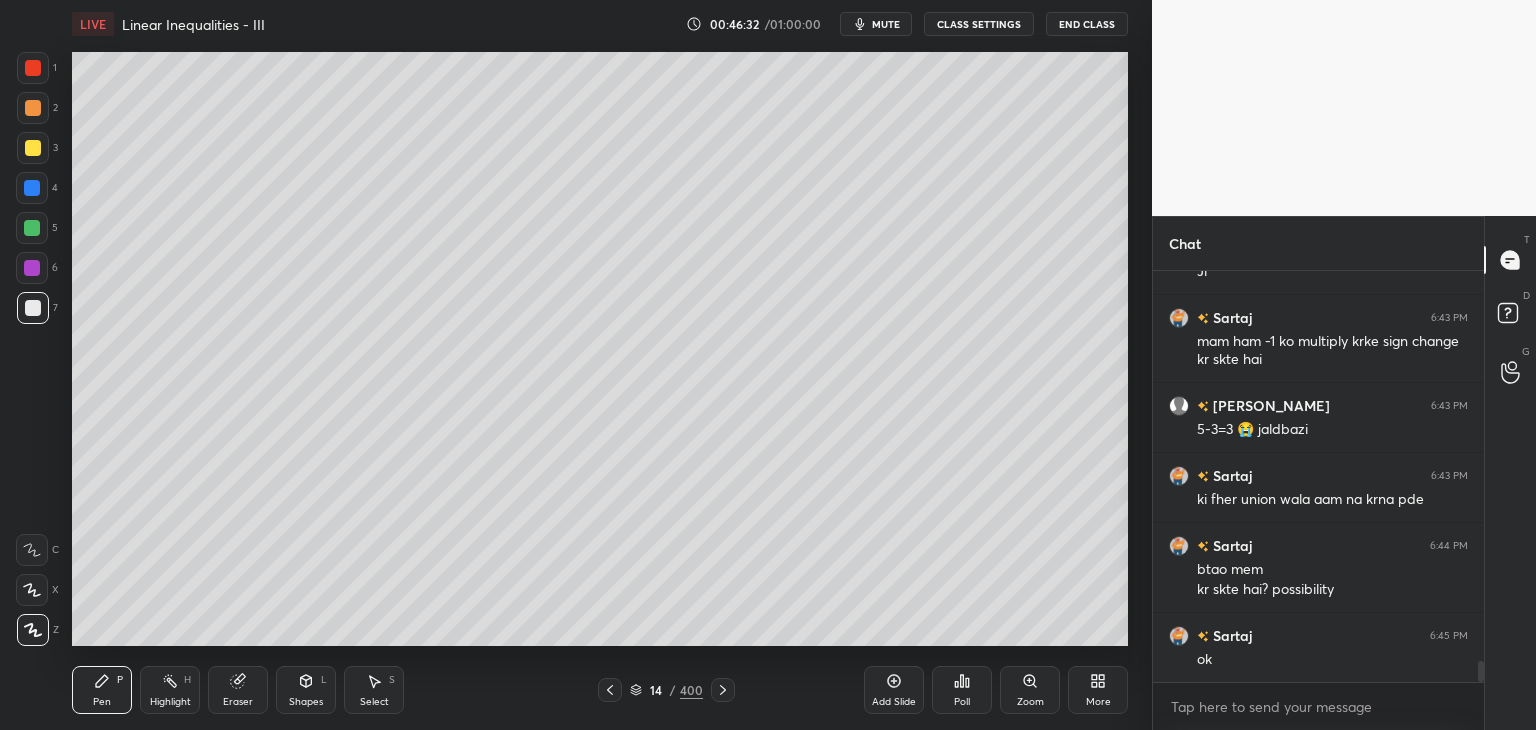 click 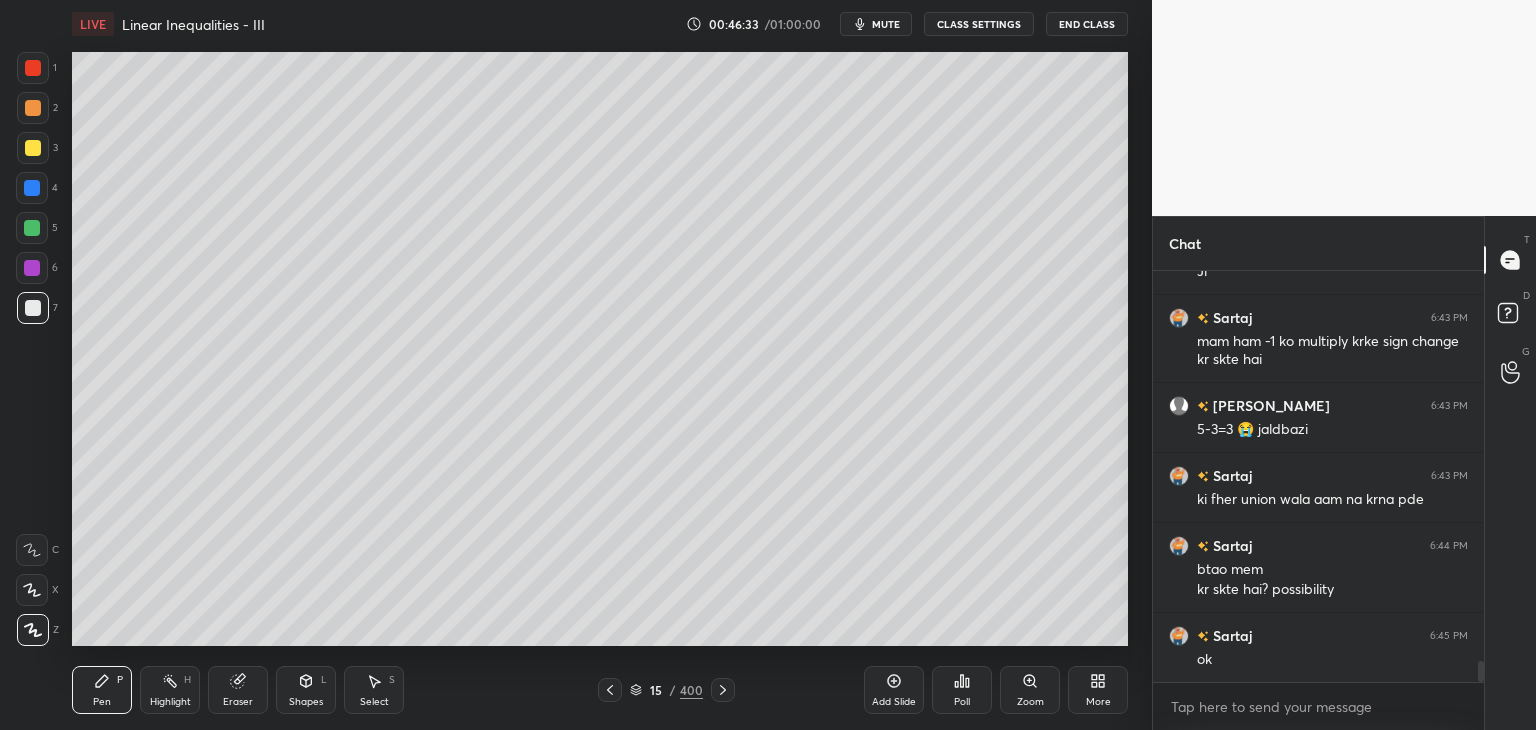 click at bounding box center [33, 148] 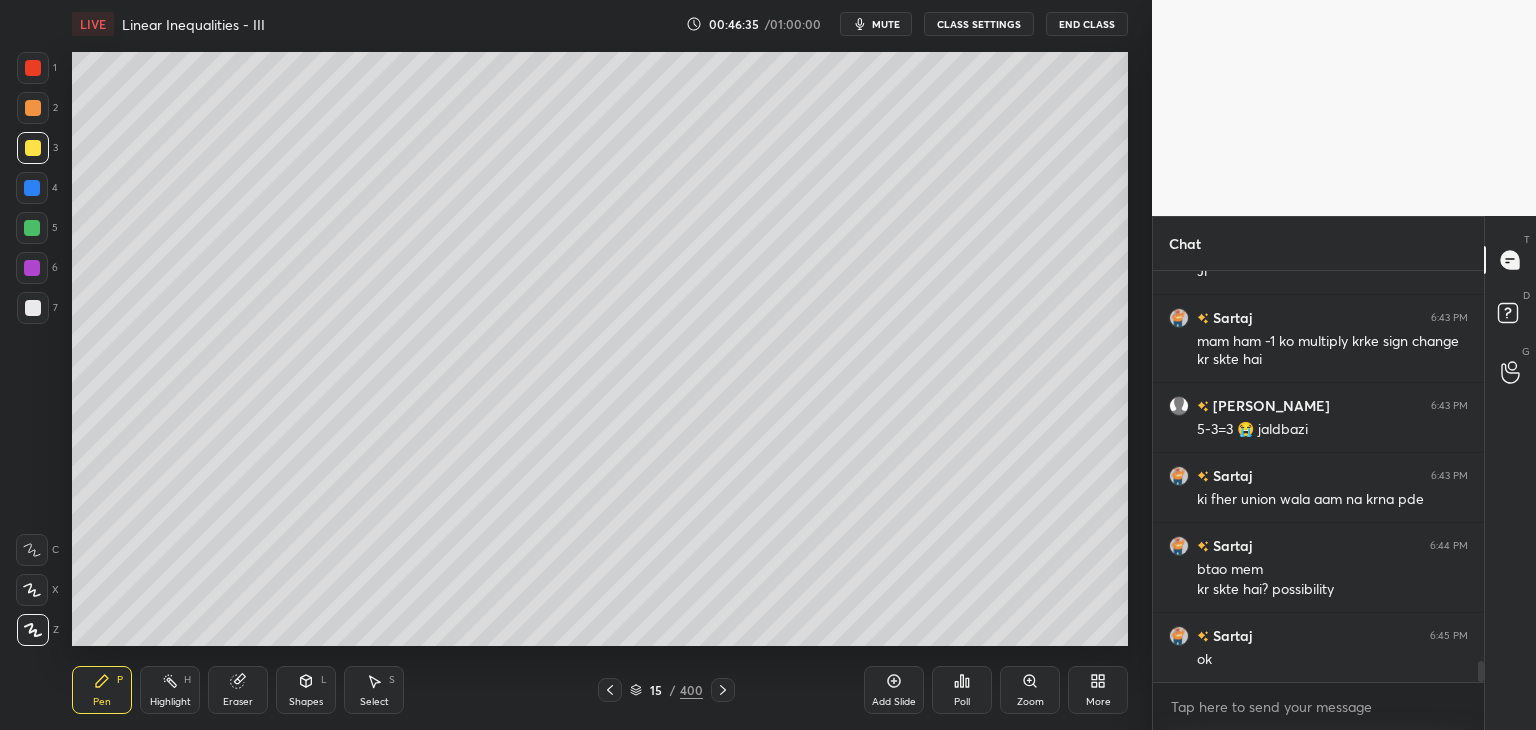 click 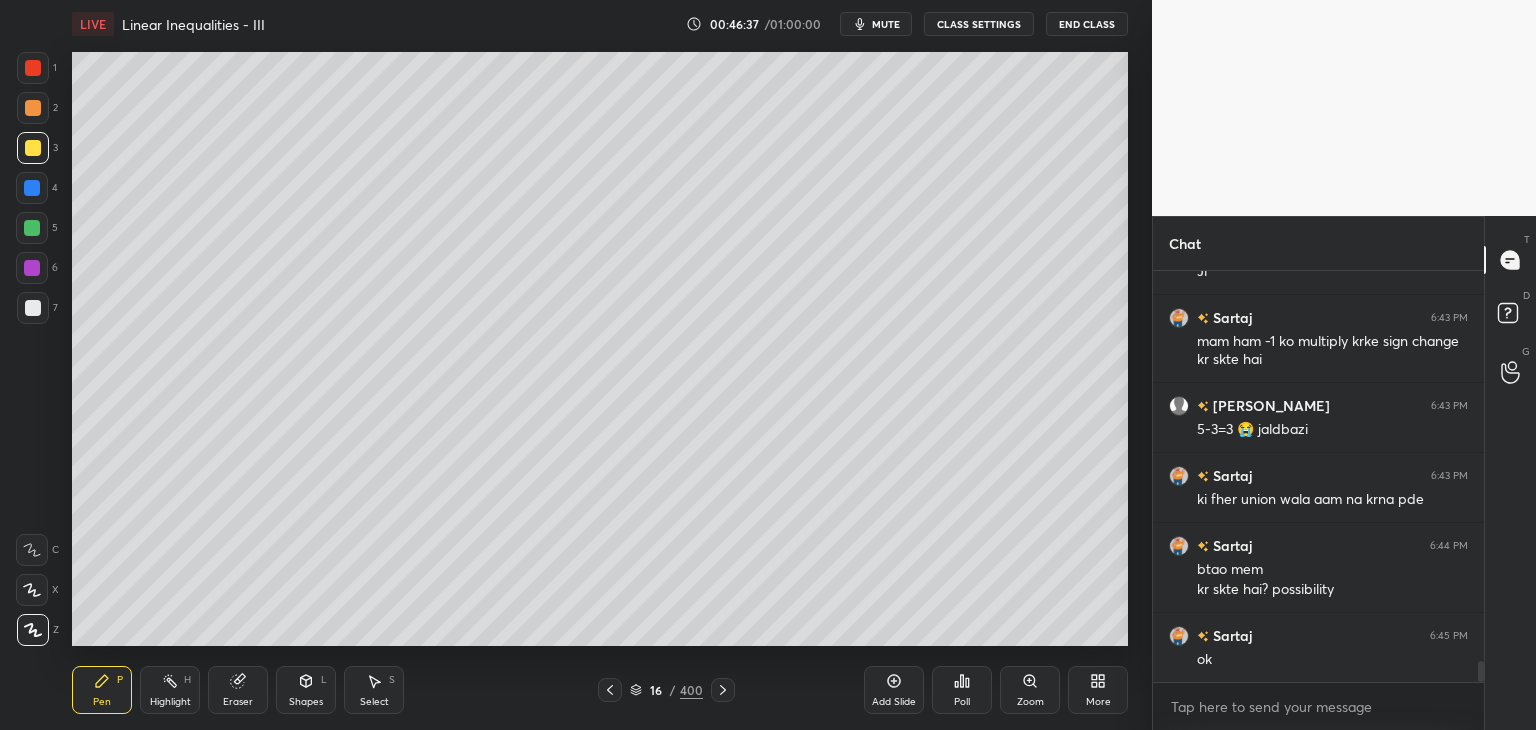 click at bounding box center [33, 148] 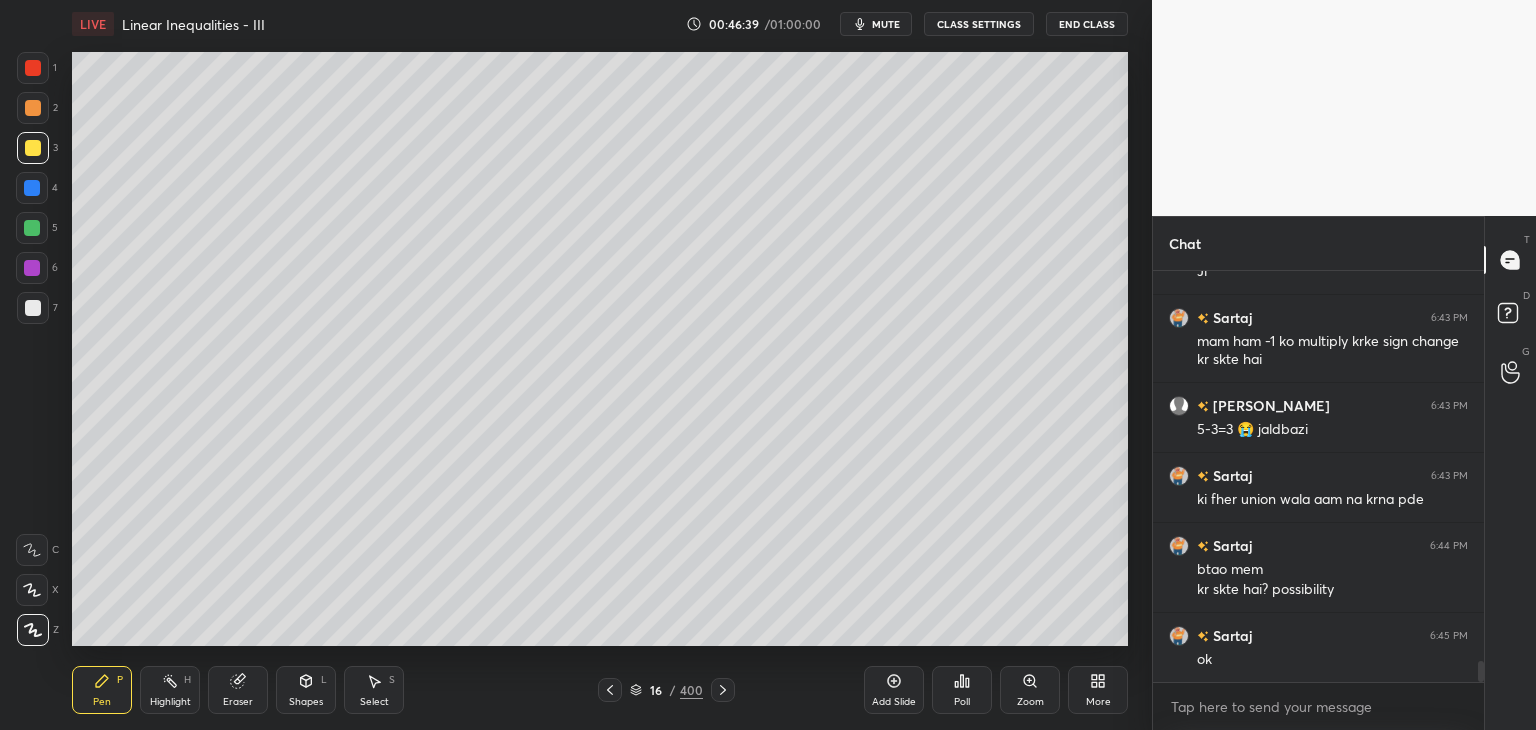 drag, startPoint x: 309, startPoint y: 697, endPoint x: 304, endPoint y: 677, distance: 20.615528 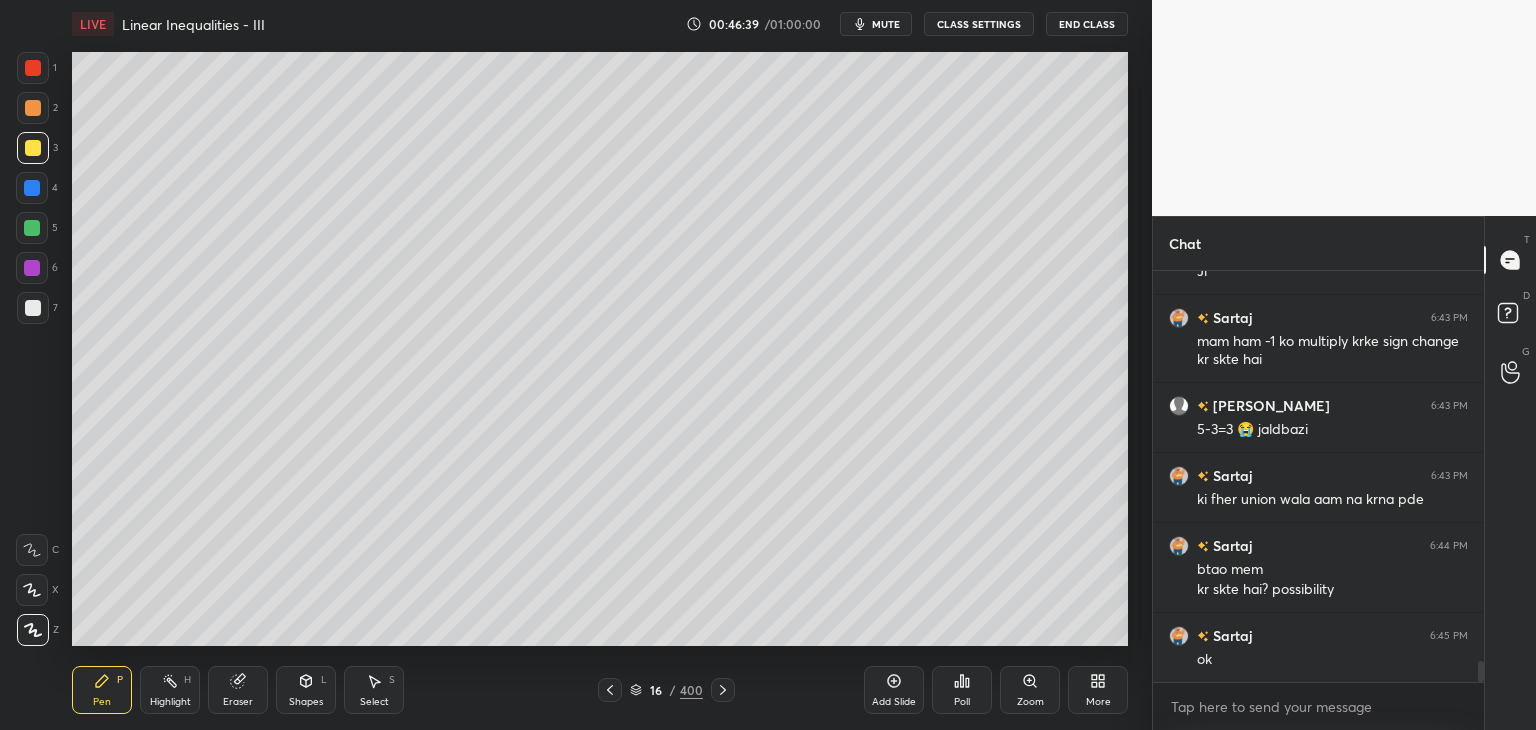 click on "Shapes L" at bounding box center [306, 690] 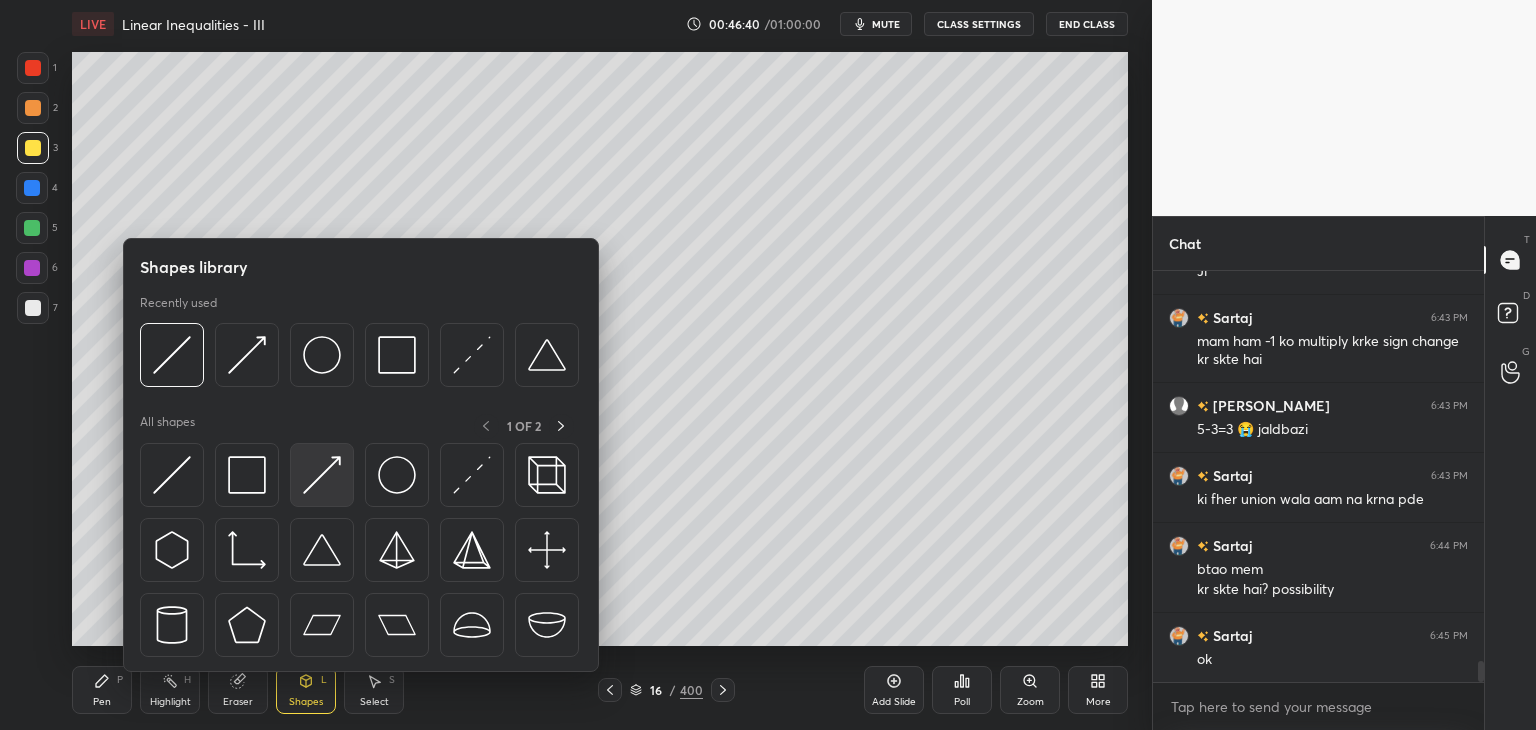 click at bounding box center (322, 475) 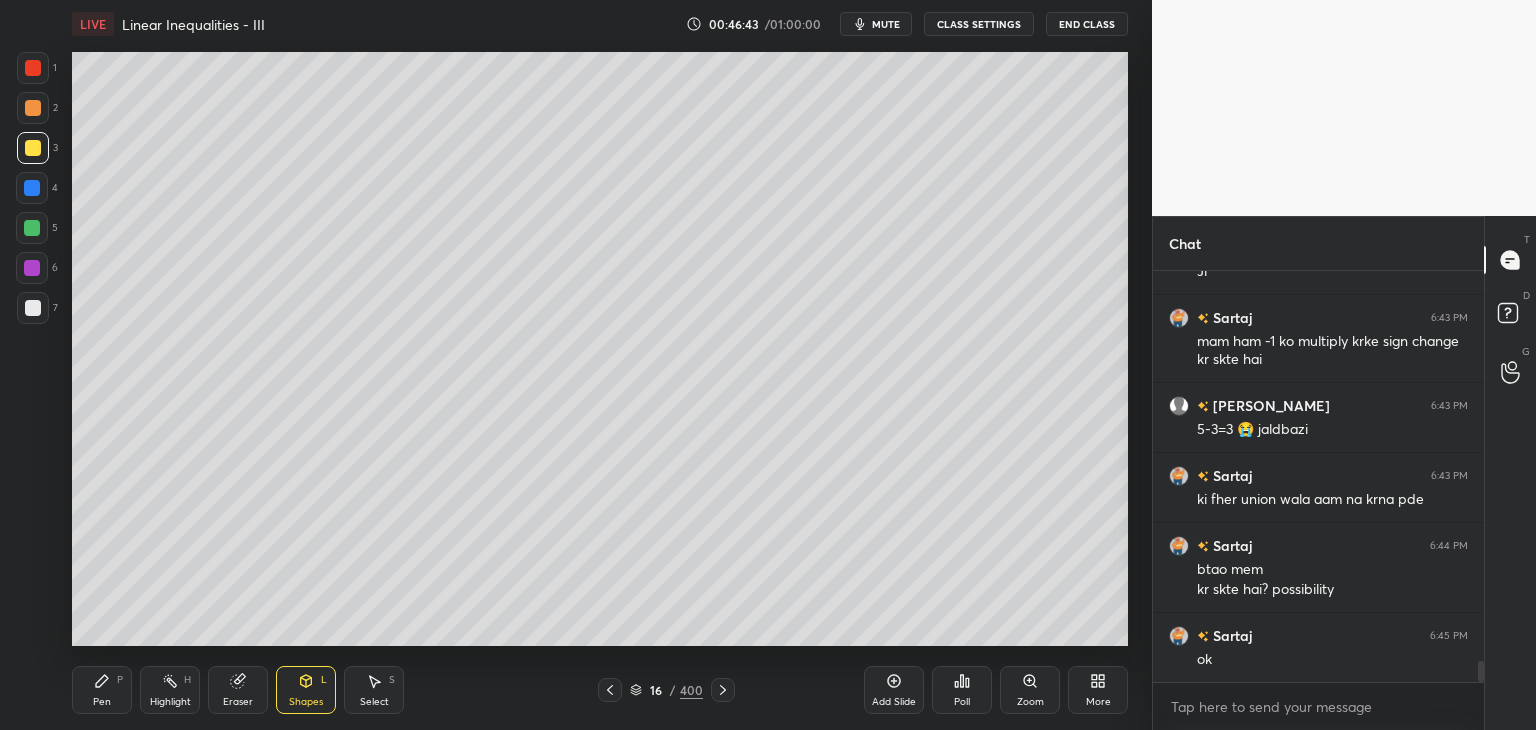 click 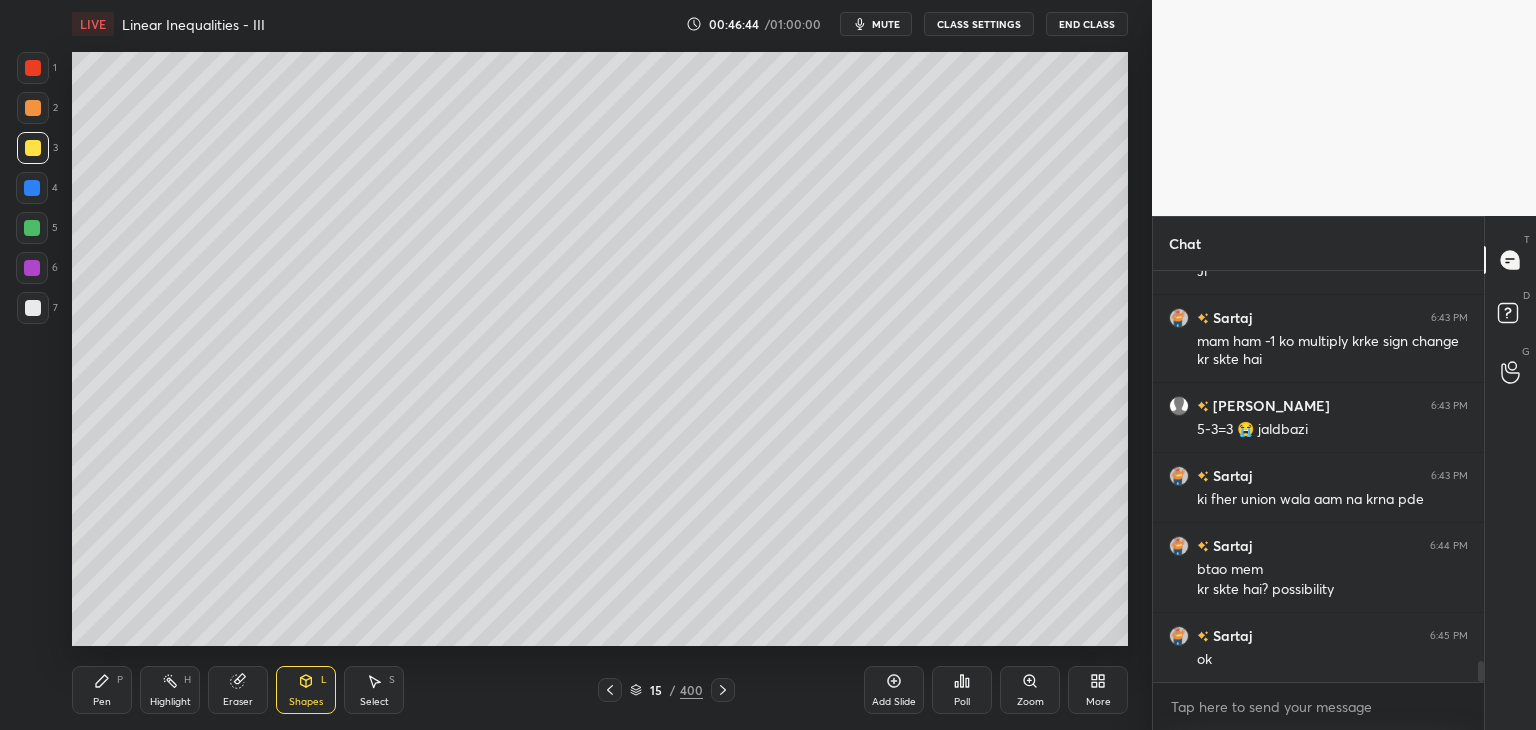 click 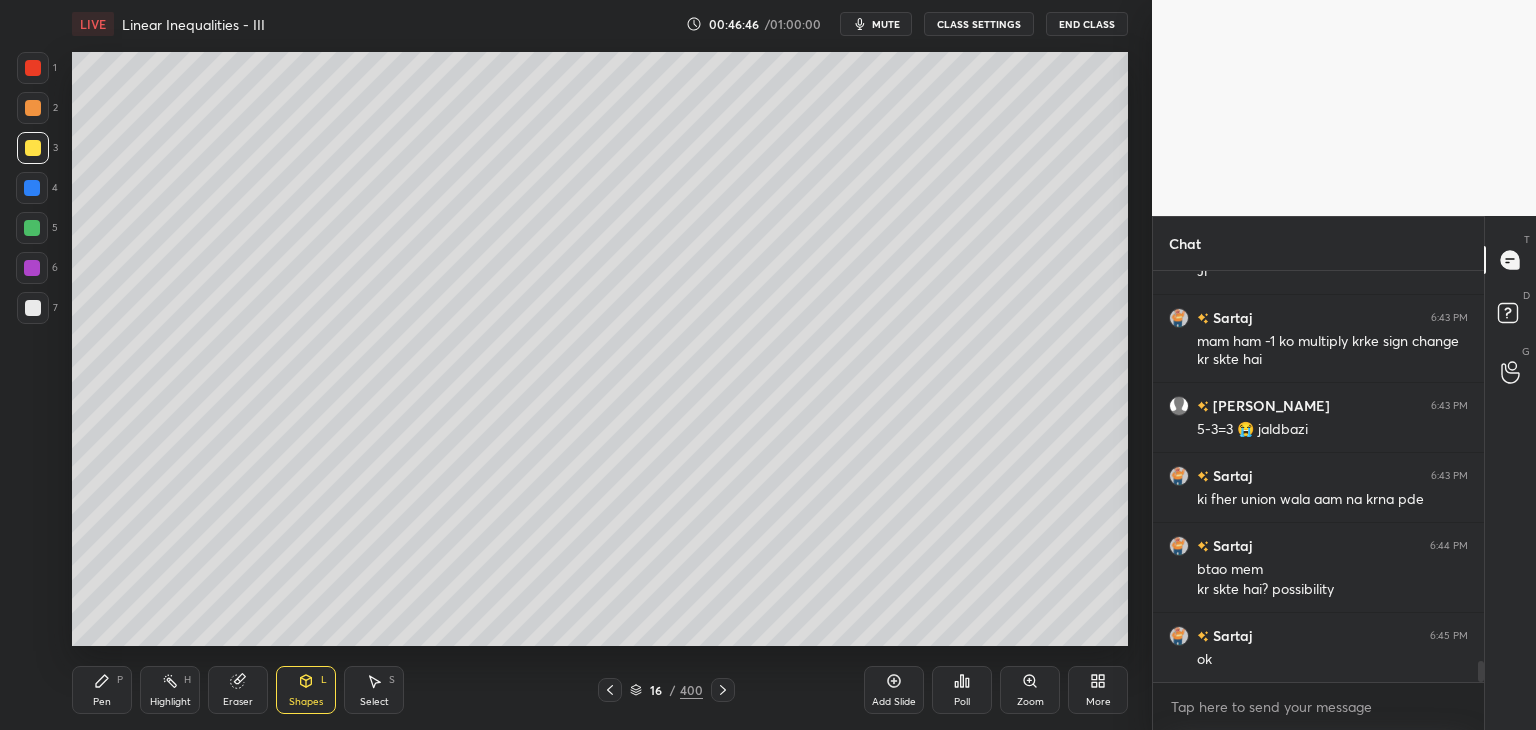 click at bounding box center [33, 308] 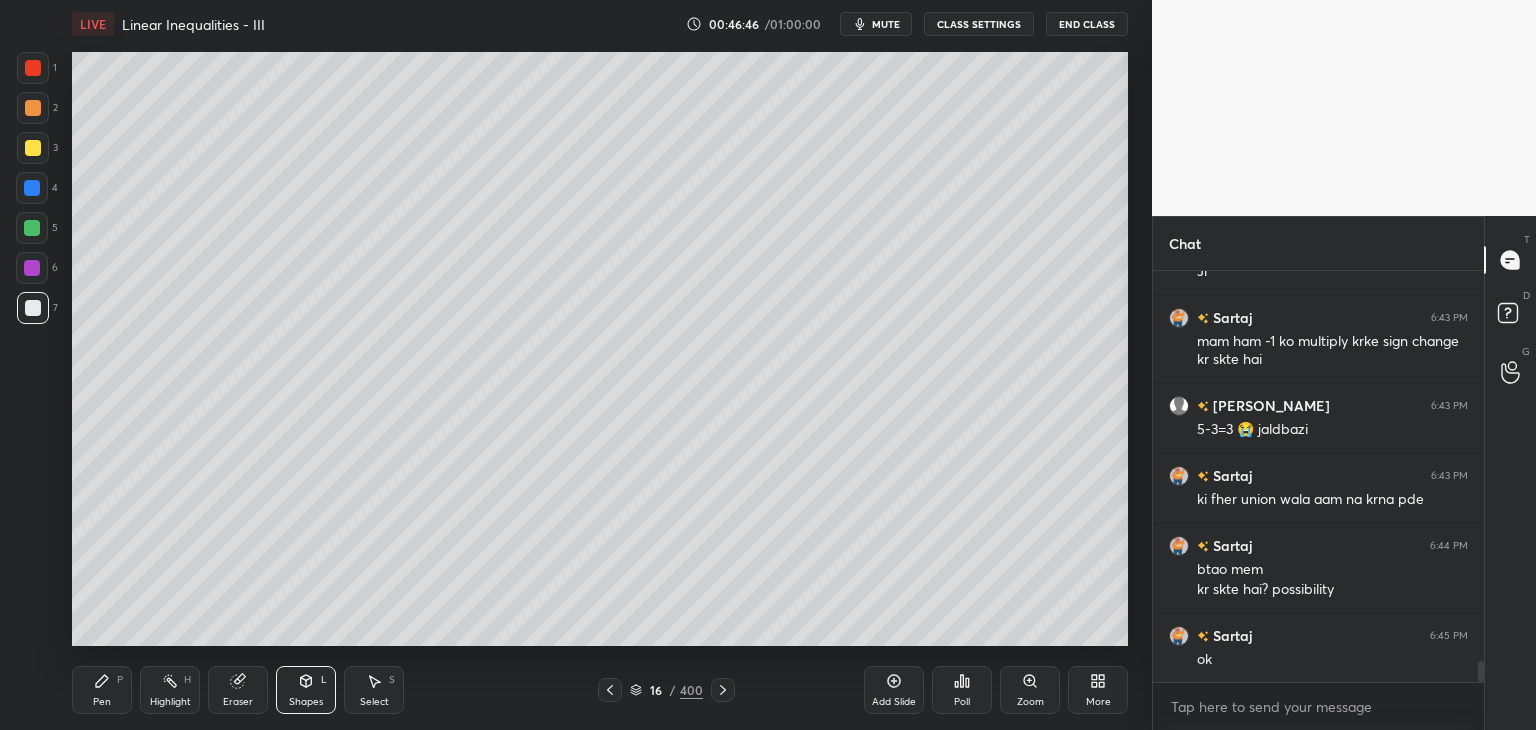 drag, startPoint x: 36, startPoint y: 257, endPoint x: 65, endPoint y: 261, distance: 29.274563 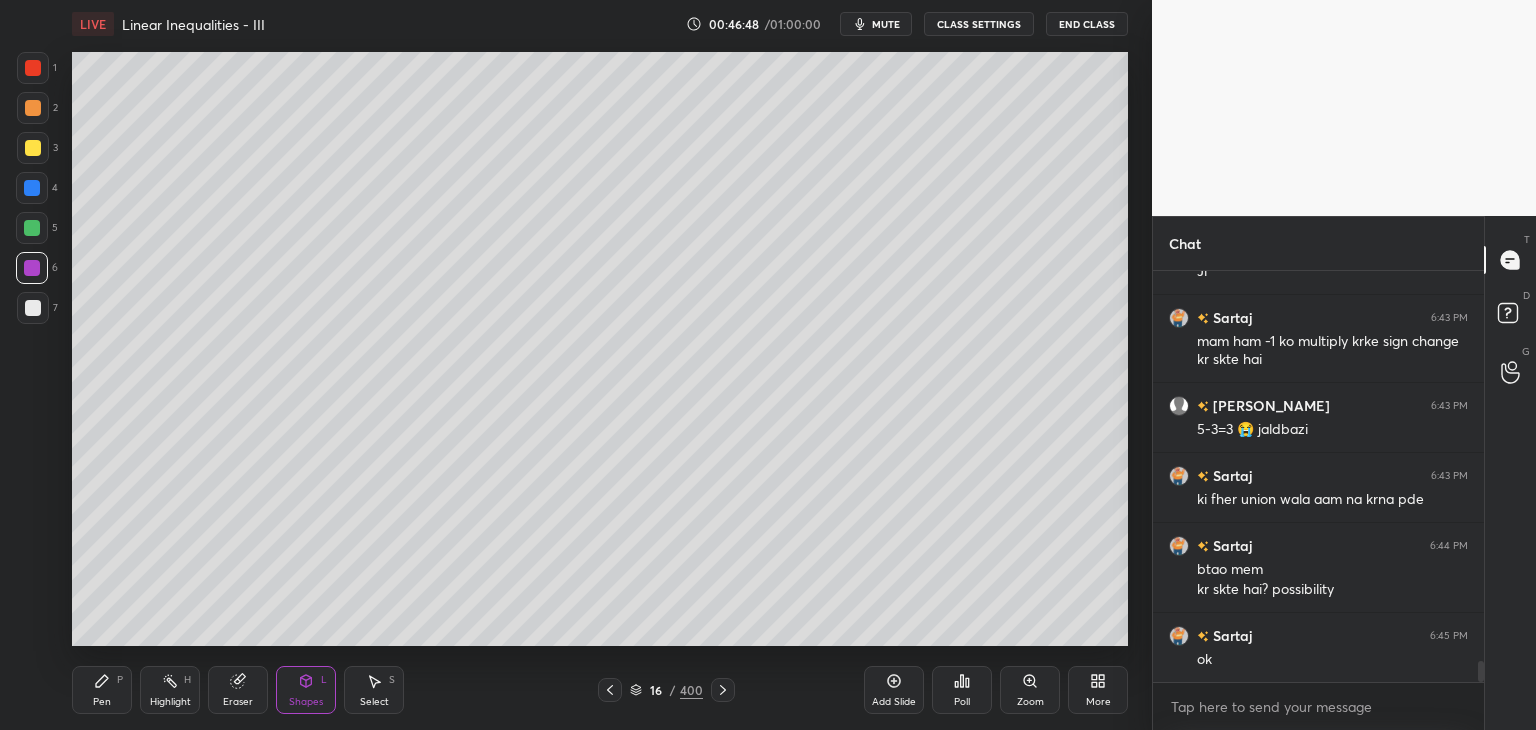 click on "Shapes L" at bounding box center (306, 690) 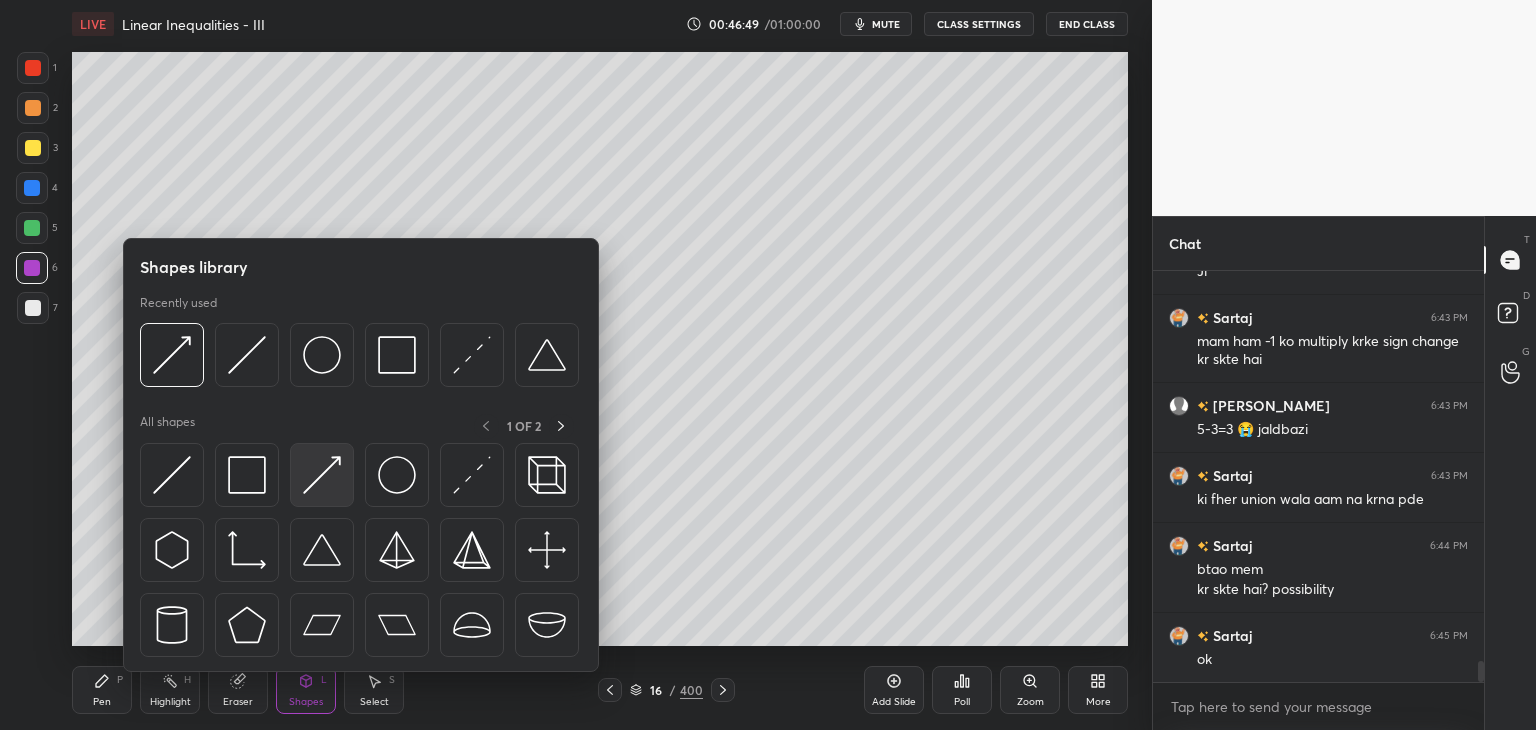 click at bounding box center (322, 475) 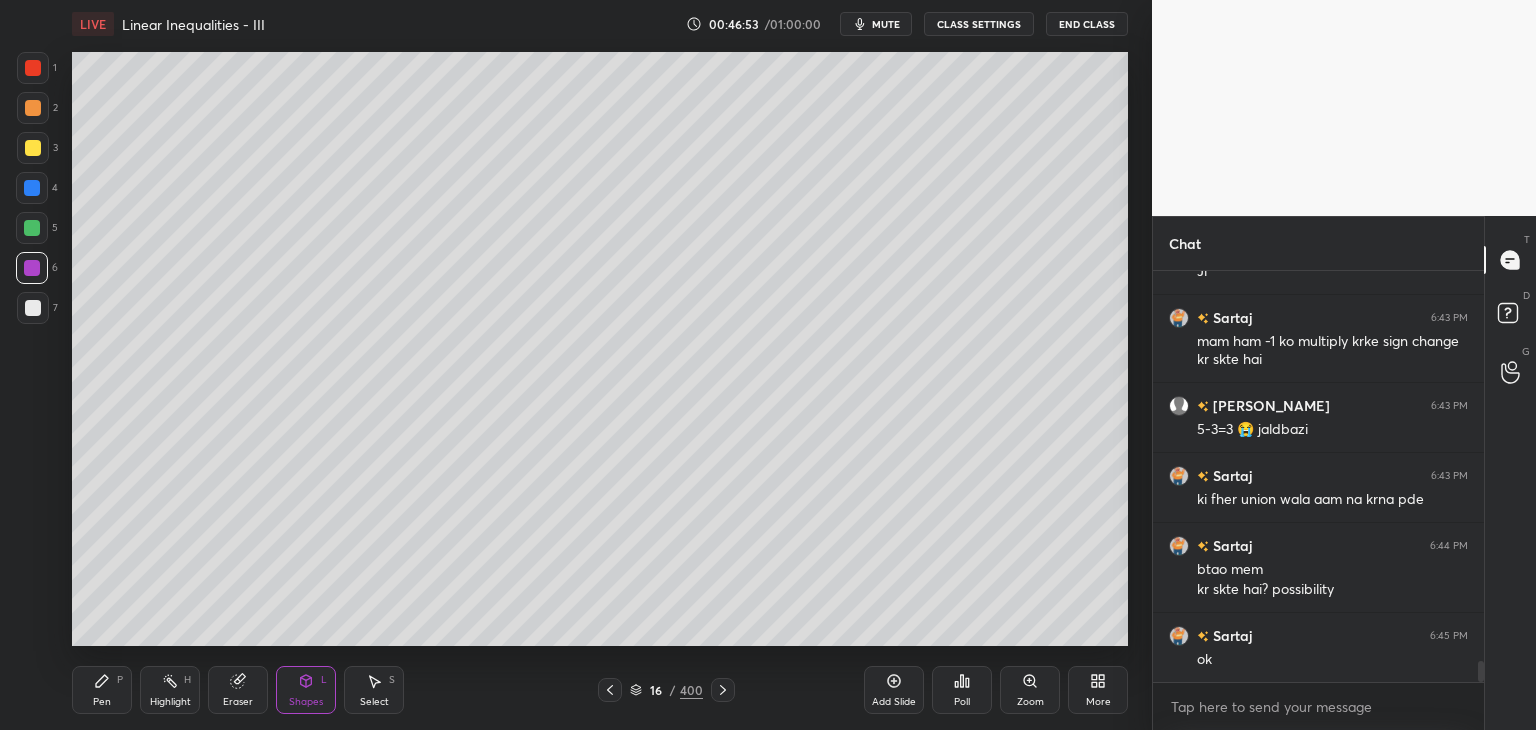drag, startPoint x: 101, startPoint y: 693, endPoint x: 109, endPoint y: 659, distance: 34.928497 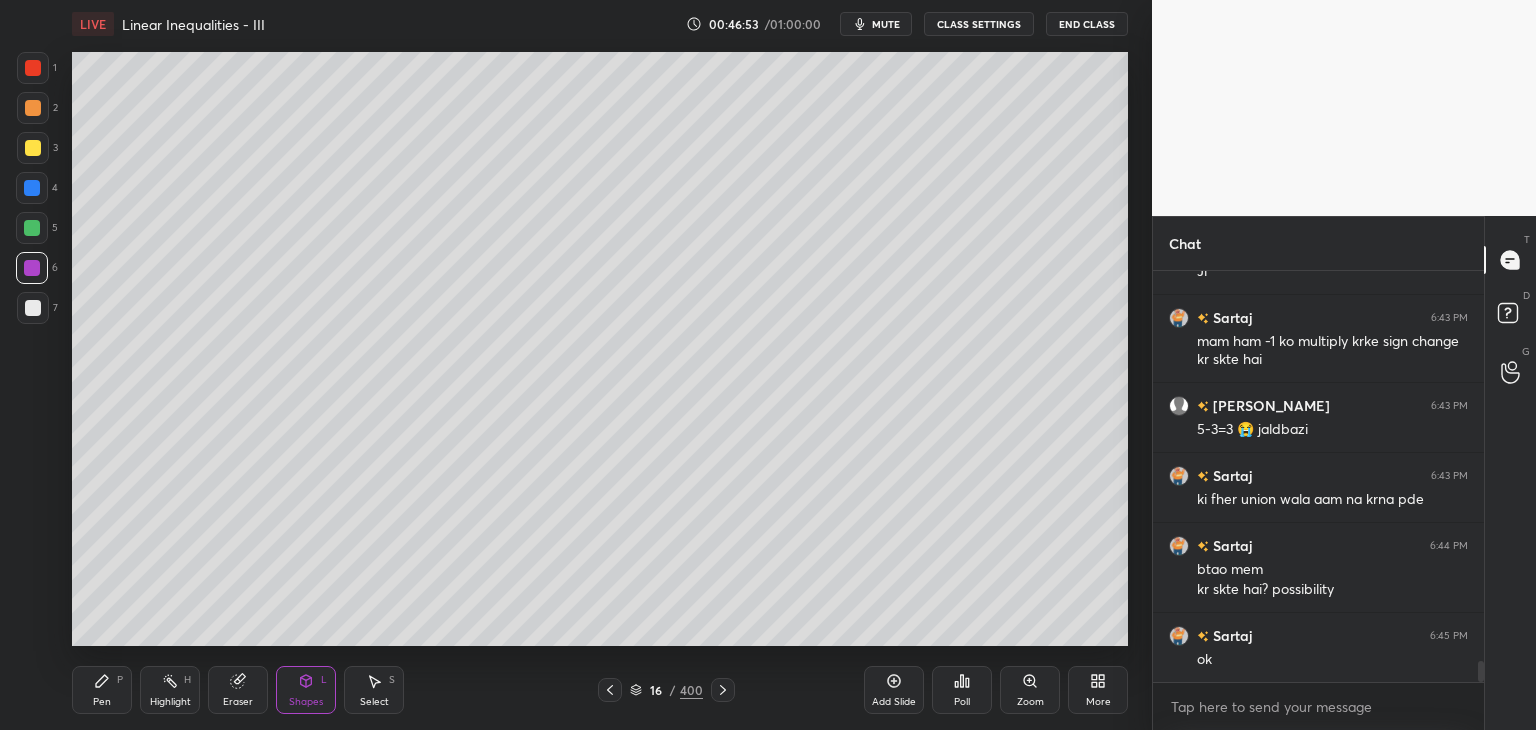 click on "Pen P" at bounding box center [102, 690] 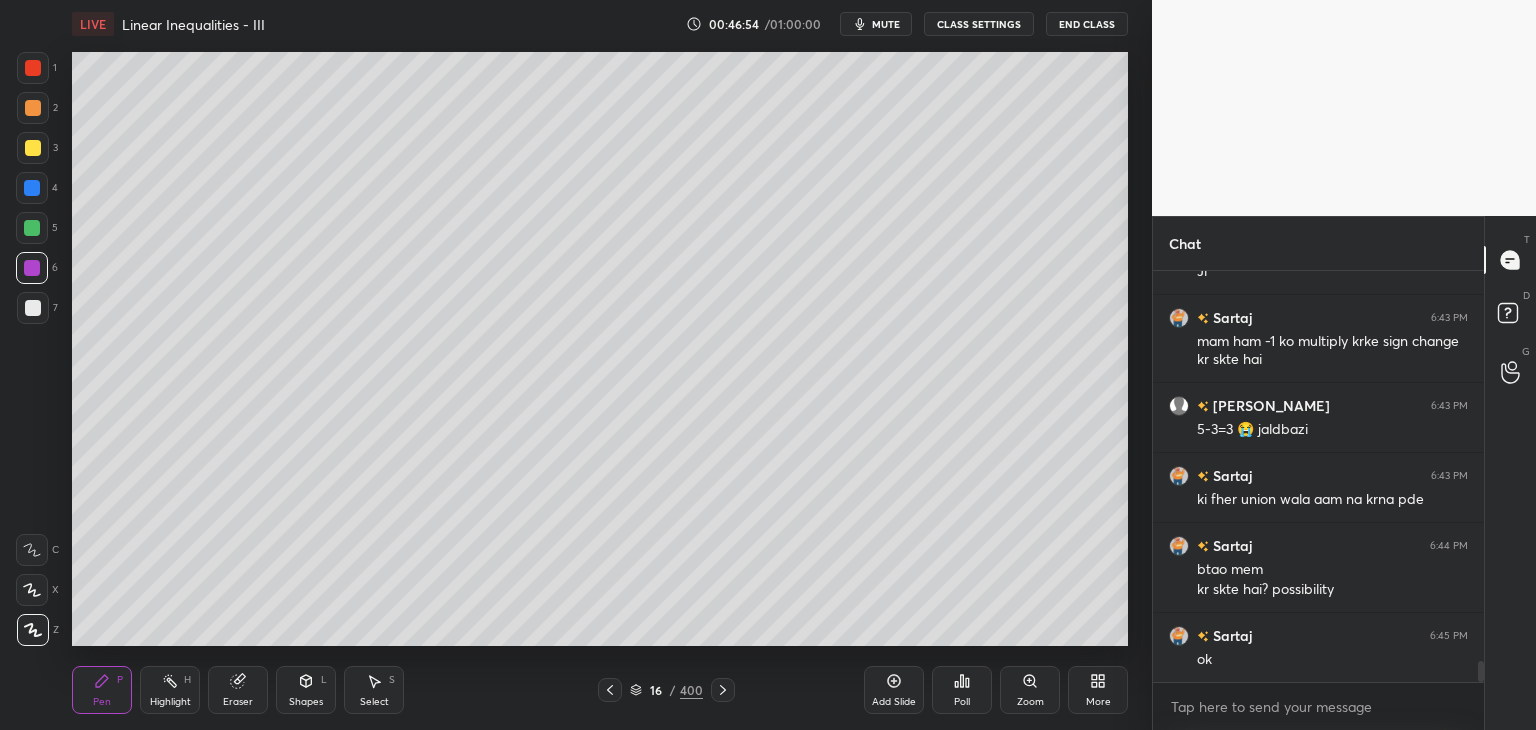 click on "1 2 3 4 5 6 7 C X Z C X Z E E Erase all   H H" at bounding box center (32, 349) 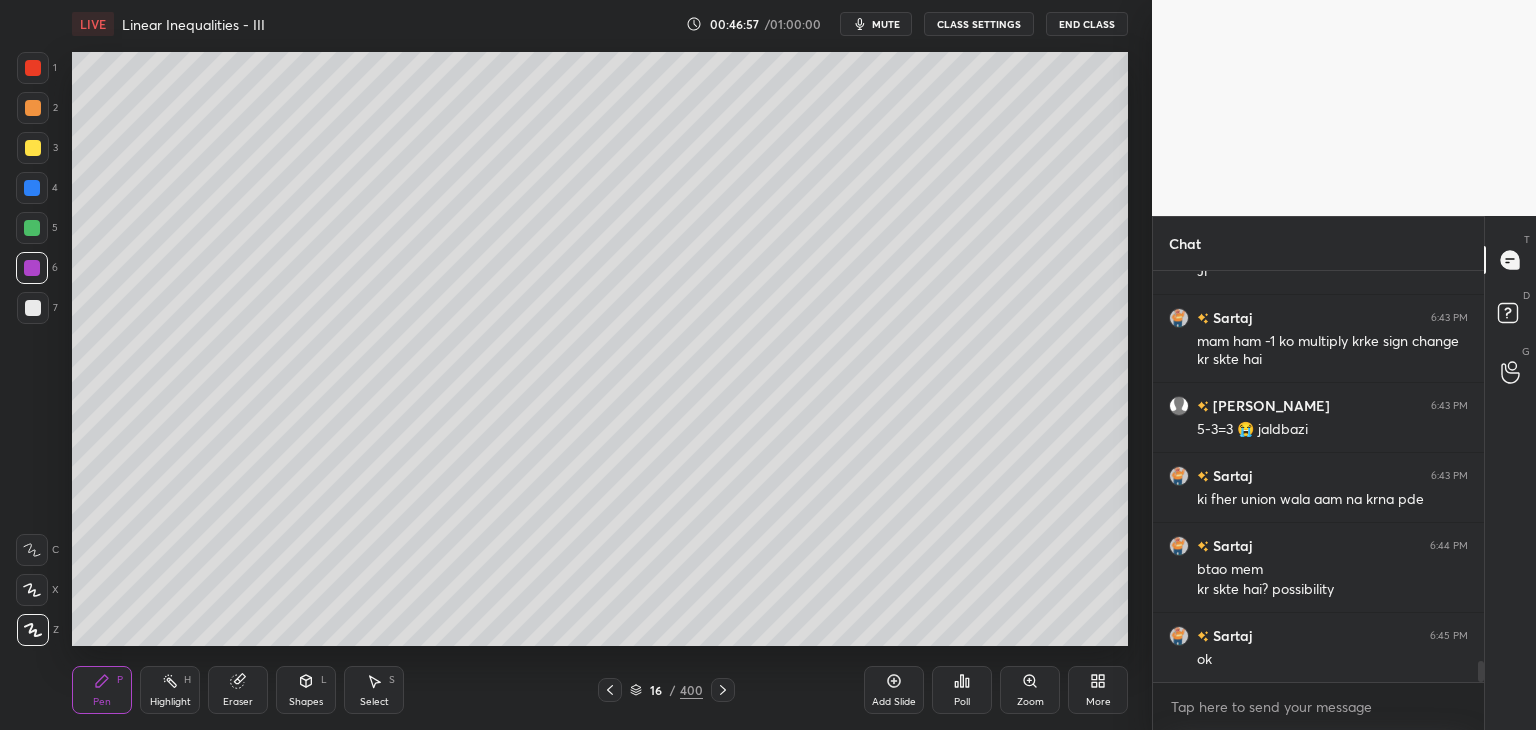 click at bounding box center [32, 268] 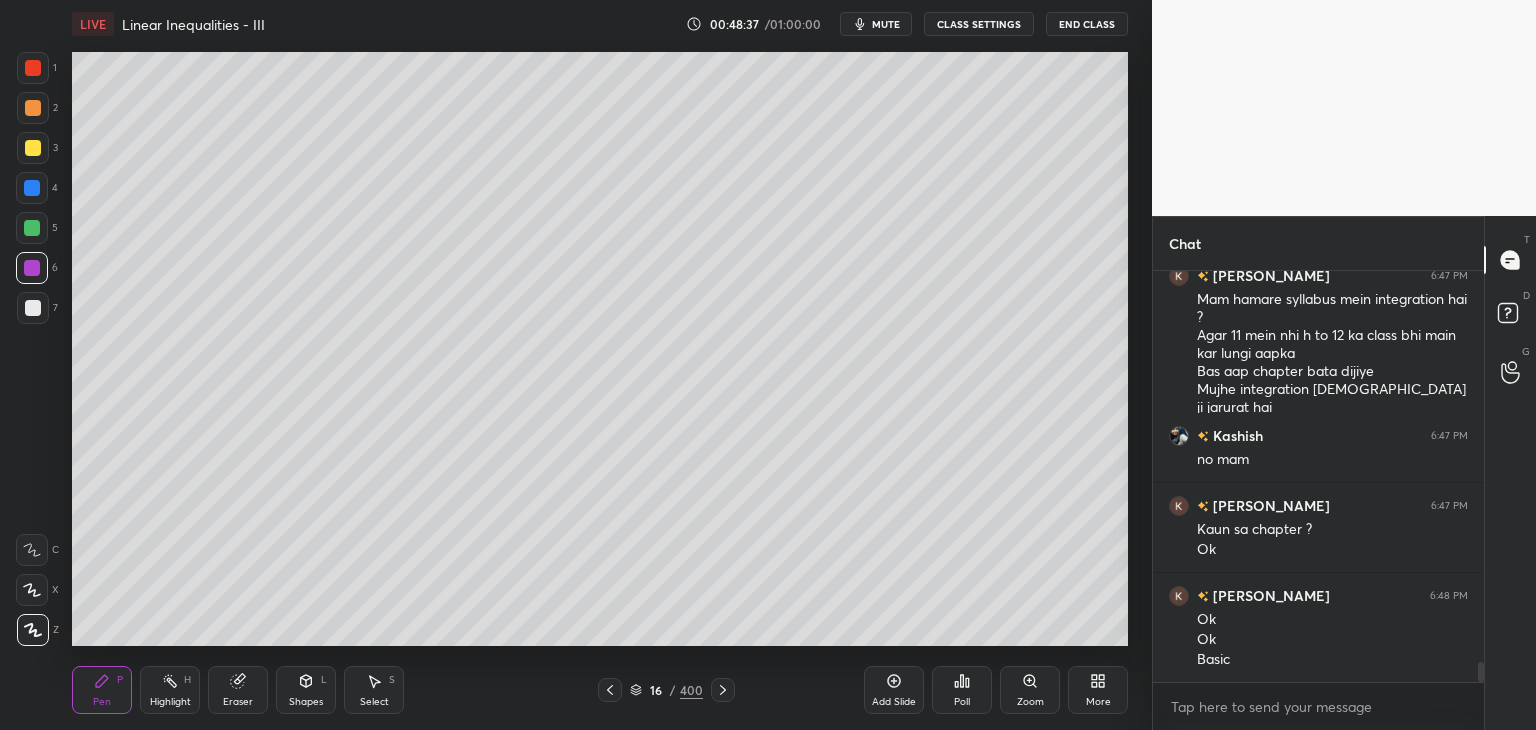 scroll, scrollTop: 8078, scrollLeft: 0, axis: vertical 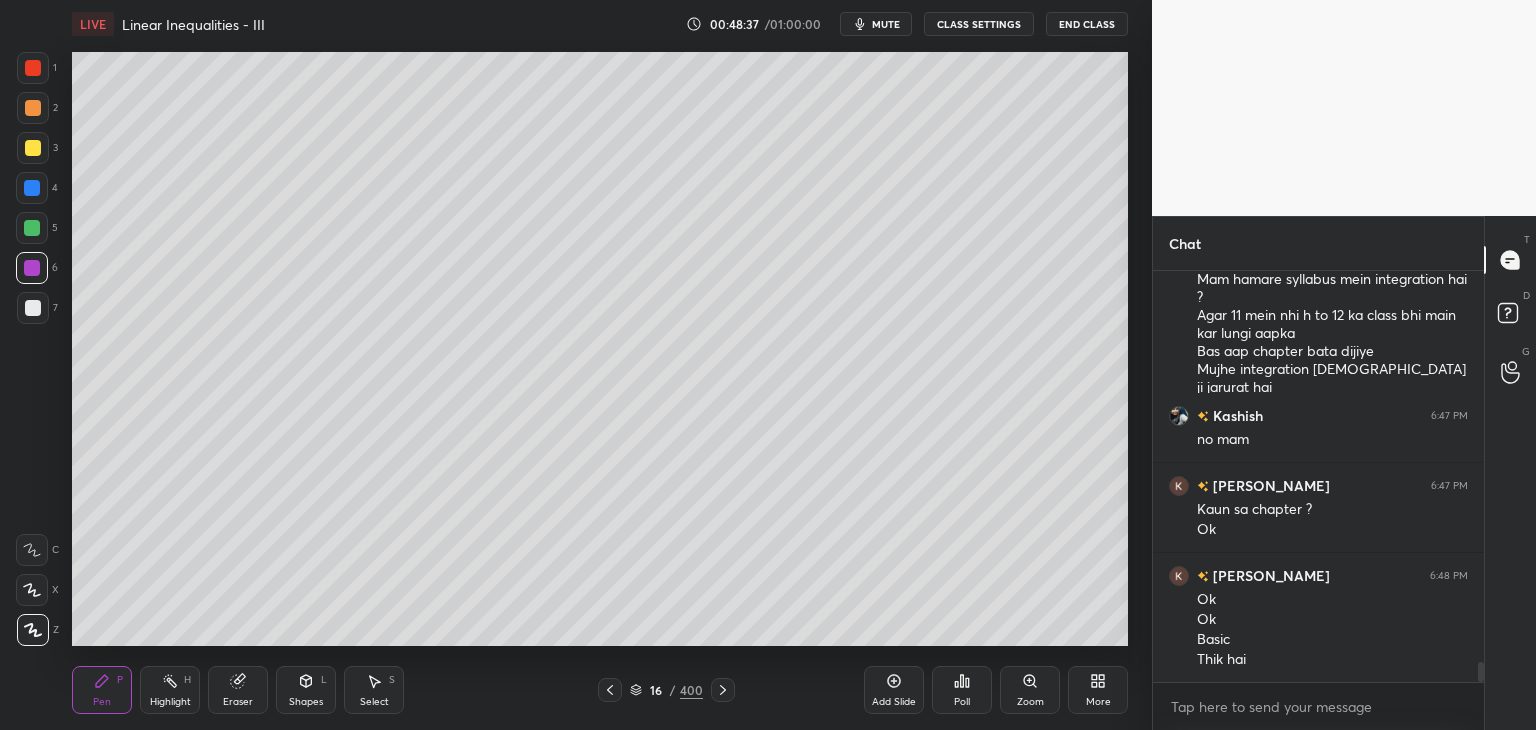 click on "Add Slide" at bounding box center (894, 690) 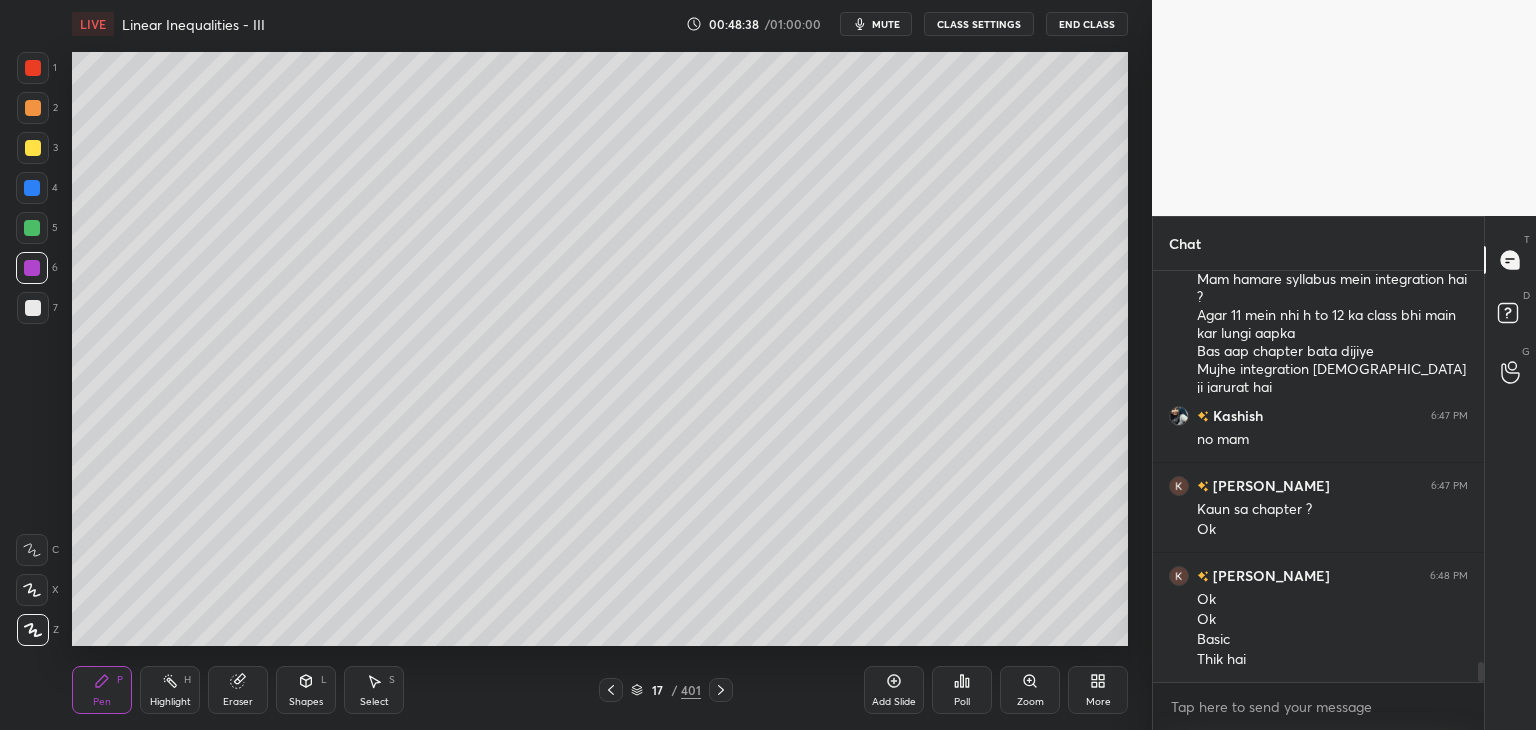 click at bounding box center (33, 148) 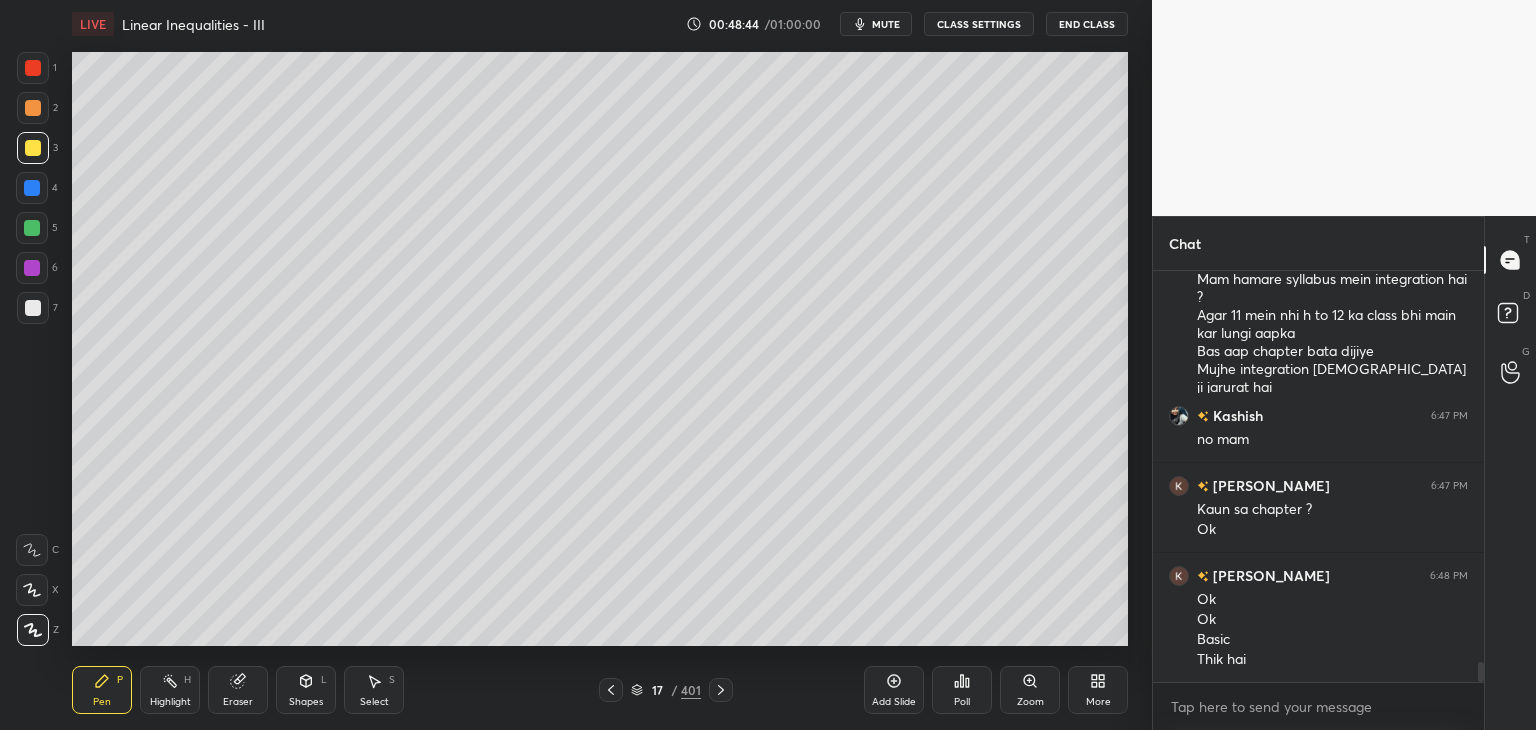 click on "Pen" at bounding box center (102, 702) 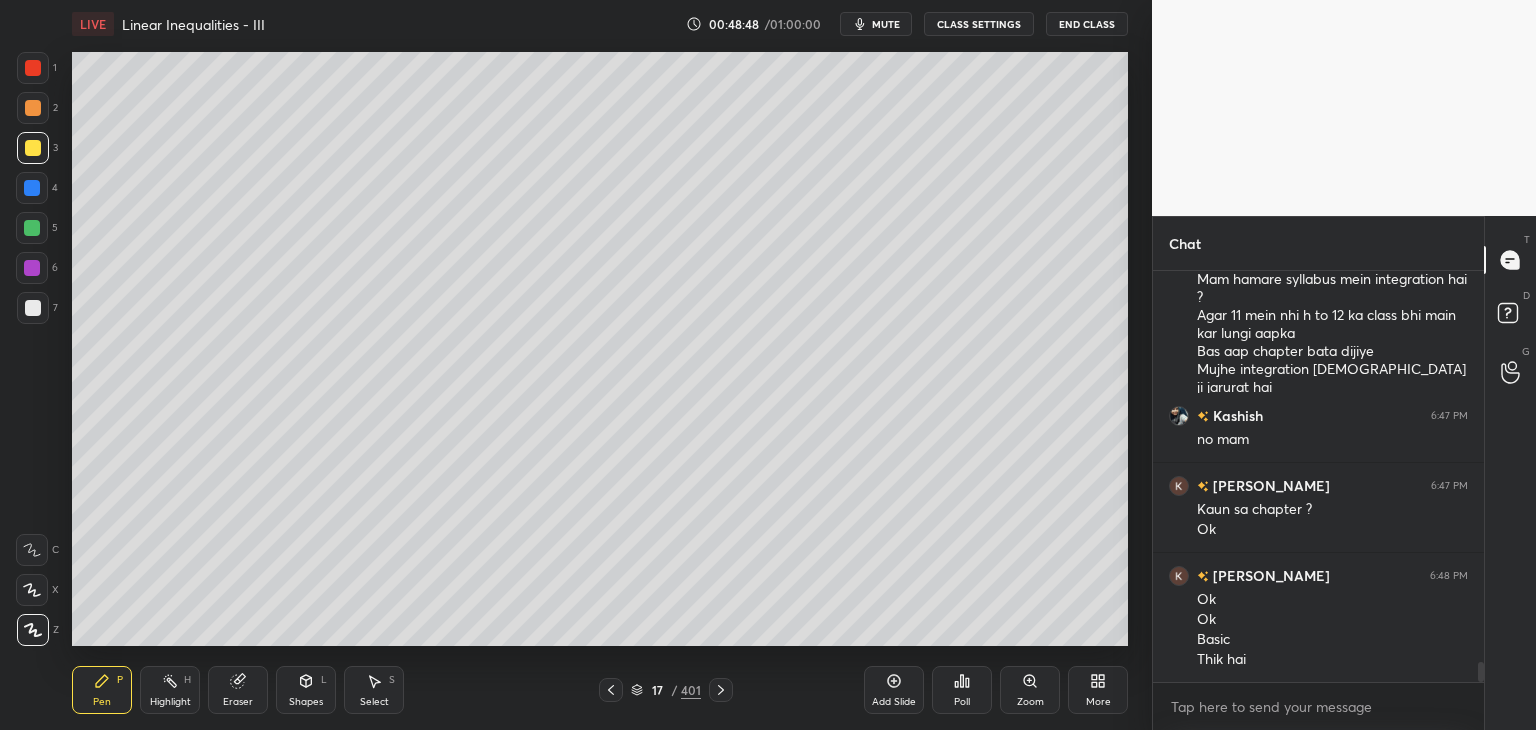 click at bounding box center (33, 148) 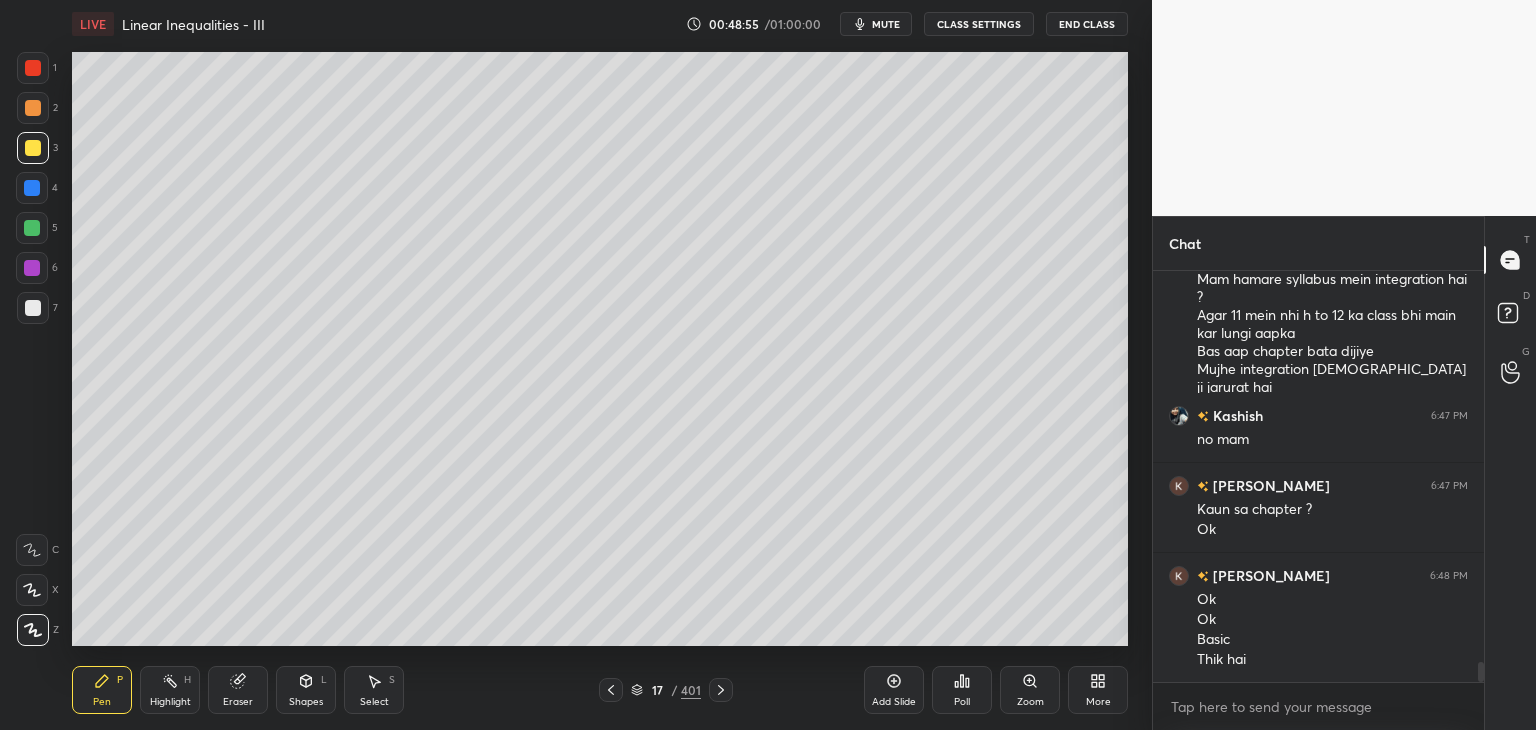 click on "Poll" at bounding box center [962, 702] 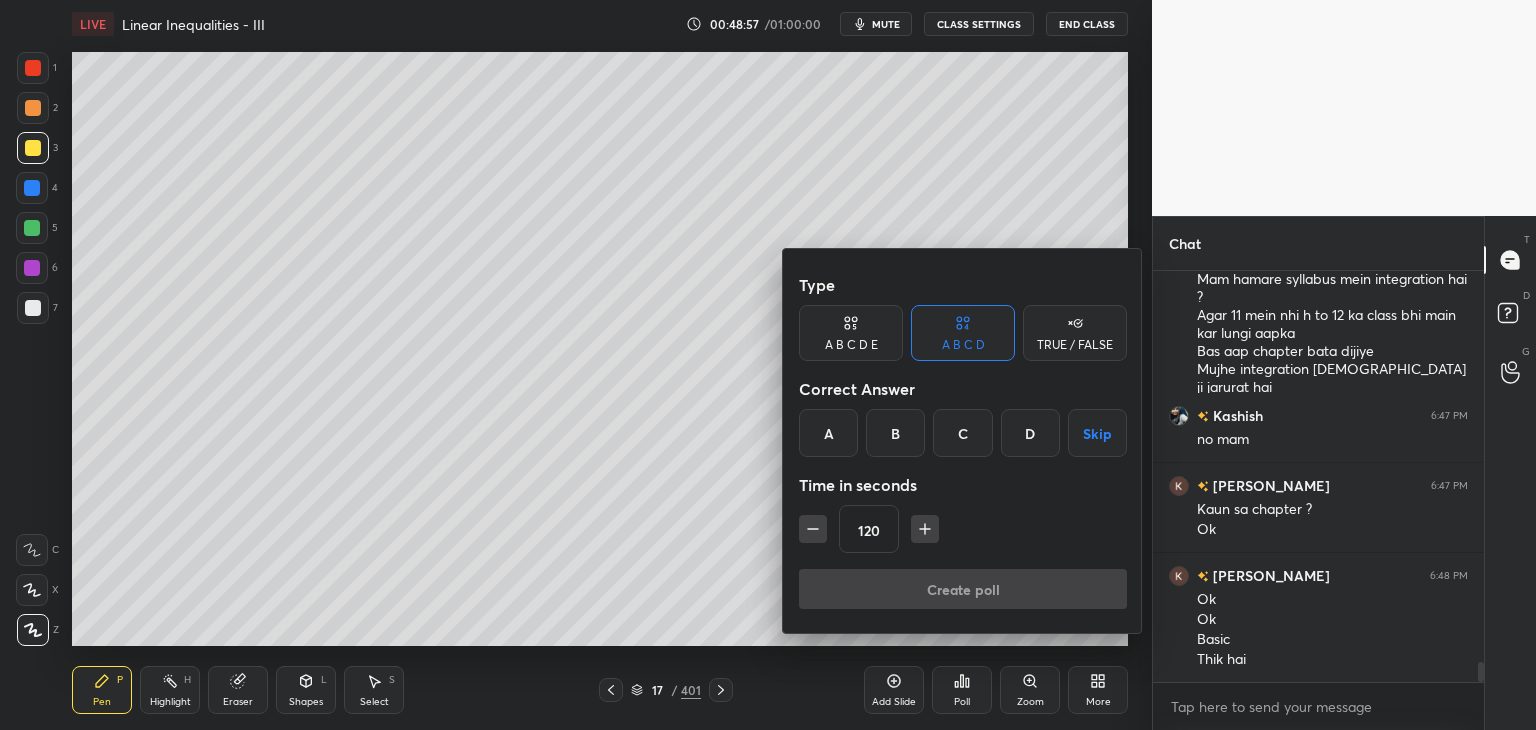 click 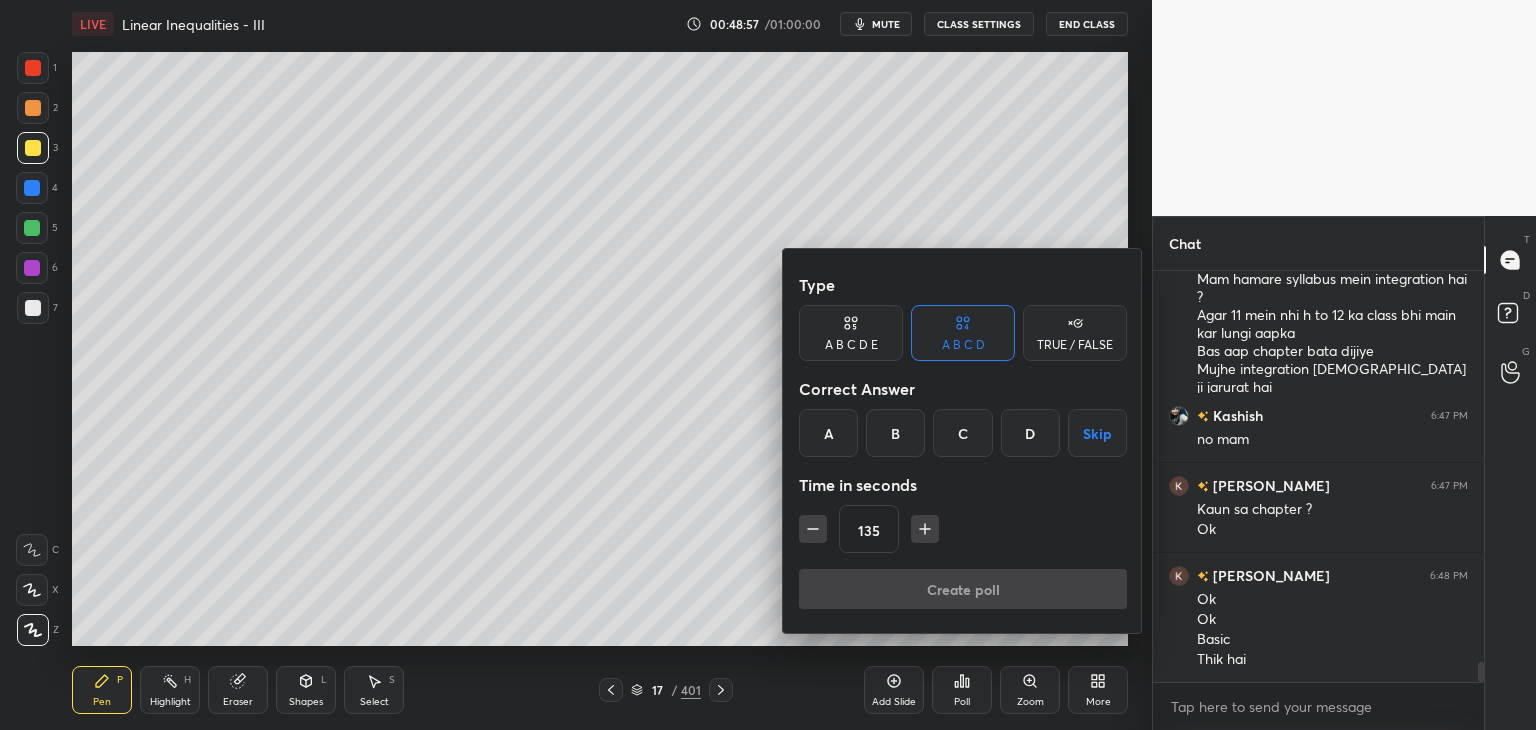 click 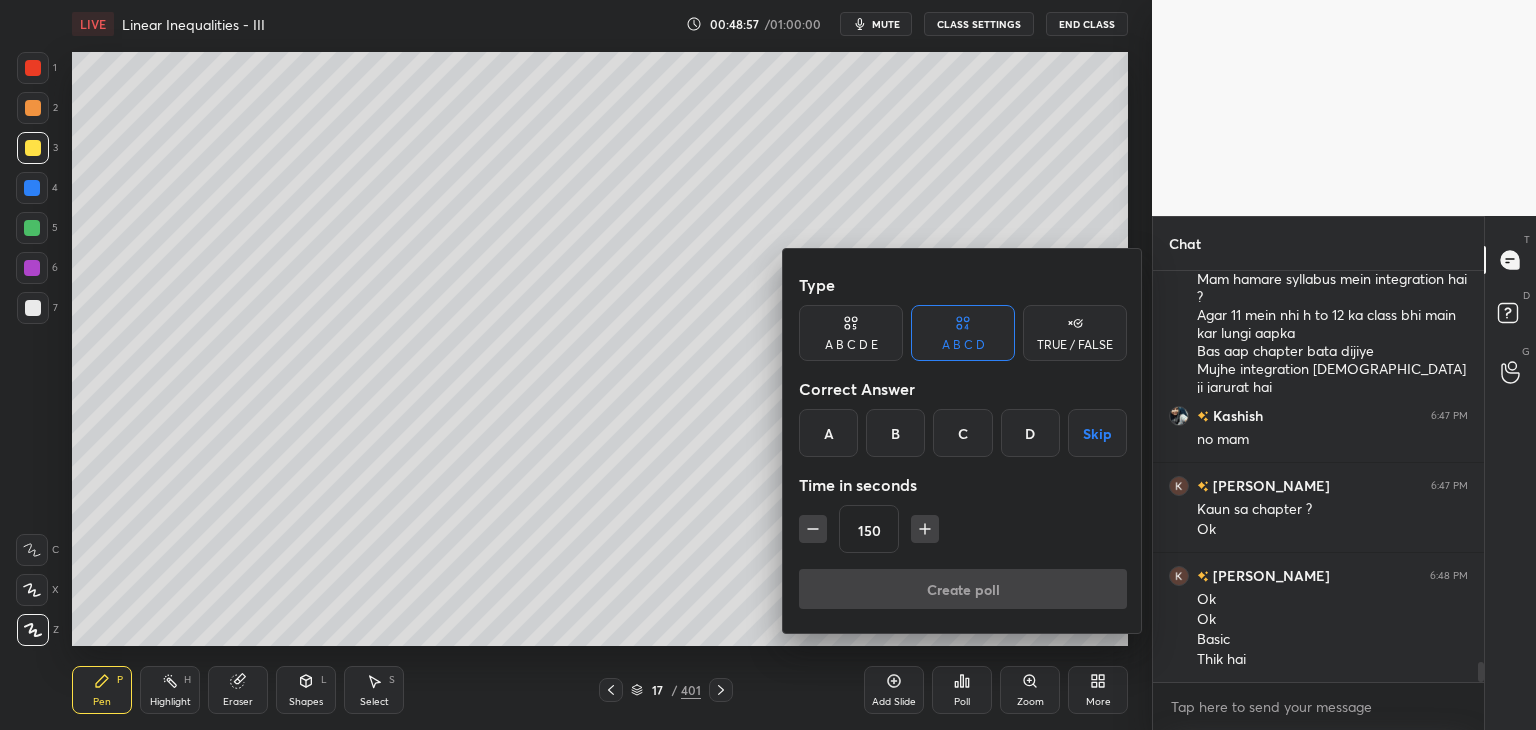 click 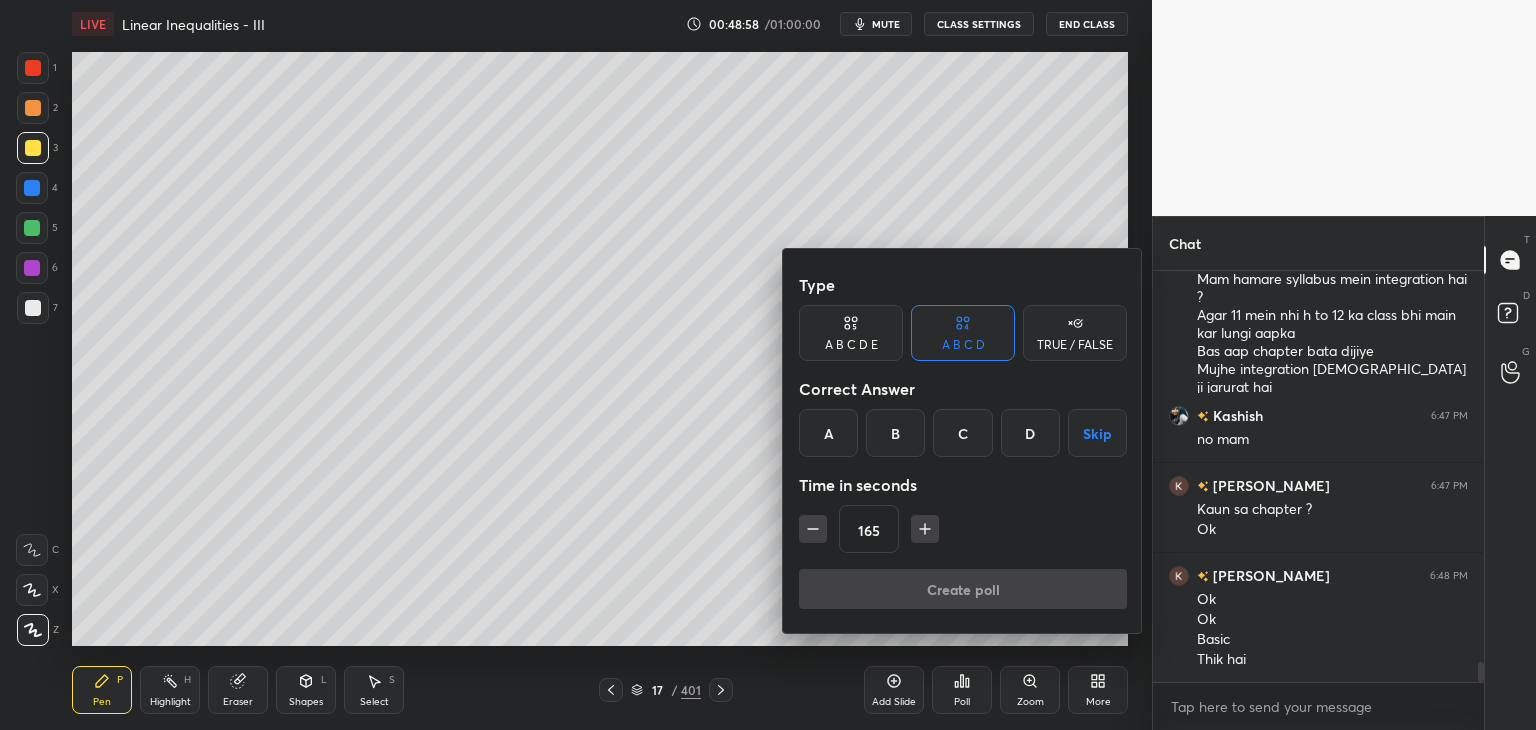 click 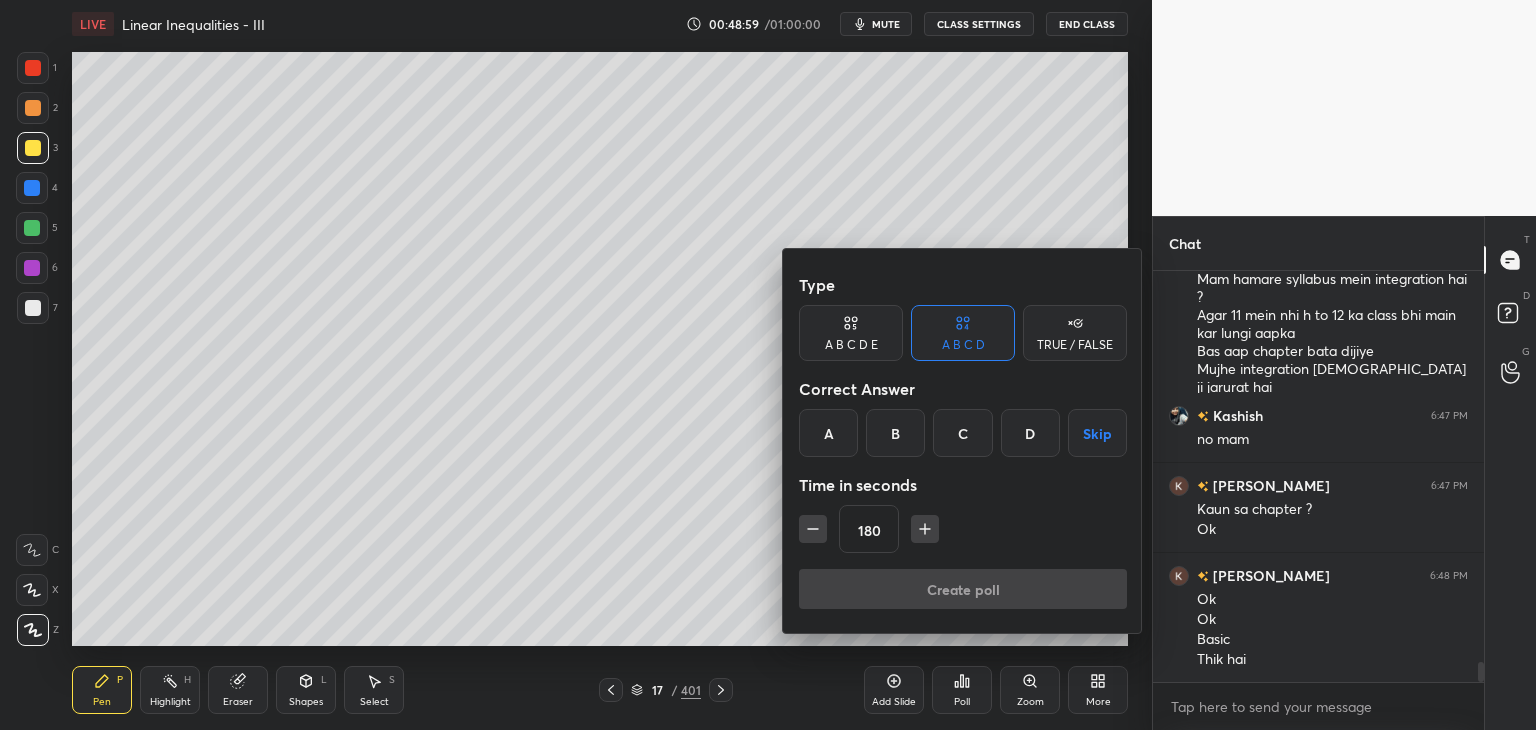 click 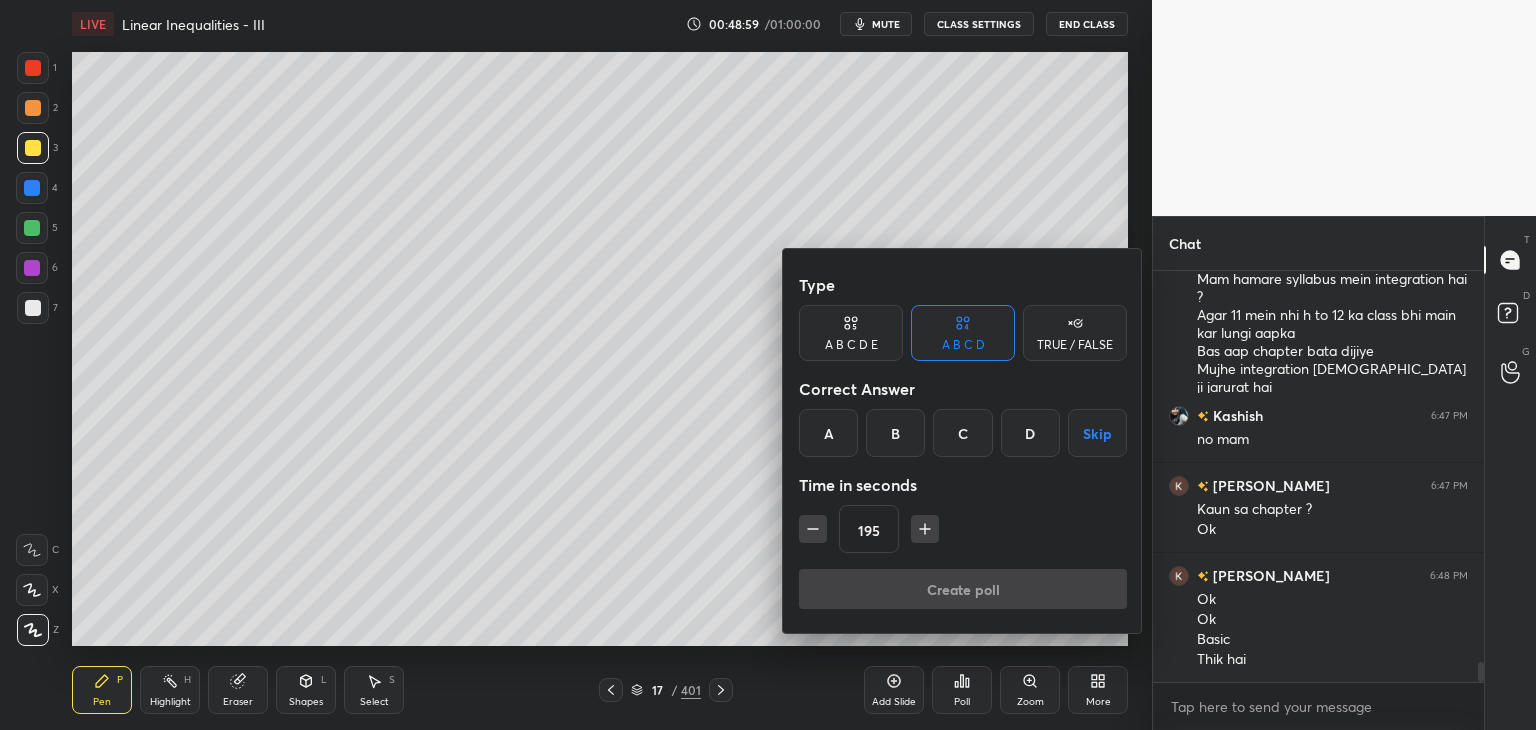 click 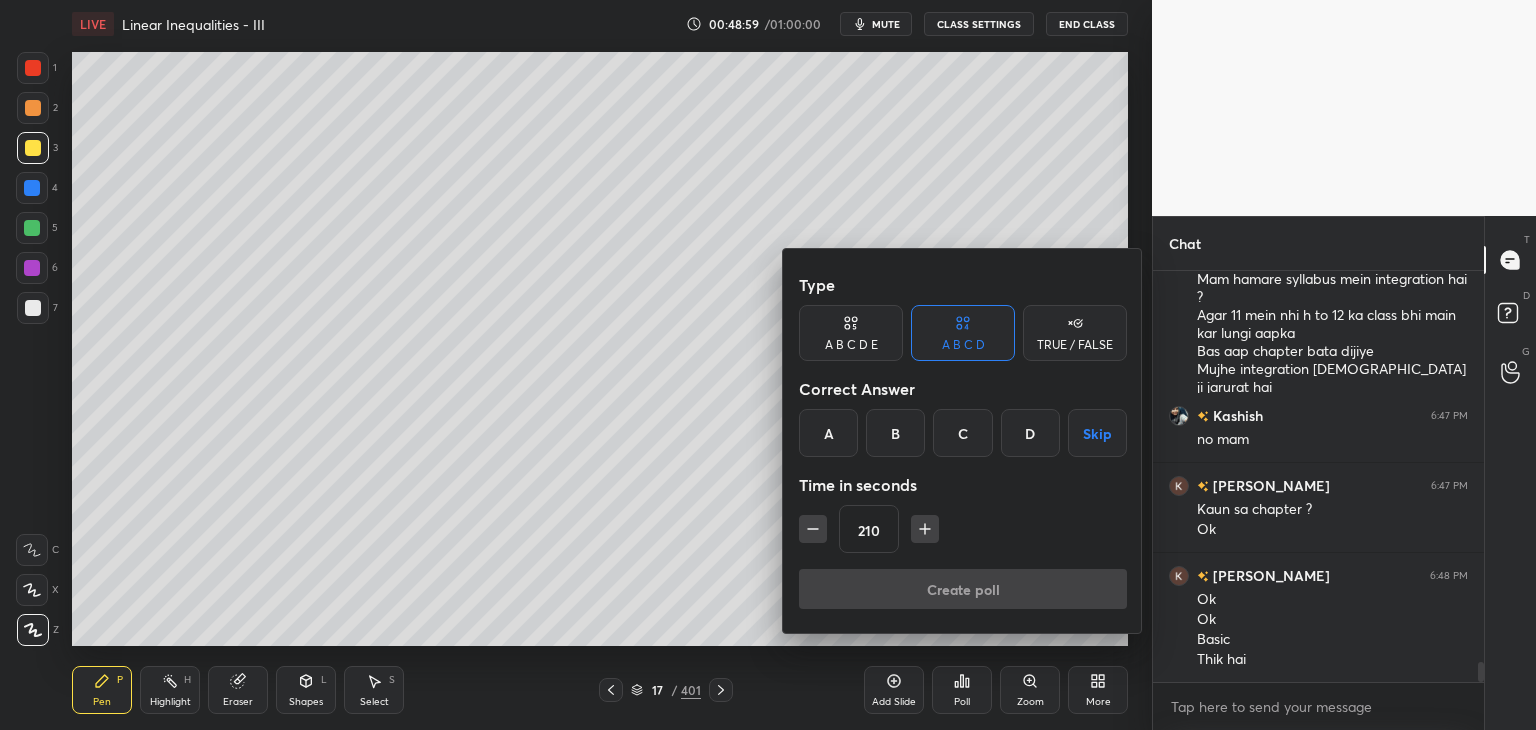 click 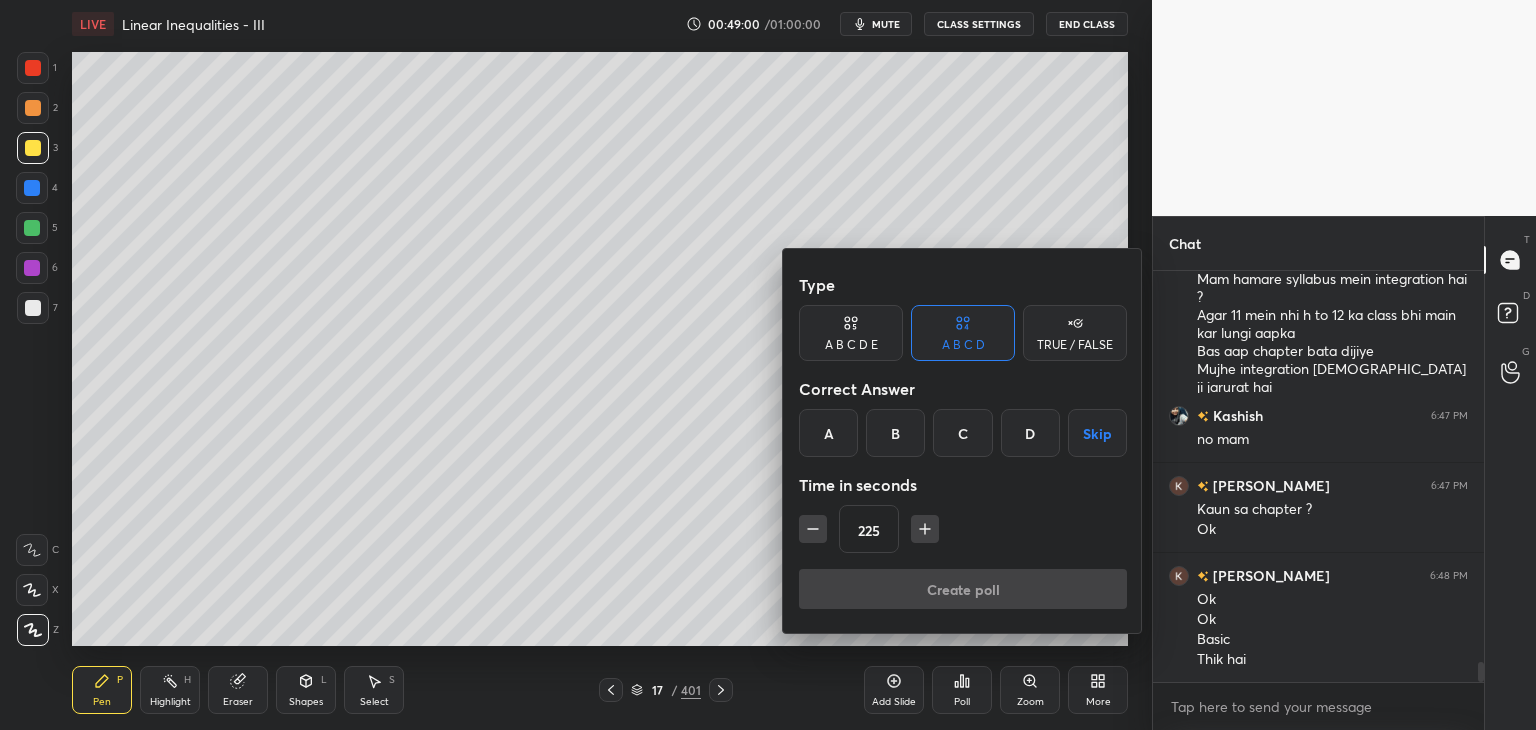 click 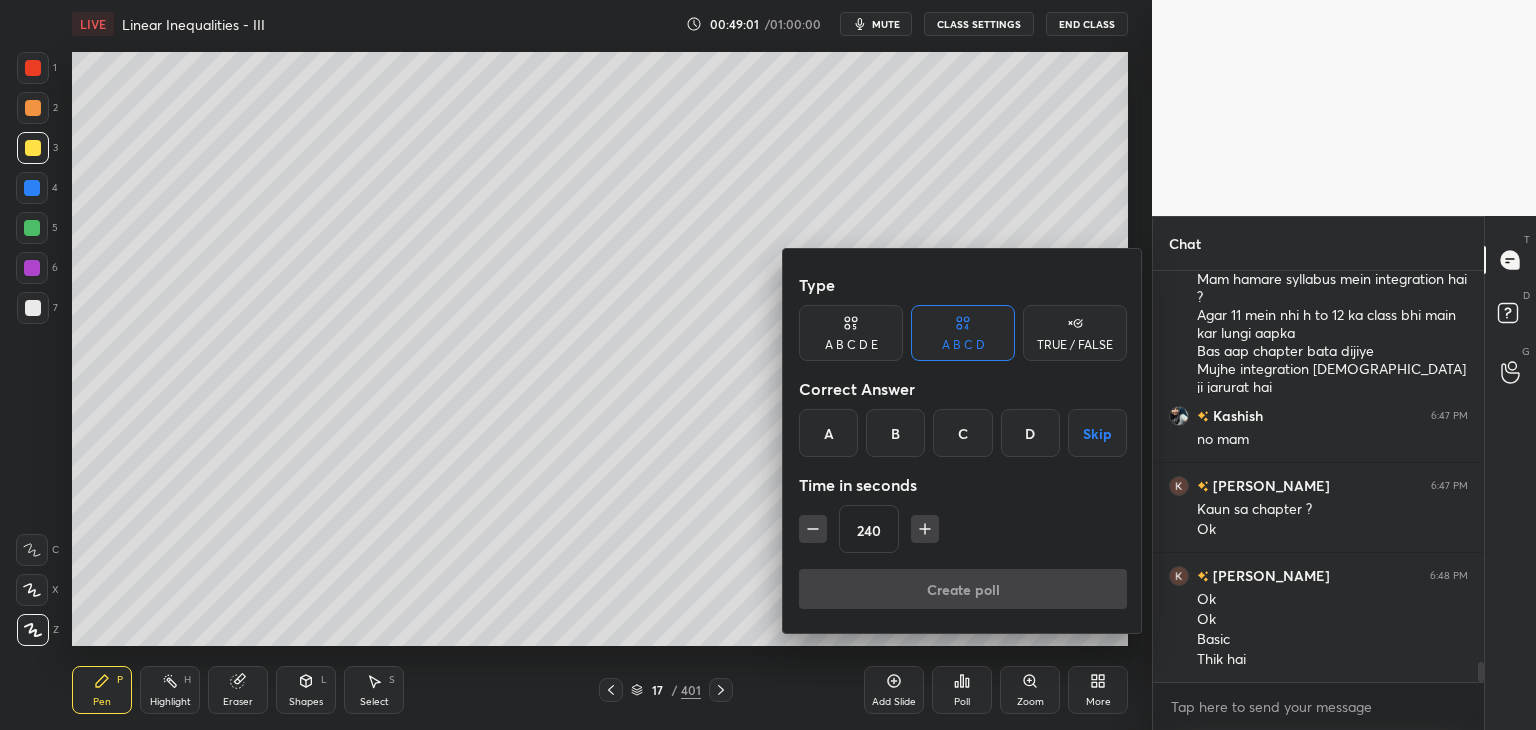 click 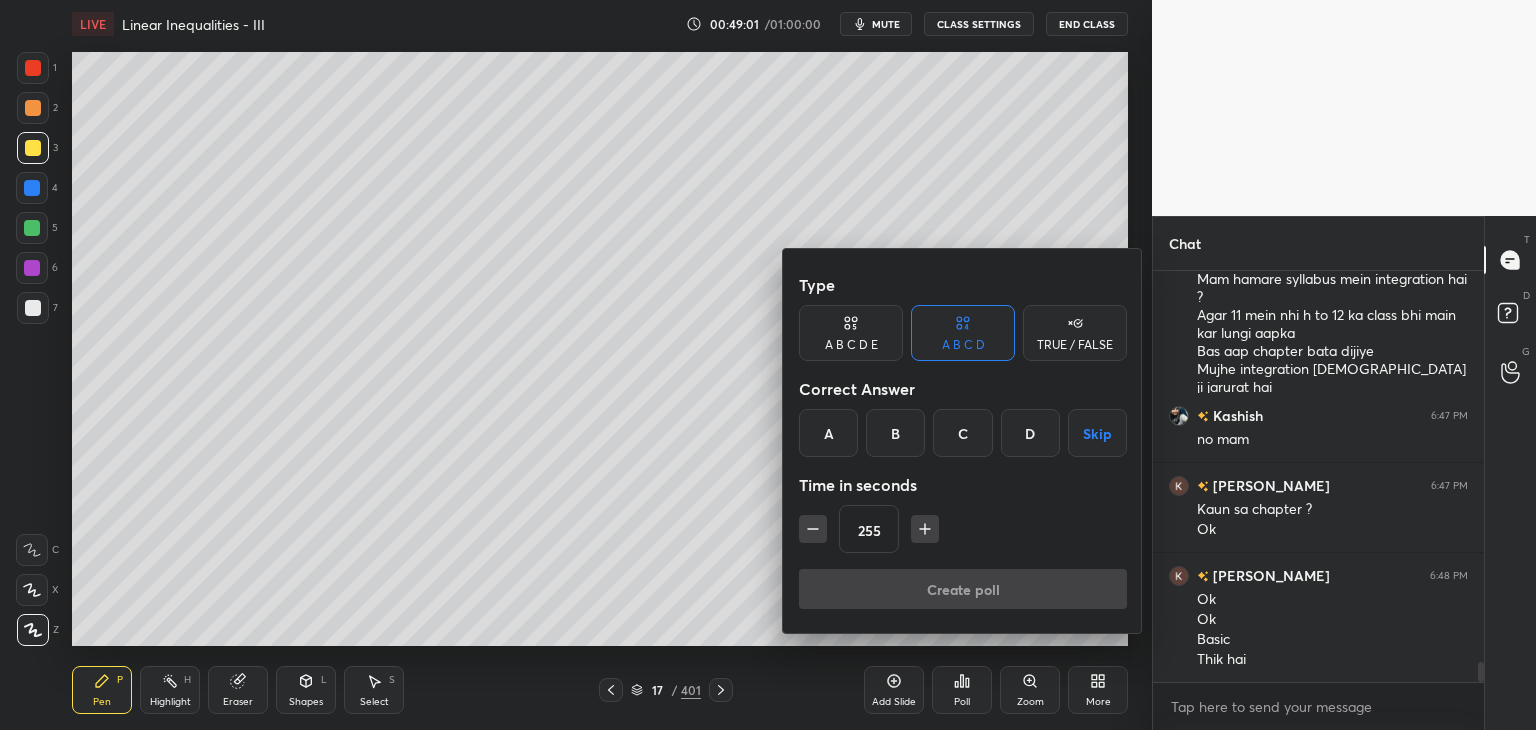 click 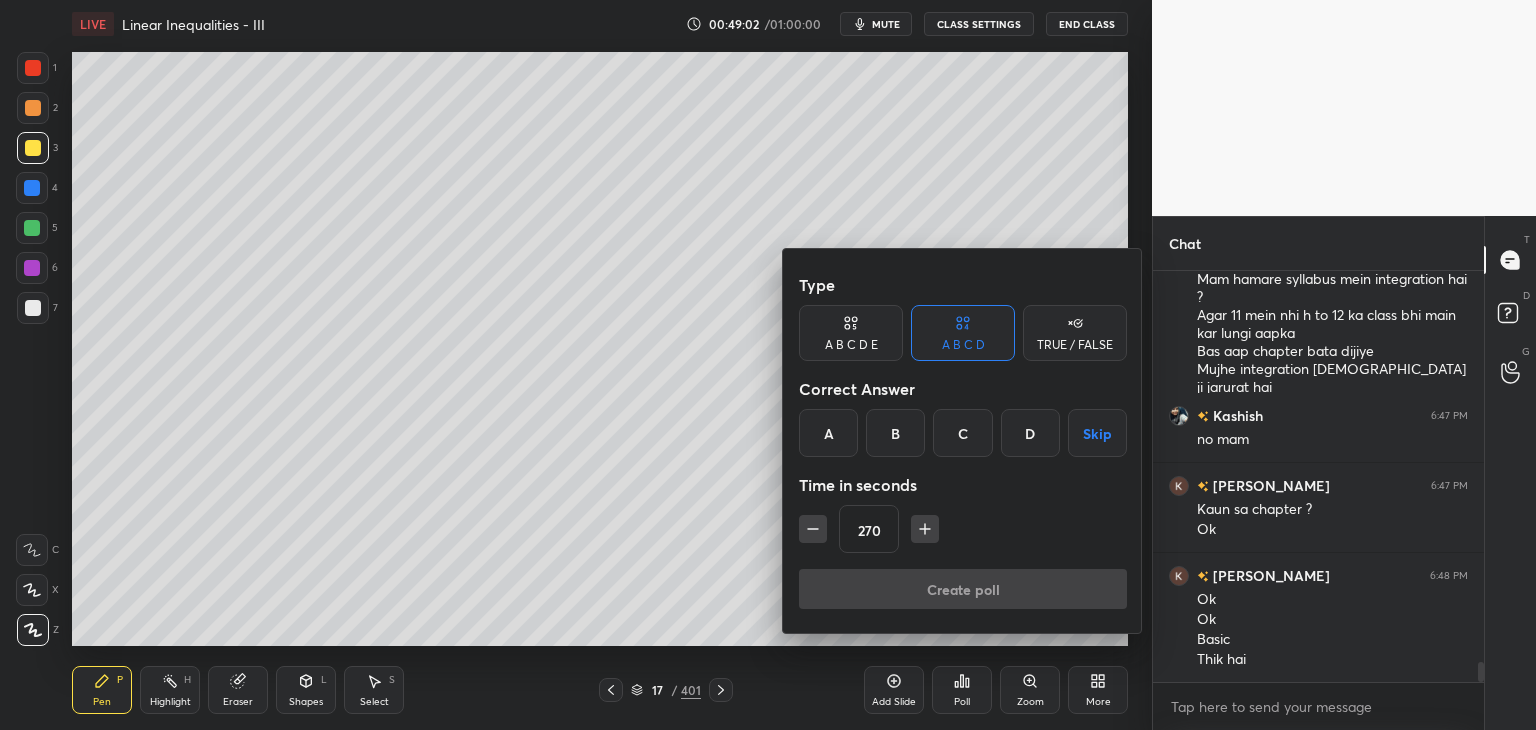 click 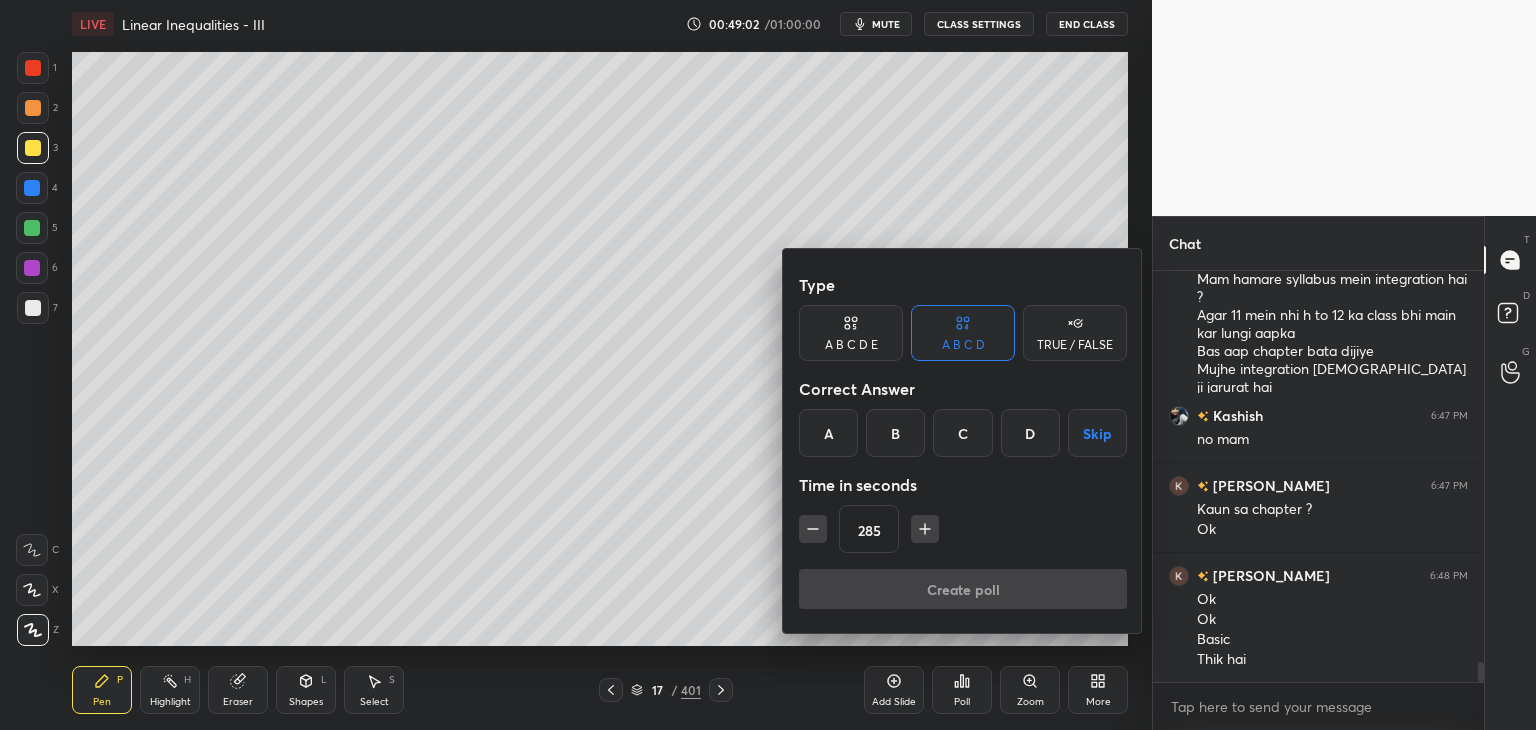 click 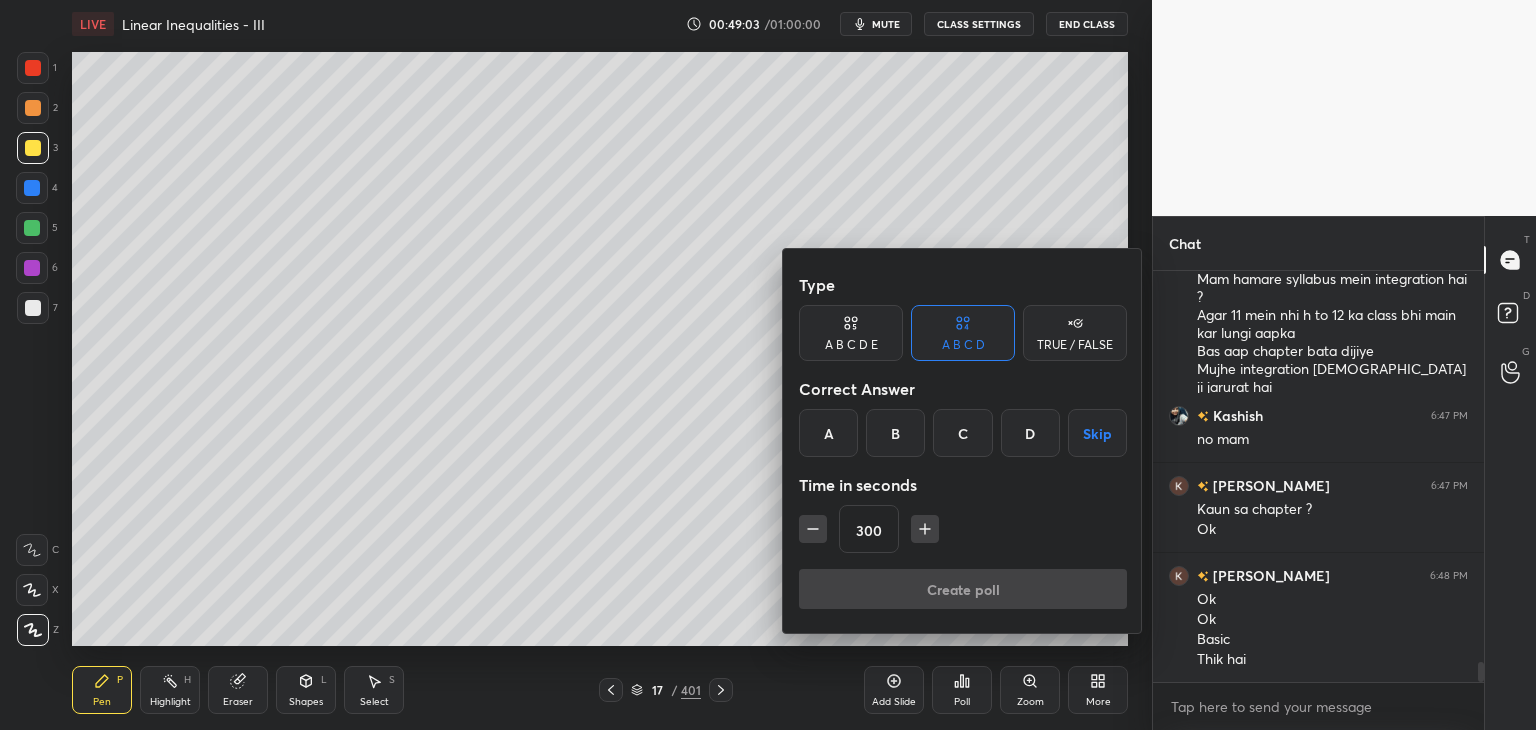 click on "Skip" at bounding box center (1097, 433) 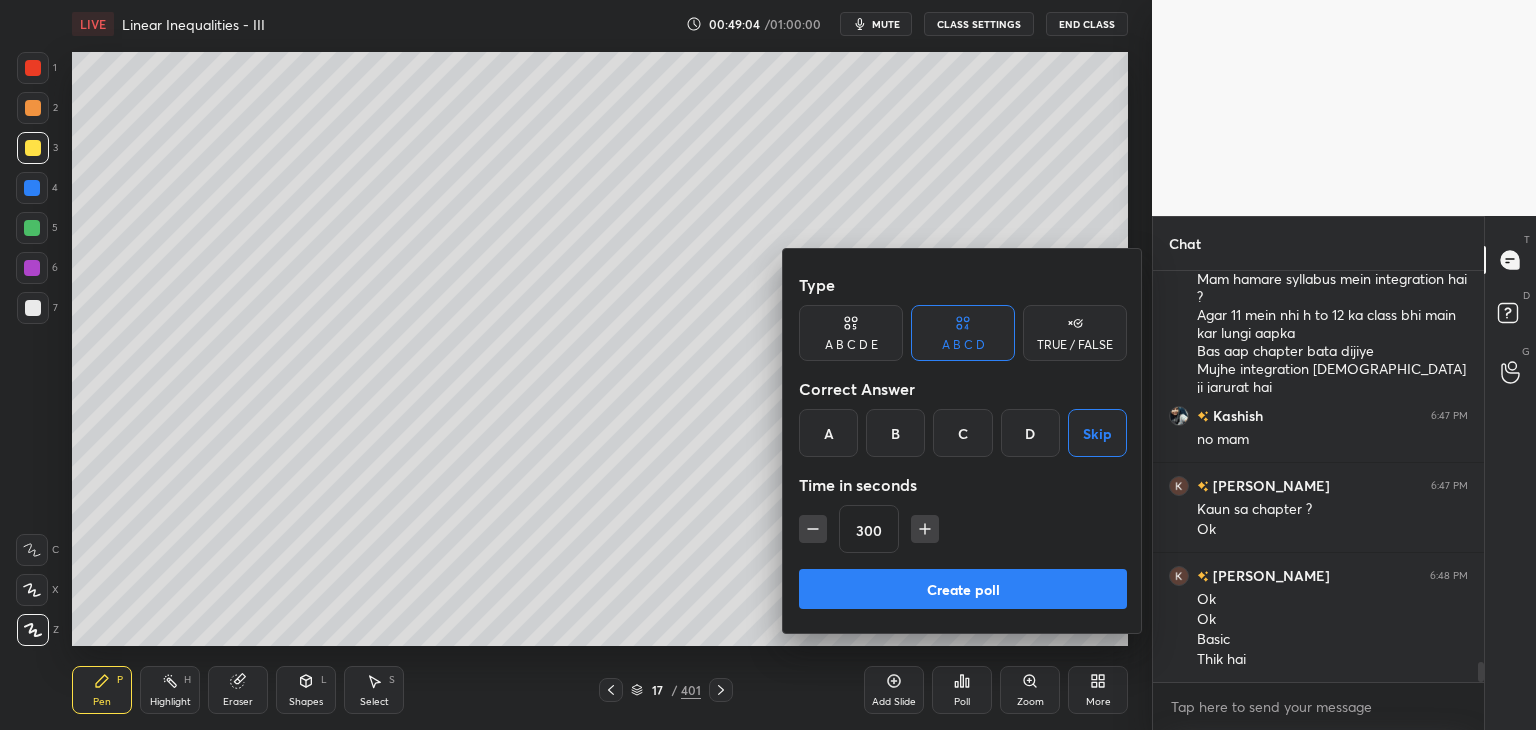 click on "Create poll" at bounding box center [963, 589] 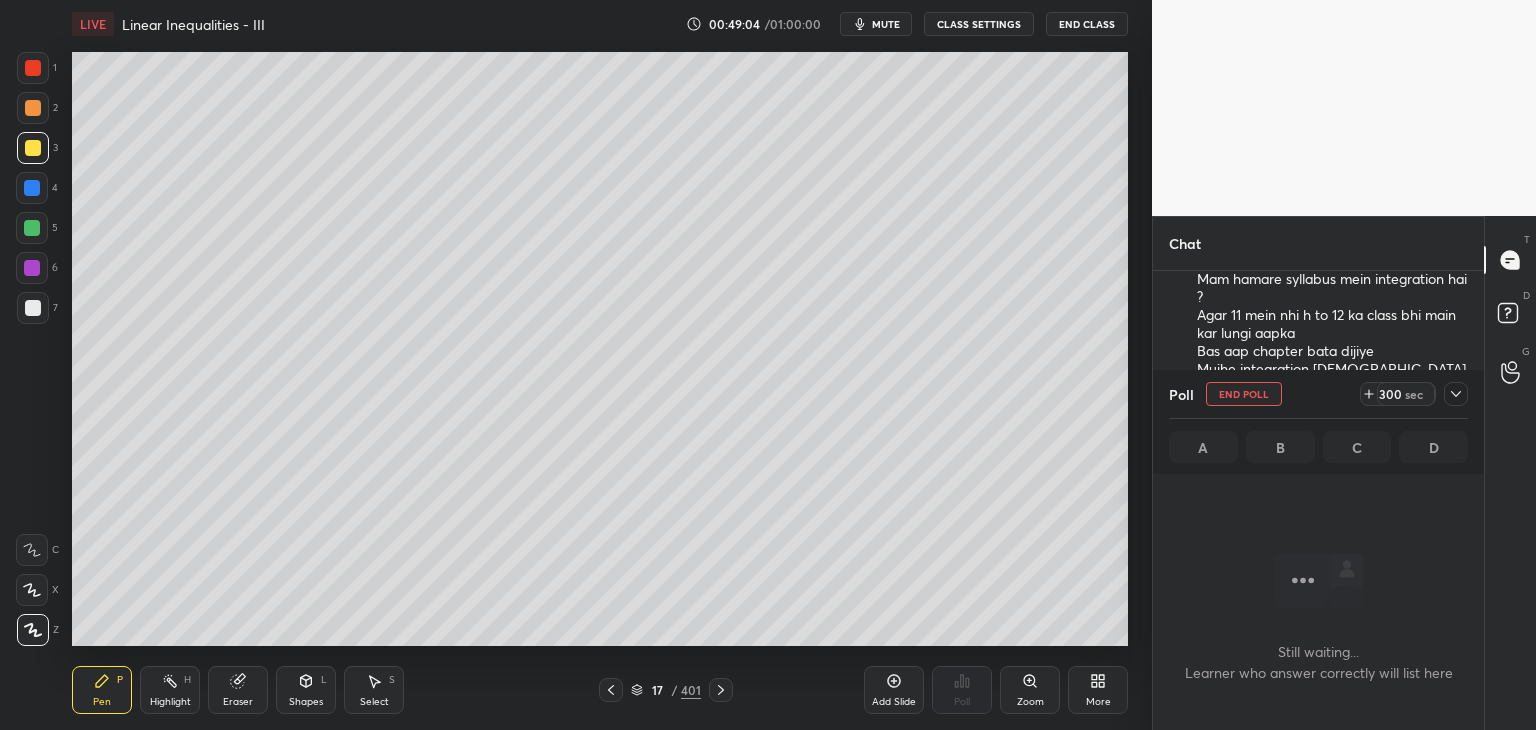 scroll, scrollTop: 364, scrollLeft: 325, axis: both 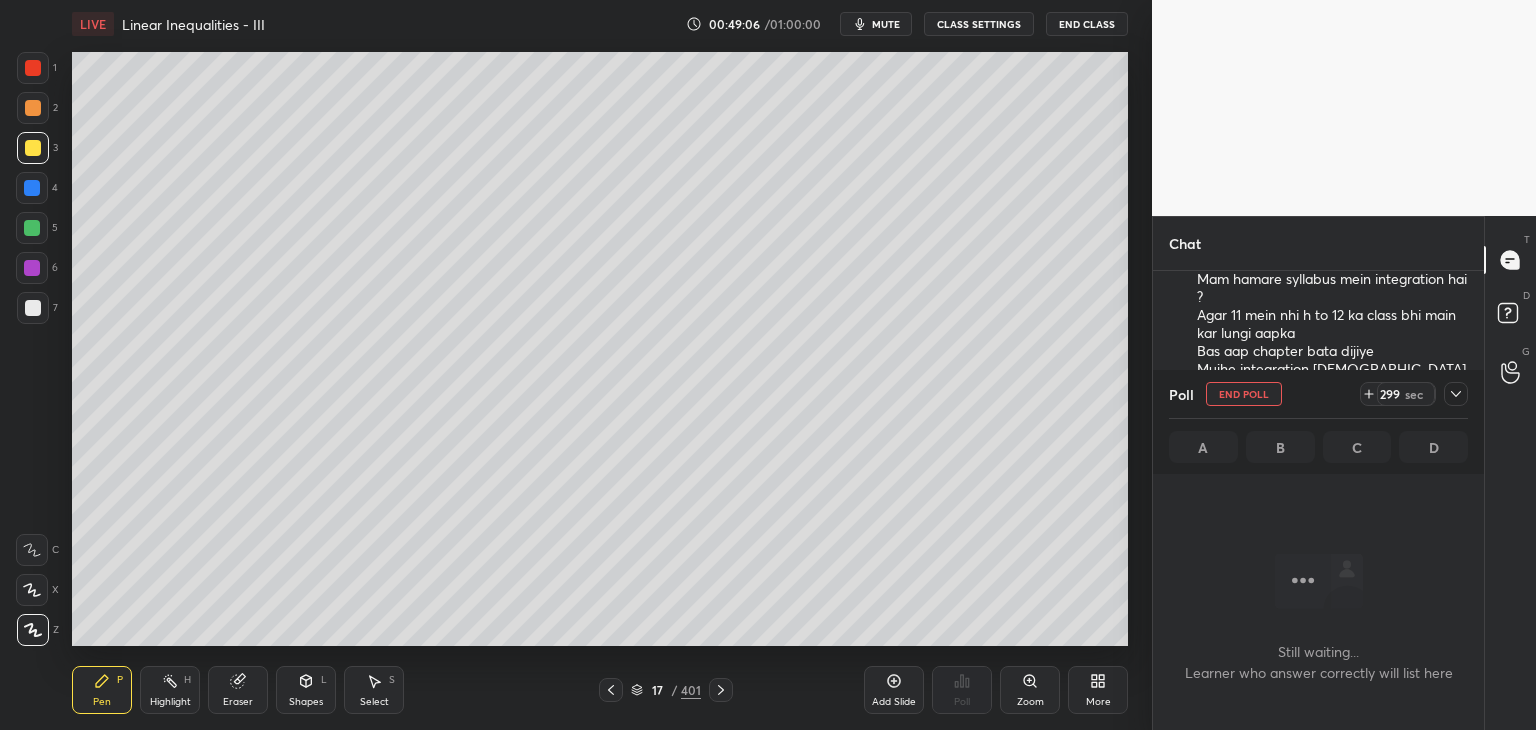 click on "mute" at bounding box center [886, 24] 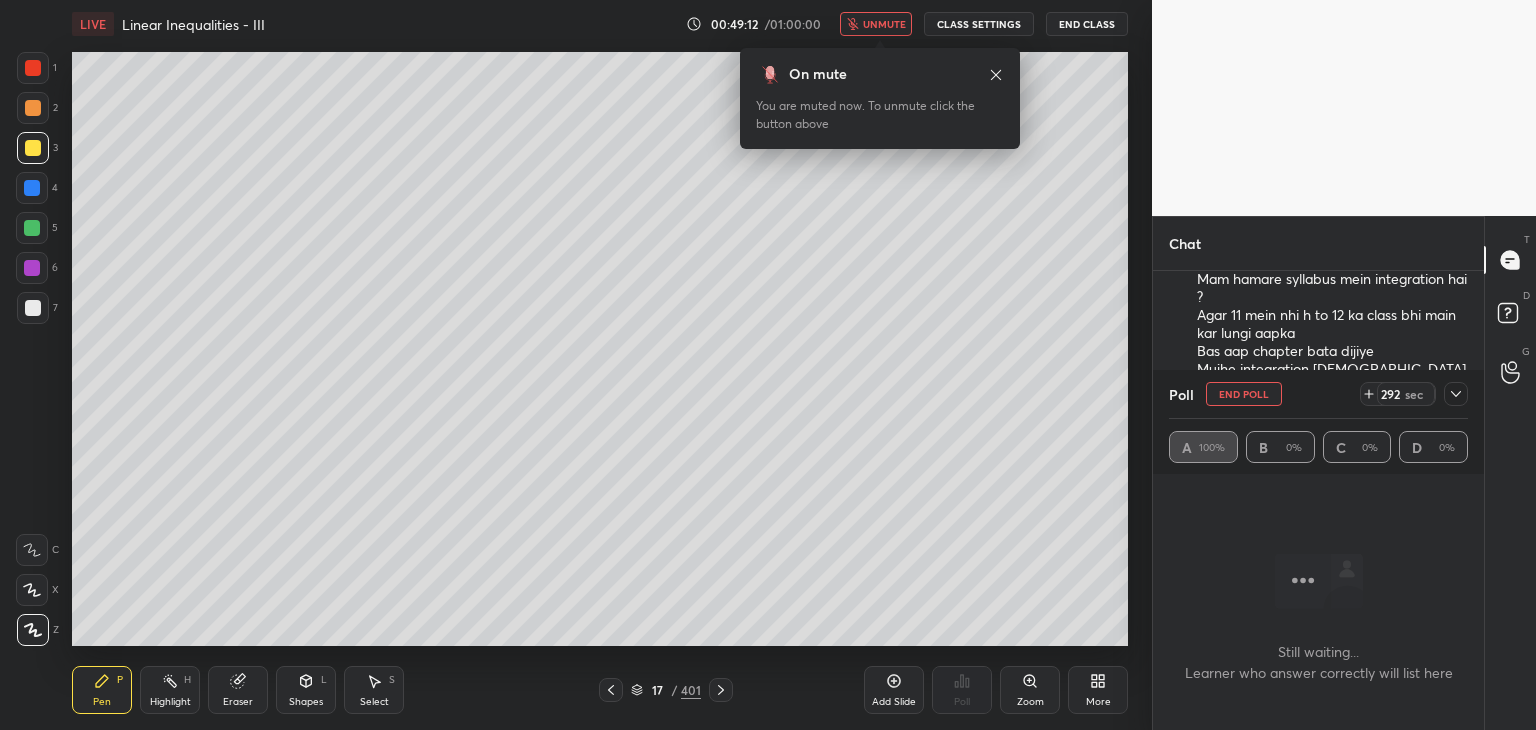 scroll, scrollTop: 8252, scrollLeft: 0, axis: vertical 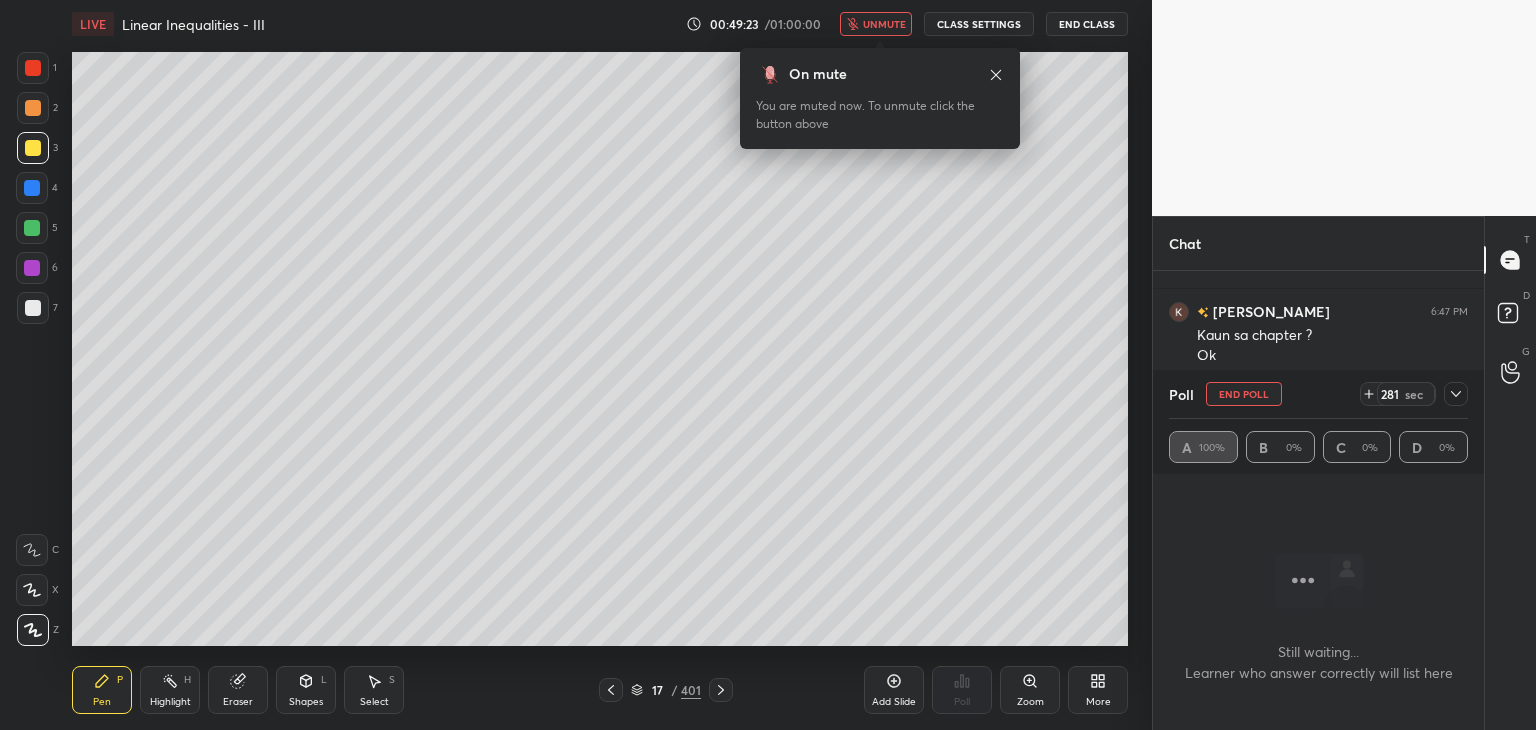 drag, startPoint x: 1460, startPoint y: 392, endPoint x: 1456, endPoint y: 405, distance: 13.601471 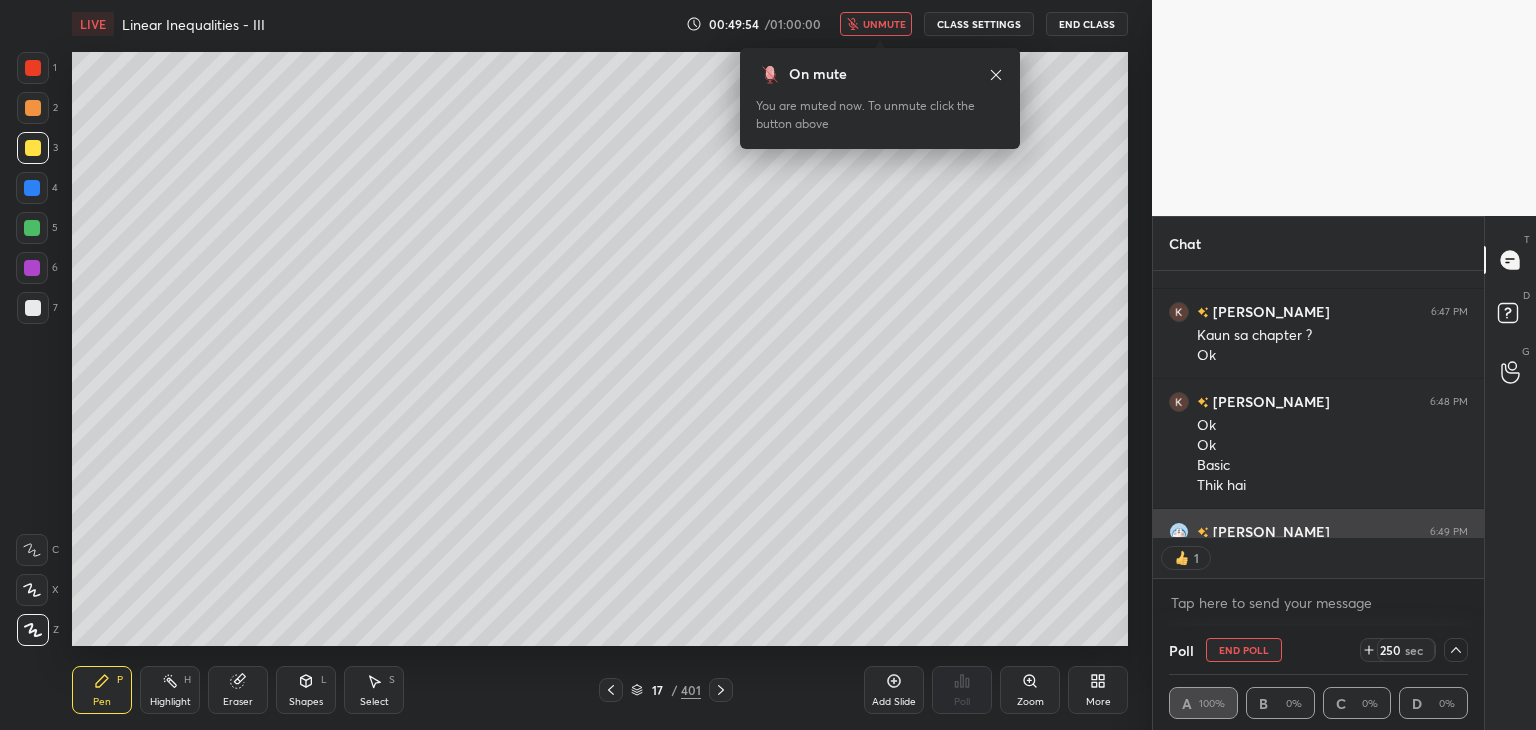 scroll, scrollTop: 261, scrollLeft: 325, axis: both 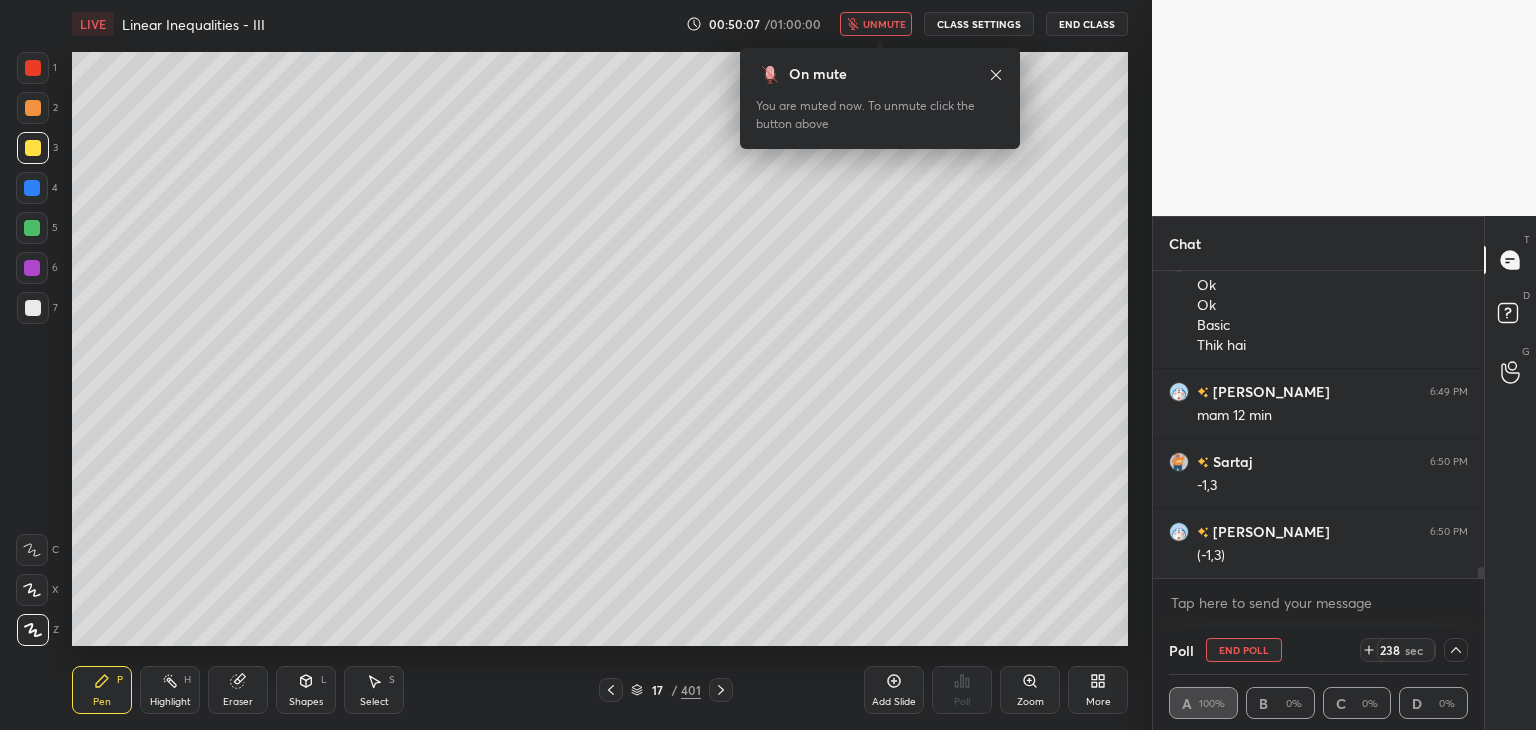 click 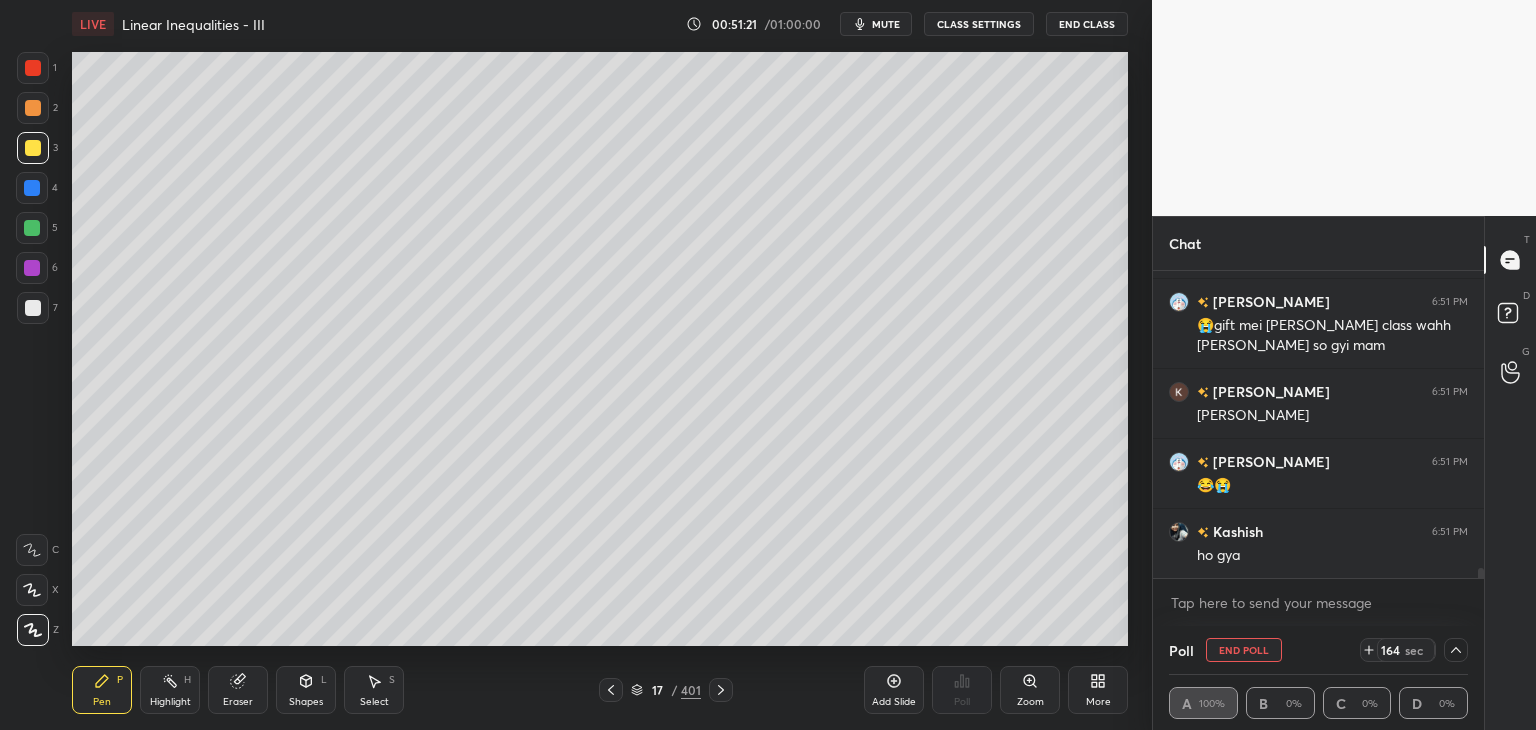 scroll, scrollTop: 9292, scrollLeft: 0, axis: vertical 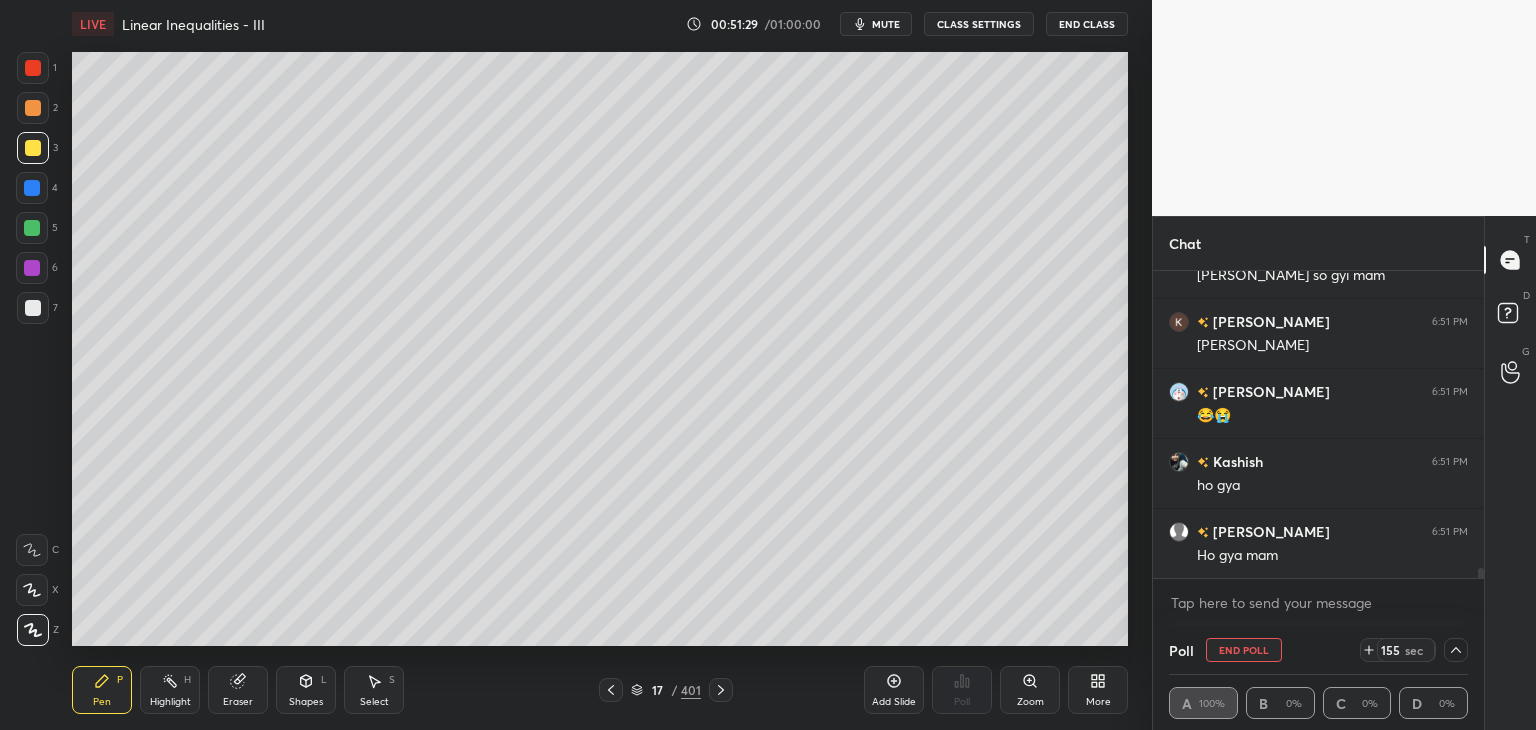 click at bounding box center (33, 308) 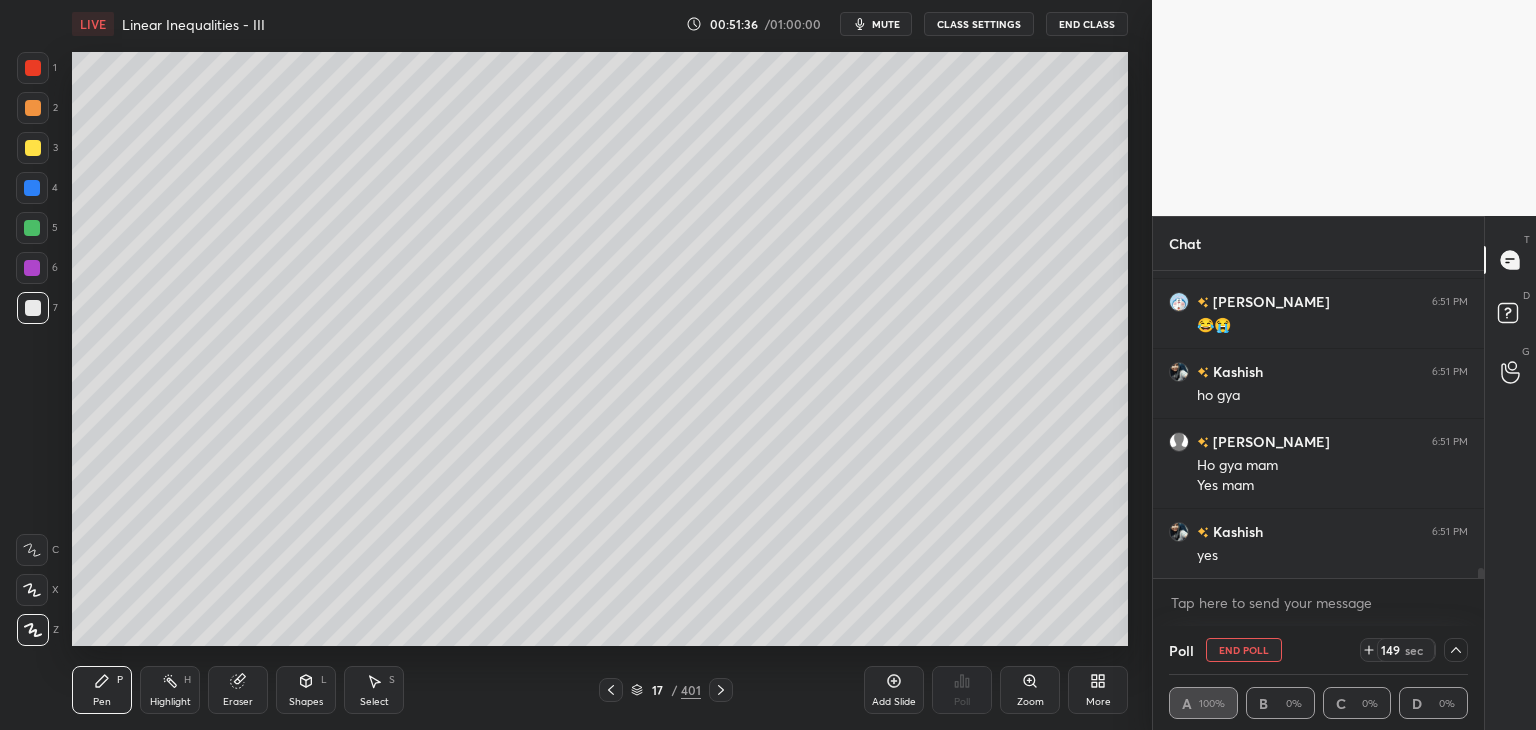 scroll, scrollTop: 9452, scrollLeft: 0, axis: vertical 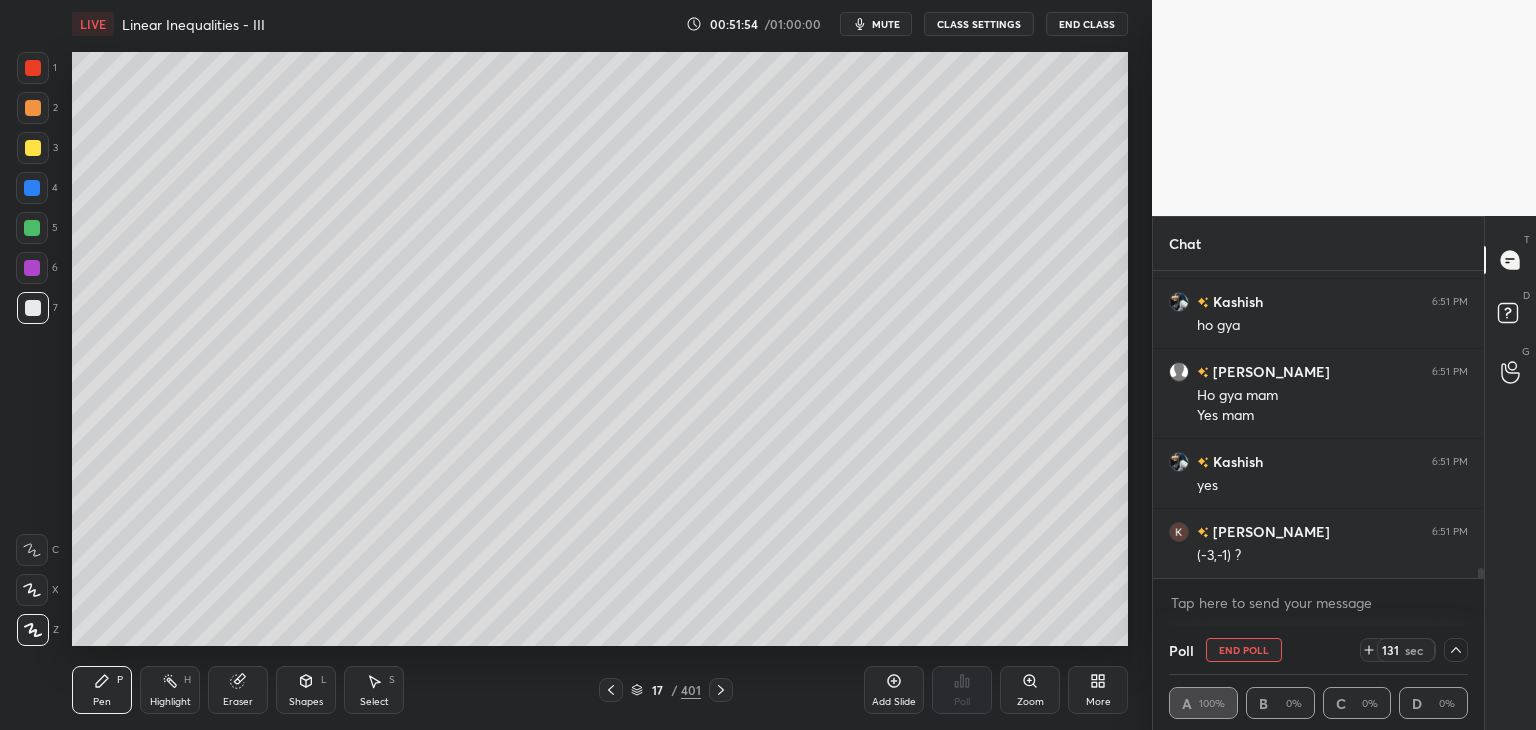 drag, startPoint x: 1221, startPoint y: 649, endPoint x: 1207, endPoint y: 653, distance: 14.56022 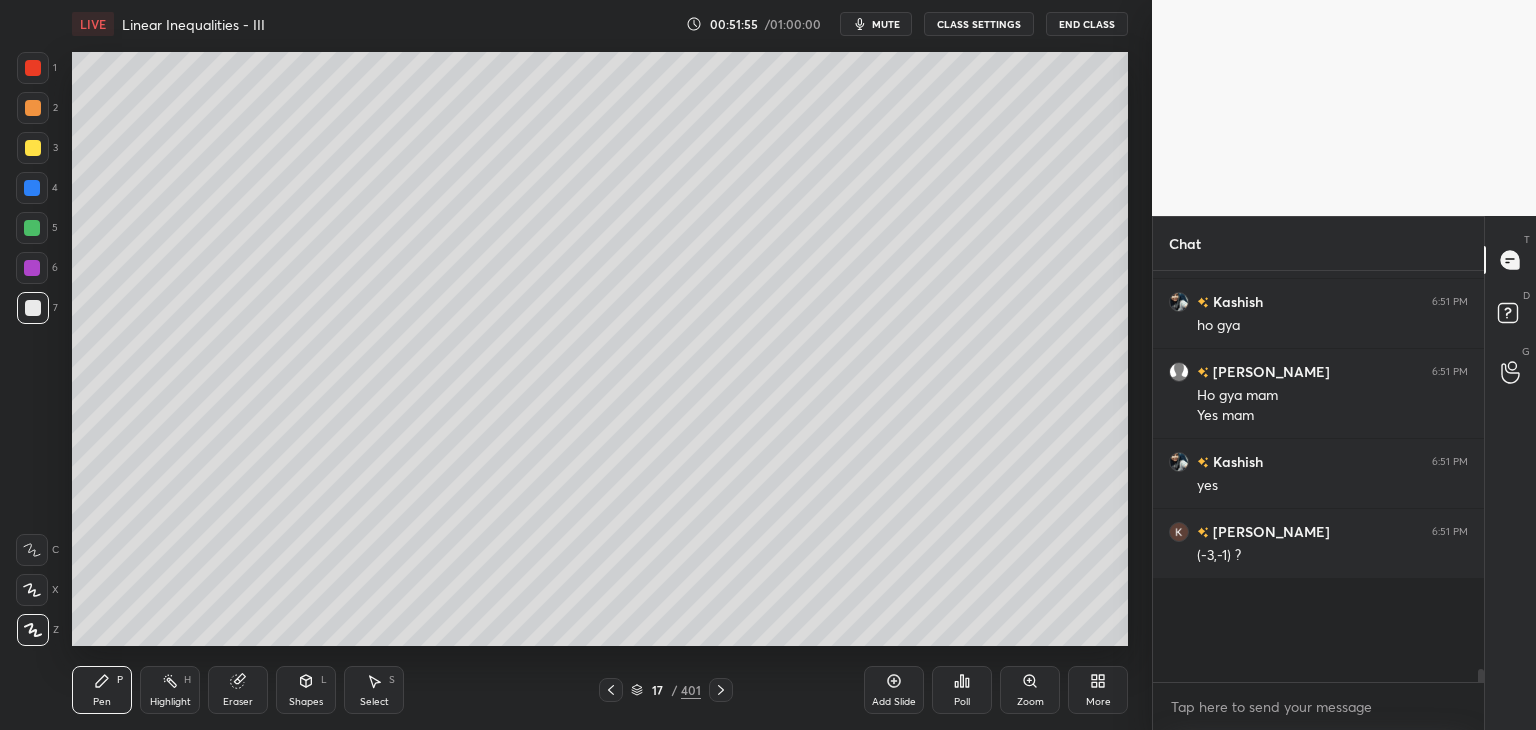 scroll, scrollTop: 6, scrollLeft: 6, axis: both 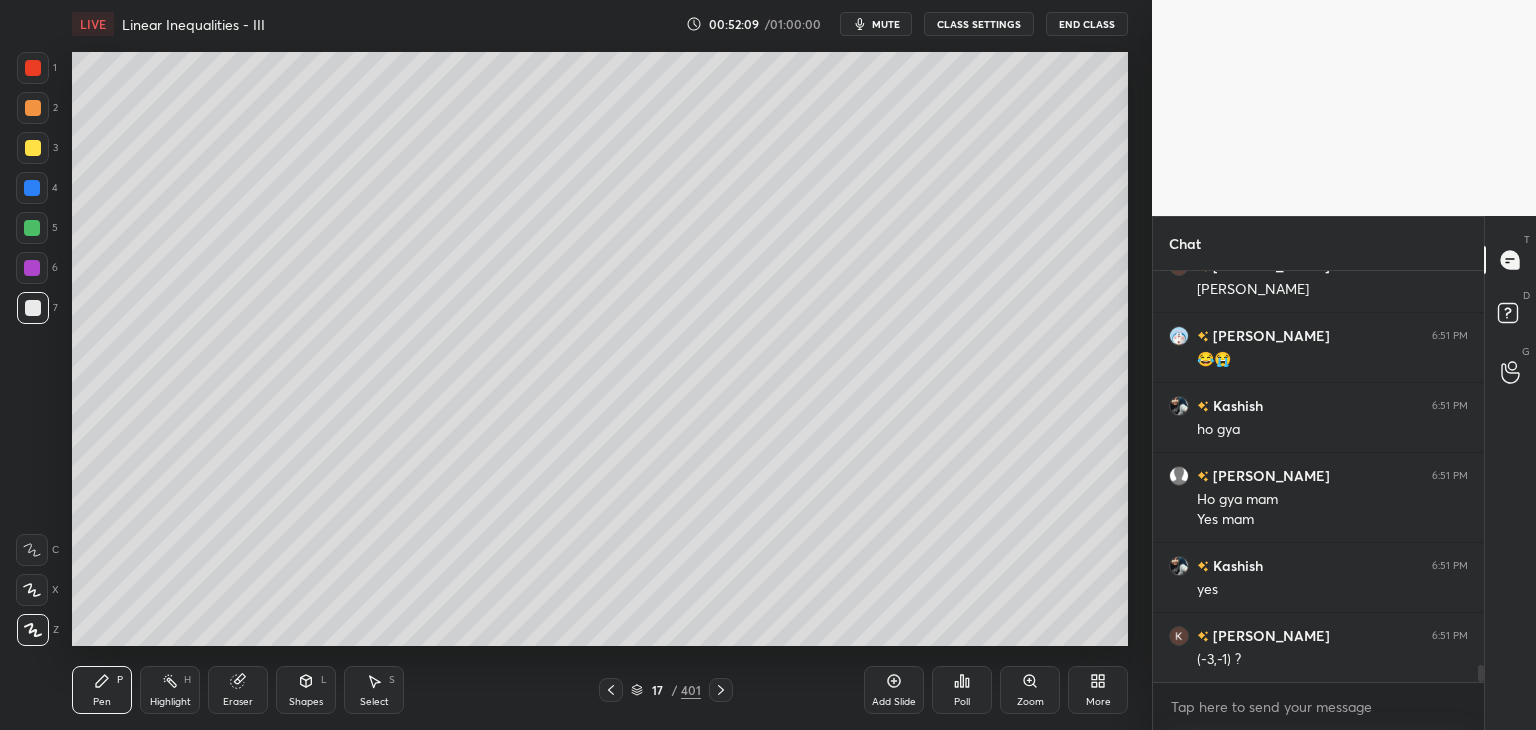 click on "Add Slide" at bounding box center [894, 690] 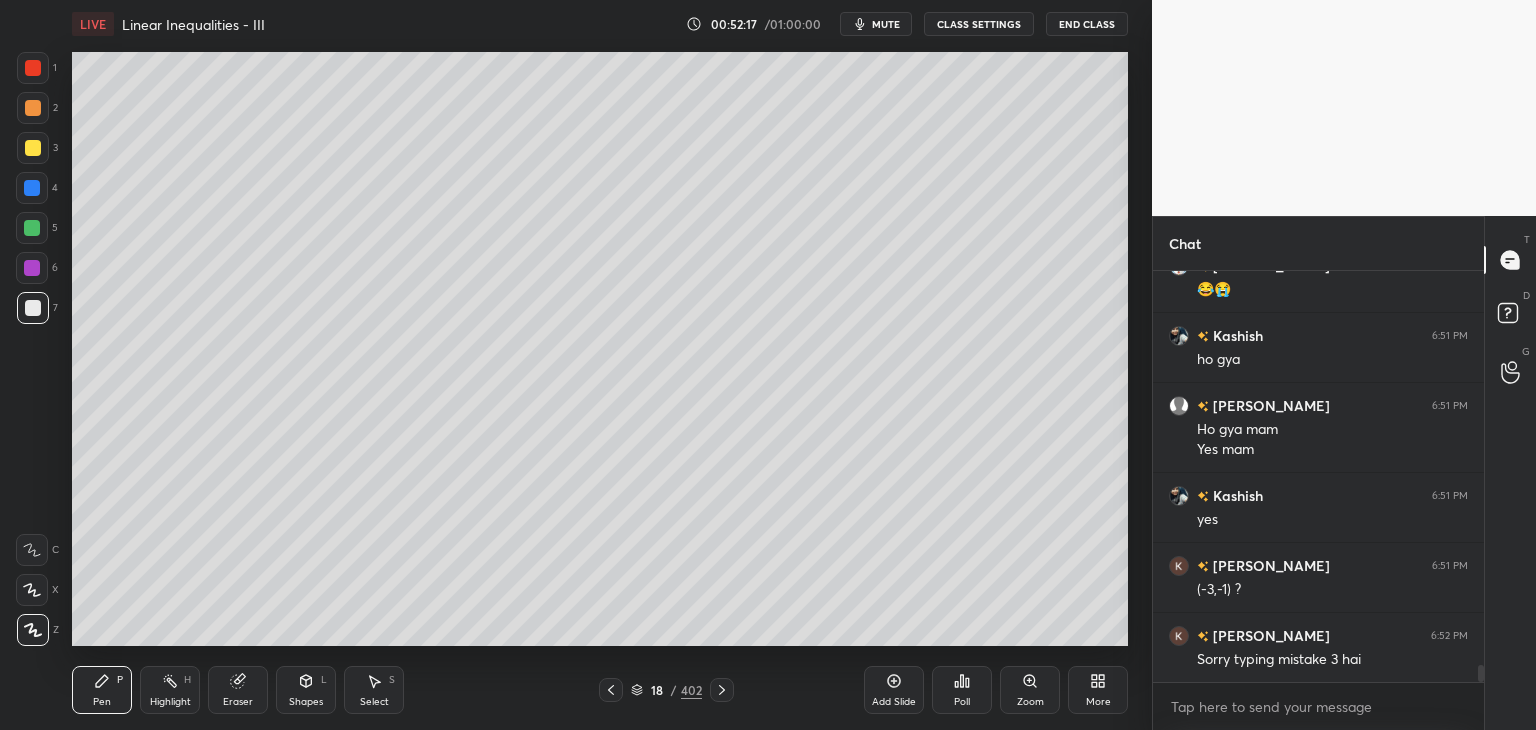click 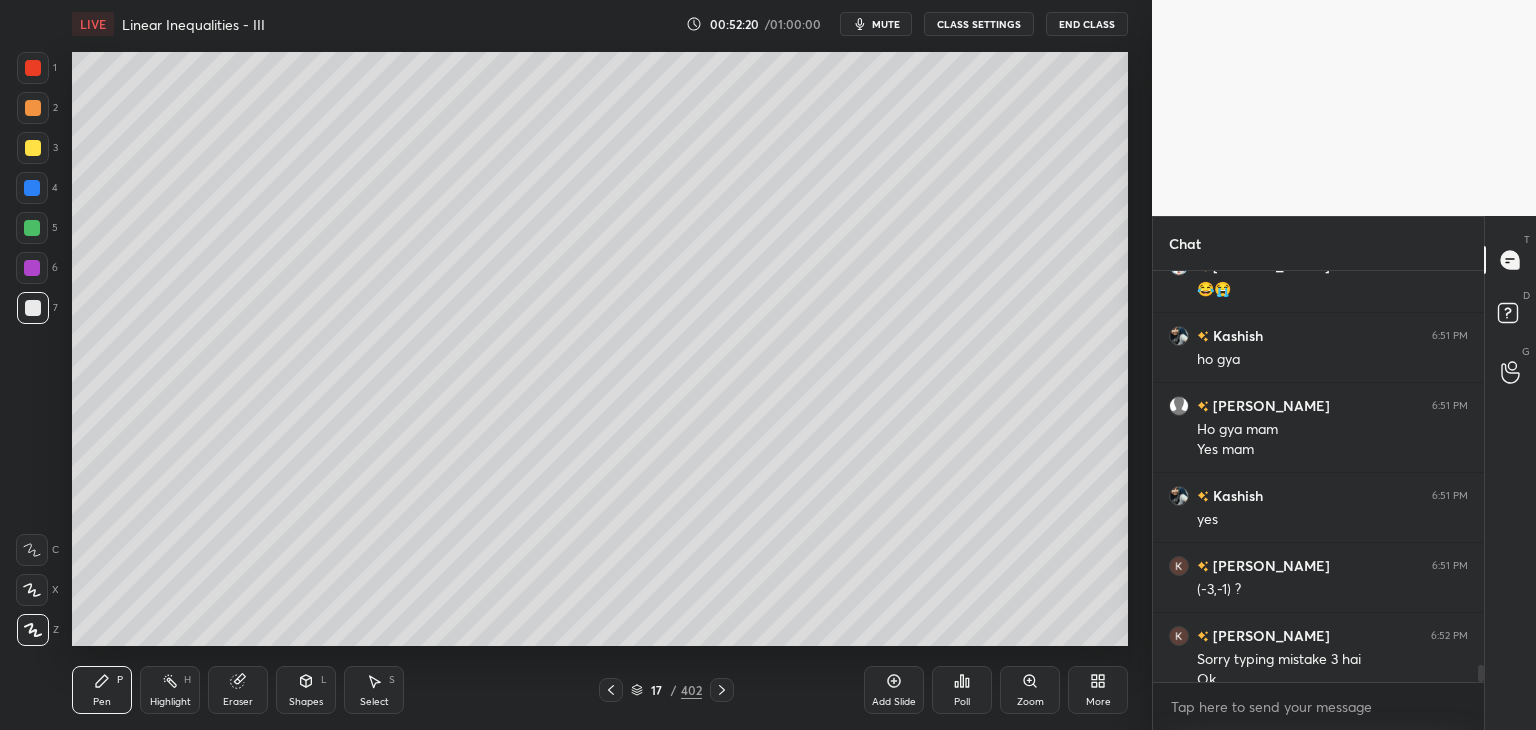 scroll, scrollTop: 9438, scrollLeft: 0, axis: vertical 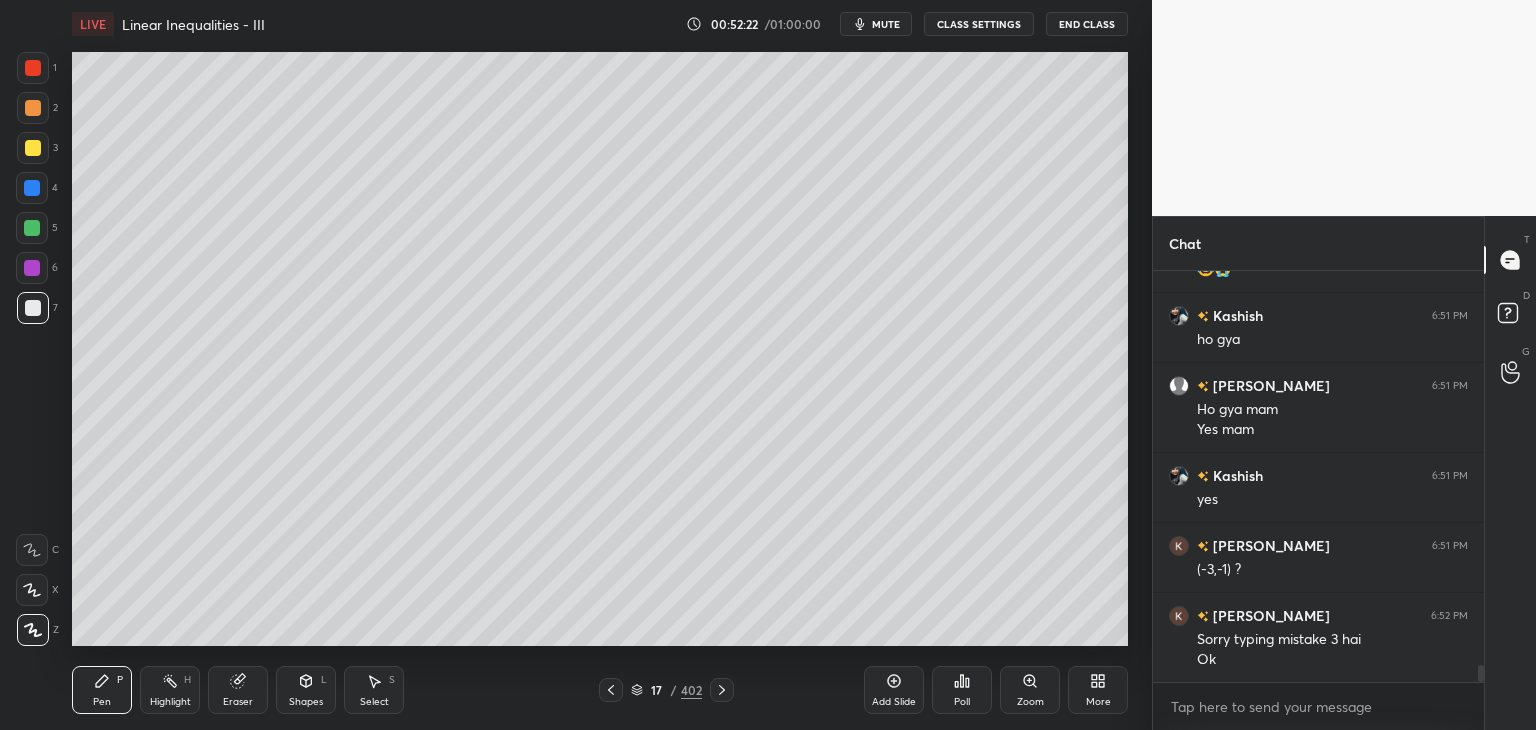 click 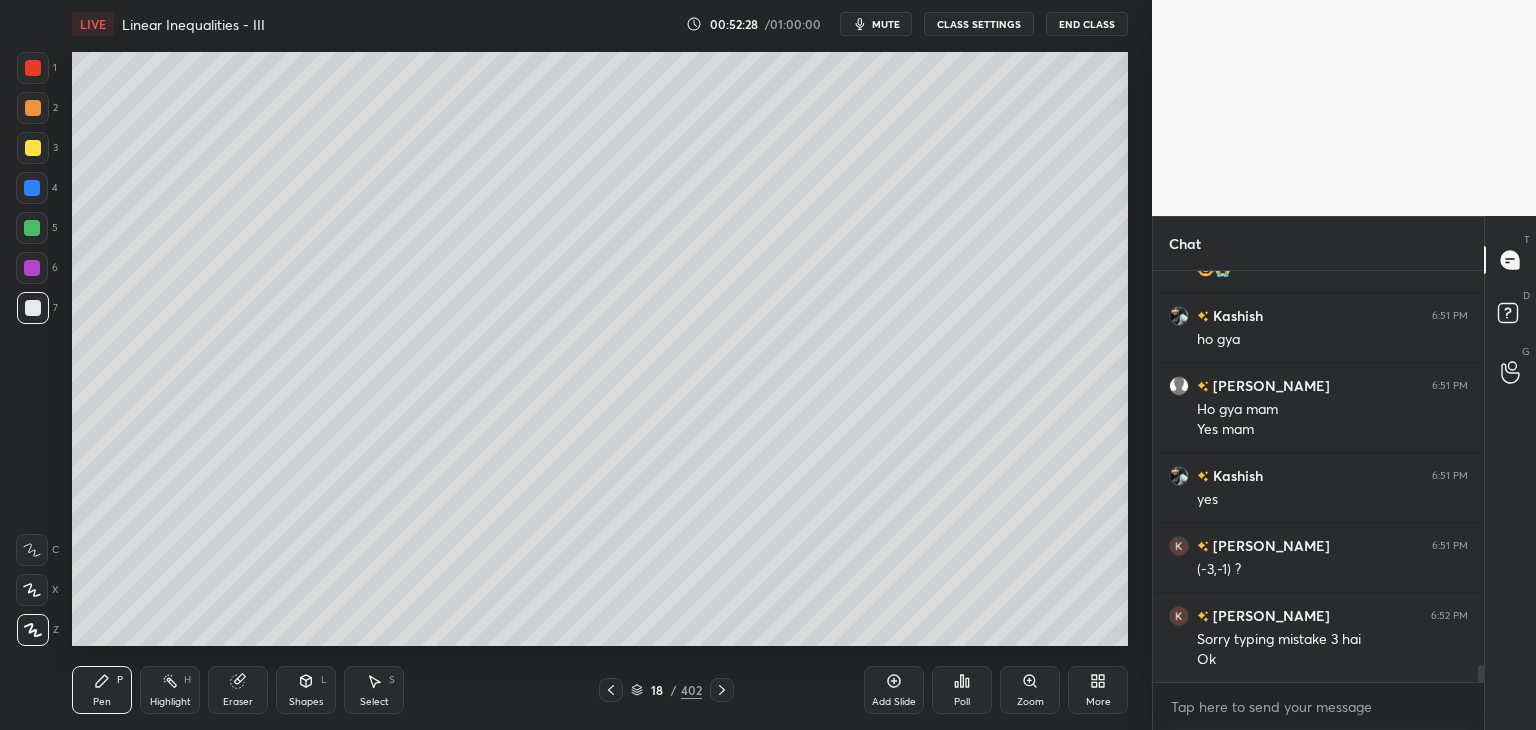 click 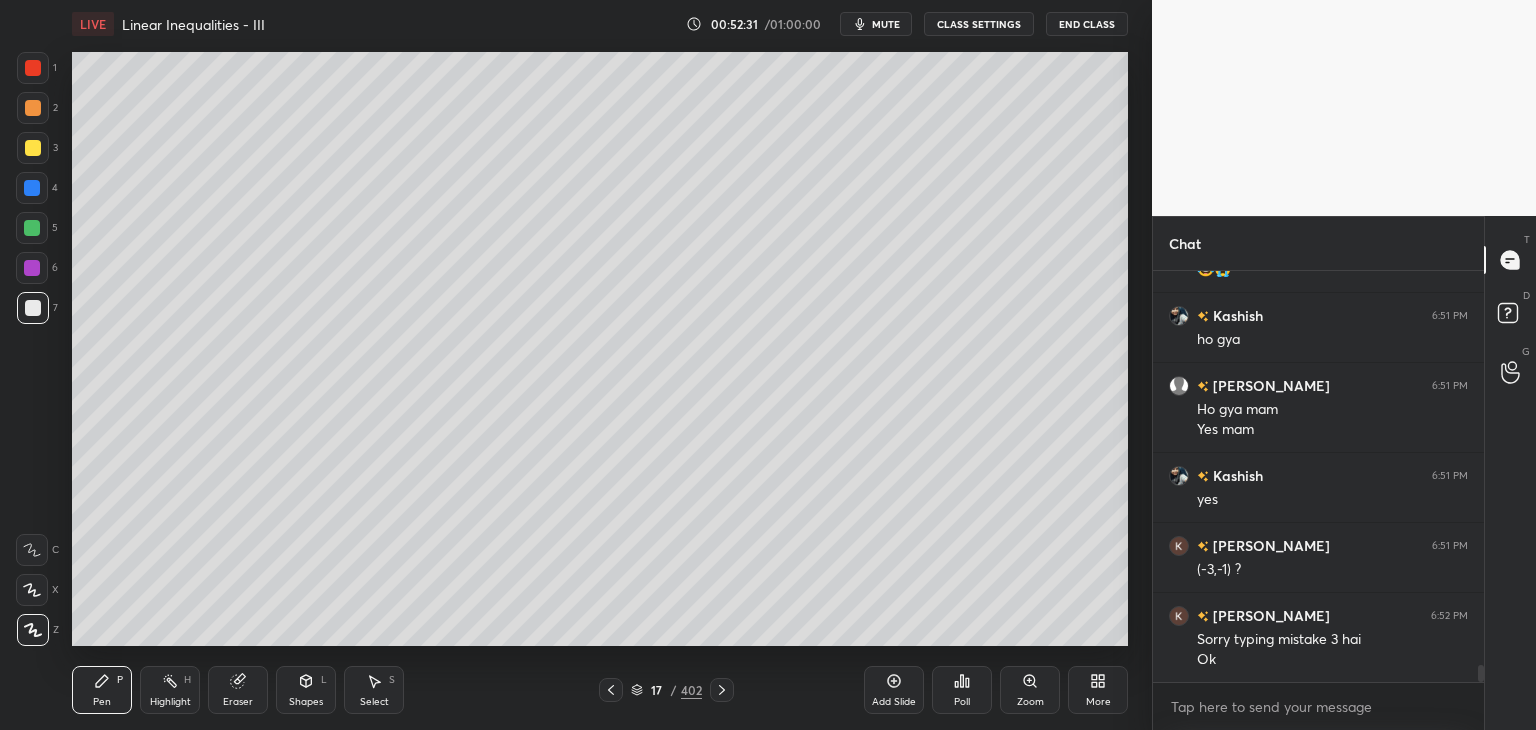 drag, startPoint x: 719, startPoint y: 689, endPoint x: 716, endPoint y: 673, distance: 16.27882 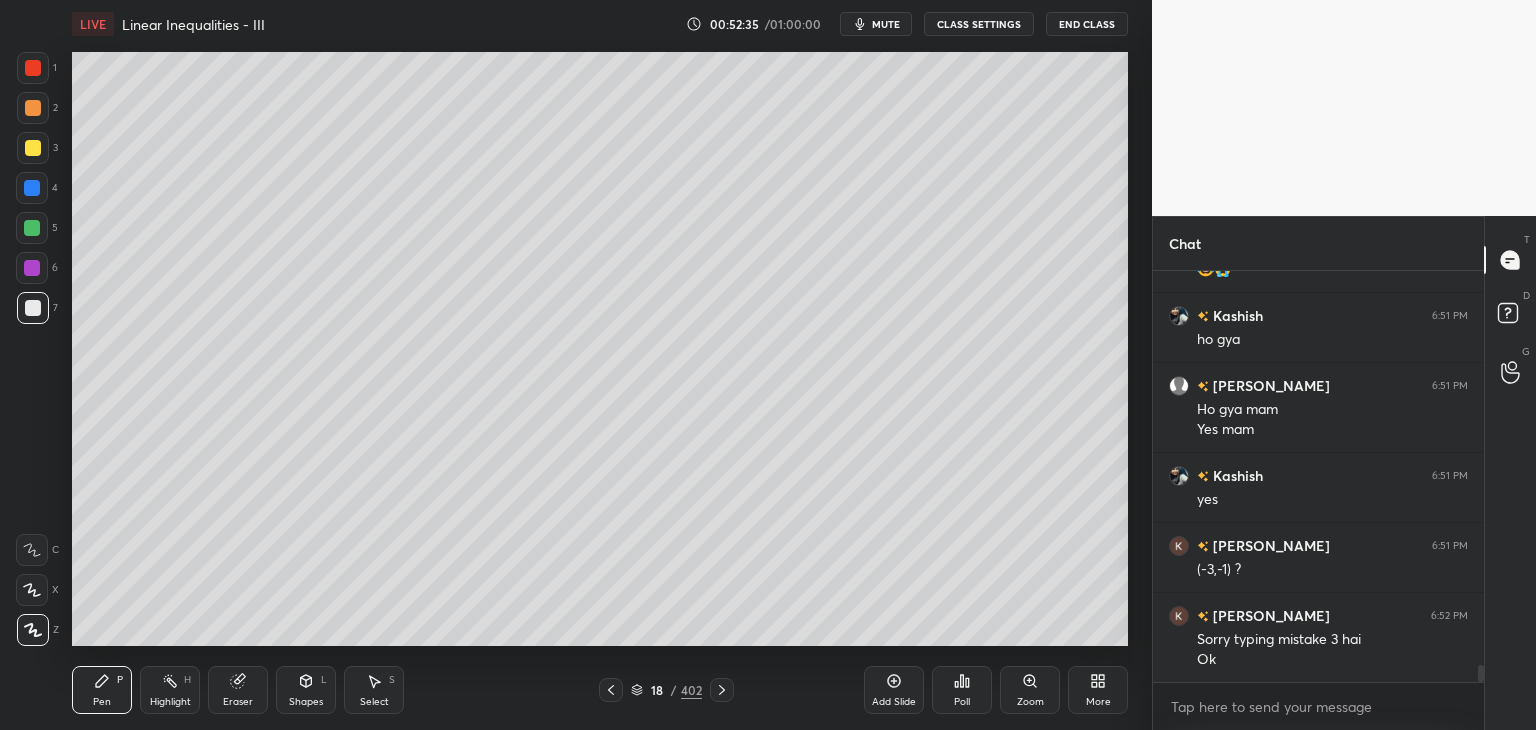 click 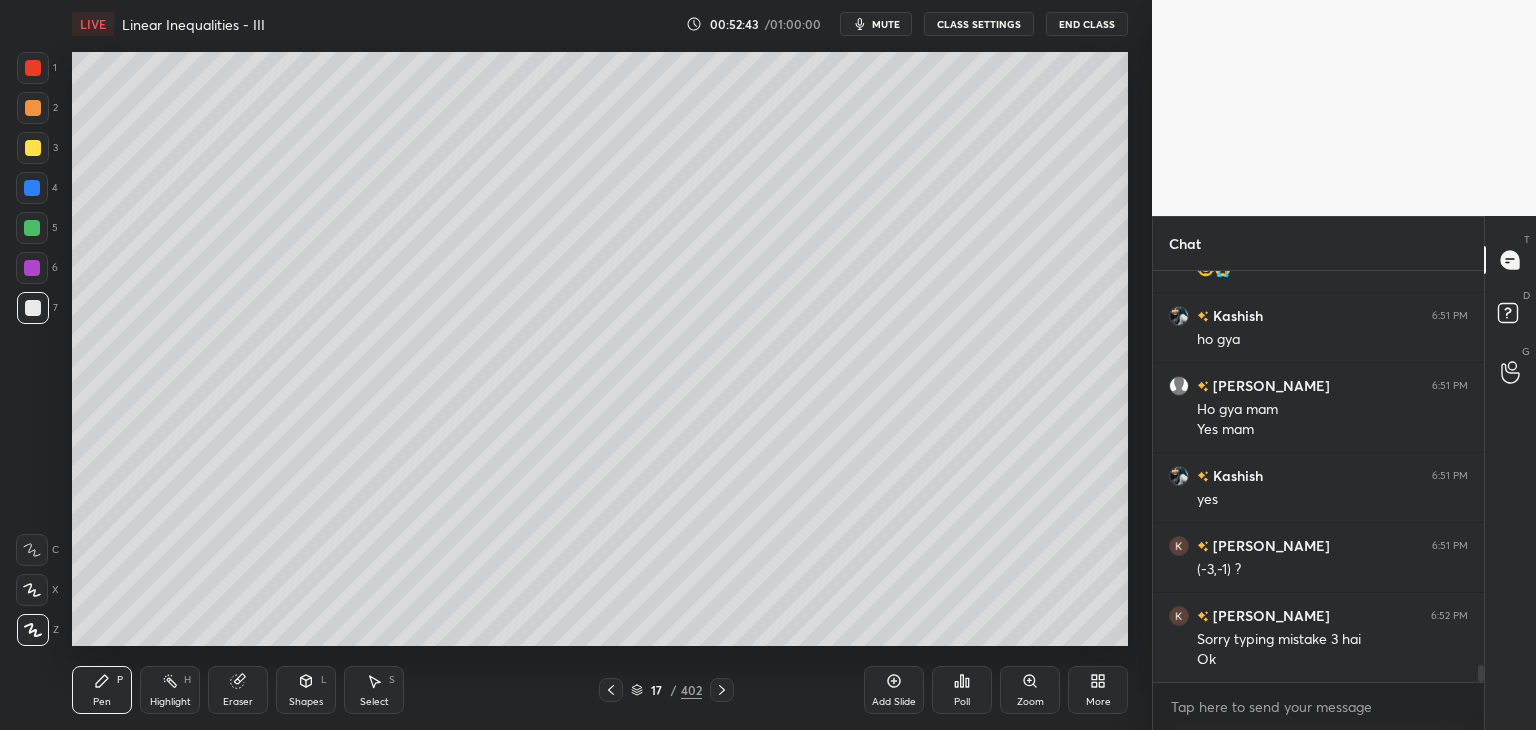 click on "Shapes" at bounding box center [306, 702] 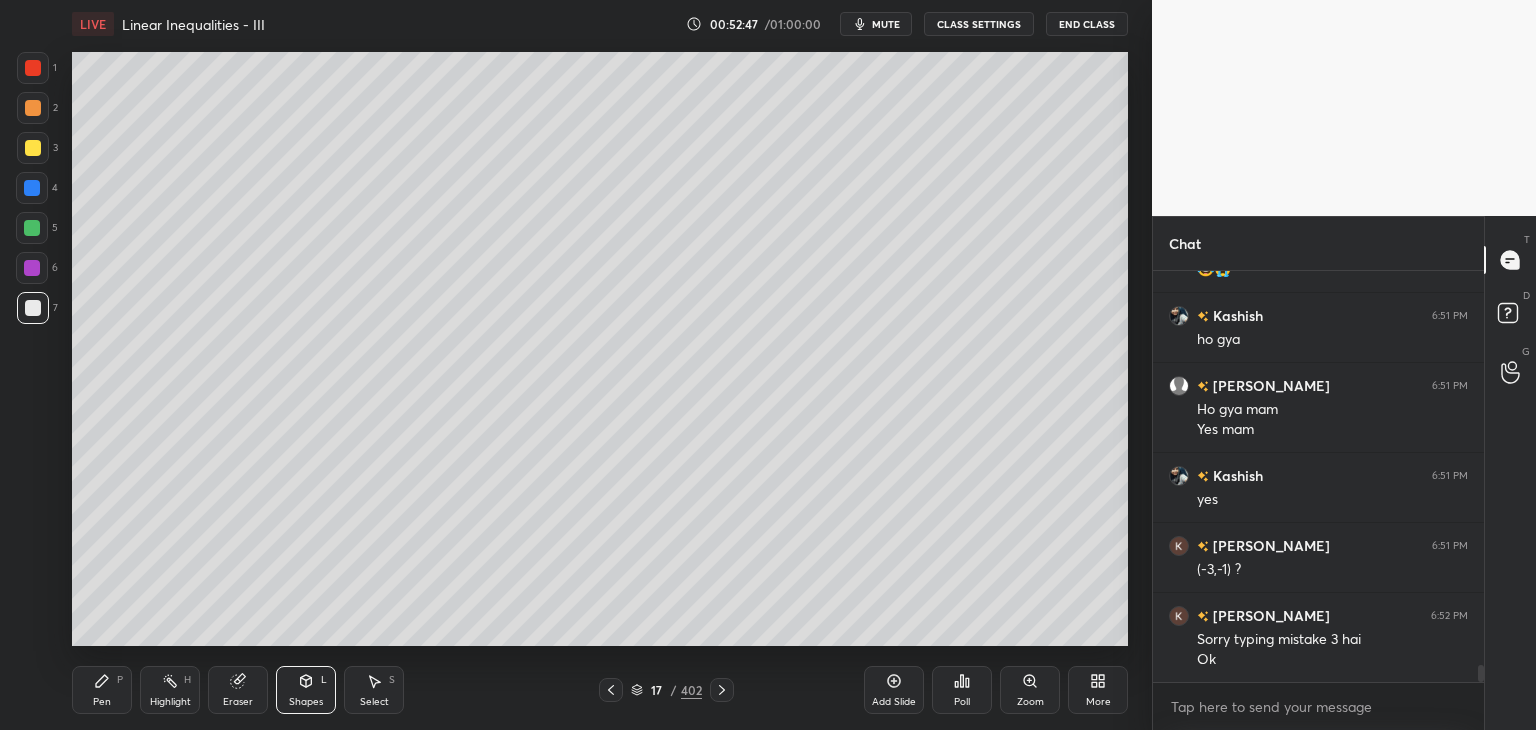 click 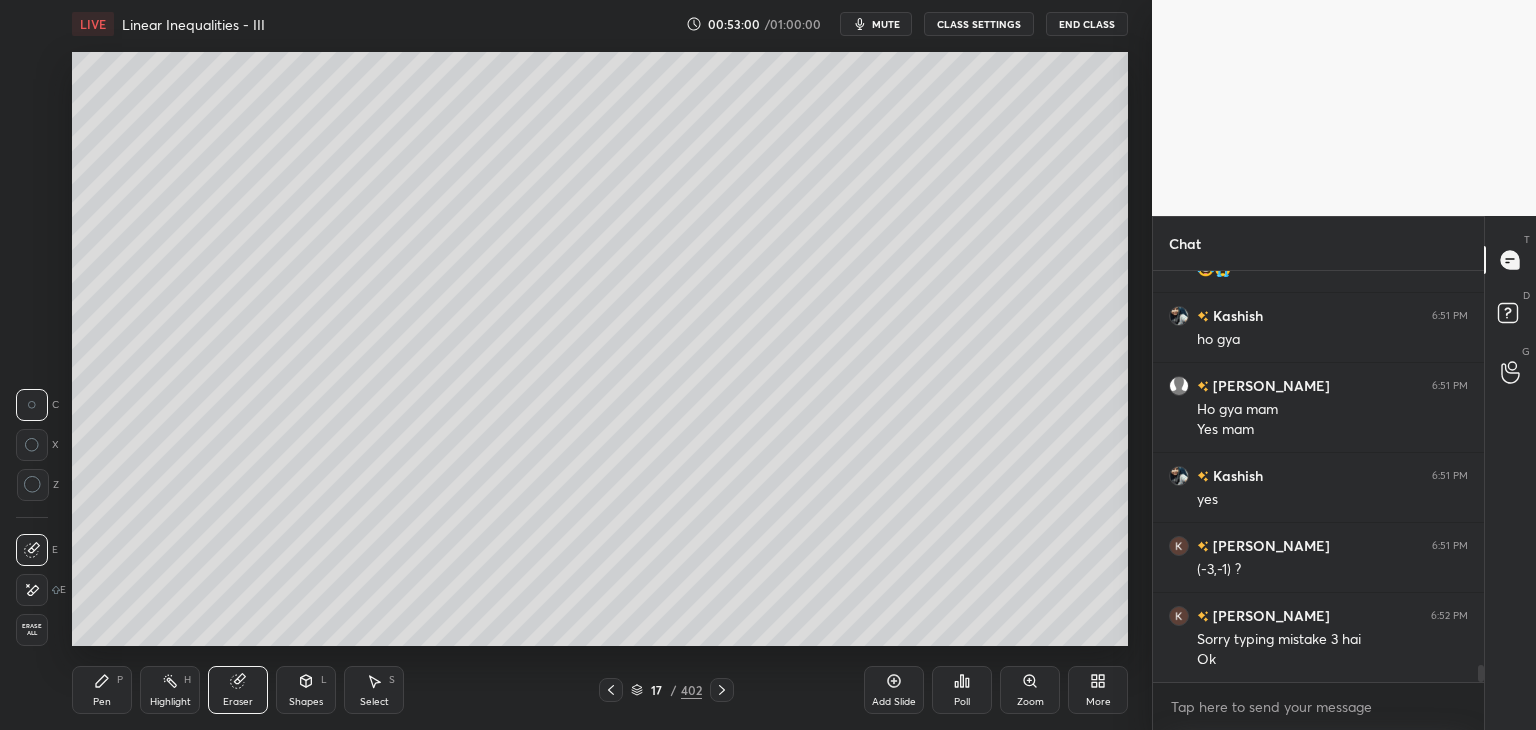 click on "Pen P" at bounding box center [102, 690] 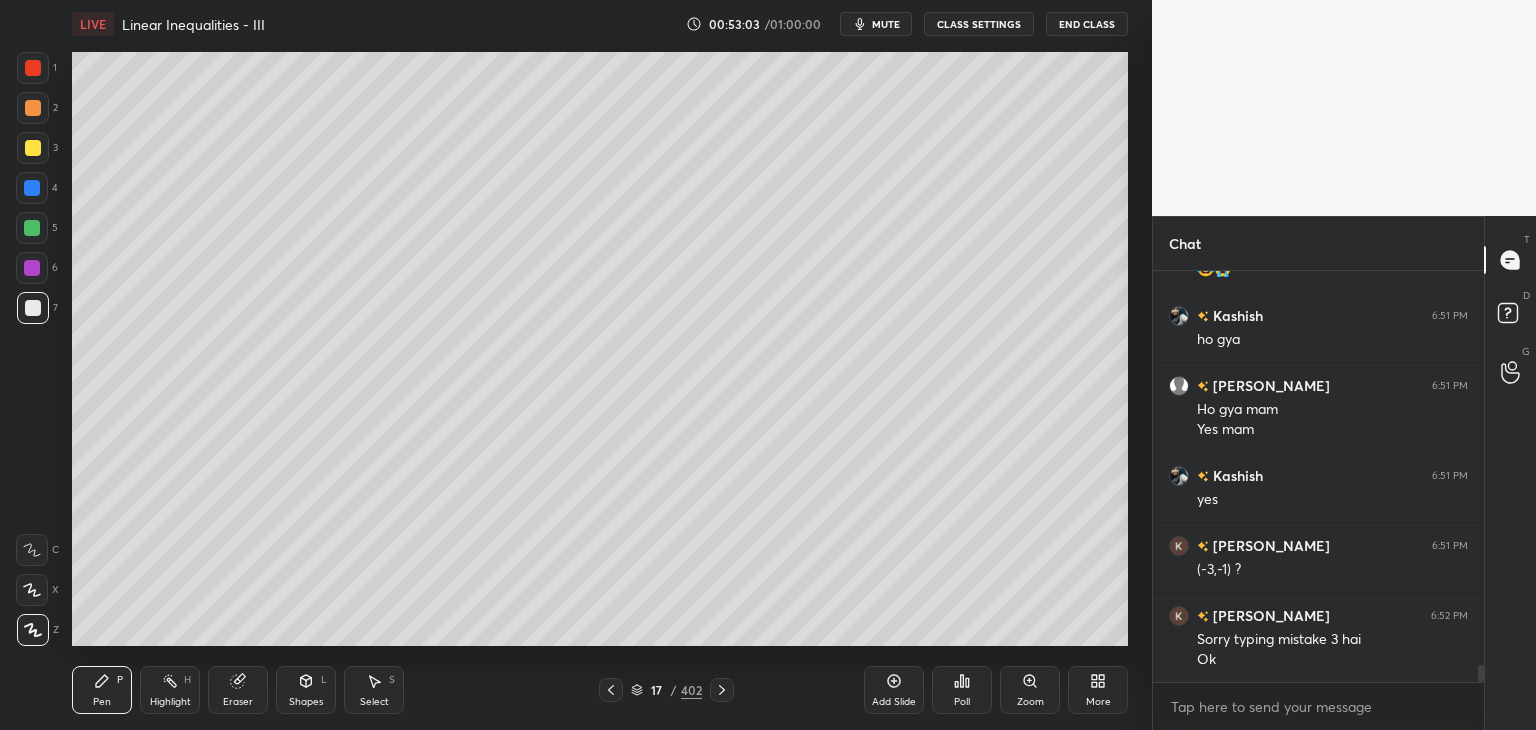 scroll, scrollTop: 9508, scrollLeft: 0, axis: vertical 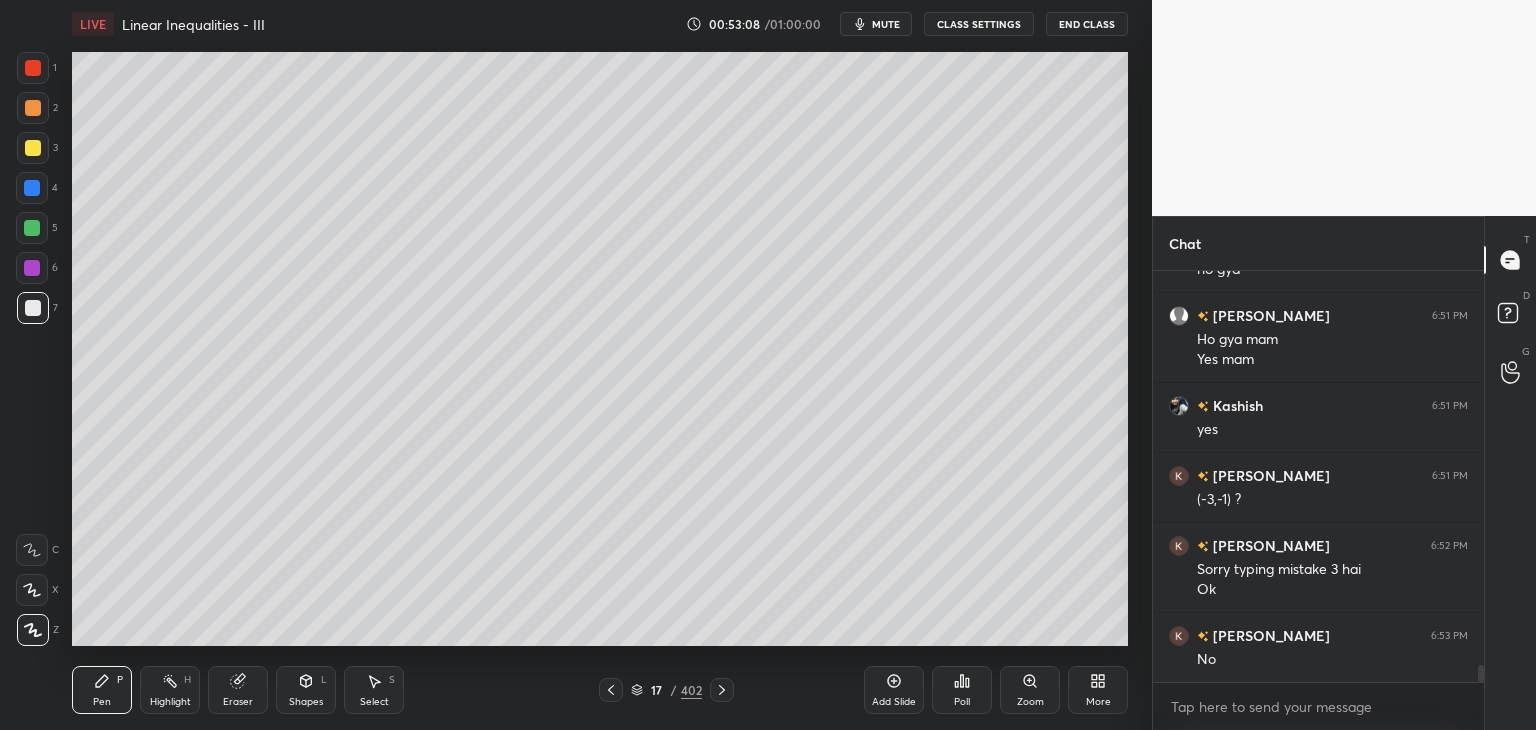 click at bounding box center [722, 690] 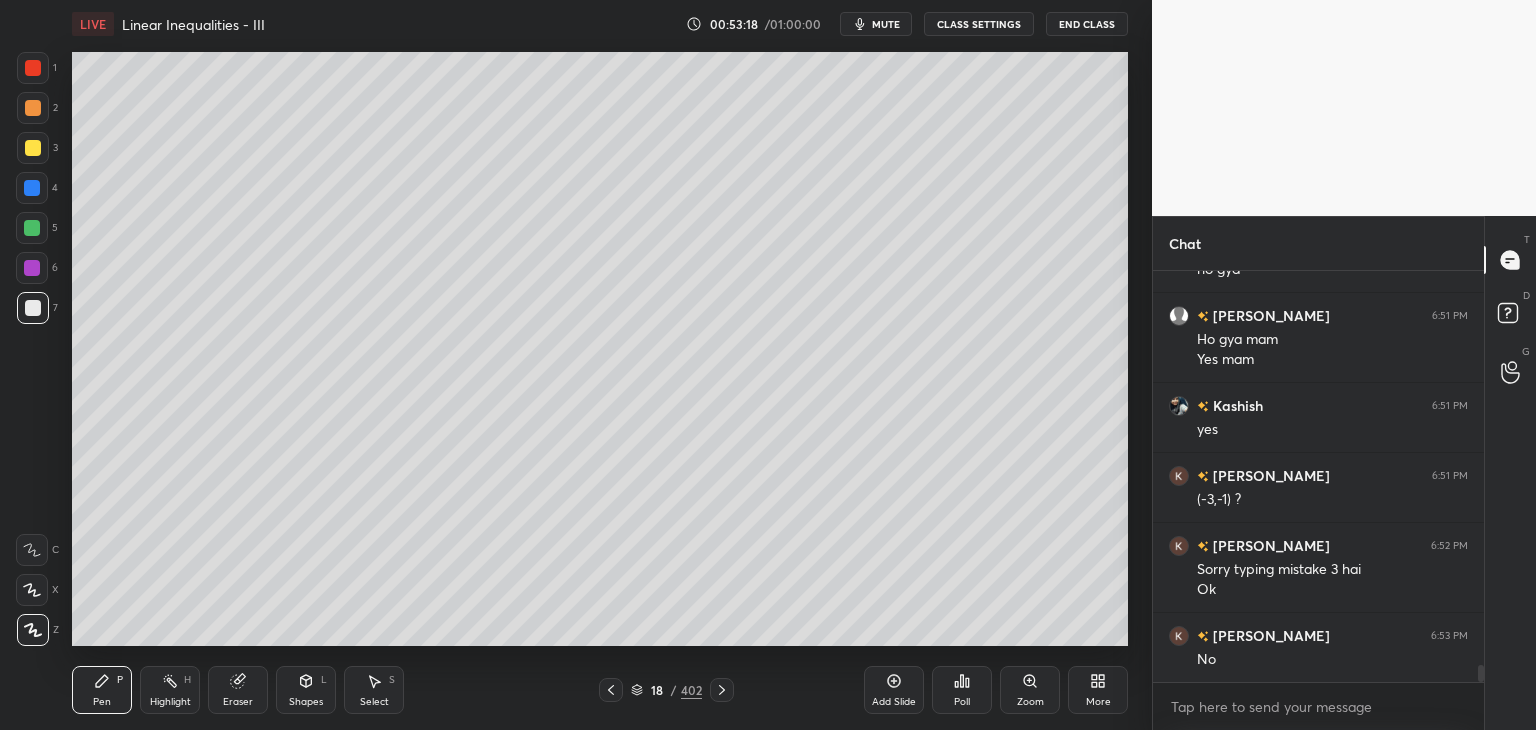 click on "Shapes L" at bounding box center (306, 690) 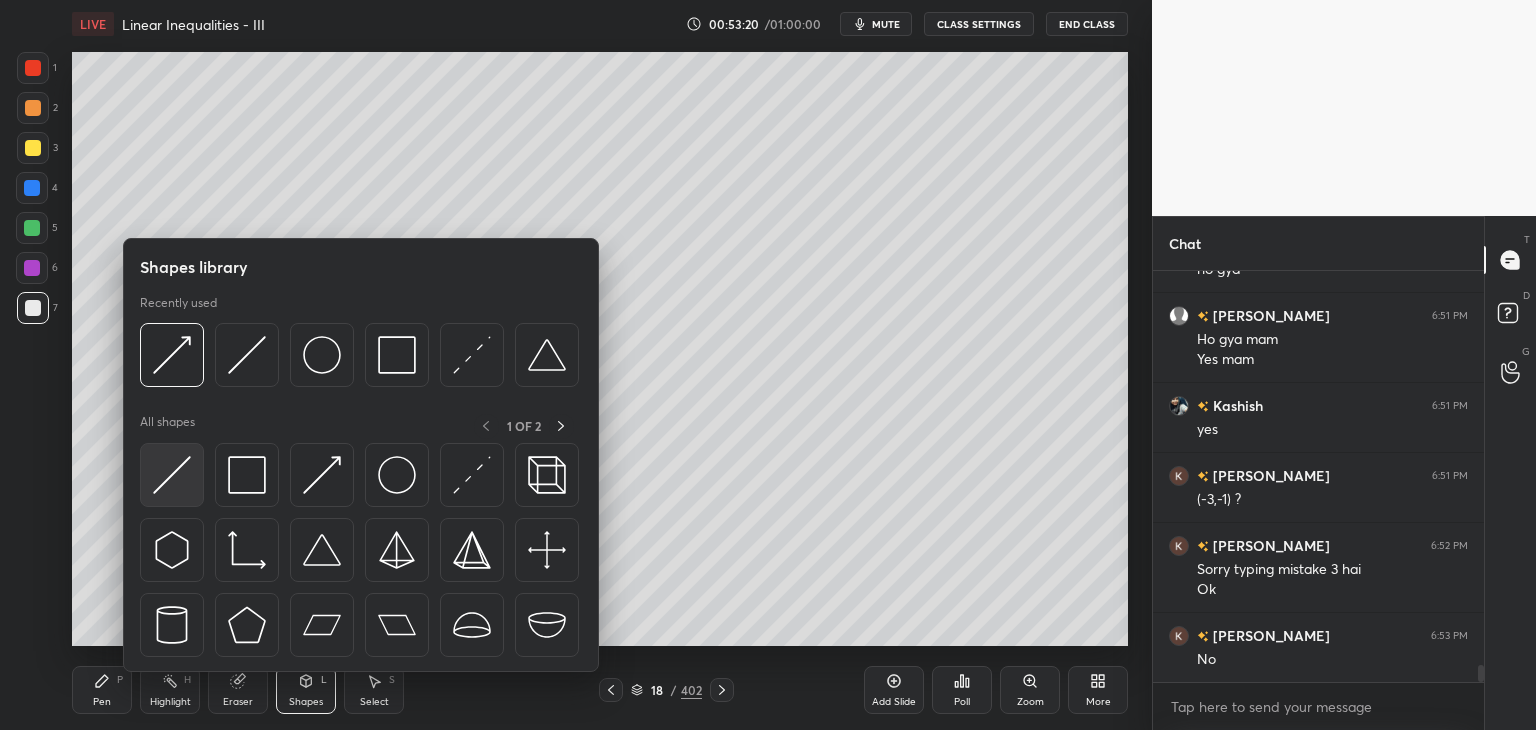 click at bounding box center (172, 475) 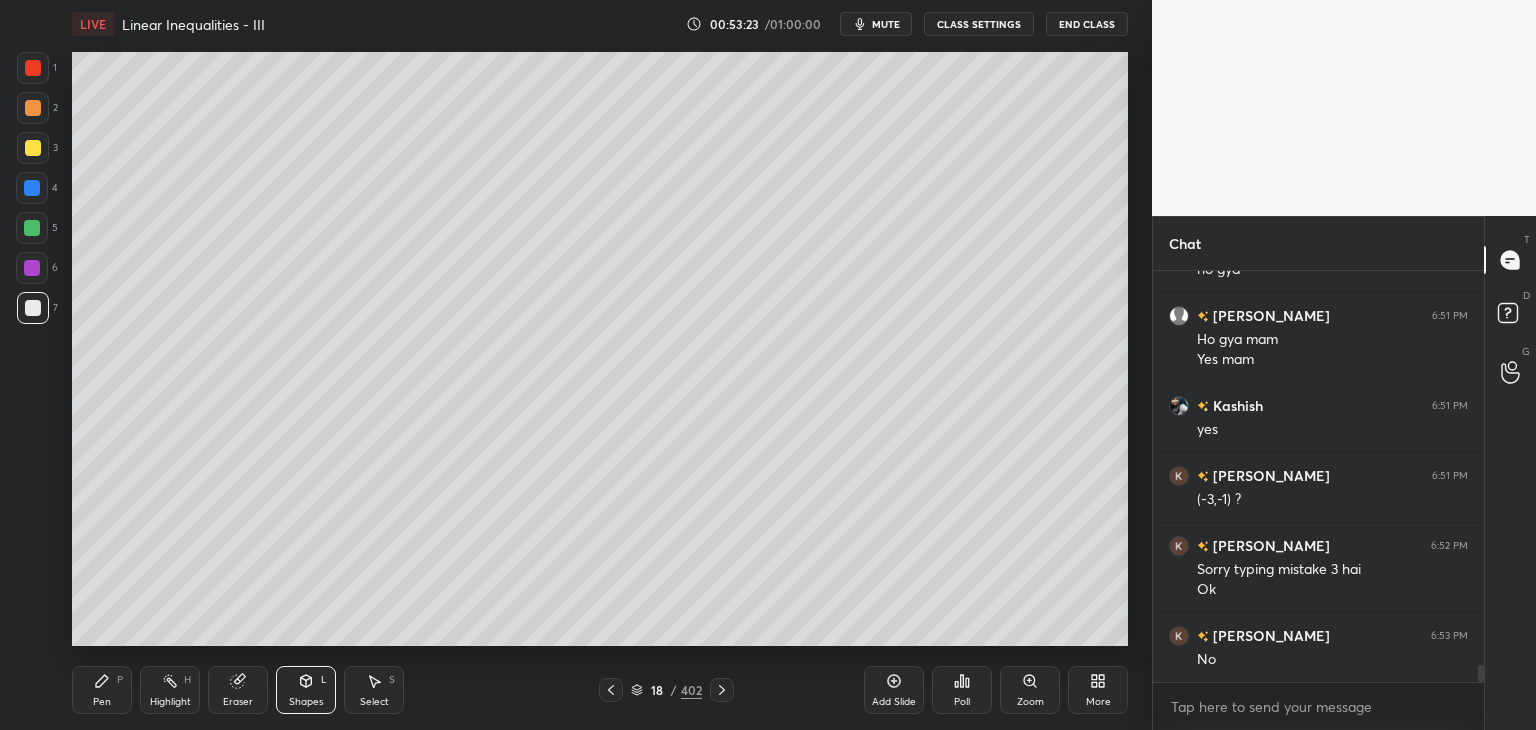 click on "Pen" at bounding box center (102, 702) 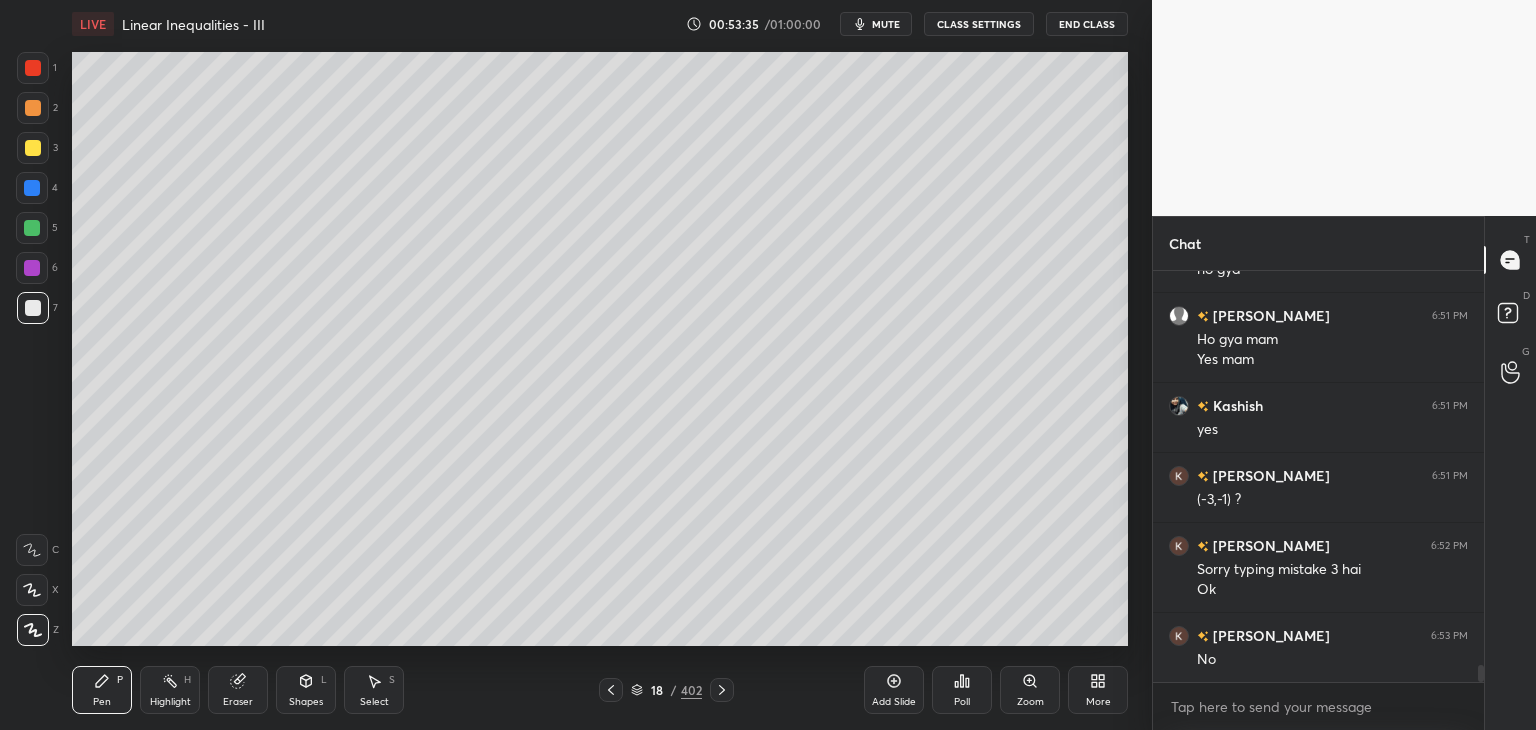 click at bounding box center (32, 228) 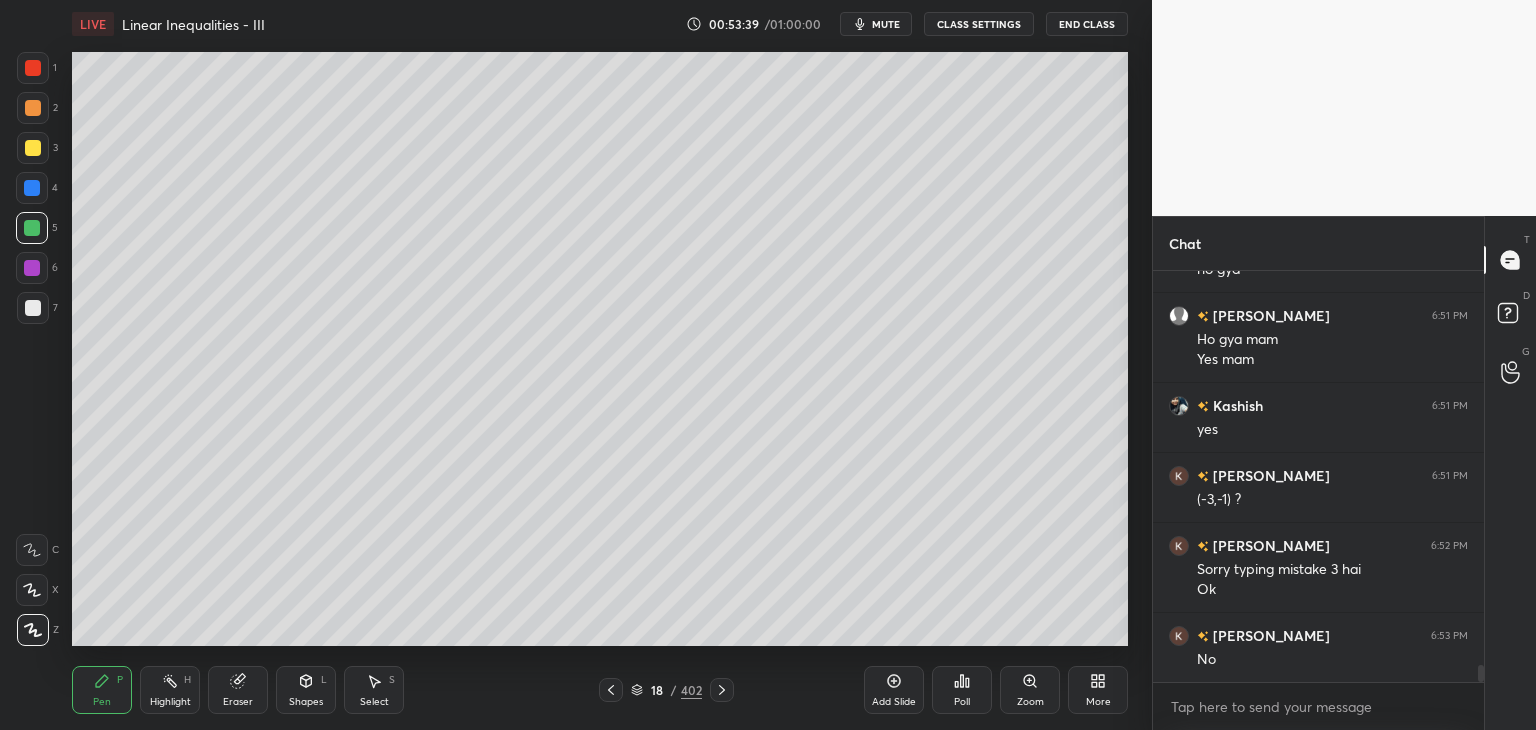 click at bounding box center (32, 268) 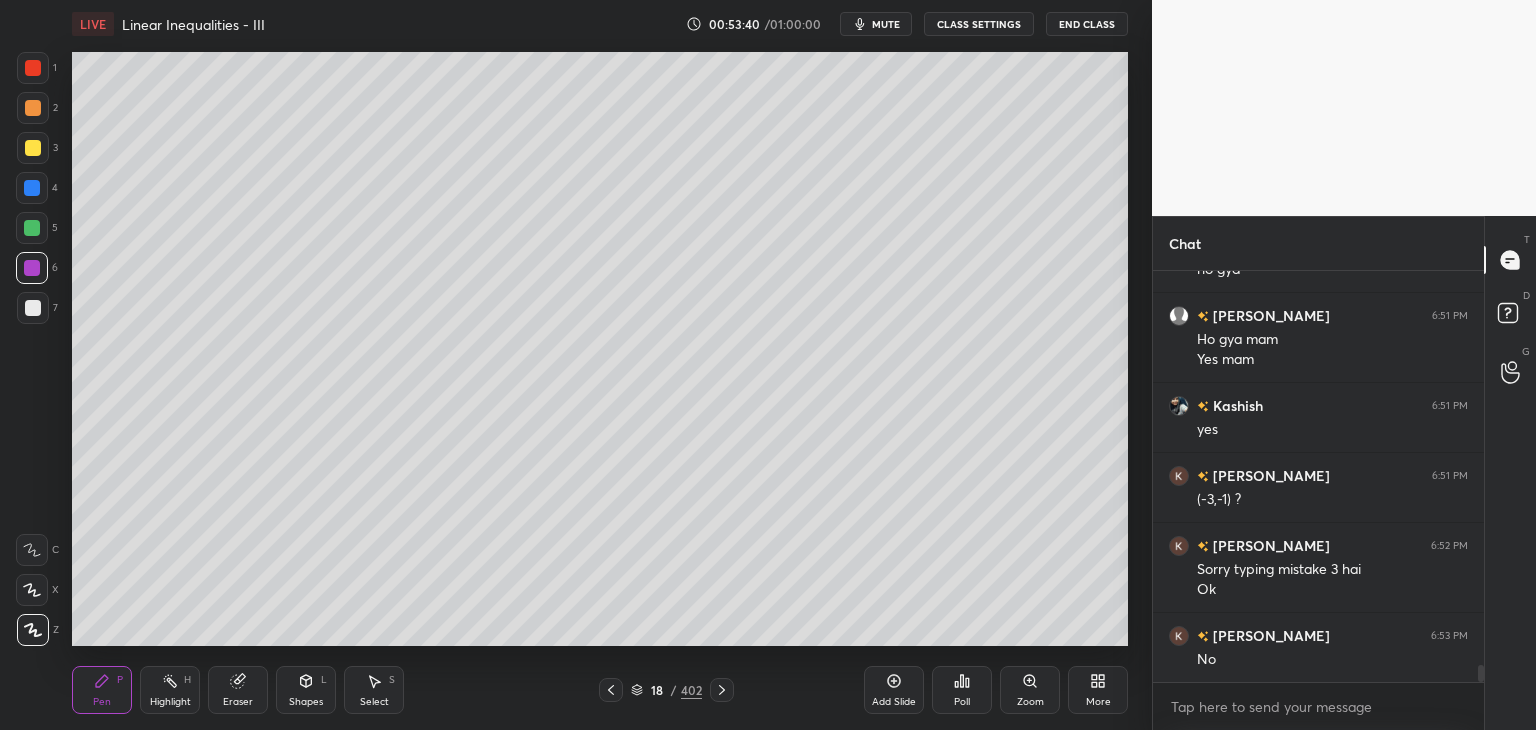 drag, startPoint x: 32, startPoint y: 232, endPoint x: 67, endPoint y: 290, distance: 67.74216 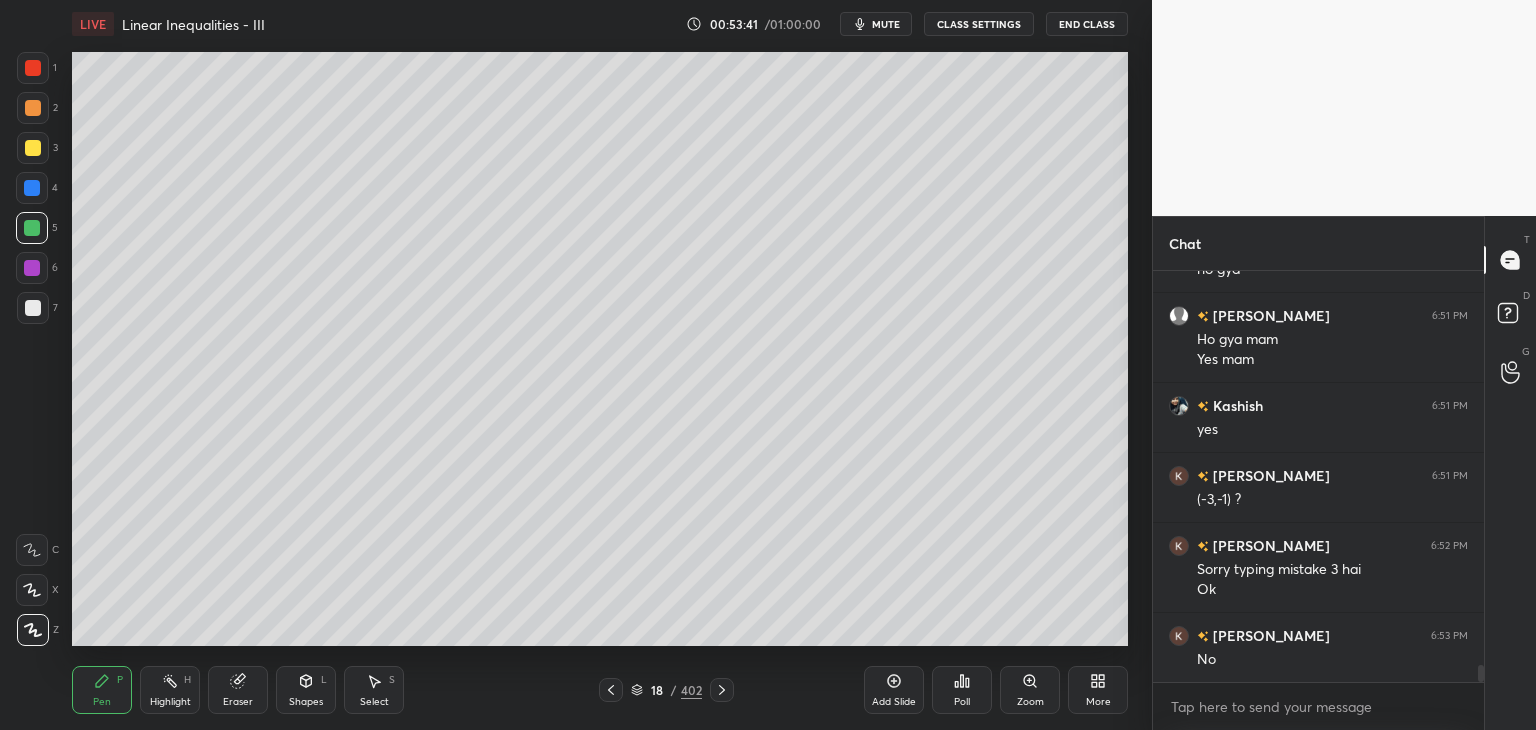 click on "Shapes" at bounding box center [306, 702] 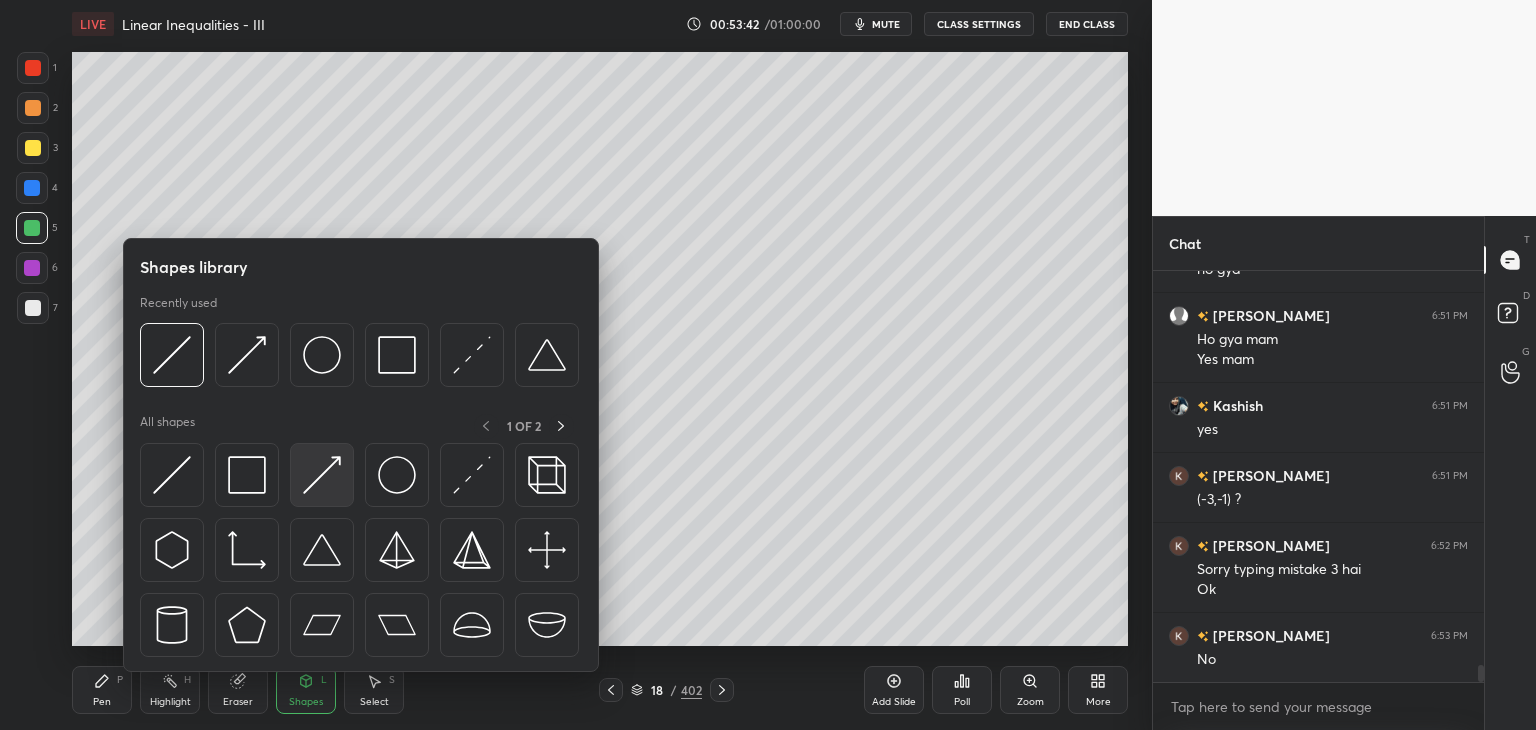 click at bounding box center (322, 475) 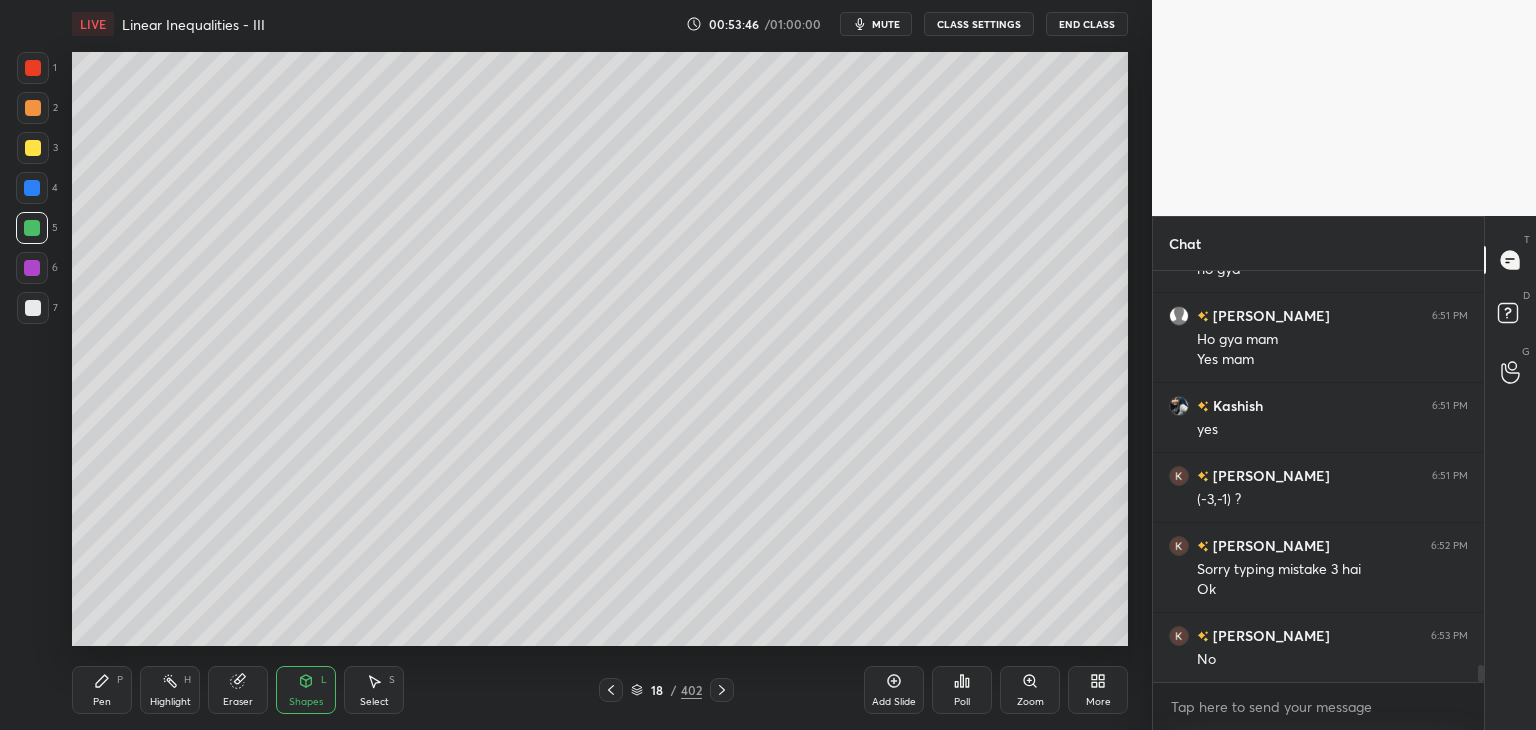 drag, startPoint x: 35, startPoint y: 142, endPoint x: 48, endPoint y: 149, distance: 14.764823 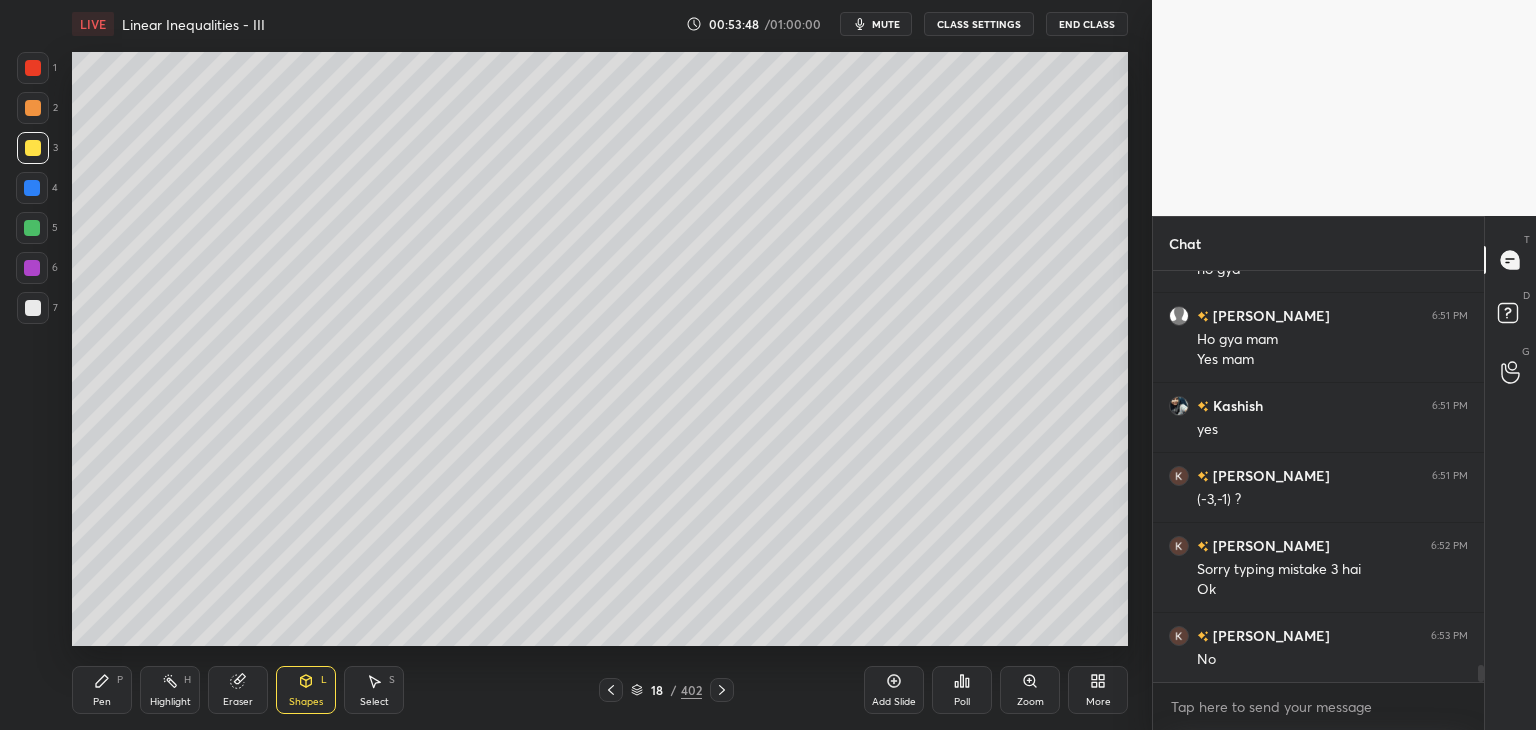 click on "Pen" at bounding box center [102, 702] 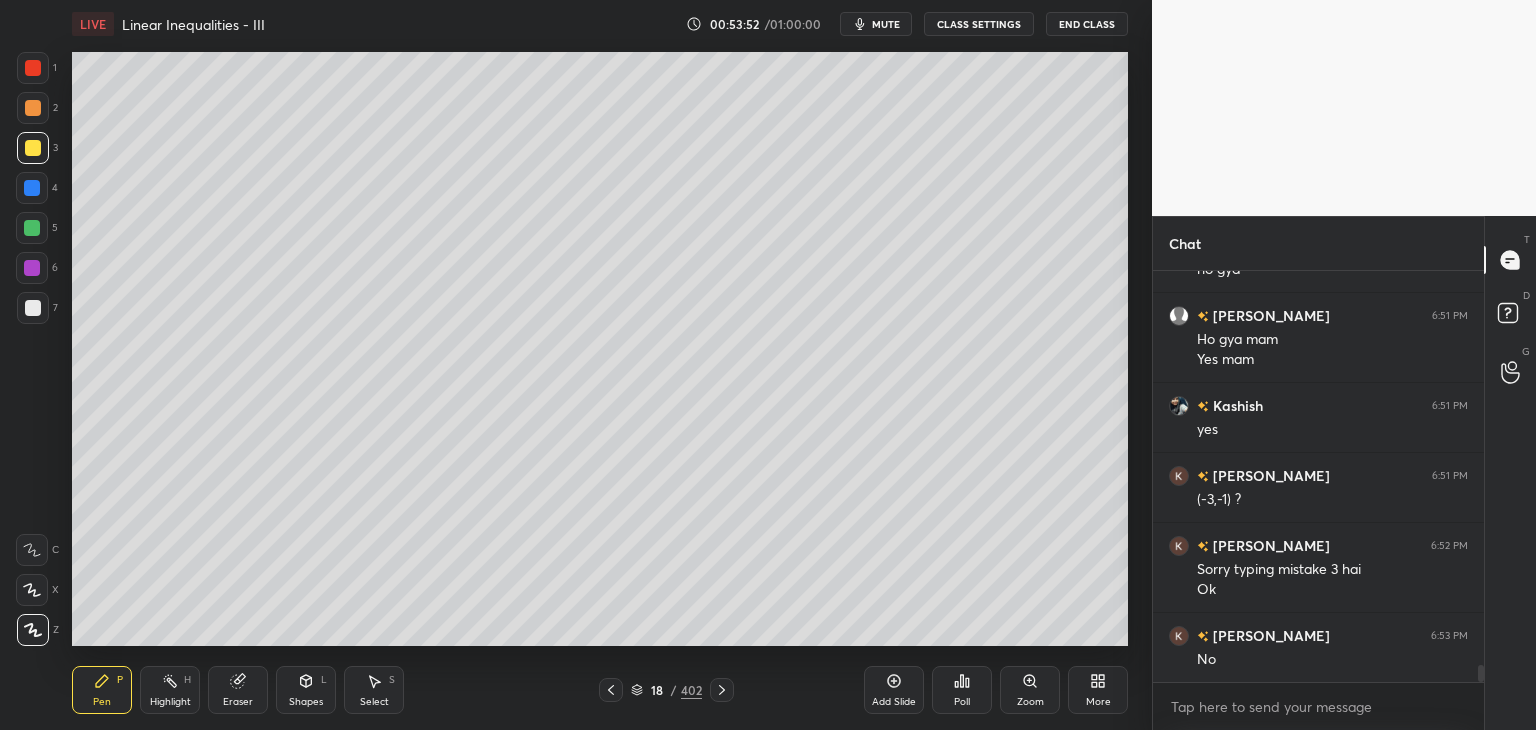 drag, startPoint x: 312, startPoint y: 698, endPoint x: 316, endPoint y: 681, distance: 17.464249 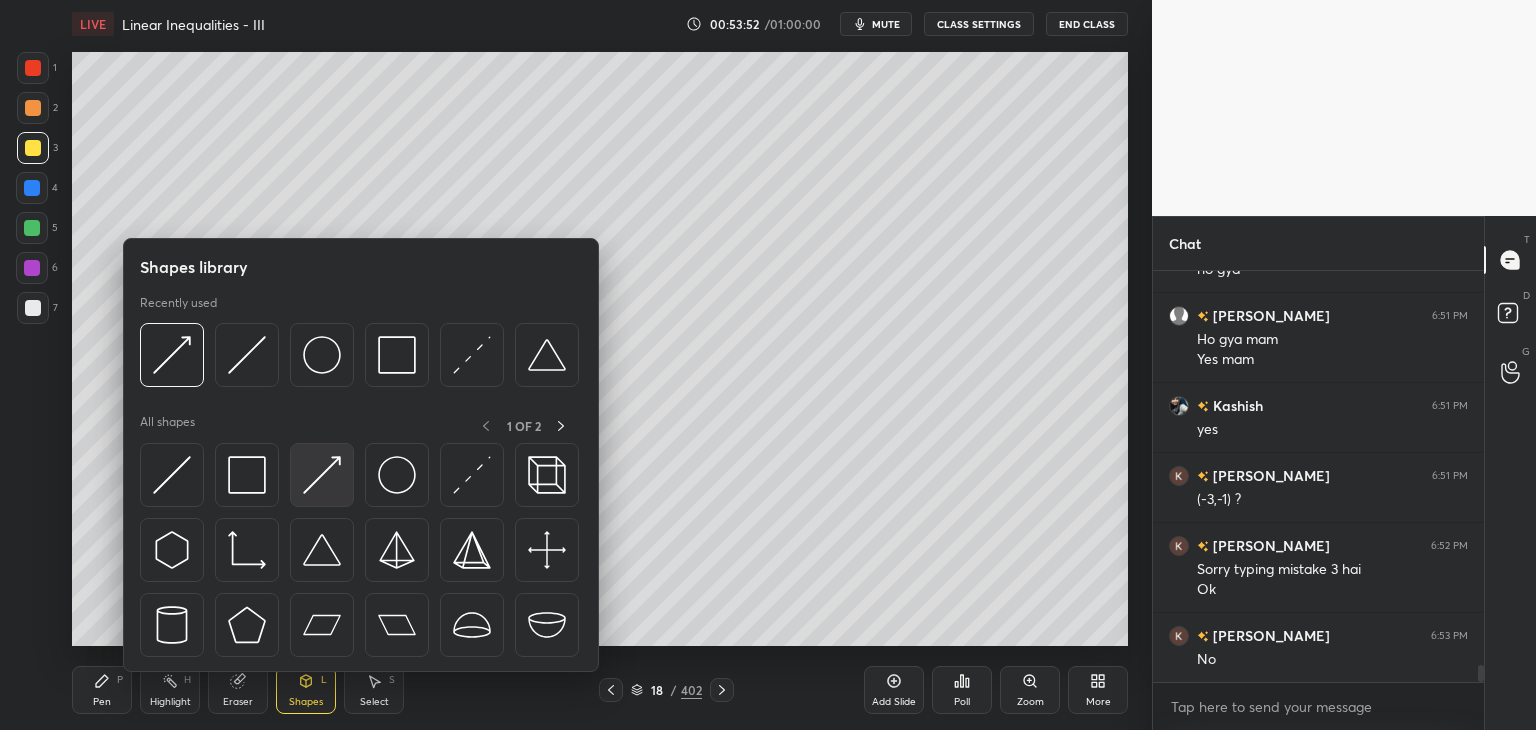 click at bounding box center [322, 475] 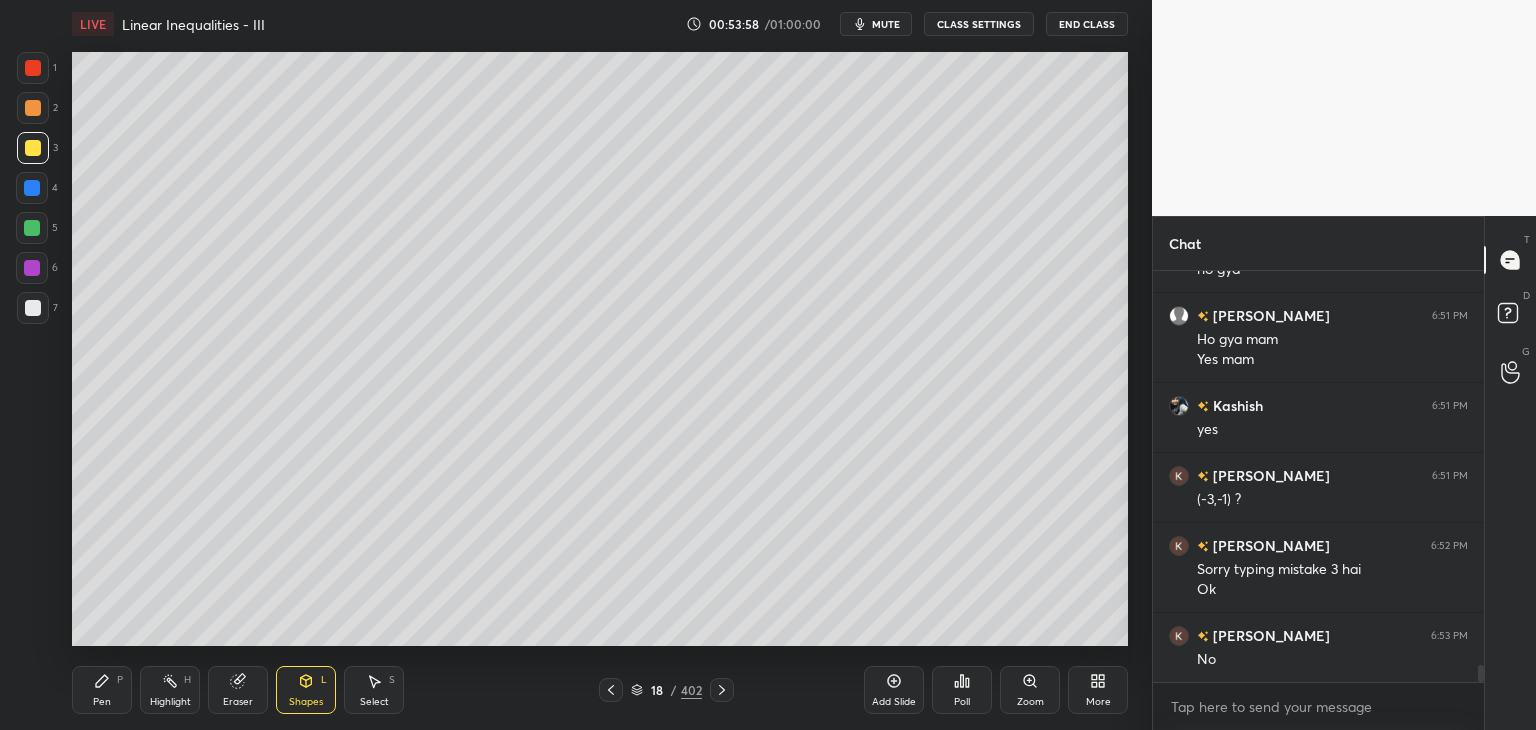 click on "Pen P" at bounding box center [102, 690] 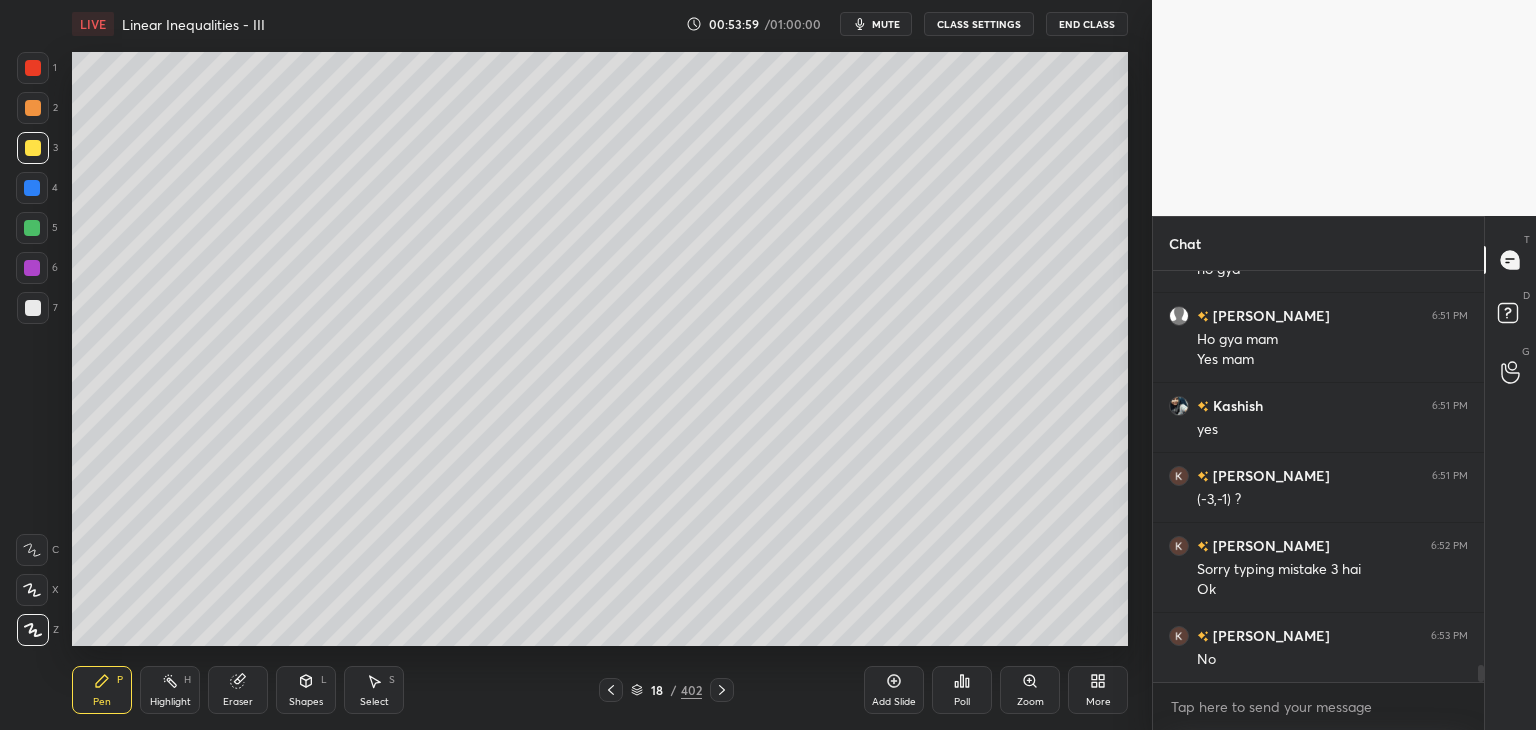 click at bounding box center [32, 268] 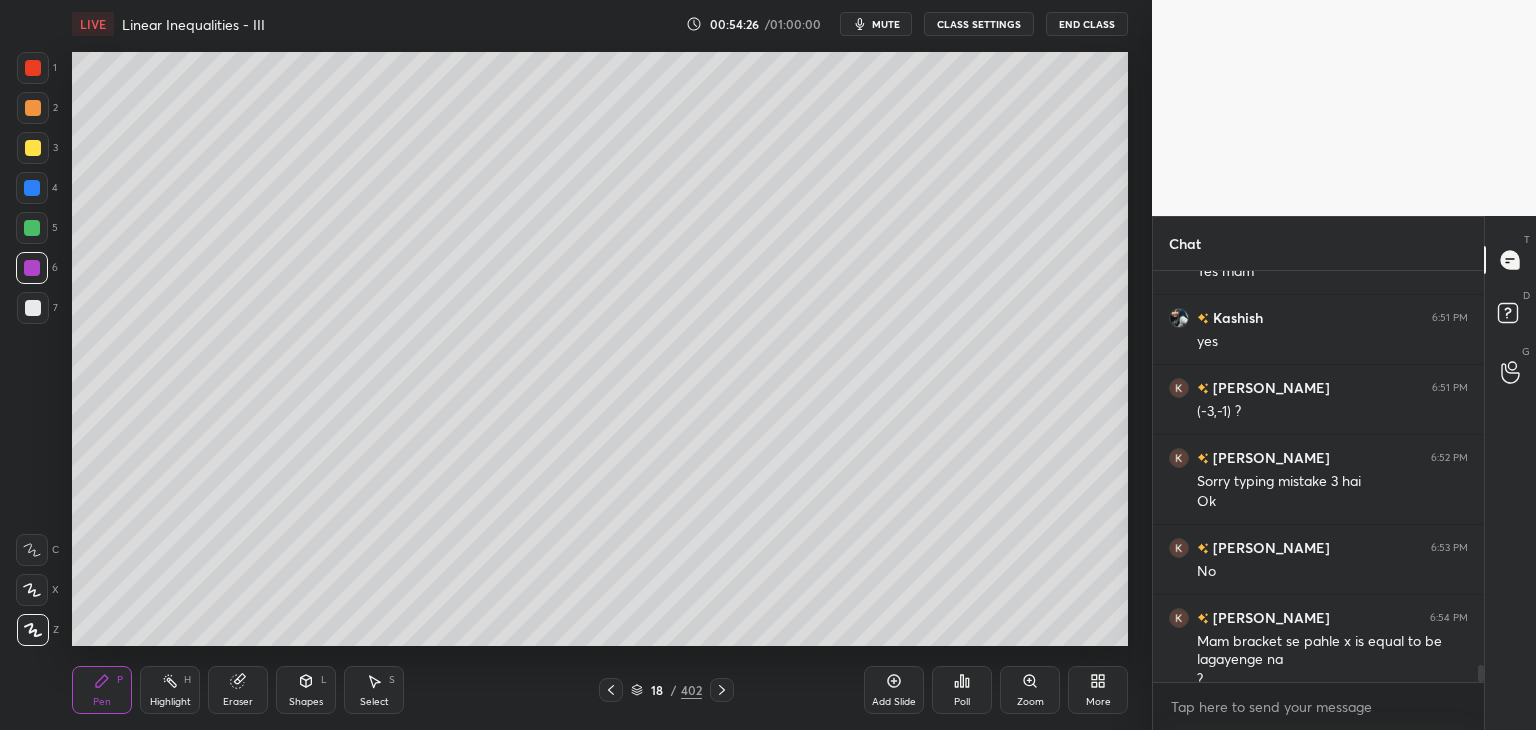scroll, scrollTop: 9616, scrollLeft: 0, axis: vertical 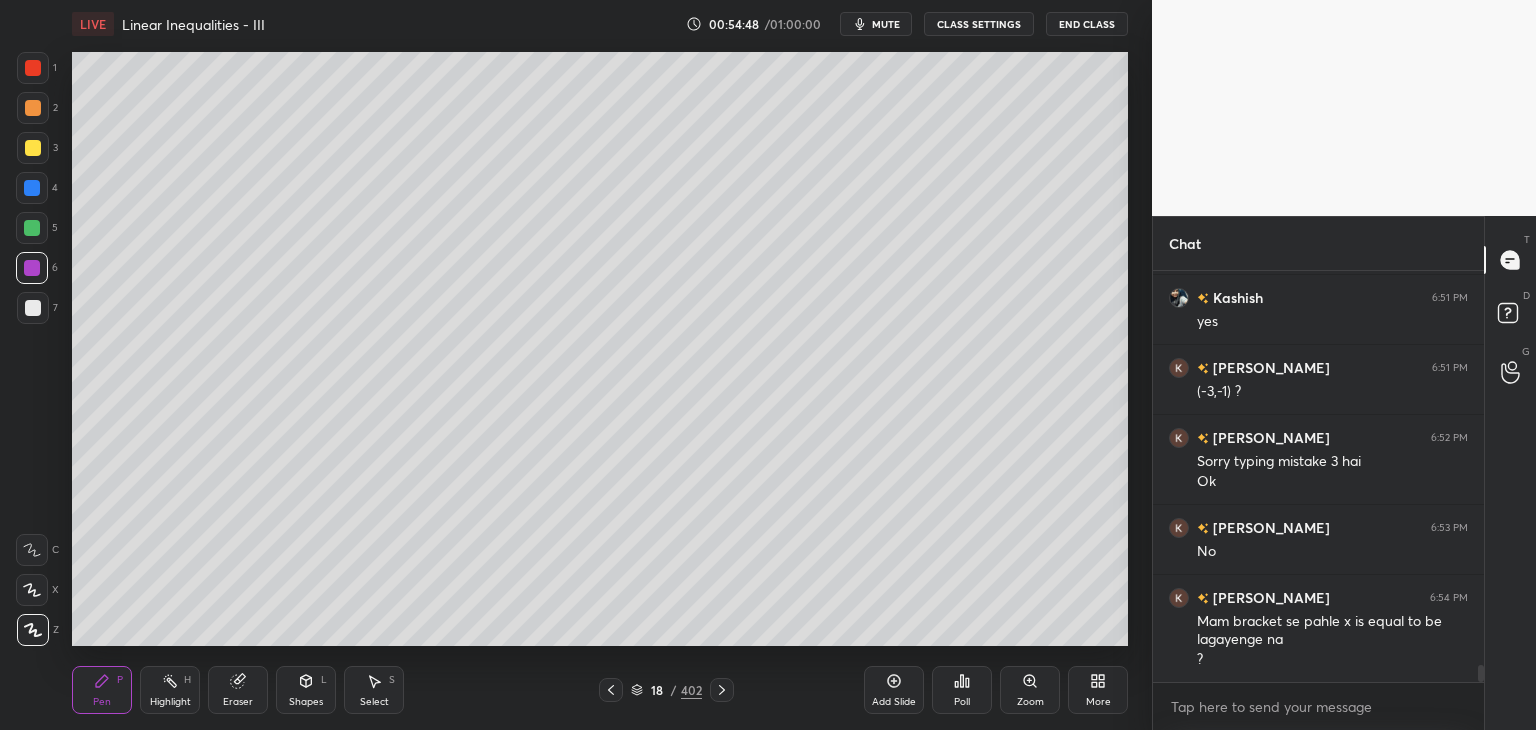 click 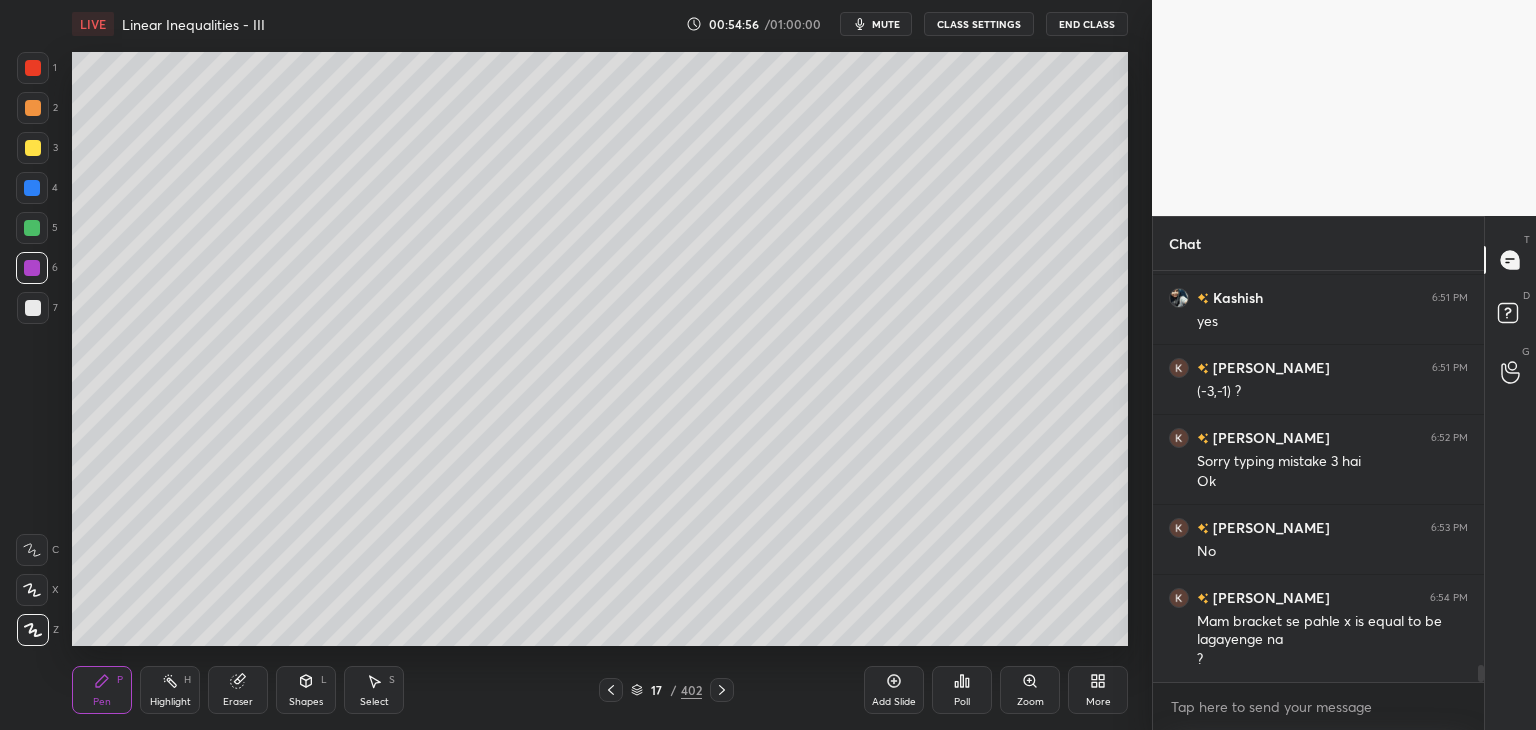 drag, startPoint x: 238, startPoint y: 687, endPoint x: 252, endPoint y: 649, distance: 40.496914 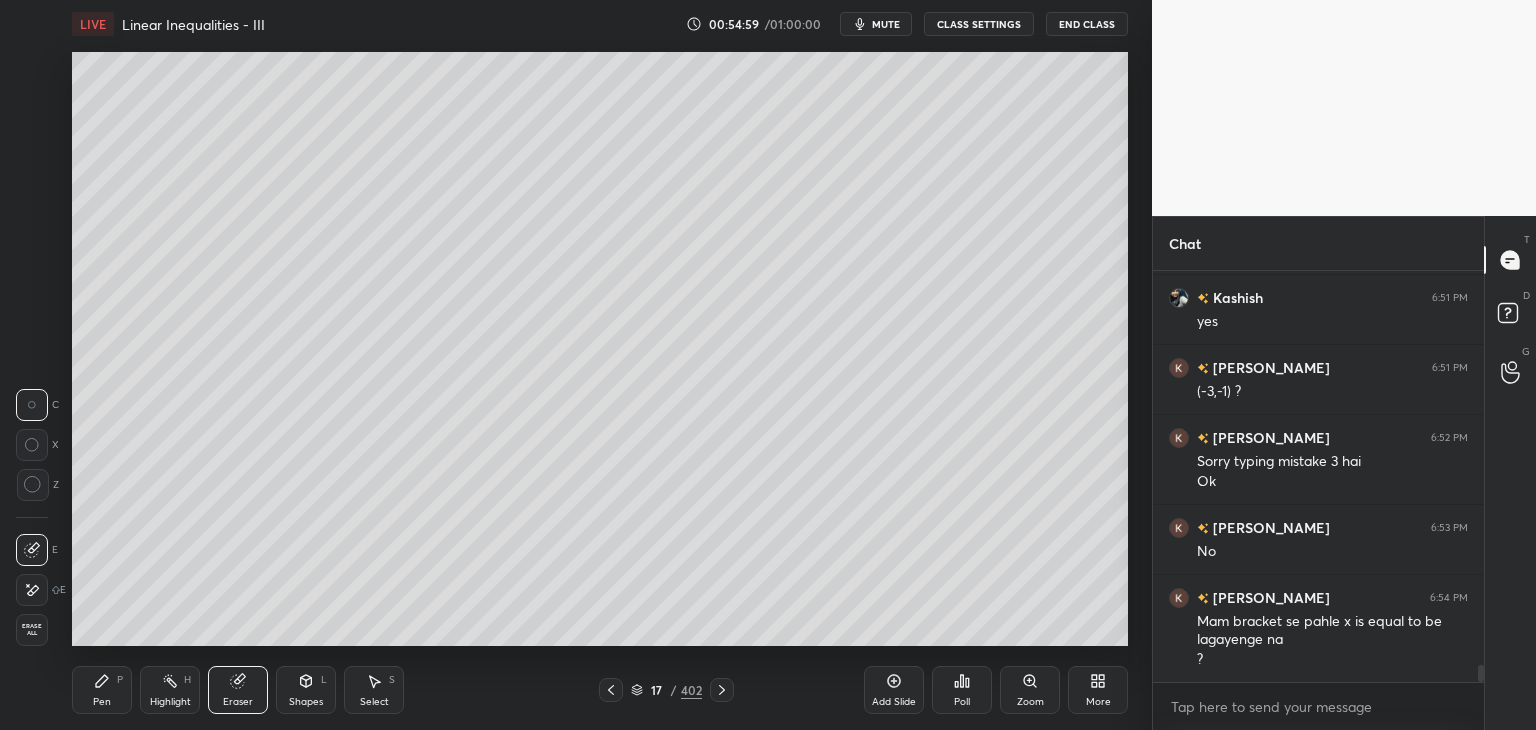 scroll, scrollTop: 9686, scrollLeft: 0, axis: vertical 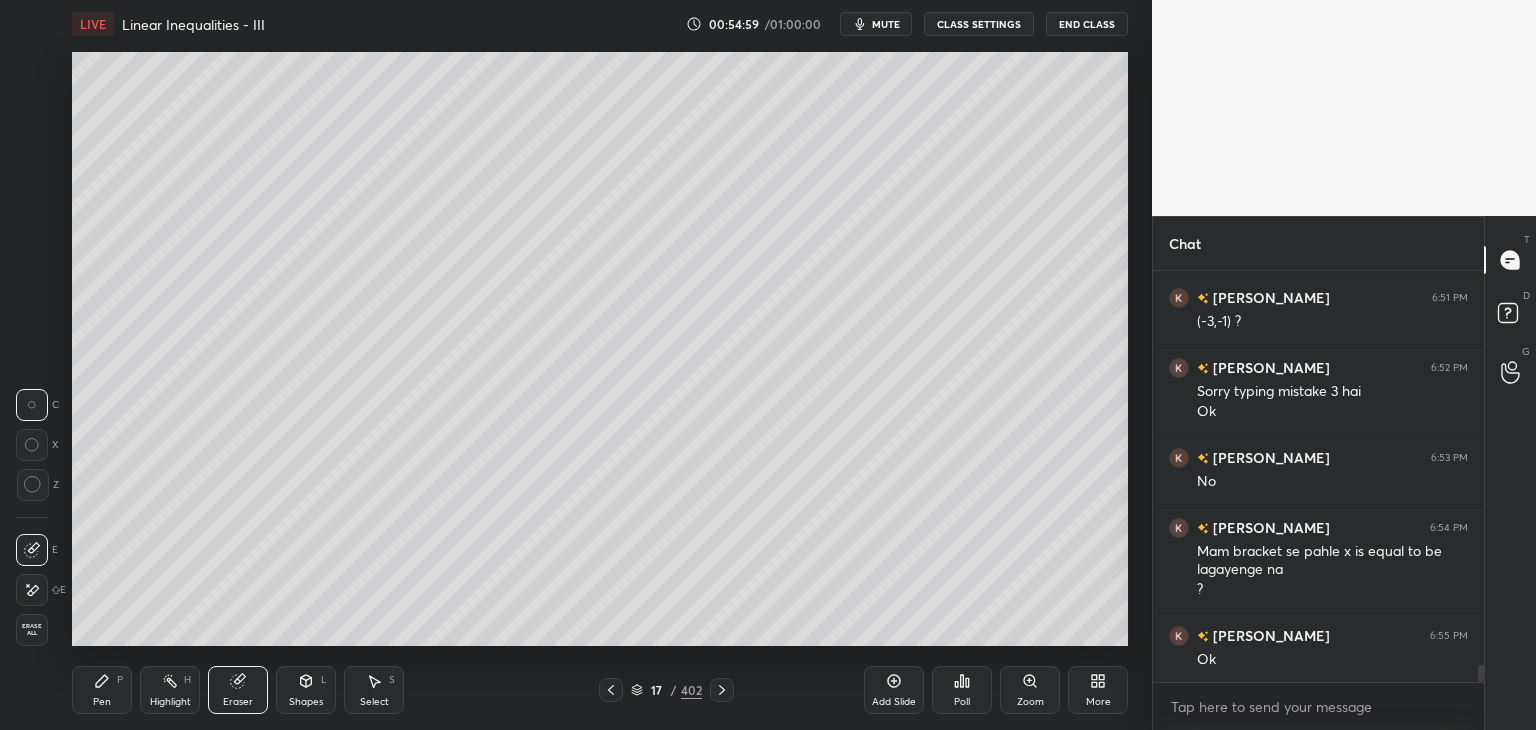 click 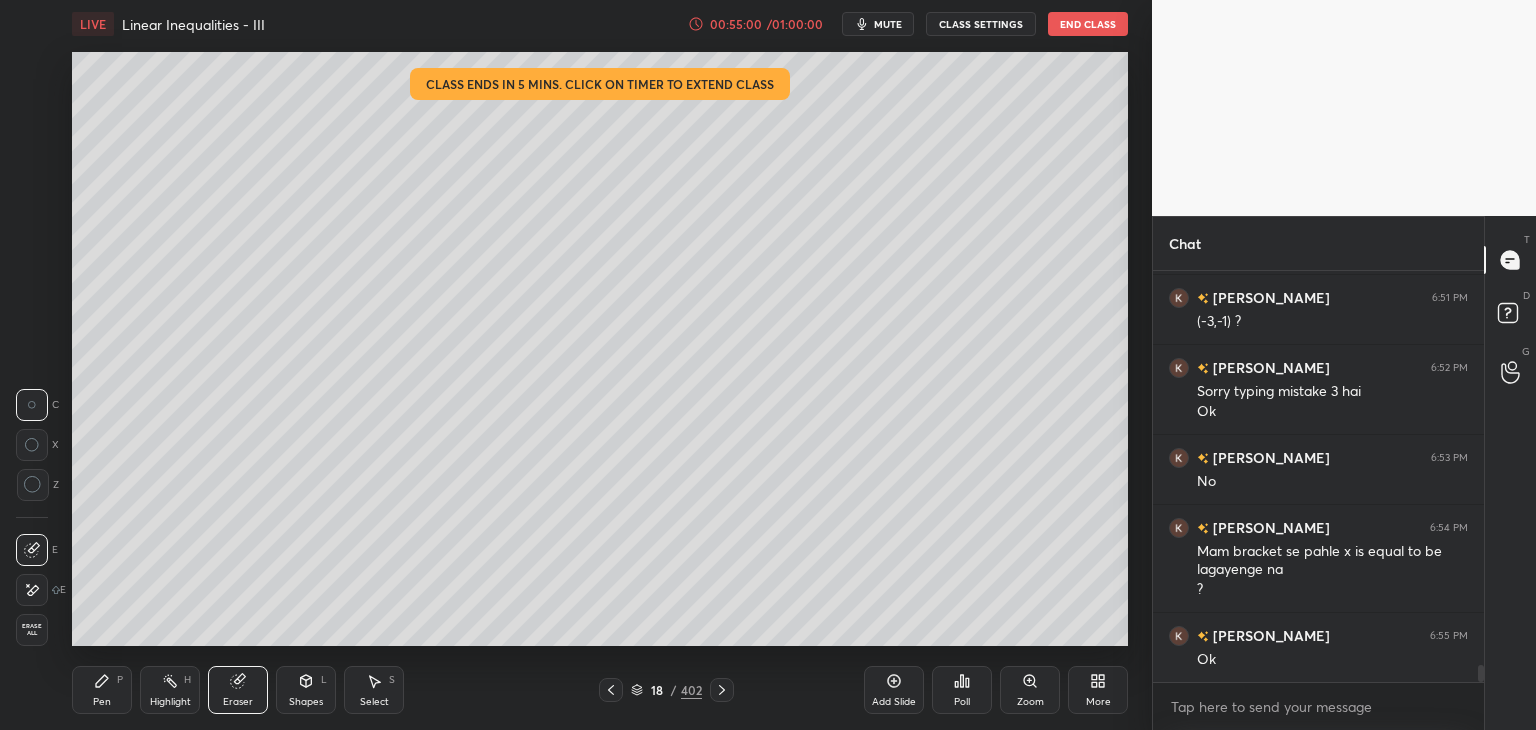 click 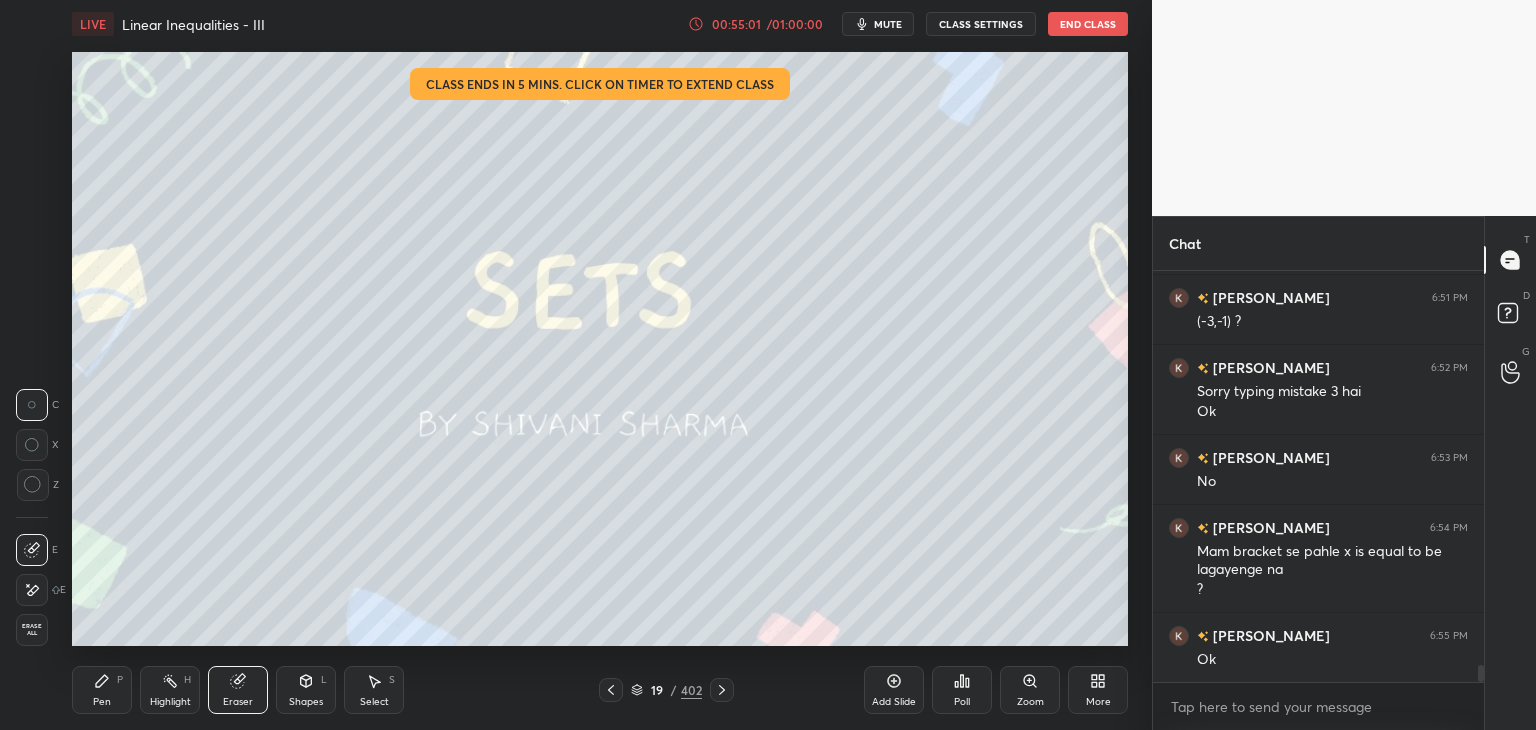 click 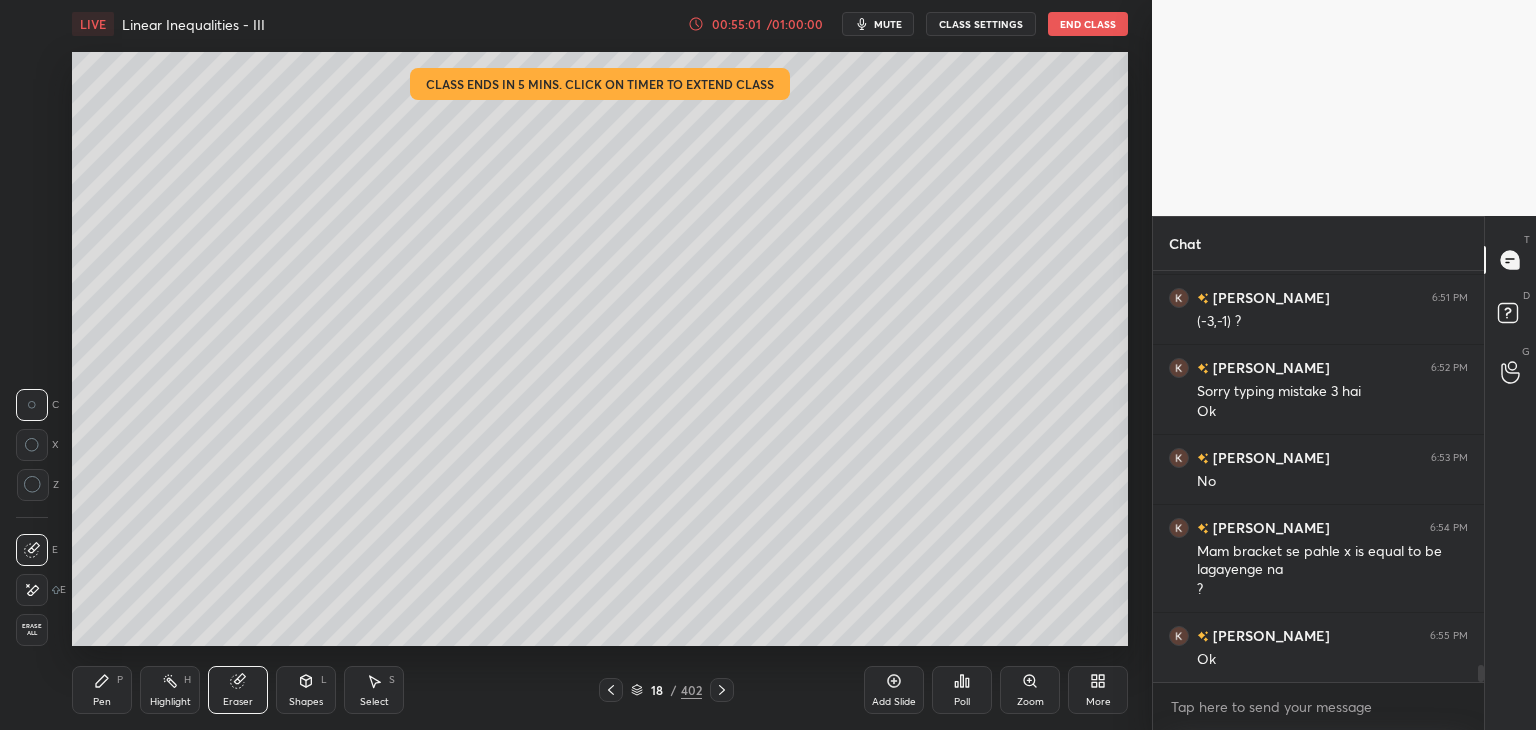 click on "Add Slide" at bounding box center [894, 690] 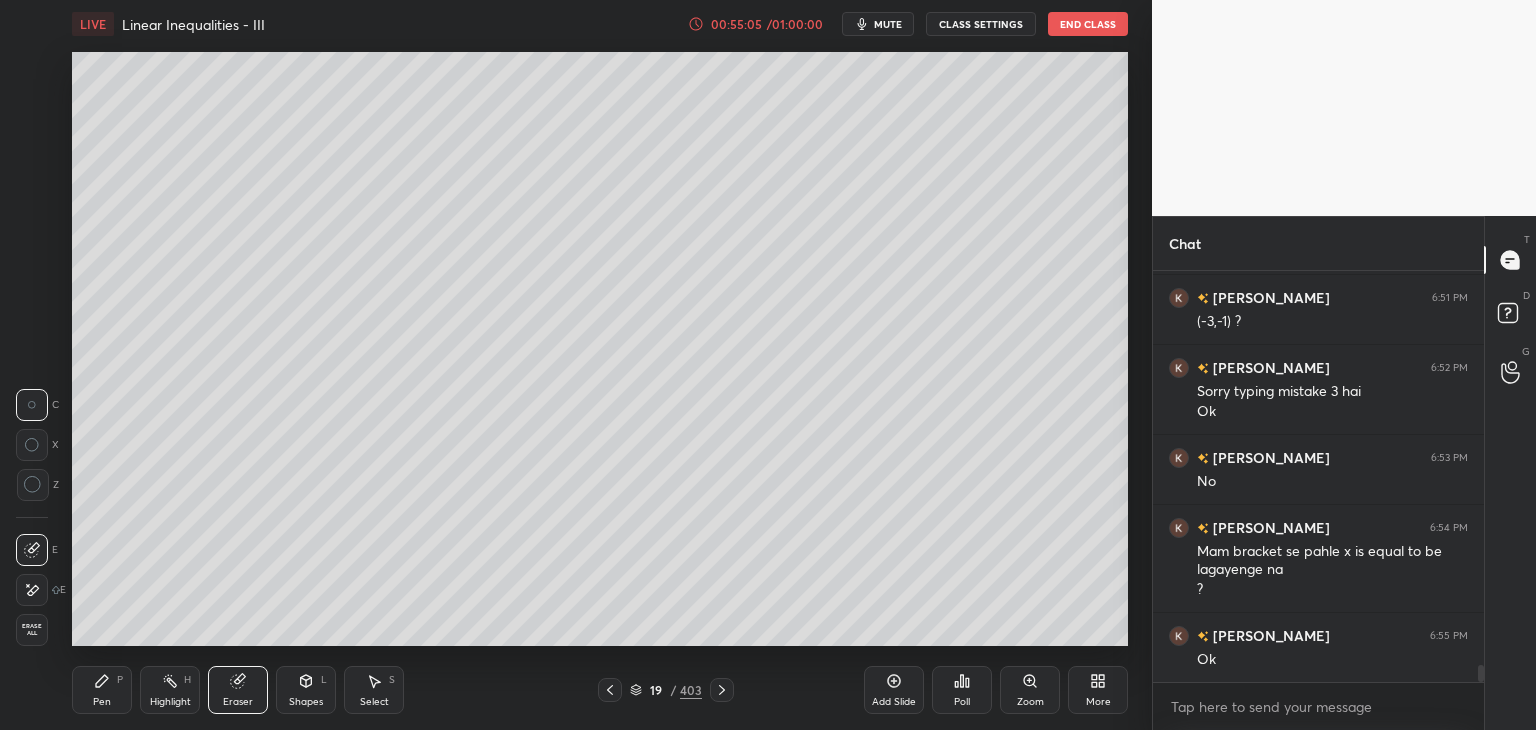 click on "Pen" at bounding box center (102, 702) 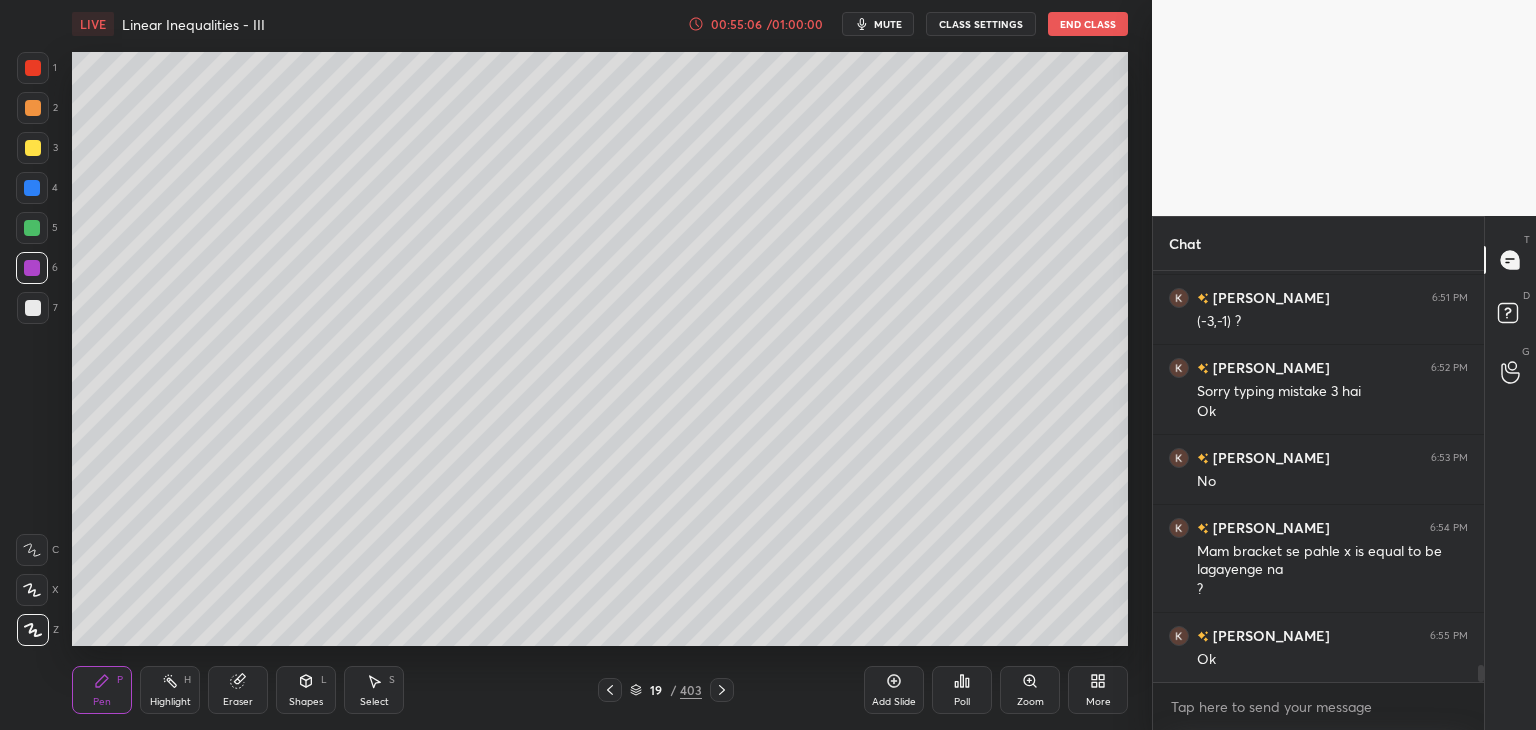 click at bounding box center [33, 308] 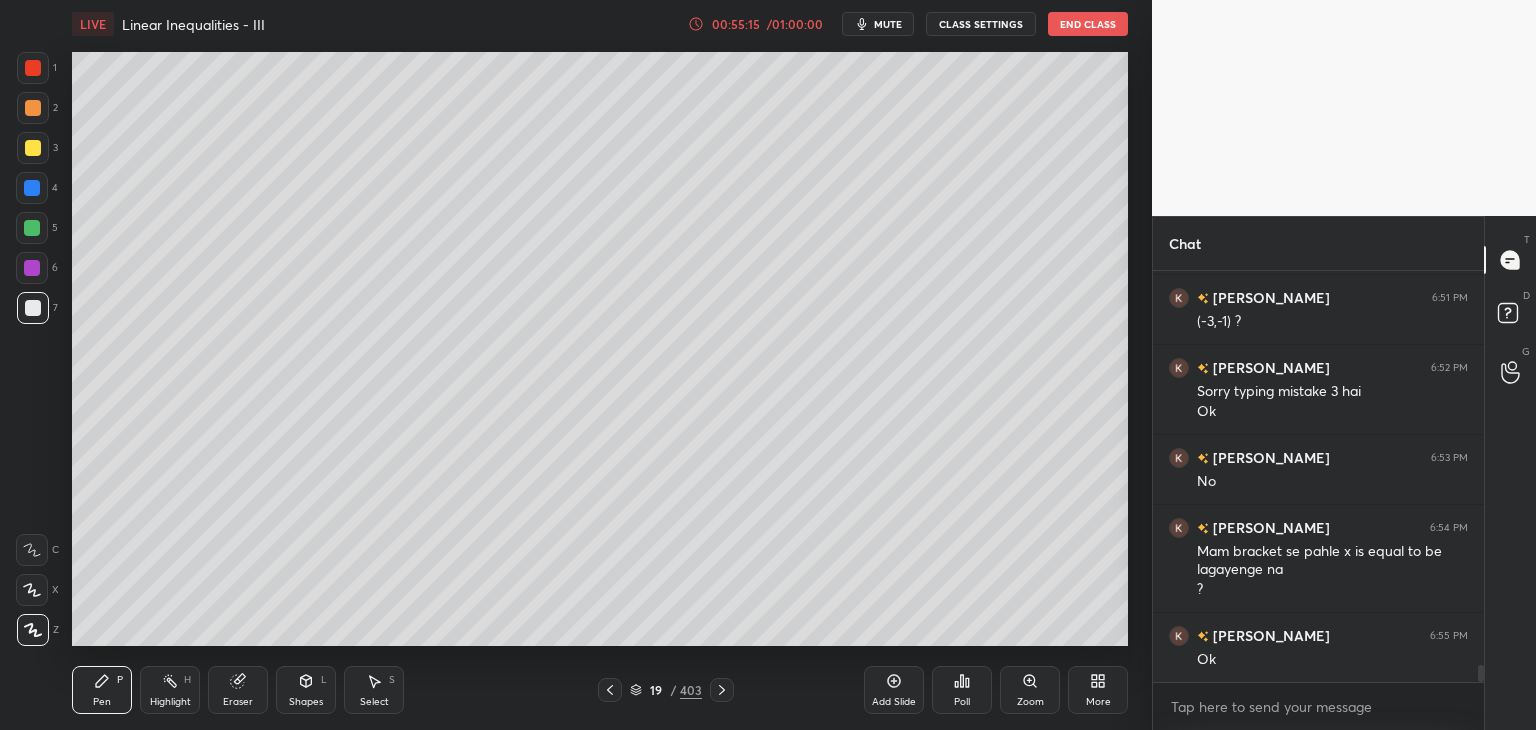 click on "mute" at bounding box center (888, 24) 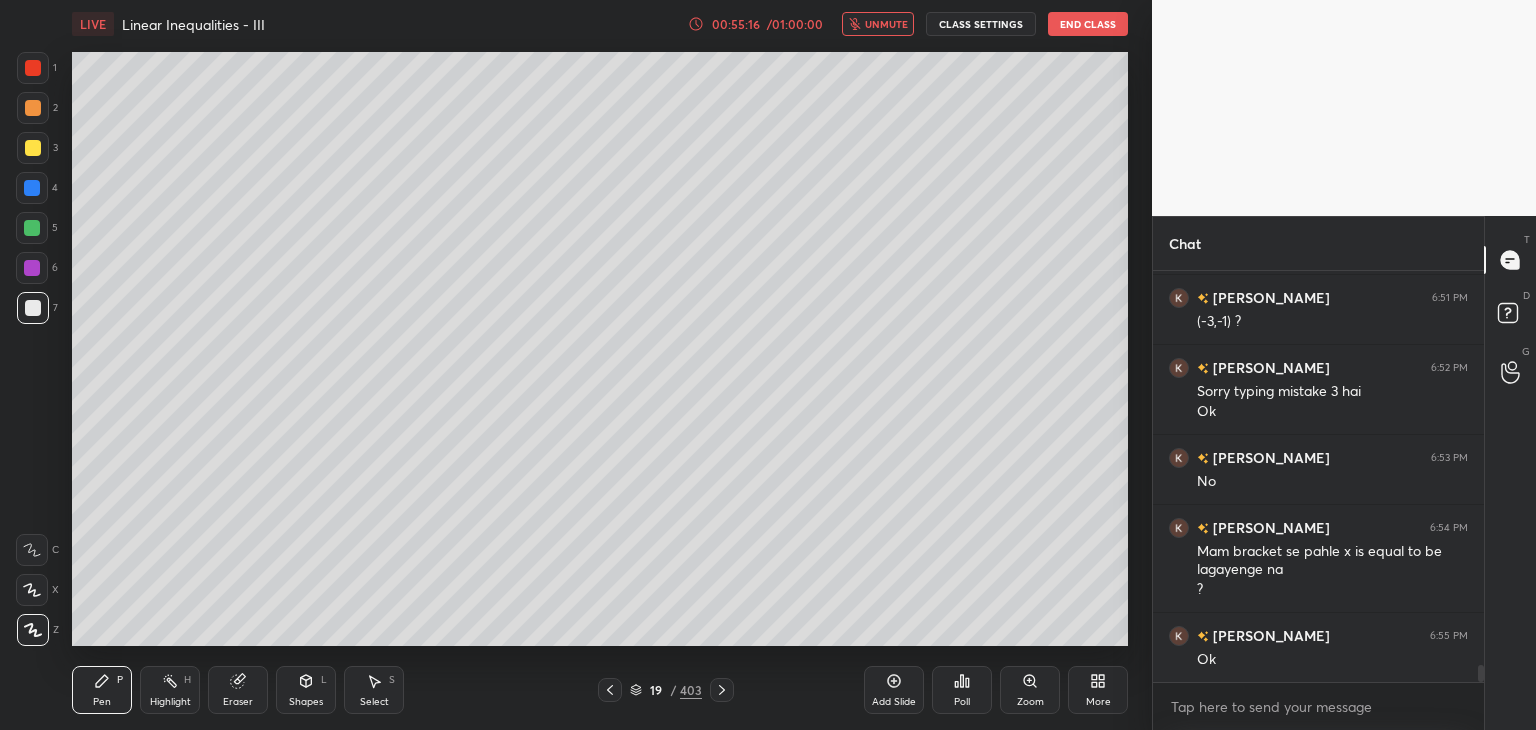 click on "Poll" at bounding box center [962, 690] 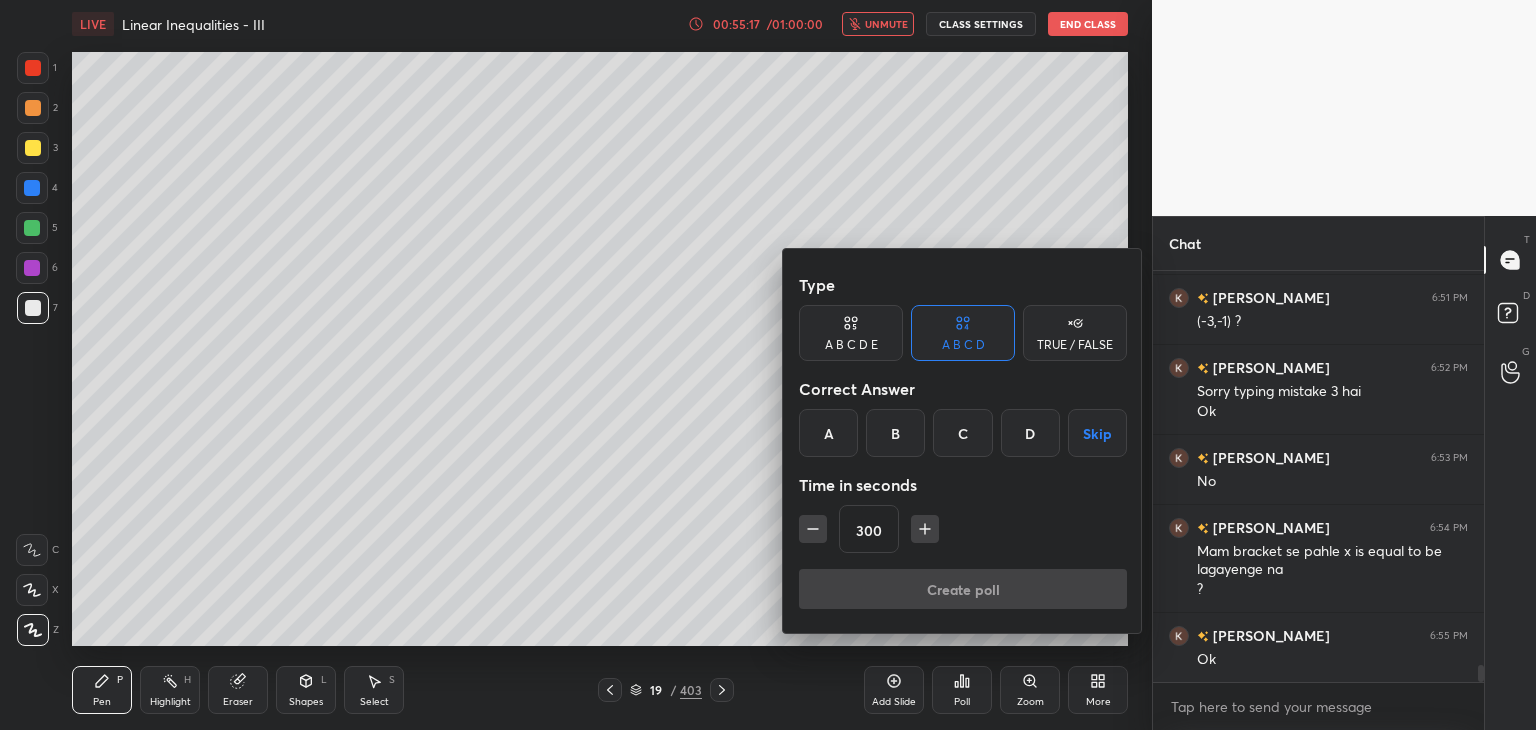 click on "Skip" at bounding box center [1097, 433] 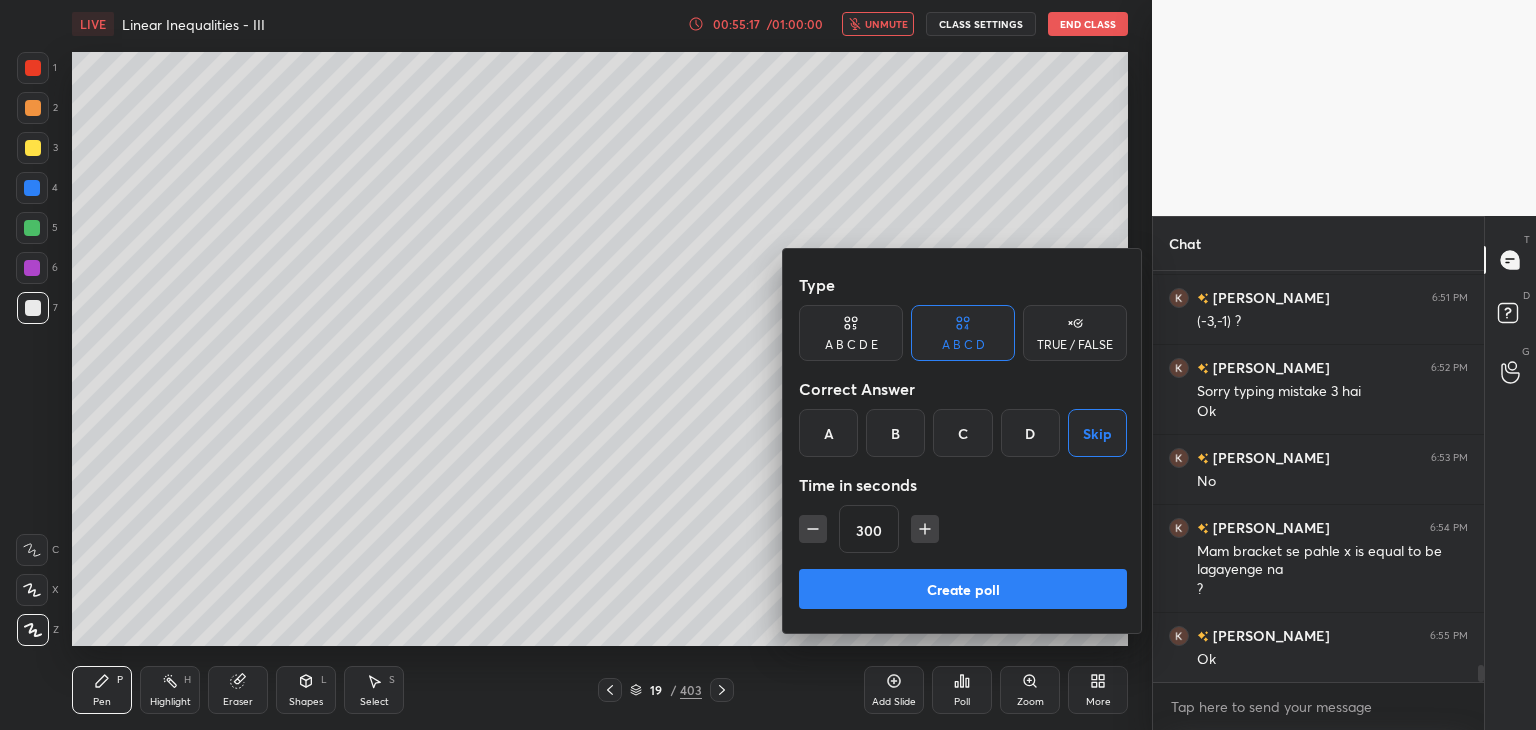 click on "Create poll" at bounding box center [963, 589] 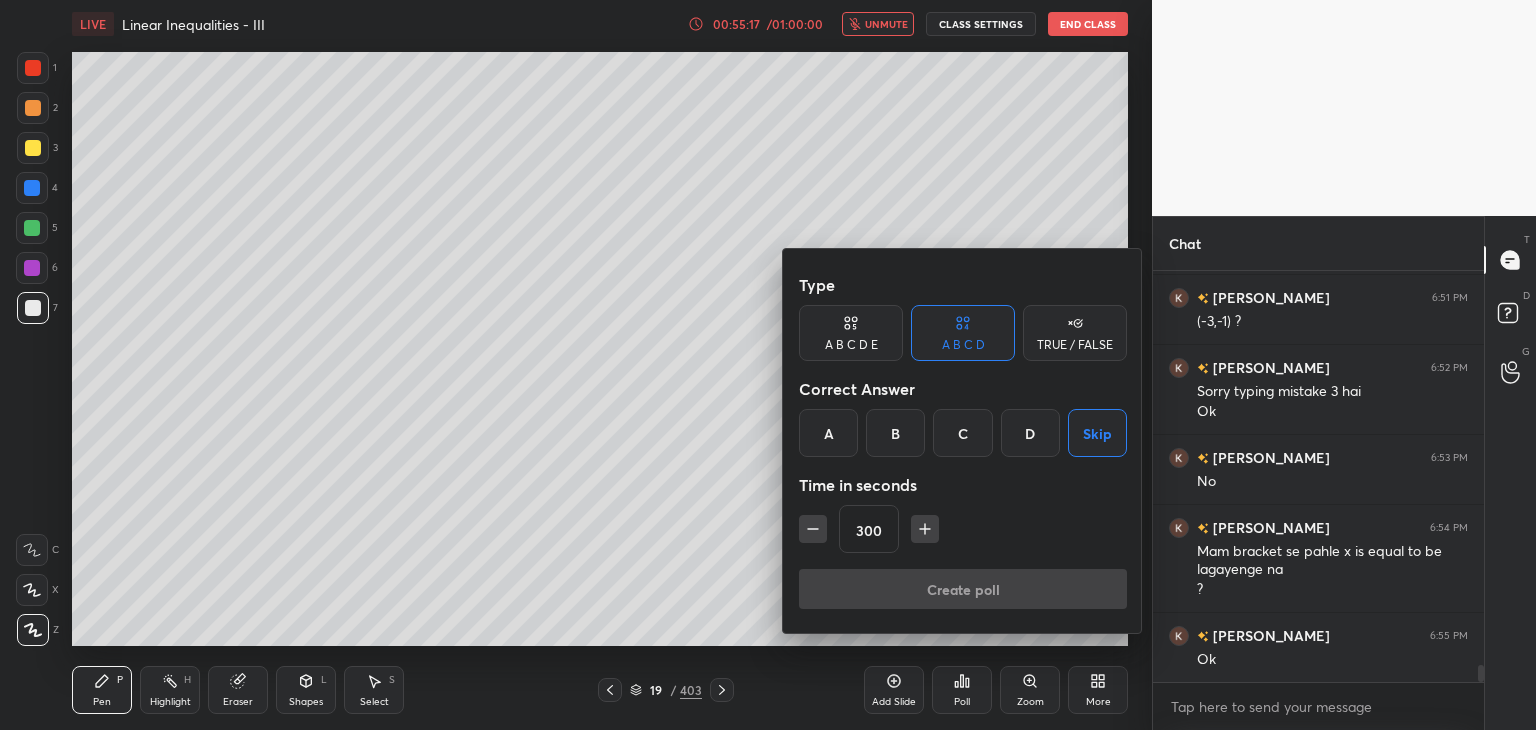 scroll, scrollTop: 372, scrollLeft: 325, axis: both 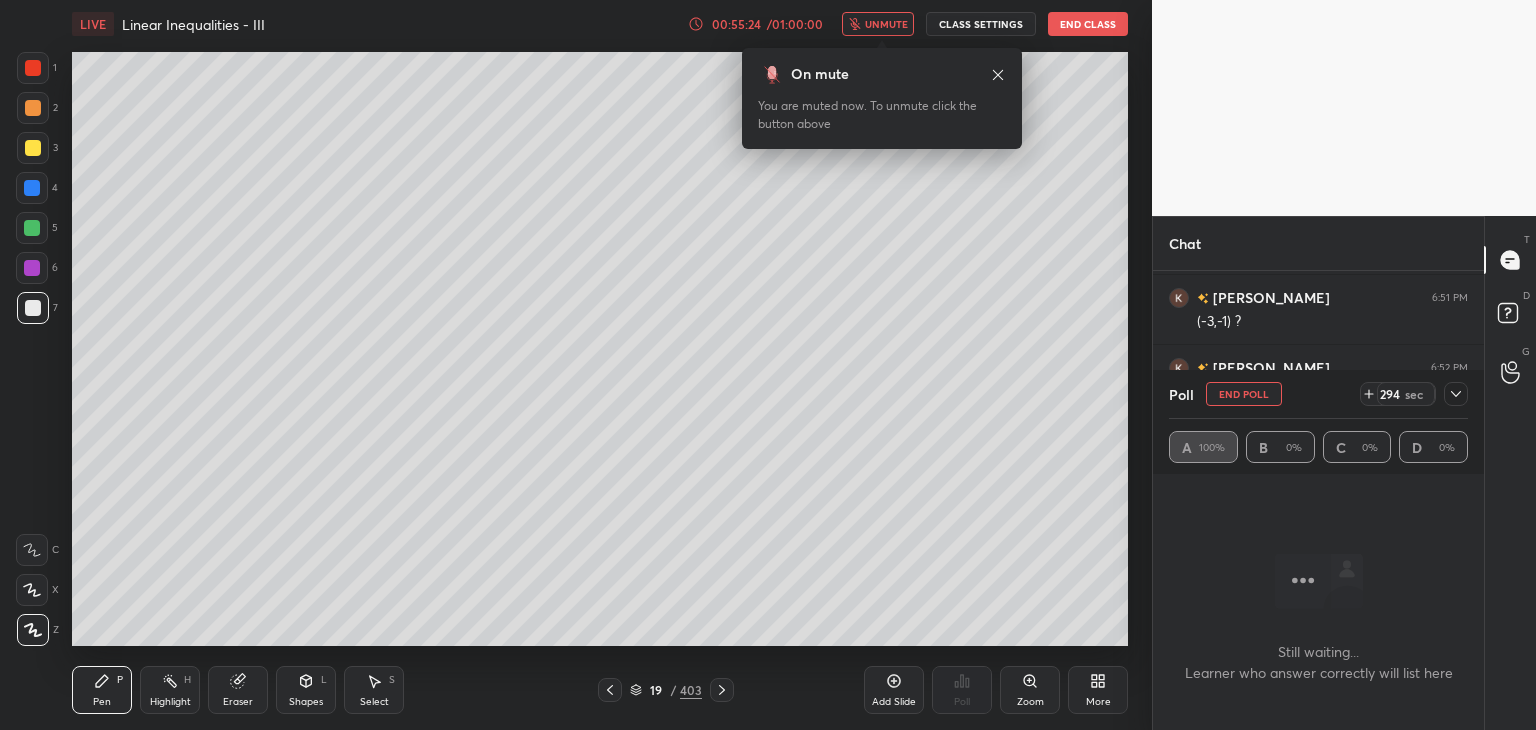 drag, startPoint x: 1449, startPoint y: 401, endPoint x: 1444, endPoint y: 445, distance: 44.28318 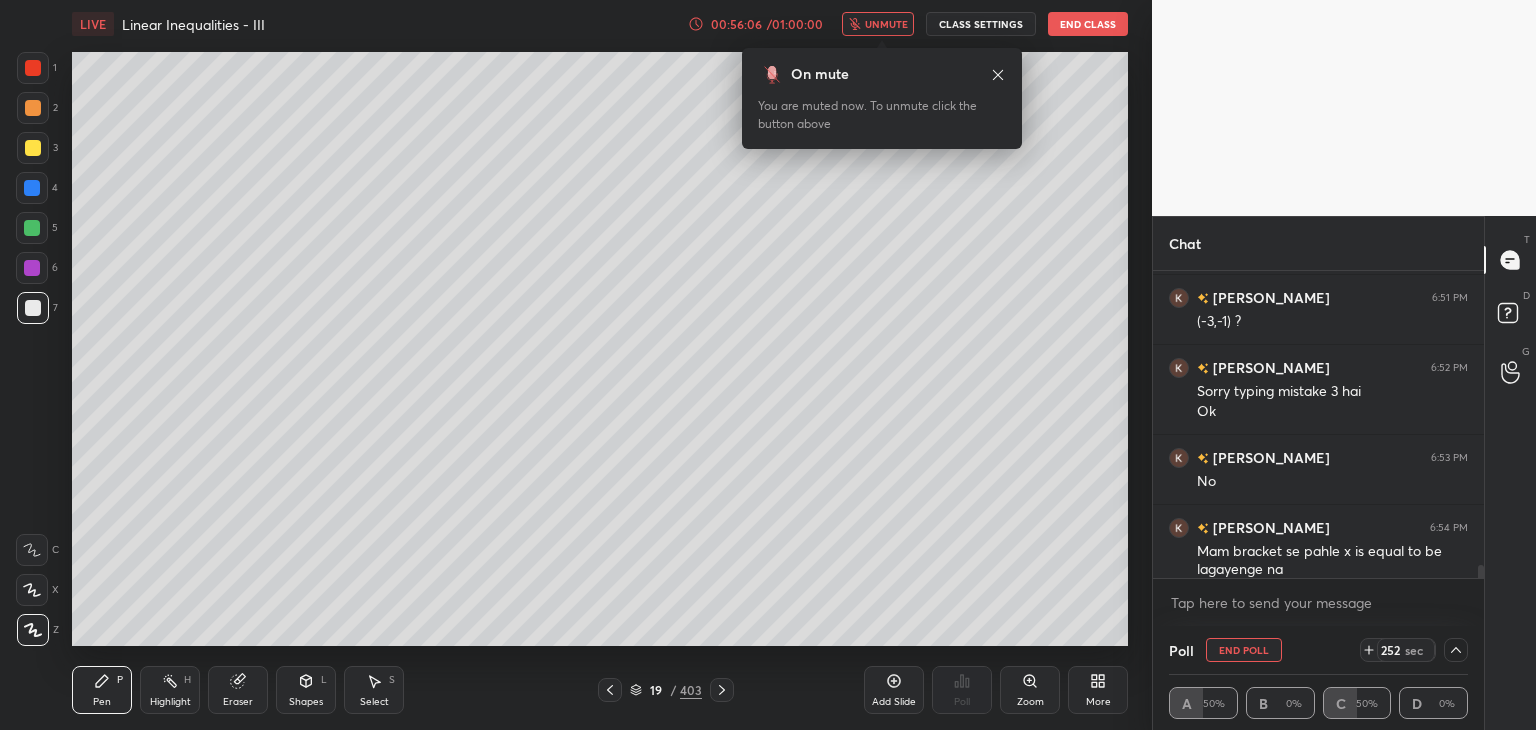 click on "unmute" at bounding box center [886, 24] 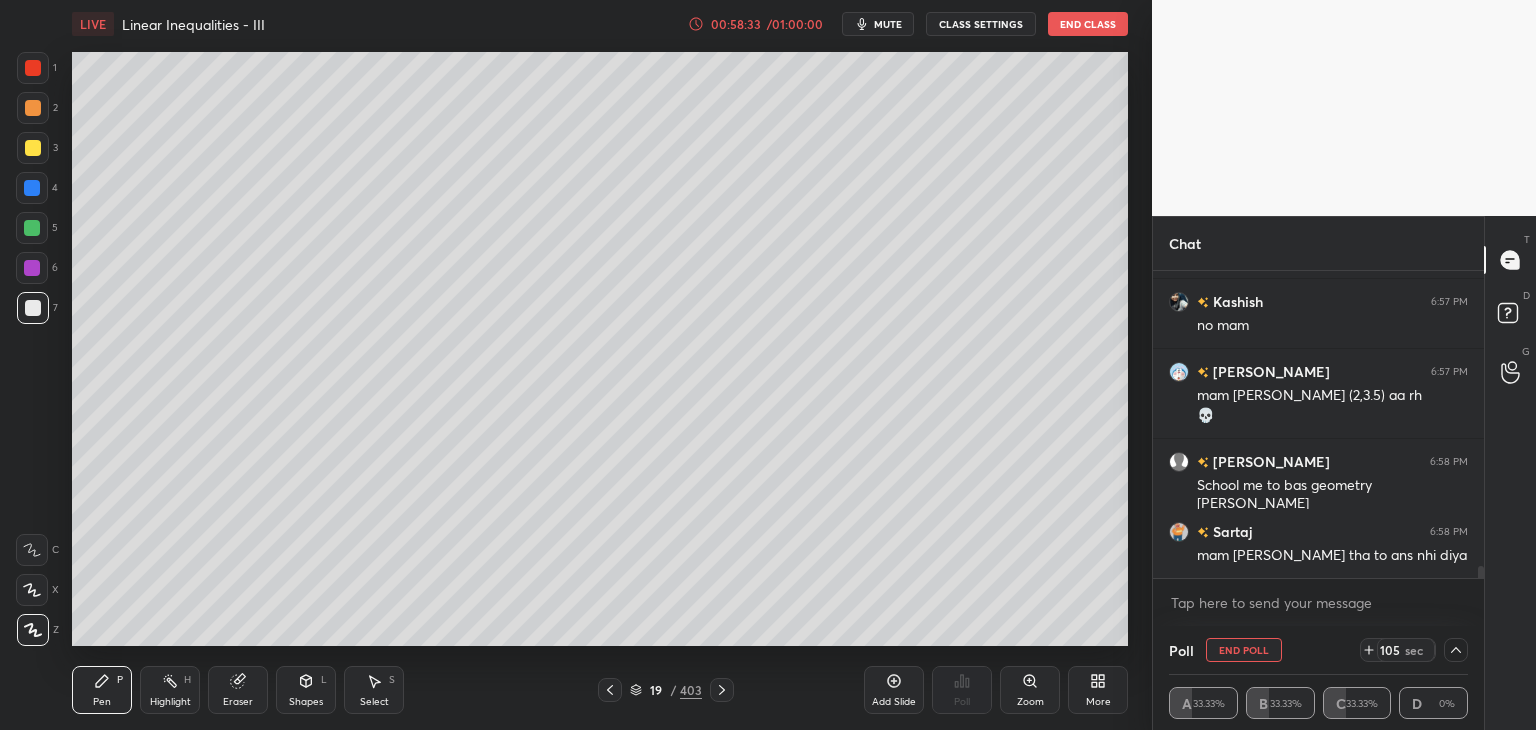 scroll, scrollTop: 7940, scrollLeft: 0, axis: vertical 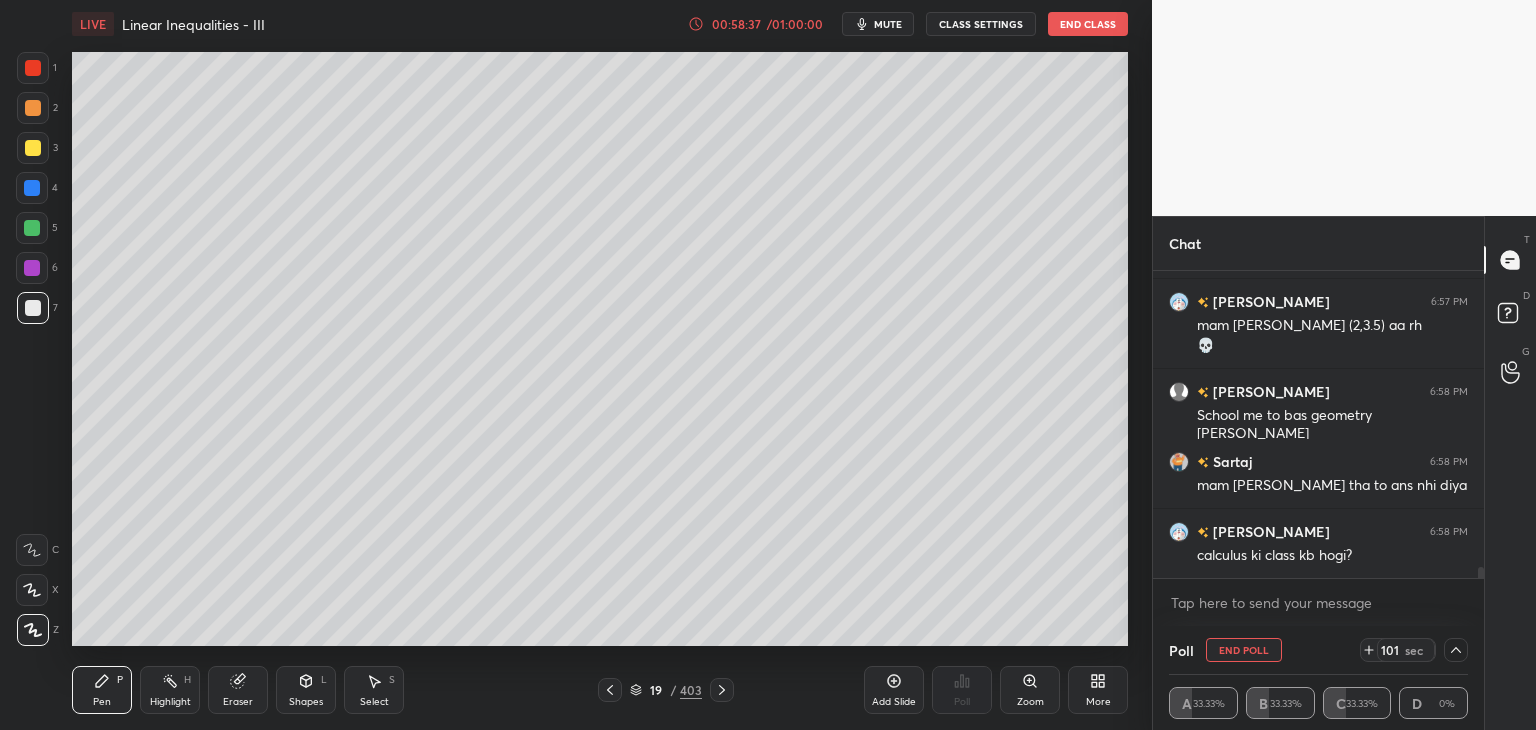 click 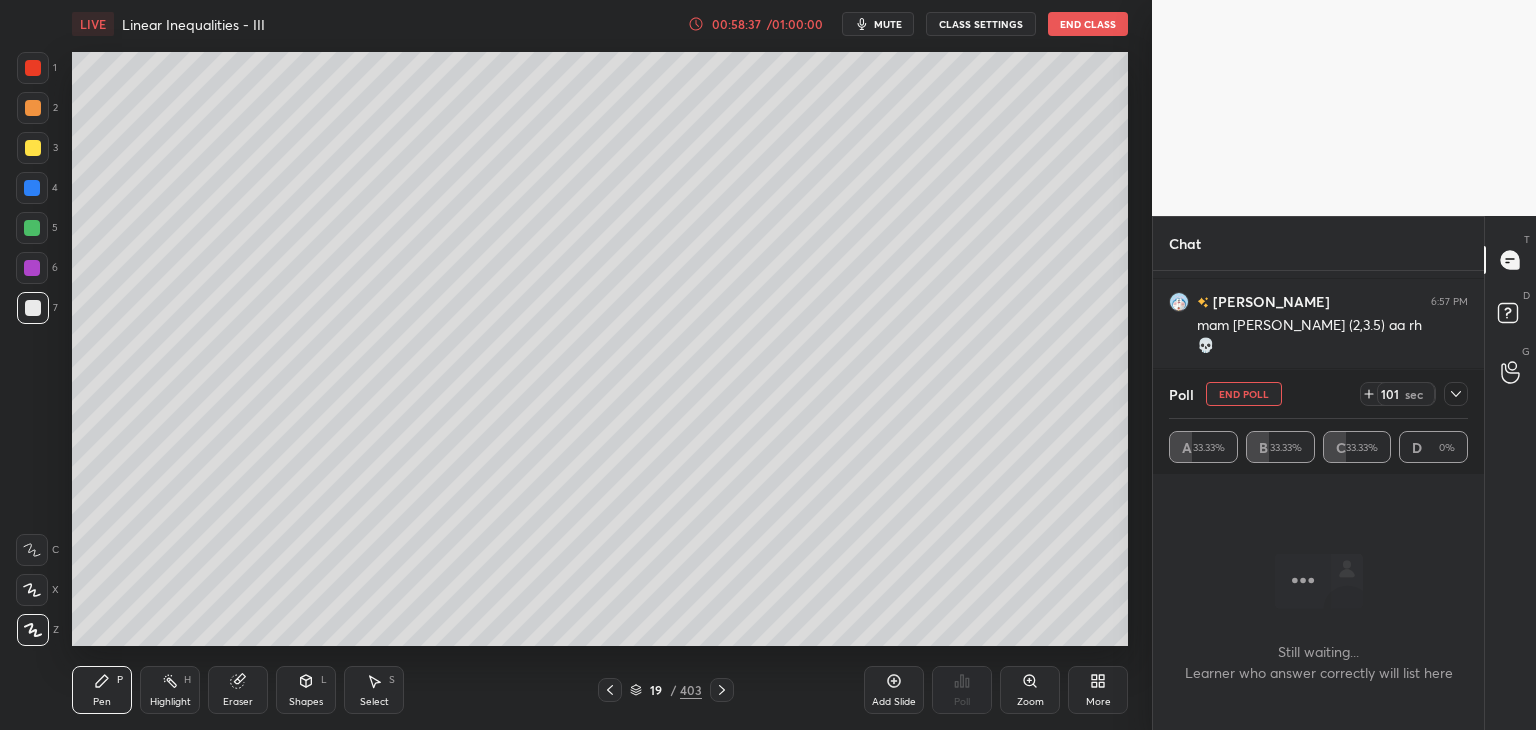 scroll, scrollTop: 8010, scrollLeft: 0, axis: vertical 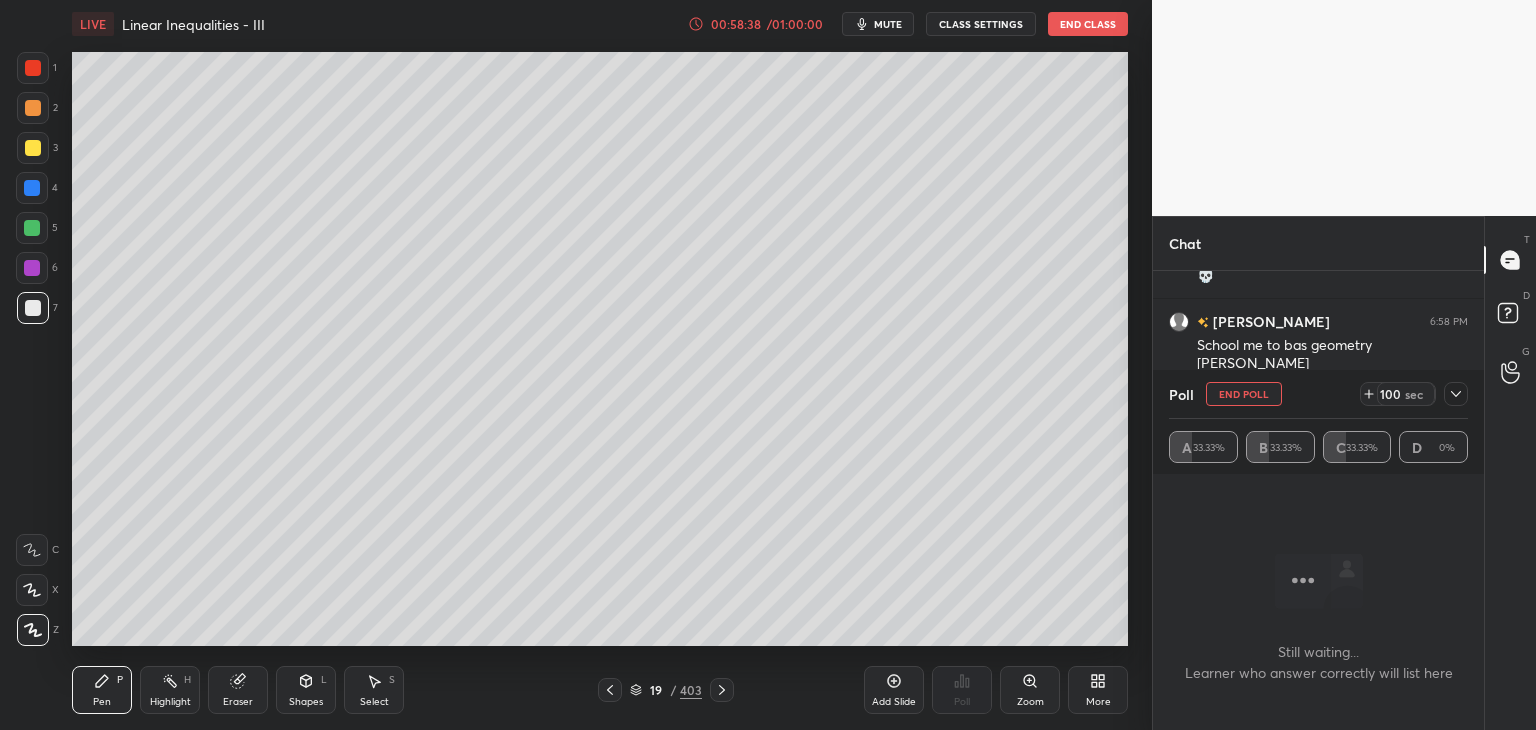 click 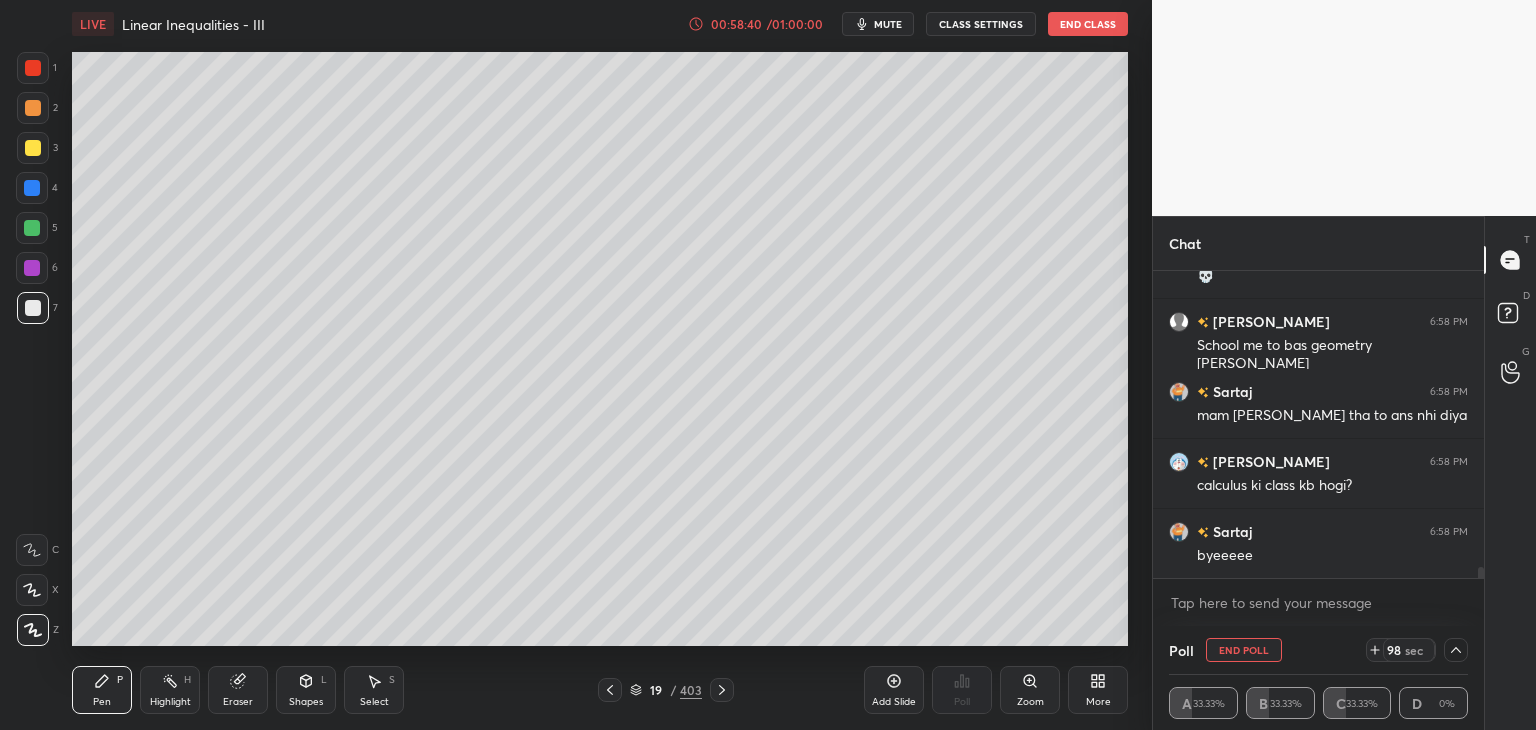 click on "End Poll" at bounding box center [1244, 650] 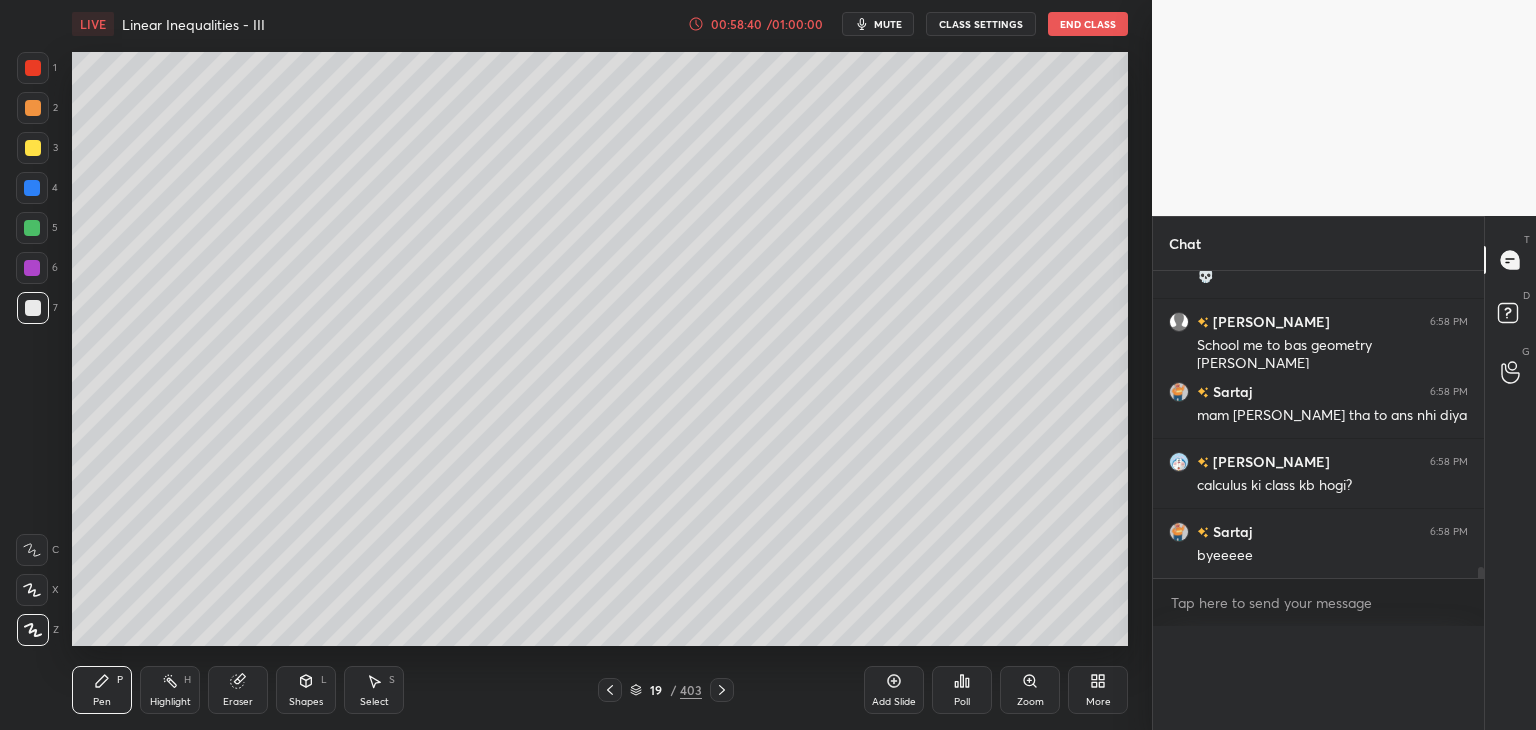 scroll, scrollTop: 335, scrollLeft: 325, axis: both 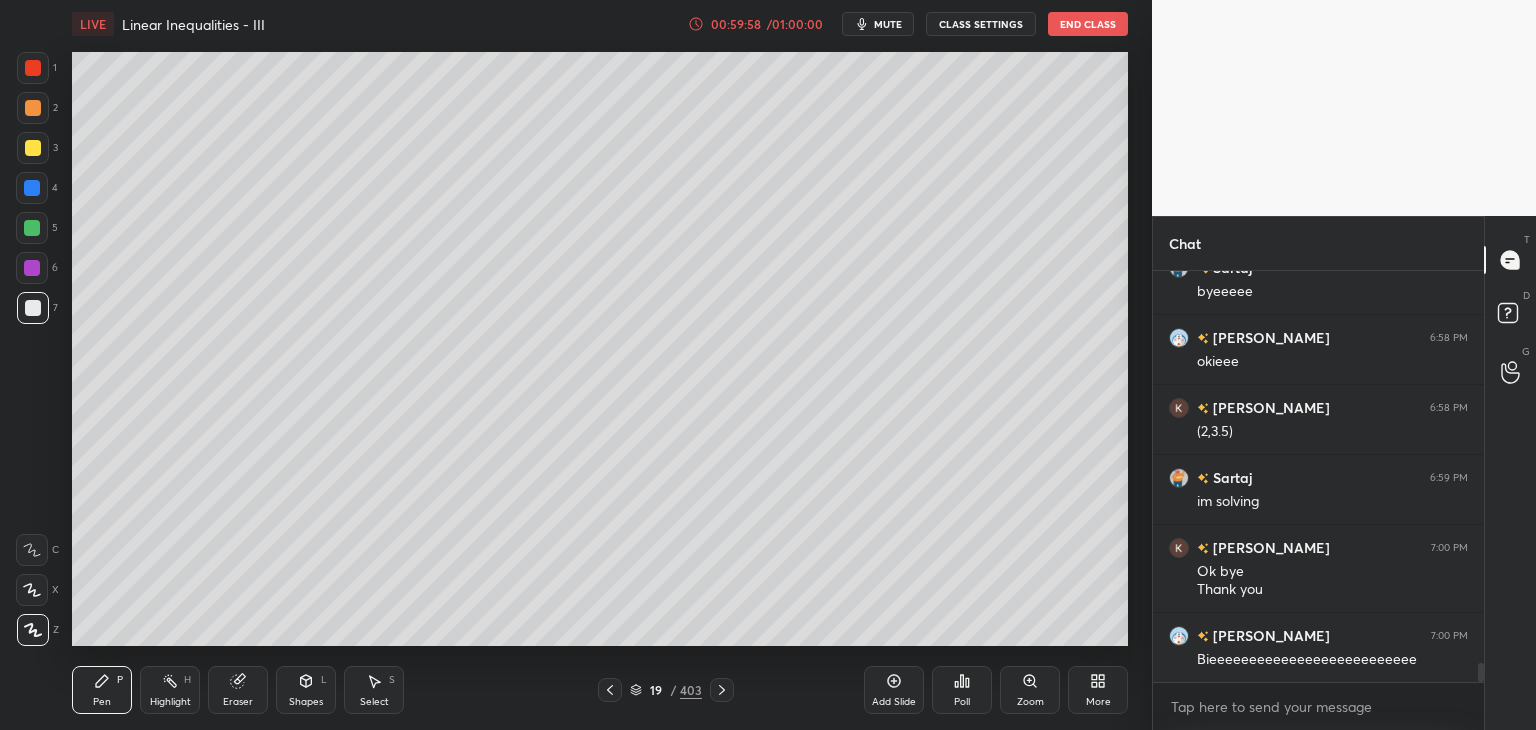 click 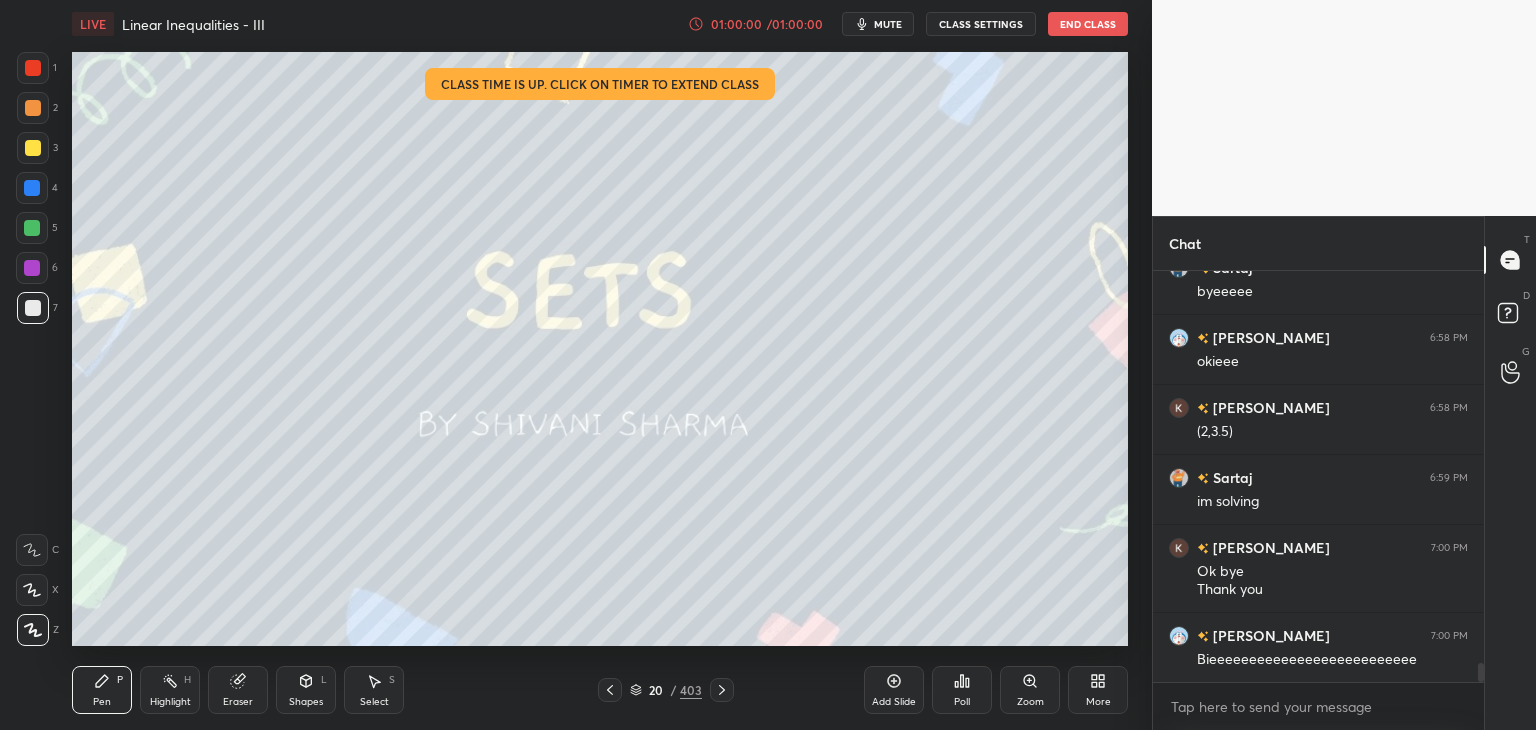 click 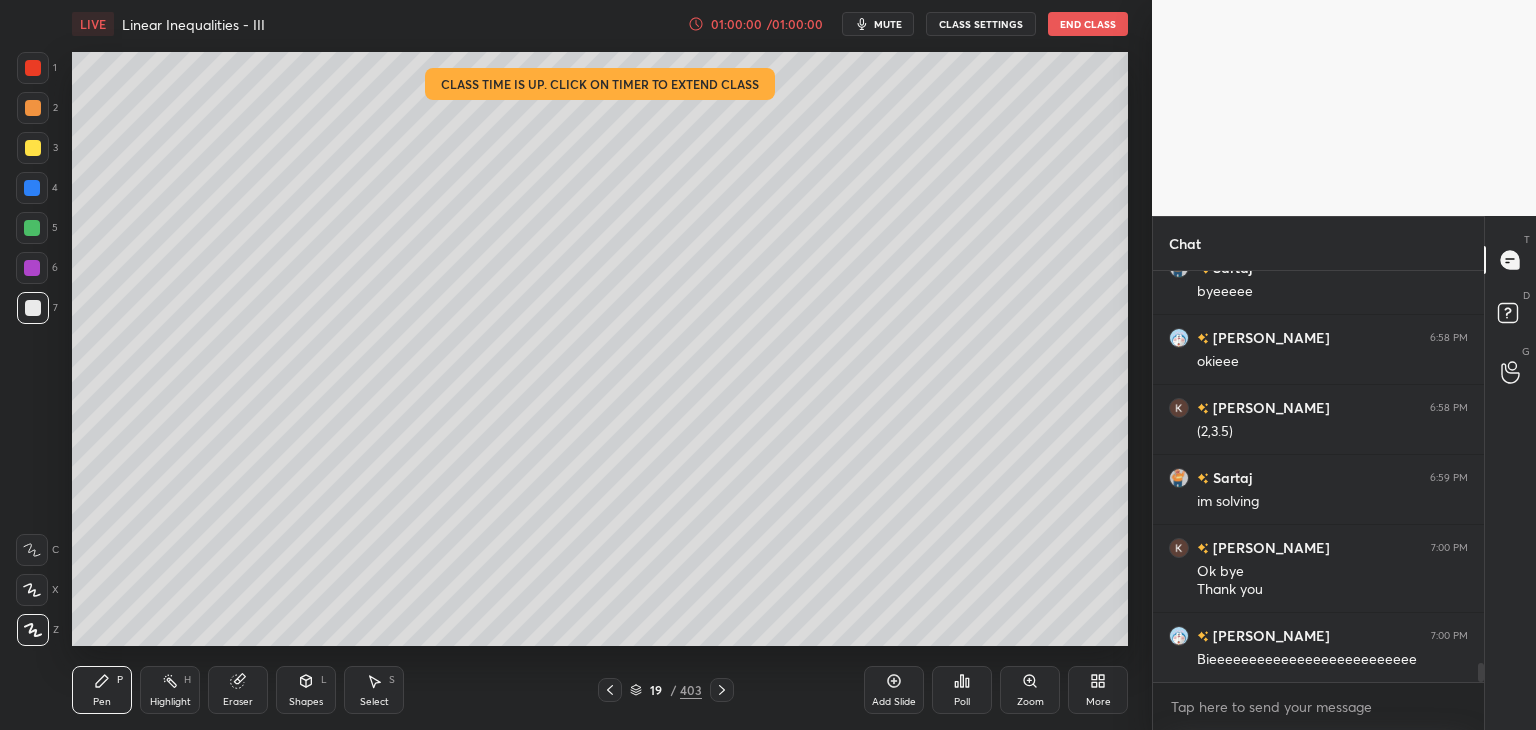 scroll, scrollTop: 365, scrollLeft: 325, axis: both 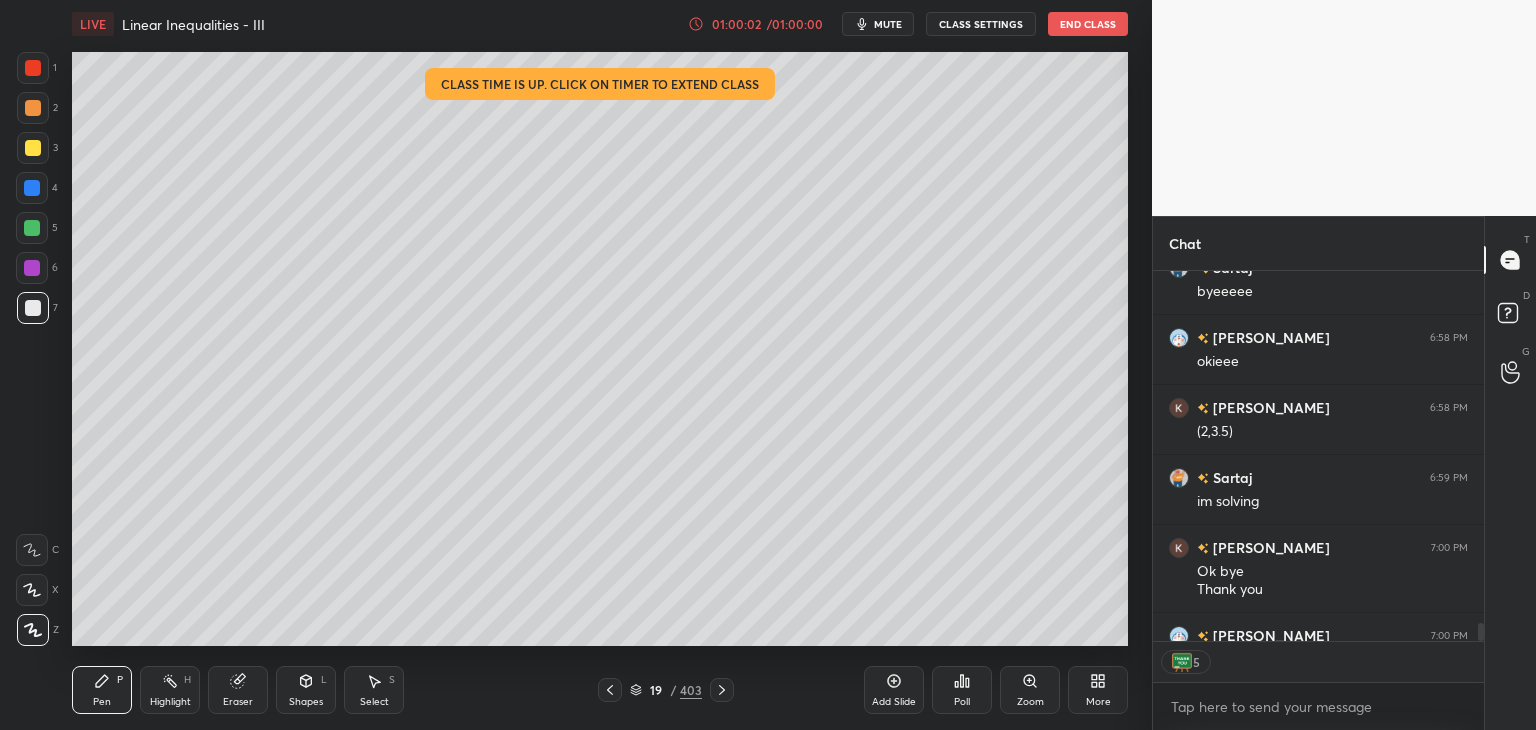 click on "End Class" at bounding box center (1088, 24) 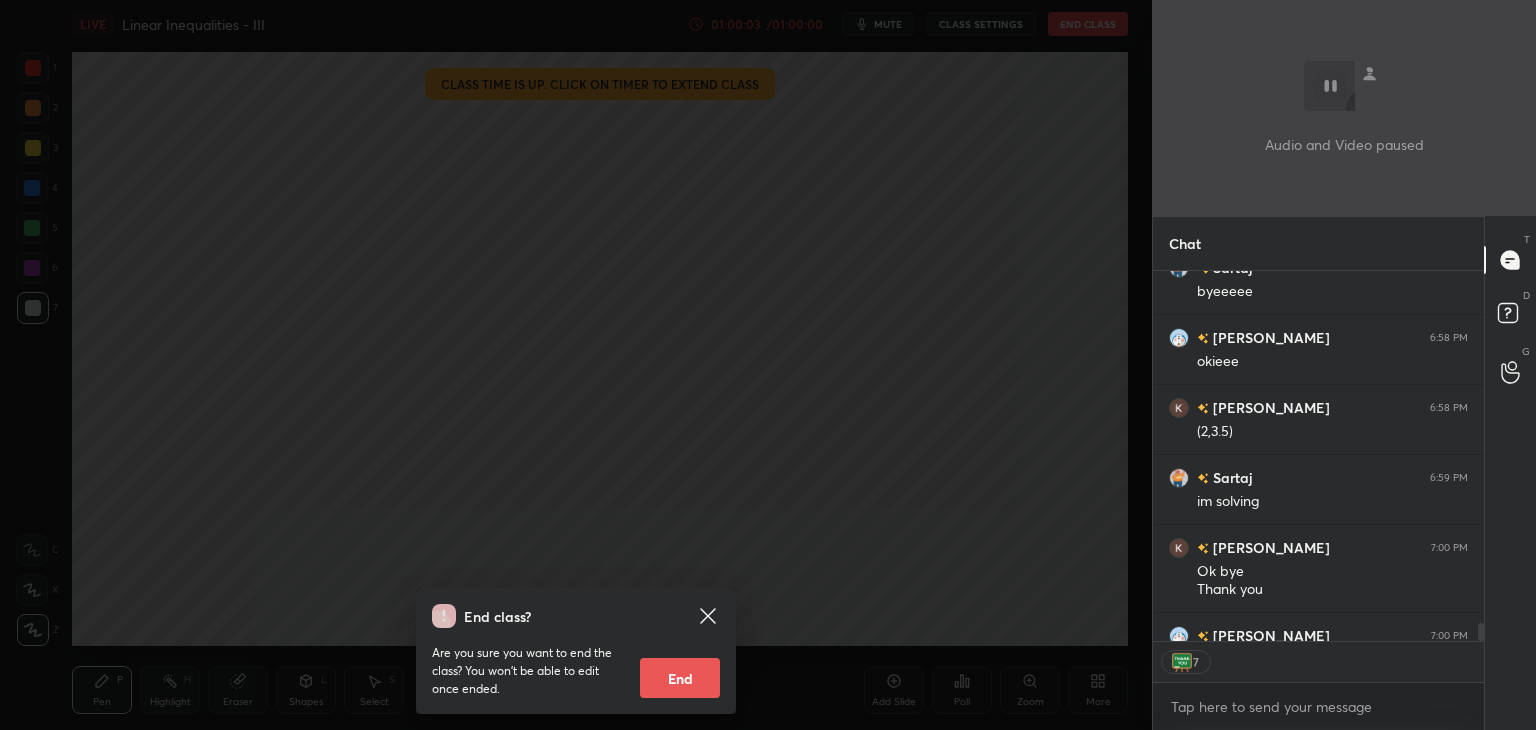 click on "End" at bounding box center [680, 678] 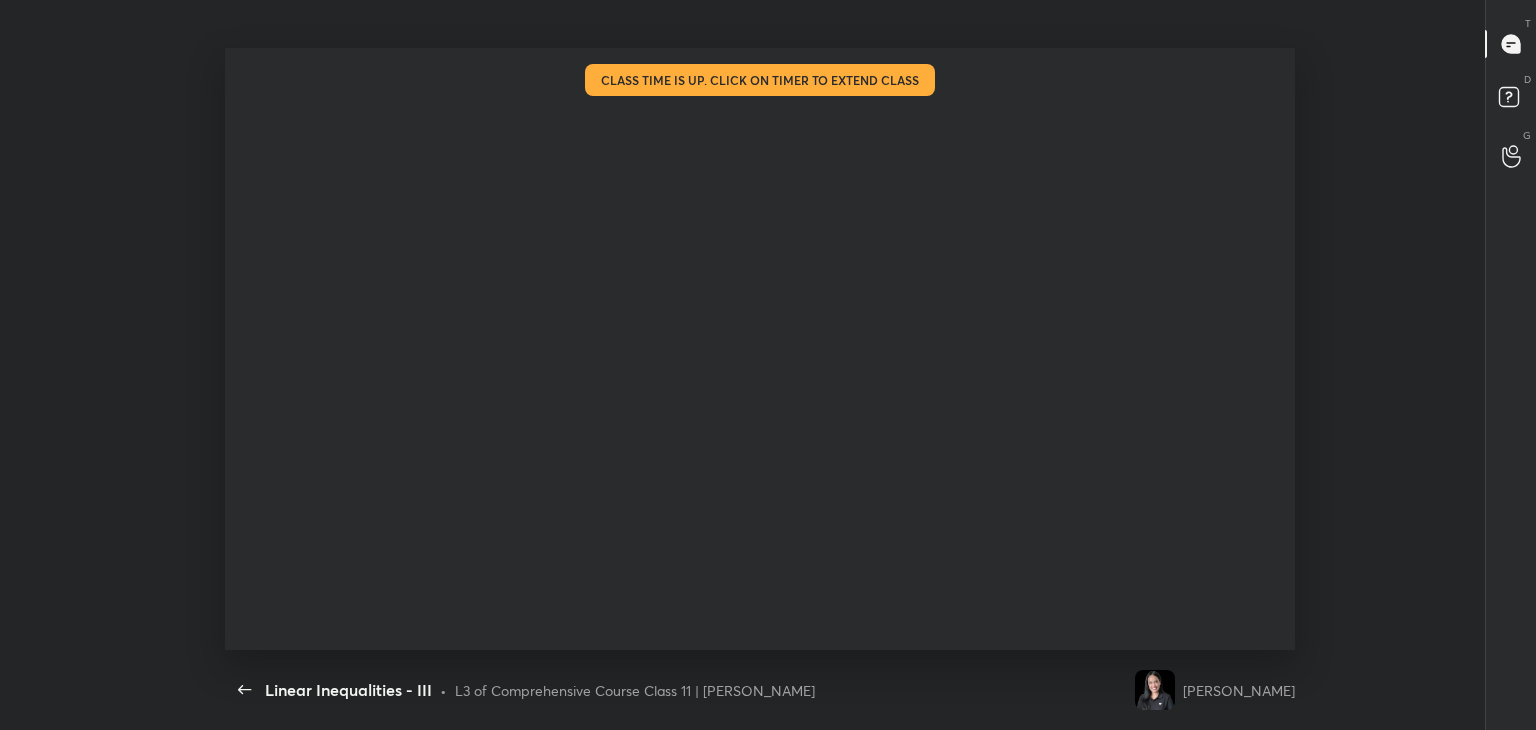 scroll, scrollTop: 99397, scrollLeft: 98856, axis: both 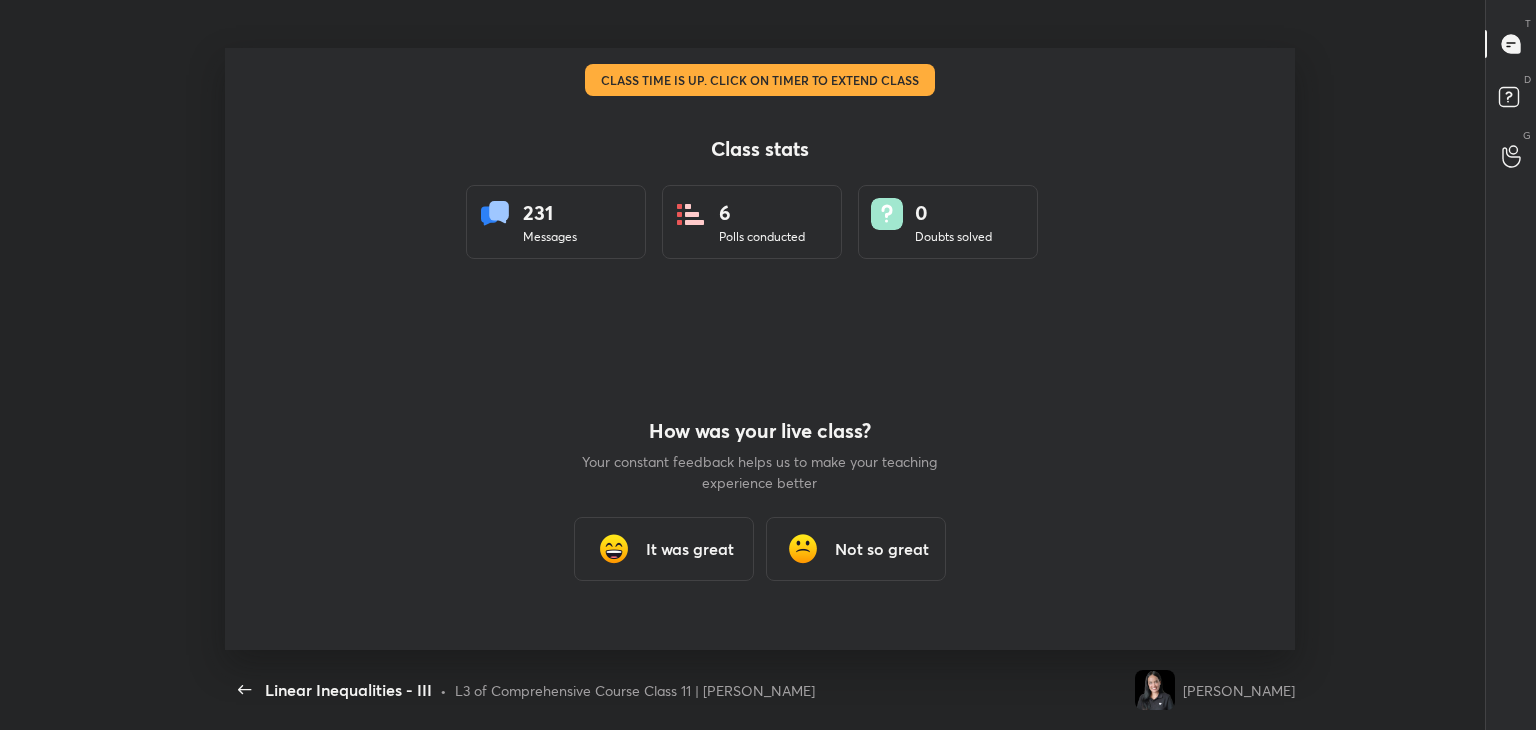 click on "It was great" at bounding box center (690, 549) 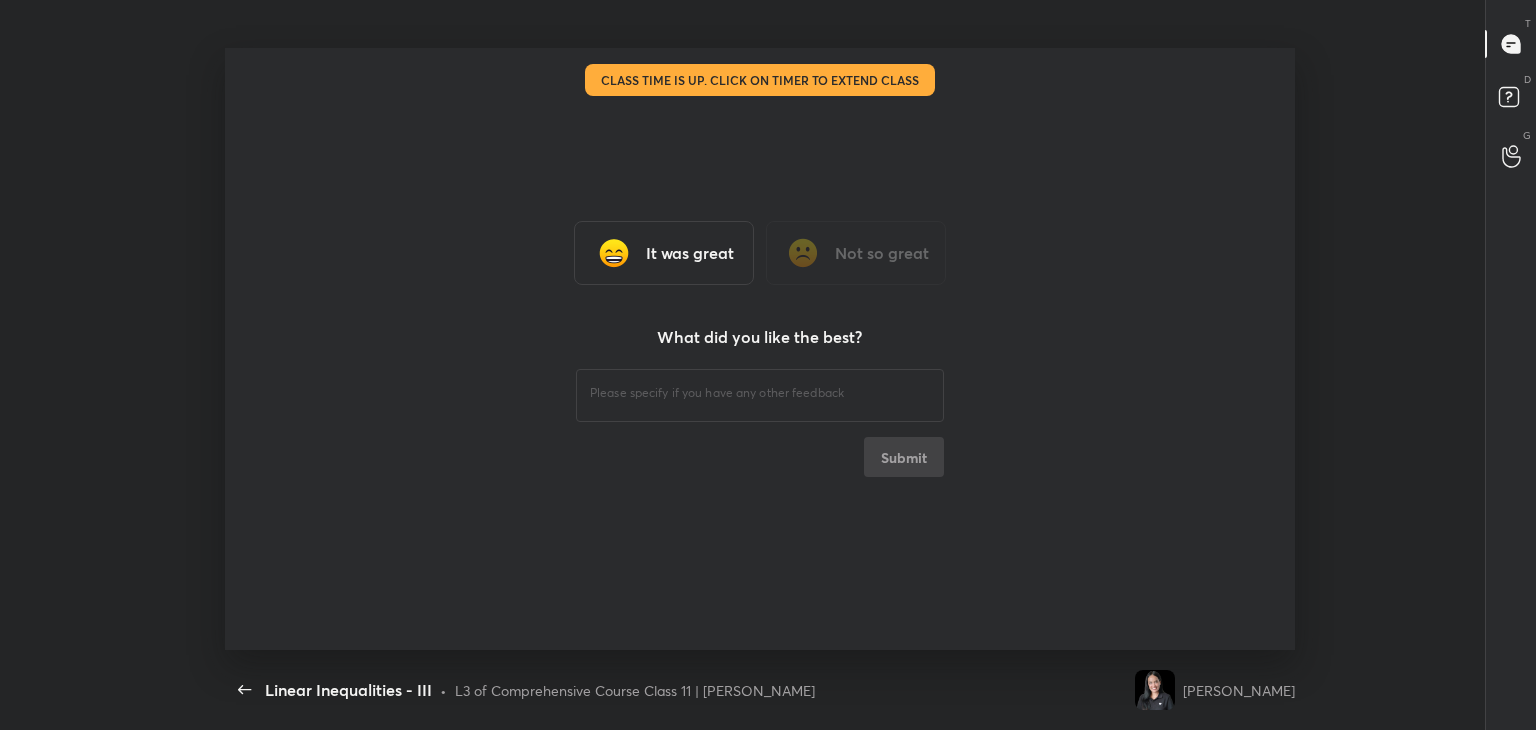 click on "It was great" at bounding box center (664, 253) 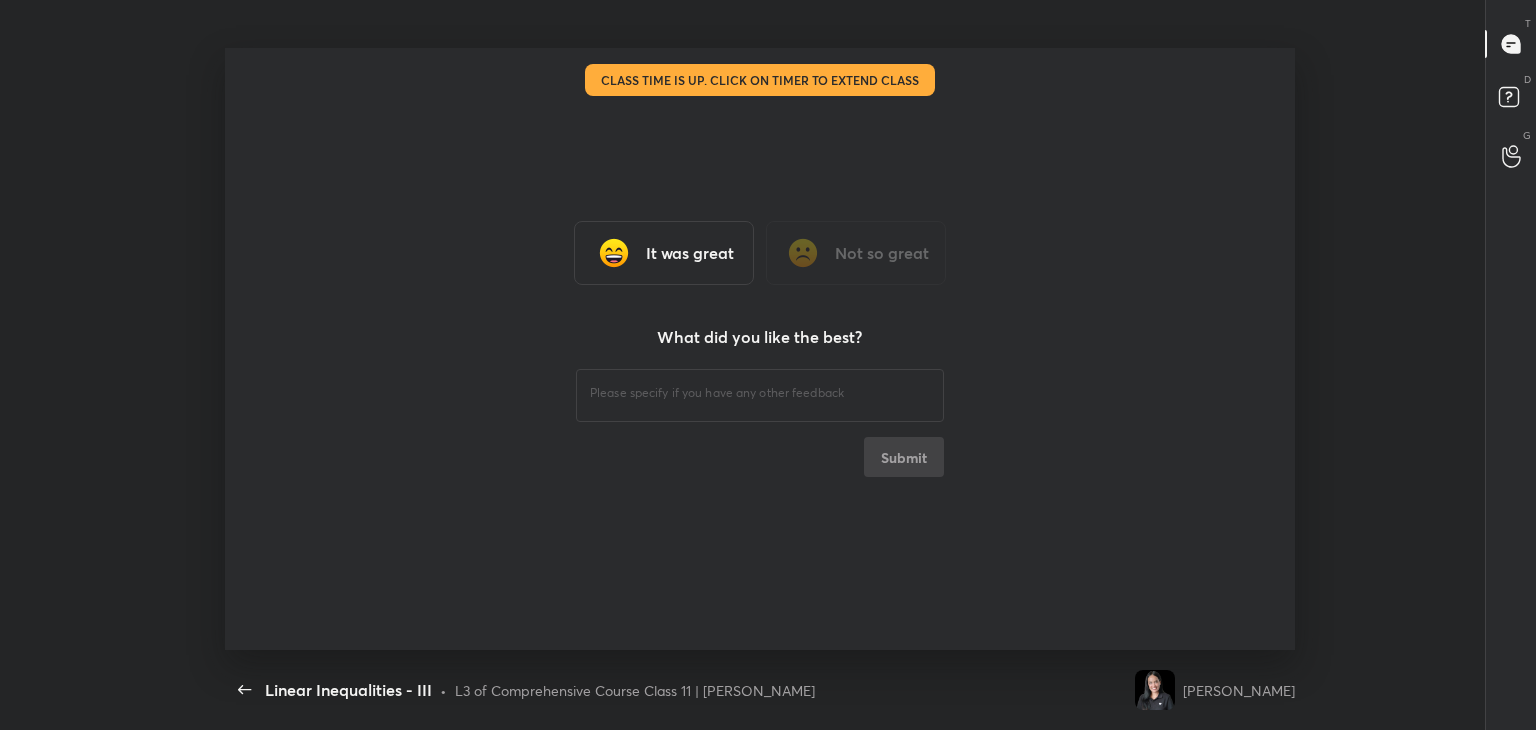 click on "It was great" at bounding box center [664, 253] 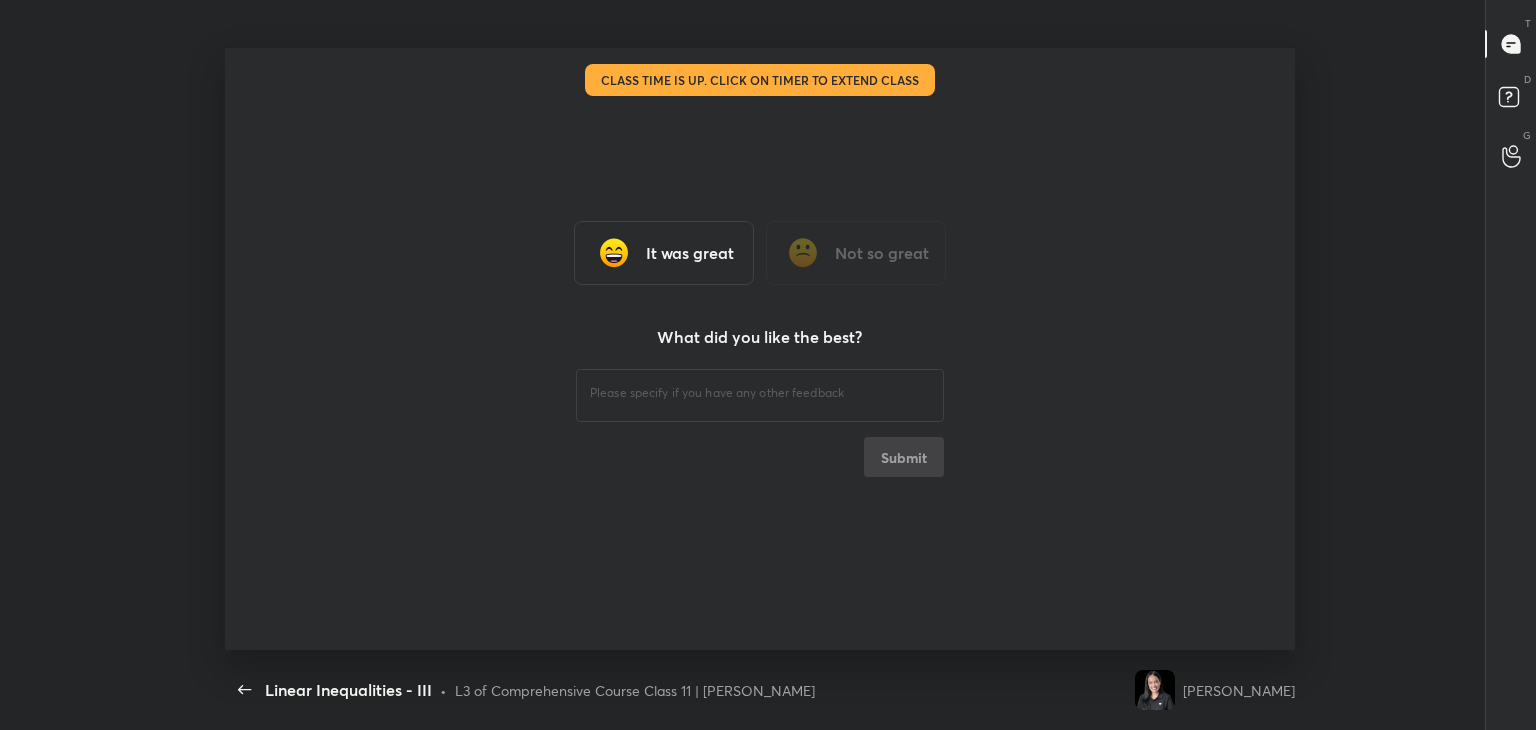 click on "It was great" at bounding box center (664, 253) 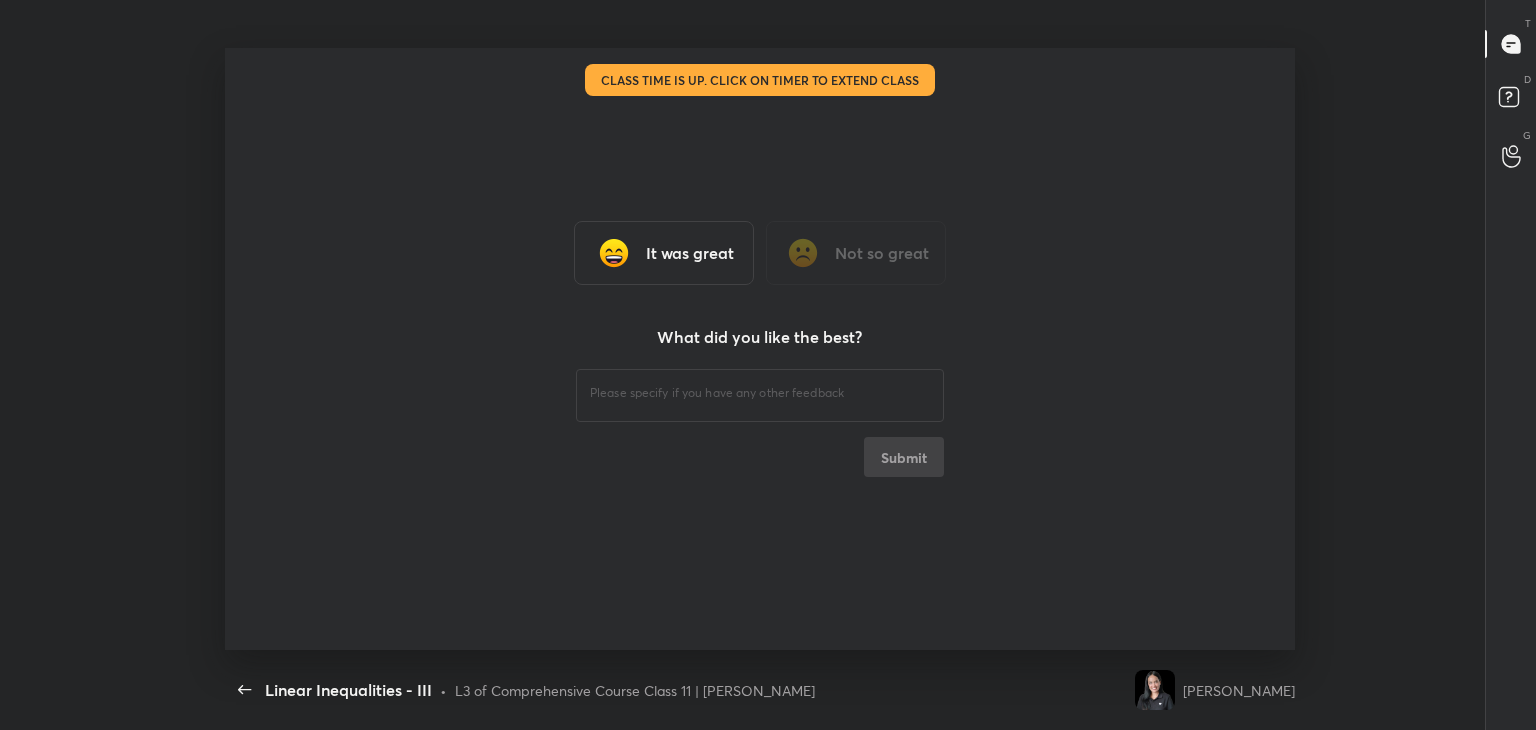 click on "It was great" at bounding box center (664, 253) 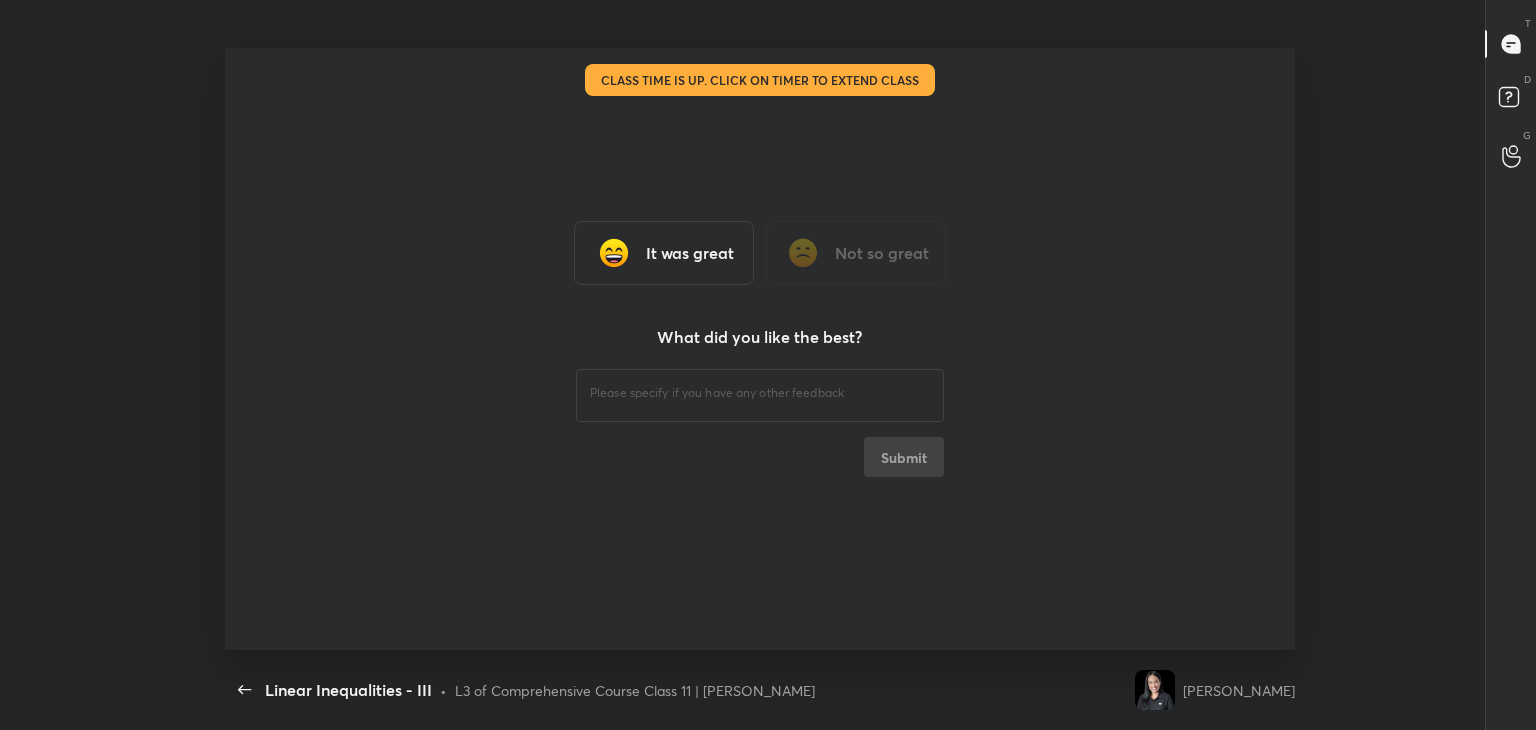 click on "It was great" at bounding box center (664, 253) 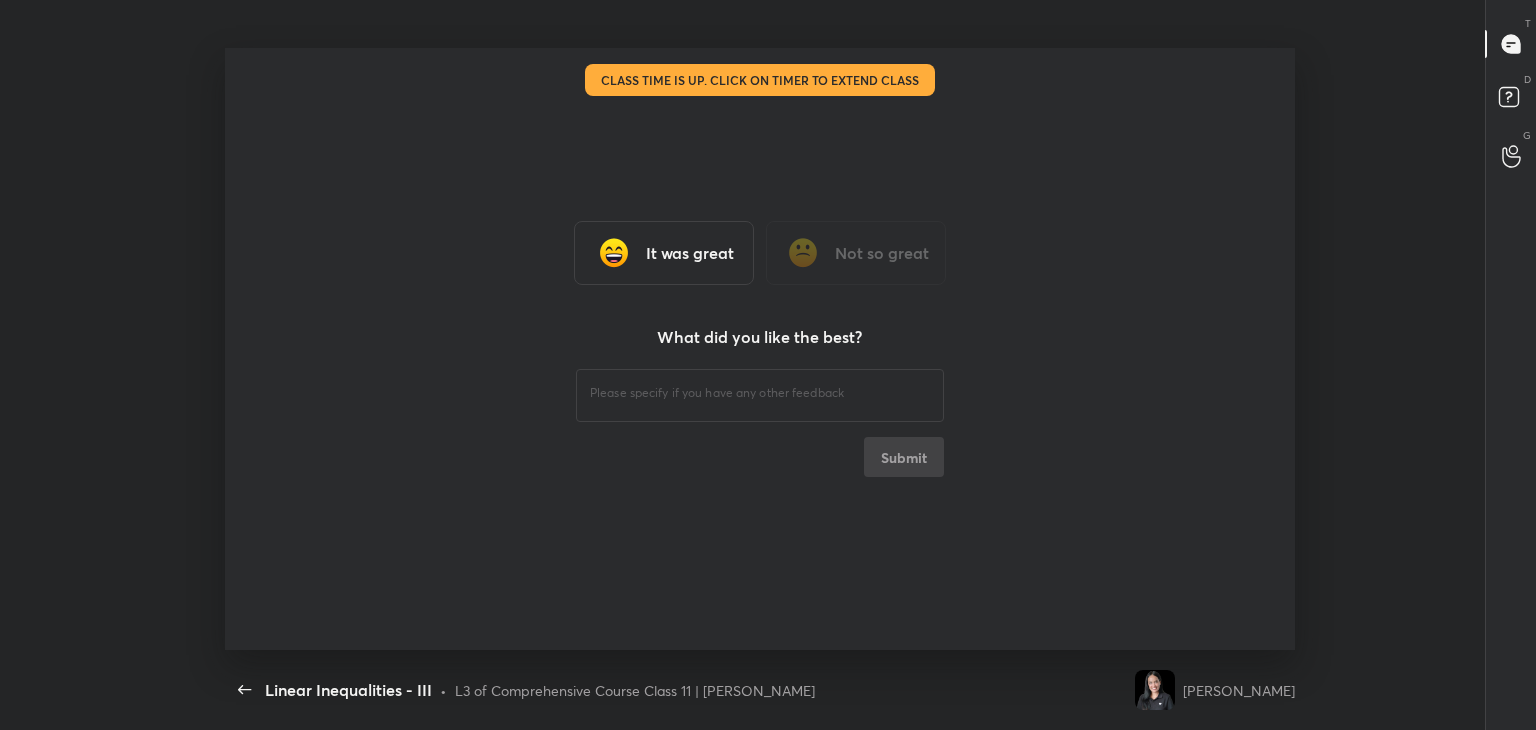 click on "It was great" at bounding box center (664, 253) 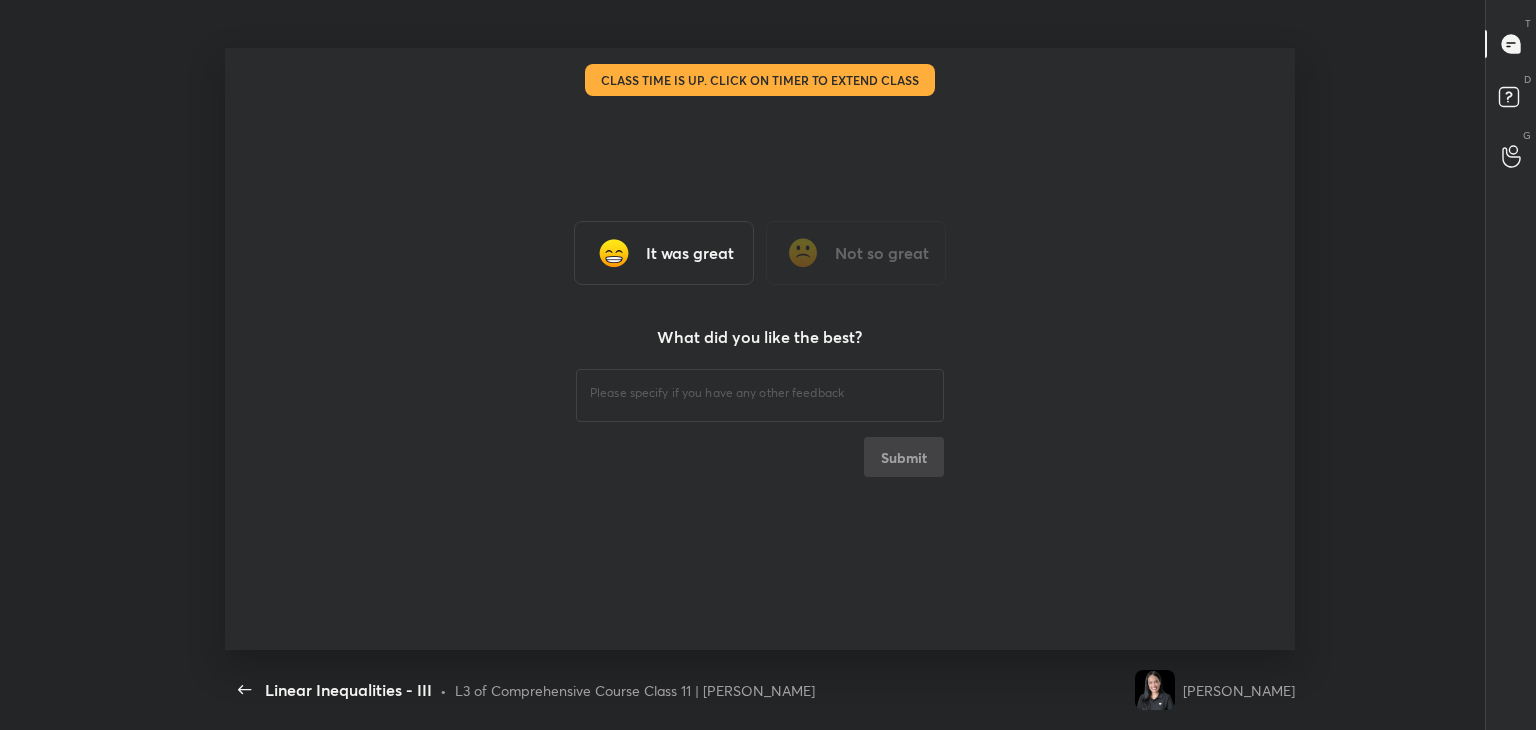 click on "It was great" at bounding box center [664, 253] 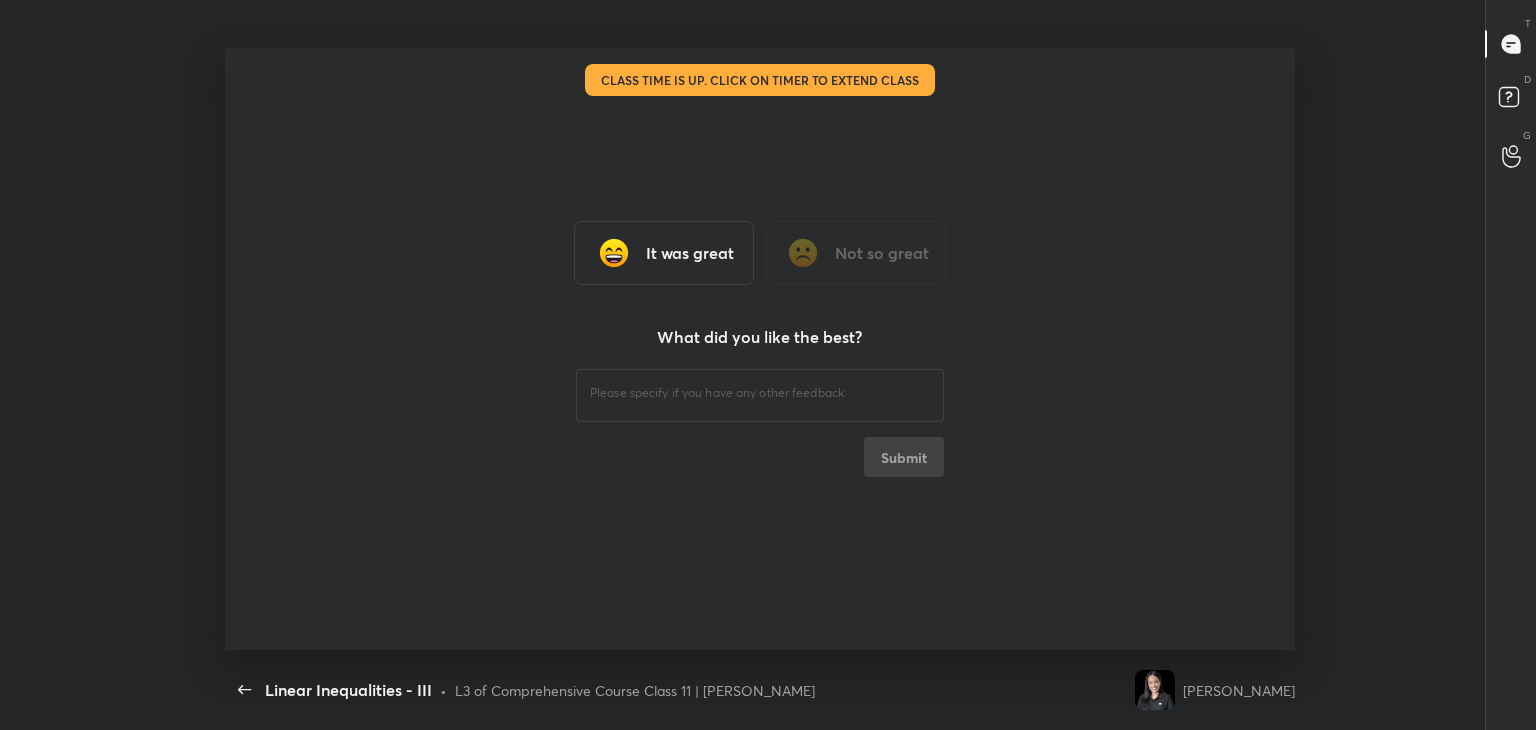 click on "It was great" at bounding box center (664, 253) 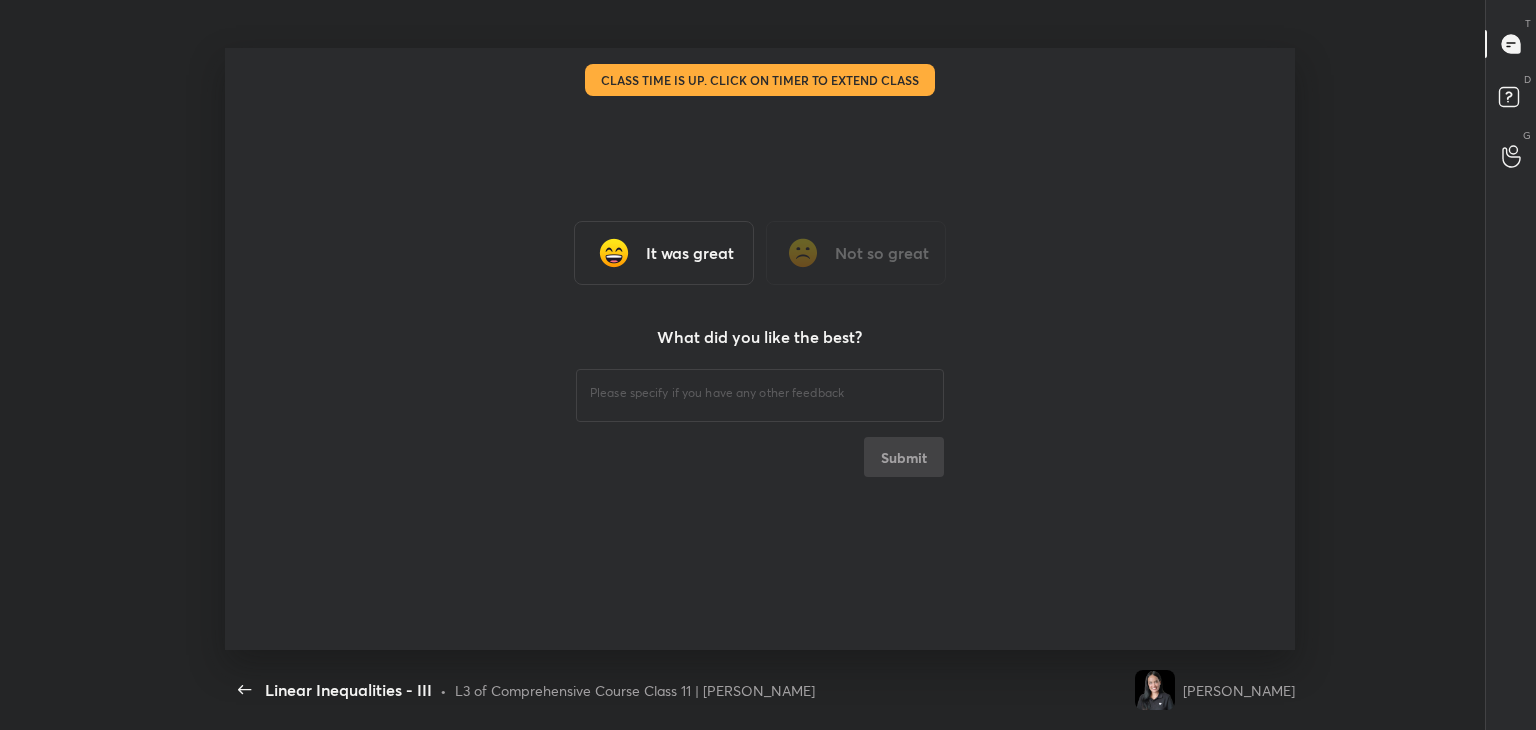 click on "It was great" at bounding box center [664, 253] 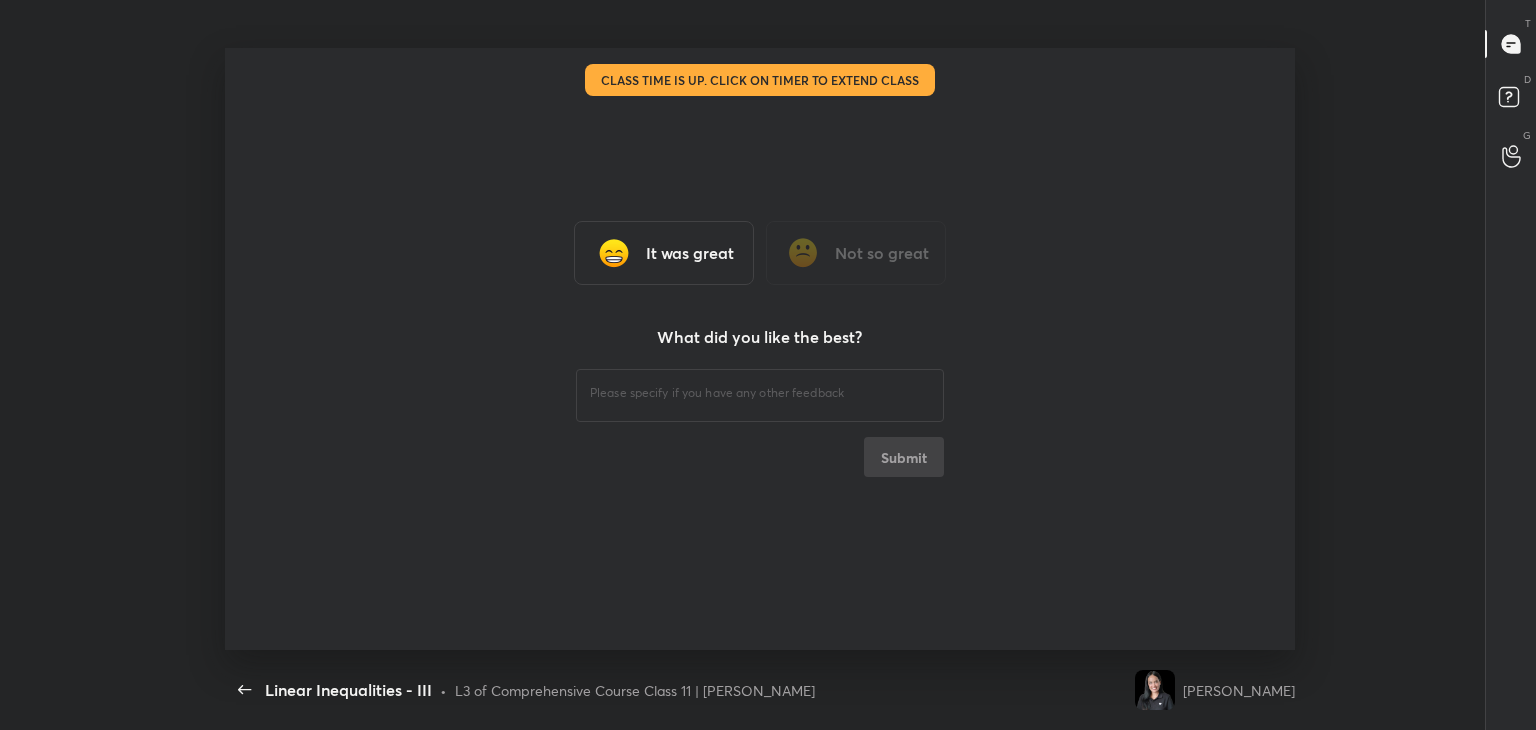 click on "It was great" at bounding box center (664, 253) 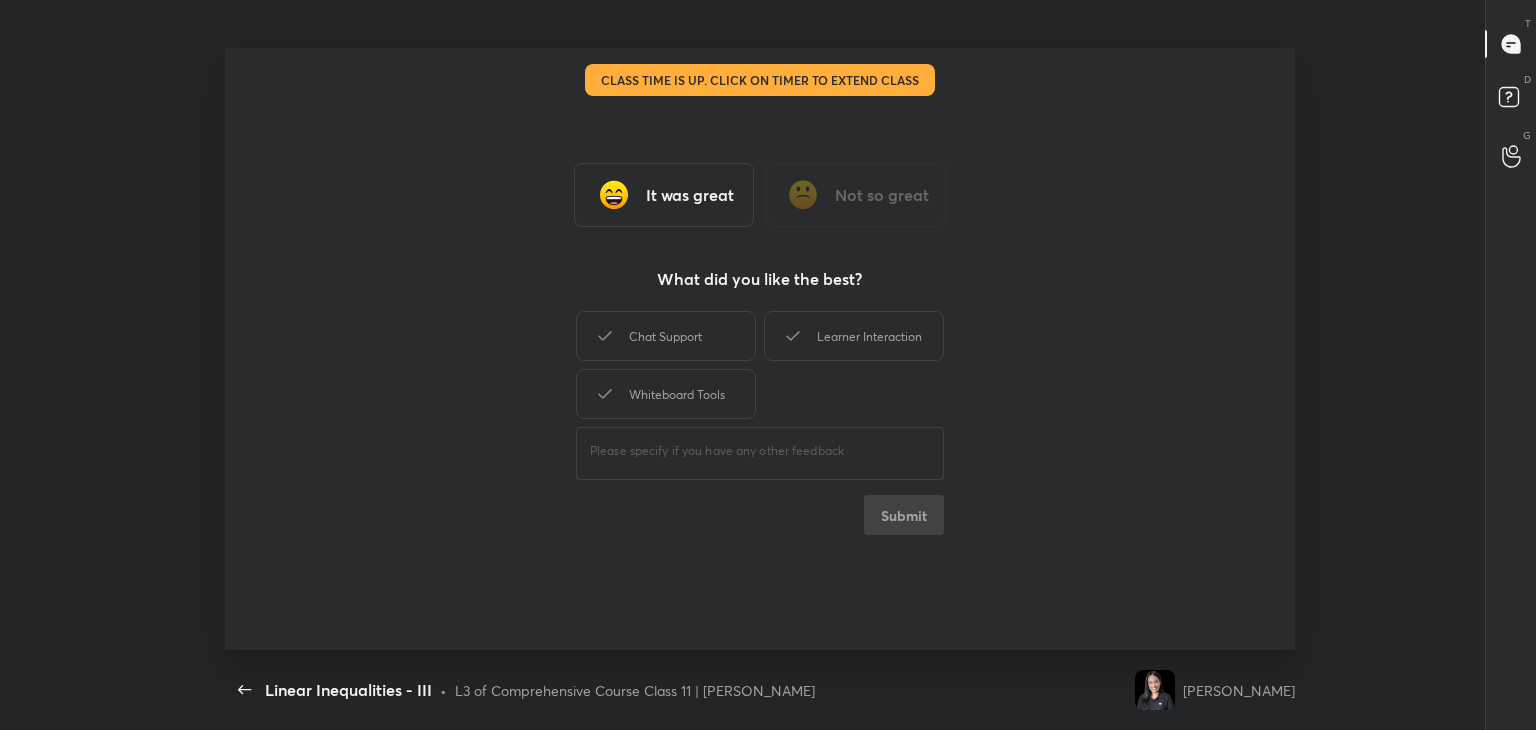 click on "It was great Not so great What did you like the best? Chat Support Learner Interaction Whiteboard Tools ​ Submit" at bounding box center (760, 349) 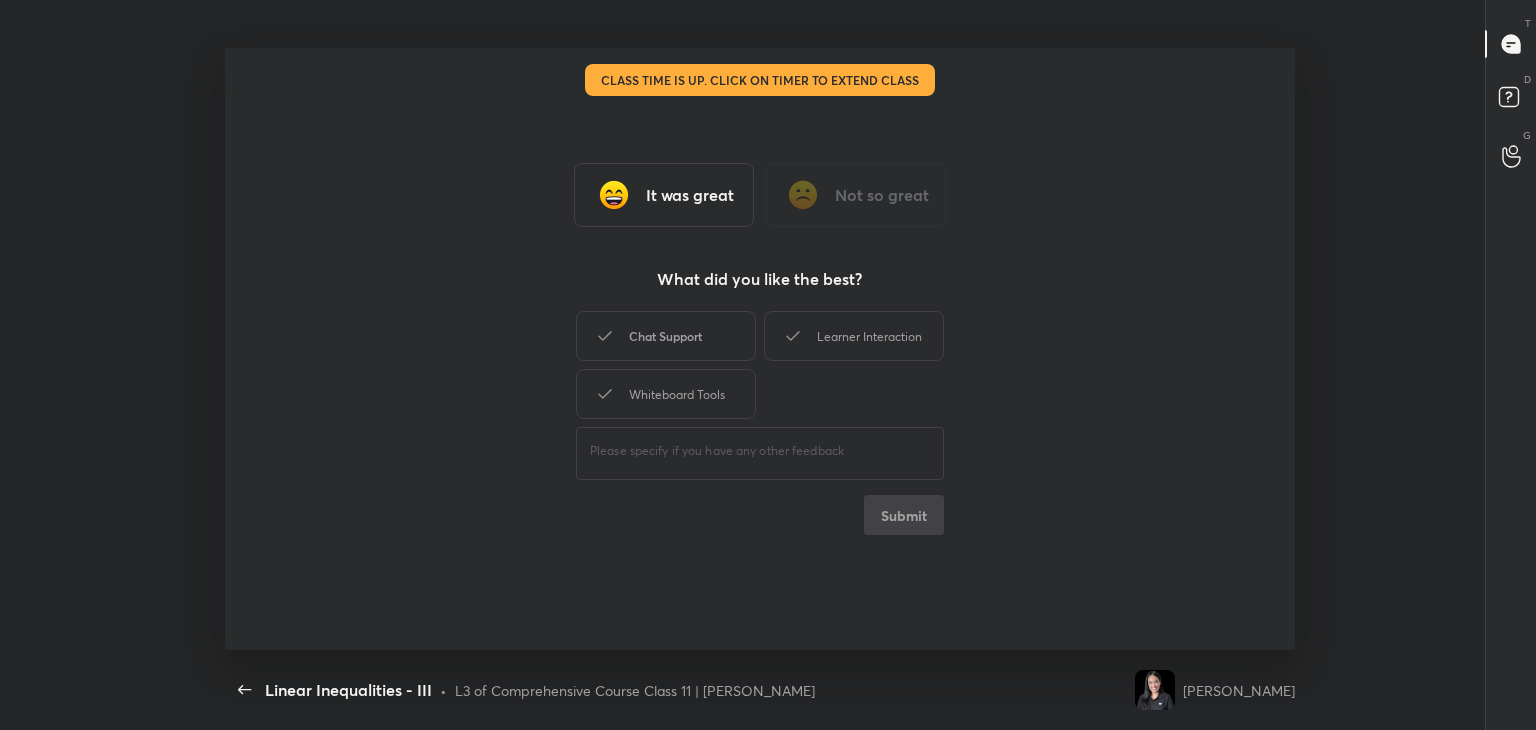 click on "Chat Support" at bounding box center [666, 336] 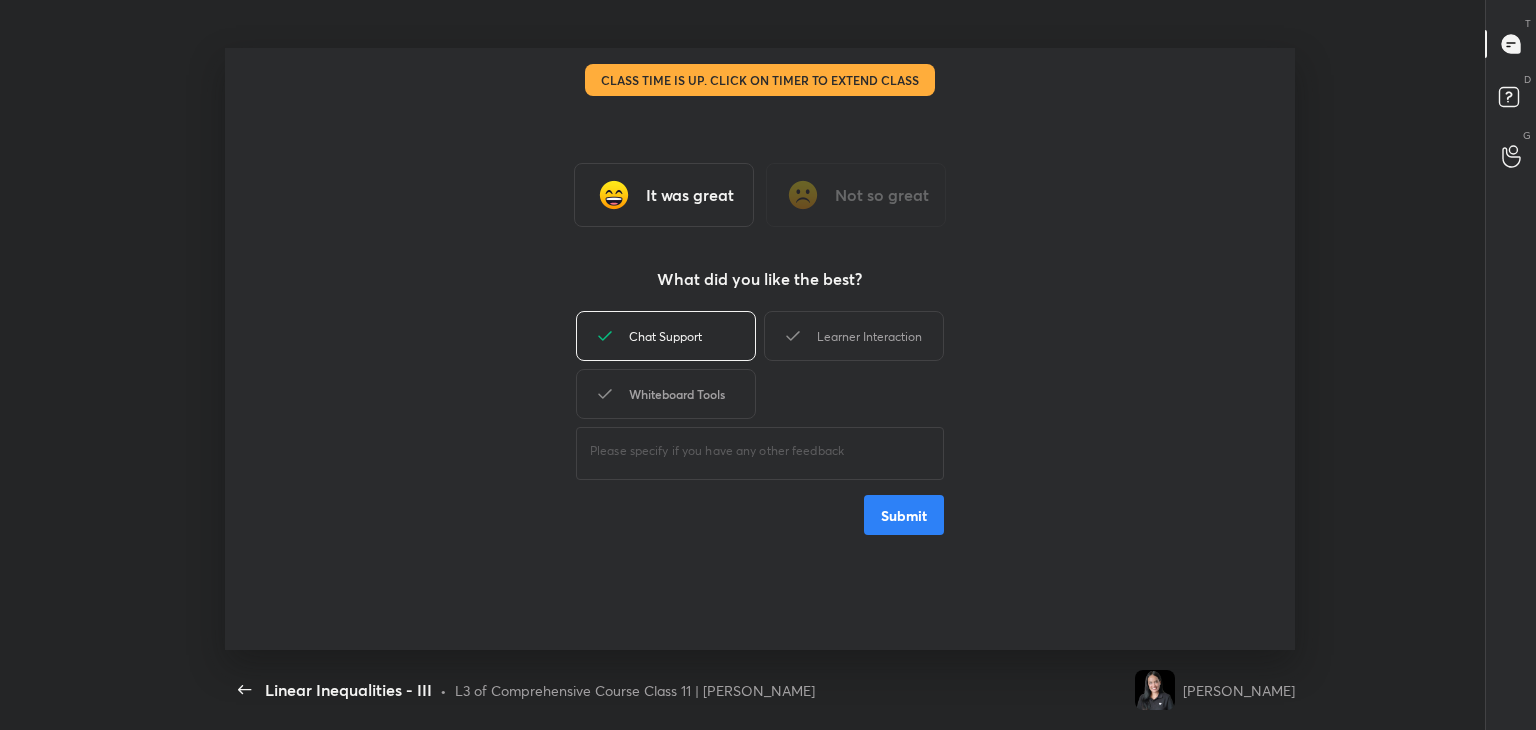 click on "Whiteboard Tools" at bounding box center [666, 394] 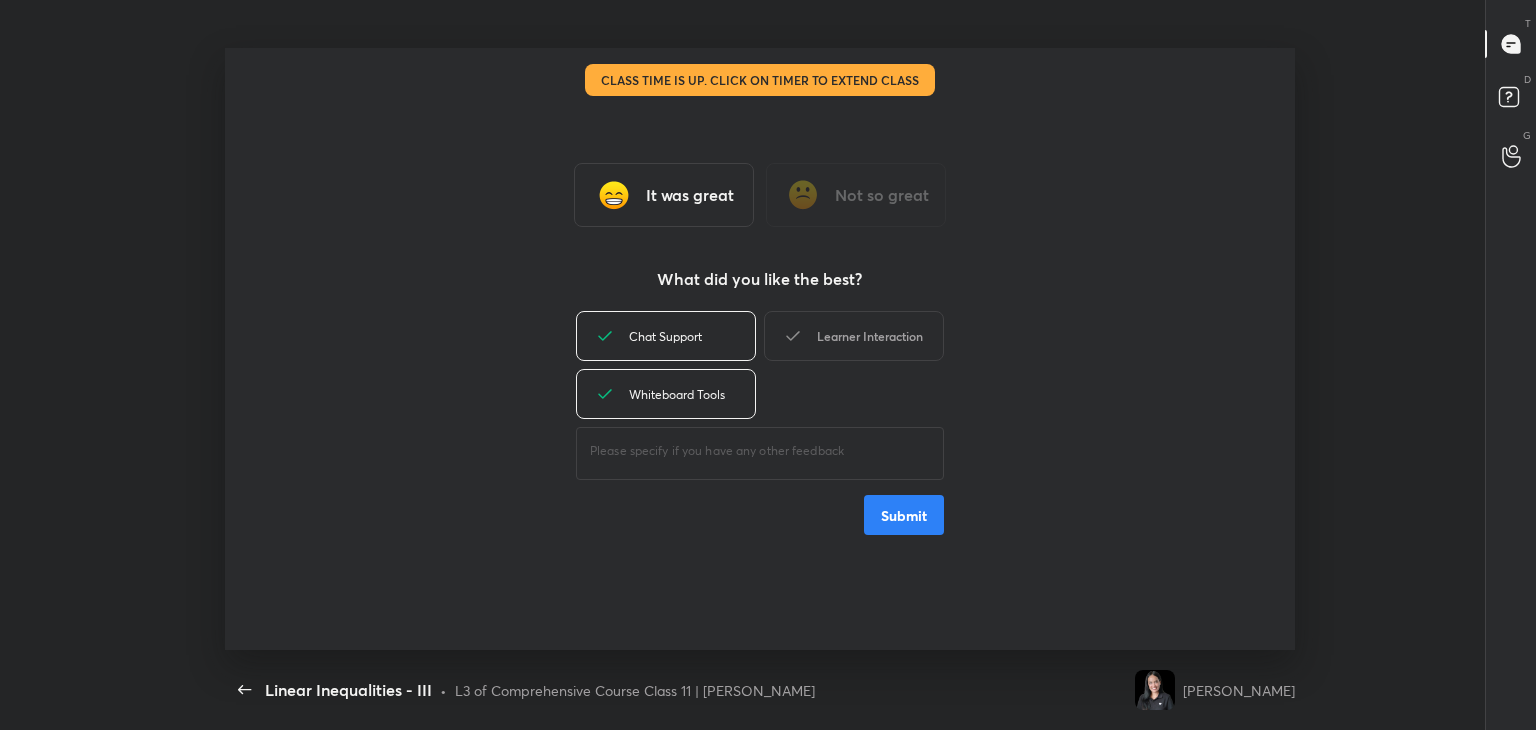 click on "Learner Interaction" at bounding box center [854, 336] 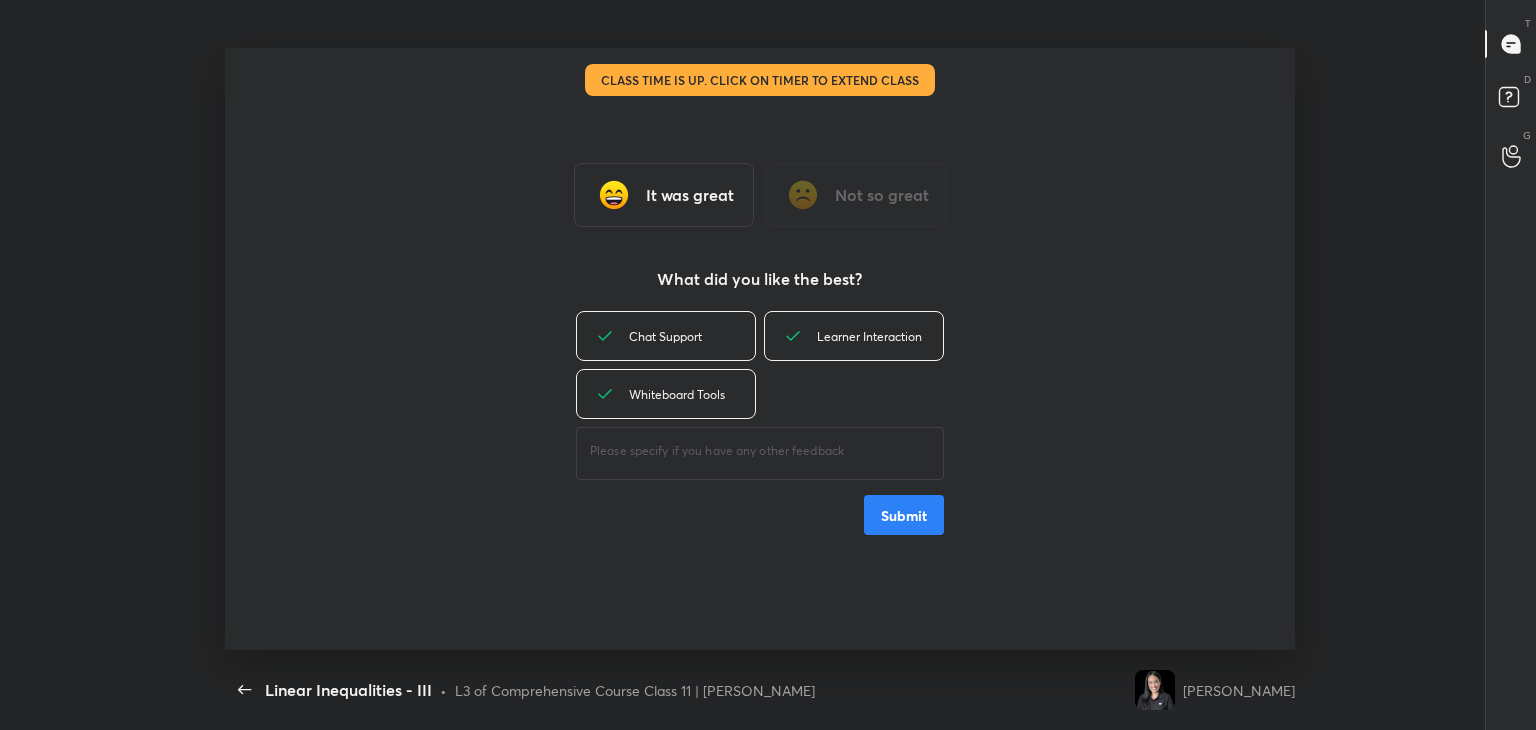 click on "Submit" at bounding box center [904, 515] 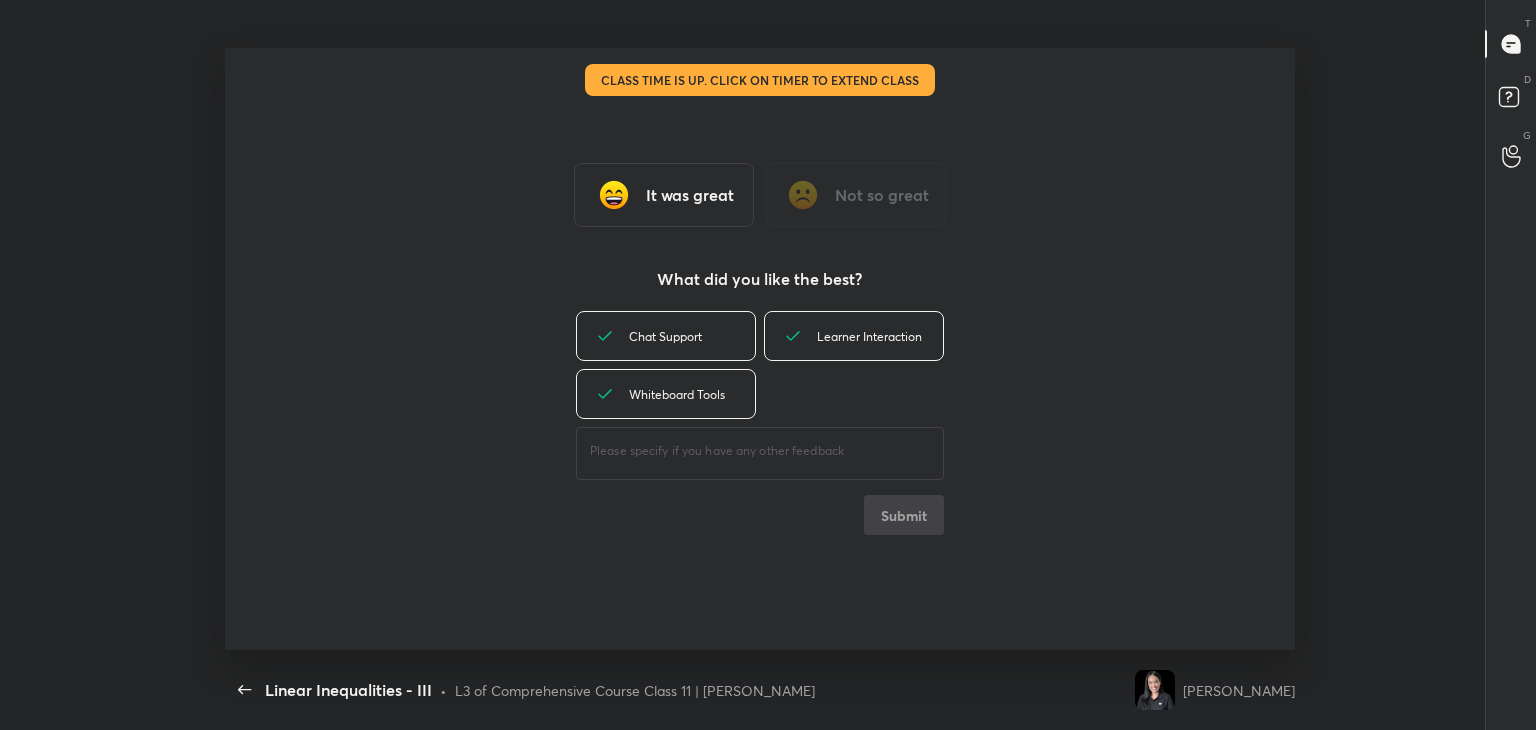 scroll, scrollTop: 6, scrollLeft: 0, axis: vertical 